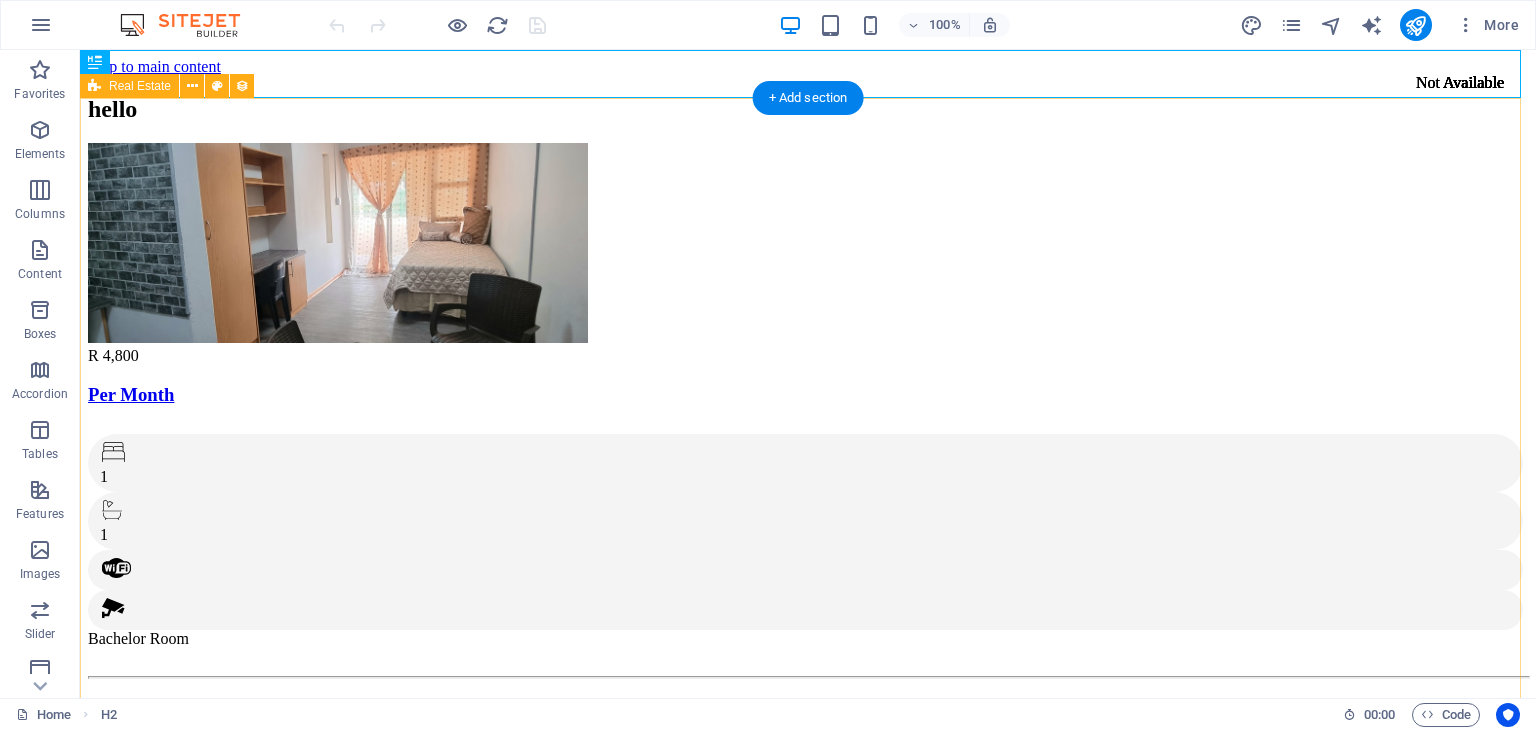 scroll, scrollTop: 0, scrollLeft: 0, axis: both 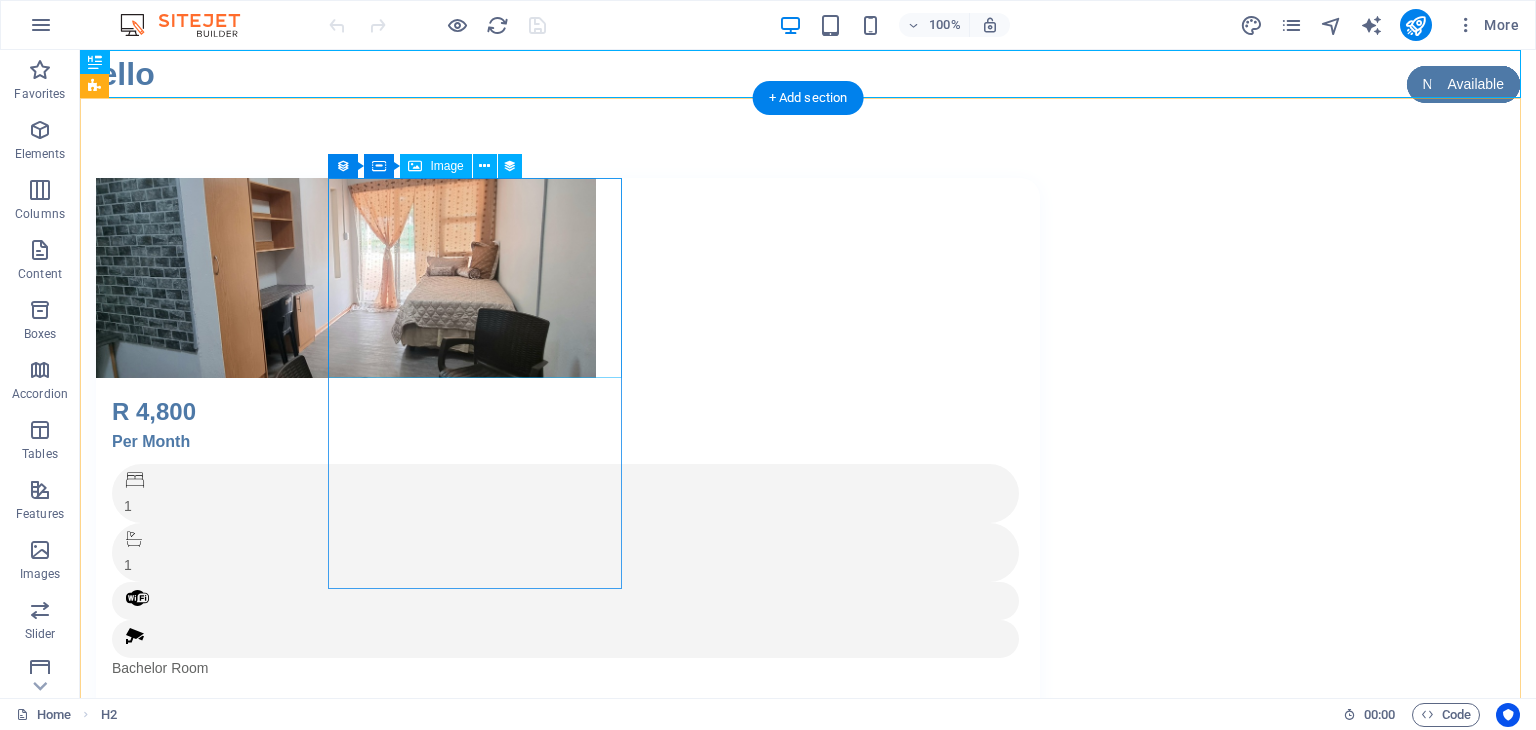 click at bounding box center [568, 278] 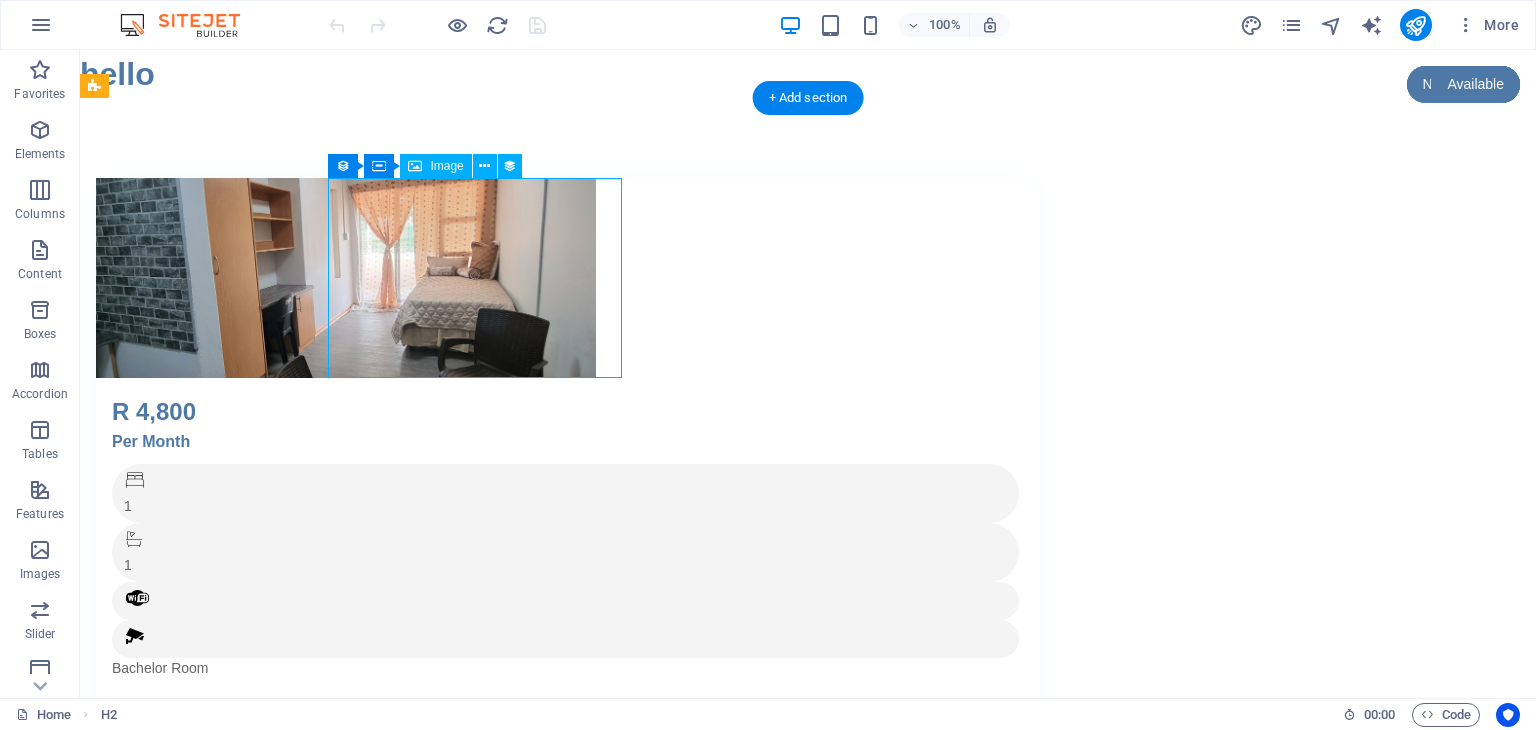 click at bounding box center (568, 278) 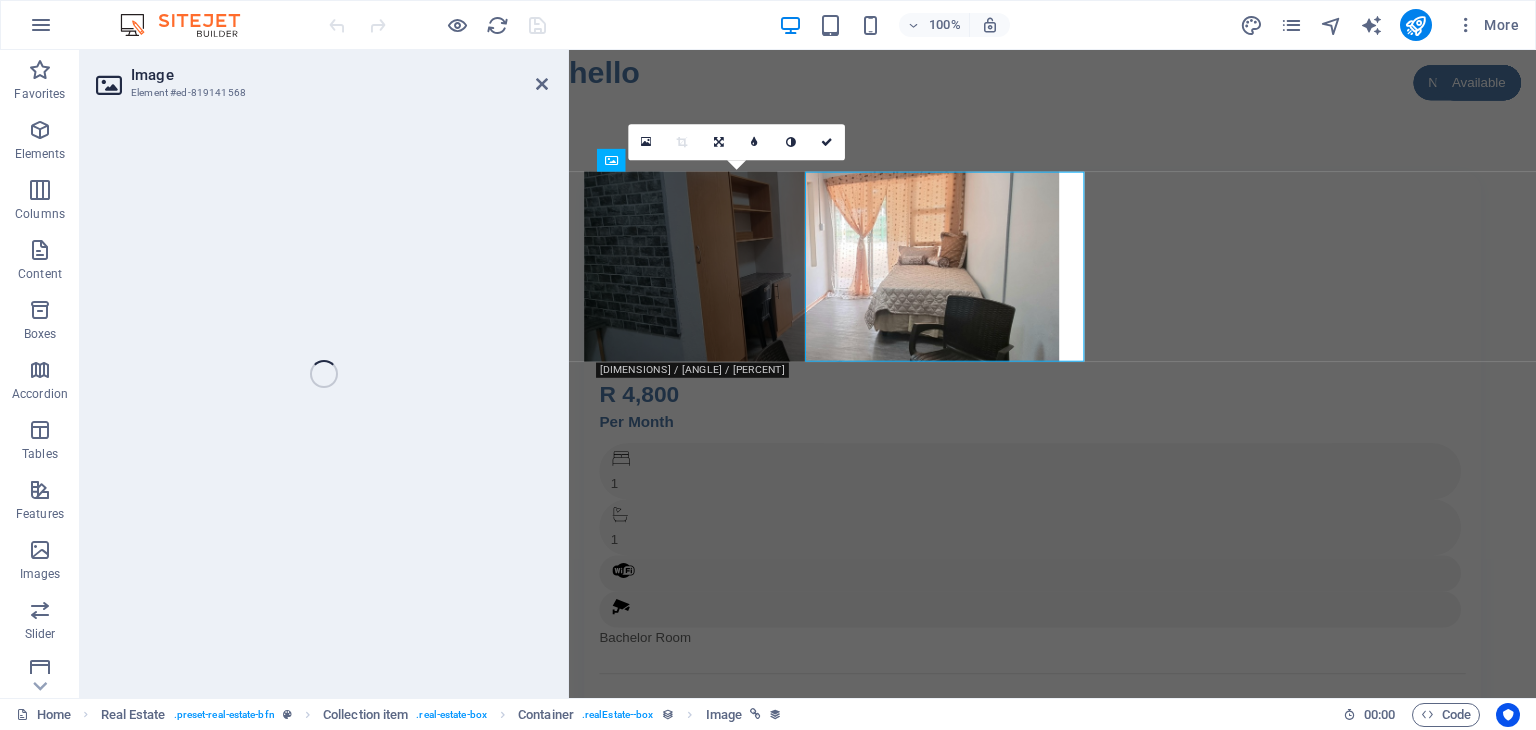 click on "Image Element #ed-819141568
H2   Real Estate   Collection item   Container   Image   Collection item   Container   Text   Text   Collection item   Collection item   Container   Image   Container   Collection item   Container   Image   Collection item   Collection item   Container 180 170 160 150 140 130 120 110 100 90 80 70 60 50 40 30 20 10 0 -10 -20 -30 -40 -50 -60 -70 -80 -90 -100 -110 -120 -130 -140 -150 -160 -170 3027px × 2062px / 0° / 10% 16:10 16:9 4:3 1:1 1:2 0" at bounding box center (808, 374) 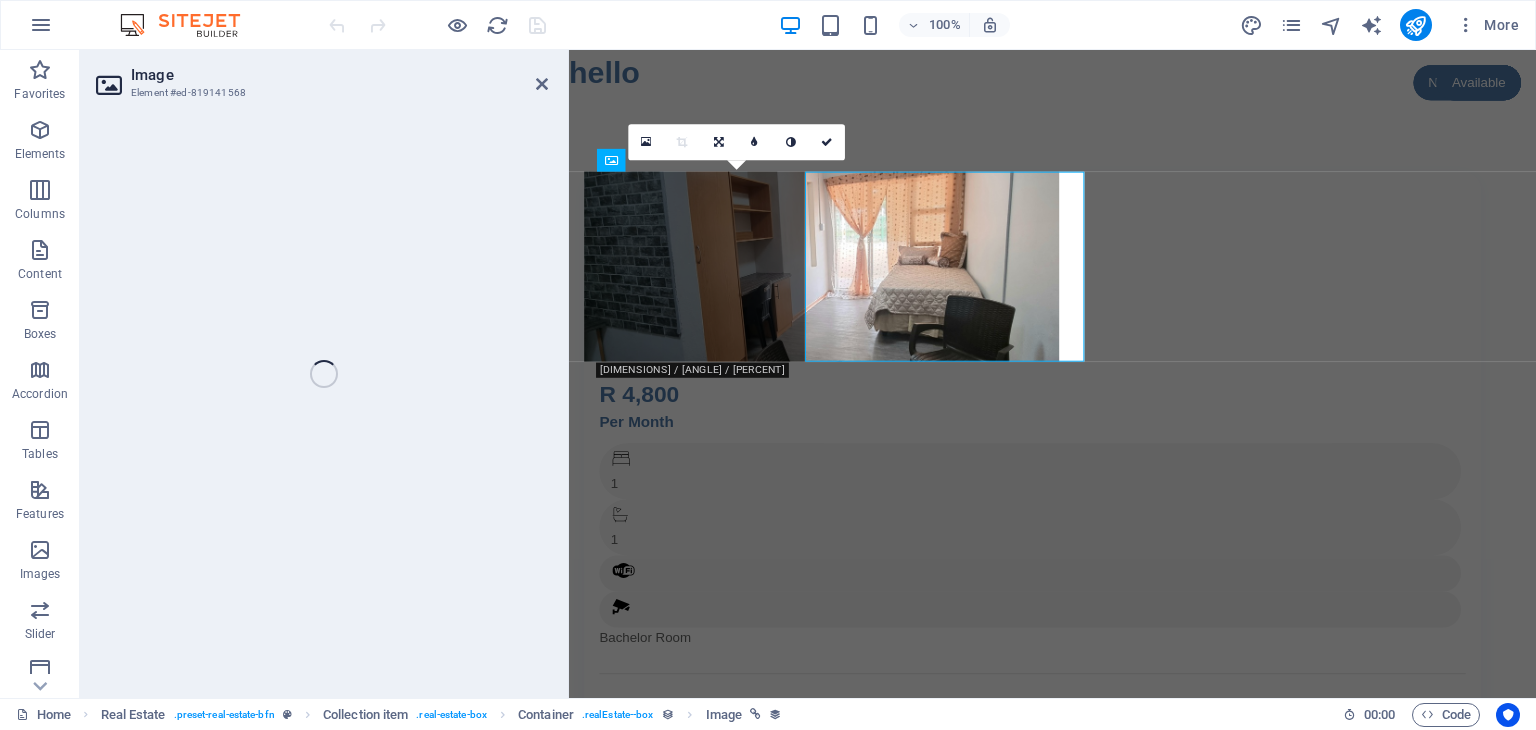 select on "px" 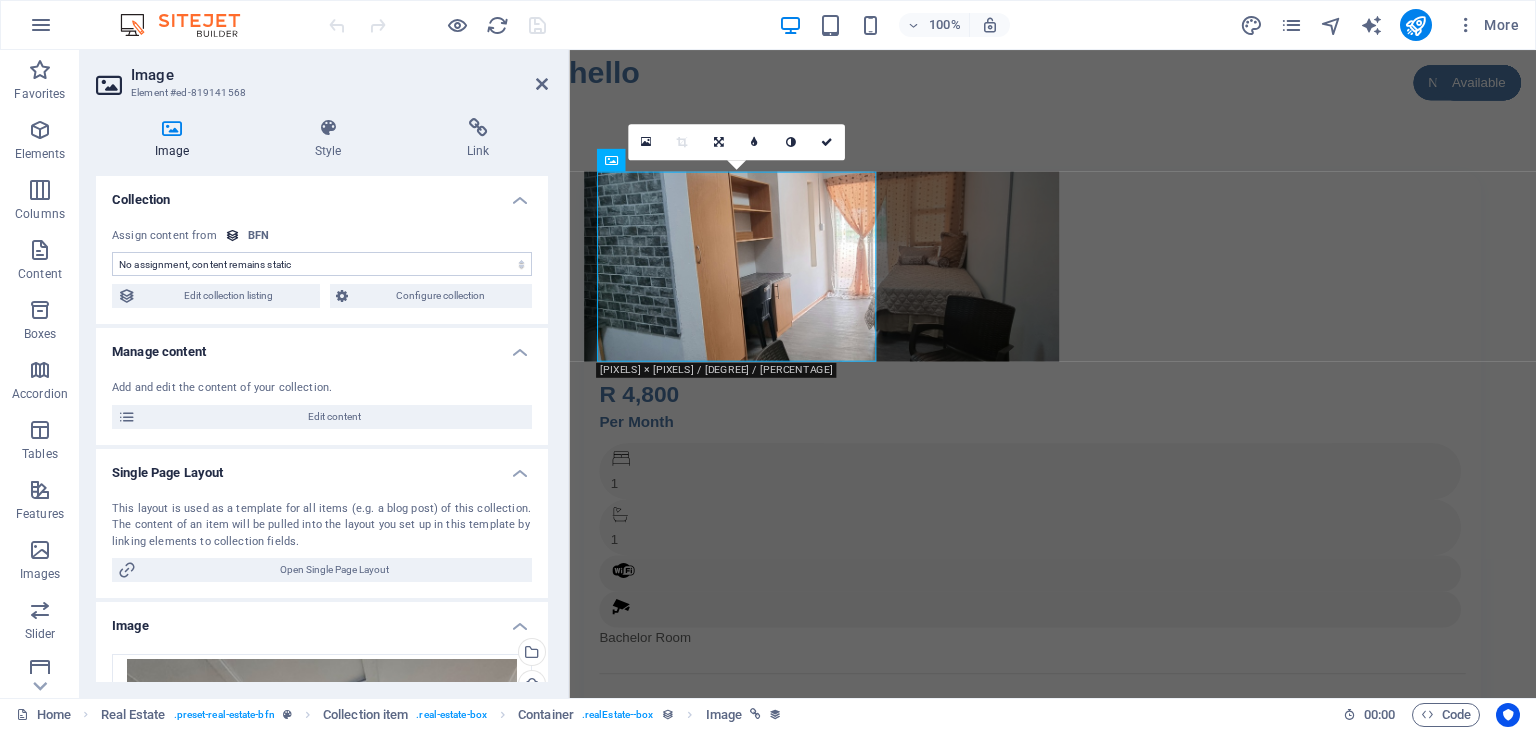 drag, startPoint x: 480, startPoint y: 213, endPoint x: 23, endPoint y: 316, distance: 468.46344 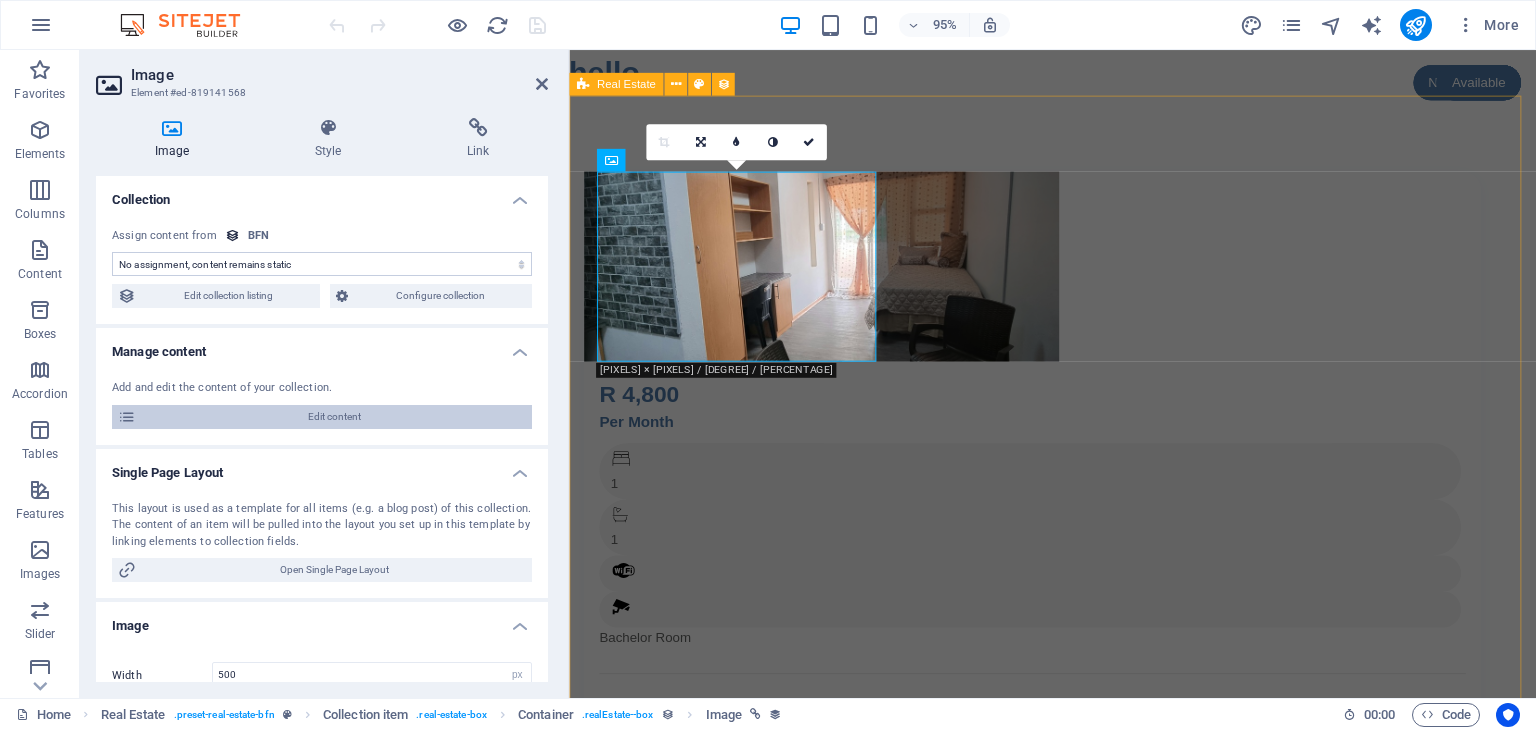select on "image" 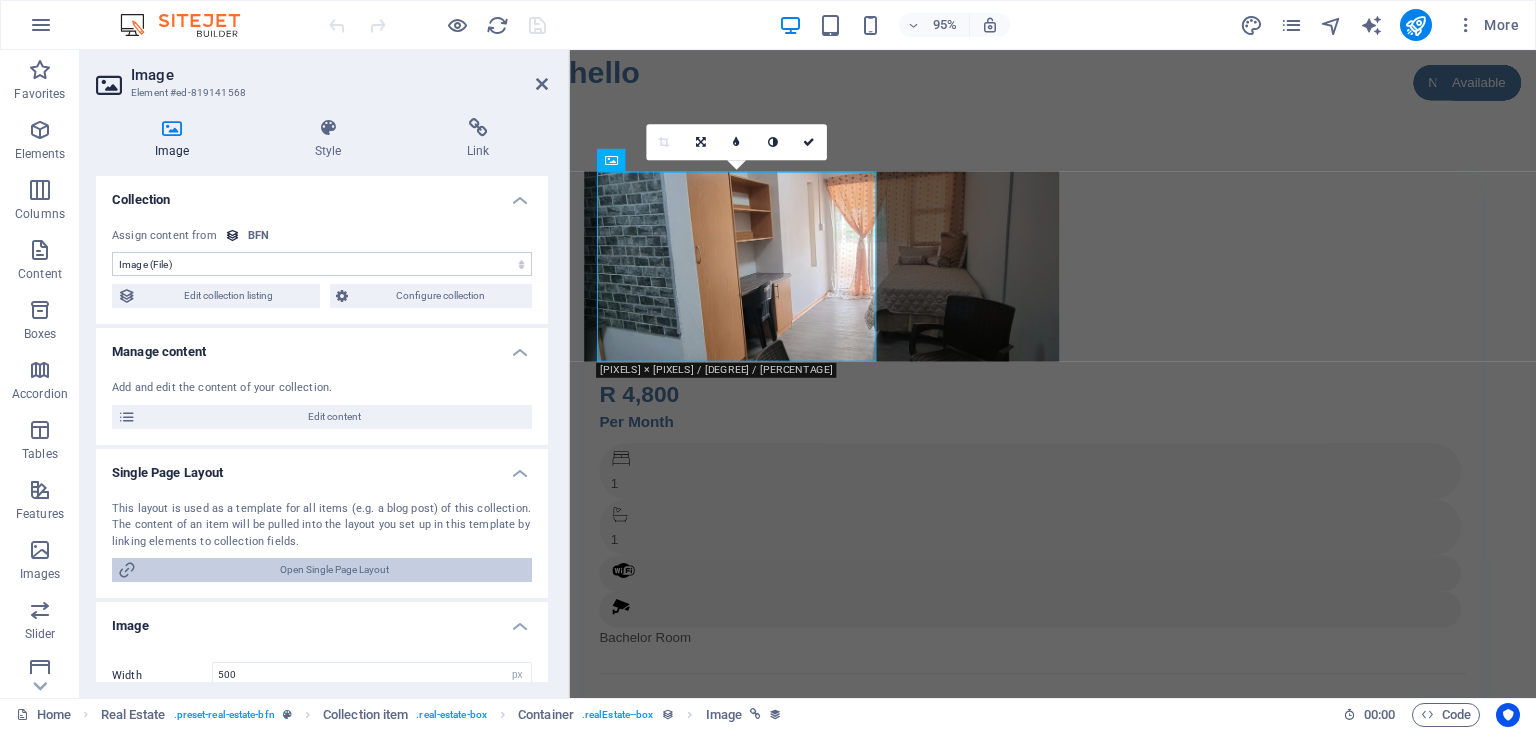 click on "Open Single Page Layout" at bounding box center [334, 570] 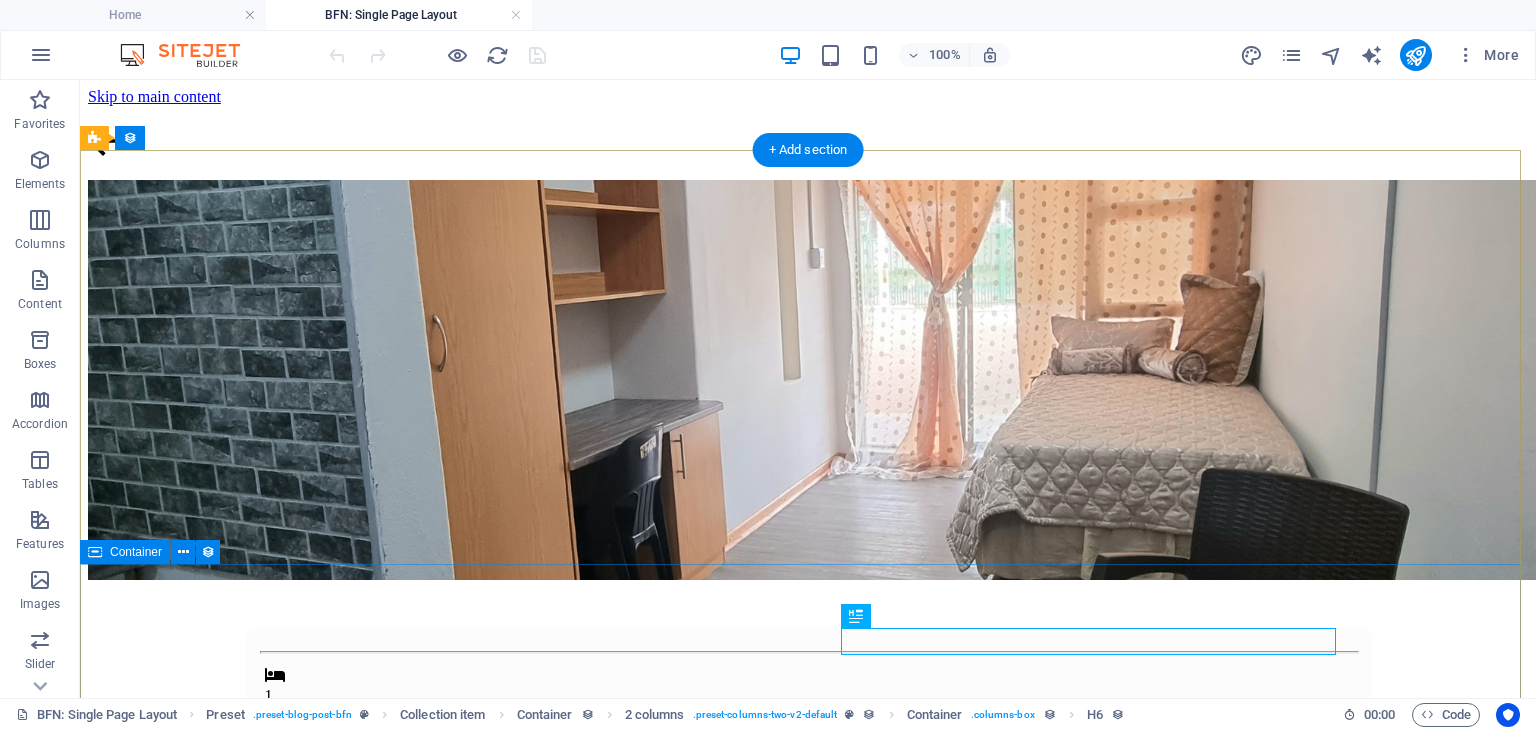 scroll, scrollTop: 0, scrollLeft: 0, axis: both 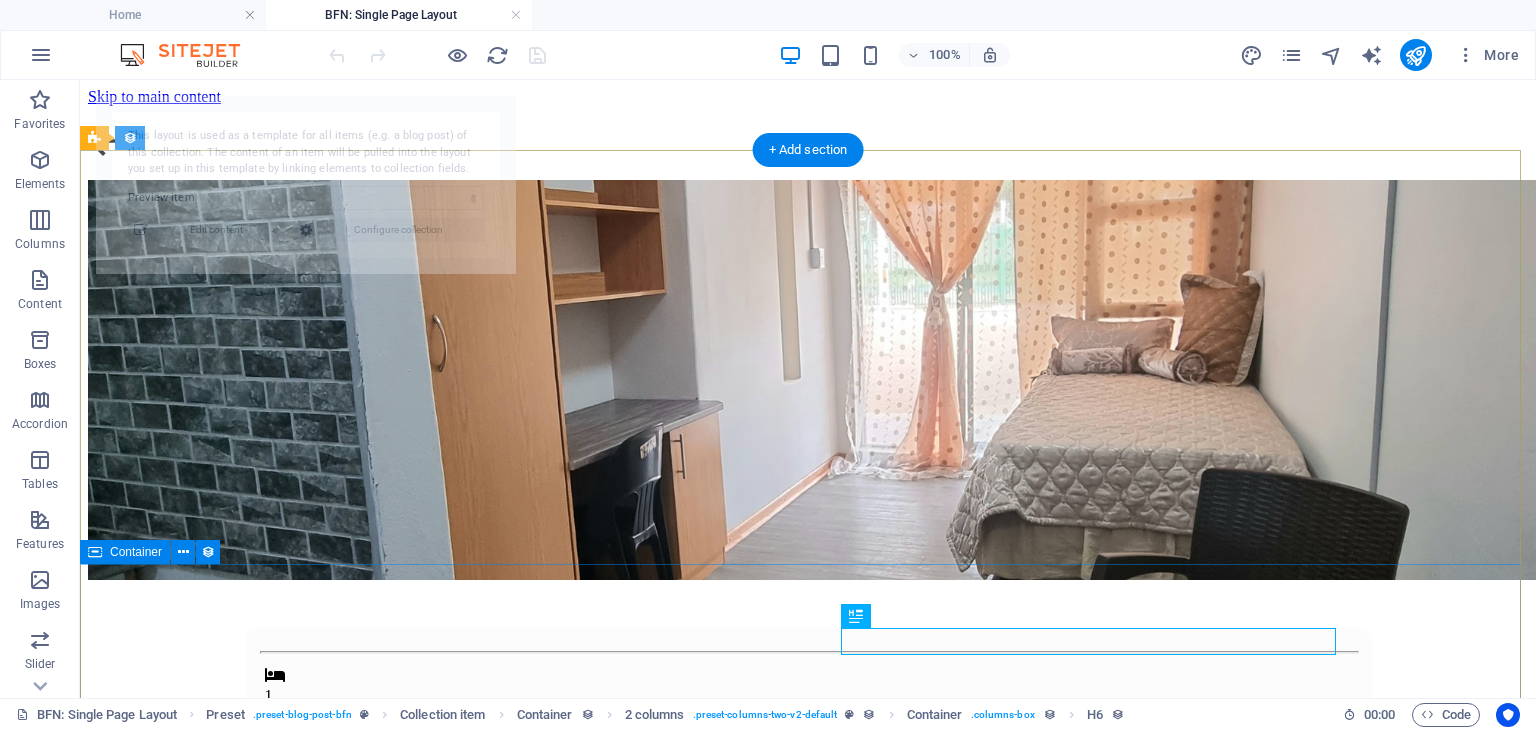 select on "688a3513180b2ea65f0b4ba8" 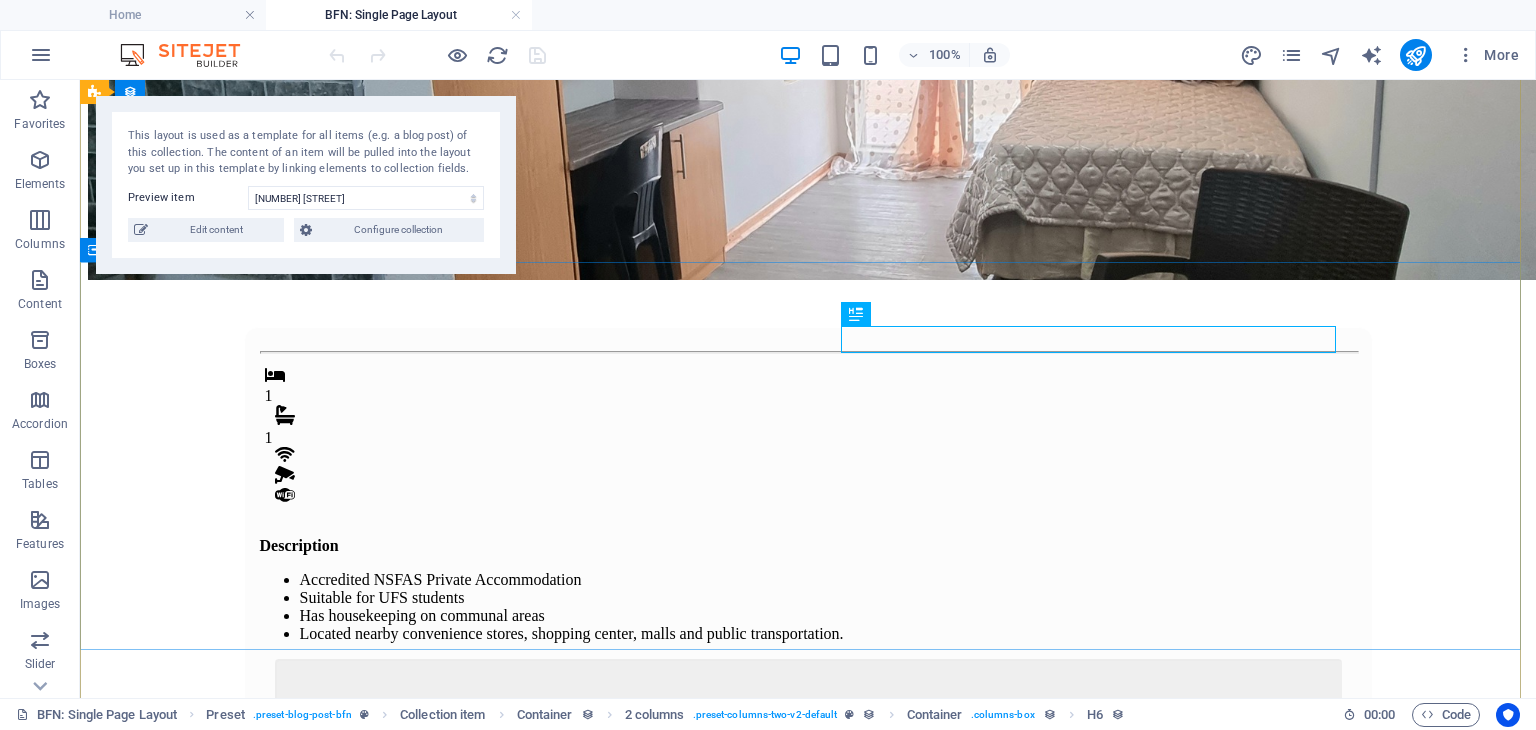 scroll, scrollTop: 303, scrollLeft: 0, axis: vertical 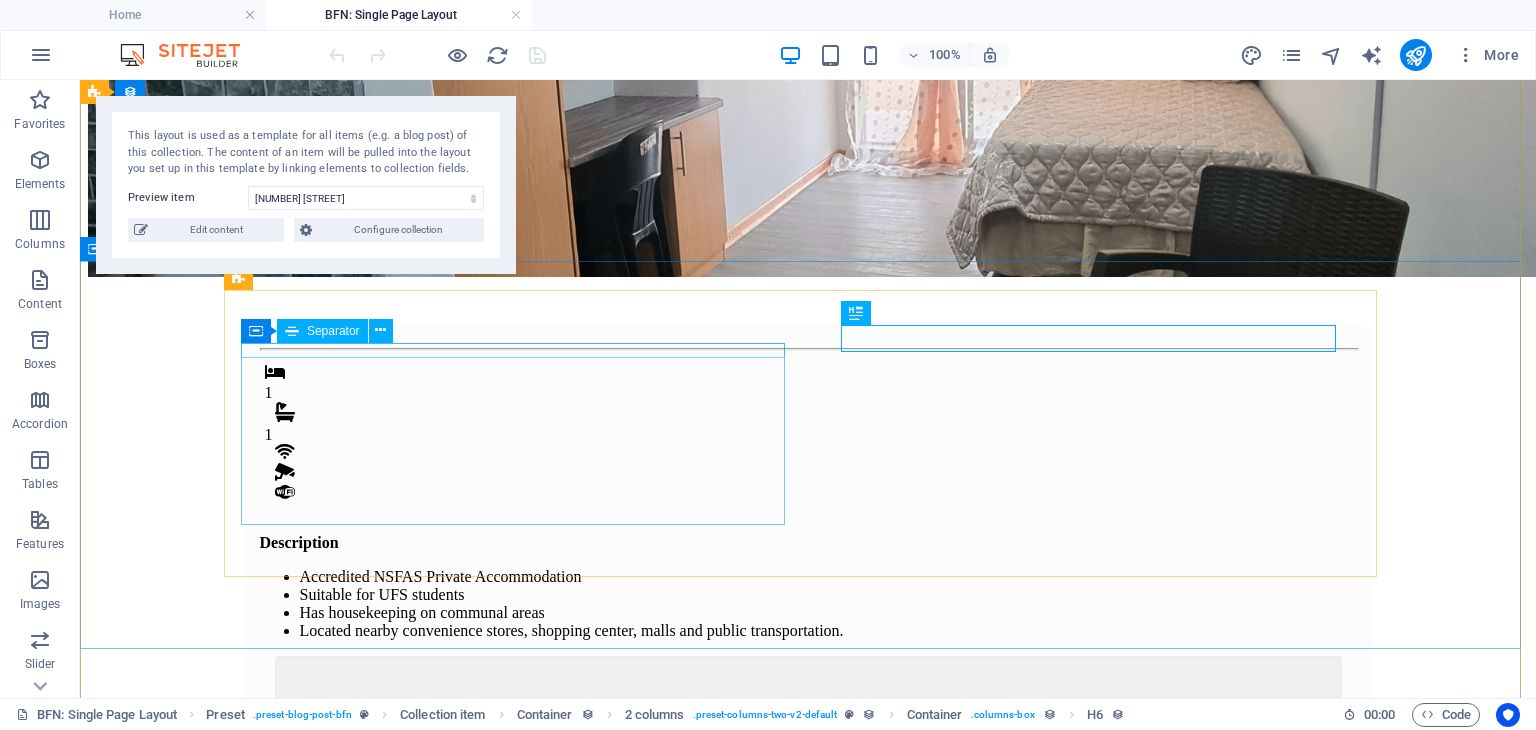 click at bounding box center (808, 349) 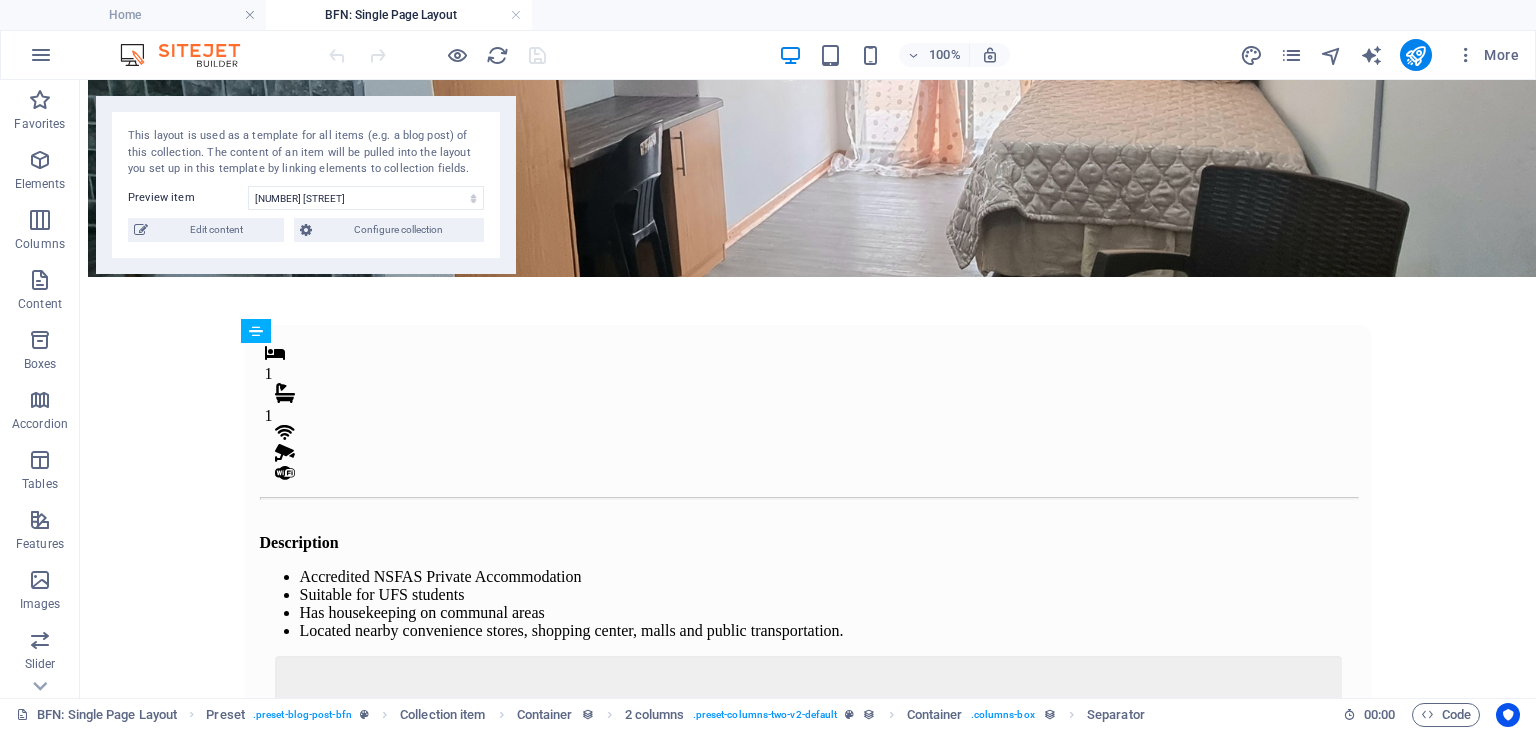 drag, startPoint x: 369, startPoint y: 352, endPoint x: 357, endPoint y: 382, distance: 32.31099 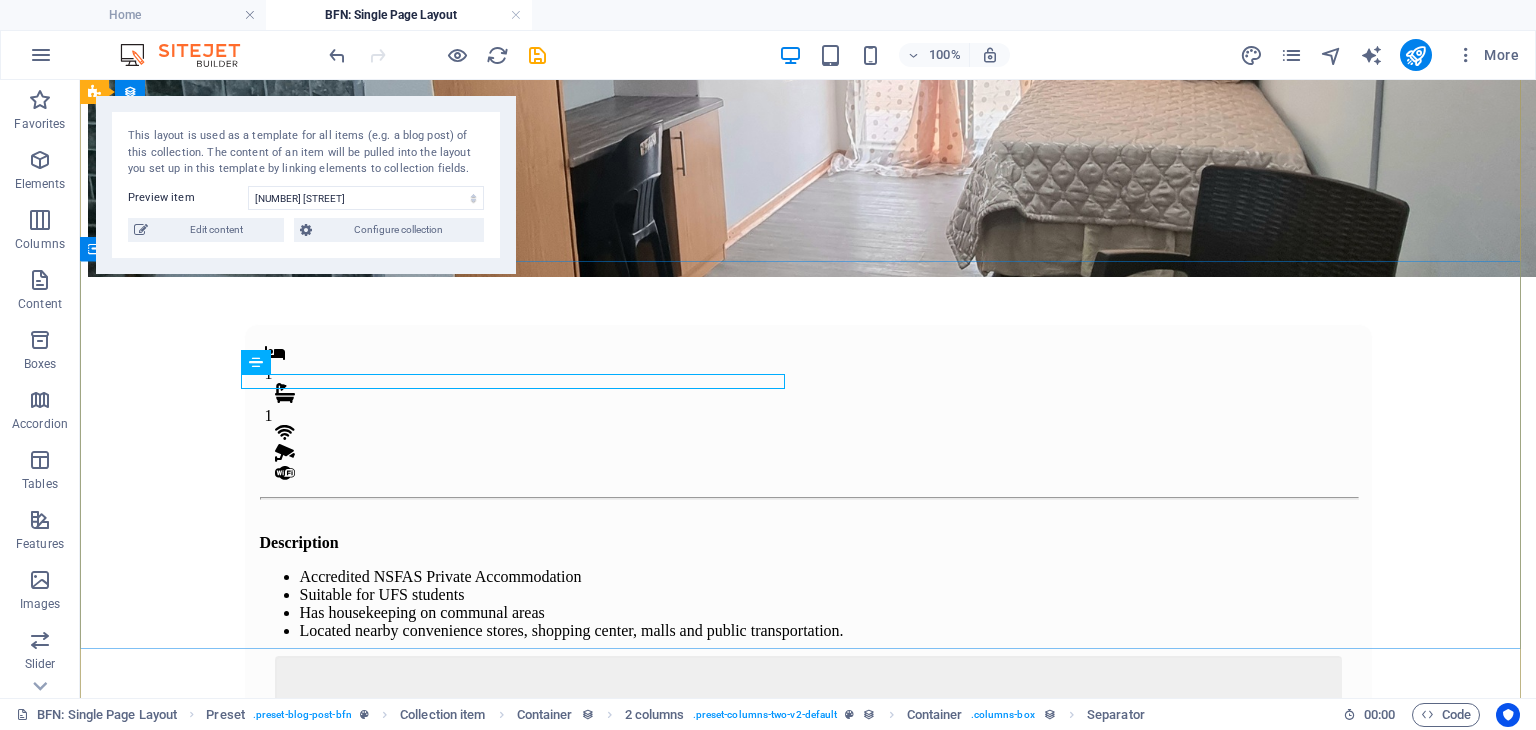 click on "1 1 Description Accredited NSFAS Private Accommodation  Suitable for UFS students Has housekeeping on communal areas Located nearby convenience stores, shopping center, malls and public transportation. Monthly Rental R 4,800 Once-off Fees Admin Fee:   500 Key deposit:   200 Download Form" at bounding box center (807, 727) 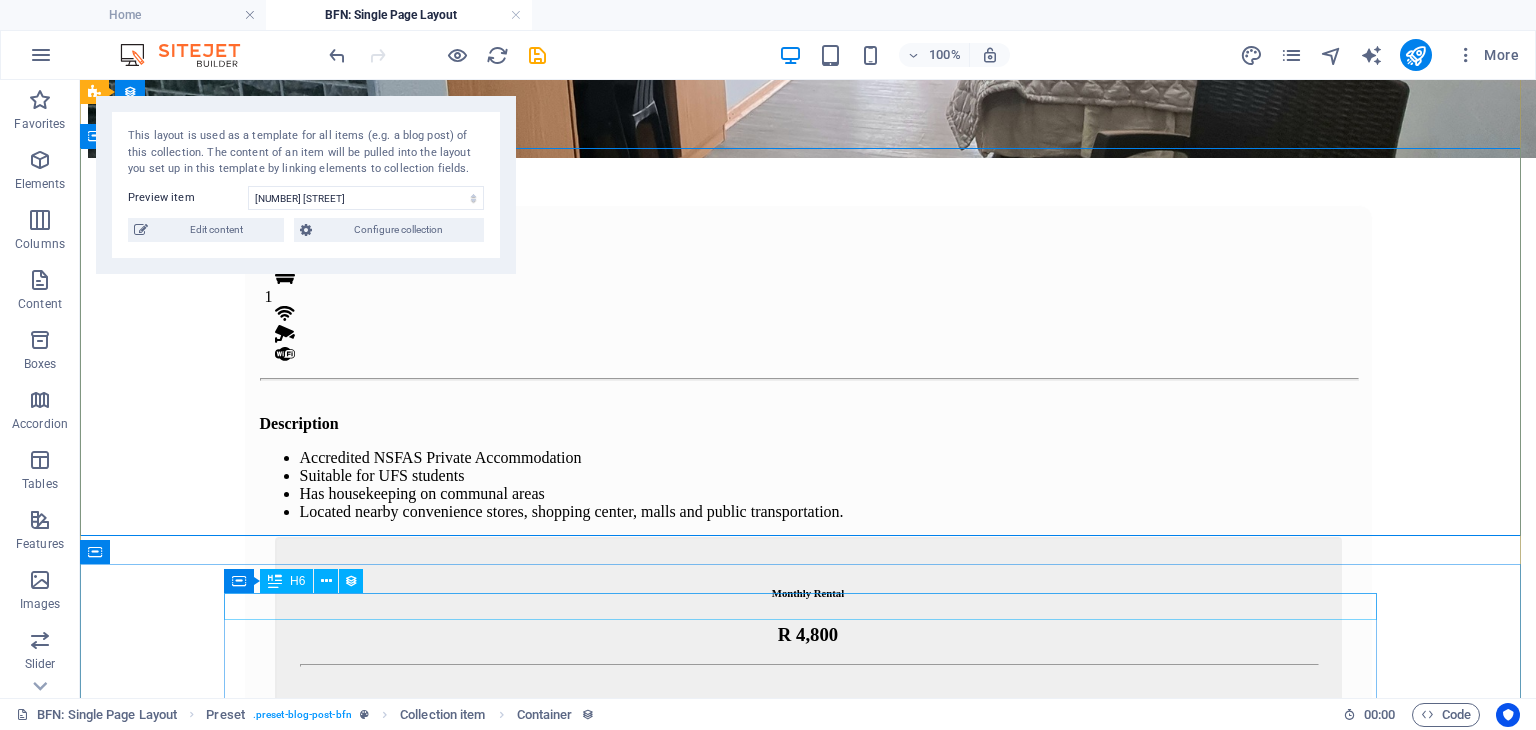 scroll, scrollTop: 423, scrollLeft: 0, axis: vertical 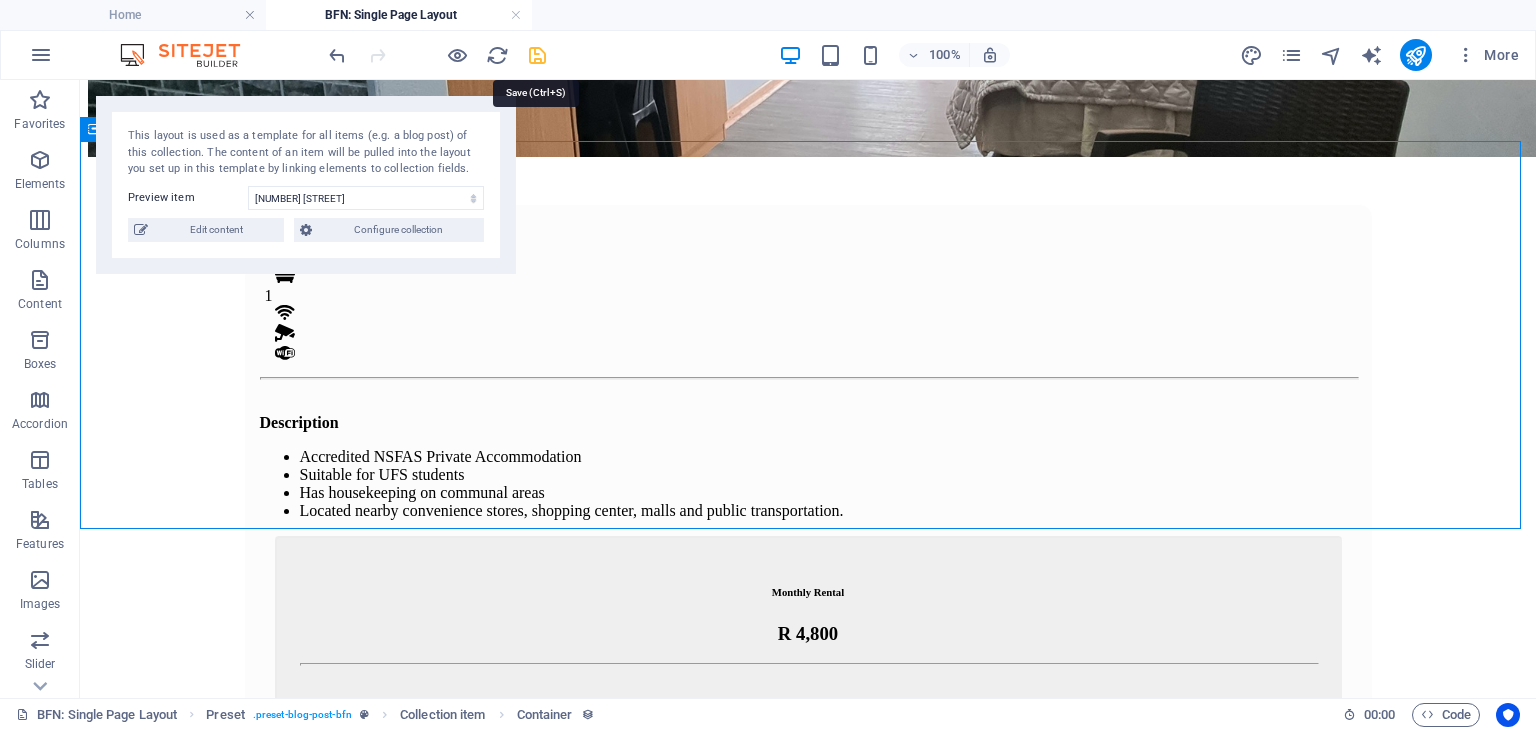 click at bounding box center [537, 55] 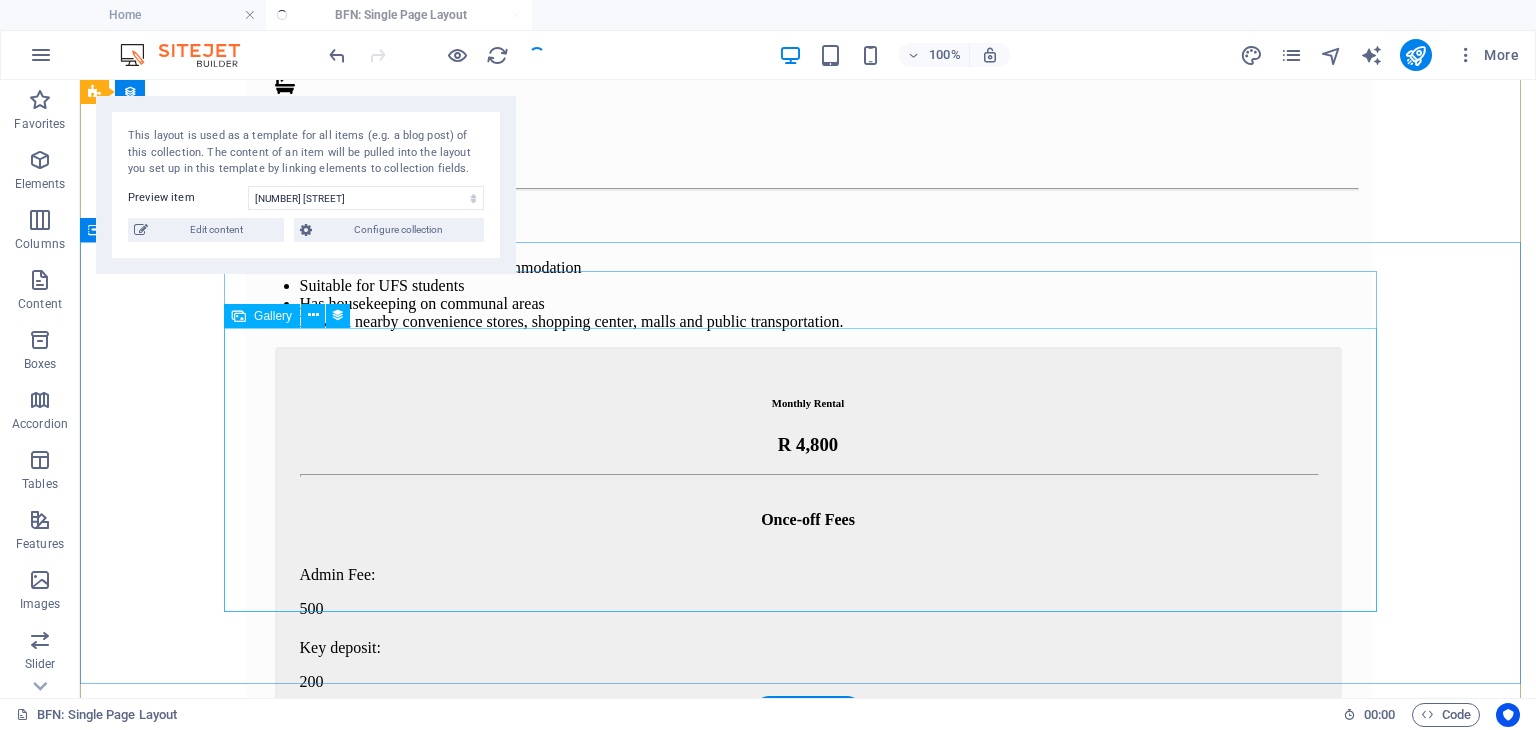 scroll, scrollTop: 754, scrollLeft: 0, axis: vertical 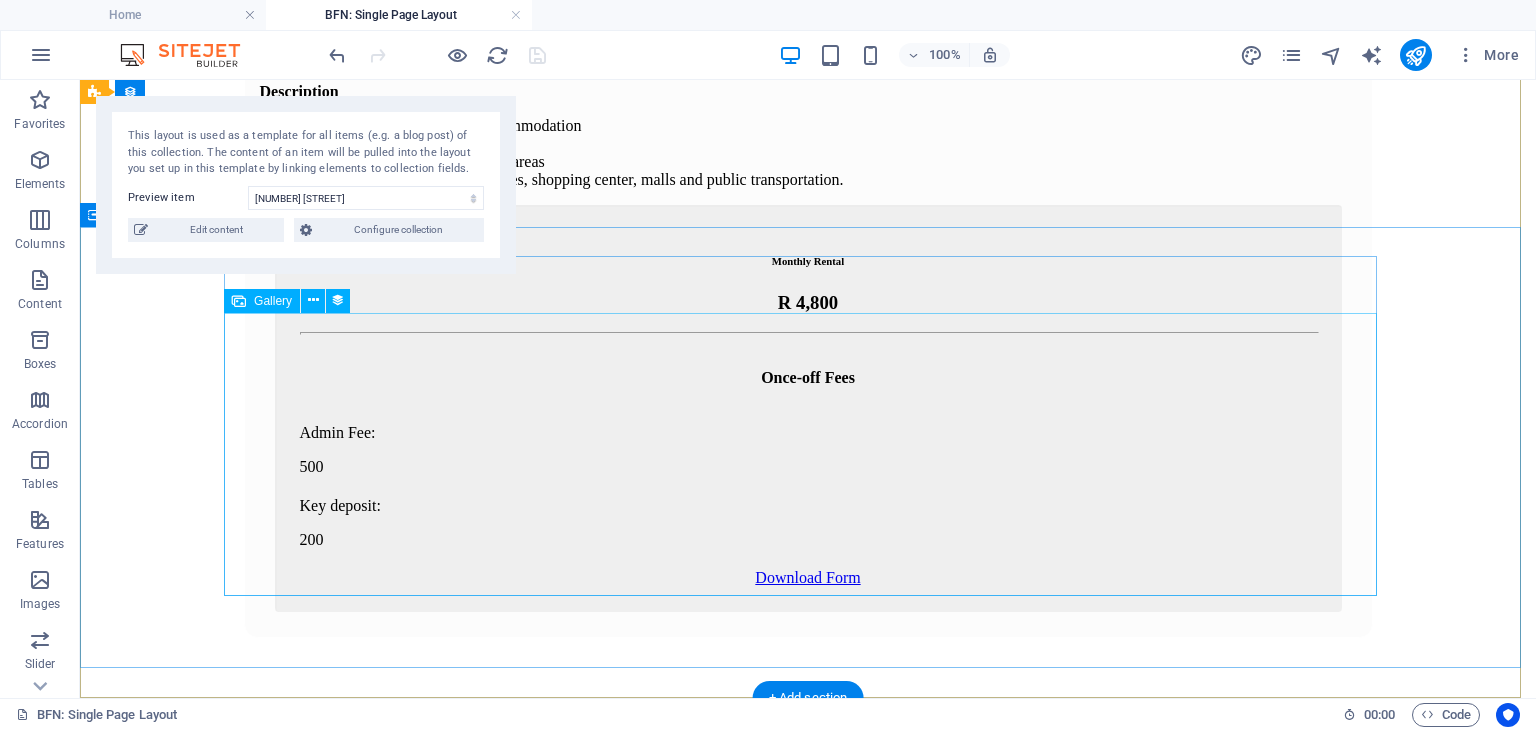 click at bounding box center [421, 1085] 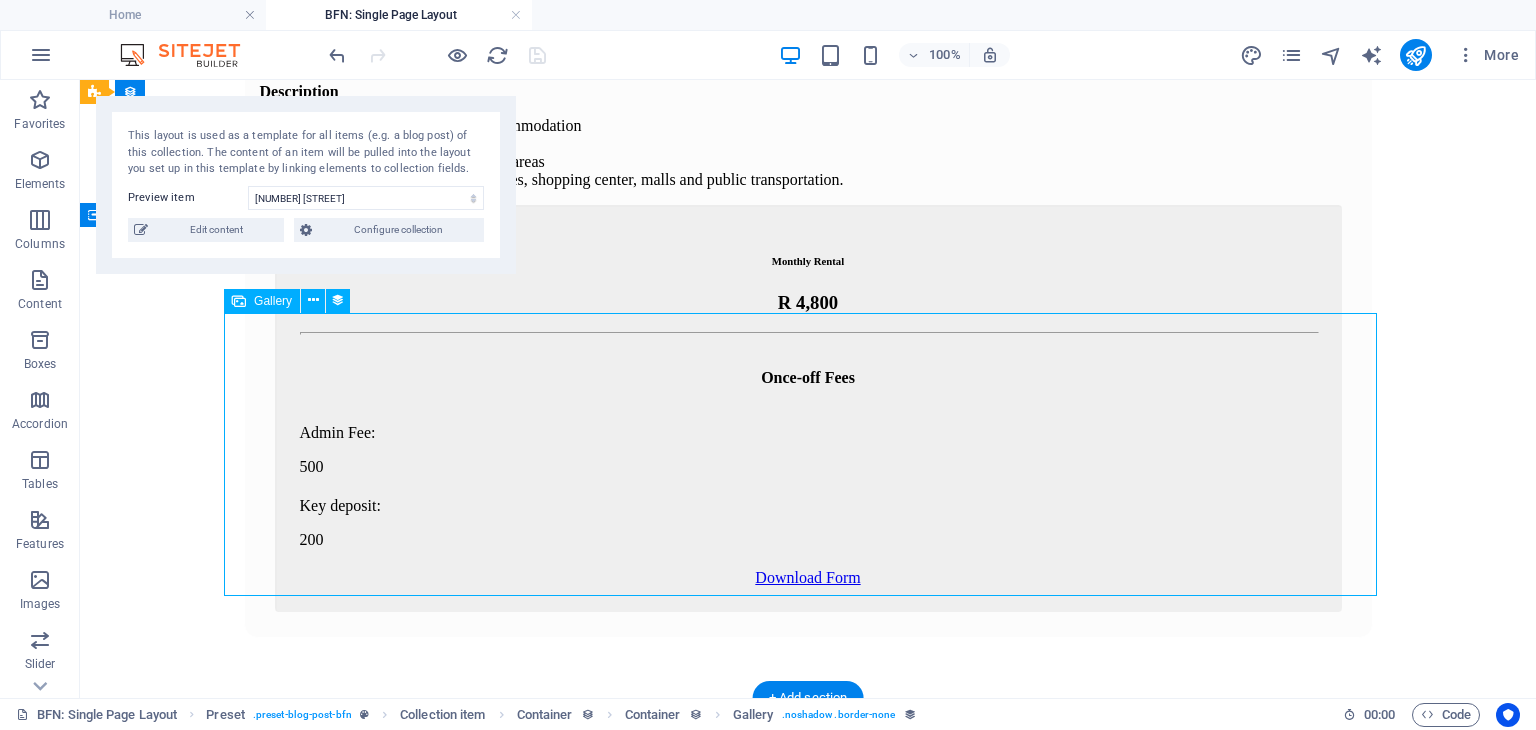 click at bounding box center [421, 1085] 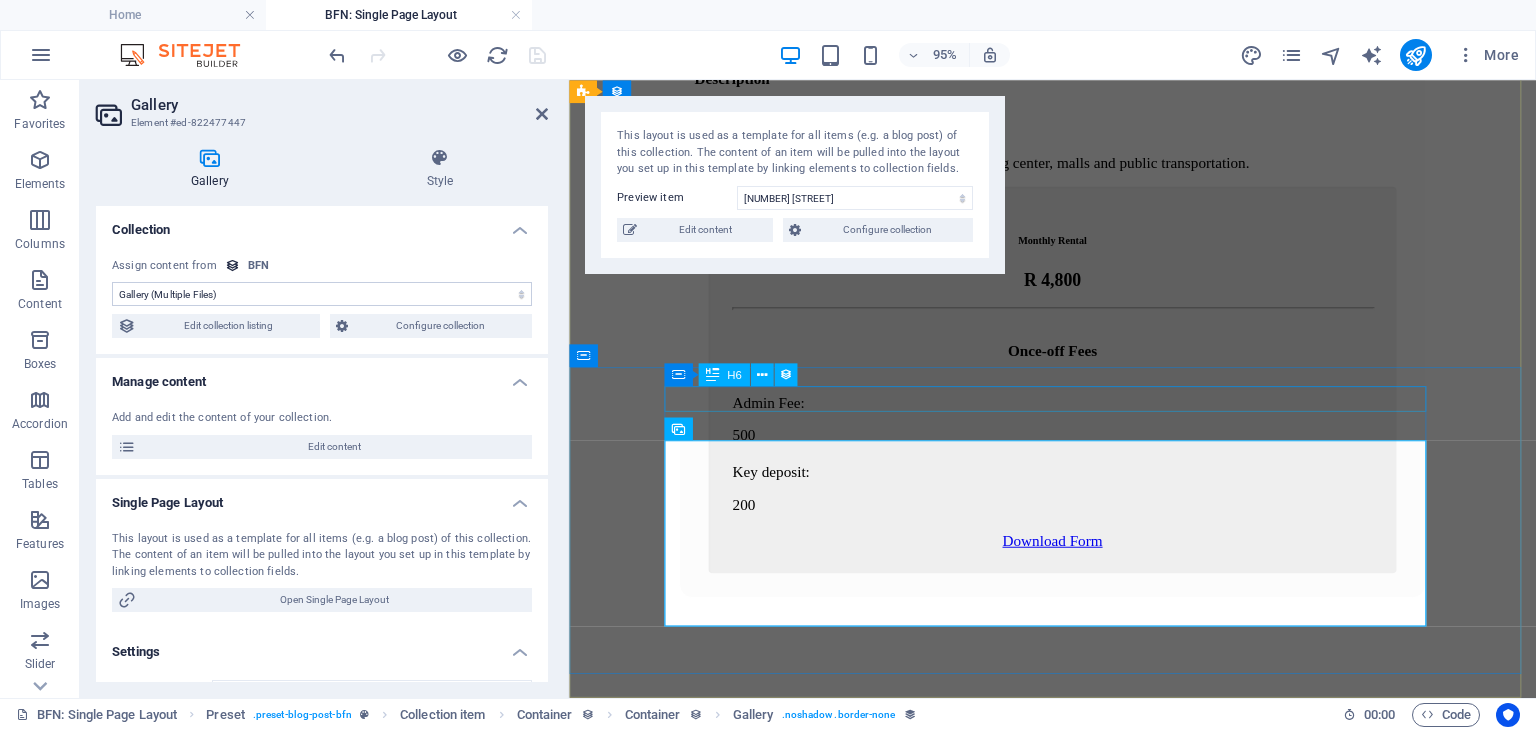 scroll, scrollTop: 555, scrollLeft: 0, axis: vertical 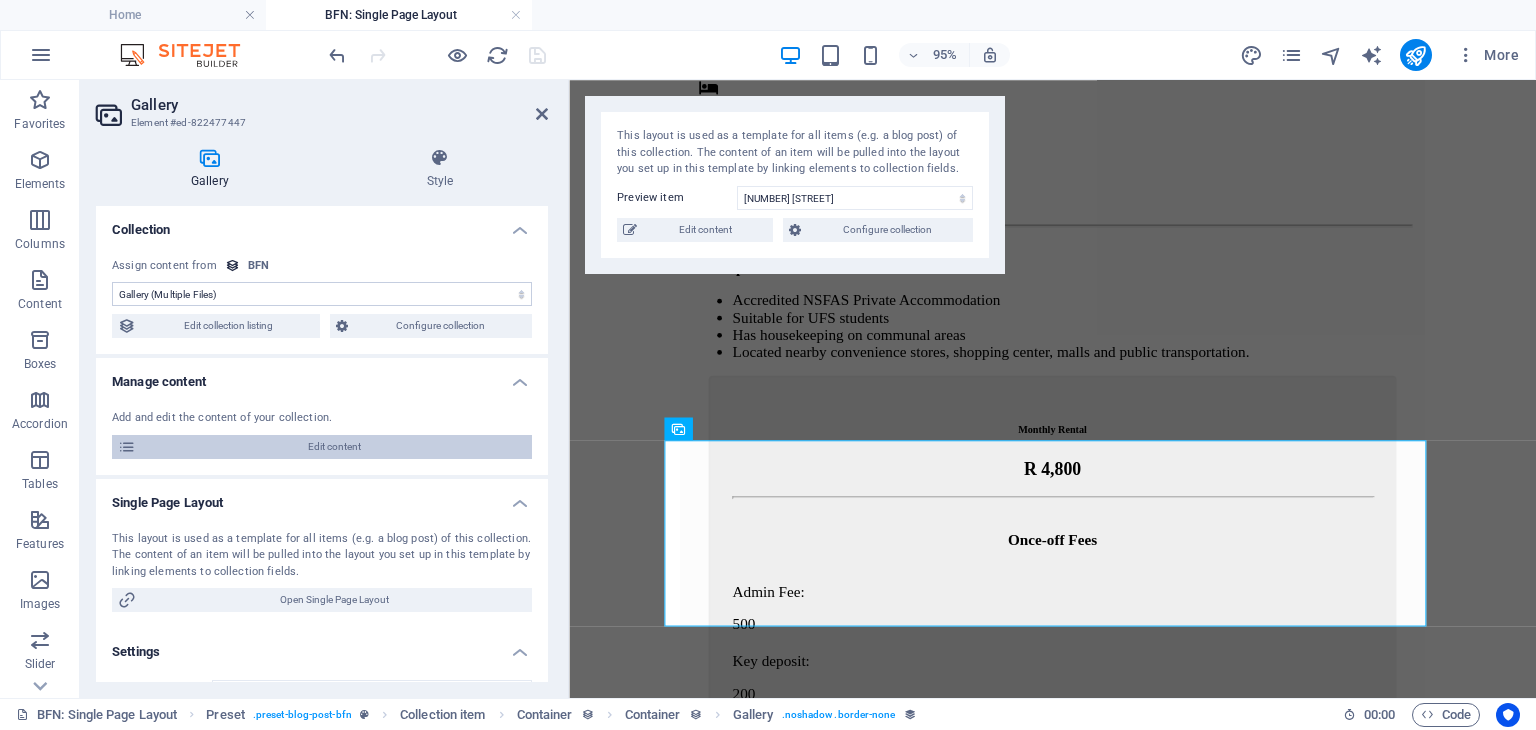 click on "Edit content" at bounding box center (334, 447) 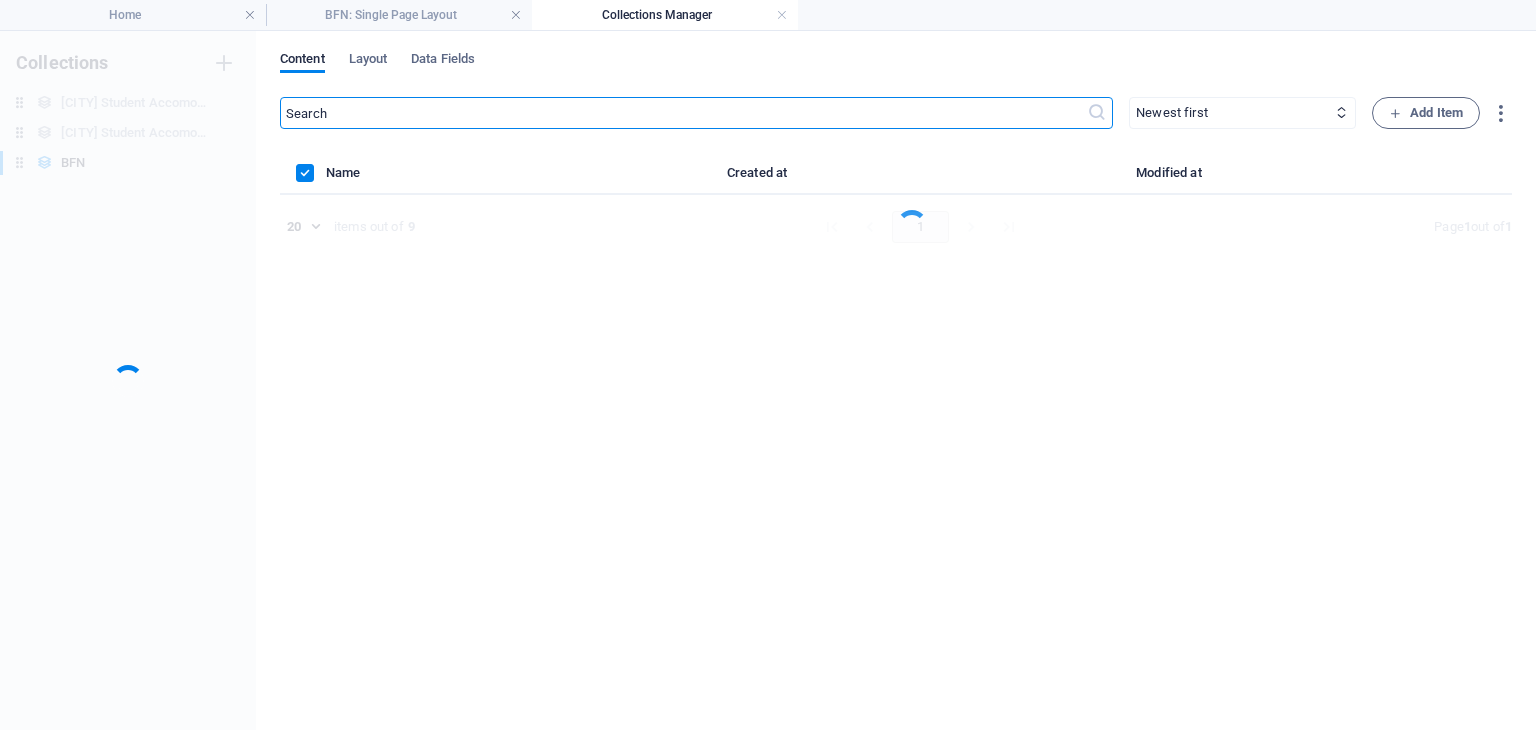 scroll, scrollTop: 0, scrollLeft: 0, axis: both 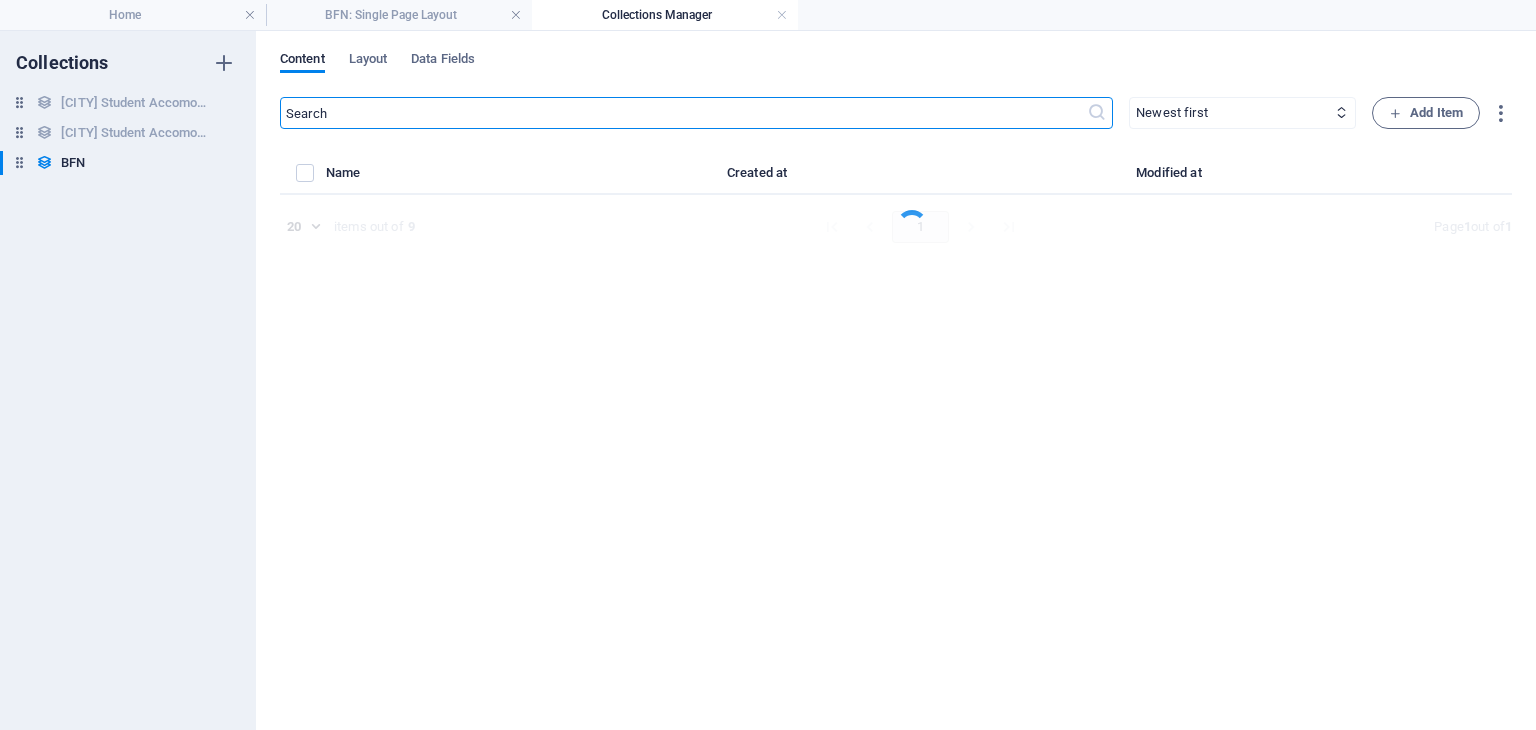 select on "Bachelor Room" 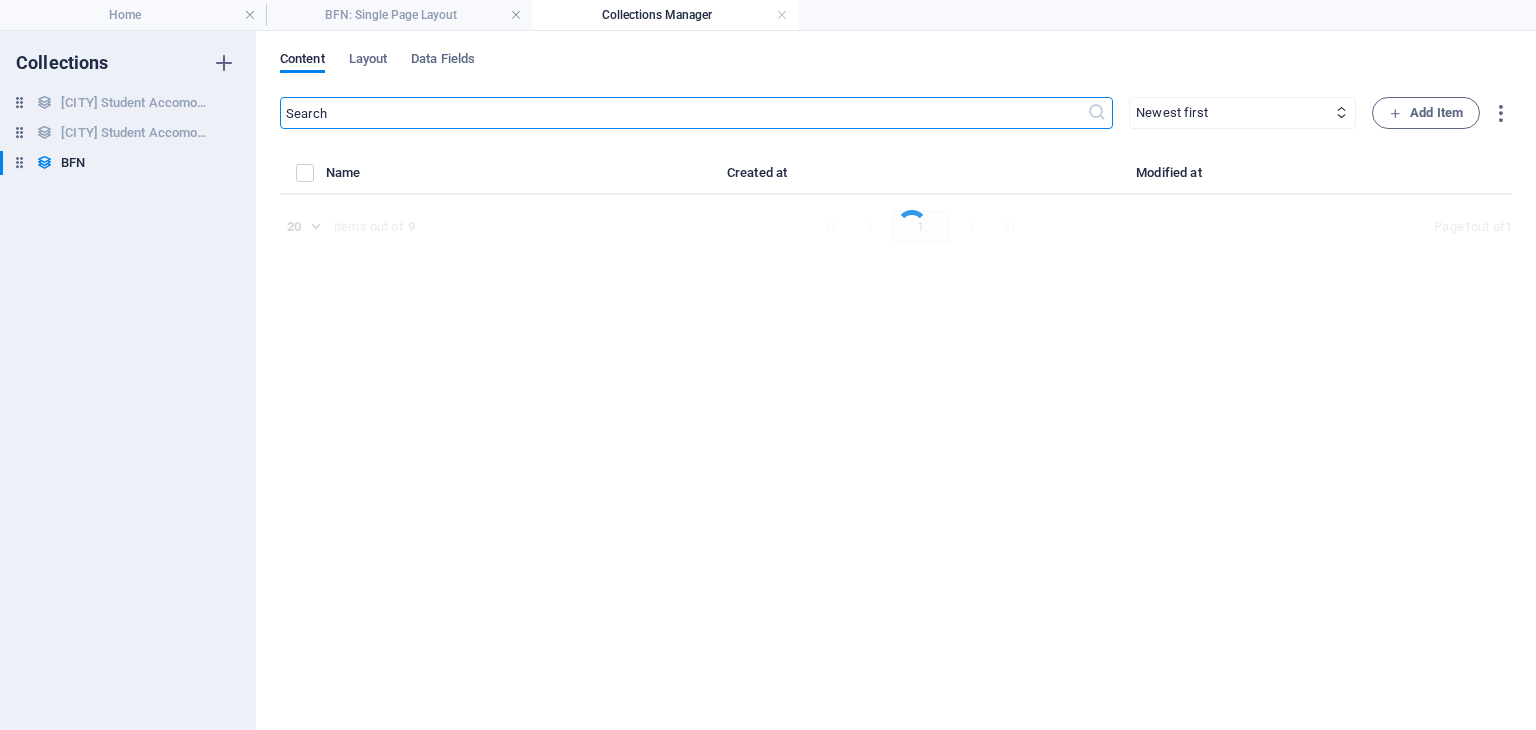 select on "Available" 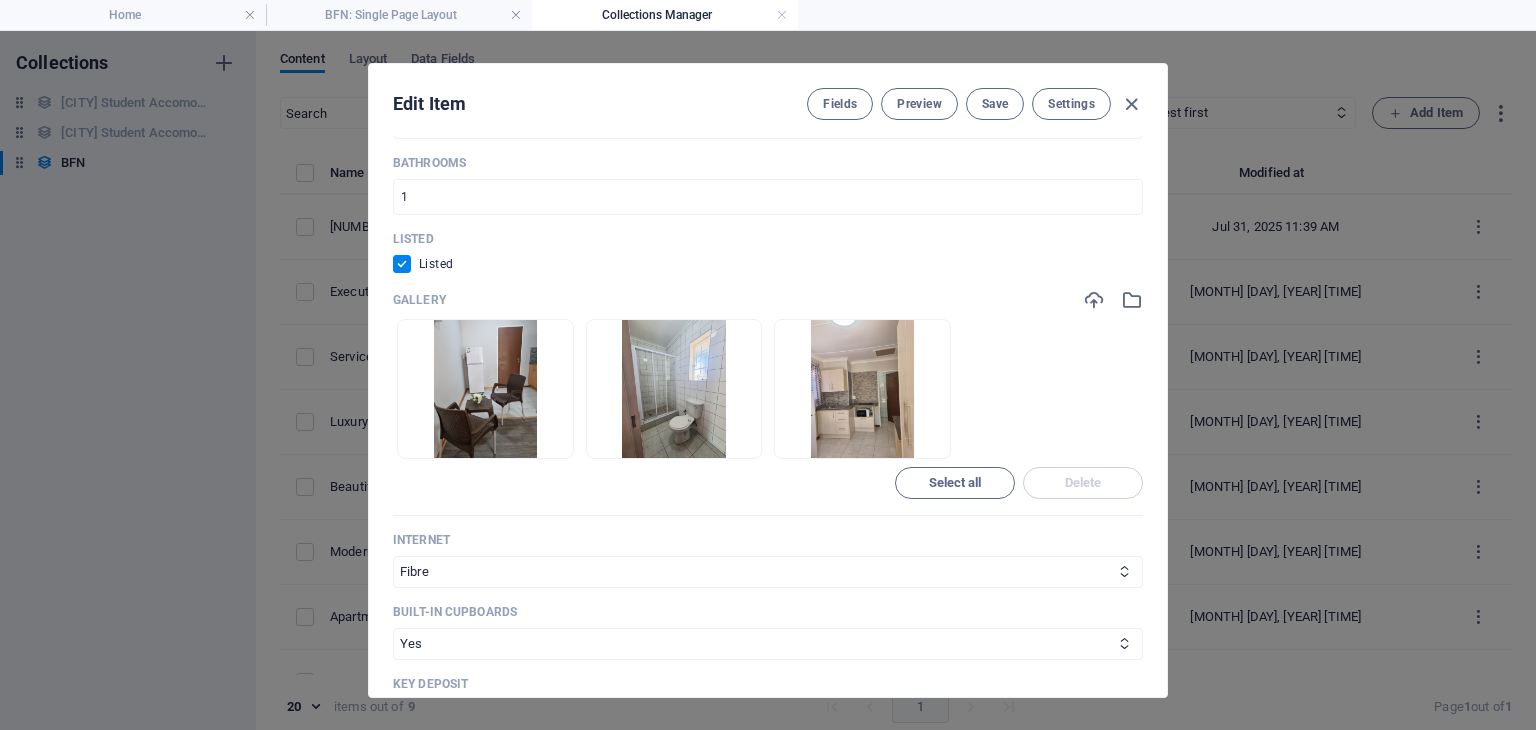scroll, scrollTop: 1031, scrollLeft: 0, axis: vertical 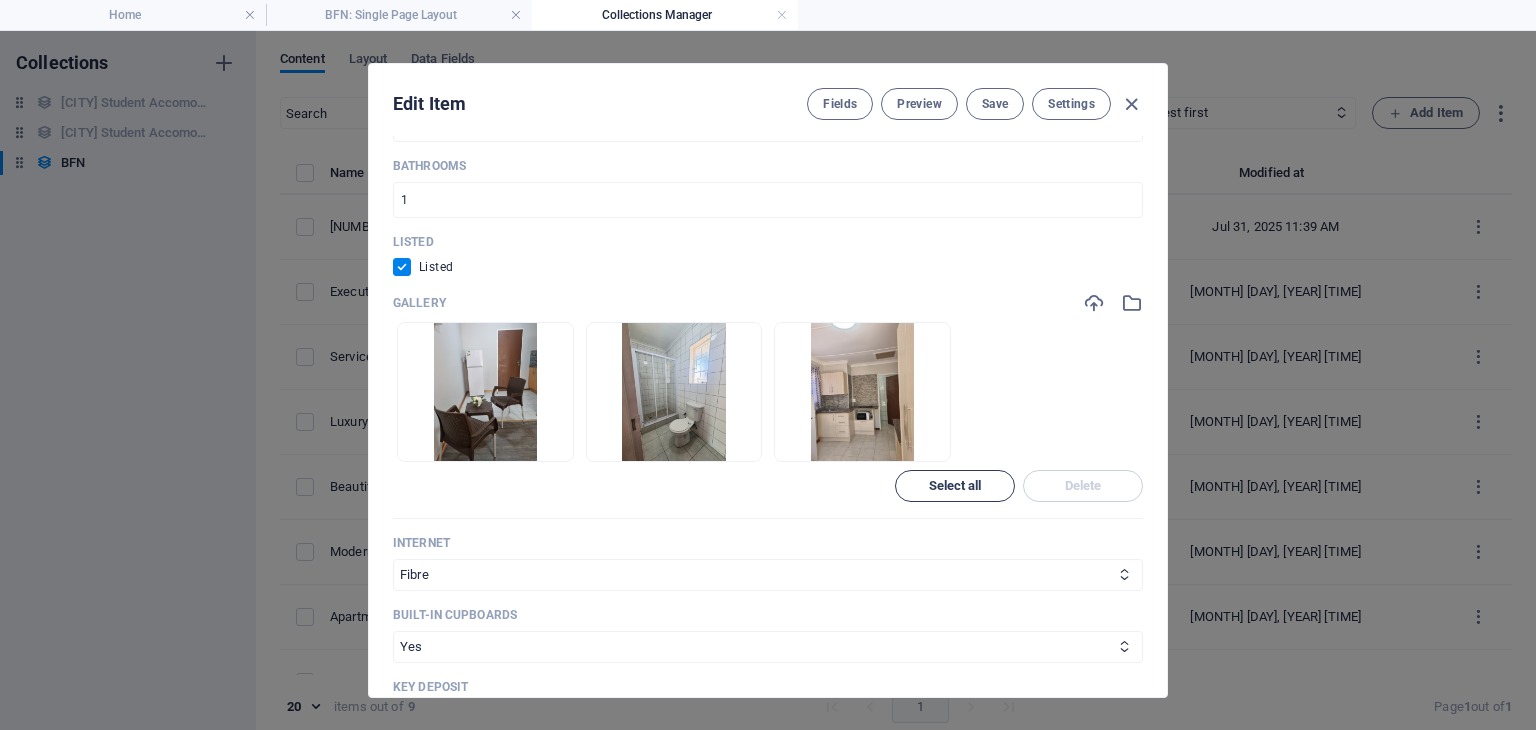 click on "Select all" at bounding box center (955, 486) 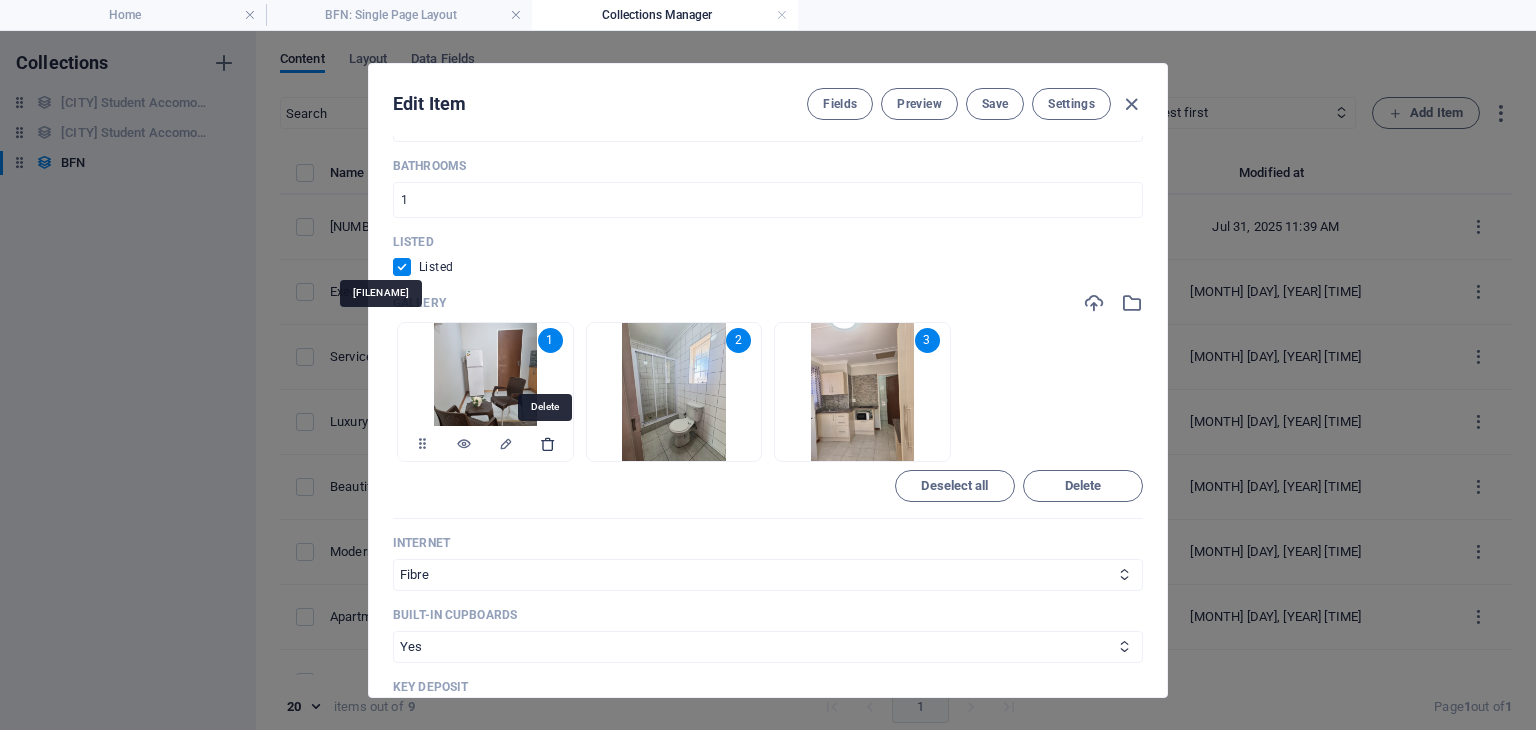 click at bounding box center [548, 444] 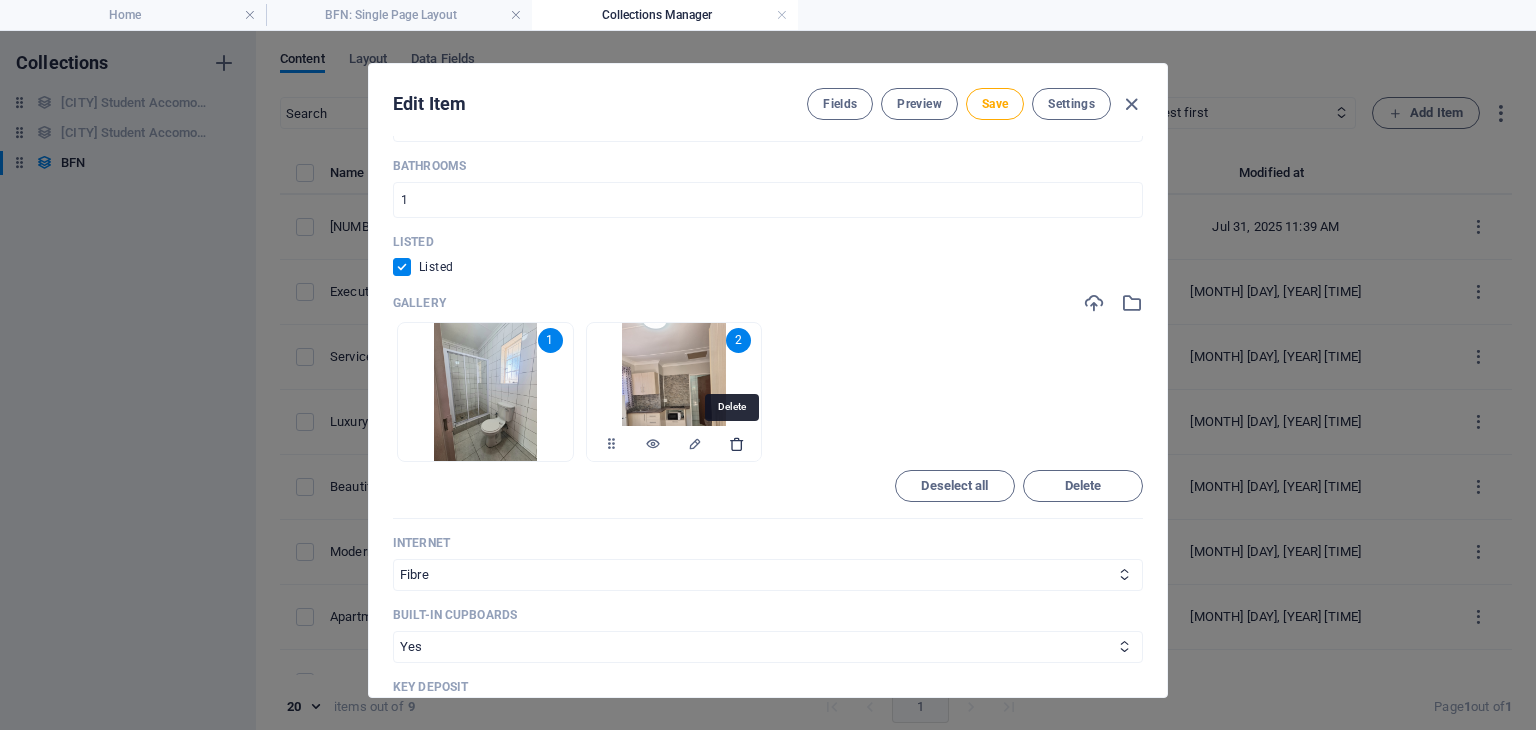 click at bounding box center [737, 444] 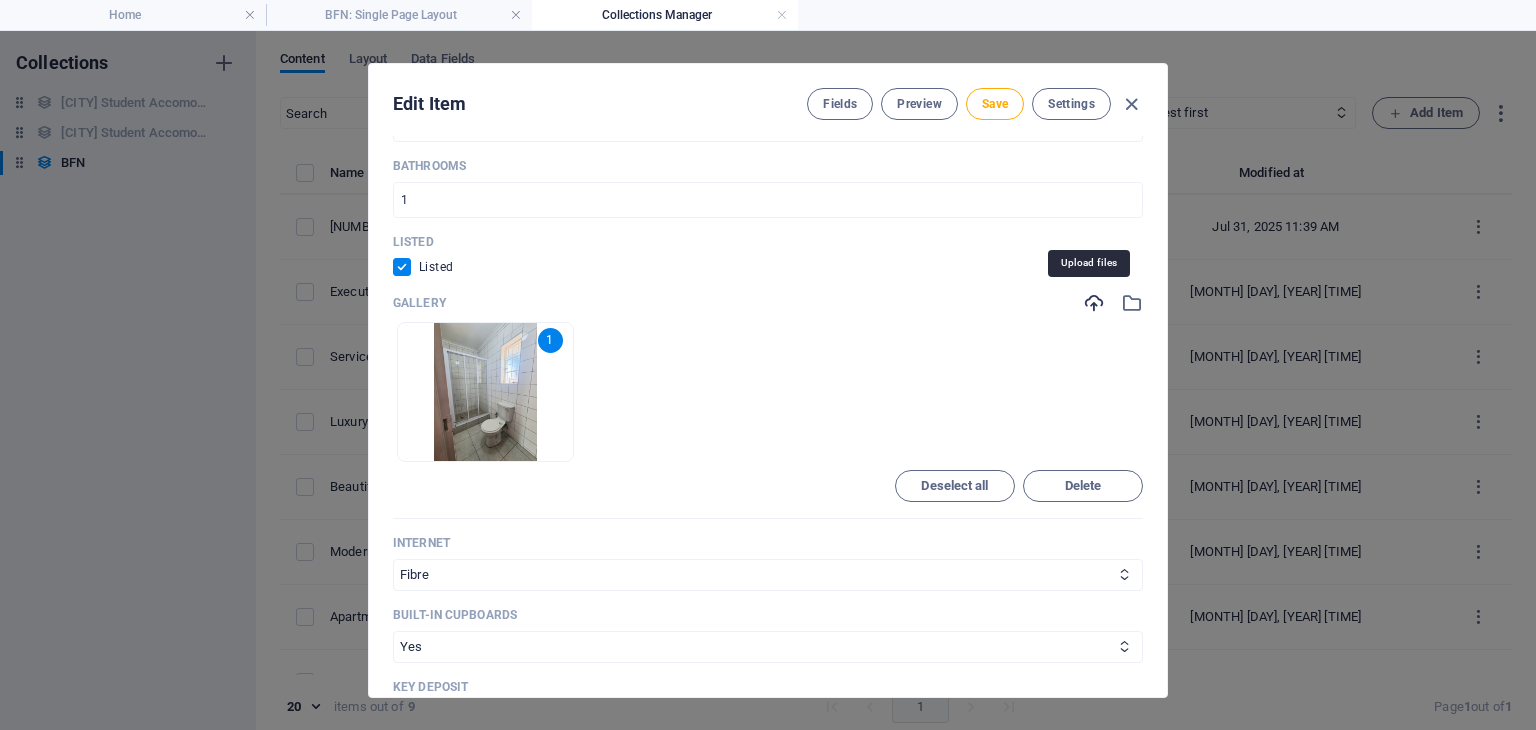 click at bounding box center (1094, 303) 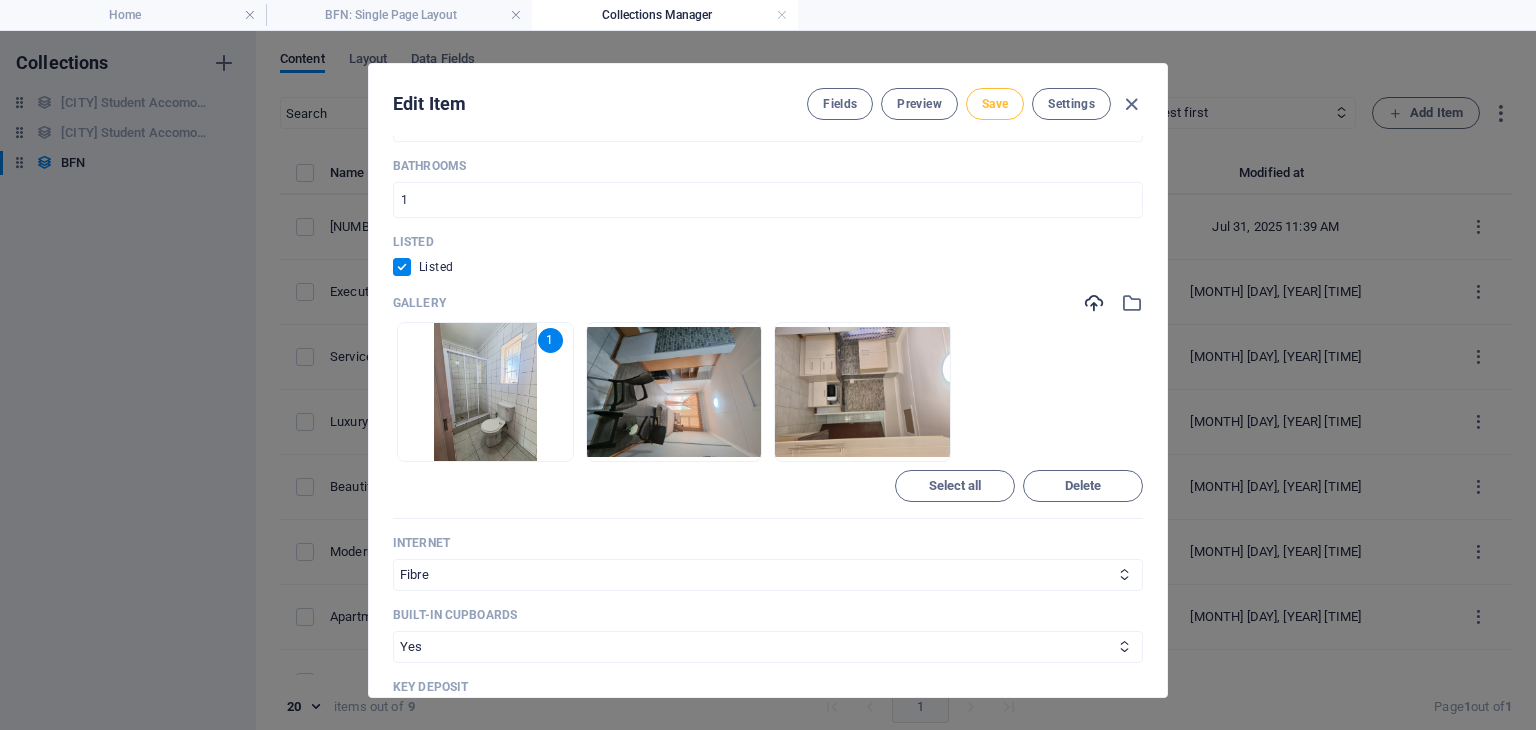 click on "Save" at bounding box center [995, 104] 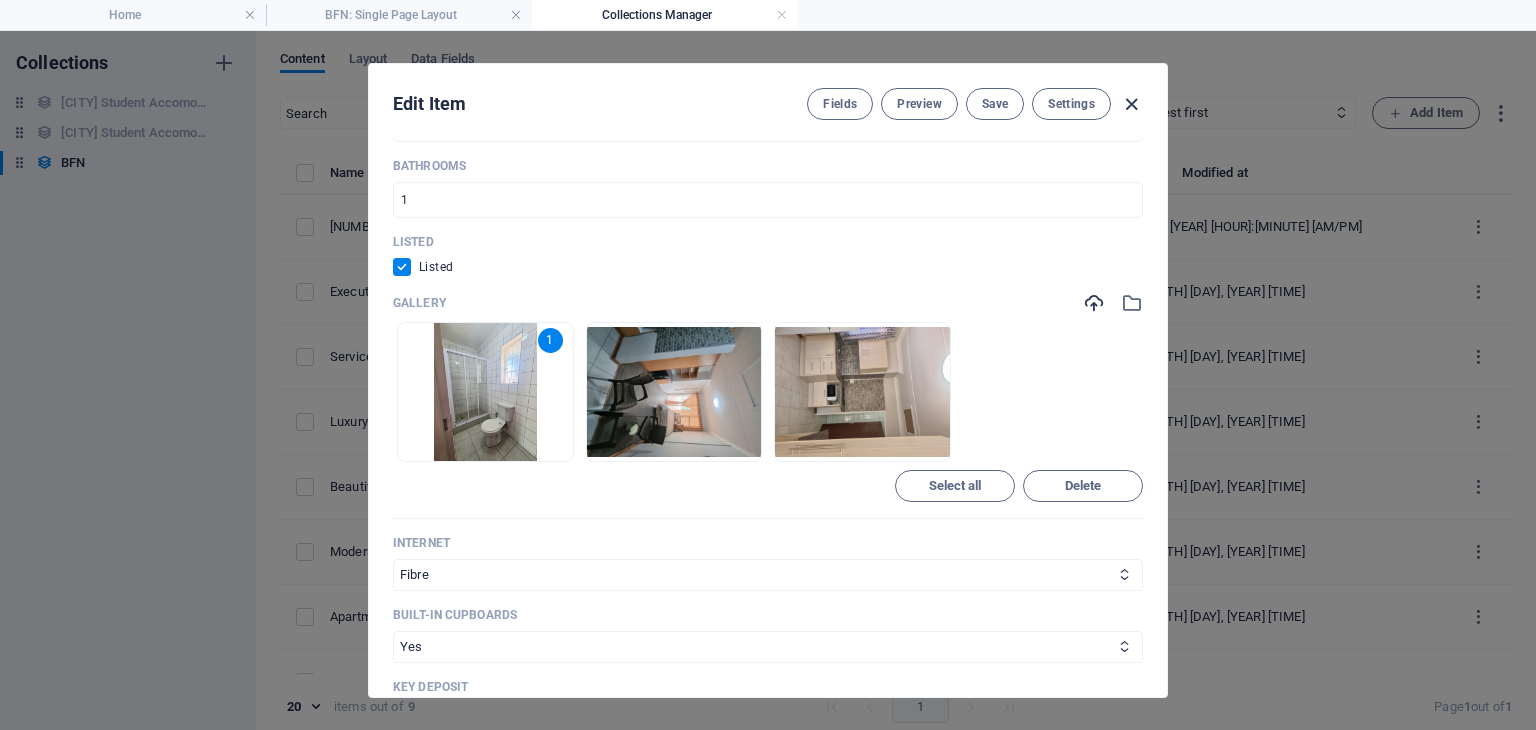click at bounding box center (1131, 104) 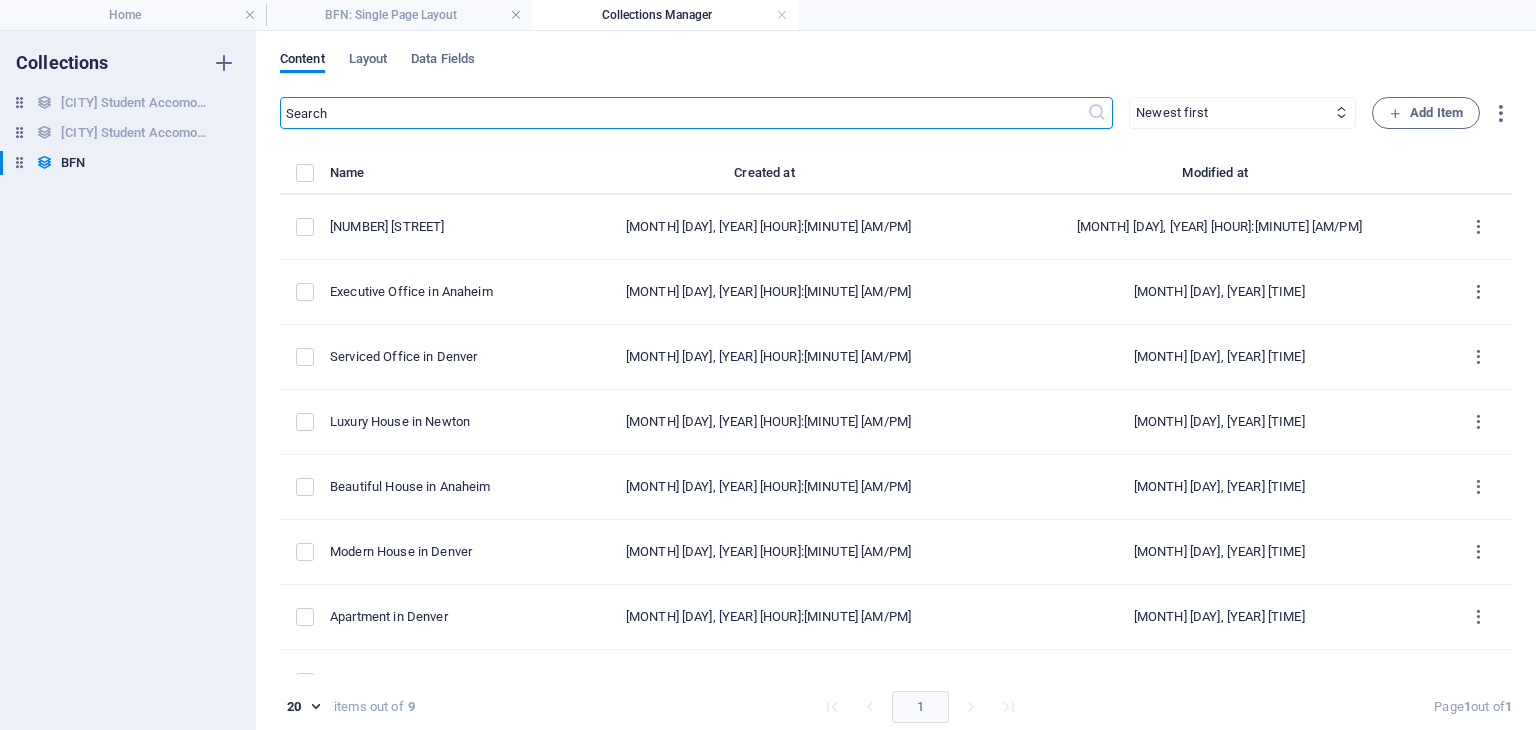 scroll, scrollTop: 0, scrollLeft: 0, axis: both 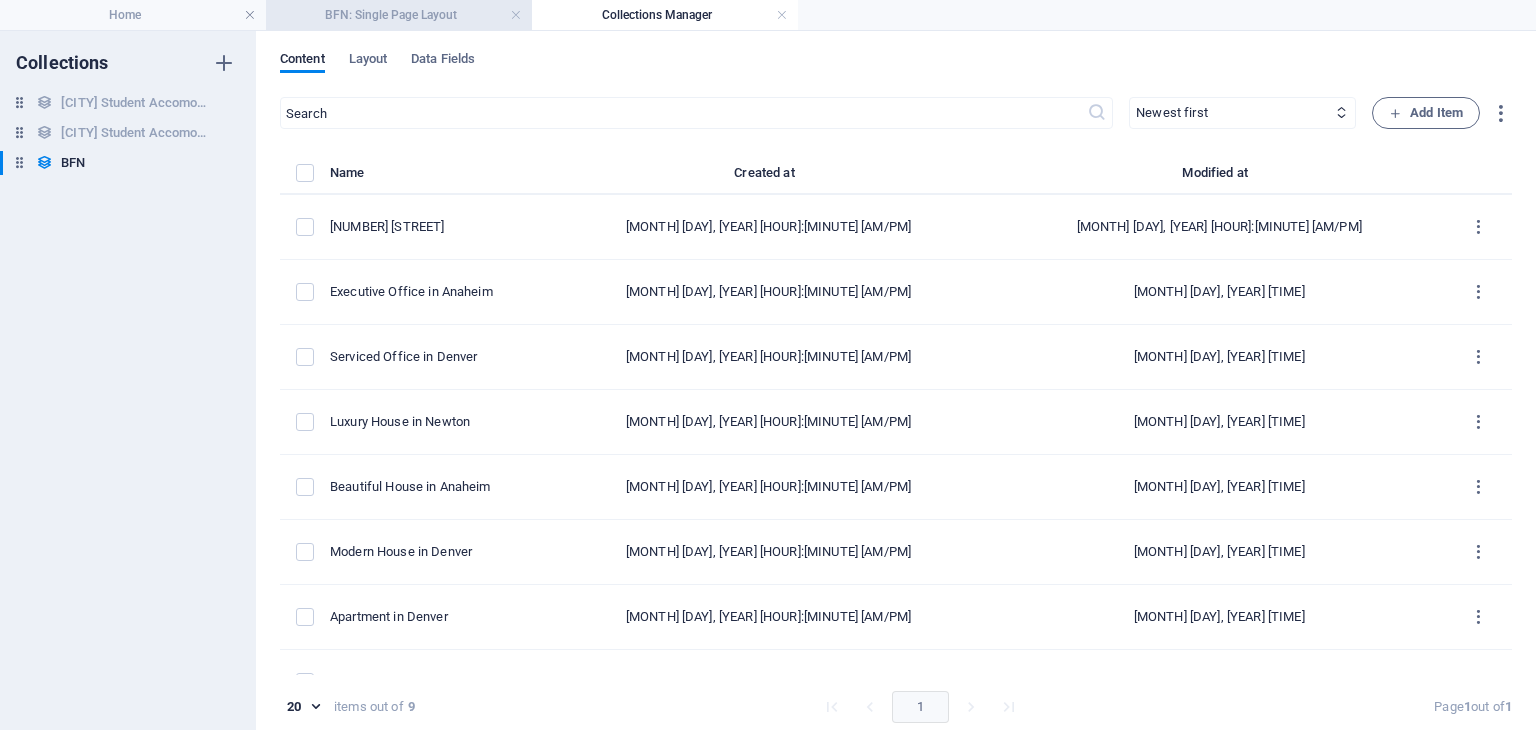 click on "BFN: Single Page Layout" at bounding box center (399, 15) 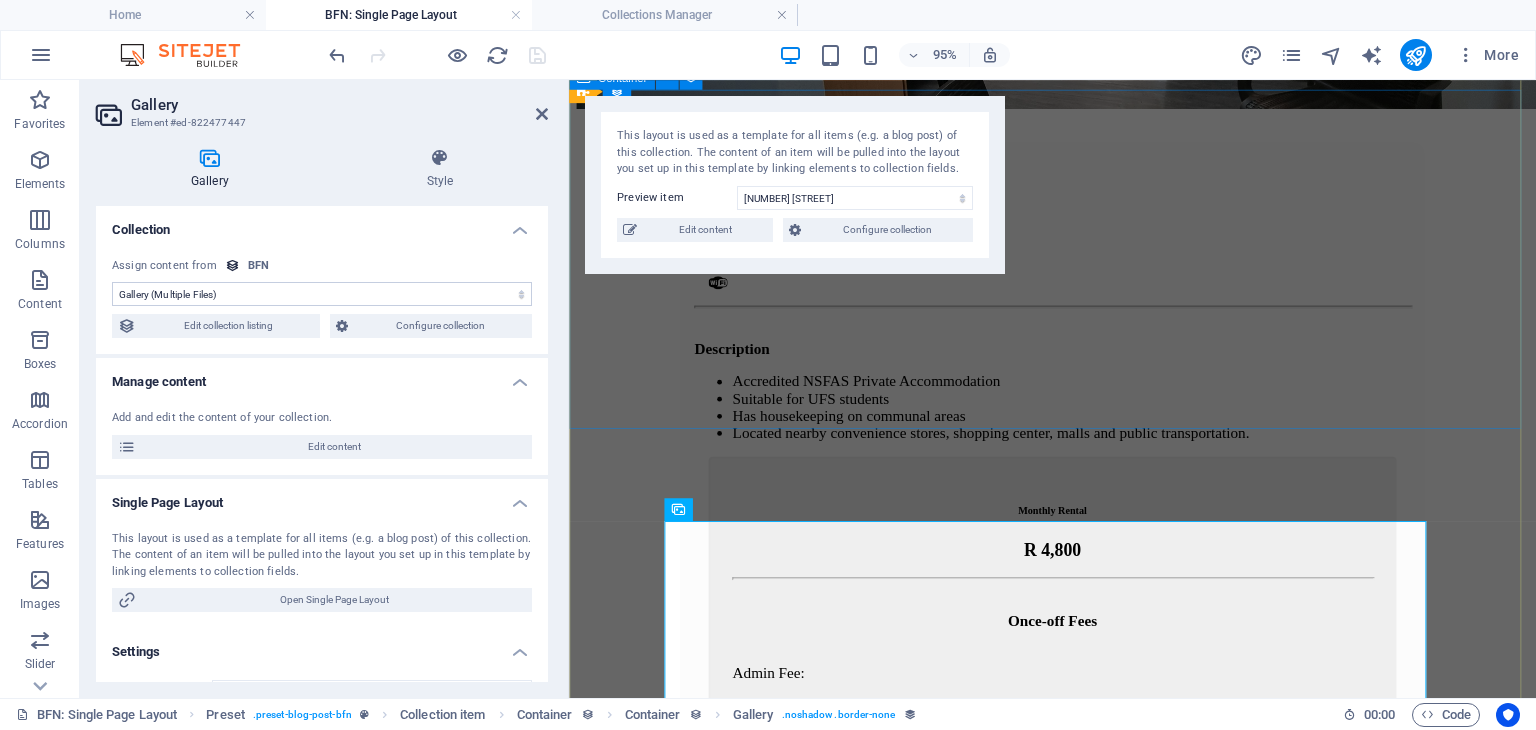 scroll, scrollTop: 555, scrollLeft: 0, axis: vertical 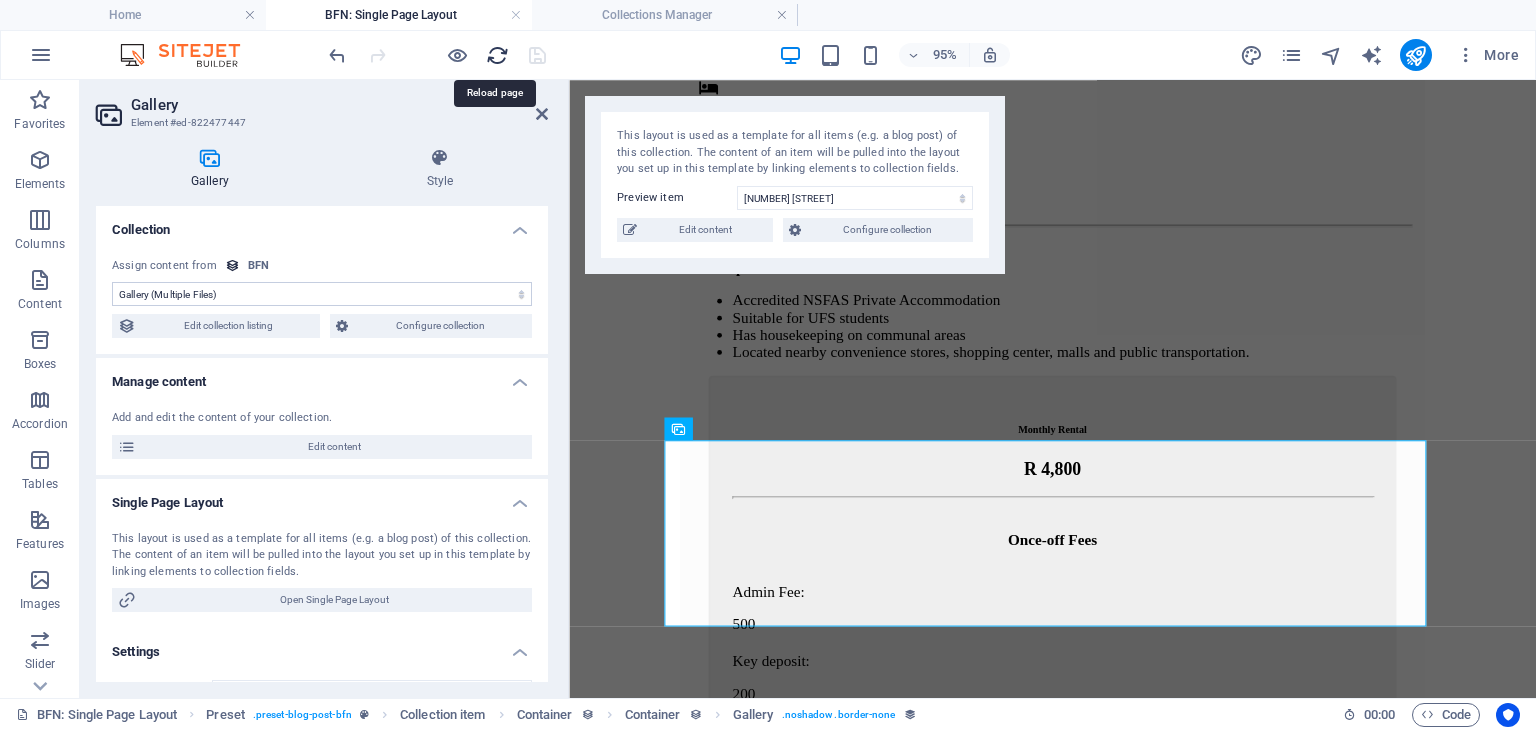 click at bounding box center [497, 55] 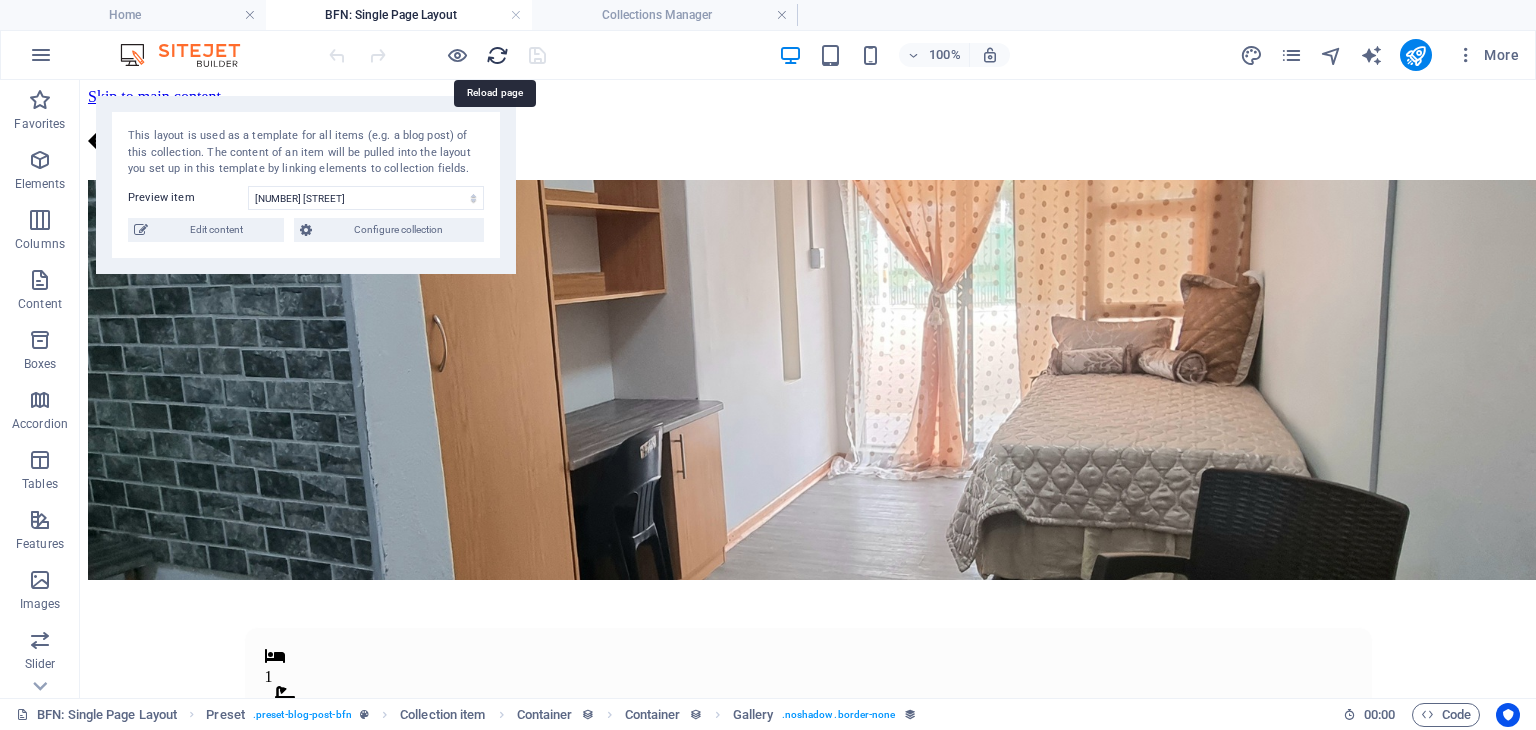 scroll, scrollTop: 0, scrollLeft: 0, axis: both 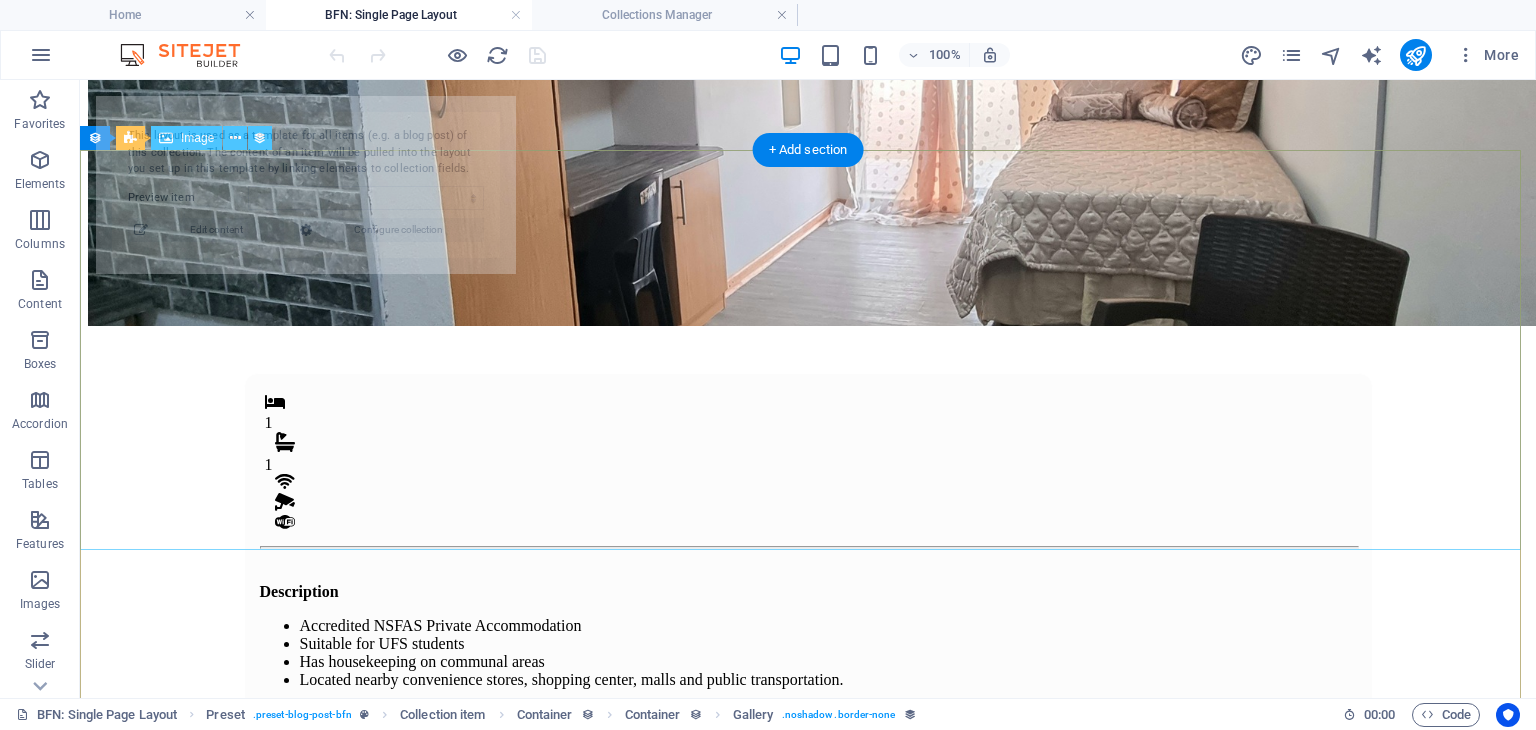 select on "688a3513180b2ea65f0b4ba8" 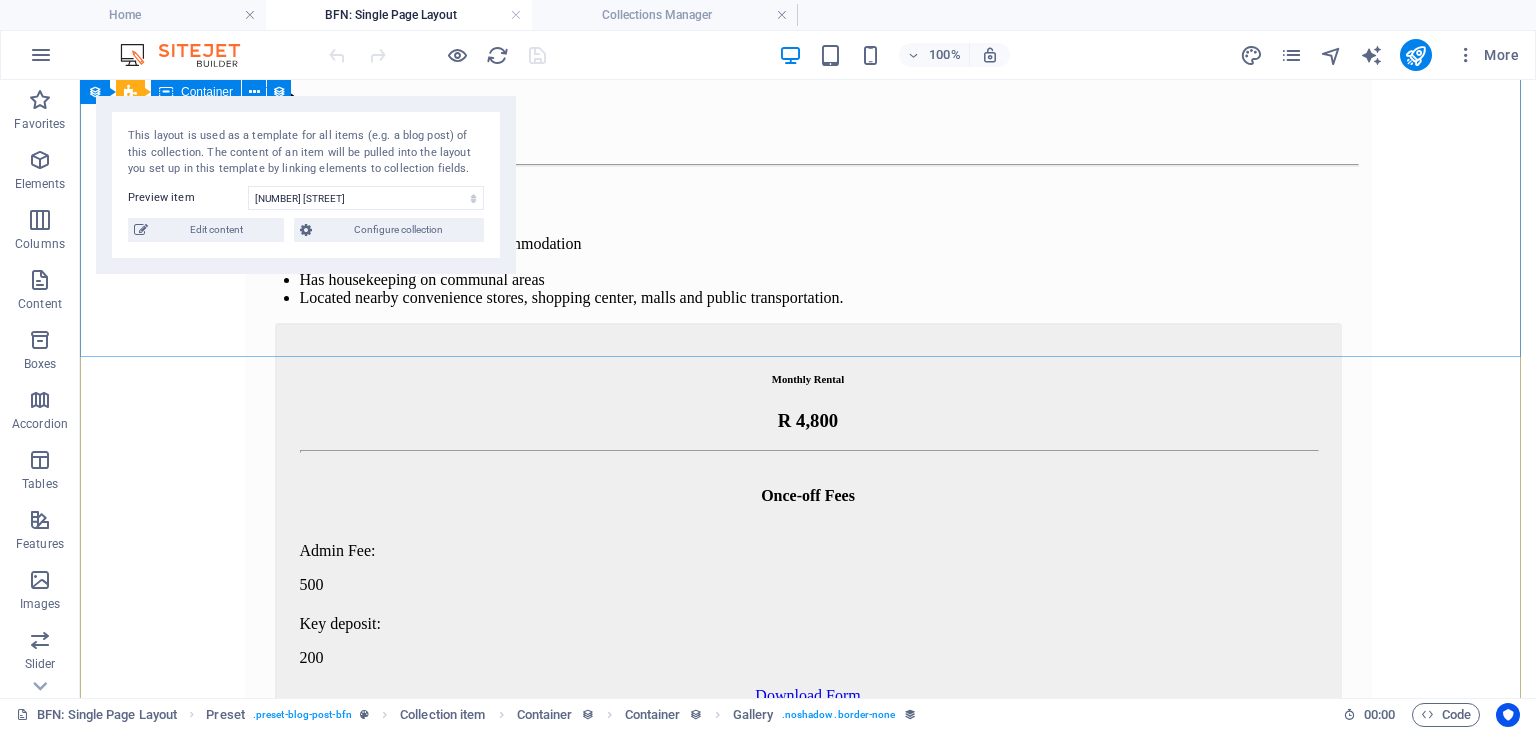 scroll, scrollTop: 754, scrollLeft: 0, axis: vertical 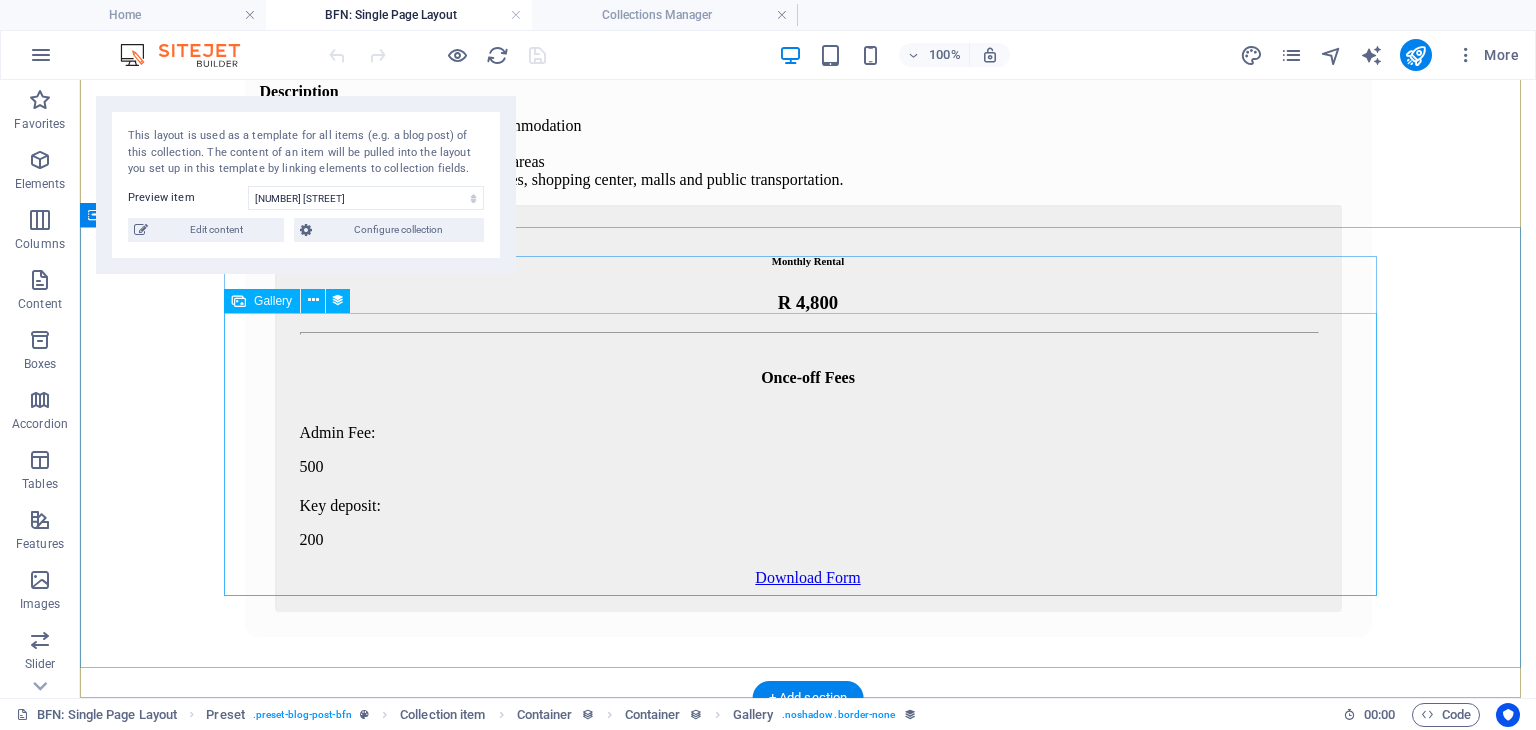 click at bounding box center [421, 2065] 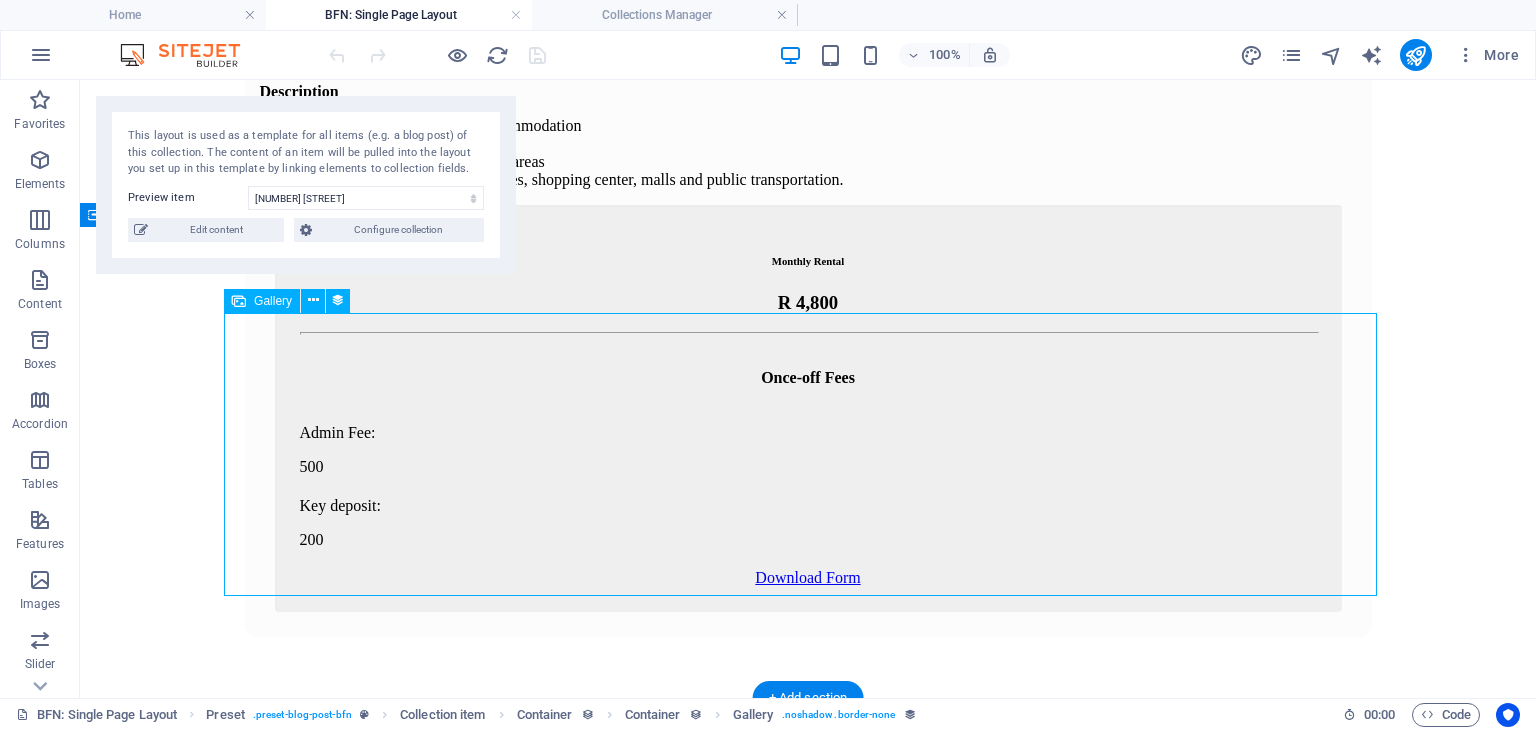 click at bounding box center (421, 2065) 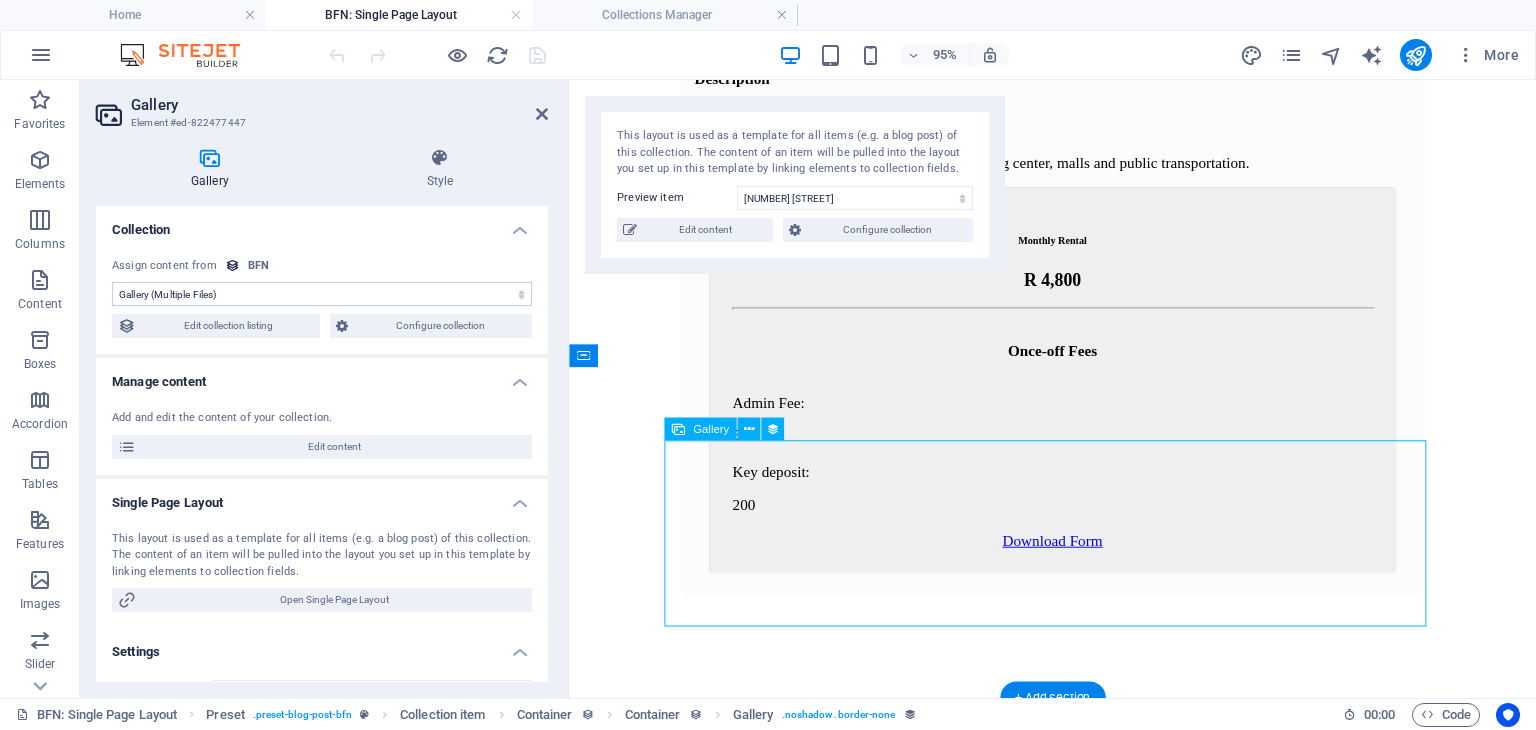 scroll, scrollTop: 555, scrollLeft: 0, axis: vertical 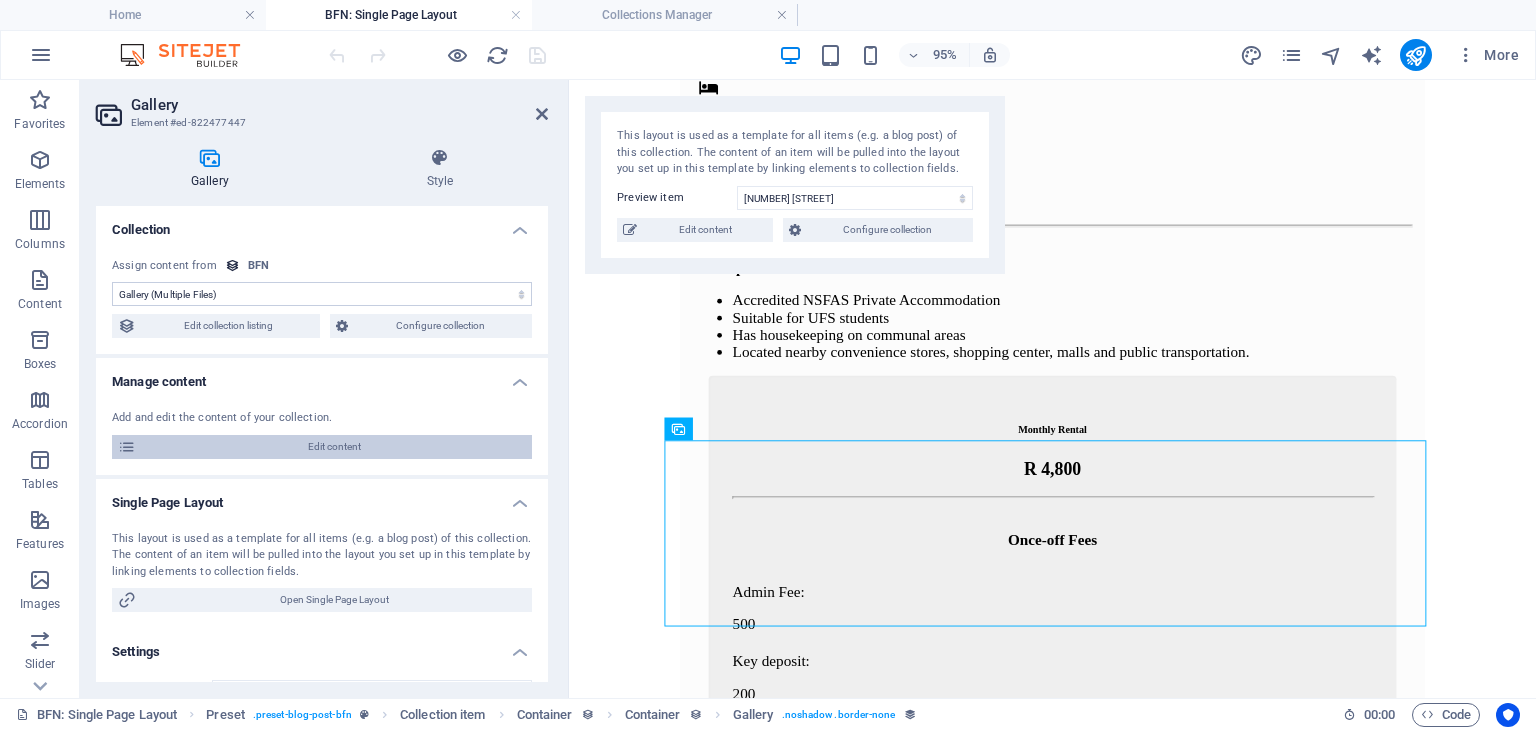 click on "Edit content" at bounding box center (334, 447) 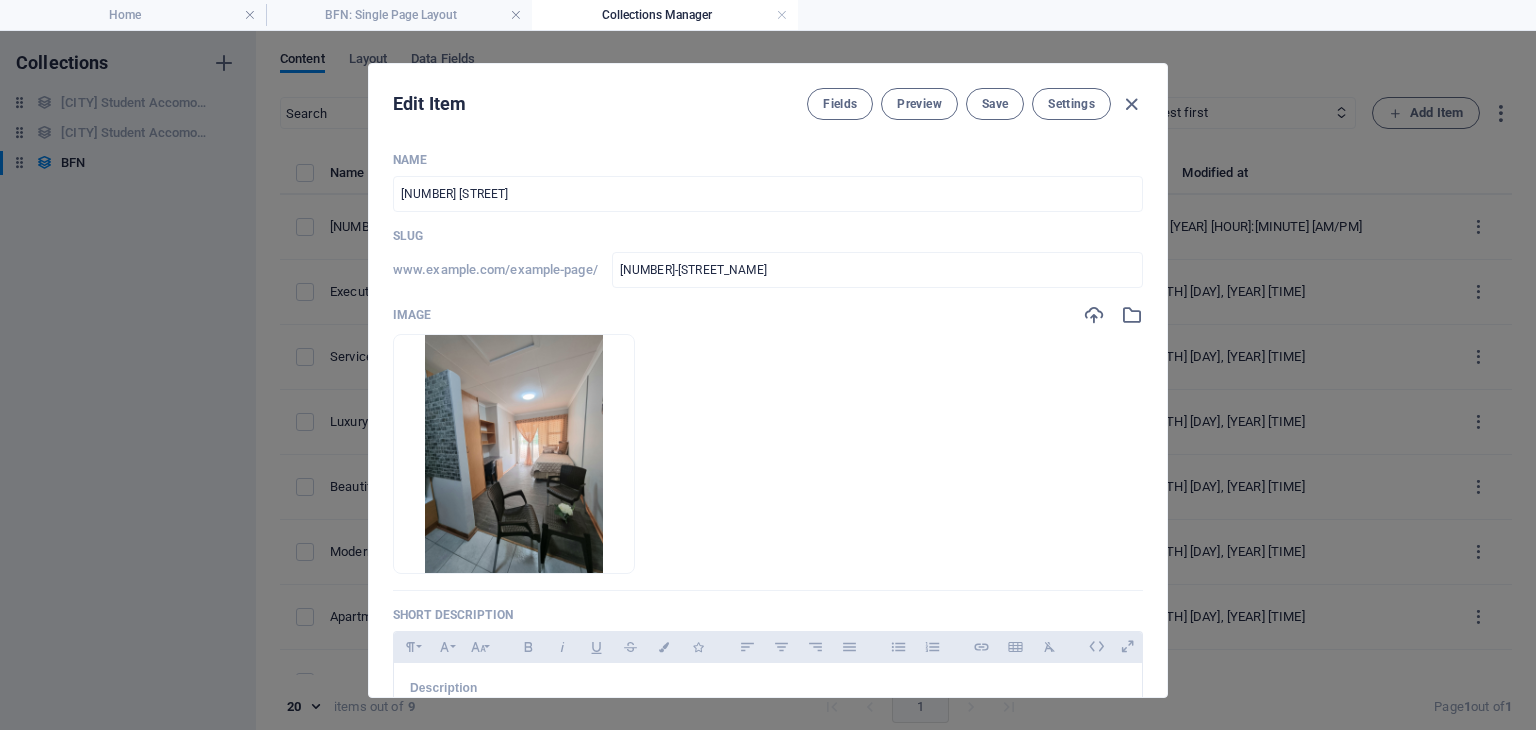 scroll, scrollTop: 0, scrollLeft: 0, axis: both 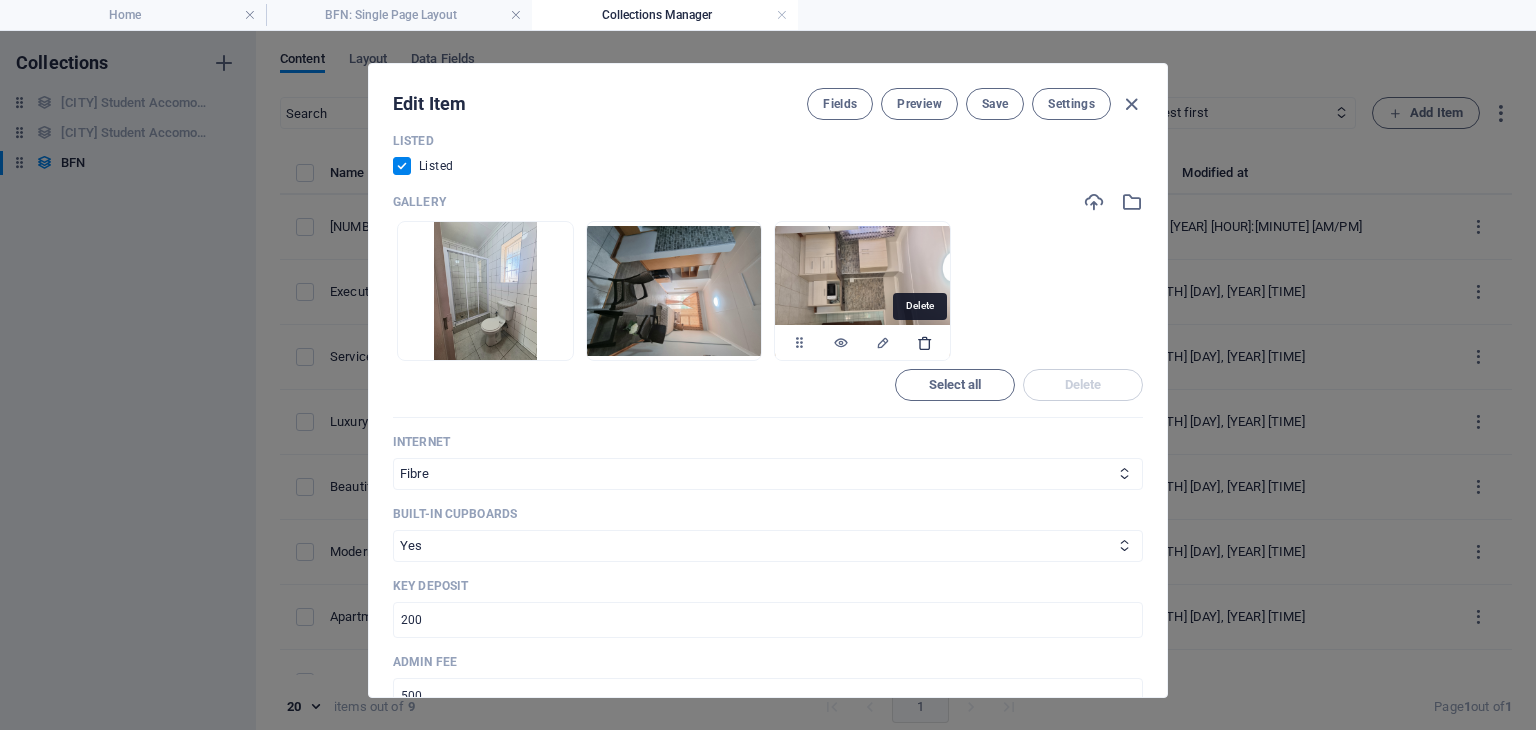 click at bounding box center (925, 343) 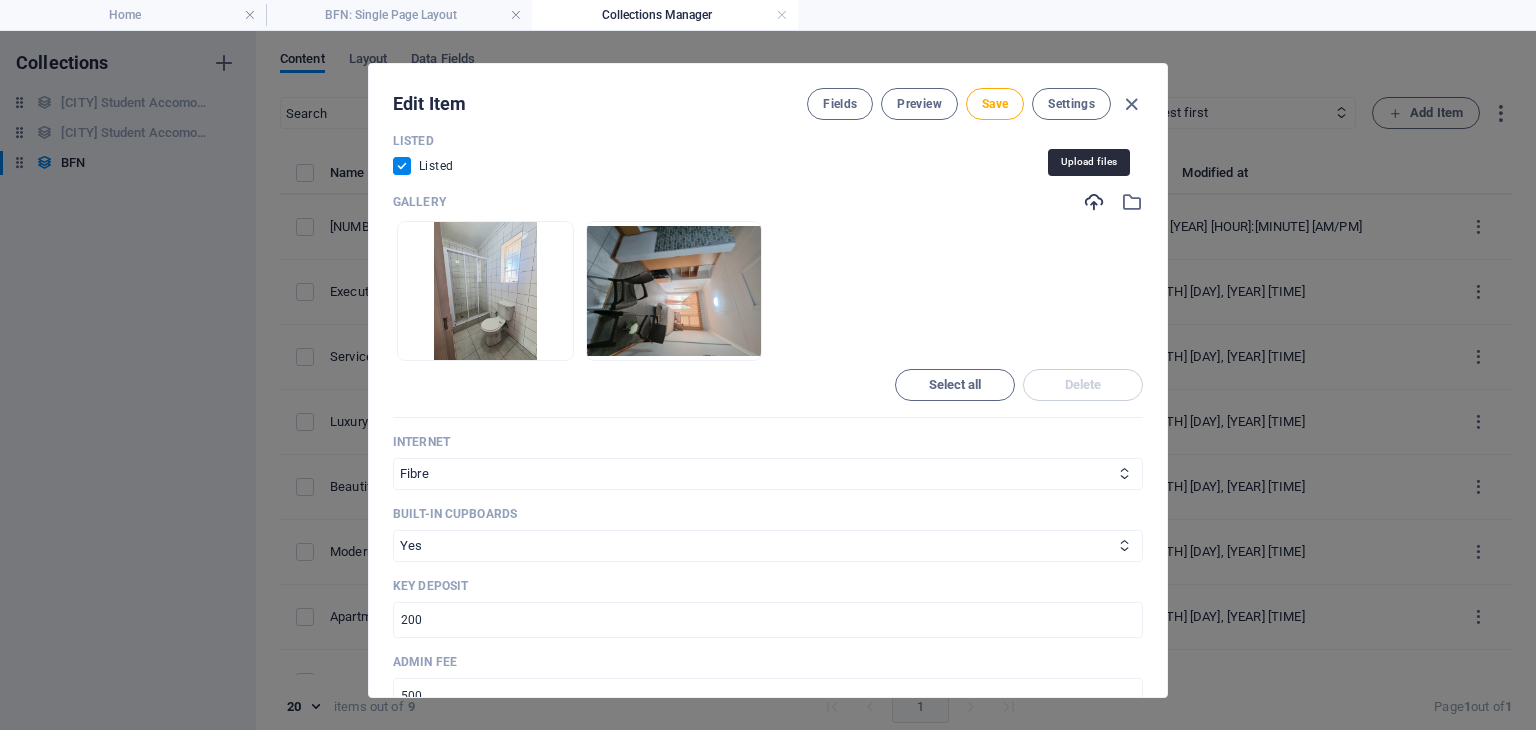click at bounding box center [1094, 202] 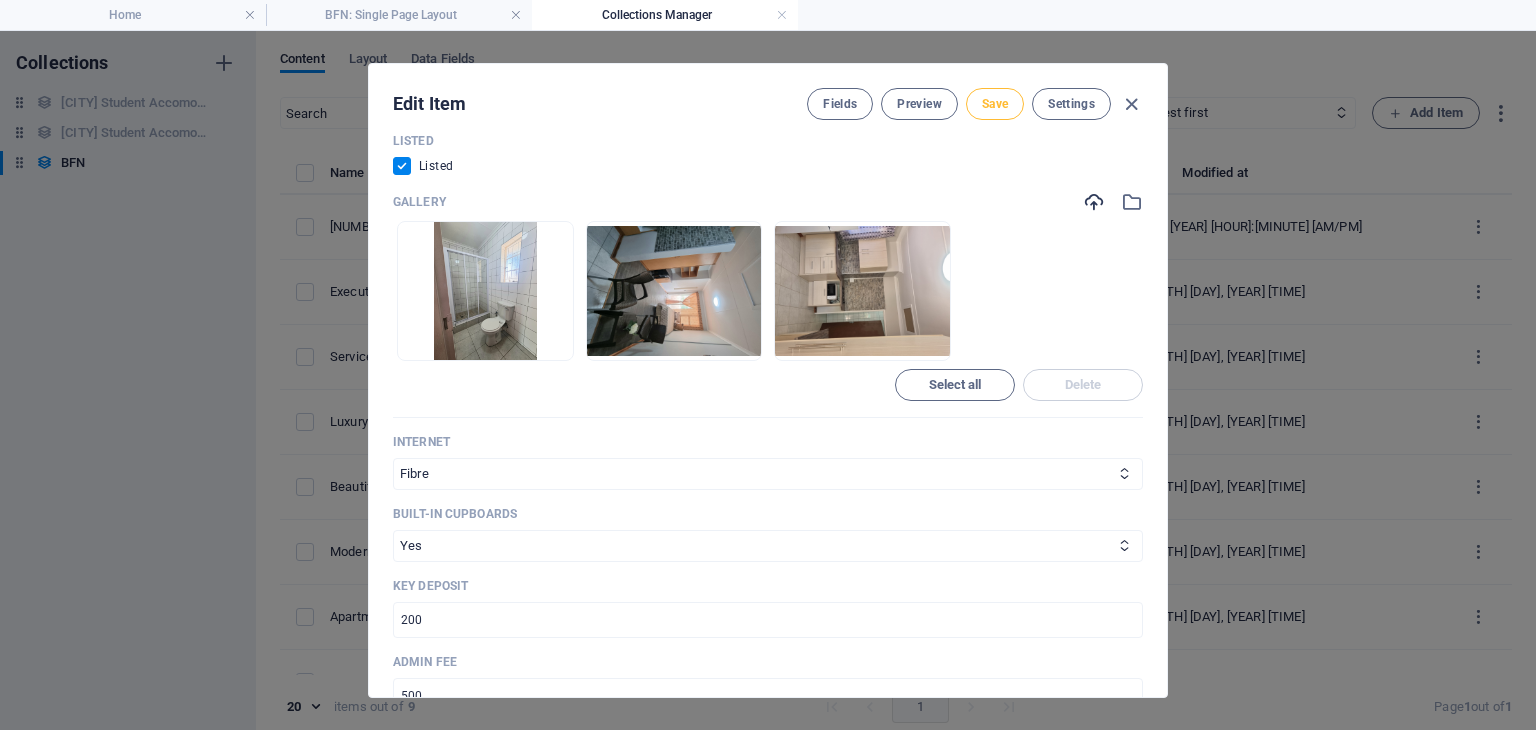 click on "Save" at bounding box center (995, 104) 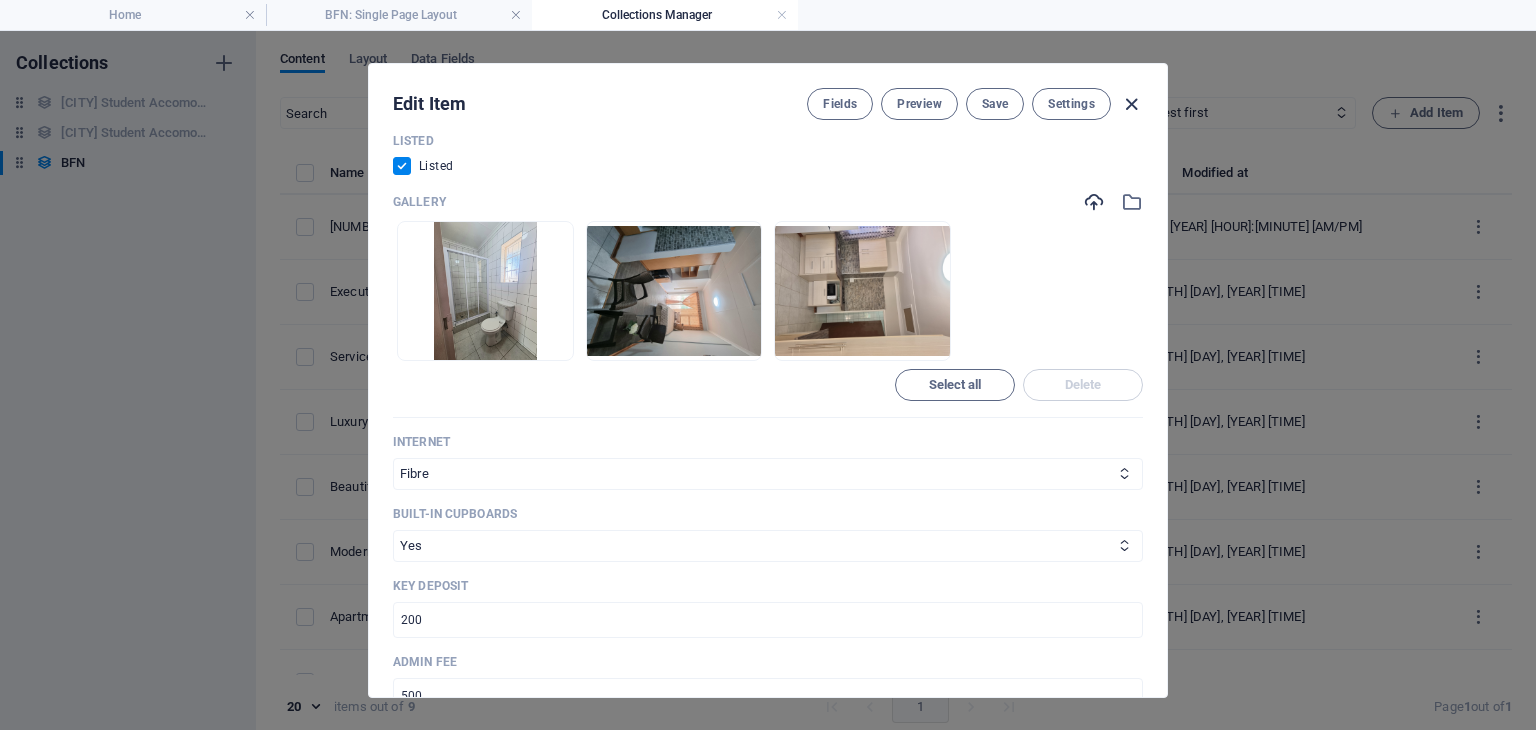 click at bounding box center (1131, 104) 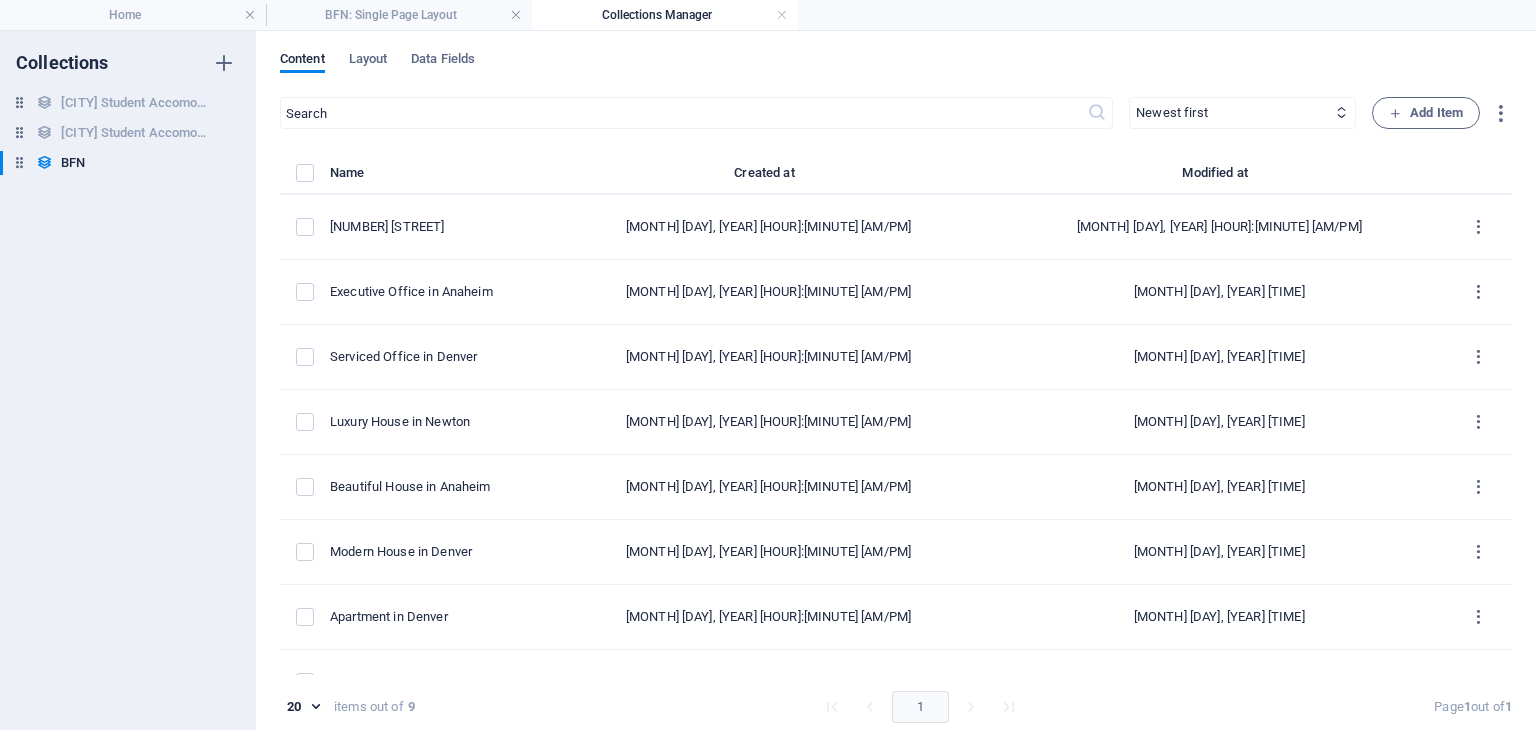checkbox on "false" 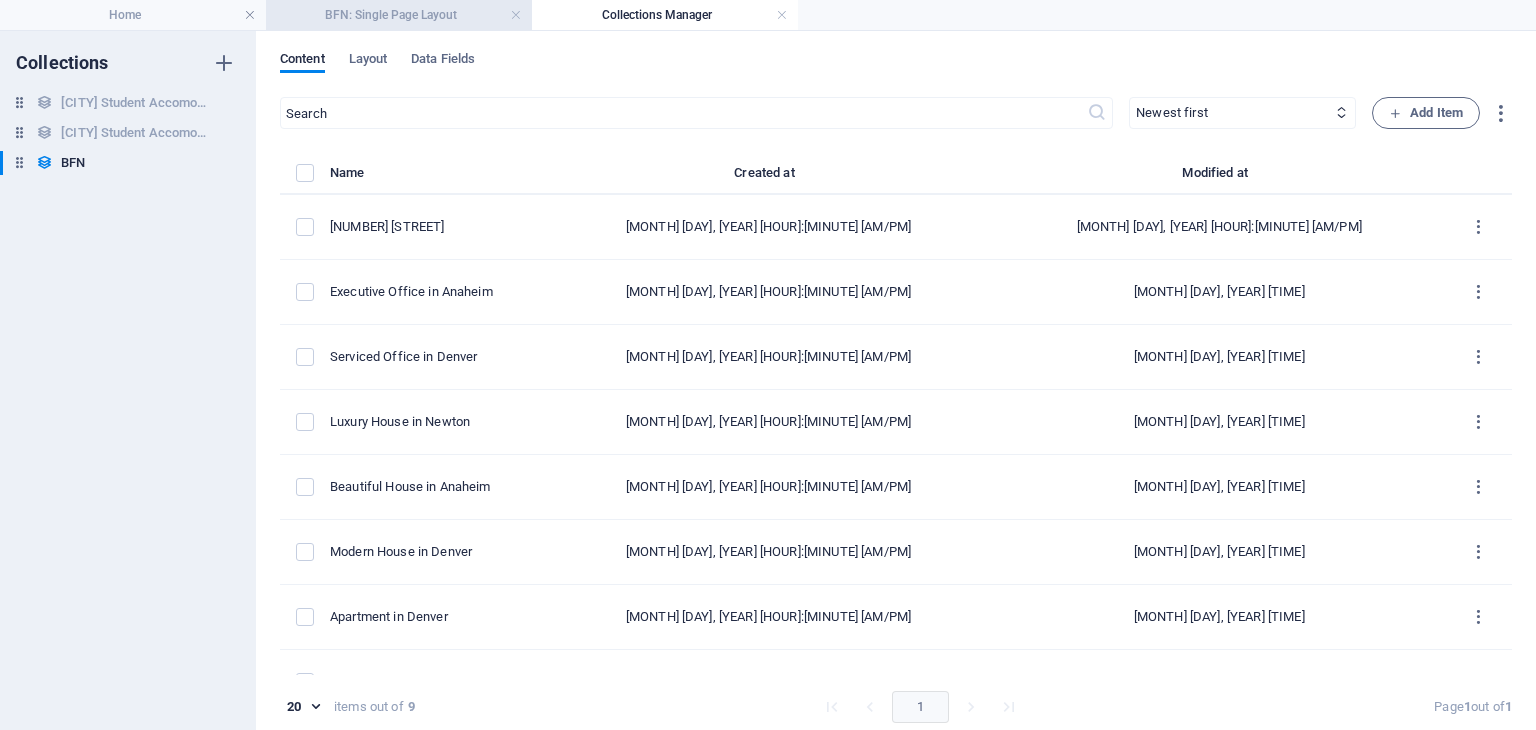 click on "BFN: Single Page Layout" at bounding box center (399, 15) 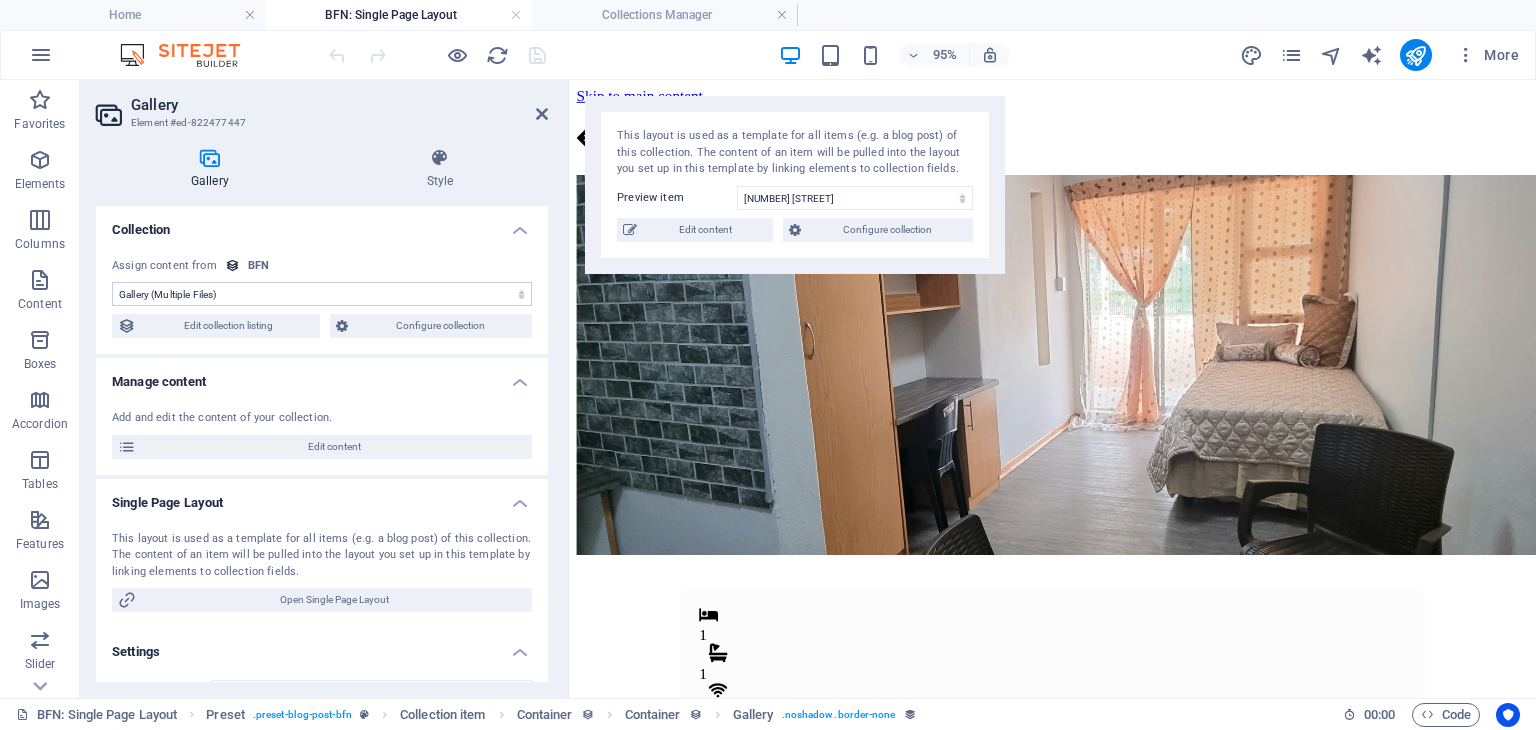 scroll, scrollTop: 555, scrollLeft: 0, axis: vertical 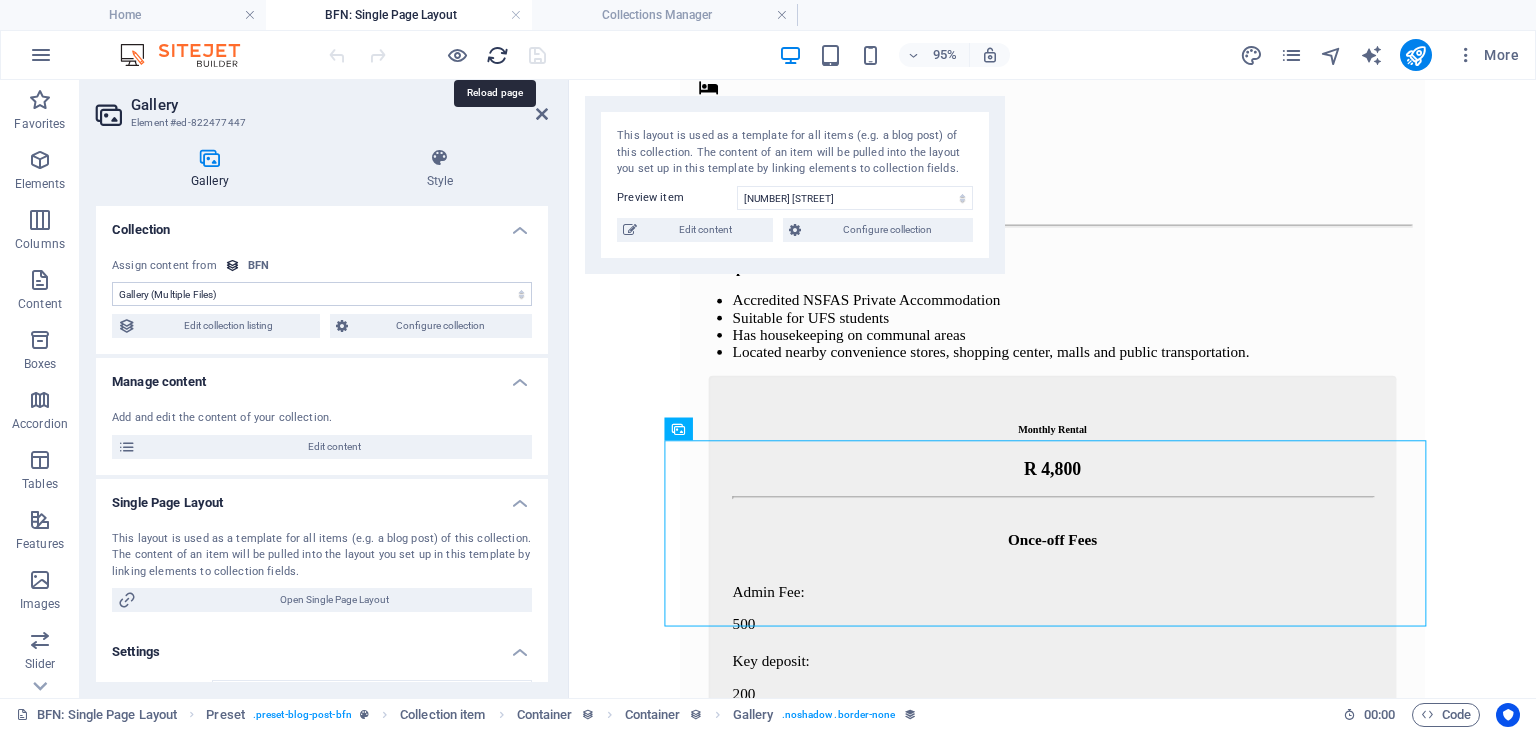 click at bounding box center [497, 55] 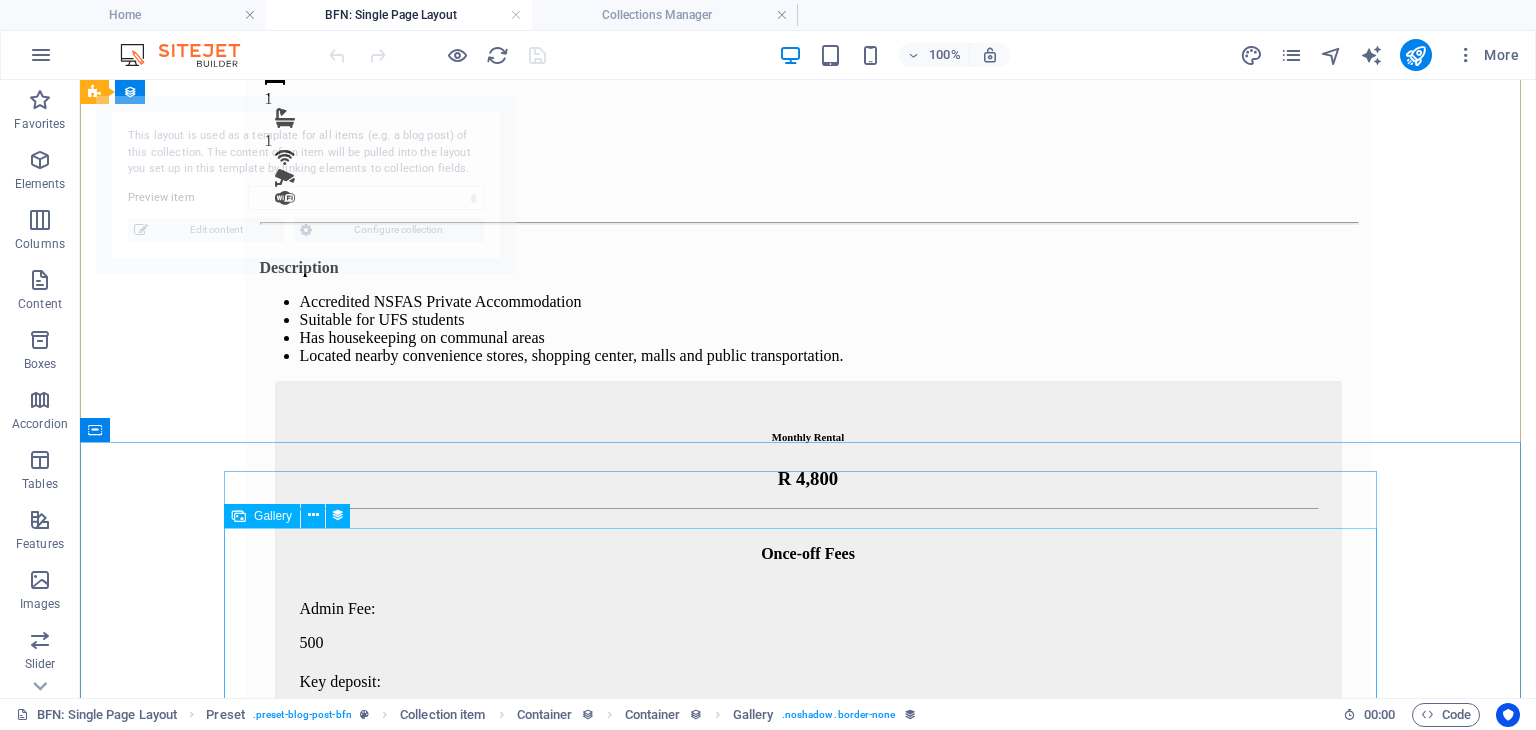 scroll, scrollTop: 754, scrollLeft: 0, axis: vertical 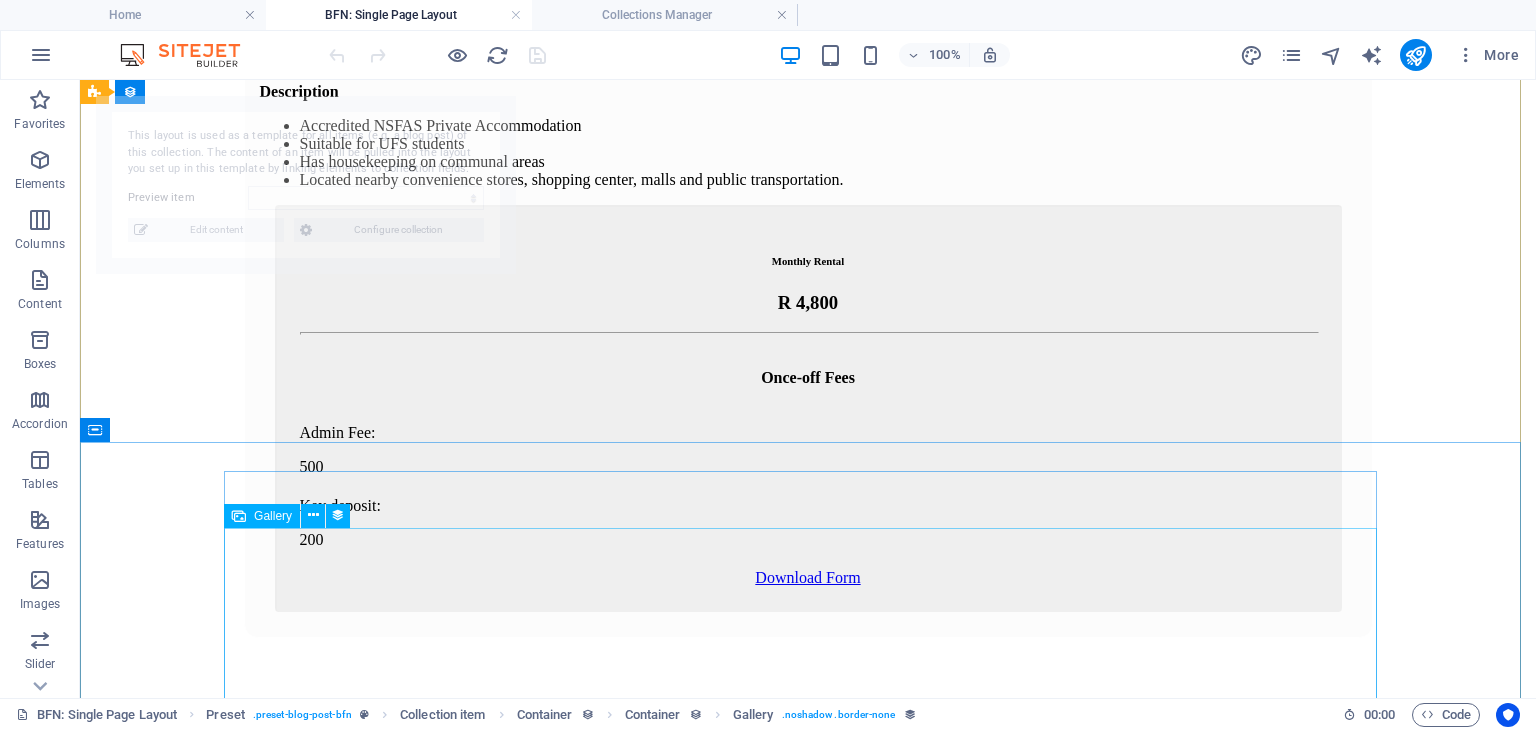 select on "688a3513180b2ea65f0b4ba8" 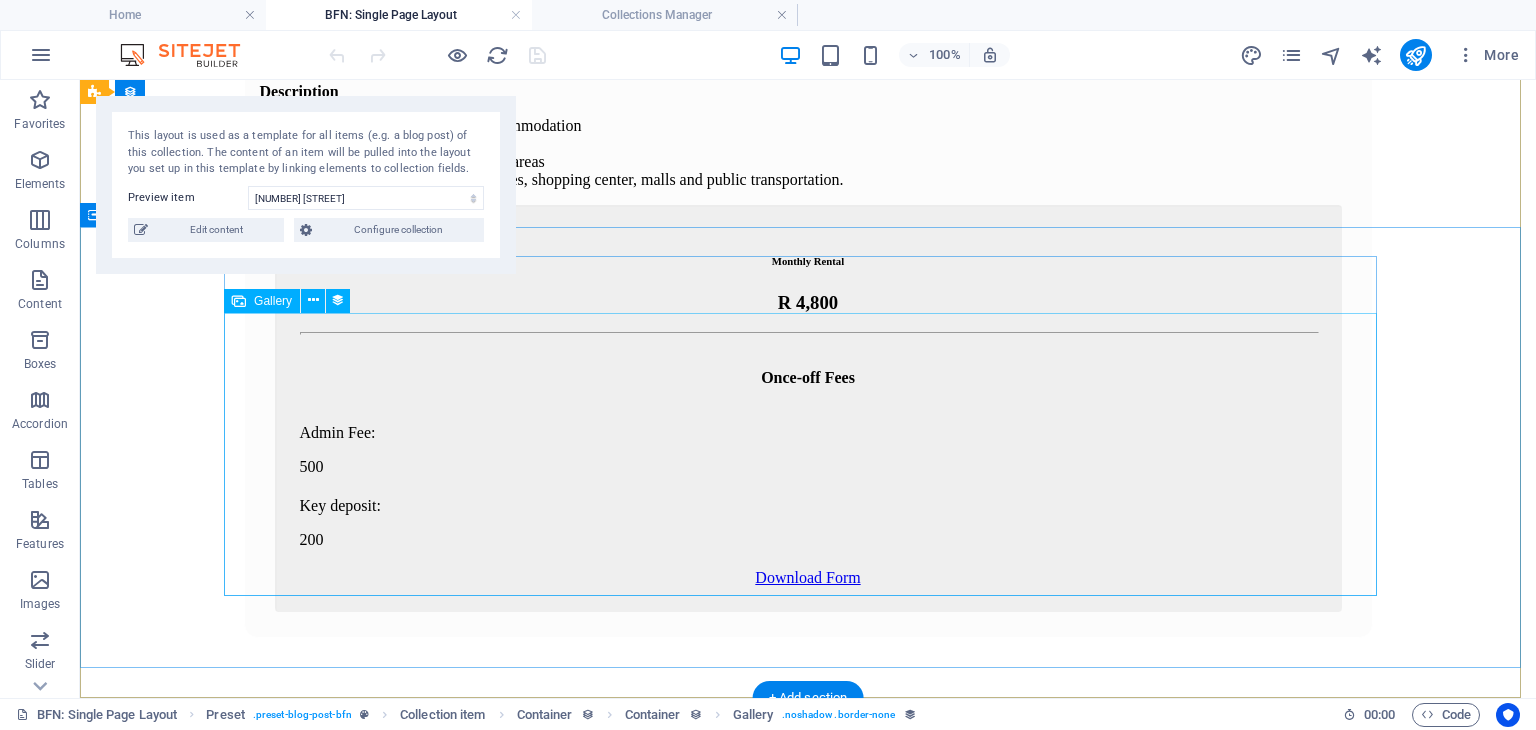 click at bounding box center [421, 2065] 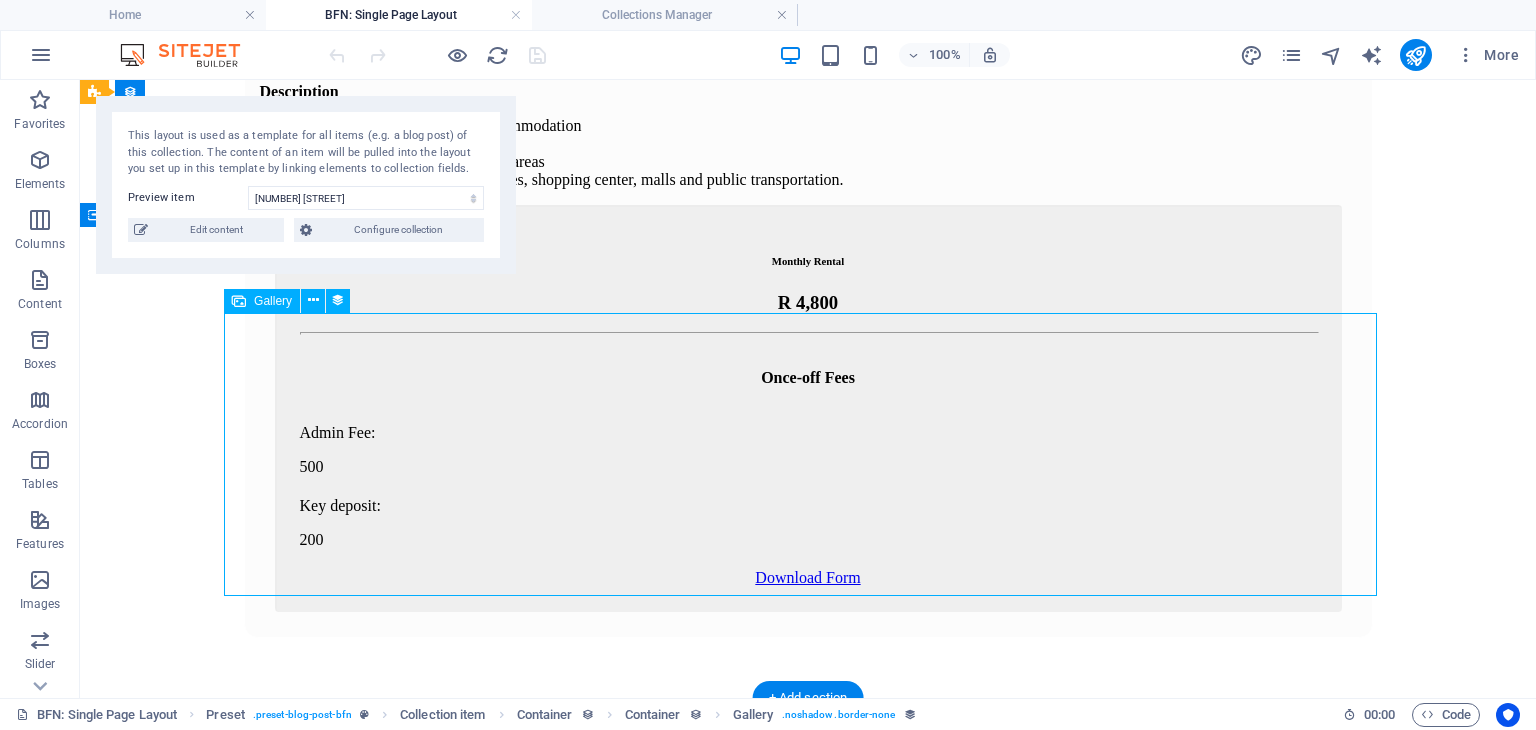 click at bounding box center [421, 2065] 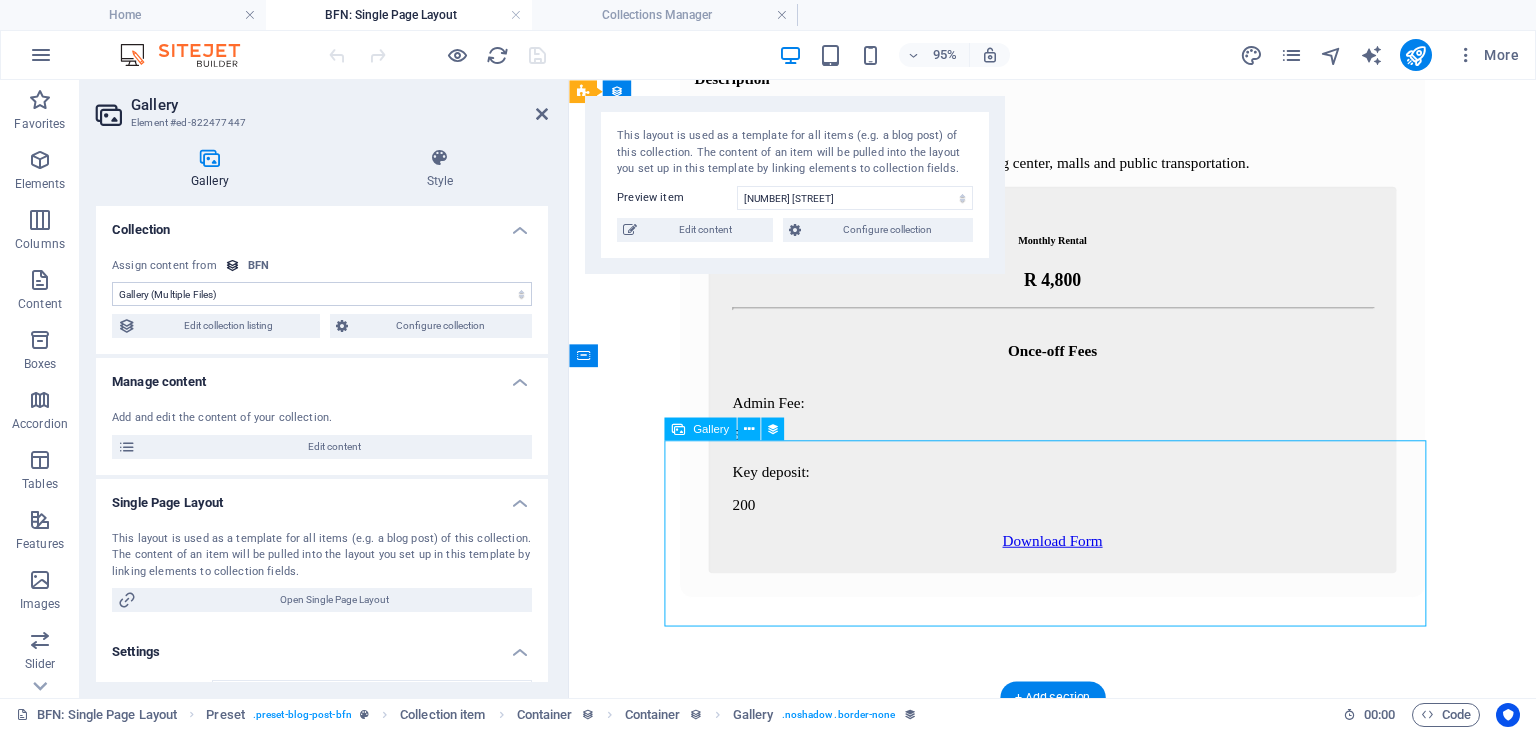 scroll, scrollTop: 555, scrollLeft: 0, axis: vertical 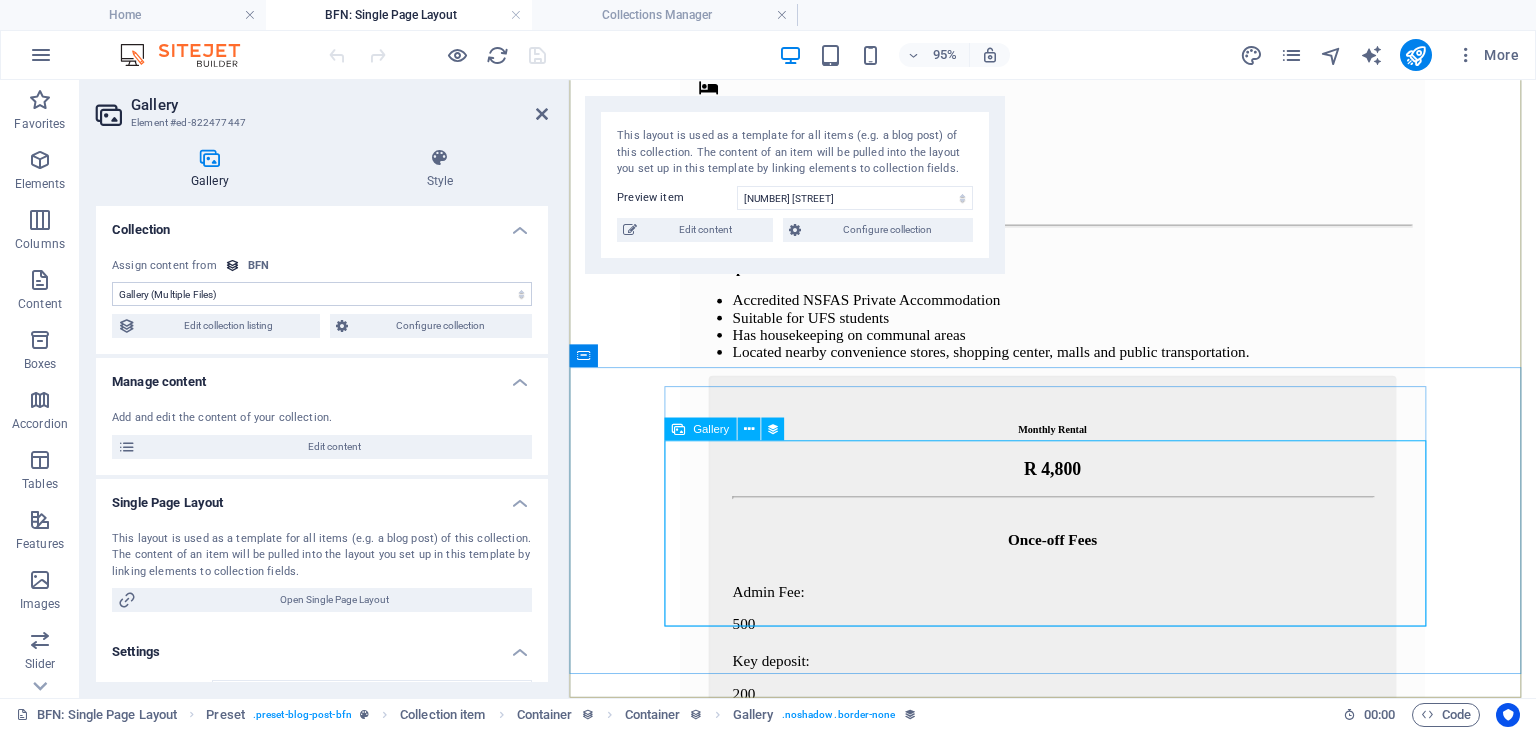 click at bounding box center (819, 2217) 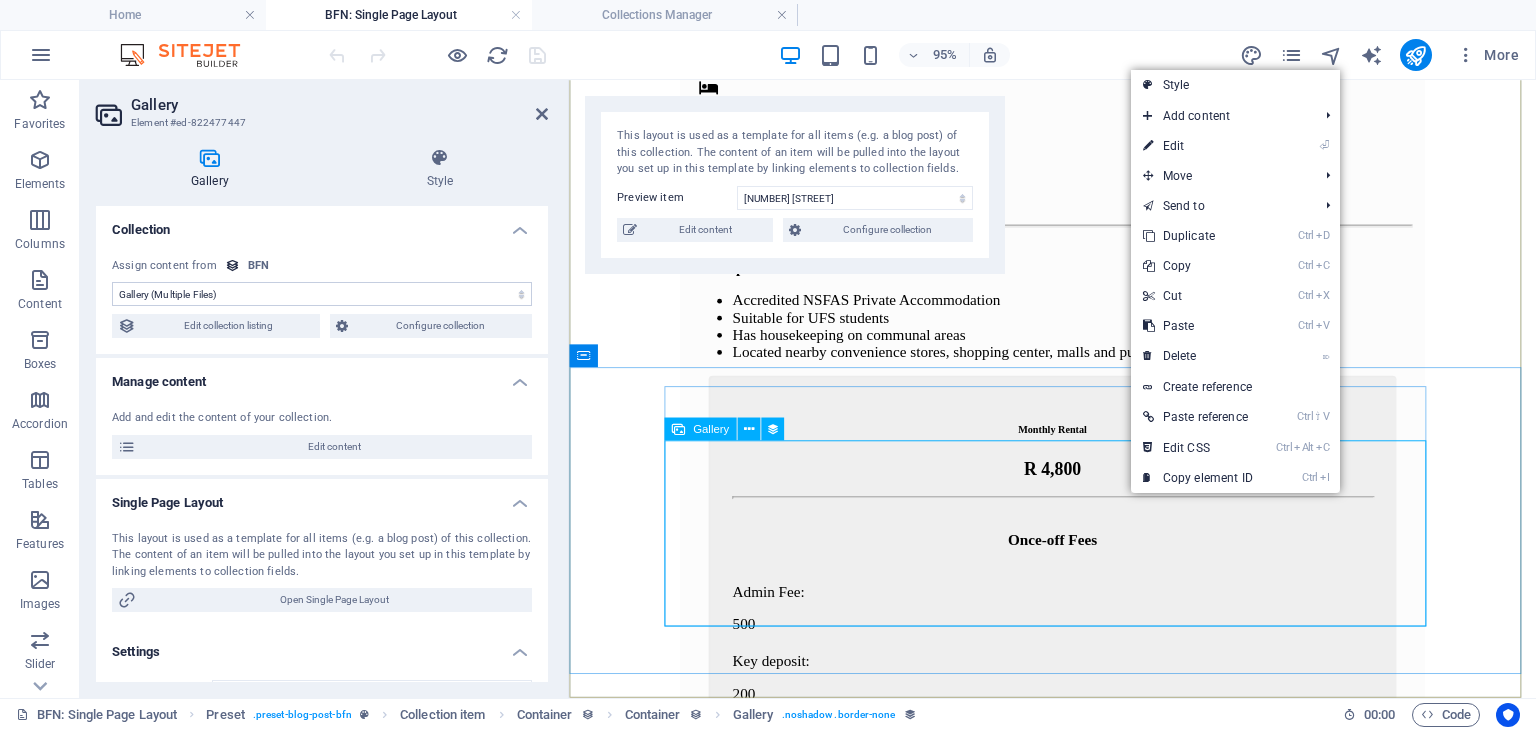 click at bounding box center [819, 2217] 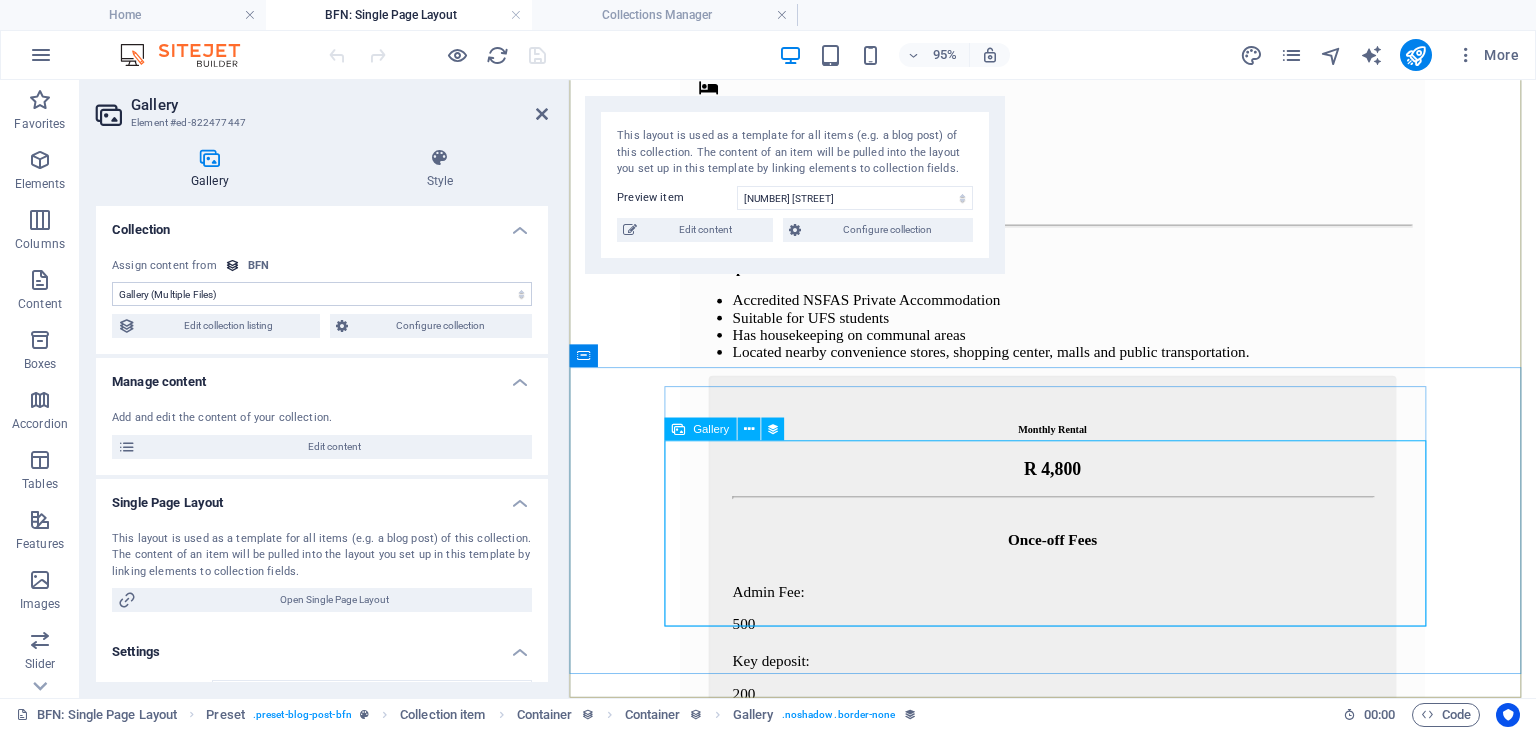 click at bounding box center (819, 2217) 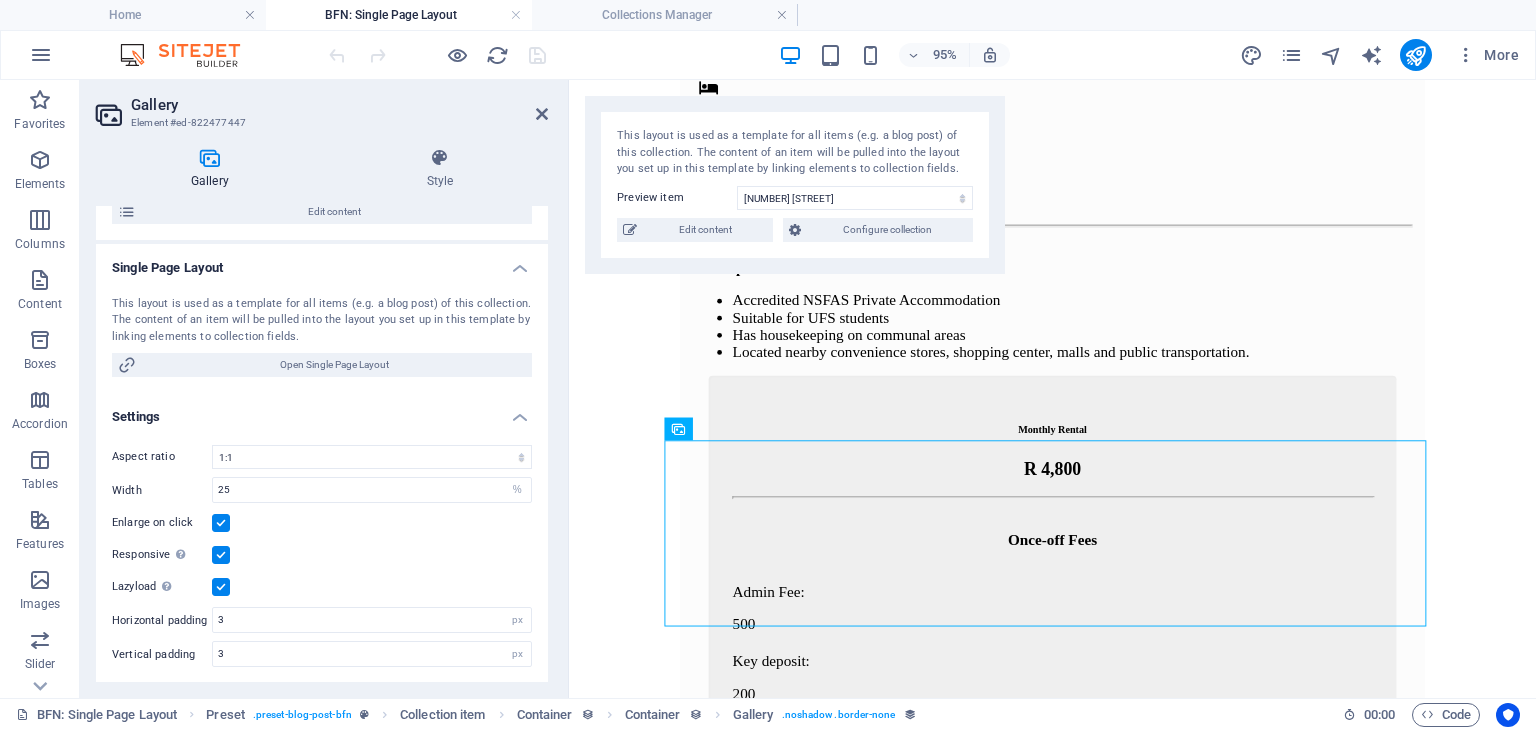 scroll, scrollTop: 0, scrollLeft: 0, axis: both 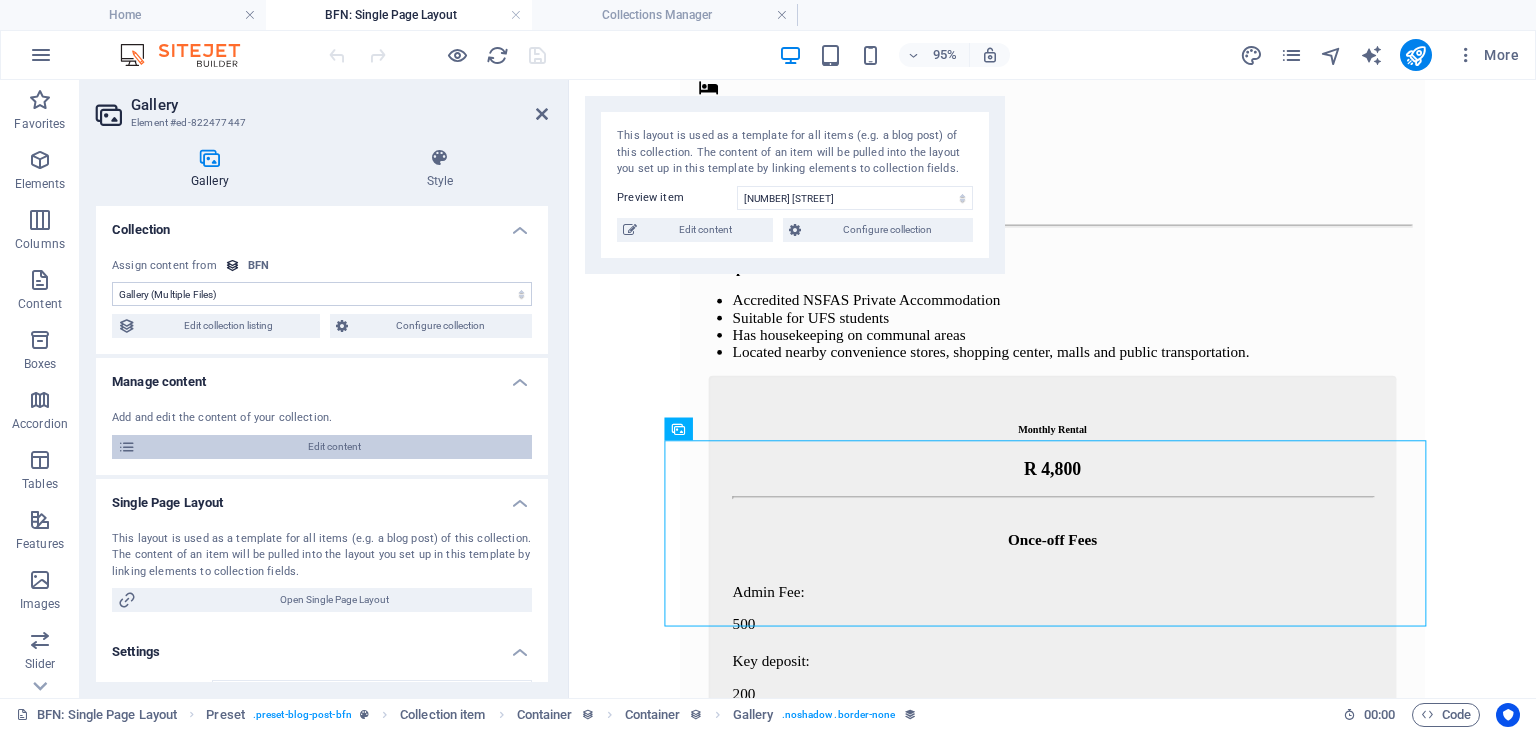 click on "Edit content" at bounding box center (334, 447) 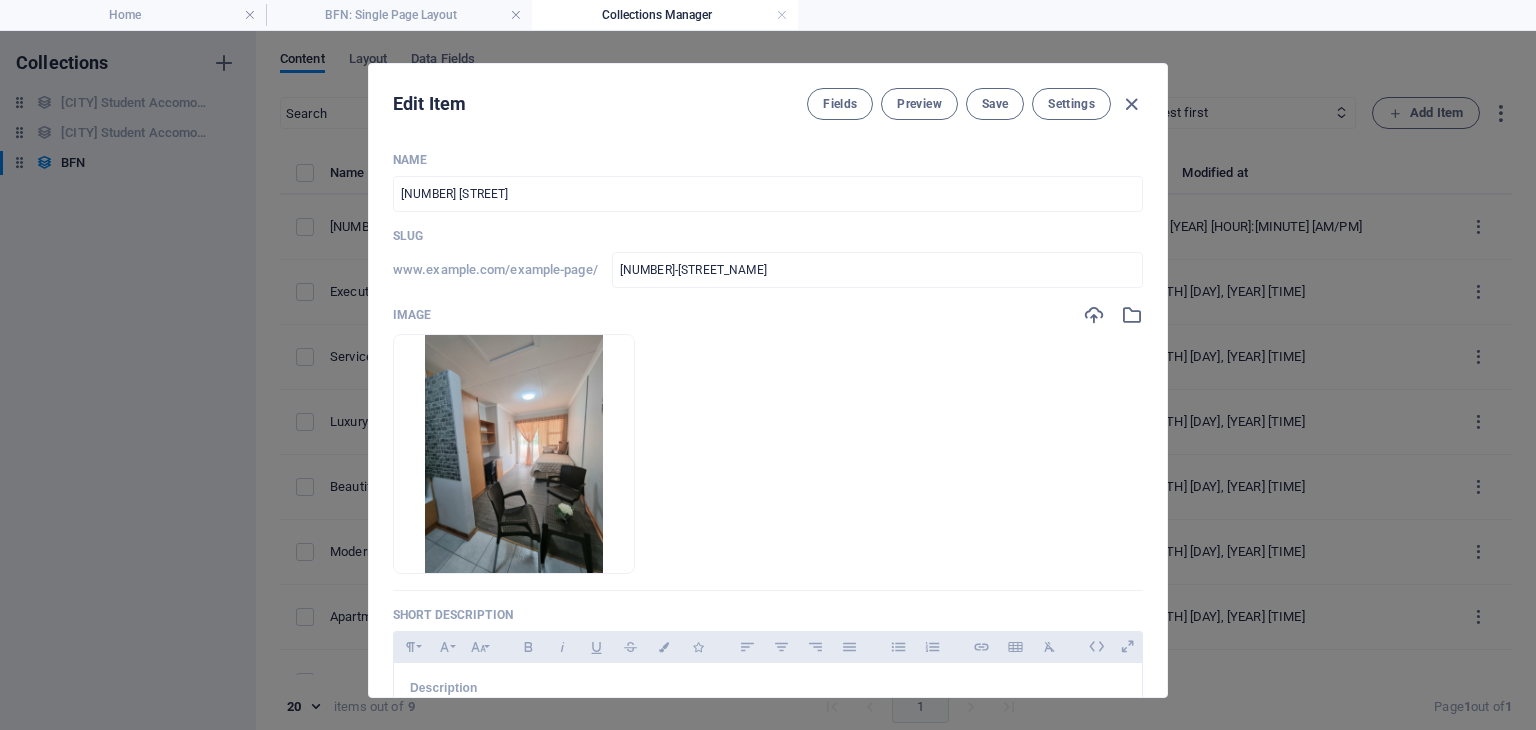 scroll, scrollTop: 0, scrollLeft: 0, axis: both 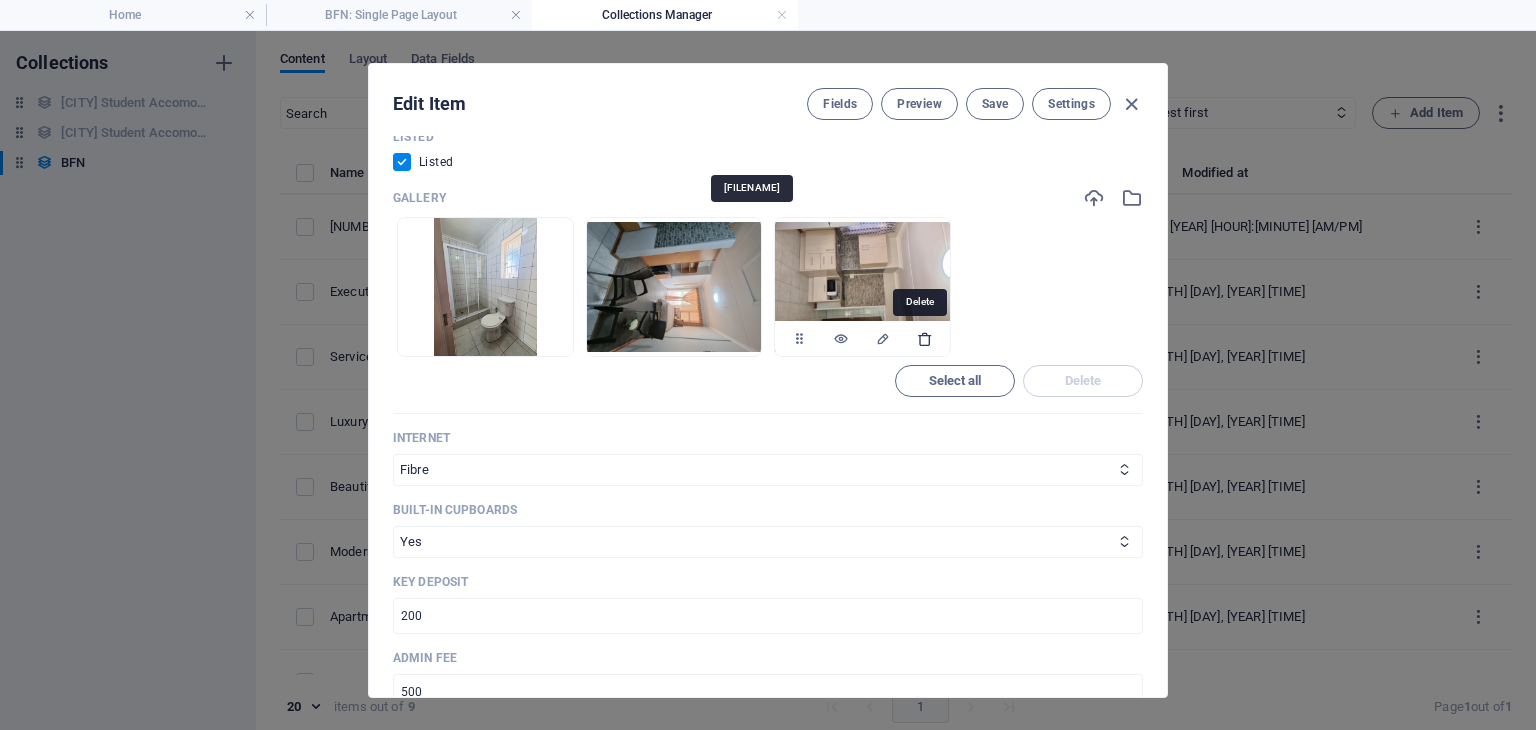 click at bounding box center (925, 339) 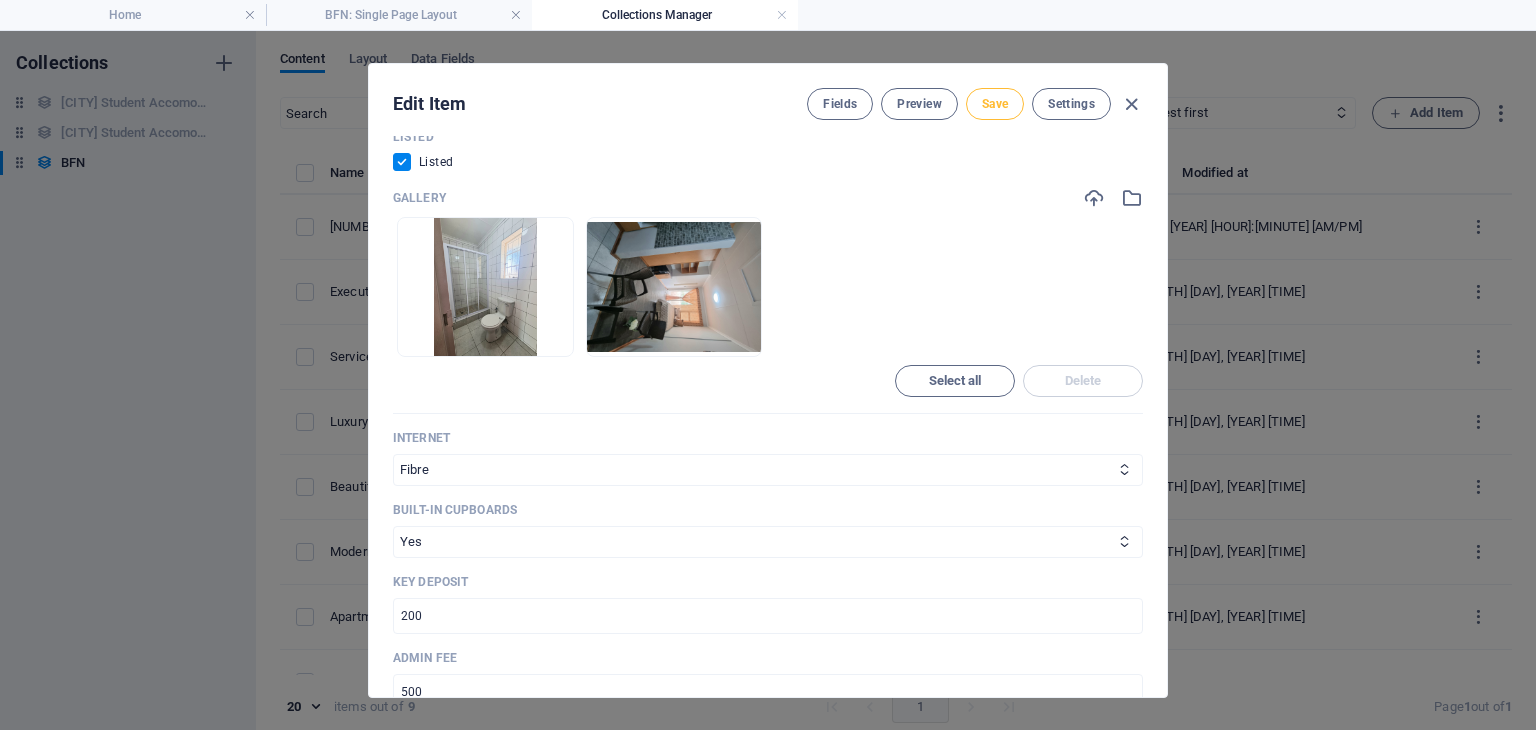 click on "Save" at bounding box center [995, 104] 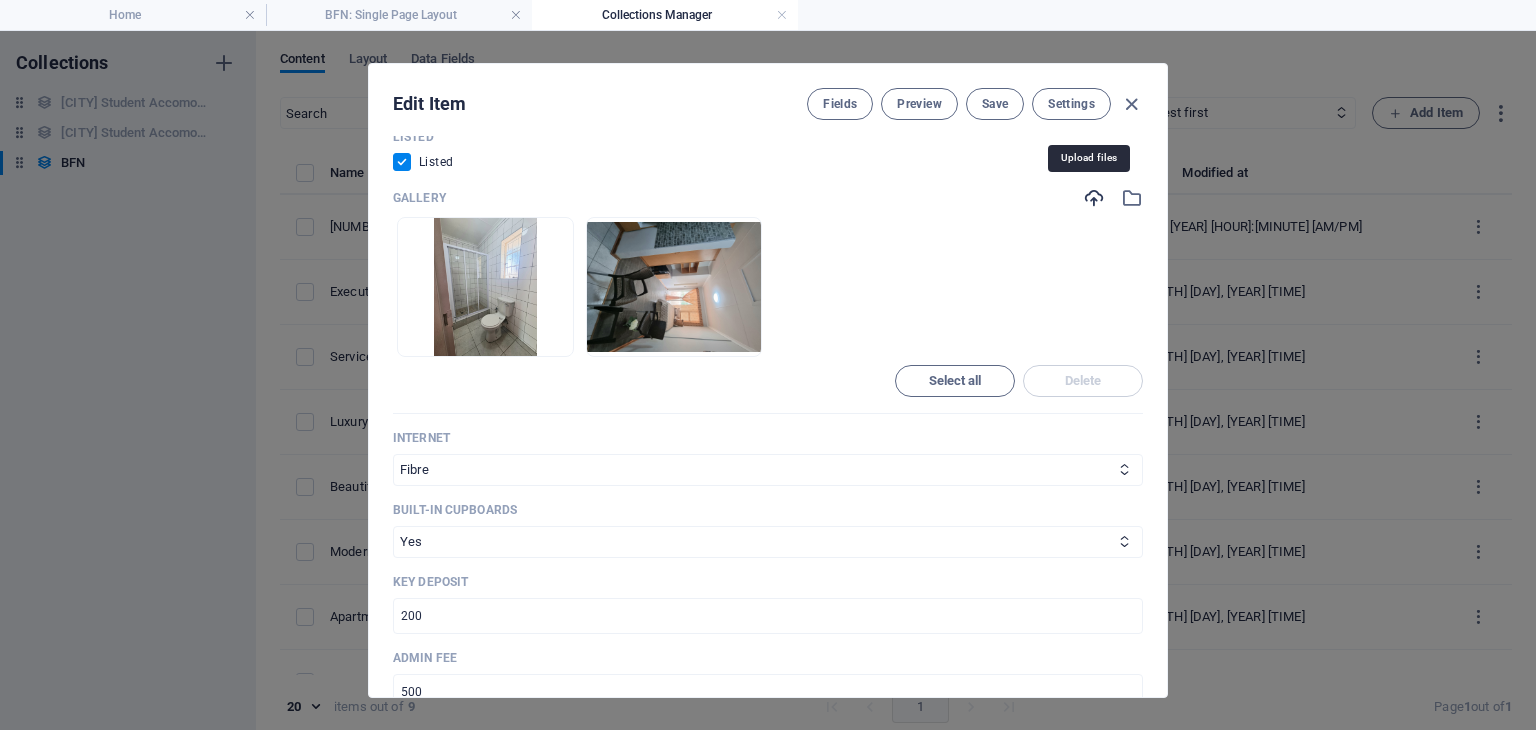 click at bounding box center [1094, 198] 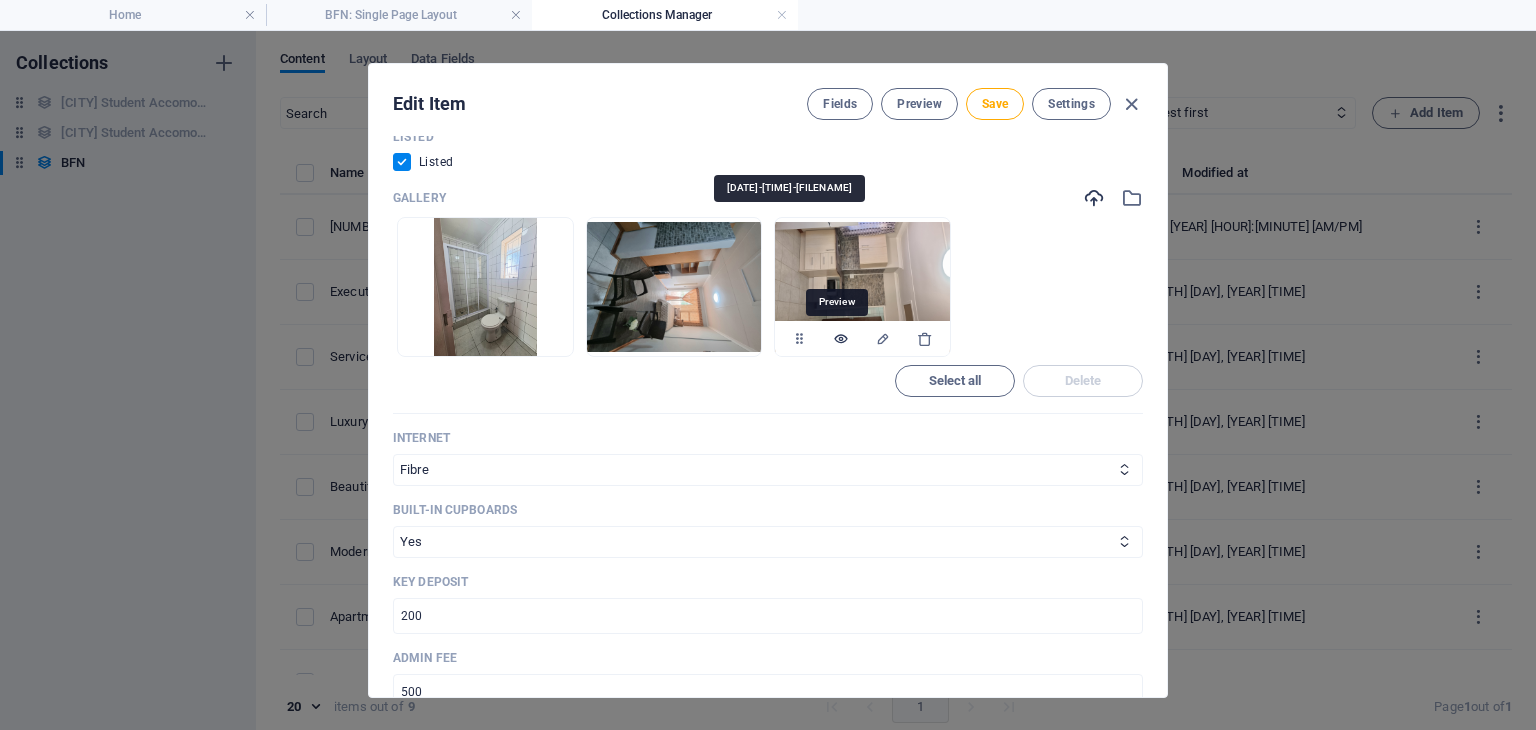 click at bounding box center [841, 339] 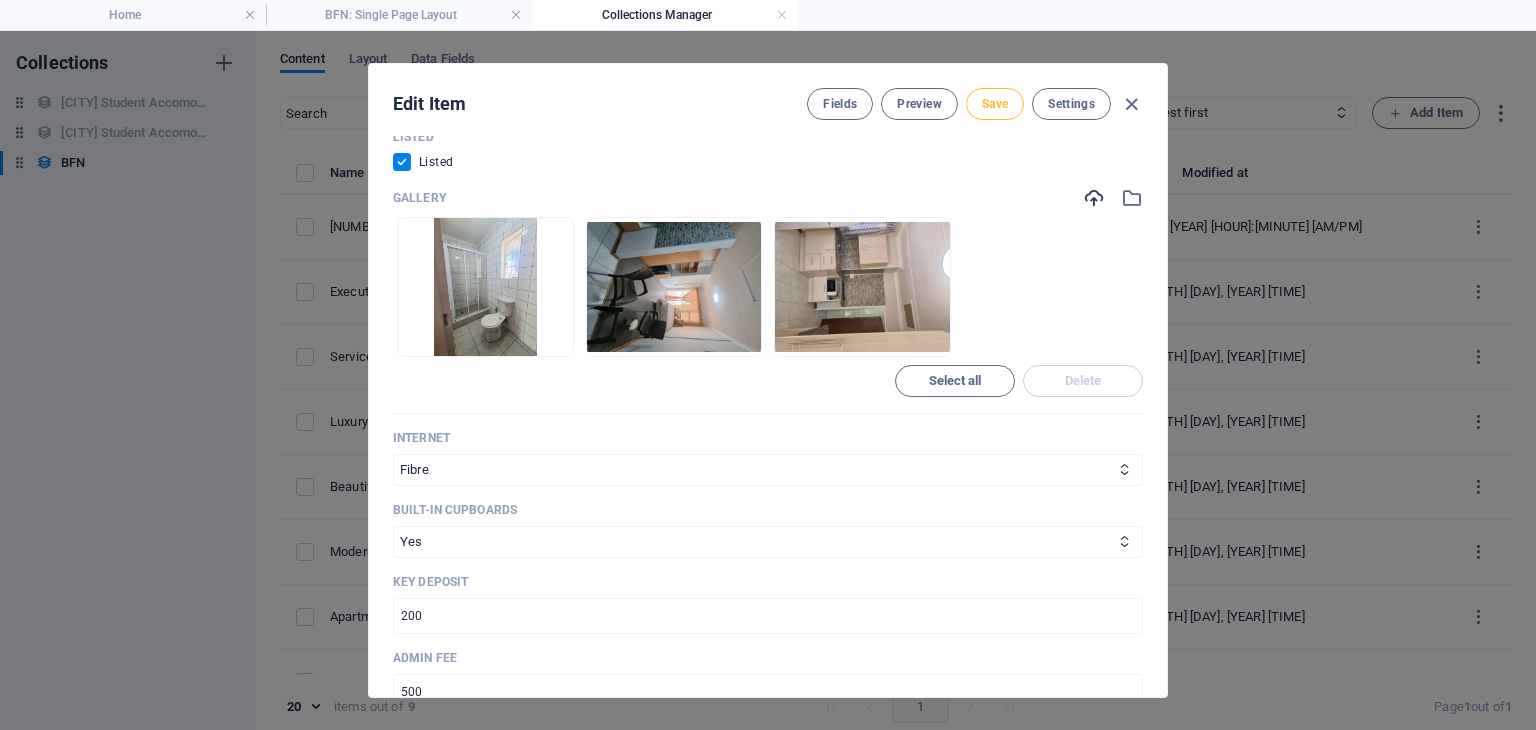 click on "Save" at bounding box center (995, 104) 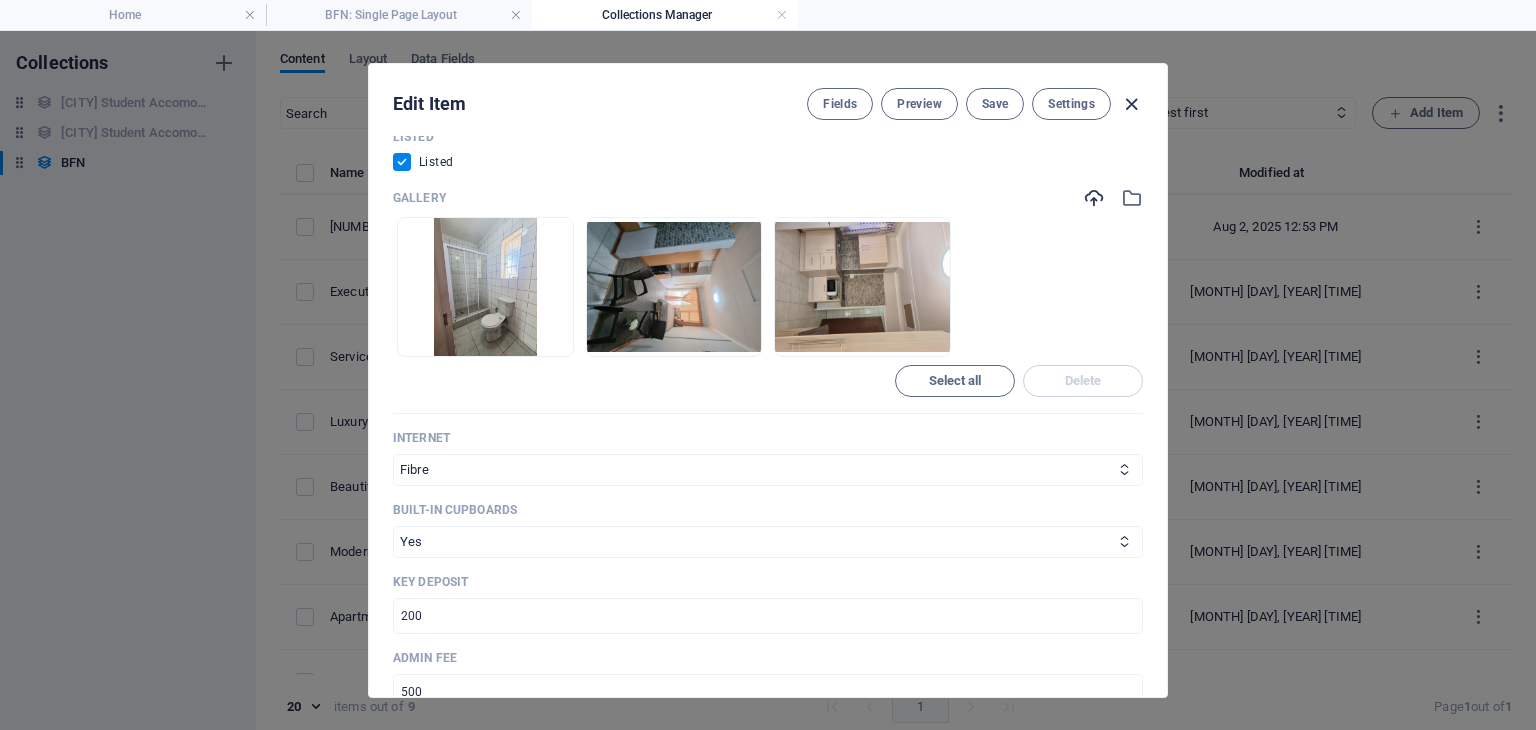 click at bounding box center (1131, 104) 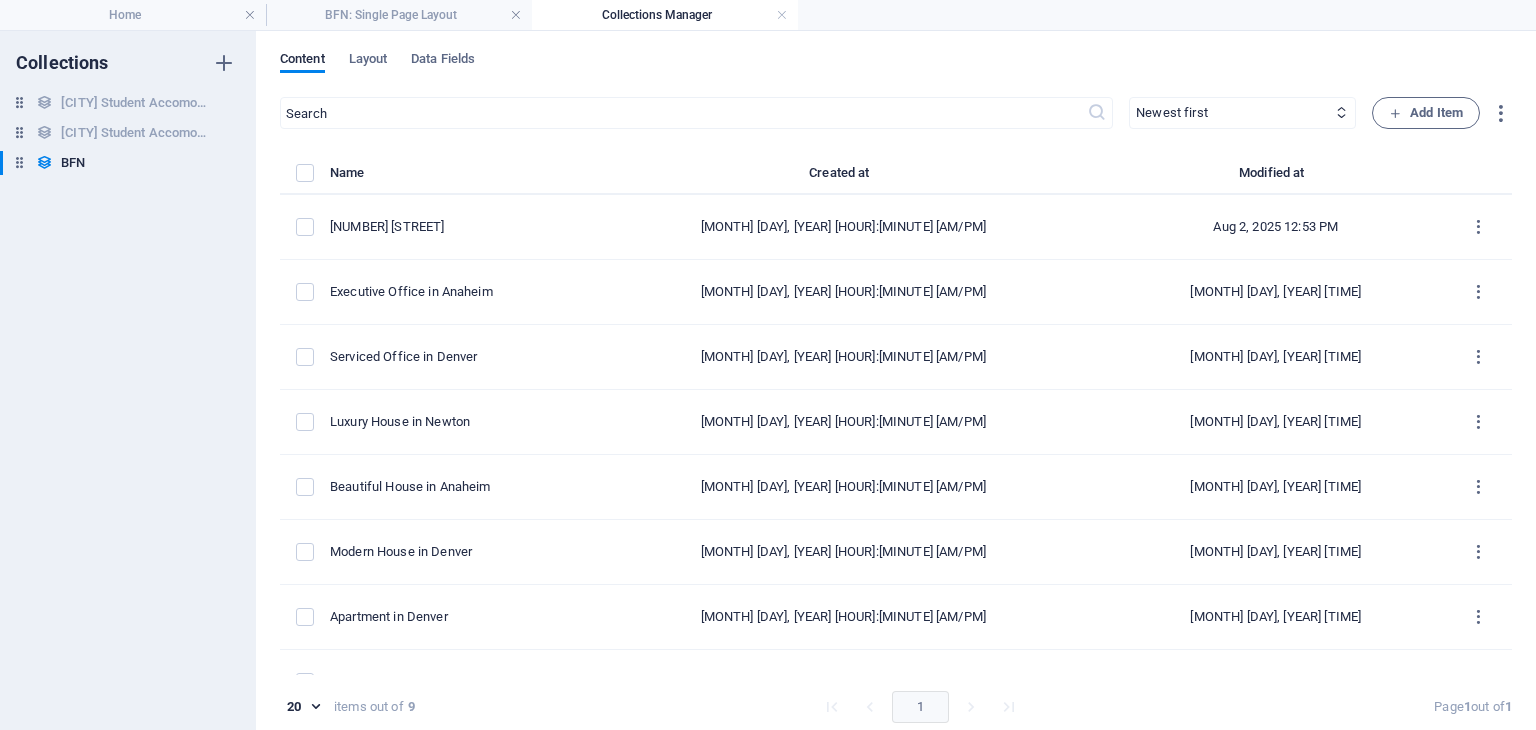 scroll, scrollTop: 0, scrollLeft: 0, axis: both 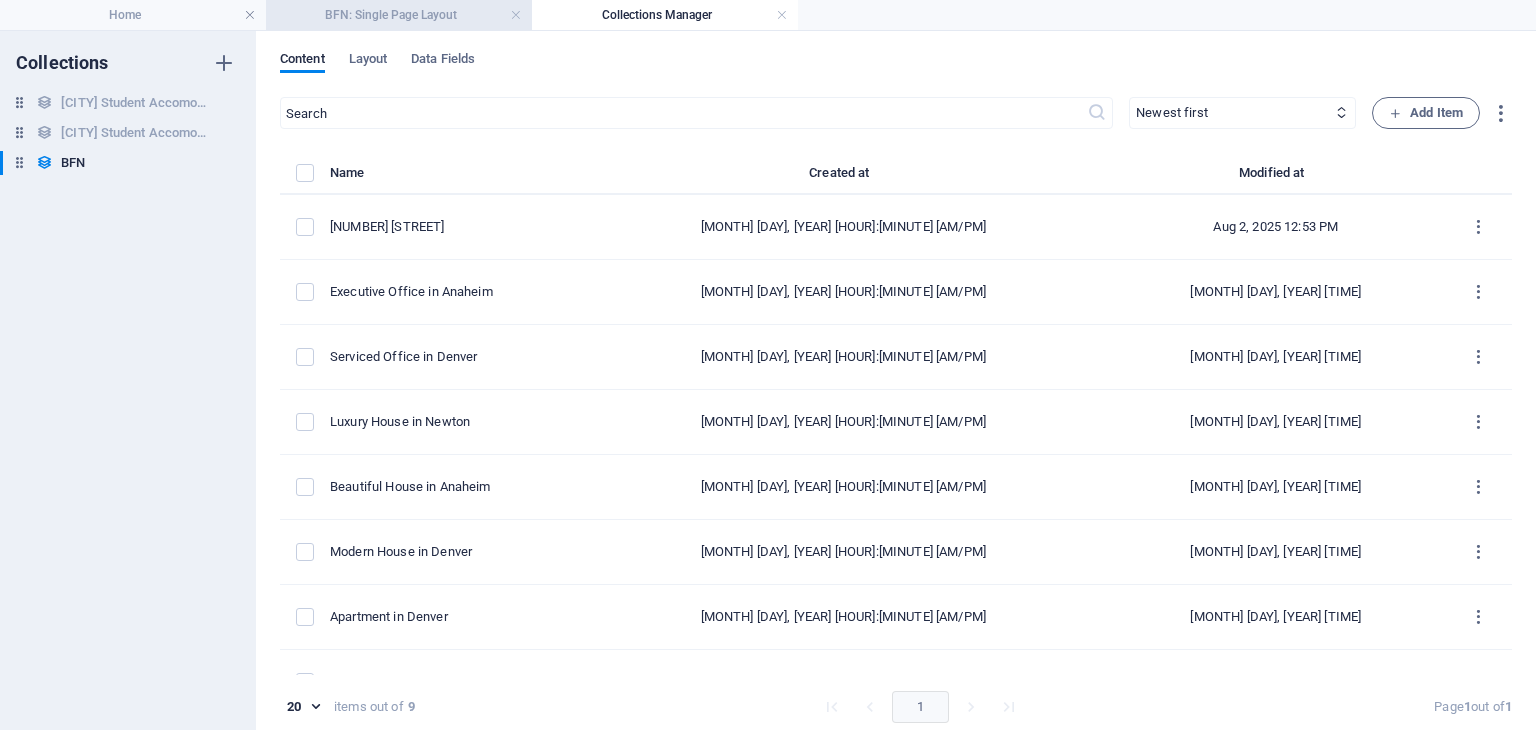 click on "BFN: Single Page Layout" at bounding box center (399, 15) 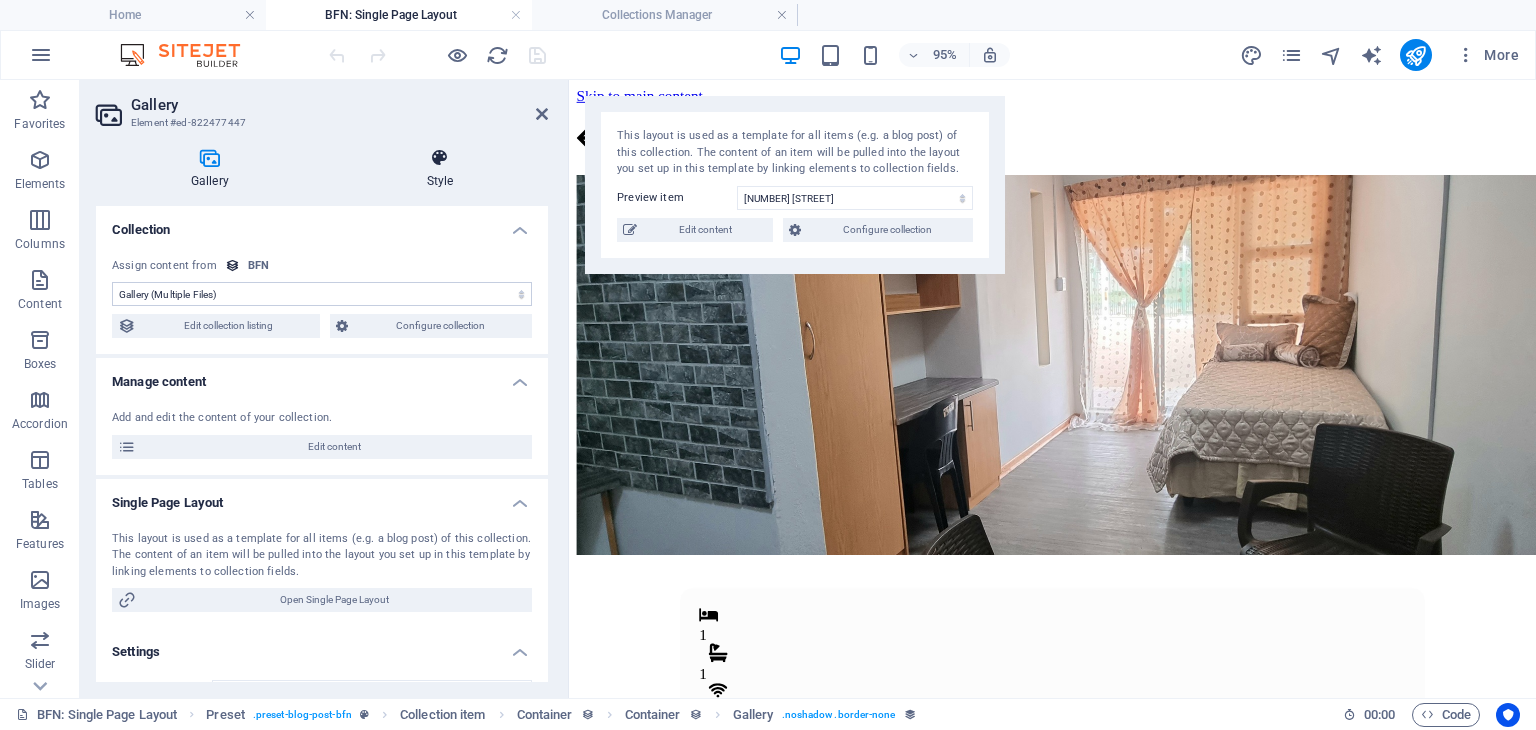 scroll, scrollTop: 555, scrollLeft: 0, axis: vertical 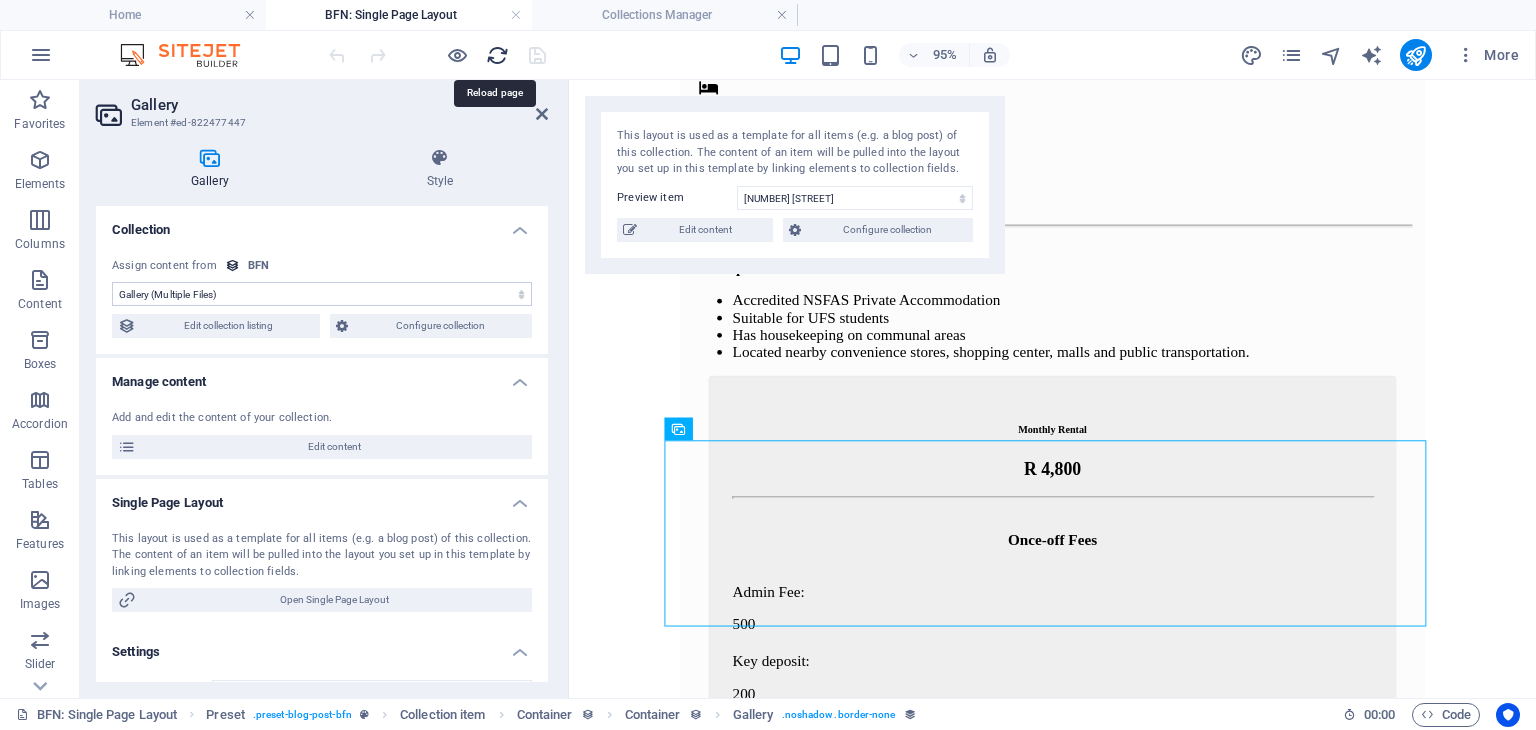 click at bounding box center (497, 55) 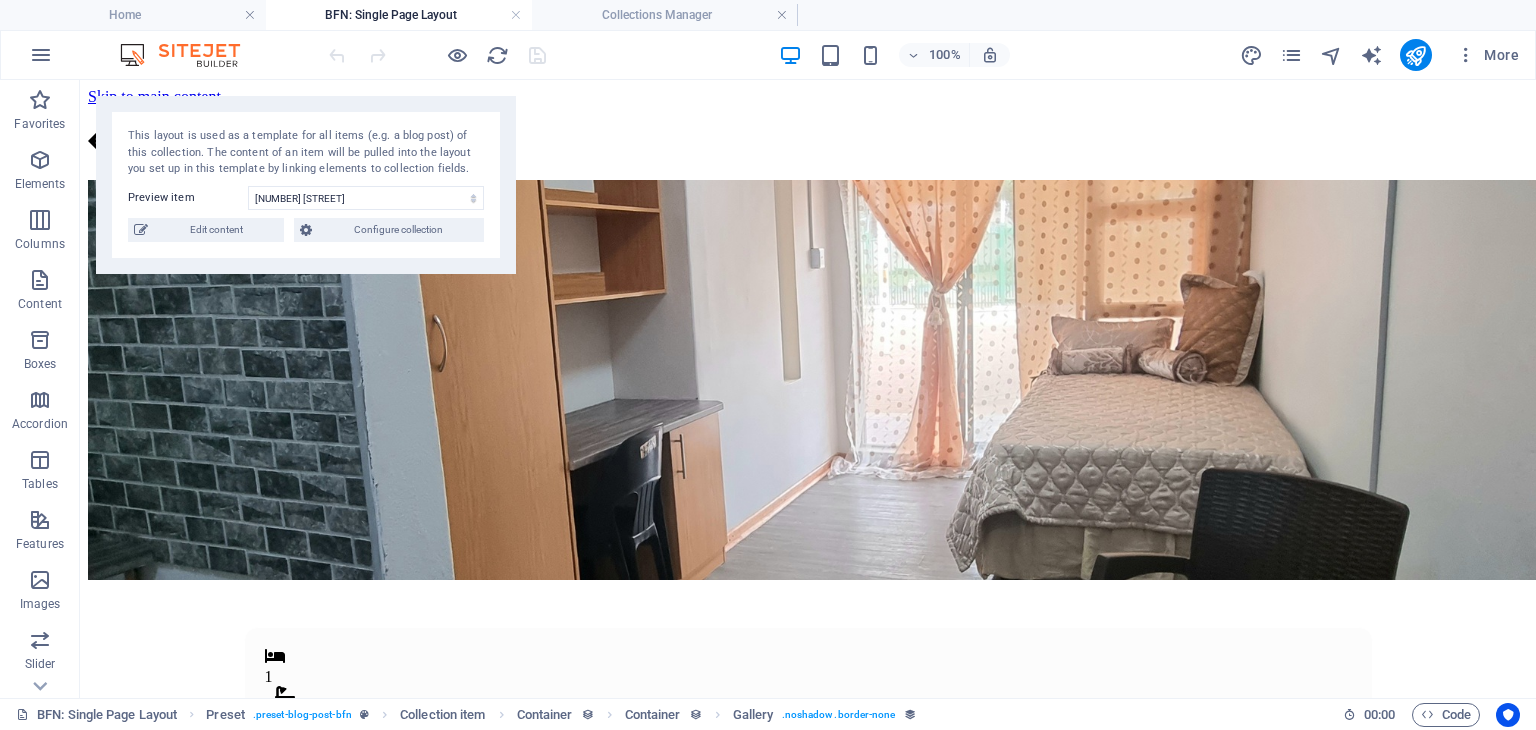 scroll, scrollTop: 0, scrollLeft: 0, axis: both 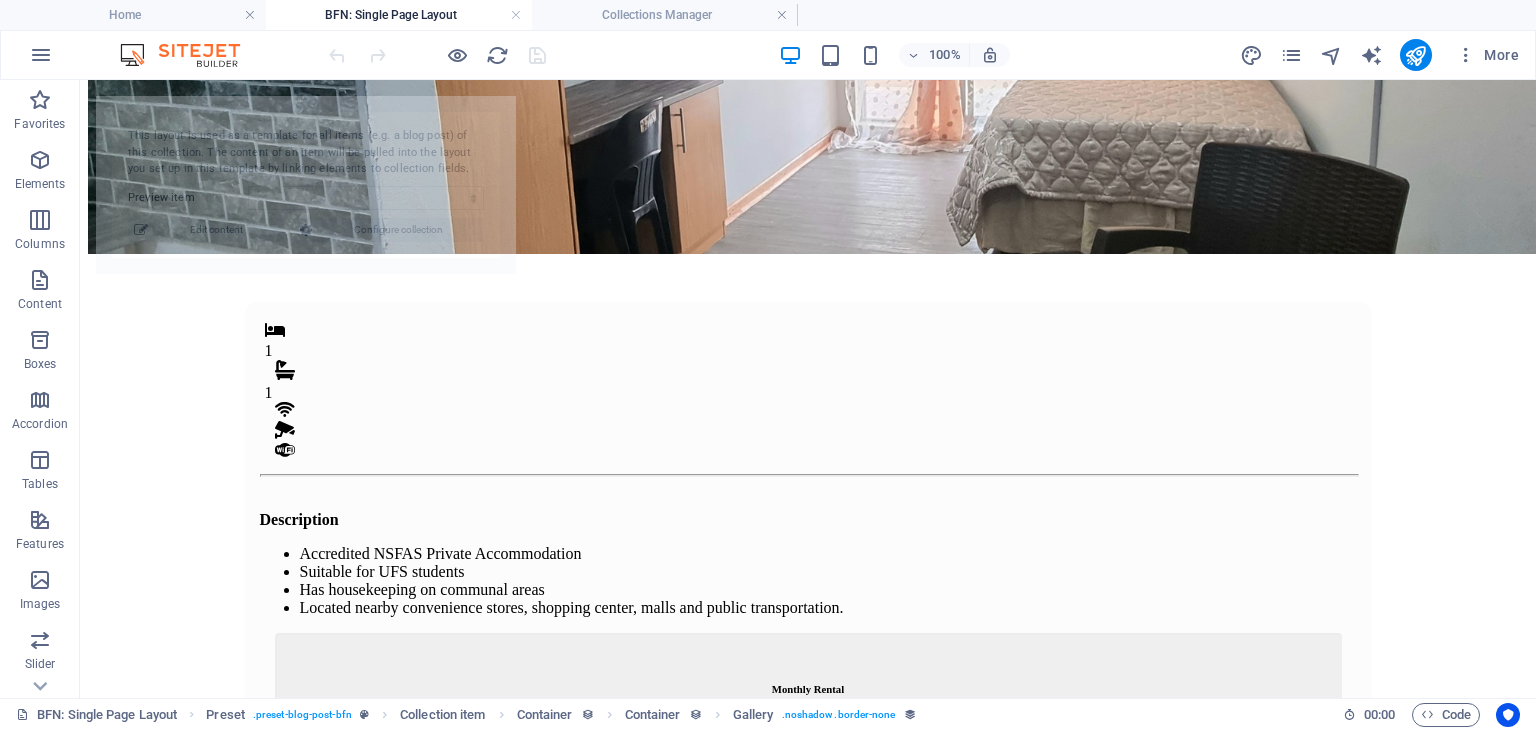 select on "688a3513180b2ea65f0b4ba8" 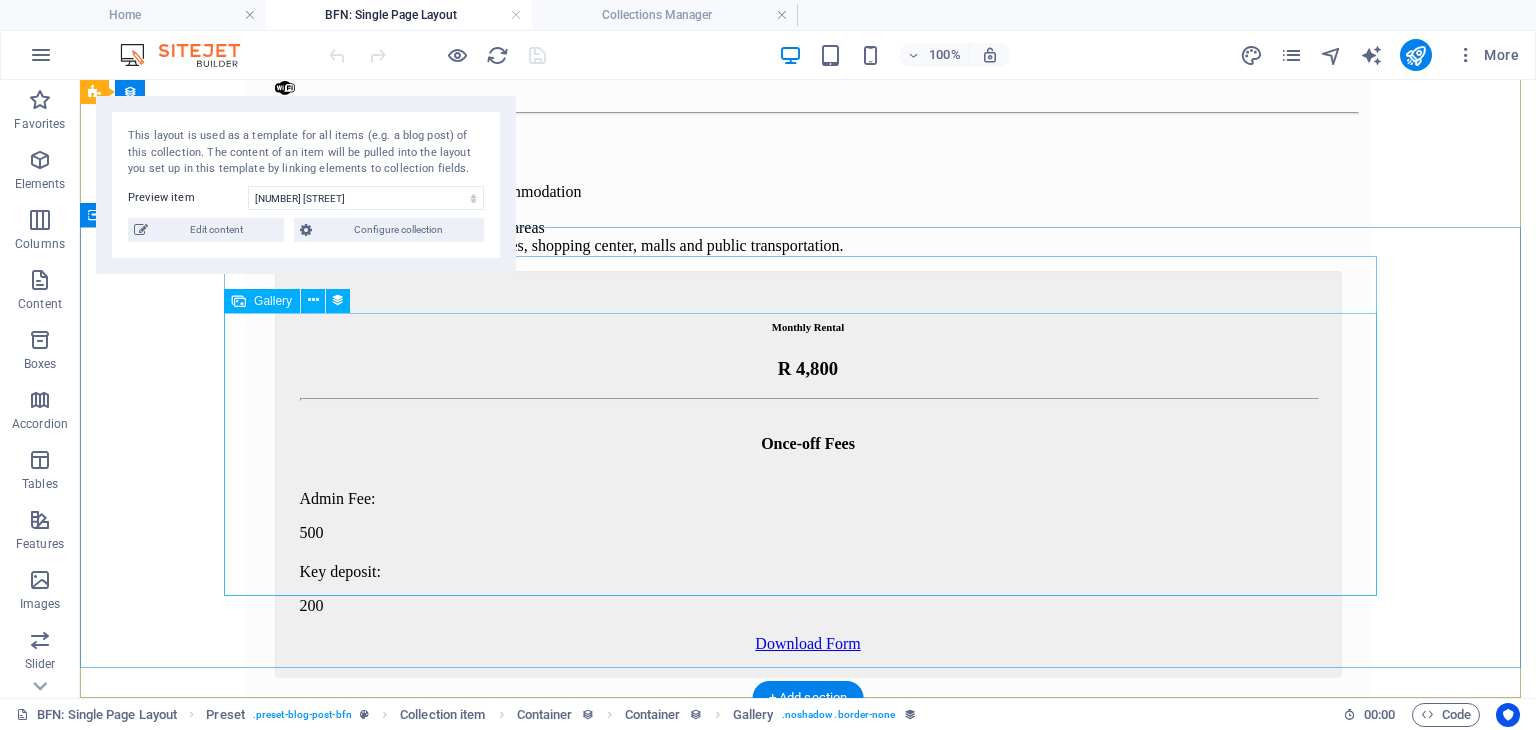 scroll, scrollTop: 754, scrollLeft: 0, axis: vertical 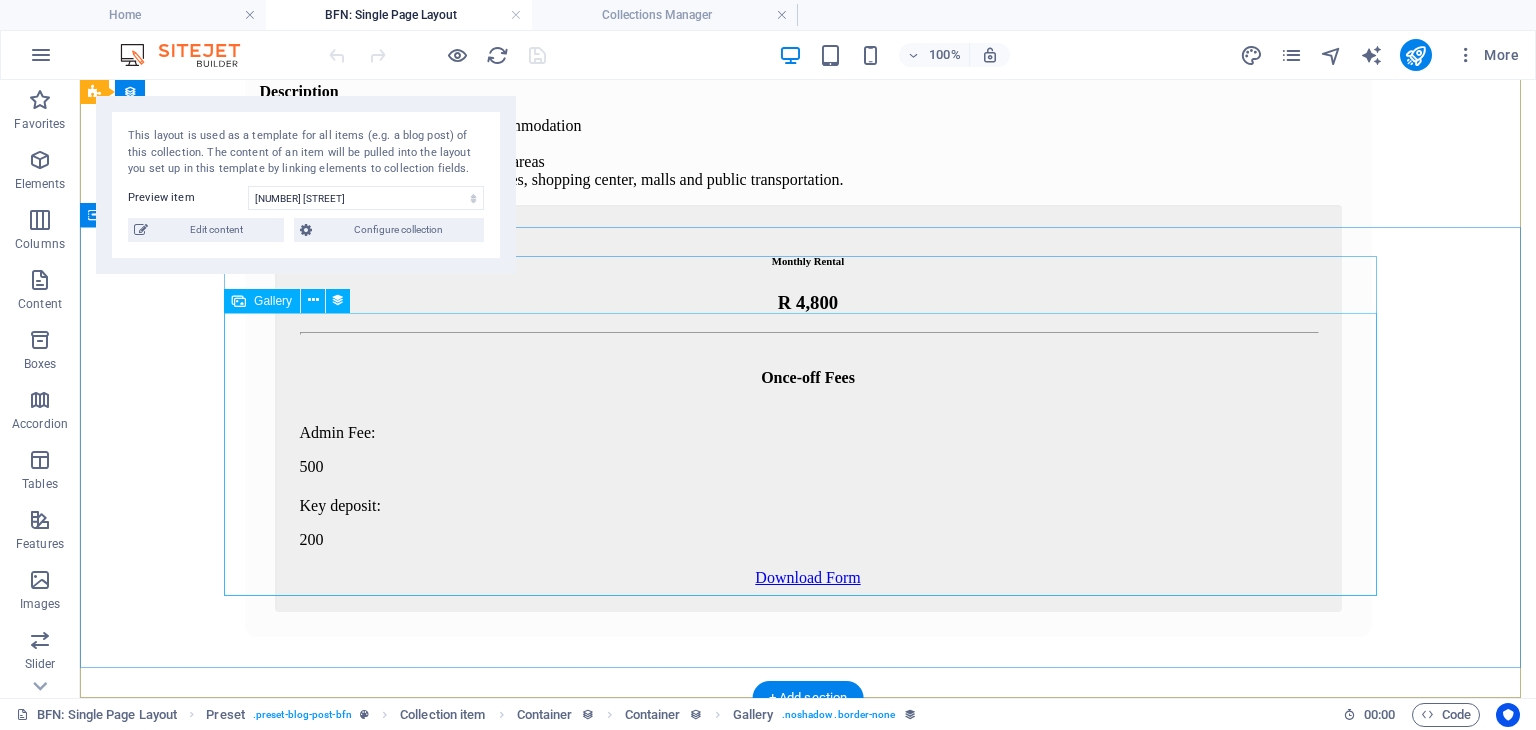 click at bounding box center [421, 2065] 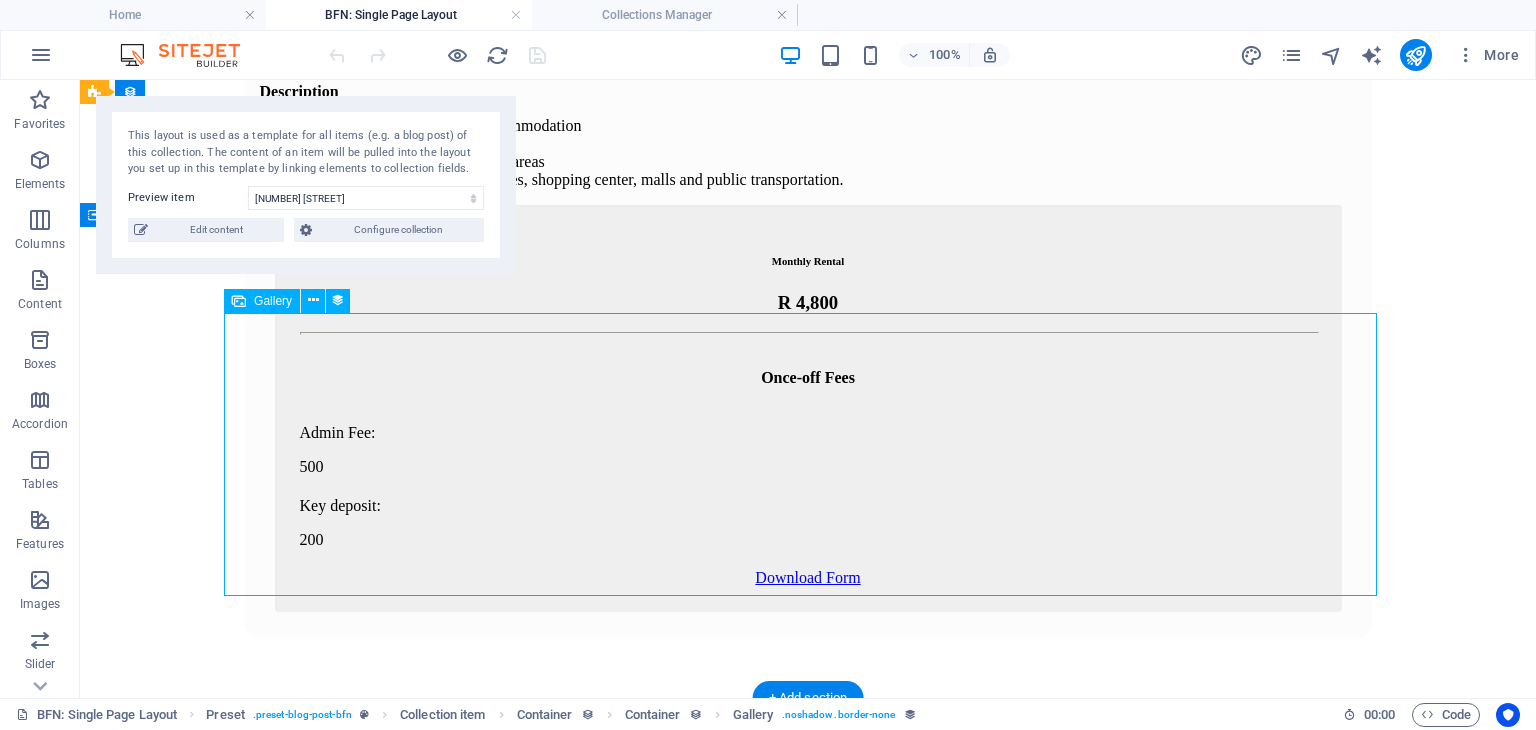 click at bounding box center (421, 2065) 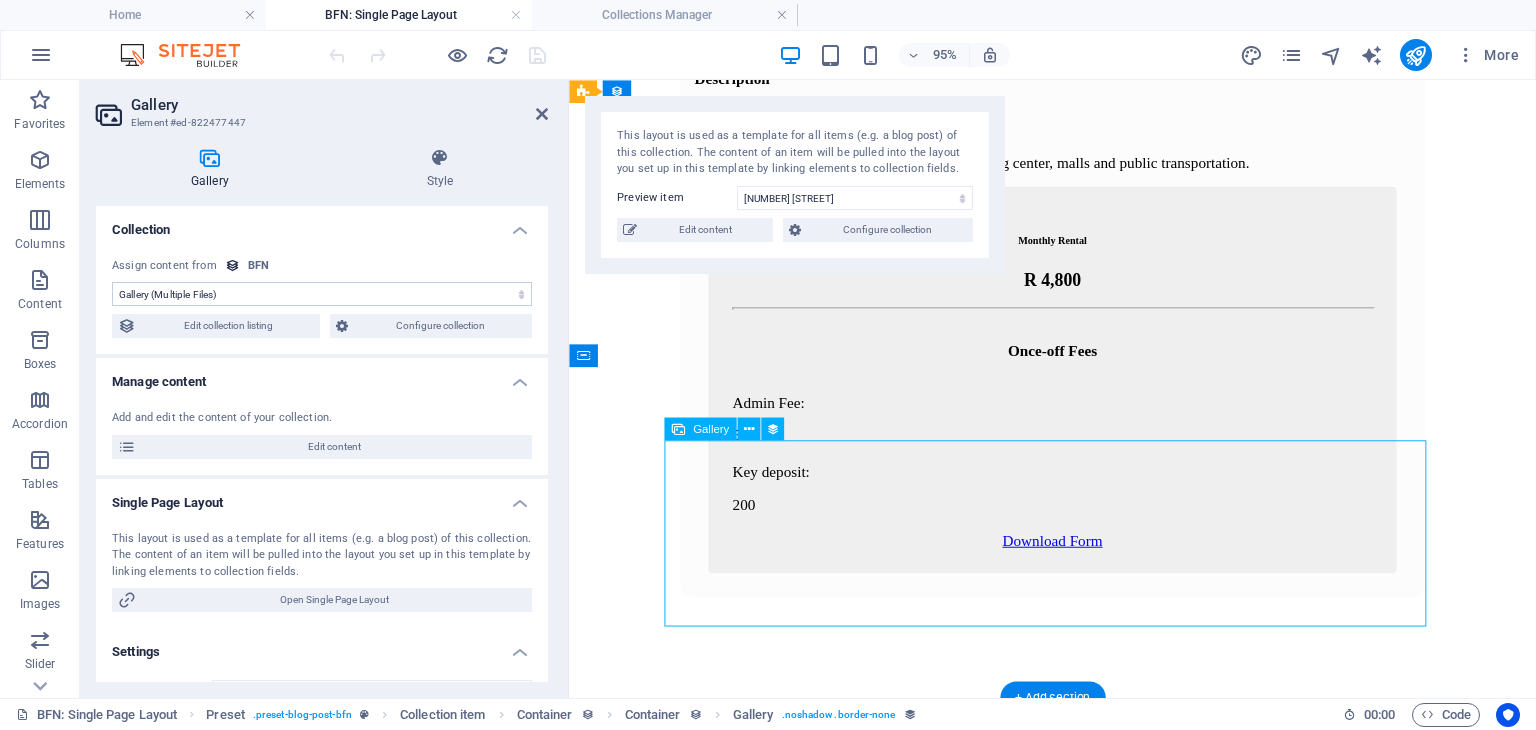 scroll, scrollTop: 555, scrollLeft: 0, axis: vertical 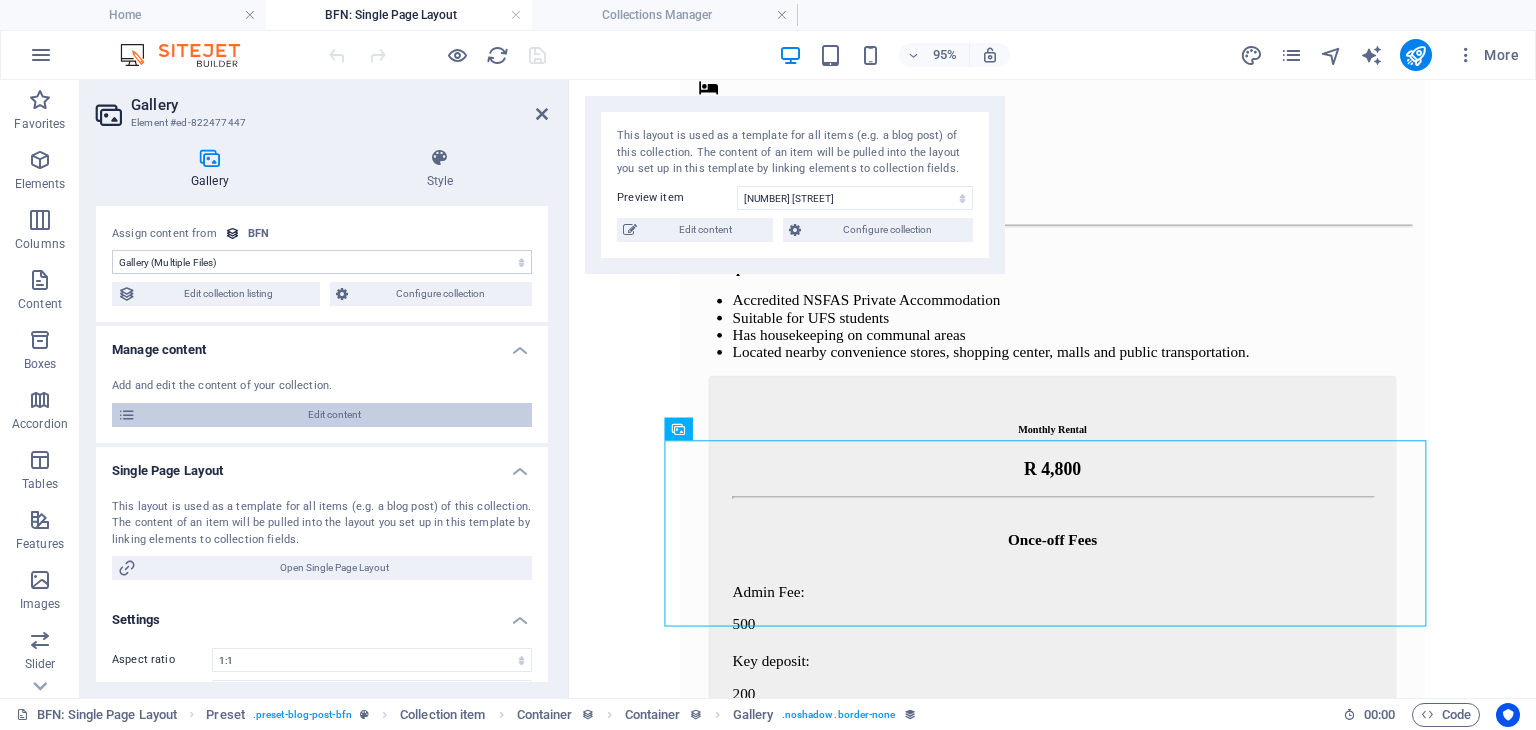 click on "Edit content" at bounding box center [334, 415] 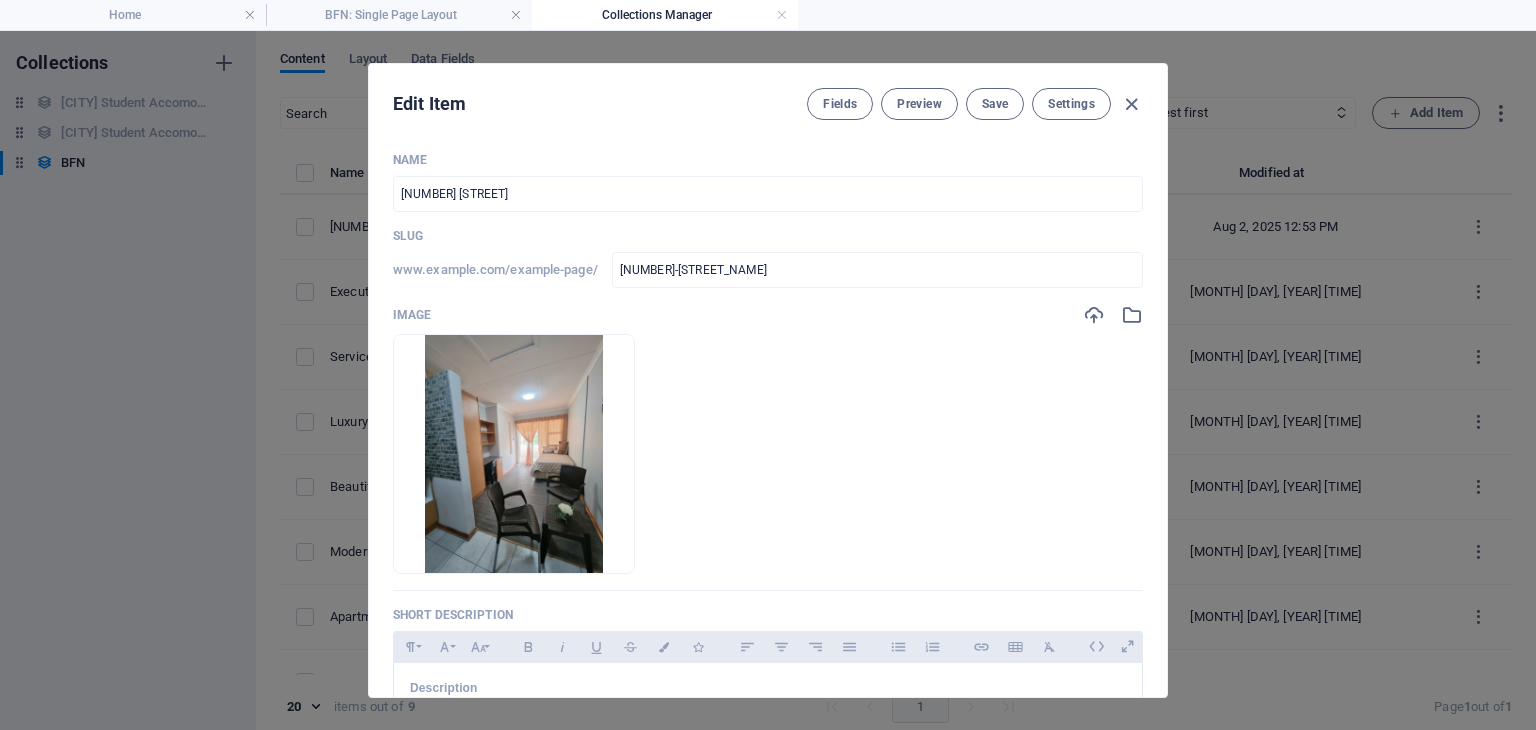 scroll, scrollTop: 0, scrollLeft: 0, axis: both 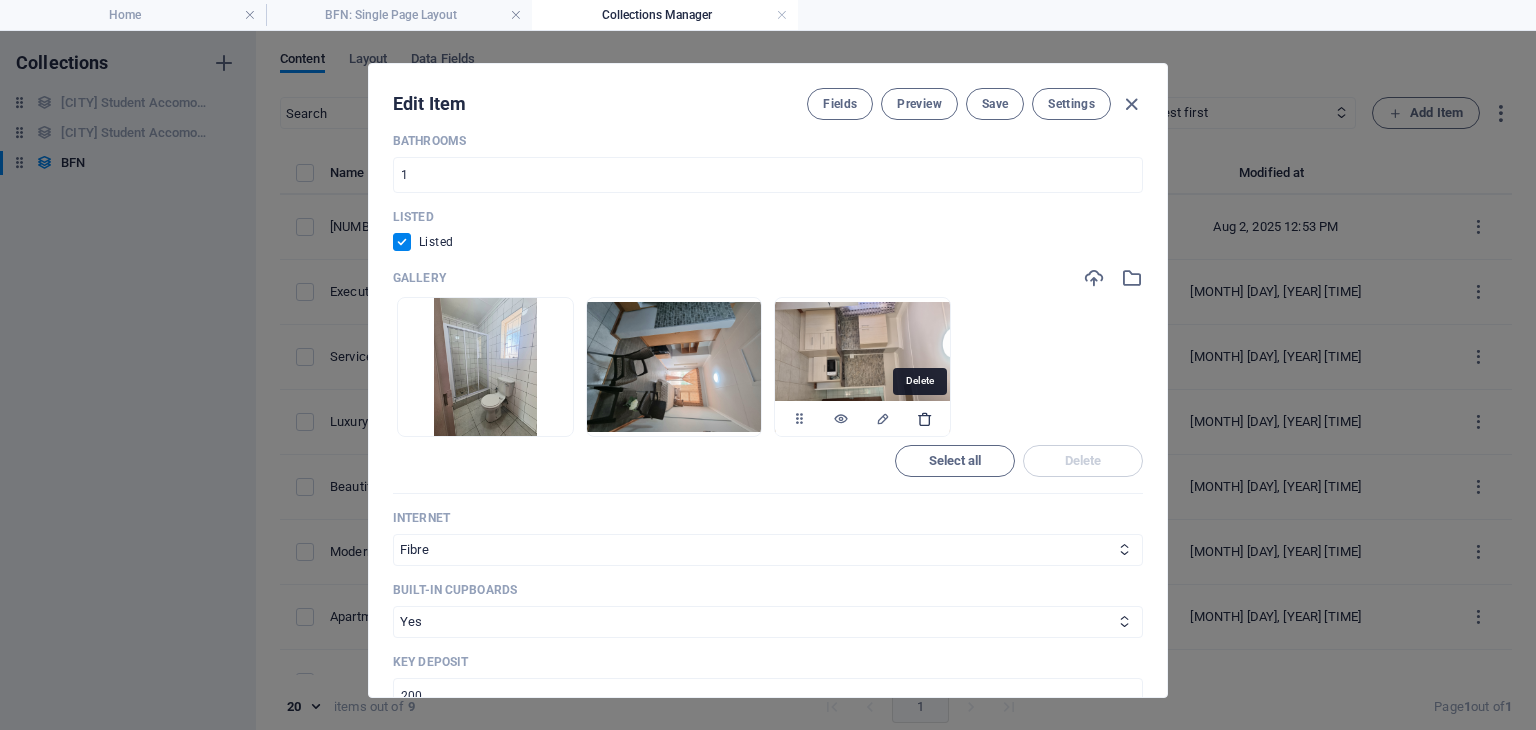 click at bounding box center [925, 419] 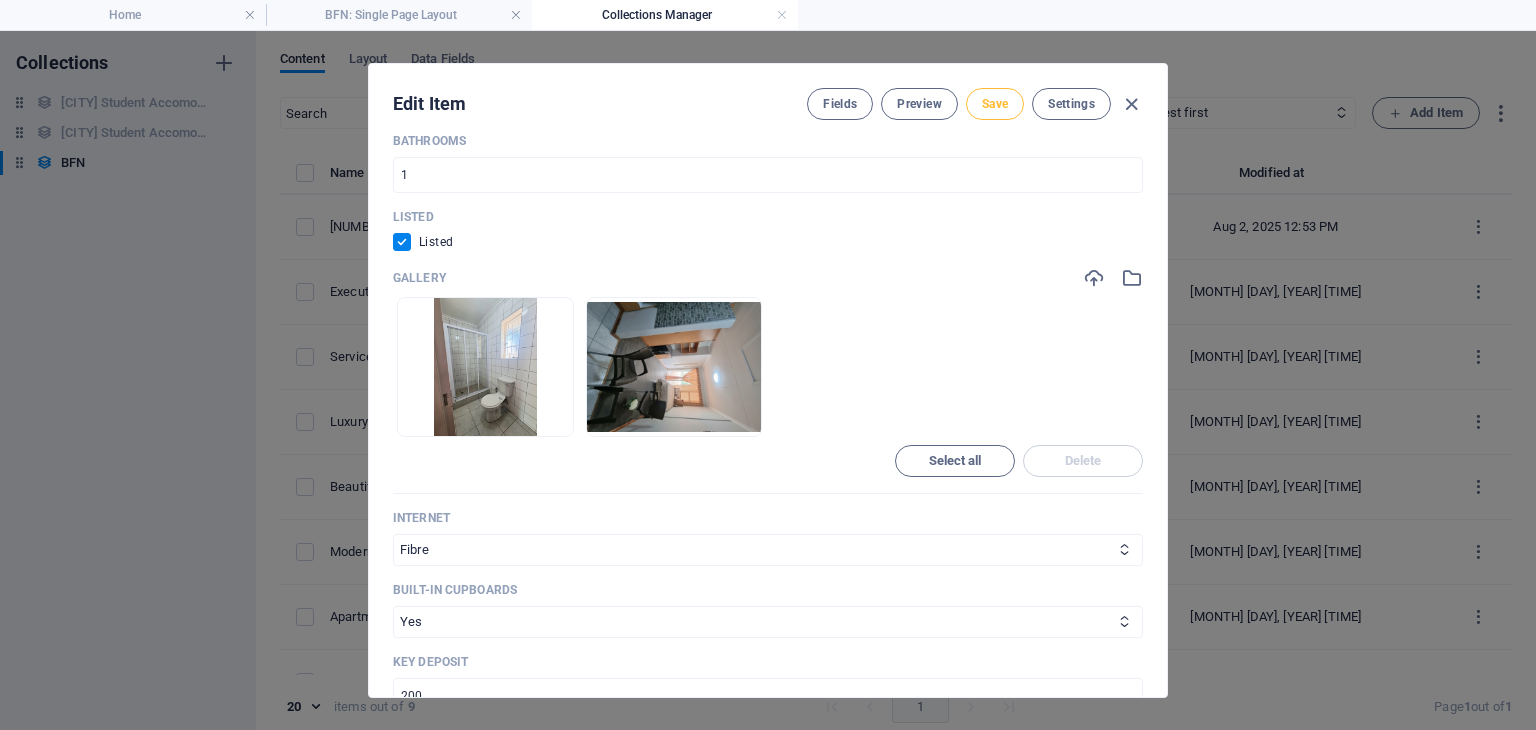 click on "Save" at bounding box center (995, 104) 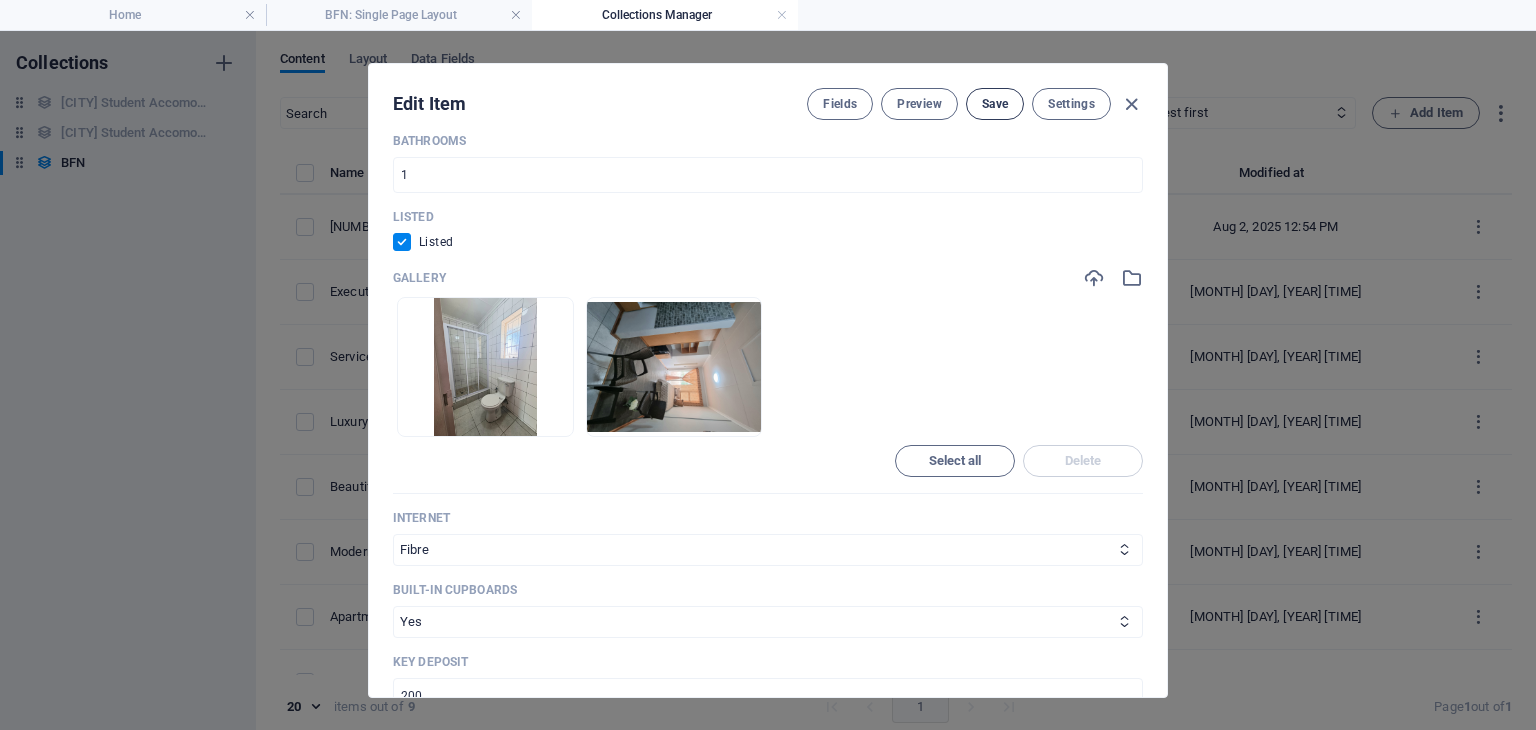 click on "Save" at bounding box center [995, 104] 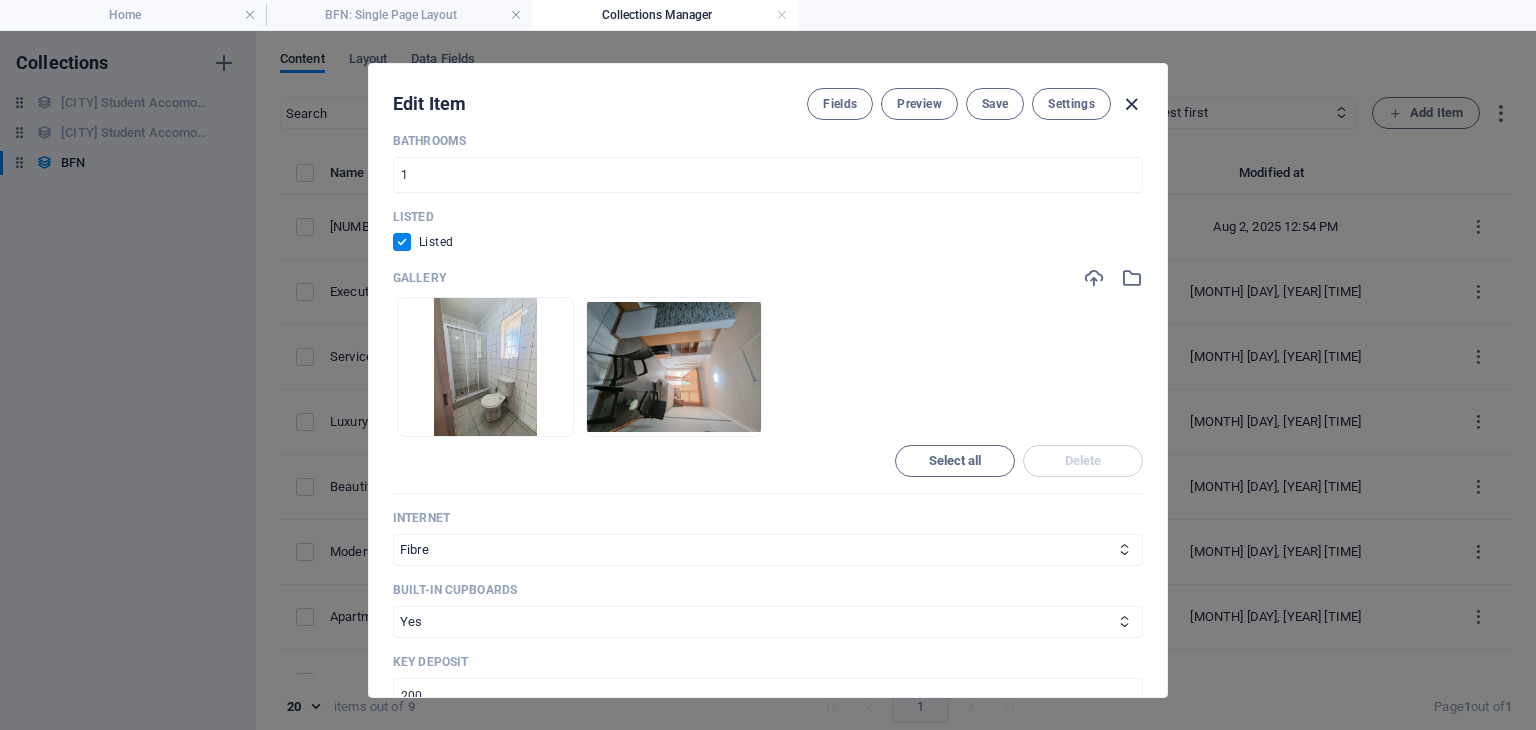 click at bounding box center [1131, 104] 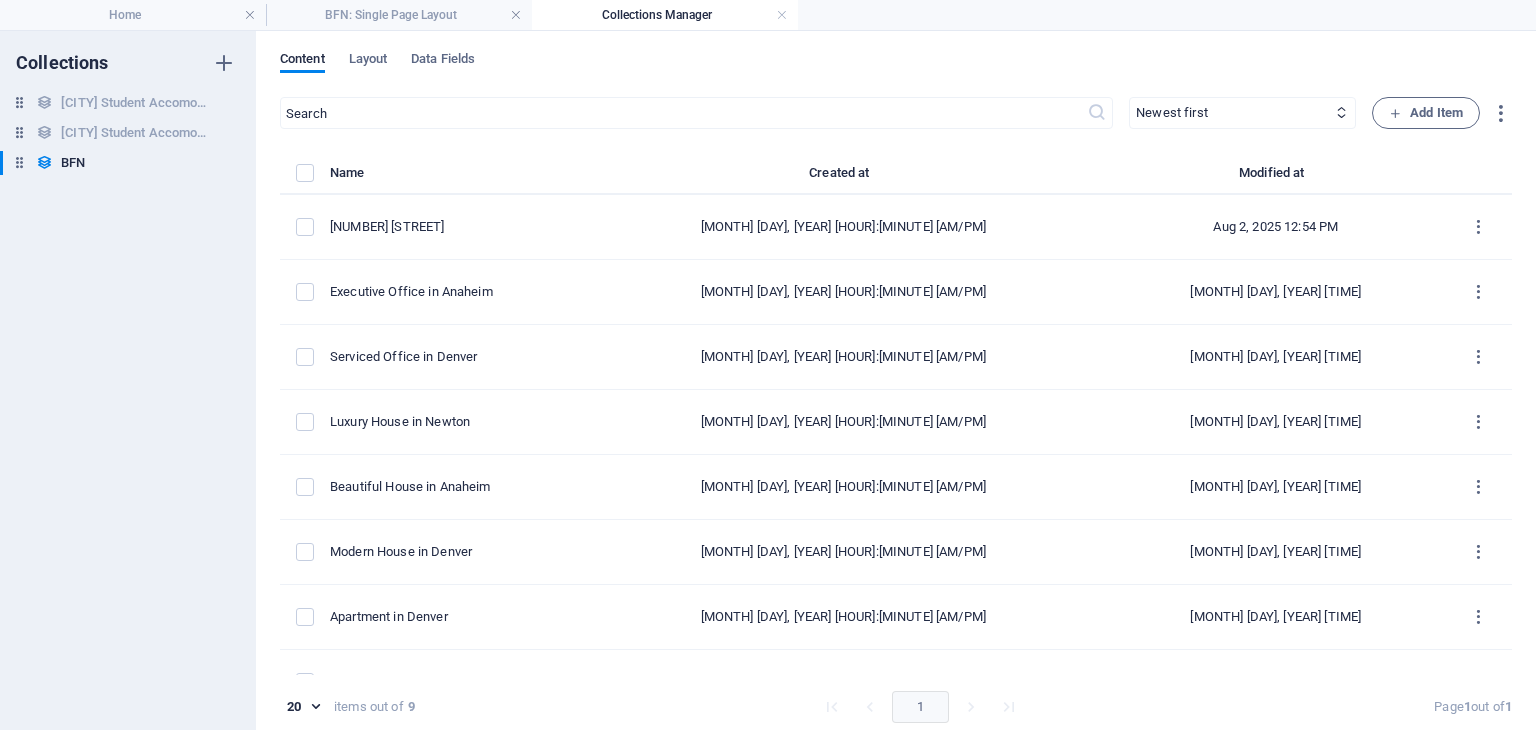 scroll, scrollTop: 0, scrollLeft: 0, axis: both 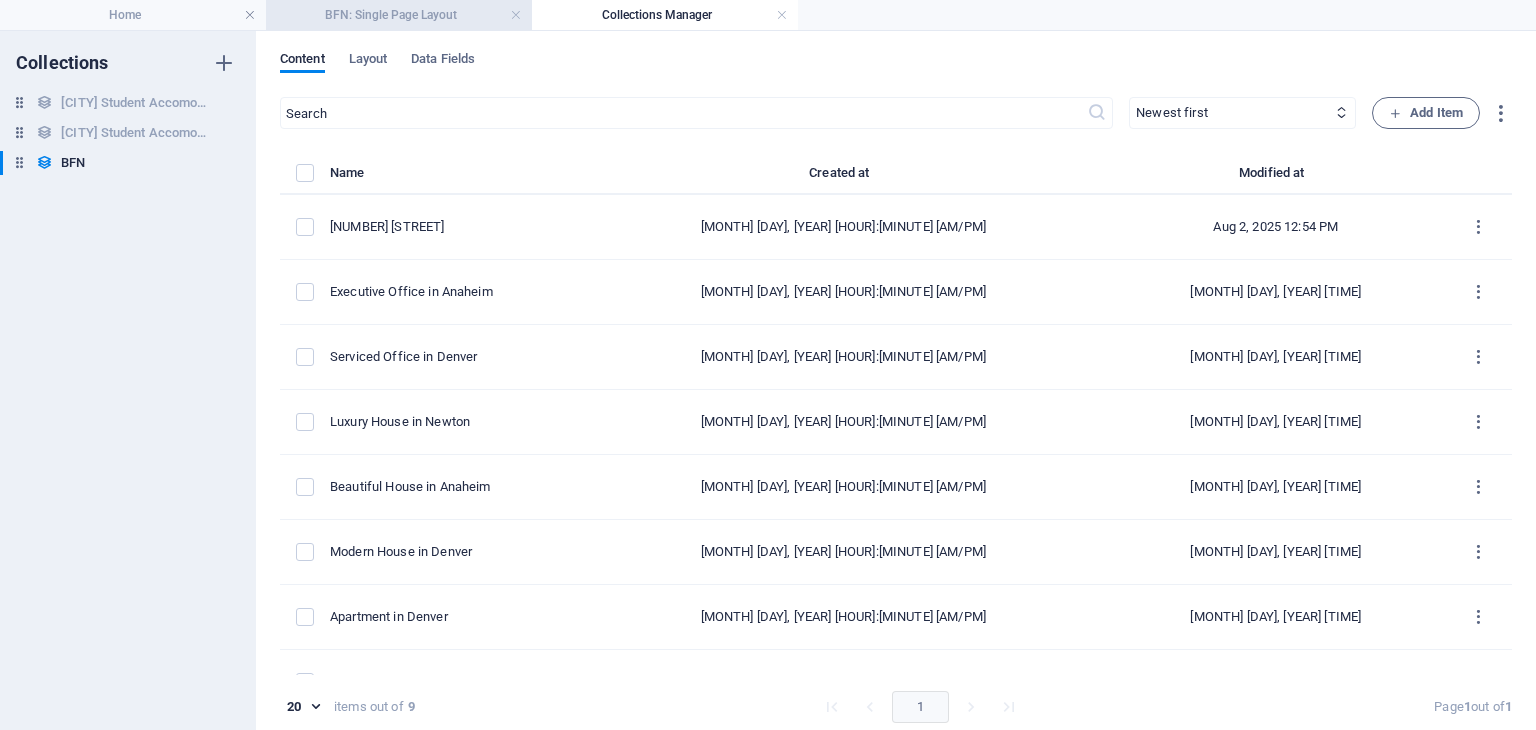 click on "BFN: Single Page Layout" at bounding box center [399, 15] 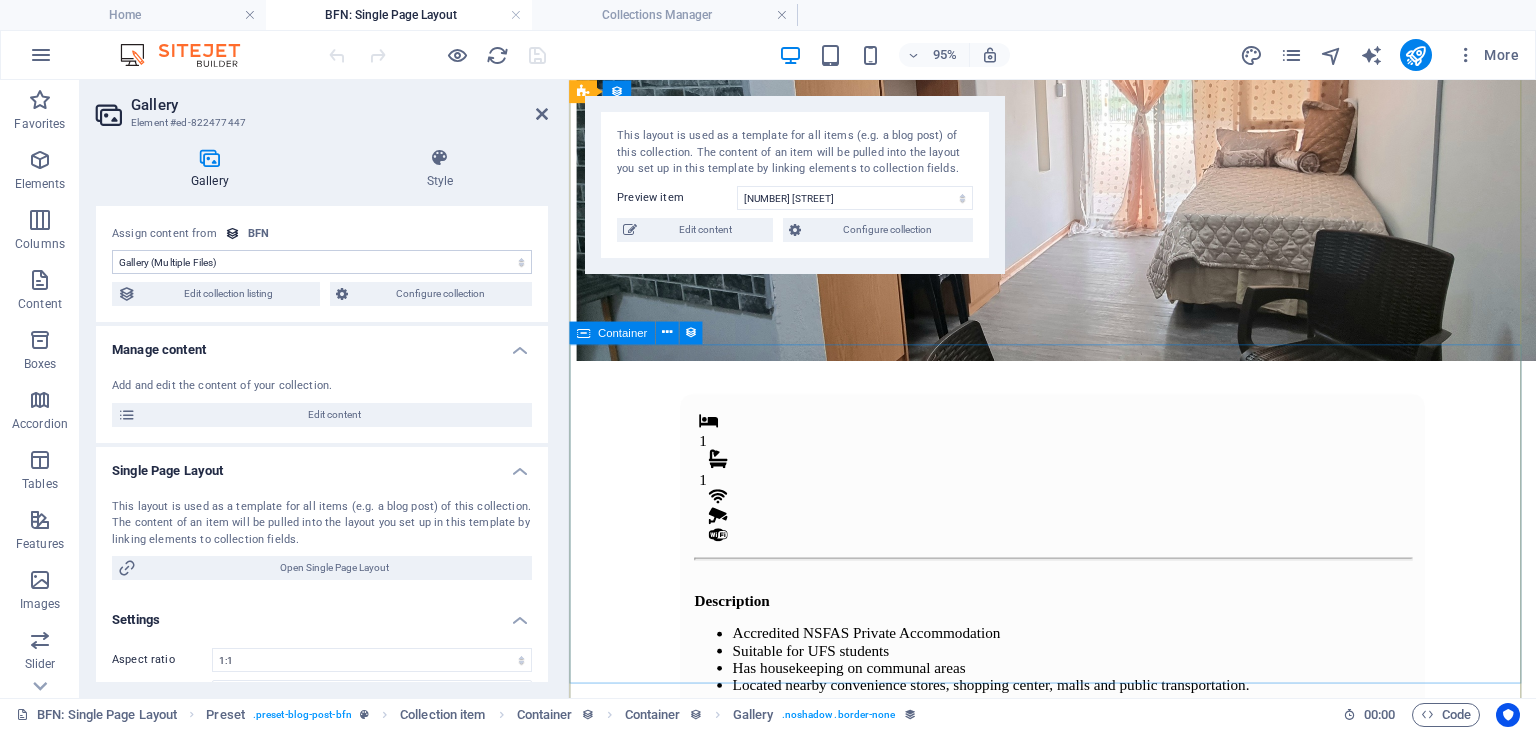 scroll, scrollTop: 202, scrollLeft: 0, axis: vertical 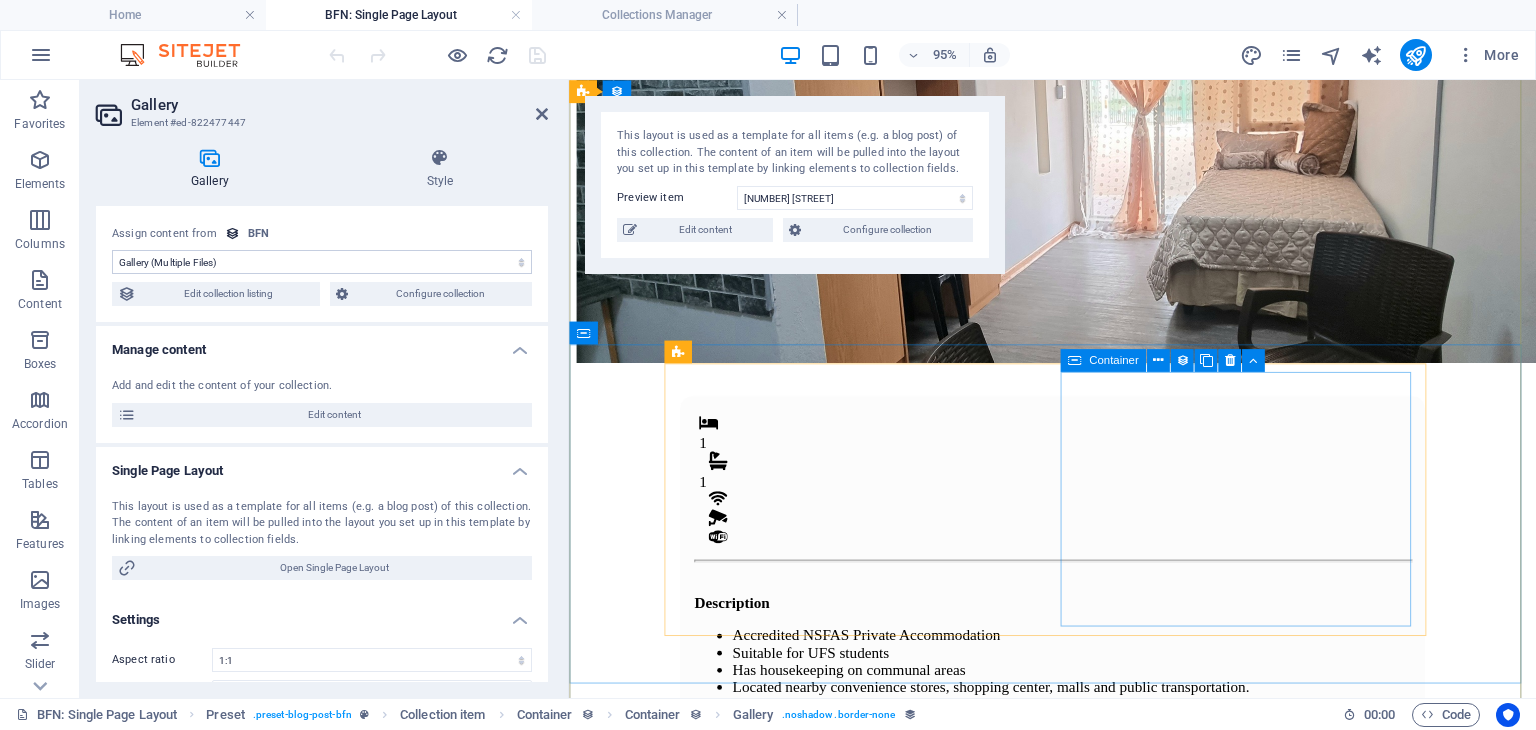click on "Monthly Rental R 4,800 Once-off Fees Admin Fee:   500 Key deposit:   200 Download Form" at bounding box center (1078, 948) 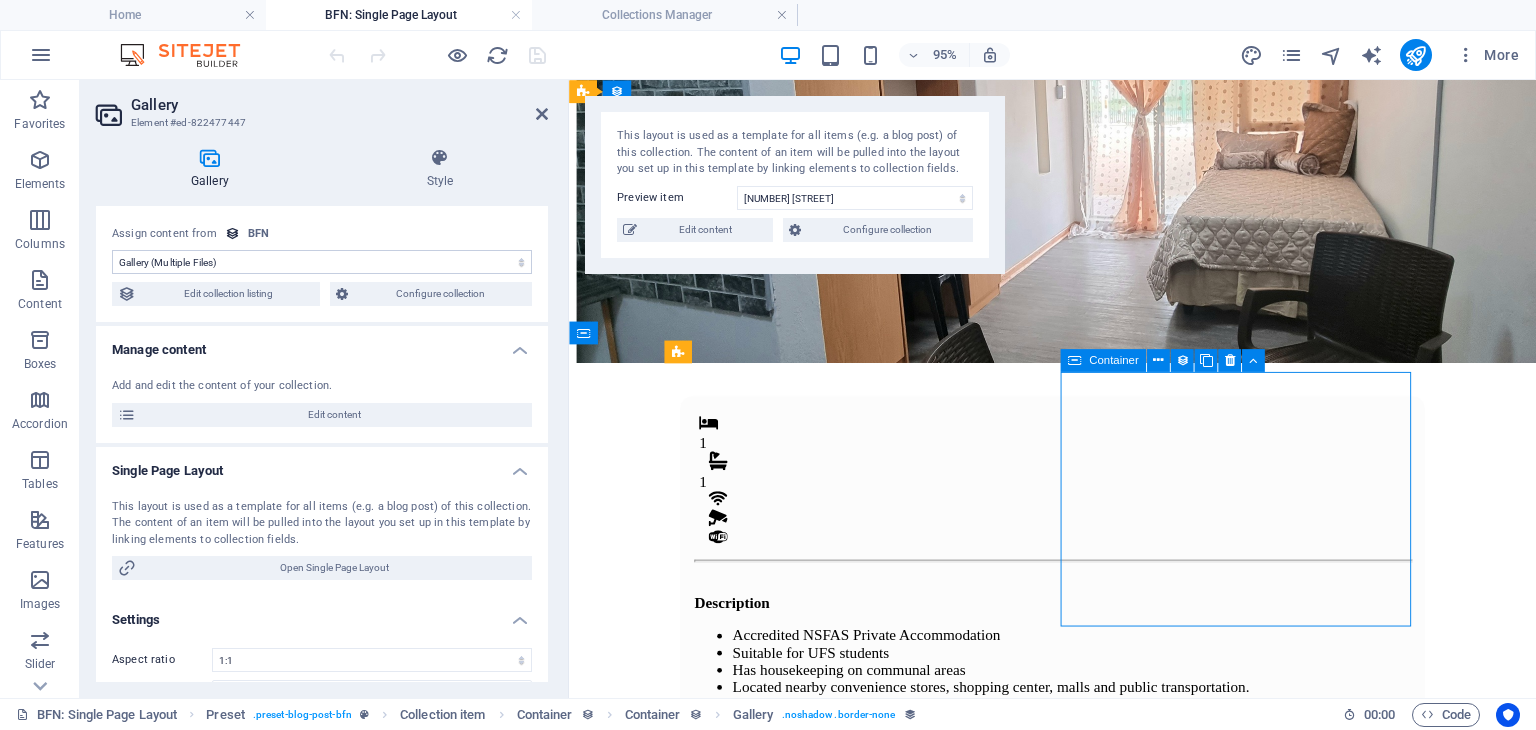 click on "Monthly Rental R 4,800 Once-off Fees Admin Fee:   500 Key deposit:   200 Download Form" at bounding box center (1078, 948) 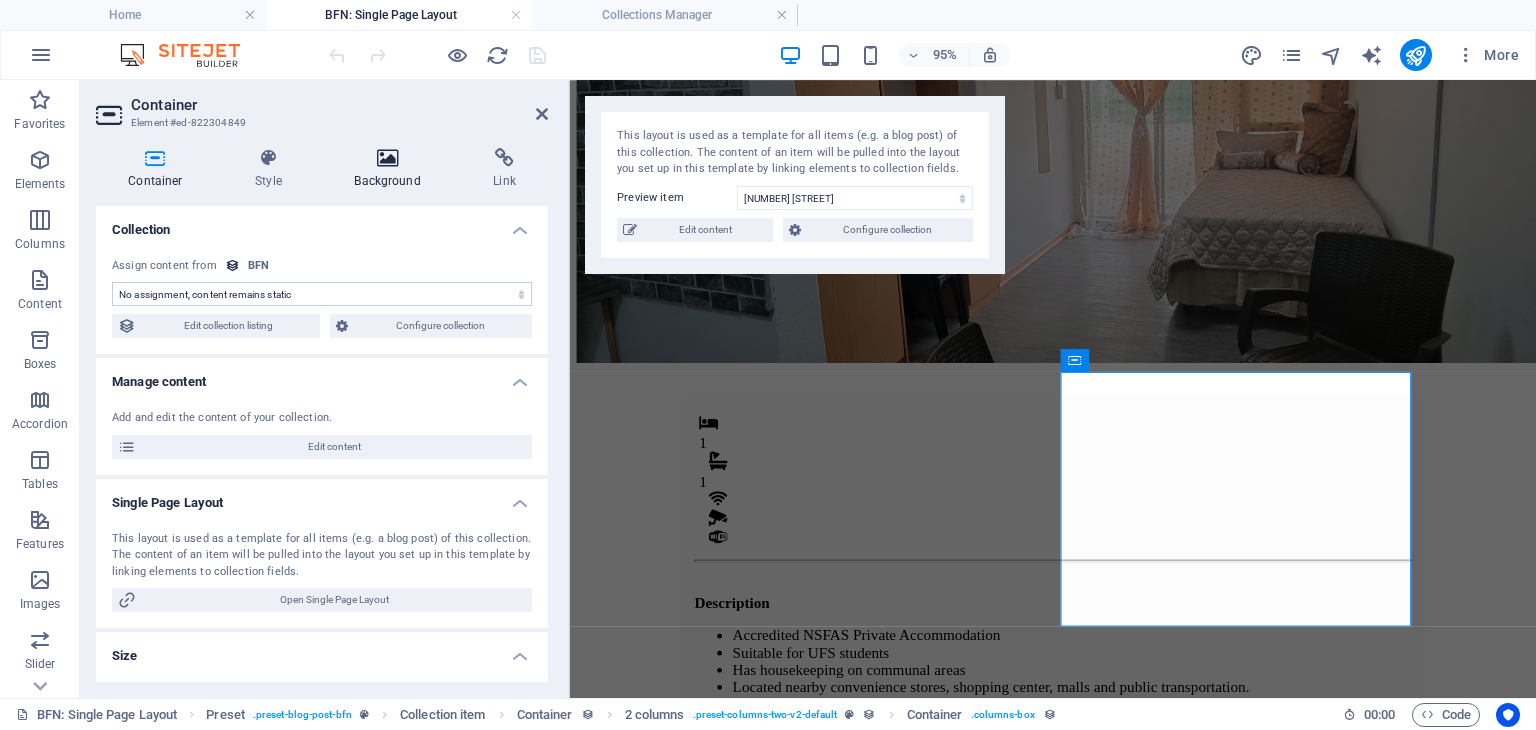 click on "Background" at bounding box center (391, 169) 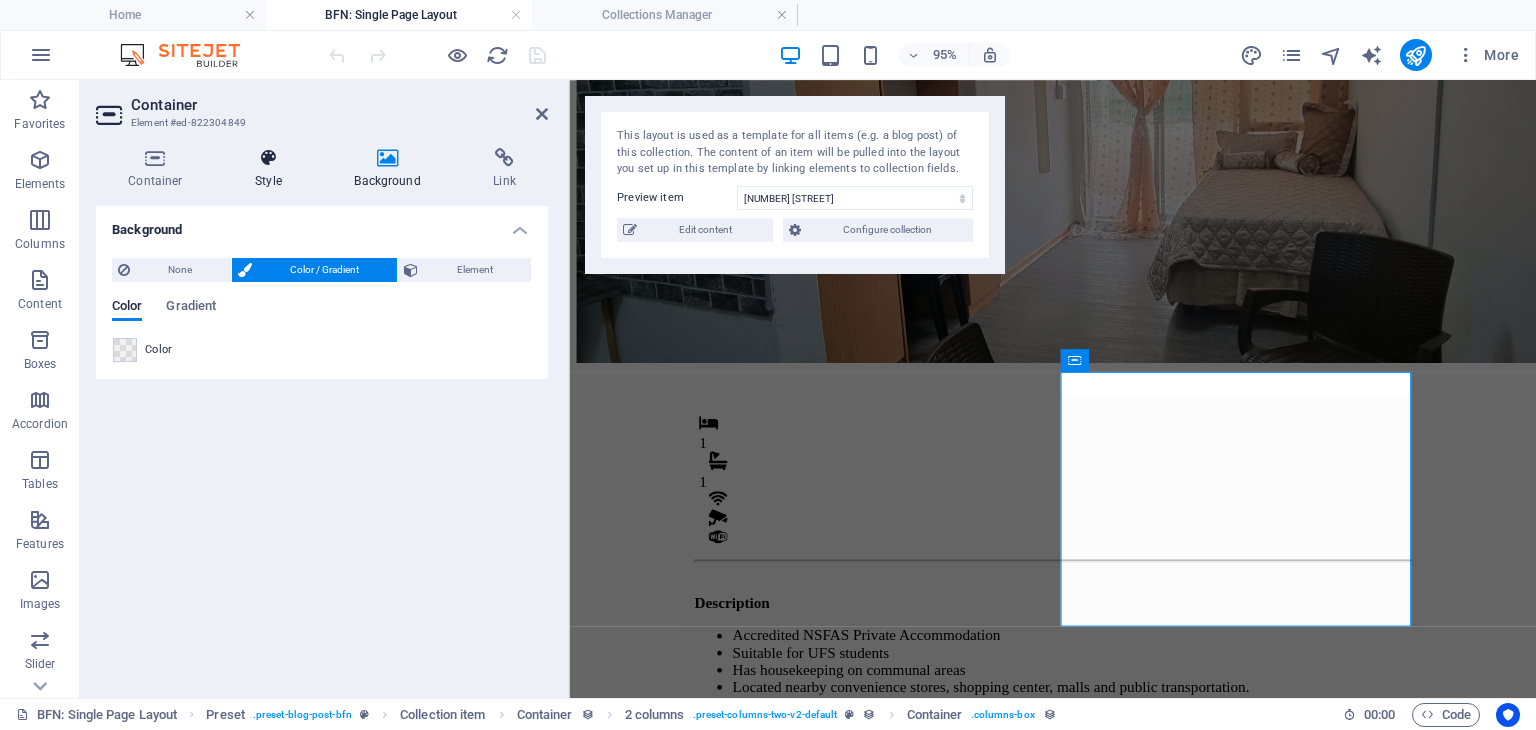 click on "Style" at bounding box center (272, 169) 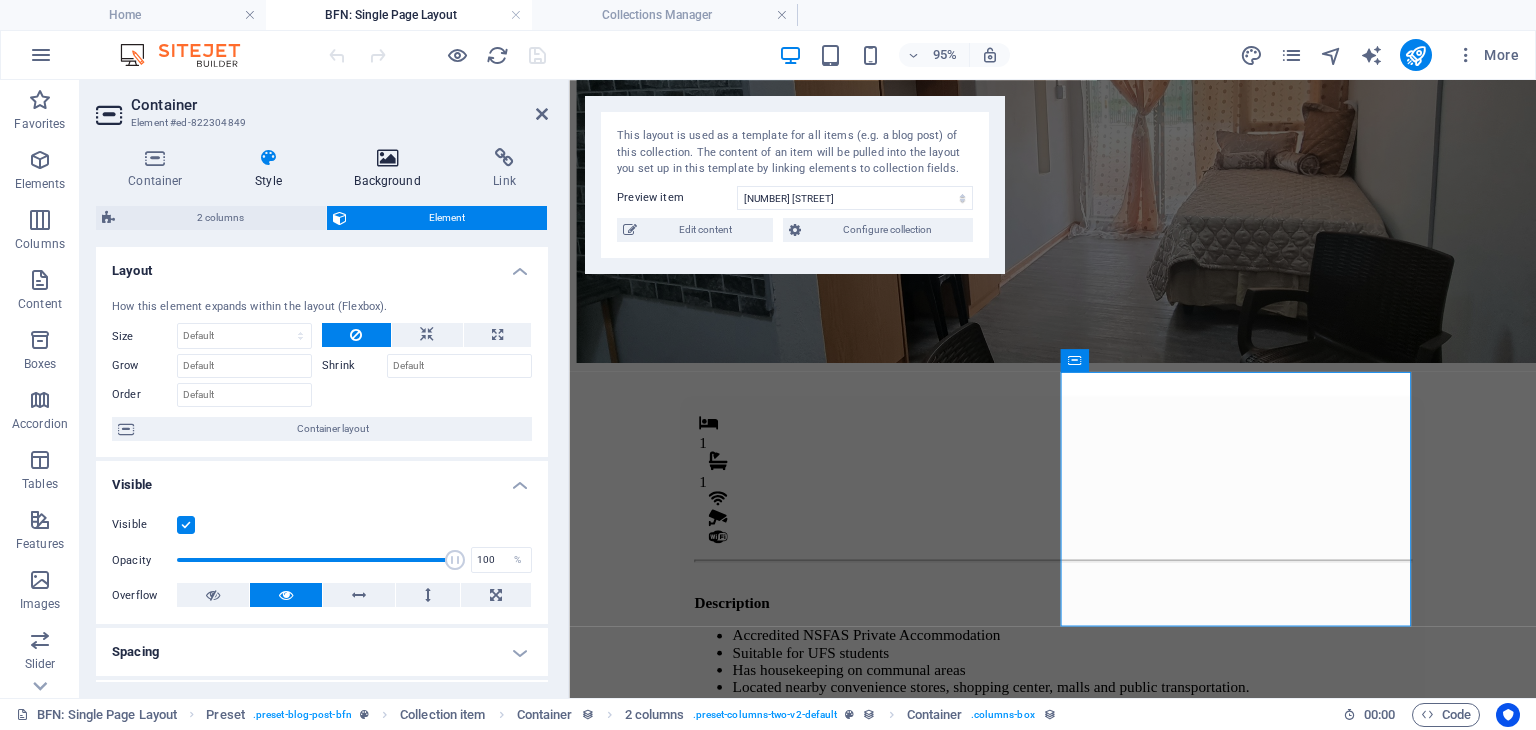 click on "Background" at bounding box center (391, 169) 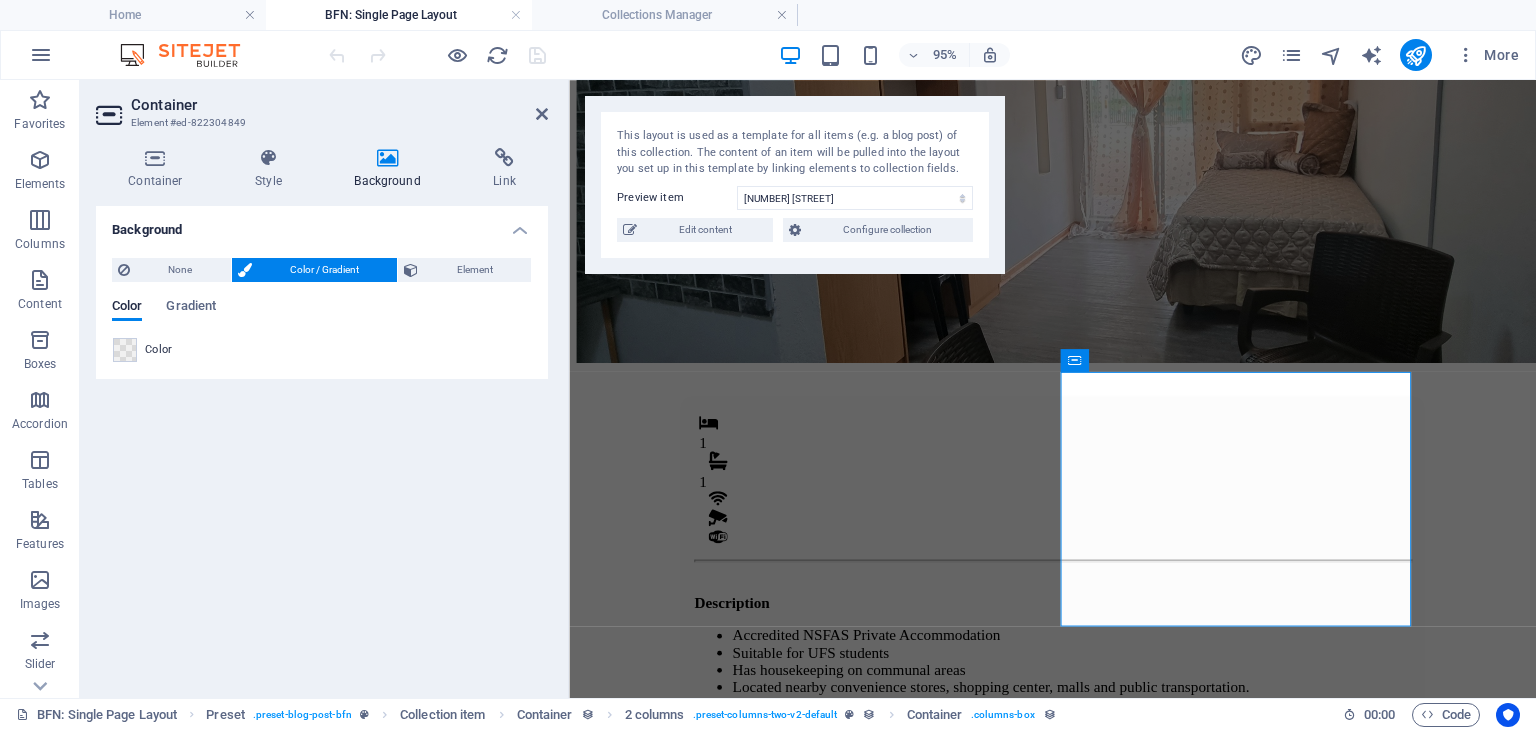 click on "Color" at bounding box center (322, 350) 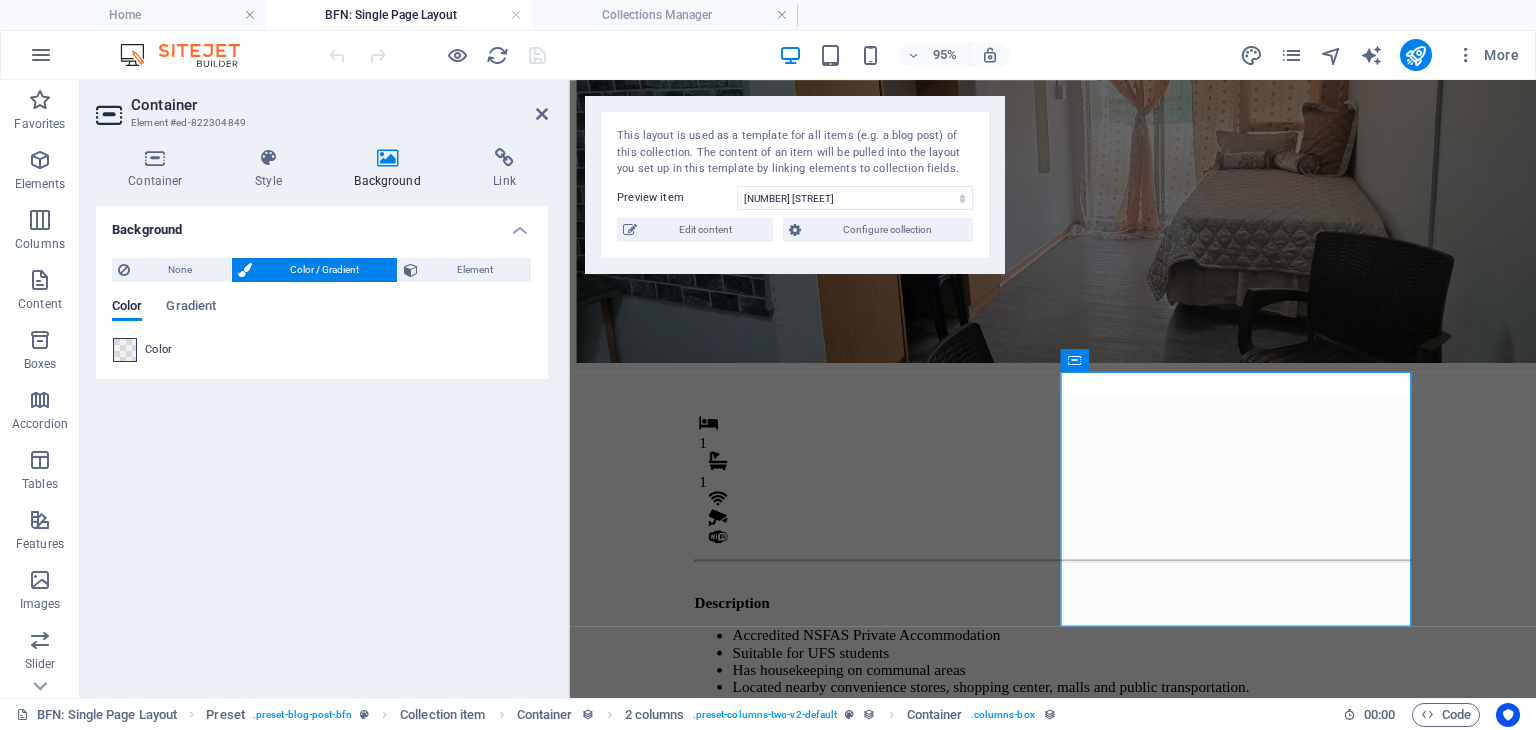 click at bounding box center (125, 350) 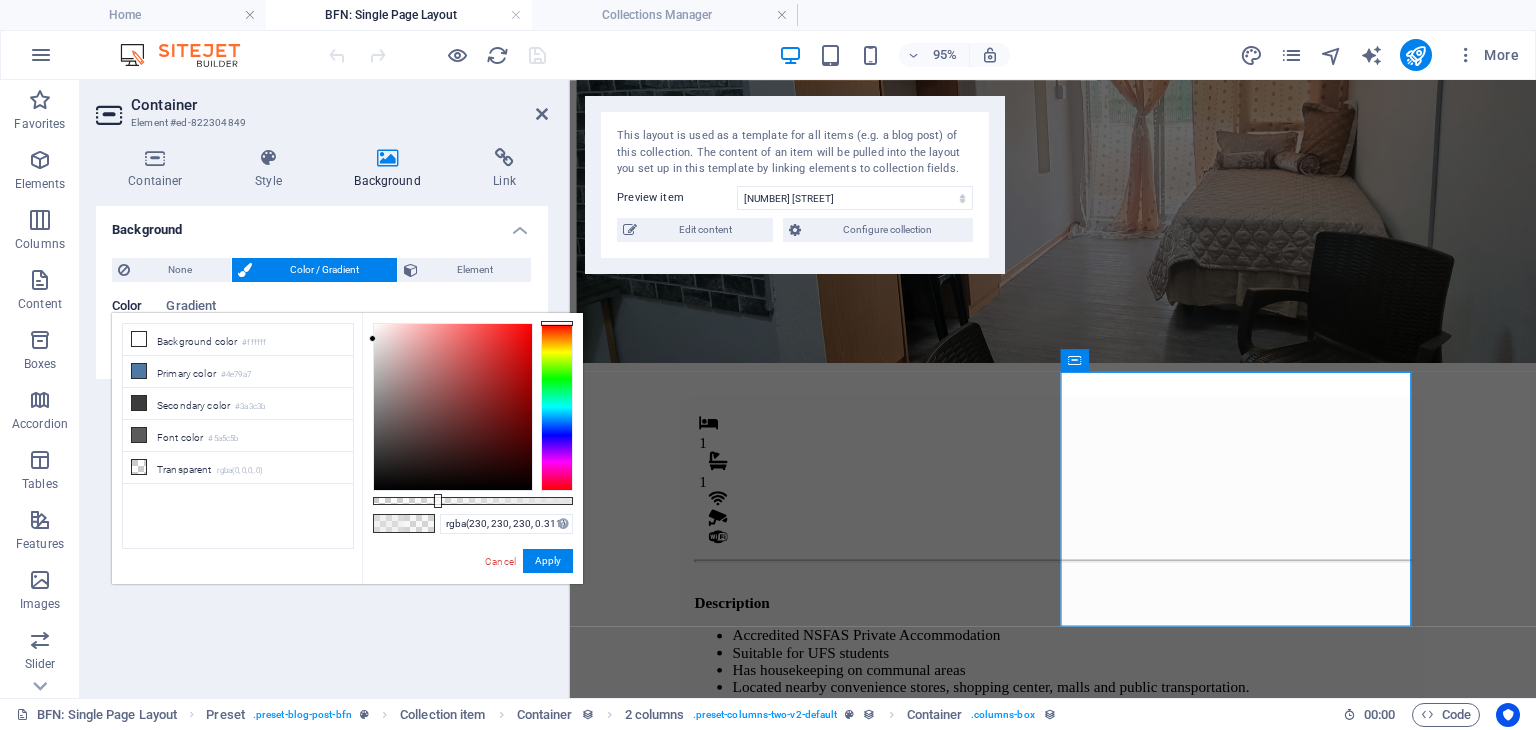 type on "rgba(230, 230, 230, 0.306)" 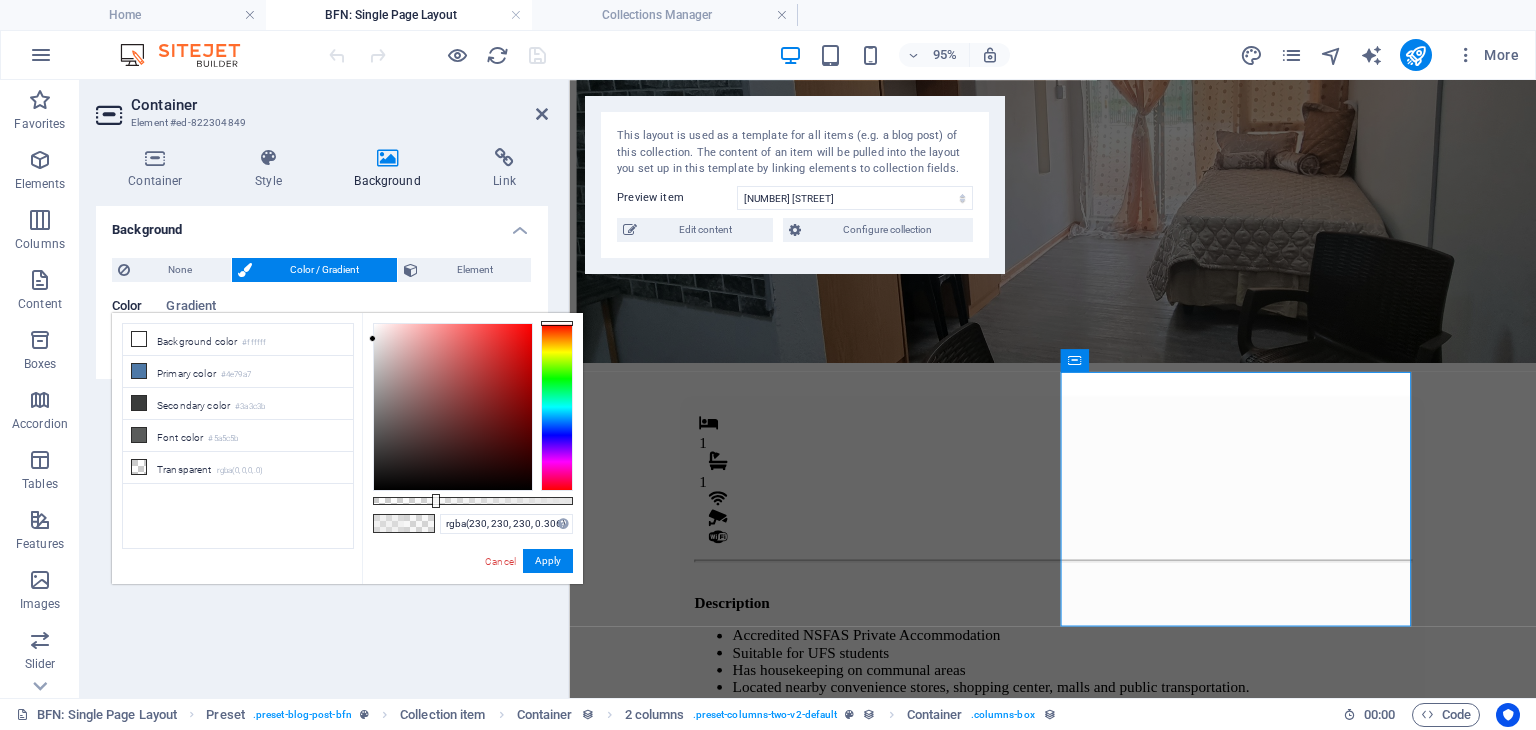 drag, startPoint x: 486, startPoint y: 497, endPoint x: 434, endPoint y: 502, distance: 52.23983 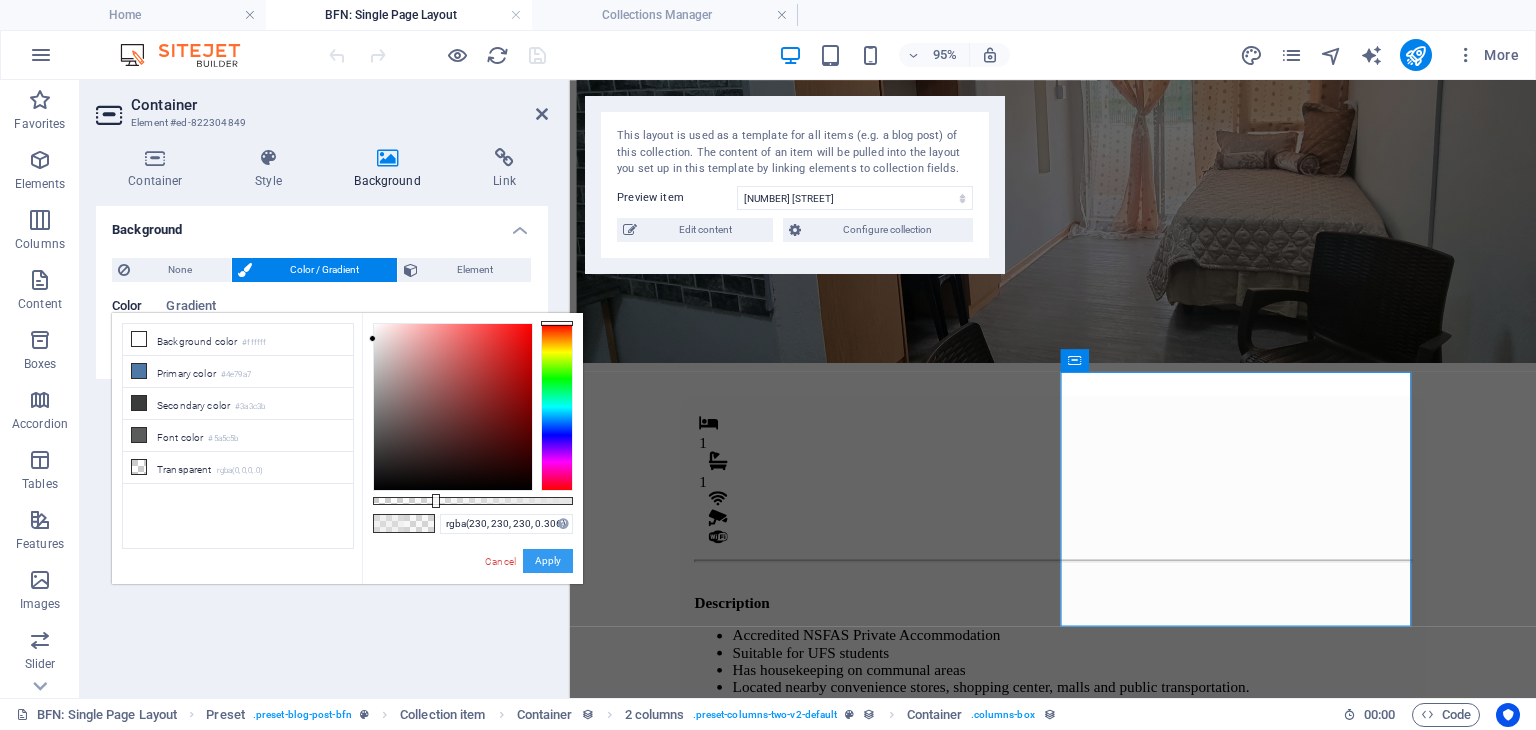 click on "Apply" at bounding box center [548, 561] 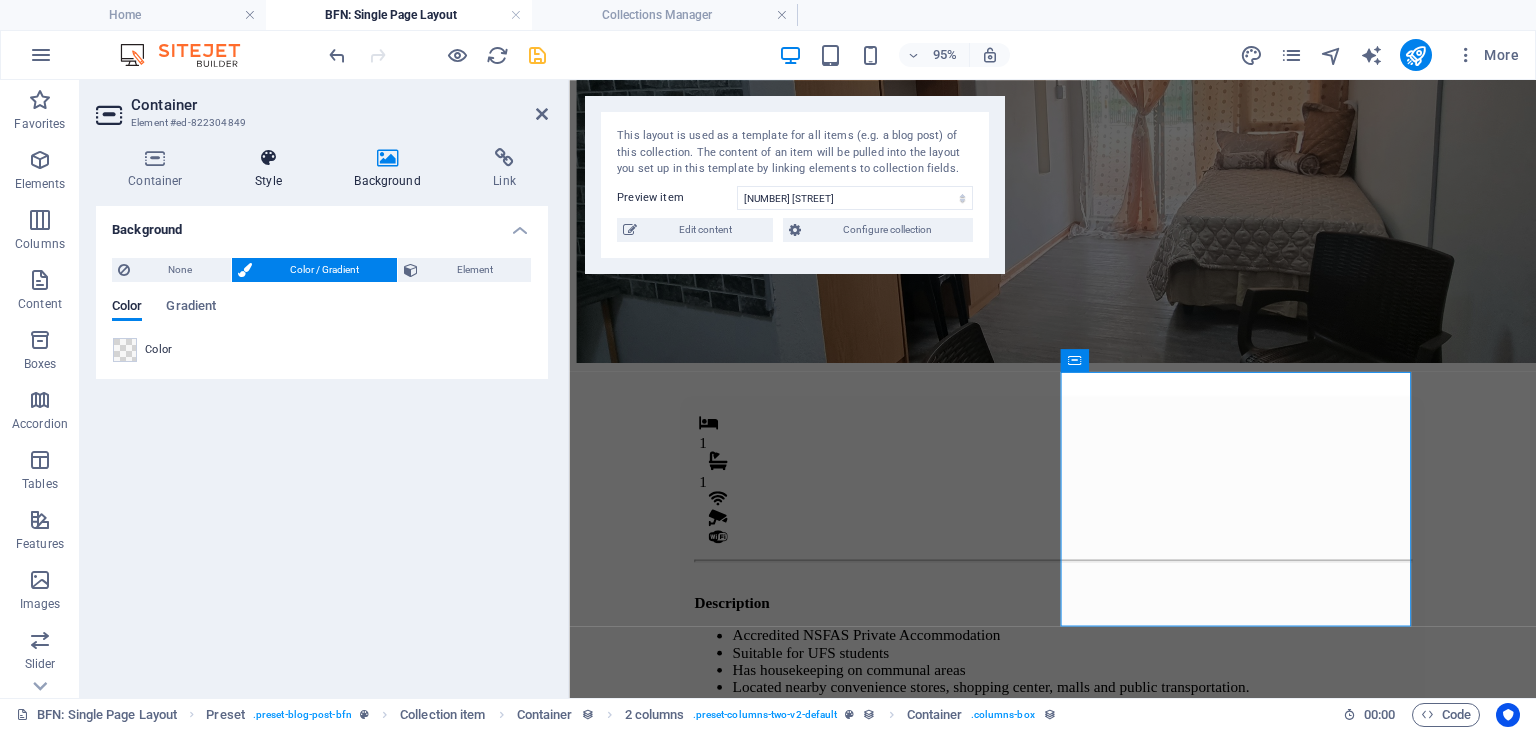 click on "Style" at bounding box center [272, 169] 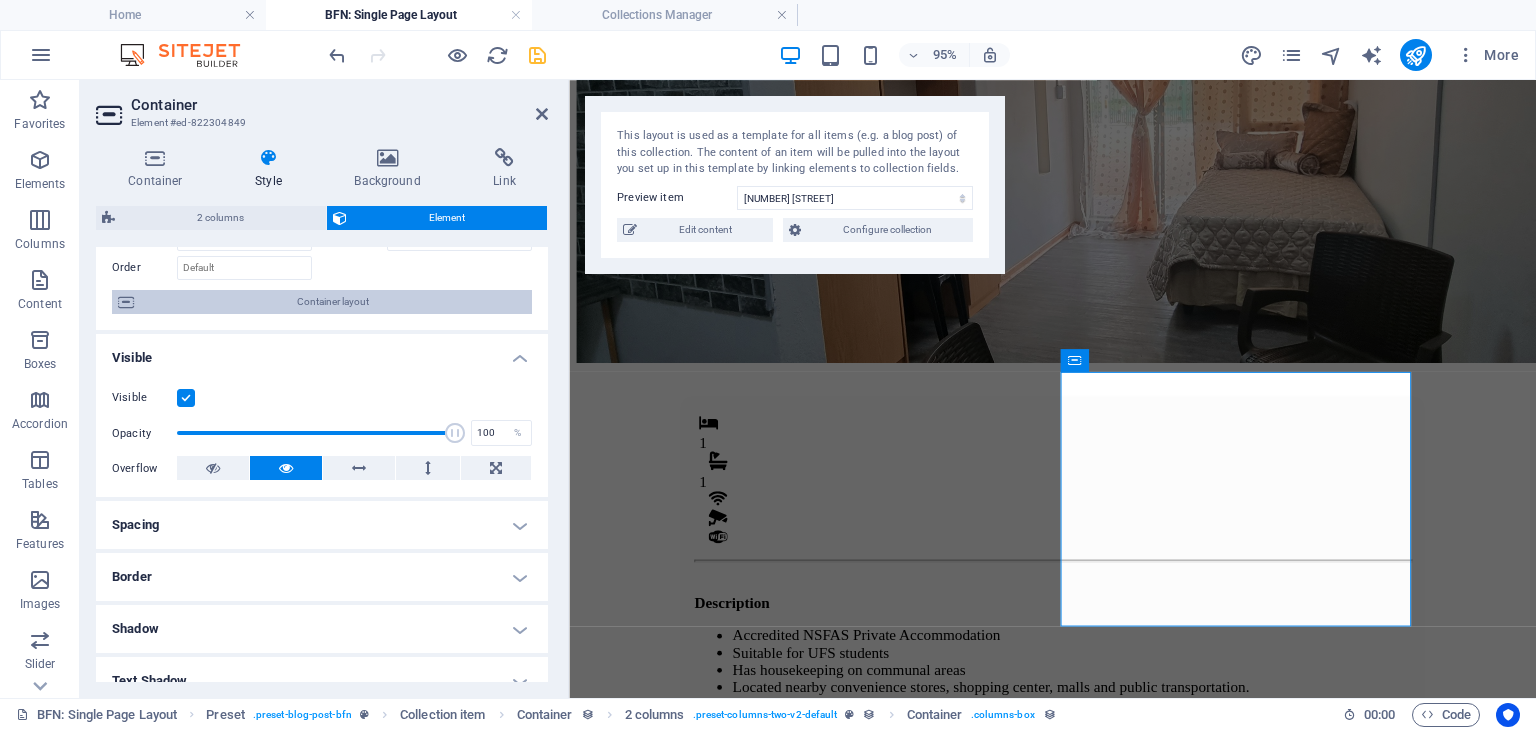 scroll, scrollTop: 162, scrollLeft: 0, axis: vertical 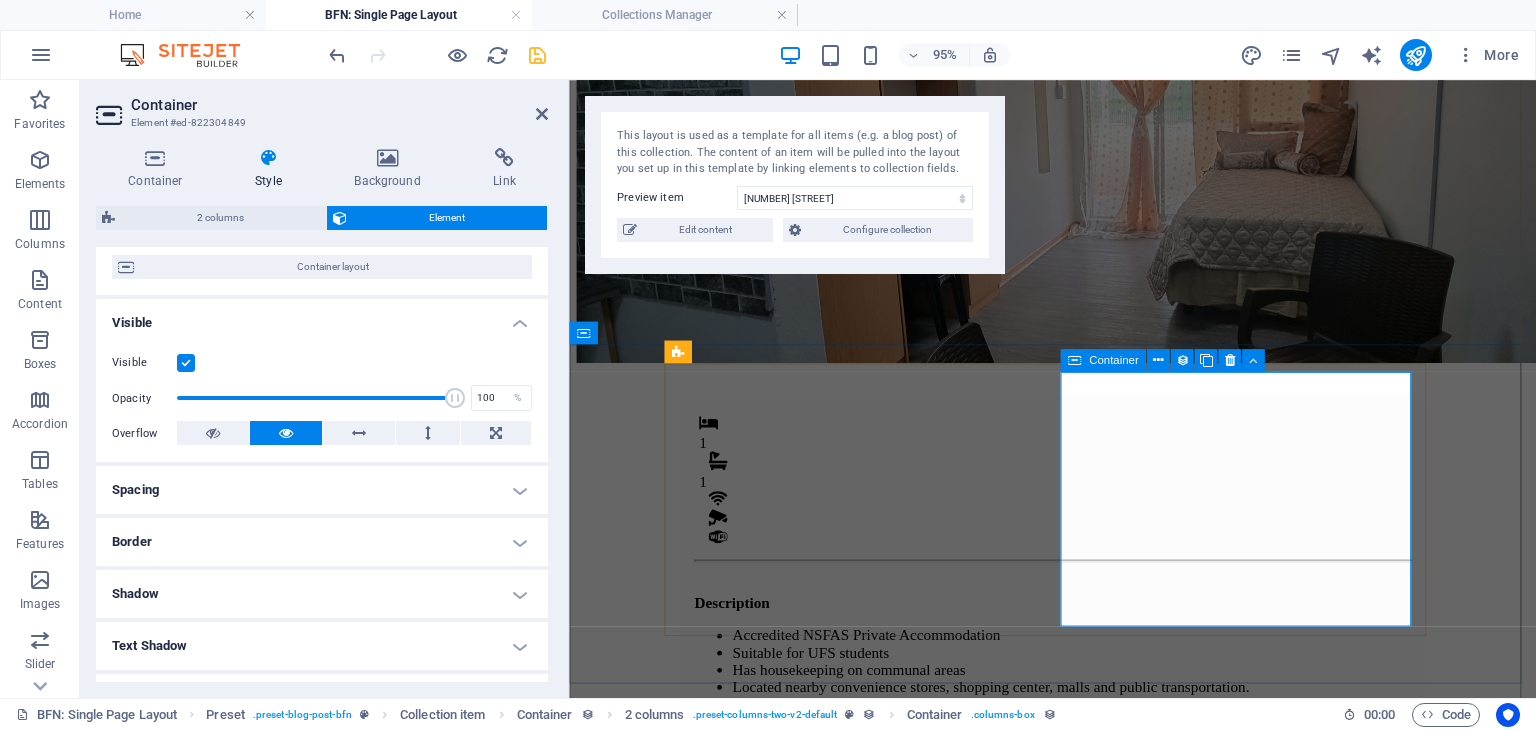 click on "Monthly Rental R 4,800 Once-off Fees Admin Fee:   500 Key deposit:   200 Download Form" at bounding box center (1078, 948) 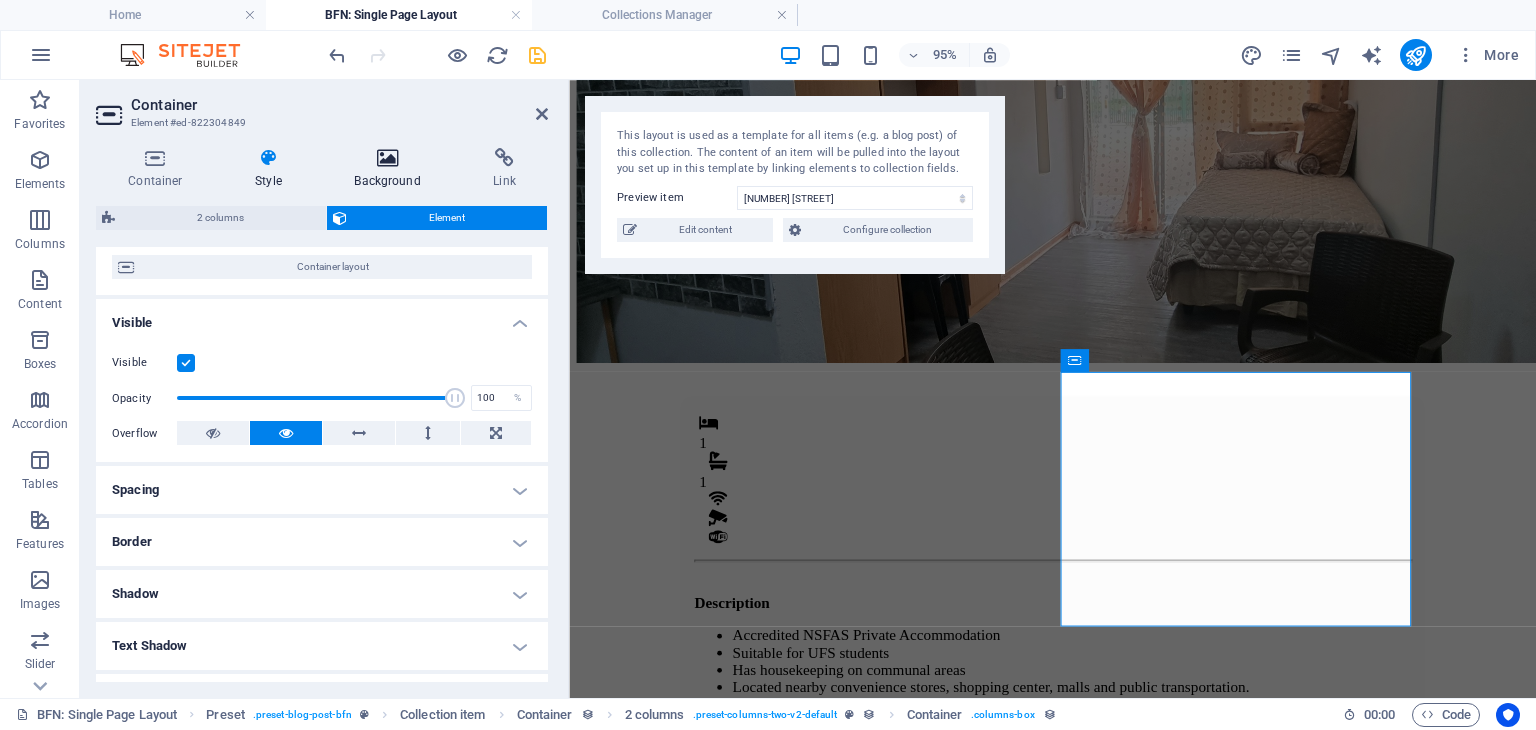 click at bounding box center [387, 158] 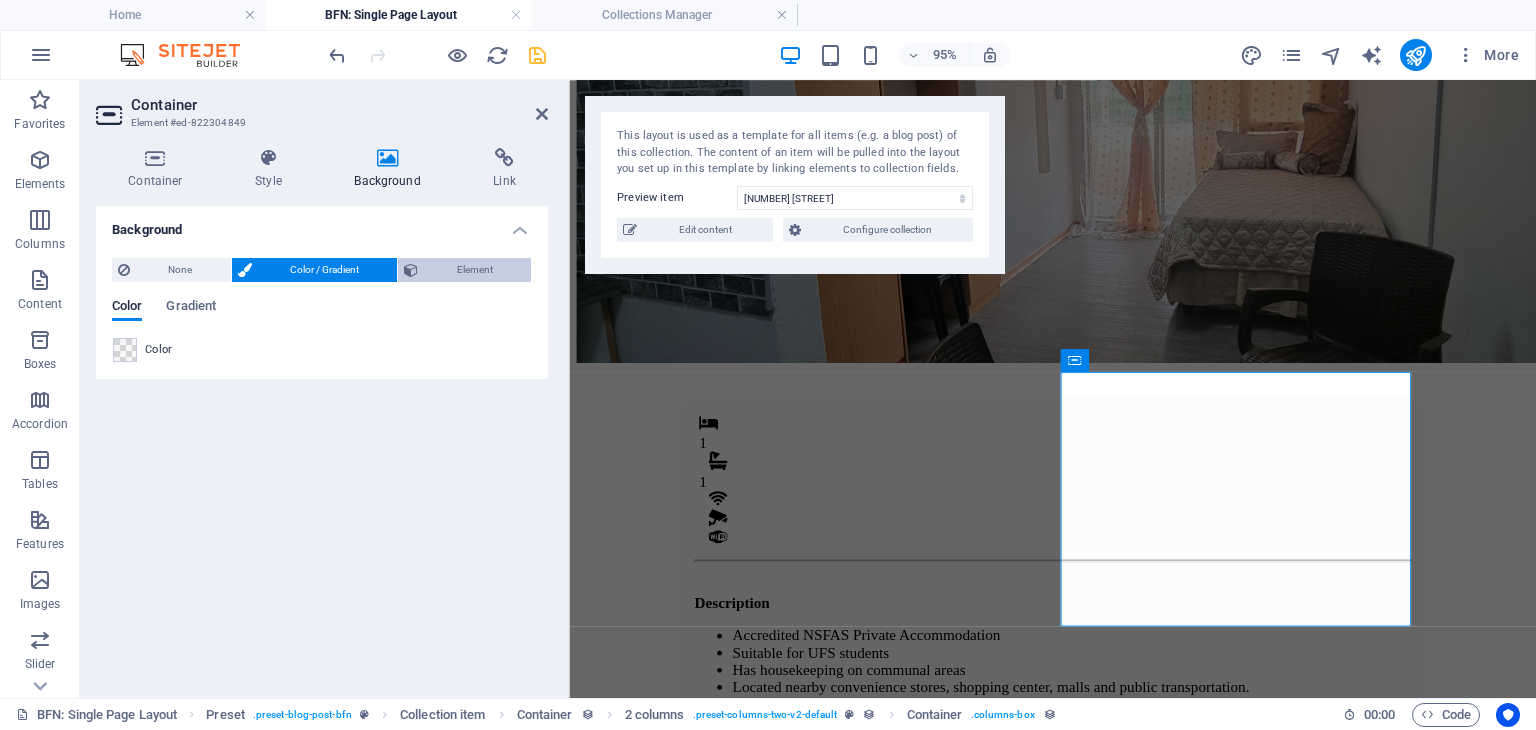 click on "Element" at bounding box center (474, 270) 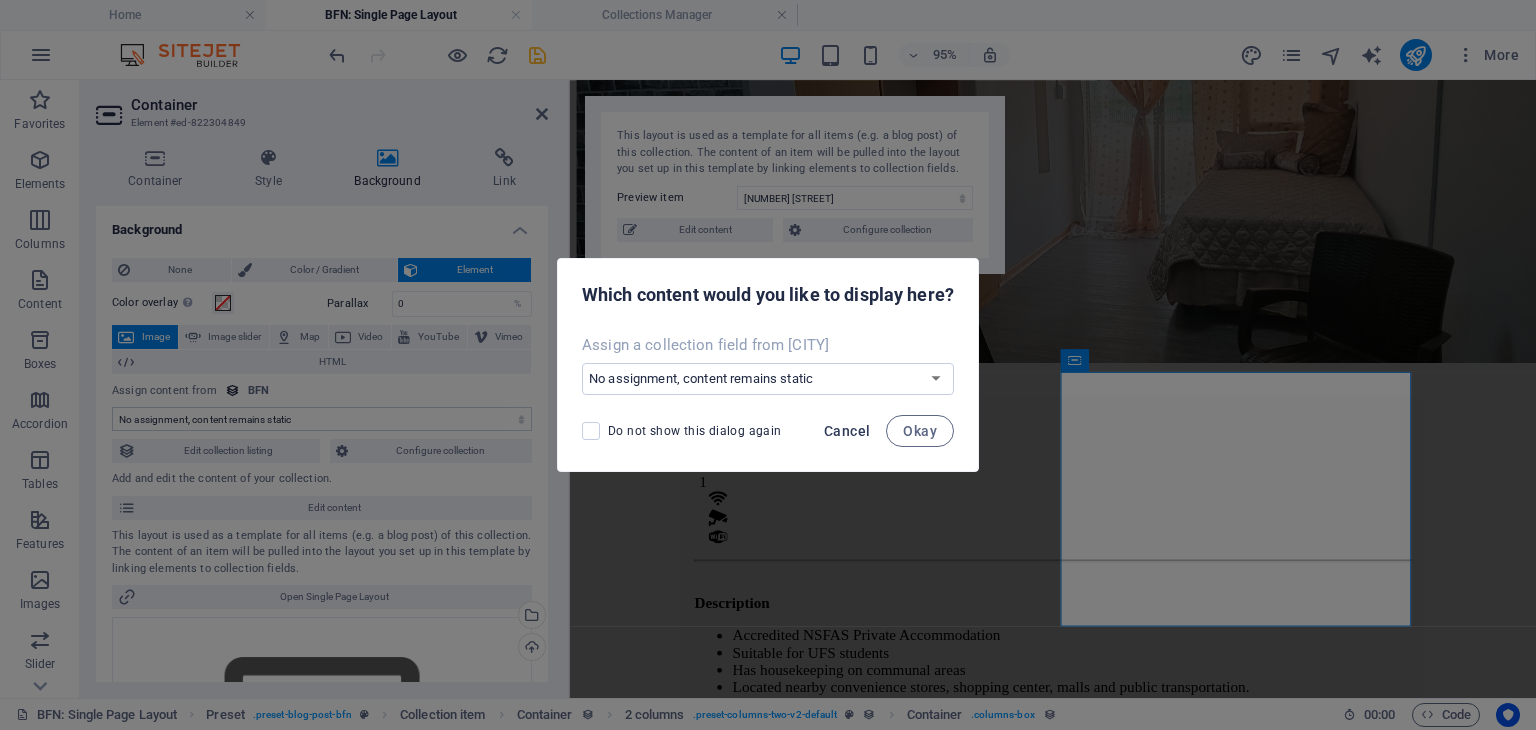 click on "Cancel" at bounding box center [847, 431] 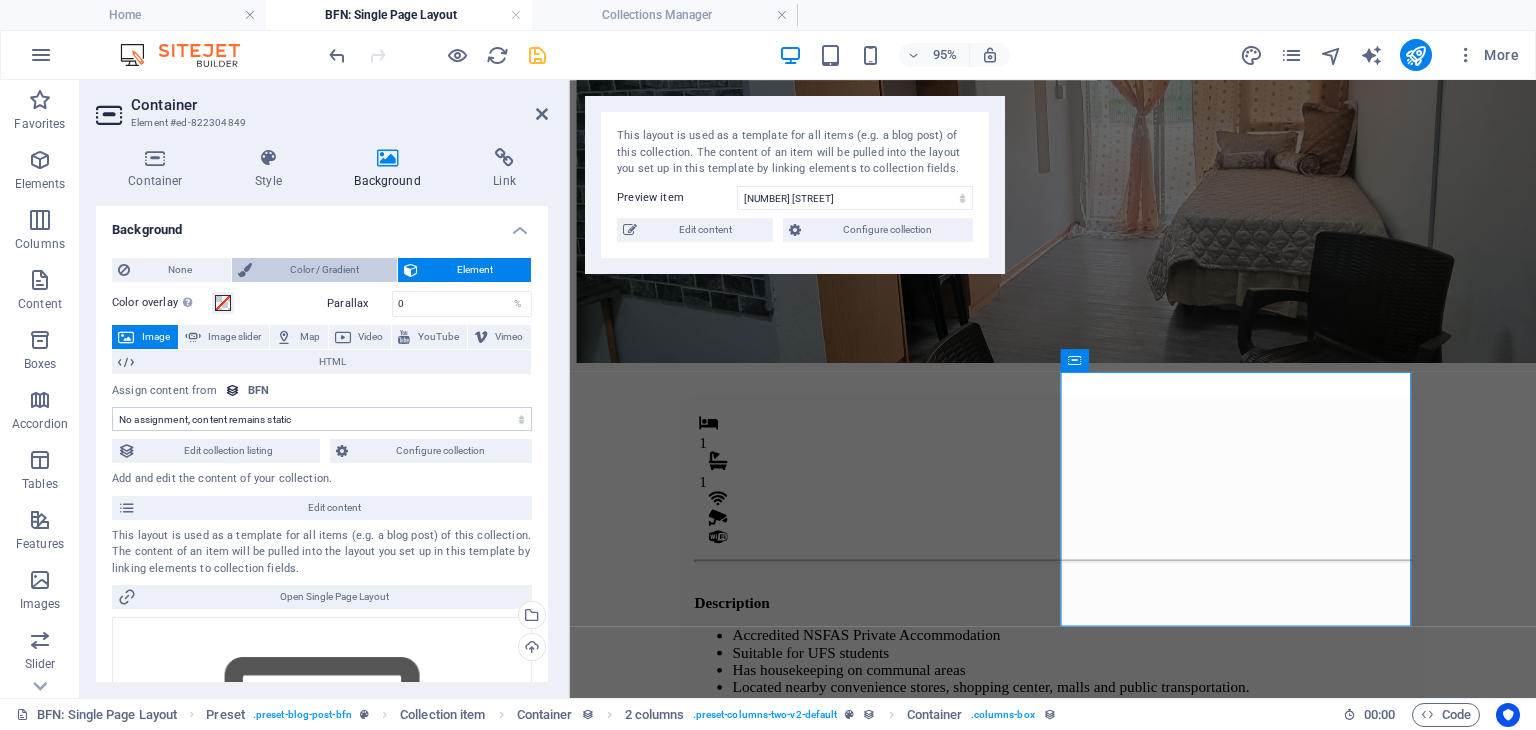 click on "Color / Gradient" at bounding box center [325, 270] 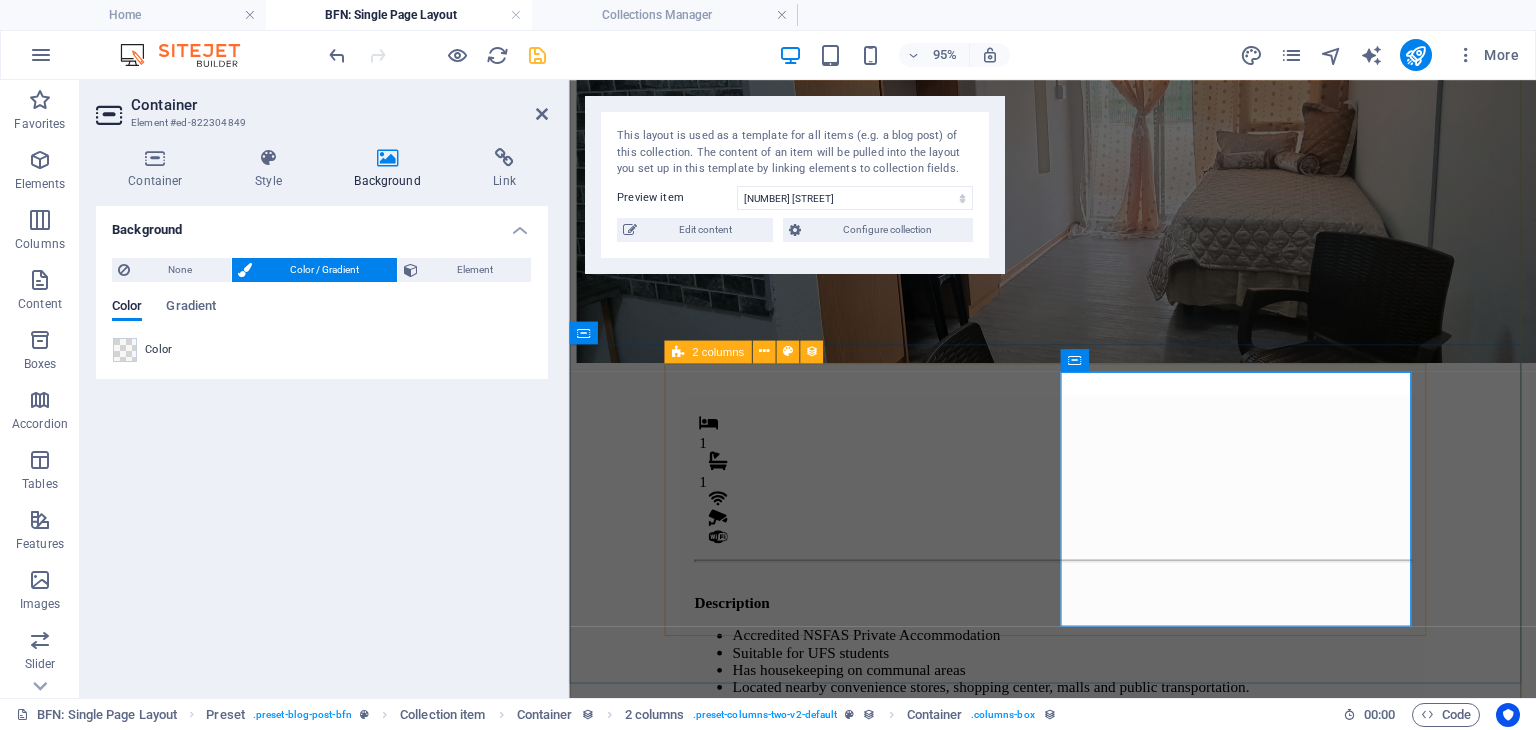 click on "1 1 Description Accredited NSFAS Private Accommodation  Suitable for UFS students Has housekeeping on communal areas Located nearby convenience stores, shopping center, malls and public transportation. Monthly Rental R 4,800 Once-off Fees Admin Fee:   500 Key deposit:   200 Download Form" at bounding box center [1078, 795] 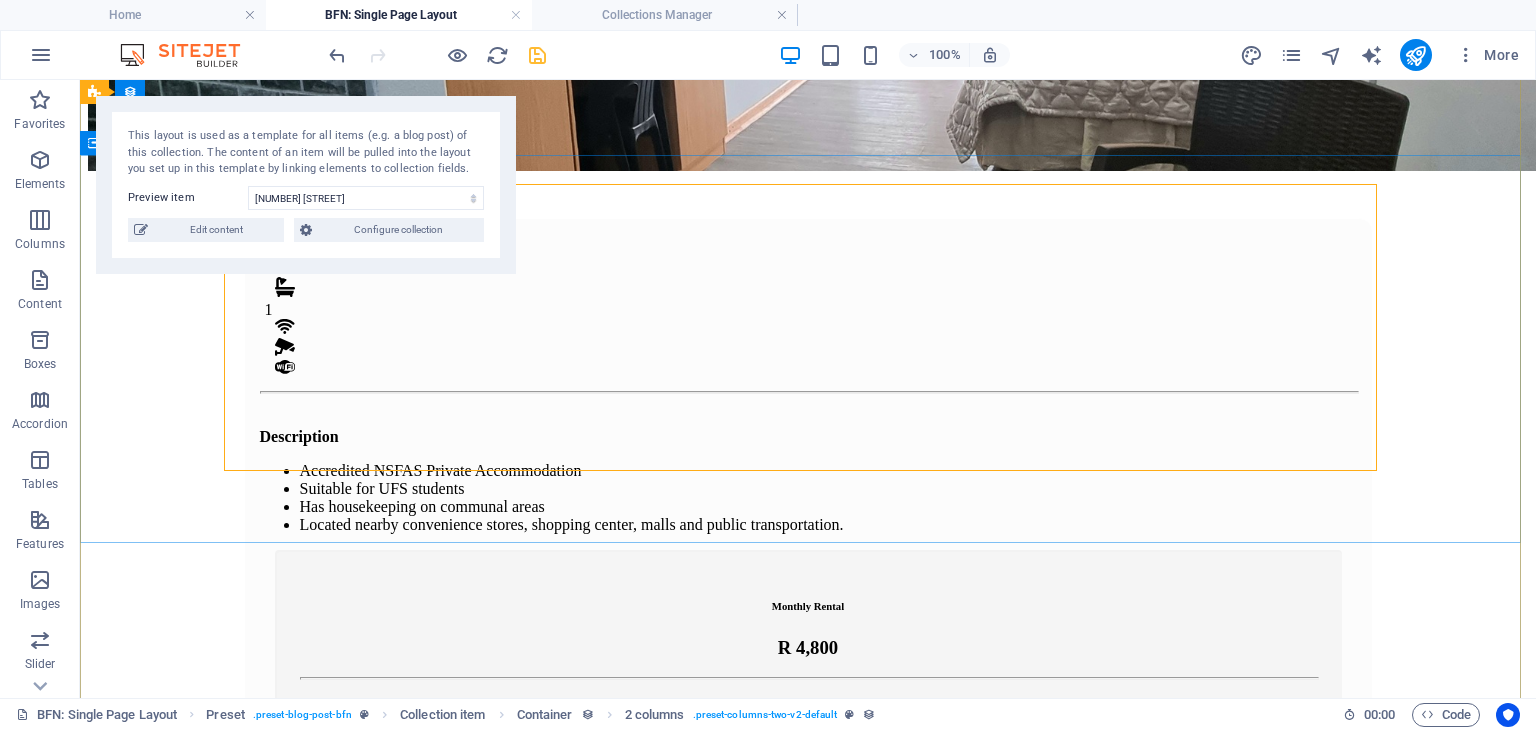 scroll, scrollTop: 0, scrollLeft: 0, axis: both 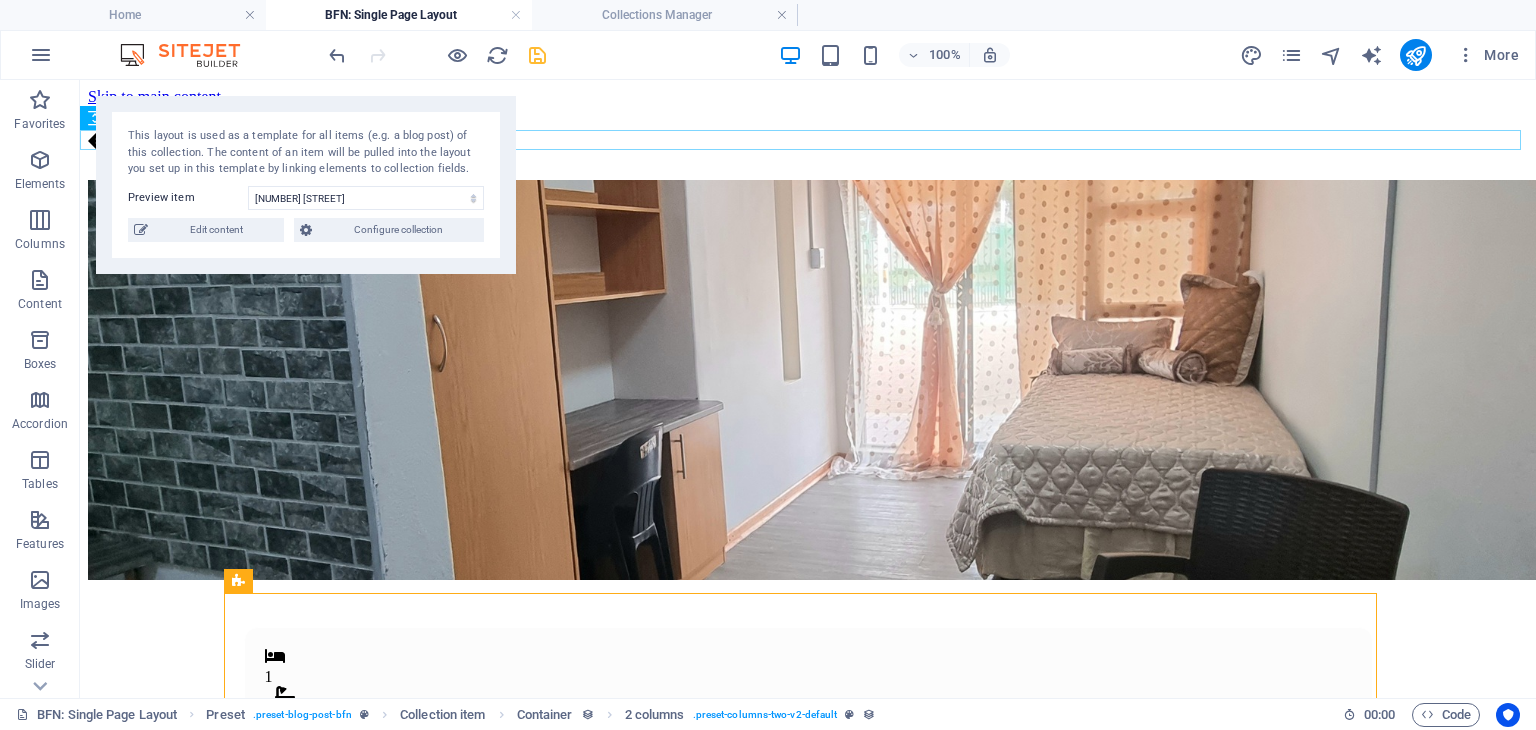 click at bounding box center [808, 170] 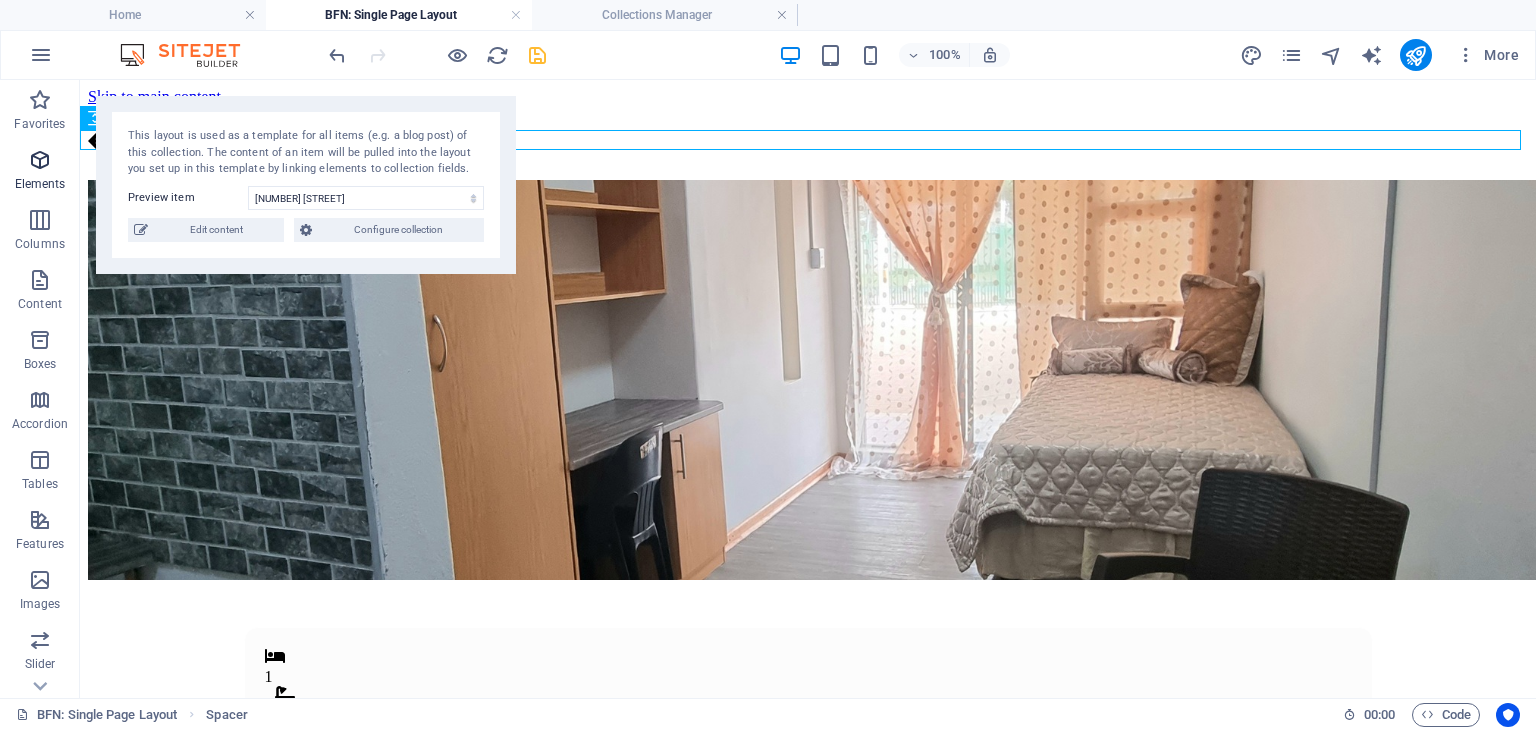 click at bounding box center [40, 160] 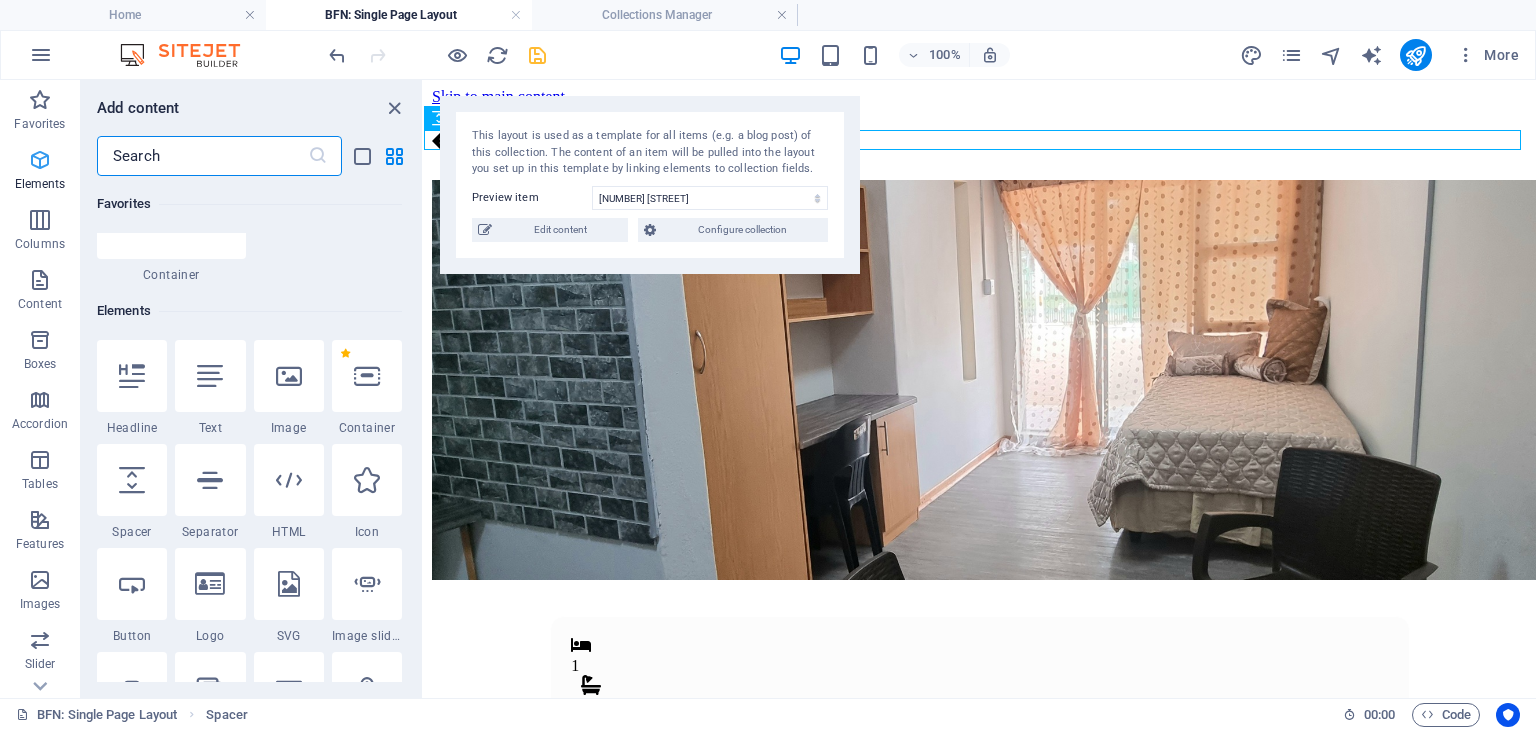 scroll, scrollTop: 192, scrollLeft: 0, axis: vertical 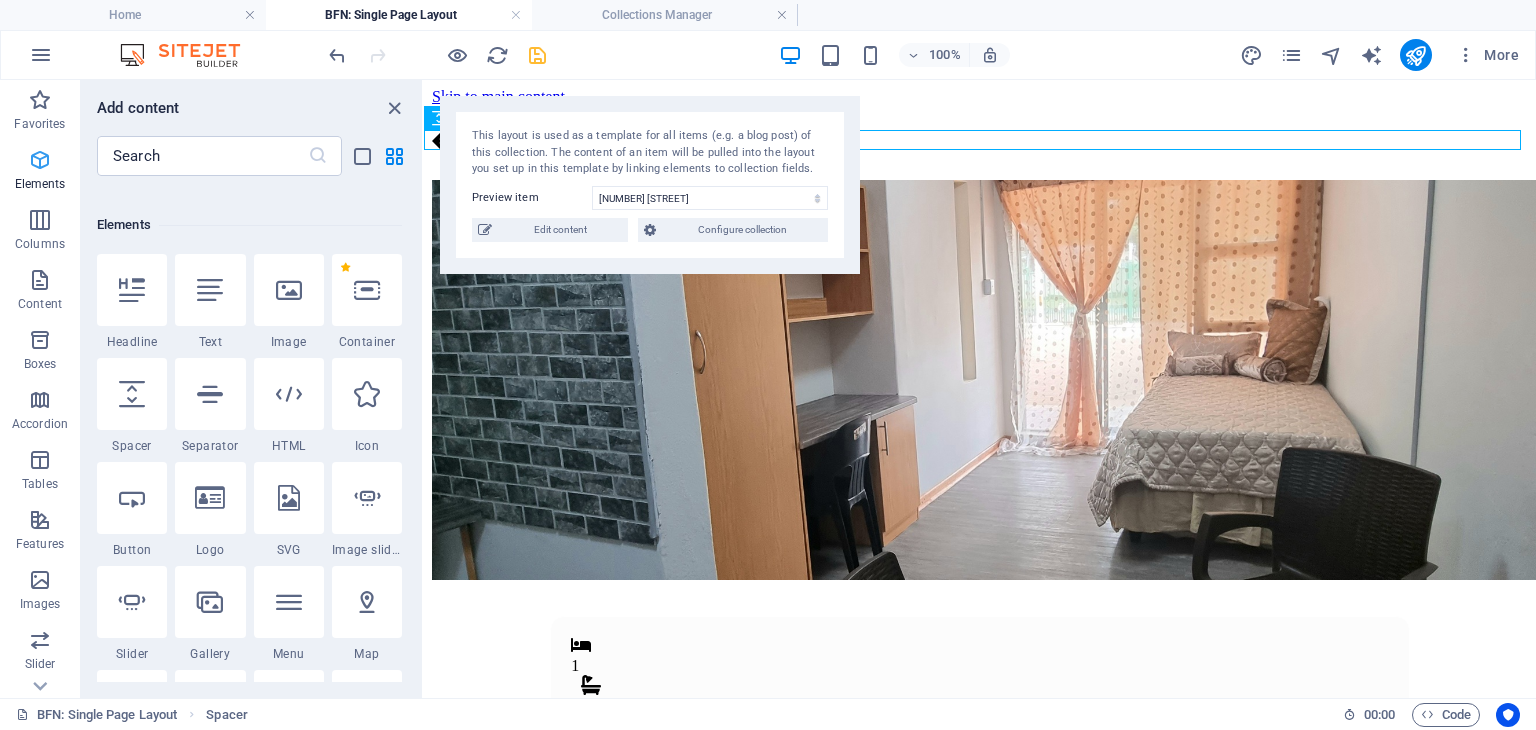 click at bounding box center [40, 160] 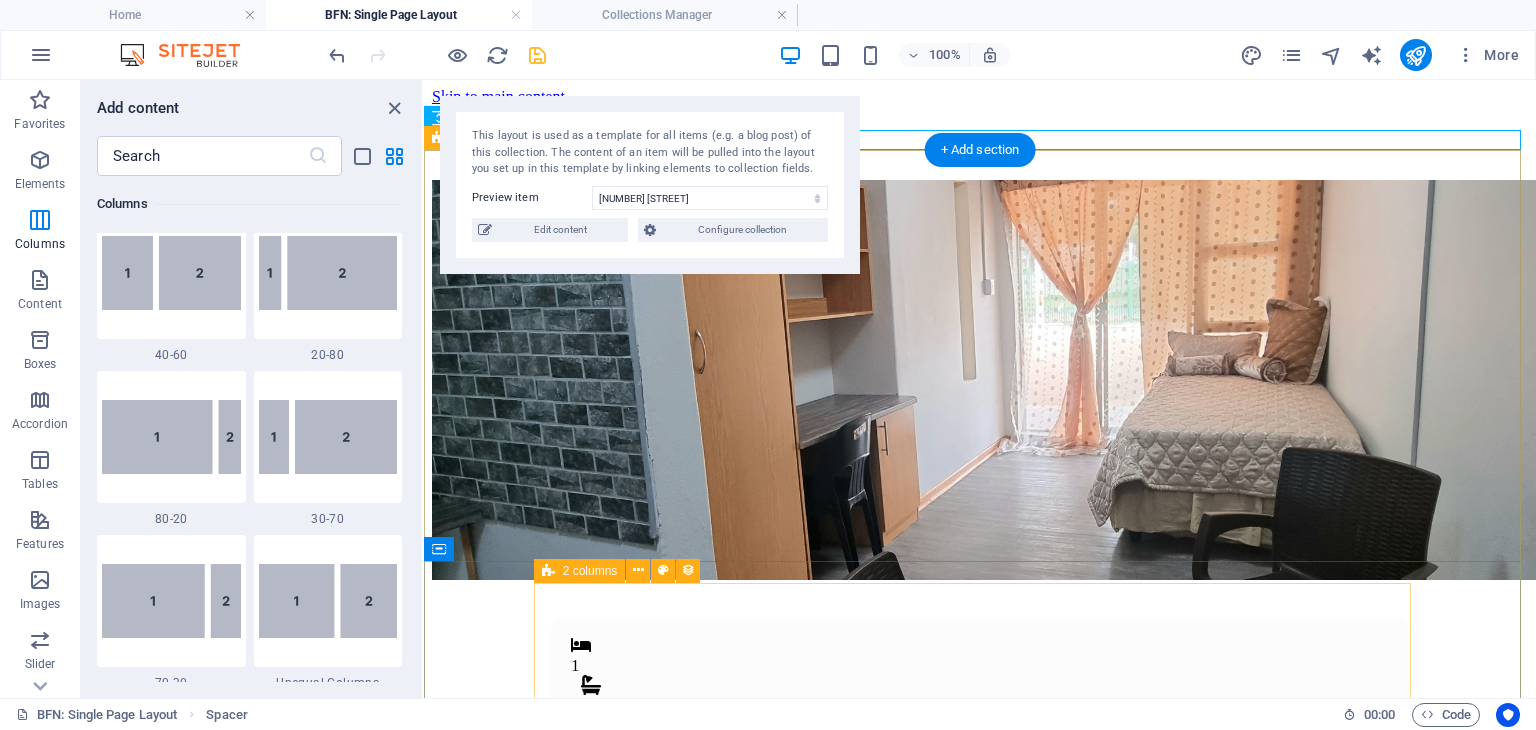 scroll, scrollTop: 1510, scrollLeft: 0, axis: vertical 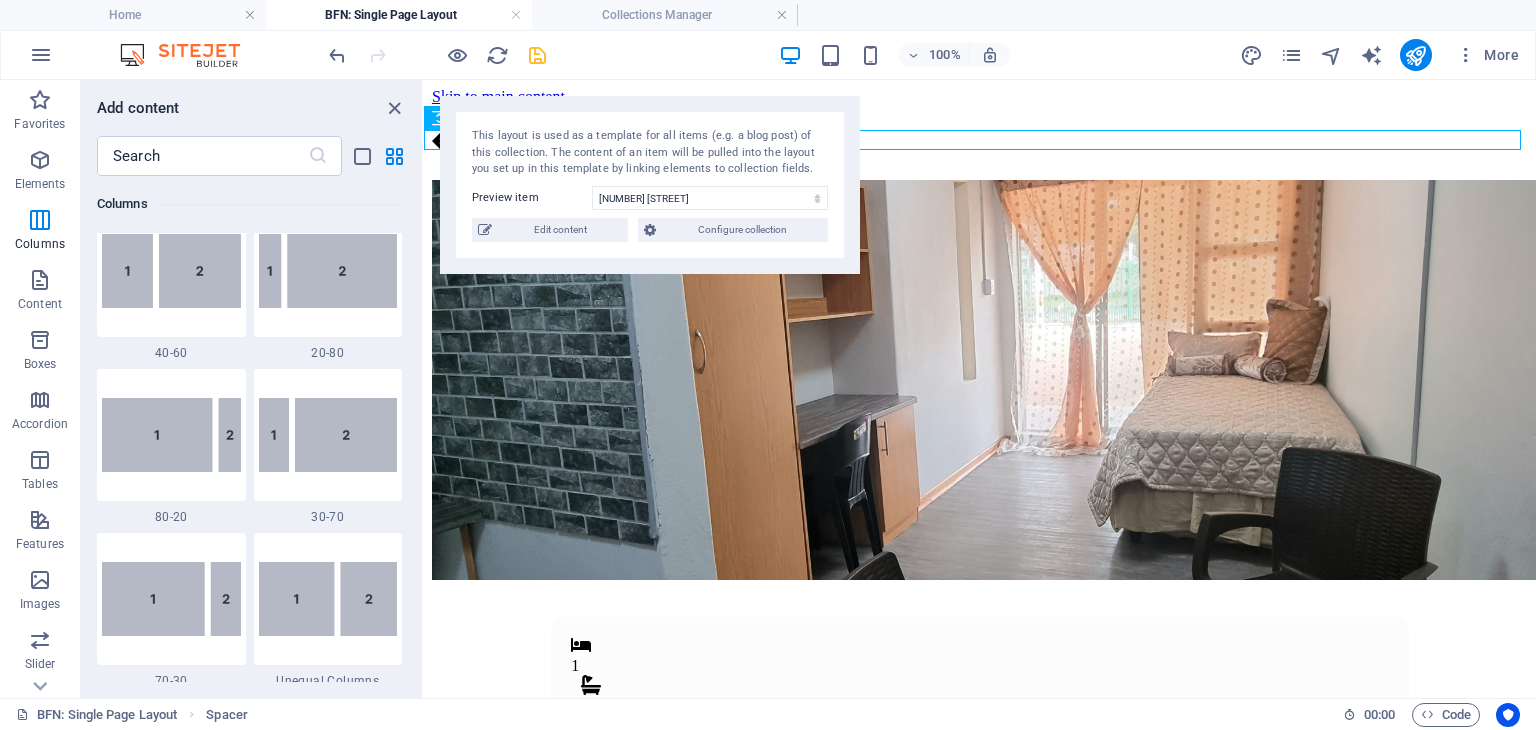click at bounding box center (980, 143) 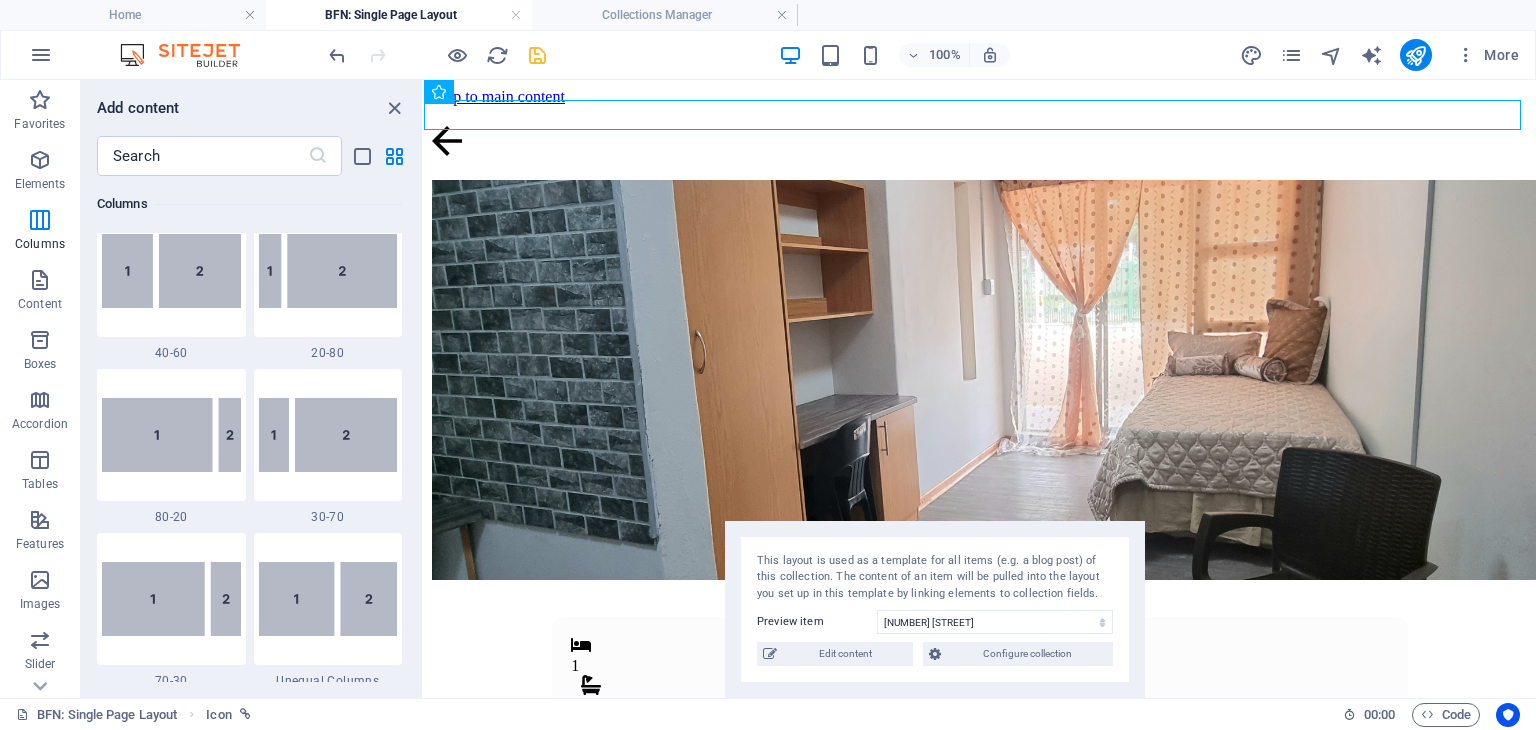 drag, startPoint x: 635, startPoint y: 103, endPoint x: 918, endPoint y: 575, distance: 550.339 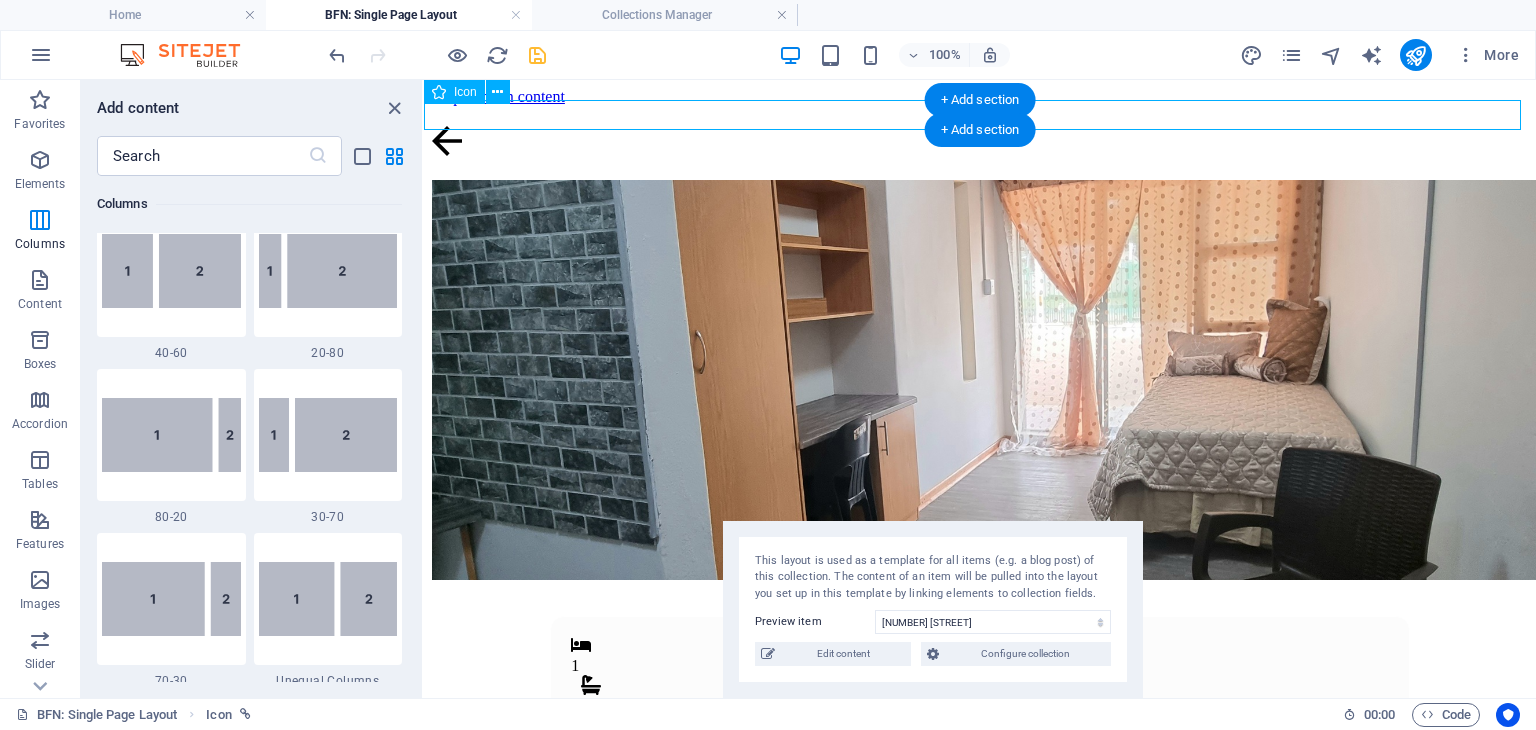 click at bounding box center [980, 143] 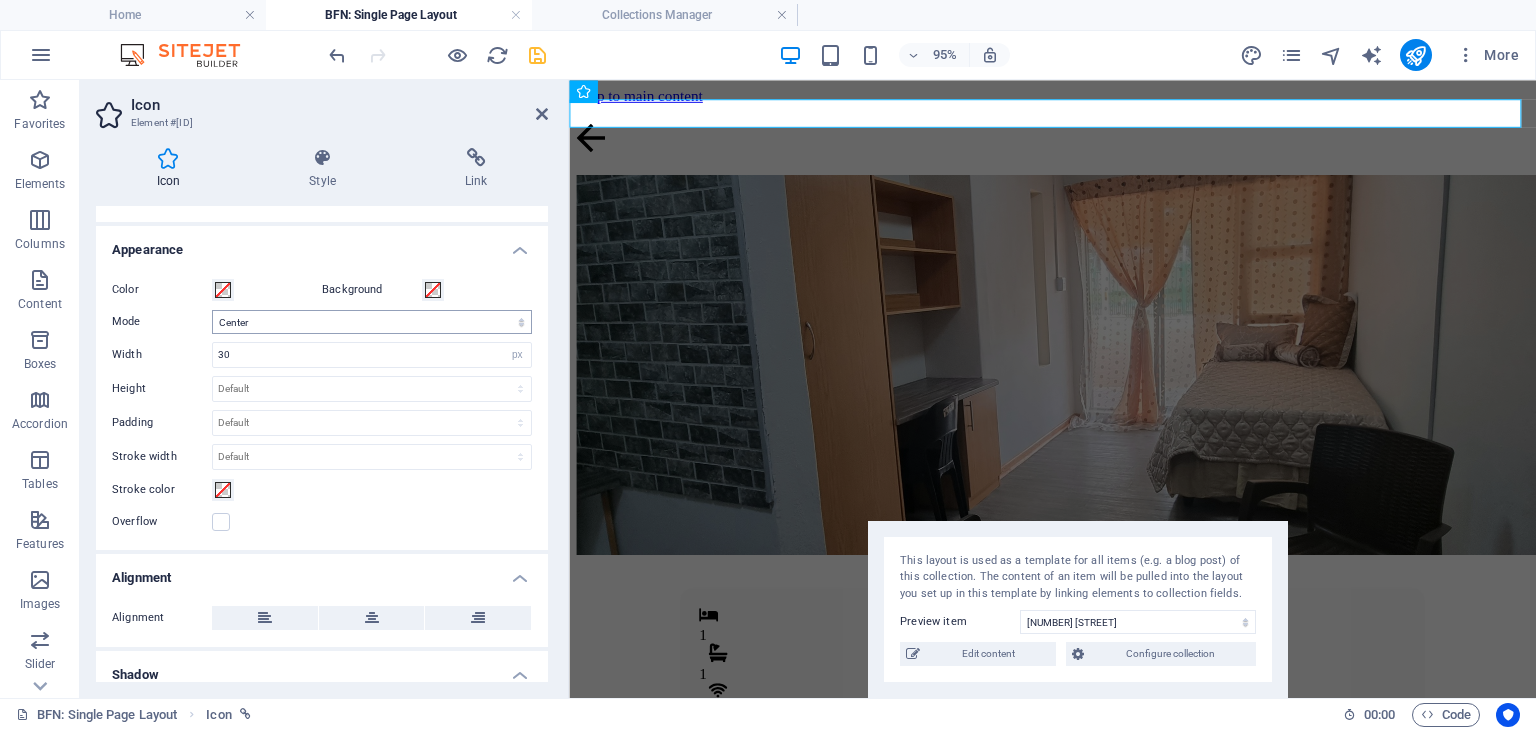 scroll, scrollTop: 418, scrollLeft: 0, axis: vertical 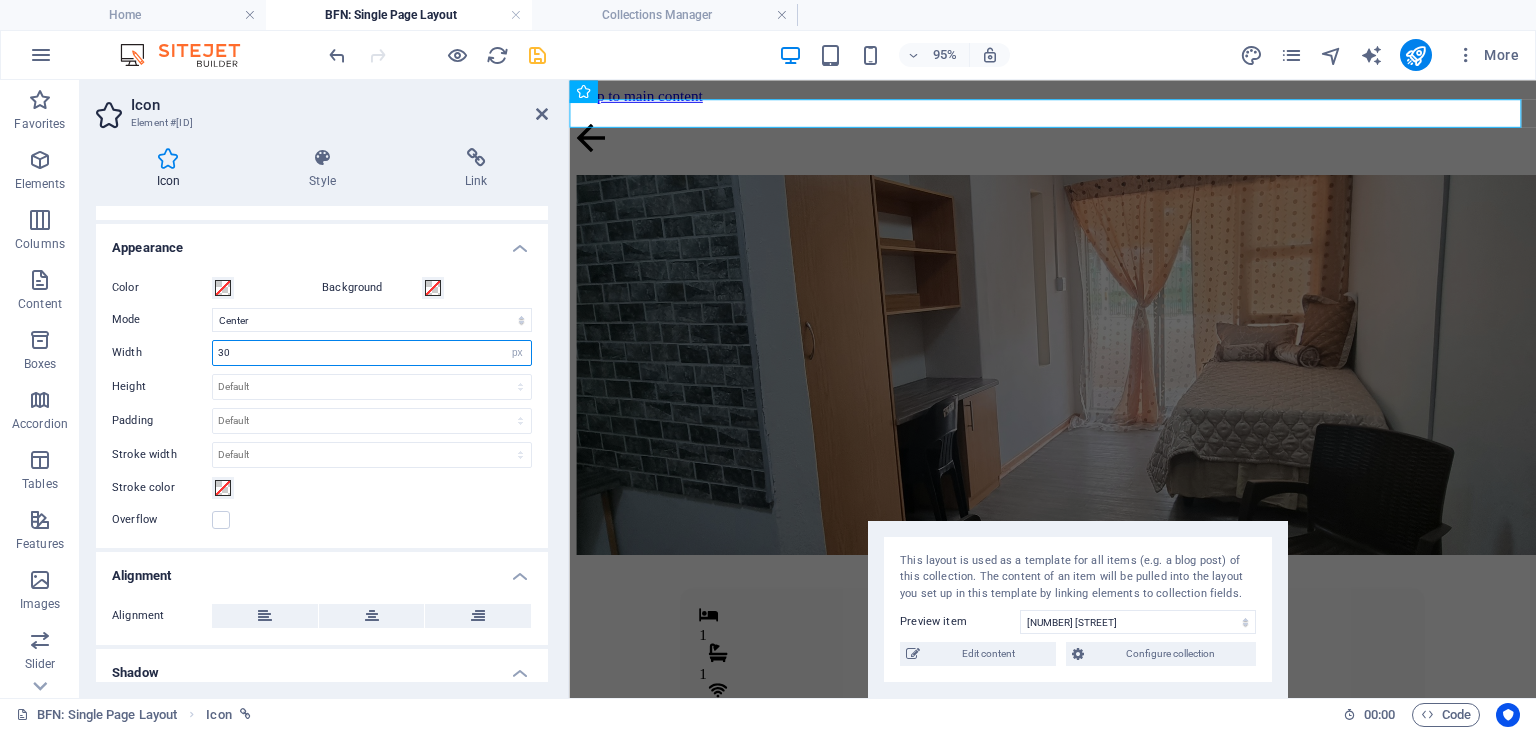 drag, startPoint x: 248, startPoint y: 357, endPoint x: 216, endPoint y: 357, distance: 32 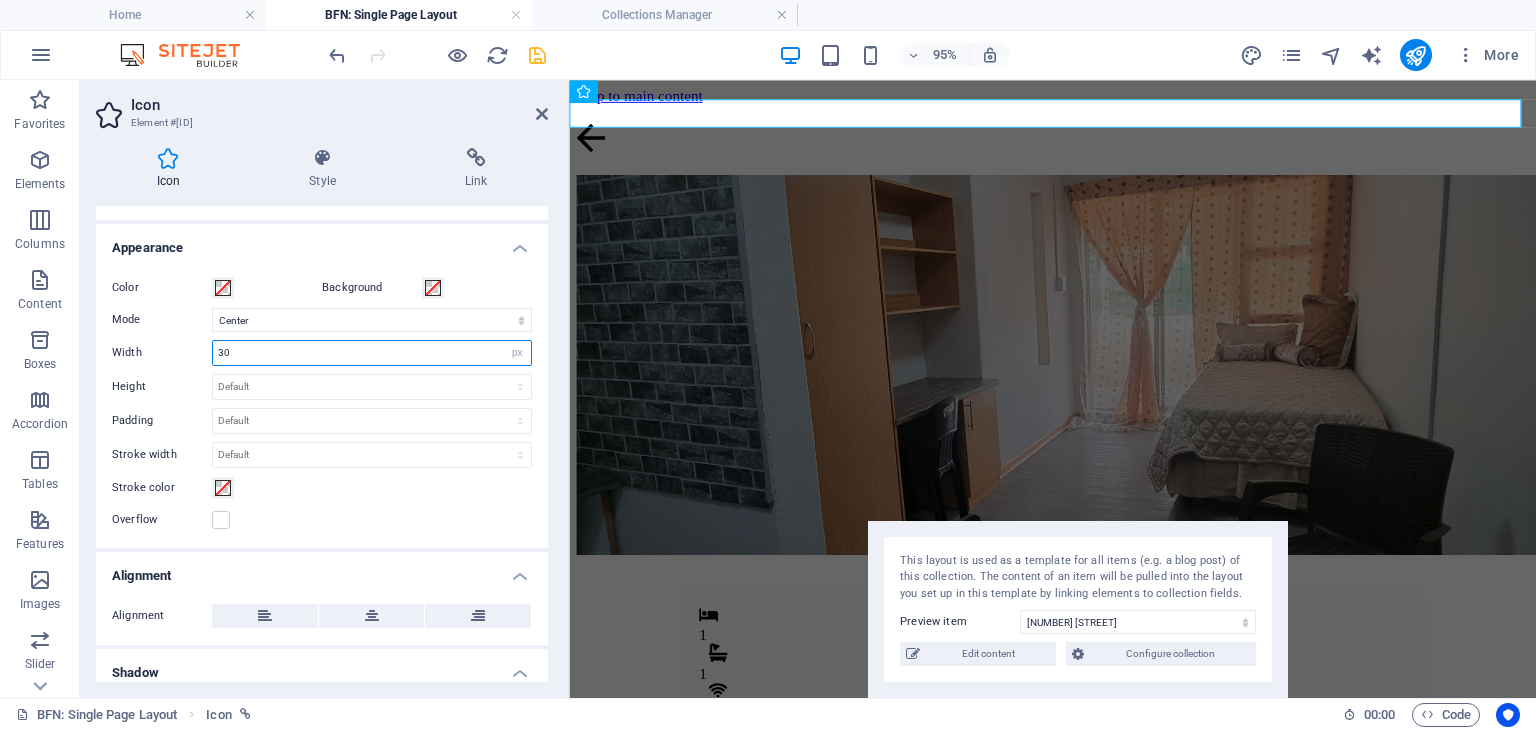 click on "30" at bounding box center (372, 353) 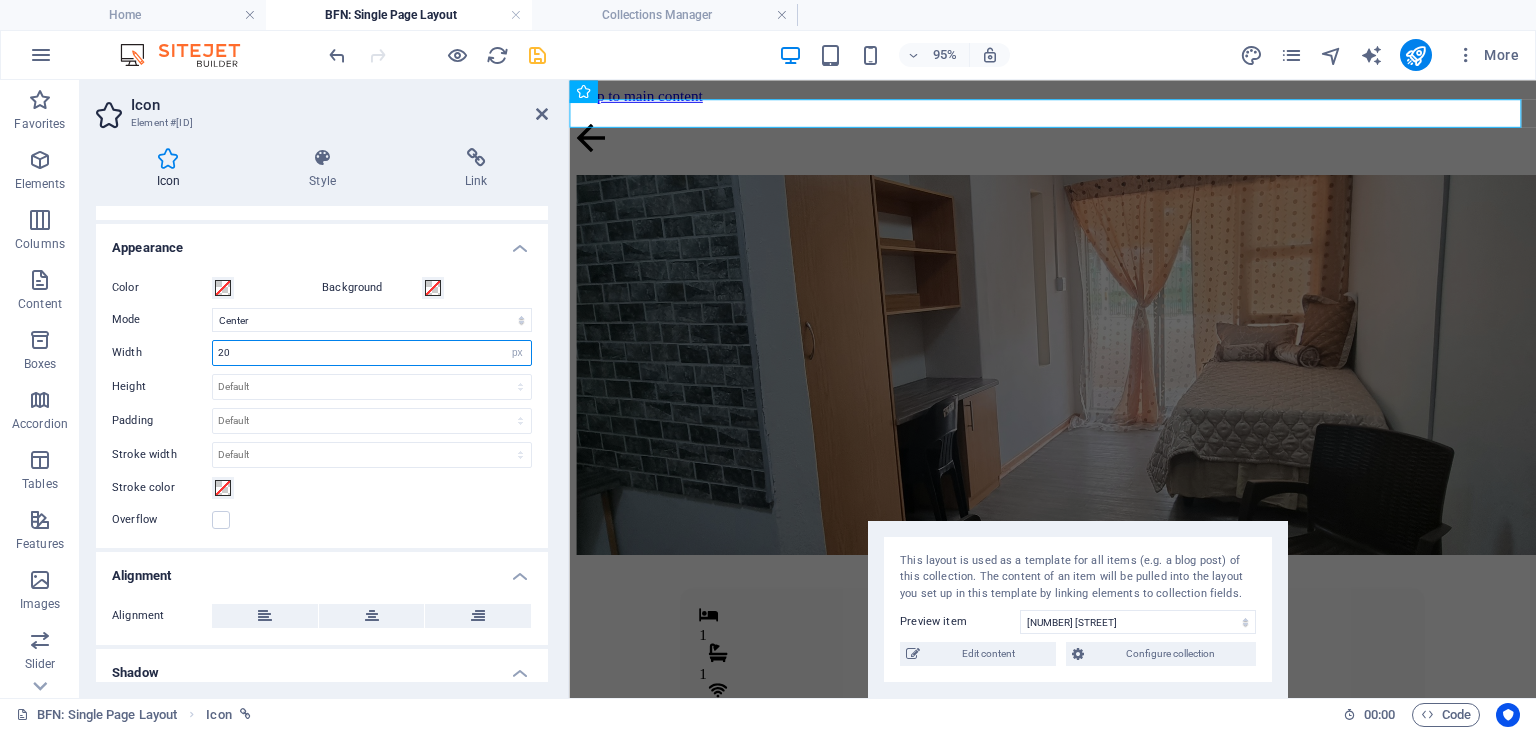 type on "20" 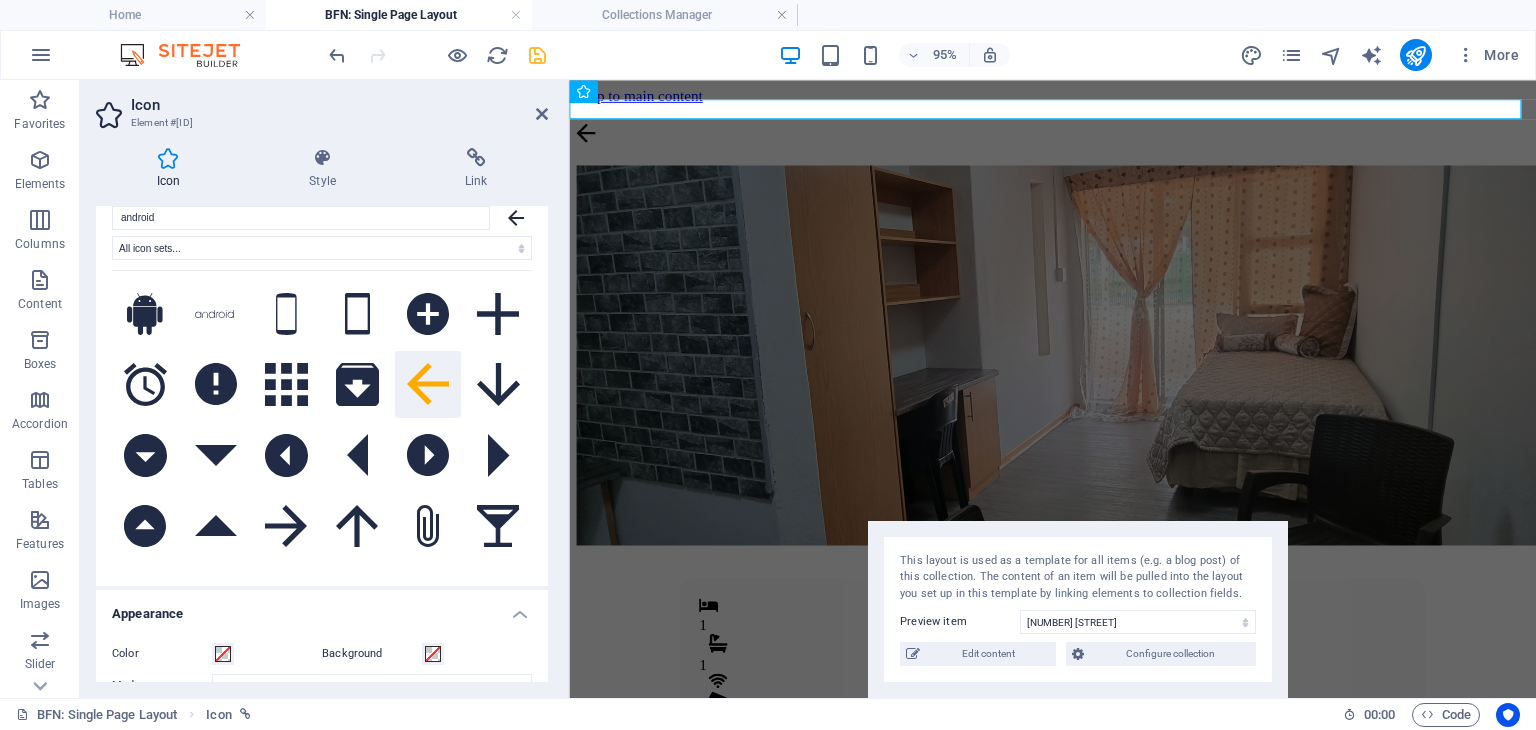 scroll, scrollTop: 0, scrollLeft: 0, axis: both 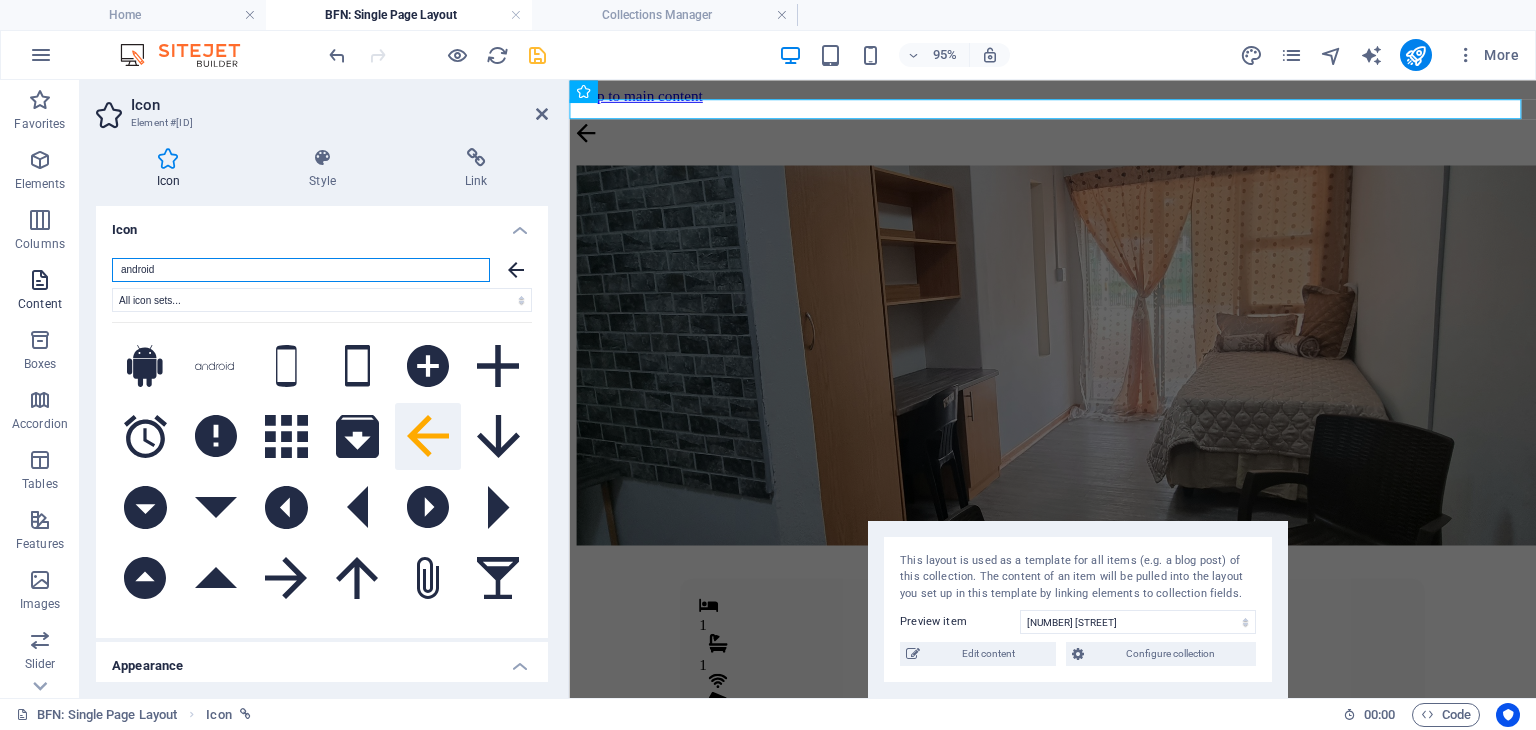 drag, startPoint x: 233, startPoint y: 277, endPoint x: 73, endPoint y: 289, distance: 160.44937 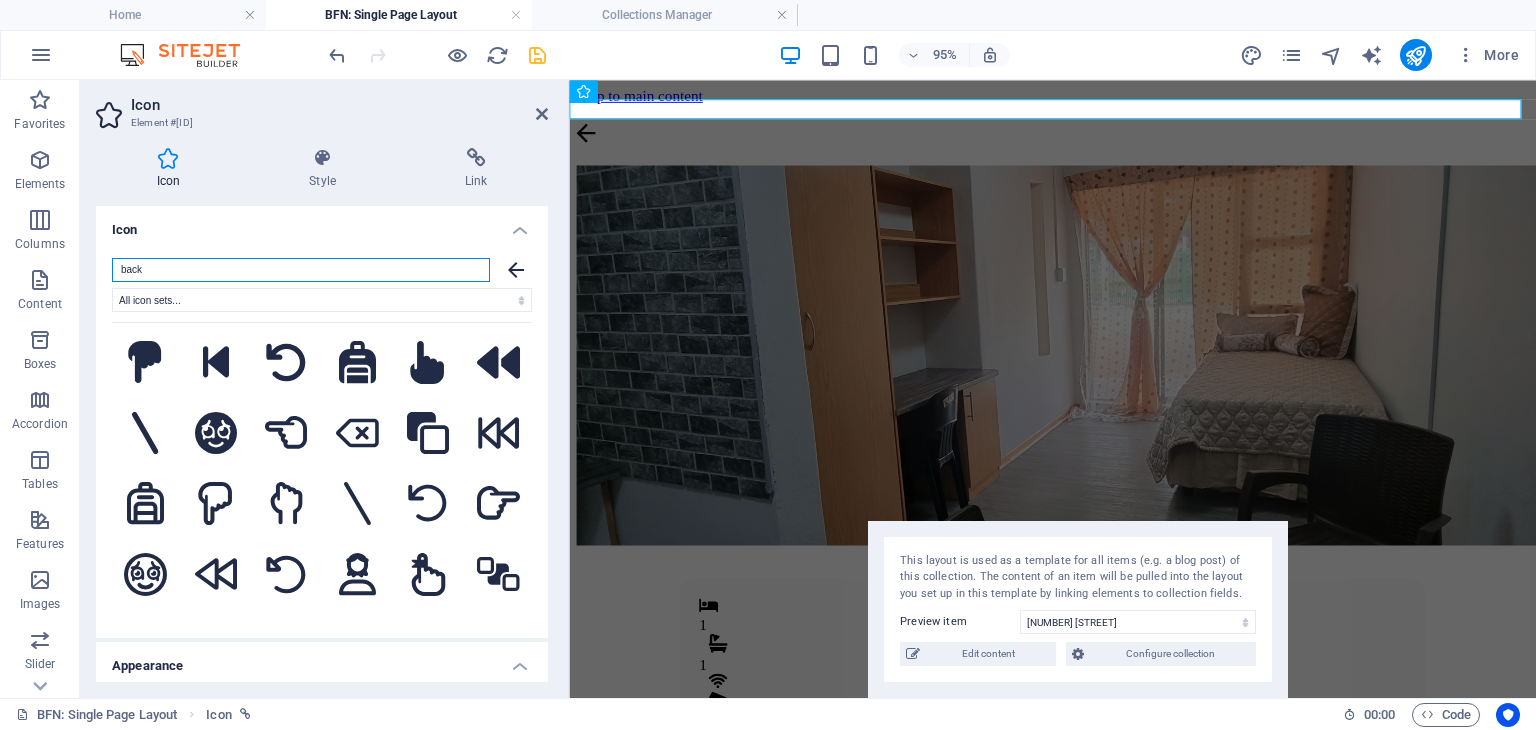 scroll, scrollTop: 424, scrollLeft: 0, axis: vertical 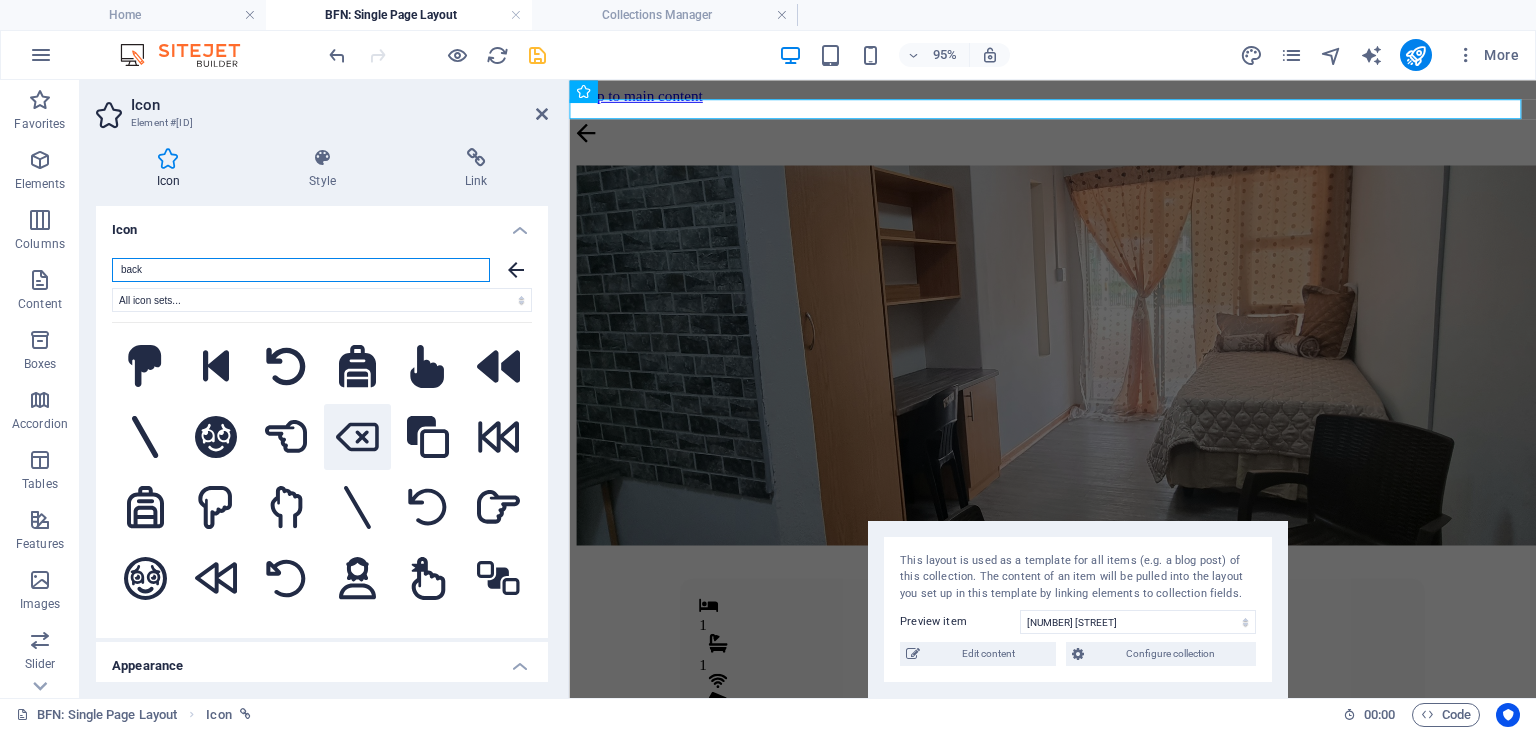type on "back" 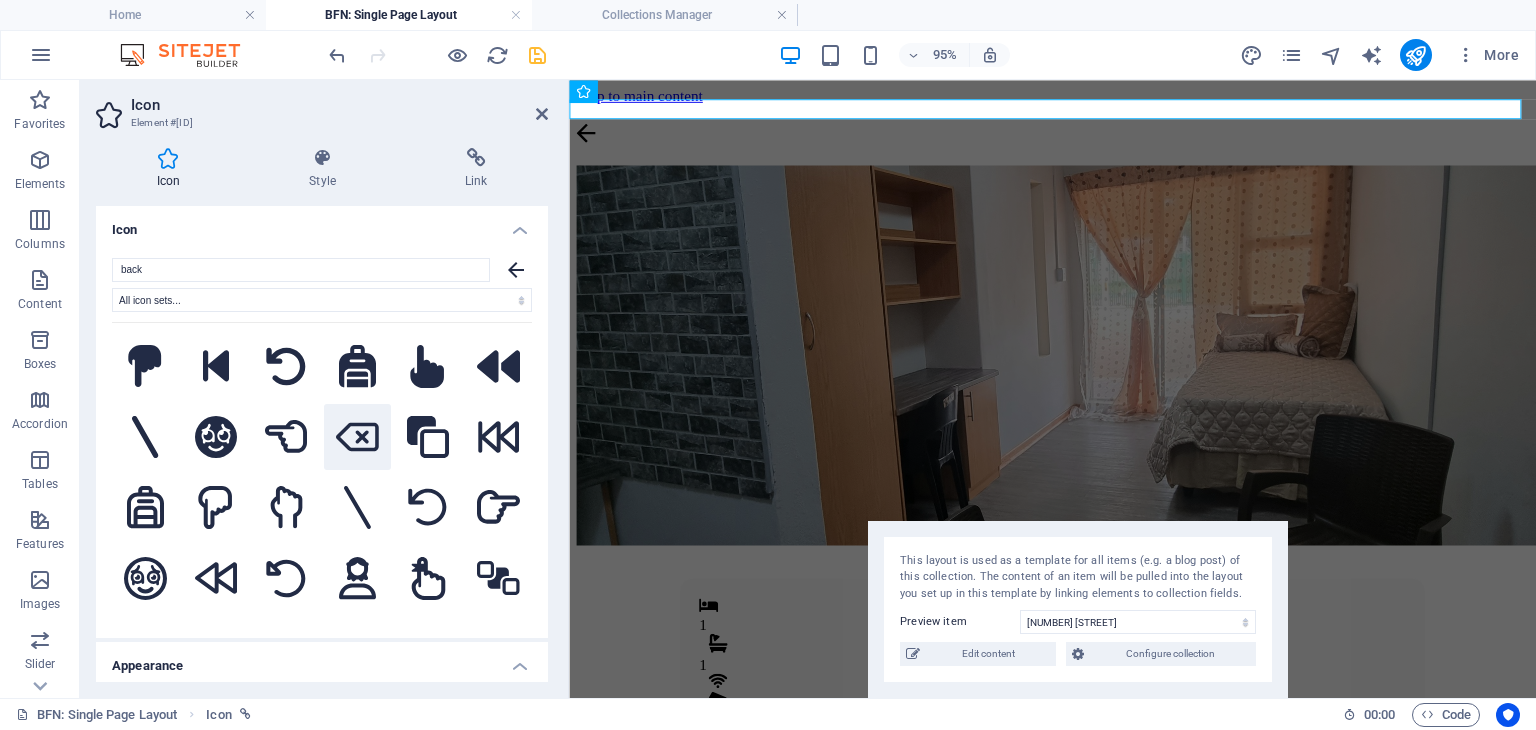 click 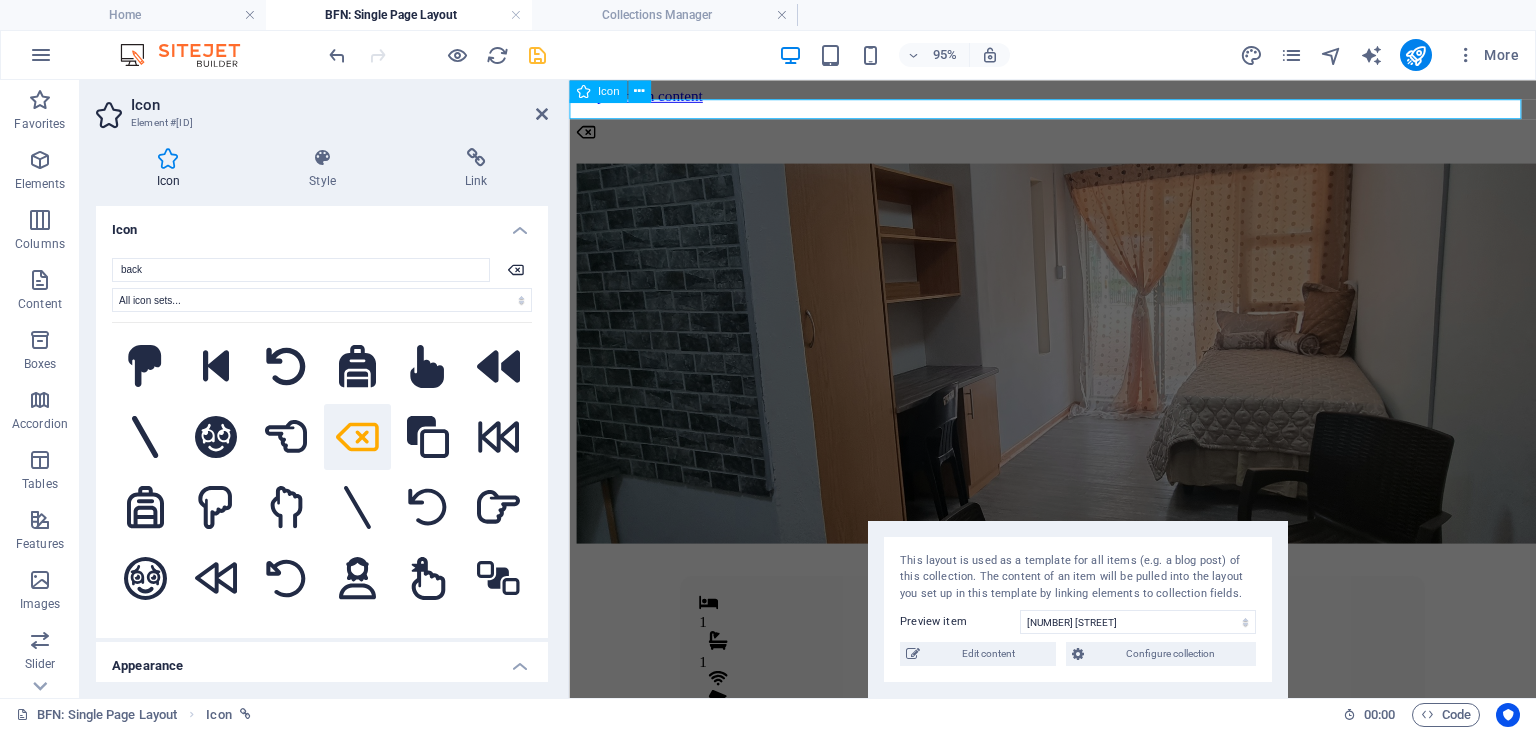click at bounding box center [1078, 137] 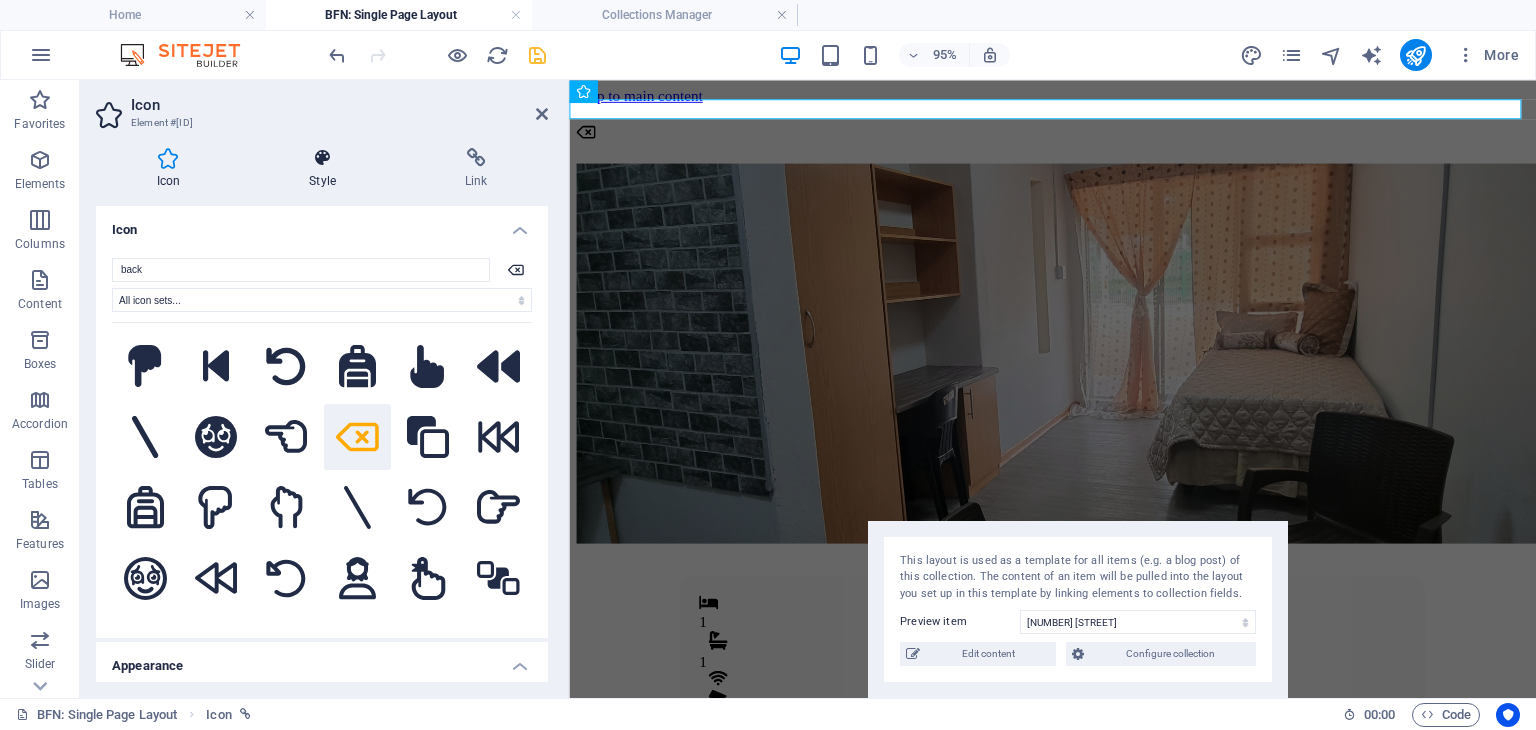 click on "Style" at bounding box center (327, 169) 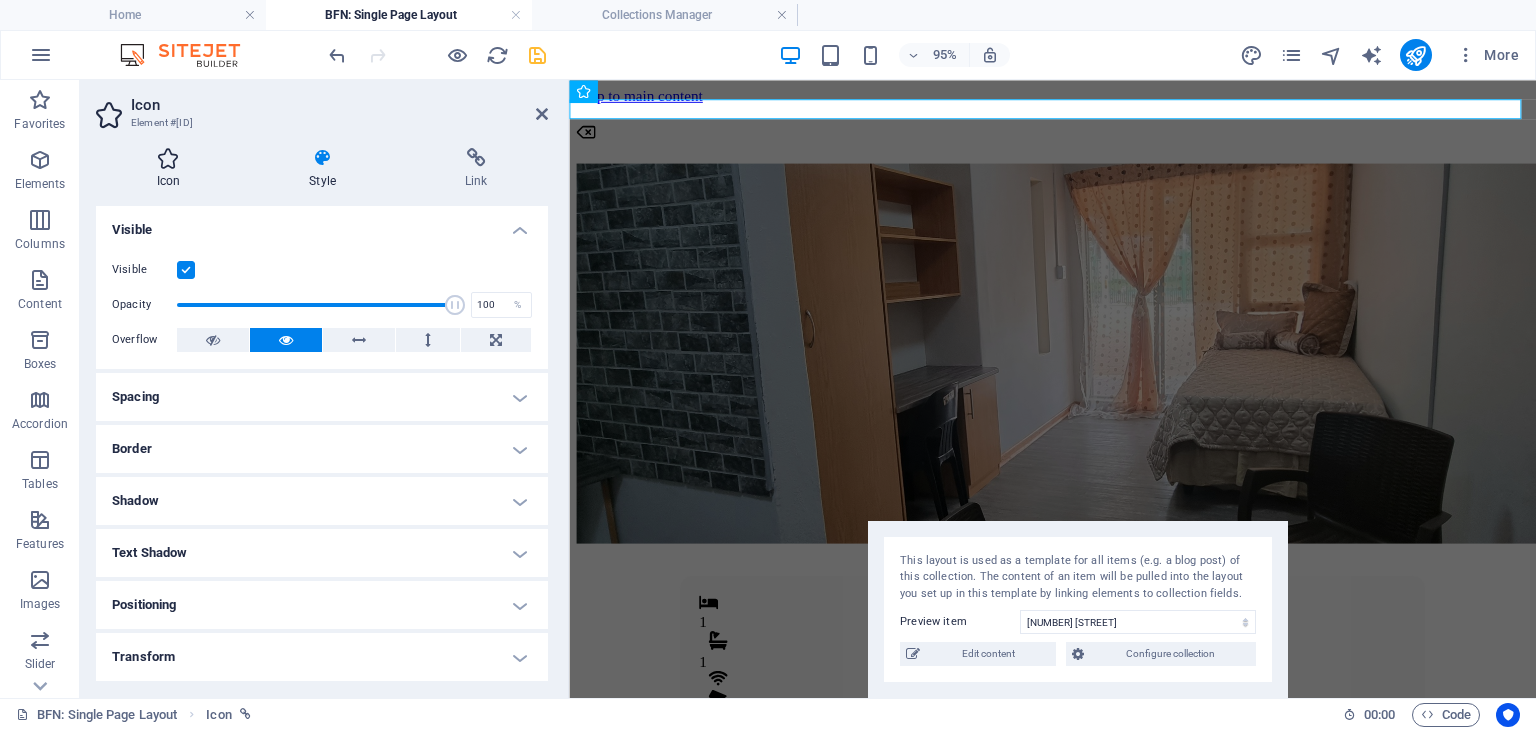 click at bounding box center (168, 158) 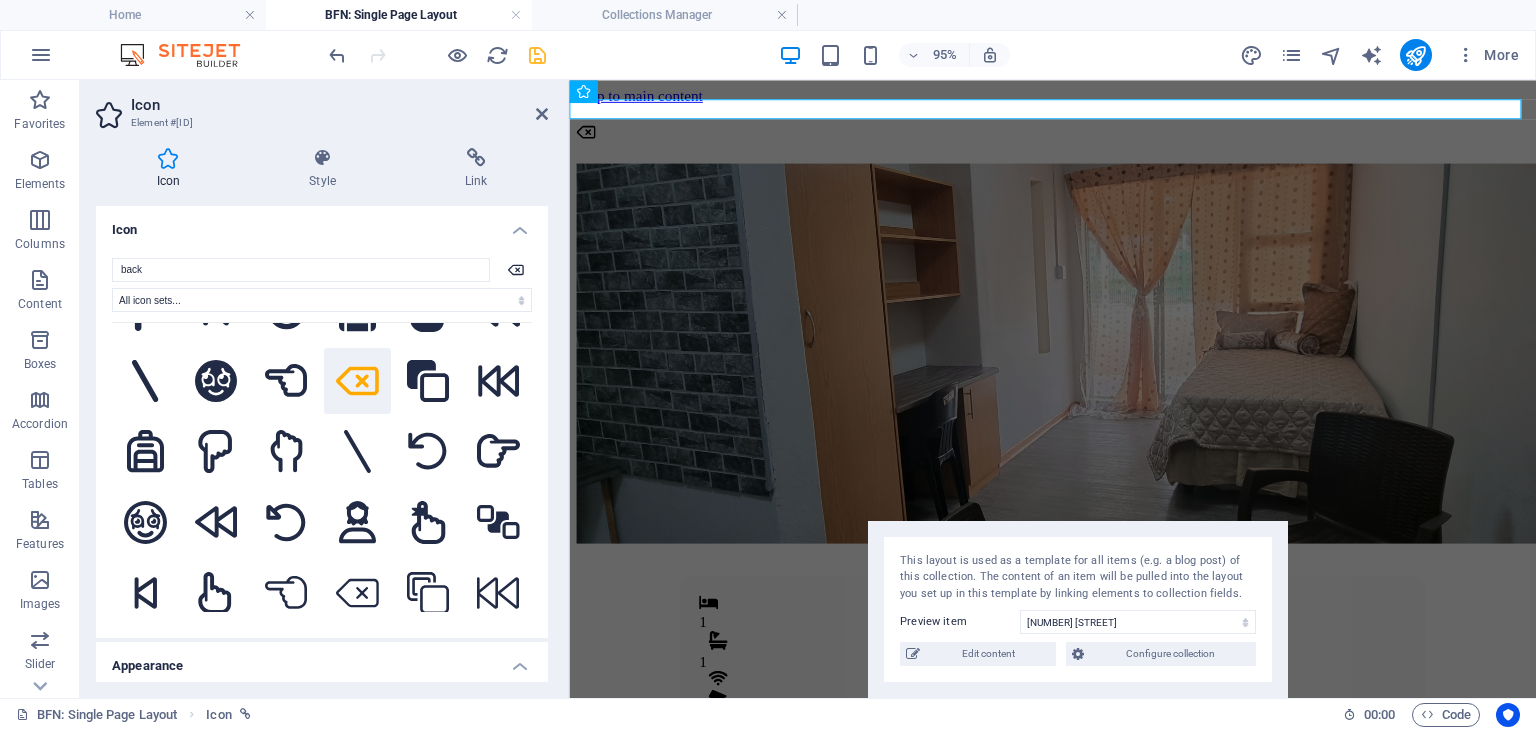 scroll, scrollTop: 482, scrollLeft: 0, axis: vertical 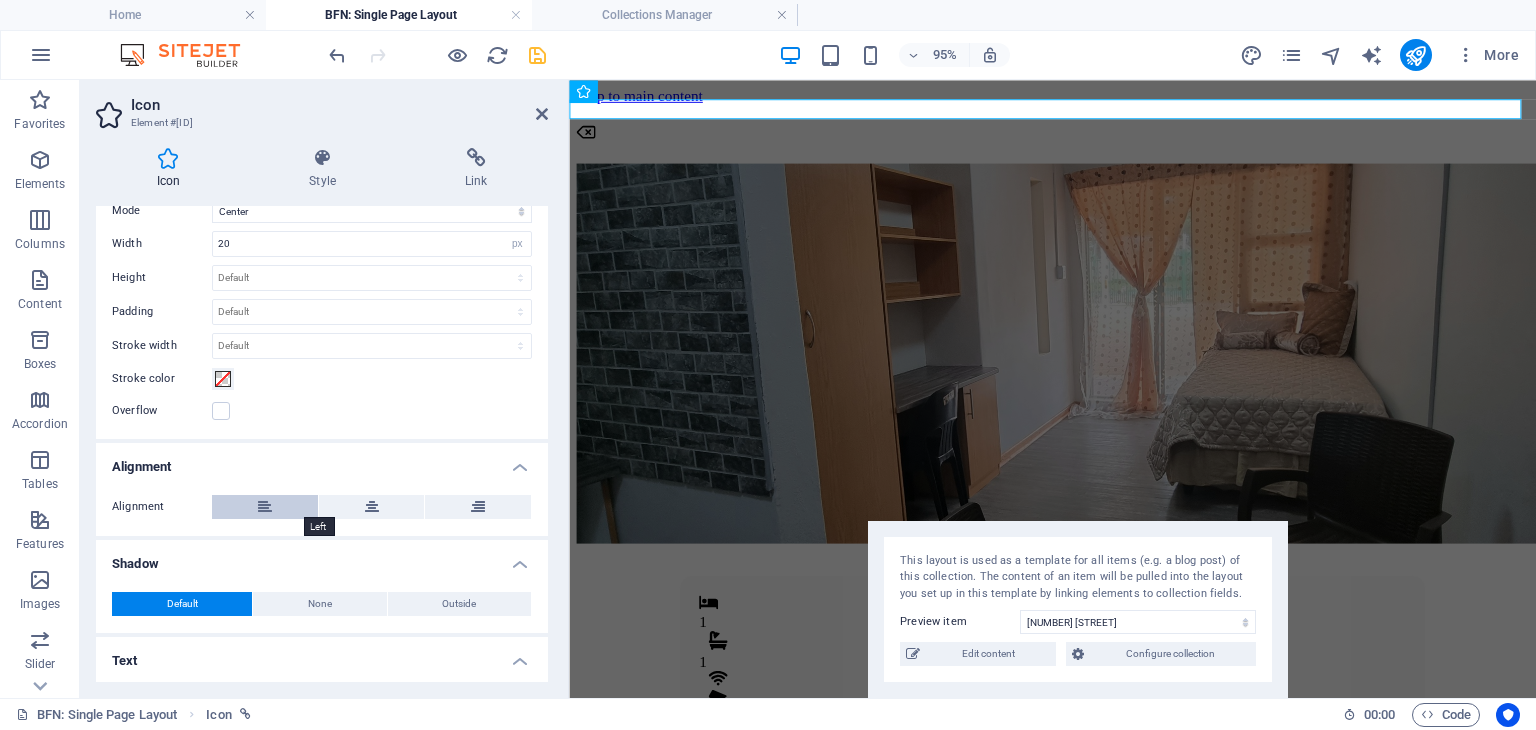 click at bounding box center (265, 507) 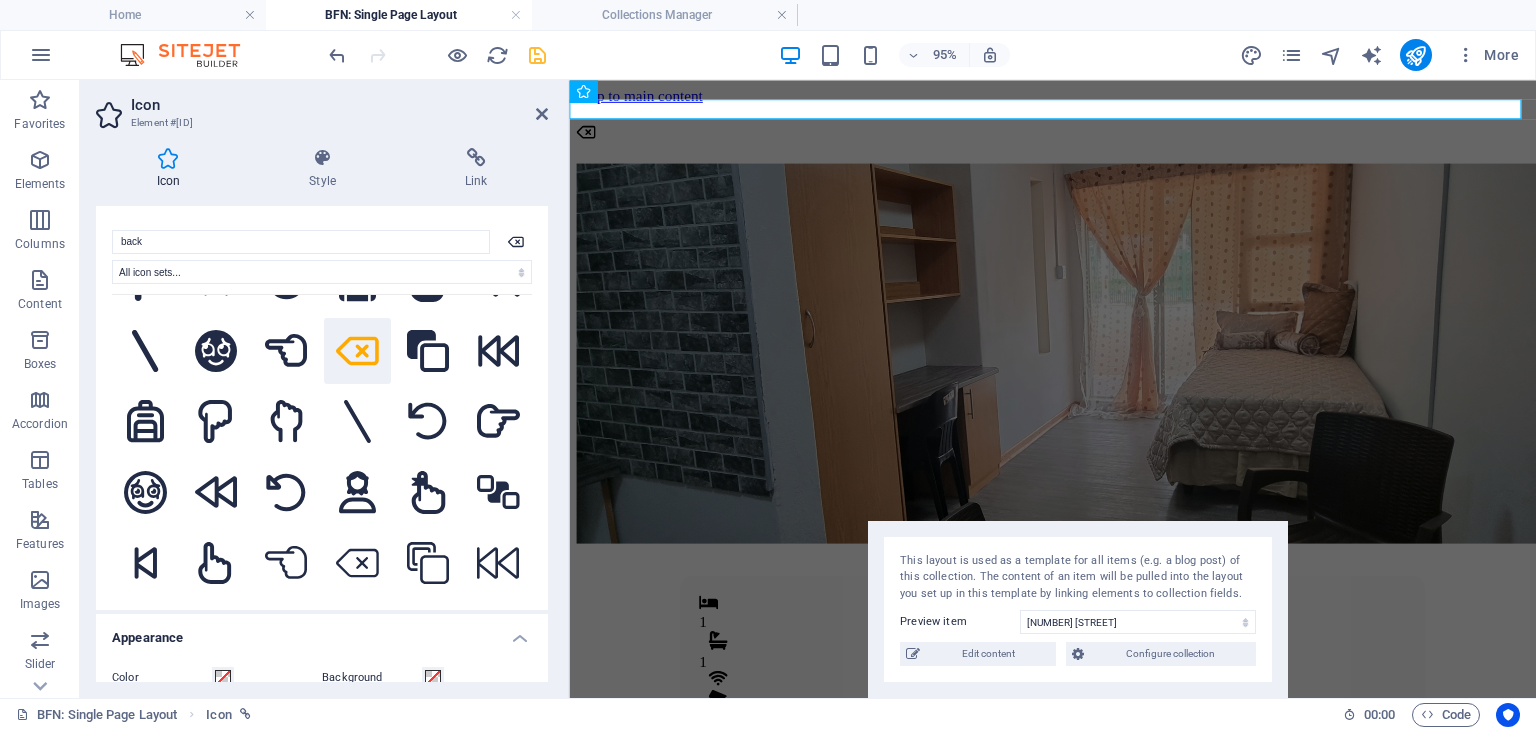 scroll, scrollTop: 0, scrollLeft: 0, axis: both 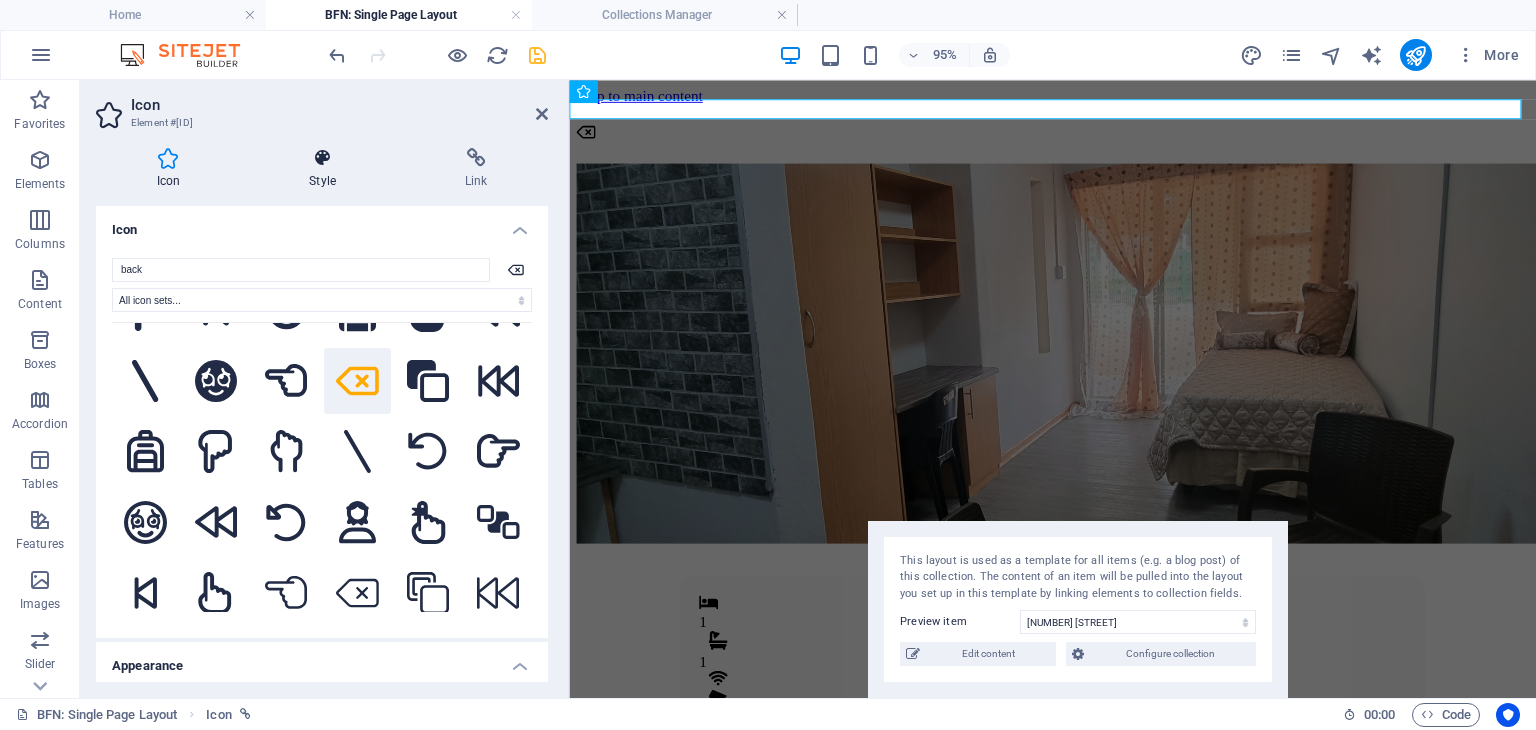 click at bounding box center [323, 158] 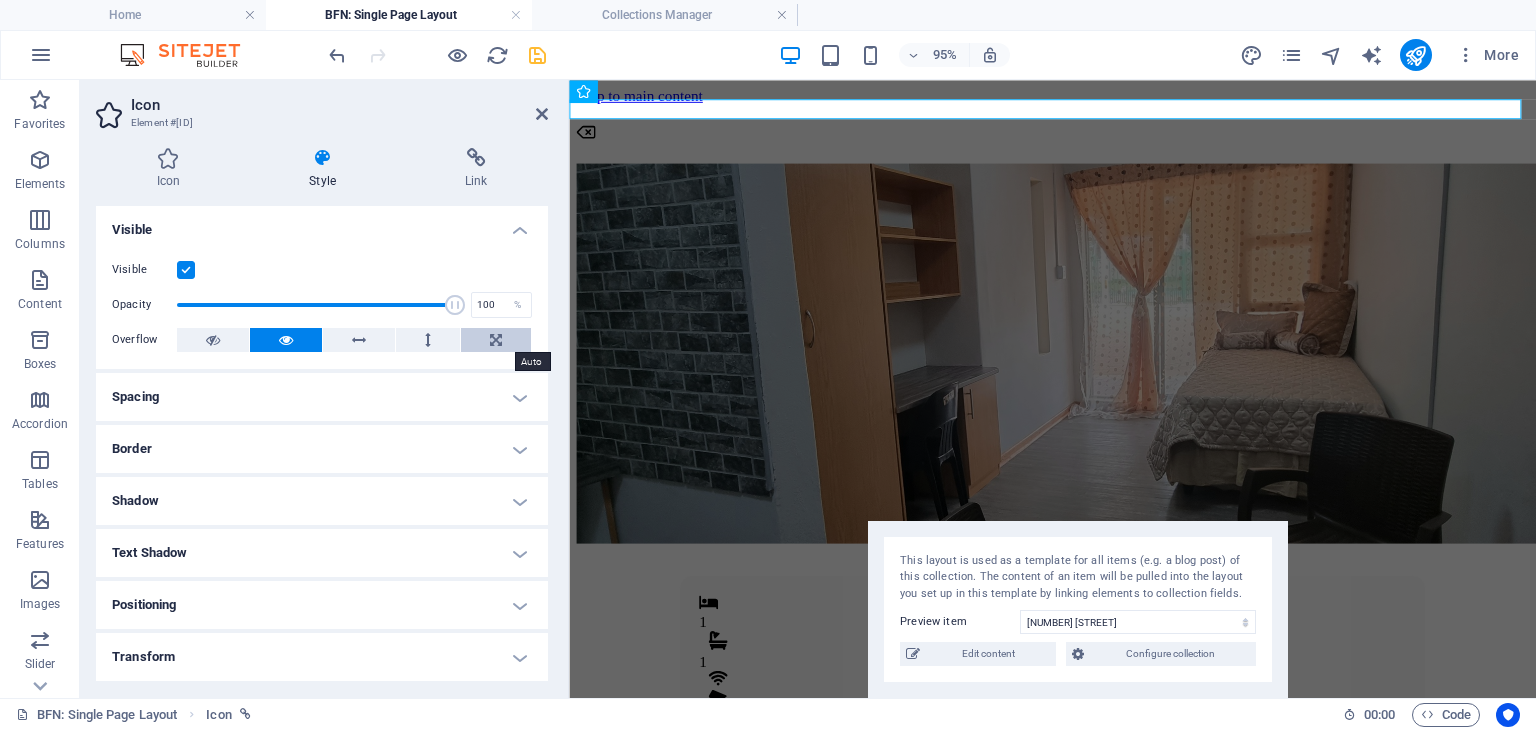 click at bounding box center [496, 340] 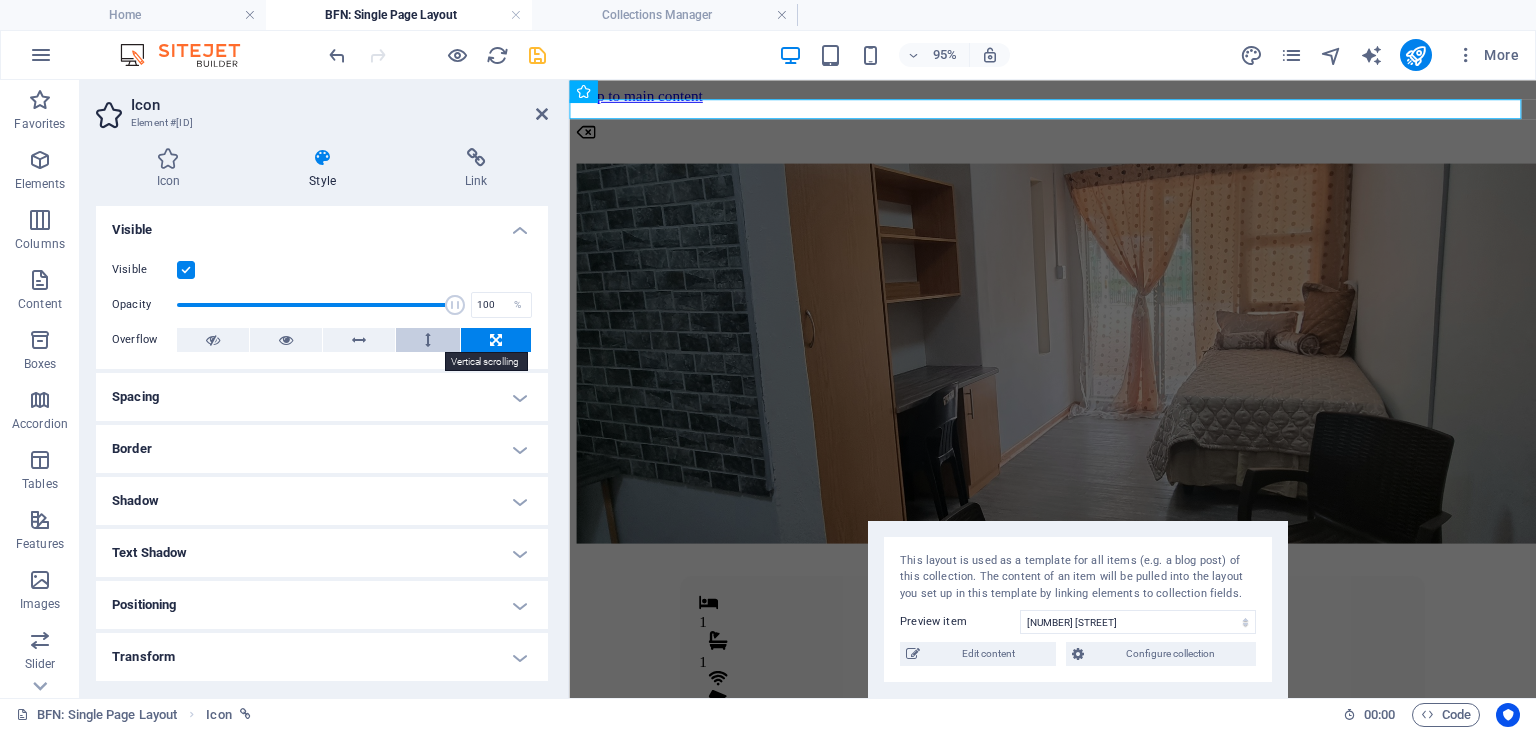 click at bounding box center [428, 340] 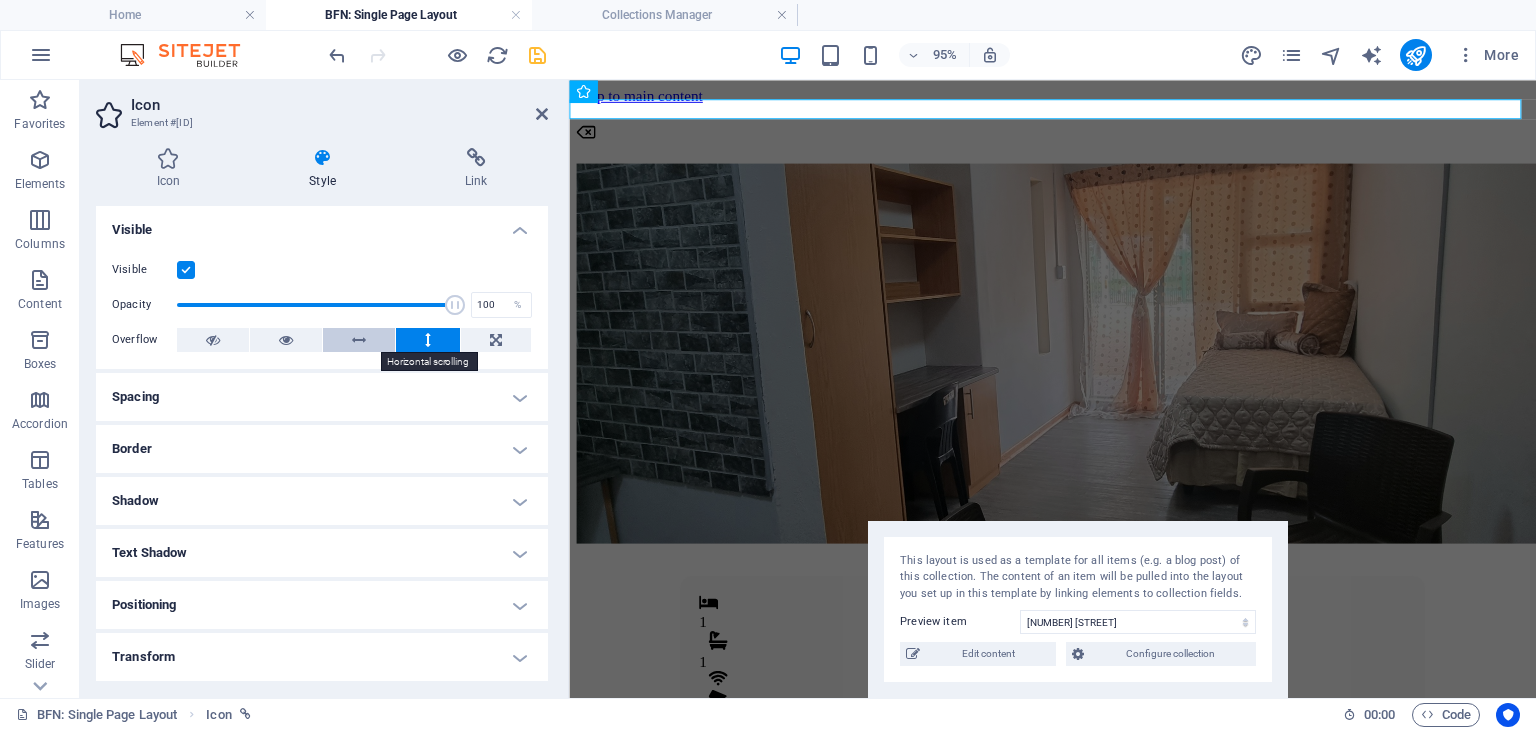 click at bounding box center [359, 340] 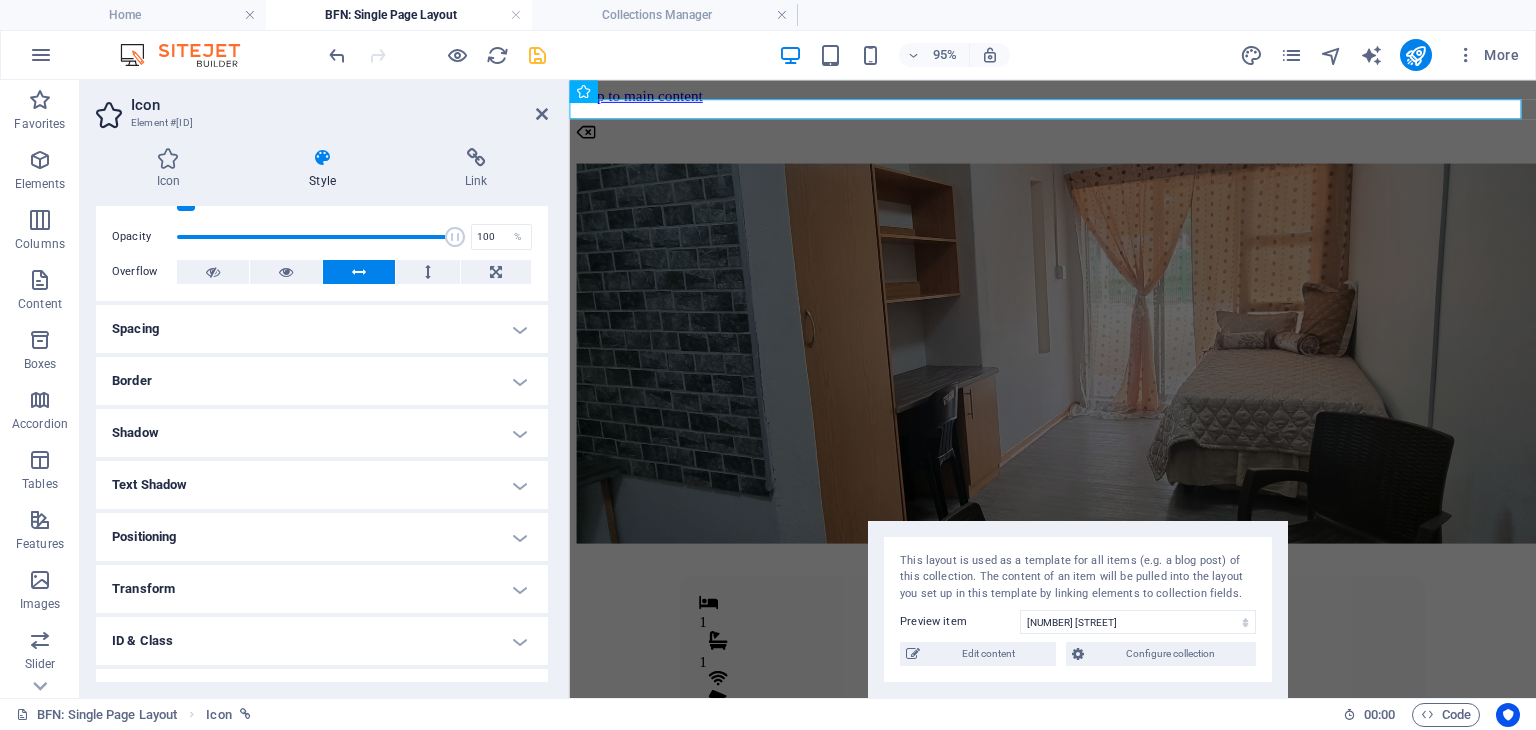scroll, scrollTop: 0, scrollLeft: 0, axis: both 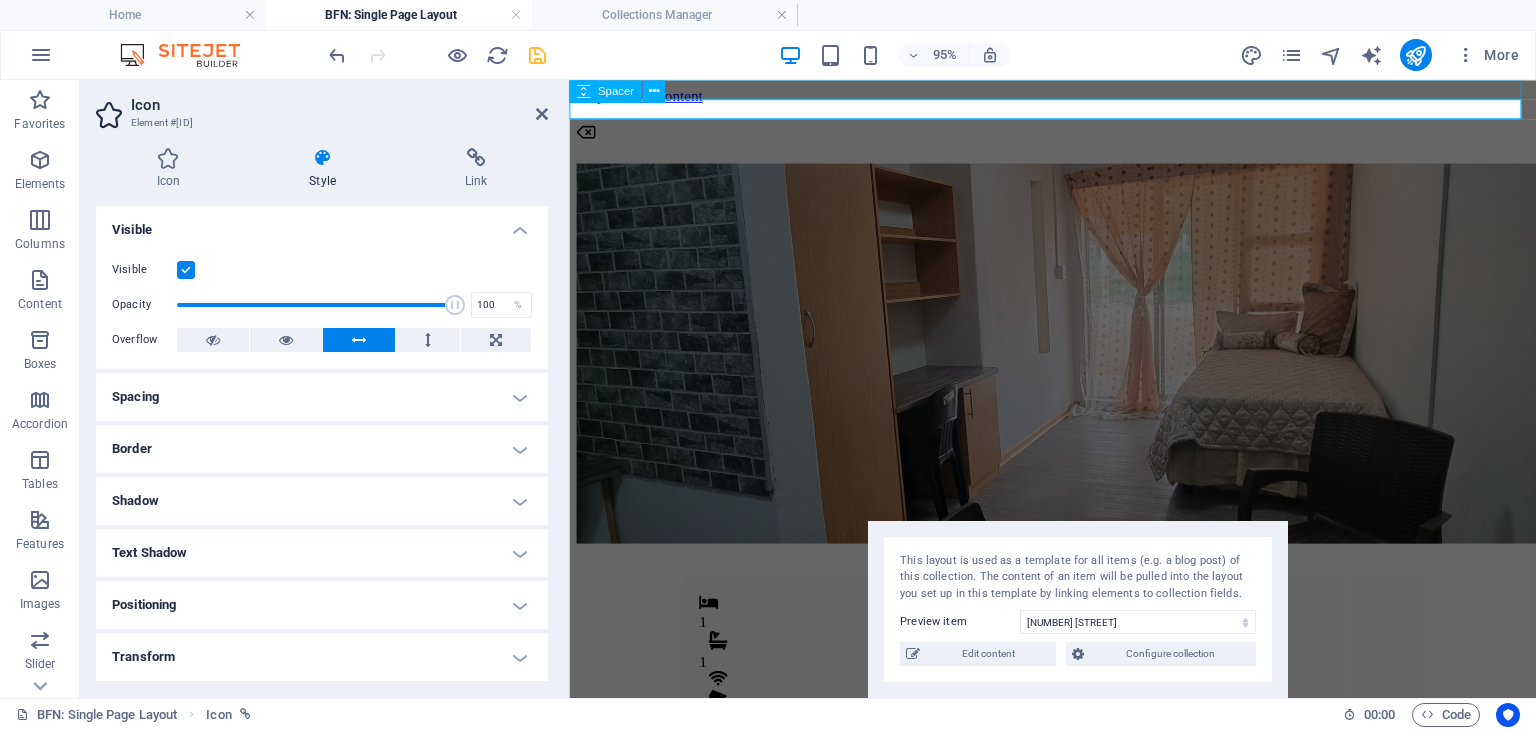 click on "Spacer" at bounding box center (616, 91) 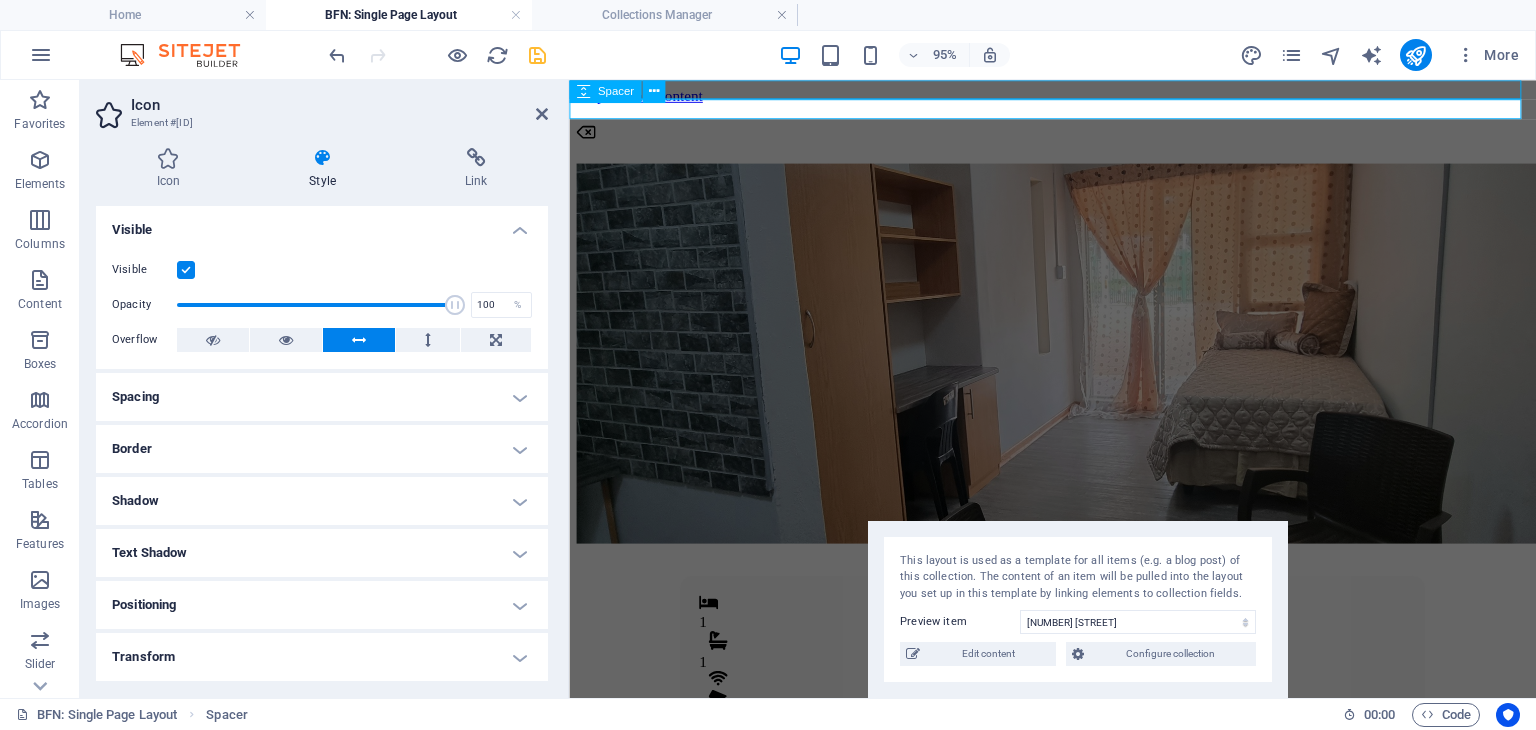 click on "Spacer" at bounding box center (616, 91) 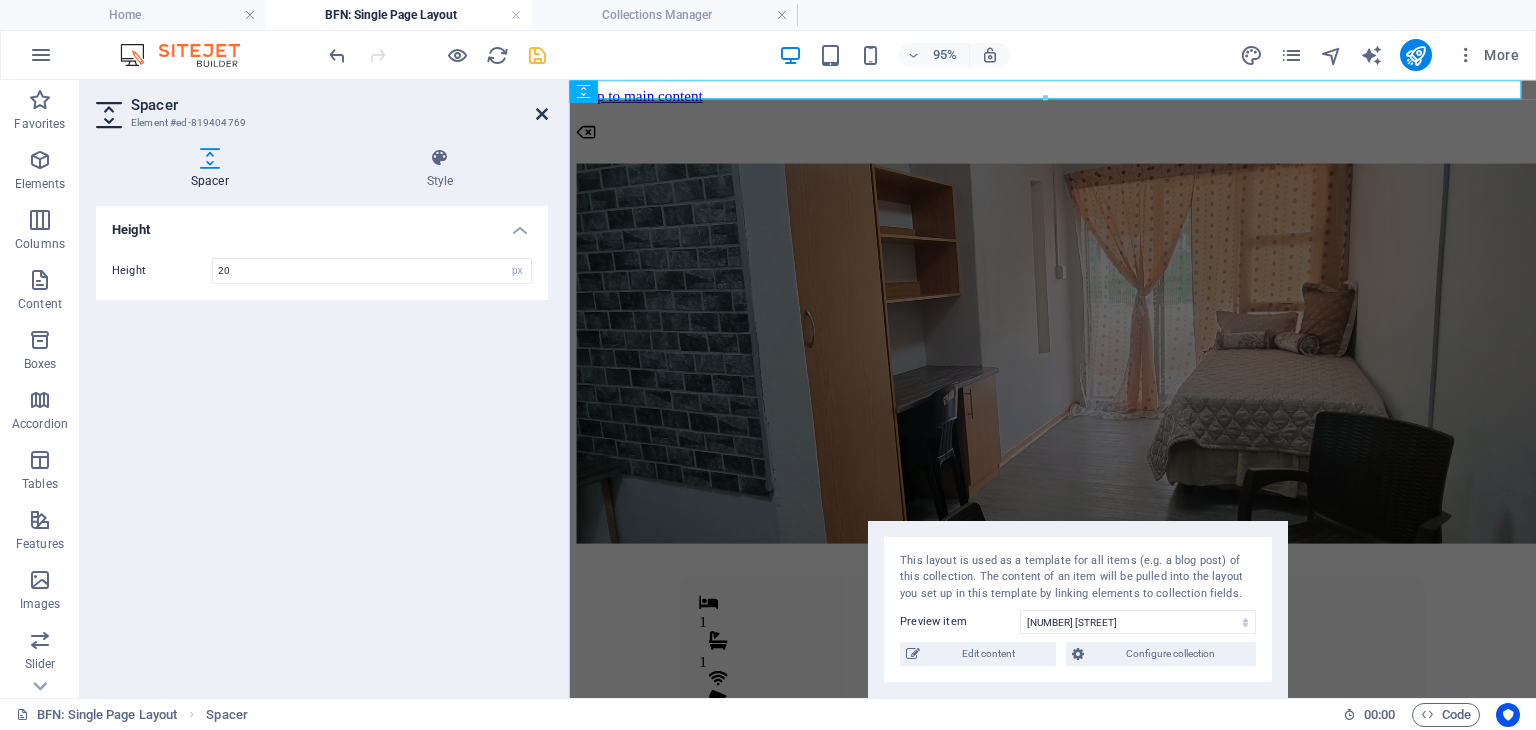 click at bounding box center (542, 114) 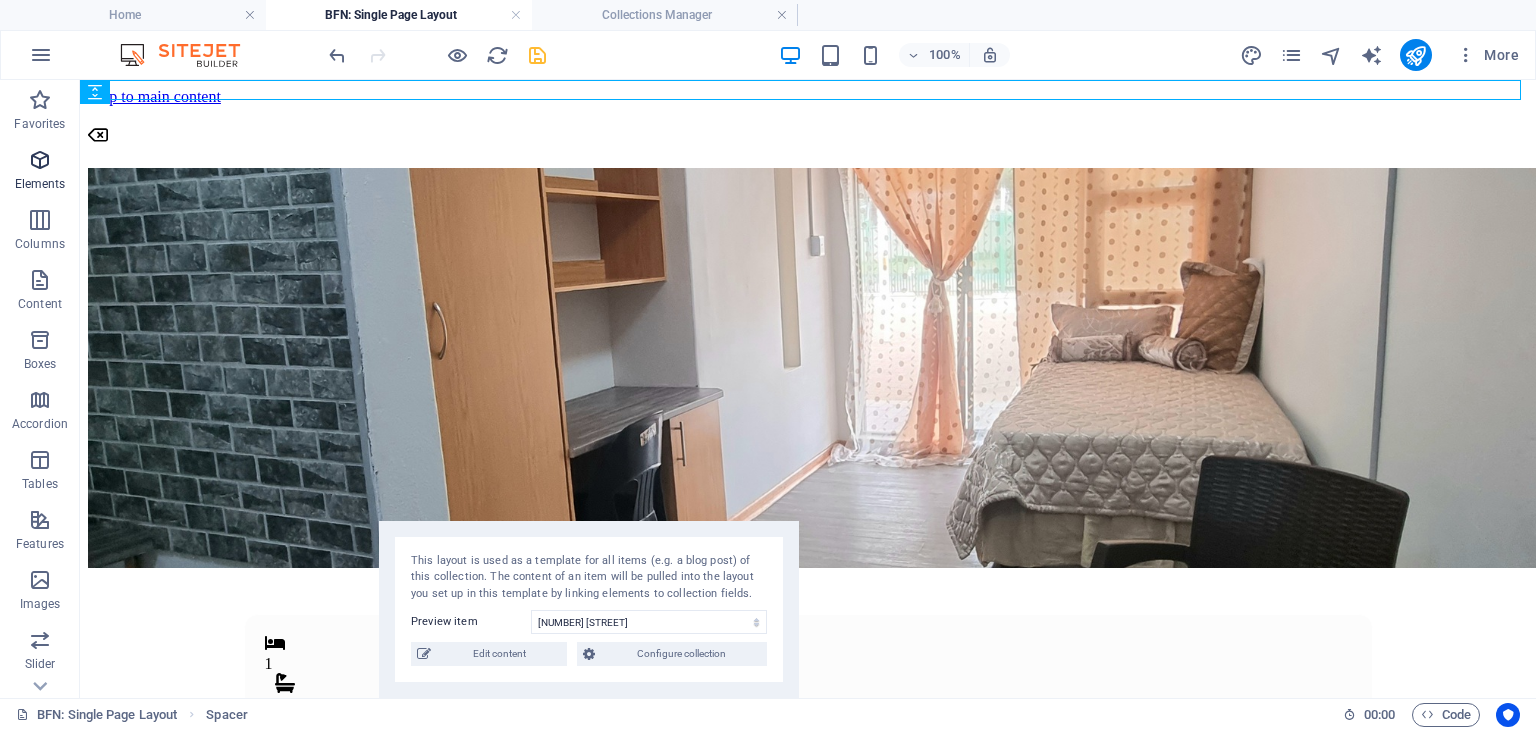 click on "Elements" at bounding box center (40, 184) 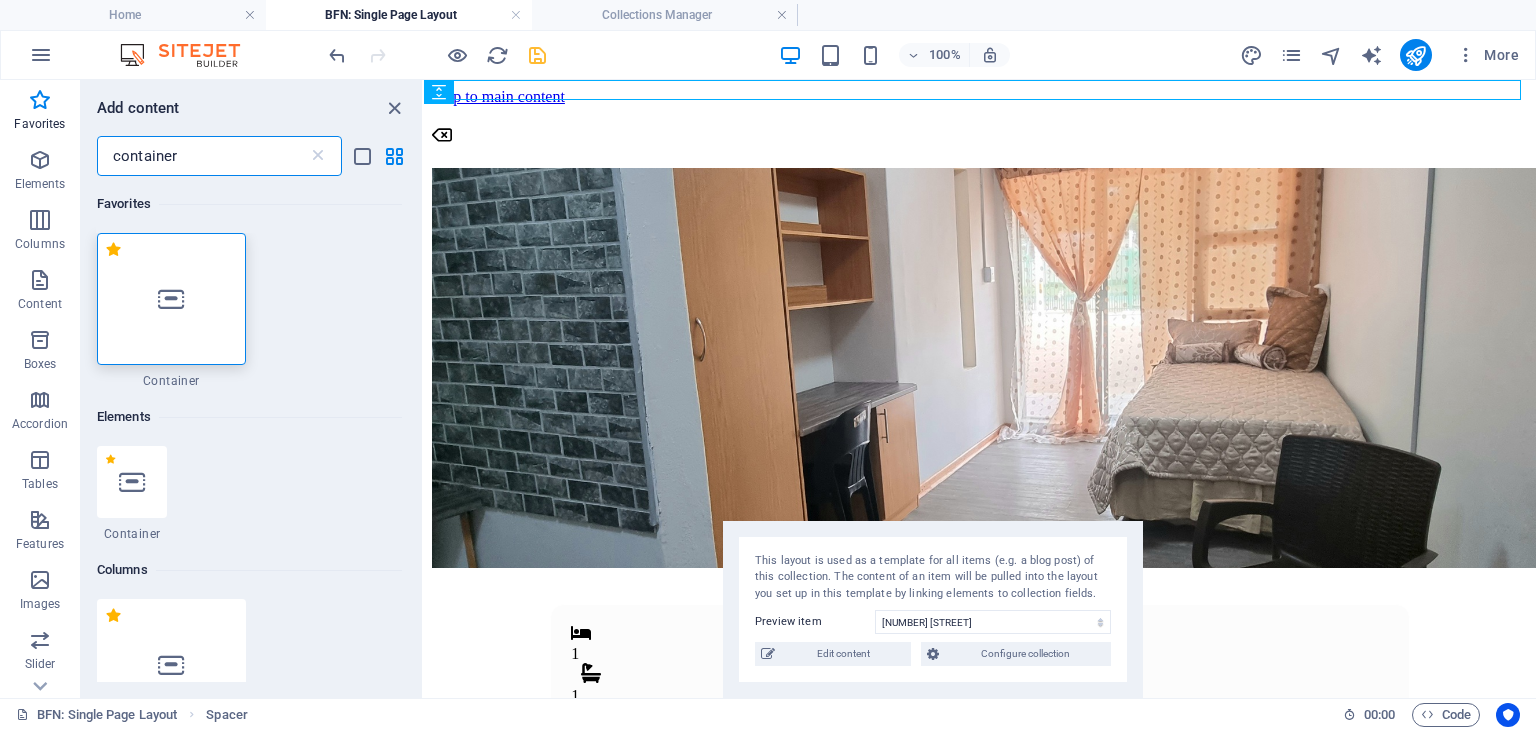 scroll, scrollTop: 0, scrollLeft: 0, axis: both 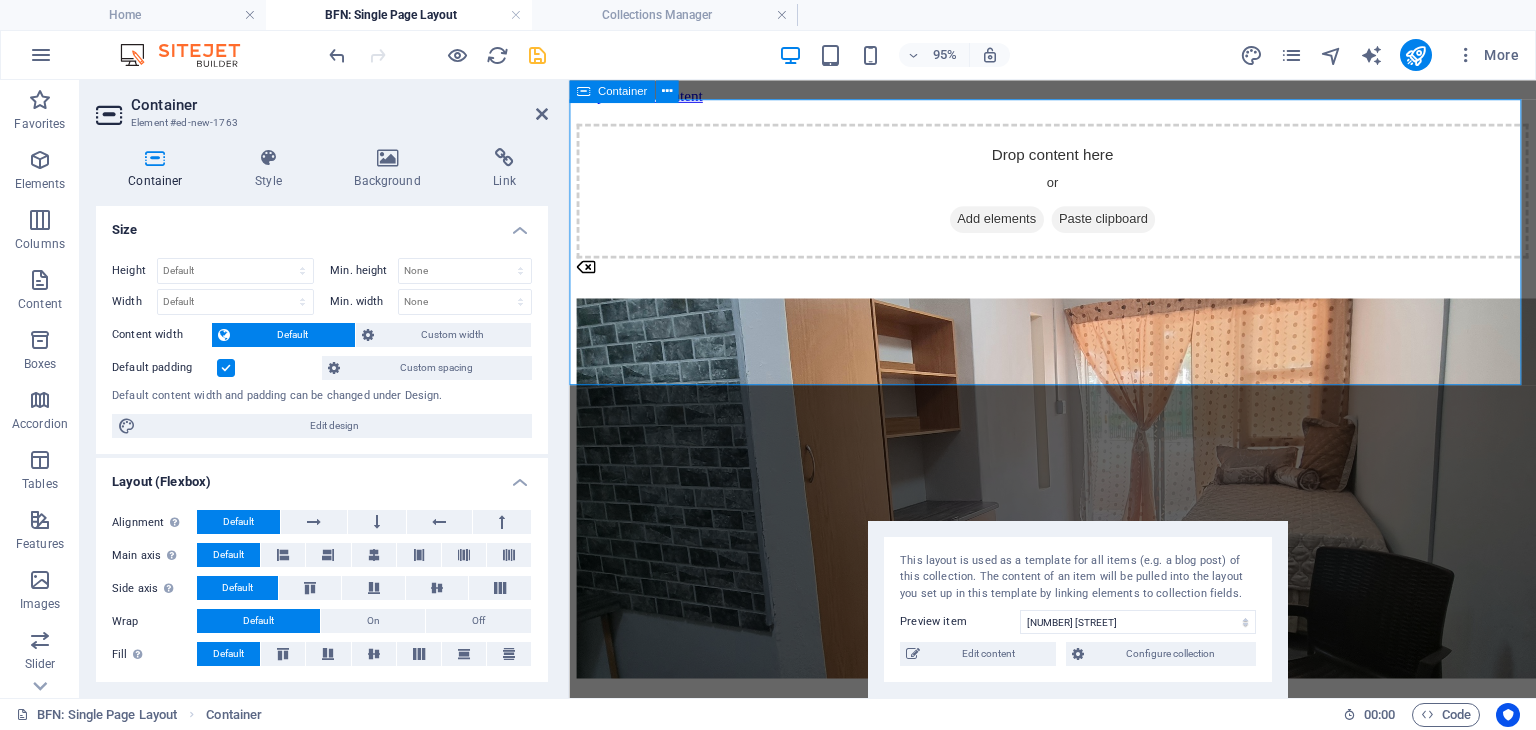 click on "Drop content here or  Add elements  Paste clipboard" at bounding box center [1078, 197] 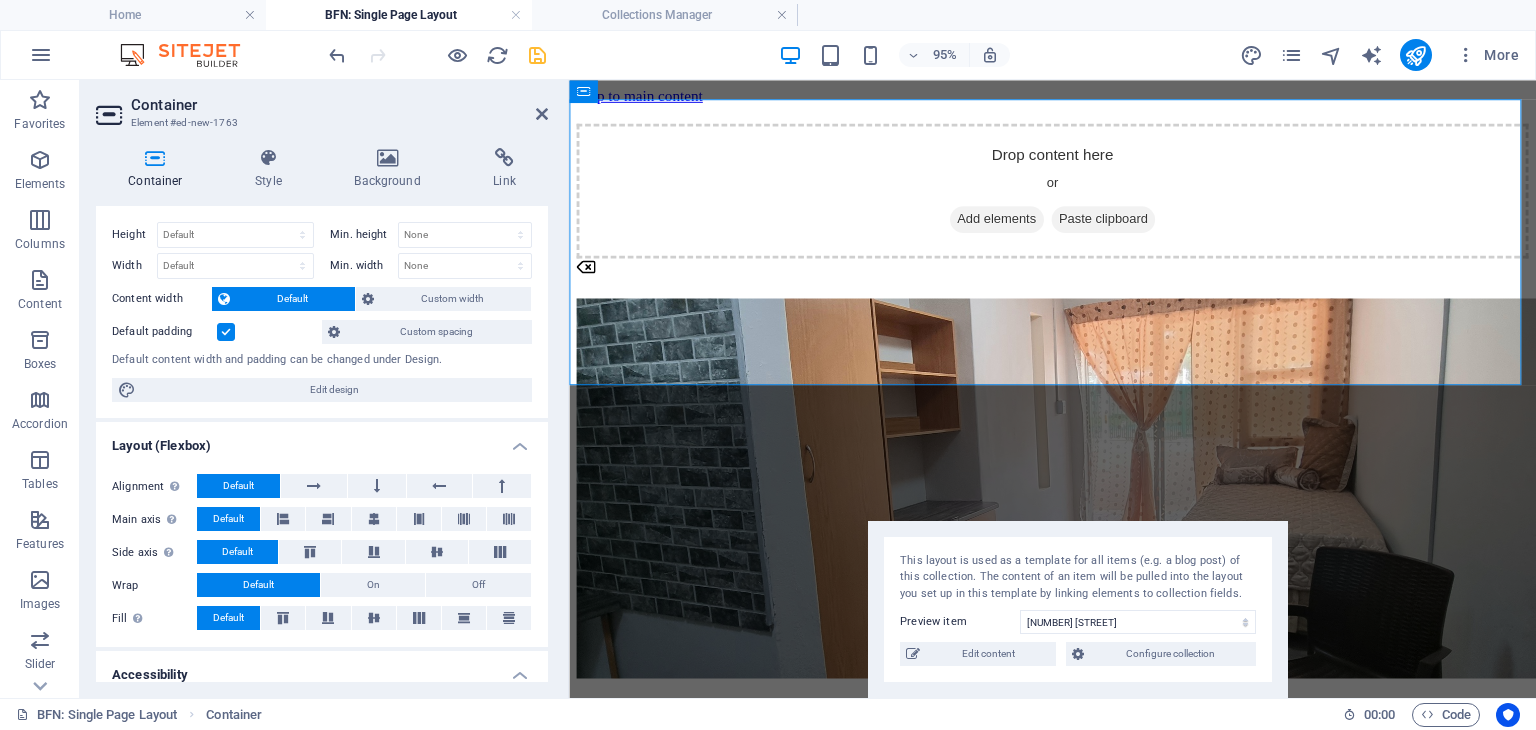 scroll, scrollTop: 38, scrollLeft: 0, axis: vertical 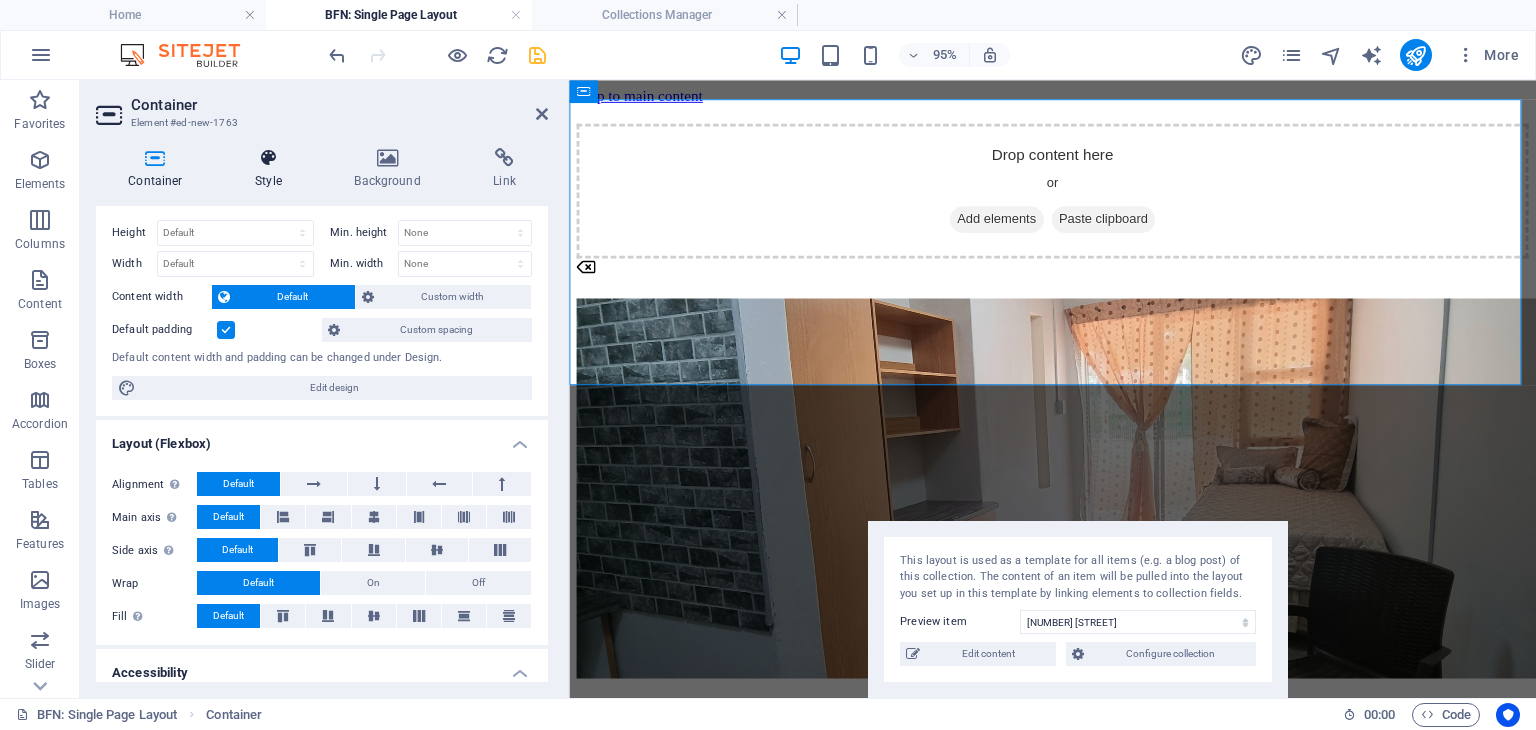 click on "Style" at bounding box center (272, 169) 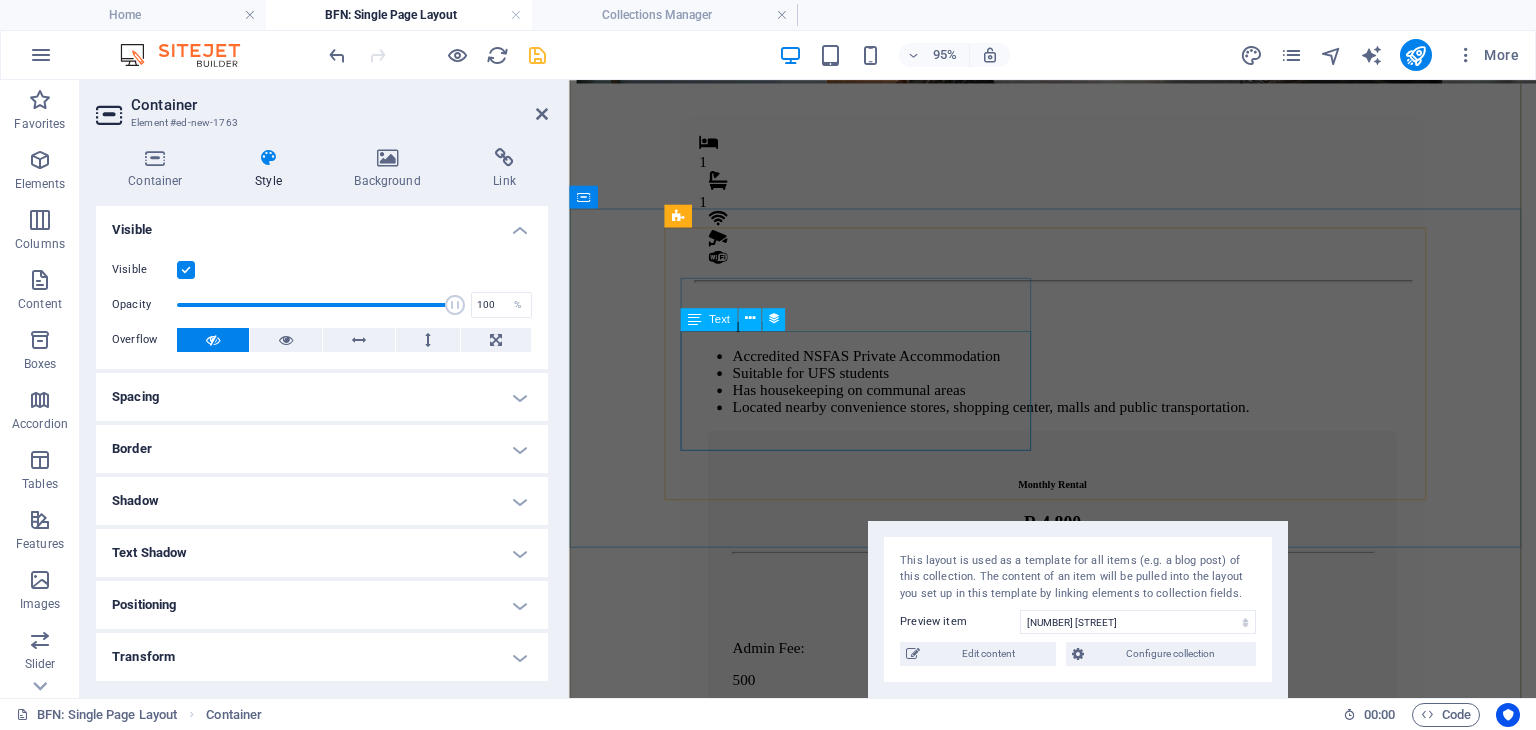 scroll, scrollTop: 626, scrollLeft: 0, axis: vertical 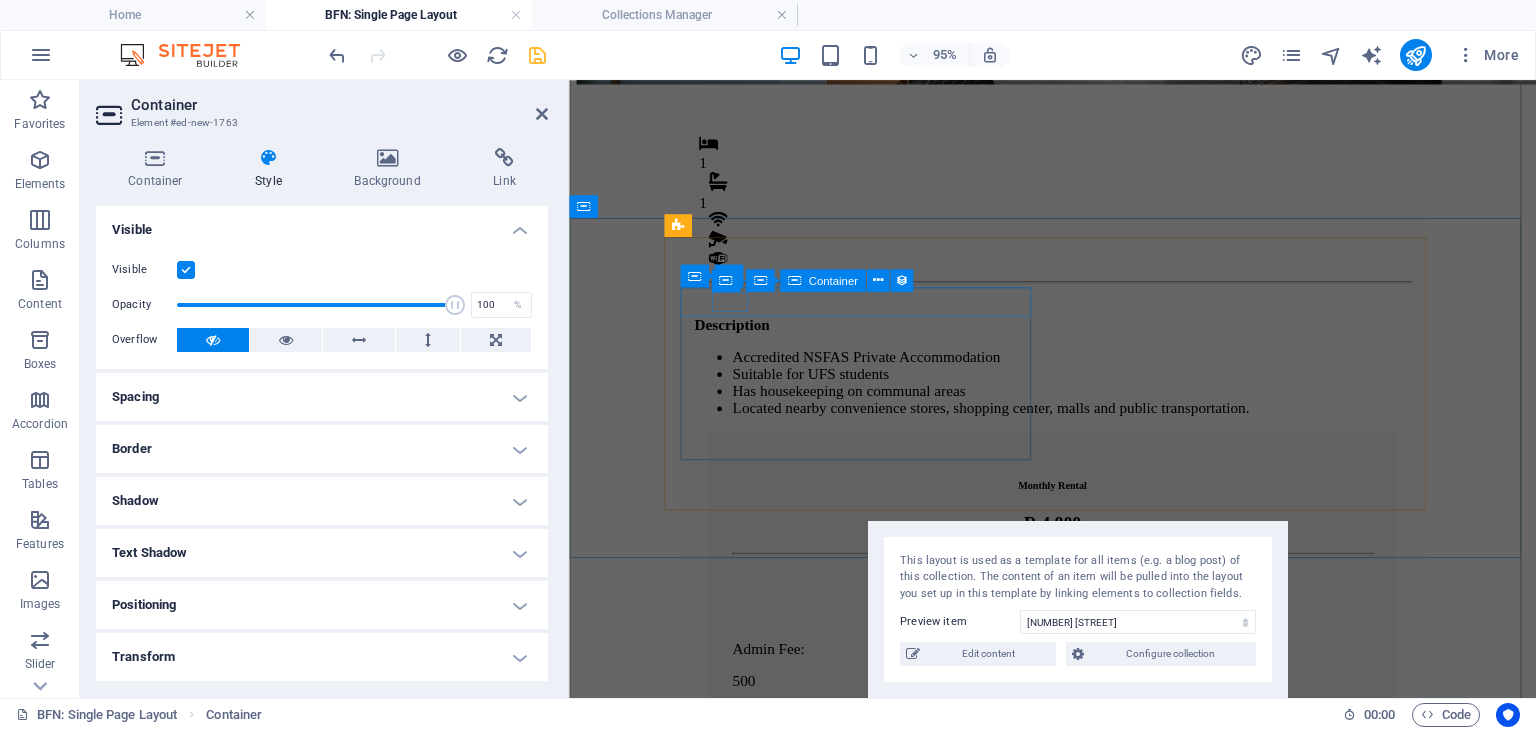 click on "1" at bounding box center [1078, 197] 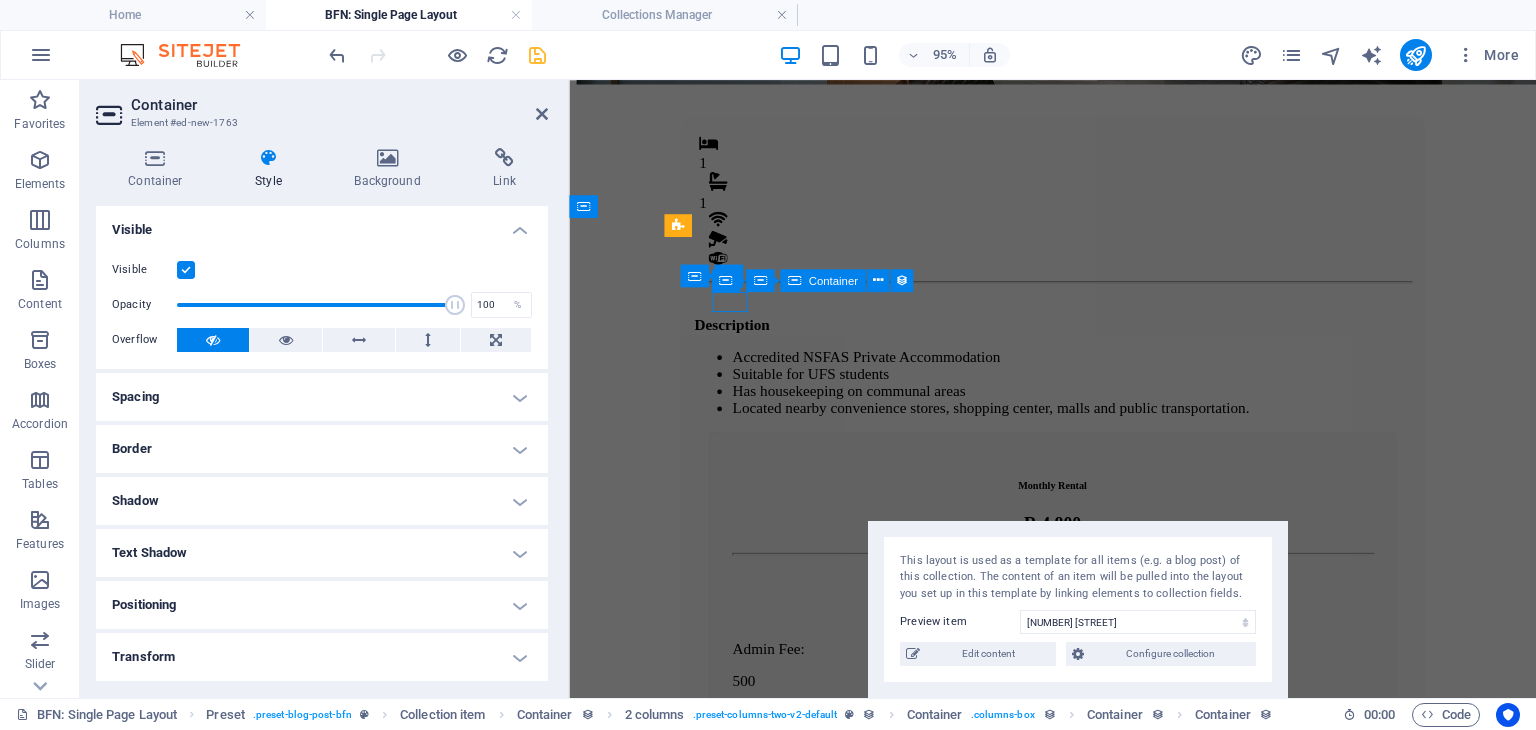 click on "1" at bounding box center [1078, 197] 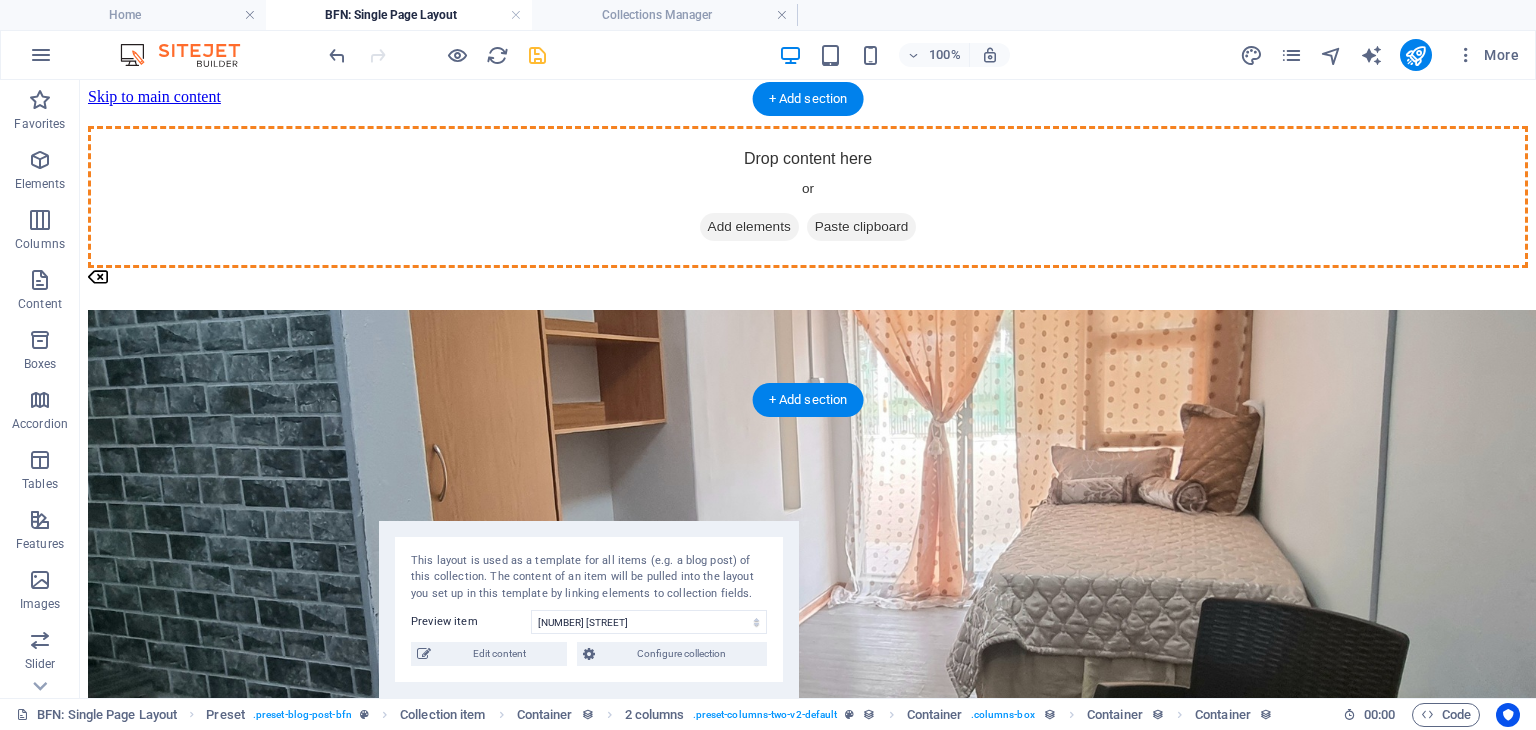 scroll, scrollTop: 0, scrollLeft: 0, axis: both 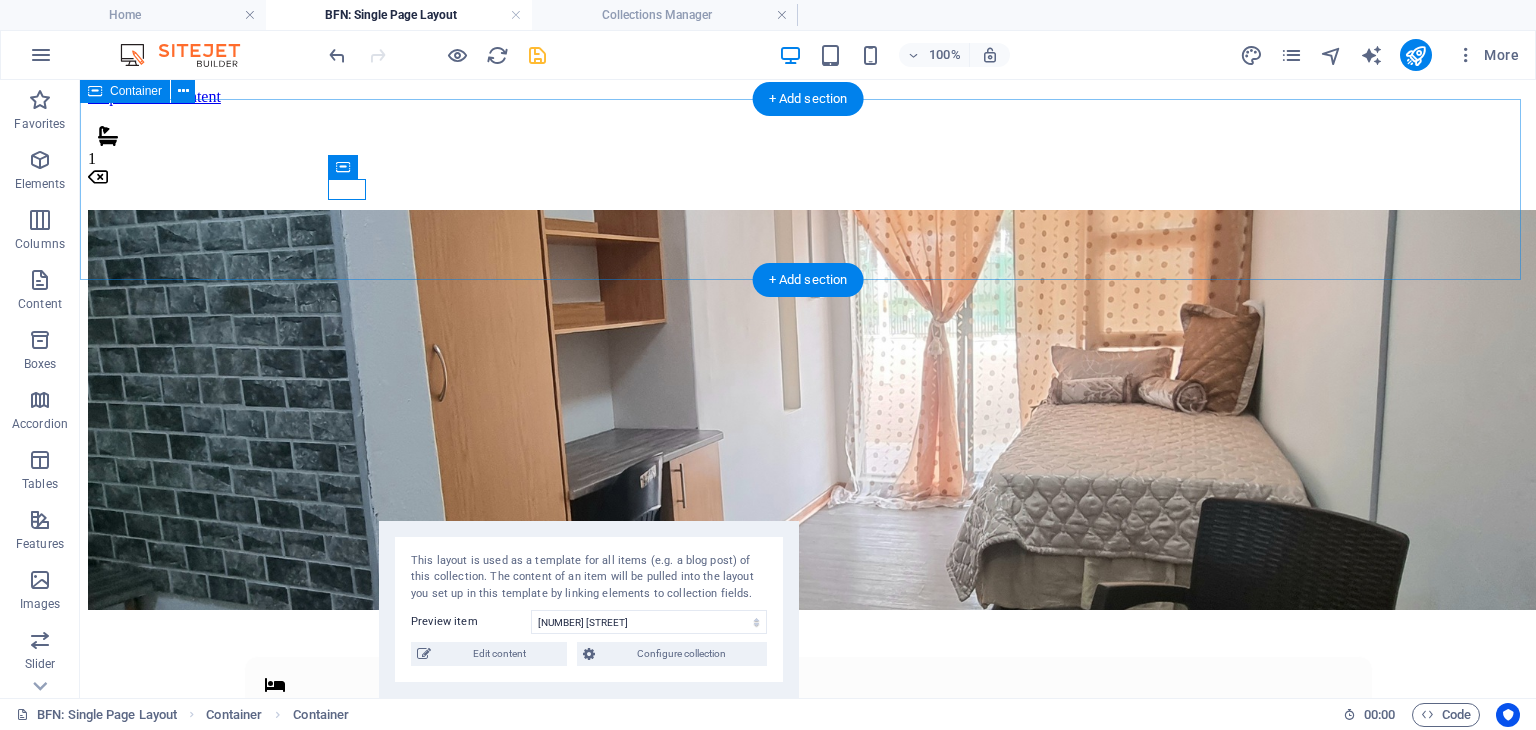 click on "1" at bounding box center (808, 147) 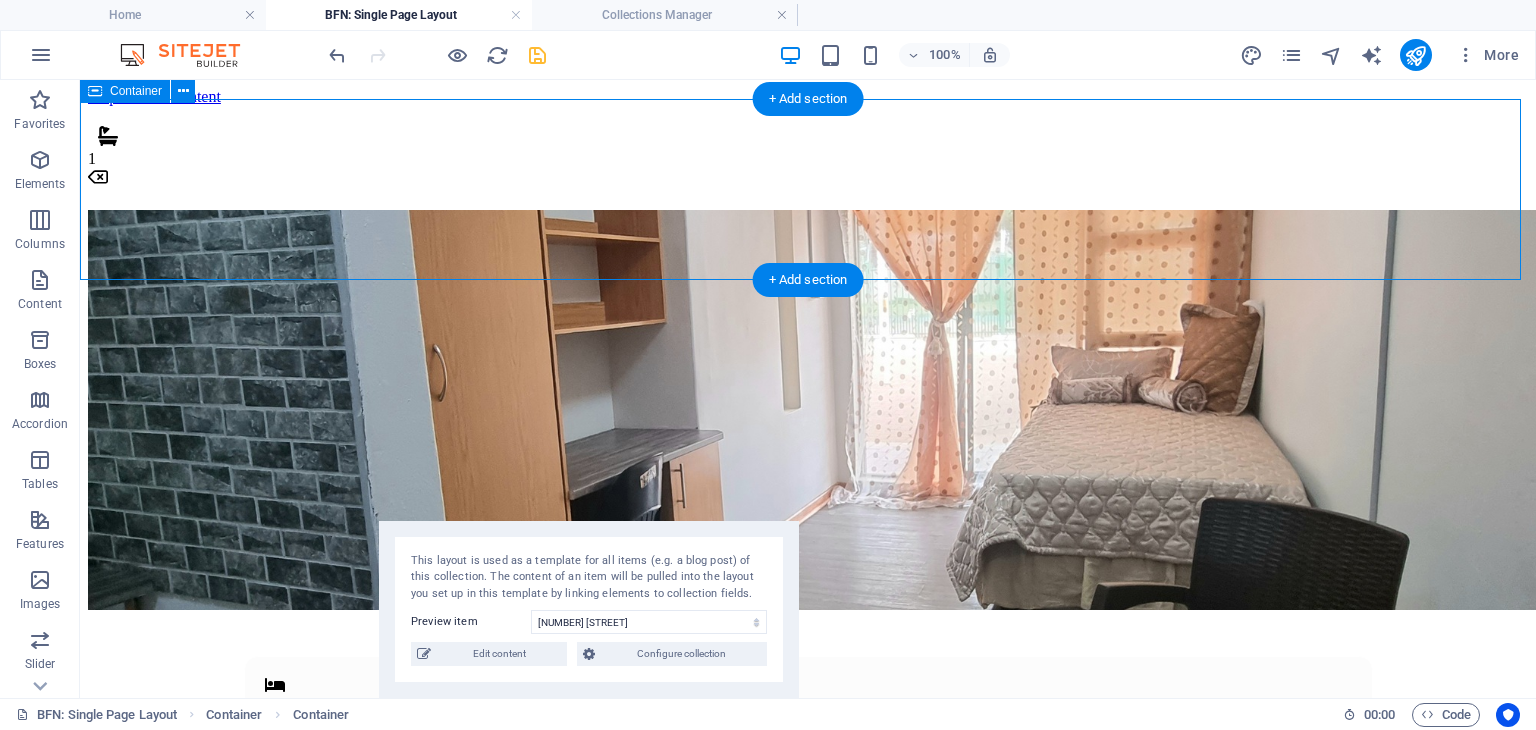 click on "1" at bounding box center [808, 147] 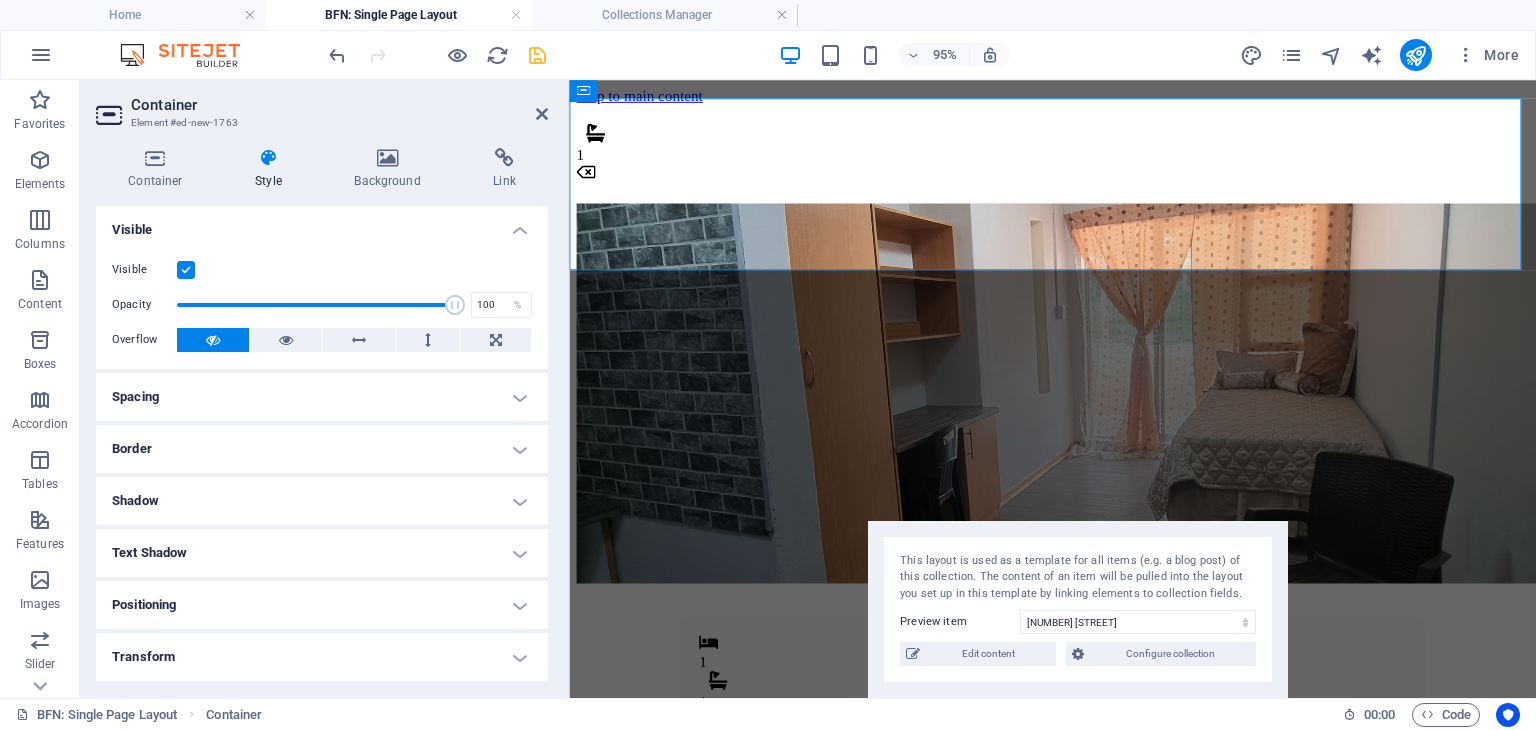 click on "Spacing" at bounding box center (322, 397) 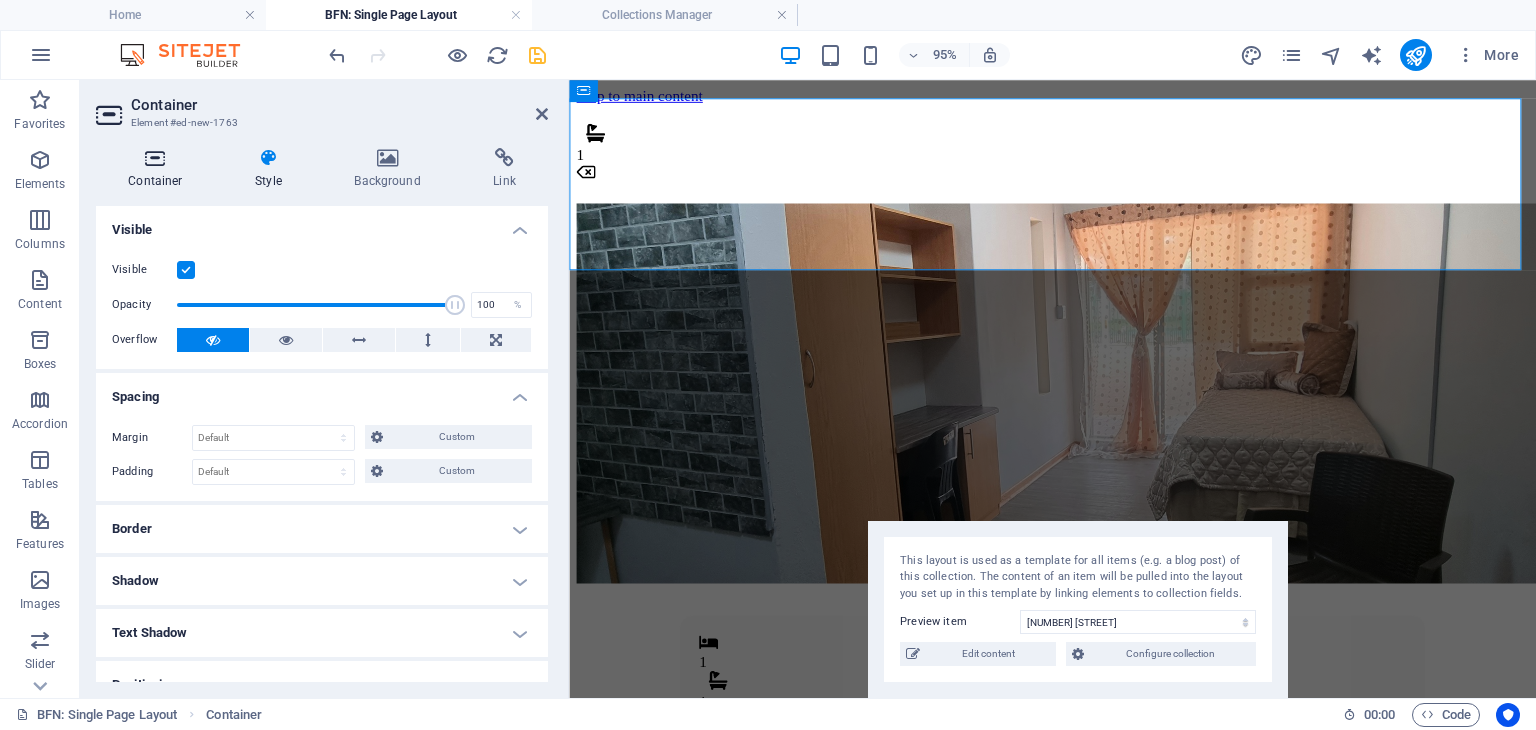 click on "Container" at bounding box center [159, 169] 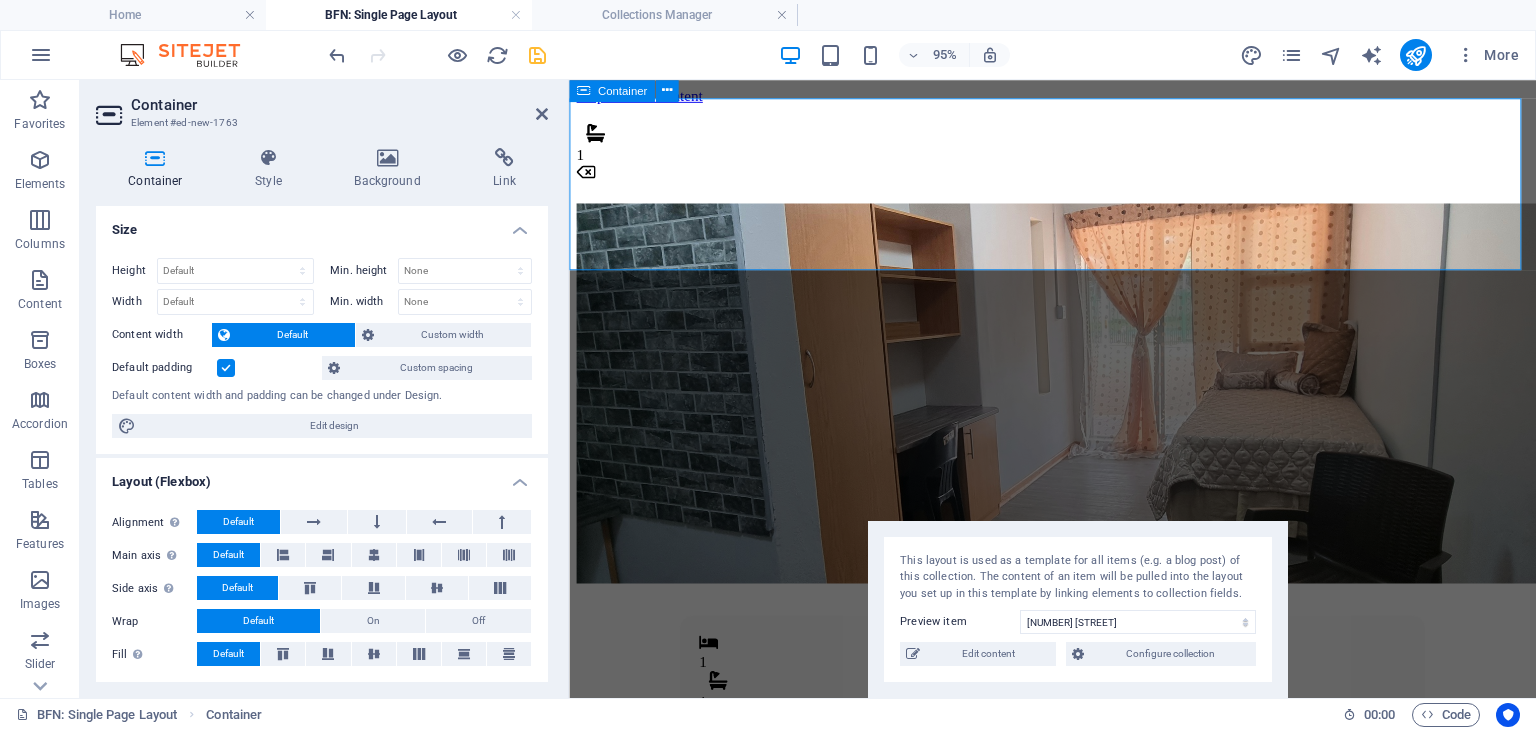 click on "1" at bounding box center [1078, 147] 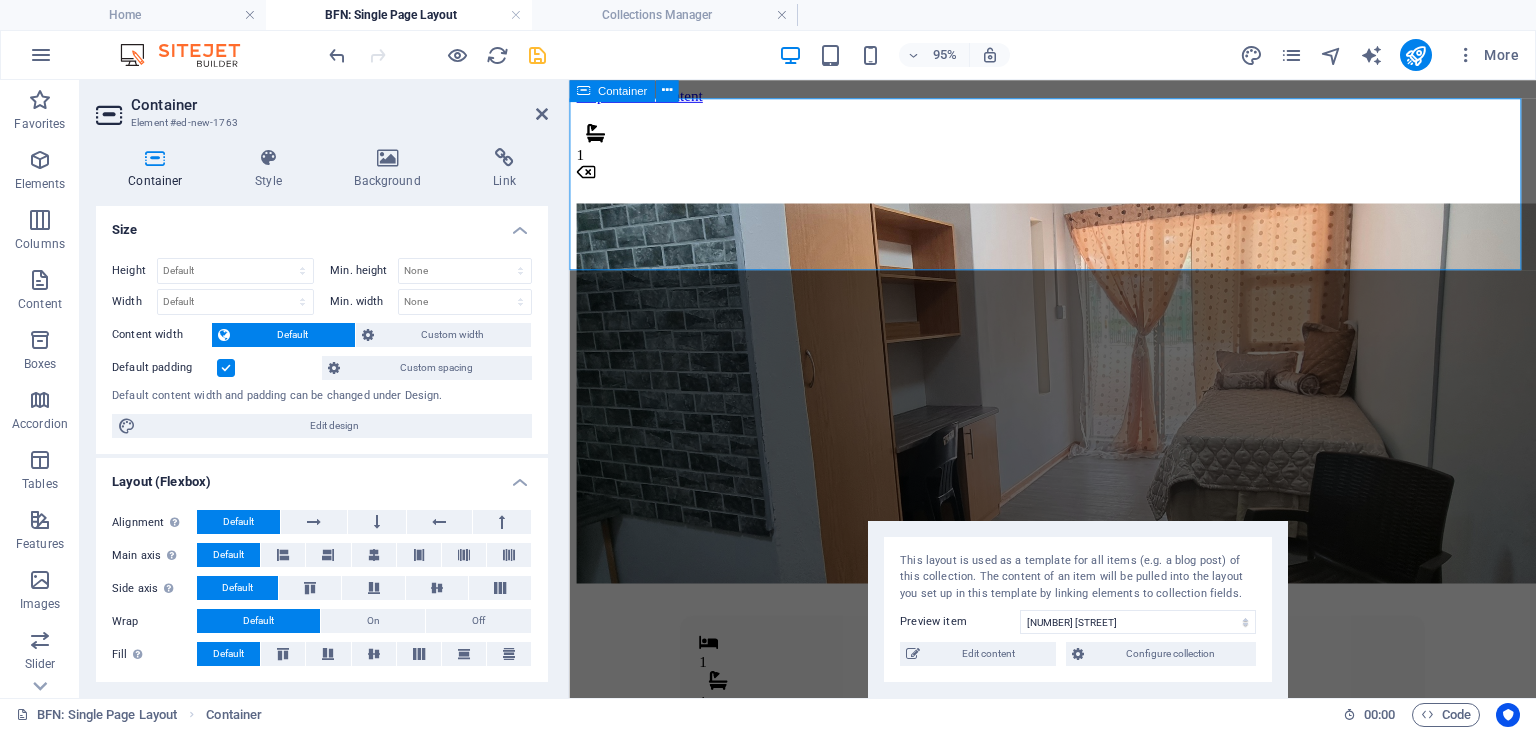 click on "1" at bounding box center (1078, 147) 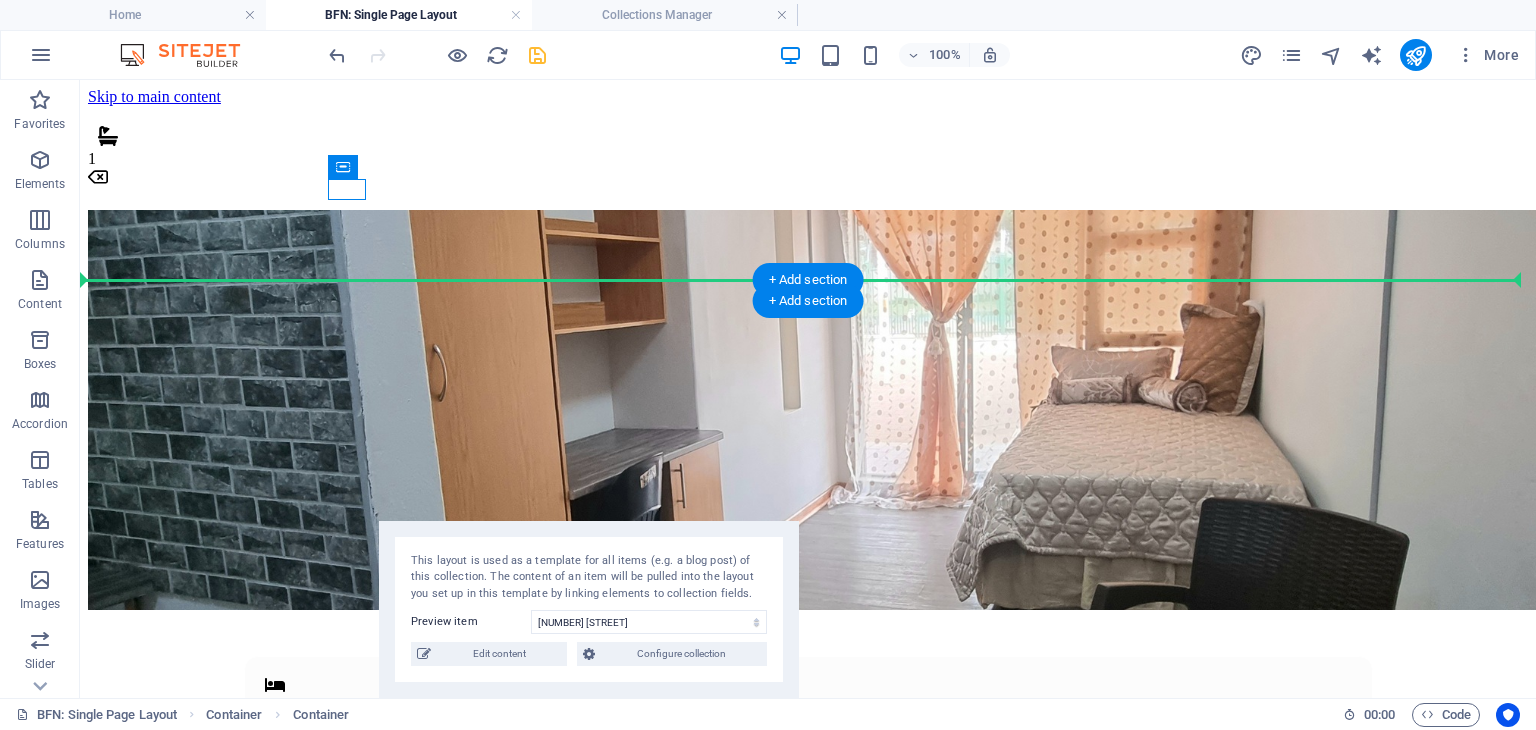 drag, startPoint x: 114, startPoint y: 190, endPoint x: 494, endPoint y: 280, distance: 390.51248 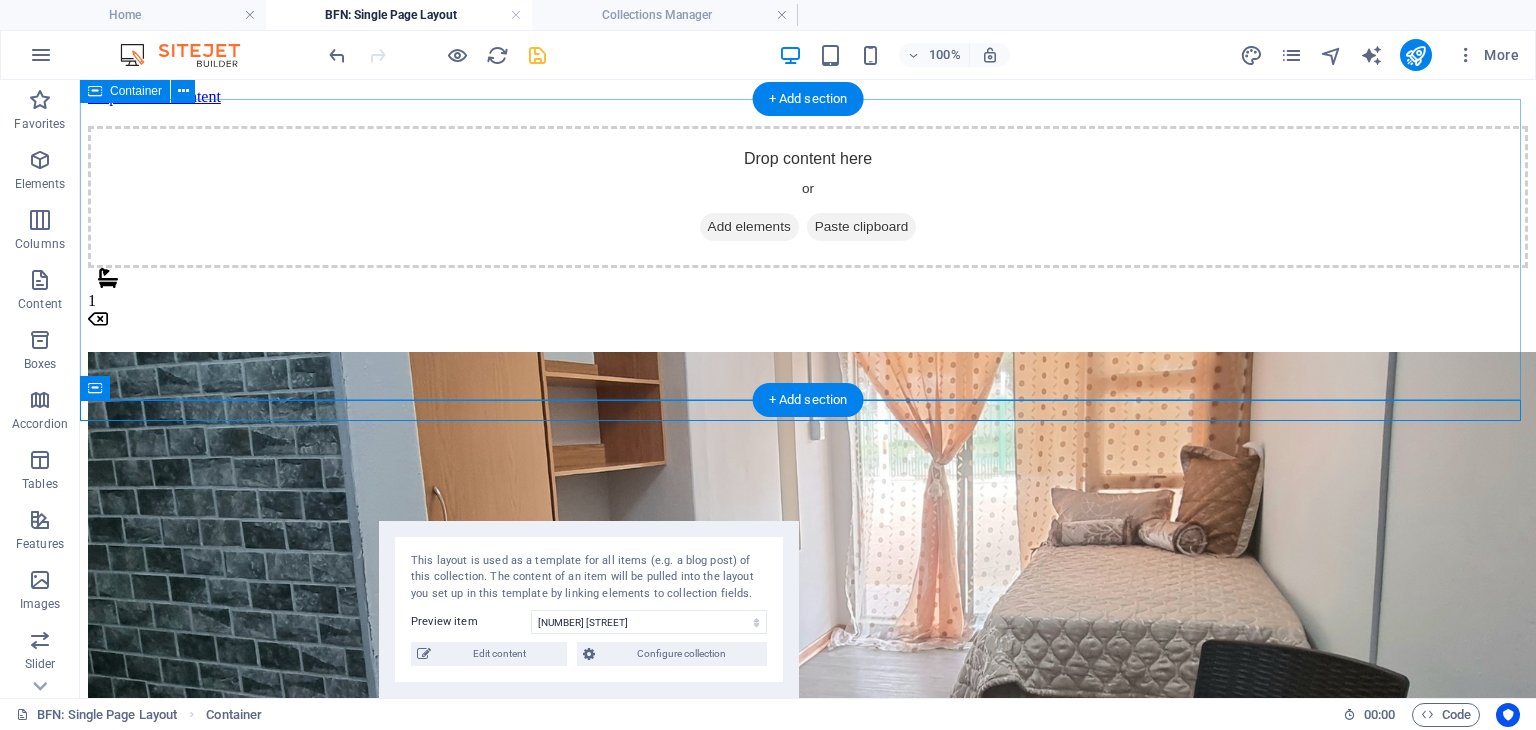 click on "Drop content here or  Add elements  Paste clipboard" at bounding box center (808, 197) 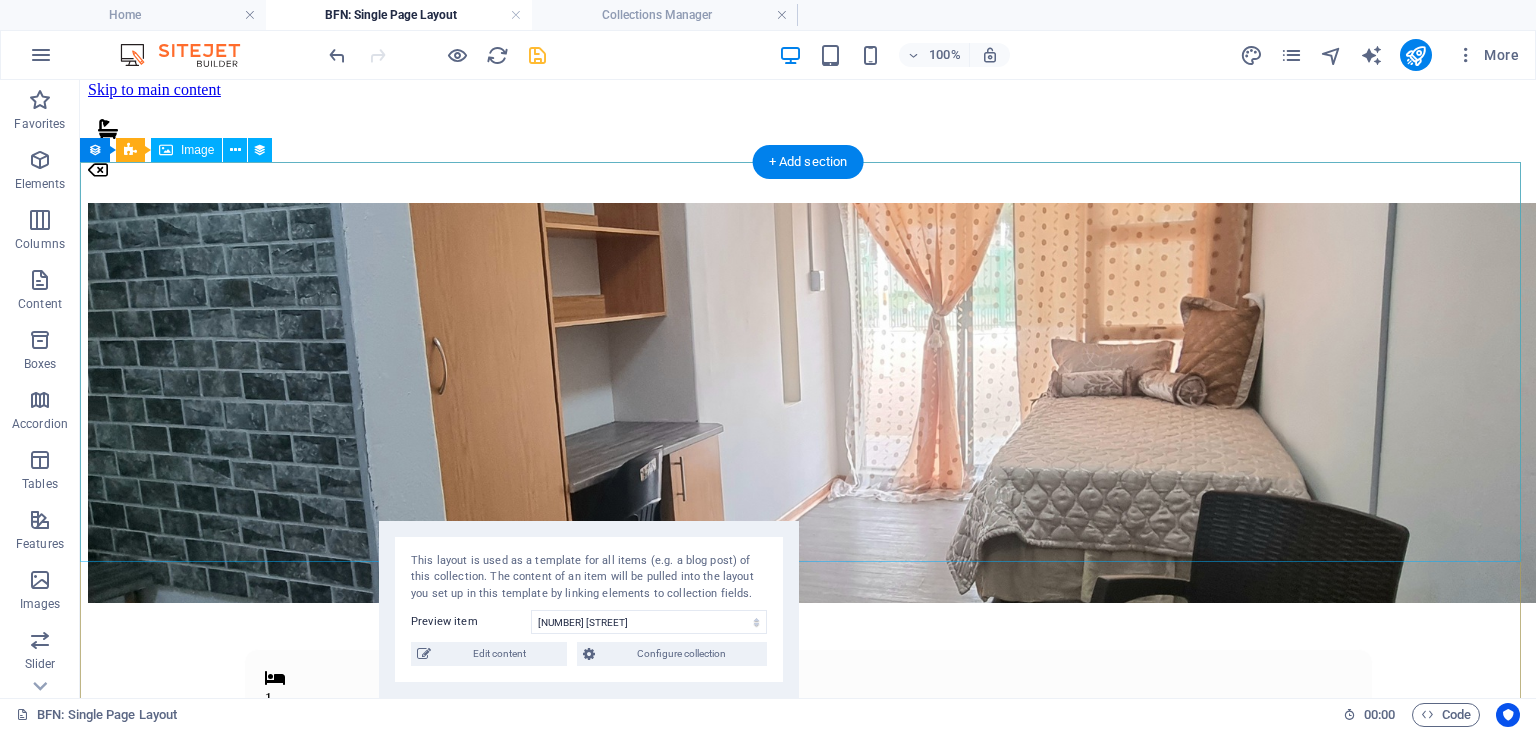 scroll, scrollTop: 0, scrollLeft: 0, axis: both 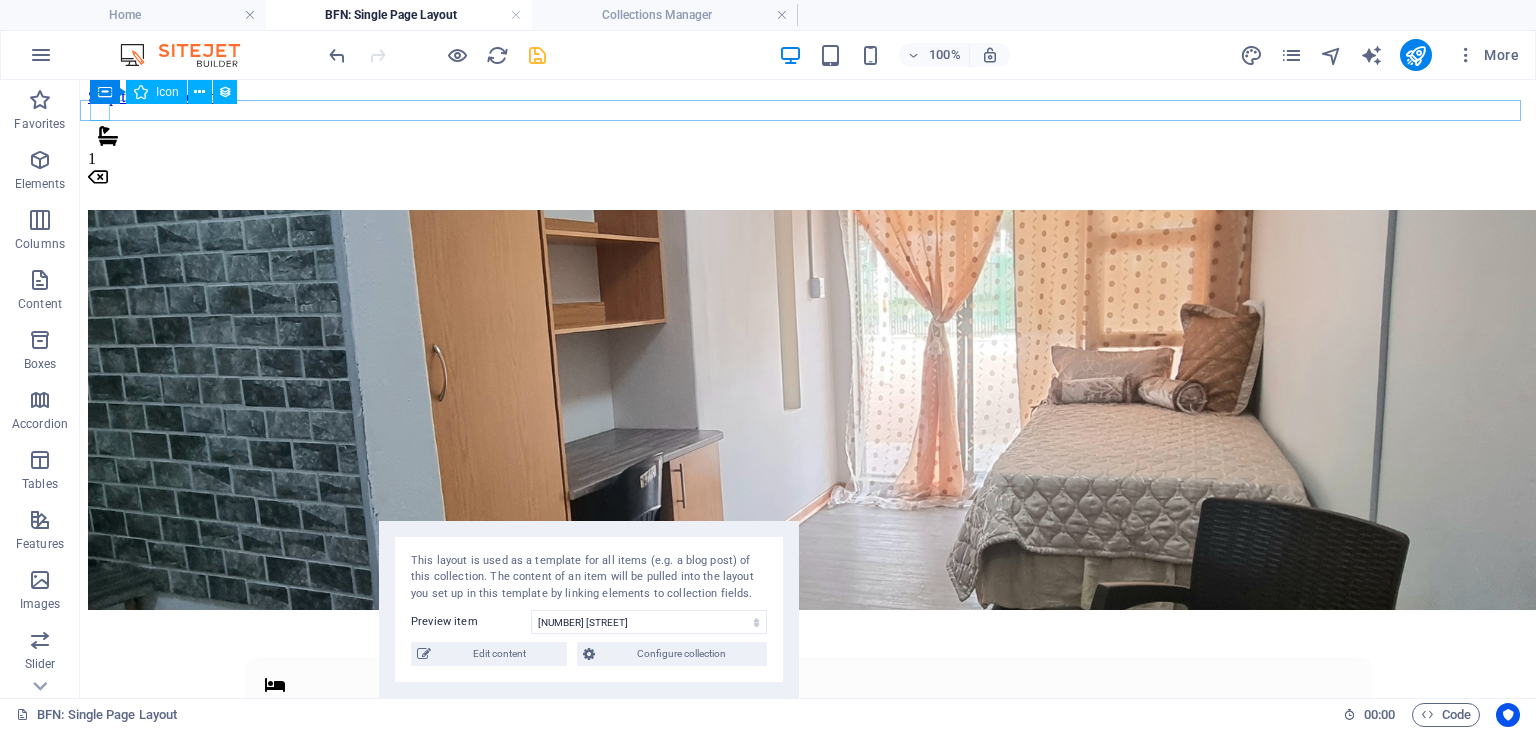 click at bounding box center [813, 138] 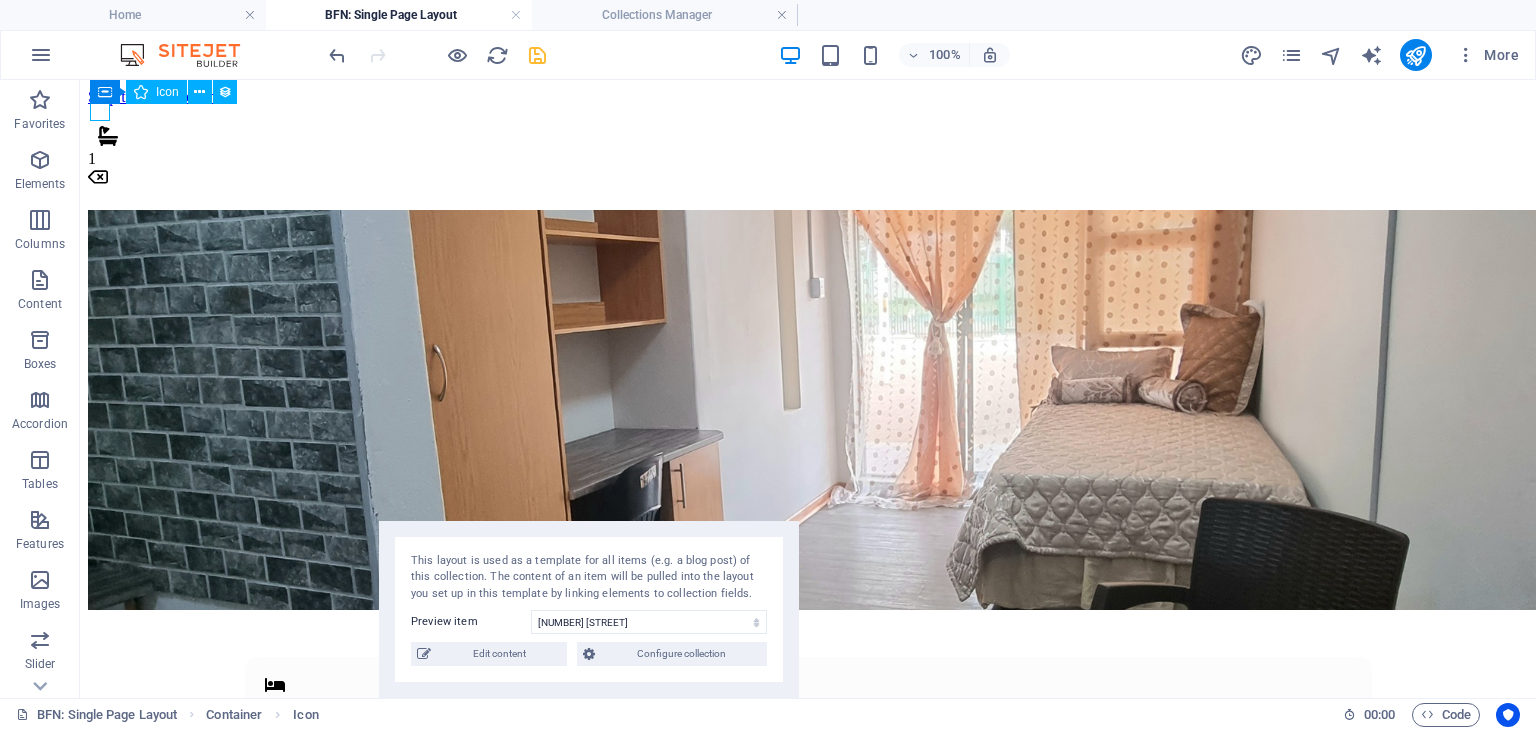 click at bounding box center (813, 138) 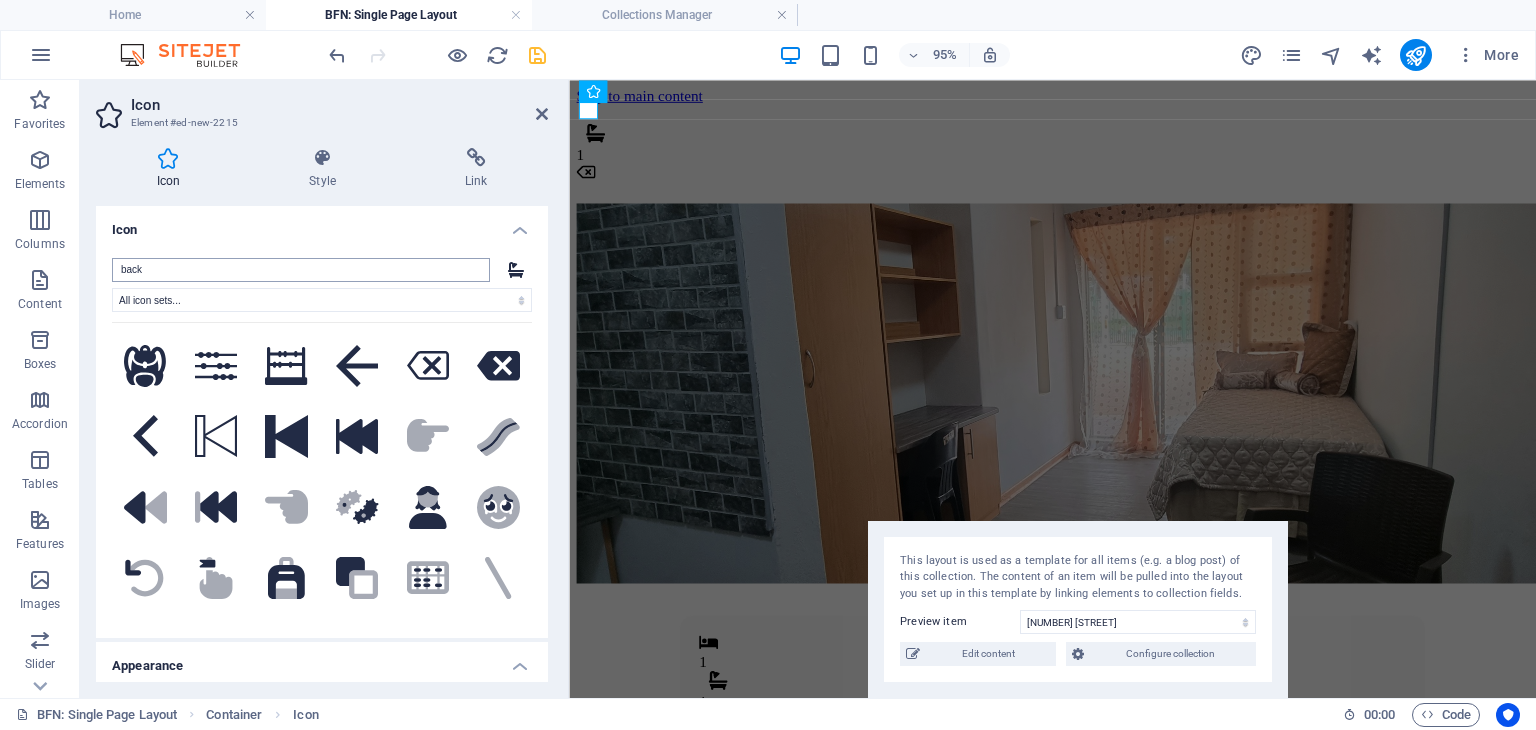 type on "back" 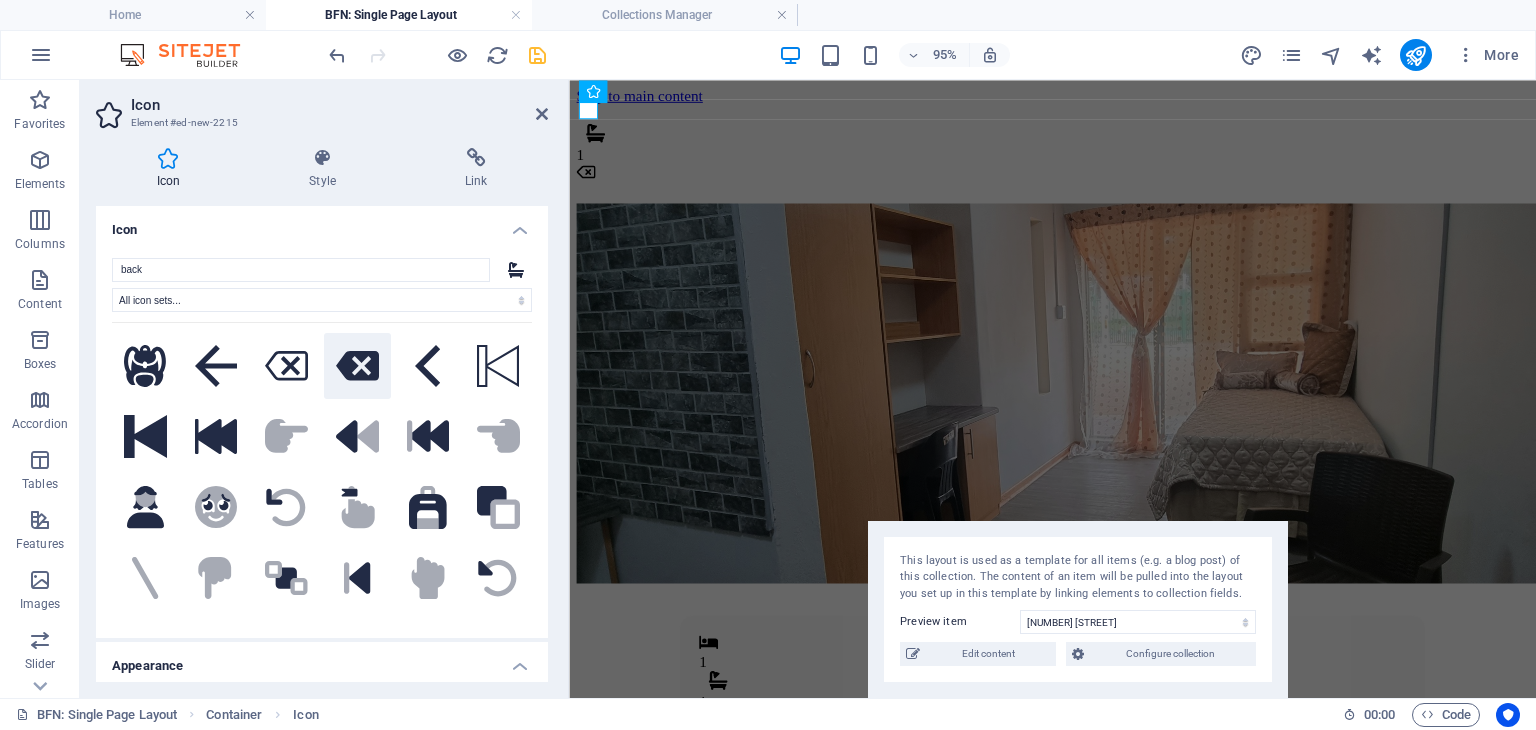 click 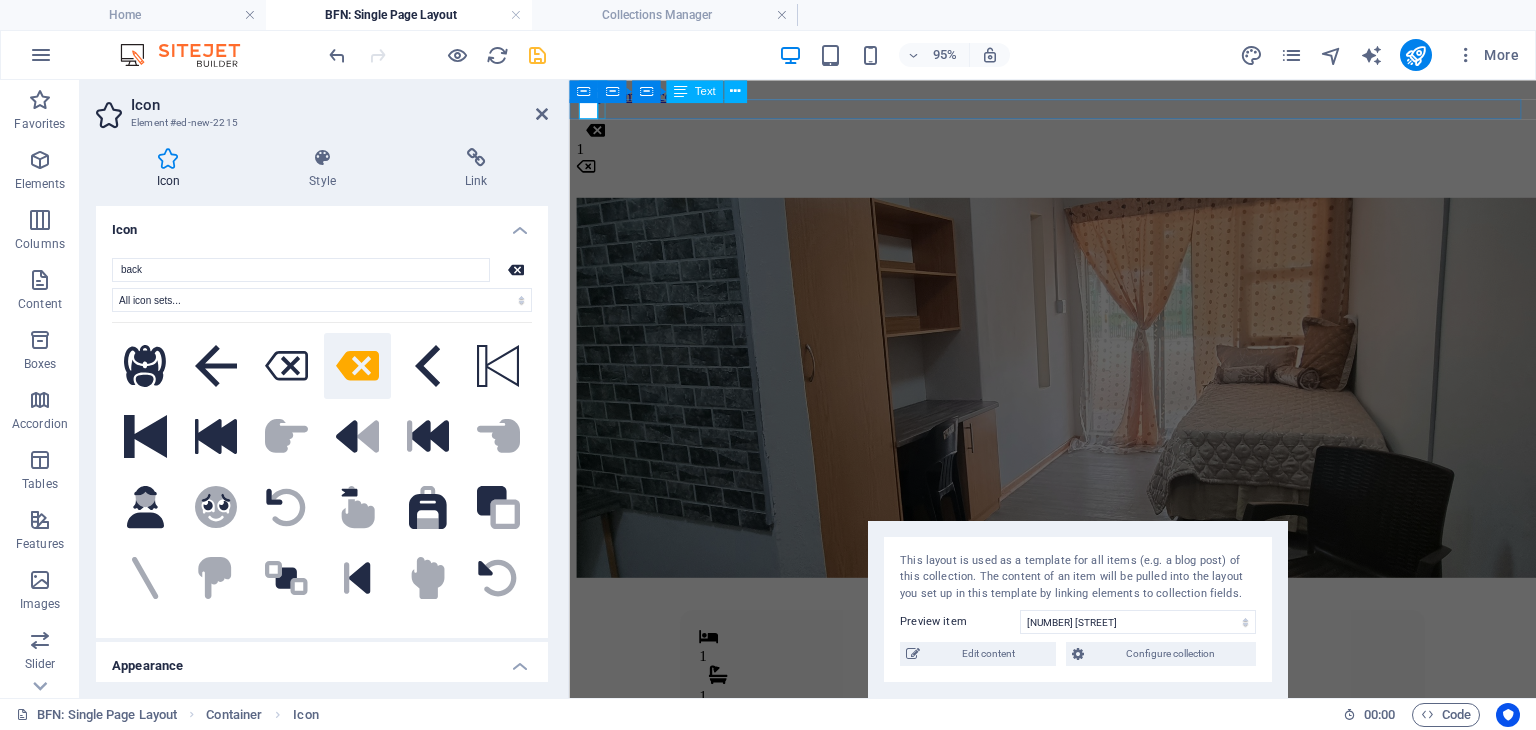 click on "1" at bounding box center (1078, 153) 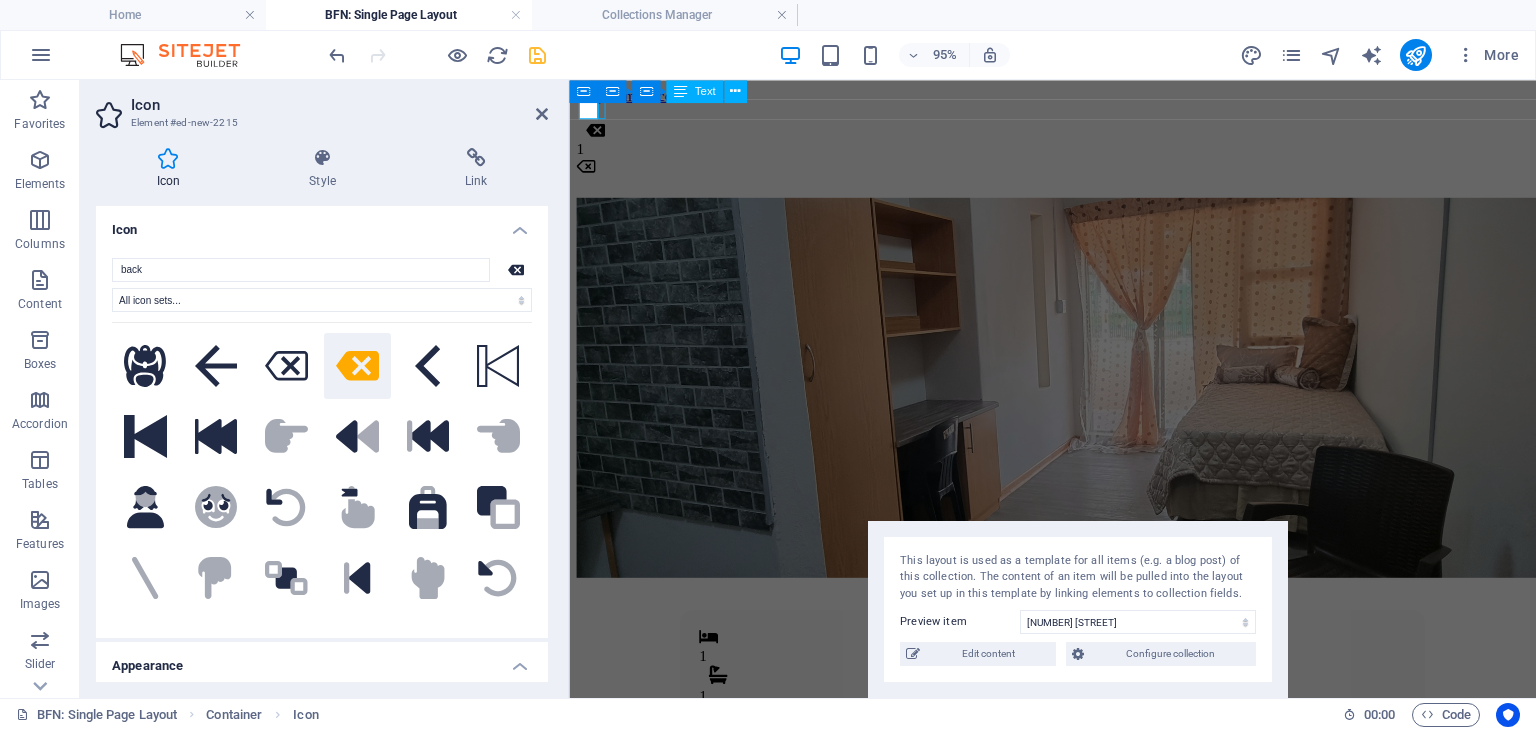 click on "1" at bounding box center (1078, 153) 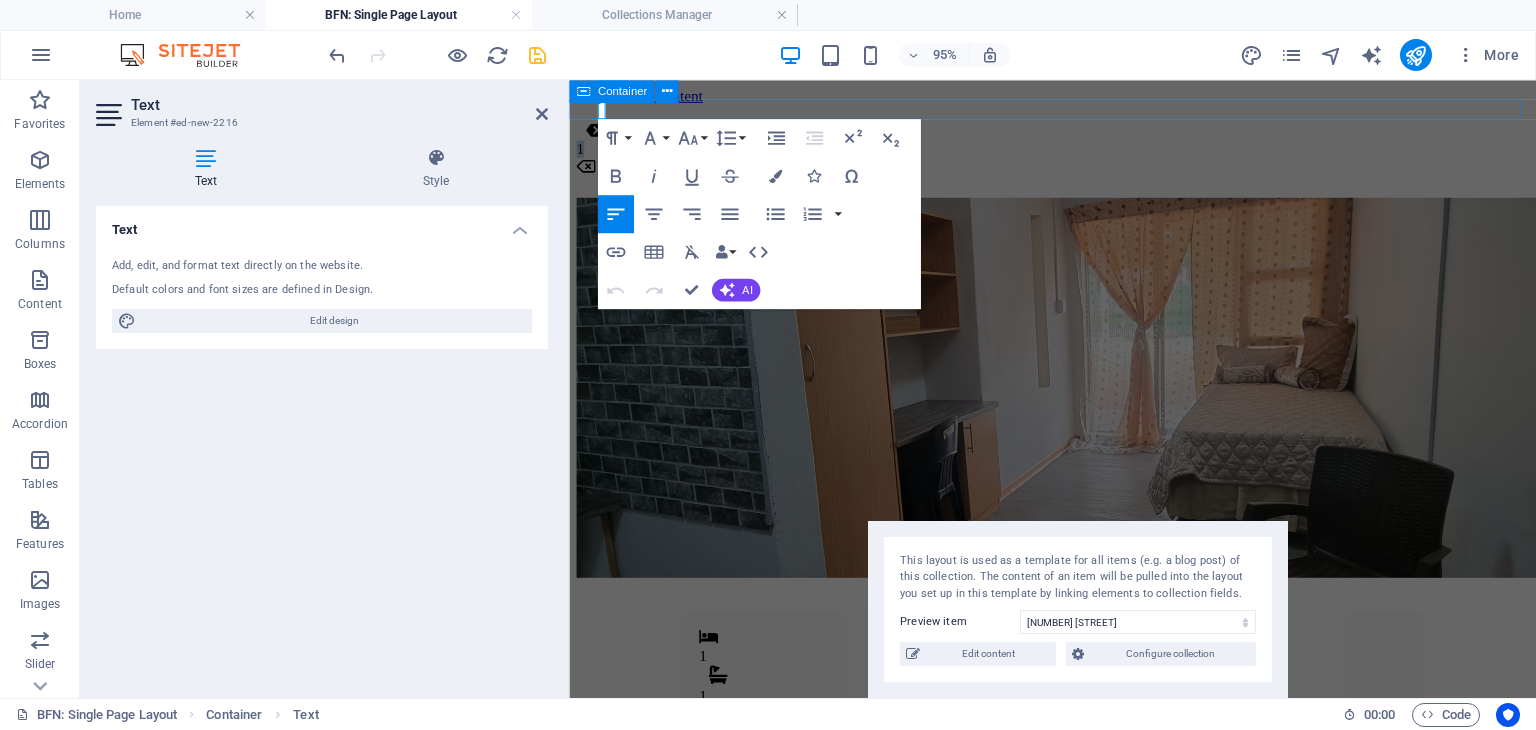 drag, startPoint x: 603, startPoint y: 111, endPoint x: 569, endPoint y: 114, distance: 34.132095 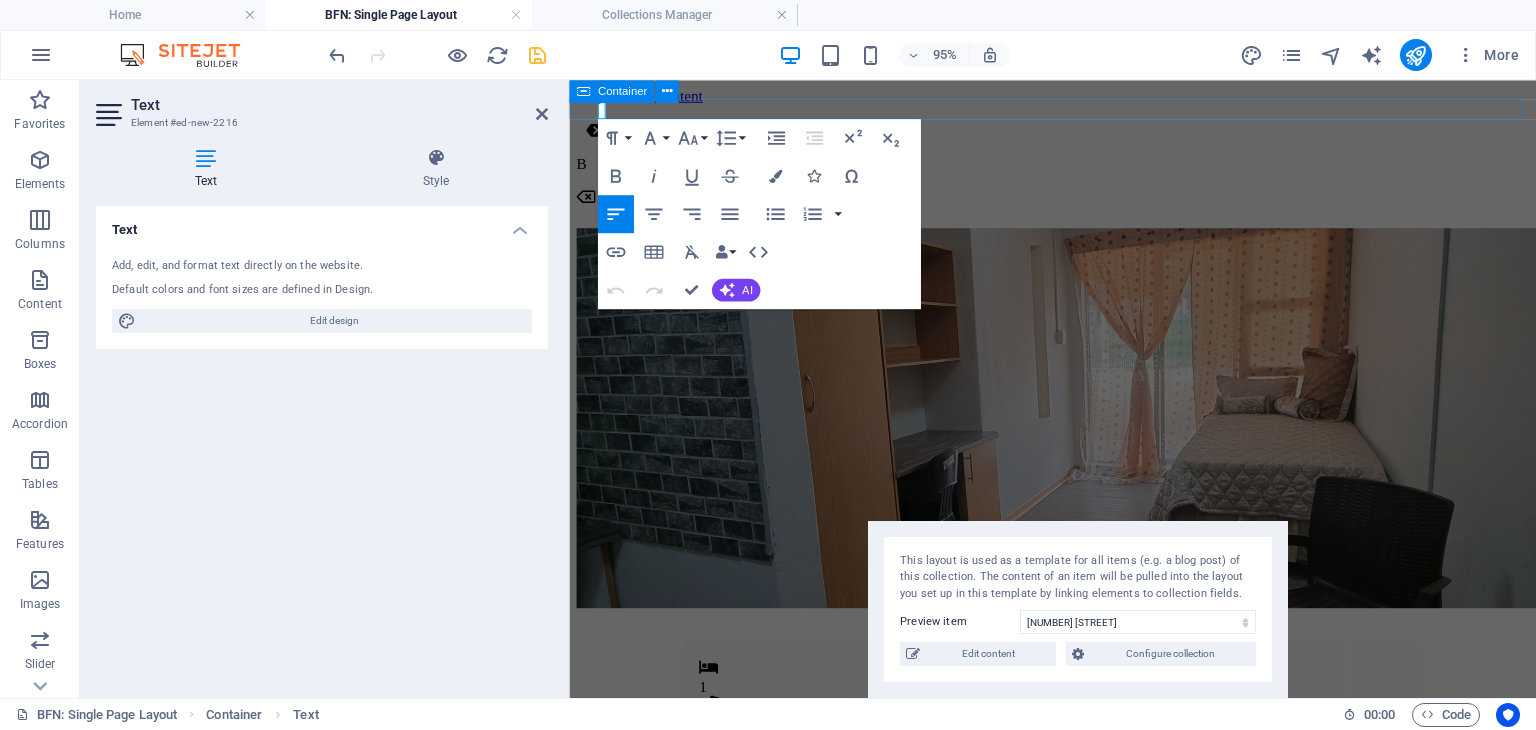 type 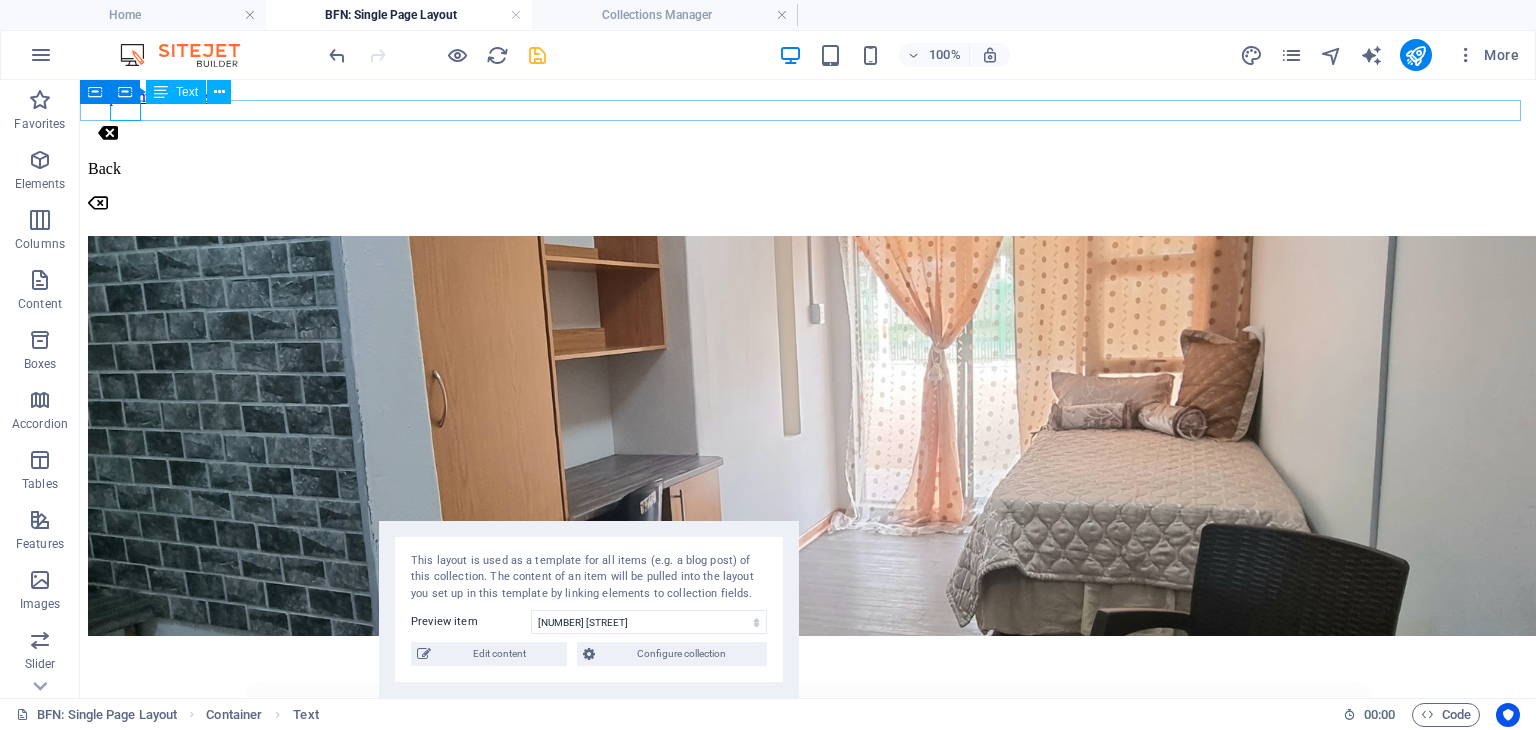click on "Back" at bounding box center [808, 169] 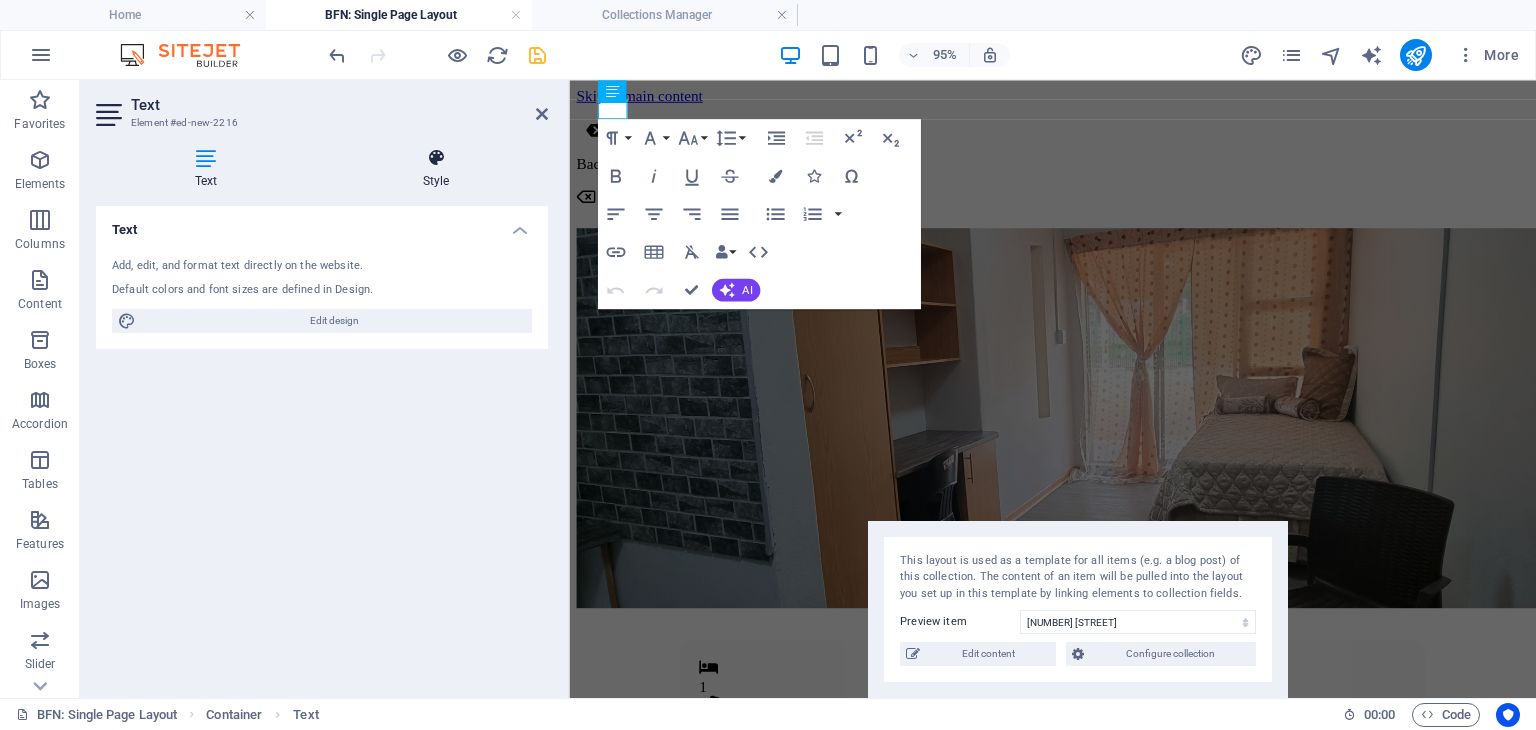click on "Style" at bounding box center [436, 169] 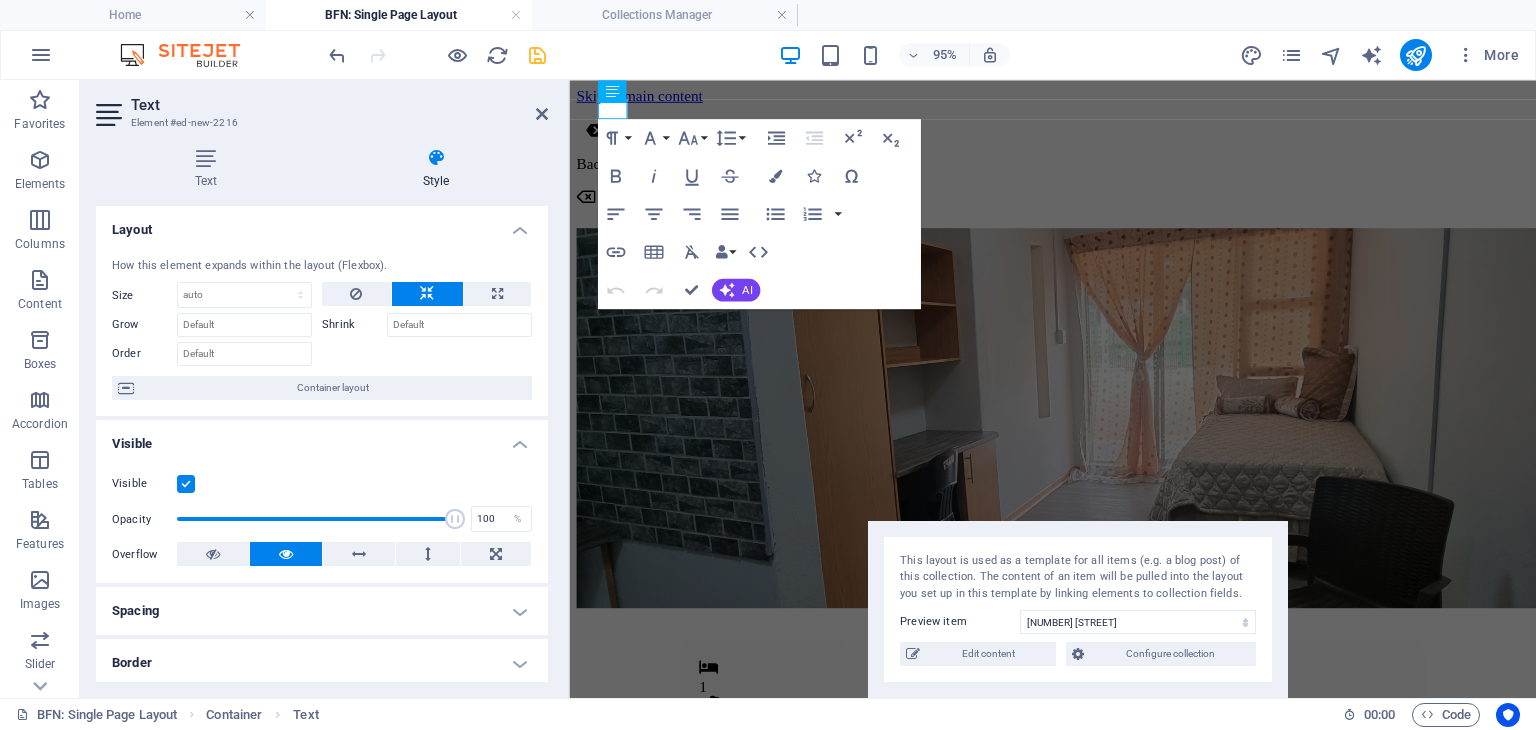 scroll, scrollTop: 110, scrollLeft: 0, axis: vertical 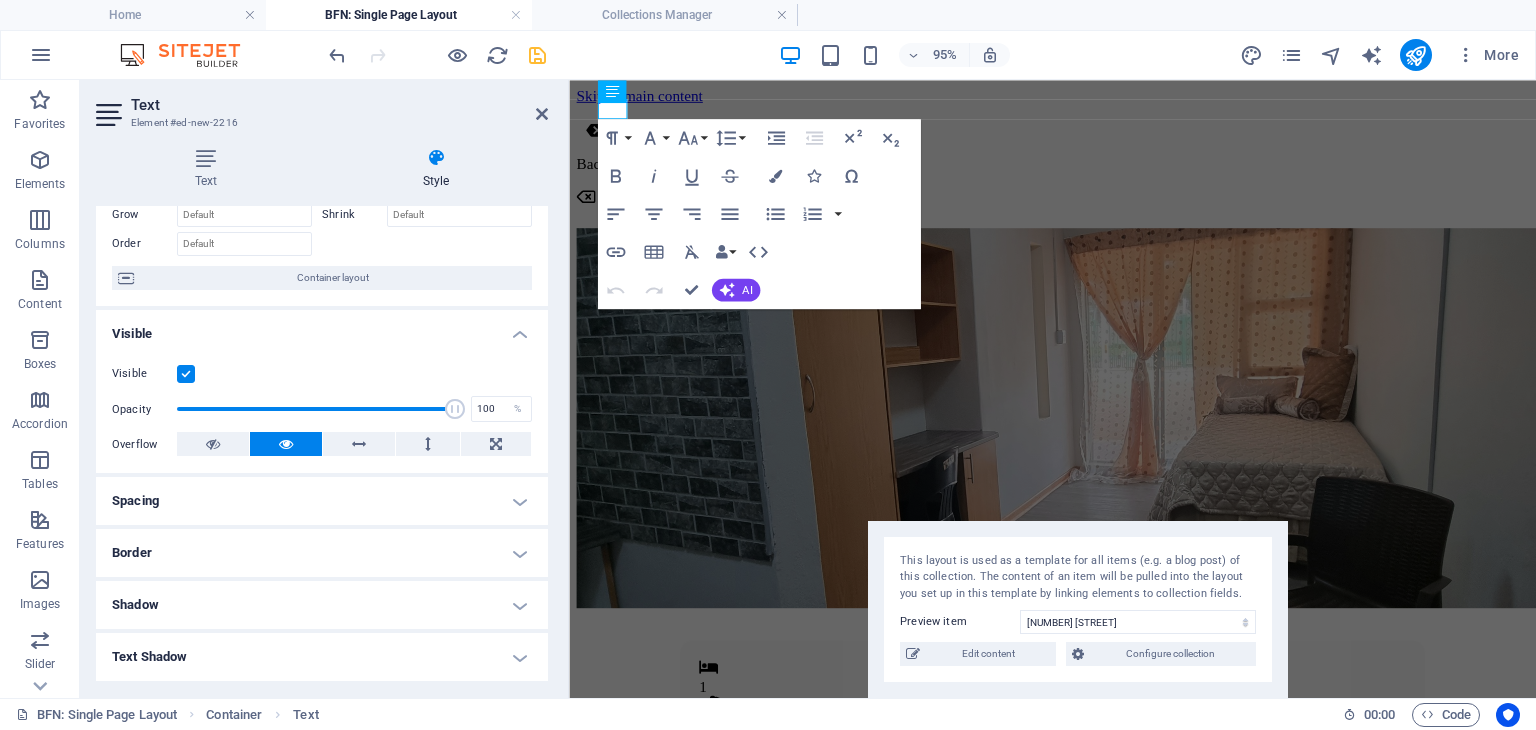 click on "Spacing" at bounding box center [322, 501] 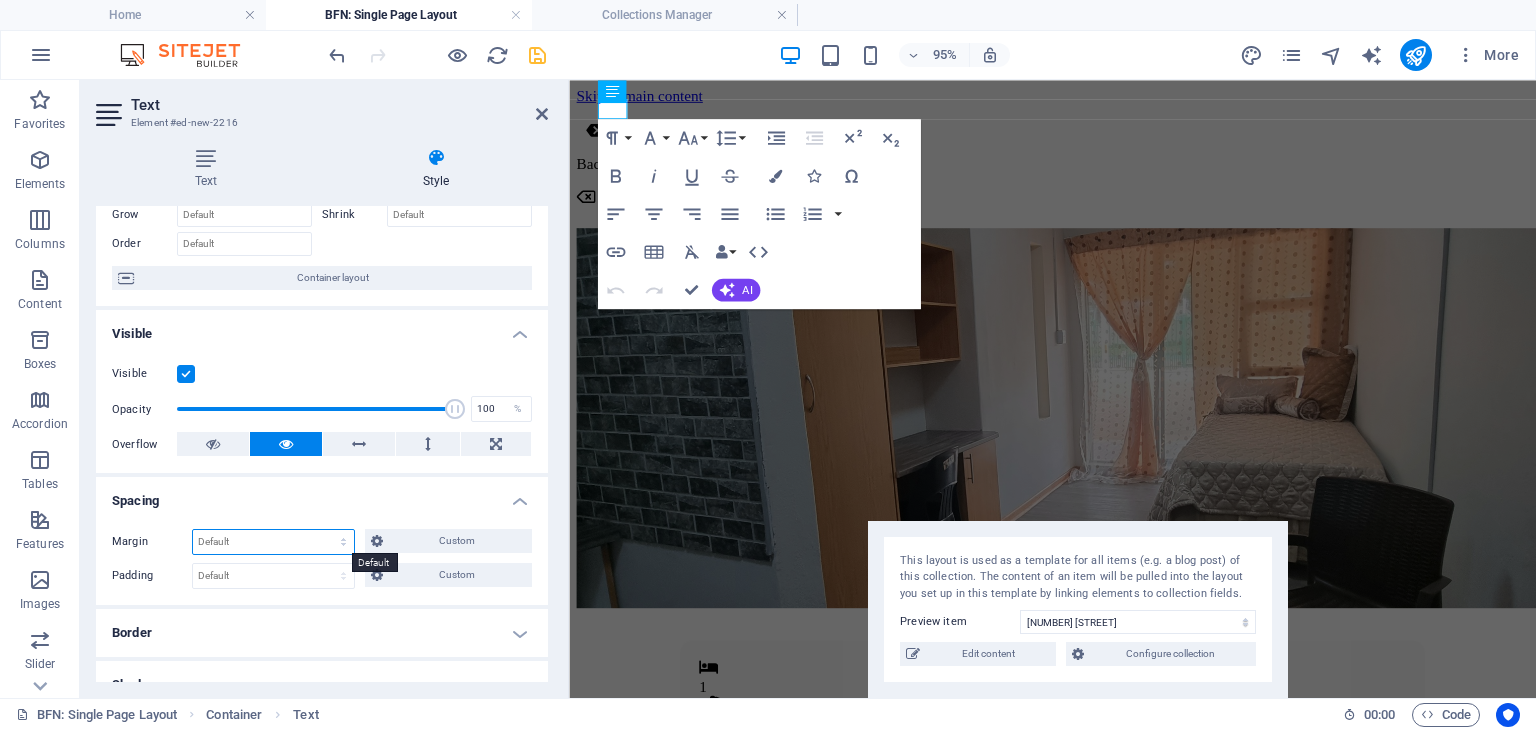 click on "Default auto px % rem vw vh Custom" at bounding box center [273, 542] 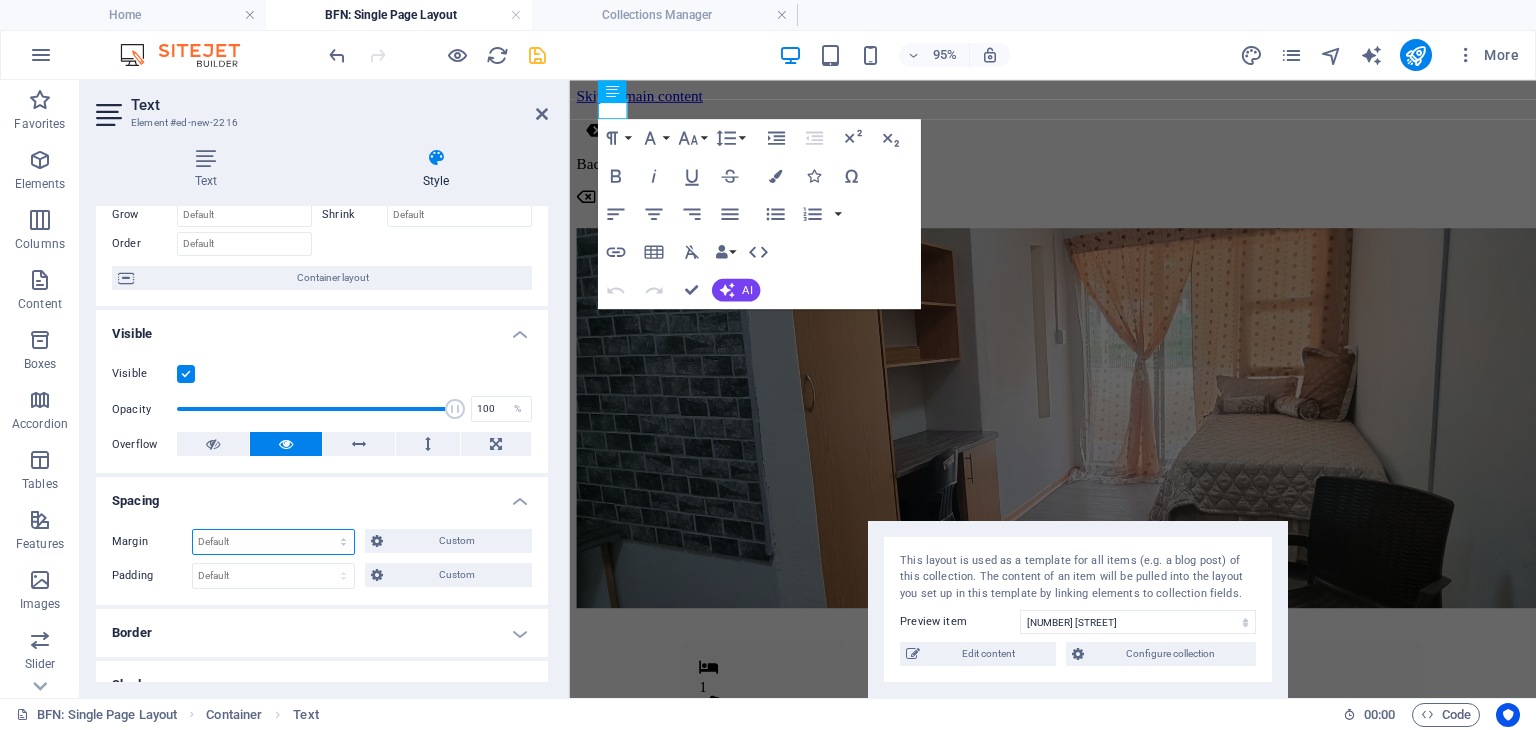 select on "%" 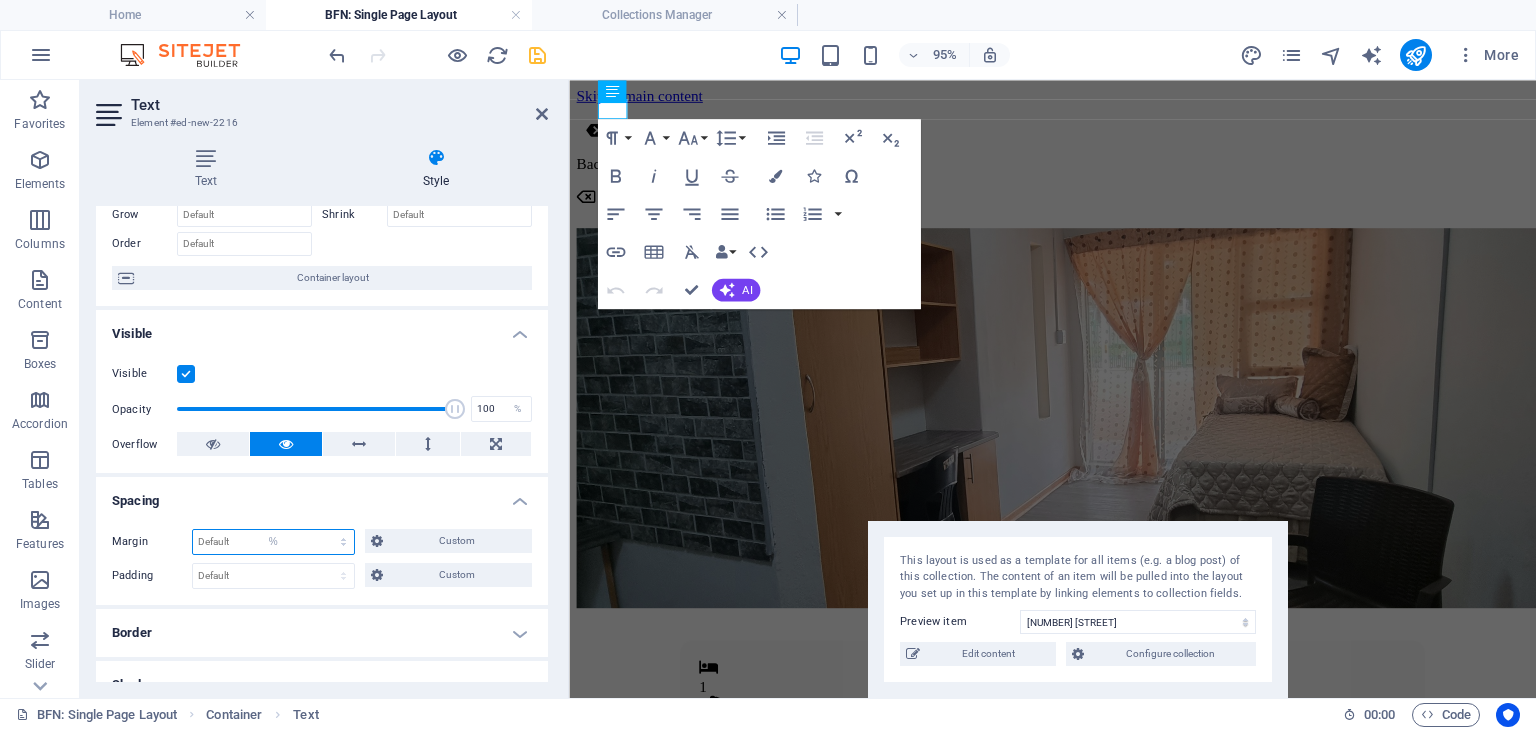 click on "Default auto px % rem vw vh Custom" at bounding box center [273, 542] 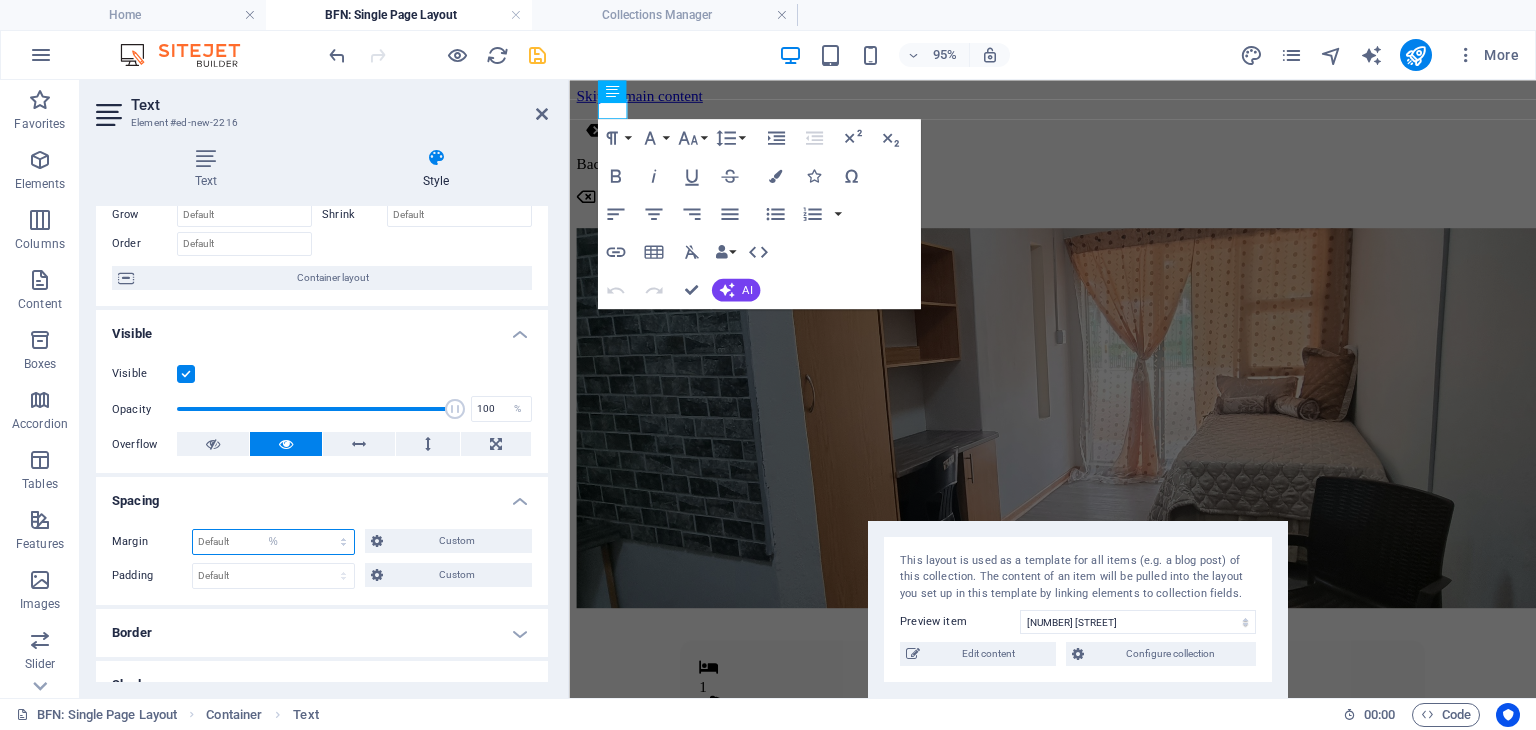 type on "100" 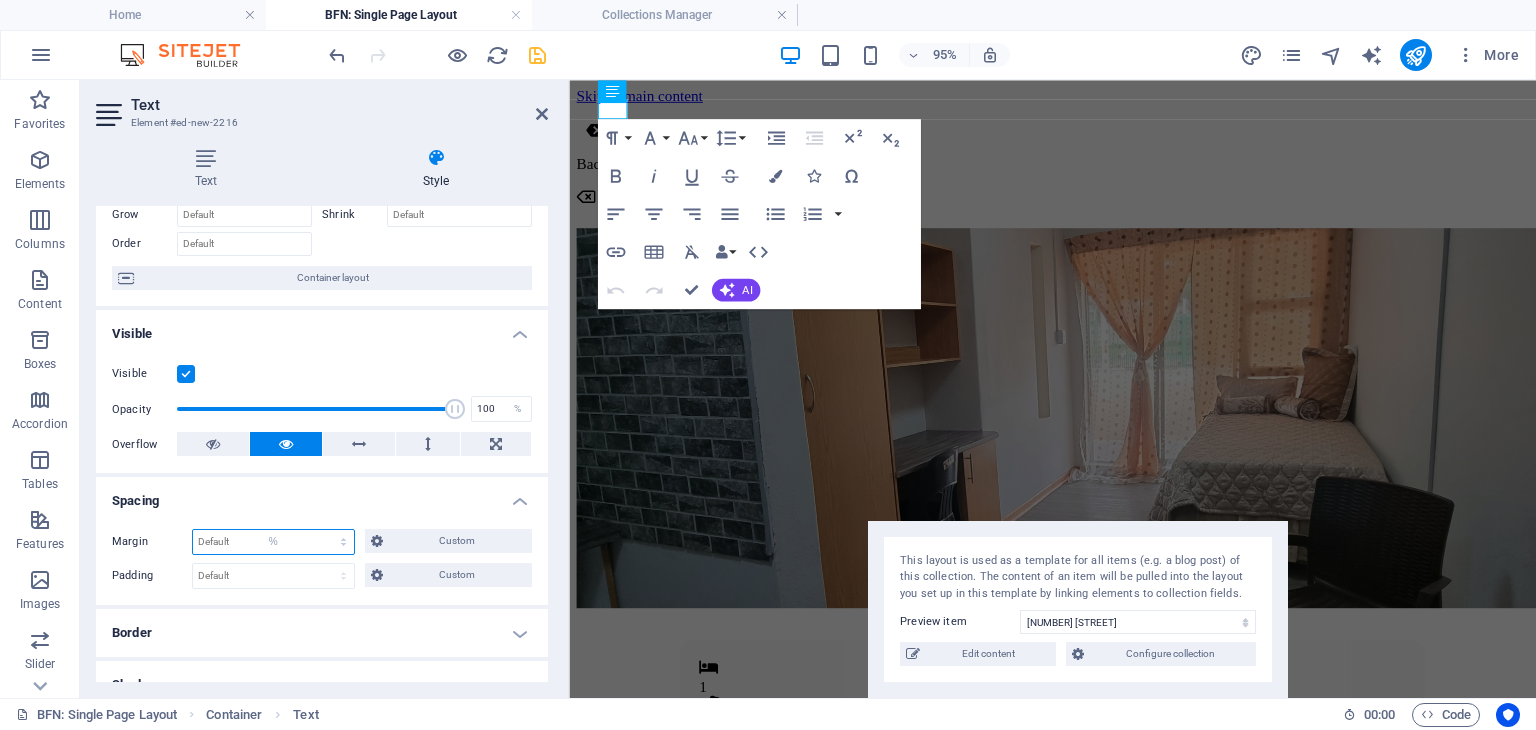 type on "100" 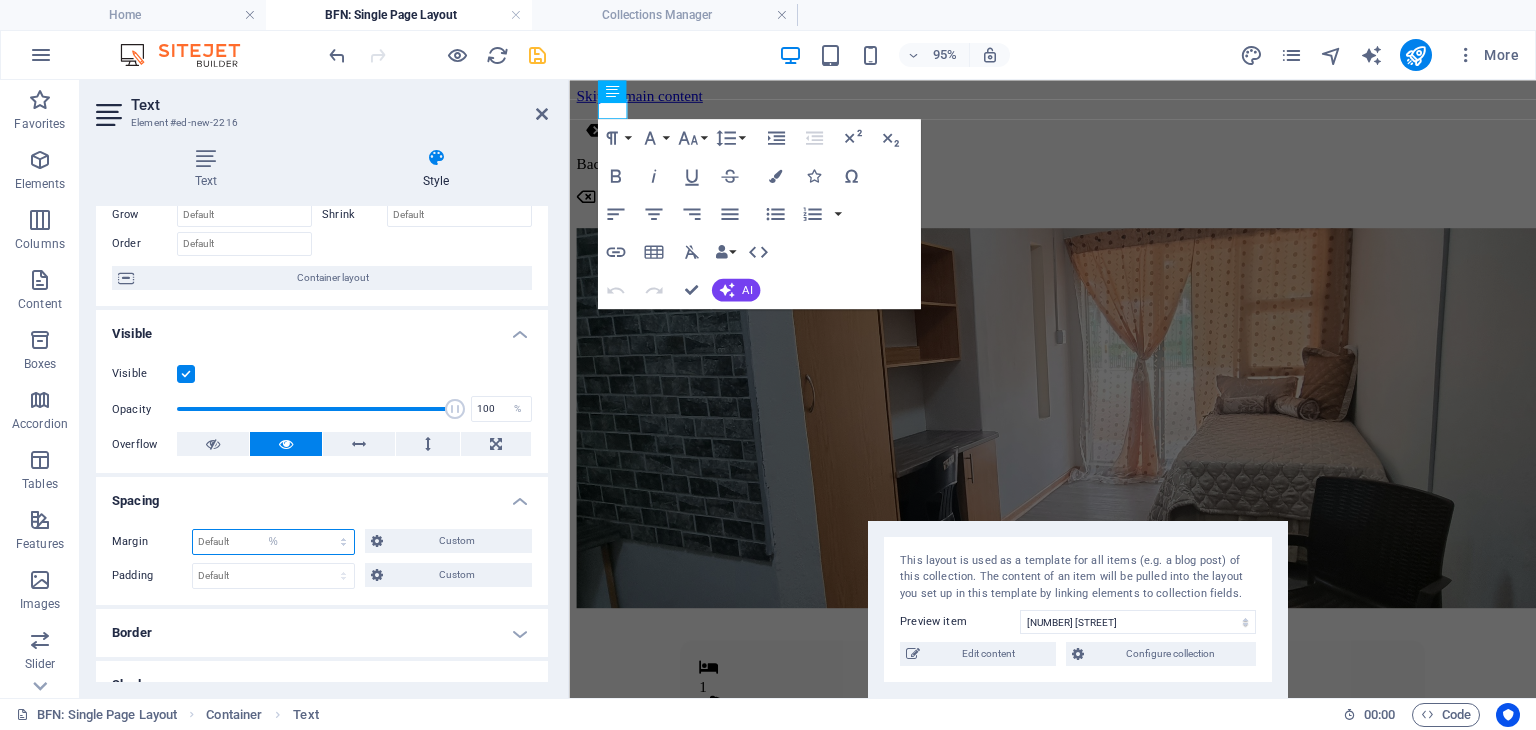 type on "100" 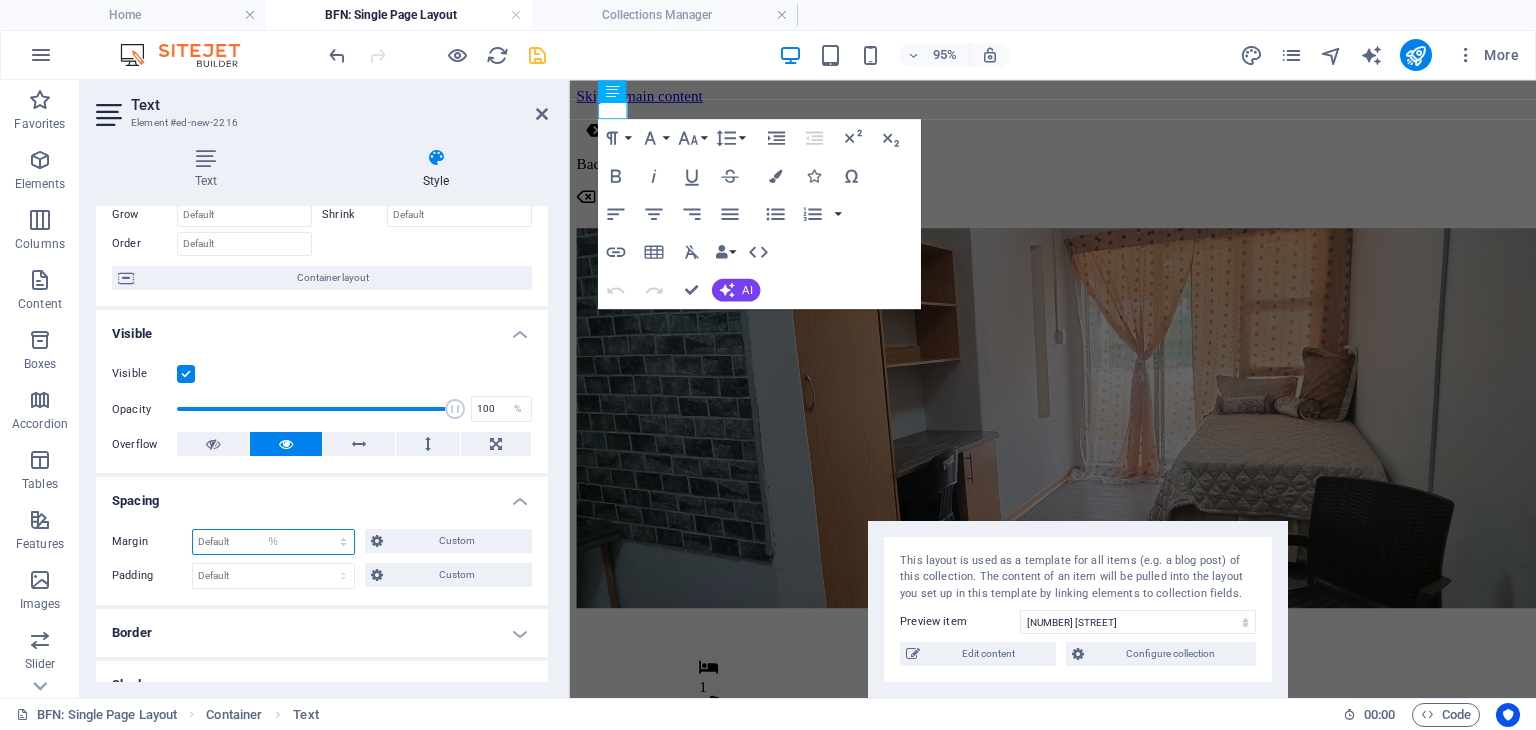 select on "%" 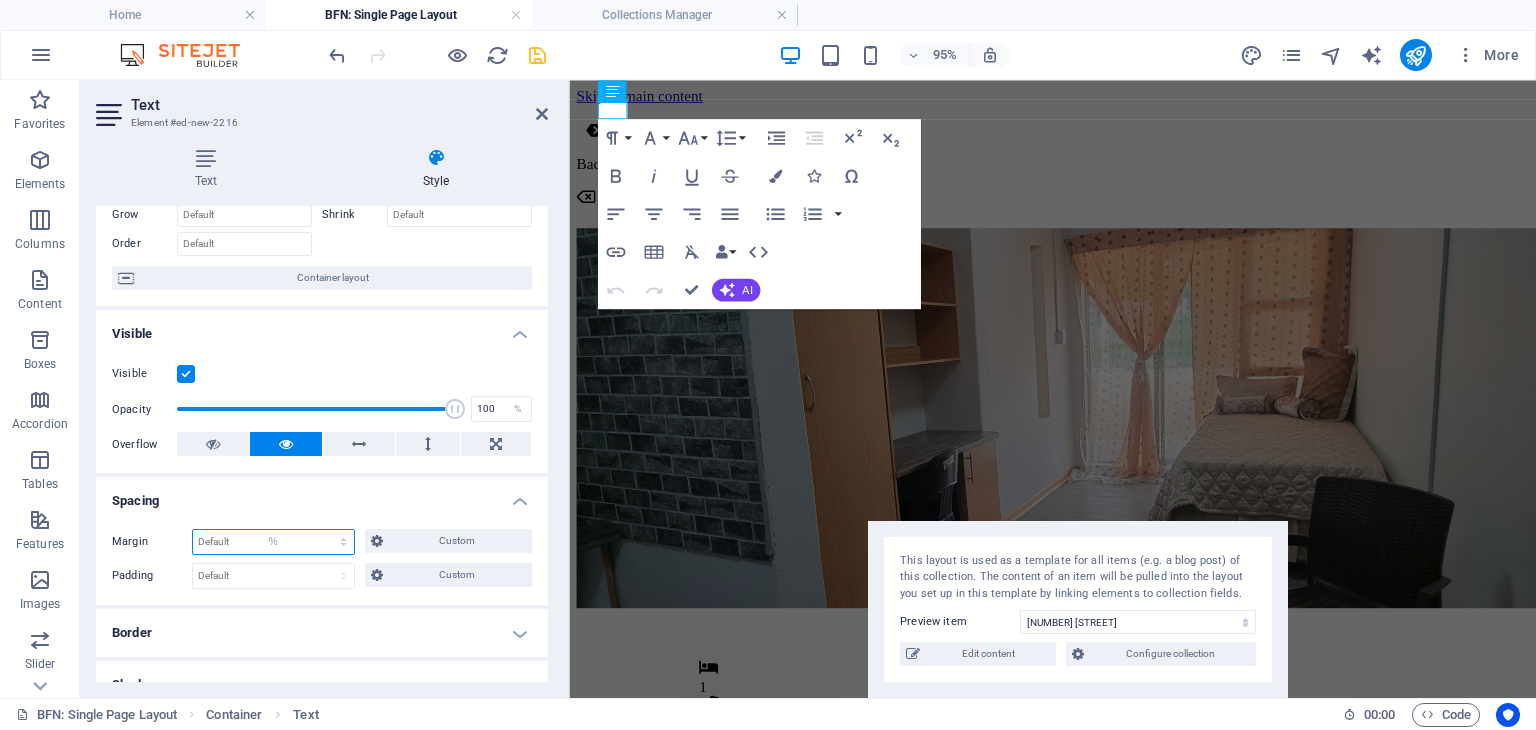 select on "%" 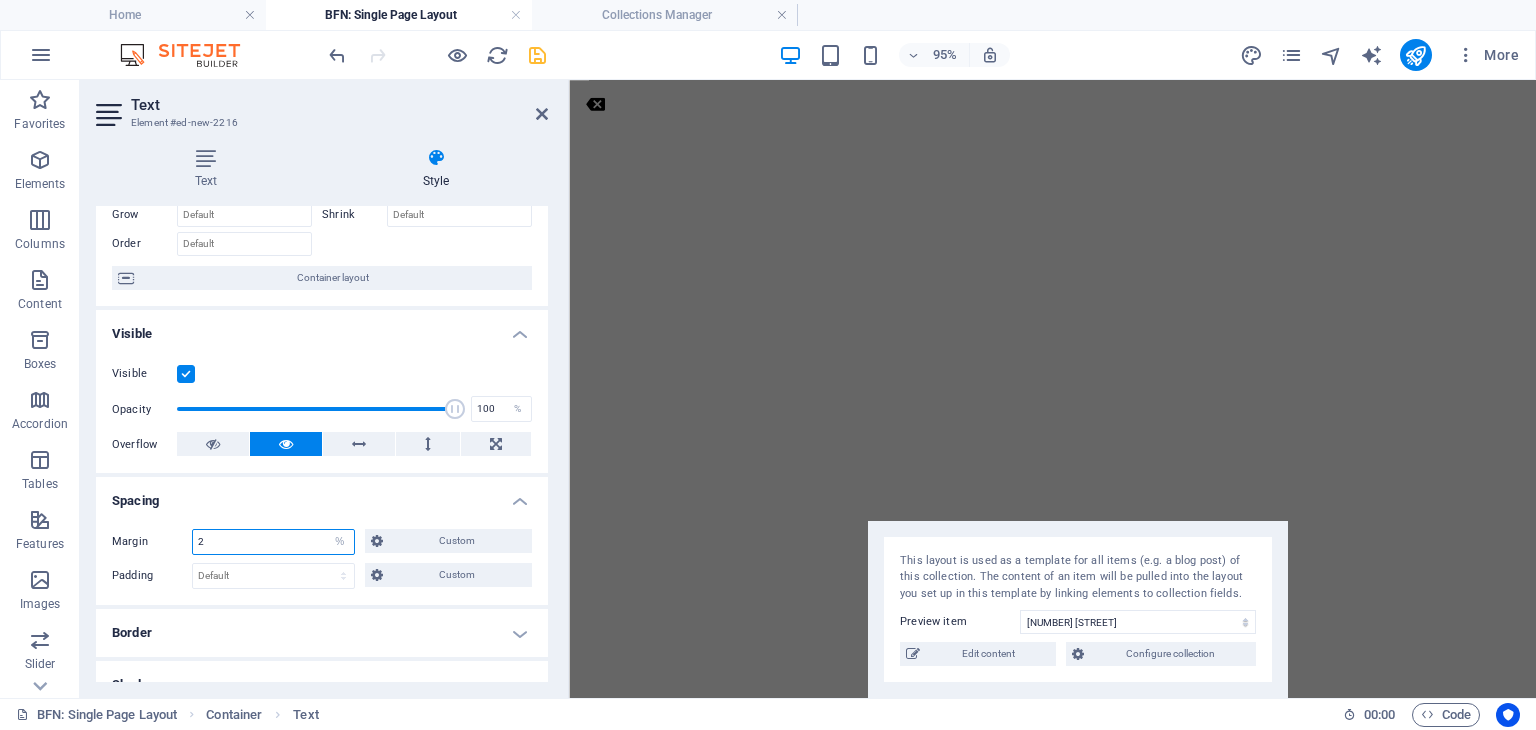 scroll, scrollTop: 728, scrollLeft: 0, axis: vertical 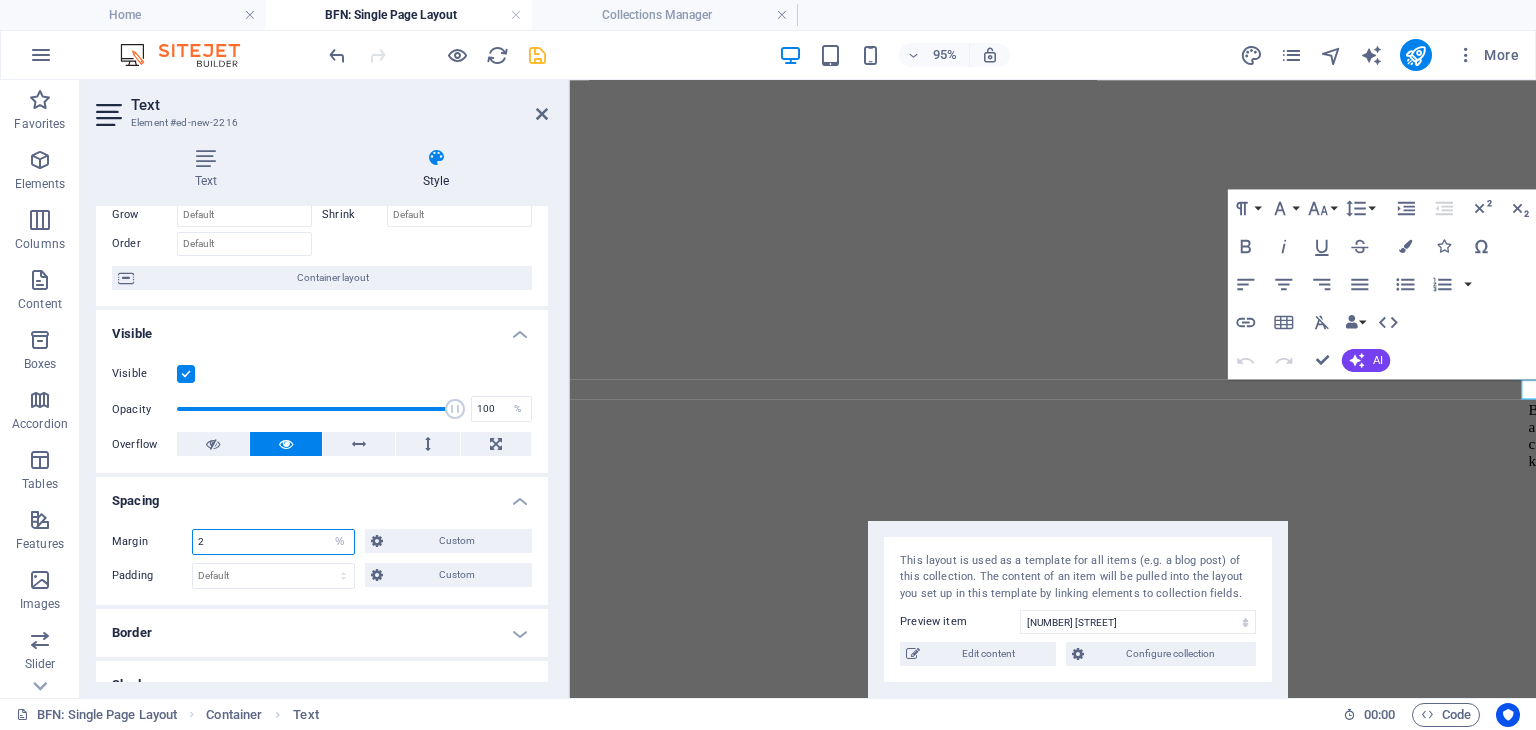 type on "2" 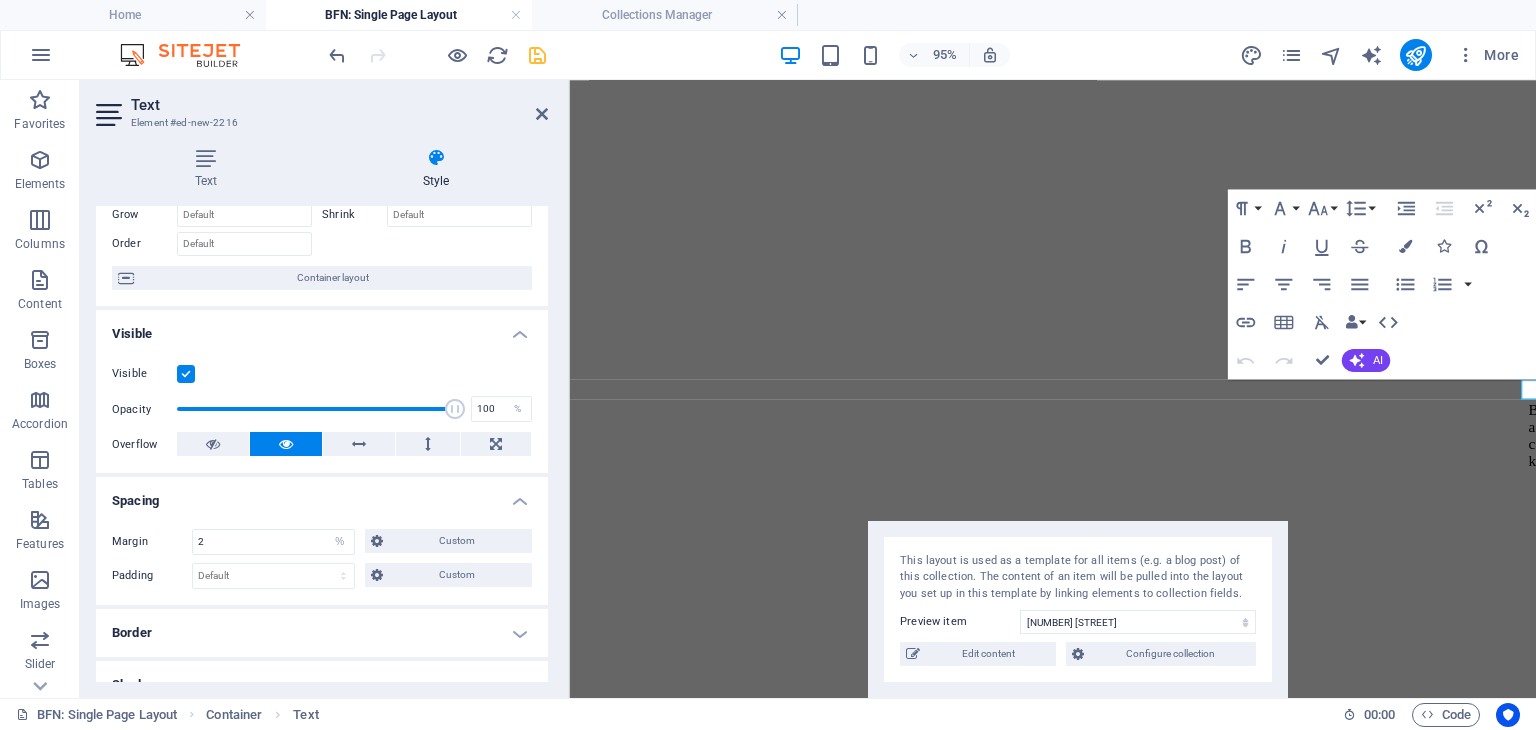 type on "2" 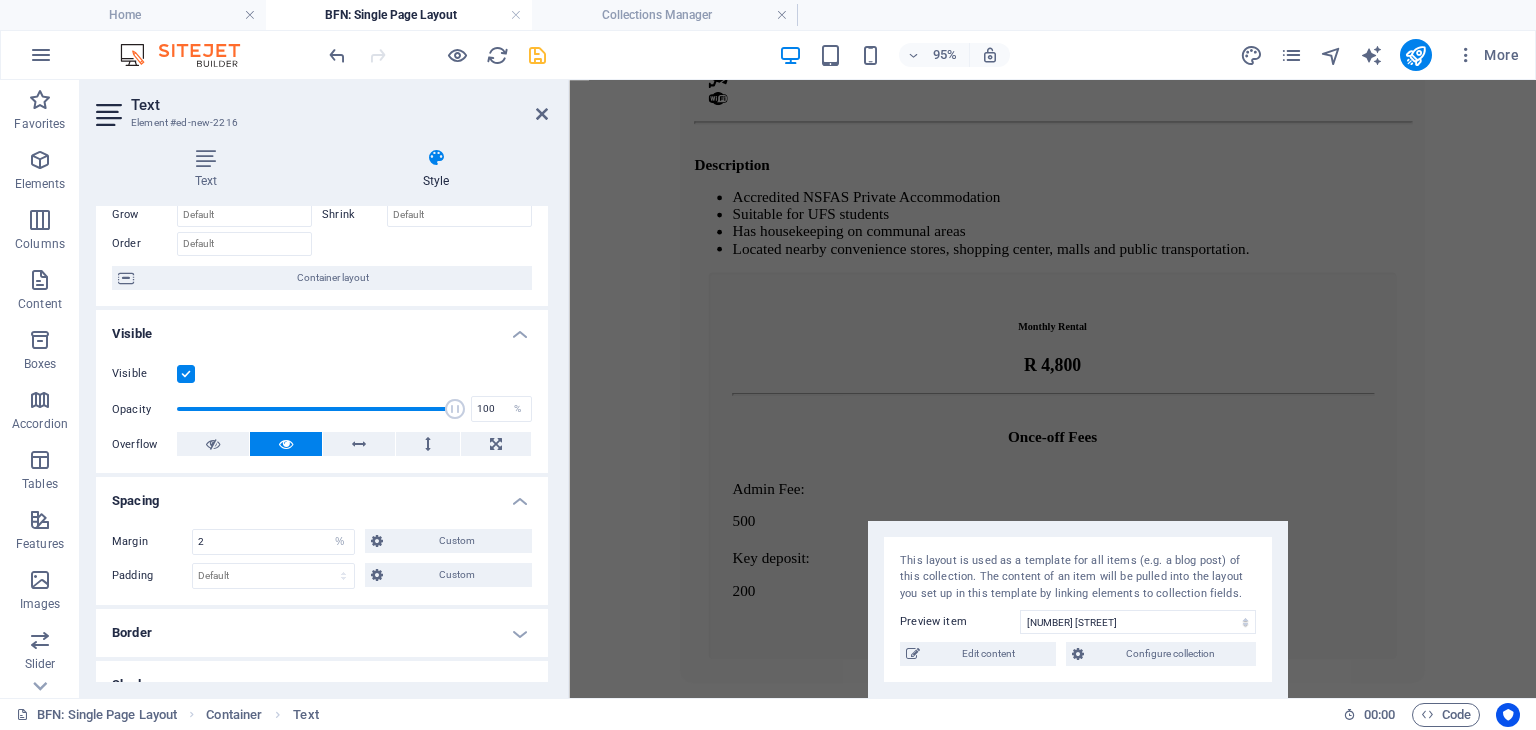 scroll, scrollTop: 0, scrollLeft: 0, axis: both 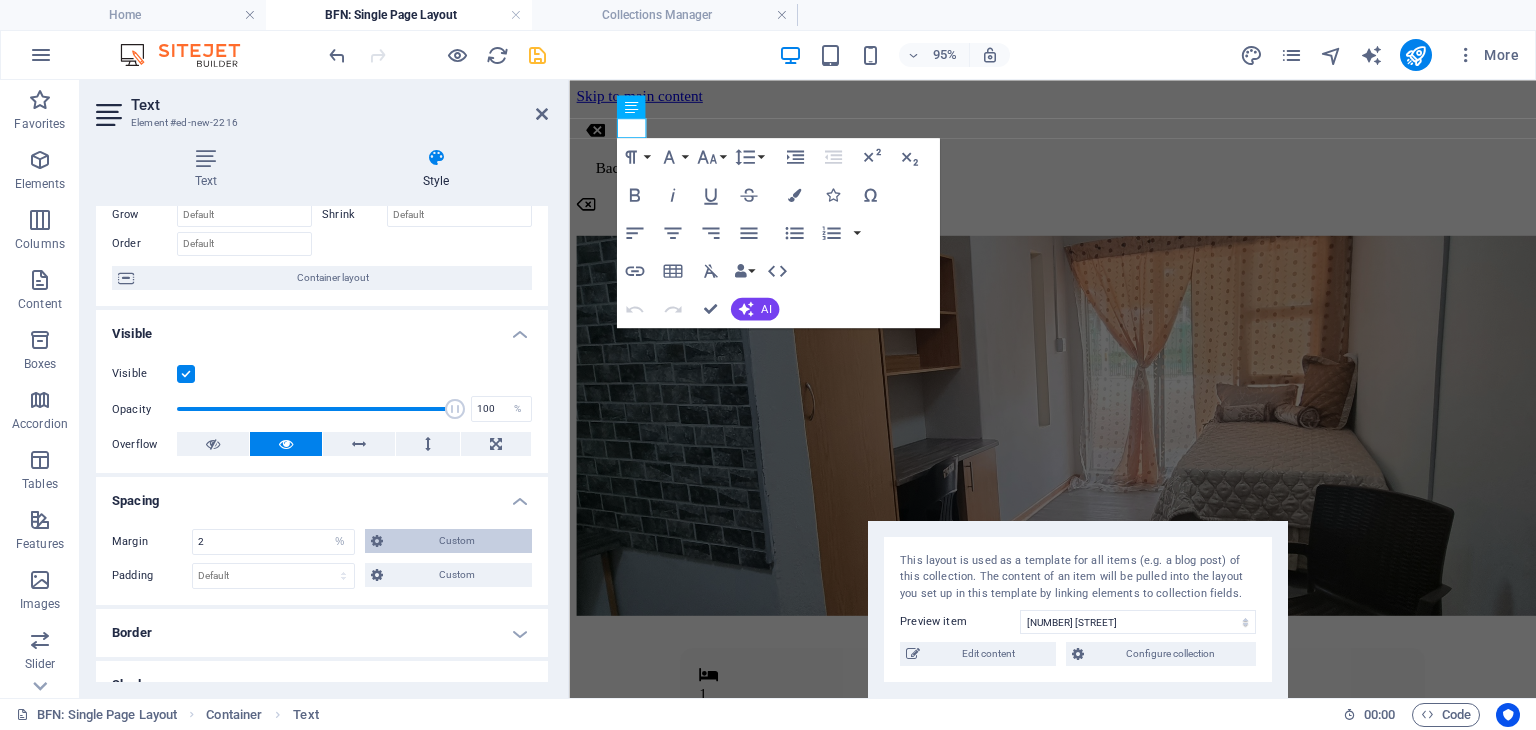 click on "Custom" at bounding box center (458, 541) 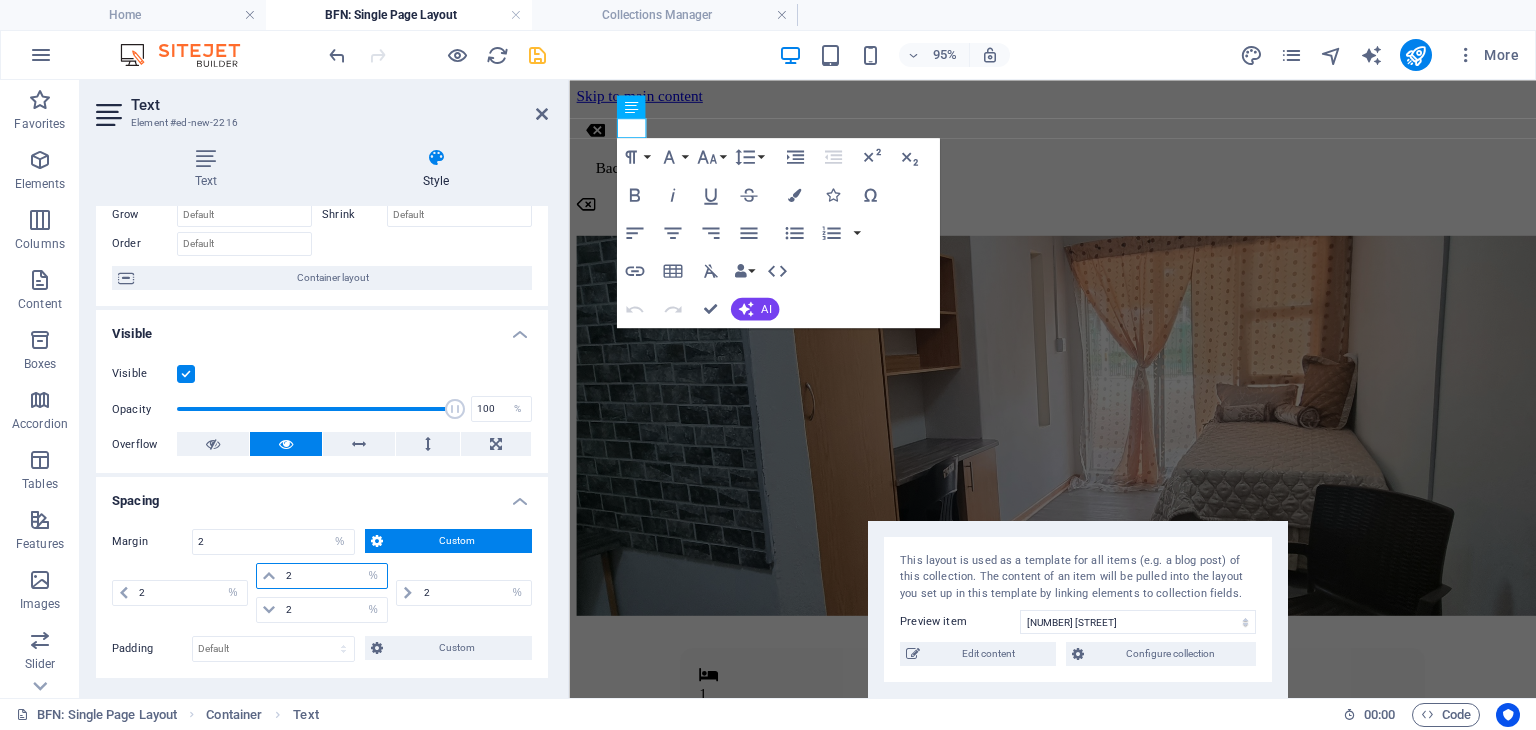 drag, startPoint x: 308, startPoint y: 581, endPoint x: 252, endPoint y: 582, distance: 56.008926 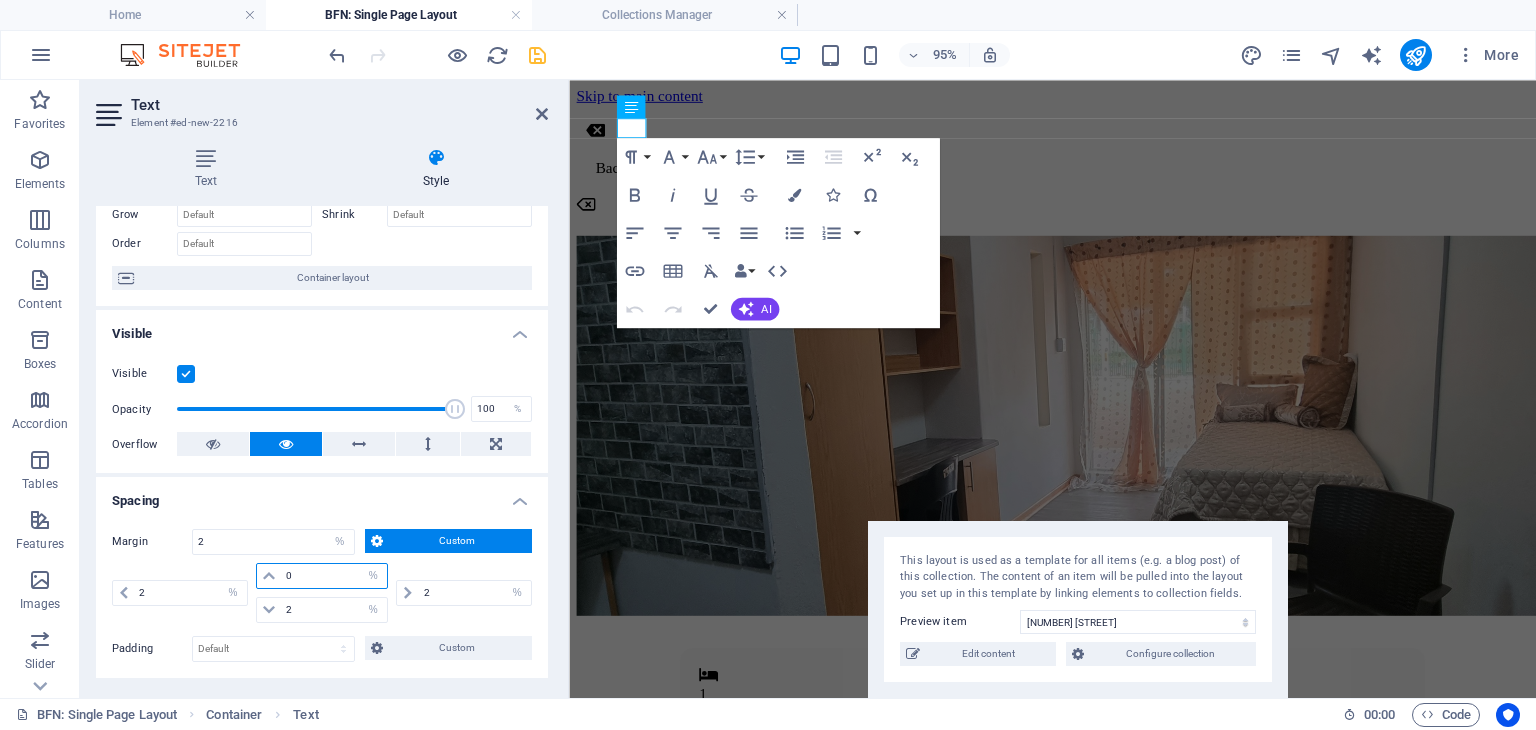 type on "0" 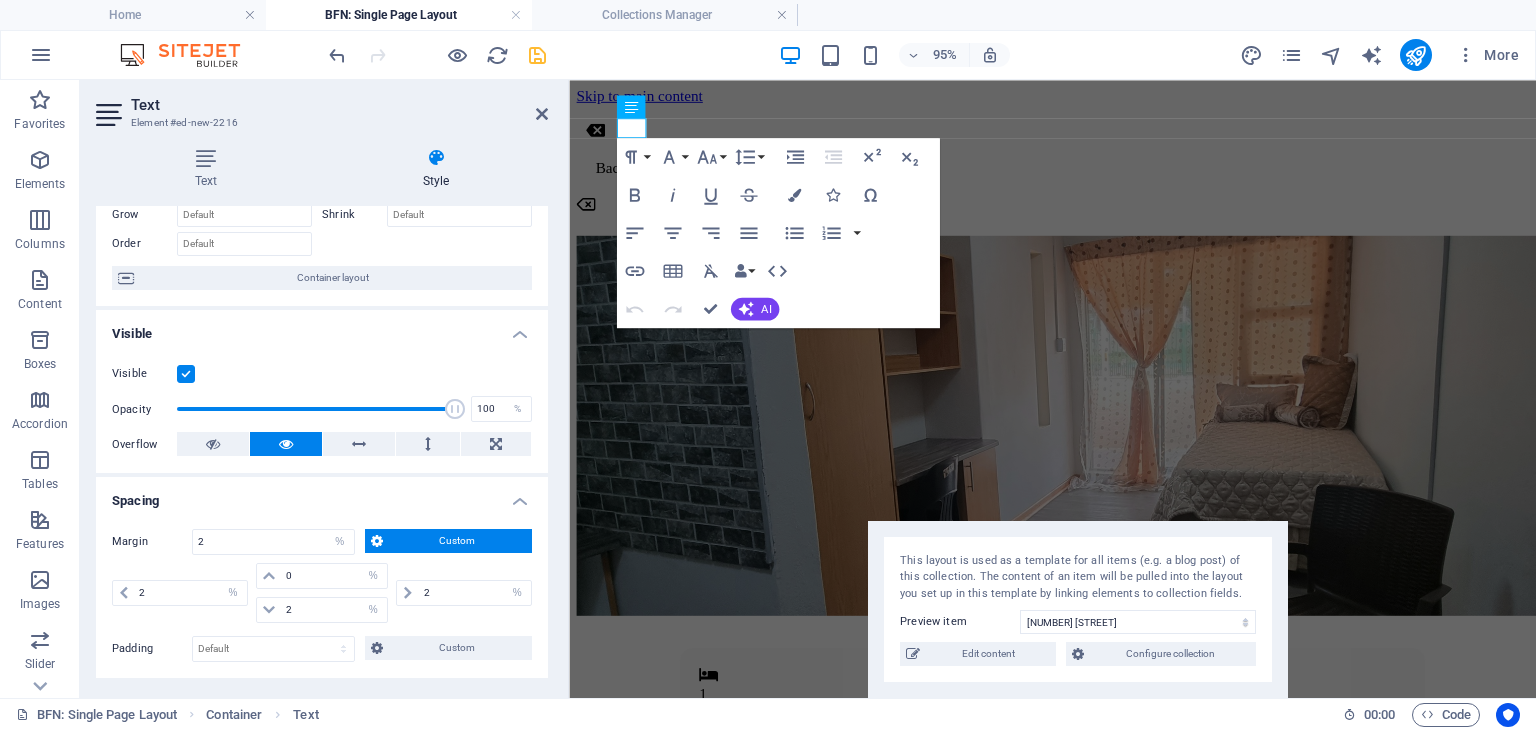 type 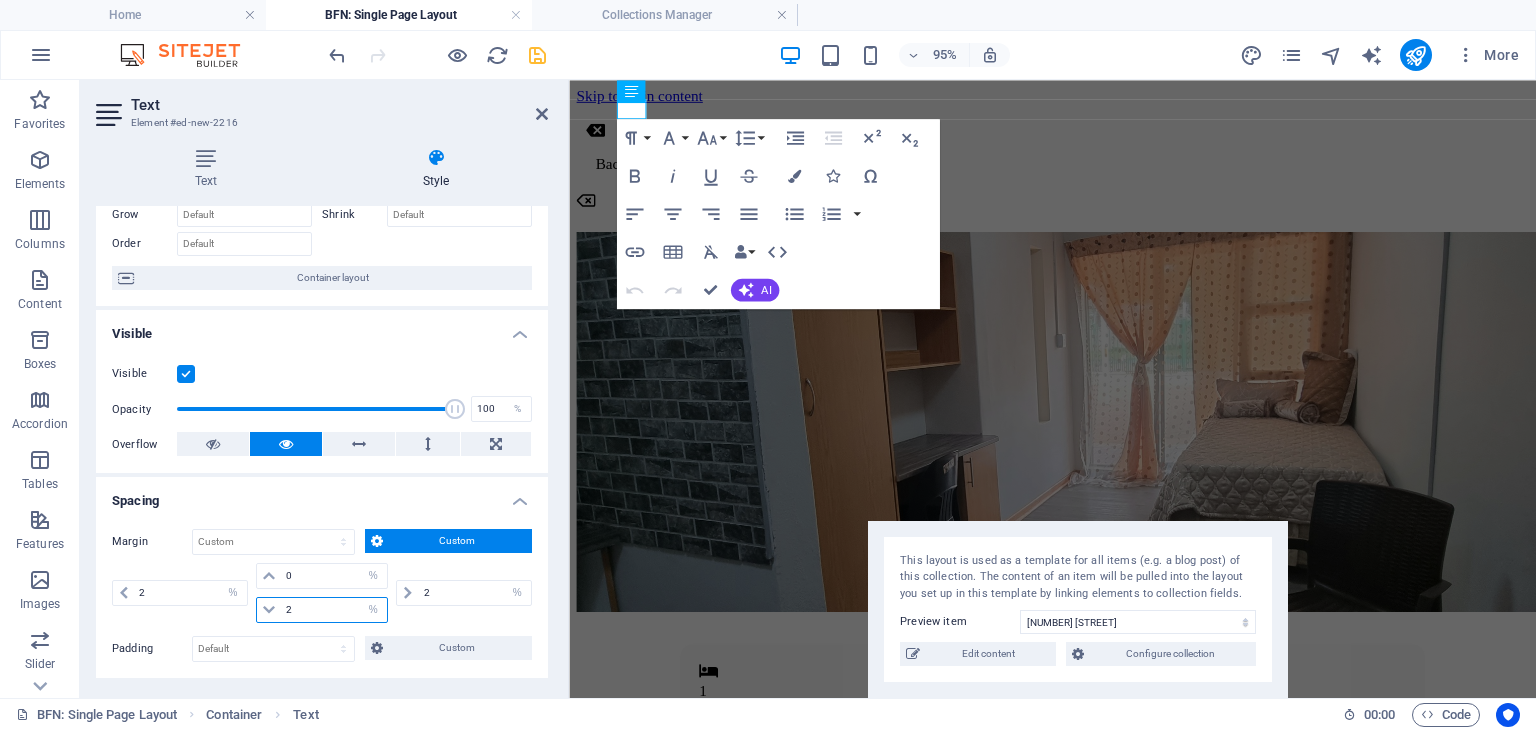 drag, startPoint x: 300, startPoint y: 616, endPoint x: 266, endPoint y: 615, distance: 34.0147 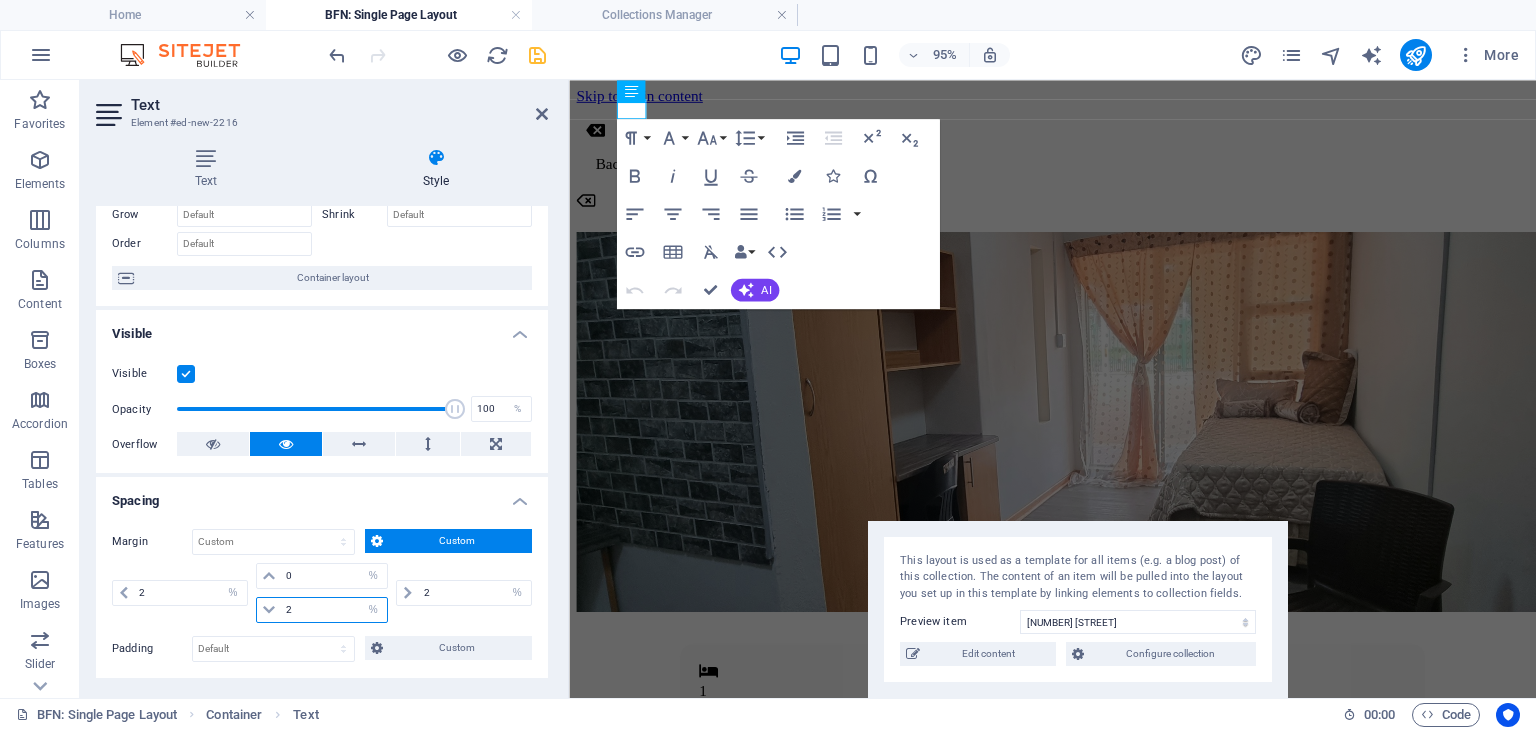 click on "2 auto px % rem vw vh" at bounding box center [322, 610] 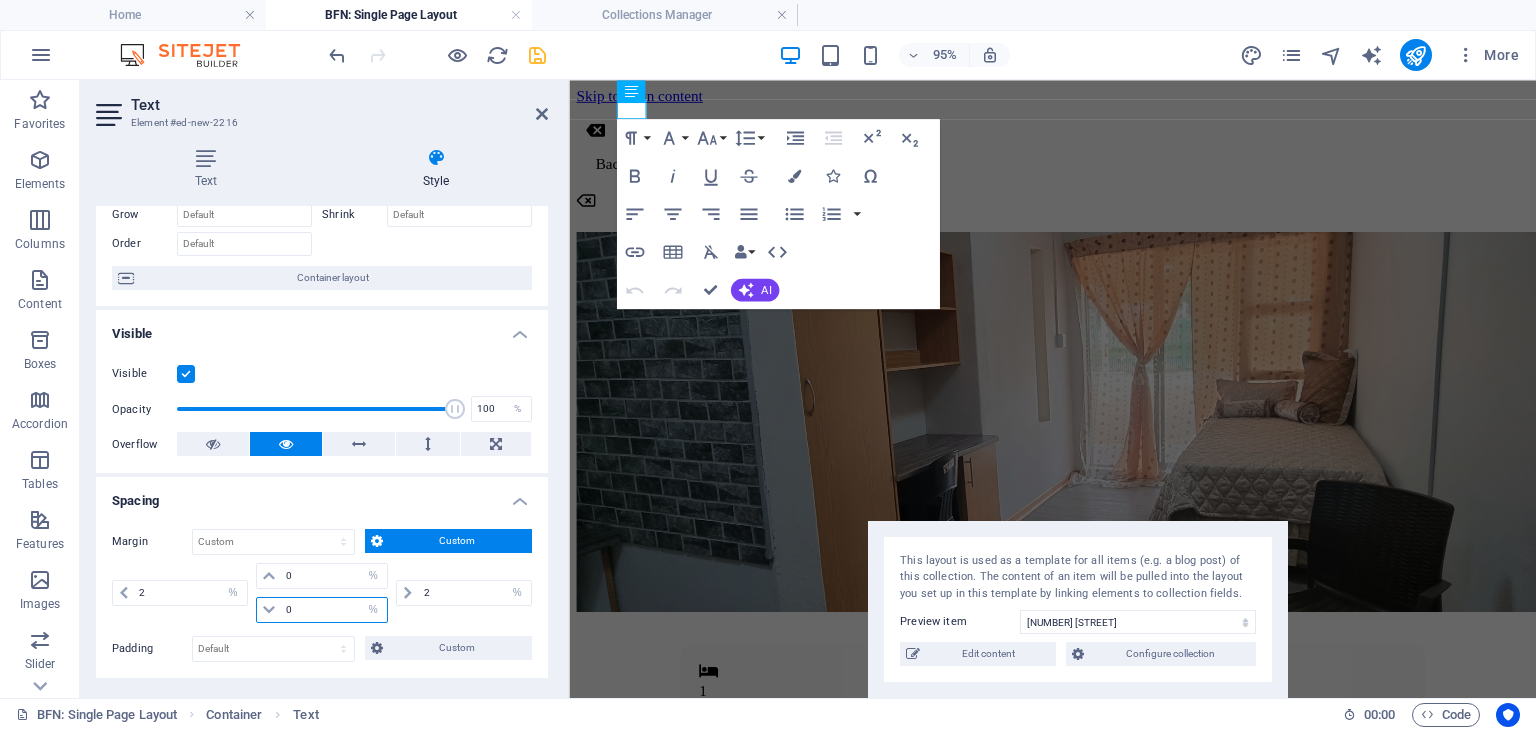 type on "0" 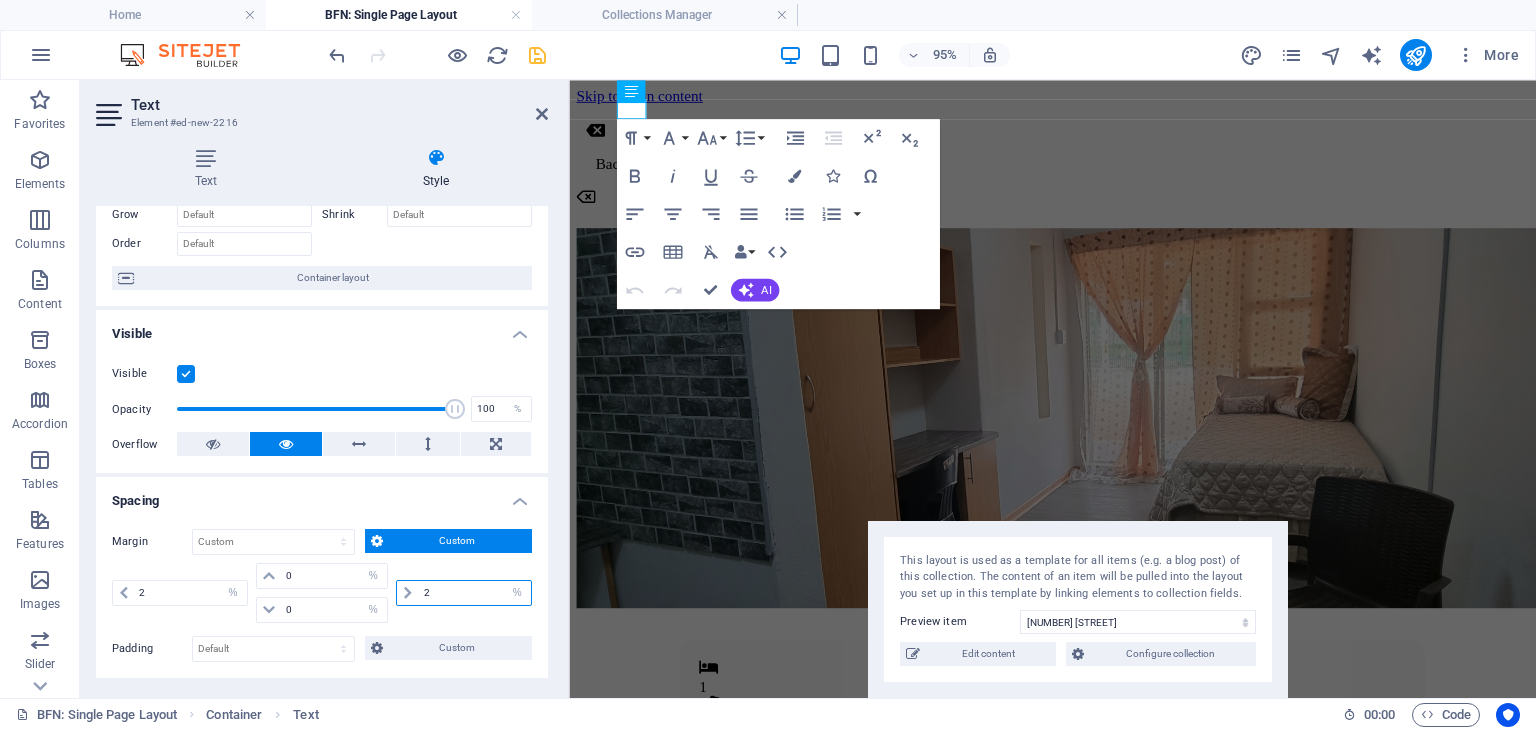 drag, startPoint x: 440, startPoint y: 591, endPoint x: 401, endPoint y: 589, distance: 39.051247 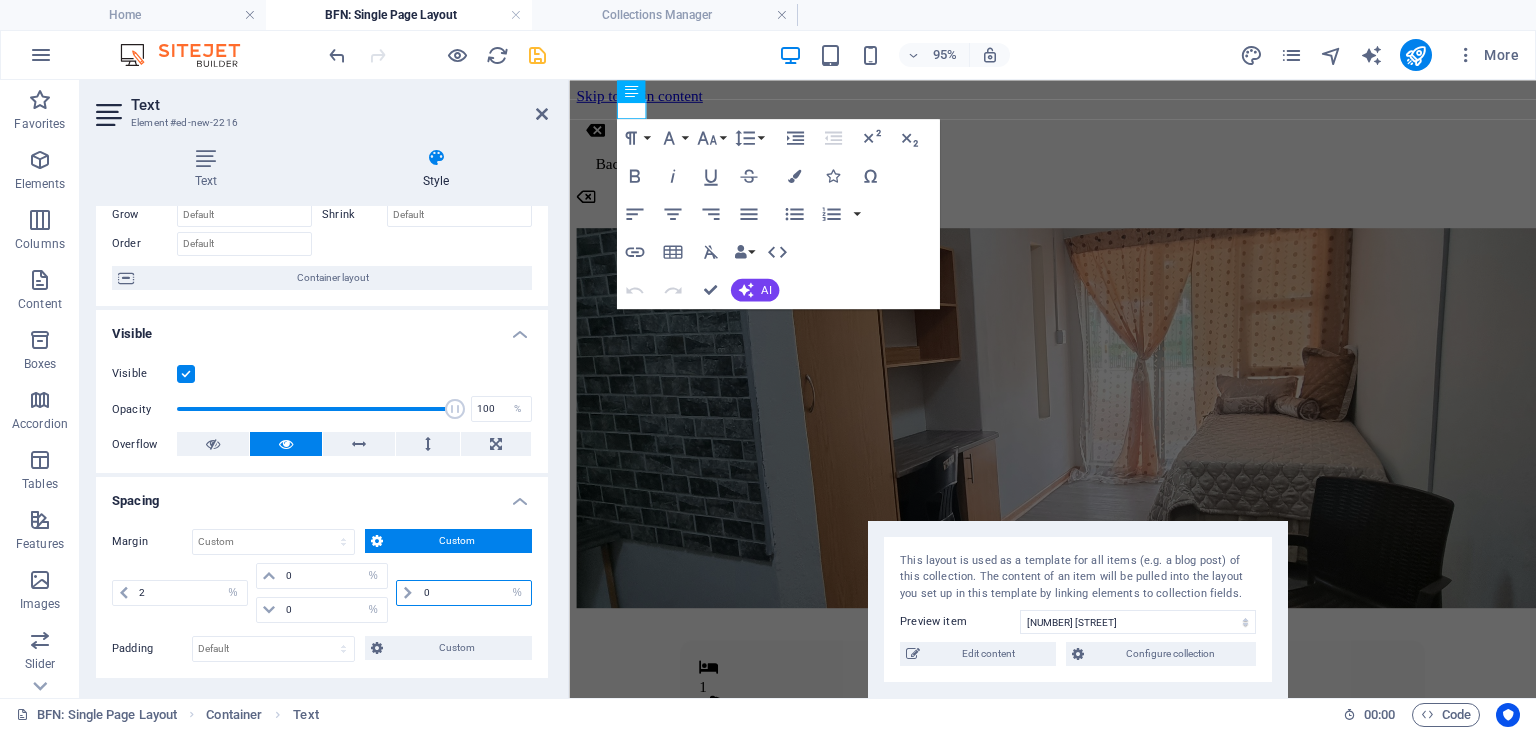 type on "0" 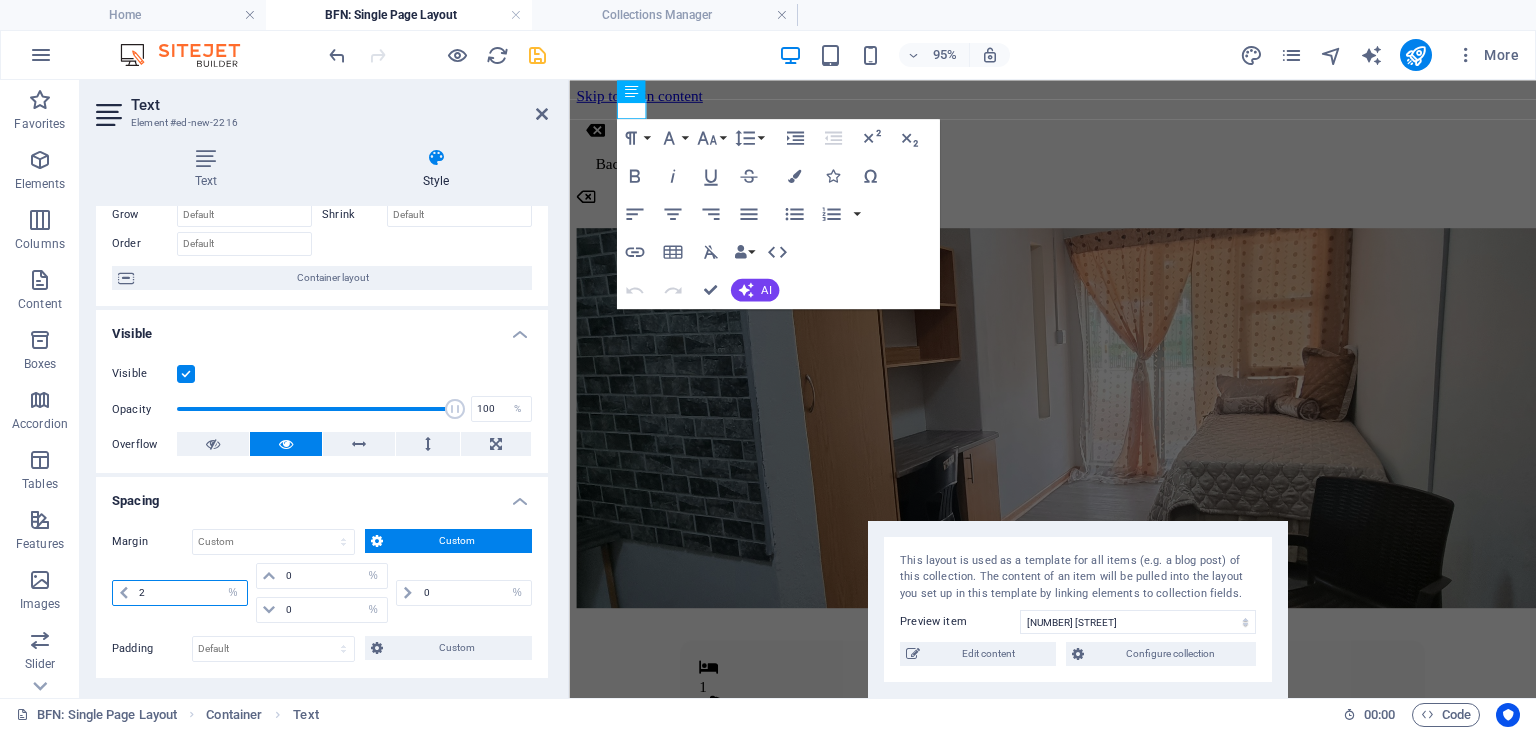 click on "2" at bounding box center (190, 593) 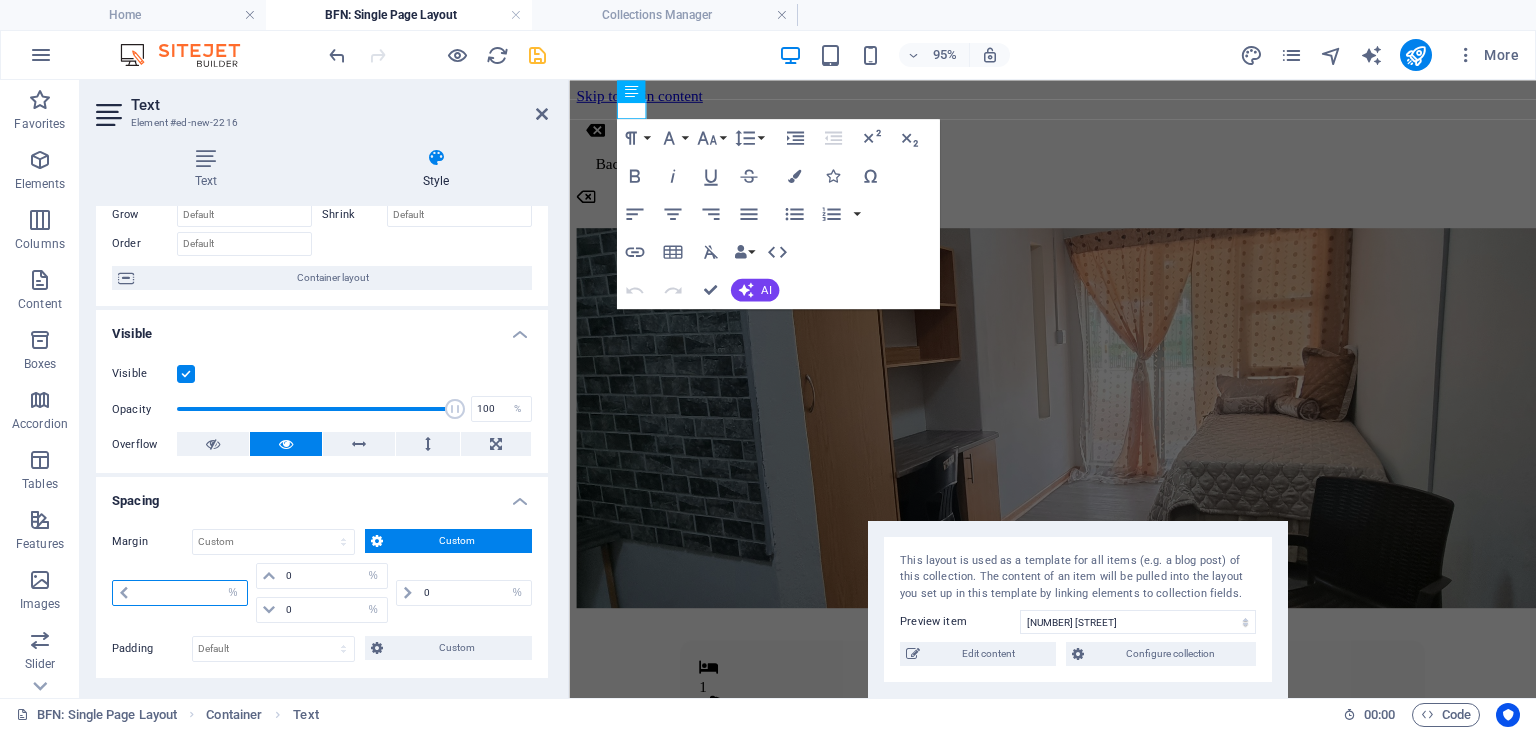 type 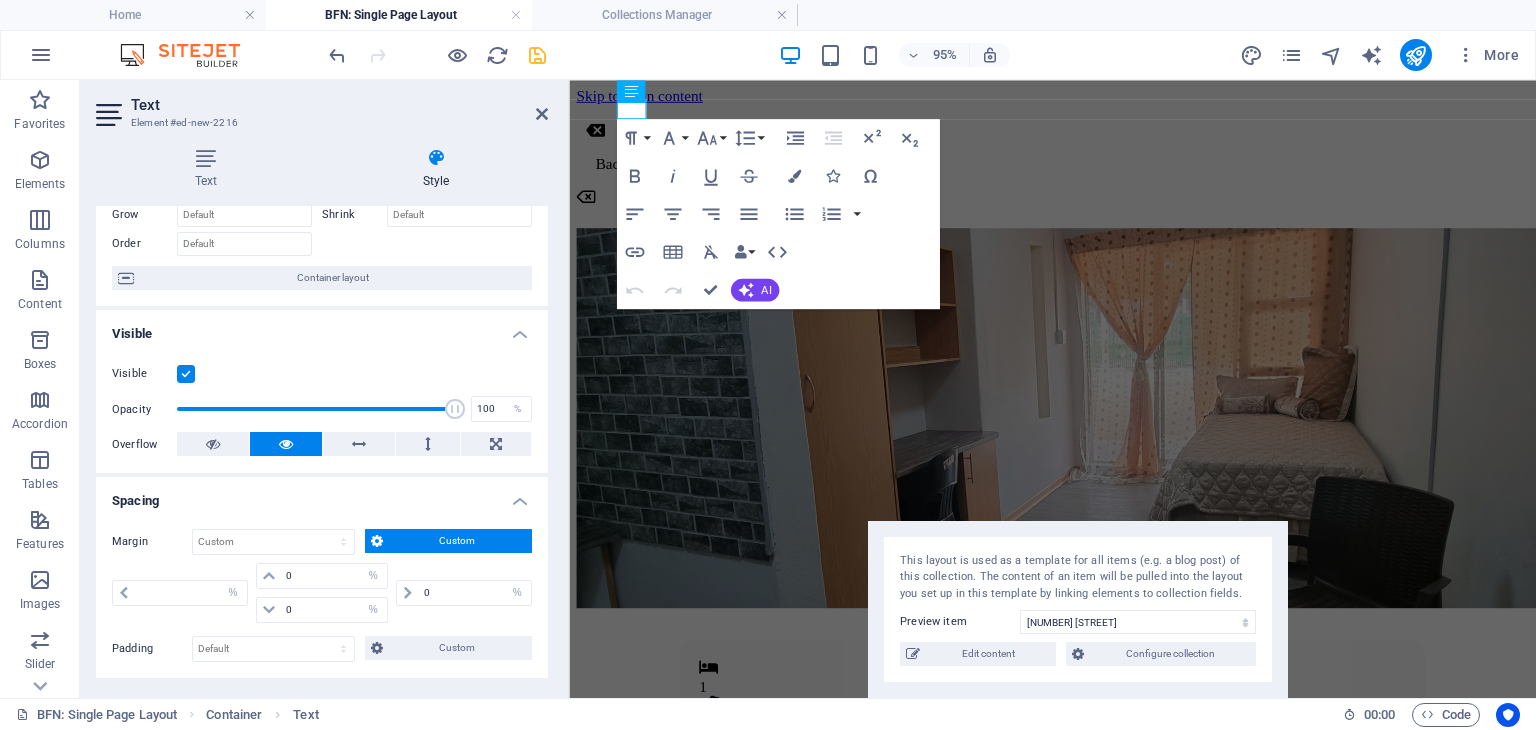 type on "0" 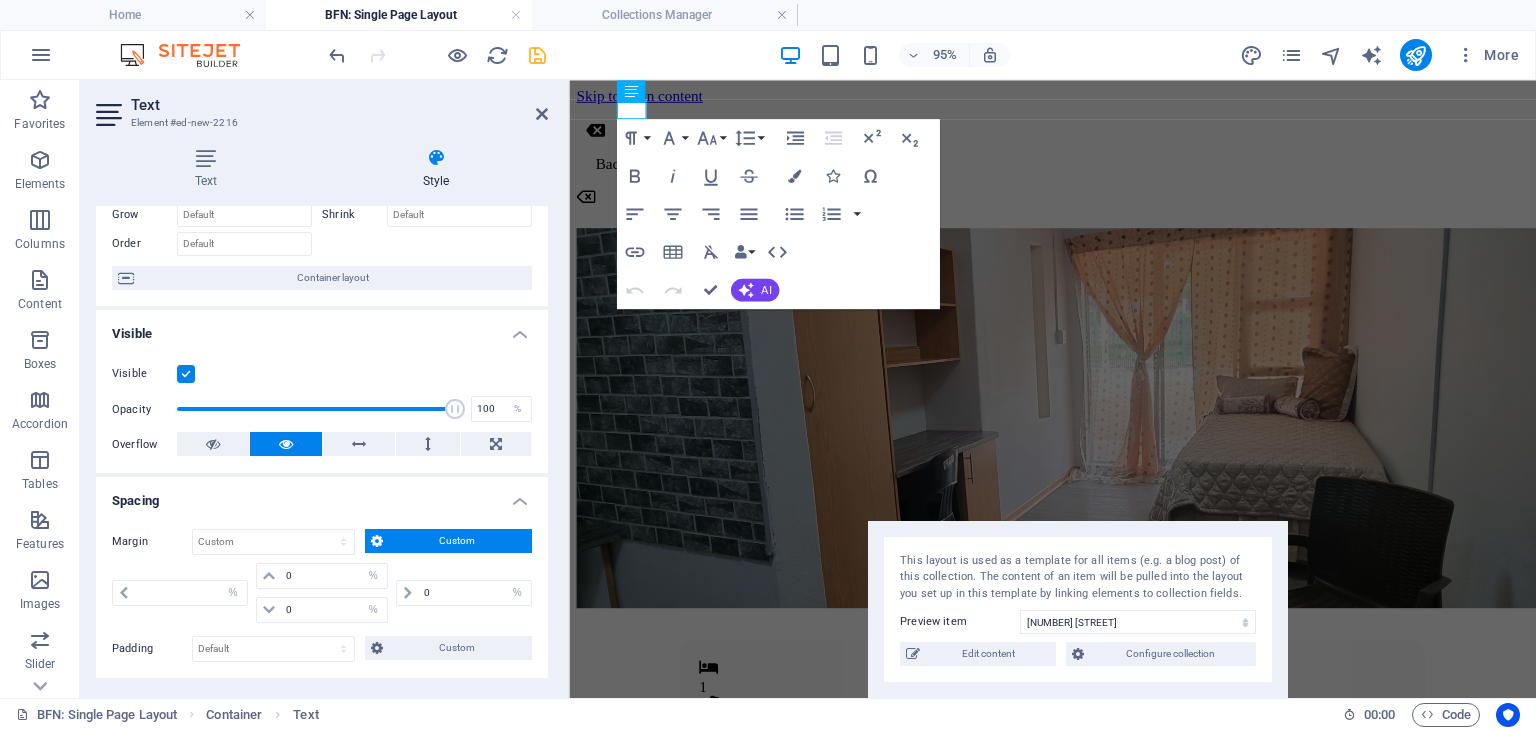 select on "%" 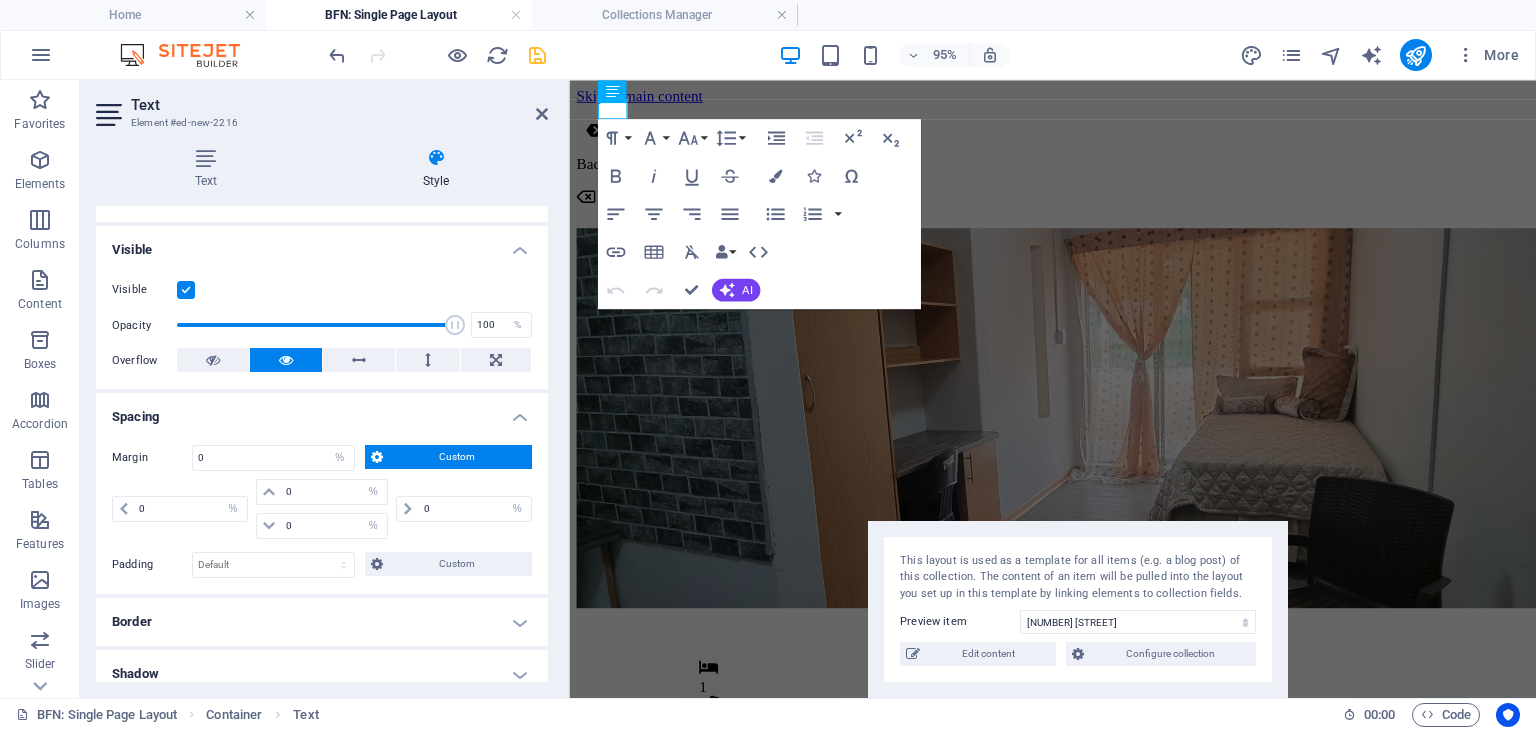 scroll, scrollTop: 195, scrollLeft: 0, axis: vertical 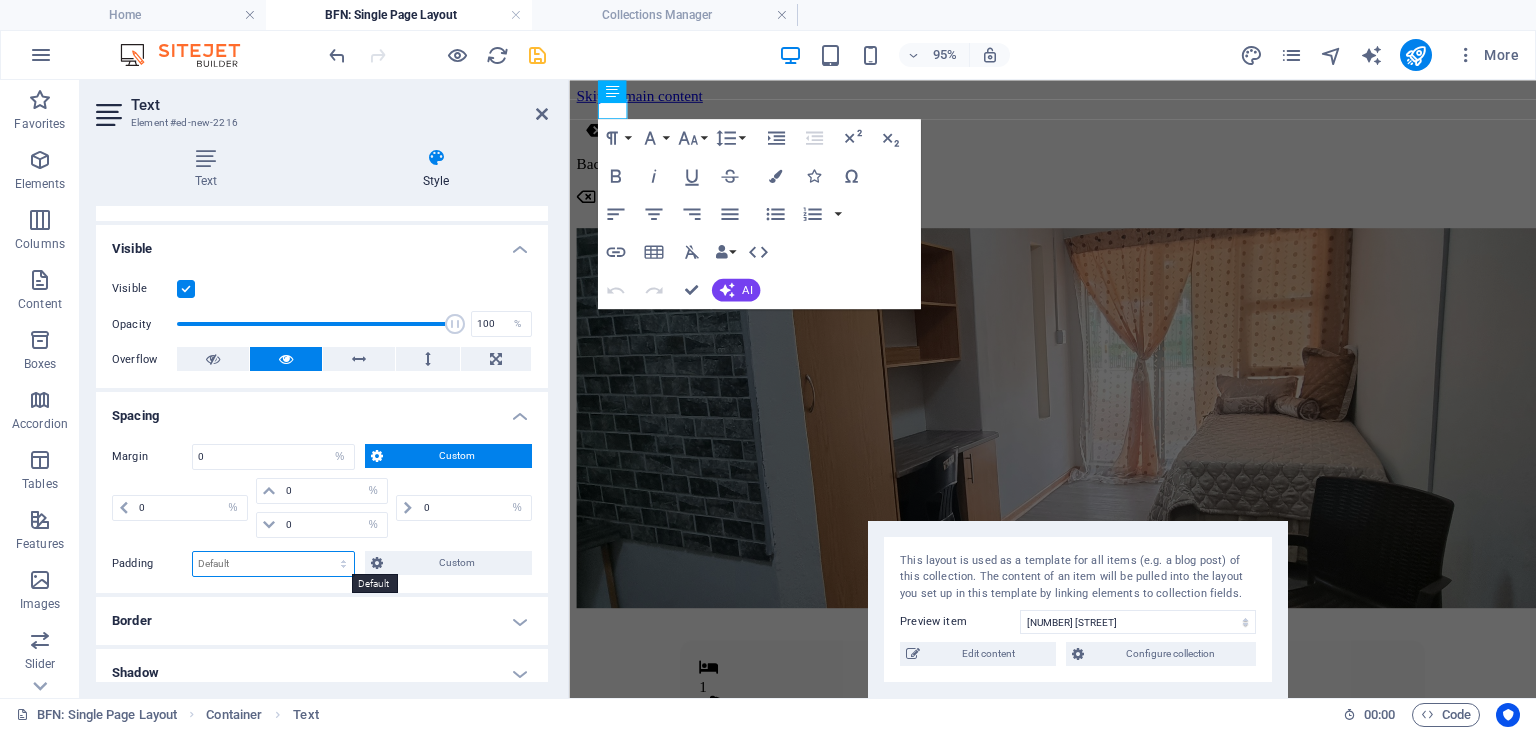 click on "Default px rem % vh vw Custom" at bounding box center (273, 564) 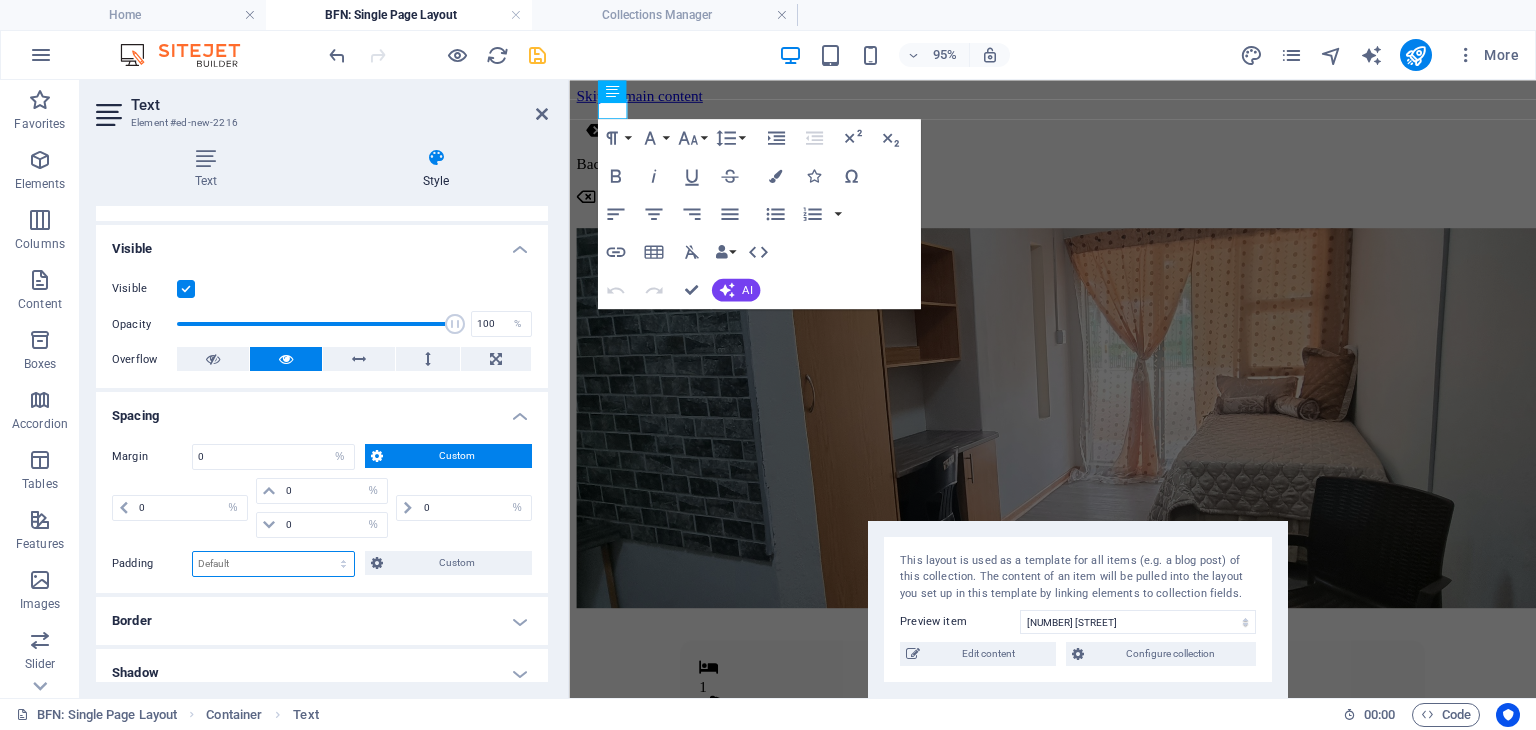 select on "%" 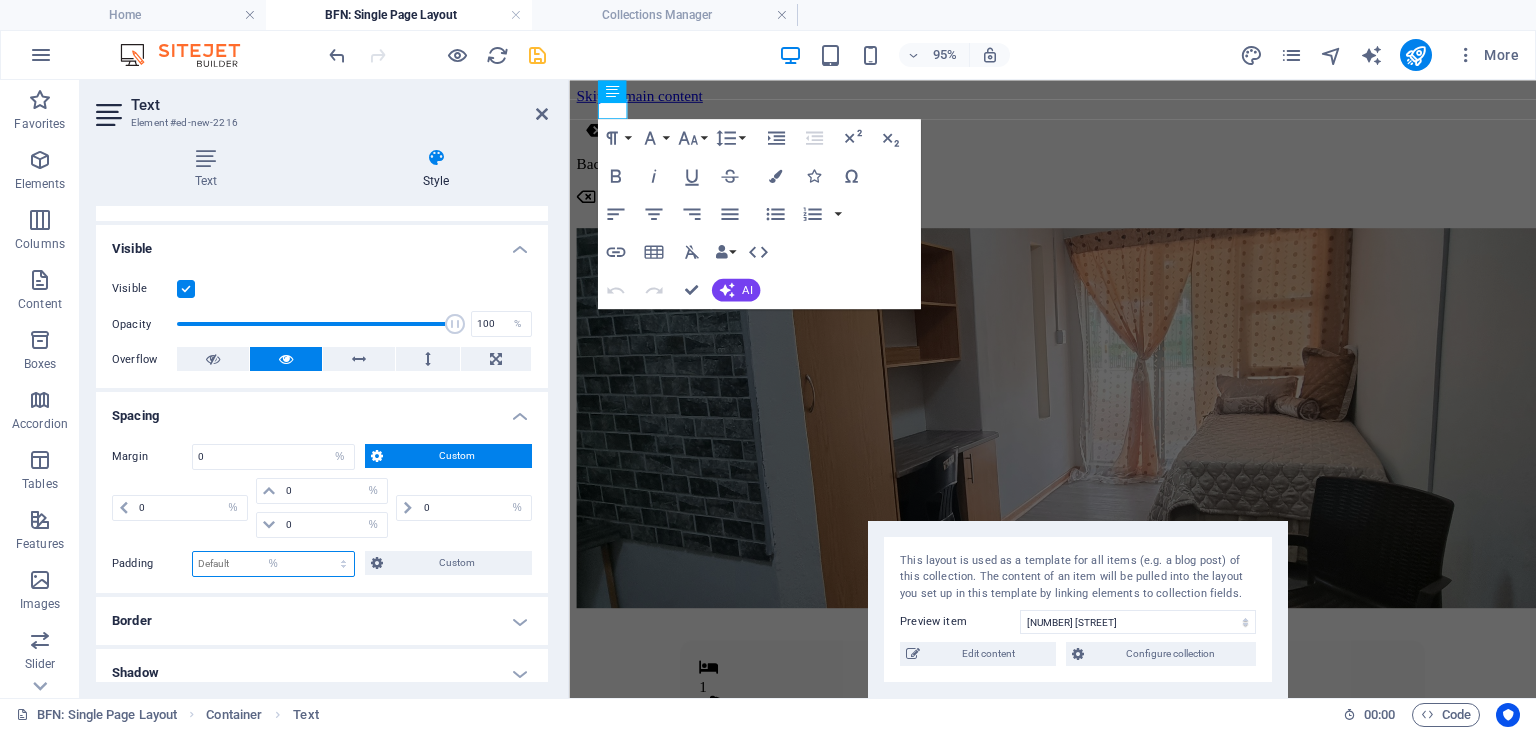 click on "Default px rem % vh vw Custom" at bounding box center [273, 564] 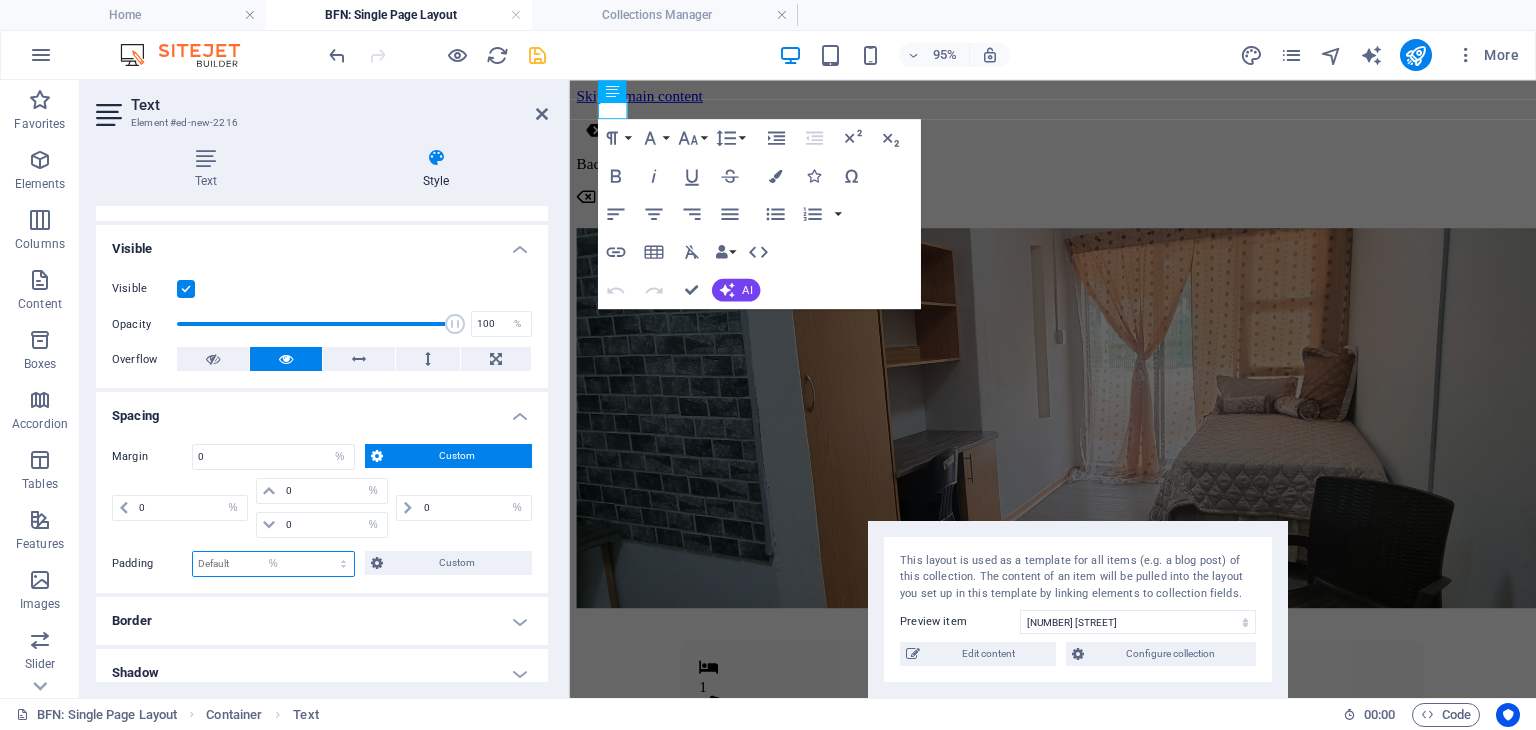 type on "100" 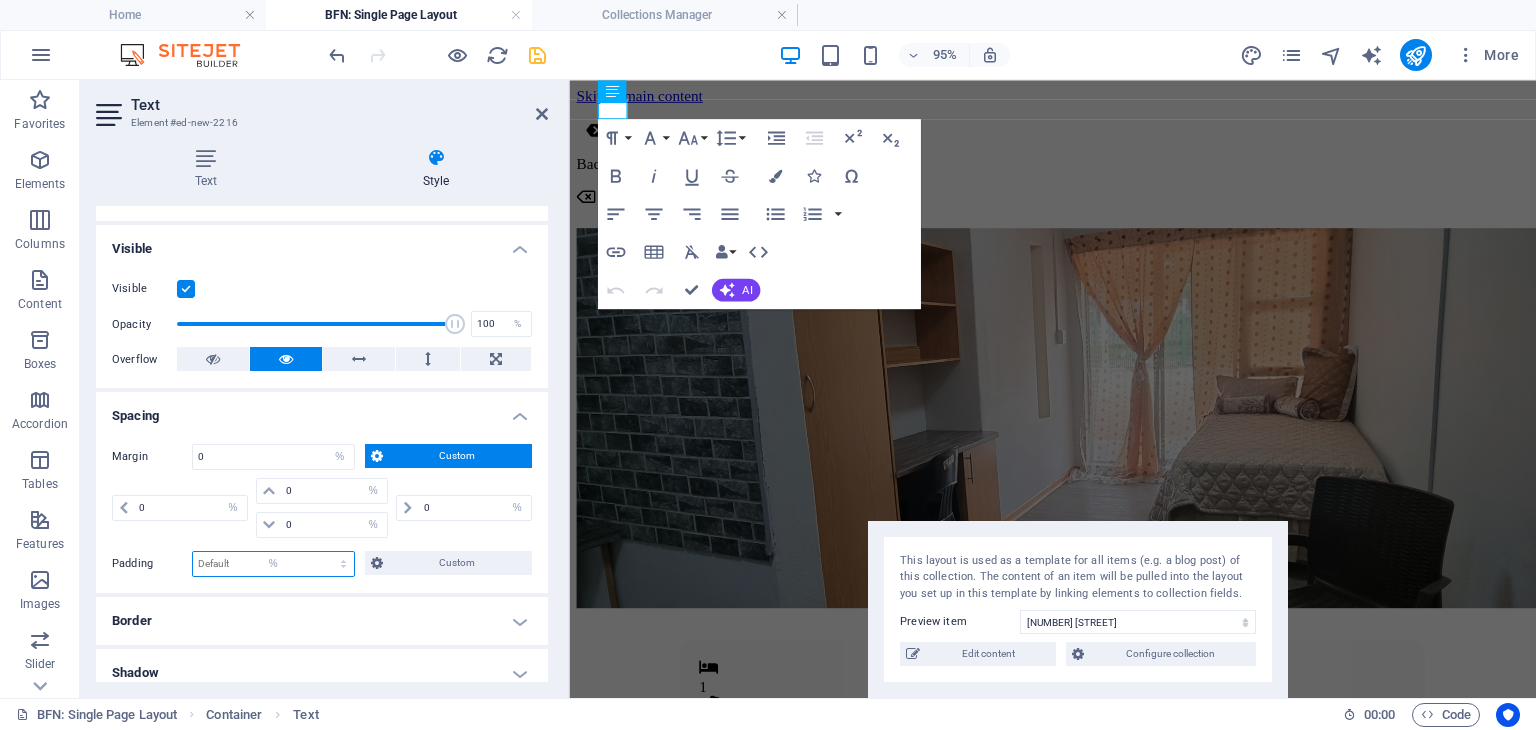 select on "%" 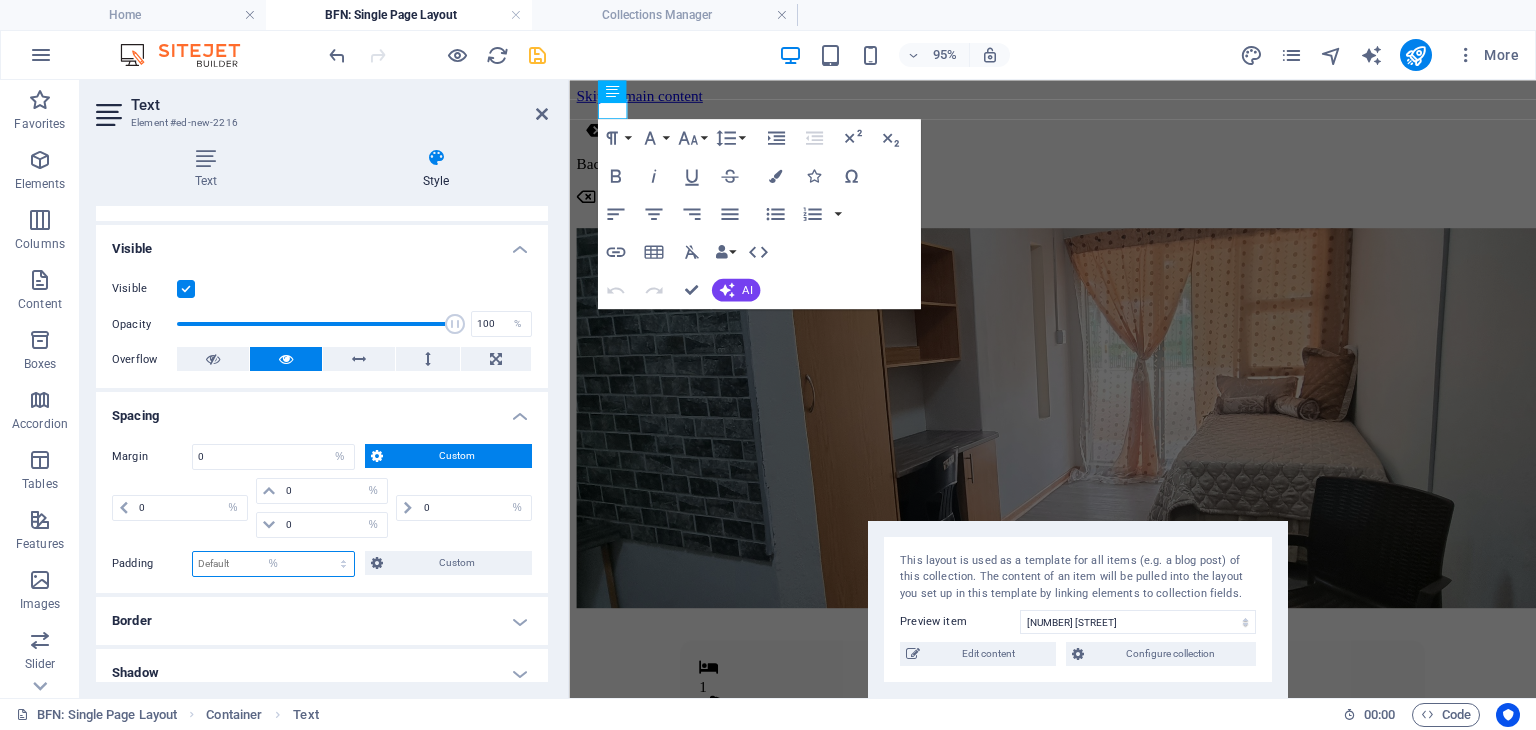 select on "%" 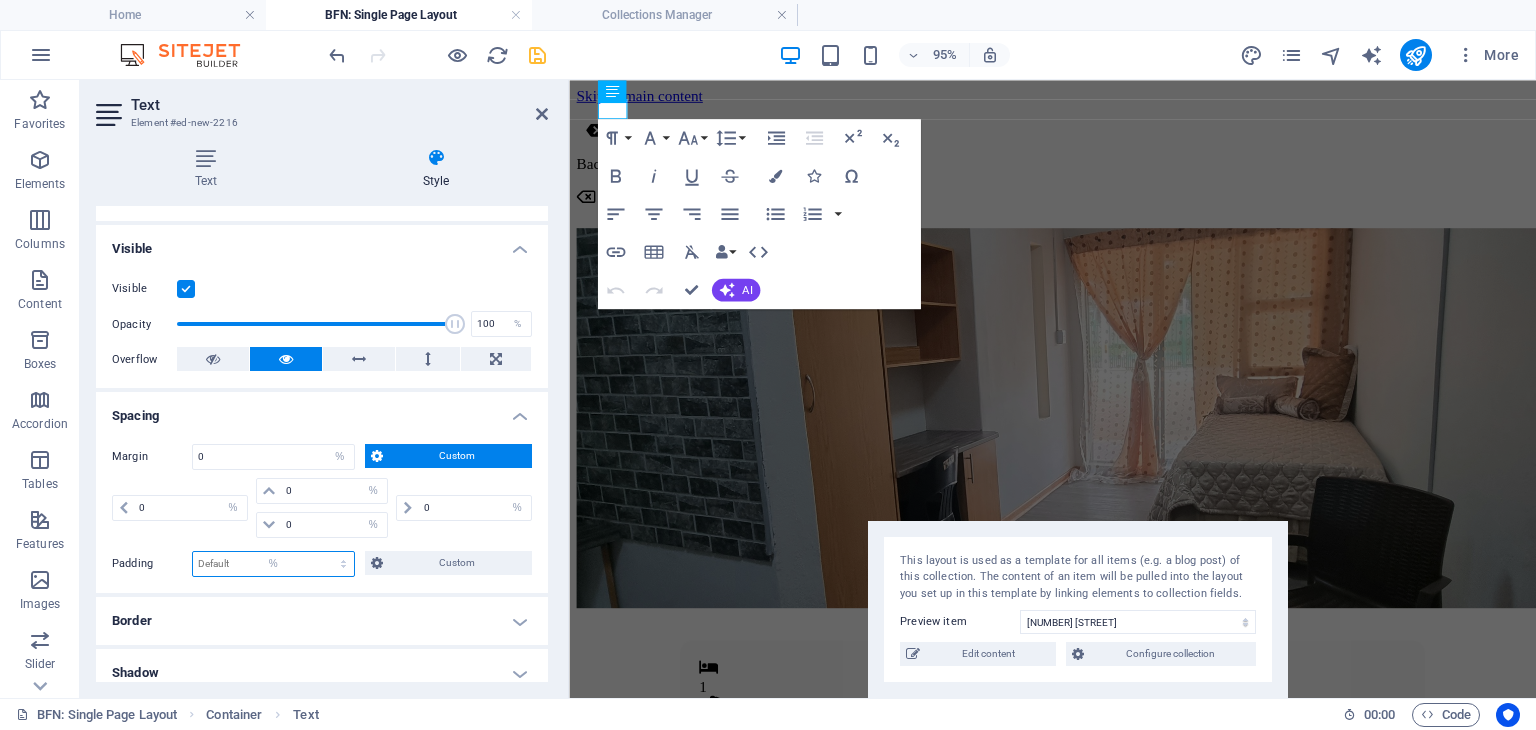 type on "100" 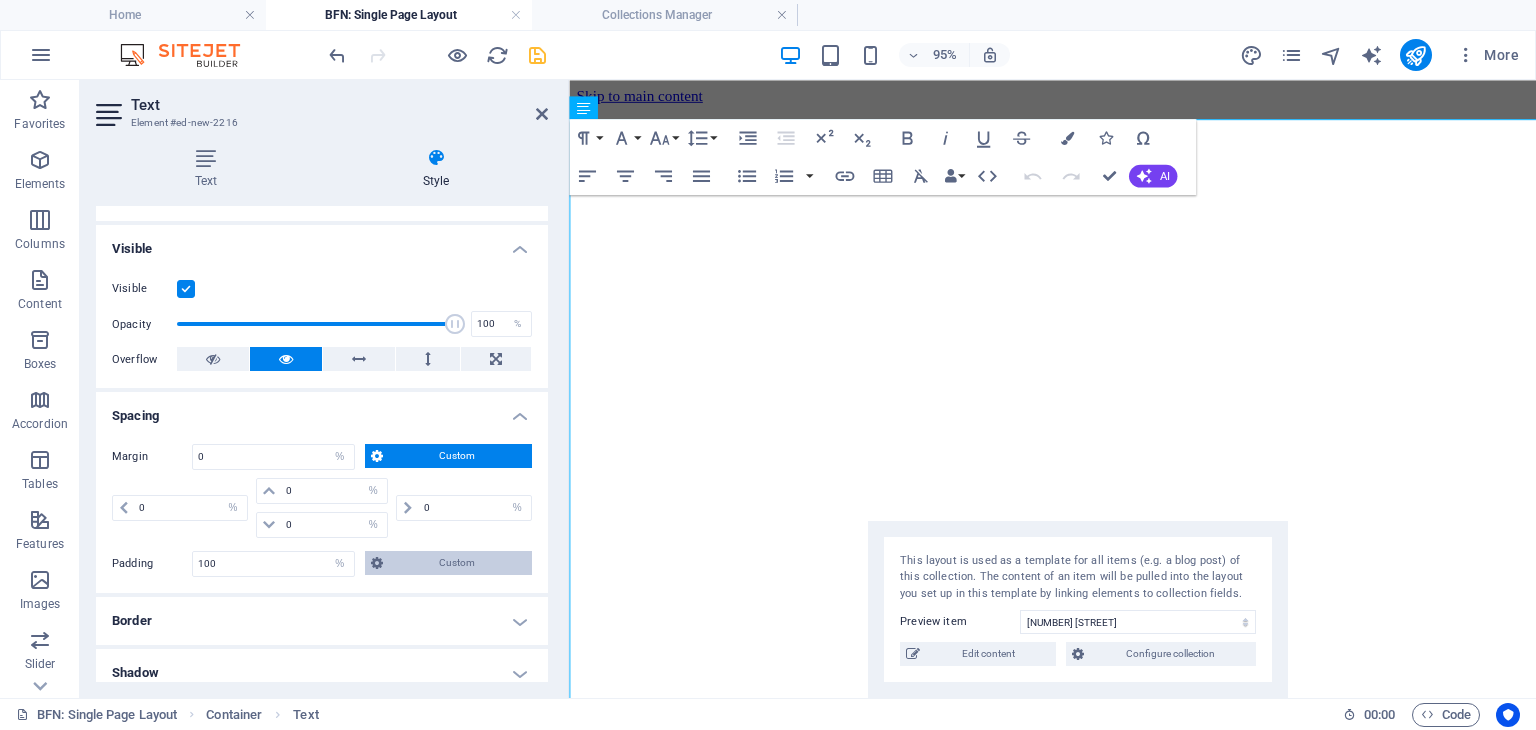 click on "Custom" at bounding box center (458, 563) 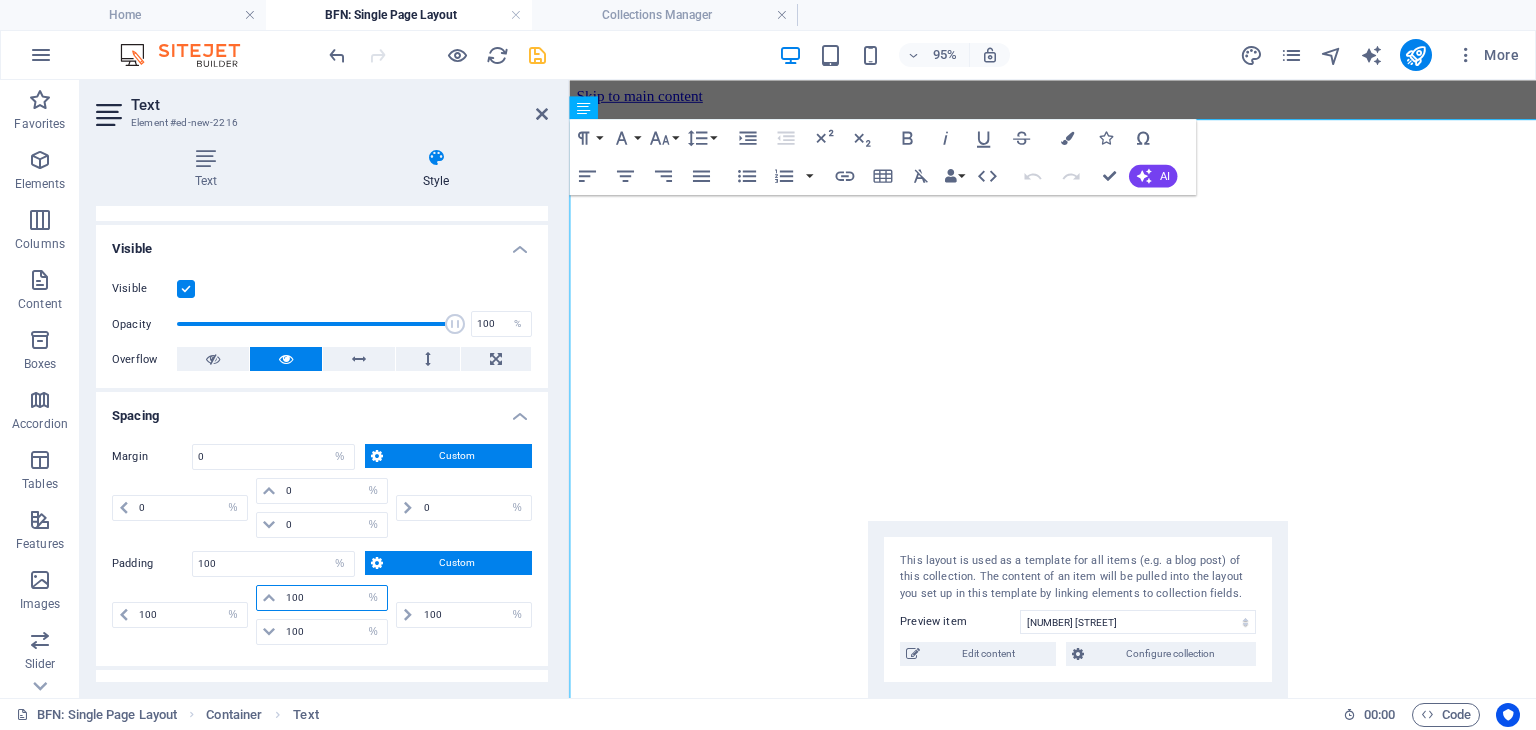 drag, startPoint x: 324, startPoint y: 593, endPoint x: 251, endPoint y: 595, distance: 73.02739 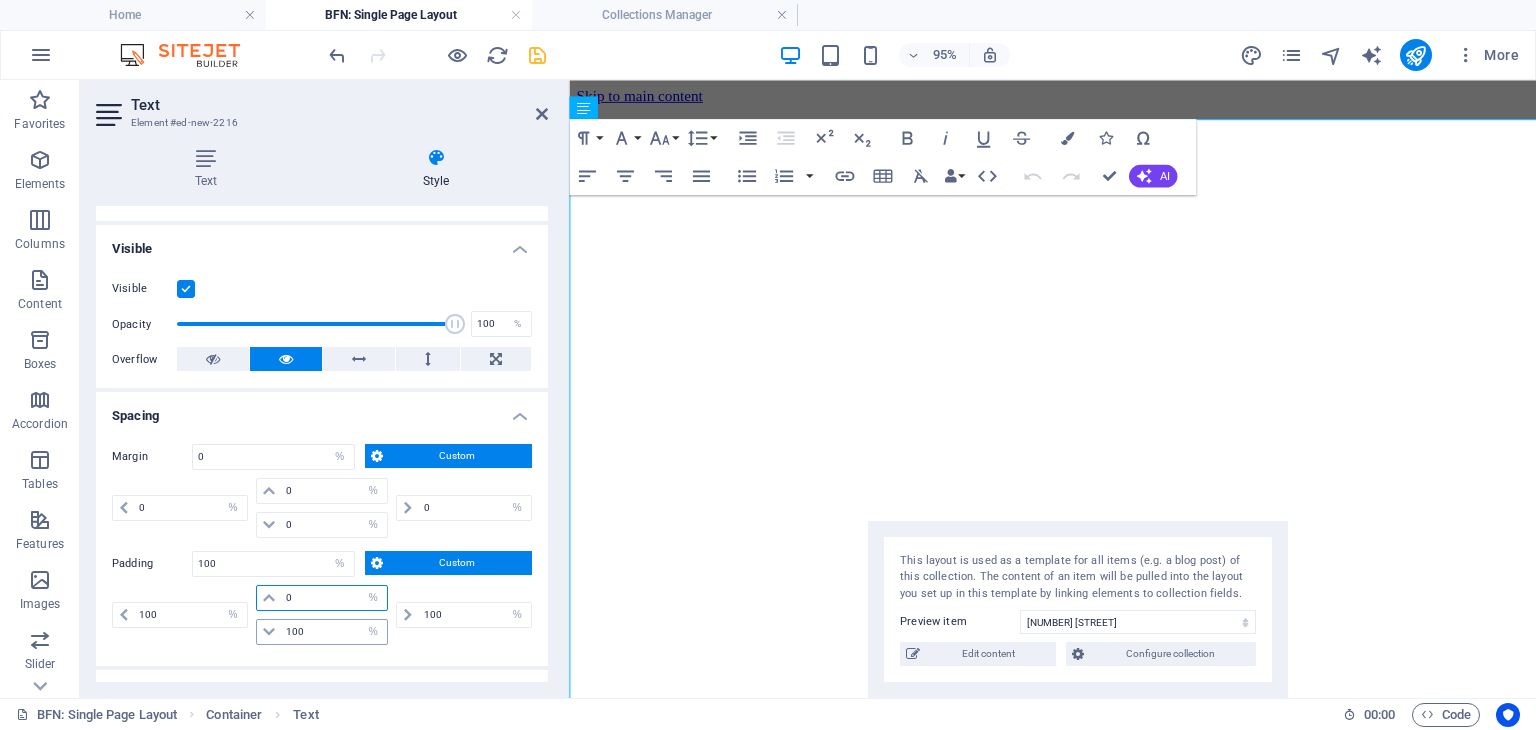 type 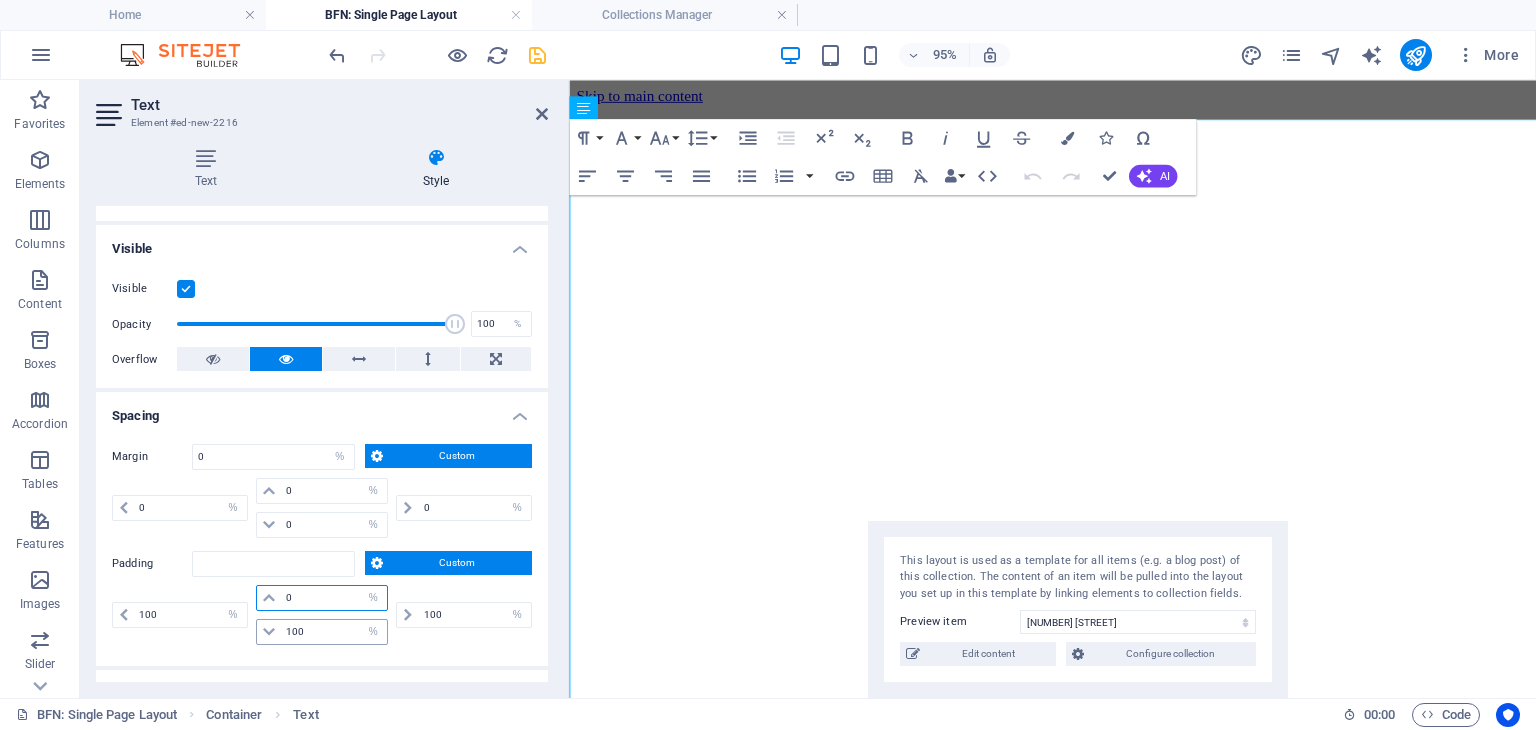 type on "0" 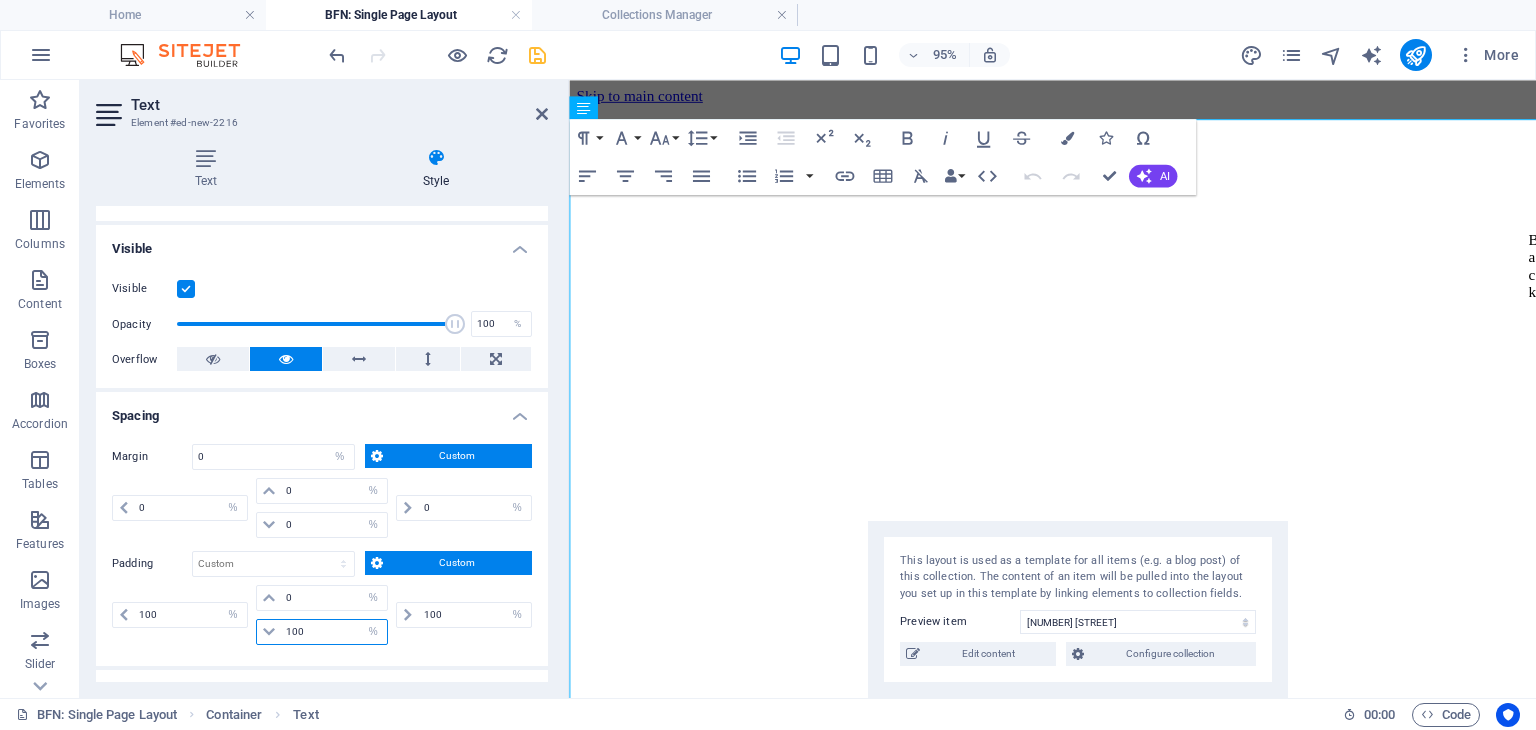 drag, startPoint x: 314, startPoint y: 623, endPoint x: 265, endPoint y: 623, distance: 49 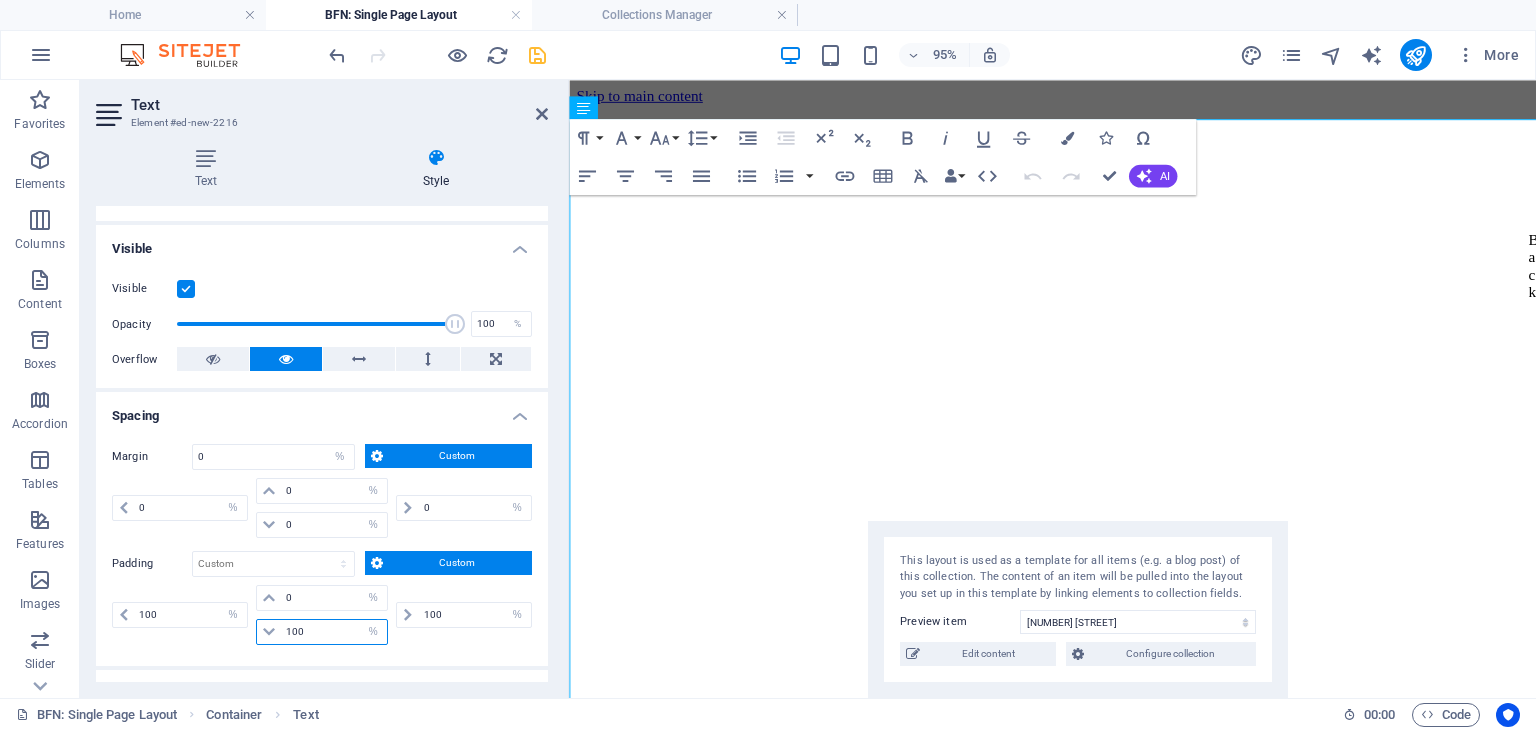 click on "100 px rem % vh vw" at bounding box center [322, 632] 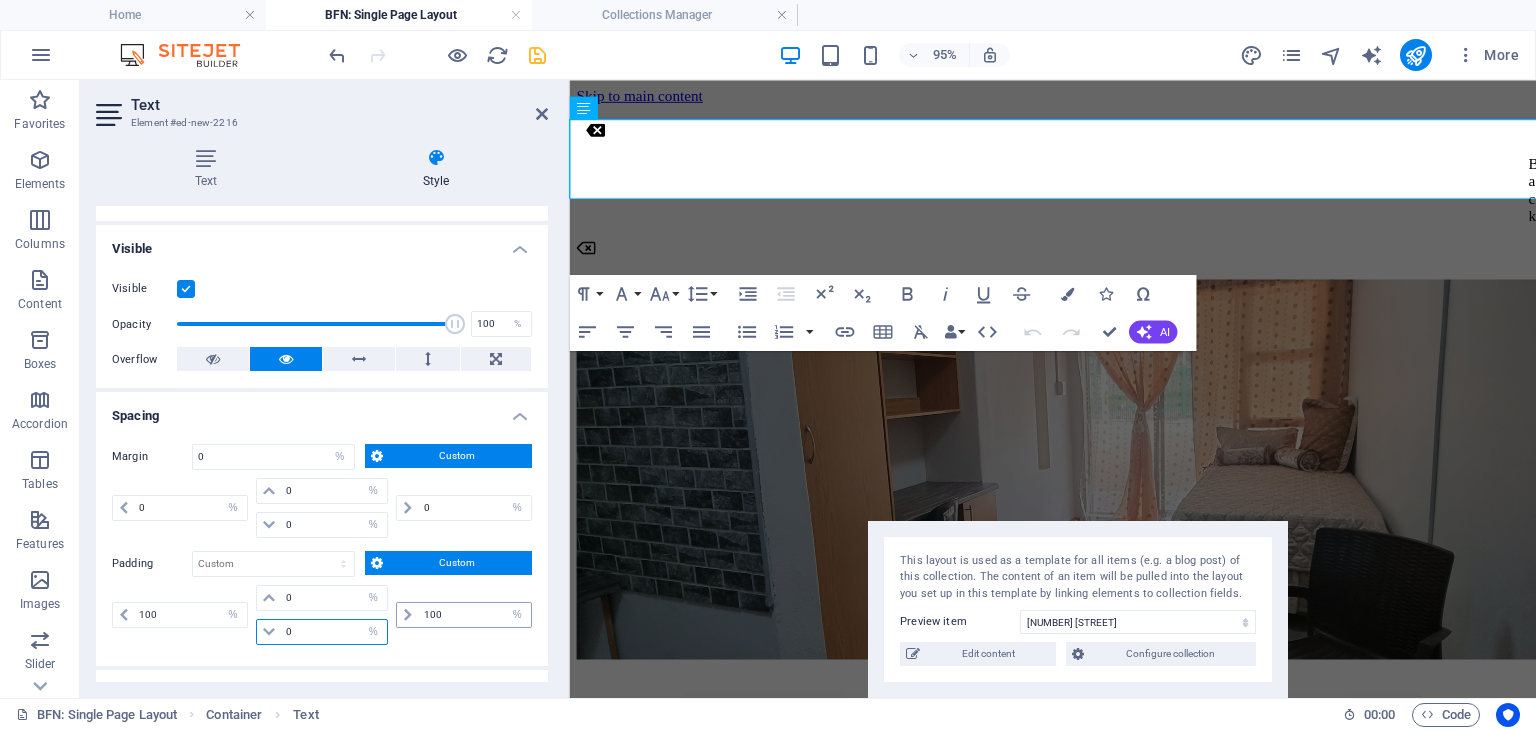 type on "0" 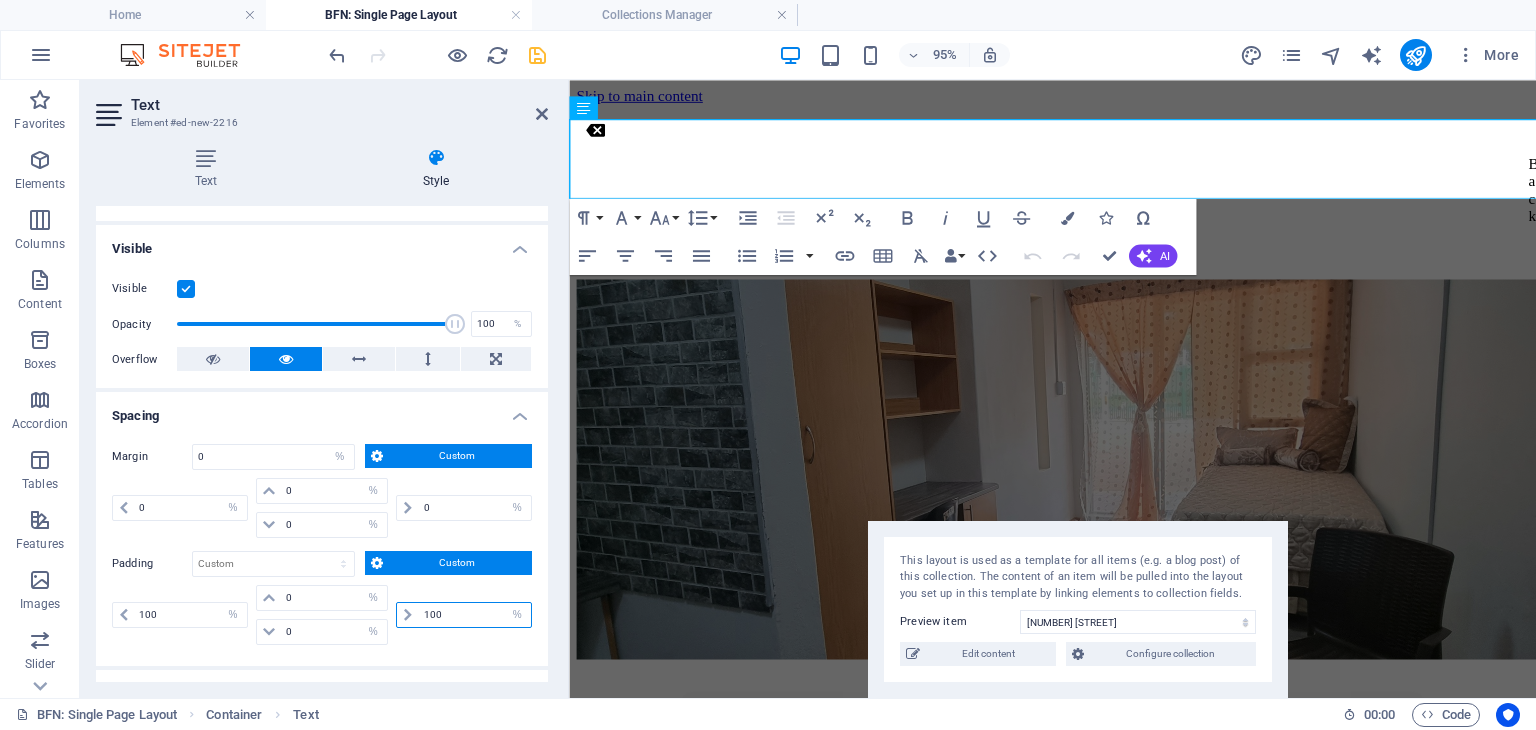 drag, startPoint x: 451, startPoint y: 613, endPoint x: 392, endPoint y: 614, distance: 59.008472 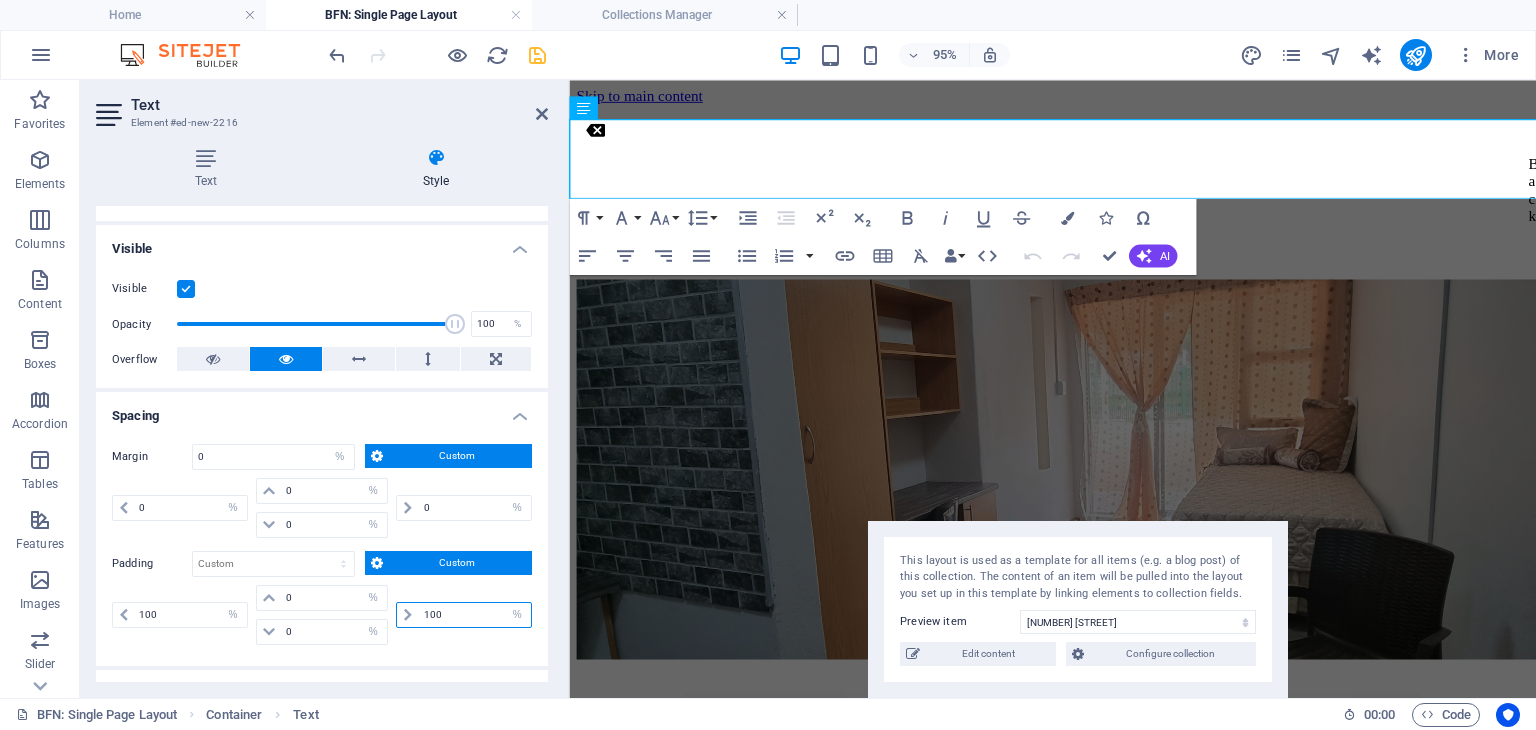 click on "100 px rem % vh vw" at bounding box center [462, 615] 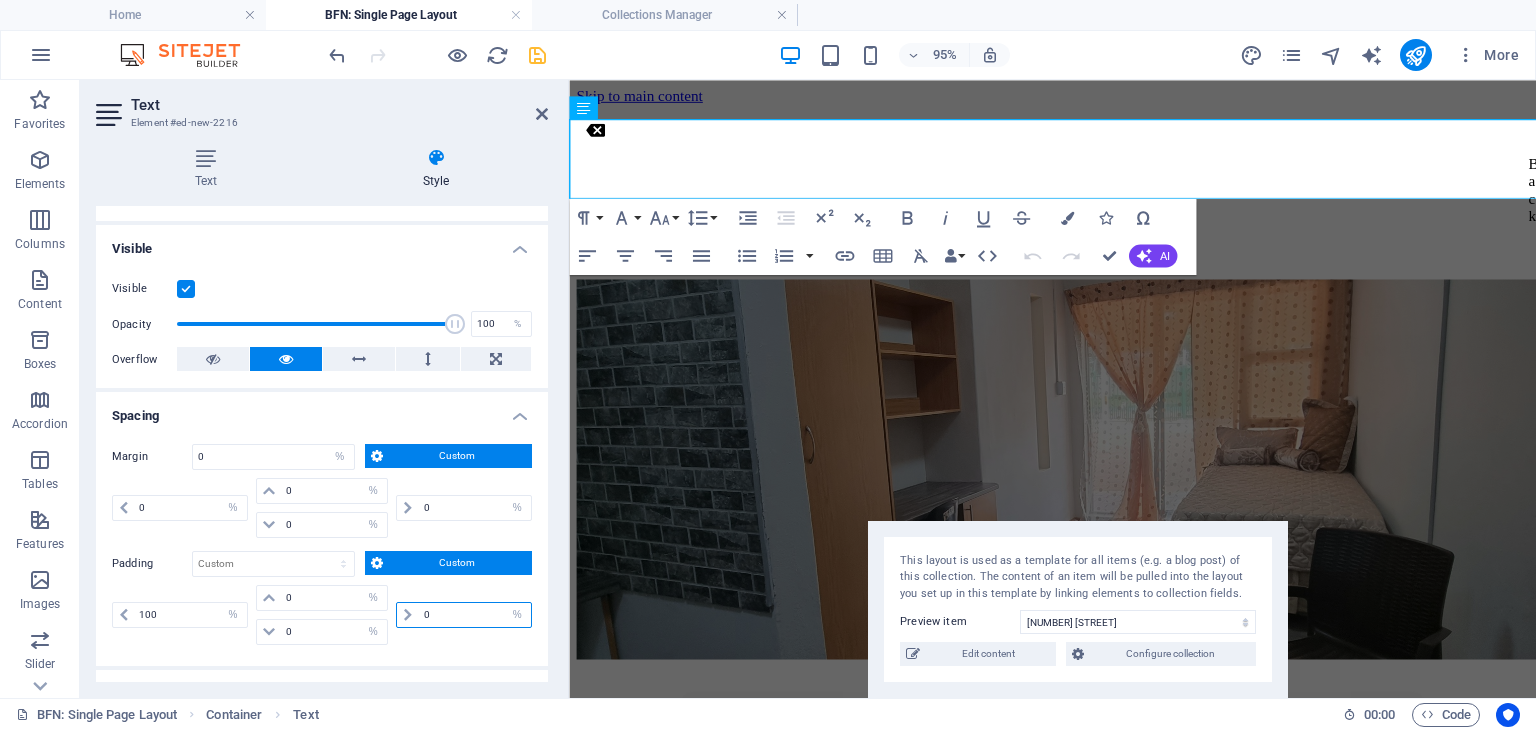 type on "0" 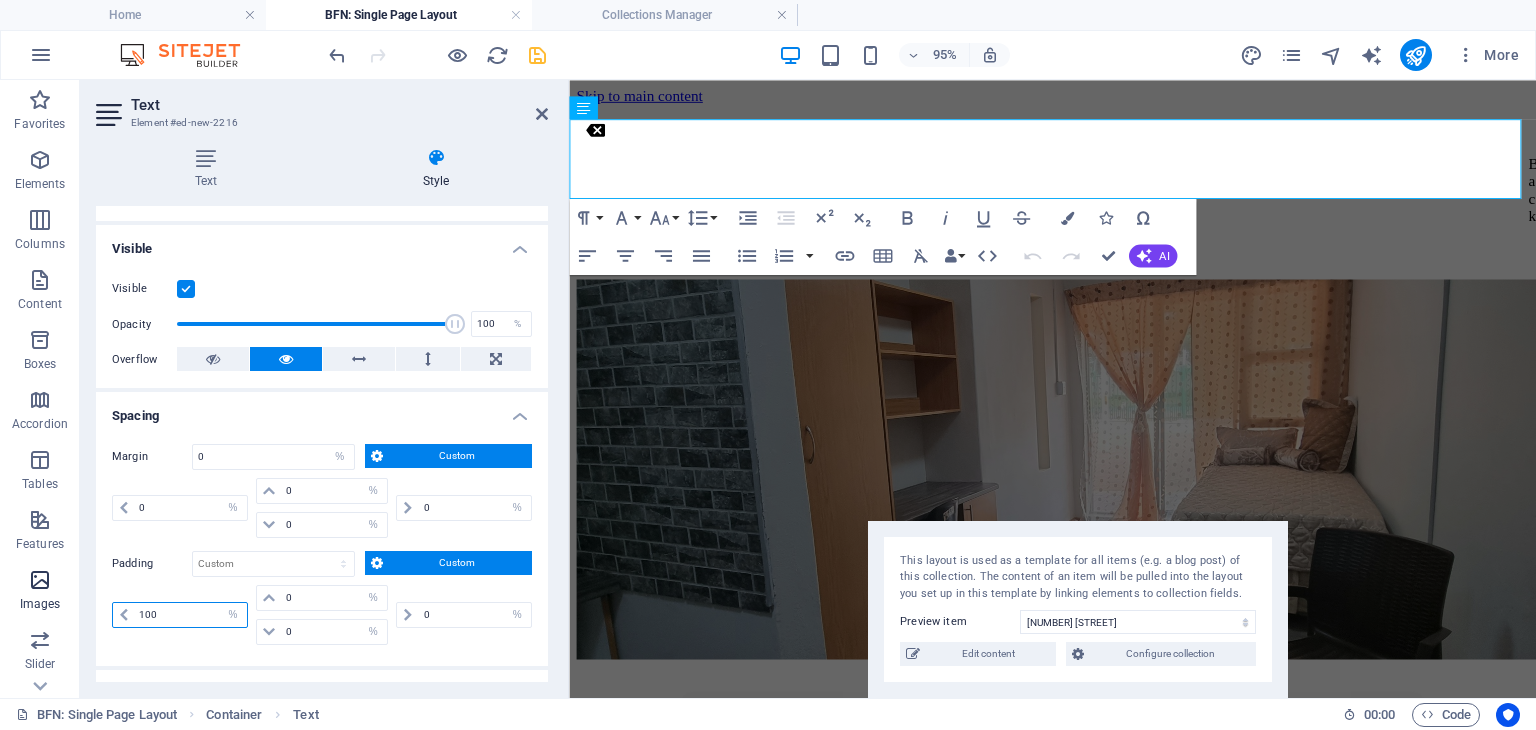 drag, startPoint x: 188, startPoint y: 612, endPoint x: 72, endPoint y: 614, distance: 116.01724 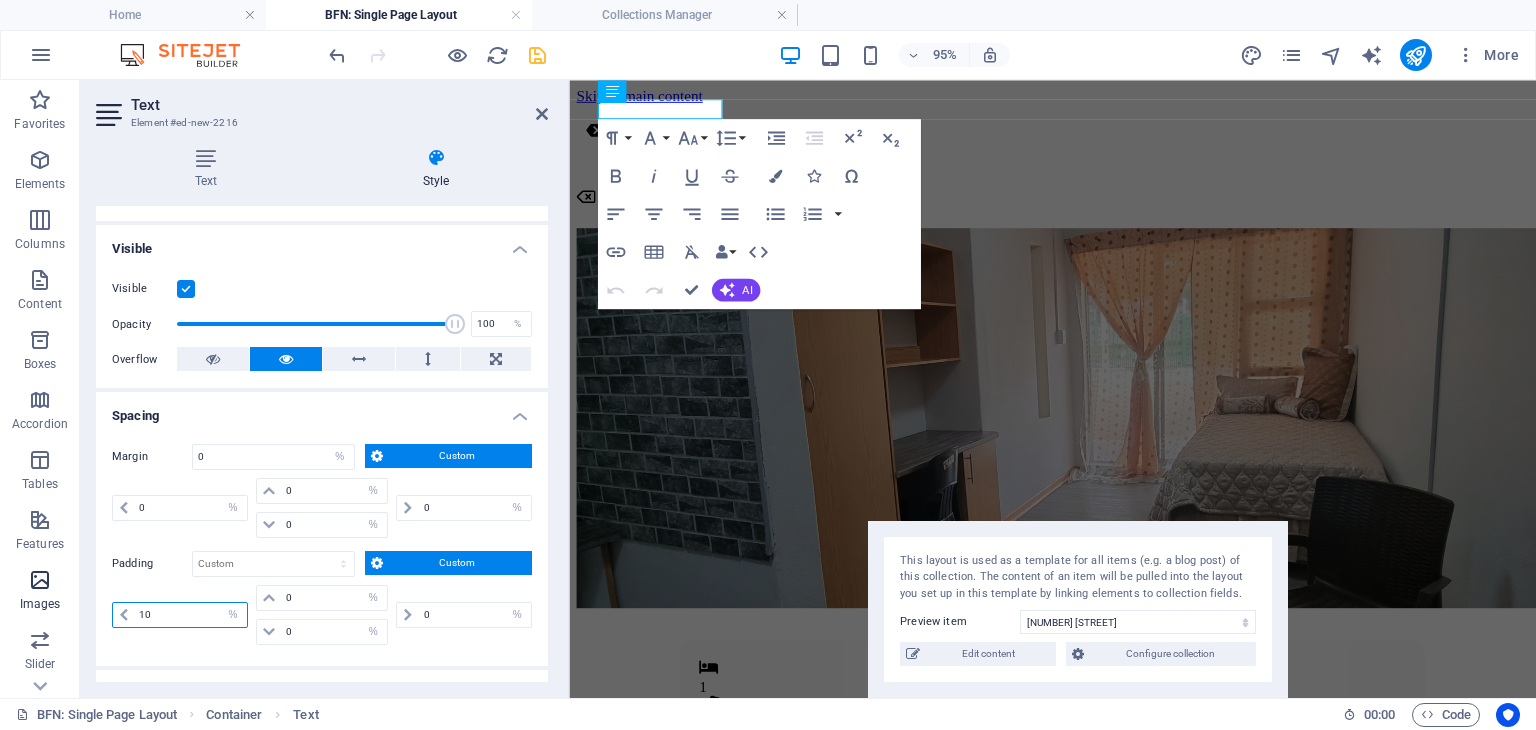 type on "1" 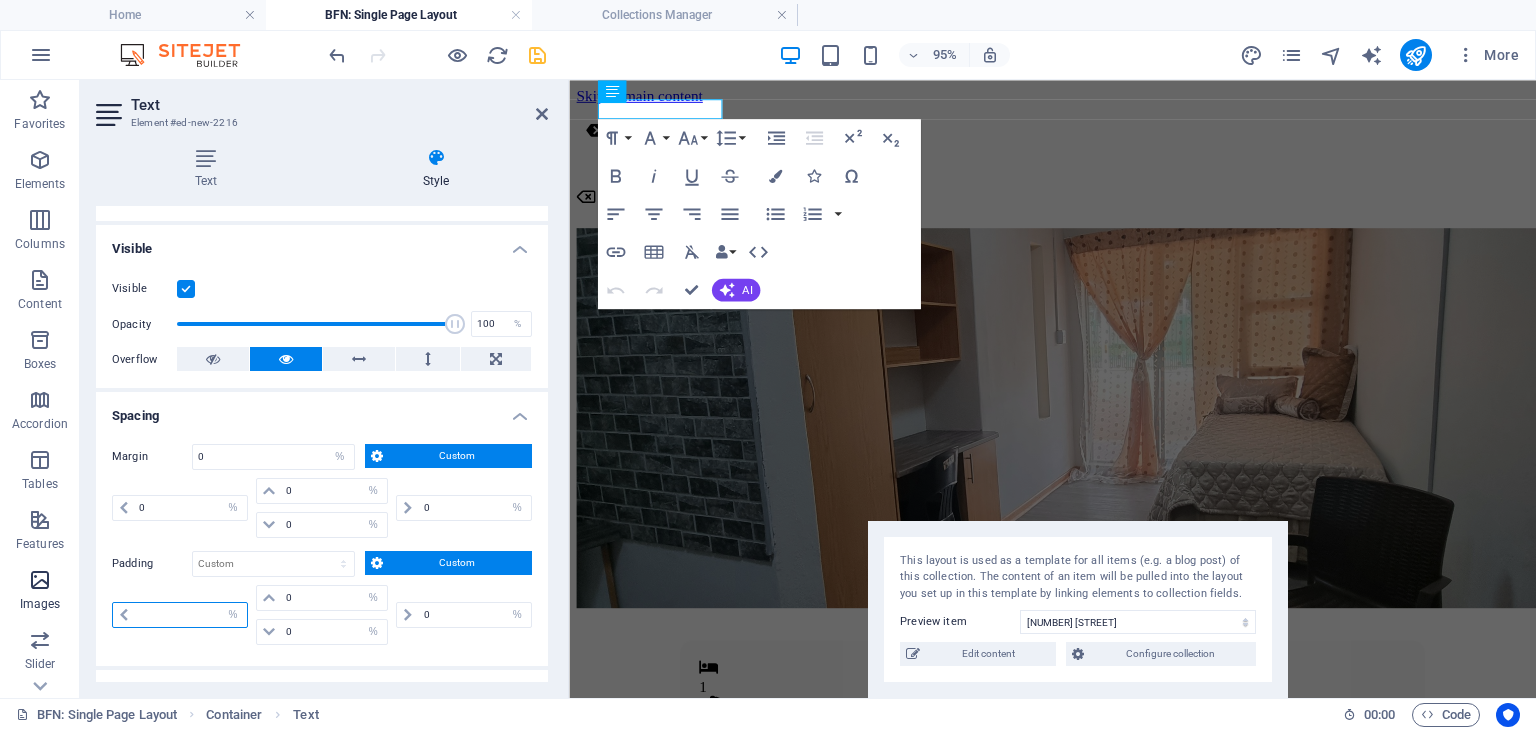 type on "5" 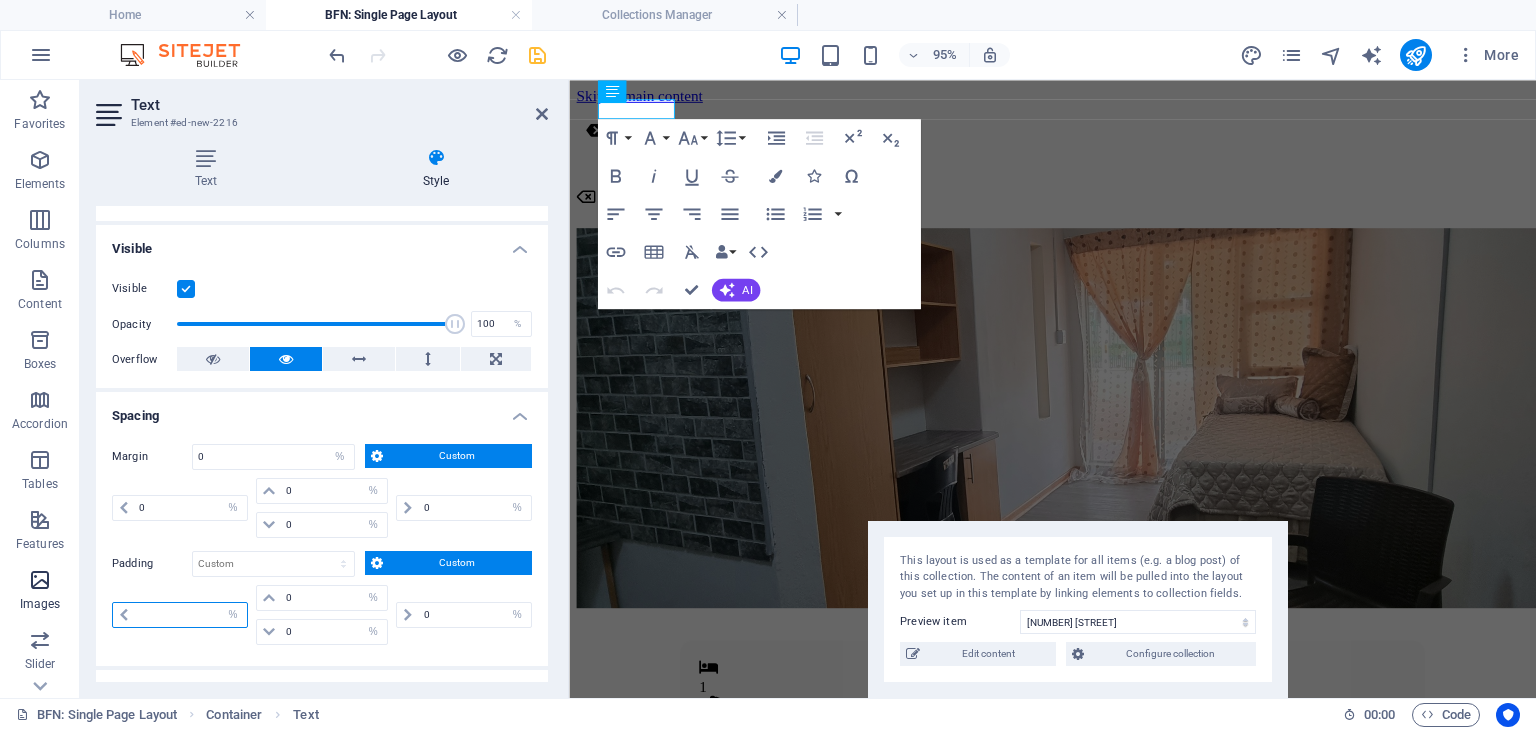 type on "2" 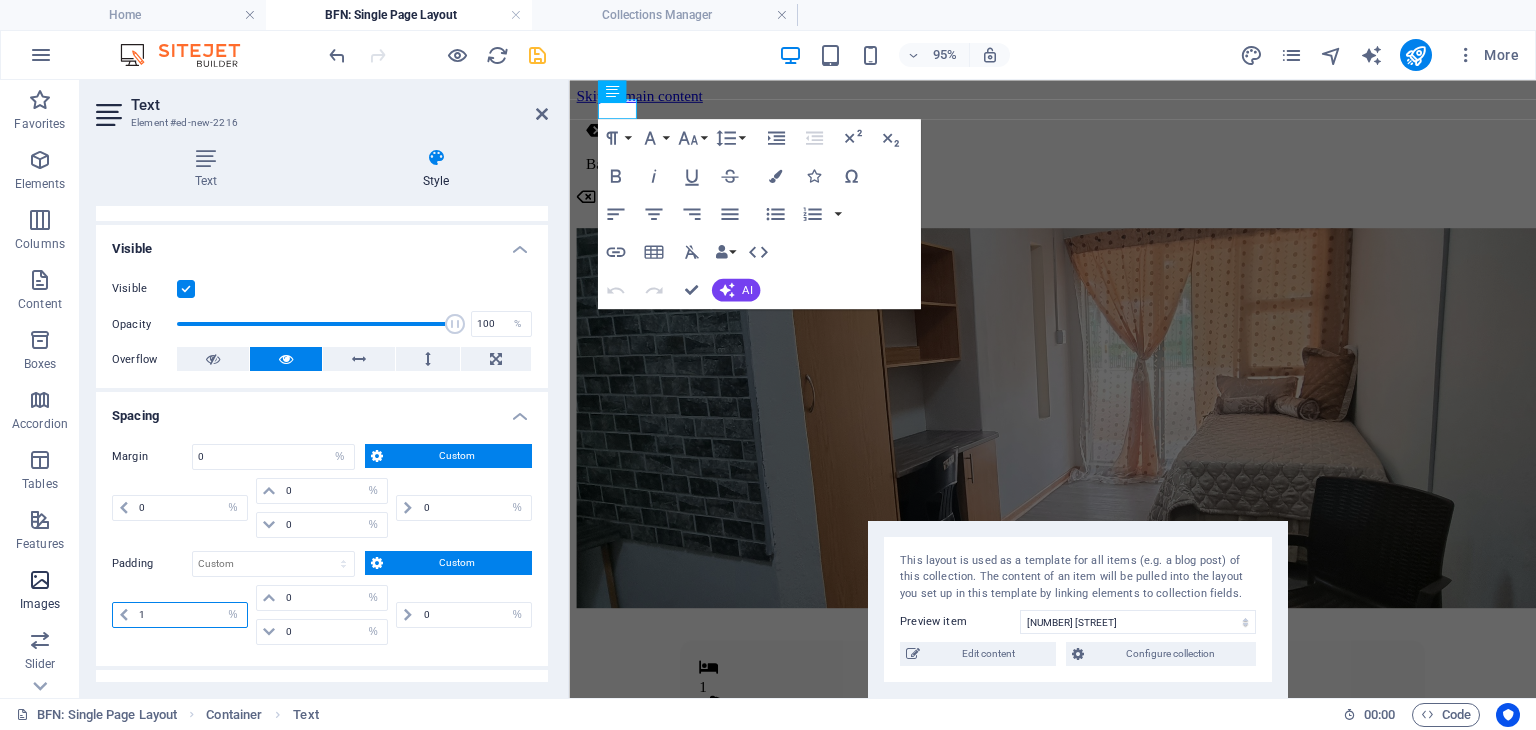 type on "1" 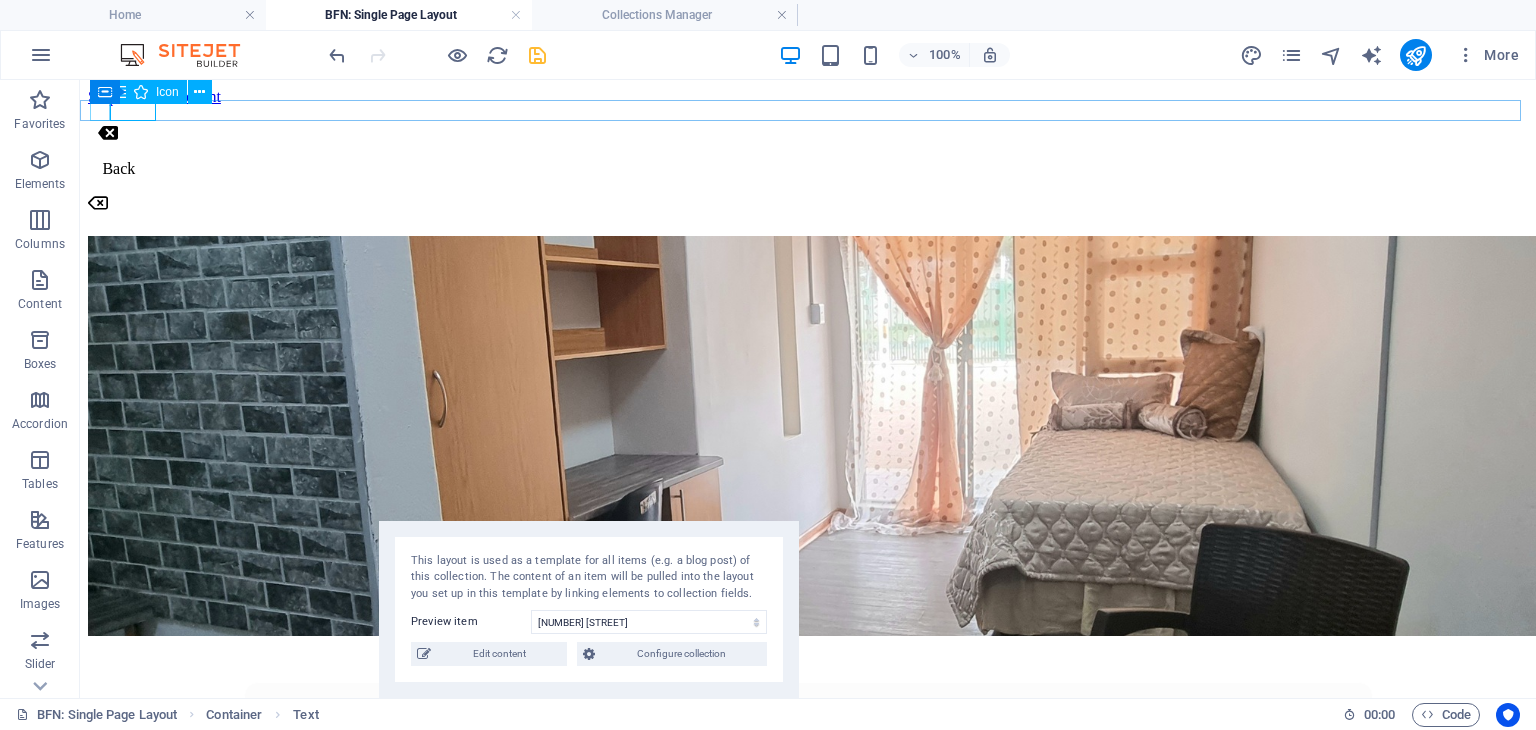 click at bounding box center (813, 135) 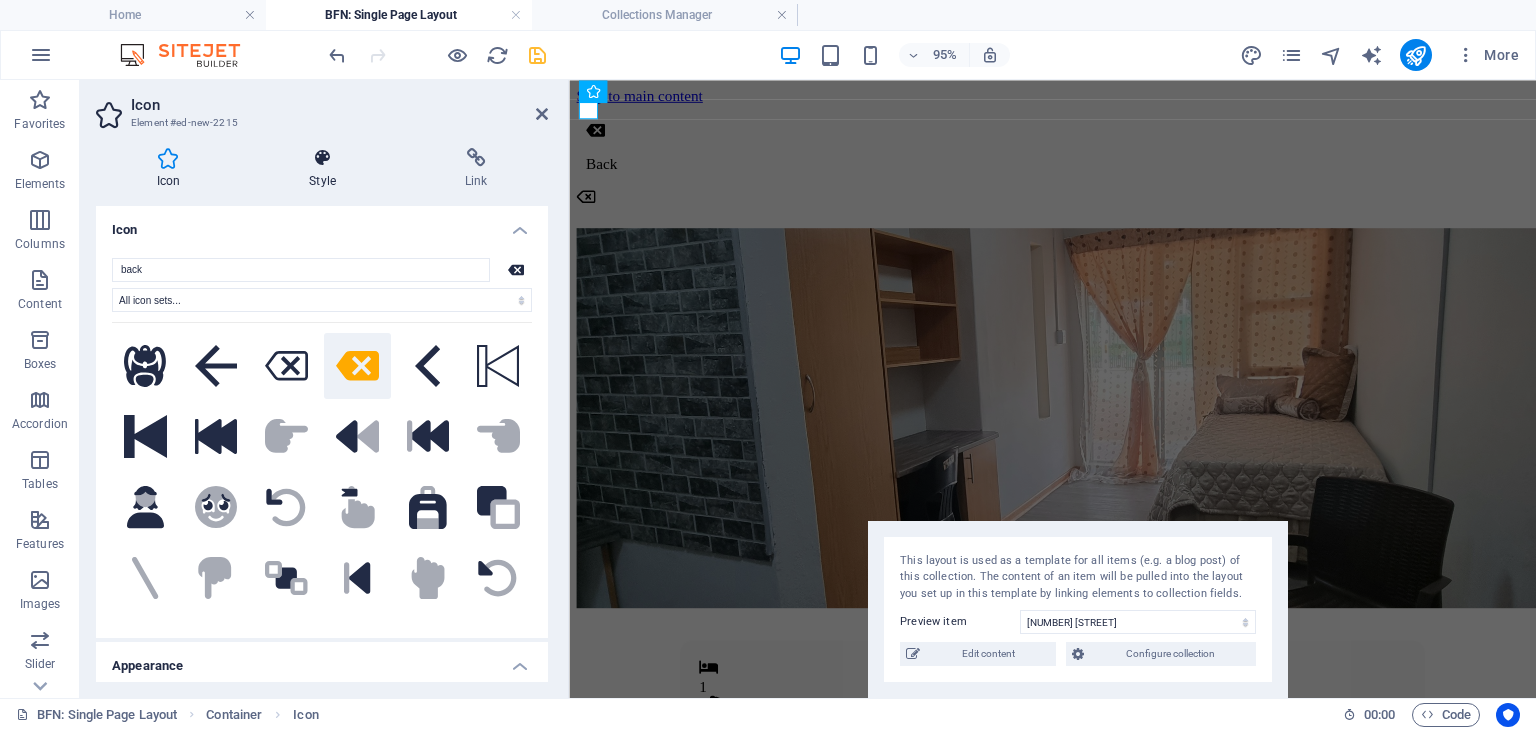 click on "Style" at bounding box center [327, 169] 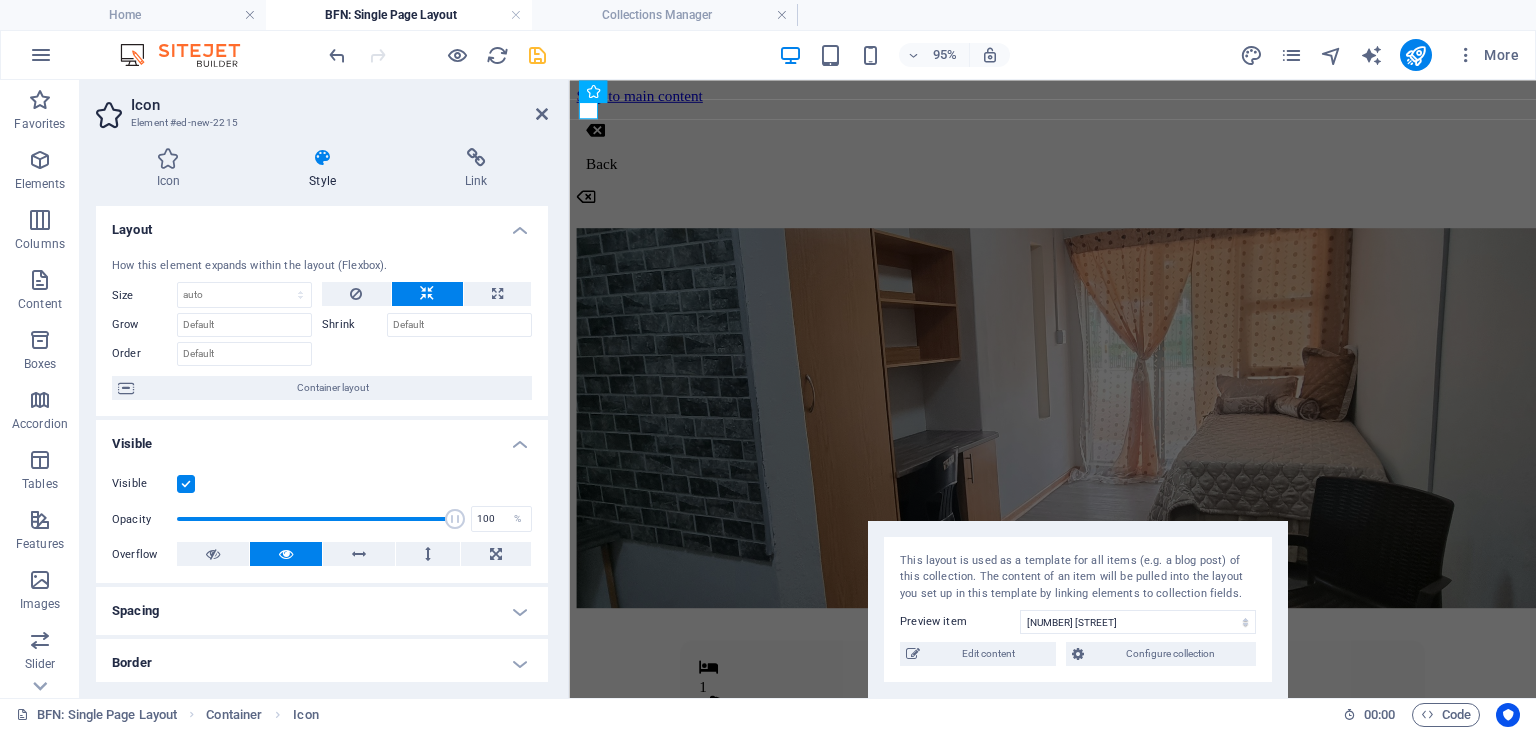 click on "Style" at bounding box center (327, 169) 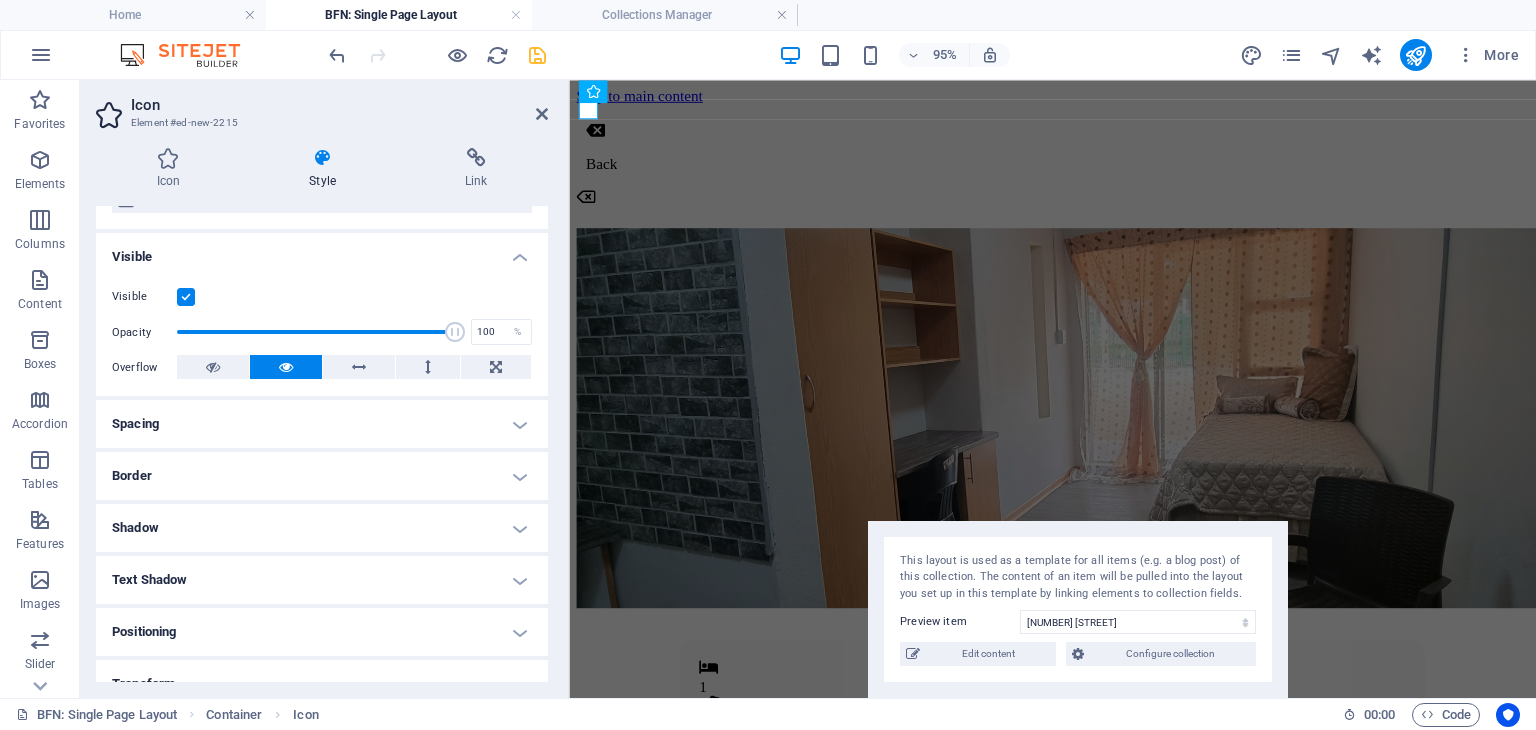 scroll, scrollTop: 195, scrollLeft: 0, axis: vertical 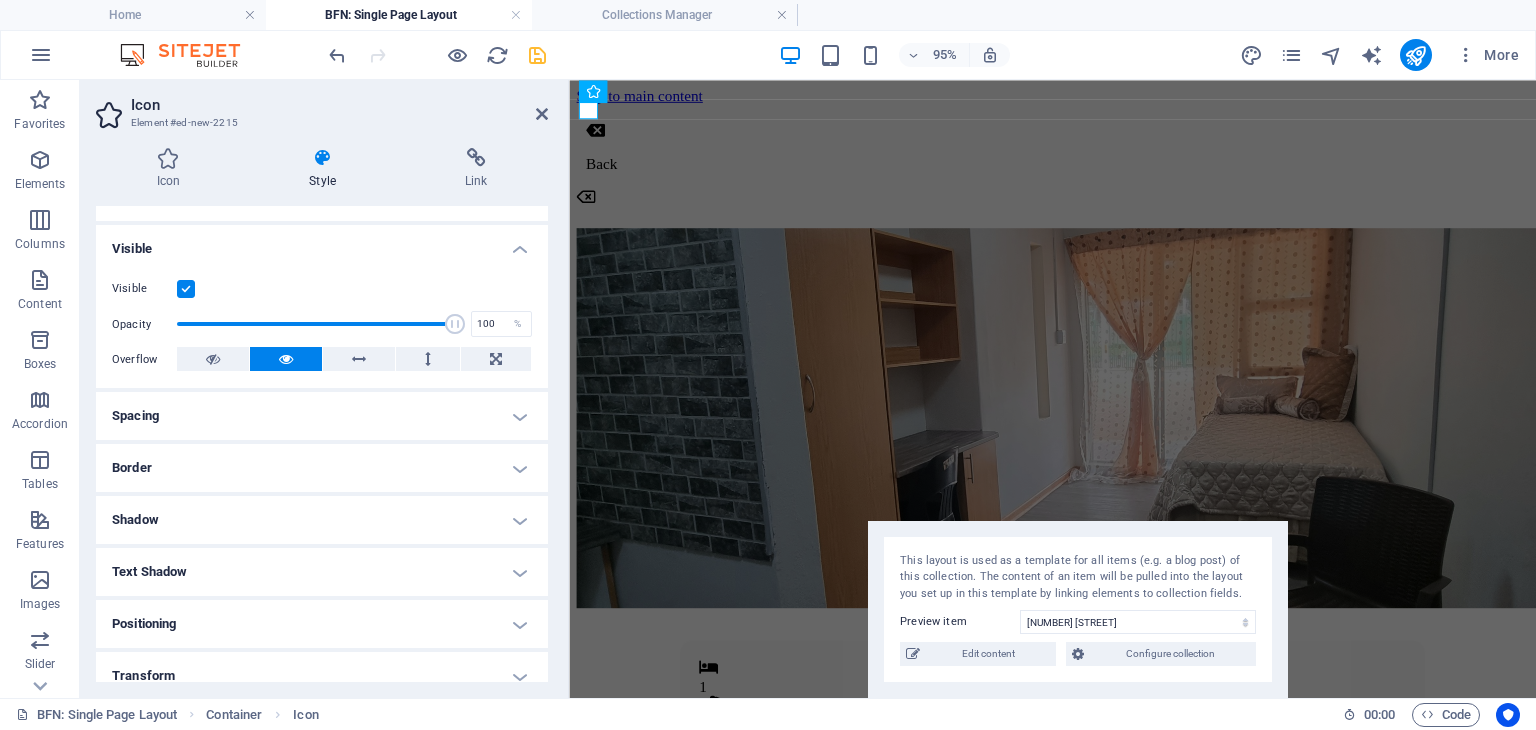 click on "Spacing" at bounding box center (322, 416) 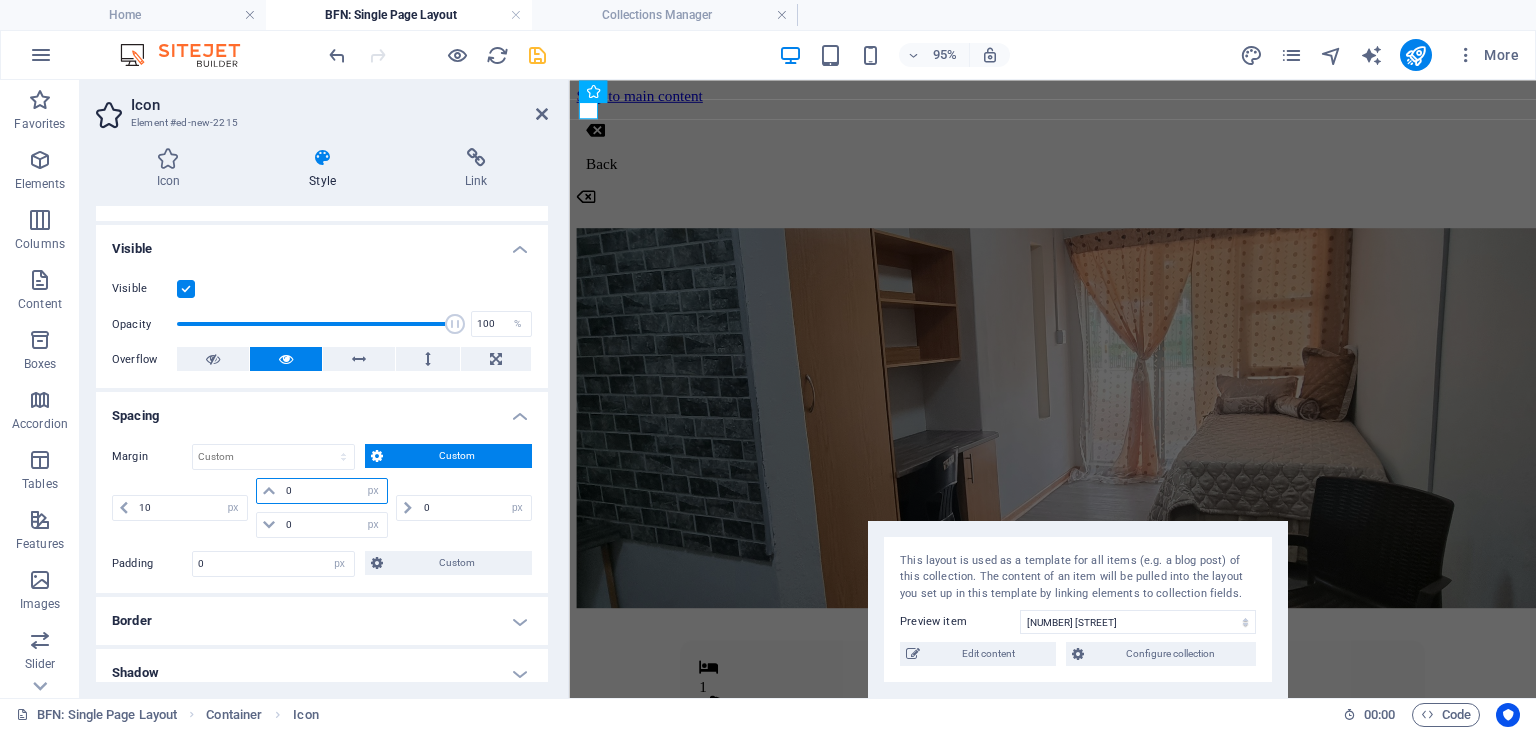 drag, startPoint x: 304, startPoint y: 486, endPoint x: 257, endPoint y: 486, distance: 47 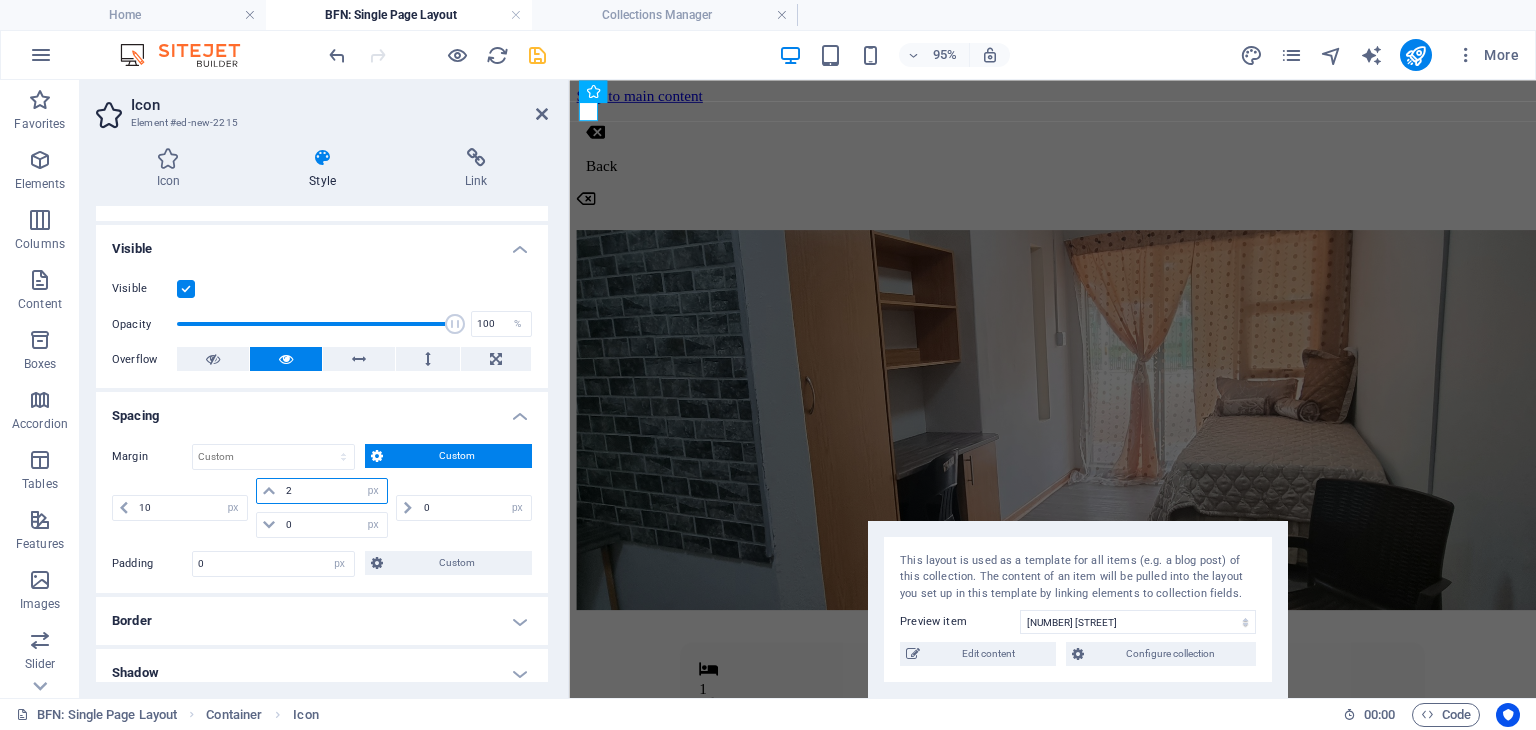 drag, startPoint x: 306, startPoint y: 492, endPoint x: 276, endPoint y: 496, distance: 30.265491 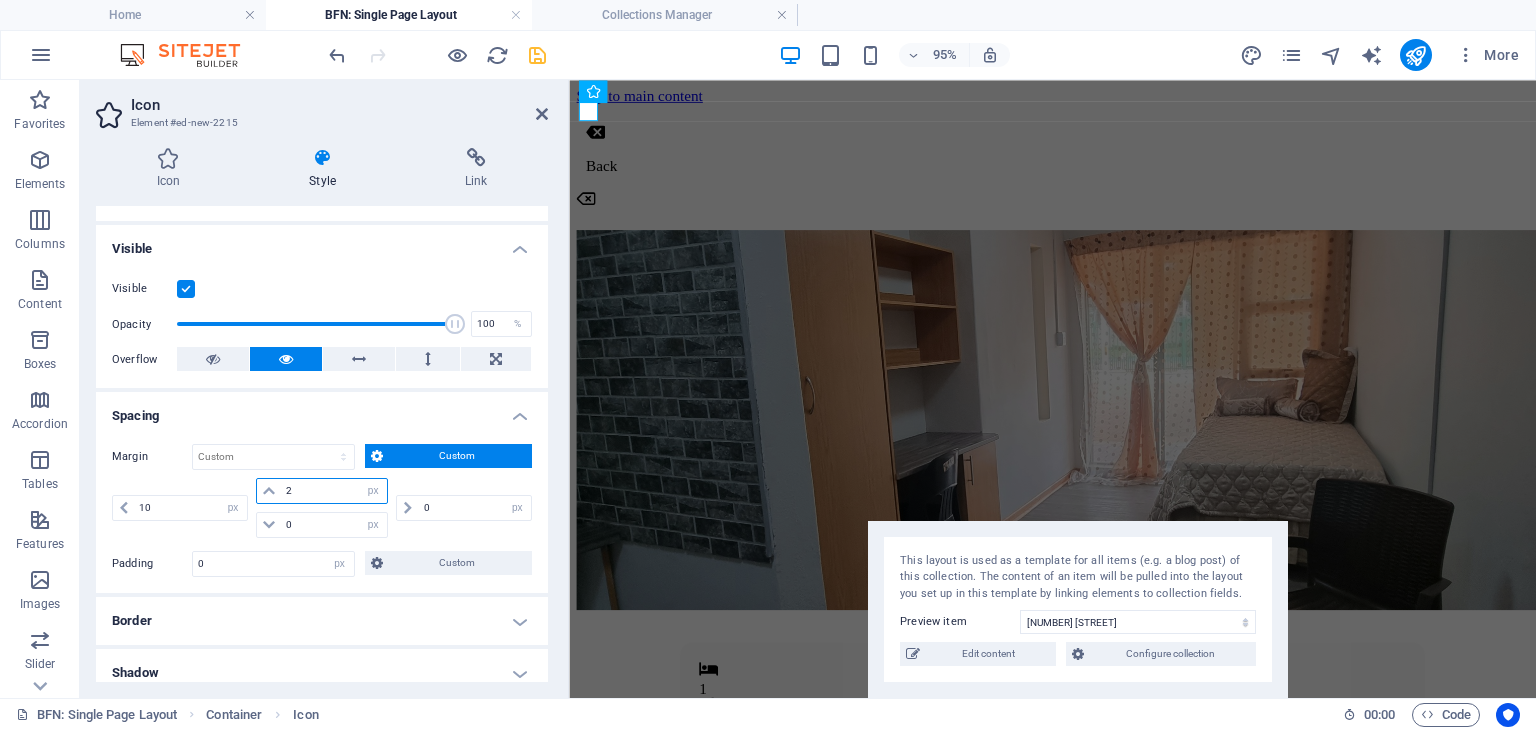 click on "2 auto px % rem vw vh" at bounding box center (322, 491) 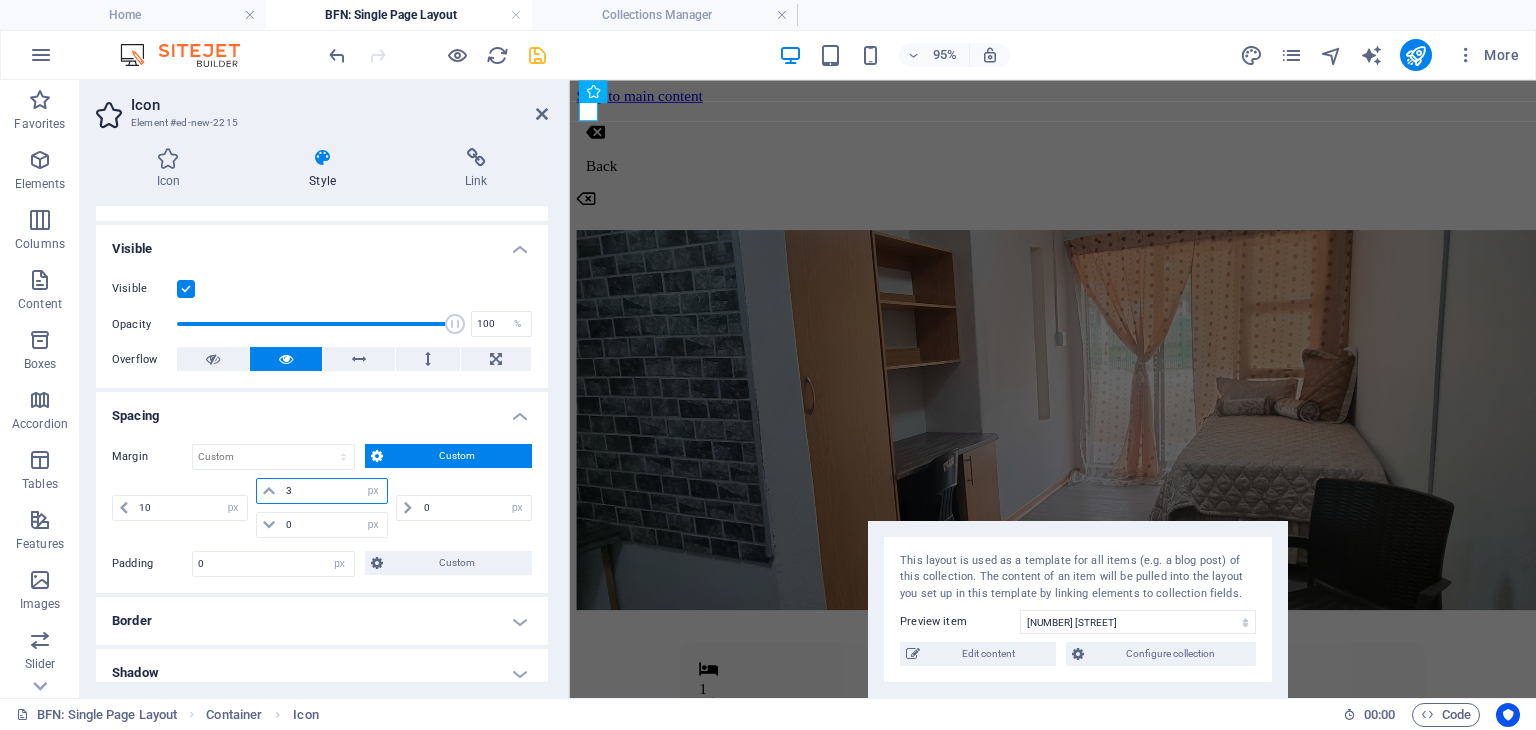 type on "3" 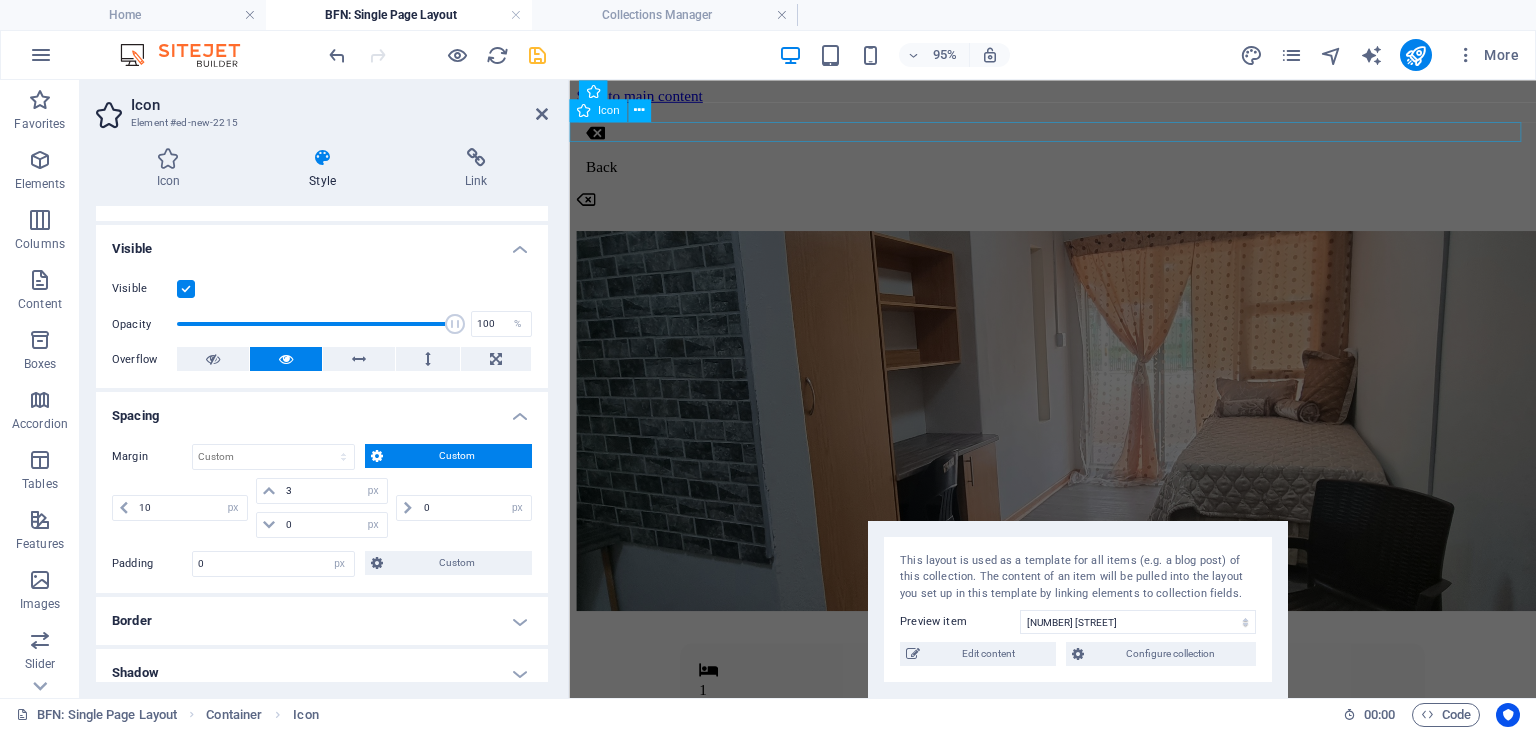 click at bounding box center [1078, 208] 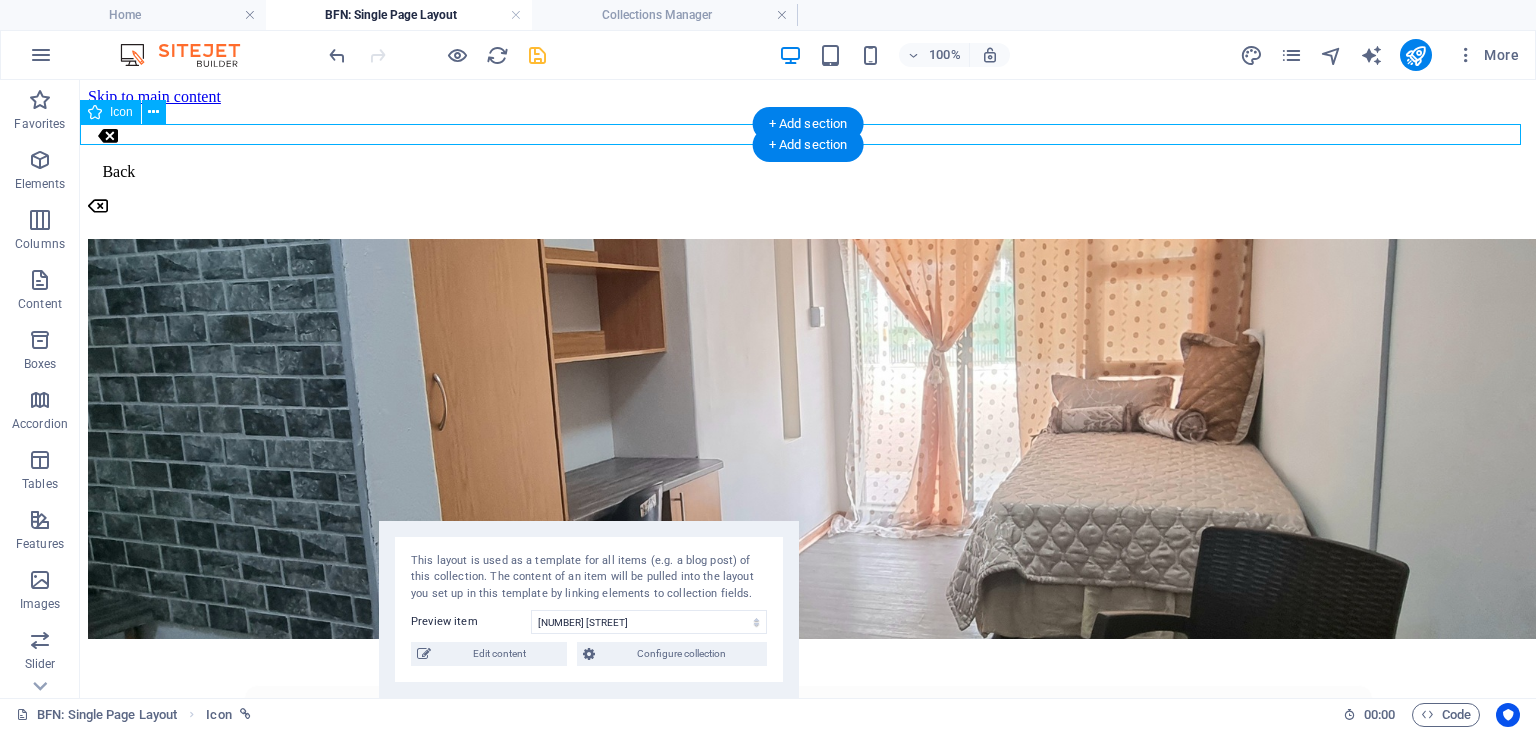 click at bounding box center (808, 208) 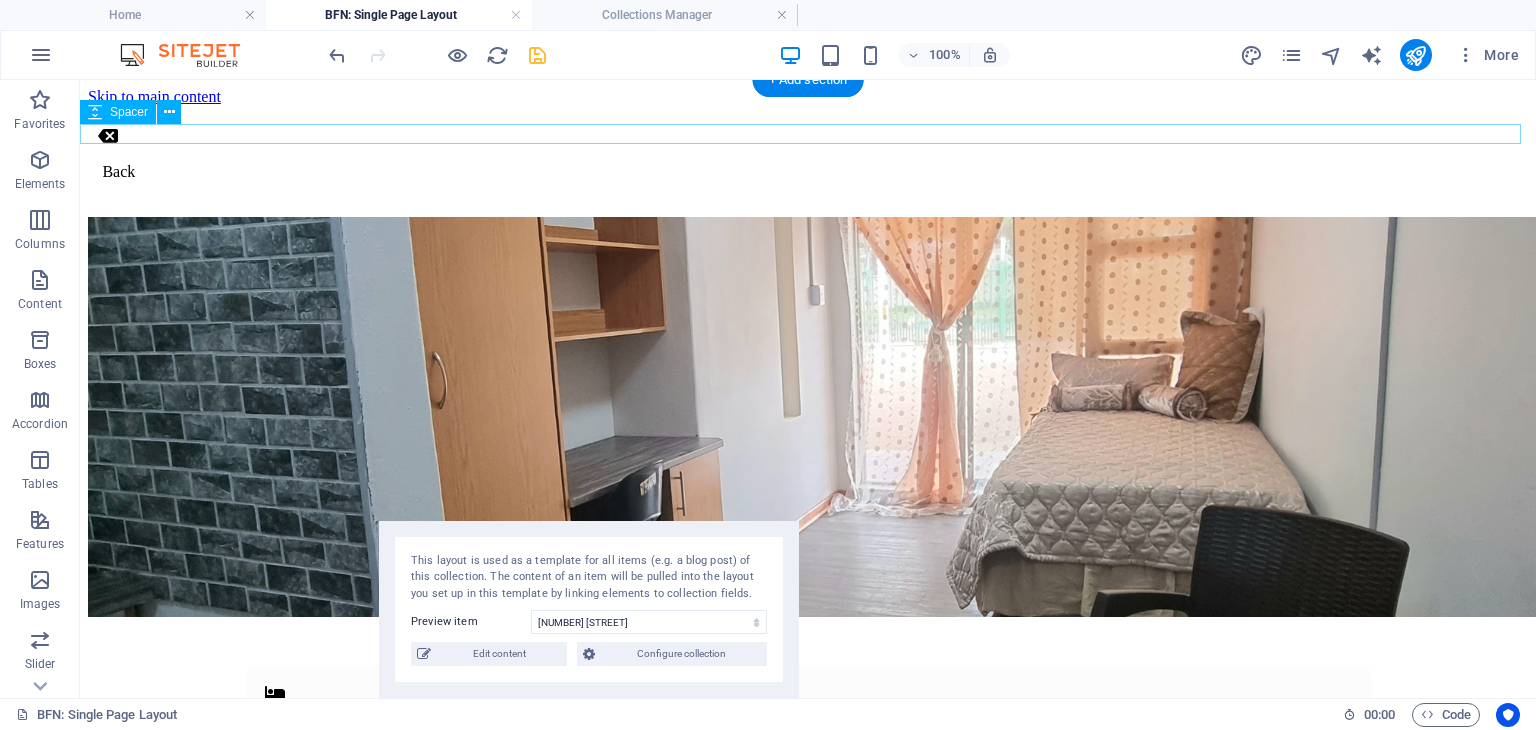 click at bounding box center (808, 207) 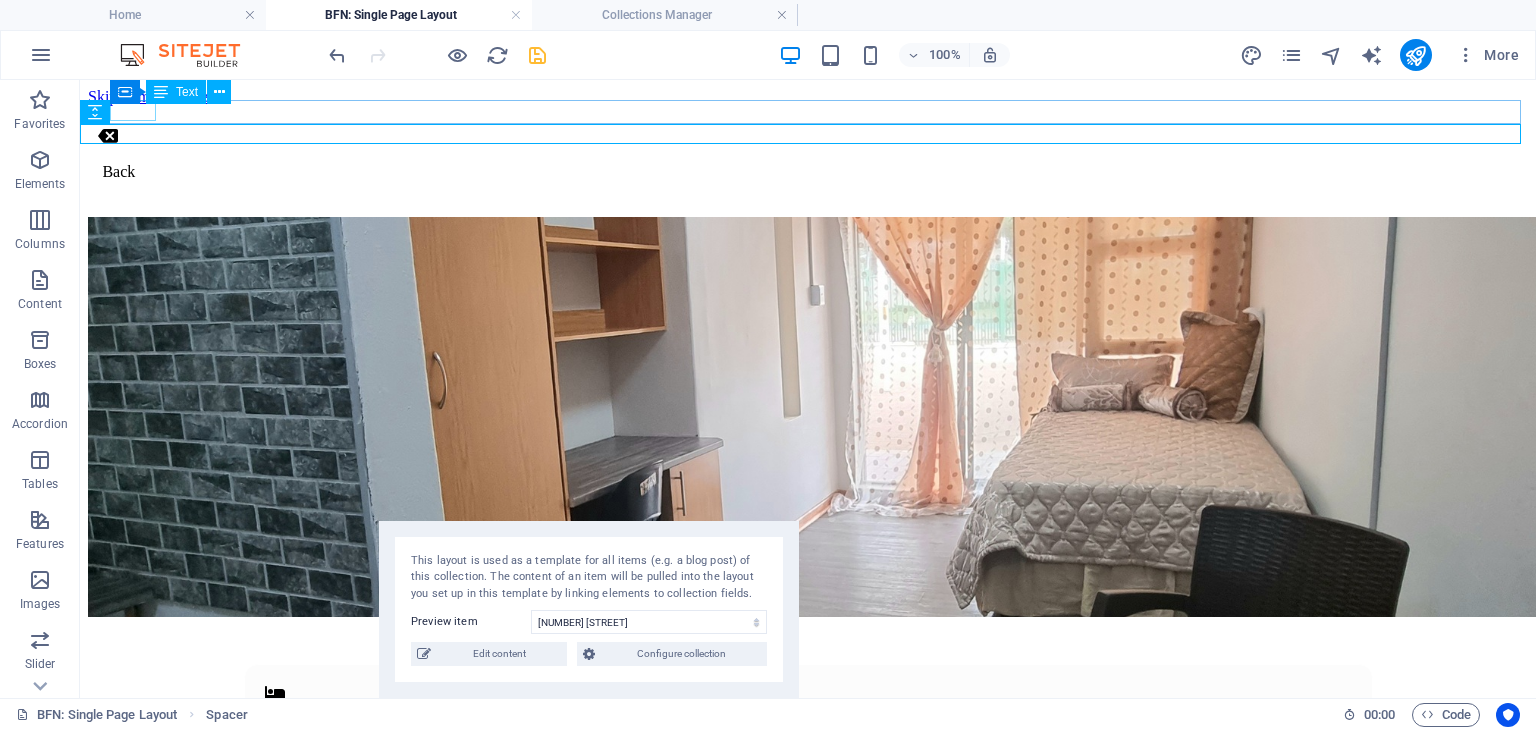 click on "Back" at bounding box center (808, 172) 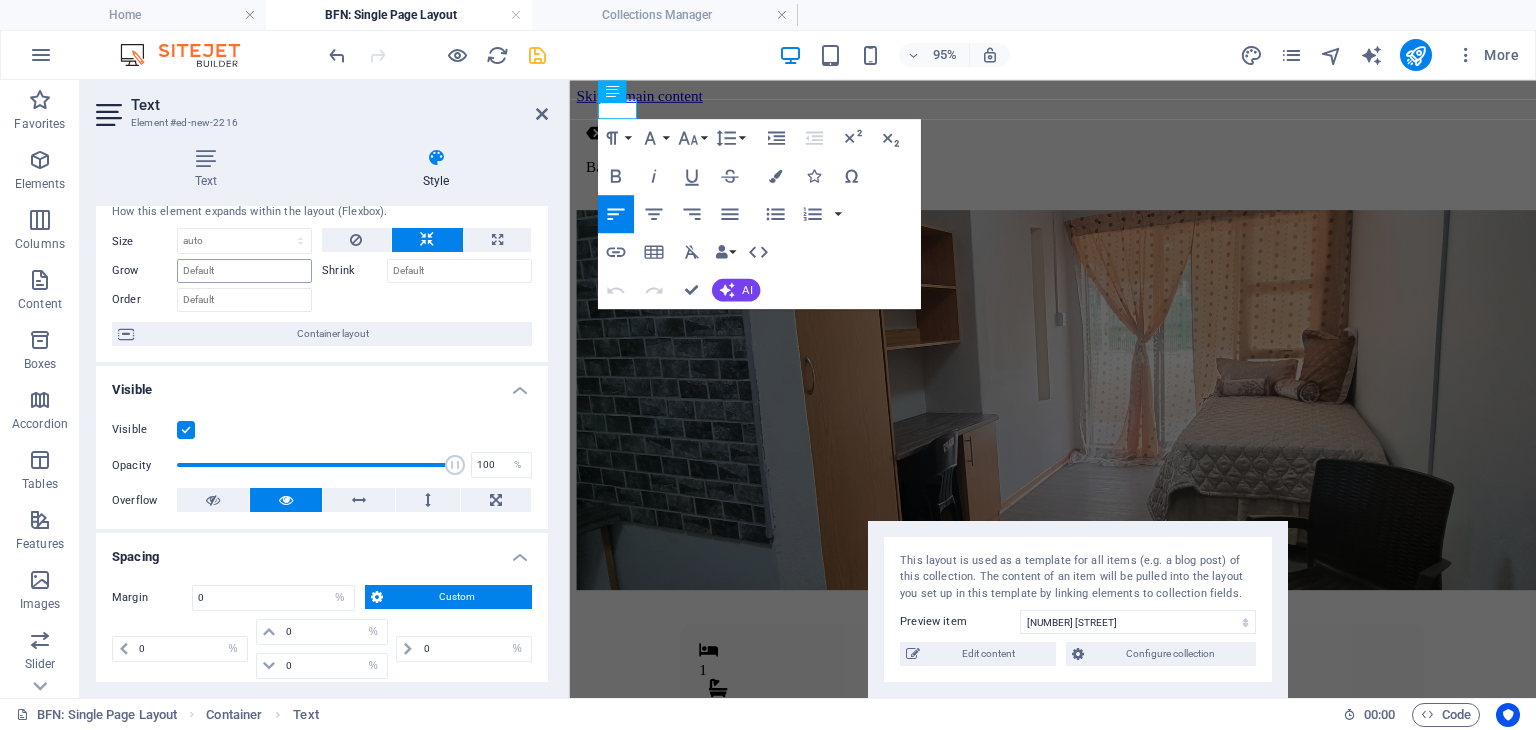 scroll, scrollTop: 76, scrollLeft: 0, axis: vertical 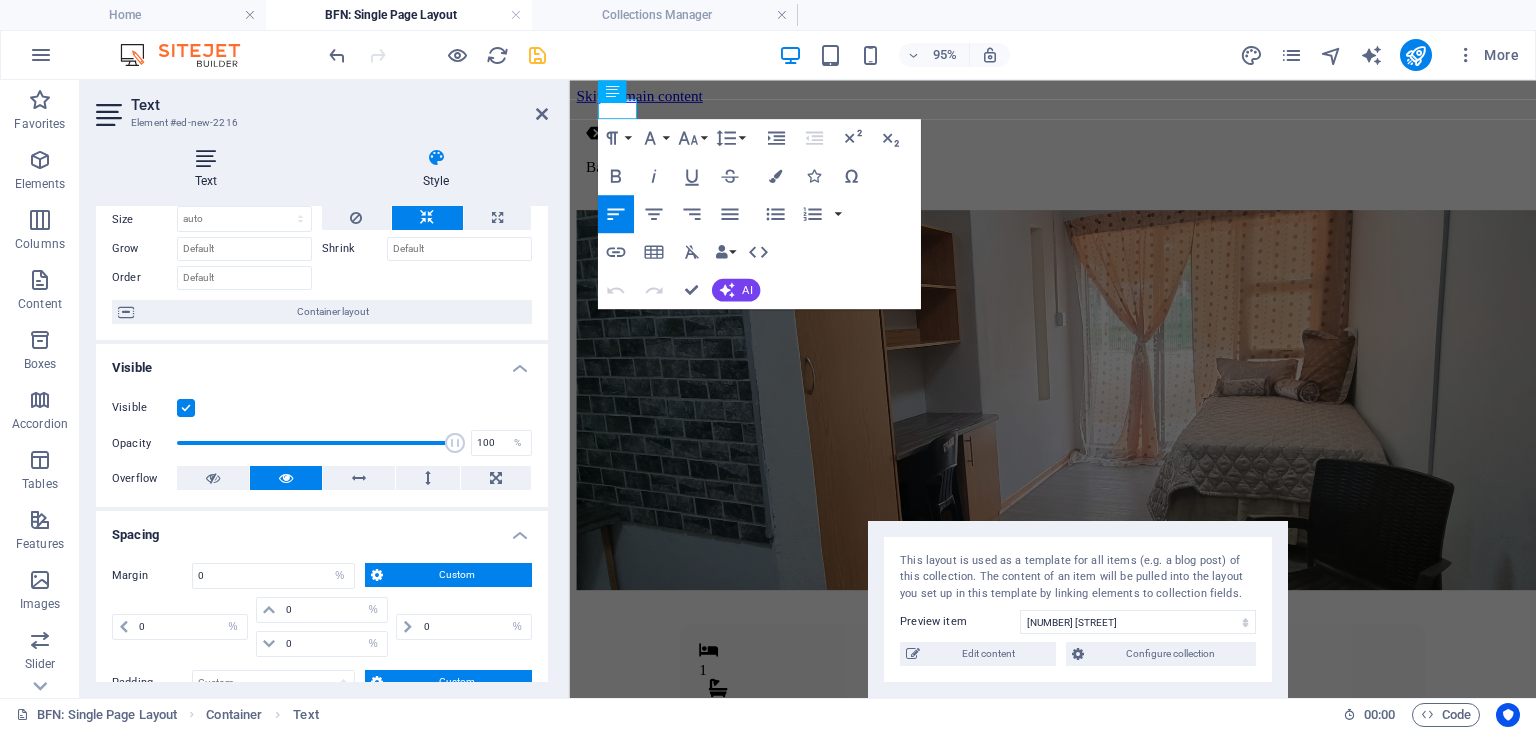 click on "Text" at bounding box center (210, 169) 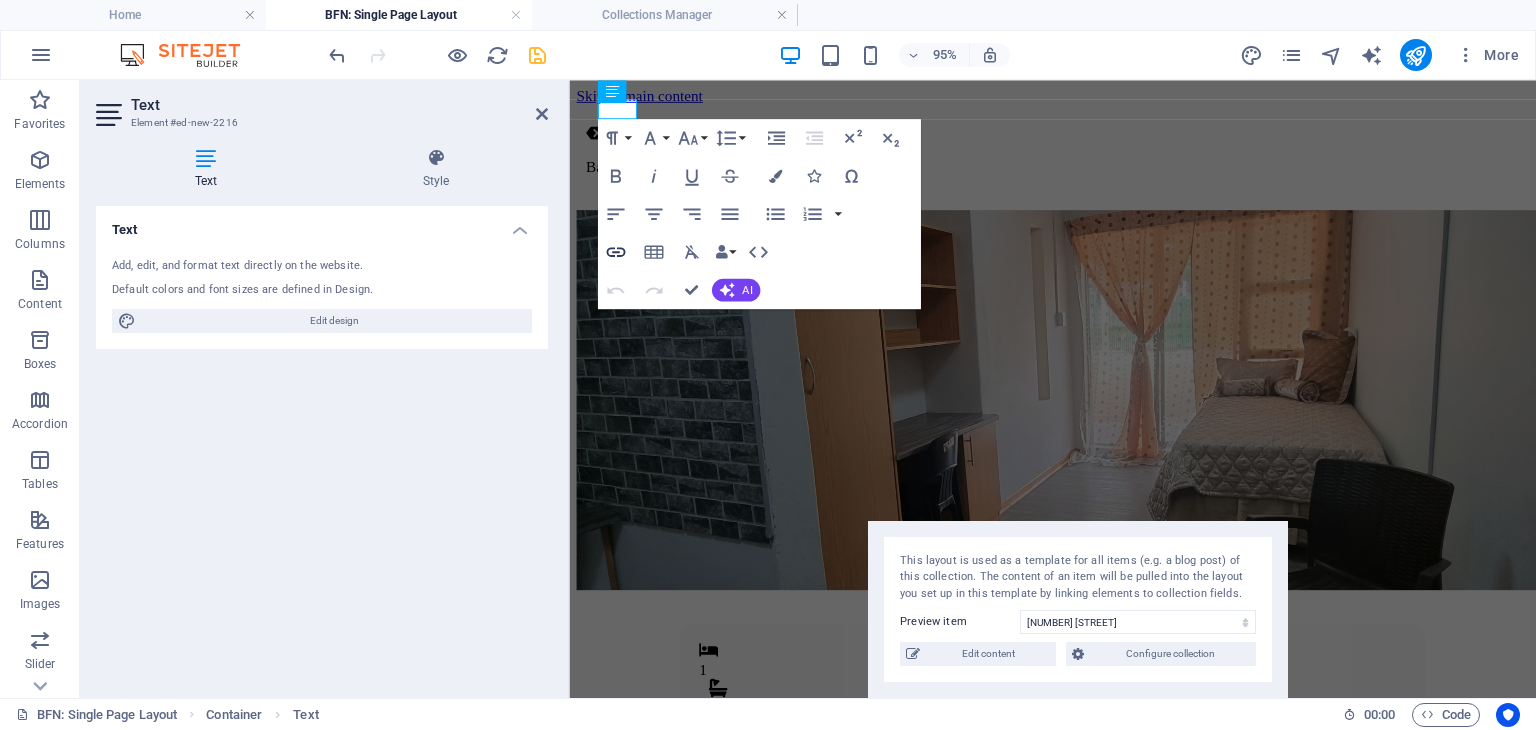 click 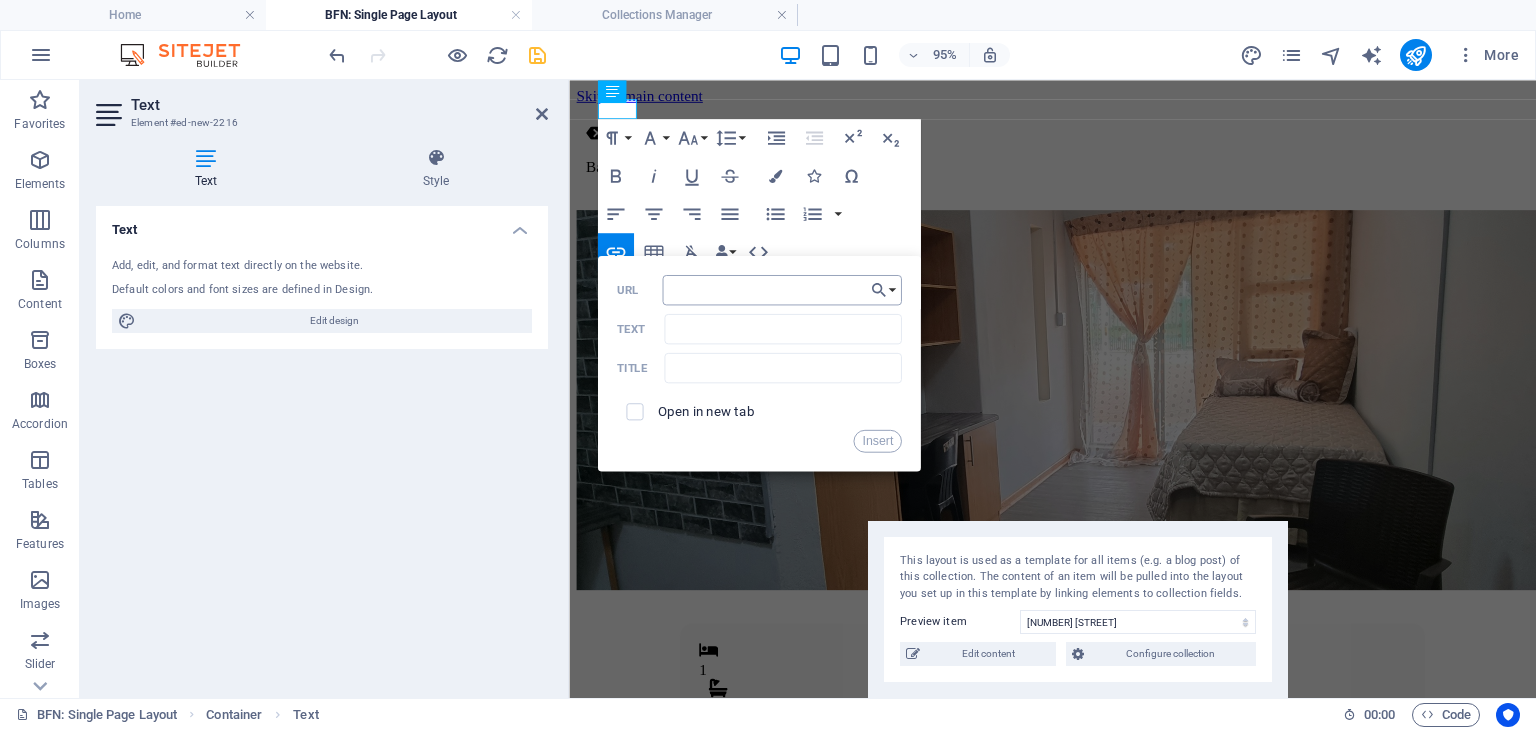 click on "URL" at bounding box center [782, 290] 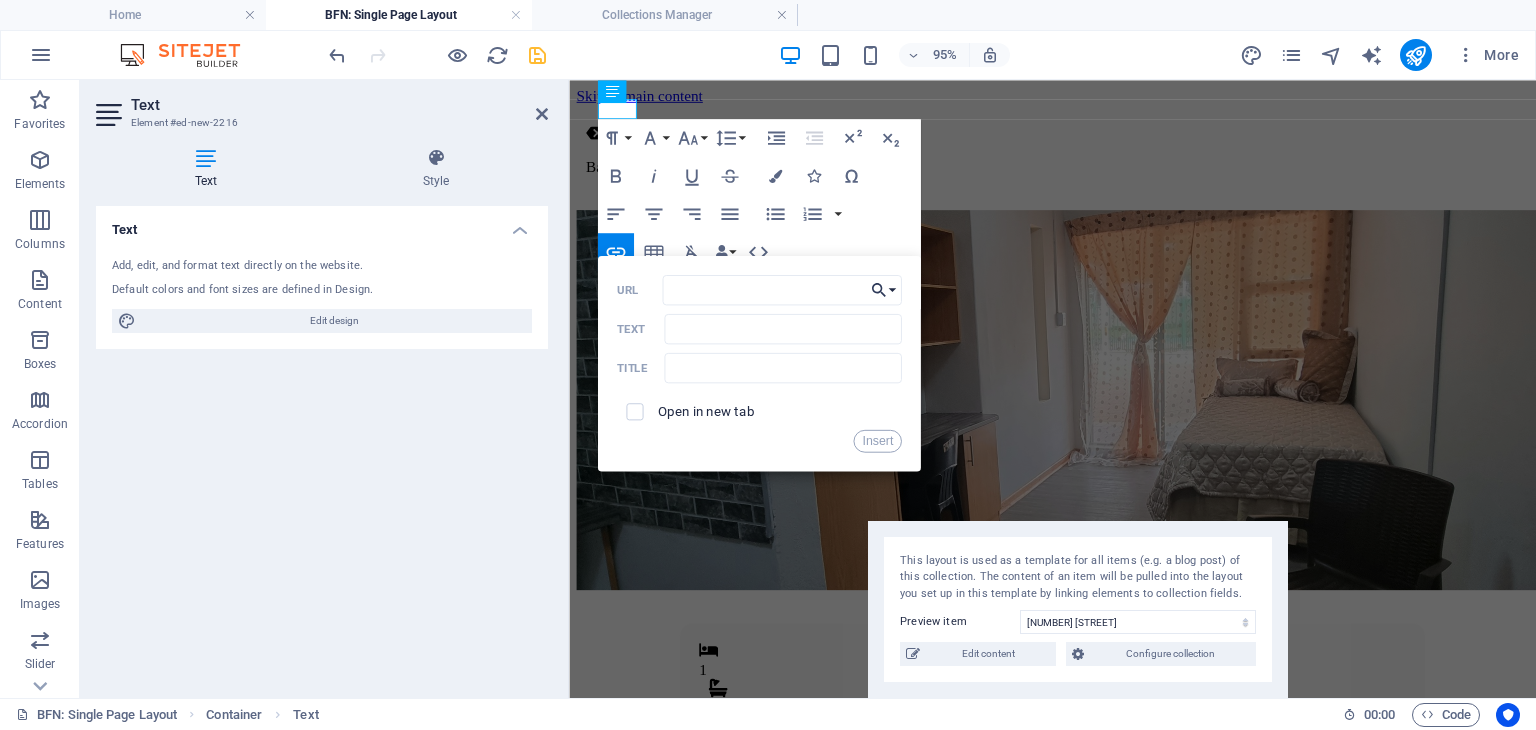 click on "Choose Link" at bounding box center (884, 290) 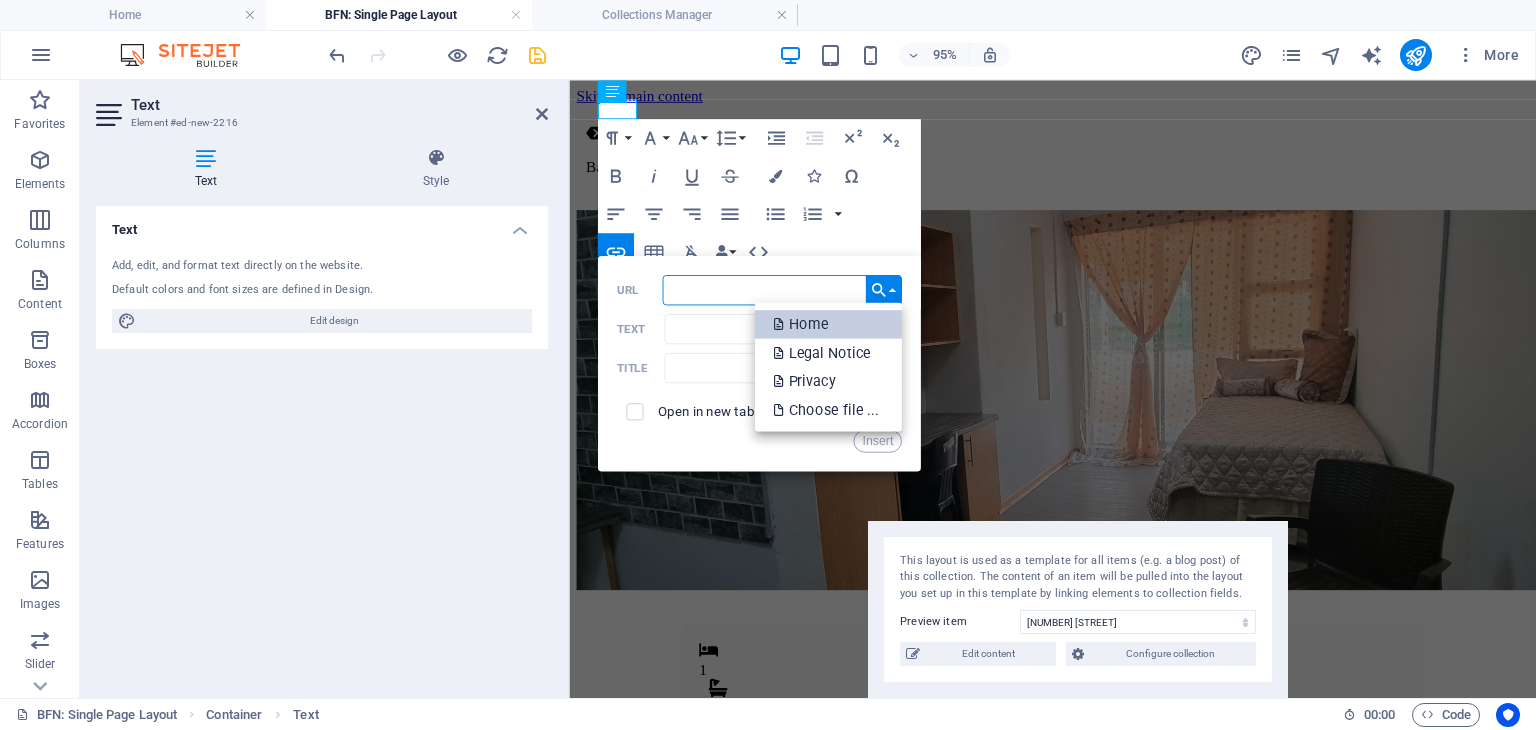 click on "Home" at bounding box center [827, 324] 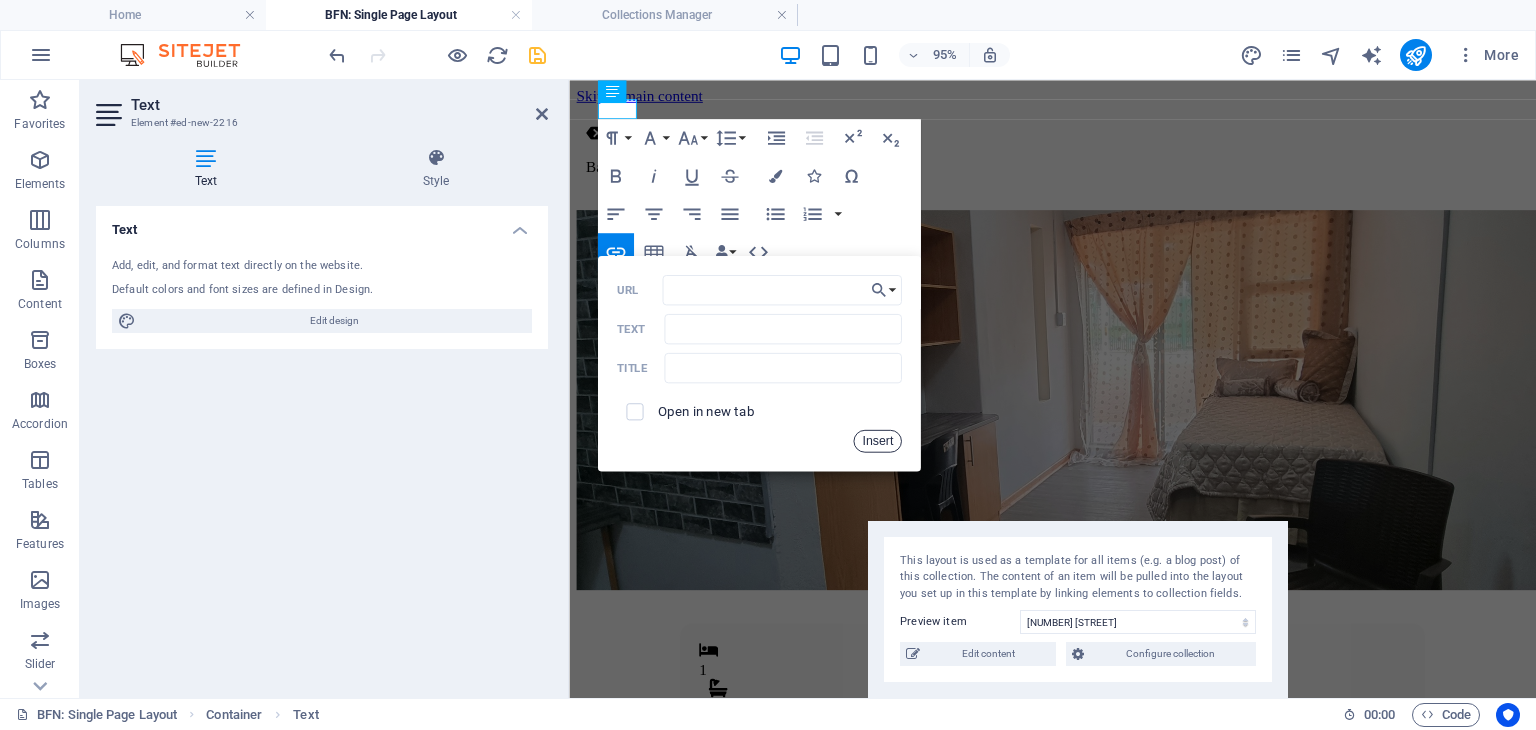 click on "Insert" at bounding box center (878, 441) 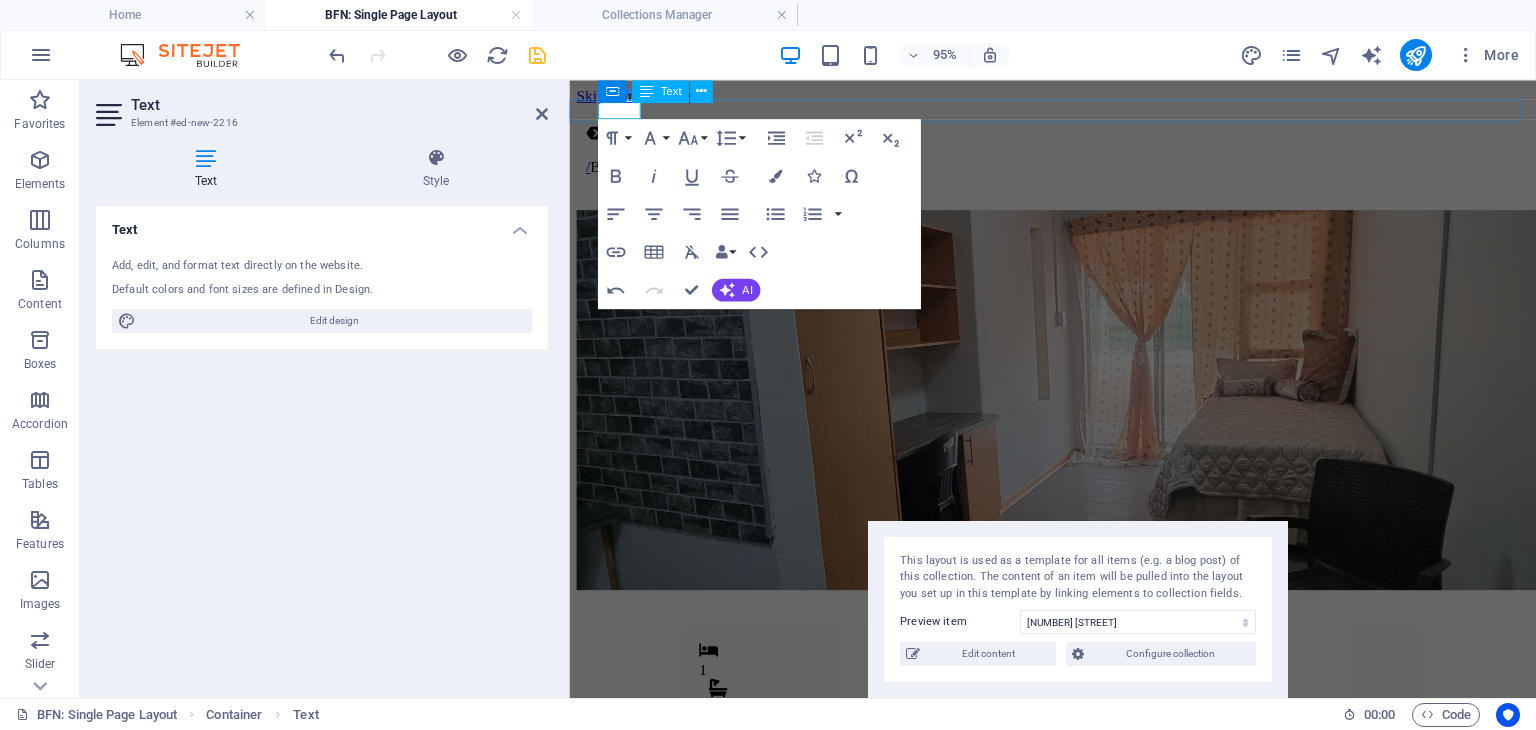 click on "/ ​Back" at bounding box center [1083, 172] 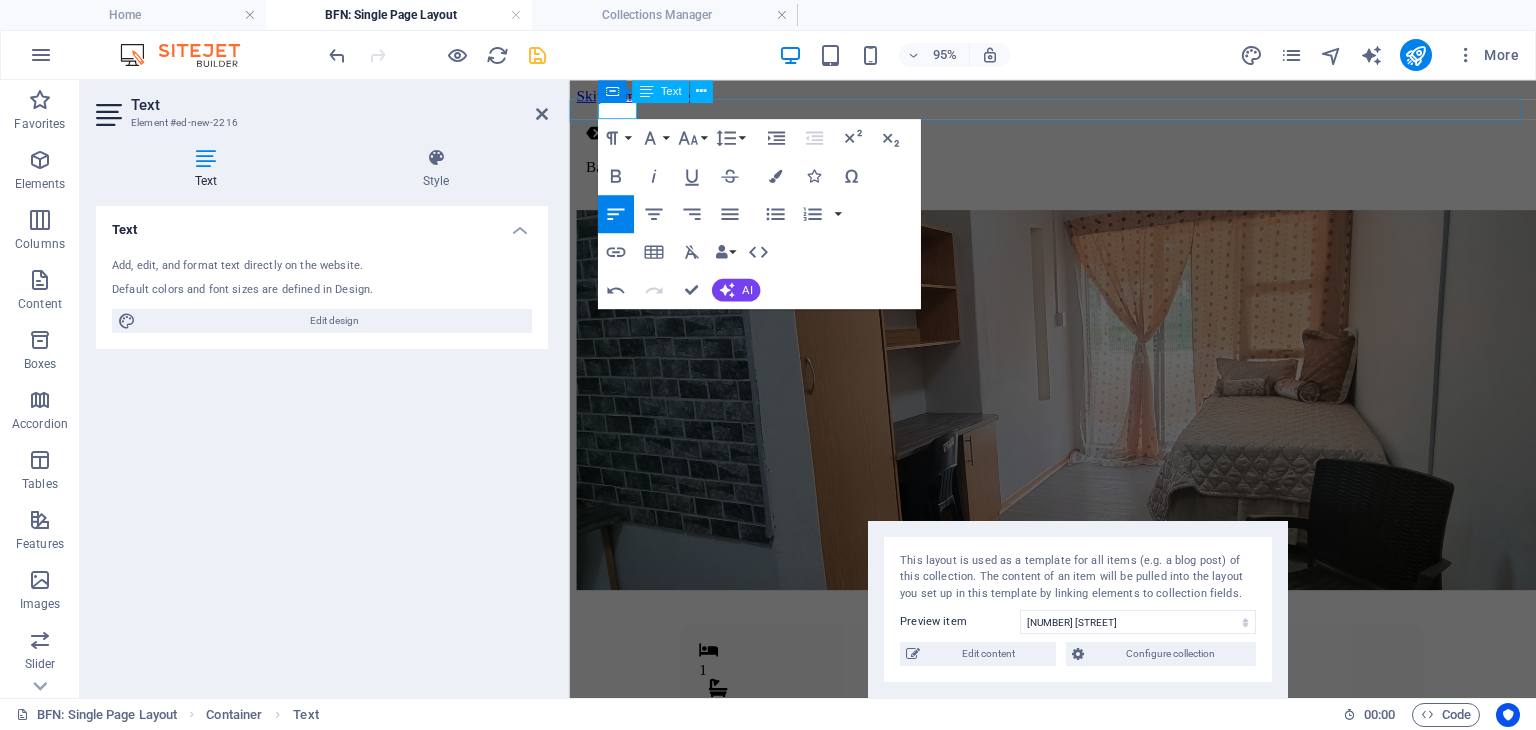 click on "Back" at bounding box center (1083, 172) 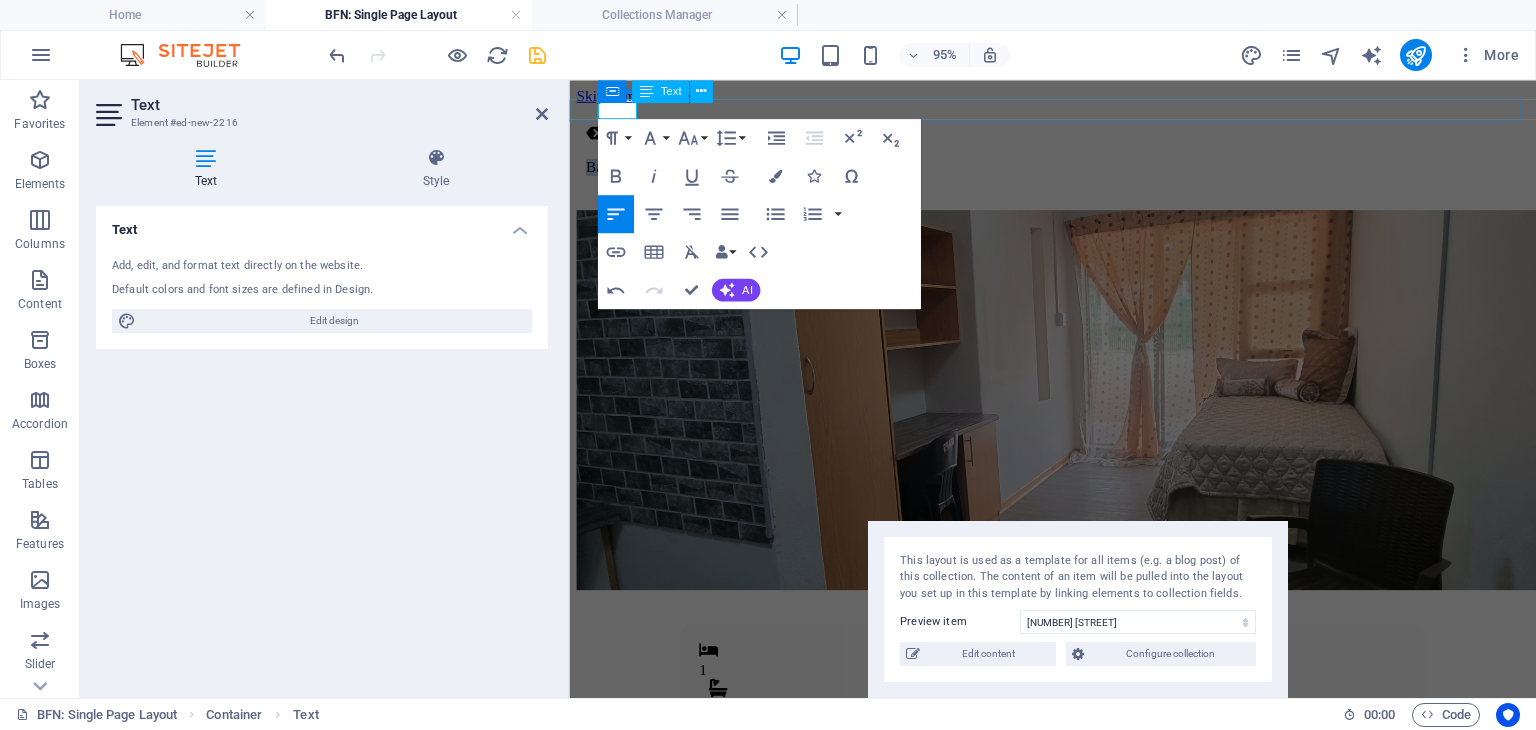 click on "Back" at bounding box center [1083, 172] 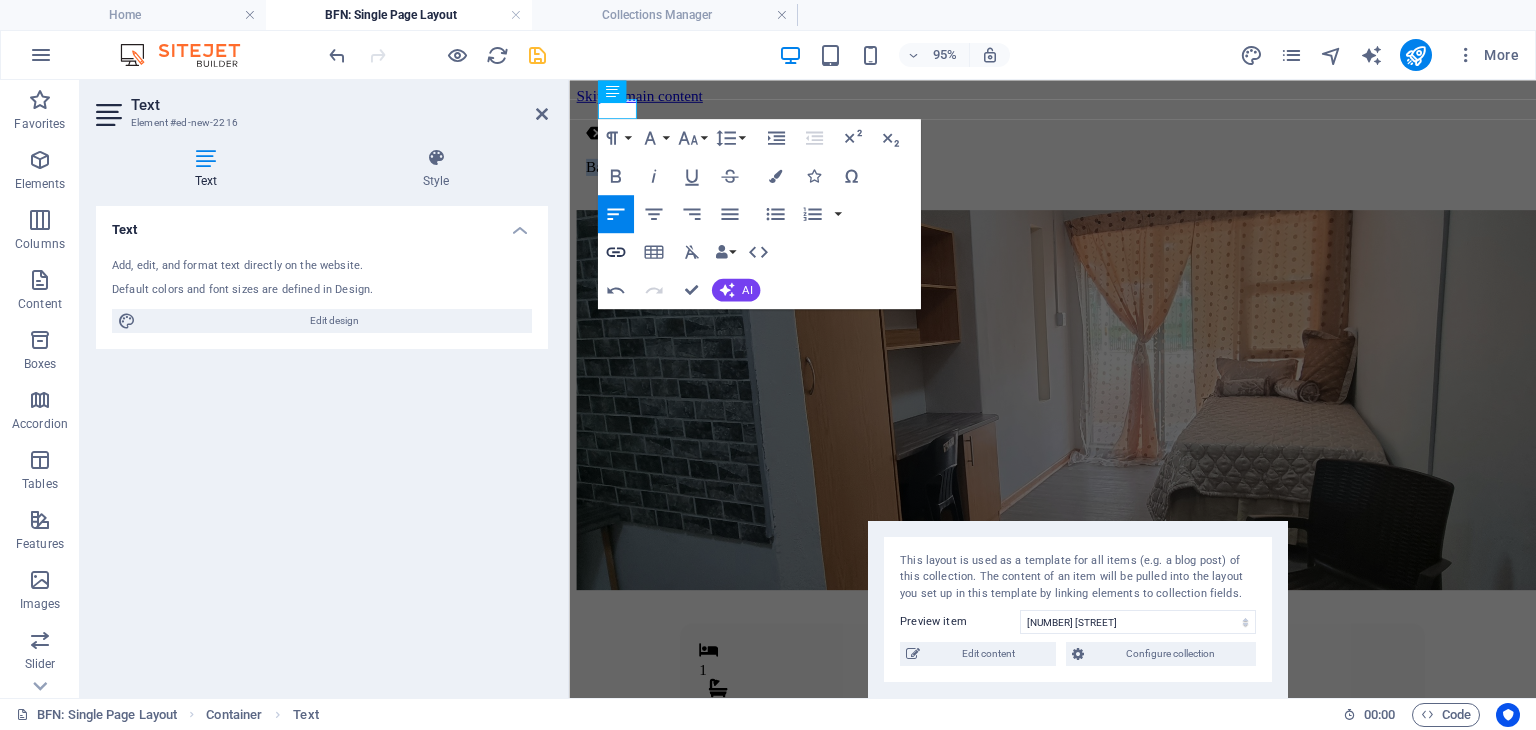 type on "Back" 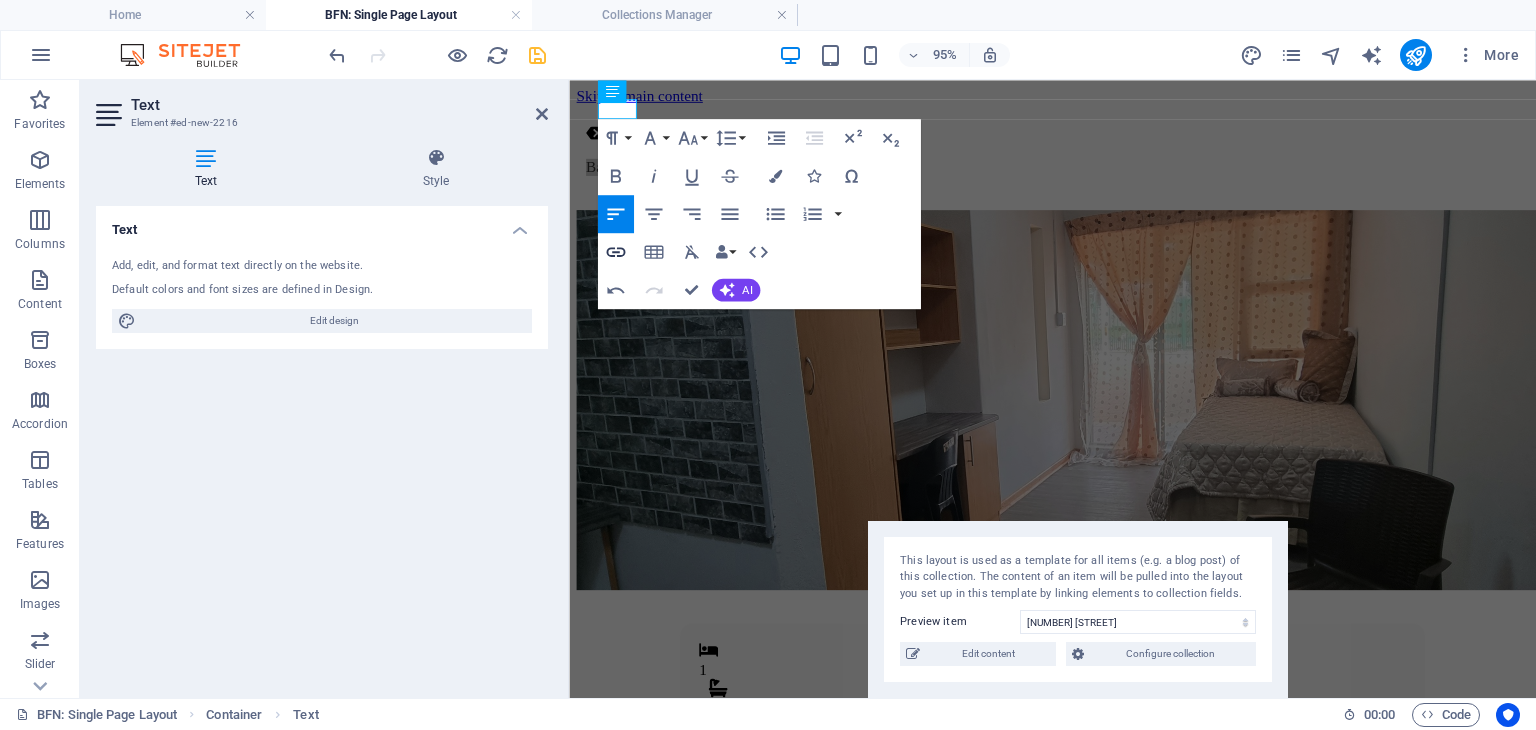 click 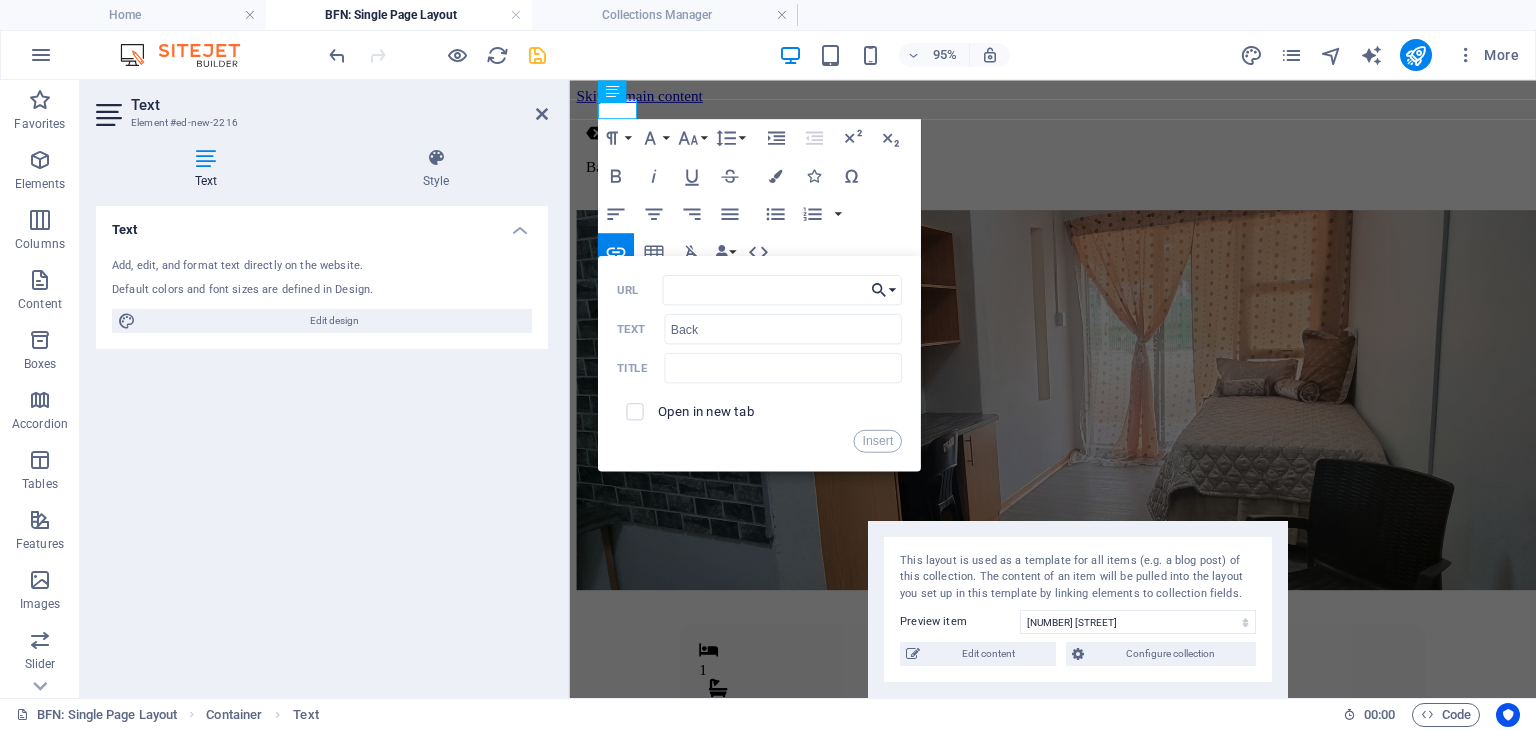 click on "Choose Link" at bounding box center (884, 290) 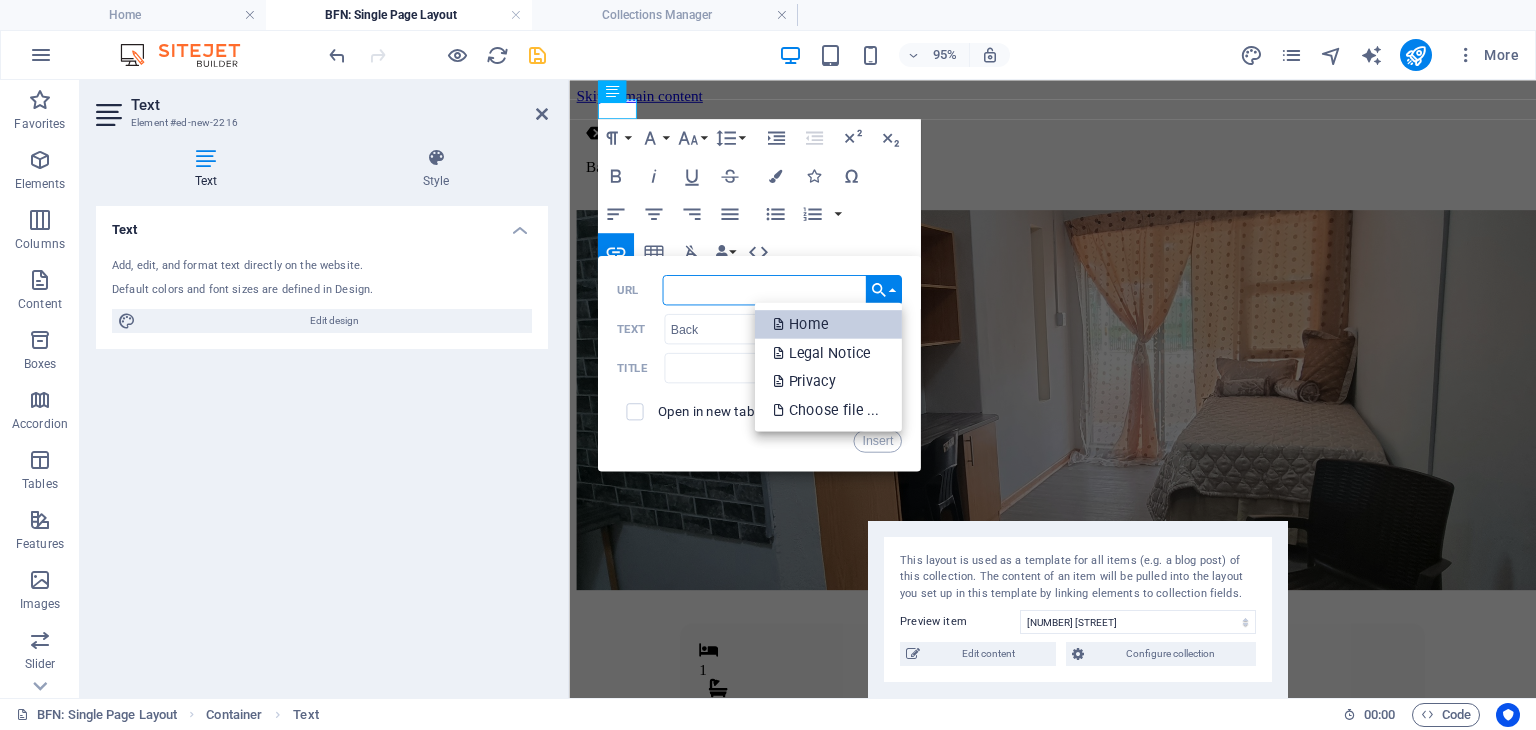 click on "Home" at bounding box center (827, 324) 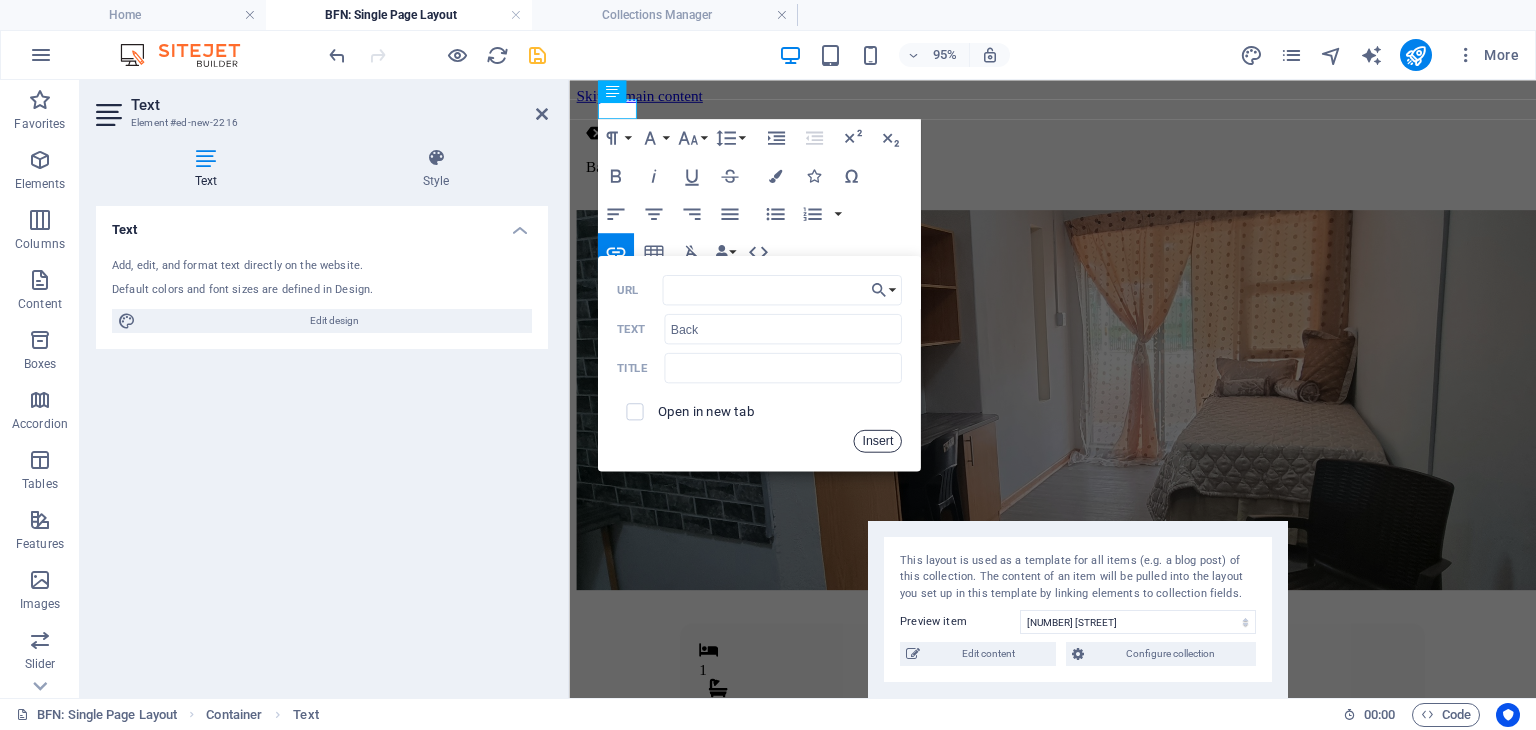 click on "Insert" at bounding box center (878, 441) 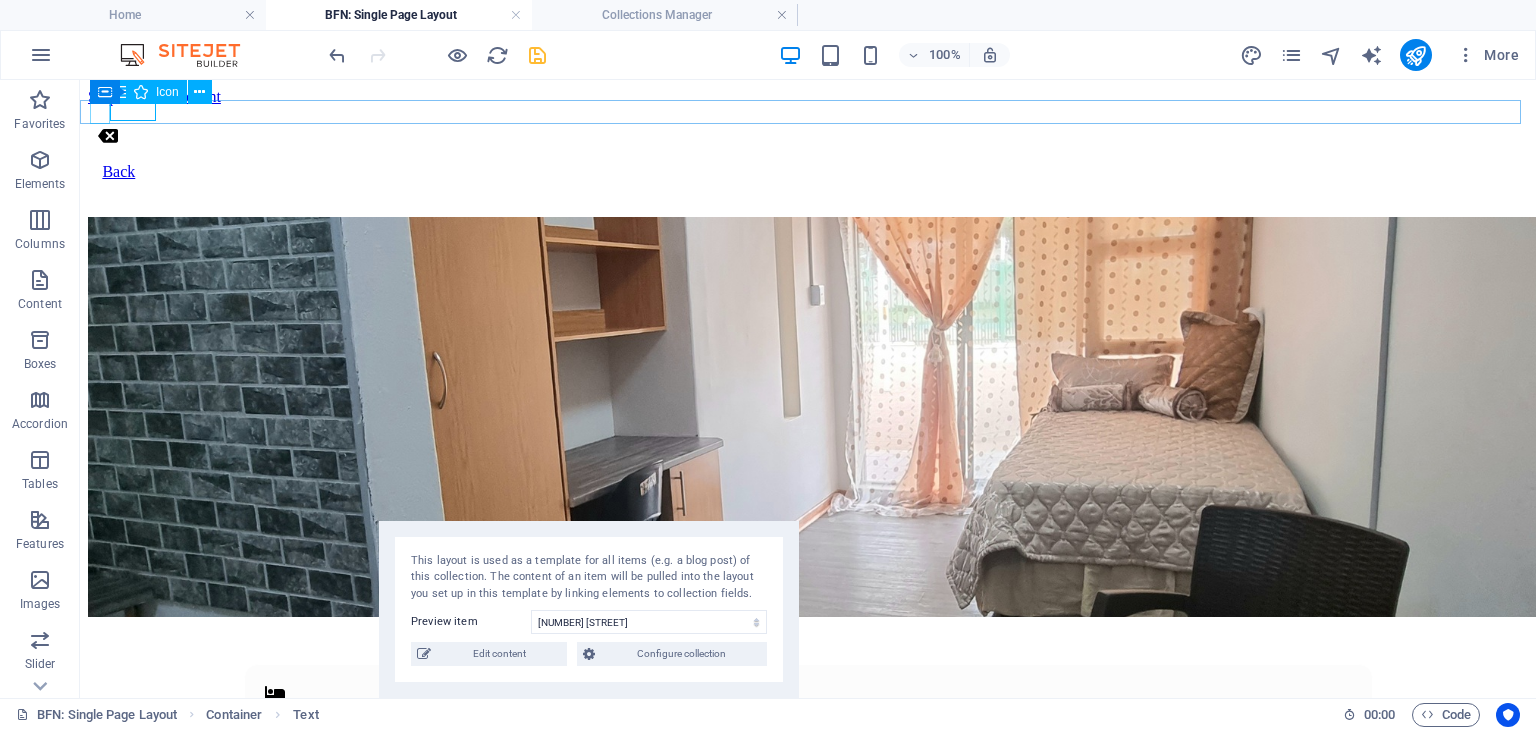 click at bounding box center [813, 138] 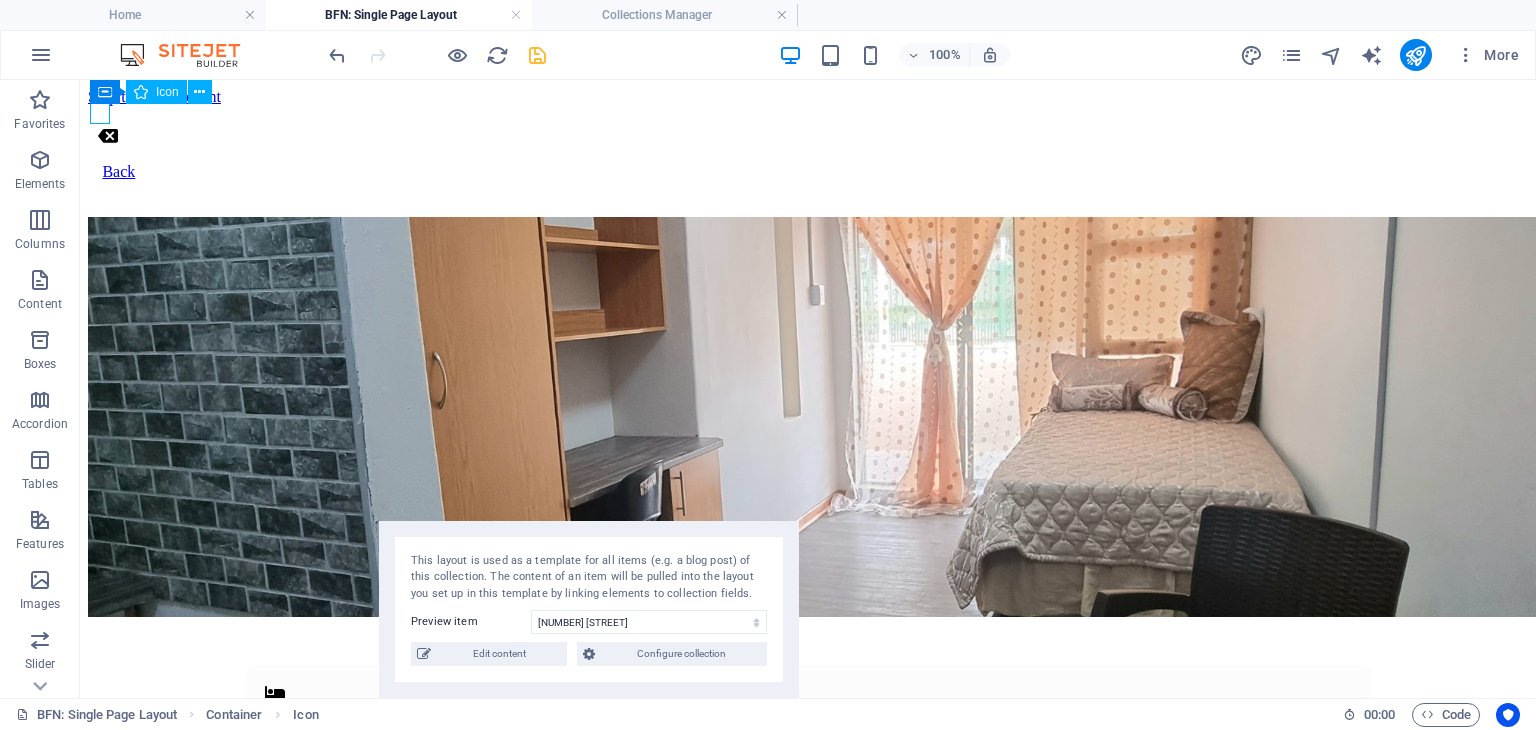 click at bounding box center (813, 138) 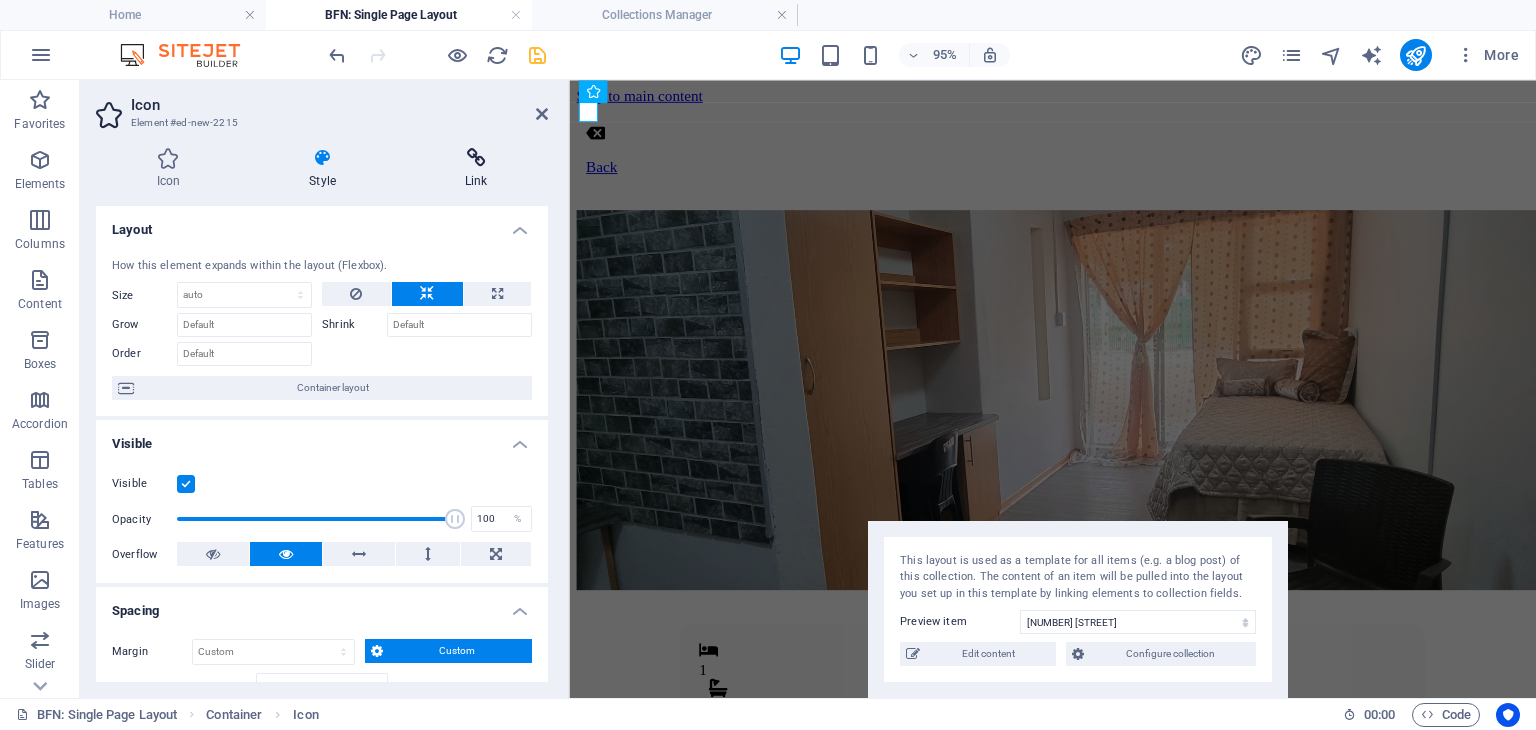 click on "Link" at bounding box center [477, 169] 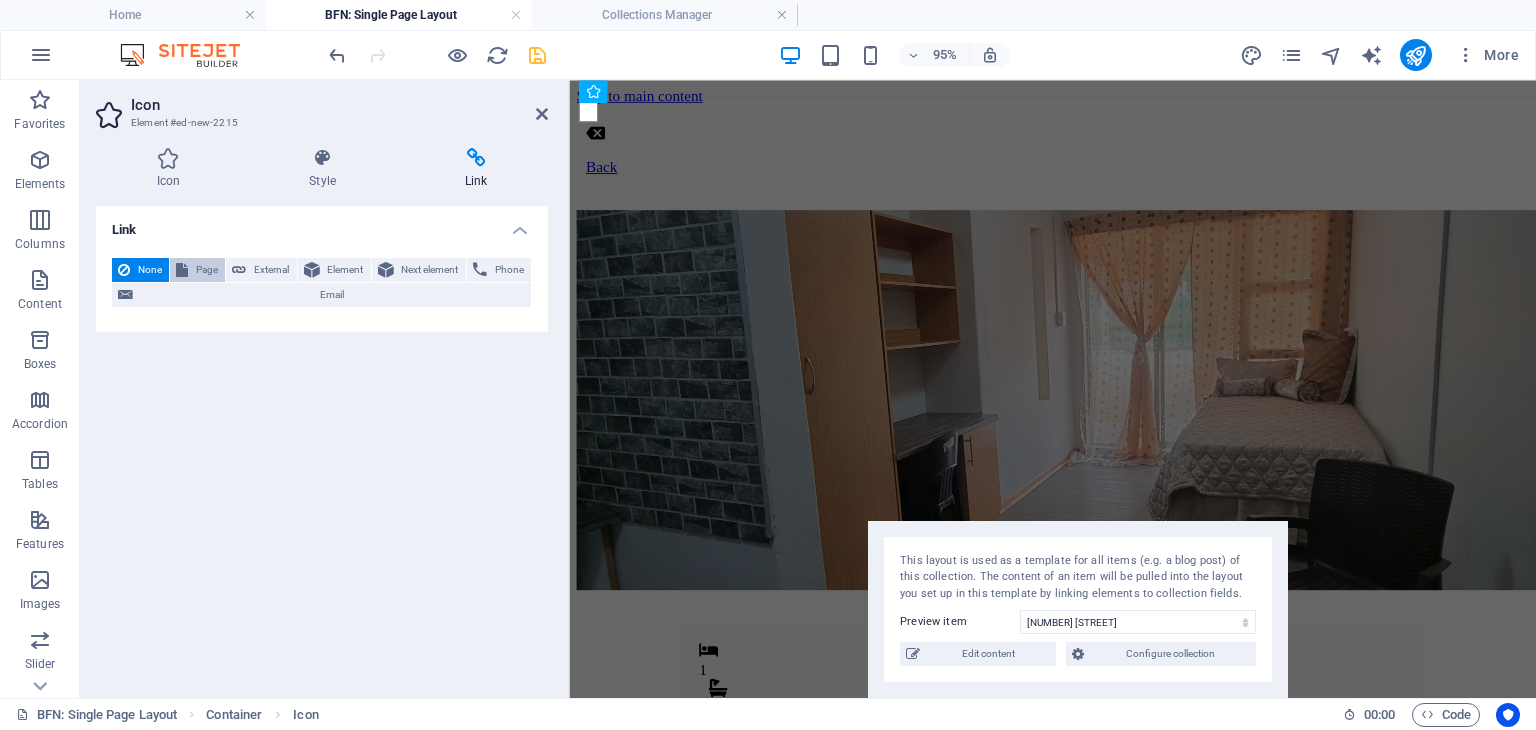 click on "Page" at bounding box center (206, 270) 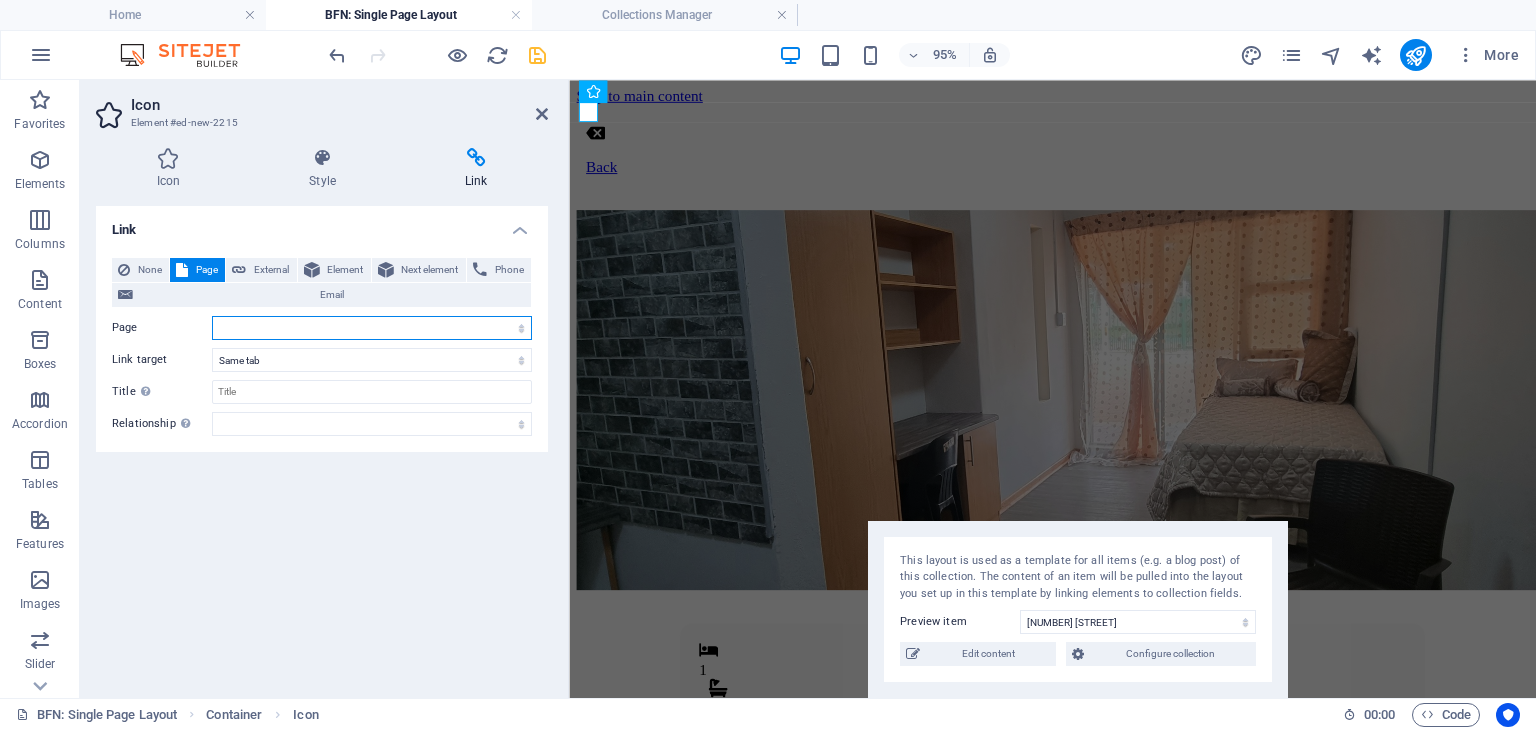click on "Home Legal Notice Privacy" at bounding box center [372, 328] 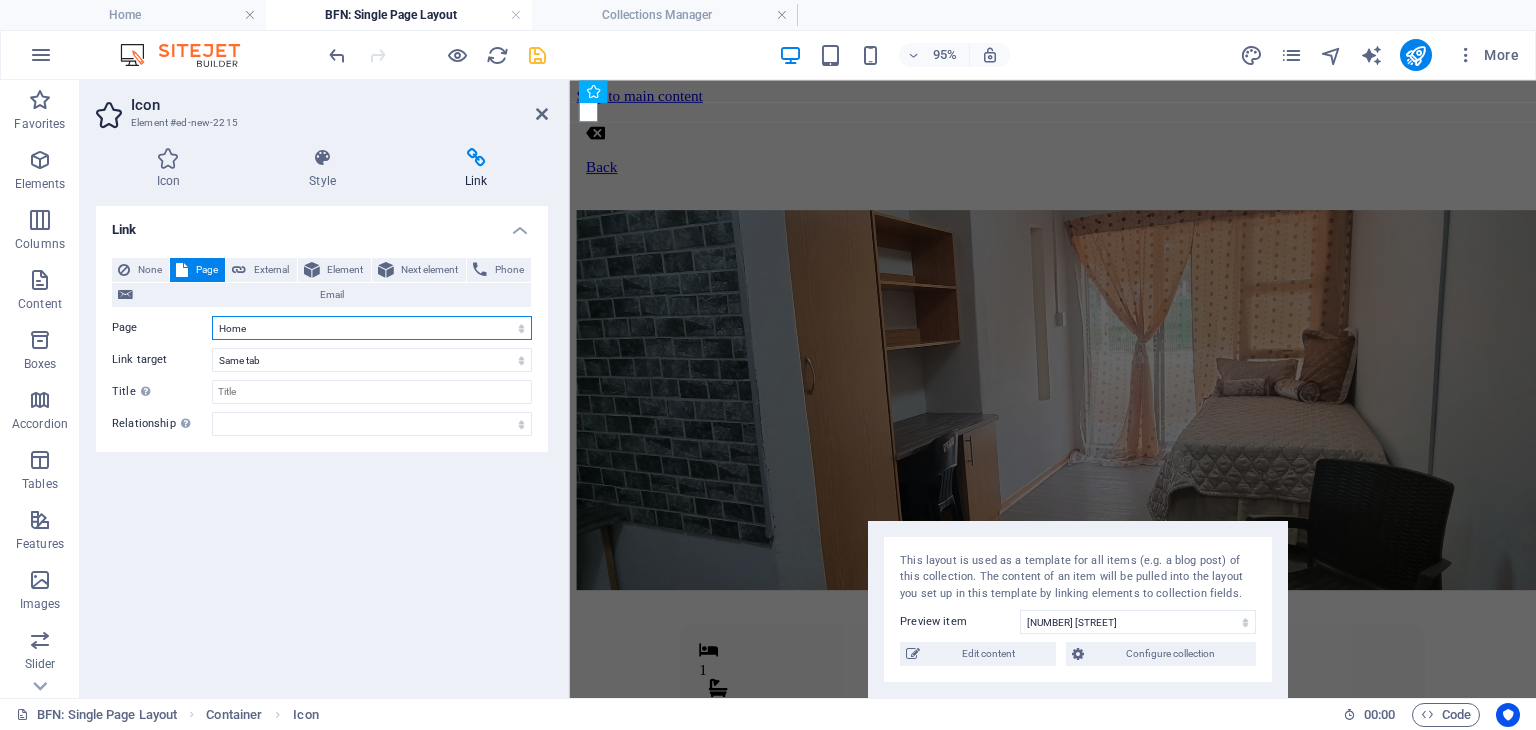 click on "Home Legal Notice Privacy" at bounding box center [372, 328] 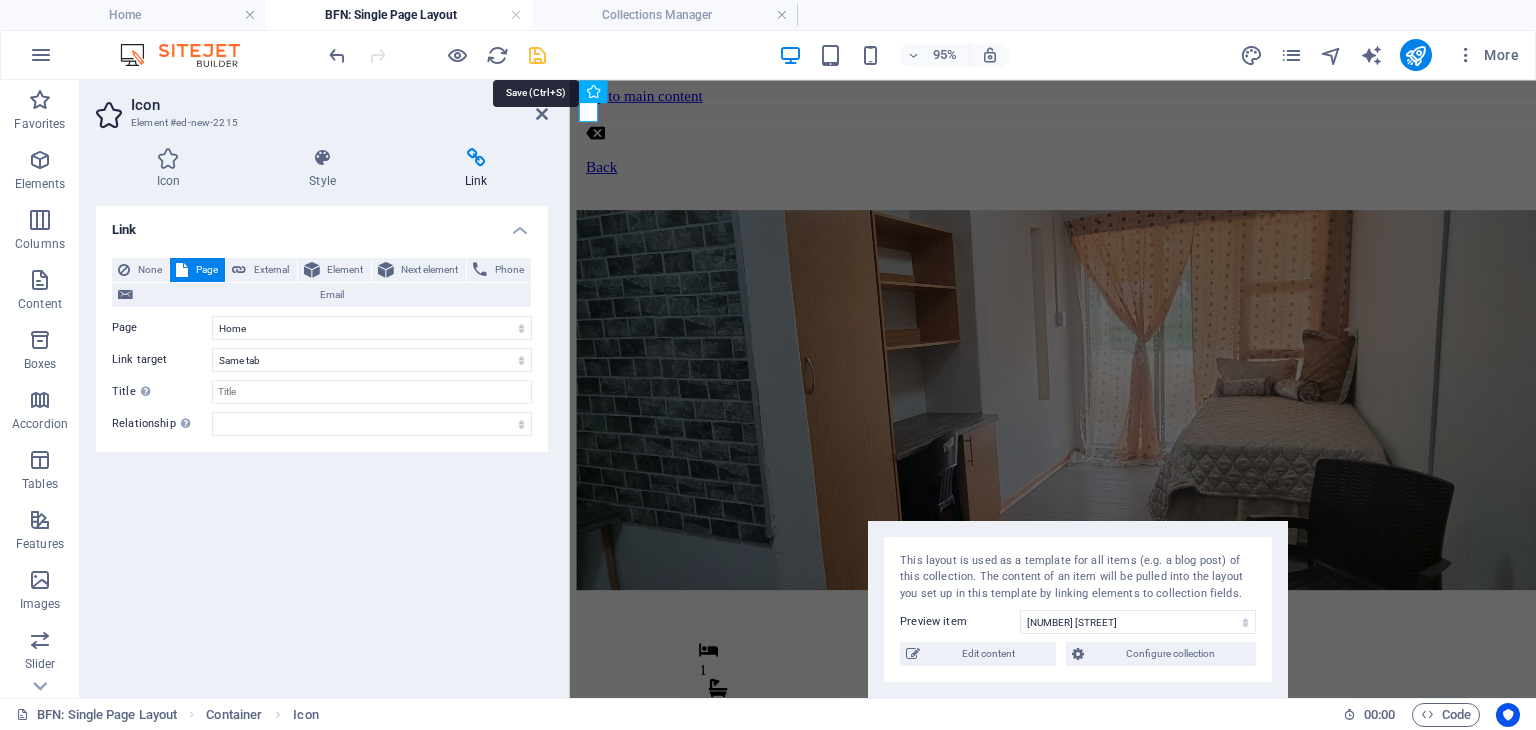 click at bounding box center [537, 55] 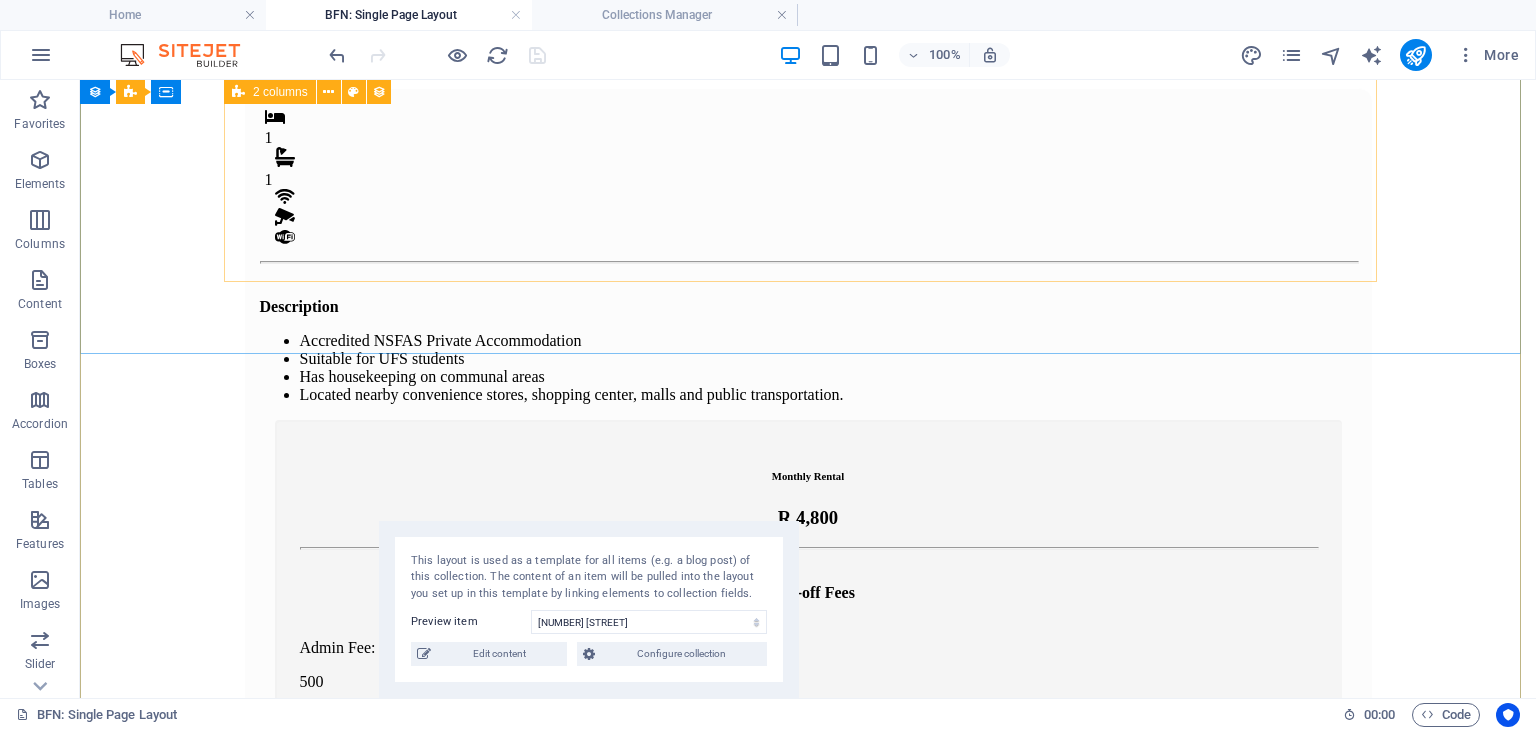 scroll, scrollTop: 569, scrollLeft: 0, axis: vertical 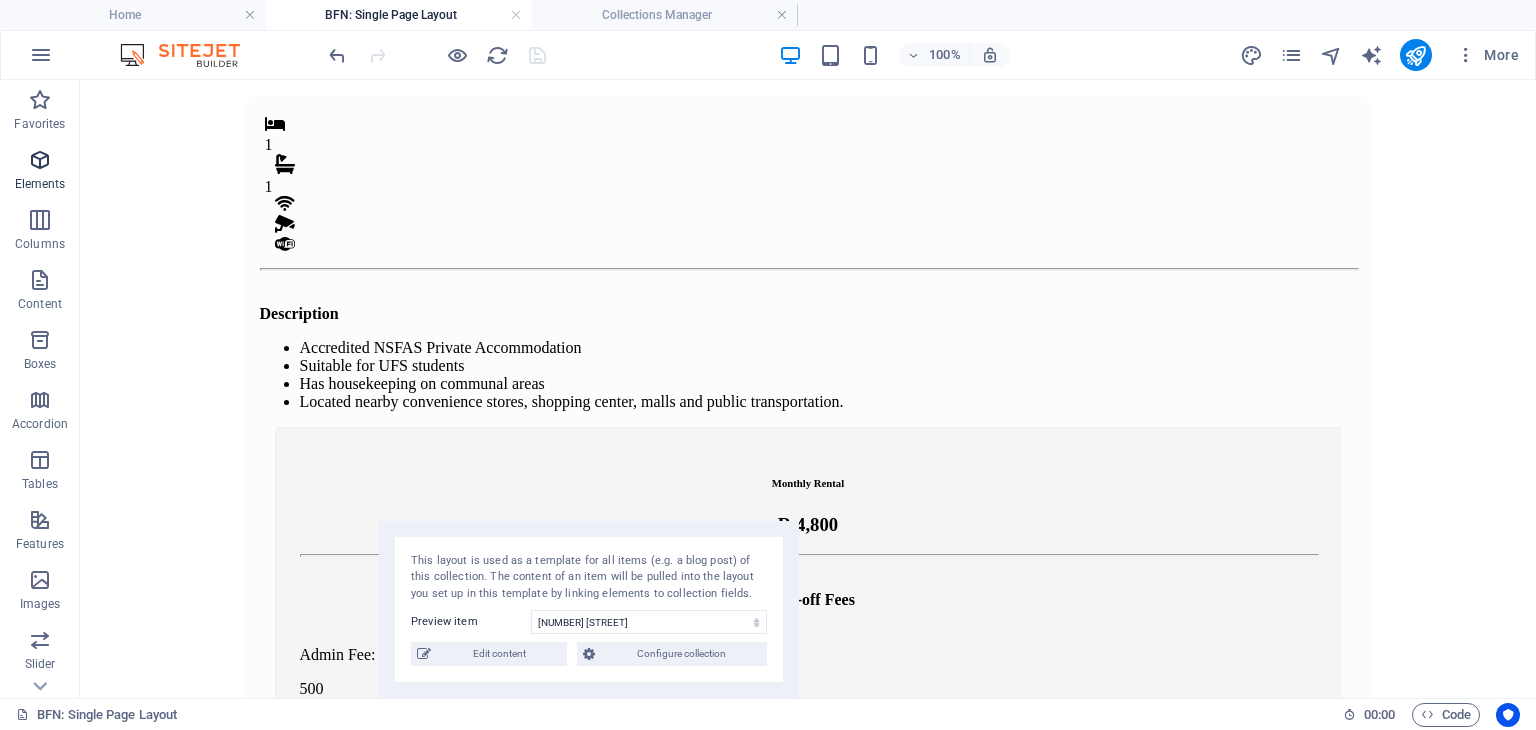 click on "Elements" at bounding box center [40, 172] 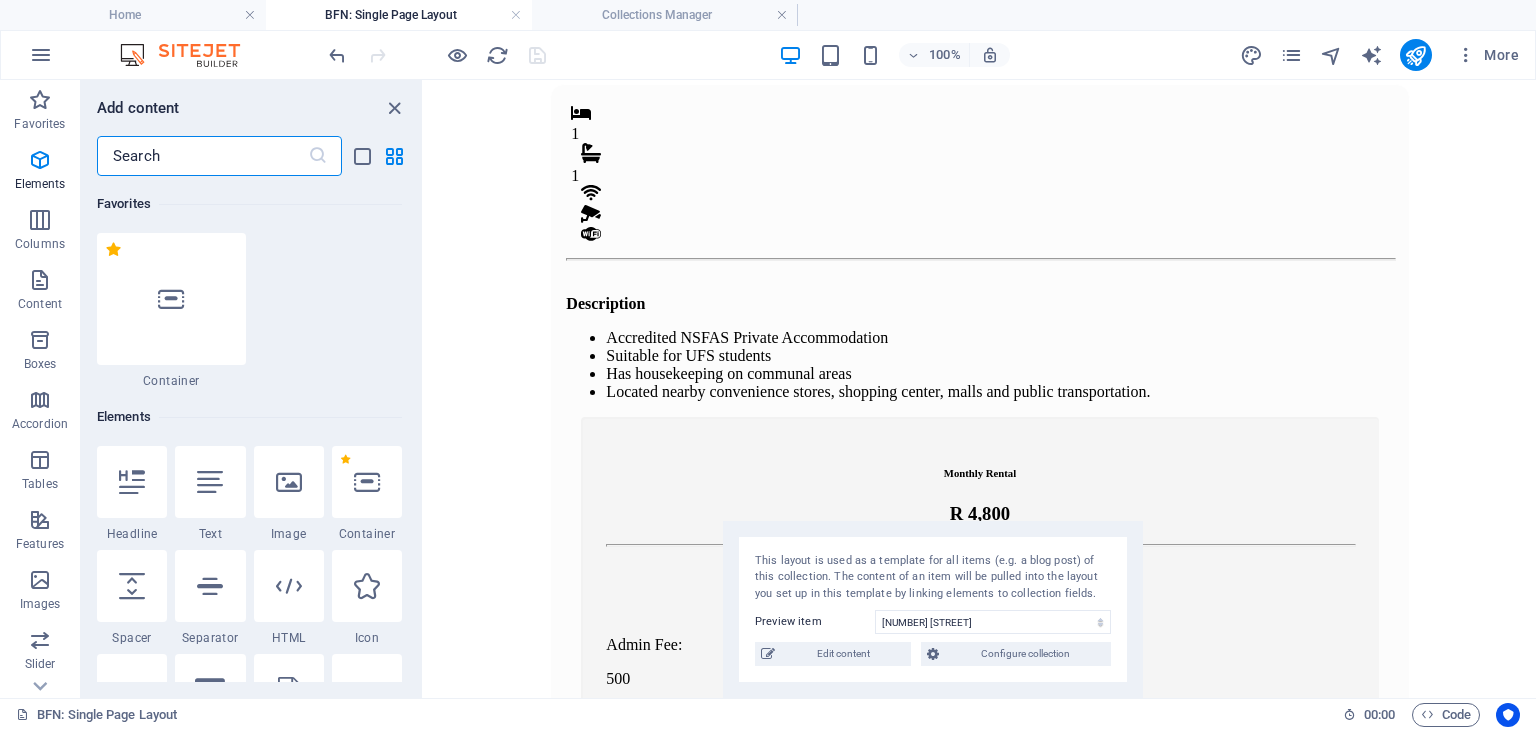 scroll, scrollTop: 559, scrollLeft: 0, axis: vertical 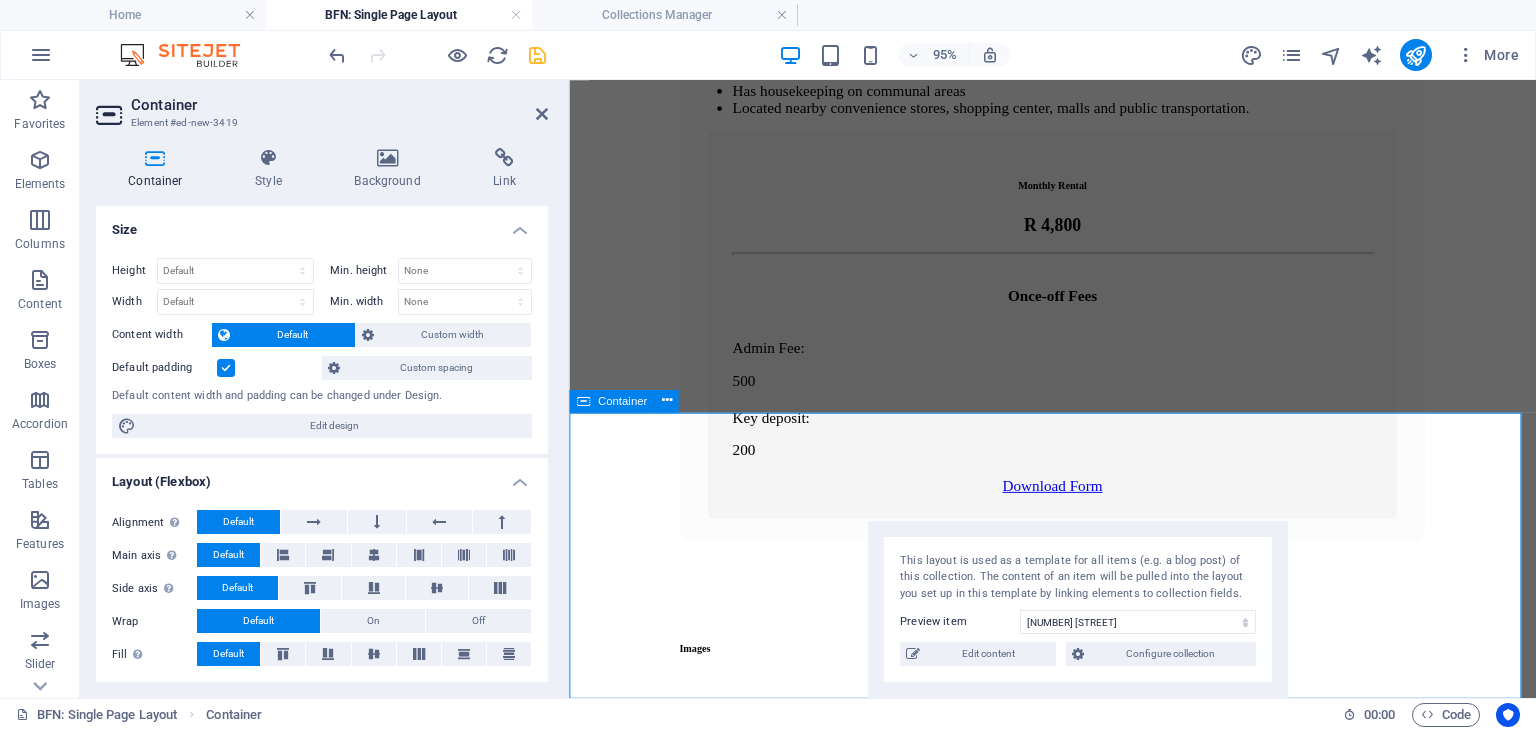 click on "Drop content here or  Add elements  Paste clipboard" at bounding box center [1078, 2343] 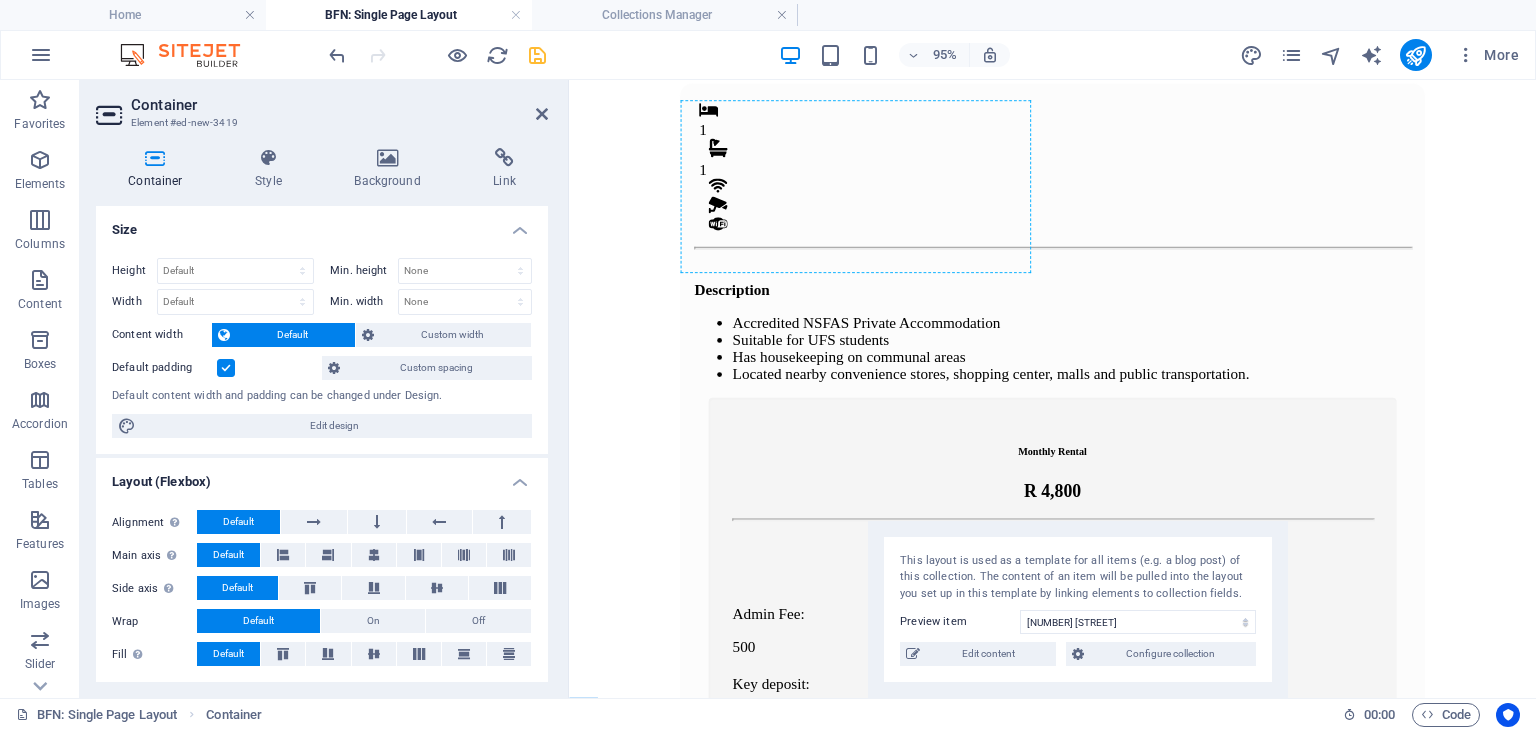 scroll, scrollTop: 466, scrollLeft: 0, axis: vertical 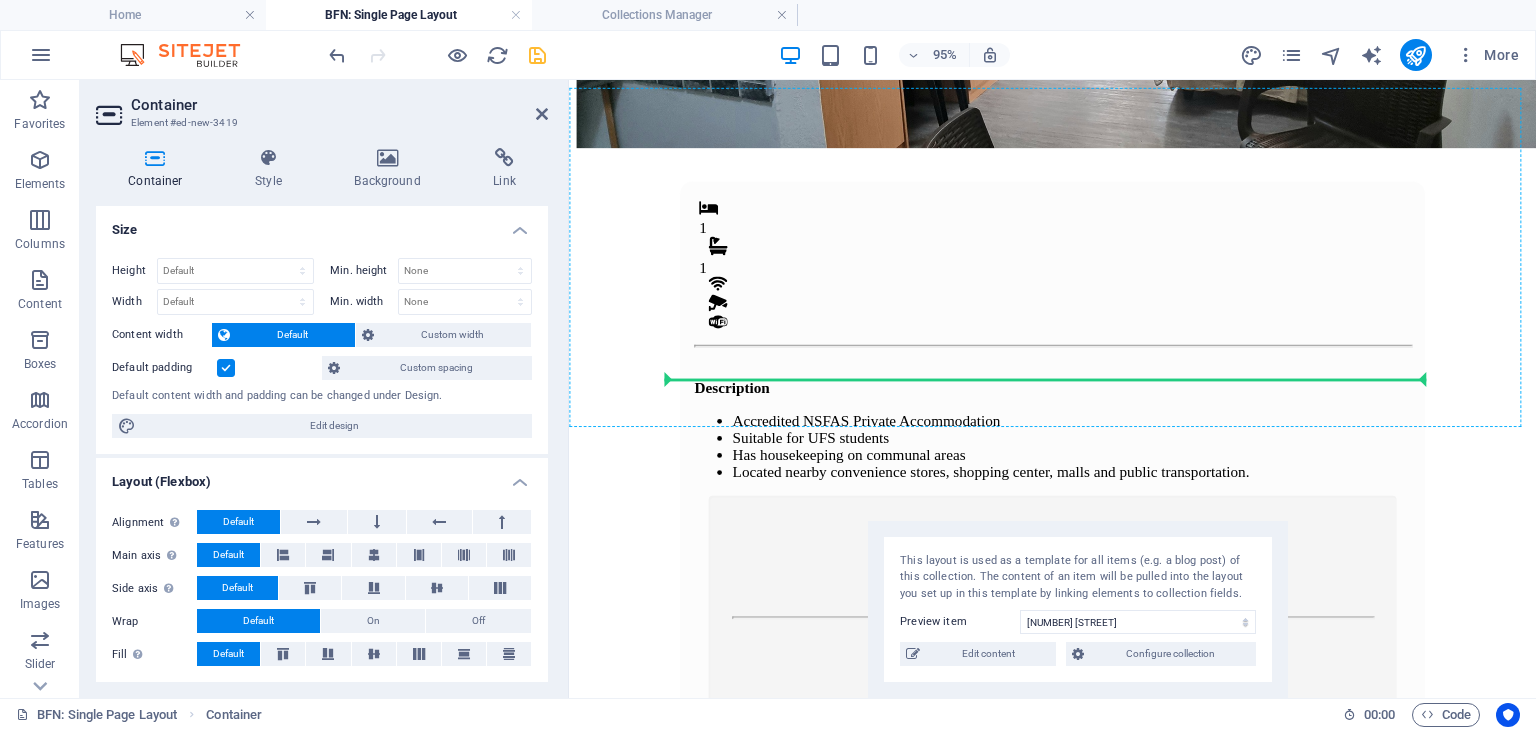 drag, startPoint x: 656, startPoint y: 489, endPoint x: 739, endPoint y: 382, distance: 135.41788 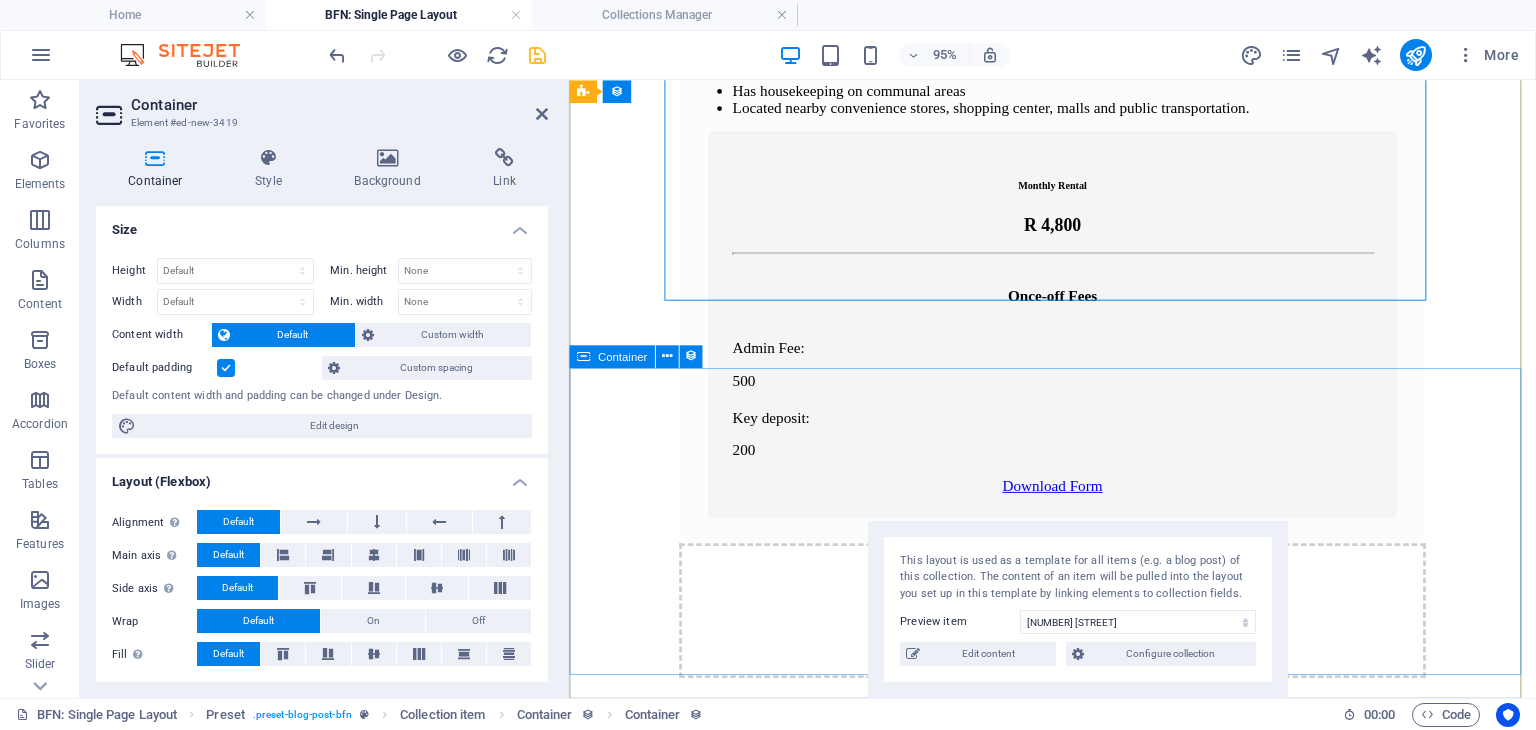 scroll, scrollTop: 845, scrollLeft: 0, axis: vertical 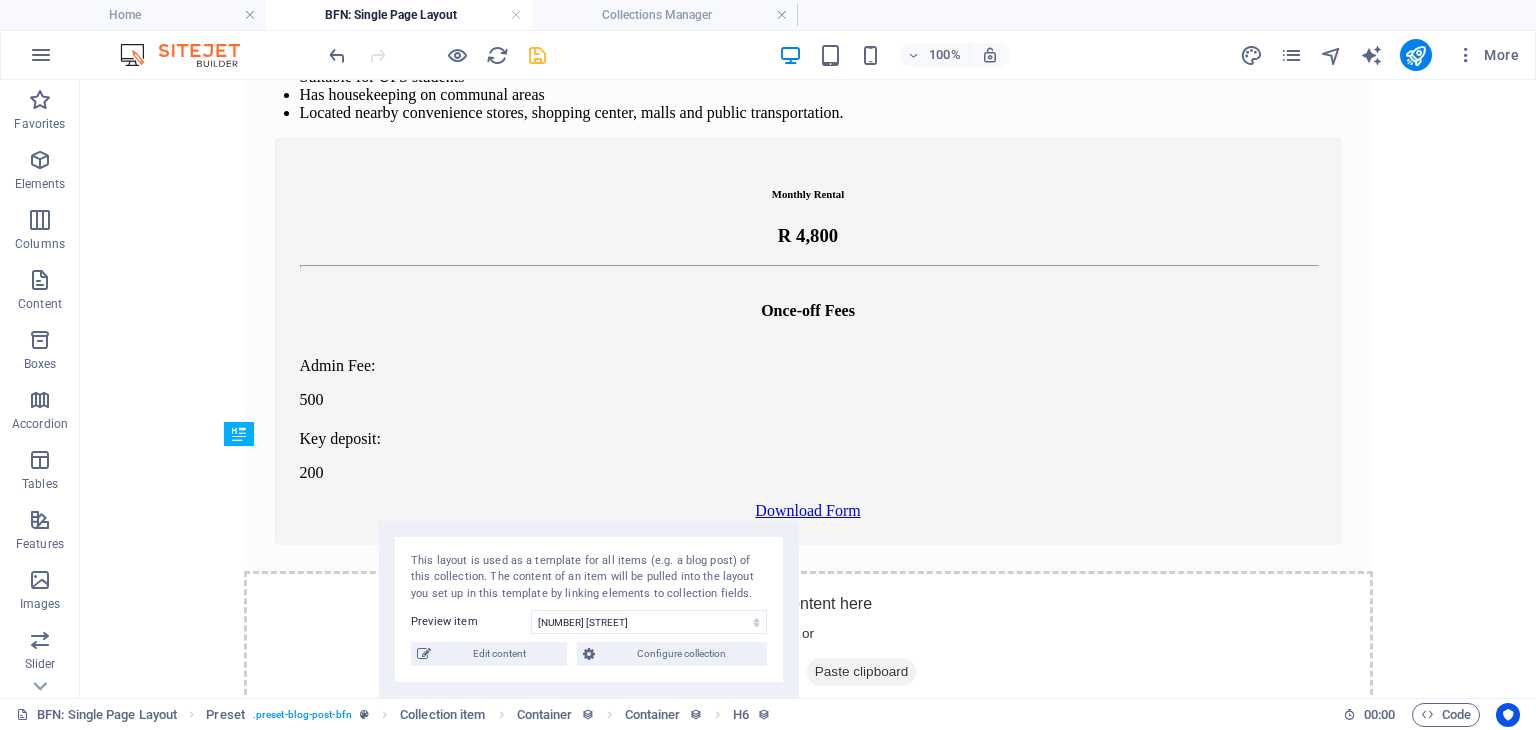 drag, startPoint x: 201, startPoint y: 432, endPoint x: 487, endPoint y: 501, distance: 294.20572 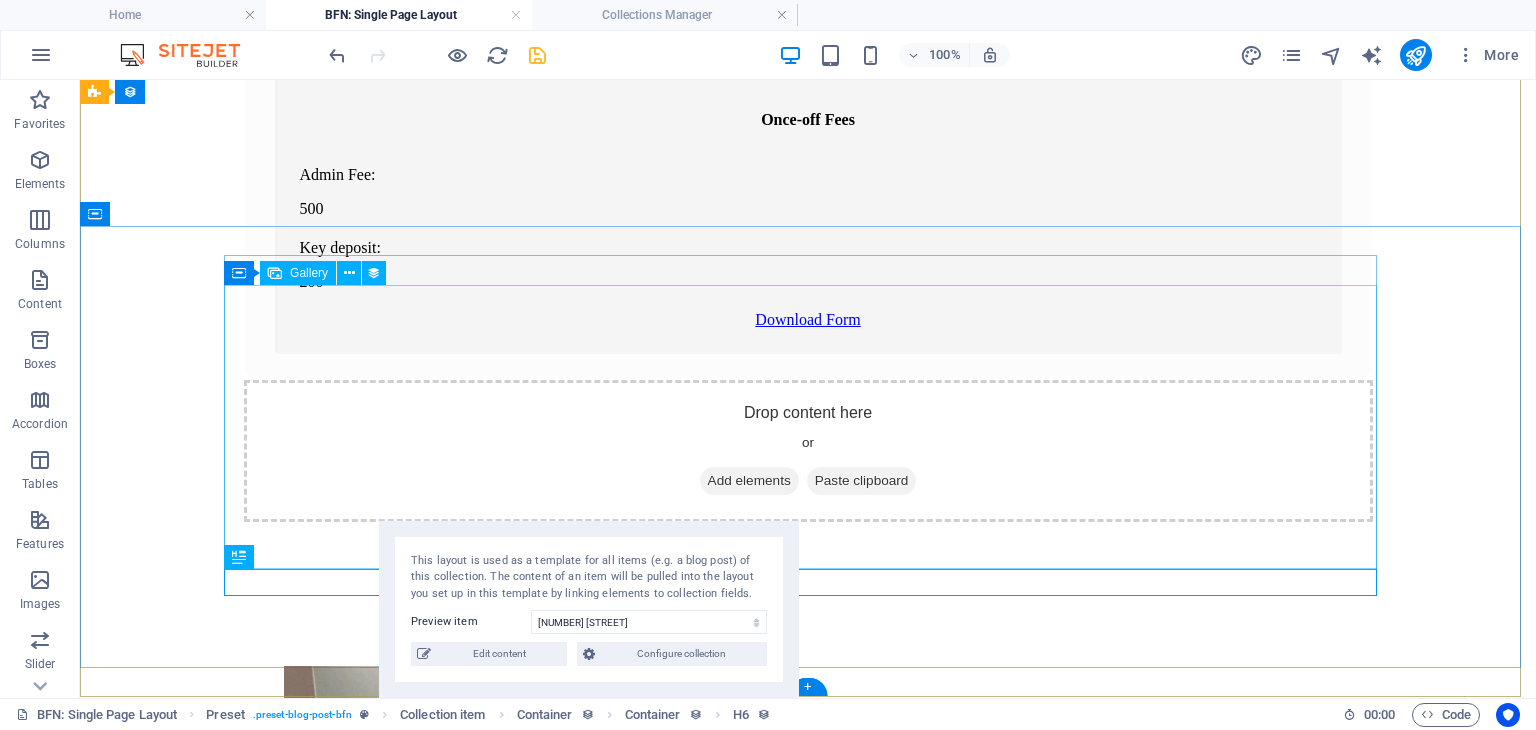 scroll, scrollTop: 965, scrollLeft: 0, axis: vertical 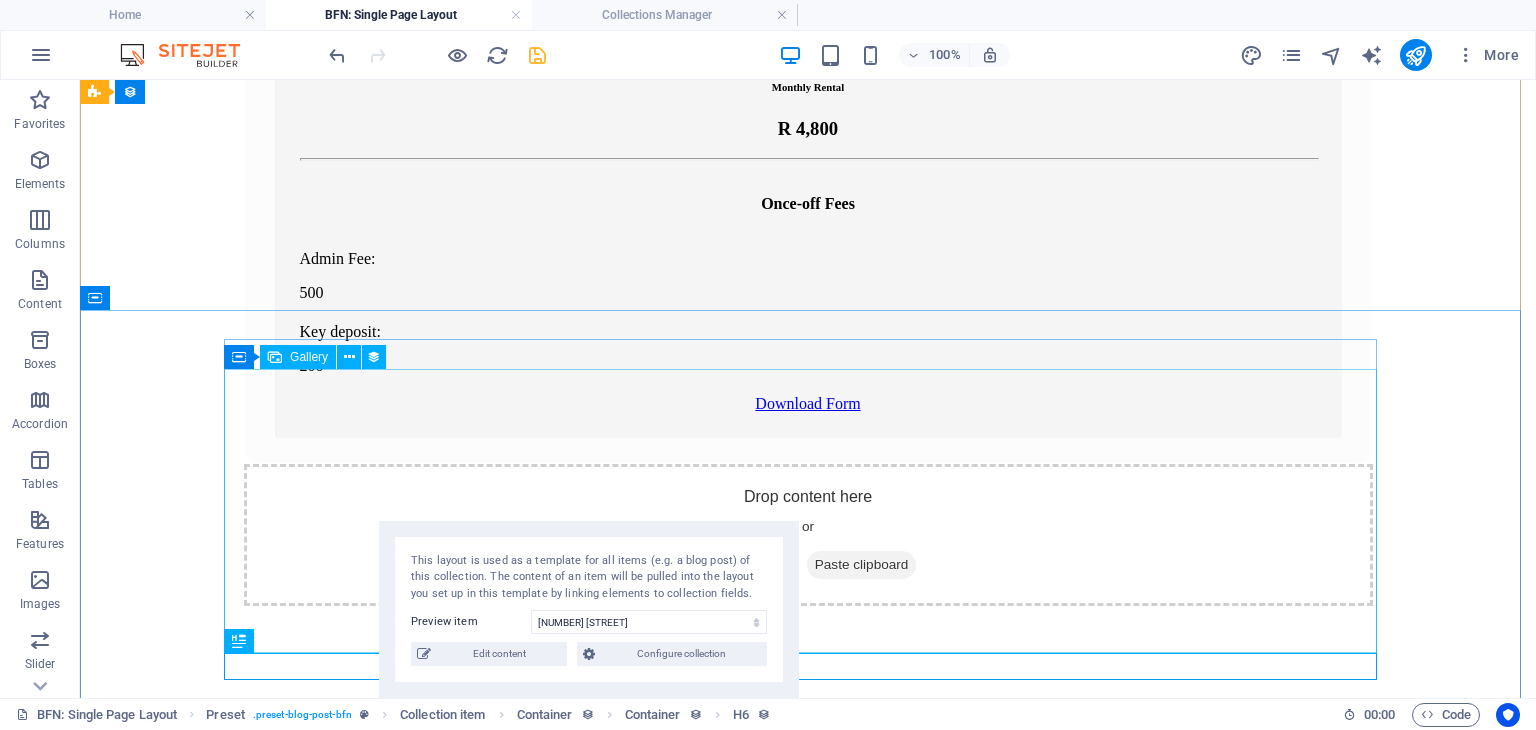 click at bounding box center (421, 992) 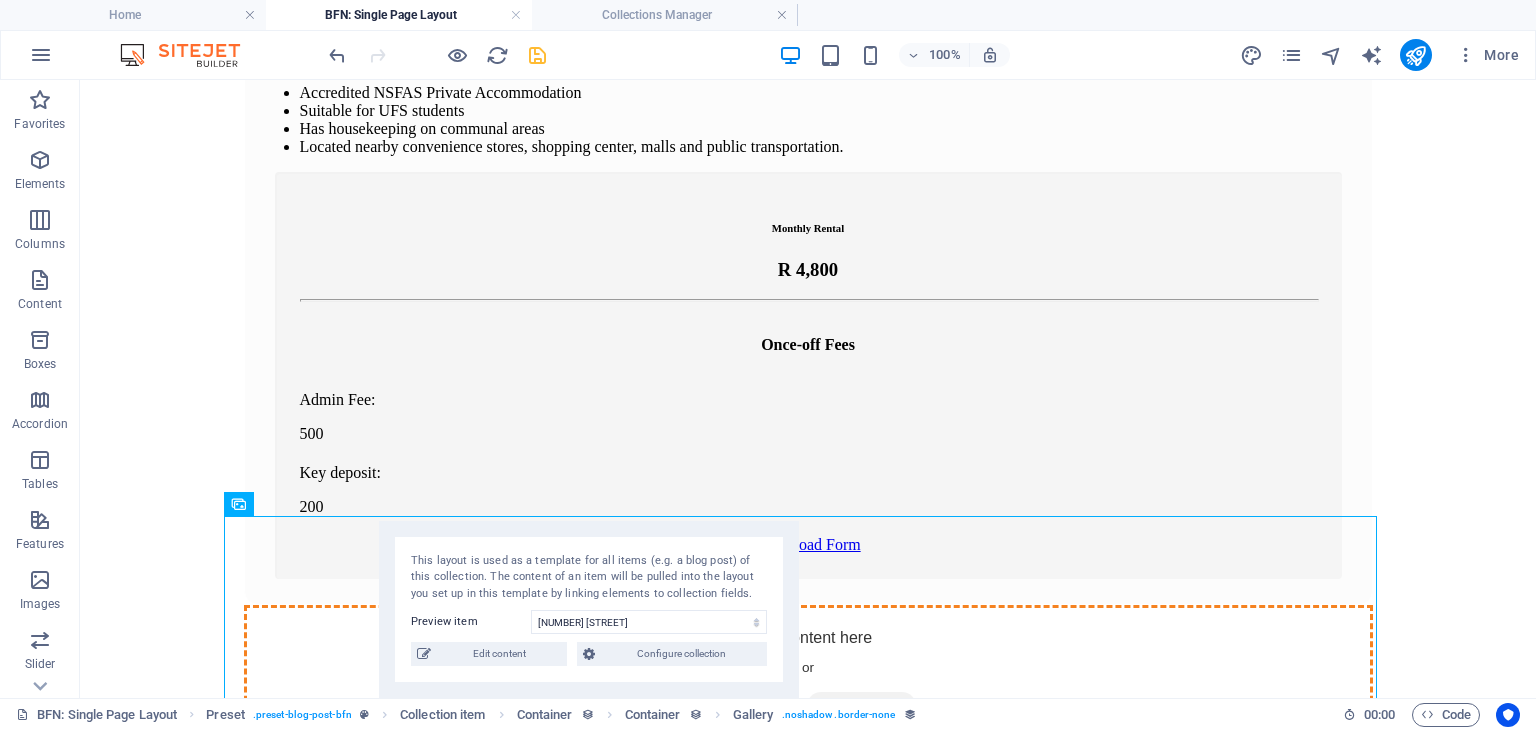 scroll, scrollTop: 819, scrollLeft: 0, axis: vertical 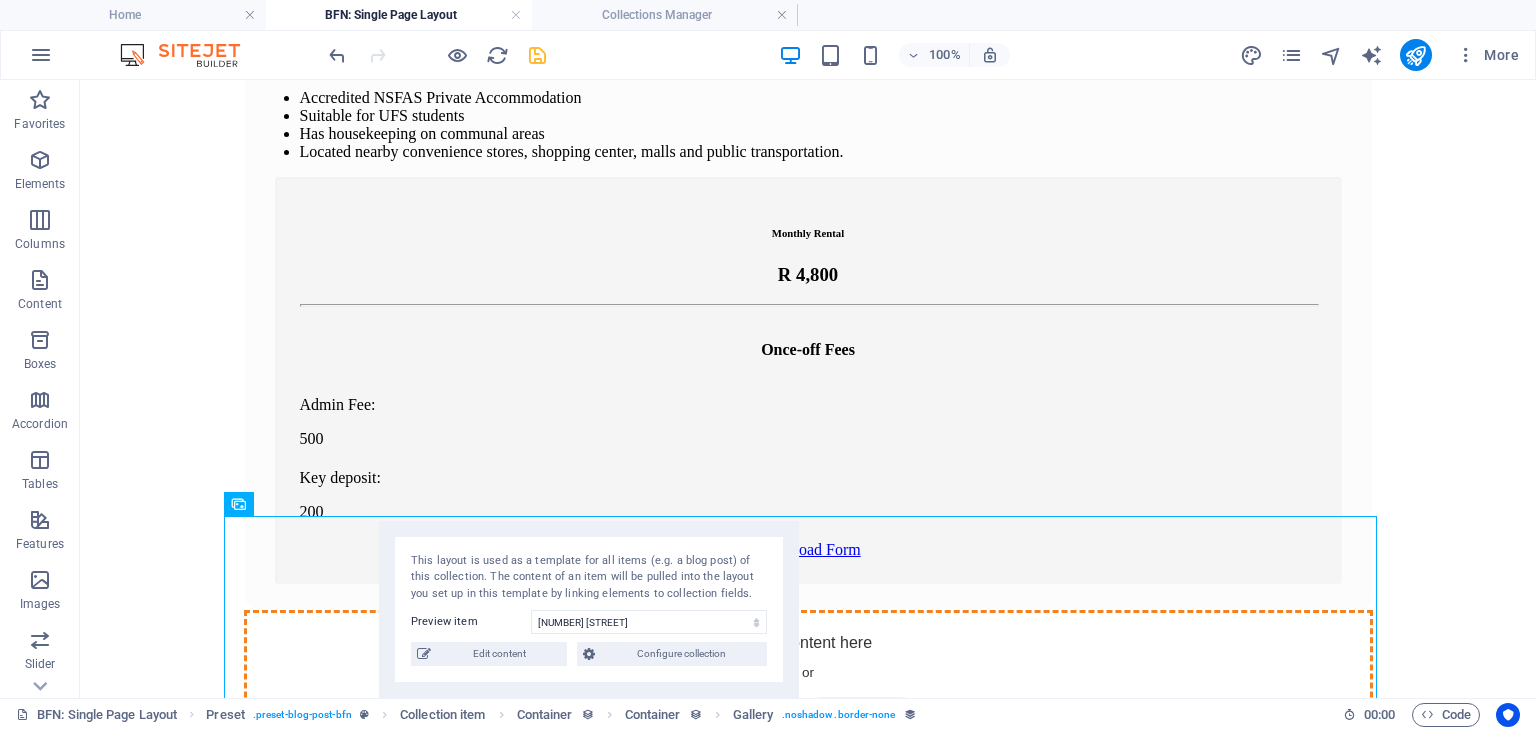 drag, startPoint x: 398, startPoint y: 219, endPoint x: 396, endPoint y: 209, distance: 10.198039 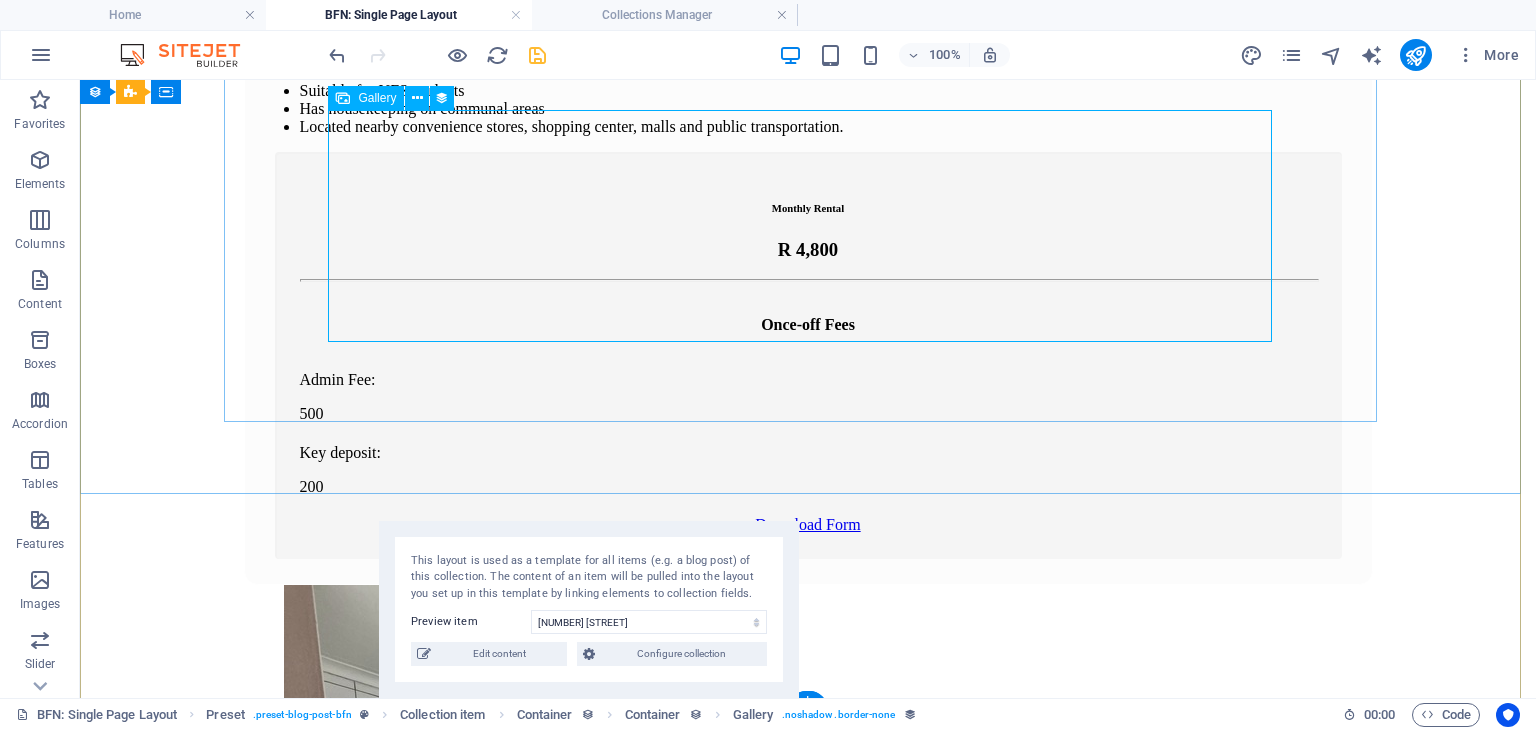 scroll, scrollTop: 856, scrollLeft: 0, axis: vertical 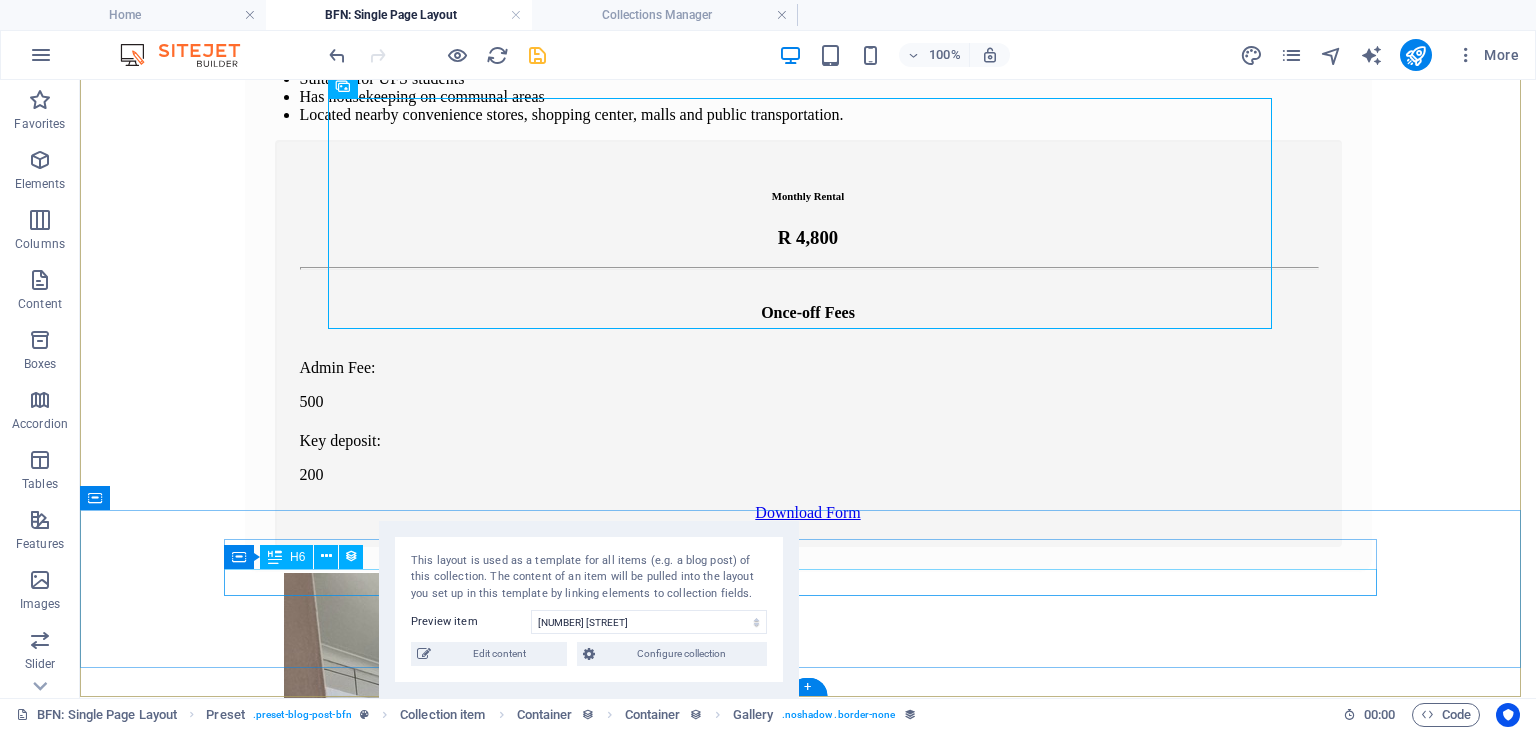click on "Images" at bounding box center [808, 2212] 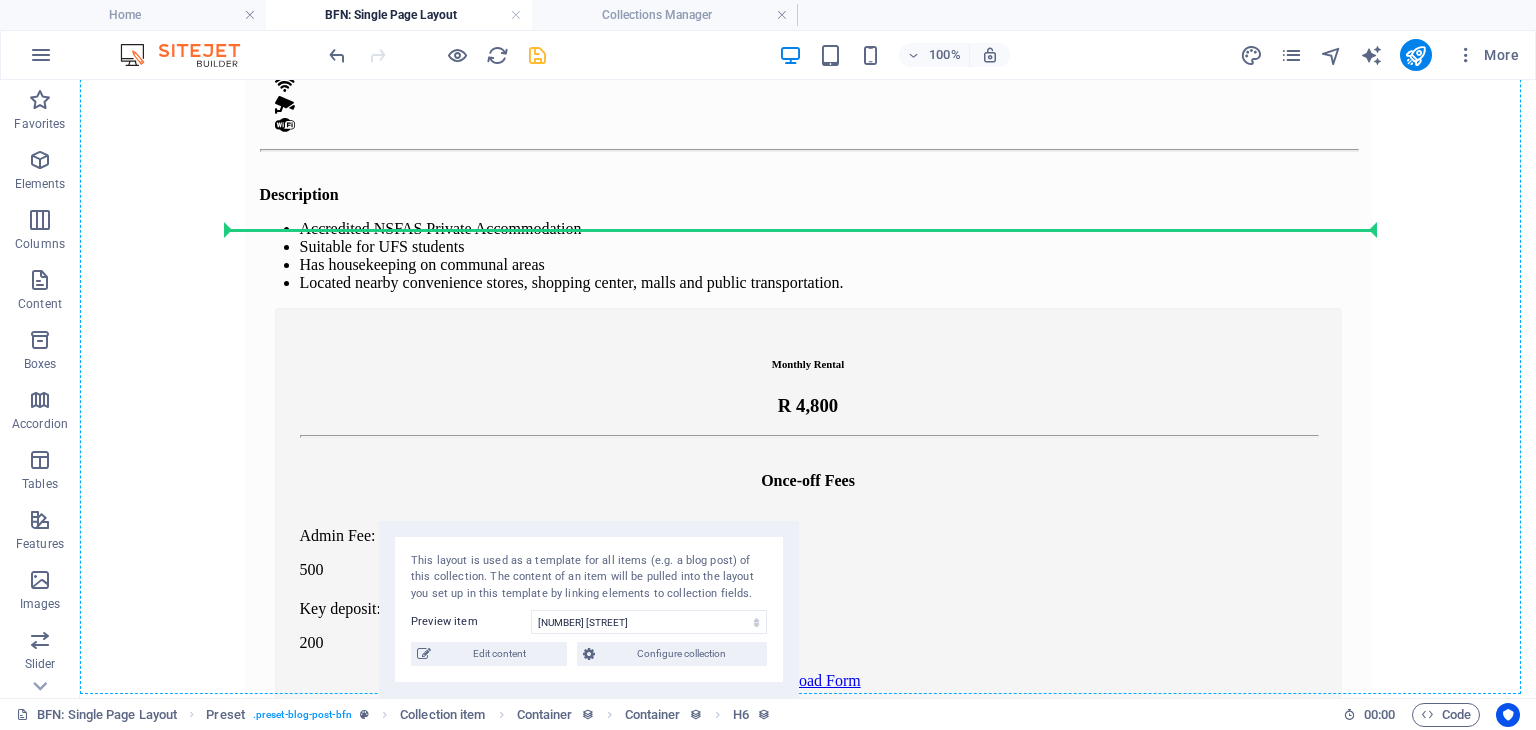 scroll, scrollTop: 644, scrollLeft: 0, axis: vertical 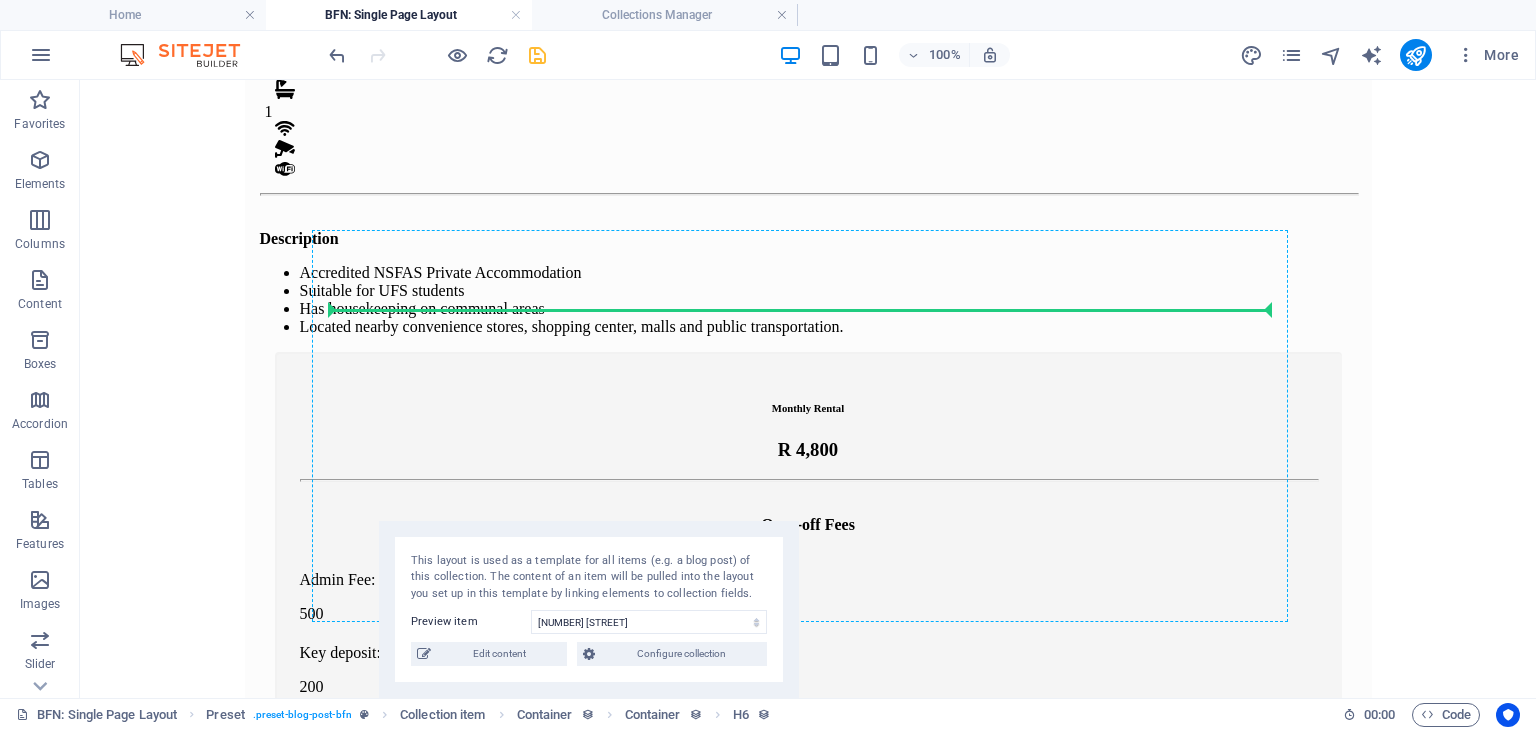 drag, startPoint x: 263, startPoint y: 588, endPoint x: 424, endPoint y: 340, distance: 295.6772 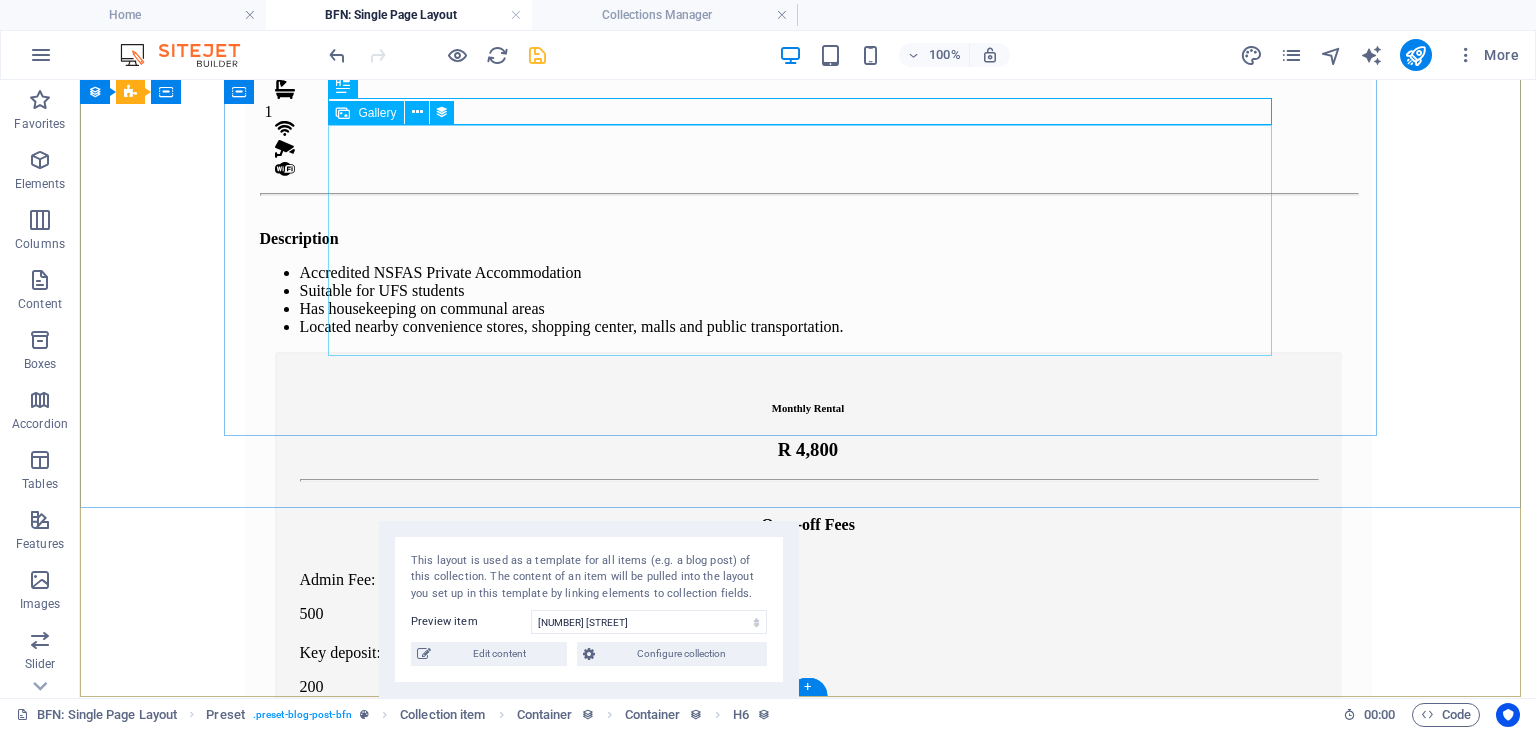 scroll, scrollTop: 856, scrollLeft: 0, axis: vertical 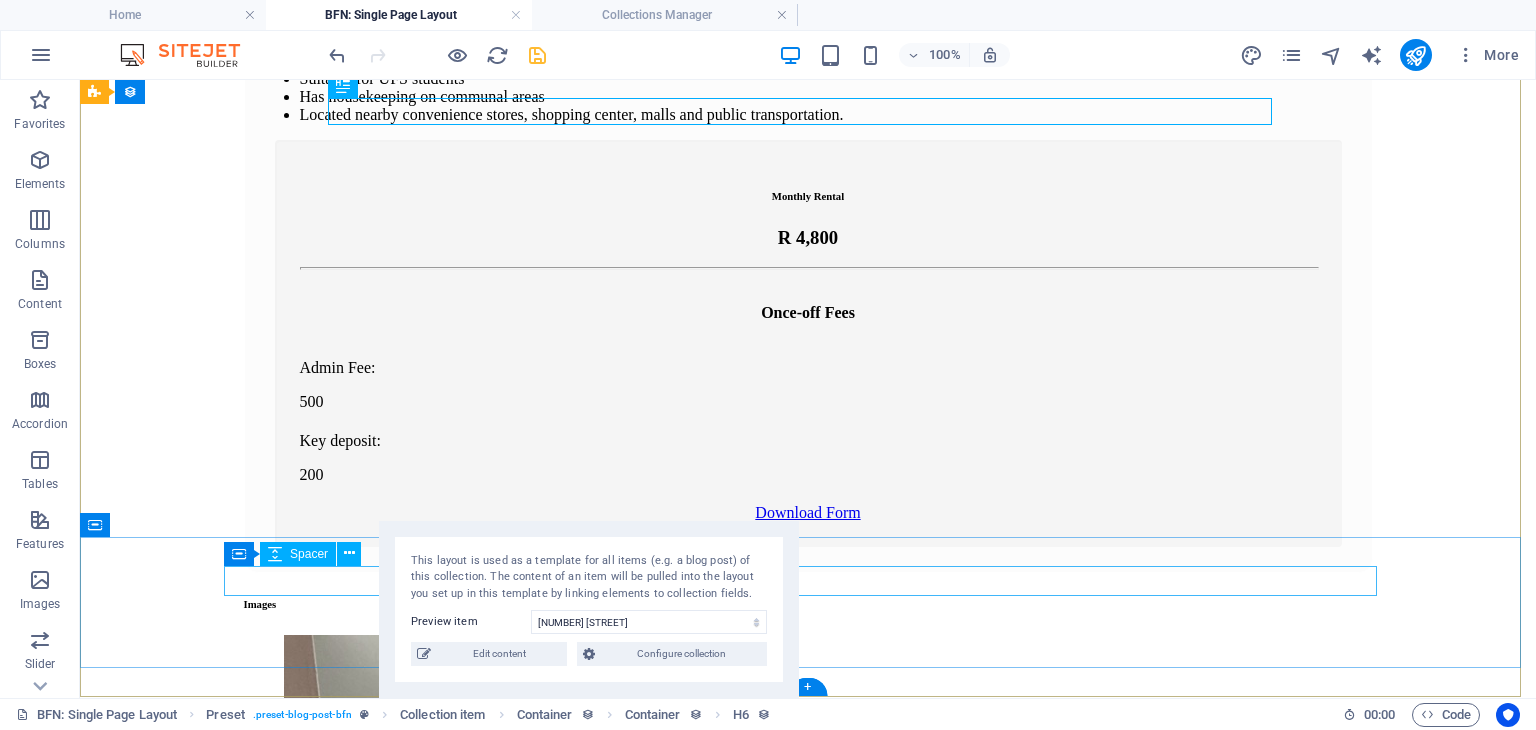 click at bounding box center (808, 2227) 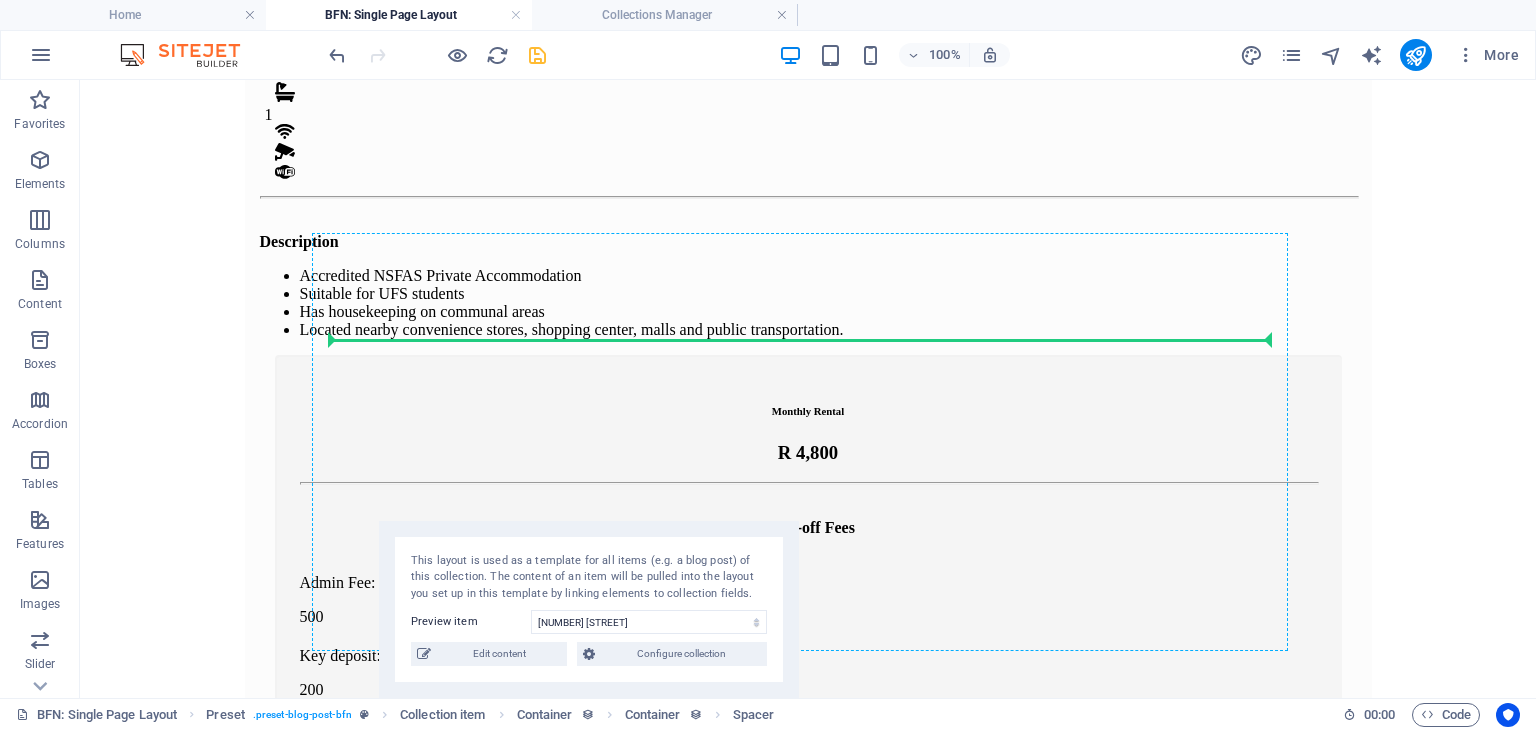 scroll, scrollTop: 624, scrollLeft: 0, axis: vertical 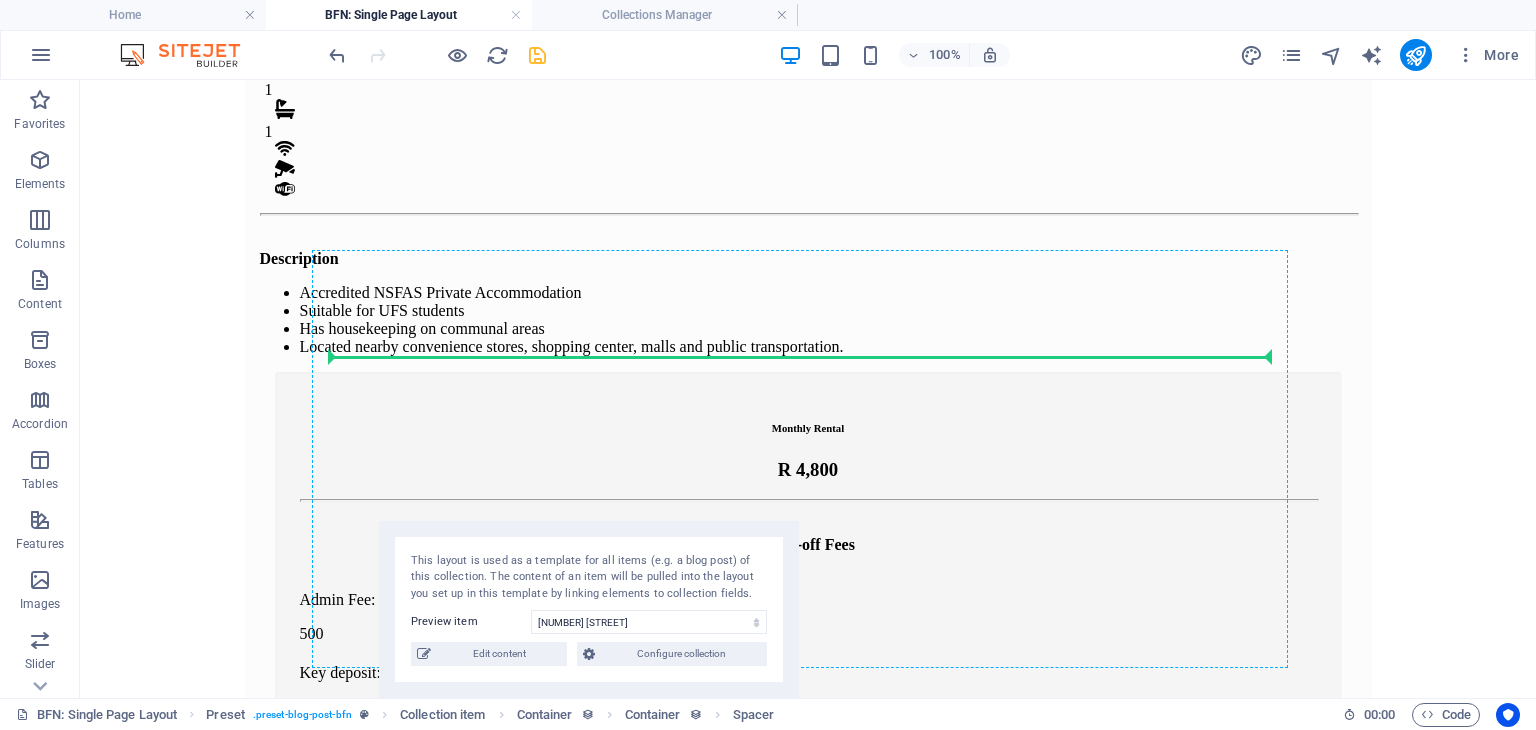 drag, startPoint x: 275, startPoint y: 591, endPoint x: 404, endPoint y: 361, distance: 263.70627 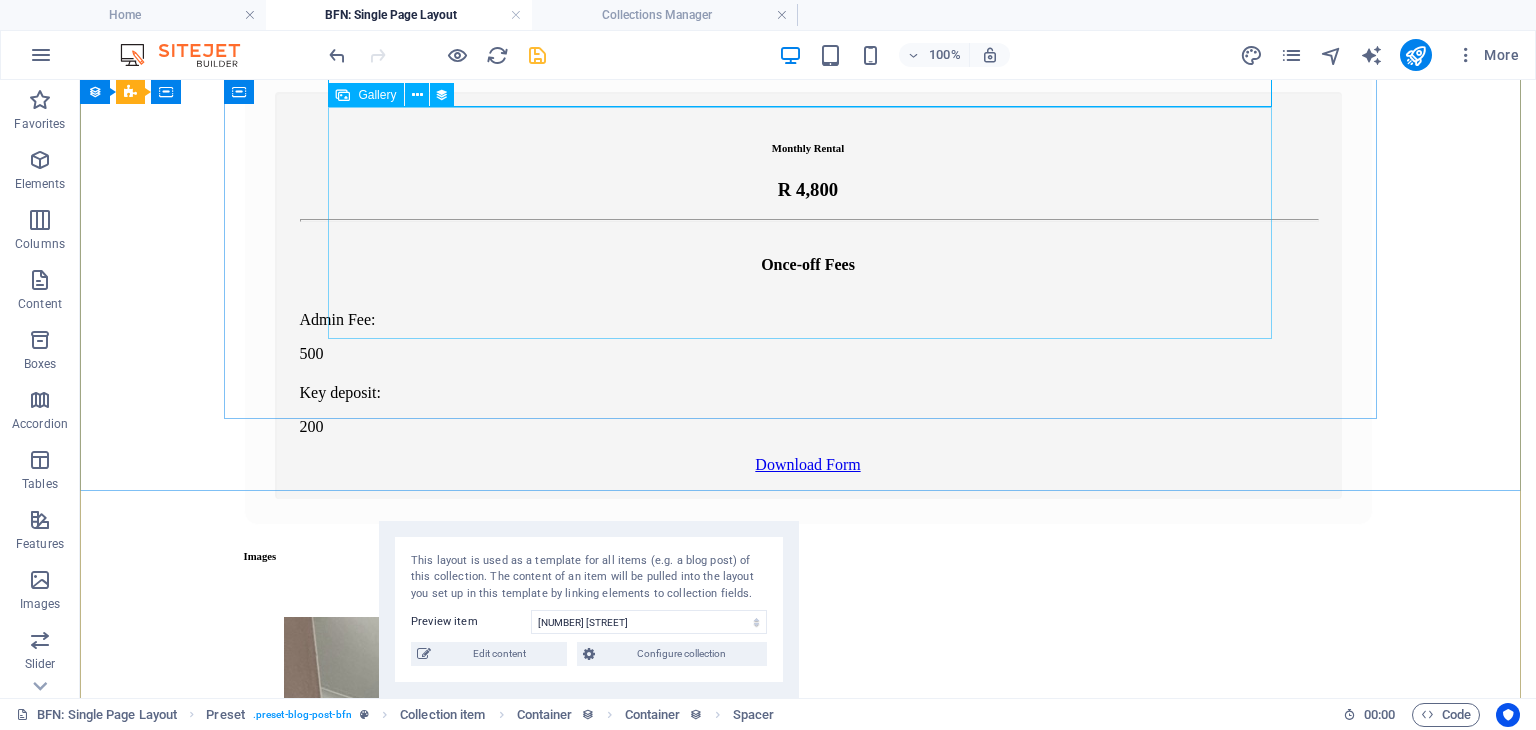 scroll, scrollTop: 997, scrollLeft: 0, axis: vertical 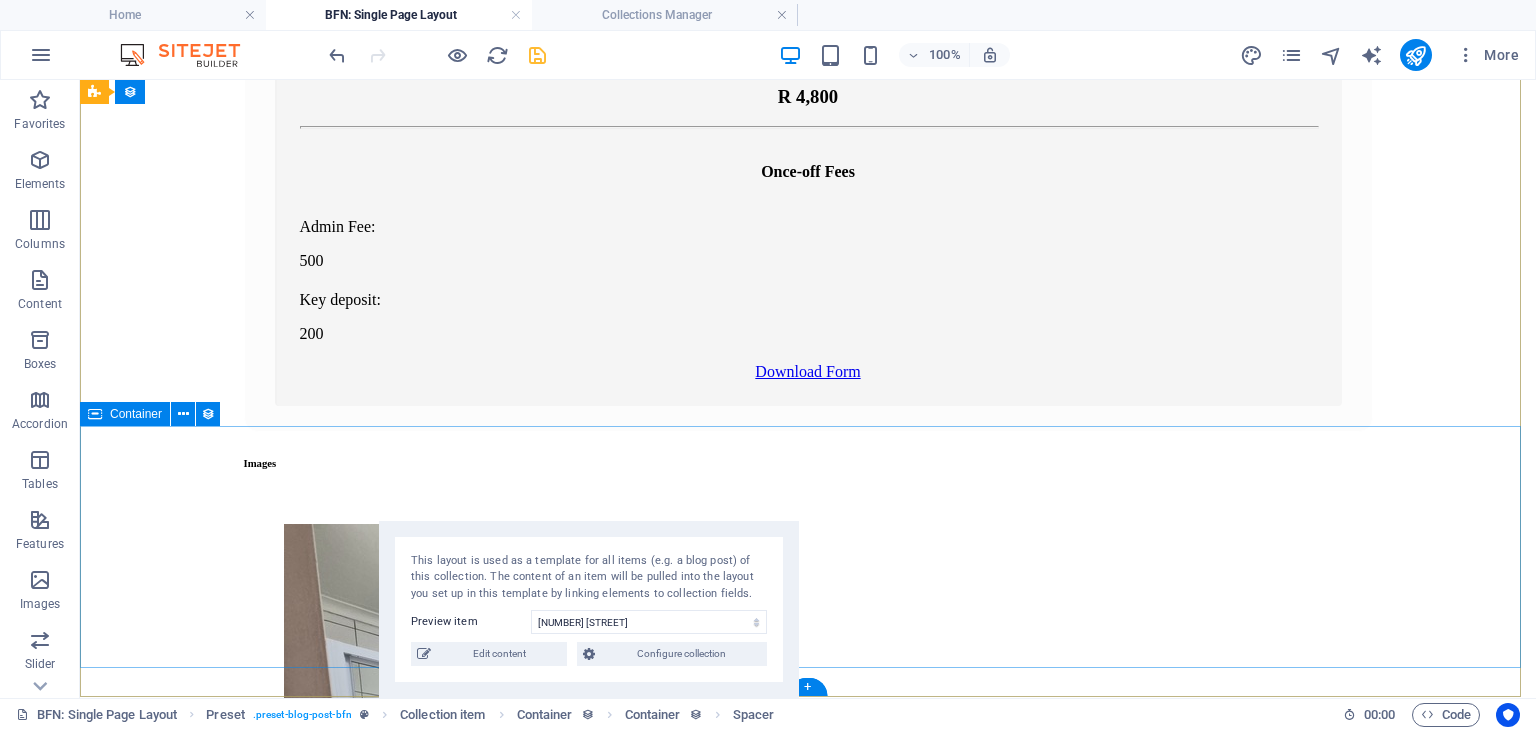 click on "Drop content here or  Add elements  Paste clipboard" at bounding box center [807, 2193] 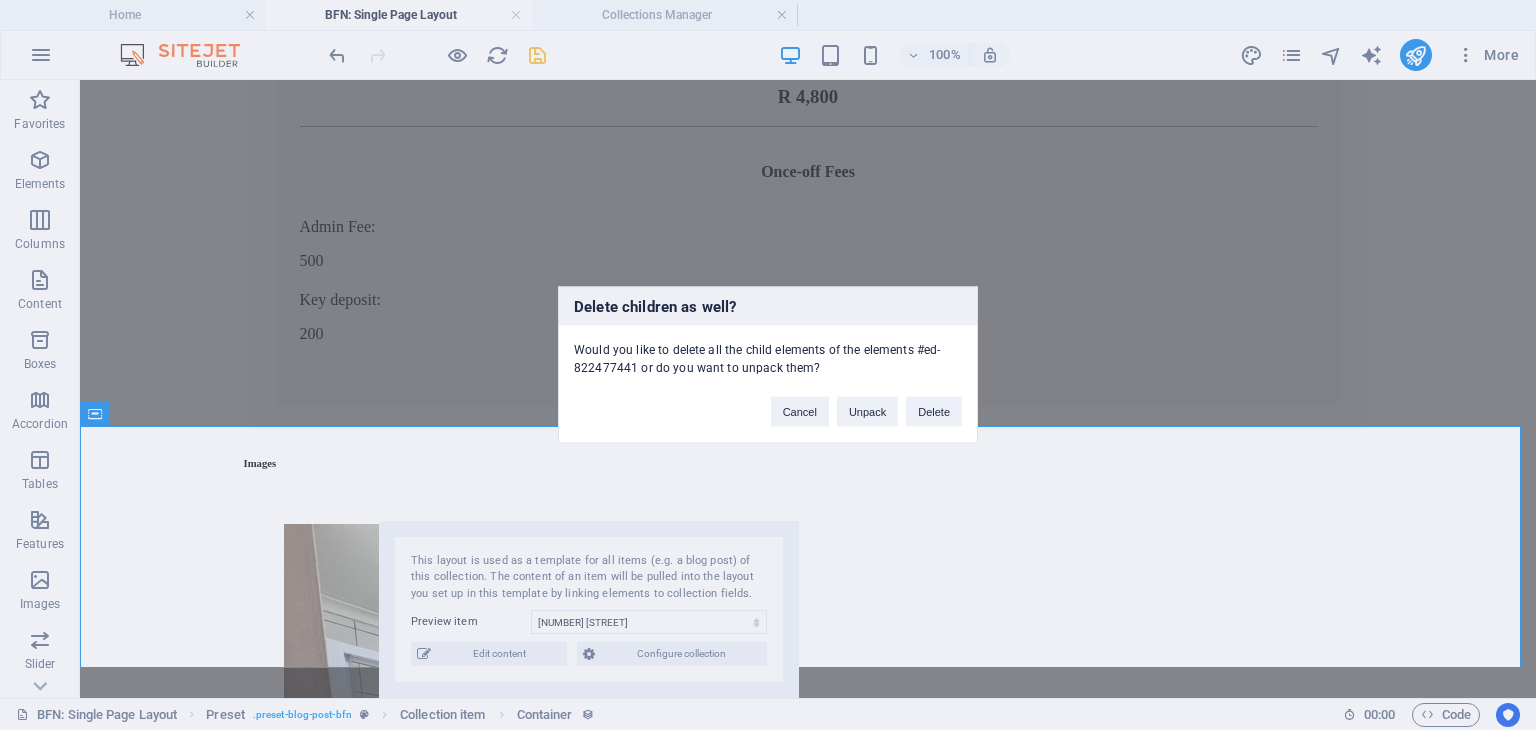 type 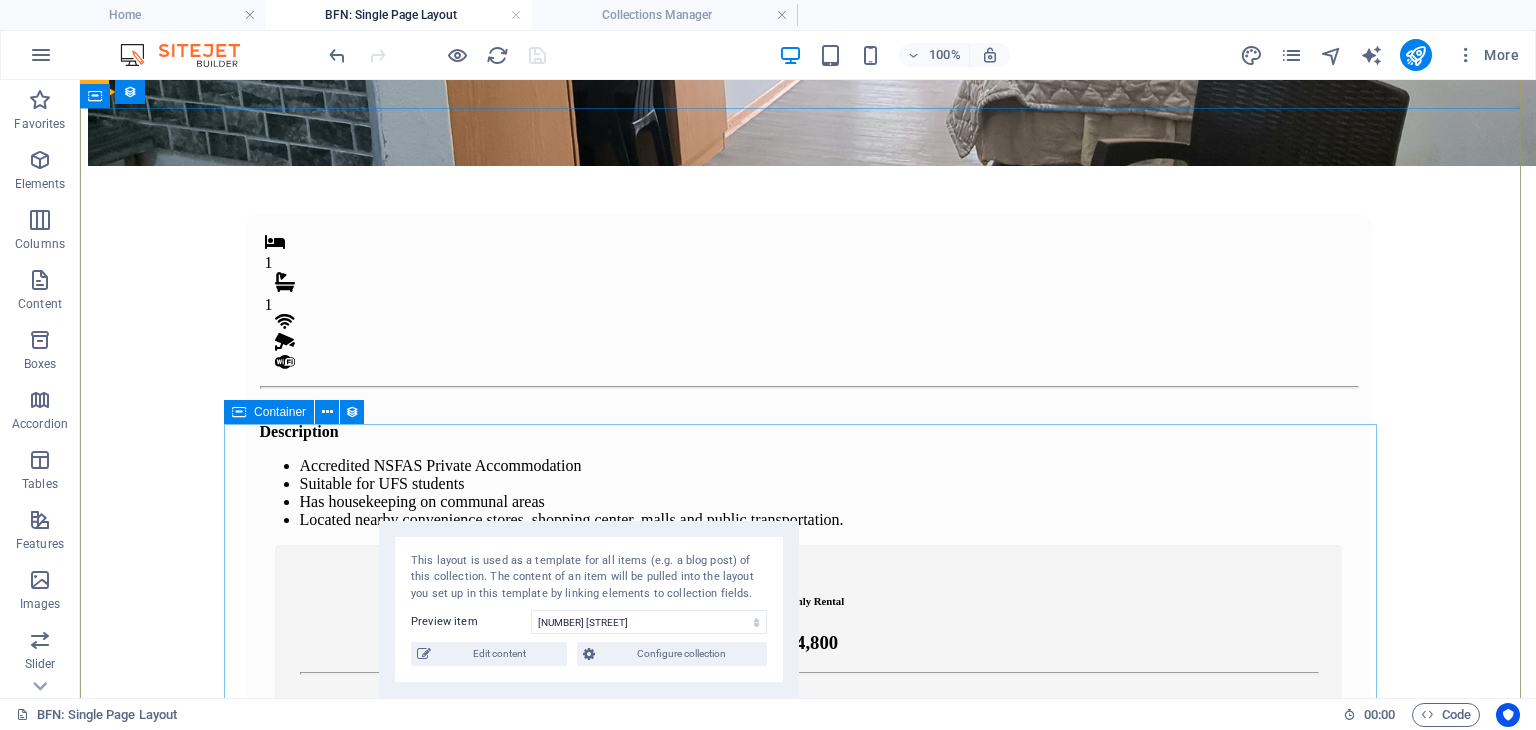 scroll, scrollTop: 450, scrollLeft: 0, axis: vertical 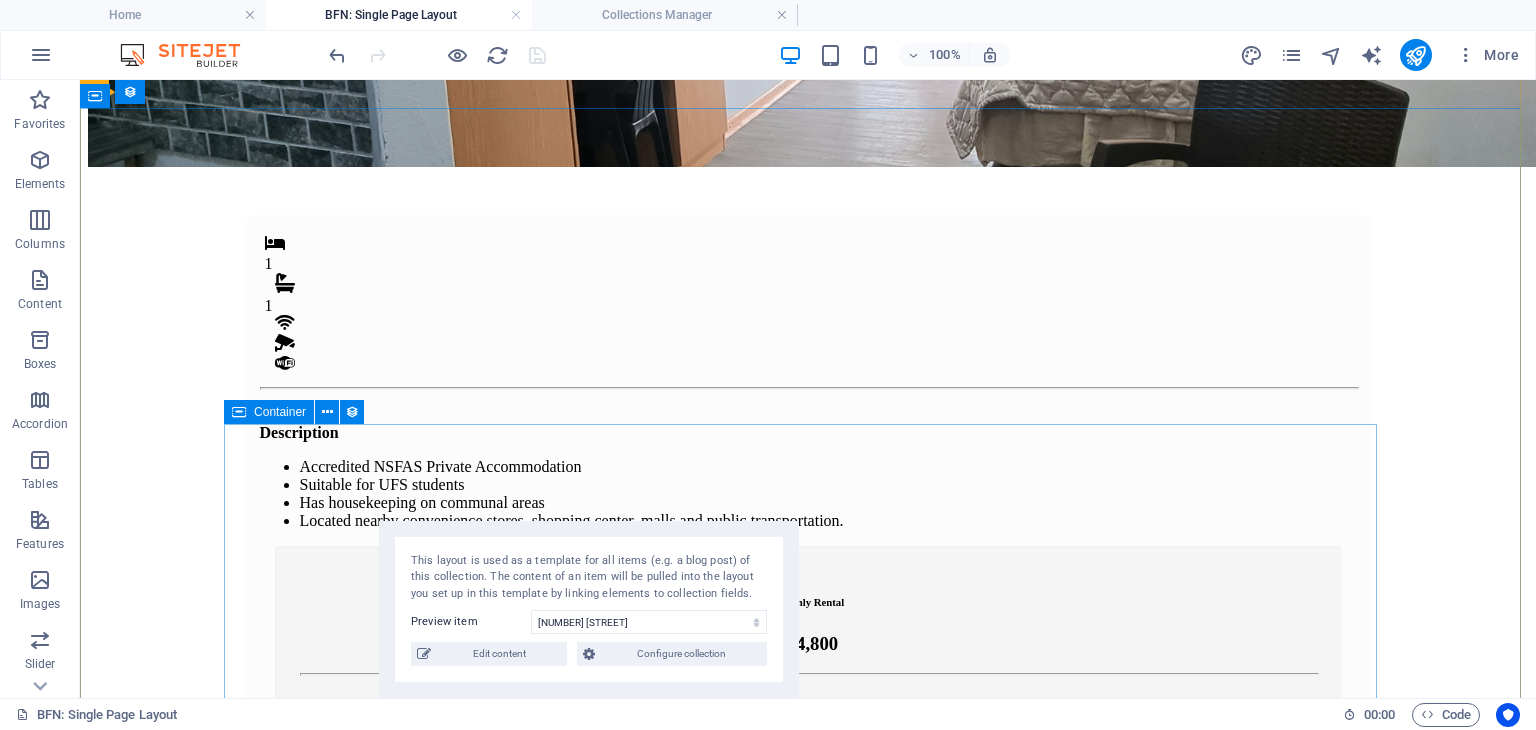 click on "Images" at bounding box center (808, 1771) 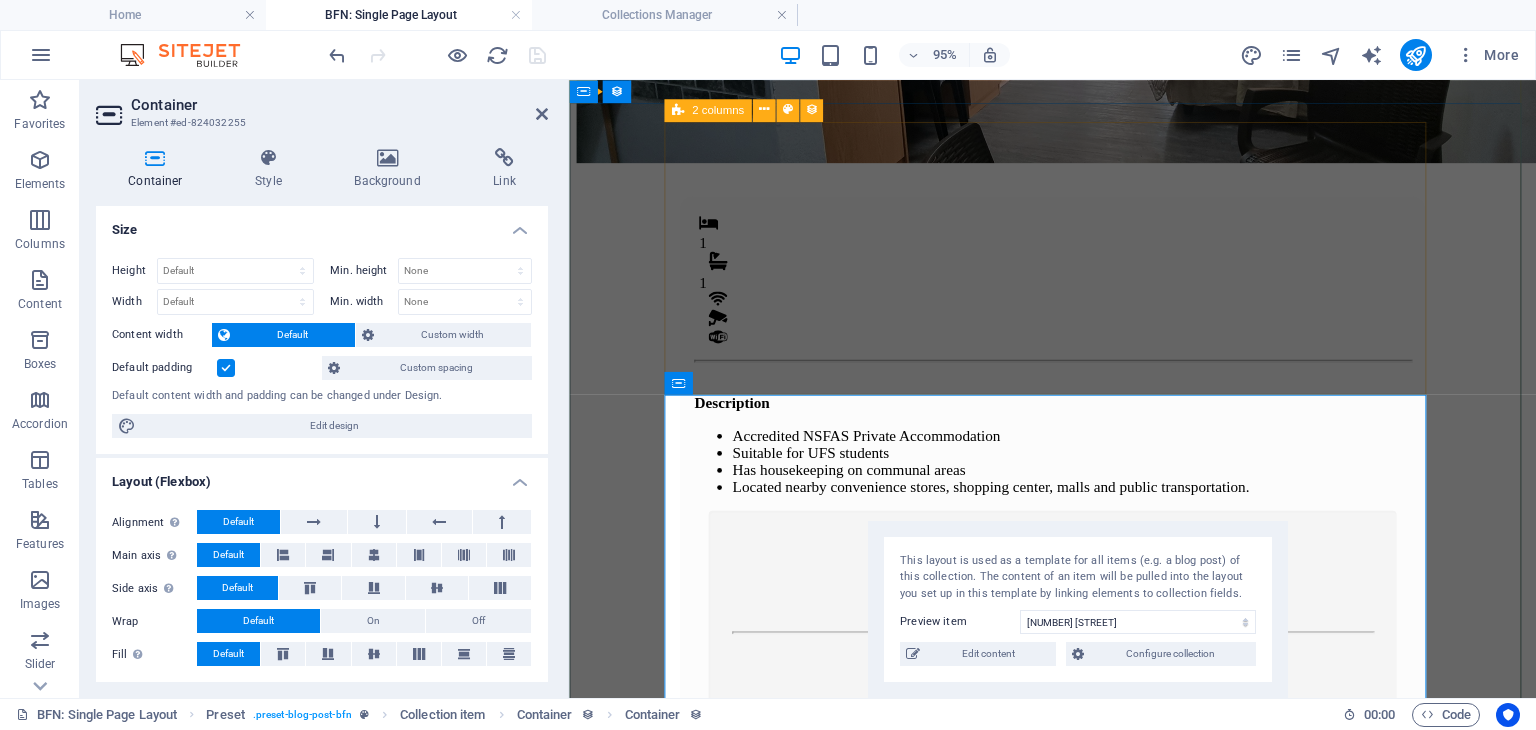 click on "1 1 Description Accredited NSFAS Private Accommodation  Suitable for UFS students Has housekeeping on communal areas Located nearby convenience stores, shopping center, malls and public transportation. Monthly Rental R 4,800 Once-off Fees Admin Fee:   500 Key deposit:   200 Download Form" at bounding box center [1078, 584] 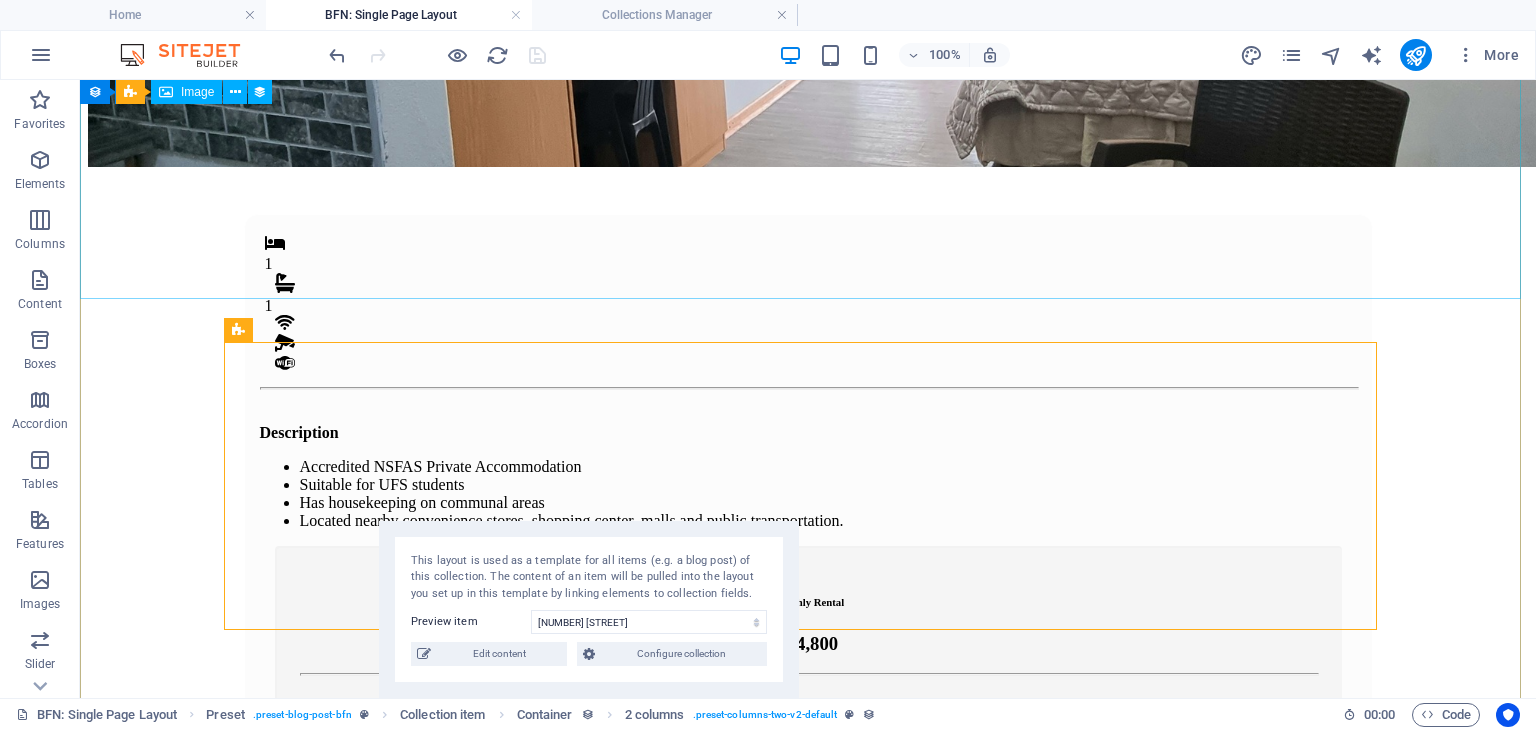 scroll, scrollTop: 226, scrollLeft: 0, axis: vertical 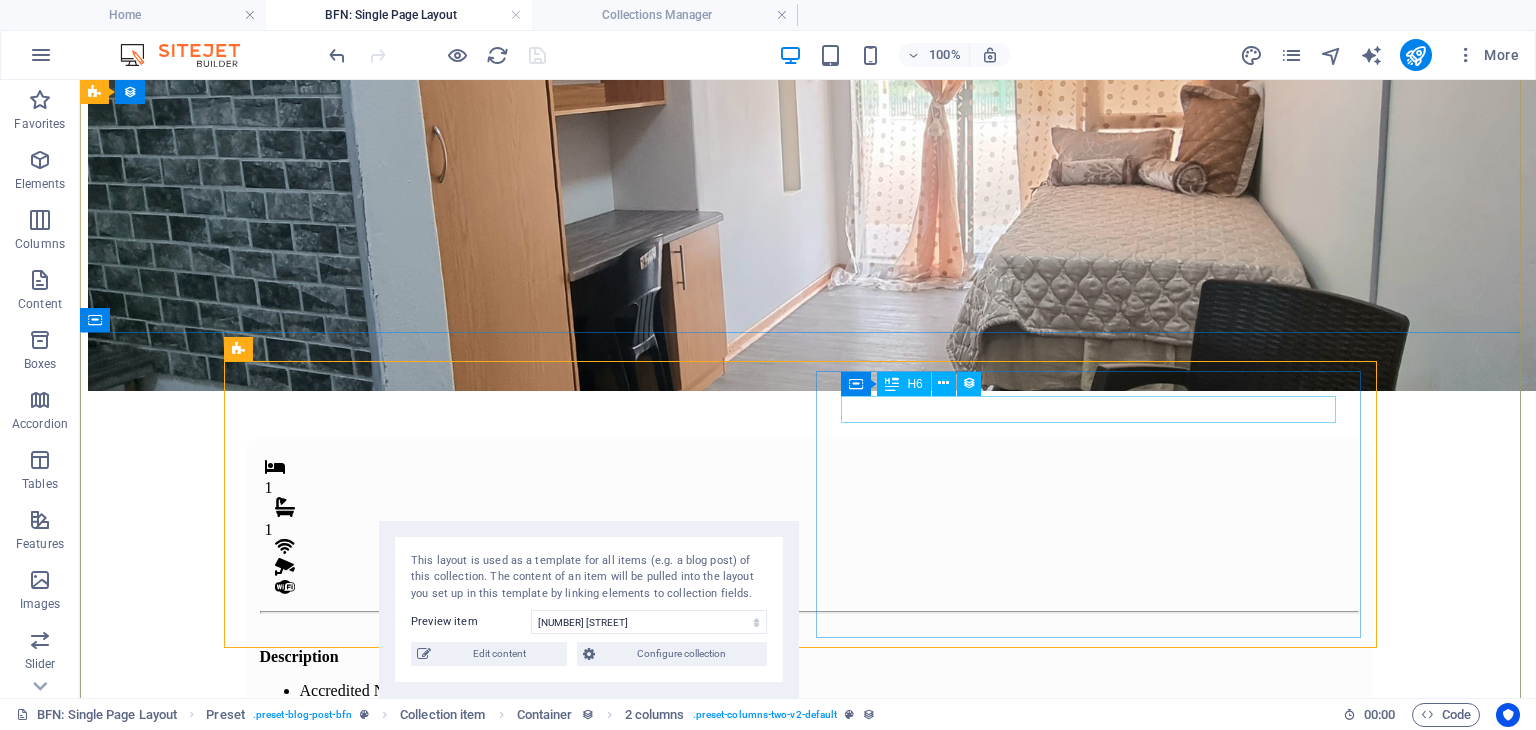 click on "Monthly Rental" at bounding box center [808, 826] 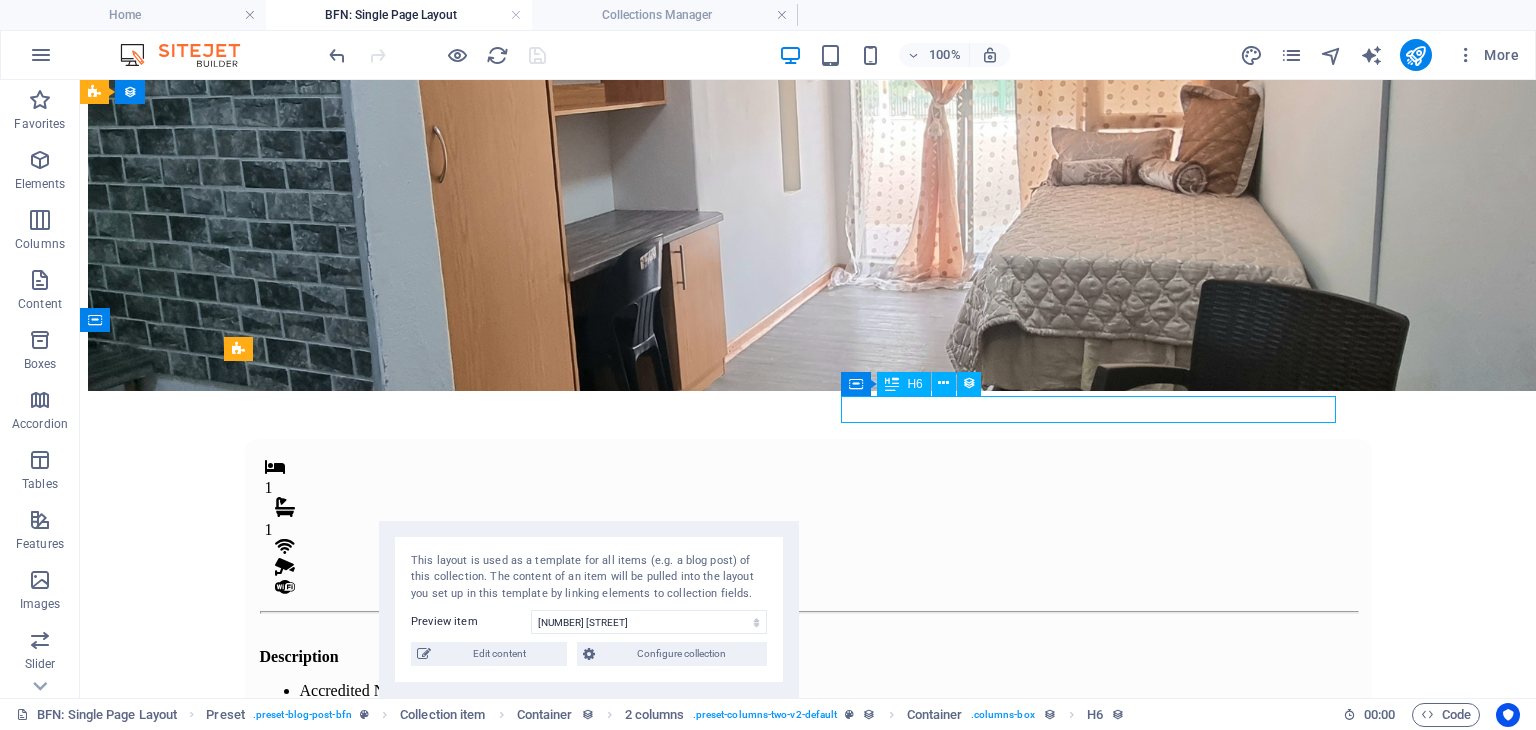 click on "Monthly Rental" at bounding box center [808, 826] 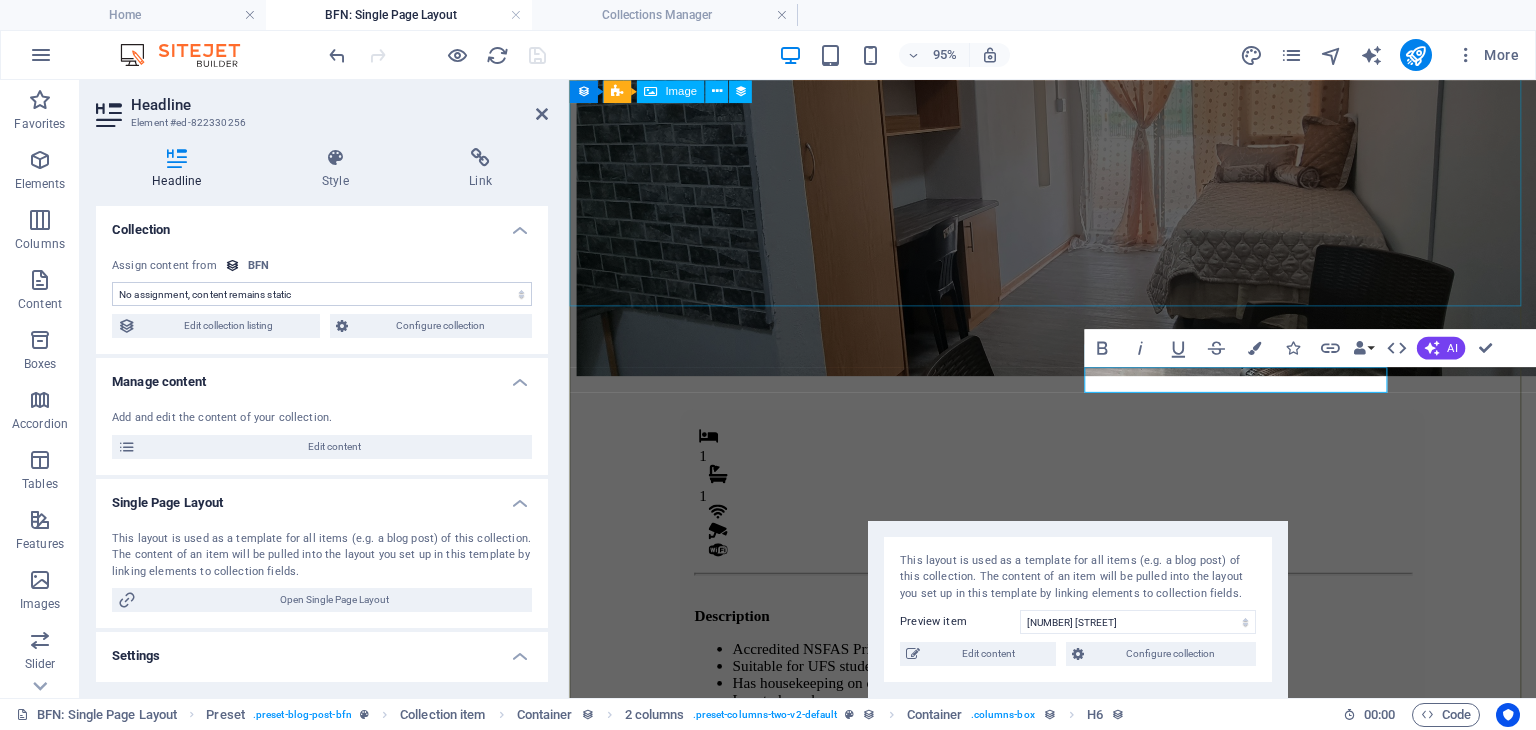 click at bounding box center (1078, 193) 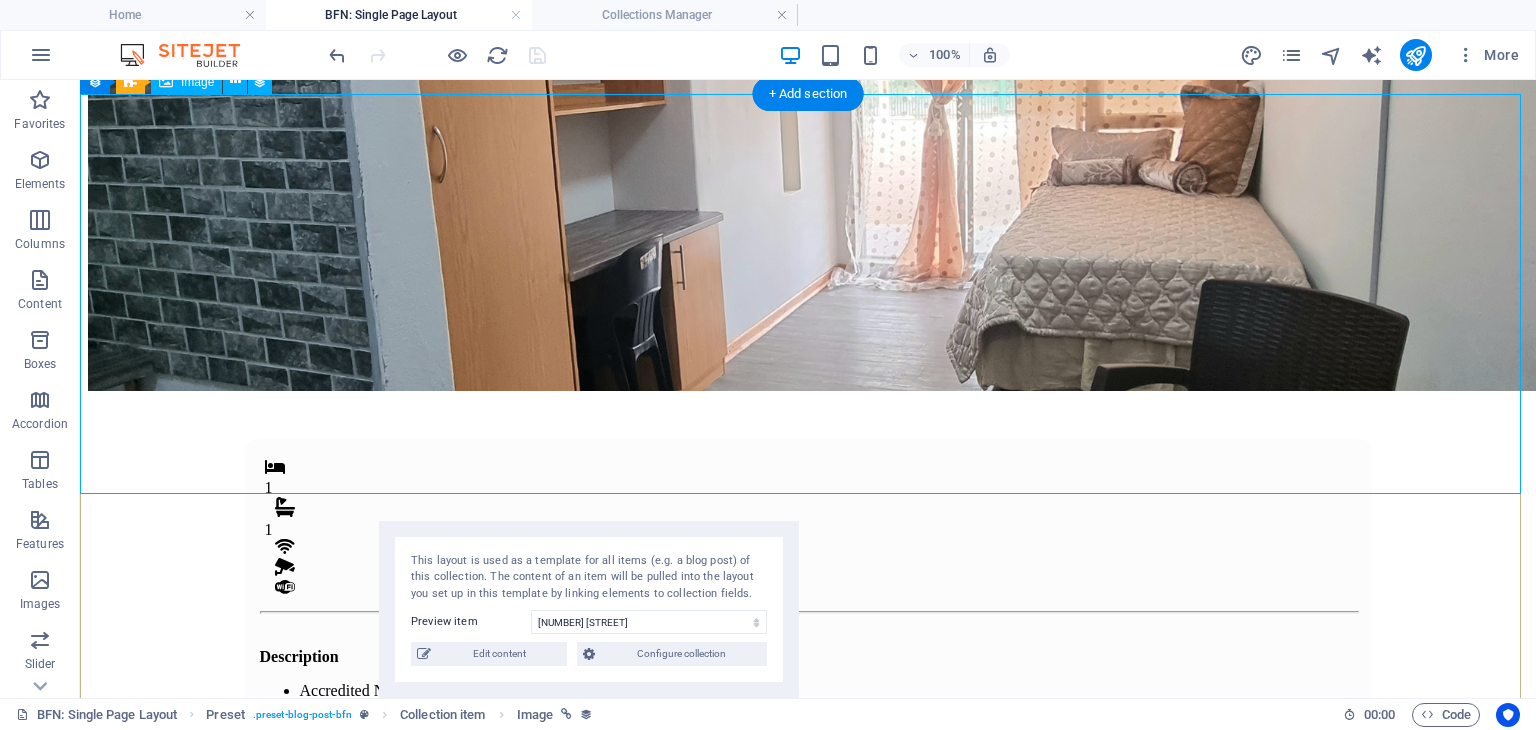 scroll, scrollTop: 0, scrollLeft: 0, axis: both 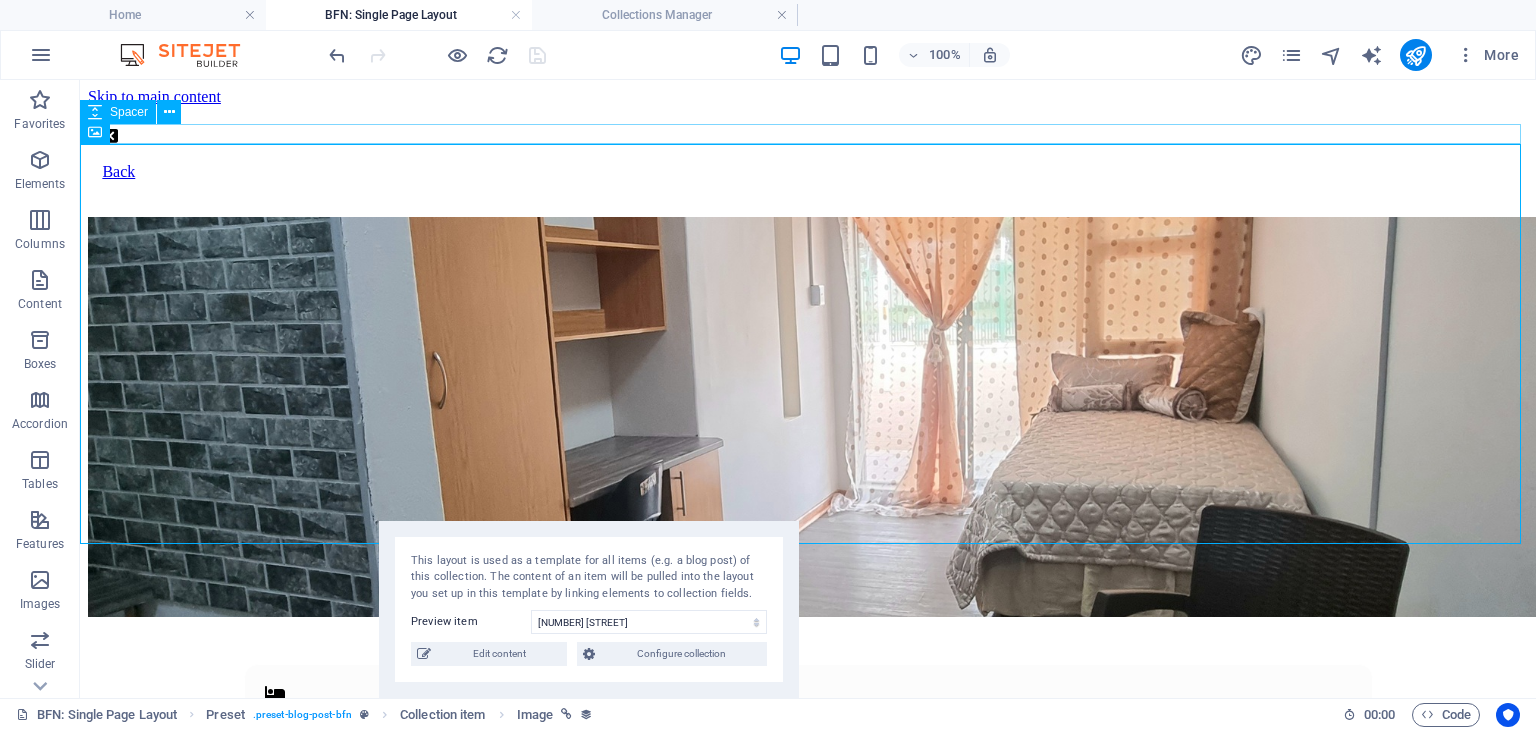 click at bounding box center [808, 207] 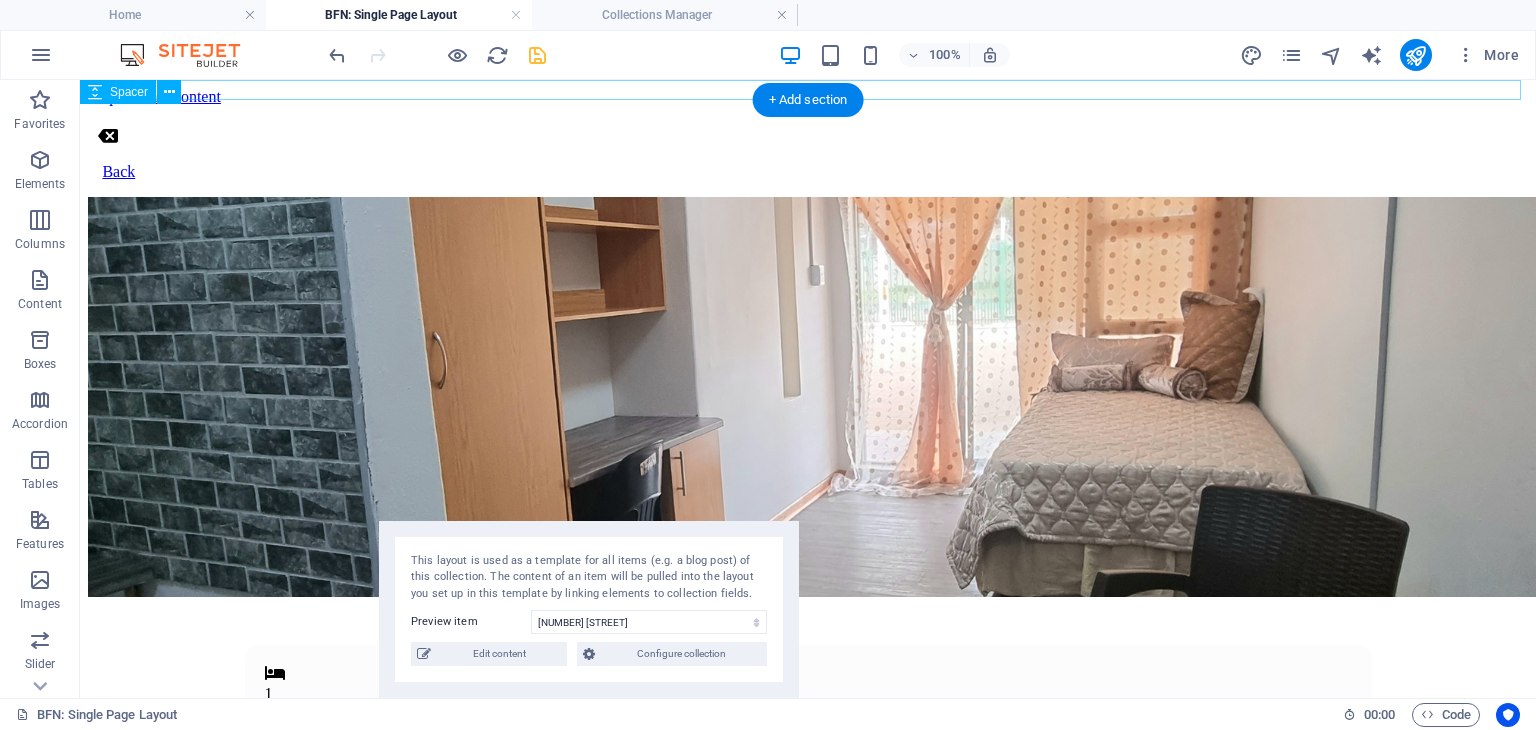 click at bounding box center (808, 116) 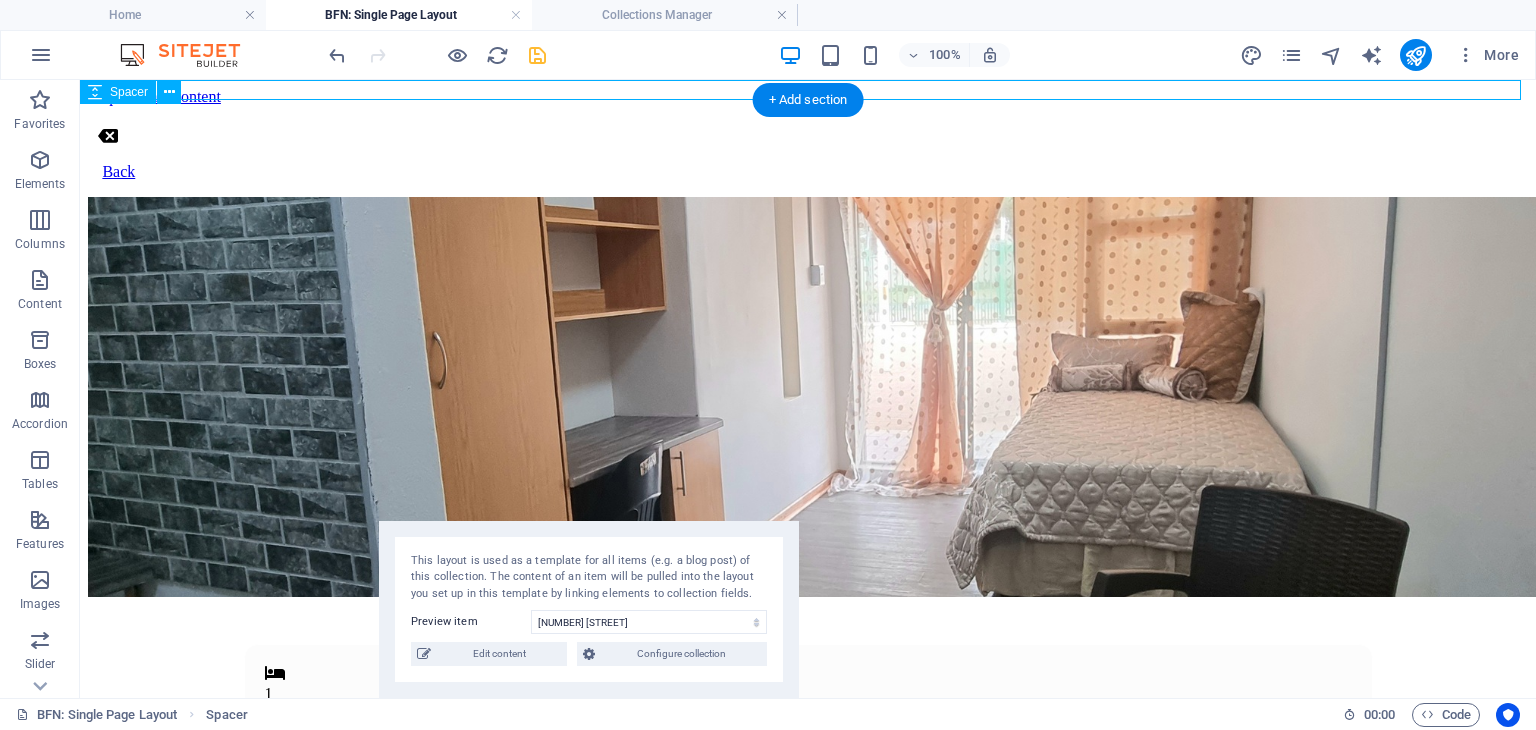 click at bounding box center [808, 116] 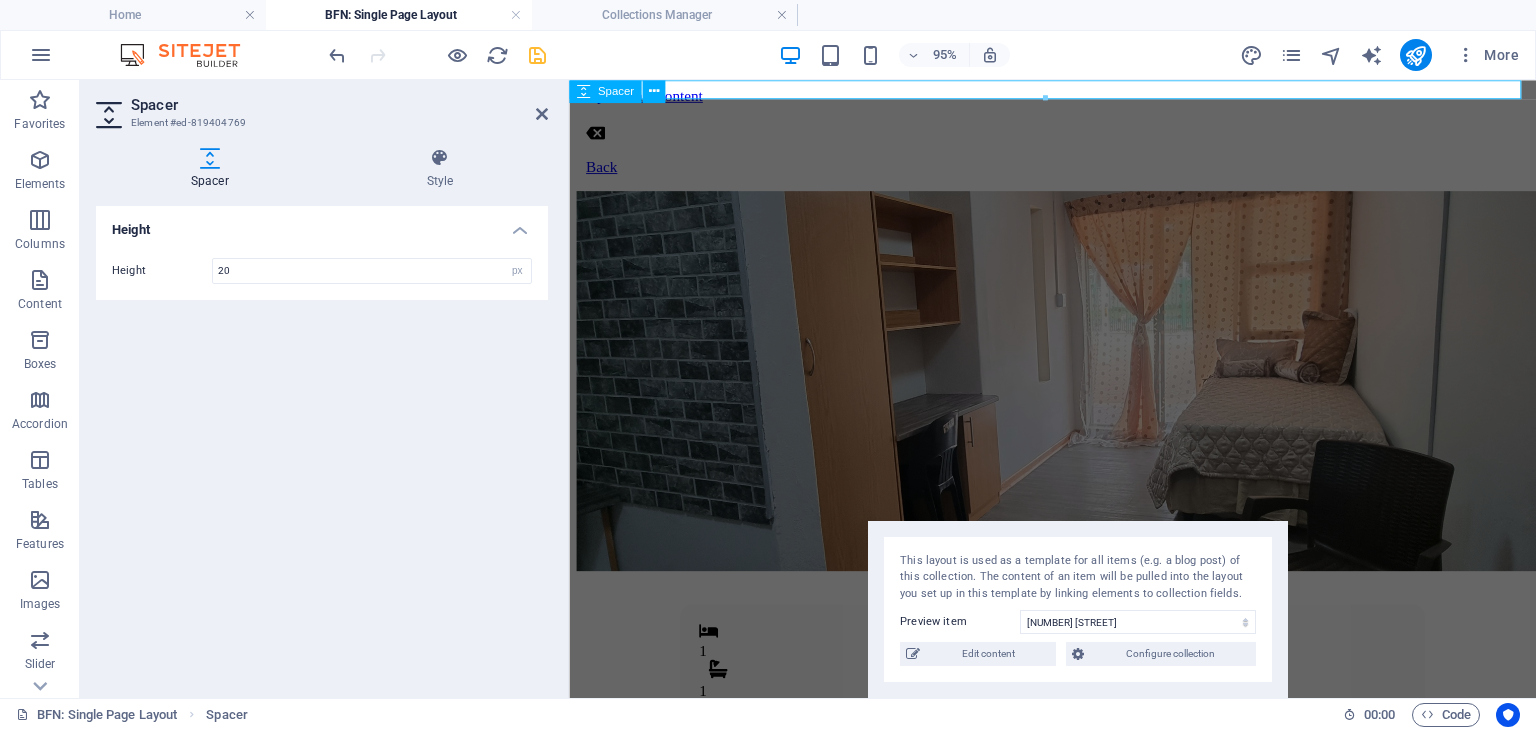 click at bounding box center (1078, 116) 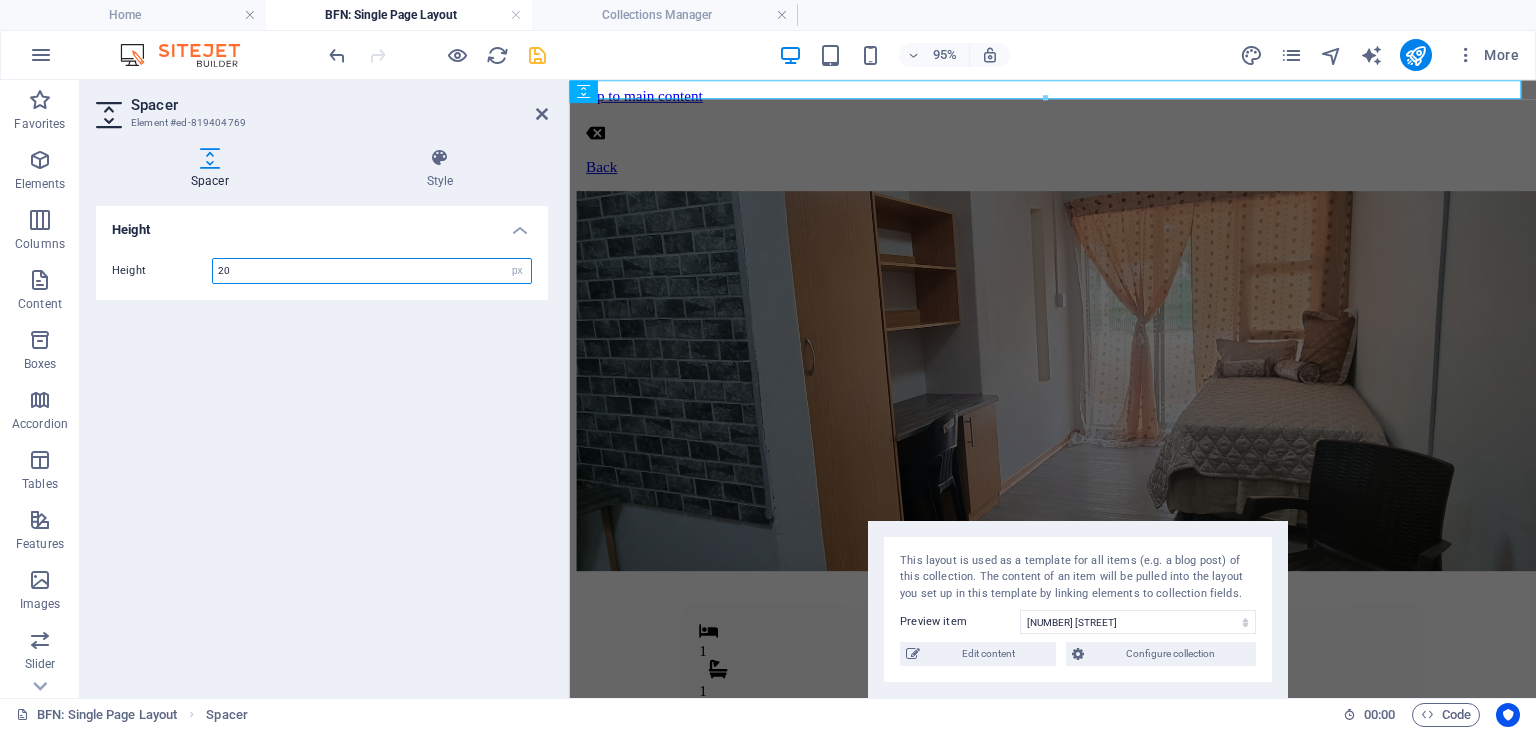drag, startPoint x: 308, startPoint y: 279, endPoint x: 173, endPoint y: 287, distance: 135.23683 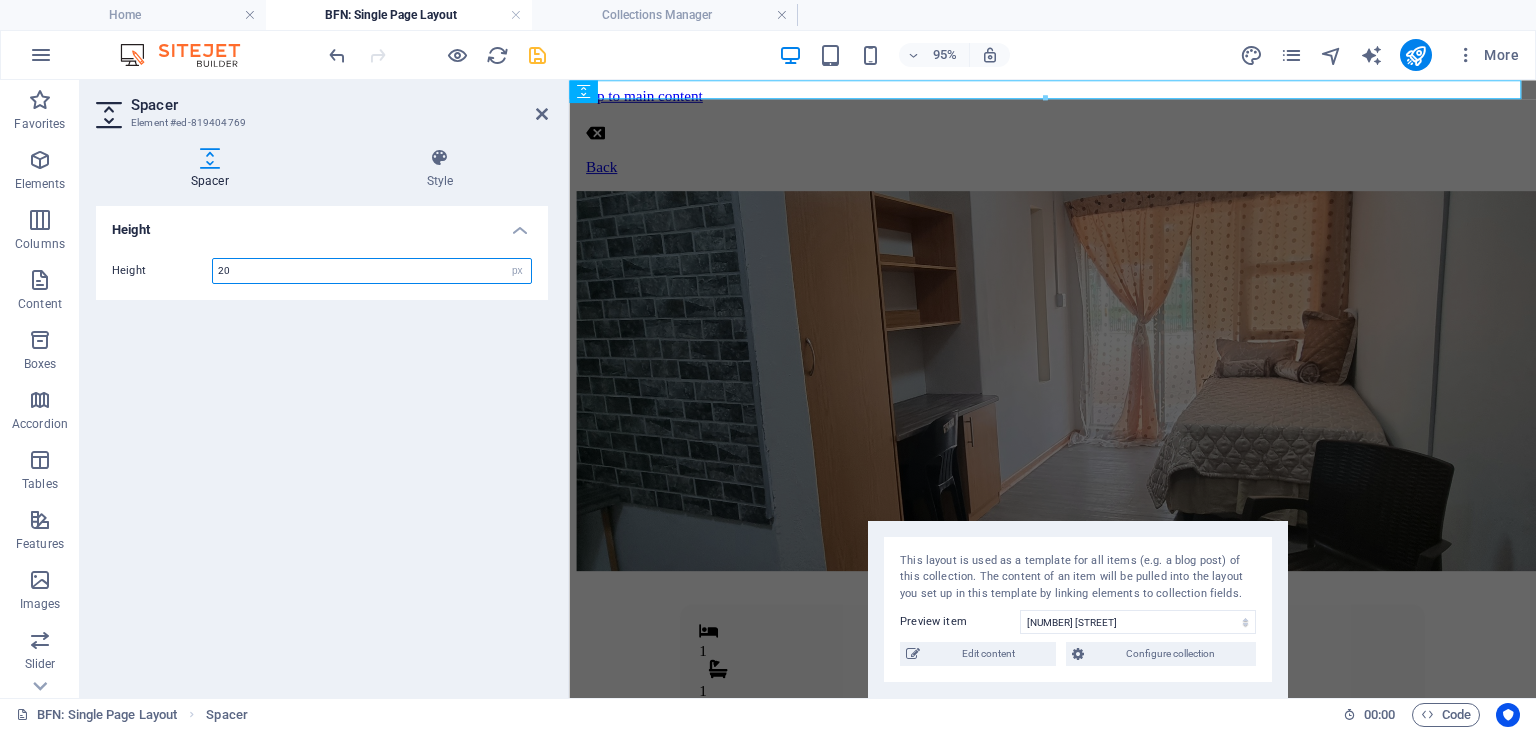 click on "Height 20 px rem vh vw" at bounding box center [322, 271] 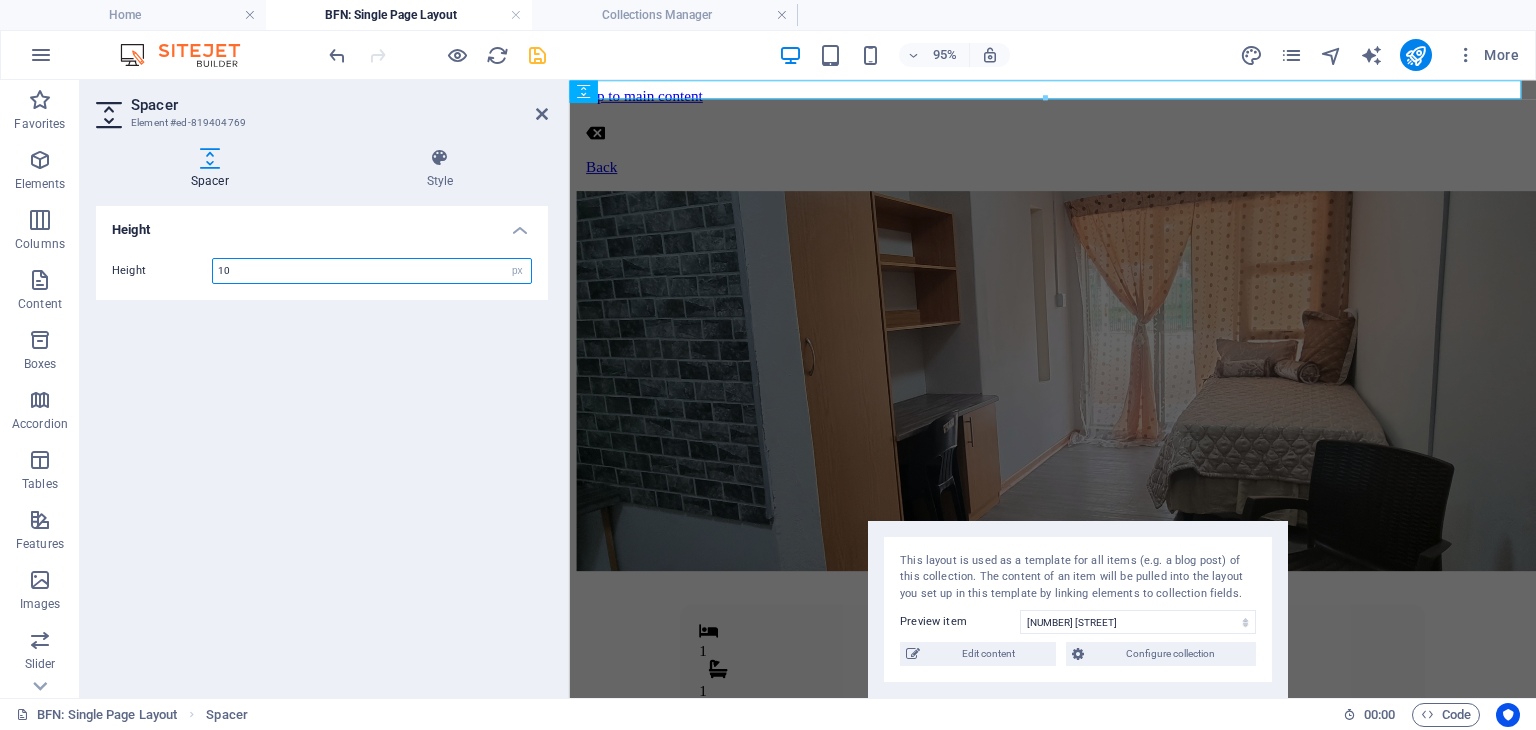 type on "10" 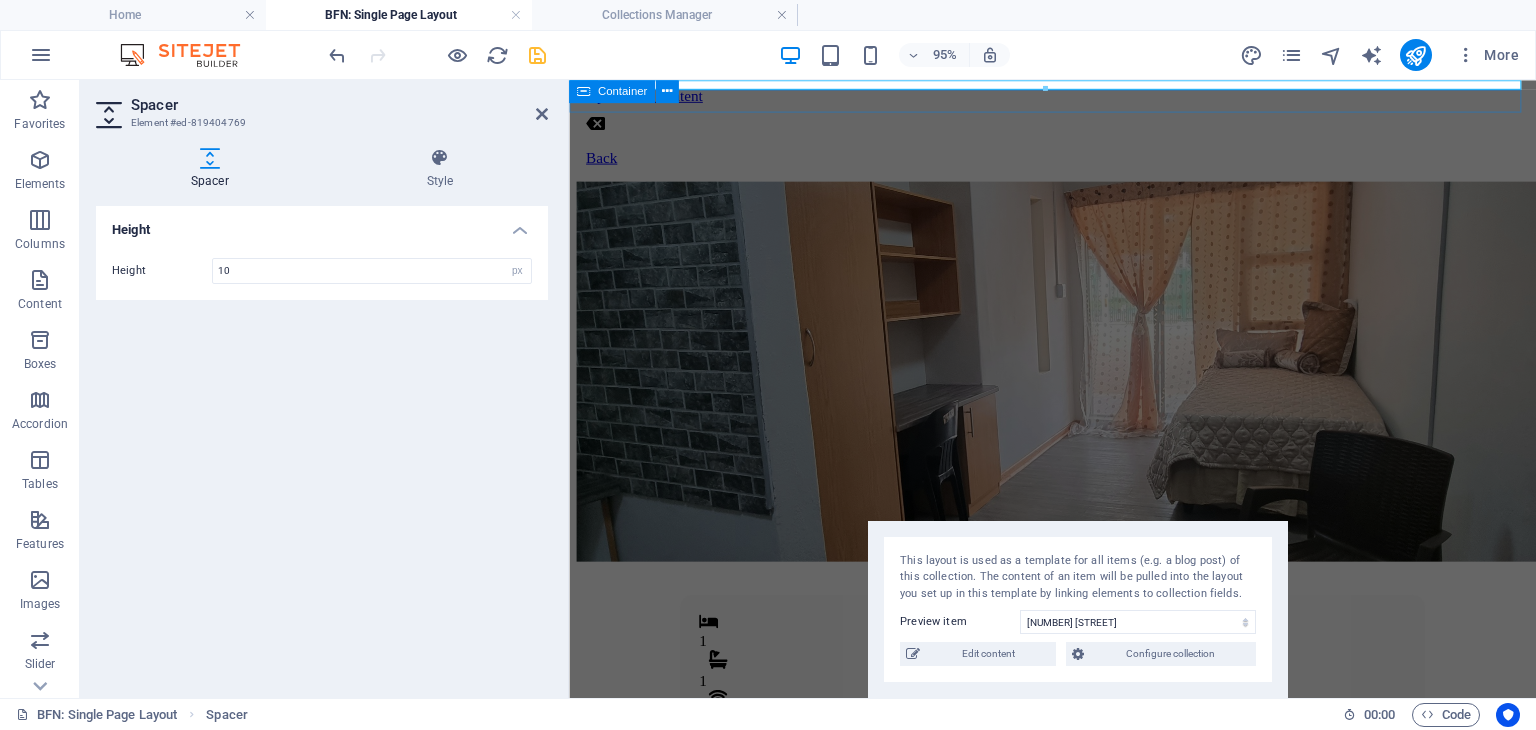 drag, startPoint x: 740, startPoint y: 85, endPoint x: 736, endPoint y: 107, distance: 22.36068 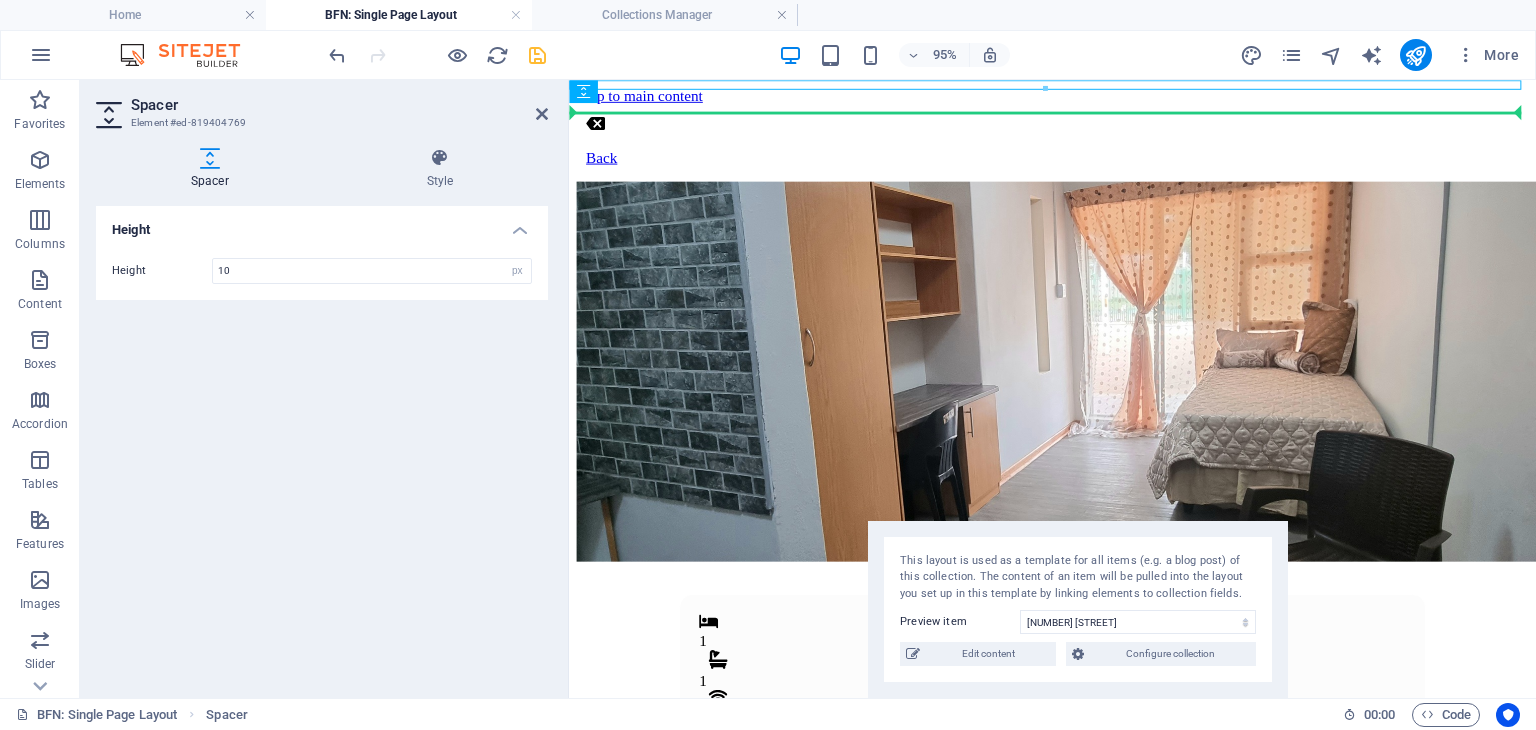 drag, startPoint x: 735, startPoint y: 84, endPoint x: 1283, endPoint y: 194, distance: 558.93115 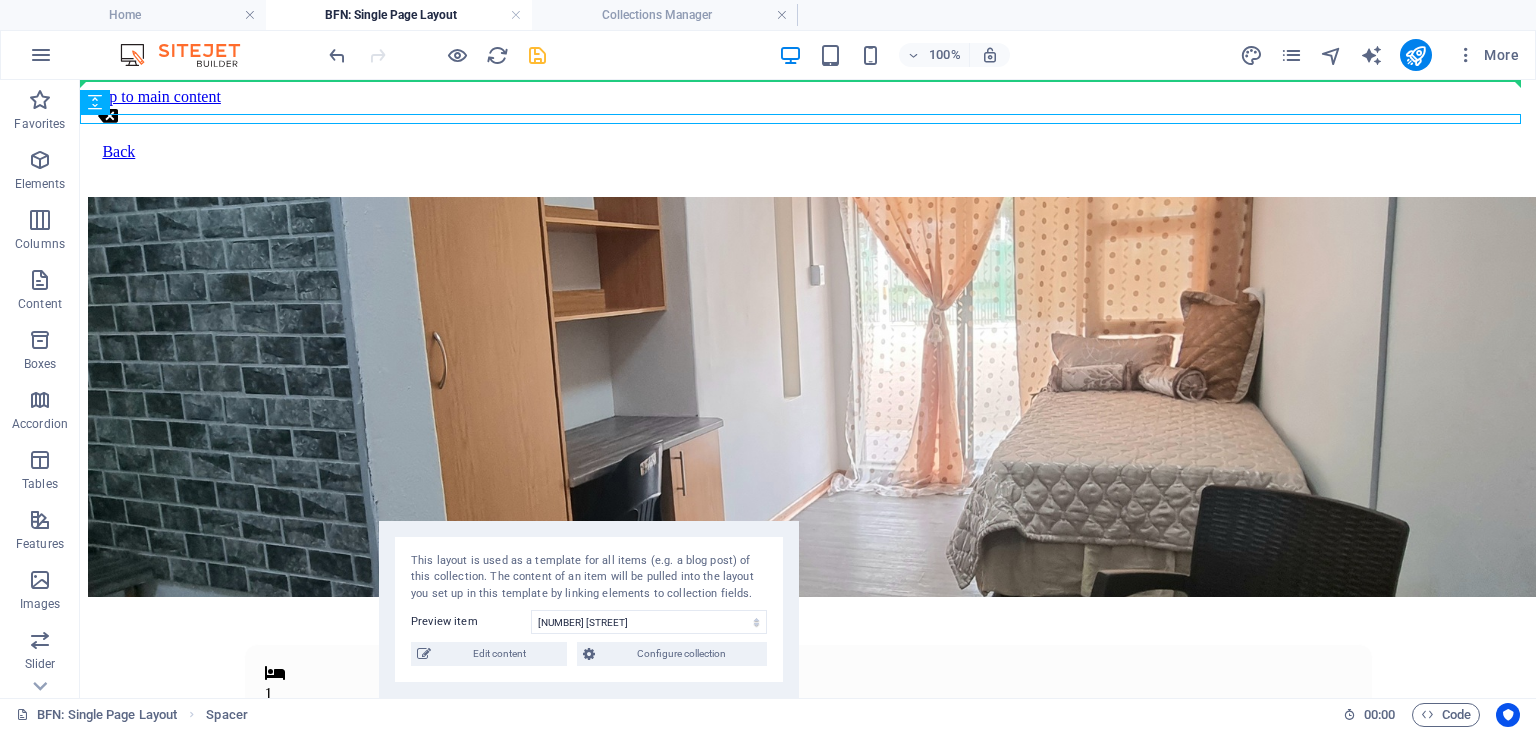 drag, startPoint x: 731, startPoint y: 119, endPoint x: 729, endPoint y: 78, distance: 41.04875 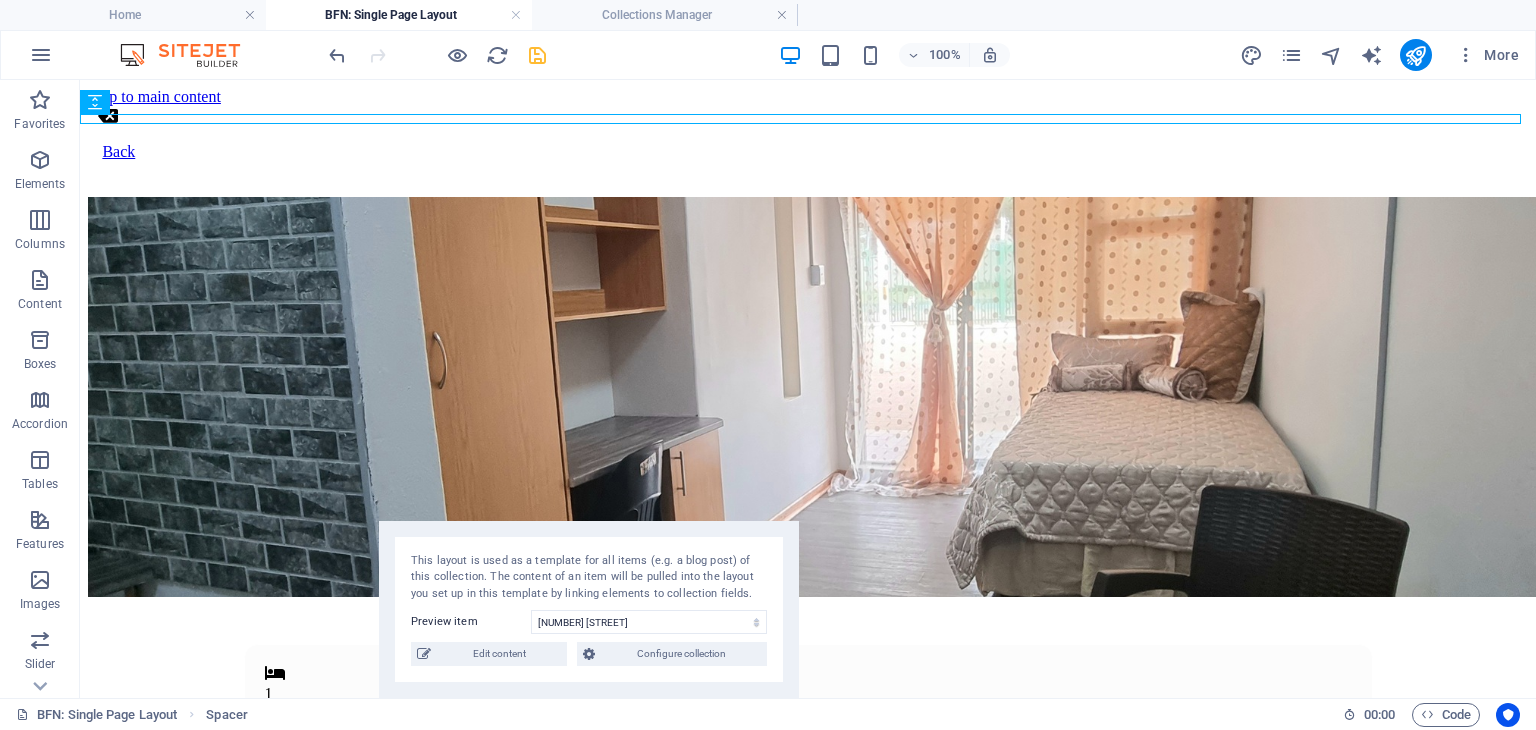 click at bounding box center [808, 192] 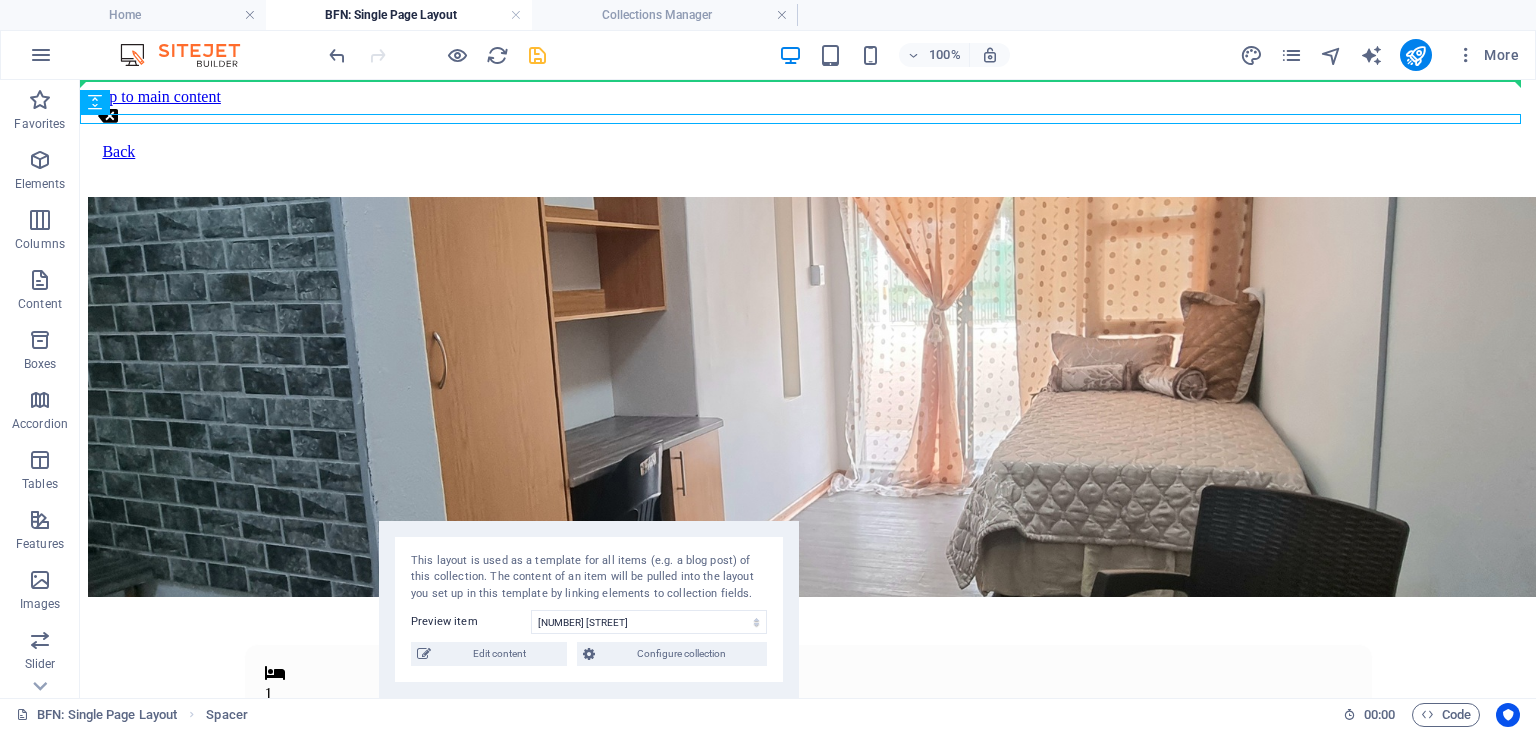 drag, startPoint x: 675, startPoint y: 118, endPoint x: 676, endPoint y: 84, distance: 34.0147 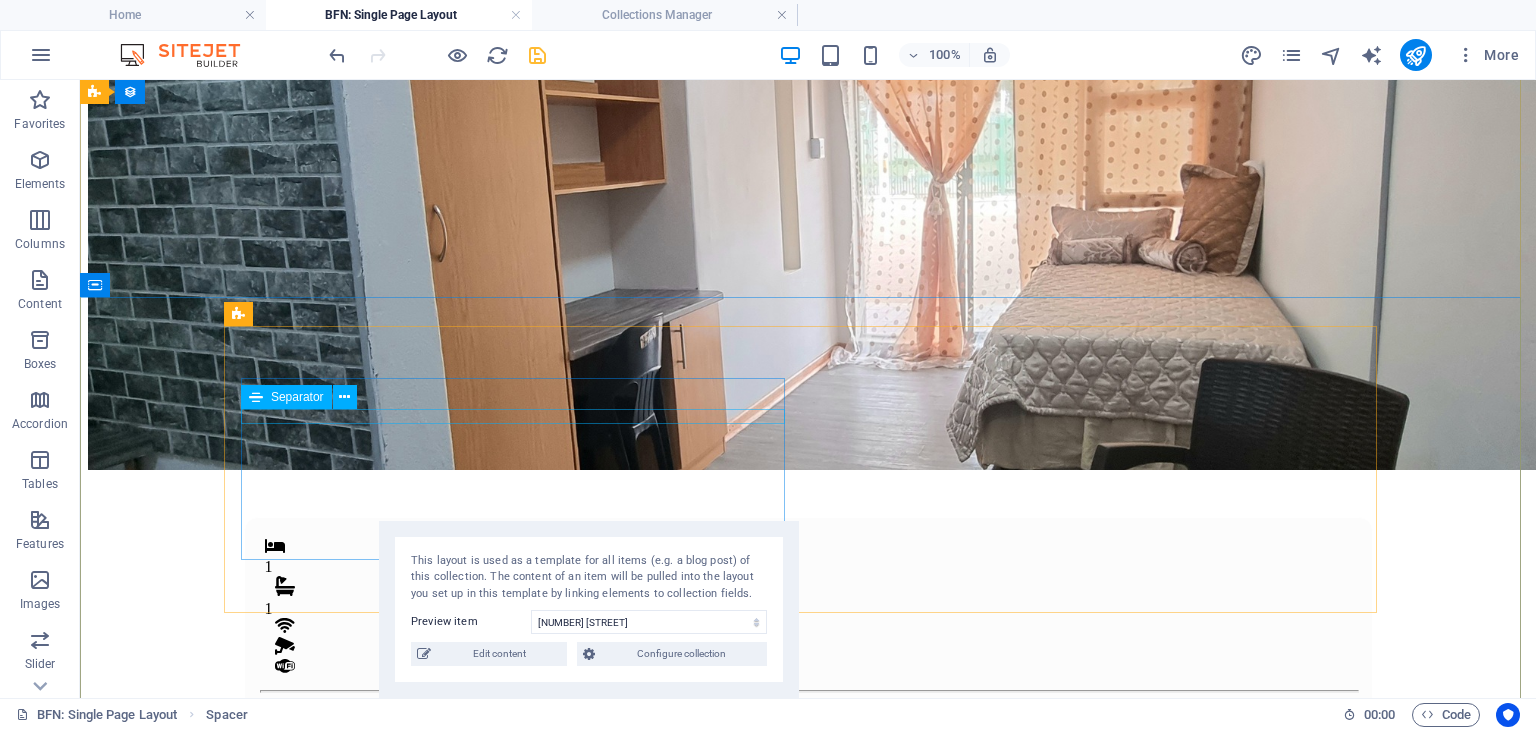 scroll, scrollTop: 304, scrollLeft: 0, axis: vertical 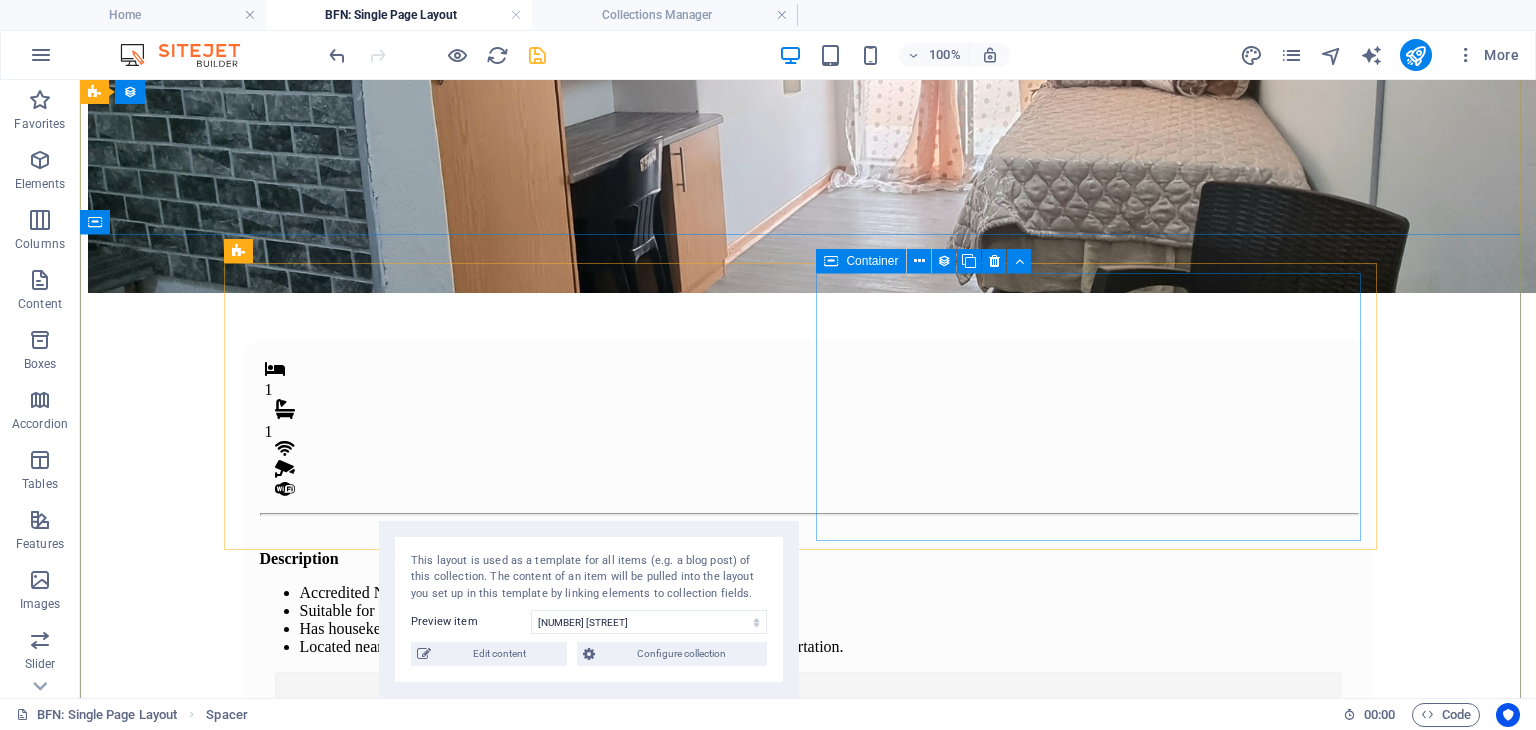 click on "Monthly Rental R 4,800 Once-off Fees Admin Fee:   500 Key deposit:   200 Download Form" at bounding box center (808, 876) 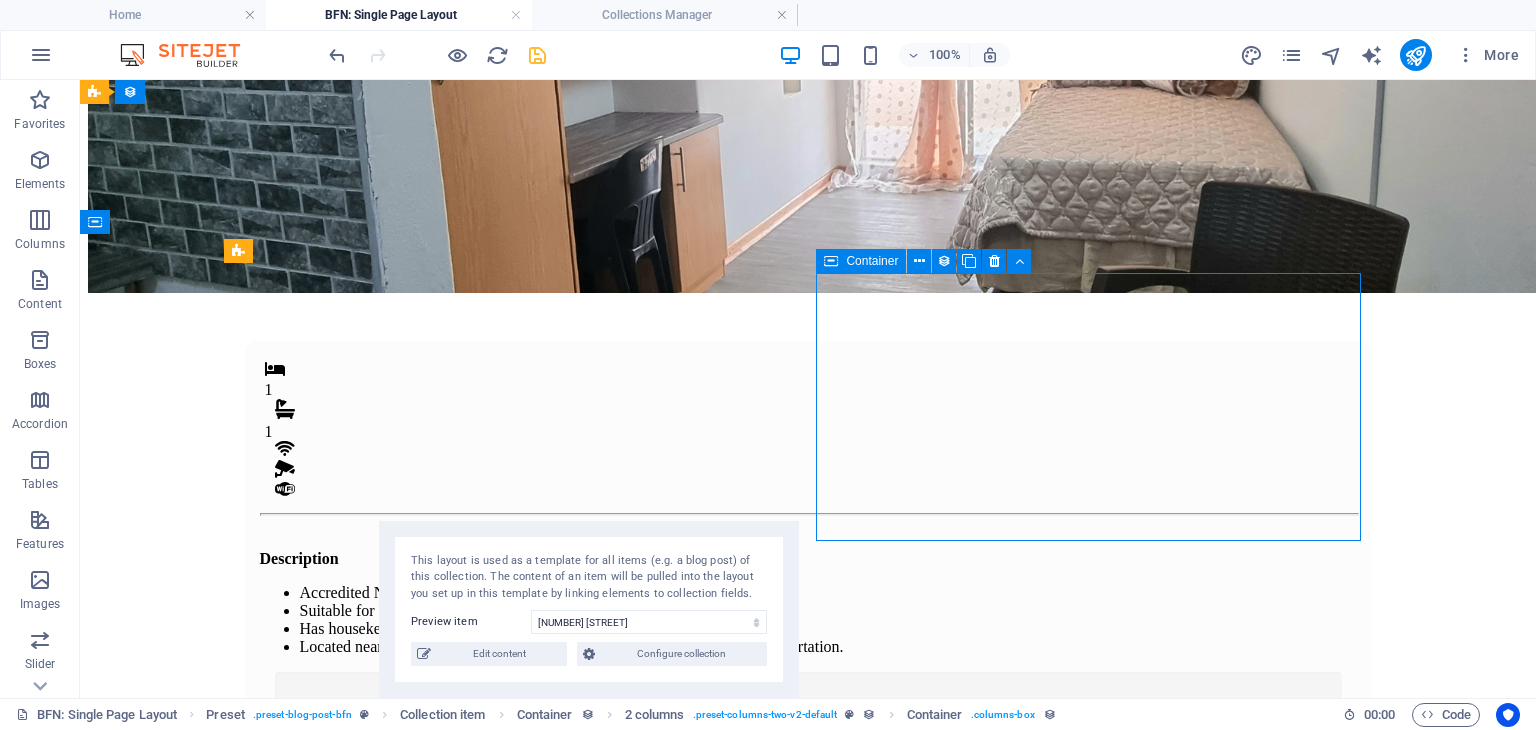 click on "Monthly Rental R 4,800 Once-off Fees Admin Fee:   500 Key deposit:   200 Download Form" at bounding box center [808, 876] 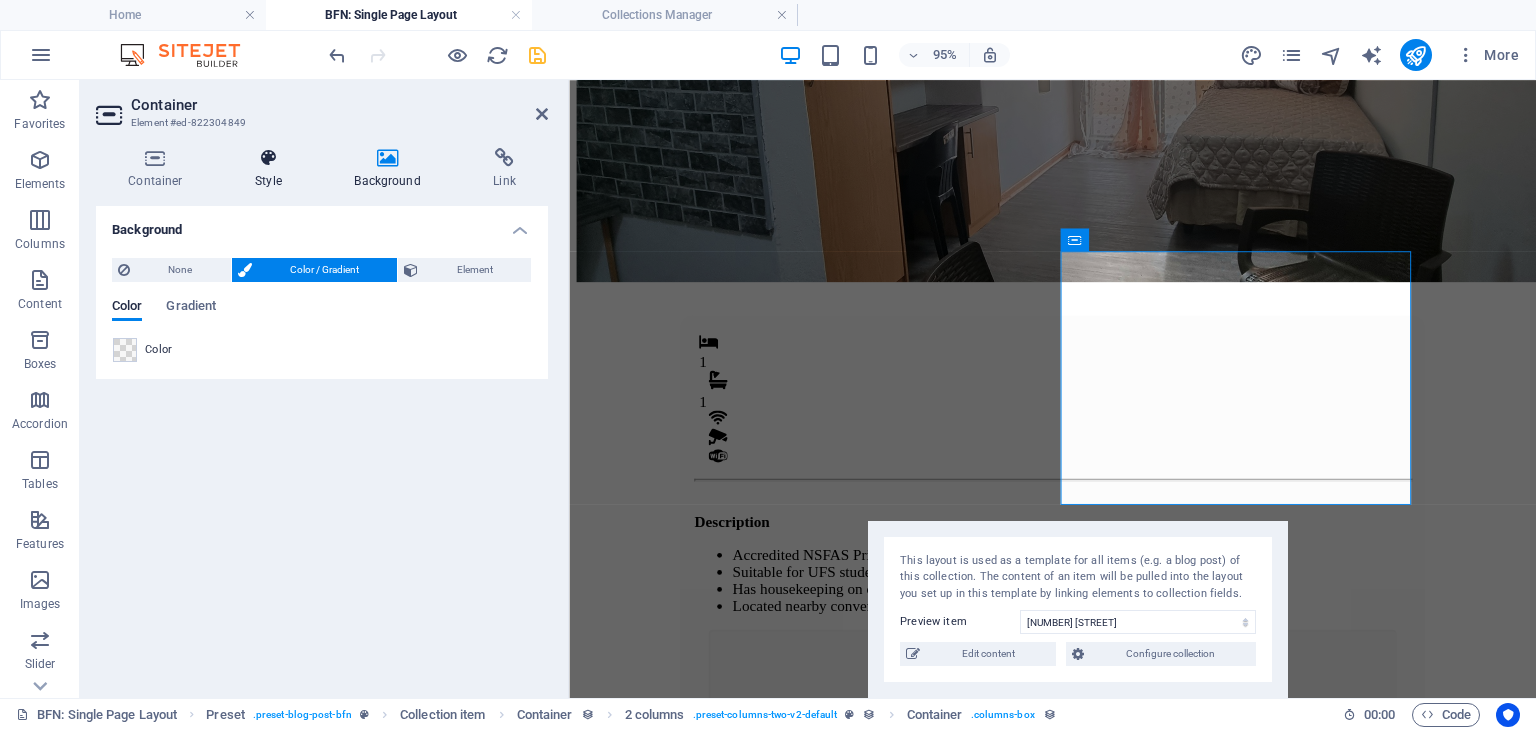 click on "Style" at bounding box center (272, 169) 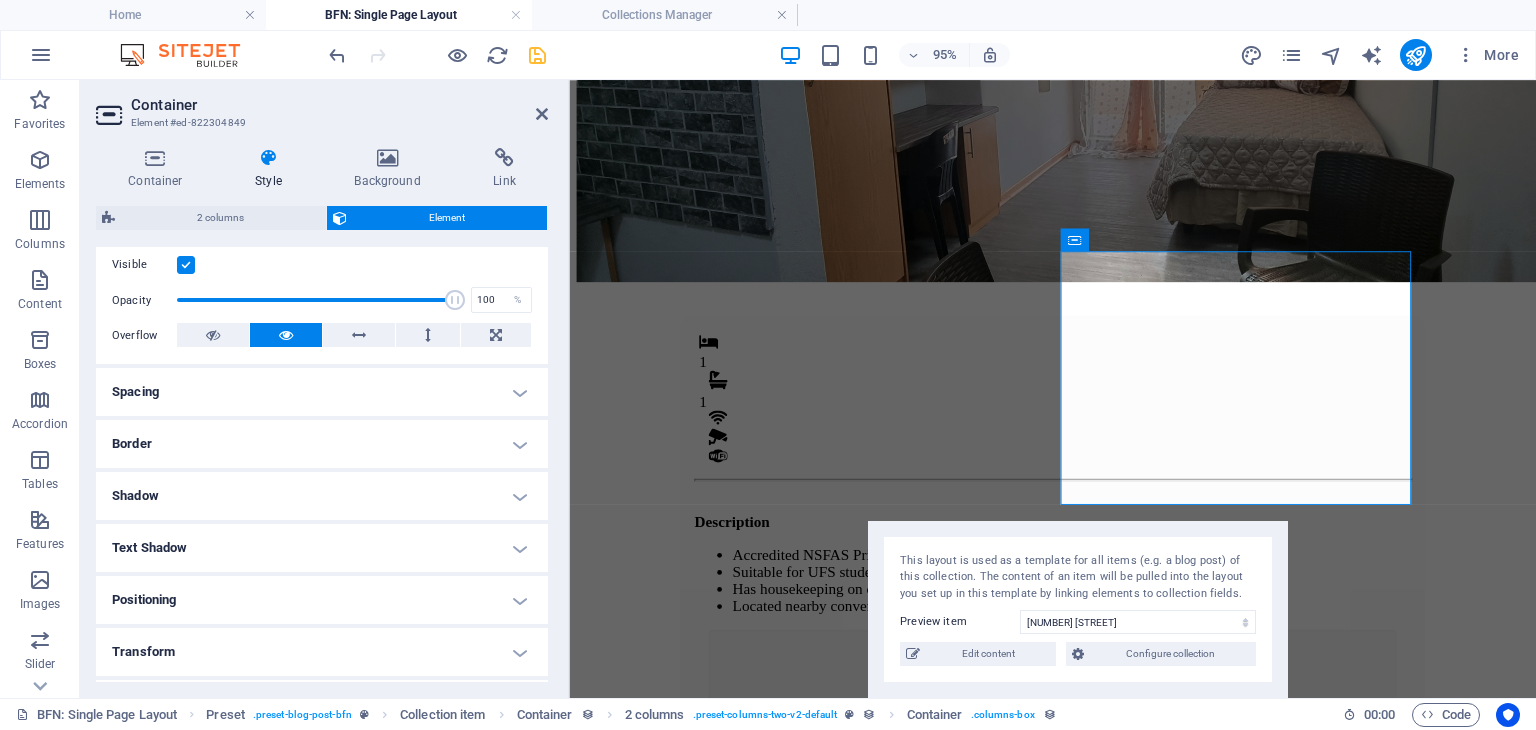 scroll, scrollTop: 259, scrollLeft: 0, axis: vertical 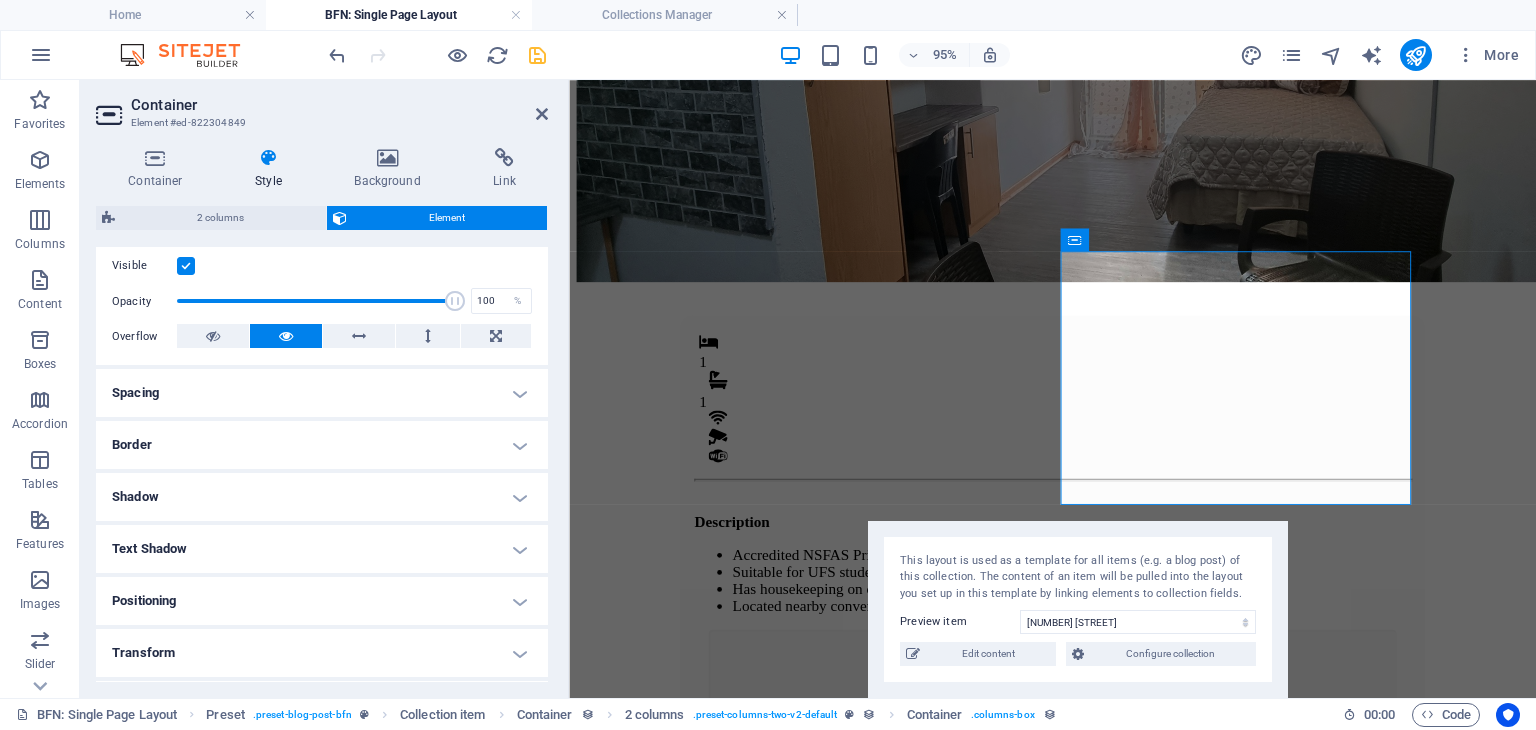 click on "Border" at bounding box center [322, 445] 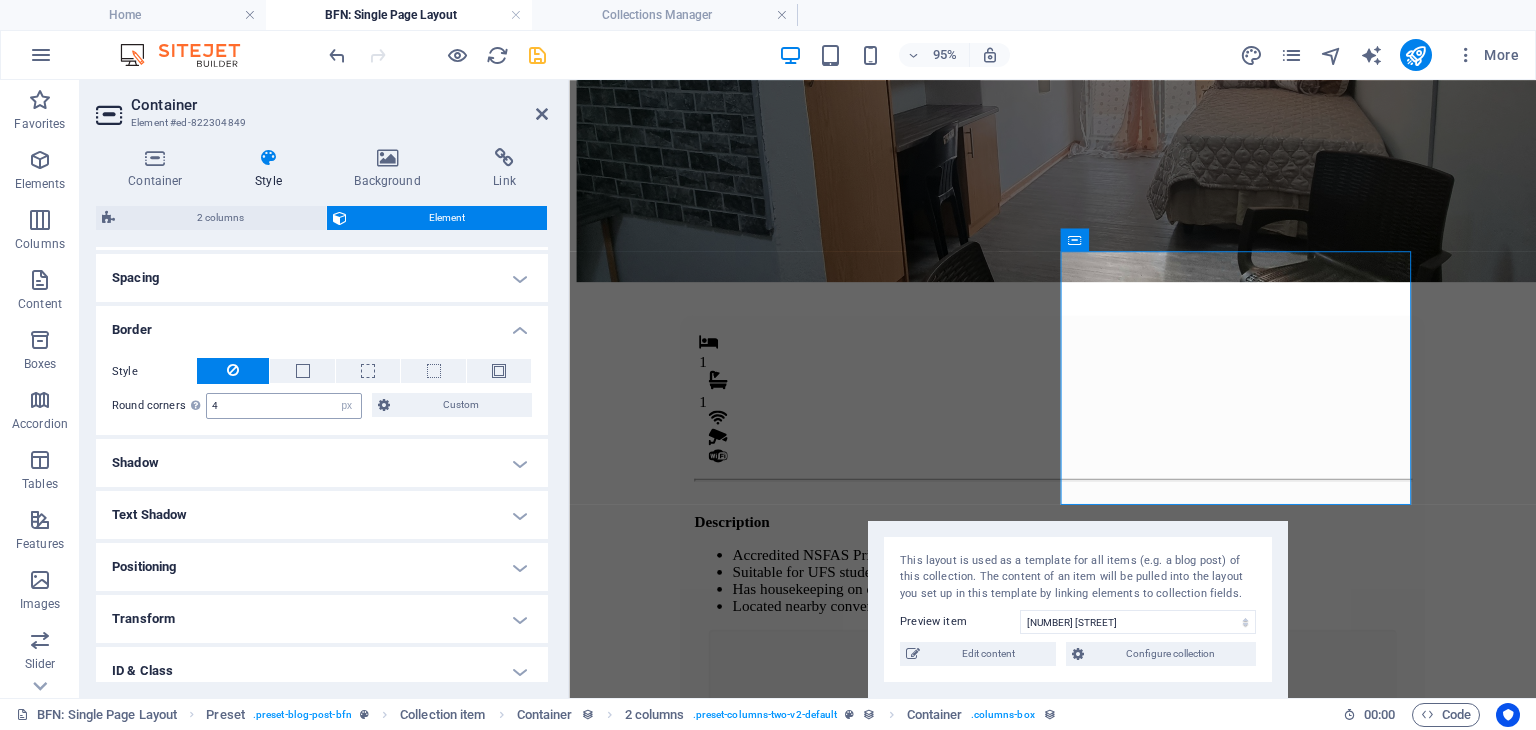 scroll, scrollTop: 375, scrollLeft: 0, axis: vertical 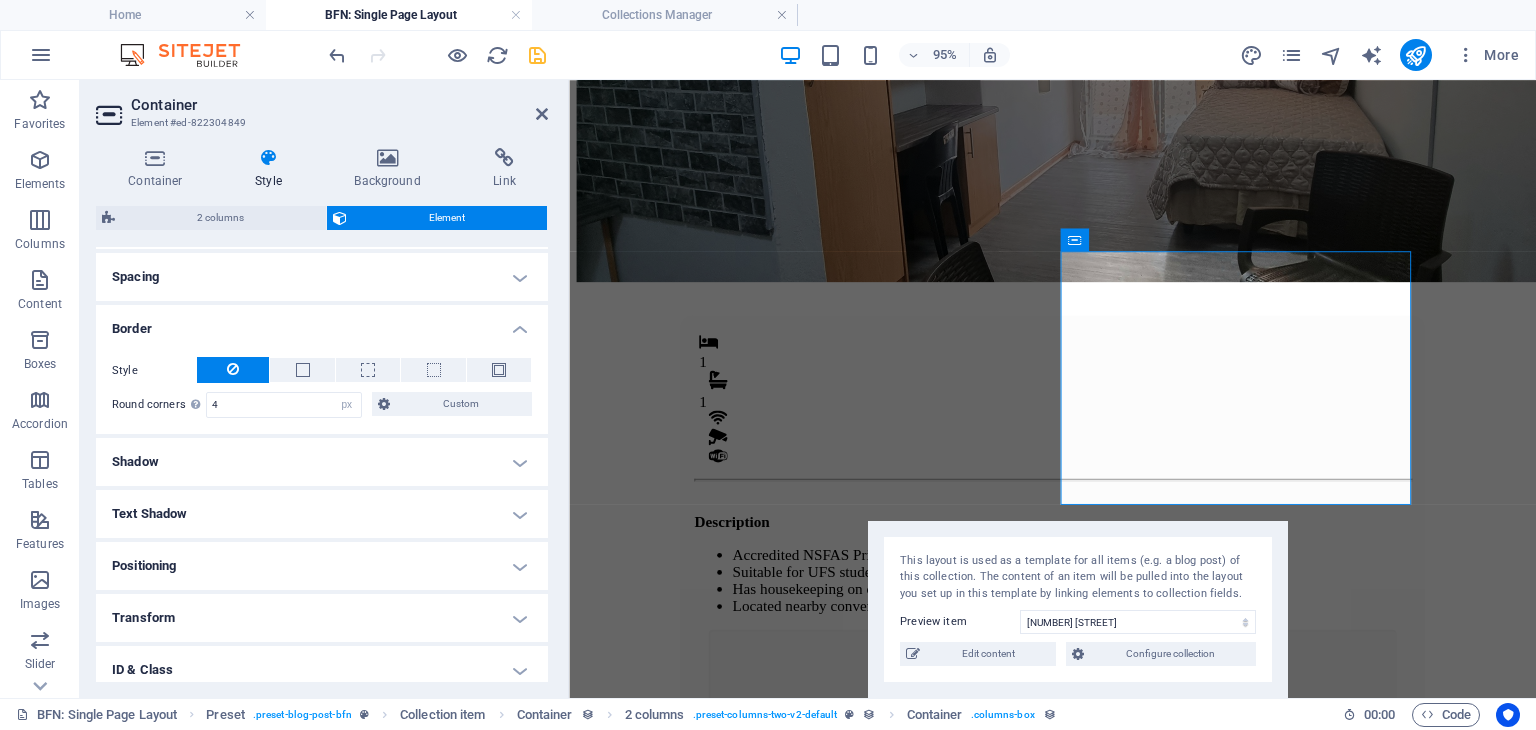 click on "Shadow" at bounding box center (322, 462) 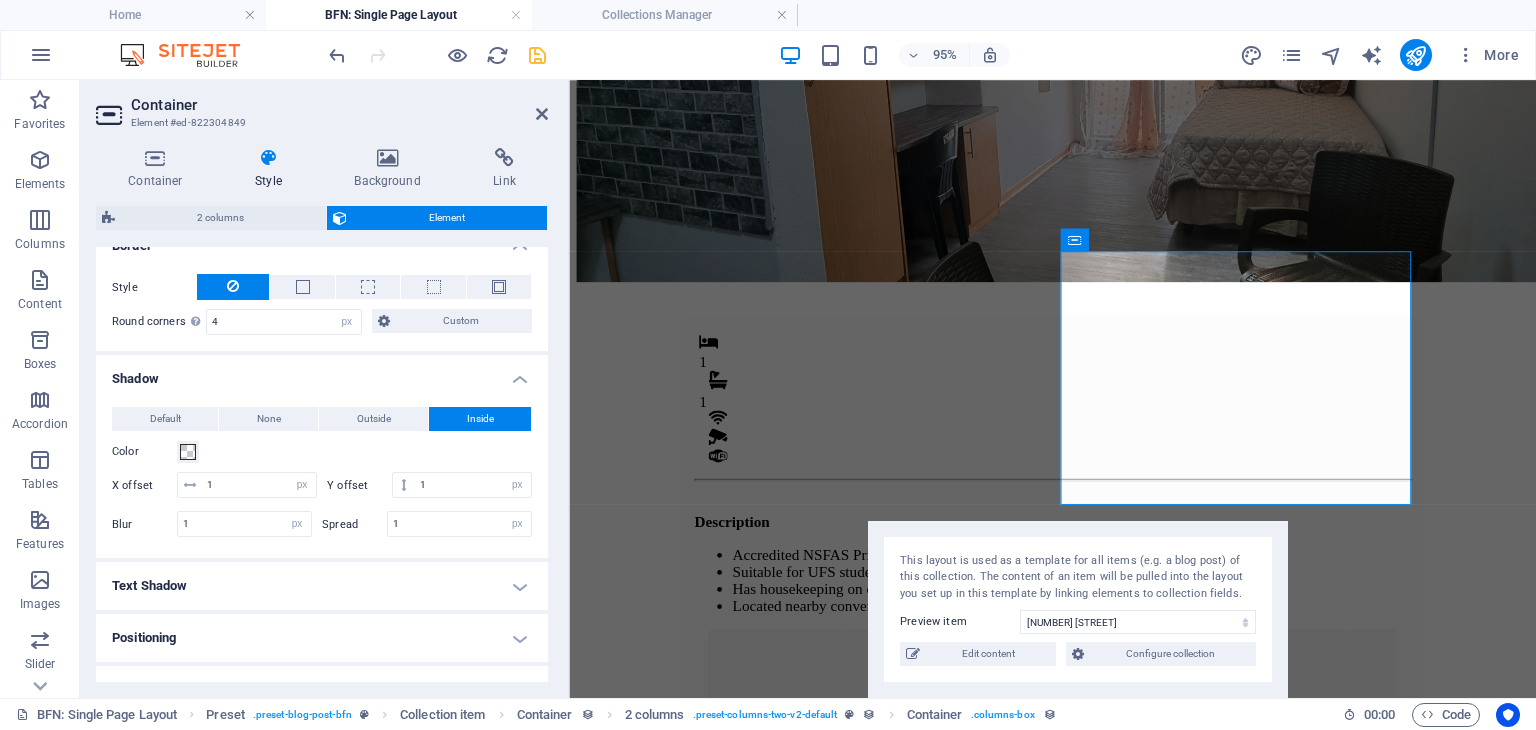 scroll, scrollTop: 459, scrollLeft: 0, axis: vertical 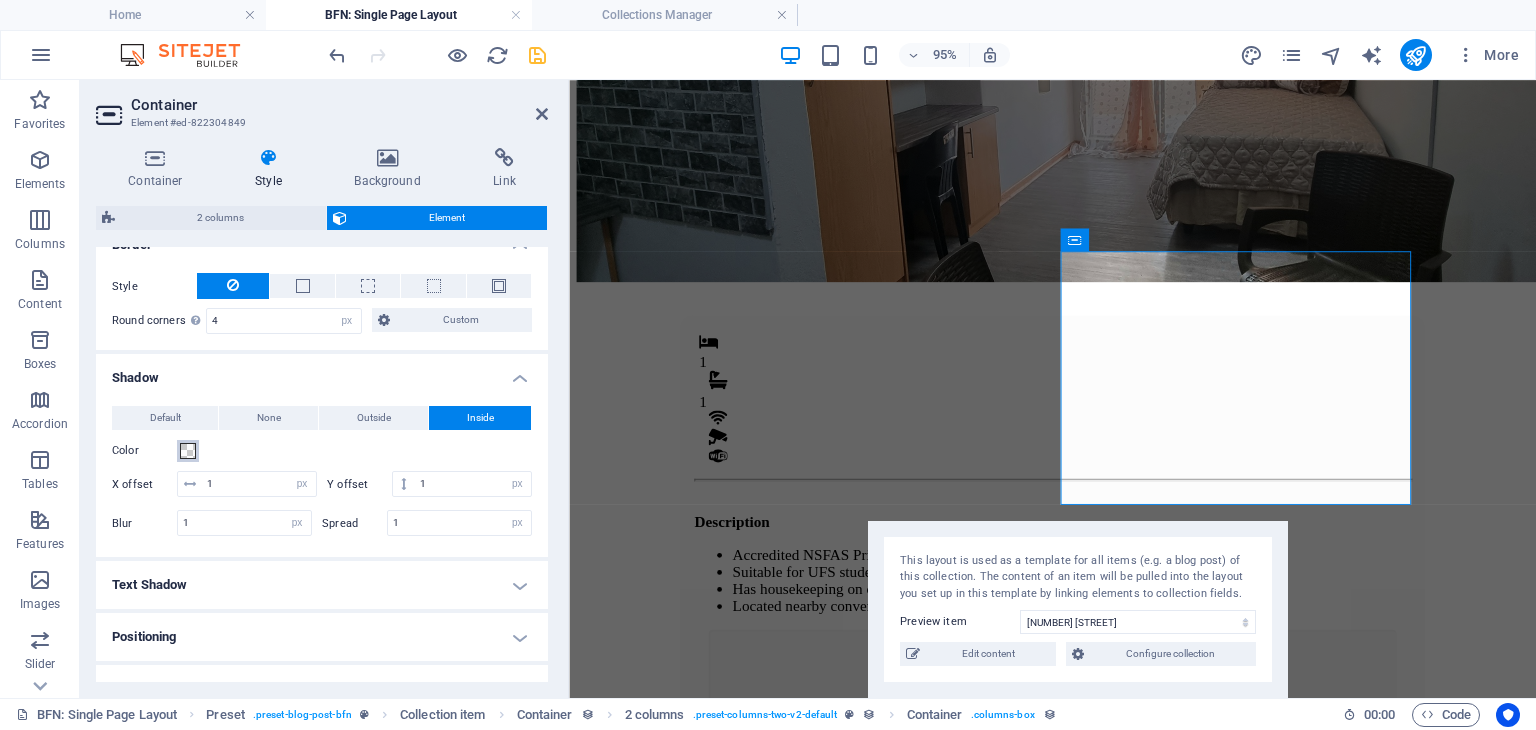click at bounding box center [188, 451] 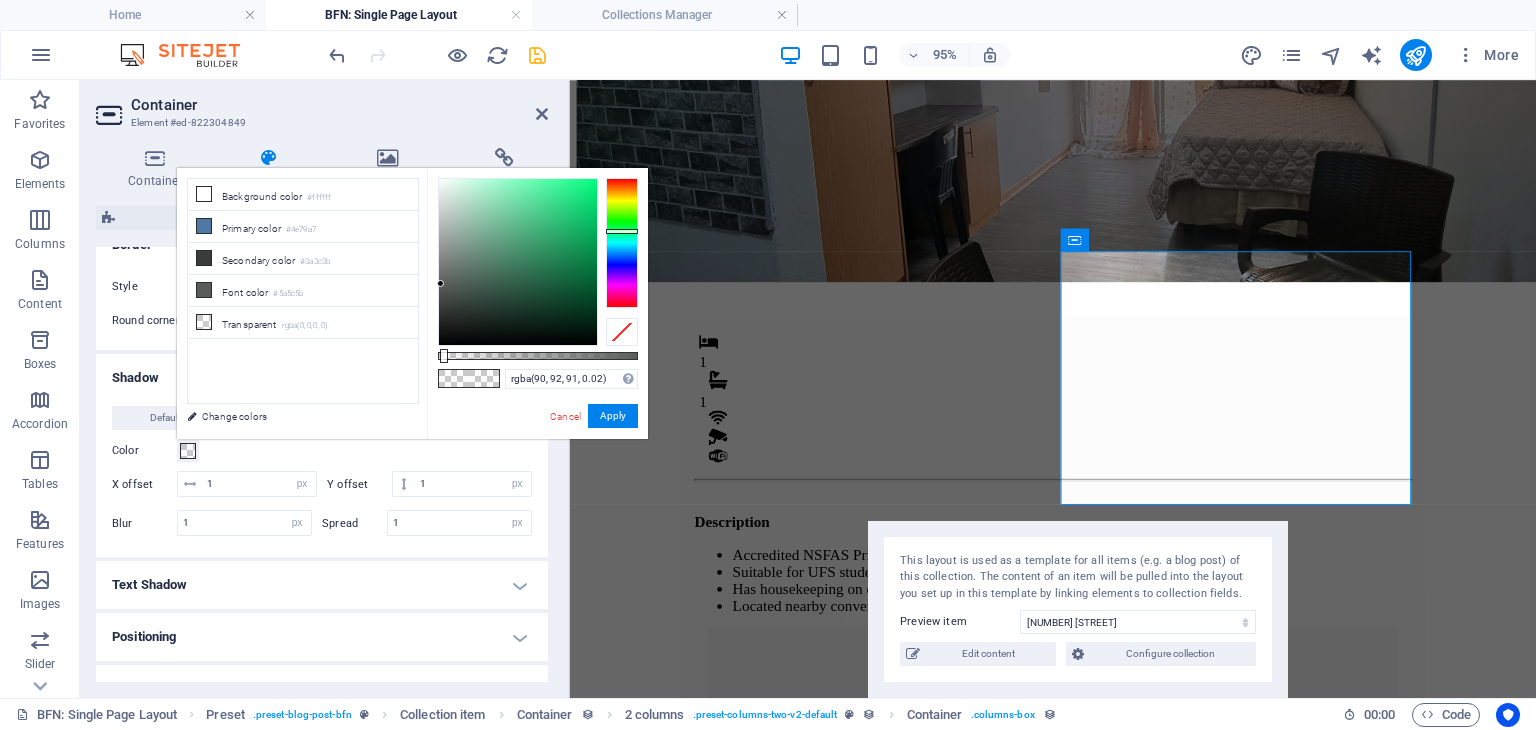 click at bounding box center [188, 451] 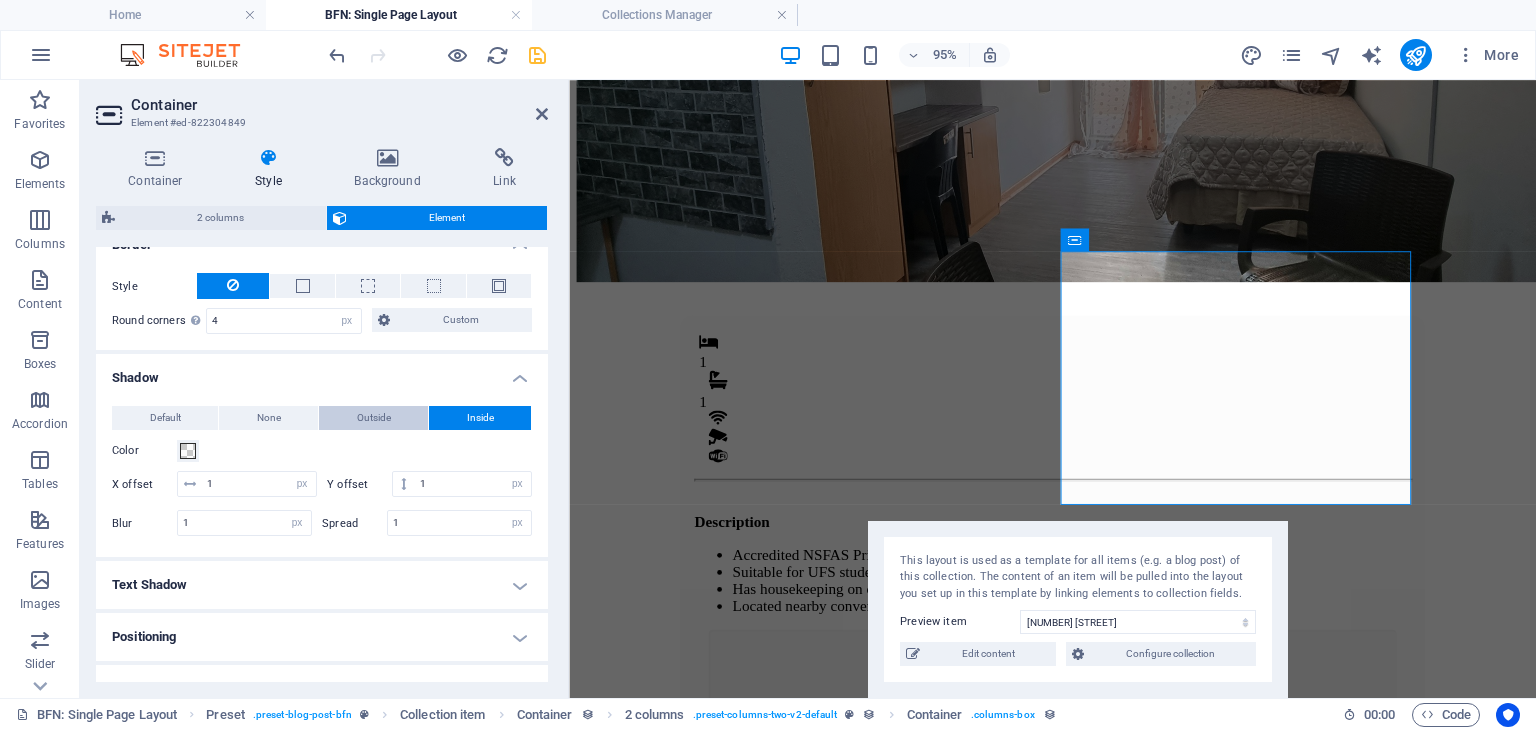 click on "Outside" at bounding box center (374, 418) 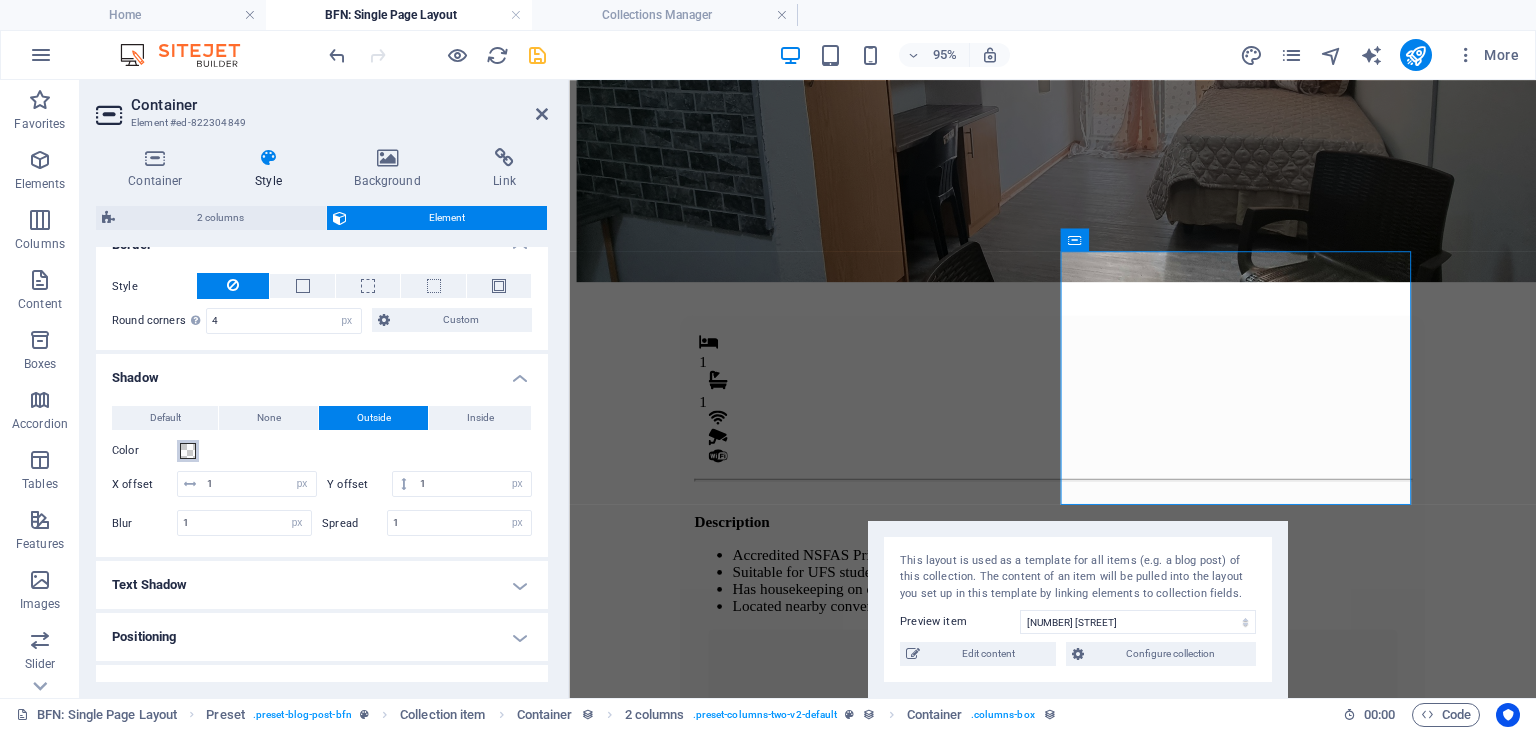 click at bounding box center [188, 451] 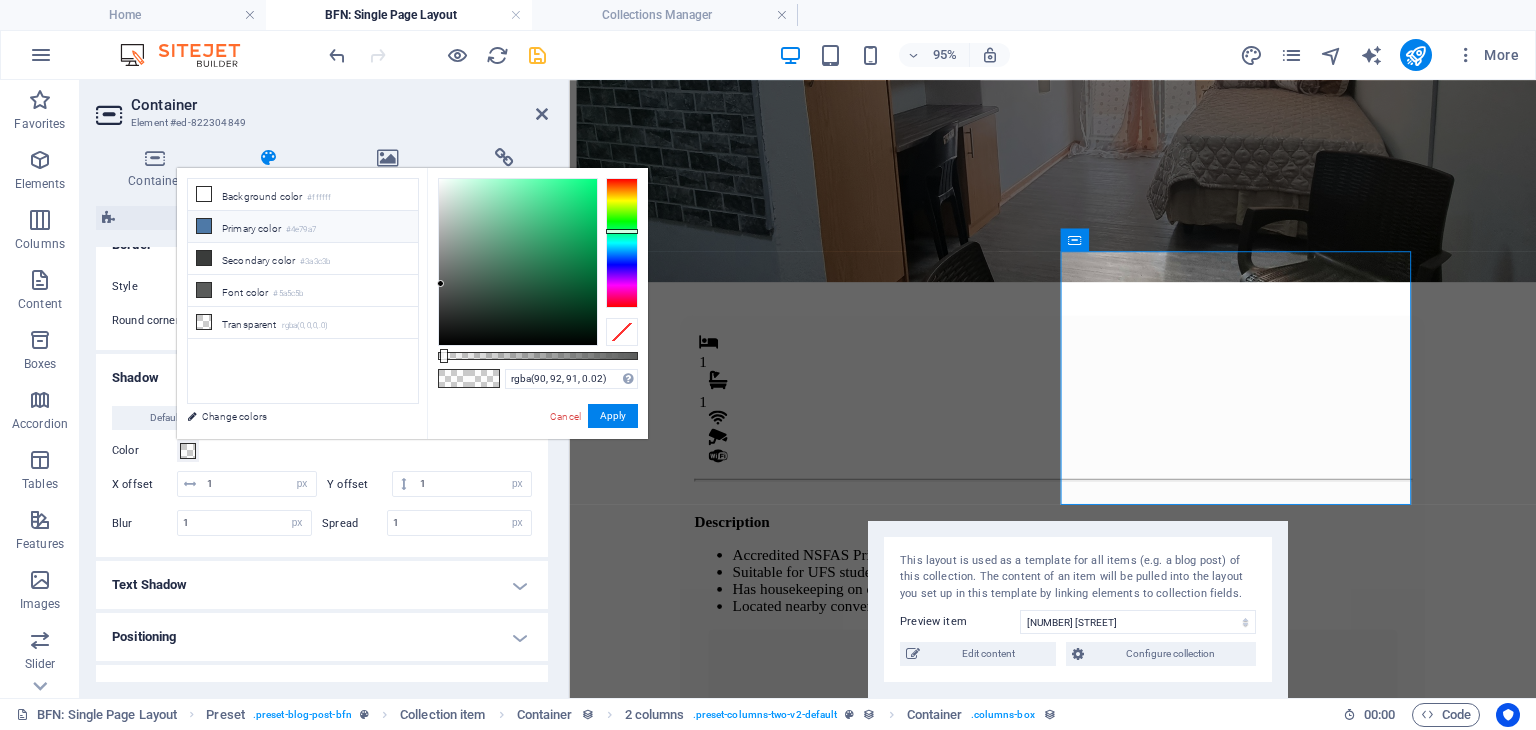 click on "#4e79a7" at bounding box center (301, 230) 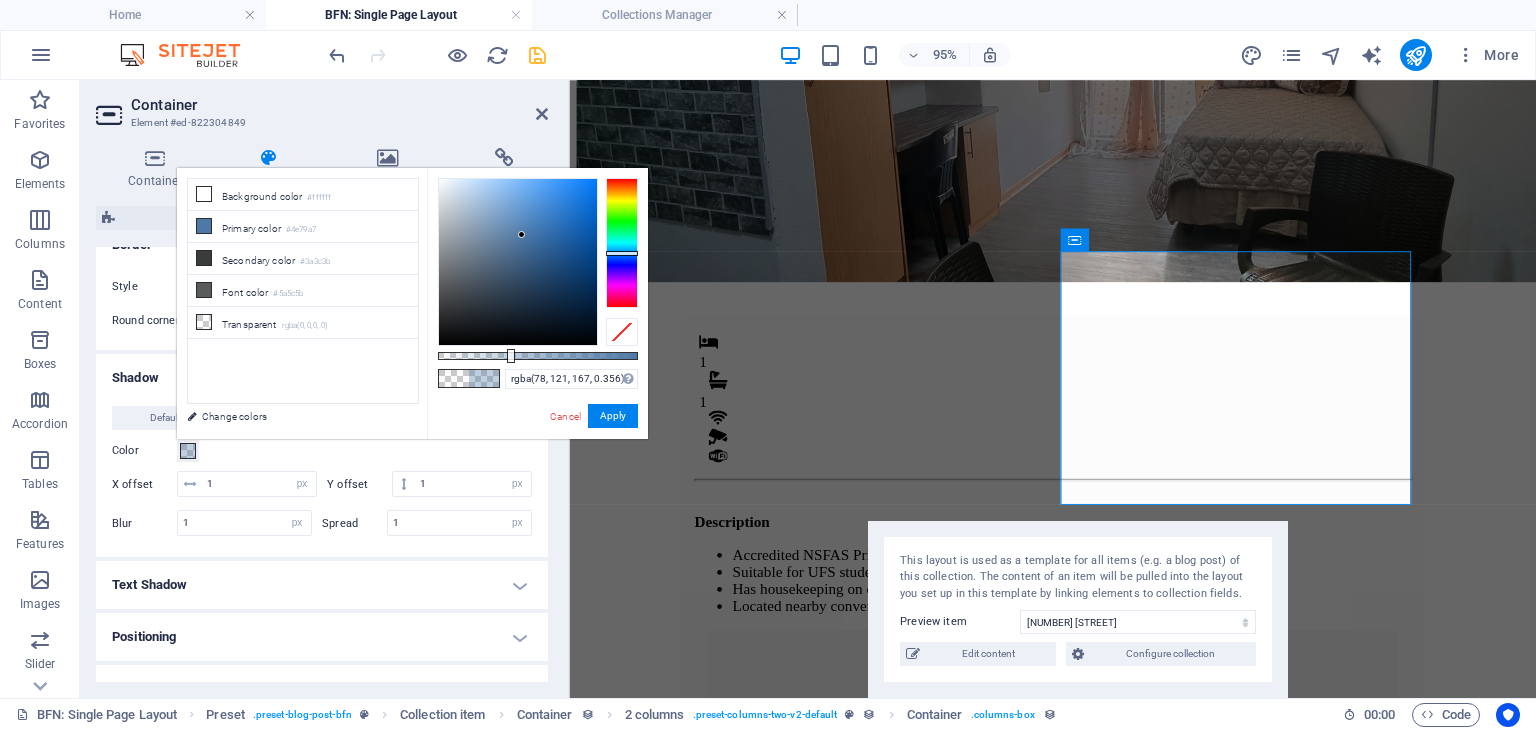 type on "rgba(78, 121, 167, 0.351)" 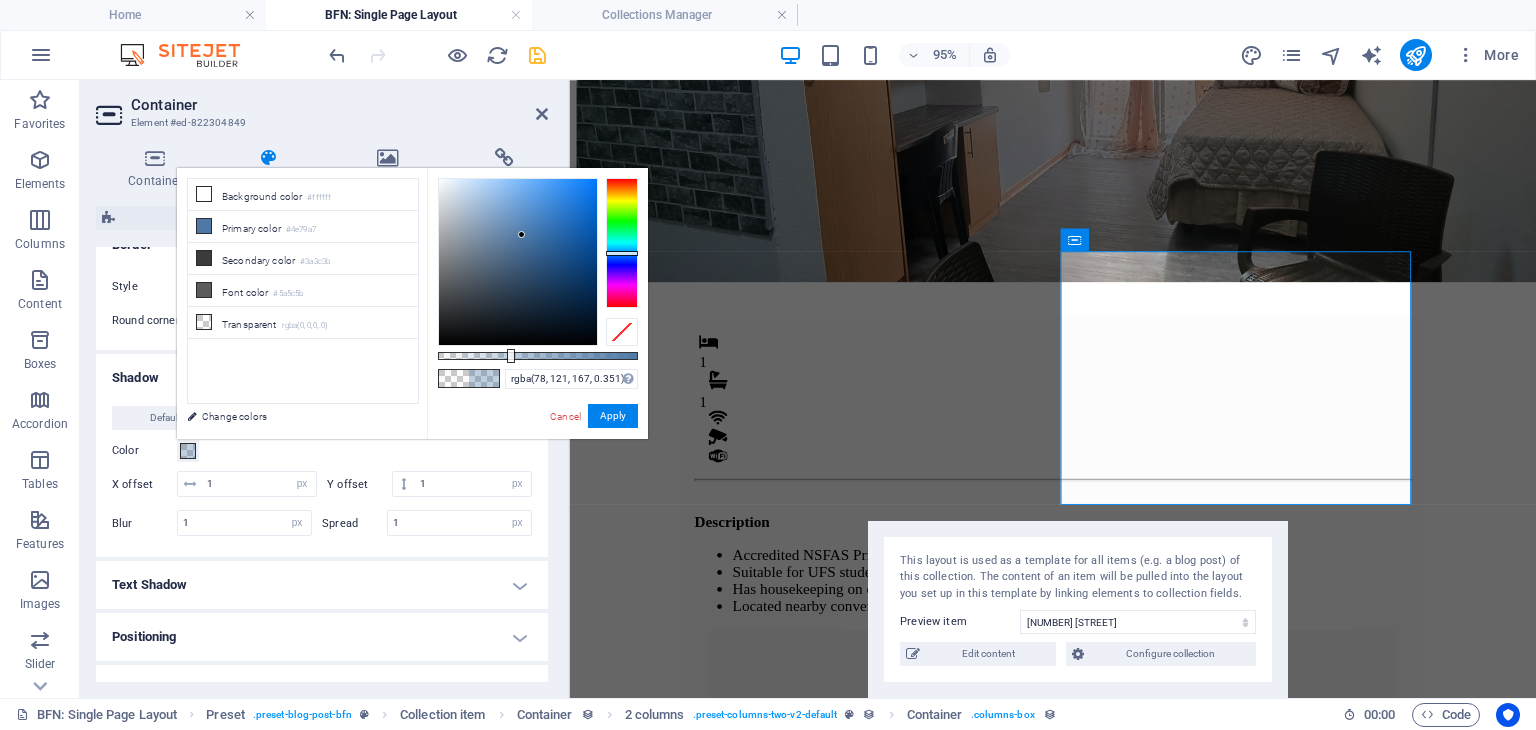 drag, startPoint x: 572, startPoint y: 352, endPoint x: 508, endPoint y: 363, distance: 64.93843 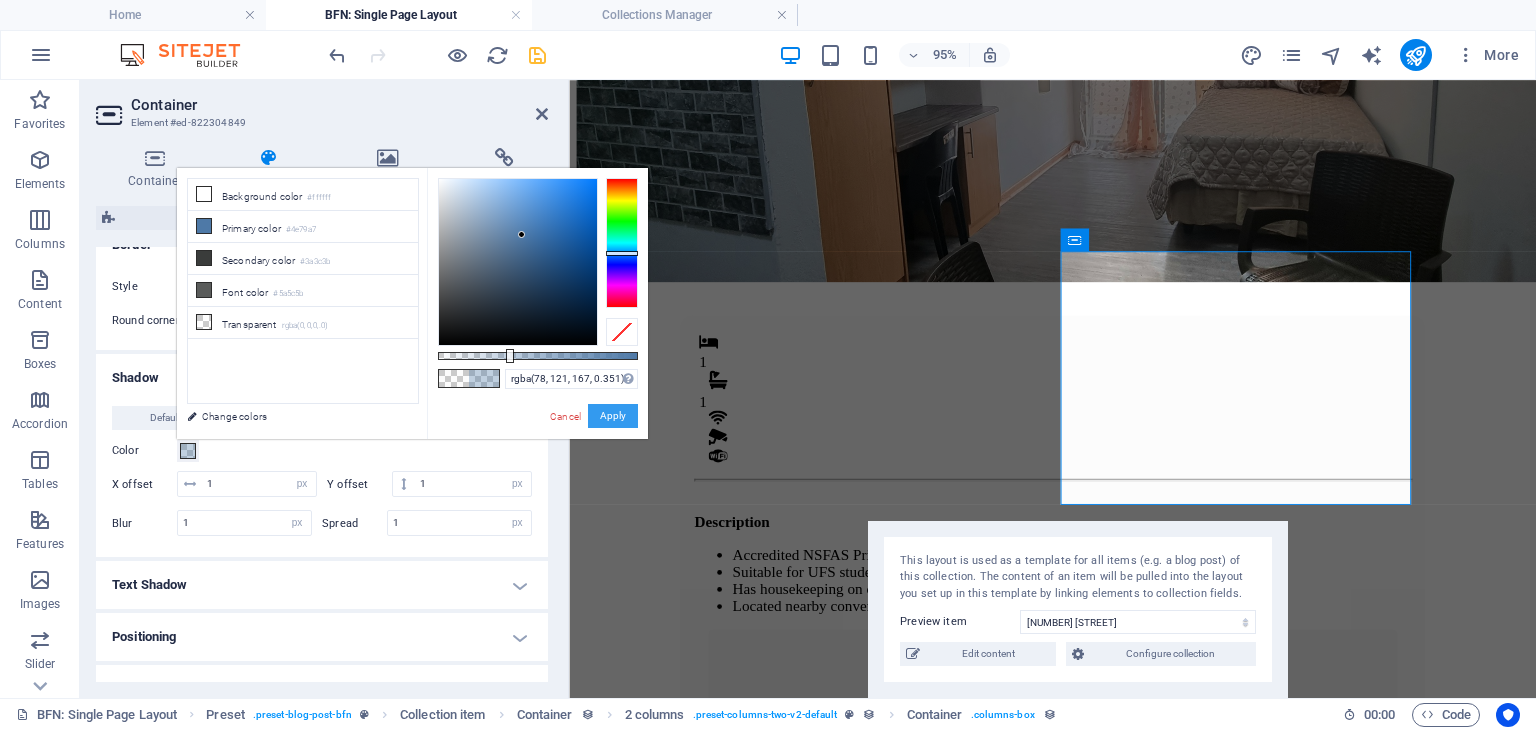 click on "Apply" at bounding box center (613, 416) 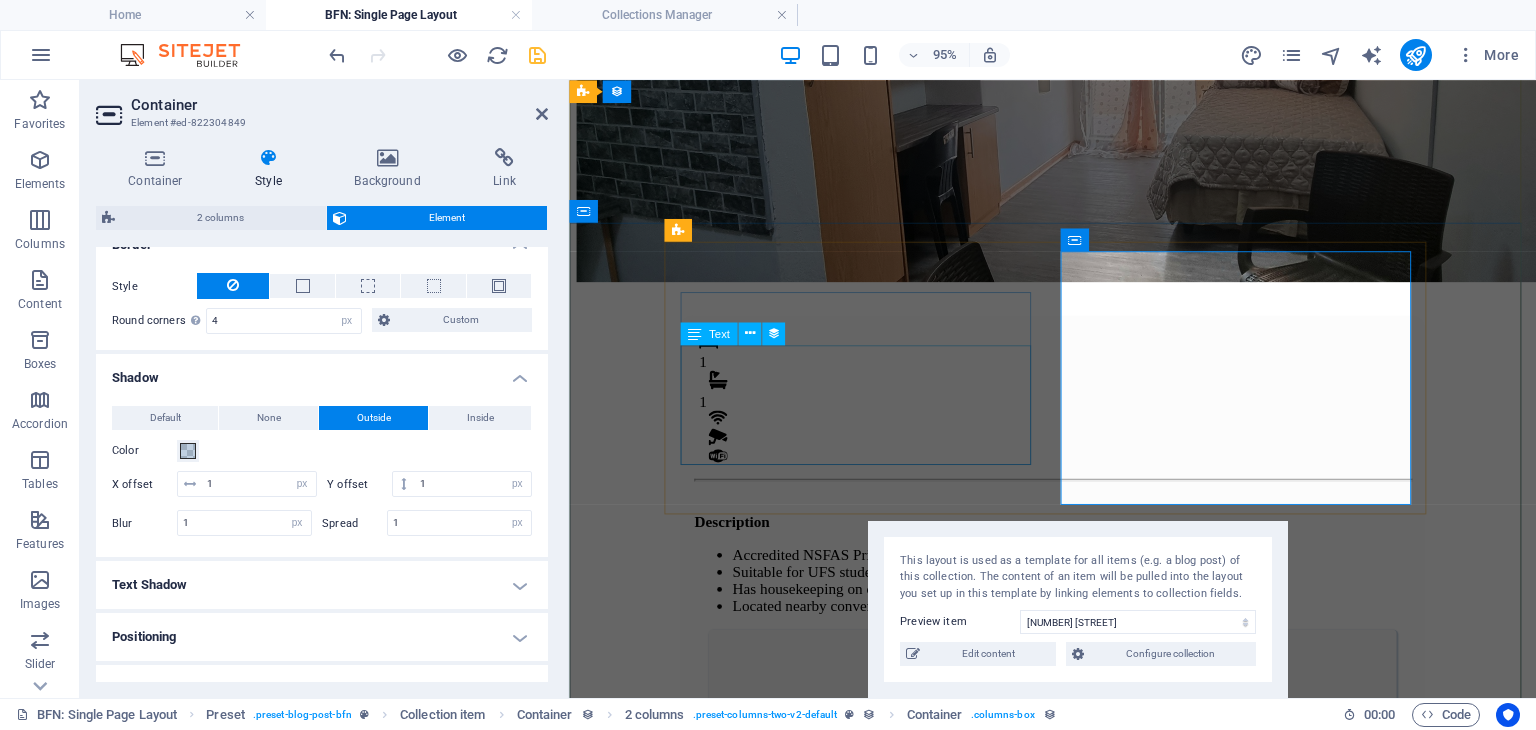 click on "Description Accredited NSFAS Private Accommodation  Suitable for UFS students Has housekeeping on communal areas Located nearby convenience stores, shopping center, malls and public transportation." at bounding box center (1078, 590) 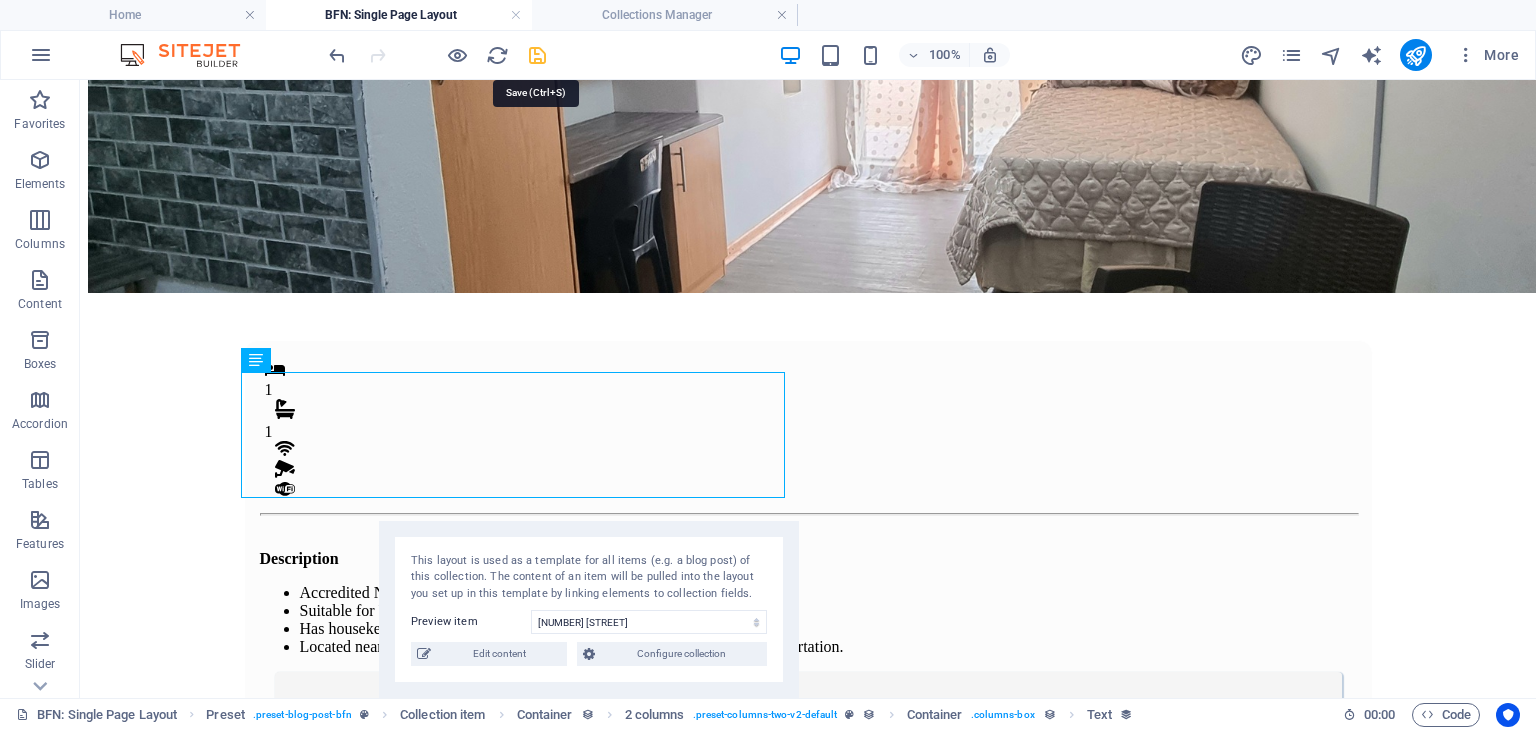 click at bounding box center [537, 55] 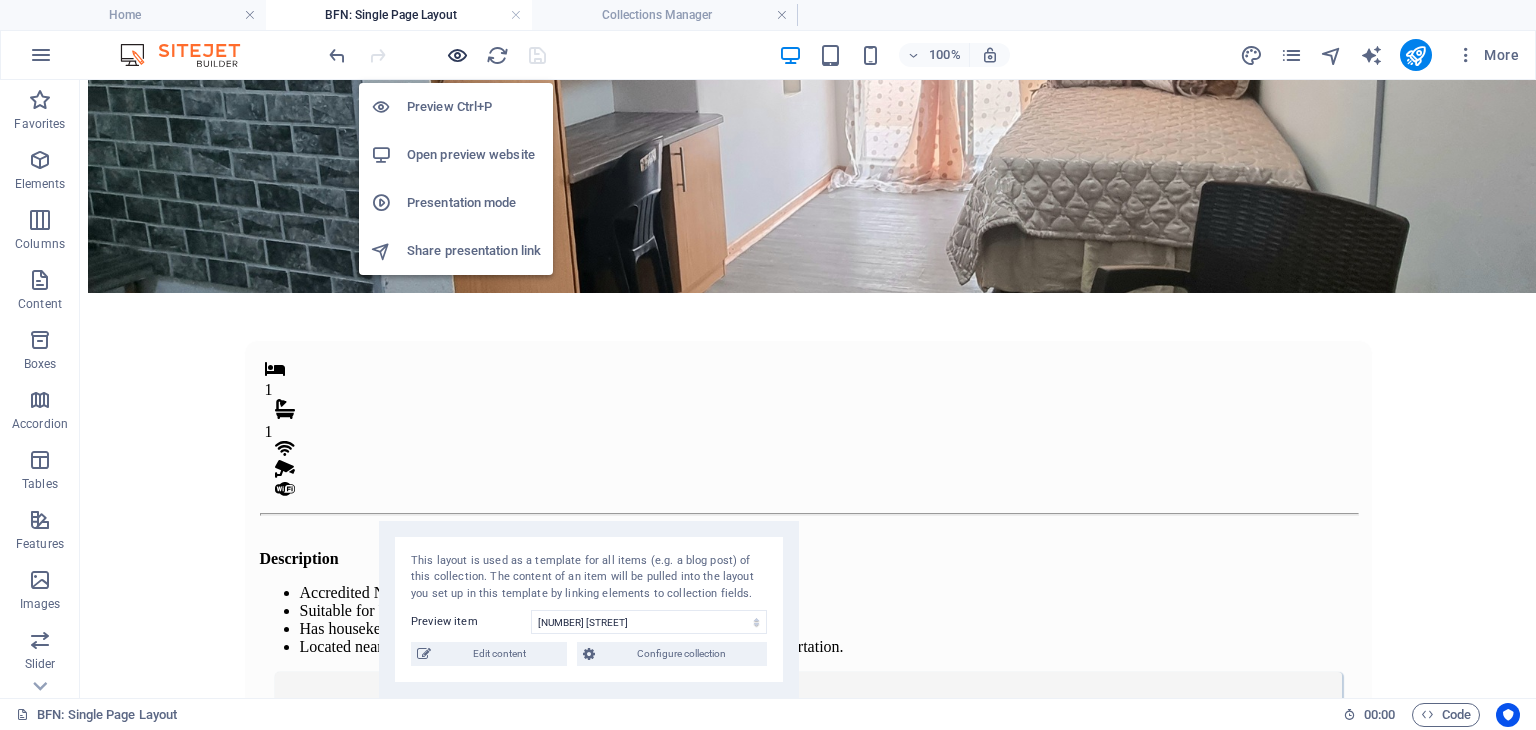 click at bounding box center [457, 55] 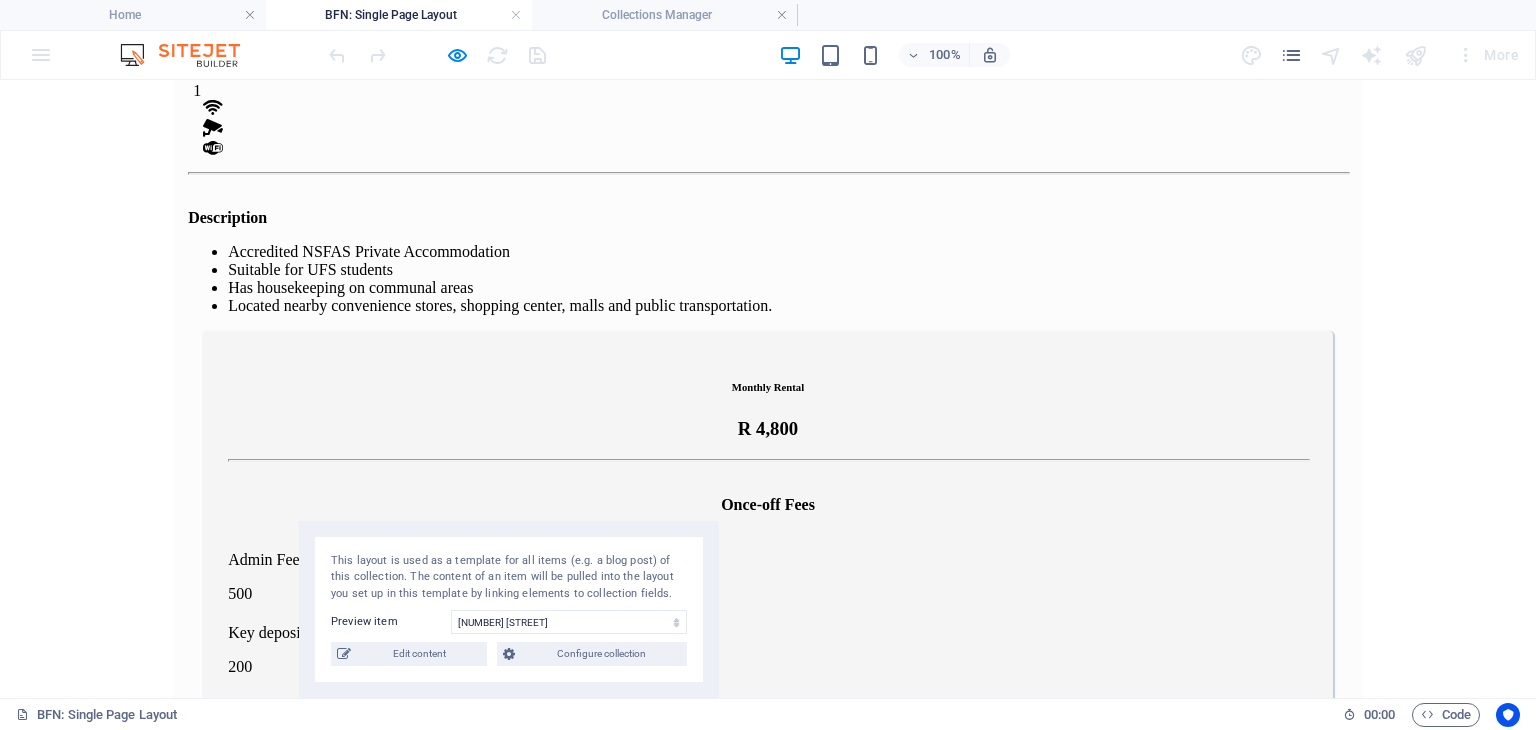 scroll, scrollTop: 713, scrollLeft: 0, axis: vertical 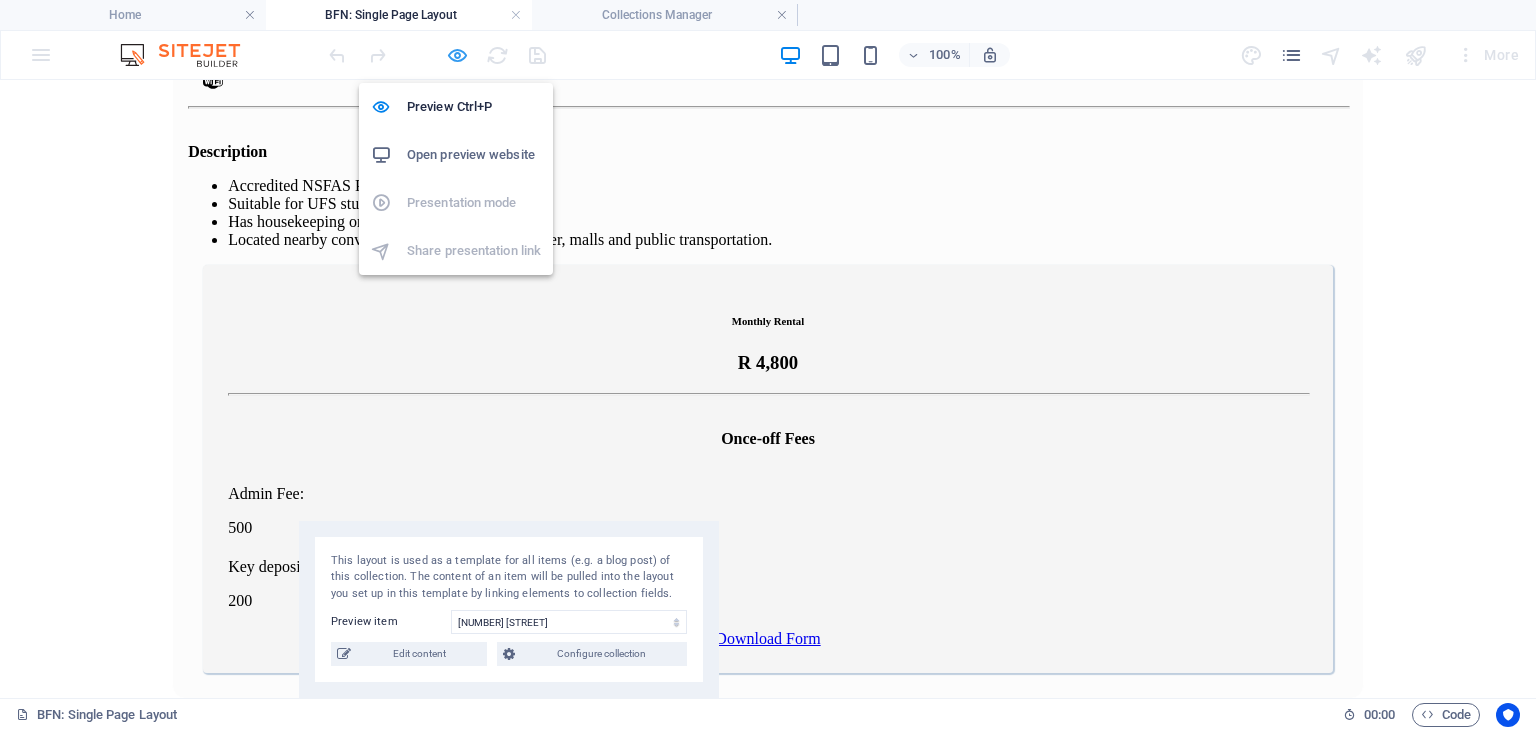 click at bounding box center [457, 55] 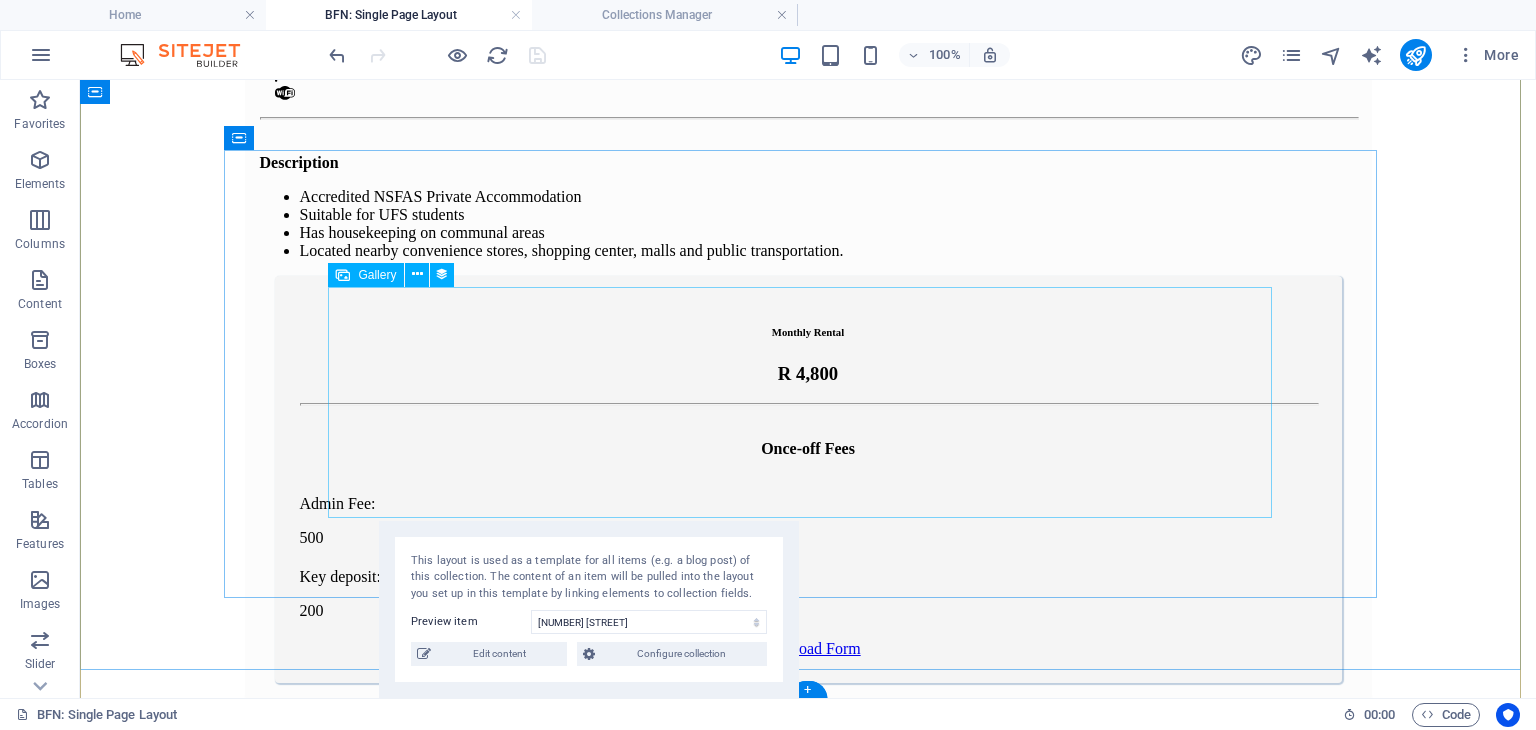 scroll, scrollTop: 706, scrollLeft: 0, axis: vertical 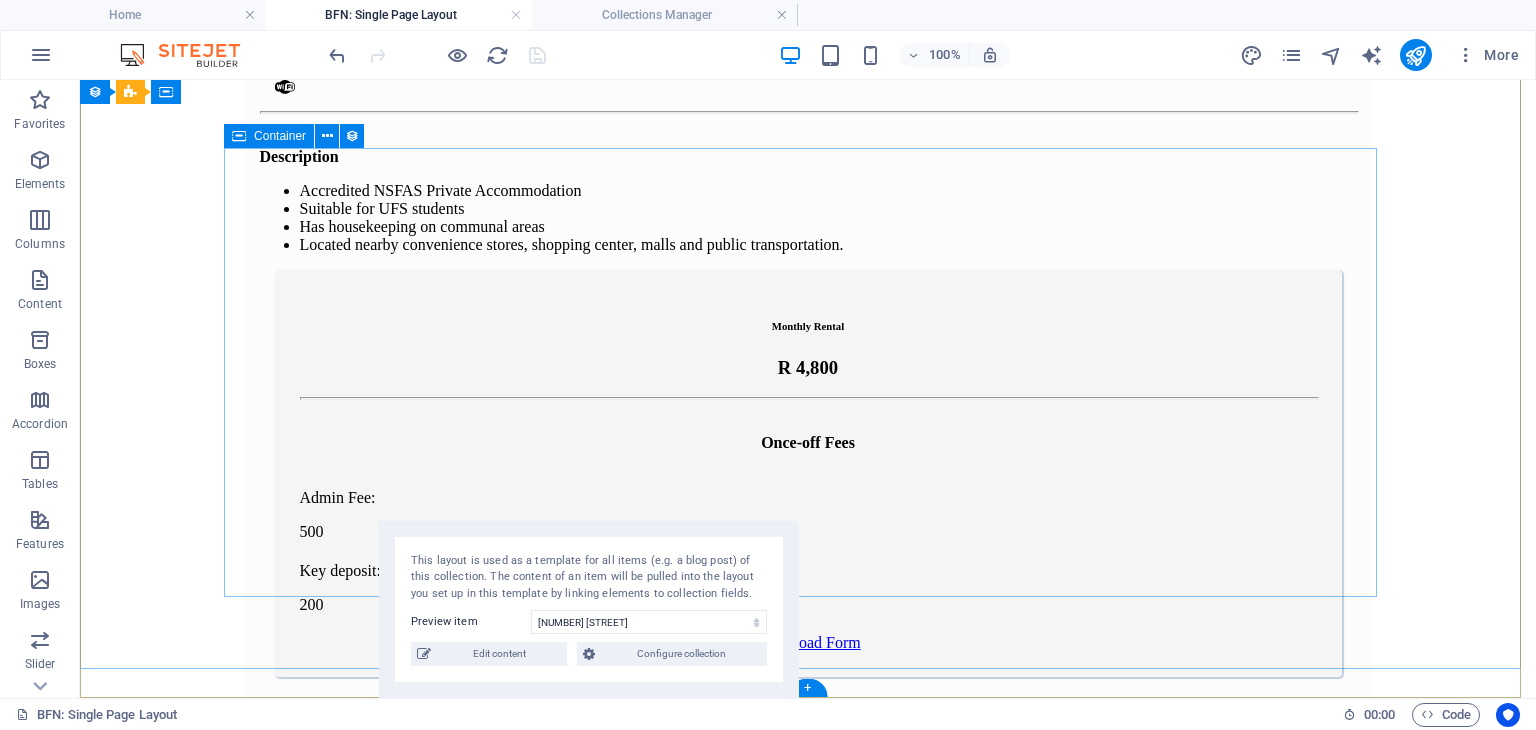 click on "Images" at bounding box center [808, 1495] 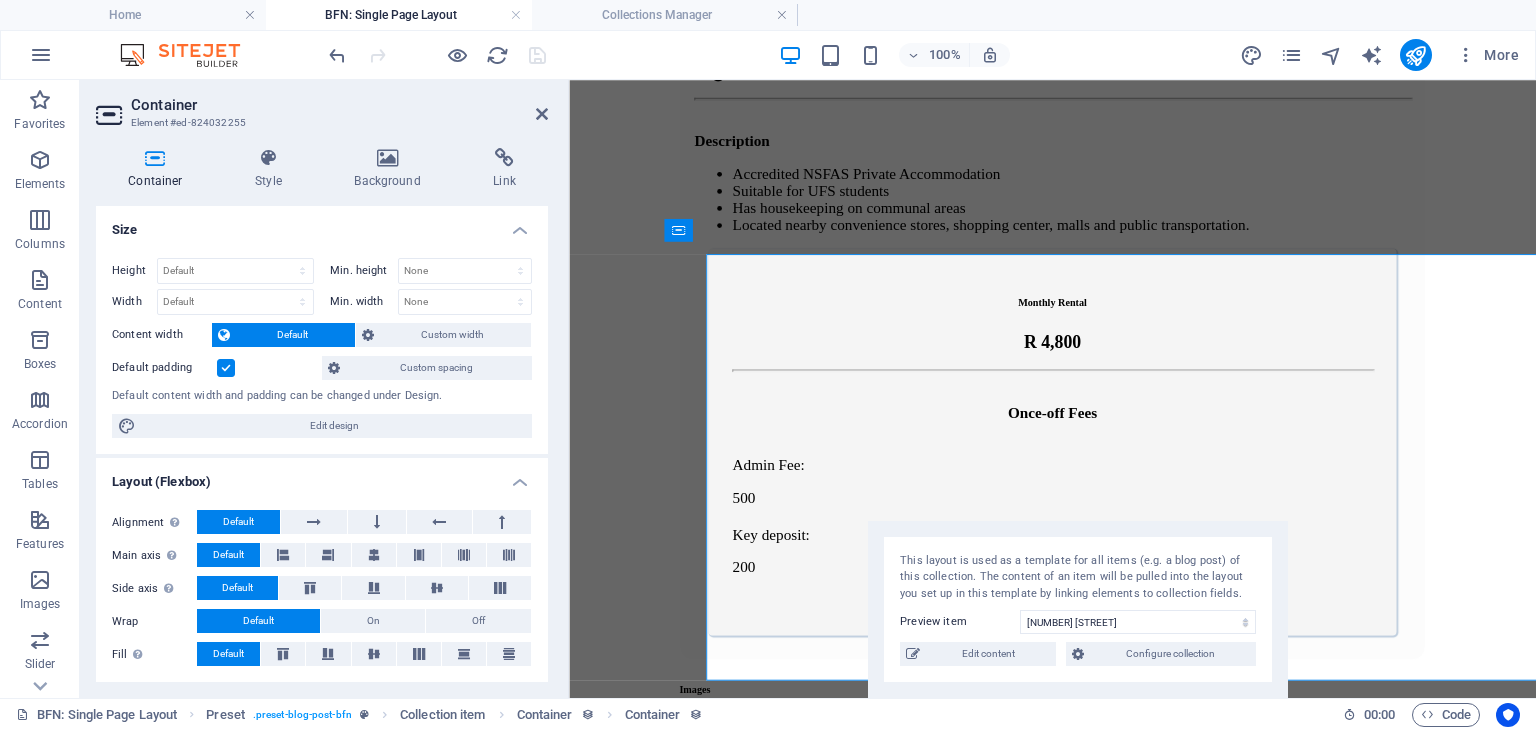 scroll, scrollTop: 591, scrollLeft: 0, axis: vertical 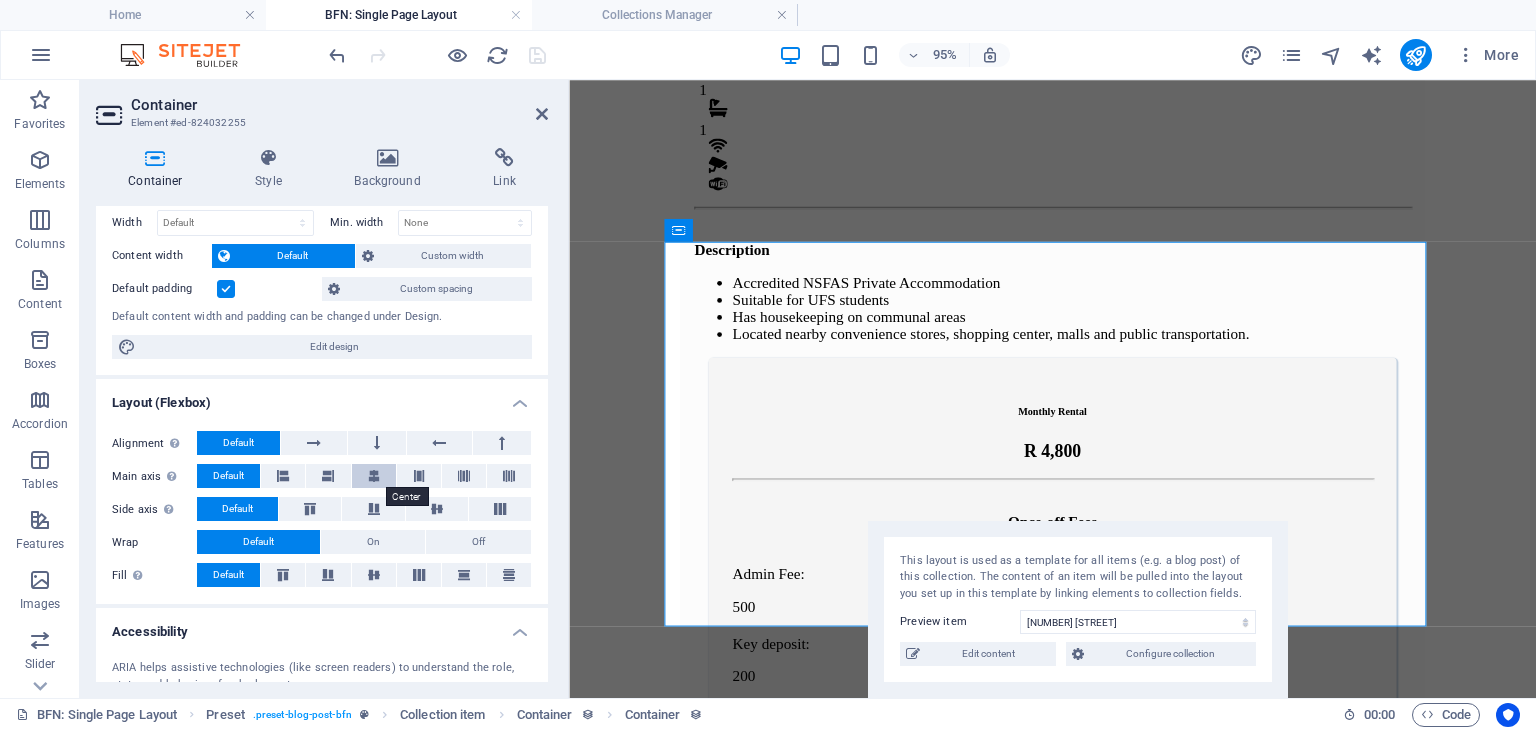 click at bounding box center (374, 476) 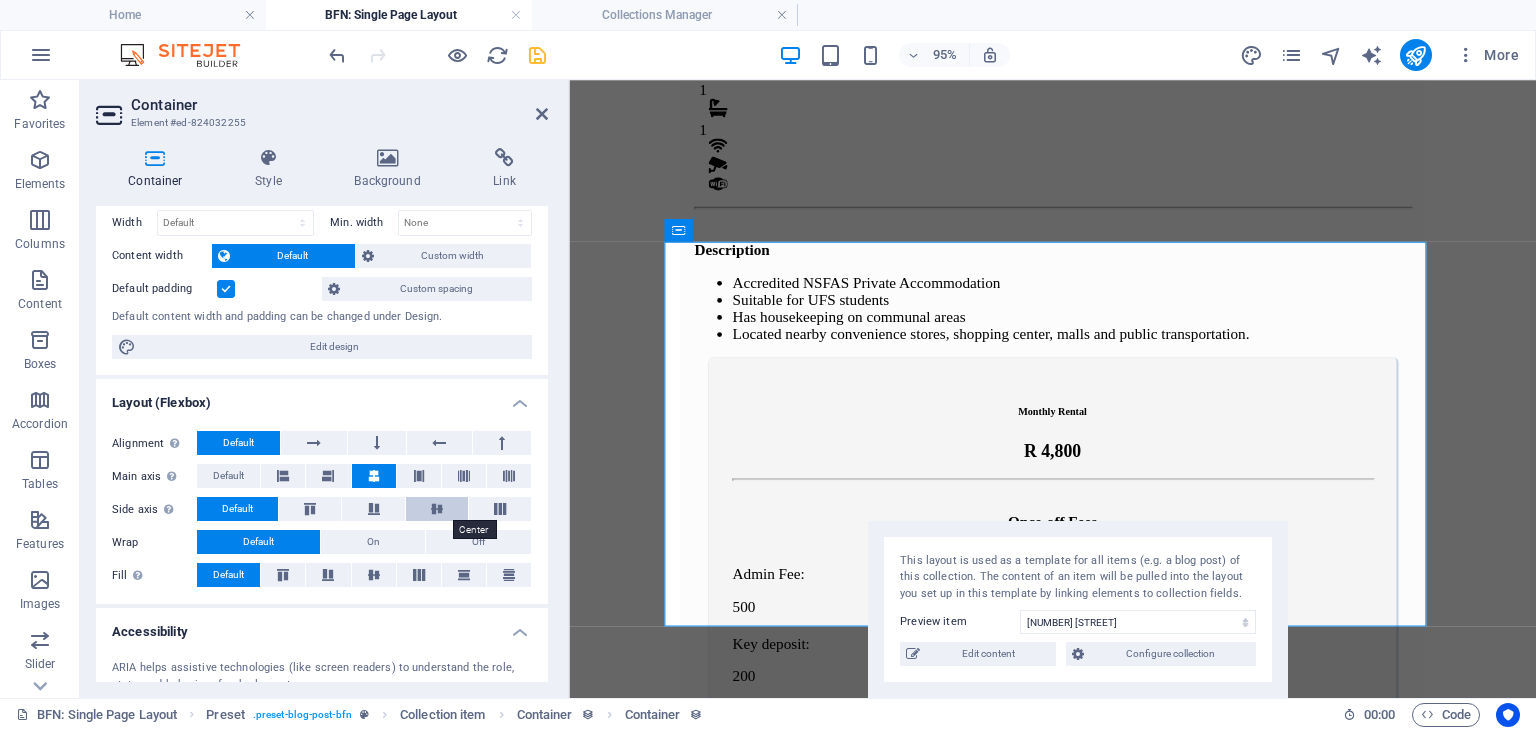click at bounding box center (437, 509) 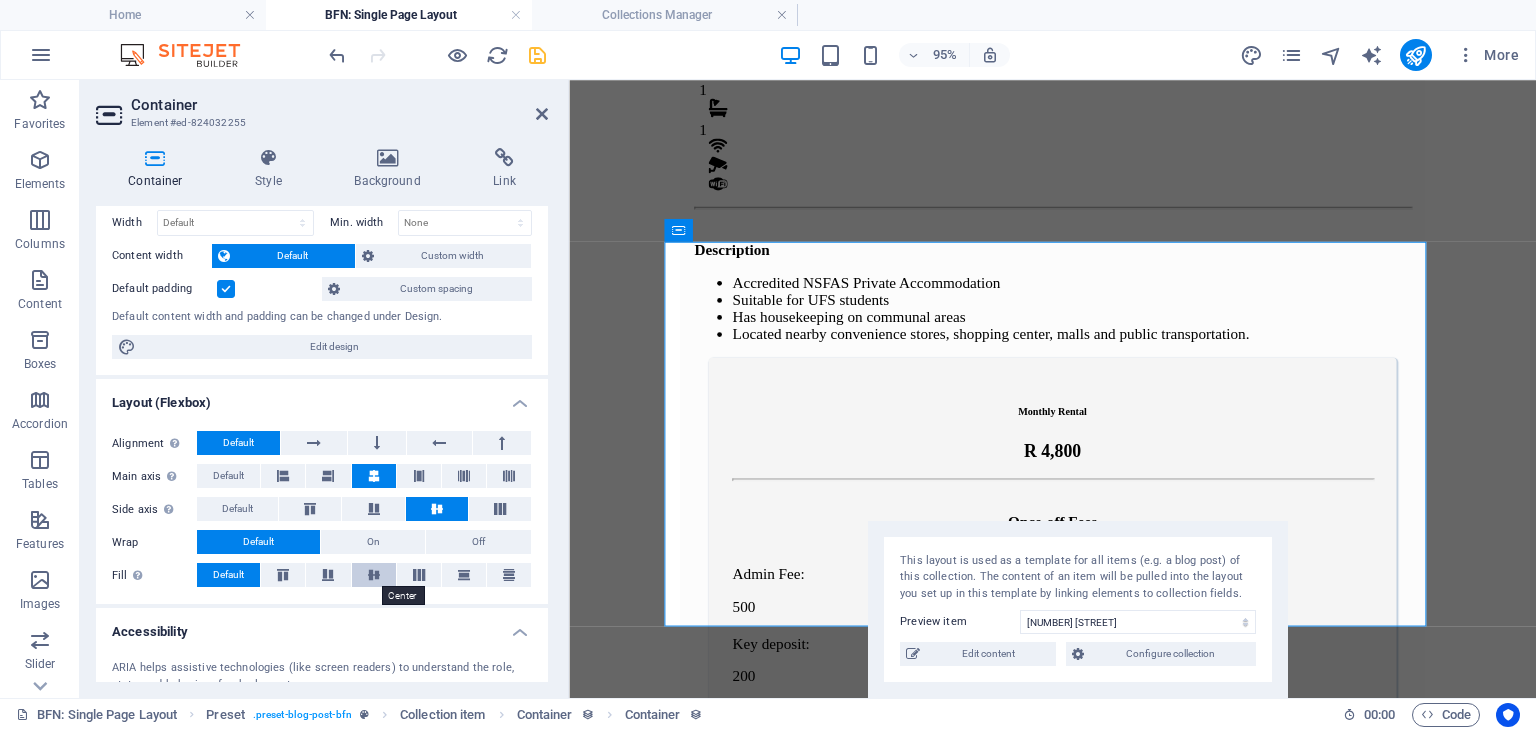 click at bounding box center [374, 575] 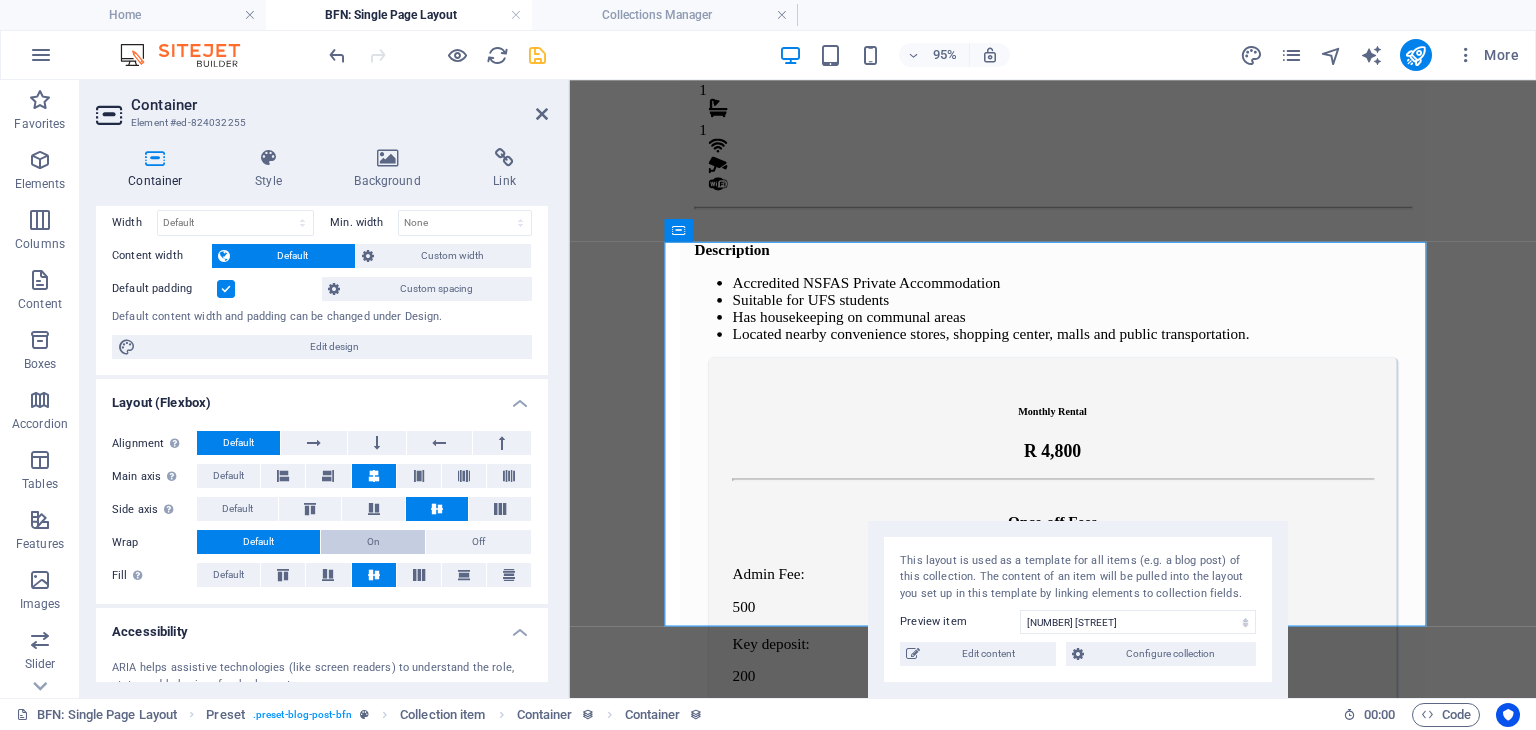click on "On" at bounding box center (373, 542) 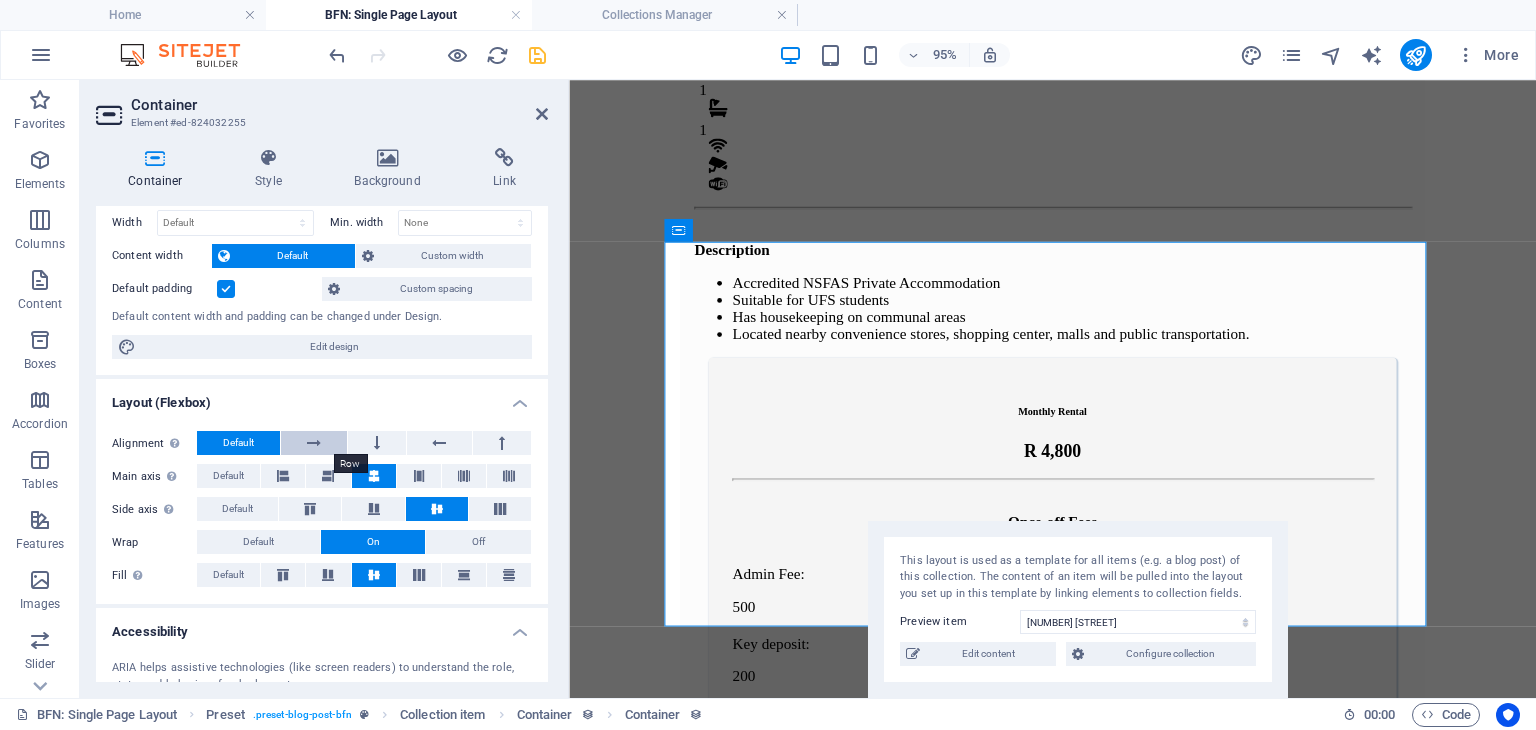 click at bounding box center [314, 443] 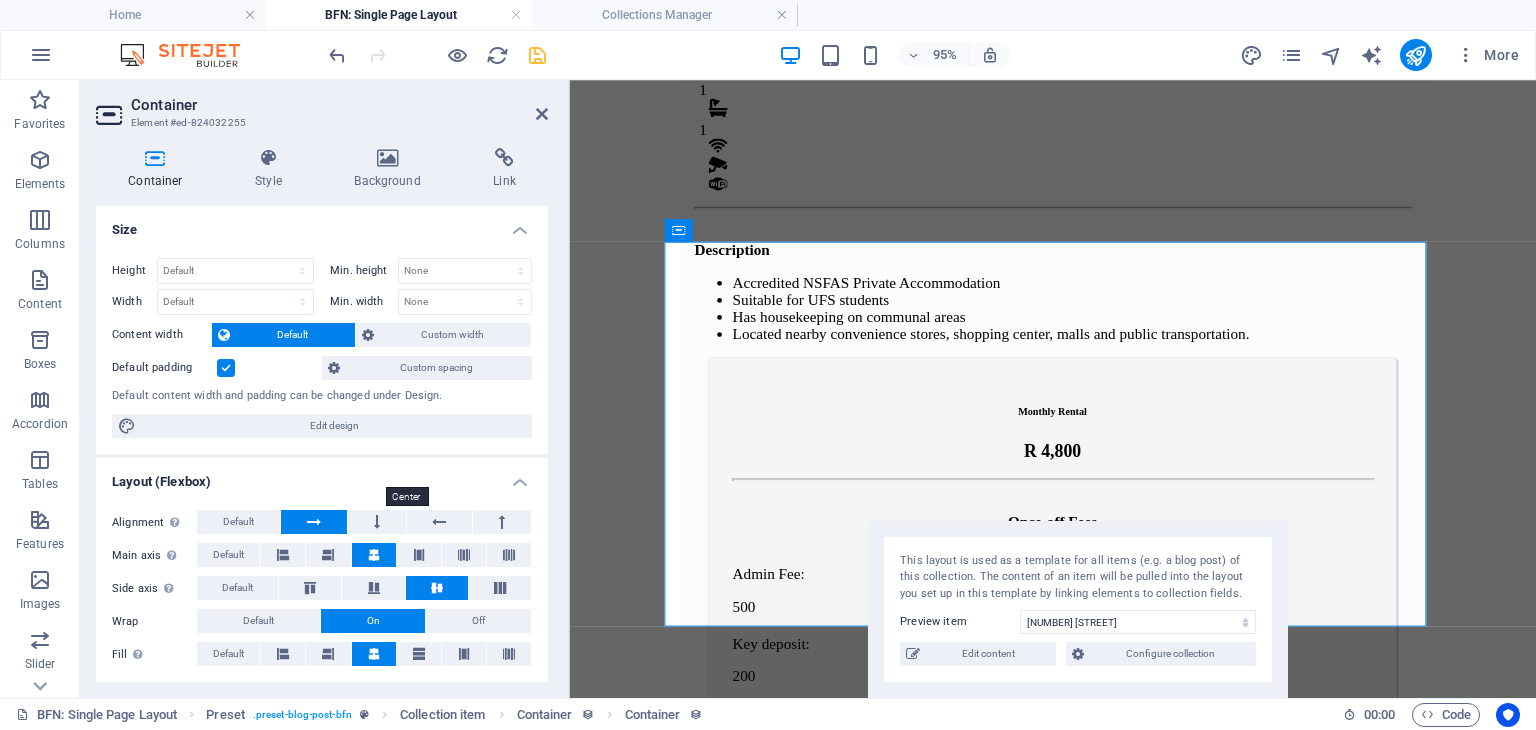 scroll, scrollTop: 0, scrollLeft: 0, axis: both 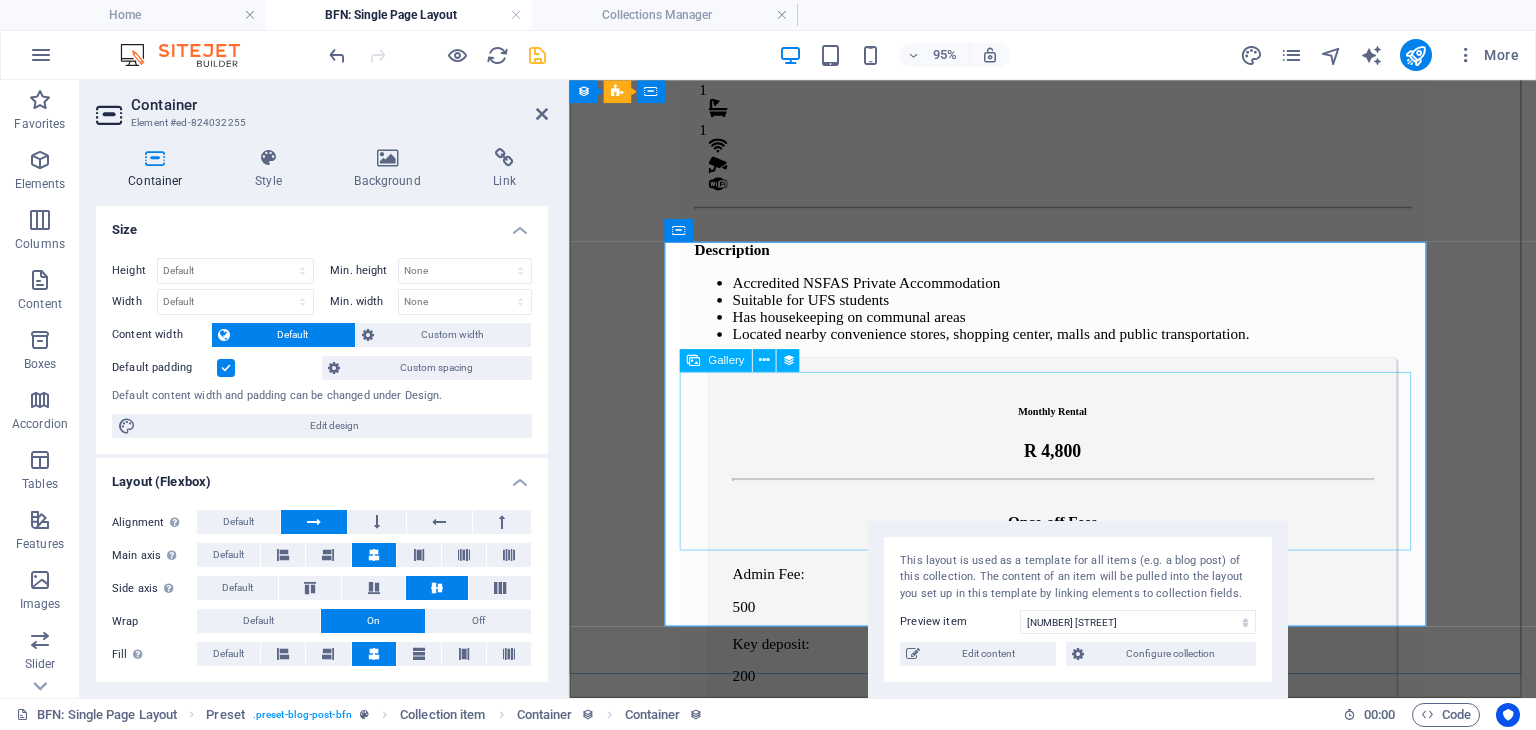 click at bounding box center (1078, 1629) 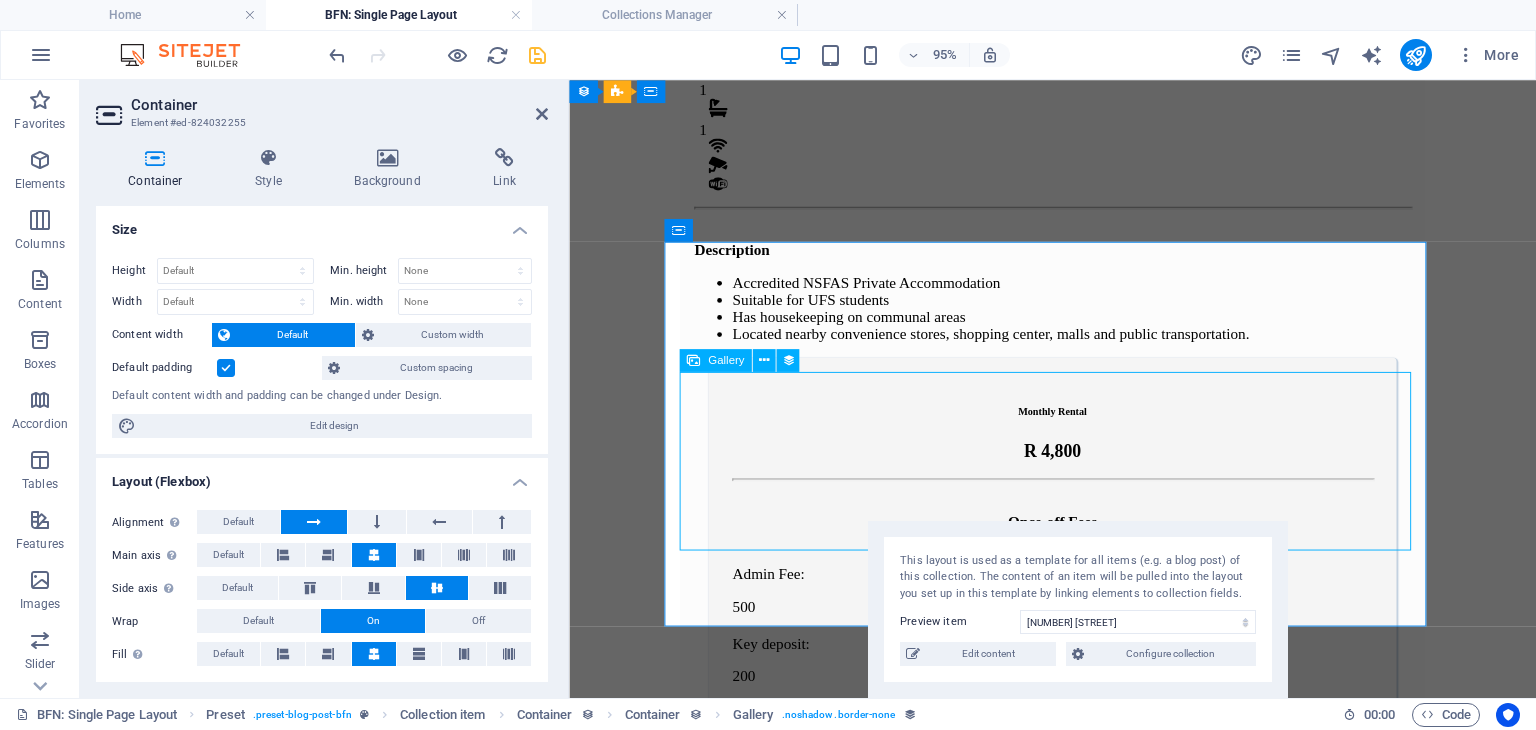 click at bounding box center (1078, 1629) 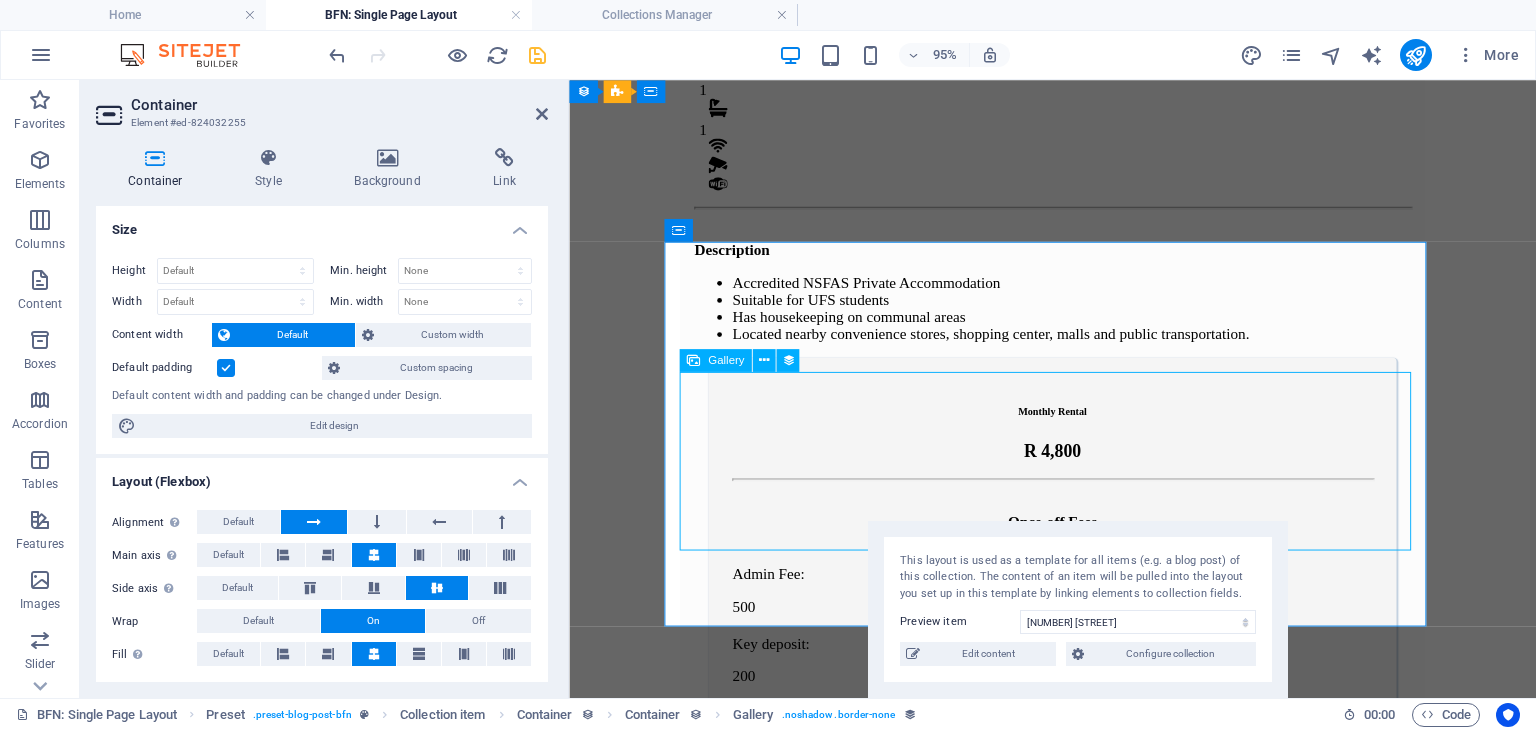 select on "gallery" 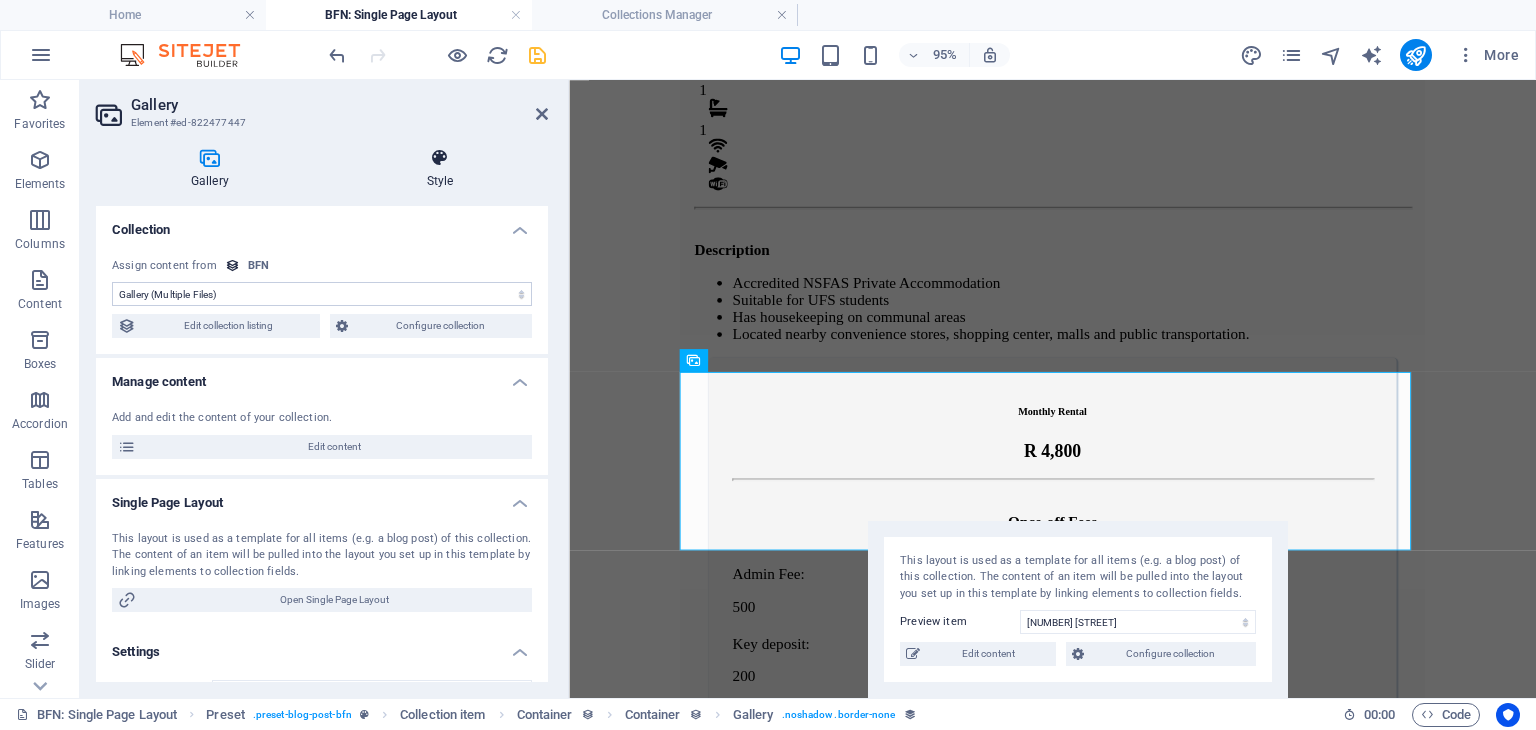 click on "Style" at bounding box center (440, 169) 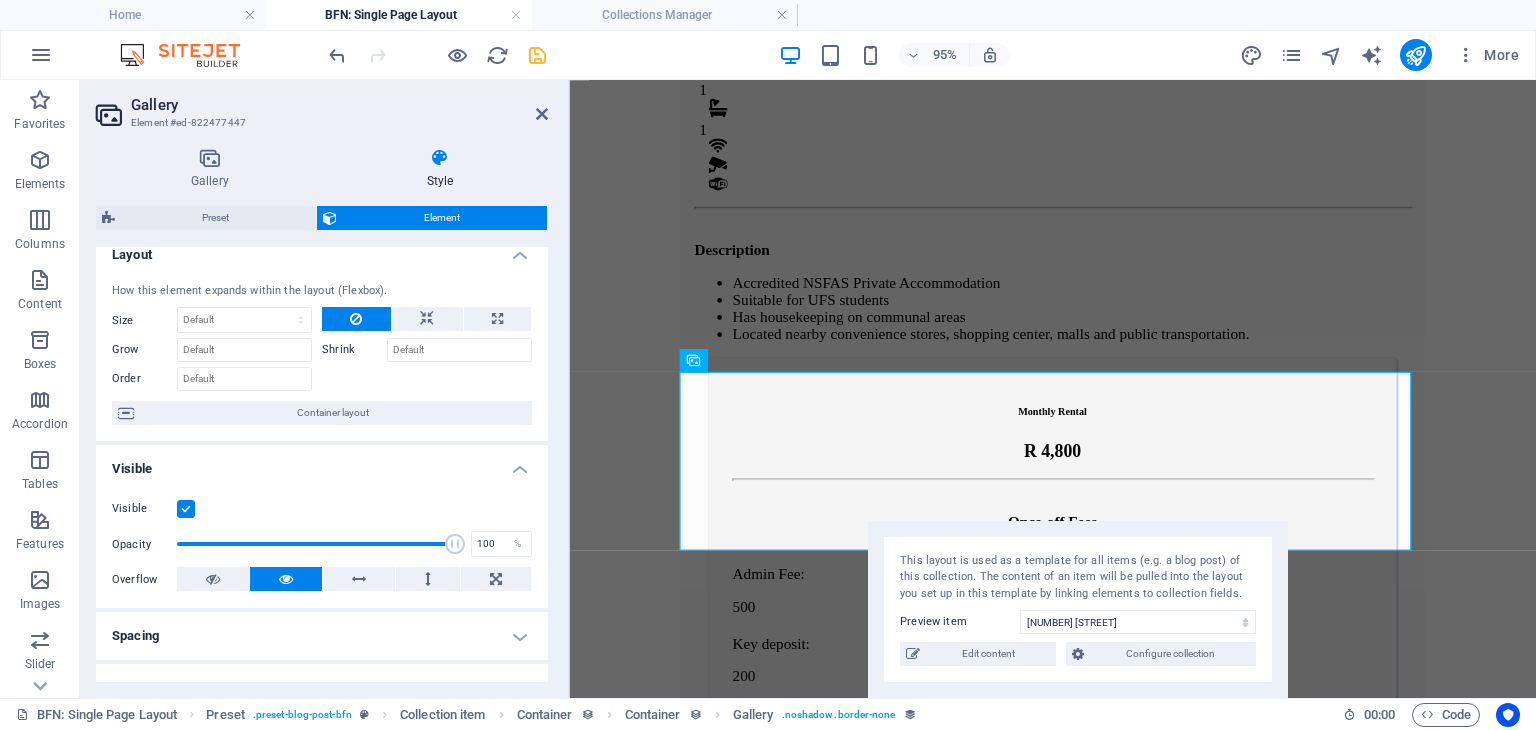 scroll, scrollTop: 10, scrollLeft: 0, axis: vertical 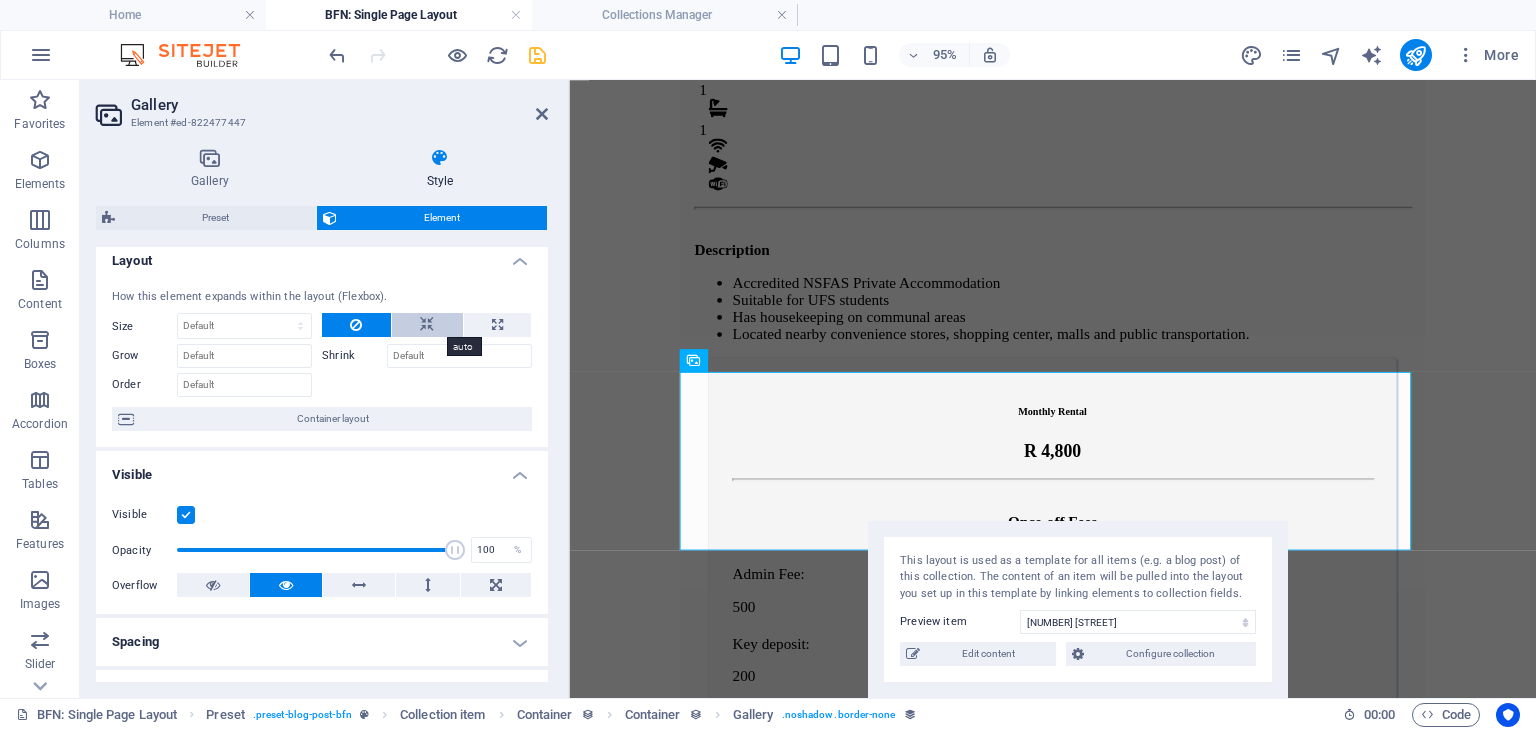 click at bounding box center (427, 325) 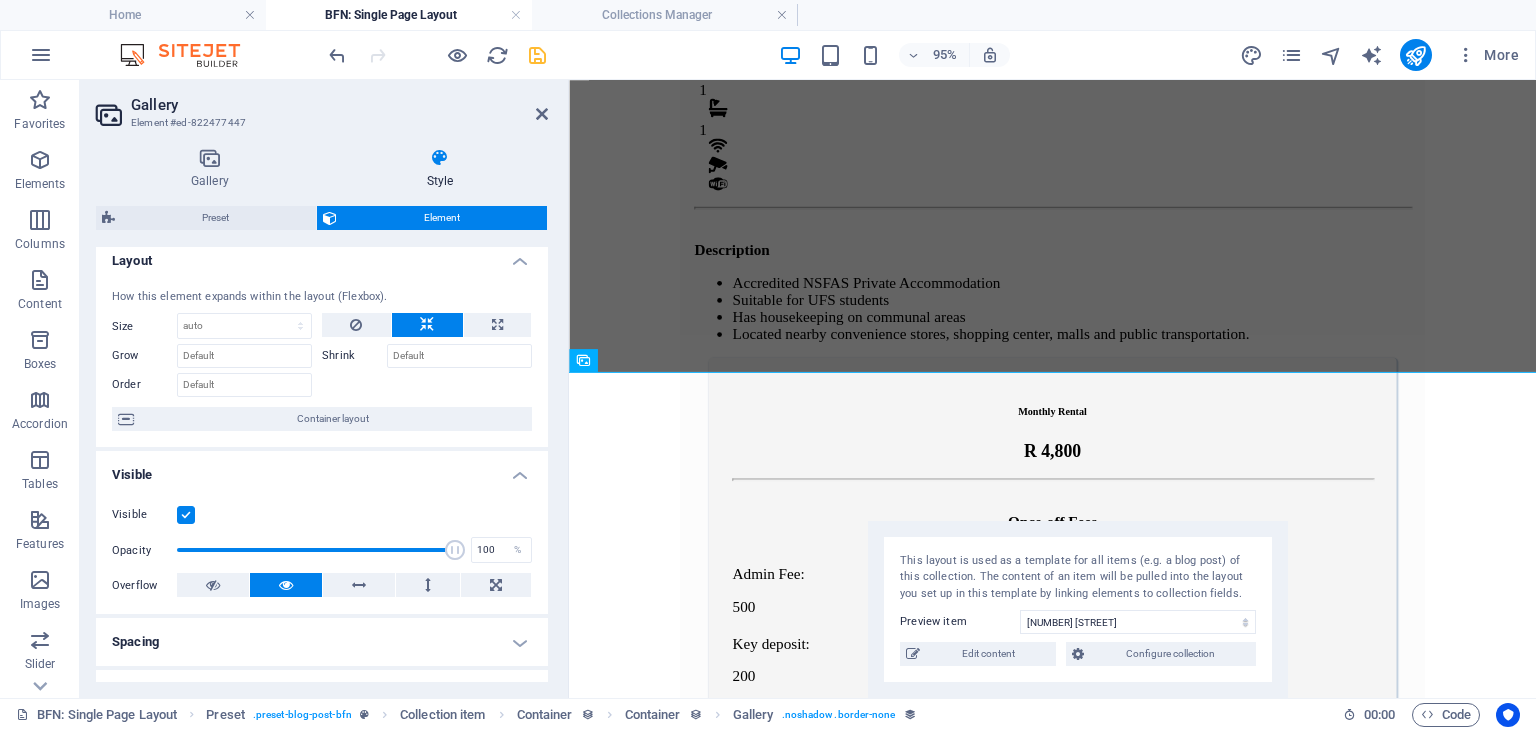 click at bounding box center [427, 325] 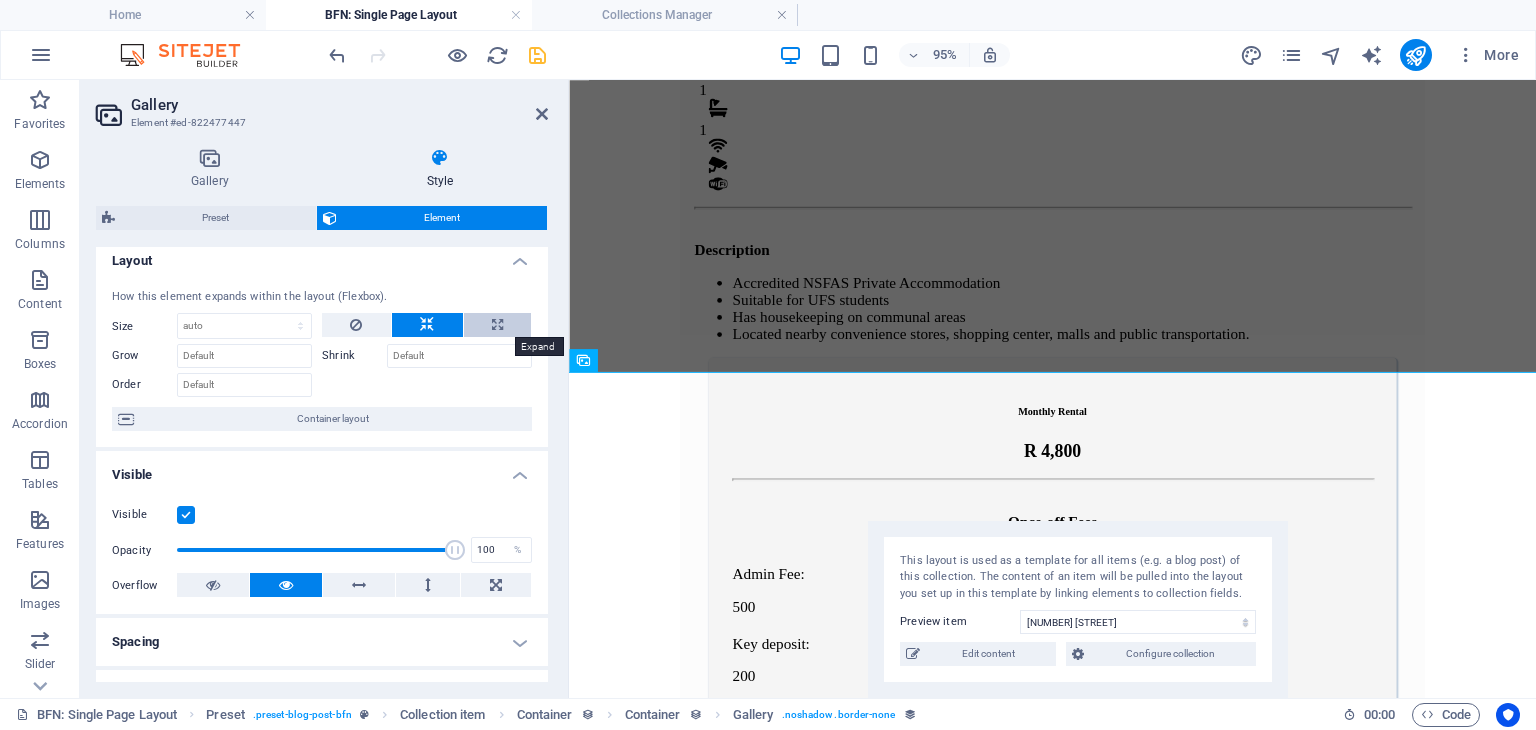 click at bounding box center [497, 325] 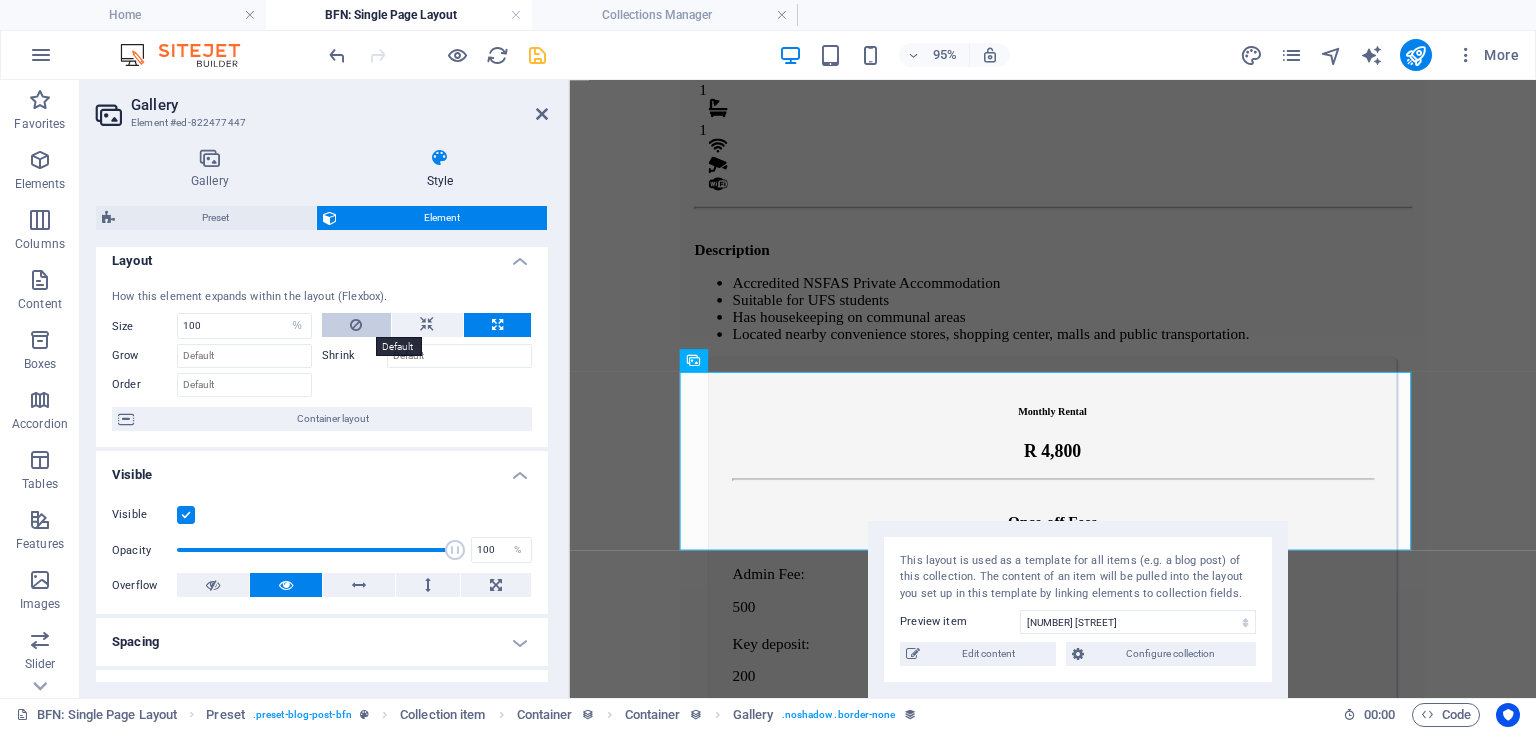 click at bounding box center (356, 325) 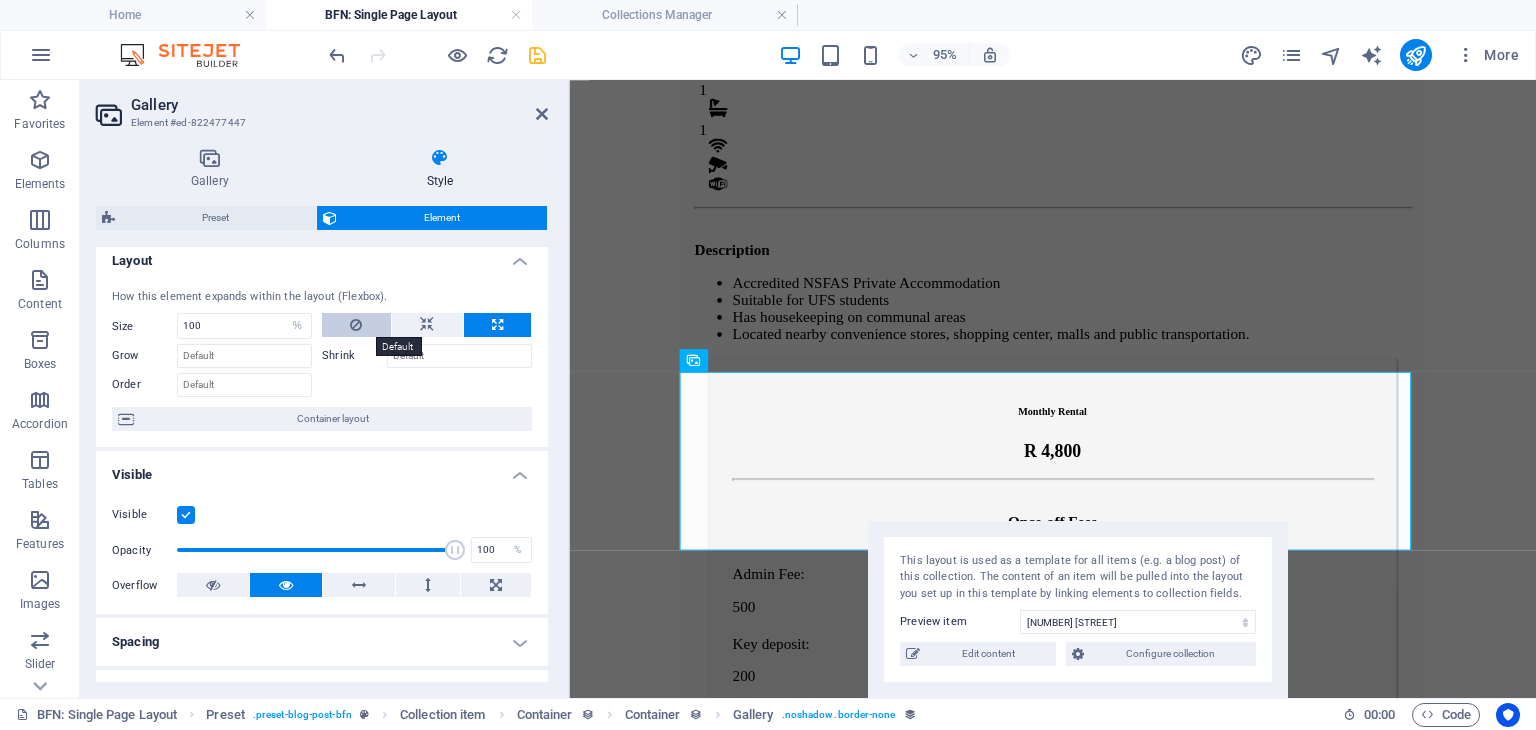 select on "DISABLED_OPTION_VALUE" 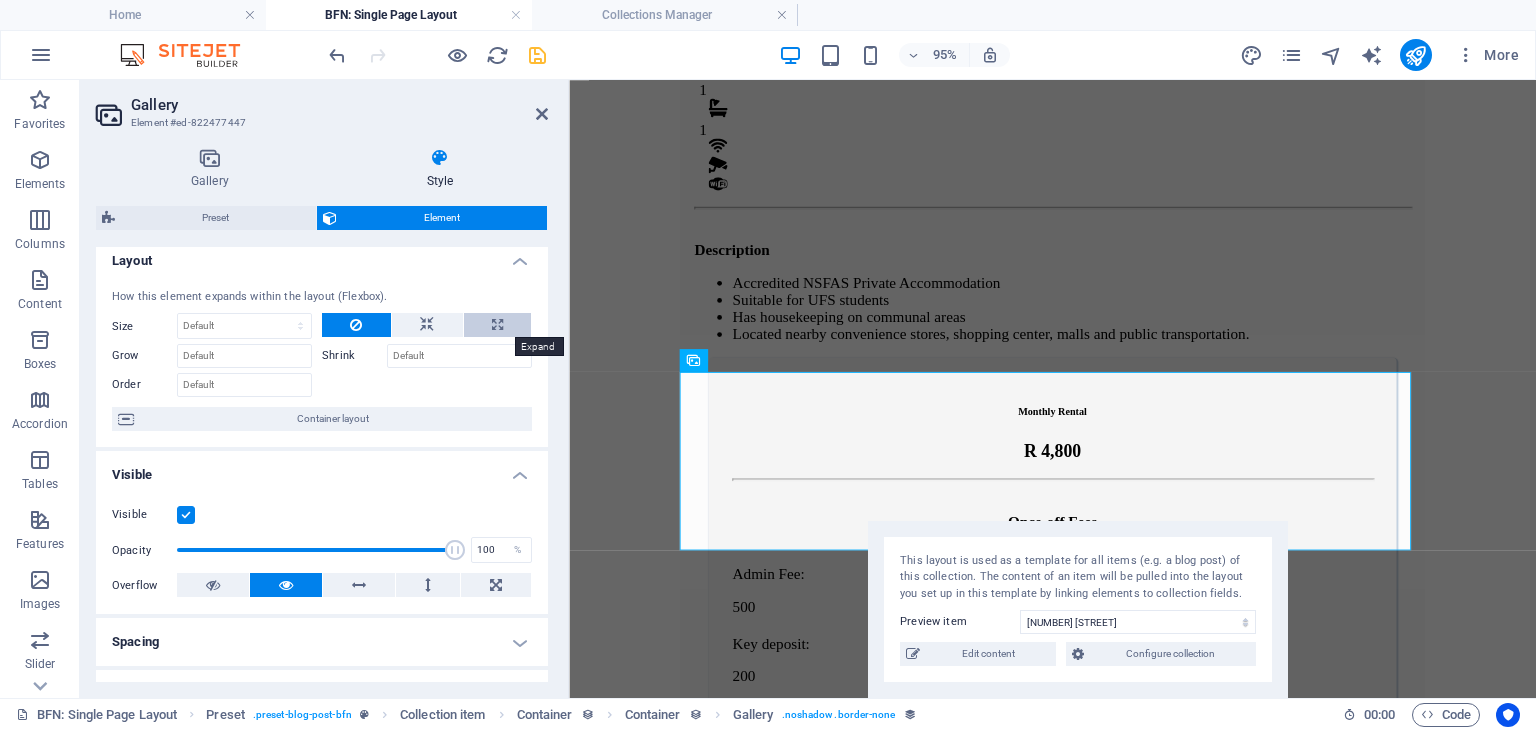 click at bounding box center (498, 325) 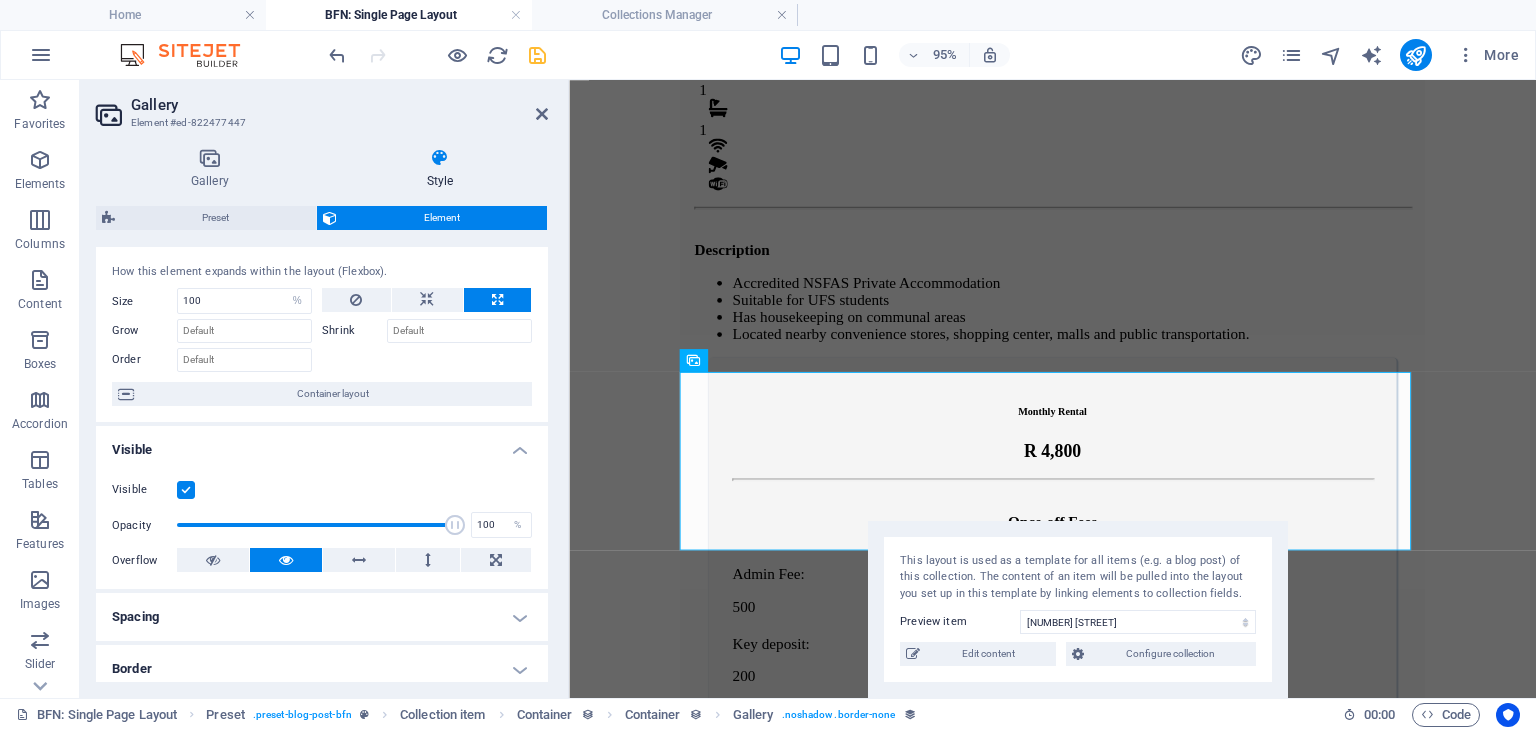 scroll, scrollTop: 40, scrollLeft: 0, axis: vertical 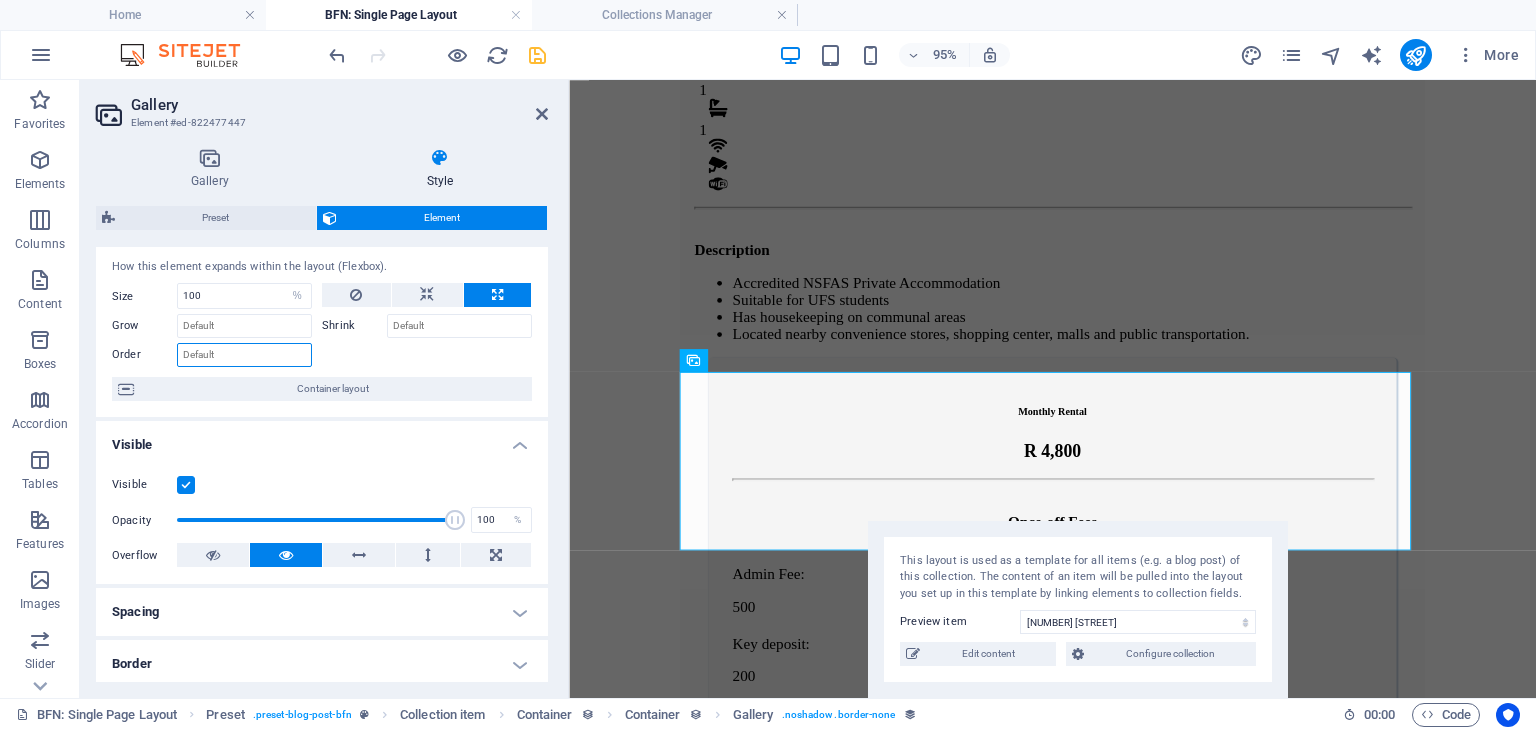 click on "Order" at bounding box center [244, 355] 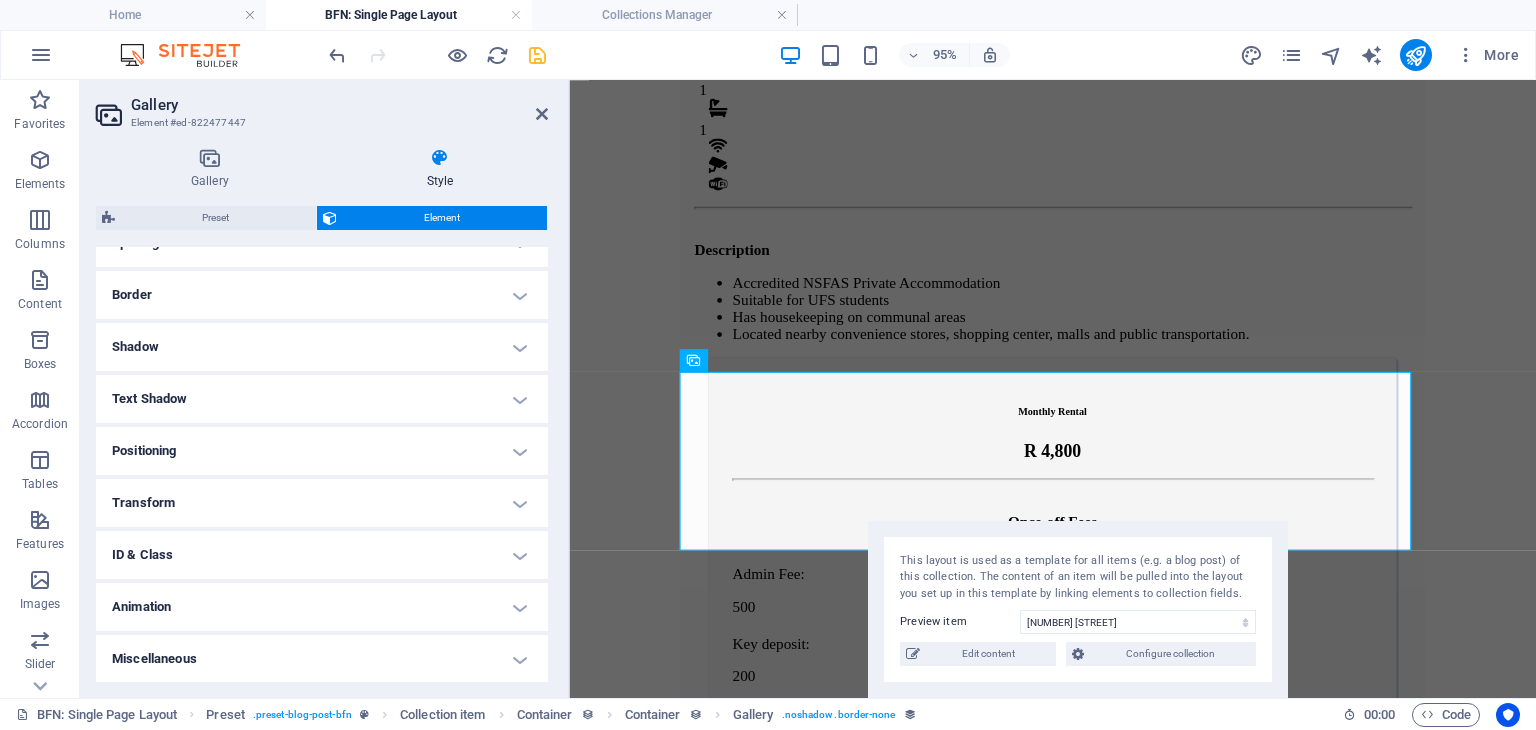 scroll, scrollTop: 0, scrollLeft: 0, axis: both 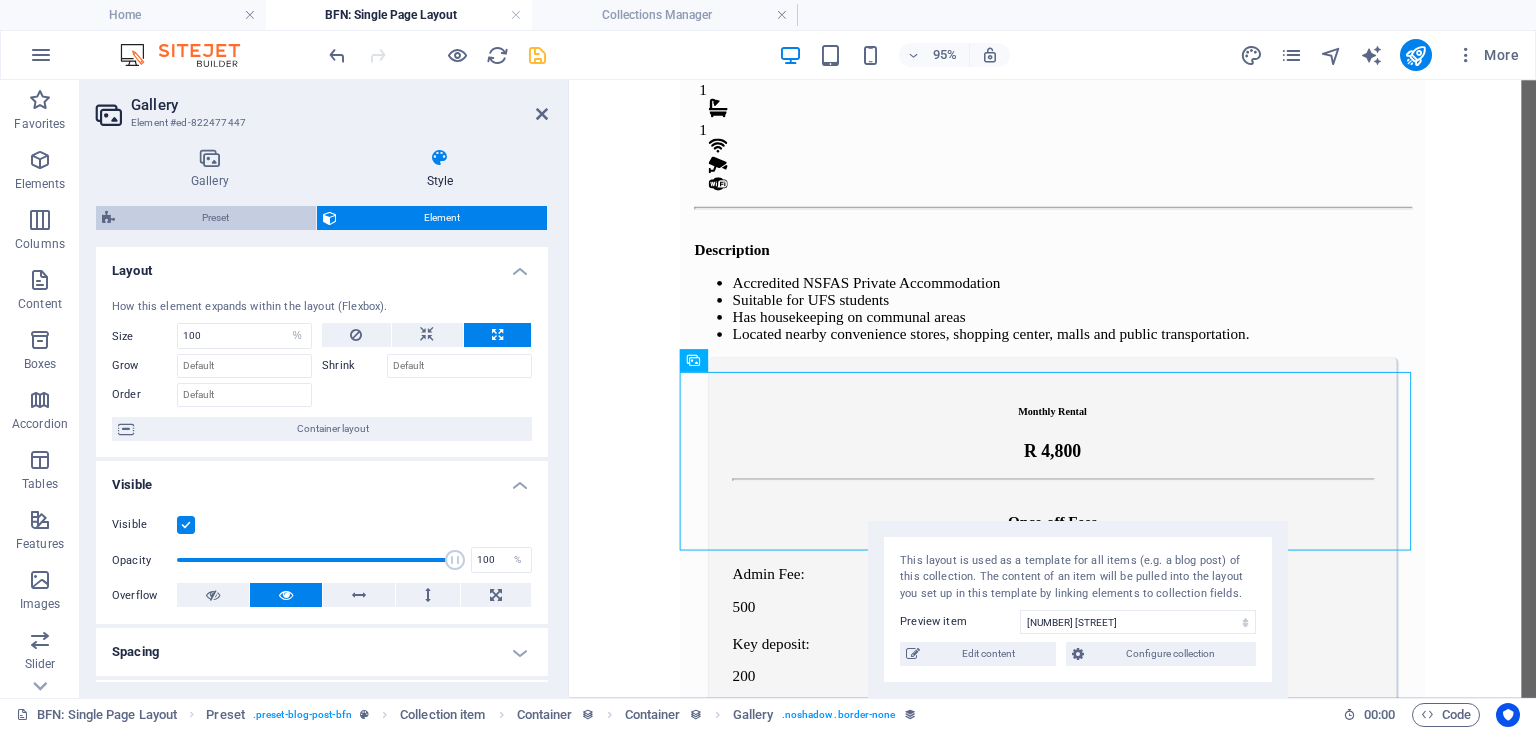 click on "Preset" at bounding box center [215, 218] 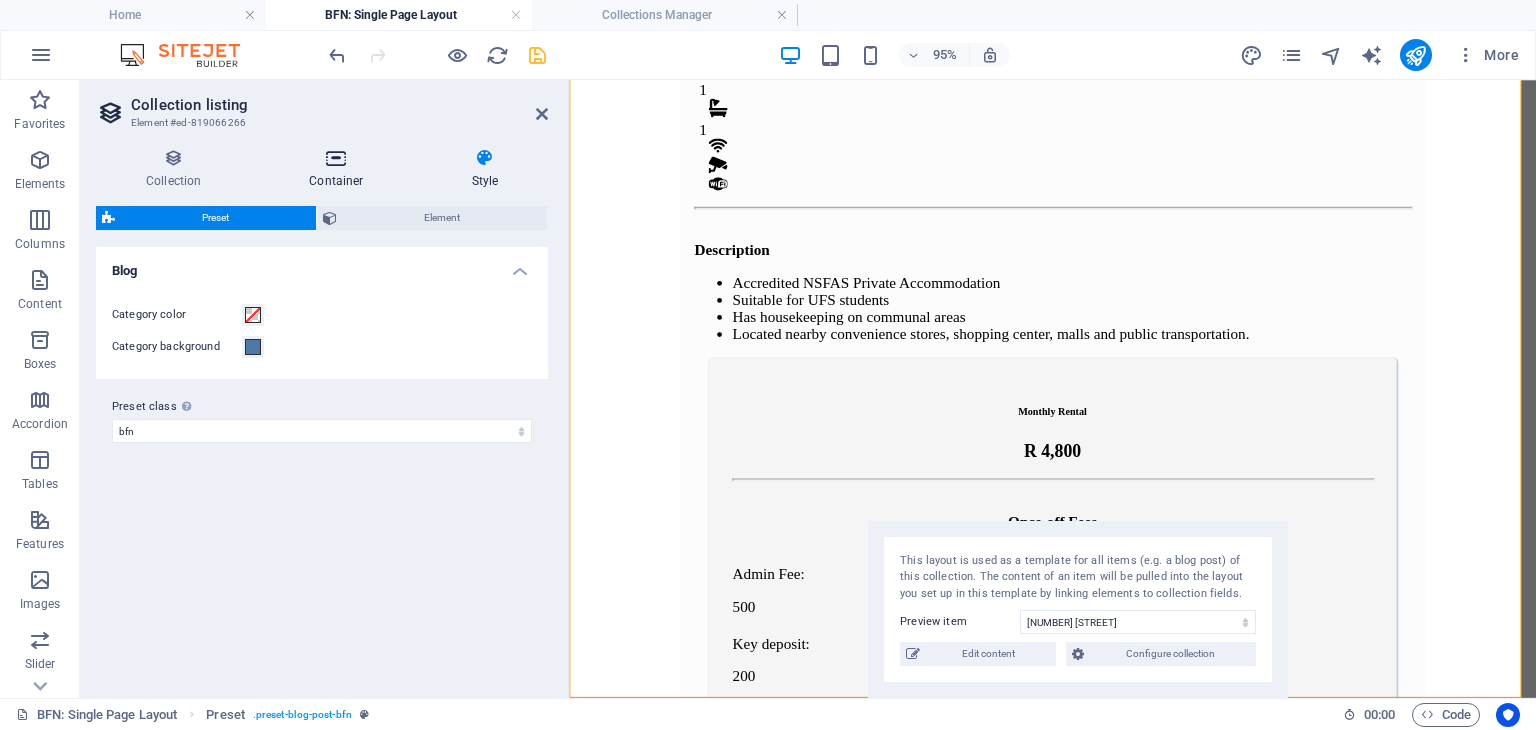 click at bounding box center [336, 158] 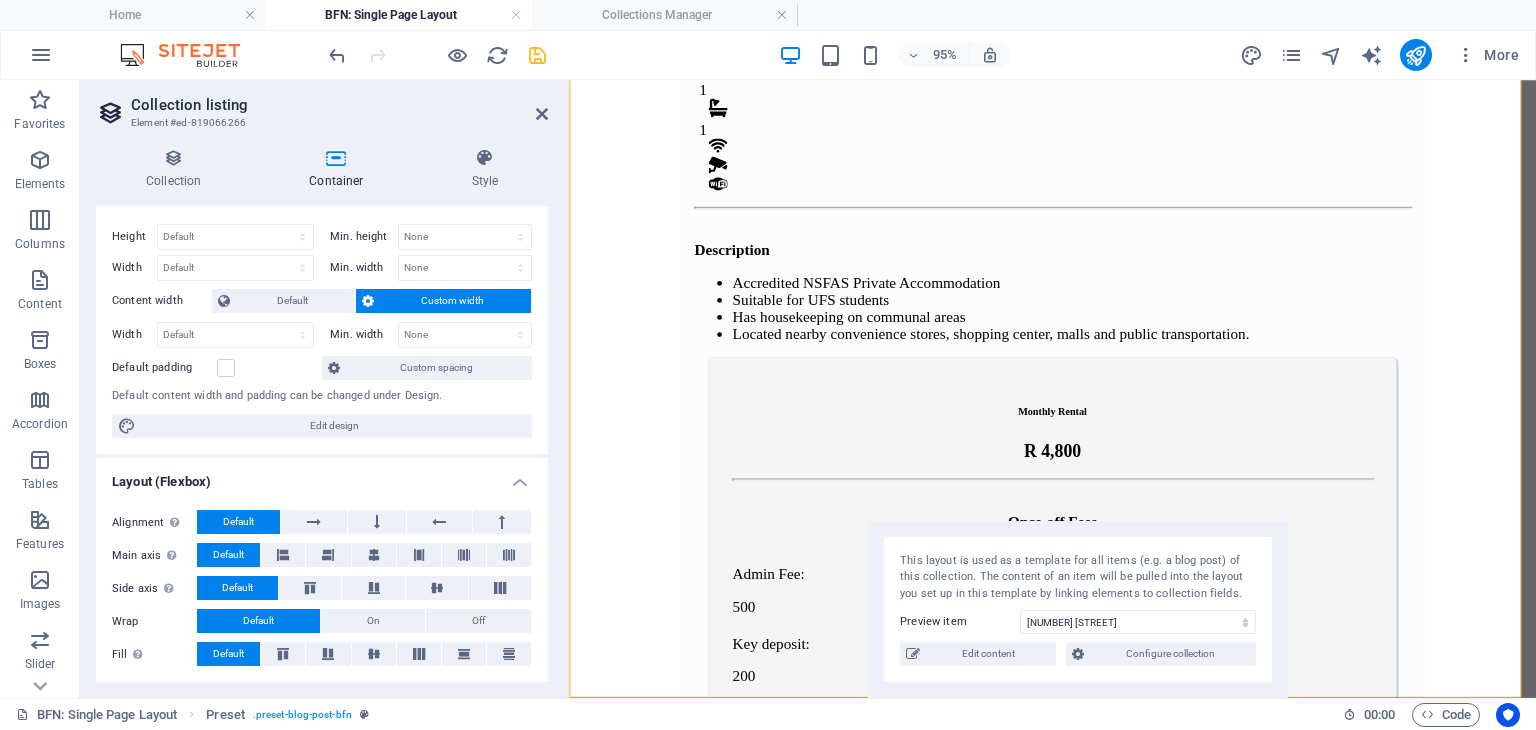scroll, scrollTop: 0, scrollLeft: 0, axis: both 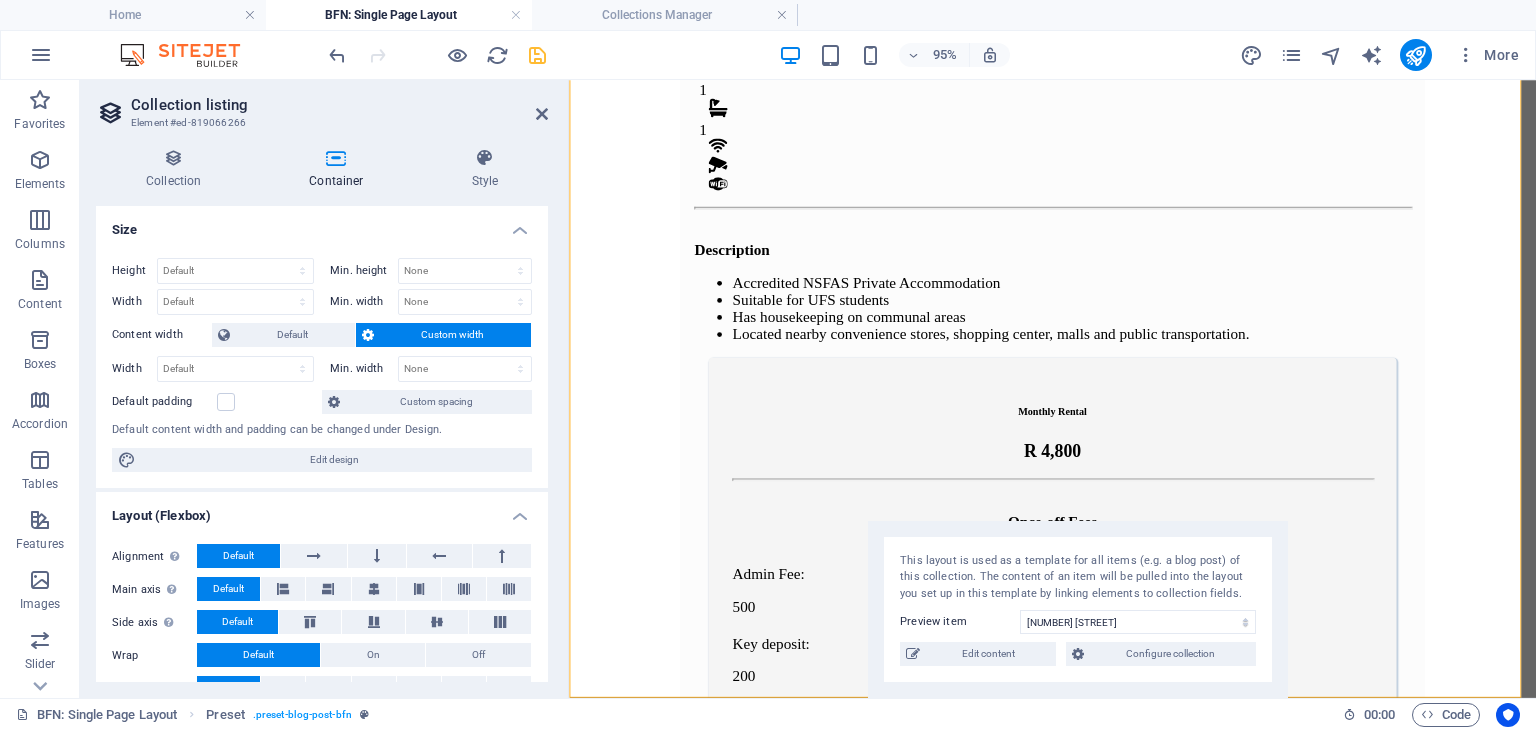 click at bounding box center (537, 55) 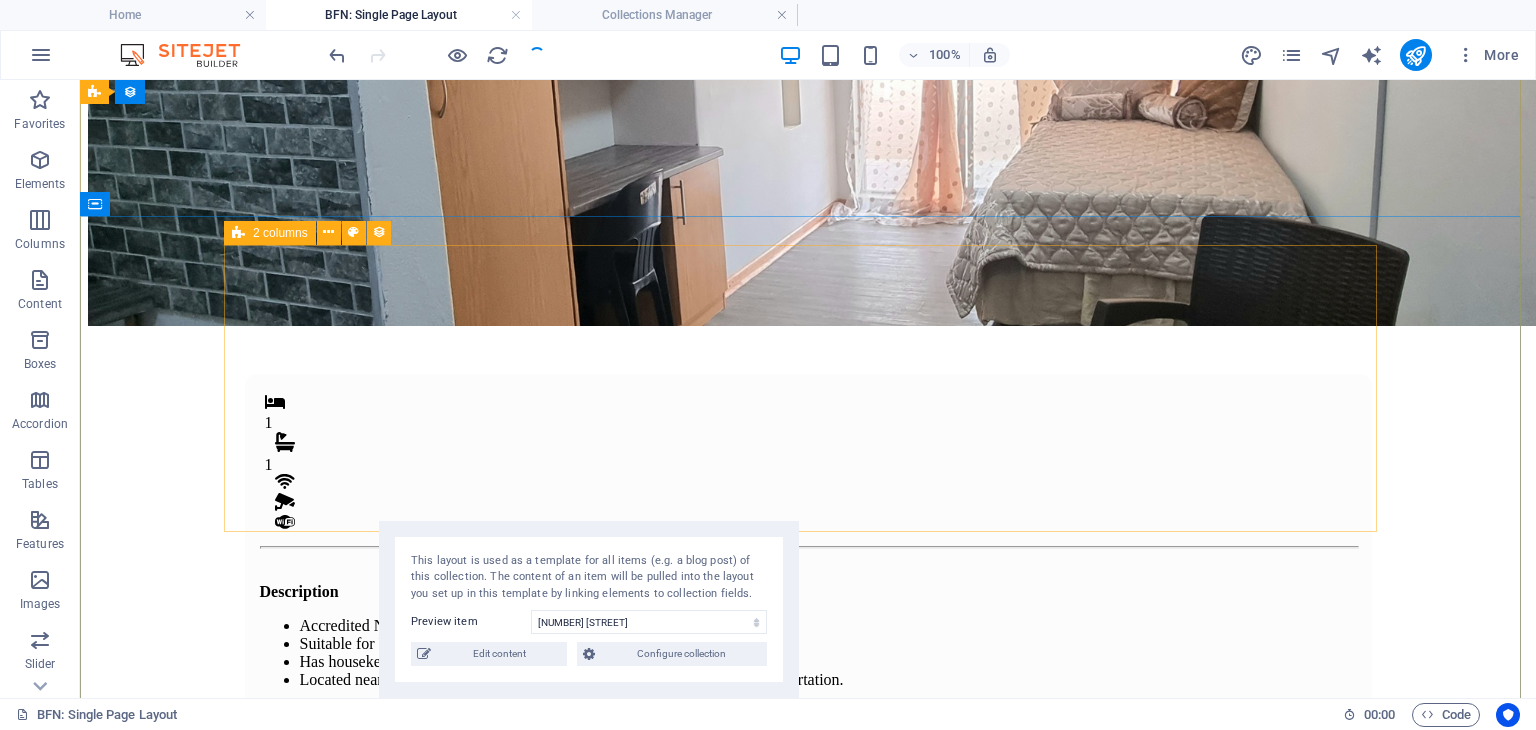 scroll, scrollTop: 419, scrollLeft: 0, axis: vertical 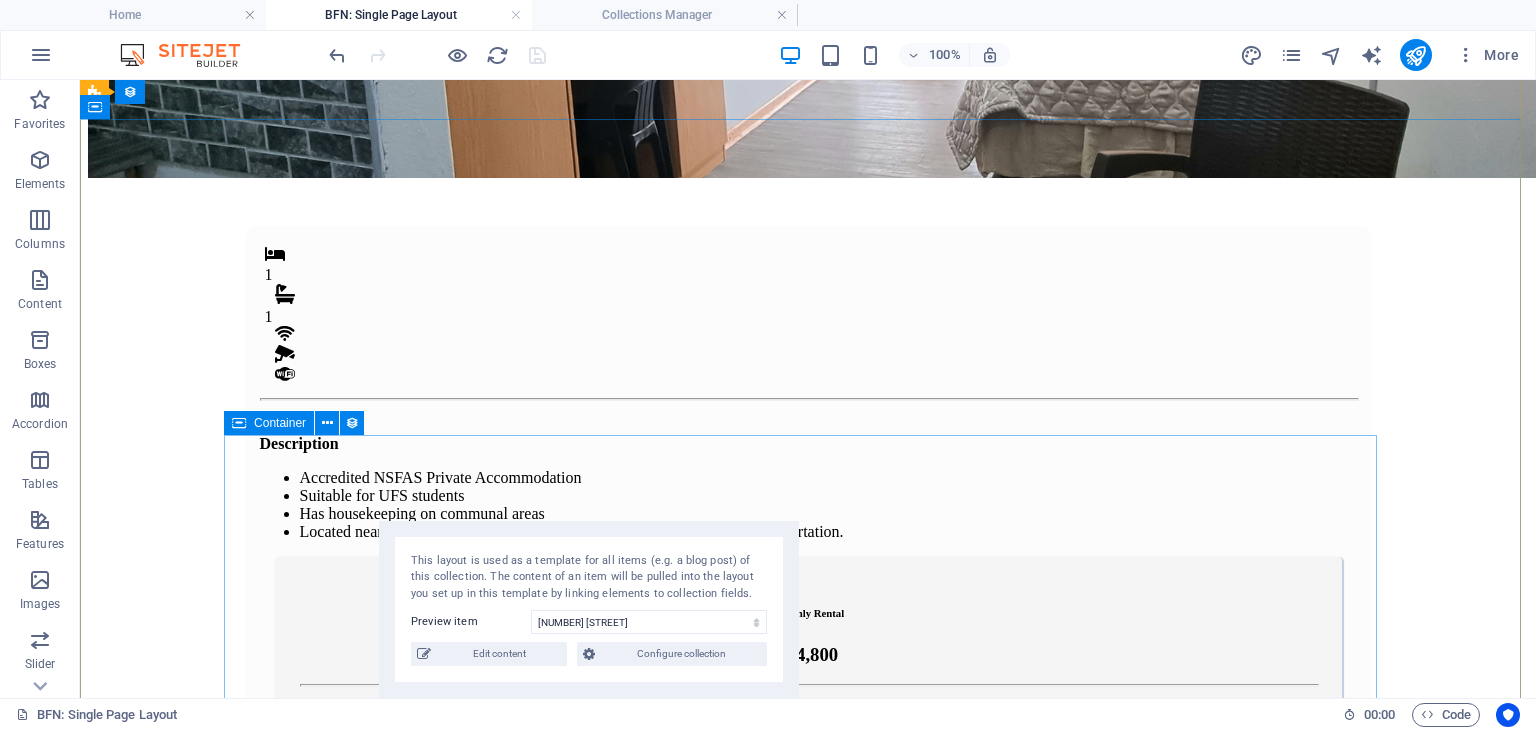 click on "Images" at bounding box center [808, 1768] 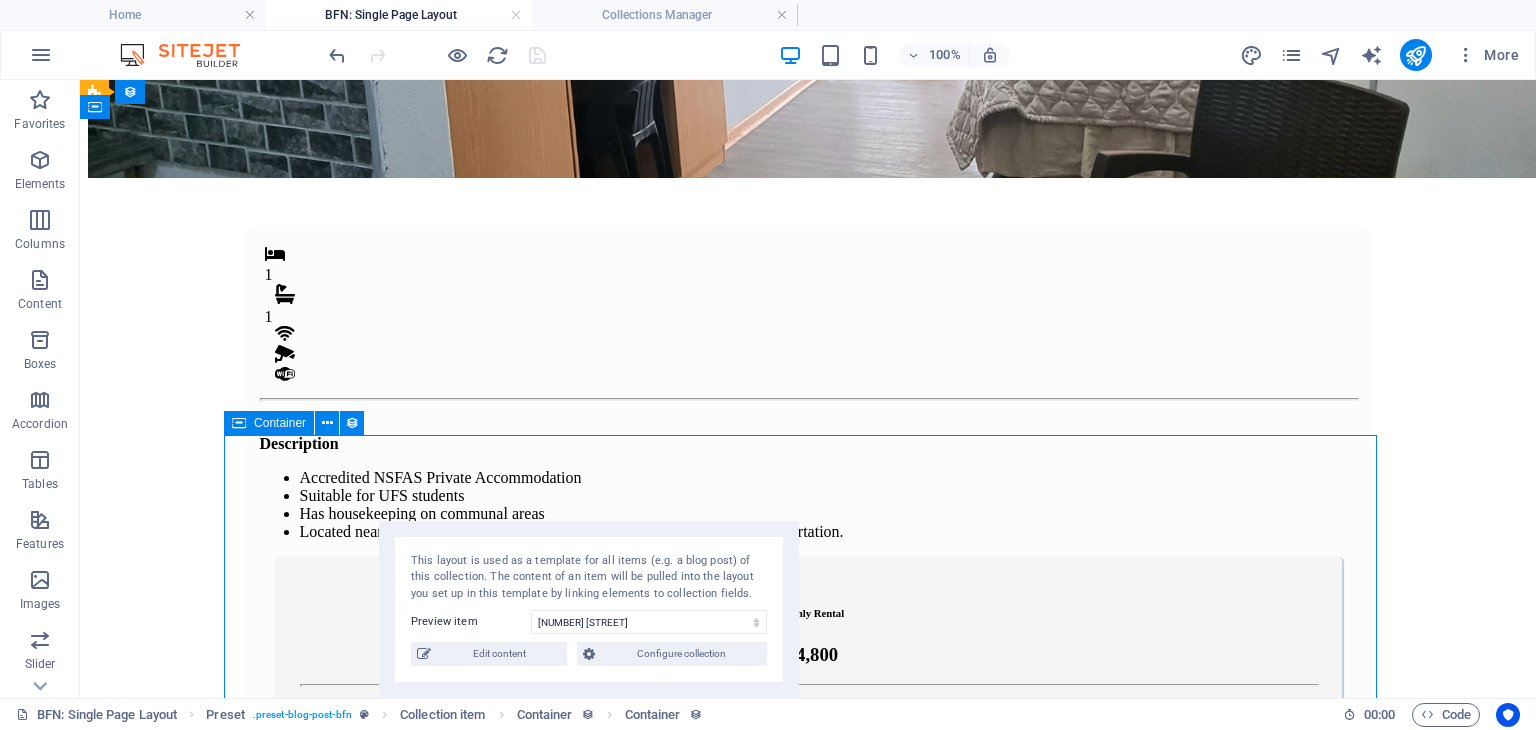 click on "Images" at bounding box center [808, 1768] 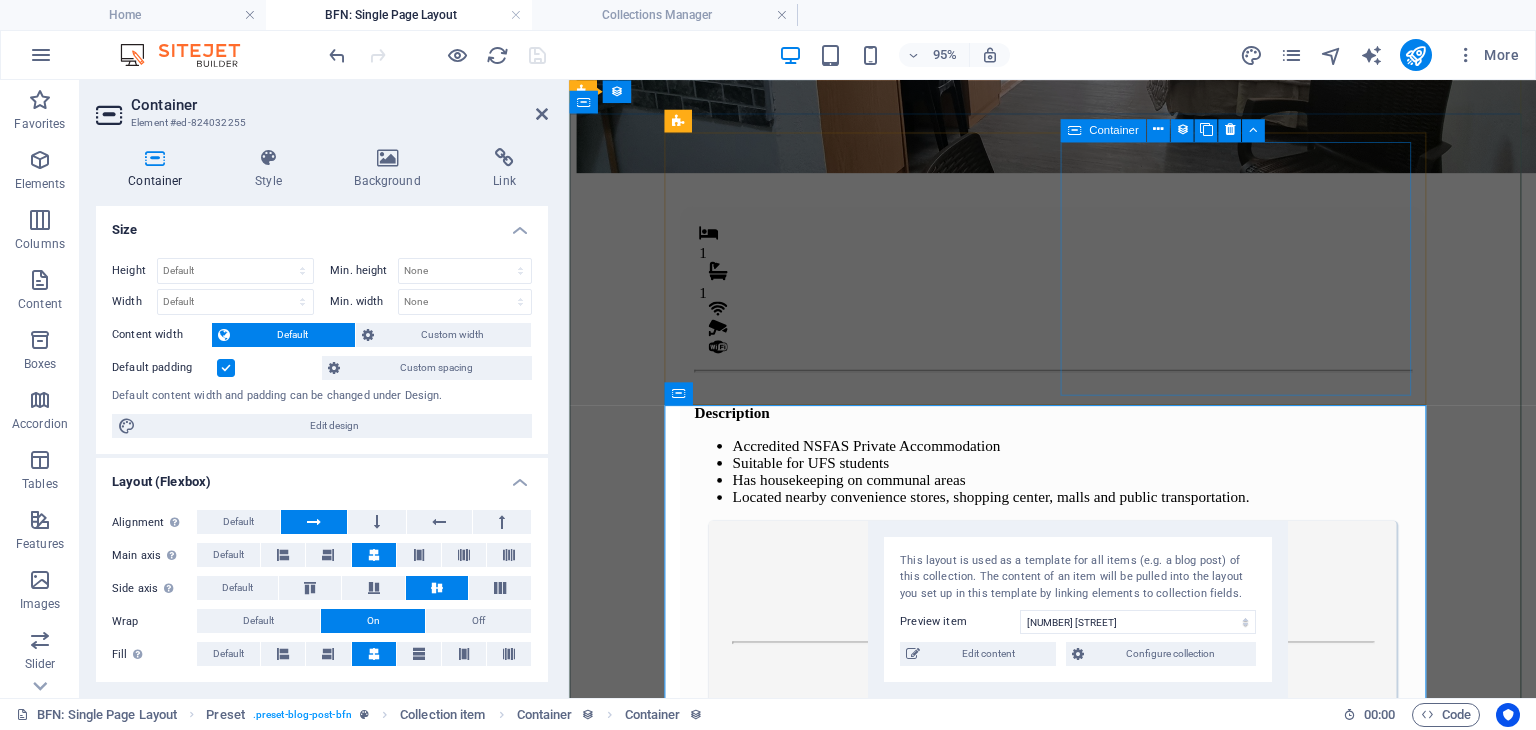 click on "Monthly Rental R 4,800 Once-off Fees Admin Fee:   500 Key deposit:   200 Download Form" at bounding box center (1078, 748) 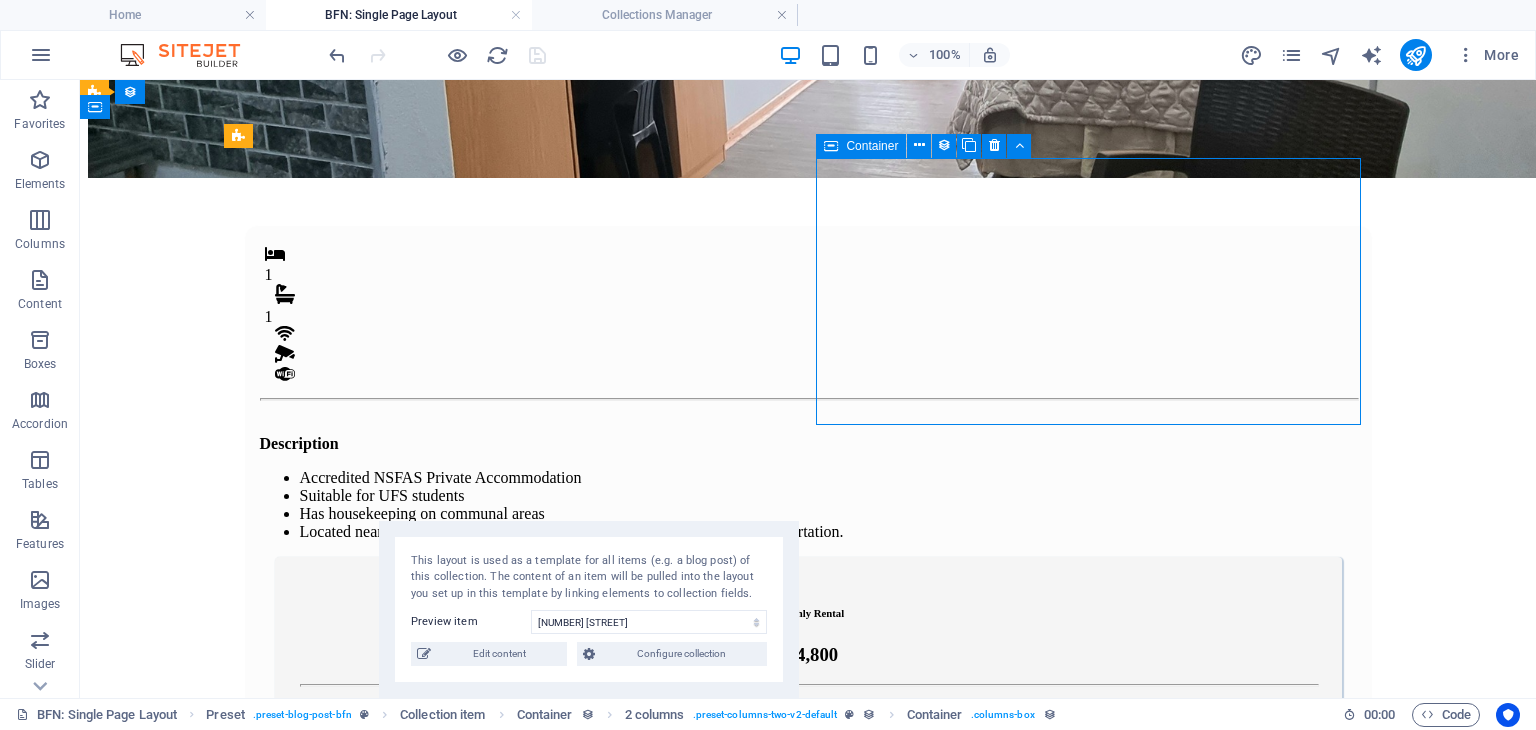 click on "Monthly Rental R 4,800 Once-off Fees Admin Fee:   500 Key deposit:   200 Download Form" at bounding box center [808, 761] 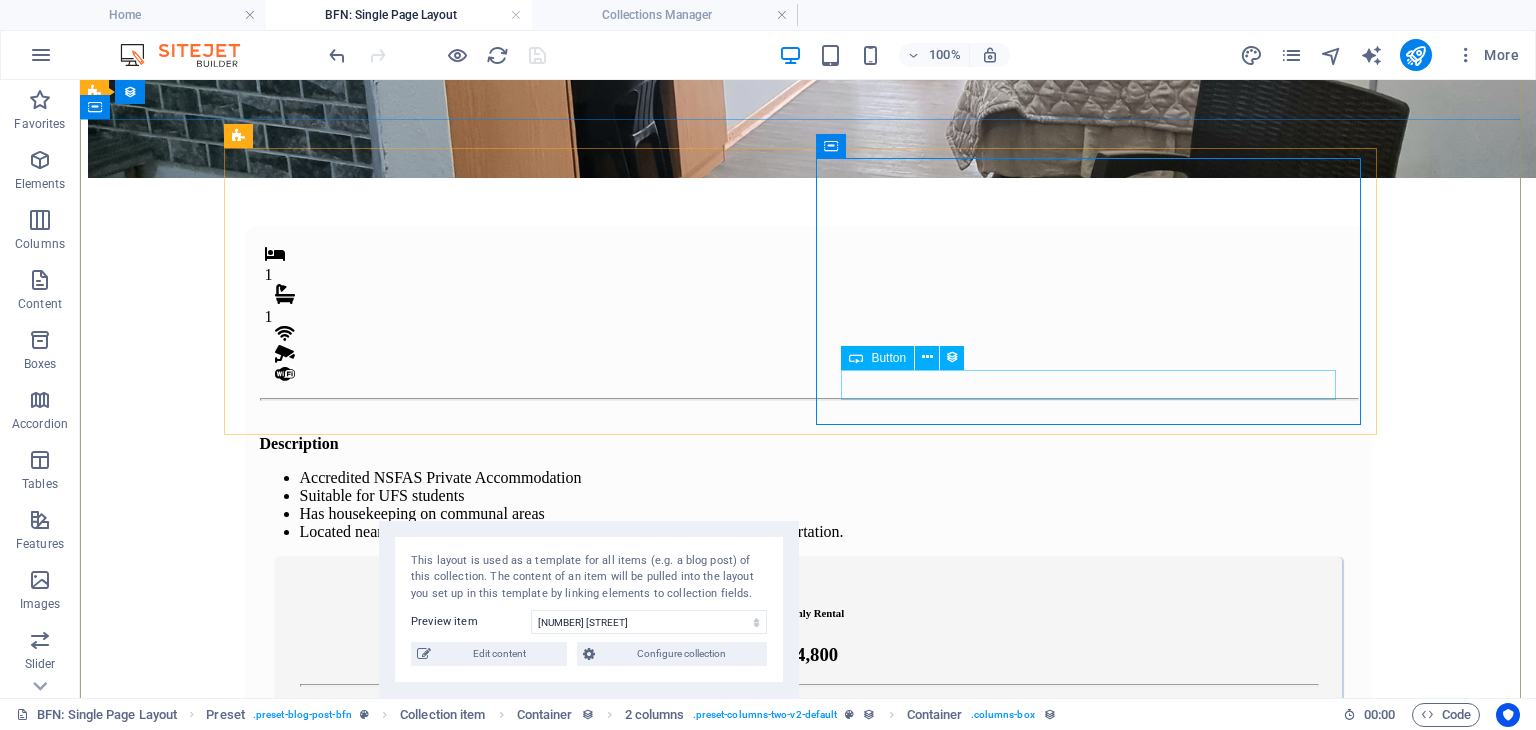 click on "Download Form" at bounding box center [808, 930] 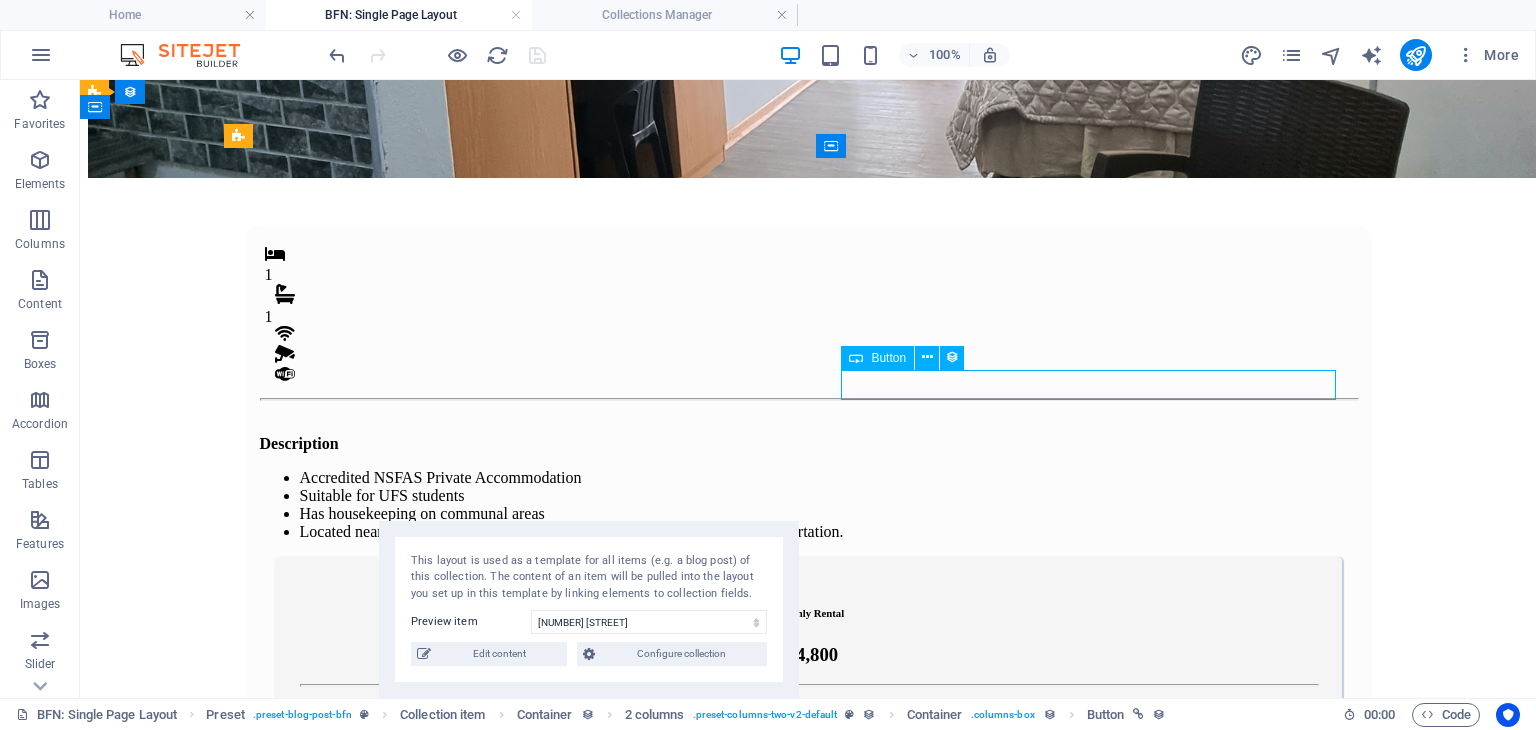click on "Download Form" at bounding box center (808, 930) 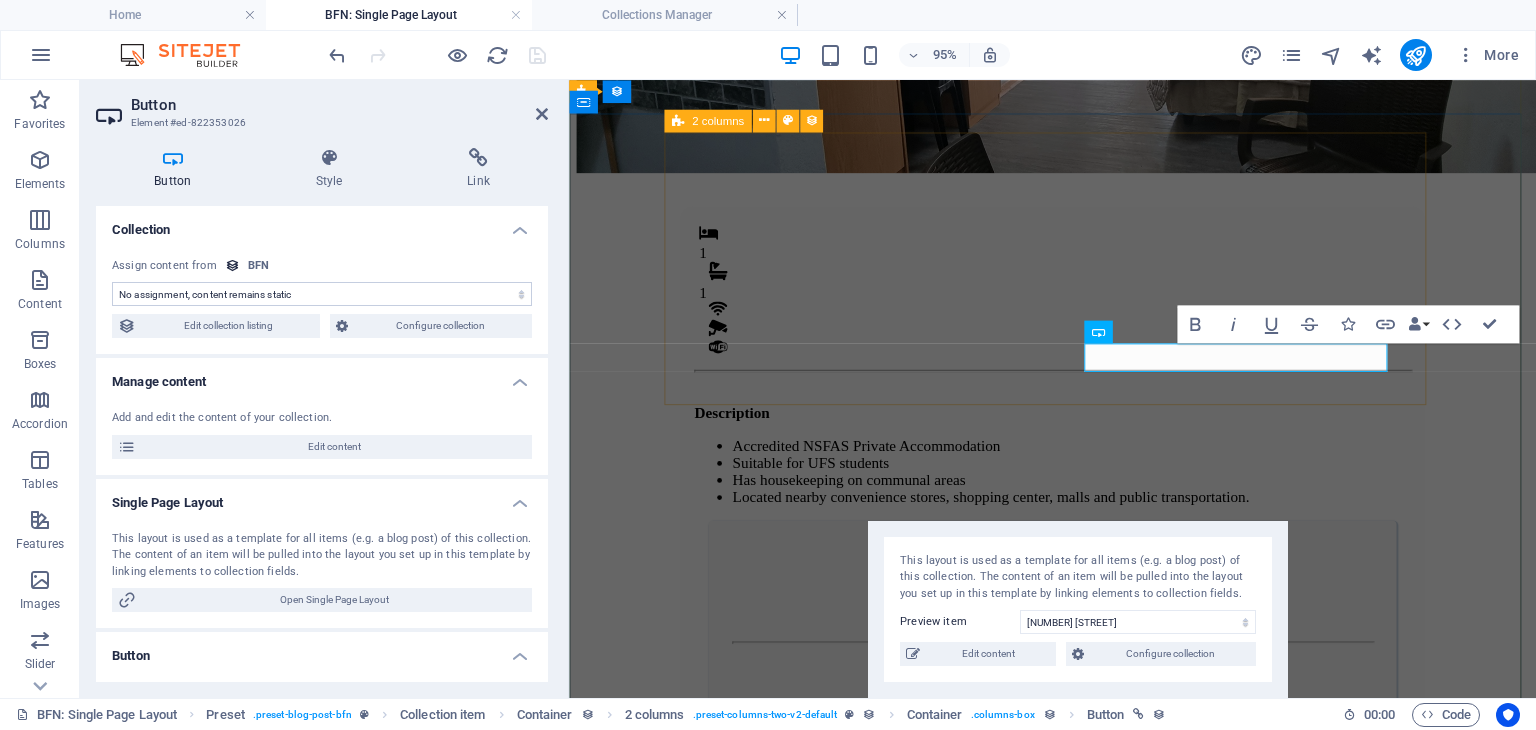 click on "Images" at bounding box center (1078, 1755) 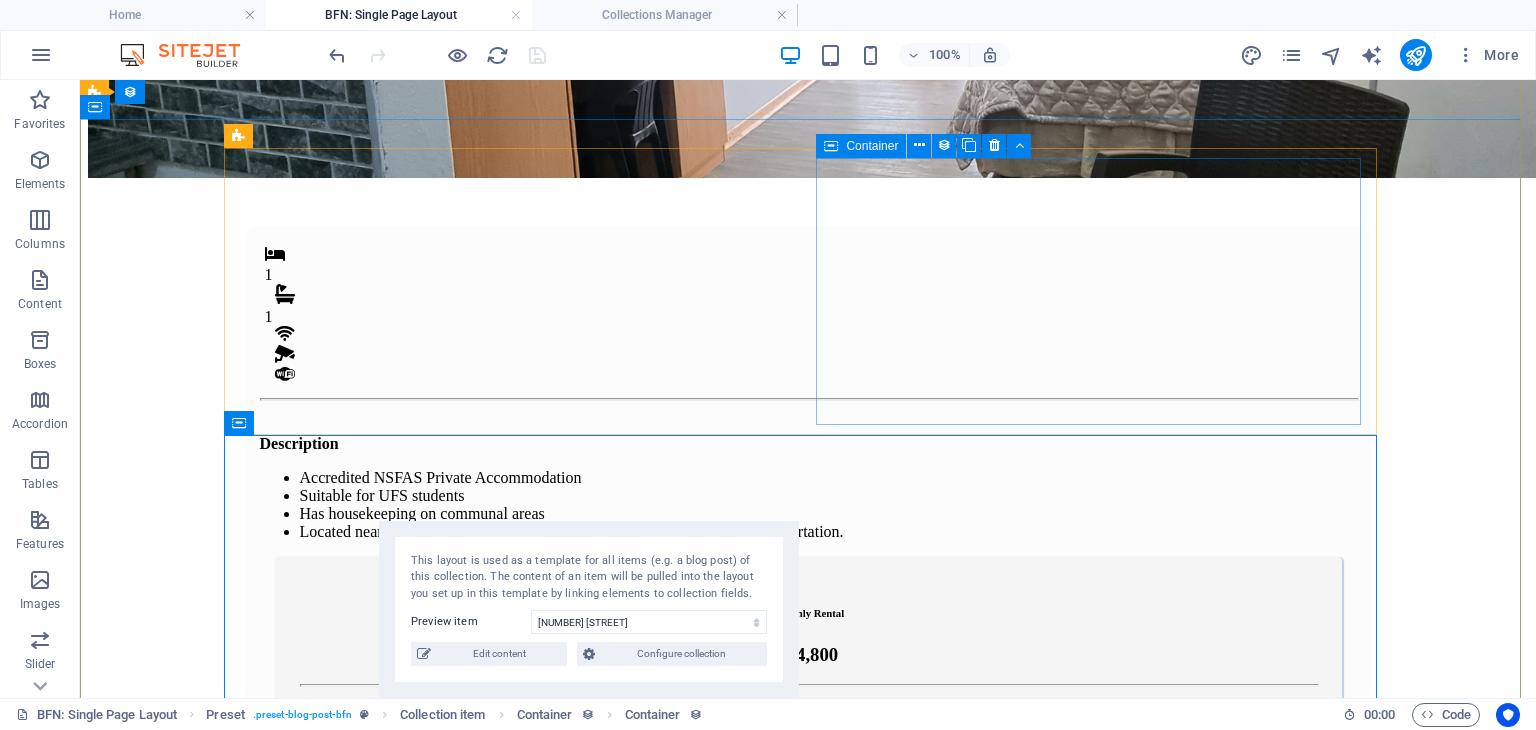 click on "Monthly Rental R 4,800 Once-off Fees Admin Fee:   500 Key deposit:   200 Download Form" at bounding box center (808, 761) 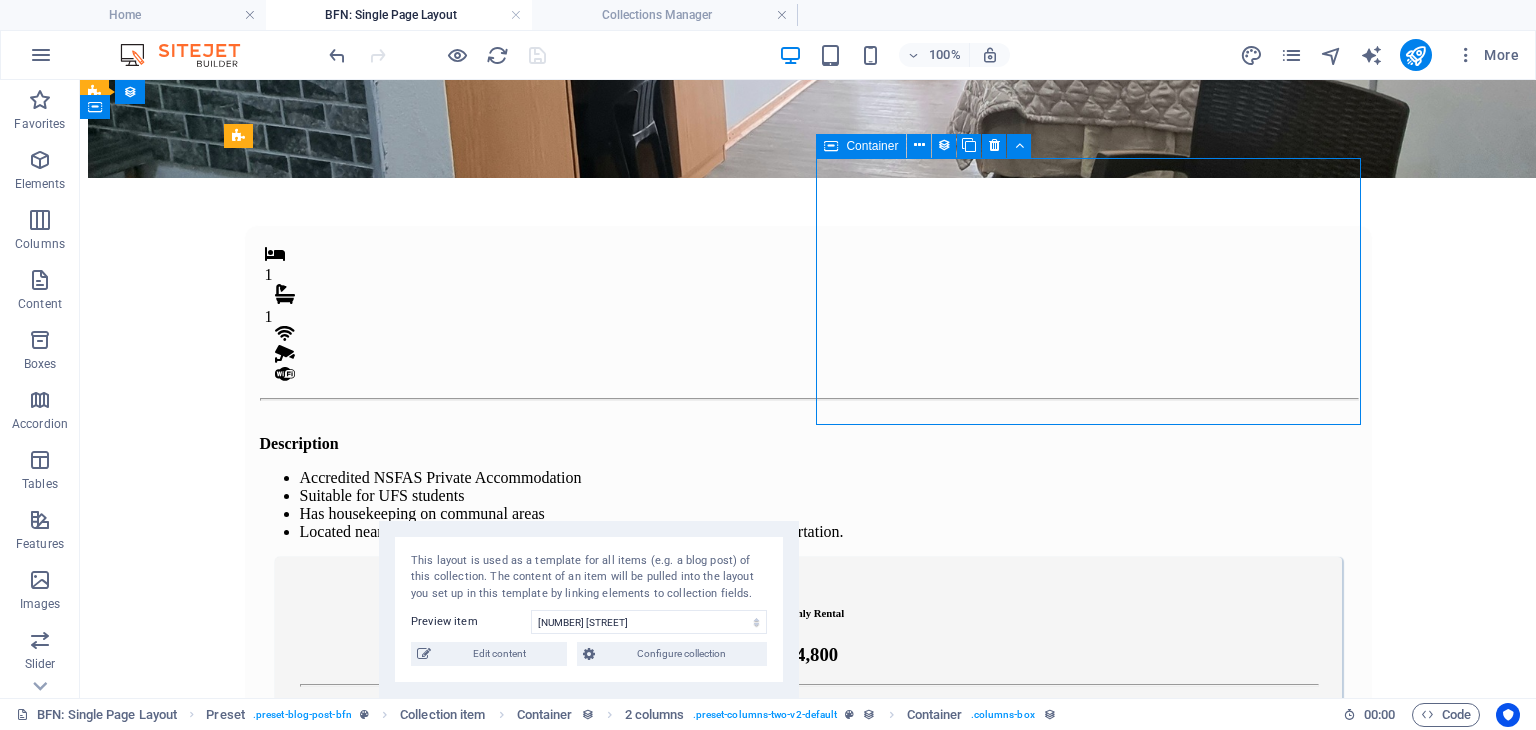 click on "Monthly Rental R 4,800 Once-off Fees Admin Fee:   500 Key deposit:   200 Download Form" at bounding box center [808, 761] 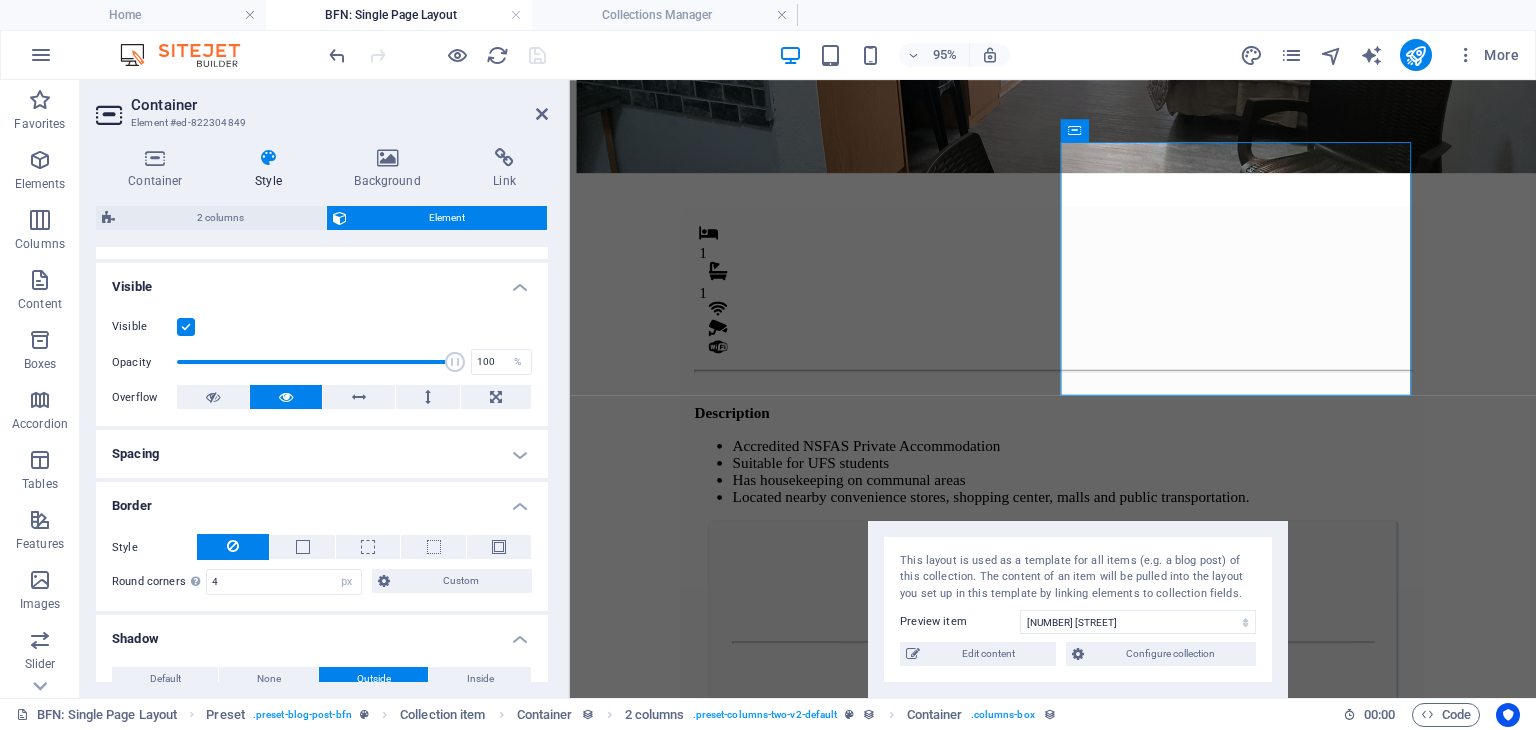 scroll, scrollTop: 199, scrollLeft: 0, axis: vertical 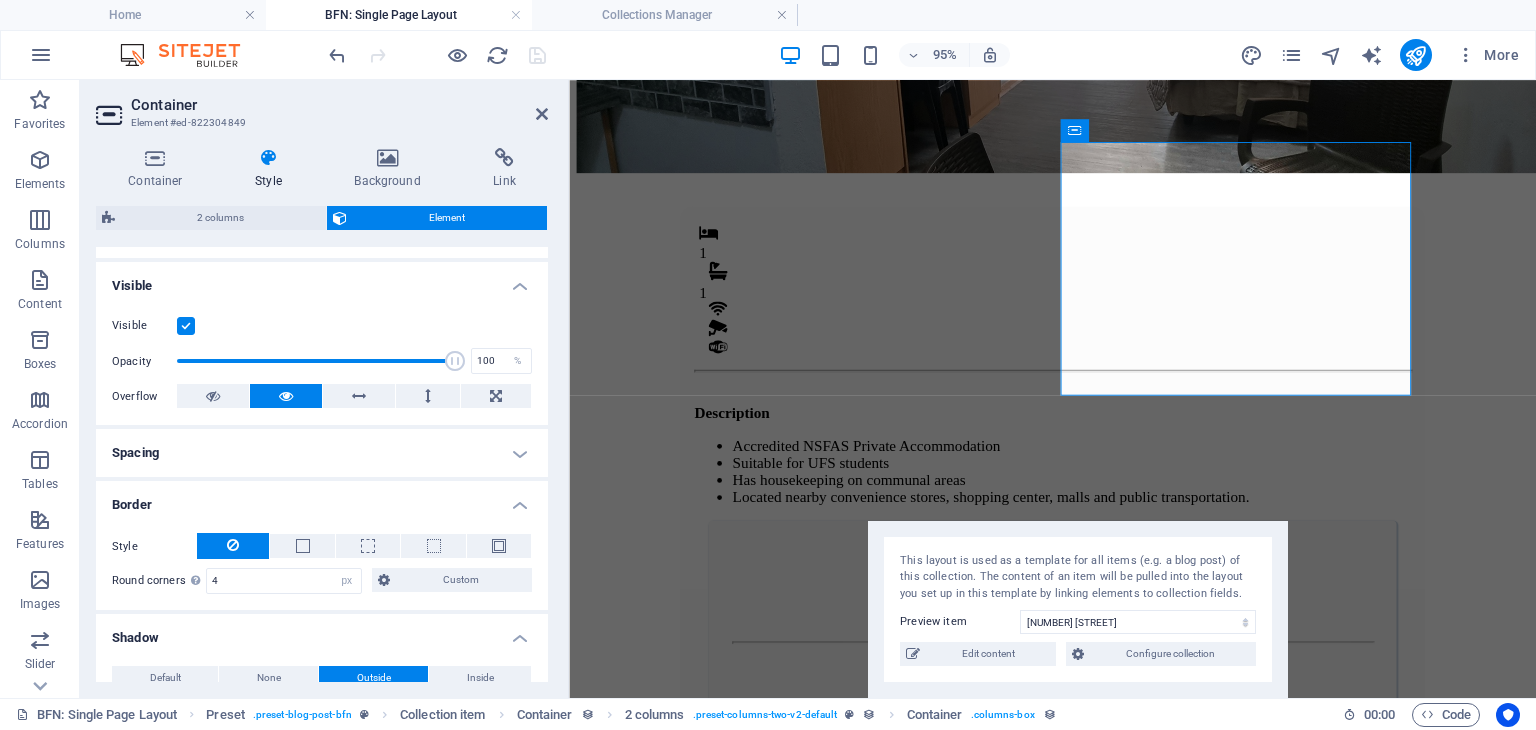 click on "Spacing" at bounding box center (322, 453) 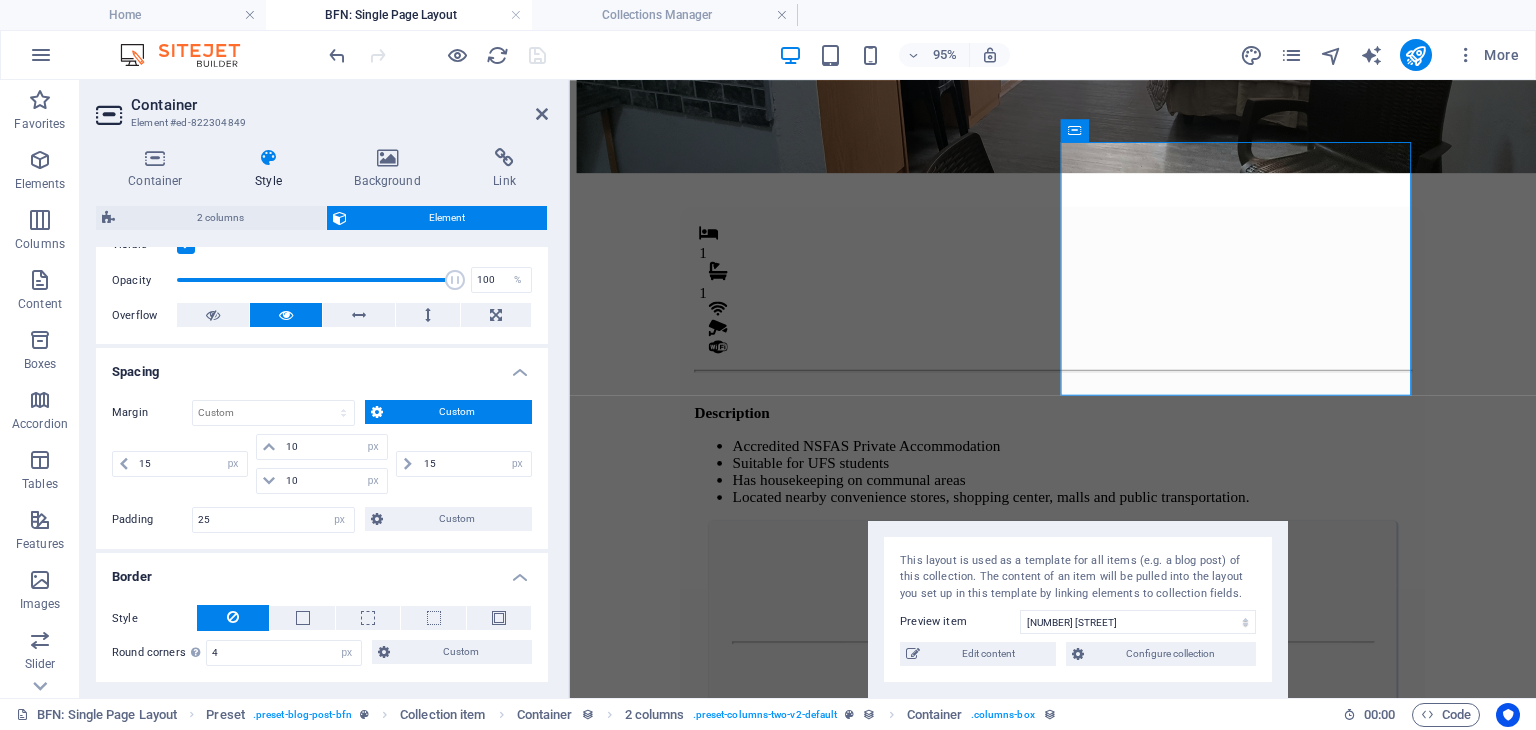 scroll, scrollTop: 291, scrollLeft: 0, axis: vertical 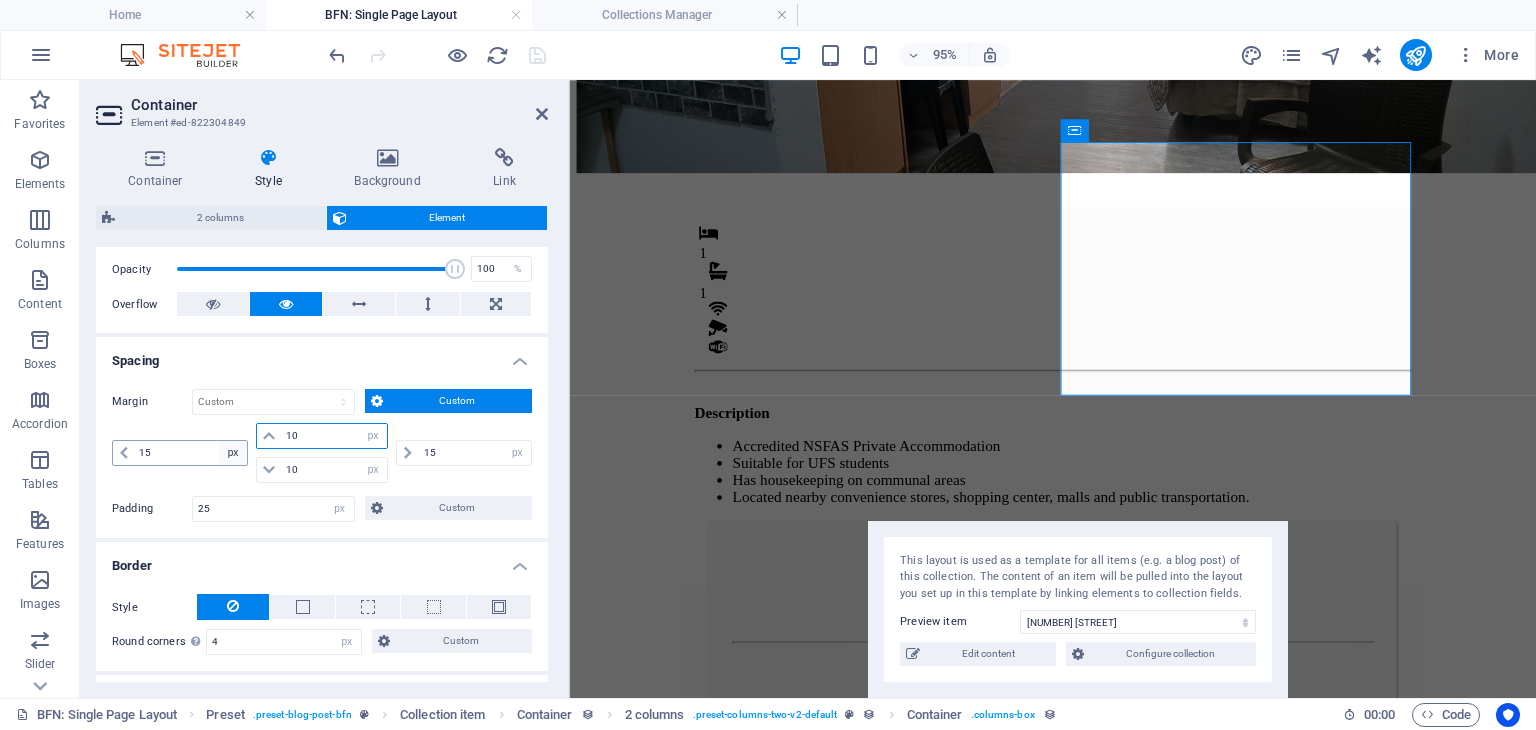 drag, startPoint x: 315, startPoint y: 437, endPoint x: 240, endPoint y: 444, distance: 75.32596 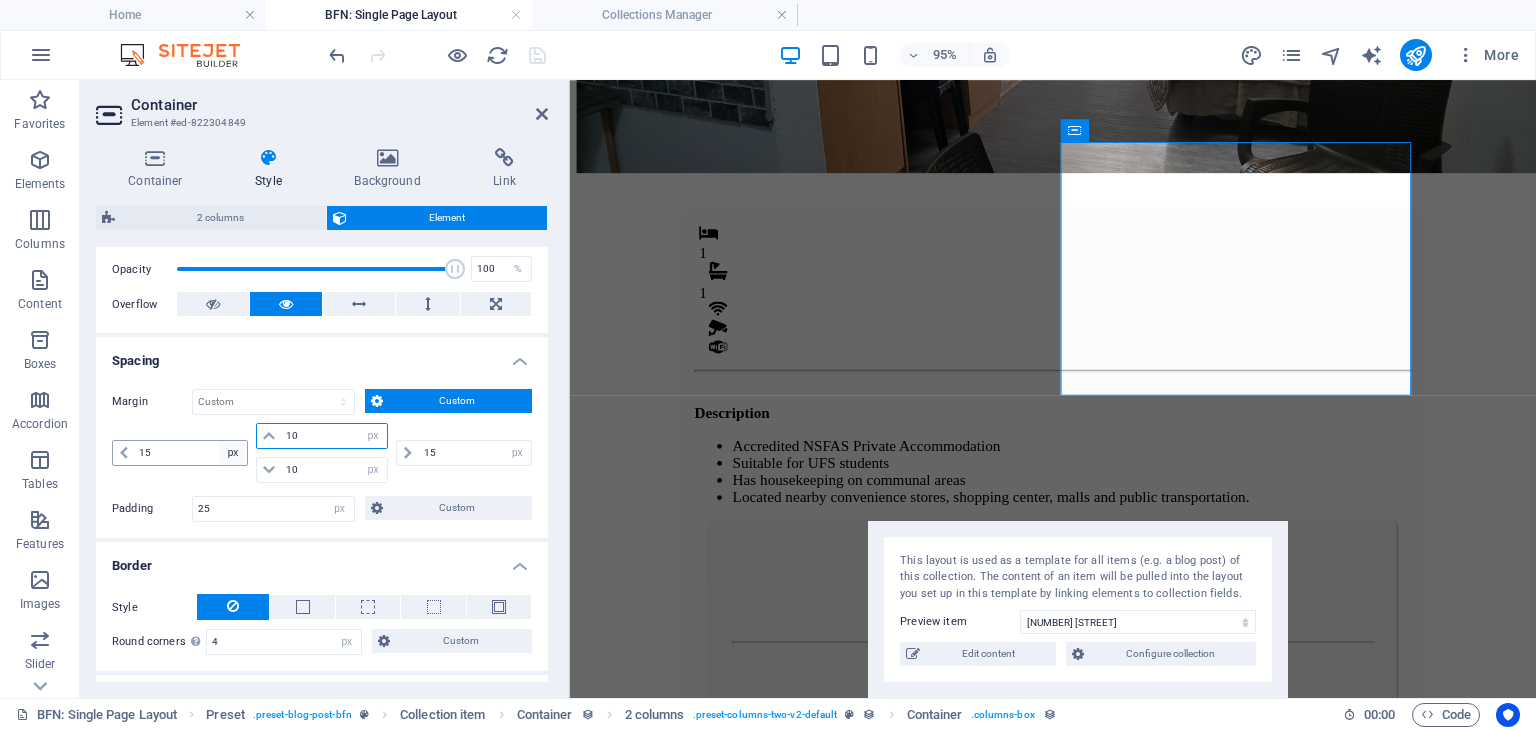 click on "15 auto px % rem vw vh 10 auto px % rem vw vh 10 auto px % rem vw vh 15 auto px % rem vw vh" at bounding box center [322, 453] 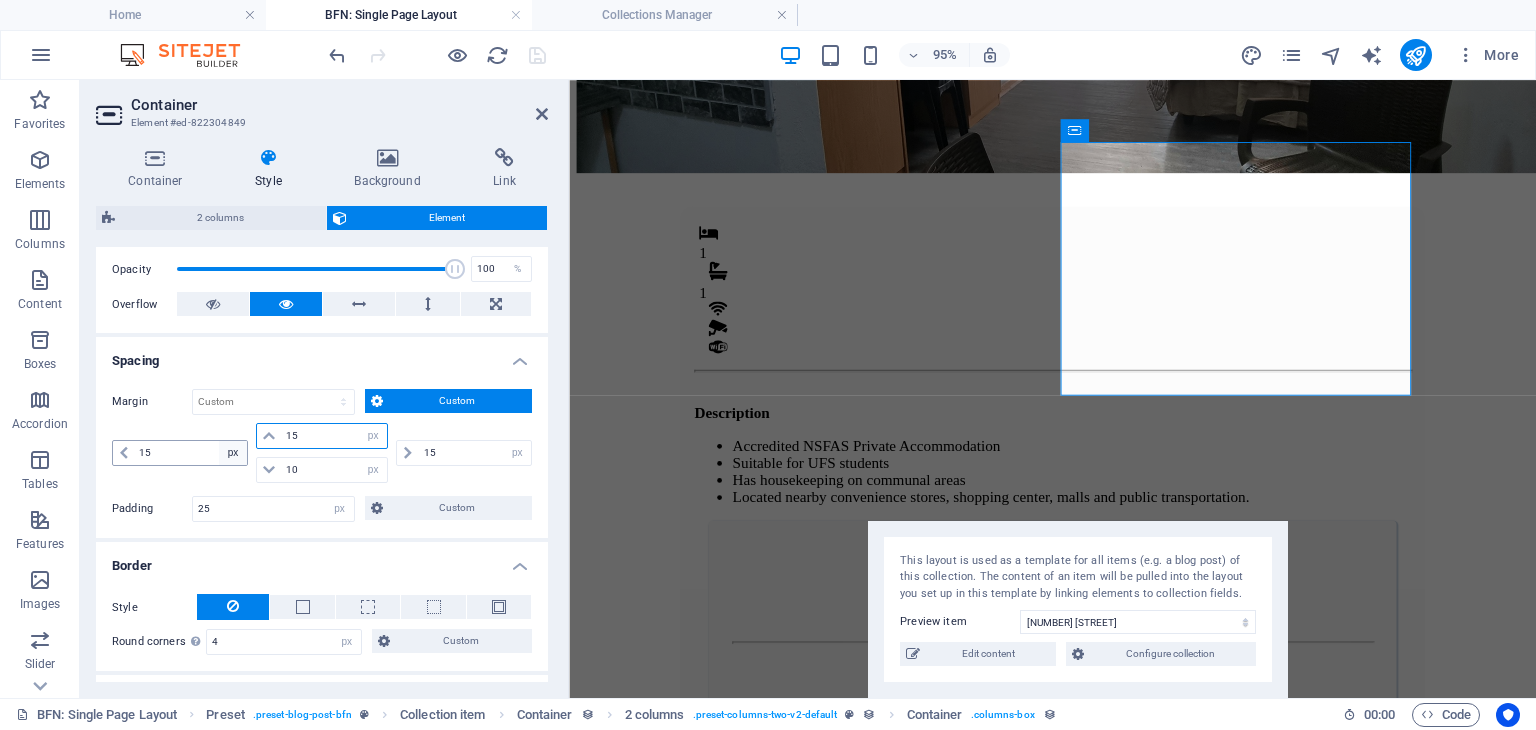 type on "15" 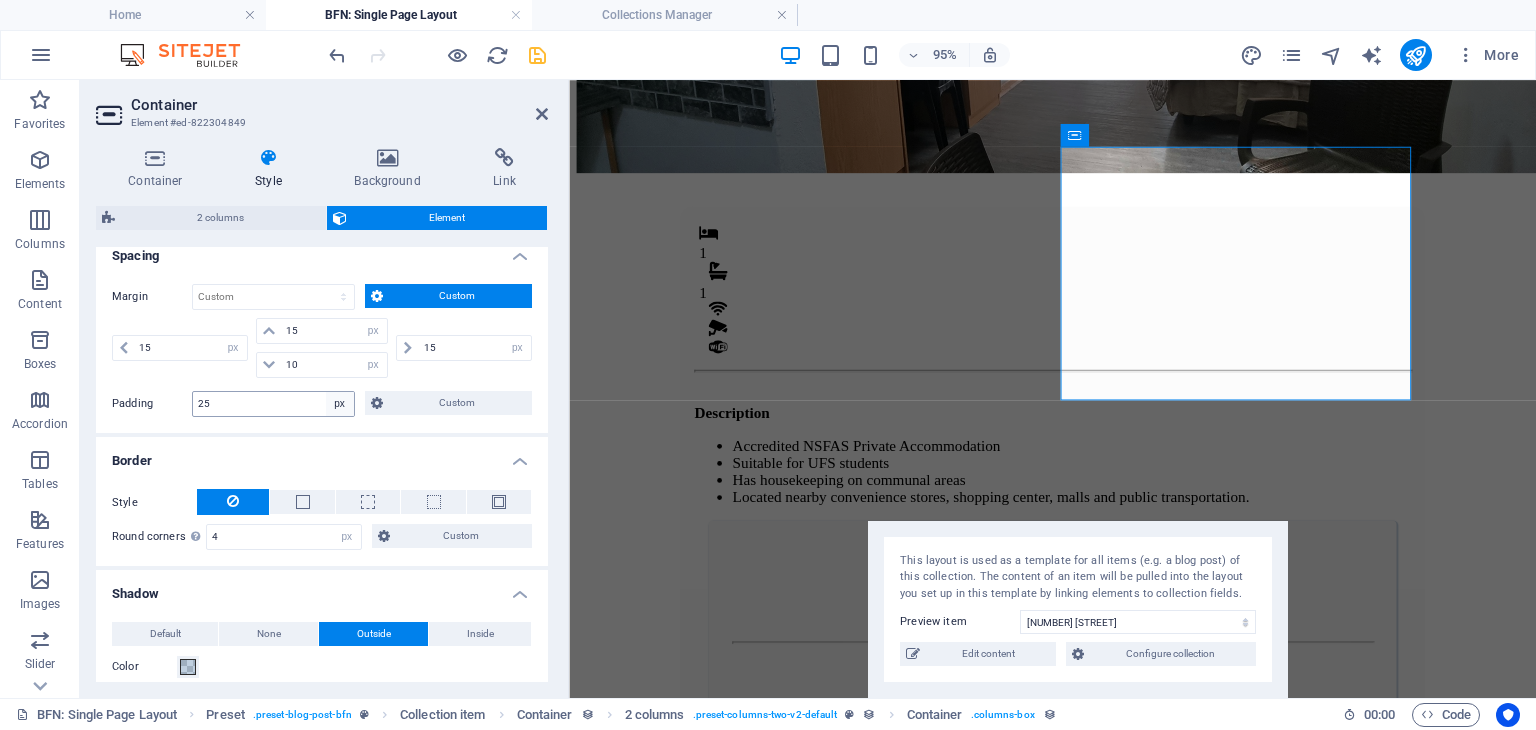 scroll, scrollTop: 419, scrollLeft: 0, axis: vertical 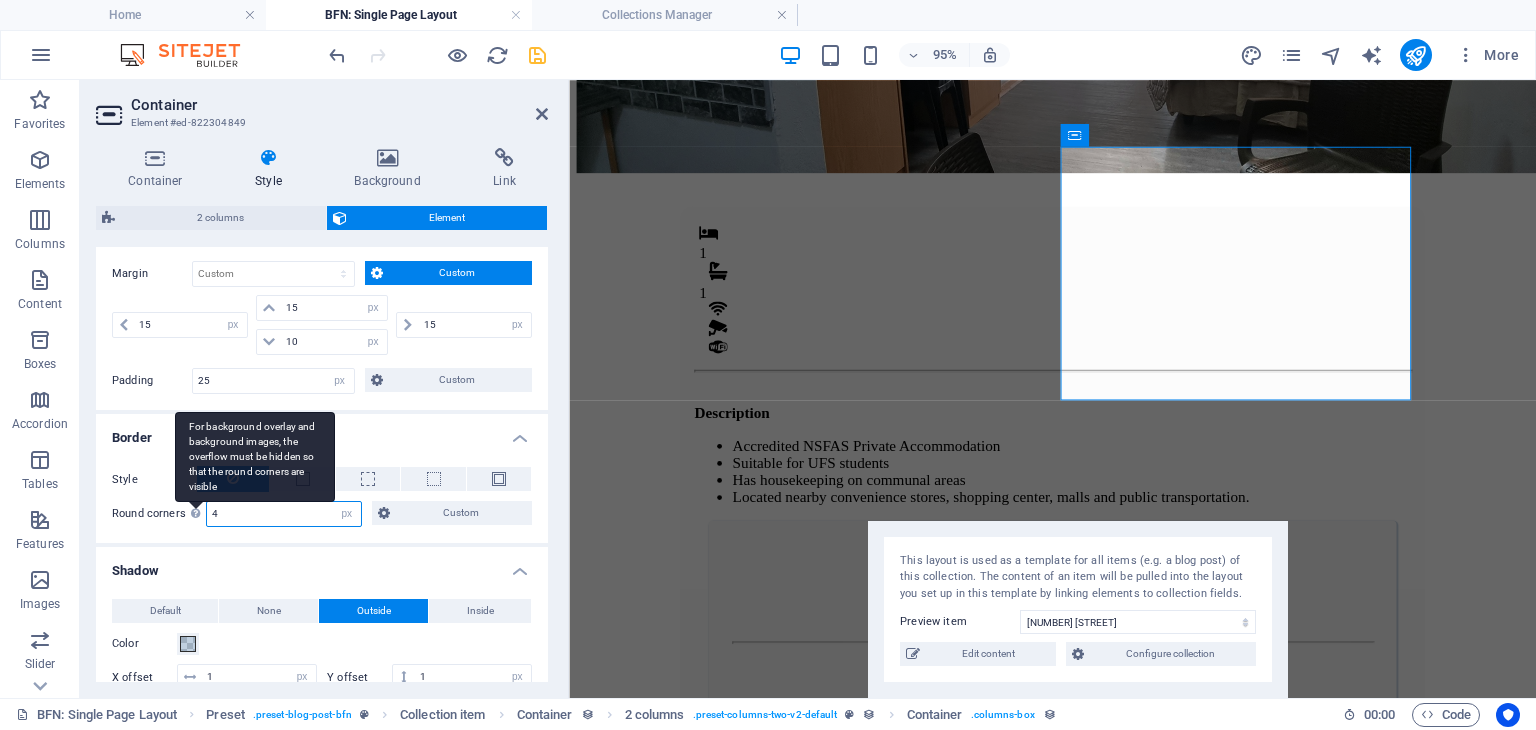 drag, startPoint x: 284, startPoint y: 513, endPoint x: 197, endPoint y: 508, distance: 87.14356 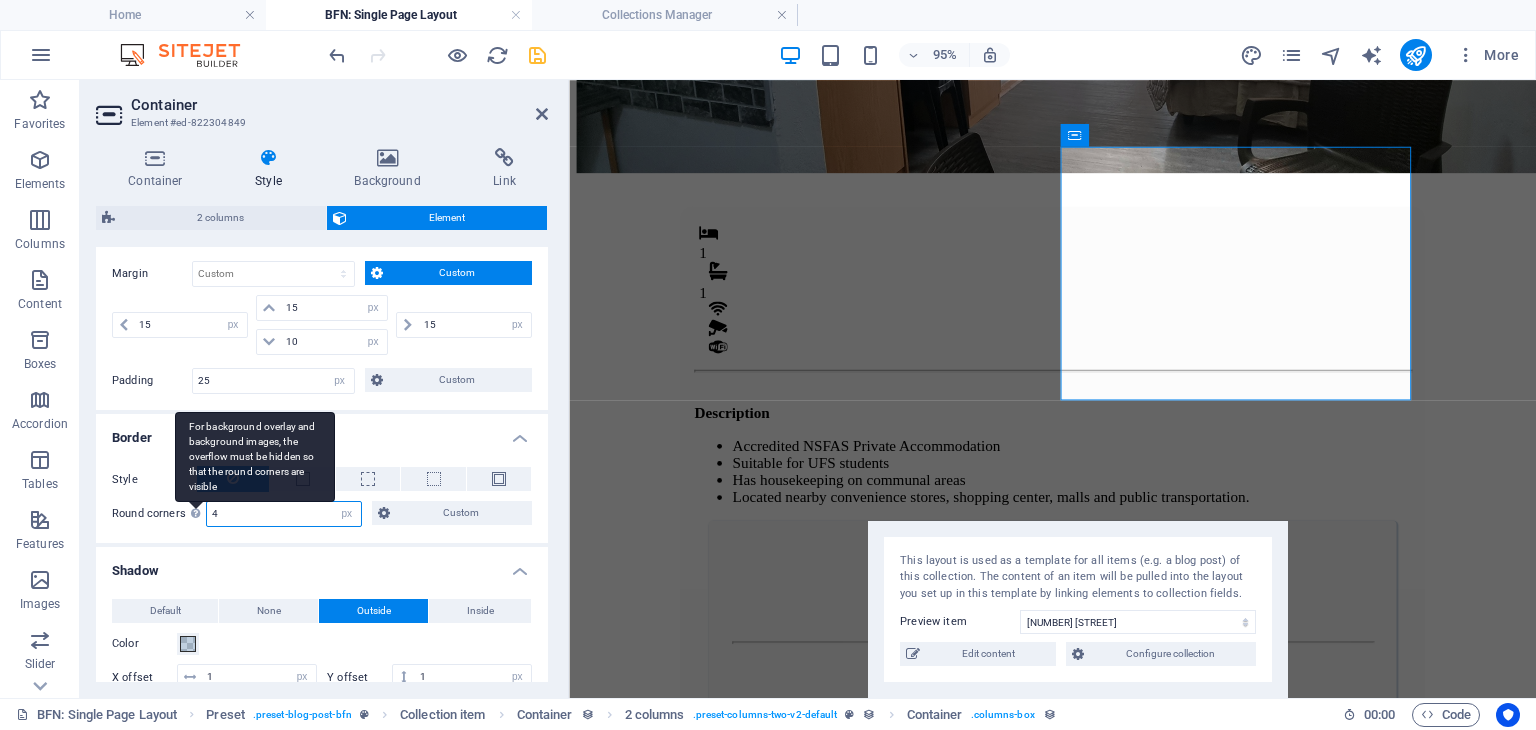click on "Round corners For background overlay and background images, the overflow must be hidden so that the round corners are visible 4 Default px rem % vh vw Custom Custom" at bounding box center (322, 514) 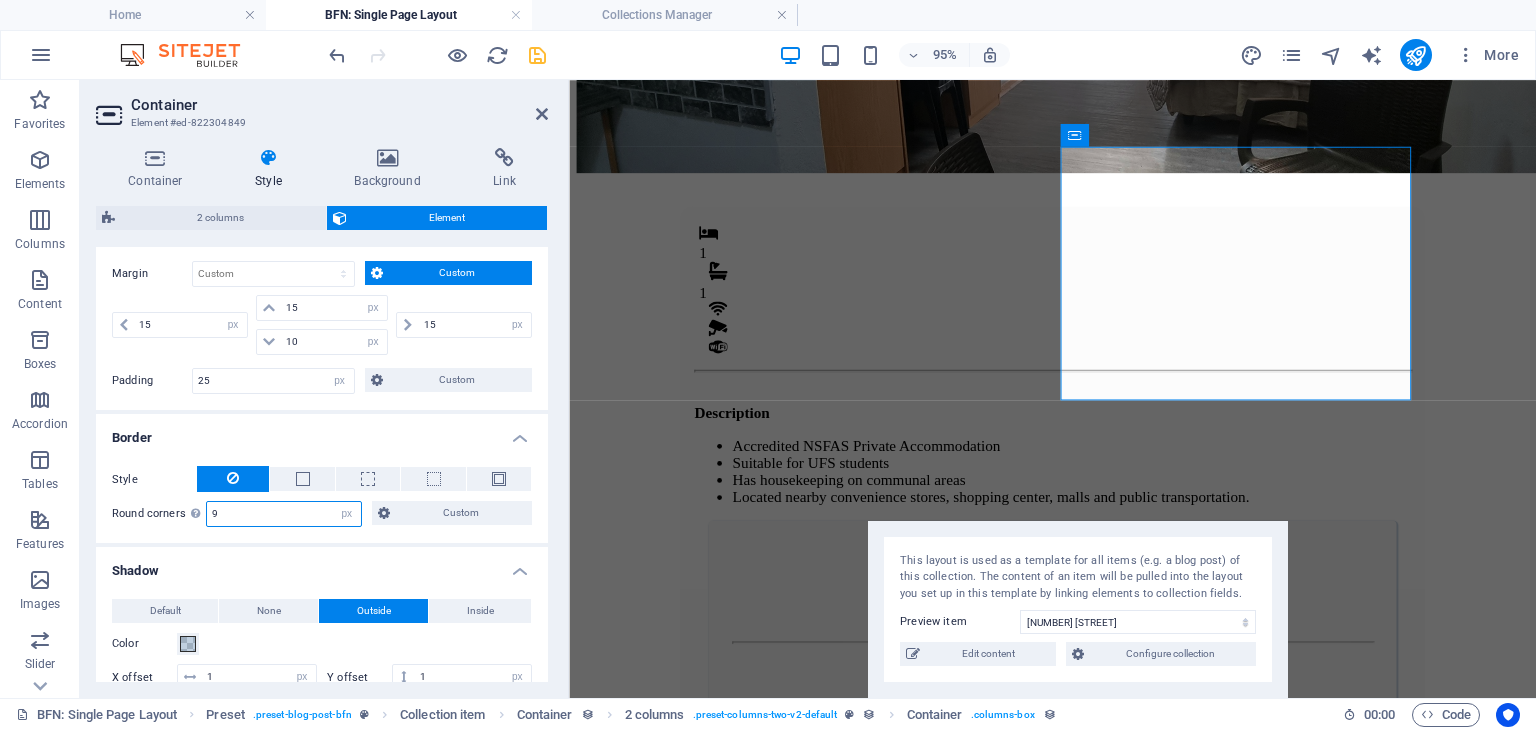 type on "9" 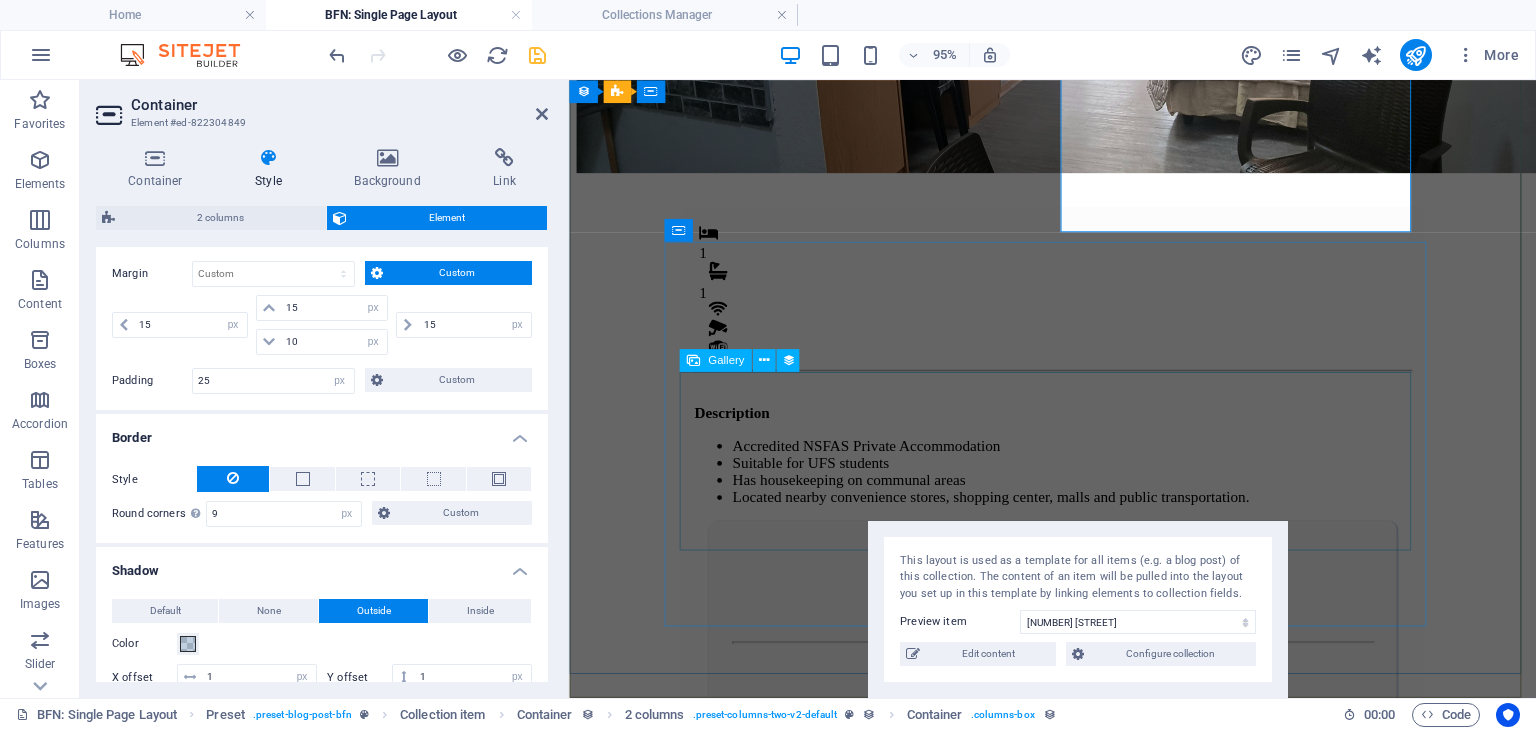 scroll, scrollTop: 596, scrollLeft: 0, axis: vertical 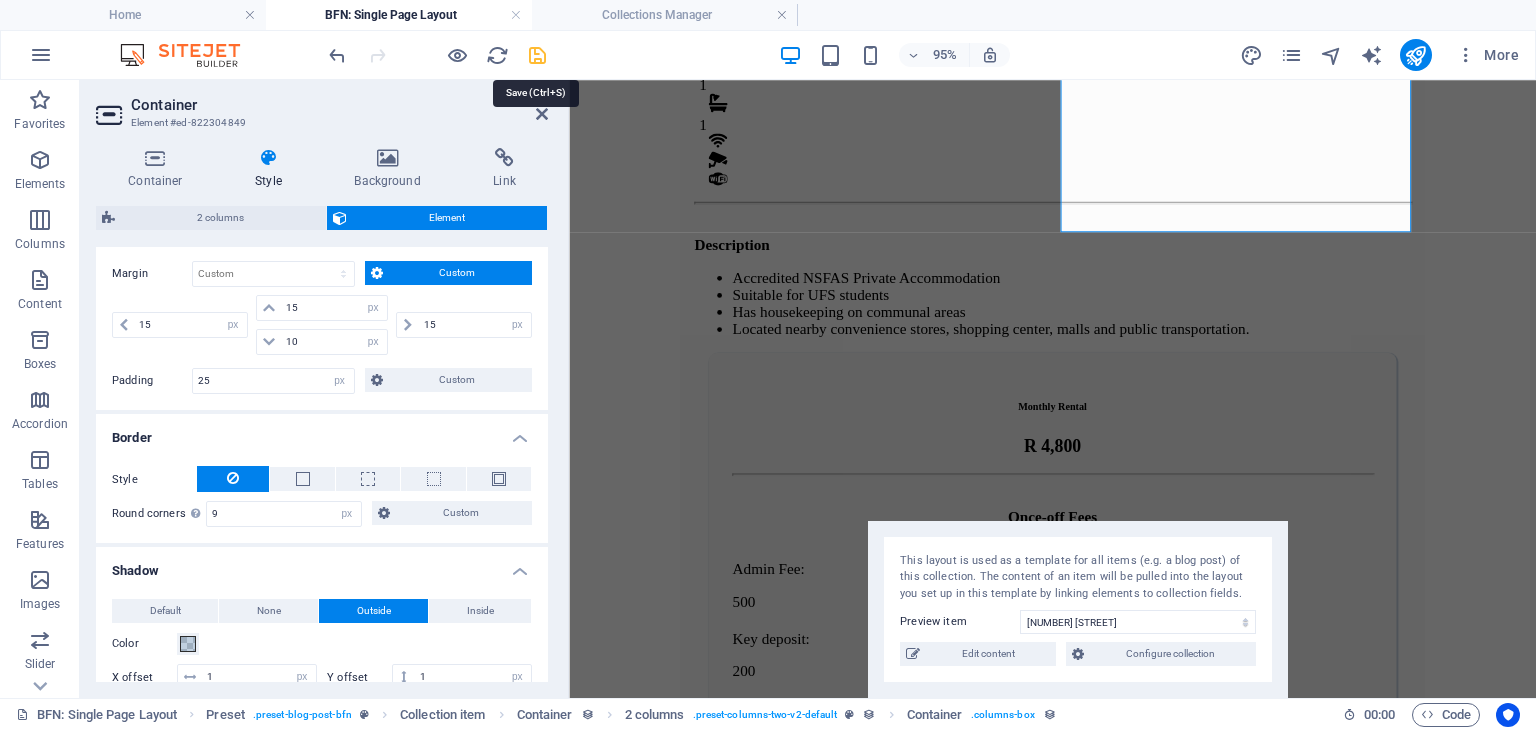 click at bounding box center (537, 55) 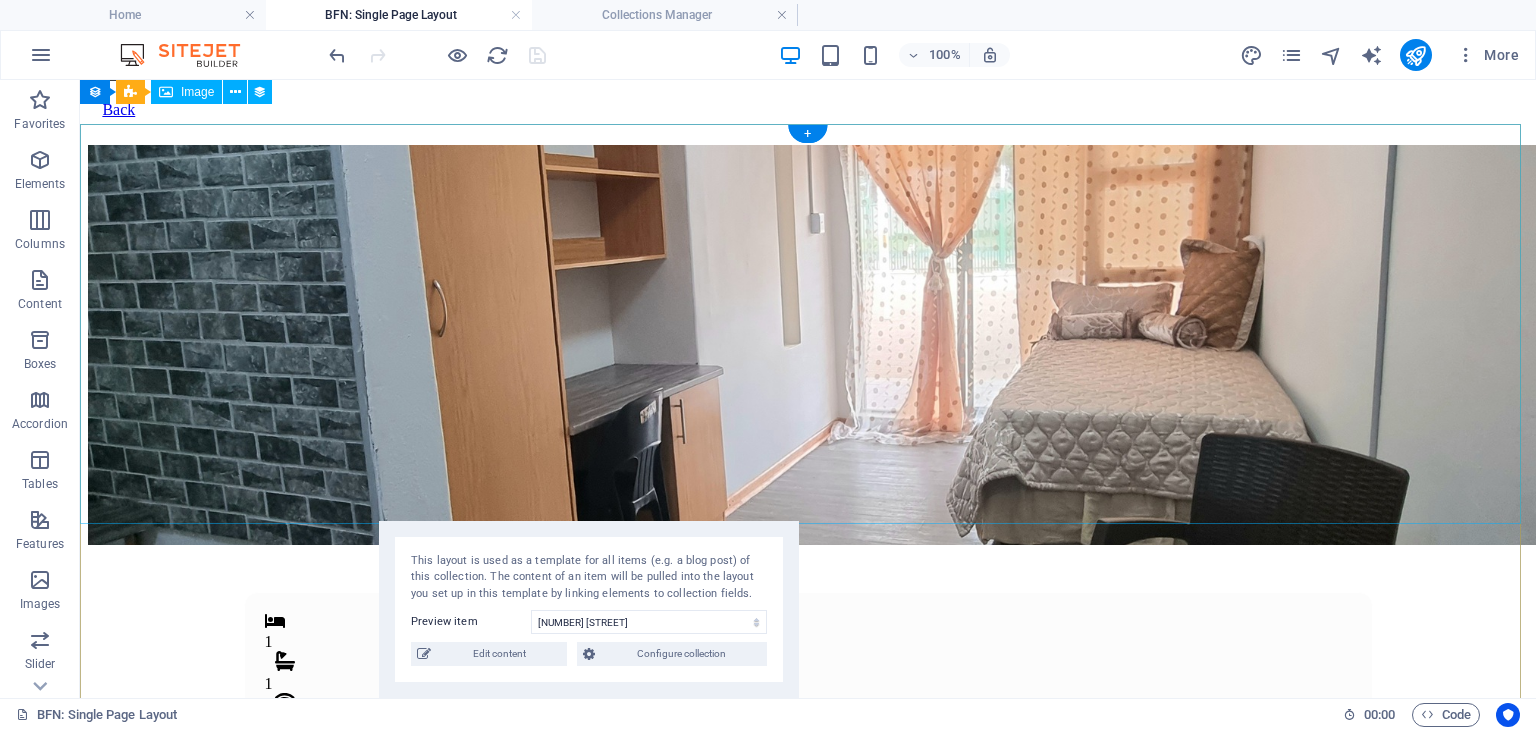 scroll, scrollTop: 0, scrollLeft: 0, axis: both 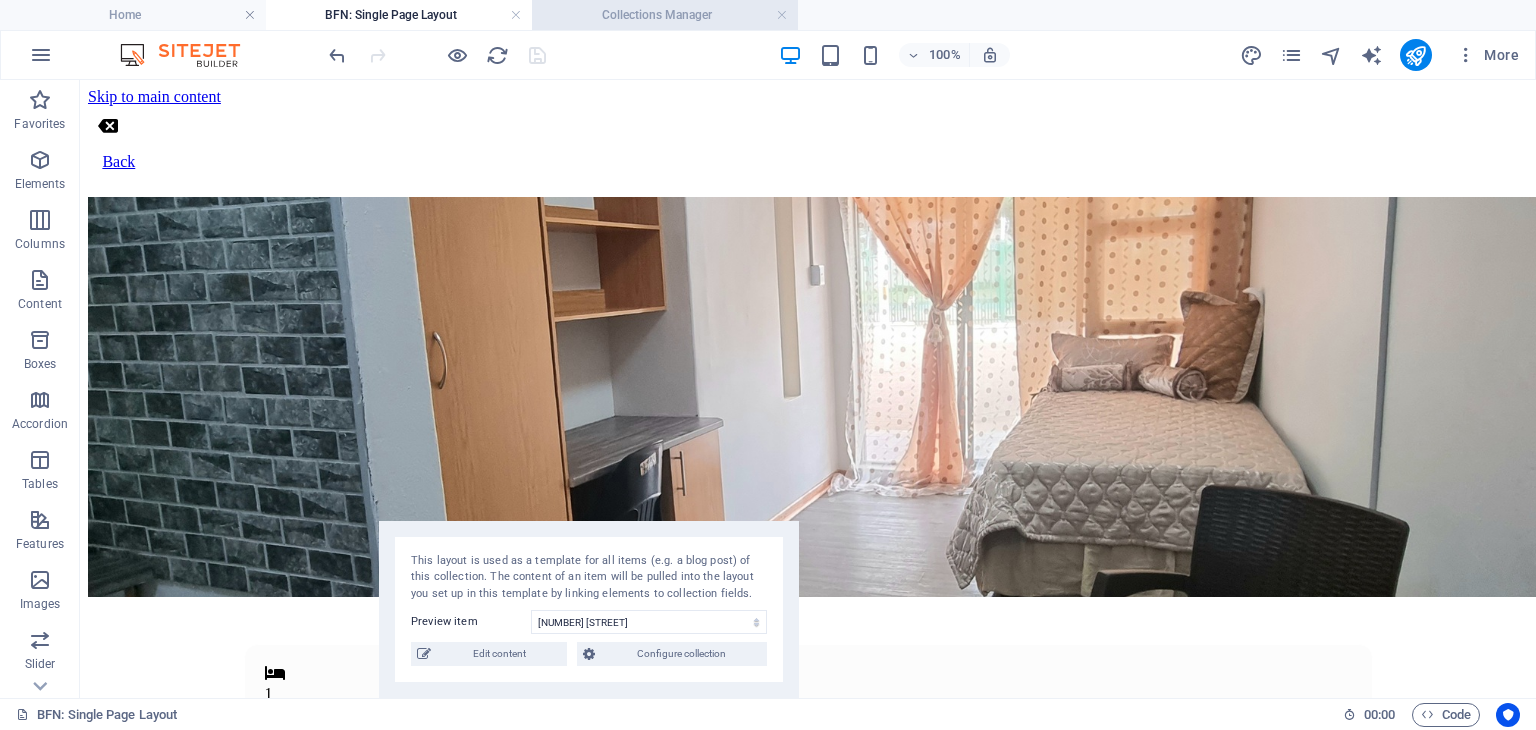 click on "Collections Manager" at bounding box center (665, 15) 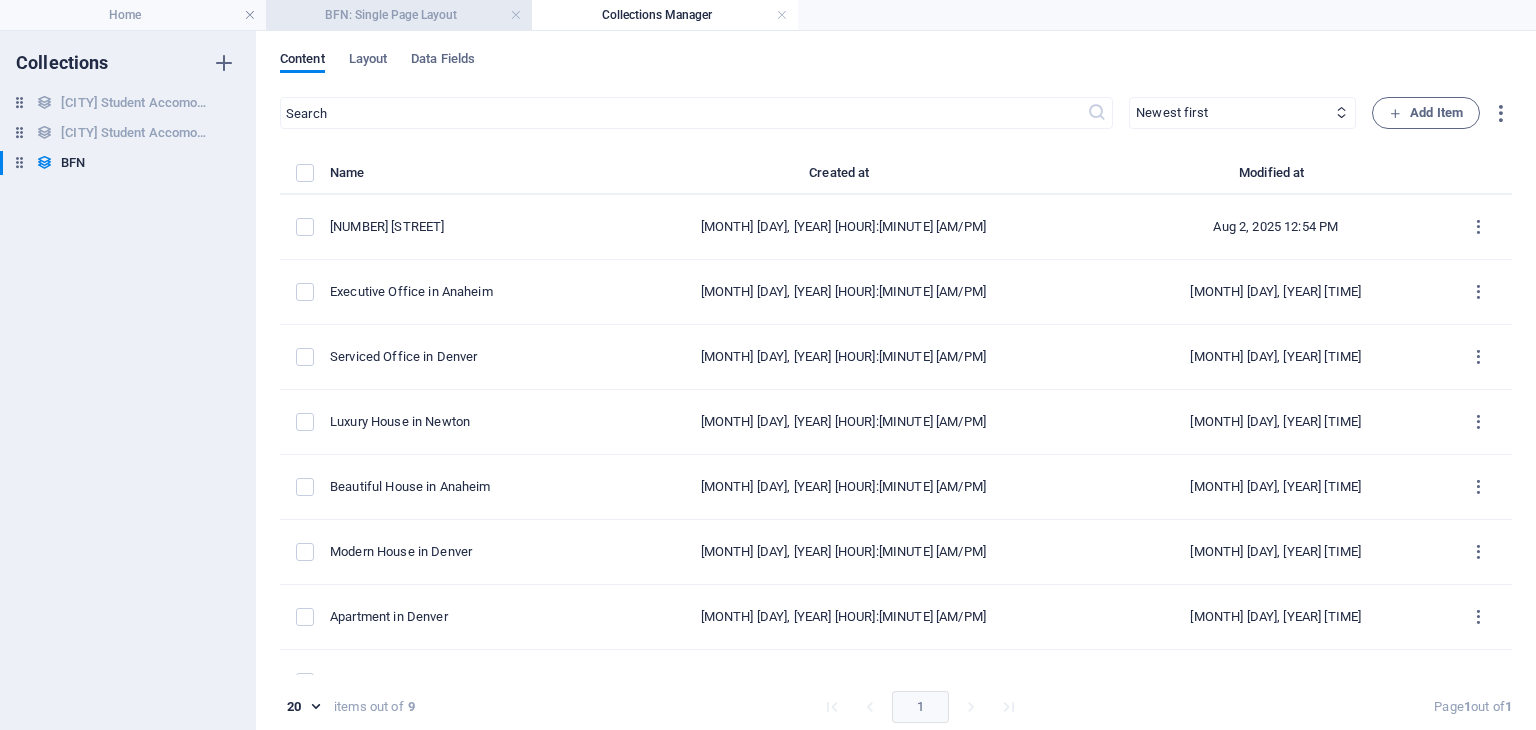 click on "BFN: Single Page Layout" at bounding box center (399, 15) 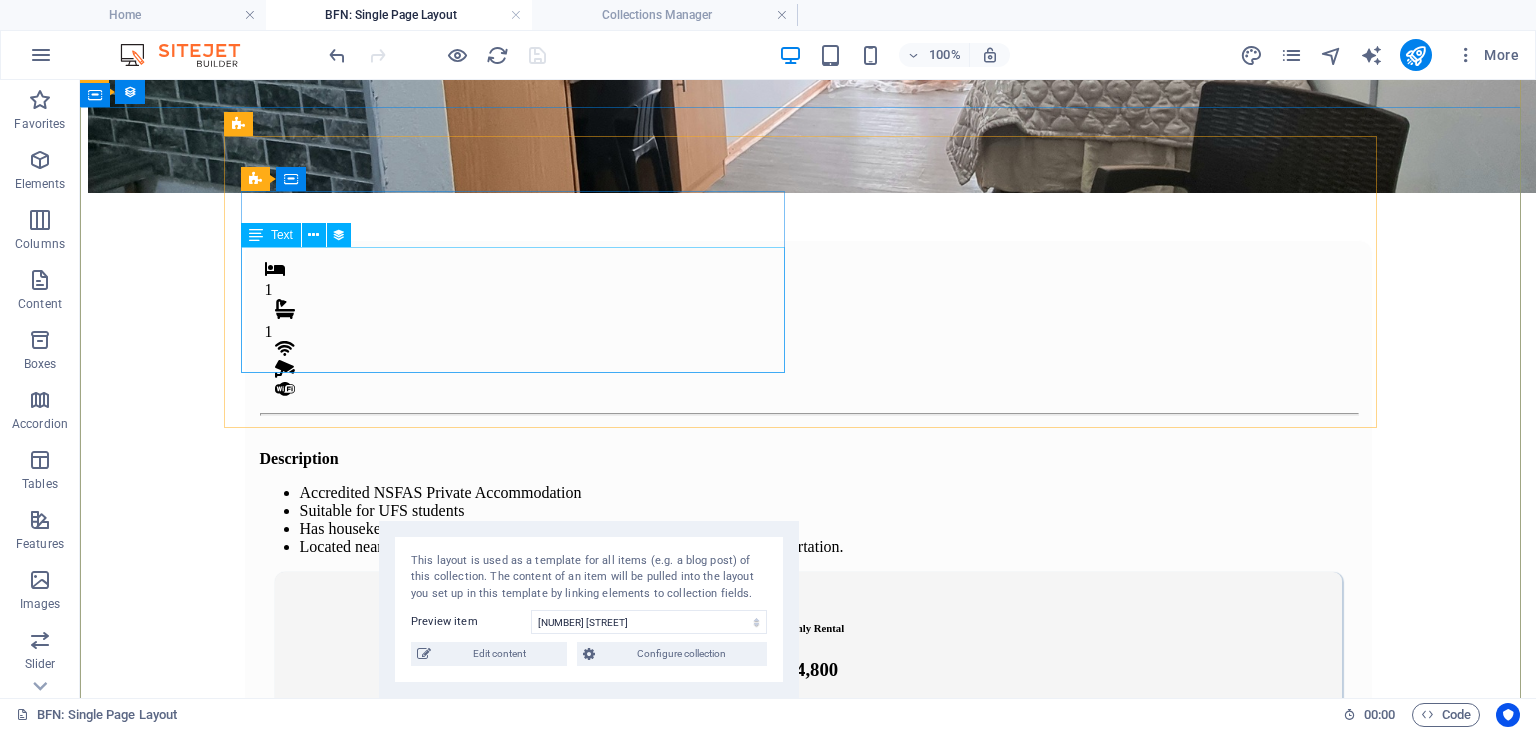 scroll, scrollTop: 431, scrollLeft: 0, axis: vertical 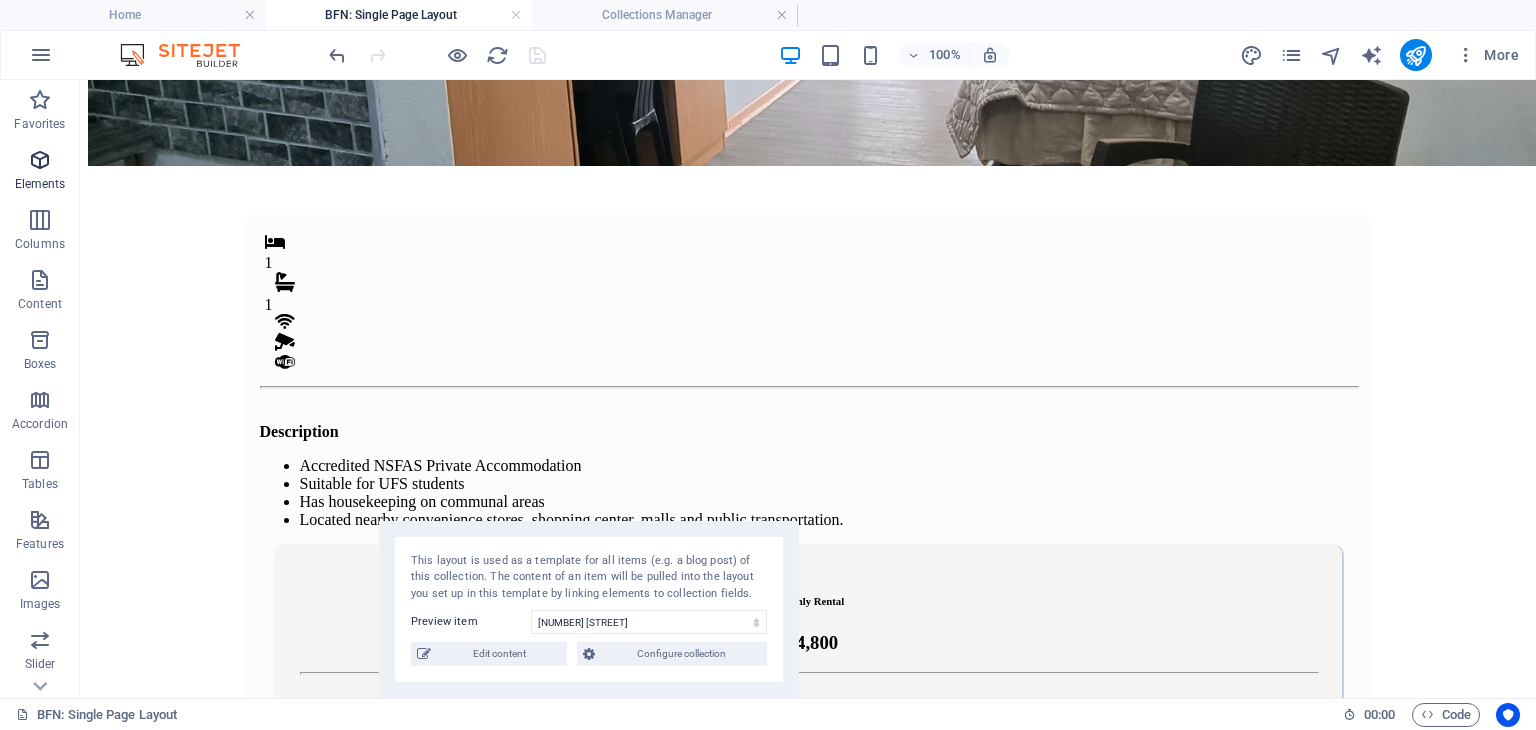 click on "Elements" at bounding box center [40, 172] 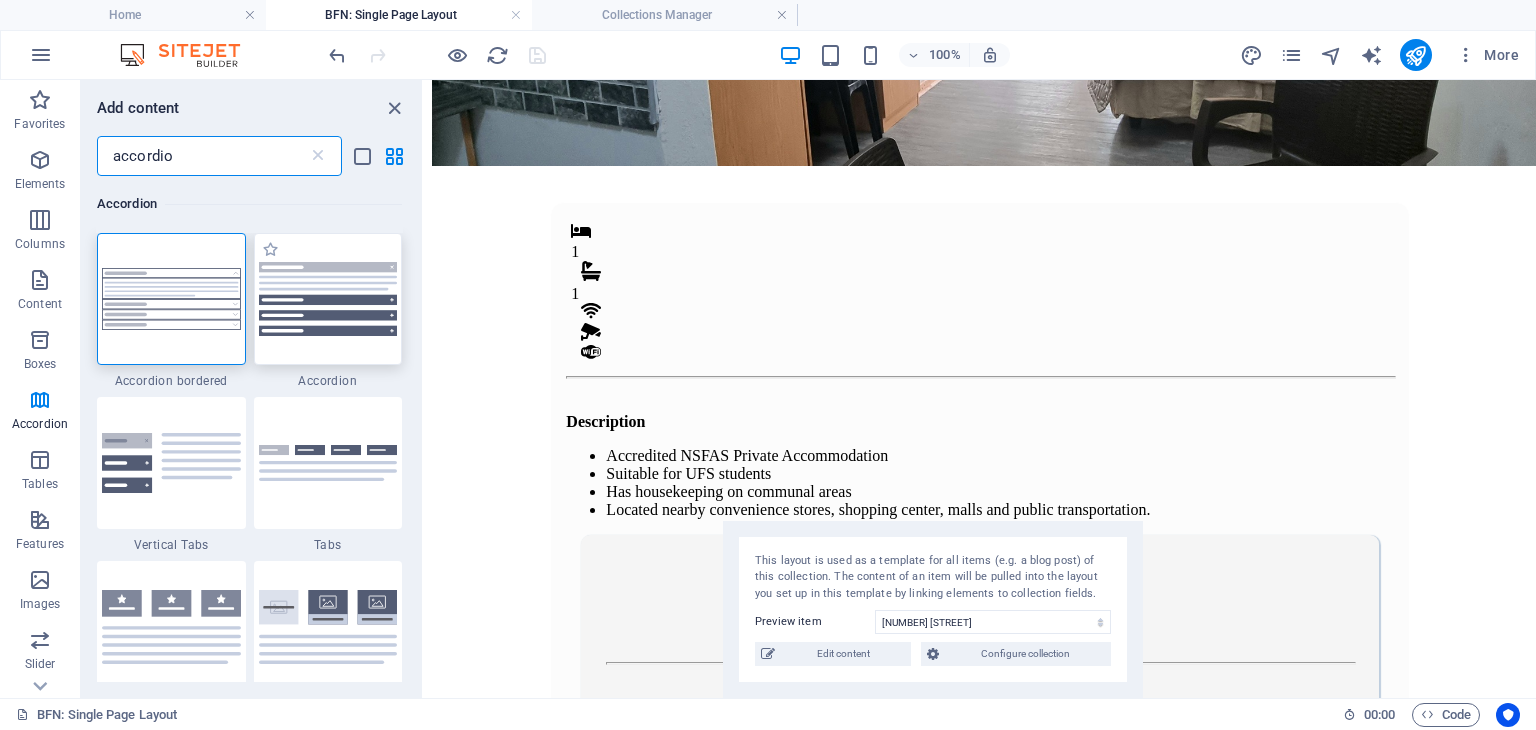 scroll, scrollTop: 0, scrollLeft: 0, axis: both 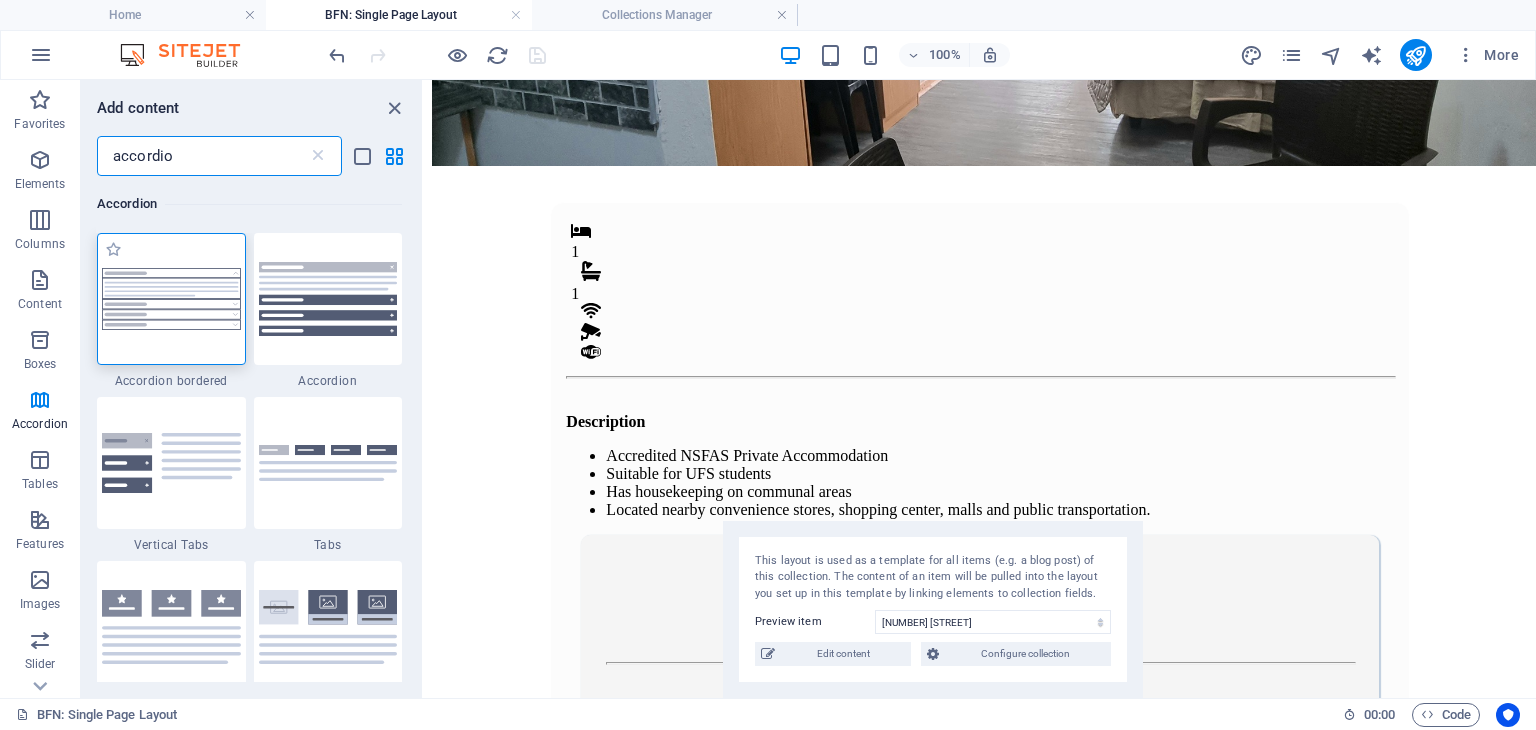 type on "accordio" 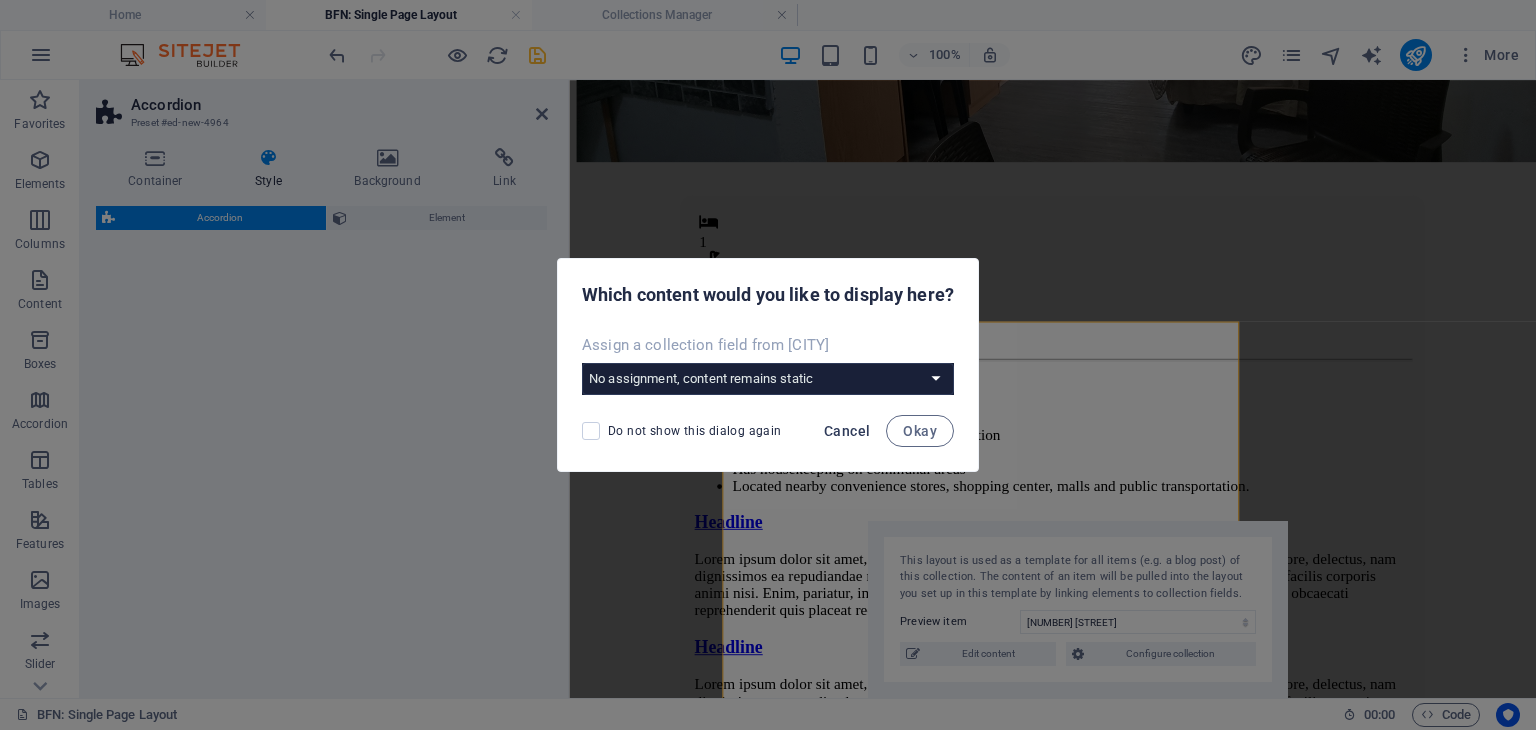 select on "rem" 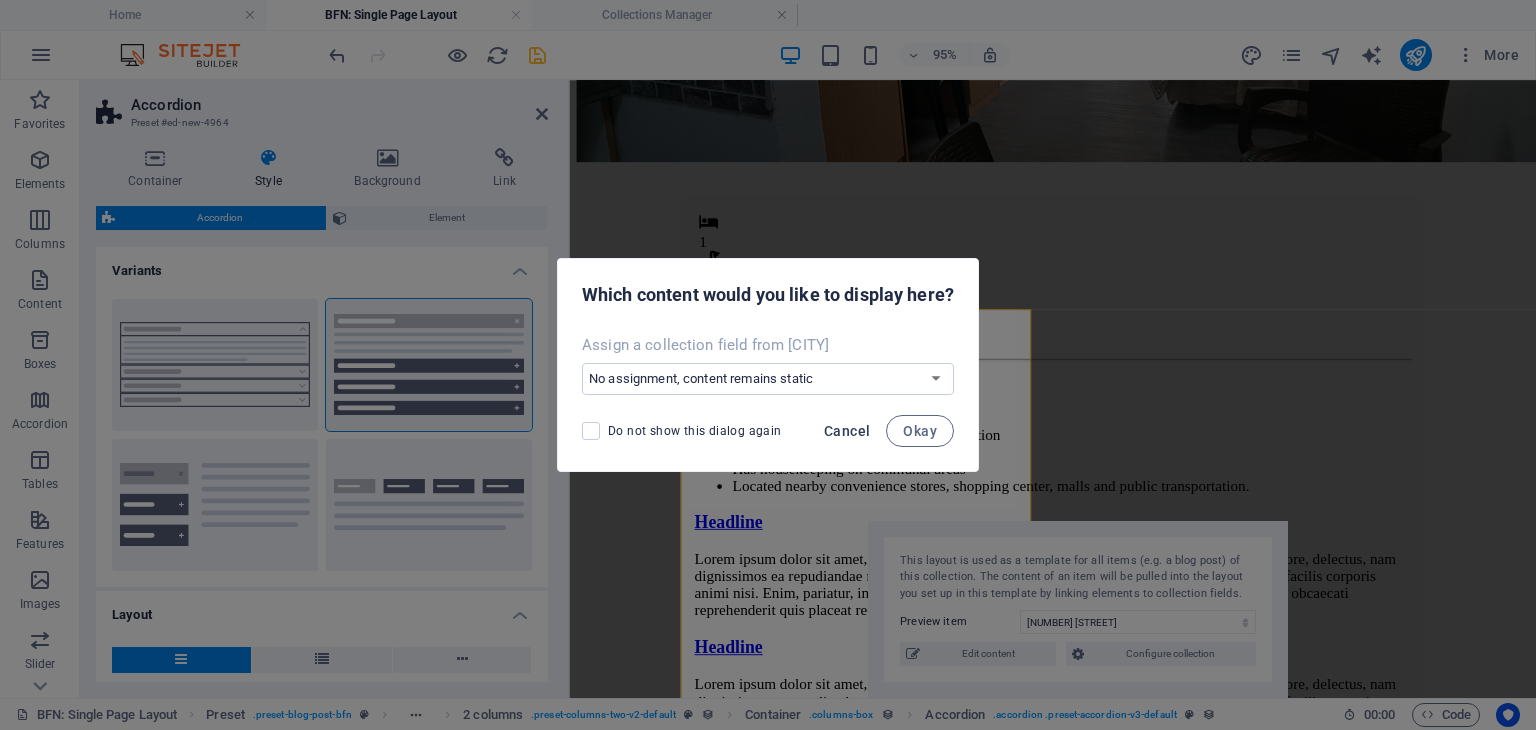 click on "Cancel" at bounding box center (847, 431) 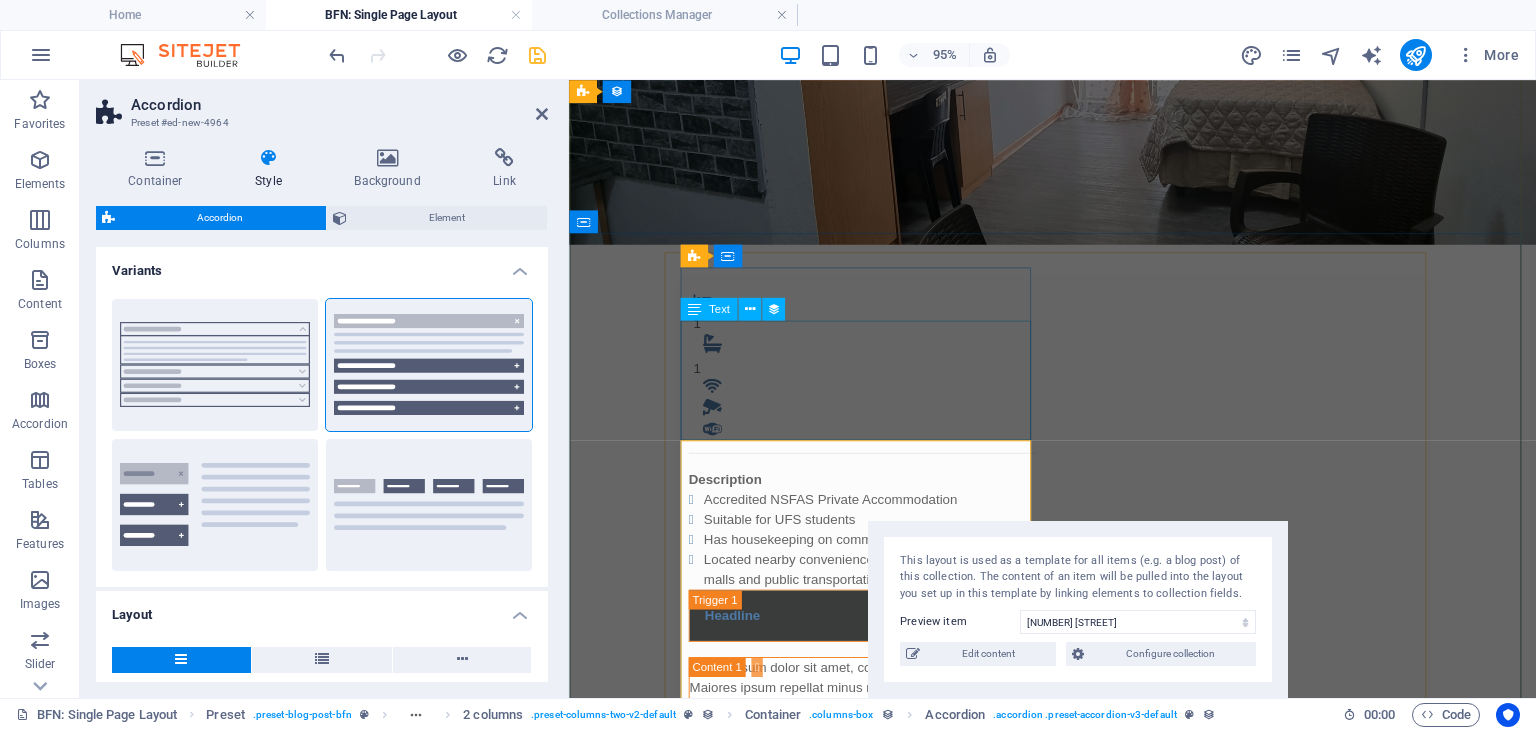 scroll, scrollTop: 294, scrollLeft: 0, axis: vertical 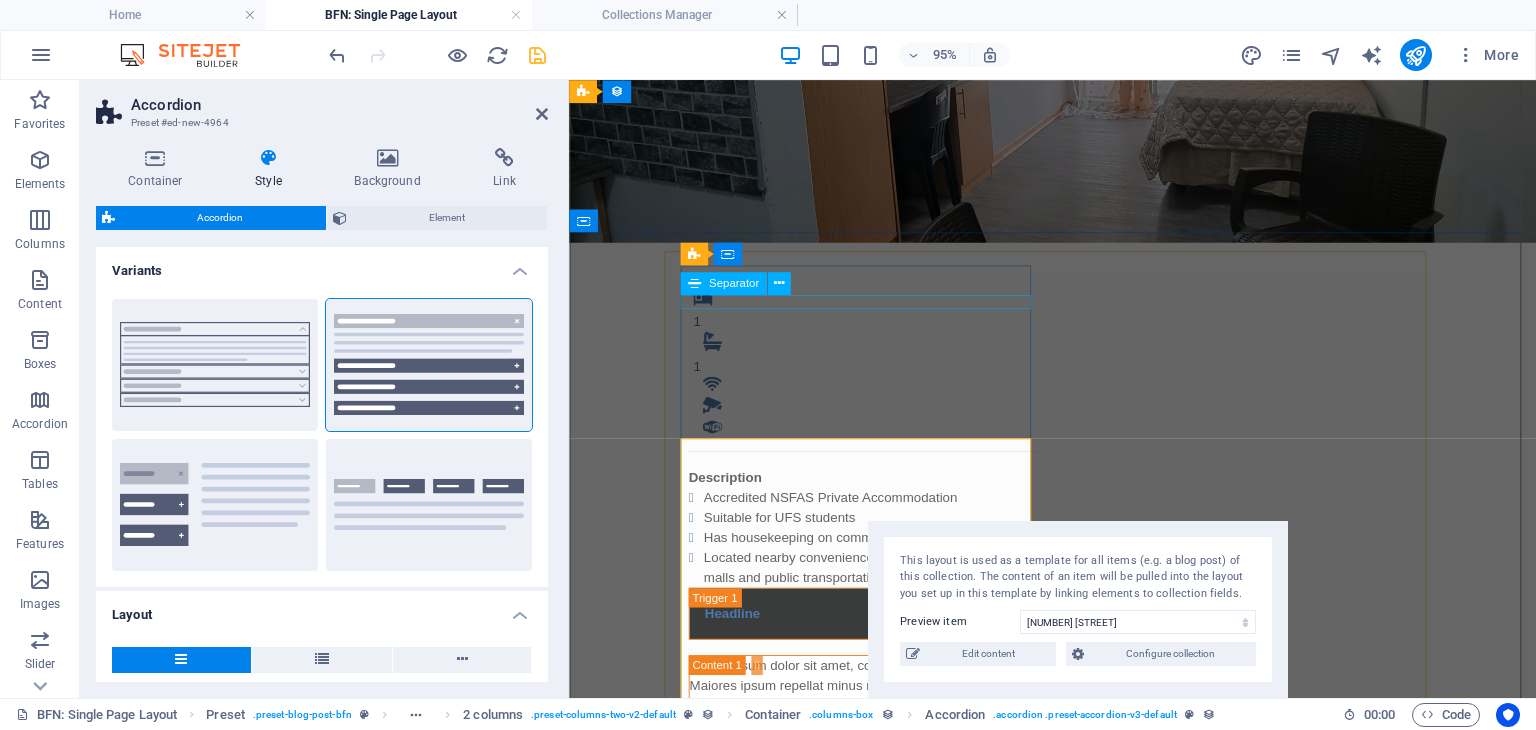 click at bounding box center [878, 470] 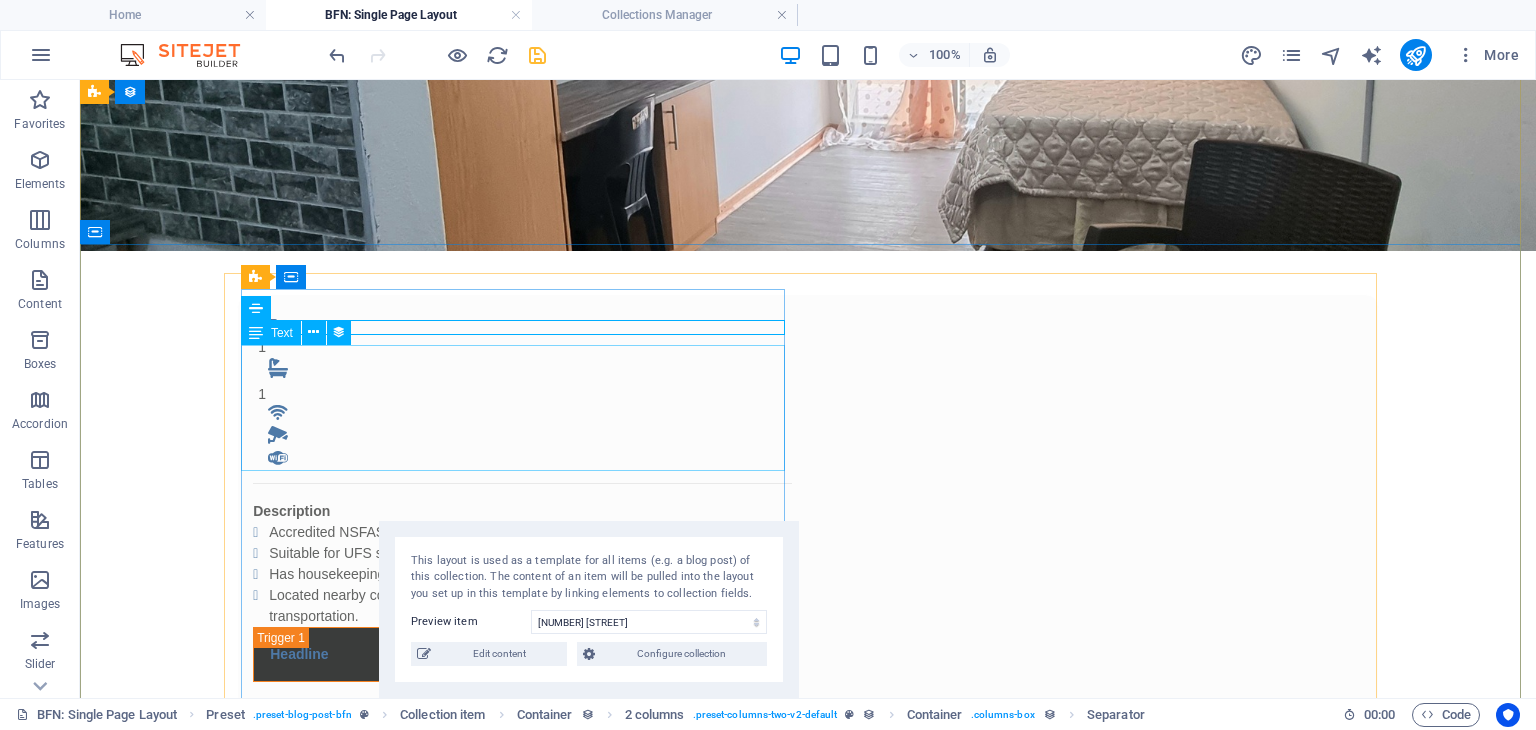 click on "Description Accredited NSFAS Private Accommodation  Suitable for UFS students Has housekeeping on communal areas Located nearby convenience stores, shopping center, malls and public transportation." at bounding box center (522, 564) 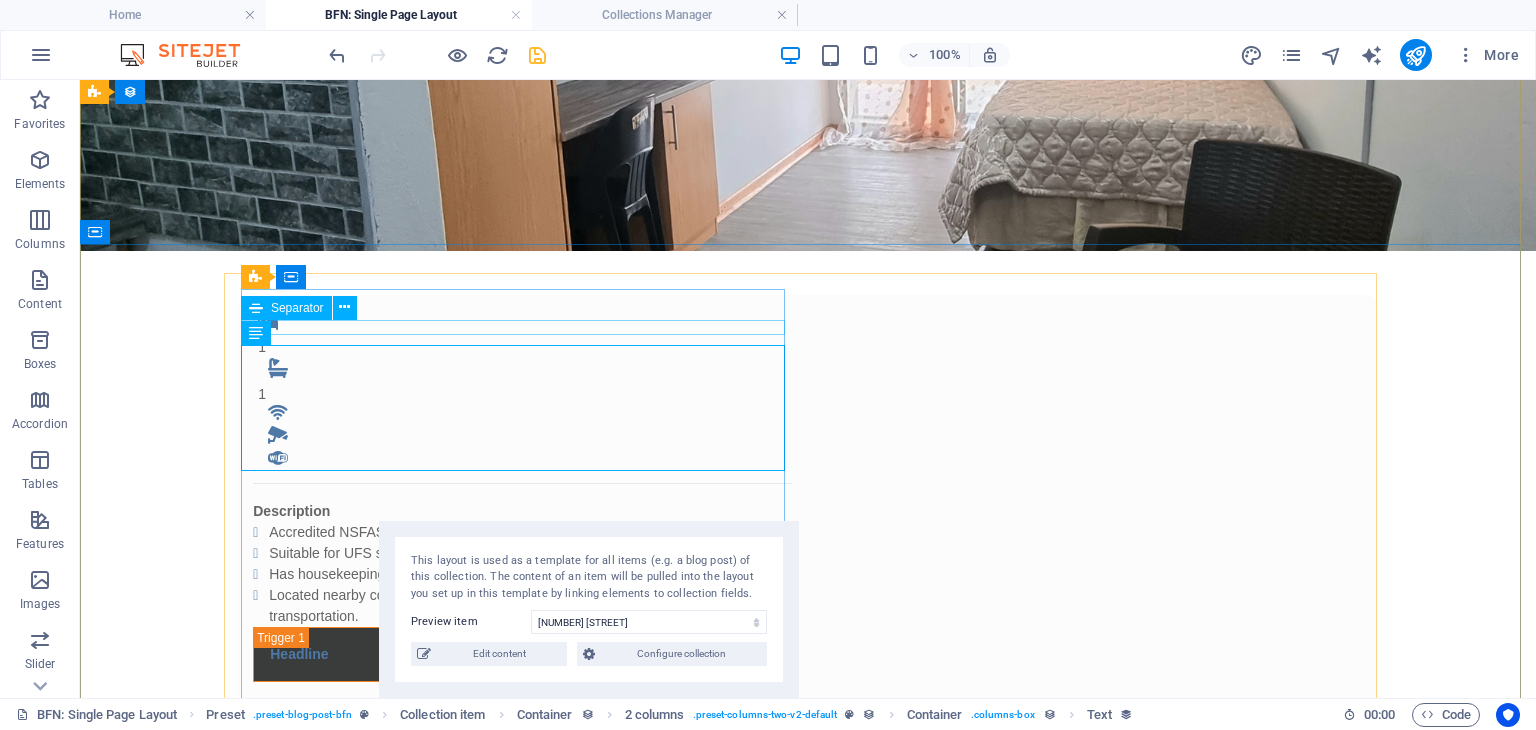 click at bounding box center (522, 483) 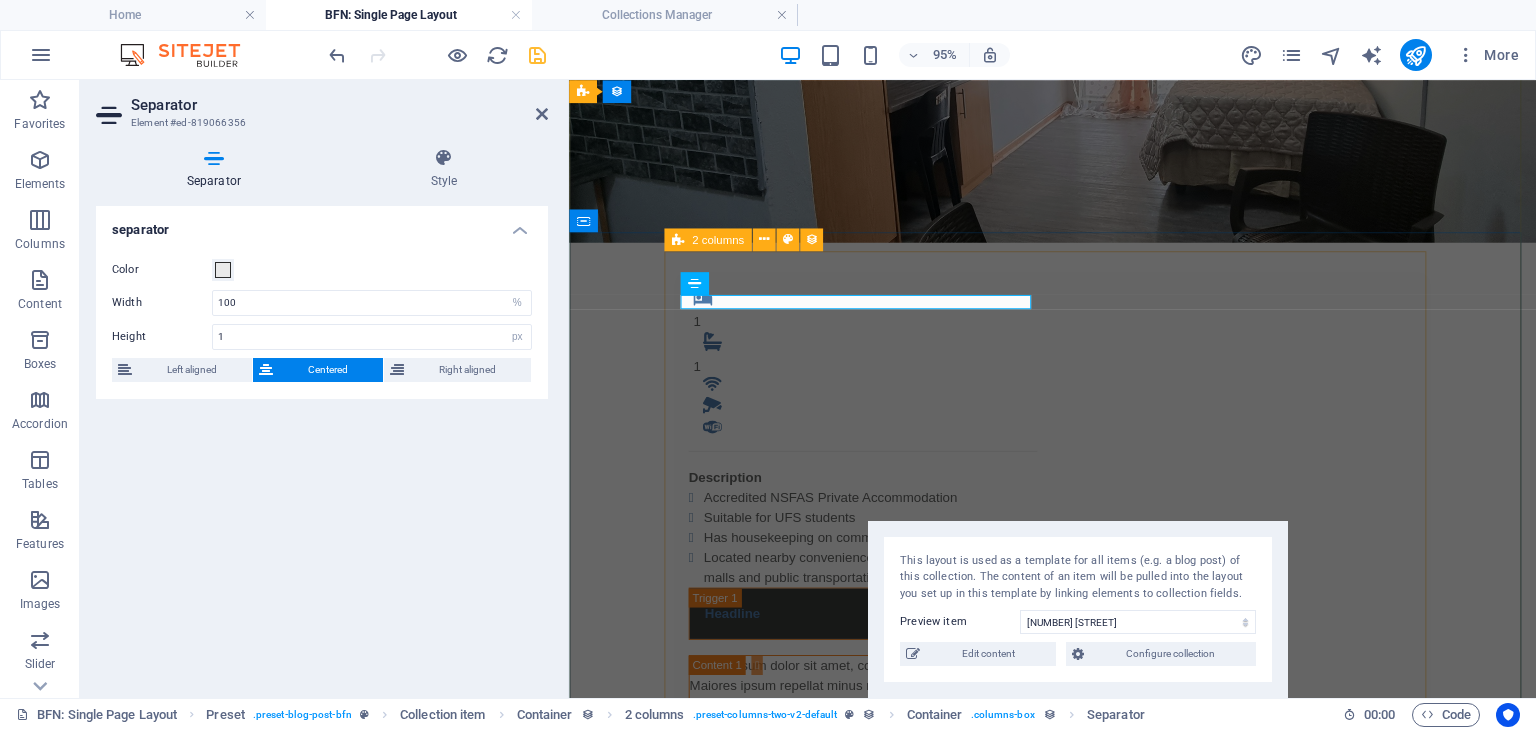 click on "1 1 Description Accredited NSFAS Private Accommodation  Suitable for UFS students Has housekeeping on communal areas Located nearby convenience stores, shopping center, malls and public transportation. Headline Lorem ipsum dolor sit amet, consectetur adipisicing elit. Maiores ipsum repellat minus nihil. Labore, delectus, nam dignissimos ea repudiandae minima voluptatum magni pariatur possimus quia accusamus harum facilis corporis animi nisi. Enim, pariatur, impedit quia repellat harum ipsam laboriosam voluptas dicta illum nisi obcaecati reprehenderit quis placeat recusandae tenetur aperiam. Headline Lorem ipsum dolor sit amet, consectetur adipisicing elit. Maiores ipsum repellat minus nihil. Labore, delectus, nam dignissimos ea repudiandae minima voluptatum magni pariatur possimus quia accusamus harum facilis corporis animi nisi. Enim, pariatur, impedit quia repellat harum ipsam laboriosam voluptas dicta illum nisi obcaecati reprehenderit quis placeat recusandae tenetur aperiam. Headline Headline R 4,800 500" at bounding box center (1078, 1075) 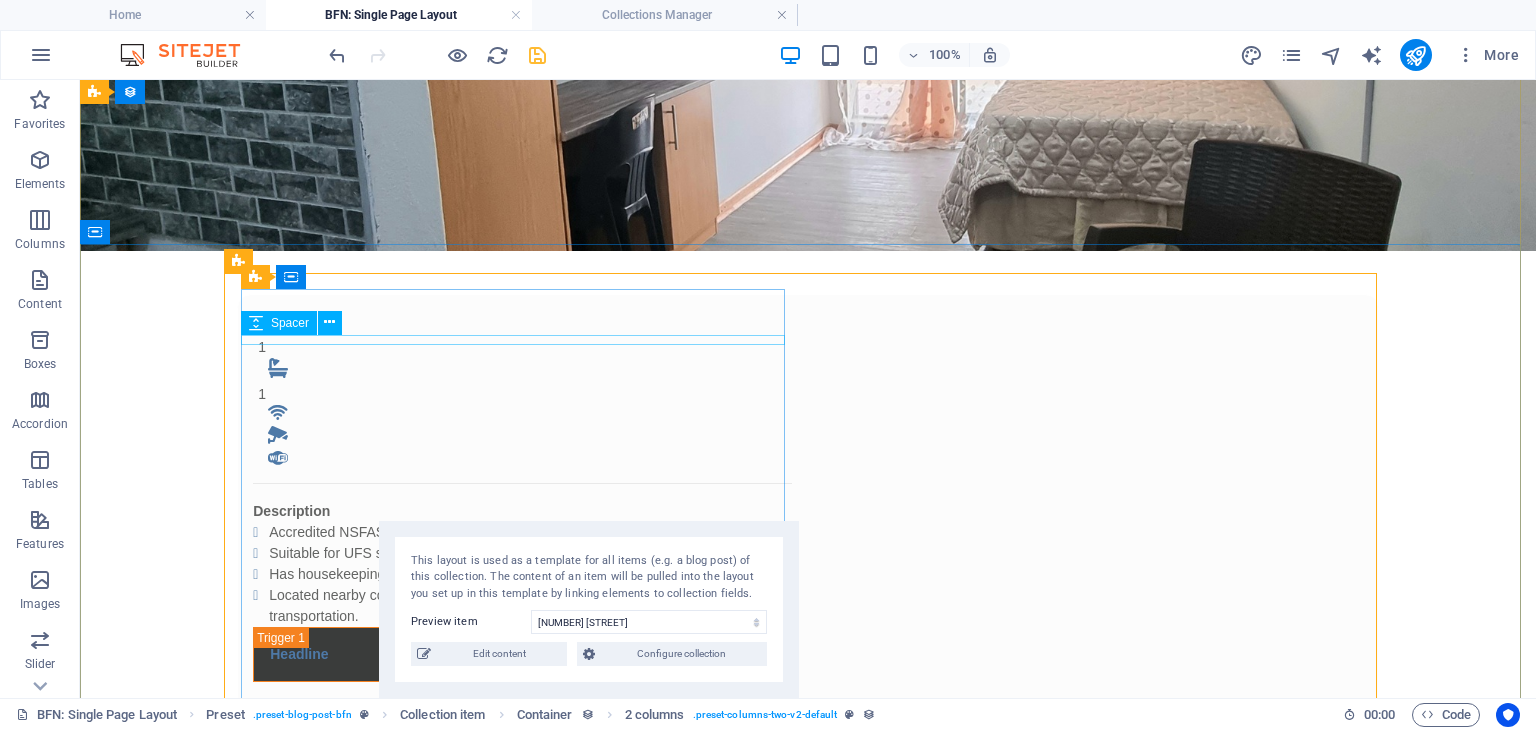 click at bounding box center (522, 496) 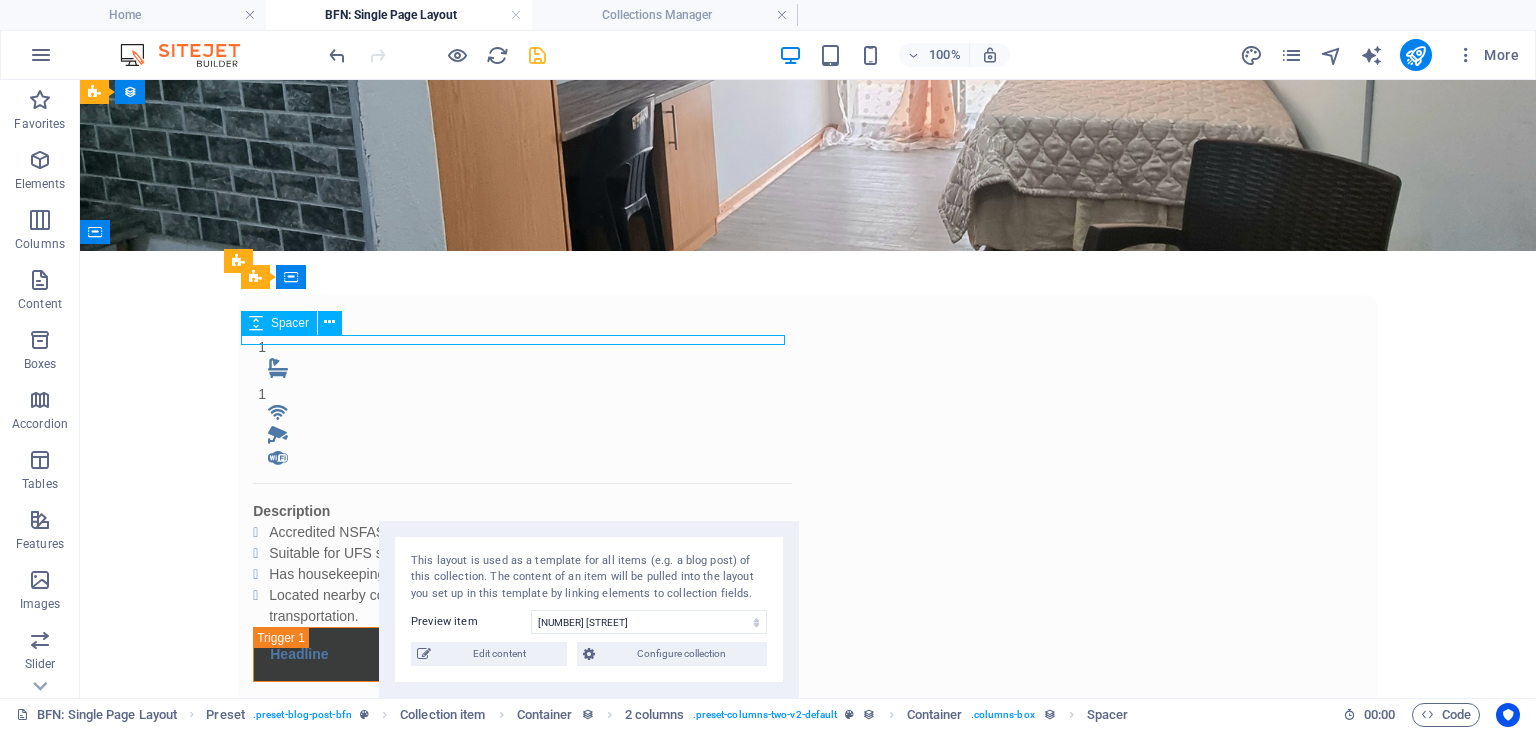 click at bounding box center (522, 496) 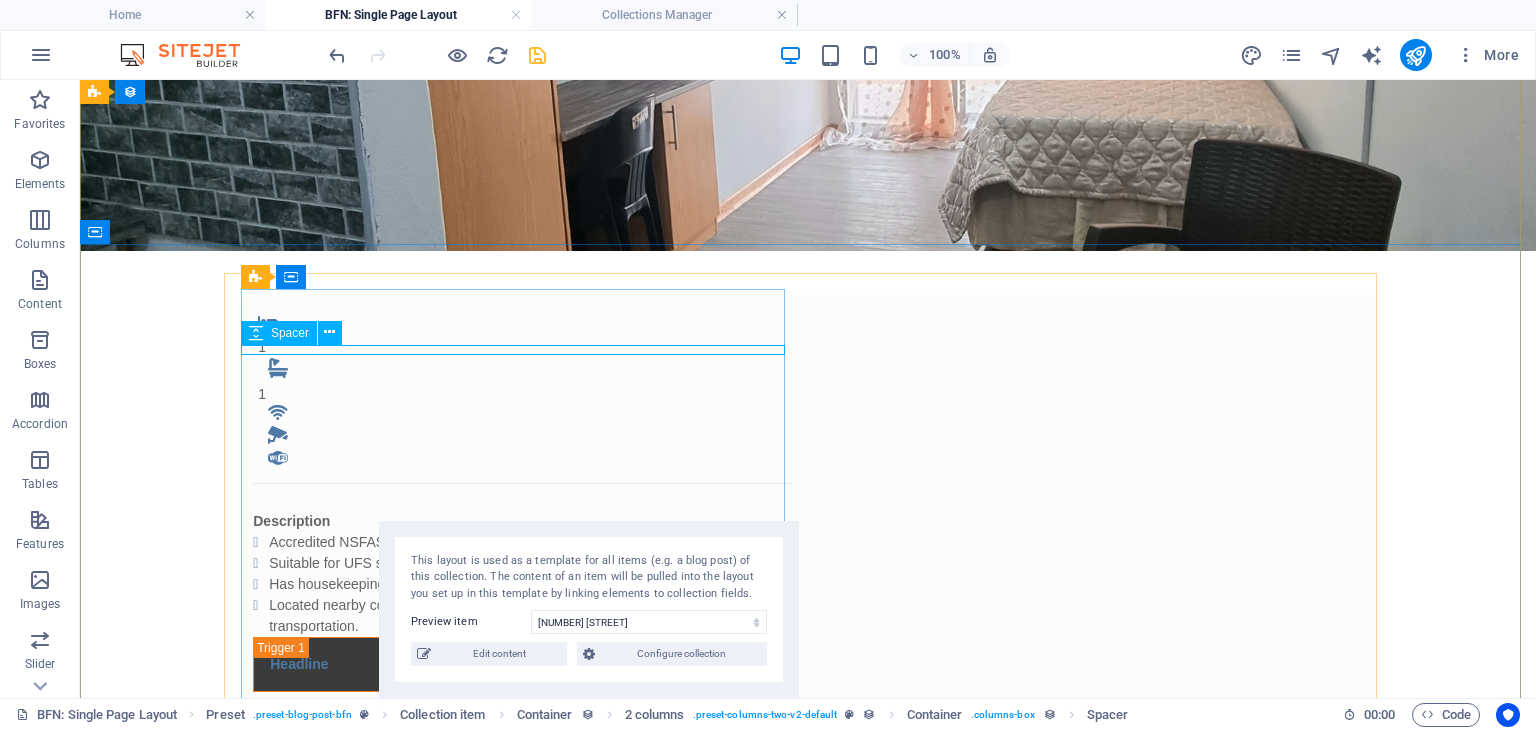 drag, startPoint x: 542, startPoint y: 348, endPoint x: 488, endPoint y: 346, distance: 54.037025 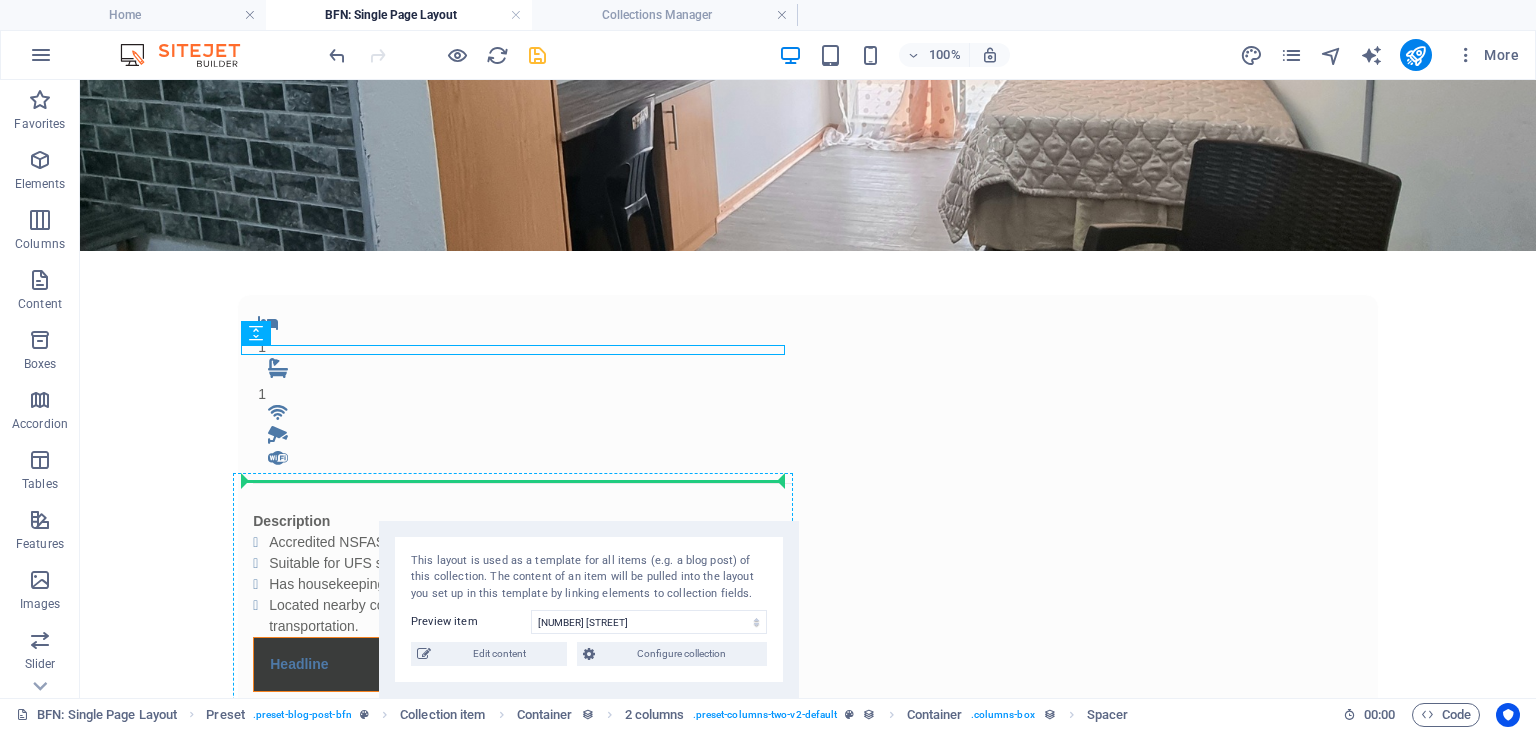 drag, startPoint x: 488, startPoint y: 346, endPoint x: 332, endPoint y: 493, distance: 214.34785 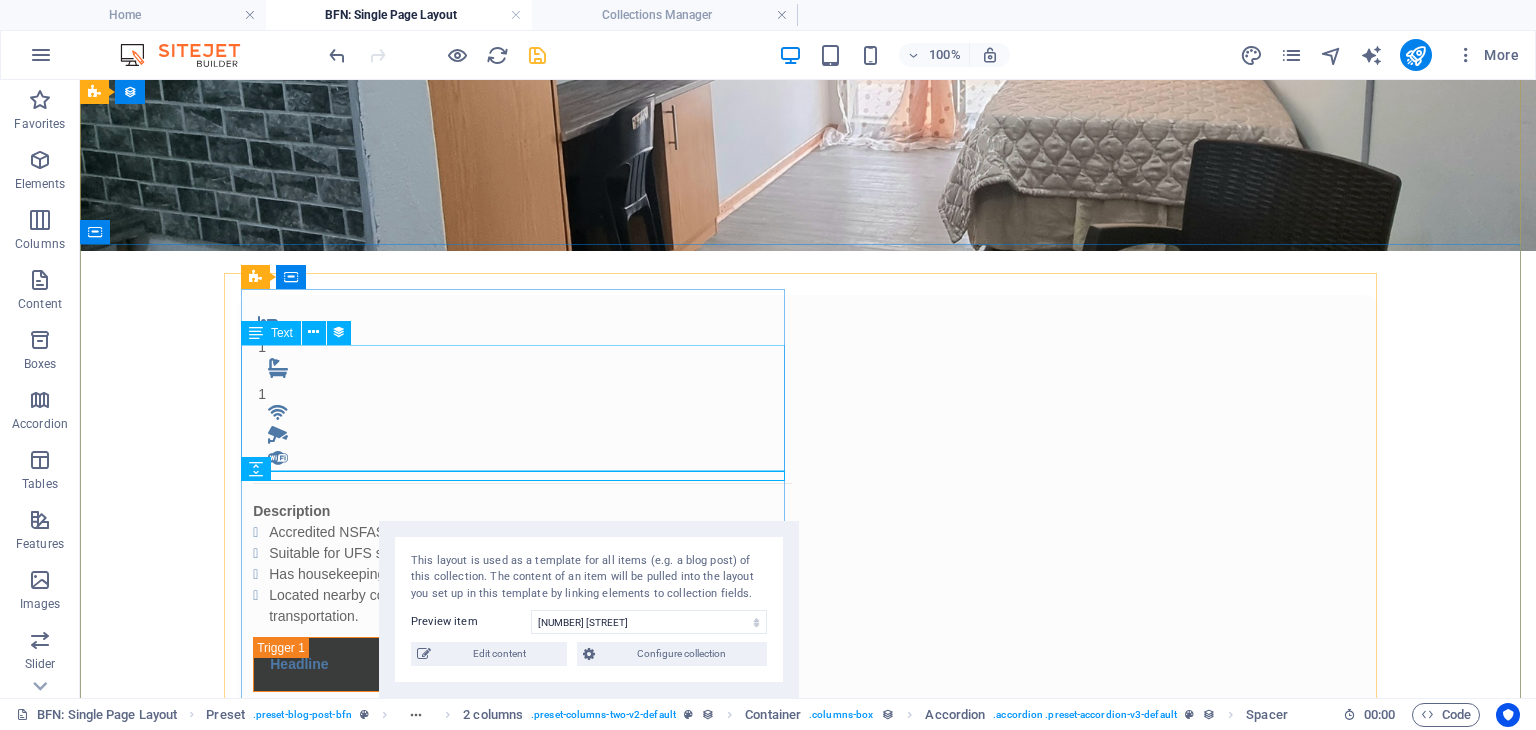 scroll, scrollTop: 467, scrollLeft: 0, axis: vertical 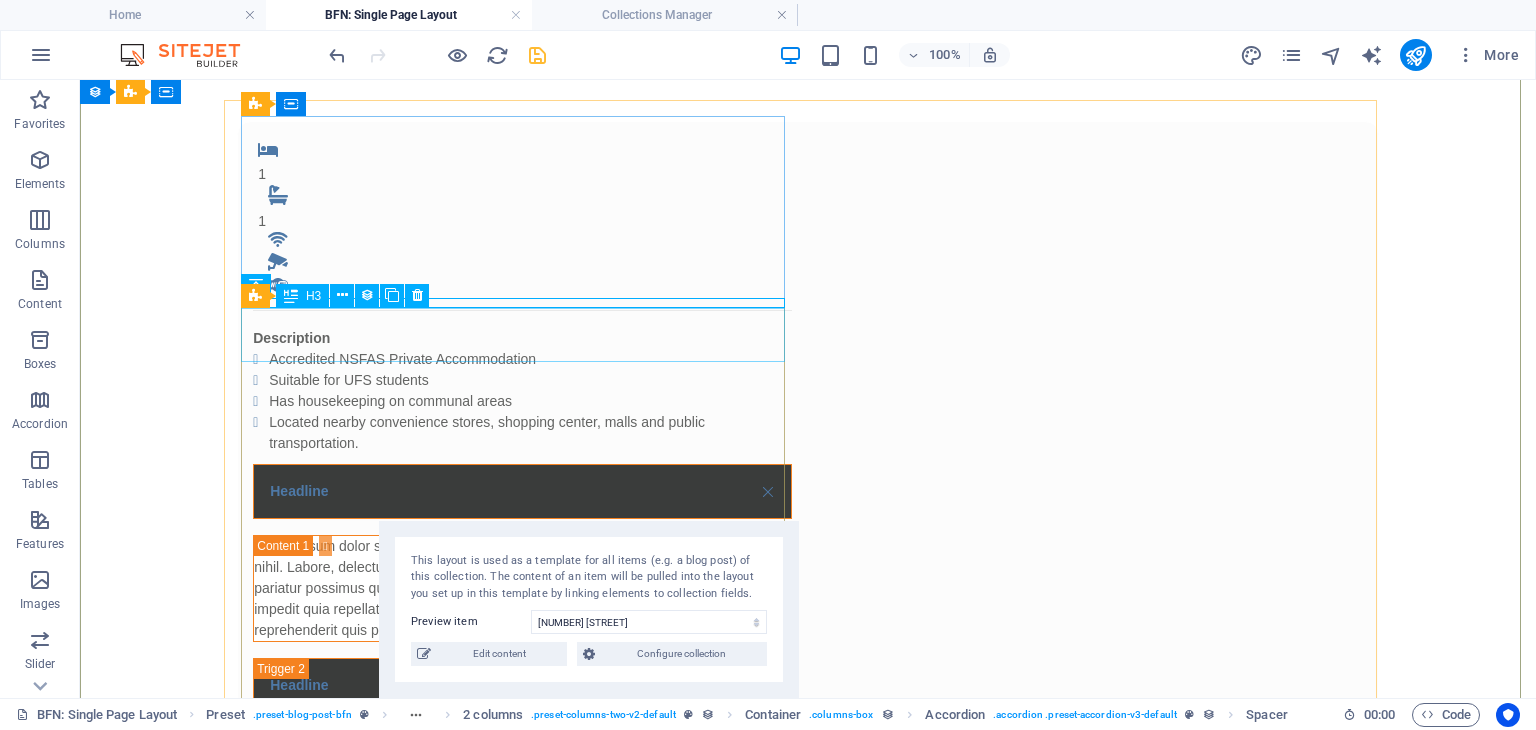 click on "Headline" at bounding box center (522, 491) 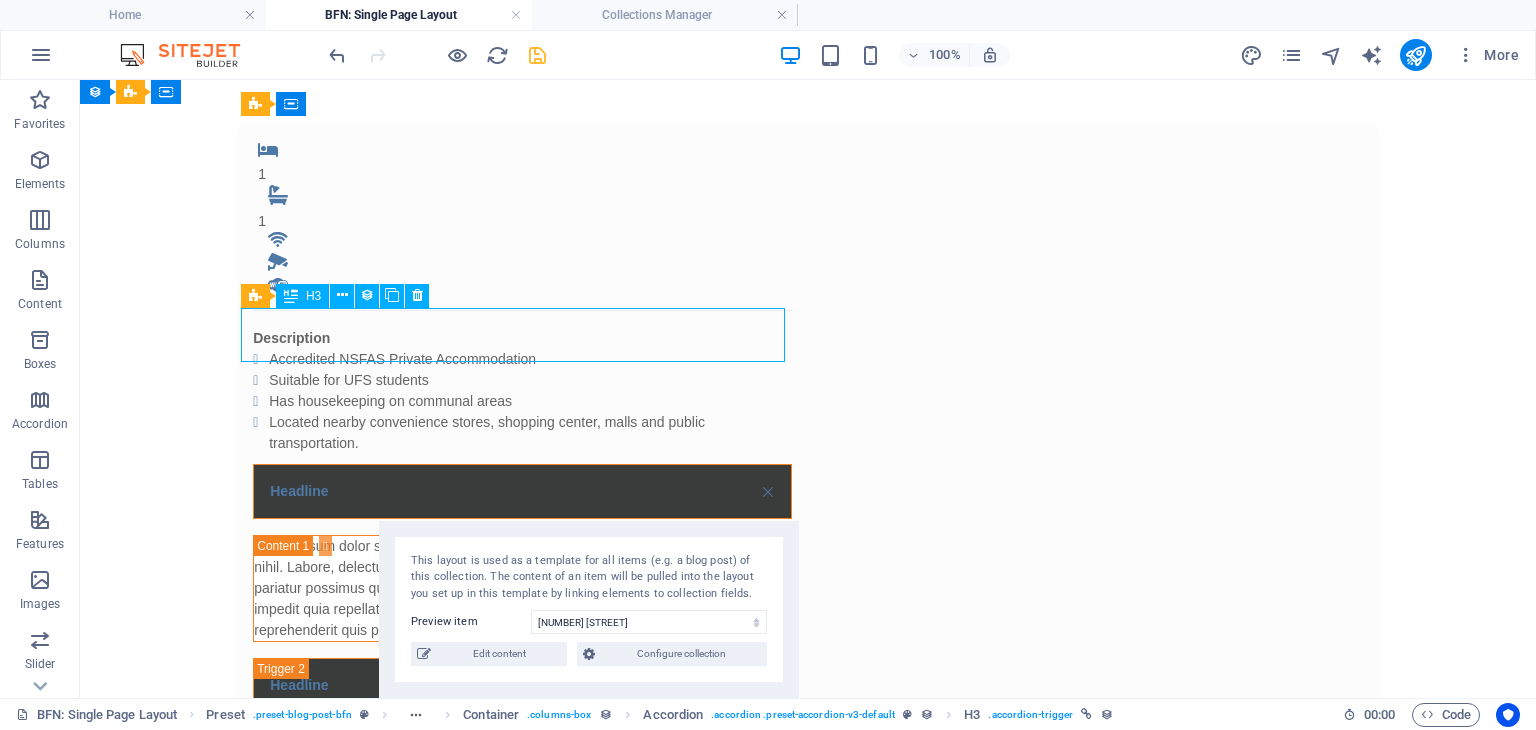 click on "Headline" at bounding box center (522, 491) 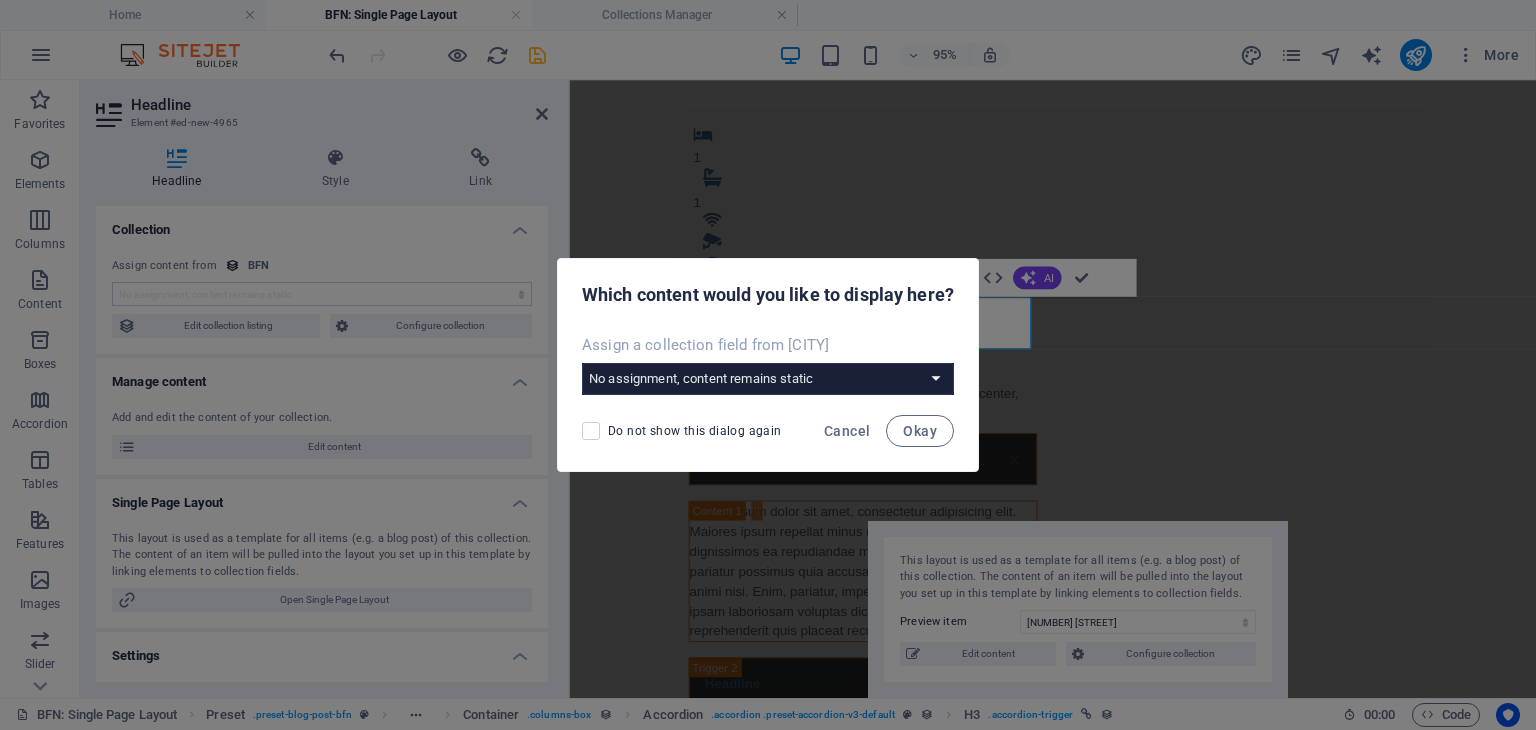 scroll, scrollTop: 453, scrollLeft: 0, axis: vertical 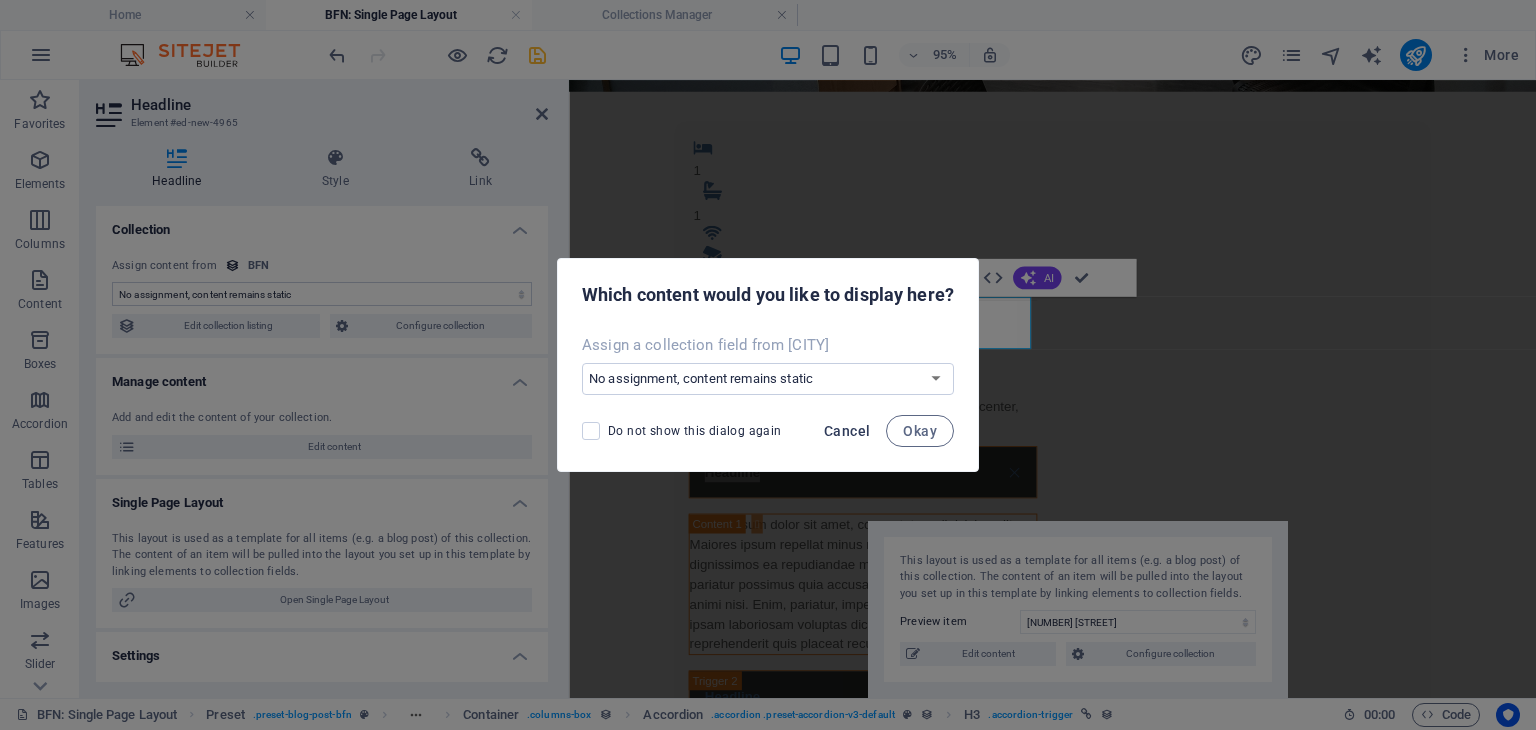 click on "Cancel" at bounding box center (847, 431) 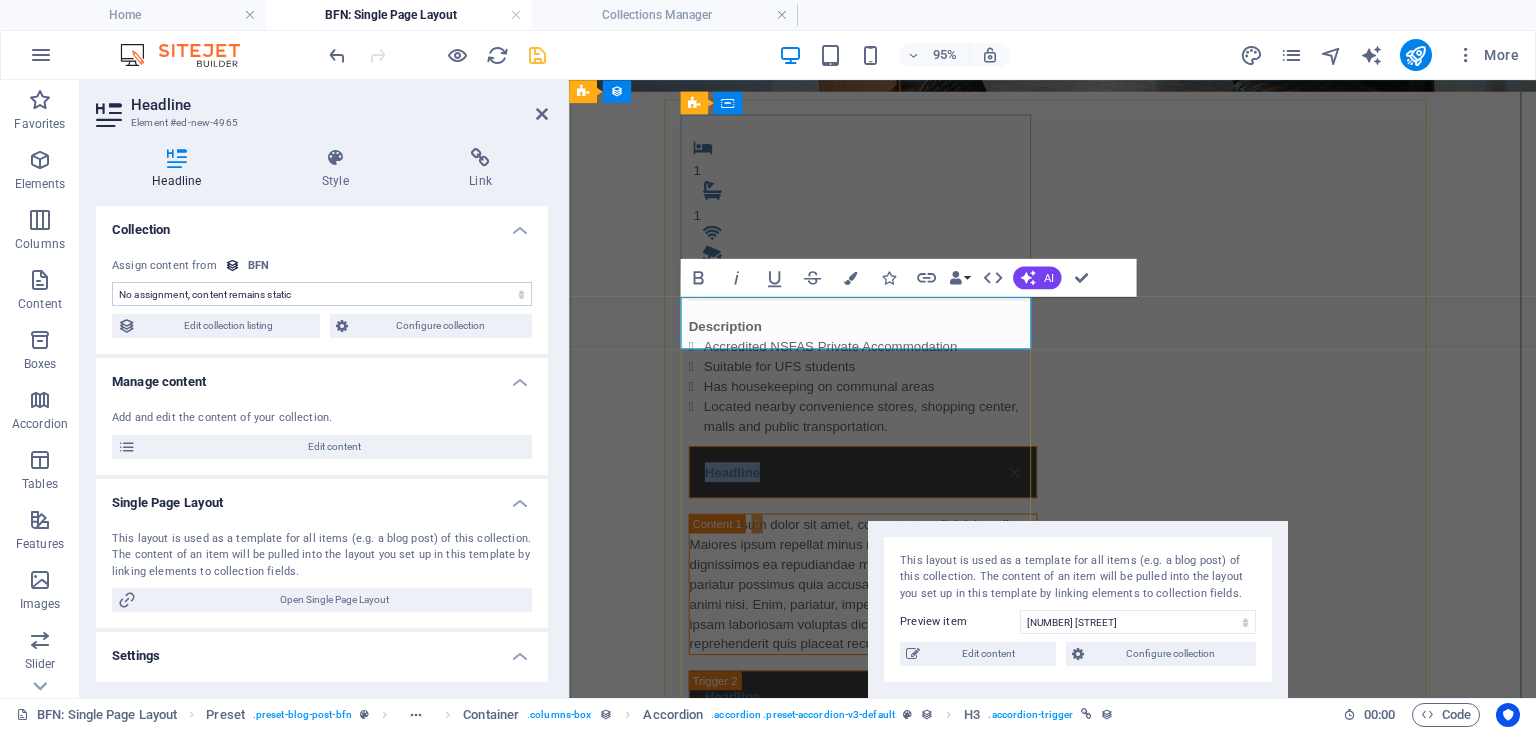 click on "Headline" at bounding box center [878, 492] 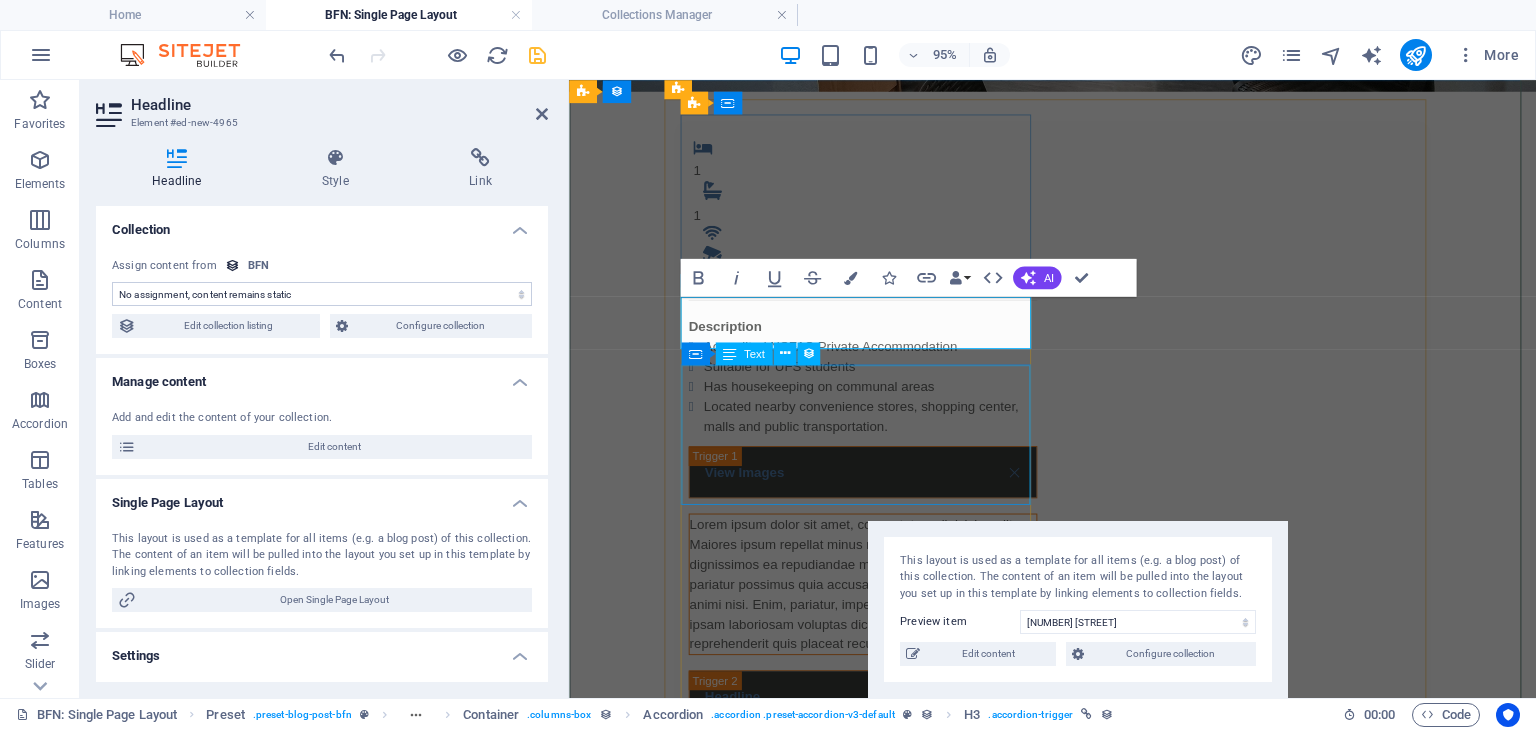 click on "Lorem ipsum dolor sit amet, consectetur adipisicing elit. Maiores ipsum repellat minus nihil. Labore, delectus, nam dignissimos ea repudiandae minima voluptatum magni pariatur possimus quia accusamus harum facilis corporis animi nisi. Enim, pariatur, impedit quia repellat harum ipsam laboriosam voluptas dicta illum nisi obcaecati reprehenderit quis placeat recusandae tenetur aperiam." at bounding box center (878, 610) 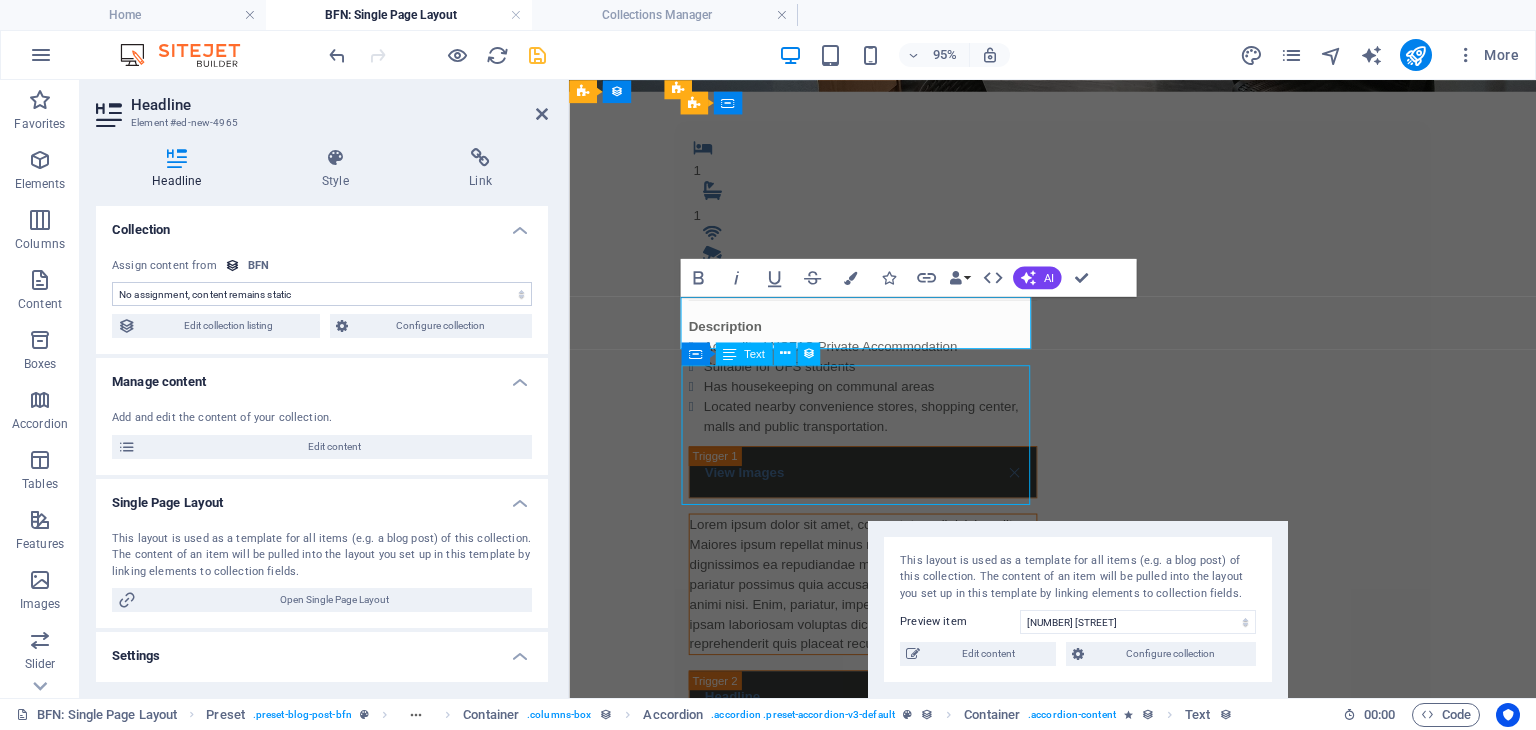 click on "Lorem ipsum dolor sit amet, consectetur adipisicing elit. Maiores ipsum repellat minus nihil. Labore, delectus, nam dignissimos ea repudiandae minima voluptatum magni pariatur possimus quia accusamus harum facilis corporis animi nisi. Enim, pariatur, impedit quia repellat harum ipsam laboriosam voluptas dicta illum nisi obcaecati reprehenderit quis placeat recusandae tenetur aperiam." at bounding box center (878, 610) 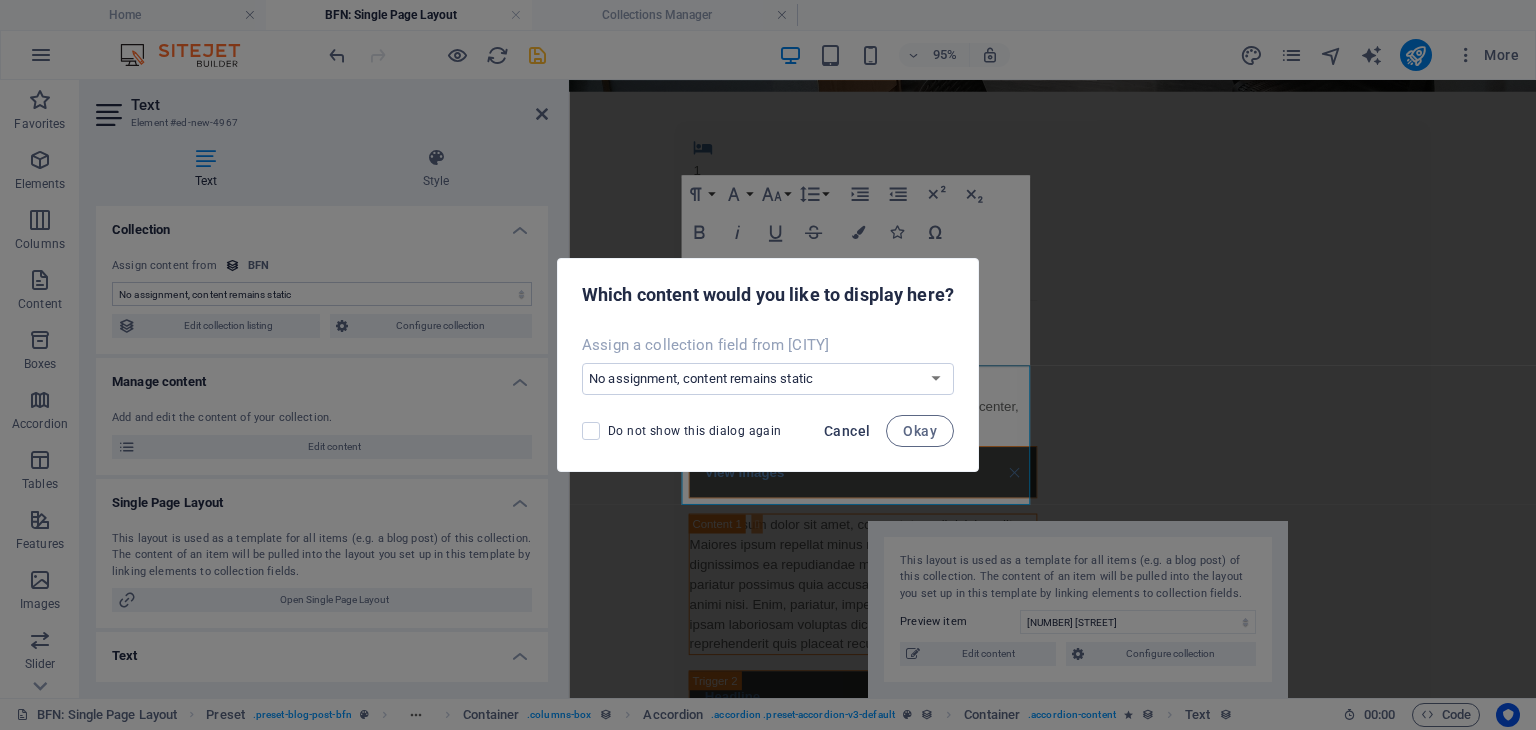 click on "Cancel" at bounding box center (847, 431) 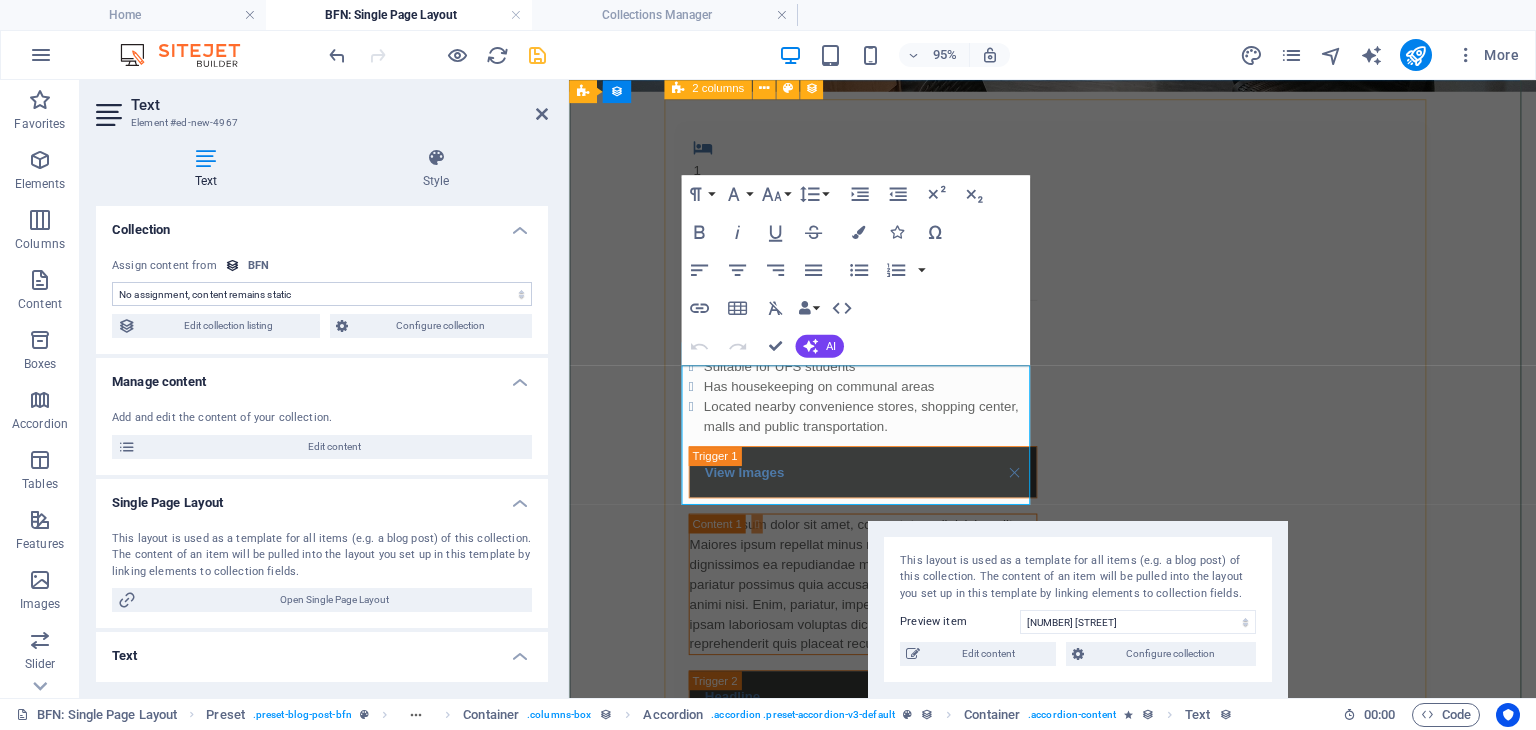 click on "1 1 Description Accredited NSFAS Private Accommodation  Suitable for UFS students Has housekeeping on communal areas Located nearby convenience stores, shopping center, malls and public transportation. View Images Lorem ipsum dolor sit amet, consectetur adipisicing elit. Maiores ipsum repellat minus nihil. Labore, delectus, nam dignissimos ea repudiandae minima voluptatum magni pariatur possimus quia accusamus harum facilis corporis animi nisi. Enim, pariatur, impedit quia repellat harum ipsam laboriosam voluptas dicta illum nisi obcaecati reprehenderit quis placeat recusandae tenetur aperiam. Headline Lorem ipsum dolor sit amet, consectetur adipisicing elit. Maiores ipsum repellat minus nihil. Labore, delectus, nam dignissimos ea repudiandae minima voluptatum magni pariatur possimus quia accusamus harum facilis corporis animi nisi. Enim, pariatur, impedit quia repellat harum ipsam laboriosam voluptas dicta illum nisi obcaecati reprehenderit quis placeat recusandae tenetur aperiam. Headline Headline R 4,800" at bounding box center (1078, 921) 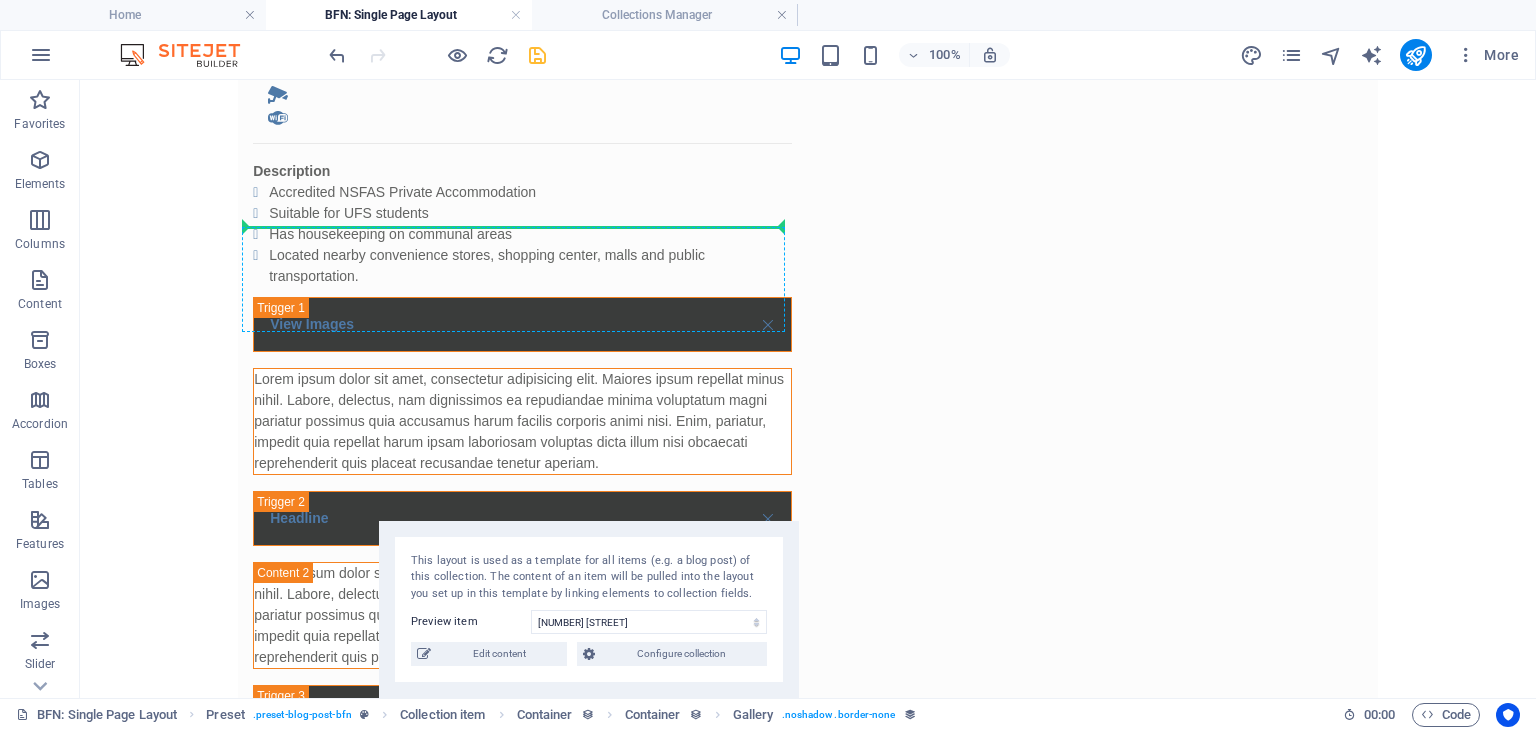 scroll, scrollTop: 619, scrollLeft: 0, axis: vertical 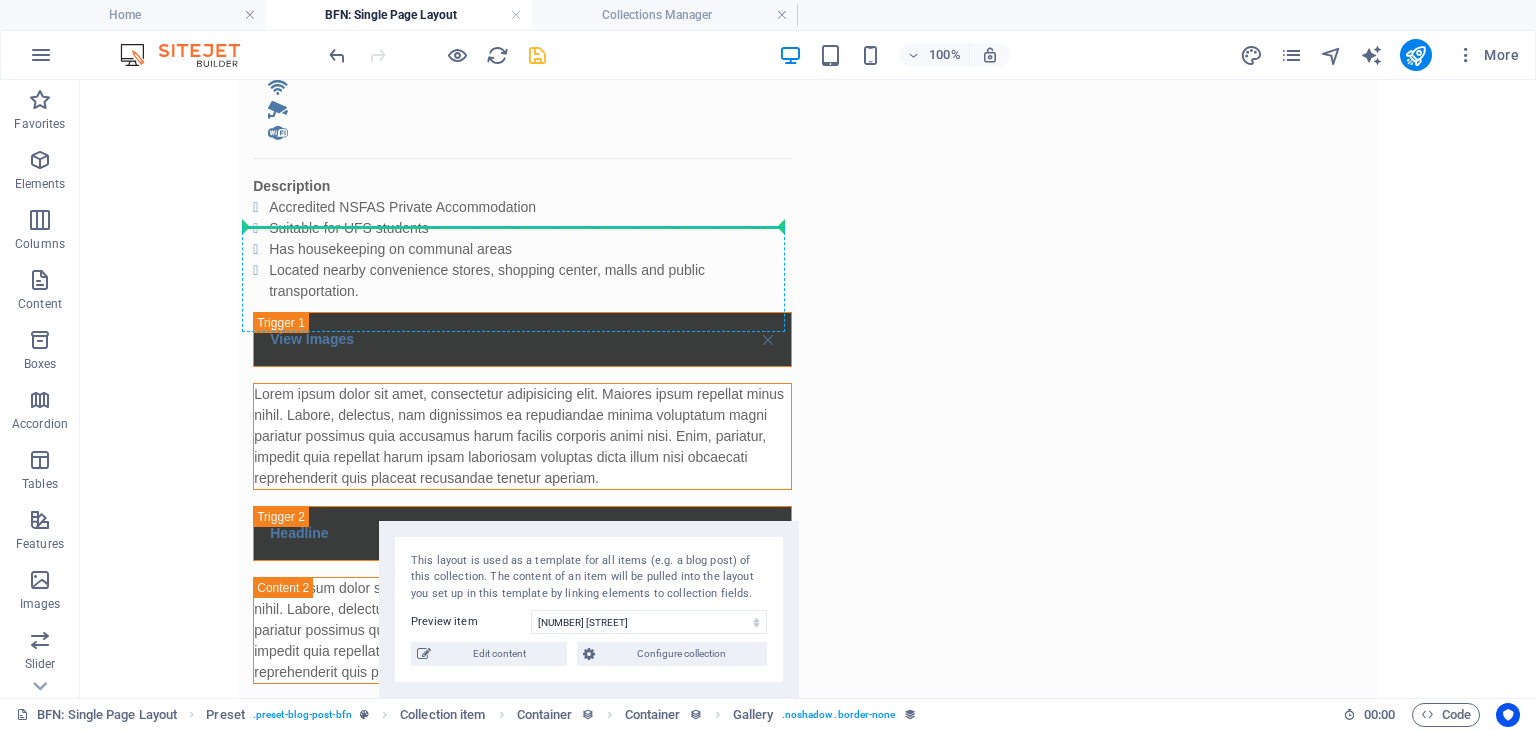 drag, startPoint x: 1180, startPoint y: 466, endPoint x: 661, endPoint y: 246, distance: 563.70294 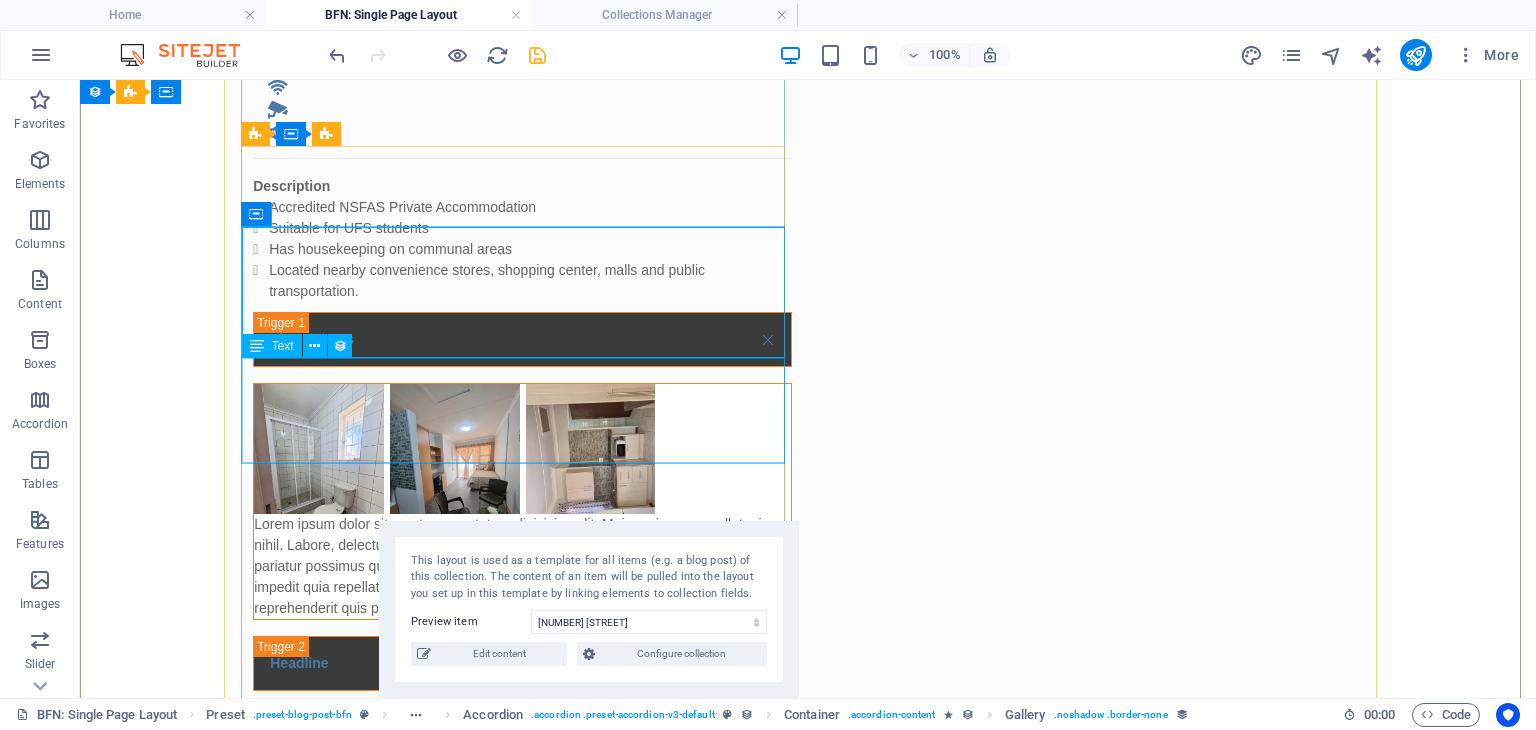 click on "Lorem ipsum dolor sit amet, consectetur adipisicing elit. Maiores ipsum repellat minus nihil. Labore, delectus, nam dignissimos ea repudiandae minima voluptatum magni pariatur possimus quia accusamus harum facilis corporis animi nisi. Enim, pariatur, impedit quia repellat harum ipsam laboriosam voluptas dicta illum nisi obcaecati reprehenderit quis placeat recusandae tenetur aperiam." at bounding box center (522, 566) 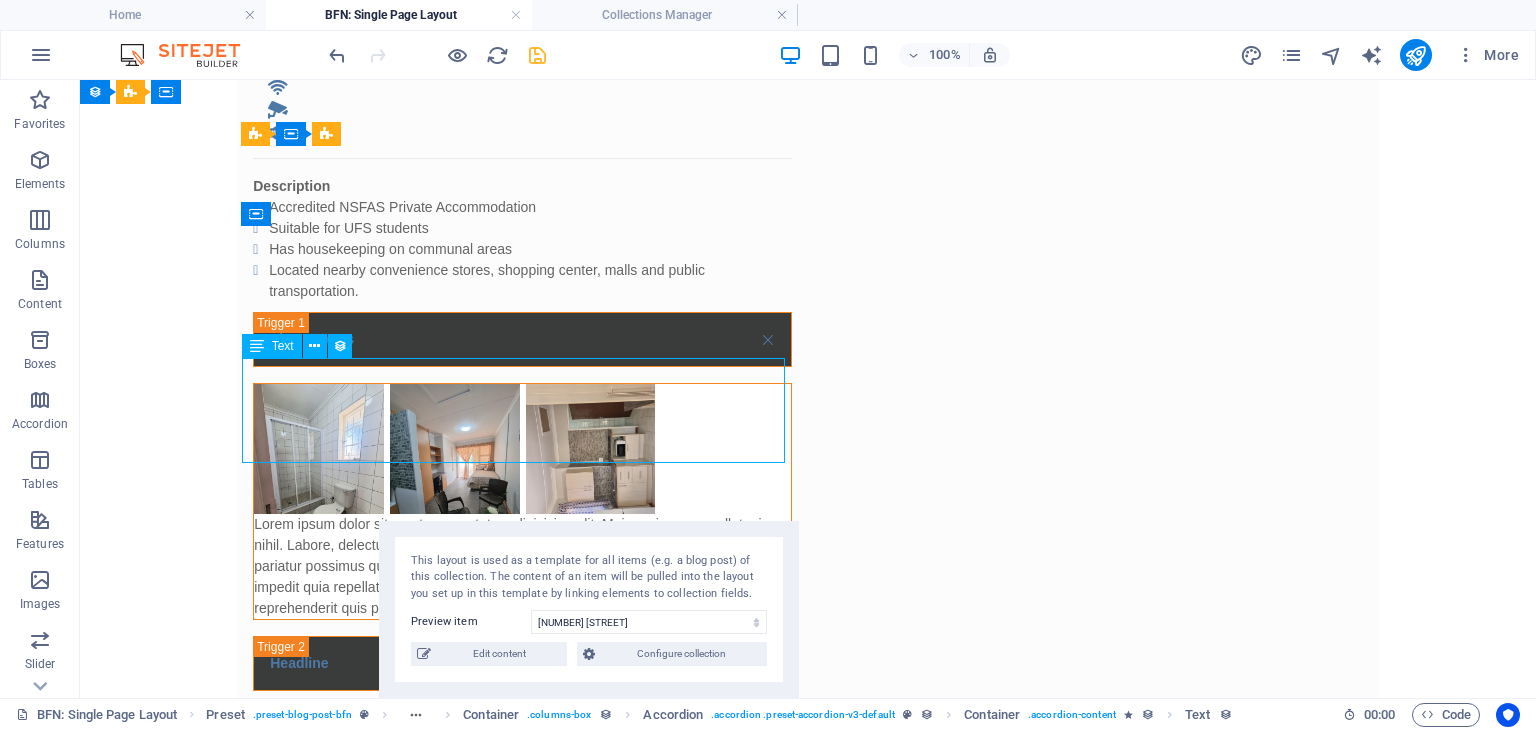 click on "Lorem ipsum dolor sit amet, consectetur adipisicing elit. Maiores ipsum repellat minus nihil. Labore, delectus, nam dignissimos ea repudiandae minima voluptatum magni pariatur possimus quia accusamus harum facilis corporis animi nisi. Enim, pariatur, impedit quia repellat harum ipsam laboriosam voluptas dicta illum nisi obcaecati reprehenderit quis placeat recusandae tenetur aperiam." at bounding box center (522, 566) 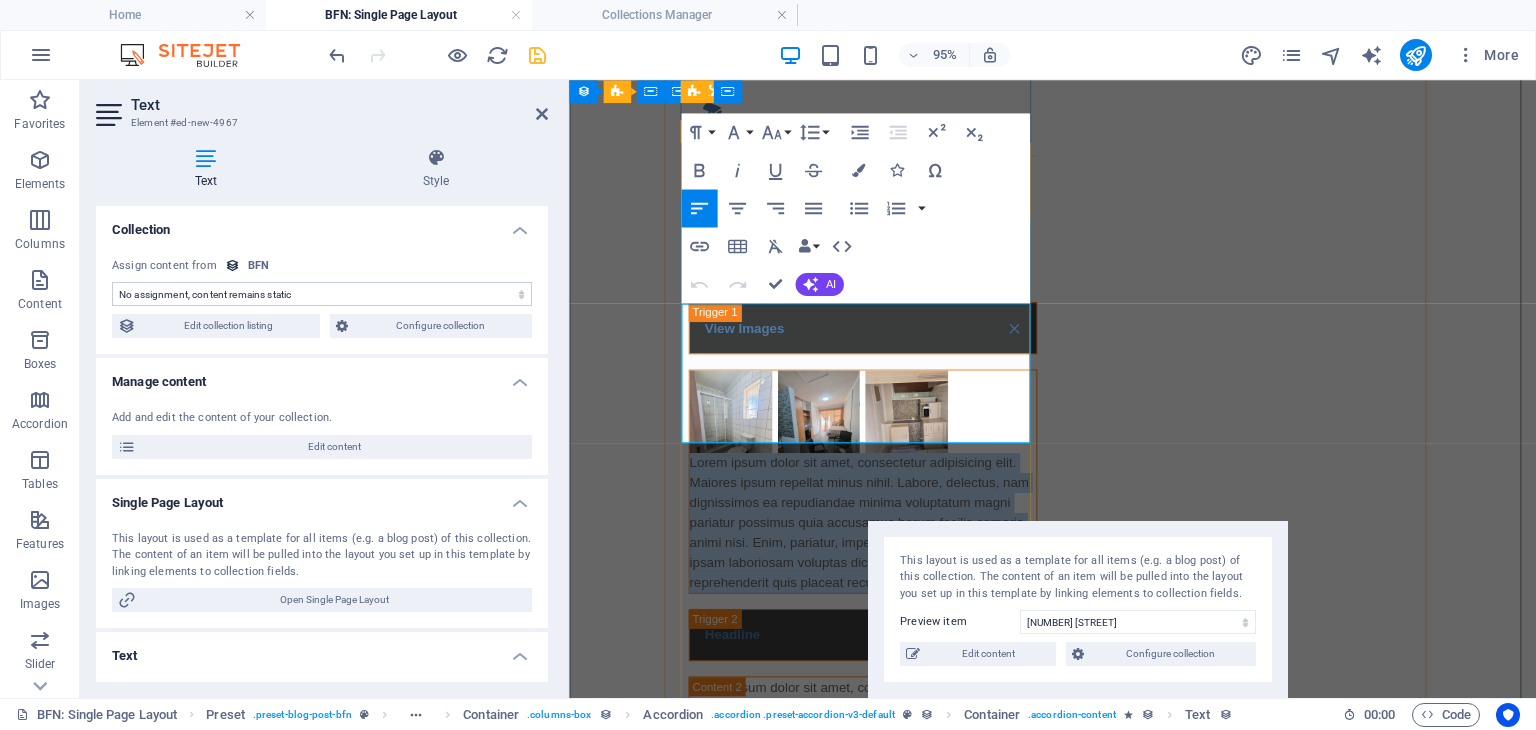 type 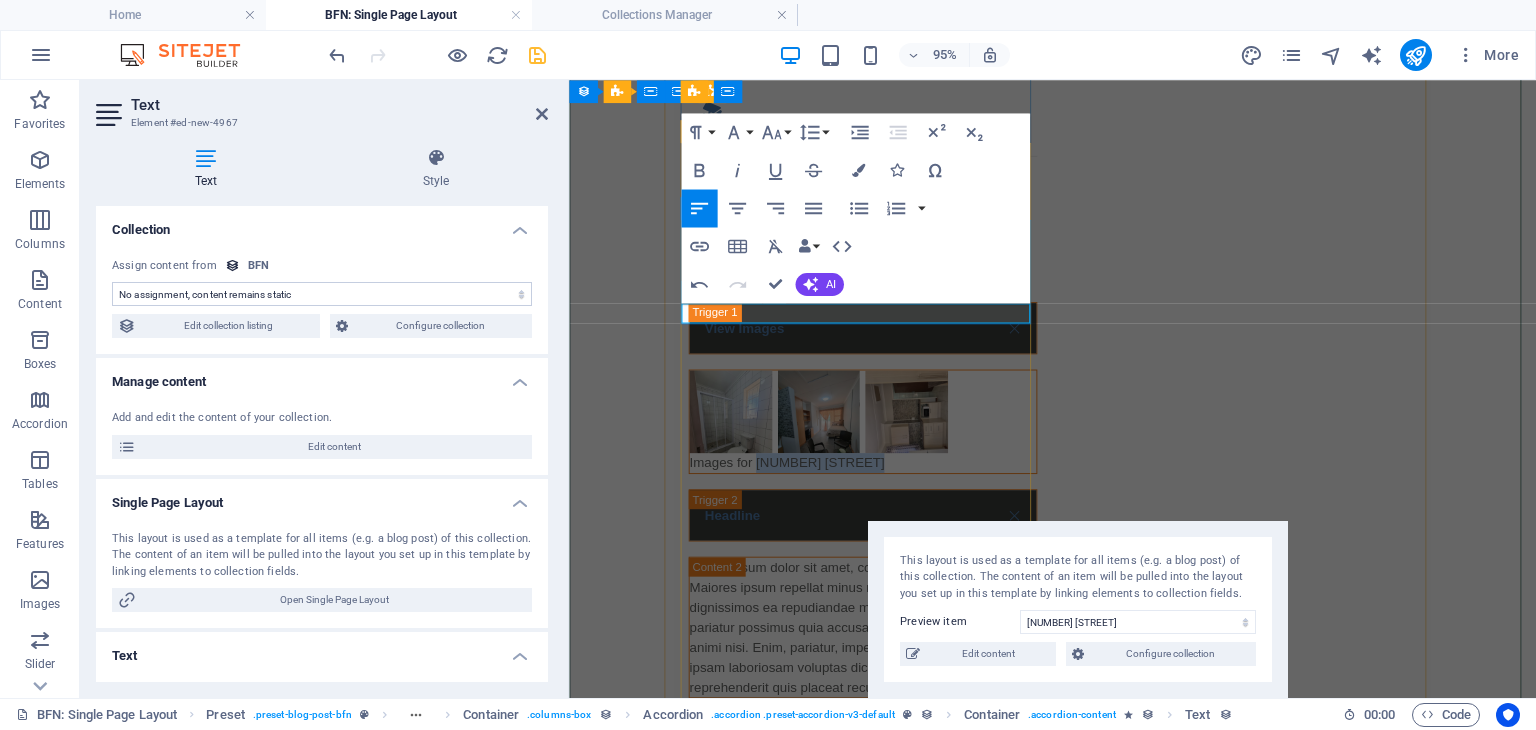 drag, startPoint x: 888, startPoint y: 331, endPoint x: 758, endPoint y: 330, distance: 130.00385 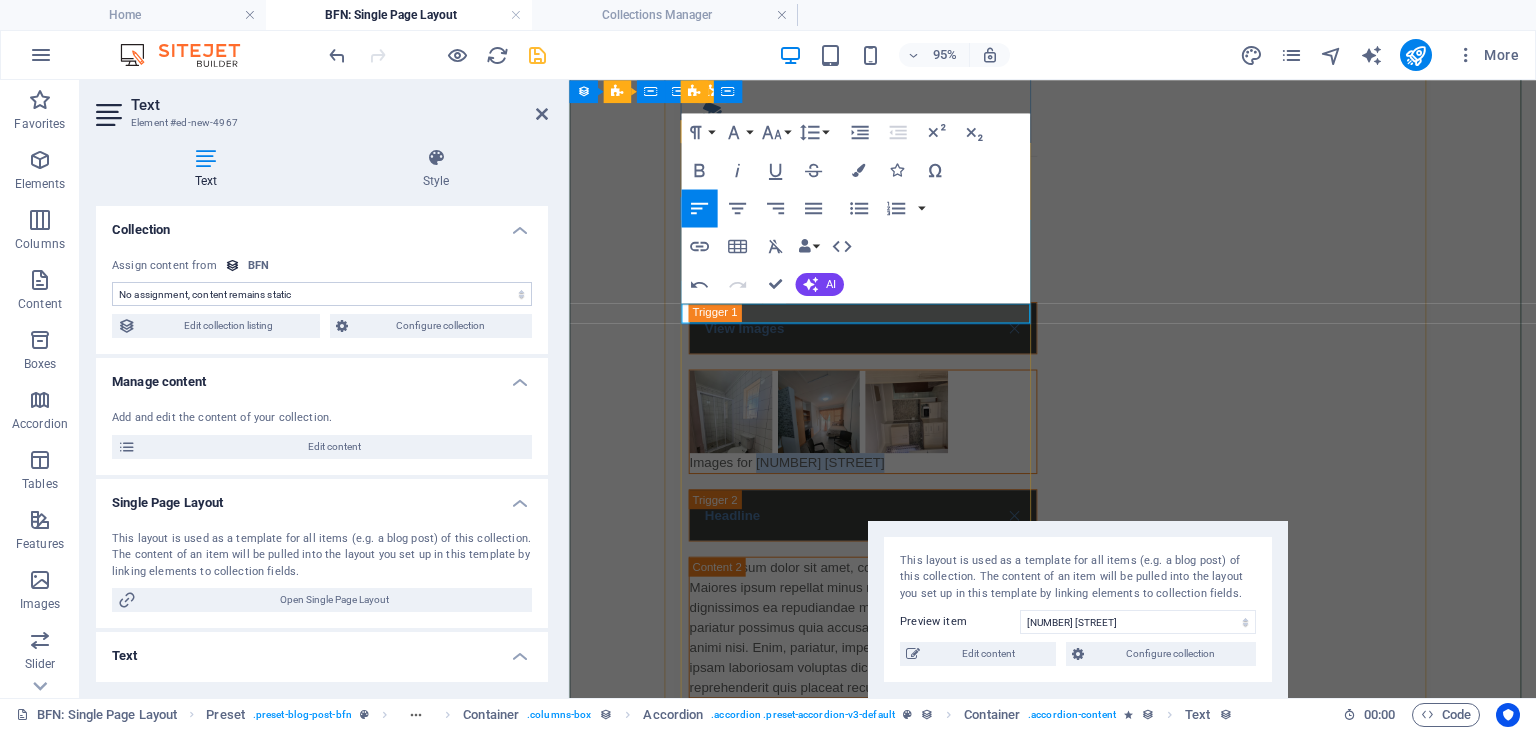 click on "​Images for 46 Scholtz Street" at bounding box center (878, 482) 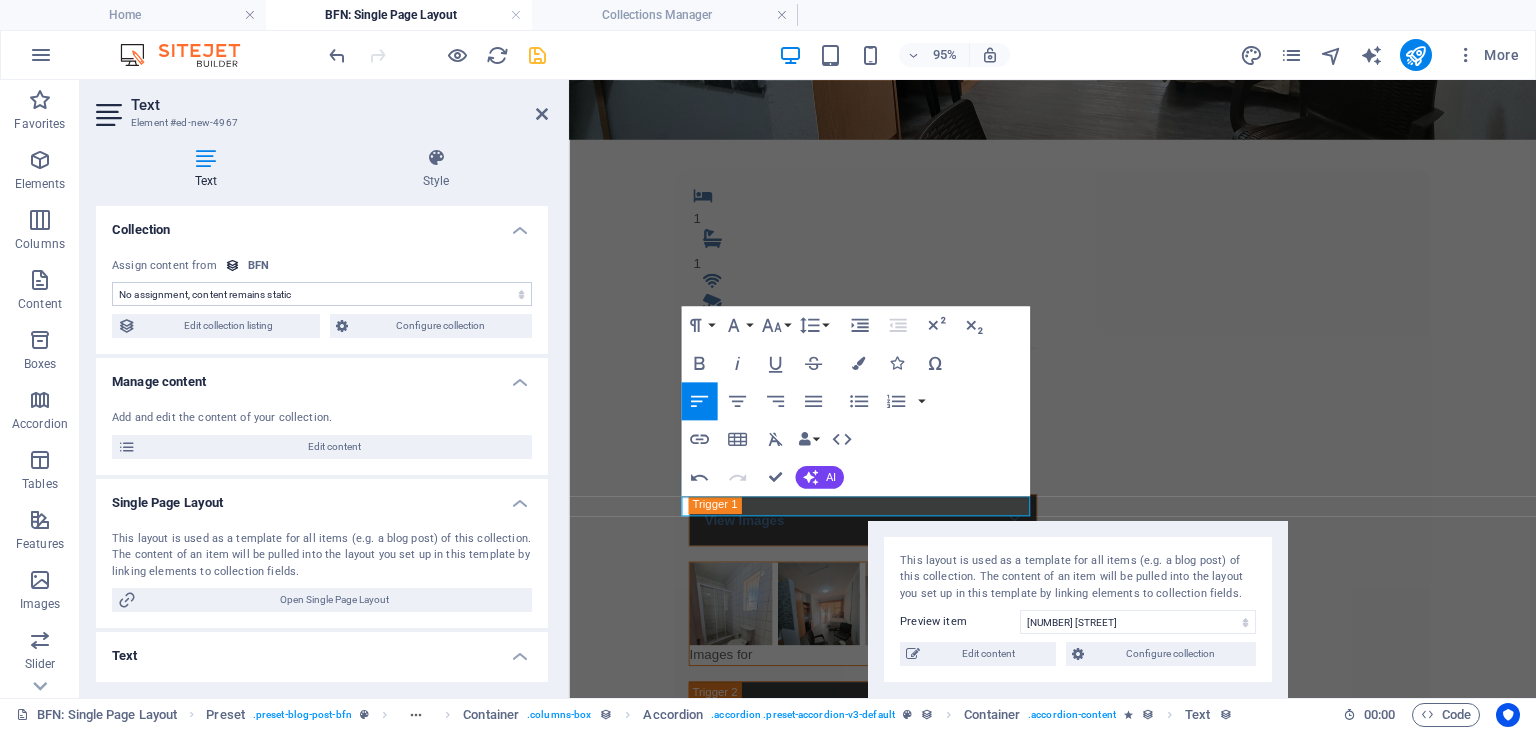 scroll, scrollTop: 401, scrollLeft: 0, axis: vertical 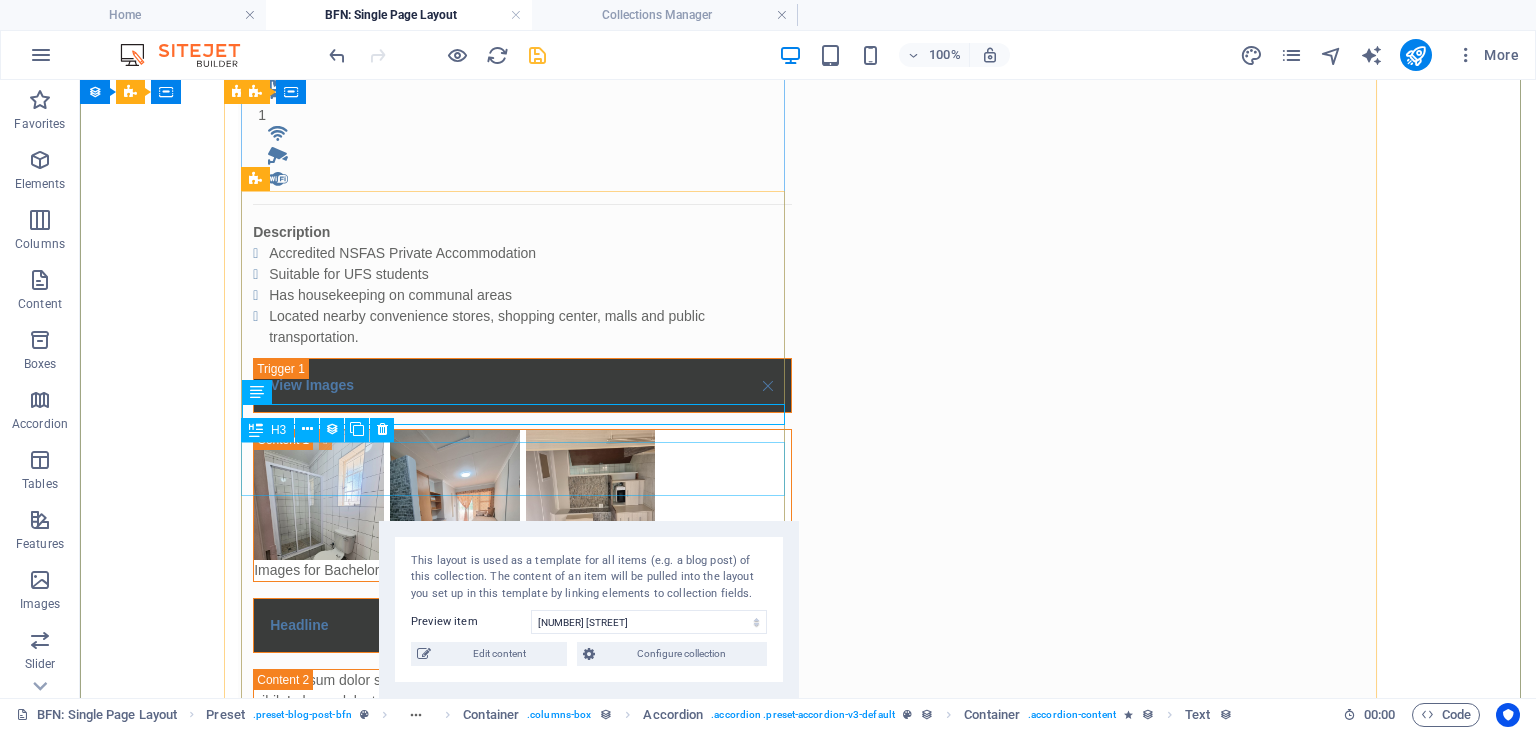 click on "Headline" at bounding box center [522, 625] 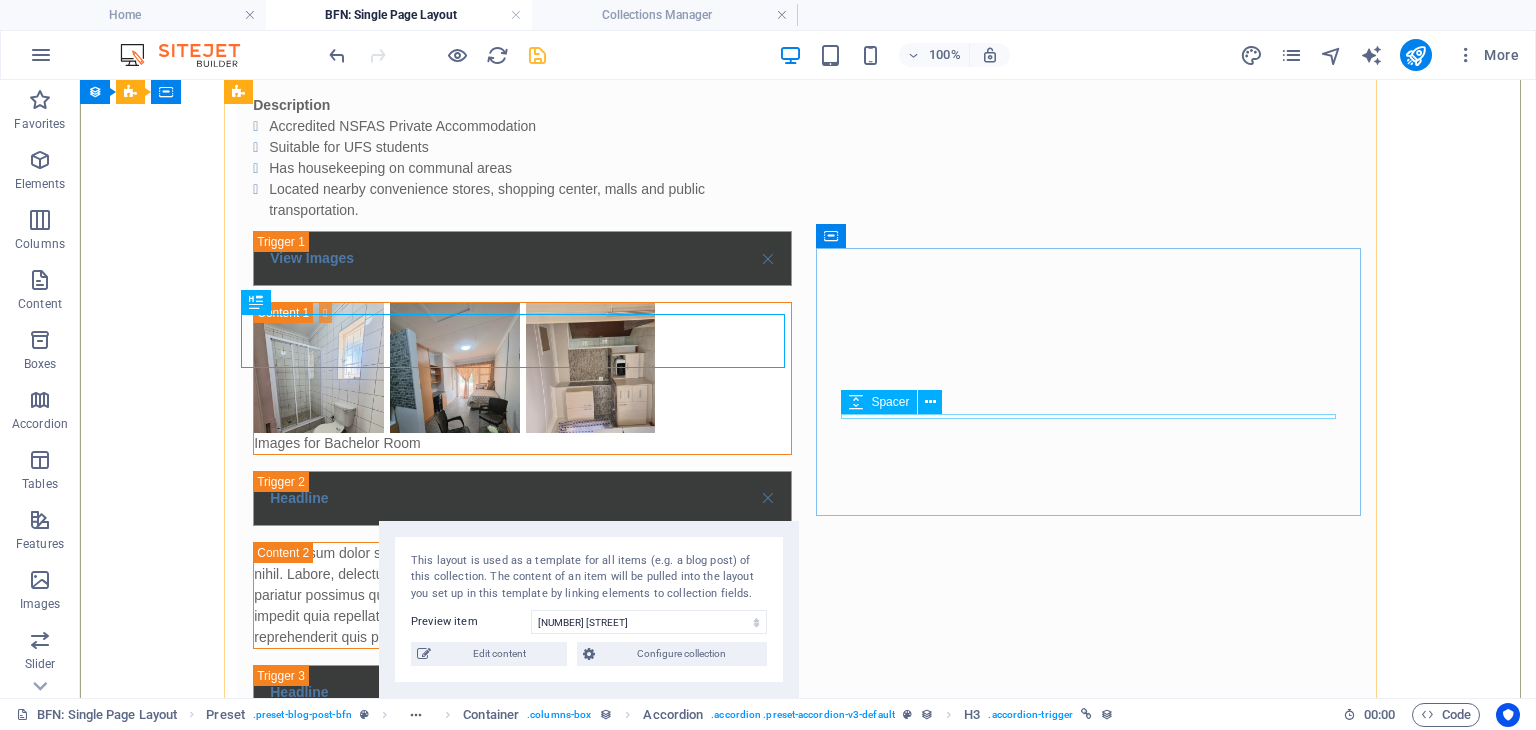 scroll, scrollTop: 702, scrollLeft: 0, axis: vertical 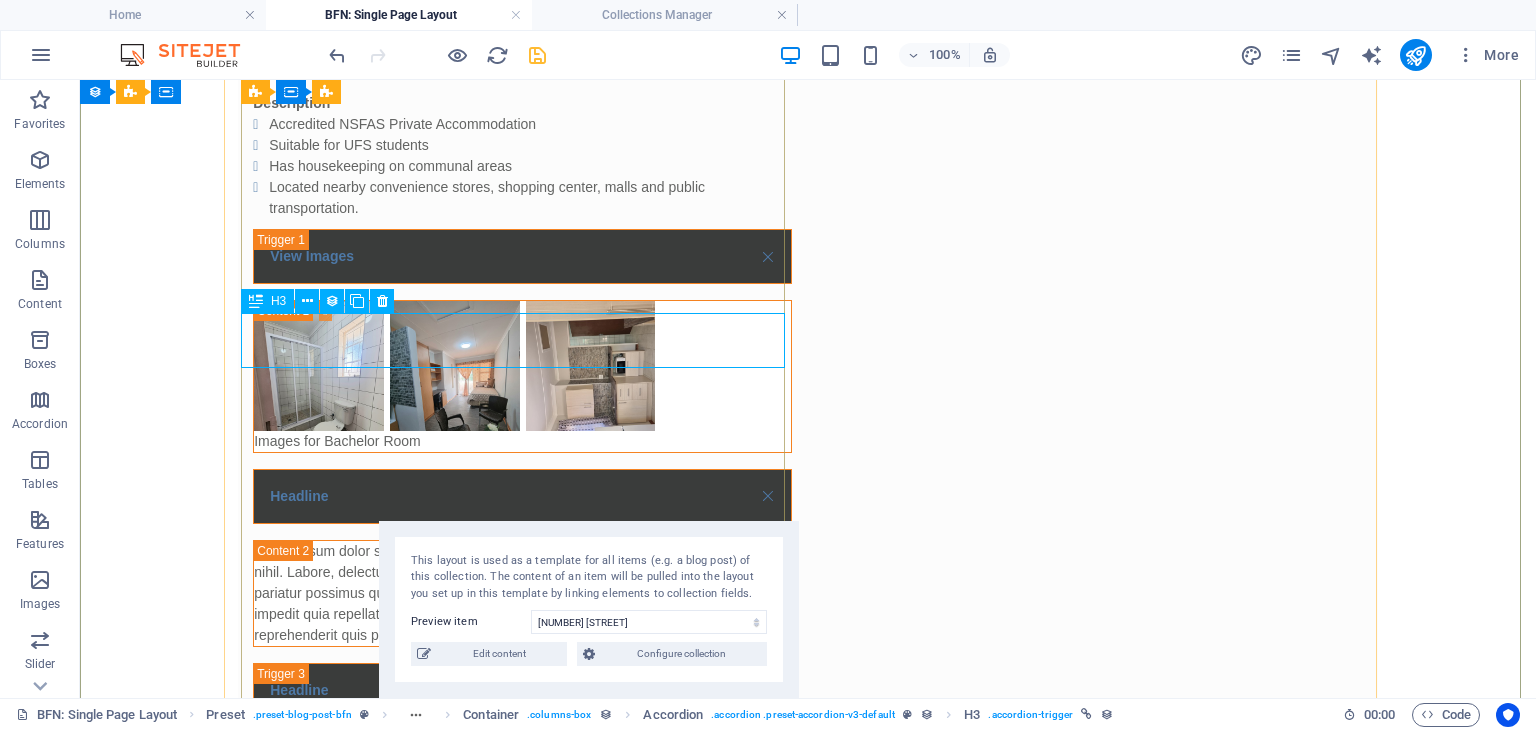 click on "Headline" at bounding box center (522, 496) 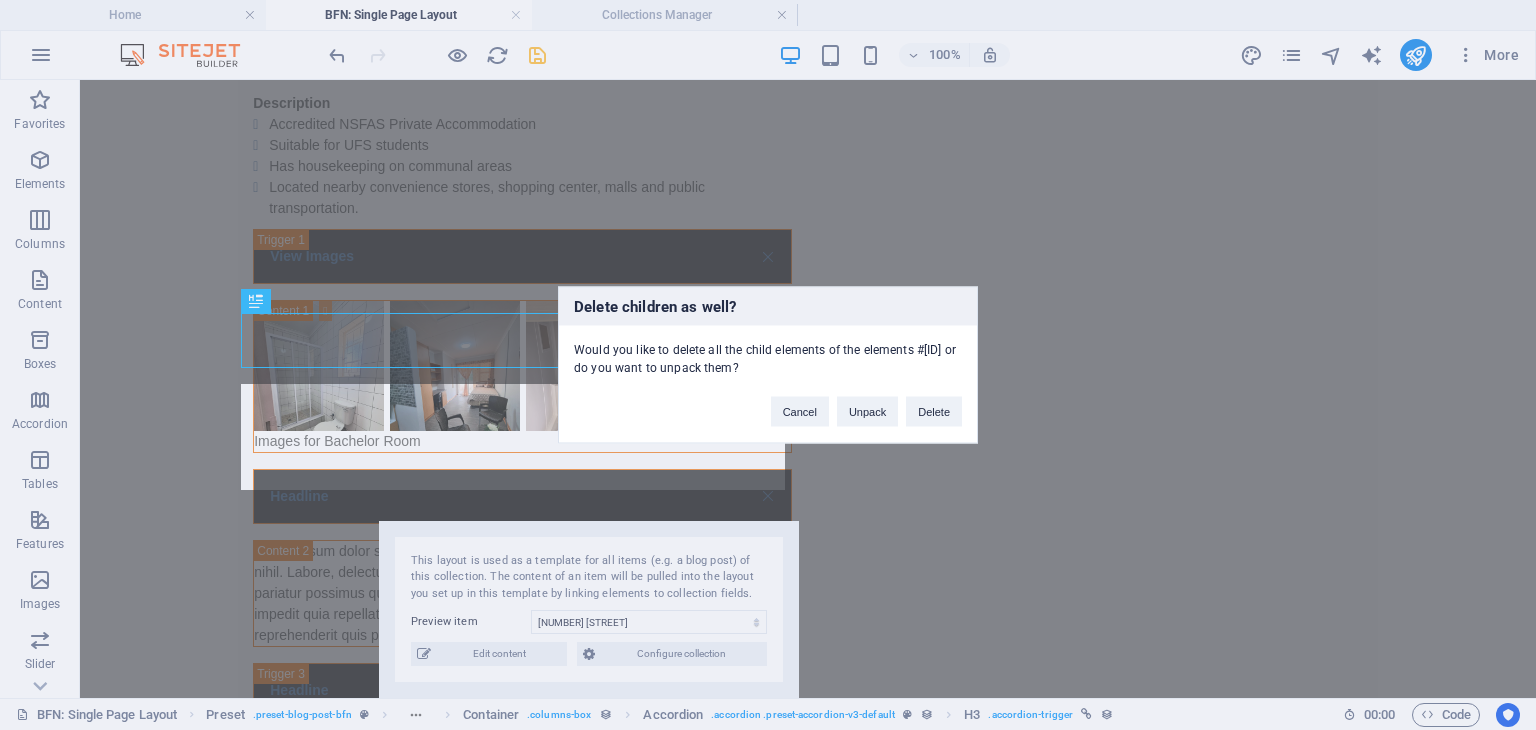 type 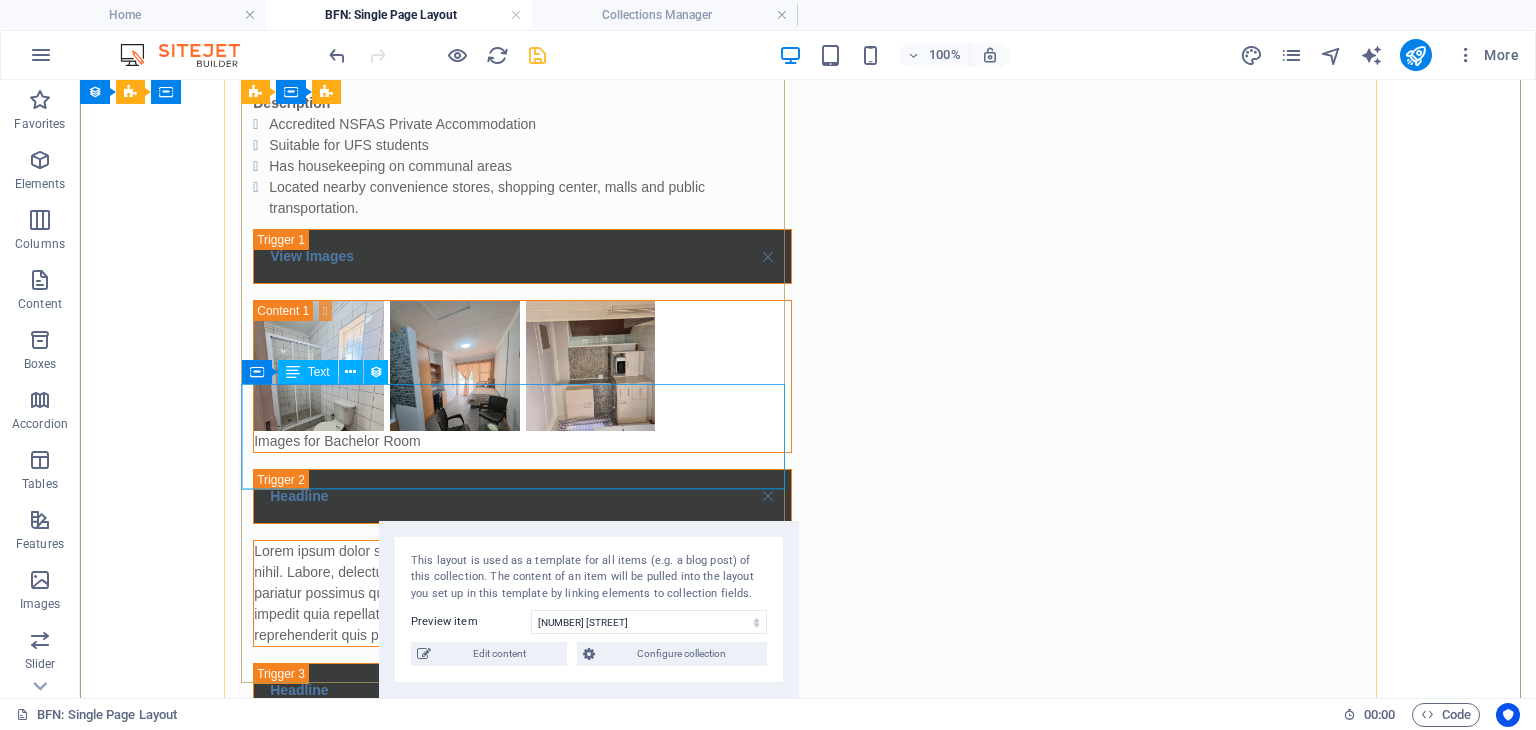 click on "Lorem ipsum dolor sit amet, consectetur adipisicing elit. Maiores ipsum repellat minus nihil. Labore, delectus, nam dignissimos ea repudiandae minima voluptatum magni pariatur possimus quia accusamus harum facilis corporis animi nisi. Enim, pariatur, impedit quia repellat harum ipsam laboriosam voluptas dicta illum nisi obcaecati reprehenderit quis placeat recusandae tenetur aperiam." at bounding box center [522, 593] 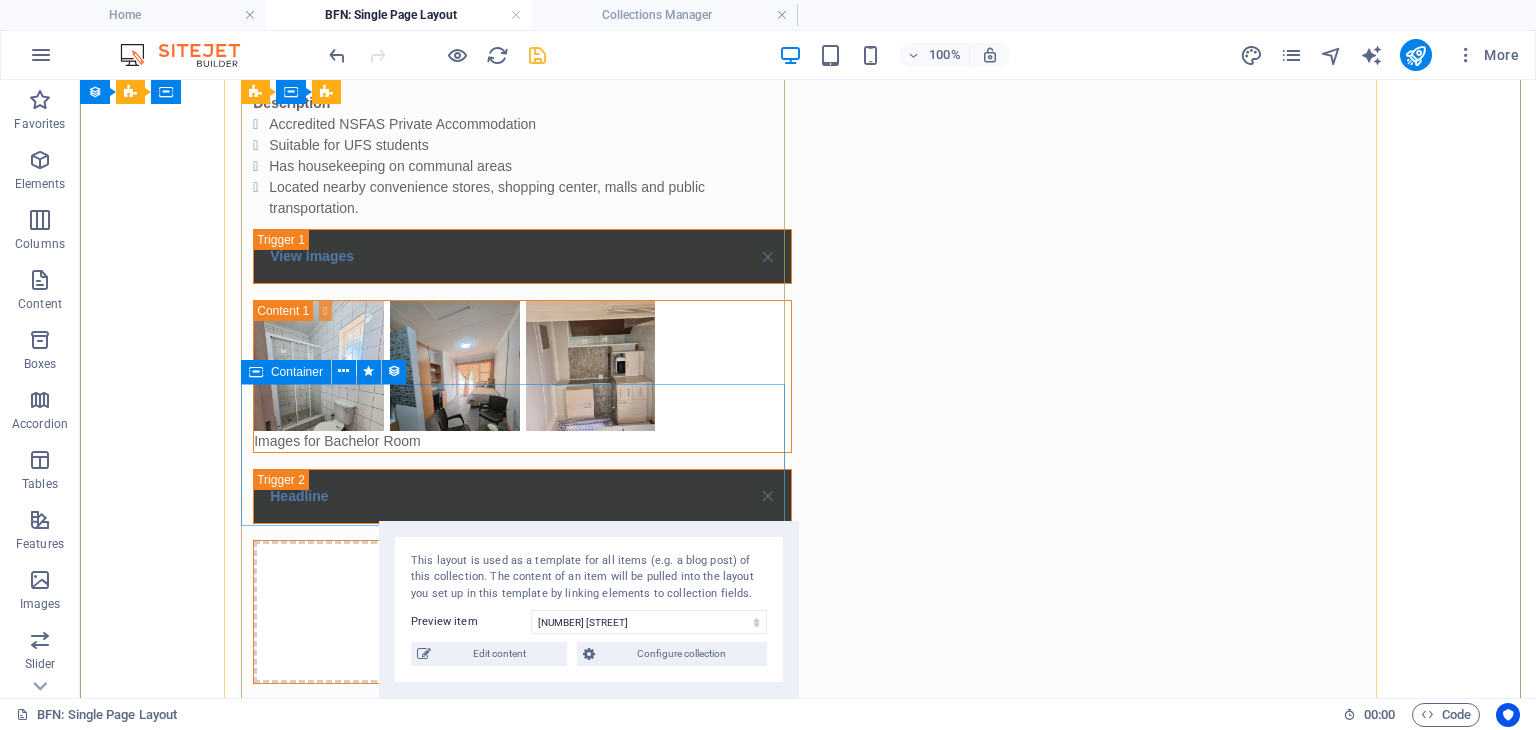 click on "Drop content here or  Add elements  Paste clipboard" at bounding box center [522, 612] 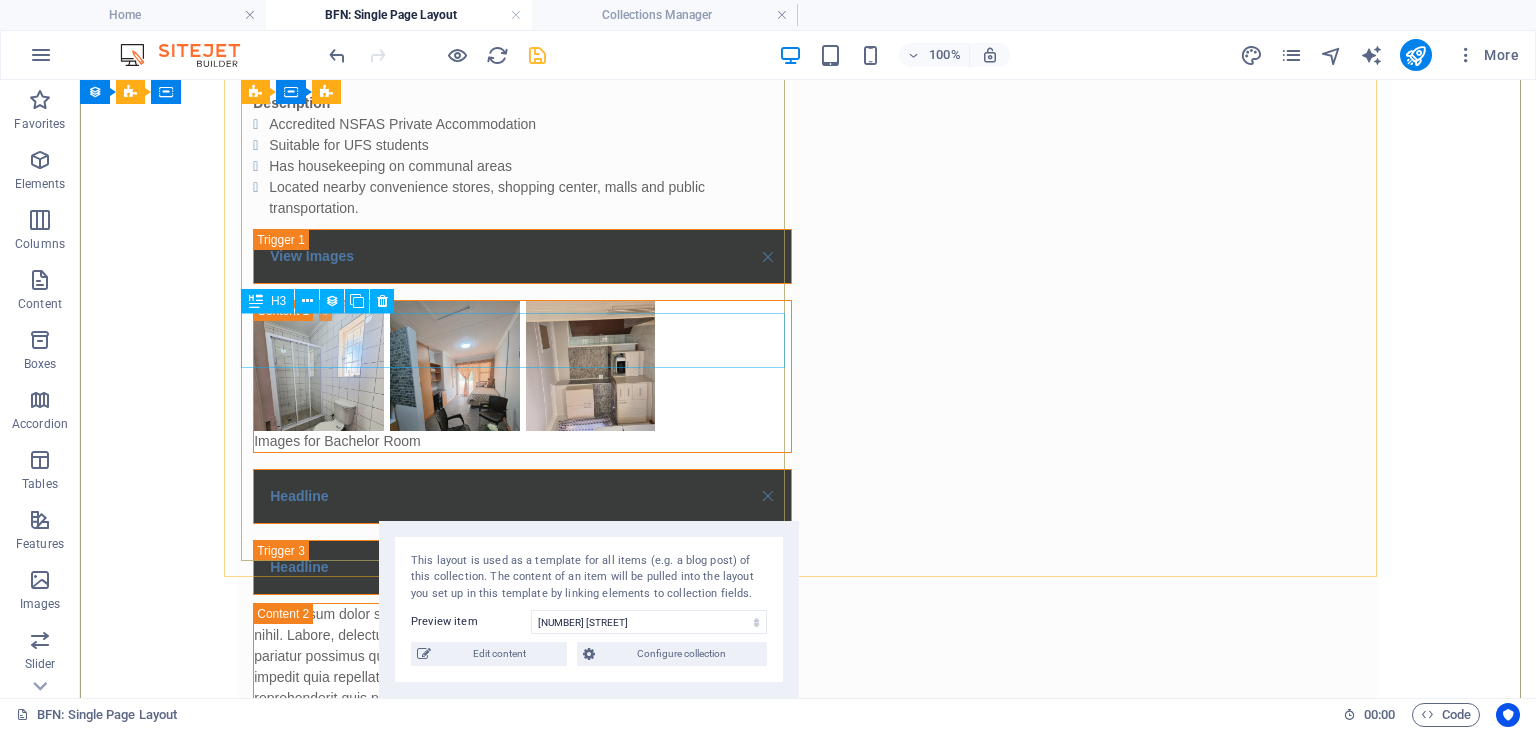 click on "Headline" at bounding box center [522, 496] 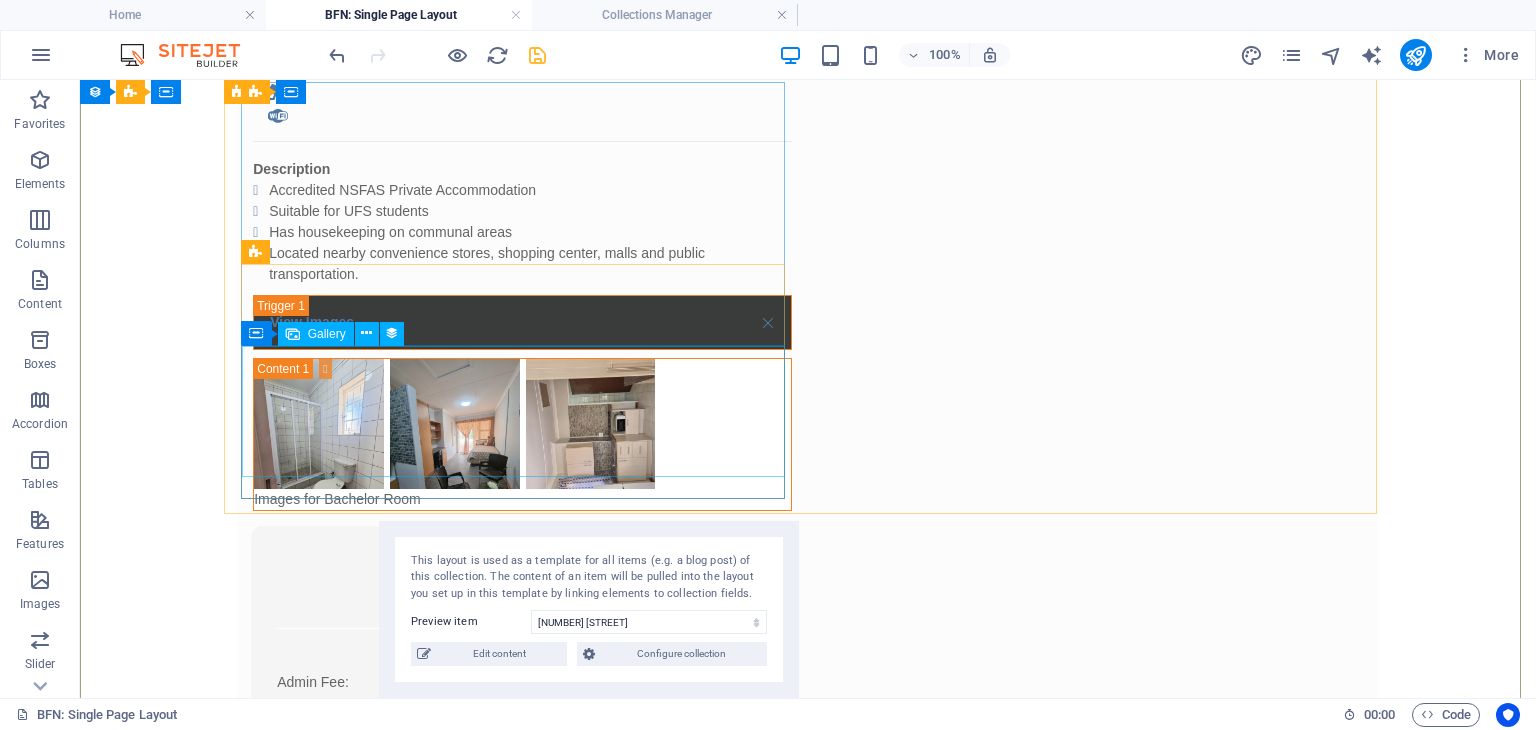 scroll, scrollTop: 483, scrollLeft: 0, axis: vertical 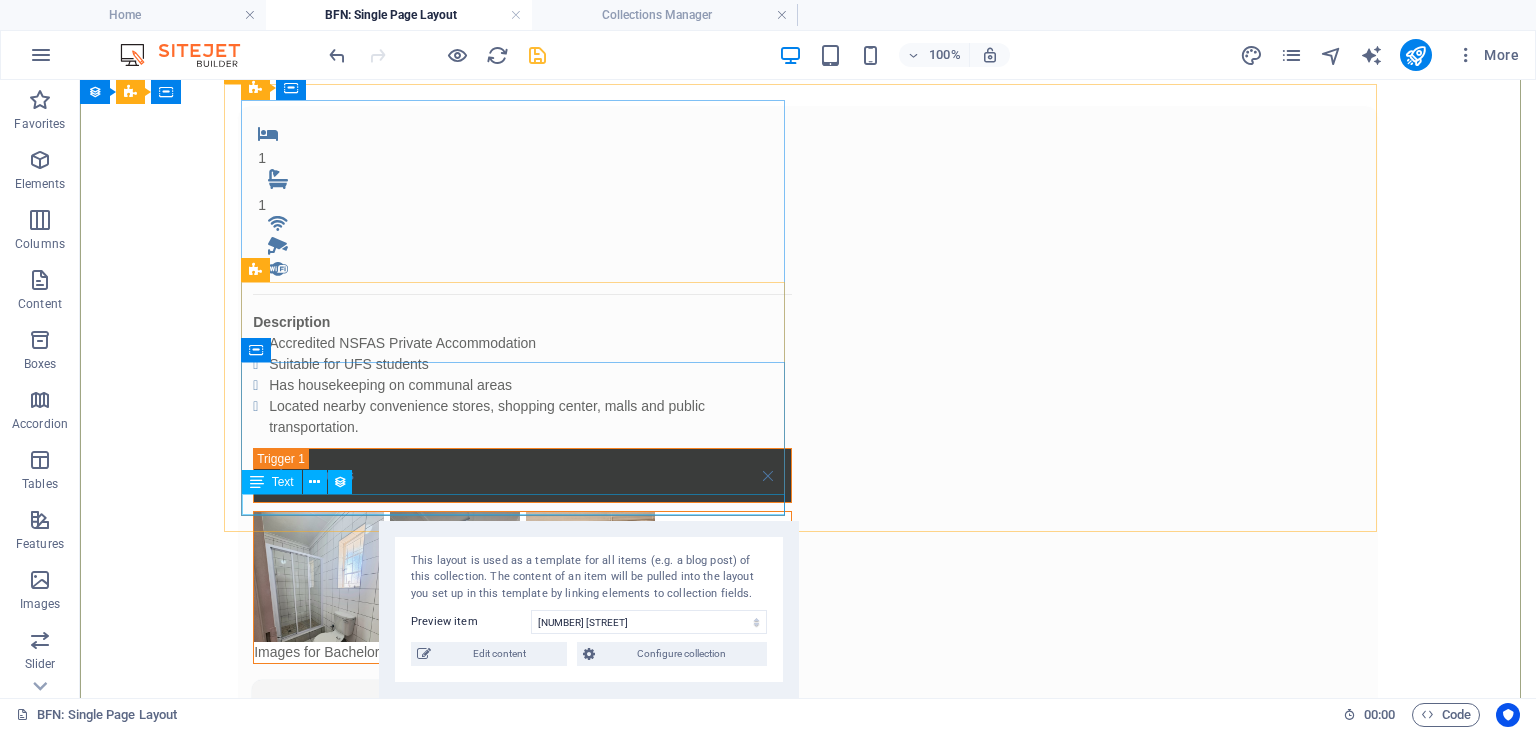 click on "Images for Bachelor Room" at bounding box center (522, 652) 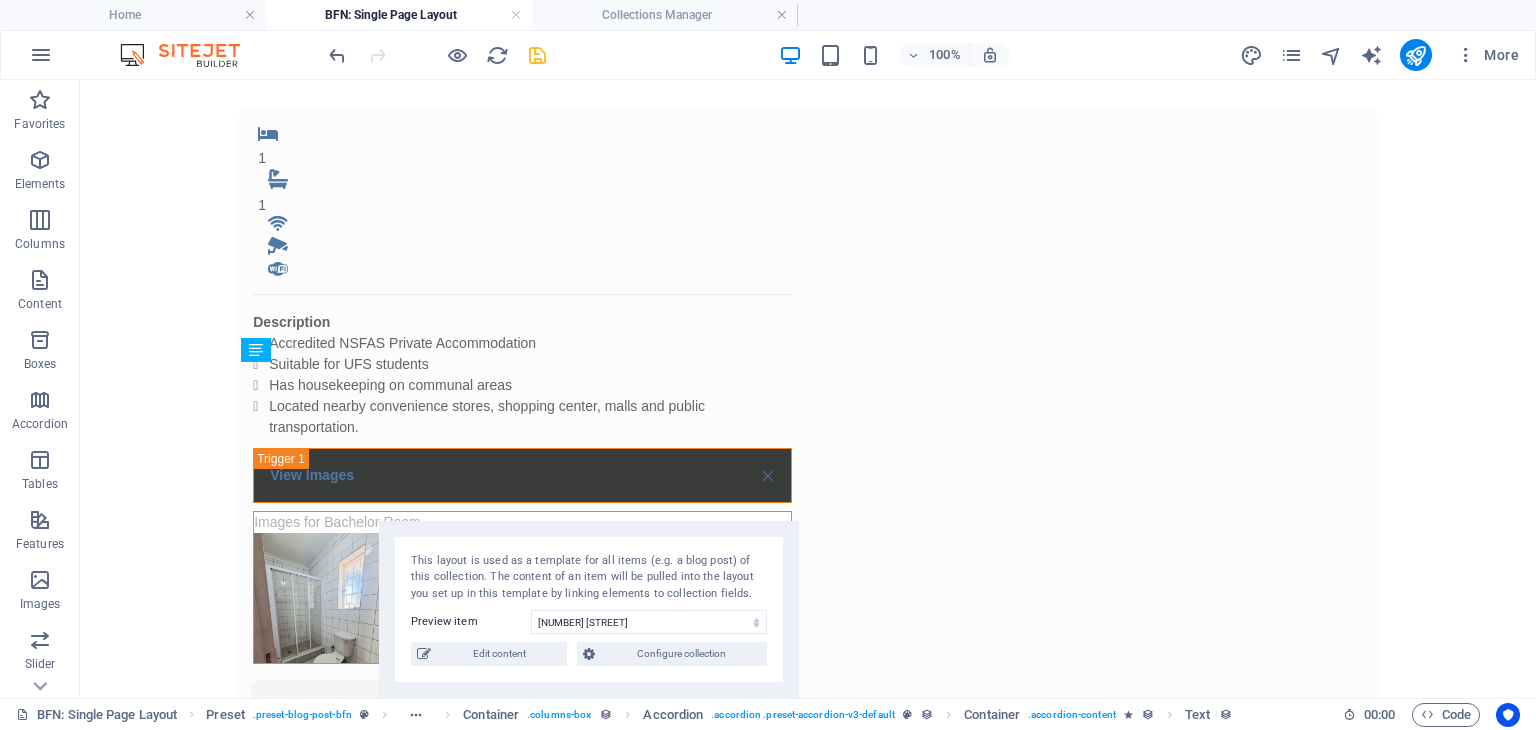 drag, startPoint x: 359, startPoint y: 504, endPoint x: 360, endPoint y: 382, distance: 122.0041 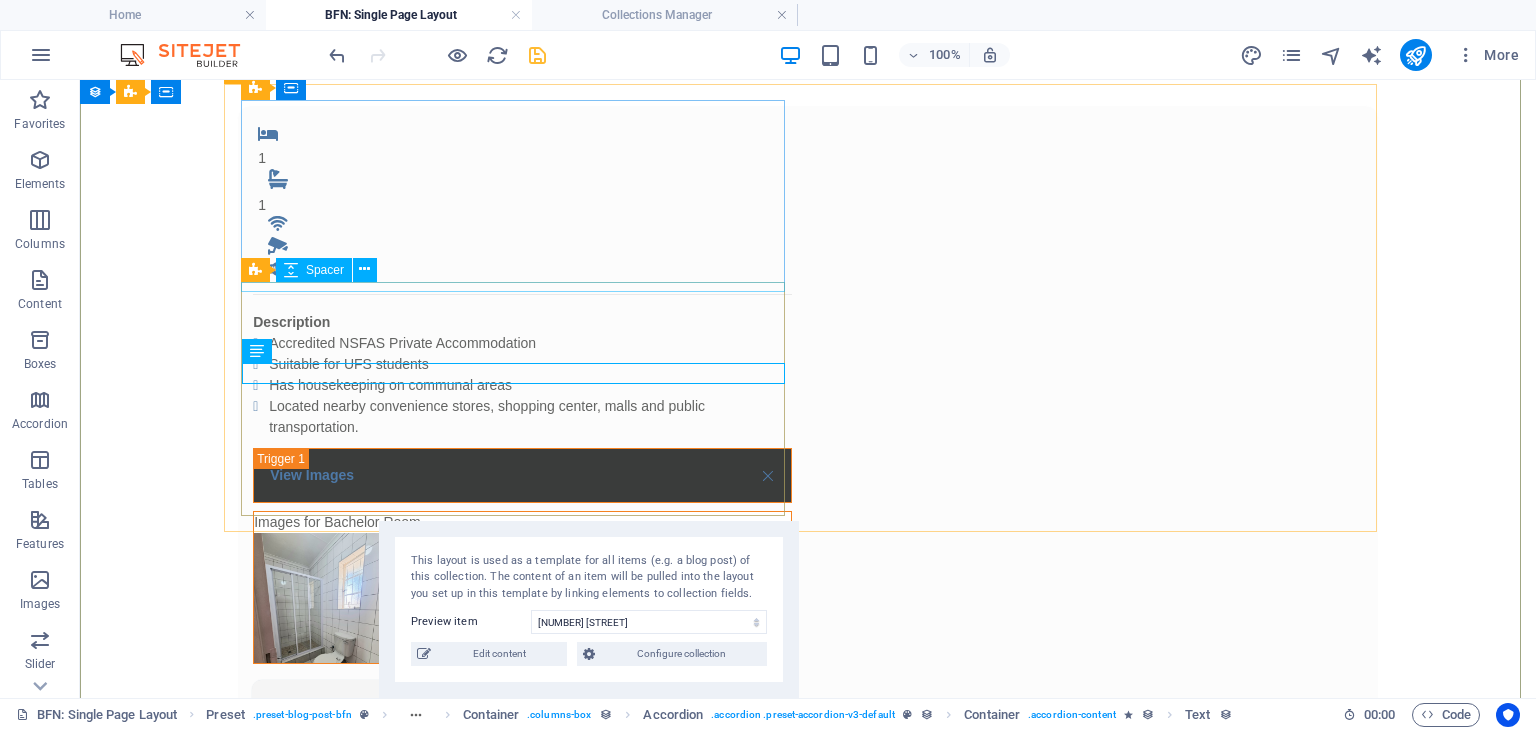 click at bounding box center [522, 443] 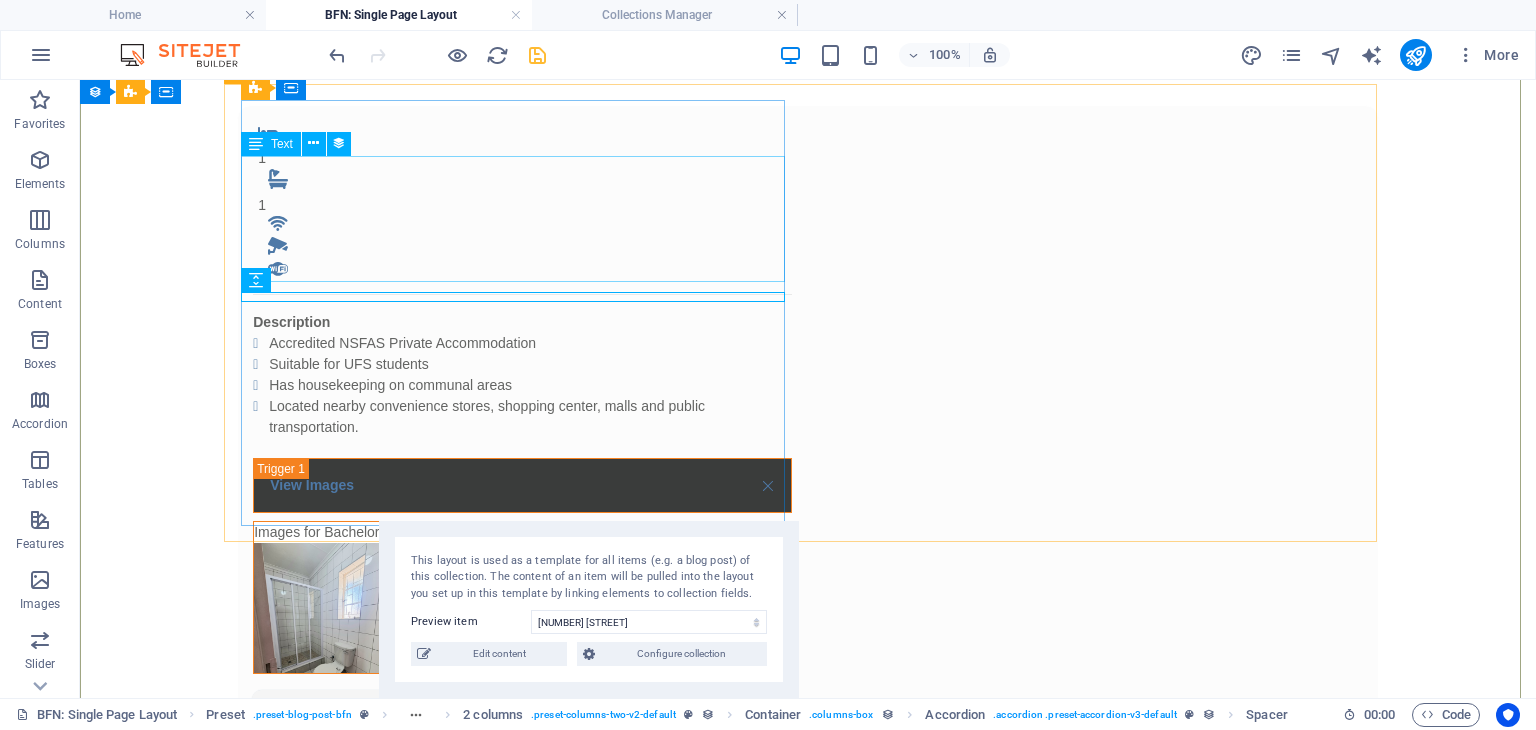 drag, startPoint x: 411, startPoint y: 295, endPoint x: 386, endPoint y: 276, distance: 31.400637 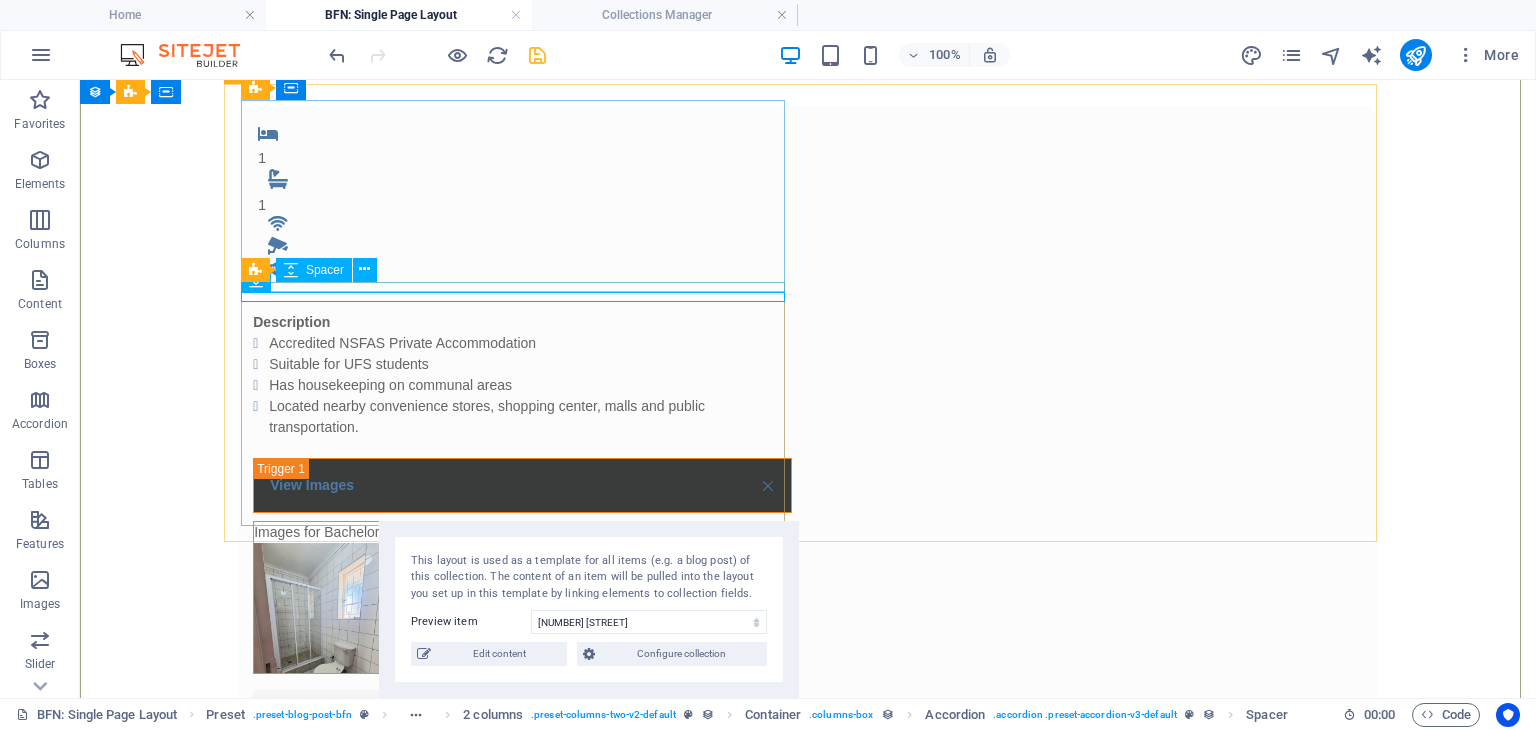 click at bounding box center (522, 443) 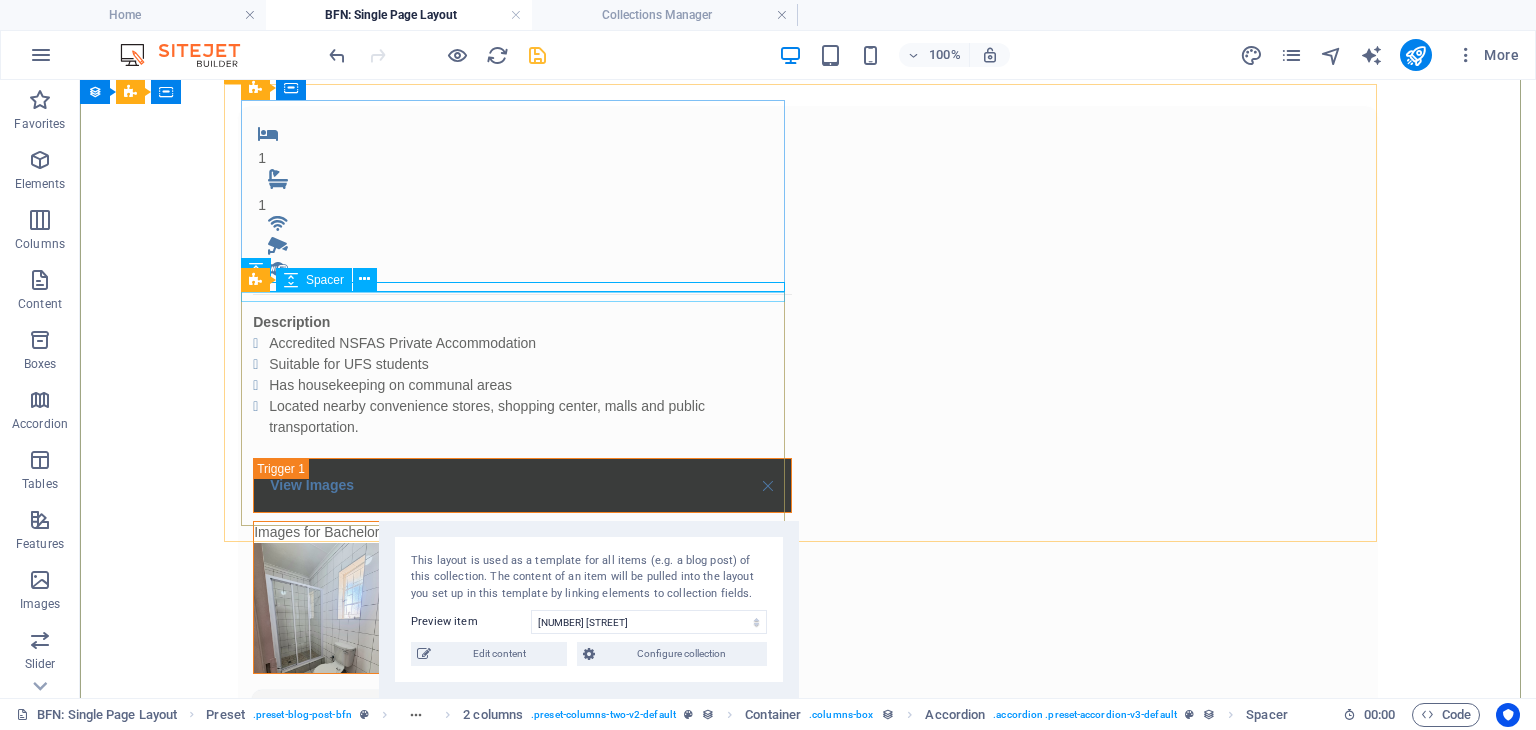 click at bounding box center (522, 453) 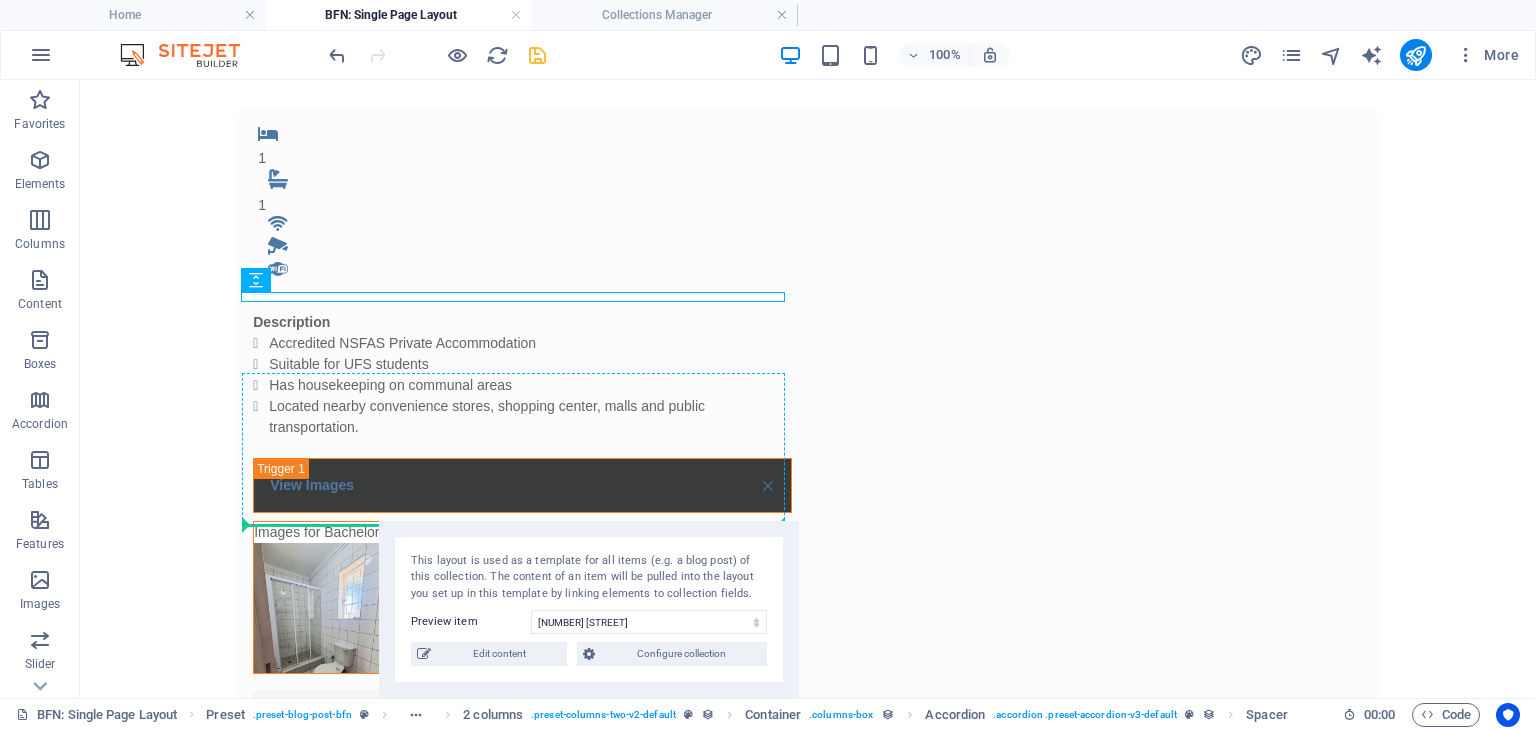 drag, startPoint x: 434, startPoint y: 296, endPoint x: 308, endPoint y: 506, distance: 244.89998 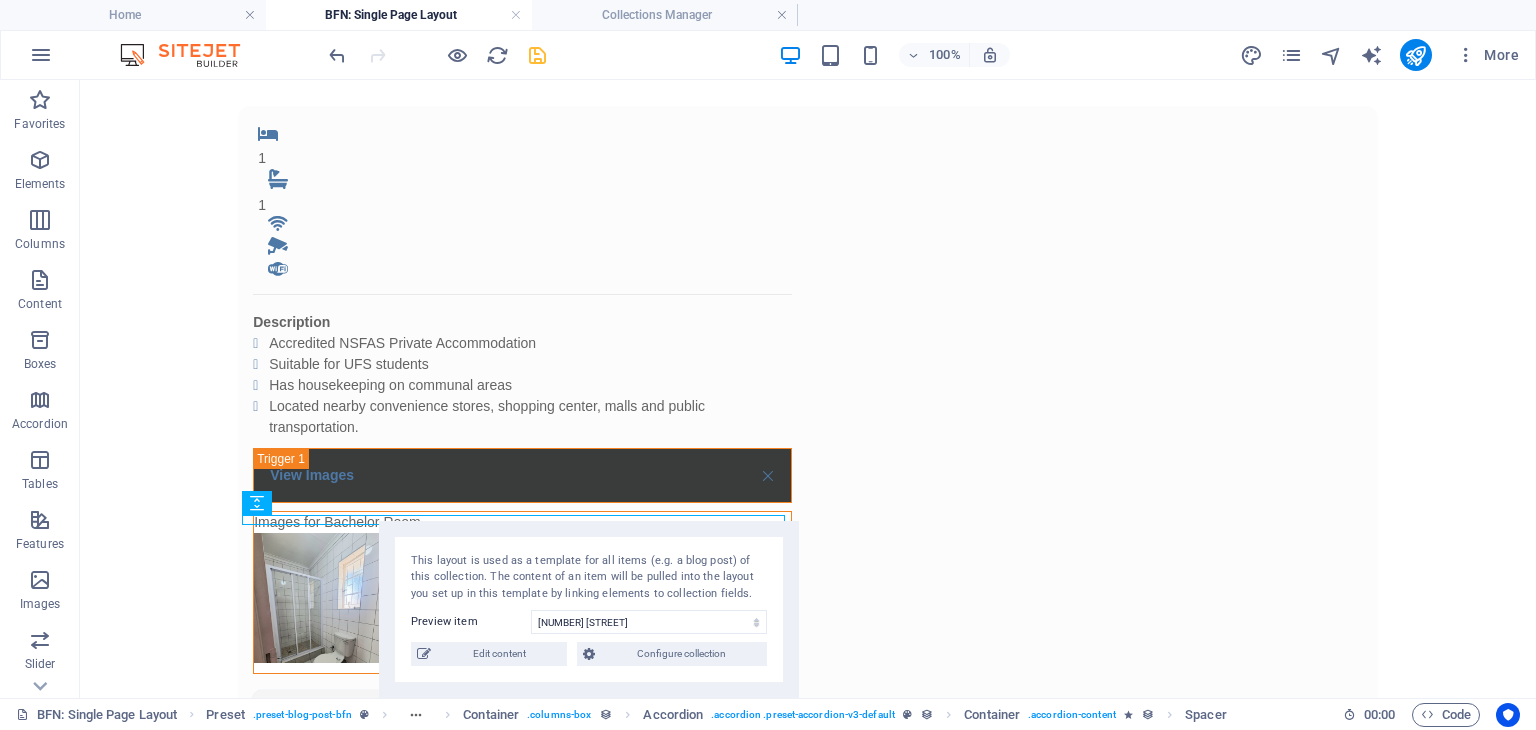 click on "View Images Images for Bachelor Room" at bounding box center [522, 556] 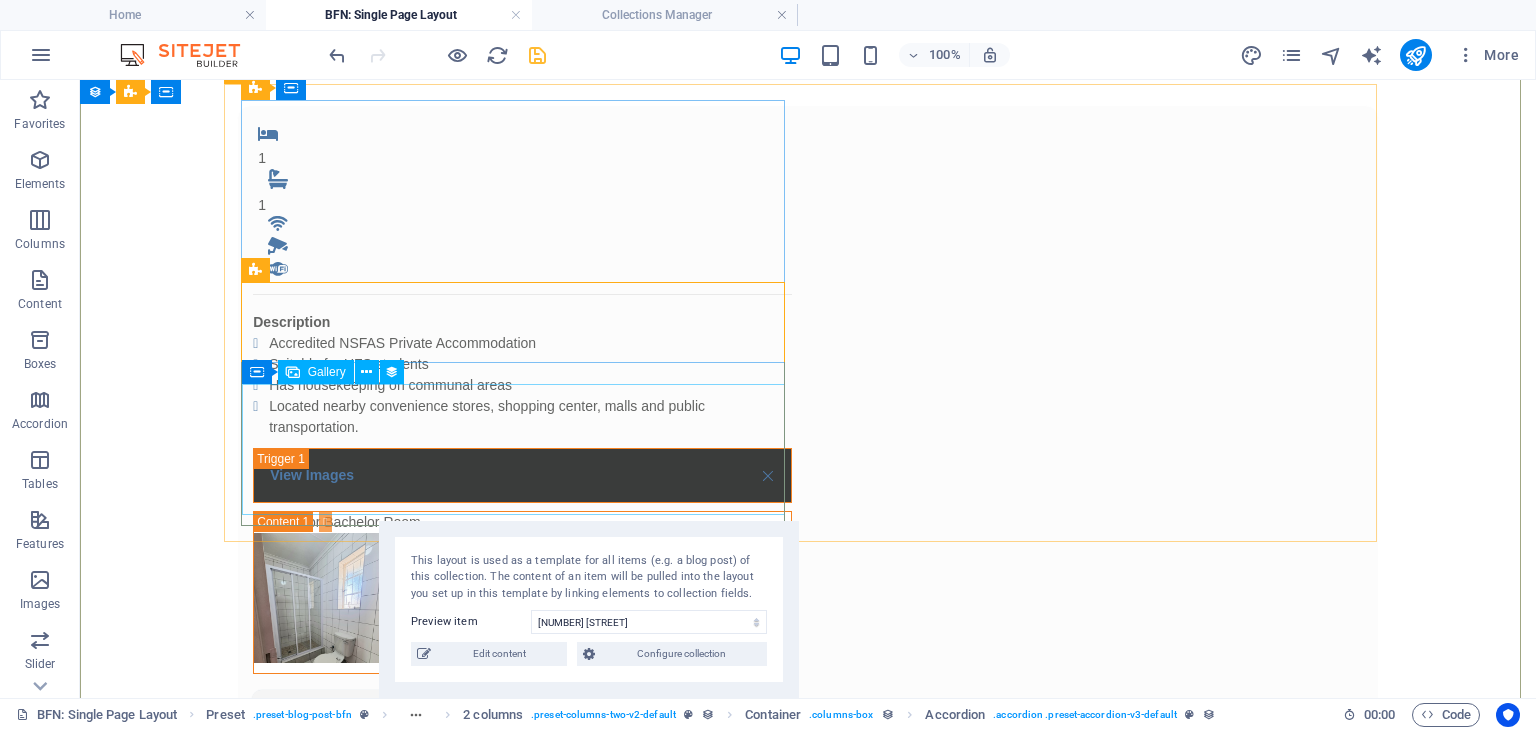 click on "View Images Images for Bachelor Room" at bounding box center (522, 556) 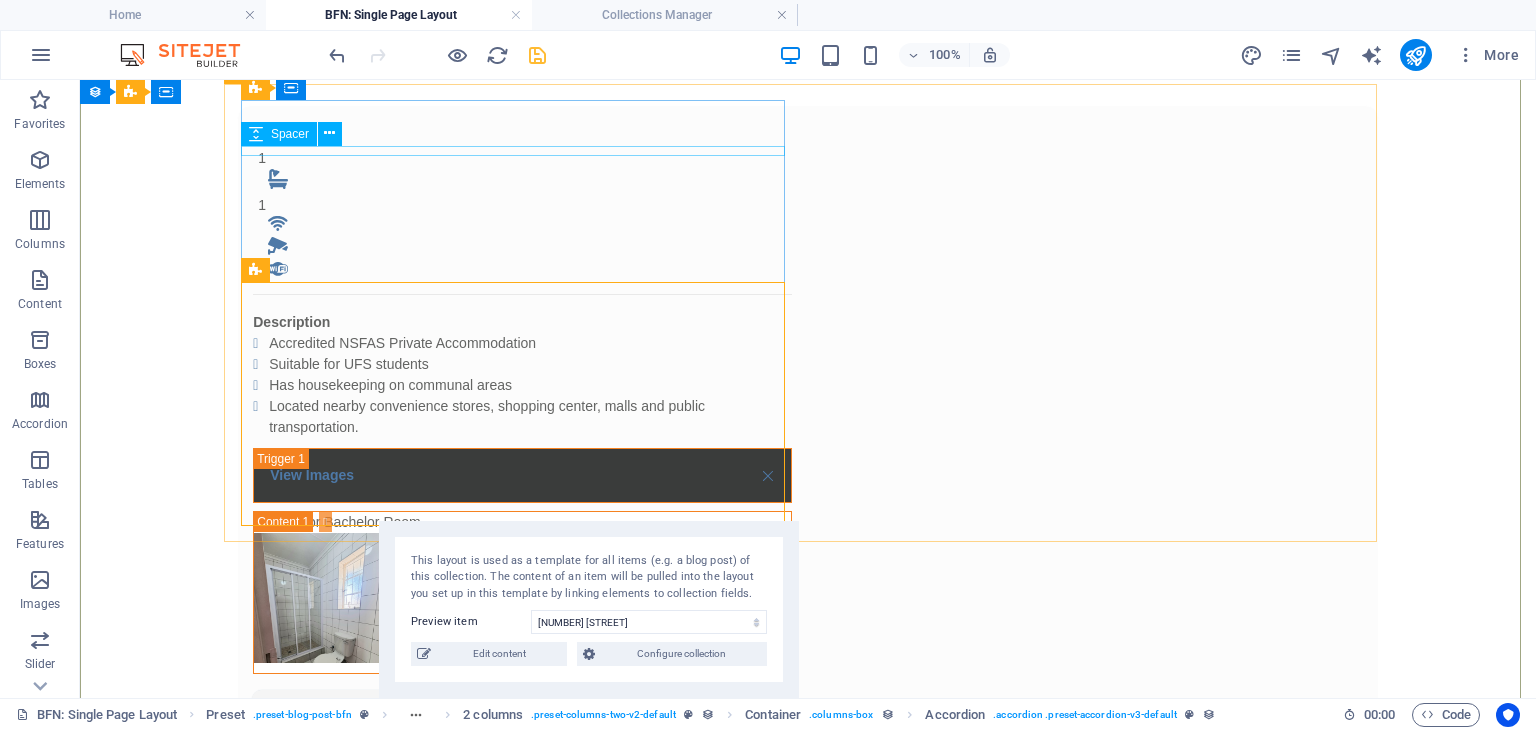 click at bounding box center (522, 307) 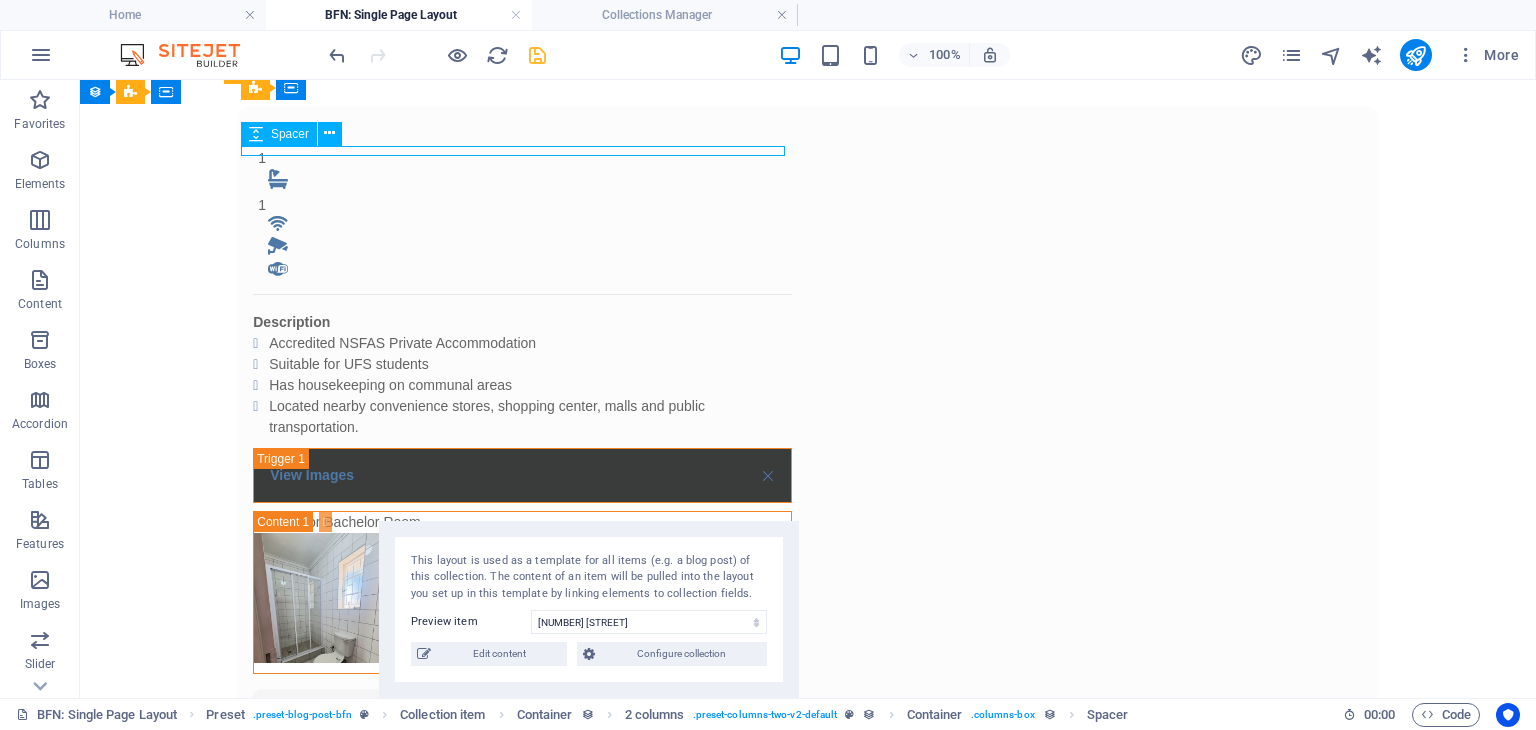 click at bounding box center [522, 307] 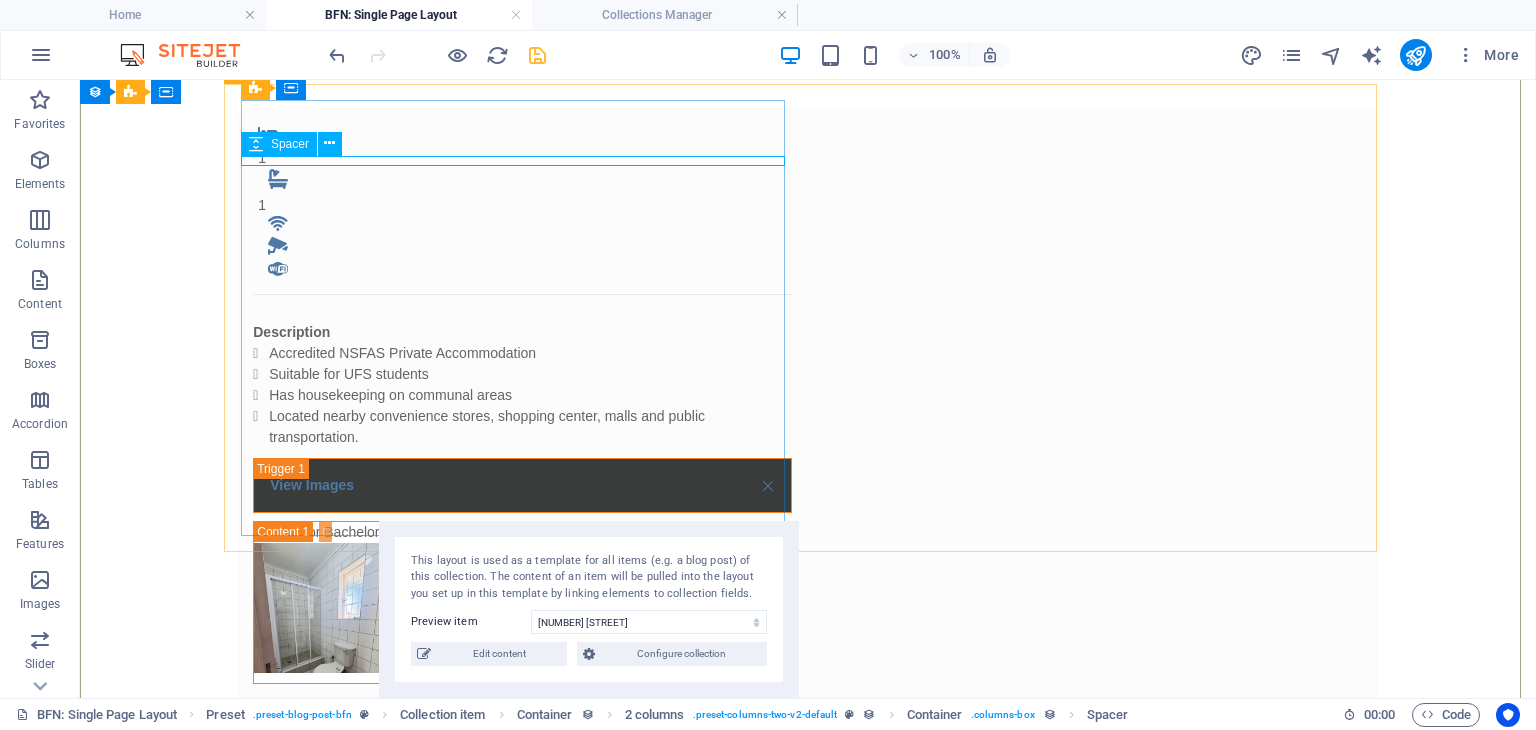 click at bounding box center (522, 317) 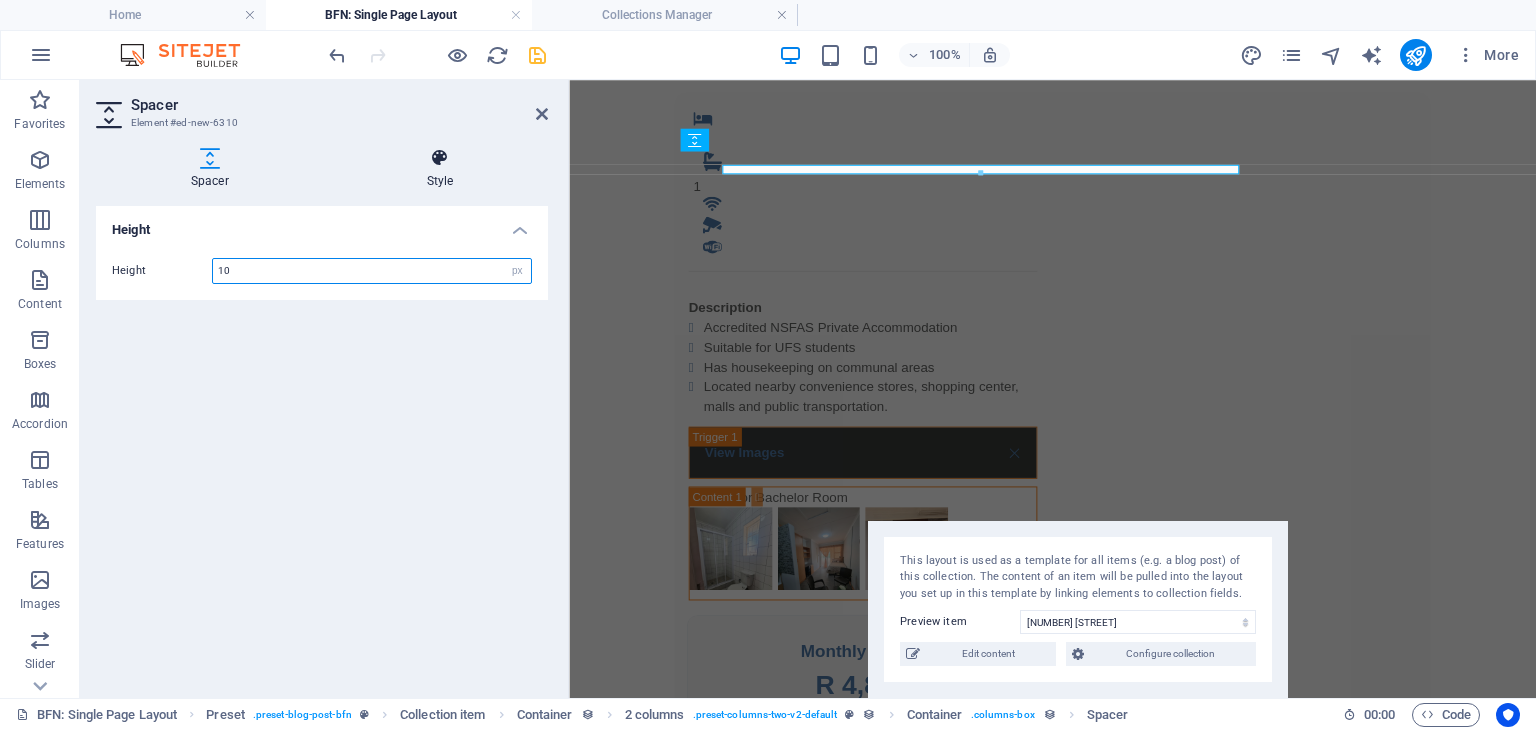scroll, scrollTop: 470, scrollLeft: 0, axis: vertical 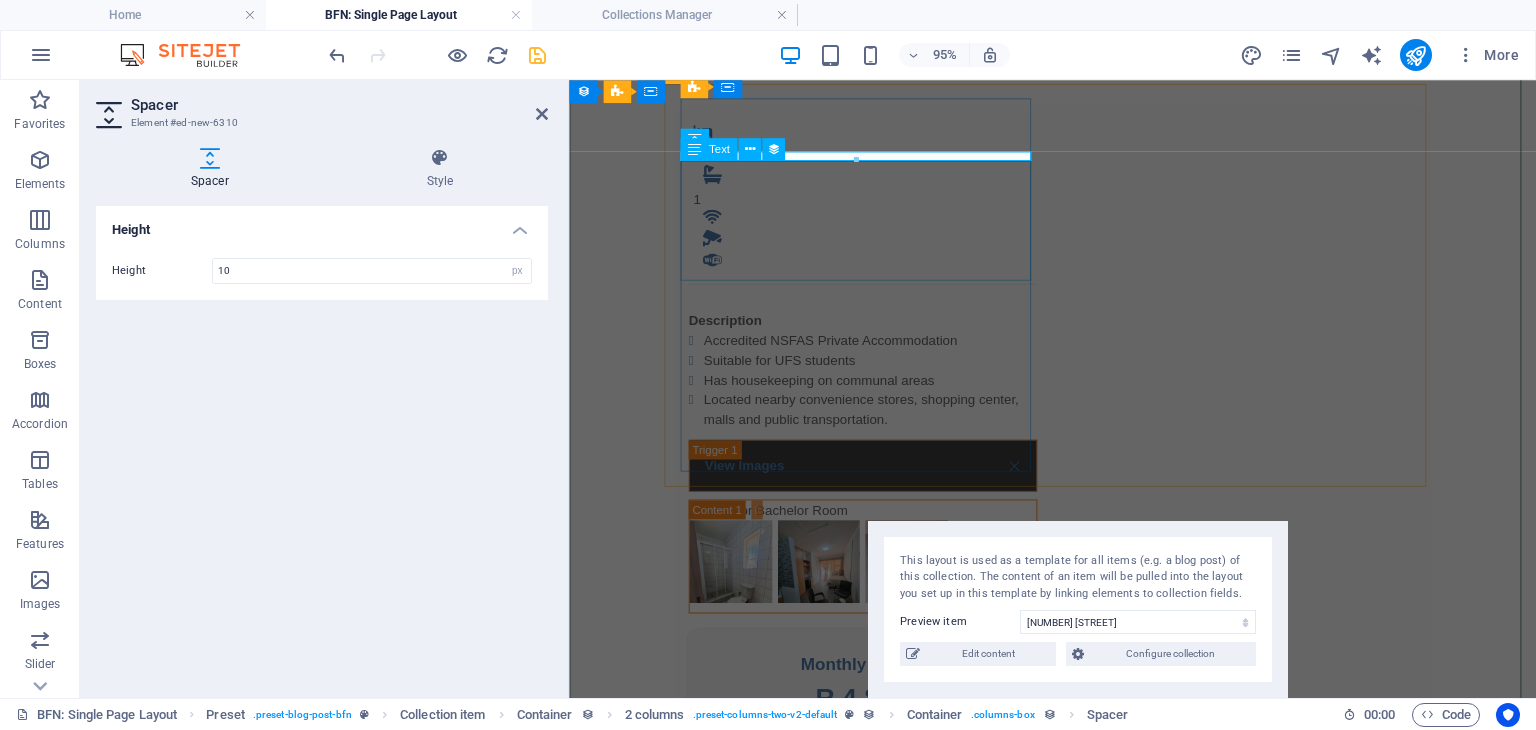 click on "Description Accredited NSFAS Private Accommodation  Suitable for UFS students Has housekeeping on communal areas Located nearby convenience stores, shopping center, malls and public transportation." at bounding box center [878, 385] 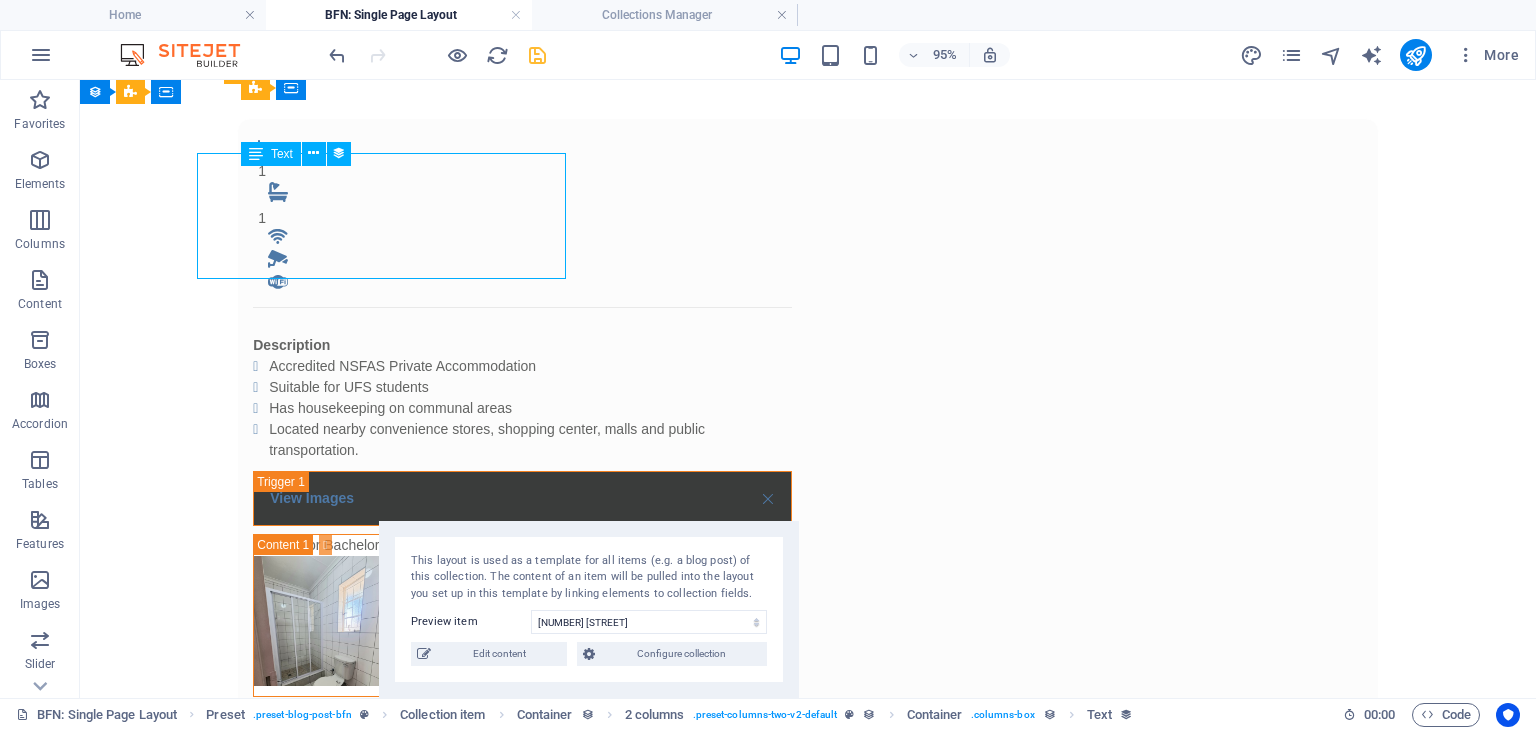 scroll, scrollTop: 483, scrollLeft: 0, axis: vertical 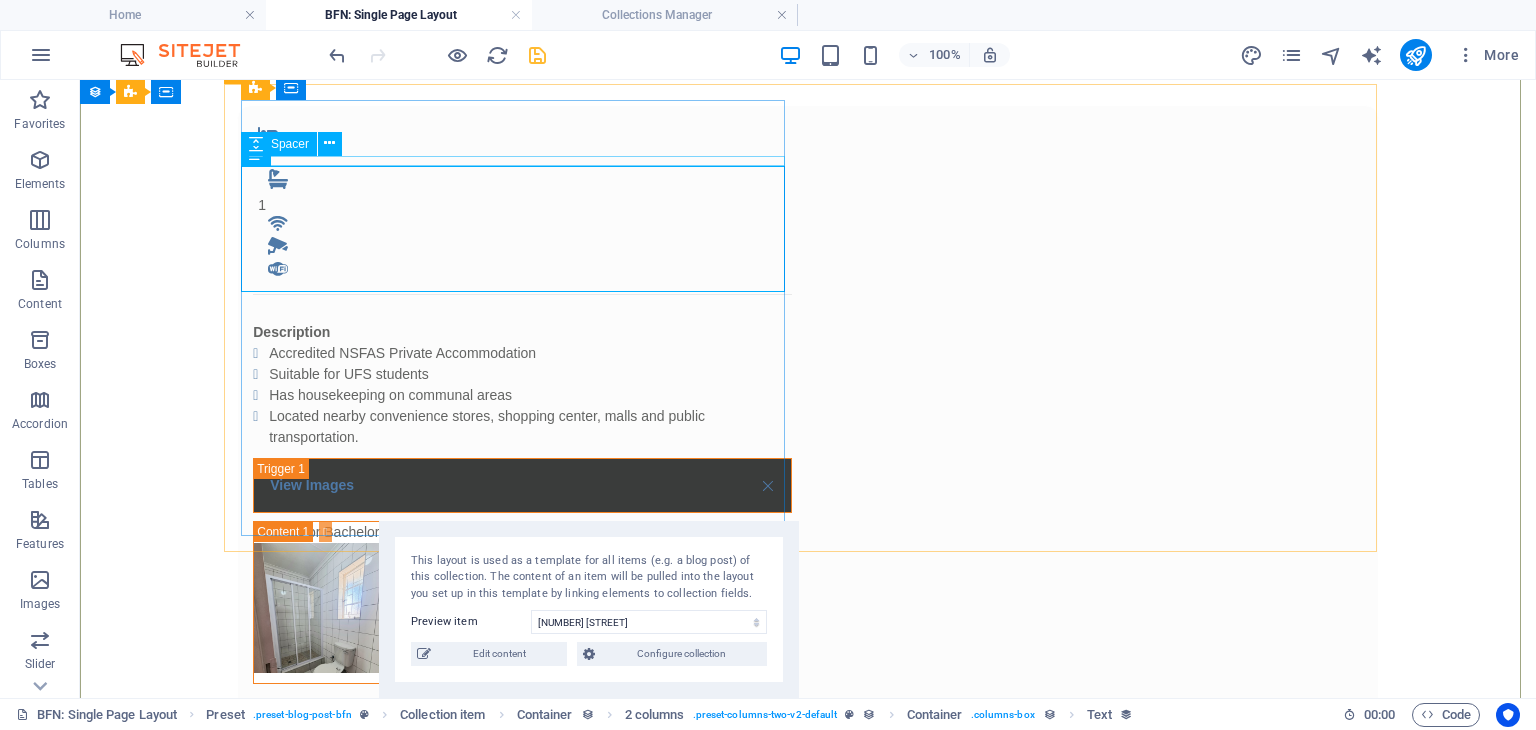 drag, startPoint x: 549, startPoint y: 162, endPoint x: 532, endPoint y: 156, distance: 18.027756 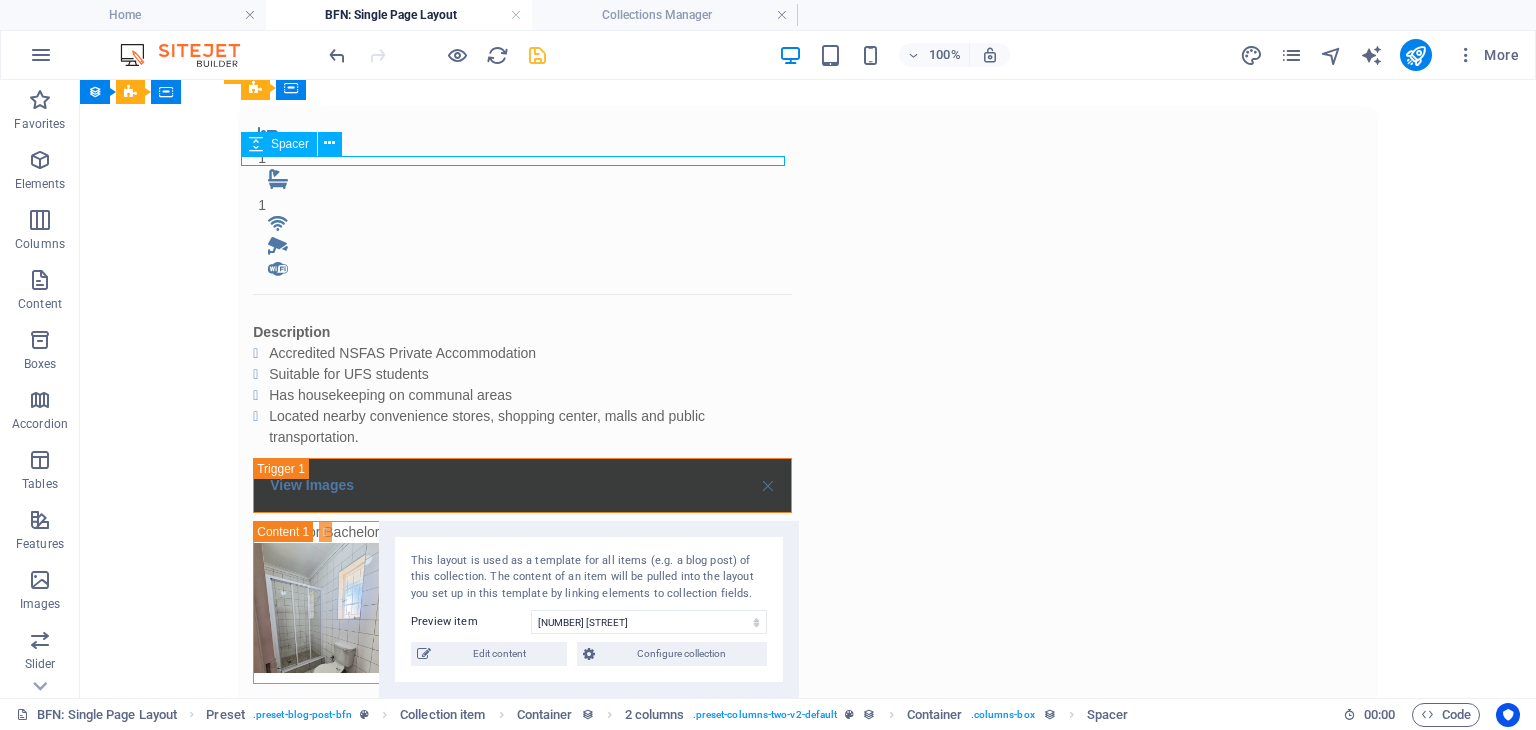 click at bounding box center (522, 317) 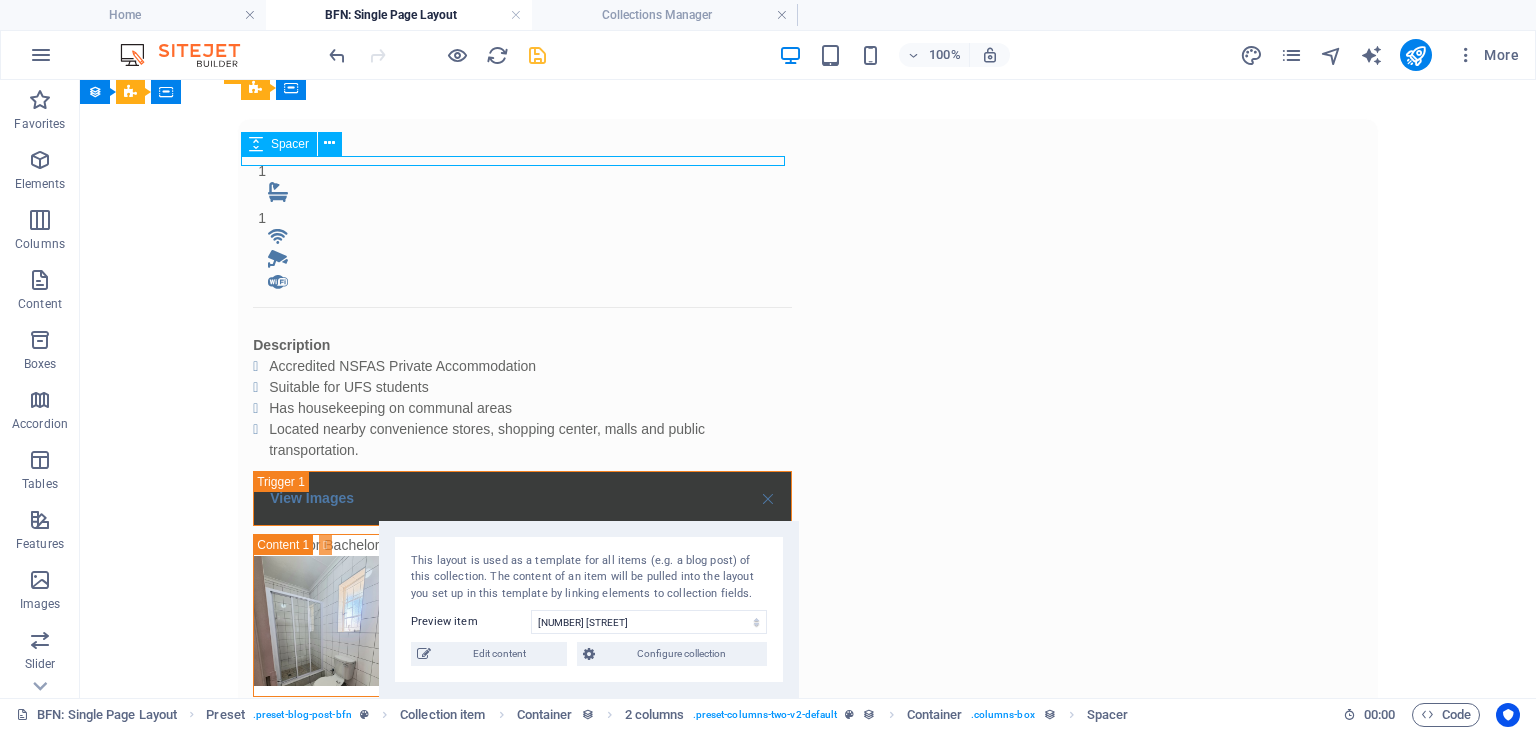 select on "px" 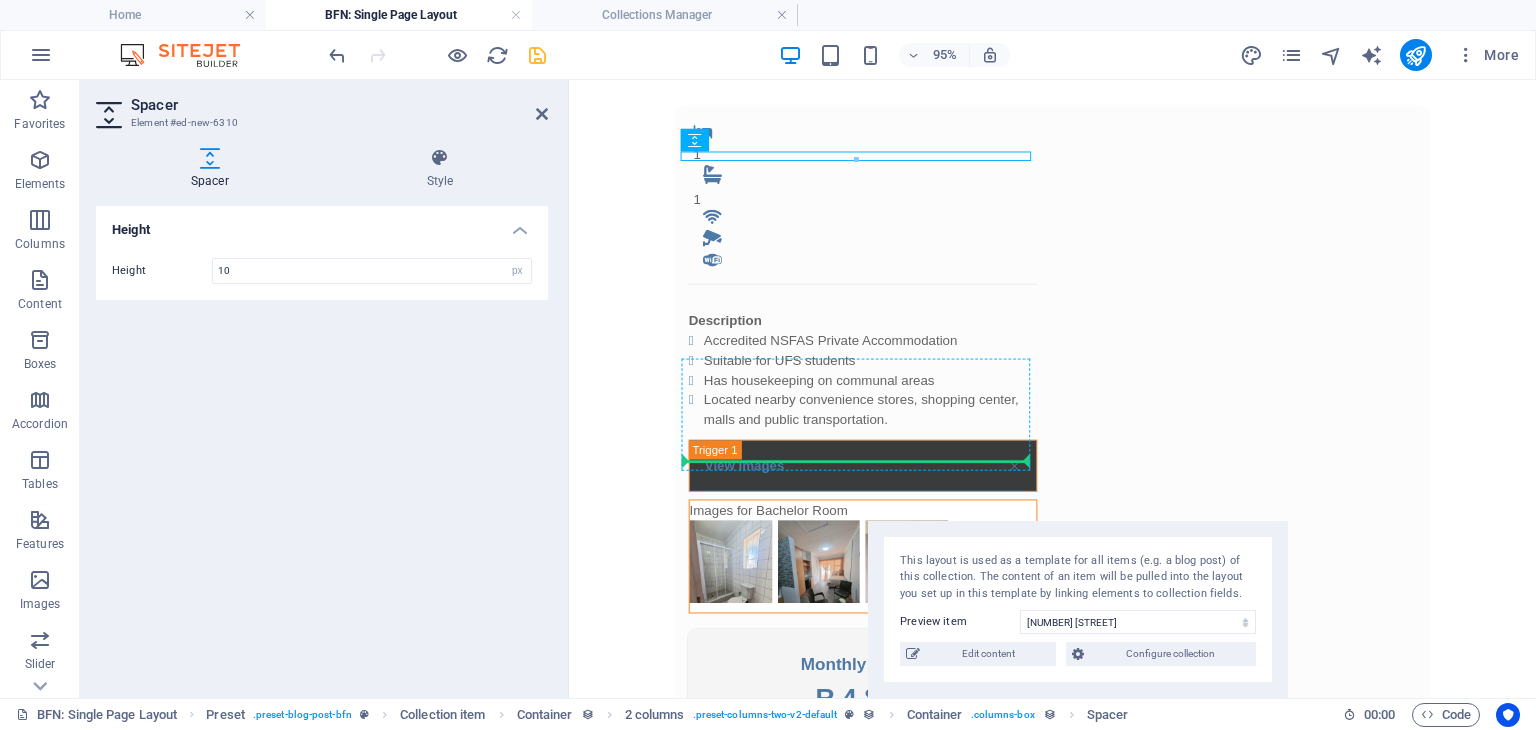 drag, startPoint x: 1270, startPoint y: 220, endPoint x: 724, endPoint y: 474, distance: 602.18933 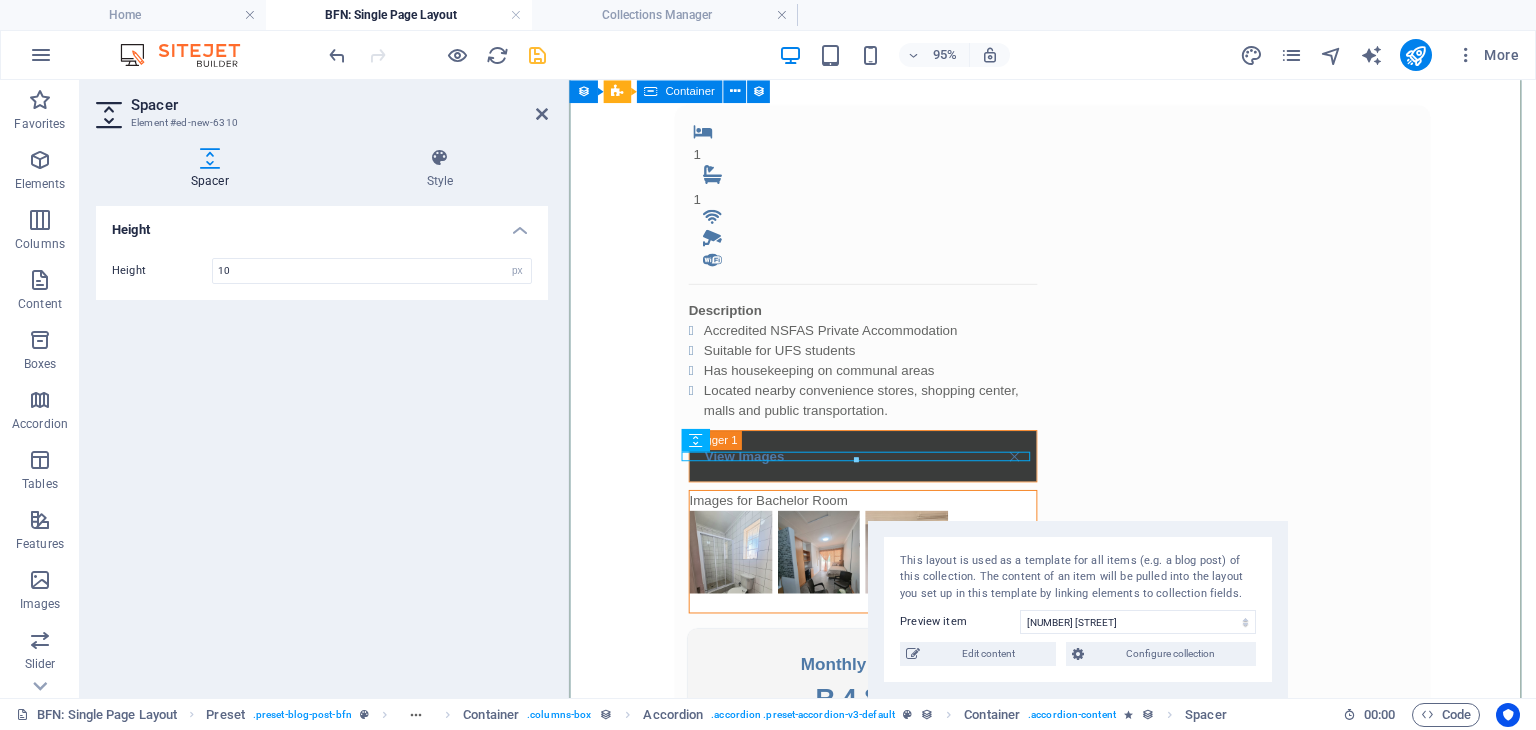 click on "1 1 Description Accredited NSFAS Private Accommodation  Suitable for UFS students Has housekeeping on communal areas Located nearby convenience stores, shopping center, malls and public transportation. View Images Images for Bachelor Room Monthly Rental R 4,800 Once-off Fees Admin Fee:   500 Key deposit:   200 Download Form Images" at bounding box center [1078, 664] 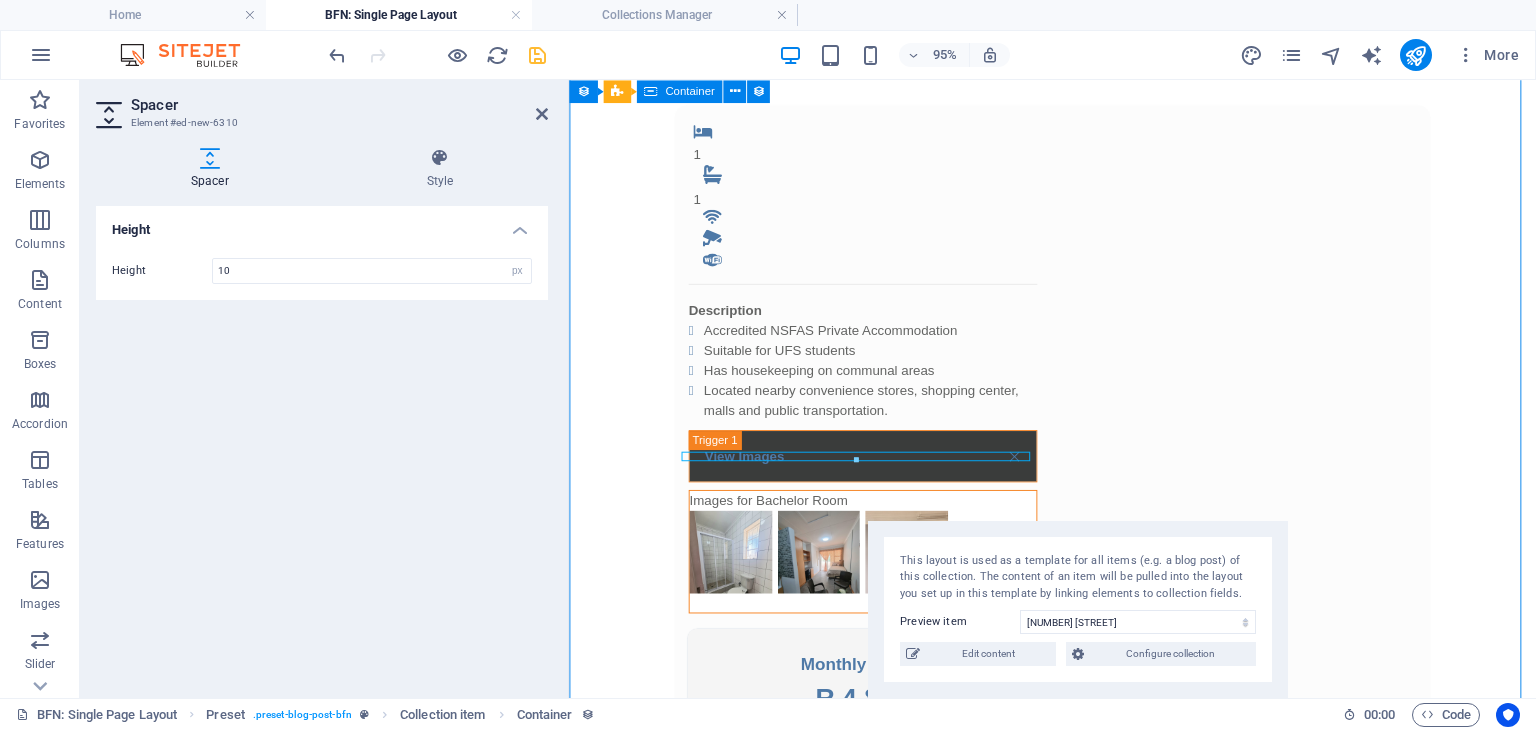 scroll, scrollTop: 483, scrollLeft: 0, axis: vertical 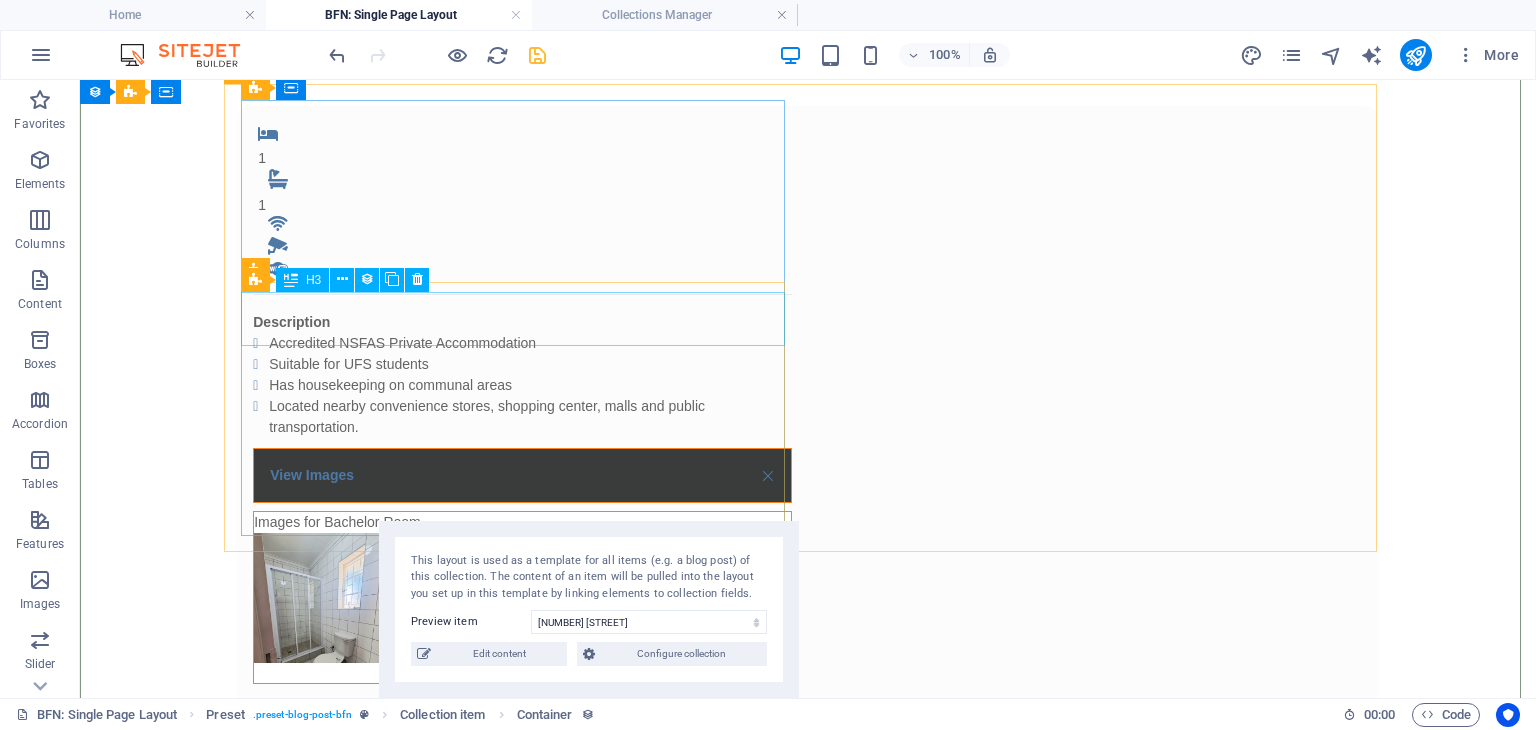 click on "View Images" at bounding box center (522, 475) 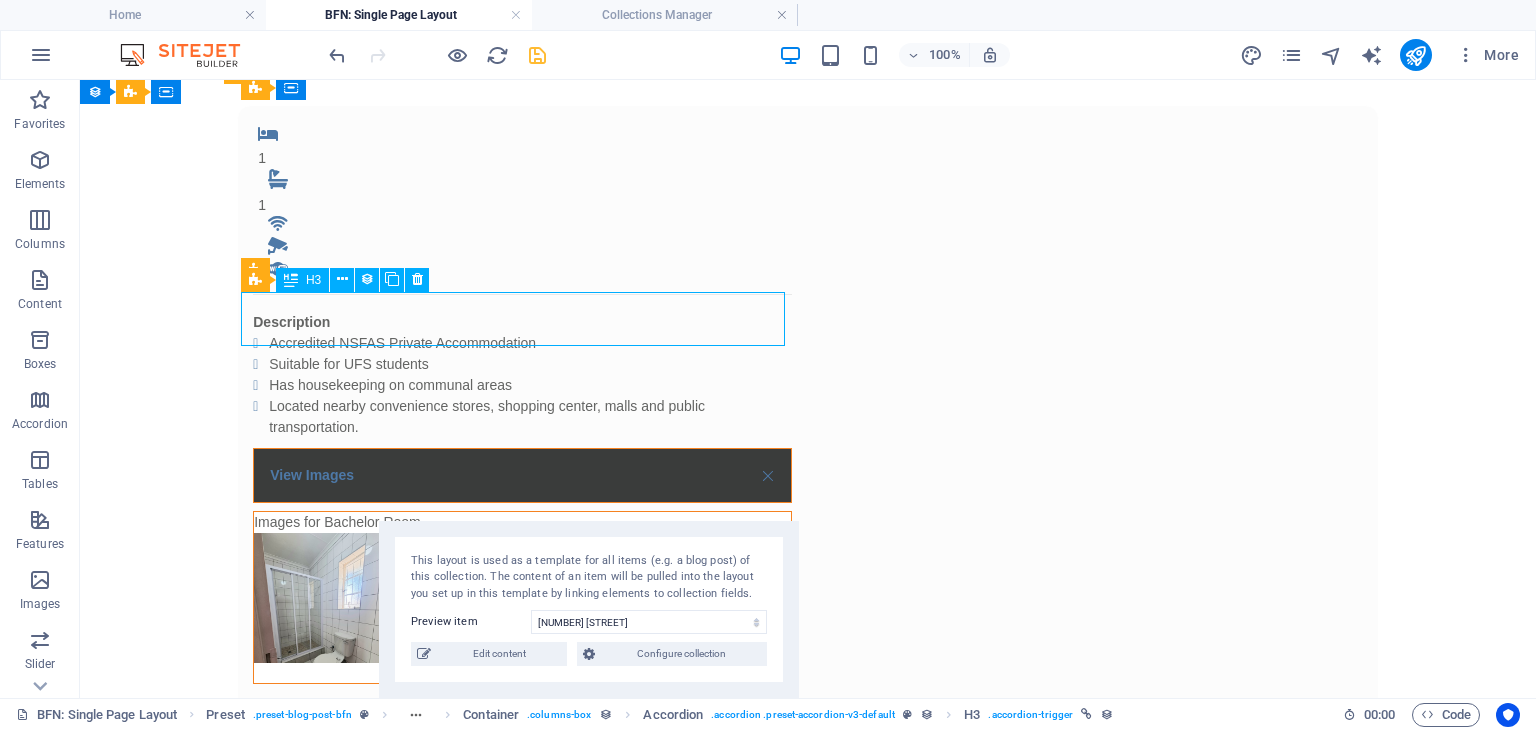 click on "View Images" at bounding box center [522, 475] 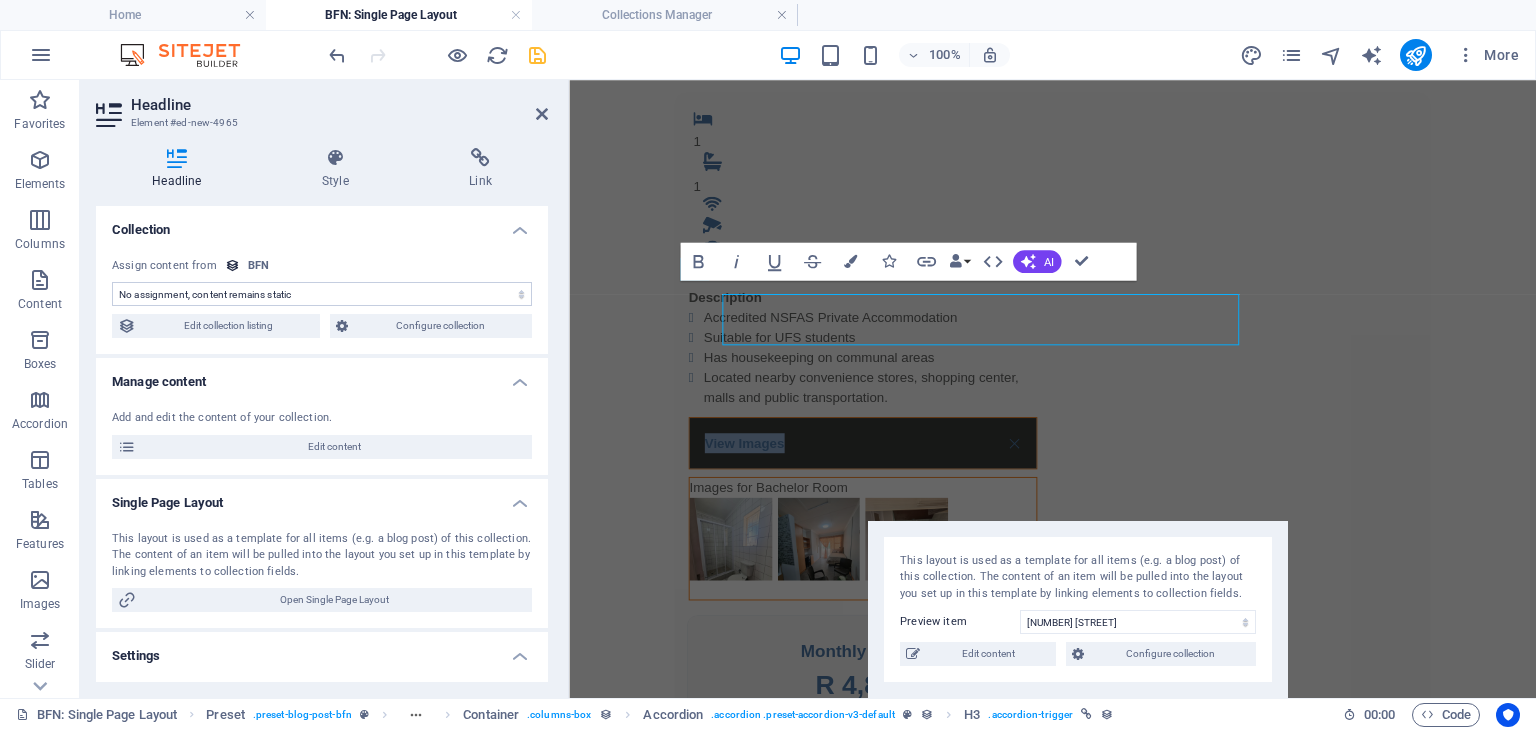 scroll, scrollTop: 470, scrollLeft: 0, axis: vertical 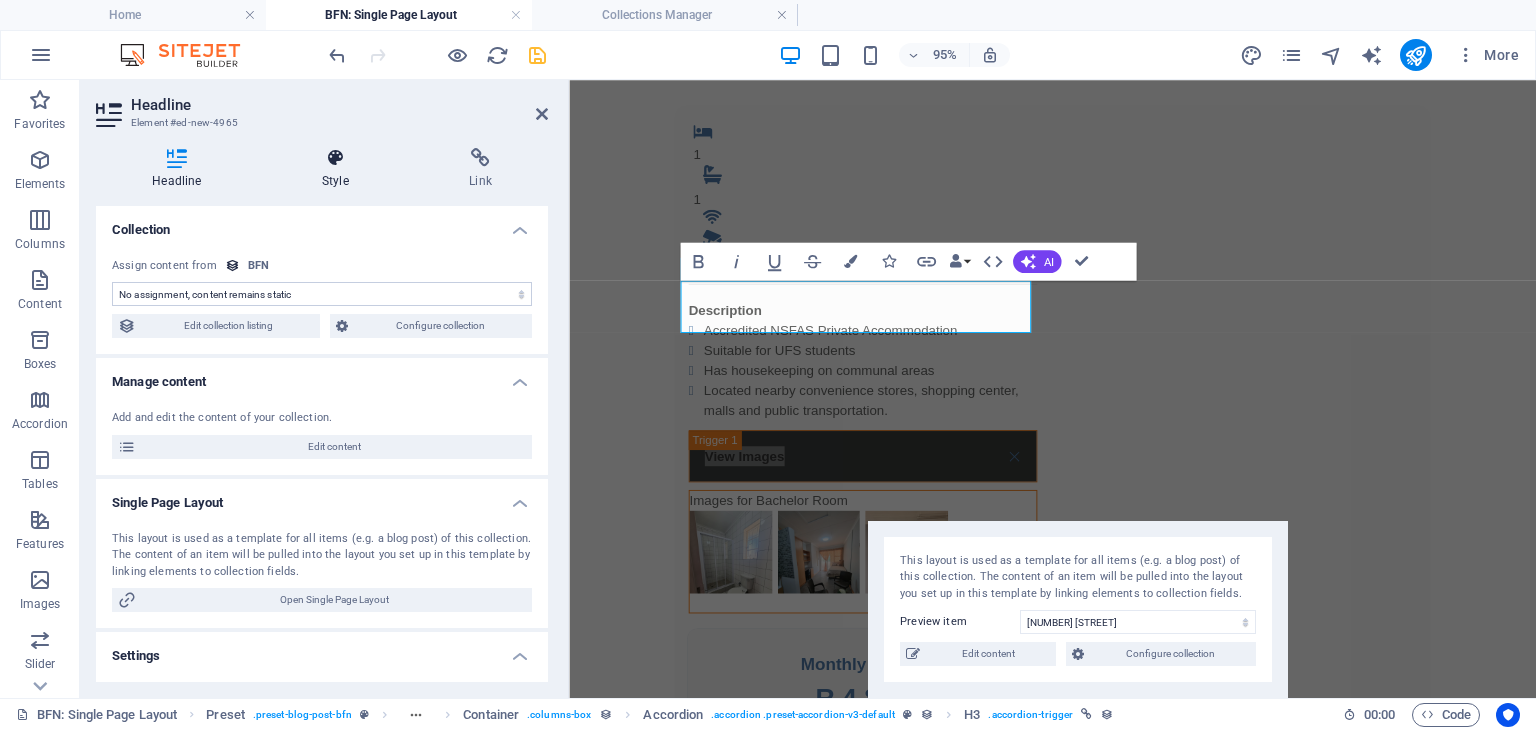 click on "Style" at bounding box center [339, 169] 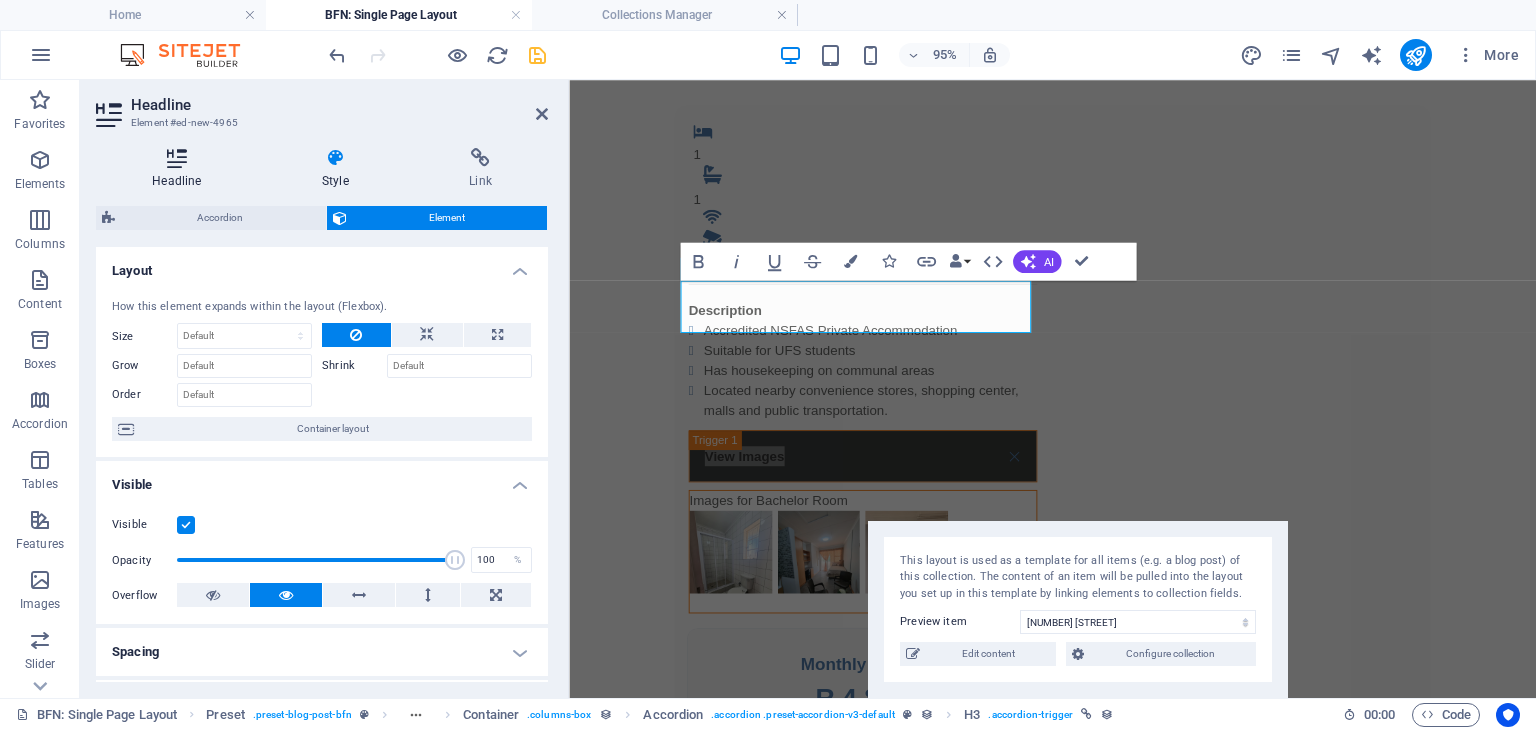 click on "Headline" at bounding box center [181, 169] 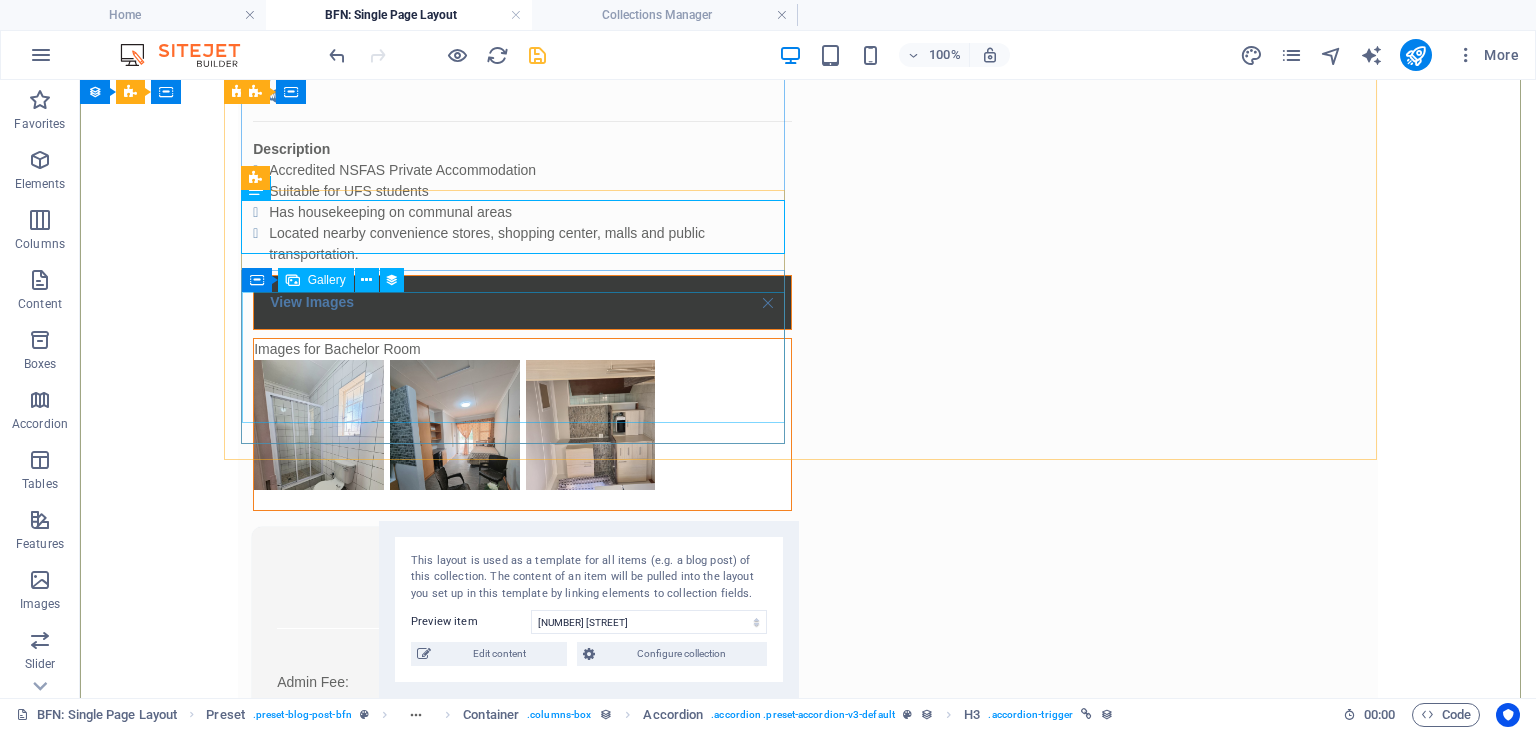 scroll, scrollTop: 575, scrollLeft: 0, axis: vertical 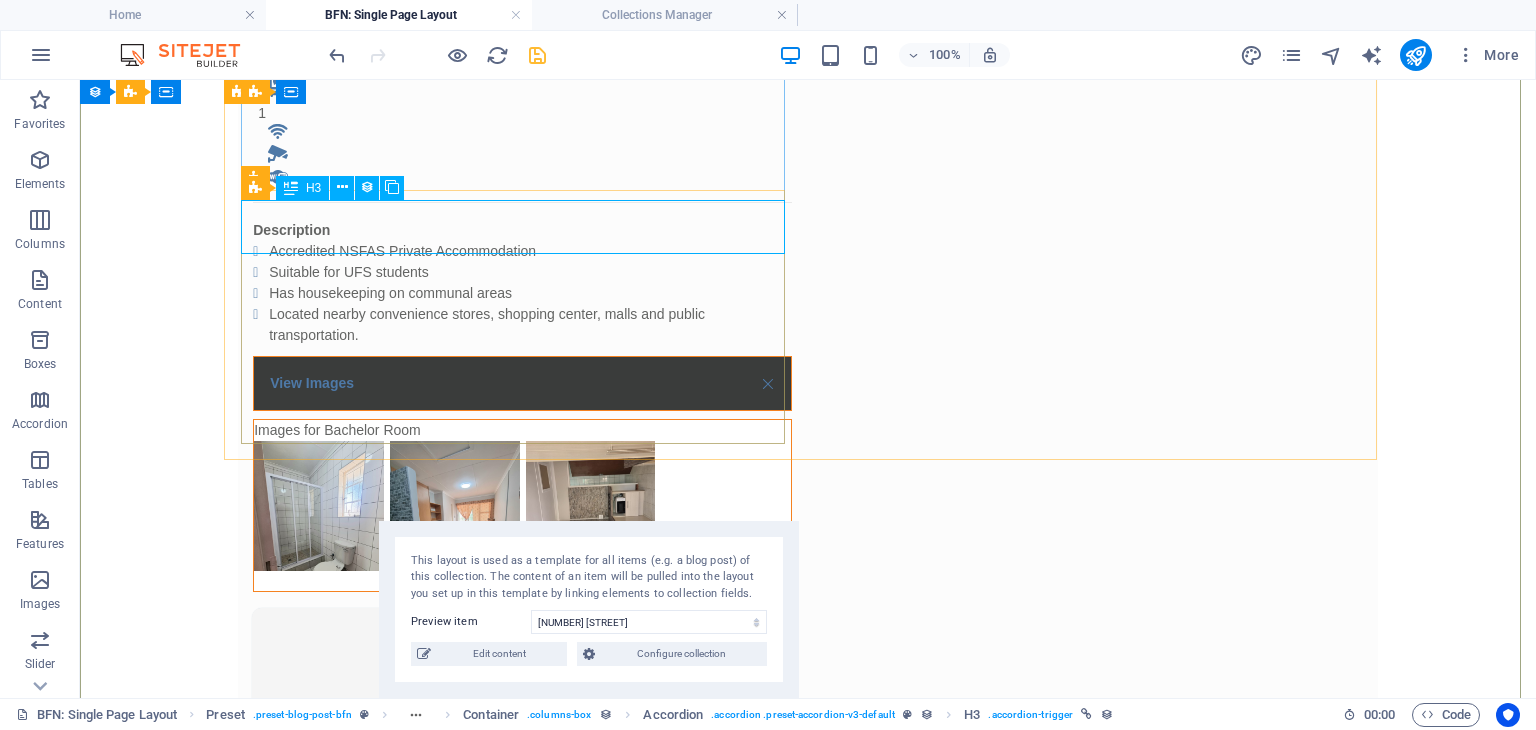 click on "View Images" at bounding box center [522, 383] 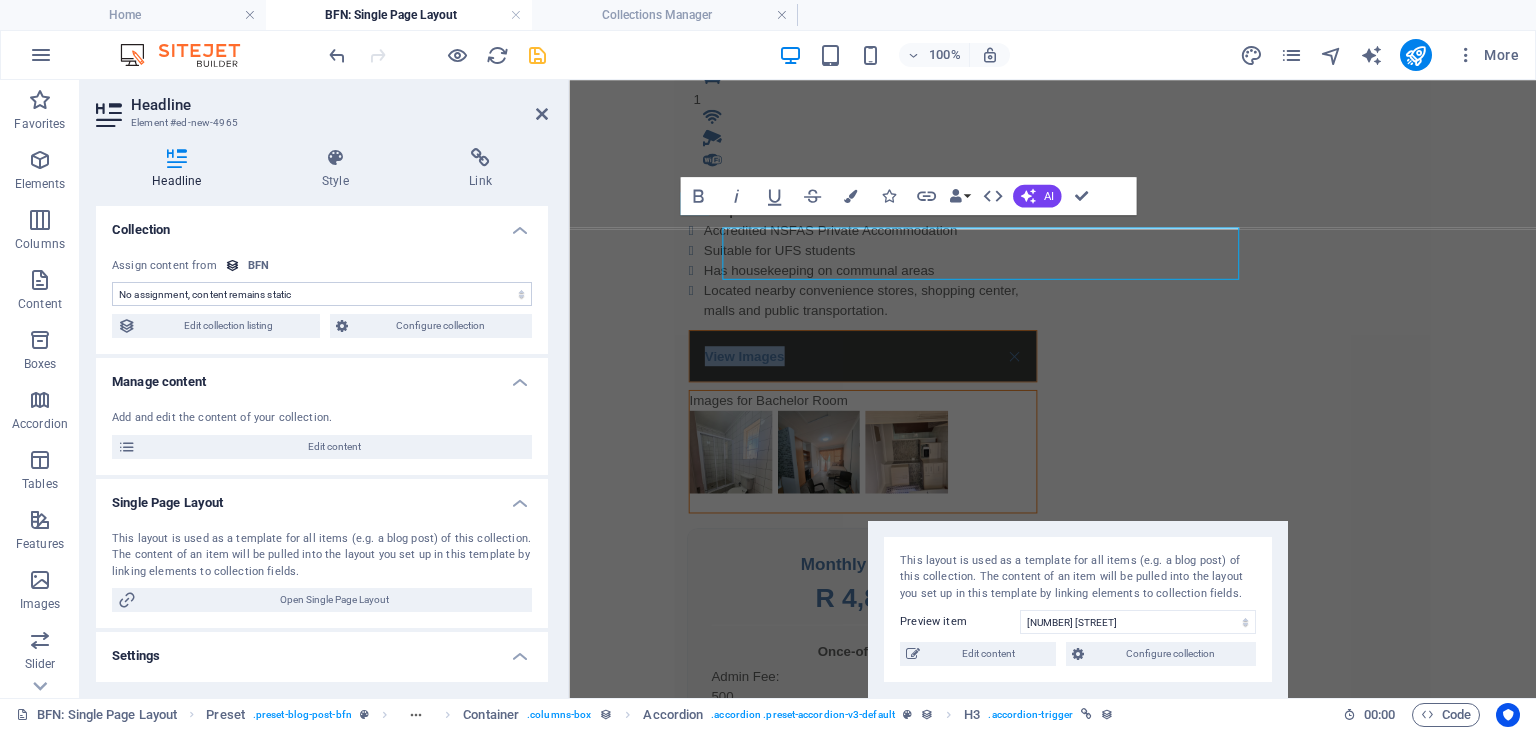 scroll, scrollTop: 540, scrollLeft: 0, axis: vertical 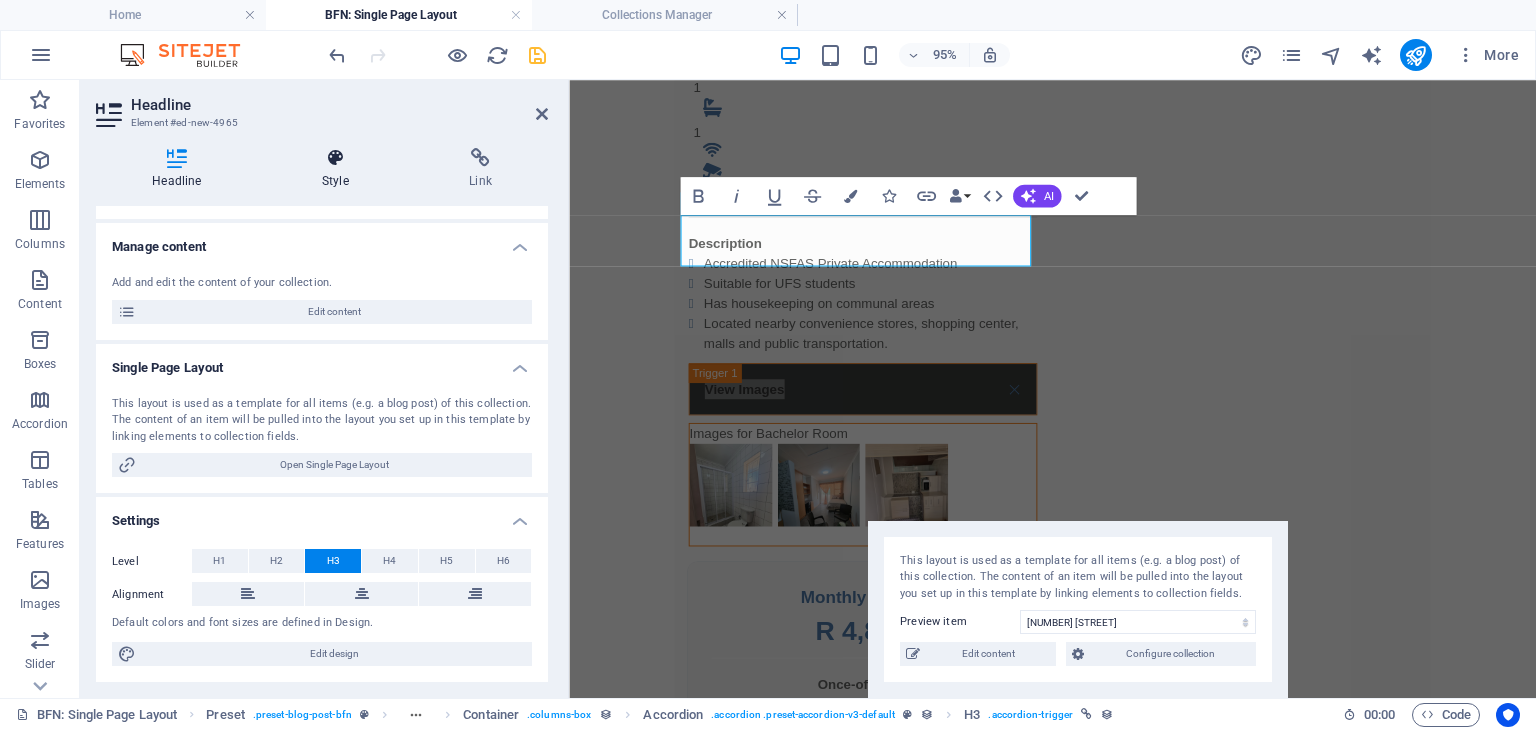 click at bounding box center [335, 158] 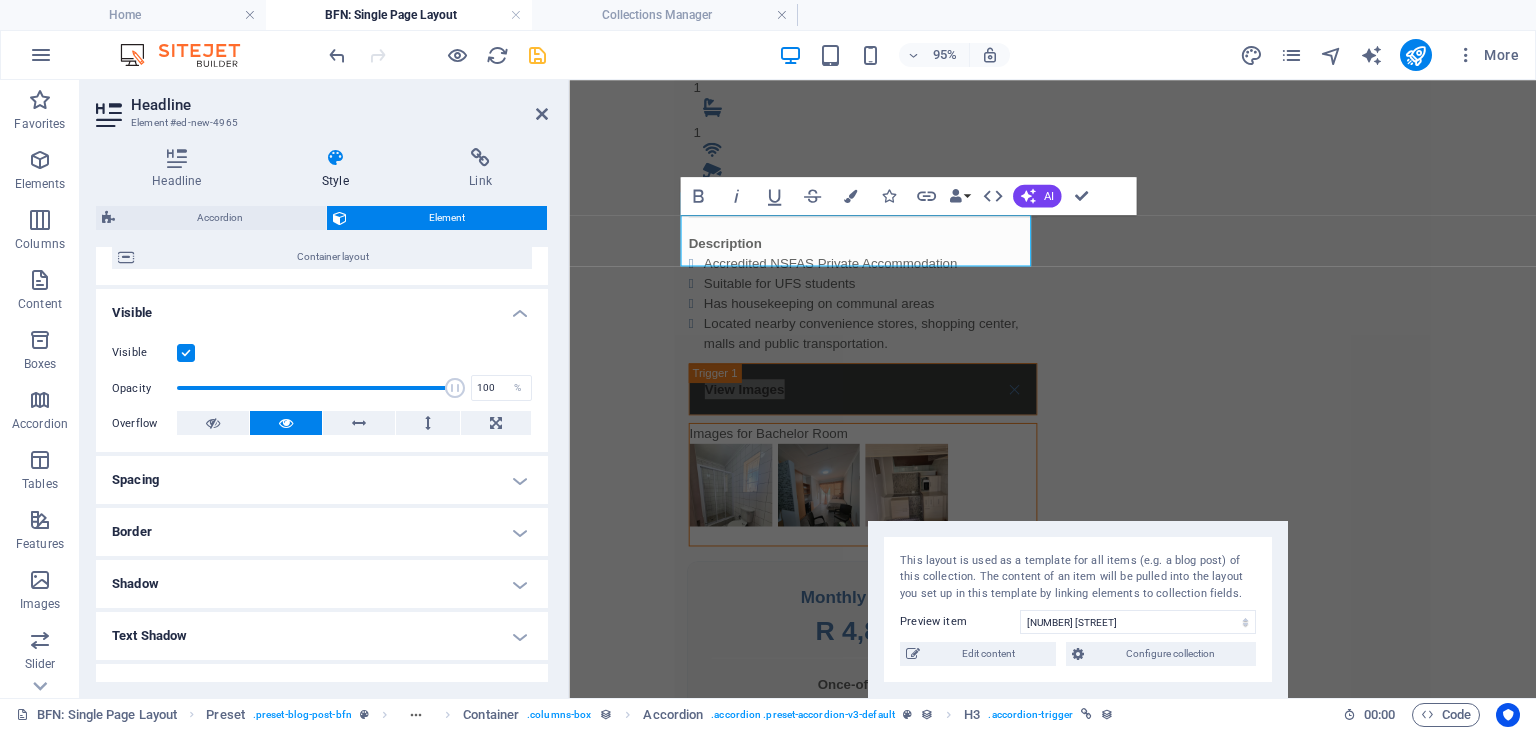 scroll, scrollTop: 0, scrollLeft: 0, axis: both 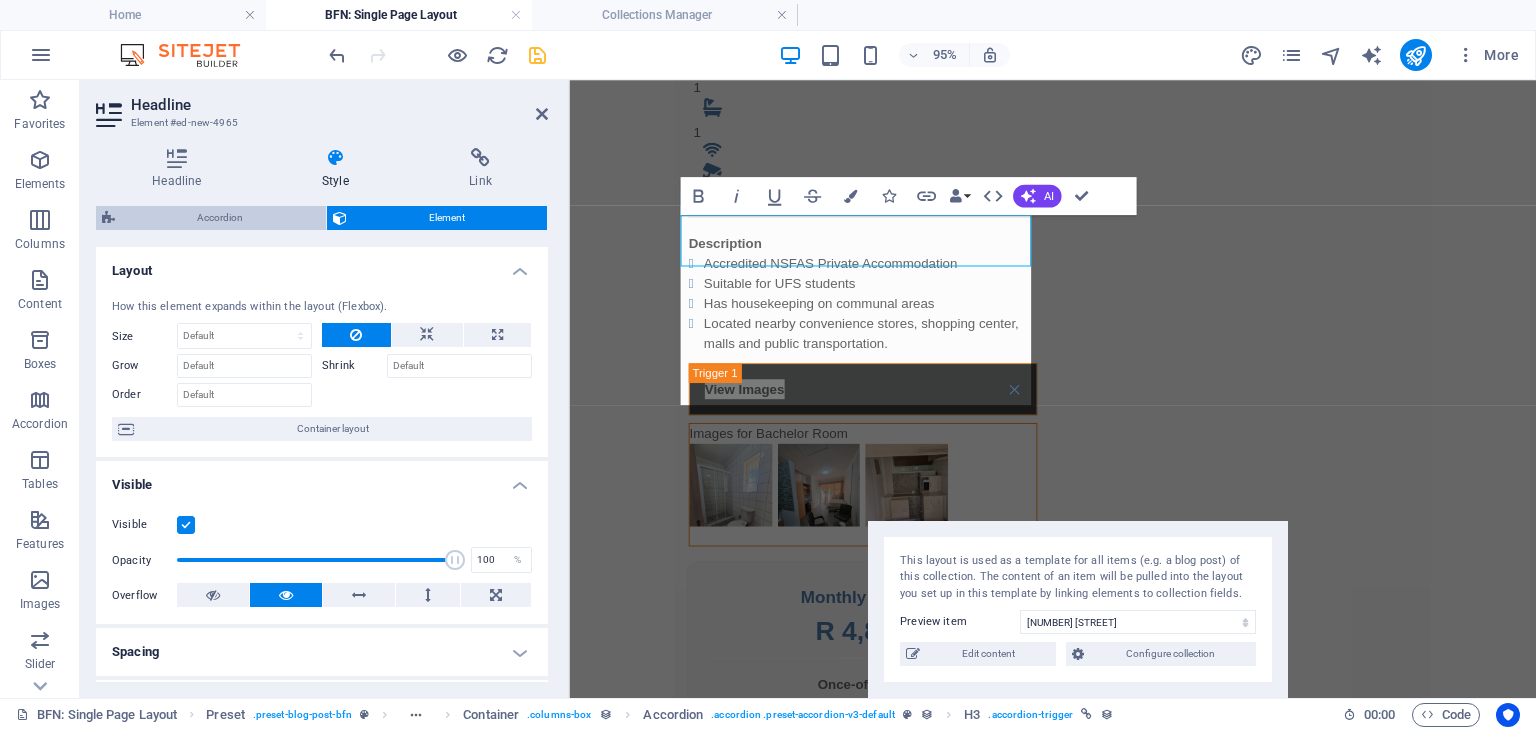 click on "Accordion" at bounding box center [220, 218] 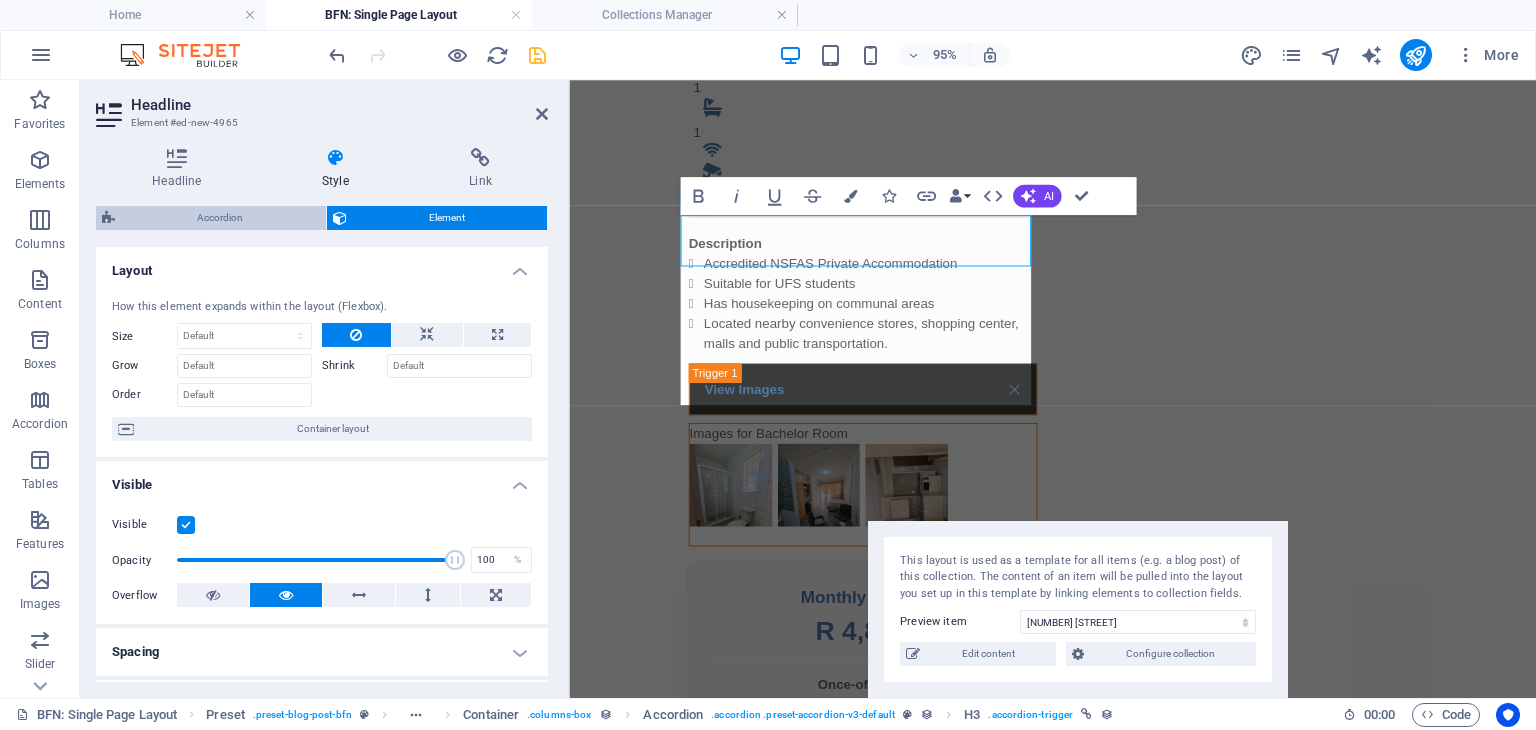 select on "rem" 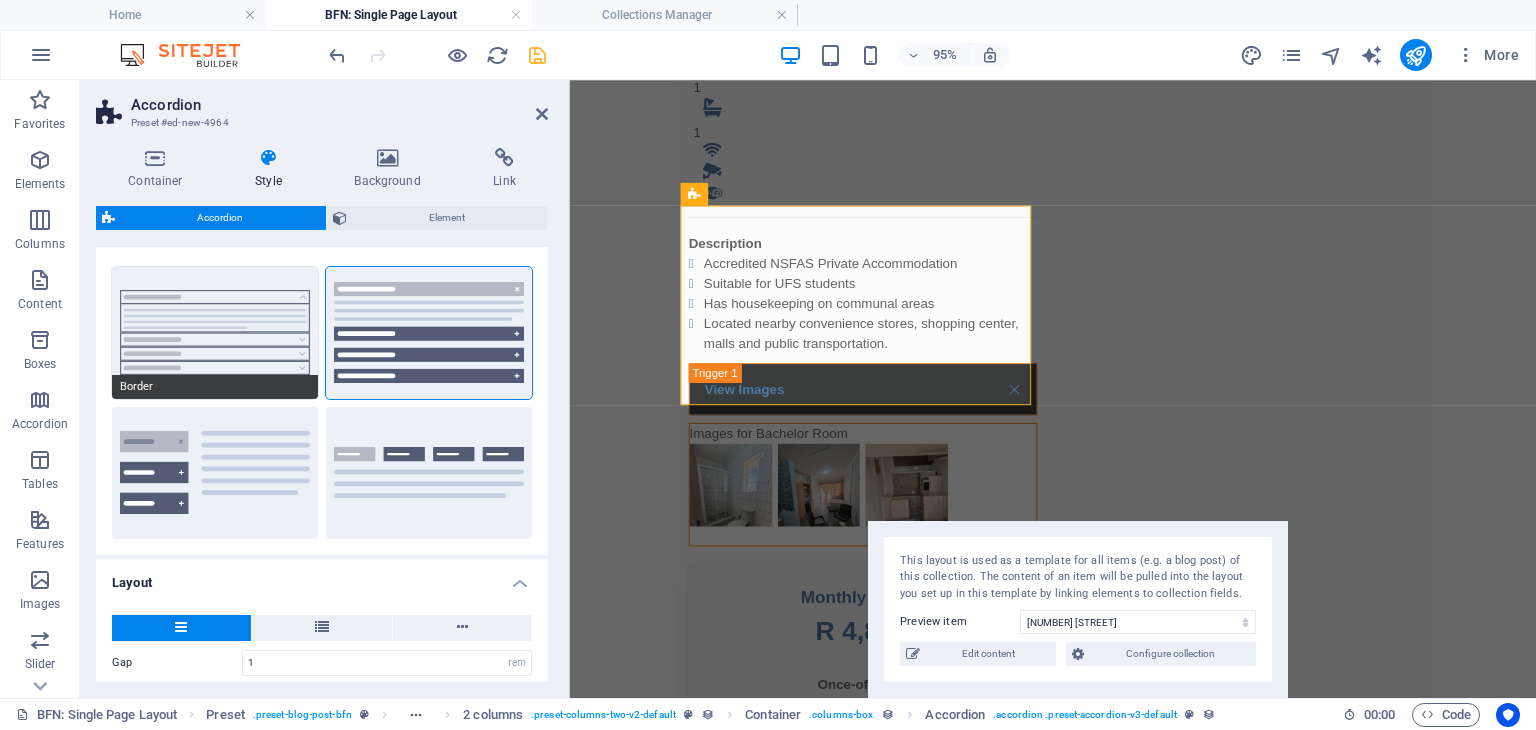 scroll, scrollTop: 228, scrollLeft: 0, axis: vertical 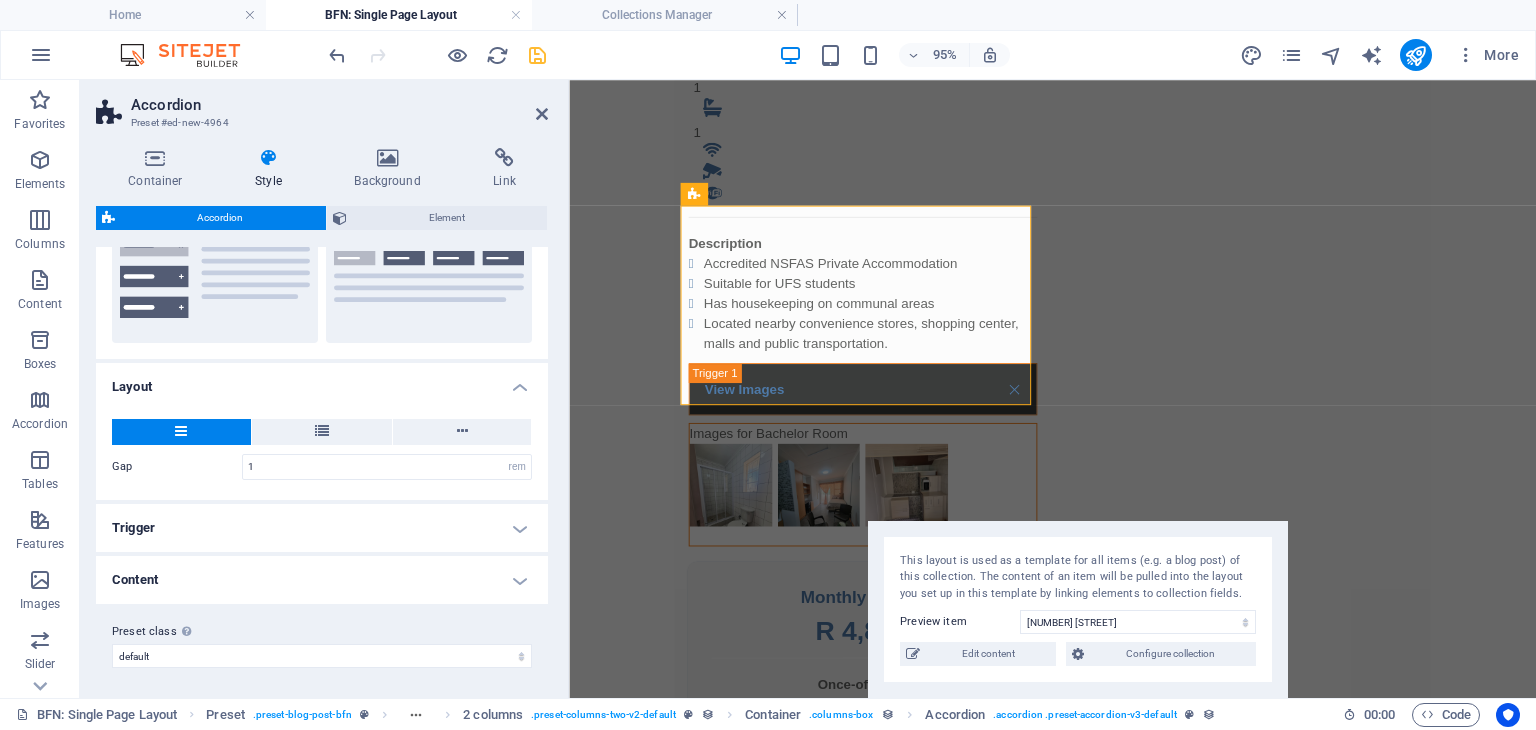 click on "Trigger" at bounding box center [322, 528] 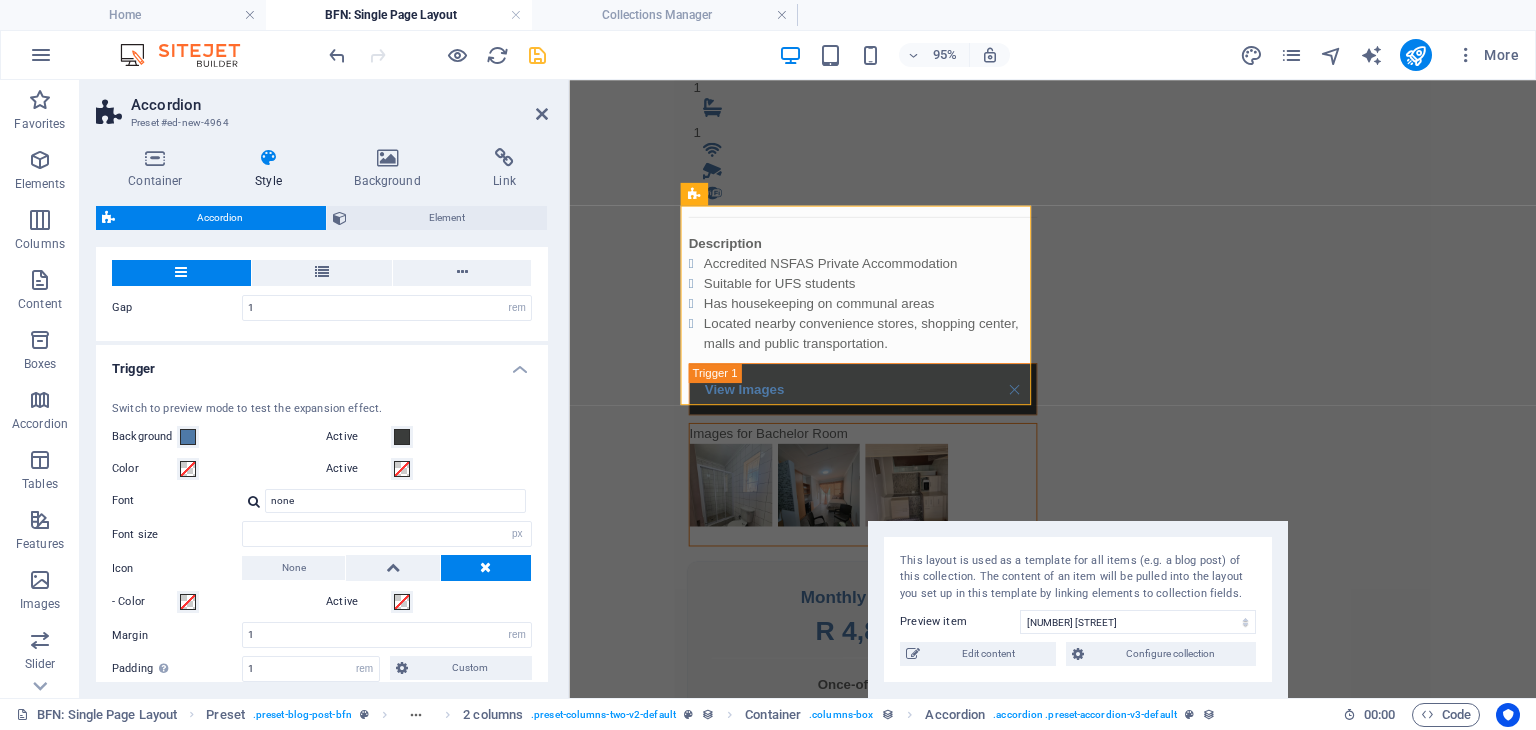scroll, scrollTop: 389, scrollLeft: 0, axis: vertical 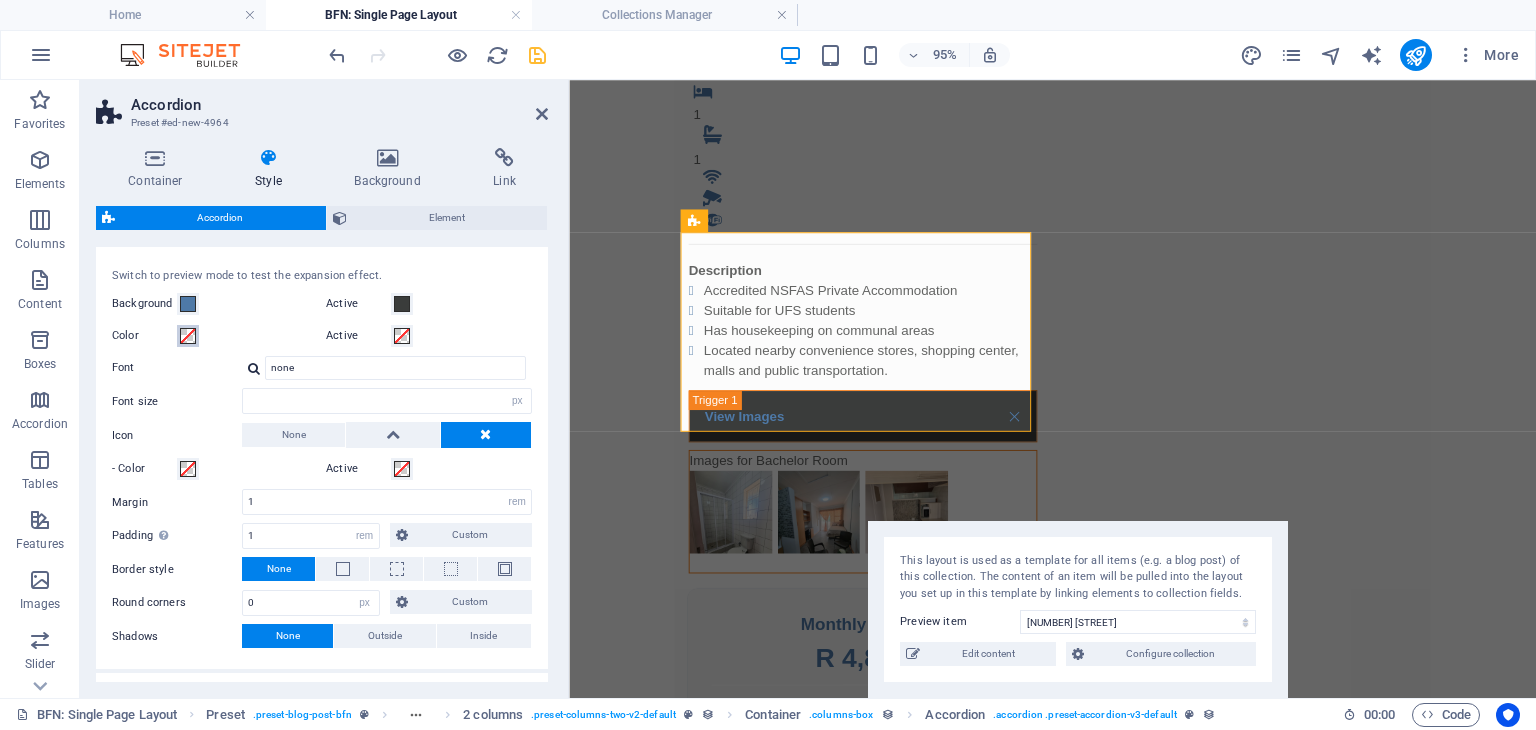 click at bounding box center (188, 336) 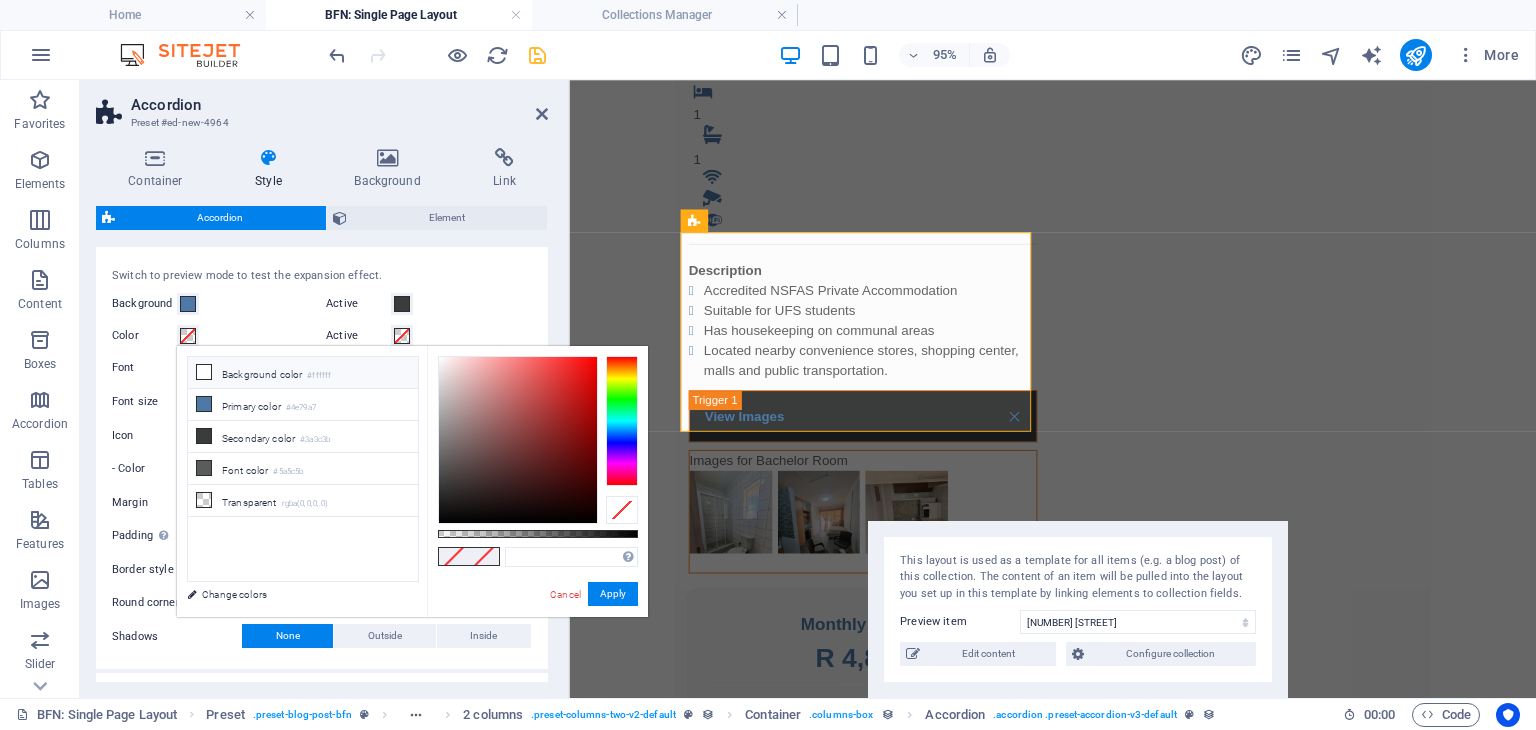 click at bounding box center [204, 372] 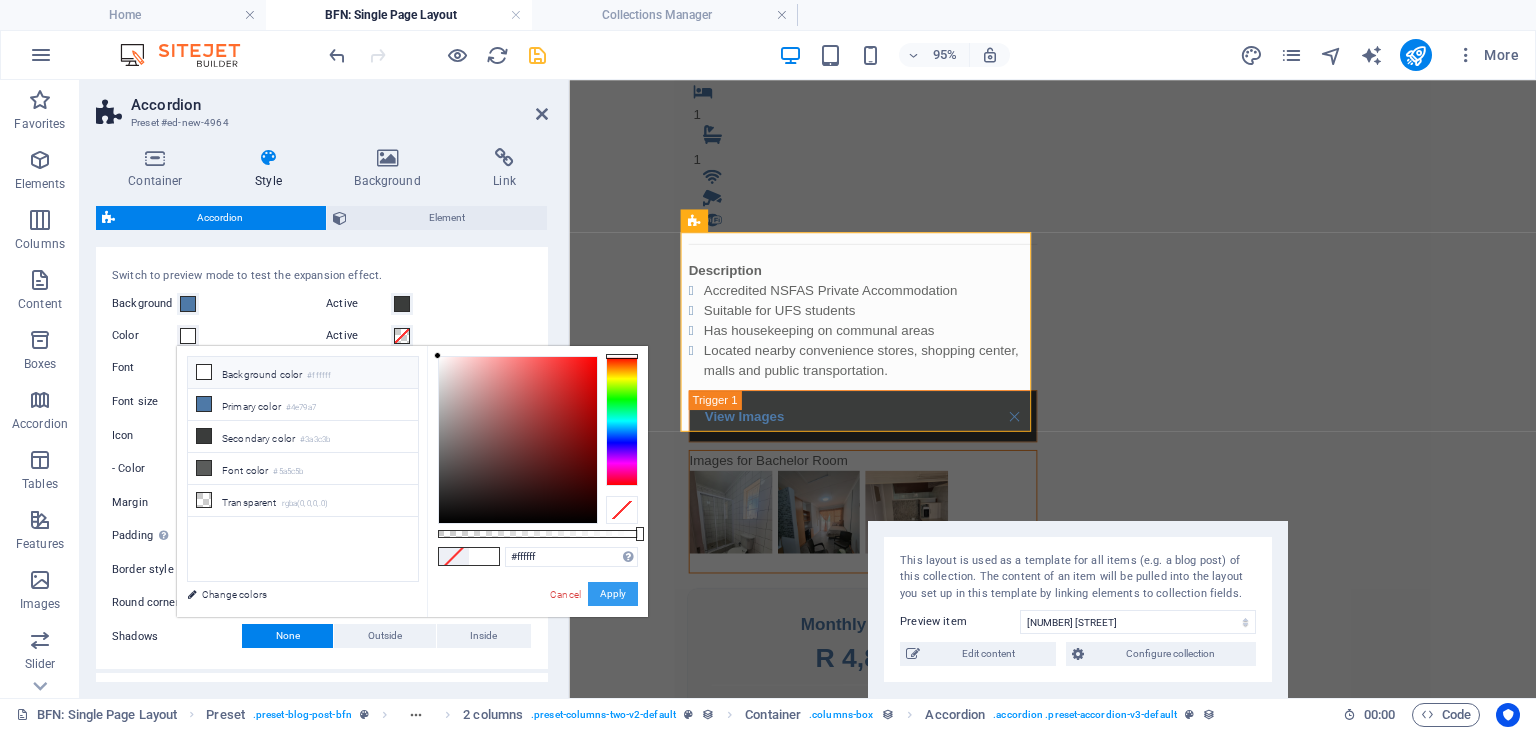 click on "Apply" at bounding box center (613, 594) 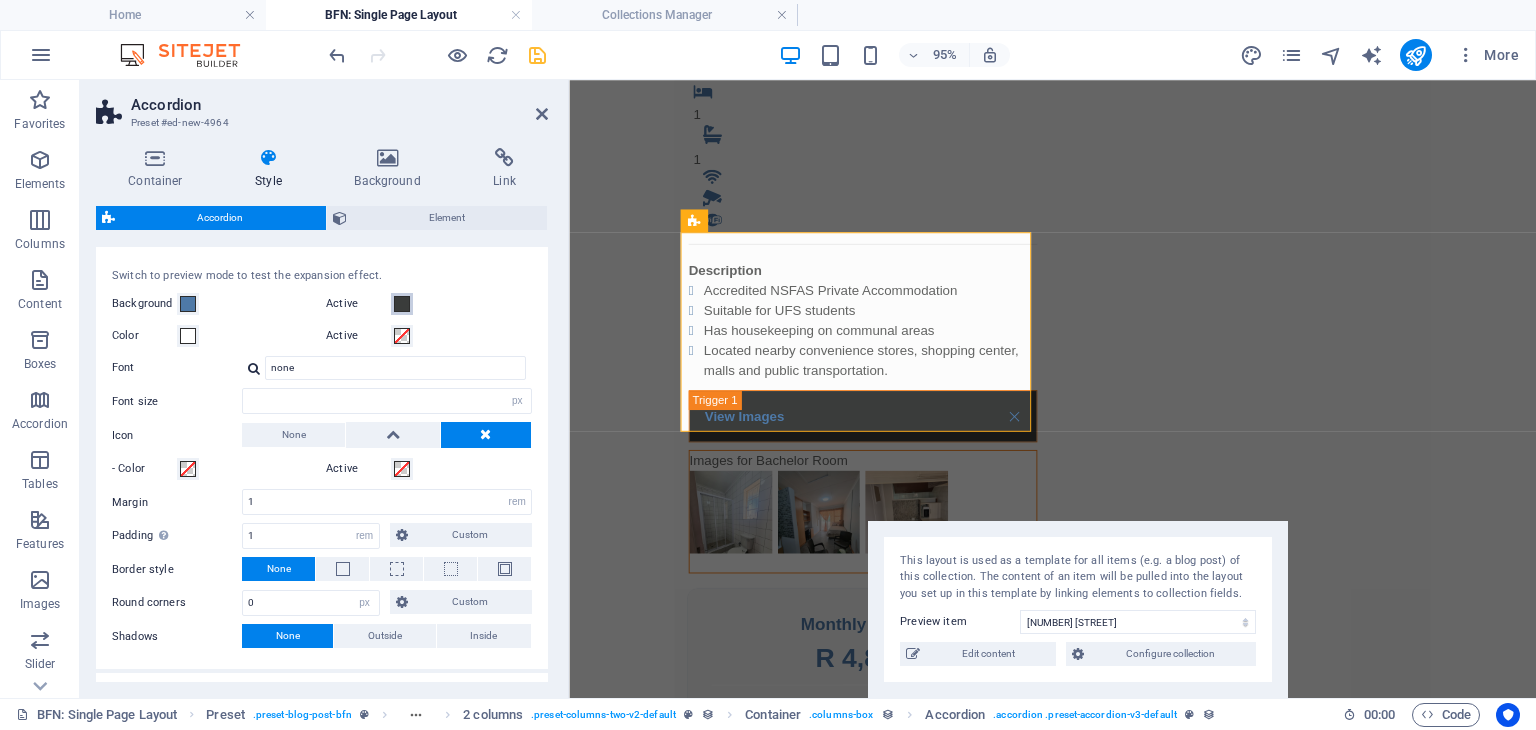 click at bounding box center (402, 304) 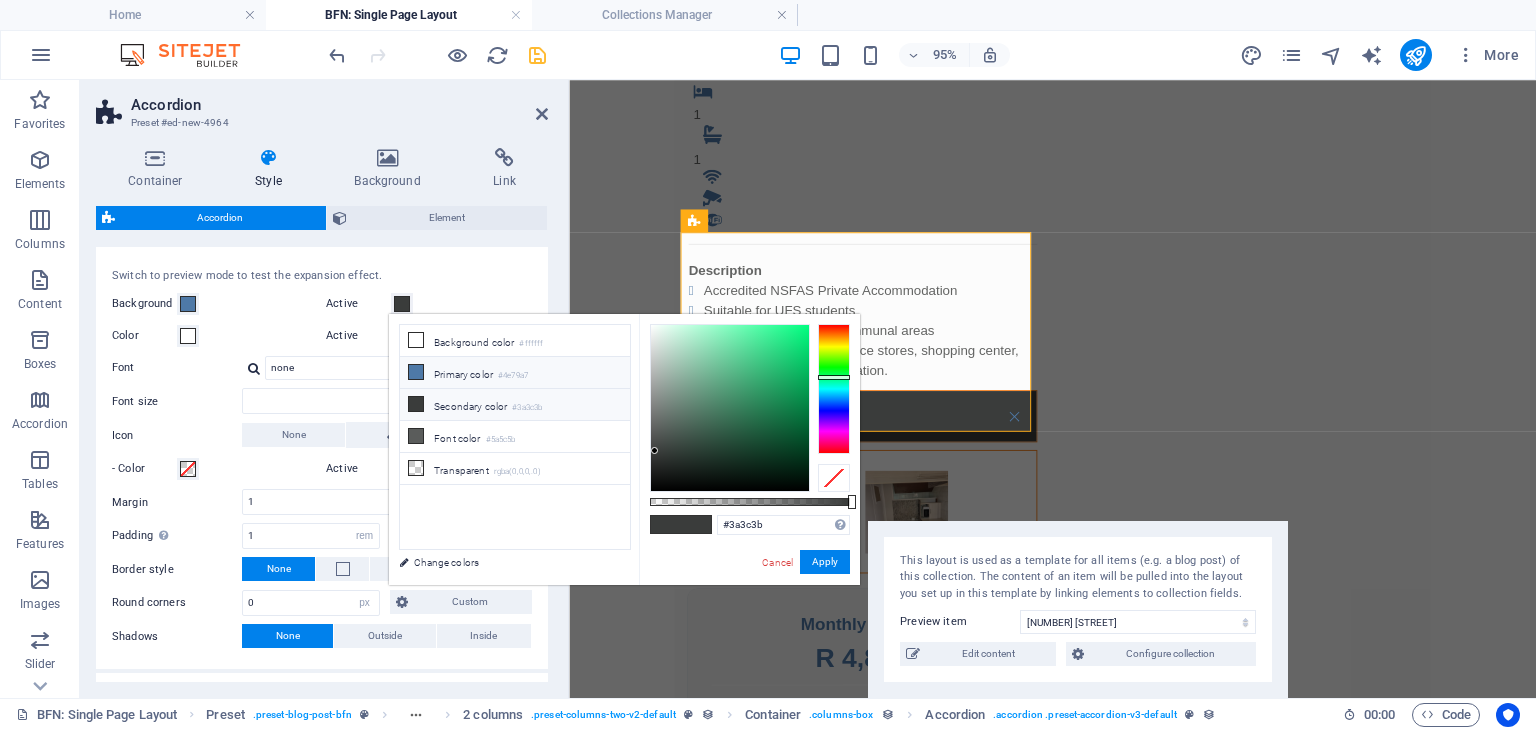 type 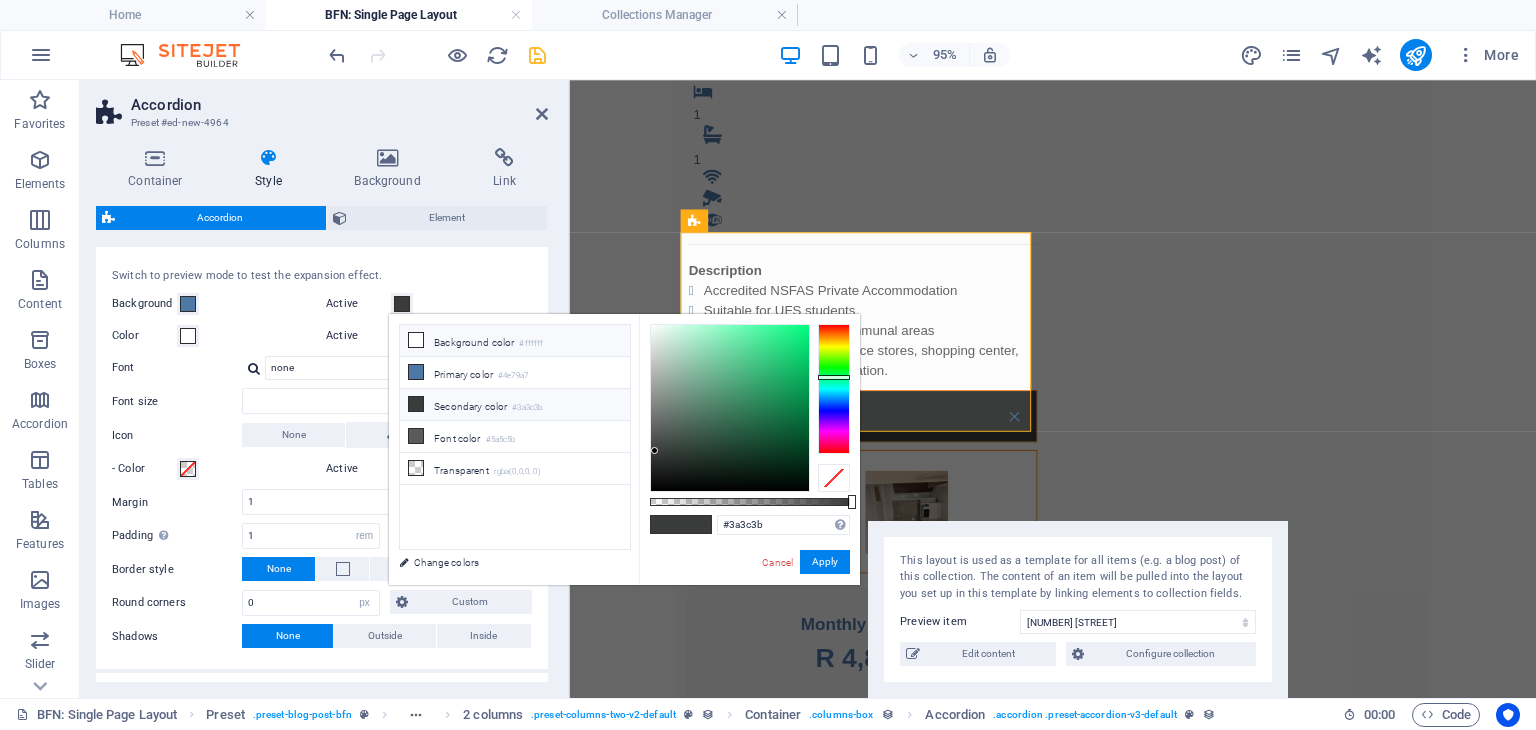 click on "Background color
#ffffff" at bounding box center [515, 341] 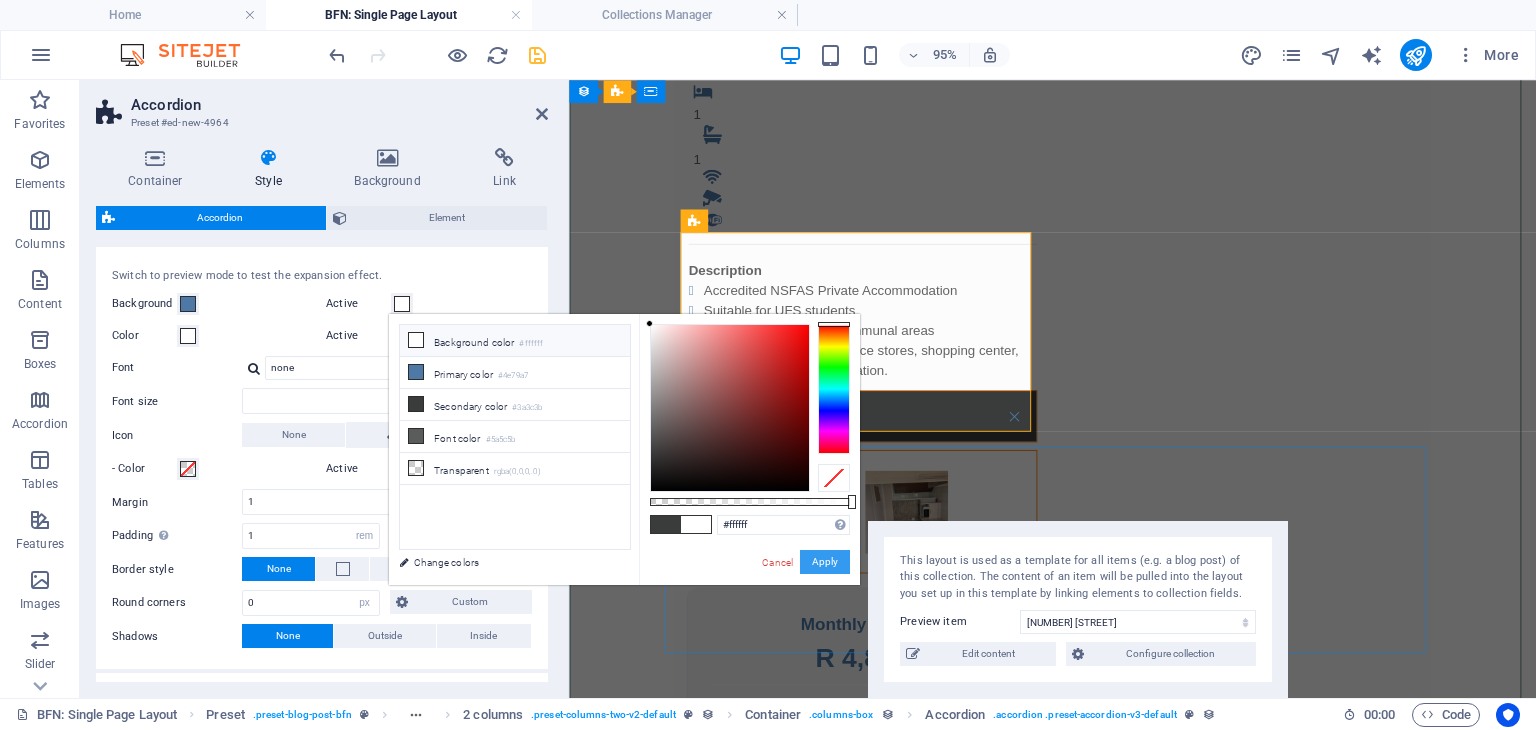 click on "Apply" at bounding box center (825, 562) 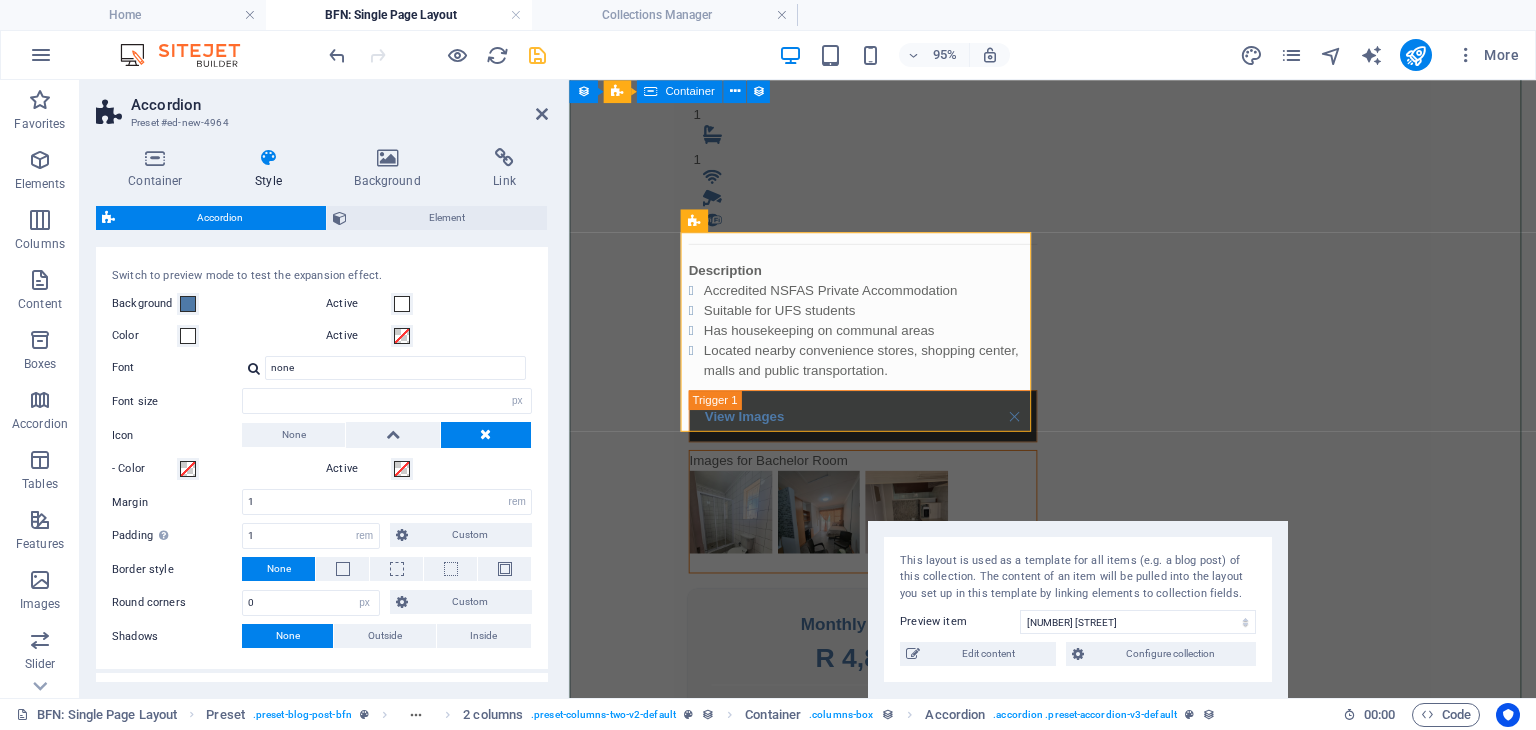 type 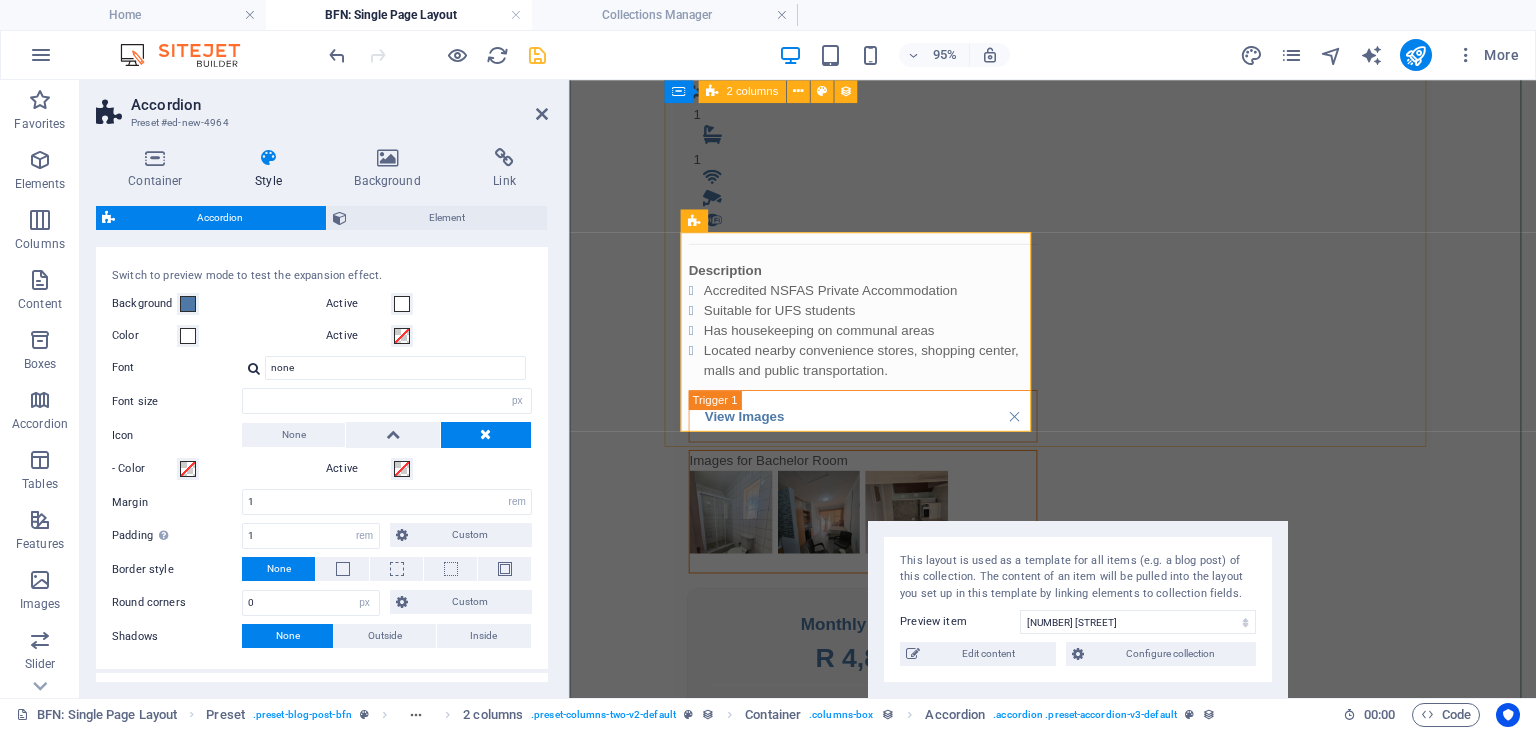 click on "1 1 Description Accredited NSFAS Private Accommodation  Suitable for UFS students Has housekeeping on communal areas Located nearby convenience stores, shopping center, malls and public transportation. View Images Images for Bachelor Room Monthly Rental R 4,800 Once-off Fees Admin Fee:   500 Key deposit:   200 Download Form" at bounding box center [1078, 499] 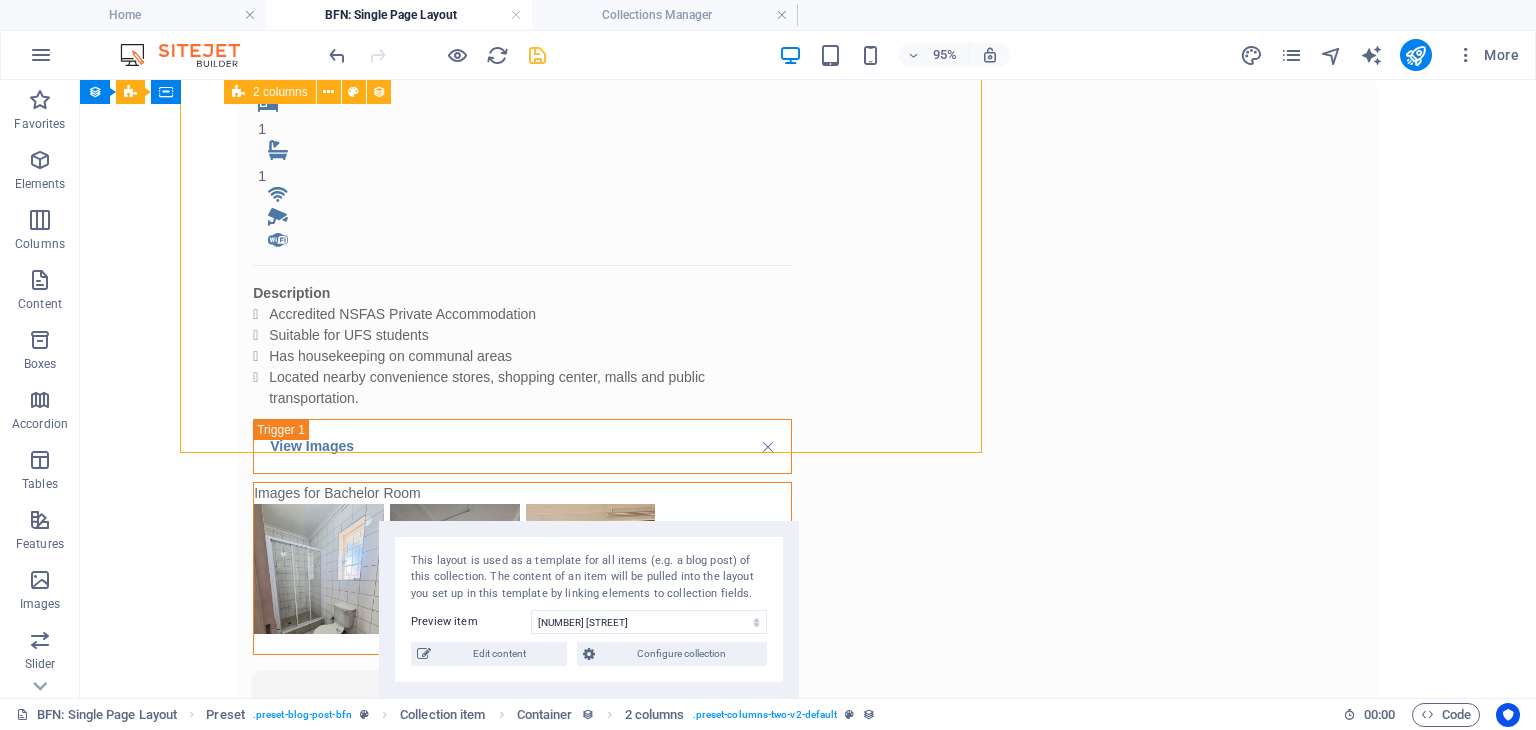 click on "1 1 Description Accredited NSFAS Private Accommodation  Suitable for UFS students Has housekeeping on communal areas Located nearby convenience stores, shopping center, malls and public transportation. View Images Images for Bachelor Room Monthly Rental R 4,800 Once-off Fees Admin Fee:   500 Key deposit:   200 Download Form" at bounding box center [808, 533] 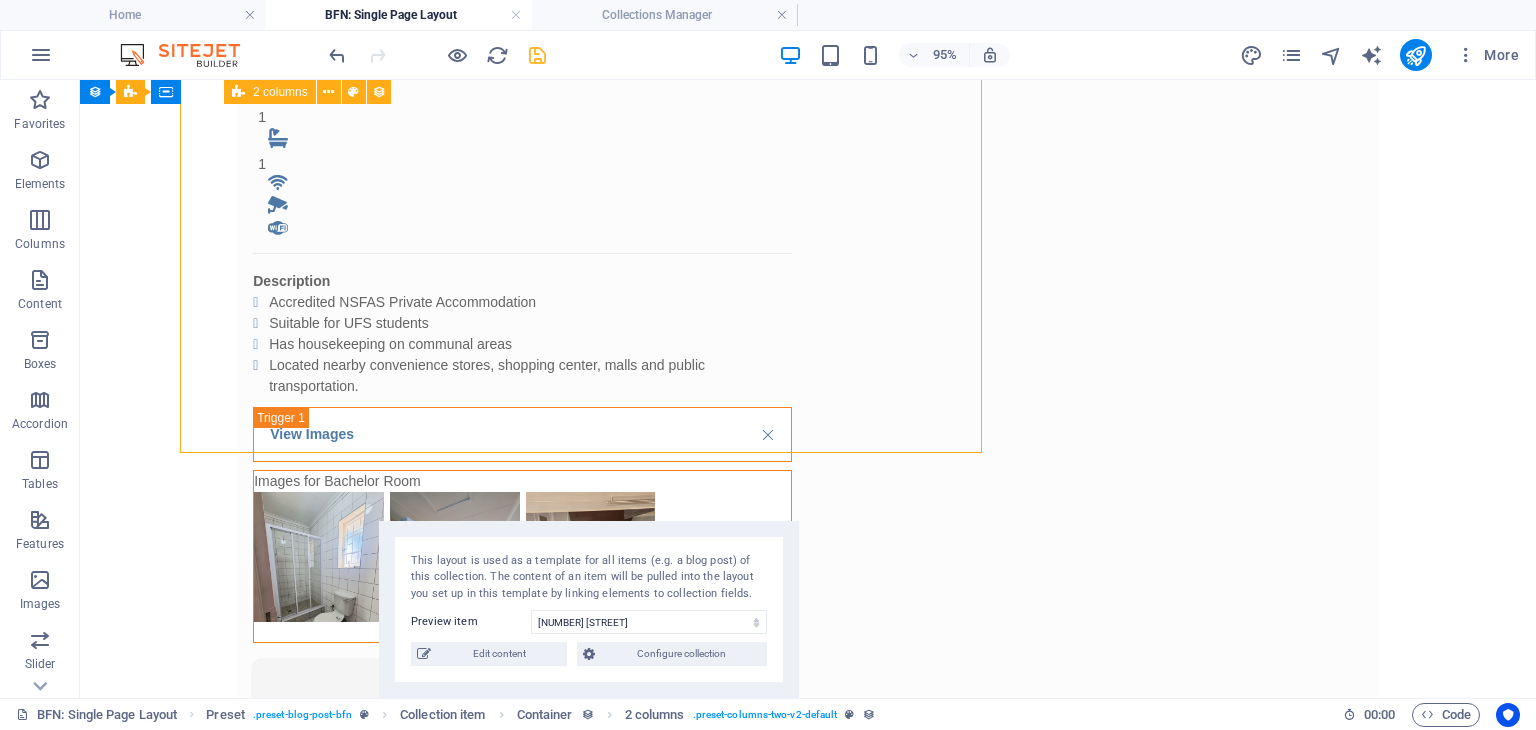 click on "1 1 Description Accredited NSFAS Private Accommodation  Suitable for UFS students Has housekeeping on communal areas Located nearby convenience stores, shopping center, malls and public transportation. View Images Images for Bachelor Room Monthly Rental R 4,800 Once-off Fees Admin Fee:   500 Key deposit:   200 Download Form" at bounding box center [808, 521] 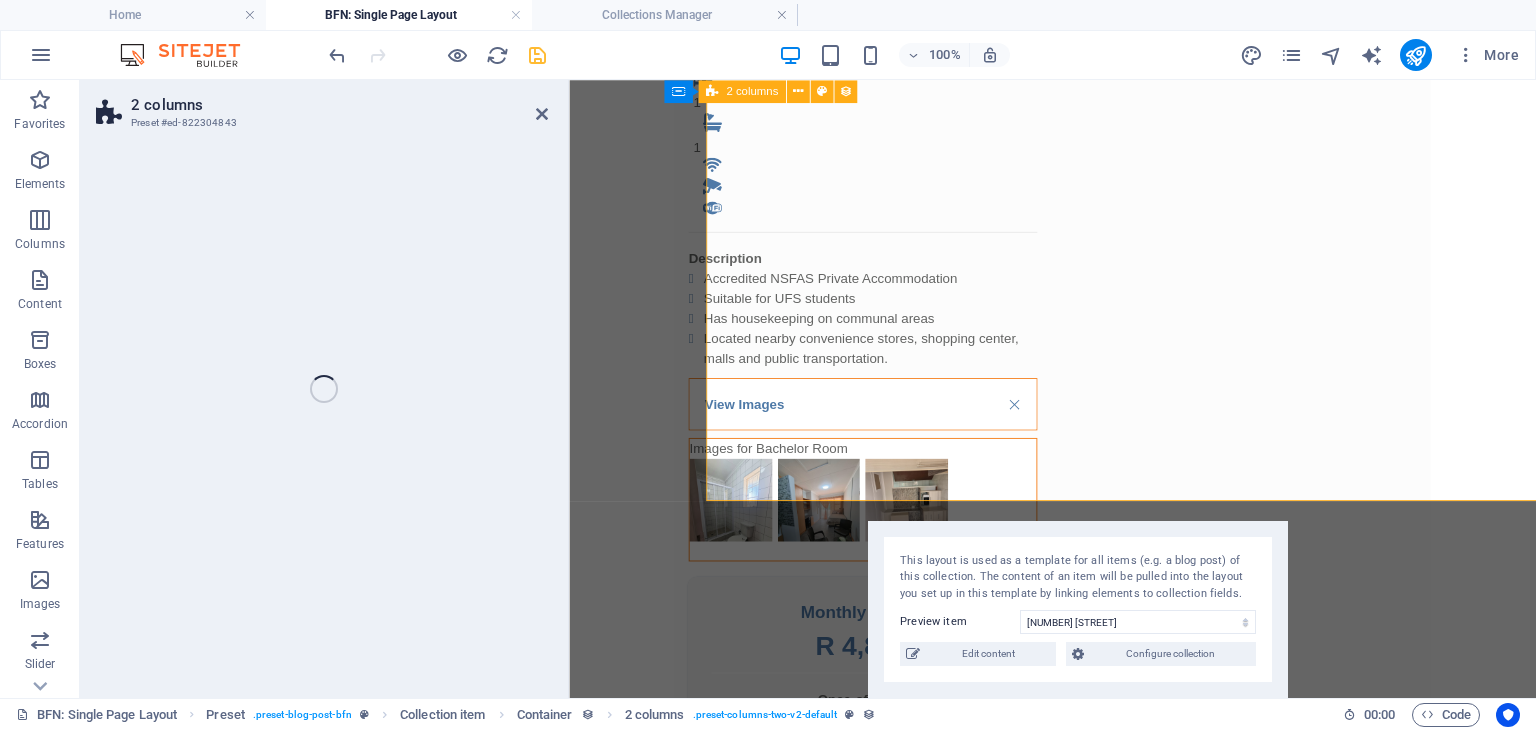 click on "View Images" at bounding box center (878, 421) 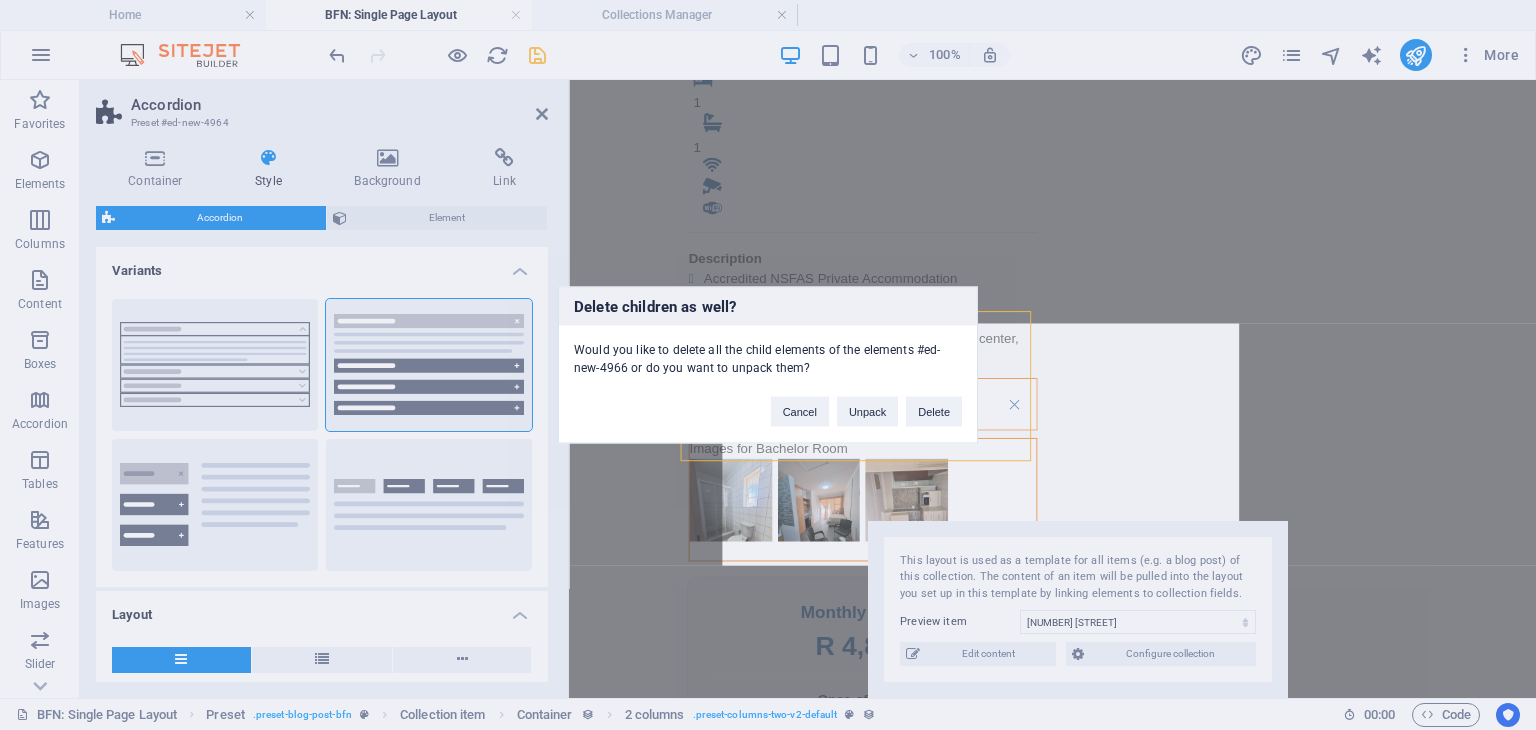 click on "Delete children as well? Would you like to delete all the child elements of the elements #ed-new-4966 or do you want to unpack them? Cancel Unpack Delete" at bounding box center (768, 365) 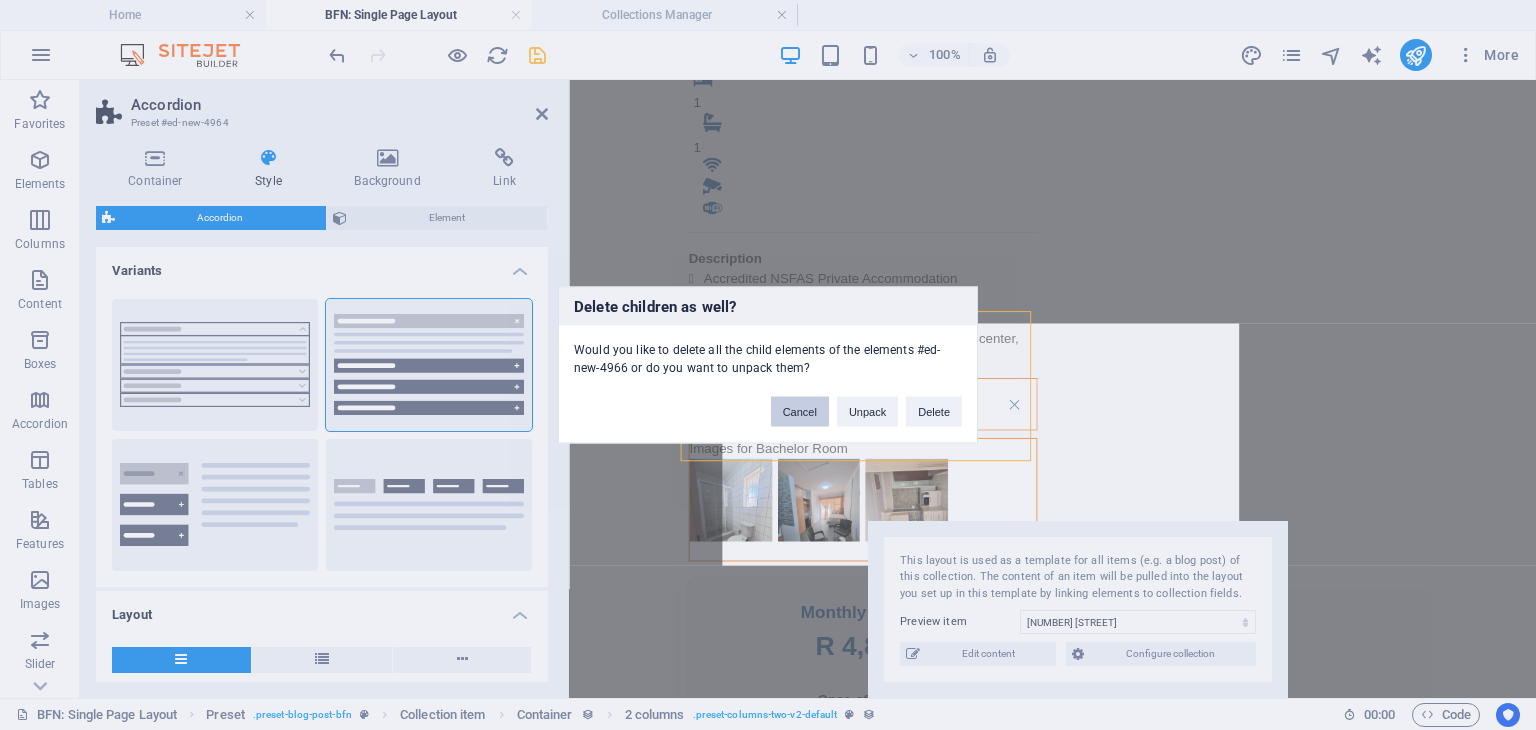 click on "Cancel" at bounding box center [800, 412] 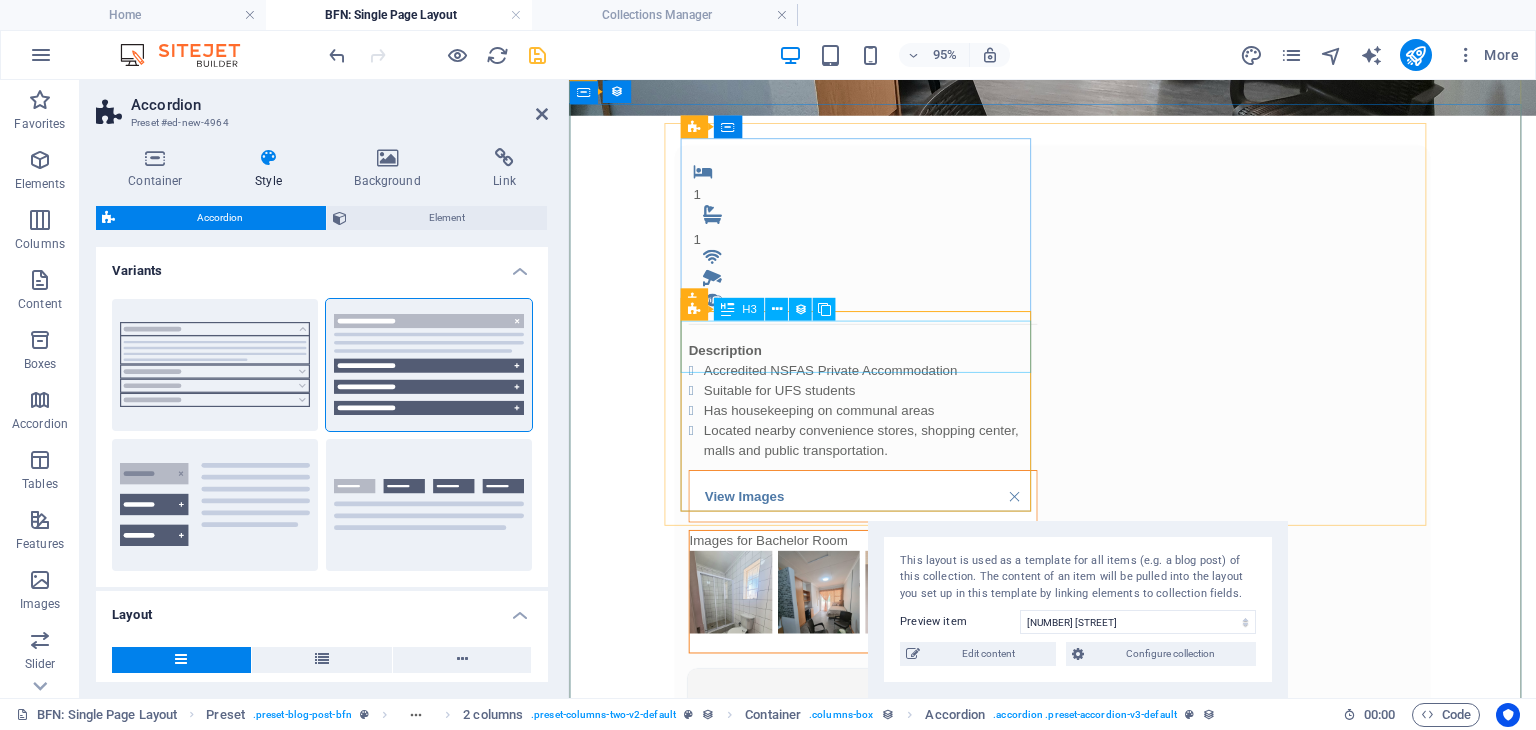 type 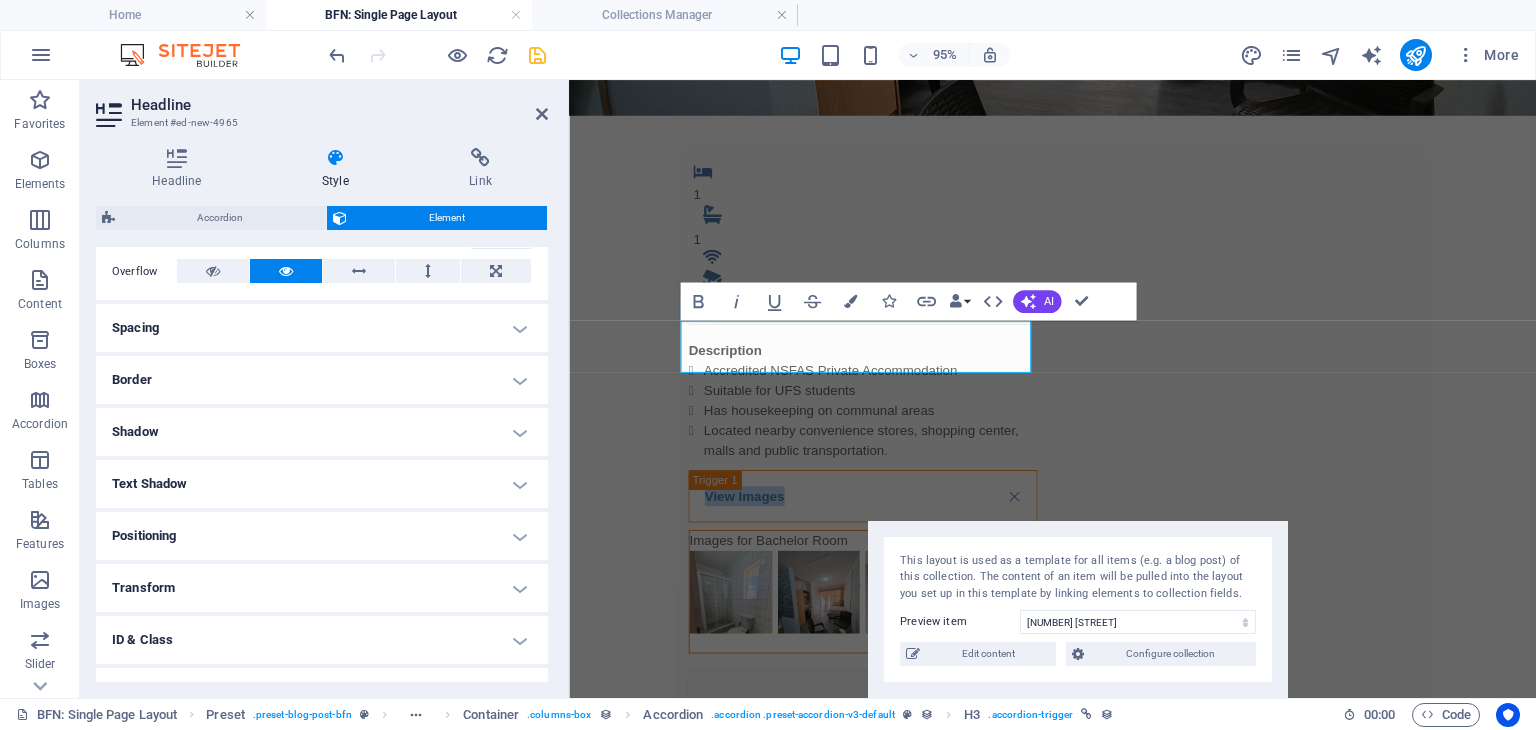 scroll, scrollTop: 328, scrollLeft: 0, axis: vertical 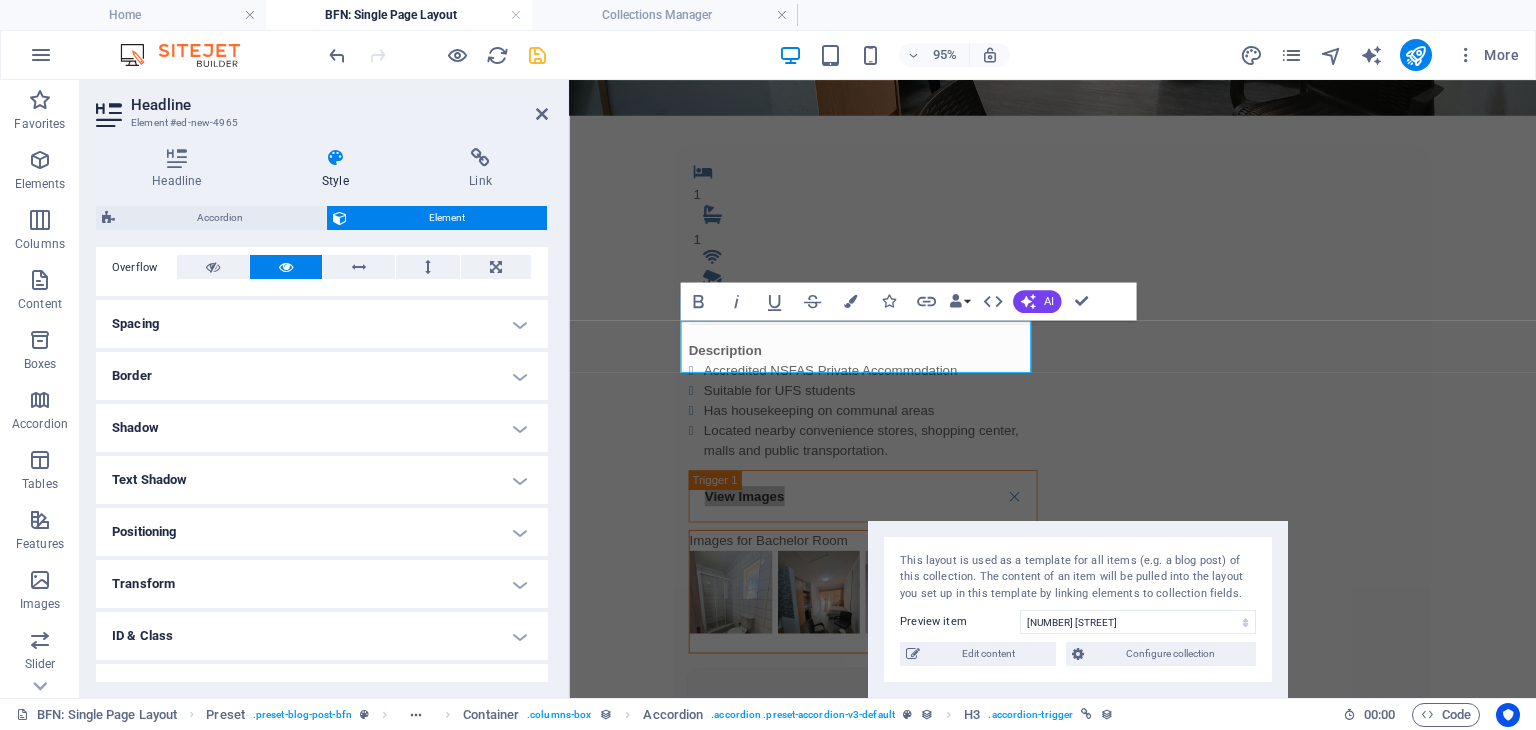 click on "Spacing" at bounding box center [322, 324] 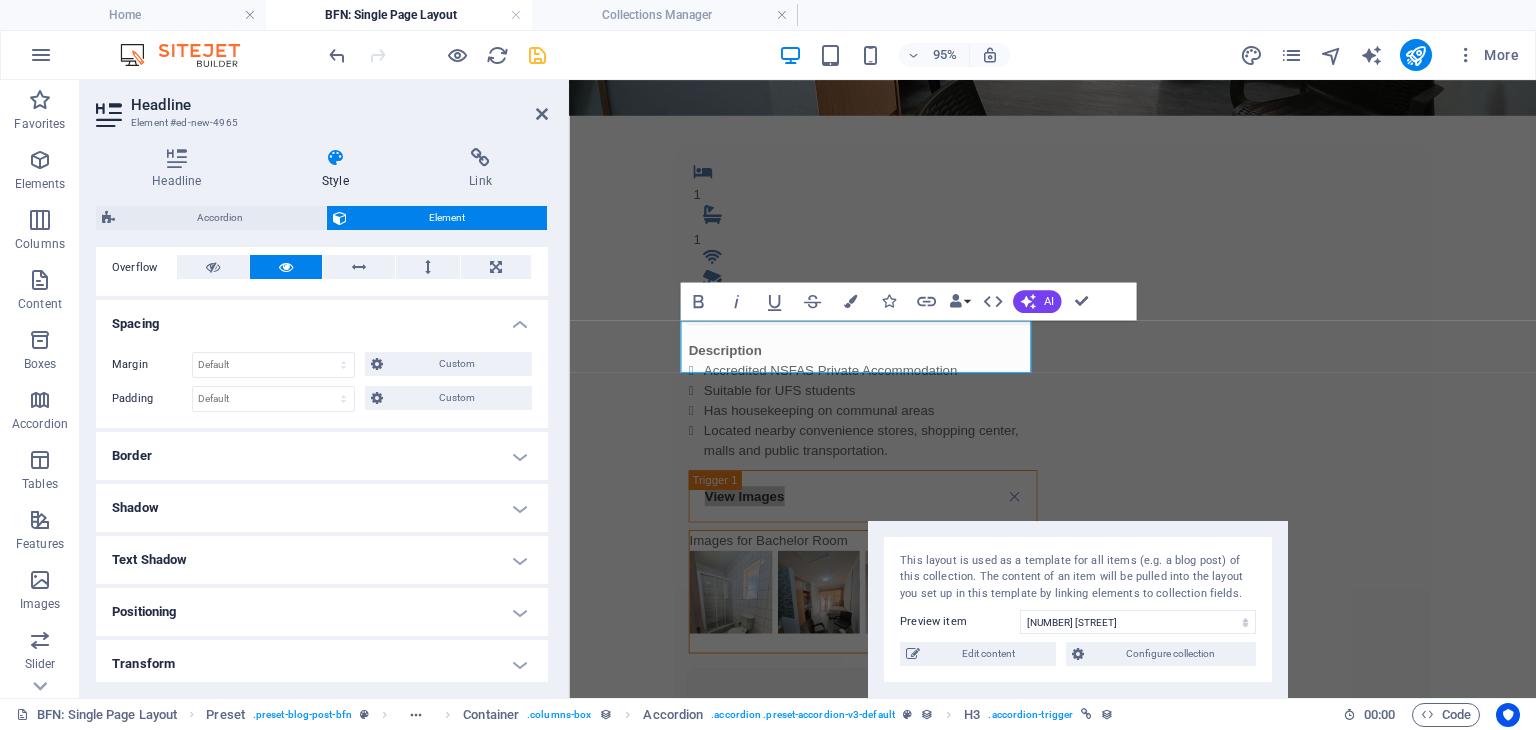 click on "Spacing" at bounding box center [322, 318] 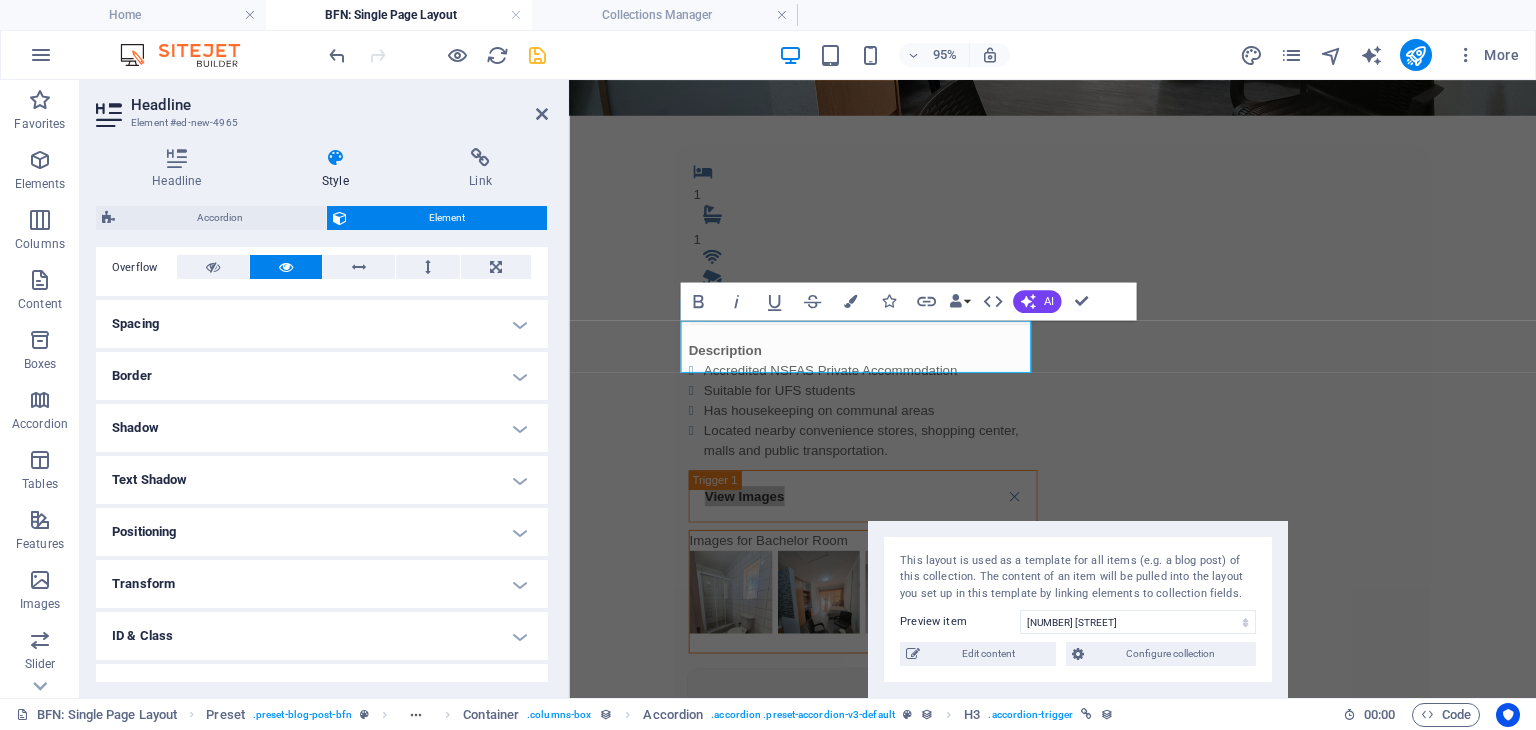 scroll, scrollTop: 84, scrollLeft: 0, axis: vertical 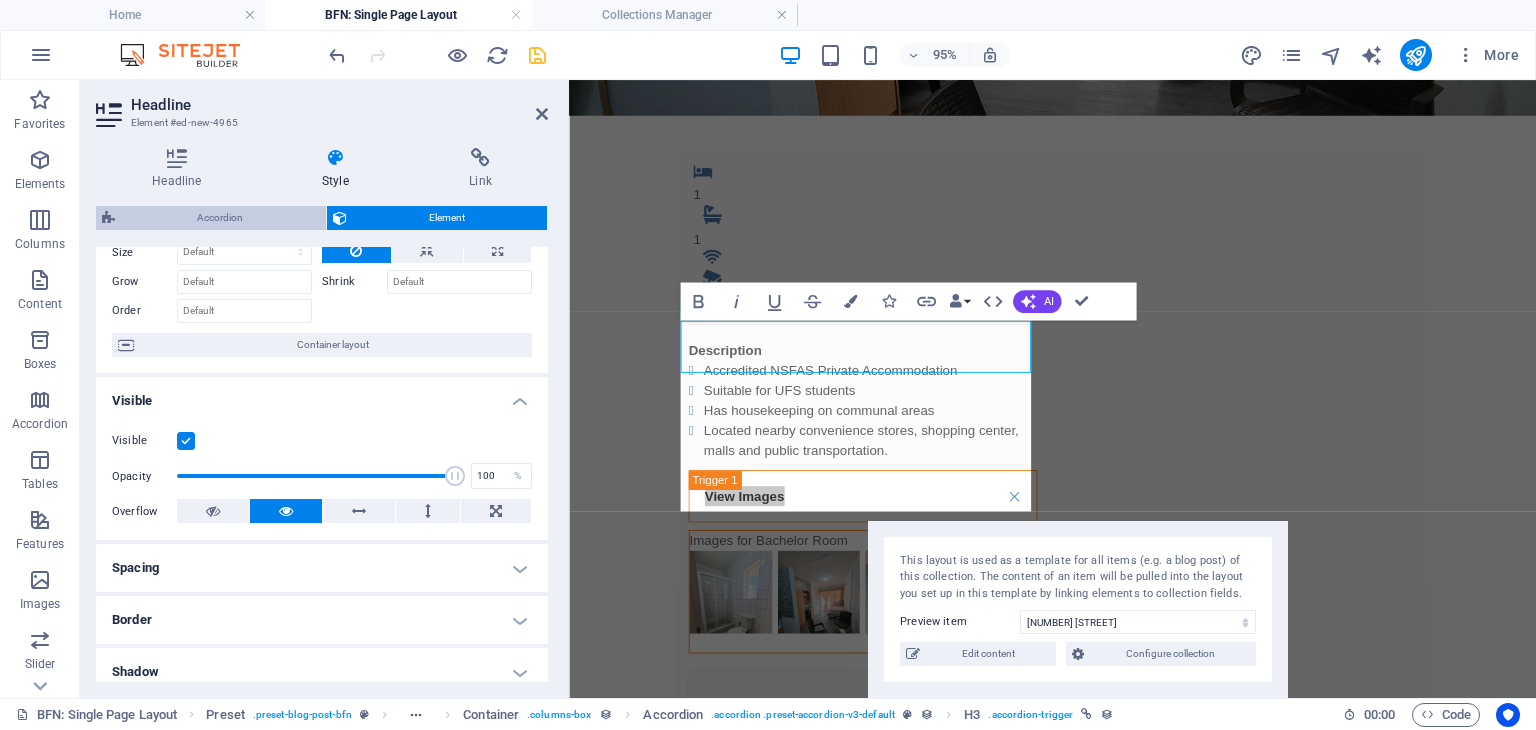 click on "Accordion" at bounding box center [220, 218] 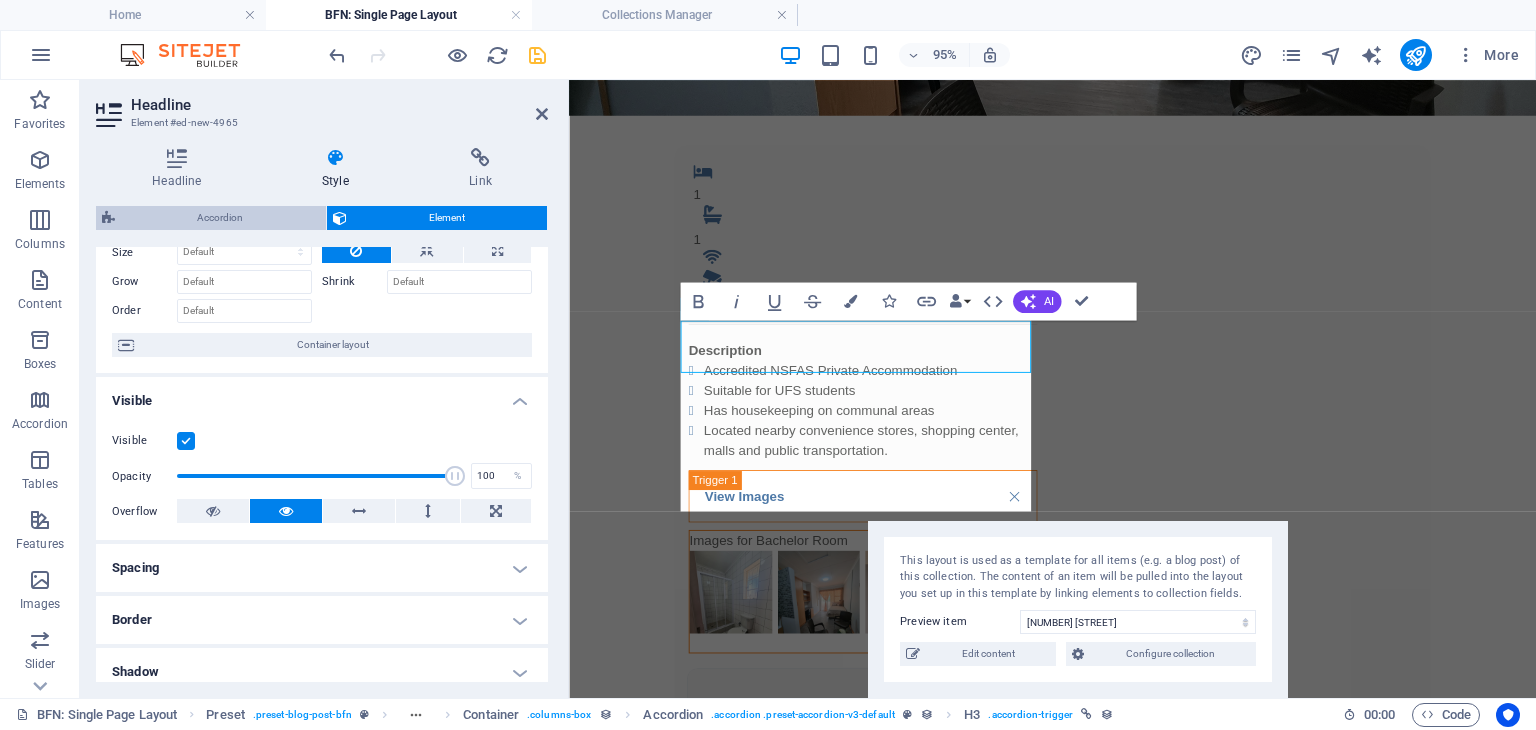 select on "rem" 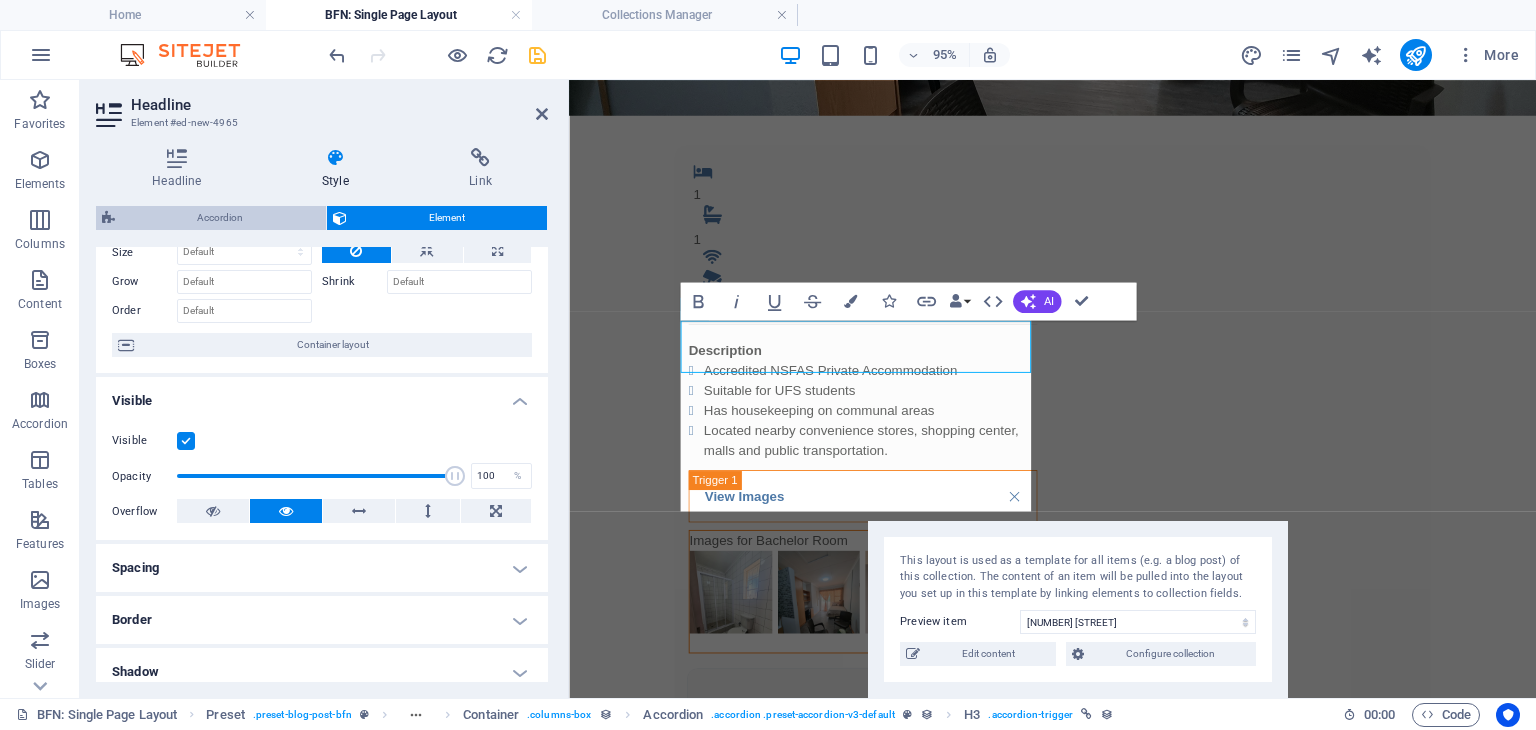 select on "px" 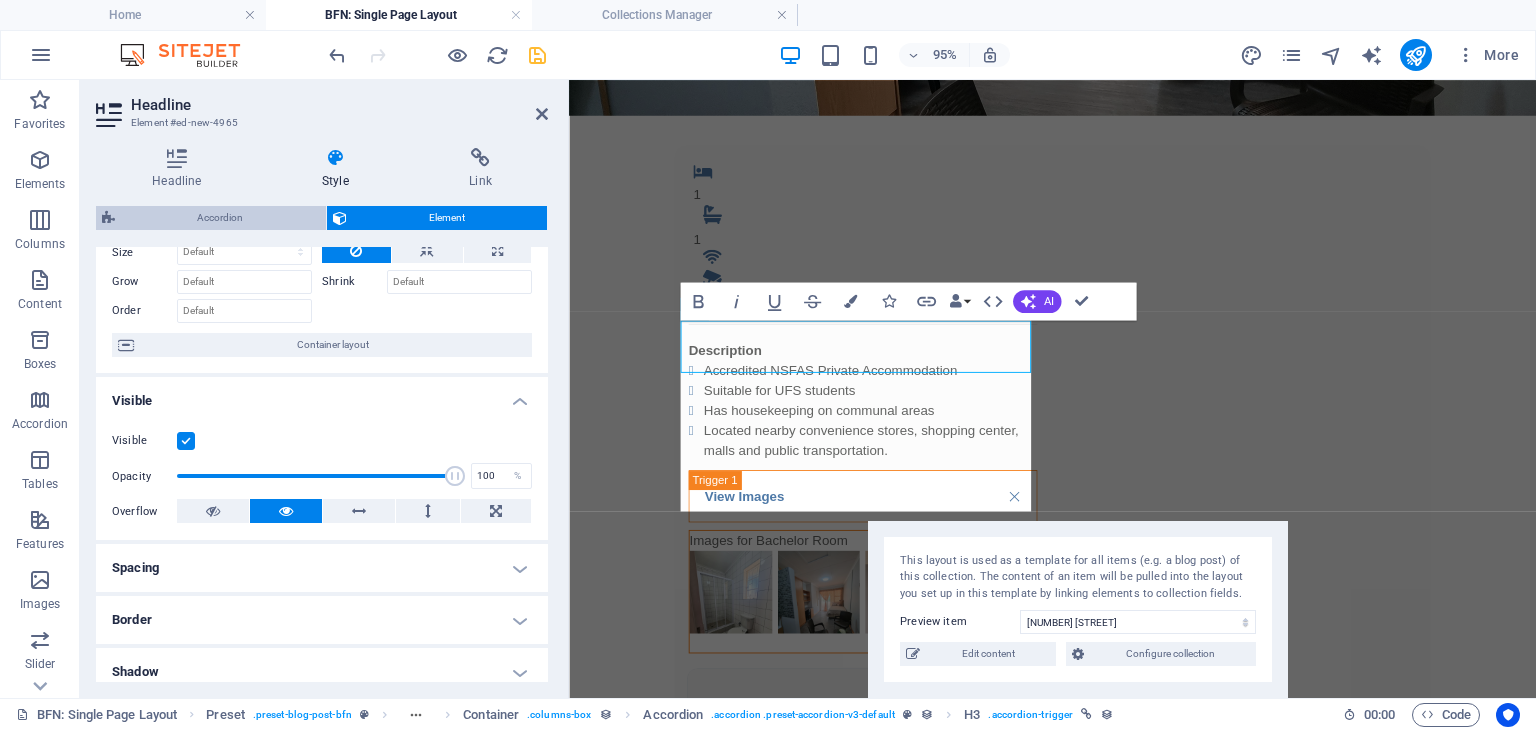 select on "rem" 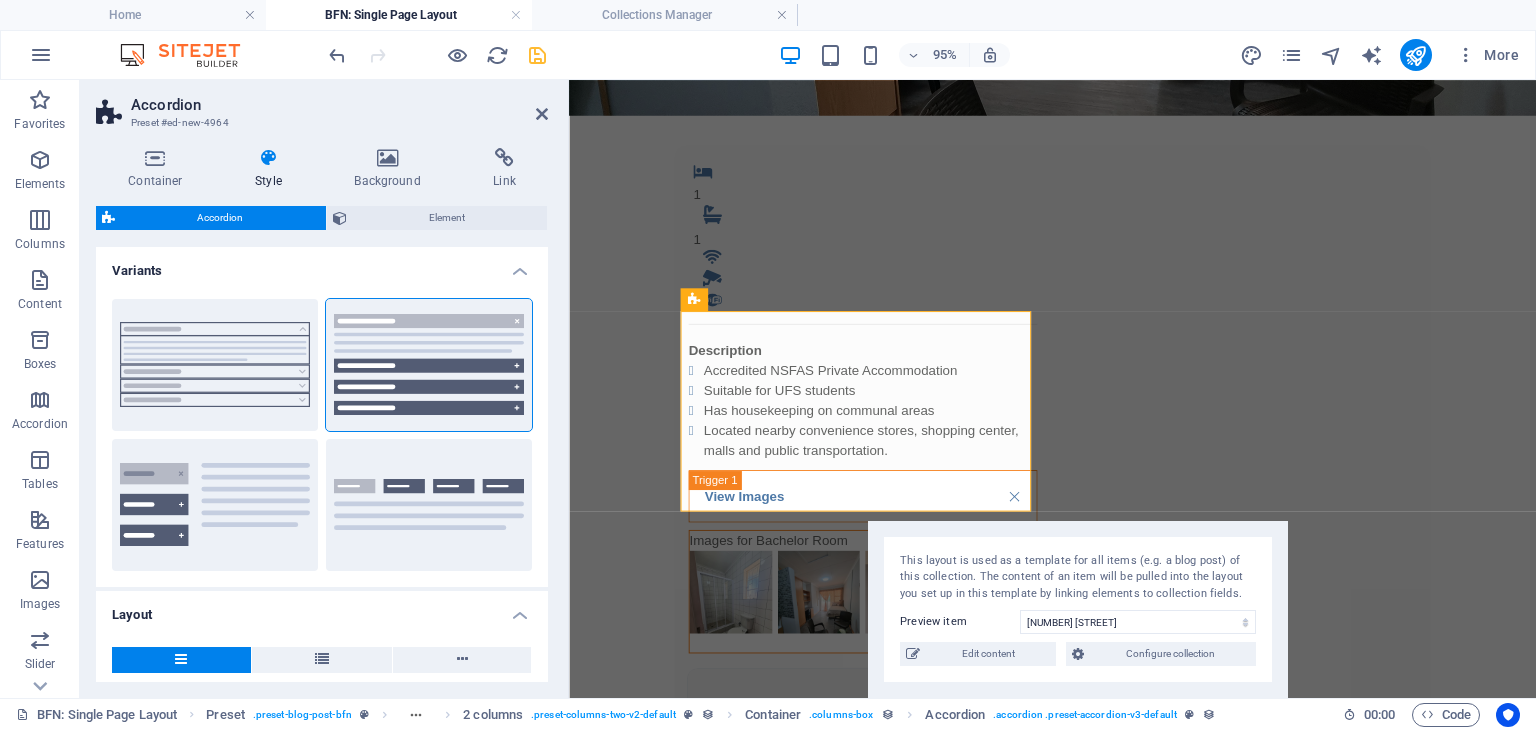 type 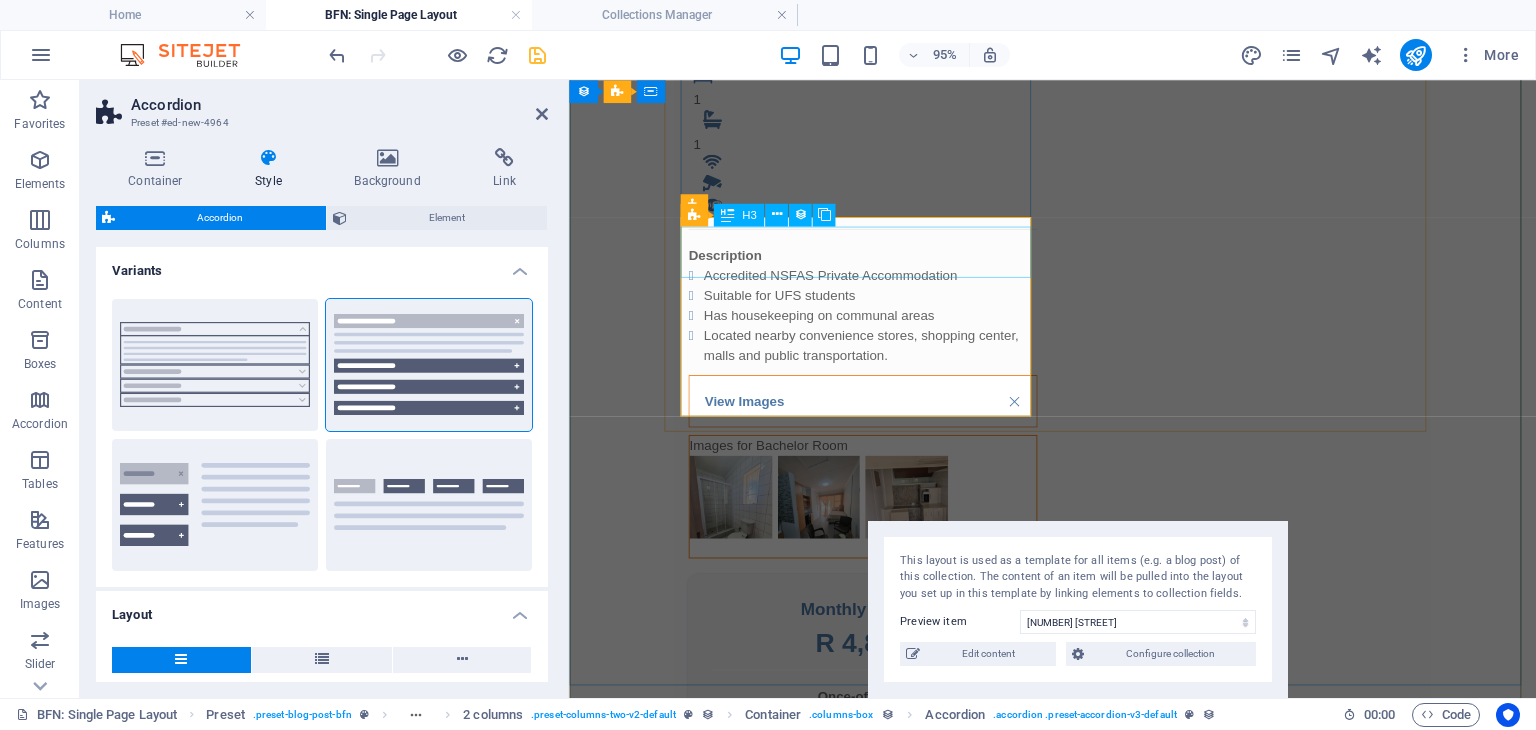 scroll, scrollTop: 540, scrollLeft: 0, axis: vertical 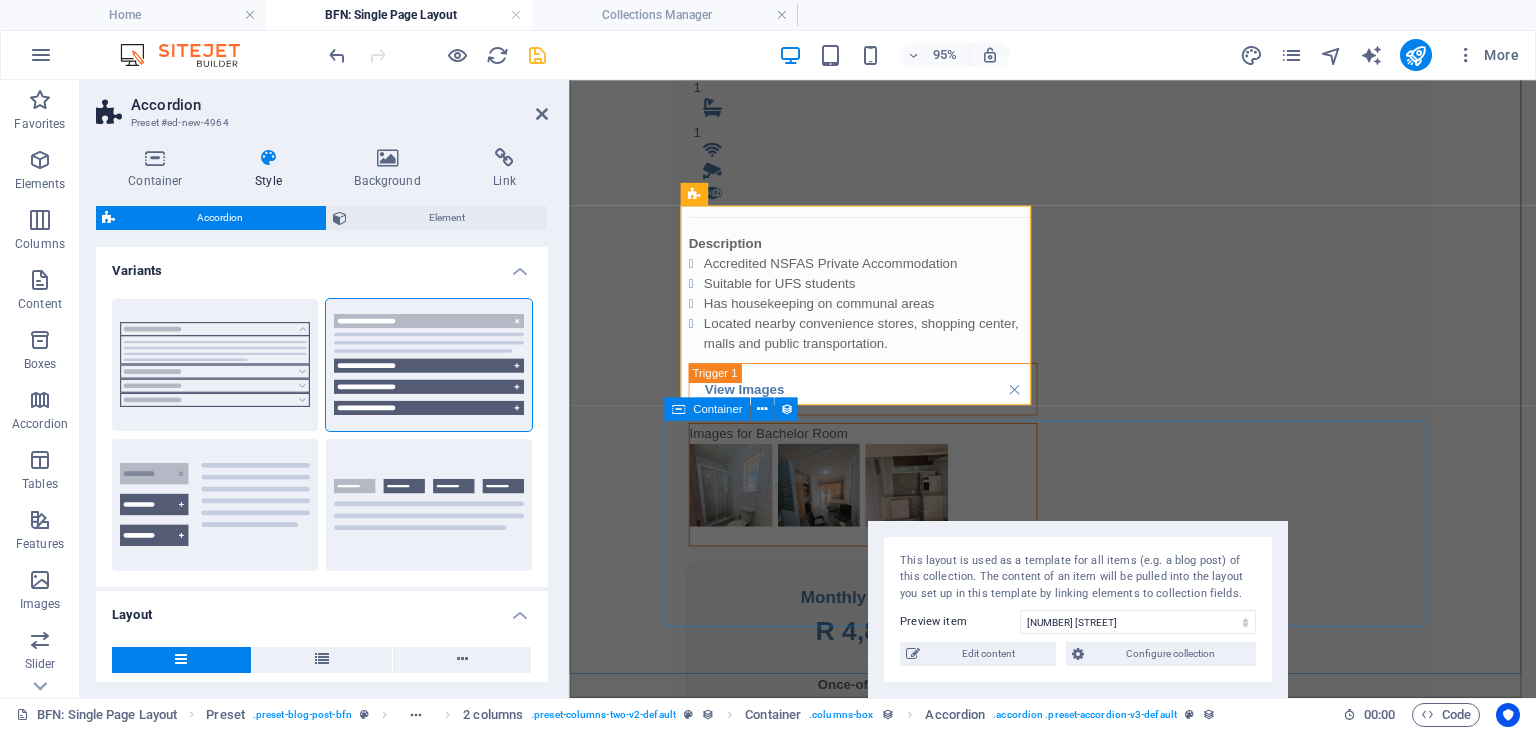 click on "Images" at bounding box center [1078, 1015] 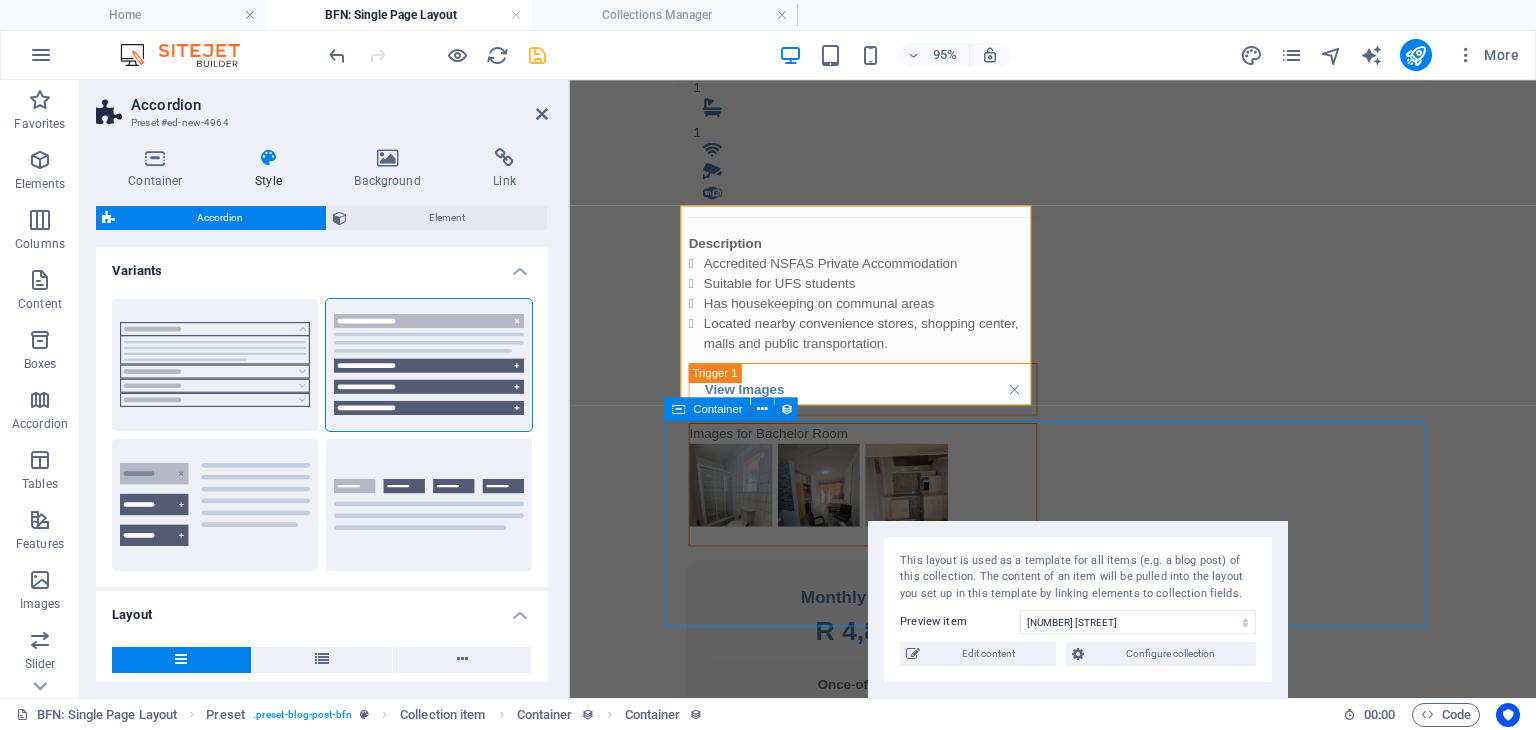 click on "Images" at bounding box center (1078, 1015) 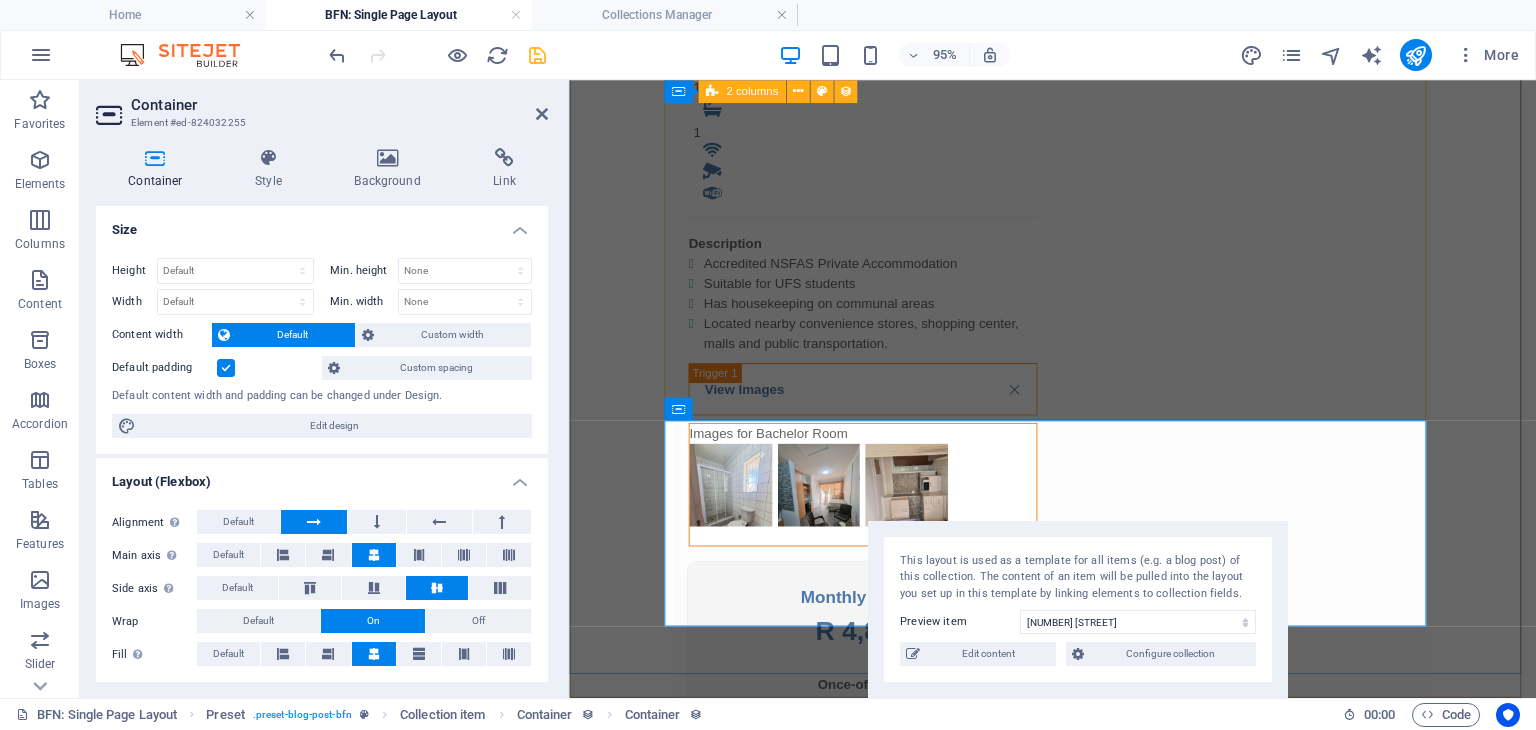 click on "1 1 Description Accredited NSFAS Private Accommodation  Suitable for UFS students Has housekeeping on communal areas Located nearby convenience stores, shopping center, malls and public transportation. View Images Images for Bachelor Room Monthly Rental R 4,800 Once-off Fees Admin Fee:   500 Key deposit:   200 Download Form" at bounding box center [1078, 471] 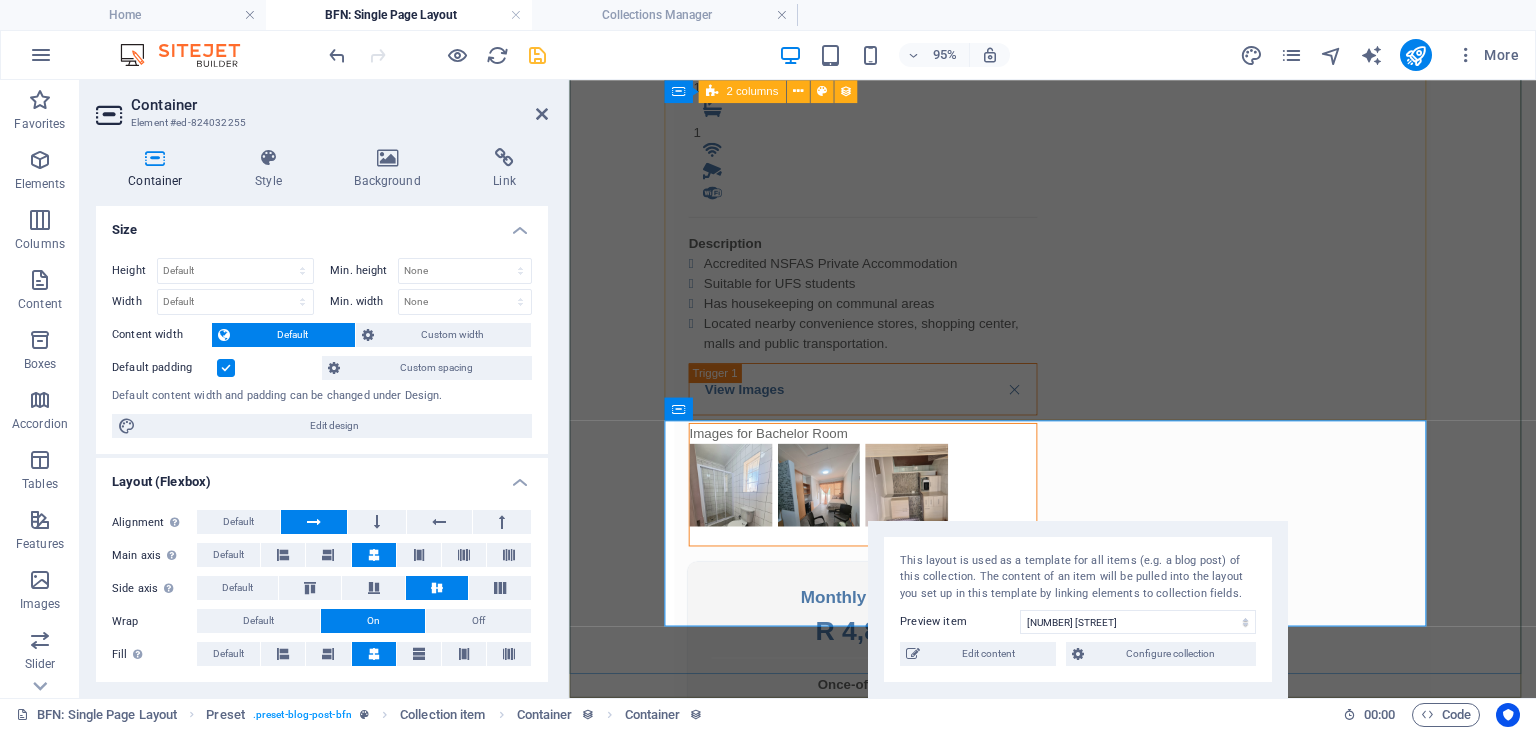 click on "1 1 Description Accredited NSFAS Private Accommodation  Suitable for UFS students Has housekeeping on communal areas Located nearby convenience stores, shopping center, malls and public transportation. View Images Images for Bachelor Room Monthly Rental R 4,800 Once-off Fees Admin Fee:   500 Key deposit:   200 Download Form" at bounding box center [1078, 471] 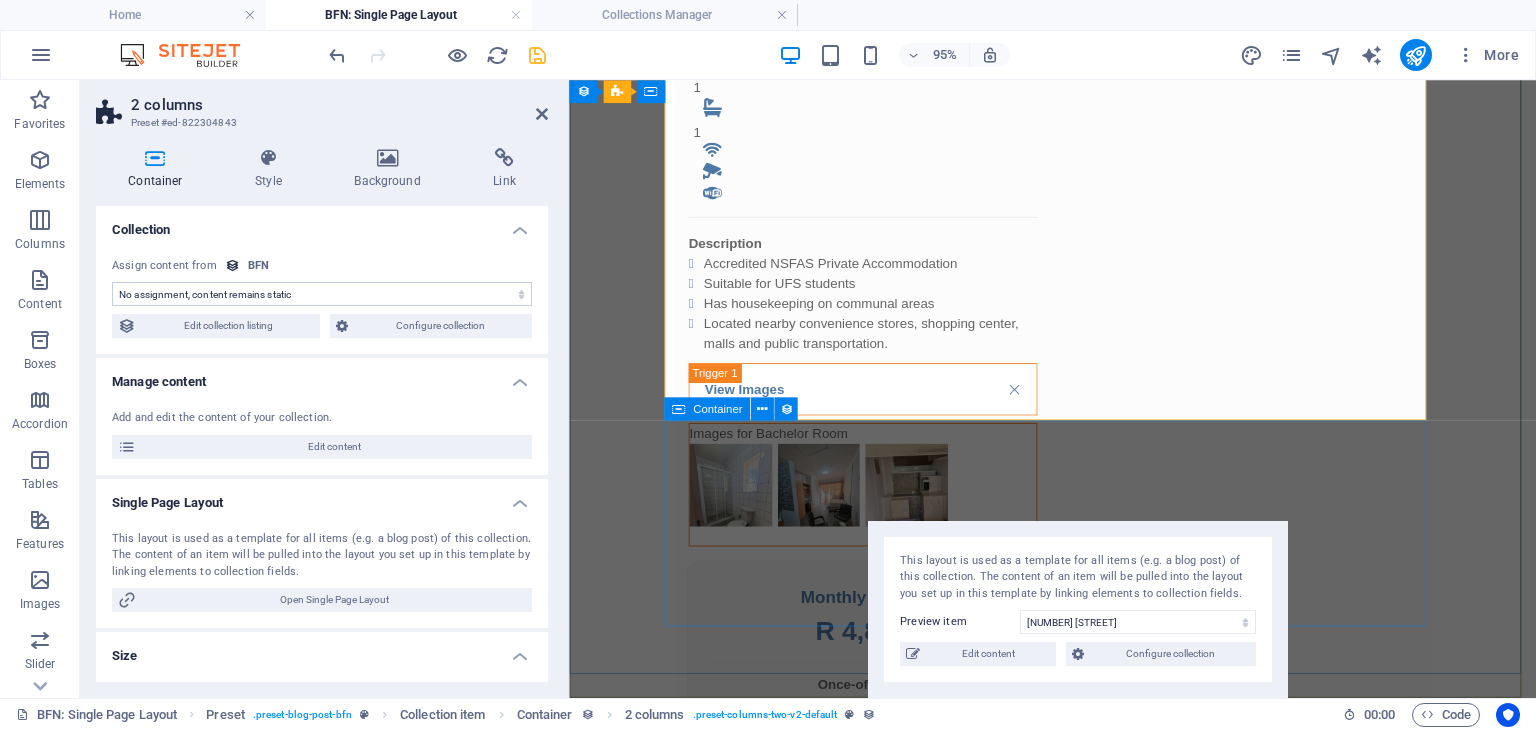 click on "Images" at bounding box center [1078, 1015] 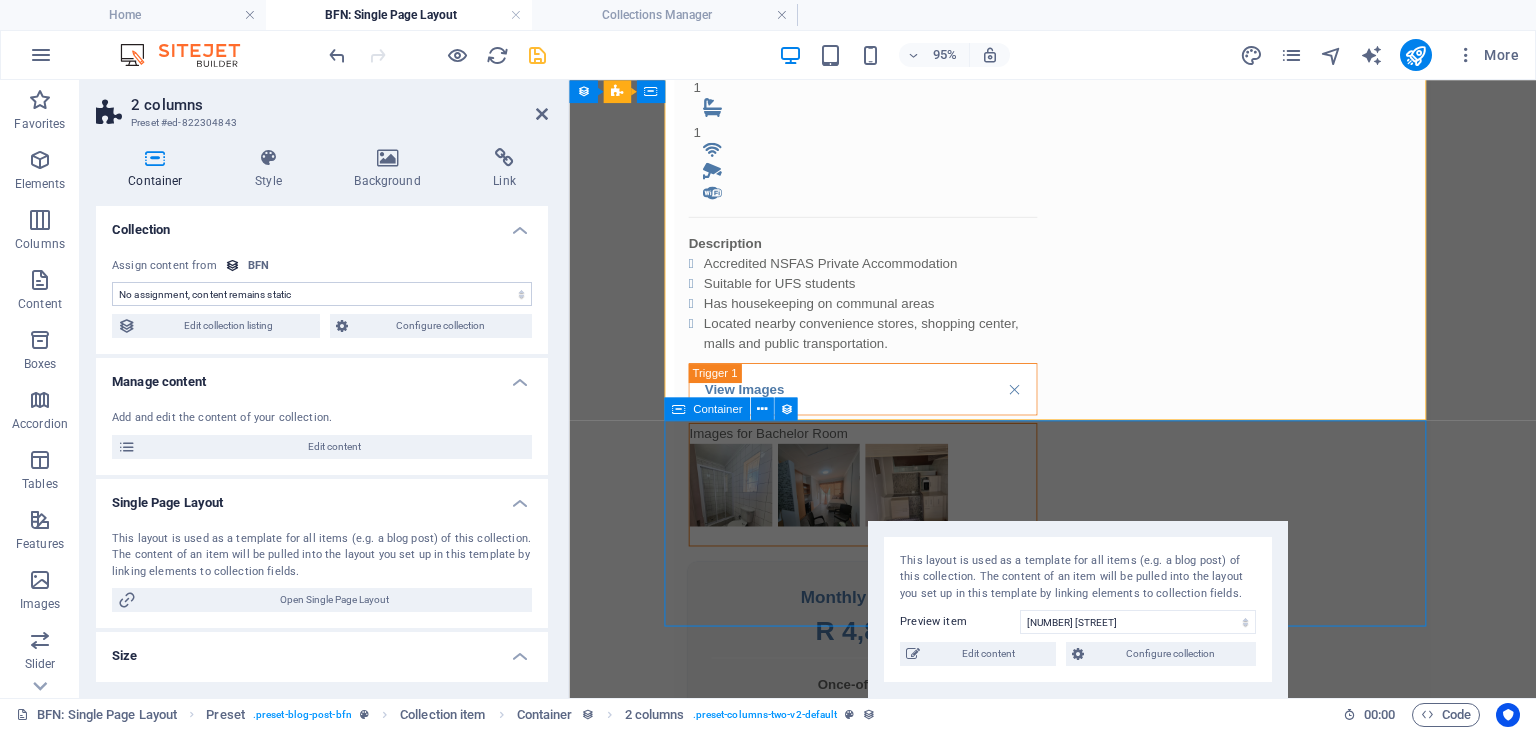 click on "Images" at bounding box center [1078, 1015] 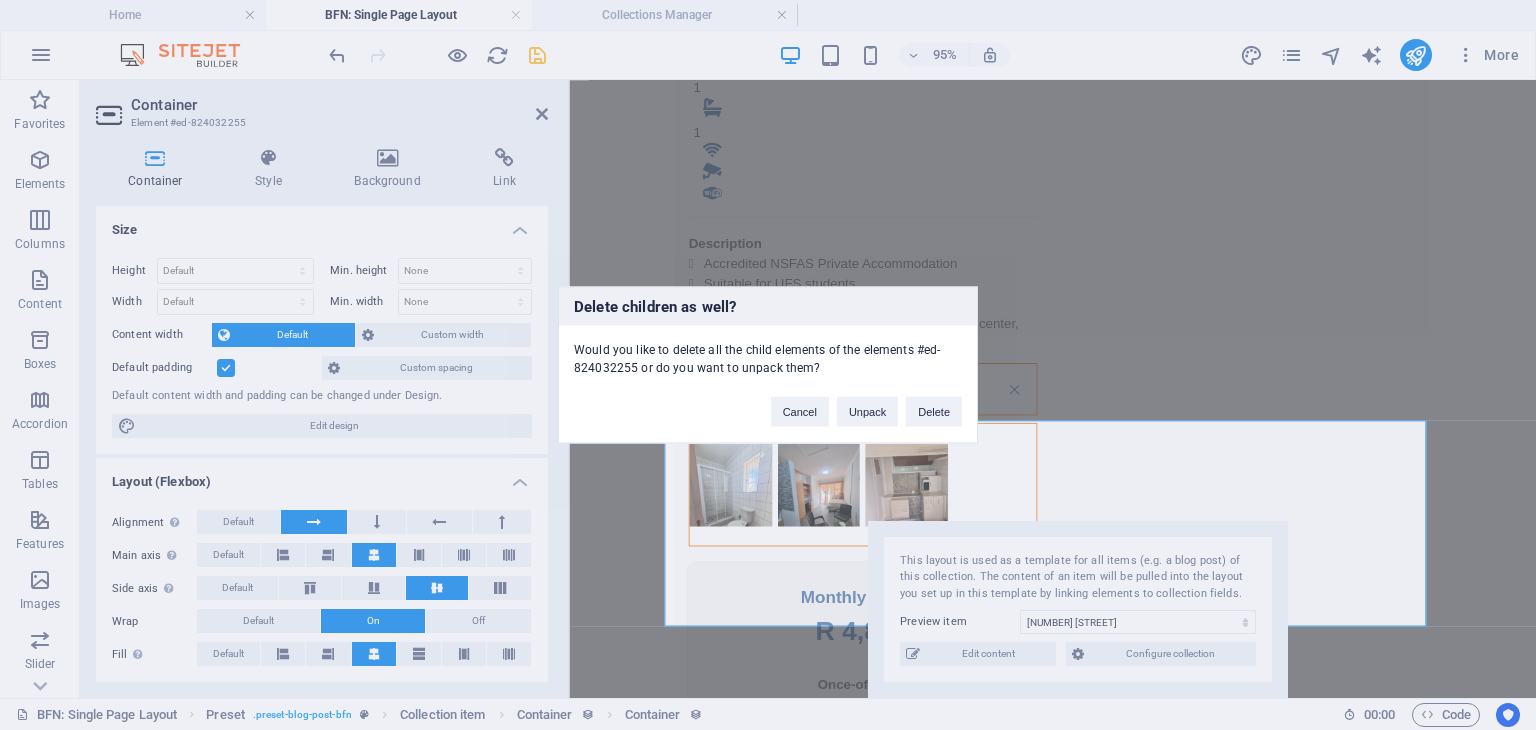 type 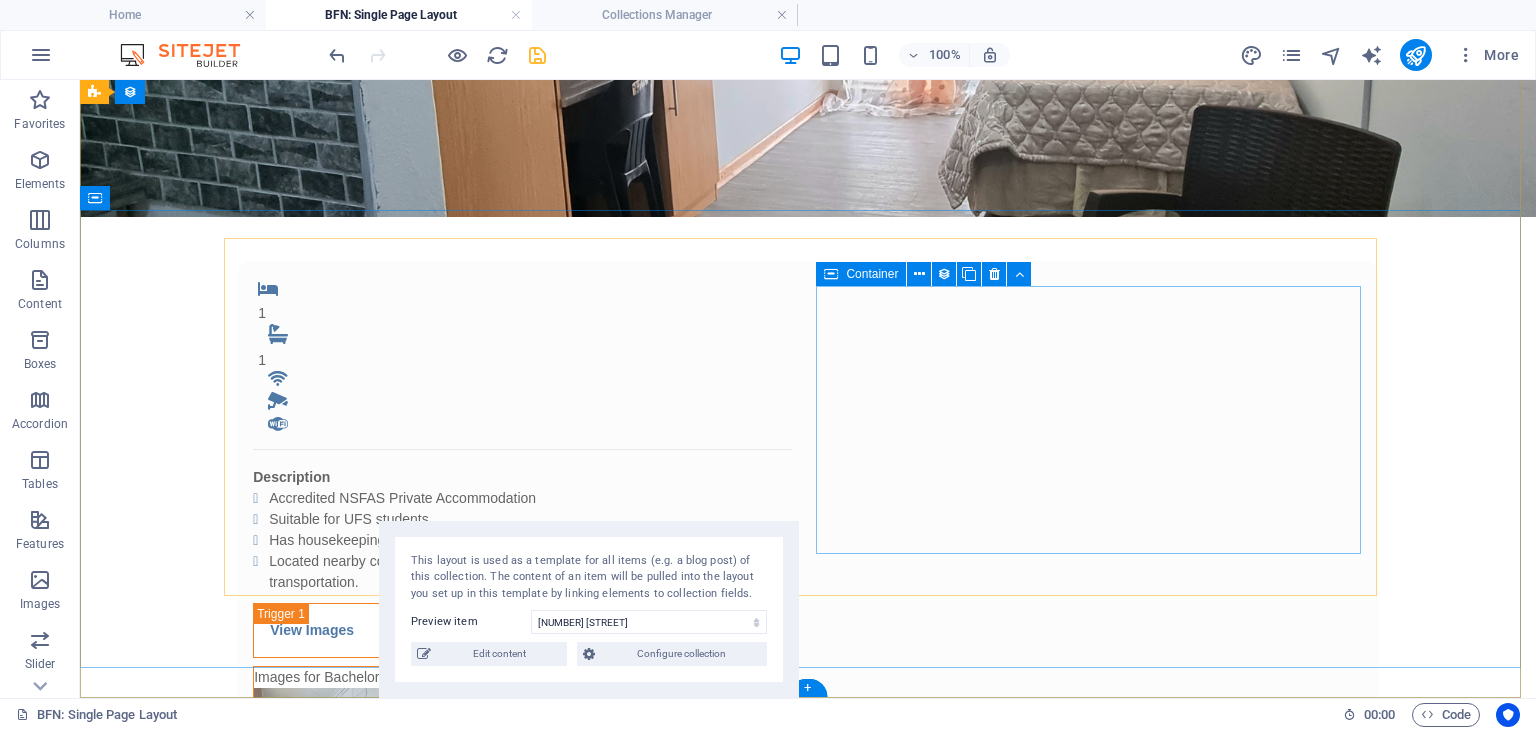 scroll, scrollTop: 439, scrollLeft: 0, axis: vertical 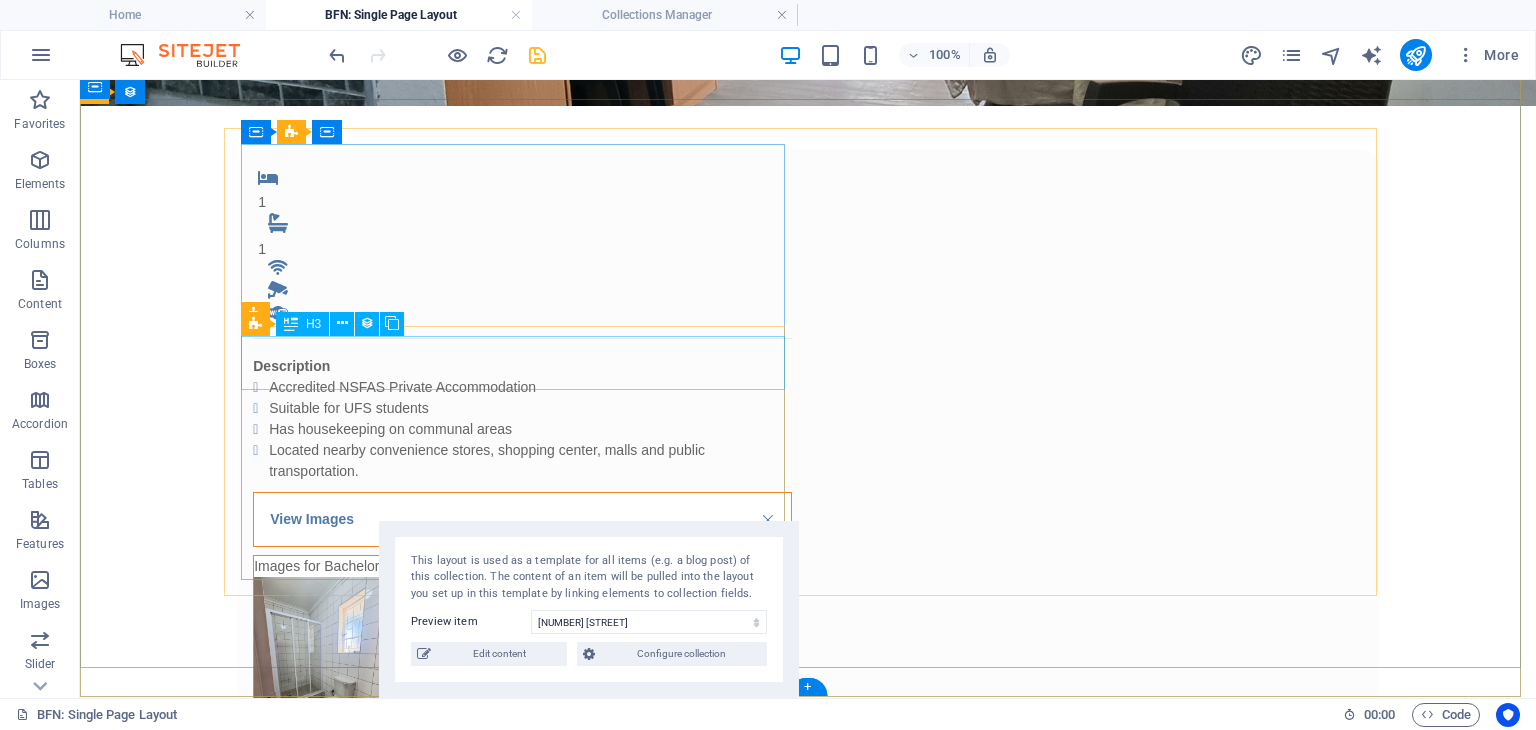 click on "View Images" at bounding box center (522, 519) 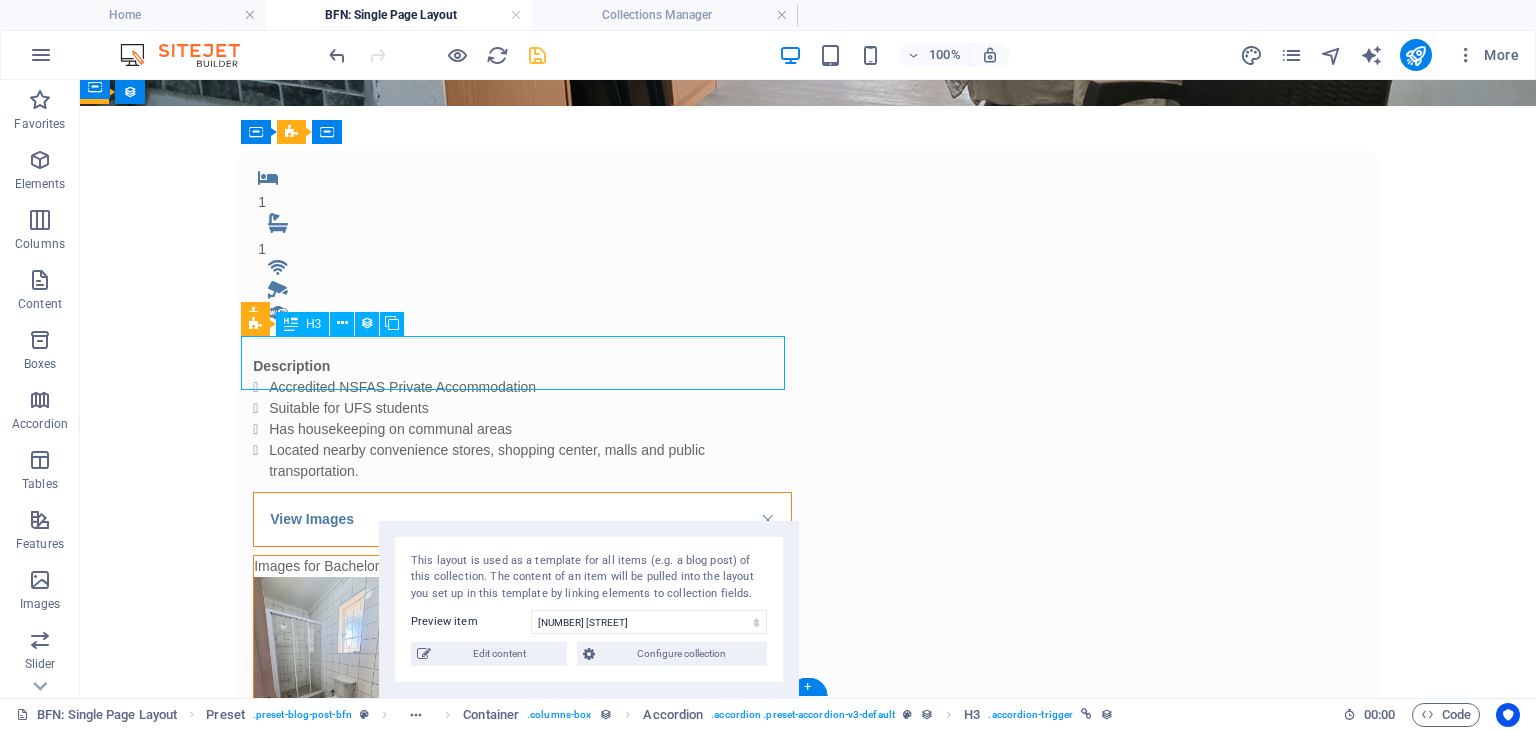 click on "View Images" at bounding box center [522, 519] 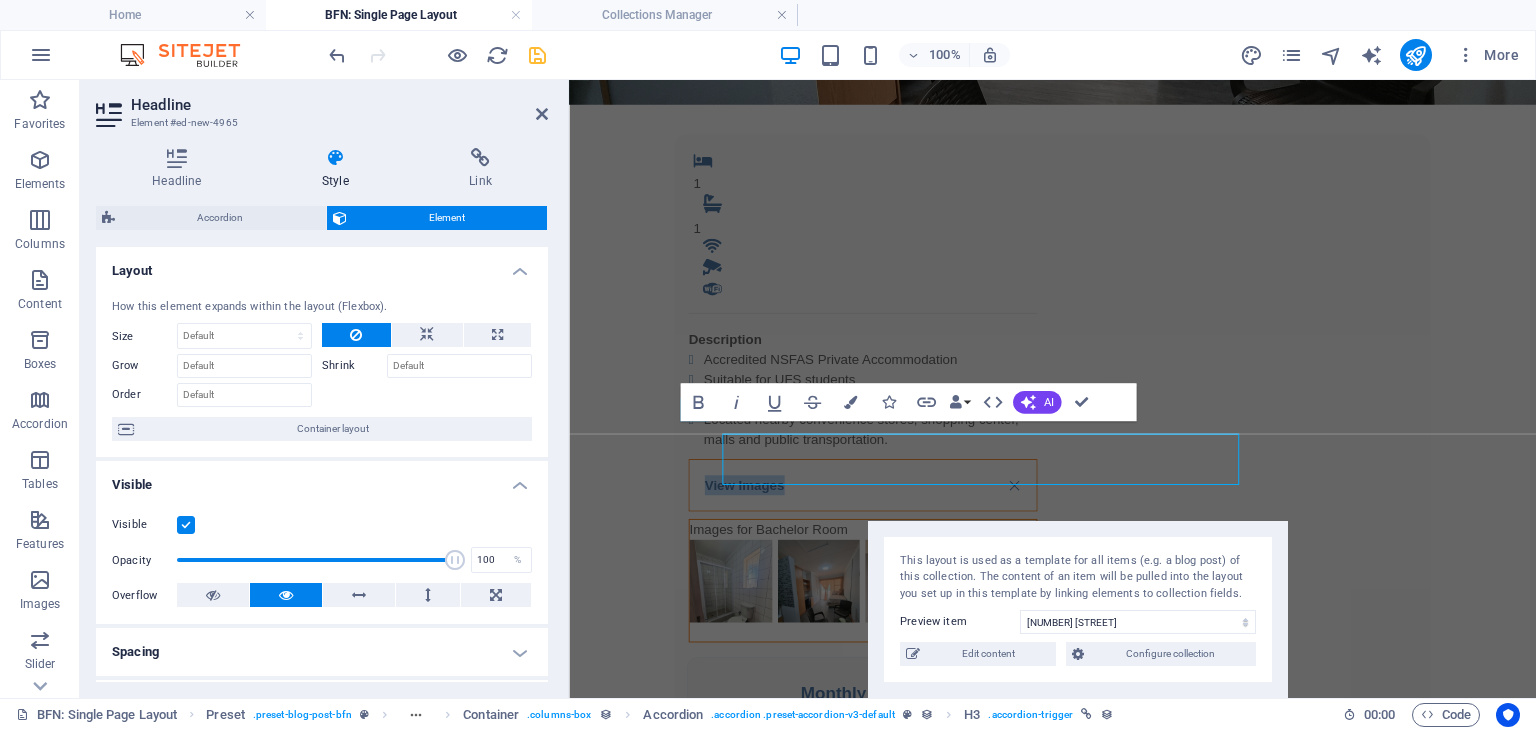 scroll, scrollTop: 323, scrollLeft: 0, axis: vertical 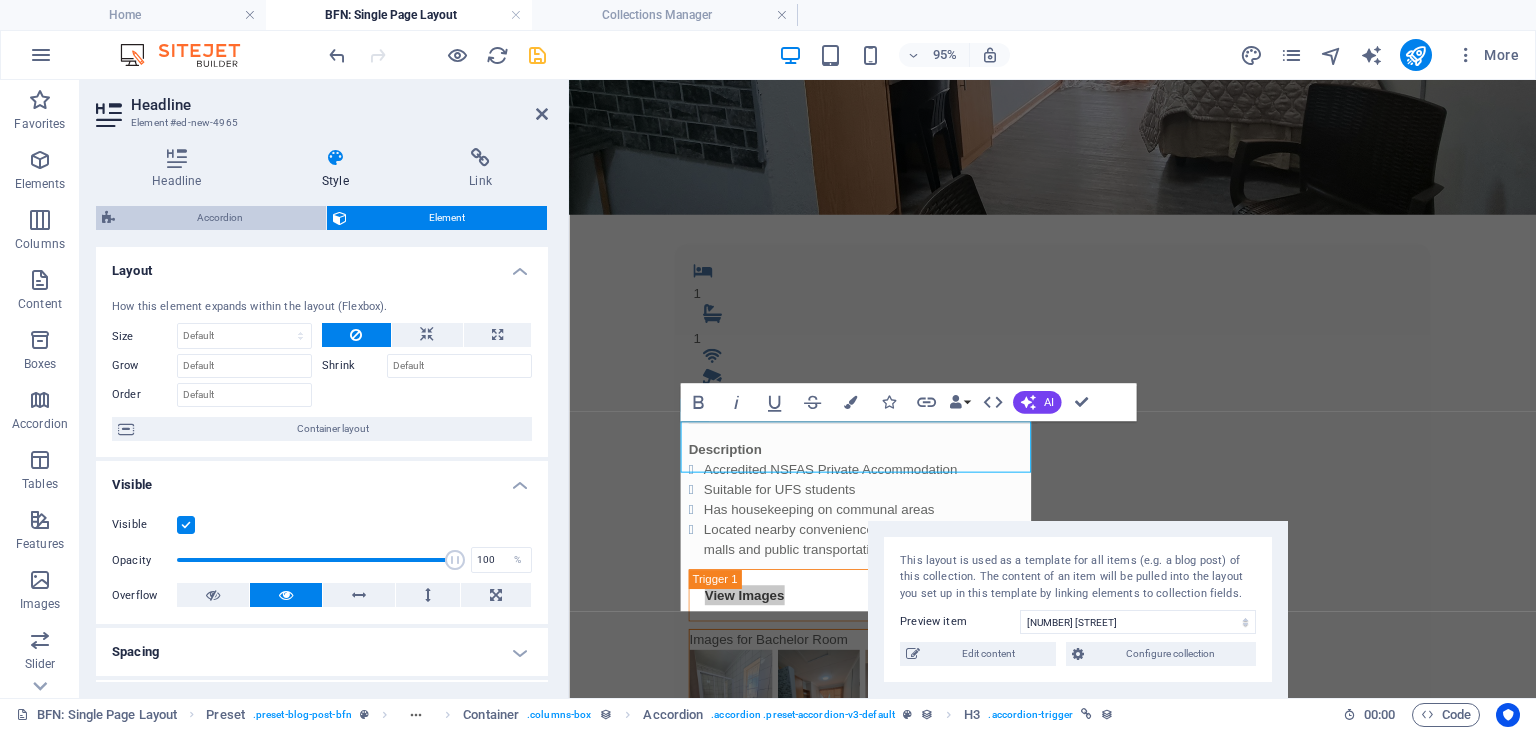 click on "Accordion" at bounding box center [220, 218] 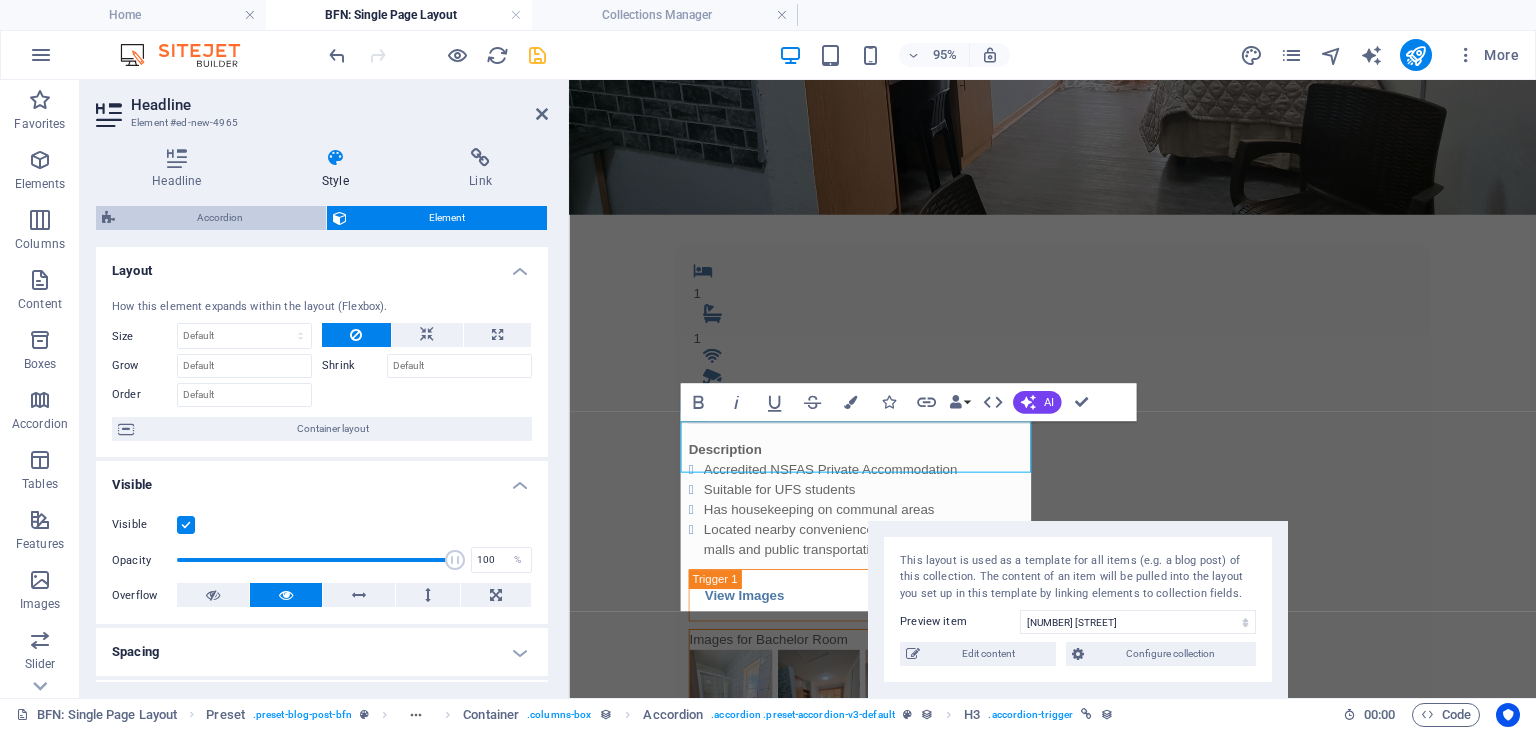 select on "rem" 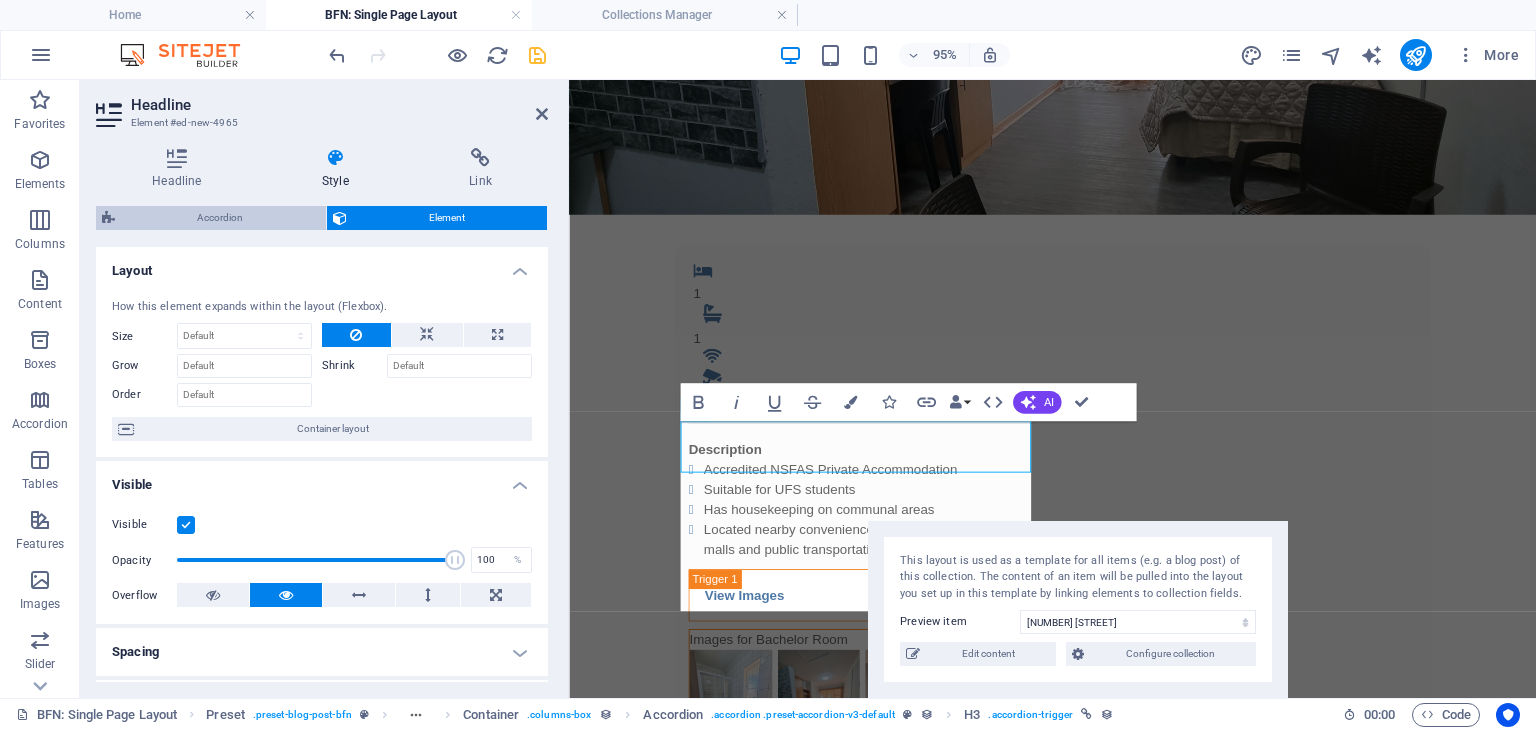 select on "px" 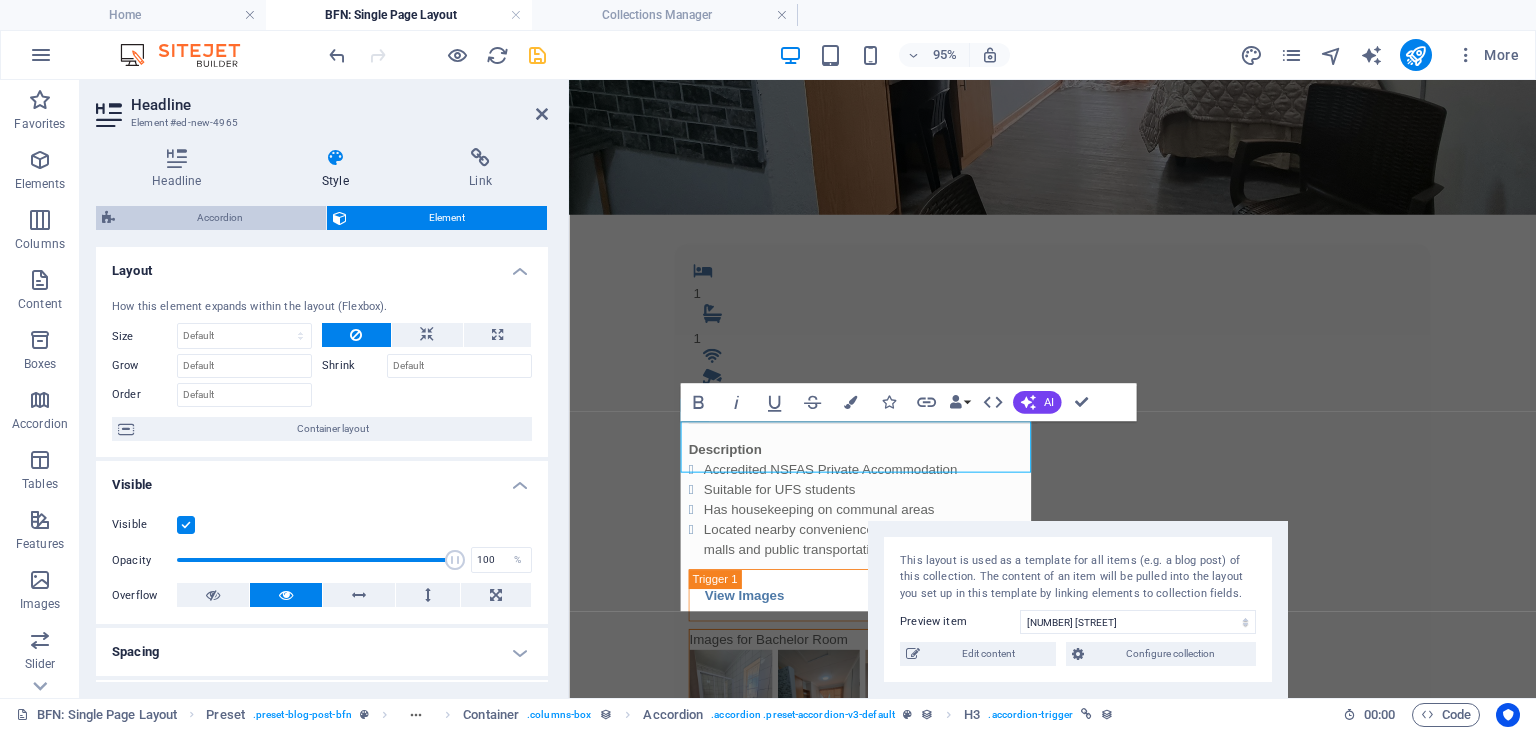 select on "preset-accordion-v3-default" 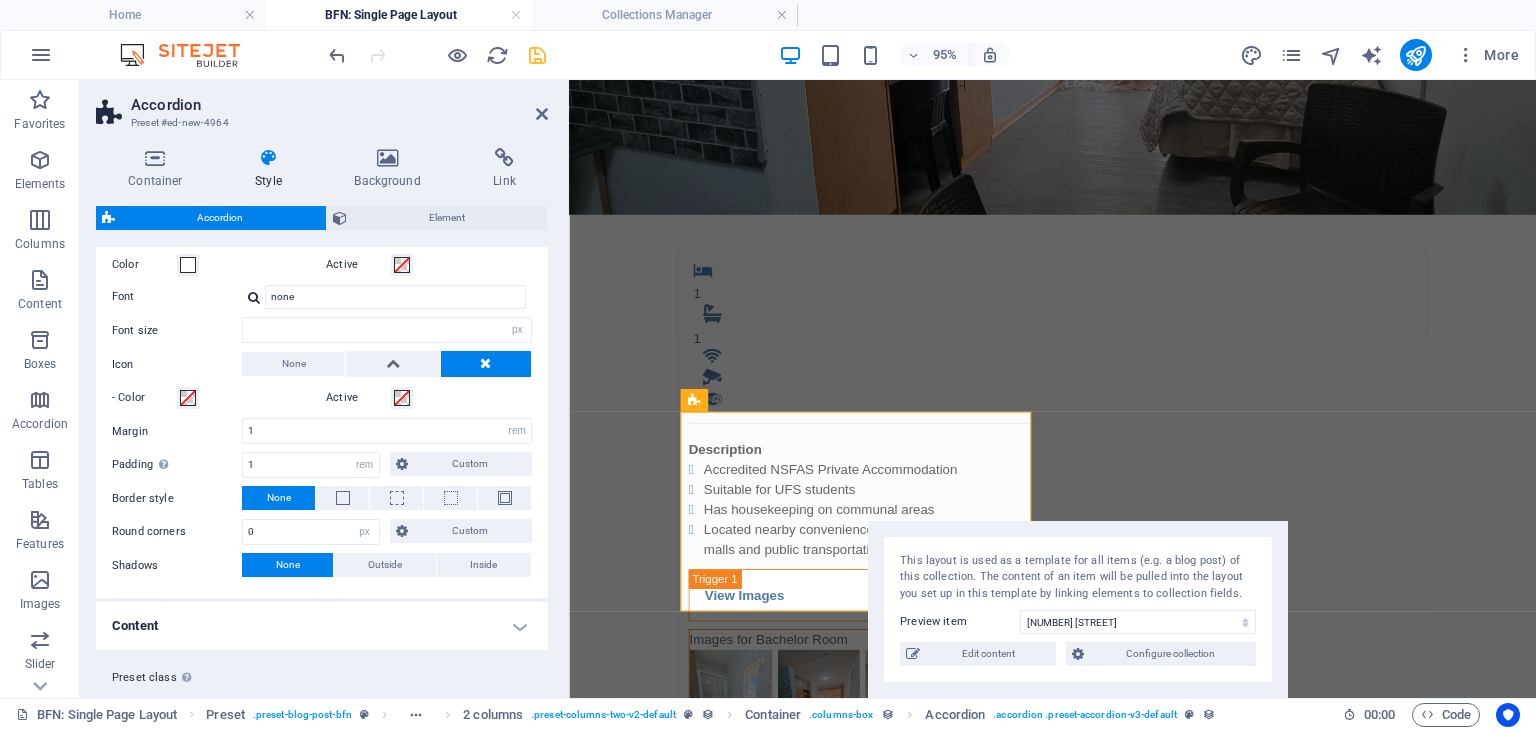 scroll, scrollTop: 595, scrollLeft: 0, axis: vertical 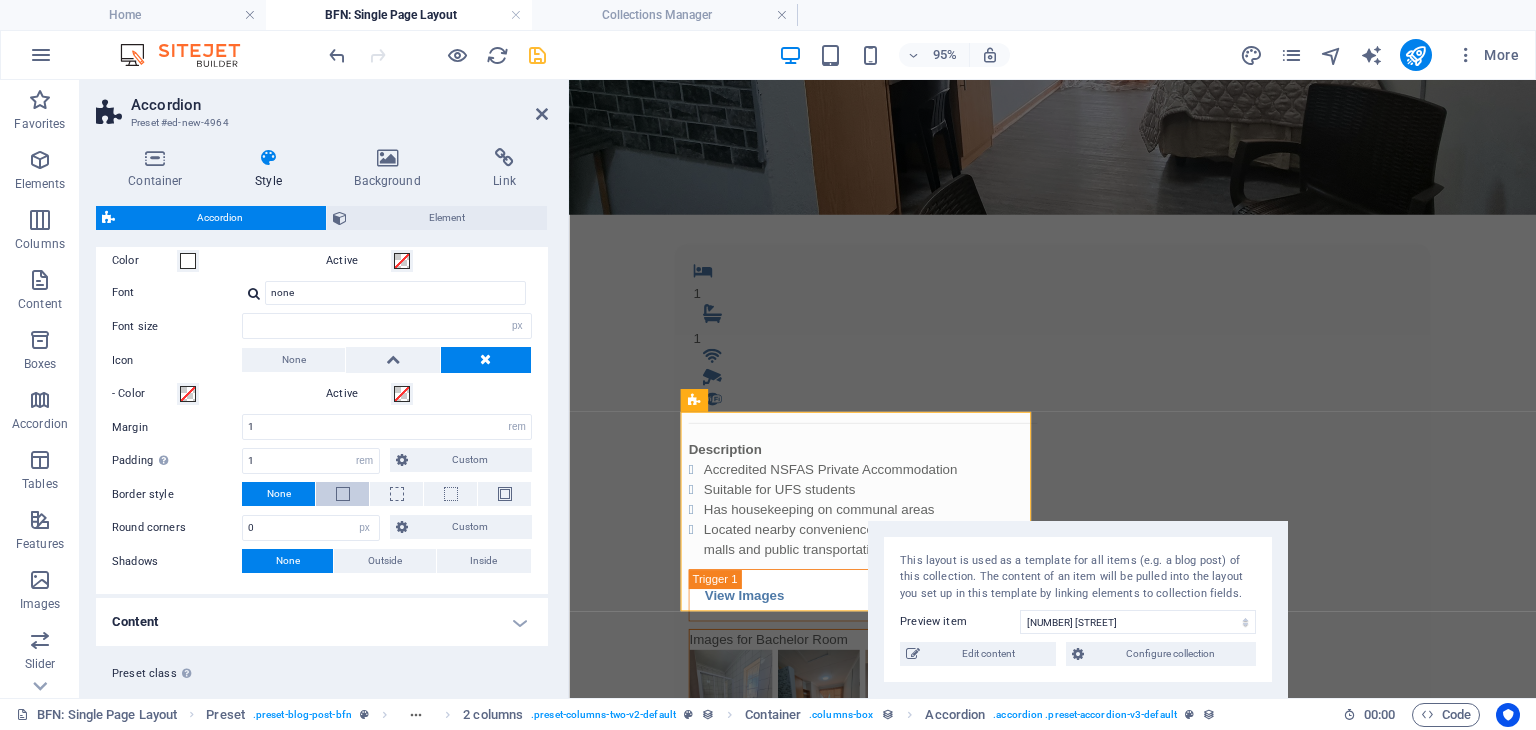 click at bounding box center [342, 494] 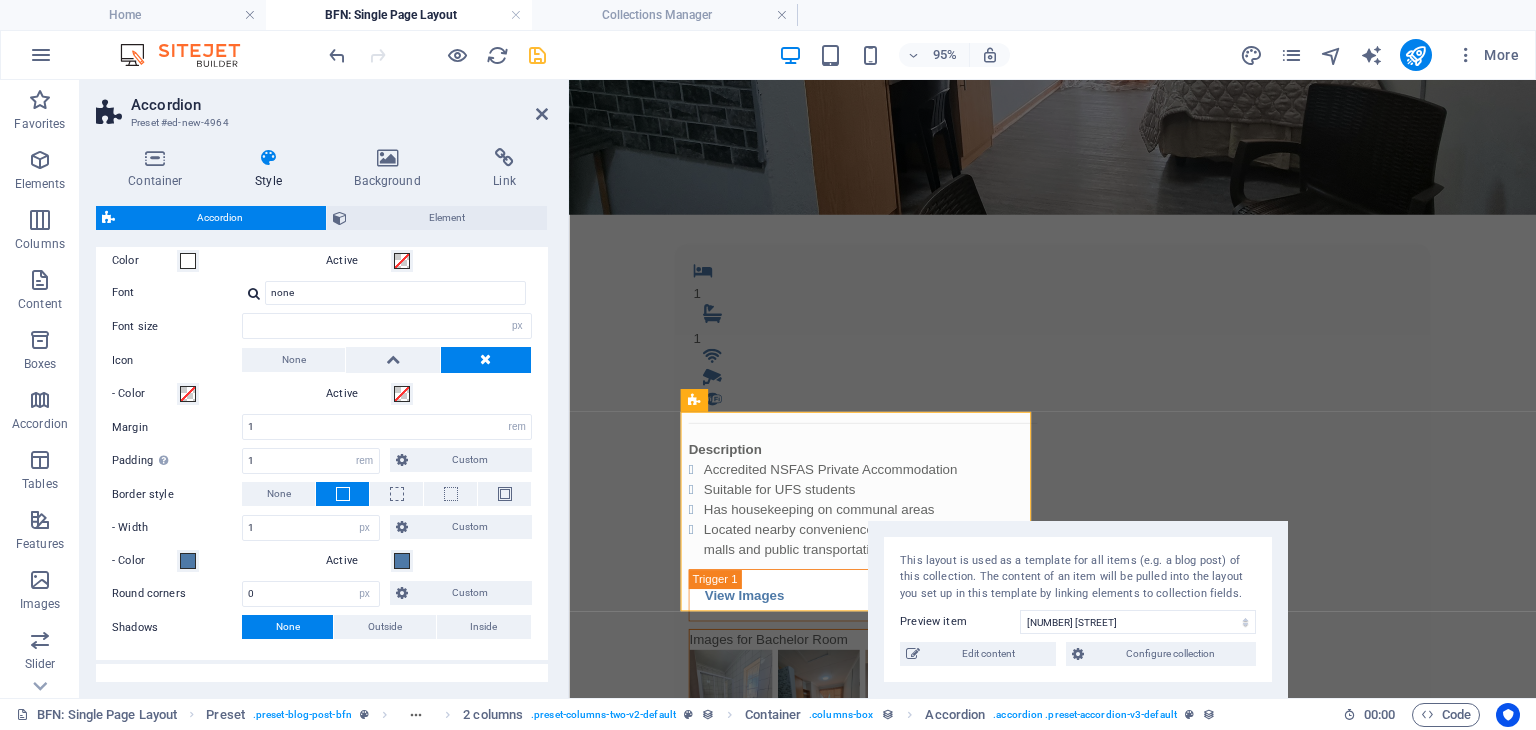 type 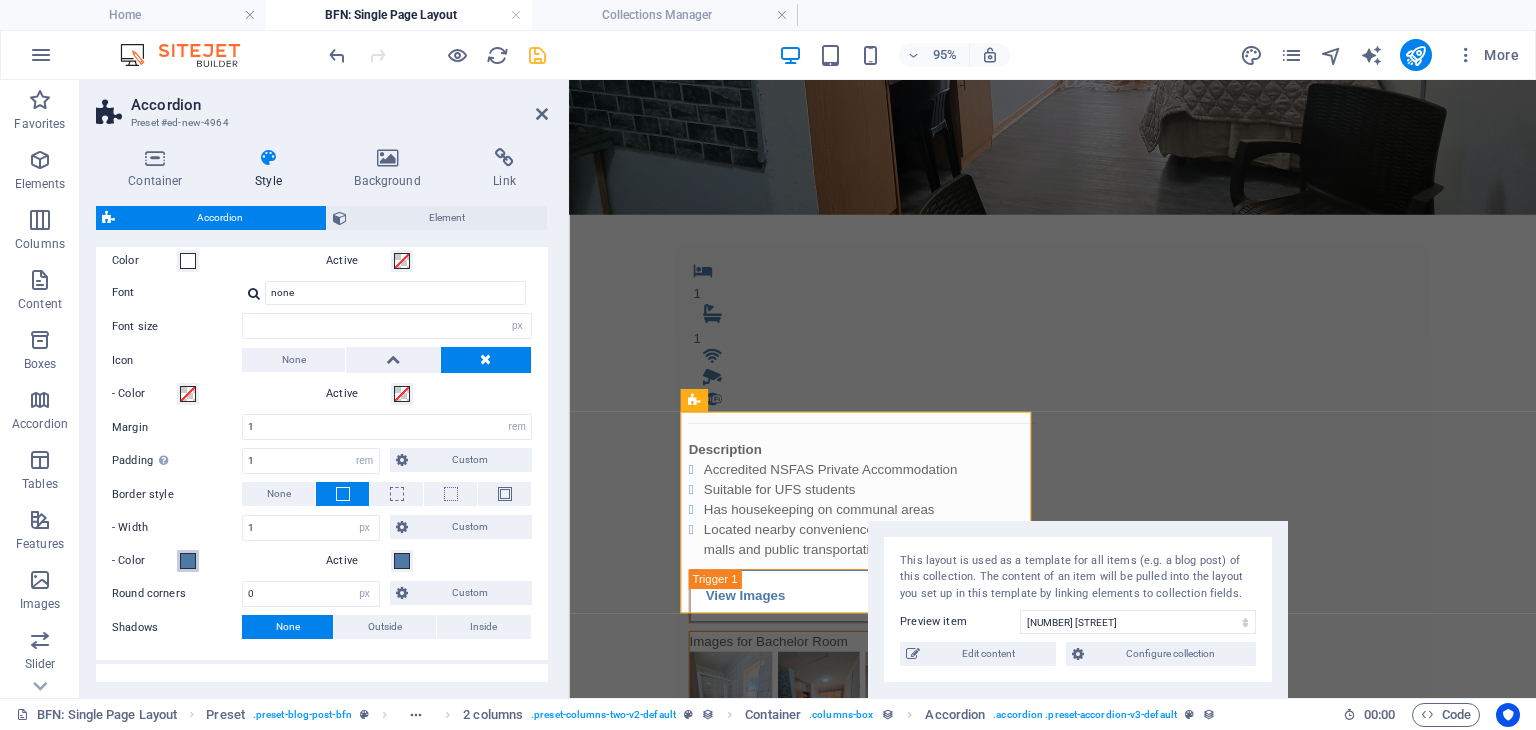 click at bounding box center (188, 561) 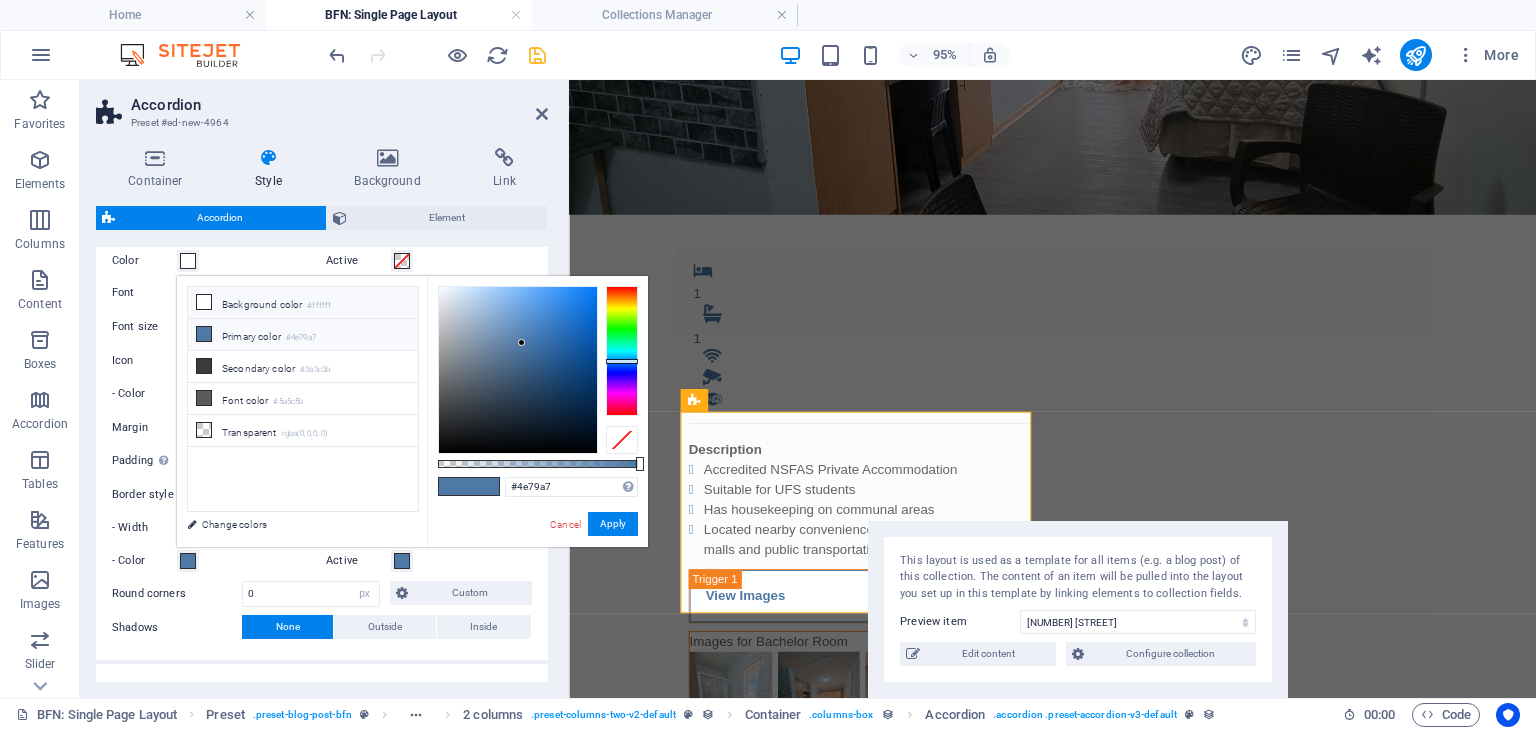 click on "Background color
#ffffff" at bounding box center (303, 303) 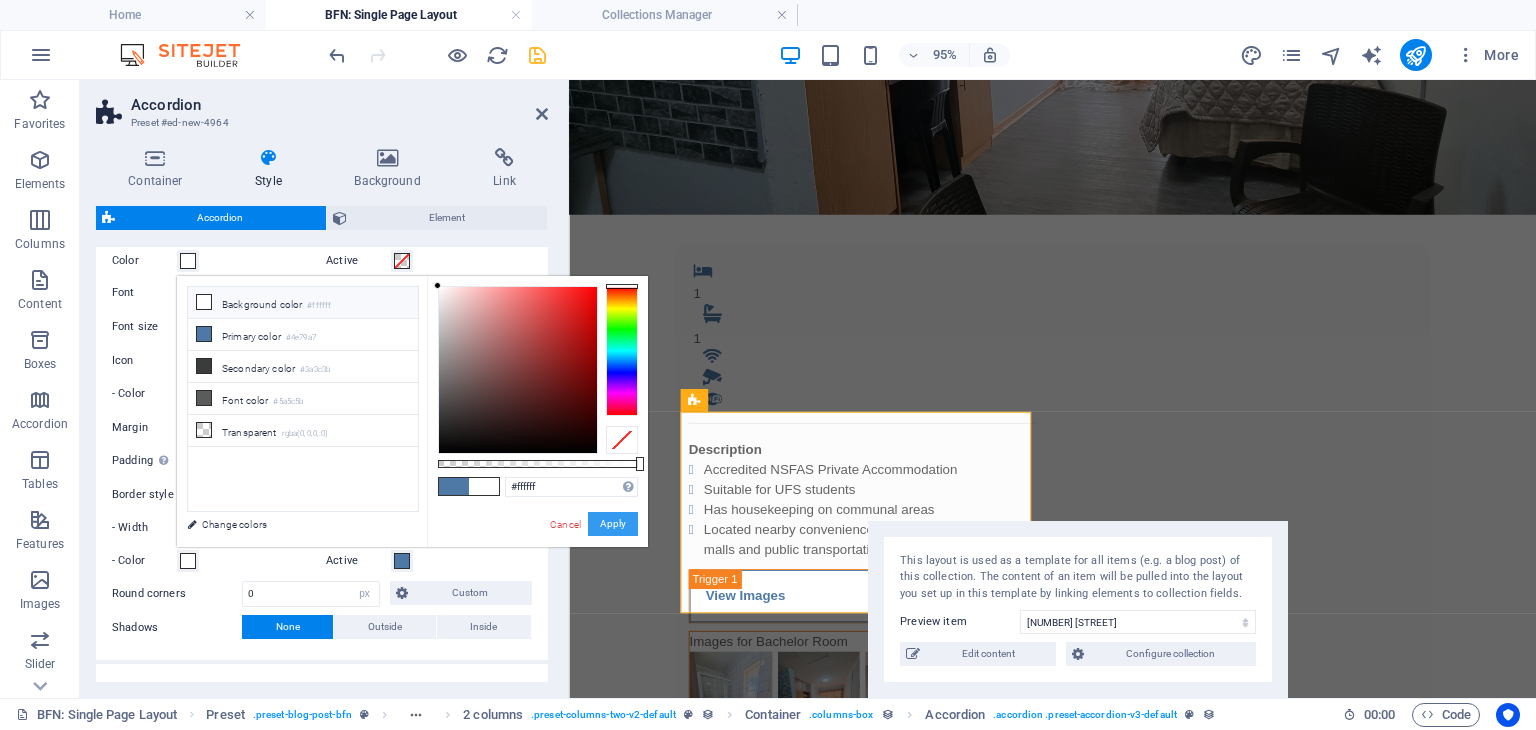 click on "Apply" at bounding box center [613, 524] 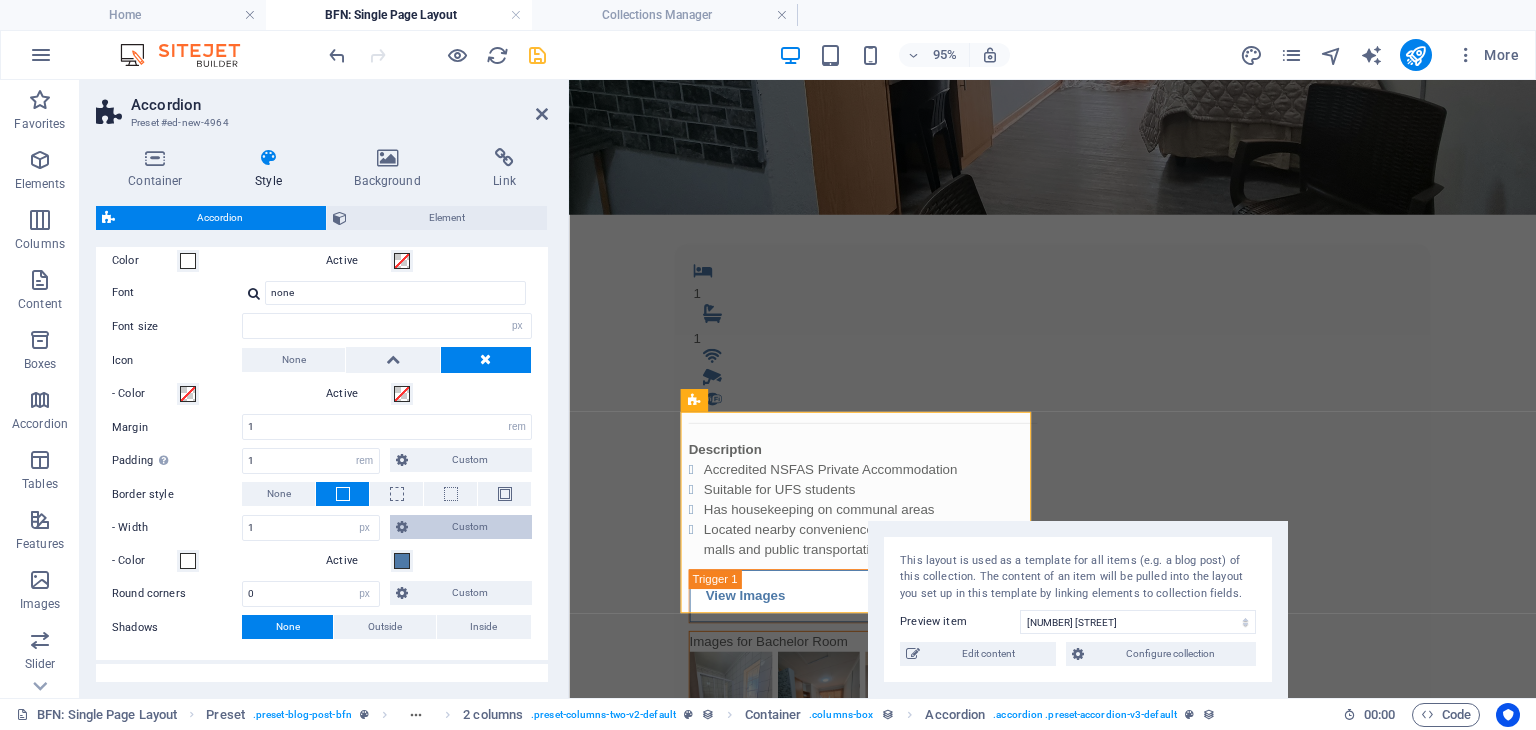 type 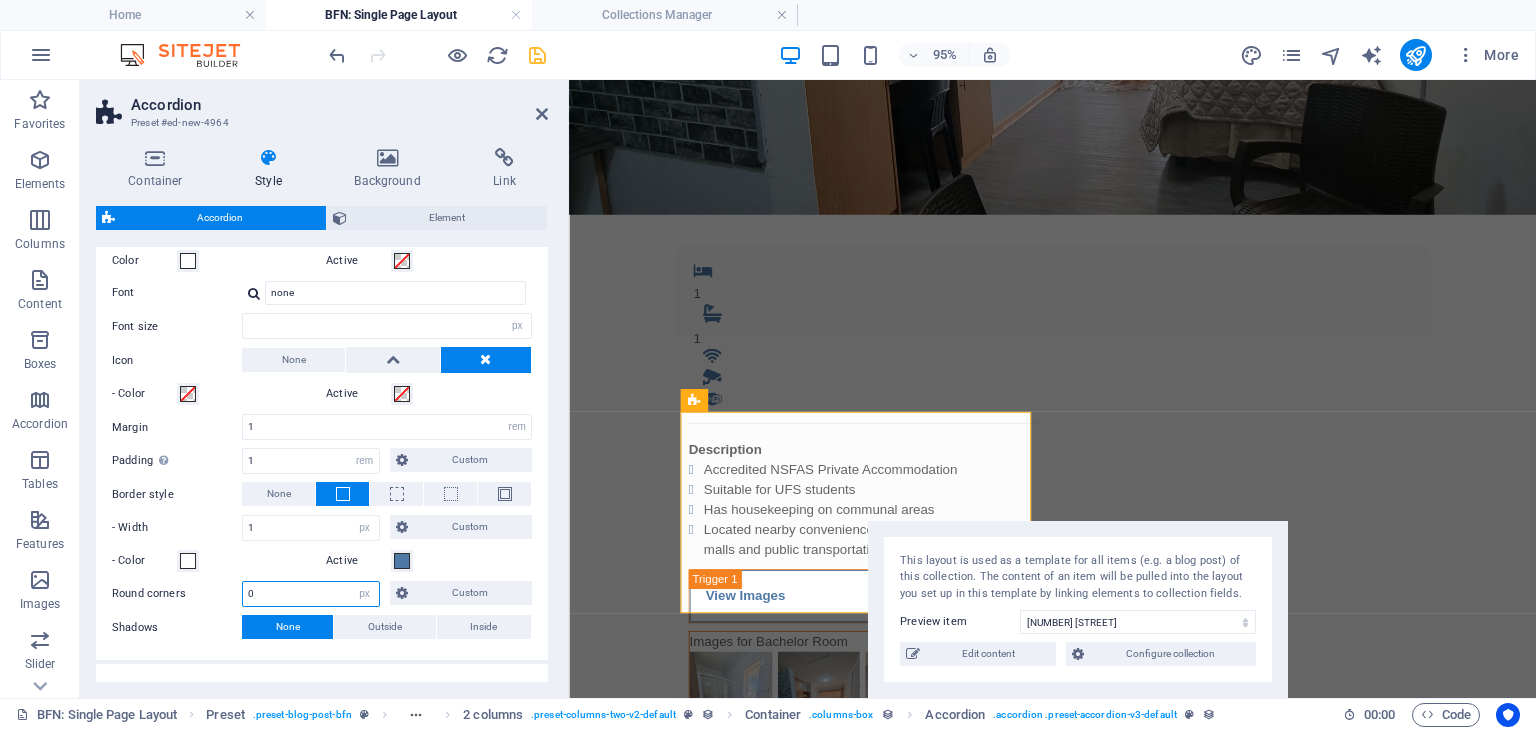 drag, startPoint x: 300, startPoint y: 581, endPoint x: 196, endPoint y: 593, distance: 104.69002 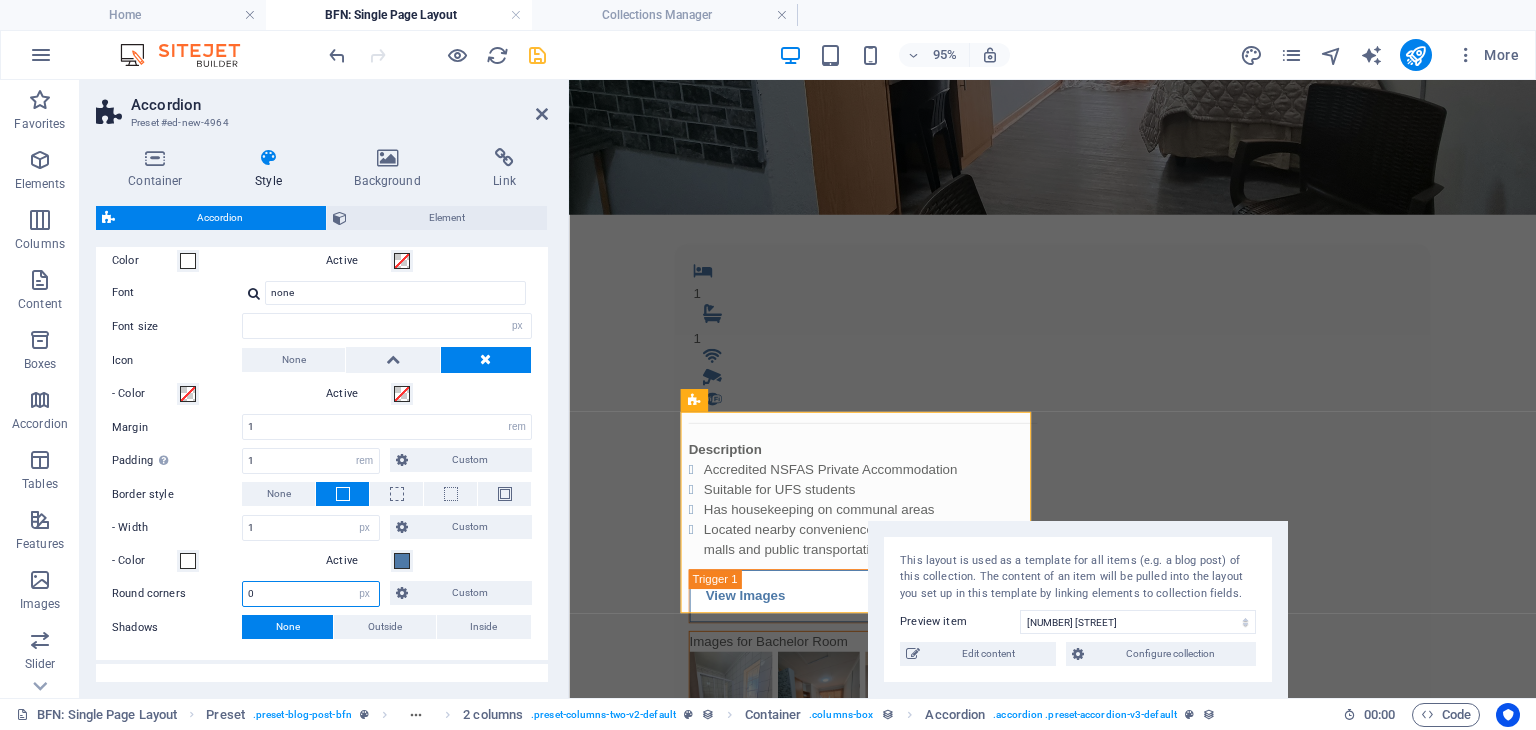 click on "Round corners 0 px rem % vh vw Custom Custom" at bounding box center [322, 594] 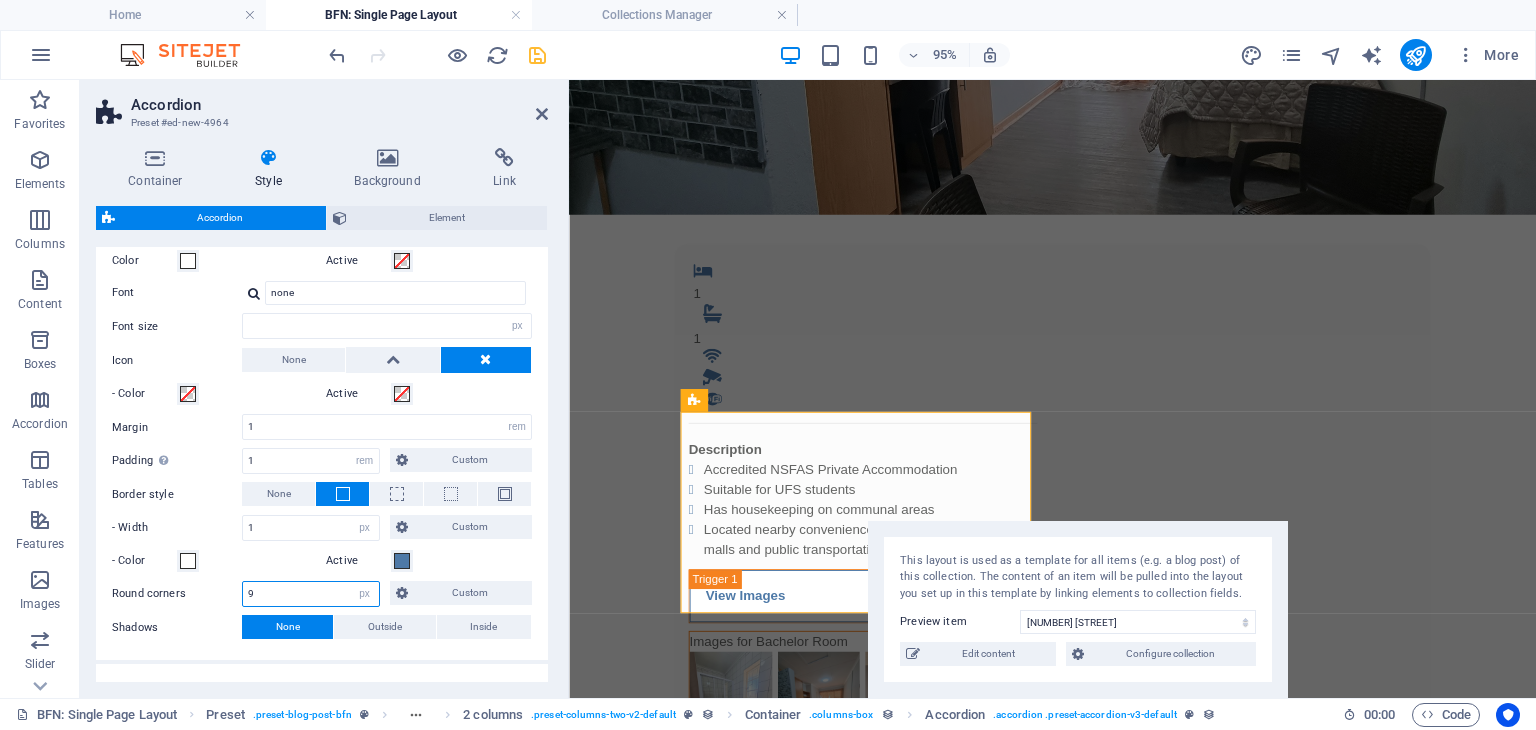 type on "9" 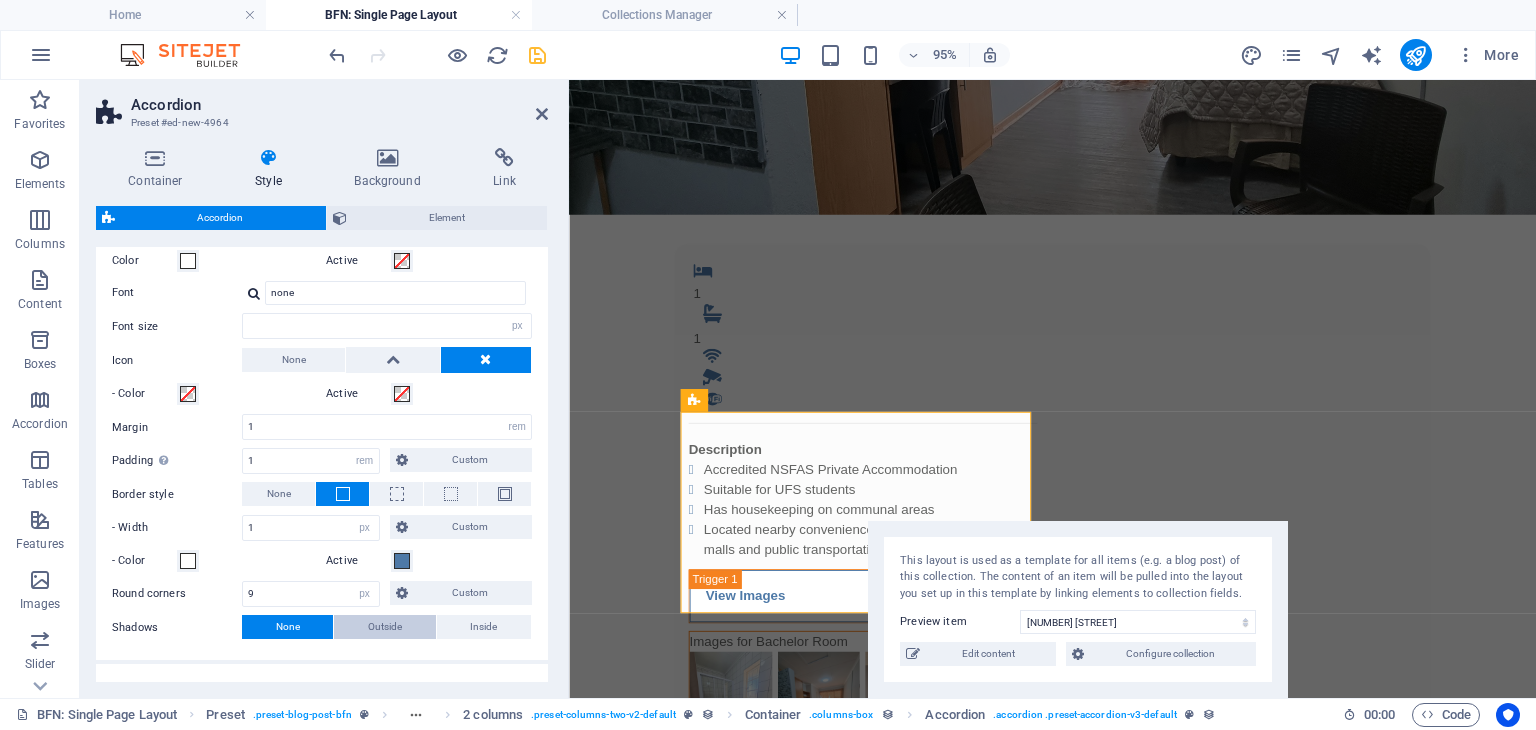 click on "Outside" at bounding box center (384, 627) 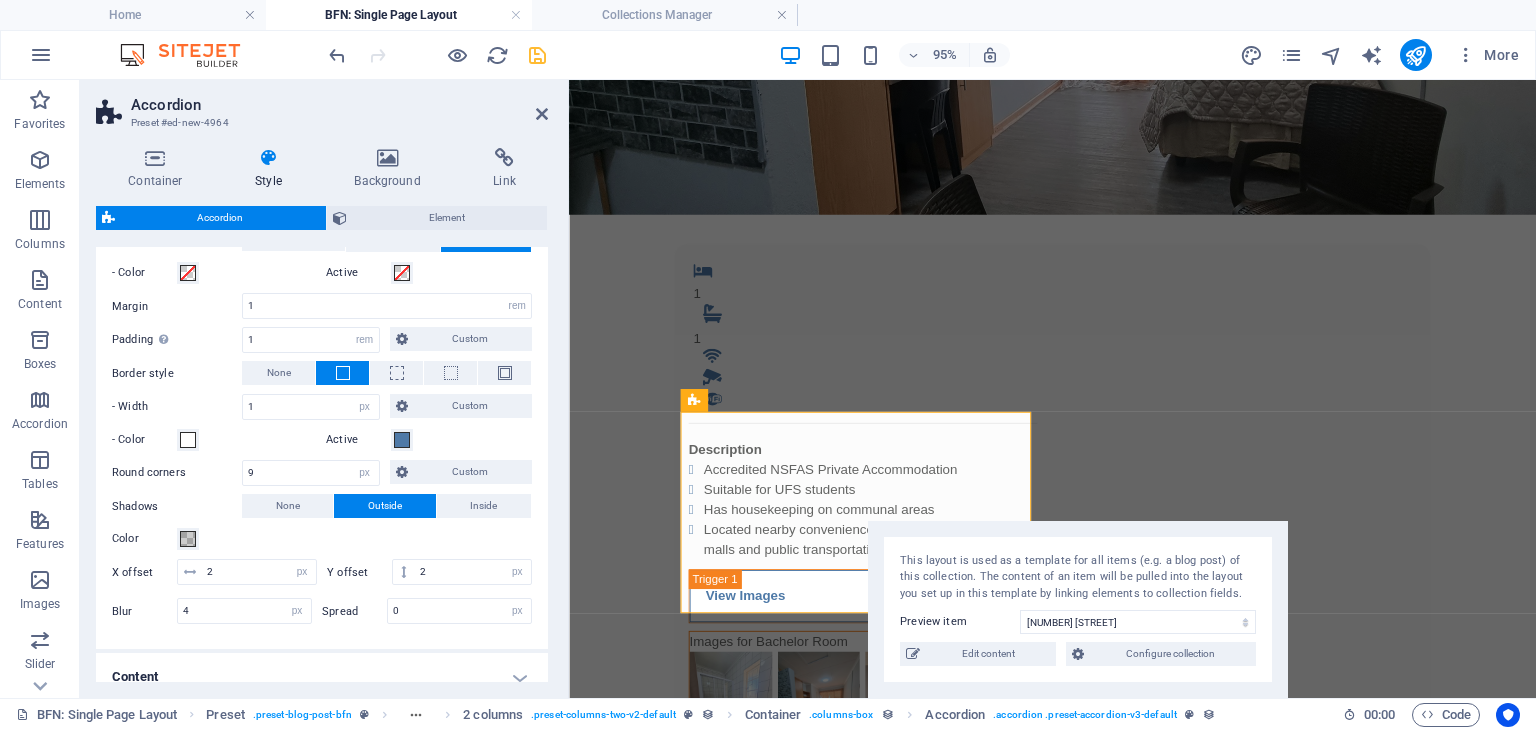 scroll, scrollTop: 752, scrollLeft: 0, axis: vertical 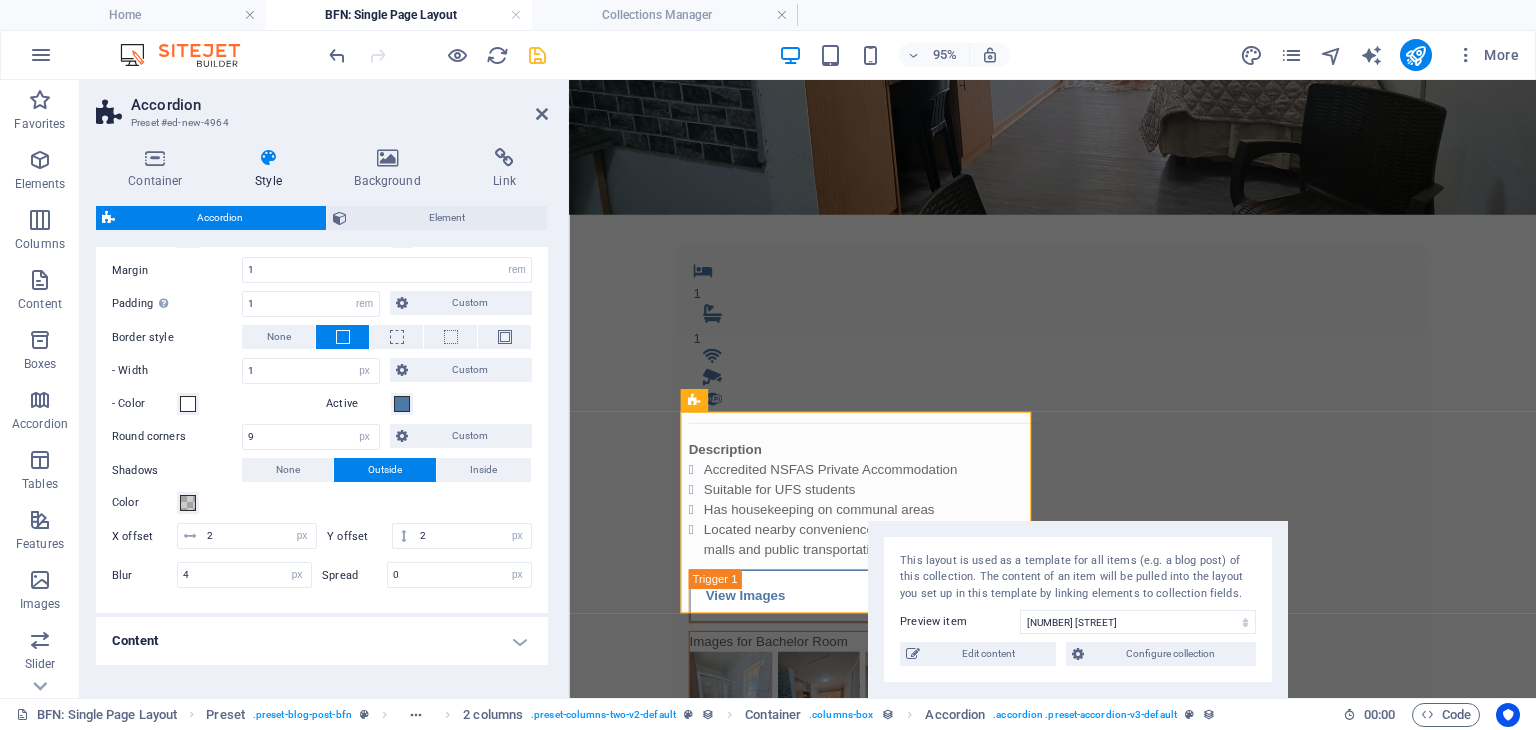 type 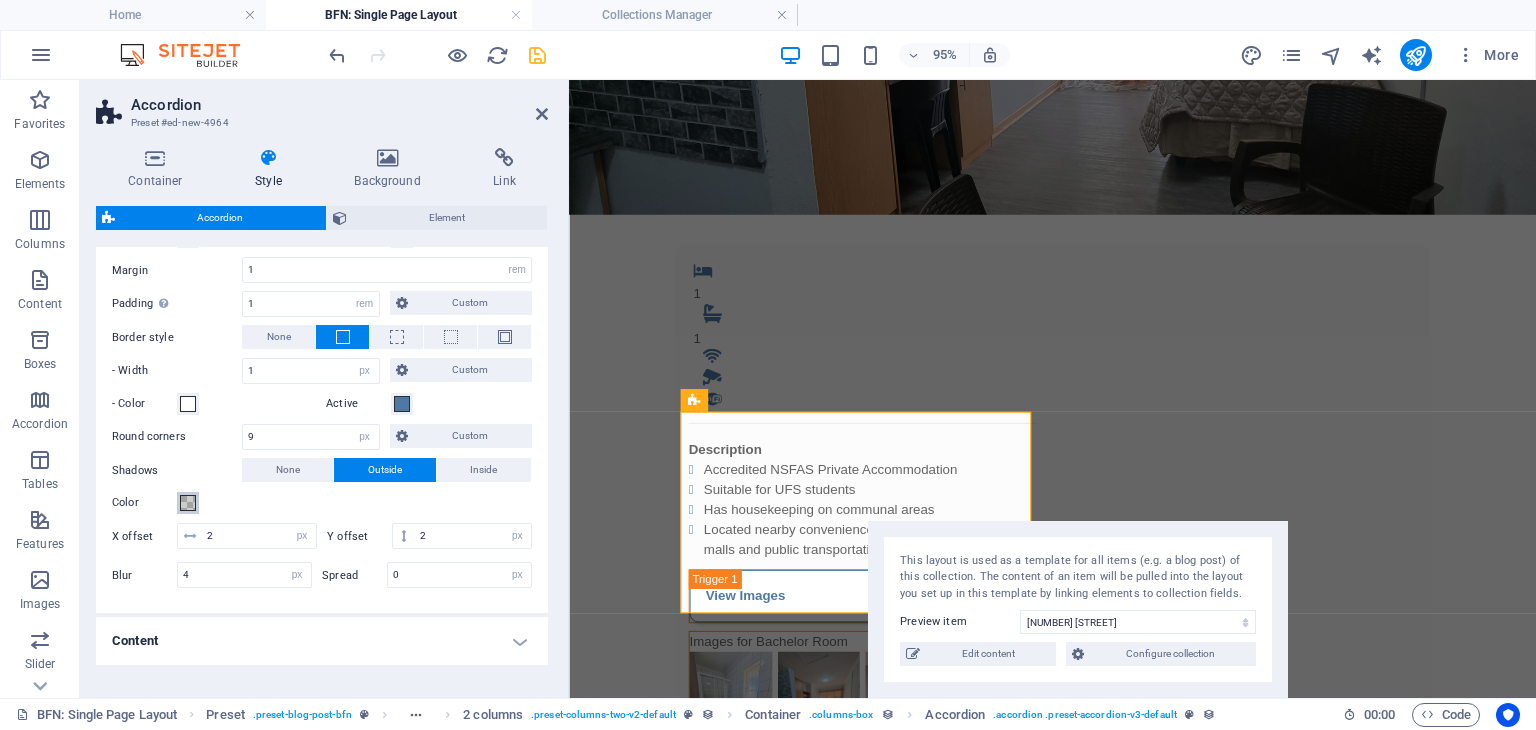 click at bounding box center [188, 503] 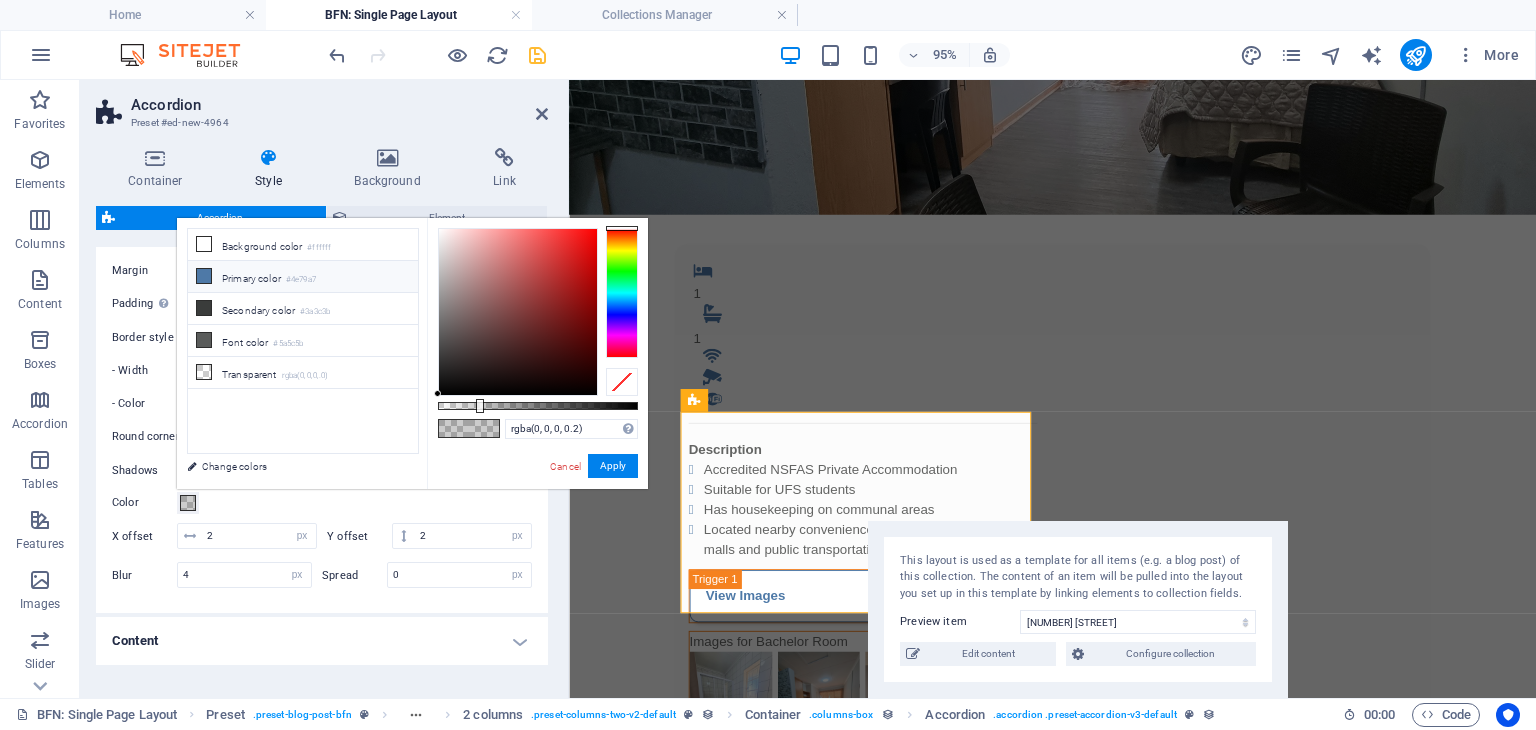 click on "Primary color
#4e79a7" at bounding box center [303, 277] 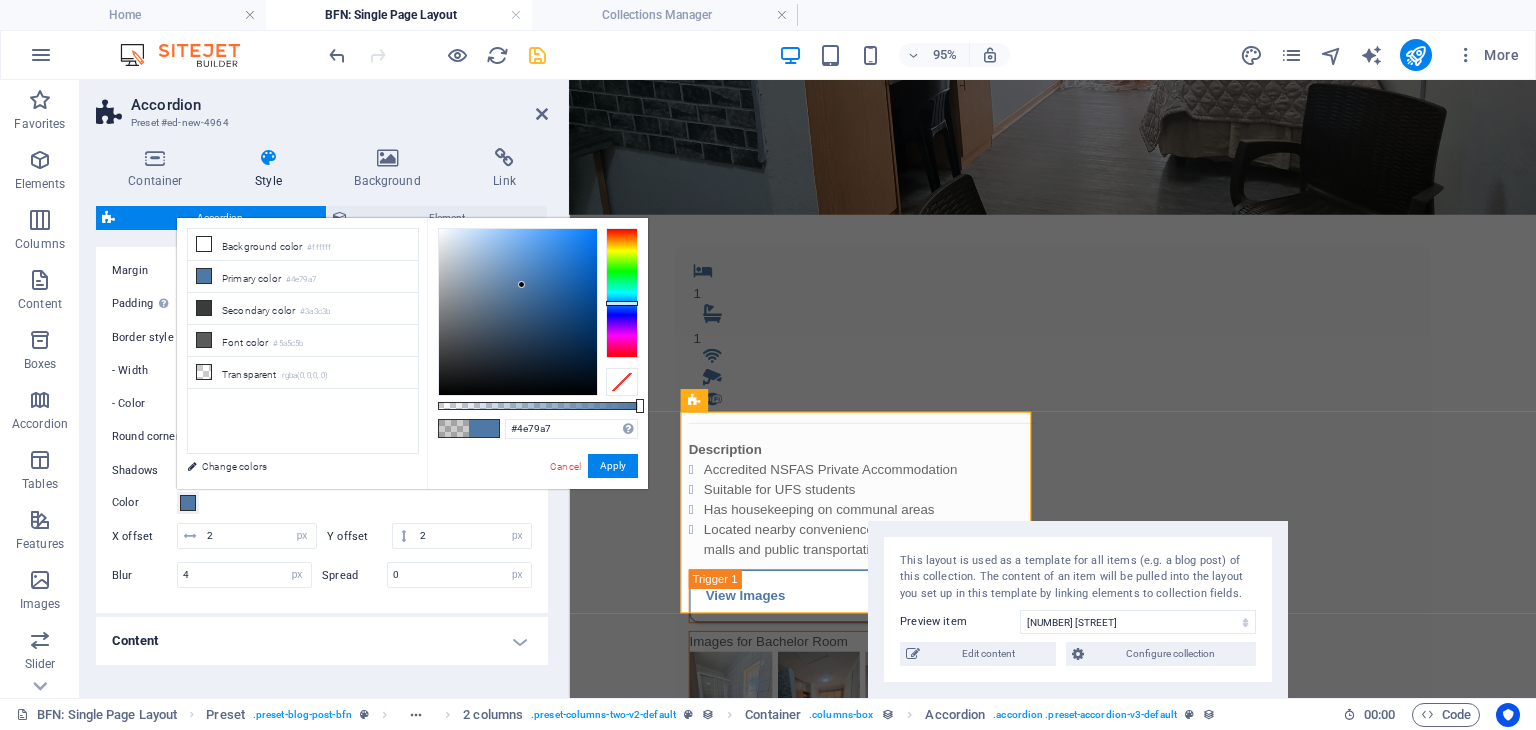 drag, startPoint x: 512, startPoint y: 409, endPoint x: 506, endPoint y: 397, distance: 13.416408 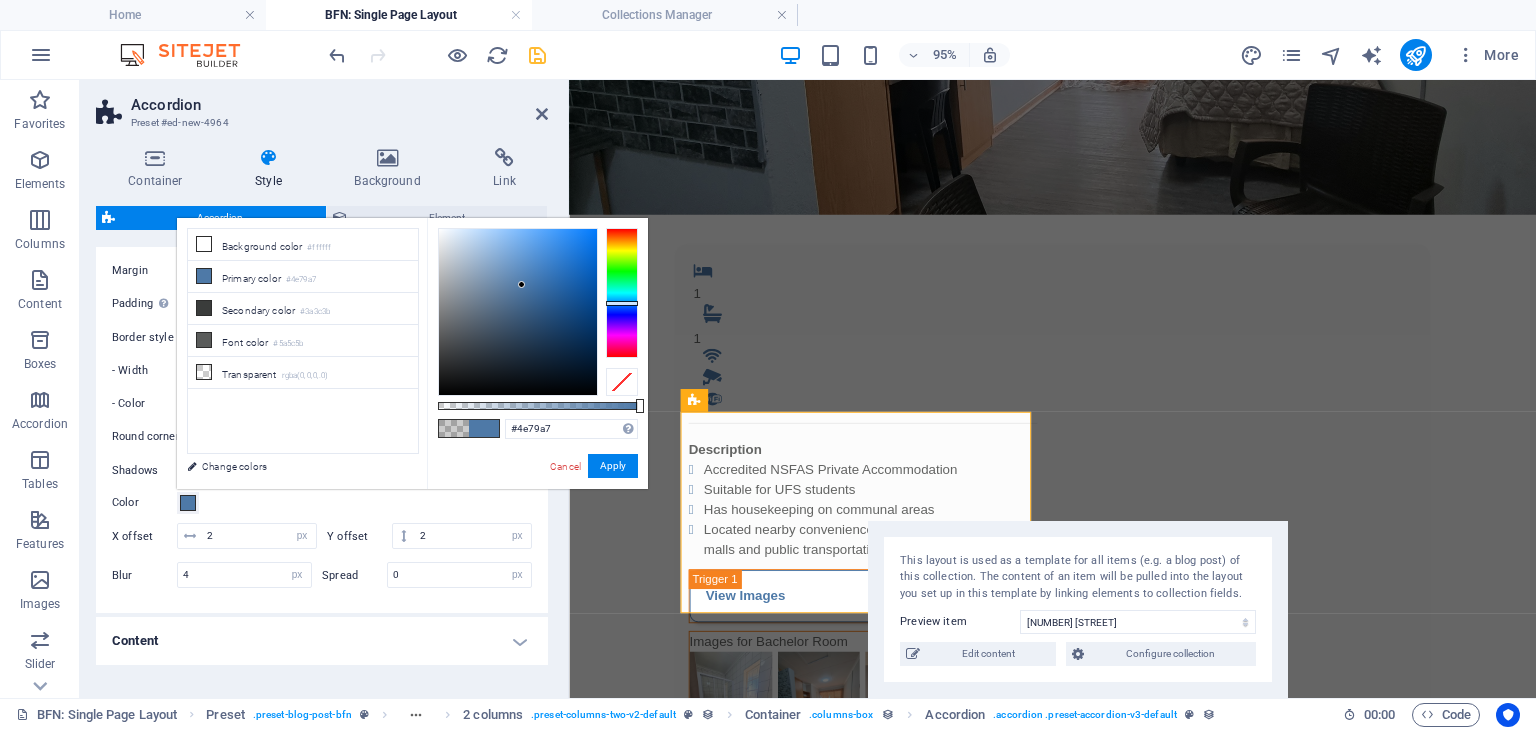click on "#4e79a7 Supported formats #0852ed rgb(8, 82, 237) rgba(8, 82, 237, 90%) hsv(221,97,93) hsl(221, 93%, 48%) Cancel Apply" at bounding box center [537, 498] 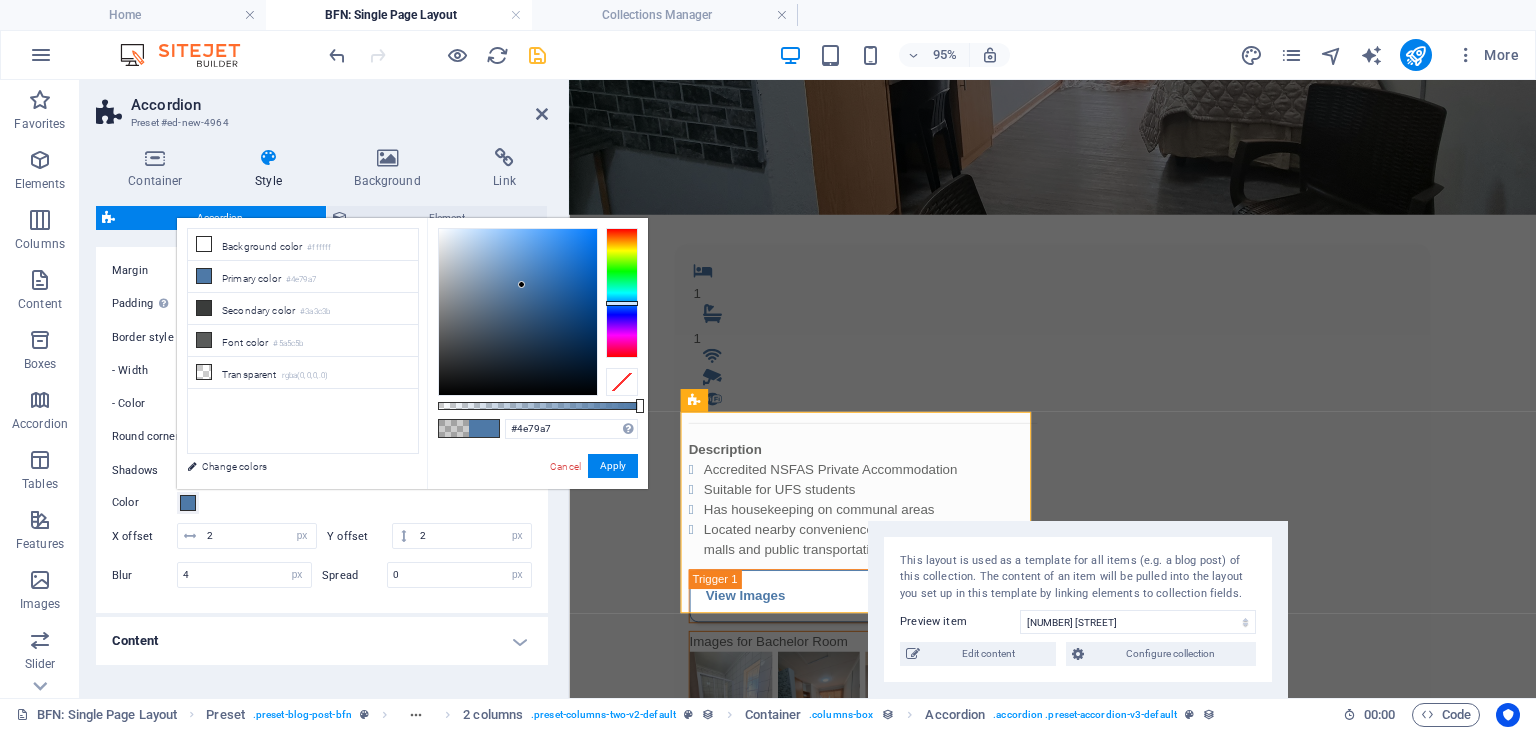 click on "#4e79a7 Supported formats #0852ed rgb(8, 82, 237) rgba(8, 82, 237, 90%) hsv(221,97,93) hsl(221, 93%, 48%) Cancel Apply" at bounding box center [537, 498] 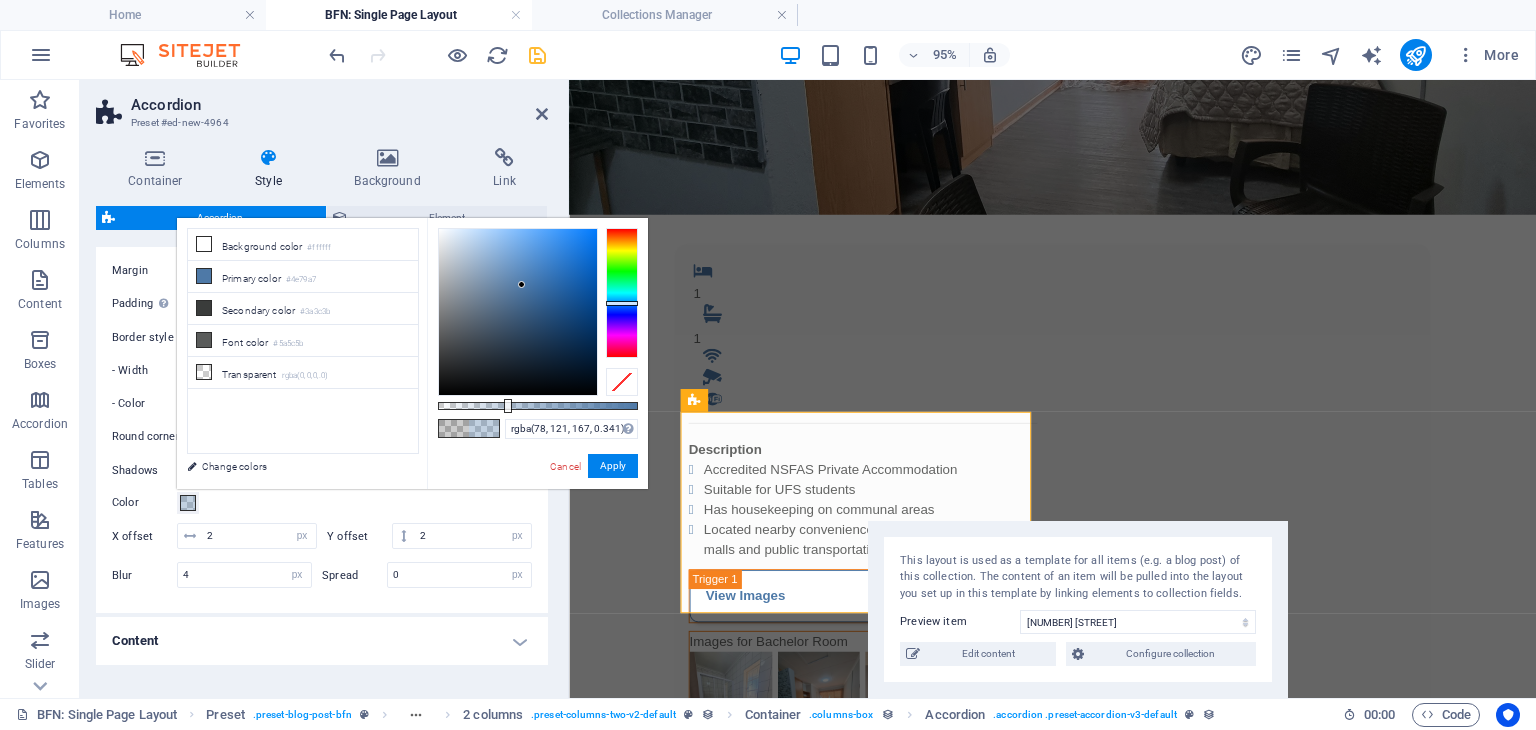 click at bounding box center (538, 406) 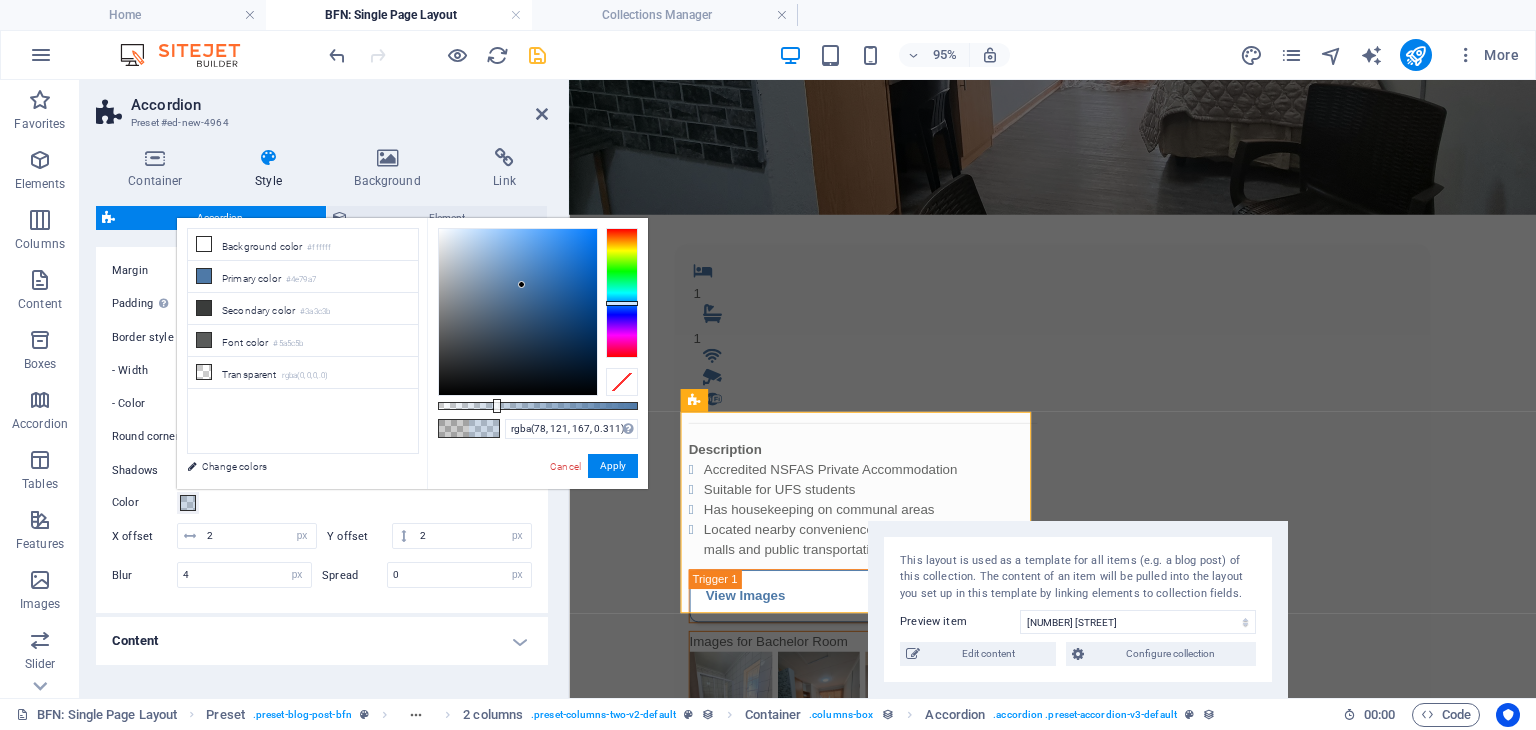type on "rgba(78, 121, 167, 0.316)" 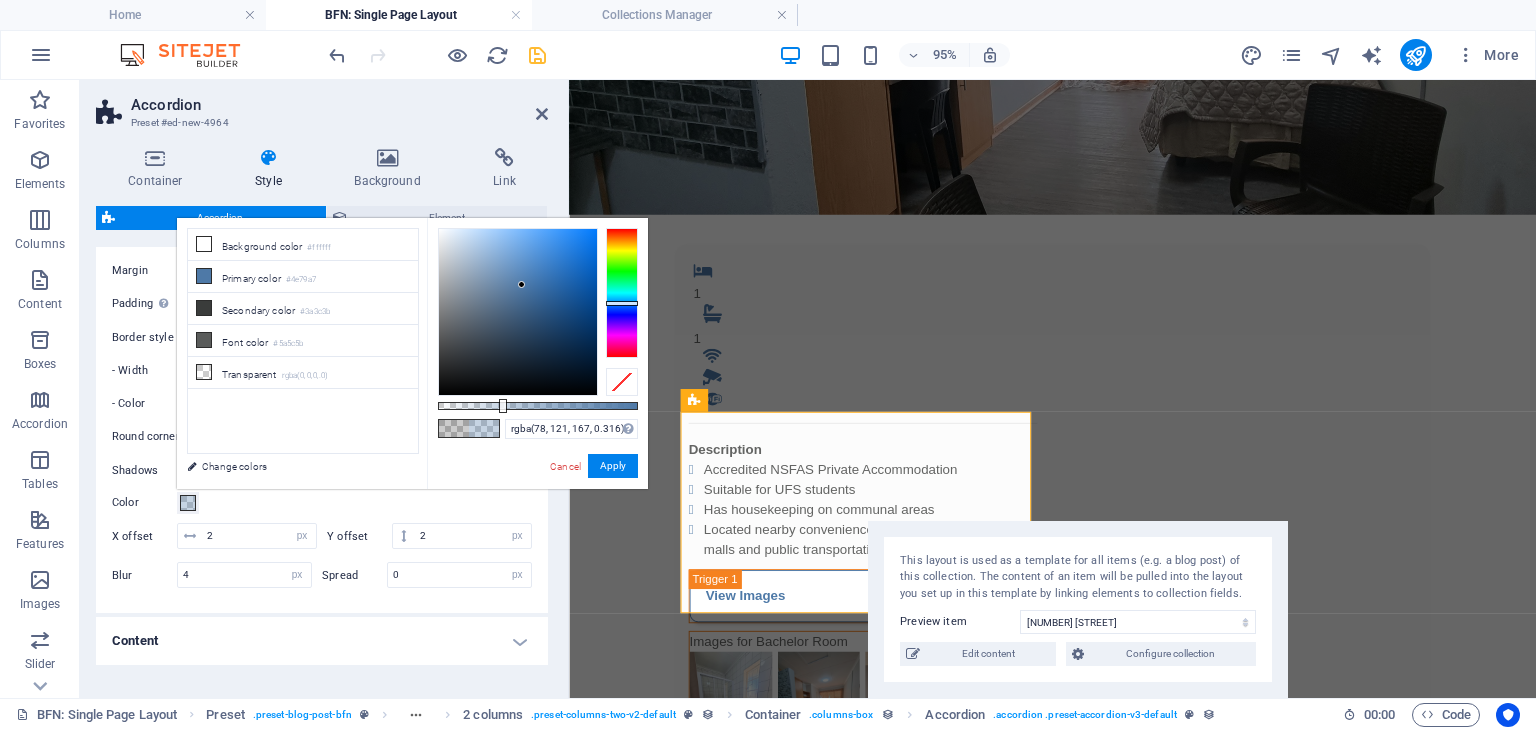 click at bounding box center [503, 406] 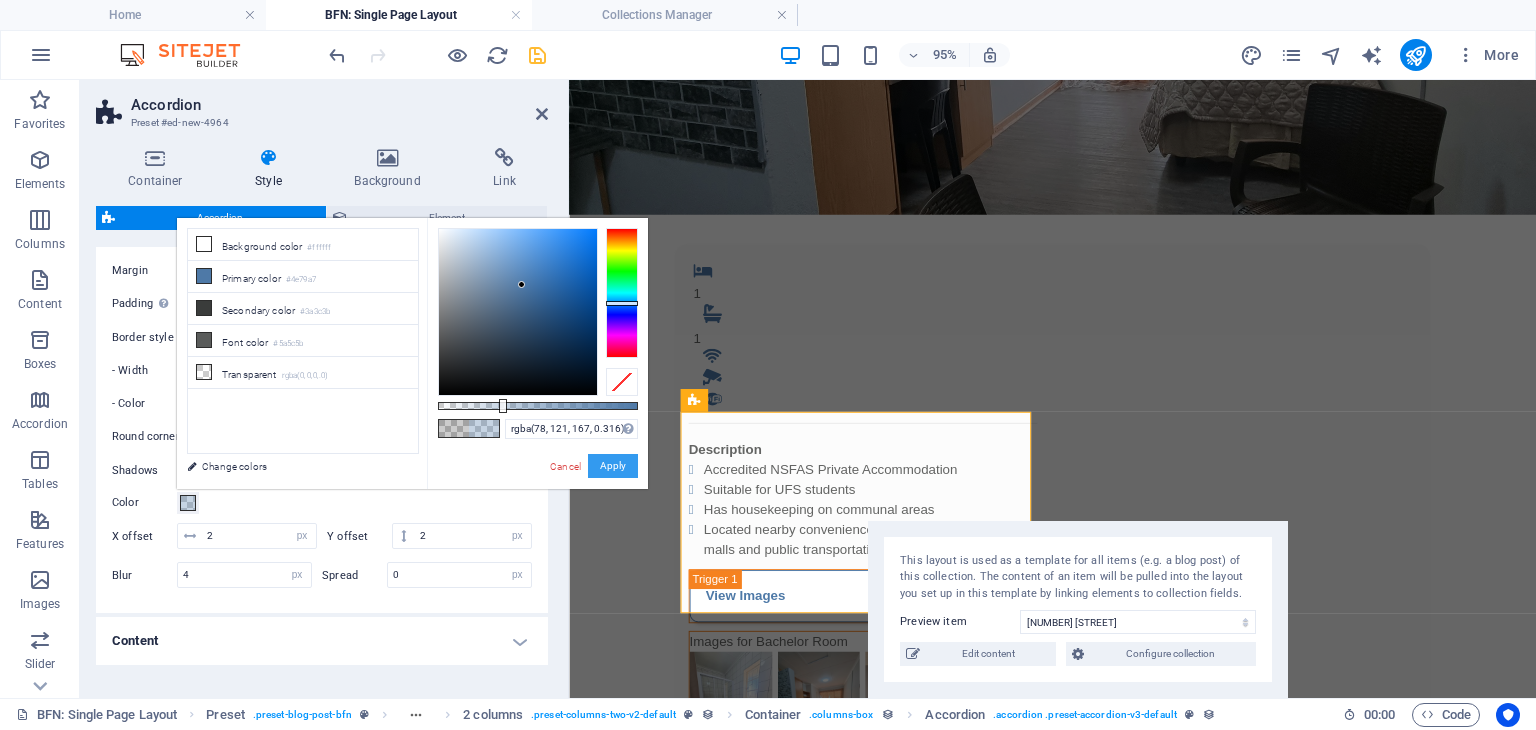 click on "Apply" at bounding box center [613, 466] 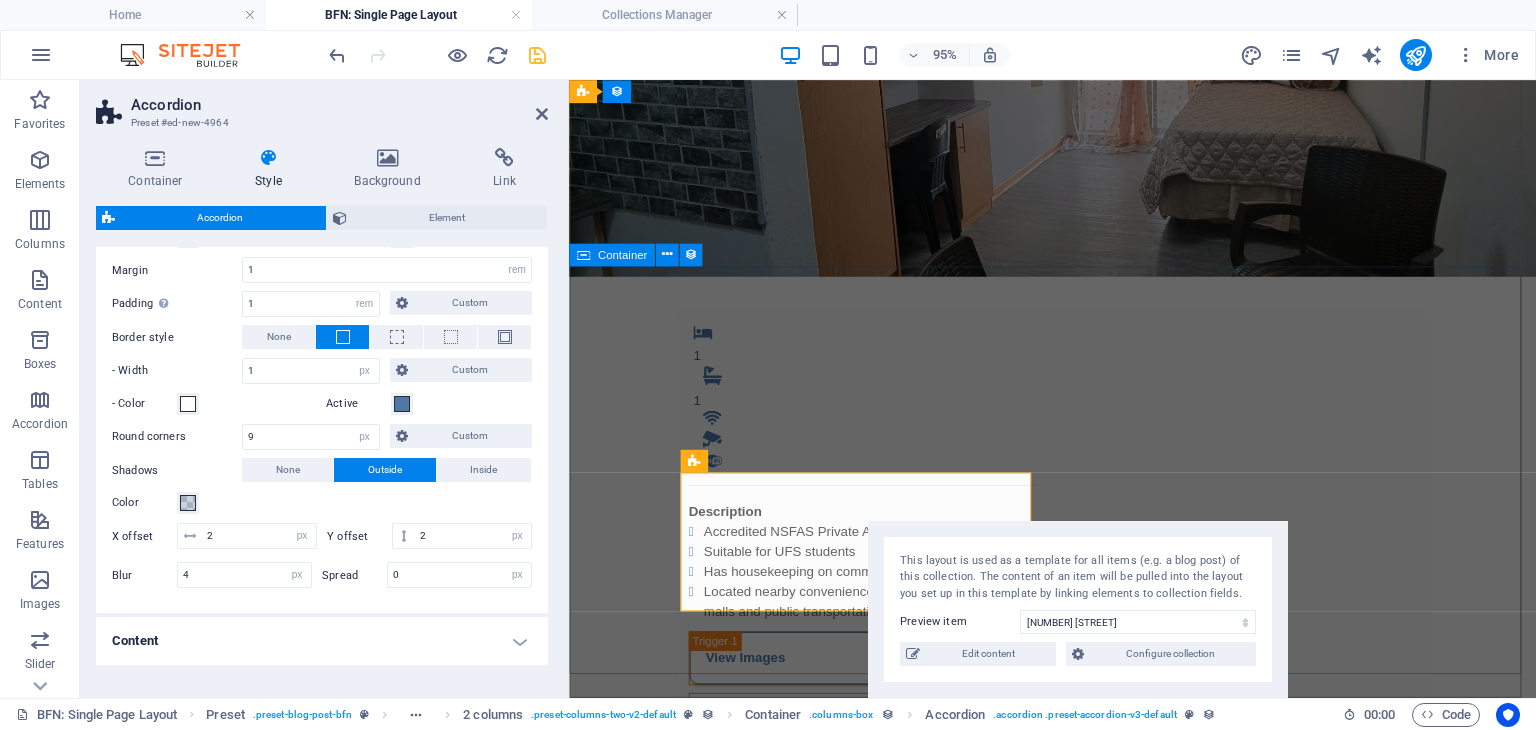 scroll, scrollTop: 323, scrollLeft: 0, axis: vertical 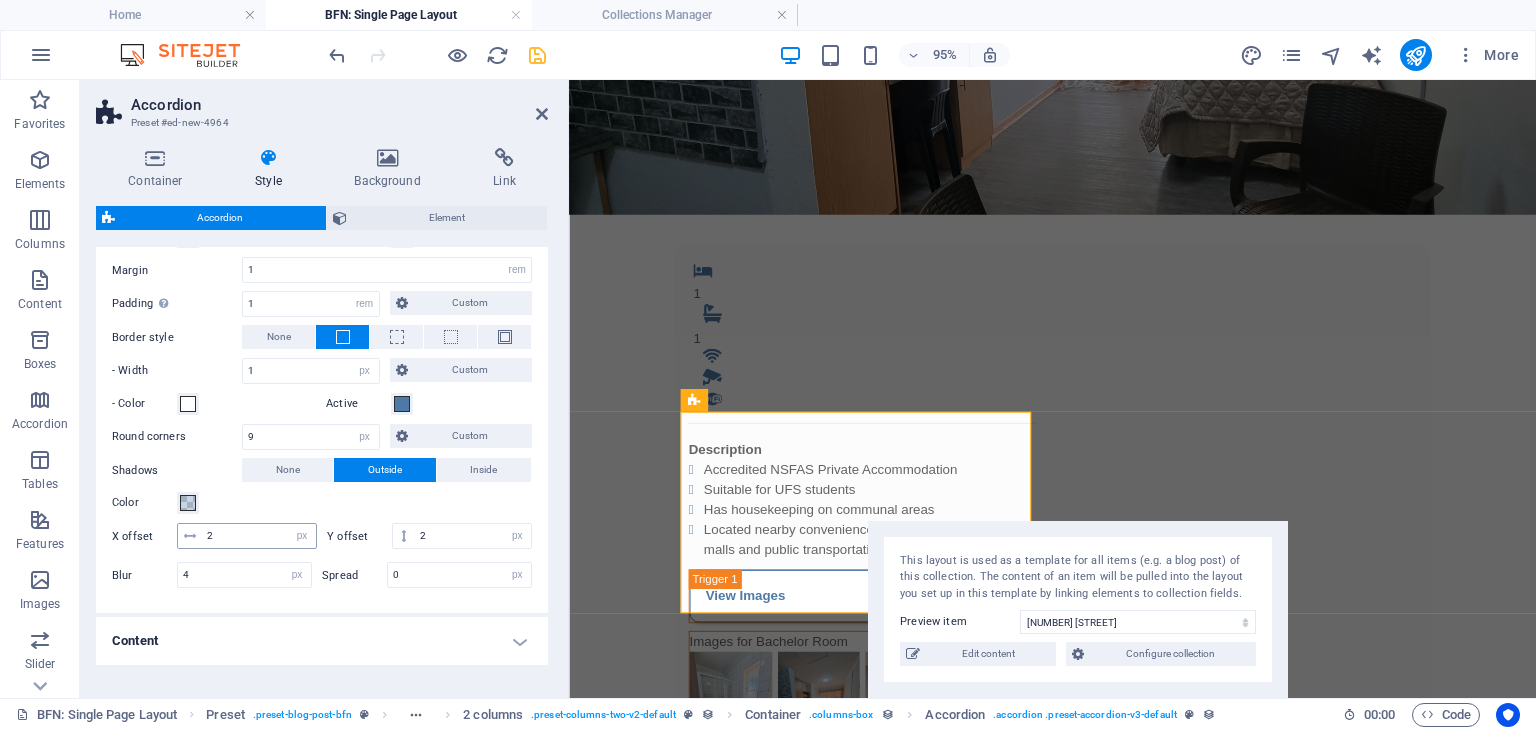 type 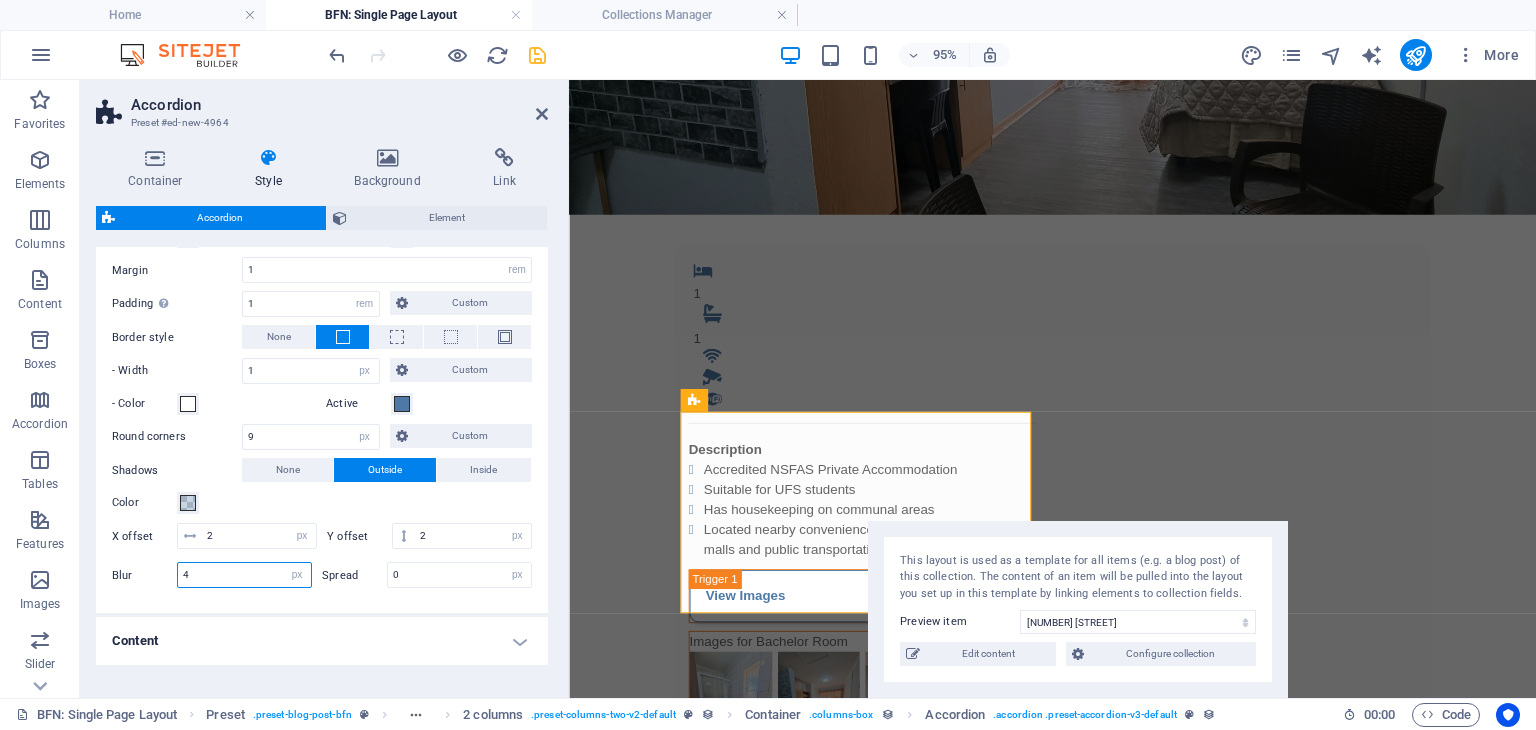 click on "4" at bounding box center [244, 575] 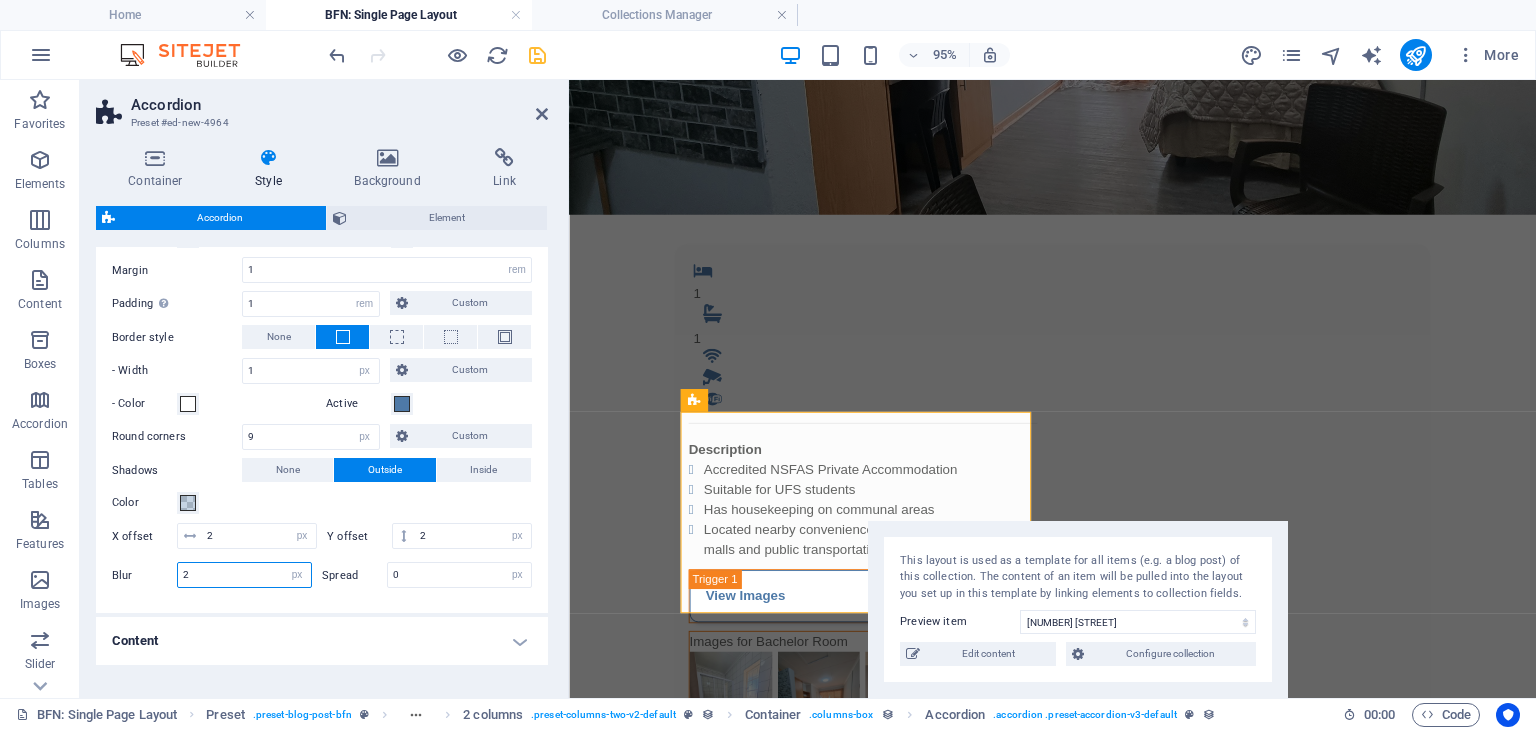 type on "2" 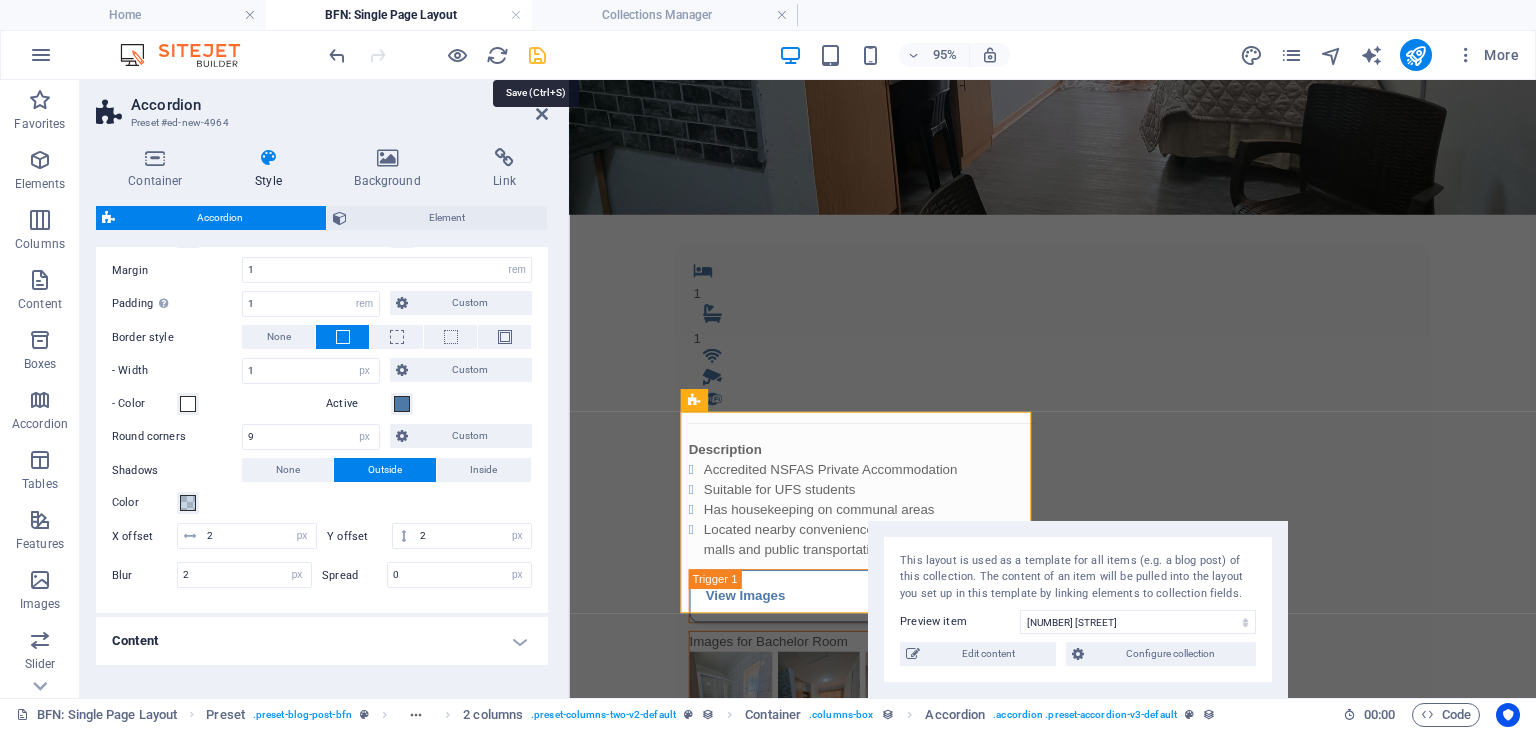 click at bounding box center [537, 55] 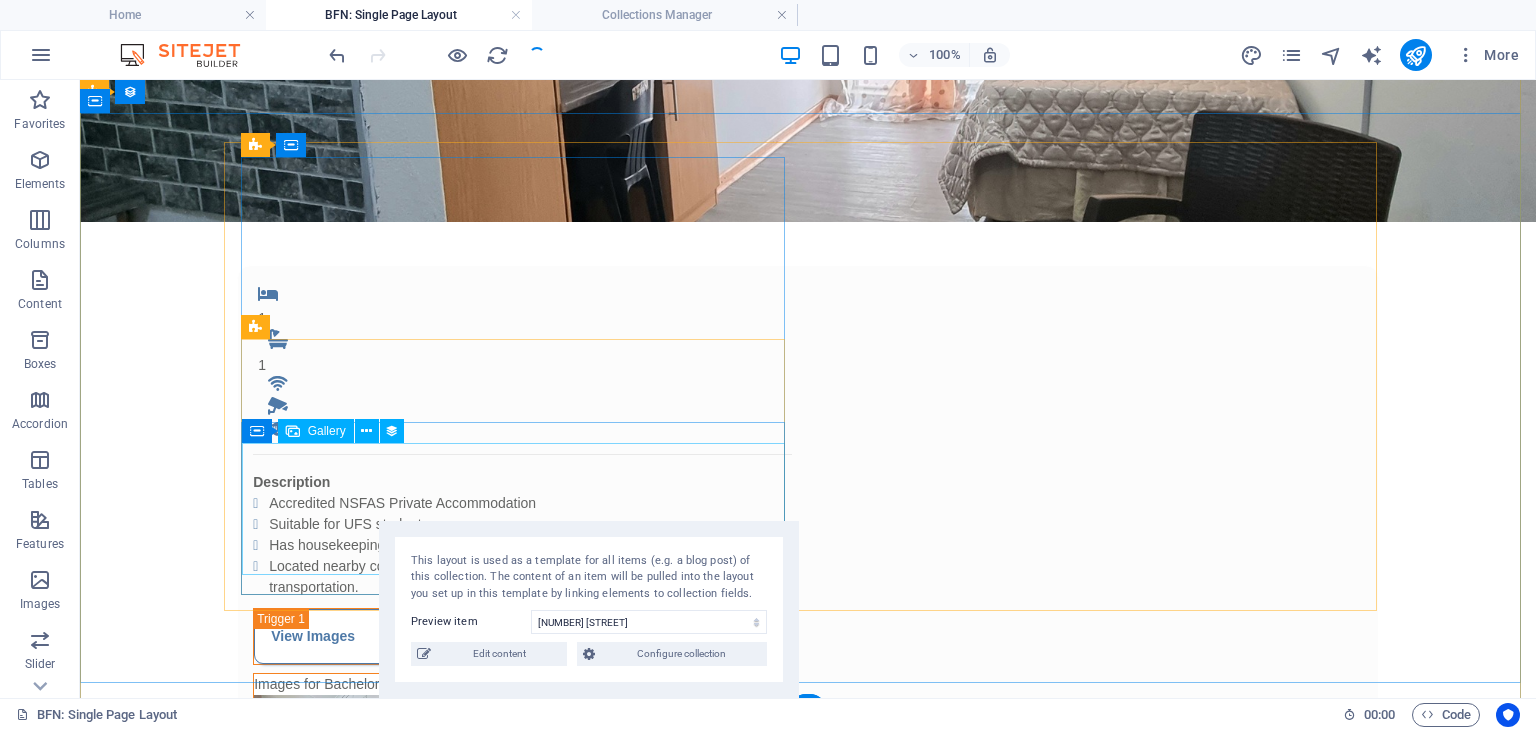 scroll, scrollTop: 440, scrollLeft: 0, axis: vertical 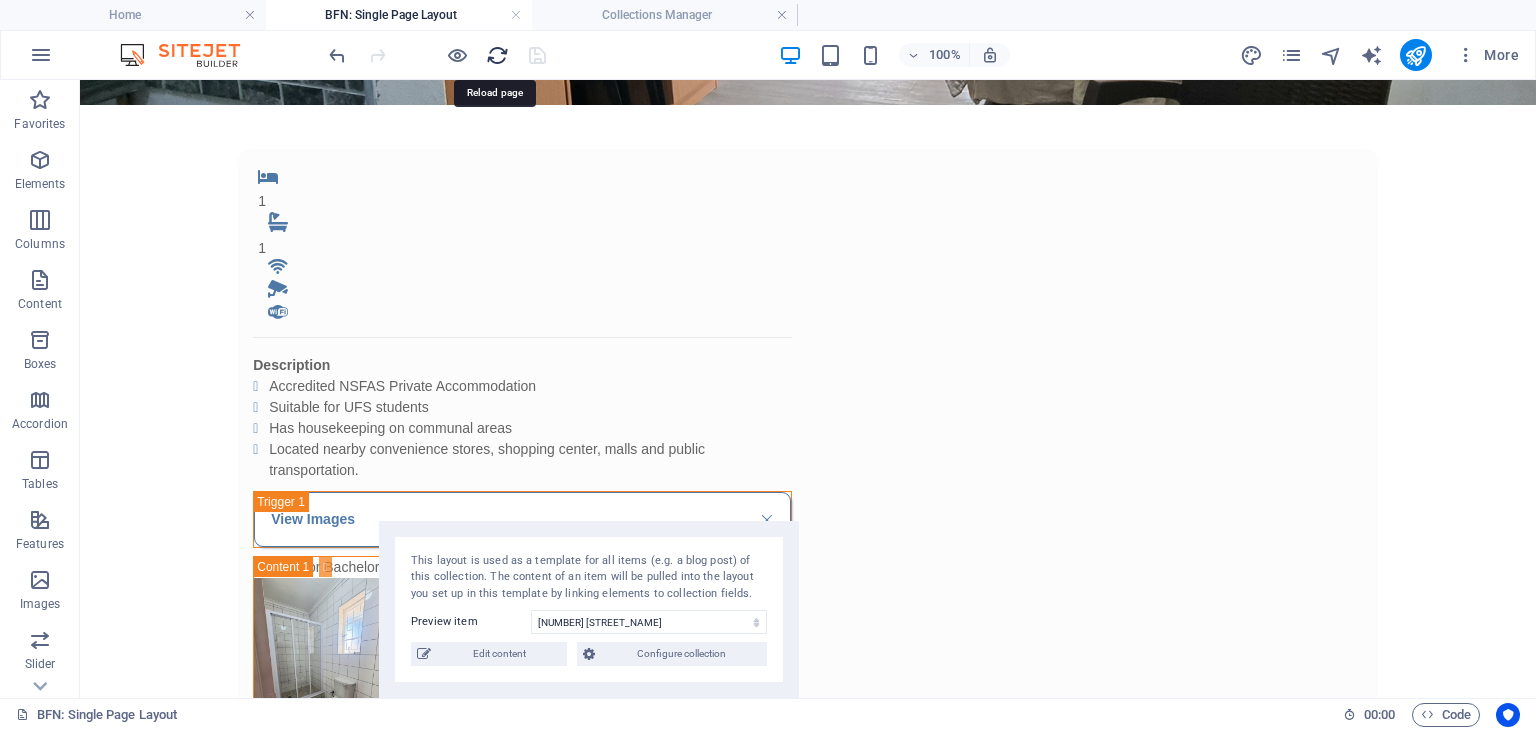 click at bounding box center [497, 55] 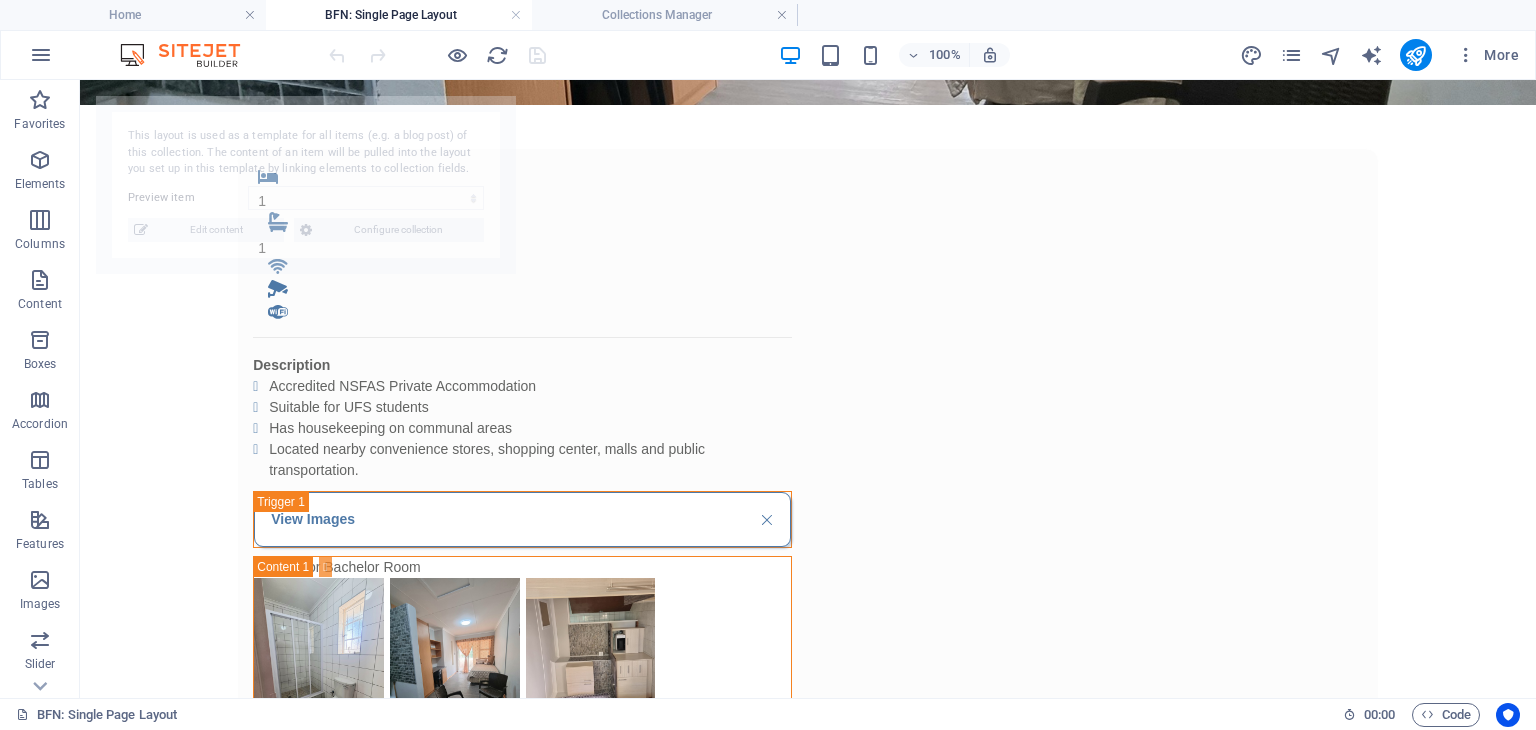 select on "[HEX_STRING]" 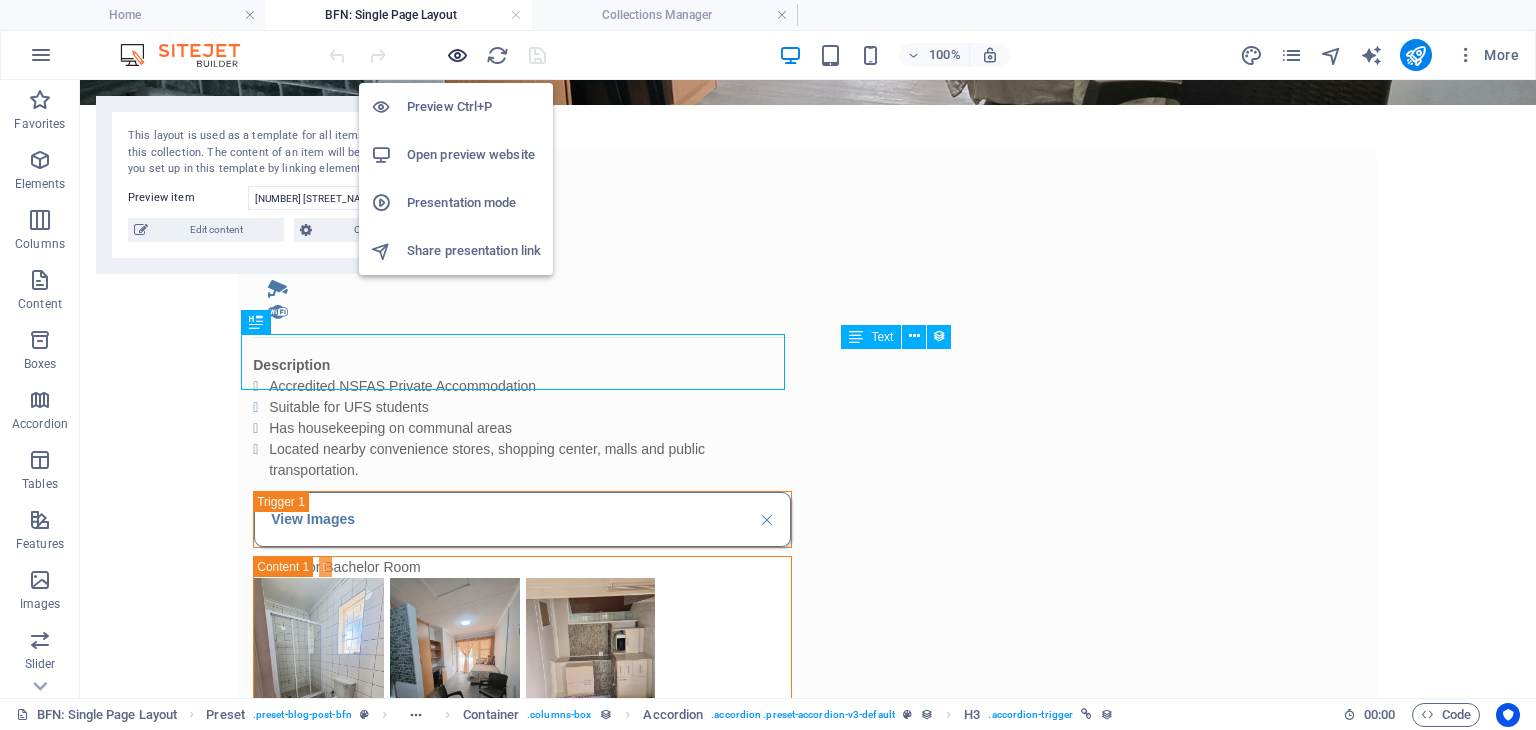 click at bounding box center (457, 55) 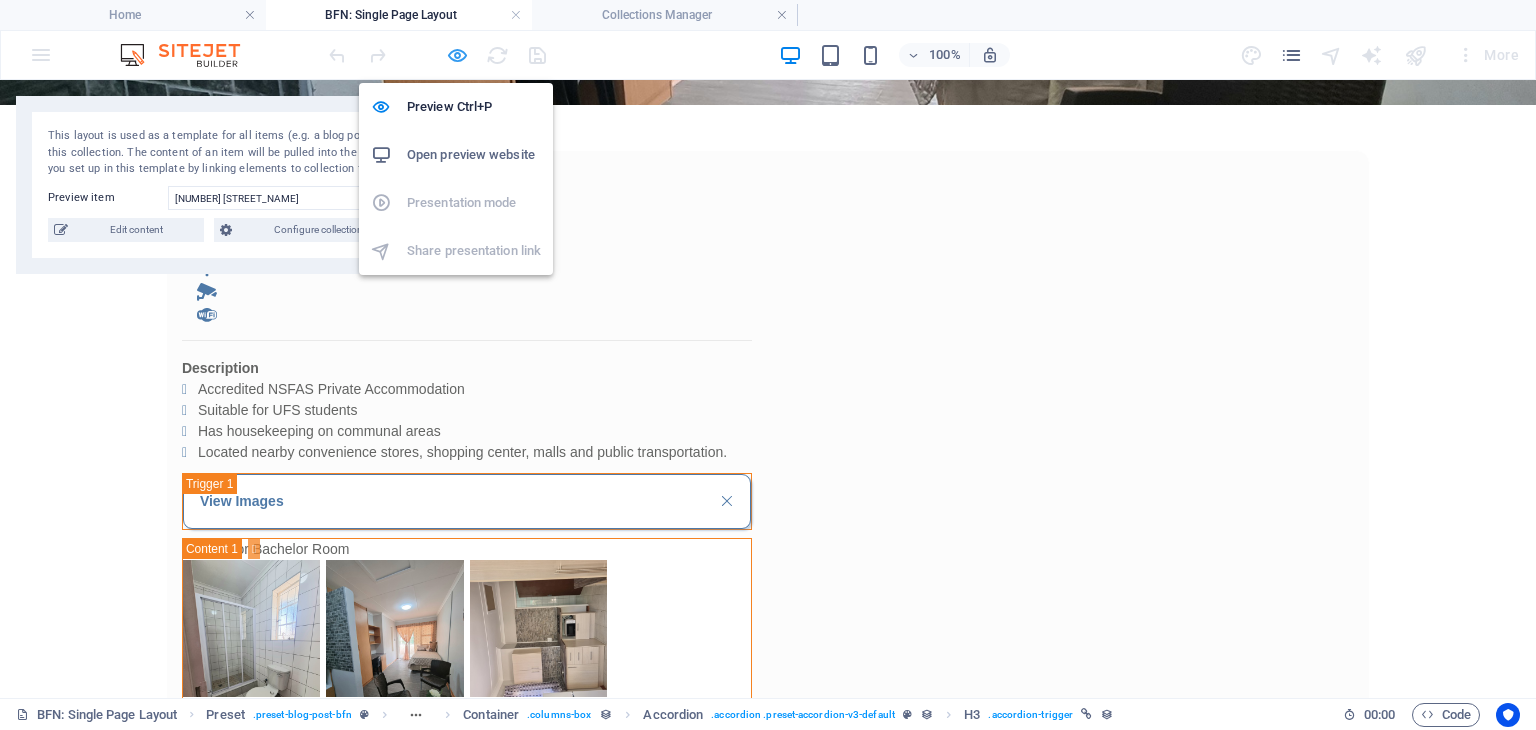 click at bounding box center [457, 55] 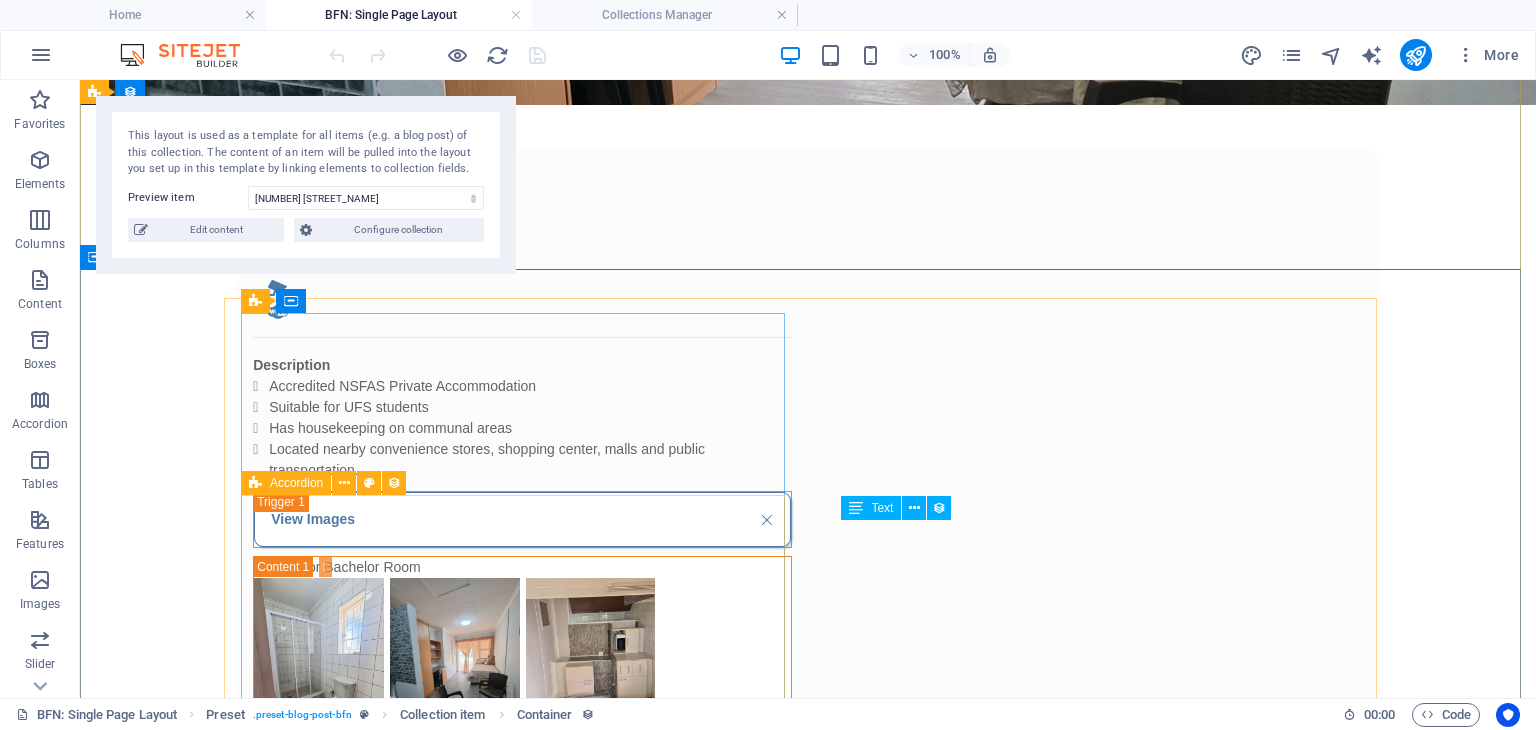 click at bounding box center (255, 483) 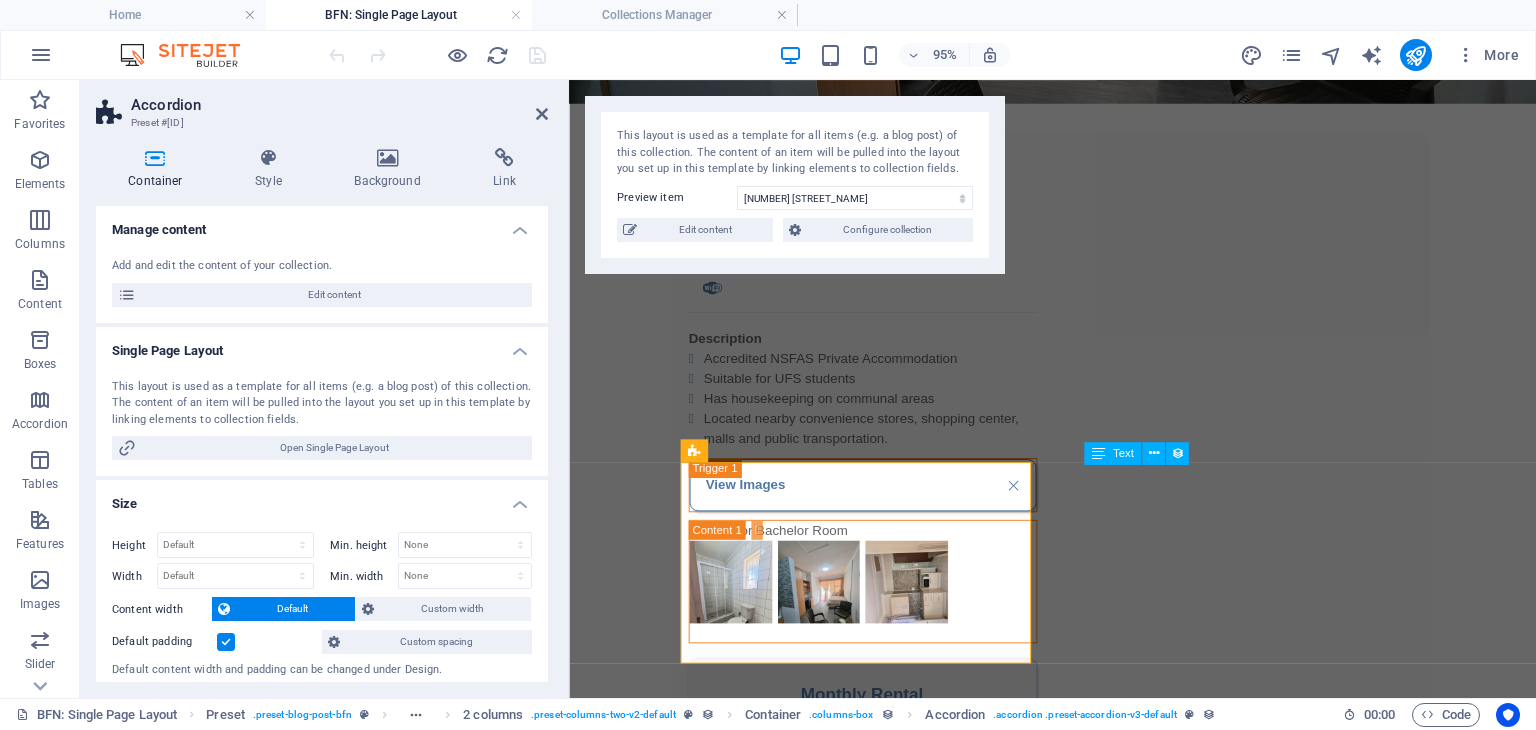 scroll, scrollTop: 0, scrollLeft: 0, axis: both 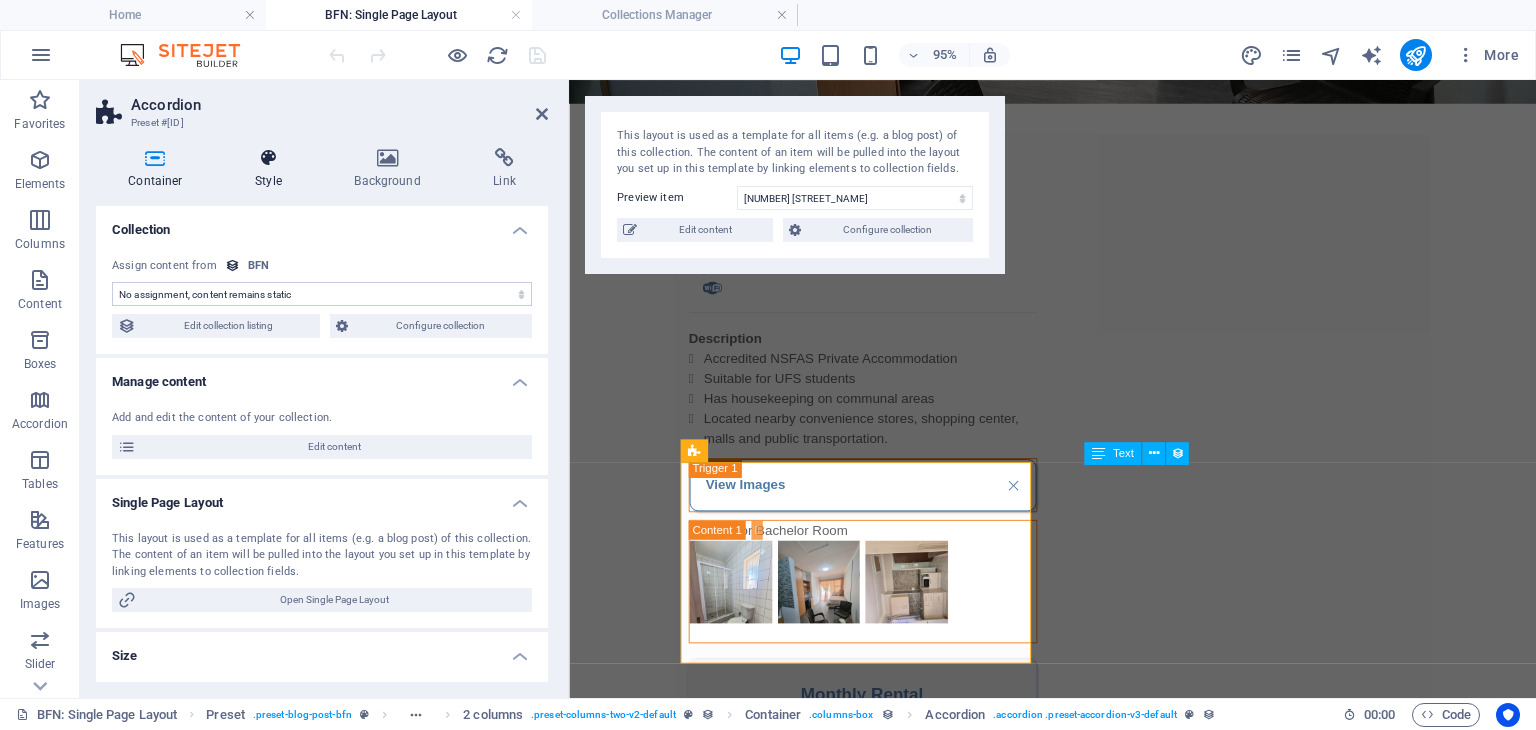 click on "Style" at bounding box center (272, 169) 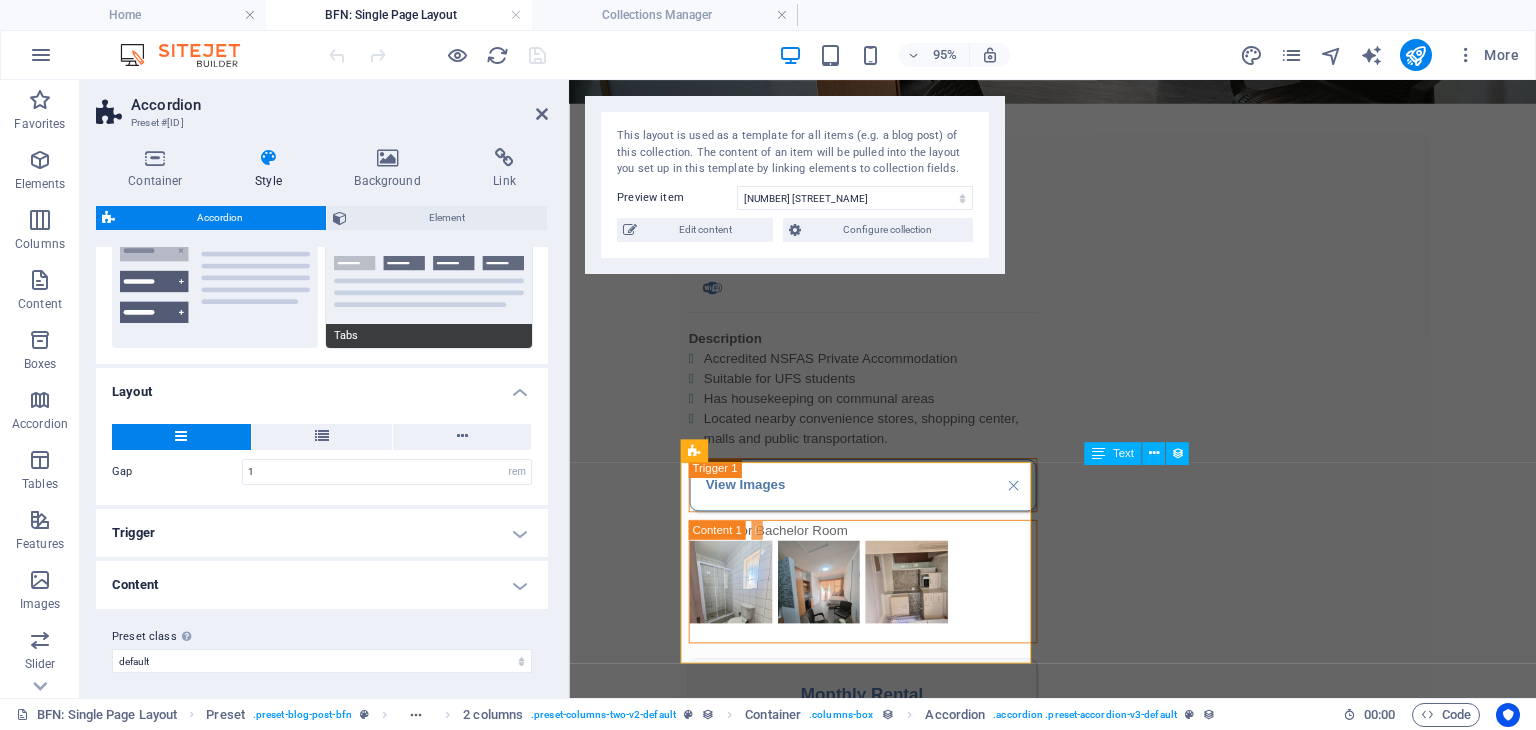 scroll, scrollTop: 228, scrollLeft: 0, axis: vertical 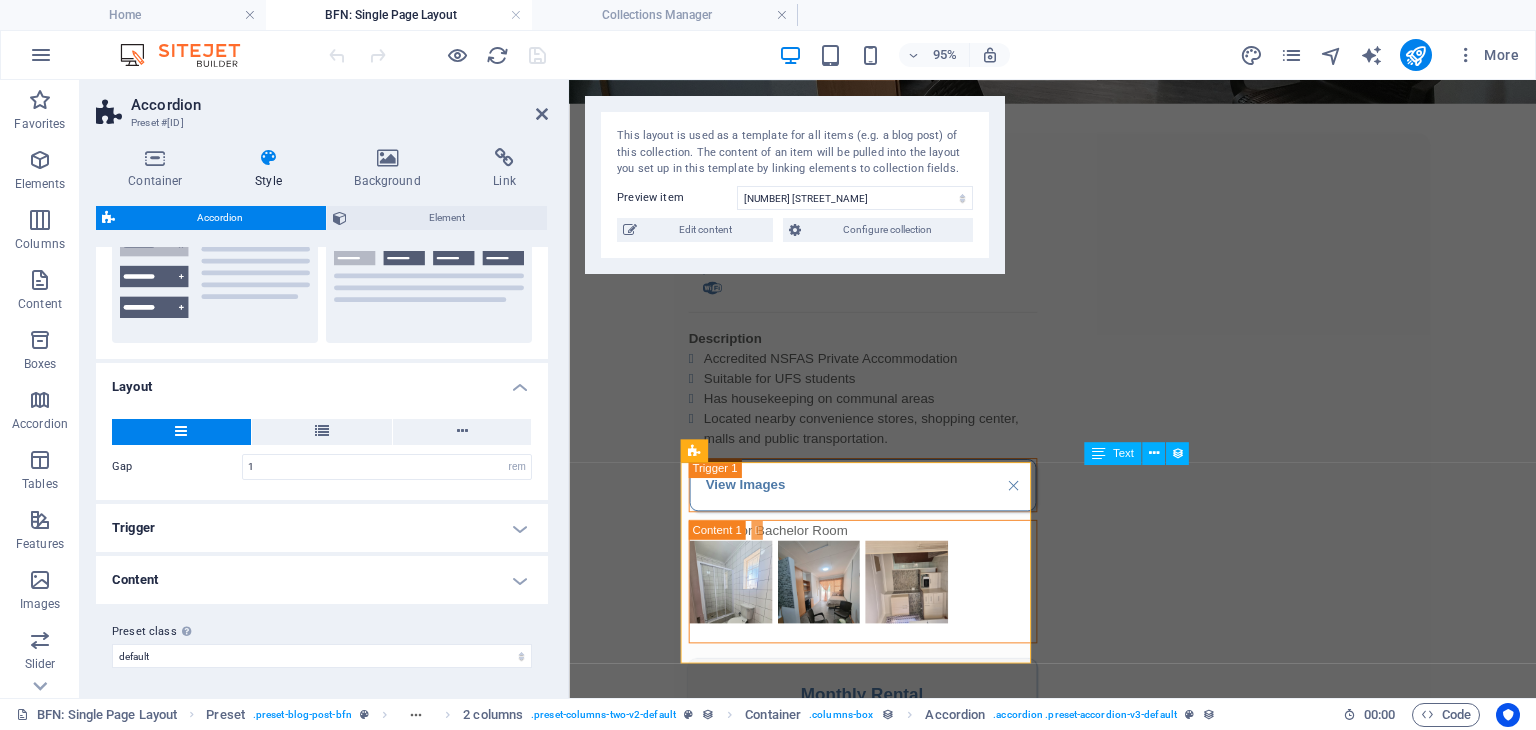 click on "Trigger" at bounding box center [322, 528] 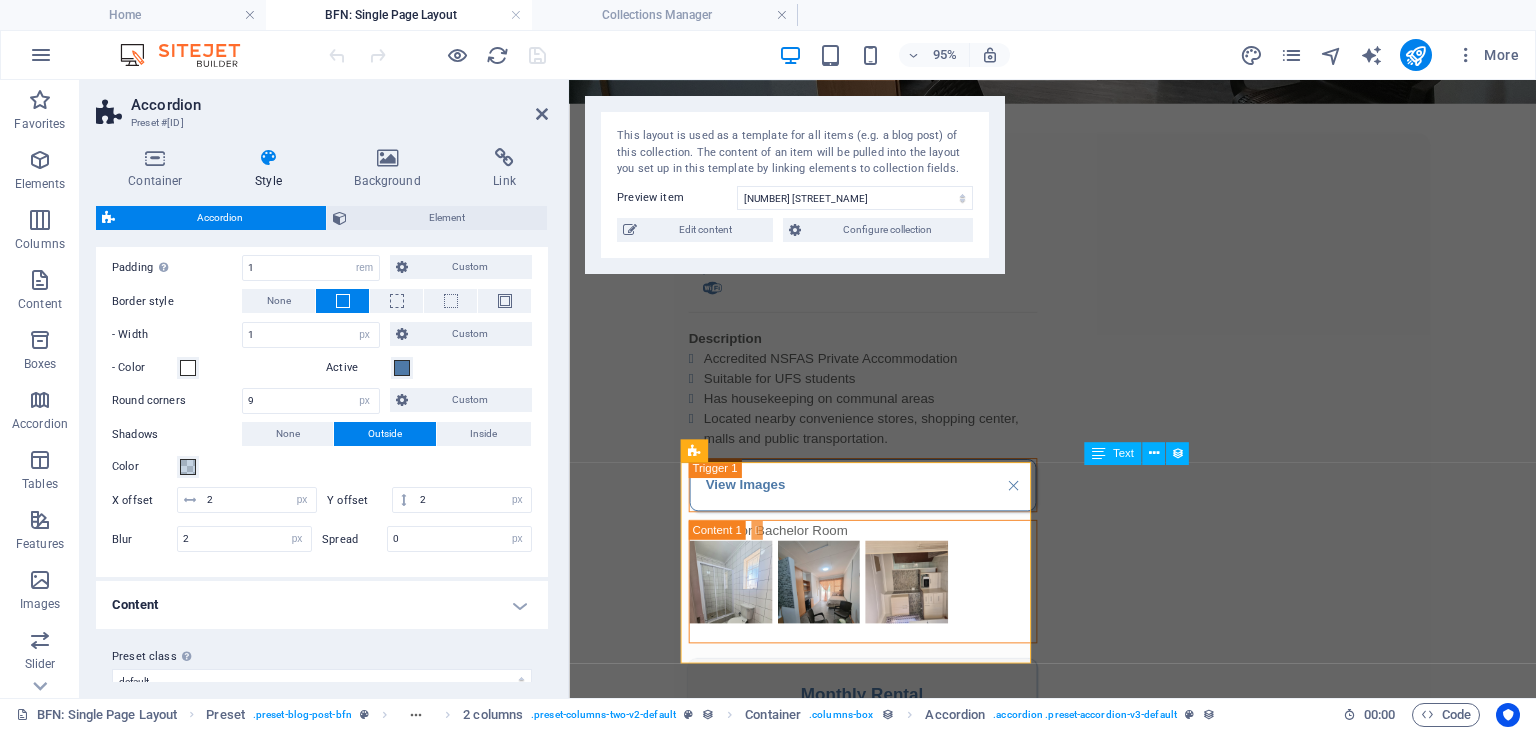 scroll, scrollTop: 811, scrollLeft: 0, axis: vertical 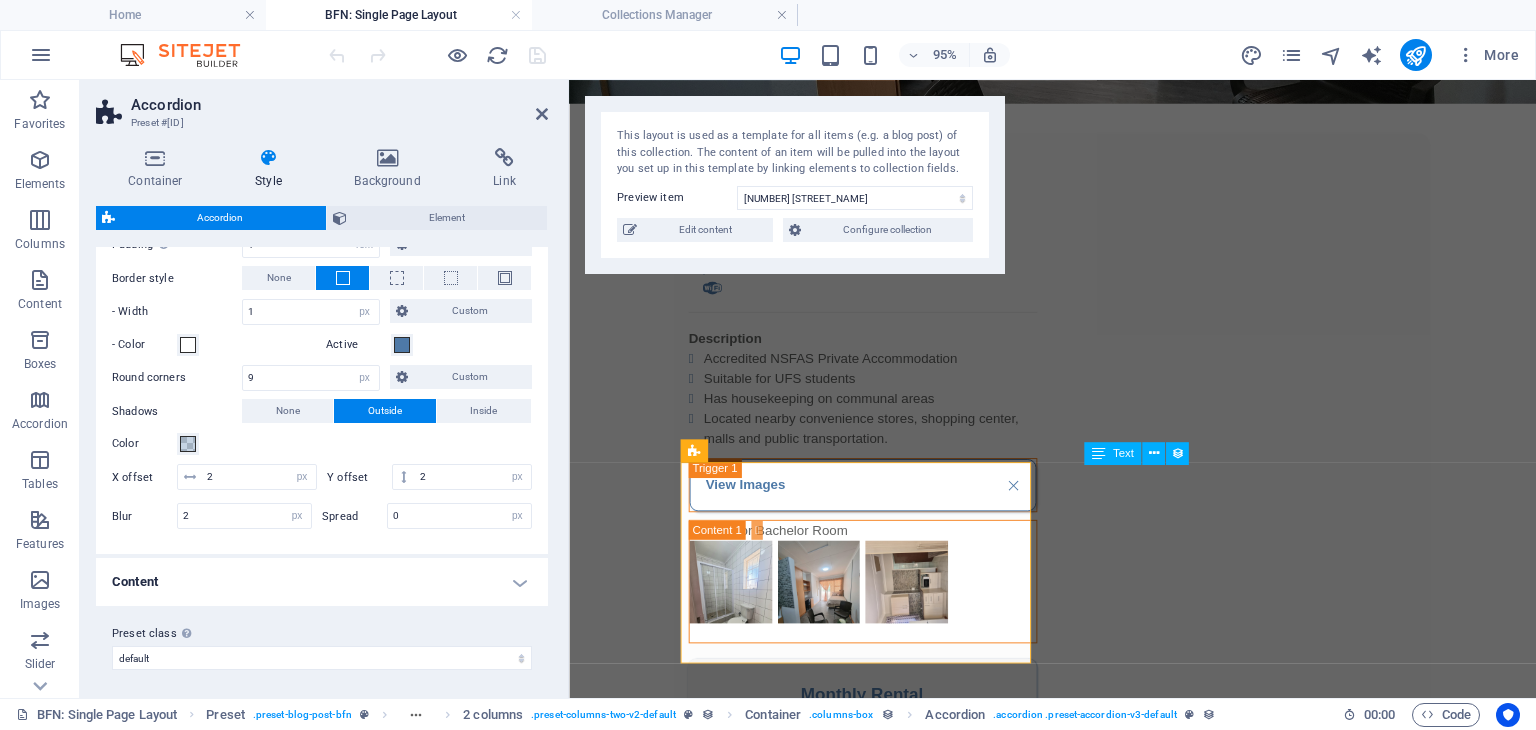 click on "Content" at bounding box center [322, 582] 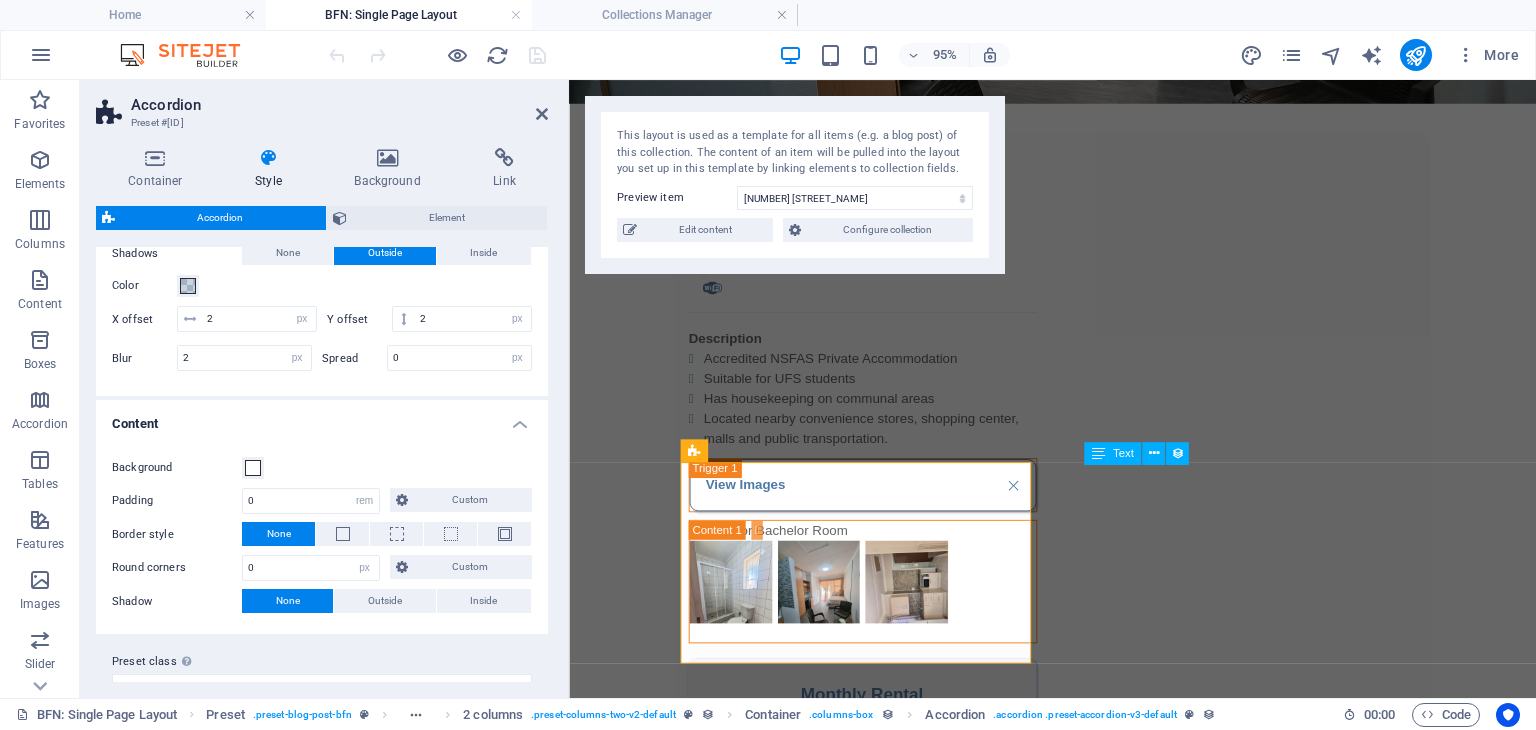 scroll, scrollTop: 970, scrollLeft: 0, axis: vertical 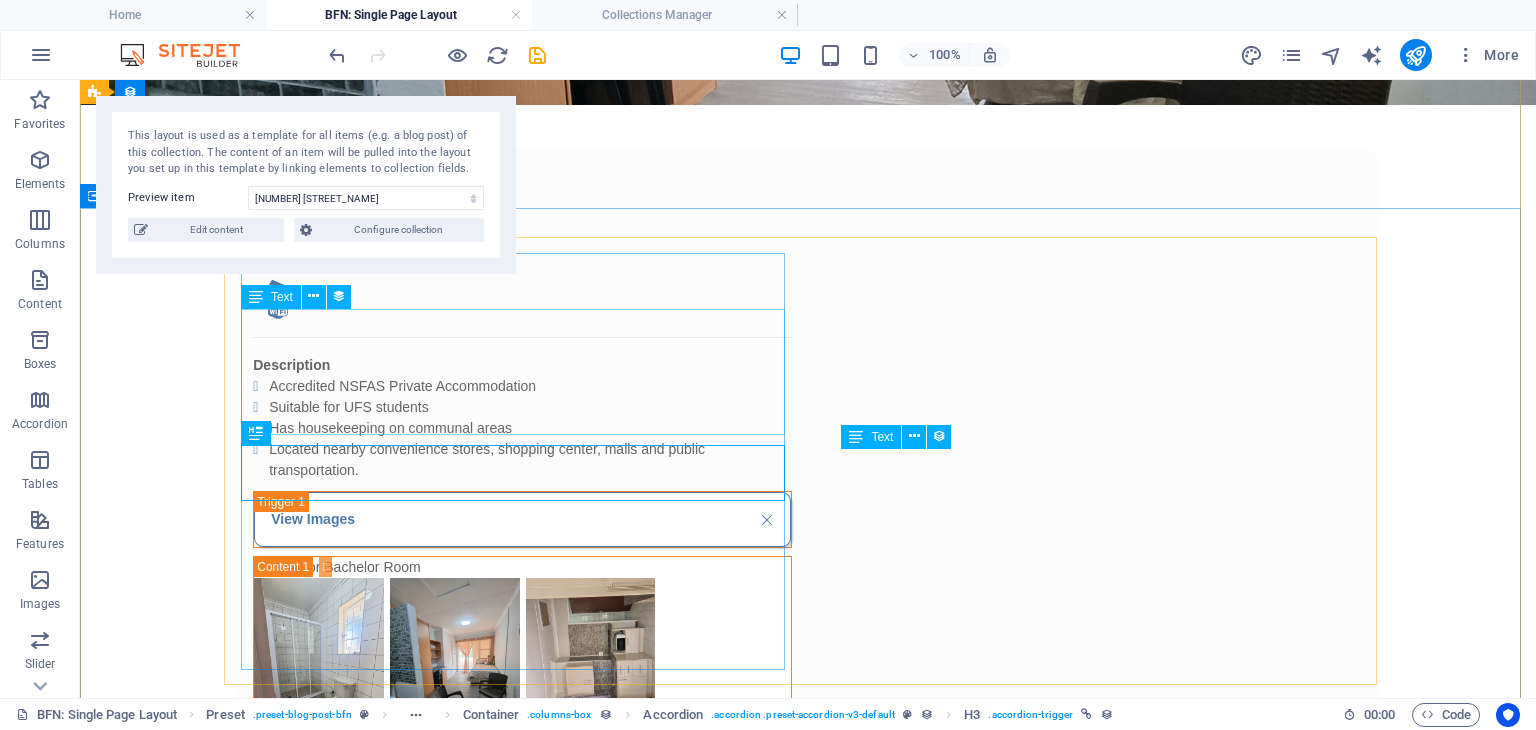 click on "2 columns   Preset   Preset   Collection item   Container   Text   Container   Text   Text   Spacer   Accordion   H3   Container   Accordion   Accordion   Spacer   Text   Separator
Container   Container   Text   Container   Gallery   Spacer   Button + + This layout is used as a template for all items (e.g. a blog post) of this collection. The content of an item will be pulled into the layout you set up in this template by linking elements to collection fields. Preview item 46 Scholtz Street Executive Office in Anaheim Serviced Office in Denver Luxury House in Newton Beautiful House in Anaheim Modern House in Denver Apartment in Denver Studio Loft in Chicago 2-Bedroom Apartment in Chicago You have not created any items yet. Edit content Configure collection" at bounding box center (808, 389) 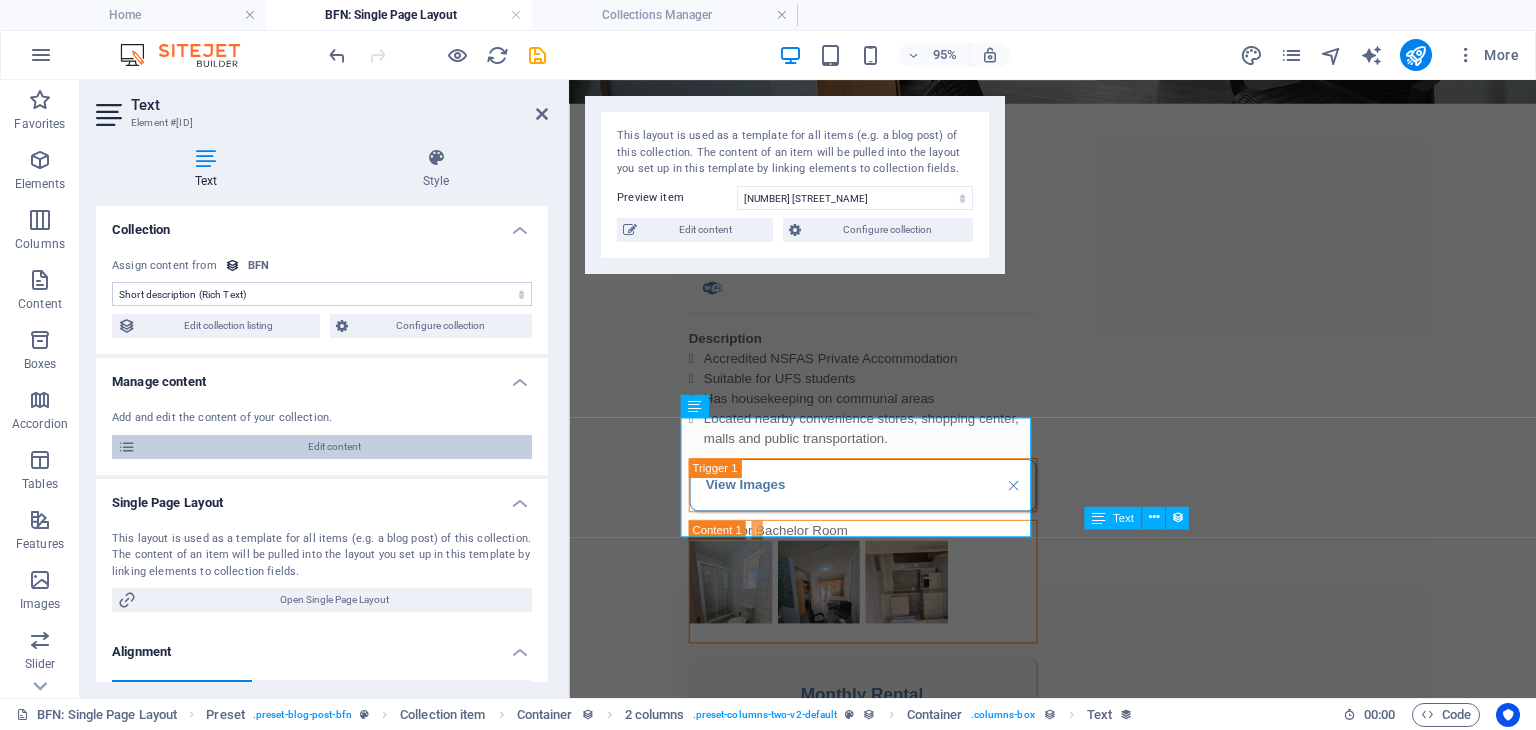 click on "Edit content" at bounding box center [334, 447] 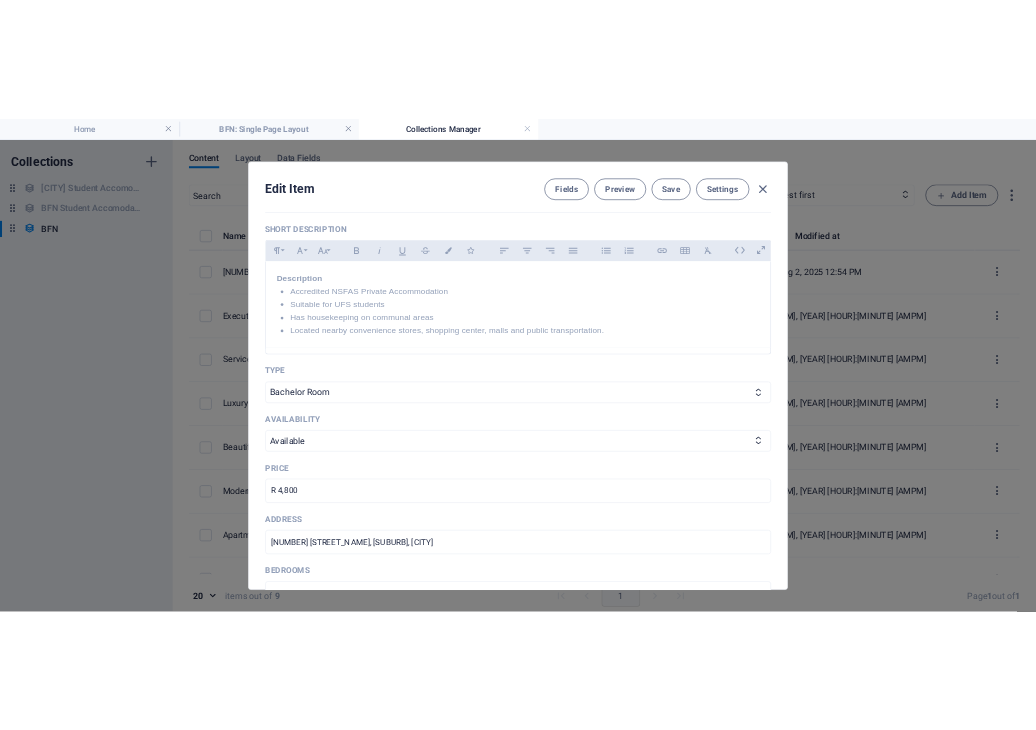 scroll, scrollTop: 460, scrollLeft: 0, axis: vertical 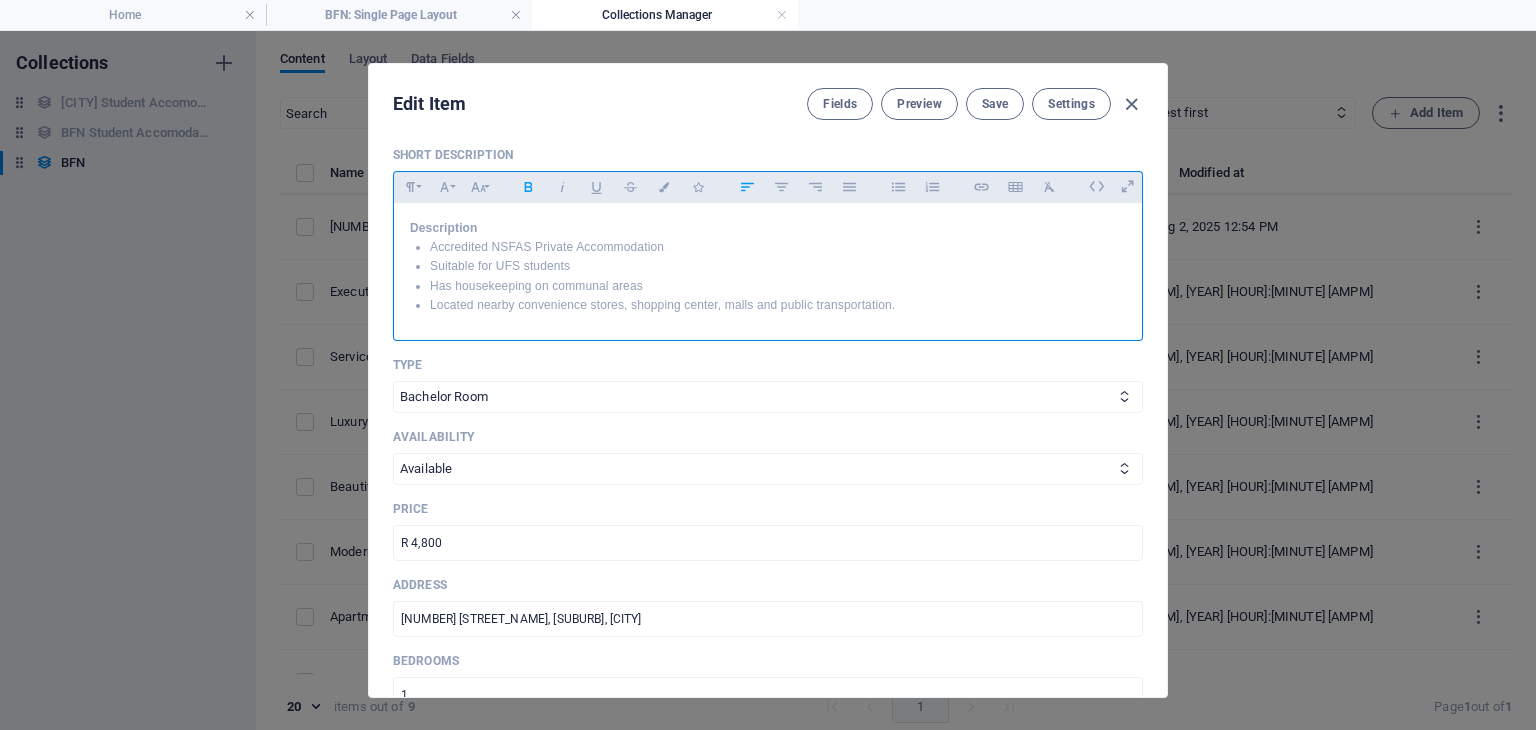 click on "Description" at bounding box center (768, 228) 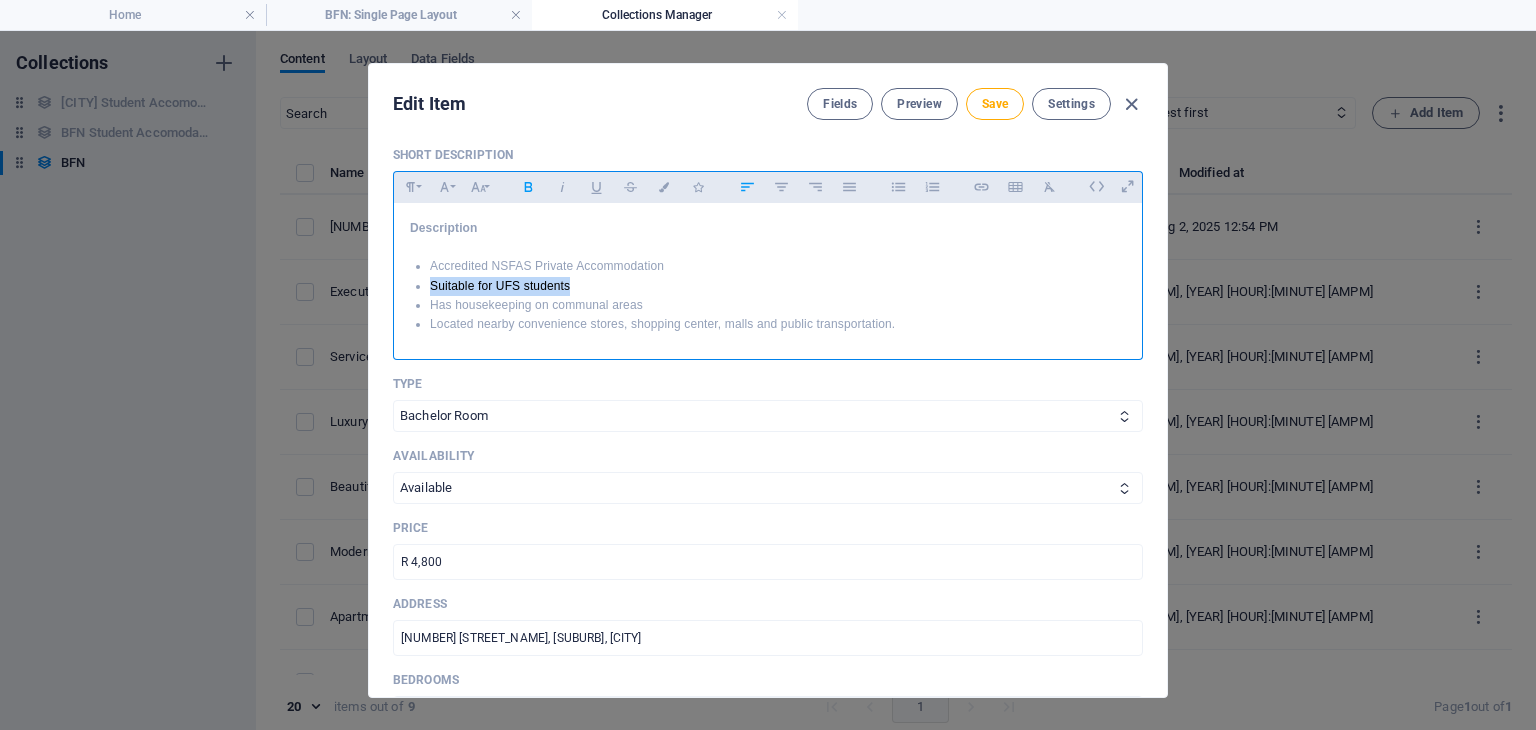drag, startPoint x: 583, startPoint y: 284, endPoint x: 429, endPoint y: 289, distance: 154.08115 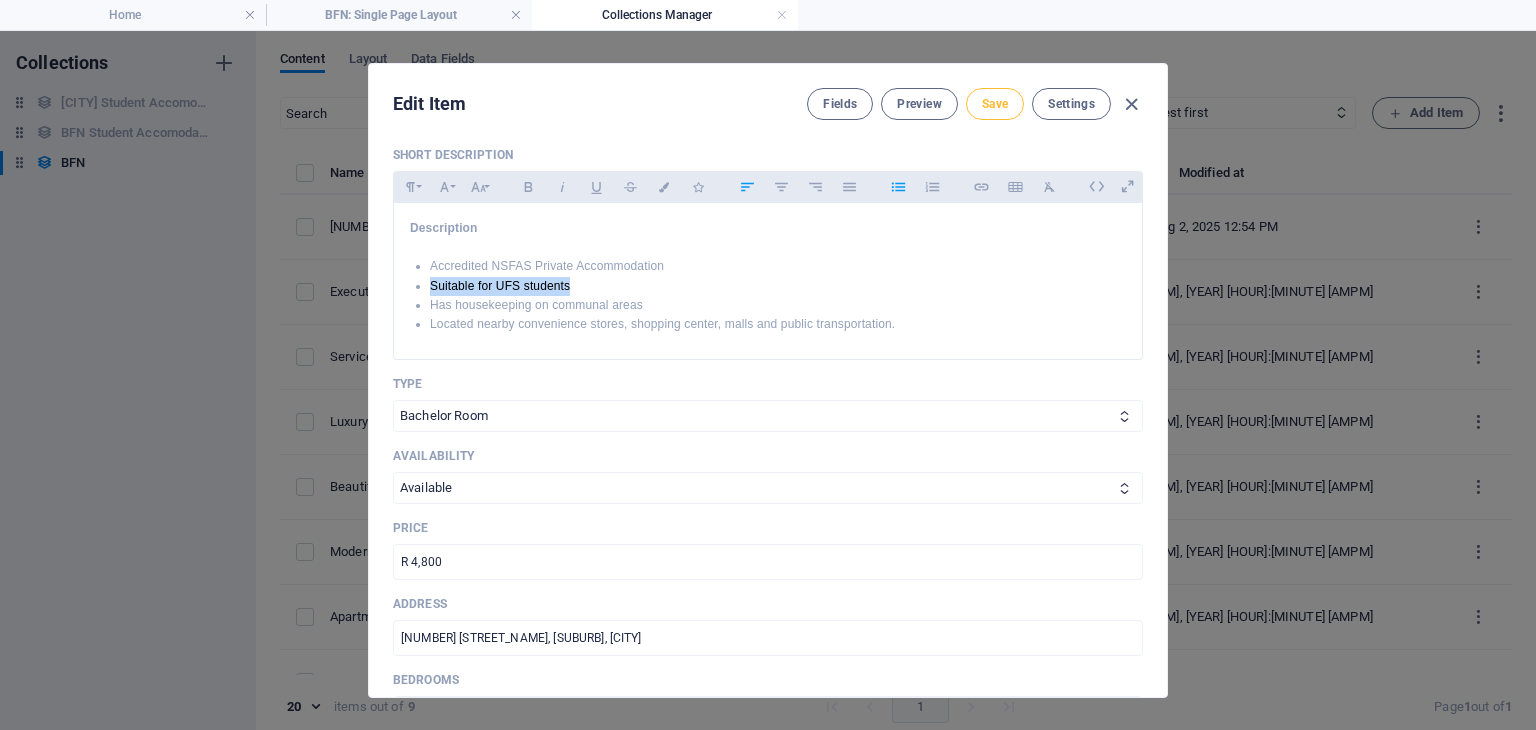 click on "Save" at bounding box center [995, 104] 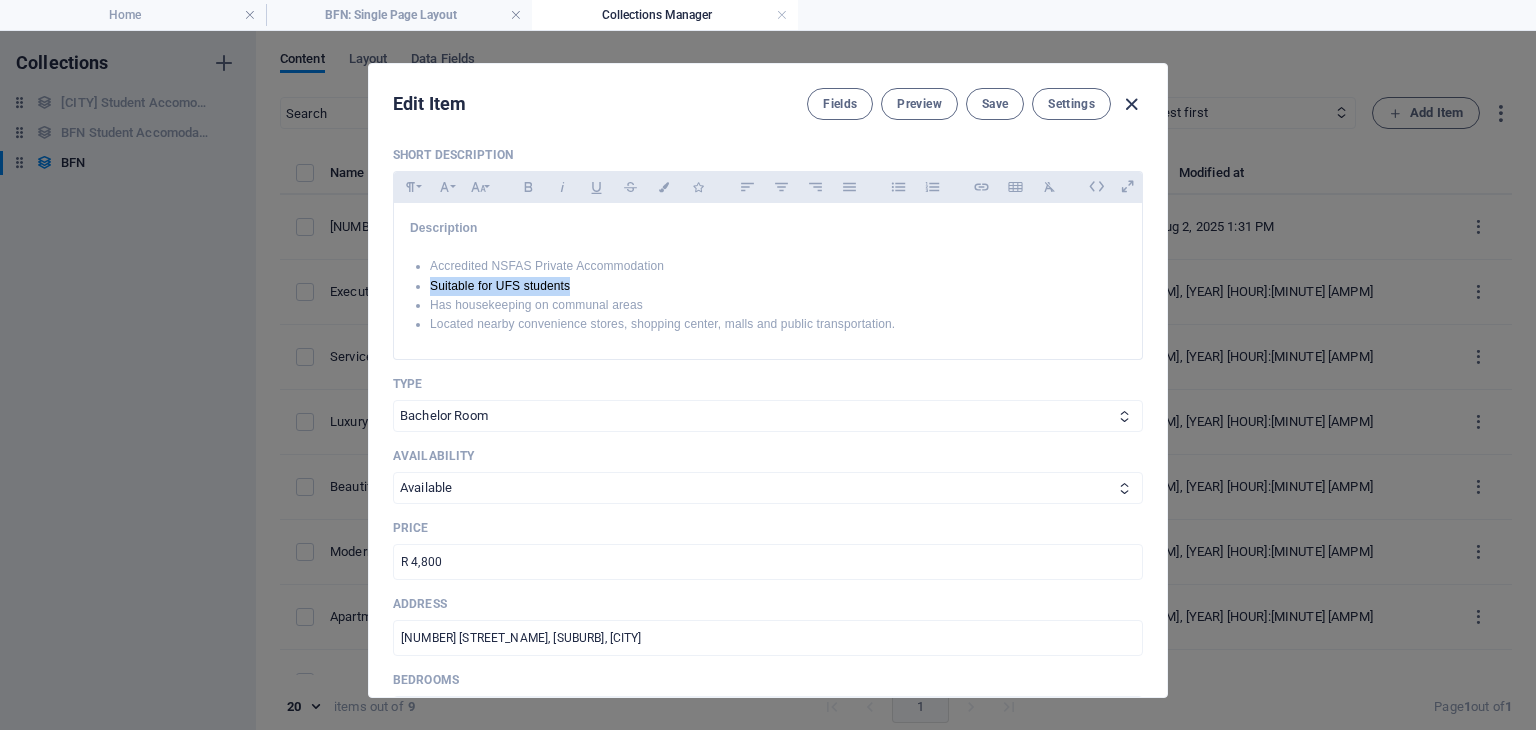 click at bounding box center [1131, 104] 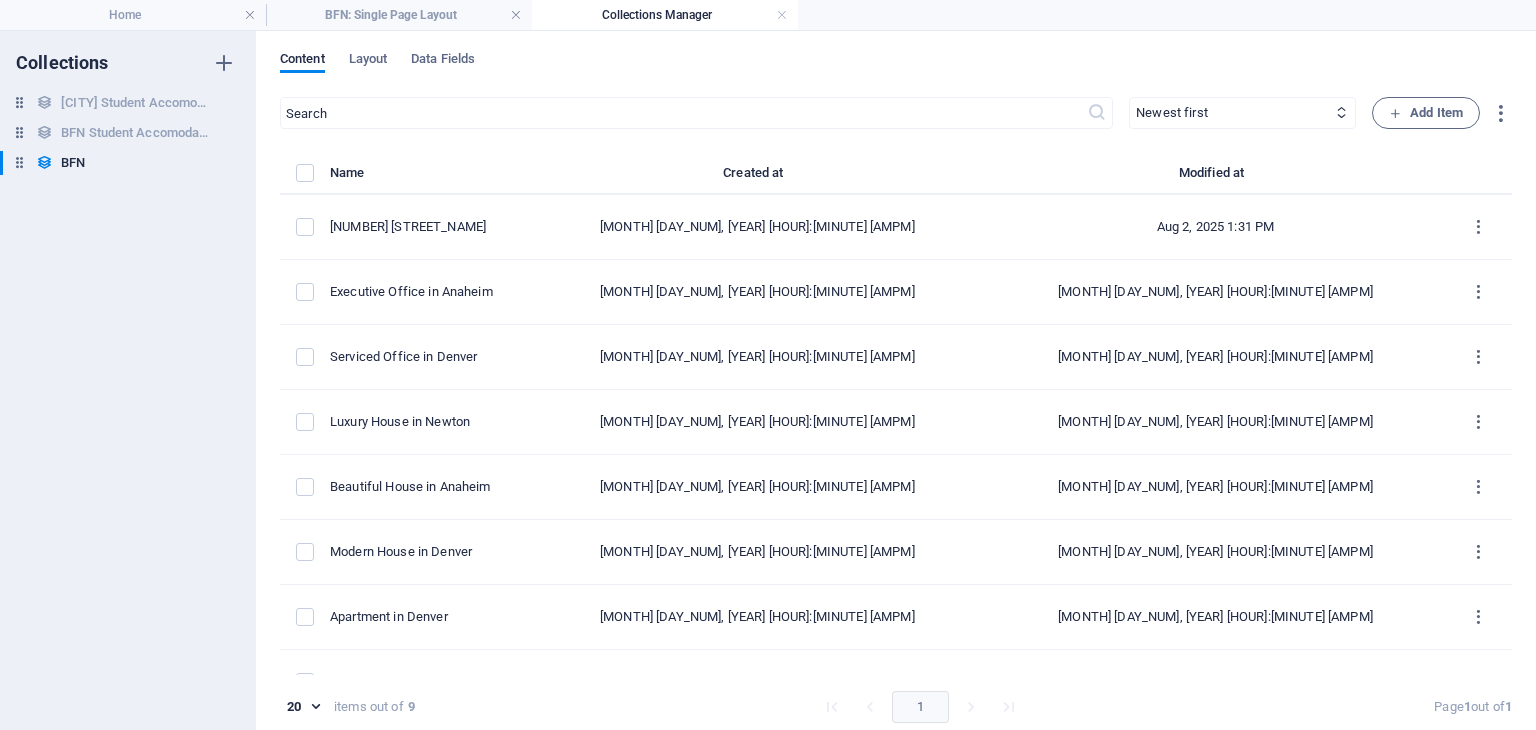 checkbox on "false" 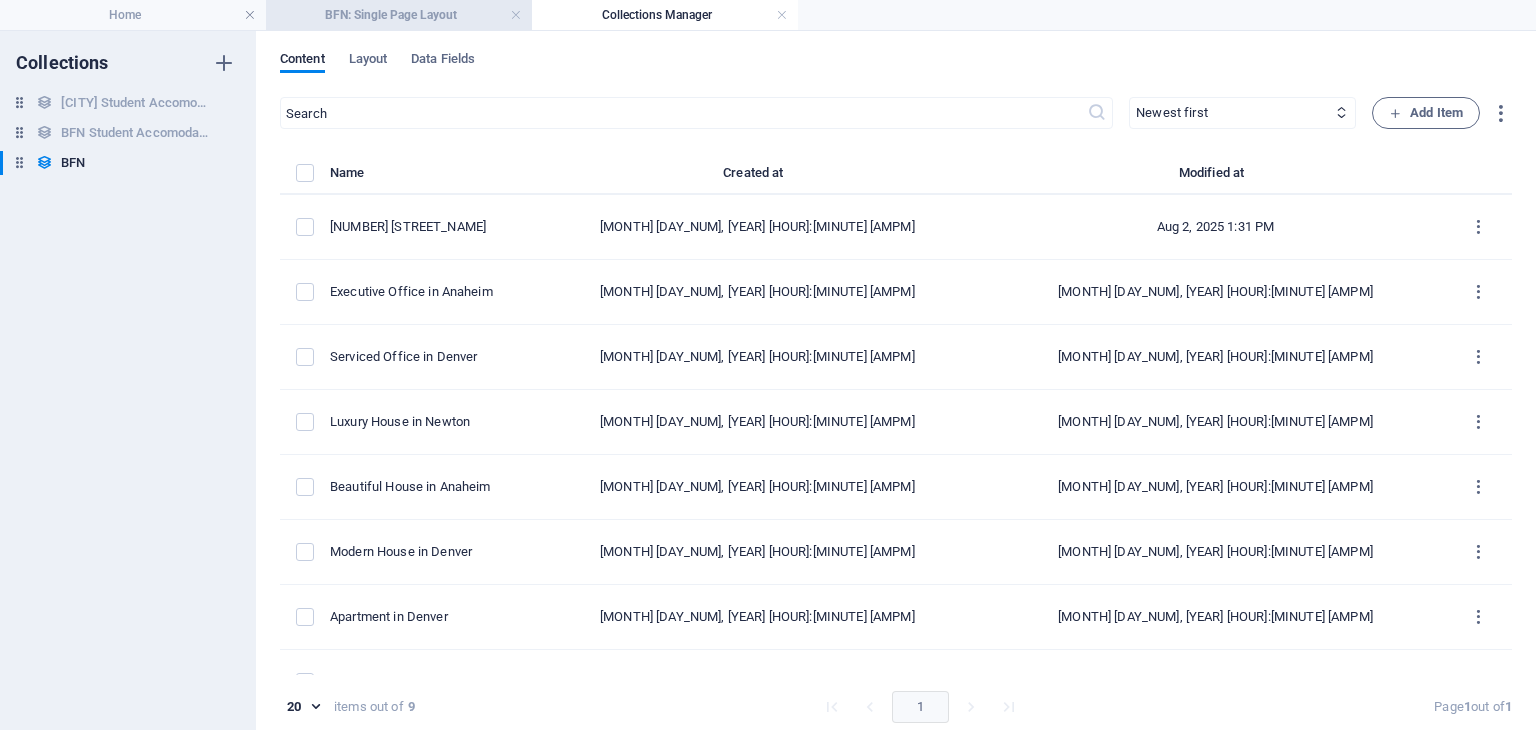click on "BFN: Single Page Layout" at bounding box center (399, 15) 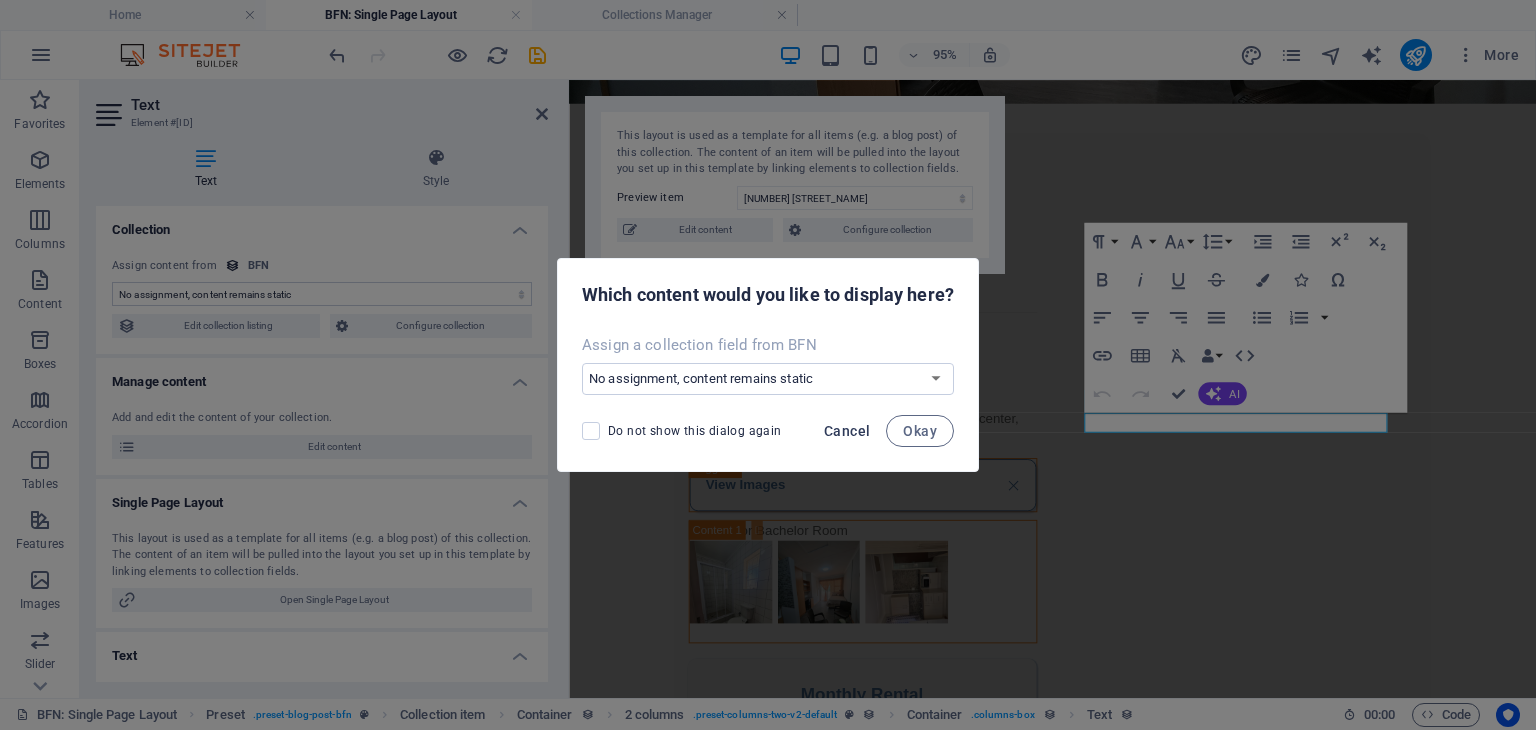 click on "Cancel" at bounding box center [847, 431] 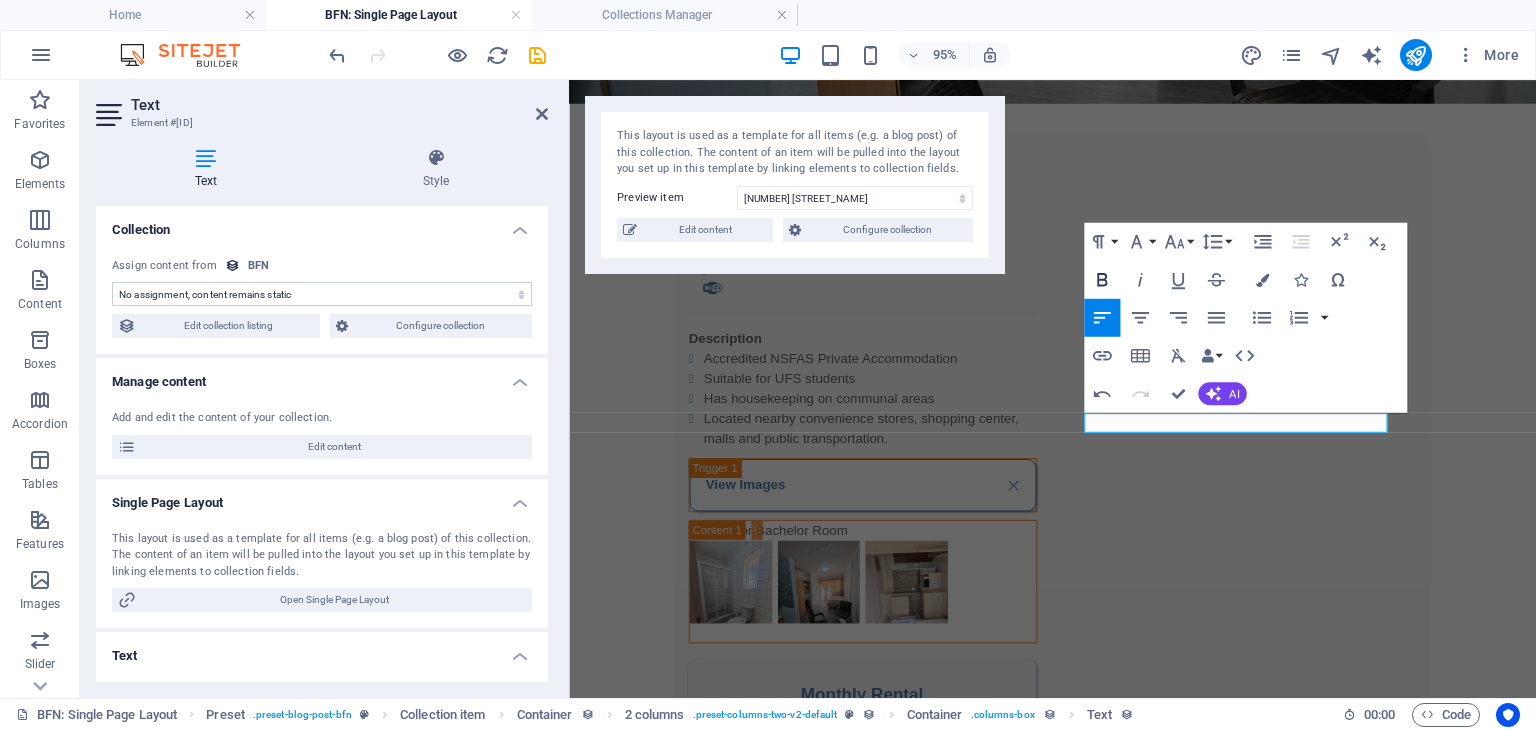 click 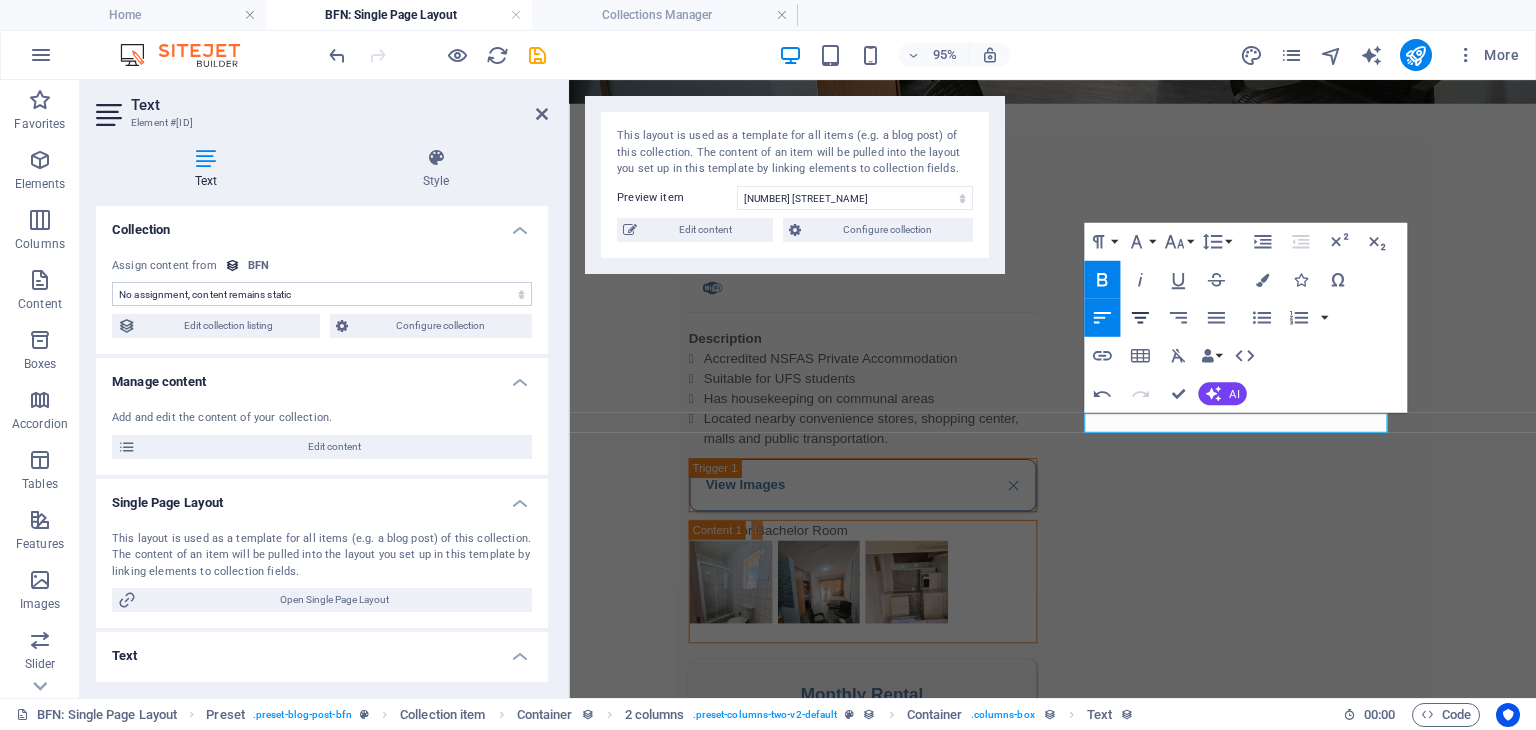 click 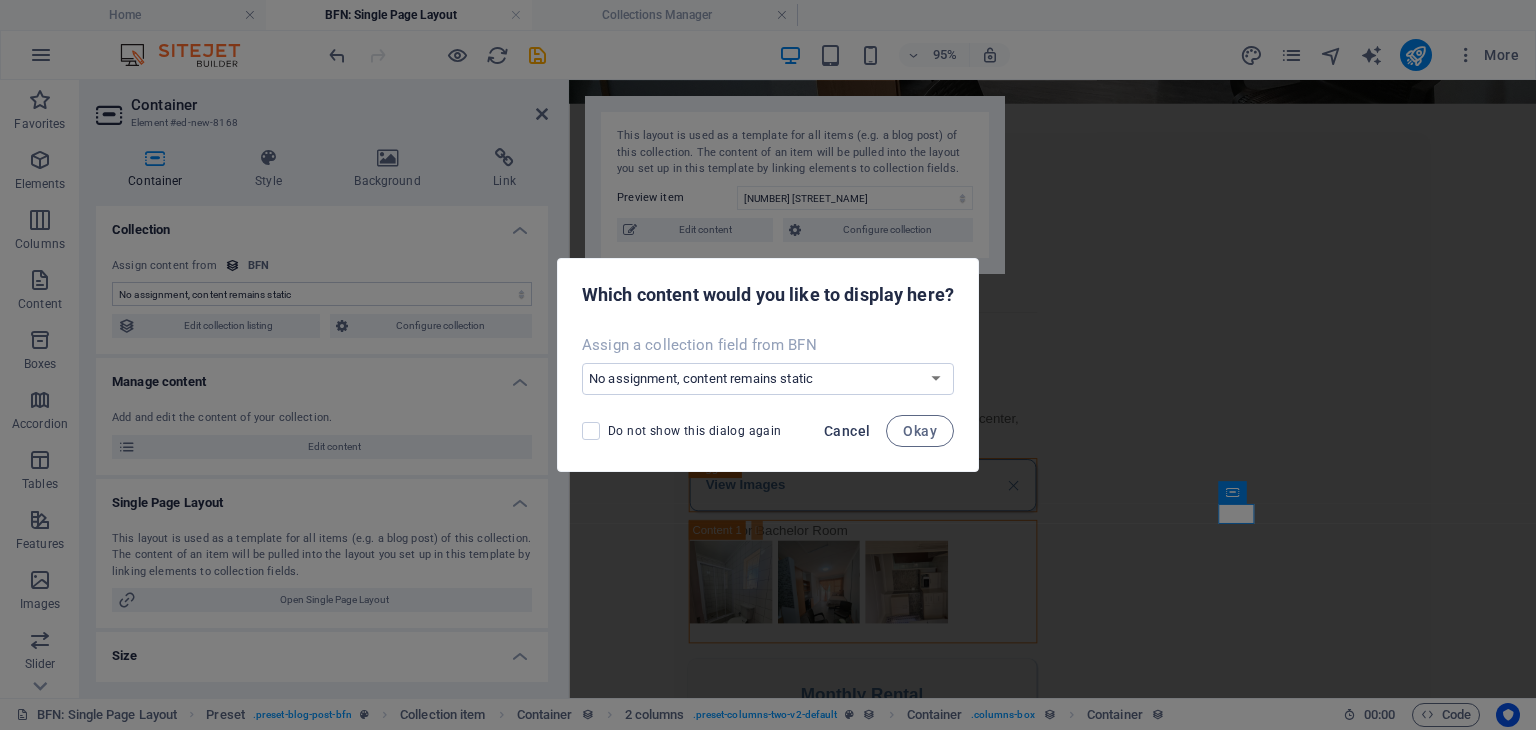 click on "Cancel" at bounding box center [847, 431] 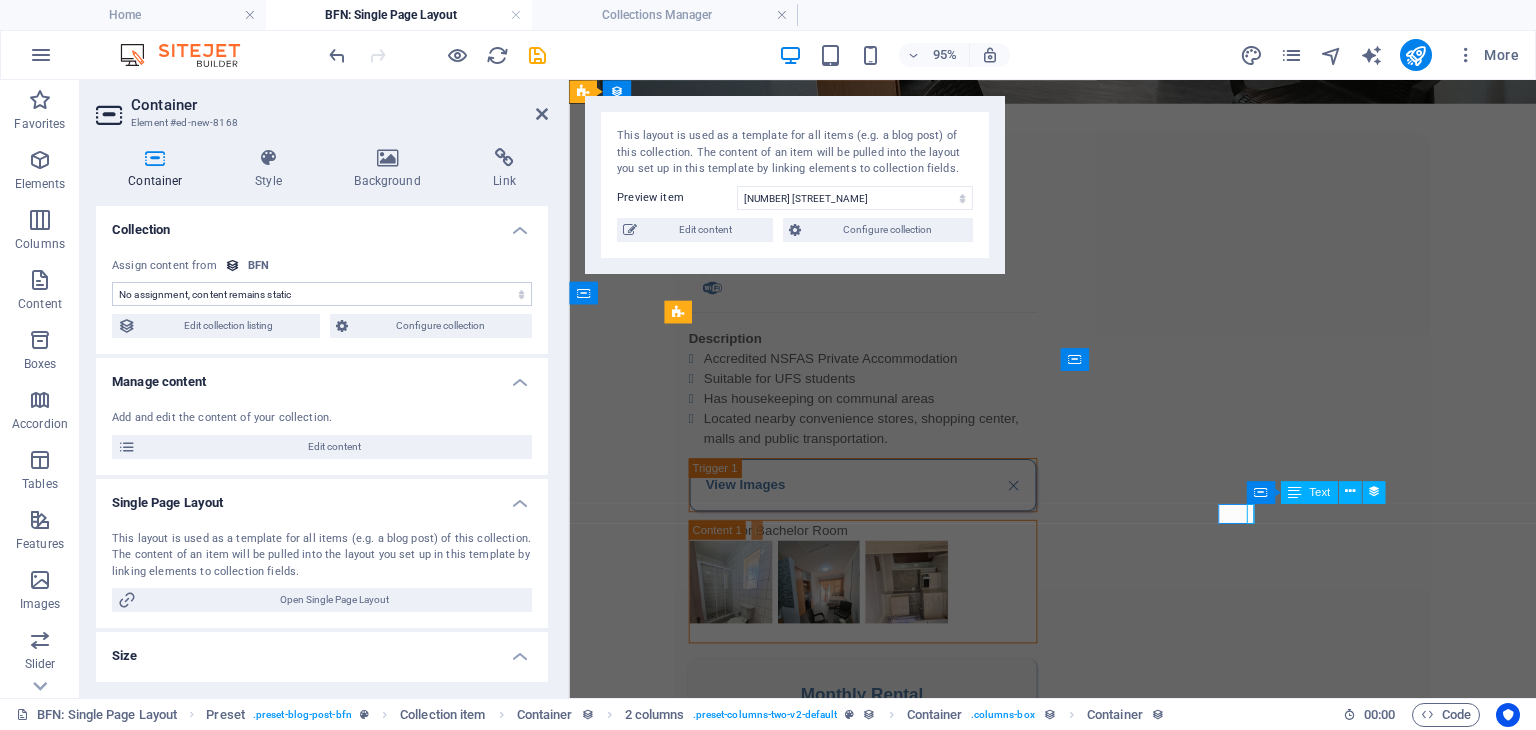 select on "bedrooms" 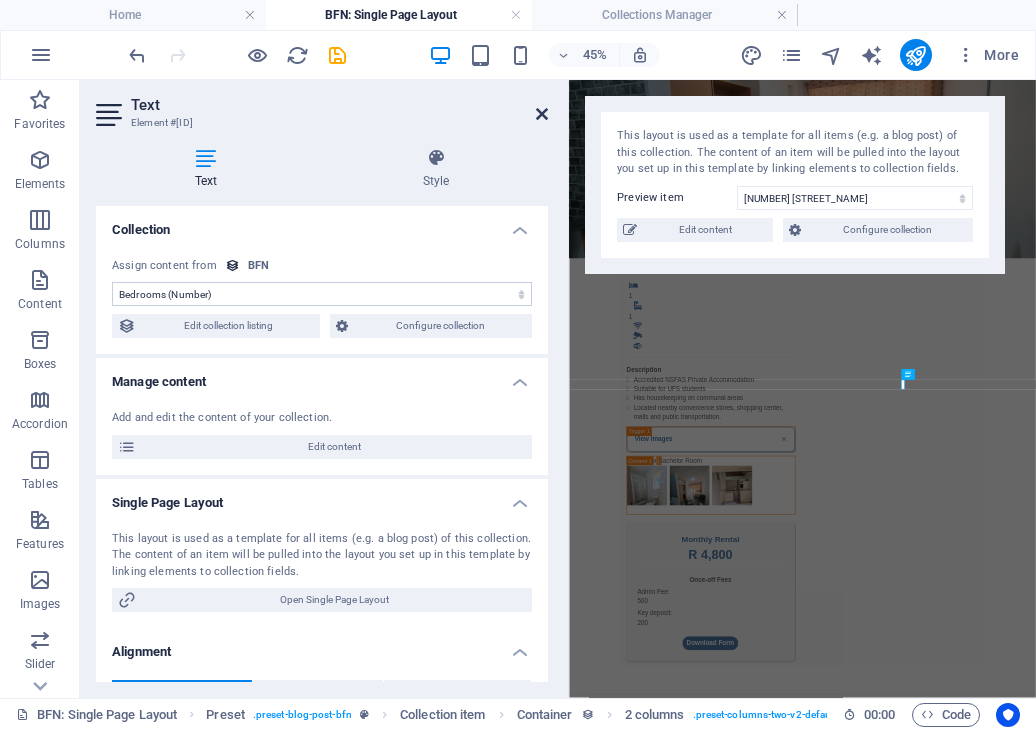 click at bounding box center (542, 114) 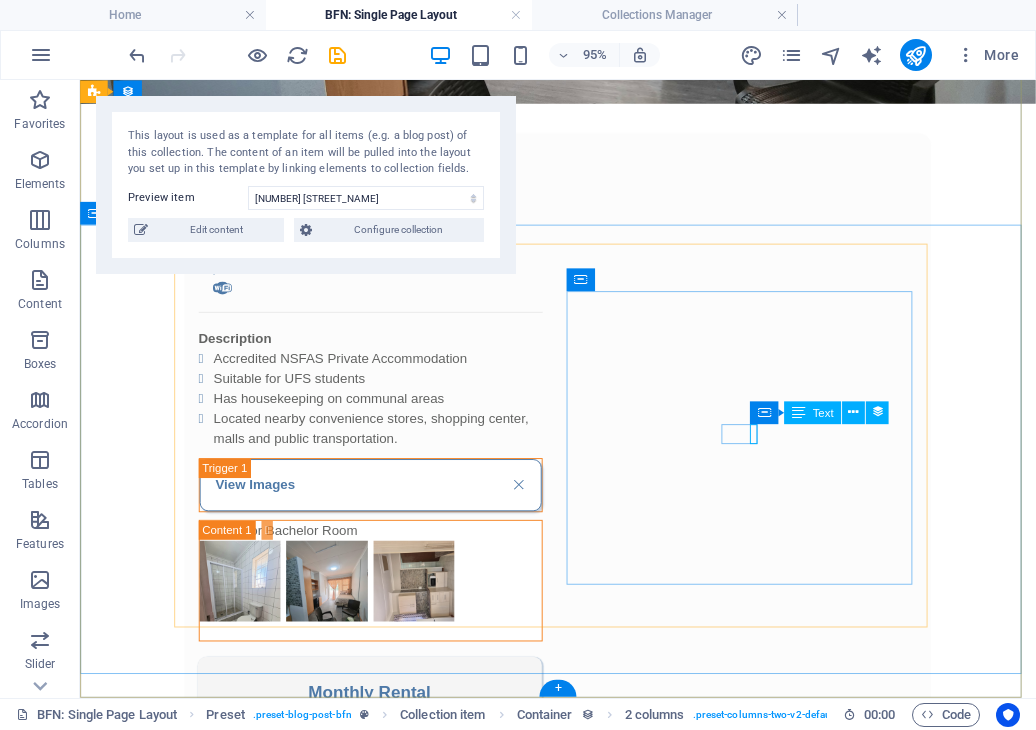 select on "bedrooms" 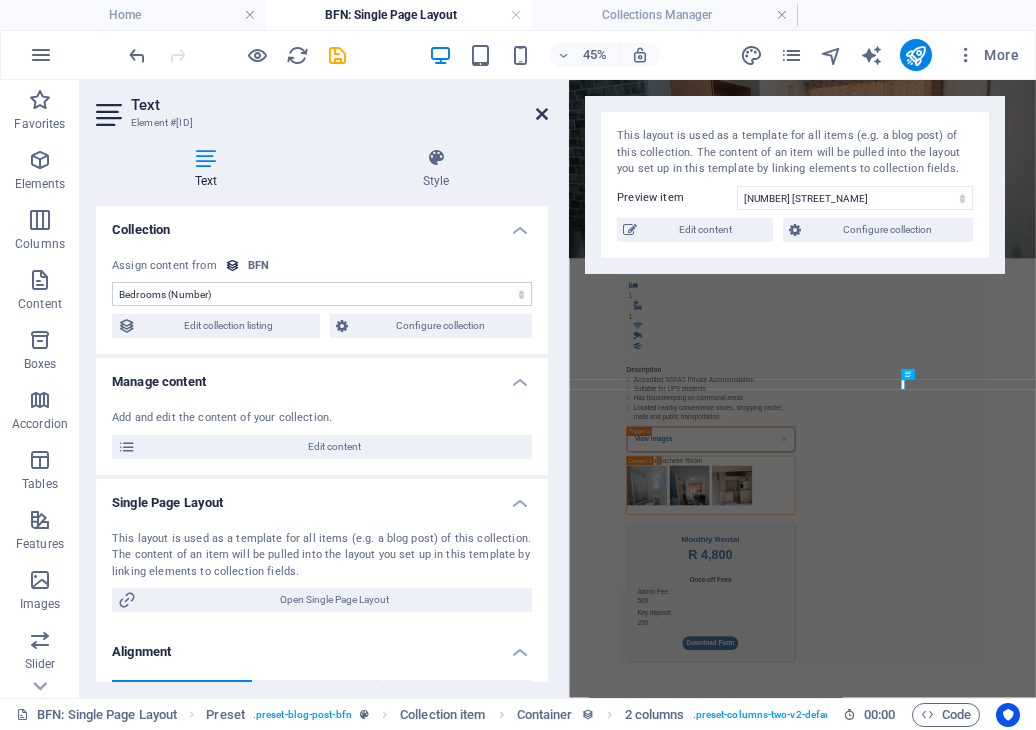 click at bounding box center (542, 114) 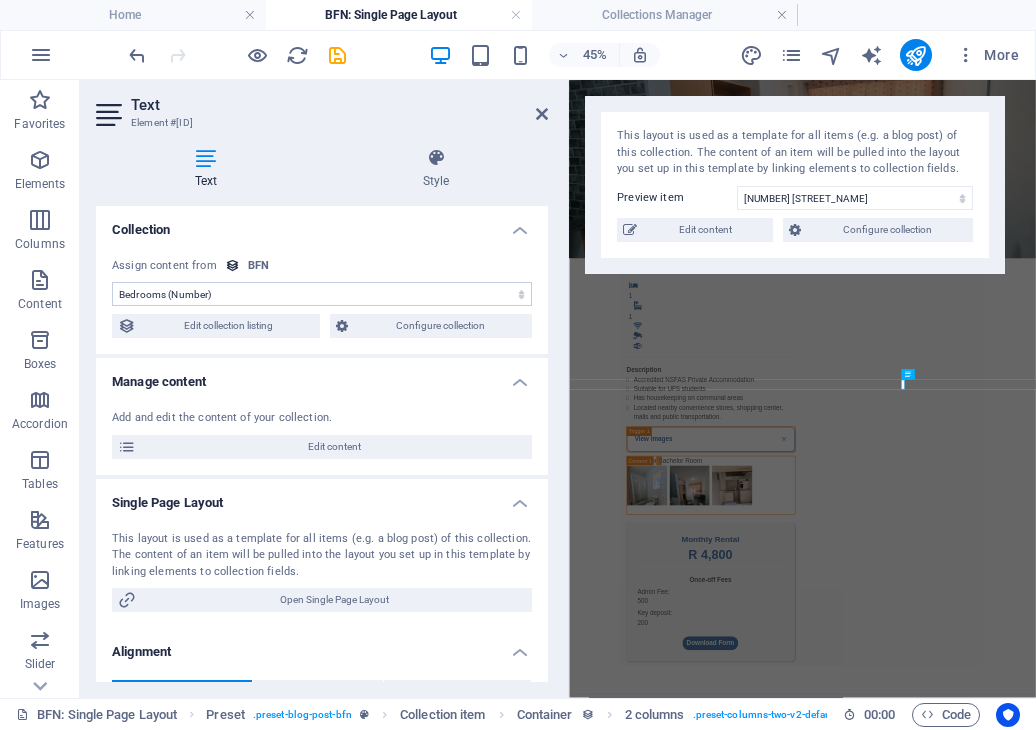 click on "No assignment, content remains static Created at (Date) Updated at (Date) Name (Plain Text) Slug (Plain Text) Image (File) Short description (Rich Text) Type (Choice) Availability (Choice) Price (Plain Text) Address (Plain Text) Bedrooms (Number) Bathrooms (Number) Listed (Checkbox) Gallery (Multiple Files) Internet (Choice) Built-In Cupboards (Choice) Key Deposit (Number) Admin Fee (Number) Alarm System (Choice) CCTV Camera (Choice) Panic Button (Choice)" at bounding box center (322, 294) 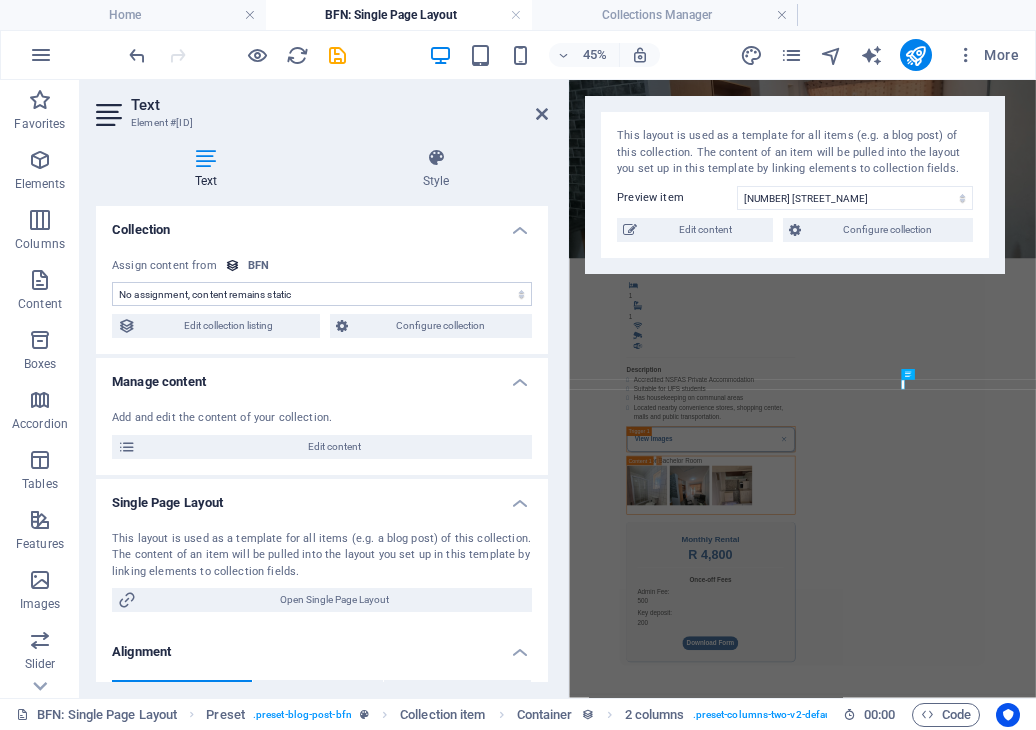 click on "No assignment, content remains static Created at (Date) Updated at (Date) Name (Plain Text) Slug (Plain Text) Image (File) Short description (Rich Text) Type (Choice) Availability (Choice) Price (Plain Text) Address (Plain Text) Bedrooms (Number) Bathrooms (Number) Listed (Checkbox) Gallery (Multiple Files) Internet (Choice) Built-In Cupboards (Choice) Key Deposit (Number) Admin Fee (Number) Alarm System (Choice) CCTV Camera (Choice) Panic Button (Choice)" at bounding box center [322, 294] 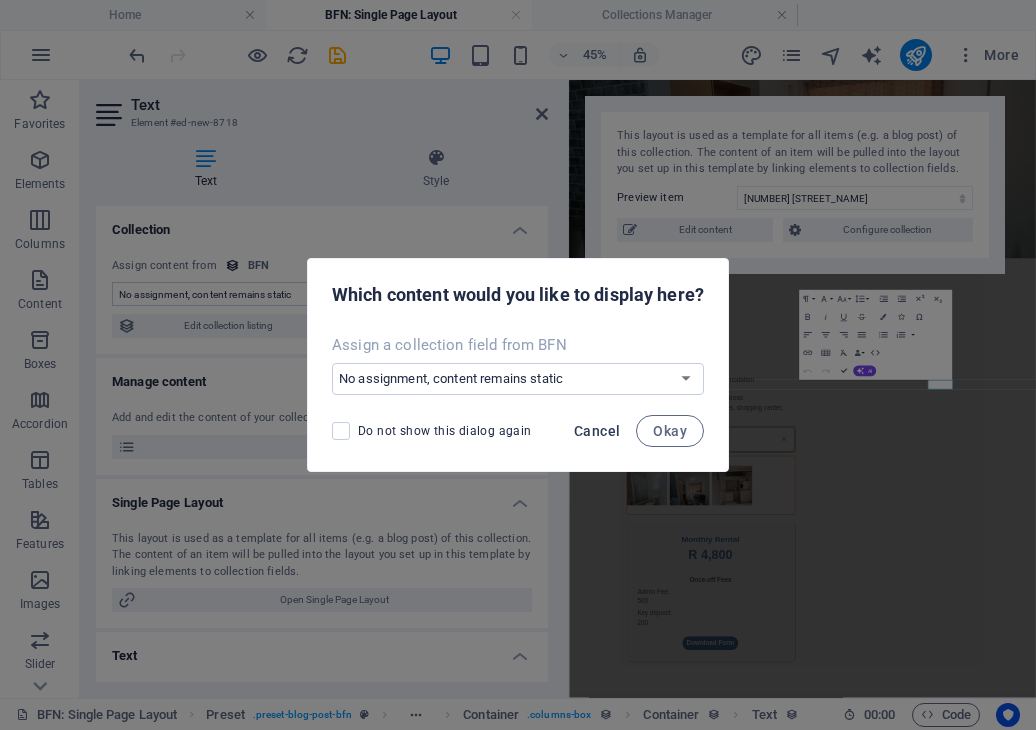 click on "Cancel" at bounding box center [597, 431] 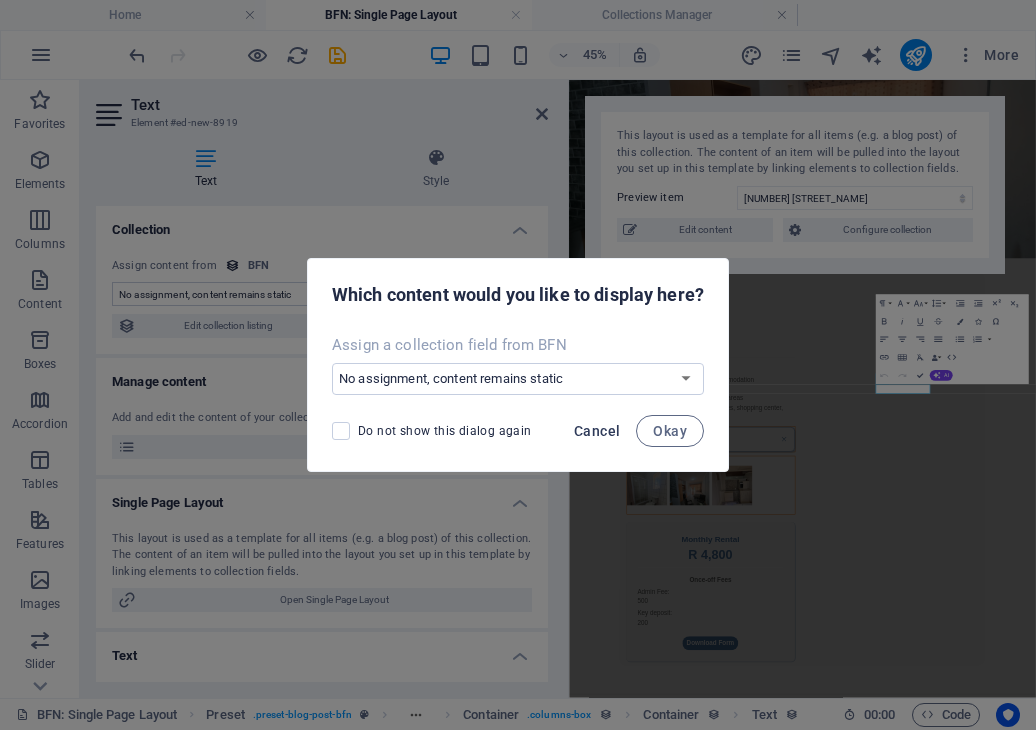click on "Cancel" at bounding box center [597, 431] 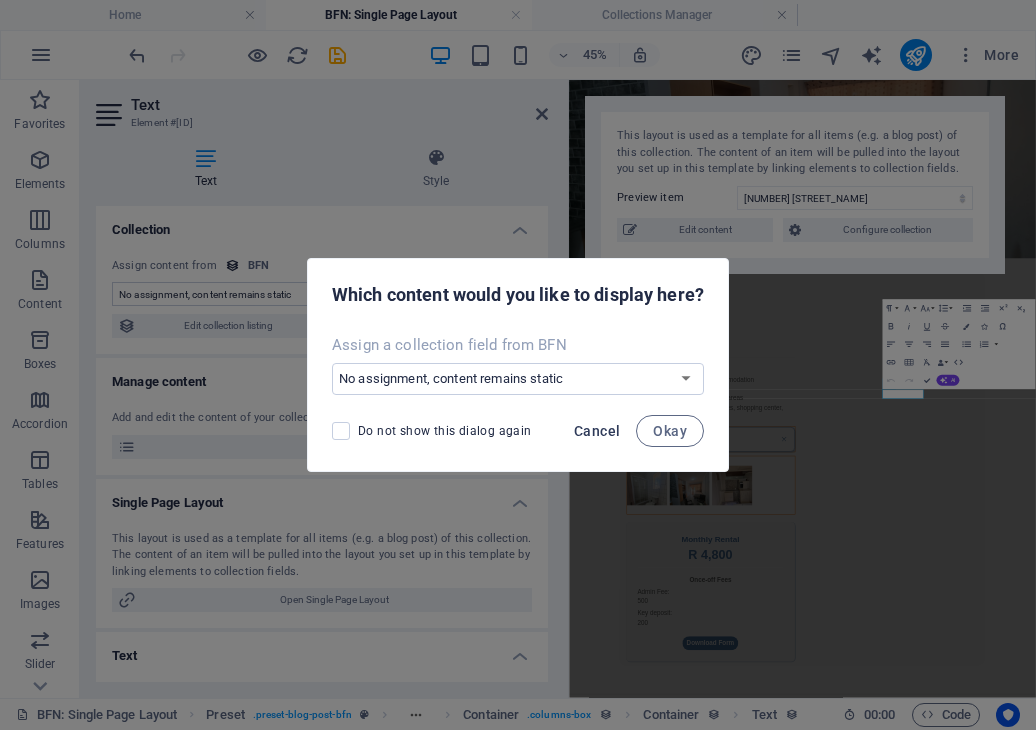 click on "Cancel" at bounding box center (597, 431) 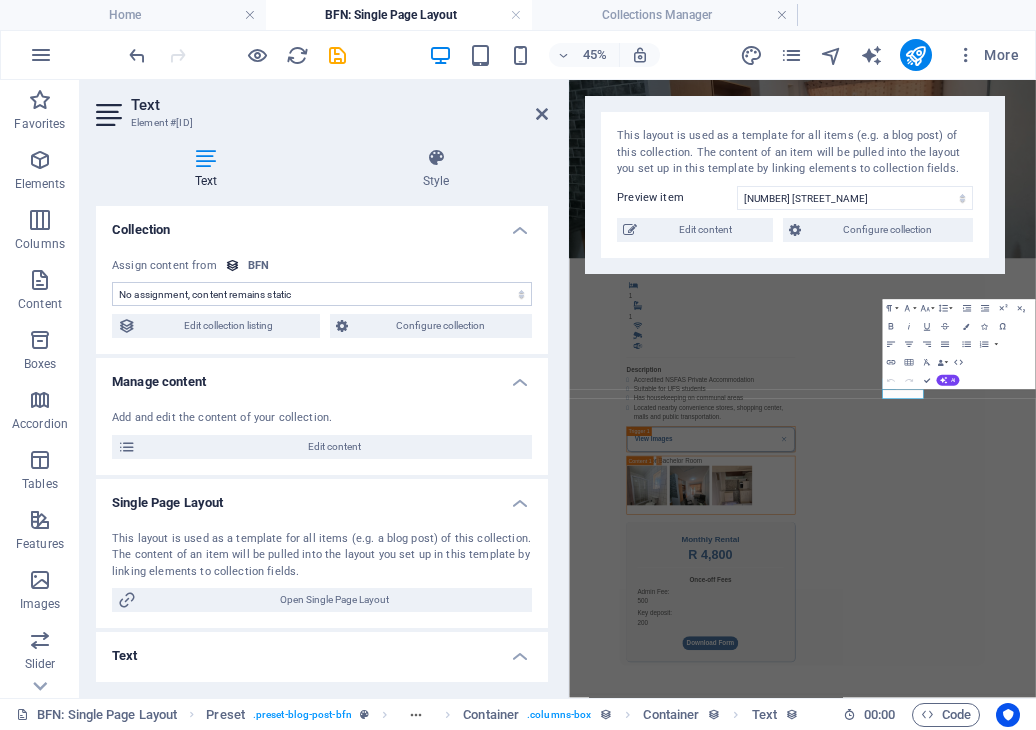 click on "Redo" at bounding box center [908, 381] 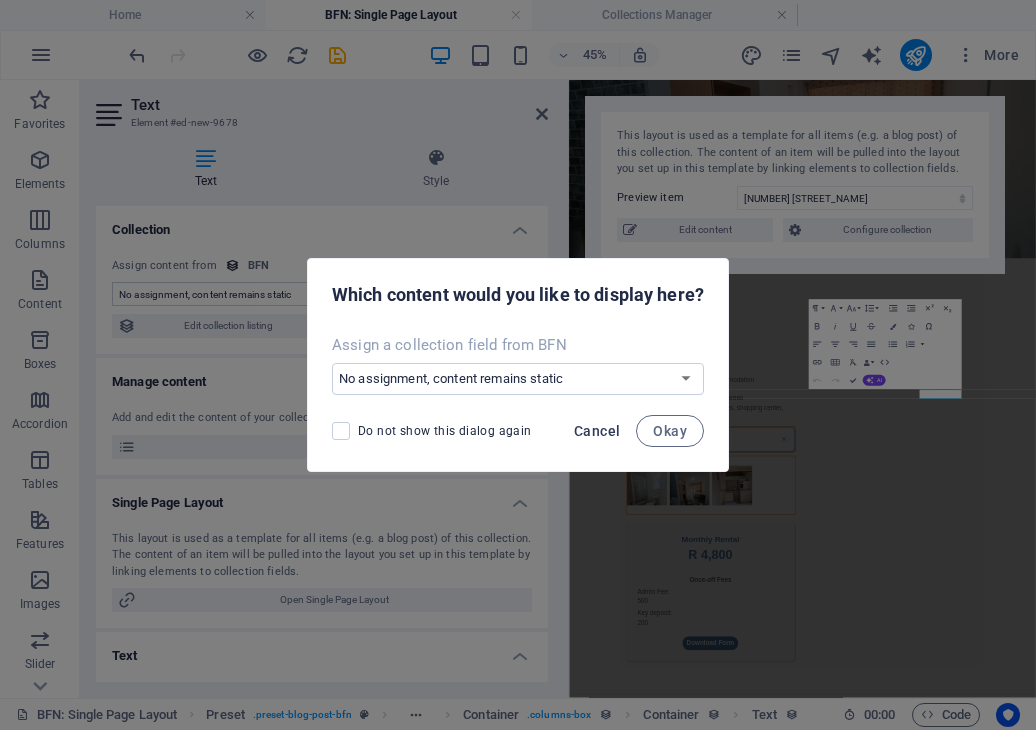 click on "Cancel" at bounding box center [597, 431] 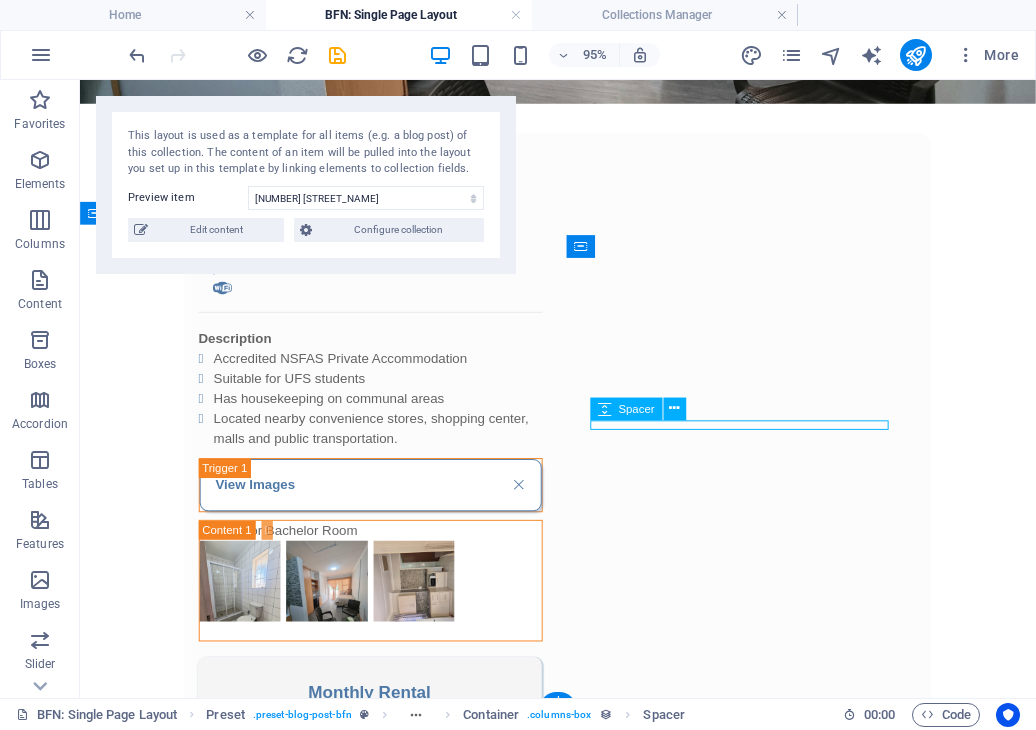 select on "px" 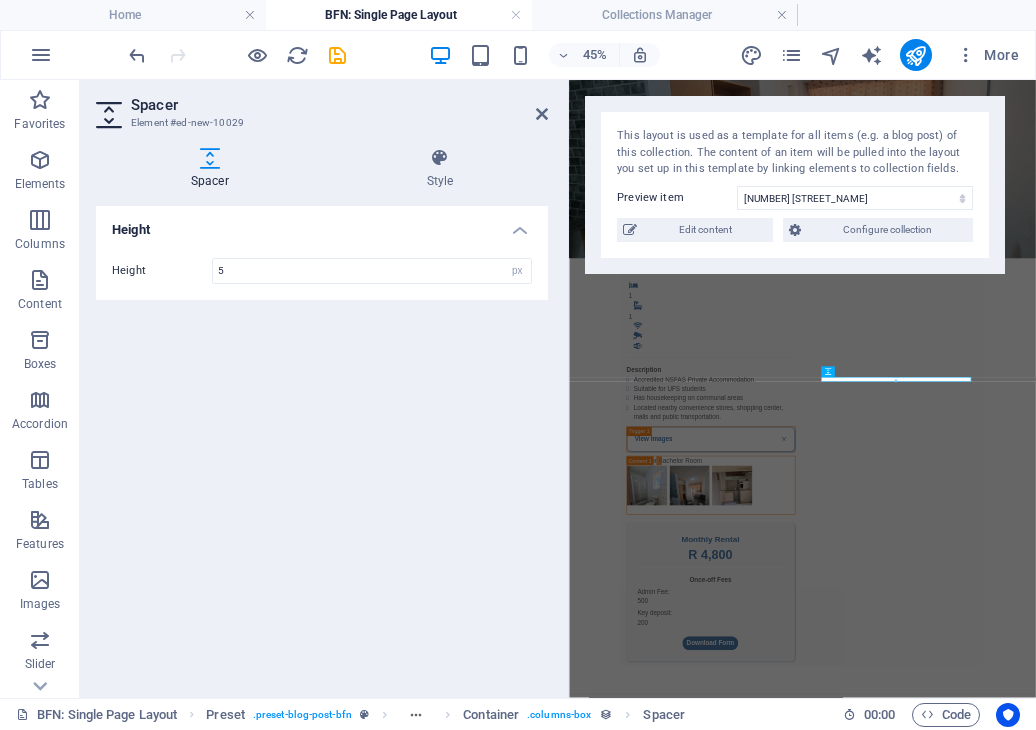 type on "5" 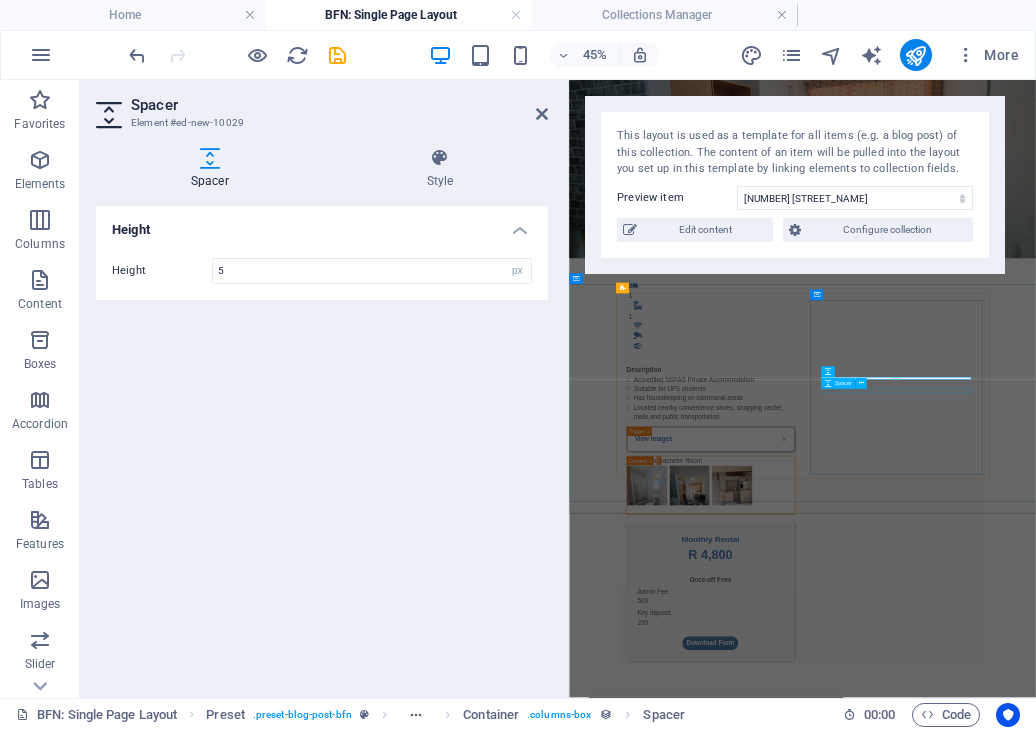select on "px" 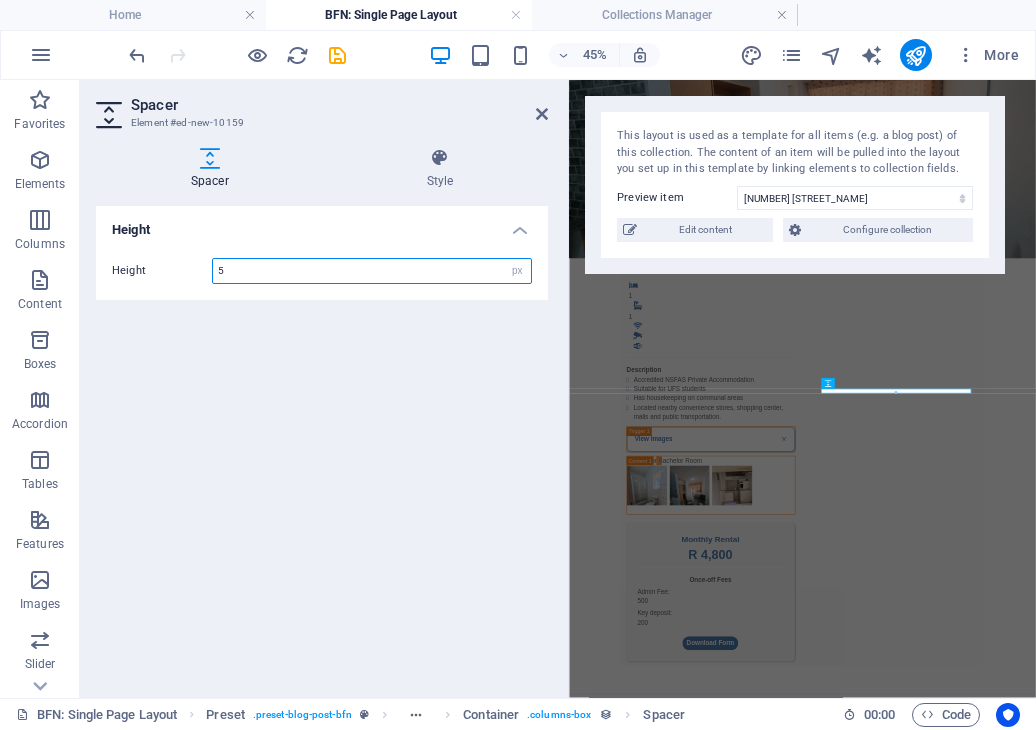 type on "5" 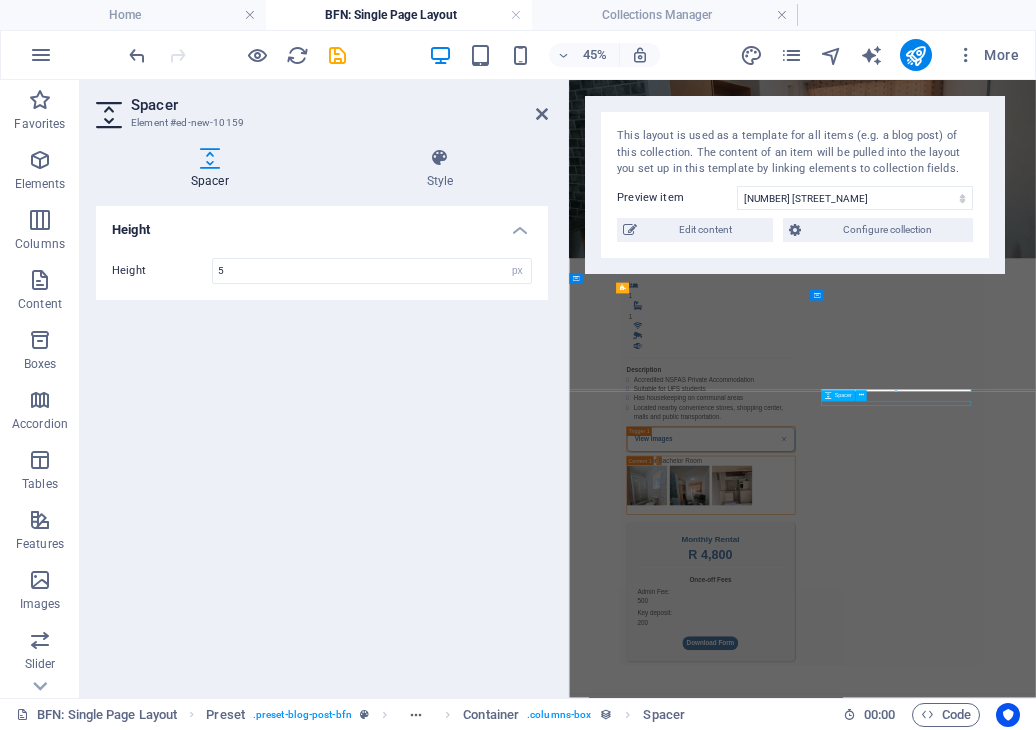 select on "px" 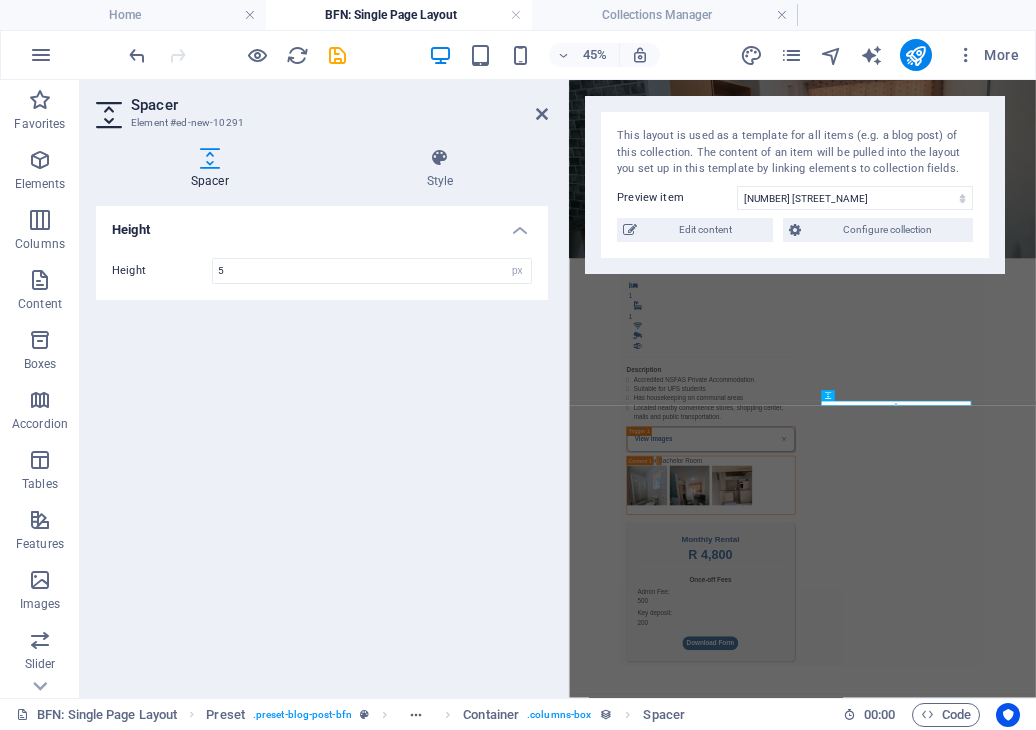 type on "5" 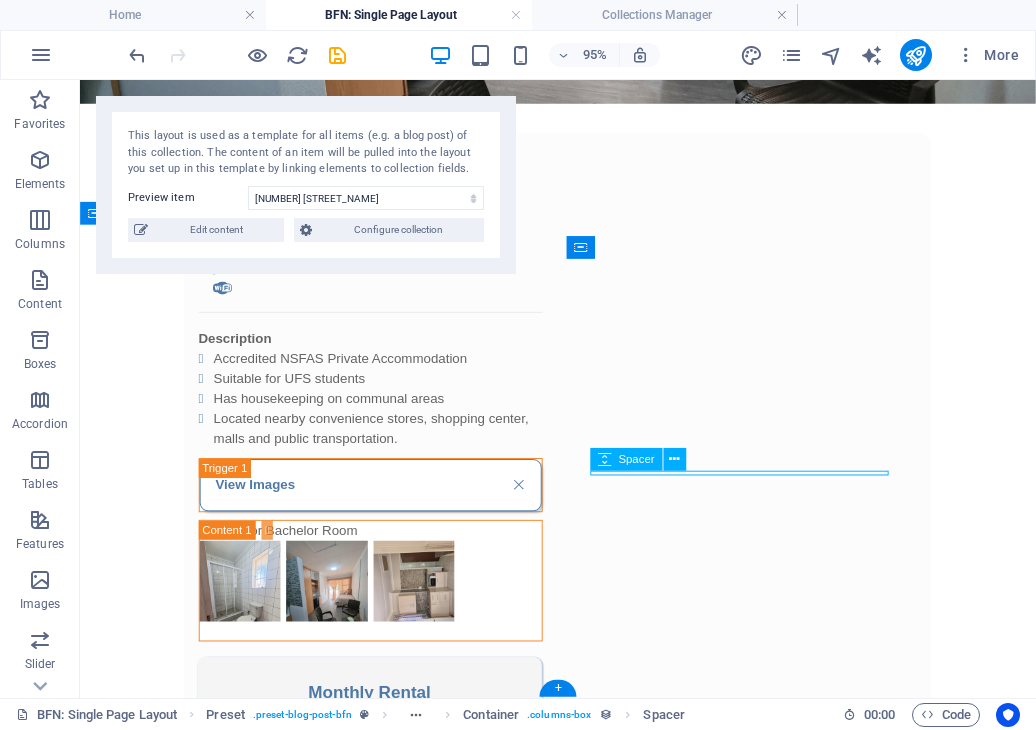 select on "px" 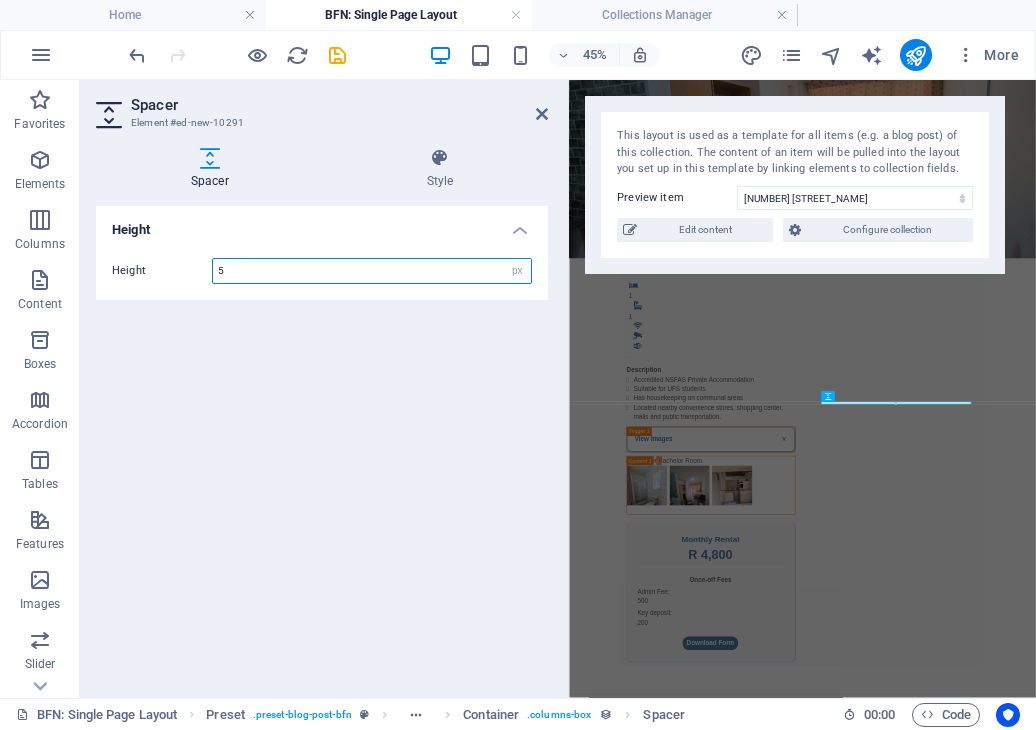 drag, startPoint x: 318, startPoint y: 273, endPoint x: 157, endPoint y: 269, distance: 161.04968 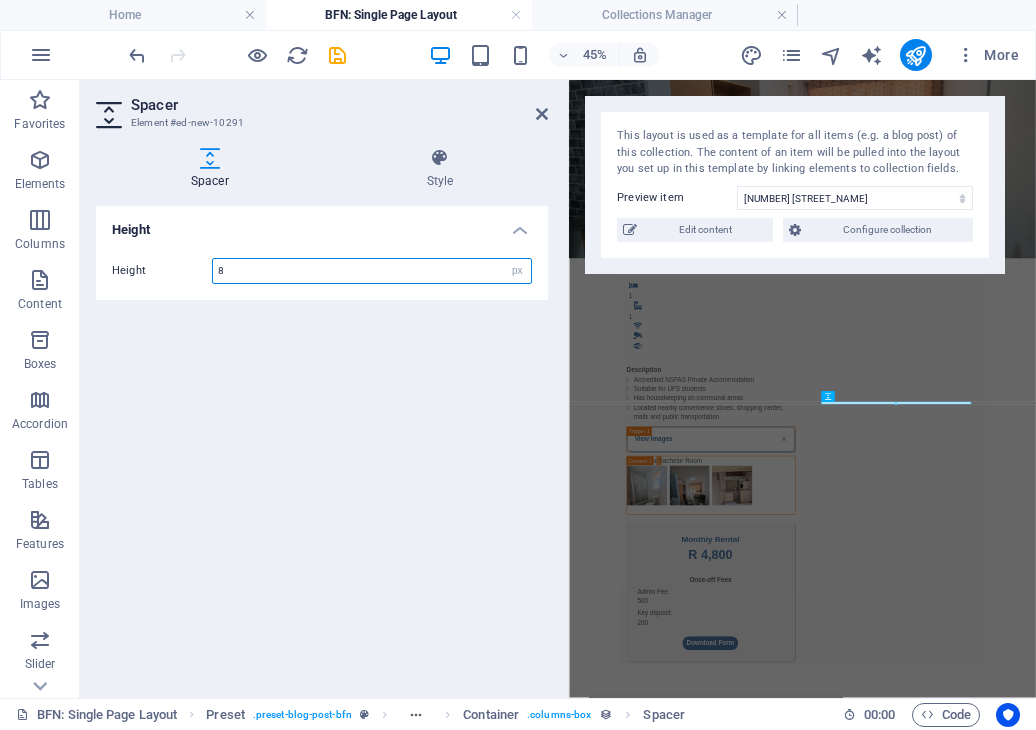 type on "8" 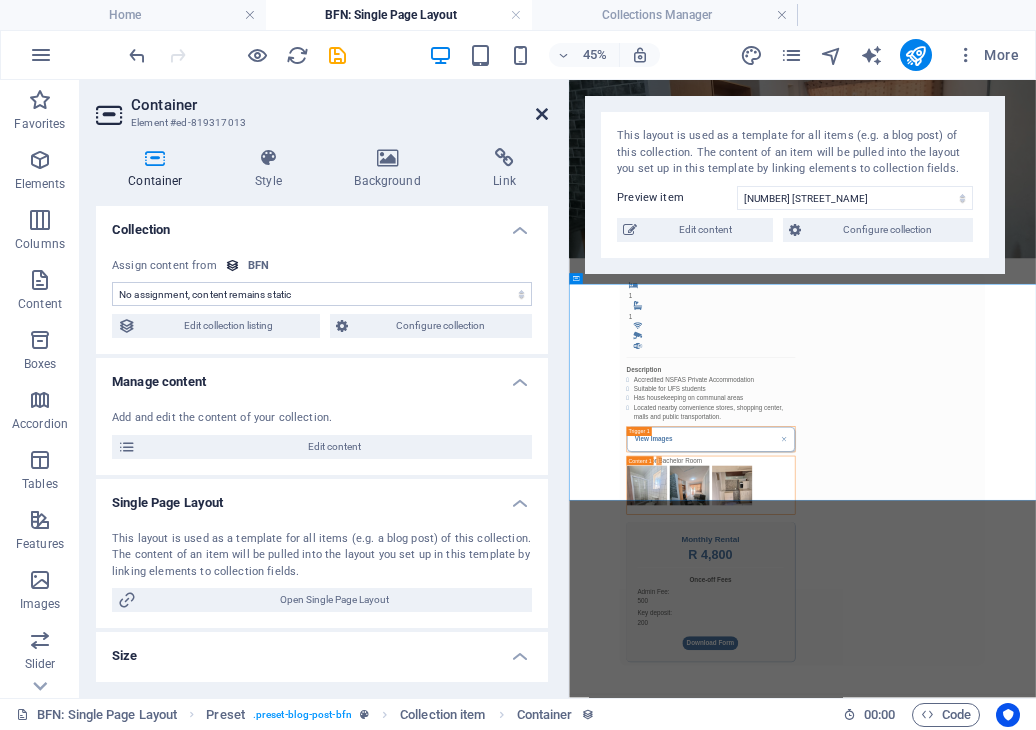 click at bounding box center (542, 114) 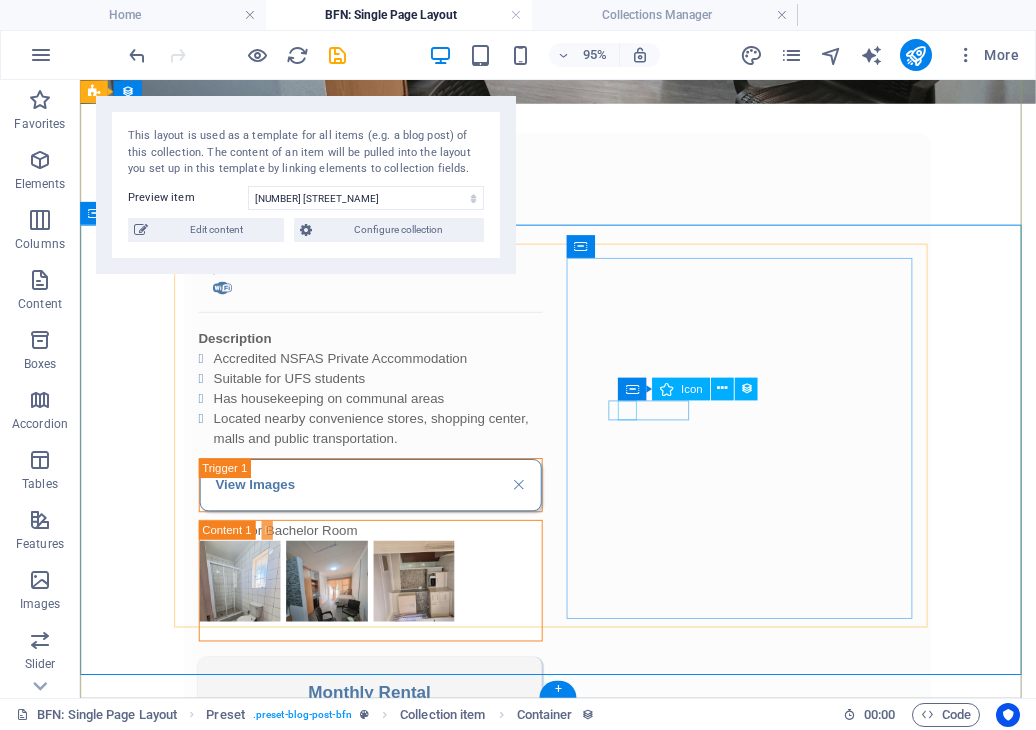 select on "xMidYMid" 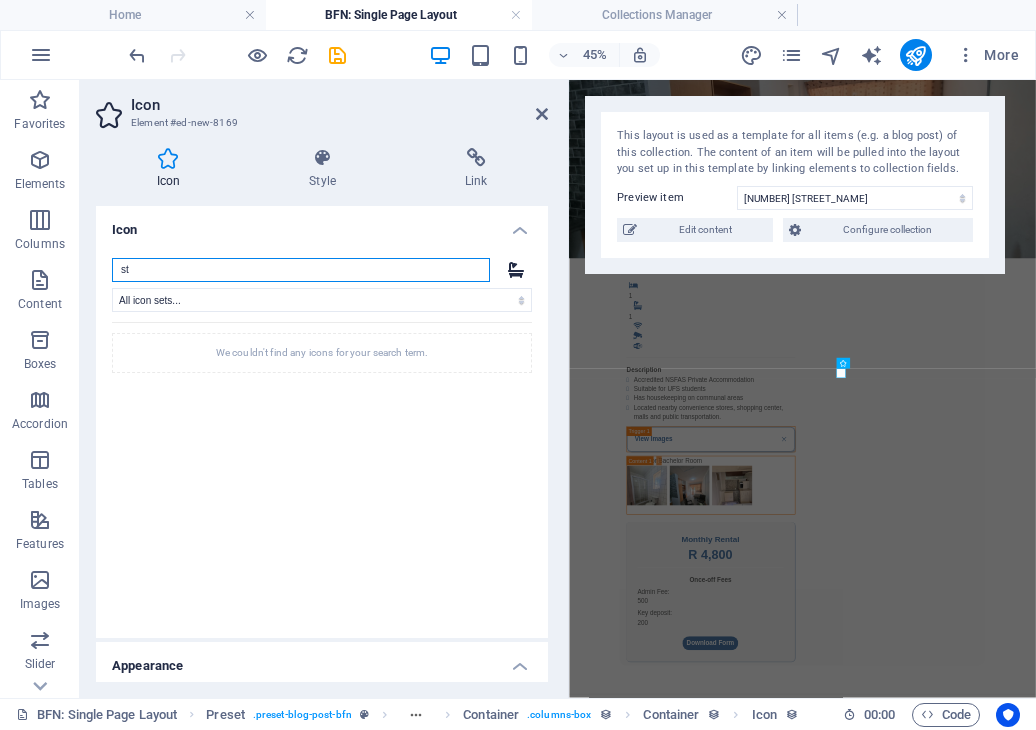 type on "s" 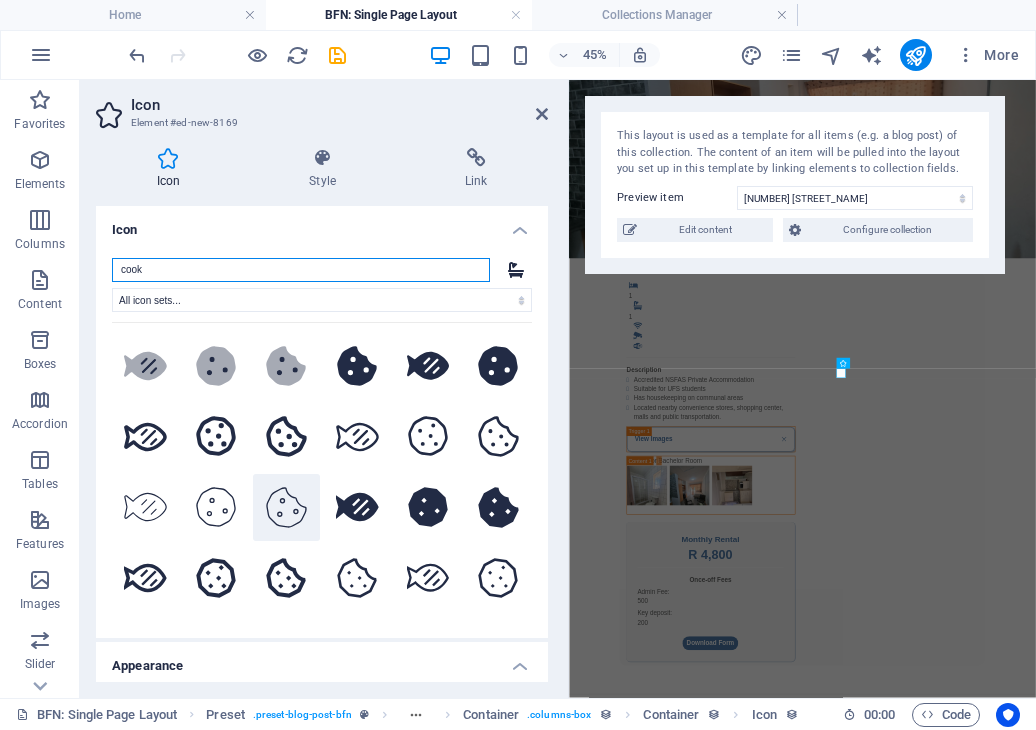 scroll, scrollTop: 63, scrollLeft: 0, axis: vertical 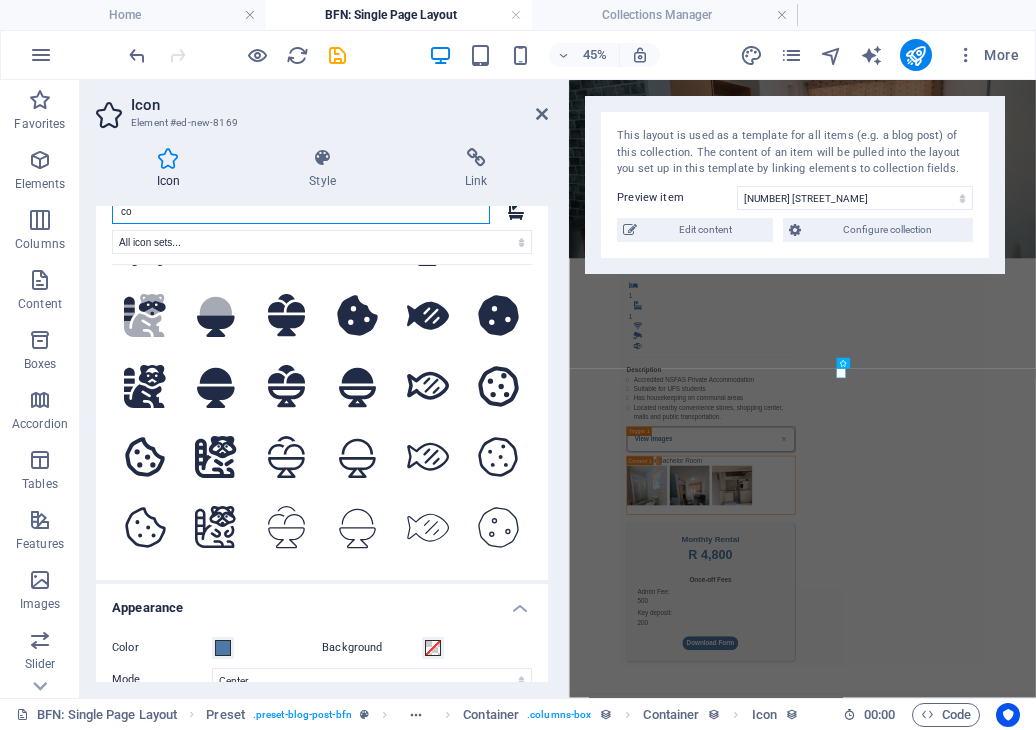 type on "c" 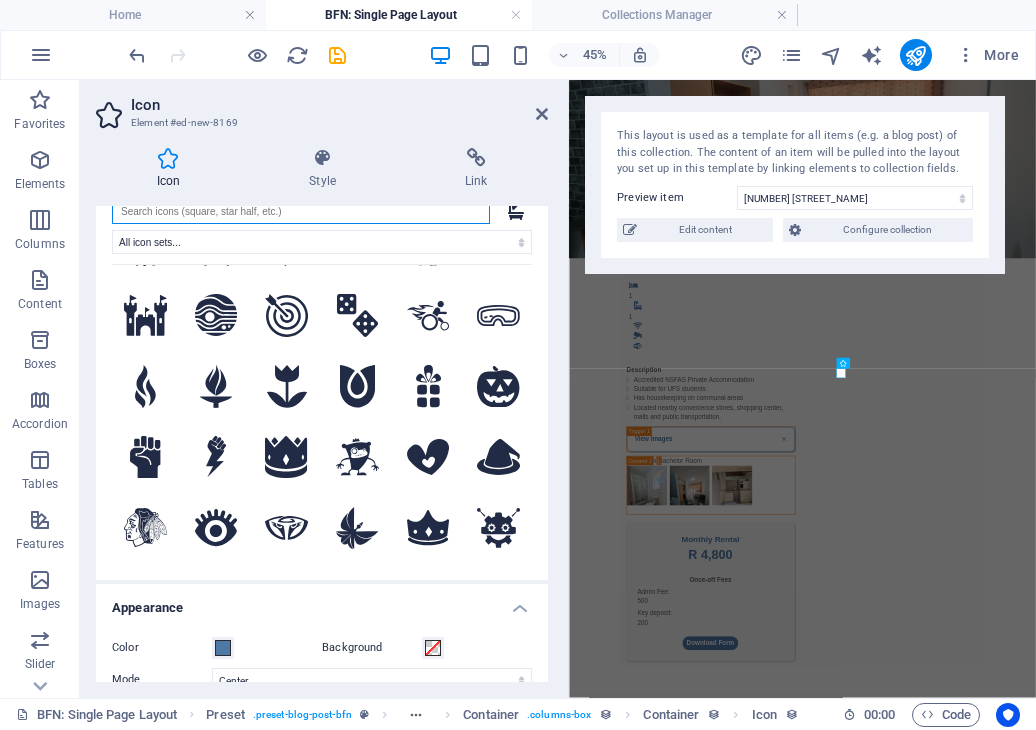 scroll, scrollTop: 52, scrollLeft: 0, axis: vertical 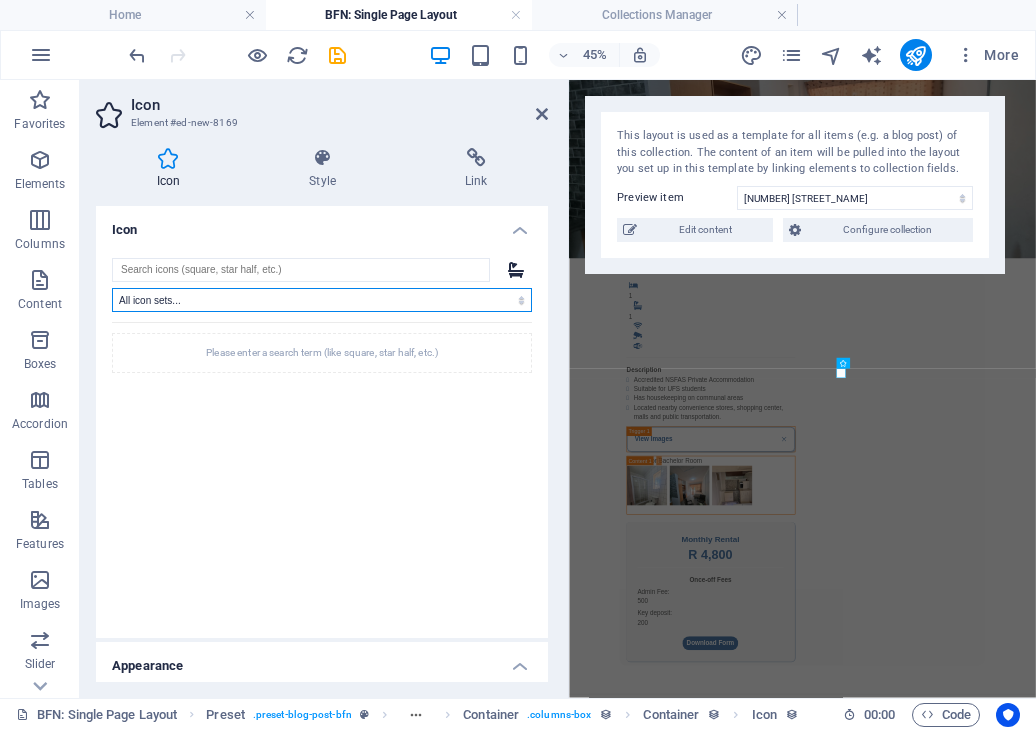 click on "All icon sets... IcoFont Ionicons FontAwesome Brands FontAwesome Duotone FontAwesome Solid FontAwesome Regular FontAwesome Light FontAwesome Thin FontAwesome Sharp Solid FontAwesome Sharp Regular FontAwesome Sharp Light FontAwesome Sharp Thin" at bounding box center (322, 300) 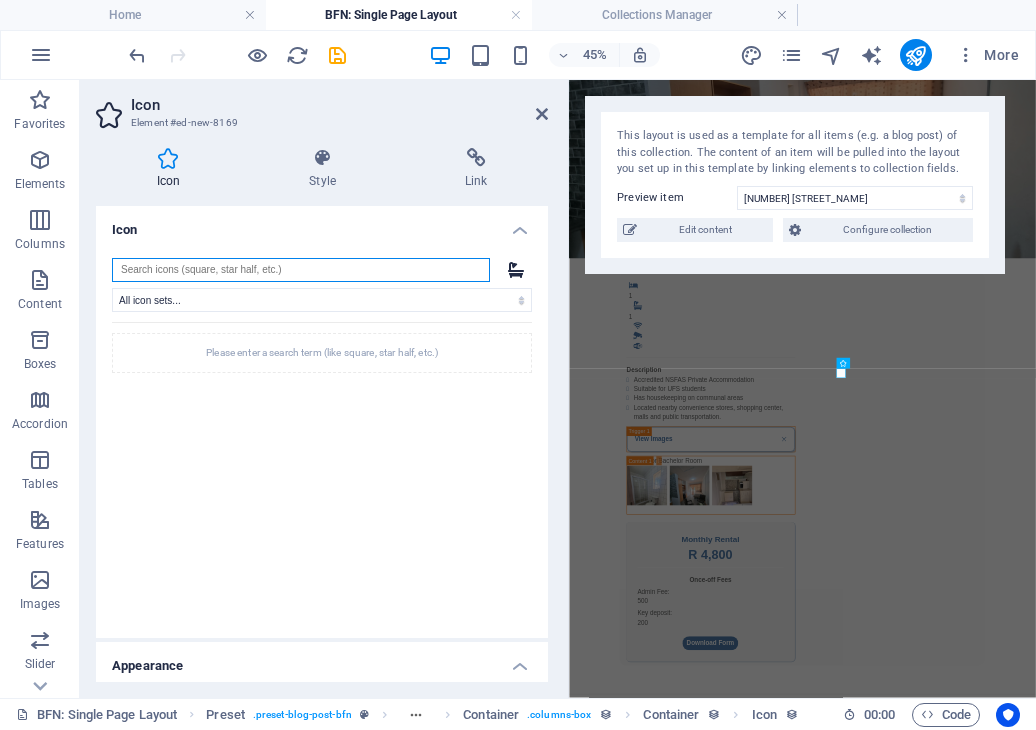 click at bounding box center [301, 270] 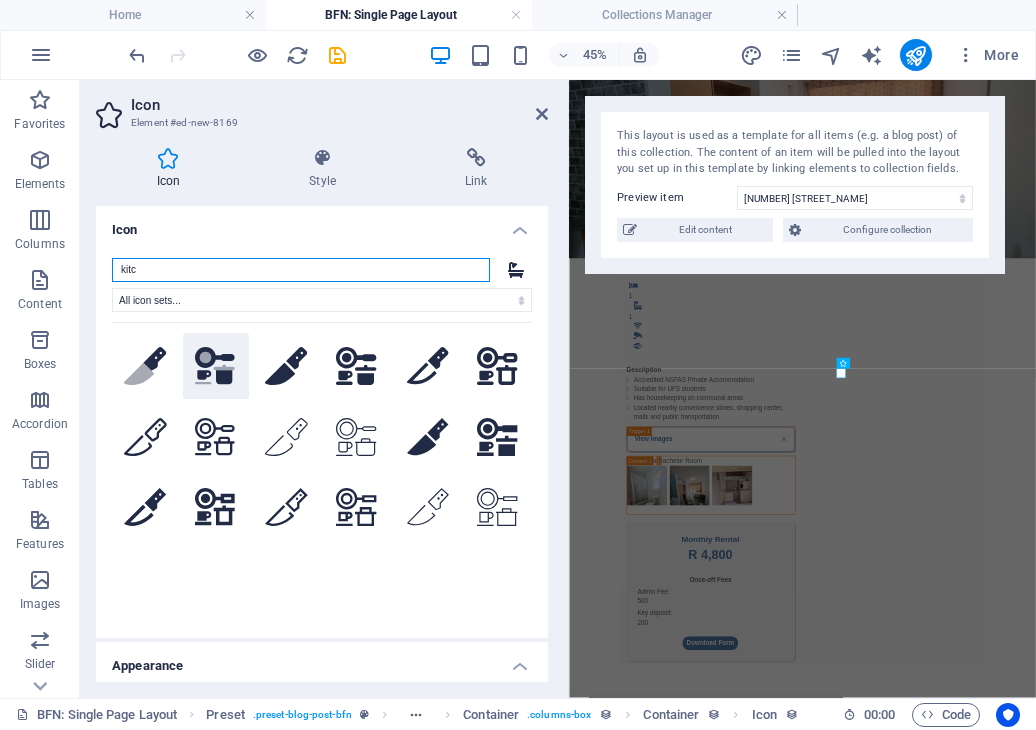 type on "kitc" 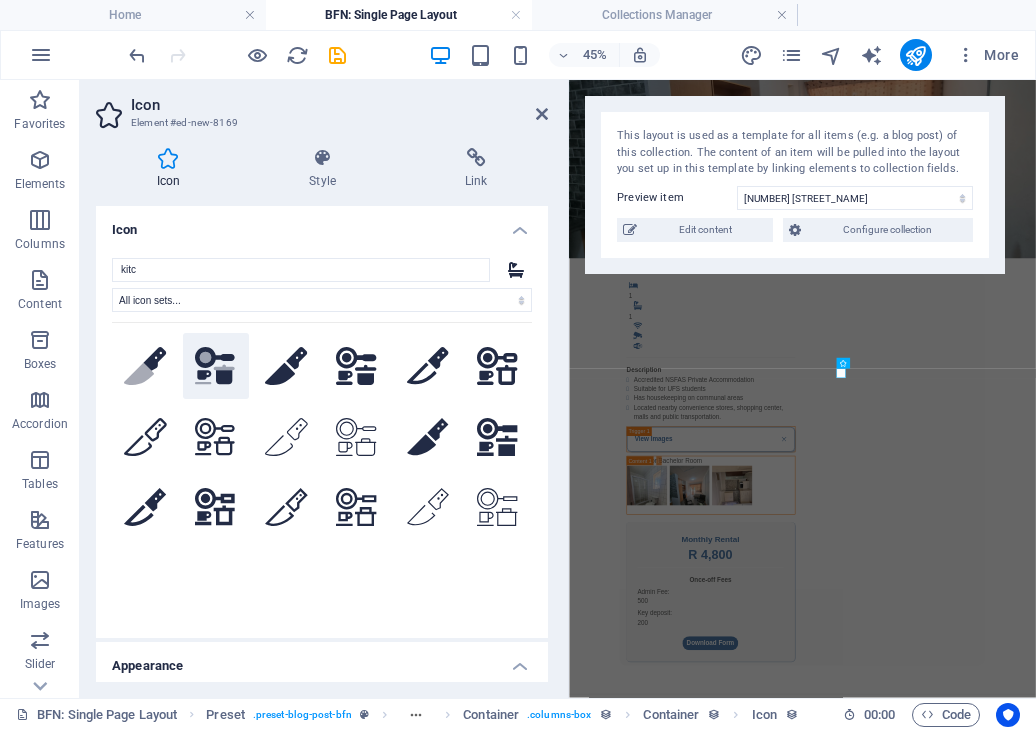 click on ".fa-secondary{opacity:.4}" 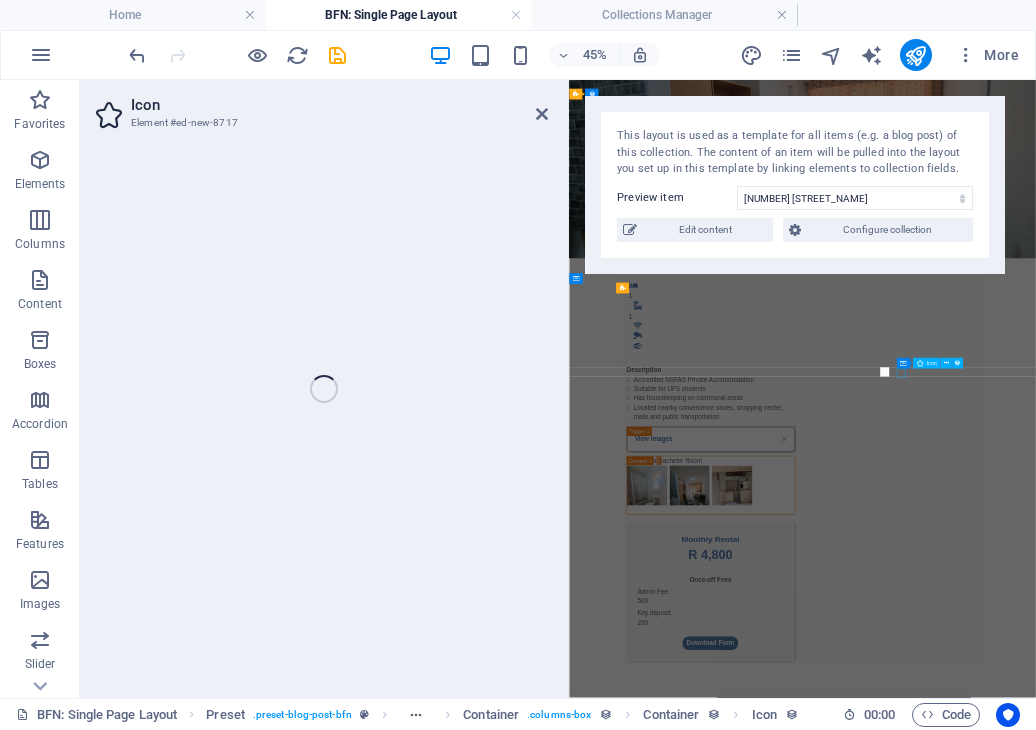 select on "xMidYMid" 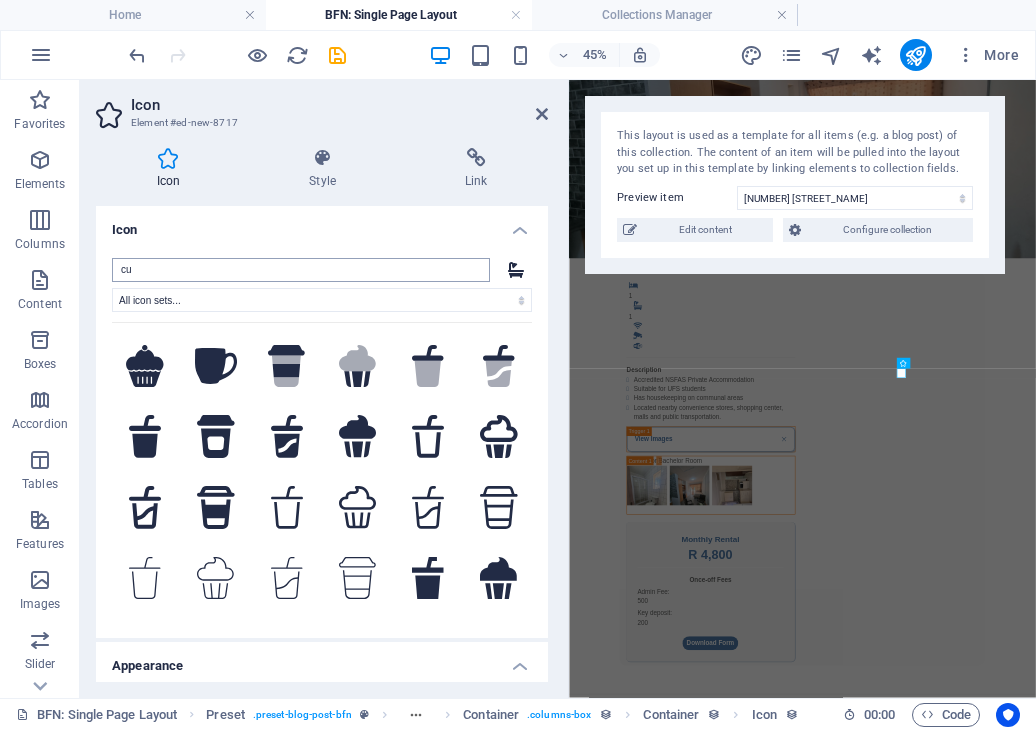 type on "c" 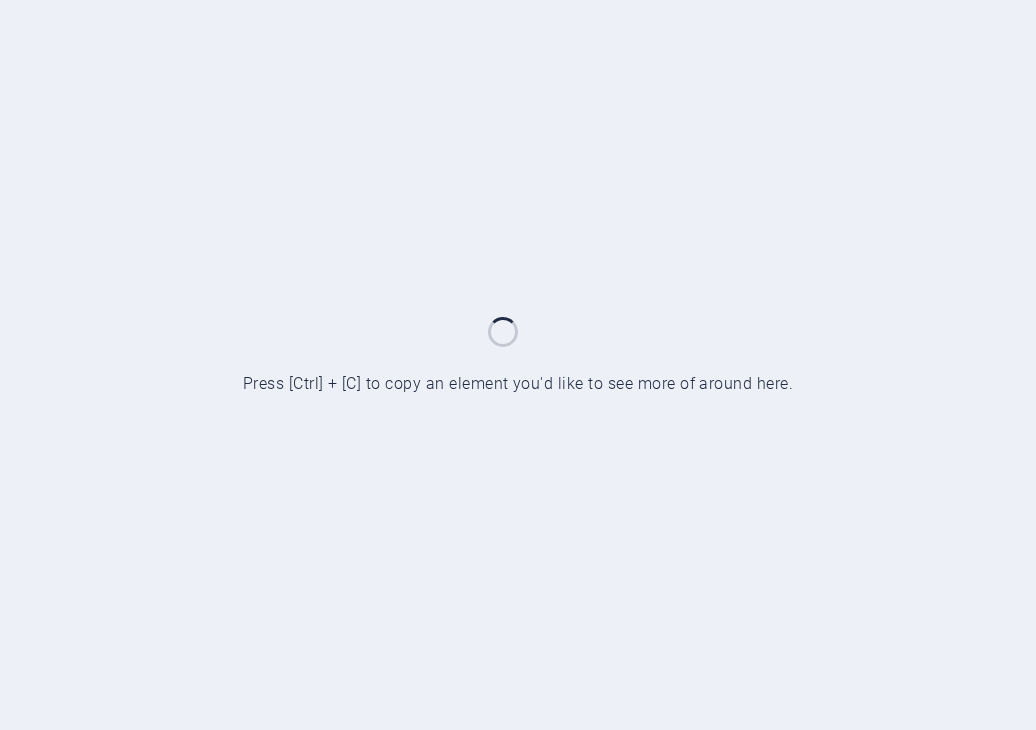scroll, scrollTop: 0, scrollLeft: 0, axis: both 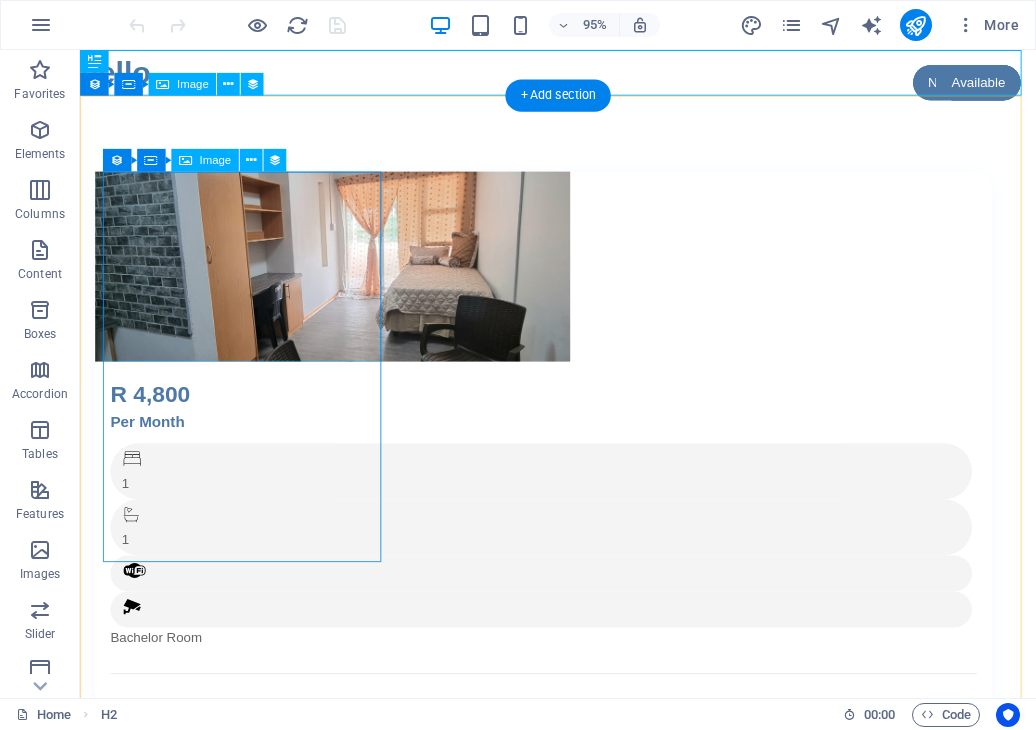 click at bounding box center (568, 278) 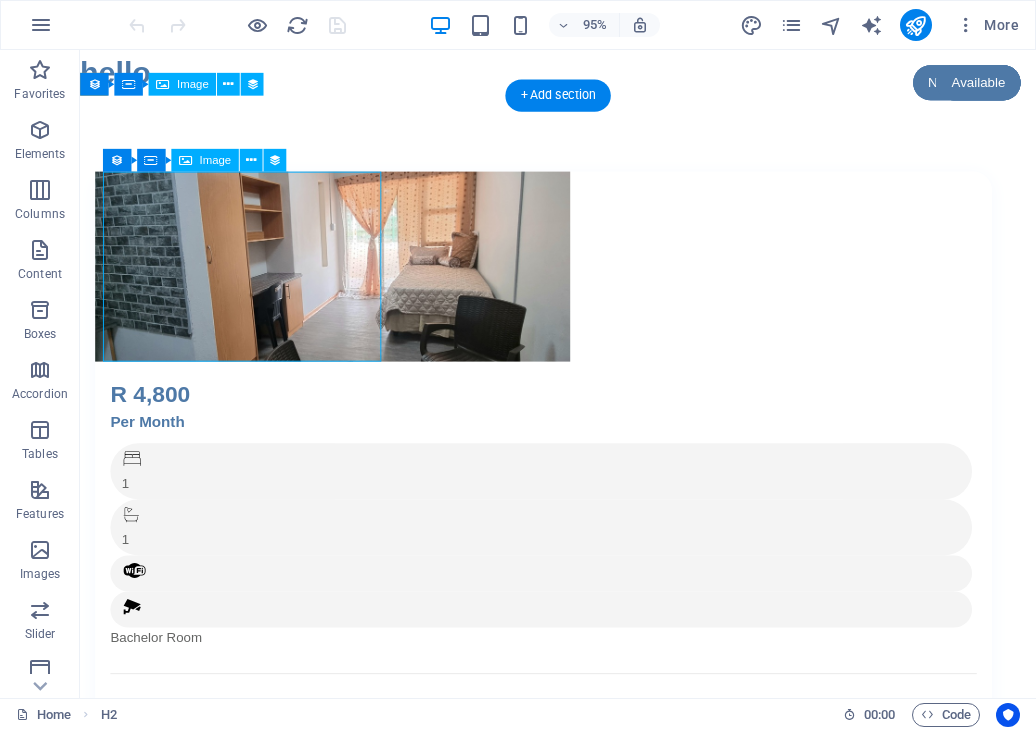 click at bounding box center [568, 278] 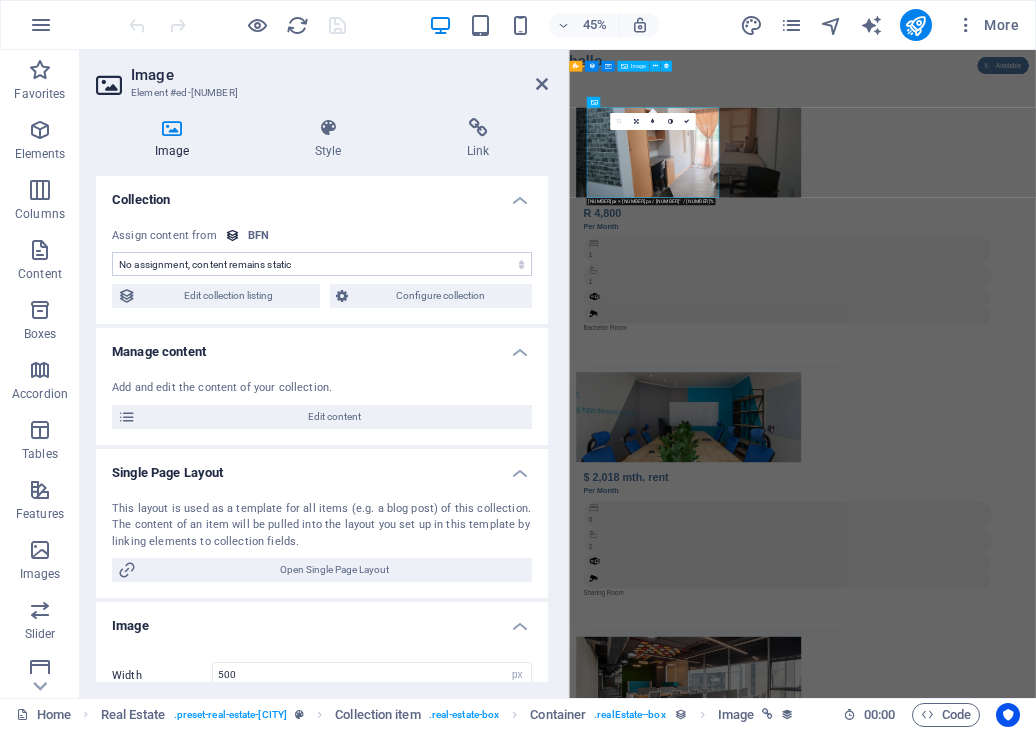 select on "image" 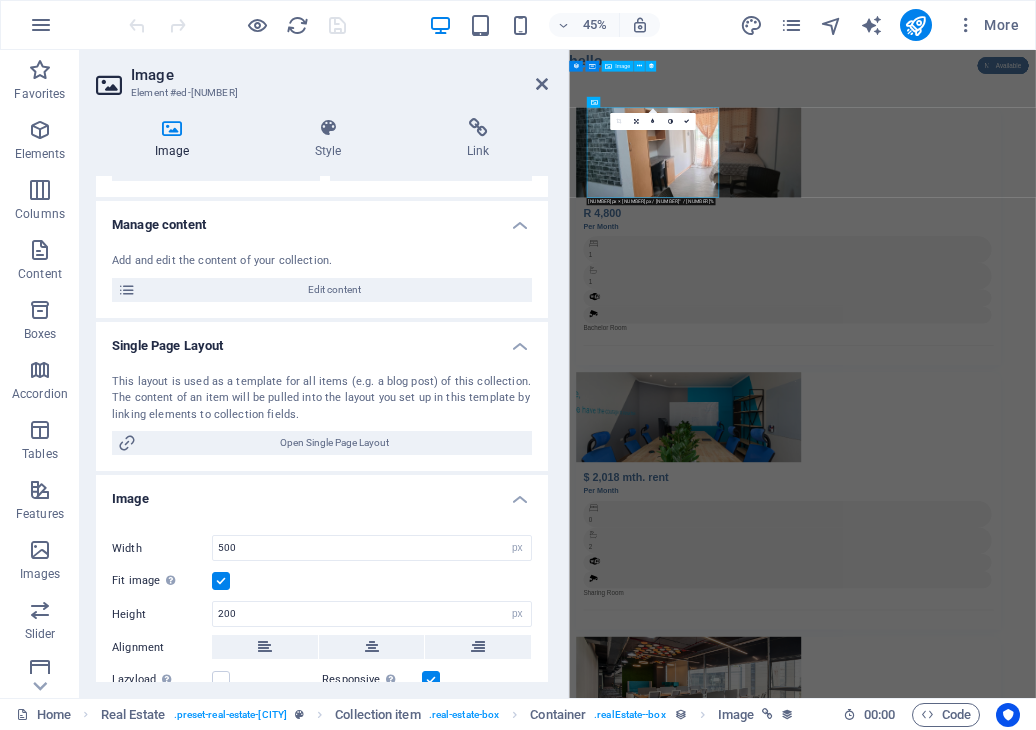 scroll, scrollTop: 128, scrollLeft: 0, axis: vertical 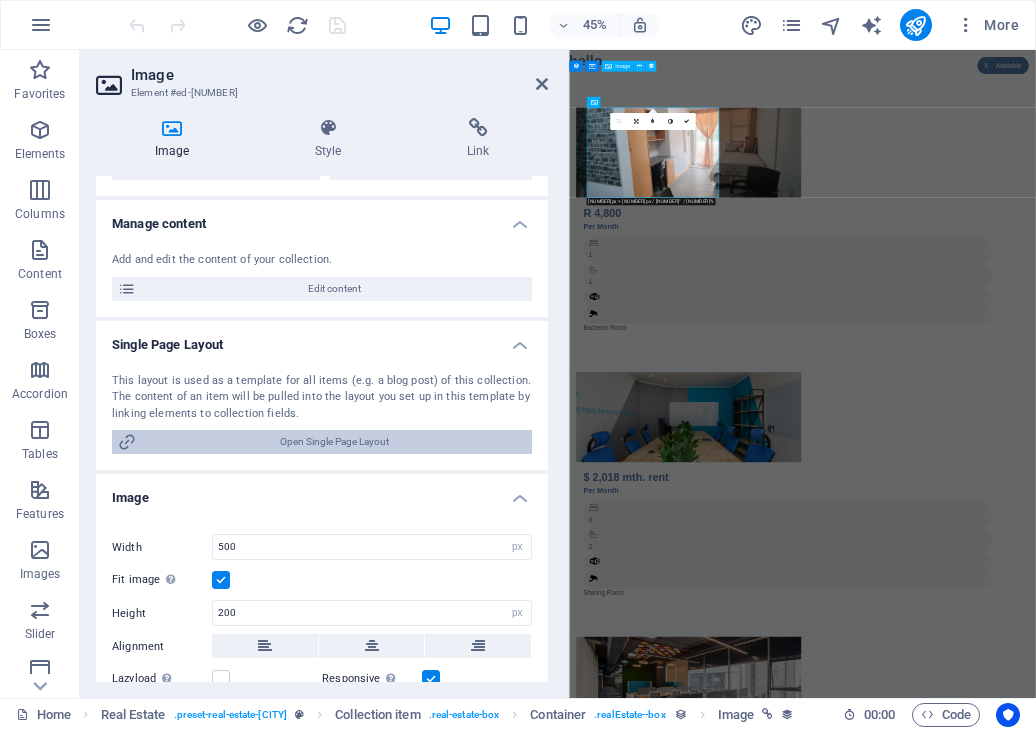 click on "Open Single Page Layout" at bounding box center [334, 442] 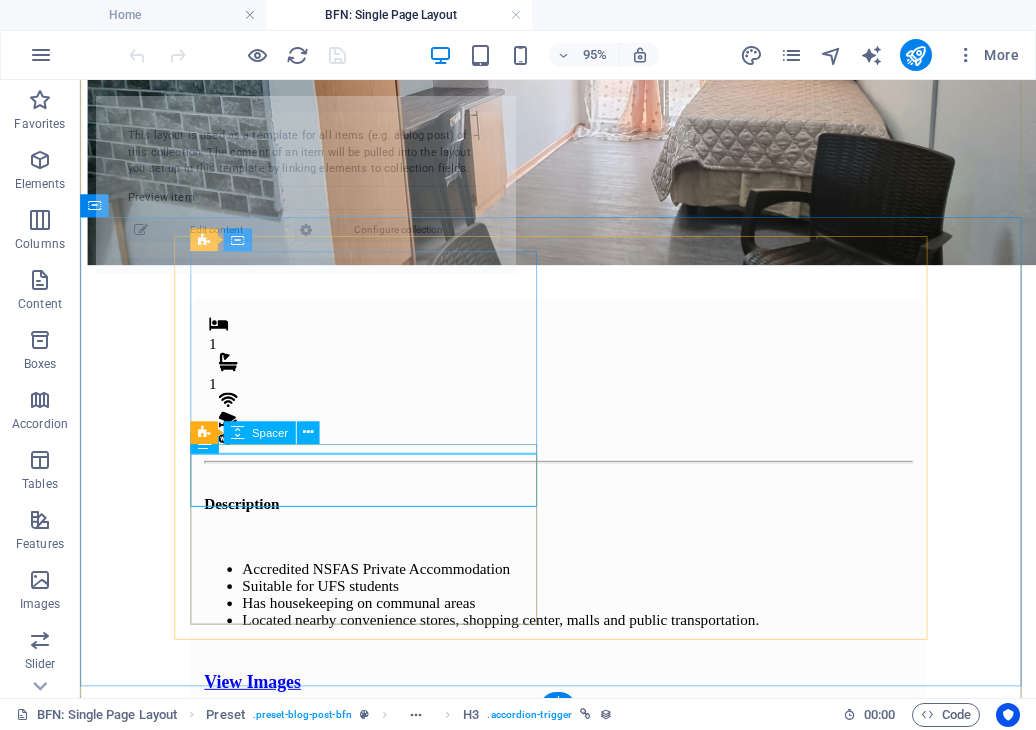 scroll, scrollTop: 322, scrollLeft: 0, axis: vertical 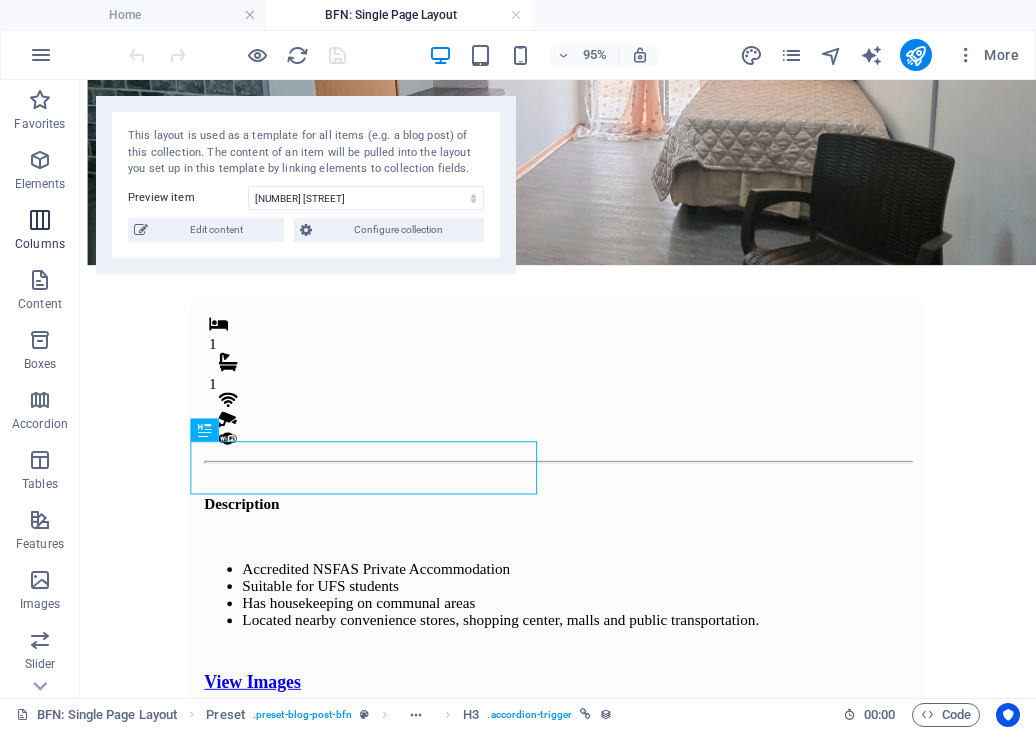 click at bounding box center (40, 220) 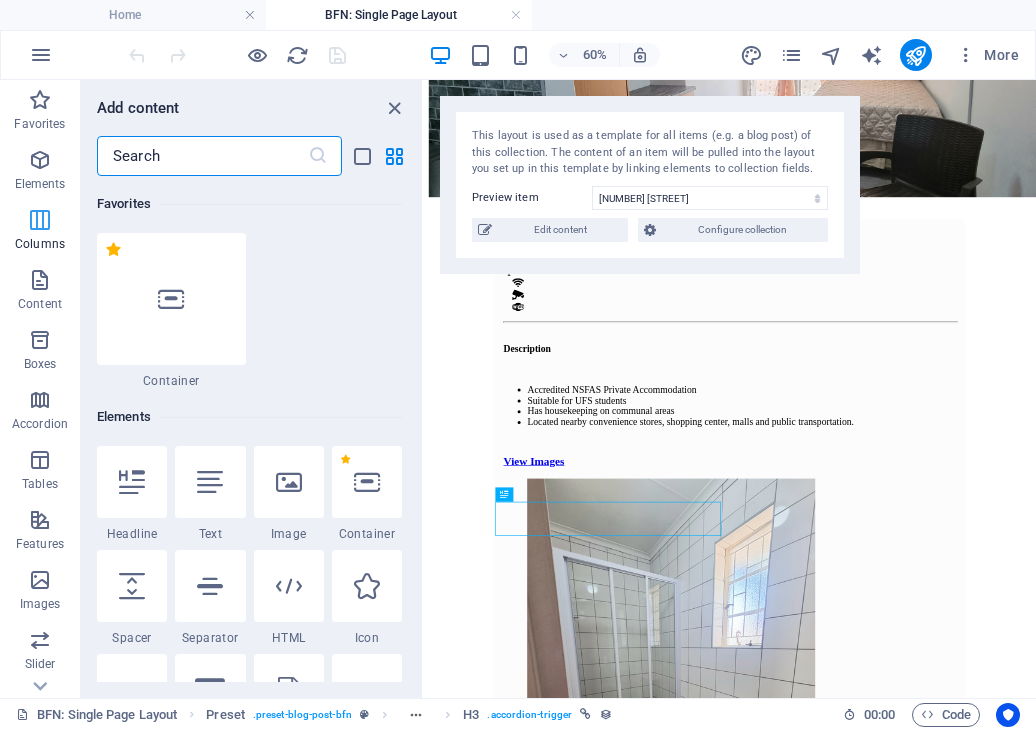 scroll, scrollTop: 0, scrollLeft: 0, axis: both 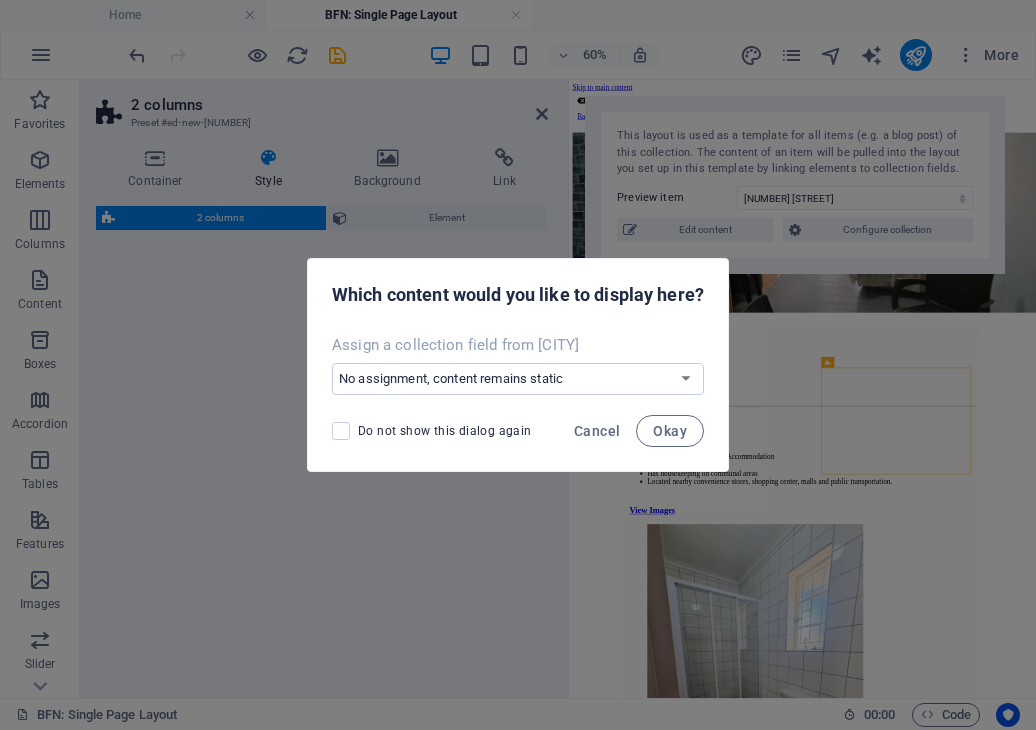 select on "rem" 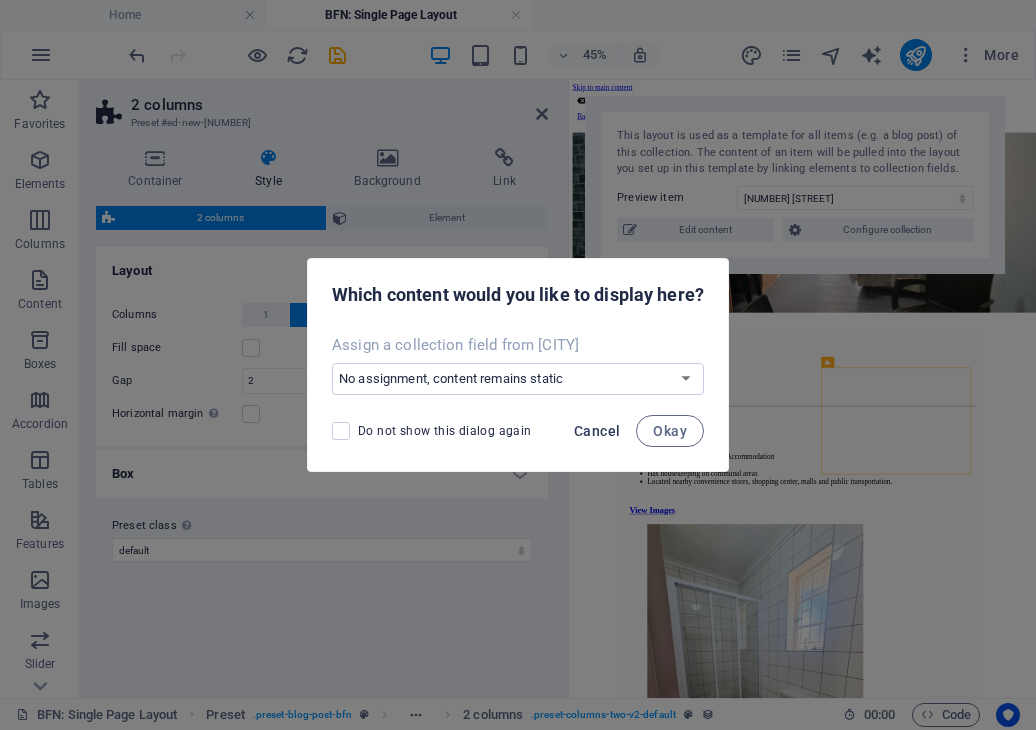 click on "Cancel" at bounding box center (597, 431) 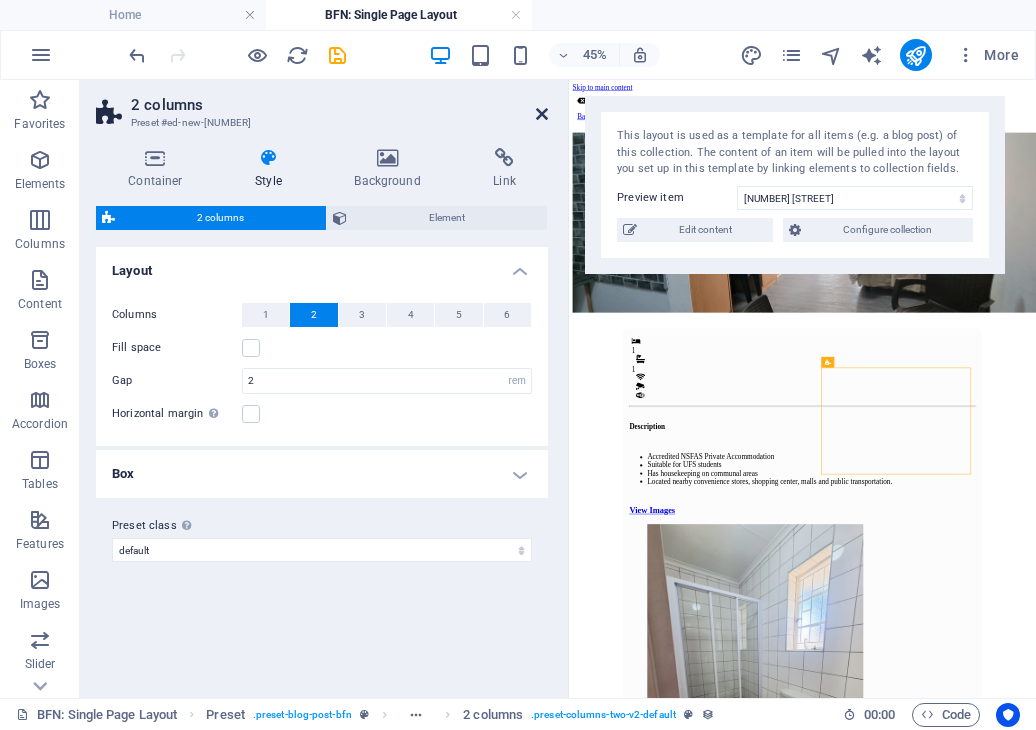 click at bounding box center (542, 114) 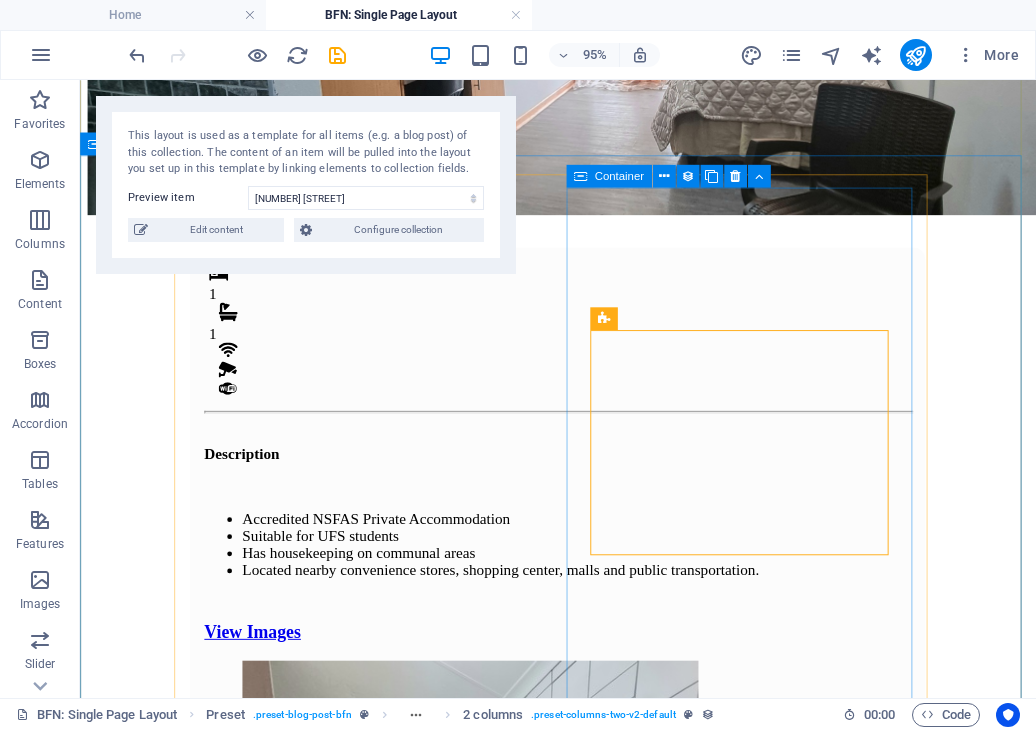 scroll, scrollTop: 376, scrollLeft: 0, axis: vertical 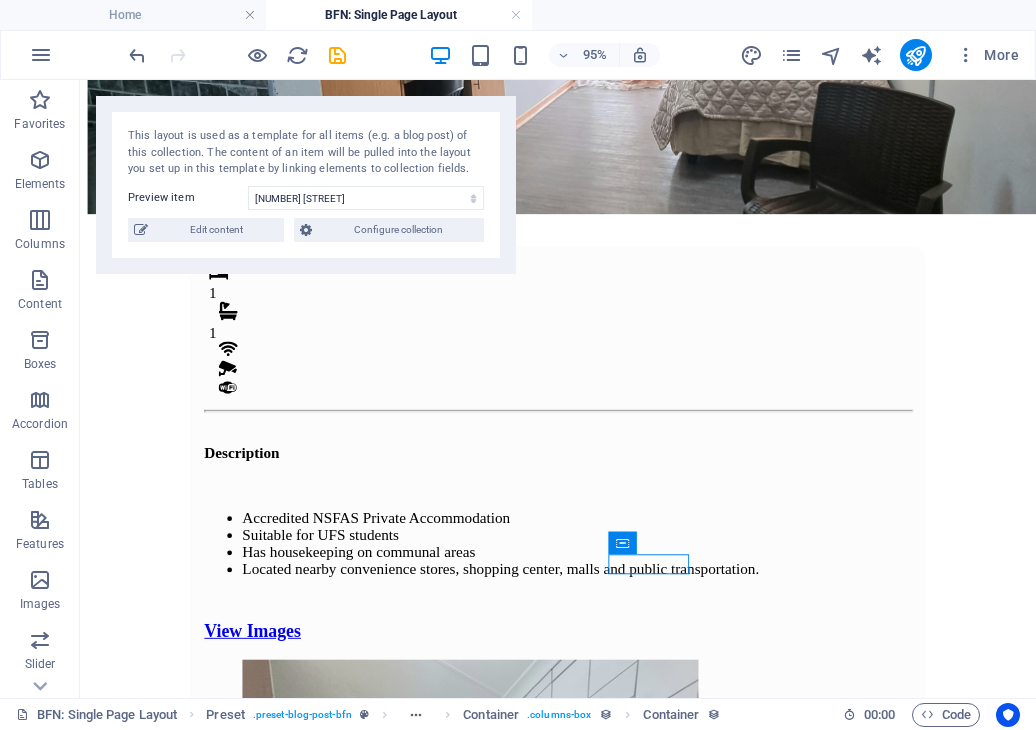 drag, startPoint x: 639, startPoint y: 593, endPoint x: 639, endPoint y: 446, distance: 147 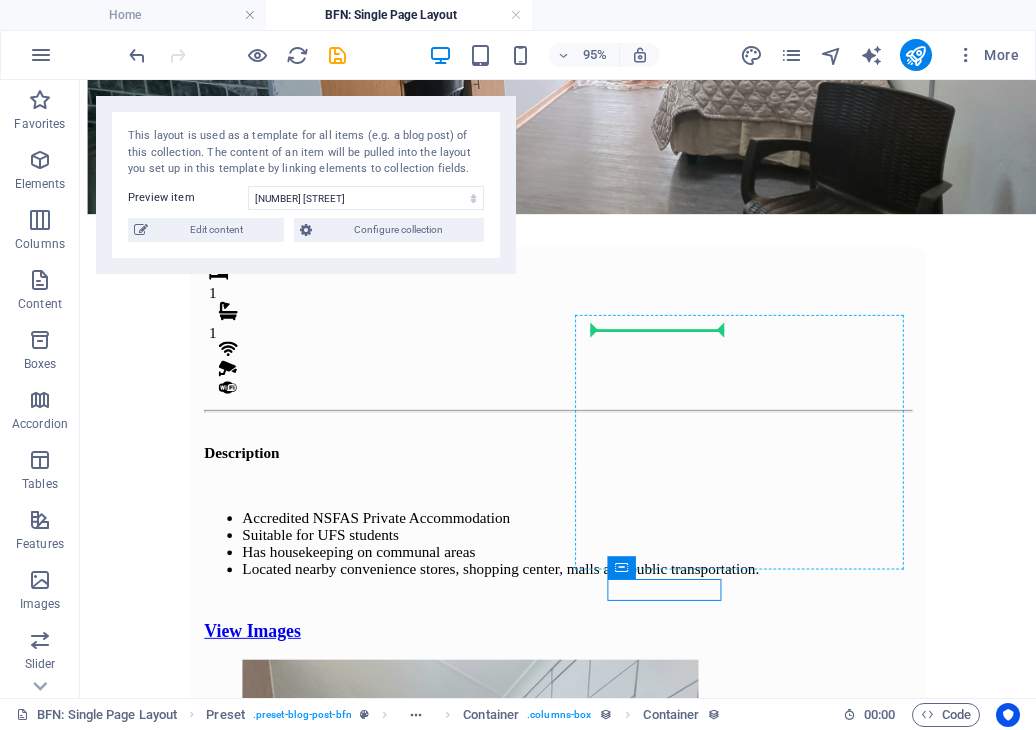drag, startPoint x: 639, startPoint y: 619, endPoint x: 689, endPoint y: 364, distance: 259.85574 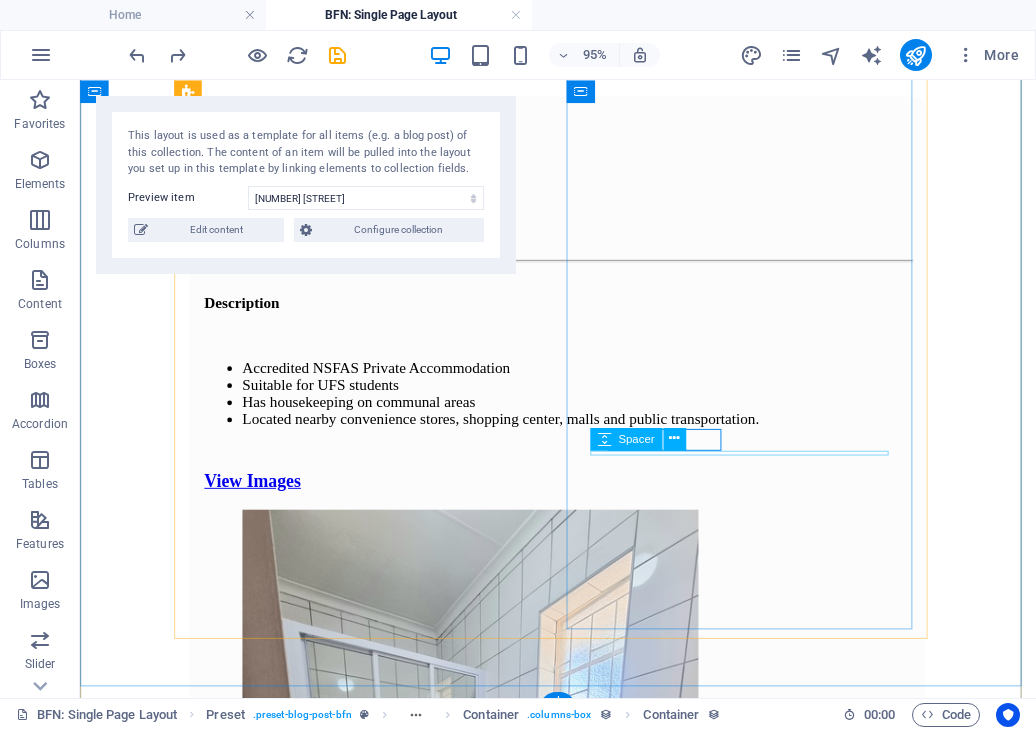 scroll, scrollTop: 535, scrollLeft: 0, axis: vertical 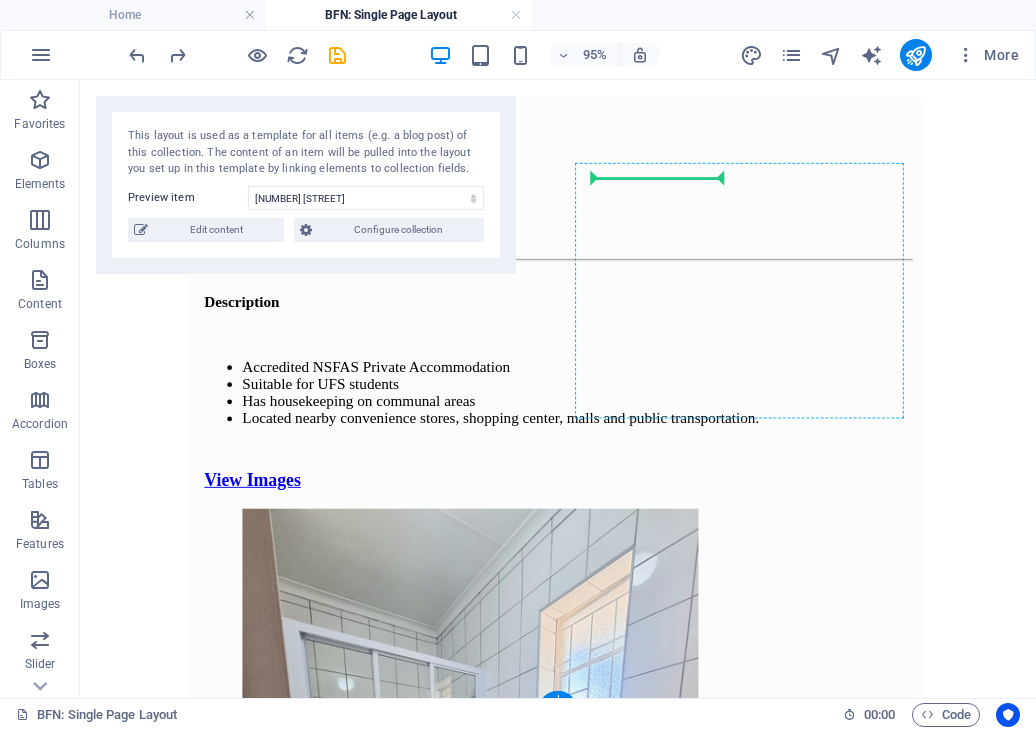 drag, startPoint x: 640, startPoint y: 464, endPoint x: 683, endPoint y: 216, distance: 251.70023 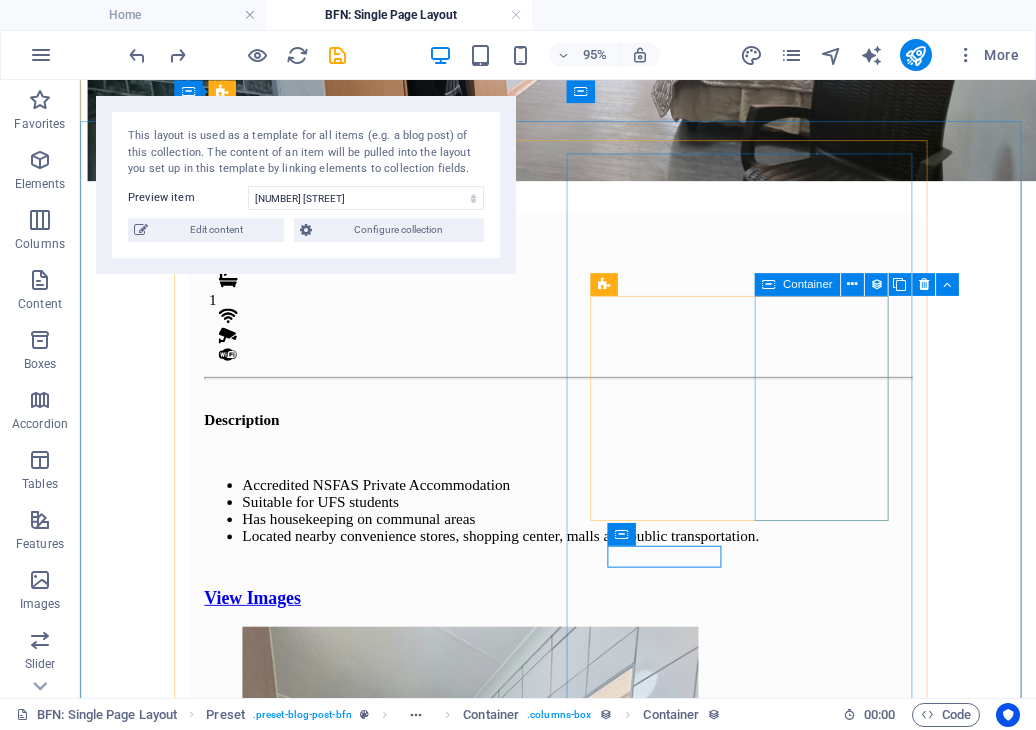 scroll, scrollTop: 390, scrollLeft: 0, axis: vertical 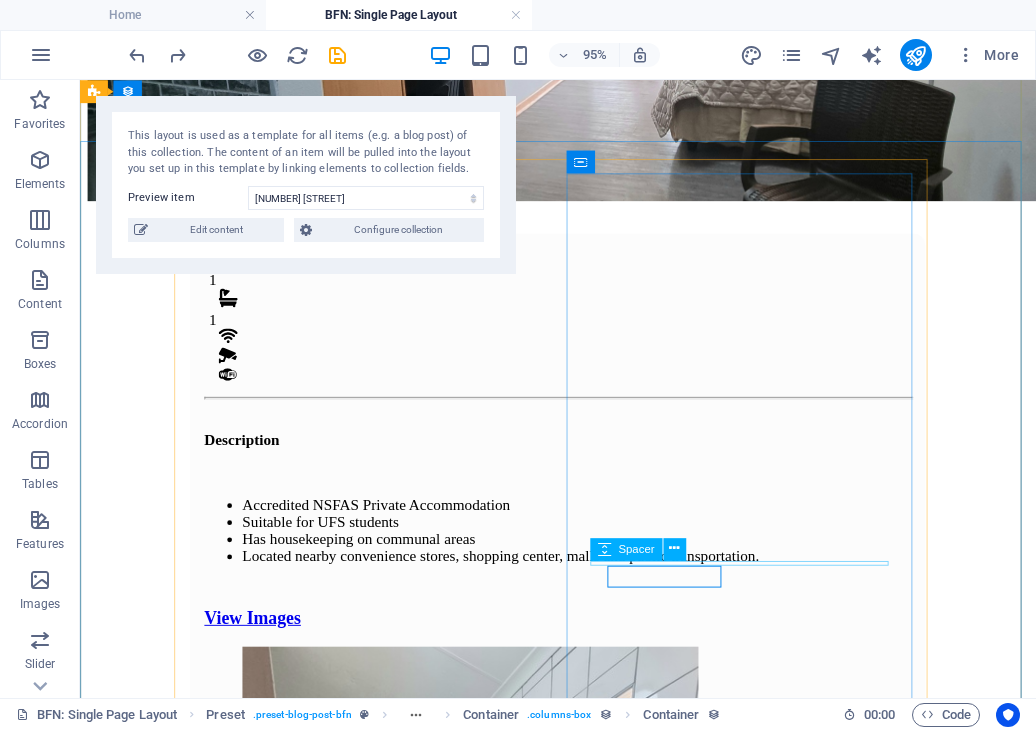 click at bounding box center (583, 2179) 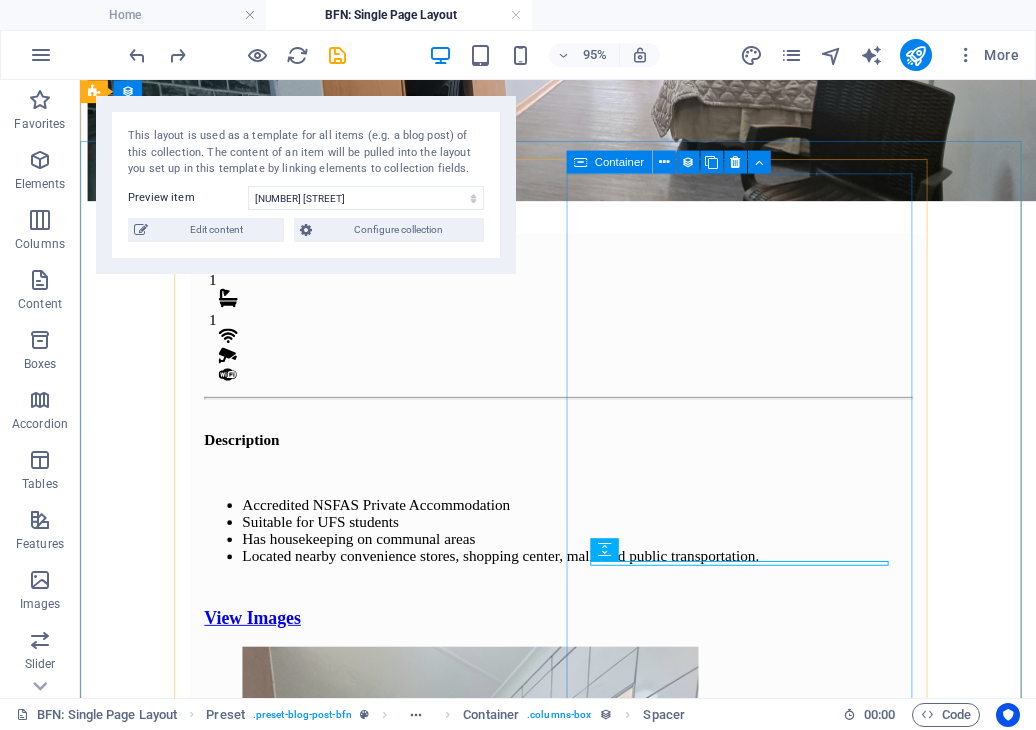 drag, startPoint x: 766, startPoint y: 589, endPoint x: 630, endPoint y: 571, distance: 137.186 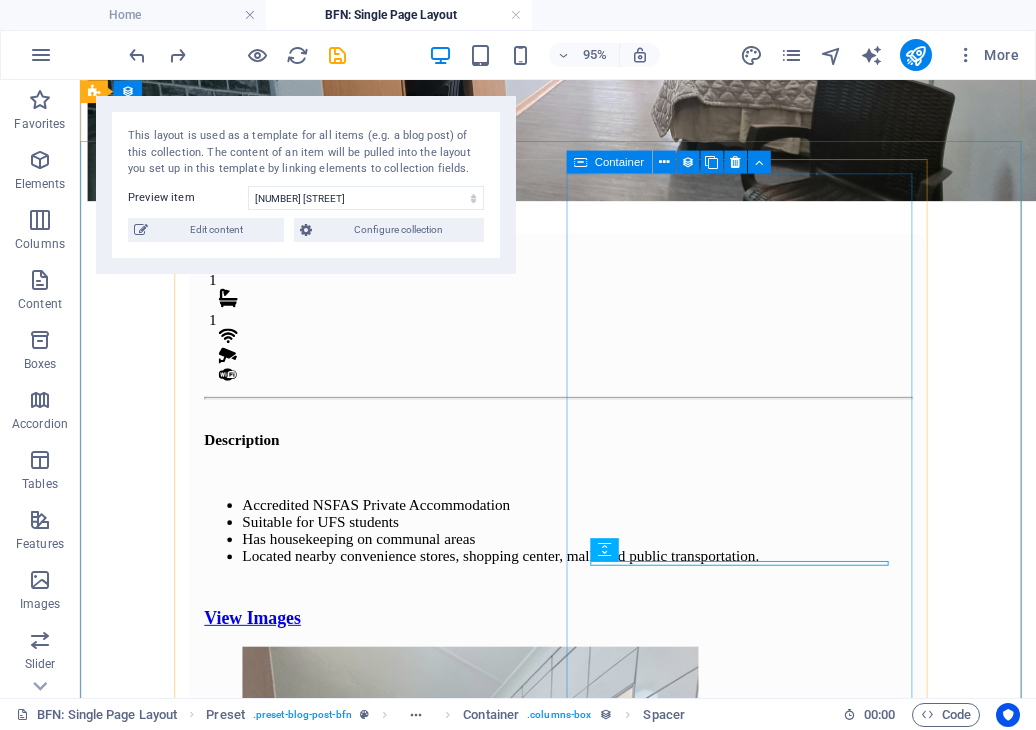 click on "Monthly Rental R 4,800 Ammenities .fa-secondary{opacity:.4}   Kitchen Drop content here or  Add elements  Paste clipboard    Built-In Cupboard   Chair & Desk   Panic Button    Alarm System   CCTV Camera Once-off Fees Admin Fee:   500 Key deposit:   200 Download Form" at bounding box center [583, 2221] 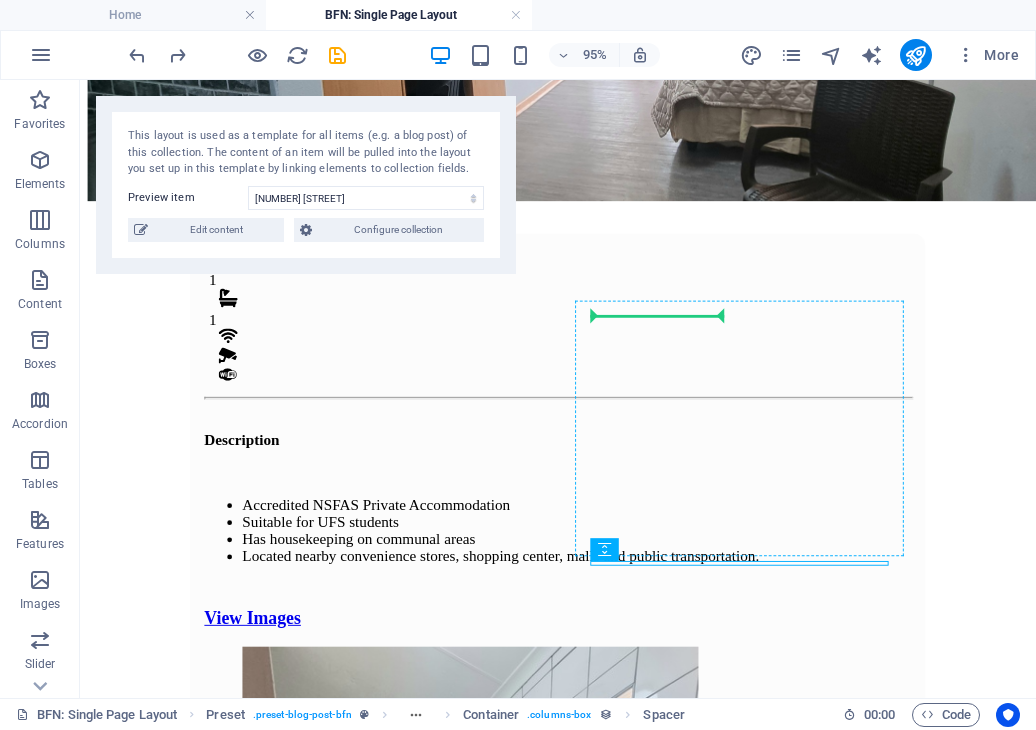 drag, startPoint x: 630, startPoint y: 571, endPoint x: 678, endPoint y: 358, distance: 218.34148 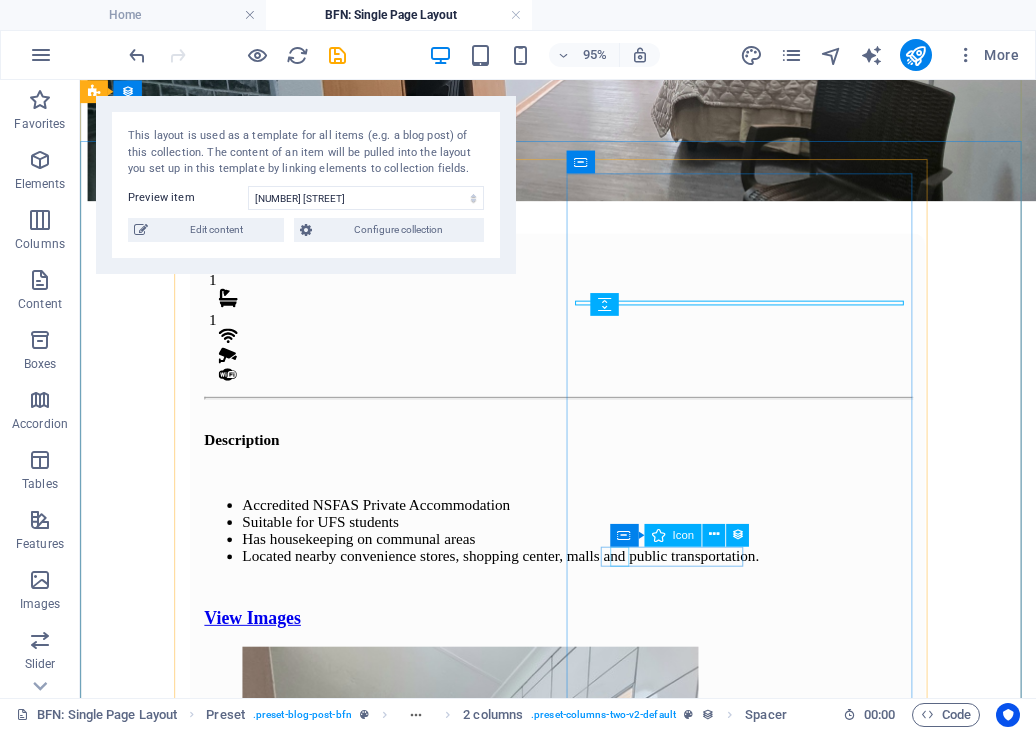 click on "Built-In Cupboard" at bounding box center (583, 2139) 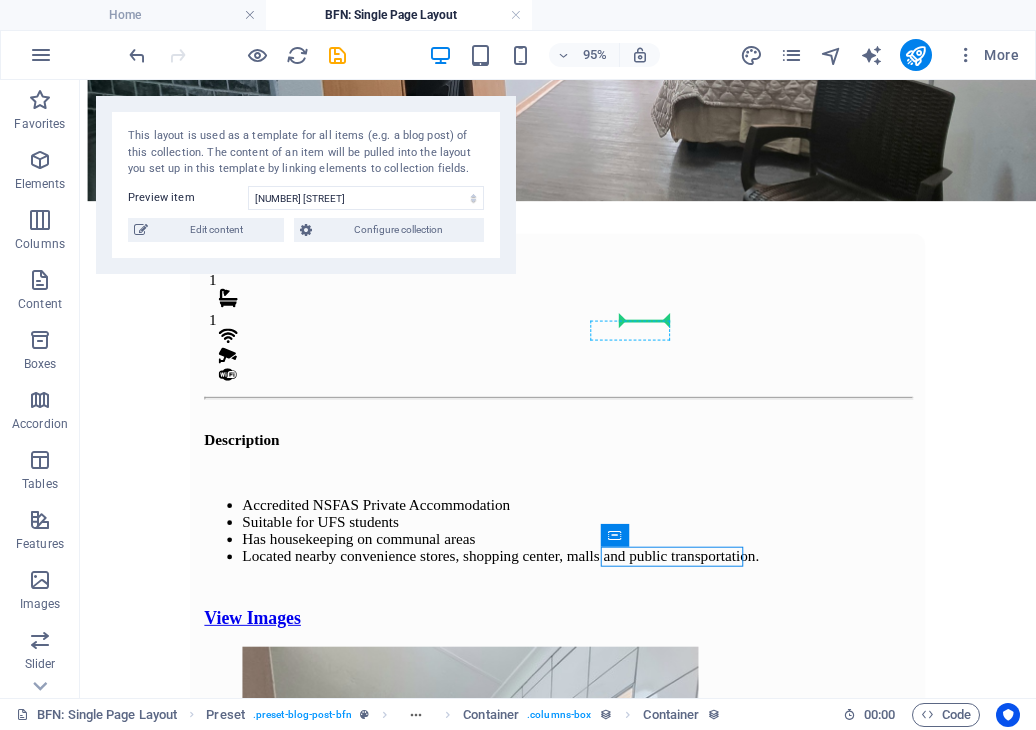 drag, startPoint x: 629, startPoint y: 578, endPoint x: 658, endPoint y: 334, distance: 245.71732 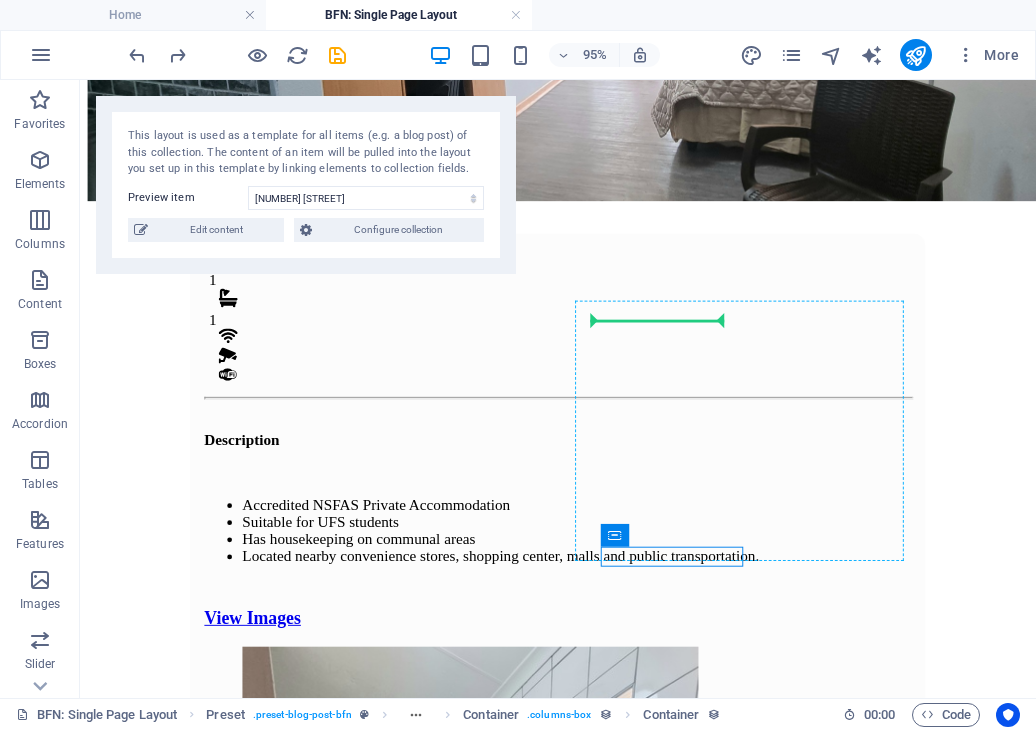 drag, startPoint x: 630, startPoint y: 584, endPoint x: 639, endPoint y: 370, distance: 214.18916 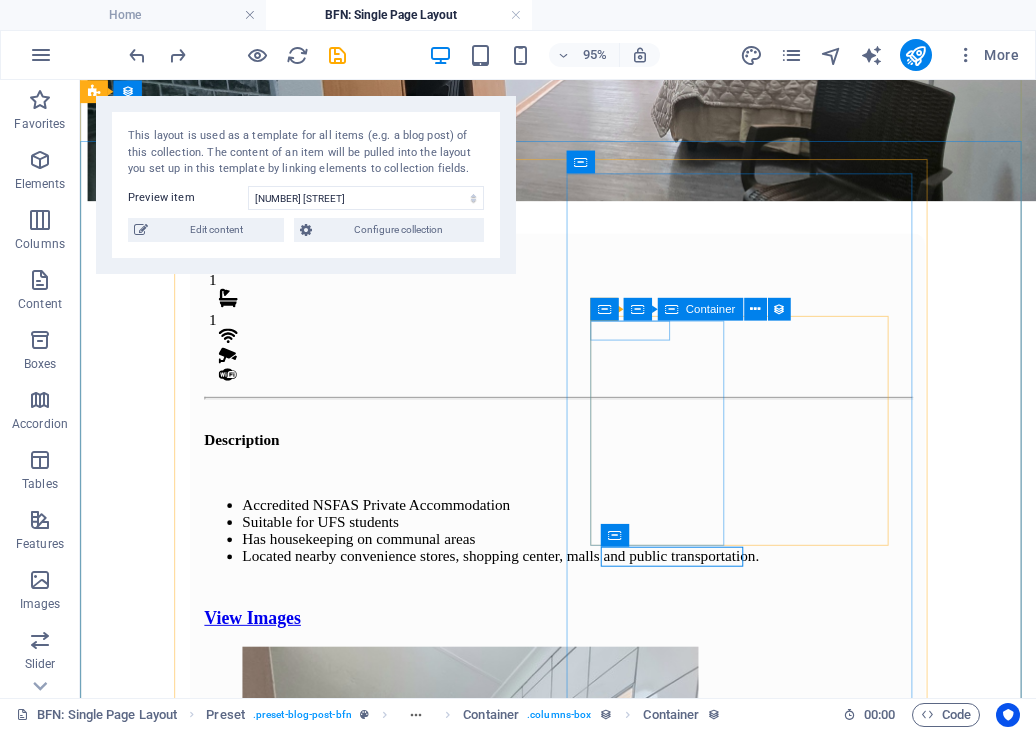 click on ".fa-secondary{opacity:.4}   Kitchen" at bounding box center [583, 1927] 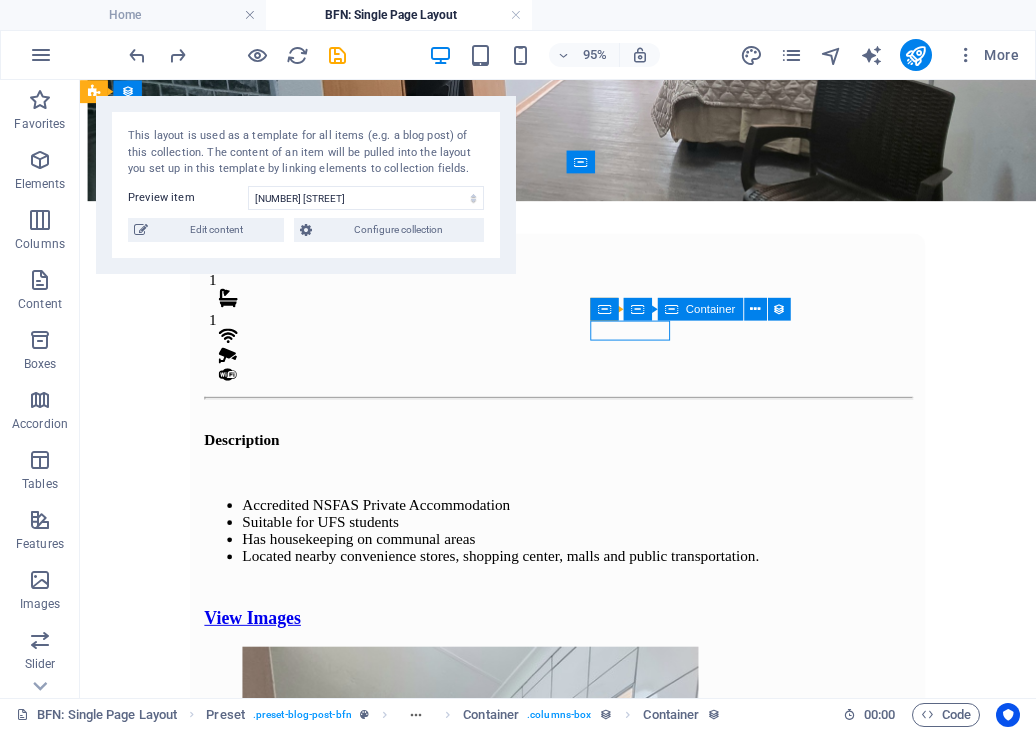 click on ".fa-secondary{opacity:.4}   Kitchen" at bounding box center (583, 1927) 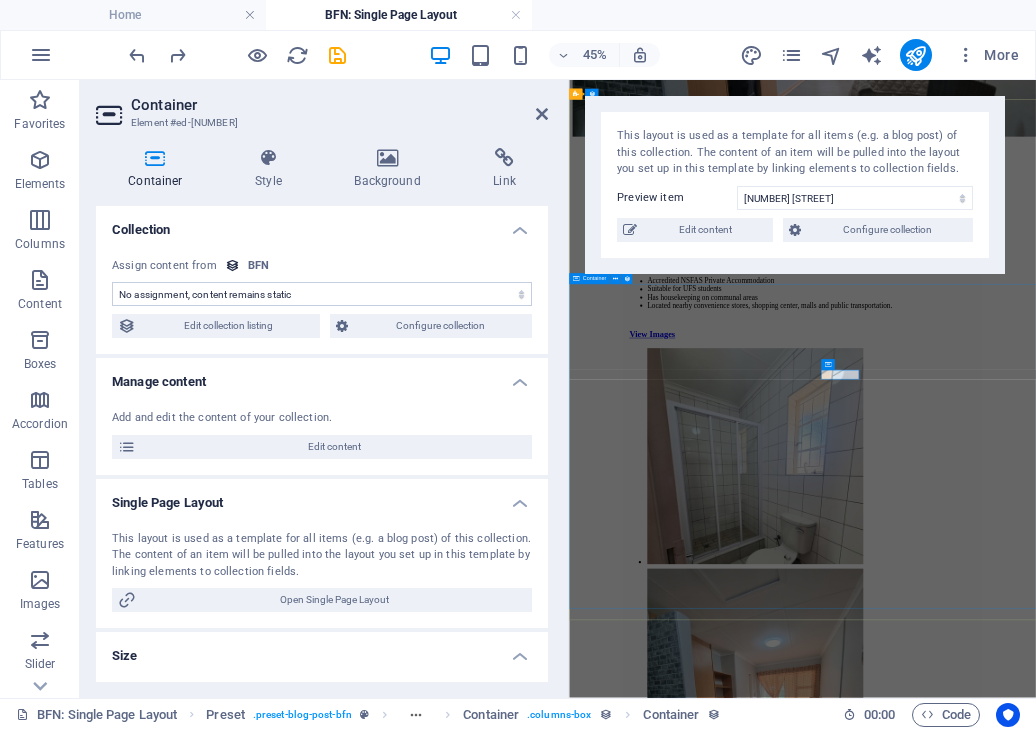 scroll, scrollTop: 0, scrollLeft: 0, axis: both 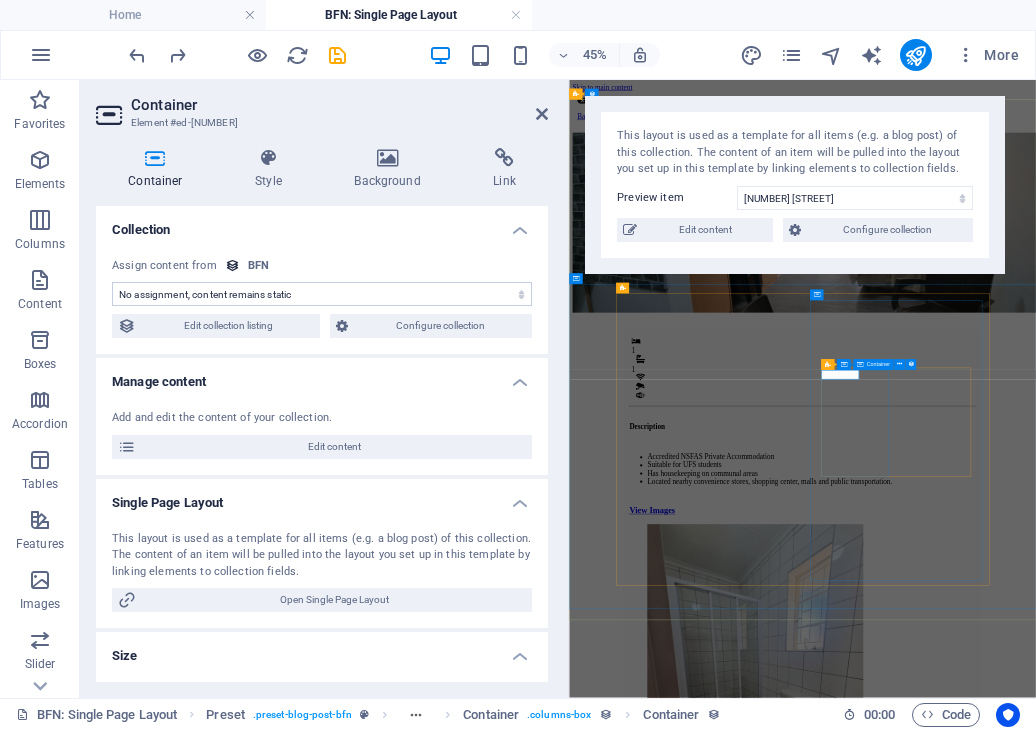 click on ".fa-secondary{opacity:.4}   Kitchen" at bounding box center (1087, 2317) 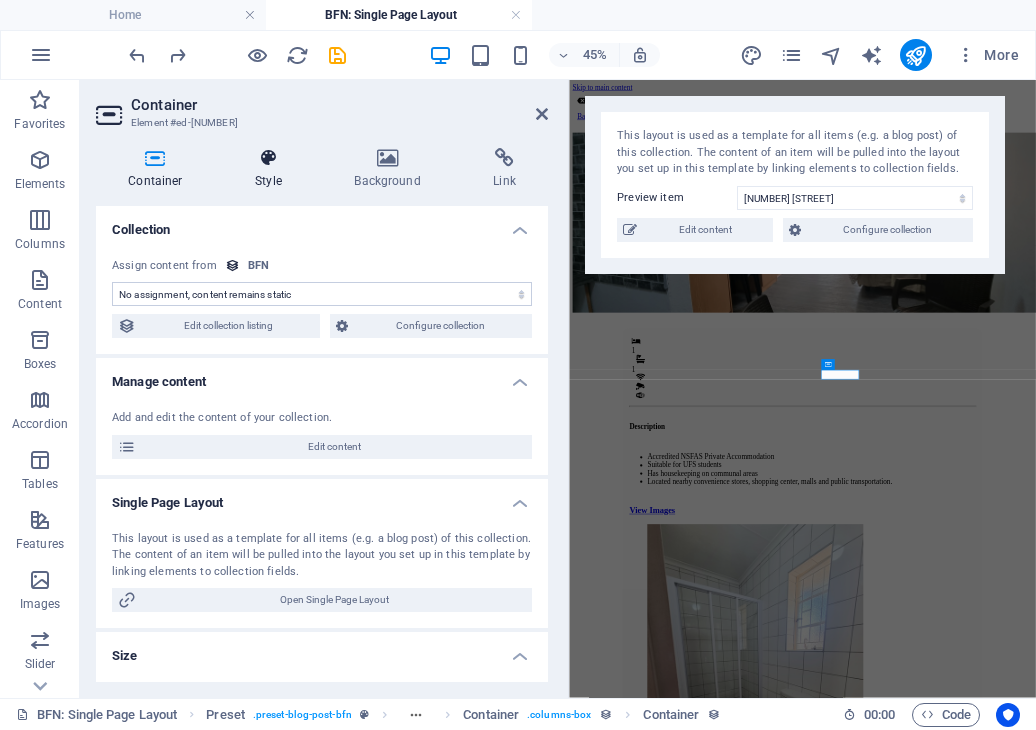 click at bounding box center [268, 158] 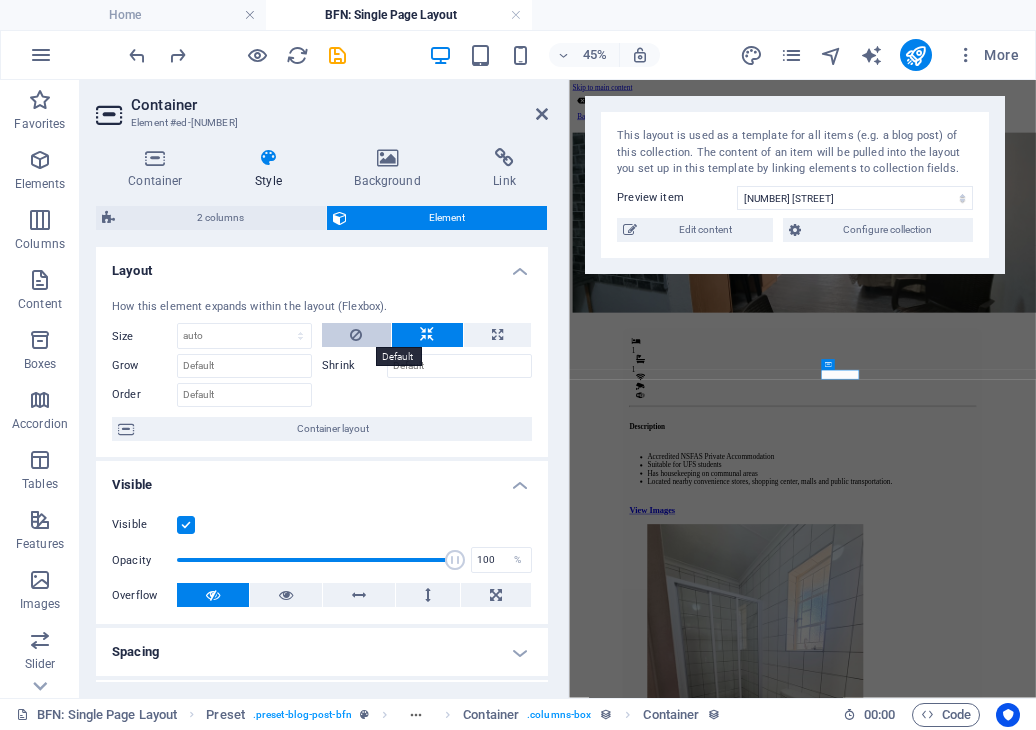 click at bounding box center [356, 335] 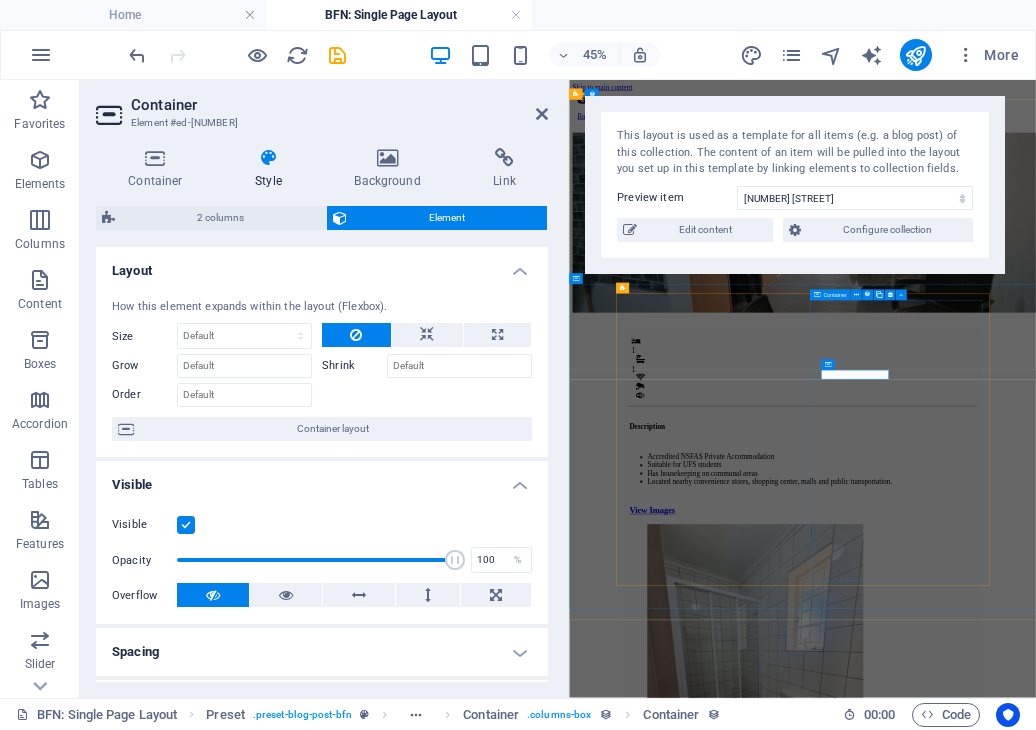 click on "Monthly Rental R 4,800 Ammenities .fa-secondary{opacity:.4}   Kitchen Drop content here or  Add elements  Paste clipboard    Built-In Cupboard   Chair & Desk   Panic Button    Alarm System   CCTV Camera Once-off Fees Admin Fee:   500 Key deposit:   200 Download Form" at bounding box center (1087, 2612) 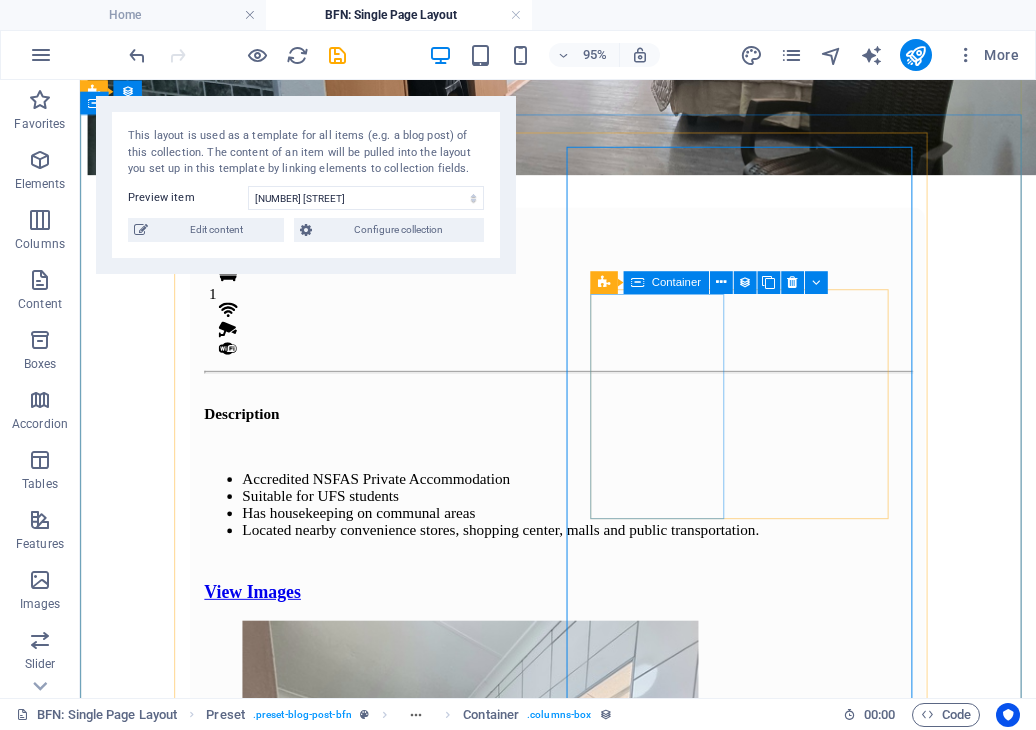 scroll, scrollTop: 418, scrollLeft: 0, axis: vertical 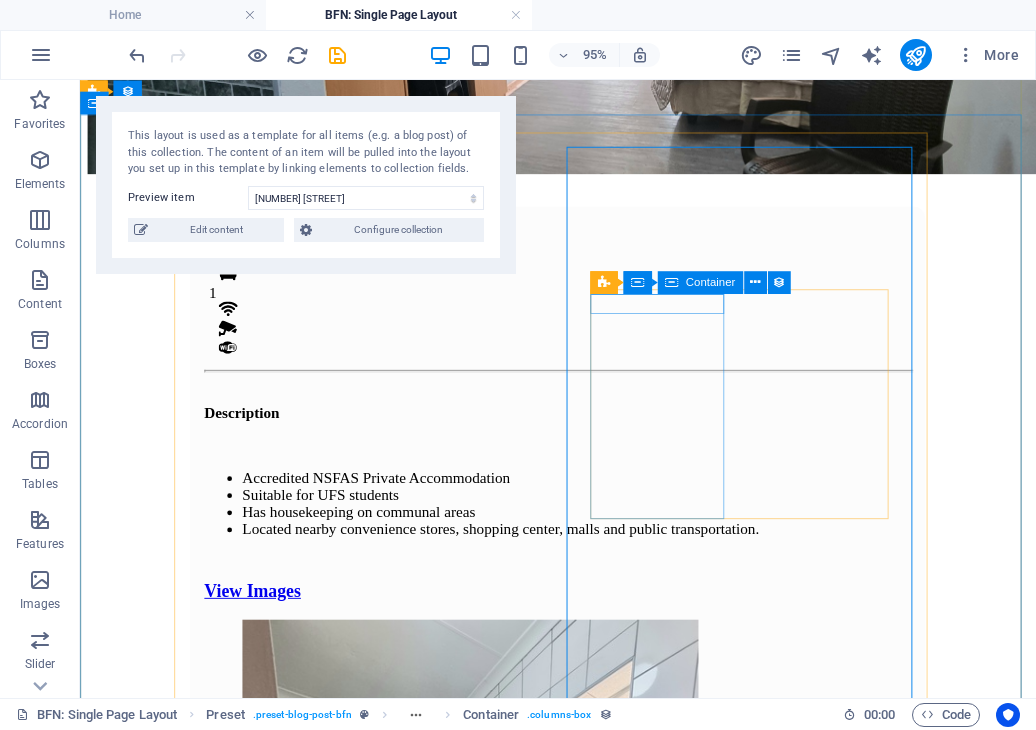 click on ".fa-secondary{opacity:.4}   Kitchen" at bounding box center (583, 1899) 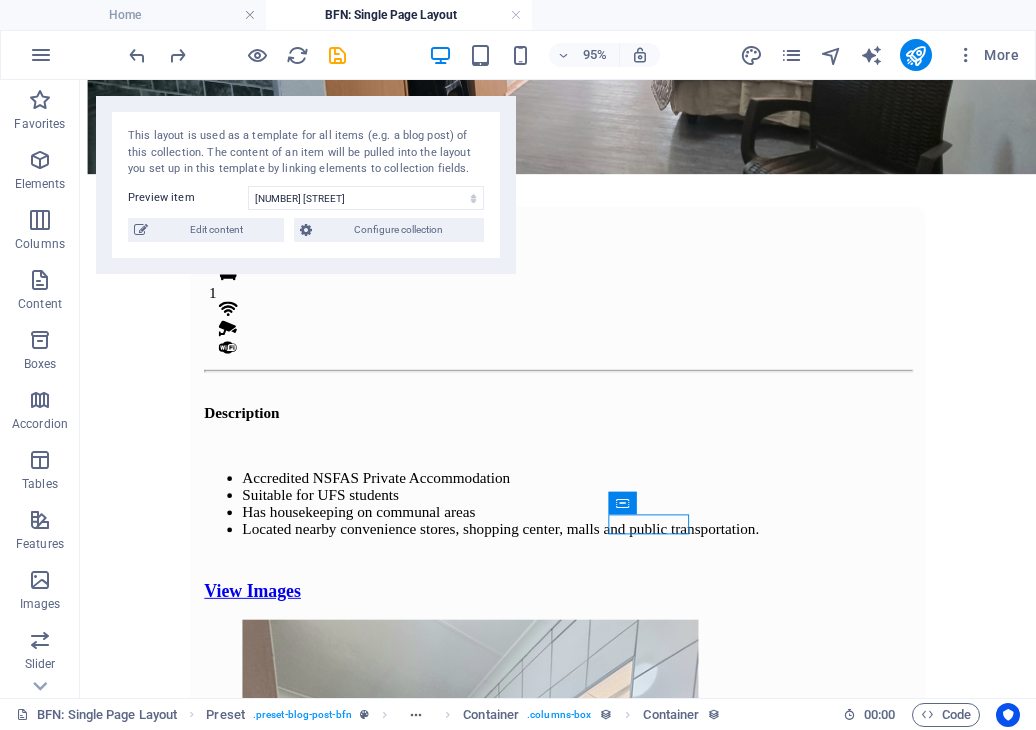 drag, startPoint x: 641, startPoint y: 548, endPoint x: 667, endPoint y: 341, distance: 208.62646 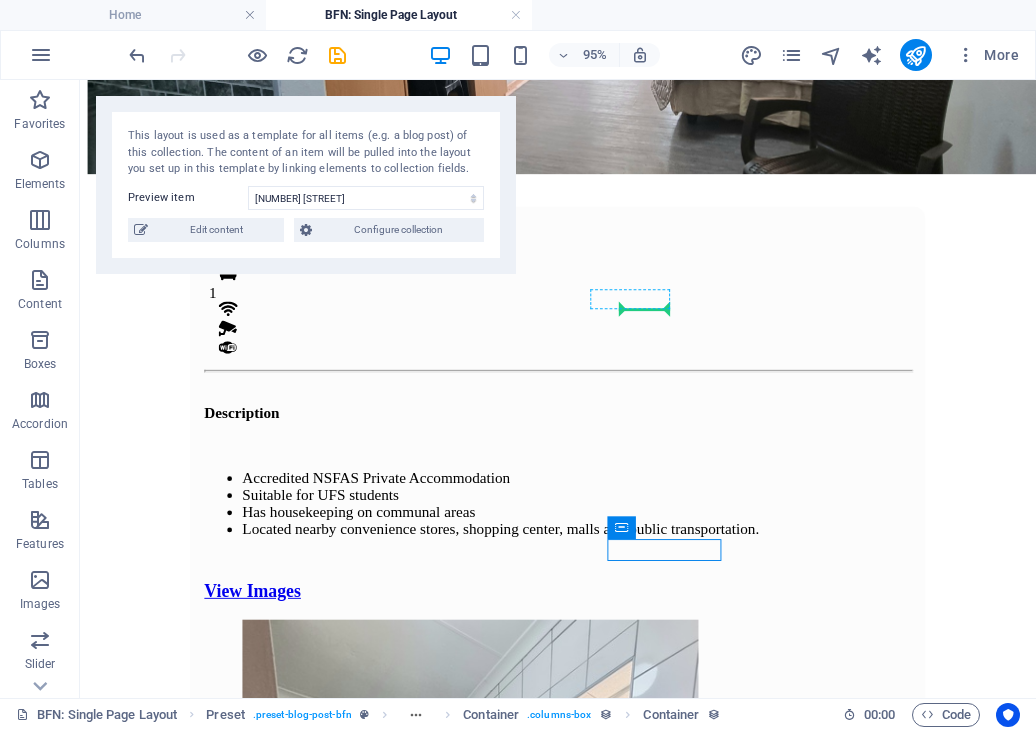 drag, startPoint x: 639, startPoint y: 577, endPoint x: 689, endPoint y: 318, distance: 263.7821 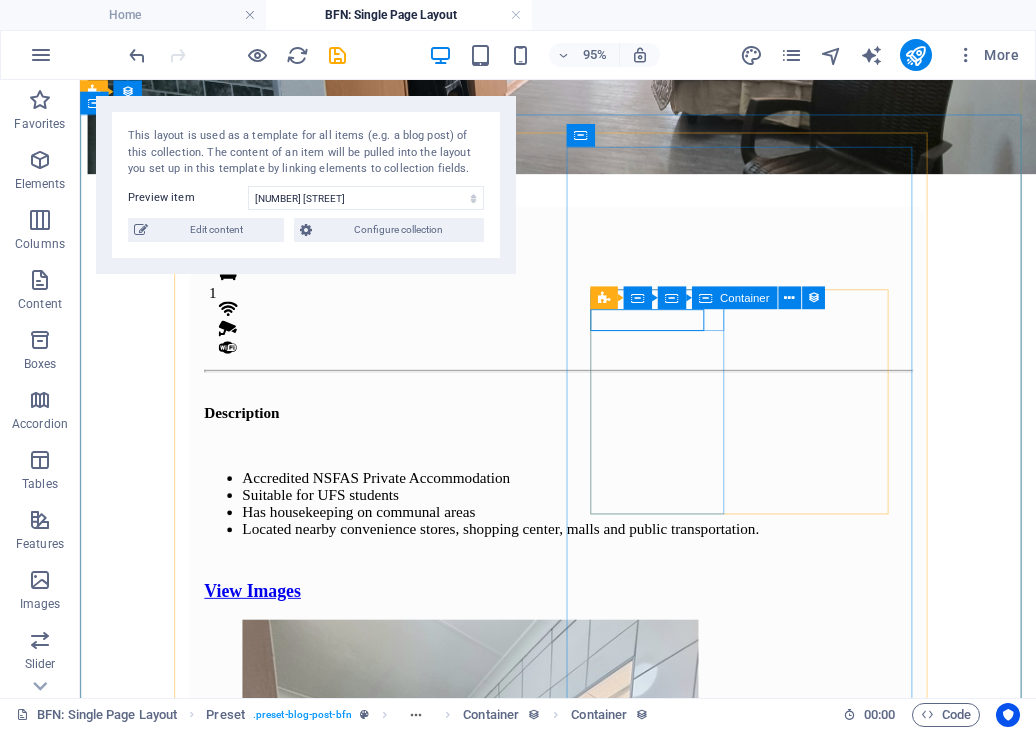 click on "Chair & Desk" at bounding box center [583, 1967] 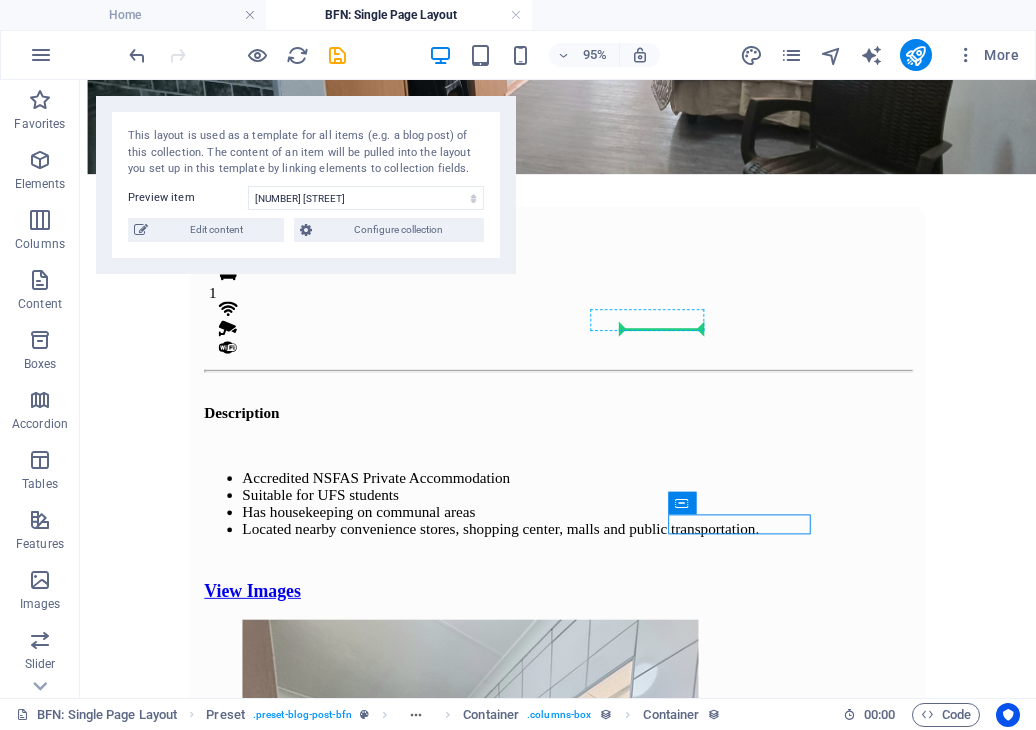 drag, startPoint x: 703, startPoint y: 547, endPoint x: 717, endPoint y: 337, distance: 210.46616 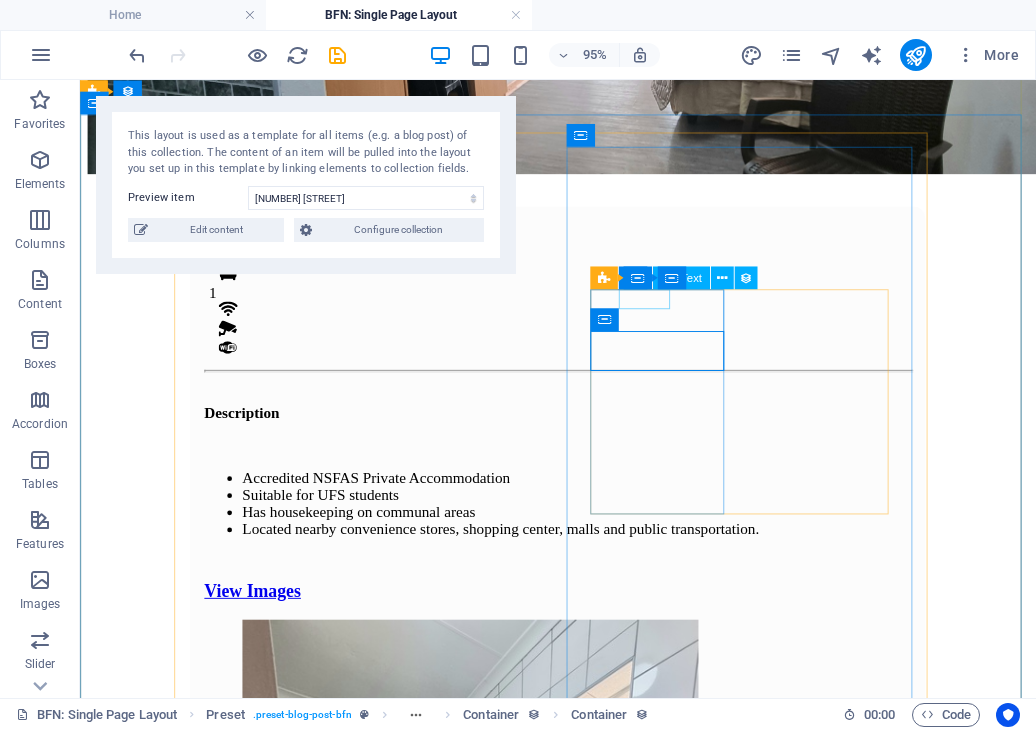 click on "Kitchen" at bounding box center [583, 1912] 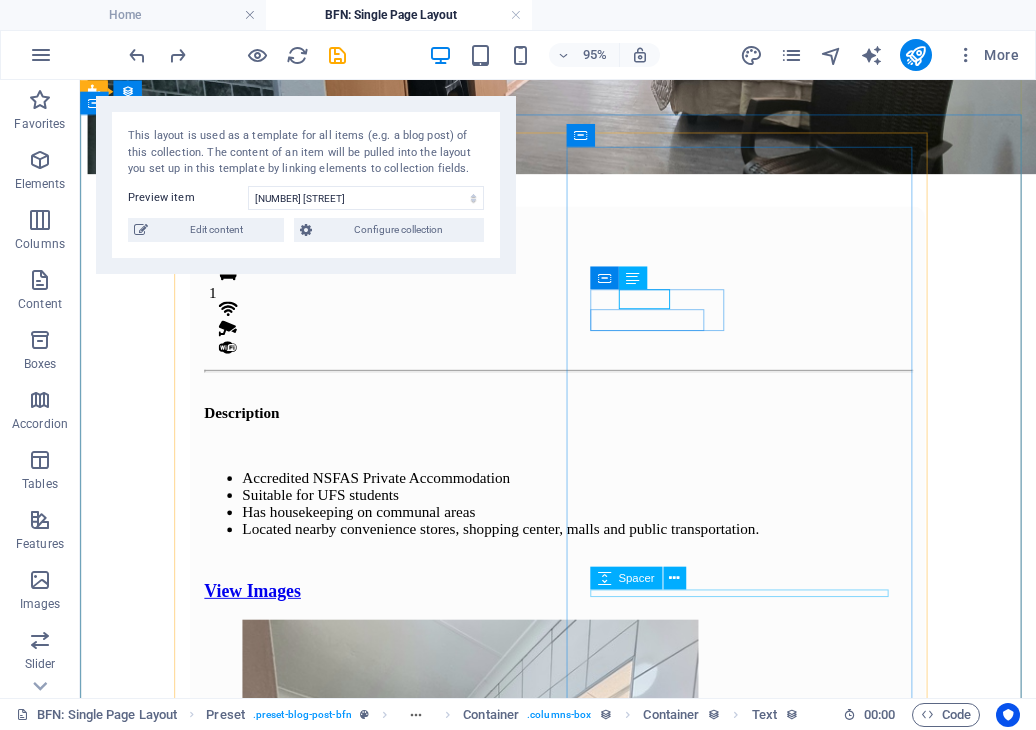 click at bounding box center (583, 2467) 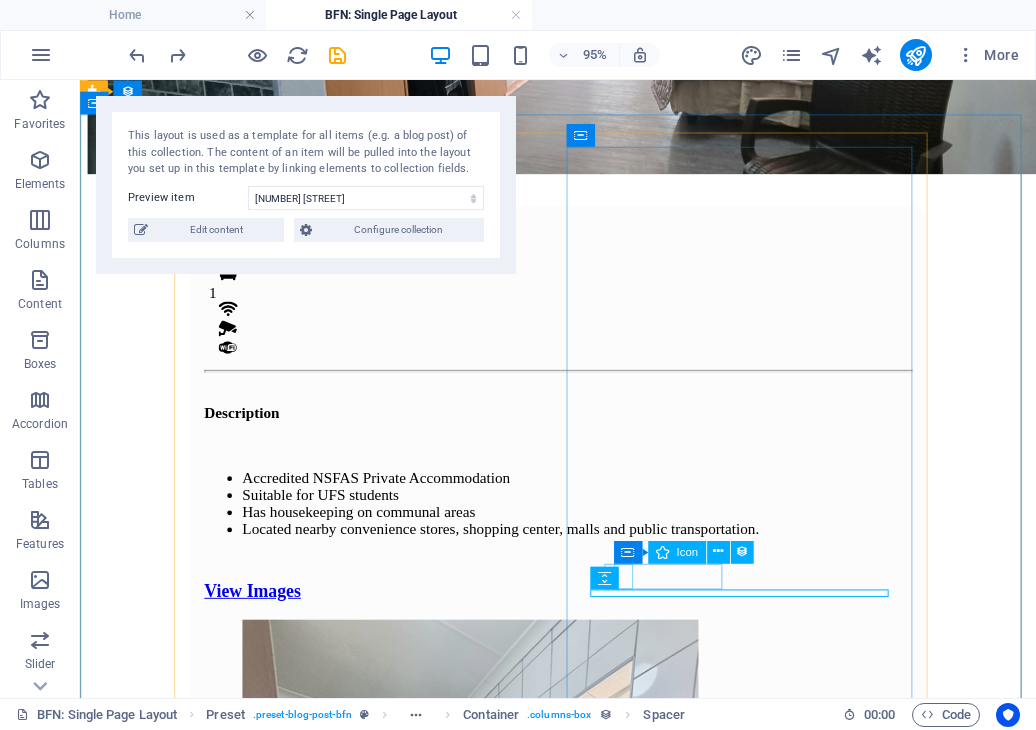drag, startPoint x: 730, startPoint y: 619, endPoint x: 641, endPoint y: 604, distance: 90.255196 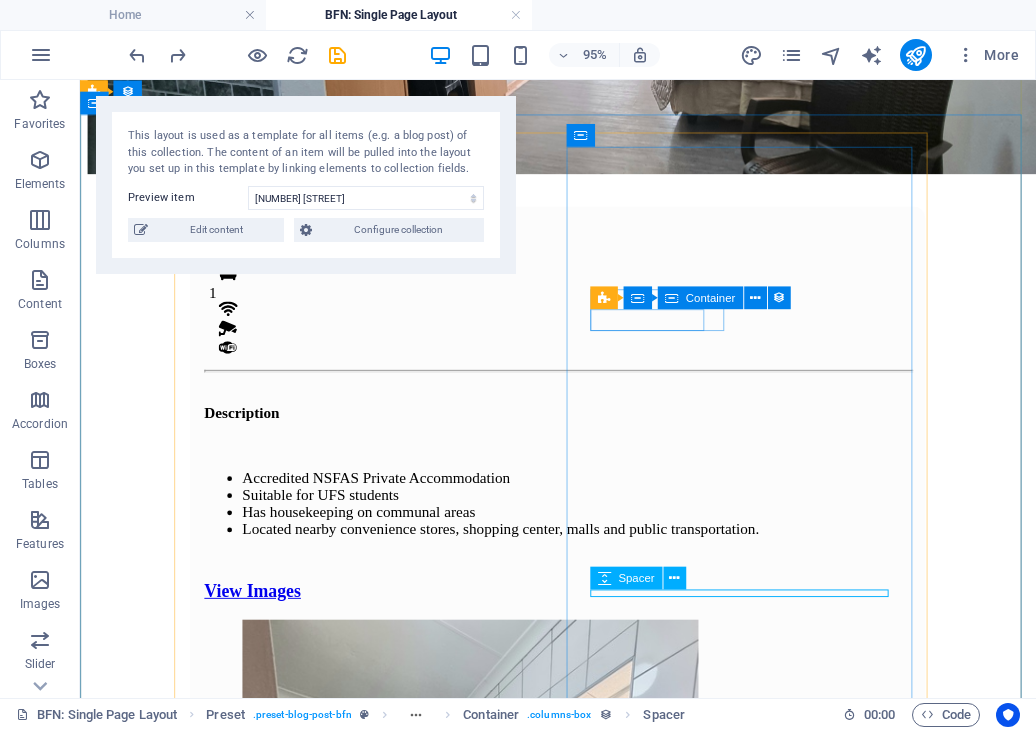 click at bounding box center [603, 577] 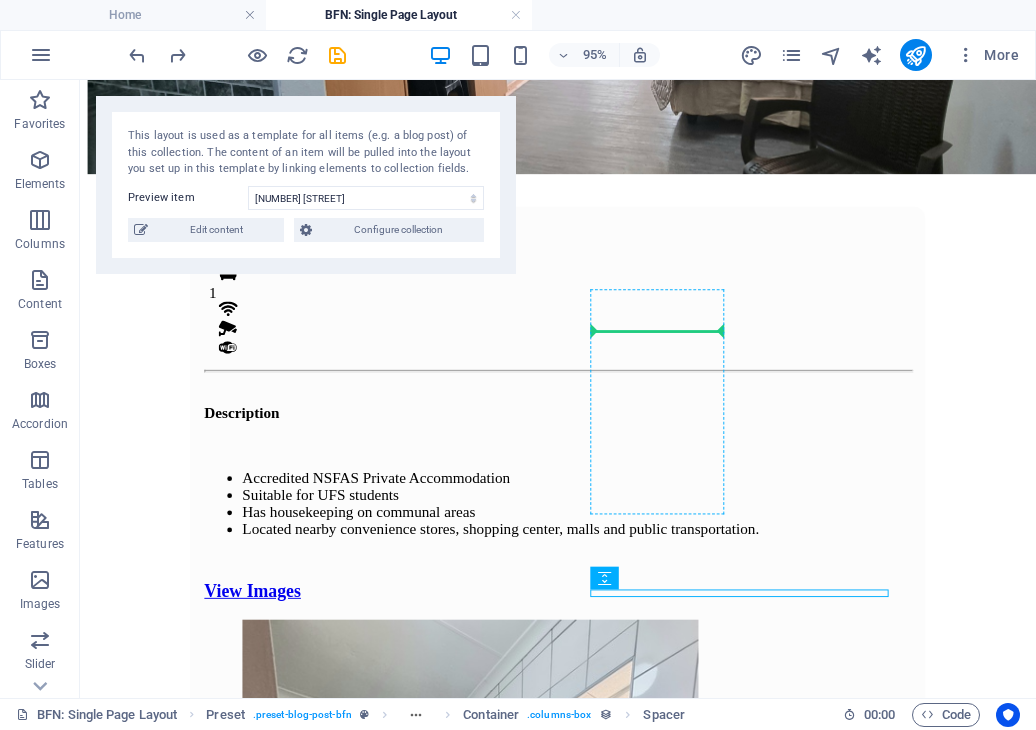 drag, startPoint x: 686, startPoint y: 661, endPoint x: 740, endPoint y: 336, distance: 329.4556 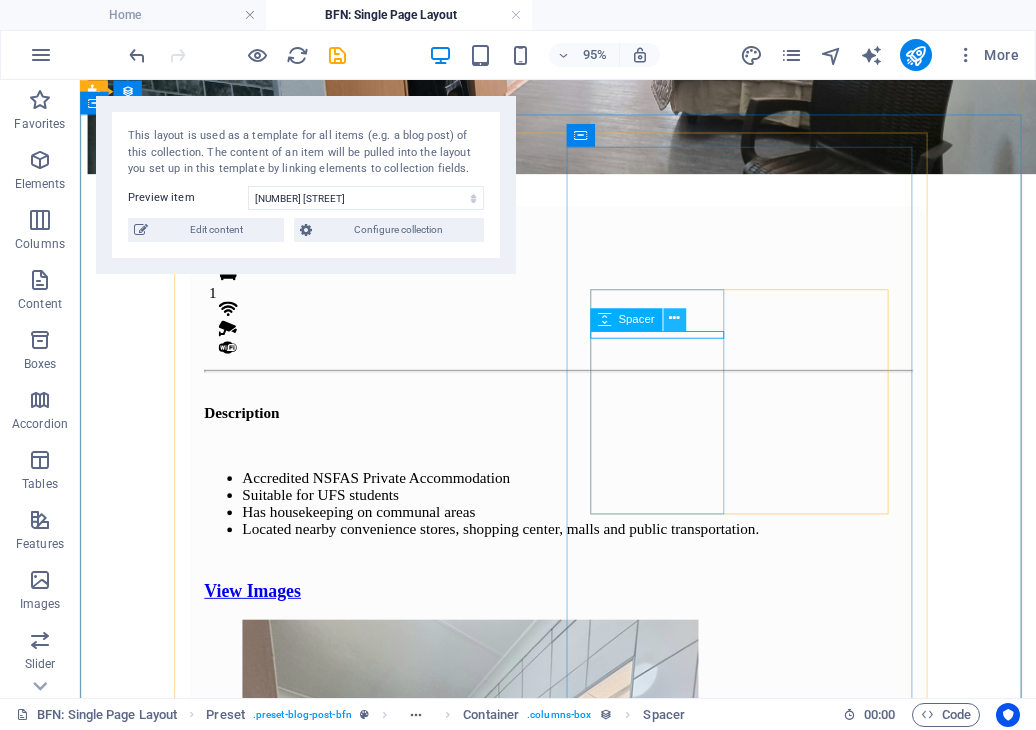 click at bounding box center [674, 319] 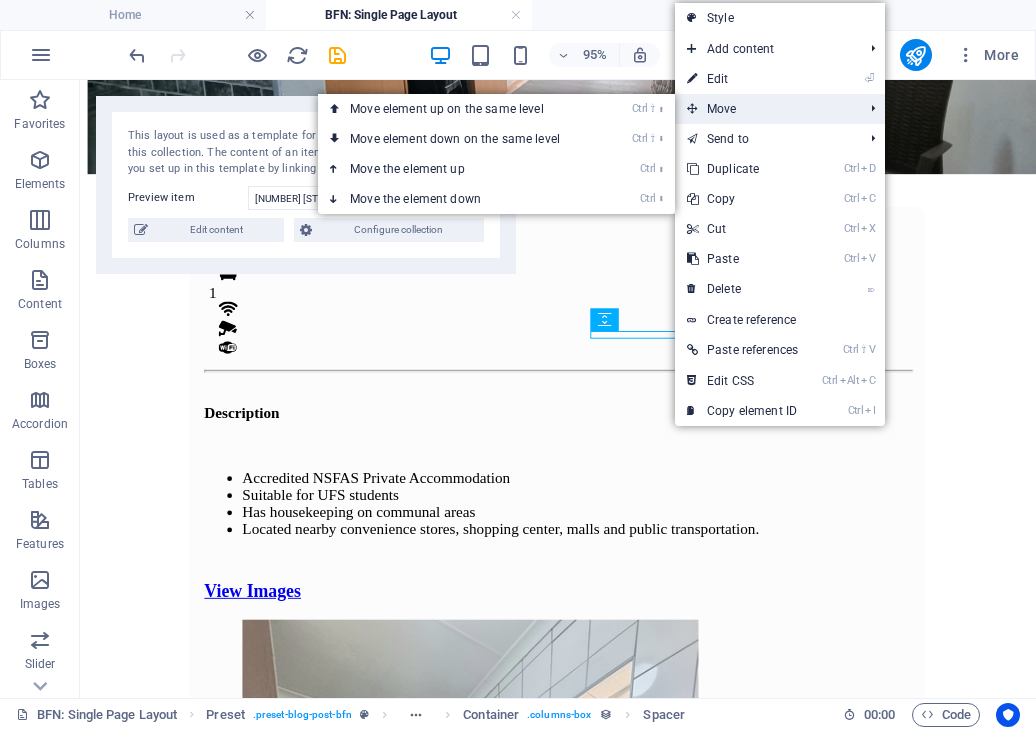 click on "Move" at bounding box center (765, 109) 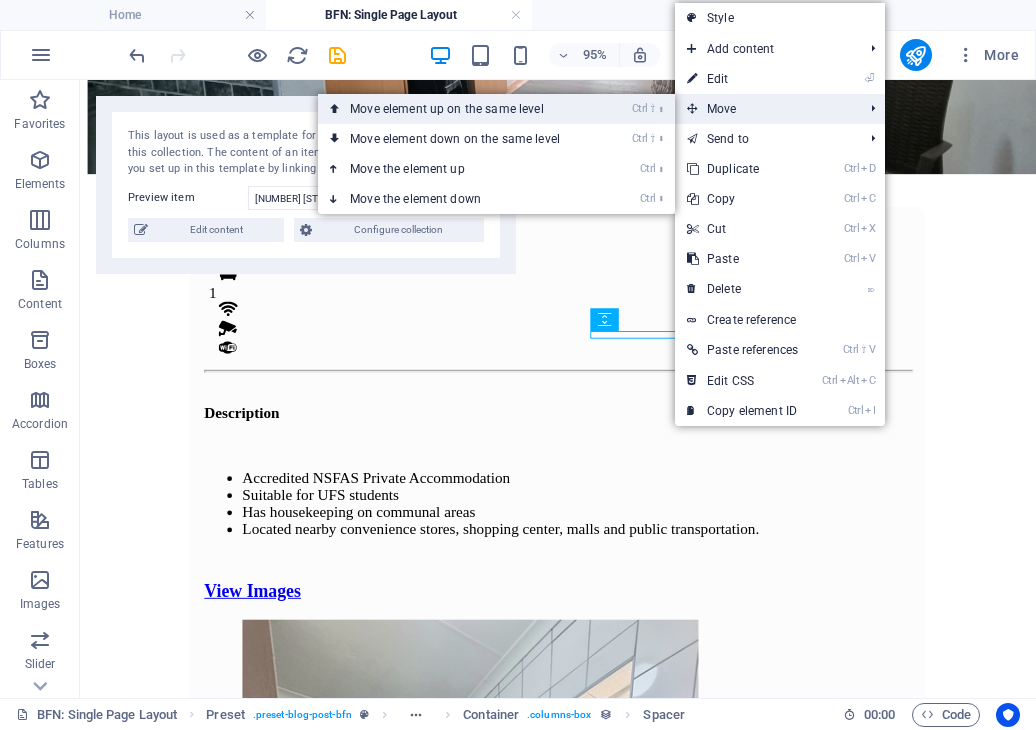 click on "Ctrl ⇧ ⬆  Move element up on the same level" at bounding box center (496, 109) 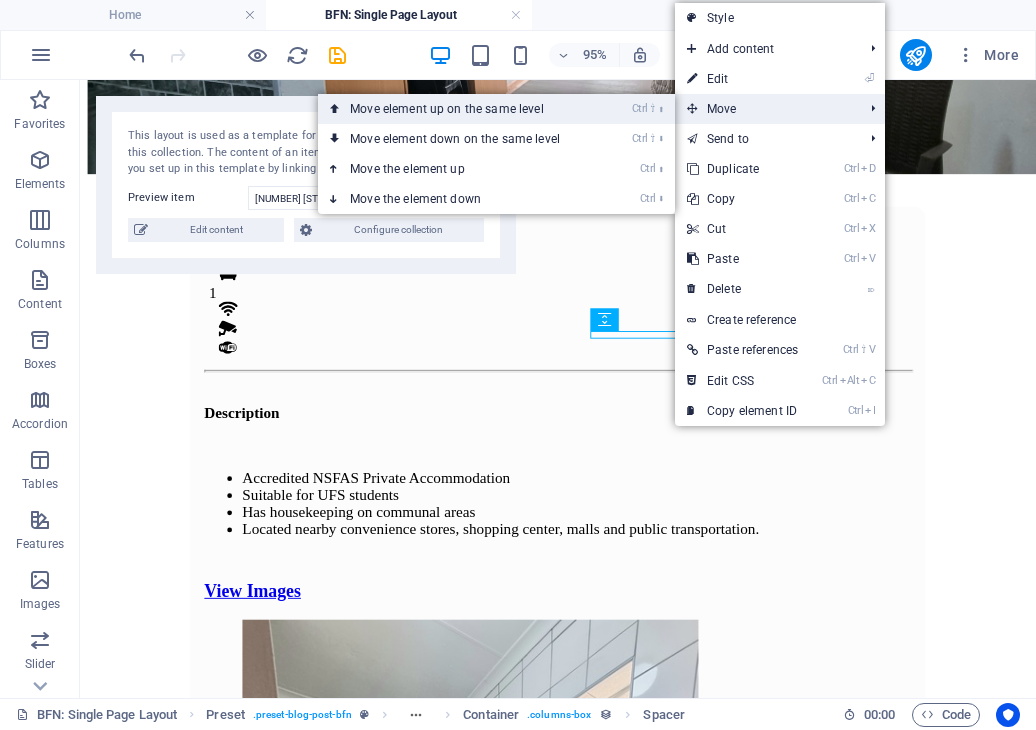 click on "Ctrl ⇧ ⬆  Move element up on the same level" at bounding box center [459, 109] 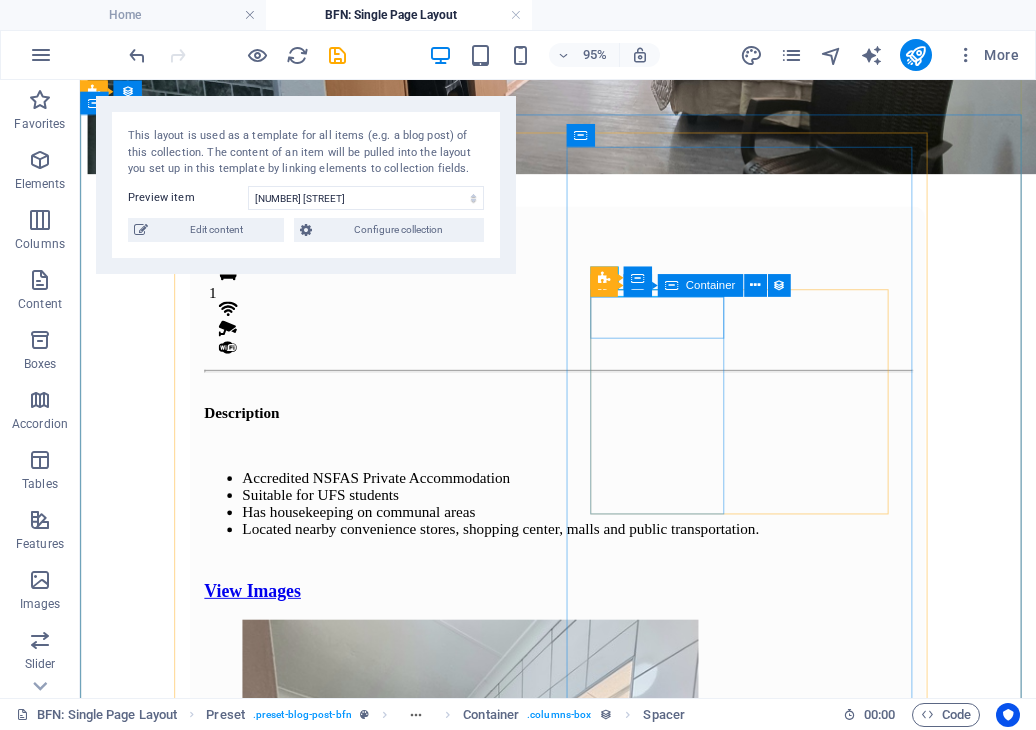 click on ".fa-secondary{opacity:.4}   Kitchen   Chair & Desk" at bounding box center [583, 1940] 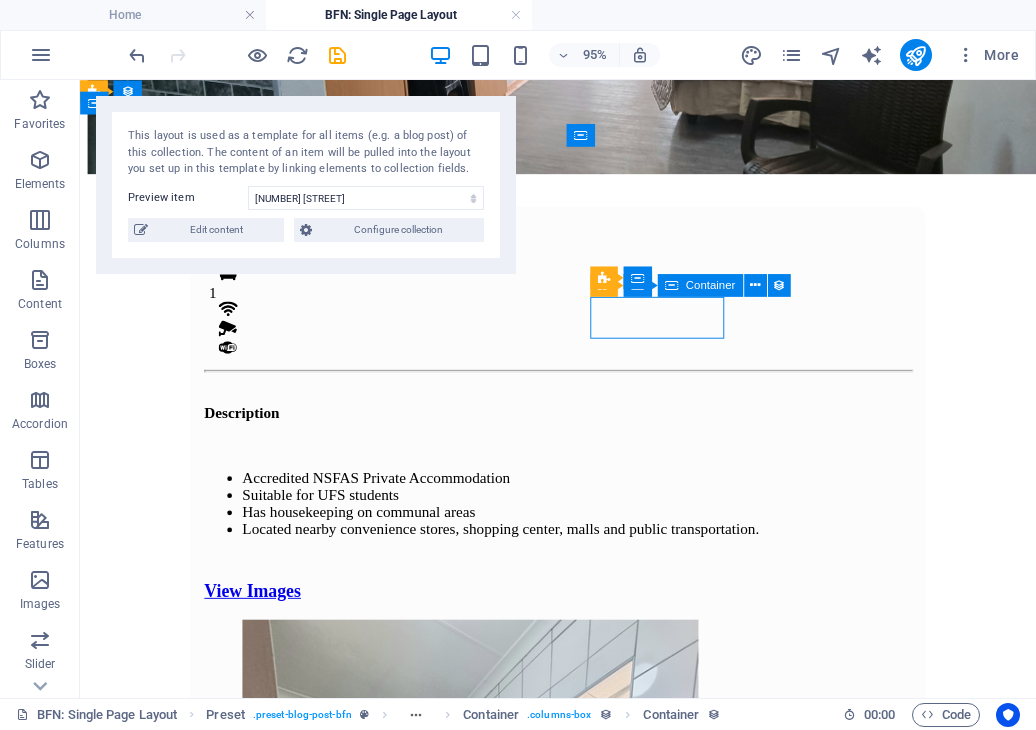 click on ".fa-secondary{opacity:.4}   Kitchen   Chair & Desk" at bounding box center [583, 1940] 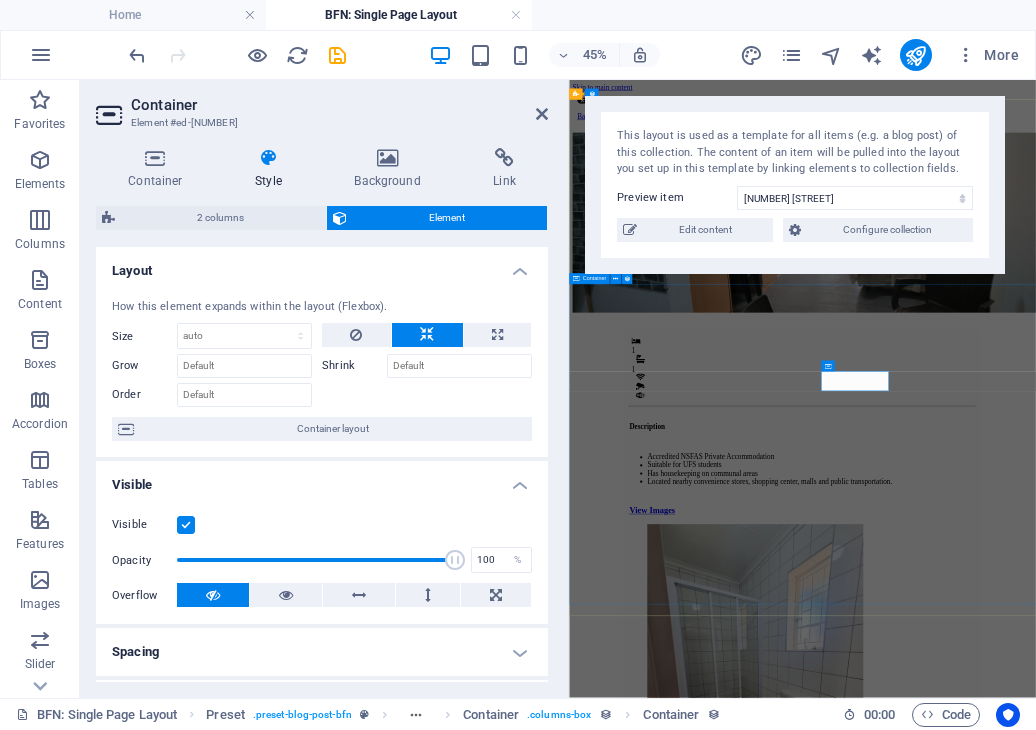 click on "1 1 Description Accredited NSFAS Private Accommodation Suitable for UFS students Has housekeeping on communal areas Located nearby convenience stores, shopping center, malls and public transportation. View Images Monthly Rental R 4,800 Ammenities .fa-secondary{opacity:.4}   Kitchen   Chair & Desk Drop content here or  Add elements  Paste clipboard    Built-In Cupboard   Panic Button    Alarm System   CCTV Camera Once-off Fees Admin Fee:   500 Key deposit:   200 Download Form" at bounding box center [1087, 1910] 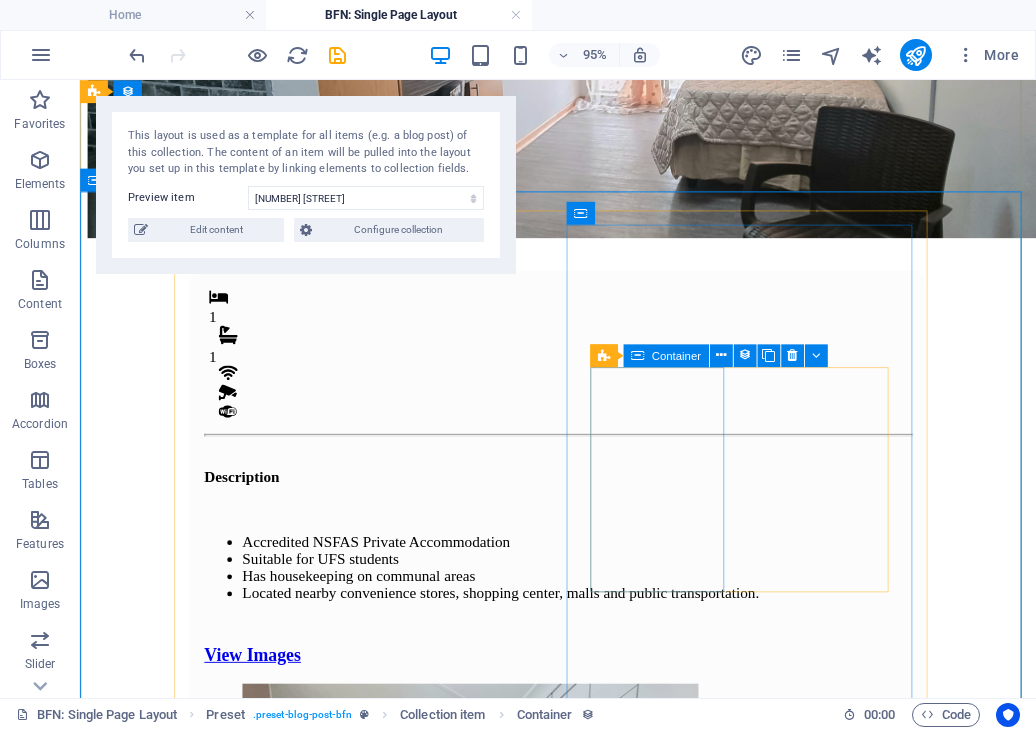 scroll, scrollTop: 352, scrollLeft: 0, axis: vertical 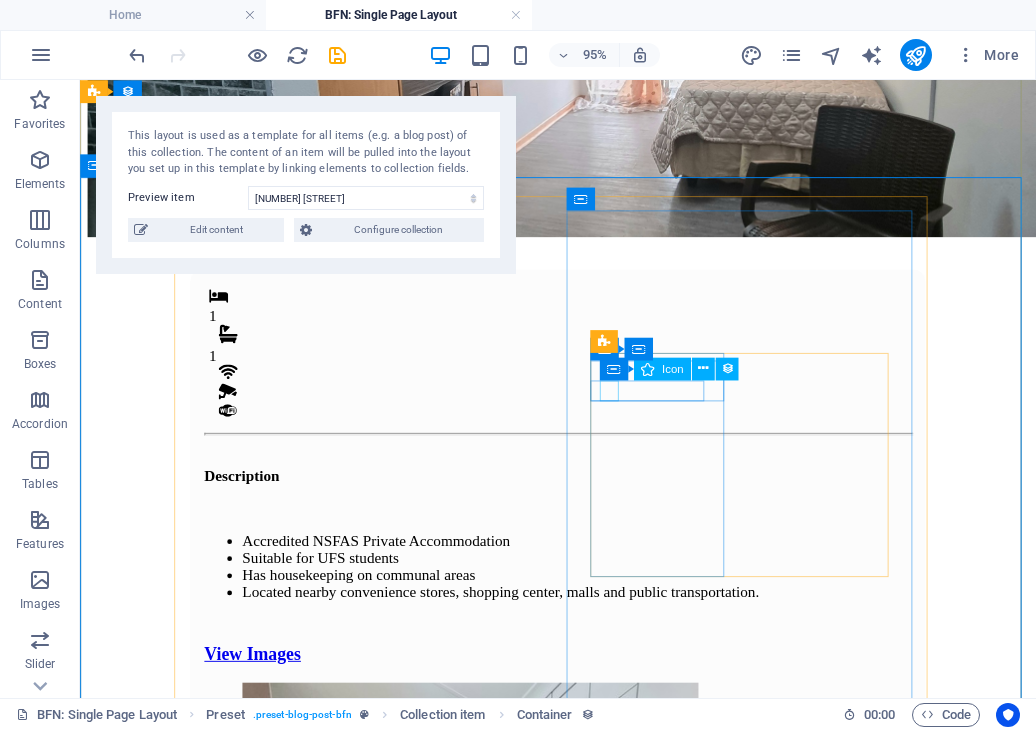 click at bounding box center (588, 2024) 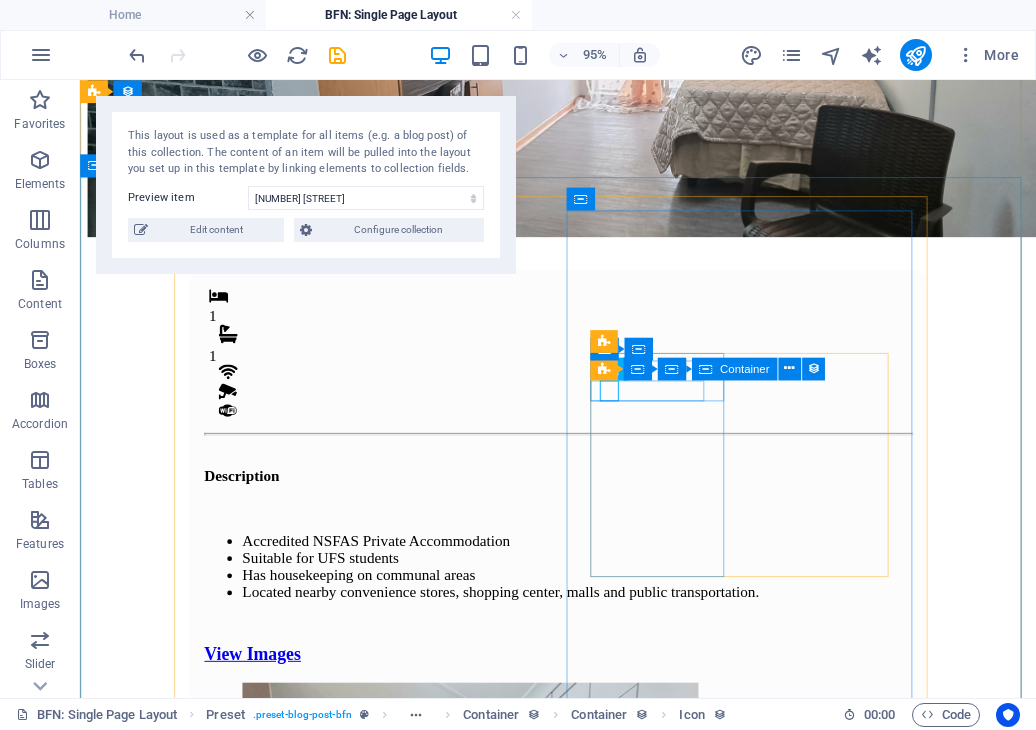 click on "Chair & Desk" at bounding box center (583, 2041) 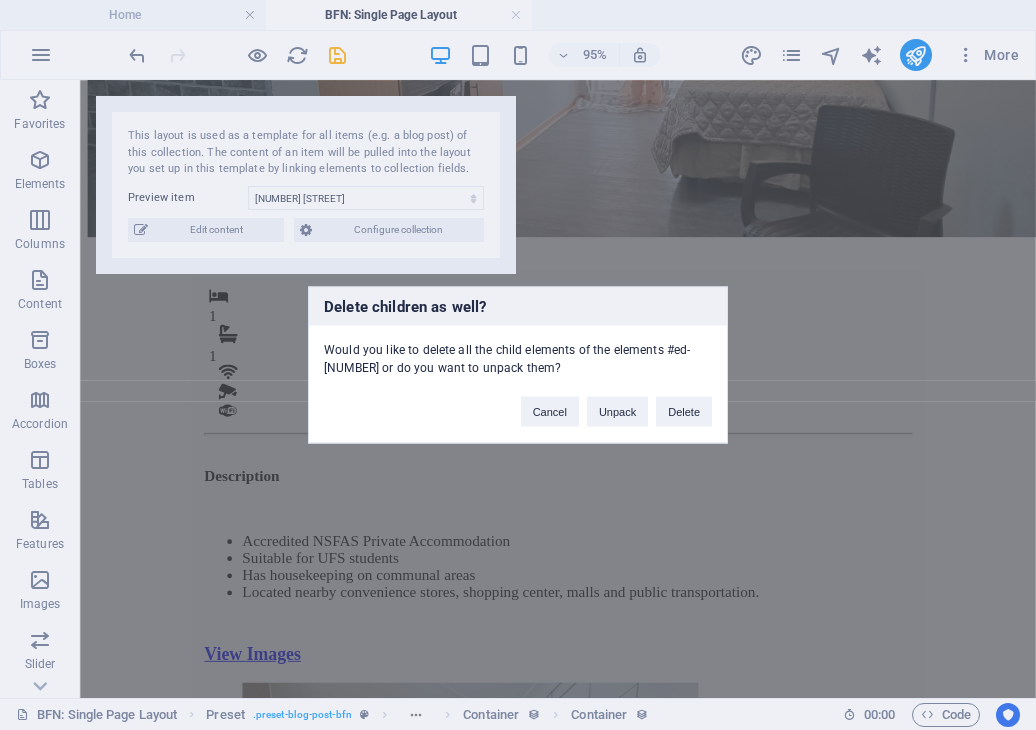 type 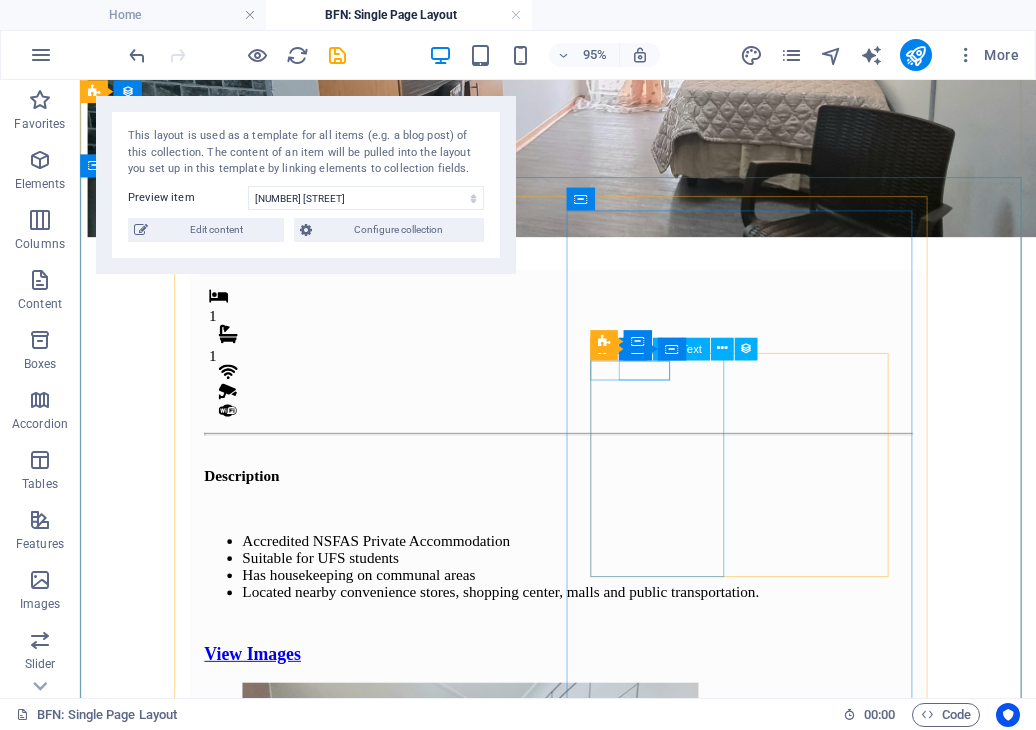 click on "Kitchen" at bounding box center [583, 1986] 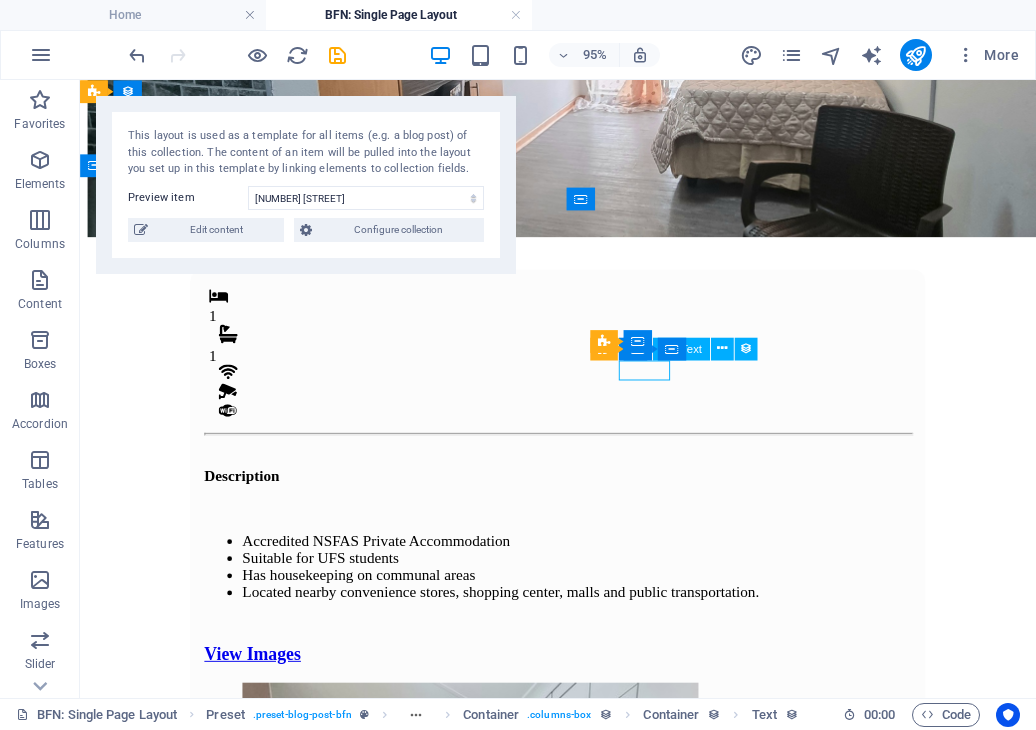 click on "Kitchen" at bounding box center [583, 1986] 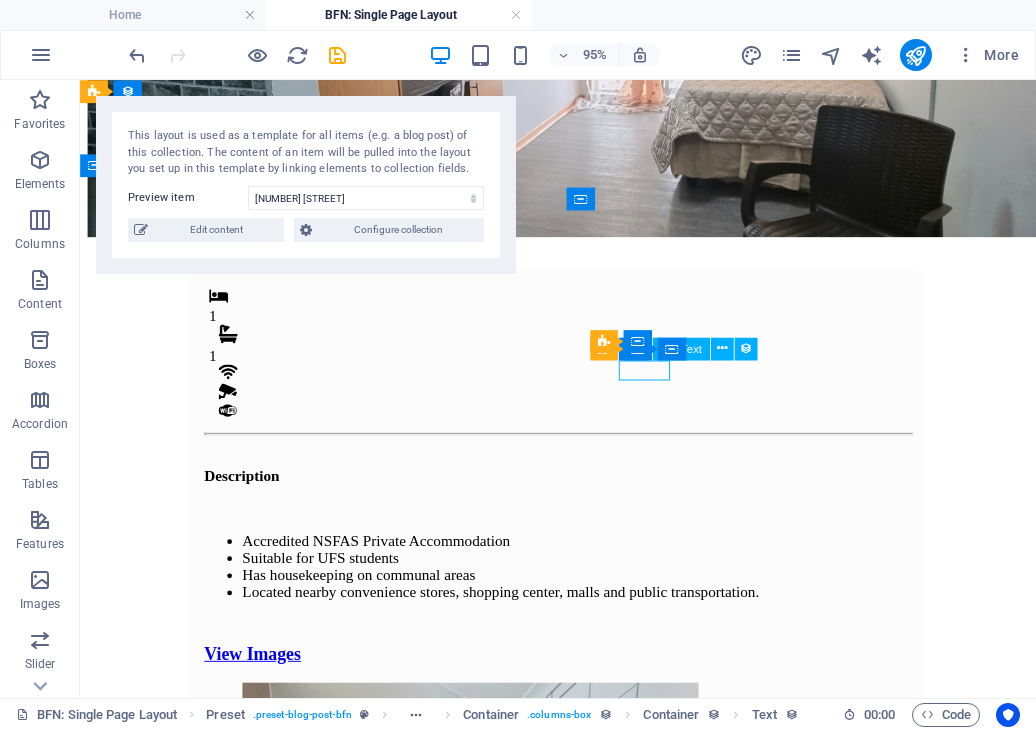 click on "Kitchen" at bounding box center (583, 1986) 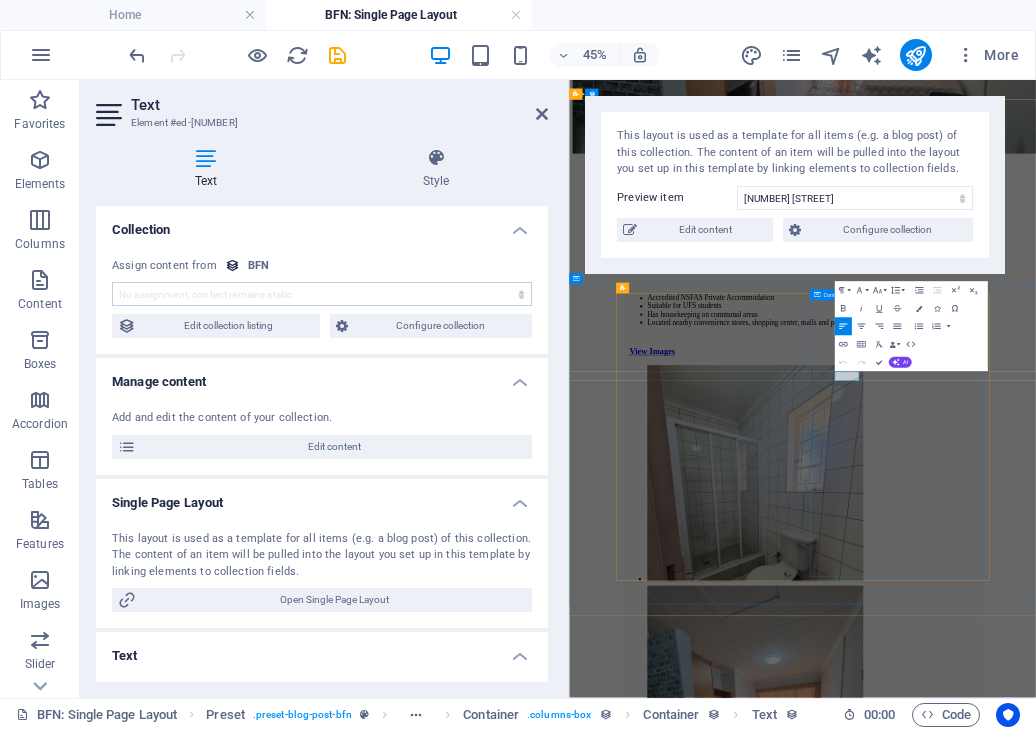 scroll, scrollTop: 0, scrollLeft: 0, axis: both 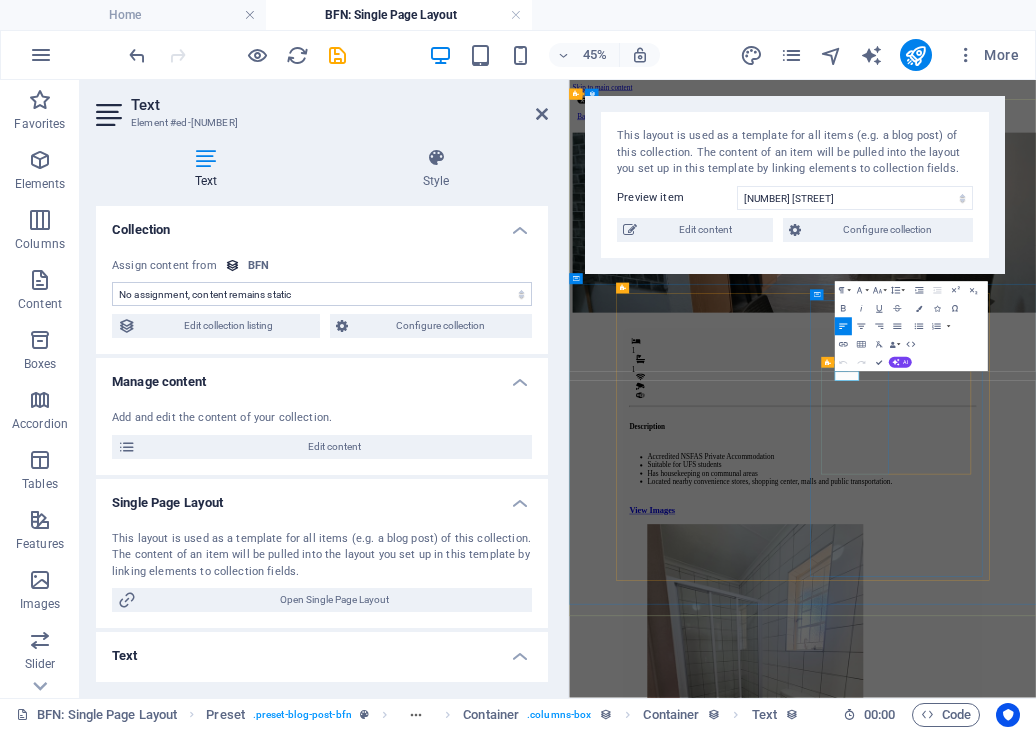 click on ".fa-secondary{opacity:.4}   Kitchen" at bounding box center (1087, 2316) 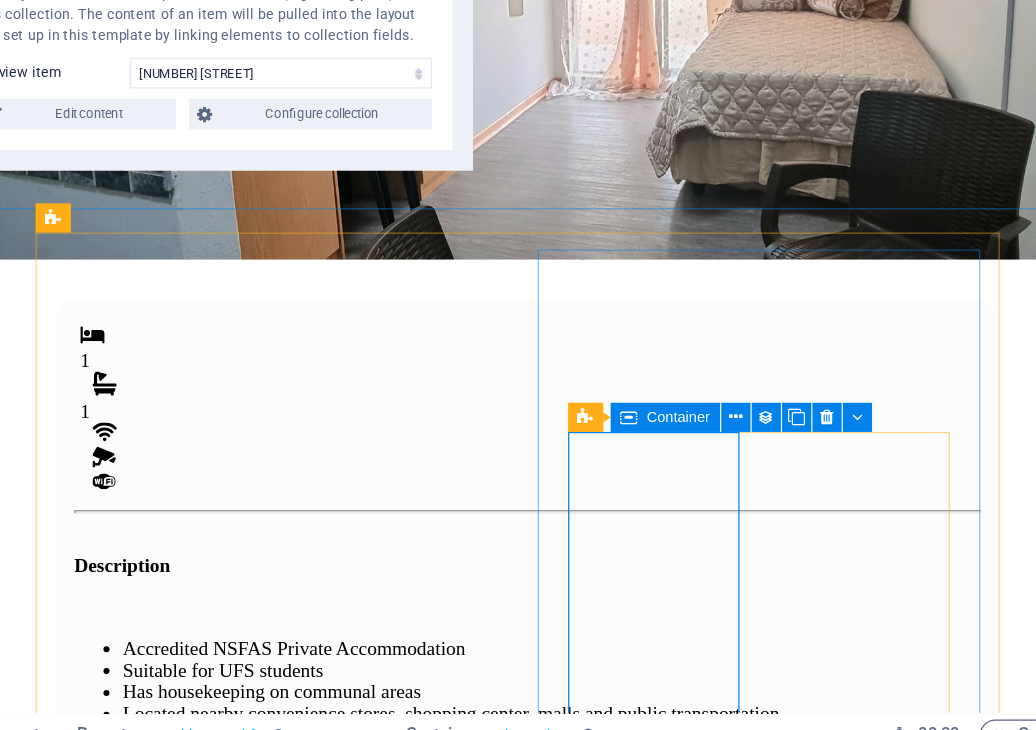 scroll, scrollTop: 242, scrollLeft: 0, axis: vertical 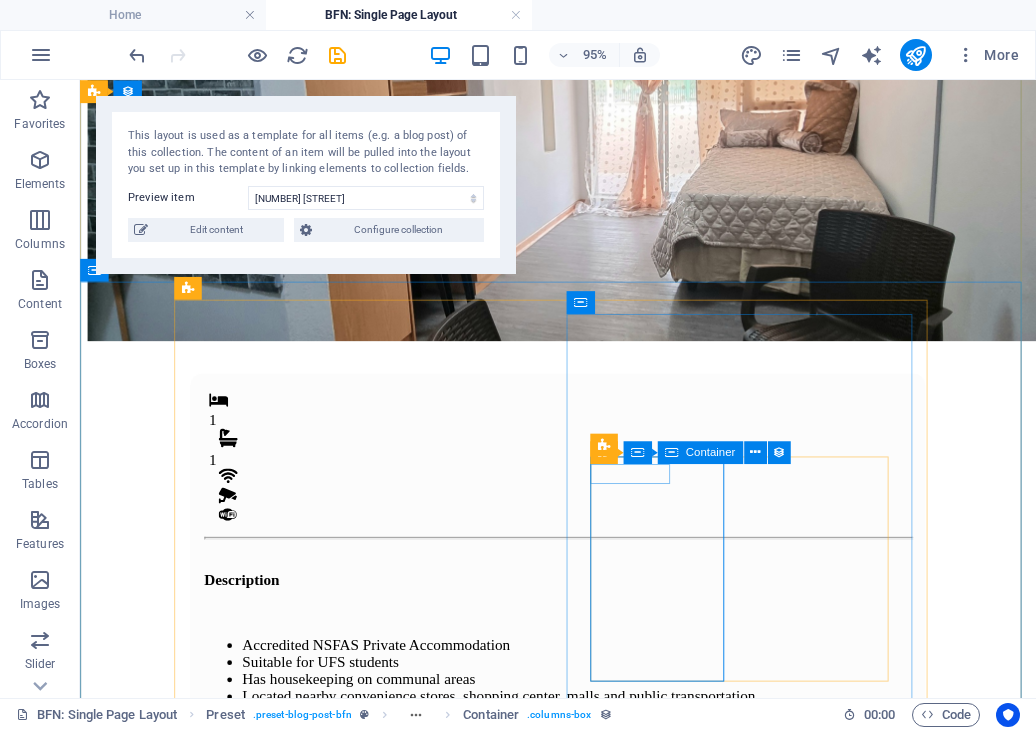 click on ".fa-secondary{opacity:.4}   Kitchen" at bounding box center [583, 2078] 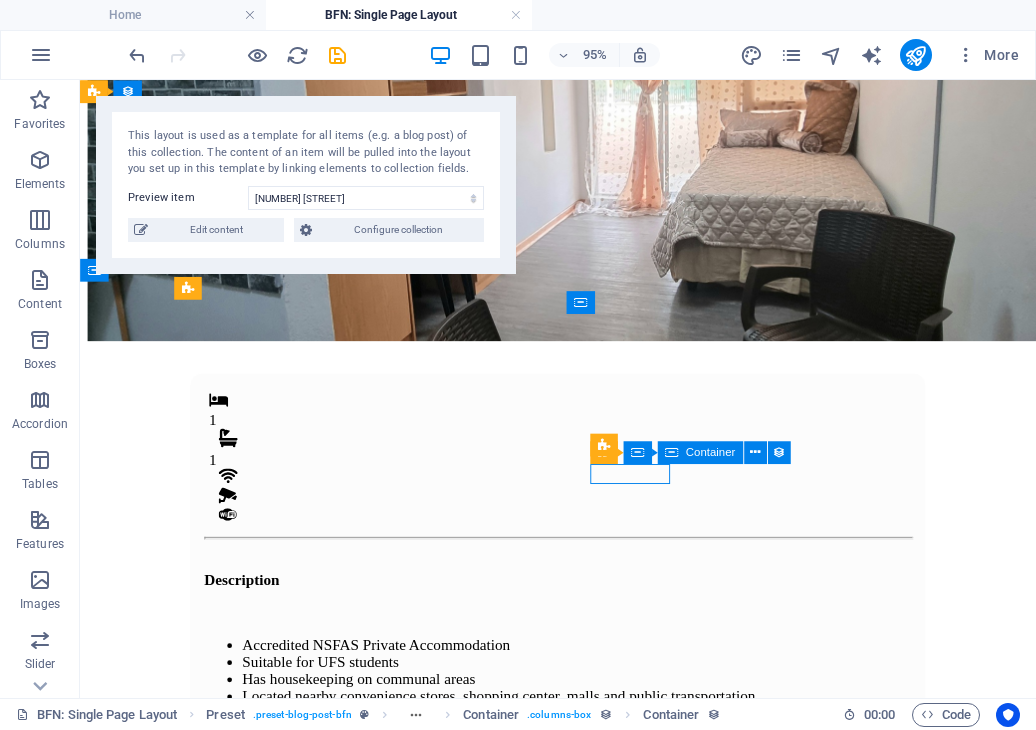 click on ".fa-secondary{opacity:.4}   Kitchen" at bounding box center (583, 2078) 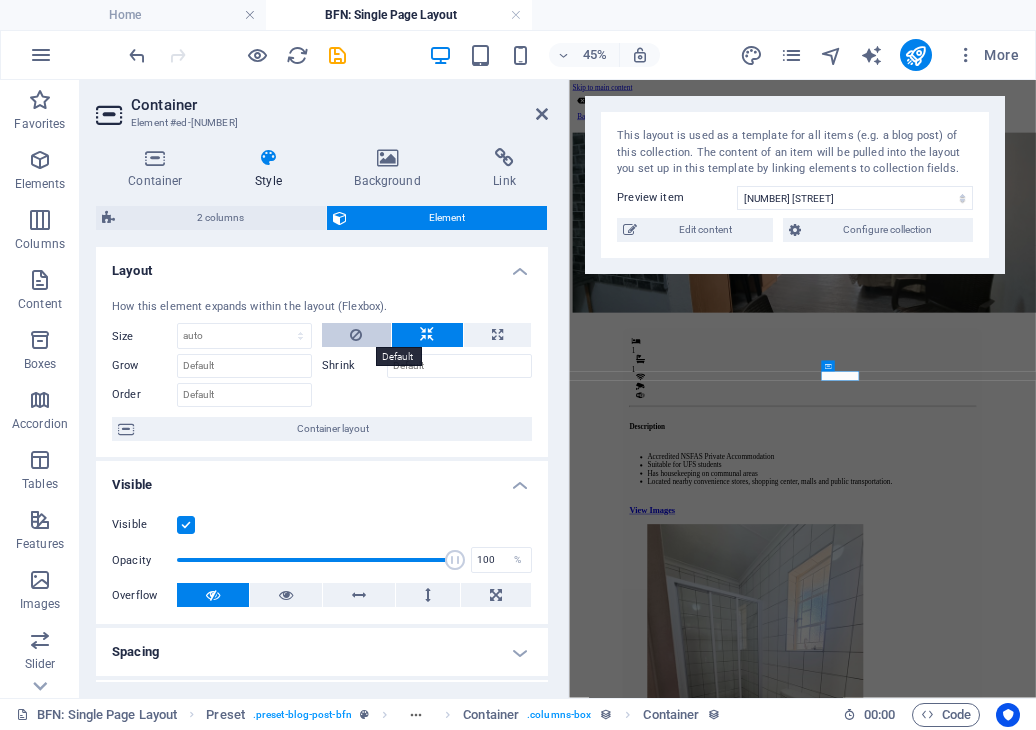 click at bounding box center (356, 335) 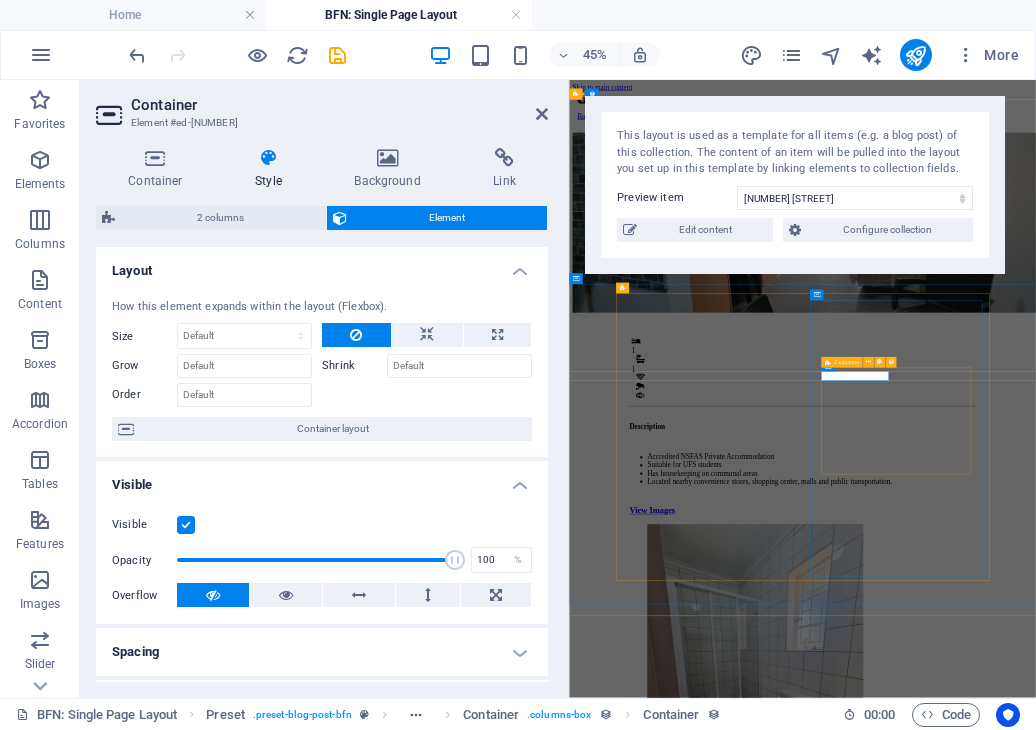 click on ".fa-secondary{opacity:.4}   Kitchen Drop content here or  Add elements  Paste clipboard" at bounding box center [1087, 2395] 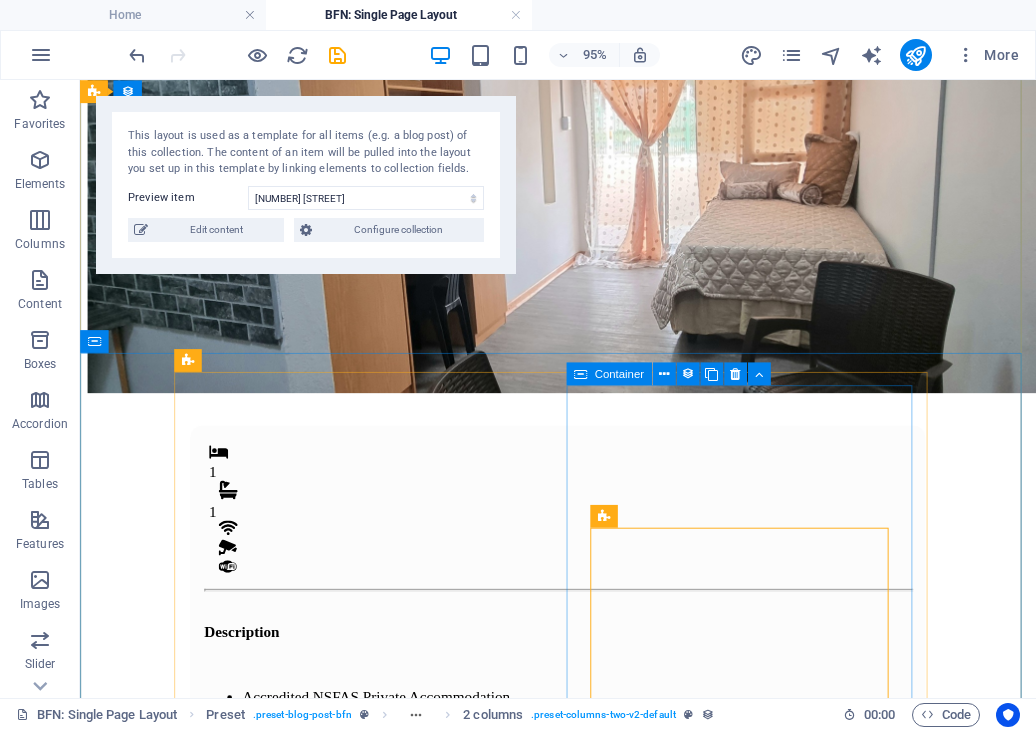 scroll, scrollTop: 207, scrollLeft: 0, axis: vertical 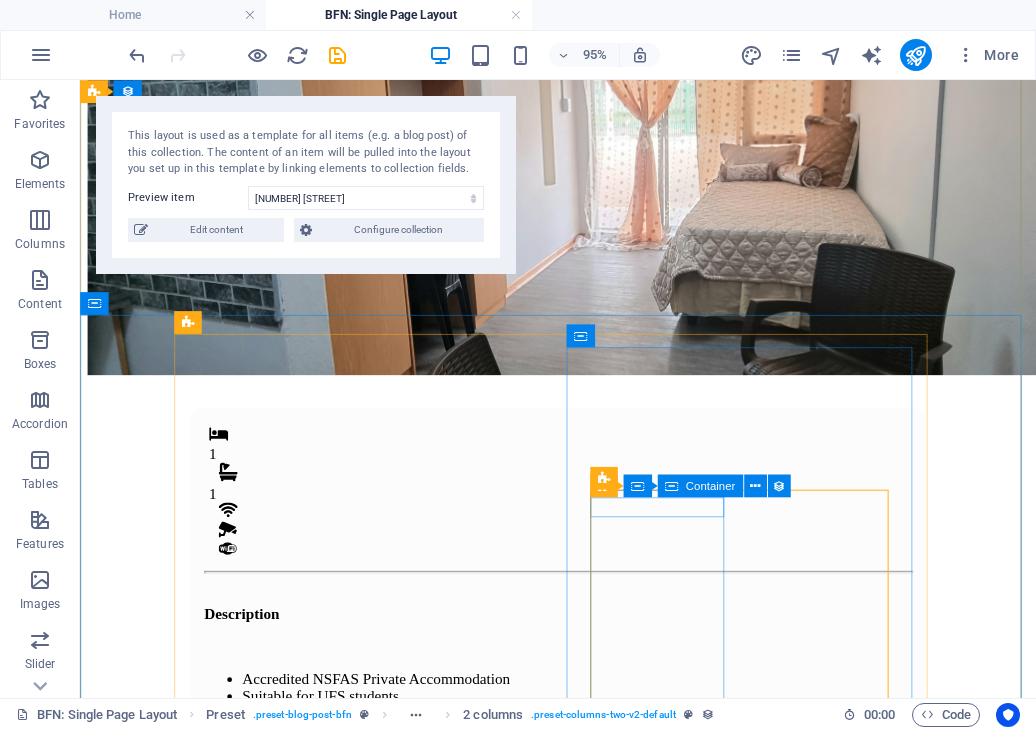 click on ".fa-secondary{opacity:.4}   Kitchen" at bounding box center (583, 2113) 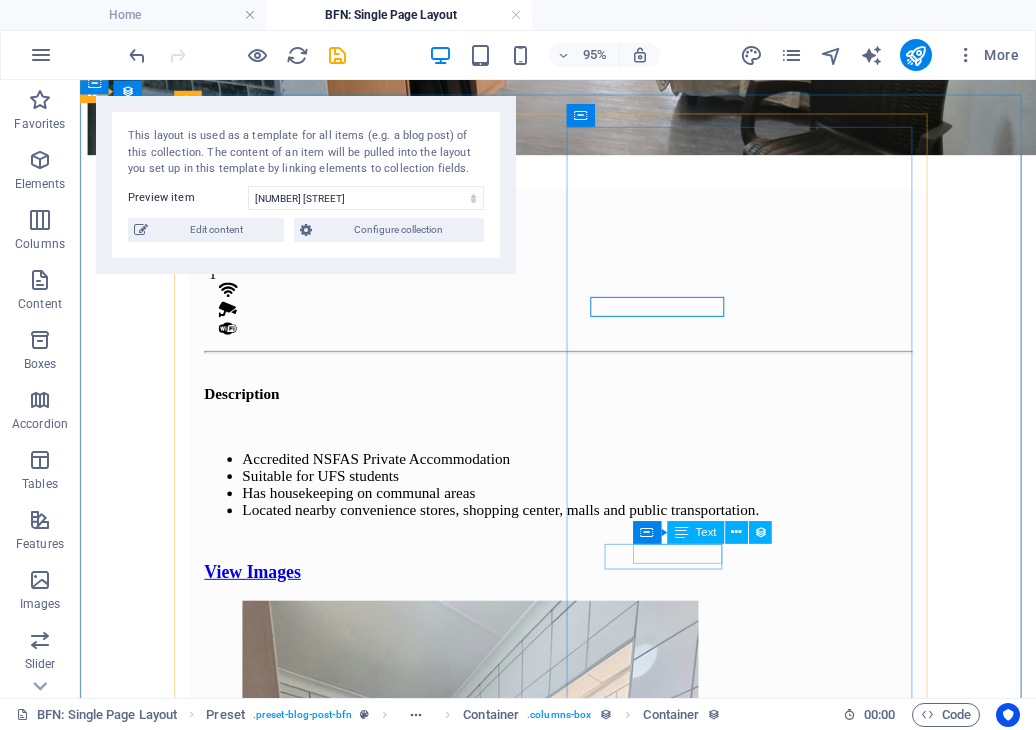 scroll, scrollTop: 440, scrollLeft: 0, axis: vertical 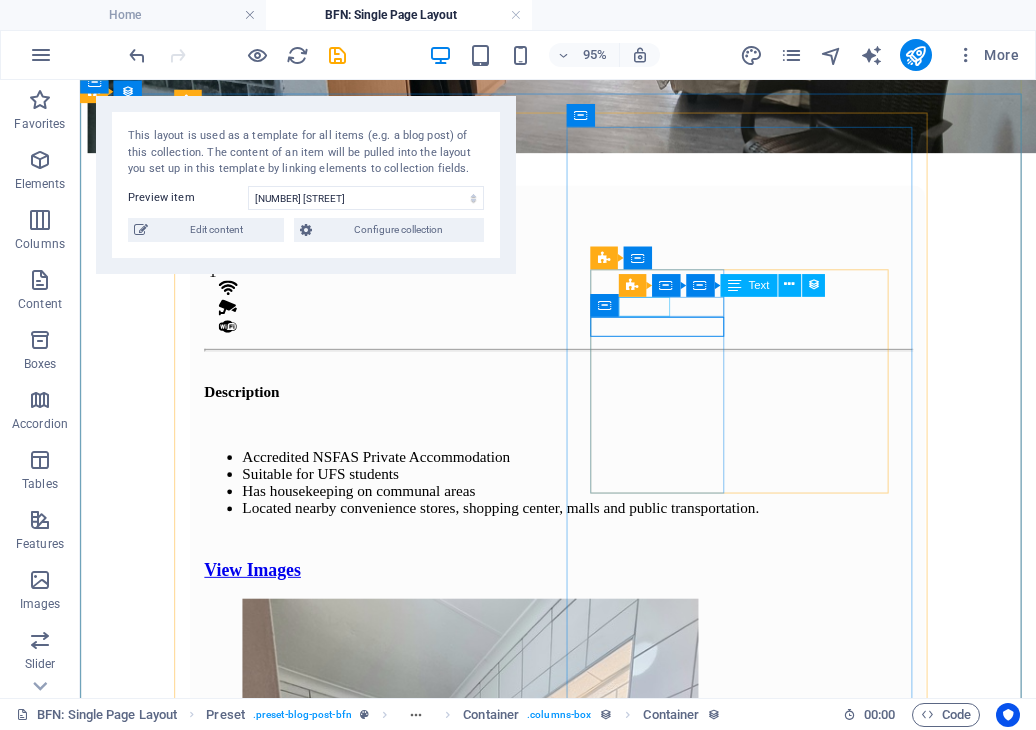 click on "Kitchen" at bounding box center [583, 1970] 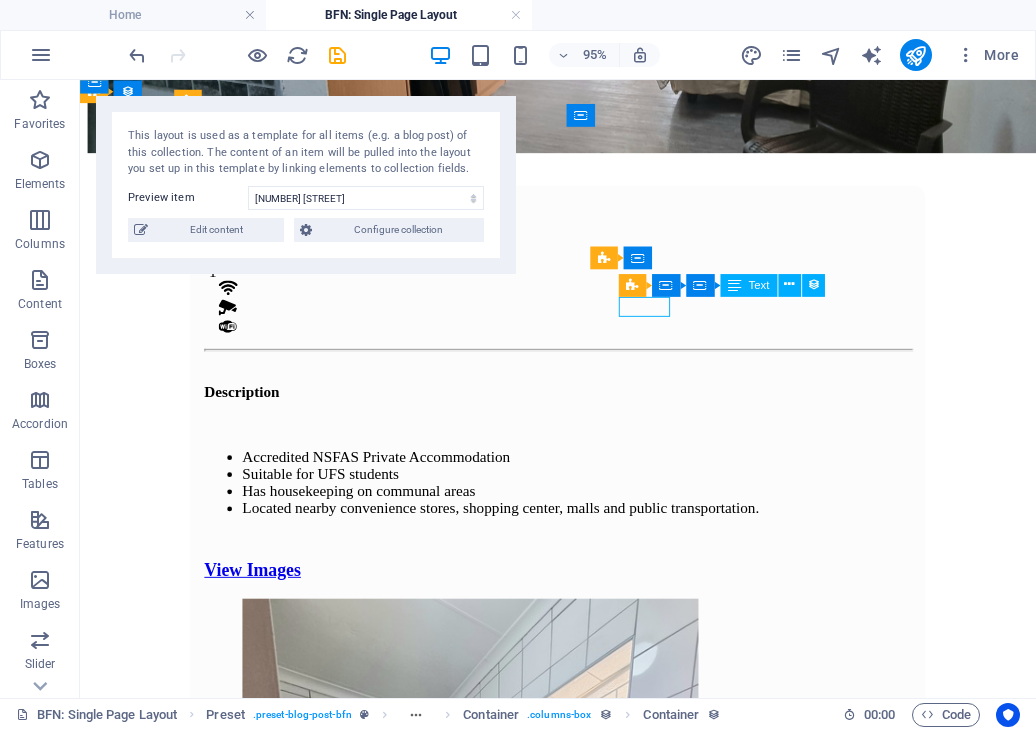 click on "Kitchen" at bounding box center [583, 1970] 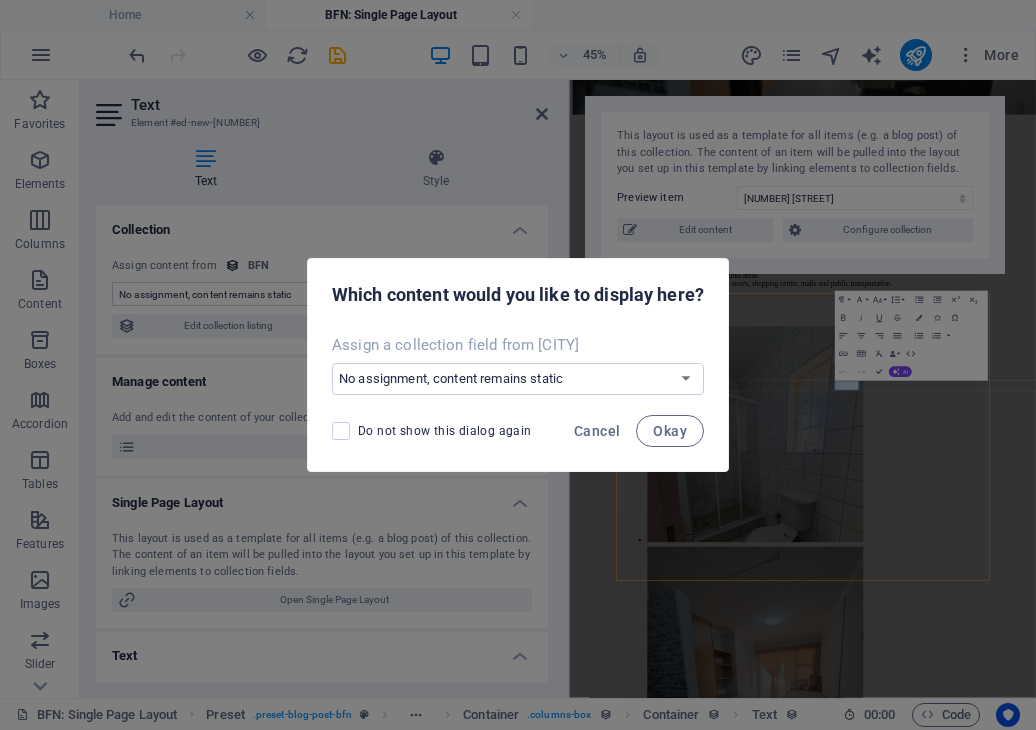 scroll, scrollTop: 0, scrollLeft: 0, axis: both 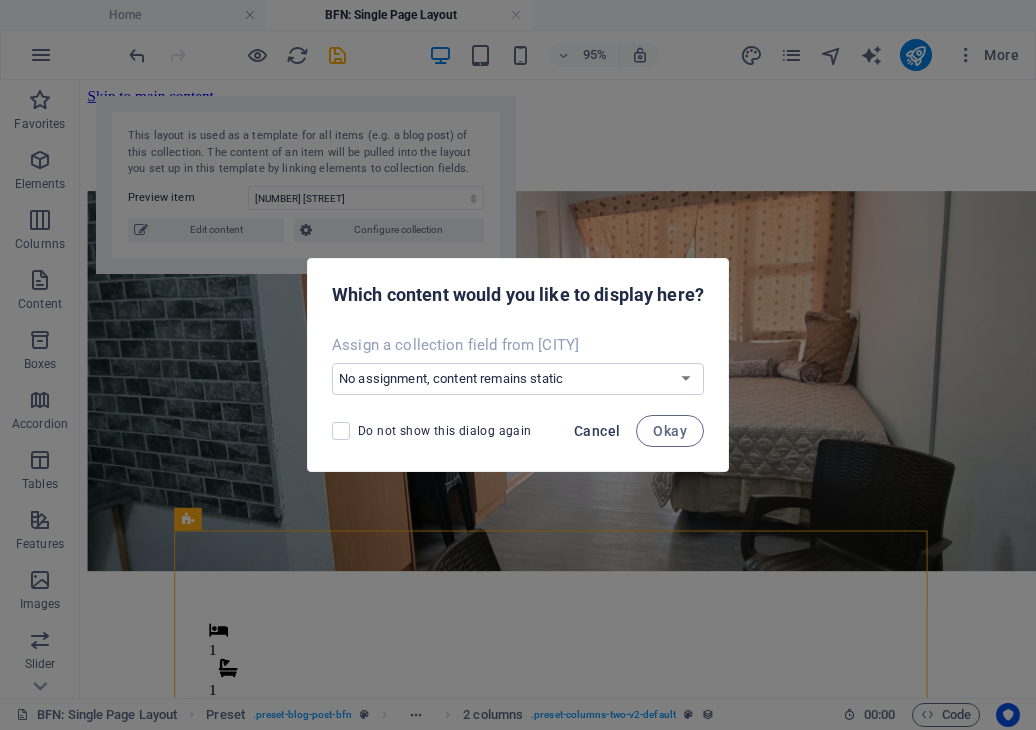 click on "Cancel" at bounding box center [597, 431] 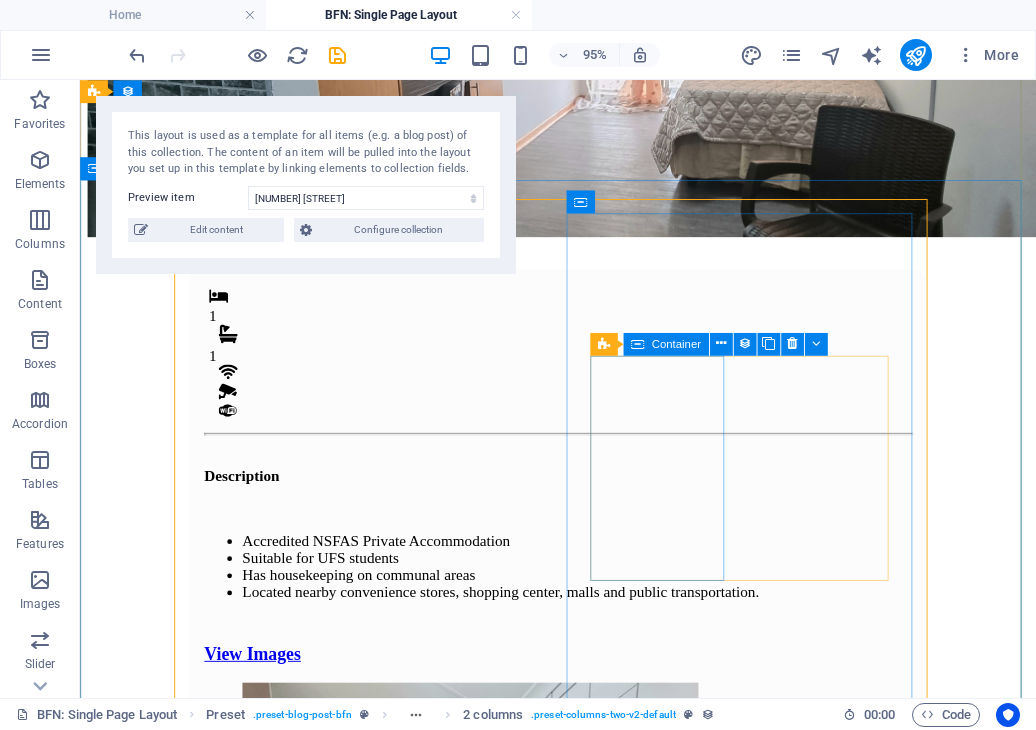 scroll, scrollTop: 384, scrollLeft: 0, axis: vertical 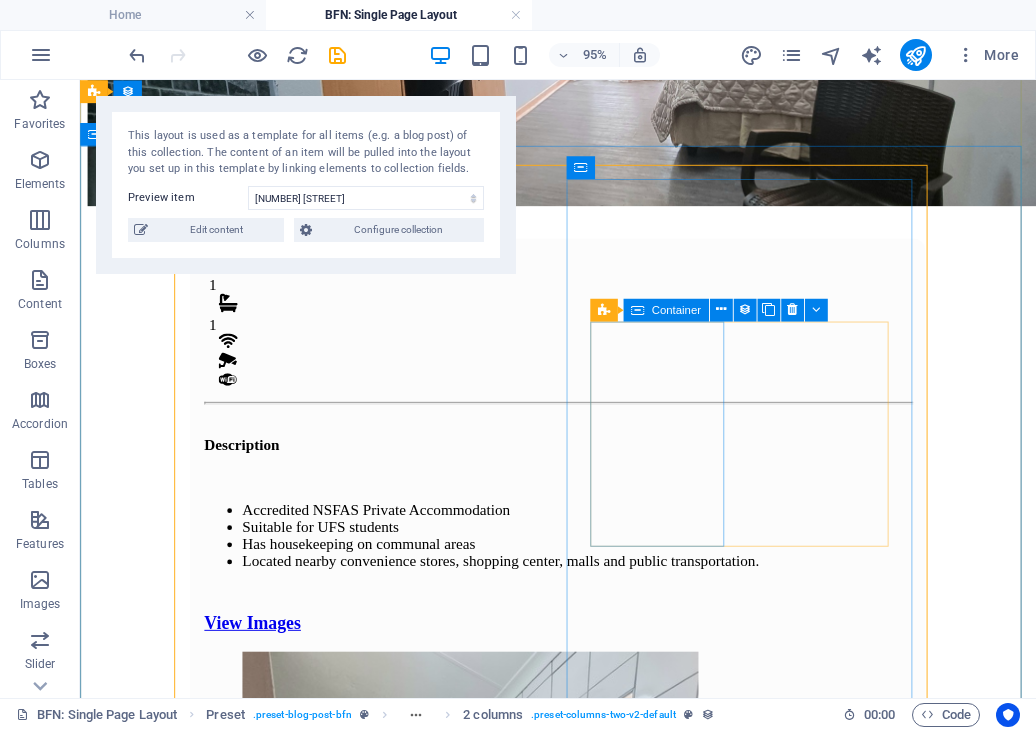 click on ".fa-secondary{opacity:.4}   Kitchen .fa-secondary{opacity:.4}   Kitchen .fa-secondary{opacity:.4}   Kitchen" at bounding box center [583, 2003] 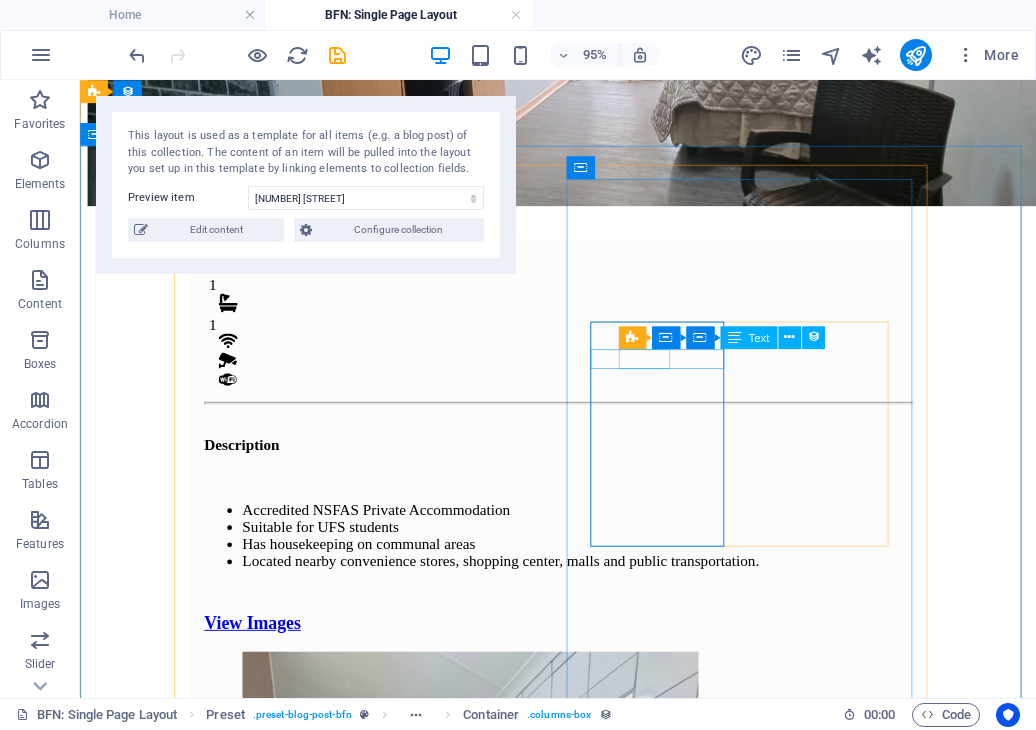 click on "Kitchen" at bounding box center [583, 2026] 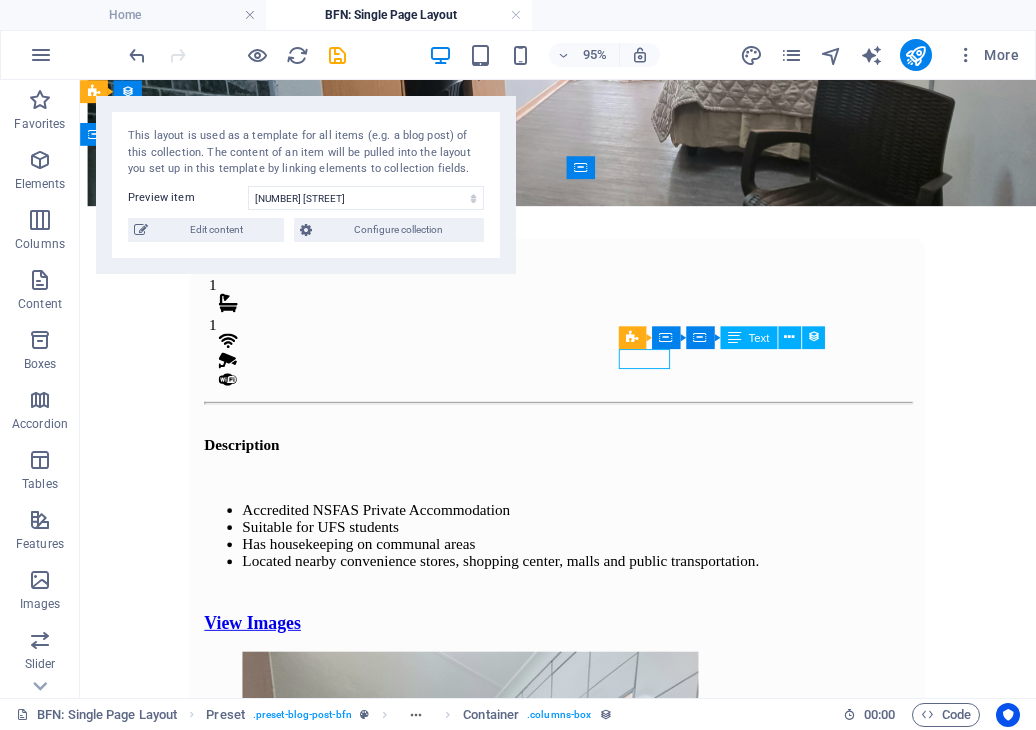 click on "Kitchen" at bounding box center [583, 2026] 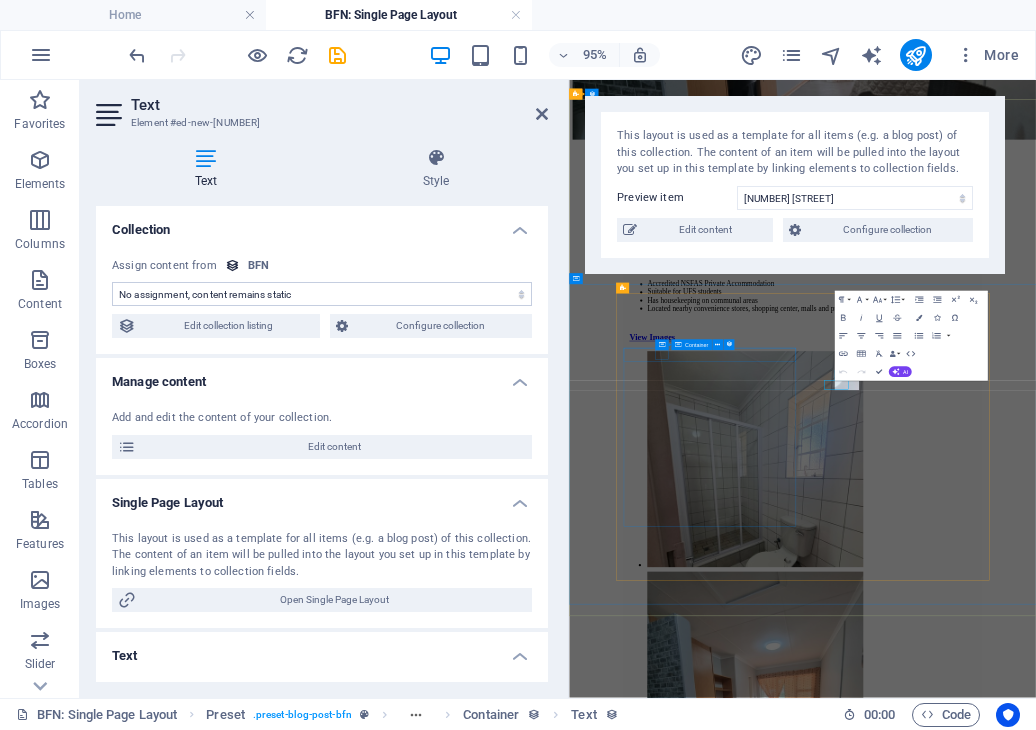 scroll, scrollTop: 0, scrollLeft: 0, axis: both 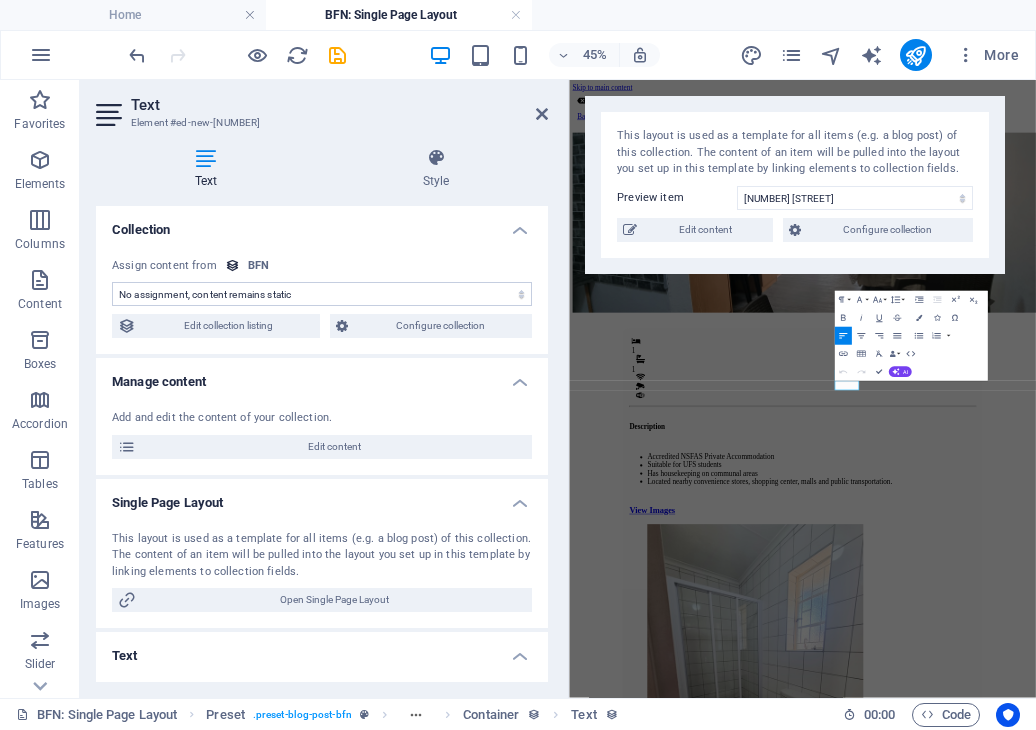 type 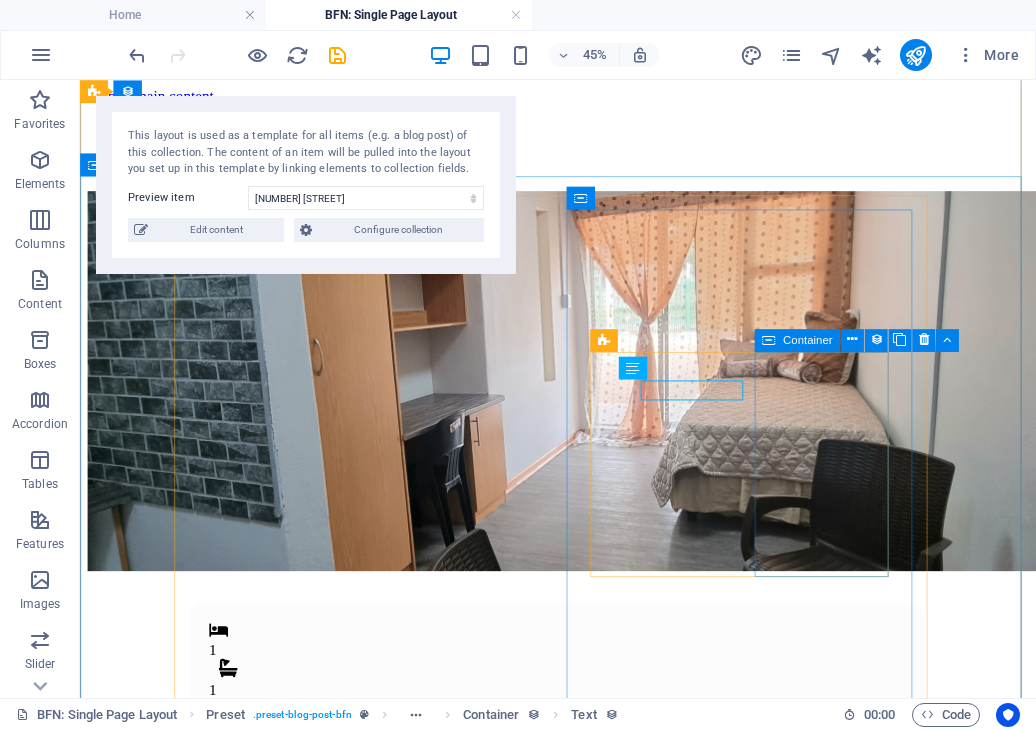 scroll, scrollTop: 352, scrollLeft: 0, axis: vertical 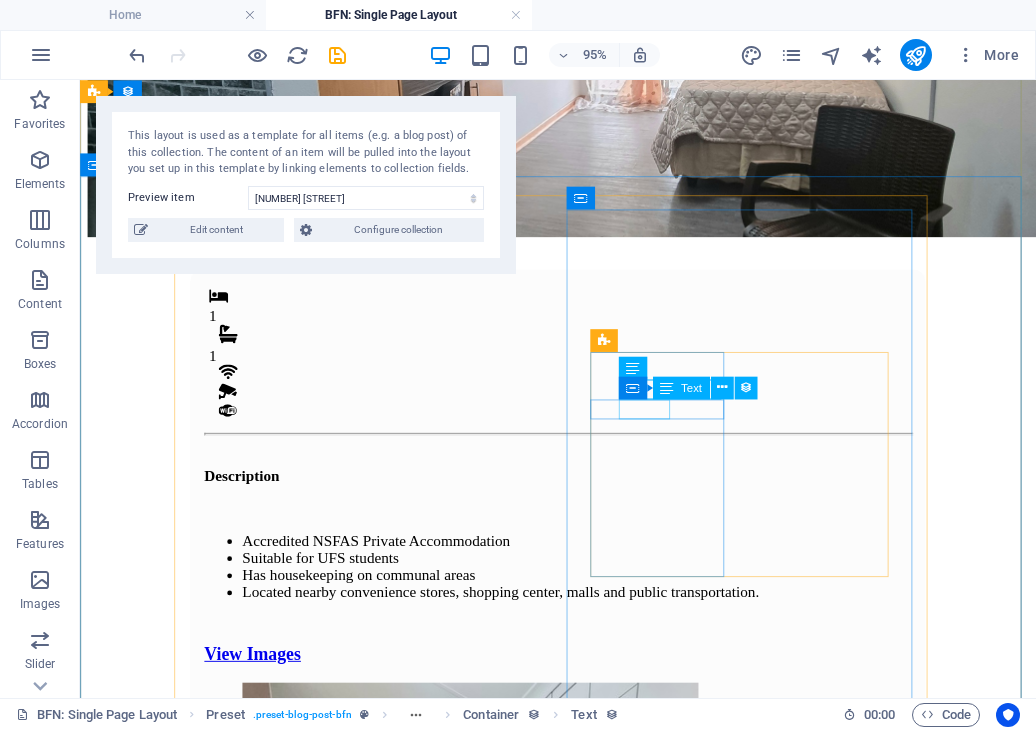 click on "Kitchen" at bounding box center (583, 2130) 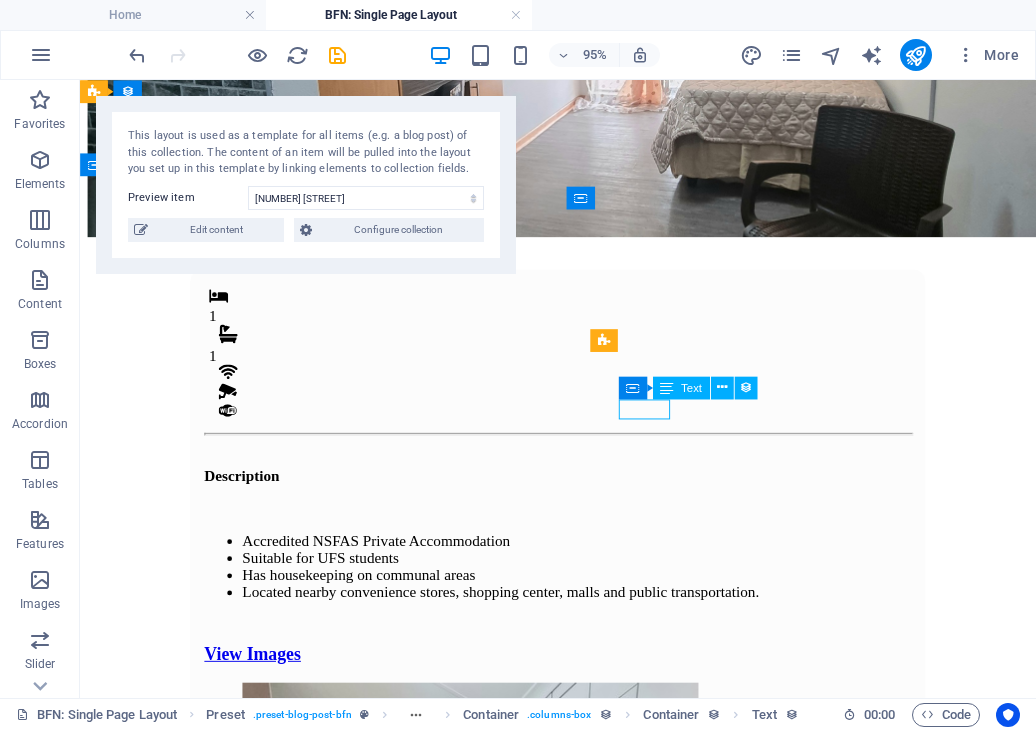 click on "Kitchen" at bounding box center (583, 2130) 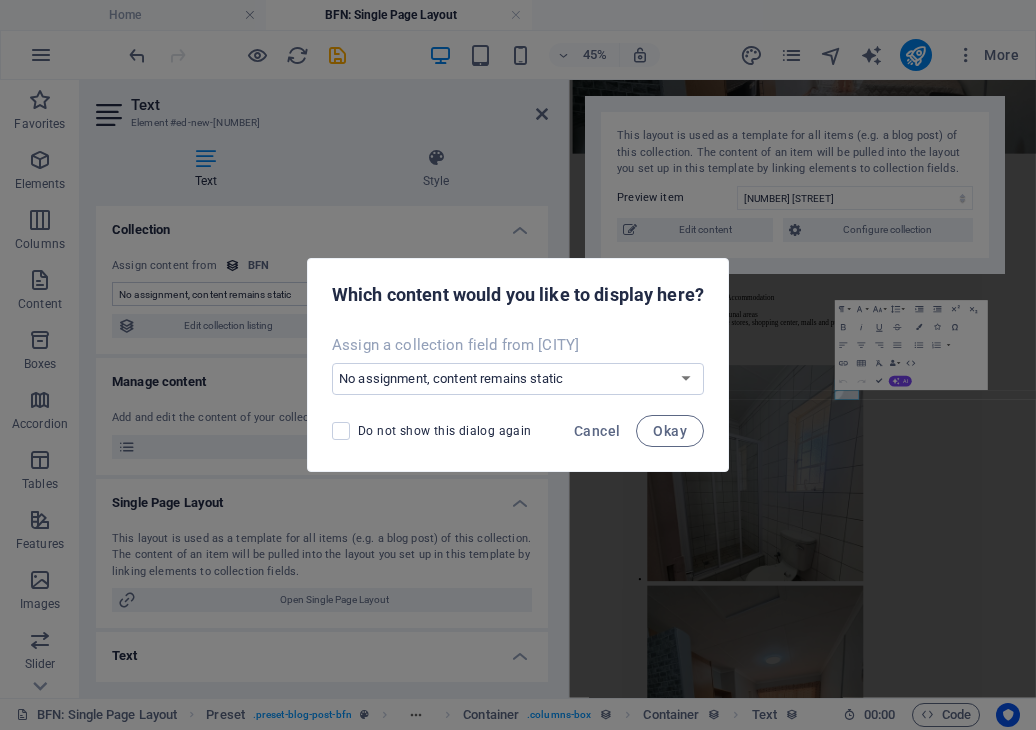 scroll, scrollTop: 0, scrollLeft: 0, axis: both 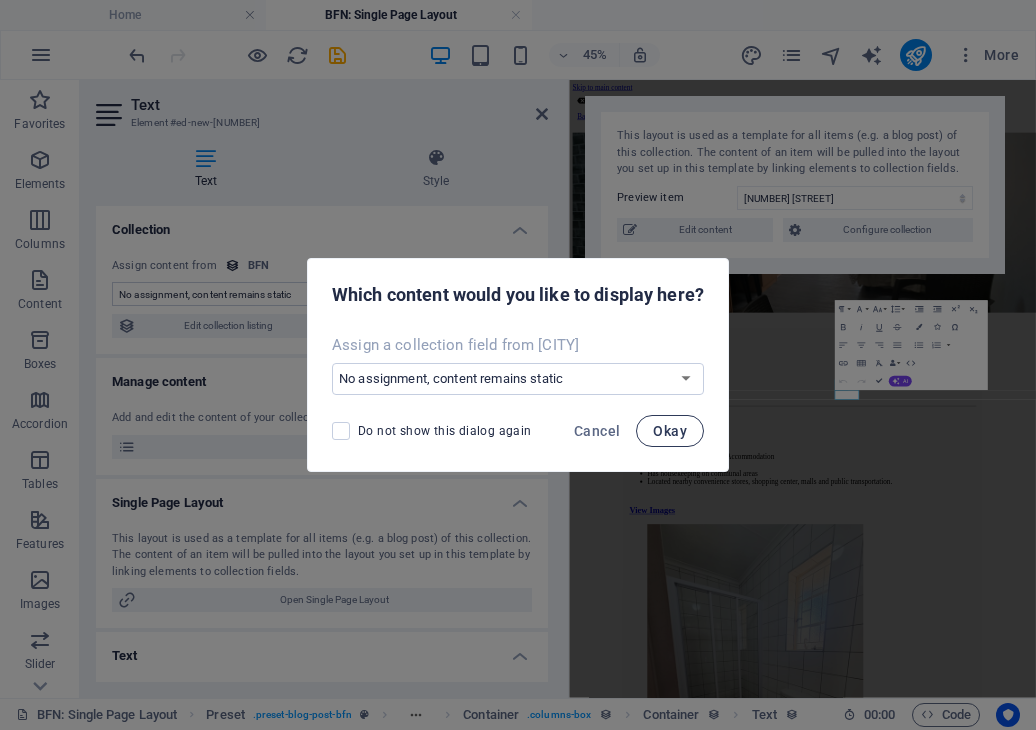 click on "Okay" at bounding box center [670, 431] 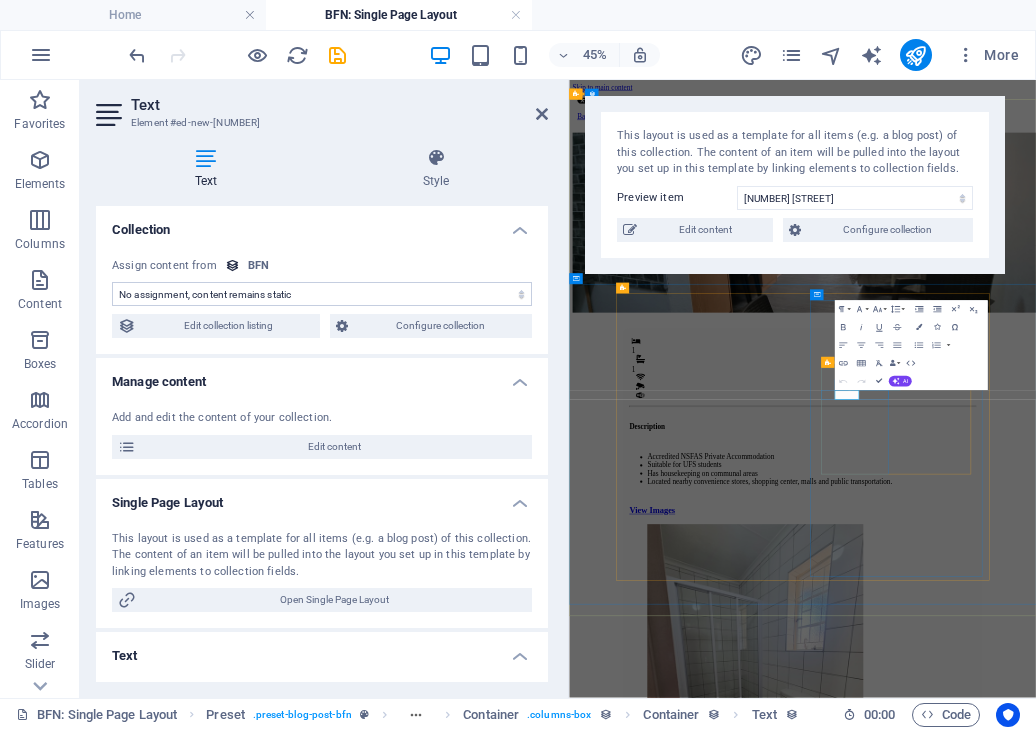 click on "Kitchen" at bounding box center (1087, 2483) 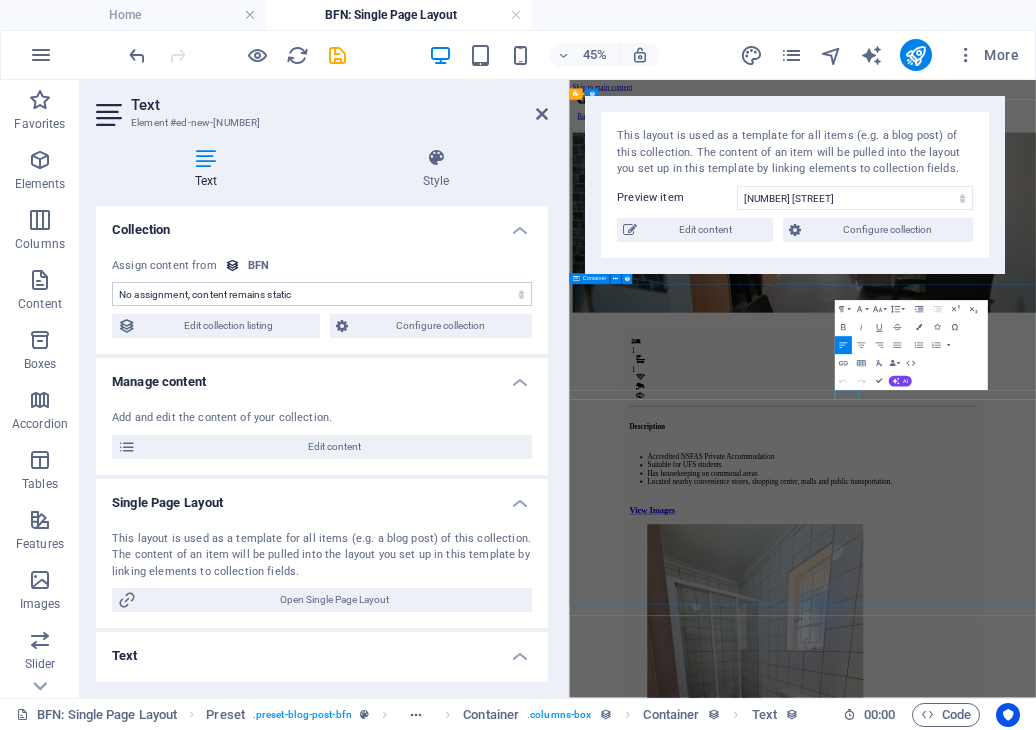type 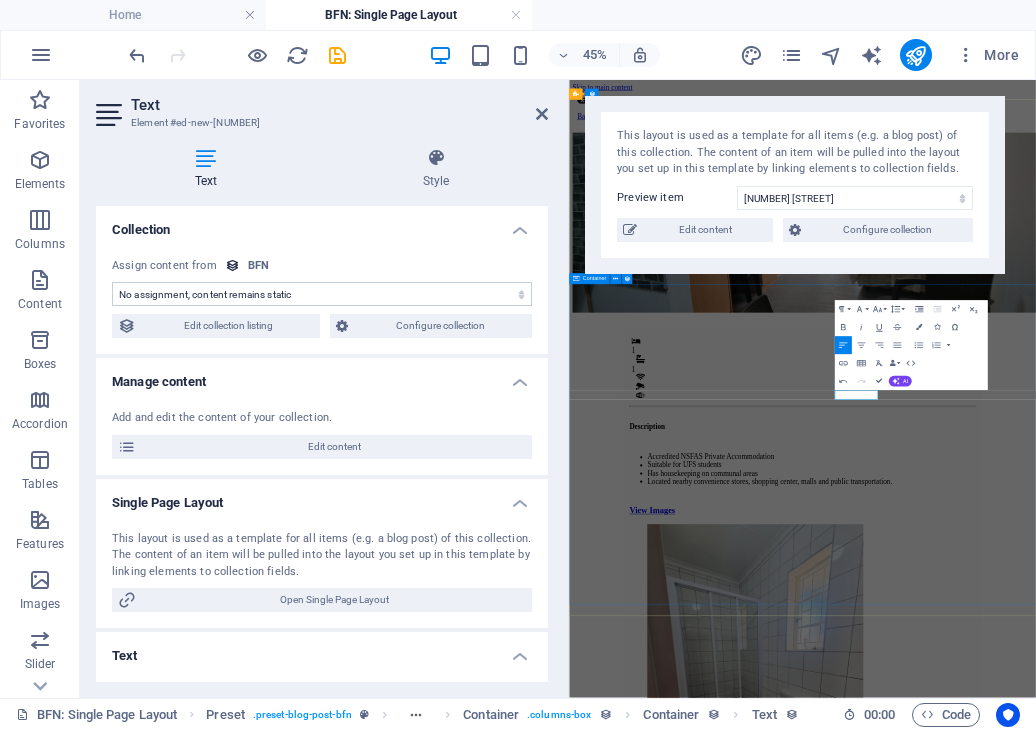 click on "1 1 Description Accredited NSFAS Private Accommodation Suitable for UFS students Has housekeeping on communal areas Located nearby convenience stores, shopping center, malls and public transportation. View Images Monthly Rental R 4,800 Ammenities .fa-secondary{opacity:.4}   Kitchen .fa-secondary{opacity:.4} Built-in Cupboard .fa-secondary{opacity:.4} Chair and Desk Drop content here or  Add elements  Paste clipboard    Built-In Cupboard   Panic Button    Alarm System   CCTV Camera Once-off Fees Admin Fee:   500 Key deposit:   200 Download Form" at bounding box center (1087, 1943) 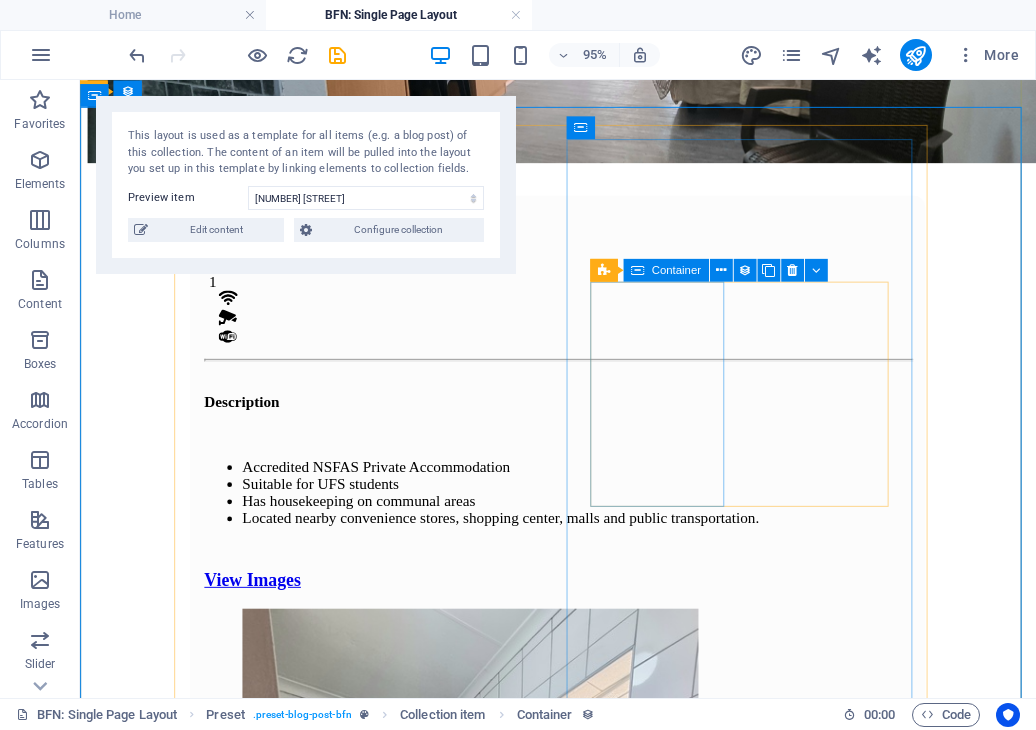 scroll, scrollTop: 431, scrollLeft: 0, axis: vertical 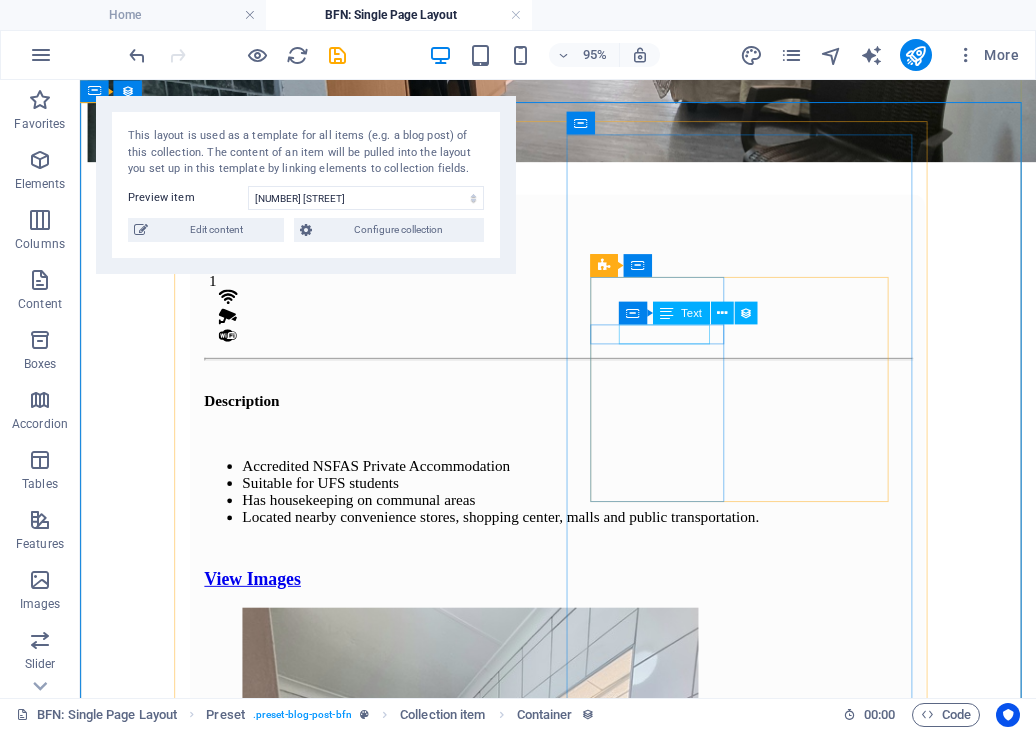 click on "Chair and Desk" at bounding box center [583, 2051] 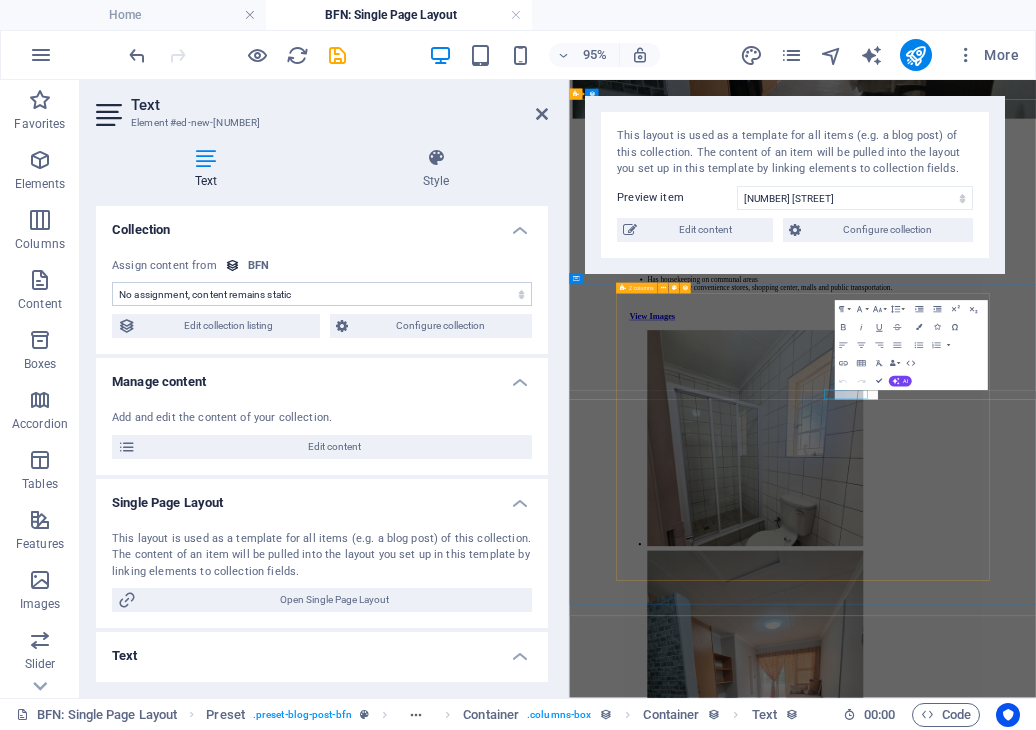 scroll, scrollTop: 0, scrollLeft: 0, axis: both 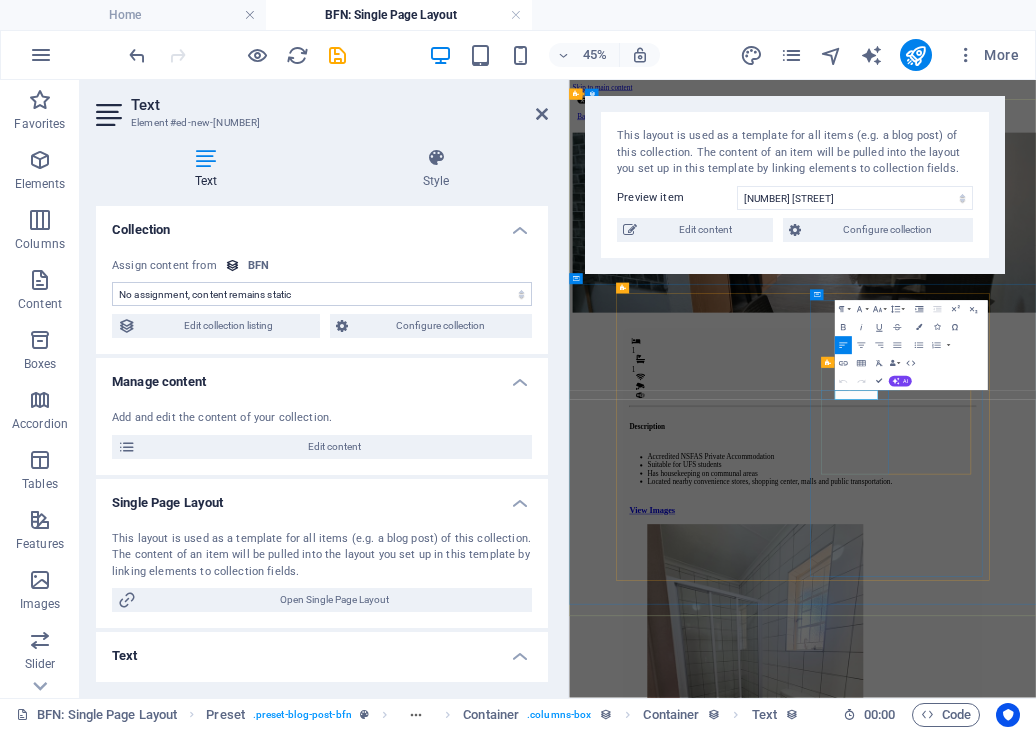 type 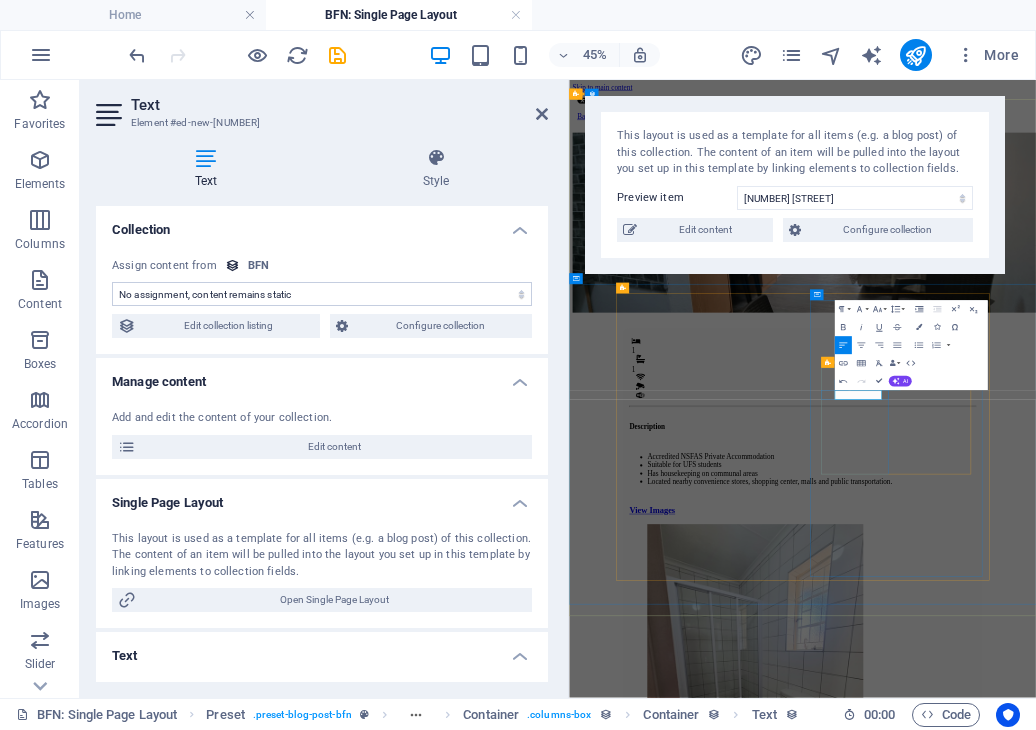 click on "Chair and Desk" at bounding box center [1087, 2483] 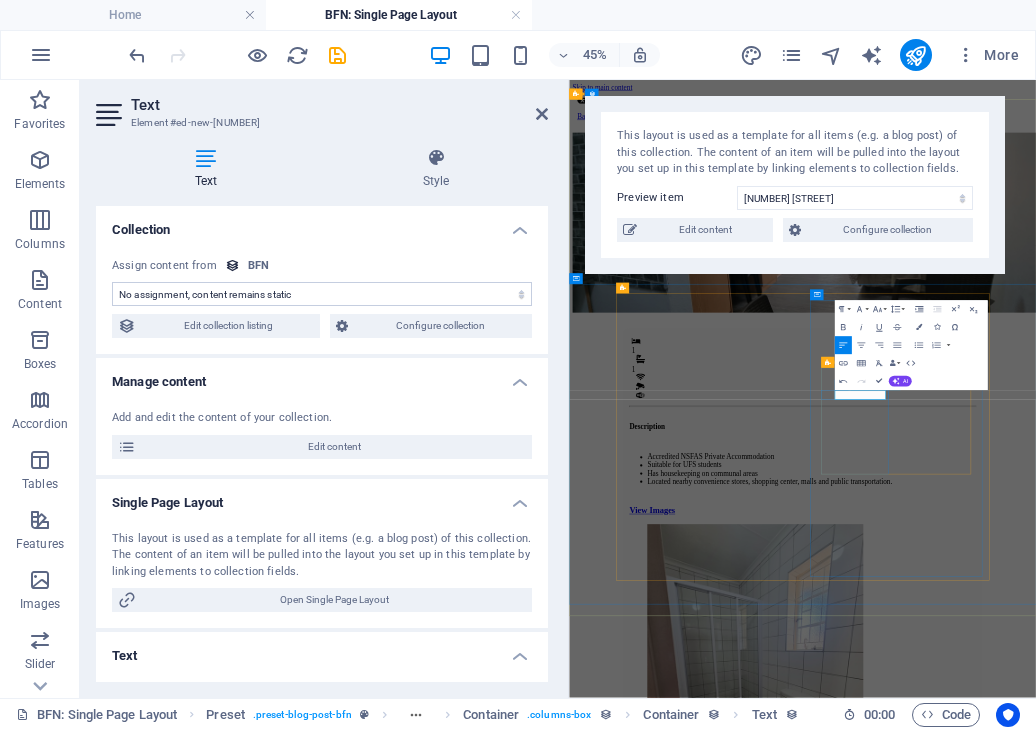 click on "Chair an&d Desk" at bounding box center (1087, 2483) 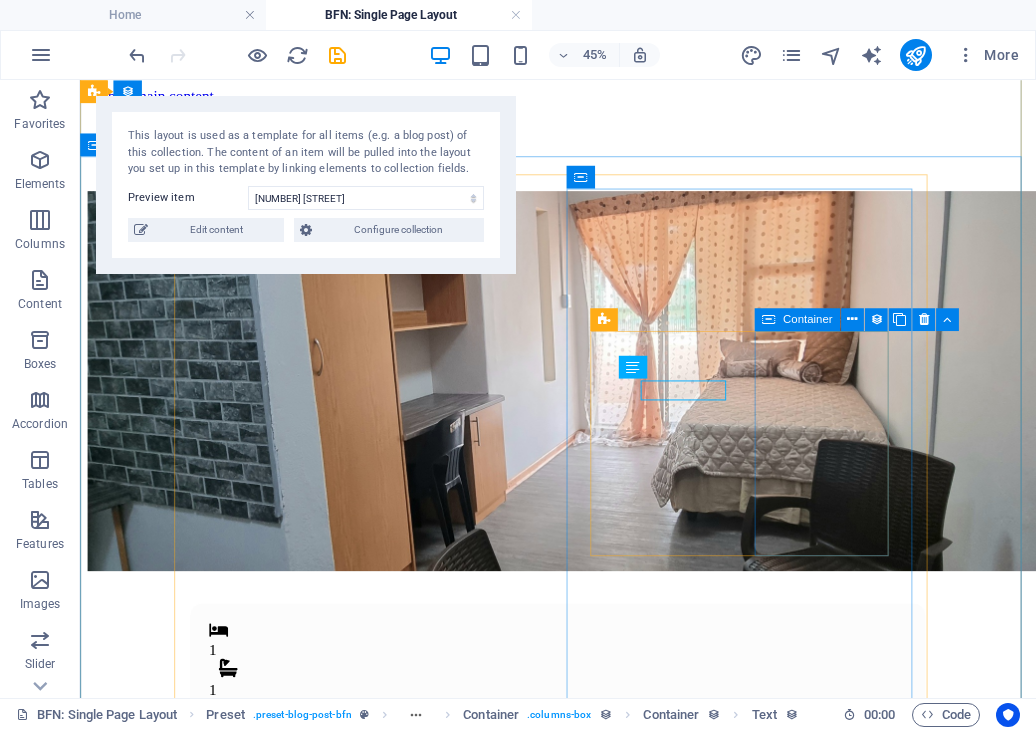 scroll, scrollTop: 374, scrollLeft: 0, axis: vertical 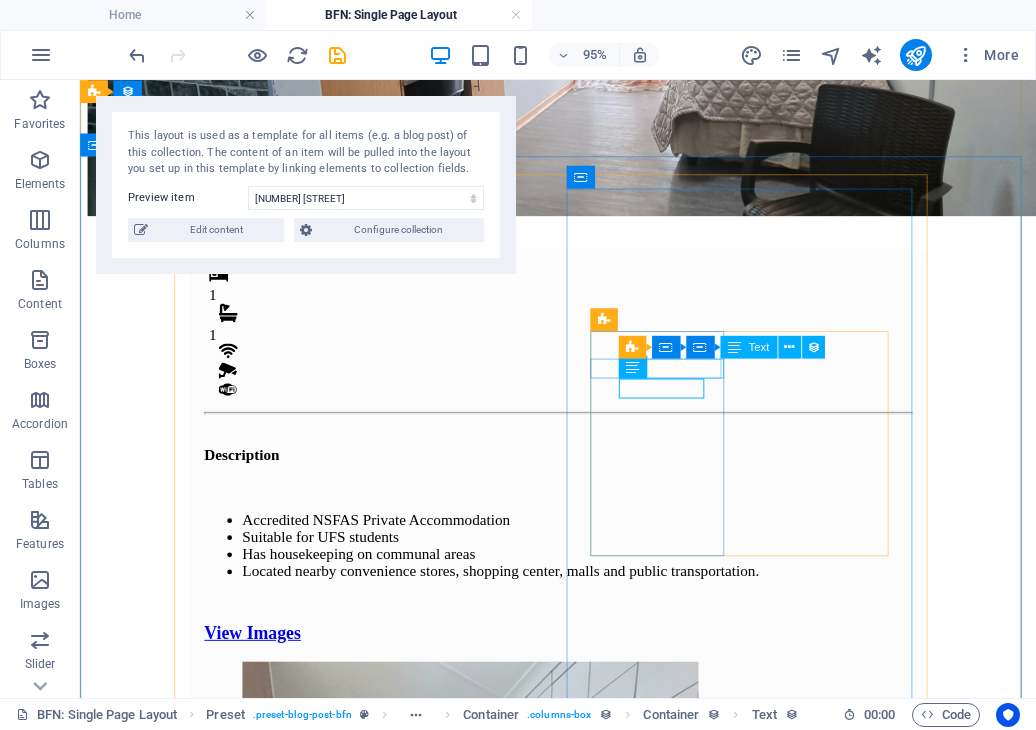 click on "Built-in Cupboard" at bounding box center (583, 2036) 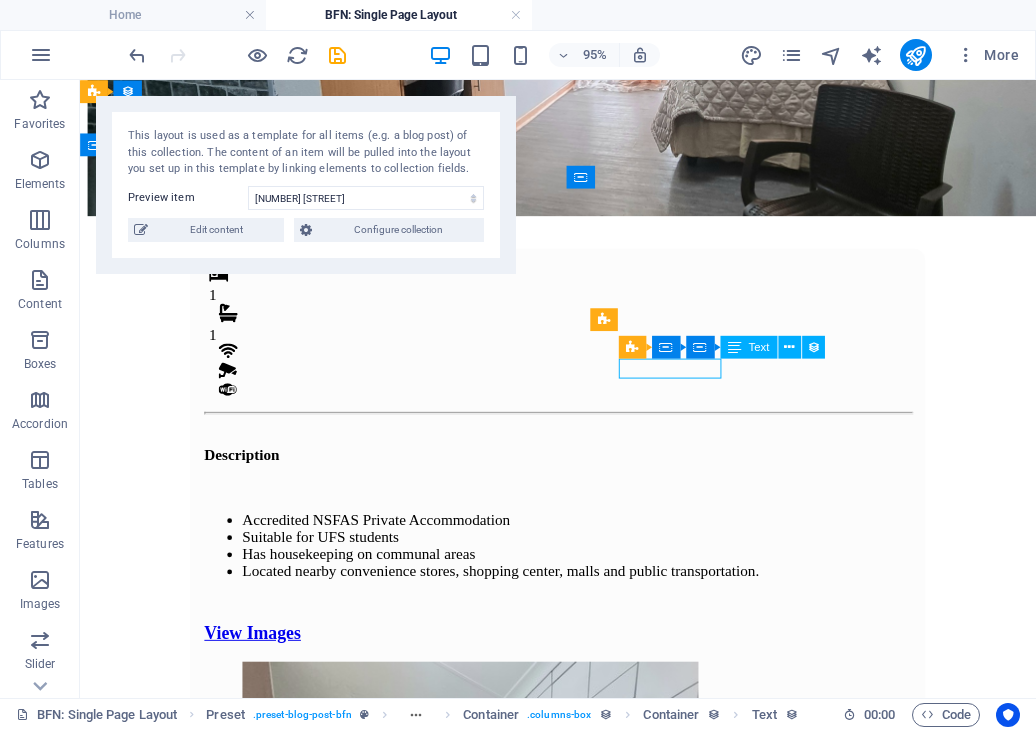 click on "Built-in Cupboard" at bounding box center [583, 2036] 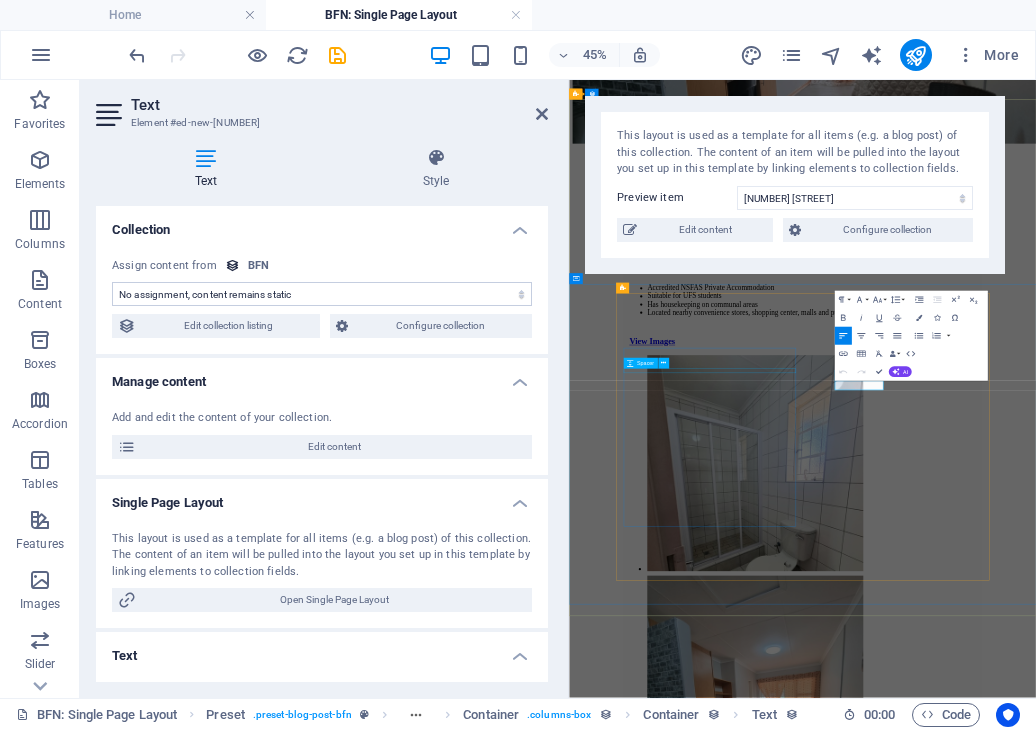 scroll, scrollTop: 0, scrollLeft: 0, axis: both 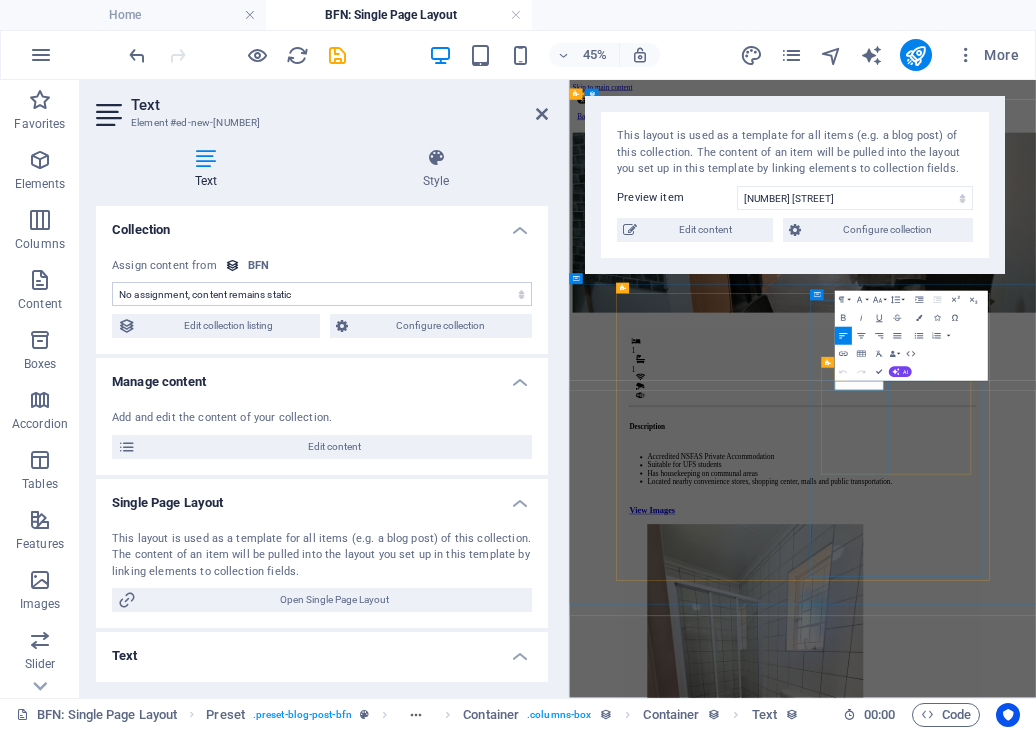 click on "Built-in Cupboard" at bounding box center (1087, 2411) 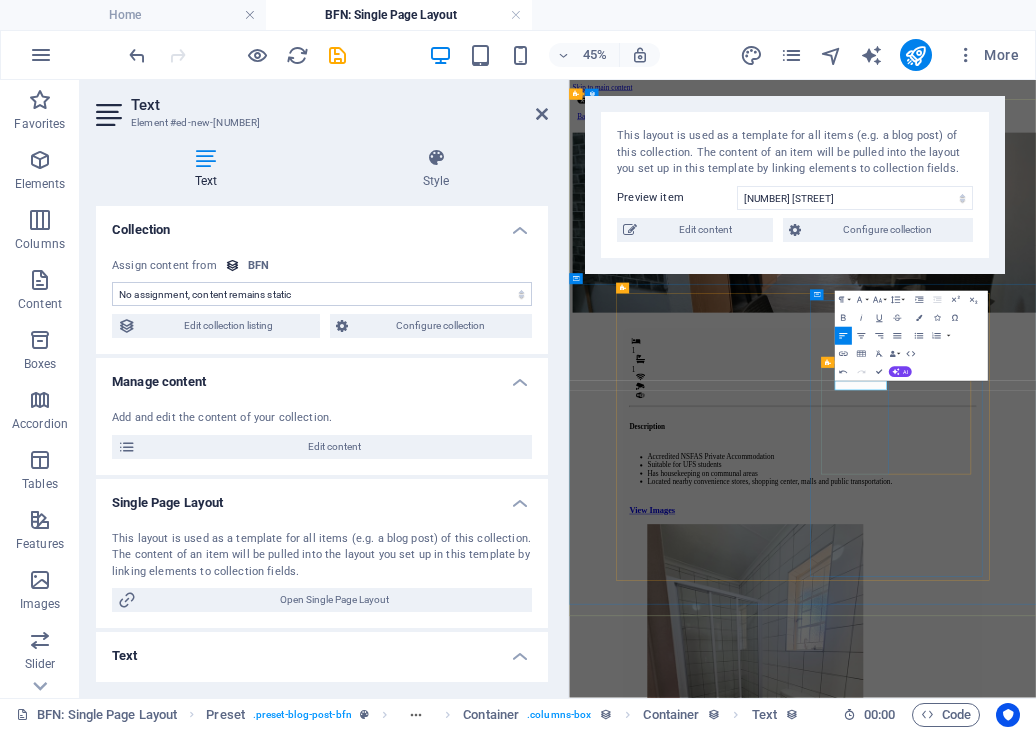 click on ".fa-secondary{opacity:.4}   Kitchen .fa-secondary{opacity:.4}    Built-in Cupboard .fa-secondary{opacity:.4}   Chair & Desk" at bounding box center (1087, 2387) 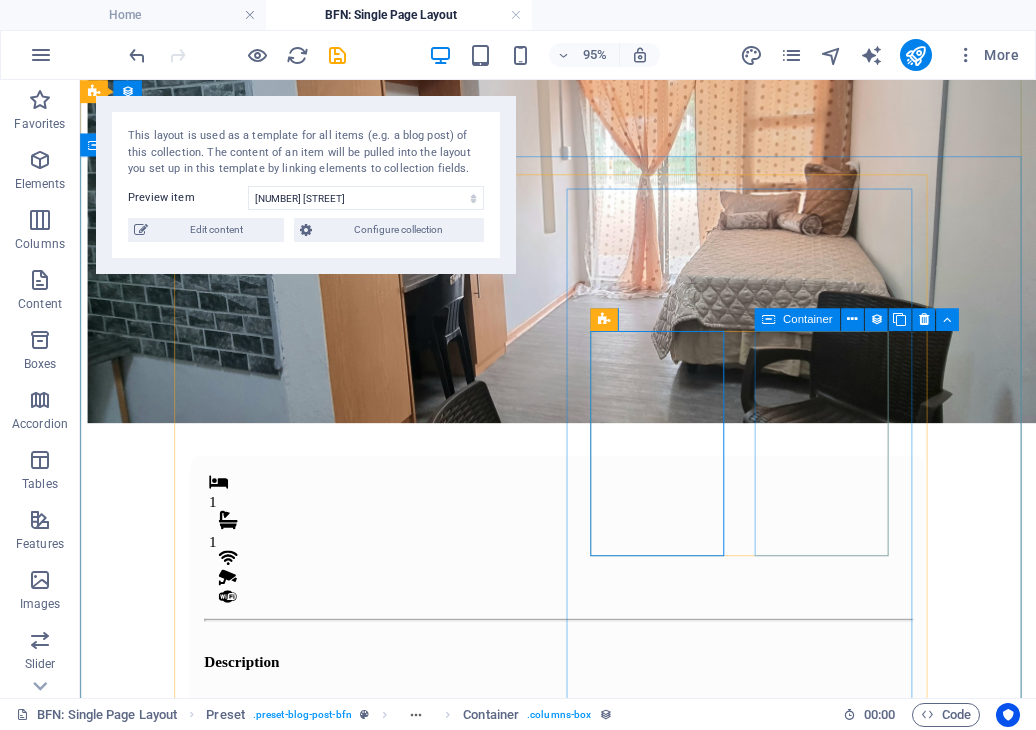 scroll, scrollTop: 374, scrollLeft: 0, axis: vertical 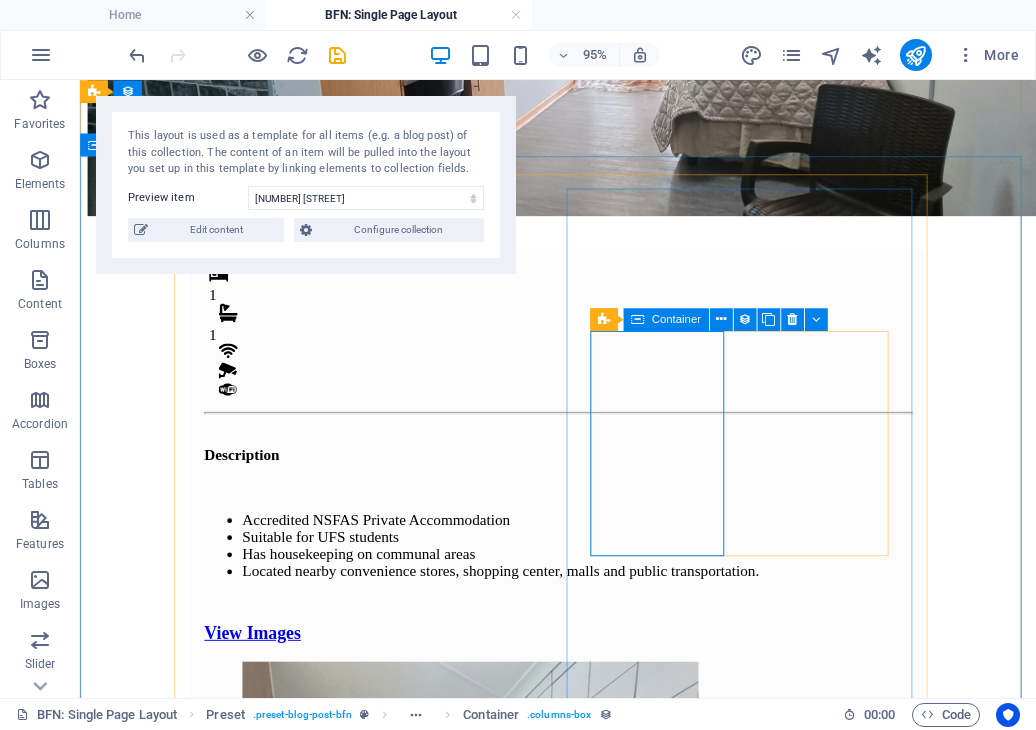 click on ".fa-secondary{opacity:.4}   Kitchen .fa-secondary{opacity:.4}   Built-in Cupboard .fa-secondary{opacity:.4}   Chair & Desk" at bounding box center (583, 2013) 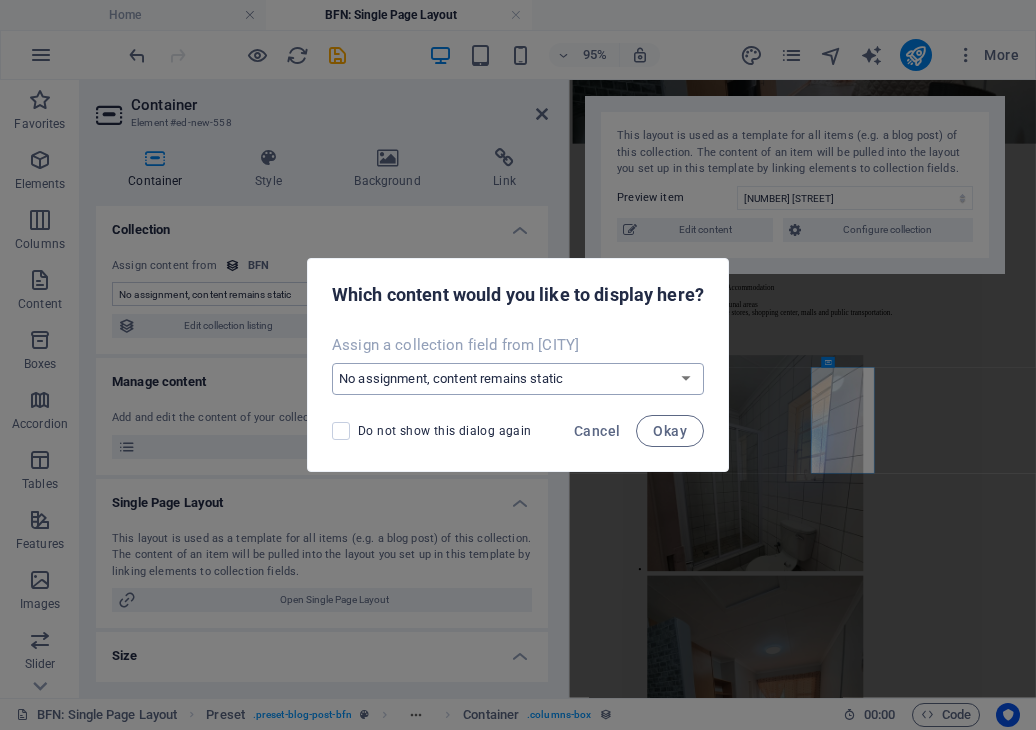 scroll, scrollTop: 0, scrollLeft: 0, axis: both 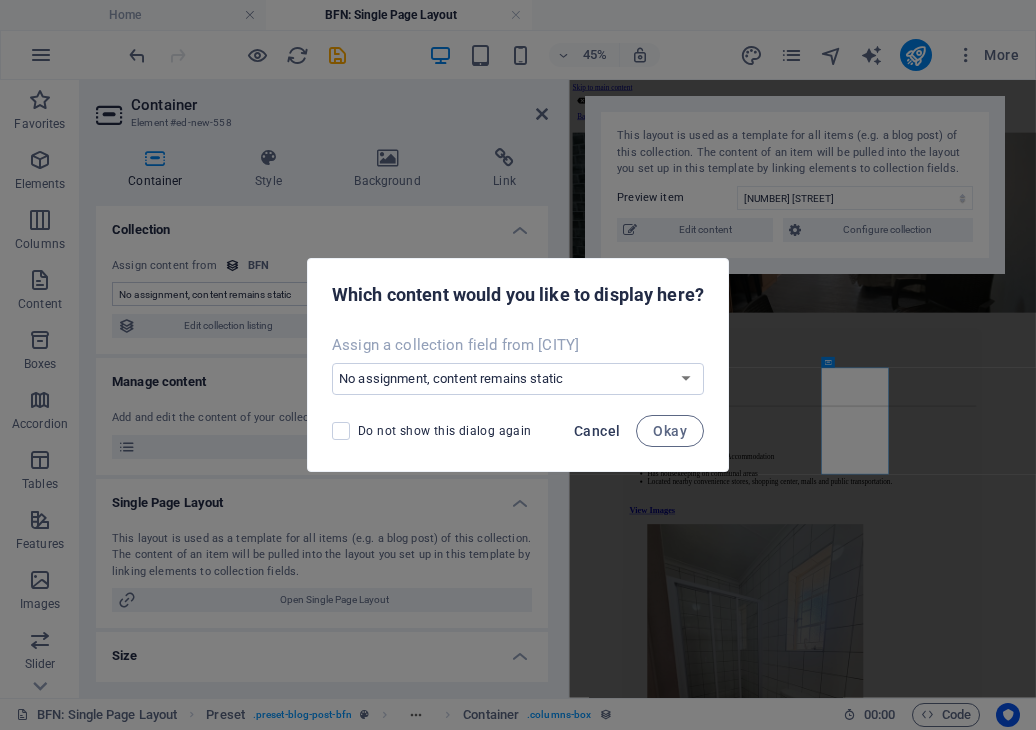 click on "Cancel" at bounding box center (597, 431) 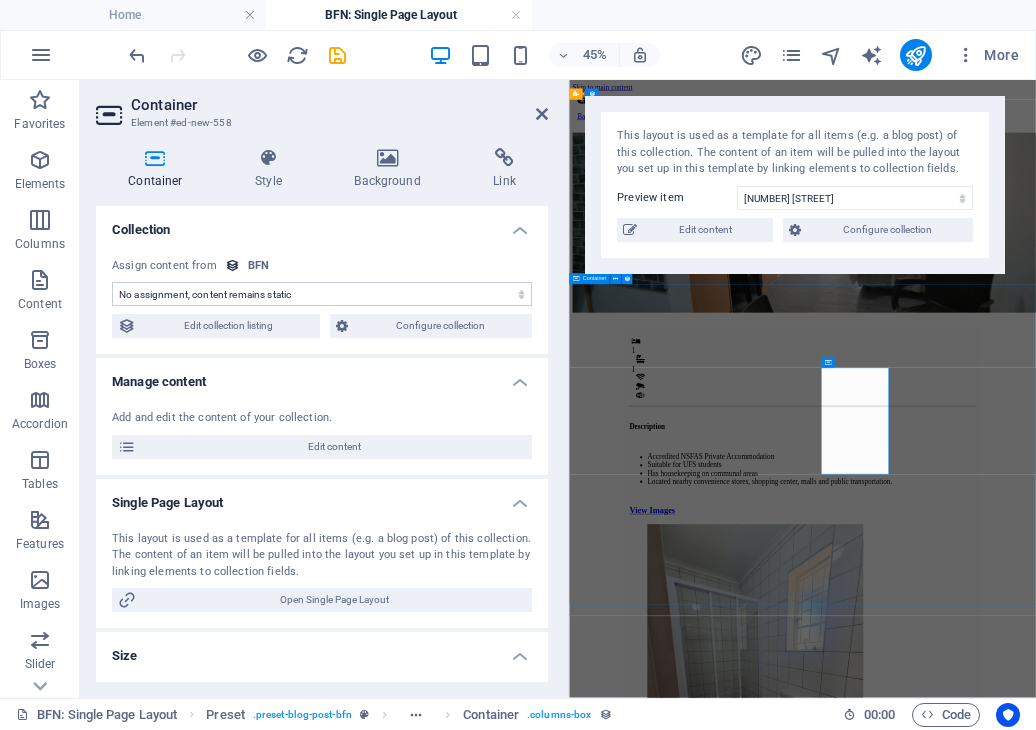 click on "1 1 Description Accredited NSFAS Private Accommodation Suitable for UFS students Has housekeeping on communal areas Located nearby convenience stores, shopping center, malls and public transportation. View Images Monthly Rental R 4,800 Ammenities .fa-secondary{opacity:.4}   Kitchen .fa-secondary{opacity:.4}   Built-in Cupboard .fa-secondary{opacity:.4}   Chair & Desk Drop content here or  Add elements  Paste clipboard    Built-In Cupboard   Panic Button    Alarm System   CCTV Camera Once-off Fees Admin Fee:   500 Key deposit:   200 Download Form" at bounding box center (1087, 1943) 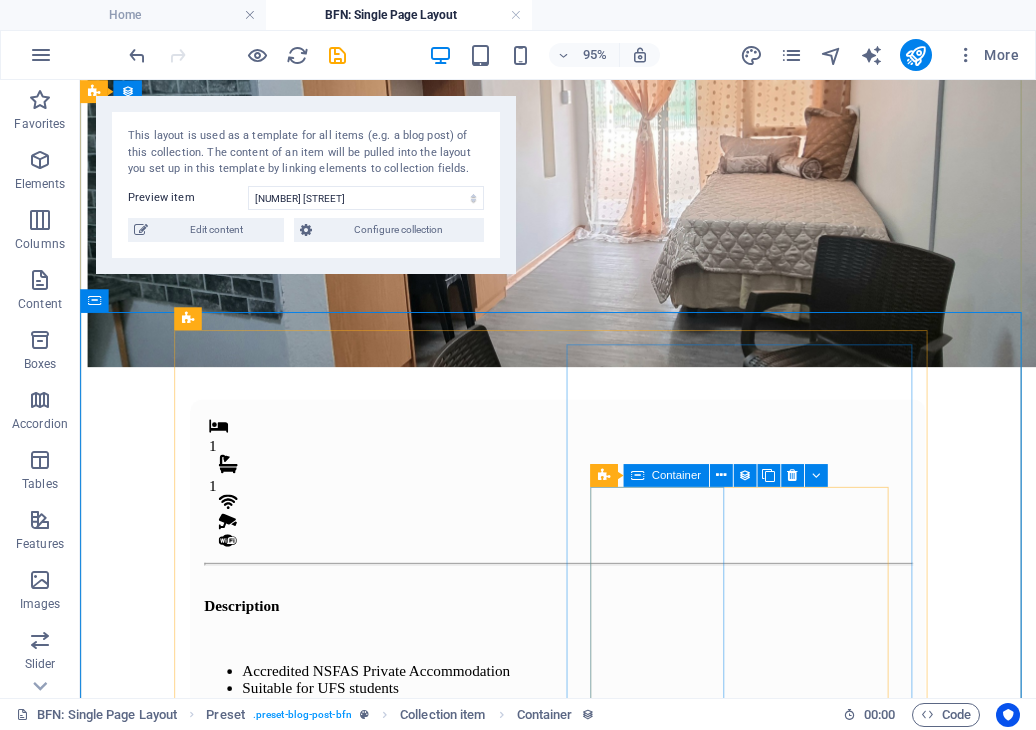 scroll, scrollTop: 219, scrollLeft: 0, axis: vertical 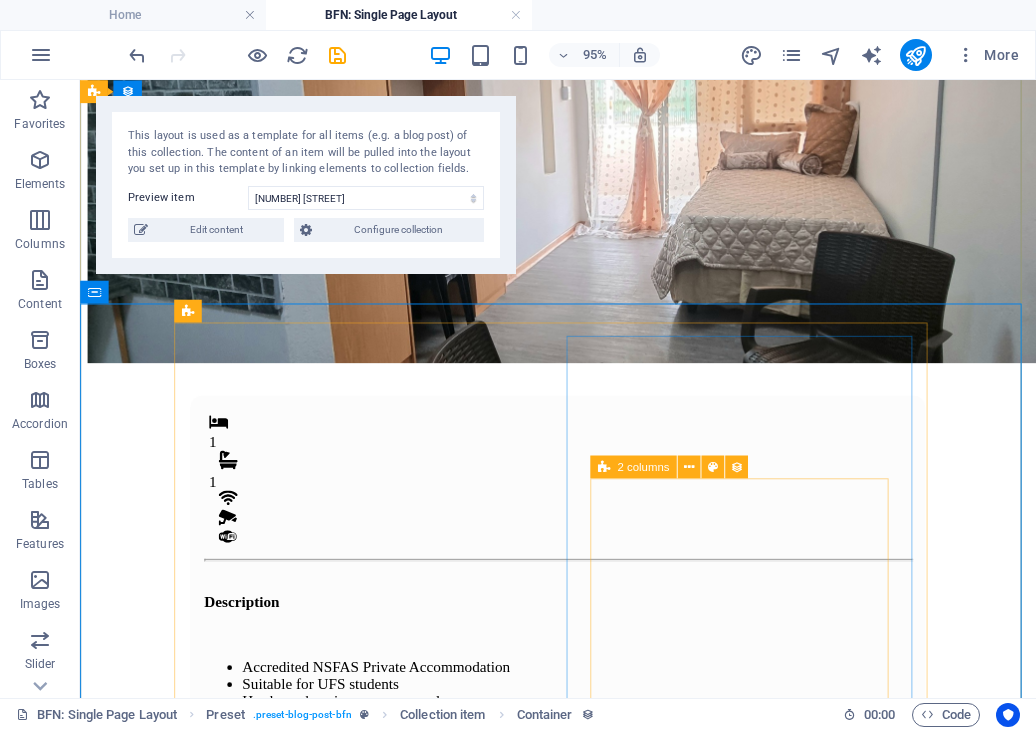 click at bounding box center [603, 467] 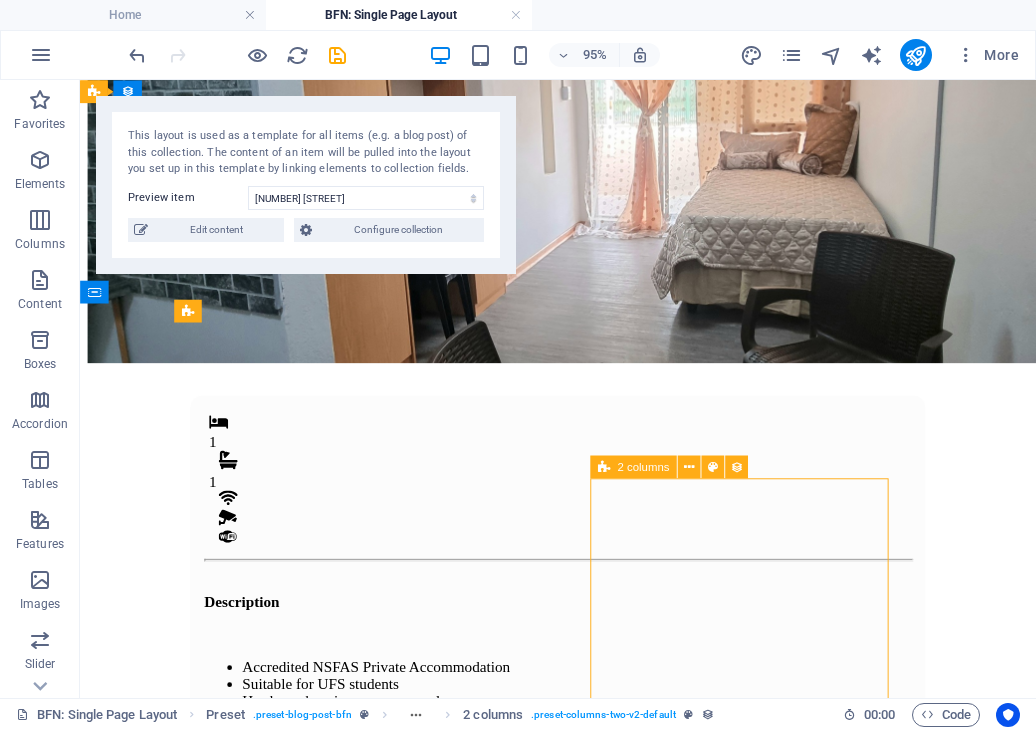 click at bounding box center [603, 467] 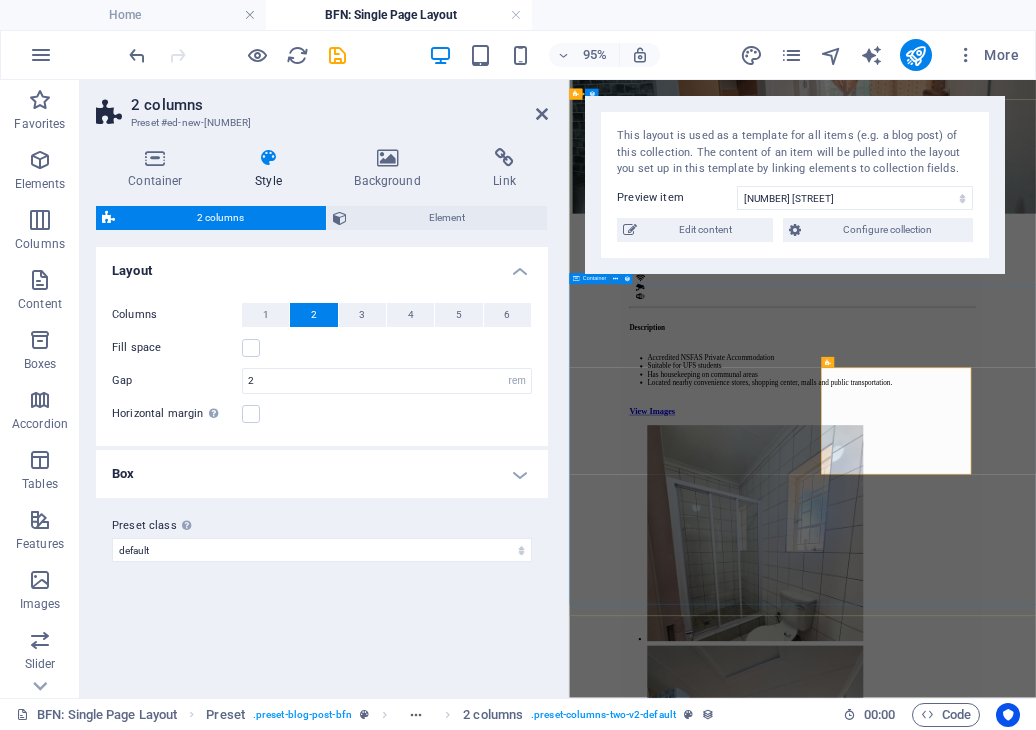 scroll, scrollTop: 0, scrollLeft: 0, axis: both 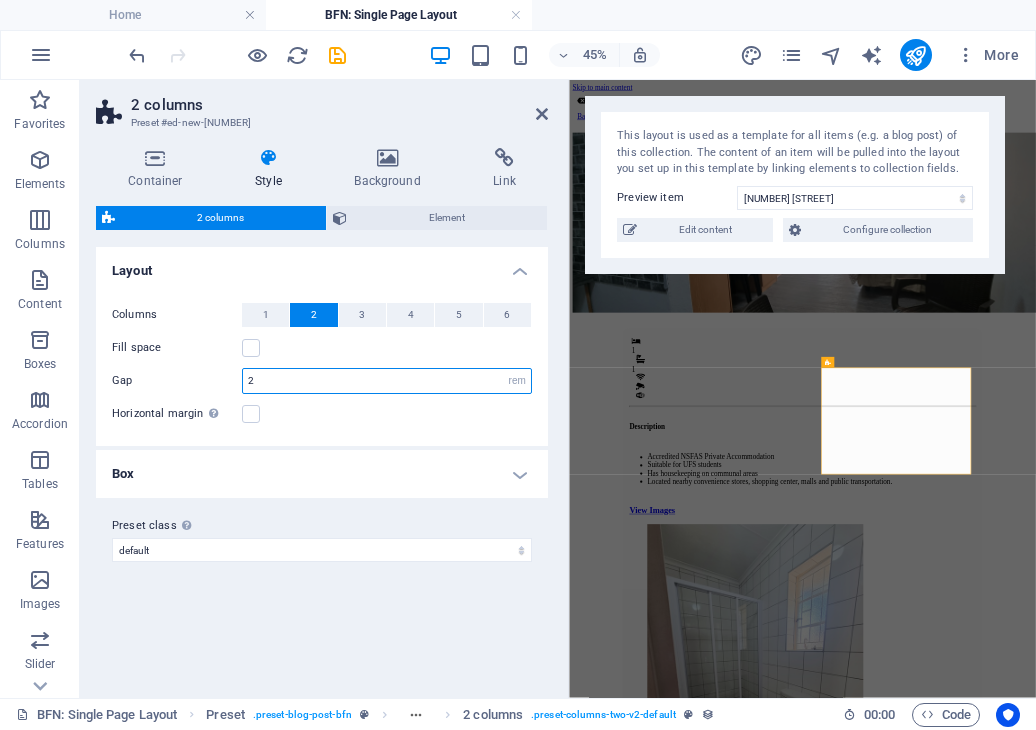 click on "Gap 2 px rem % vw vh" at bounding box center [322, 381] 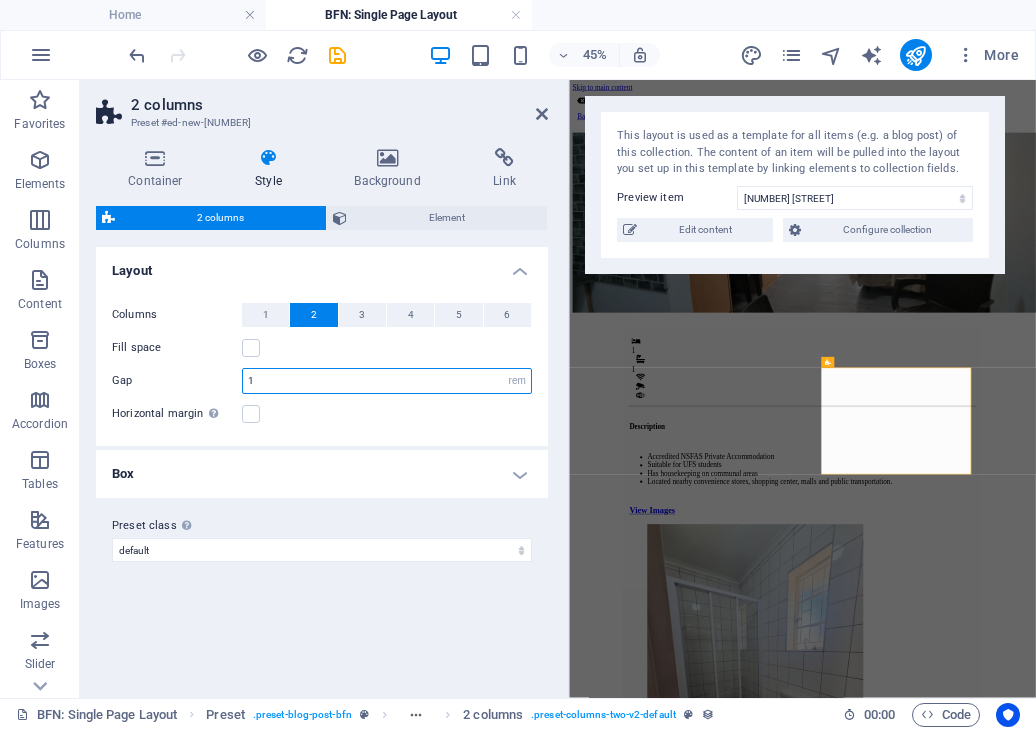 type on "1" 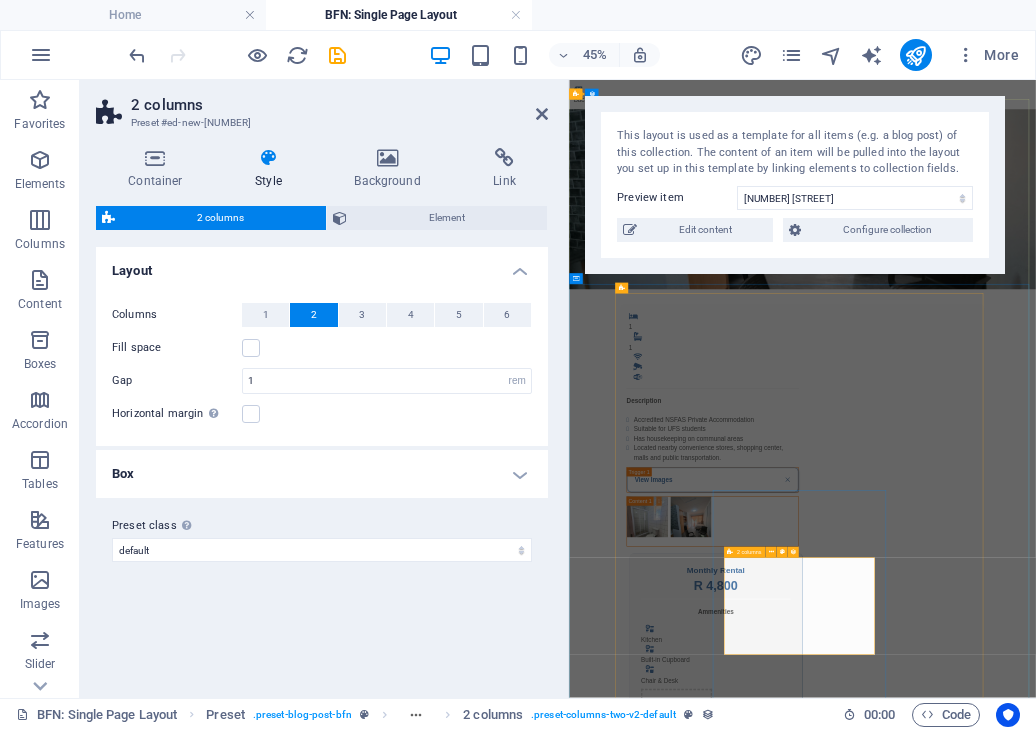 click on ".fa-secondary{opacity:.4}   Kitchen .fa-secondary{opacity:.4}   Built-in Cupboard .fa-secondary{opacity:.4}   Chair & Desk Drop content here or  Add elements  Paste clipboard" at bounding box center (895, 1456) 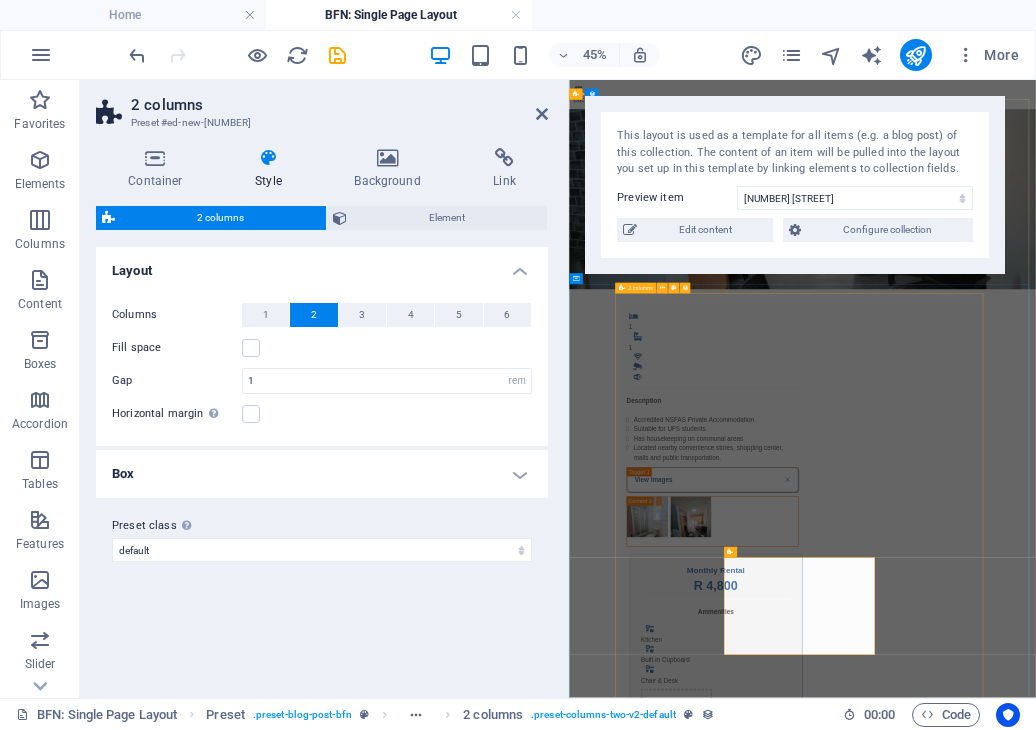 click on "1 1 Description Accredited NSFAS Private Accommodation Suitable for UFS students Has housekeeping on communal areas Located nearby convenience stores, shopping center, malls and public transportation. View Images Monthly Rental R 4,800 Ammenities .fa-secondary{opacity:.4}   Kitchen .fa-secondary{opacity:.4}   Built-in Cupboard .fa-secondary{opacity:.4}   Chair & Desk Drop content here or  Add elements  Paste clipboard    Built-In Cupboard   Panic Button    Alarm System   CCTV Camera Once-off Fees Admin Fee:   500 Key deposit:   200 Download Form" at bounding box center [1087, 1307] 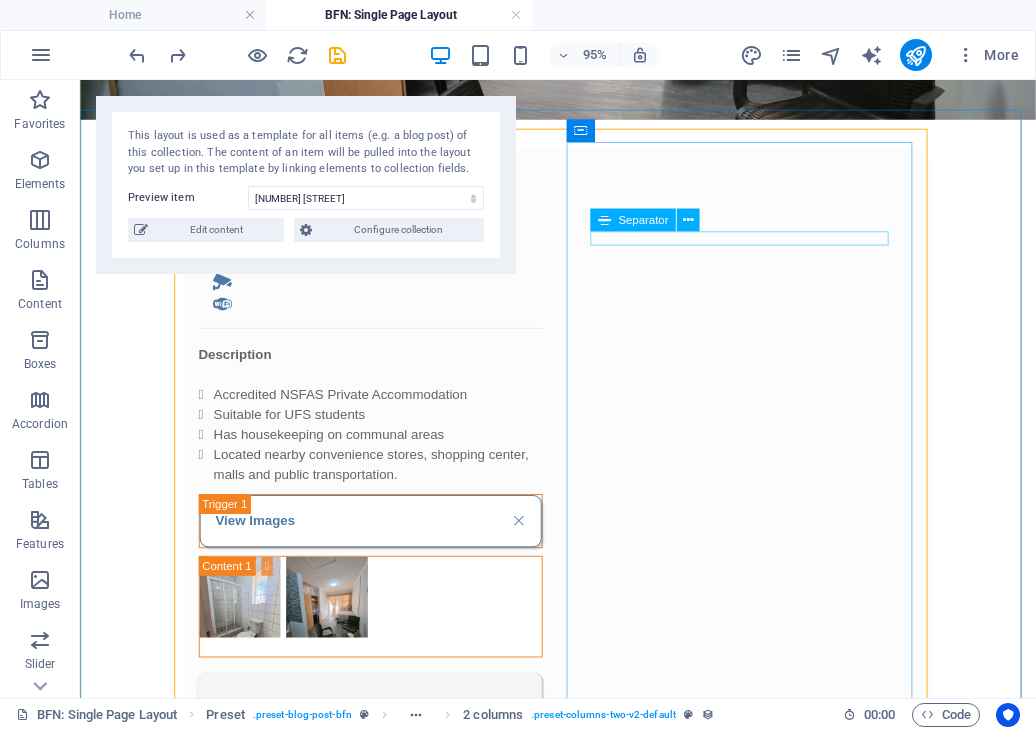 scroll, scrollTop: 421, scrollLeft: 0, axis: vertical 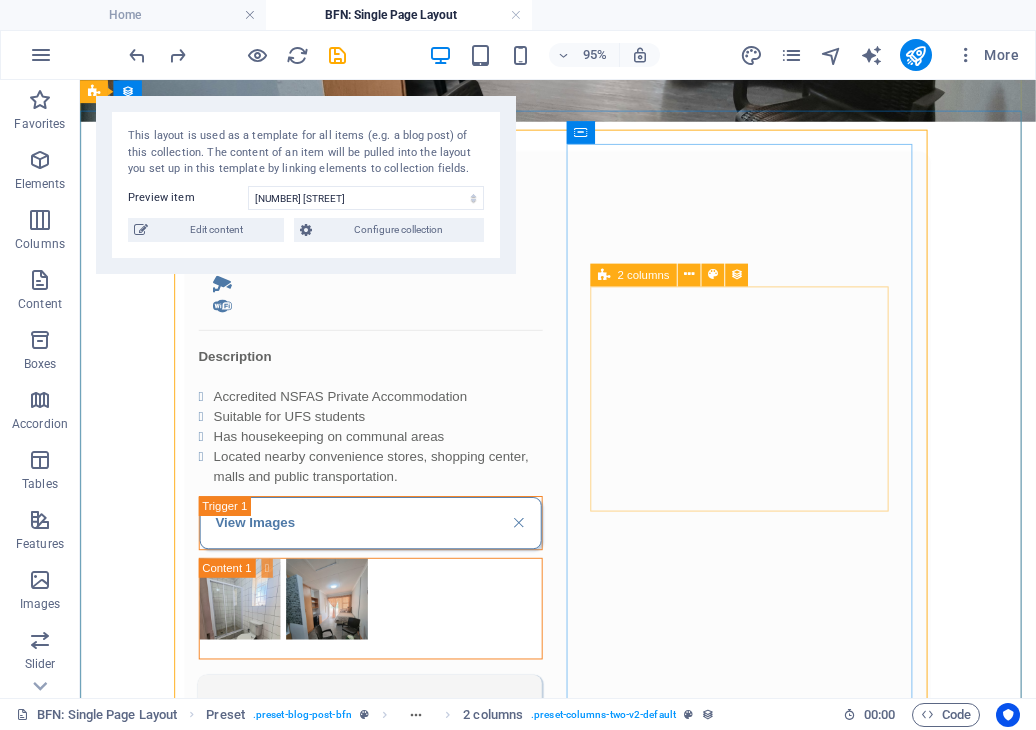 click on ".fa-secondary{opacity:.4}   Kitchen .fa-secondary{opacity:.4}   Built-in Cupboard .fa-secondary{opacity:.4}   Chair & Desk Drop content here or  Add elements  Paste clipboard" at bounding box center (385, 1054) 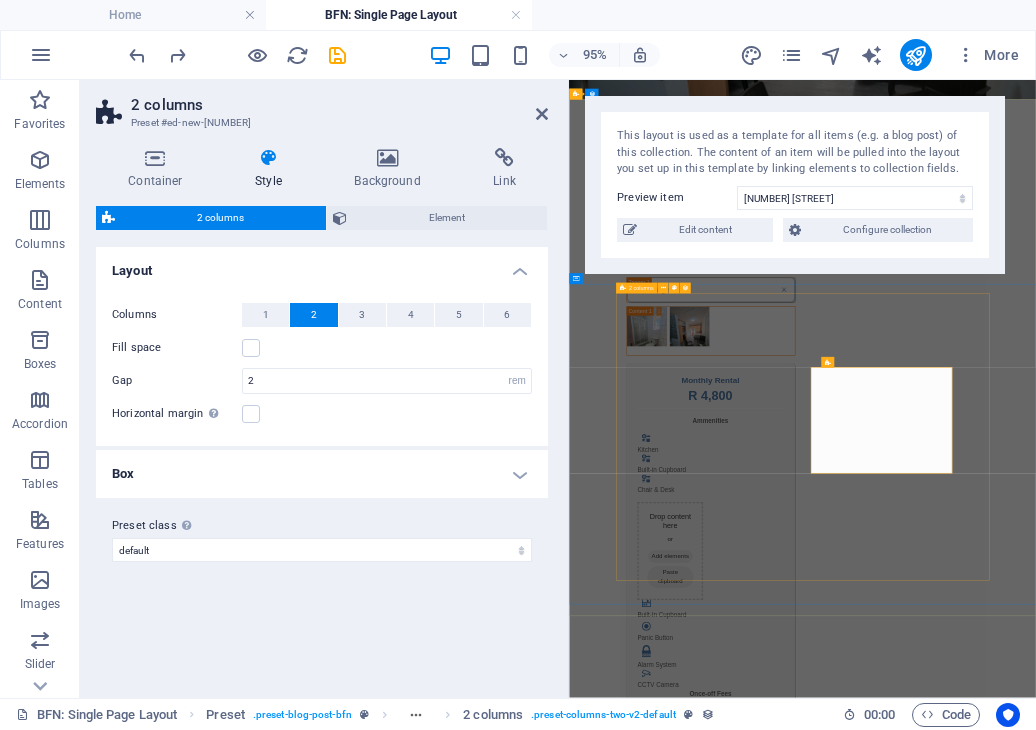 scroll, scrollTop: 0, scrollLeft: 0, axis: both 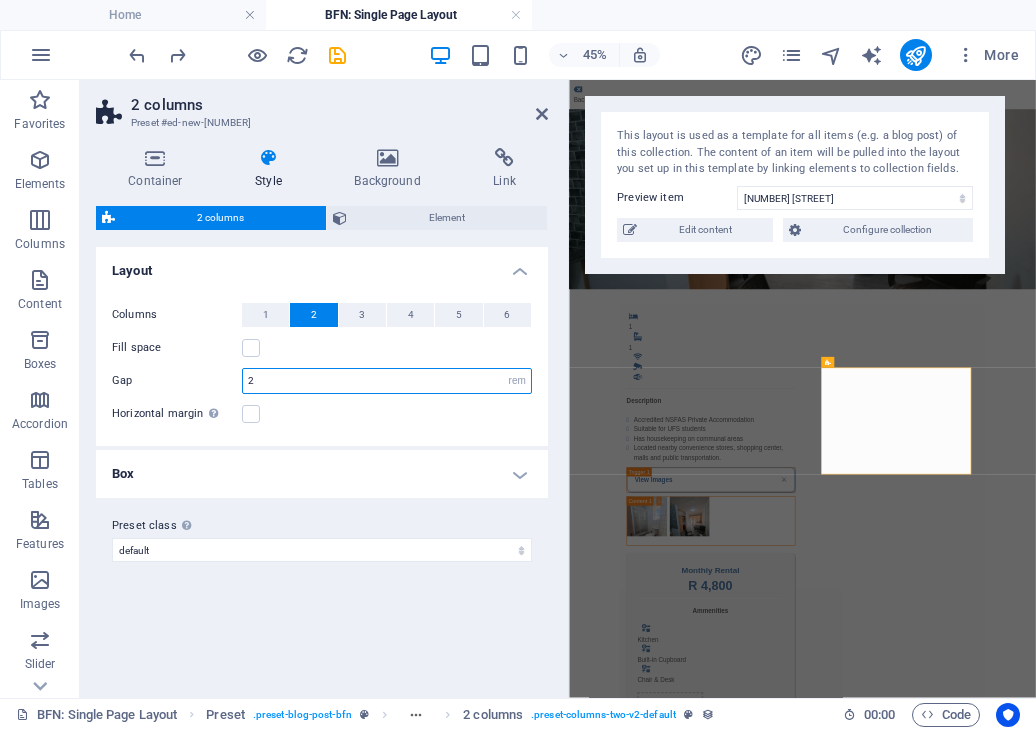 drag, startPoint x: 277, startPoint y: 380, endPoint x: 233, endPoint y: 378, distance: 44.04543 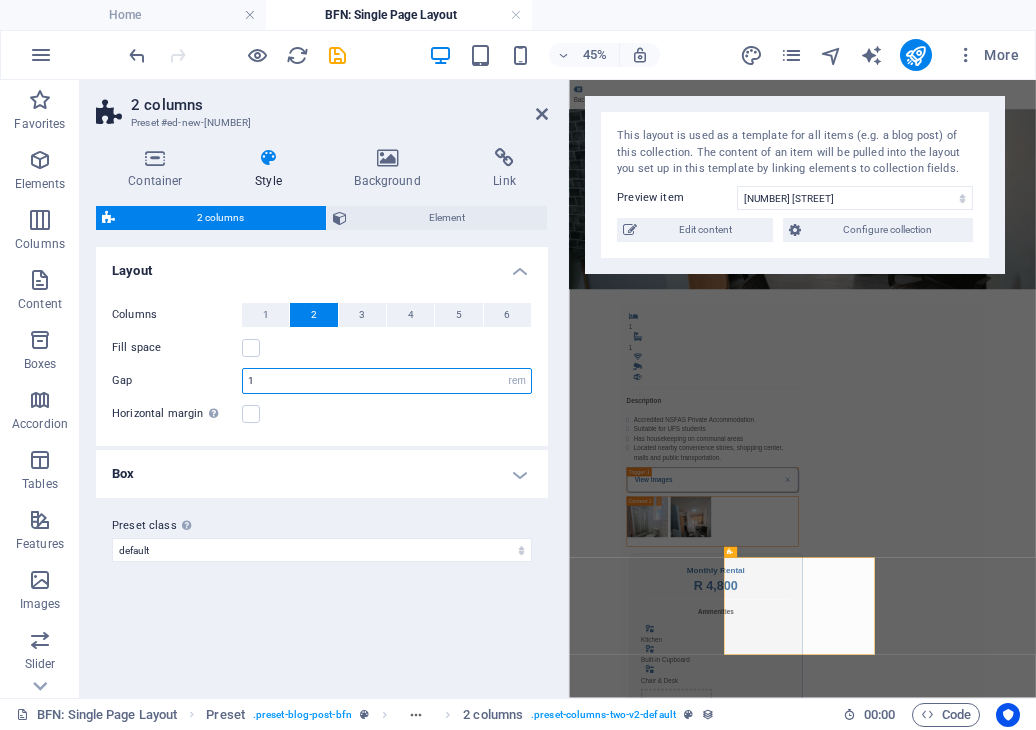 drag, startPoint x: 280, startPoint y: 384, endPoint x: 196, endPoint y: 392, distance: 84.38009 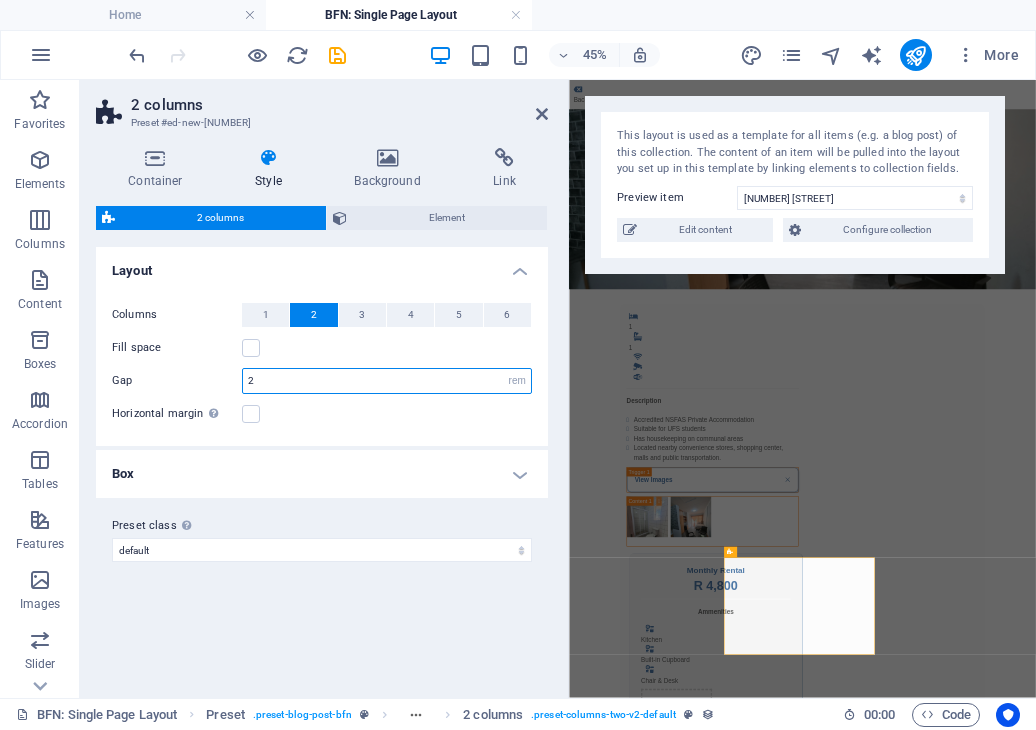 type on "2" 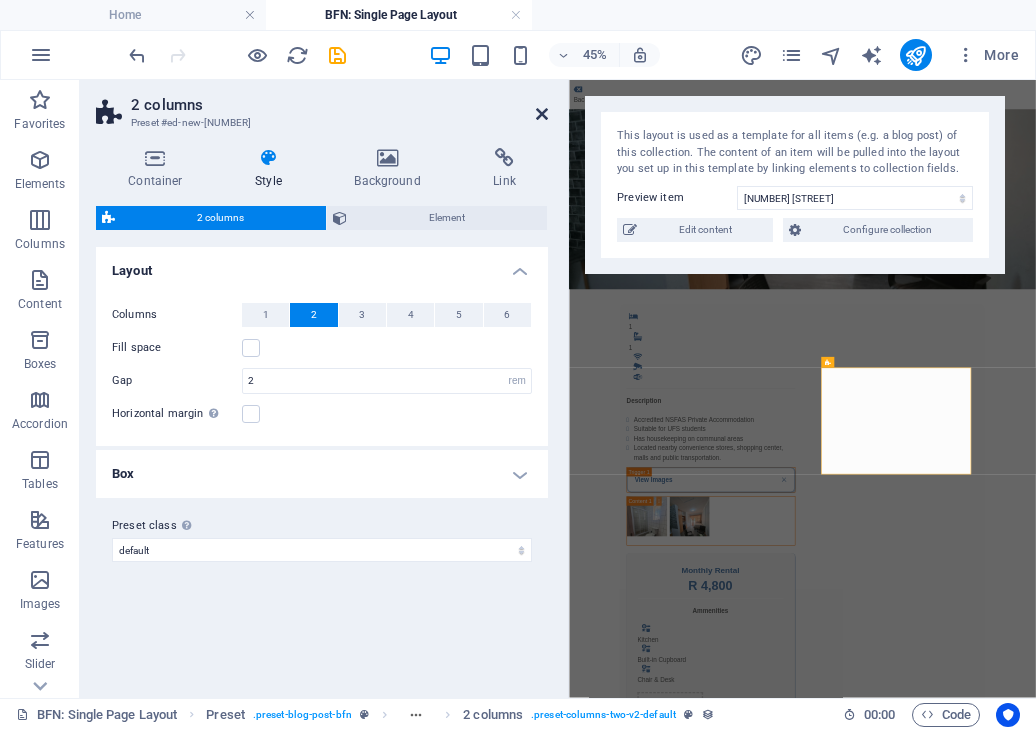 click at bounding box center (542, 114) 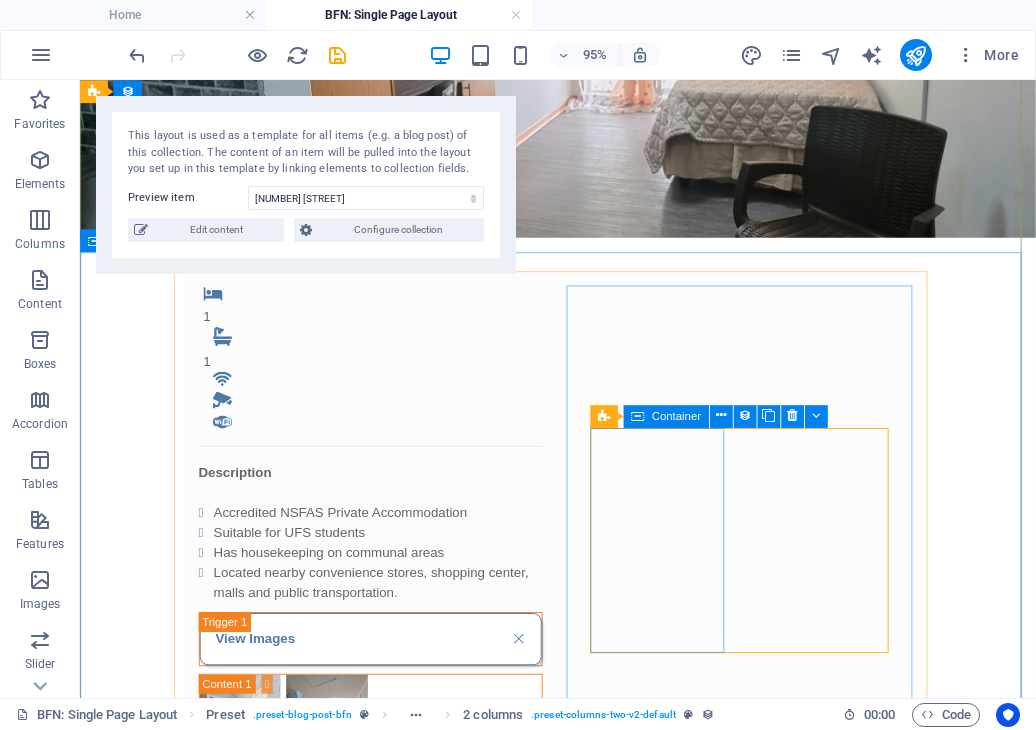 scroll, scrollTop: 308, scrollLeft: 0, axis: vertical 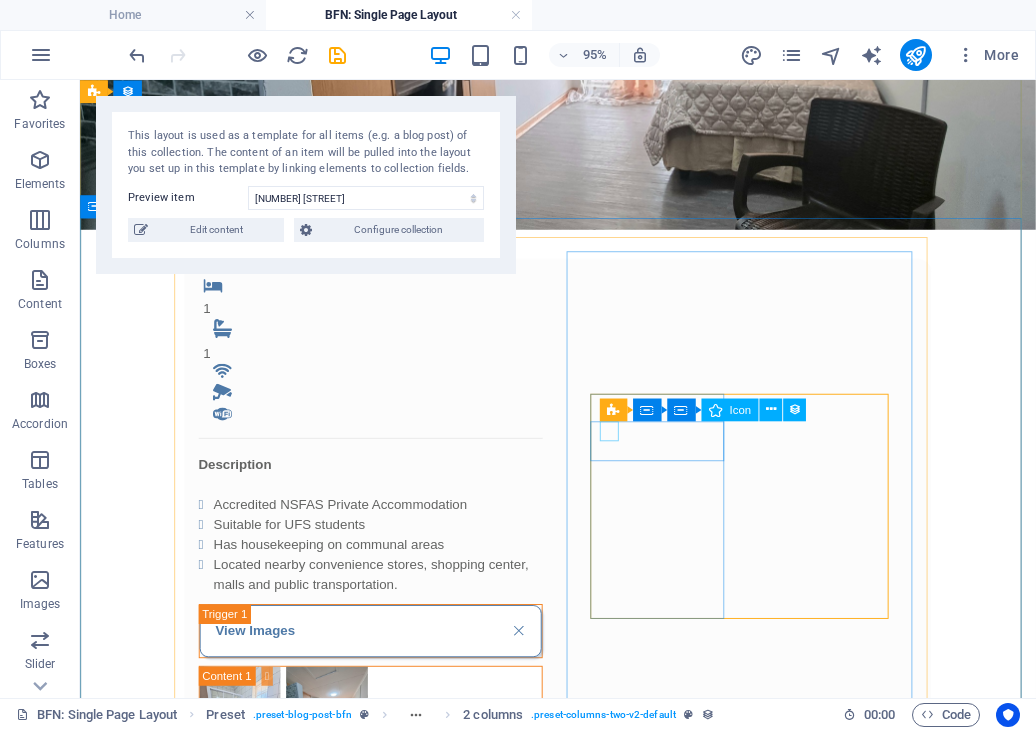 click on ".fa-secondary{opacity:.4}" at bounding box center (304, 1034) 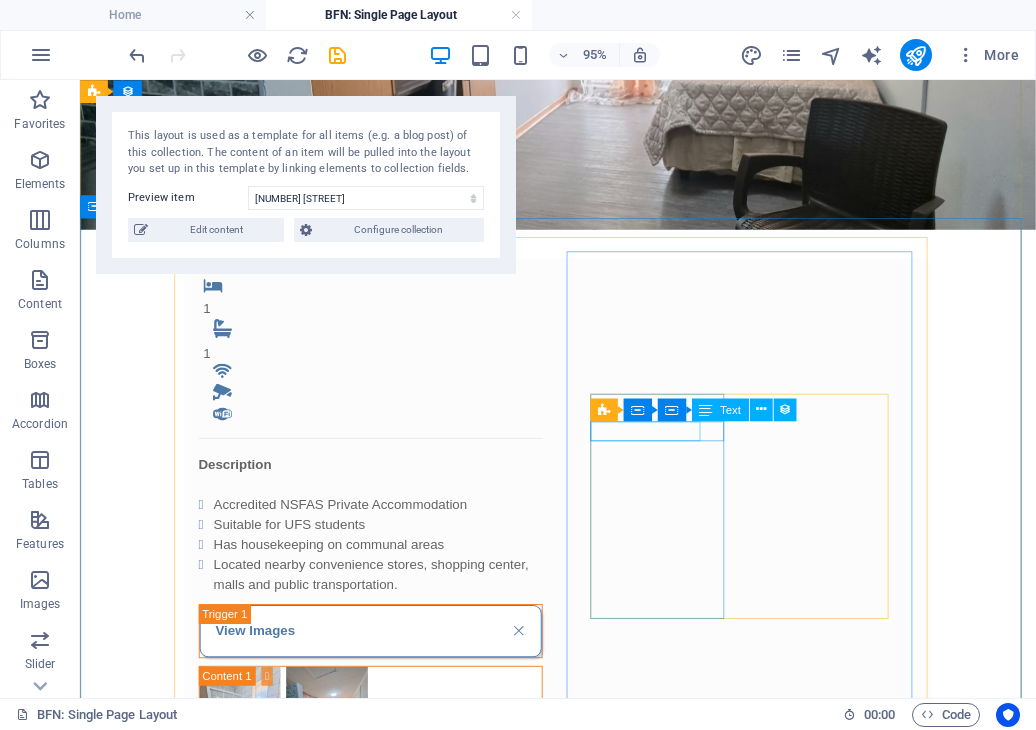click on "Built-in Cupboard" at bounding box center (299, 1032) 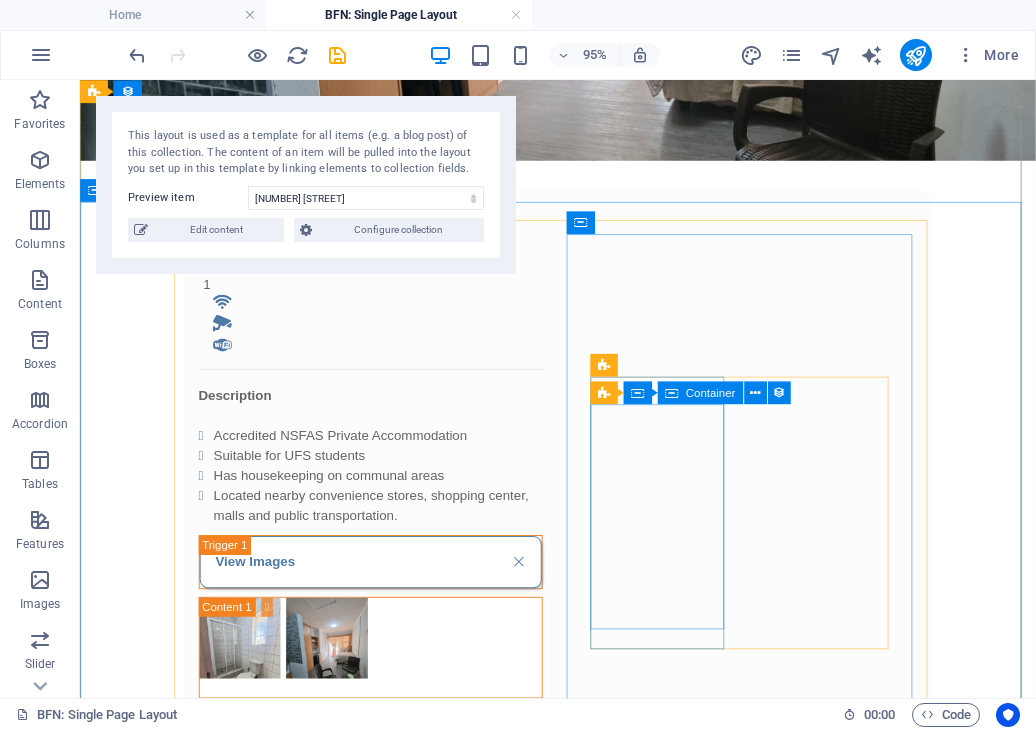 scroll, scrollTop: 380, scrollLeft: 0, axis: vertical 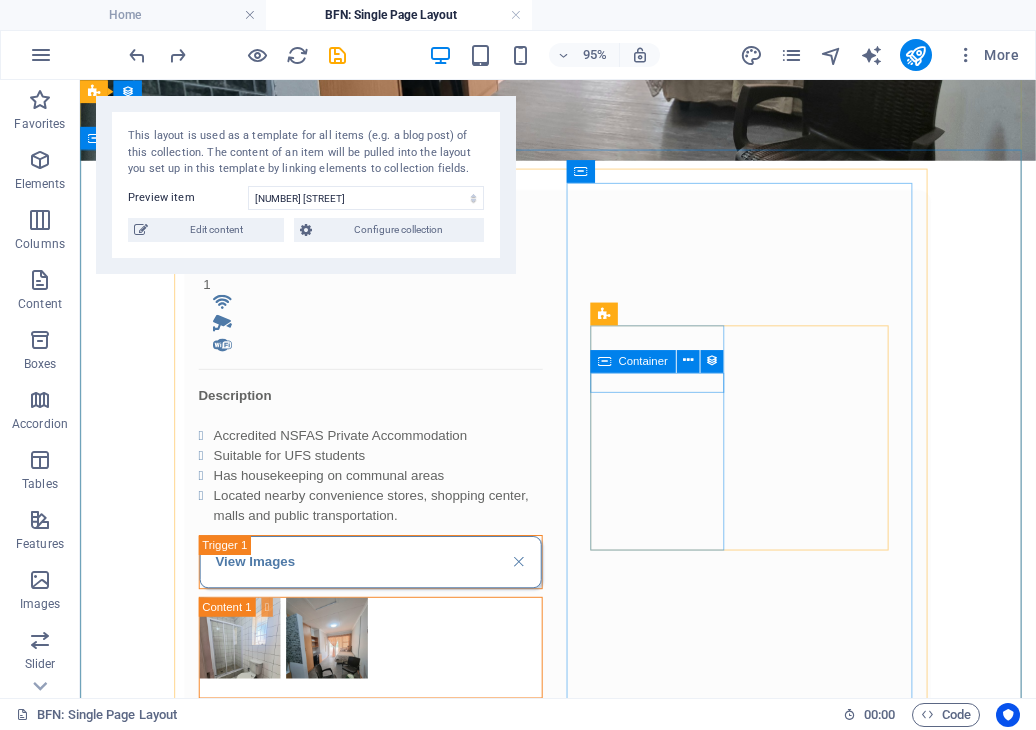 click at bounding box center (603, 361) 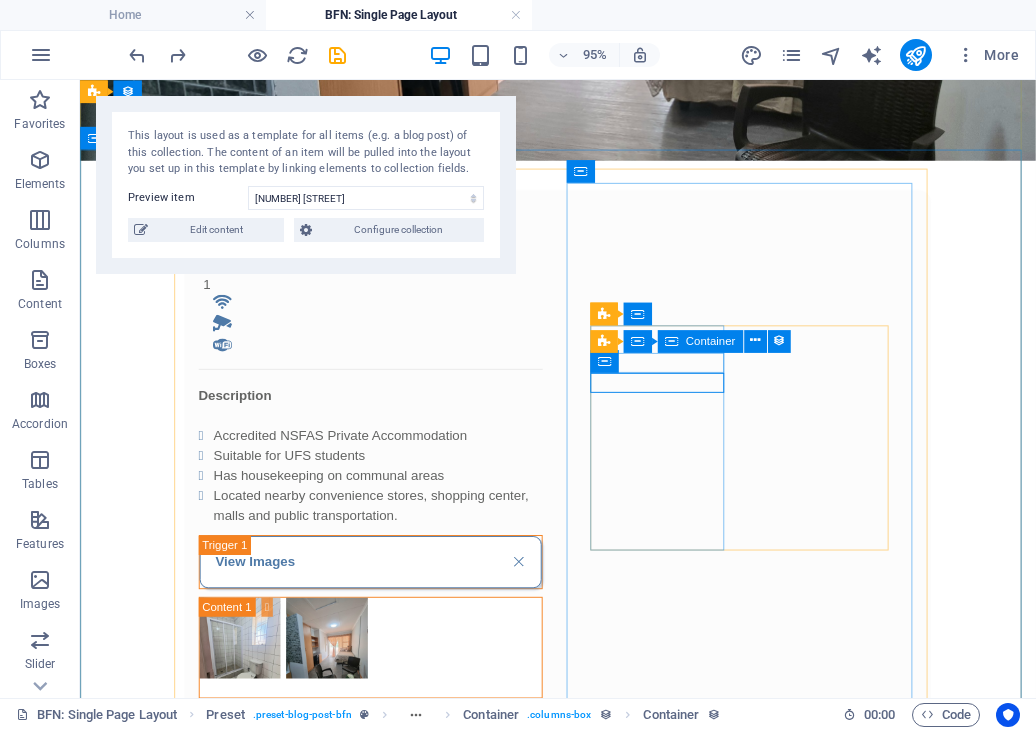 click on "Built-in Cupboard" at bounding box center (299, 960) 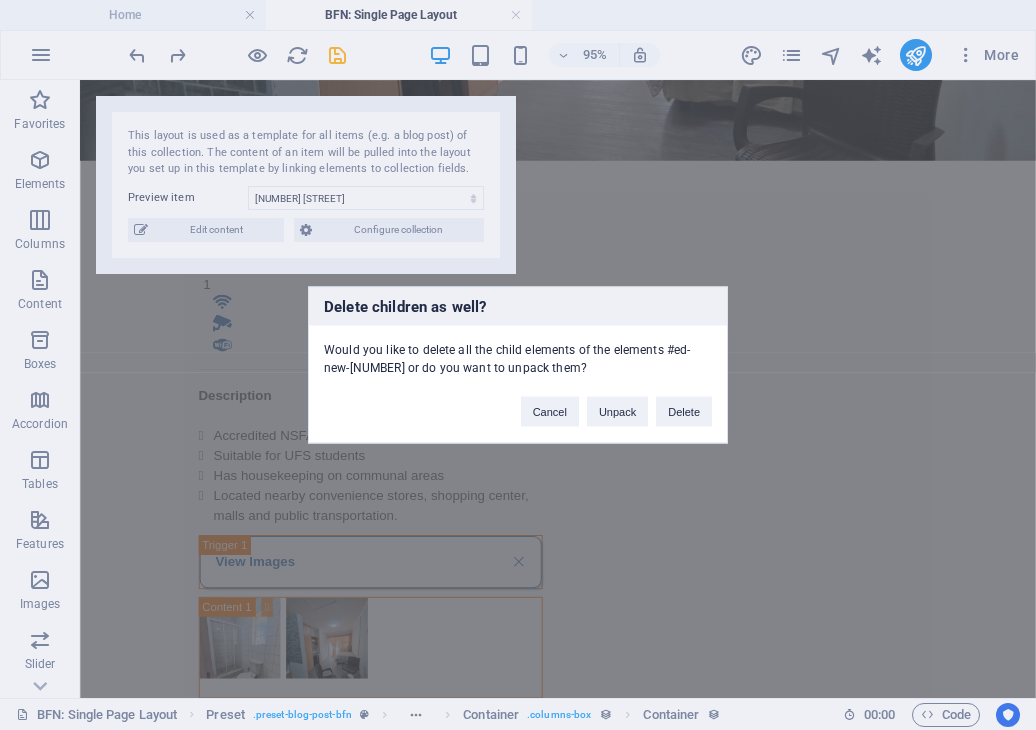 type 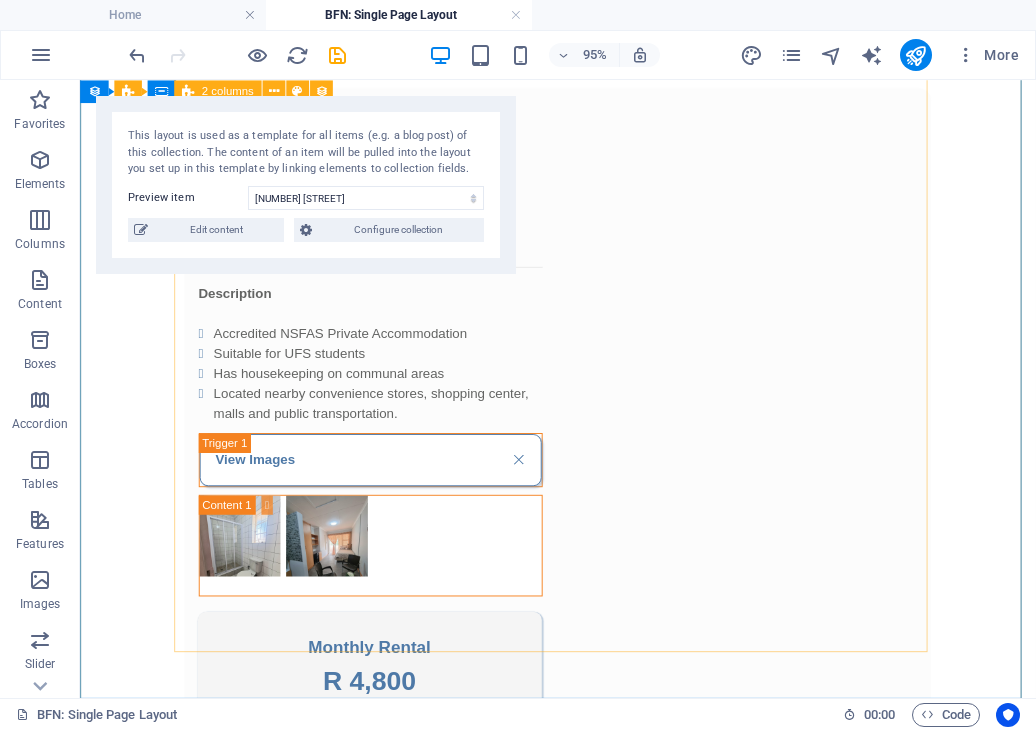 scroll, scrollTop: 536, scrollLeft: 0, axis: vertical 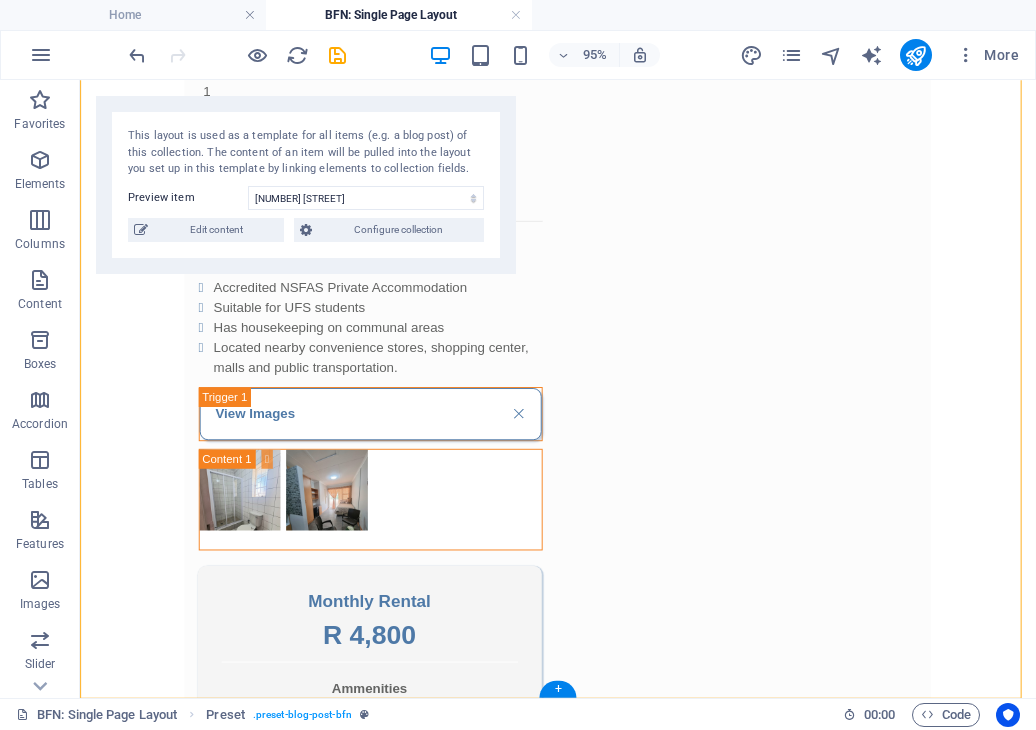 drag, startPoint x: 705, startPoint y: 432, endPoint x: 730, endPoint y: 446, distance: 28.653097 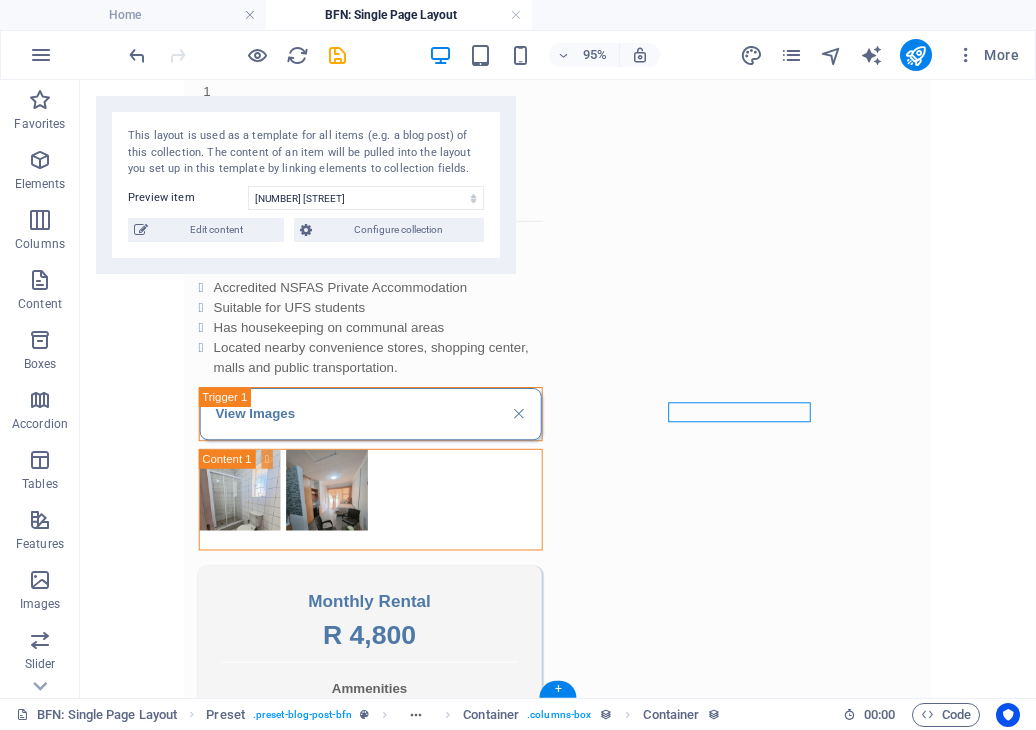 drag, startPoint x: 703, startPoint y: 427, endPoint x: 853, endPoint y: 225, distance: 251.60286 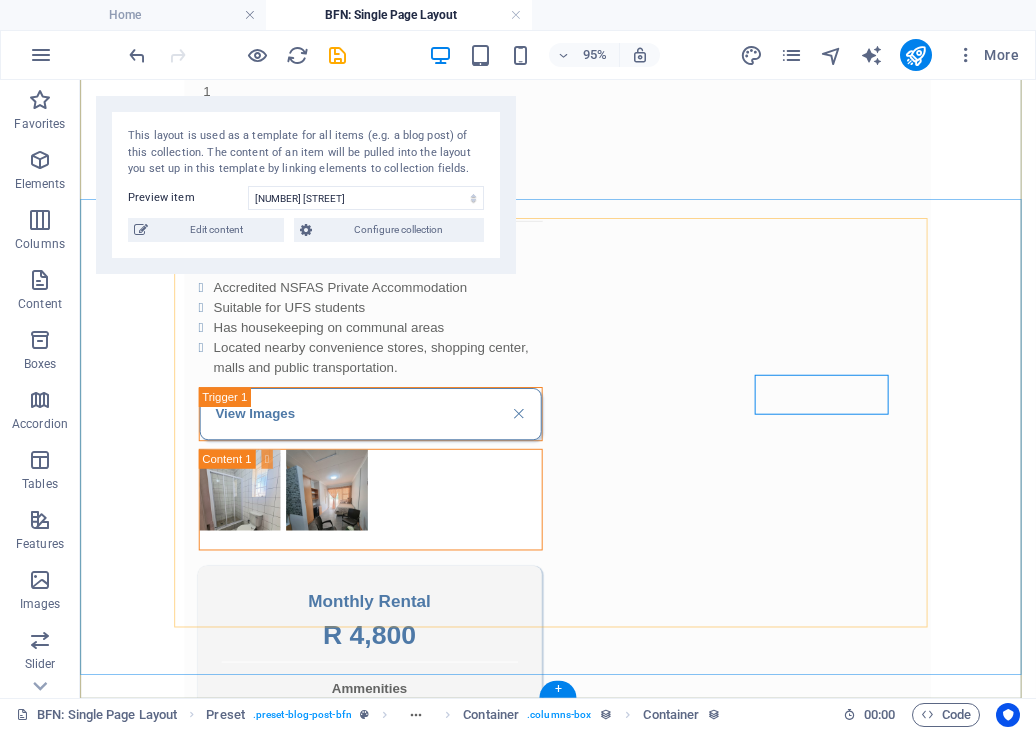 scroll, scrollTop: 328, scrollLeft: 0, axis: vertical 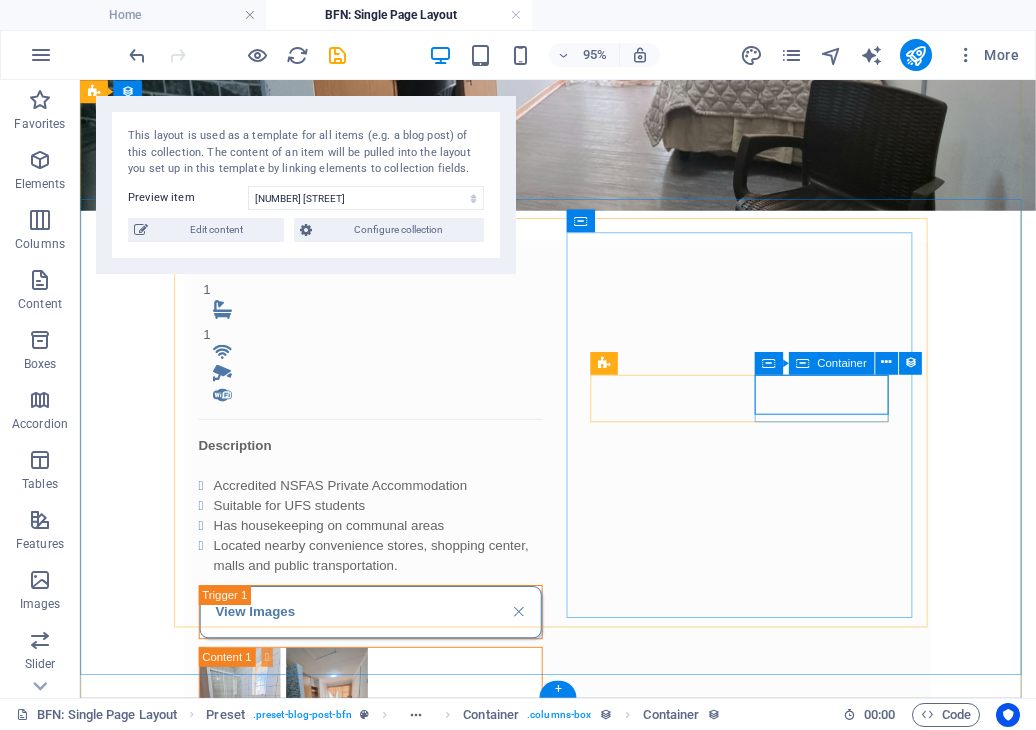 click on "Built-In Cupboard" at bounding box center (299, 1084) 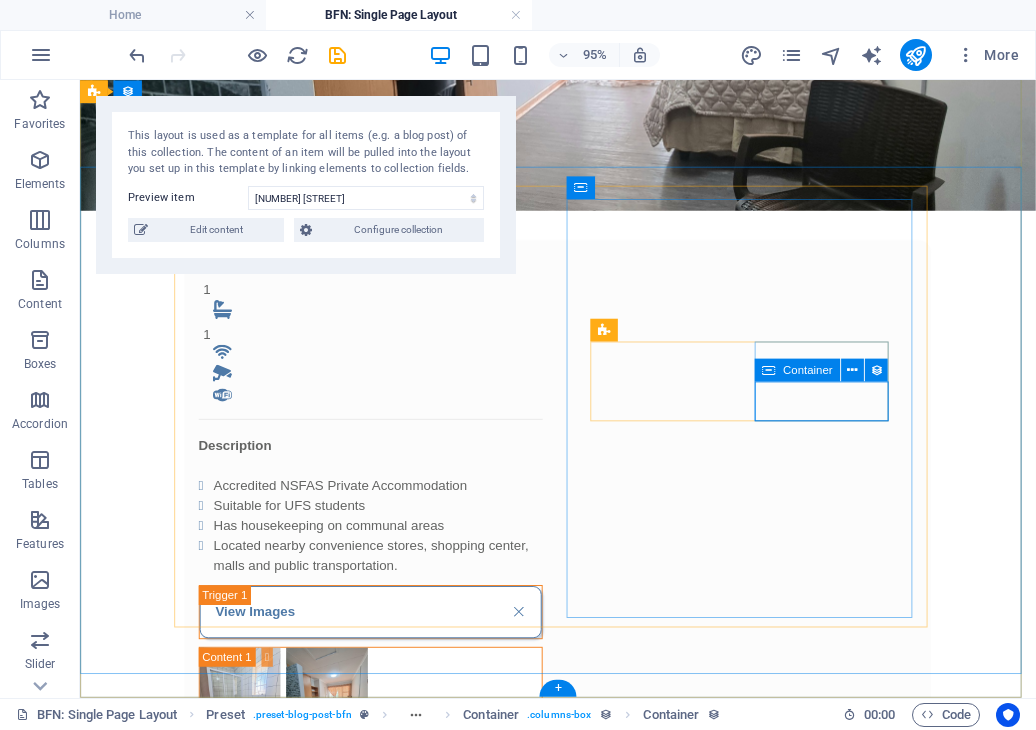scroll, scrollTop: 363, scrollLeft: 0, axis: vertical 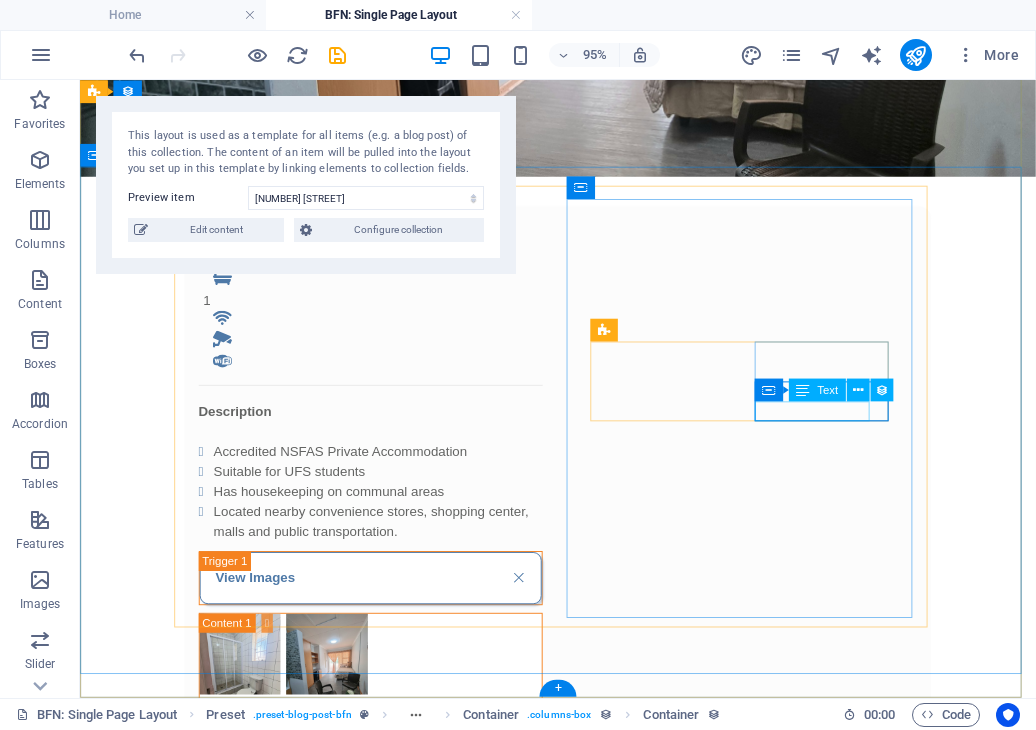 click on "Built-In Cupboard" at bounding box center [299, 1103] 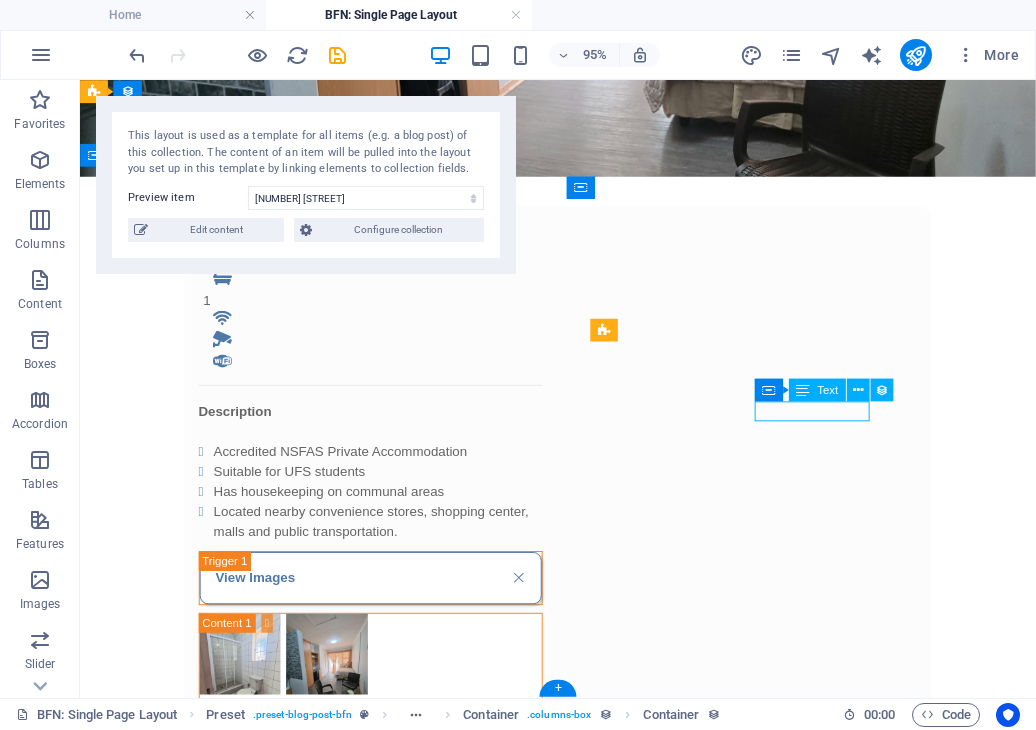 click on "Built-In Cupboard" at bounding box center (299, 1103) 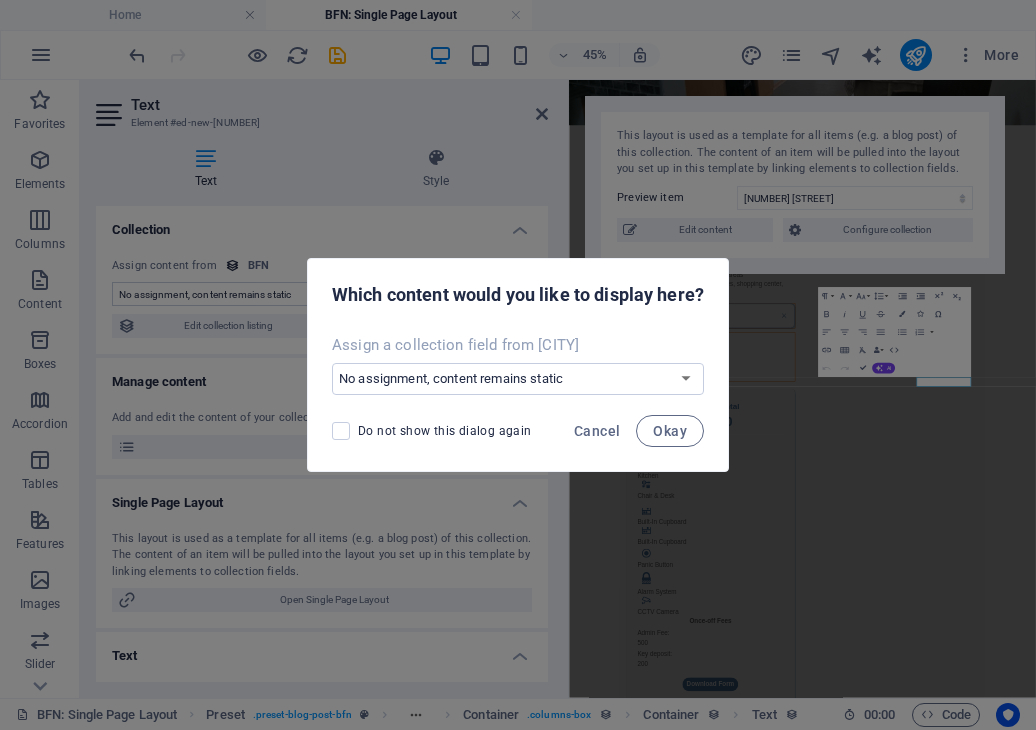scroll, scrollTop: 0, scrollLeft: 0, axis: both 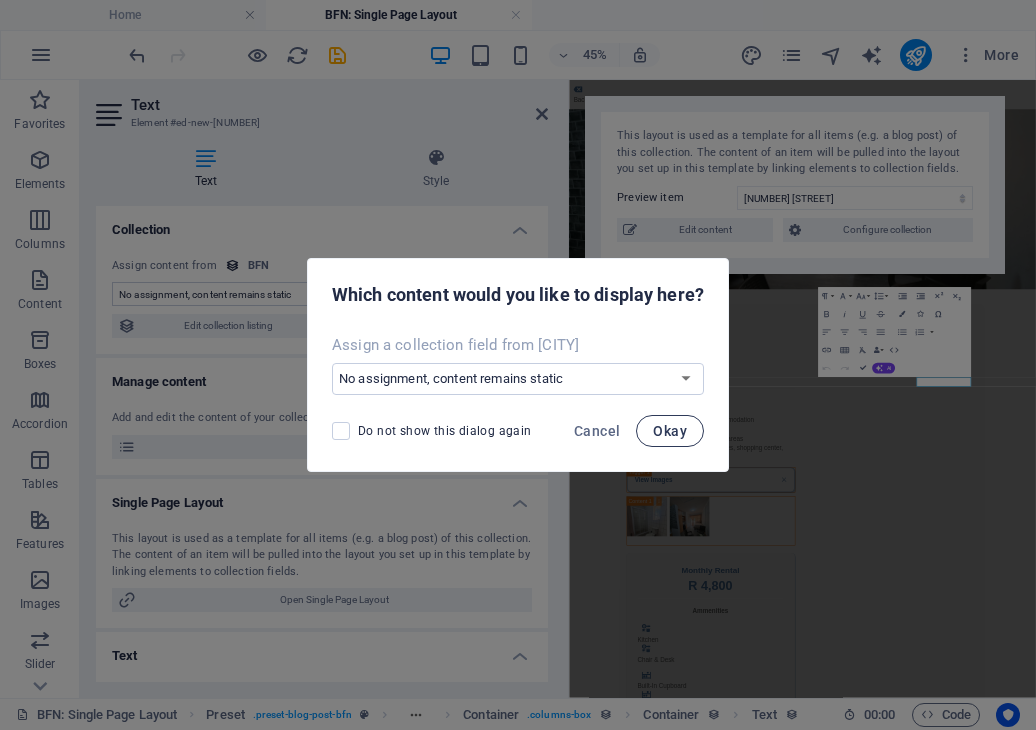 click on "Okay" at bounding box center [670, 431] 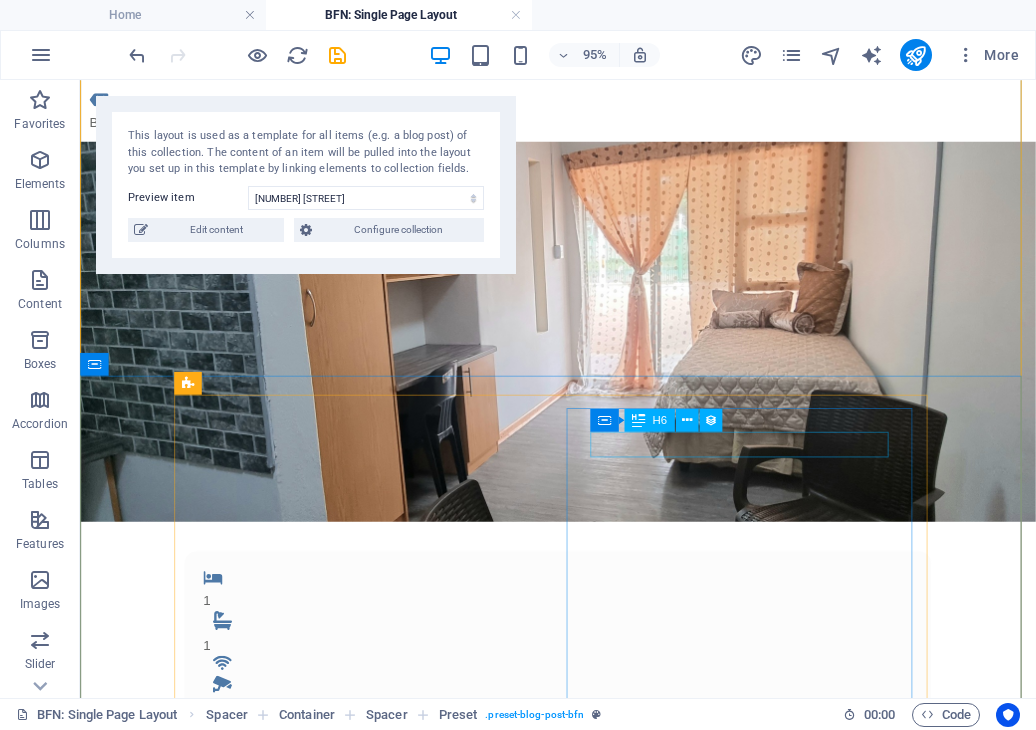 scroll, scrollTop: 363, scrollLeft: 0, axis: vertical 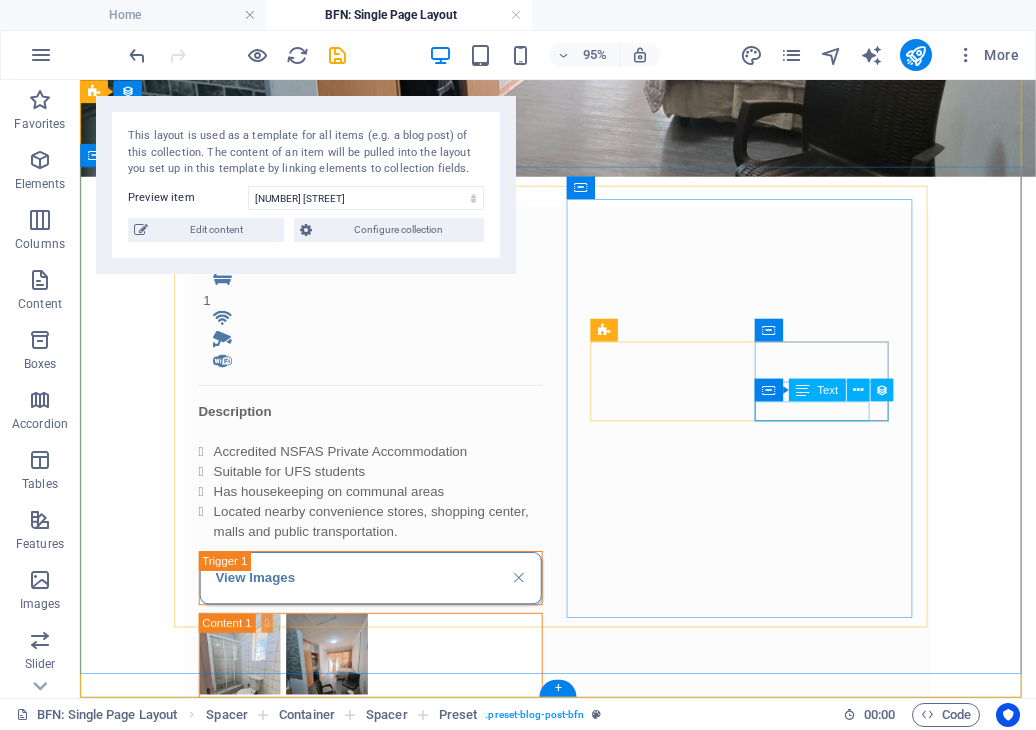 click on "Built-In Cupboard" at bounding box center [299, 1103] 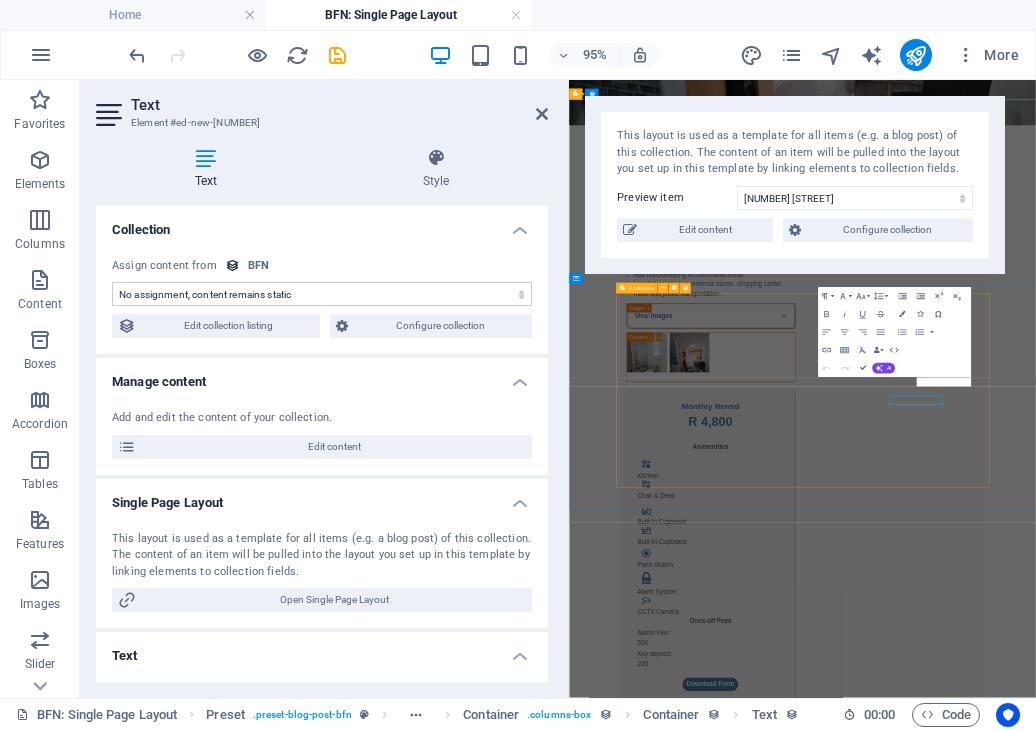 click on "1 1 Description Accredited NSFAS Private Accommodation Suitable for UFS students Has housekeeping on communal areas Located nearby convenience stores, shopping center, malls and public transportation. View Images Monthly Rental R 4,800 Ammenities .fa-secondary{opacity:.4}   Kitchen .fa-secondary{opacity:.4}   Chair & Desk    Built-In Cupboard    Built-In Cupboard   Panic Button    Alarm System   CCTV Camera Once-off Fees Admin Fee:   500 Key deposit:   200 Download Form" at bounding box center [1087, 844] 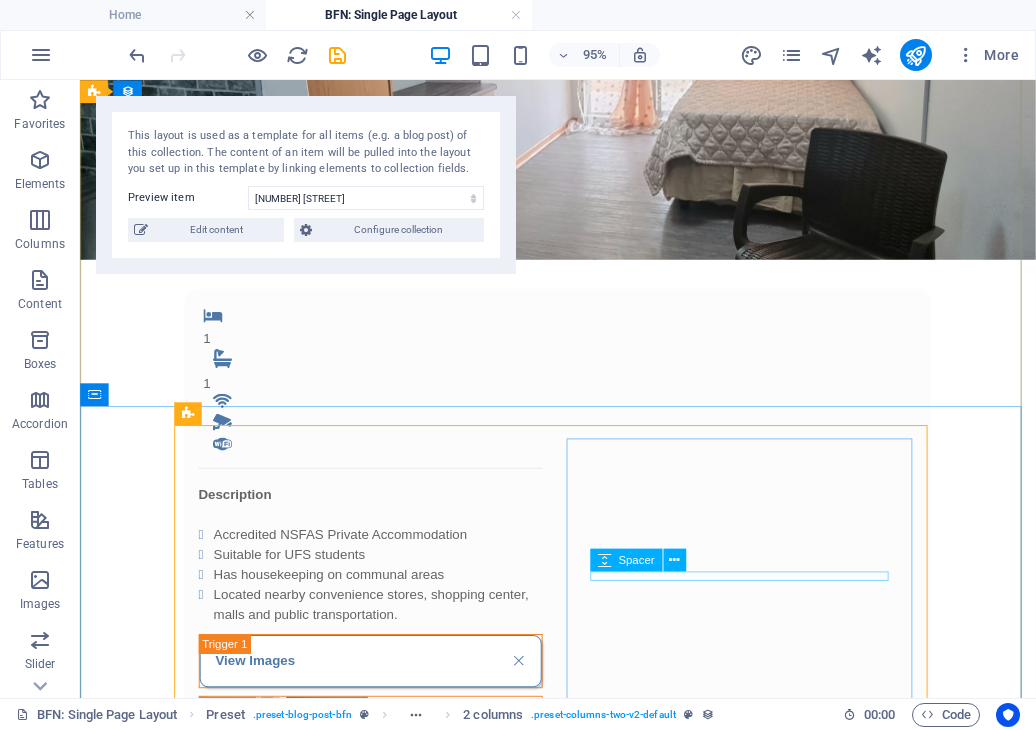 scroll, scrollTop: 284, scrollLeft: 0, axis: vertical 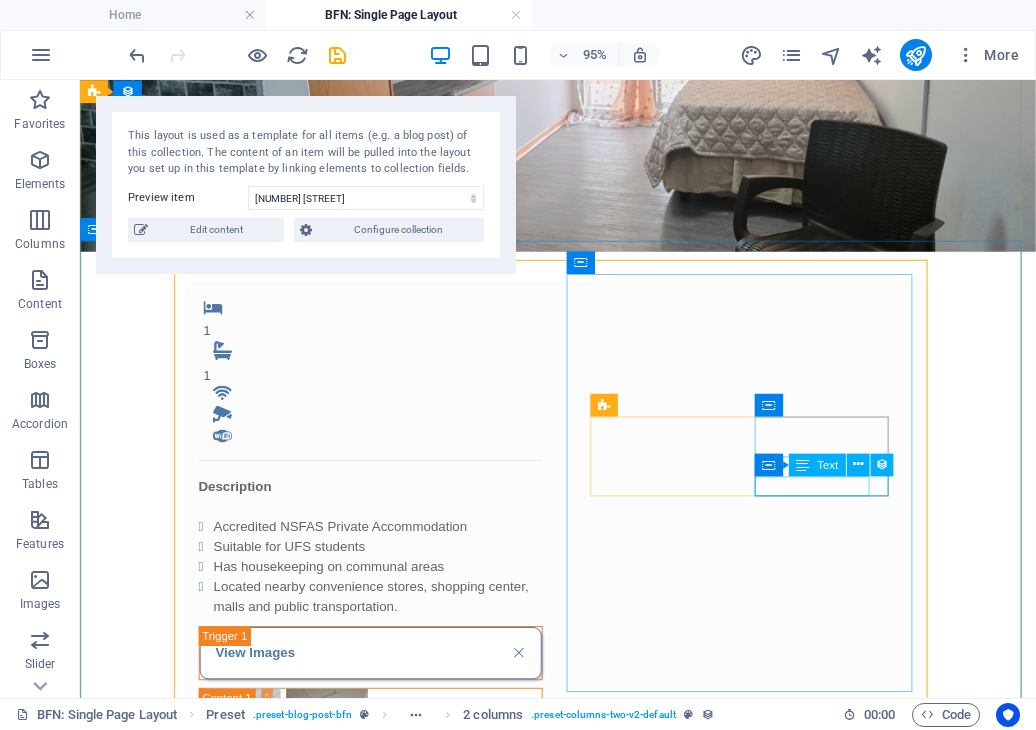 click on "Built-In Cupboard" at bounding box center [299, 1182] 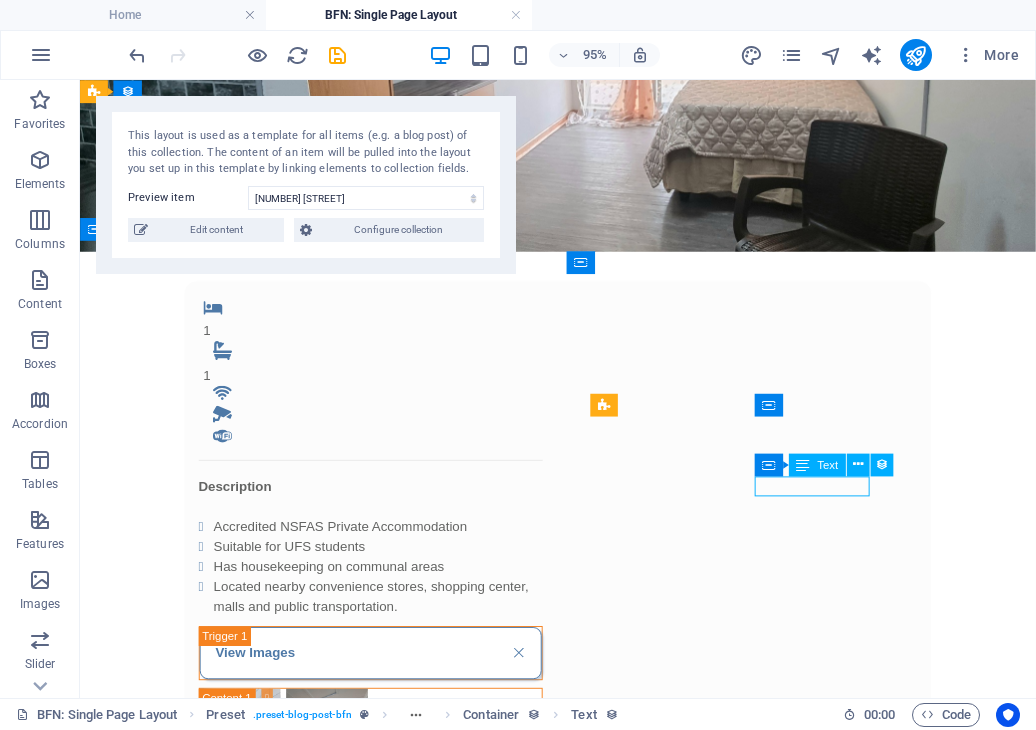 click on "Built-In Cupboard" at bounding box center [299, 1182] 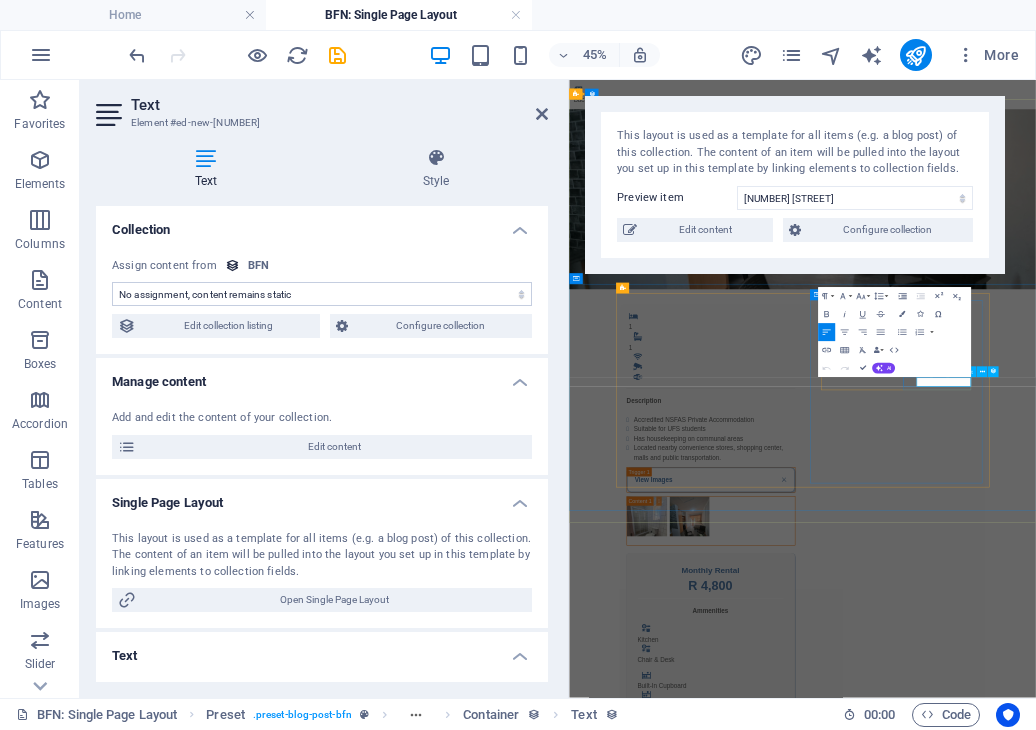 click on "Built-In Cupboard" at bounding box center [794, 1470] 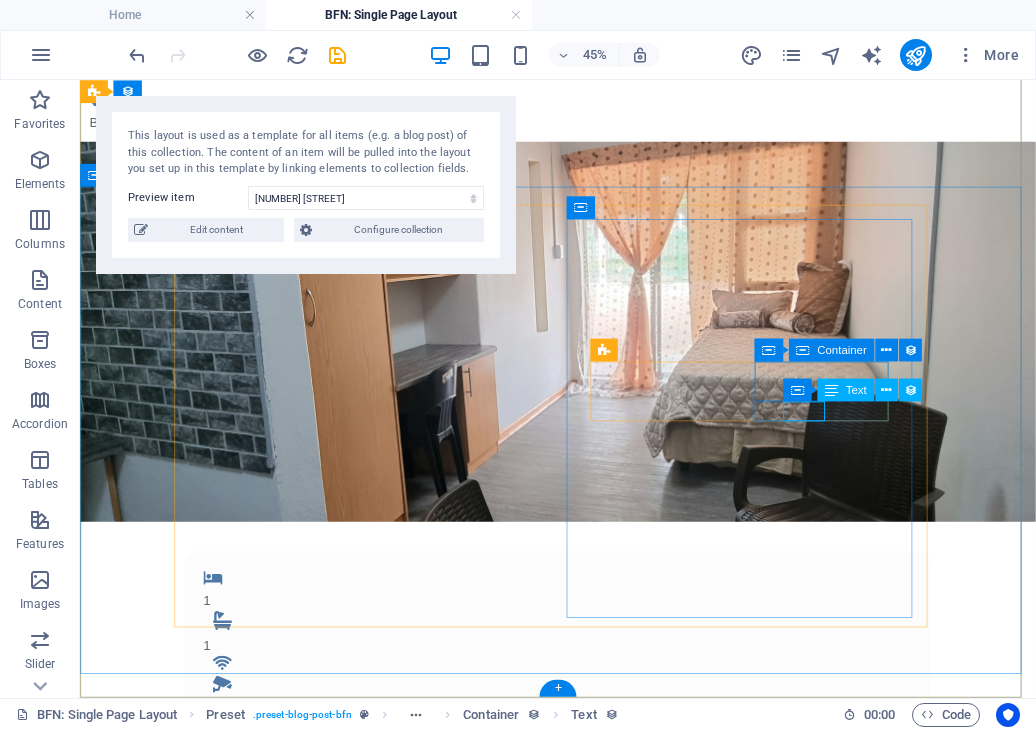 scroll, scrollTop: 342, scrollLeft: 0, axis: vertical 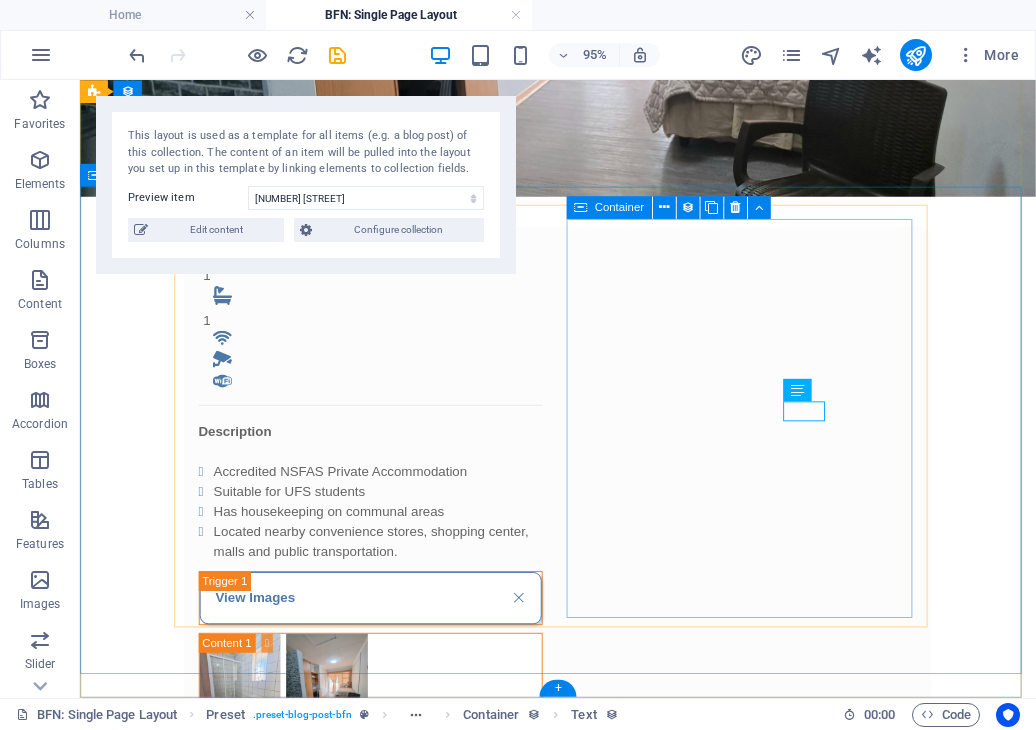 click on "Monthly Rental R 4,800 Ammenities .fa-secondary{opacity:.4}   Kitchen .fa-secondary{opacity:.4}   Chair & Desk    Built-In Cupboard   Alarm   Panic Button    Alarm System   CCTV Camera Once-off Fees Admin Fee:   500 Key deposit:   200 Download Form" at bounding box center [385, 1133] 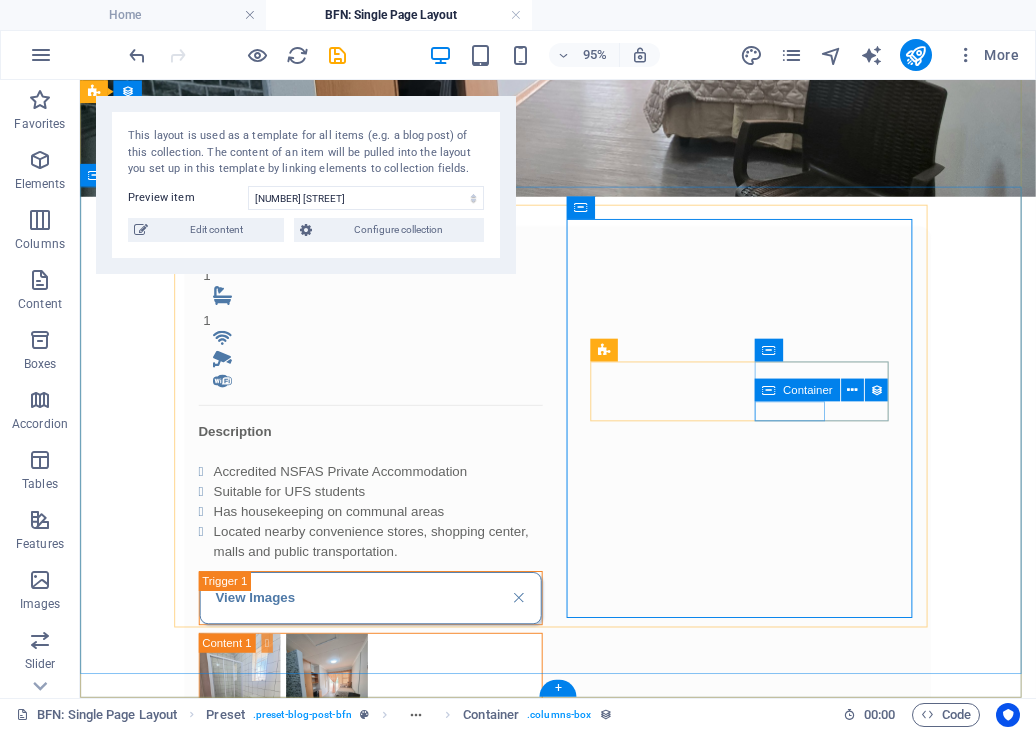 click on "Alarm" at bounding box center (299, 1113) 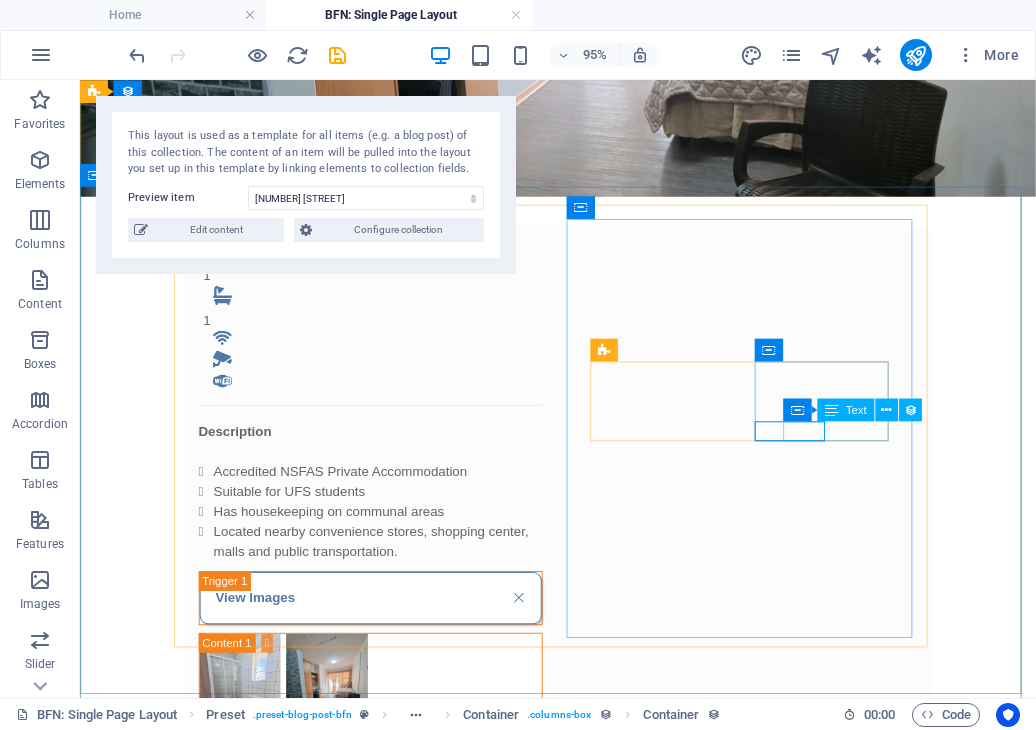 click on "Alarm" at bounding box center [299, 1167] 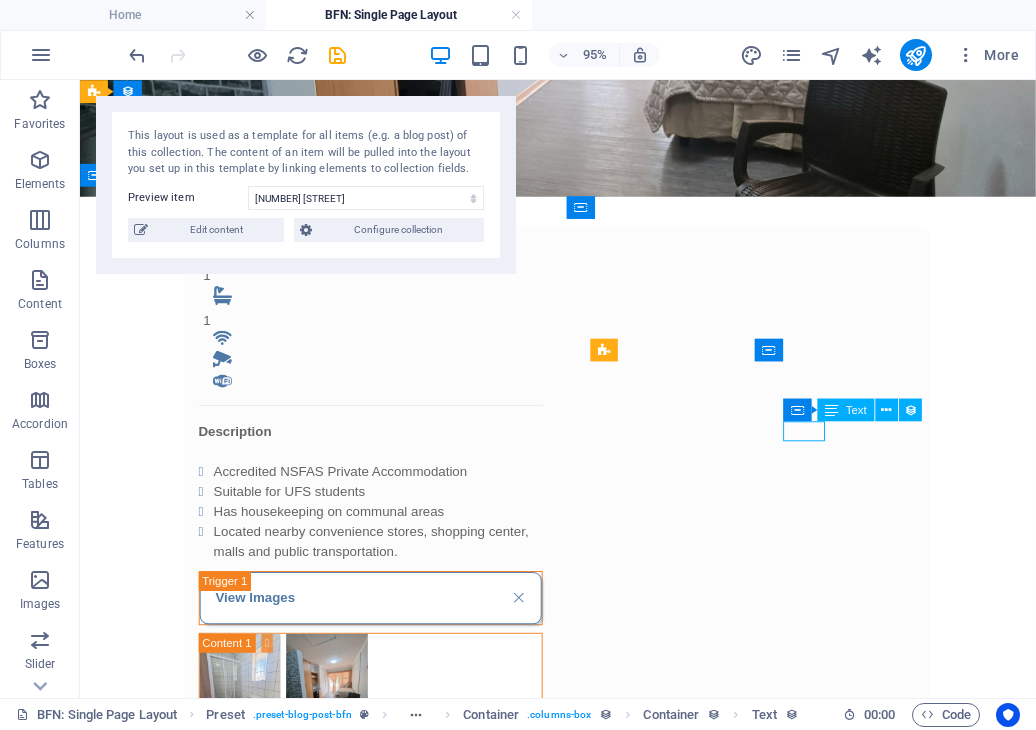 click on "Alarm" at bounding box center (299, 1167) 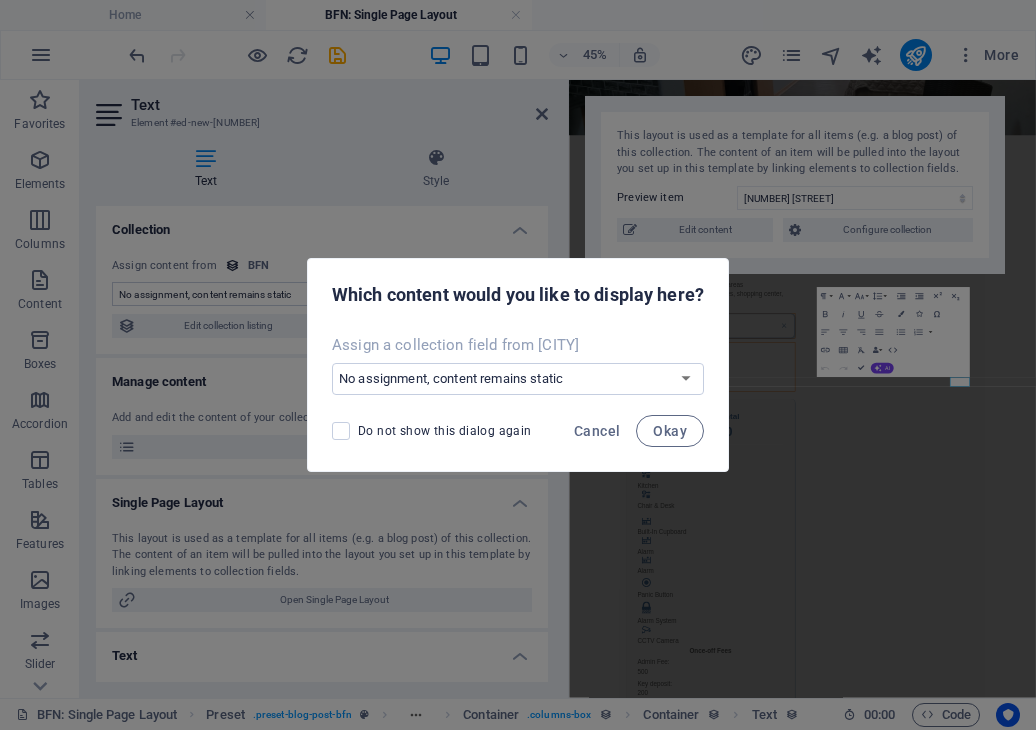 scroll, scrollTop: 0, scrollLeft: 0, axis: both 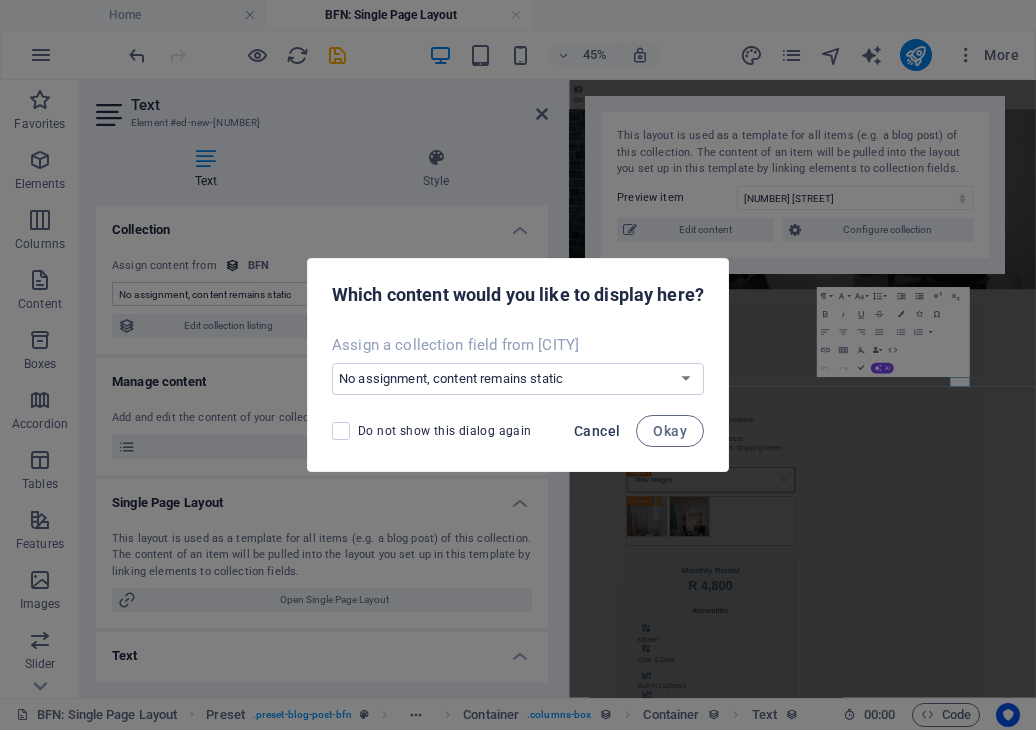 click on "Cancel" at bounding box center (597, 431) 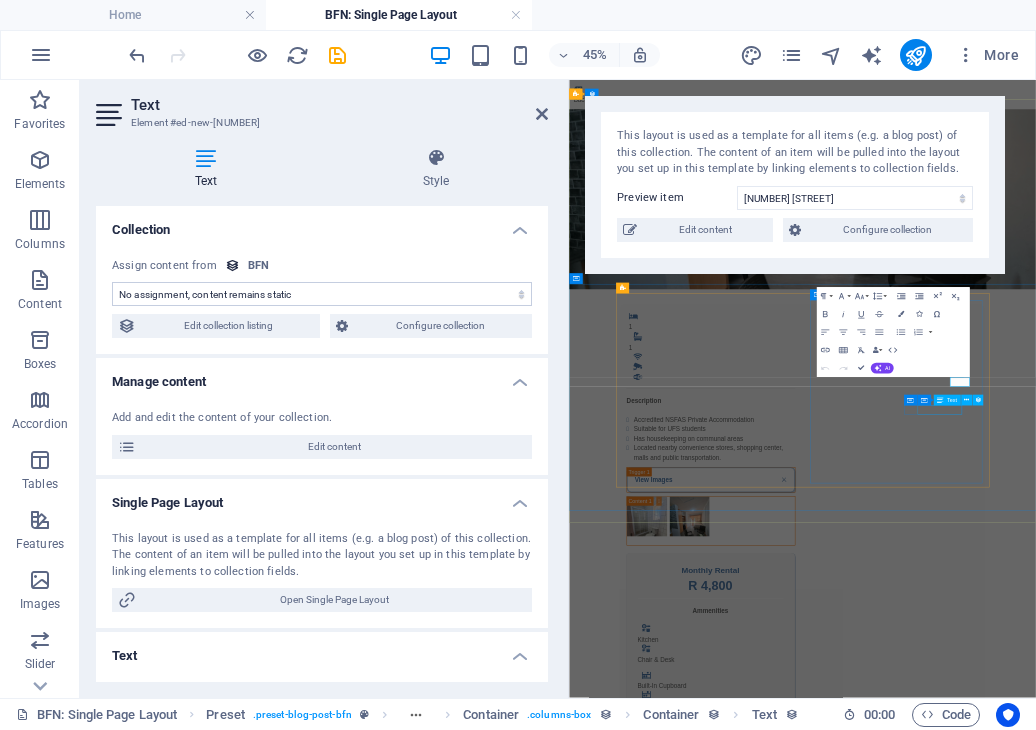 click on "CCTV Camera" at bounding box center (883, 1669) 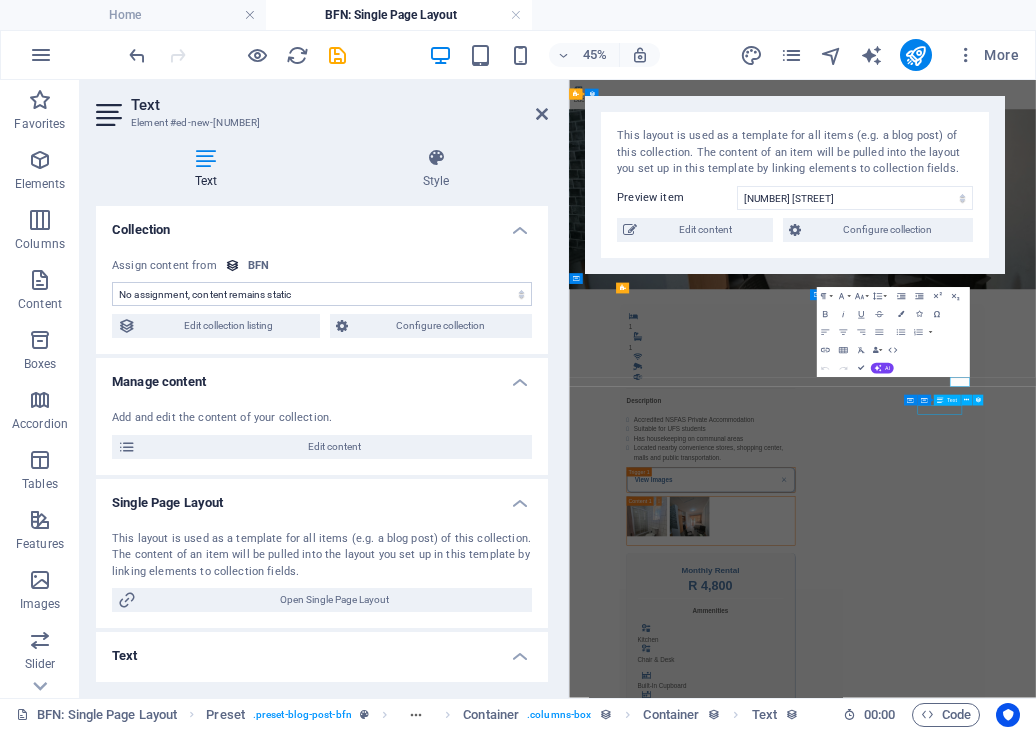 click on "CCTV Camera" at bounding box center (883, 1669) 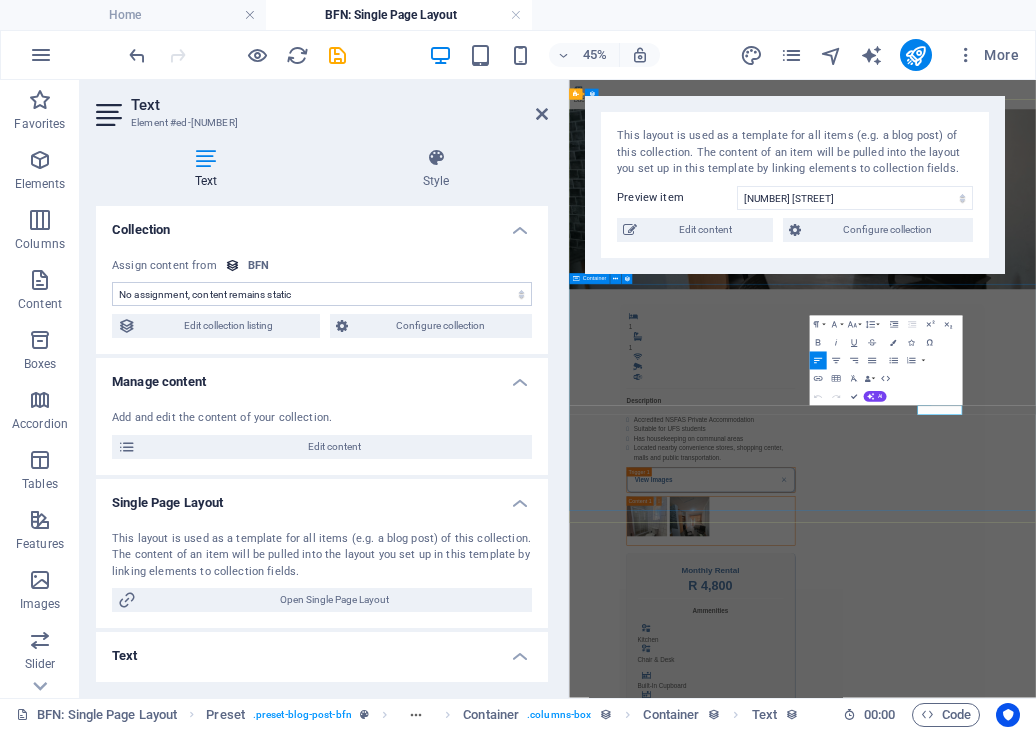click on "1 1 Description Accredited NSFAS Private Accommodation Suitable for UFS students Has housekeeping on communal areas Located nearby convenience stores, shopping center, malls and public transportation. View Images Monthly Rental R 4,800 Ammenities .fa-secondary{opacity:.4}   Kitchen .fa-secondary{opacity:.4}   Chair & Desk    Built-In Cupboard   Alarm   Alarm   Panic Button    Alarm System   CCTV Camera Once-off Fees Admin Fee:   500 Key deposit:   200 Download Form" at bounding box center (1087, 1243) 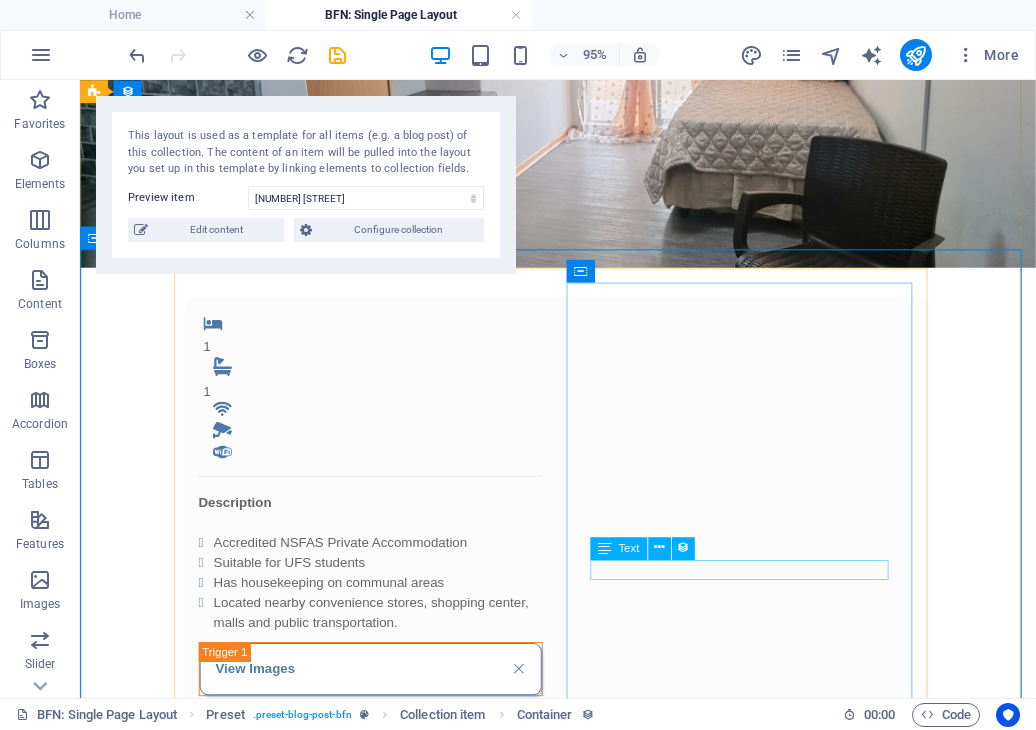 scroll, scrollTop: 279, scrollLeft: 0, axis: vertical 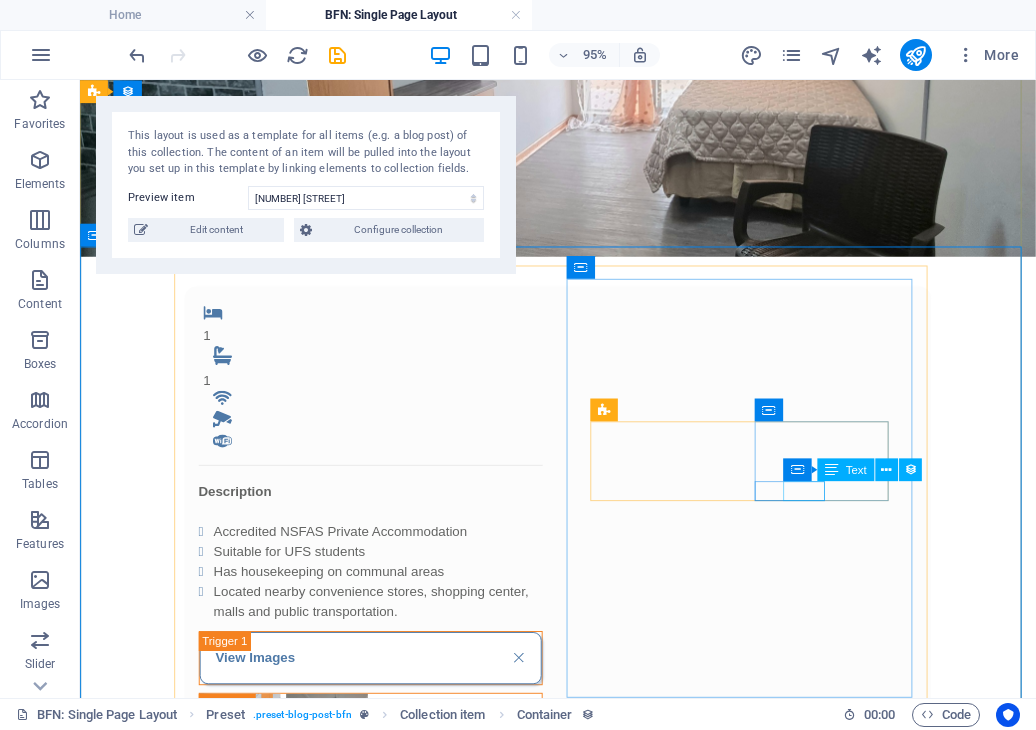 click on "Alarm" at bounding box center [299, 1230] 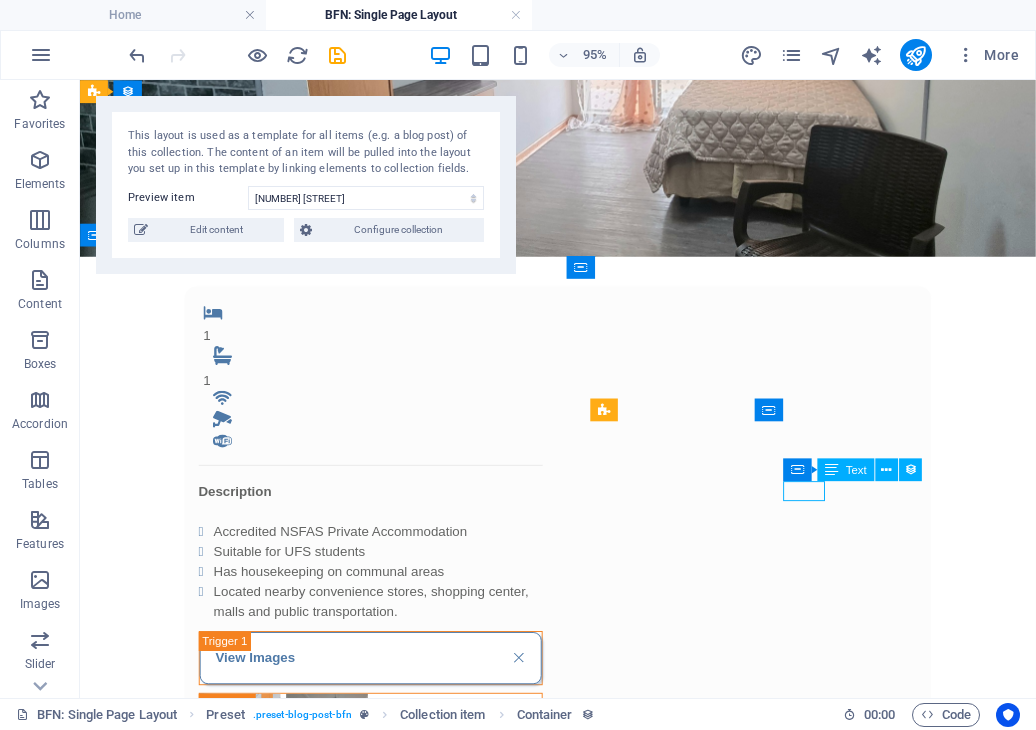 click on "Alarm" at bounding box center (299, 1230) 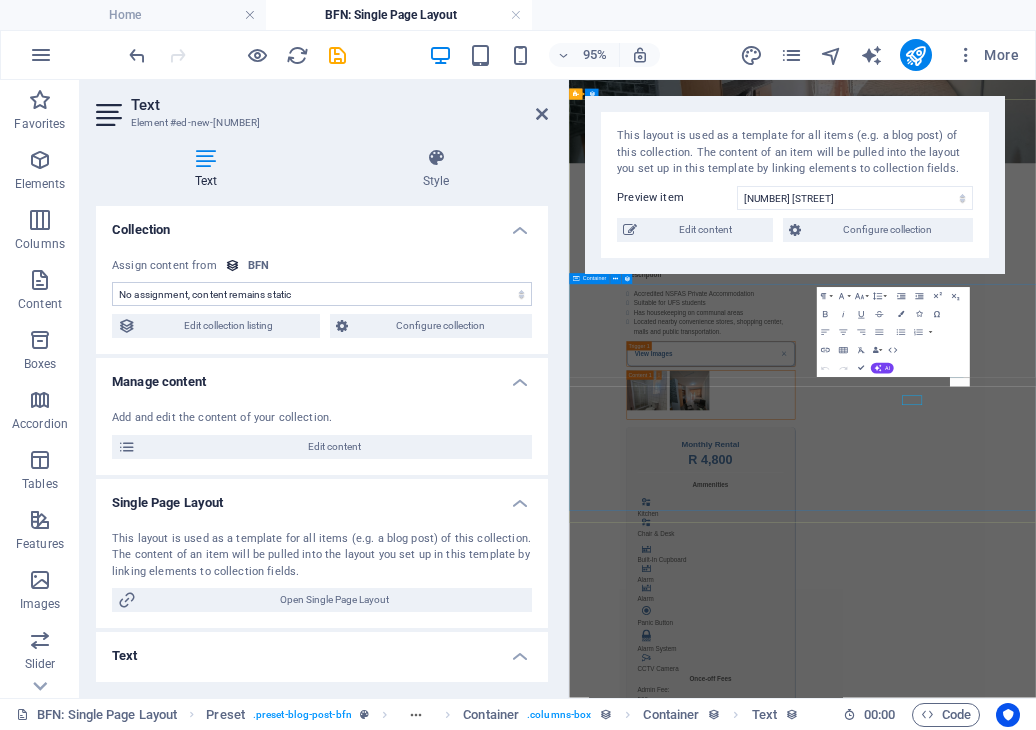scroll, scrollTop: 0, scrollLeft: 0, axis: both 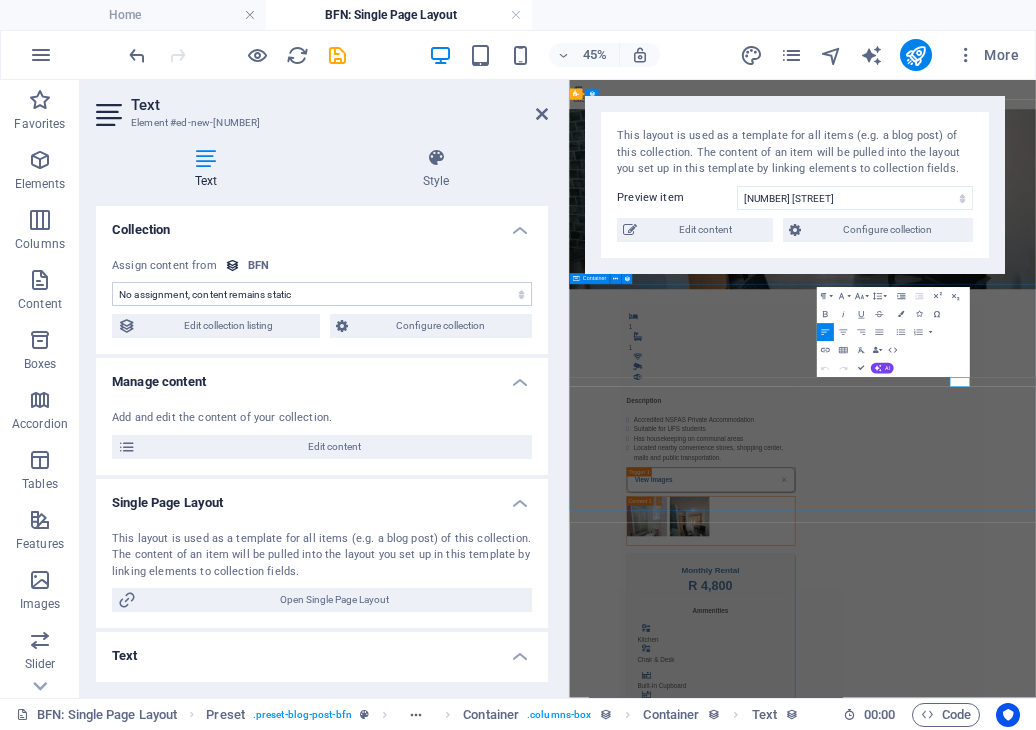 type 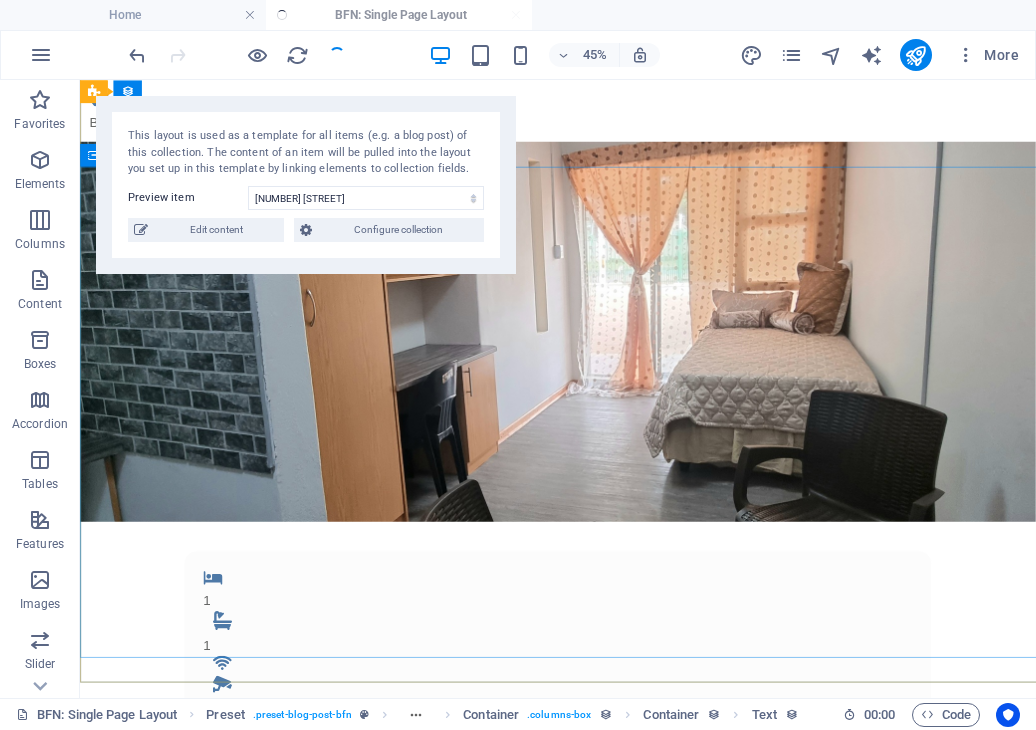 scroll, scrollTop: 363, scrollLeft: 0, axis: vertical 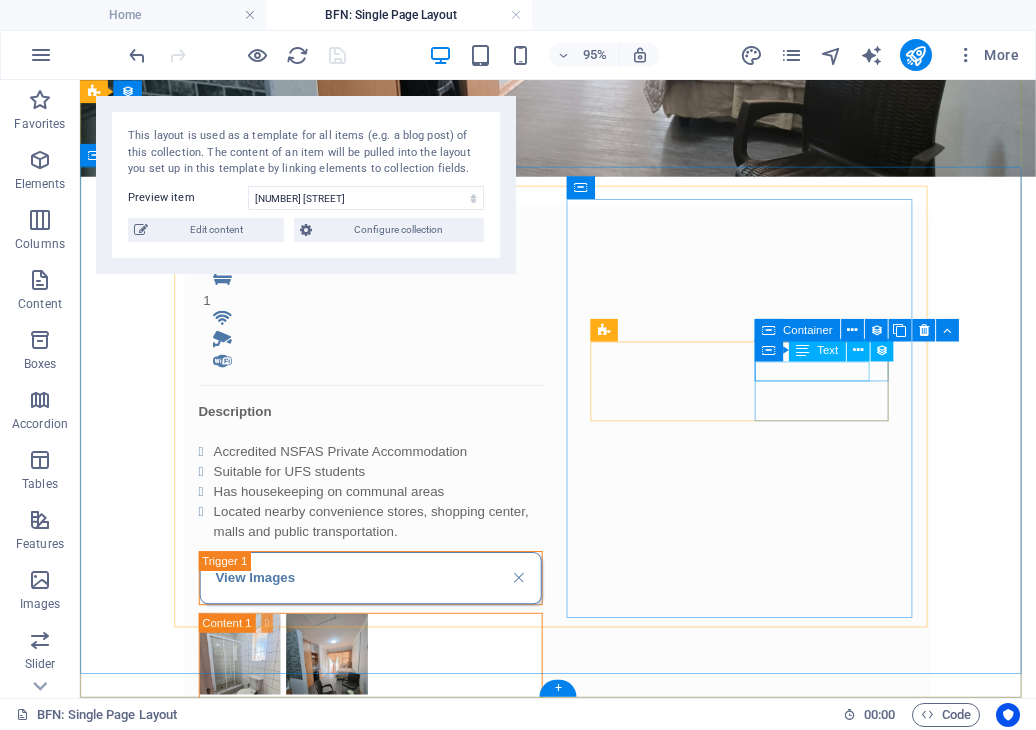 click on "Built-In Cupboard" at bounding box center [299, 1060] 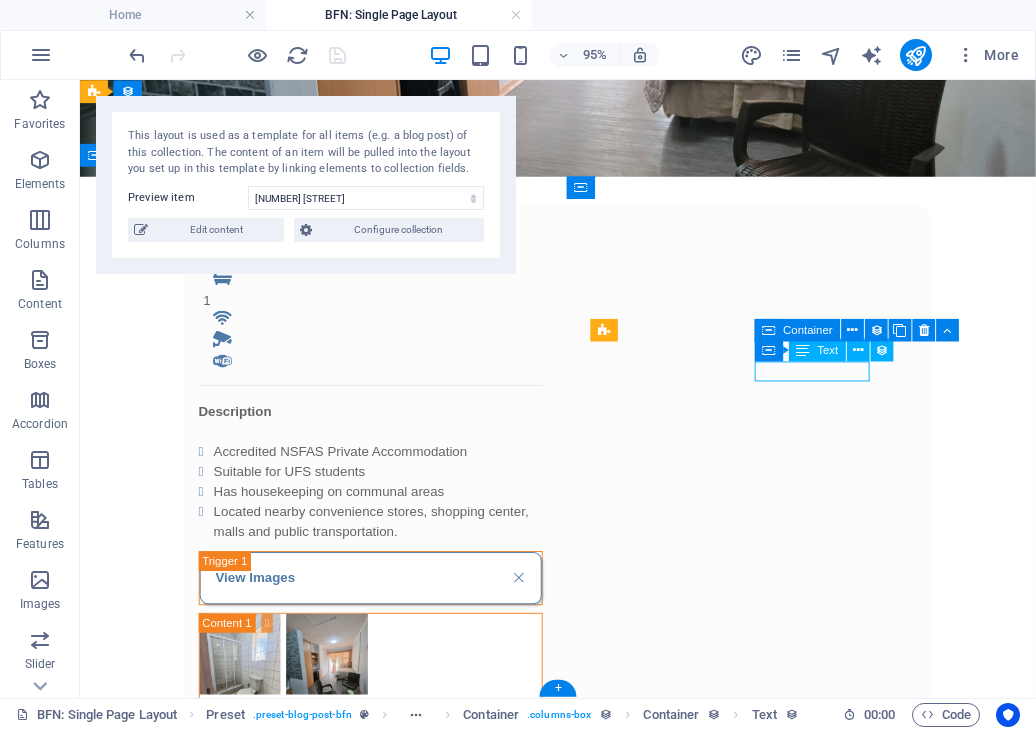 click on "Built-In Cupboard" at bounding box center (299, 1060) 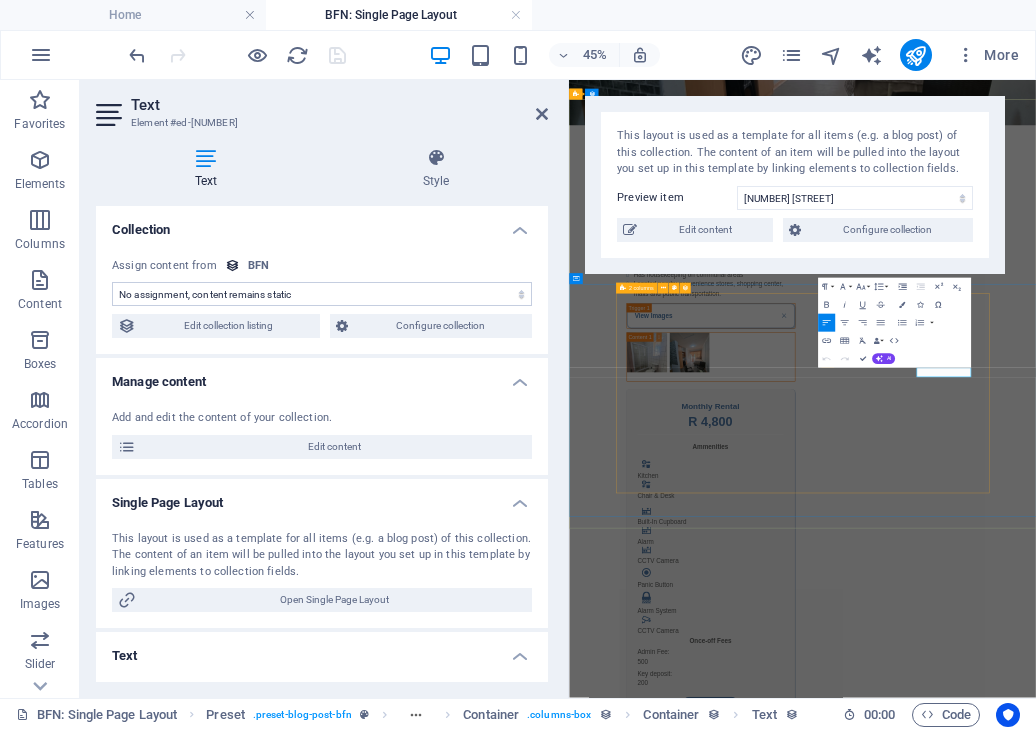 scroll, scrollTop: 0, scrollLeft: 0, axis: both 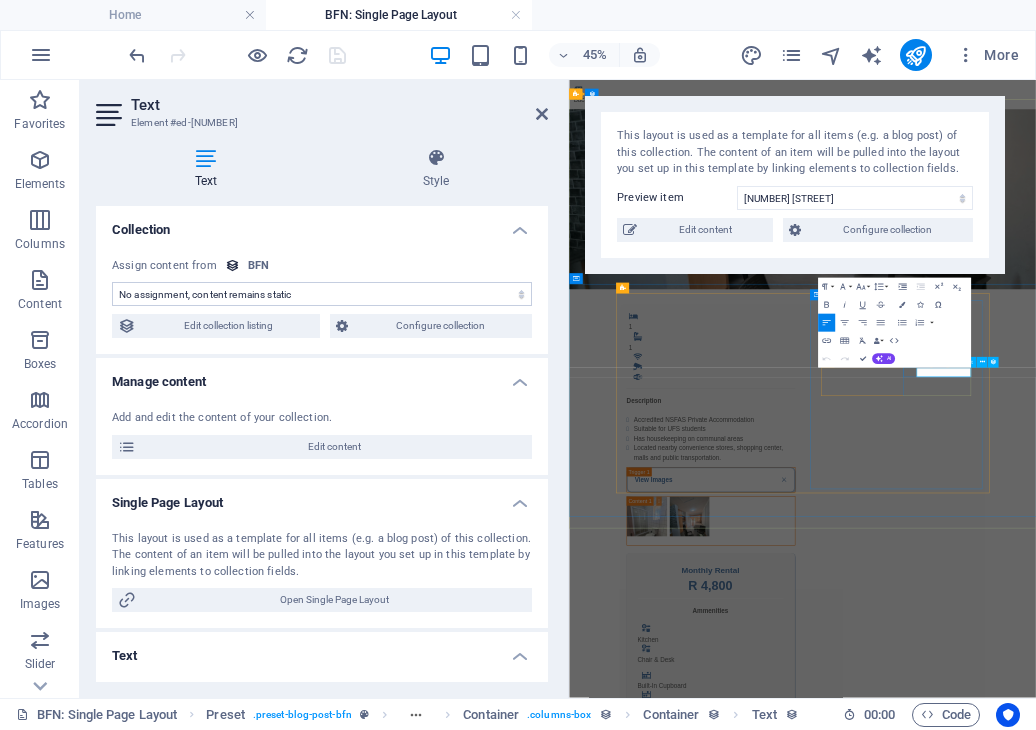 click on "Built-In Cupboard" at bounding box center [794, 1427] 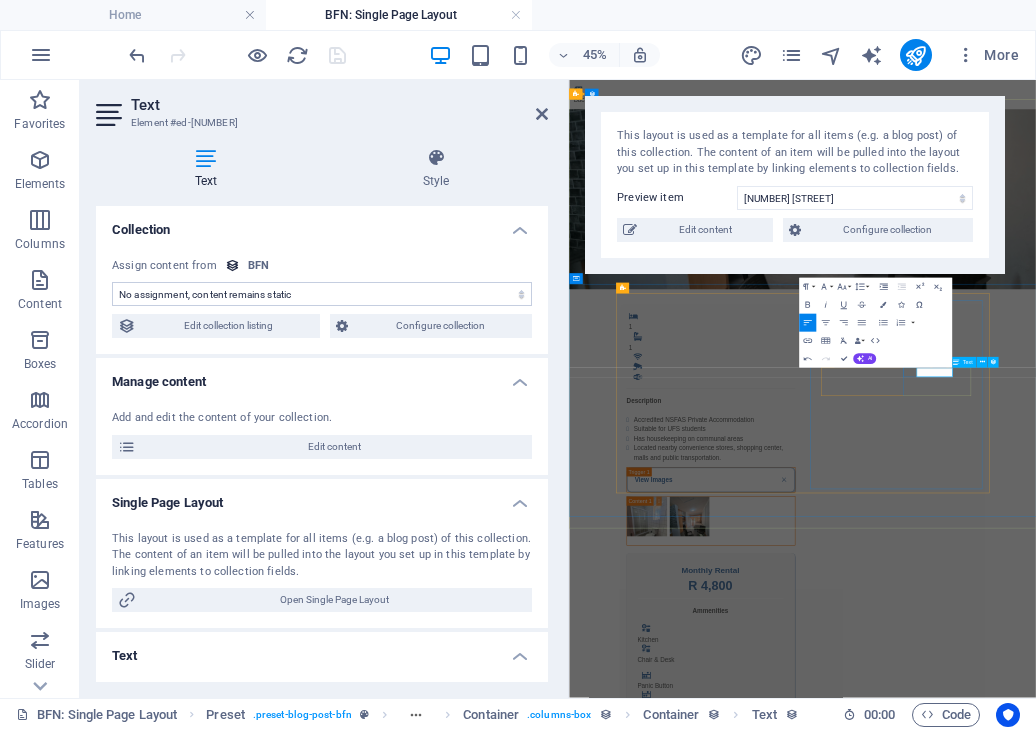 click on "Panic Button" at bounding box center [794, 1427] 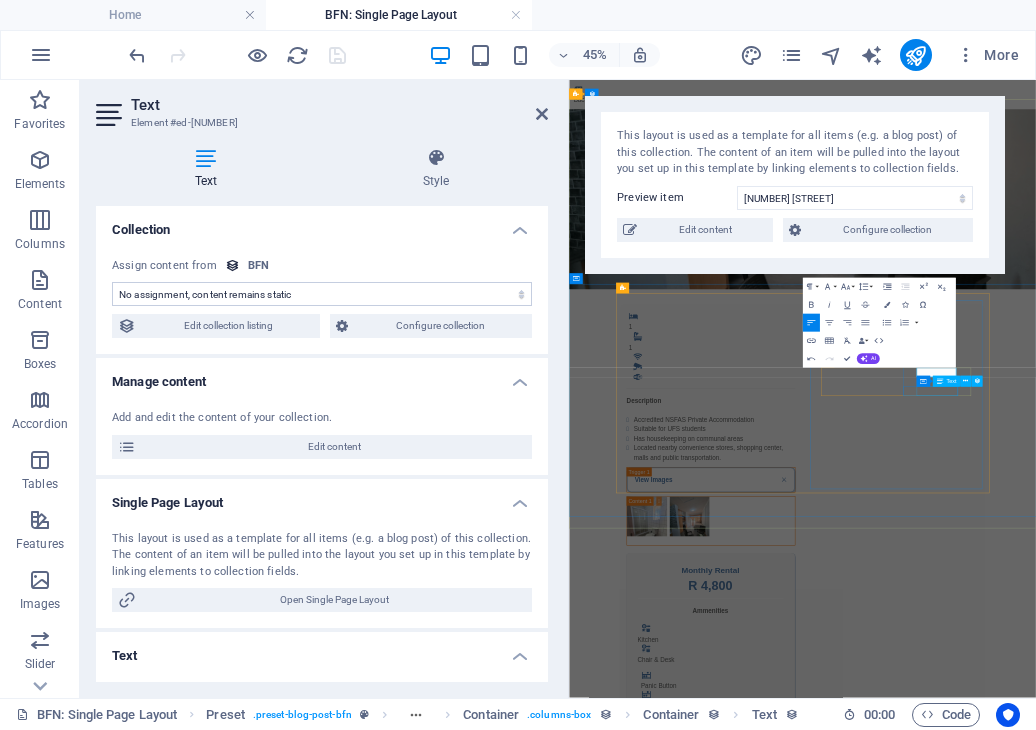 click on "CCTV Camera" at bounding box center [794, 1513] 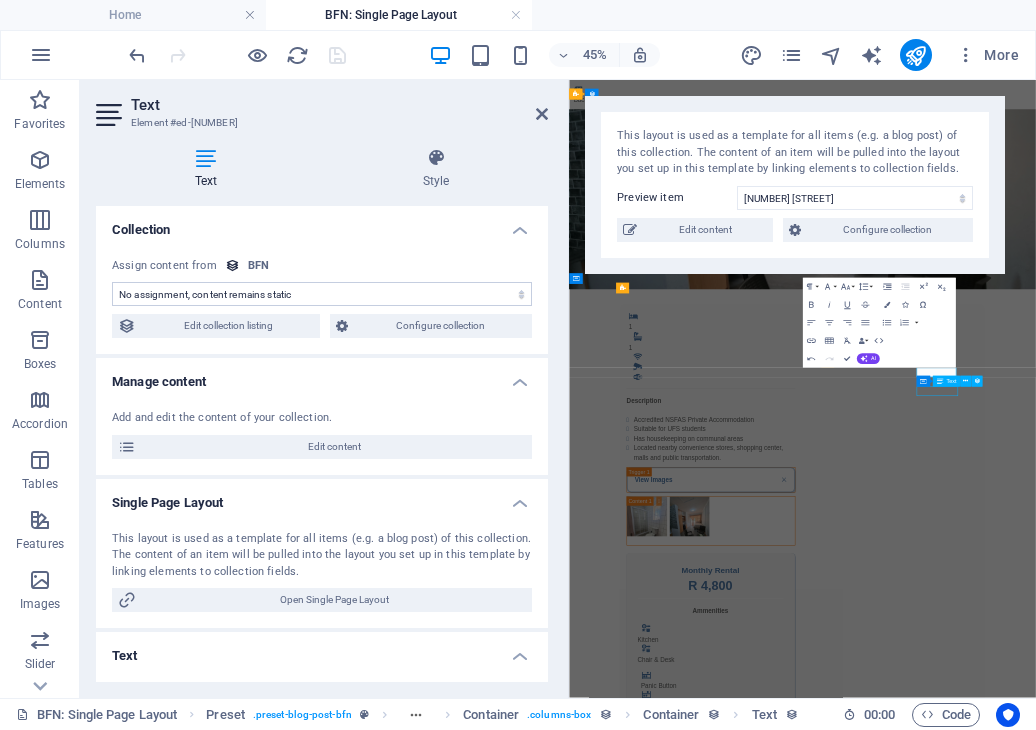 click on "CCTV Camera" at bounding box center [794, 1513] 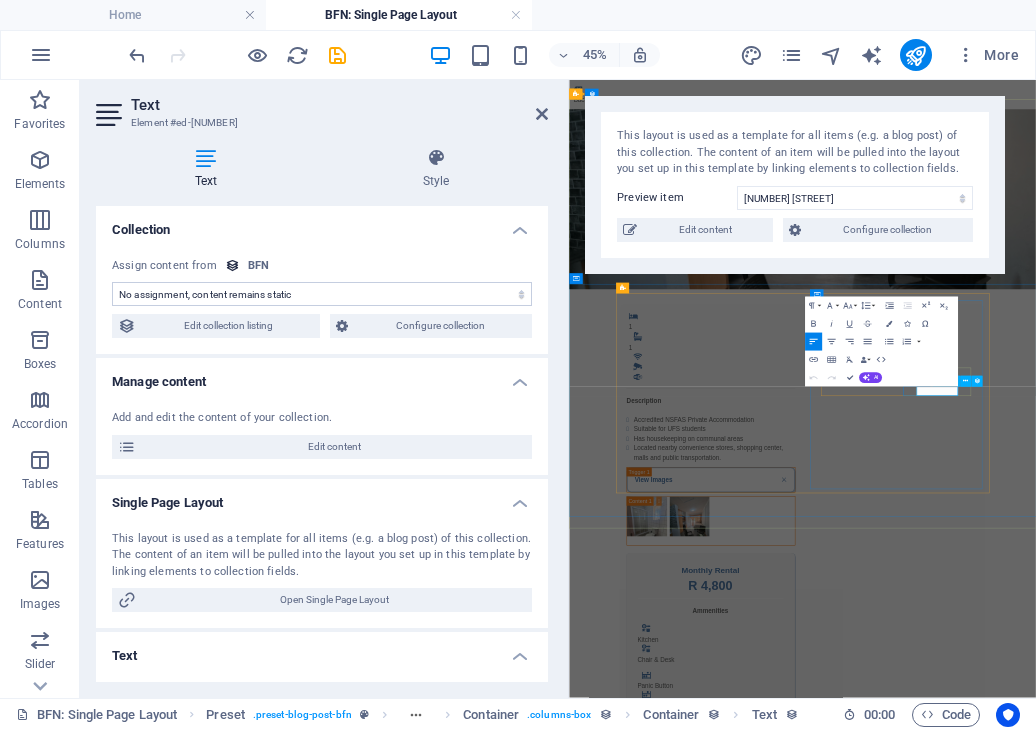 type 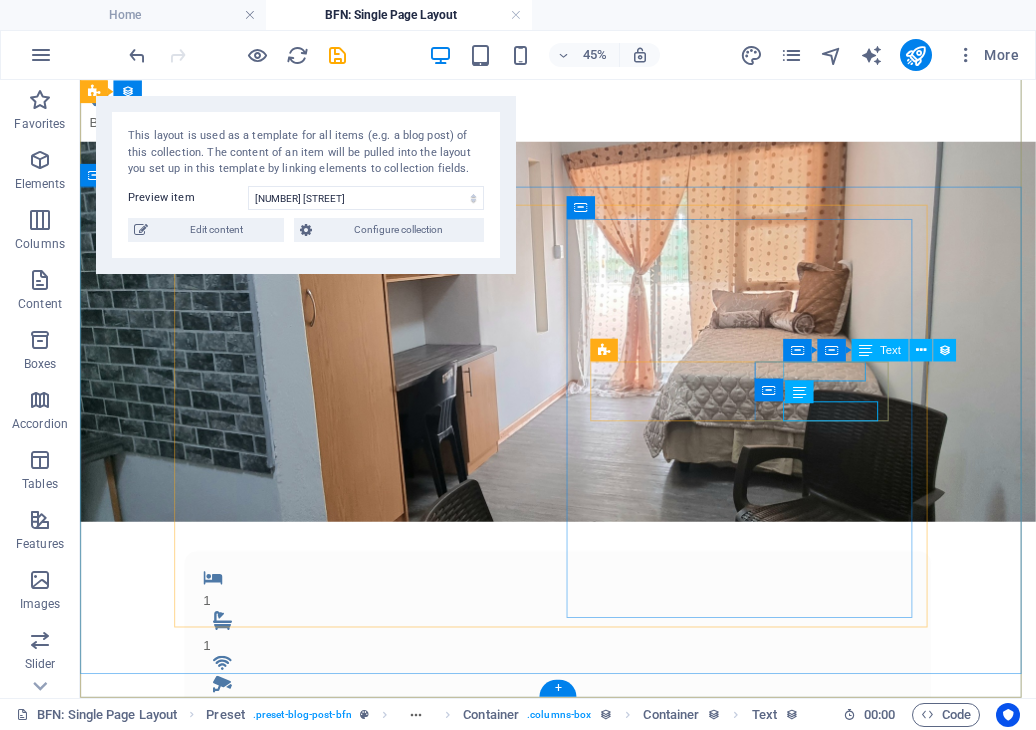 scroll, scrollTop: 342, scrollLeft: 0, axis: vertical 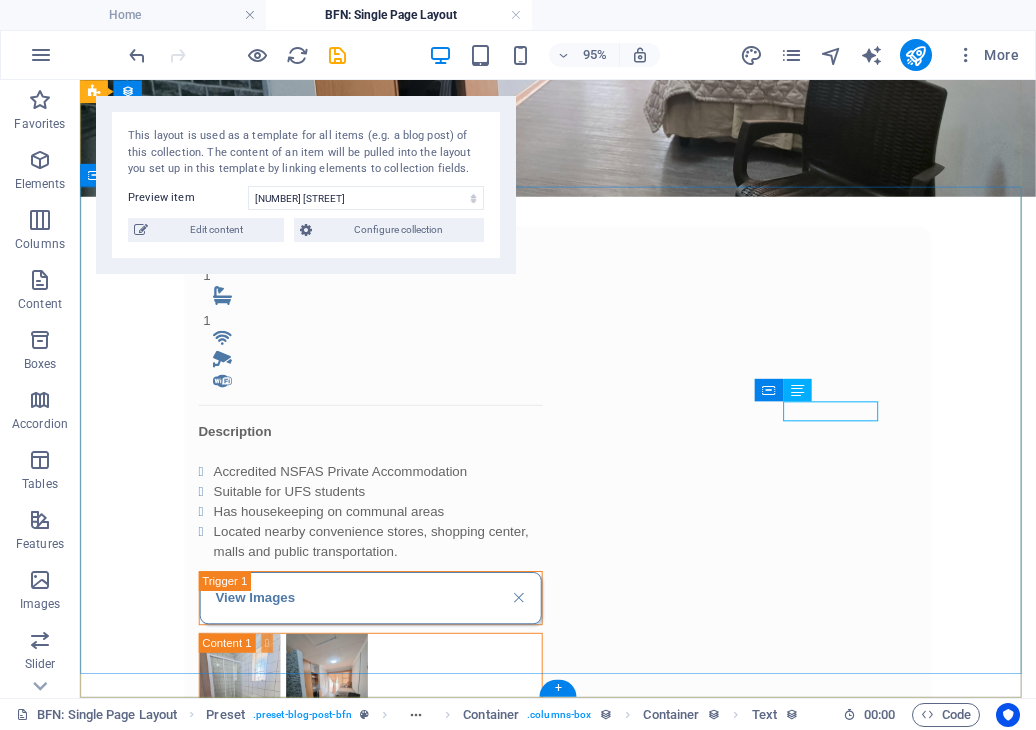 click on "1 1 Description Accredited NSFAS Private Accommodation Suitable for UFS students Has housekeeping on communal areas Located nearby convenience stores, shopping center, malls and public transportation. View Images Monthly Rental R 4,800 Ammenities .fa-secondary{opacity:.4}   Kitchen .fa-secondary{opacity:.4}   Chair & Desk   Panic Button   Alarm   CCTV Camera   Panic Button    Alarm System   CCTV Camera Once-off Fees Admin Fee:   500 Key deposit:   200 Download Form" at bounding box center [583, 898] 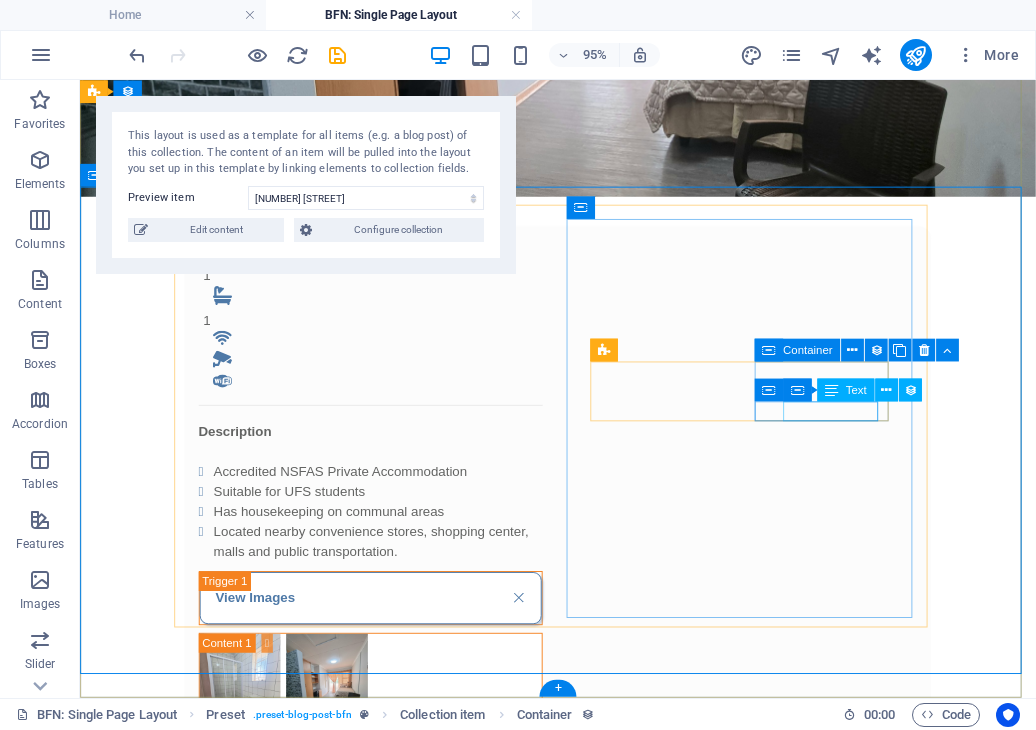 click on "CCTV Camera" at bounding box center (299, 1167) 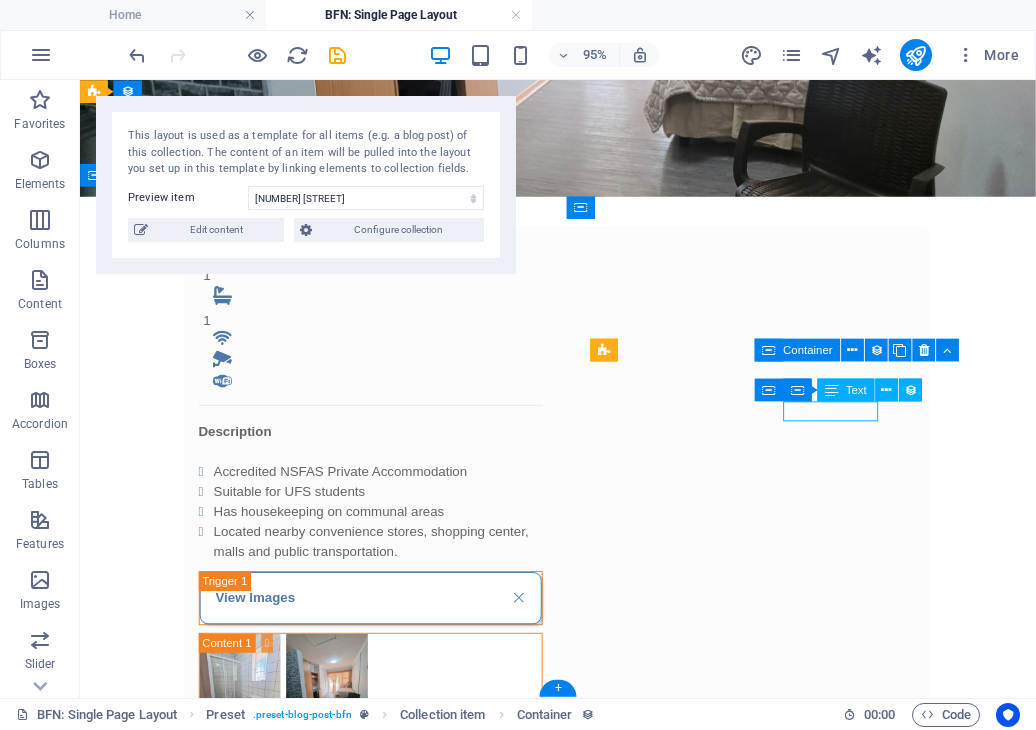 click on "CCTV Camera" at bounding box center [299, 1167] 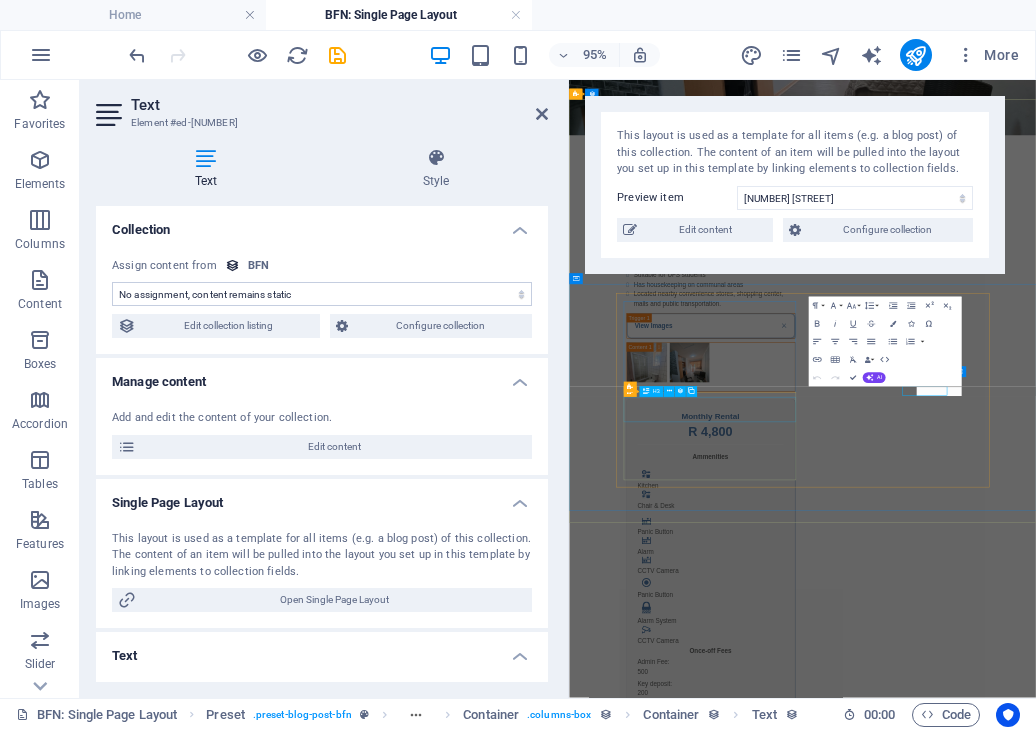 scroll, scrollTop: 0, scrollLeft: 0, axis: both 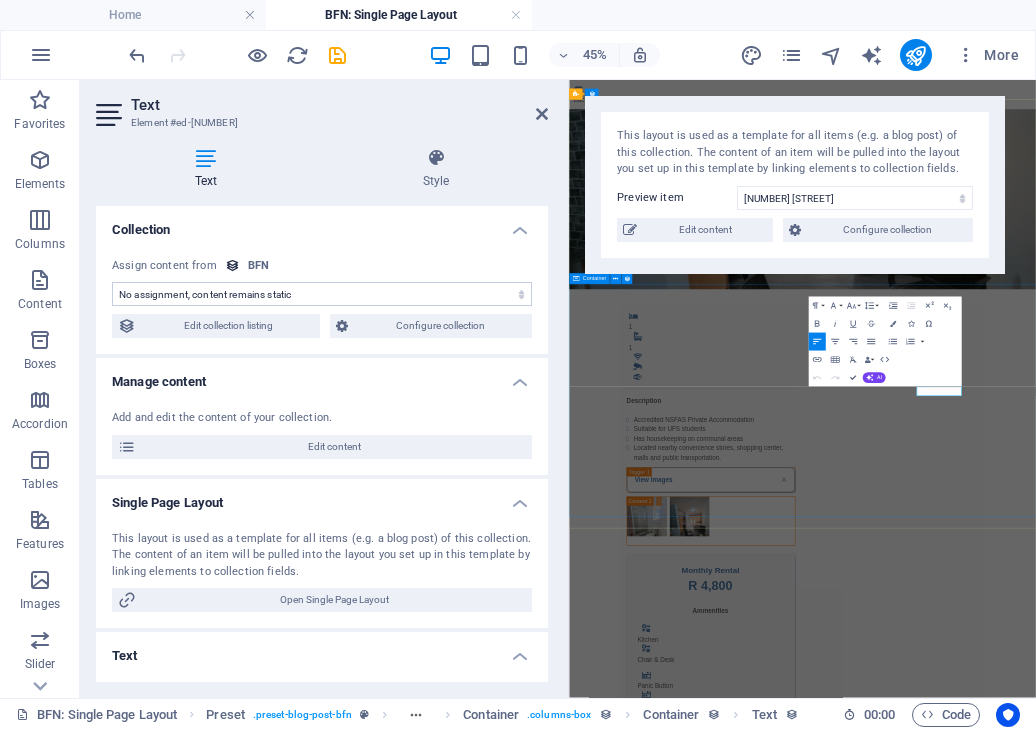 click on "1 1 Description Accredited NSFAS Private Accommodation Suitable for UFS students Has housekeeping on communal areas Located nearby convenience stores, shopping center, malls and public transportation. View Images Monthly Rental R 4,800 Ammenities .fa-secondary{opacity:.4}   Kitchen .fa-secondary{opacity:.4}   Chair & Desk   Panic Button   Alarm   CCTV Camera   Panic Button    Alarm System   CCTV Camera Once-off Fees Admin Fee:   500 Key deposit:   200 Download Form" at bounding box center [1087, 1243] 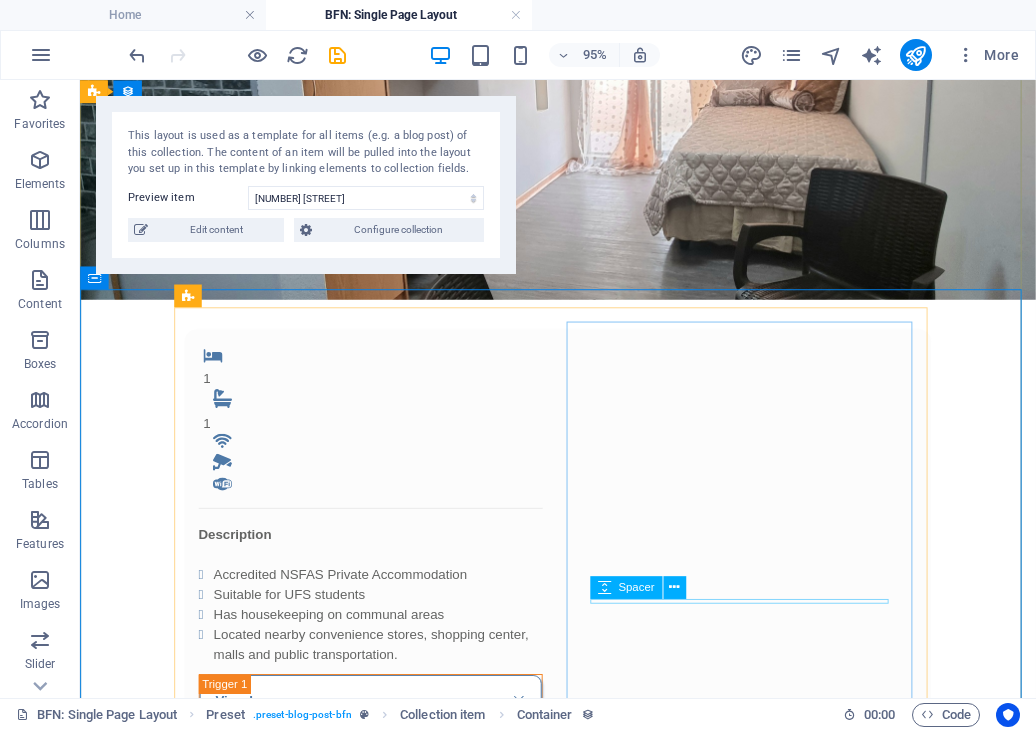 scroll, scrollTop: 246, scrollLeft: 0, axis: vertical 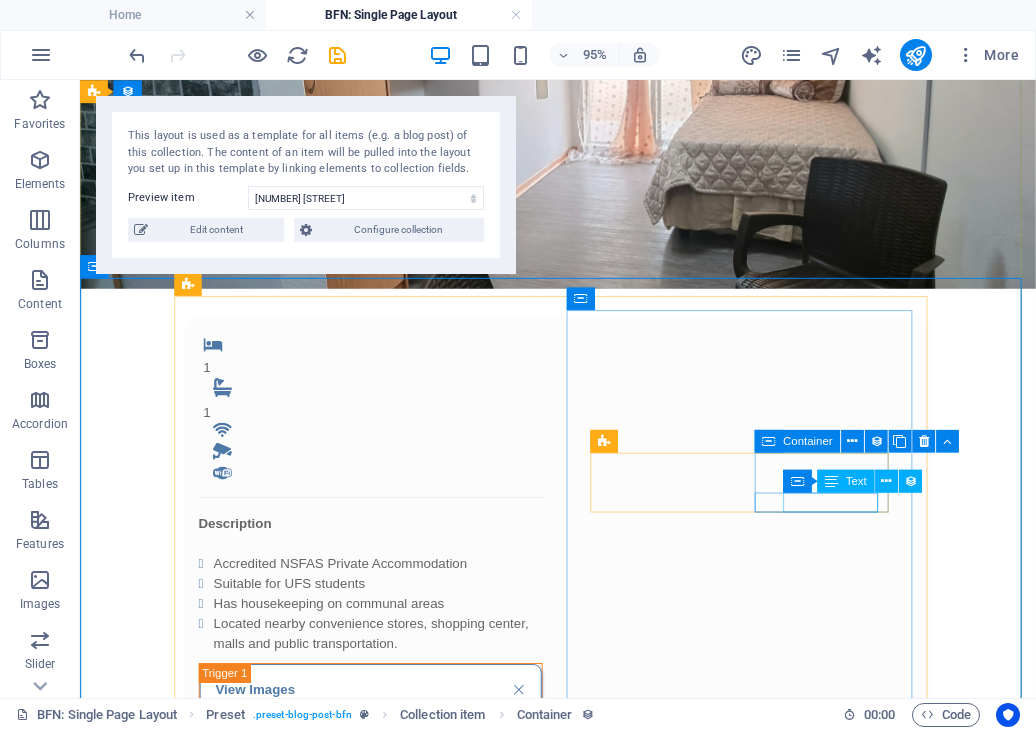 click on "CCTV Camera" at bounding box center [299, 1263] 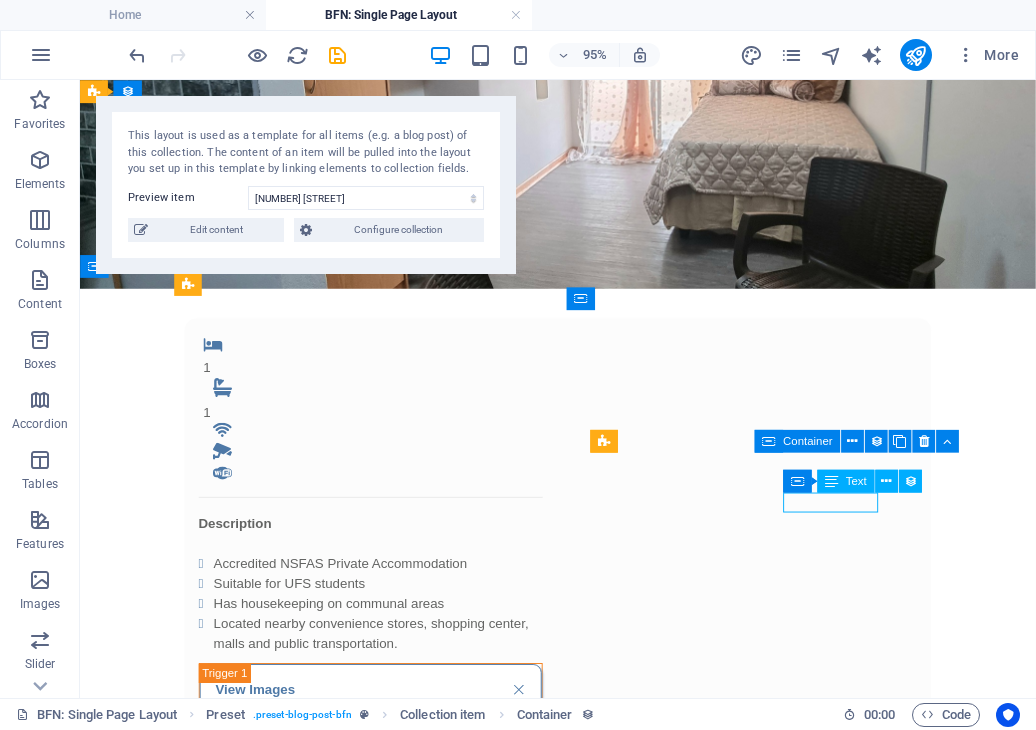 click on "CCTV Camera" at bounding box center [299, 1263] 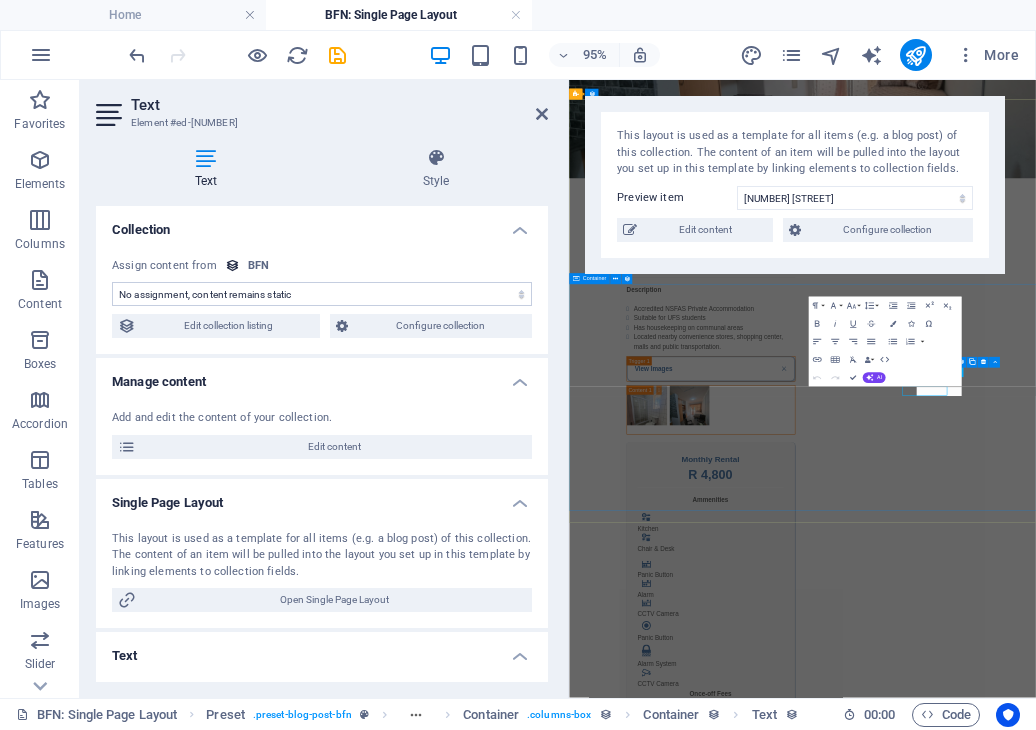 scroll, scrollTop: 0, scrollLeft: 0, axis: both 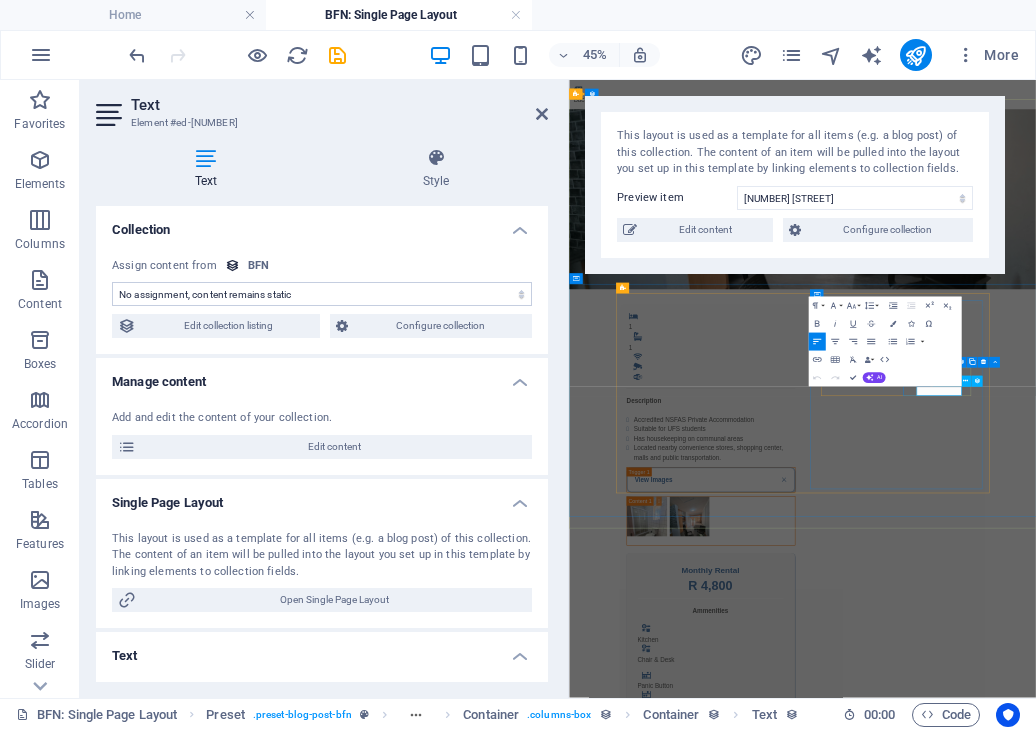 click on "CCTV Camera" at bounding box center [794, 1513] 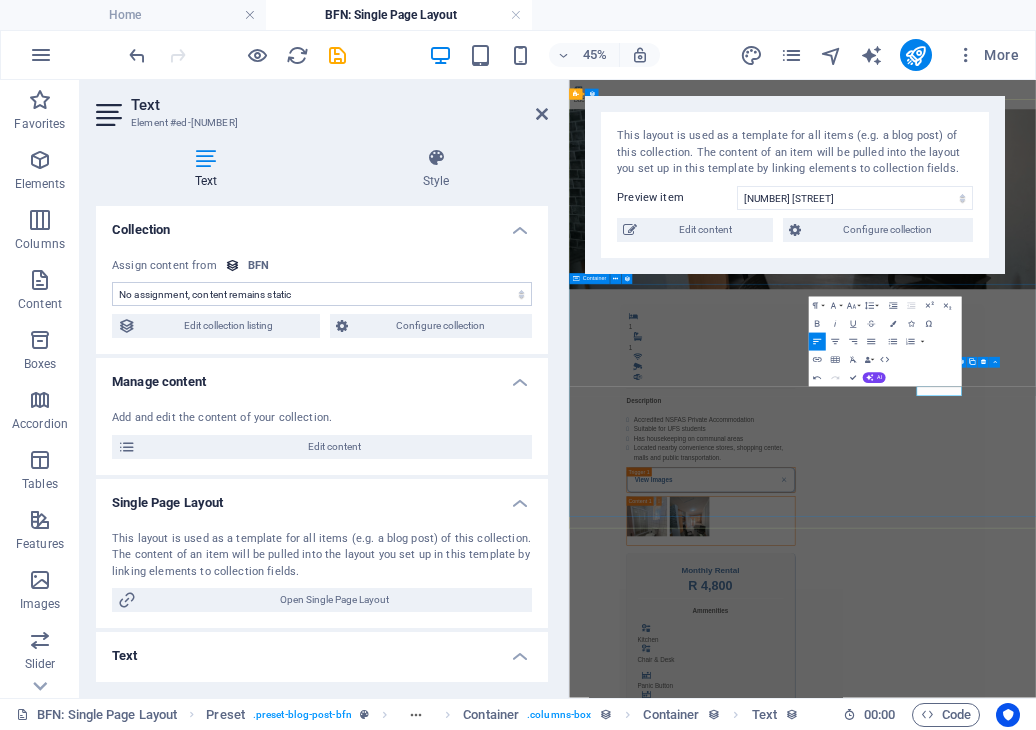 click on "1 1 Description Accredited NSFAS Private Accommodation Suitable for UFS students Has housekeeping on communal areas Located nearby convenience stores, shopping center, malls and public transportation. View Images Monthly Rental R 4,800 Ammenities .fa-secondary{opacity:.4}   Kitchen .fa-secondary{opacity:.4}   Chair & Desk   Panic Button   Alarm   CCTV Camera   Panic Button    Alarm System   CCTV Camera Once-off Fees Admin Fee:   500 Key deposit:   200 Download Form" at bounding box center [1087, 1243] 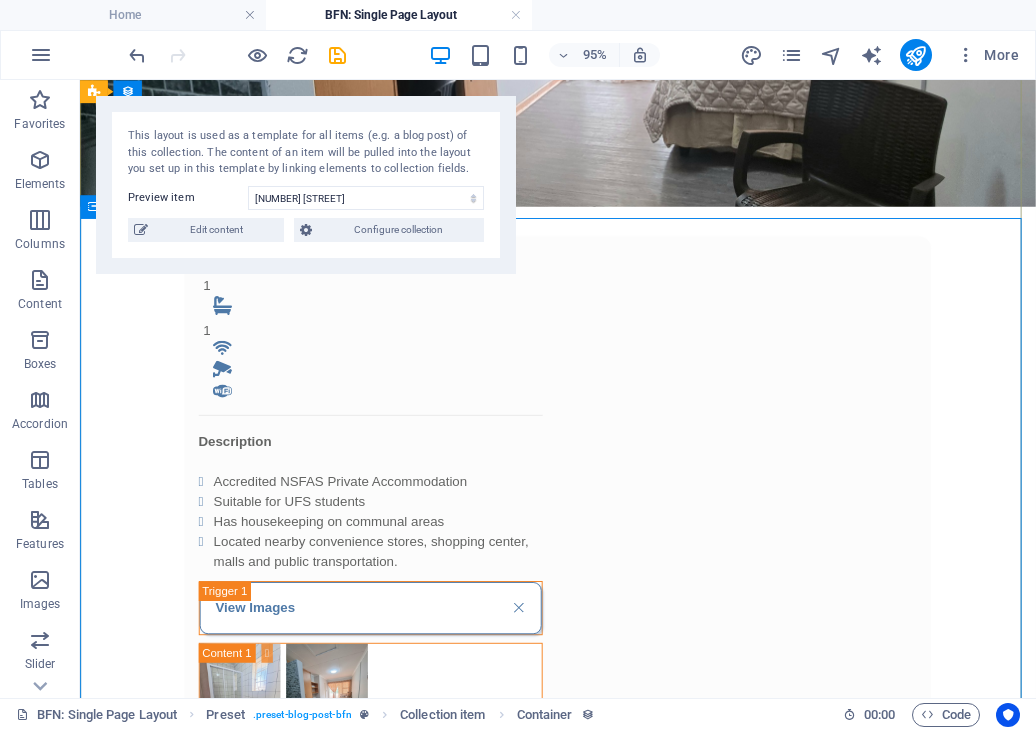 scroll, scrollTop: 335, scrollLeft: 0, axis: vertical 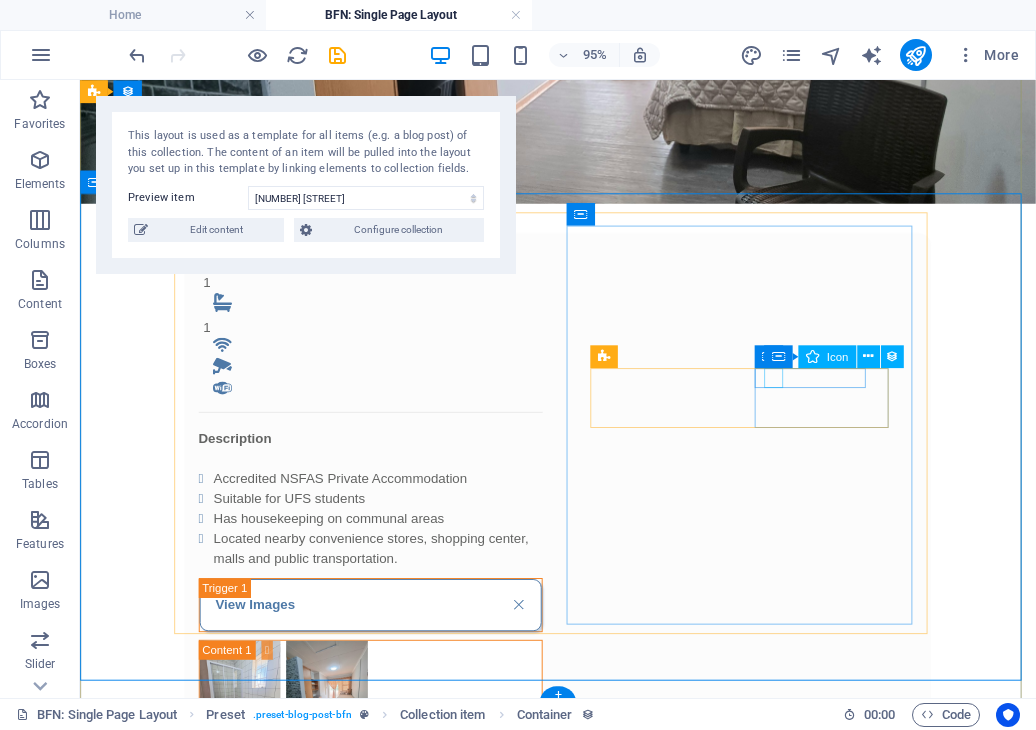 click at bounding box center (304, 1067) 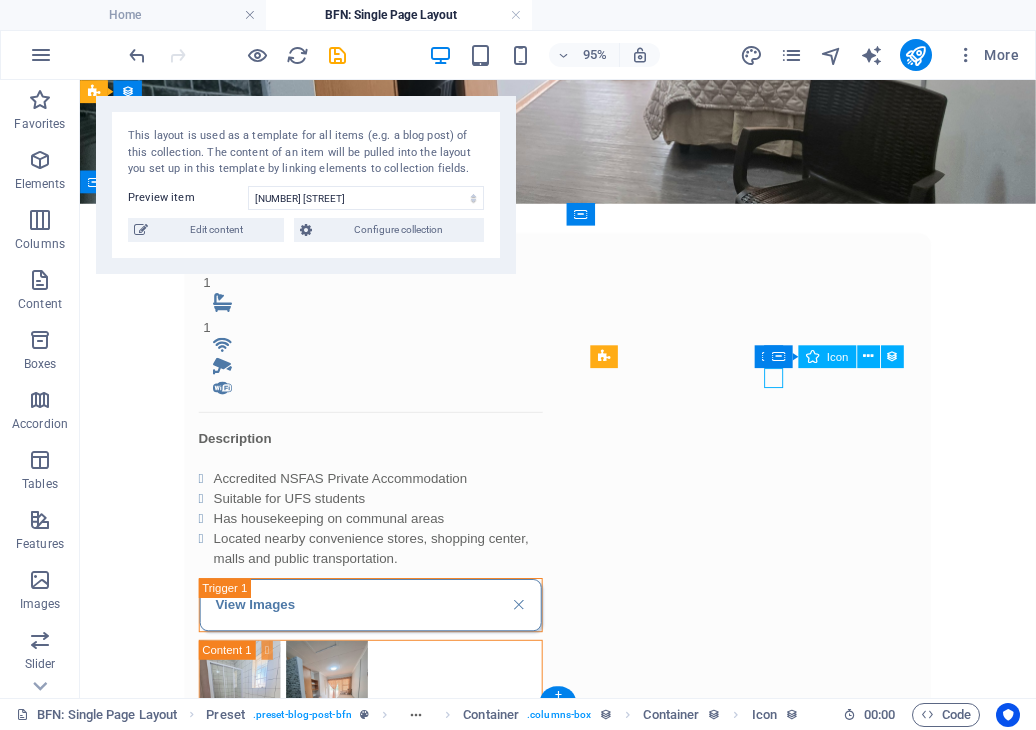 click at bounding box center (304, 1067) 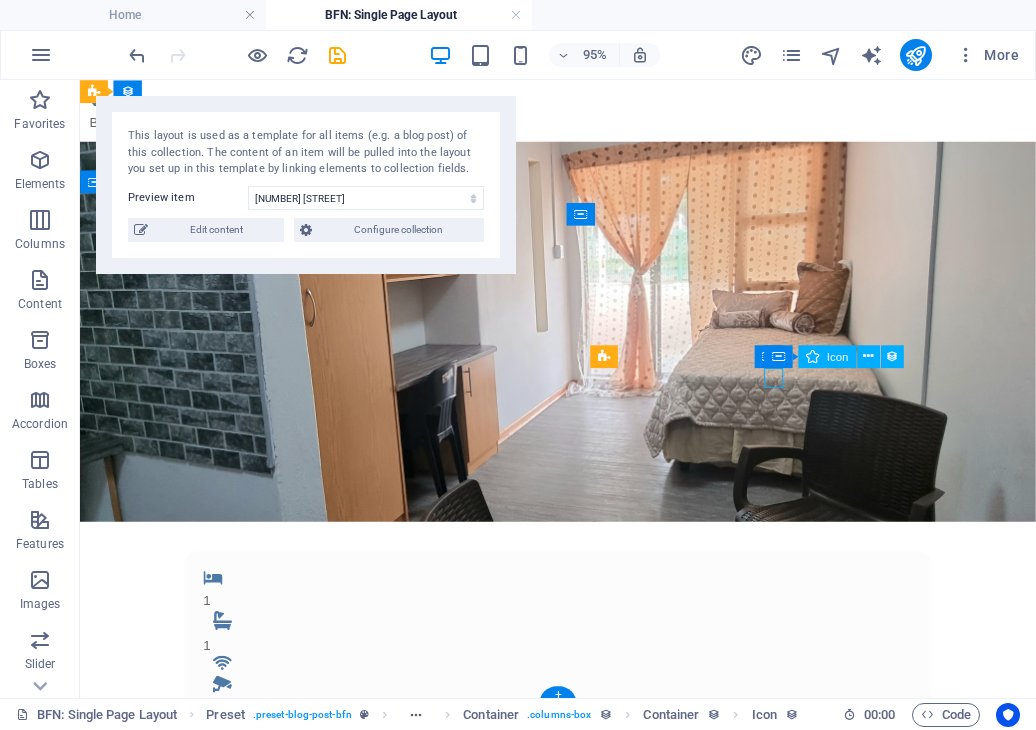 select on "xMidYMid" 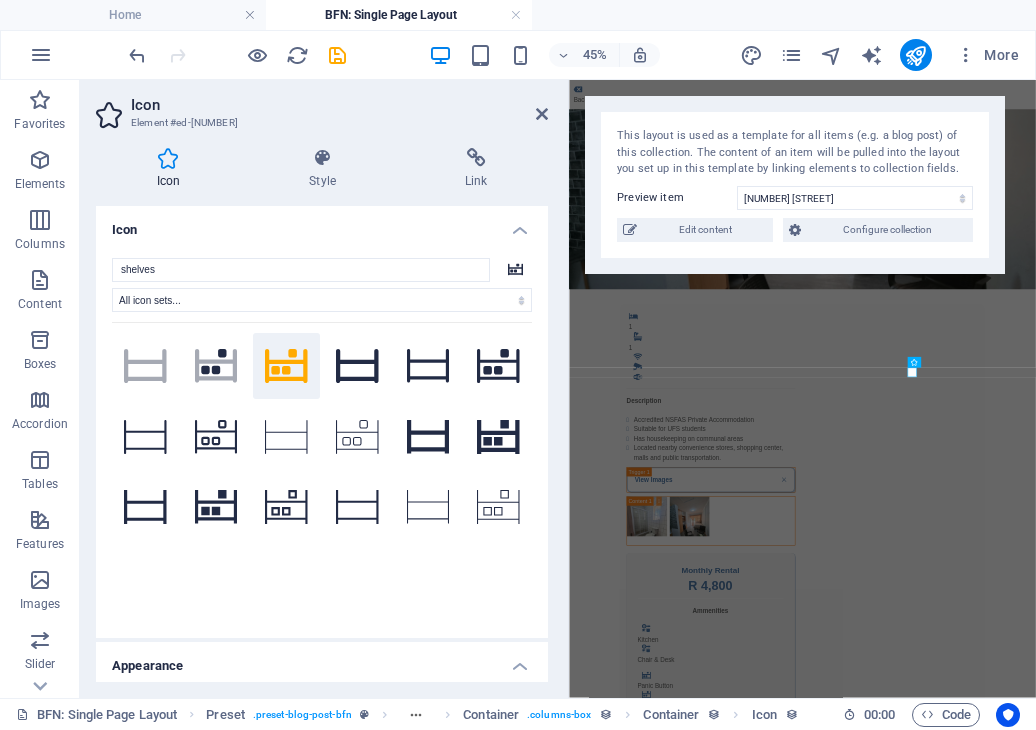 click on "shelves" at bounding box center (301, 270) 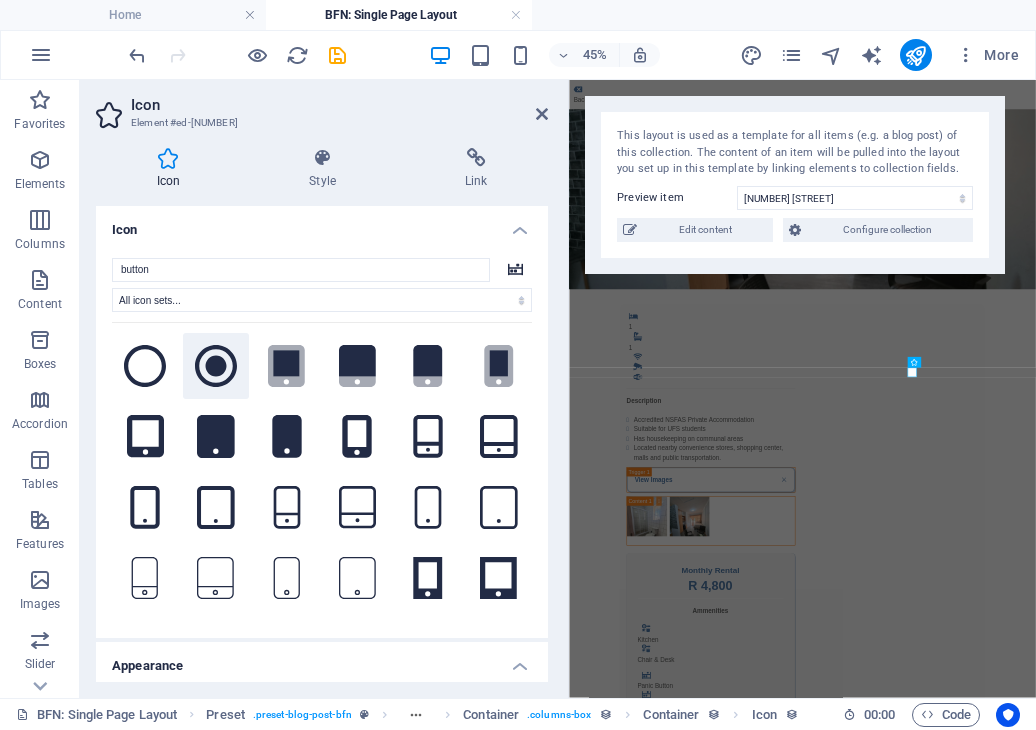 type on "button" 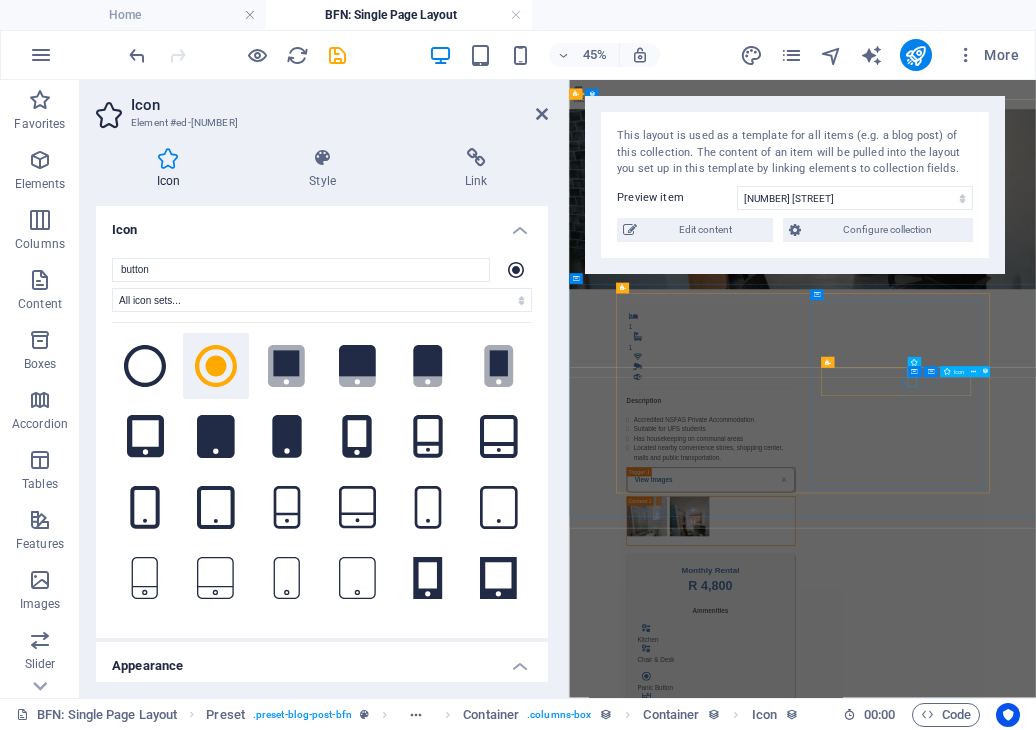 click at bounding box center (799, 1453) 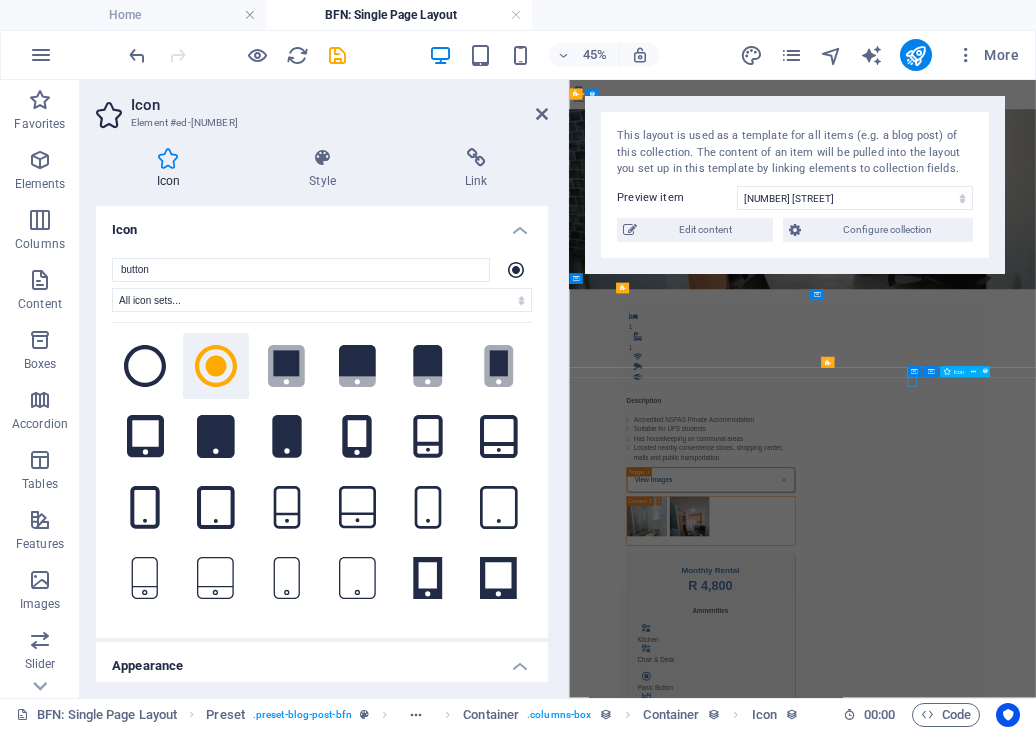 click at bounding box center (799, 1453) 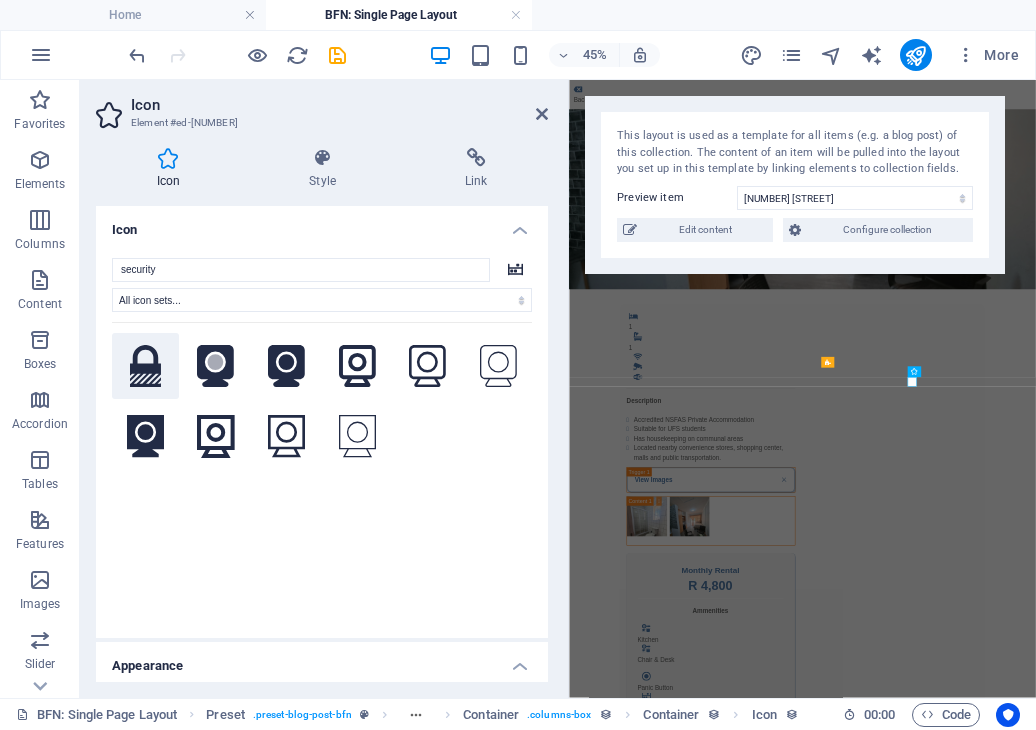 type on "security" 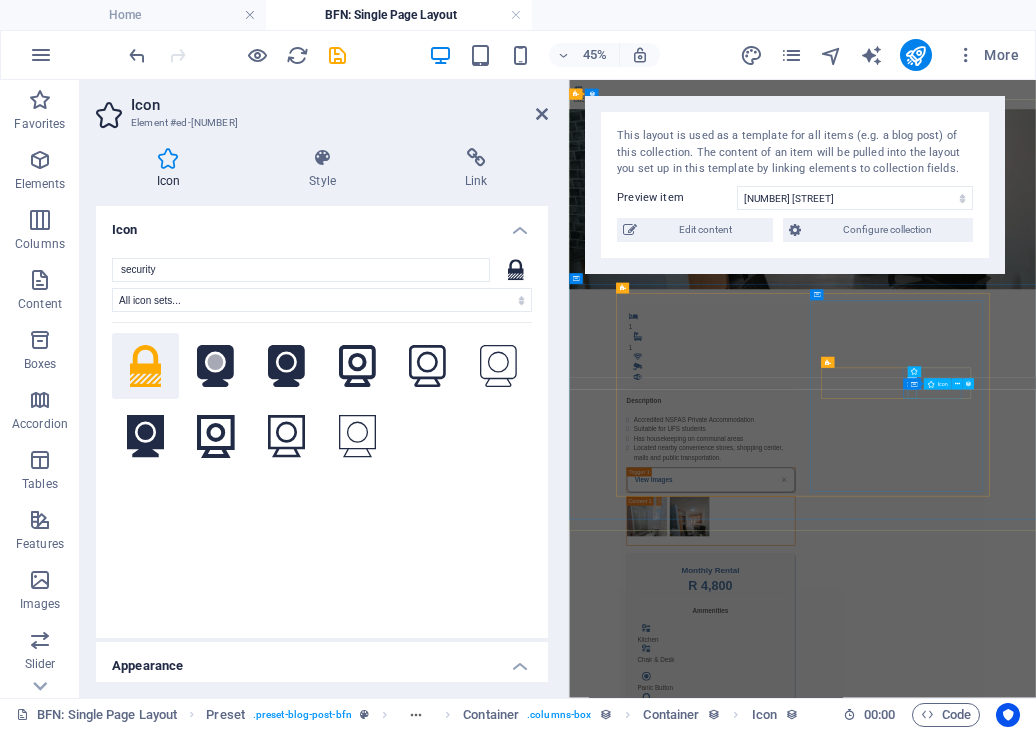 click at bounding box center (799, 1507) 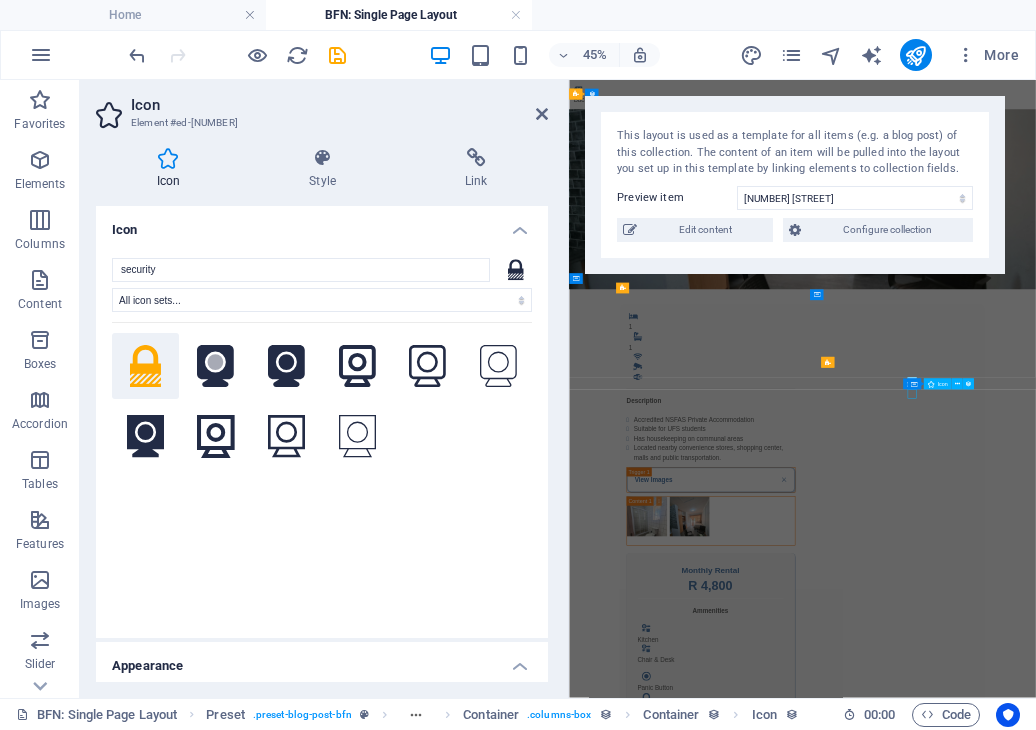 click at bounding box center [799, 1507] 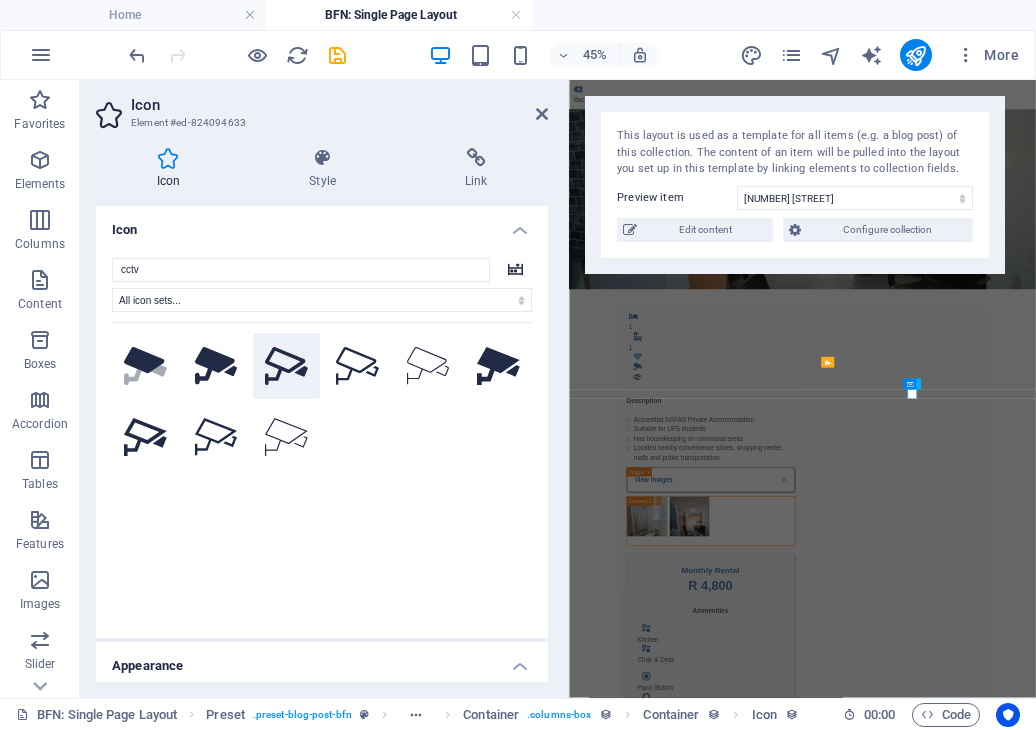 type on "cctv" 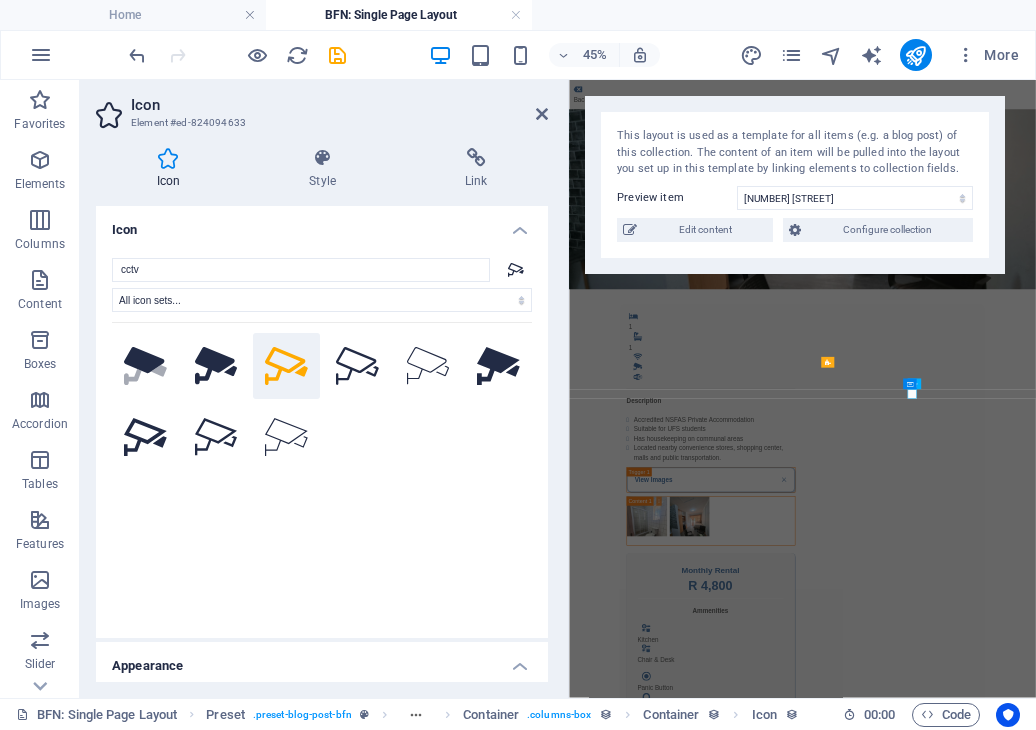 click on "Skip to main content
Back 1 1 Description Accredited NSFAS Private Accommodation Suitable for UFS students Has housekeeping on communal areas Located nearby convenience stores, shopping center, malls and public transportation. View Images Monthly Rental R 4,800 Ammenities .fa-secondary{opacity:.4}   Kitchen .fa-secondary{opacity:.4}   Chair & Desk   Panic Button   Alarm   CCTV Camera   Panic Button    Alarm System   CCTV Camera Once-off Fees Admin Fee:   500 Key deposit:   200 Download Form" at bounding box center [1087, 1023] 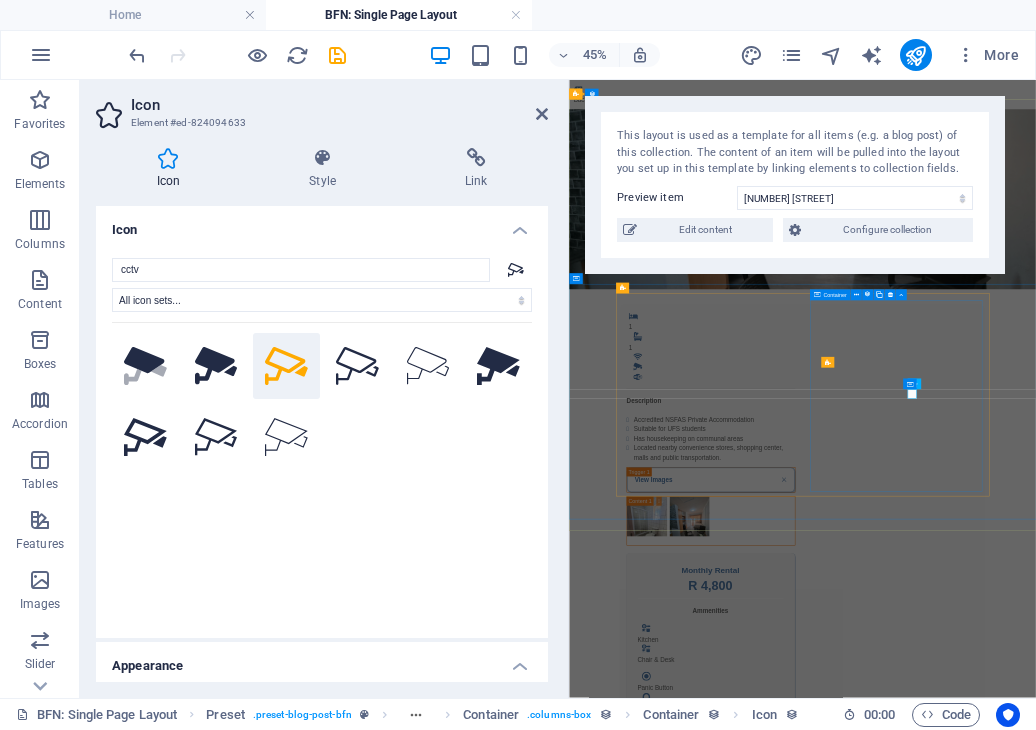 click on "Monthly Rental R 4,800 Ammenities .fa-secondary{opacity:.4}   Kitchen .fa-secondary{opacity:.4}   Chair & Desk   Panic Button   Alarm   CCTV Camera   Panic Button    Alarm System   CCTV Camera Once-off Fees Admin Fee:   500 Key deposit:   200 Download Form" at bounding box center (883, 1509) 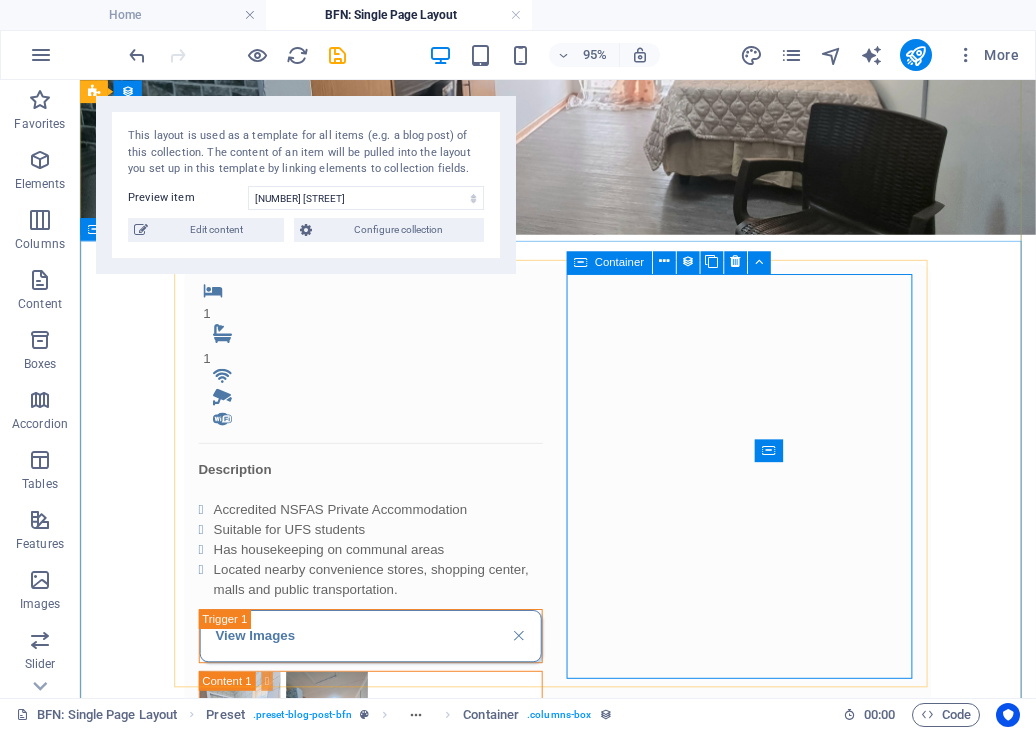 scroll, scrollTop: 312, scrollLeft: 0, axis: vertical 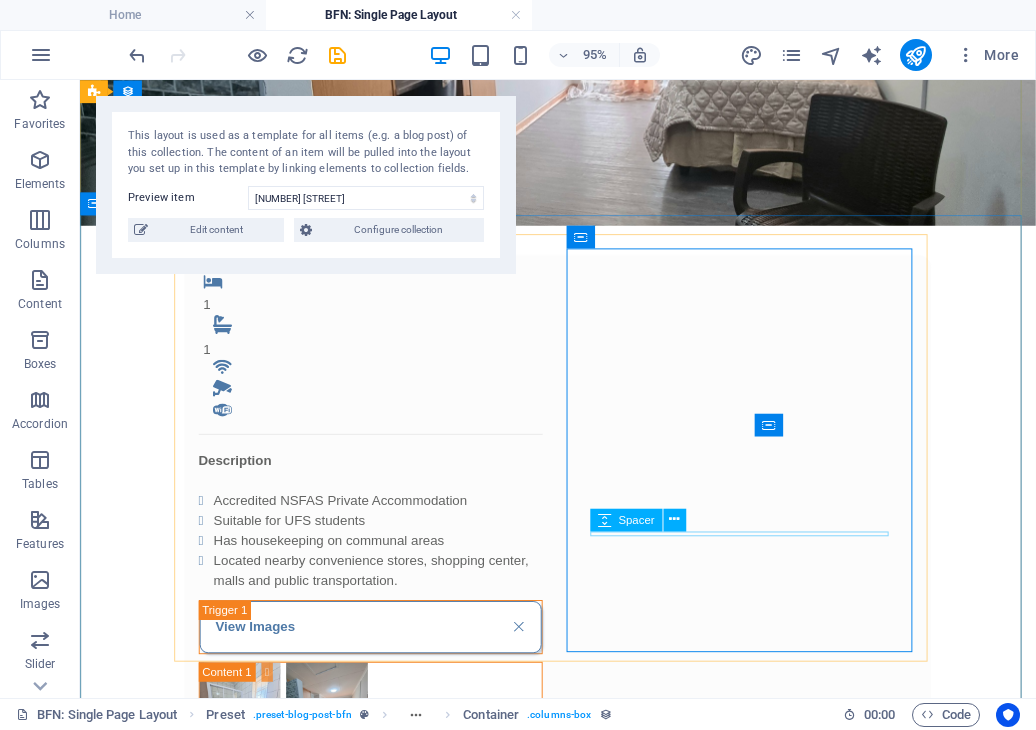 click at bounding box center (385, 1404) 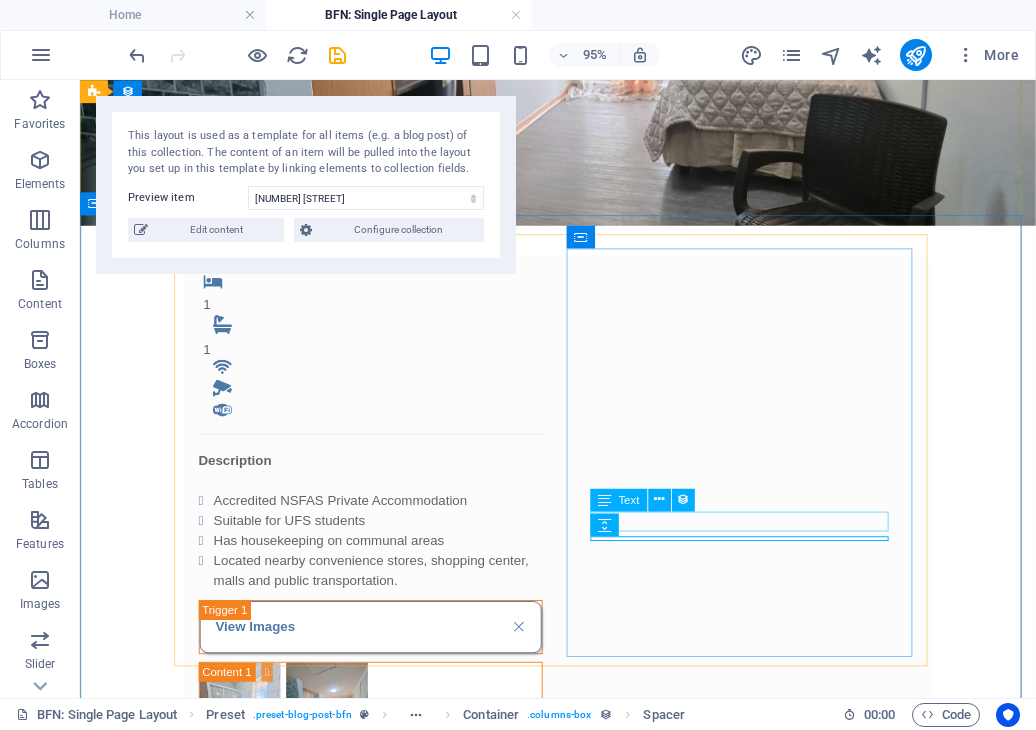 drag, startPoint x: 781, startPoint y: 561, endPoint x: 633, endPoint y: 545, distance: 148.86235 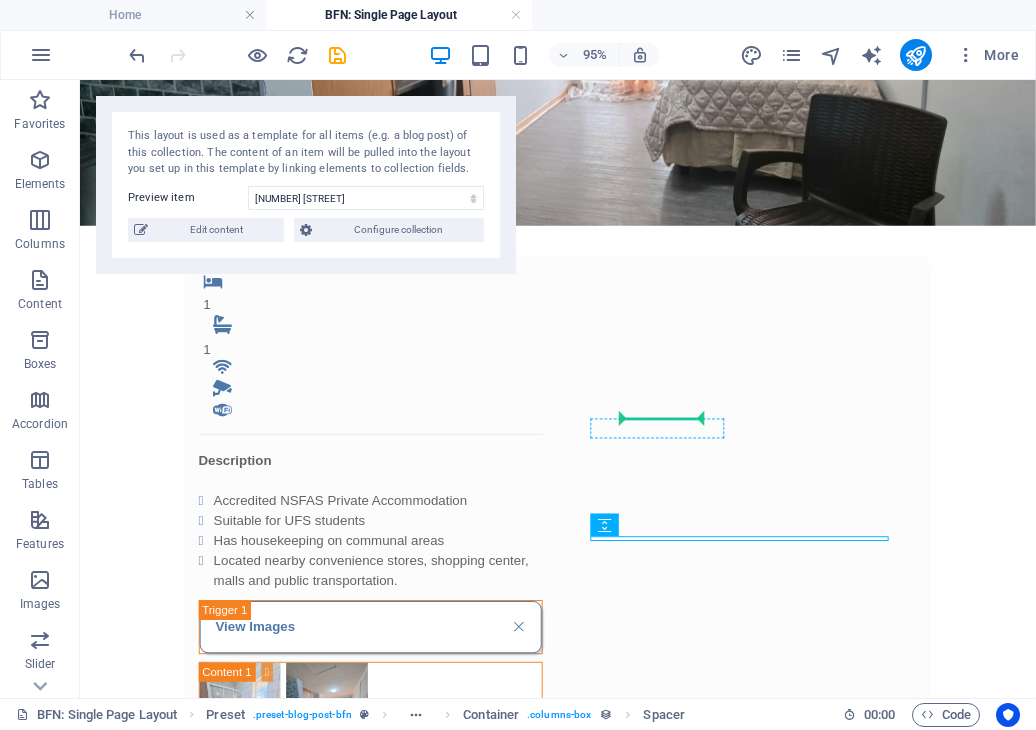 drag, startPoint x: 676, startPoint y: 609, endPoint x: 704, endPoint y: 438, distance: 173.27724 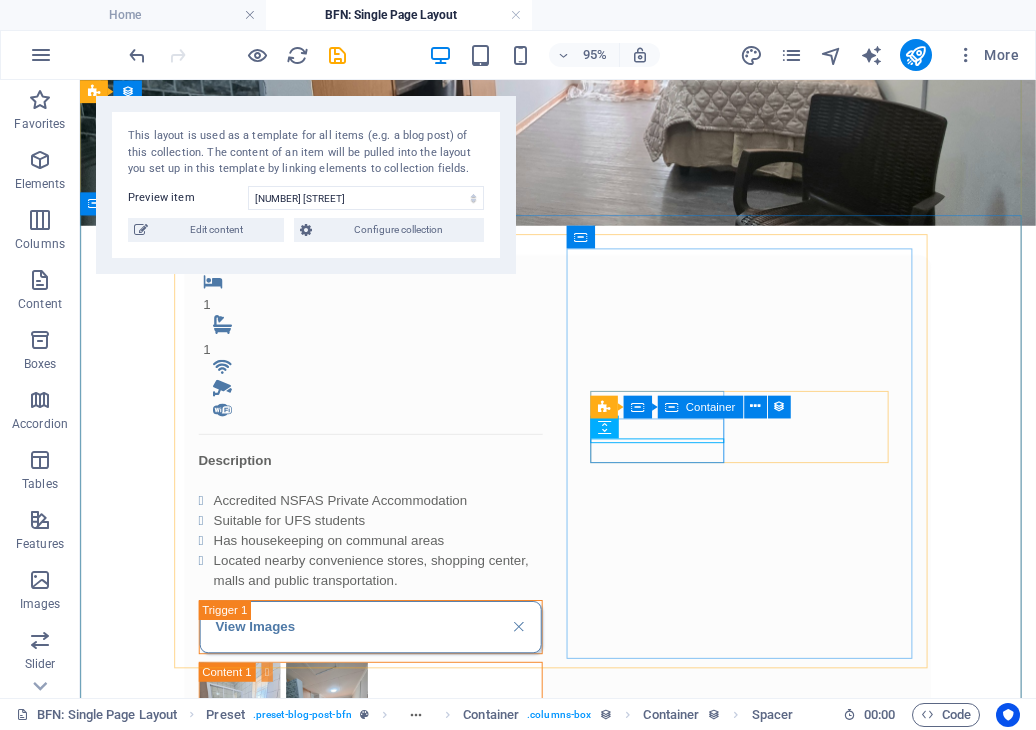 click at bounding box center (603, 426) 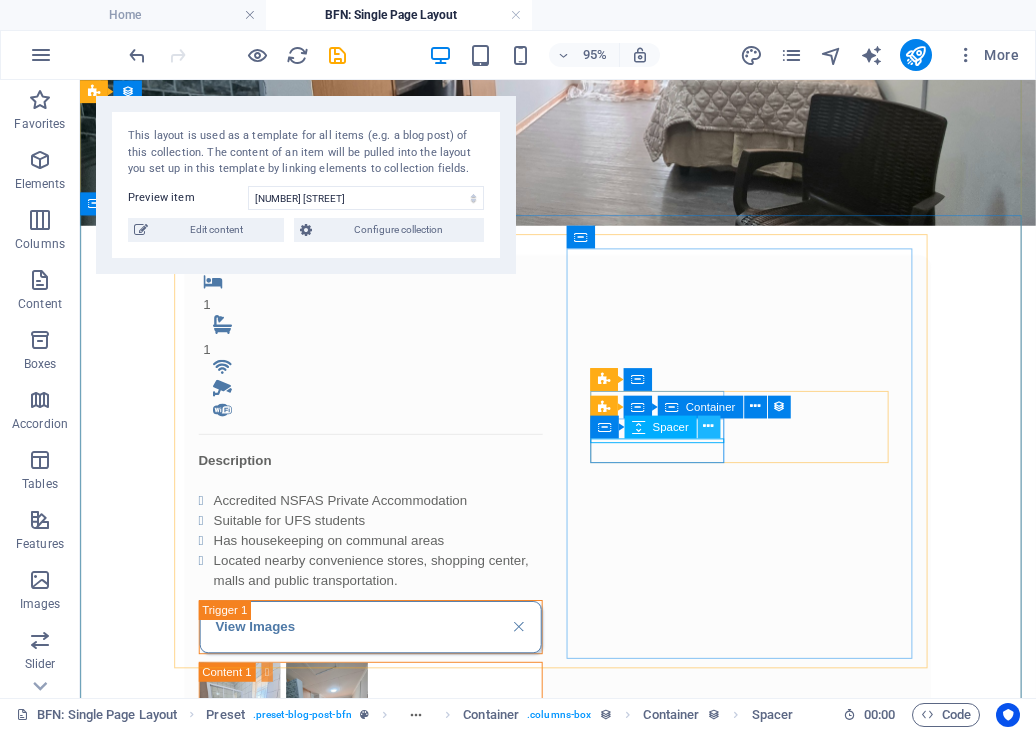click at bounding box center [708, 426] 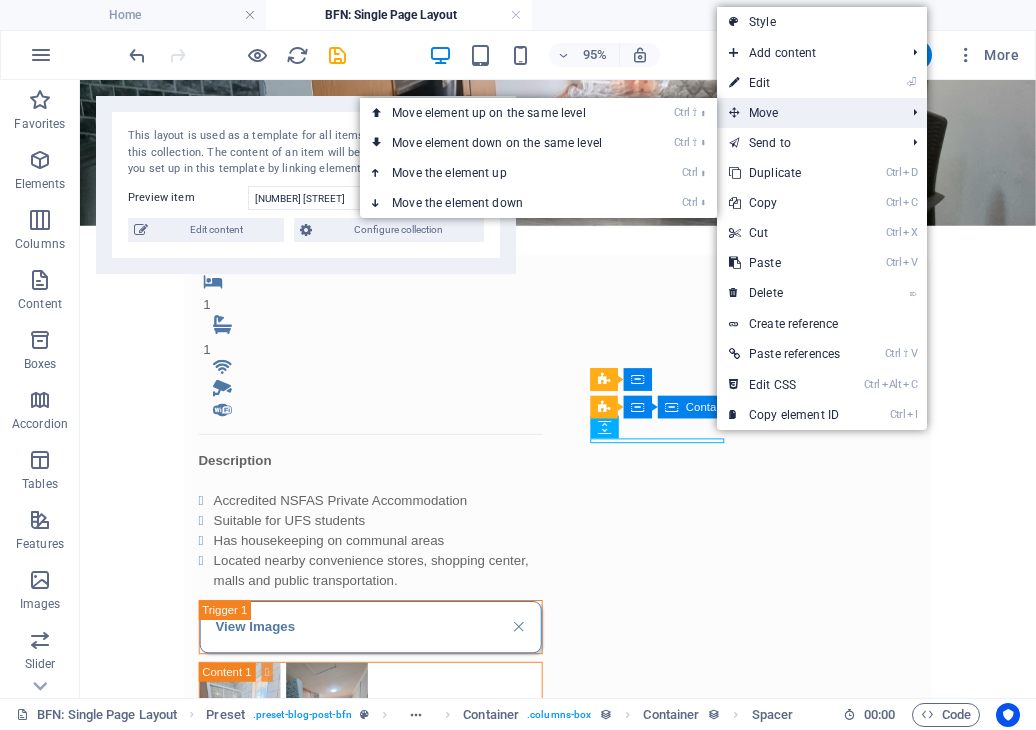 click on "Move" at bounding box center (807, 113) 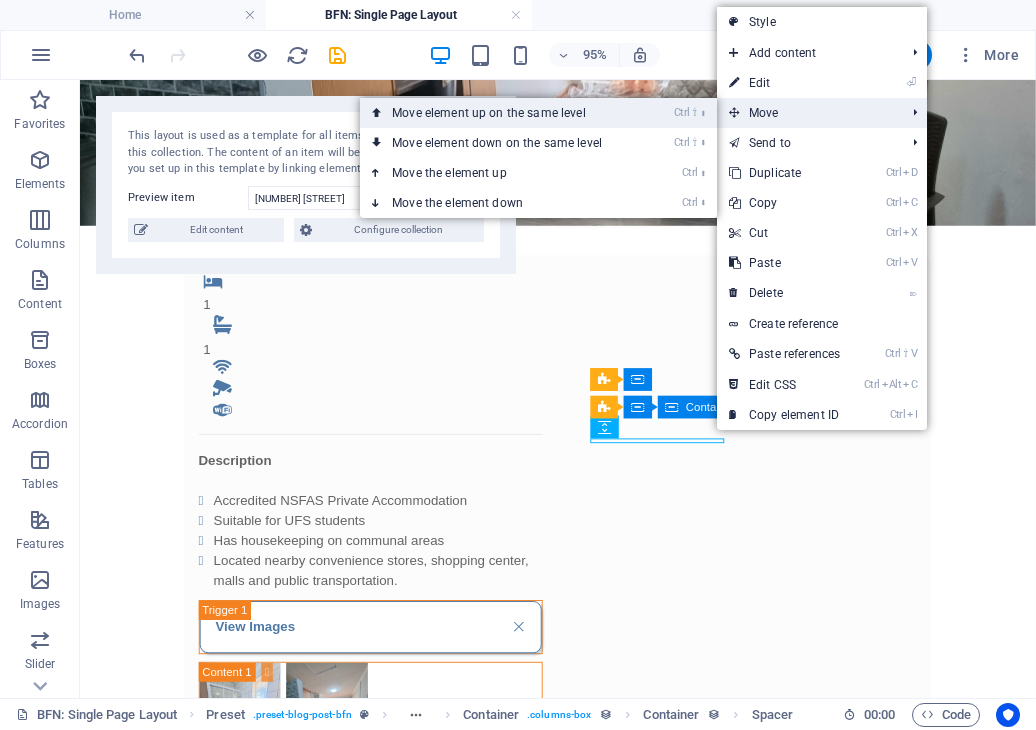 click on "Ctrl ⇧ ⬆  Move element up on the same level" at bounding box center [501, 113] 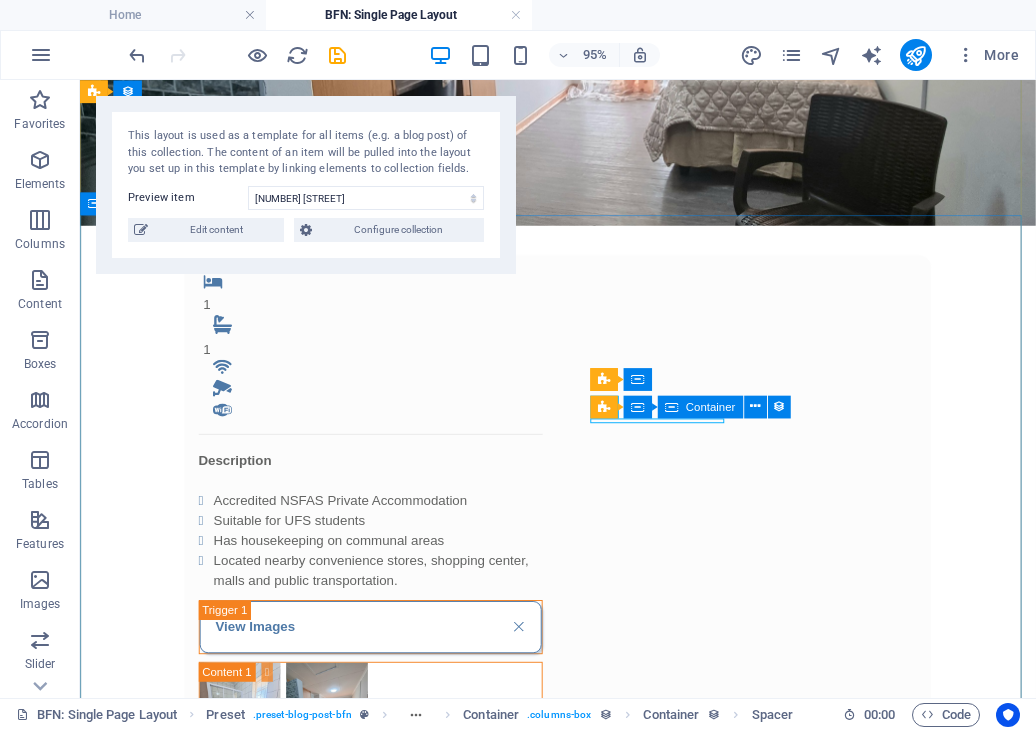 click on "1 1 Description Accredited NSFAS Private Accommodation Suitable for UFS students Has housekeeping on communal areas Located nearby convenience stores, shopping center, malls and public transportation. View Images Monthly Rental R 4,800 Ammenities .fa-secondary{opacity:.4}   Kitchen .fa-secondary{opacity:.4}   Chair & Desk   Panic Button   Alarm   CCTV Camera   Panic Button    Alarm System   CCTV Camera Once-off Fees Admin Fee:   500 Key deposit:   200 Download Form" at bounding box center (583, 939) 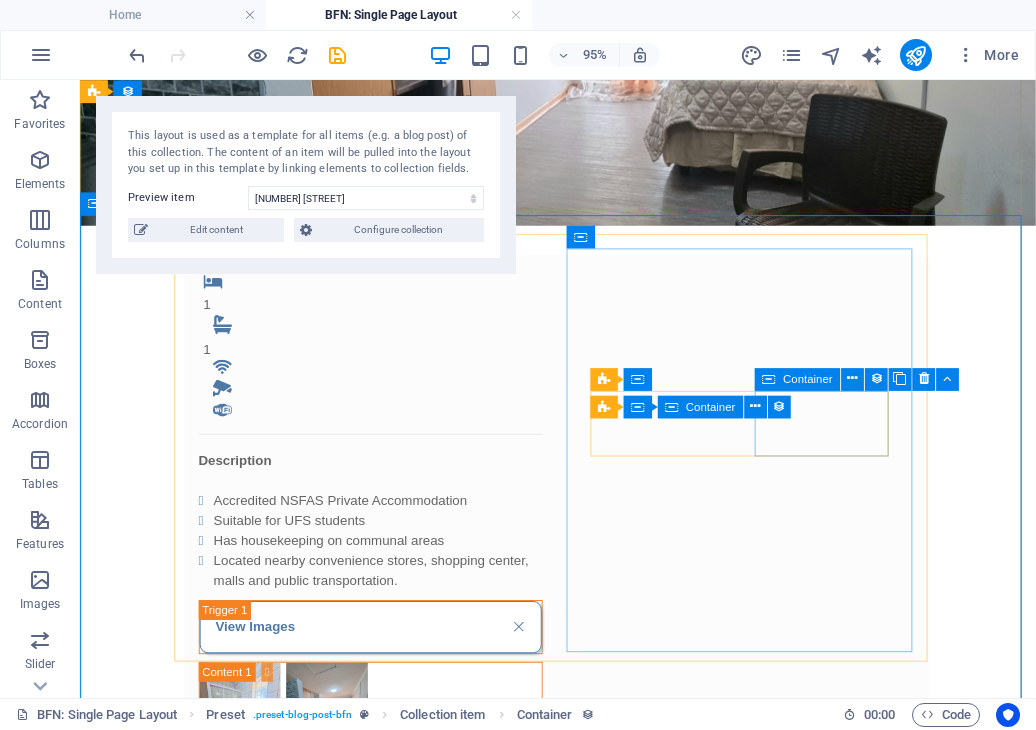 click on "Container" at bounding box center (807, 378) 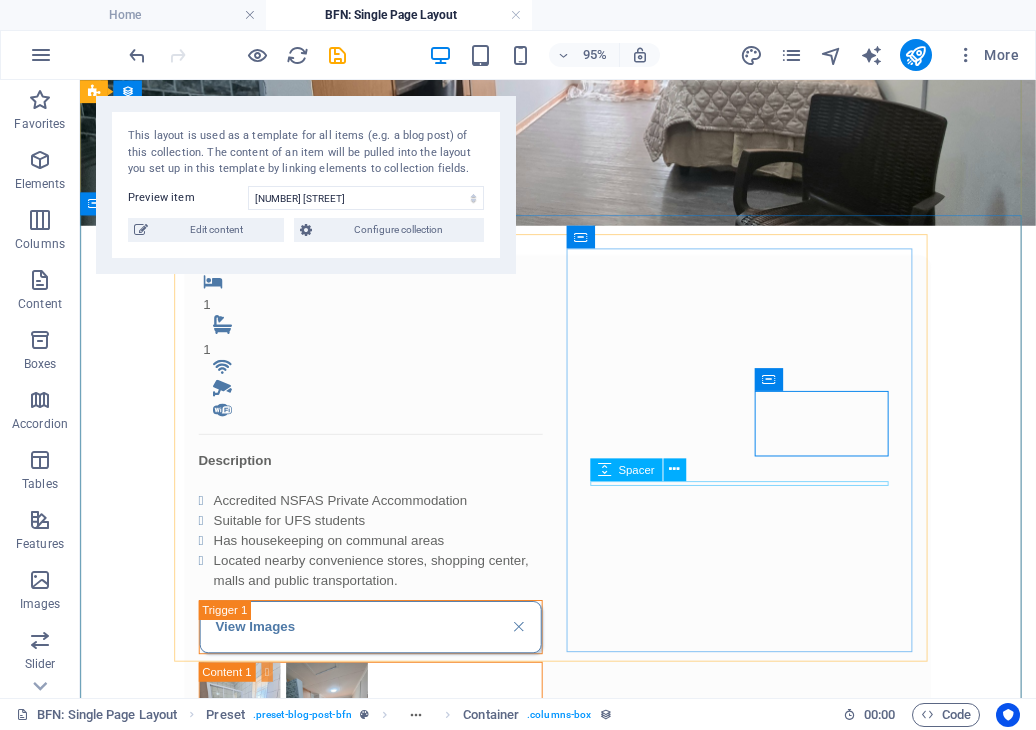 click at bounding box center (385, 1284) 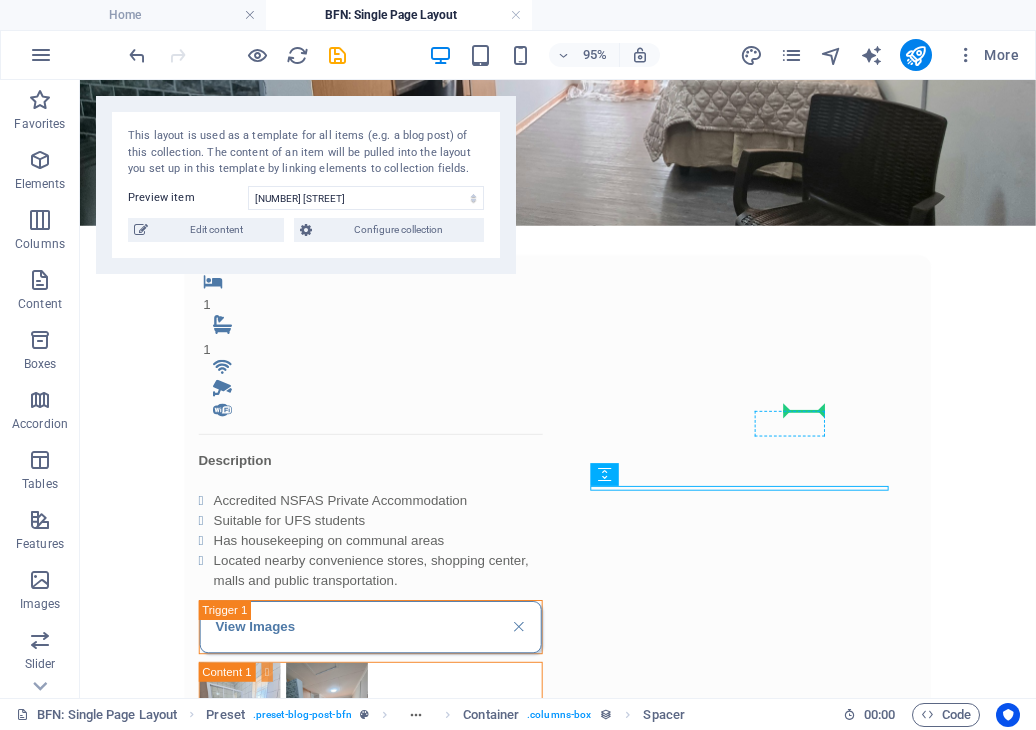 drag, startPoint x: 752, startPoint y: 508, endPoint x: 862, endPoint y: 434, distance: 132.57451 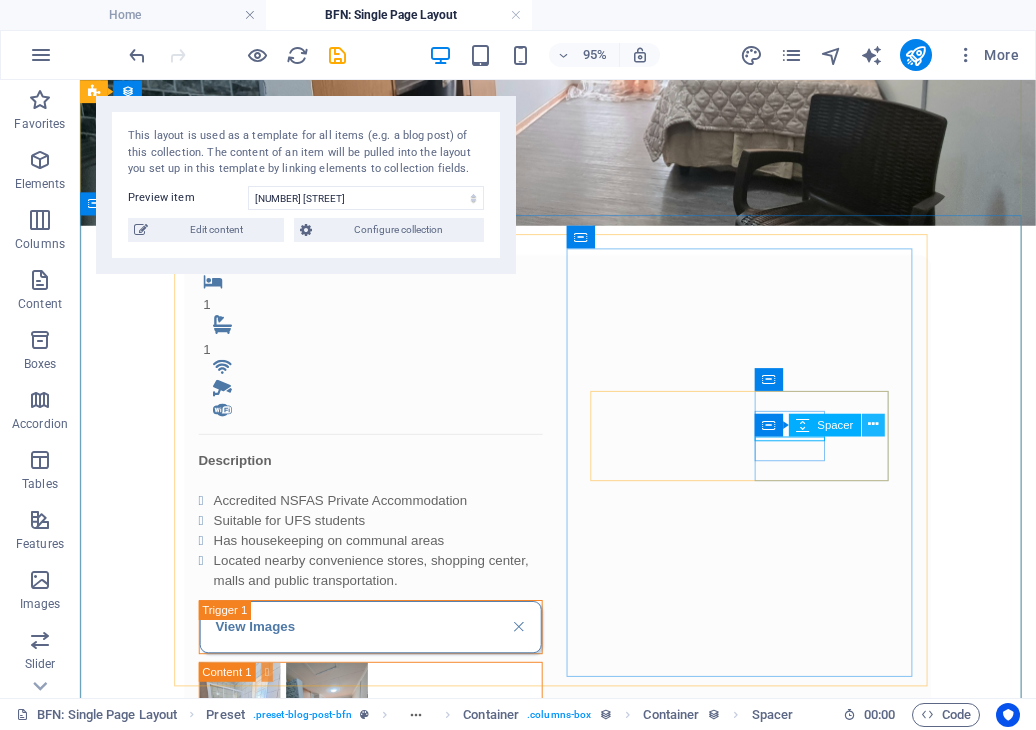 click at bounding box center (873, 425) 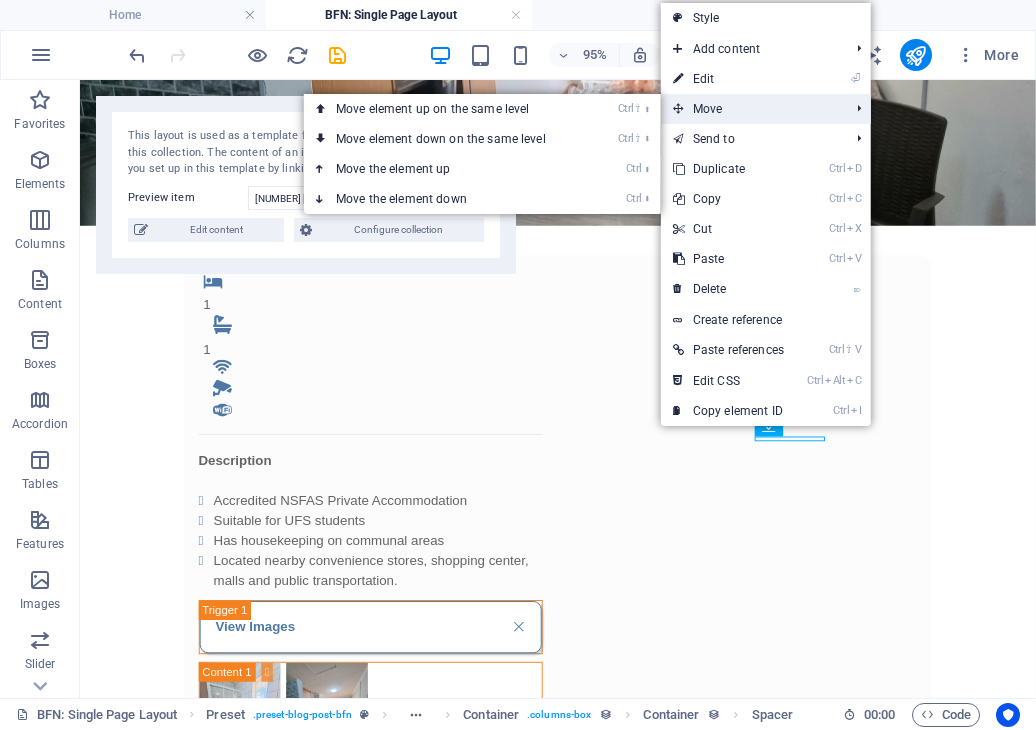 click on "Move" at bounding box center (751, 109) 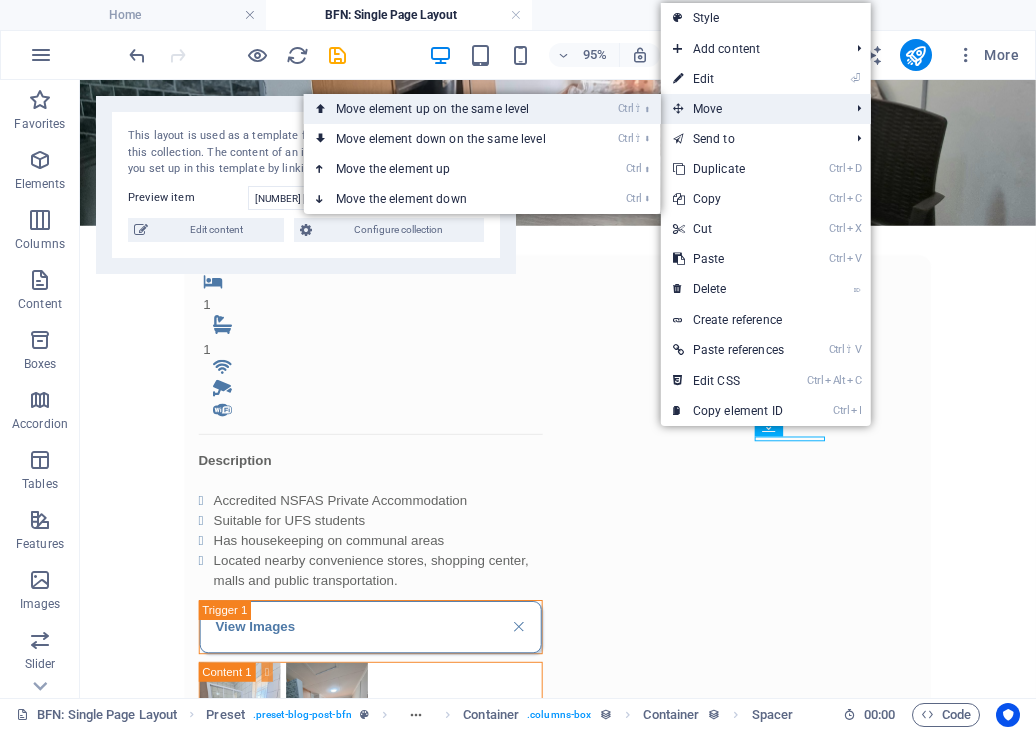 click on "Ctrl" at bounding box center [626, 108] 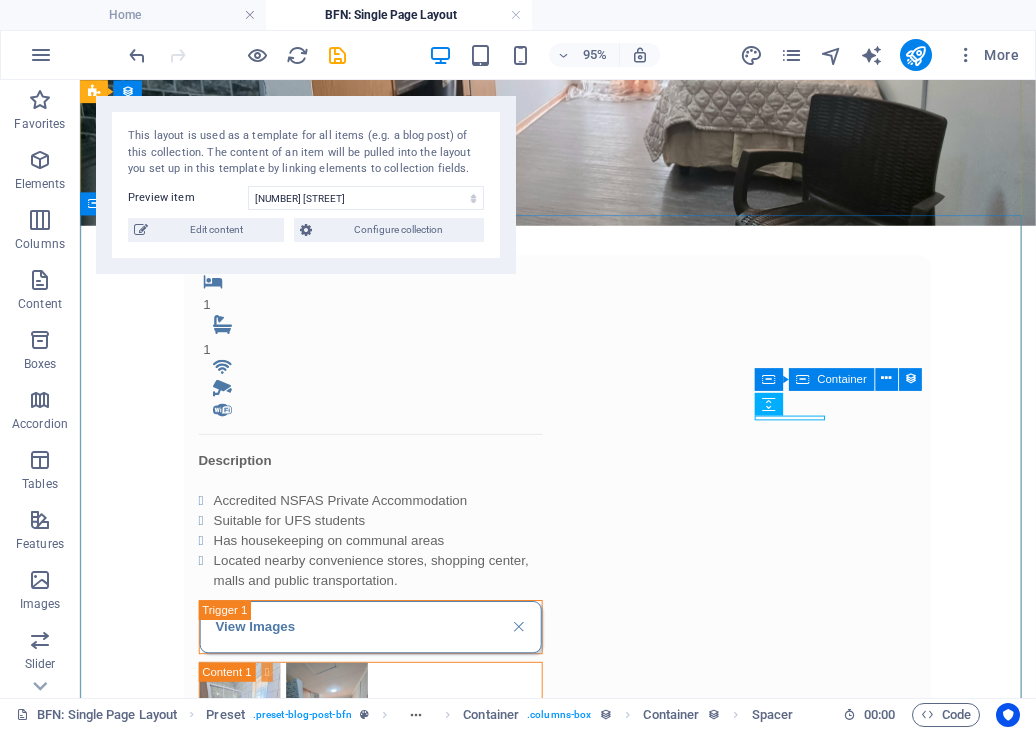 click on "1 1 Description Accredited NSFAS Private Accommodation Suitable for UFS students Has housekeeping on communal areas Located nearby convenience stores, shopping center, malls and public transportation. View Images Monthly Rental R 4,800 Ammenities .fa-secondary{opacity:.4}   Kitchen .fa-secondary{opacity:.4}   Chair & Desk   Panic Button   Alarm   CCTV Camera   Panic Button    Alarm System   CCTV Camera Once-off Fees Admin Fee:   500 Key deposit:   200 Download Form" at bounding box center [583, 944] 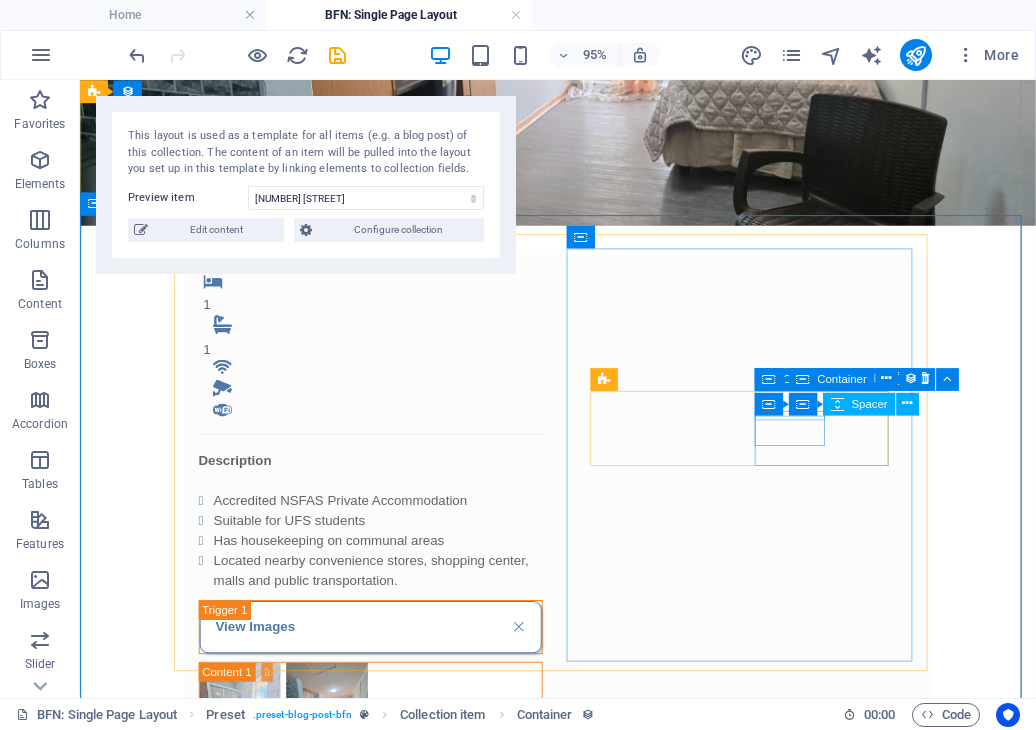 click at bounding box center [299, 1138] 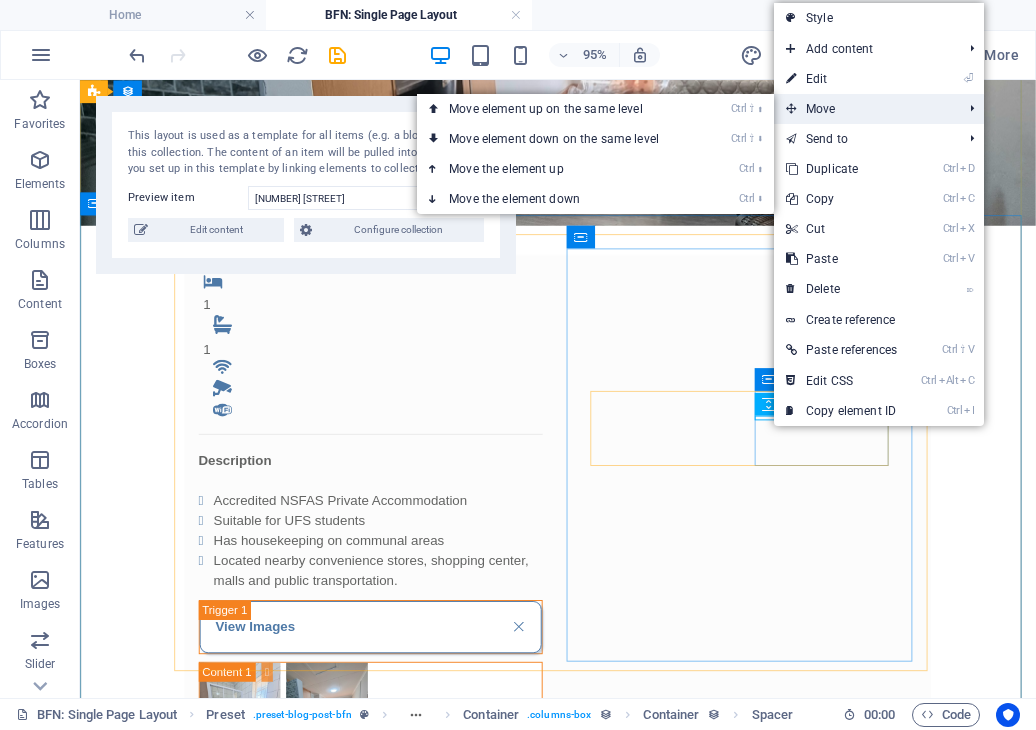 click on "Move" at bounding box center (864, 109) 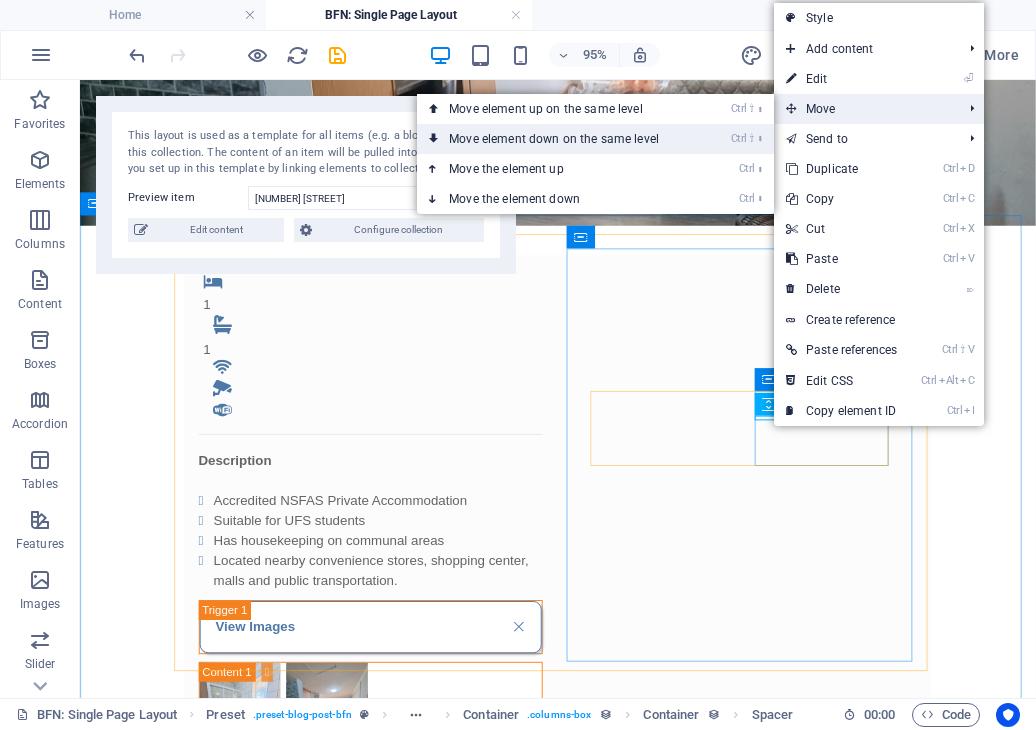 click on "Ctrl ⇧ ⬇  Move element down on the same level" at bounding box center (595, 139) 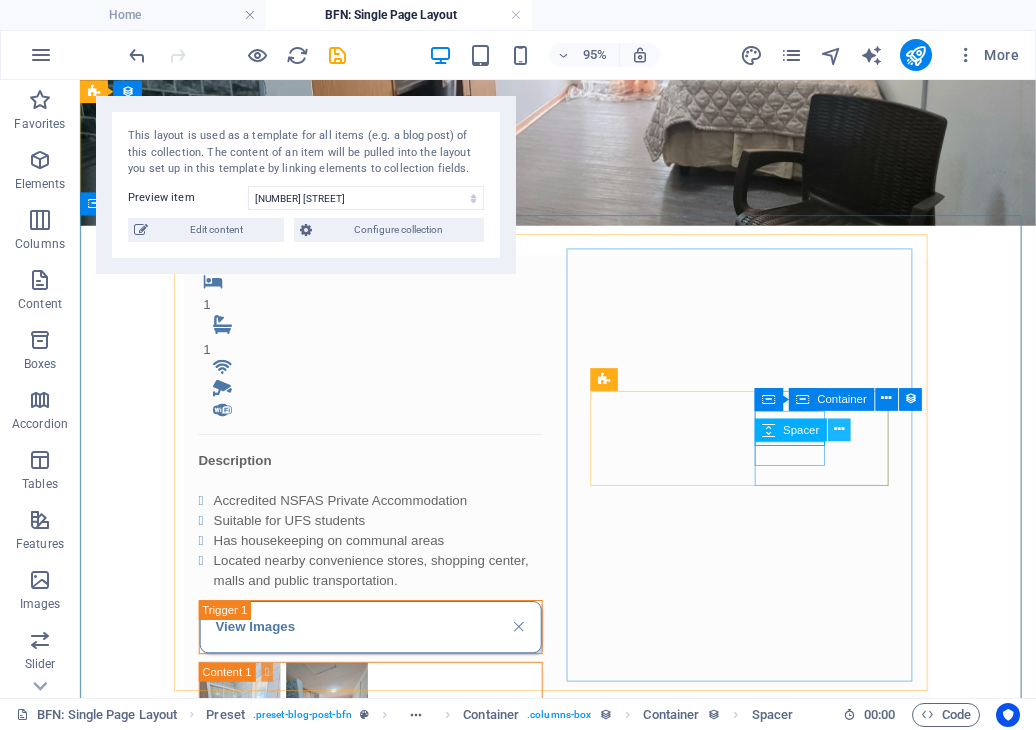 click at bounding box center (839, 429) 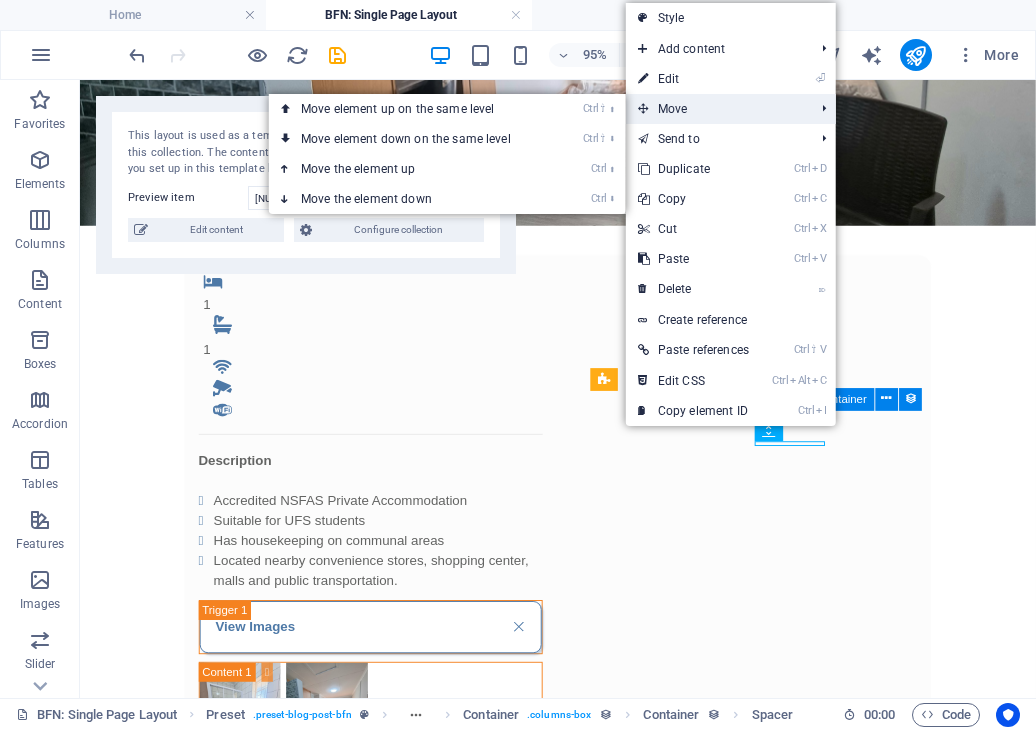 click on "Move" at bounding box center (716, 109) 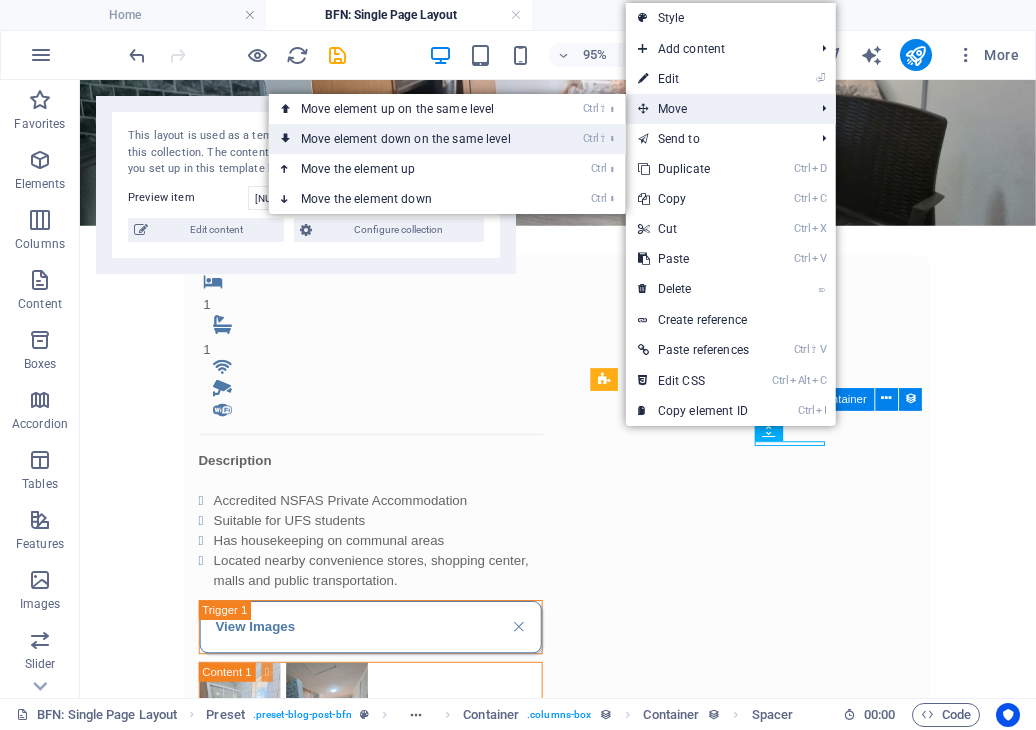 click on "Ctrl ⇧ ⬇  Move element down on the same level" at bounding box center (410, 139) 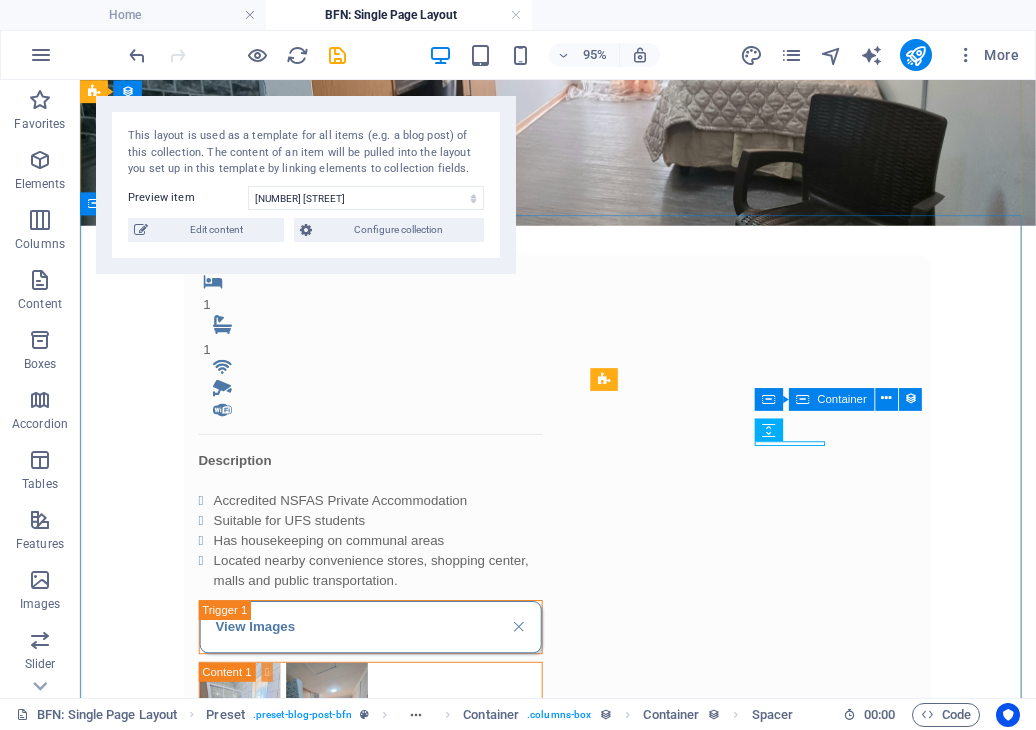 click on "1 1 Description Accredited NSFAS Private Accommodation Suitable for UFS students Has housekeeping on communal areas Located nearby convenience stores, shopping center, malls and public transportation. View Images Monthly Rental R 4,800 Ammenities .fa-secondary{opacity:.4}   Kitchen .fa-secondary{opacity:.4}   Chair & Desk   Panic Button   Alarm   CCTV Camera   Panic Button    Alarm System   CCTV Camera Once-off Fees Admin Fee:   500 Key deposit:   200 Download Form" at bounding box center (583, 944) 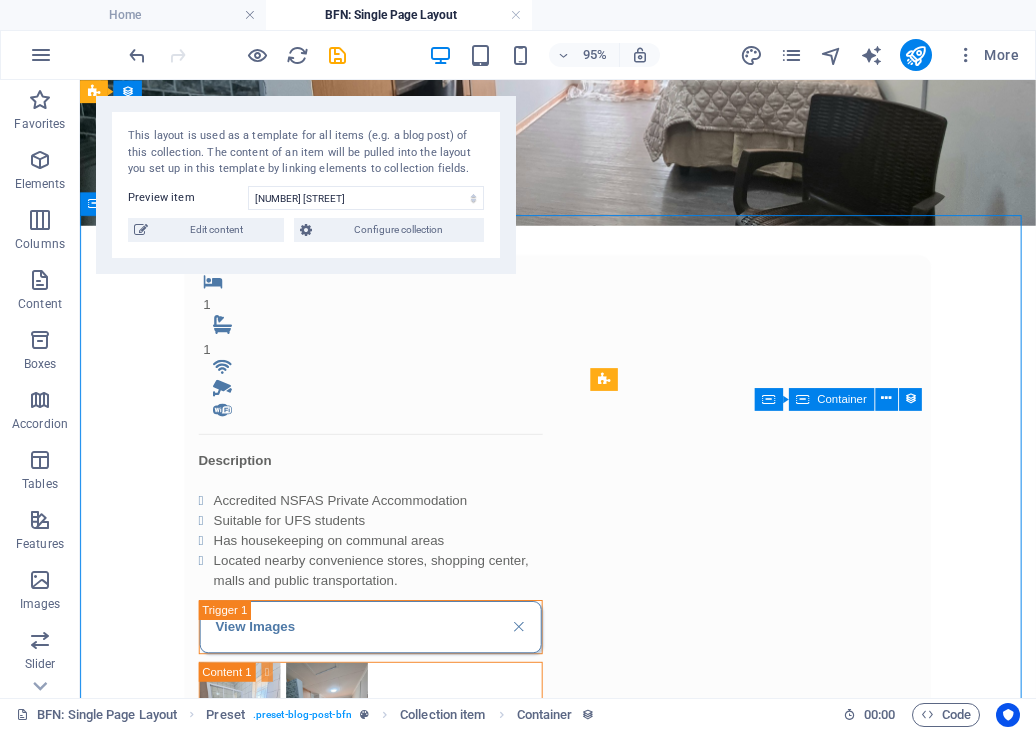 scroll, scrollTop: 358, scrollLeft: 0, axis: vertical 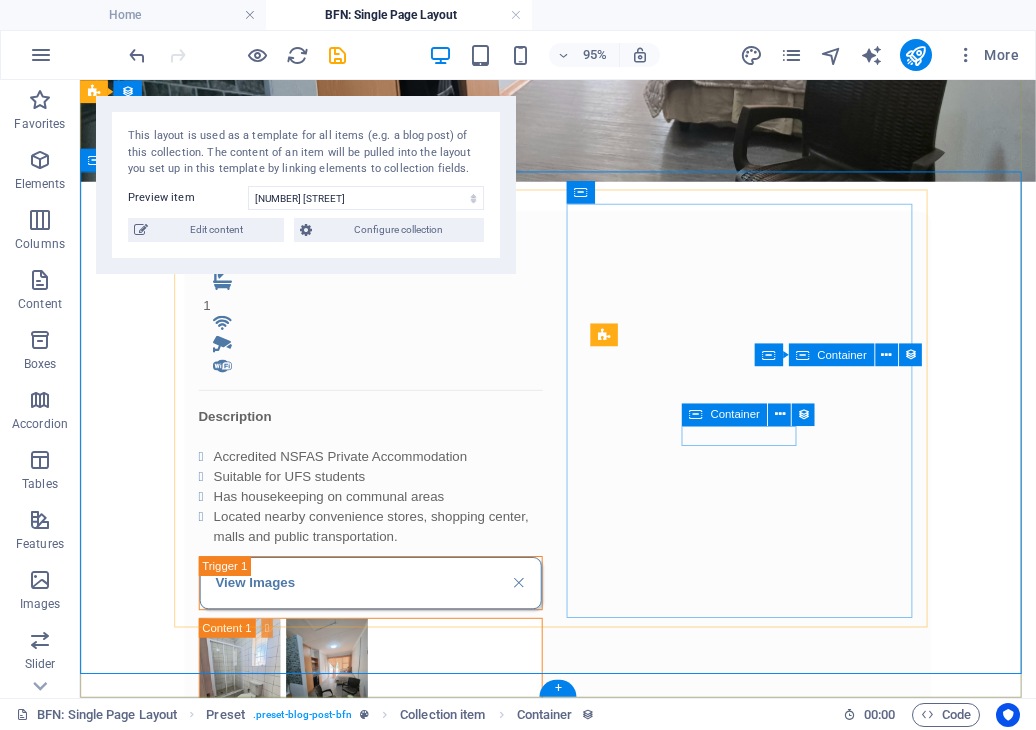 click on "Panic Button" at bounding box center [385, 1222] 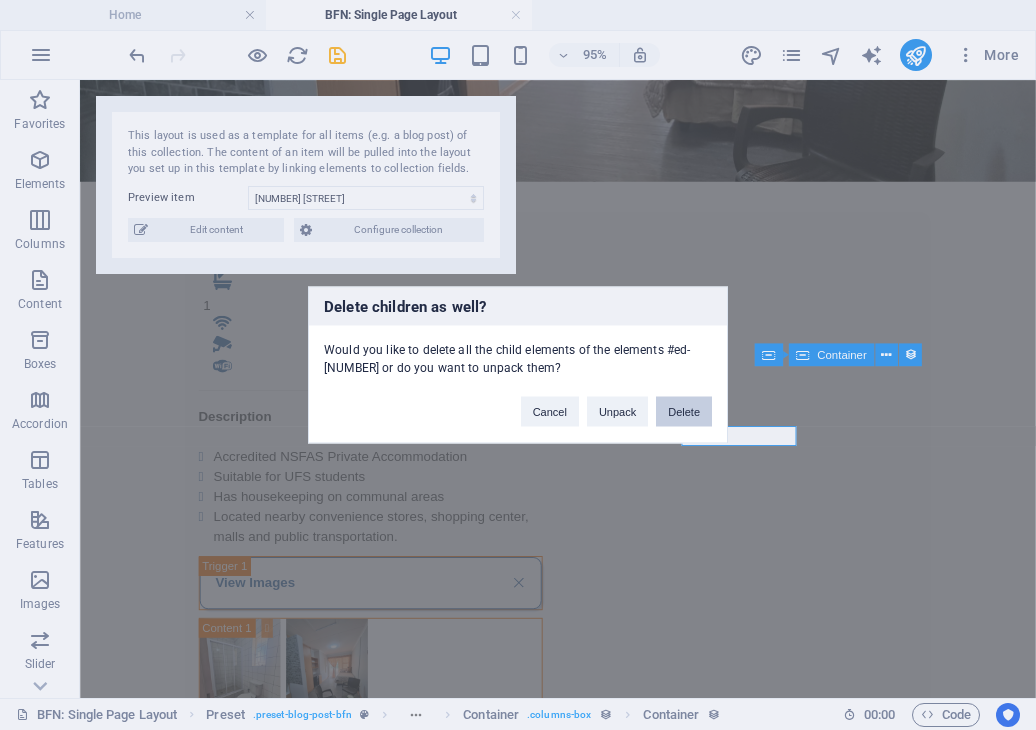type 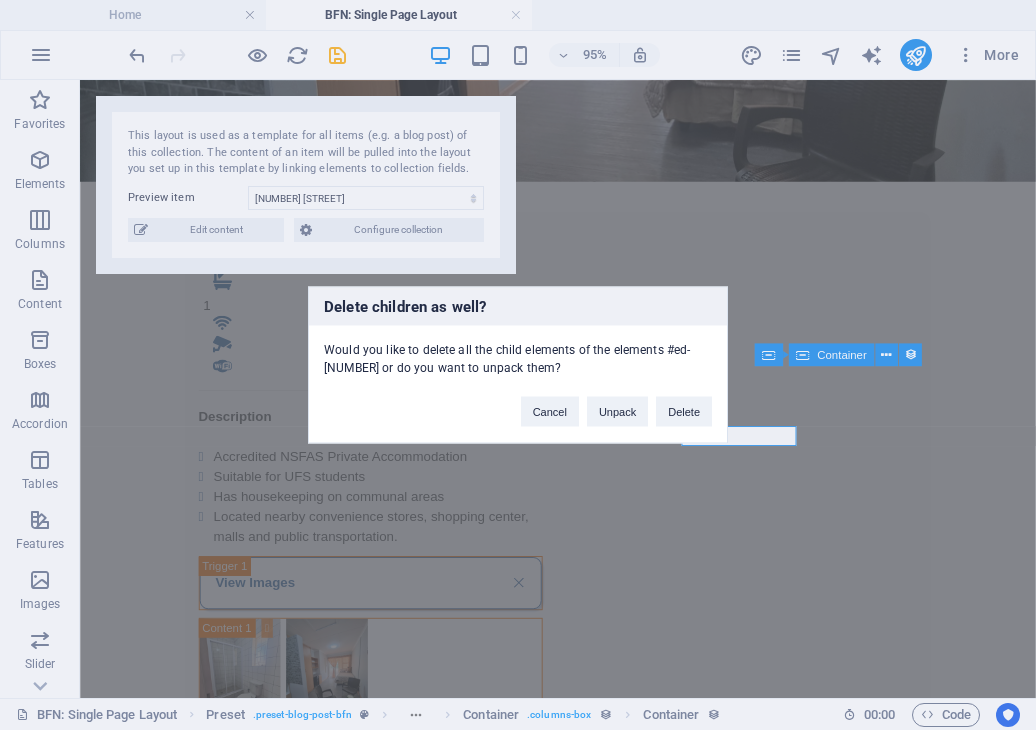 scroll, scrollTop: 337, scrollLeft: 0, axis: vertical 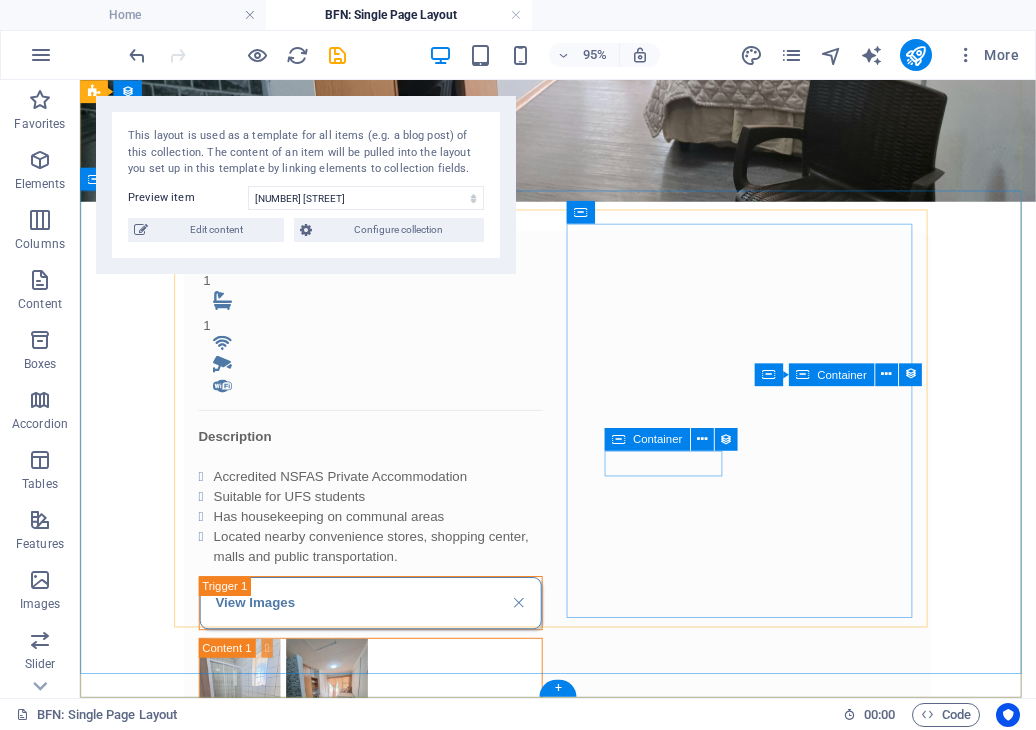 click on "Alarm System" at bounding box center (385, 1252) 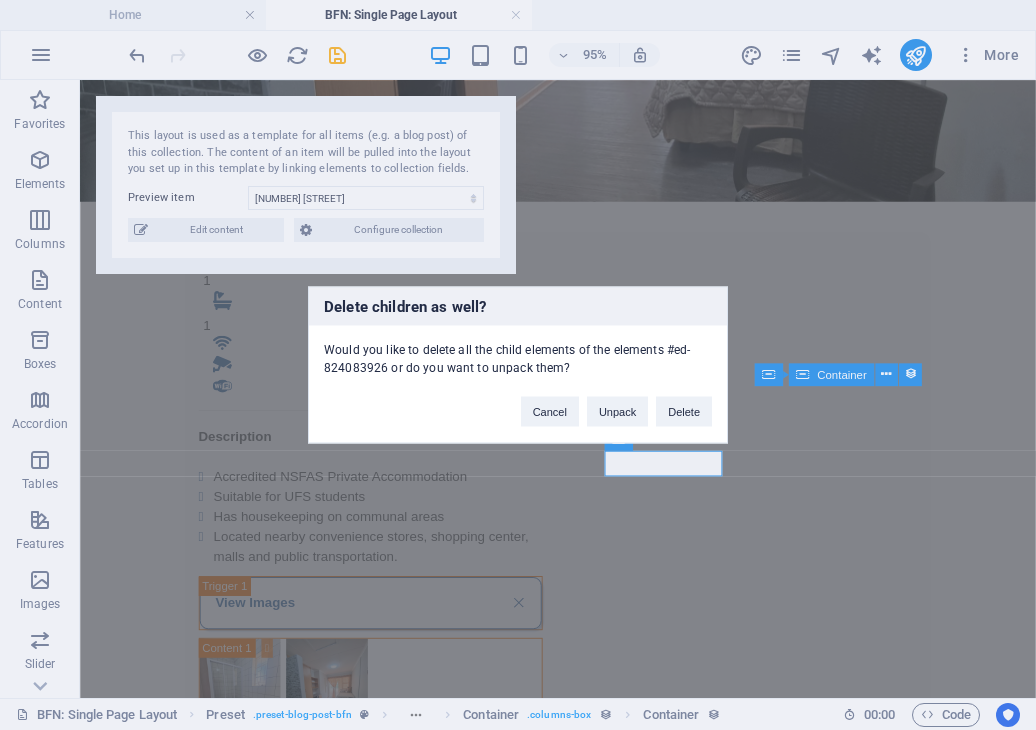 type 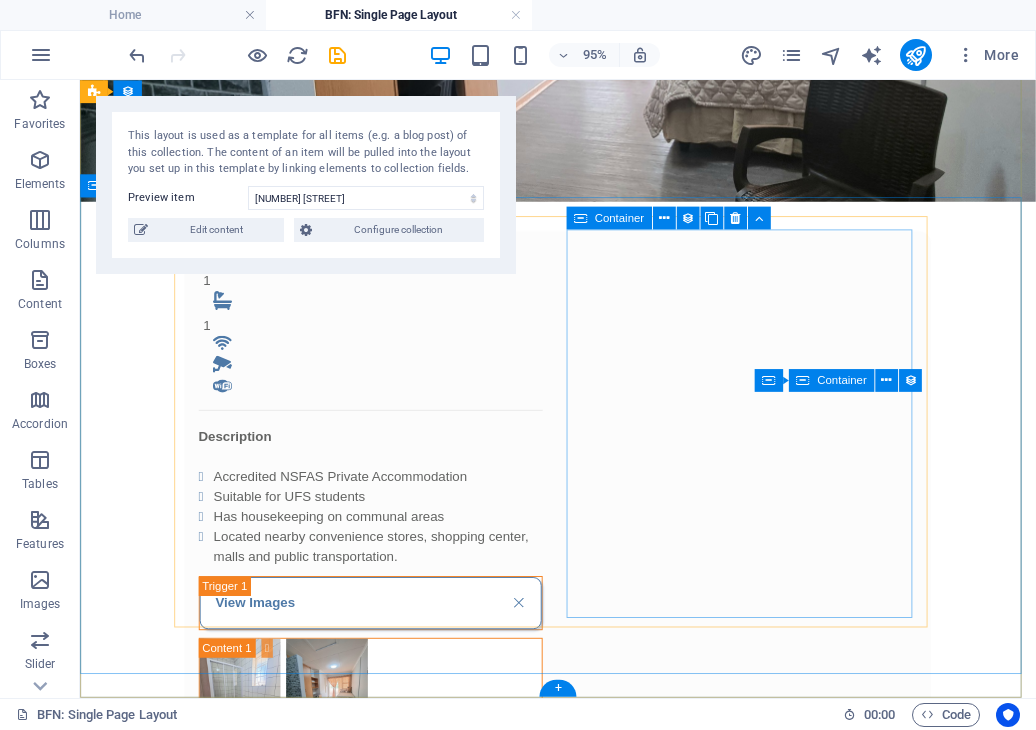 scroll, scrollTop: 331, scrollLeft: 0, axis: vertical 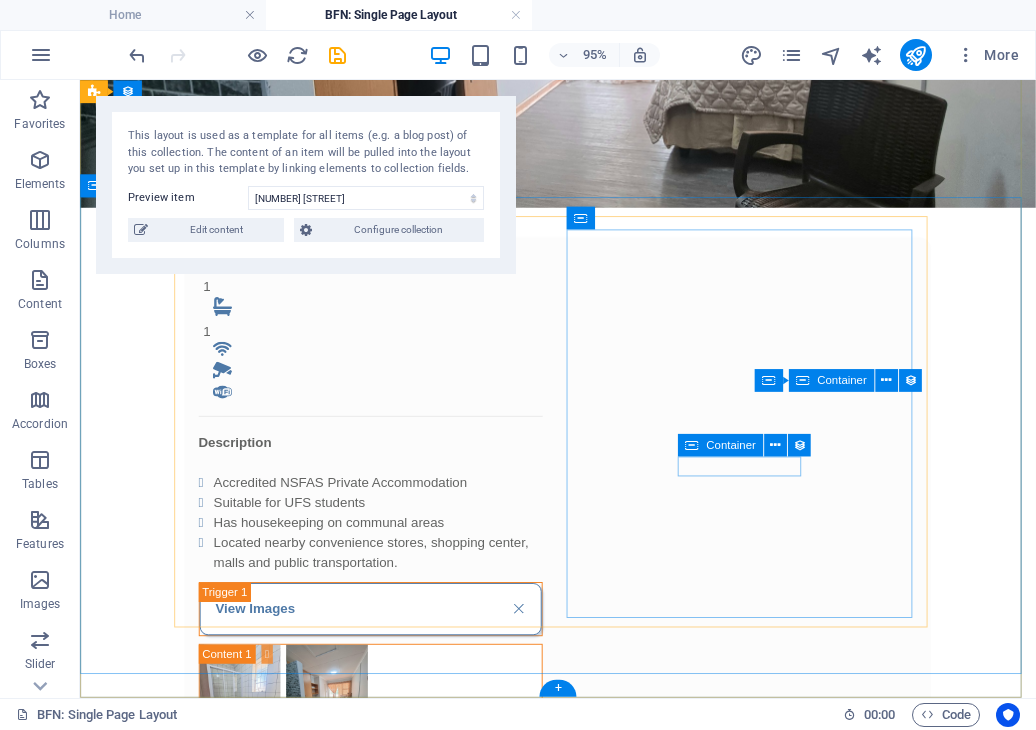 click on "CCTV Camera" at bounding box center (385, 1253) 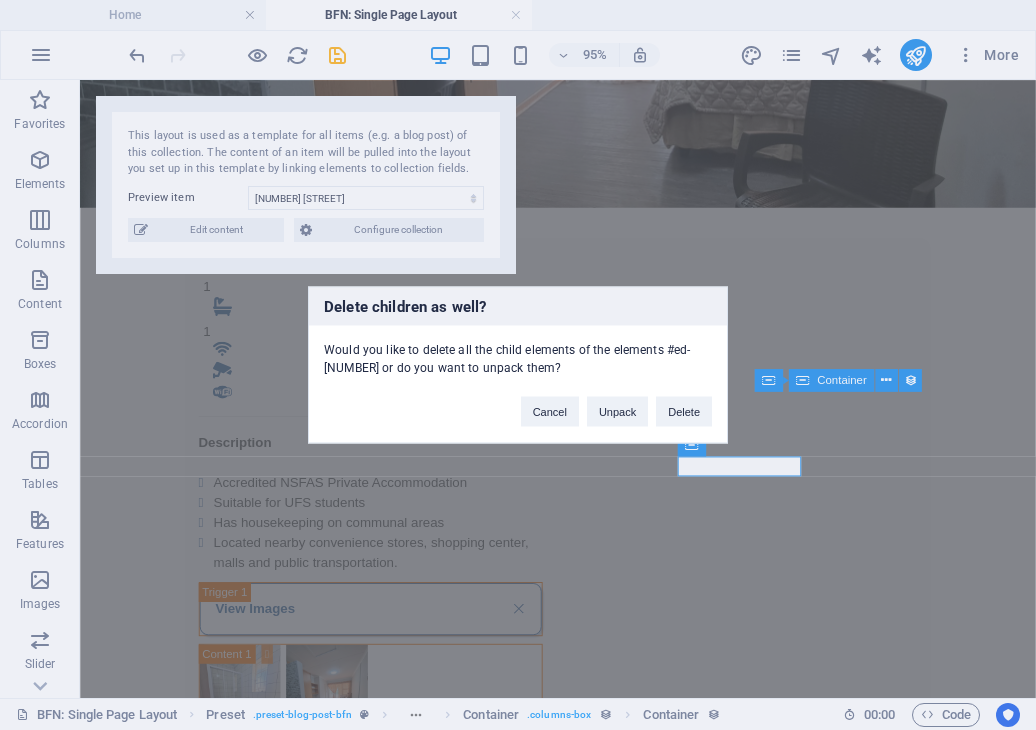 type 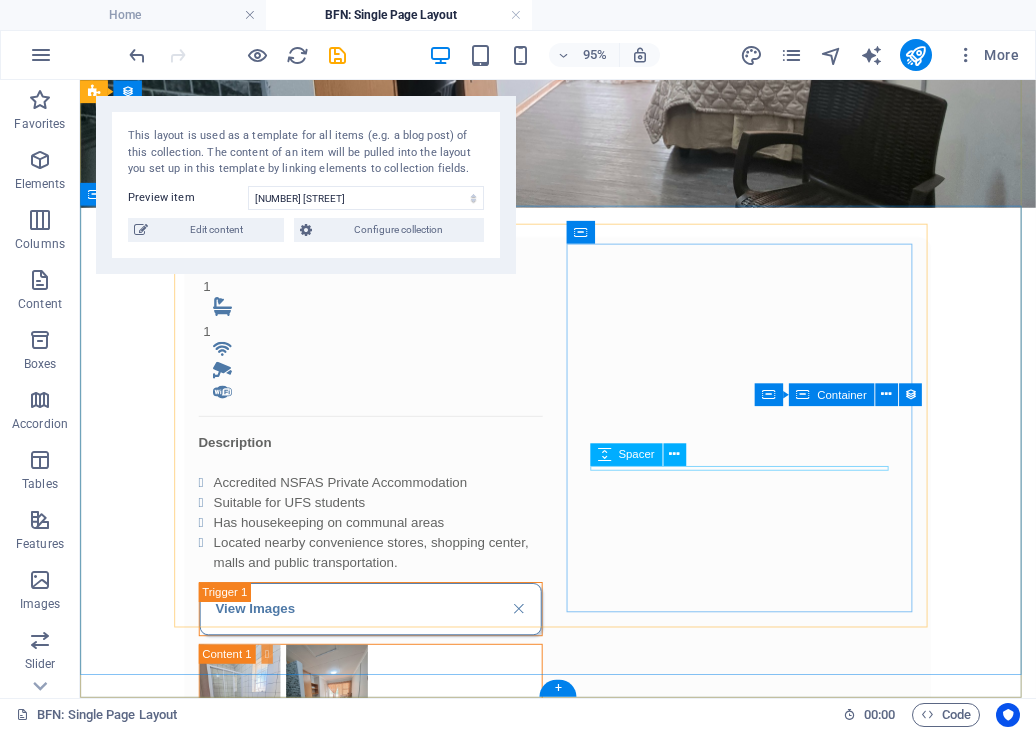 scroll, scrollTop: 322, scrollLeft: 0, axis: vertical 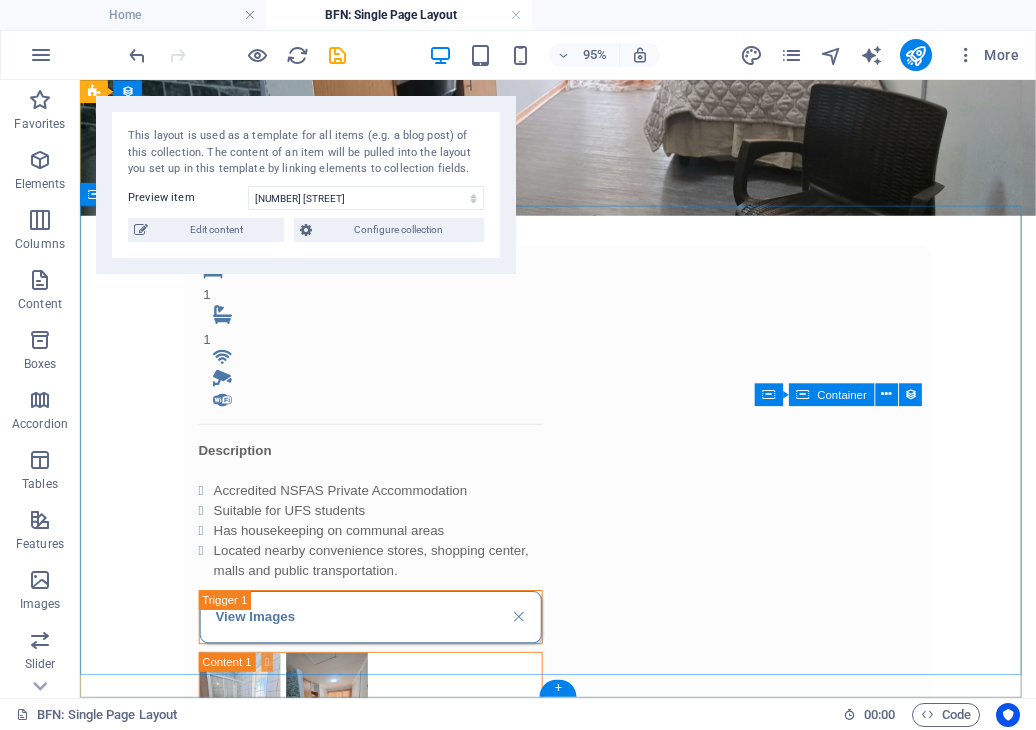 click on "1 1 Description Accredited NSFAS Private Accommodation Suitable for UFS students Has housekeeping on communal areas Located nearby convenience stores, shopping center, malls and public transportation. View Images Monthly Rental R 4,800 Ammenities .fa-secondary{opacity:.4}   Kitchen .fa-secondary{opacity:.4}   Chair & Desk   Panic Button   Alarm   CCTV Camera Once-off Fees Admin Fee:   500 Key deposit:   200 Download Form" at bounding box center [583, 861] 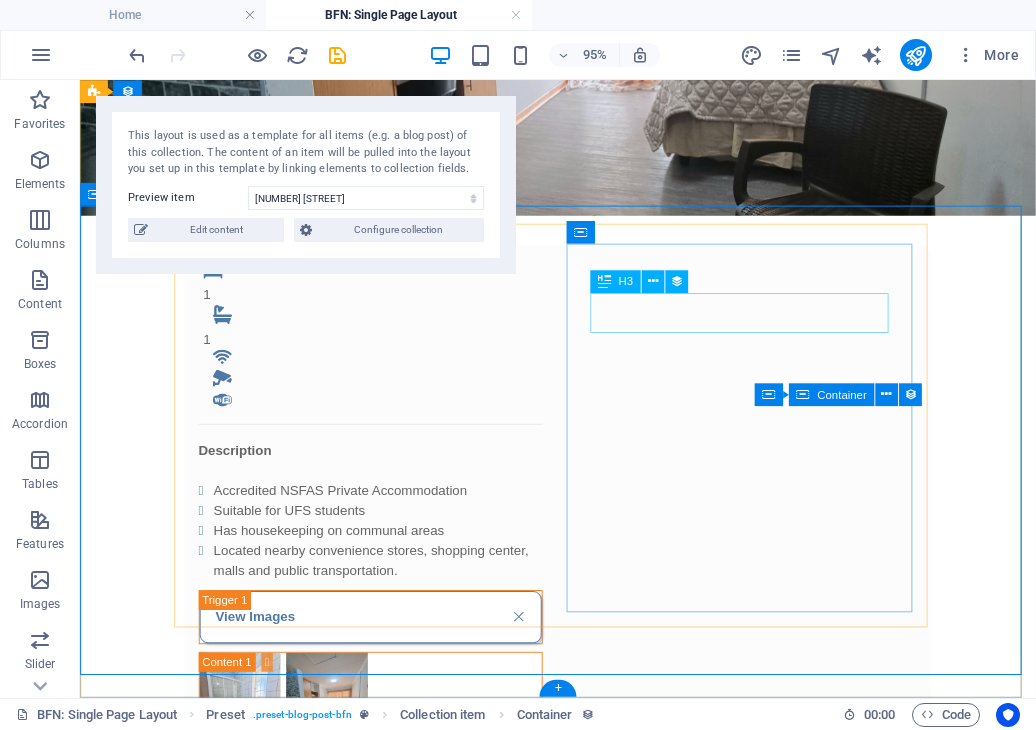 click on "R 4,800" at bounding box center [385, 878] 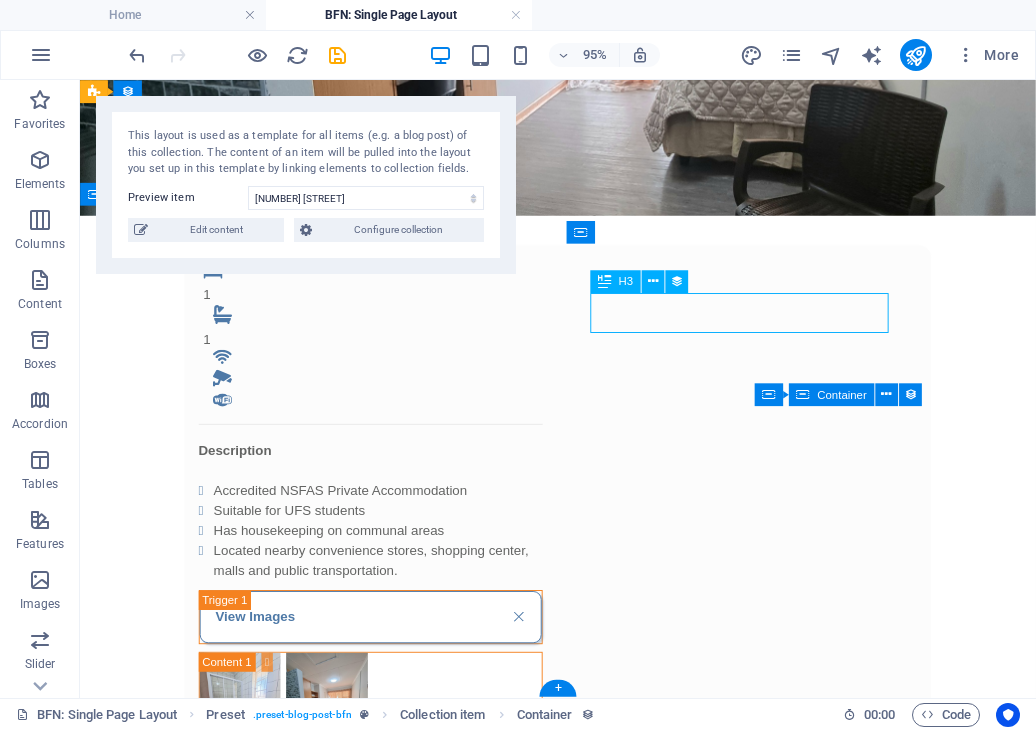 click on "R 4,800" at bounding box center [385, 878] 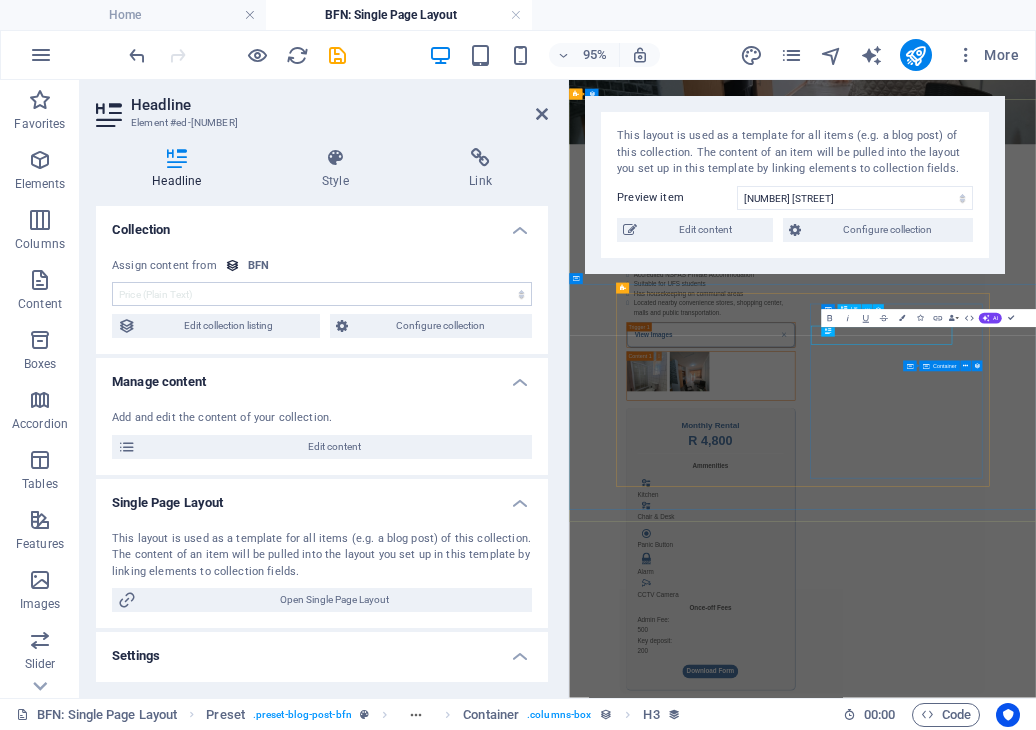 scroll, scrollTop: 0, scrollLeft: 0, axis: both 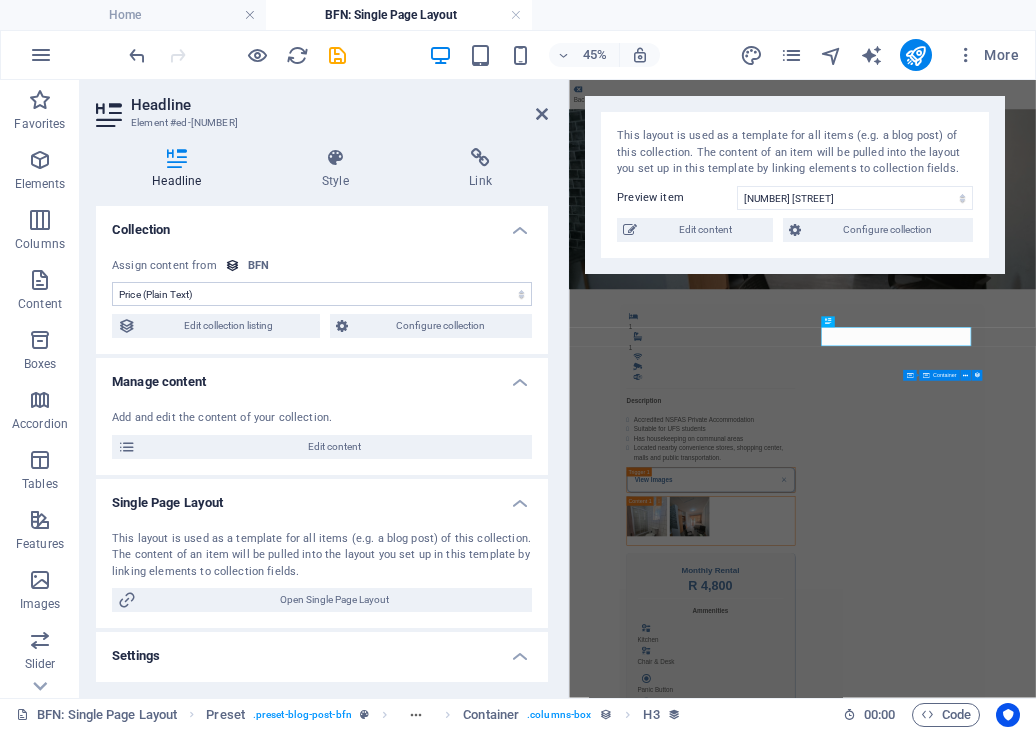 click on "Skip to main content
Back 1 1 Description Accredited NSFAS Private Accommodation Suitable for UFS students Has housekeeping on communal areas Located nearby convenience stores, shopping center, malls and public transportation. View Images Monthly Rental R 4,800 Ammenities .fa-secondary{opacity:.4}   Kitchen .fa-secondary{opacity:.4}   Chair & Desk   Panic Button   Alarm   CCTV Camera Once-off Fees Admin Fee:   500 Key deposit:   200 Download Form" at bounding box center [1087, 958] 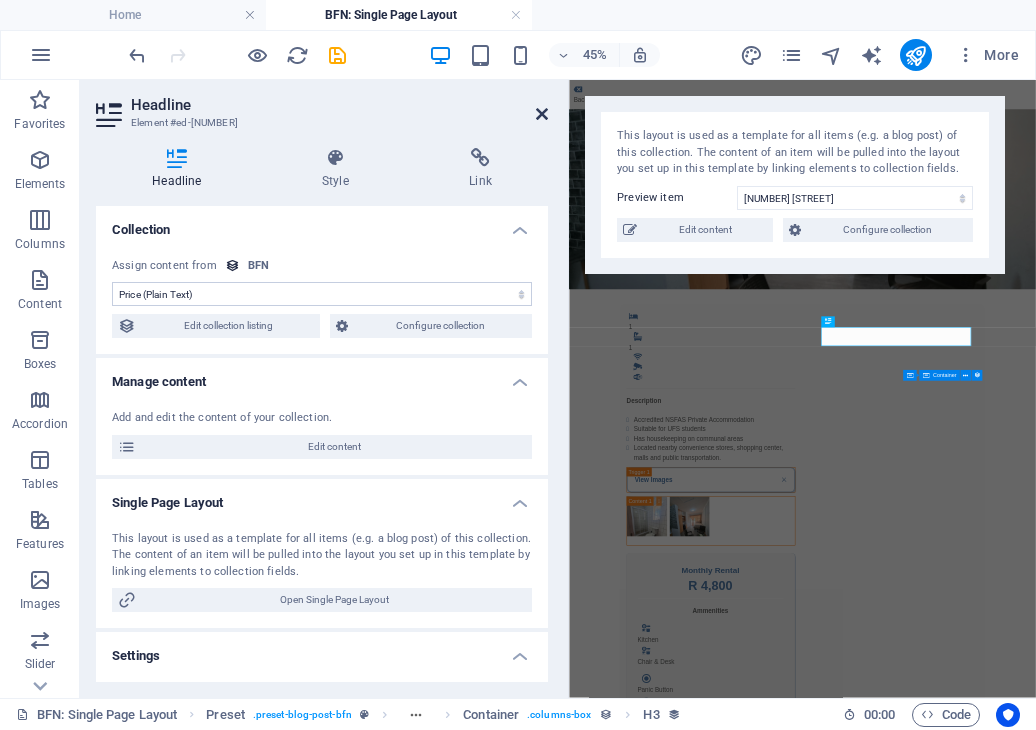 click at bounding box center (542, 114) 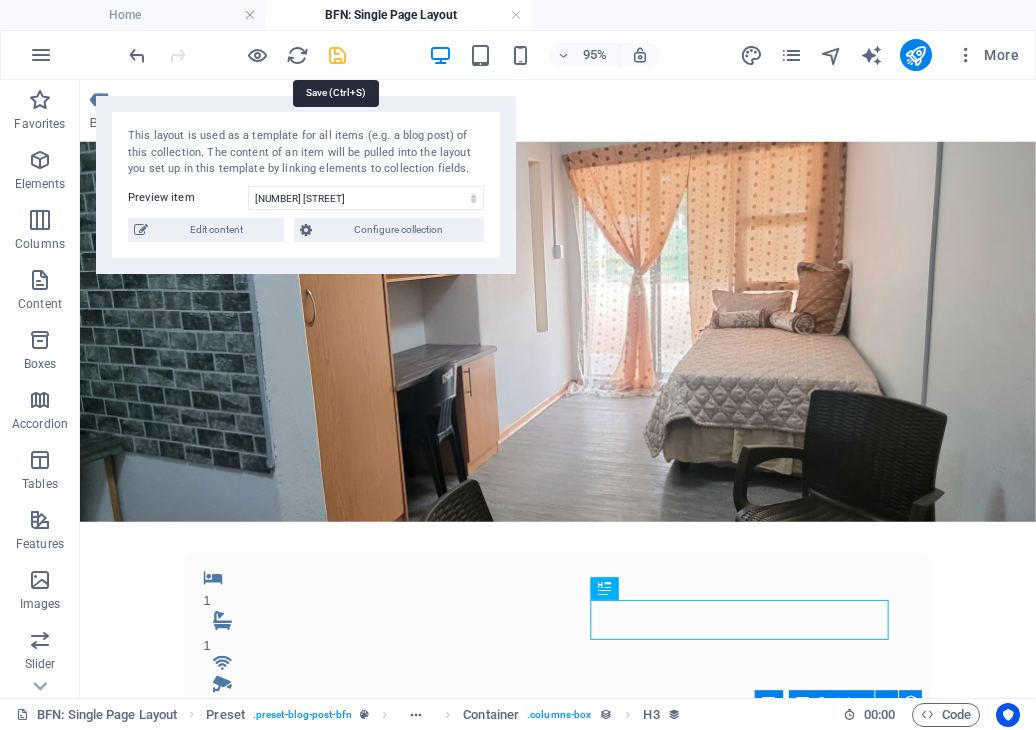 click at bounding box center (337, 55) 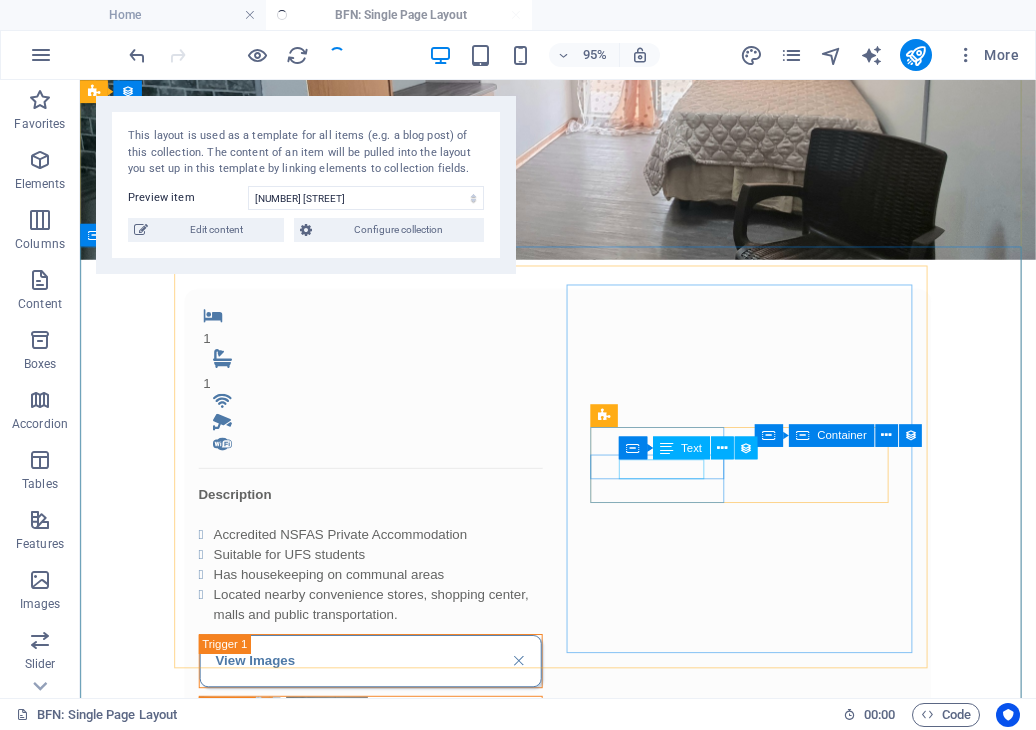 scroll, scrollTop: 280, scrollLeft: 0, axis: vertical 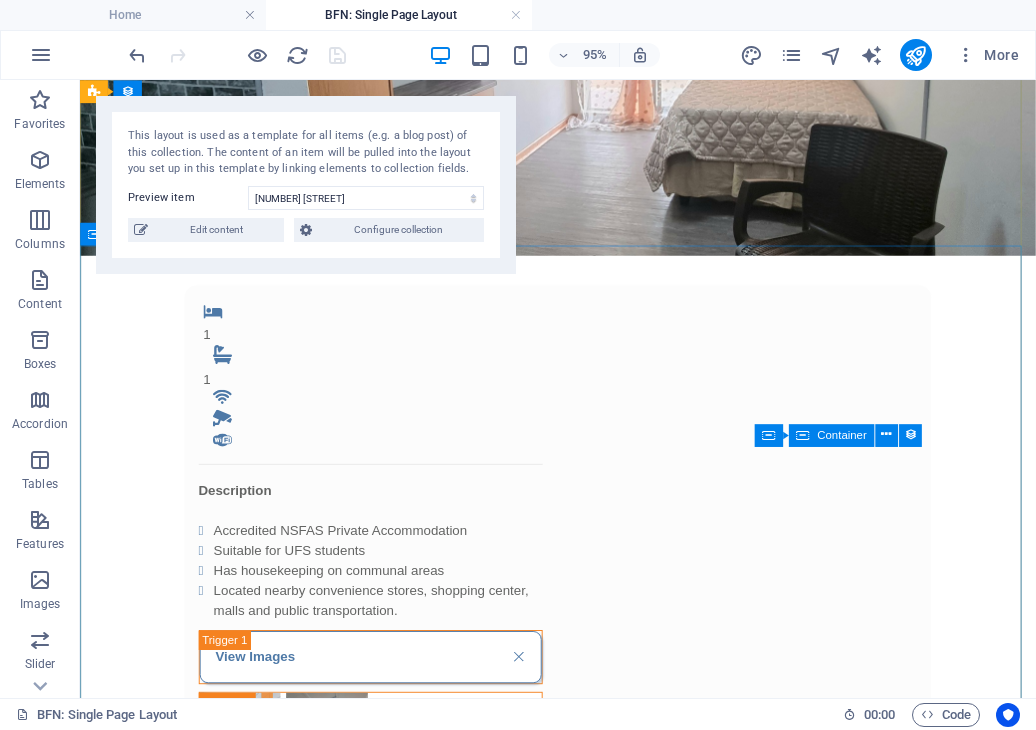 click on "1 1 Description Accredited NSFAS Private Accommodation Suitable for UFS students Has housekeeping on communal areas Located nearby convenience stores, shopping center, malls and public transportation. View Images Monthly Rental R 4,800 Ammenities .fa-secondary{opacity:.4}   Kitchen .fa-secondary{opacity:.4}   Chair & Desk   Panic Button   Alarm   CCTV Camera Once-off Fees Admin Fee:   500 Key deposit:   200 Download Form" at bounding box center [583, 903] 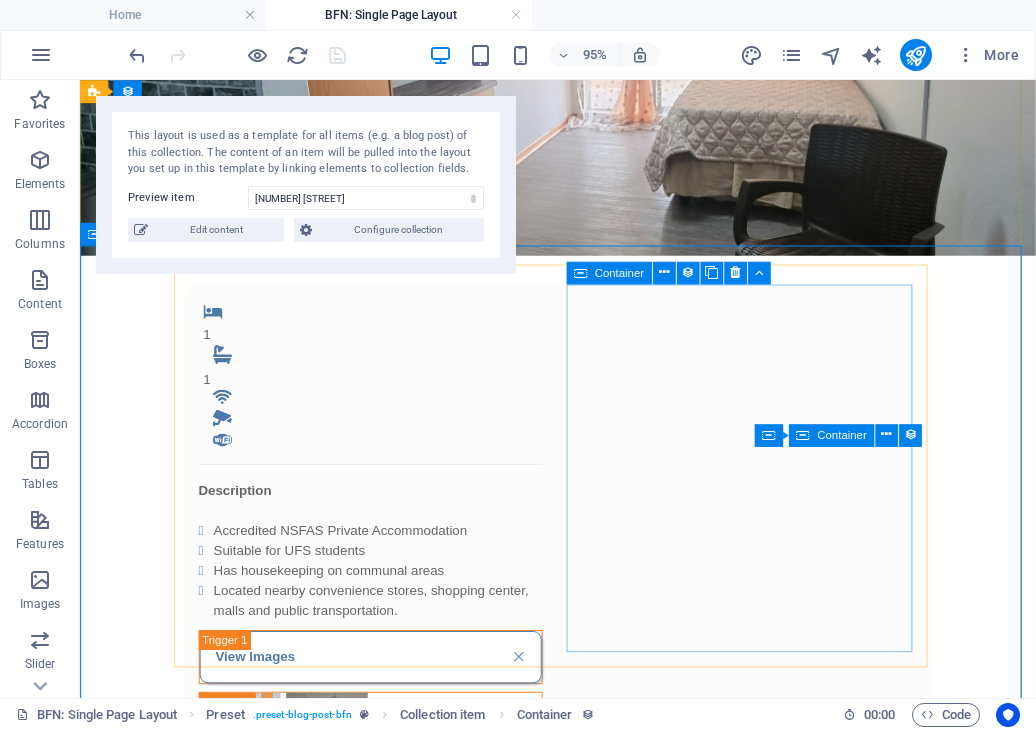 scroll, scrollTop: 322, scrollLeft: 0, axis: vertical 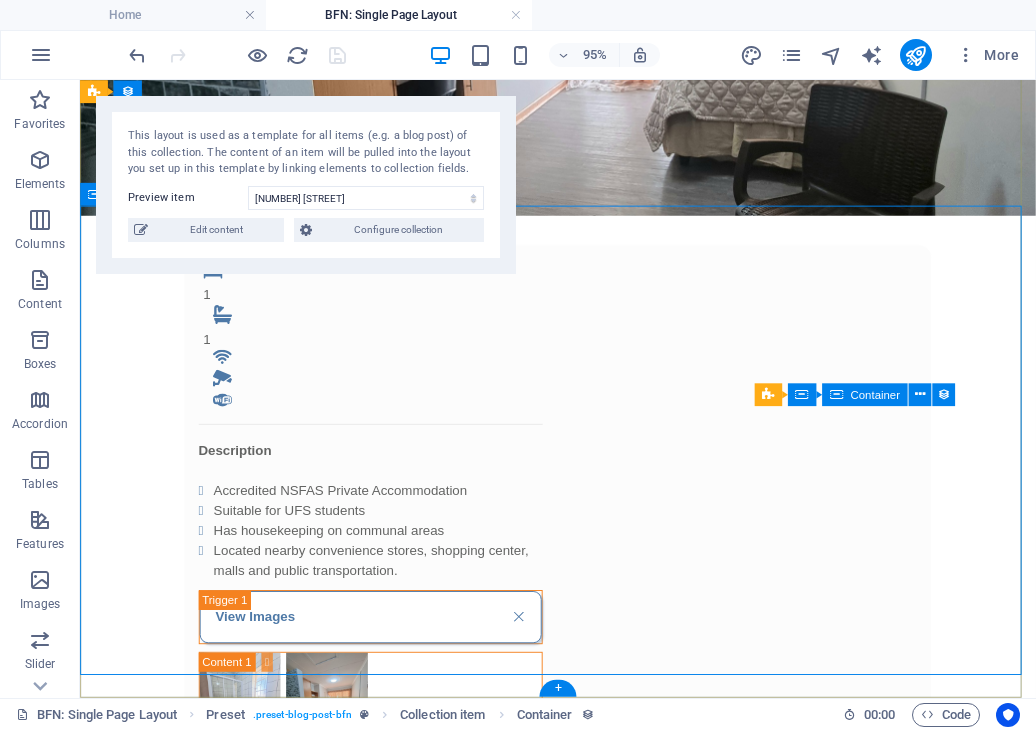 click on "1 1 Description Accredited NSFAS Private Accommodation Suitable for UFS students Has housekeeping on communal areas Located nearby convenience stores, shopping center, malls and public transportation. View Images Monthly Rental R 4,800 Ammenities .fa-secondary{opacity:.4}   Kitchen .fa-secondary{opacity:.4}   Chair & Desk   Panic Button   Alarm   CCTV Camera Once-off Fees Admin Fee:   500 Key deposit:   200 Download Form" at bounding box center (583, 861) 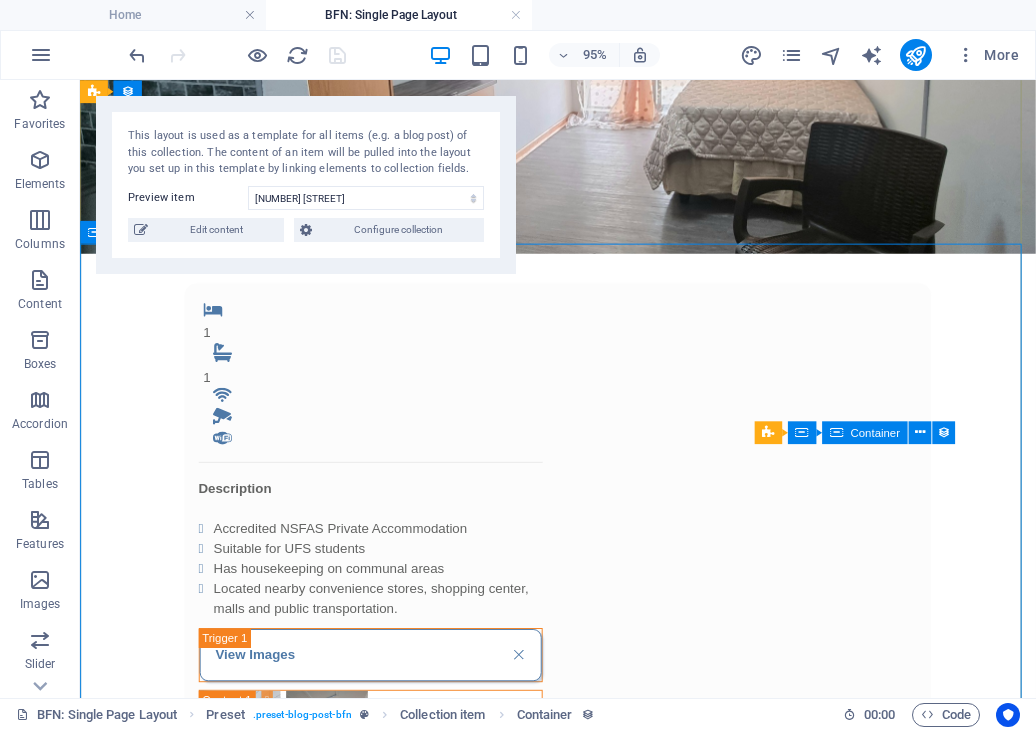 scroll, scrollTop: 319, scrollLeft: 0, axis: vertical 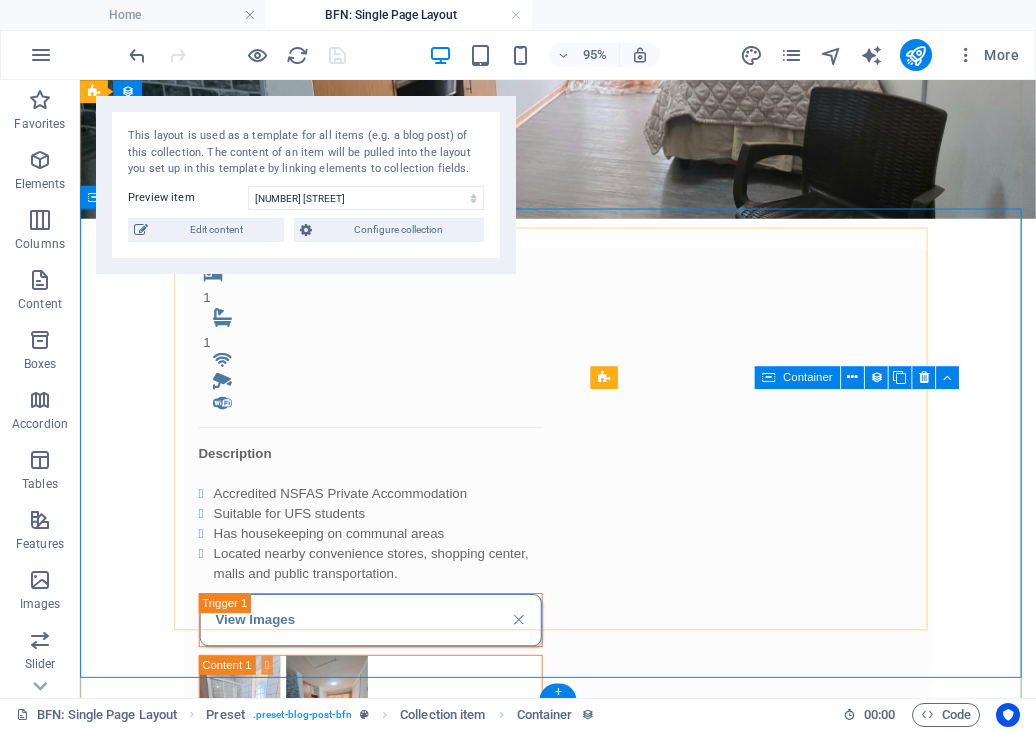 click on "1 1 Description Accredited NSFAS Private Accommodation Suitable for UFS students Has housekeeping on communal areas Located nearby convenience stores, shopping center, malls and public transportation. View Images Monthly Rental R 4,800 Ammenities .fa-secondary{opacity:.4}   Kitchen .fa-secondary{opacity:.4}   Chair & Desk   Panic Button   Alarm   CCTV Camera Once-off Fees Admin Fee:   500 Key deposit:   200 Download Form" at bounding box center (583, 850) 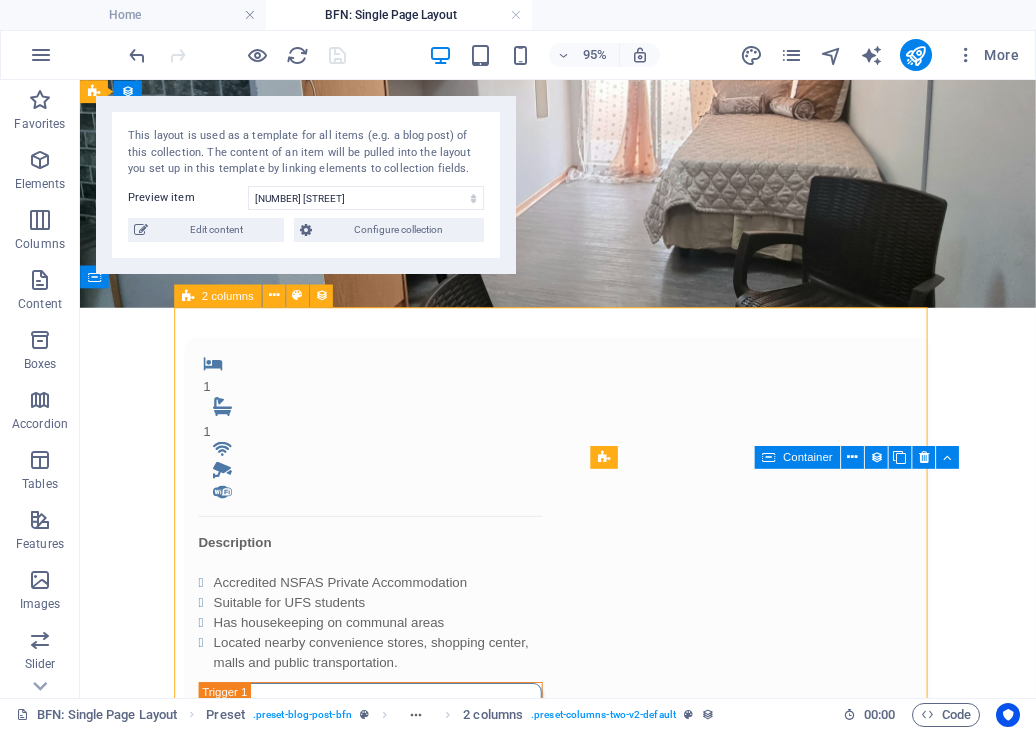 scroll, scrollTop: 213, scrollLeft: 0, axis: vertical 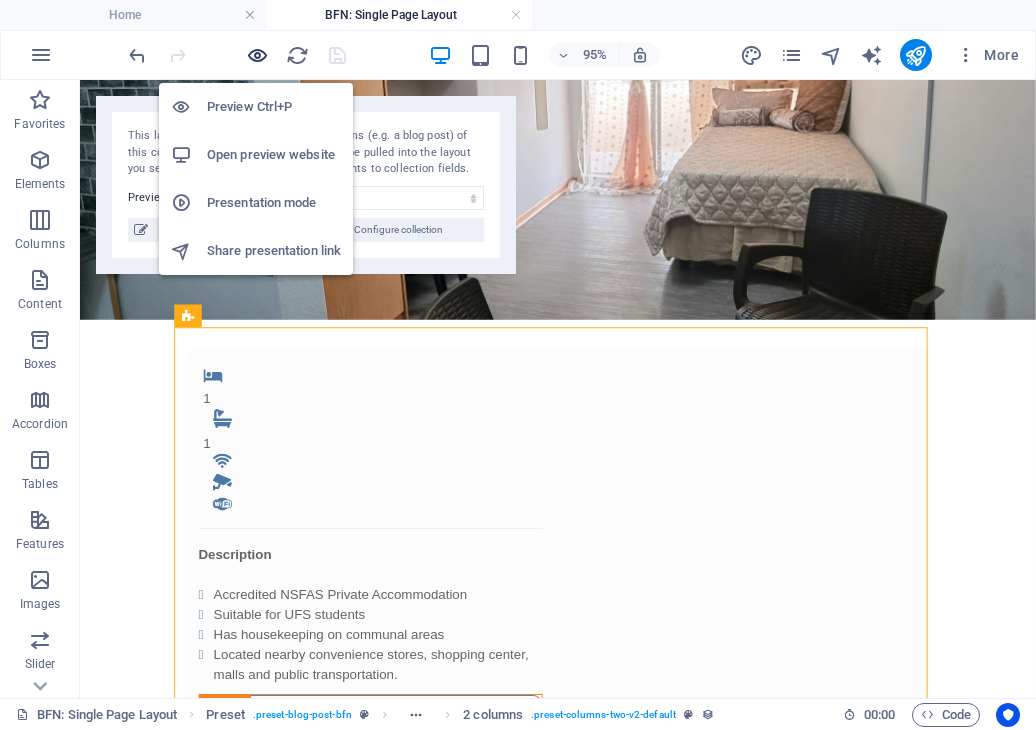 click at bounding box center [257, 55] 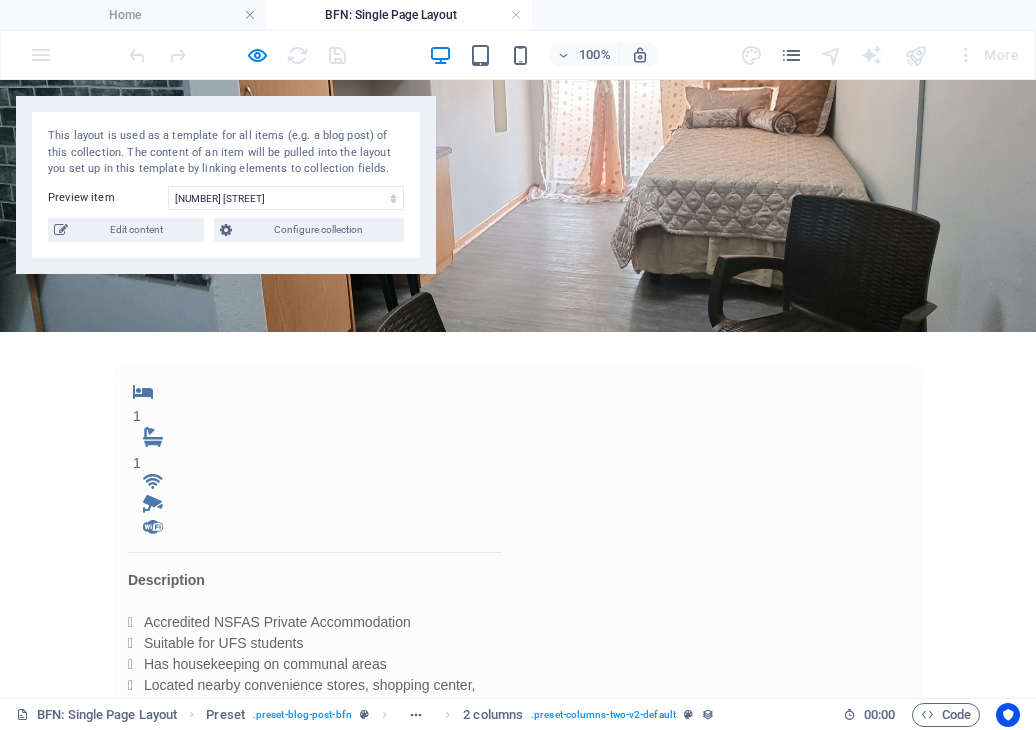scroll, scrollTop: 358, scrollLeft: 0, axis: vertical 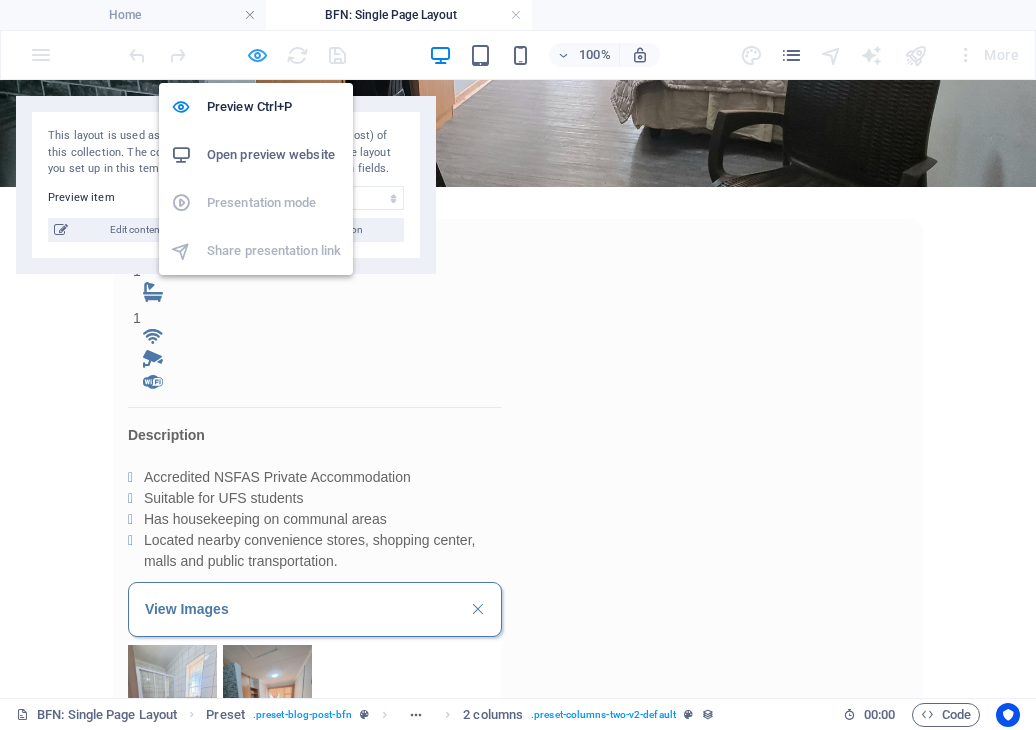 click at bounding box center [257, 55] 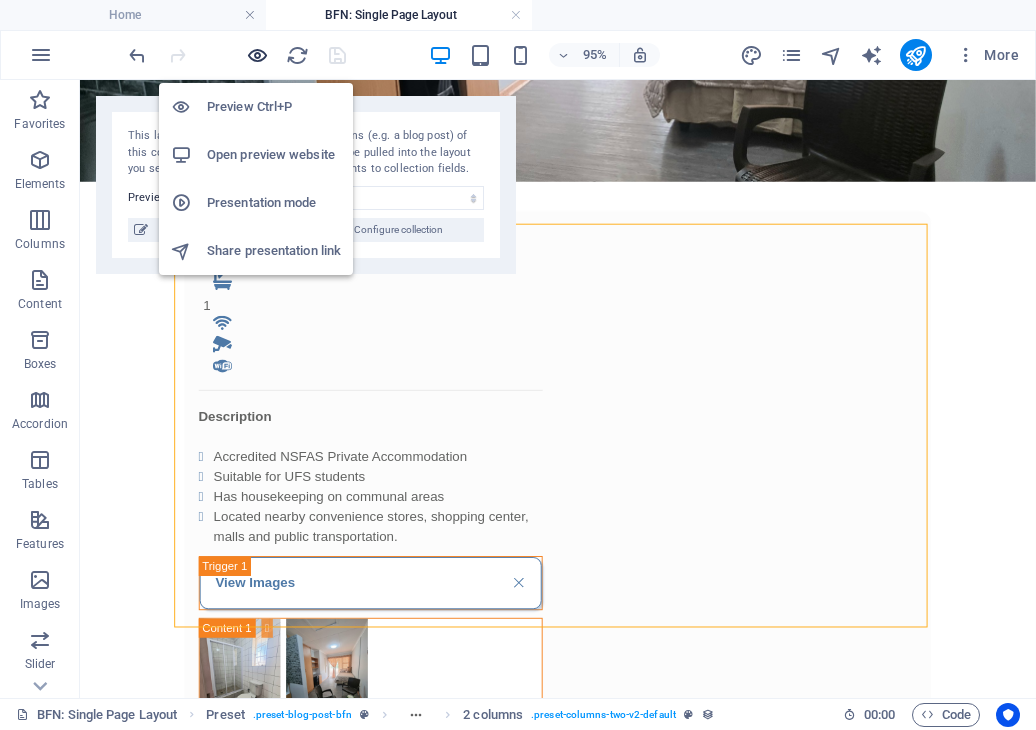 scroll, scrollTop: 322, scrollLeft: 0, axis: vertical 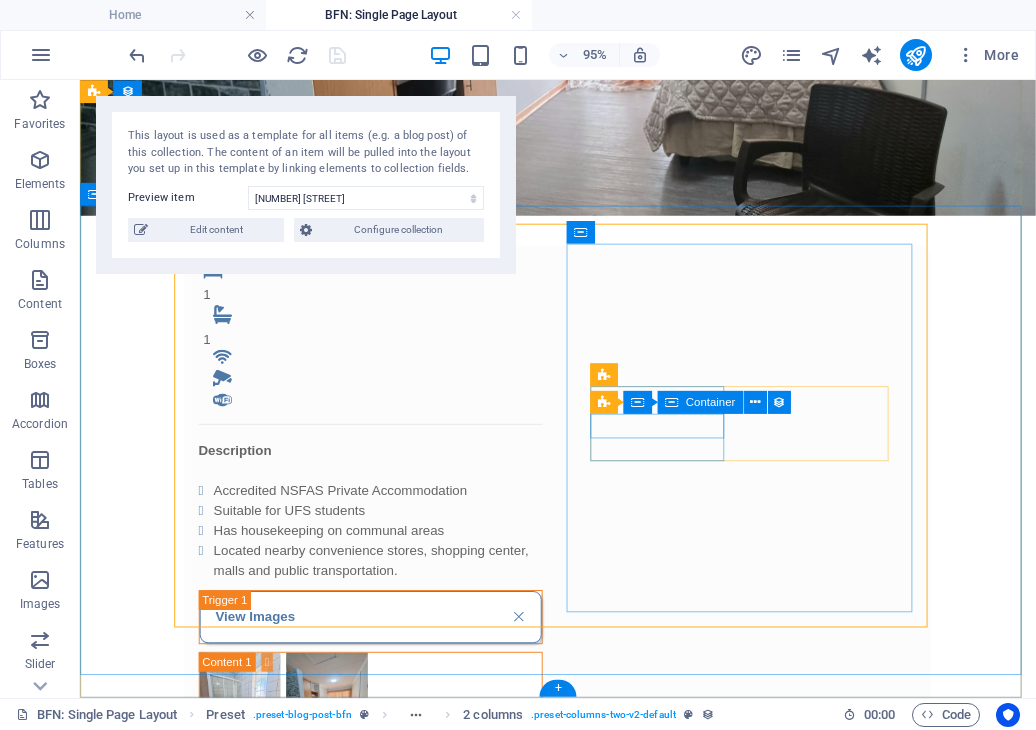 click on ".fa-secondary{opacity:.4}   Chair & Desk" at bounding box center [299, 1033] 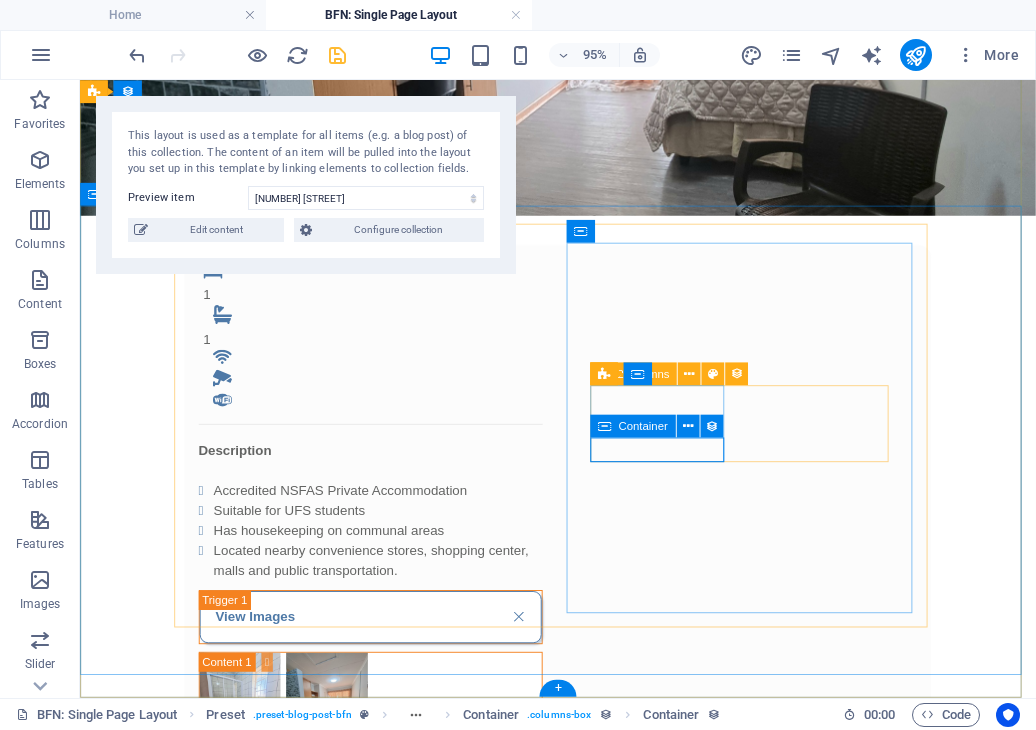 click on ".fa-secondary{opacity:.4}   Chair & Desk" at bounding box center (299, 1083) 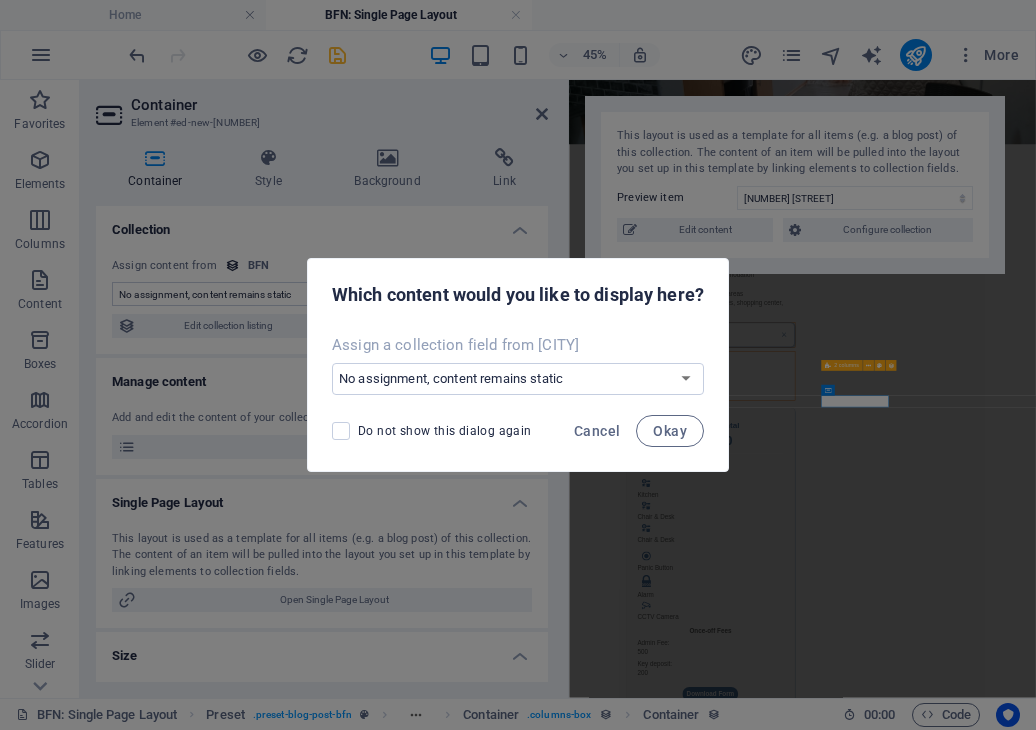 scroll, scrollTop: 0, scrollLeft: 0, axis: both 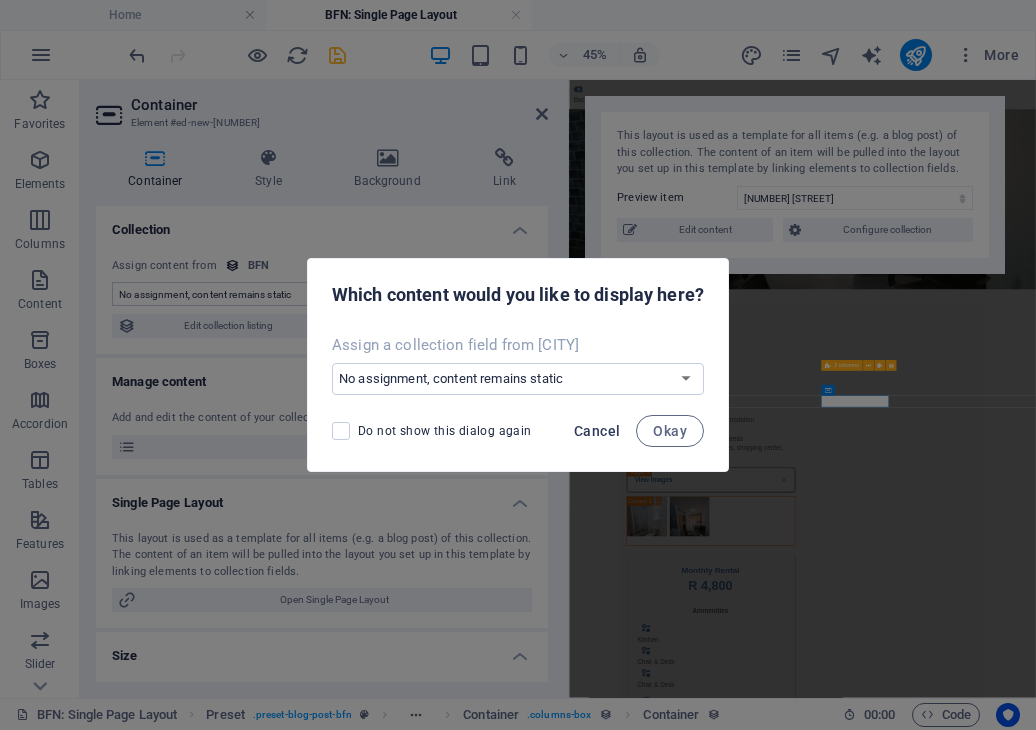 click on "Cancel" at bounding box center (597, 431) 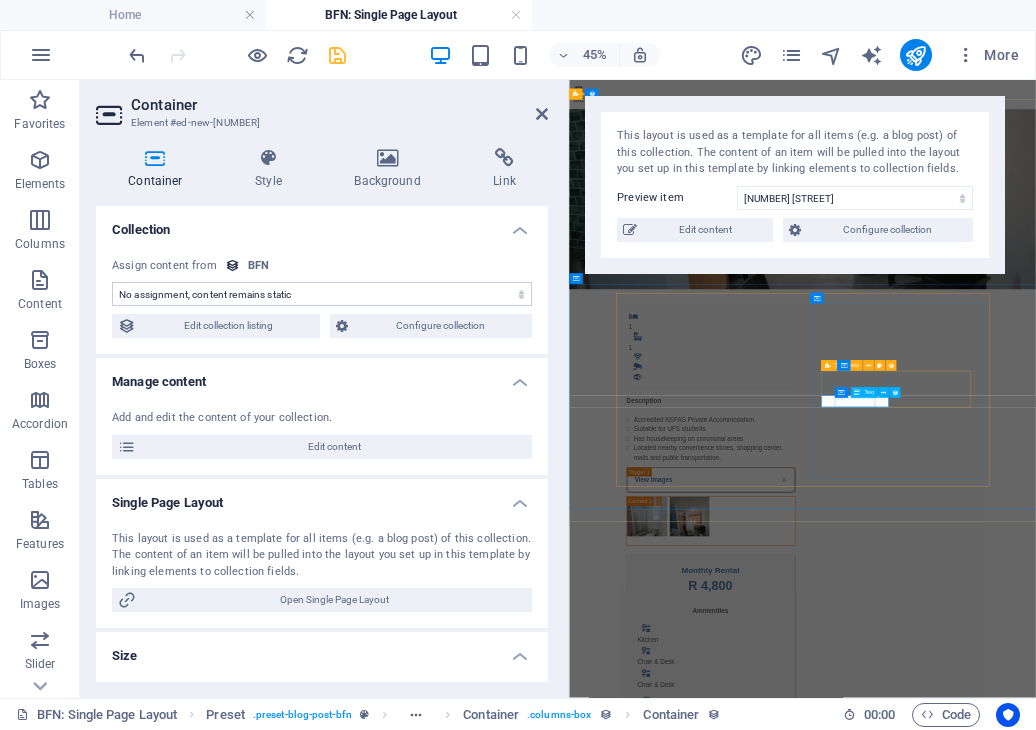 click on "Chair & Desk" at bounding box center (794, 1423) 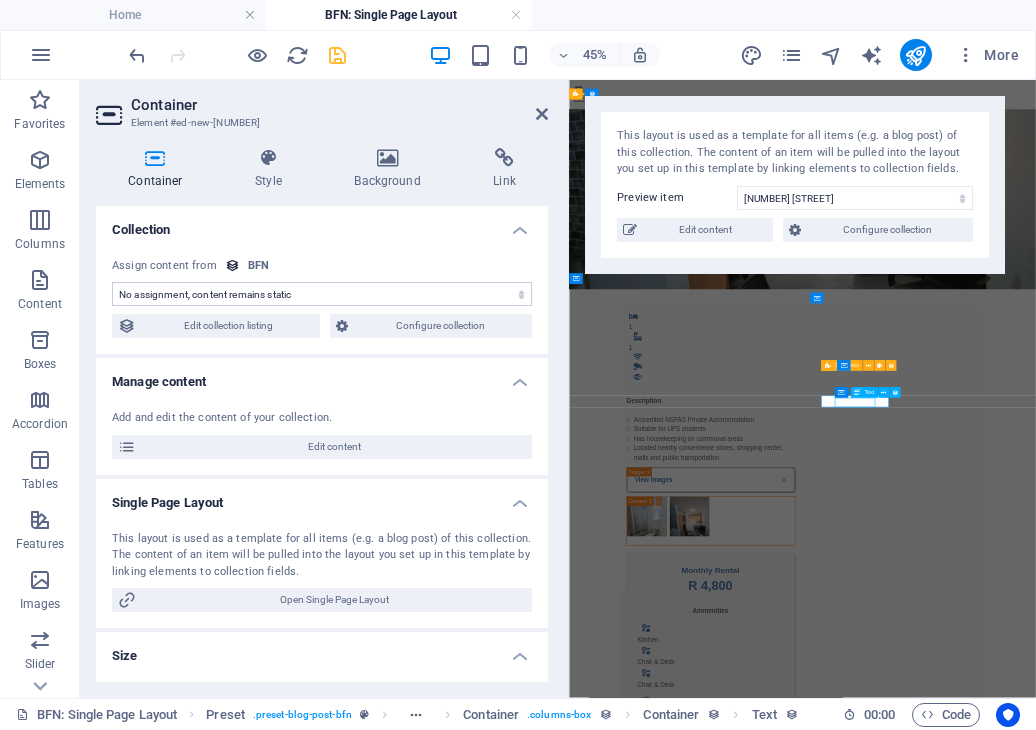 click on "Chair & Desk" at bounding box center (794, 1423) 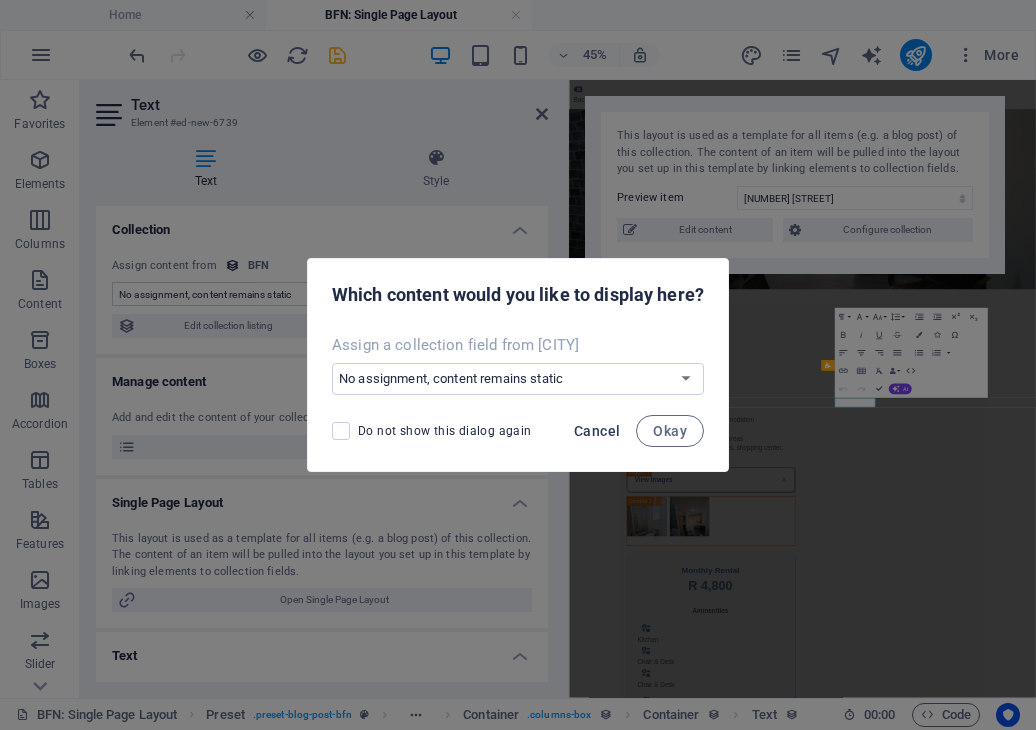 click on "Cancel" at bounding box center [597, 431] 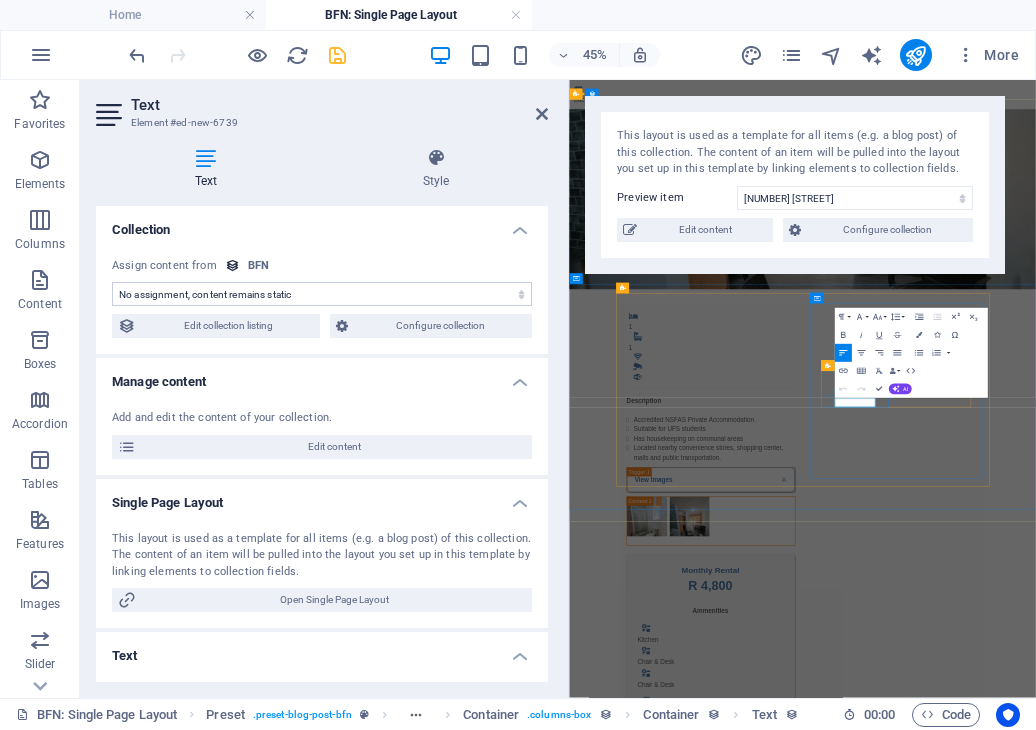 click on "Chair & Desk" at bounding box center (794, 1423) 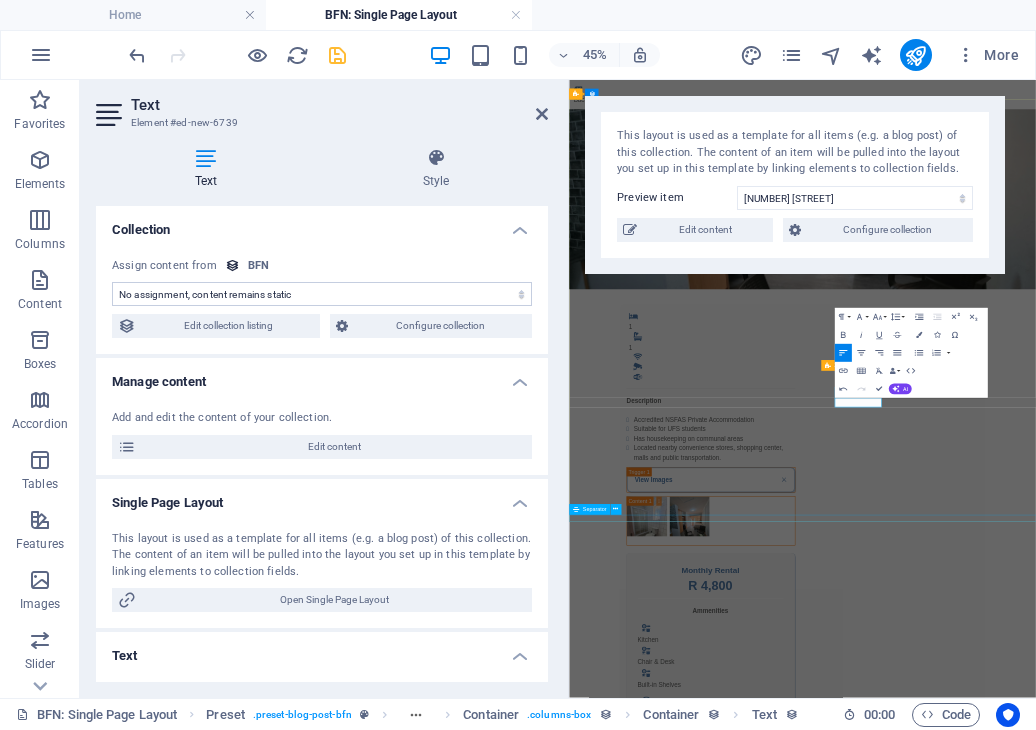 click at bounding box center [1087, 1878] 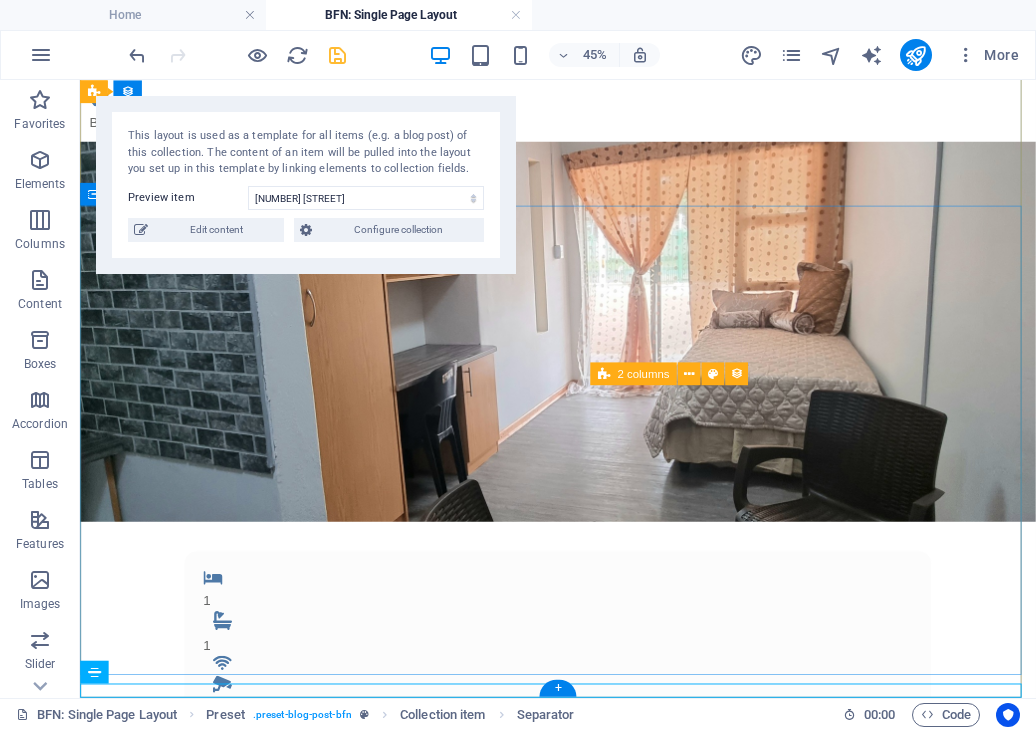 scroll, scrollTop: 322, scrollLeft: 0, axis: vertical 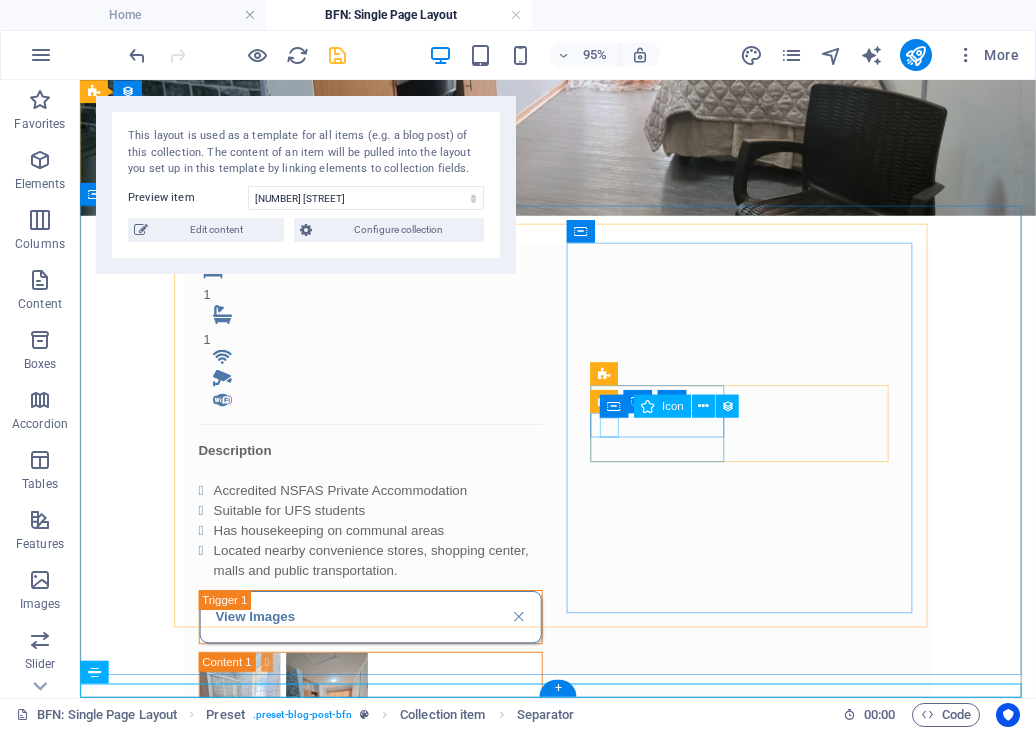click on ".fa-secondary{opacity:.4}" at bounding box center [304, 1025] 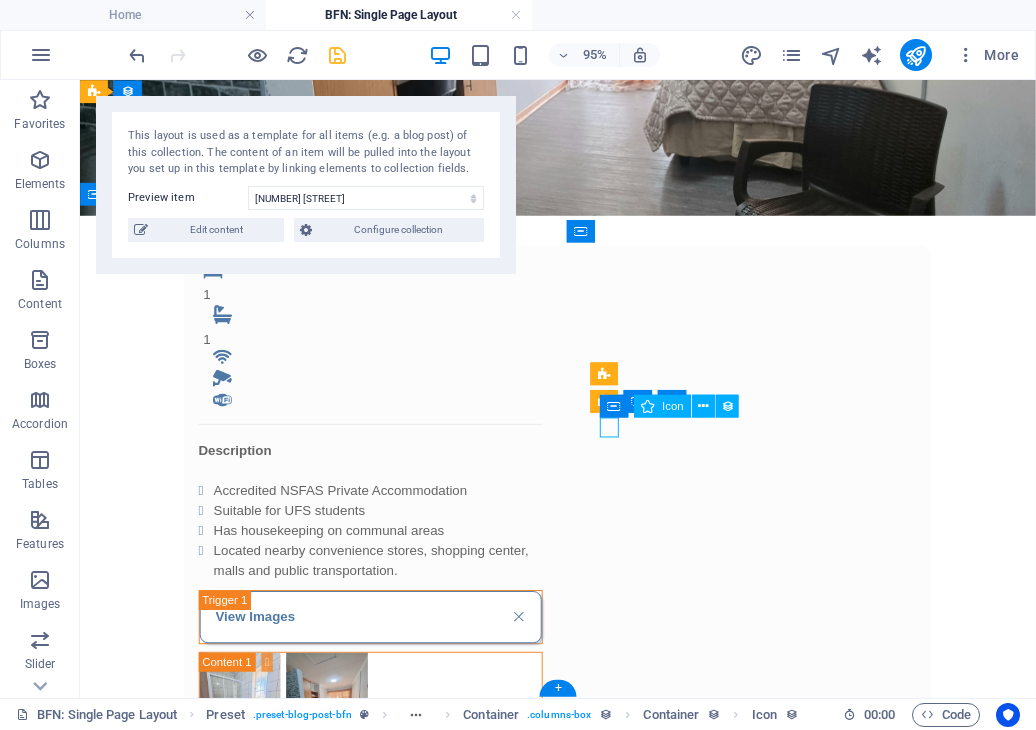 click on ".fa-secondary{opacity:.4}" at bounding box center [304, 1025] 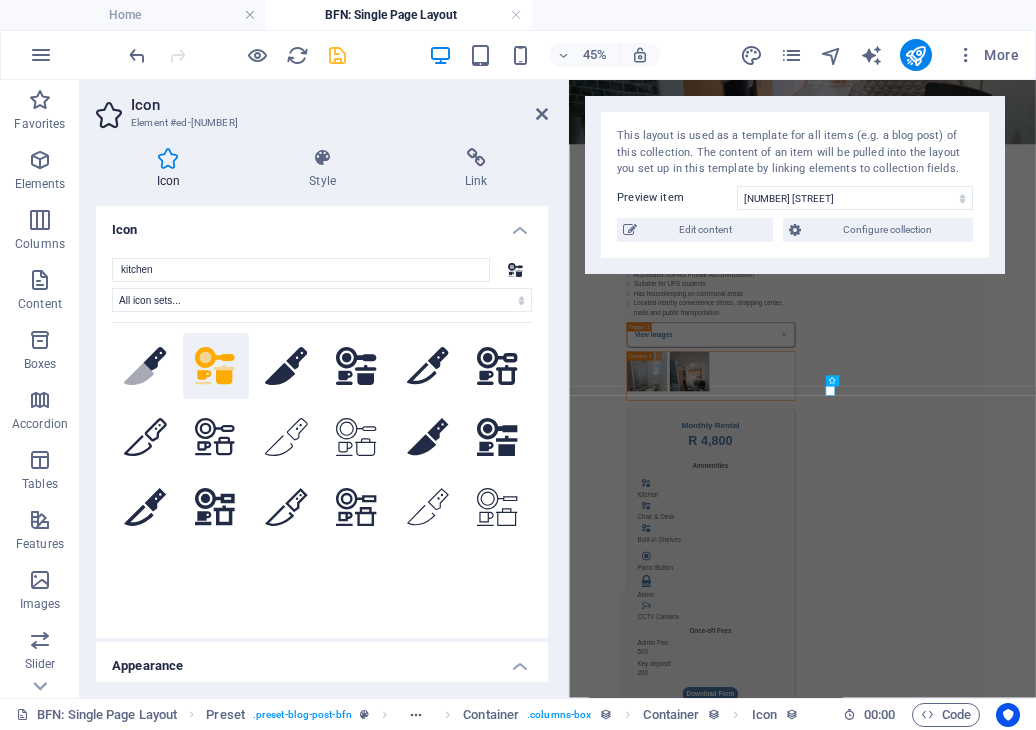 scroll, scrollTop: 0, scrollLeft: 0, axis: both 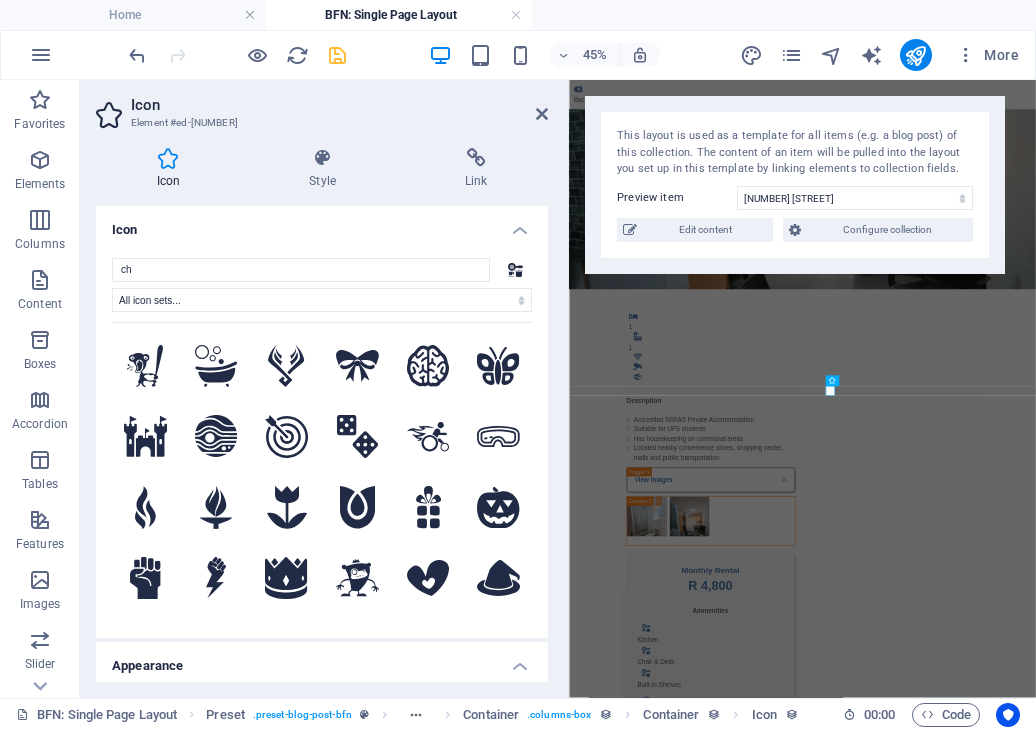 type on "cha" 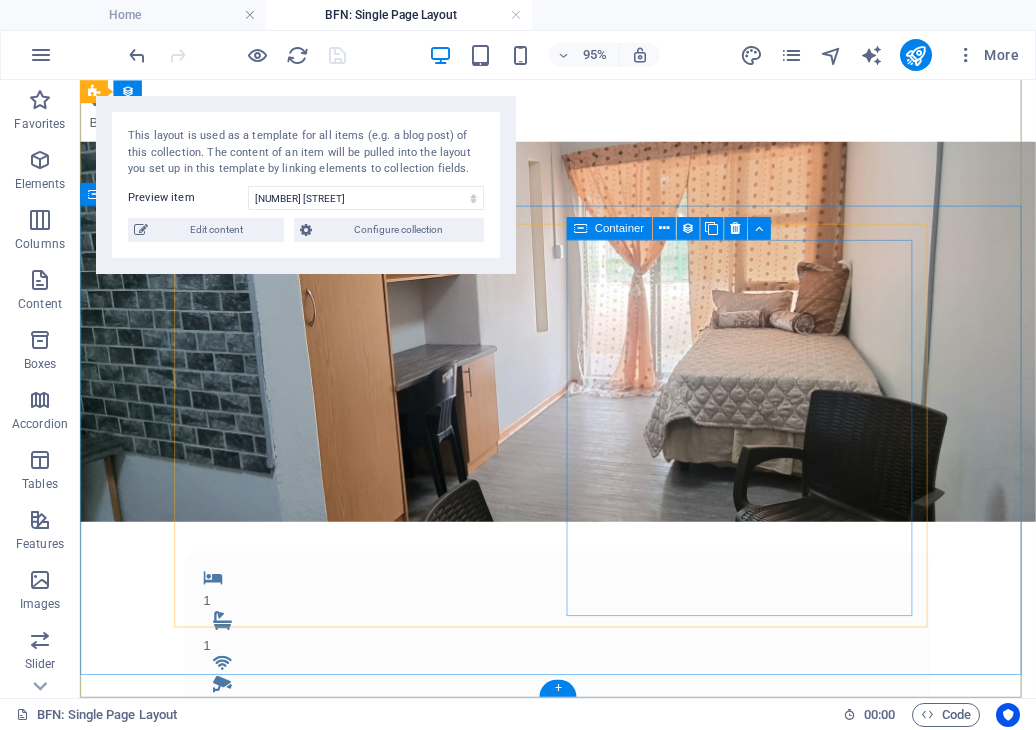 scroll, scrollTop: 0, scrollLeft: 0, axis: both 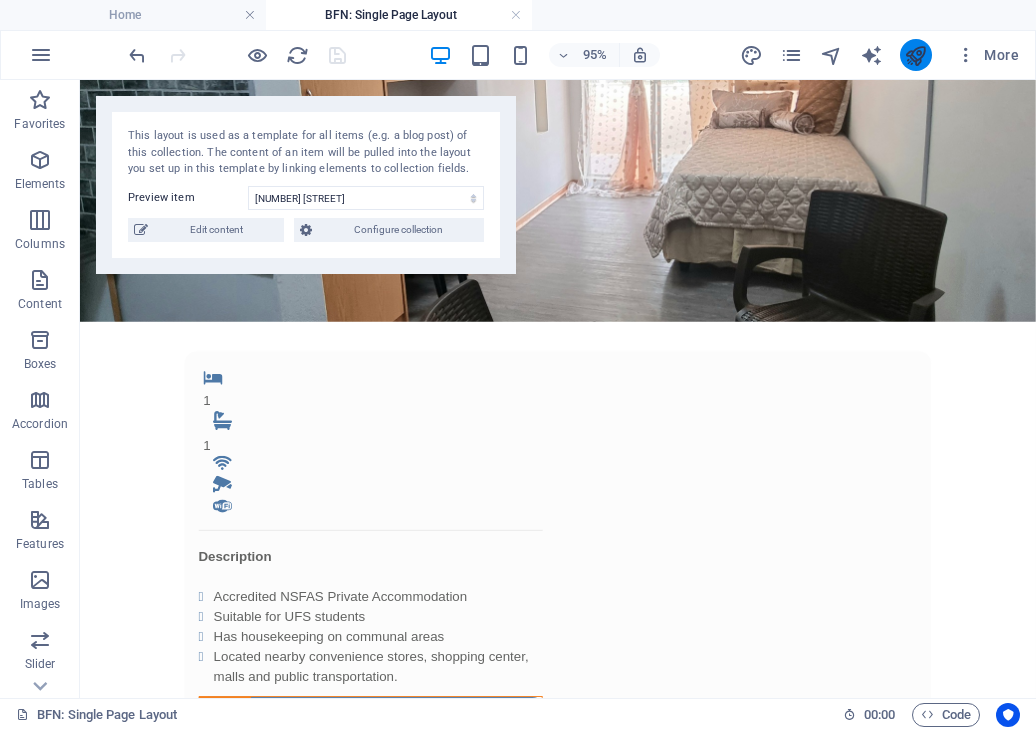 click at bounding box center [916, 55] 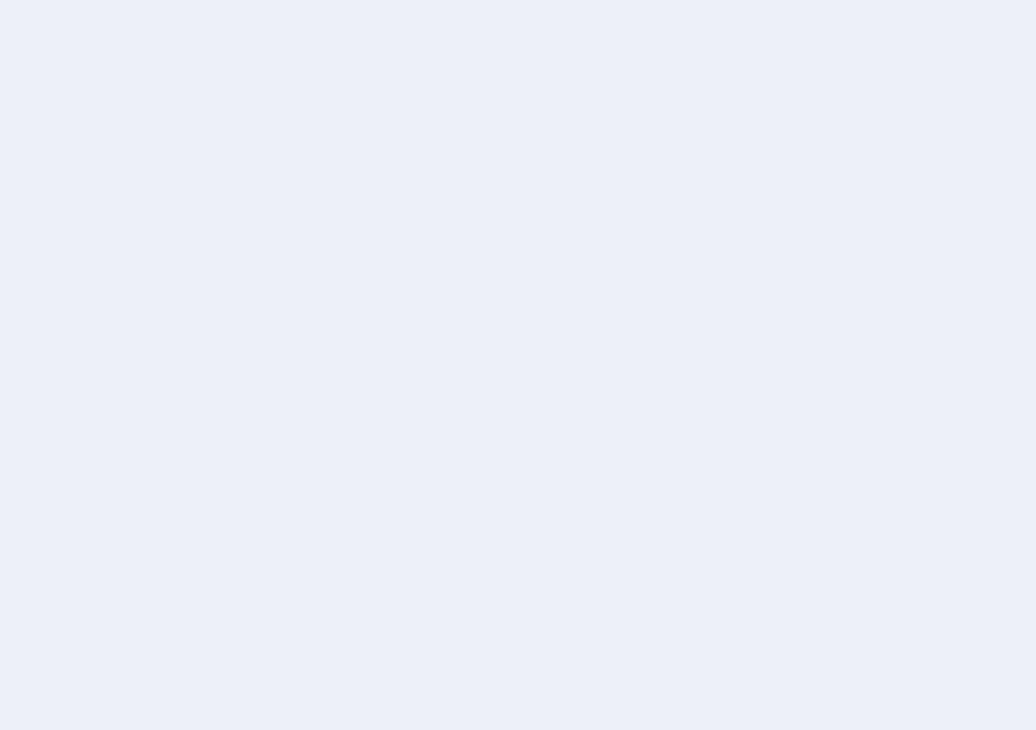 scroll, scrollTop: 0, scrollLeft: 0, axis: both 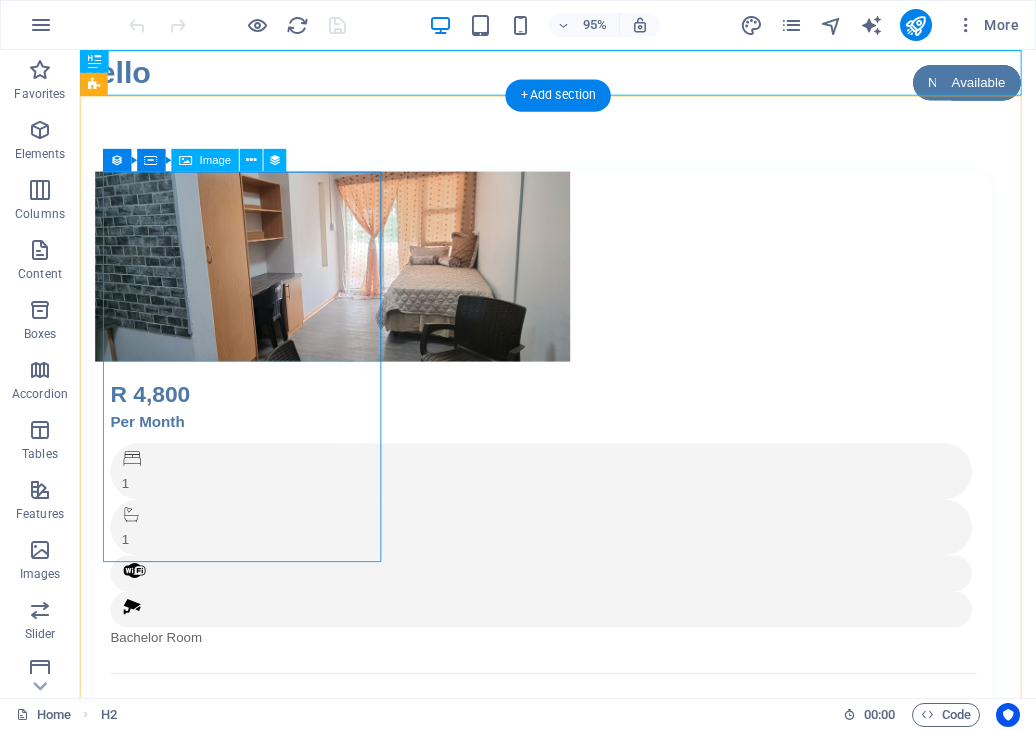 click at bounding box center (568, 278) 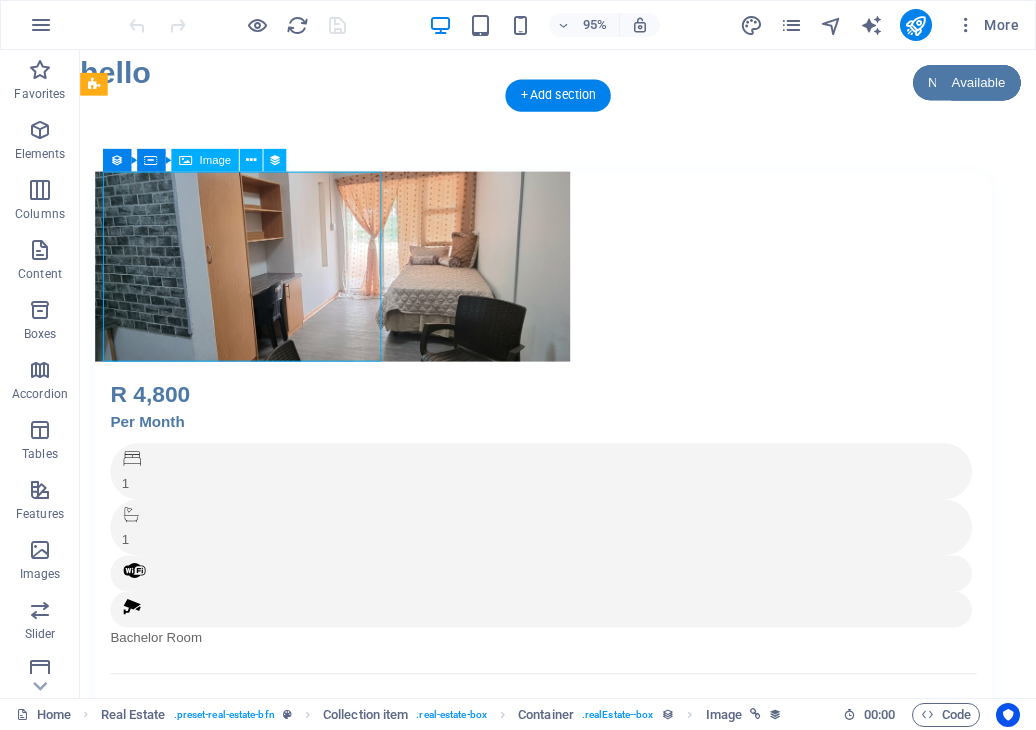 click at bounding box center [568, 278] 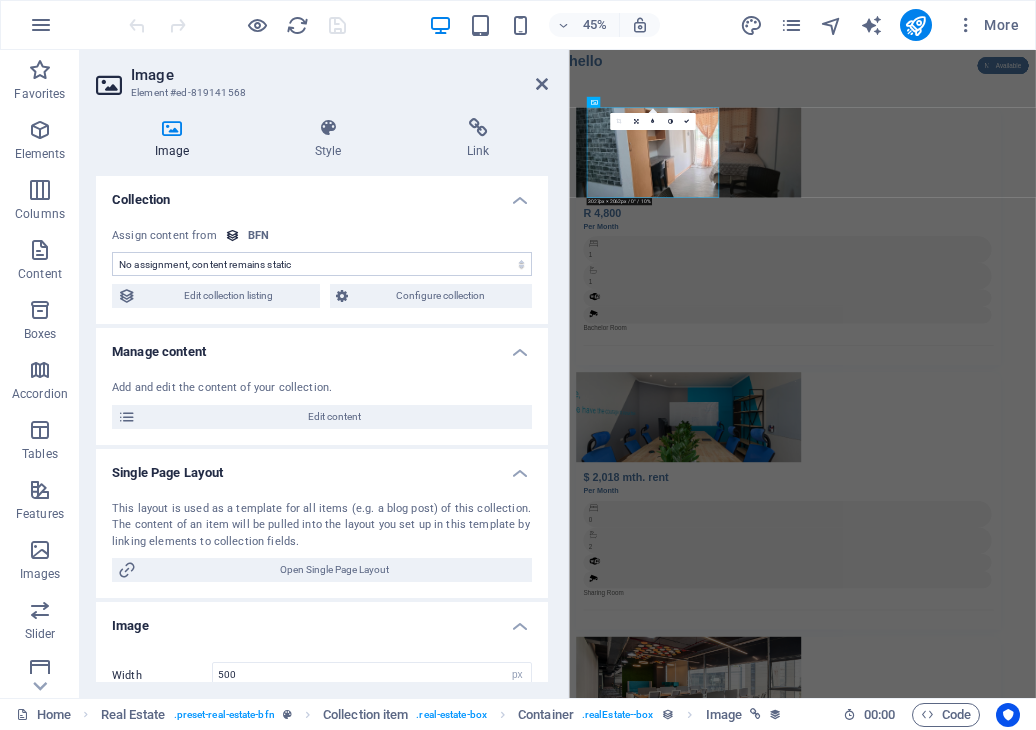 click on "Edit collection listing" at bounding box center (228, 296) 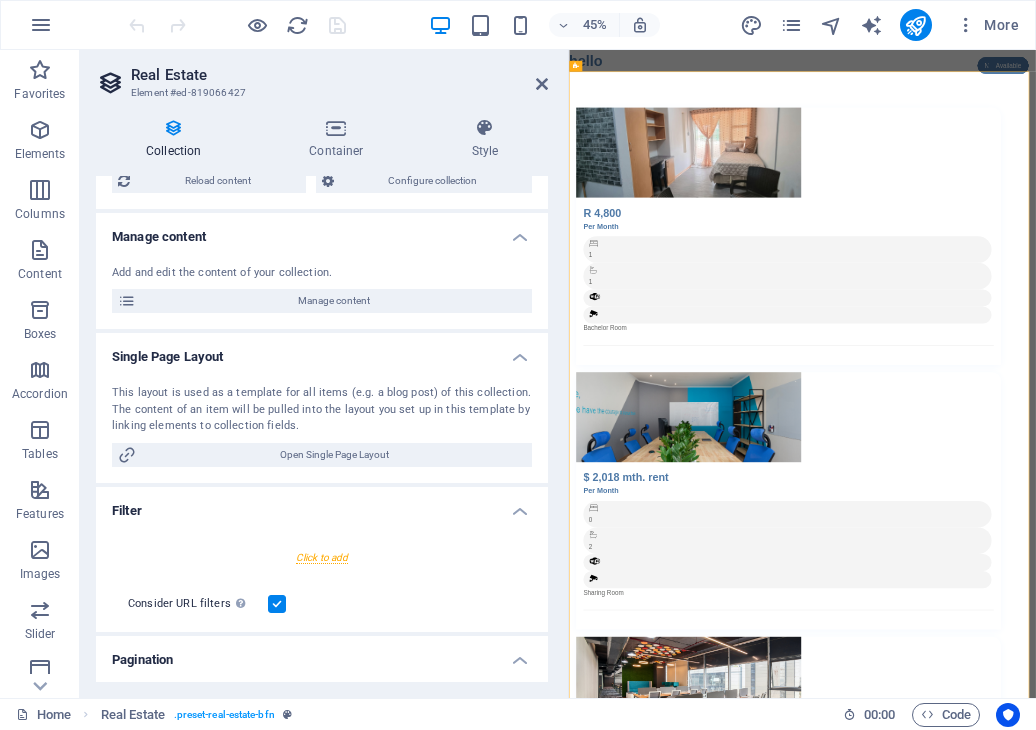 scroll, scrollTop: 158, scrollLeft: 0, axis: vertical 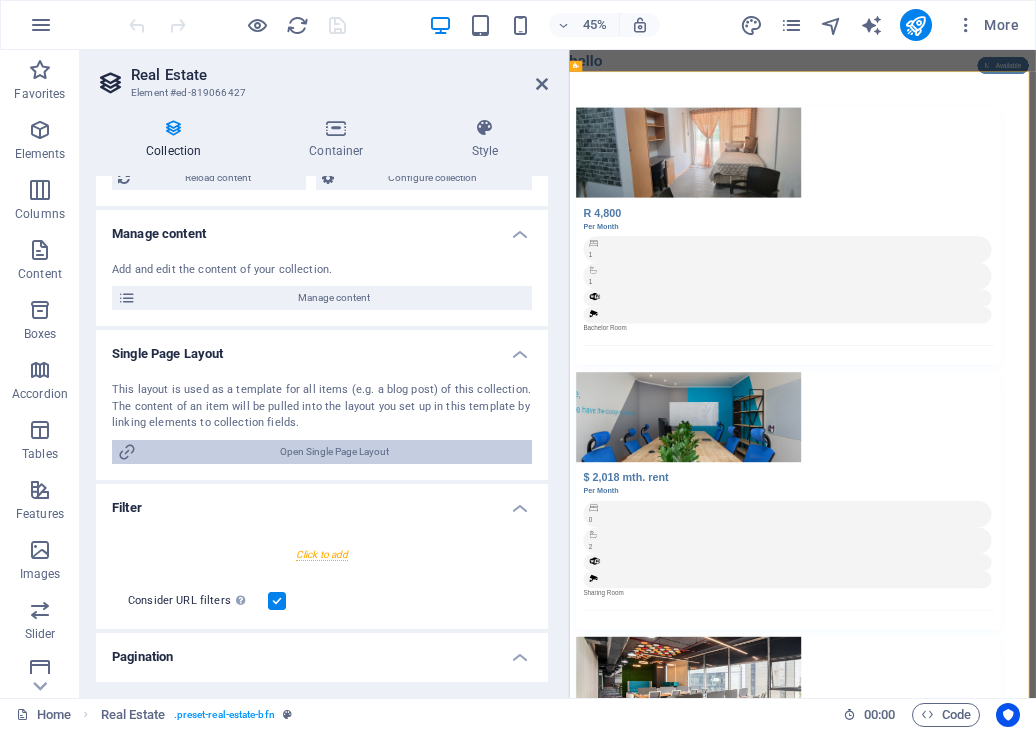 click on "Open Single Page Layout" at bounding box center (334, 452) 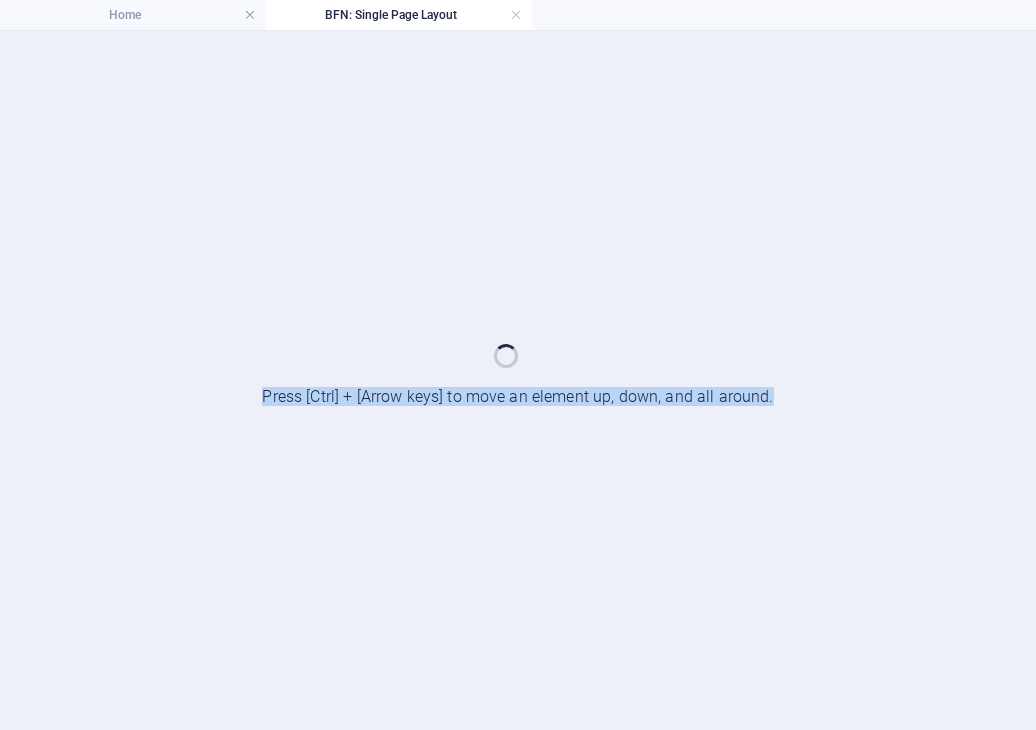 click at bounding box center (518, 380) 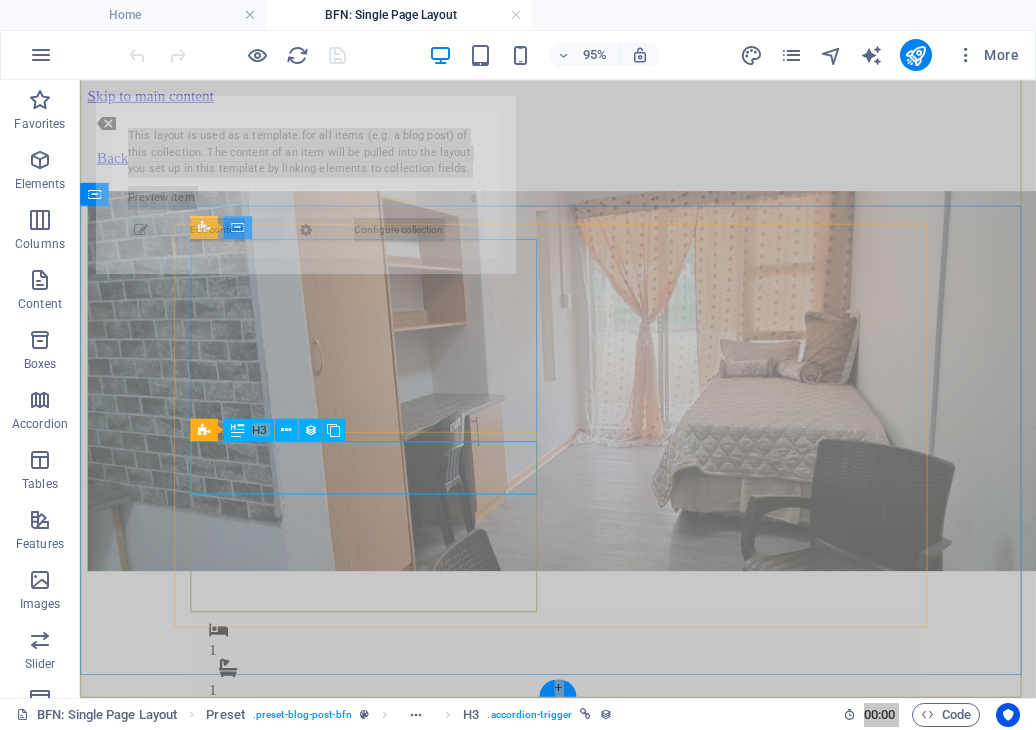 scroll, scrollTop: 322, scrollLeft: 0, axis: vertical 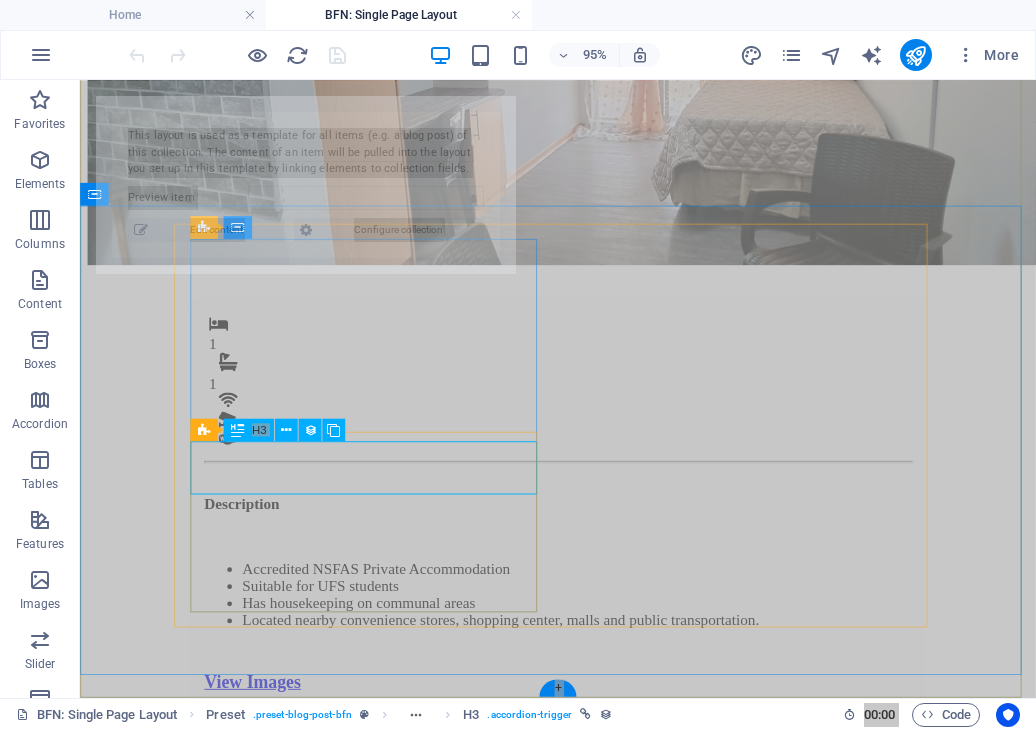 select on "688a3513180b2ea65f0b4ba8" 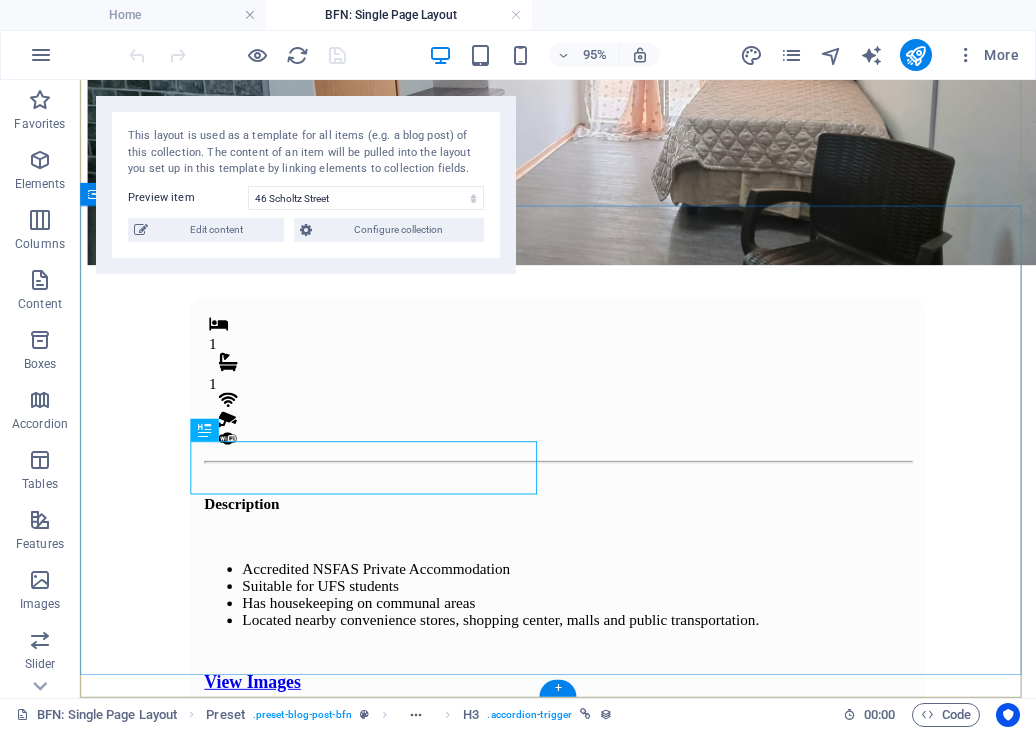click on "1 1 Description Accredited NSFAS Private Accommodation Suitable for UFS students Has housekeeping on communal areas Located nearby convenience stores, shopping center, malls and public transportation. View Images Monthly Rental R 4,800 Ammenities .fa-secondary{opacity:.4}   Kitchen   Chair   Desk   Built-in Shelves   Panic Button   Alarm   CCTV Camera Once-off Fees Admin Fee:   500 Key deposit:   200 Download Form" at bounding box center (583, 1536) 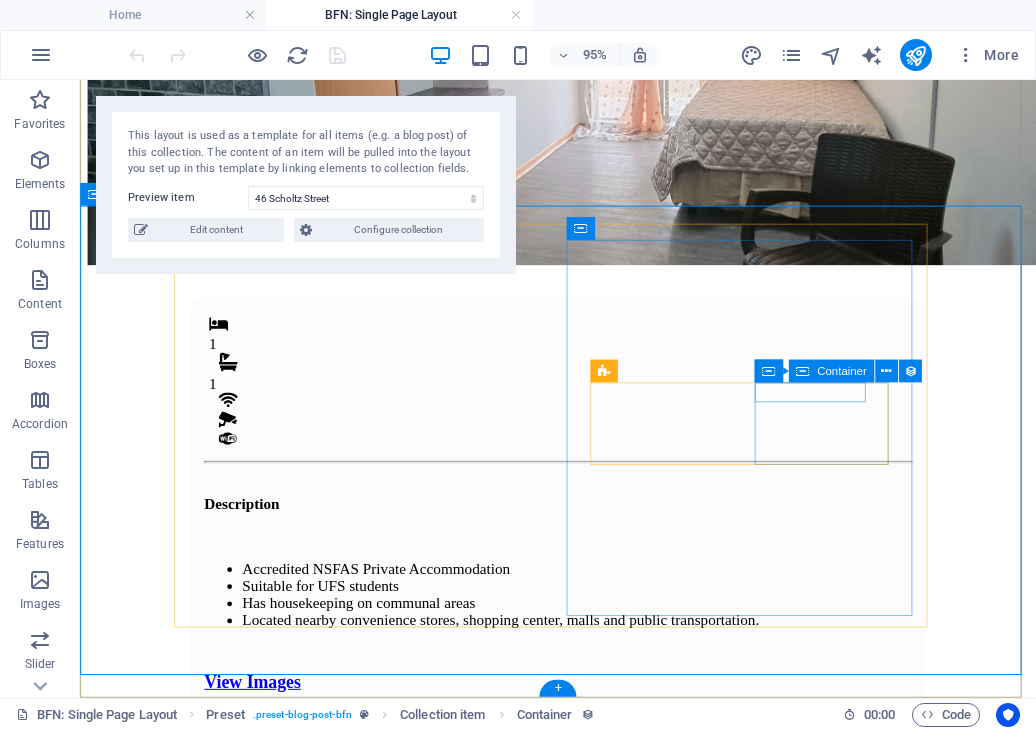 click on "Panic Button" at bounding box center (583, 2231) 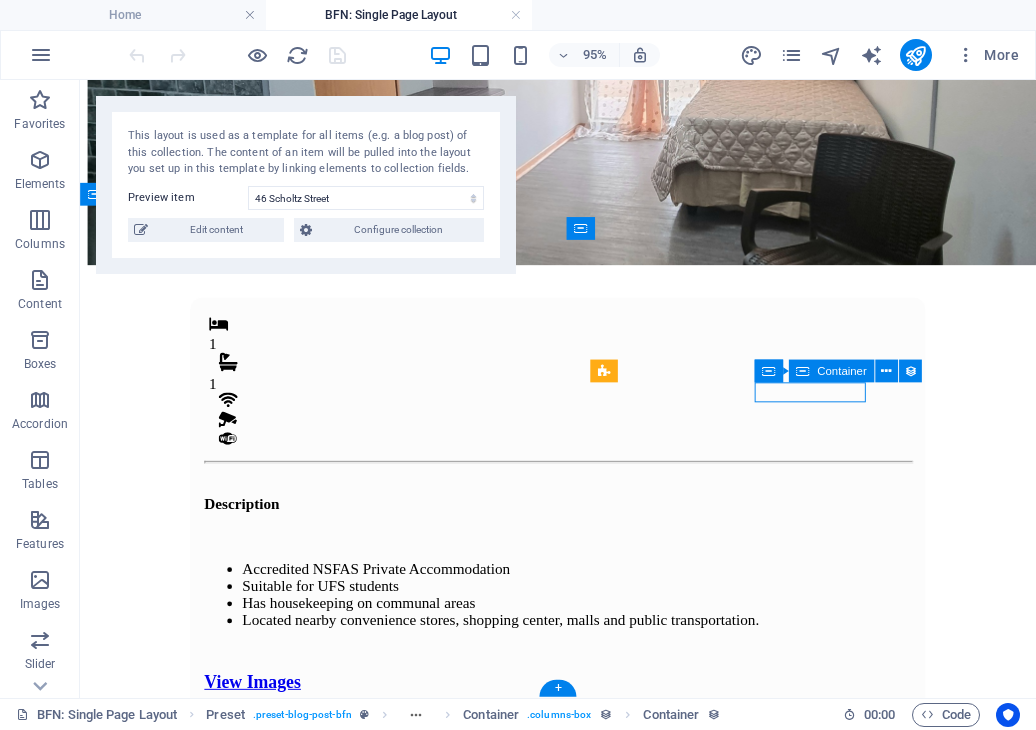 click on "Panic Button" at bounding box center (583, 2231) 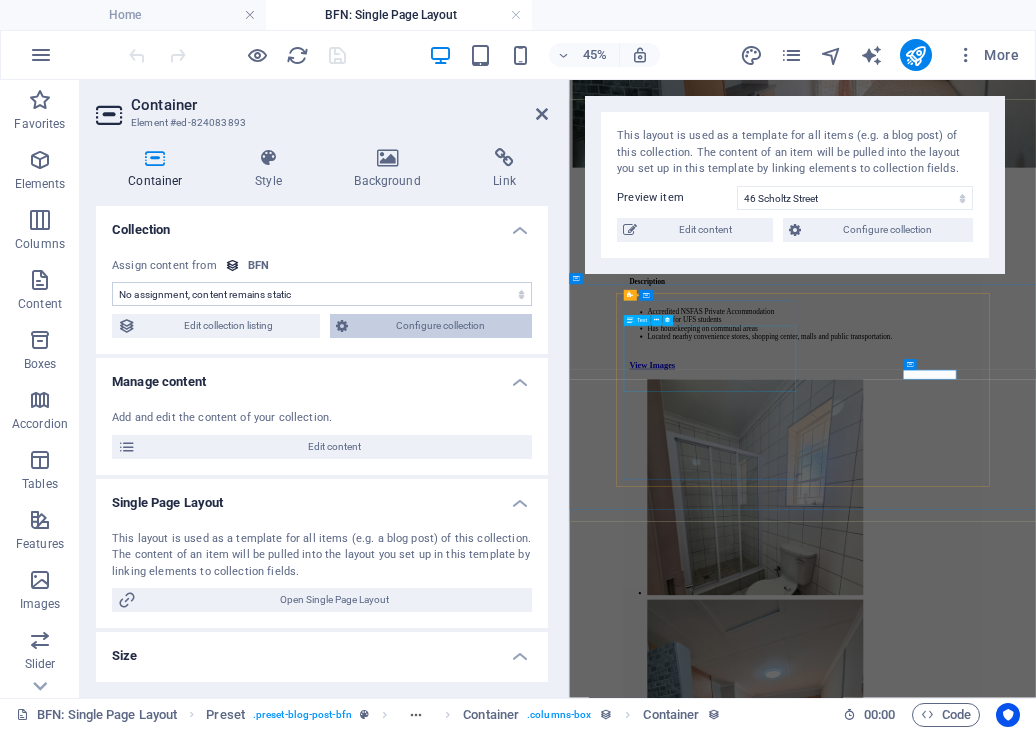 scroll, scrollTop: 0, scrollLeft: 0, axis: both 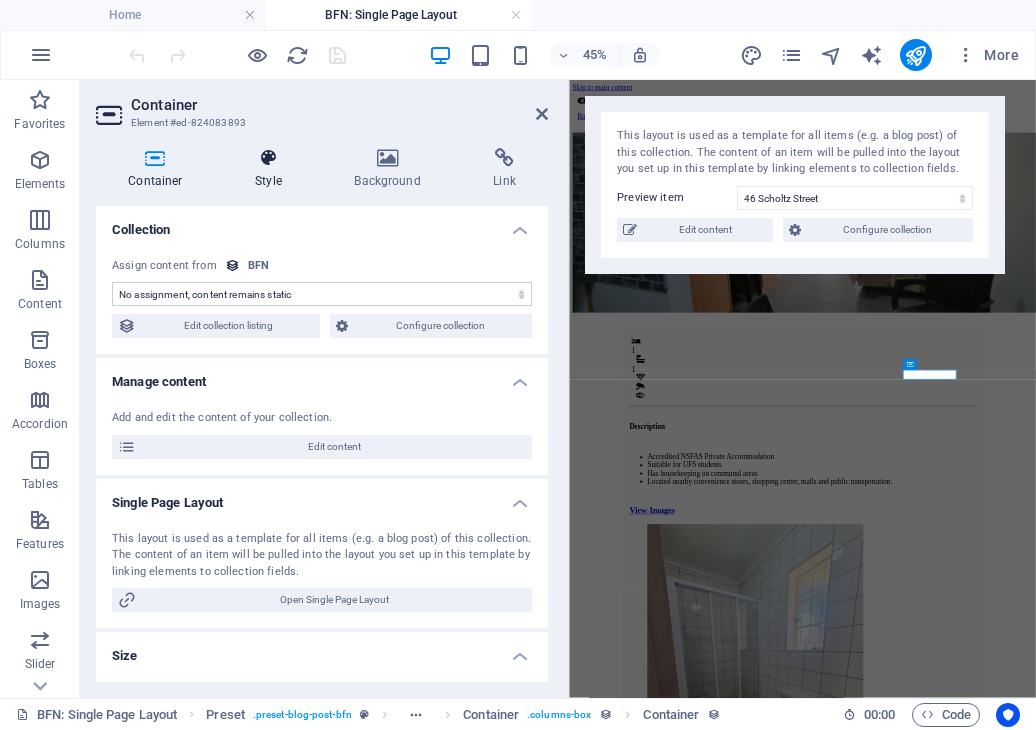 click on "Style" at bounding box center [272, 169] 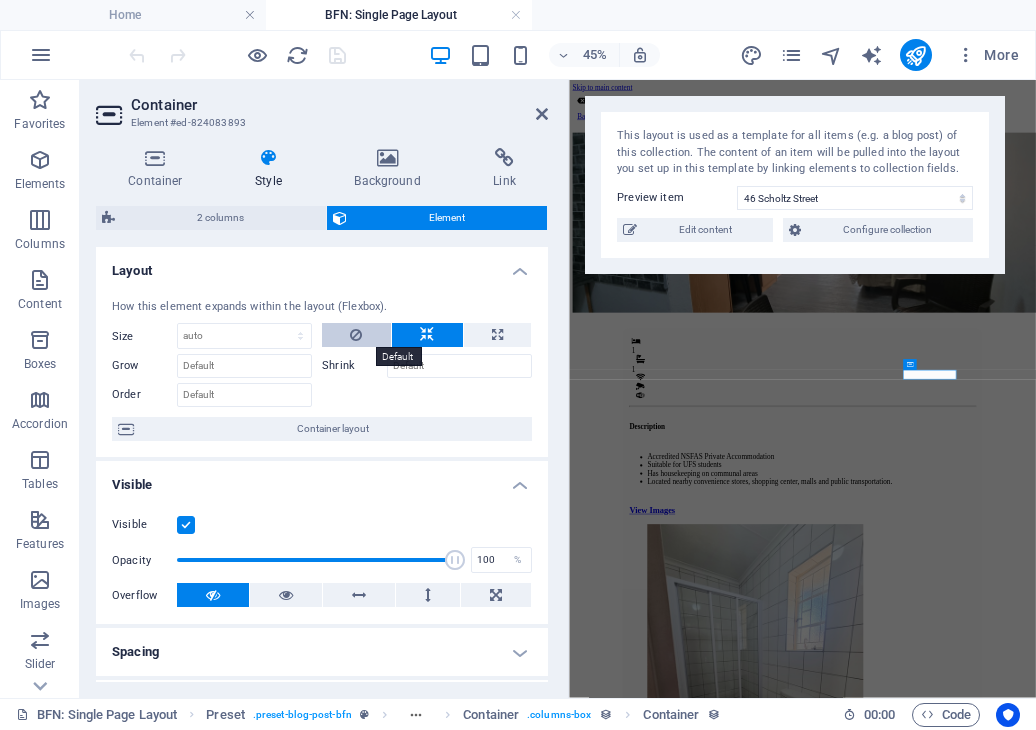 click at bounding box center (356, 335) 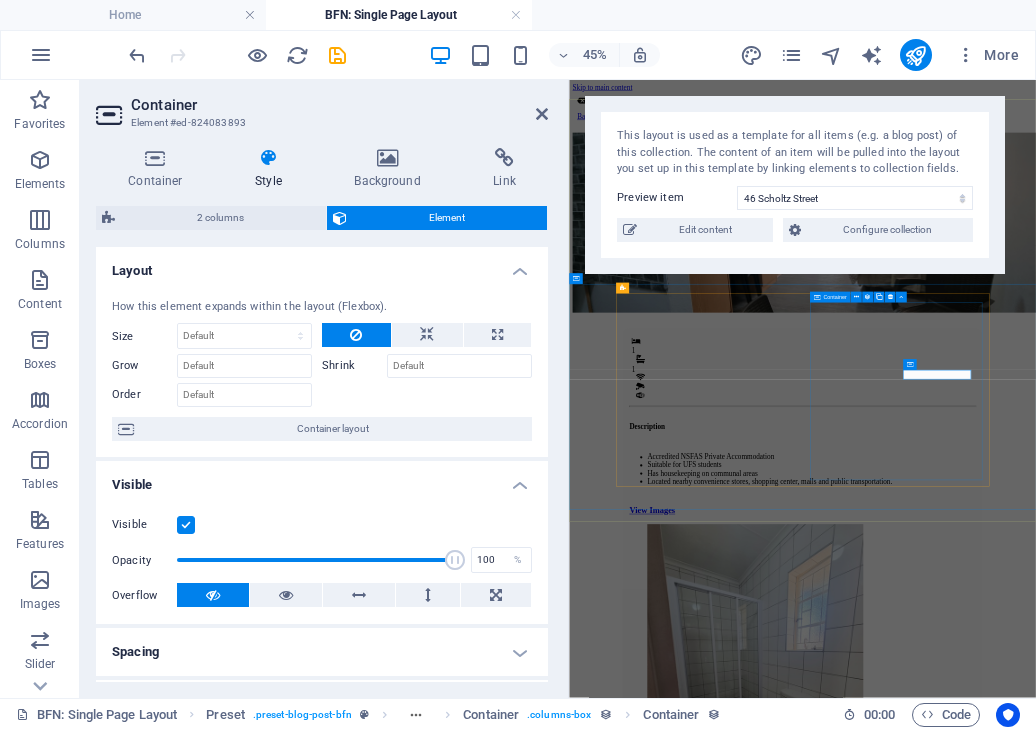 click on "Monthly Rental R 4,800 Ammenities .fa-secondary{opacity:.4}   Kitchen   Chair   Desk   Built-in Shelves   Panic Button   Alarm   CCTV Camera Once-off Fees Admin Fee:   500 Key deposit:   200 Download Form" at bounding box center (1087, 2553) 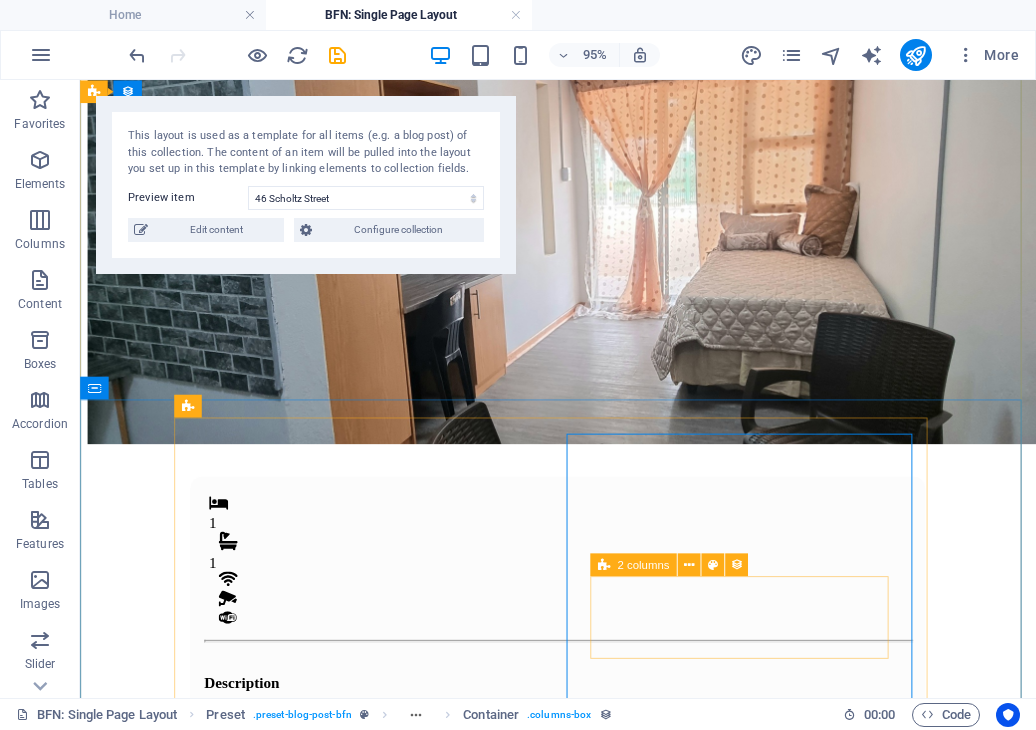 scroll, scrollTop: 190, scrollLeft: 0, axis: vertical 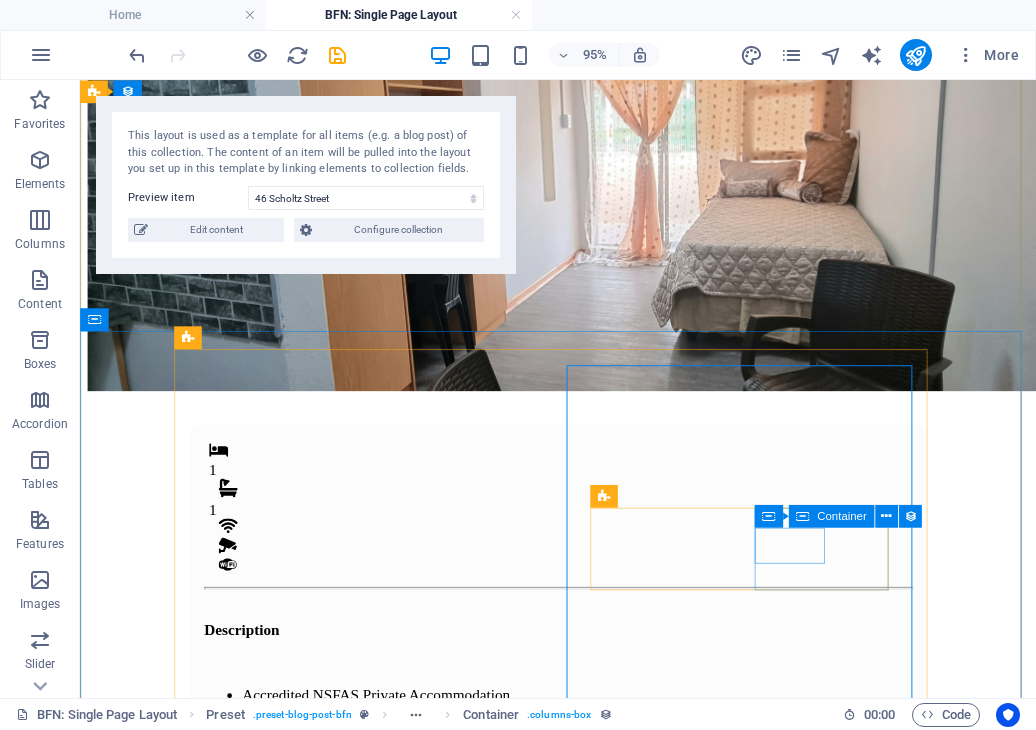 click on "Alarm" at bounding box center [583, 2453] 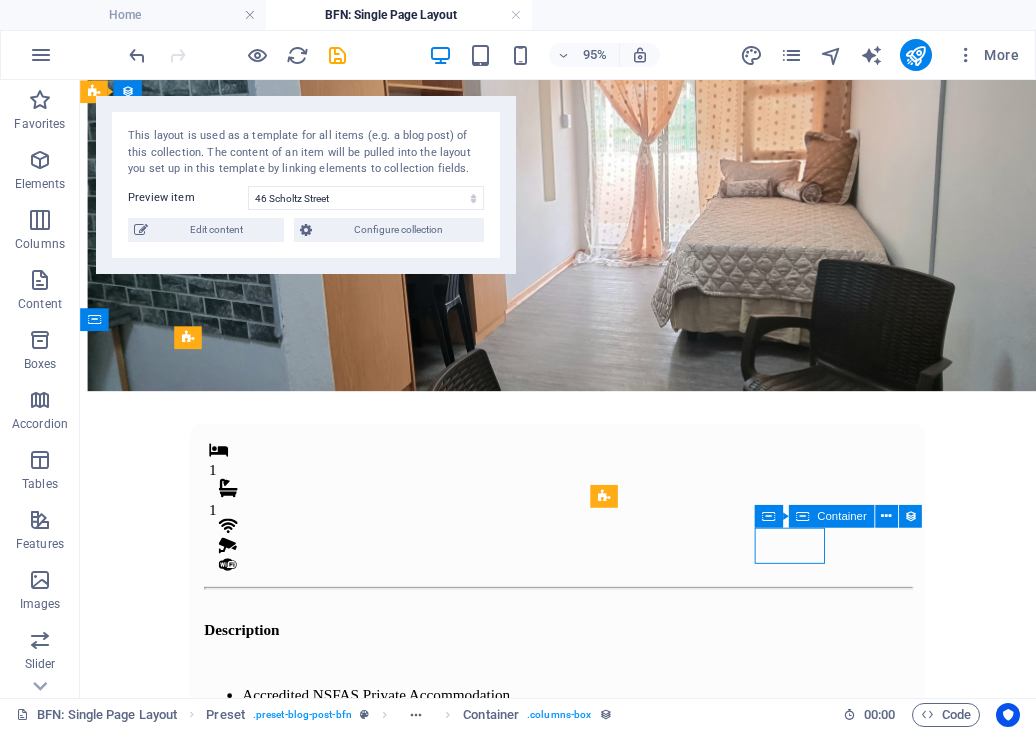 click on "Alarm" at bounding box center (583, 2453) 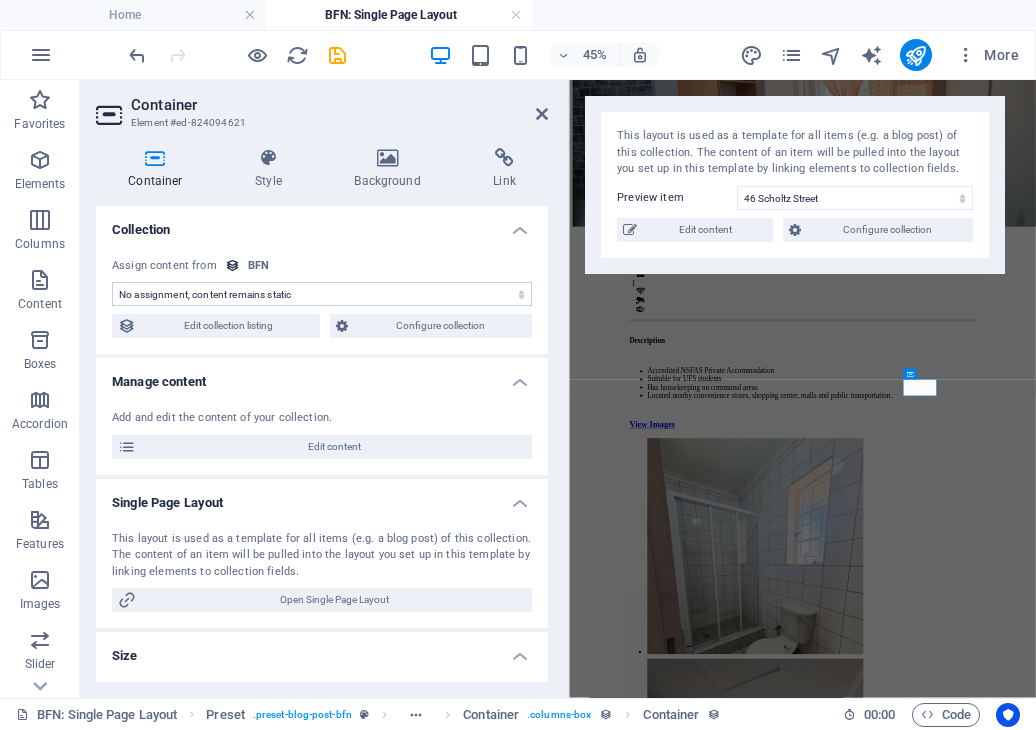 scroll, scrollTop: 0, scrollLeft: 0, axis: both 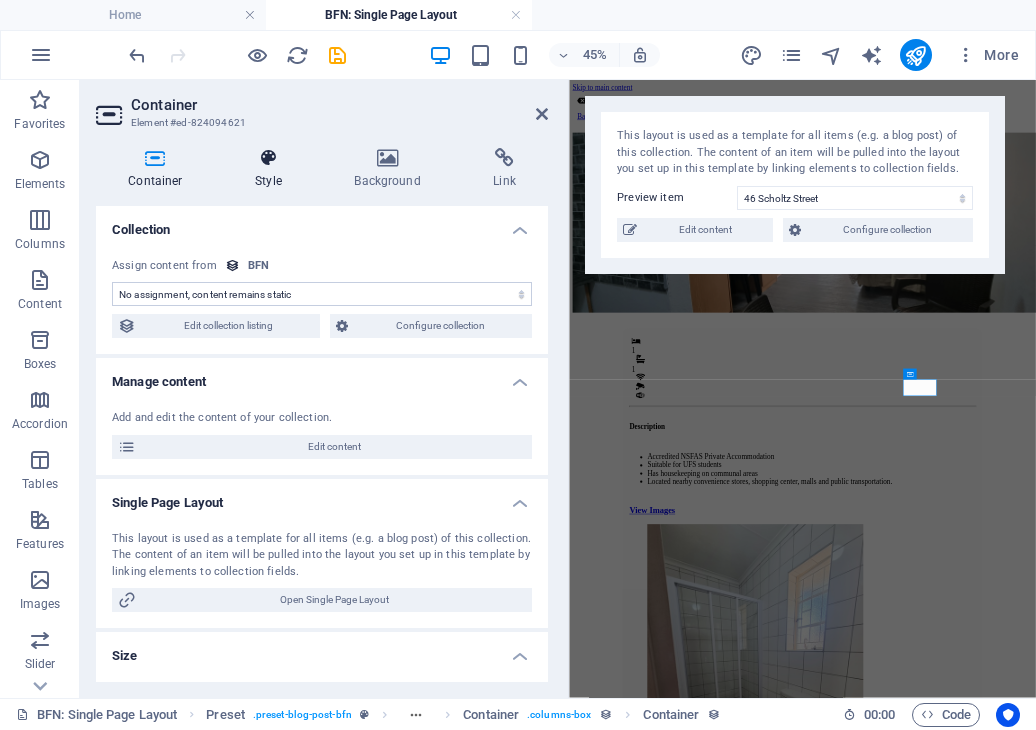click on "Style" at bounding box center (272, 169) 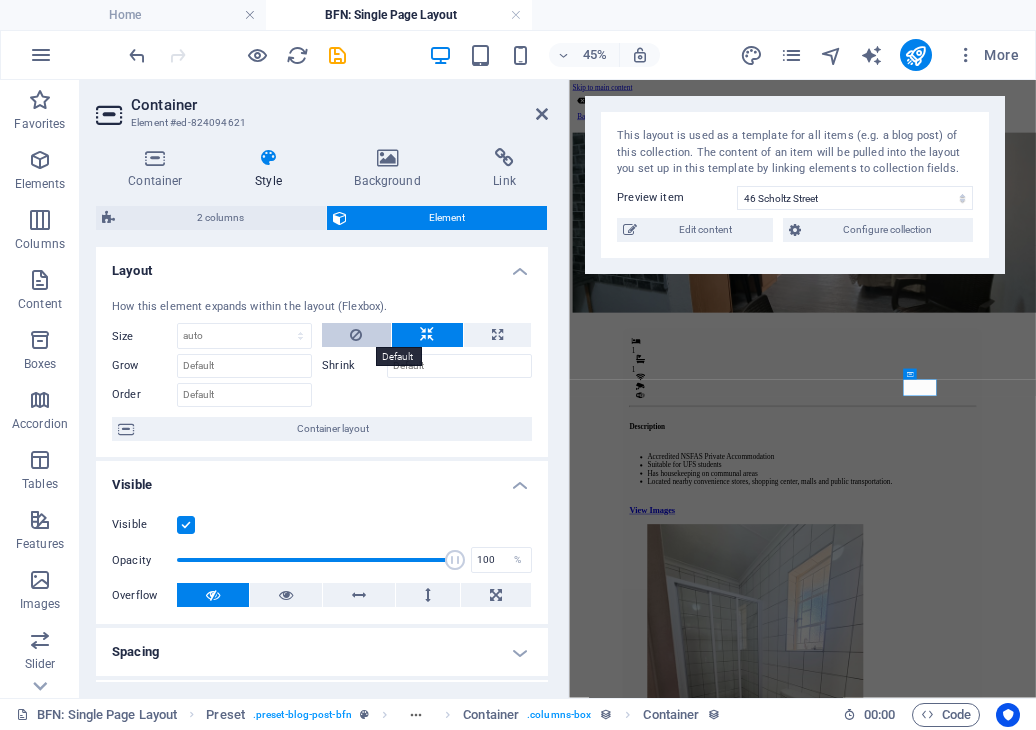 click at bounding box center (356, 335) 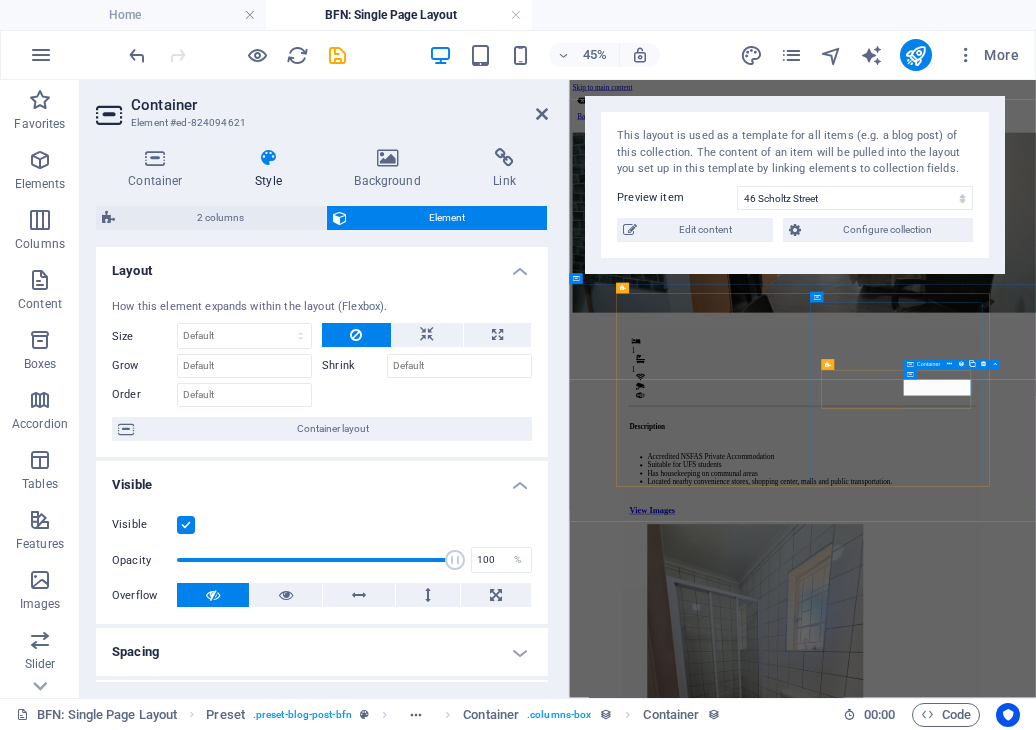 click on "Panic Button   Alarm   CCTV Camera" at bounding box center [1087, 2635] 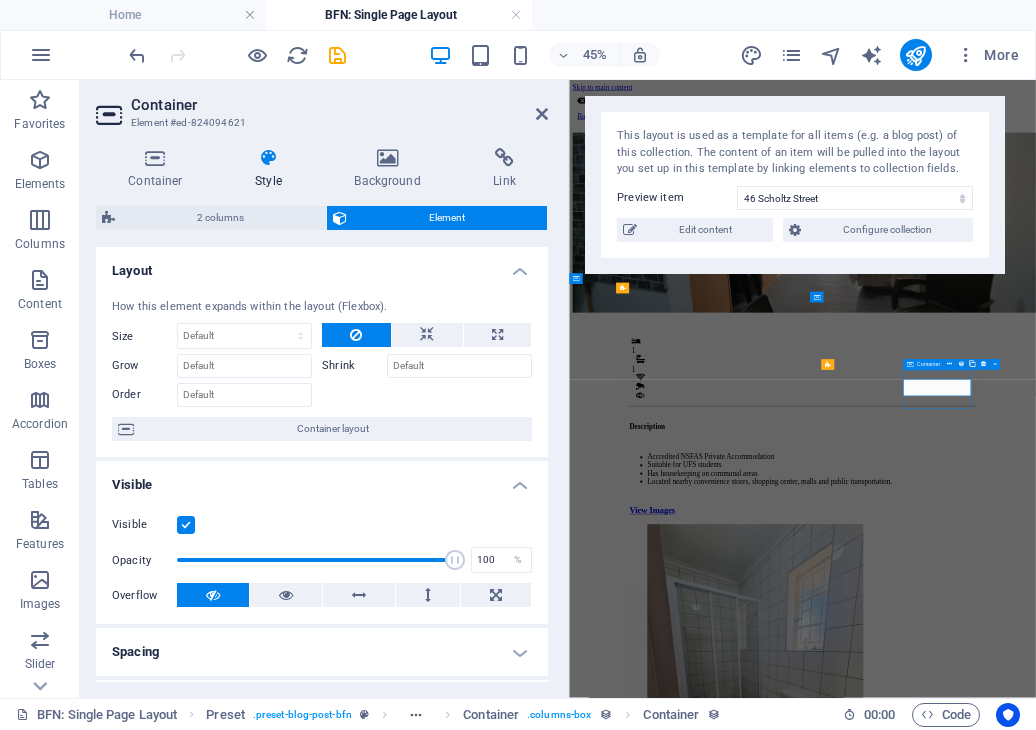click on "Panic Button   Alarm   CCTV Camera" at bounding box center [1087, 2635] 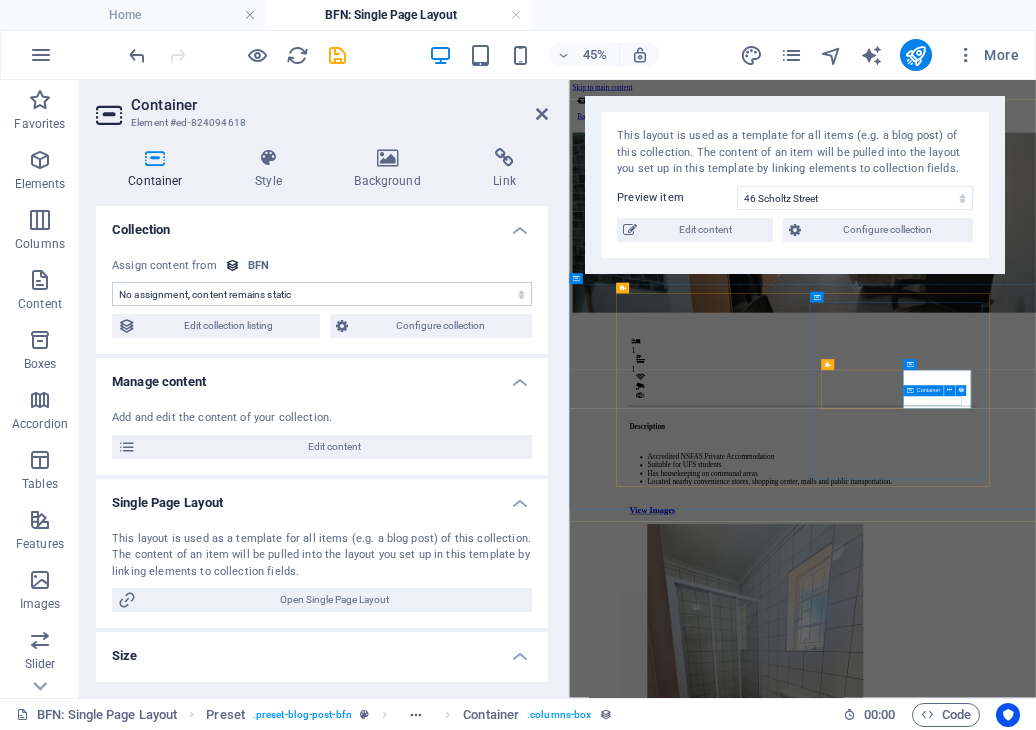 click on "CCTV Camera" at bounding box center [1087, 2718] 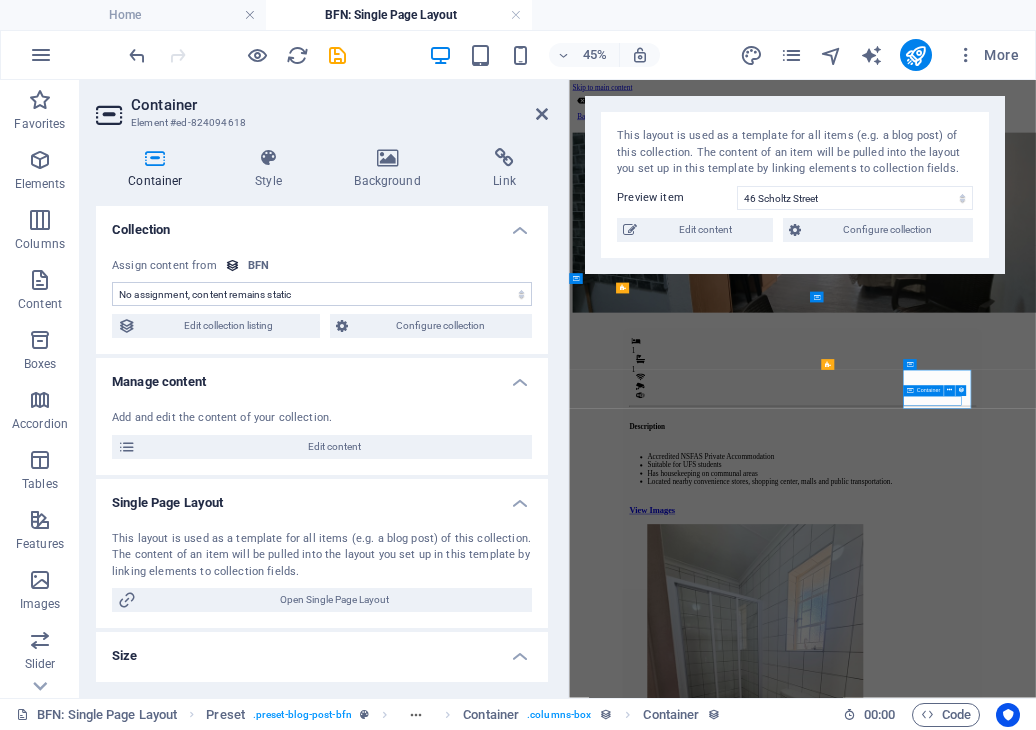 click on "CCTV Camera" at bounding box center (1087, 2718) 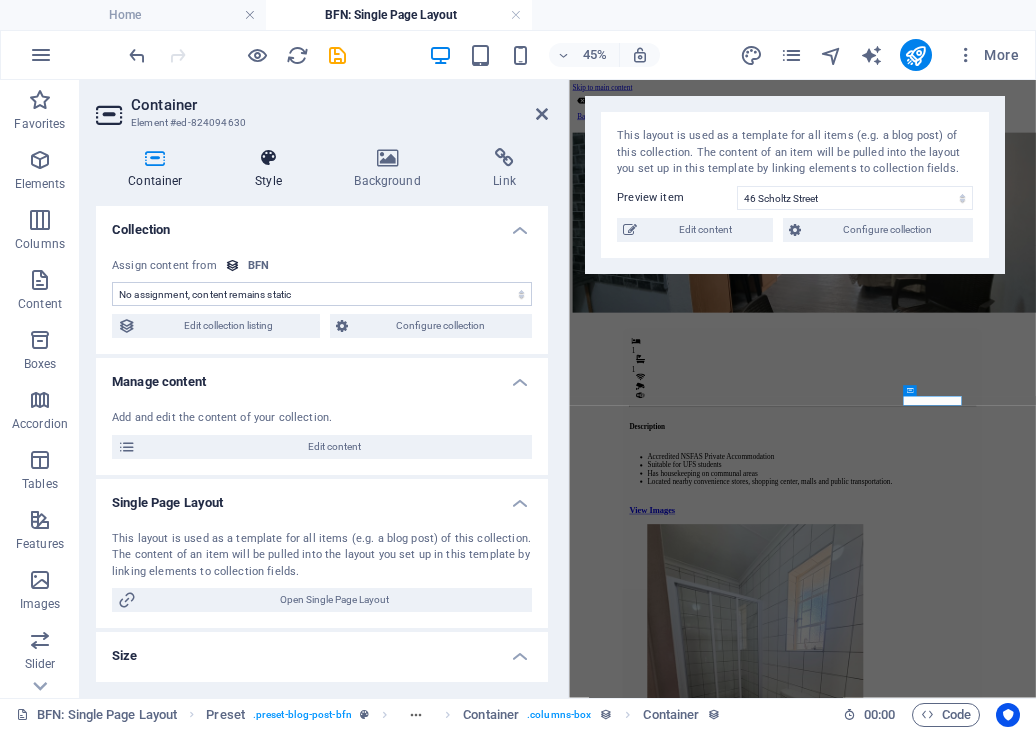 click at bounding box center (268, 158) 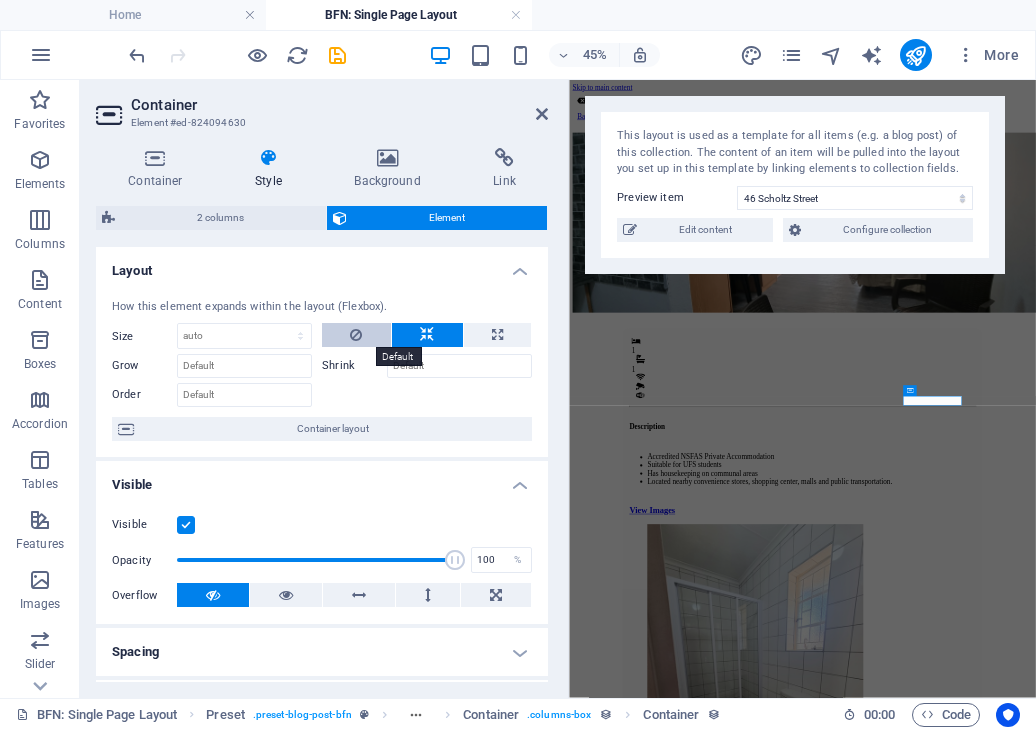 click at bounding box center (356, 335) 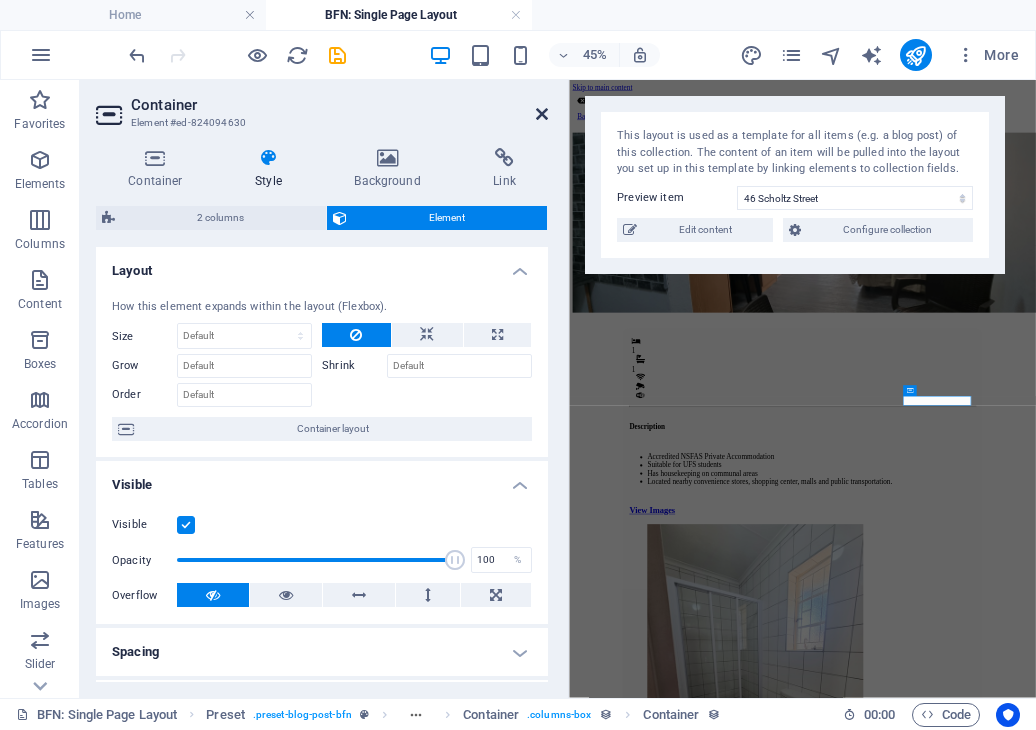 click at bounding box center (542, 114) 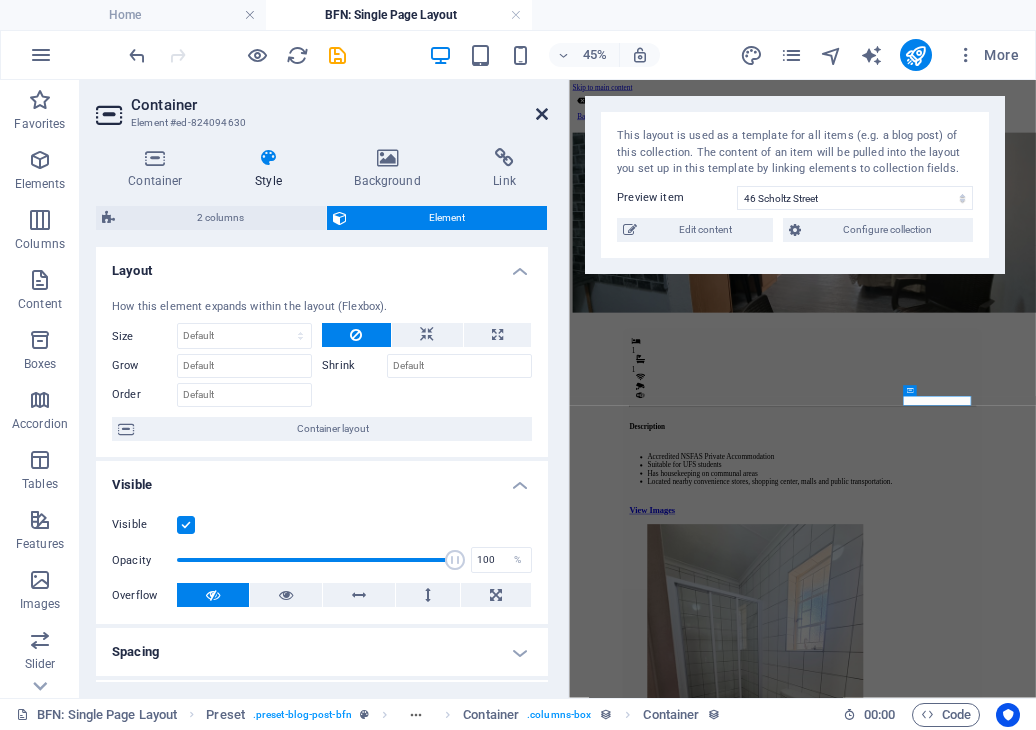 scroll, scrollTop: 322, scrollLeft: 0, axis: vertical 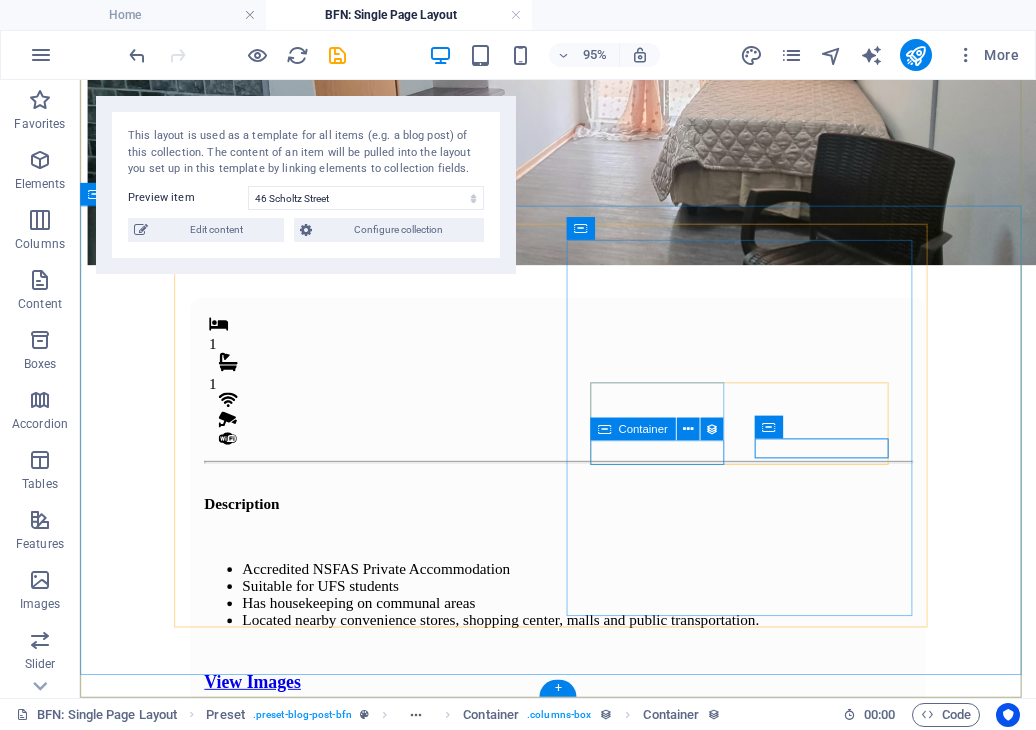 click on "Built-in Shelves" at bounding box center (583, 2156) 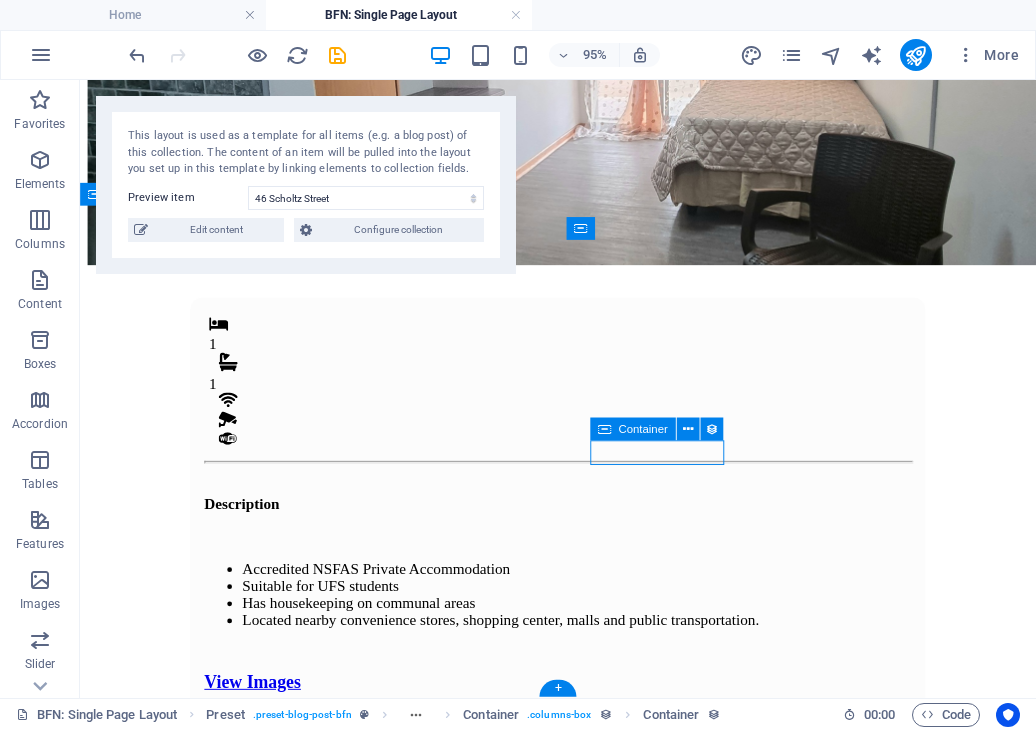 click on "Built-in Shelves" at bounding box center (583, 2156) 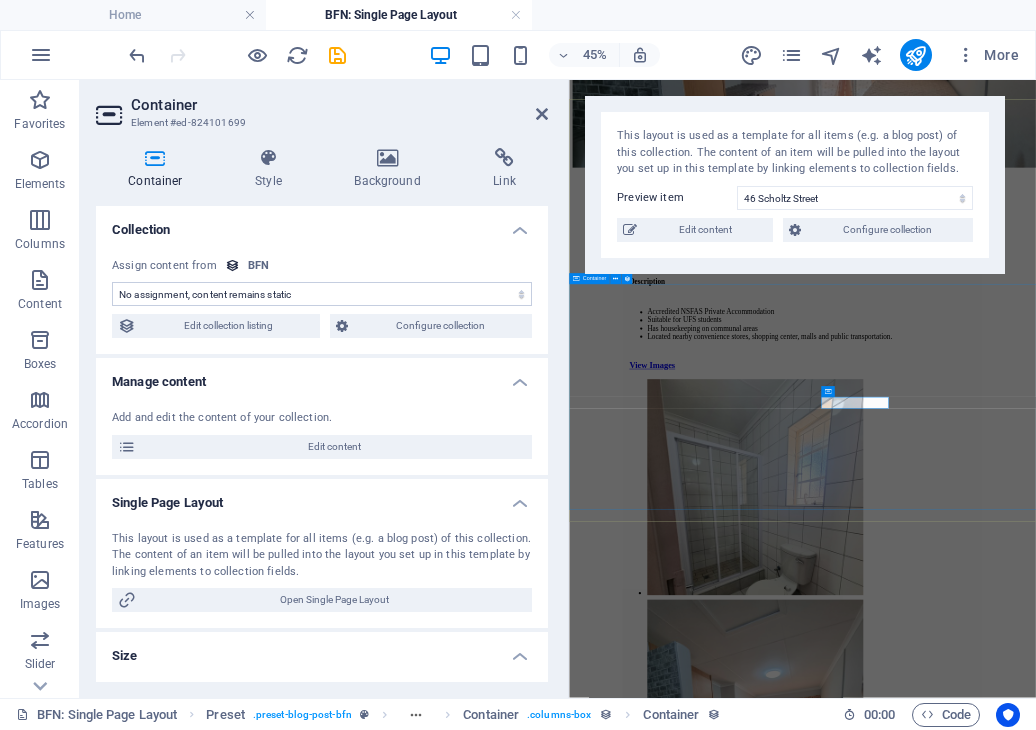 scroll, scrollTop: 0, scrollLeft: 0, axis: both 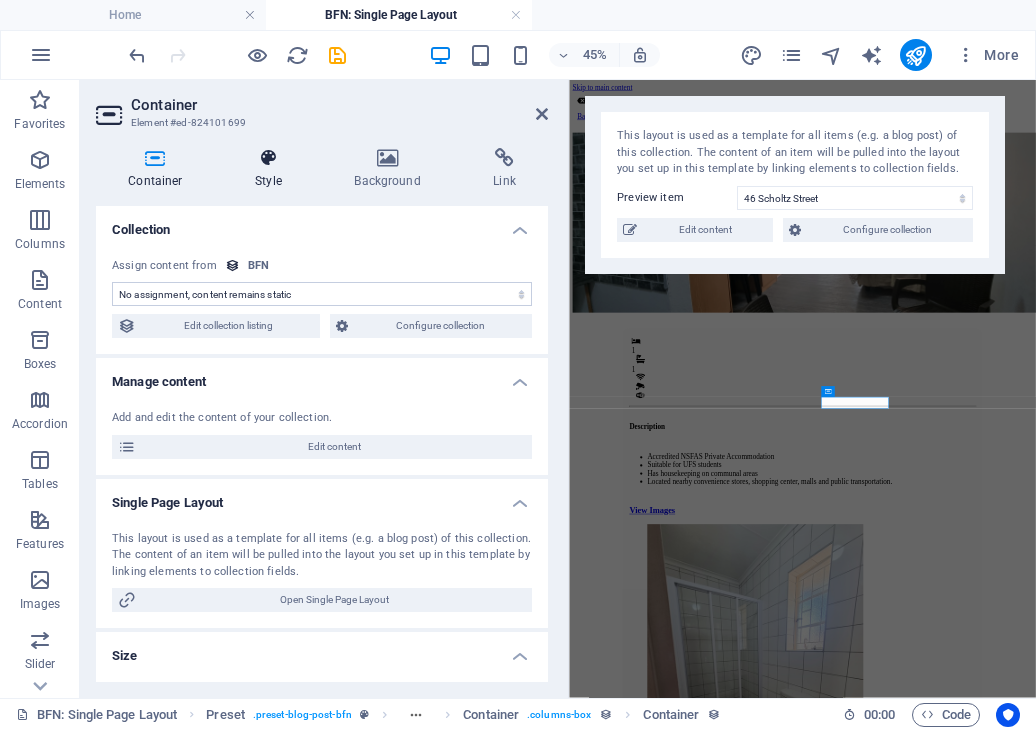 drag, startPoint x: 244, startPoint y: 203, endPoint x: 251, endPoint y: 175, distance: 28.86174 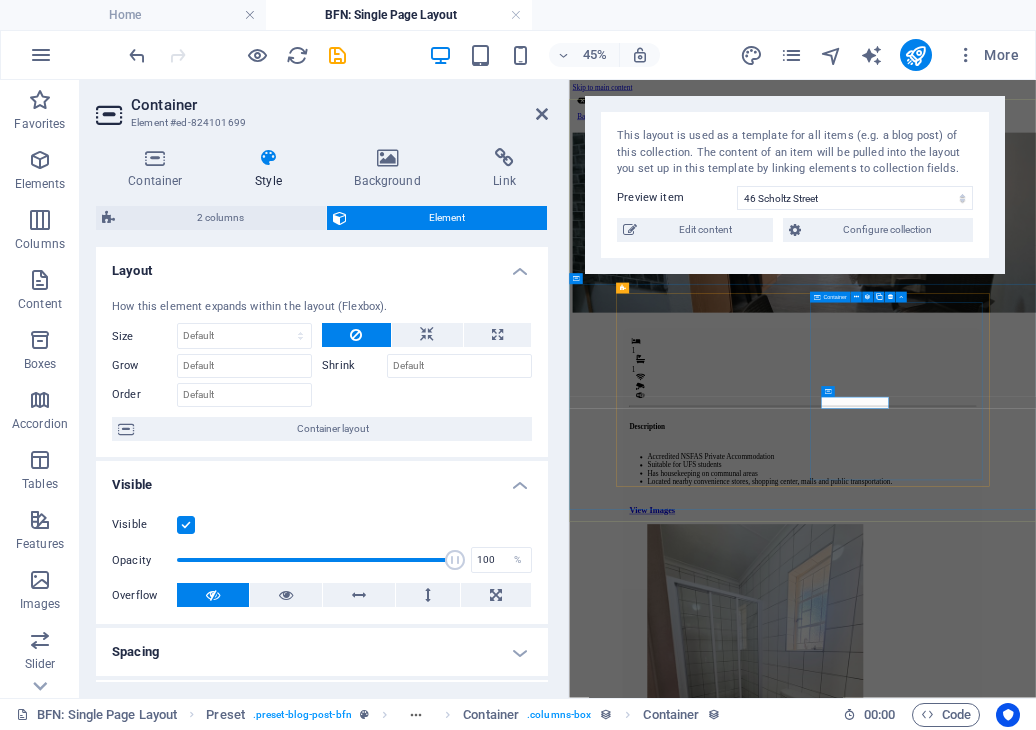 click on "Monthly Rental R 4,800 Ammenities .fa-secondary{opacity:.4}   Kitchen   Chair   Desk   Built-in Shelves   Panic Button   Alarm   CCTV Camera Once-off Fees Admin Fee:   500 Key deposit:   200 Download Form" at bounding box center (1087, 2553) 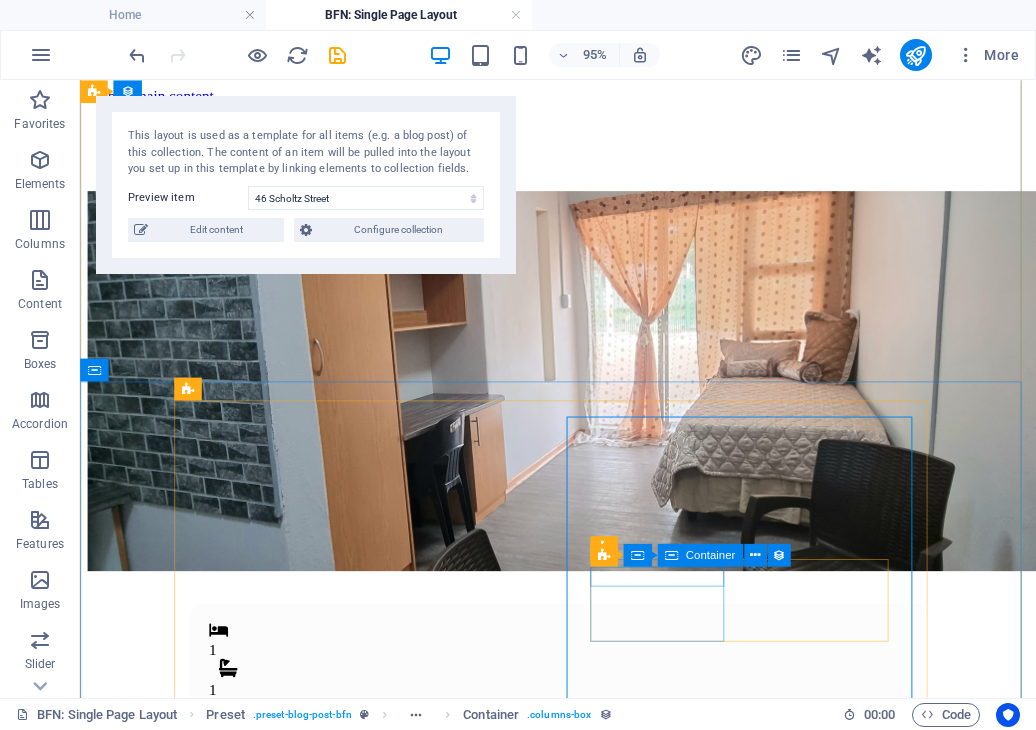 scroll, scrollTop: 316, scrollLeft: 0, axis: vertical 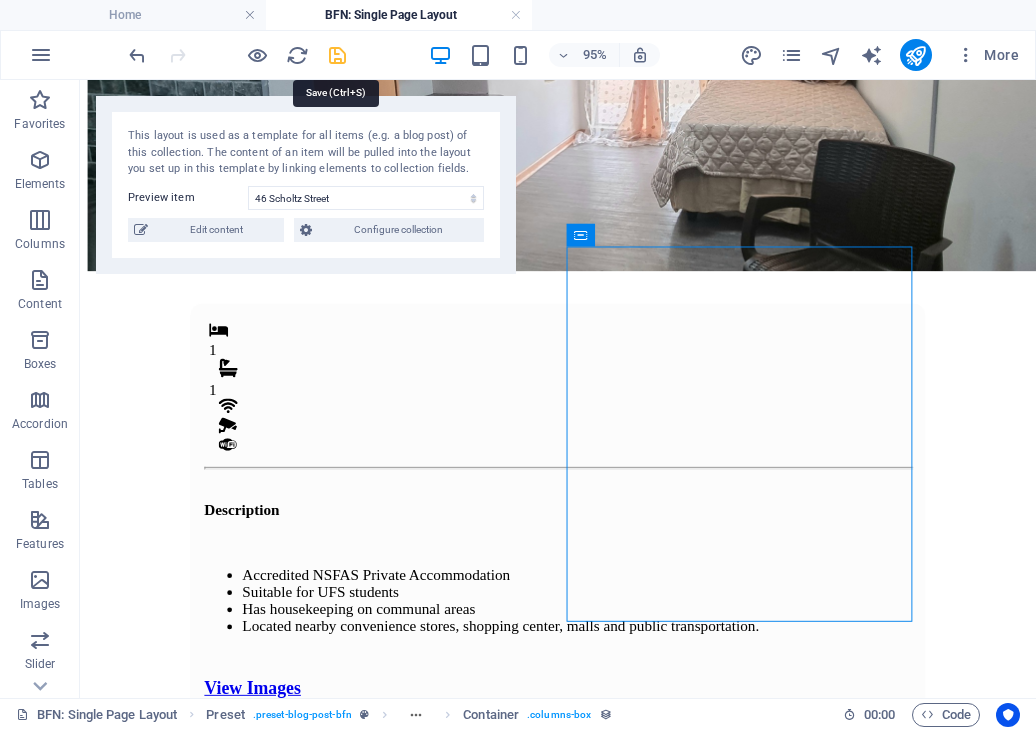 click at bounding box center (337, 55) 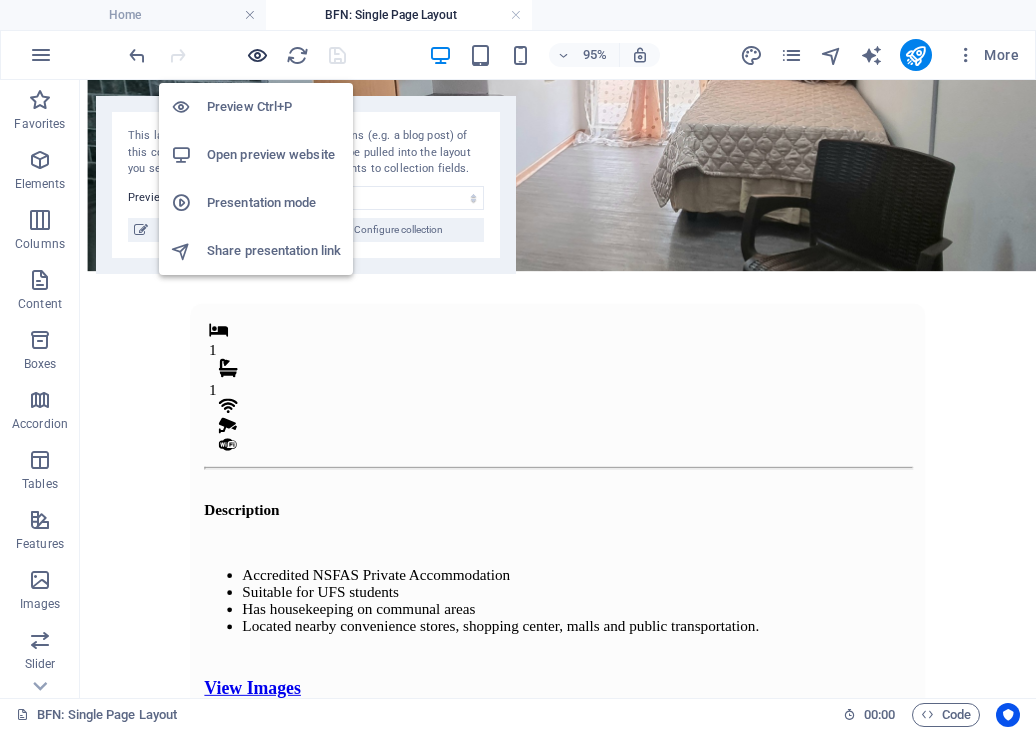 click at bounding box center (257, 55) 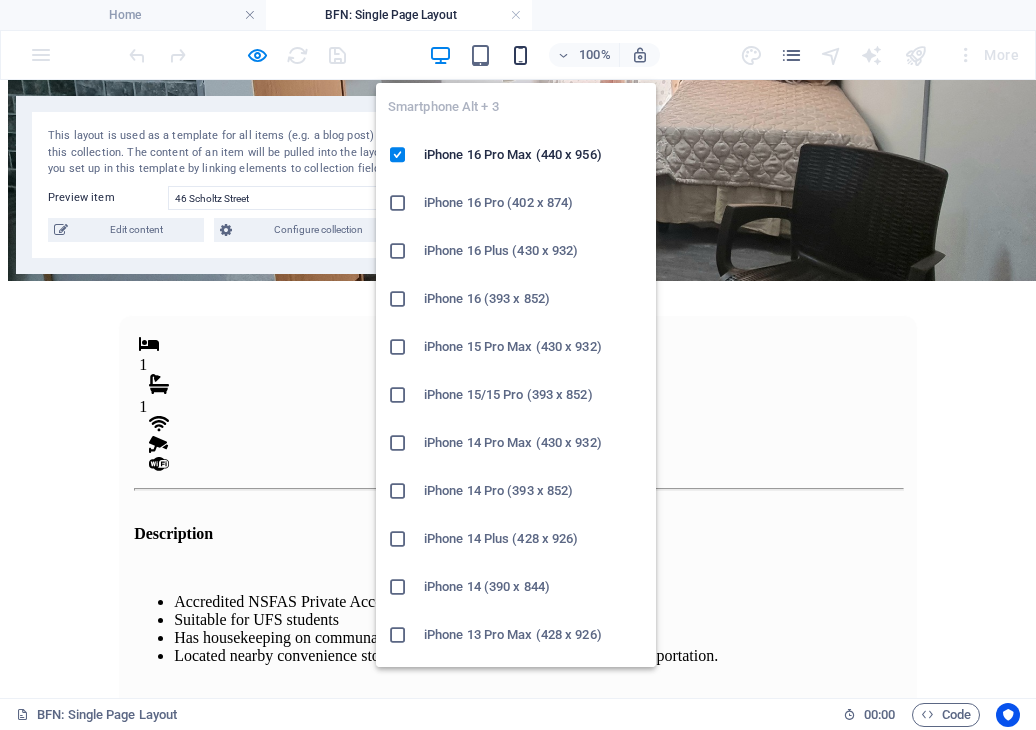 click at bounding box center [520, 55] 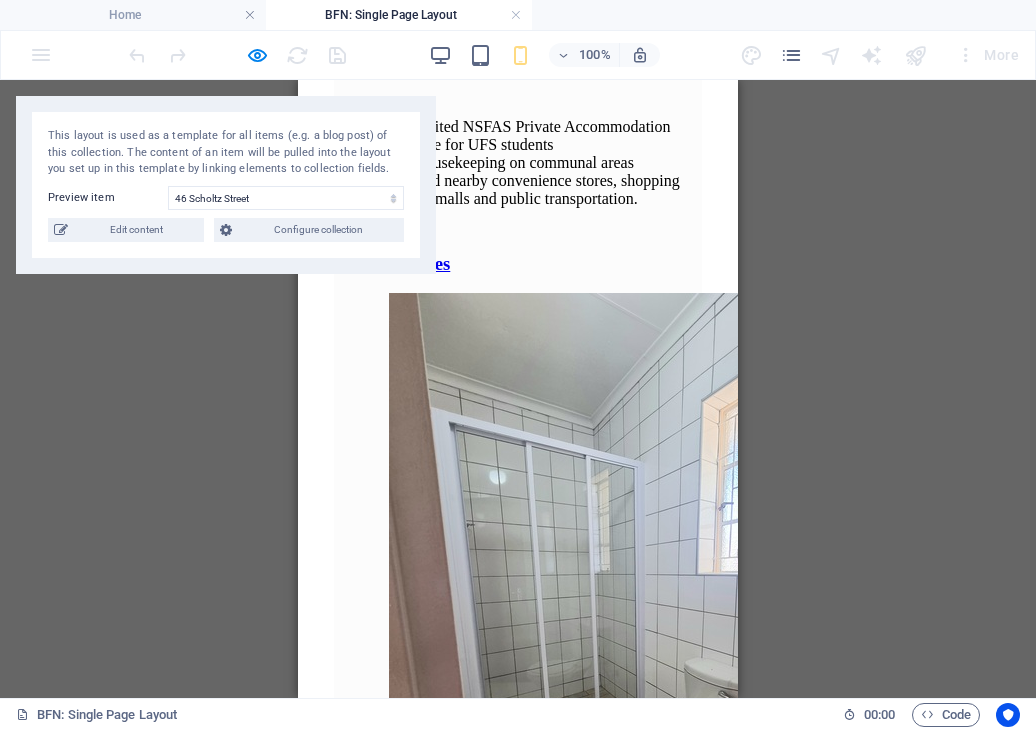 scroll, scrollTop: 787, scrollLeft: 0, axis: vertical 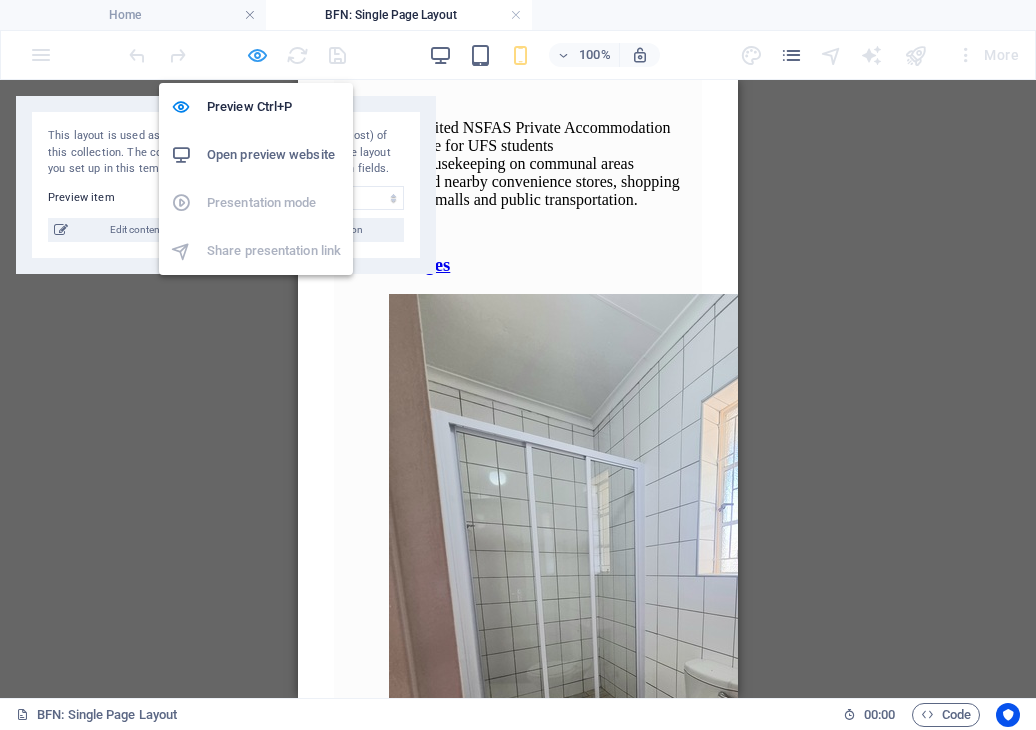 click at bounding box center [257, 55] 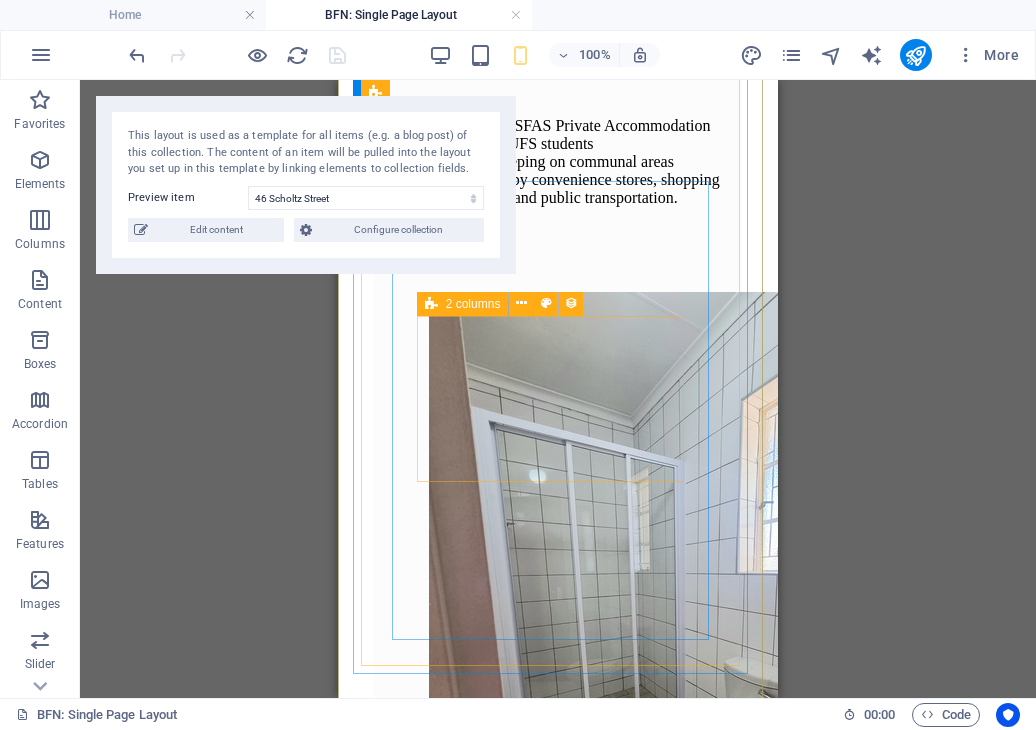 click on "2 columns" at bounding box center [473, 304] 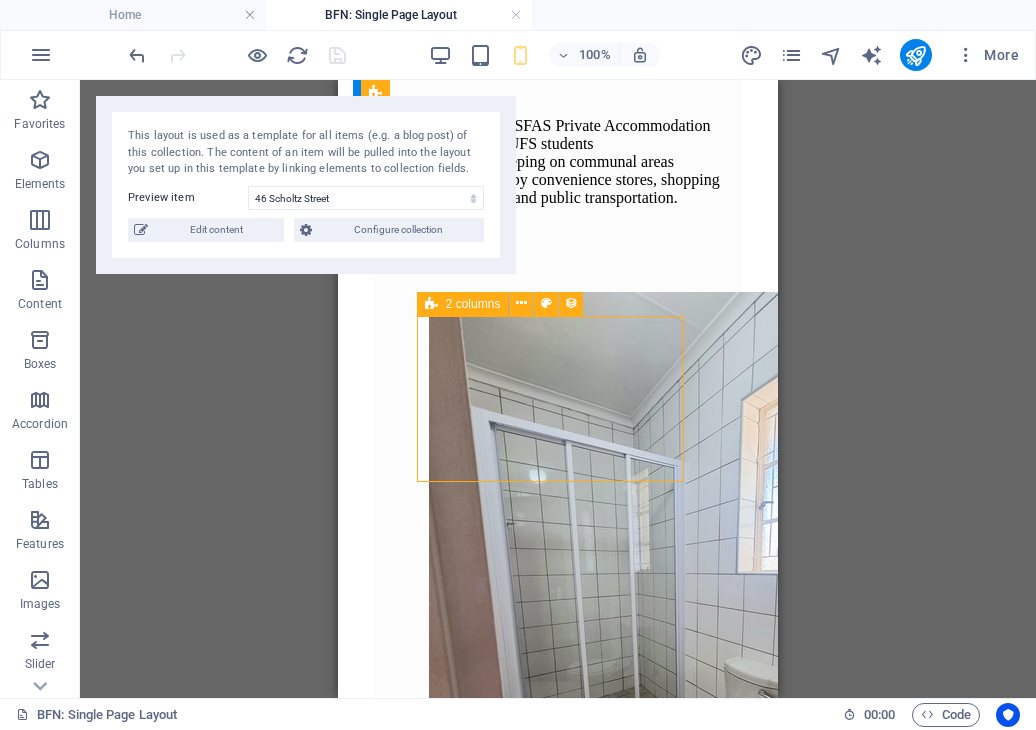 click on "2 columns" at bounding box center (473, 304) 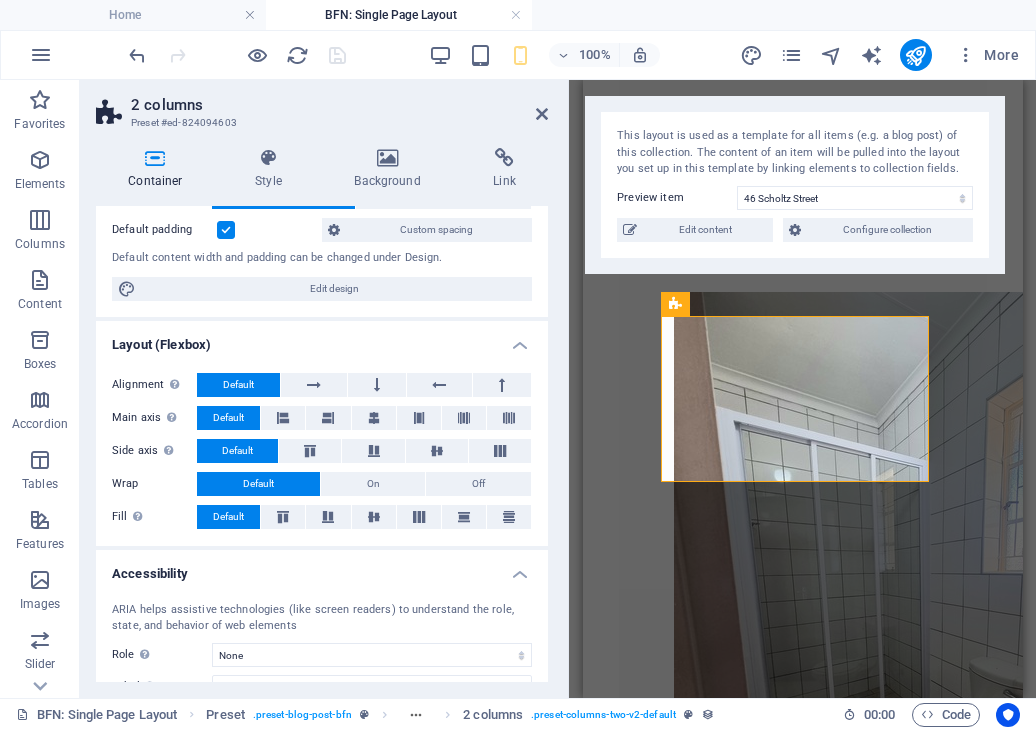 scroll, scrollTop: 566, scrollLeft: 0, axis: vertical 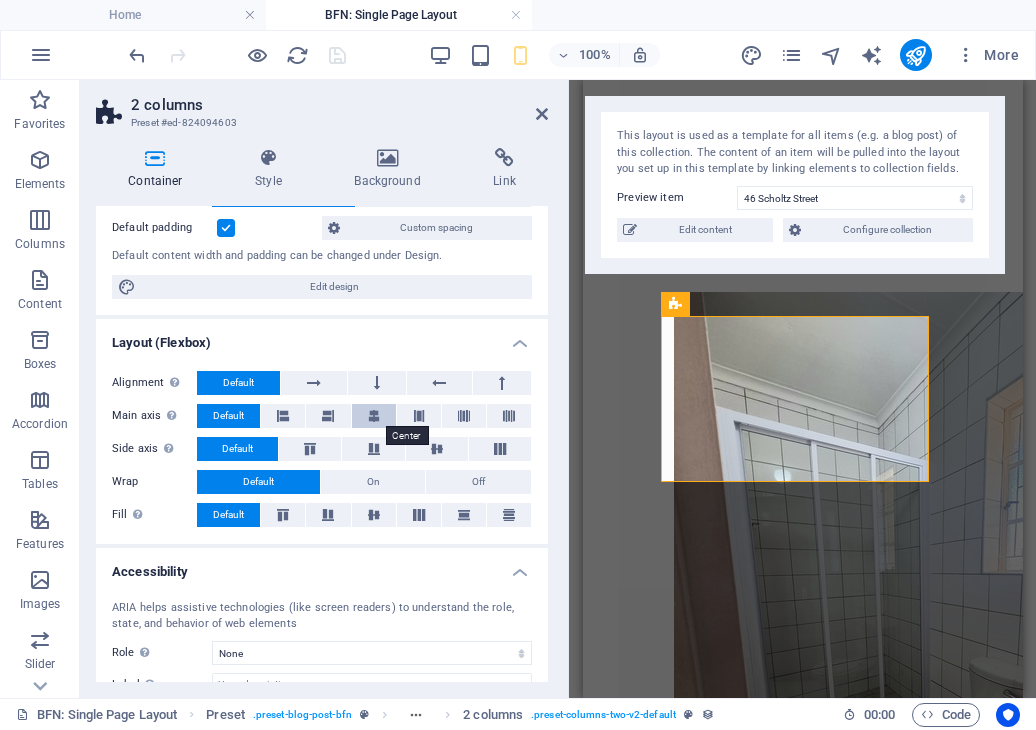 click at bounding box center [374, 416] 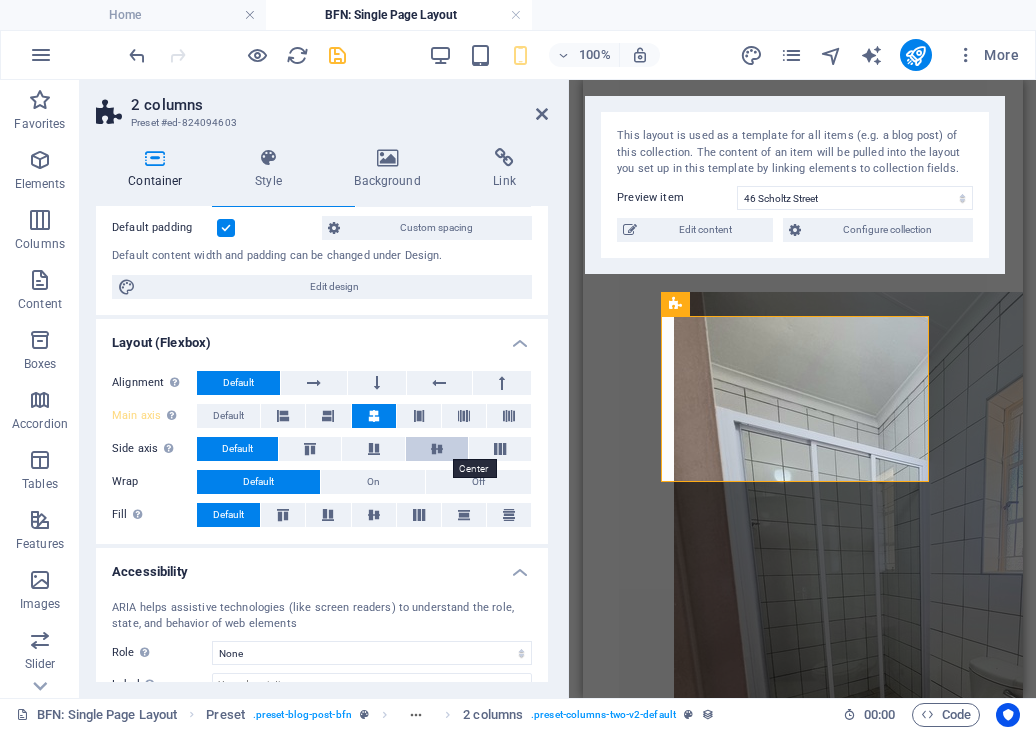 click at bounding box center (437, 449) 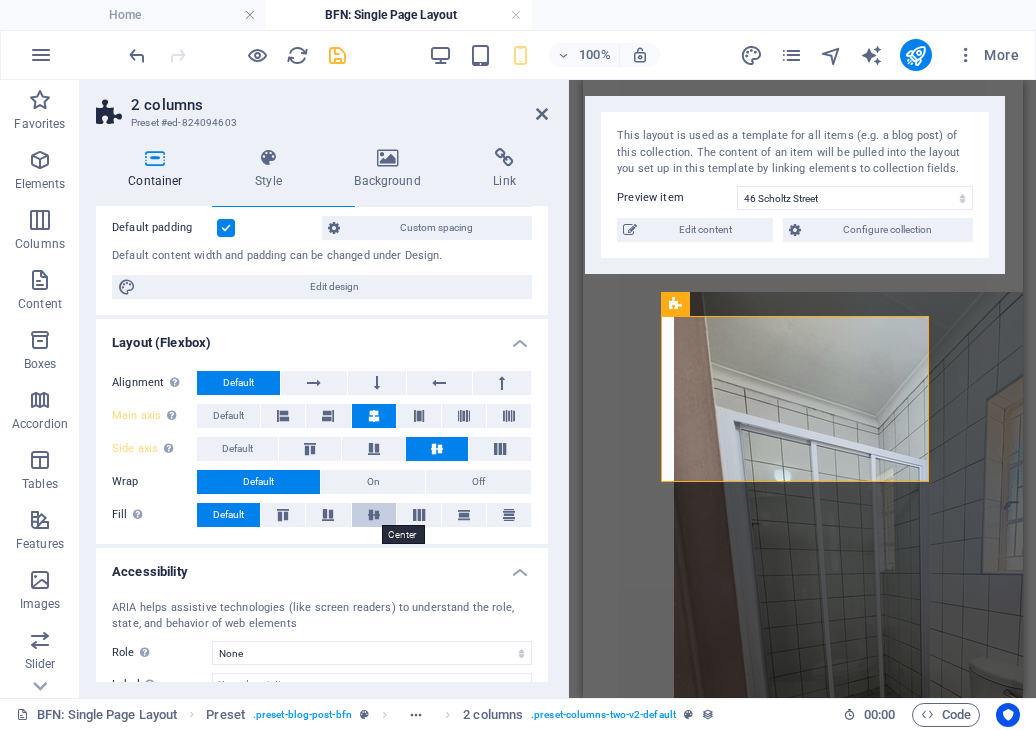 click at bounding box center (374, 515) 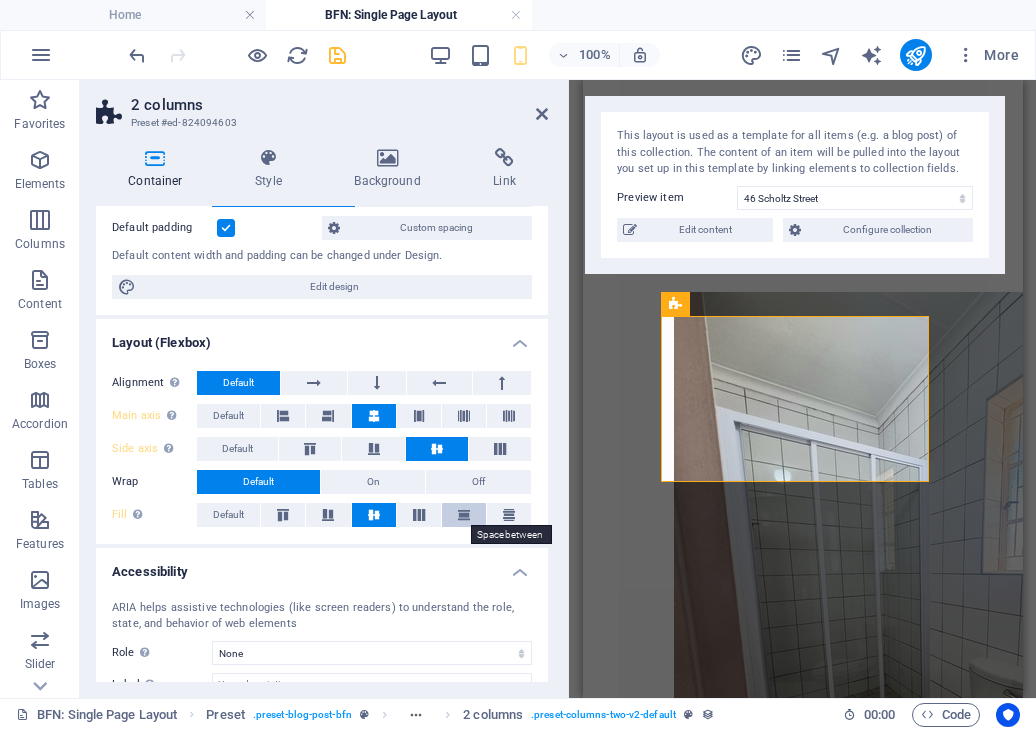 click at bounding box center (464, 515) 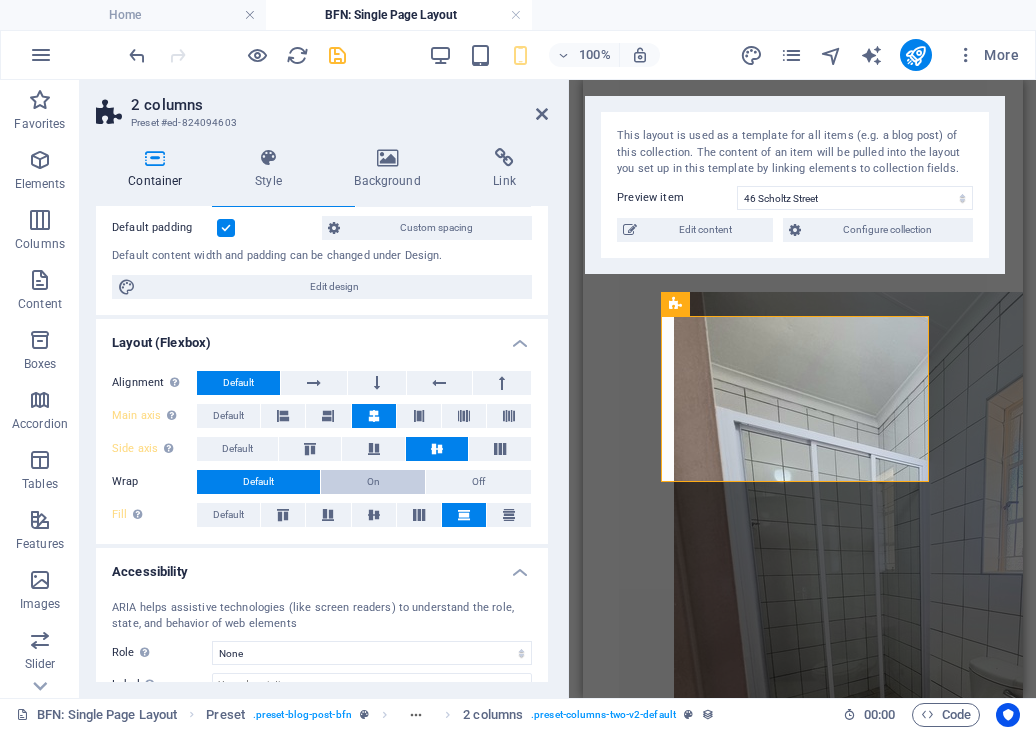 click on "On" at bounding box center (373, 482) 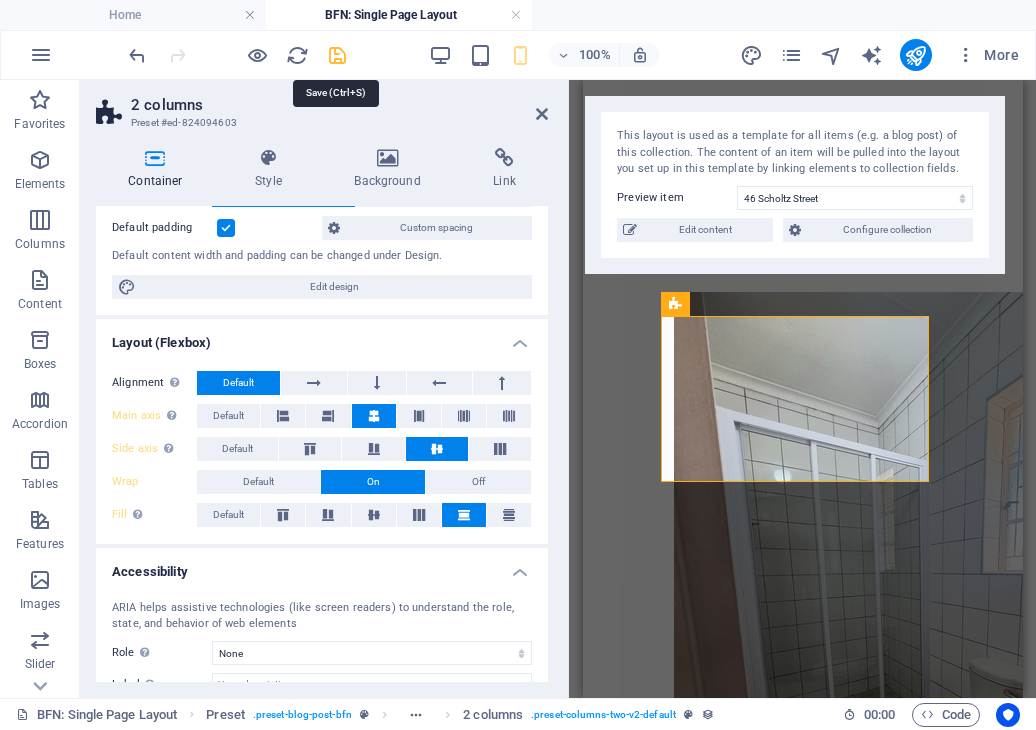 click at bounding box center [337, 55] 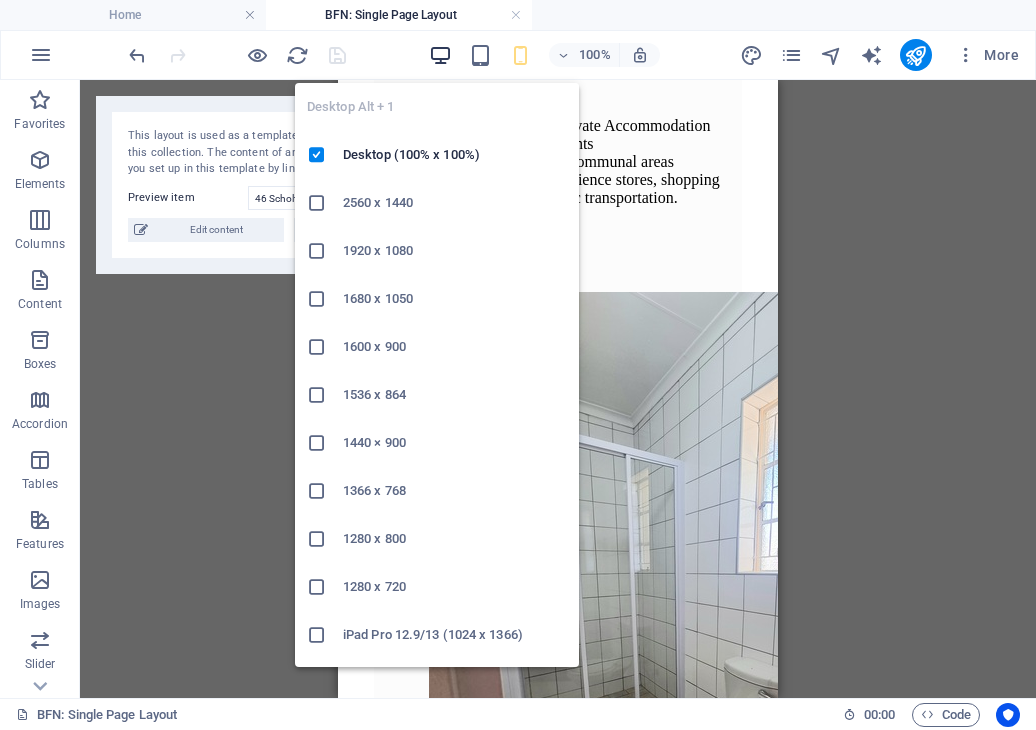 click at bounding box center (440, 55) 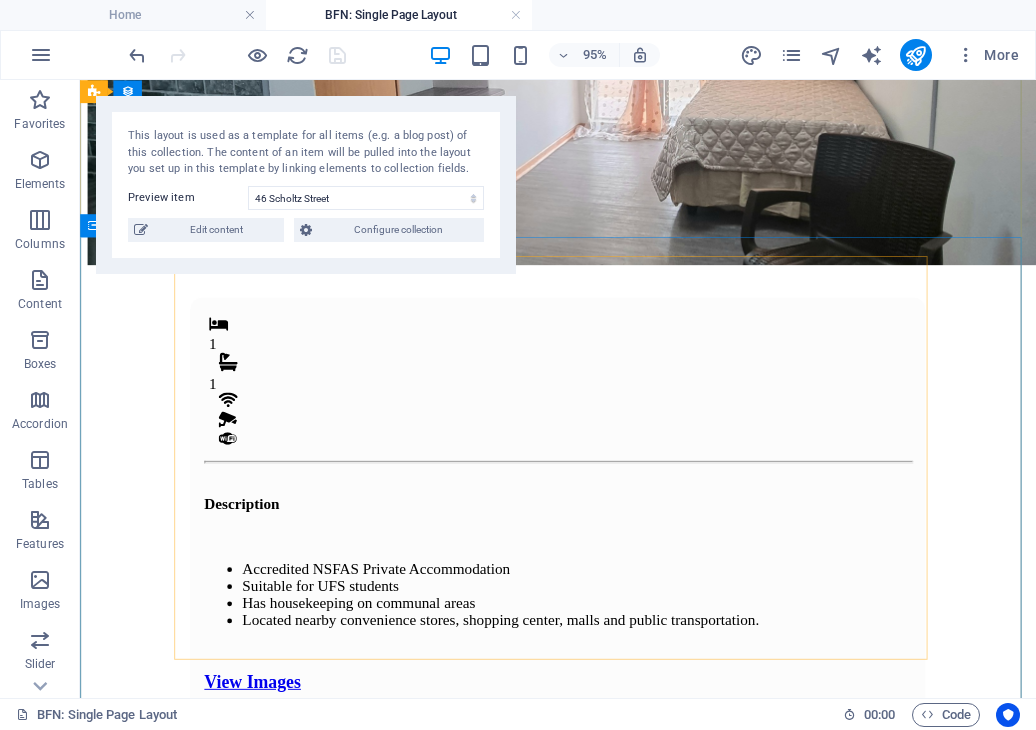 scroll, scrollTop: 284, scrollLeft: 0, axis: vertical 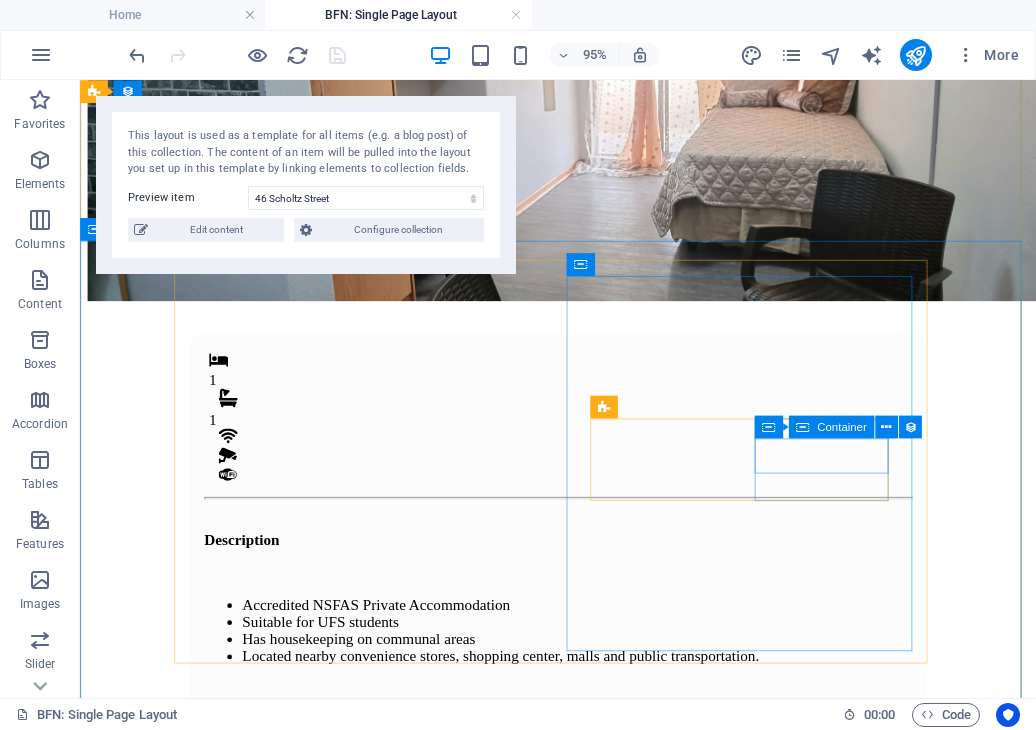 click on "Alarm" at bounding box center [583, 2359] 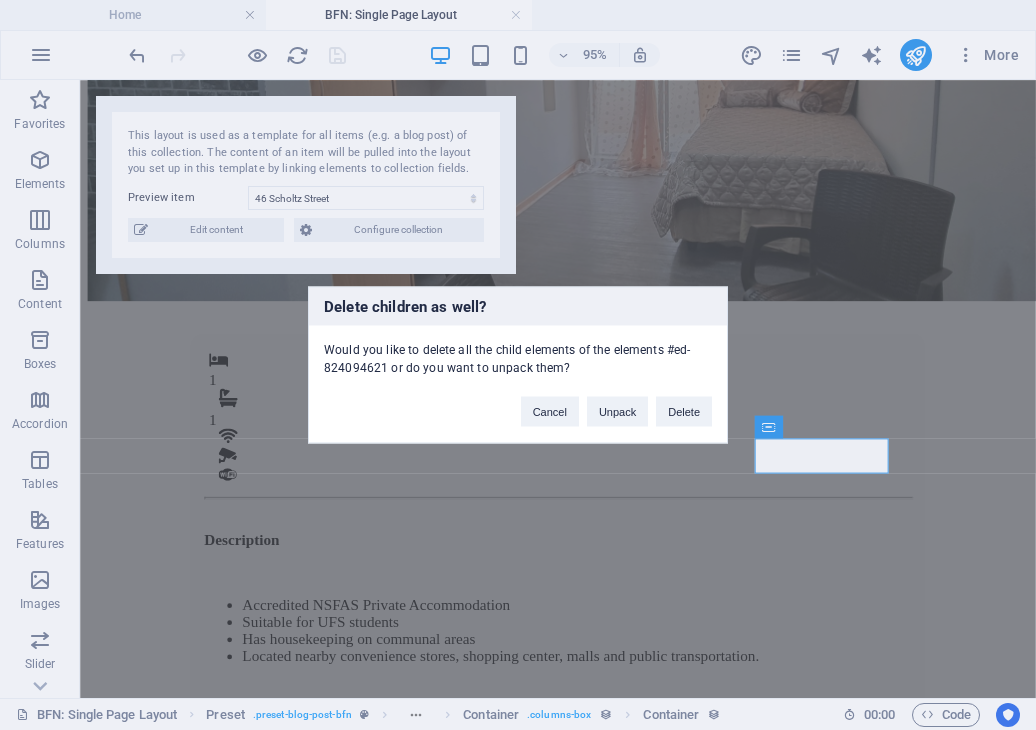 type 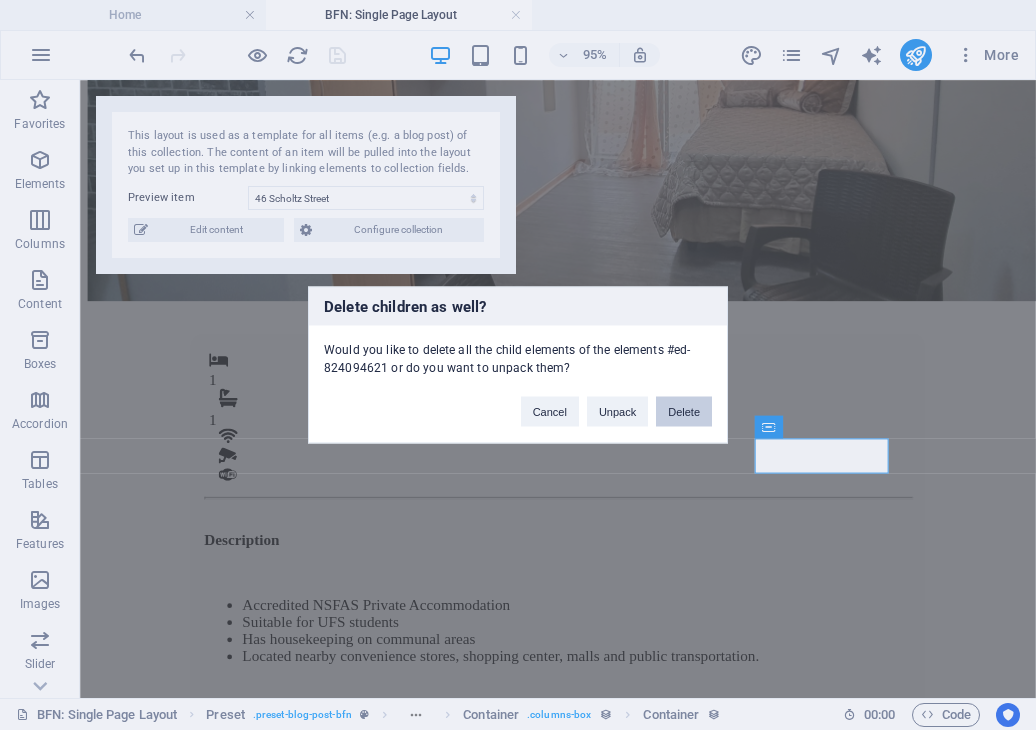 click on "Delete" at bounding box center (684, 412) 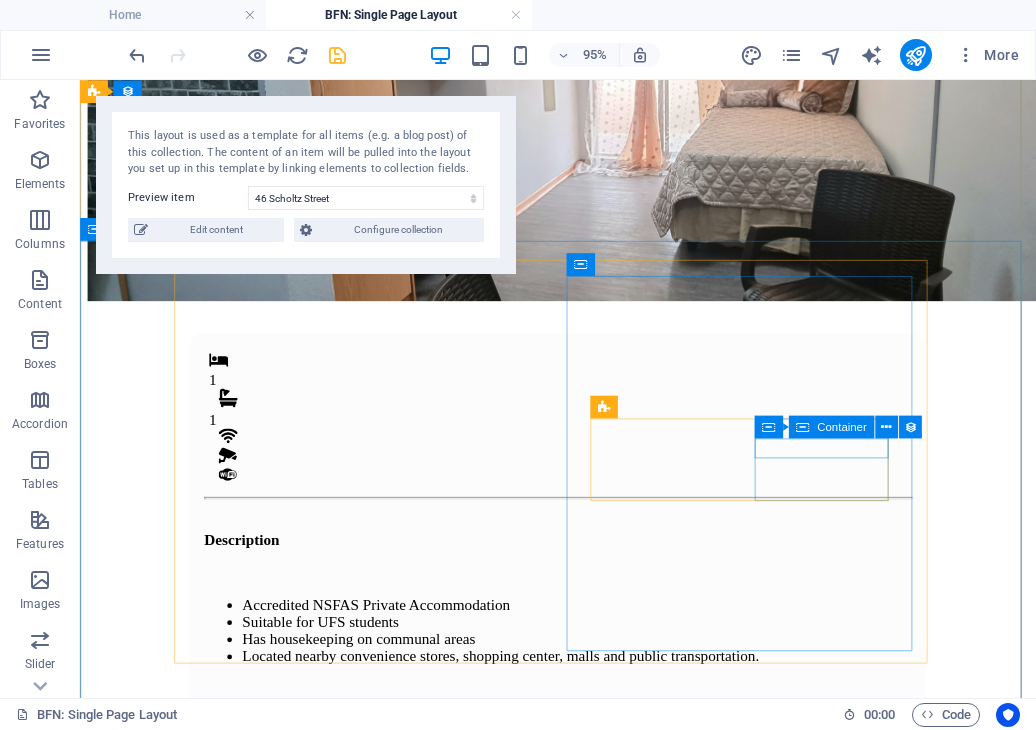 click on "CCTV Camera" at bounding box center (583, 2342) 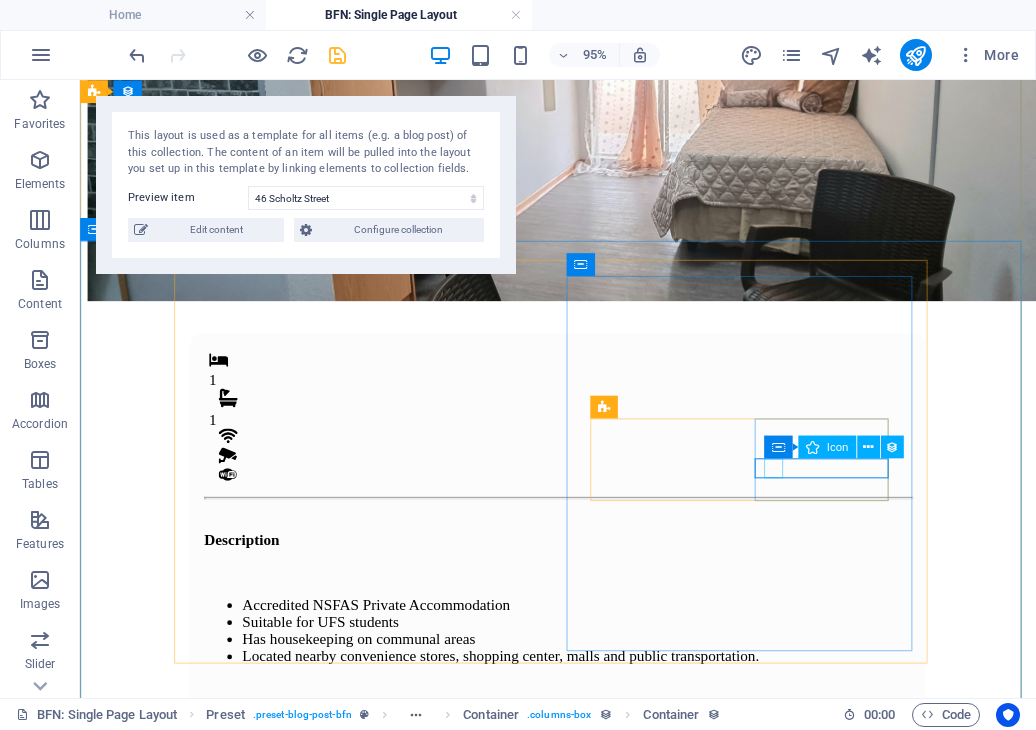 click at bounding box center [588, 2397] 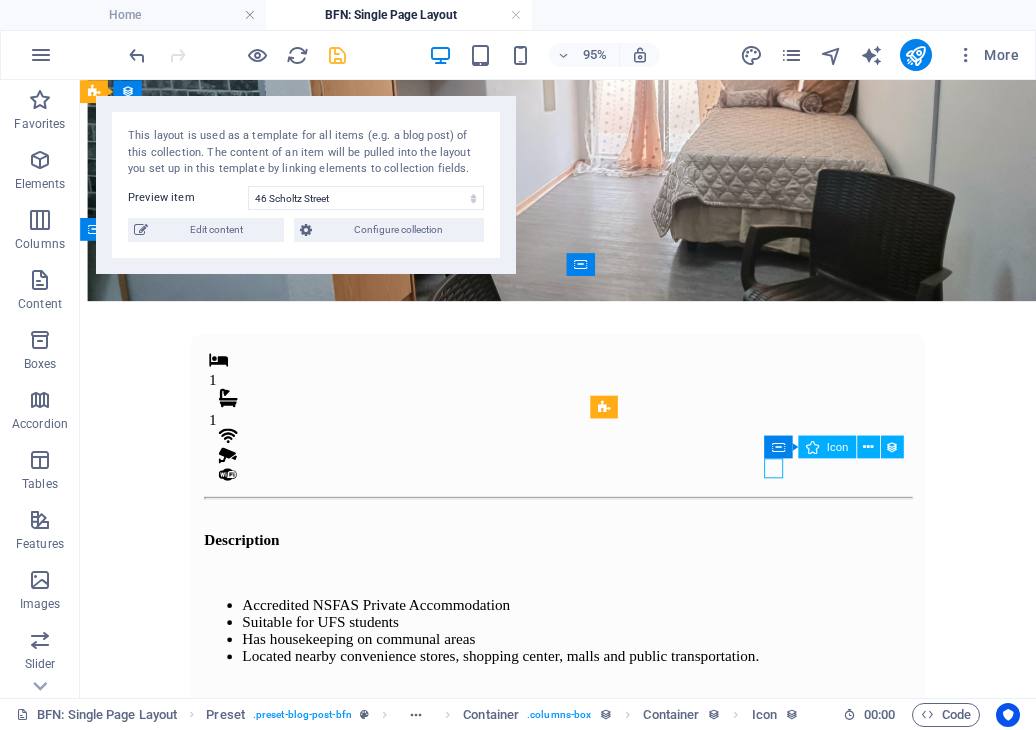 click at bounding box center [588, 2397] 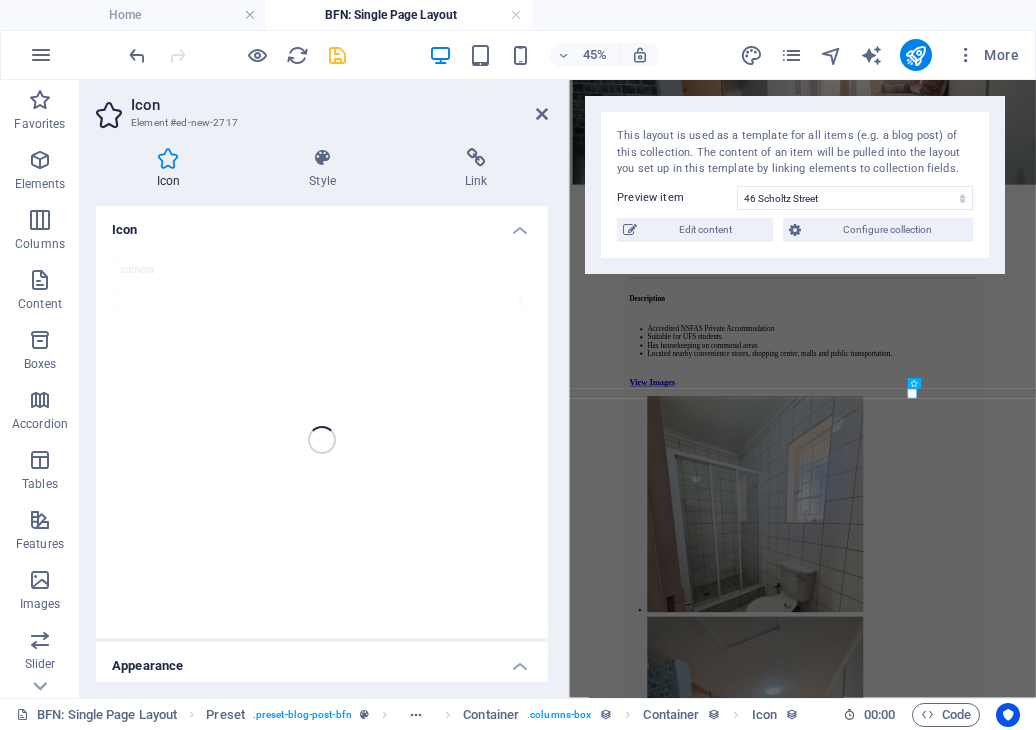 scroll, scrollTop: 0, scrollLeft: 0, axis: both 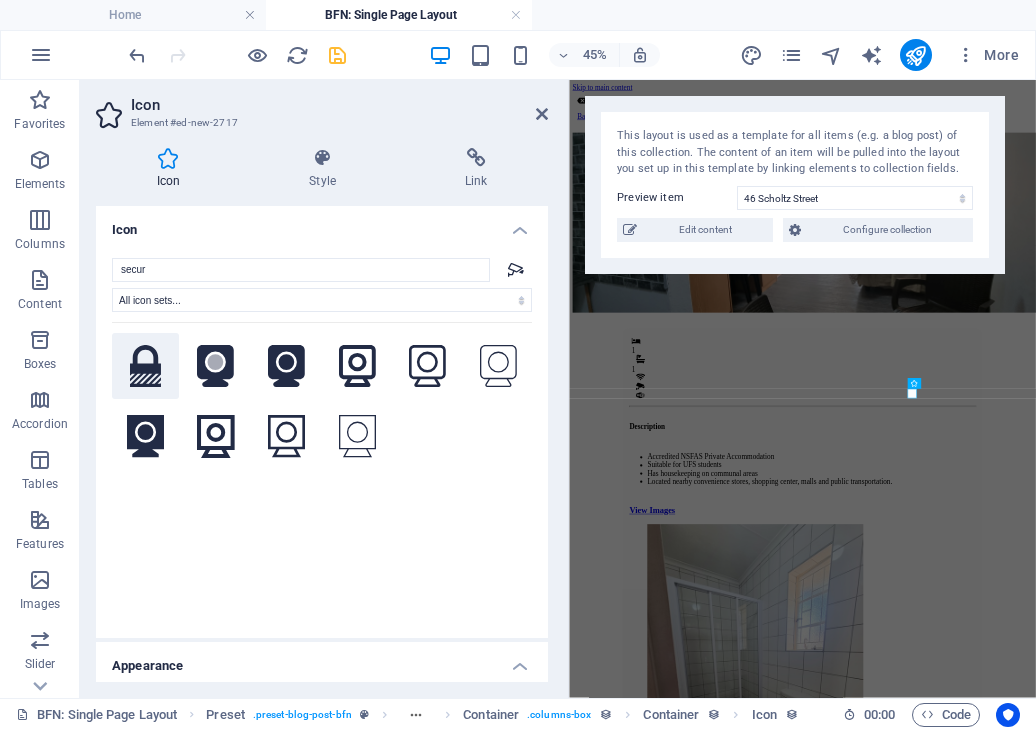 type on "secur" 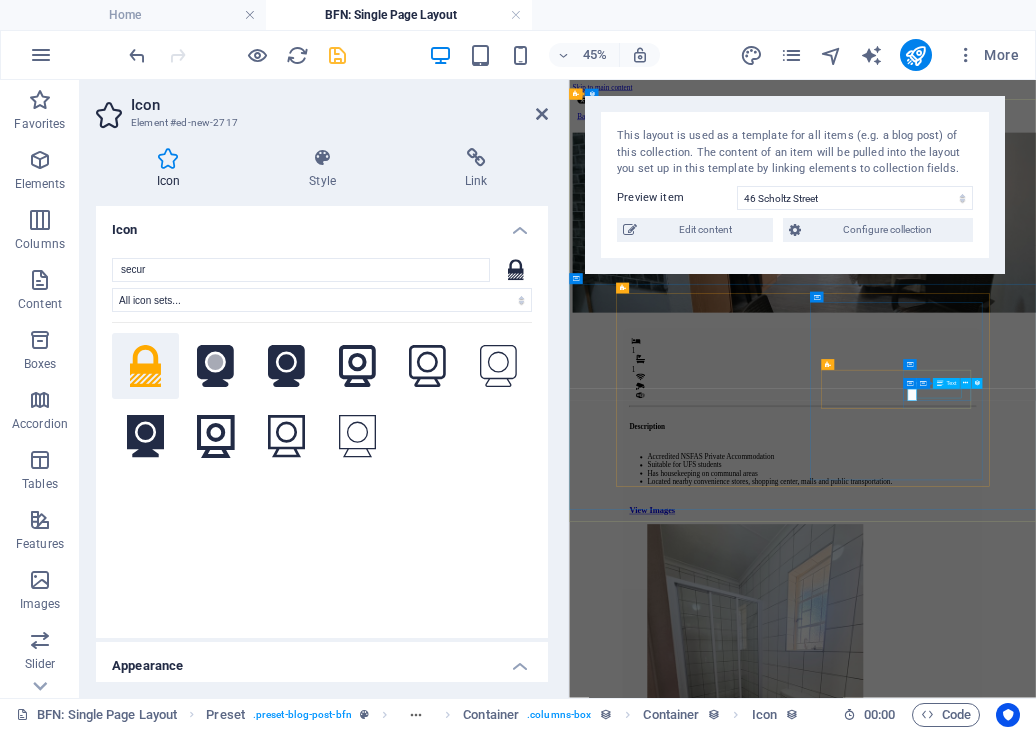 click on "CCTV Camera" at bounding box center (1087, 2727) 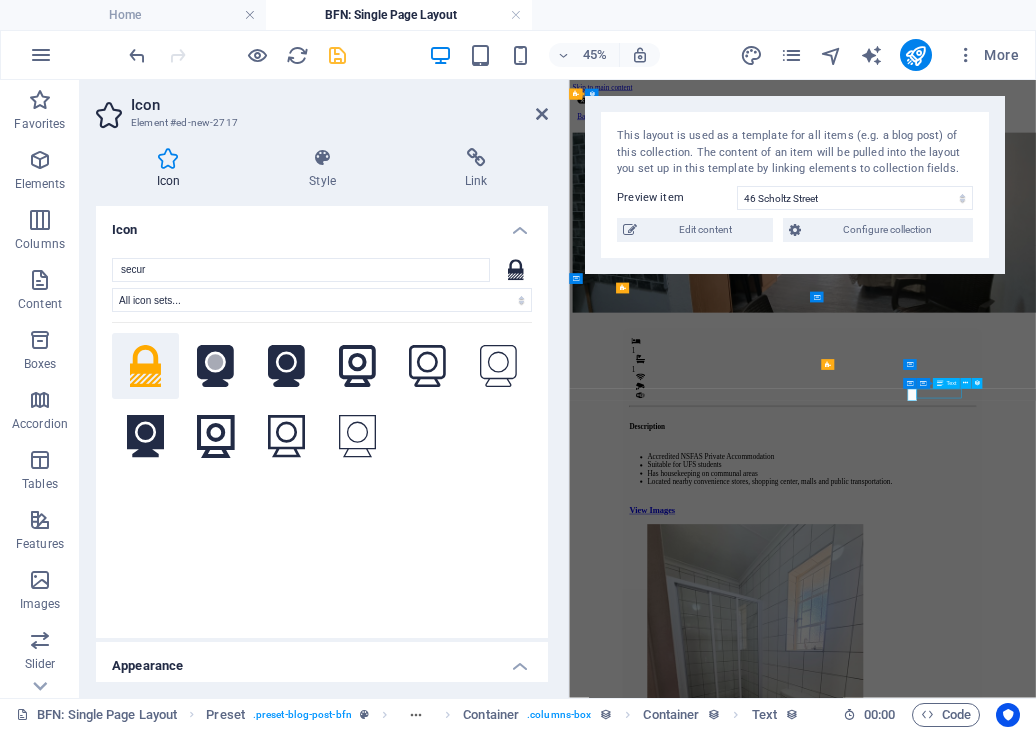 click on "CCTV Camera" at bounding box center (1087, 2727) 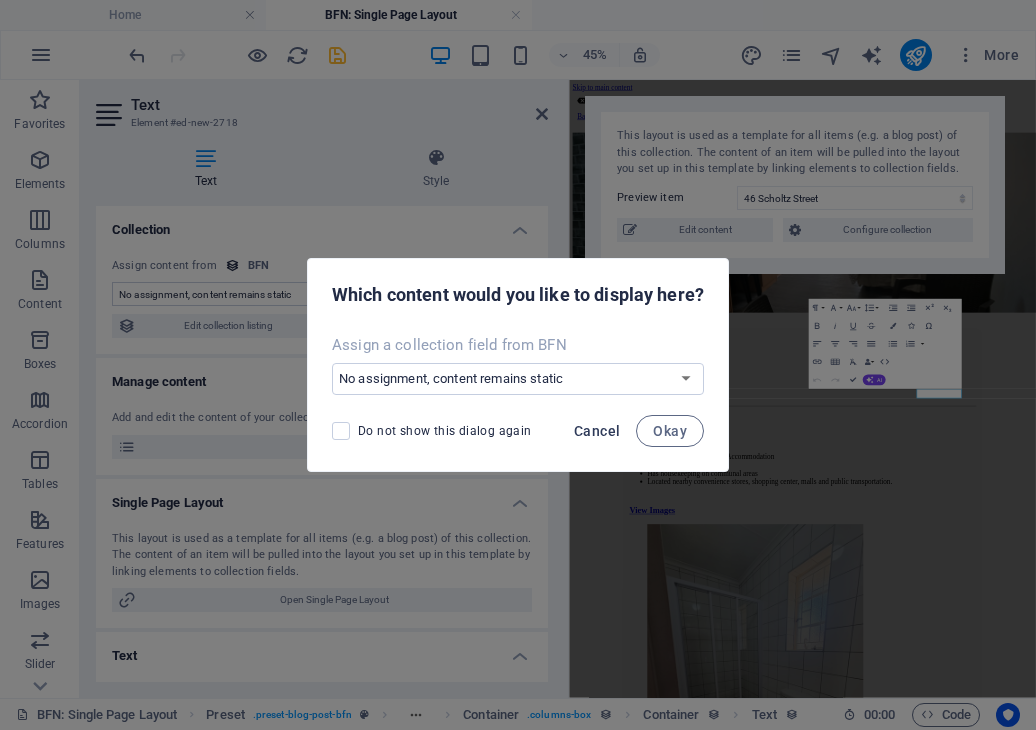 click on "Cancel" at bounding box center (597, 431) 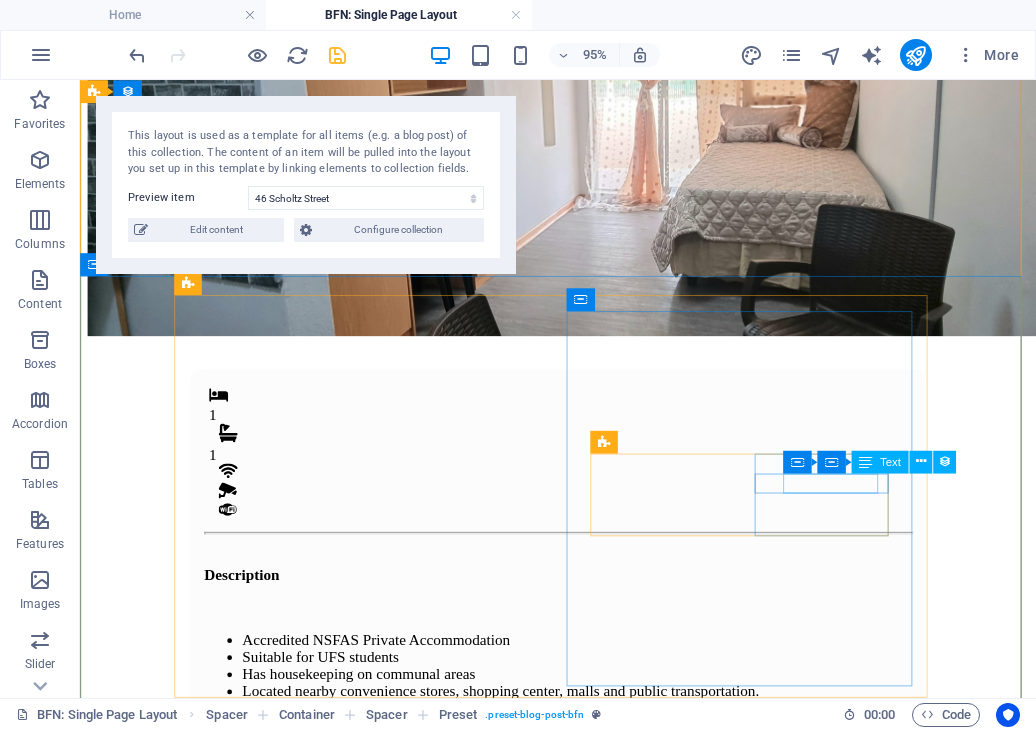 scroll, scrollTop: 260, scrollLeft: 0, axis: vertical 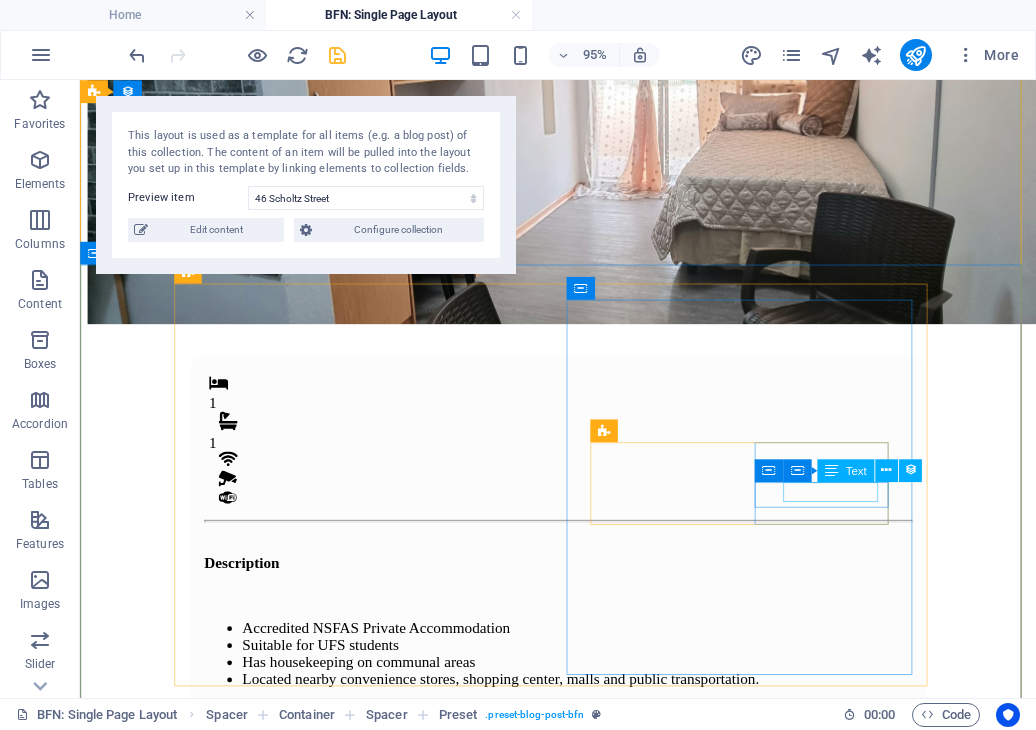 click on "CCTV Camera" at bounding box center [583, 2466] 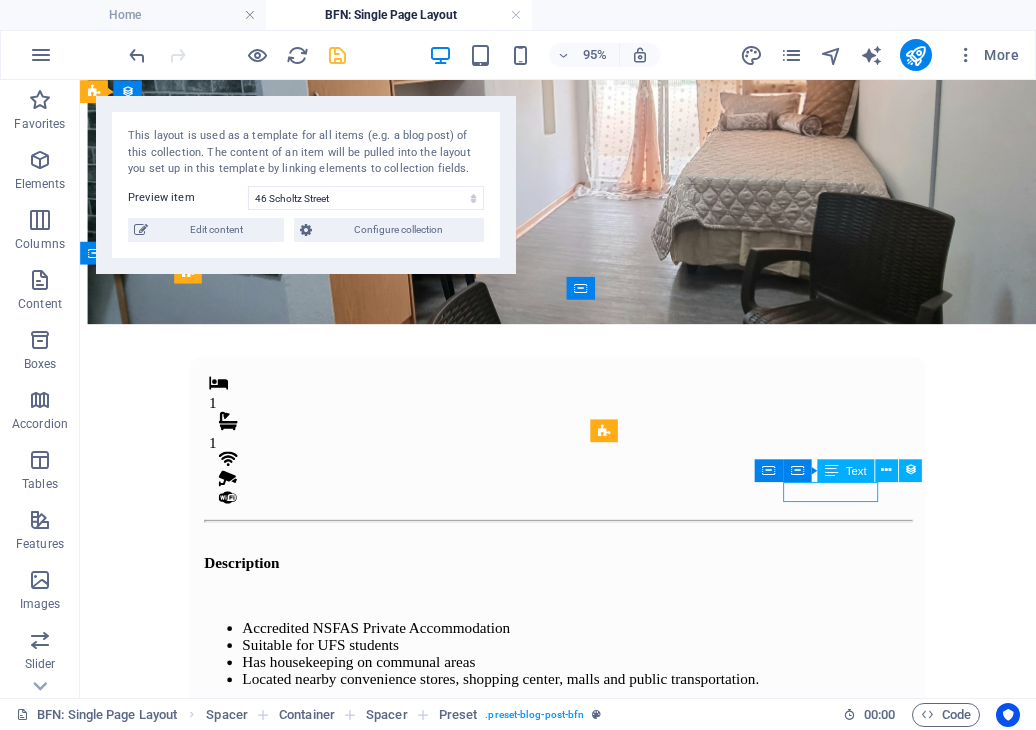 click on "CCTV Camera" at bounding box center (583, 2466) 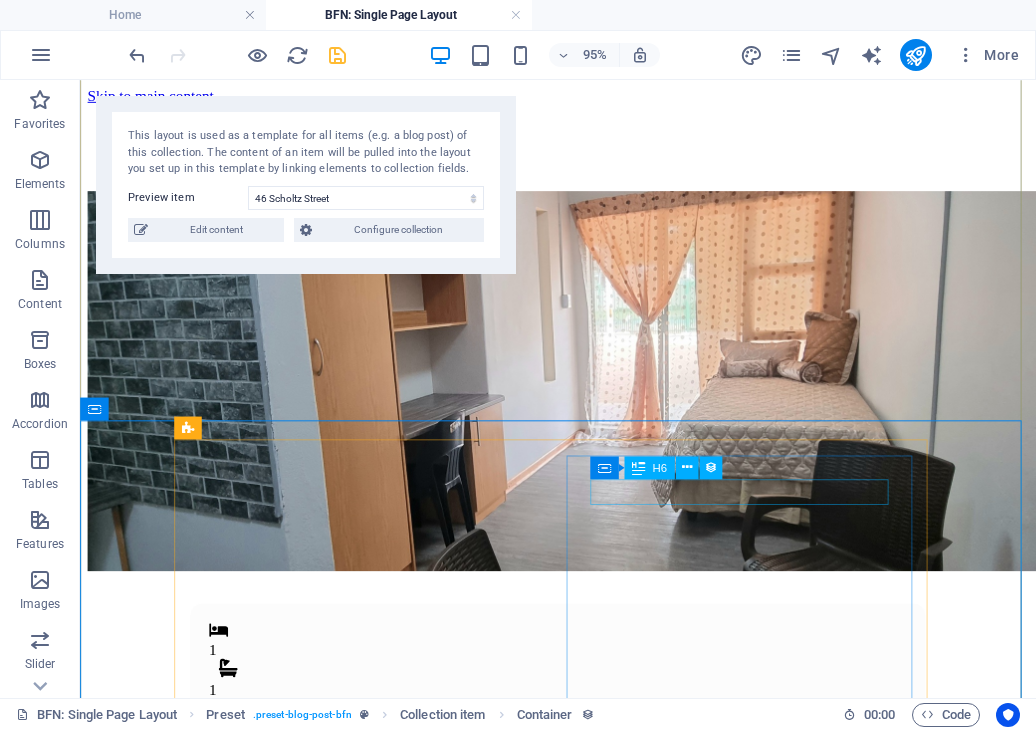 scroll, scrollTop: 322, scrollLeft: 0, axis: vertical 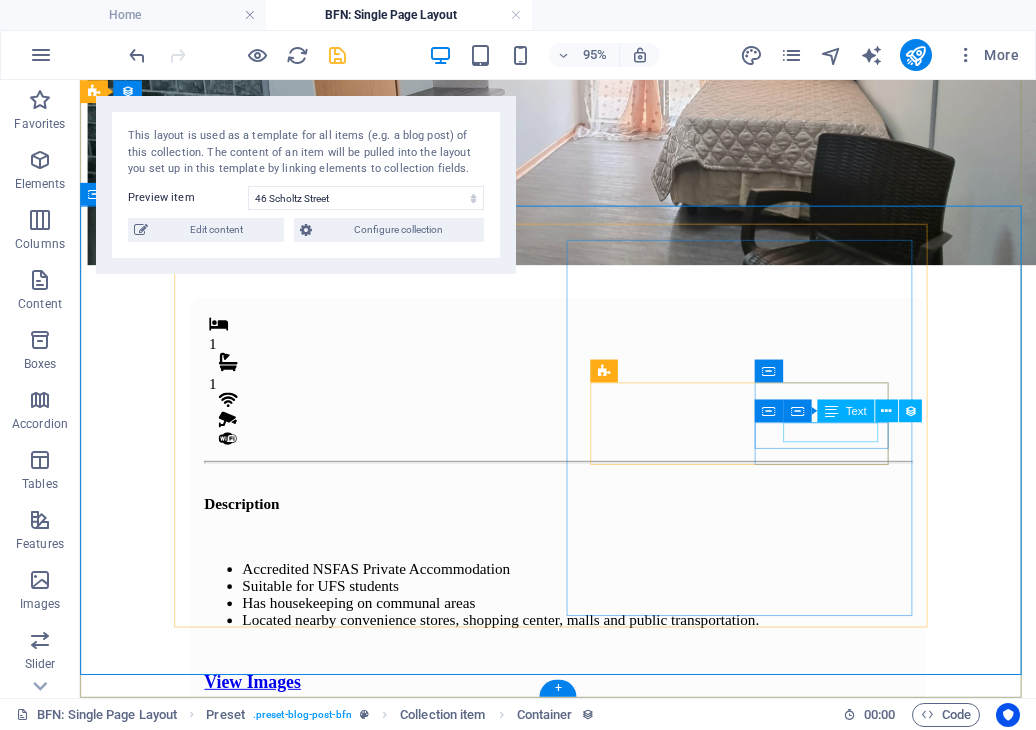 click on "CCTV Camera" at bounding box center [583, 2404] 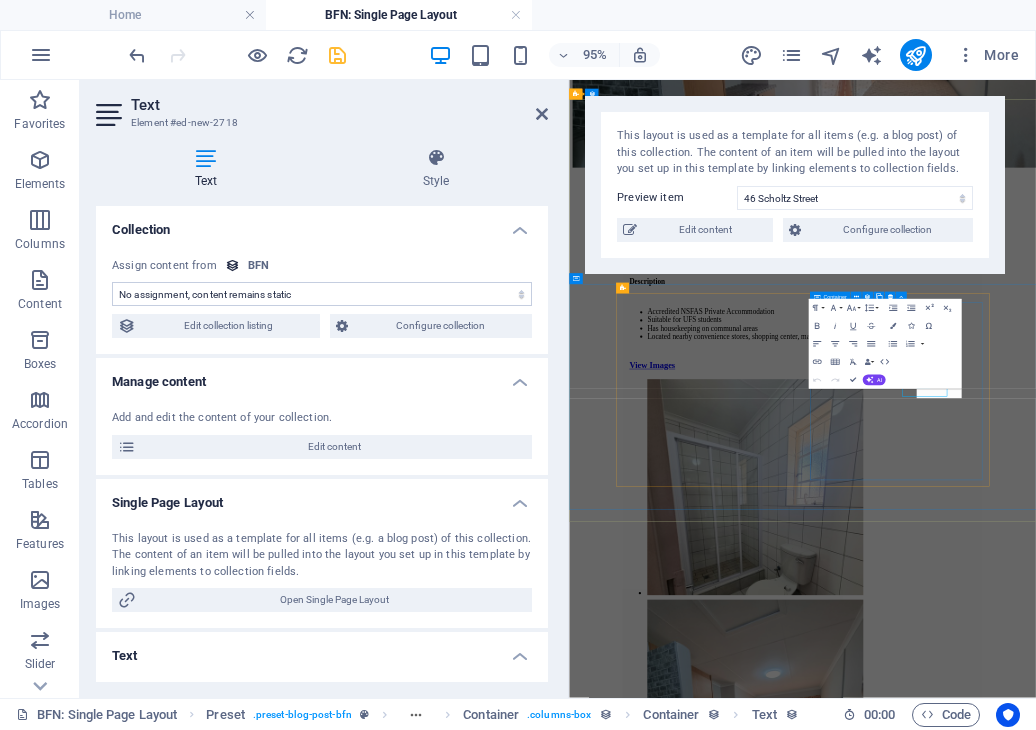scroll, scrollTop: 0, scrollLeft: 0, axis: both 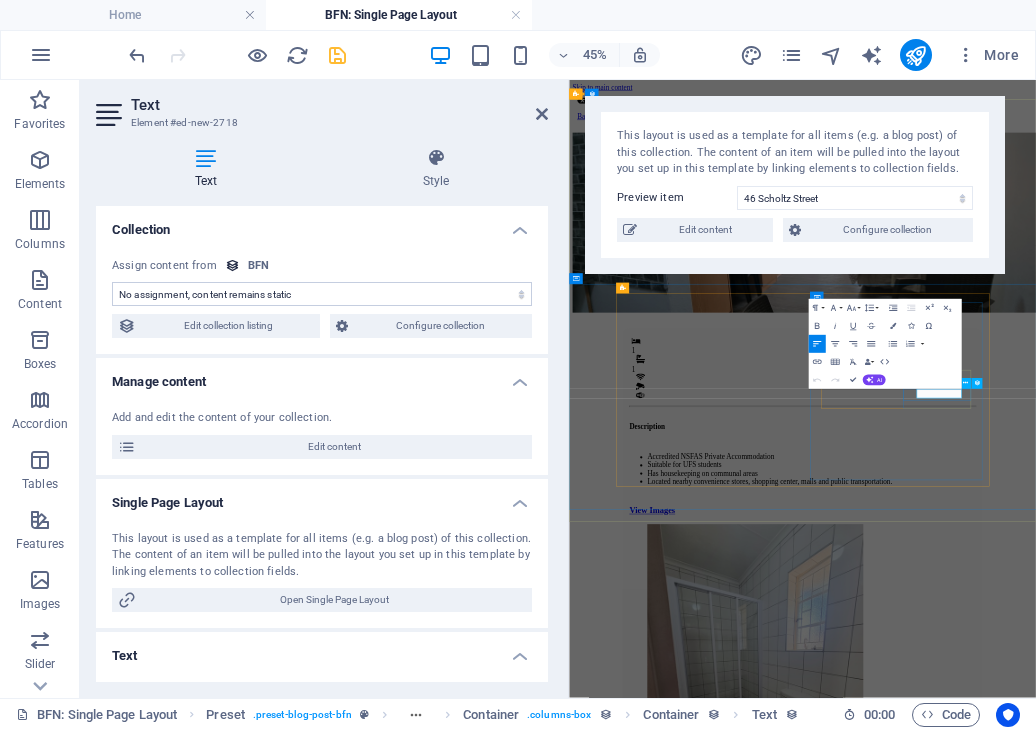 click on "CCTV Camera" at bounding box center (1087, 2727) 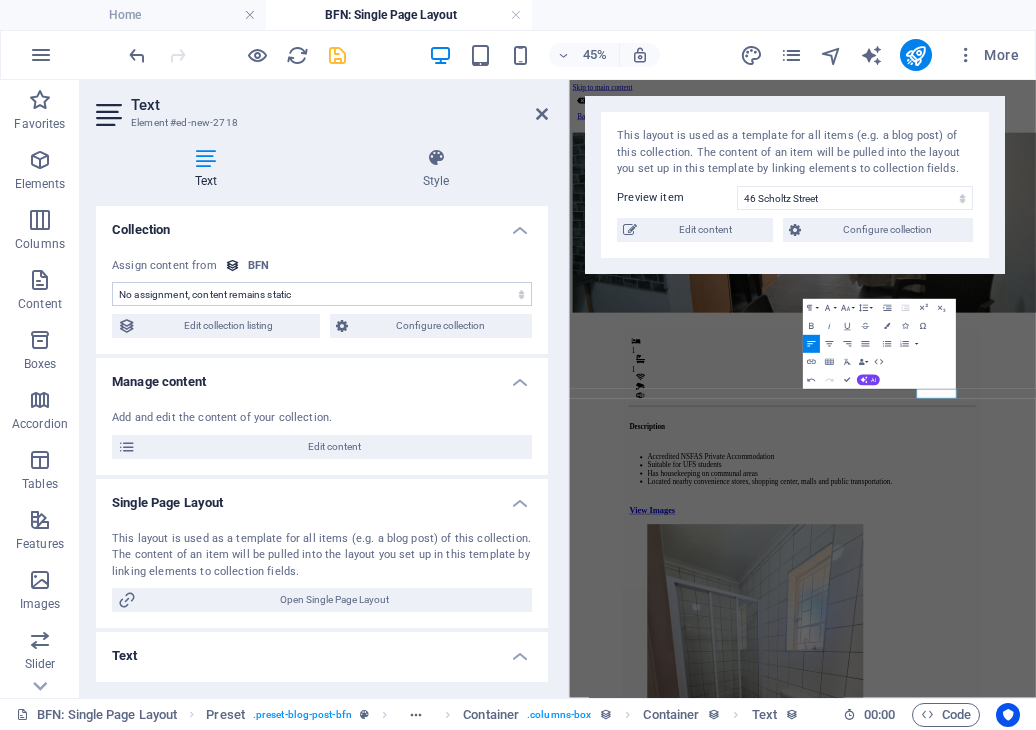 click on "Skip to main content
Back 1 1 Description Accredited NSFAS Private Accommodation Suitable for UFS students Has housekeeping on communal areas Located nearby convenience stores, shopping center, malls and public transportation. View Images Monthly Rental R 4,800 Ammenities .fa-secondary{opacity:.4}   Kitchen   Chair & Desk   Built-in Shelves   Panic Button   CCTV Camera Alarm System Once-off Fees Admin Fee:   500 Key deposit:   200 Download Form" at bounding box center [1087, 1599] 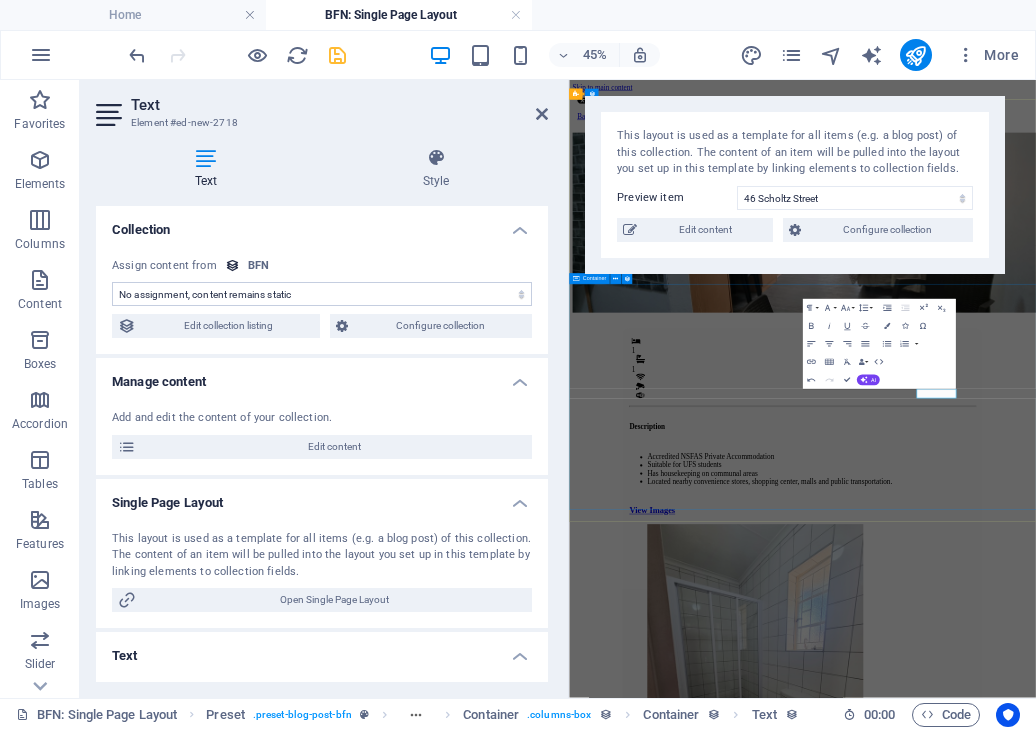 click on "1 1 Description Accredited NSFAS Private Accommodation Suitable for UFS students Has housekeeping on communal areas Located nearby convenience stores, shopping center, malls and public transportation. View Images Monthly Rental R 4,800 Ammenities .fa-secondary{opacity:.4}   Kitchen   Chair & Desk   Built-in Shelves   Panic Button   CCTV Camera Alarm System Once-off Fees Admin Fee:   500 Key deposit:   200 Download Form" at bounding box center [1087, 1854] 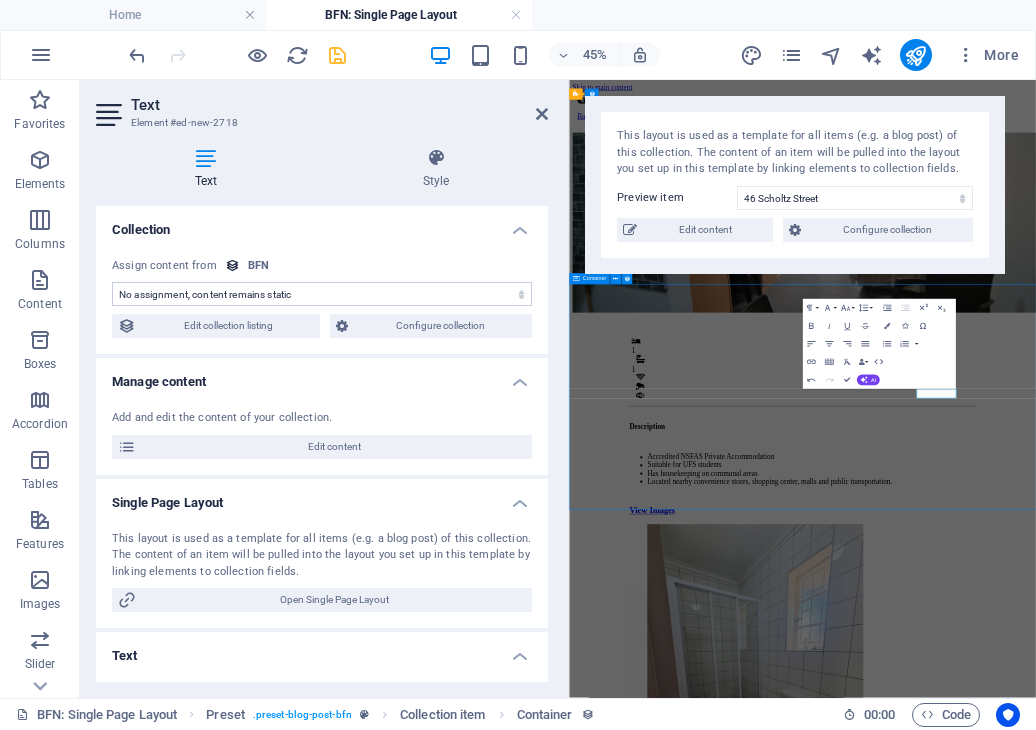 click on "1 1 Description Accredited NSFAS Private Accommodation Suitable for UFS students Has housekeeping on communal areas Located nearby convenience stores, shopping center, malls and public transportation. View Images Monthly Rental R 4,800 Ammenities .fa-secondary{opacity:.4}   Kitchen   Chair & Desk   Built-in Shelves   Panic Button   CCTV Camera Alarm System Once-off Fees Admin Fee:   500 Key deposit:   200 Download Form" at bounding box center [1087, 1854] 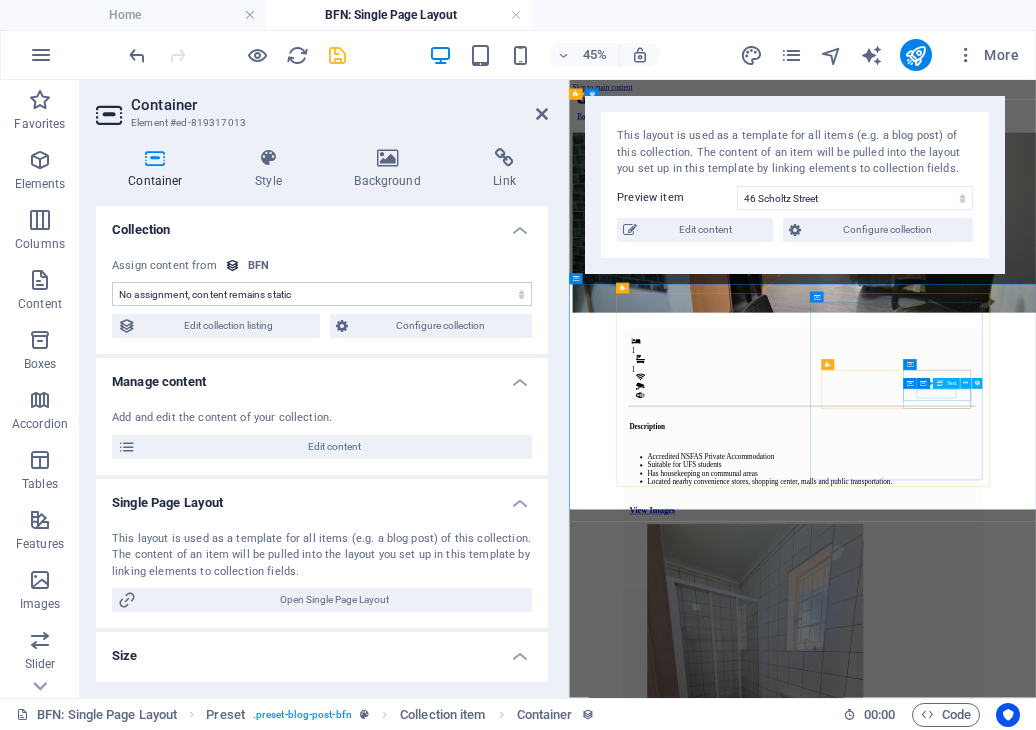 click on "Alarm System" at bounding box center [1087, 2727] 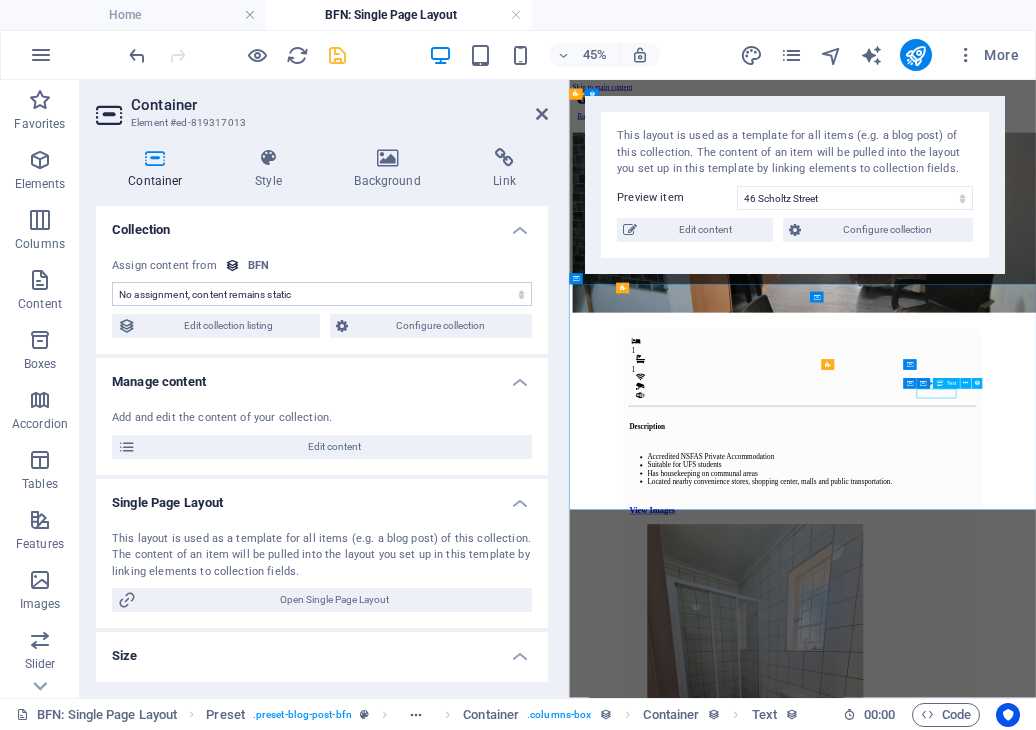 click on "Alarm System" at bounding box center (1087, 2727) 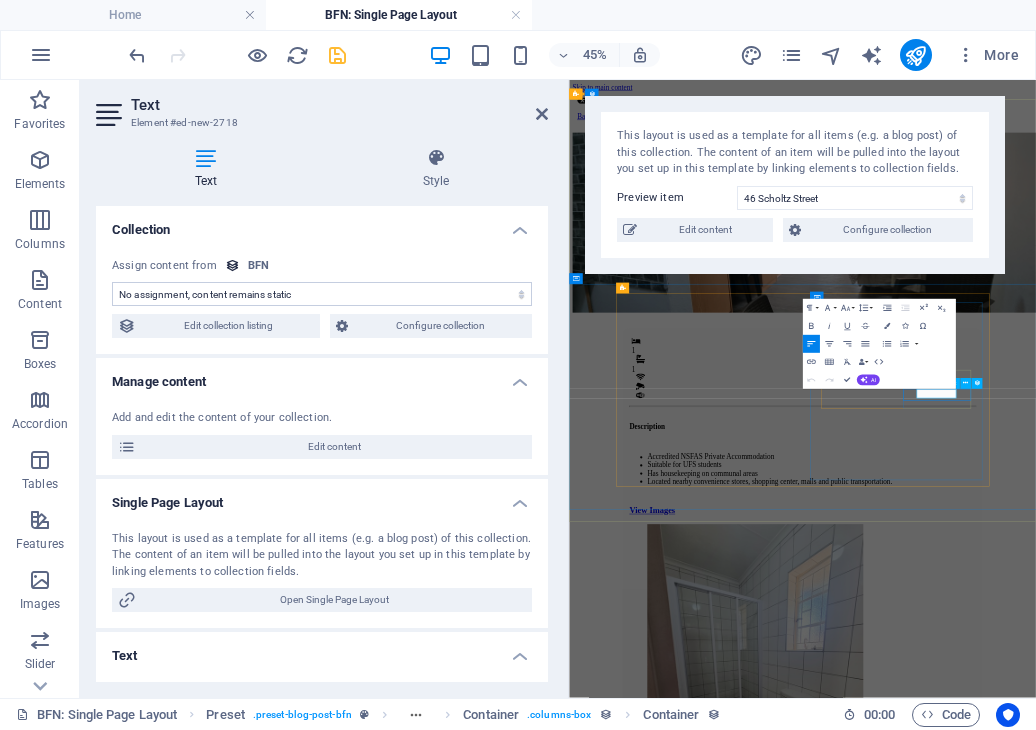 click on "Alarm System" at bounding box center [1087, 2727] 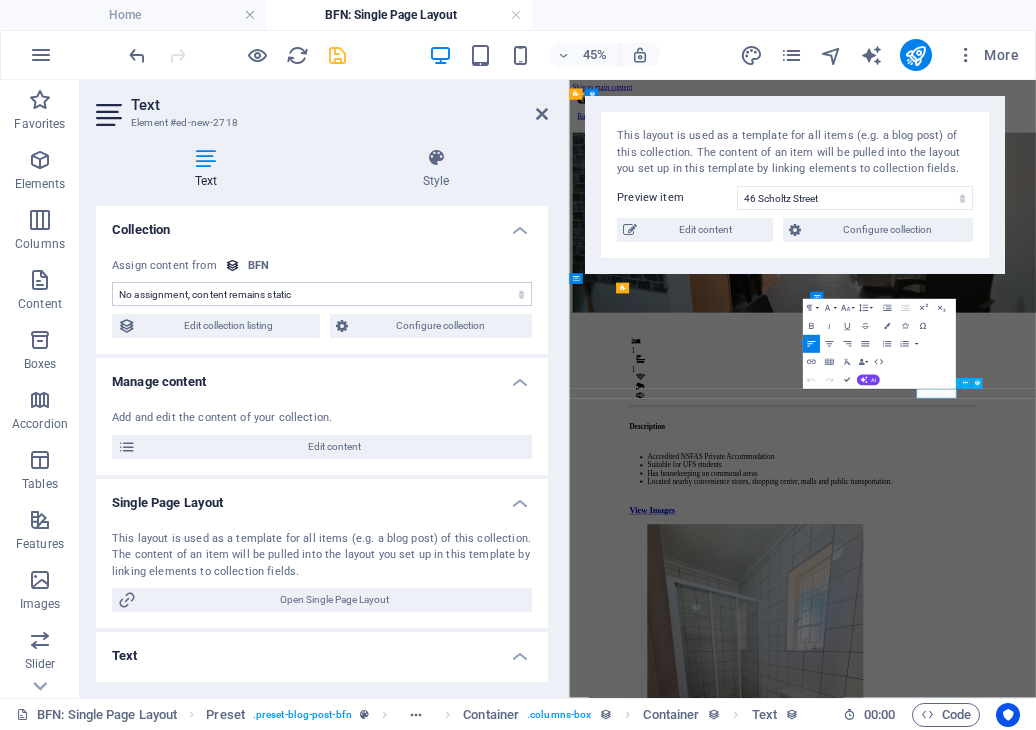 click on "Alarm System" at bounding box center (1087, 2727) 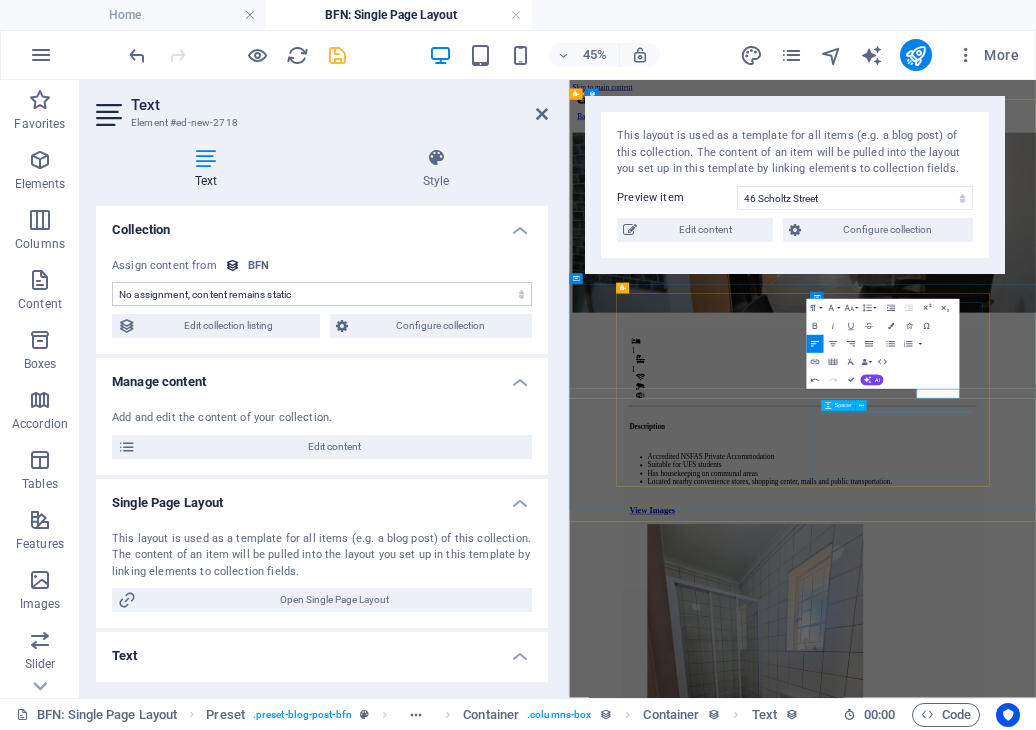 click at bounding box center [1087, 2759] 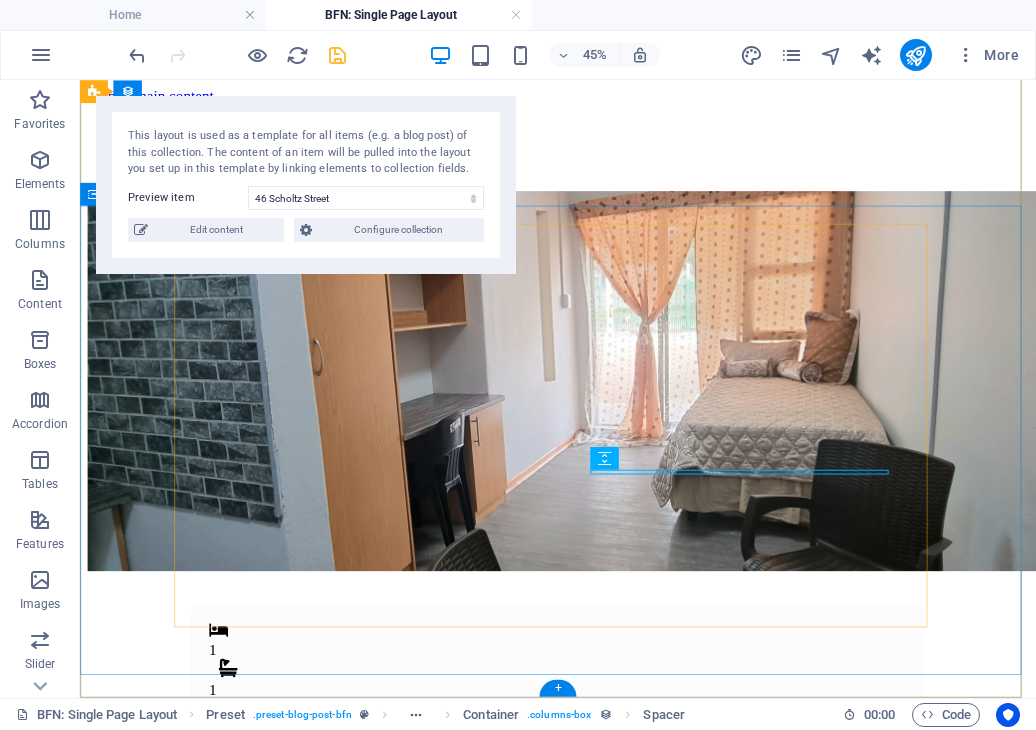 scroll, scrollTop: 322, scrollLeft: 0, axis: vertical 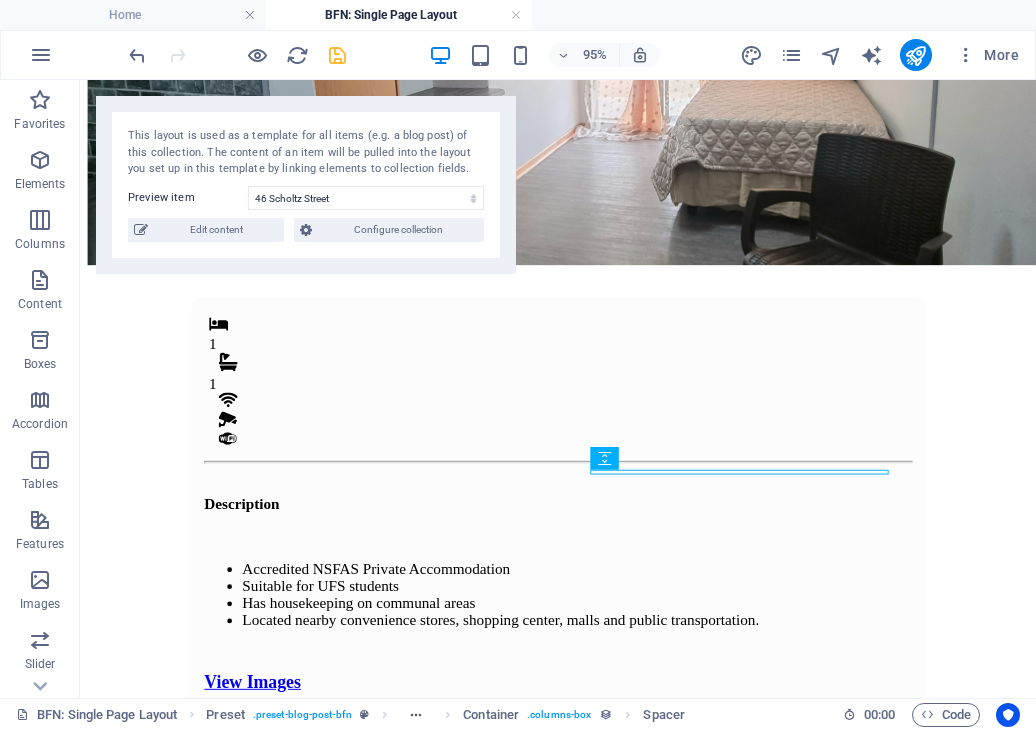 click at bounding box center [337, 55] 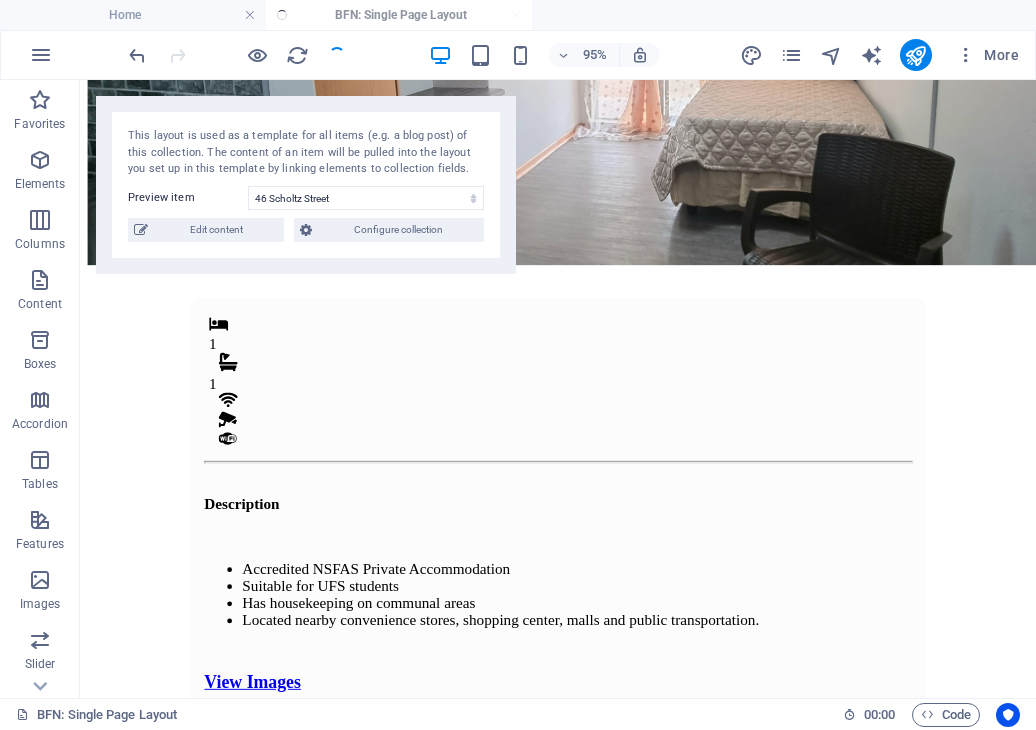 click at bounding box center [237, 55] 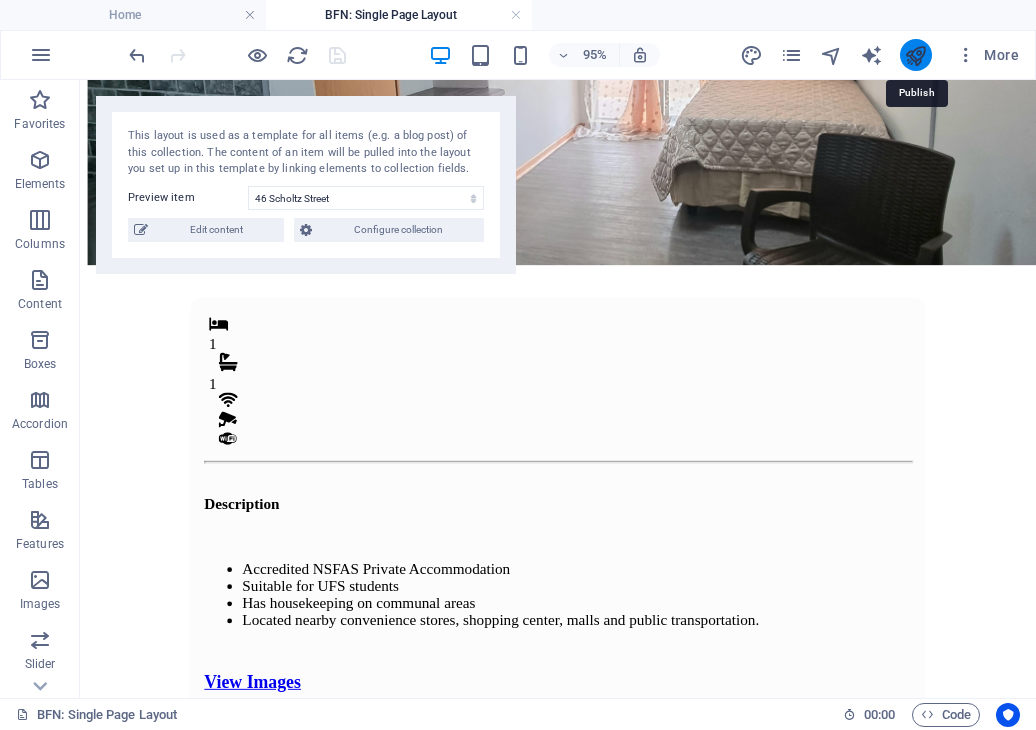 click at bounding box center (915, 55) 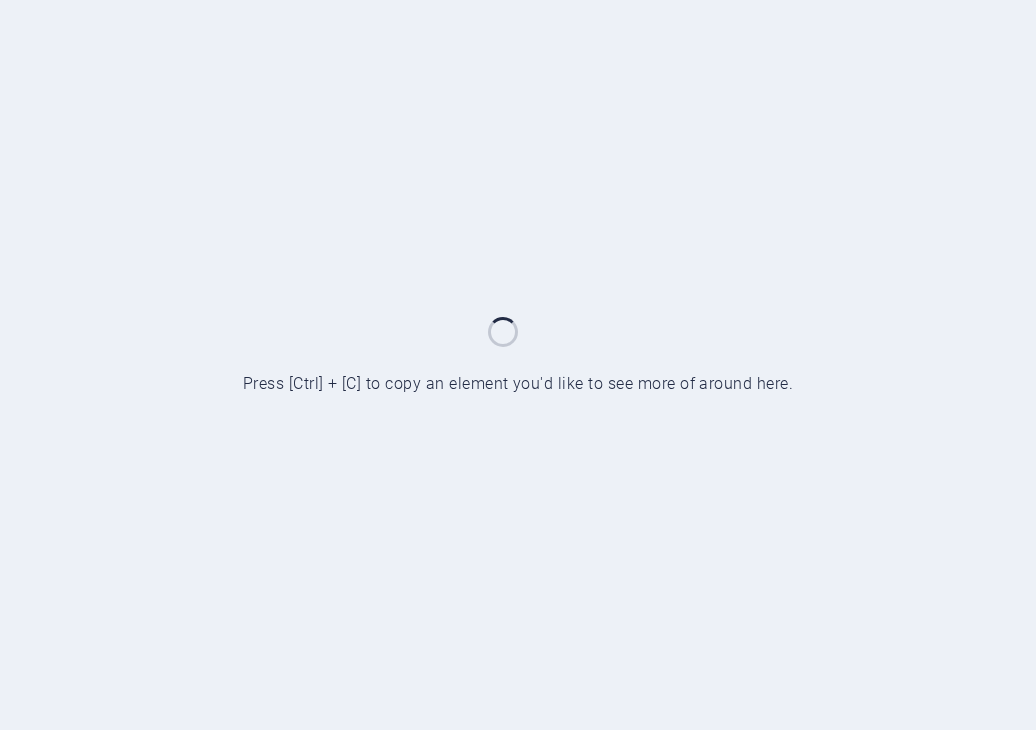 scroll, scrollTop: 0, scrollLeft: 0, axis: both 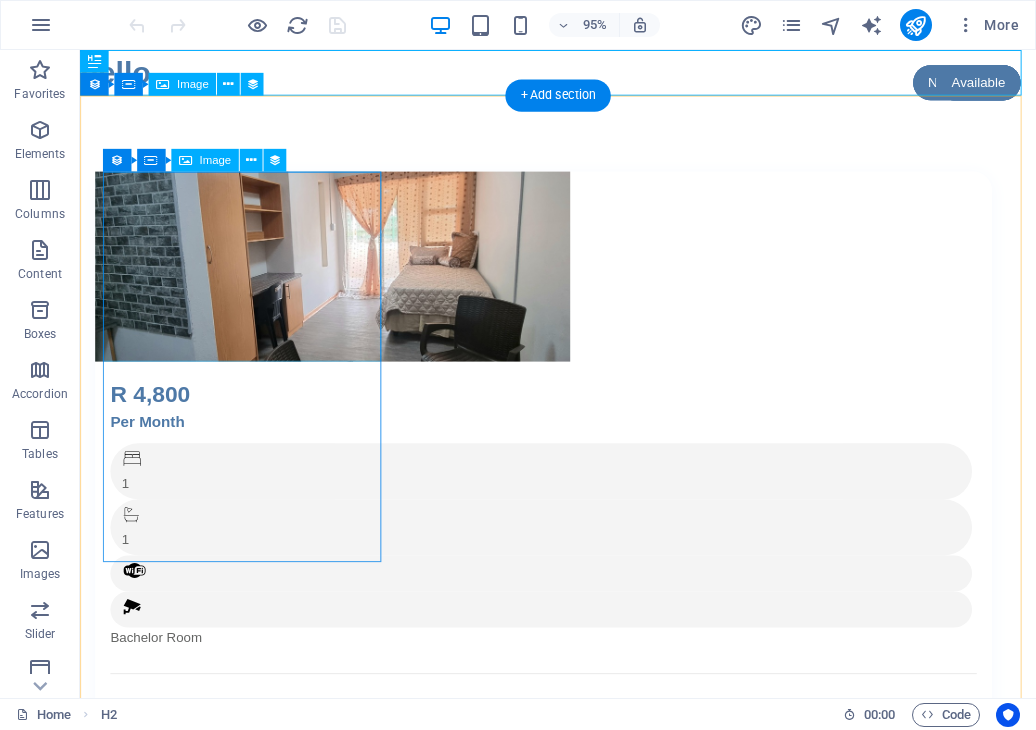 click at bounding box center [568, 278] 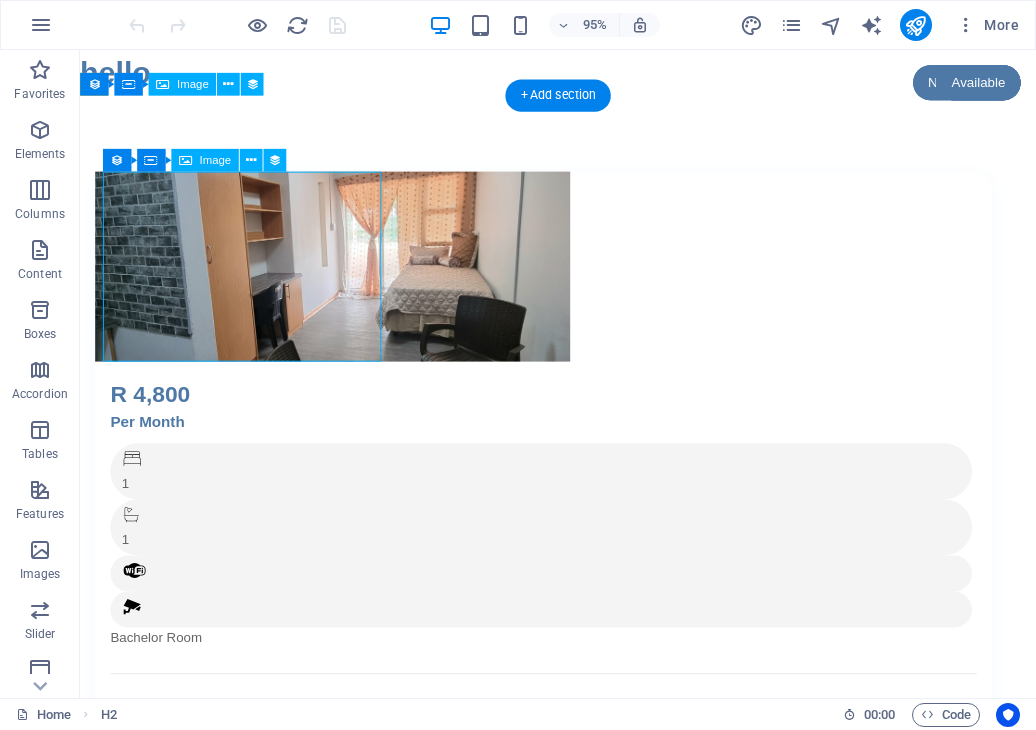 click at bounding box center (568, 278) 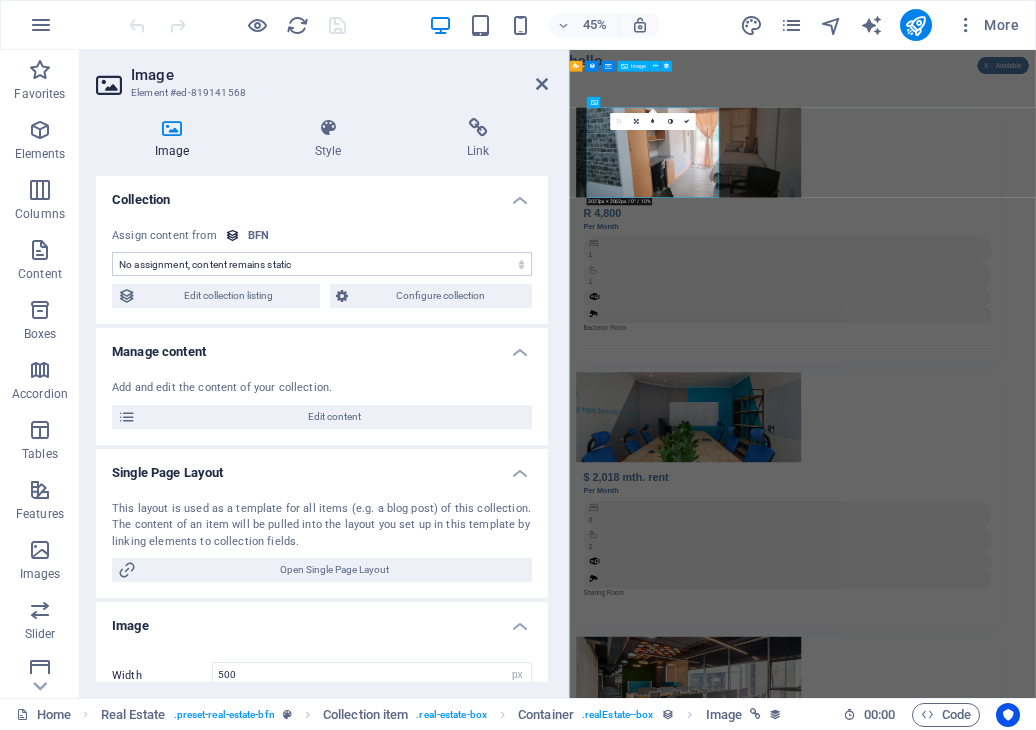 select on "image" 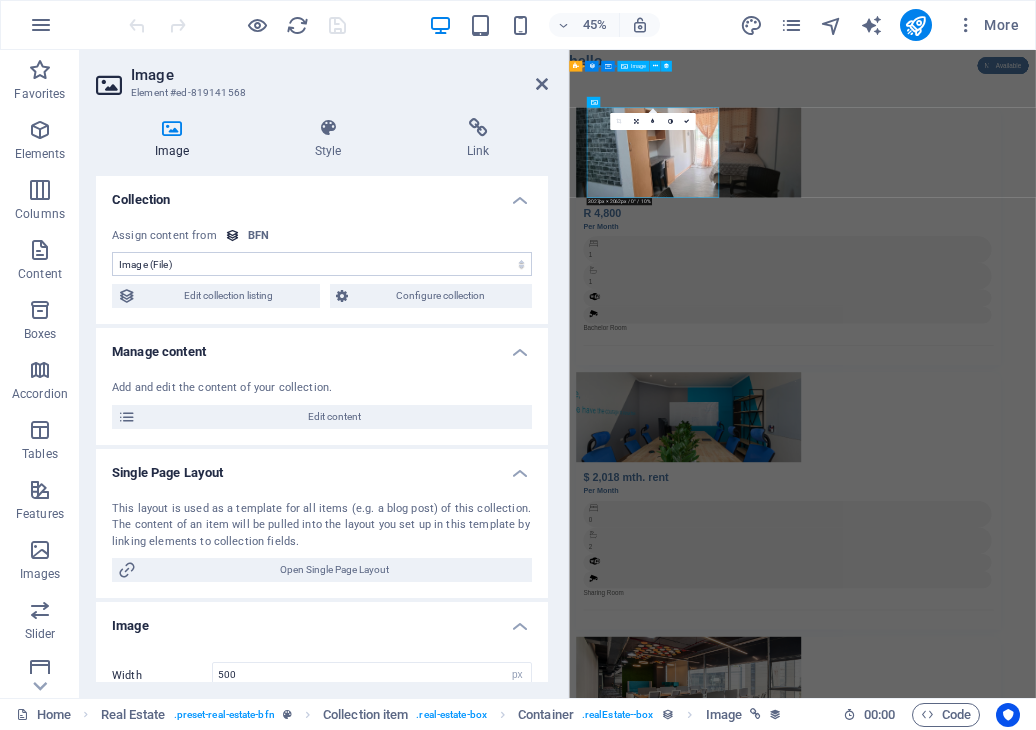 click on "BFN" at bounding box center (258, 236) 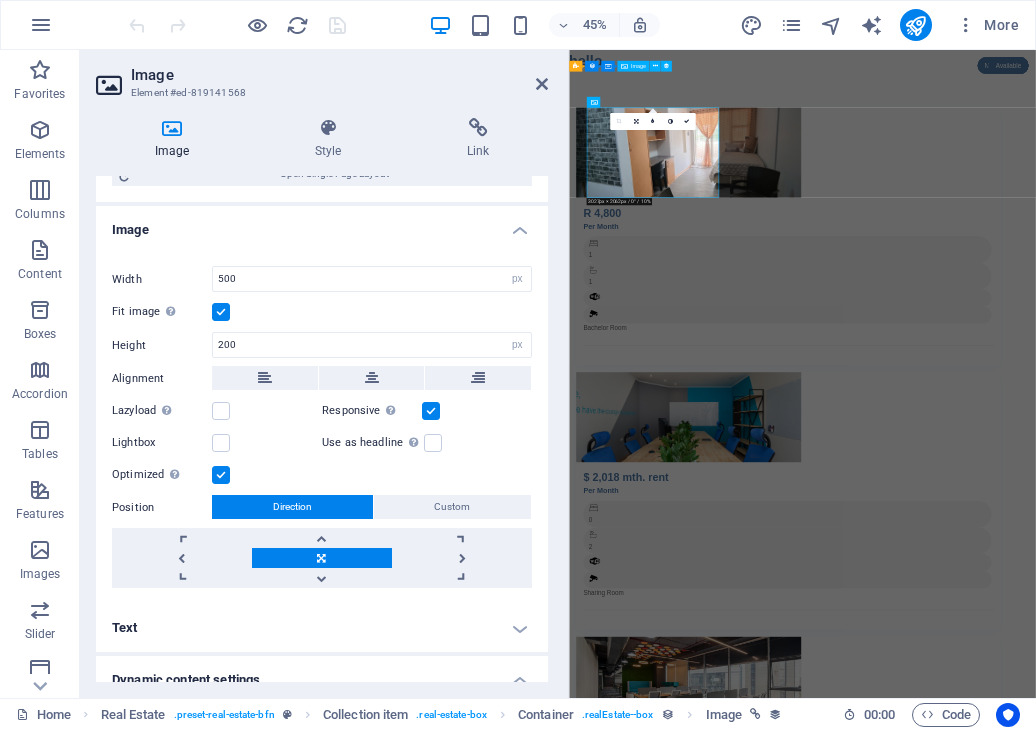 scroll, scrollTop: 398, scrollLeft: 0, axis: vertical 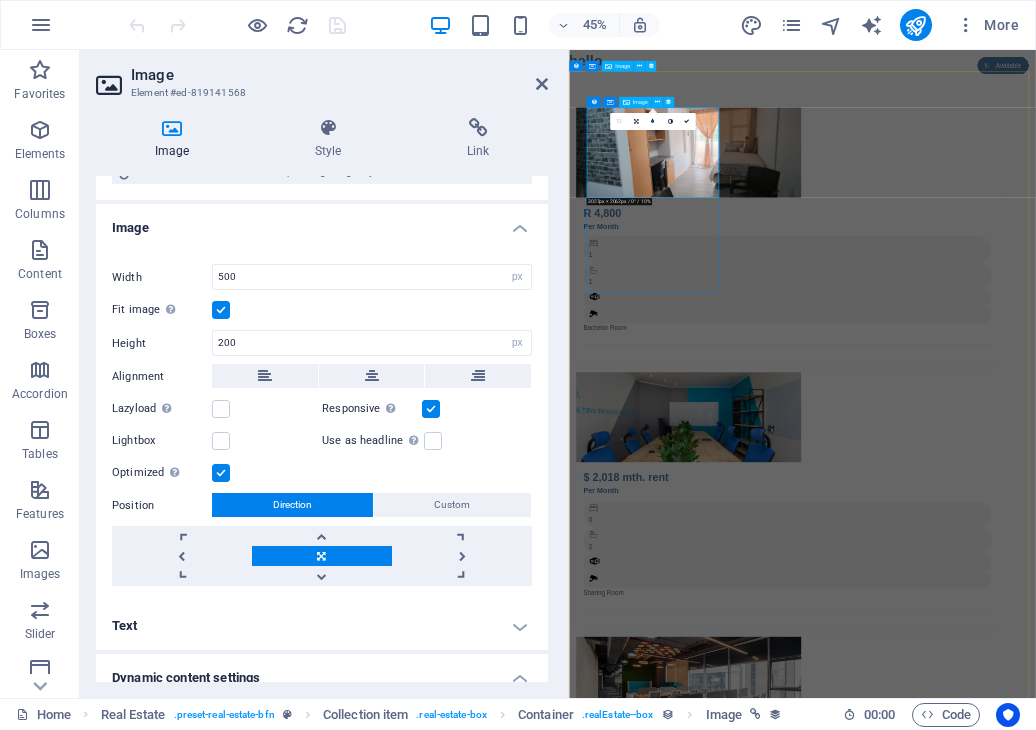 click at bounding box center (1057, 278) 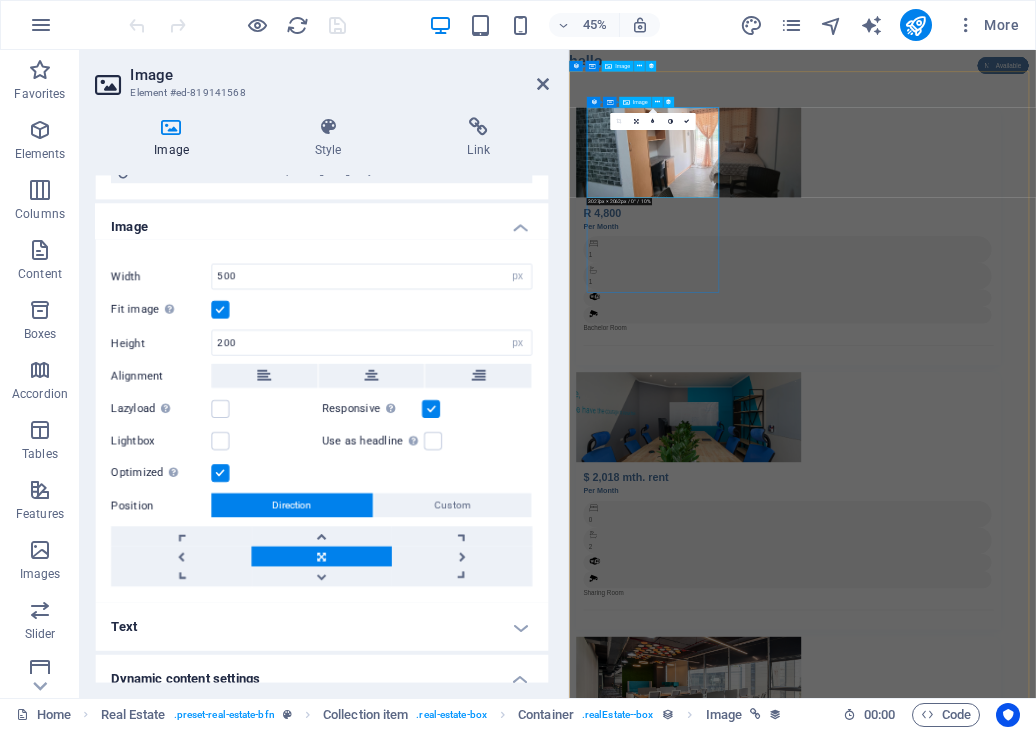 click at bounding box center (1057, 278) 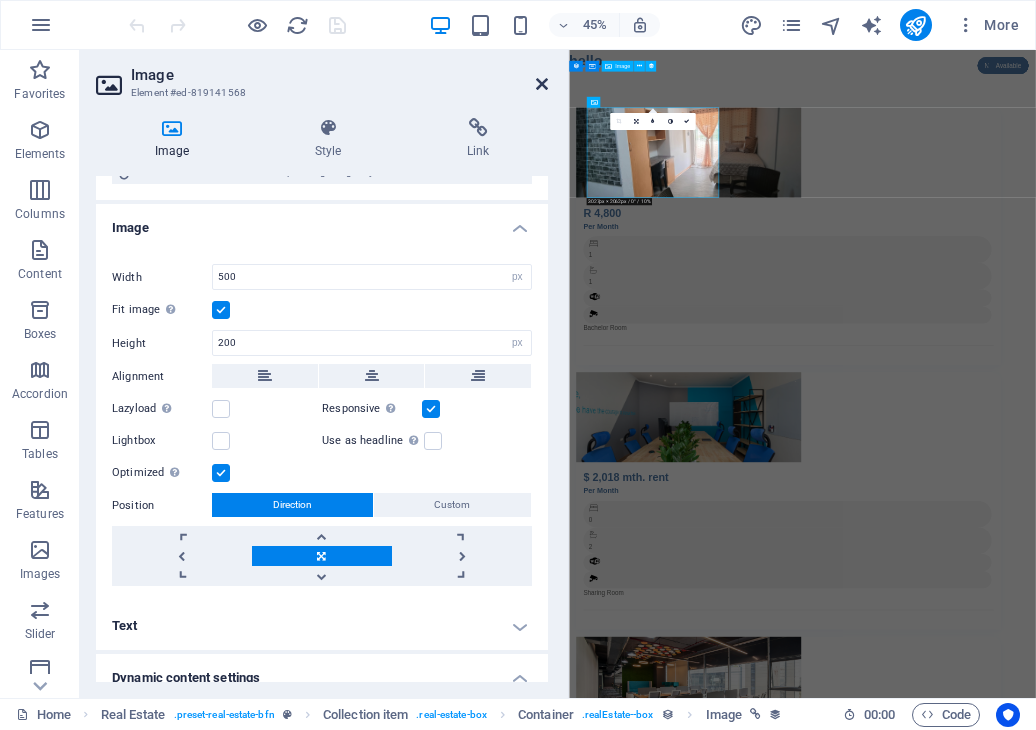 click at bounding box center [542, 84] 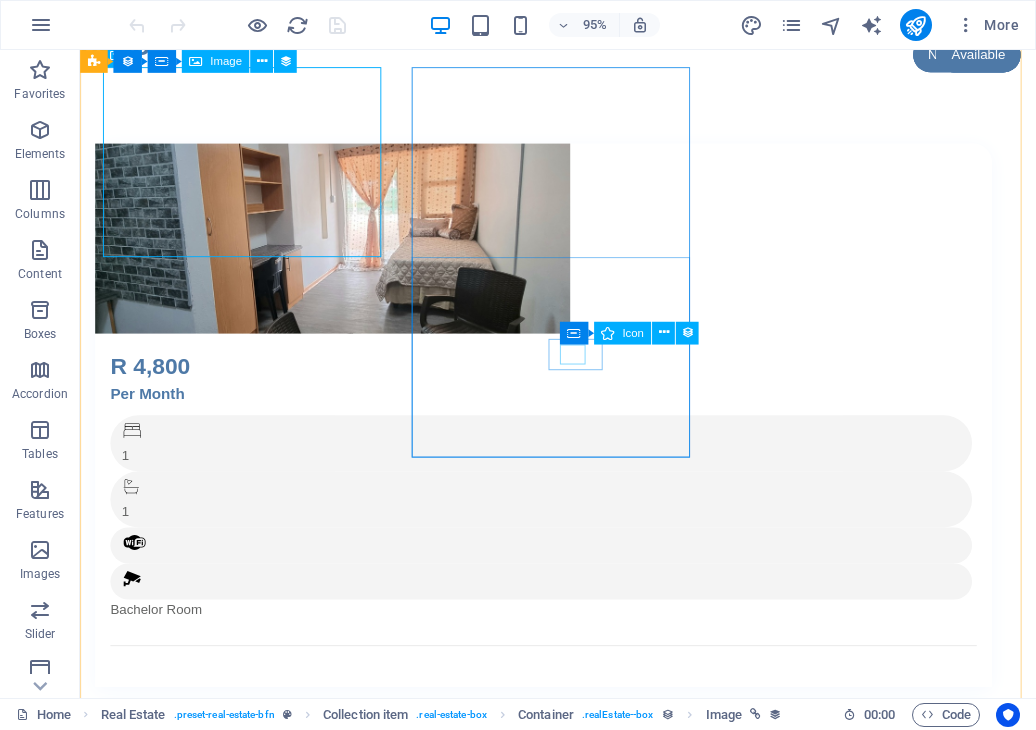 scroll, scrollTop: 118, scrollLeft: 0, axis: vertical 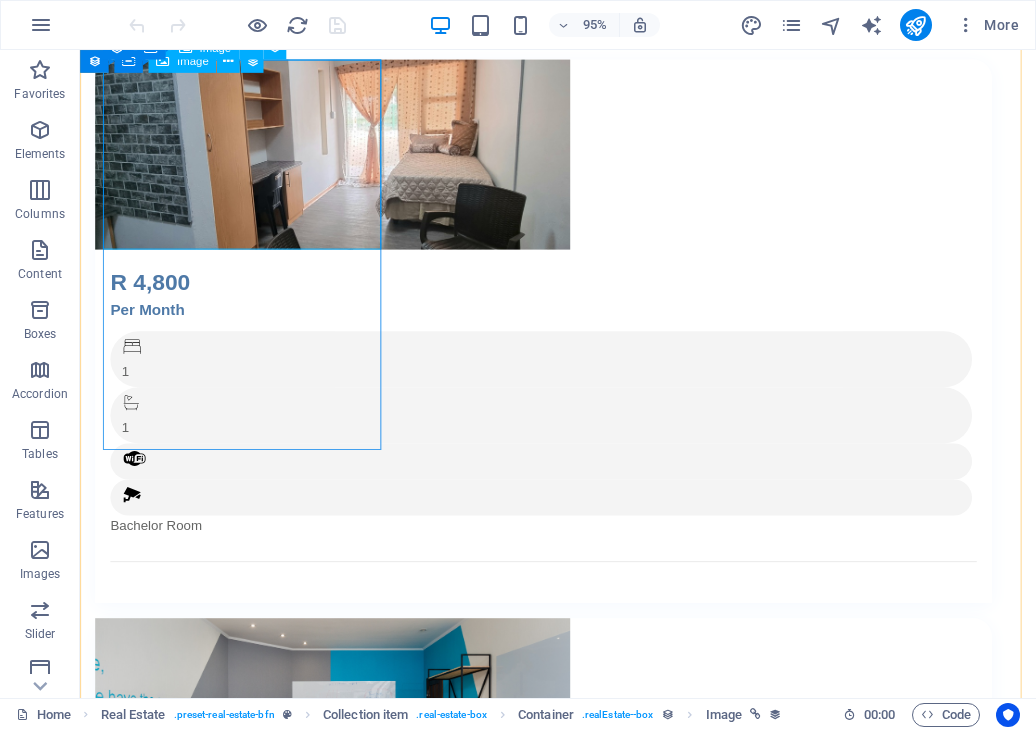 click at bounding box center (568, 160) 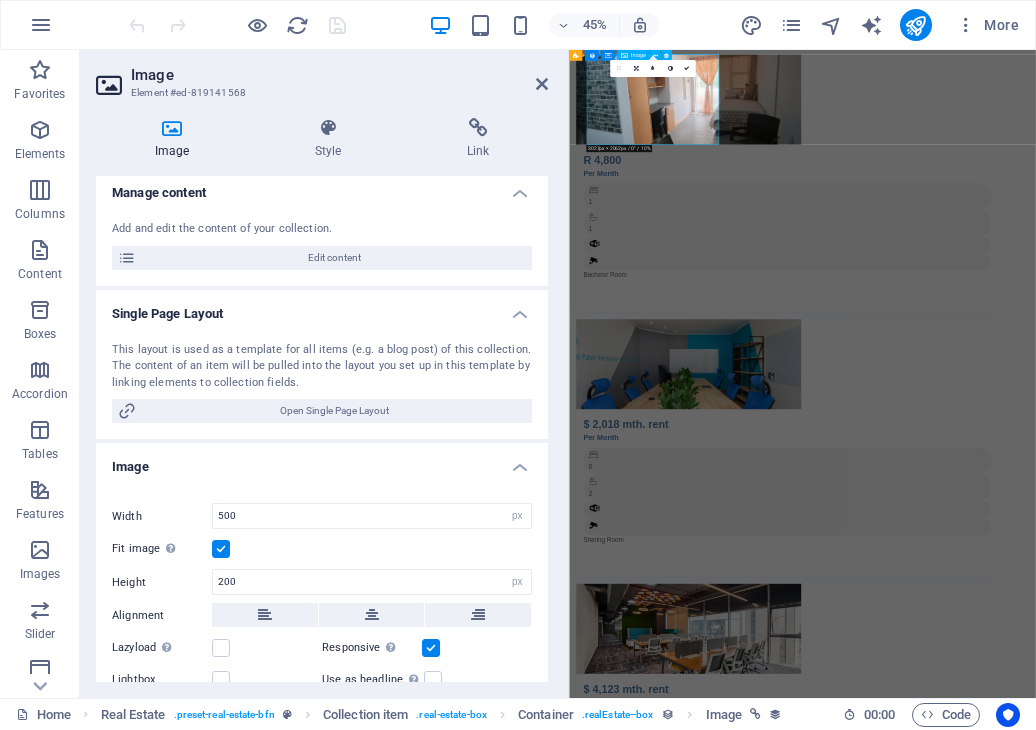 scroll, scrollTop: 155, scrollLeft: 0, axis: vertical 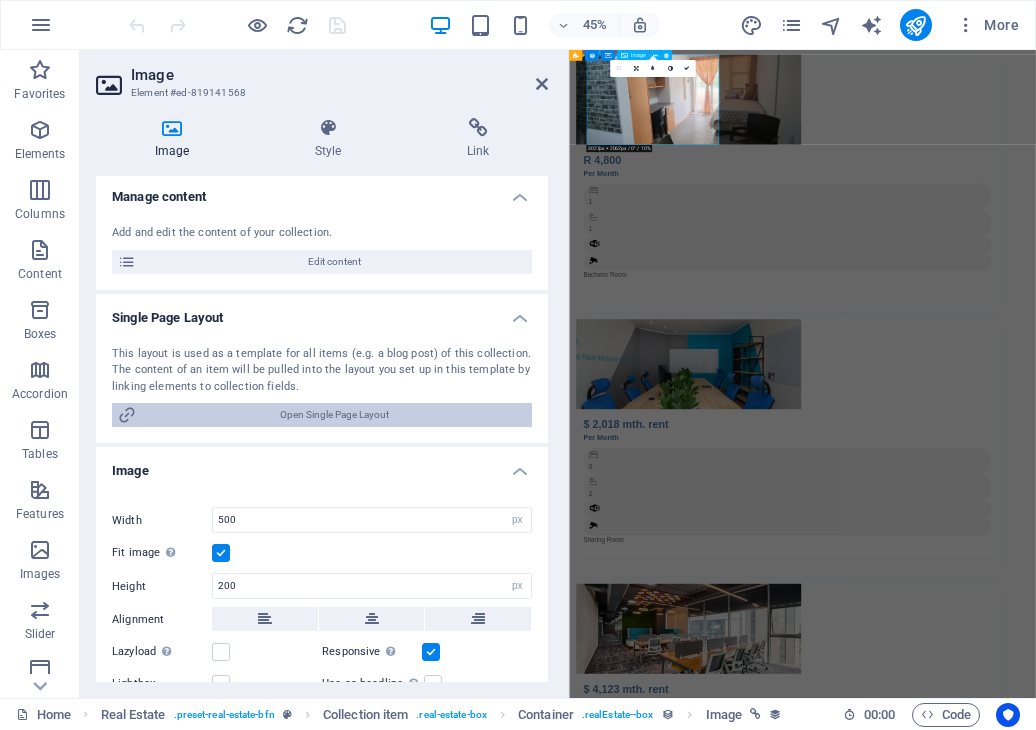 click on "Open Single Page Layout" at bounding box center (334, 415) 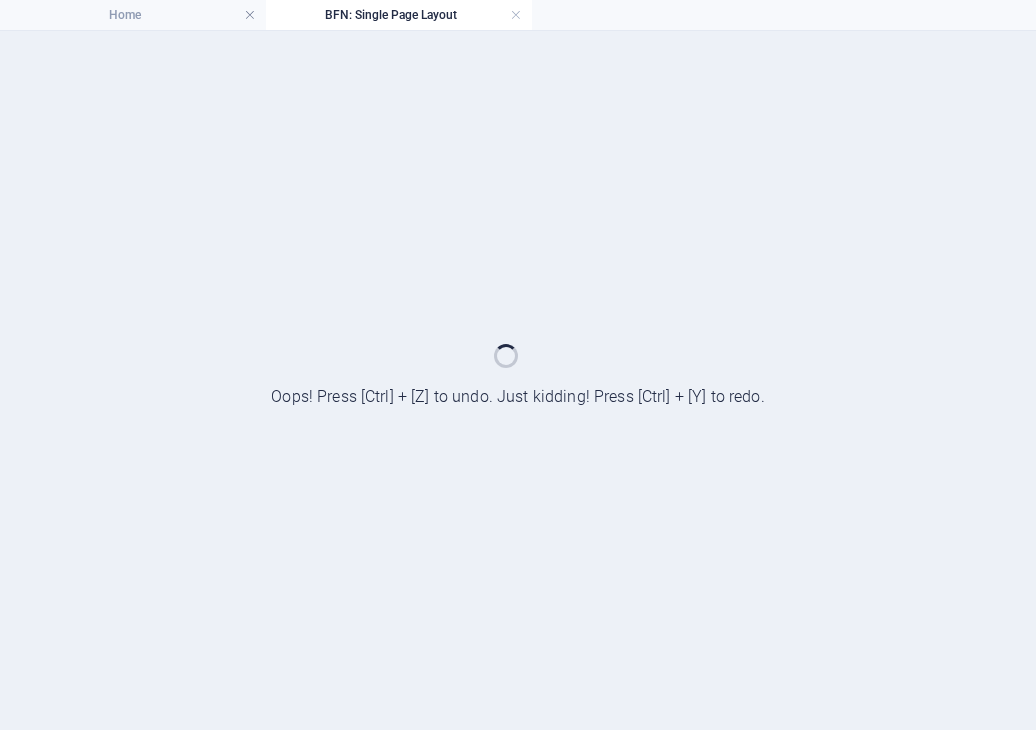 scroll, scrollTop: 0, scrollLeft: 0, axis: both 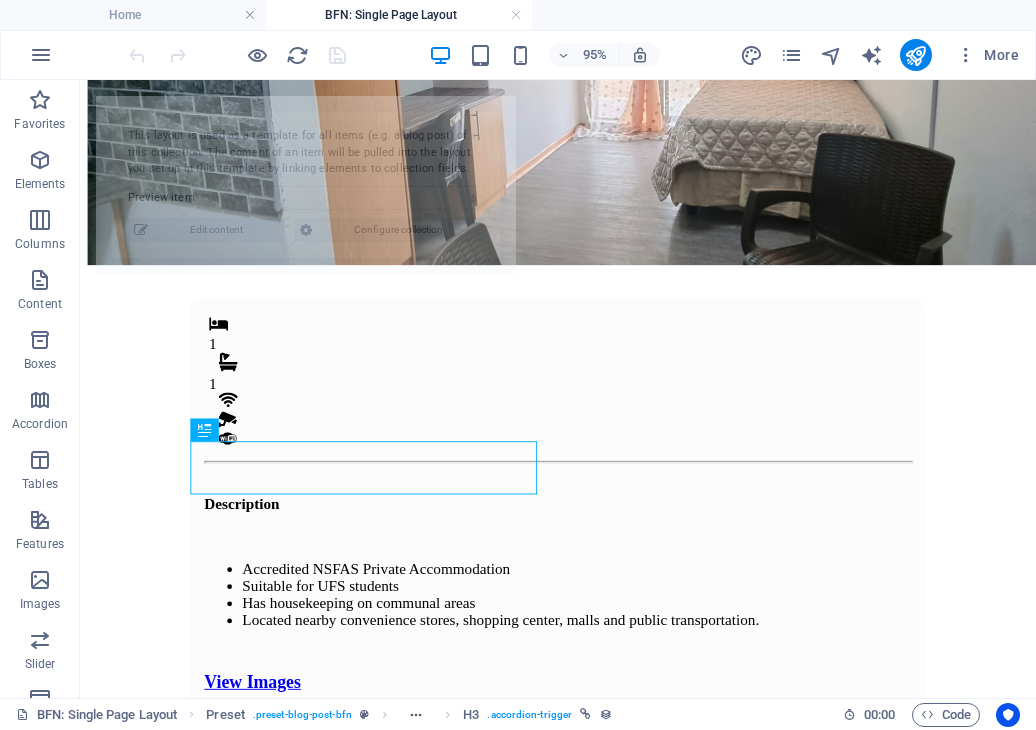 select on "688a3513180b2ea65f0b4ba8" 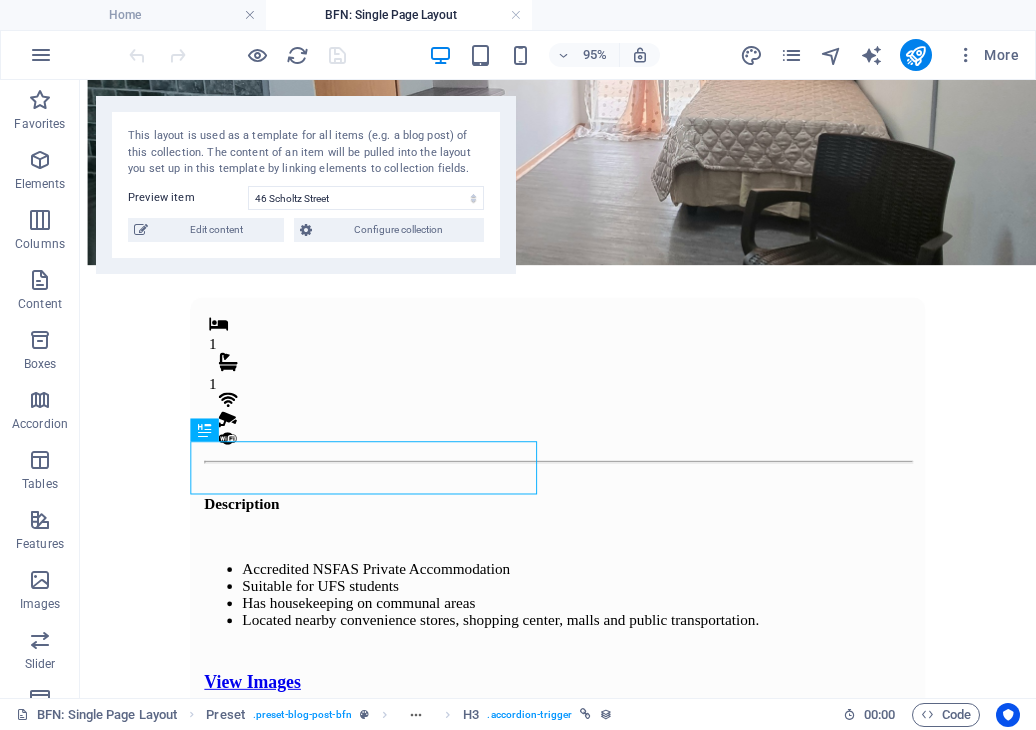 scroll, scrollTop: 322, scrollLeft: 0, axis: vertical 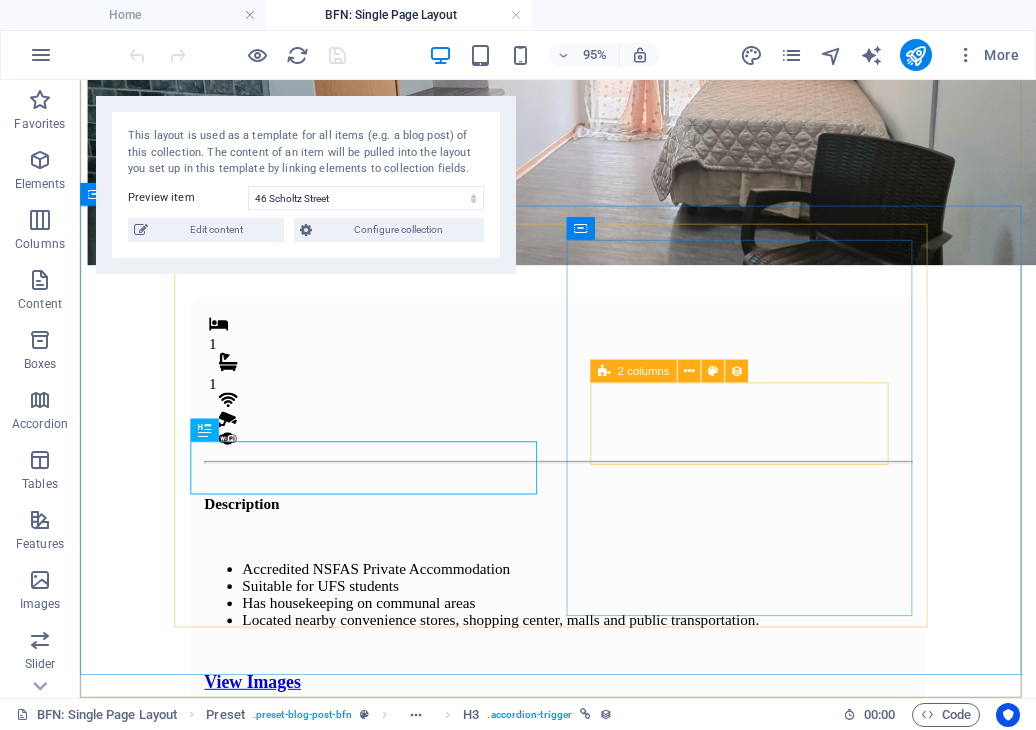 click at bounding box center [603, 371] 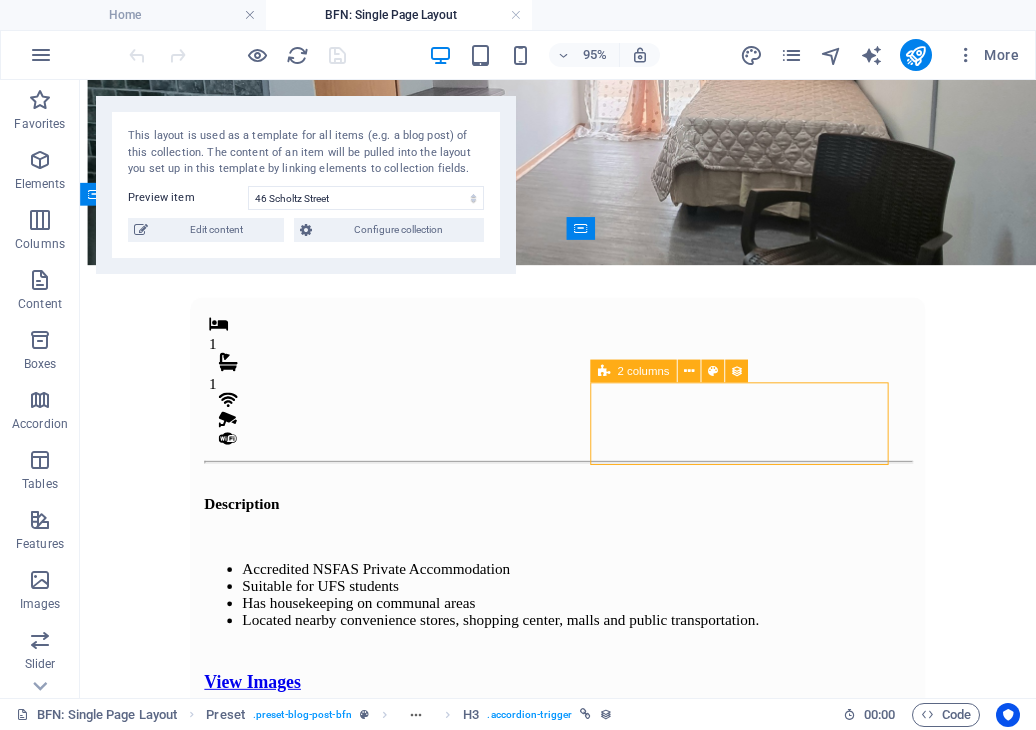 click at bounding box center (603, 371) 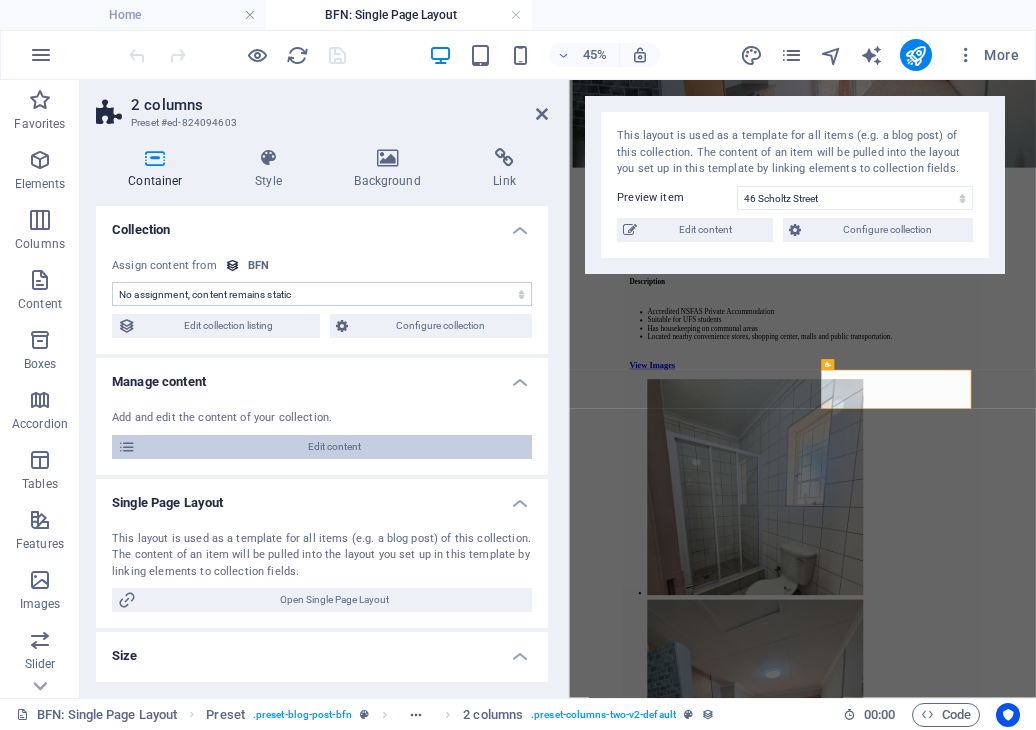 scroll, scrollTop: 0, scrollLeft: 0, axis: both 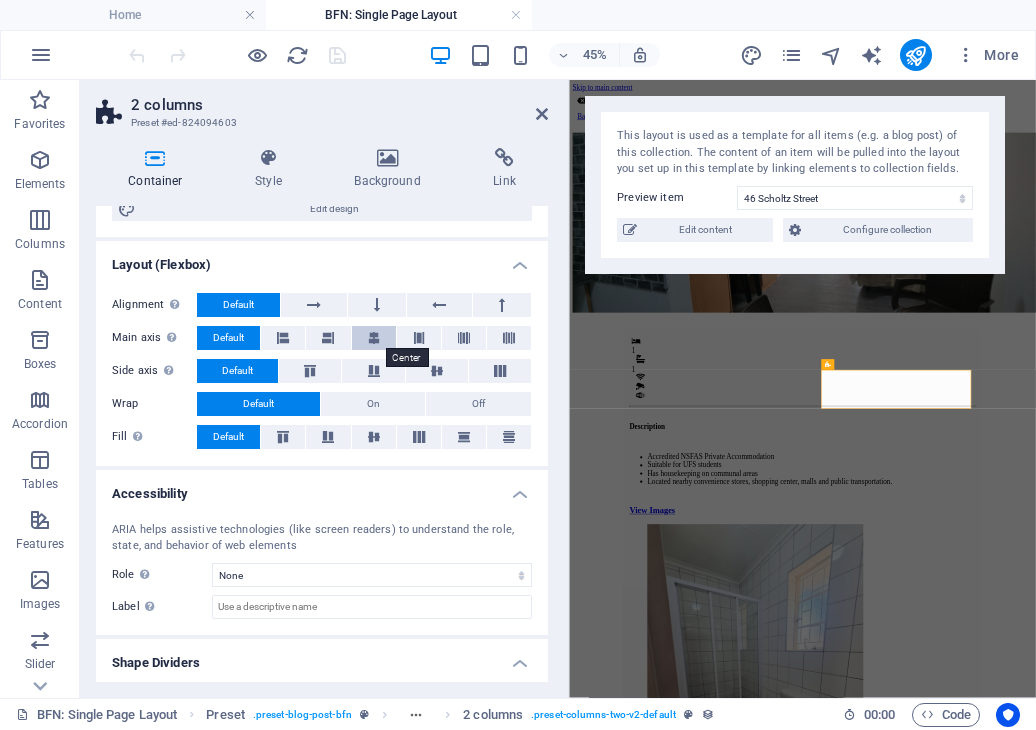 click at bounding box center (374, 338) 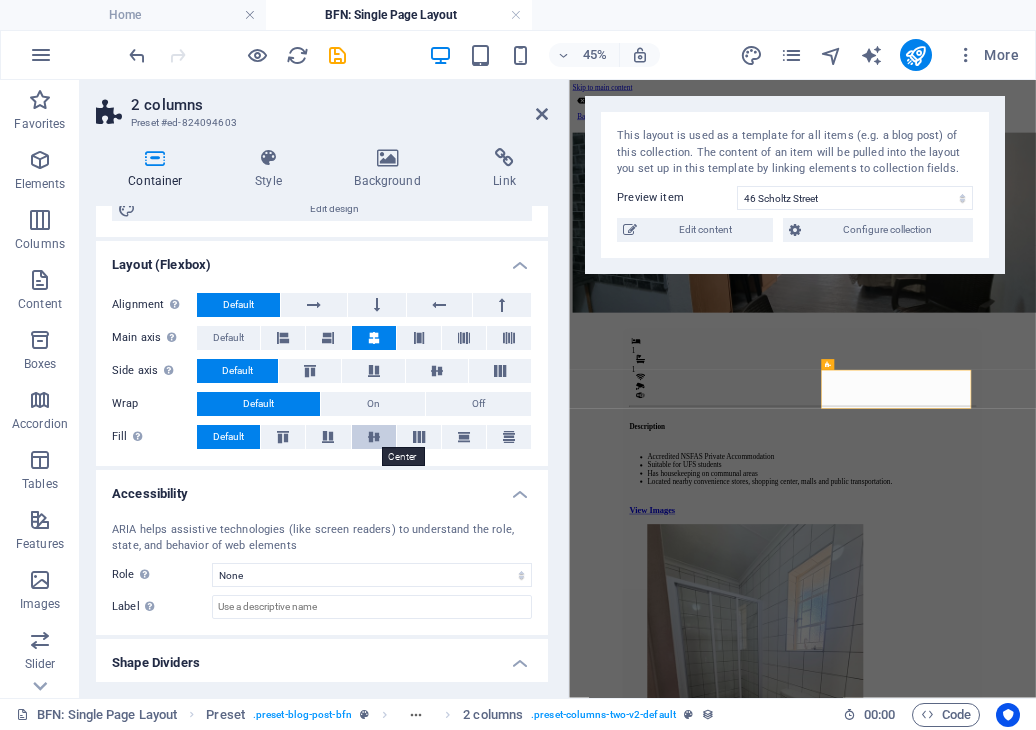 click at bounding box center (374, 437) 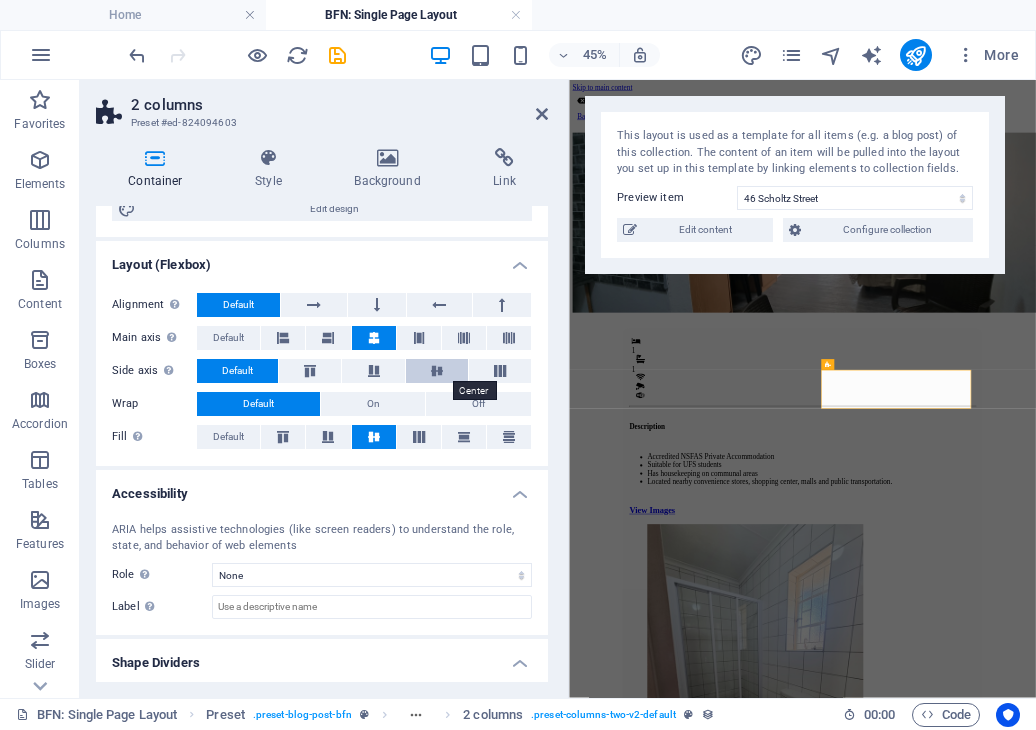 click at bounding box center (437, 371) 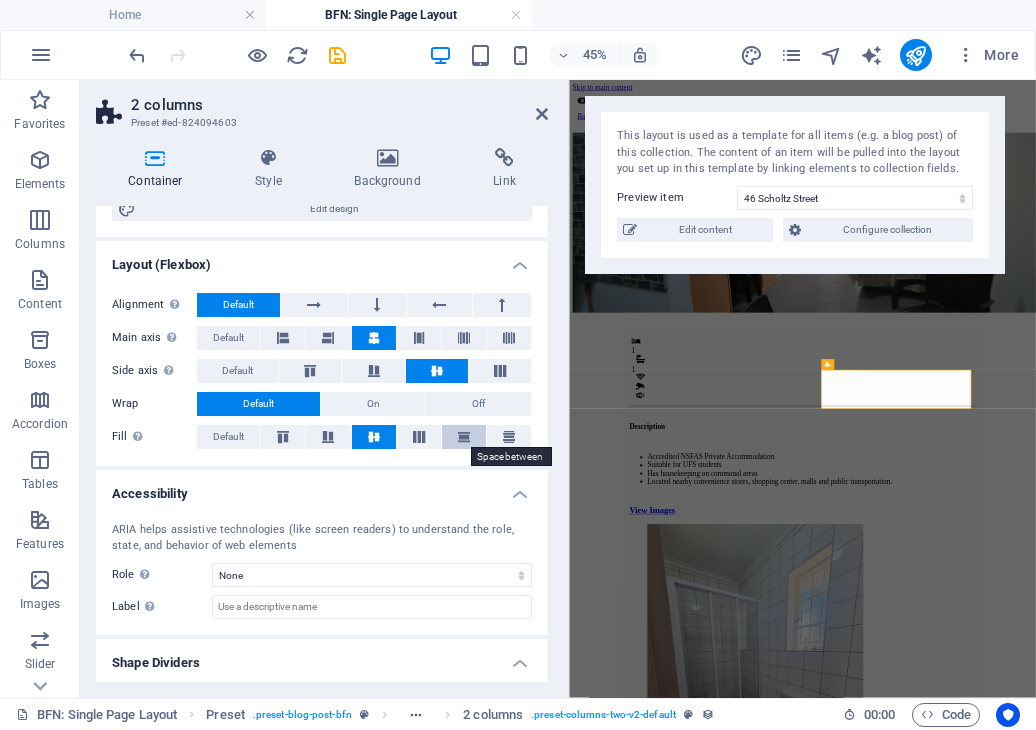 click at bounding box center [464, 437] 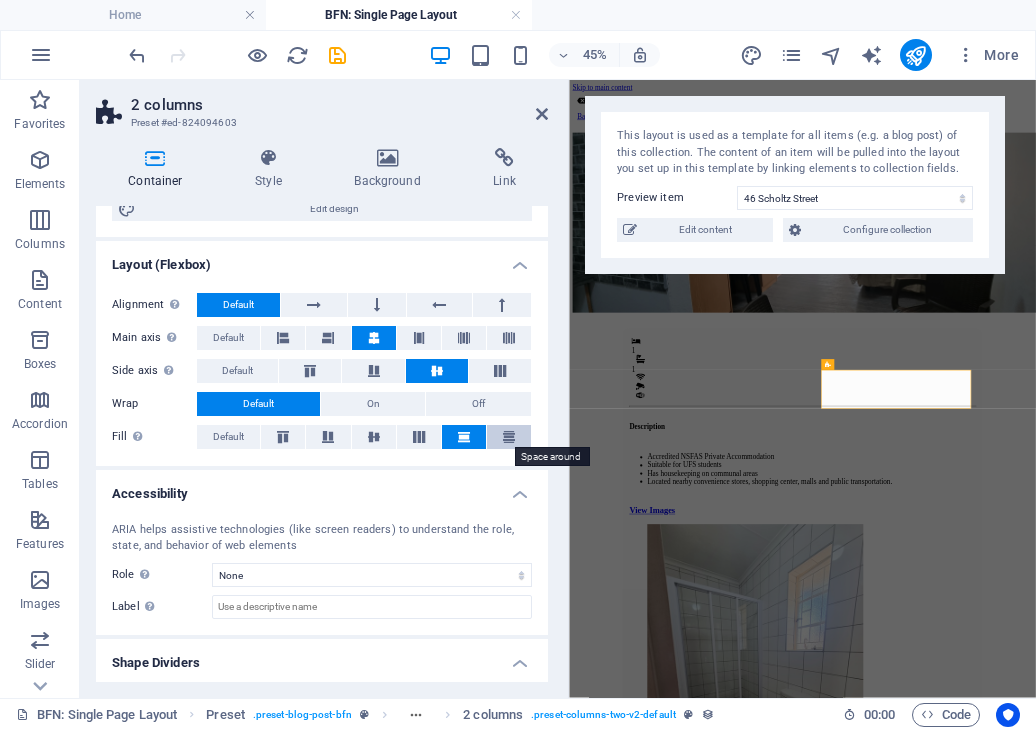 click at bounding box center (509, 437) 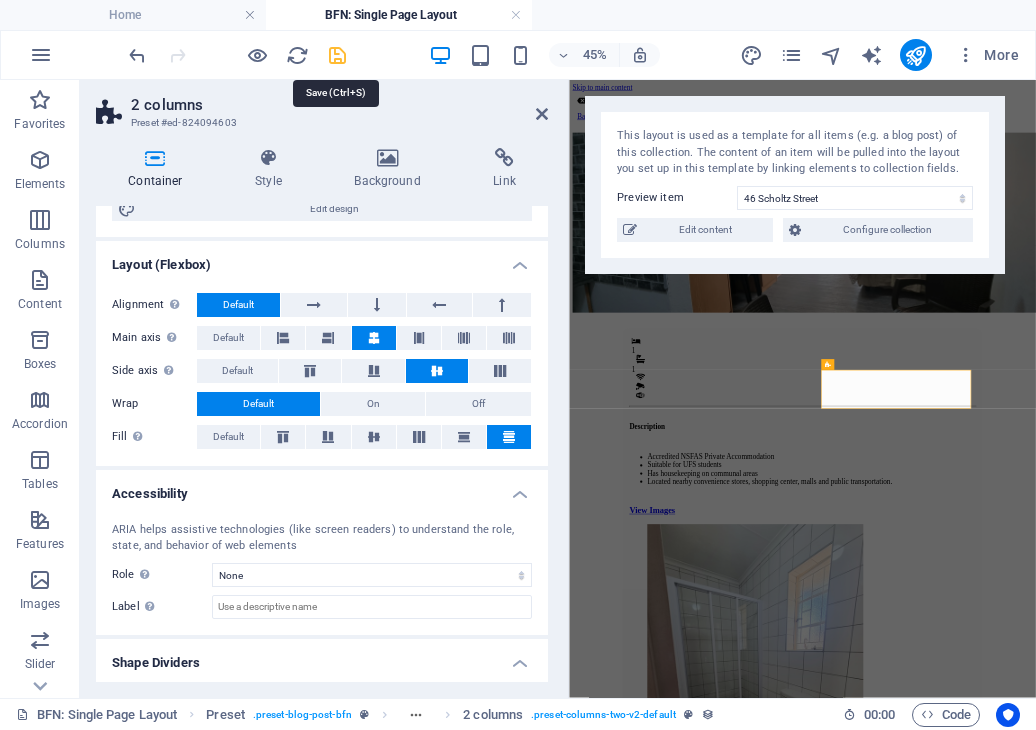 click at bounding box center [337, 55] 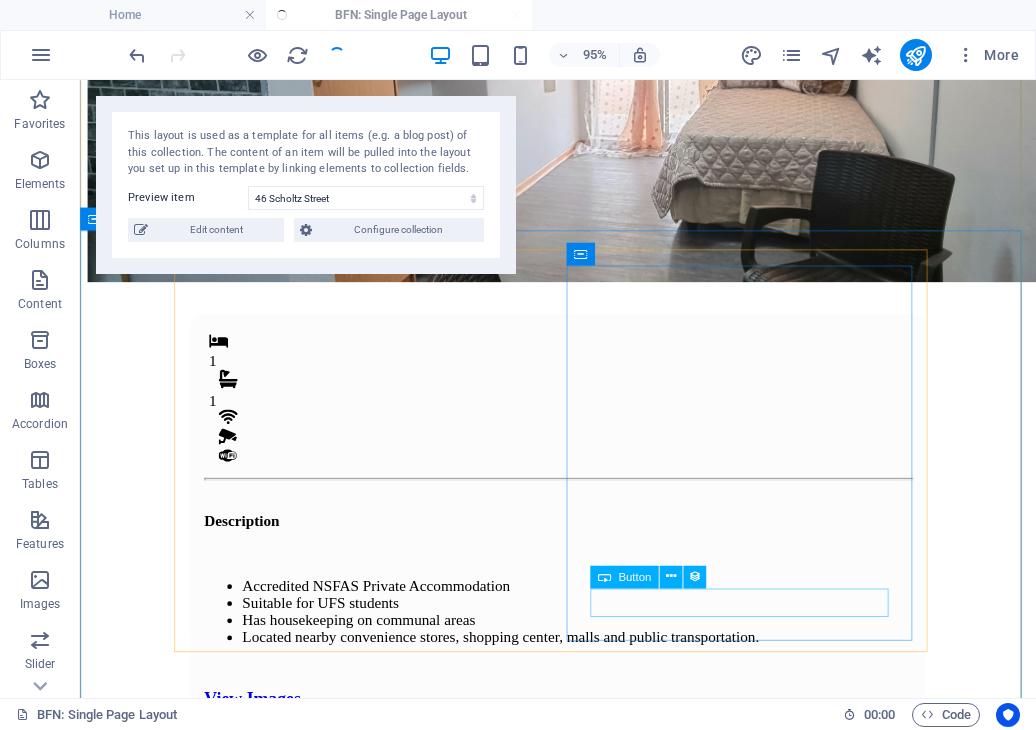 scroll, scrollTop: 304, scrollLeft: 0, axis: vertical 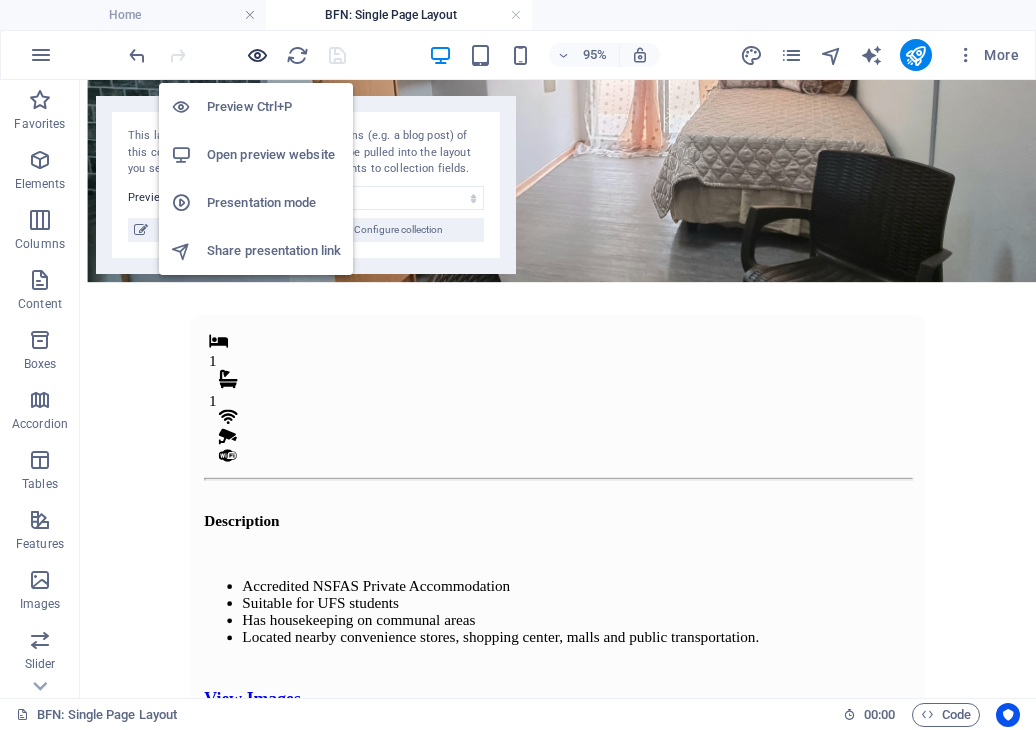 click at bounding box center [257, 55] 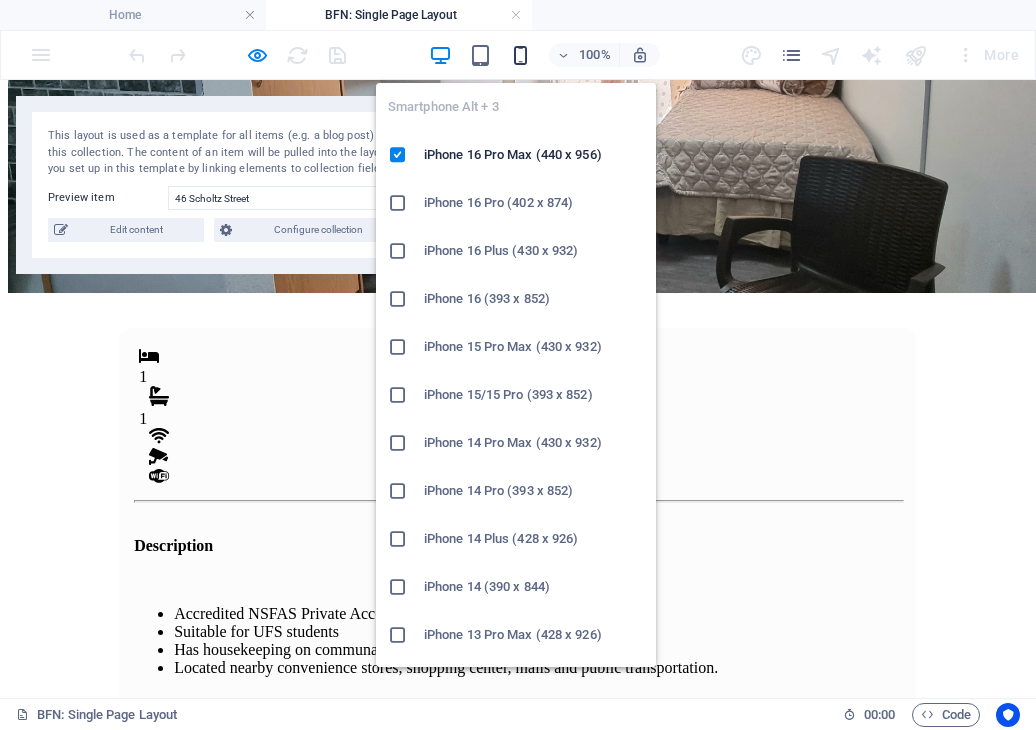 click at bounding box center [520, 55] 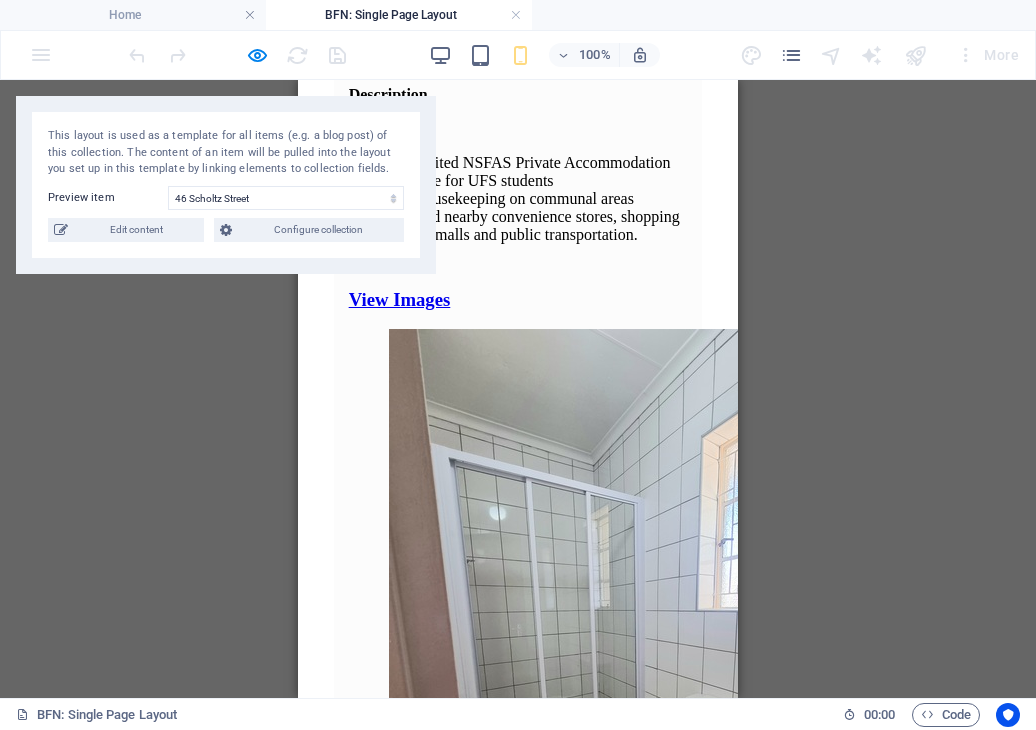 scroll, scrollTop: 787, scrollLeft: 0, axis: vertical 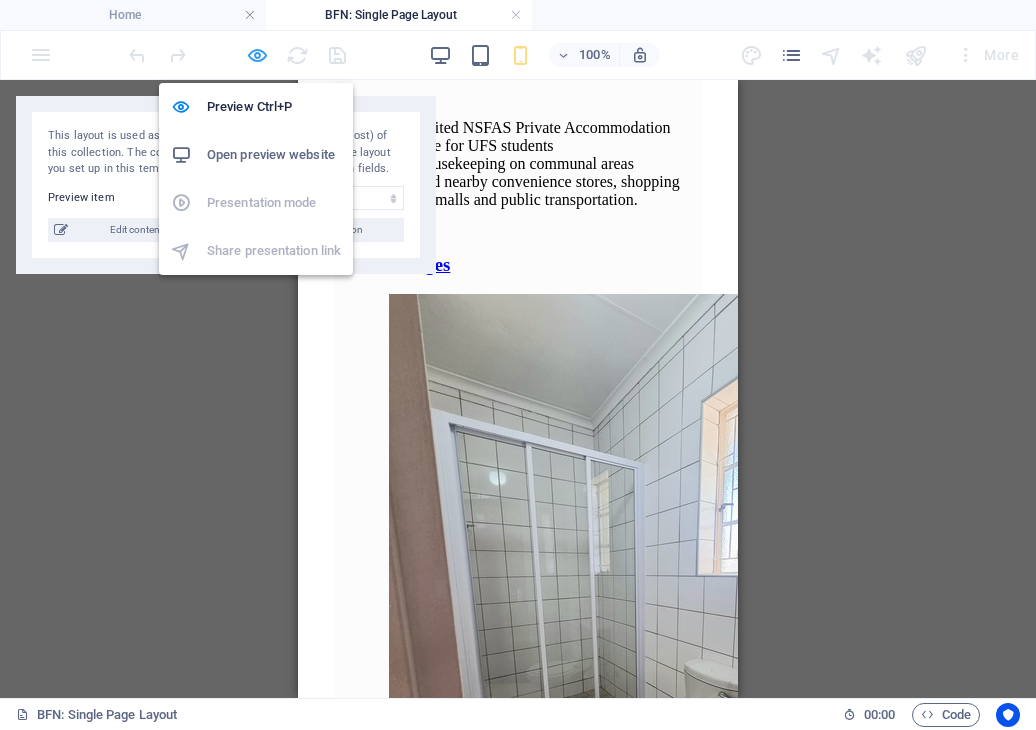 click at bounding box center (257, 55) 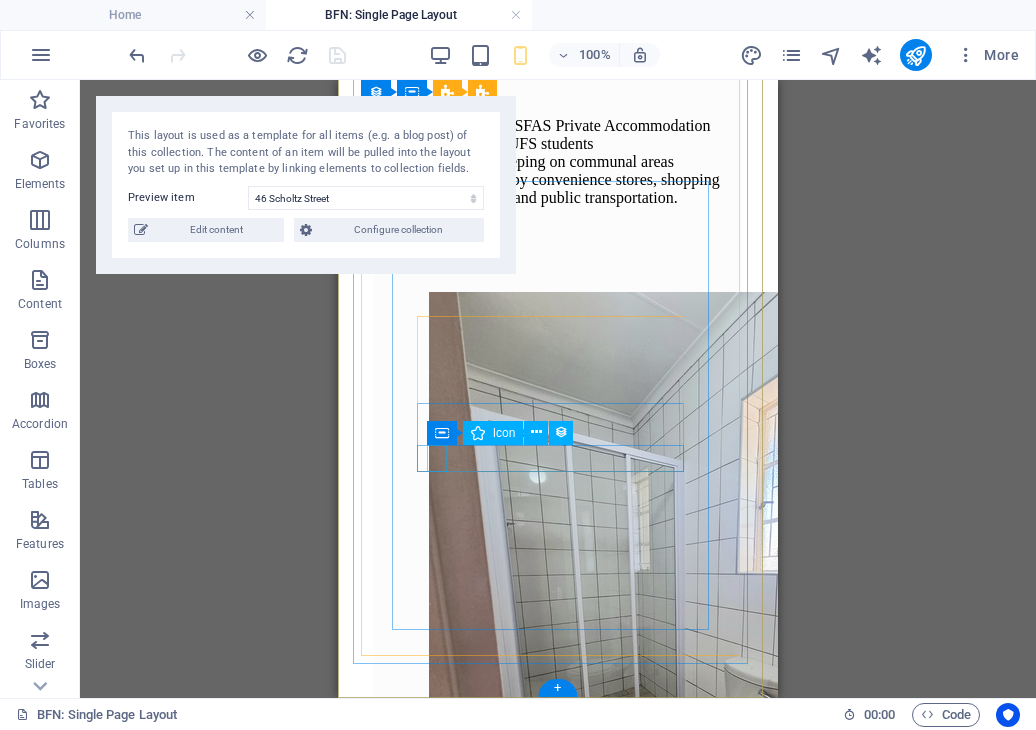 click at bounding box center (563, 1911) 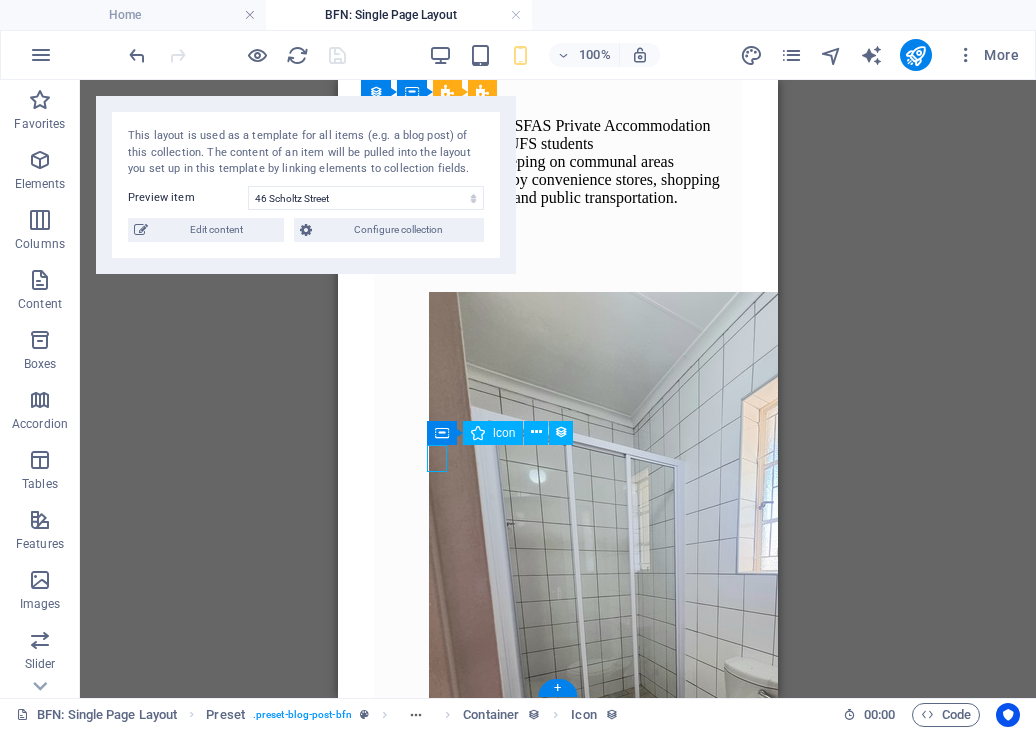 click at bounding box center (563, 1911) 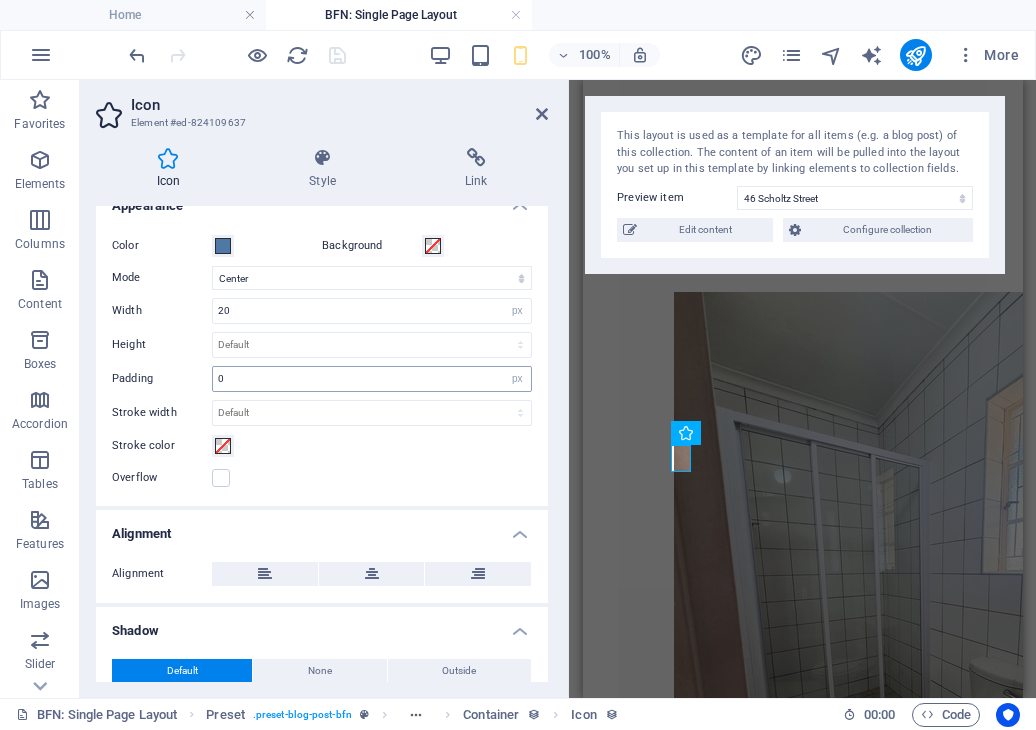scroll, scrollTop: 462, scrollLeft: 0, axis: vertical 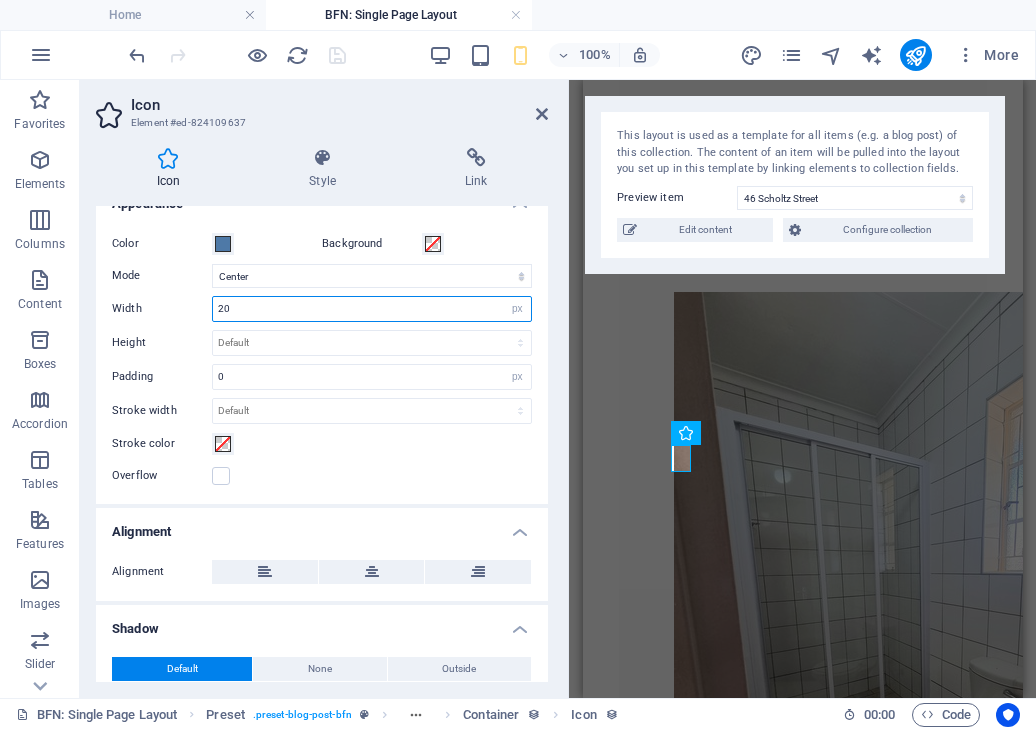 drag, startPoint x: 245, startPoint y: 316, endPoint x: 187, endPoint y: 314, distance: 58.034473 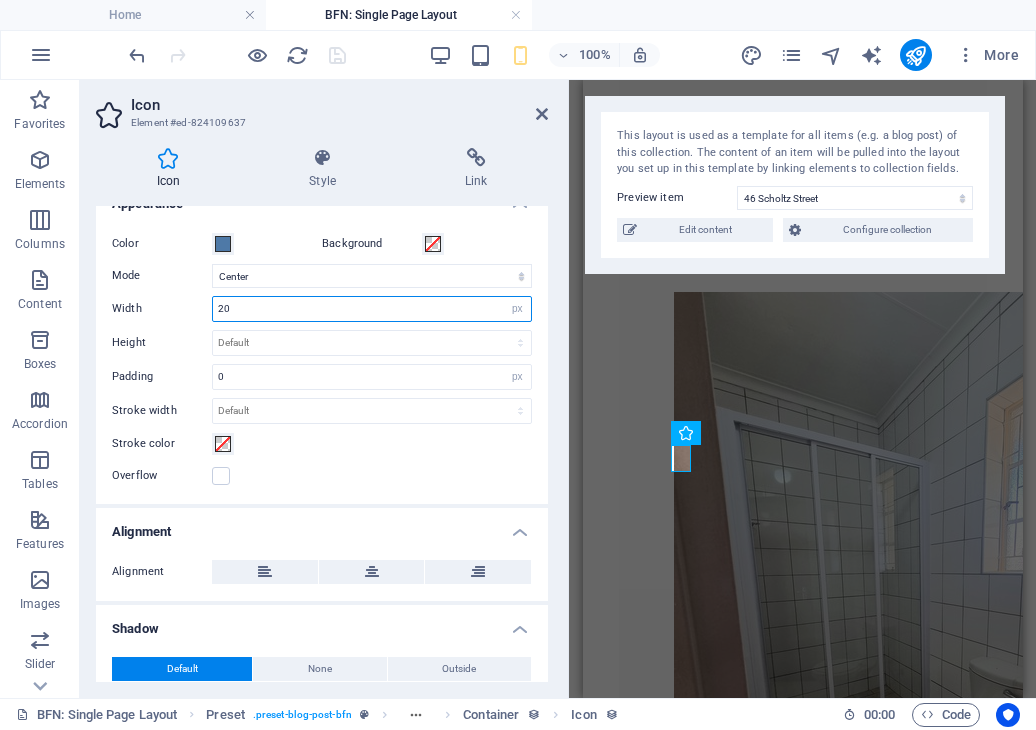 click on "Width 20 Default auto px rem % em vh vw" at bounding box center [322, 309] 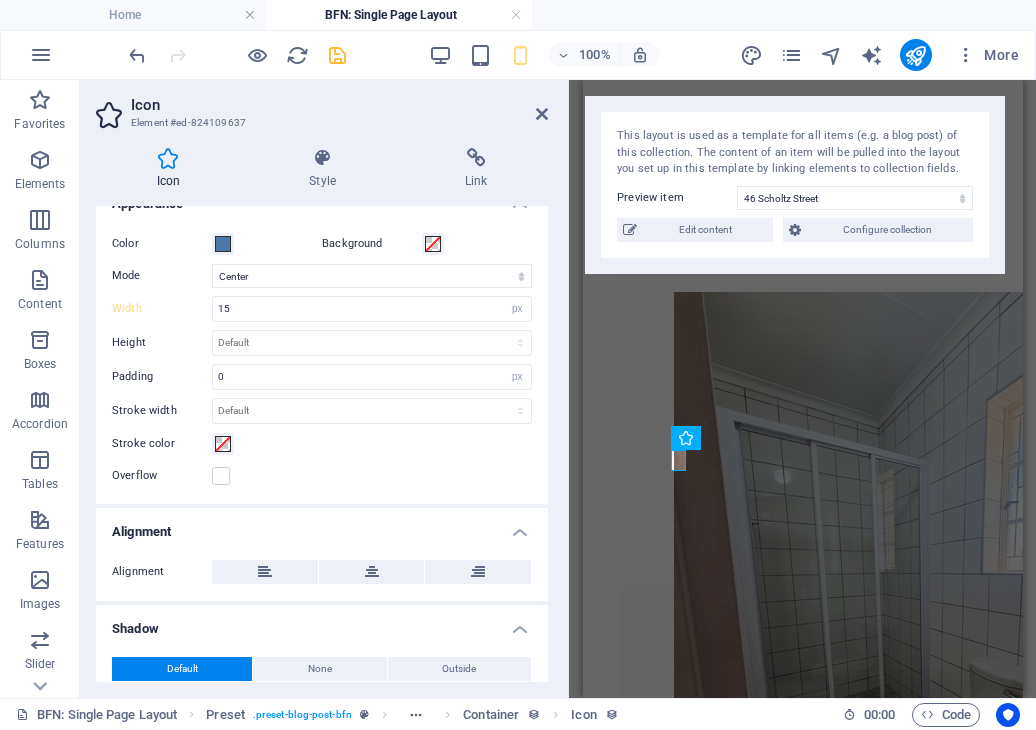 scroll, scrollTop: 784, scrollLeft: 0, axis: vertical 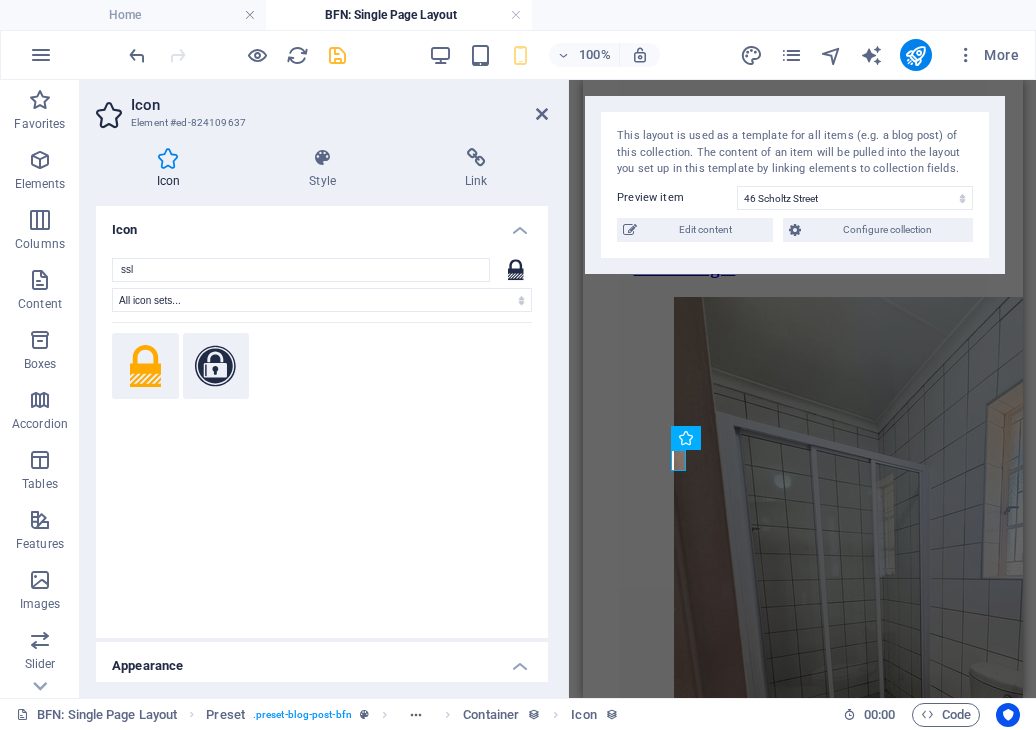 click 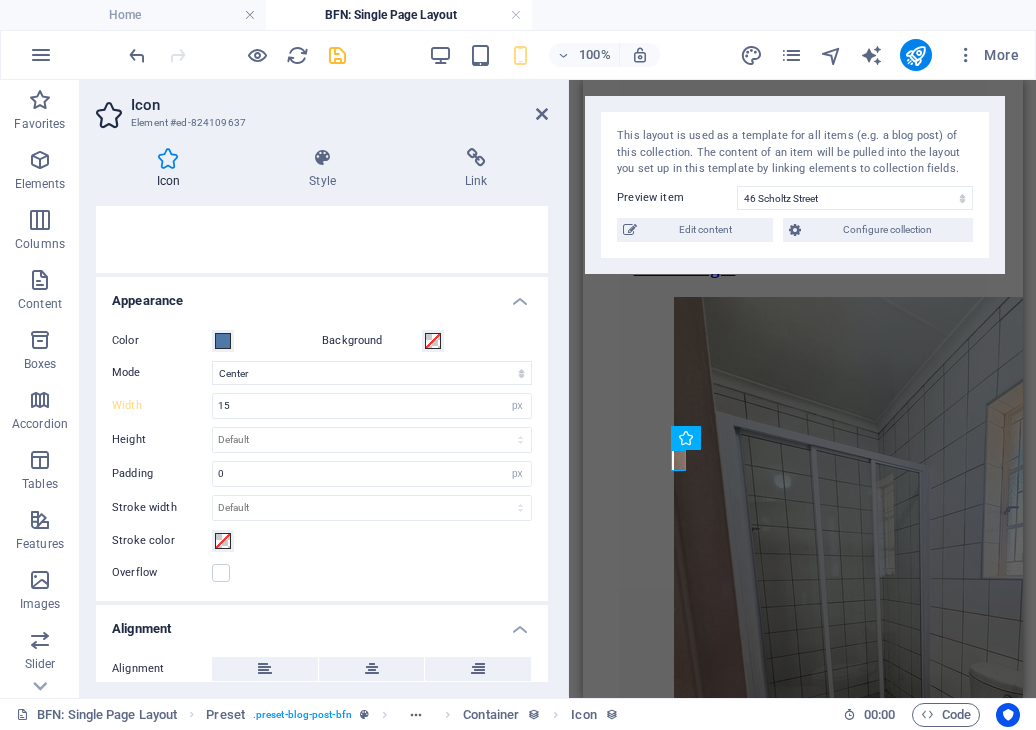 scroll, scrollTop: 368, scrollLeft: 0, axis: vertical 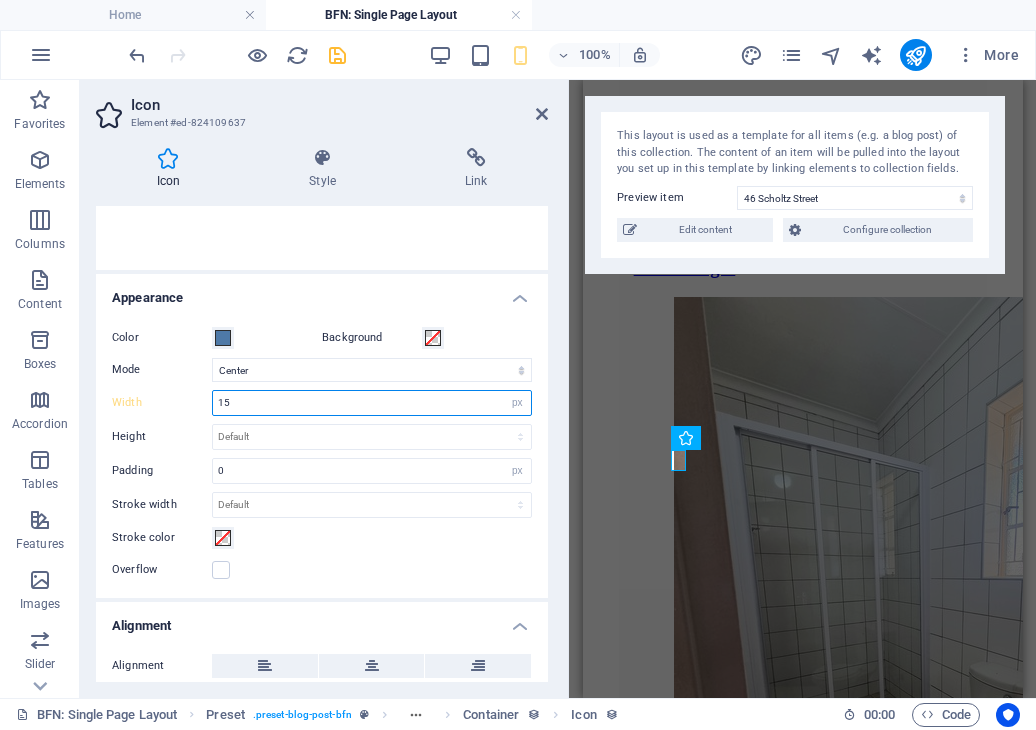 click on "15" at bounding box center (372, 403) 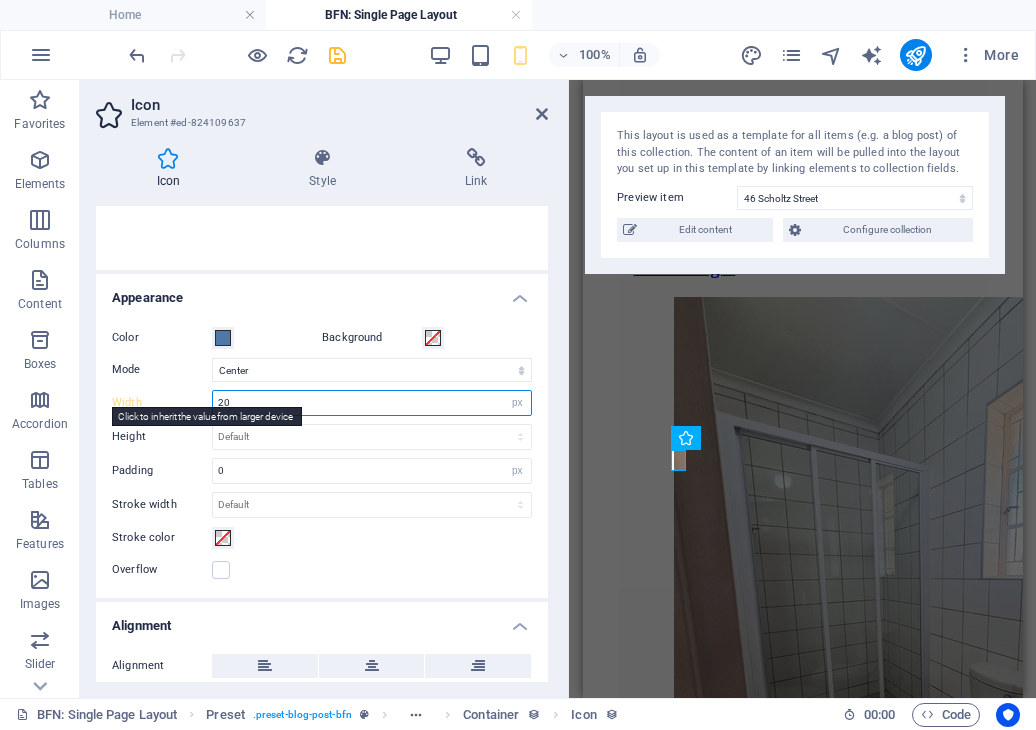 type on "20" 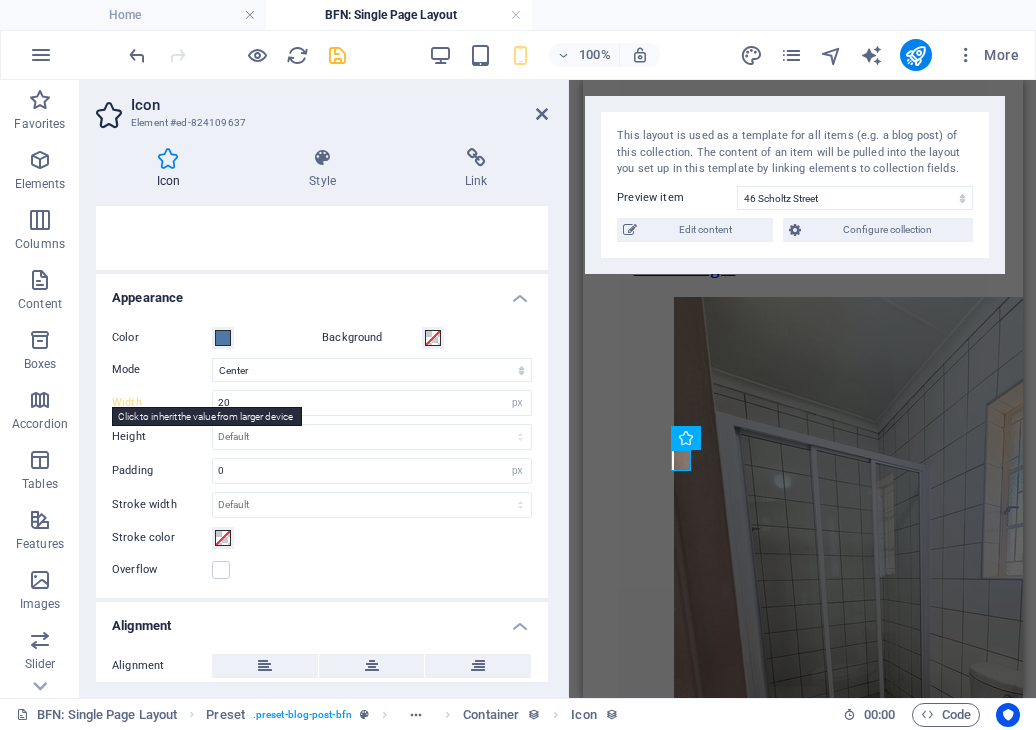 scroll, scrollTop: 784, scrollLeft: 0, axis: vertical 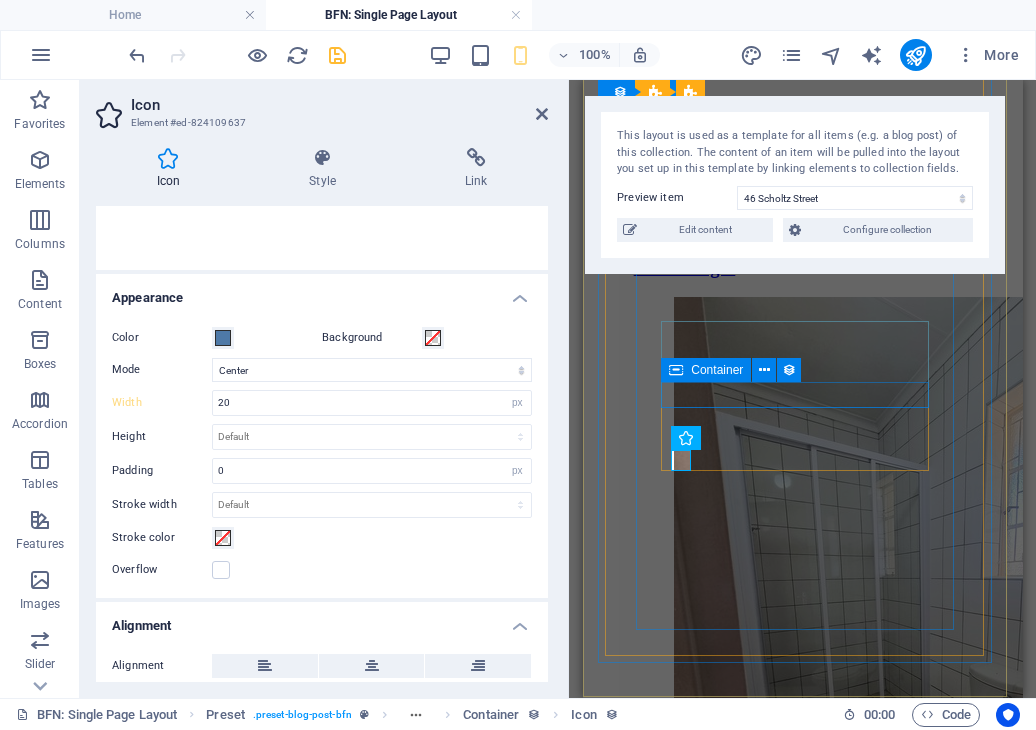 click on "Built-in Shelves" at bounding box center [802, 1709] 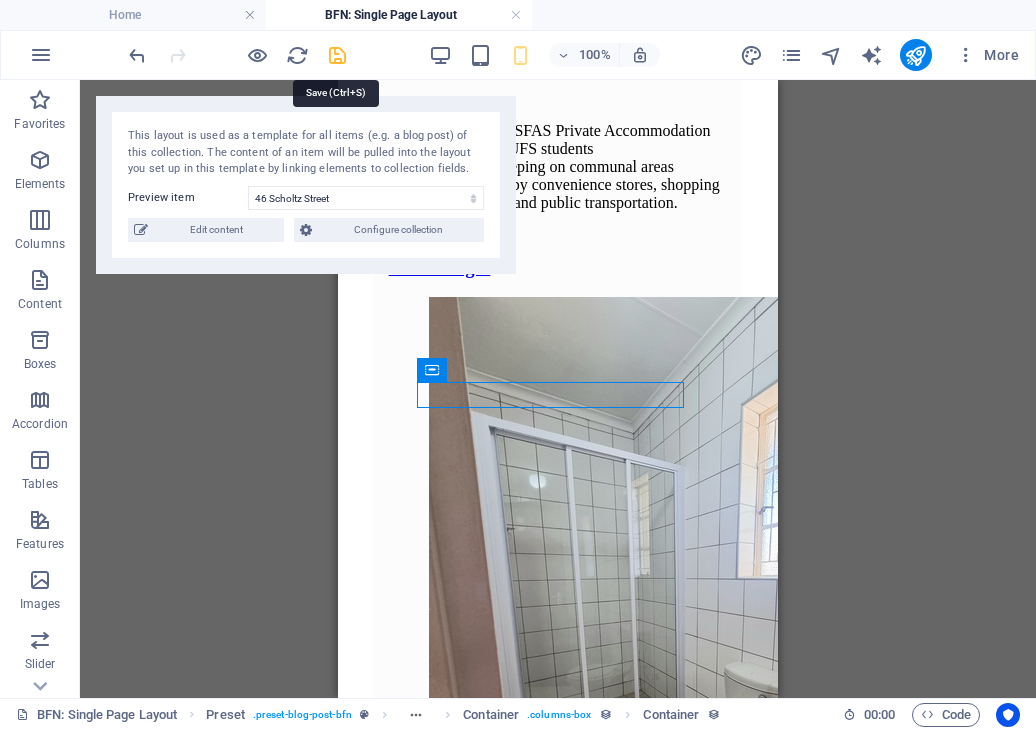 click at bounding box center (337, 55) 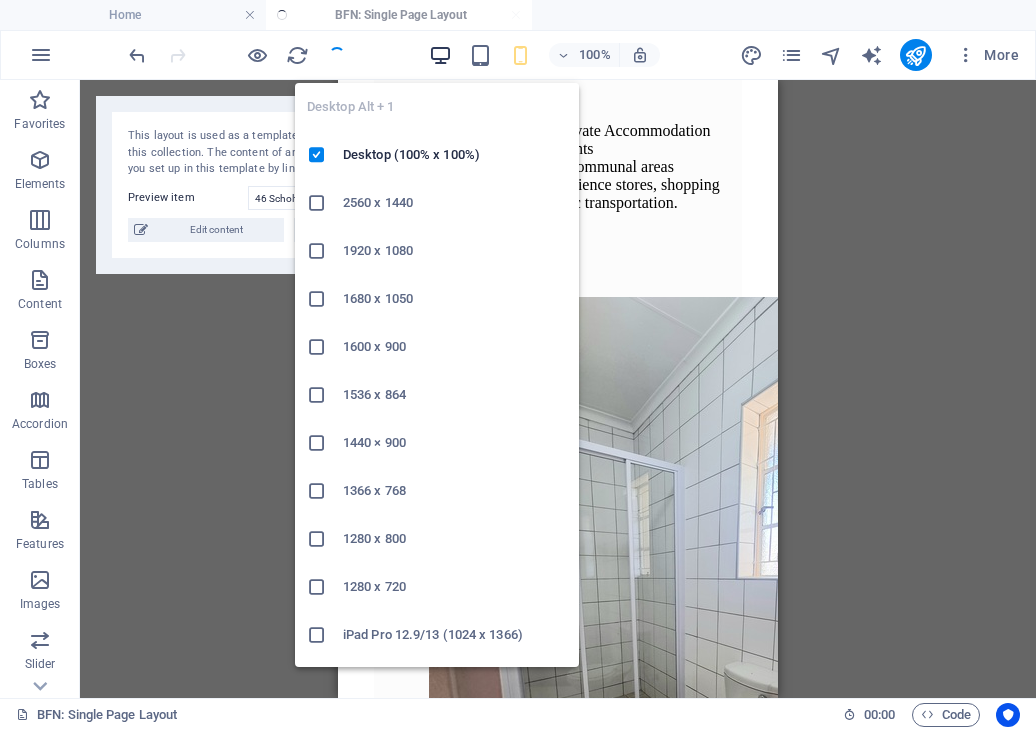 click at bounding box center [440, 55] 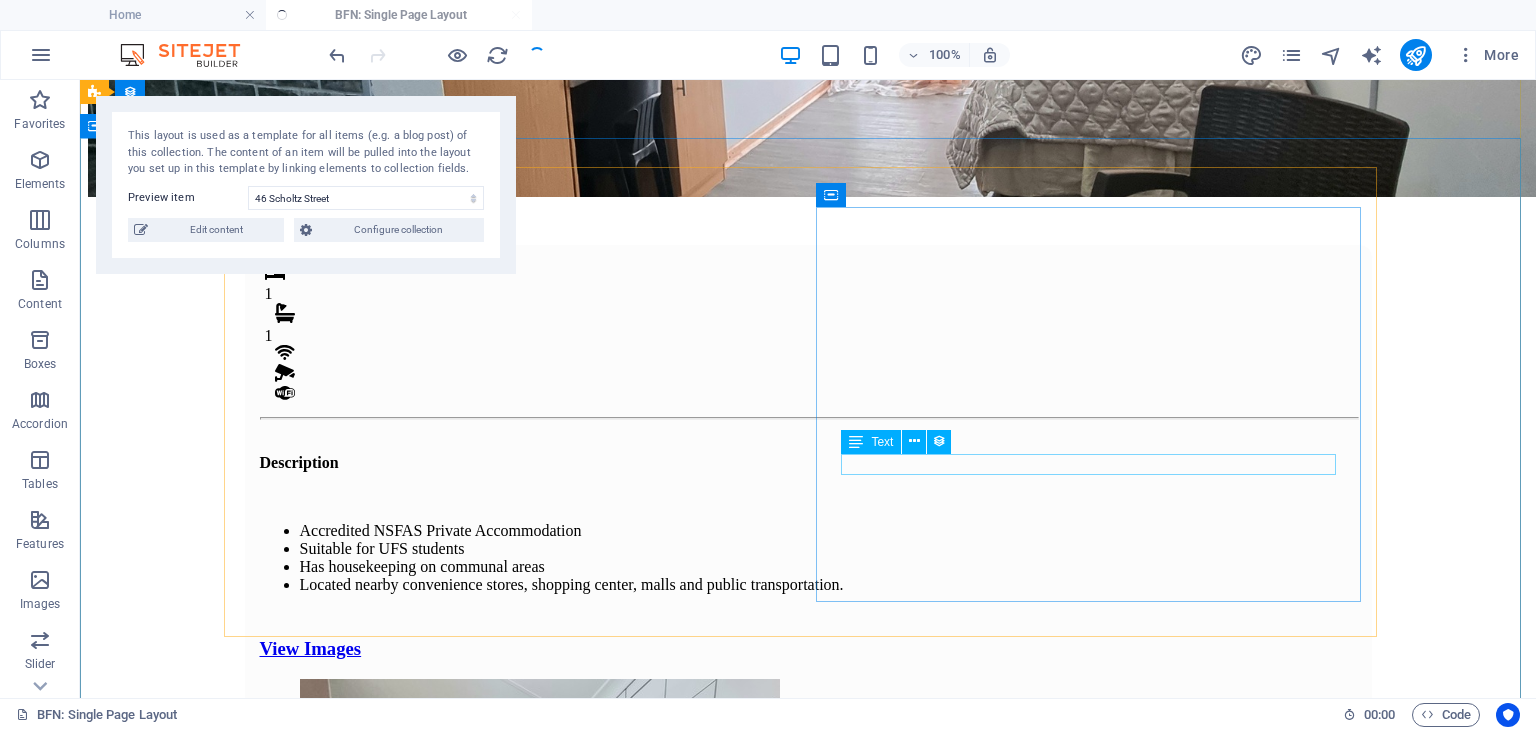 scroll, scrollTop: 391, scrollLeft: 0, axis: vertical 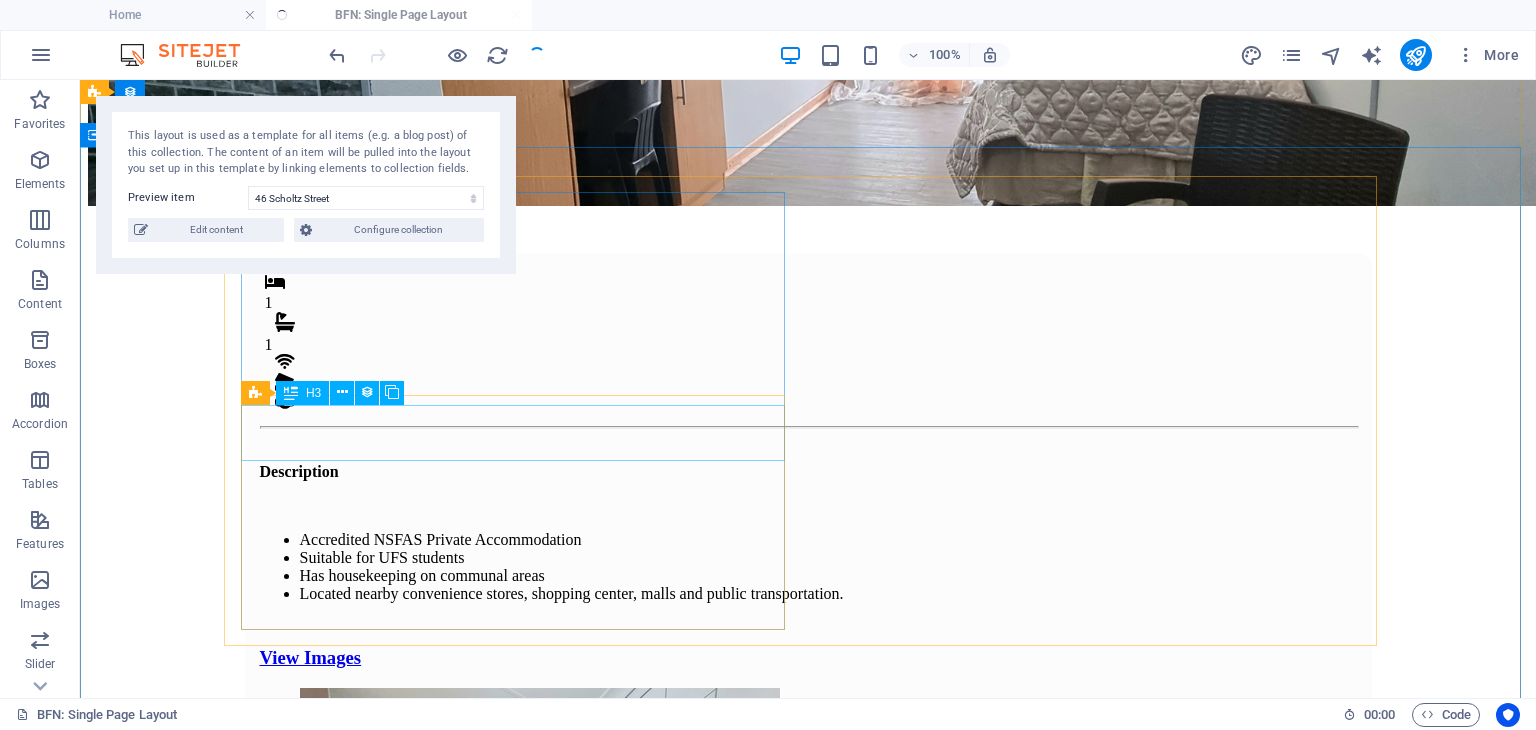 click on "View Images" at bounding box center (808, 658) 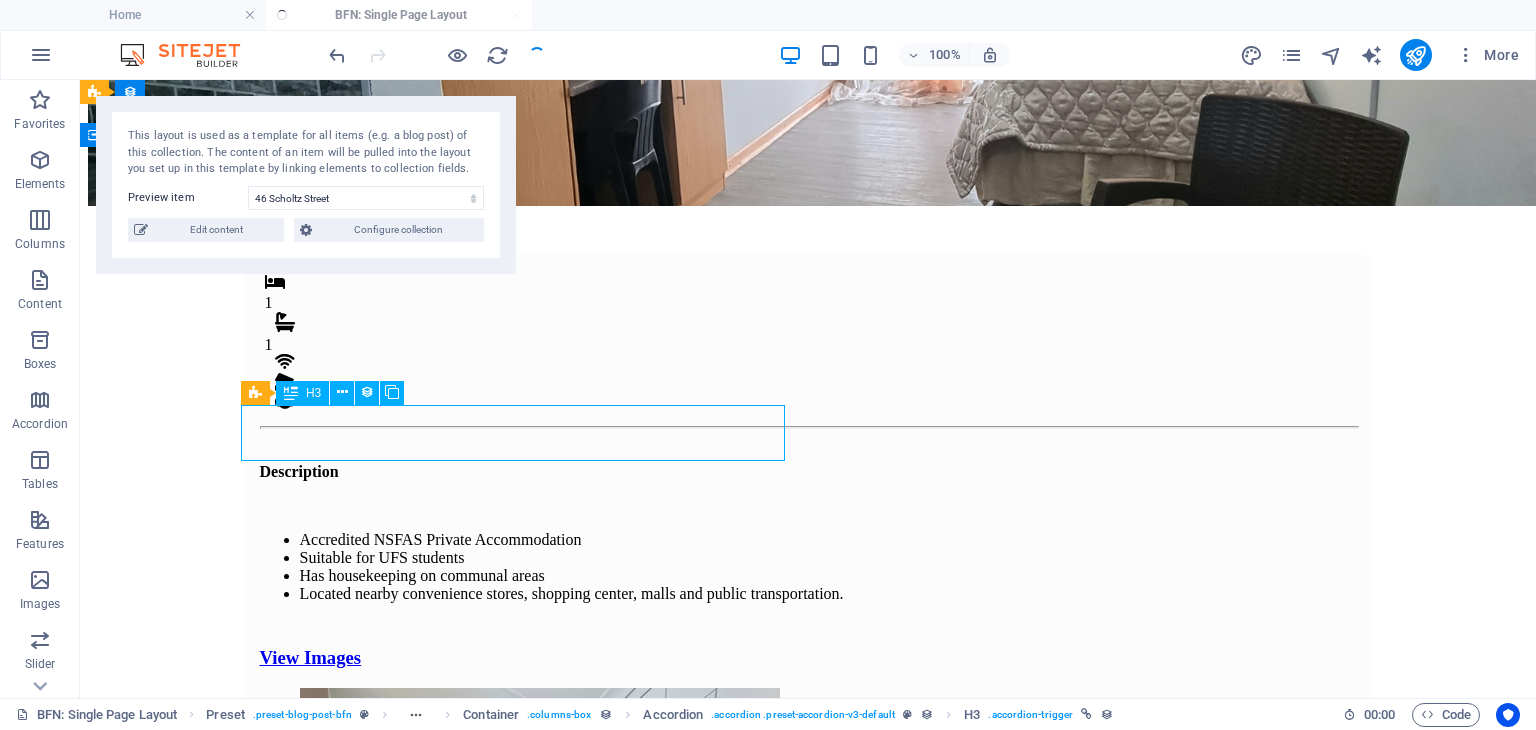 click on "View Images" at bounding box center [808, 658] 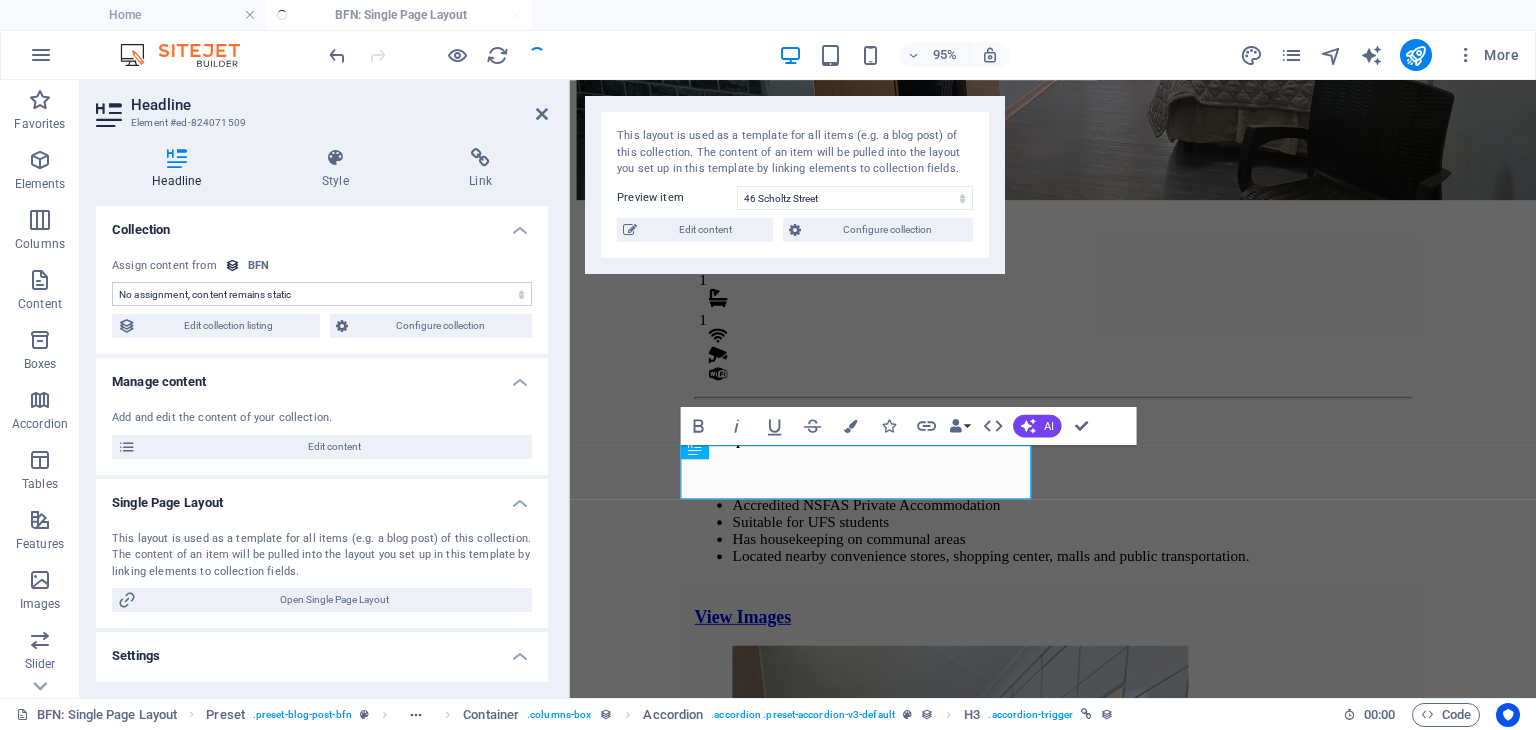 scroll, scrollTop: 318, scrollLeft: 0, axis: vertical 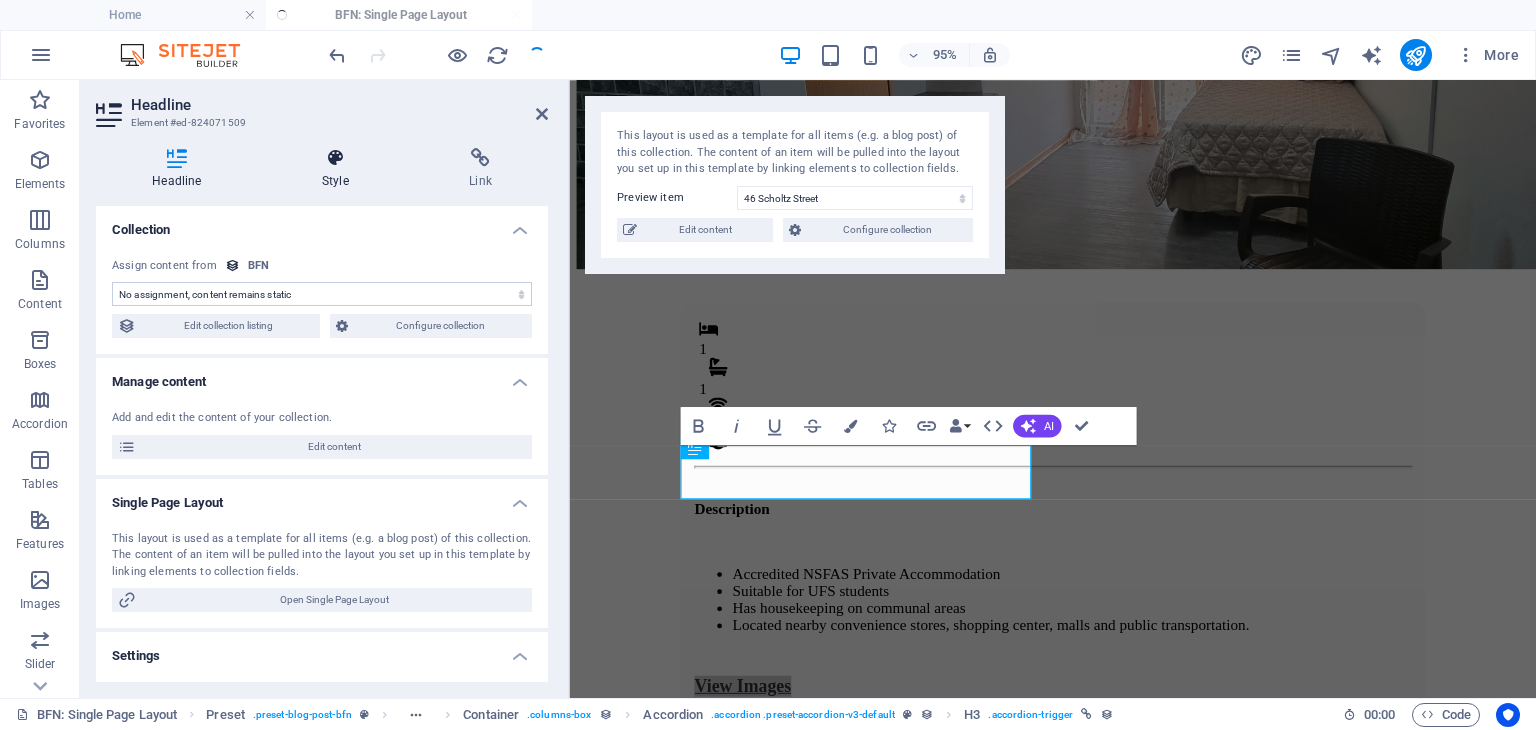 click at bounding box center [335, 158] 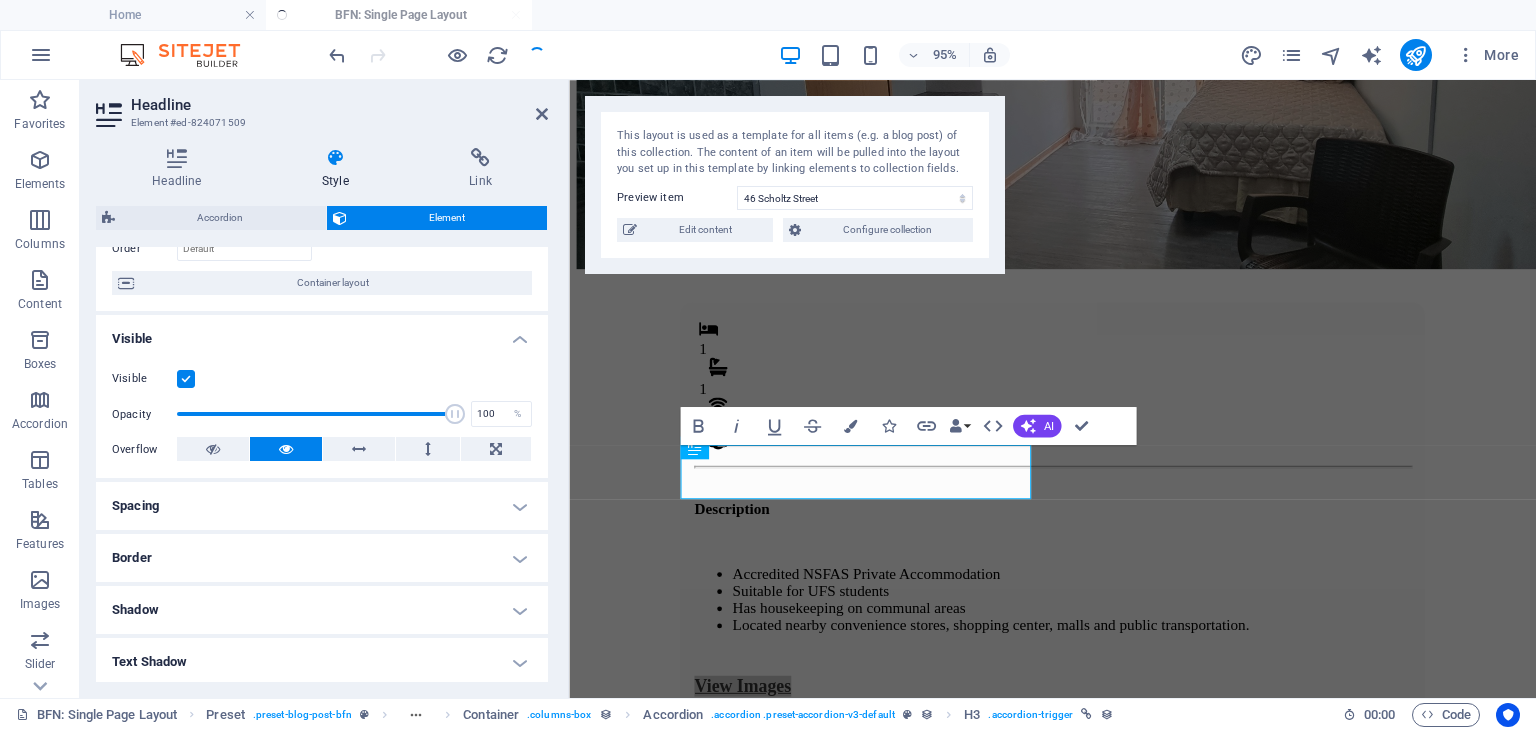 scroll, scrollTop: 0, scrollLeft: 0, axis: both 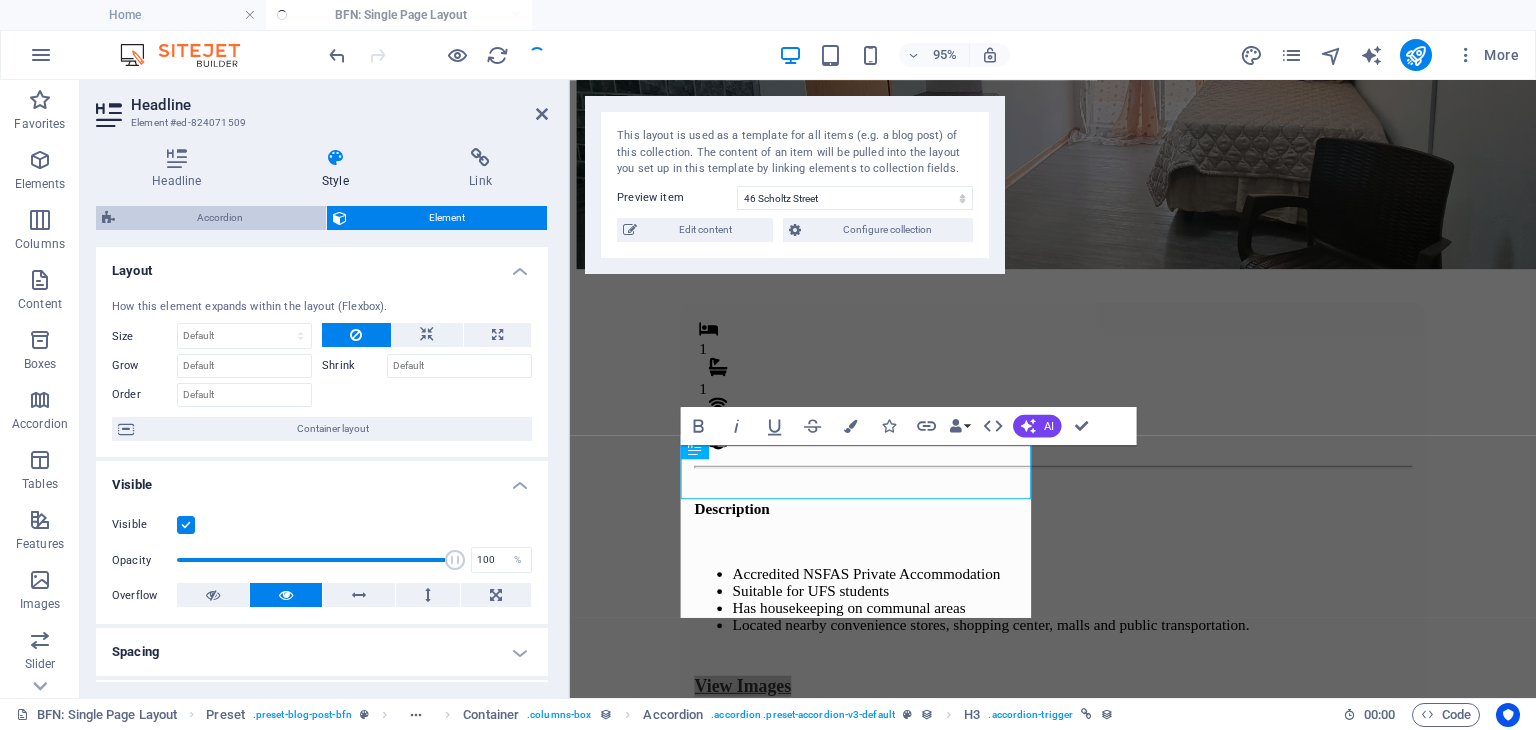click on "Accordion" at bounding box center (220, 218) 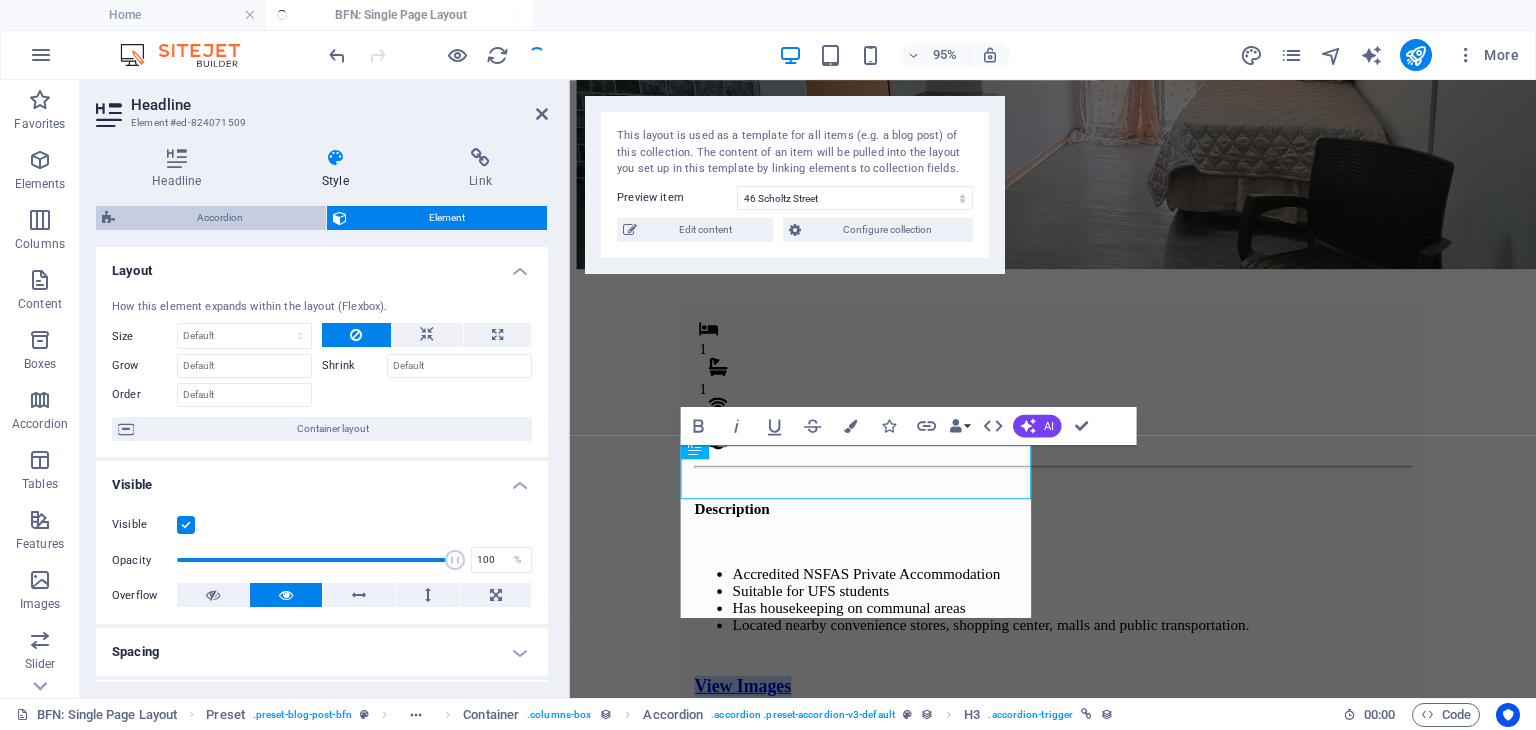select on "rem" 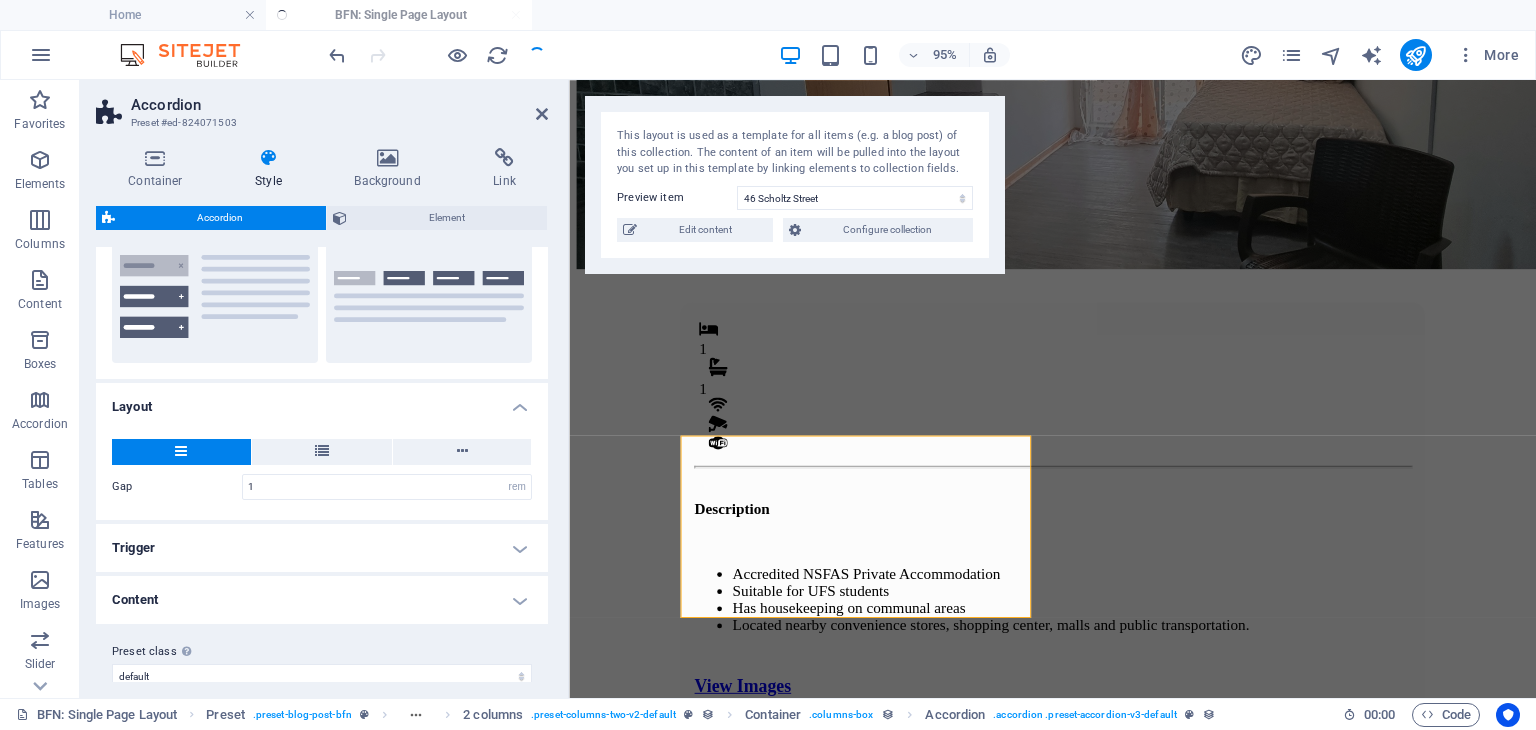 scroll, scrollTop: 214, scrollLeft: 0, axis: vertical 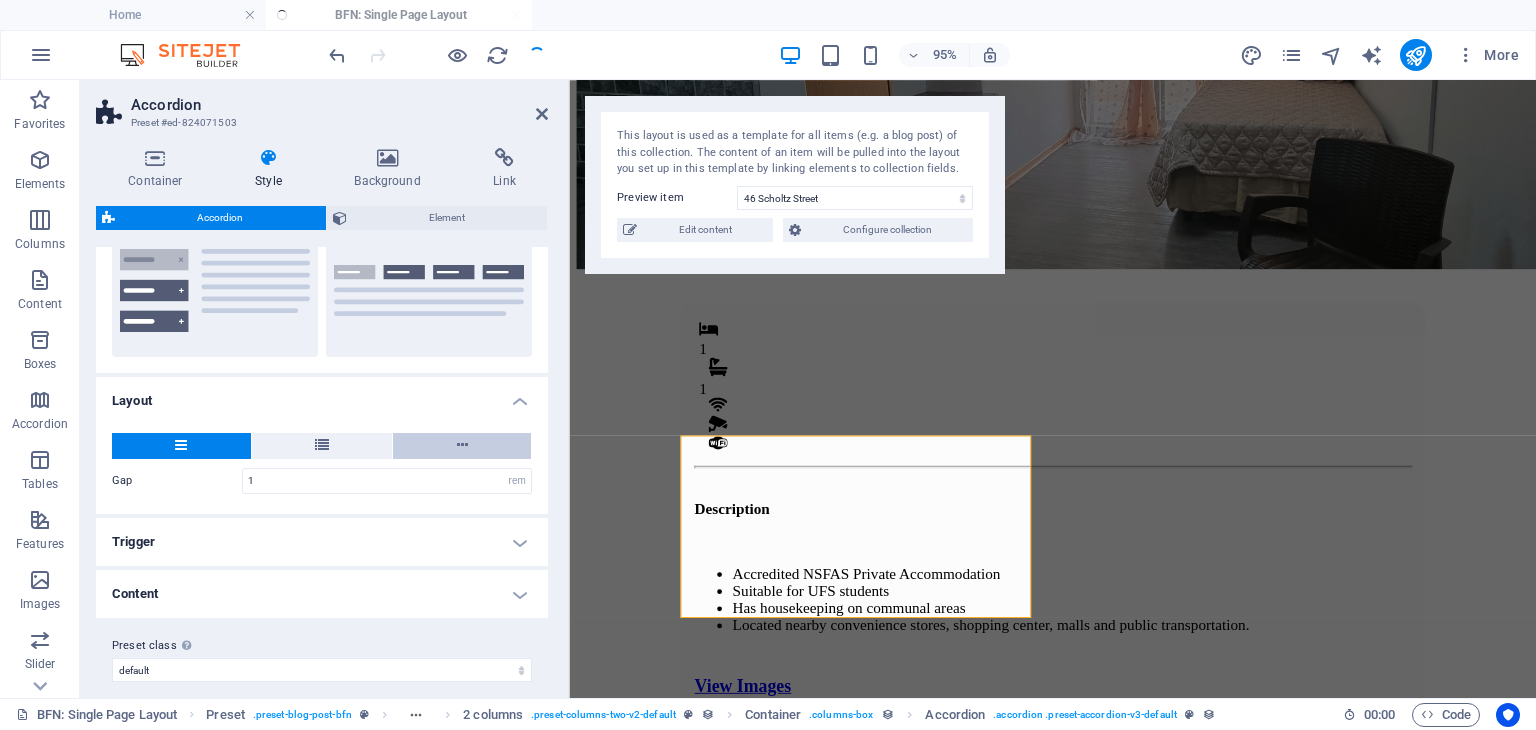 click at bounding box center [462, 446] 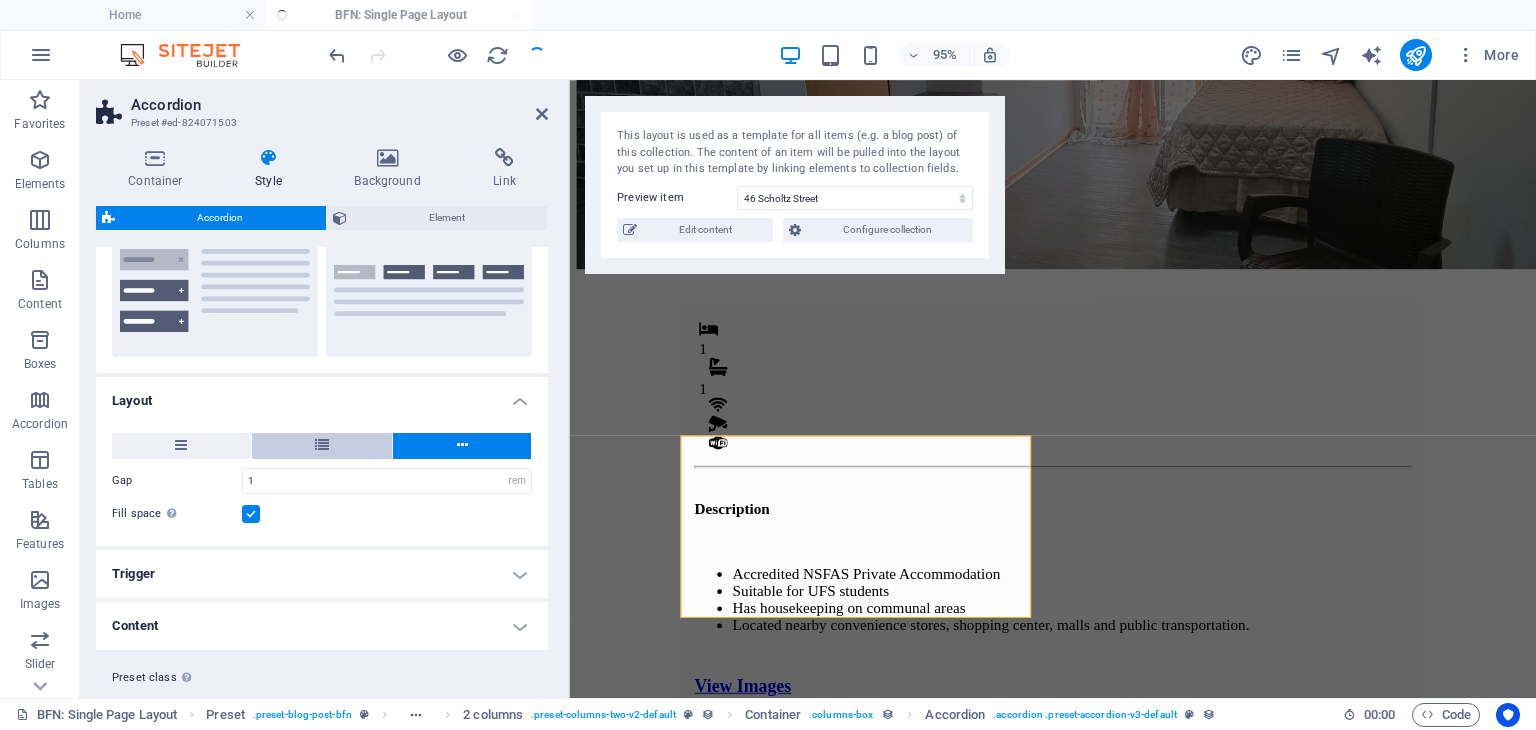 click at bounding box center (322, 446) 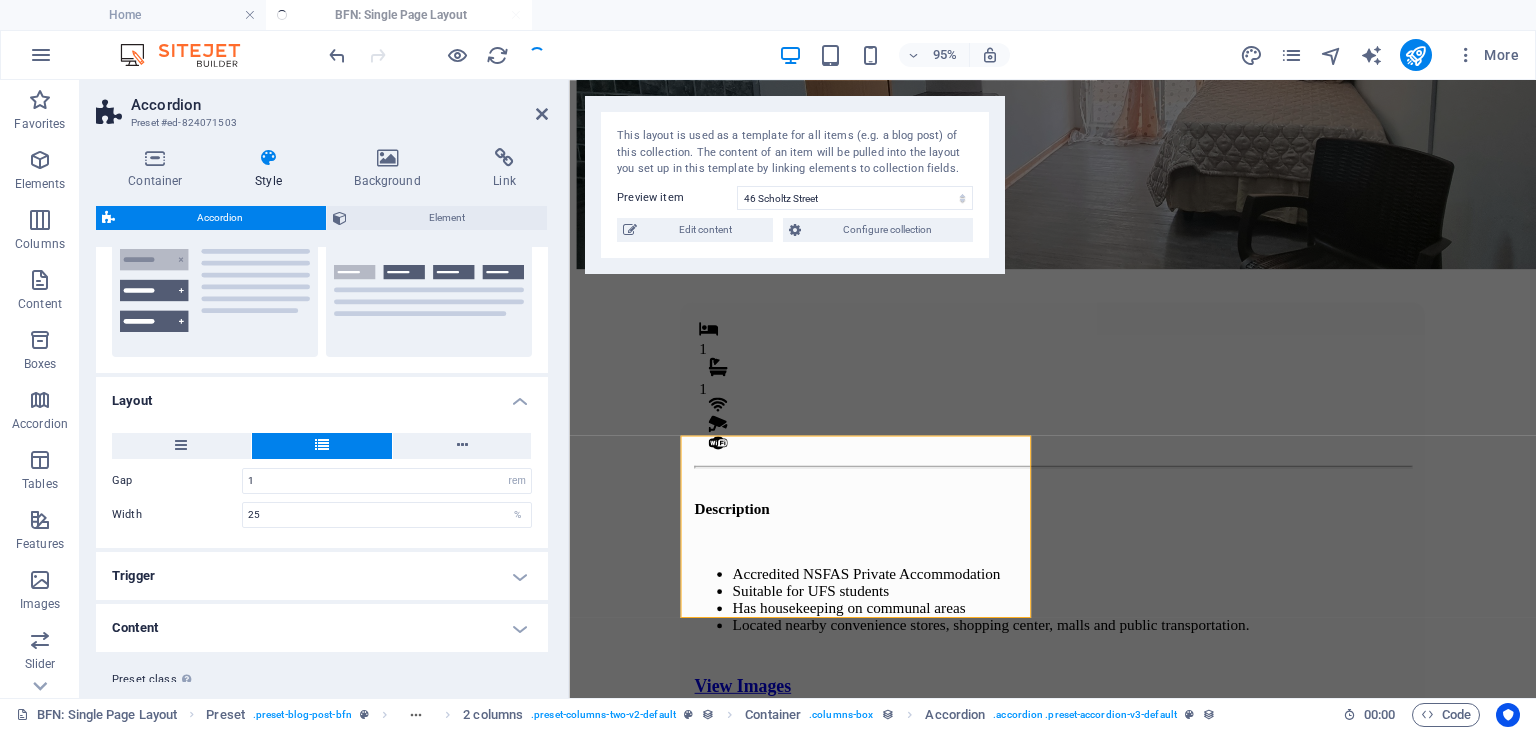 click at bounding box center [322, 446] 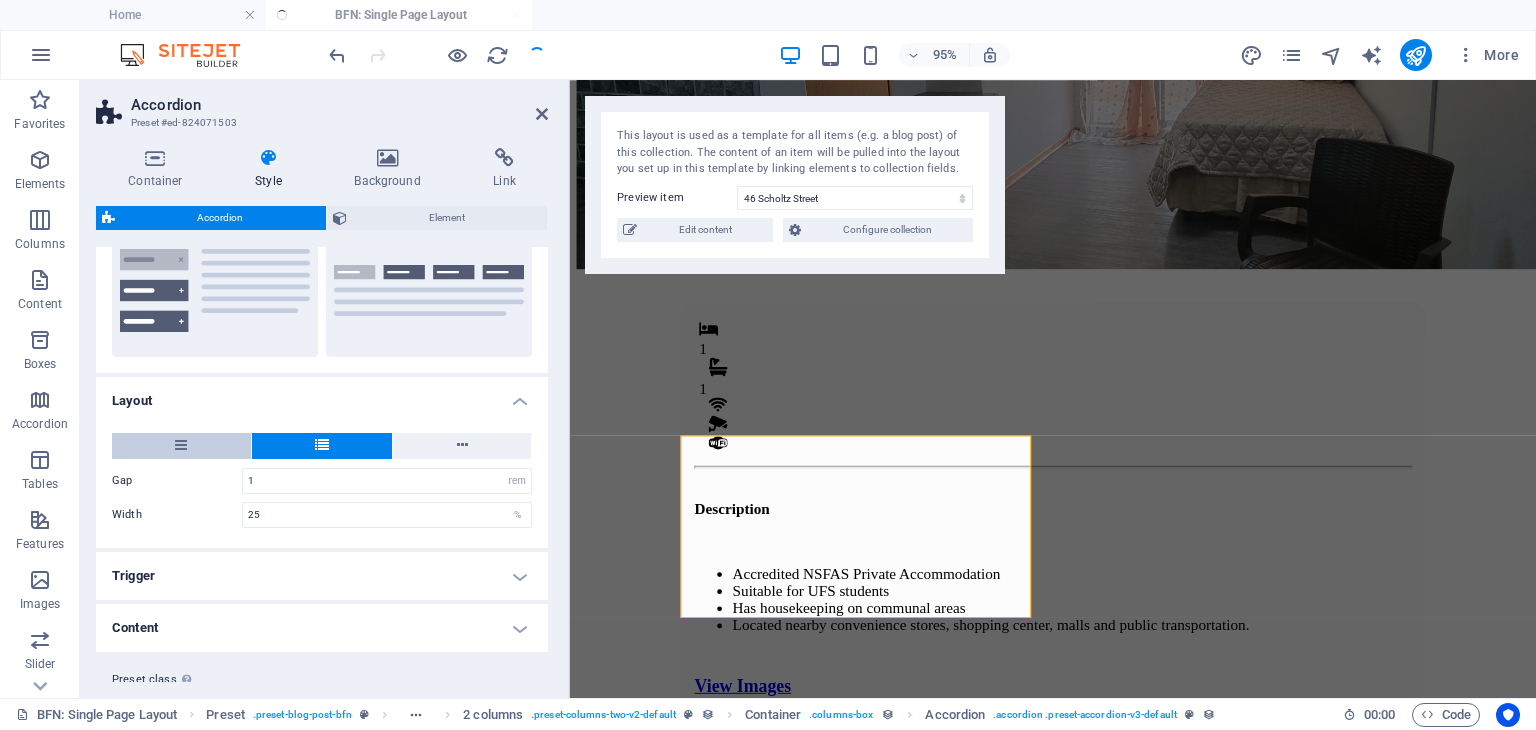 click at bounding box center (181, 446) 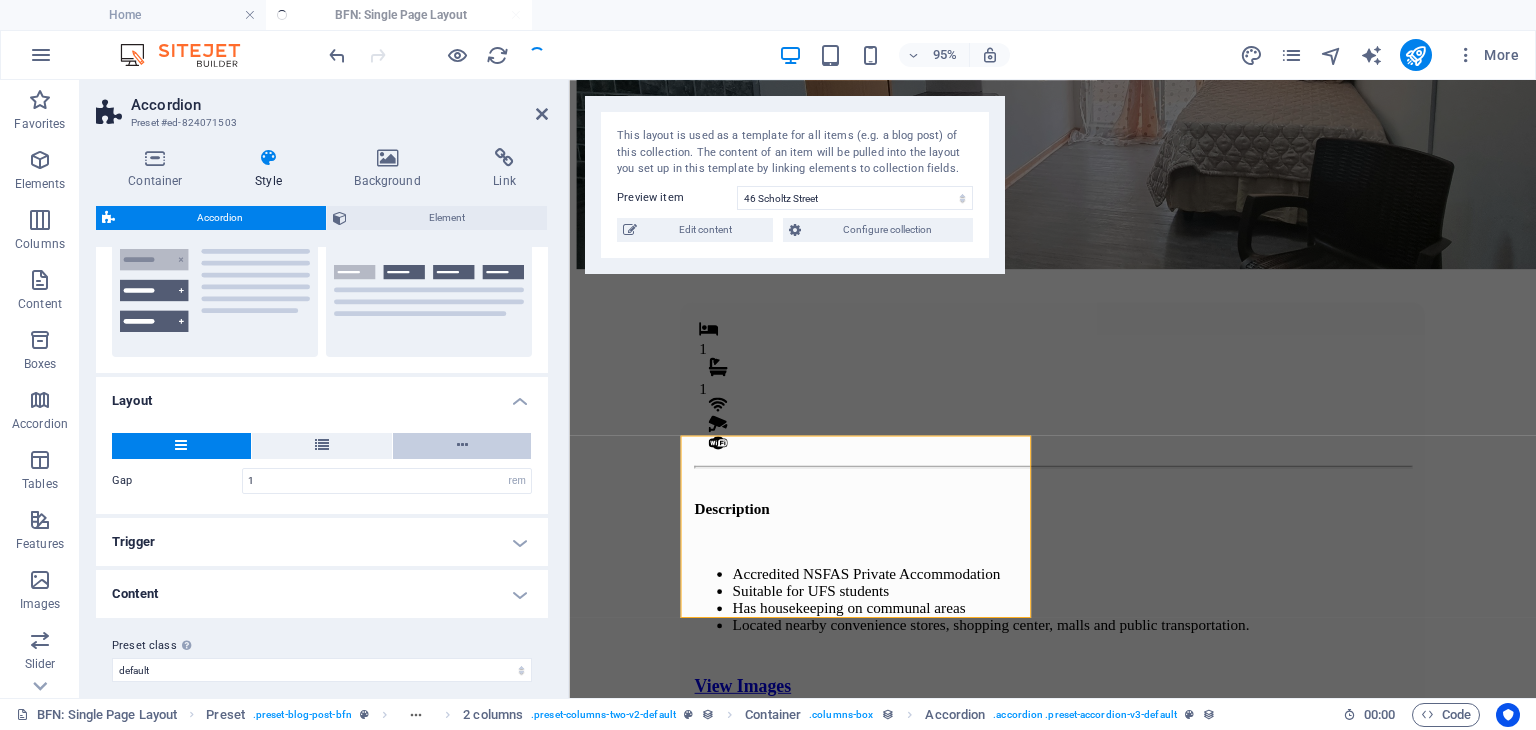 click at bounding box center (462, 446) 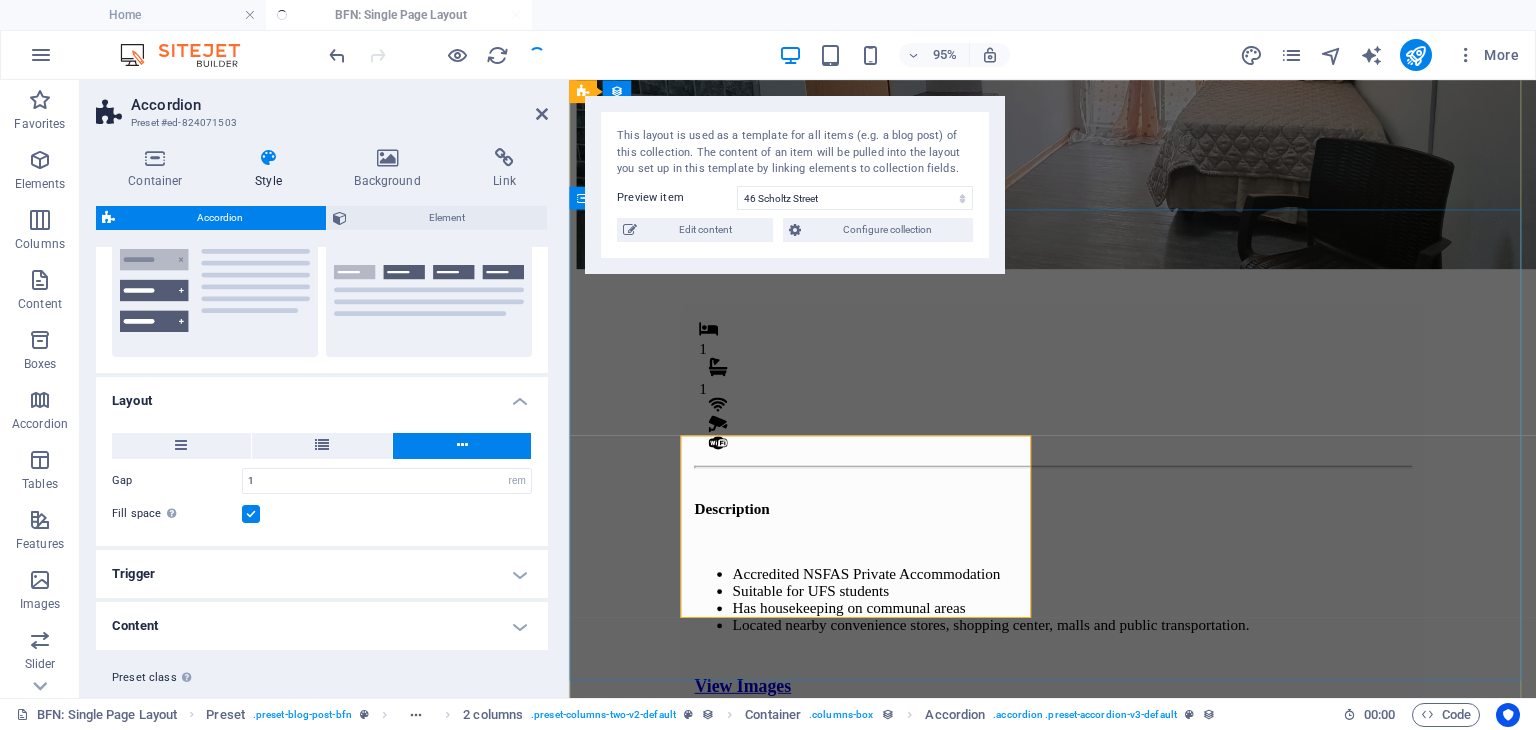 click on "1 1 Description Accredited NSFAS Private Accommodation Suitable for UFS students Has housekeeping on communal areas Located nearby convenience stores, shopping center, malls and public transportation. View Images Monthly Rental R 4,800 Ammenities .fa-secondary{opacity:.4}   Kitchen   Chair   Desk   Built-in Shelves   Panic Button   CCTV Camera   Alarm System Once-off Fees Admin Fee:   500 Key deposit:   200 Download Form" at bounding box center [1078, 1532] 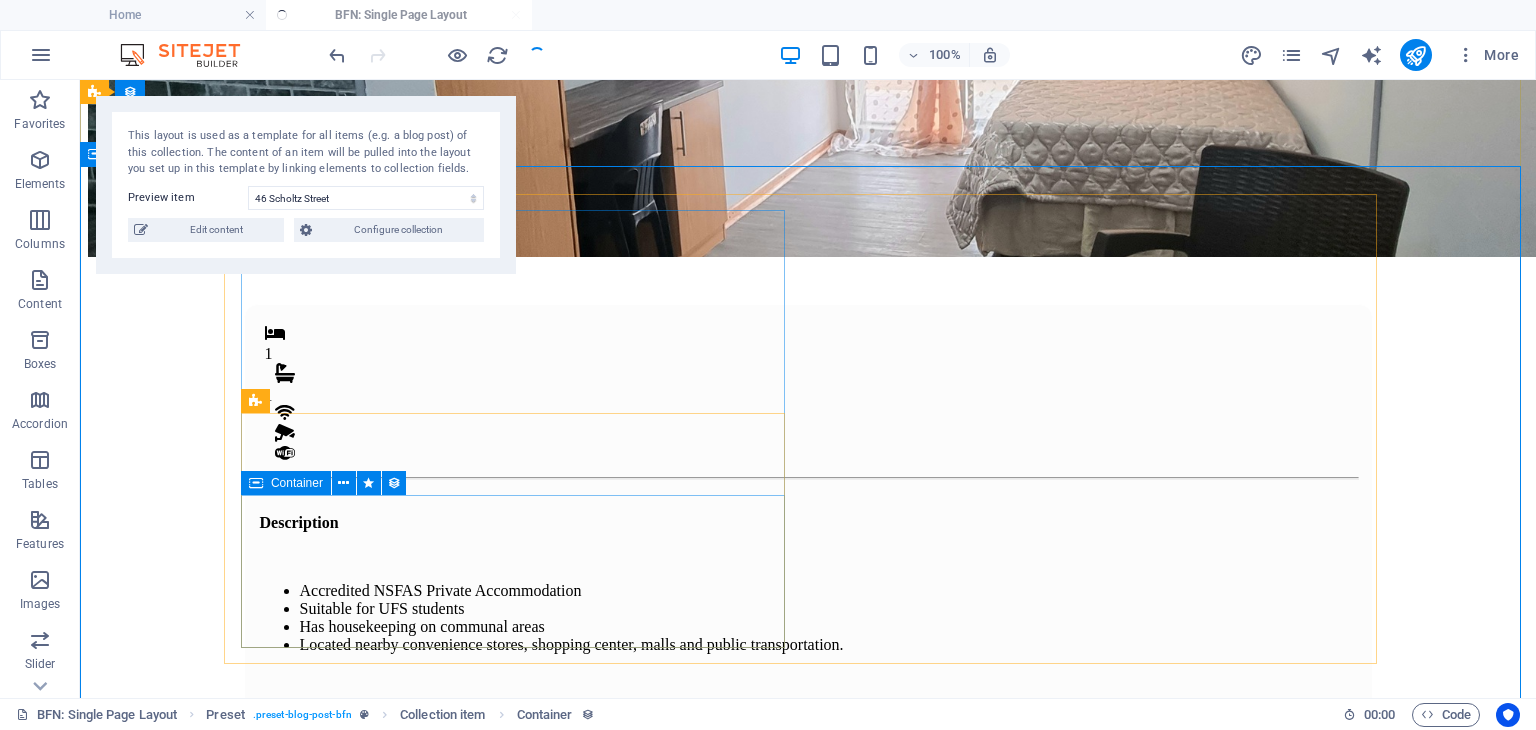 scroll, scrollTop: 396, scrollLeft: 0, axis: vertical 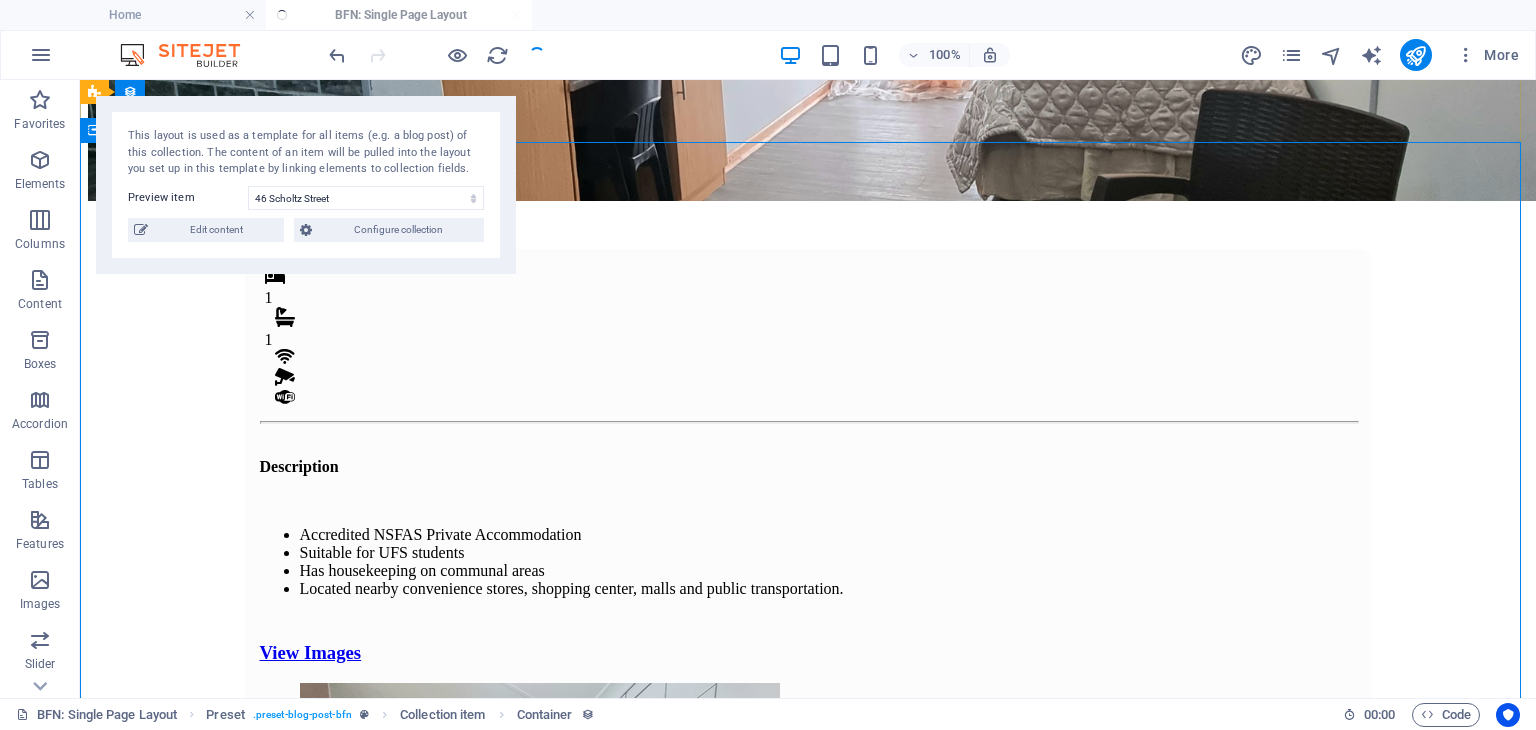 click on "1 1 Description Accredited NSFAS Private Accommodation Suitable for UFS students Has housekeeping on communal areas Located nearby convenience stores, shopping center, malls and public transportation. View Images Monthly Rental R 4,800 Ammenities .fa-secondary{opacity:.4}   Kitchen   Chair   Desk   Built-in Shelves   Panic Button   CCTV Camera   Alarm System Once-off Fees Admin Fee:   500 Key deposit:   200 Download Form" at bounding box center (807, 1473) 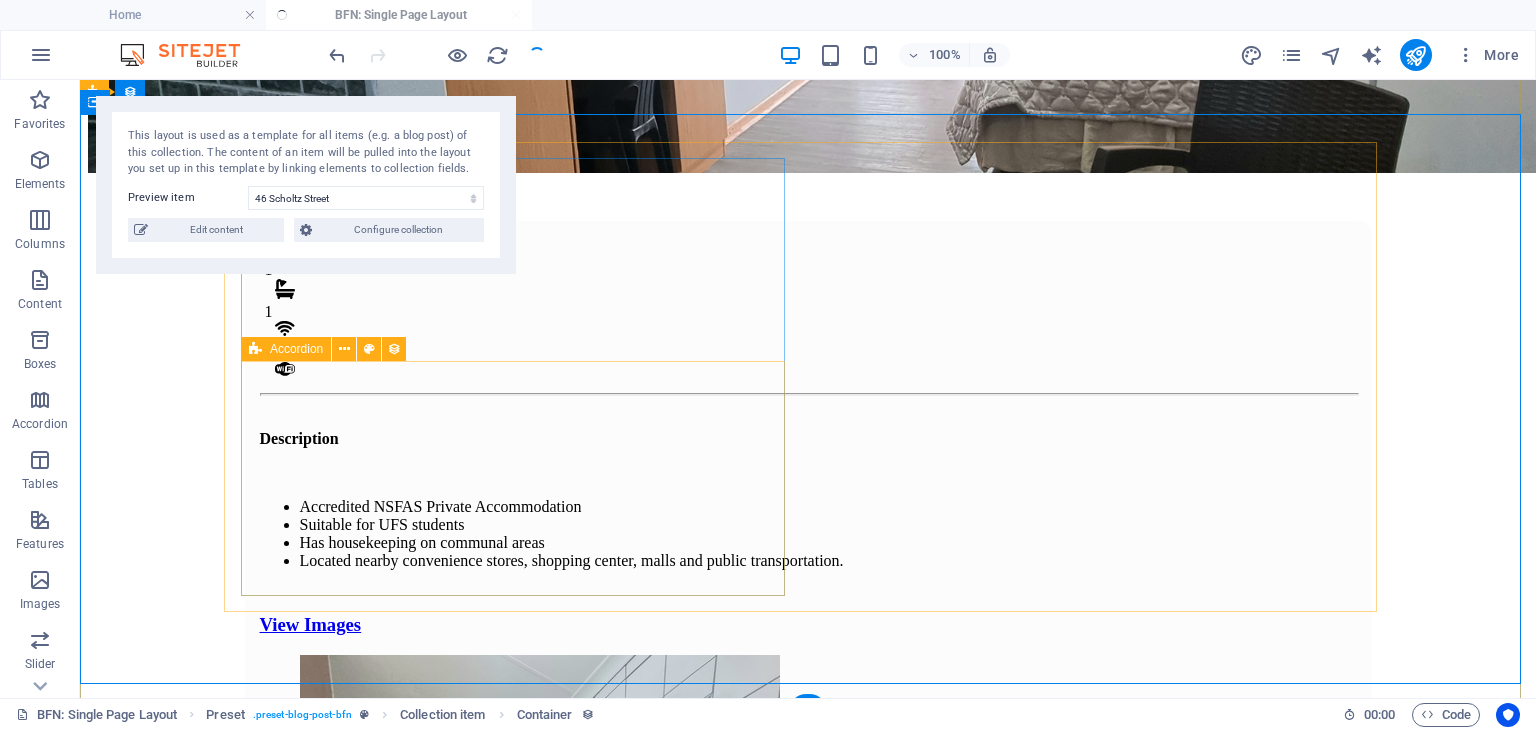 scroll, scrollTop: 440, scrollLeft: 0, axis: vertical 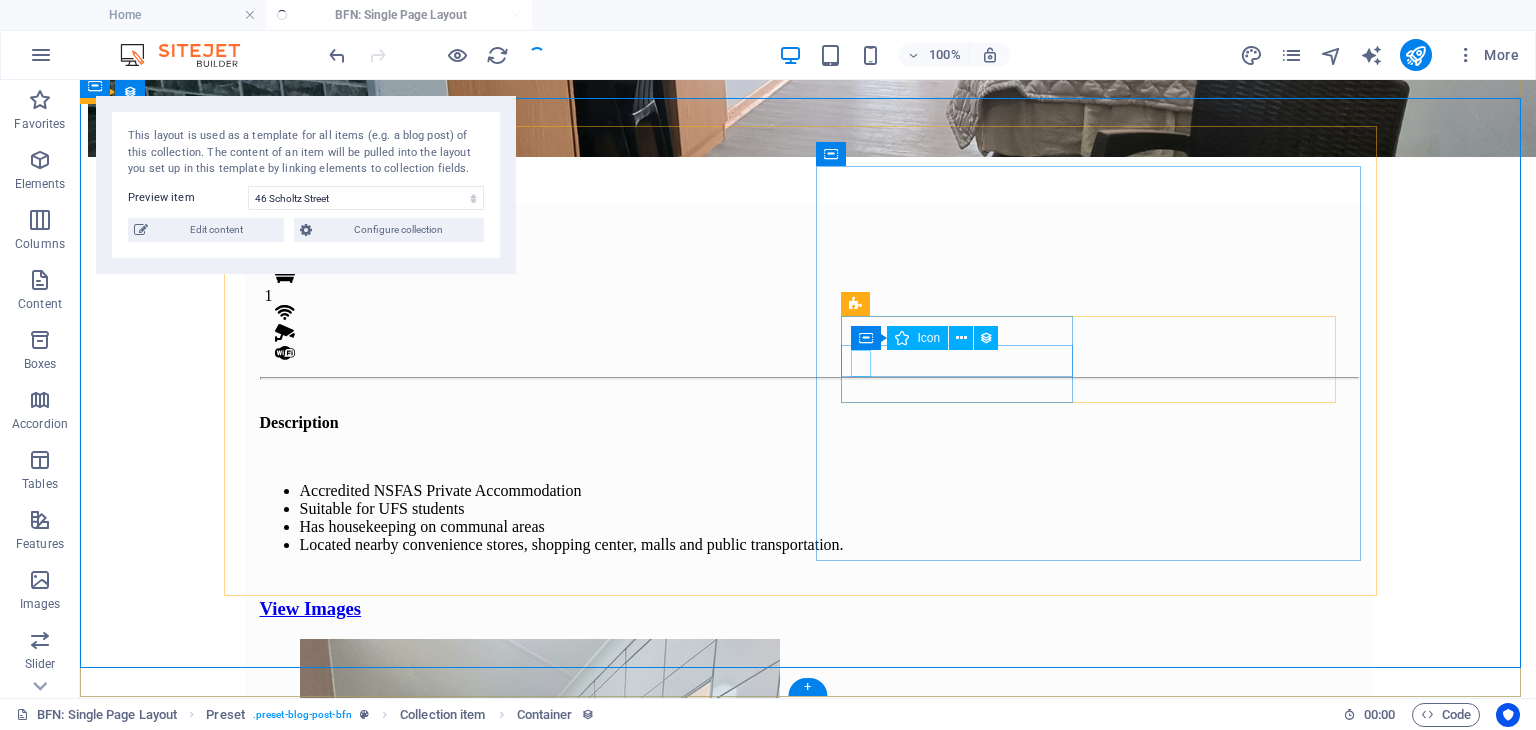 click at bounding box center [813, 1957] 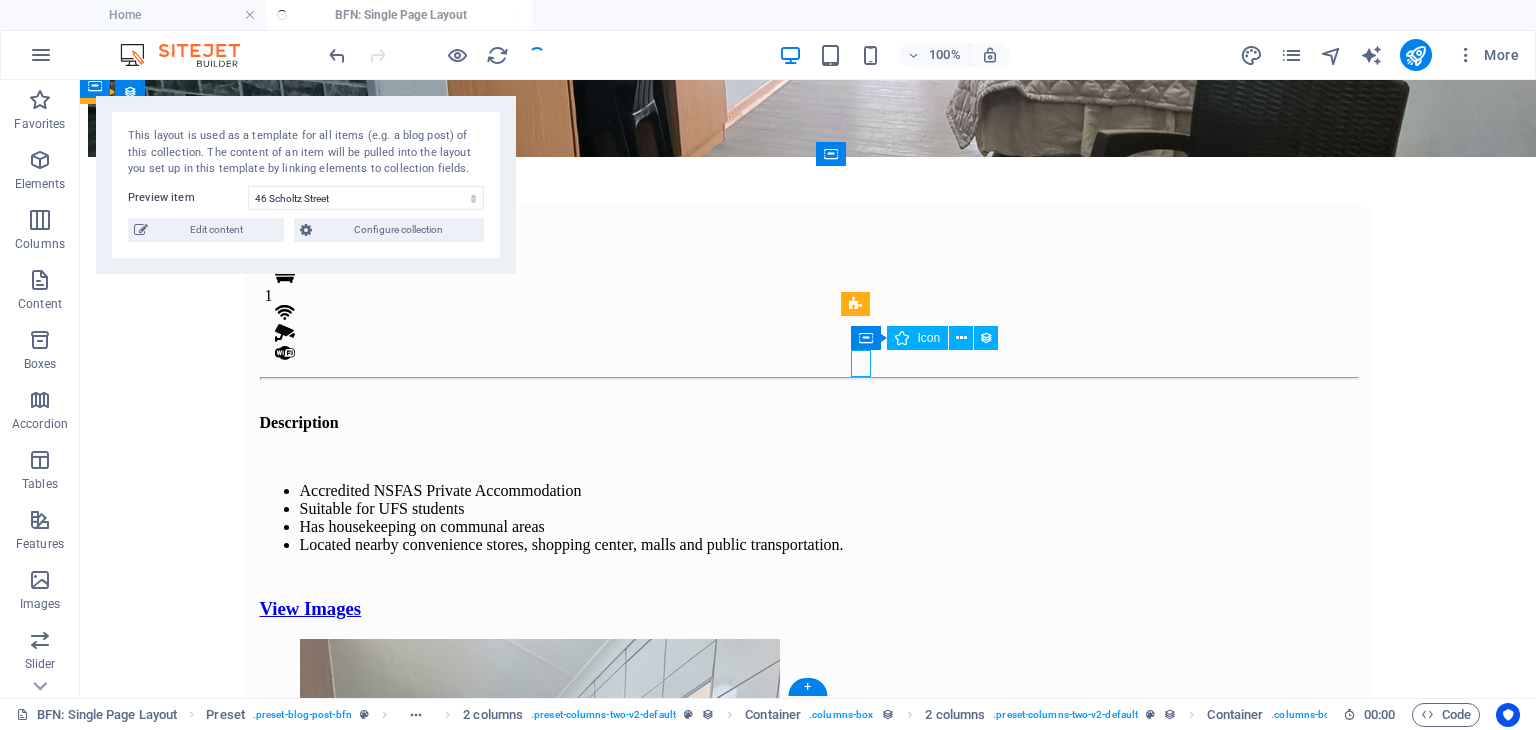 click at bounding box center [813, 1957] 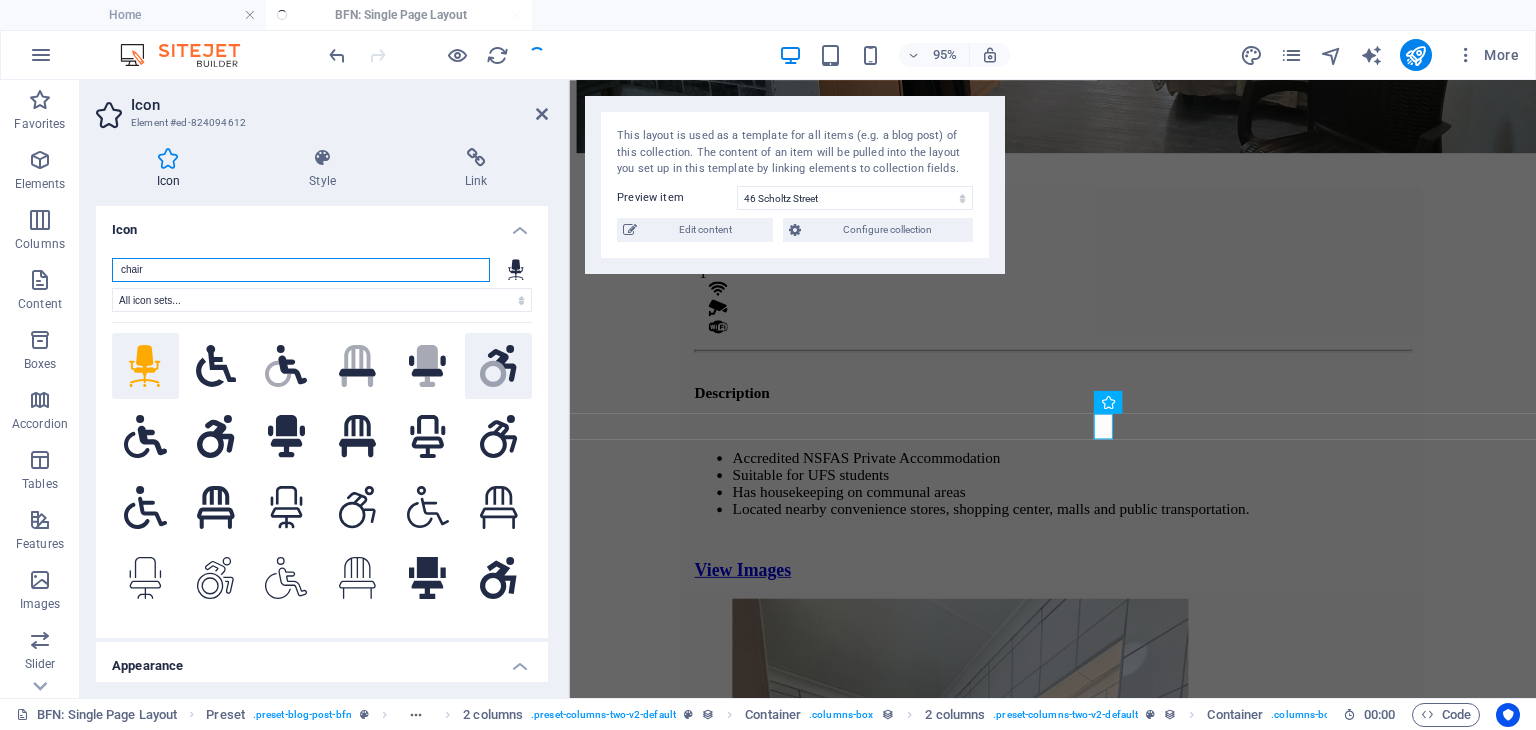 scroll, scrollTop: 324, scrollLeft: 0, axis: vertical 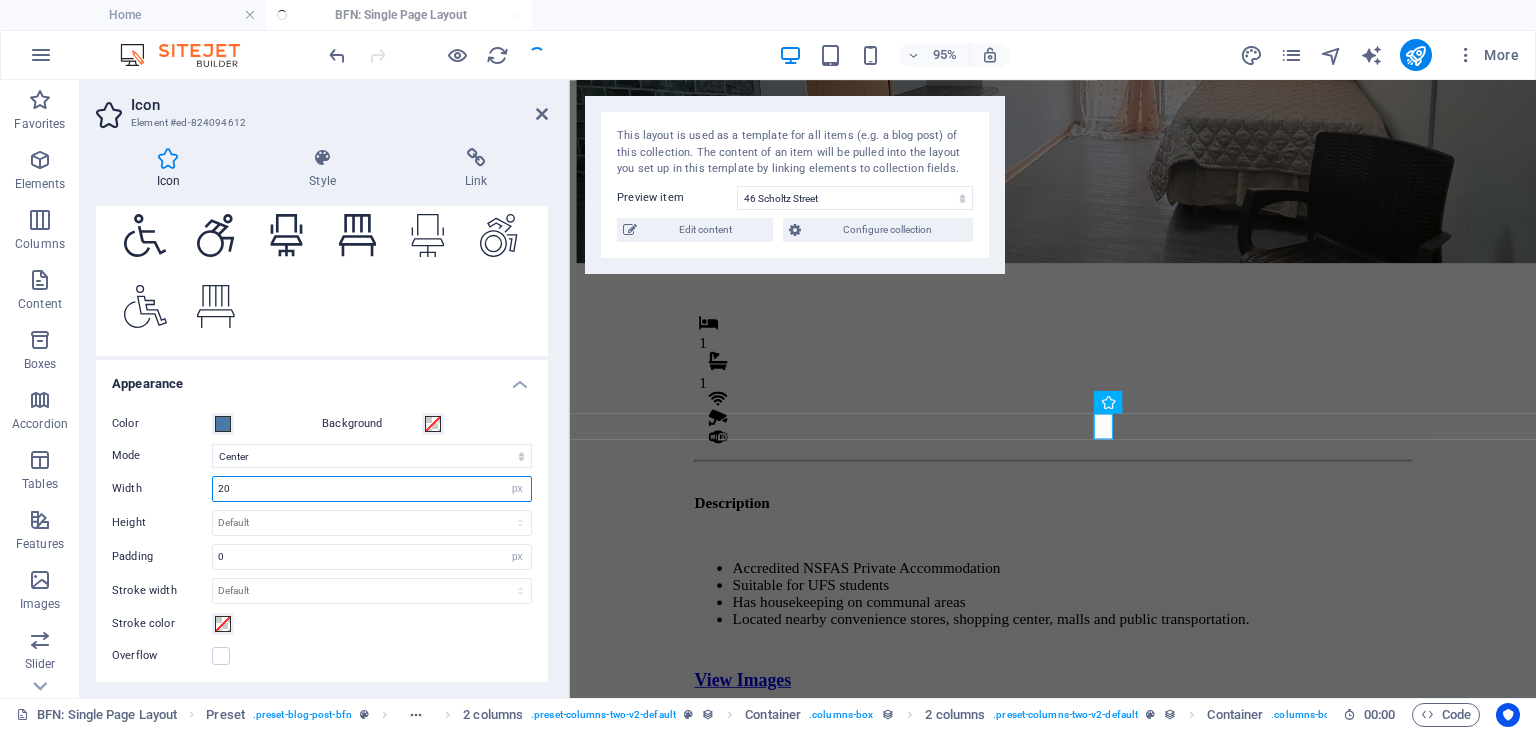 drag, startPoint x: 272, startPoint y: 479, endPoint x: 182, endPoint y: 453, distance: 93.680305 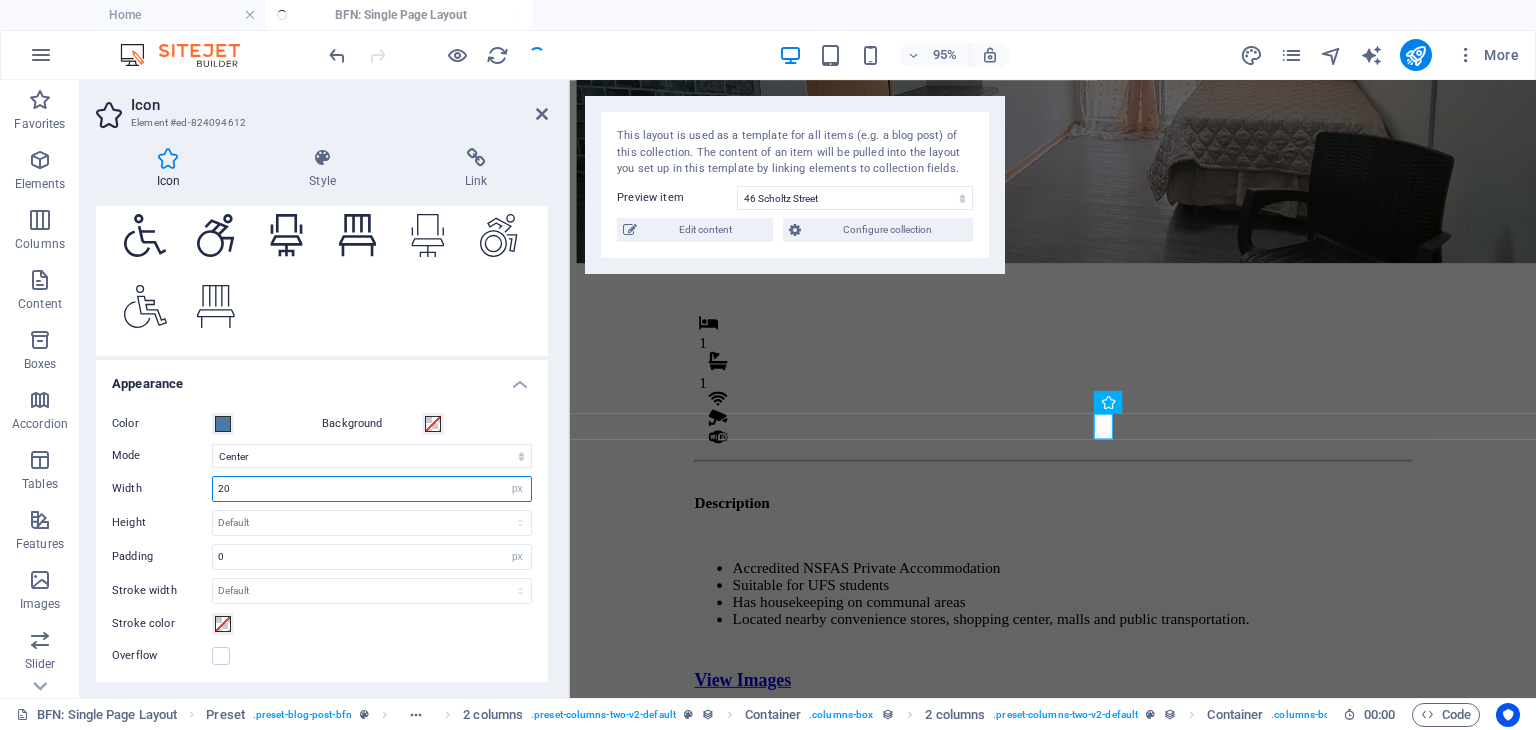click on "Color Background Mode Scale Left Center Right Width 20 Default auto px rem % em vh vw Height Default auto px rem em vh vw Padding 0 Default px rem % em vh vw Stroke width Default px rem % em vh vw Stroke color Overflow" at bounding box center (322, 540) 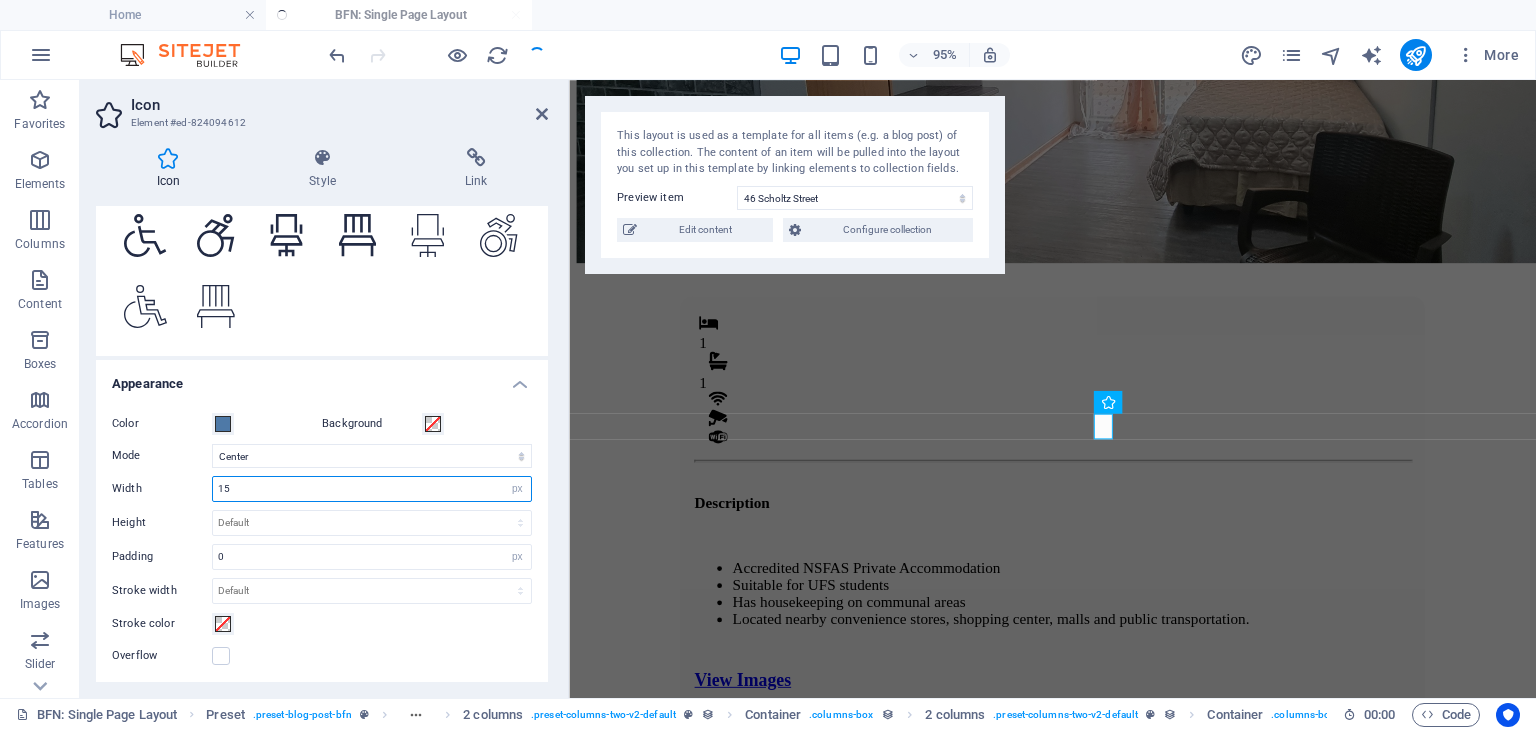 type on "15" 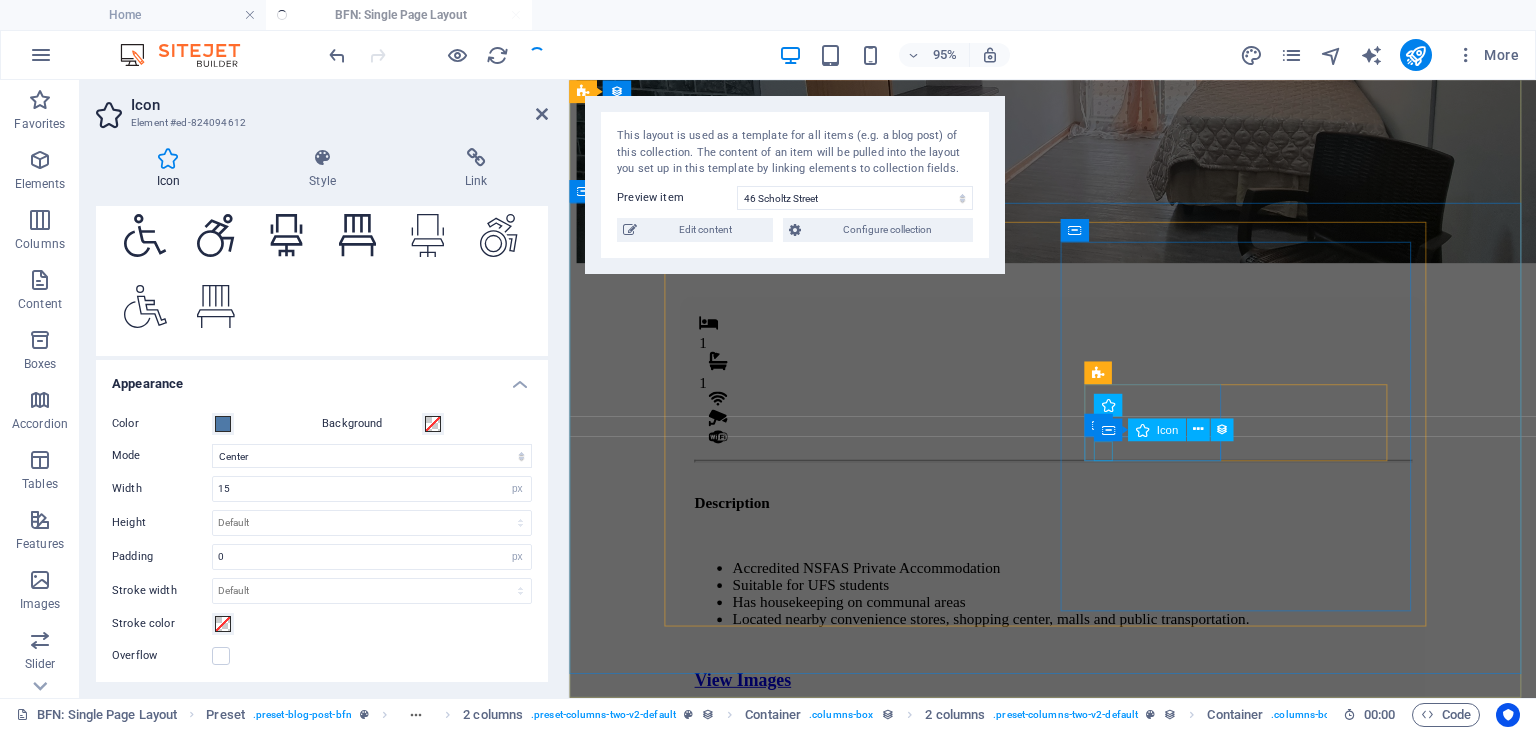 click at bounding box center (1083, 2134) 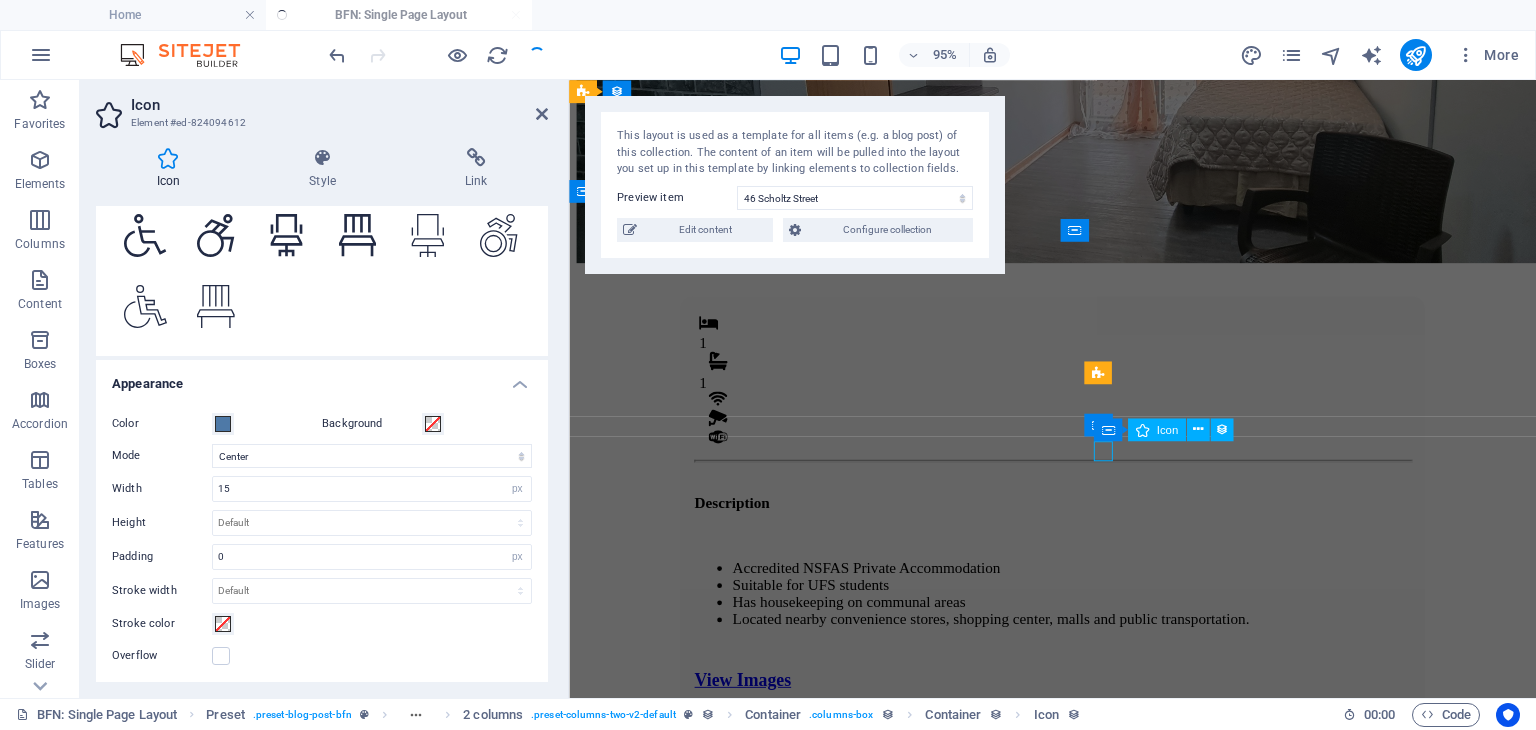 click on ".fa-secondary{opacity:.4}   Kitchen   Chair & Desk   Built-in Shelves   Panic Button   CCTV Camera   Alarm System" at bounding box center (1078, 2187) 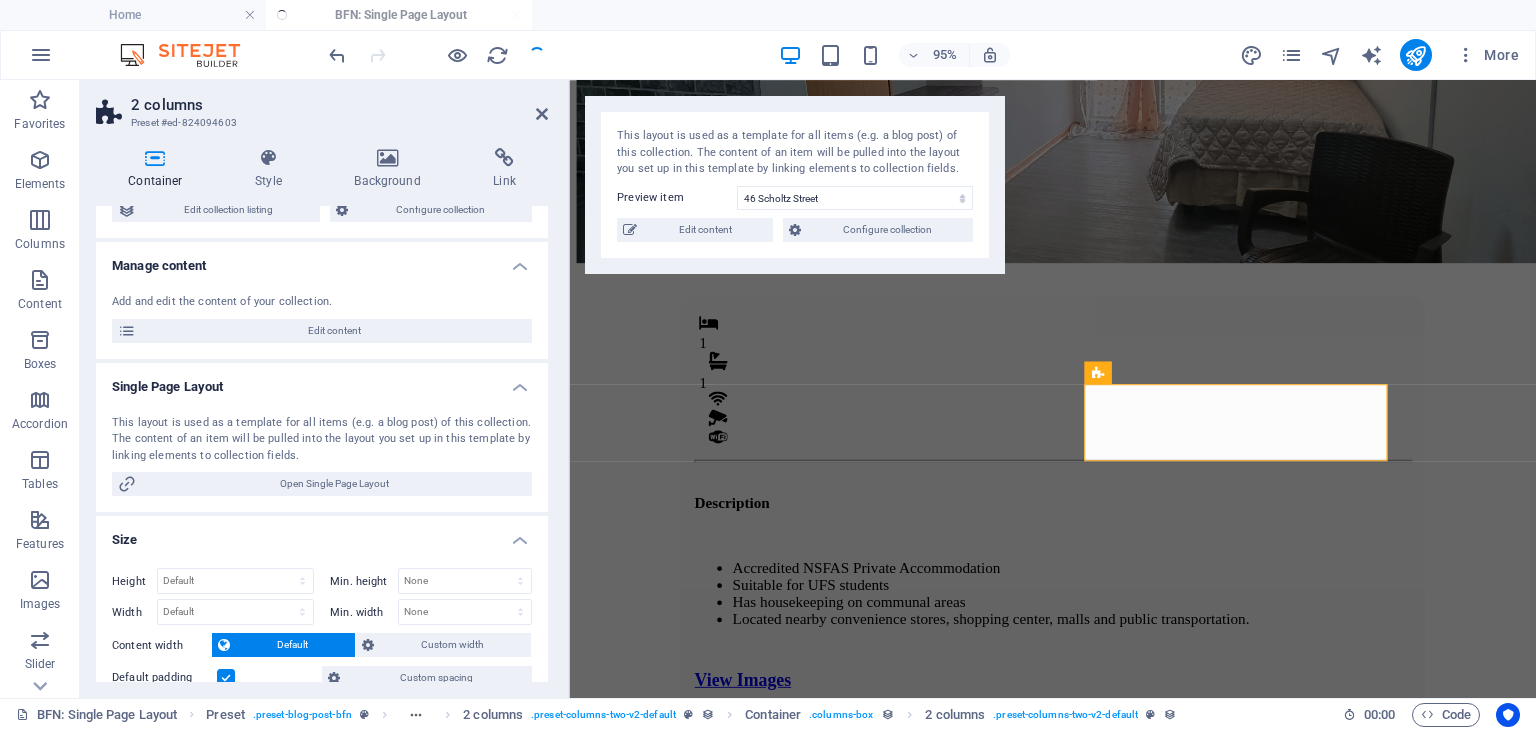 scroll, scrollTop: 87, scrollLeft: 0, axis: vertical 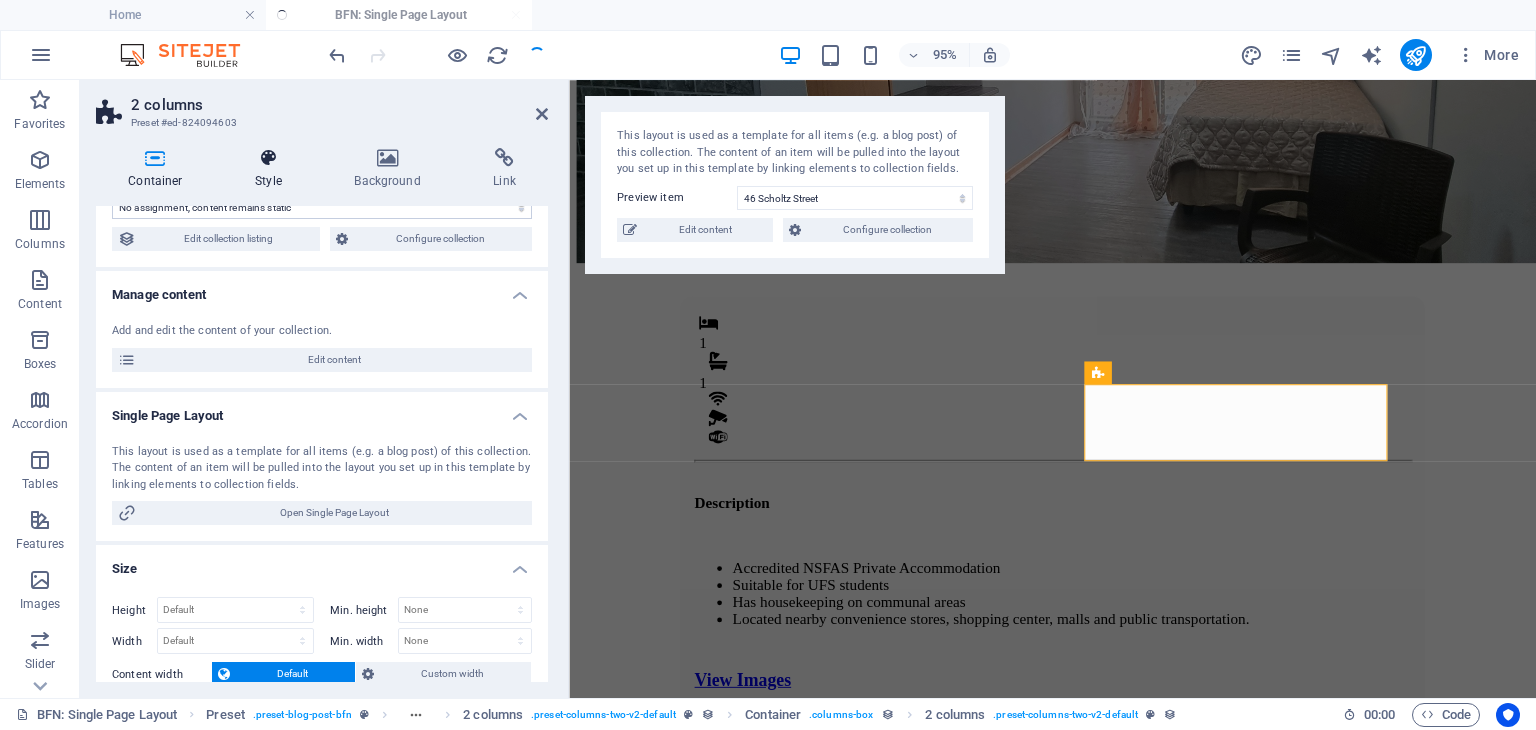 click on "Style" at bounding box center [272, 169] 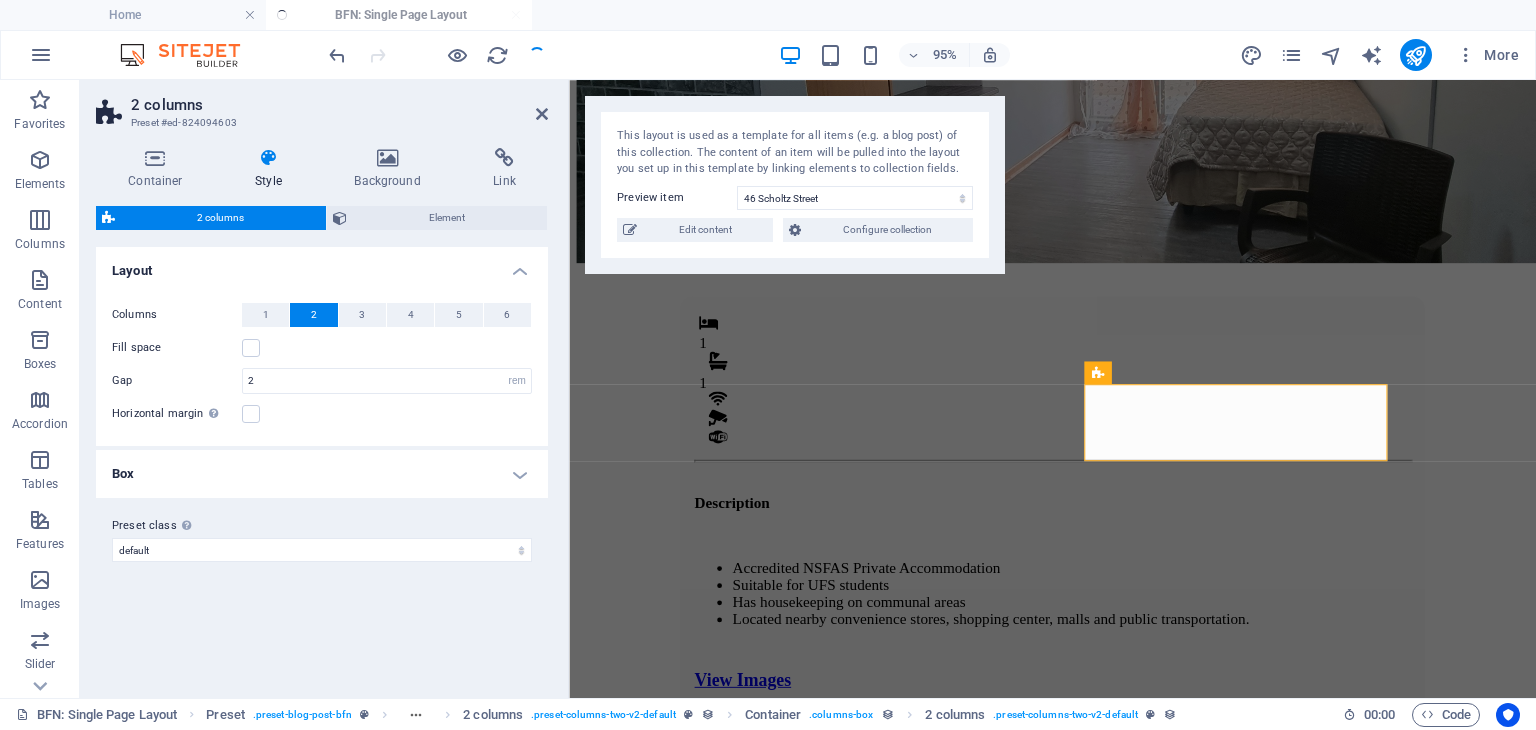 click on "Horizontal margin Only if the containers "Content width" is not set to "Default"" at bounding box center (322, 414) 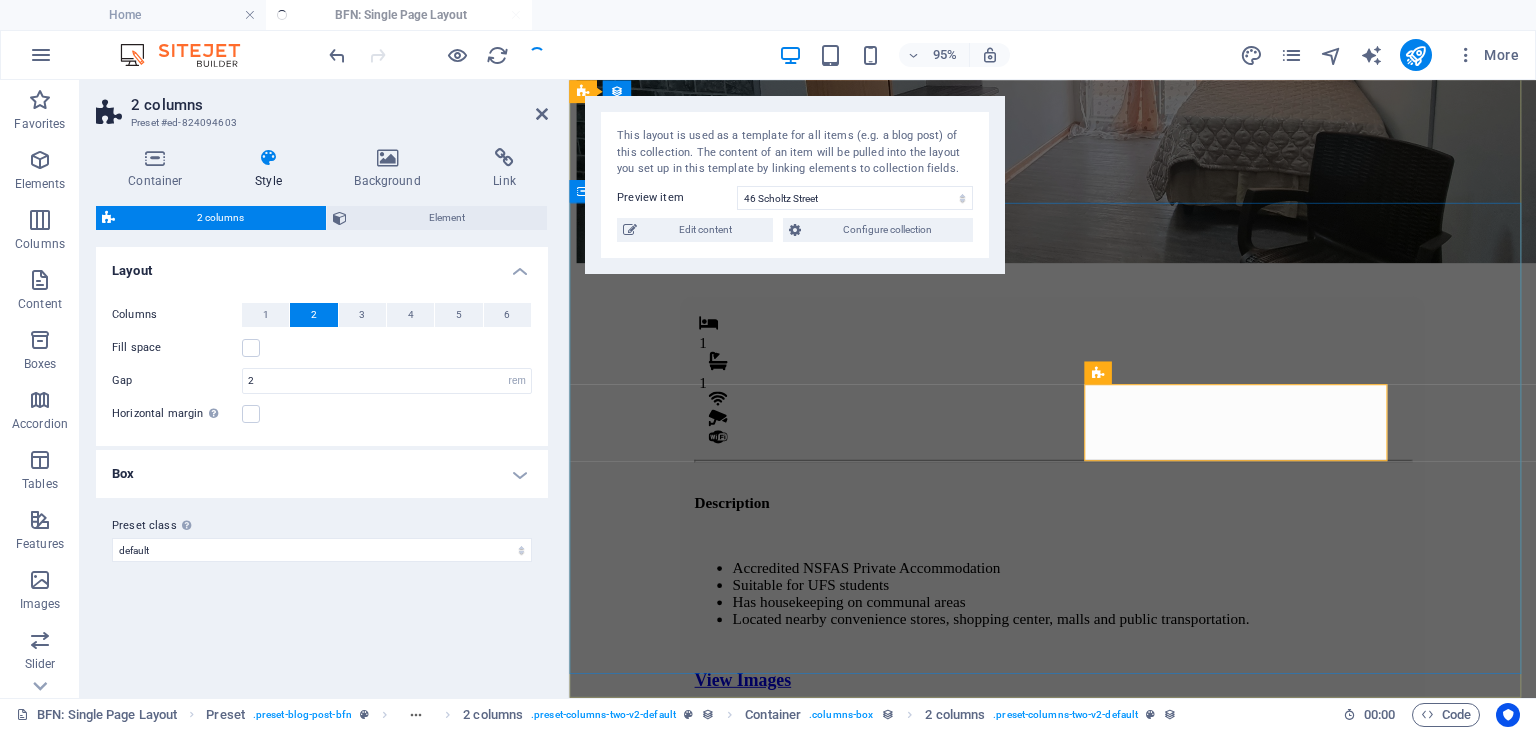 click on "1 1 Description Accredited NSFAS Private Accommodation Suitable for UFS students Has housekeeping on communal areas Located nearby convenience stores, shopping center, malls and public transportation. View Images Monthly Rental R 4,800 Ammenities .fa-secondary{opacity:.4}   Kitchen   Chair & Desk   Built-in Shelves   Panic Button   CCTV Camera   Alarm System Once-off Fees Admin Fee:   500 Key deposit:   200 Download Form" at bounding box center (1078, 1522) 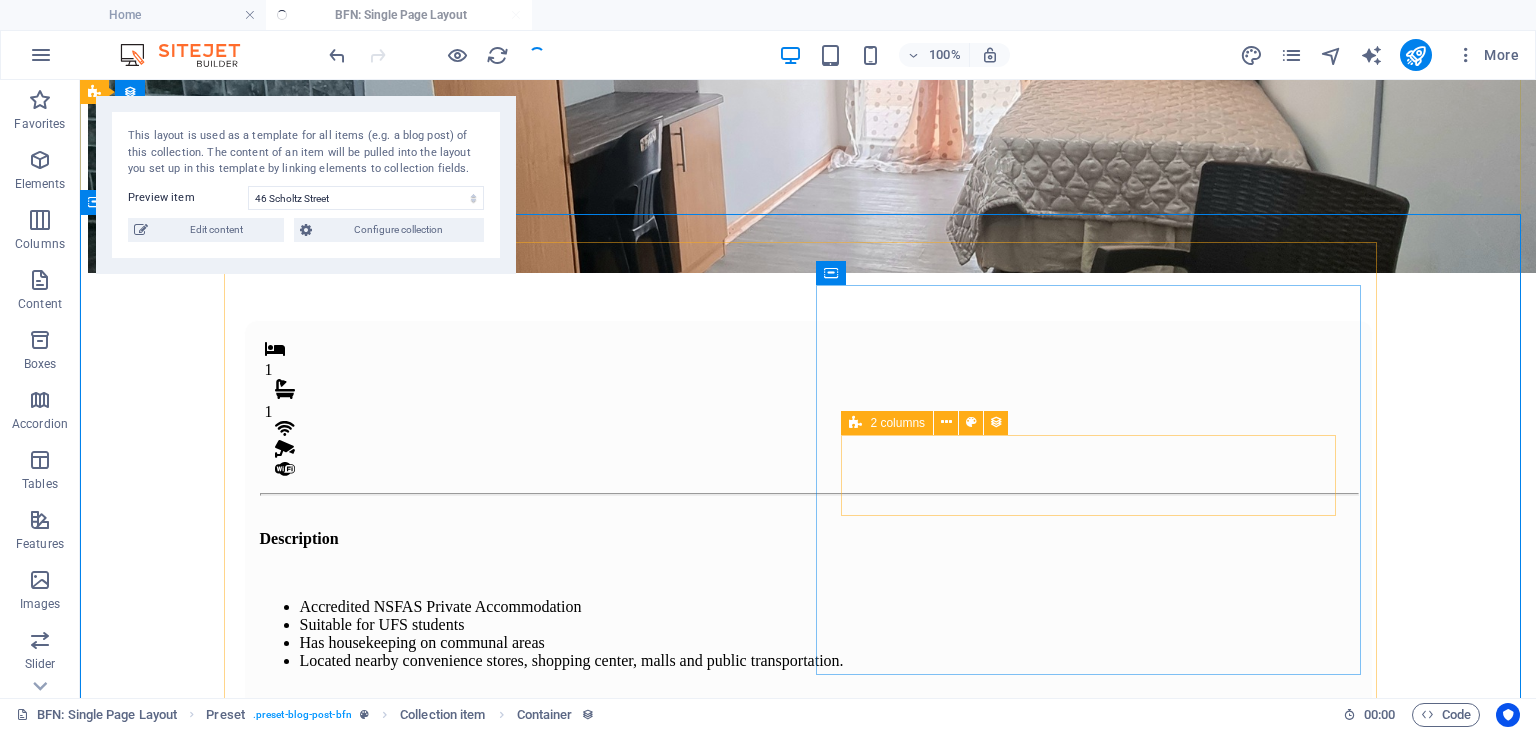 click on ".fa-secondary{opacity:.4}   Kitchen   Chair & Desk   Built-in Shelves   Panic Button   CCTV Camera   Alarm System" at bounding box center (808, 2200) 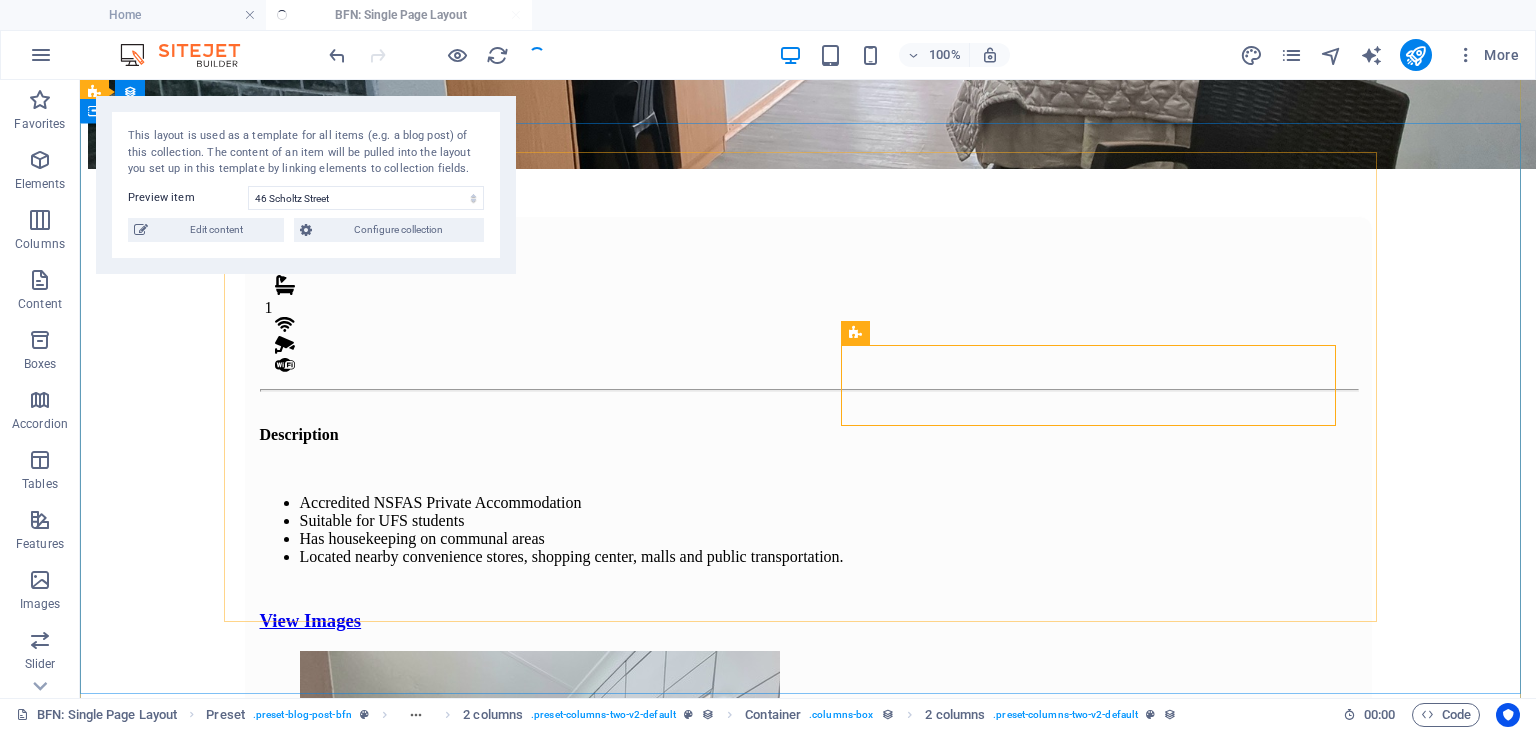 scroll, scrollTop: 440, scrollLeft: 0, axis: vertical 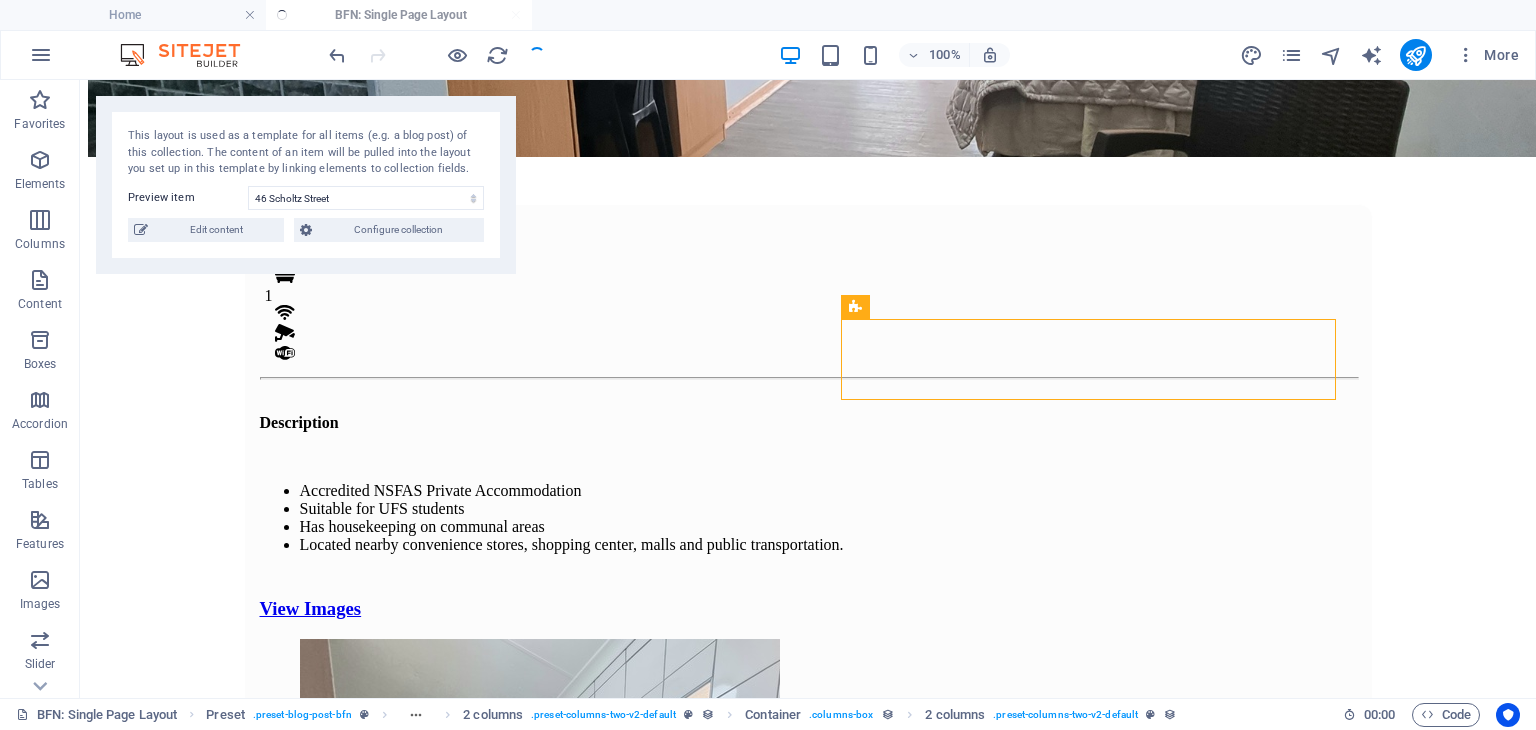 click at bounding box center (437, 55) 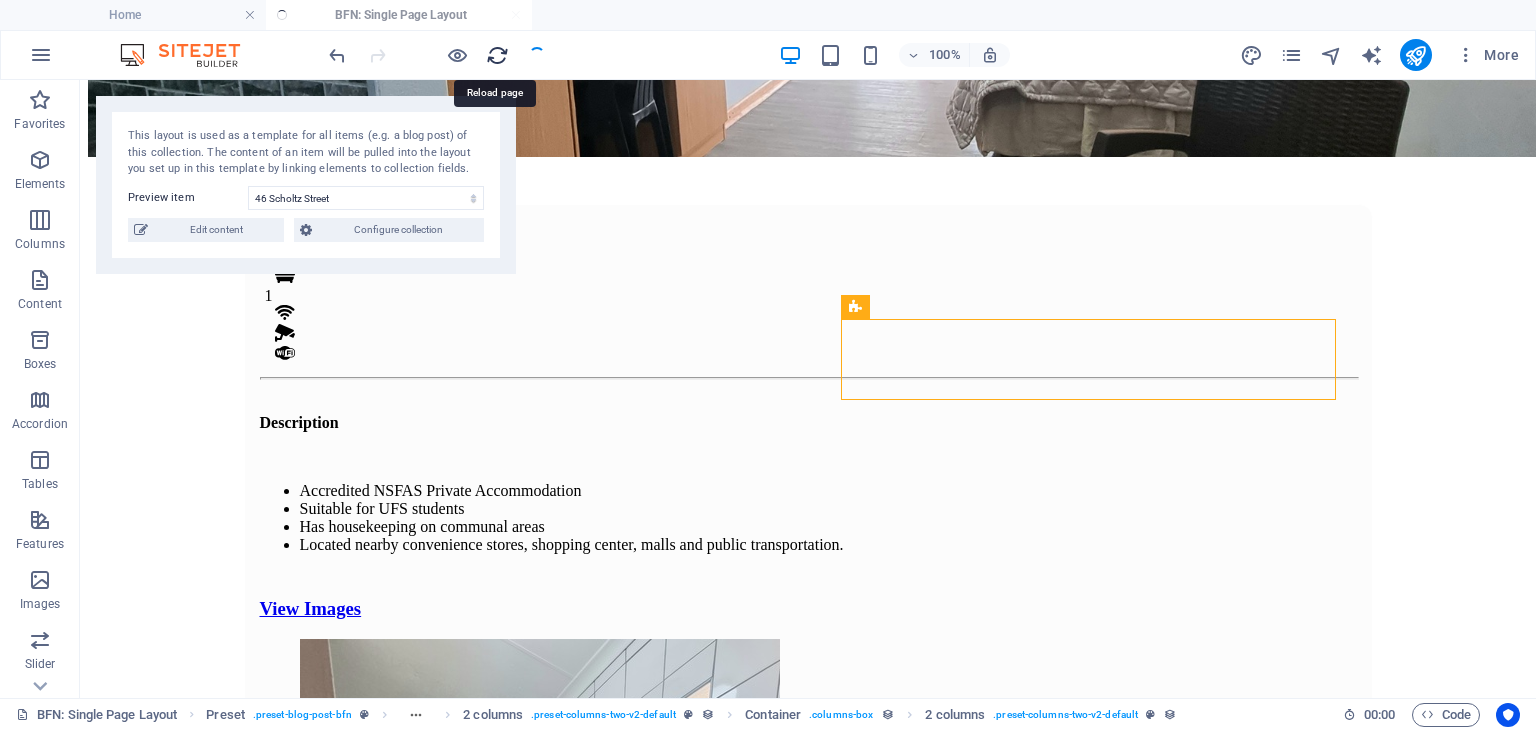 click at bounding box center [497, 55] 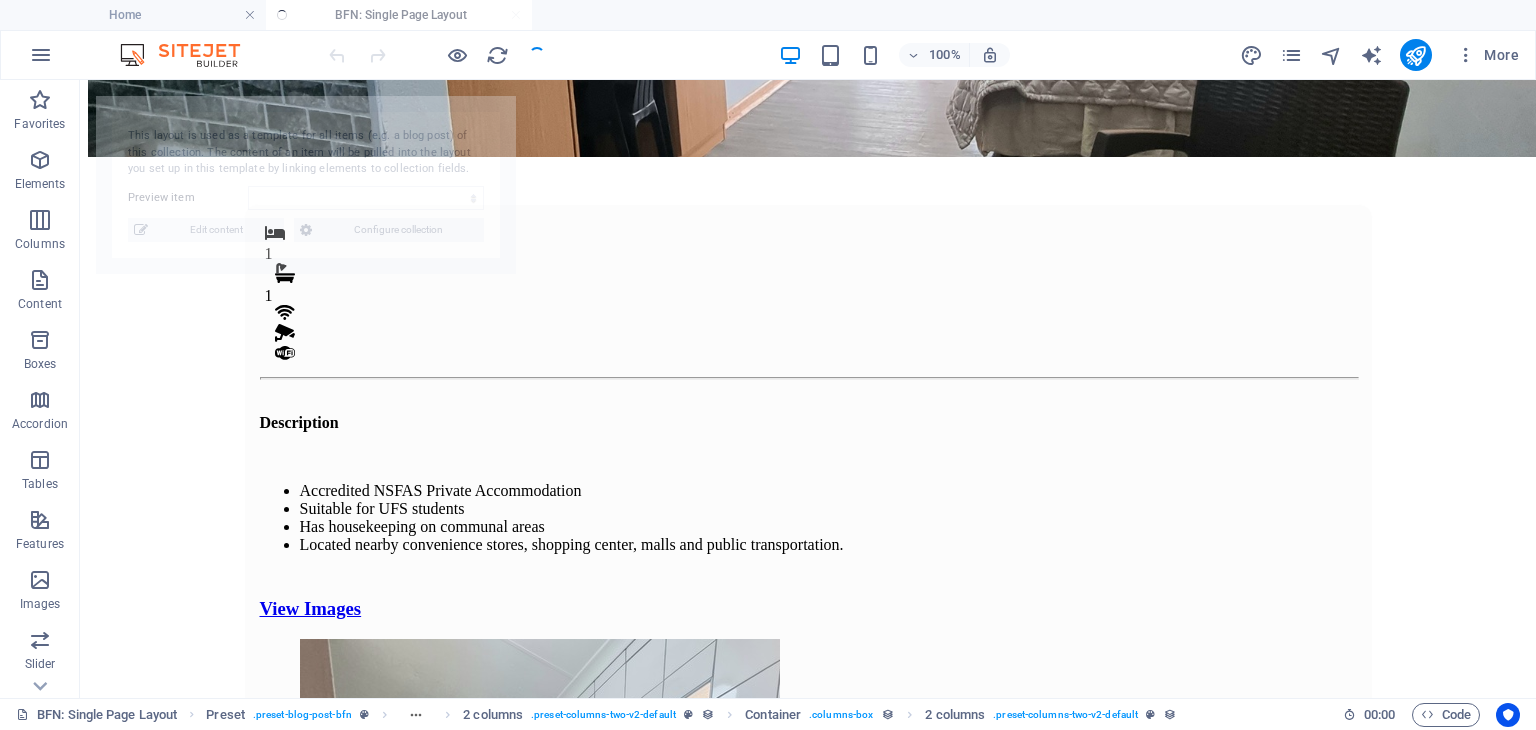 select on "688a3513180b2ea65f0b4ba8" 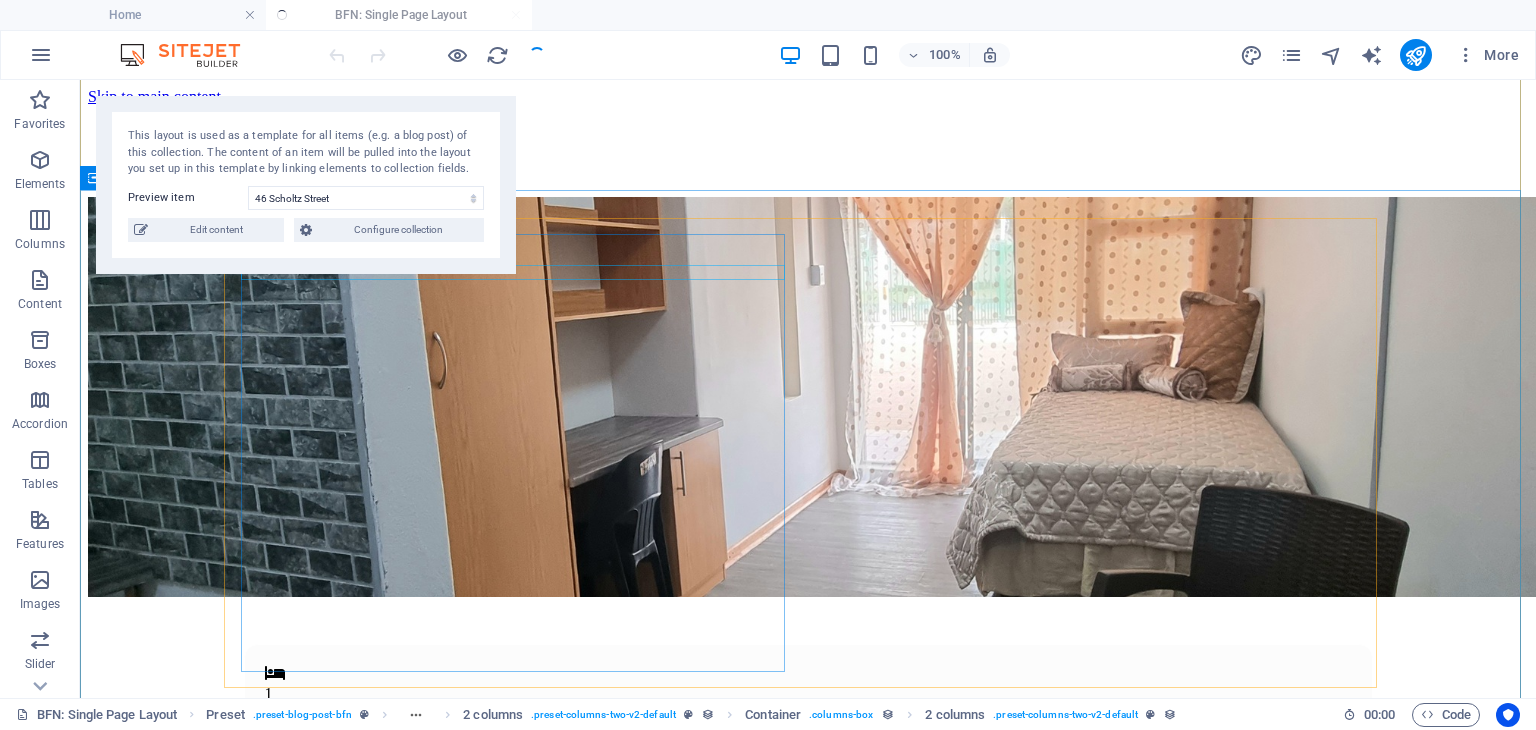 scroll, scrollTop: 351, scrollLeft: 0, axis: vertical 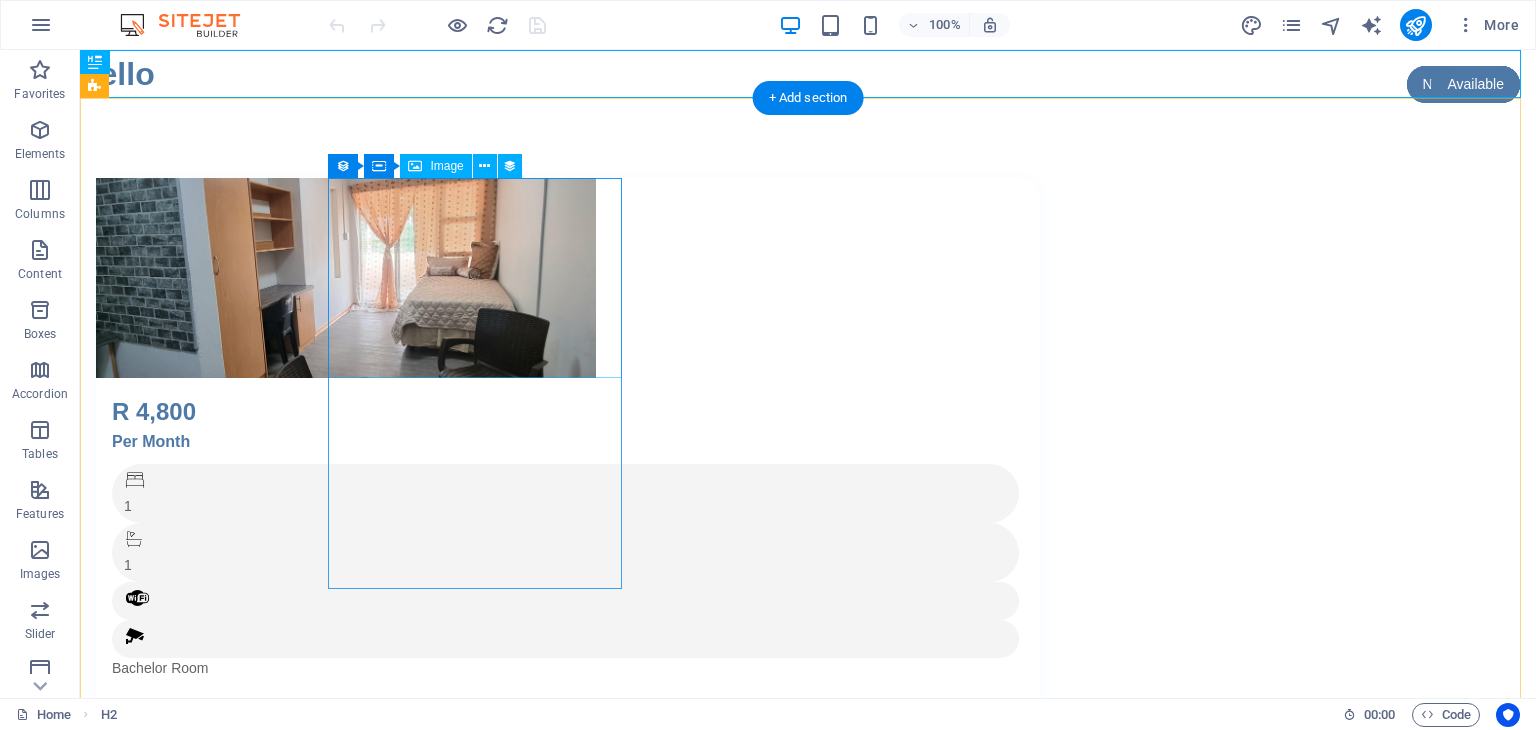 click at bounding box center [568, 278] 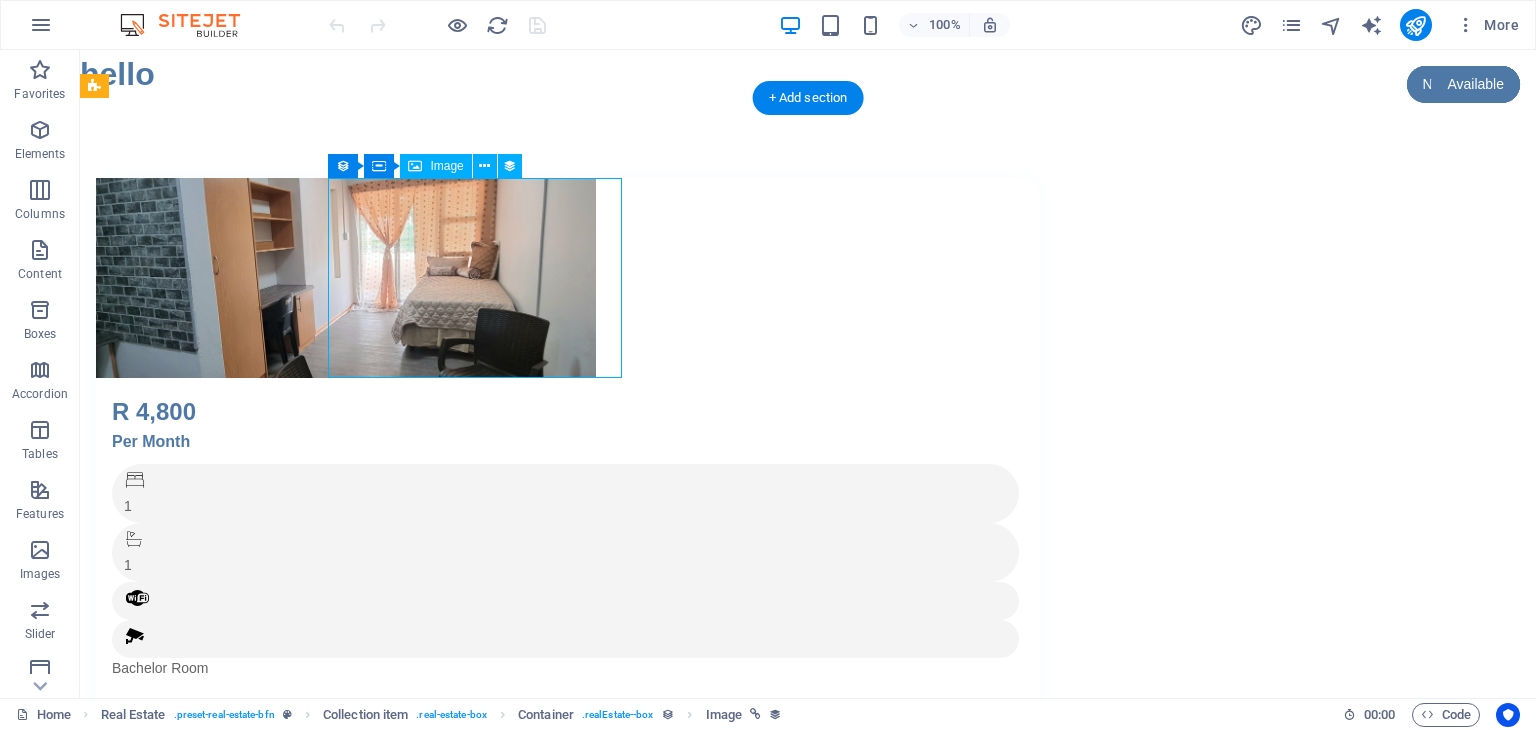 click at bounding box center (568, 278) 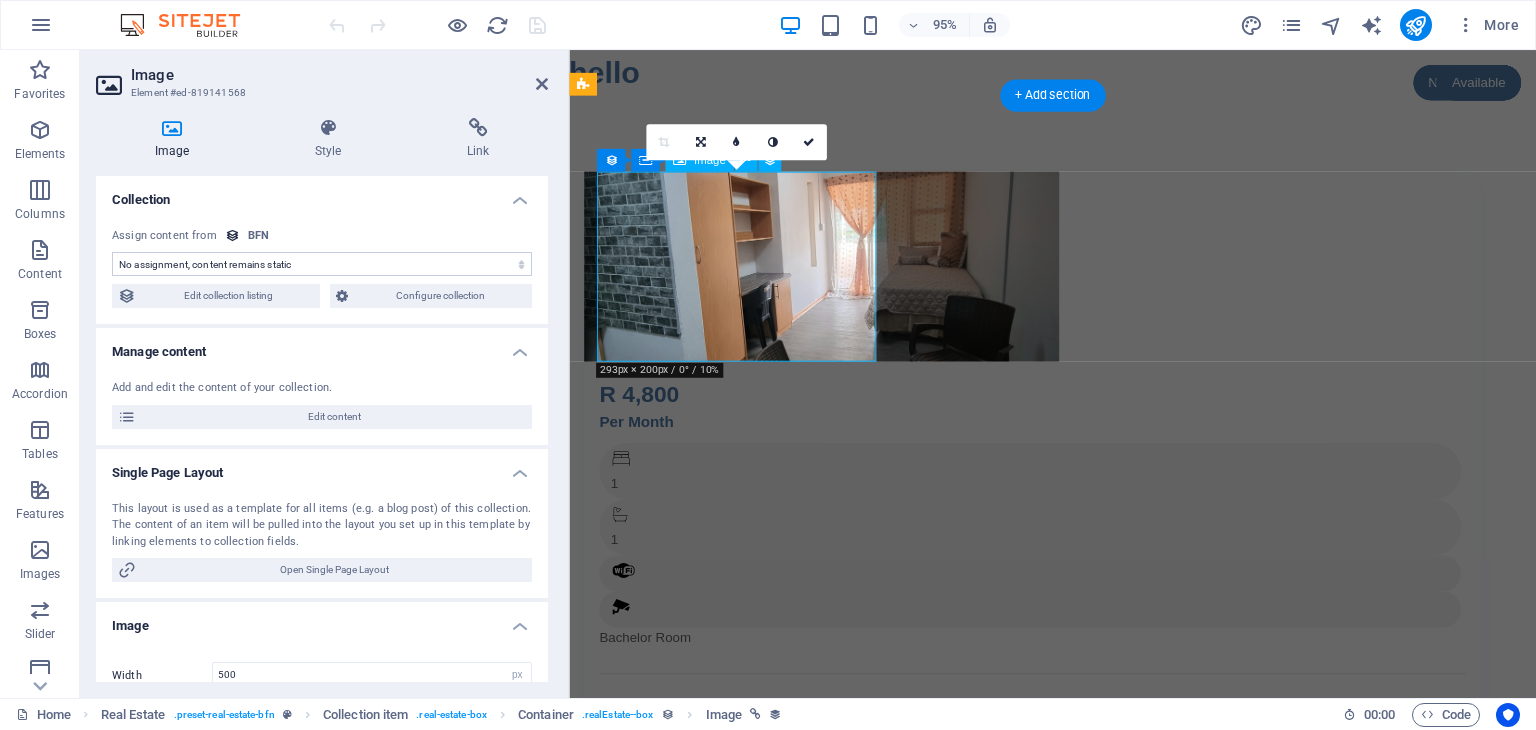 select on "image" 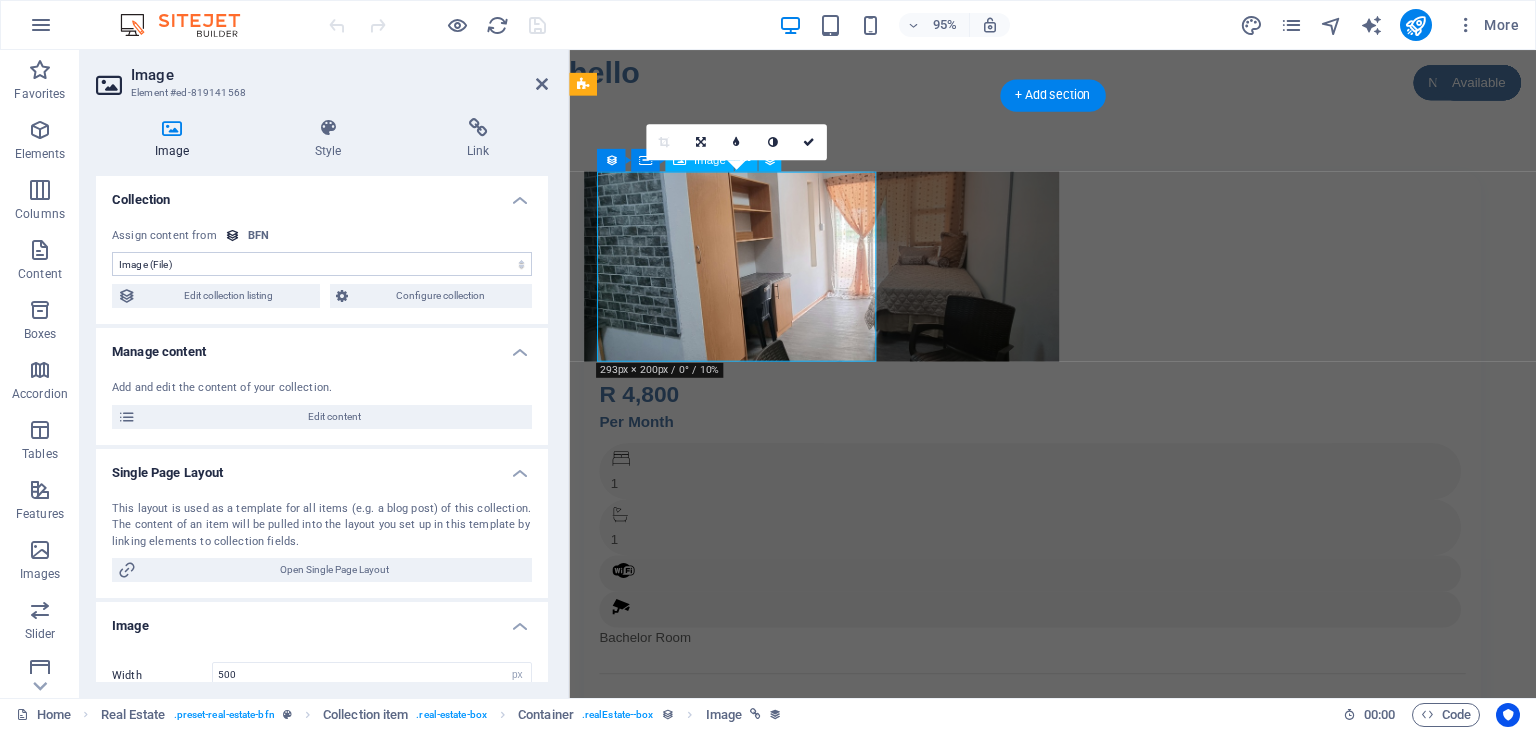 click on "No assignment, content remains static Created at ([DATE]) Updated at ([DATE]) Name (Plain Text) Slug (Plain Text) Image (File) Short description (Rich Text) Type (Choice) Availability (Choice) Price (Plain Text) Address (Plain Text) Bedrooms (Number) Bathrooms (Number) Listed (Checkbox) Gallery (Multiple Files) Internet (Choice) Built-In Cupboards (Choice) Key Deposit (Number) Admin Fee (Number) Alarm System (Choice) CCTV Camera (Choice) Panic Button (Choice) Assign content from BFN [DATE] (l) [DATE] (L) [MONTH] [DAY], [YEAR] (ll) [MONTH] [DAY], [YEAR] (LL) [MONTH] [DAY], [YEAR] [TIME] (lll) [MONTH] [DAY], [YEAR] [TIME] (LLL) Sat, [MONTH] [DAY], [YEAR] [TIME] (llll) Saturday, [MONTH] [DAY], [YEAR] [TIME] (LLLL) [DATE] (D.M.YYYY) [DATE] (D. MMM YYYY) [DATE] (D. MMMM YYYY) Sa, [DATE] (dd, D.M.YYYY) Sa, [DATE] (dd, D. MMM YYYY) Saturday, [DATE] (dddd, D. MMMM YYYY) [TIME] (LT) [NUMBER] (D) [NUMBER] (DD) [NUMBER] (Do) [NUMBER] (M) [NUMBER] (MM) [MONTH] (MMM) [MONTH] (MMMM) [YEAR] (YY) [YEAR] (YYYY) a few seconds ago Edit collection listing Configure collection" at bounding box center [322, 268] 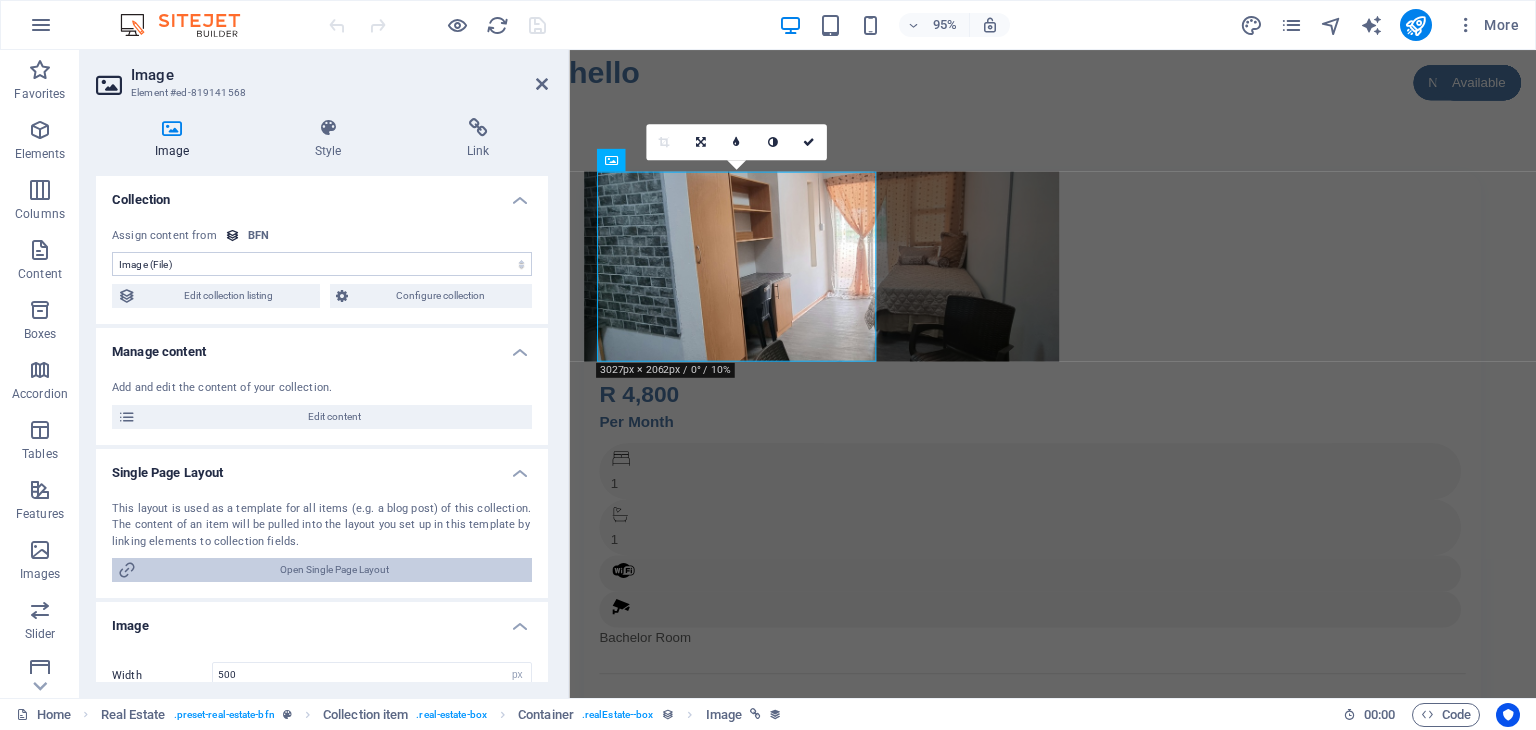 click on "Open Single Page Layout" at bounding box center (334, 570) 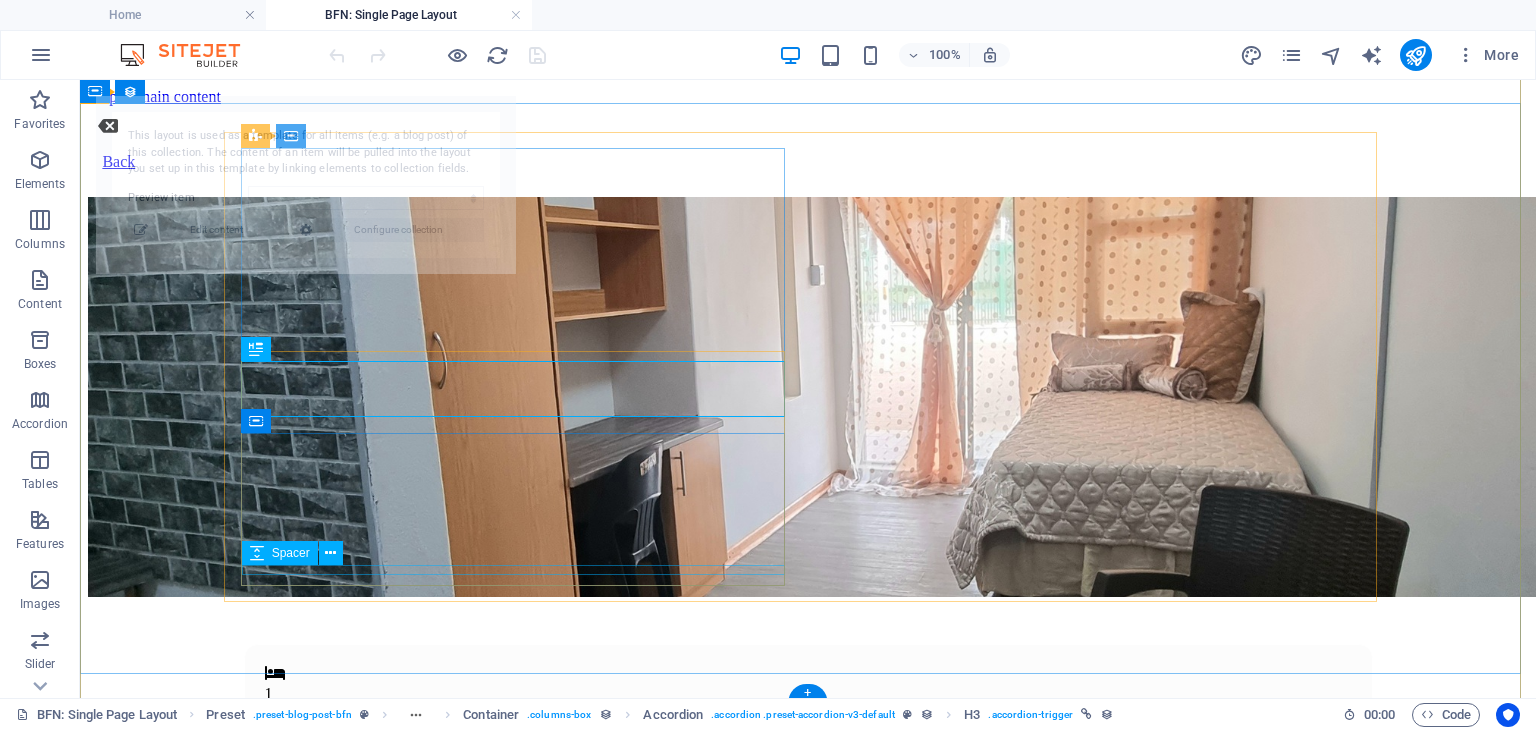 scroll, scrollTop: 435, scrollLeft: 0, axis: vertical 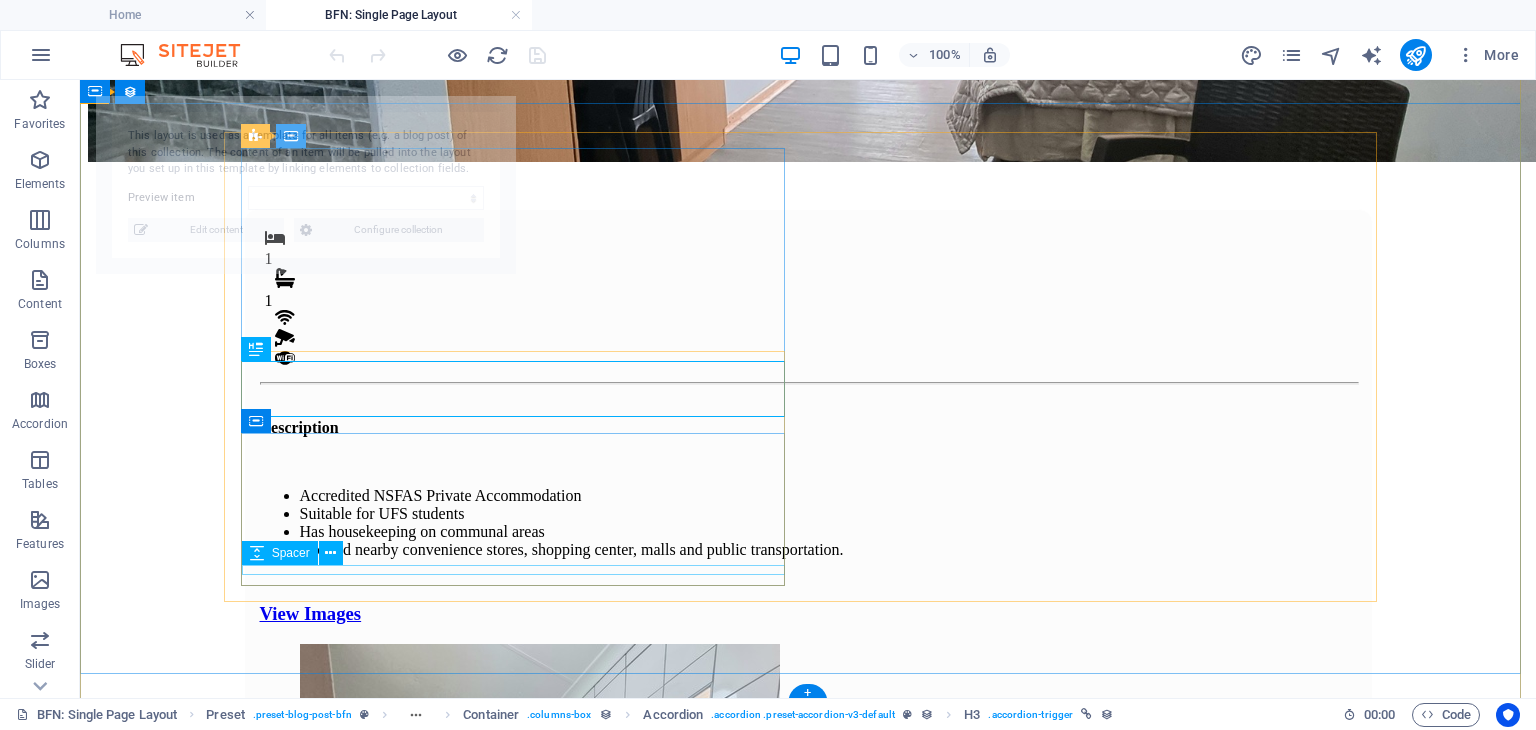 select on "688a3513180b2ea65f0b4ba8" 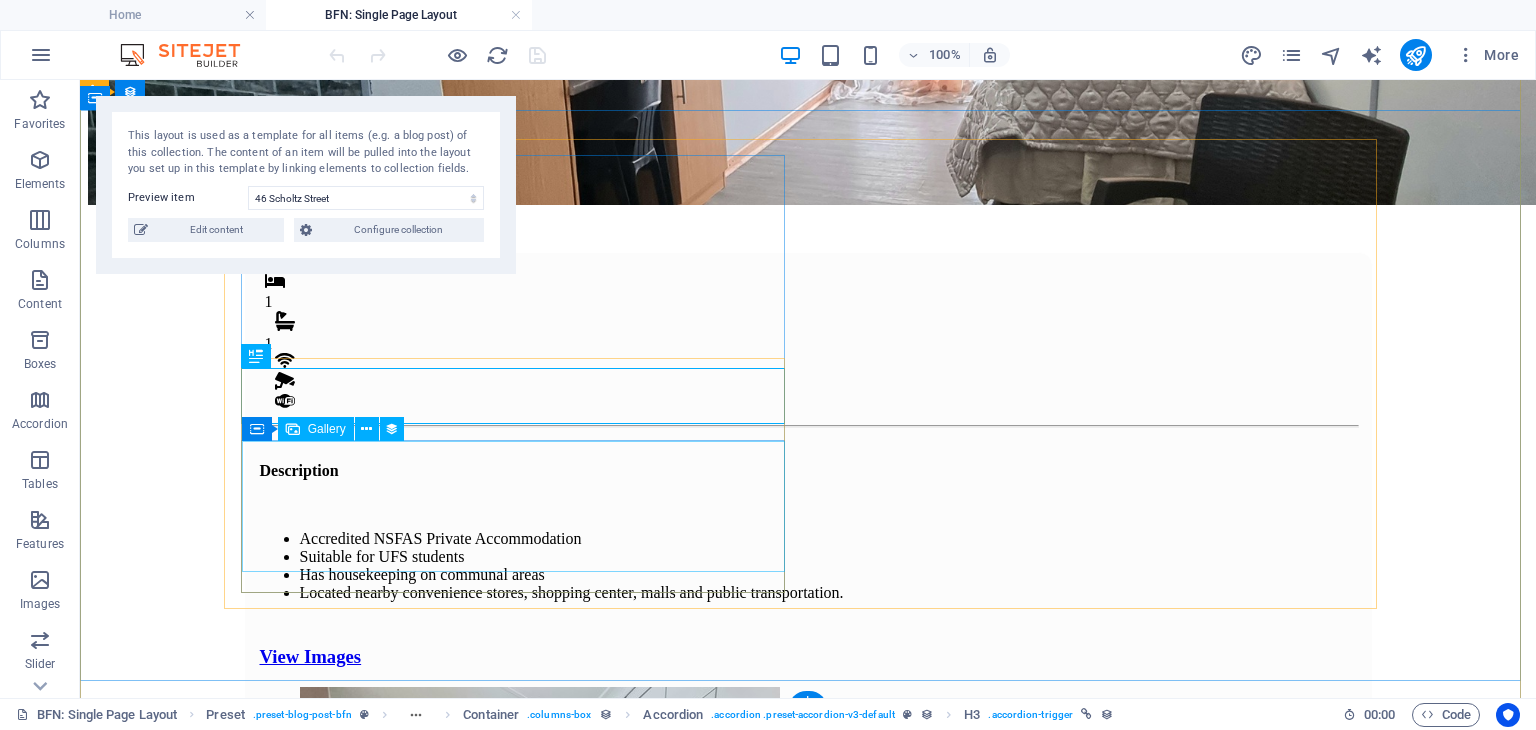 scroll, scrollTop: 385, scrollLeft: 0, axis: vertical 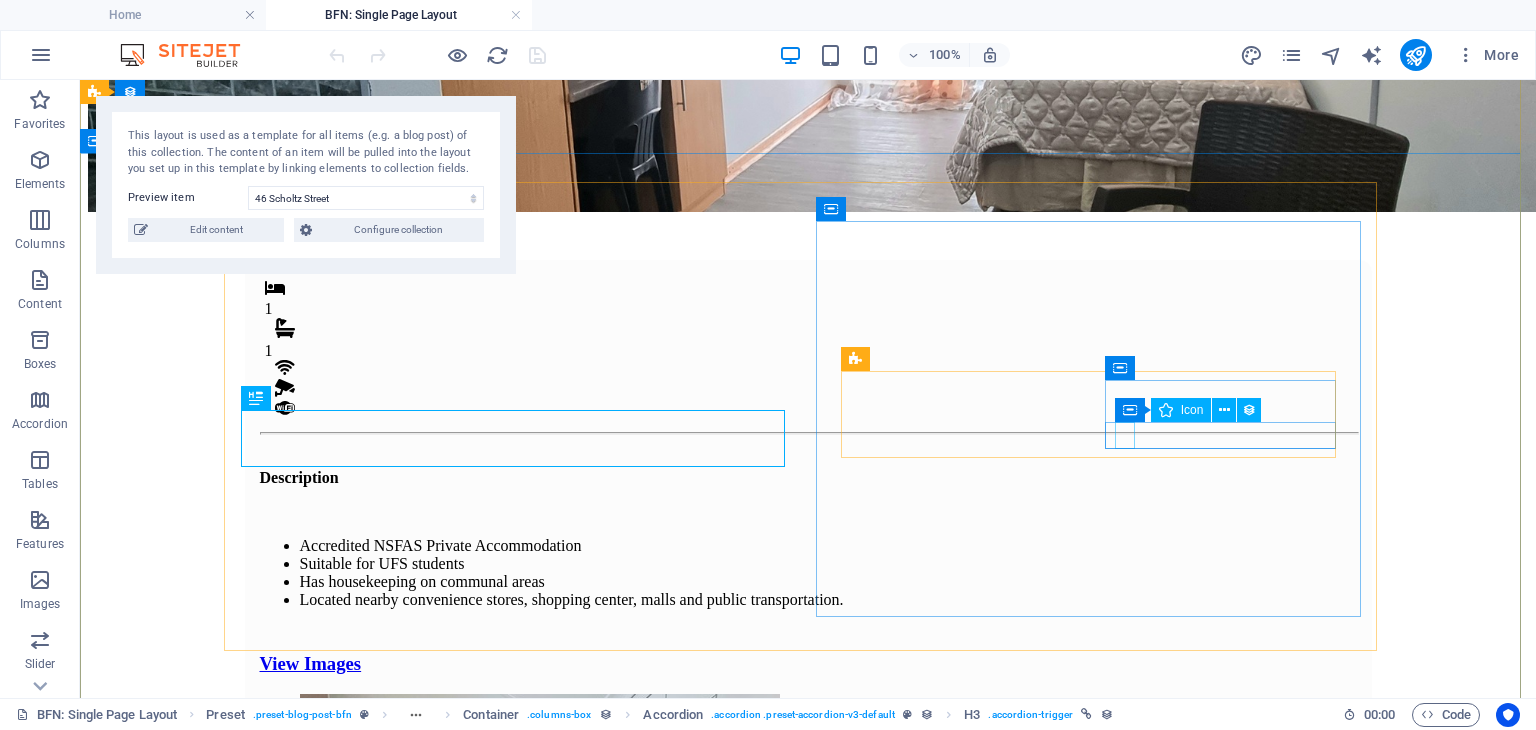 click at bounding box center (813, 2313) 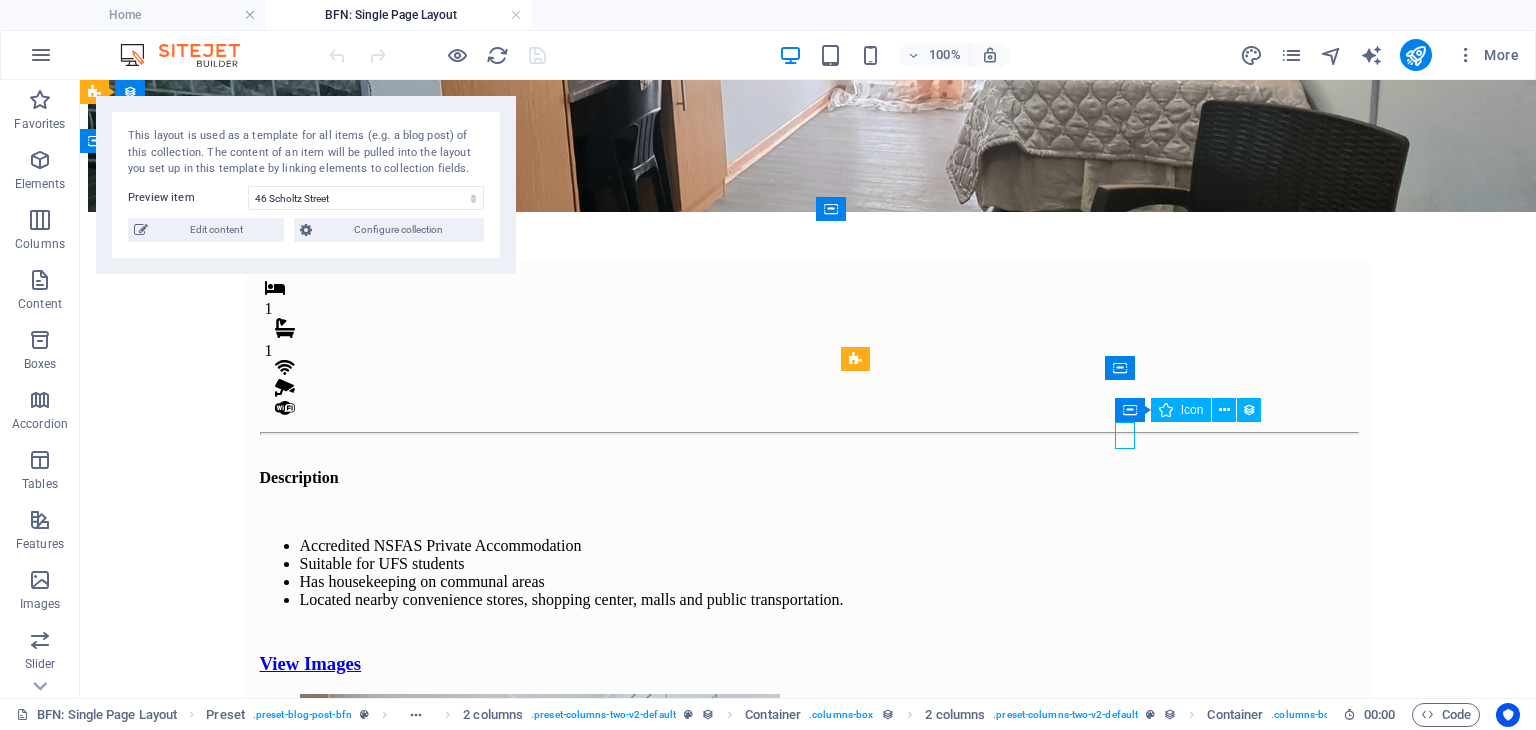 click at bounding box center (813, 2313) 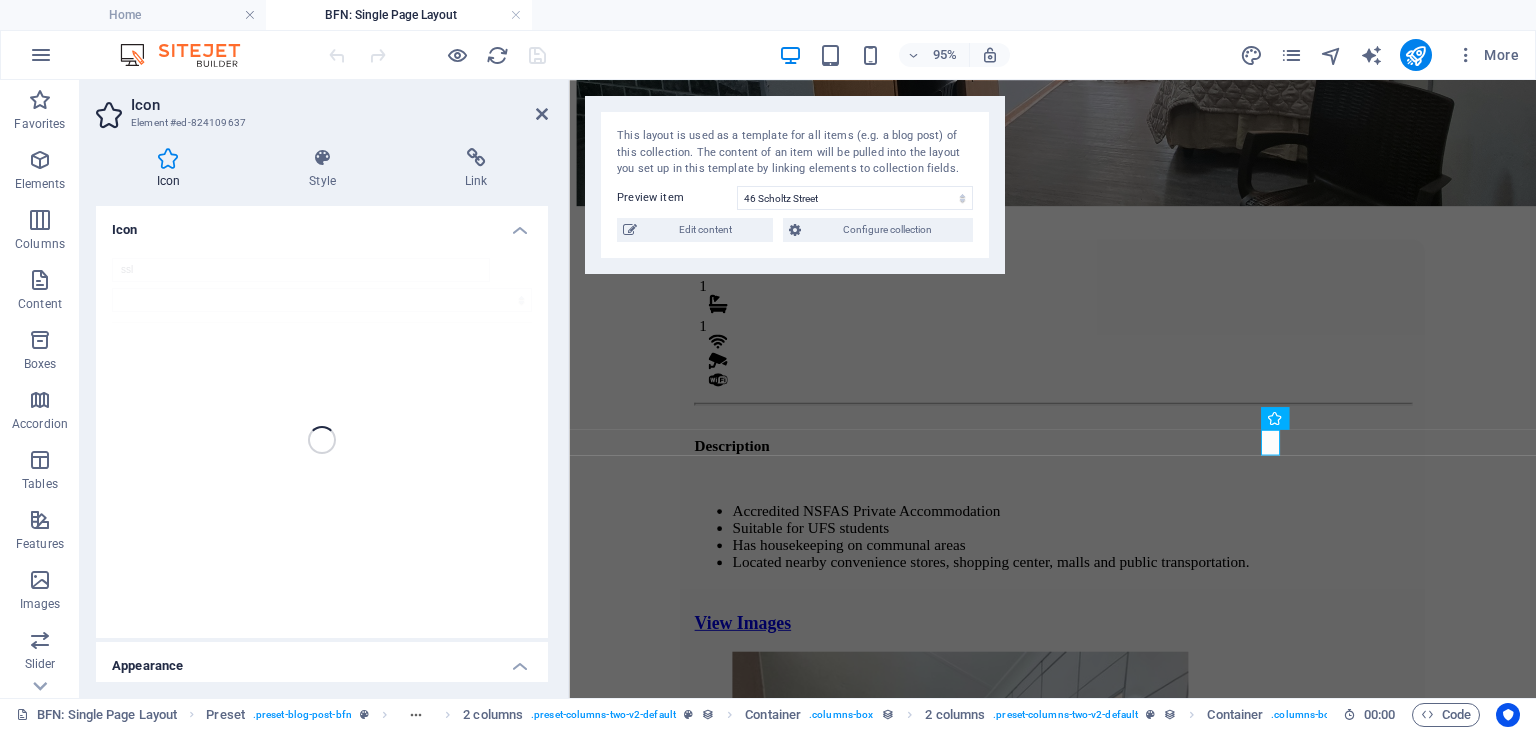 scroll, scrollTop: 324, scrollLeft: 0, axis: vertical 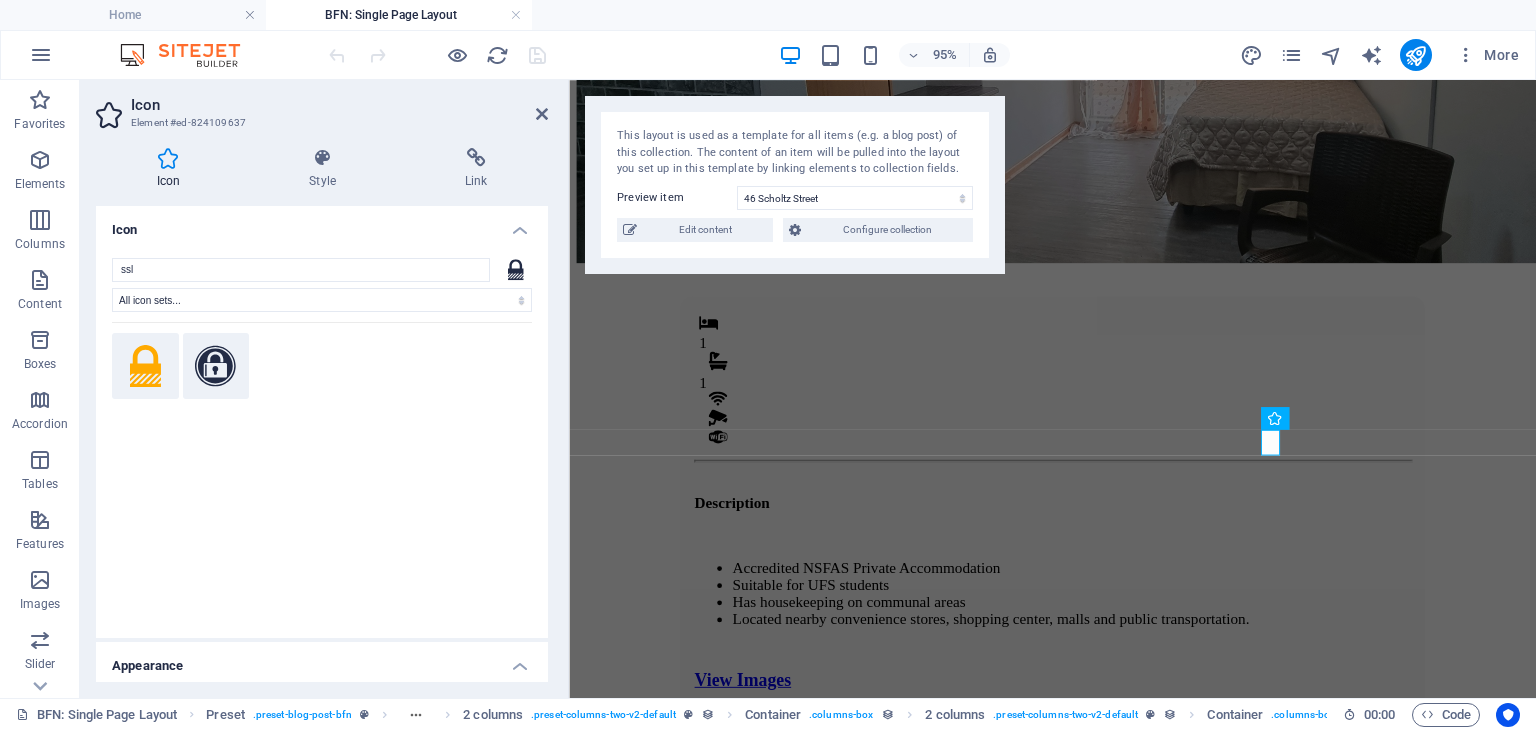 click 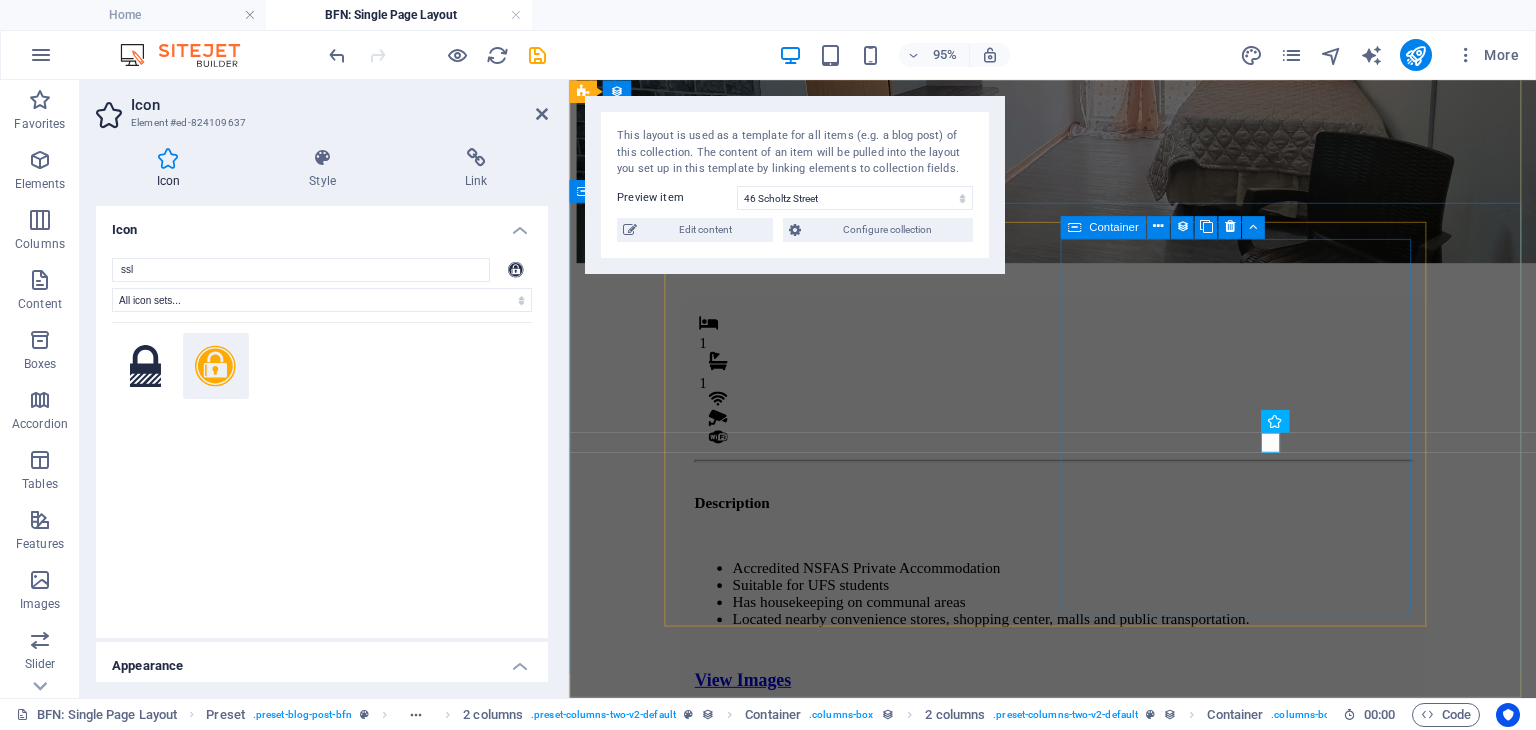 click on "Monthly Rental R 4,800 Ammenities .fa-secondary{opacity:.4}   Kitchen   Chair & Desk   Built-in Shelves   Panic Button   CCTV Camera   Alarm System Once-off Fees Admin Fee:   500 Key deposit:   200 Download Form" at bounding box center (1078, 2220) 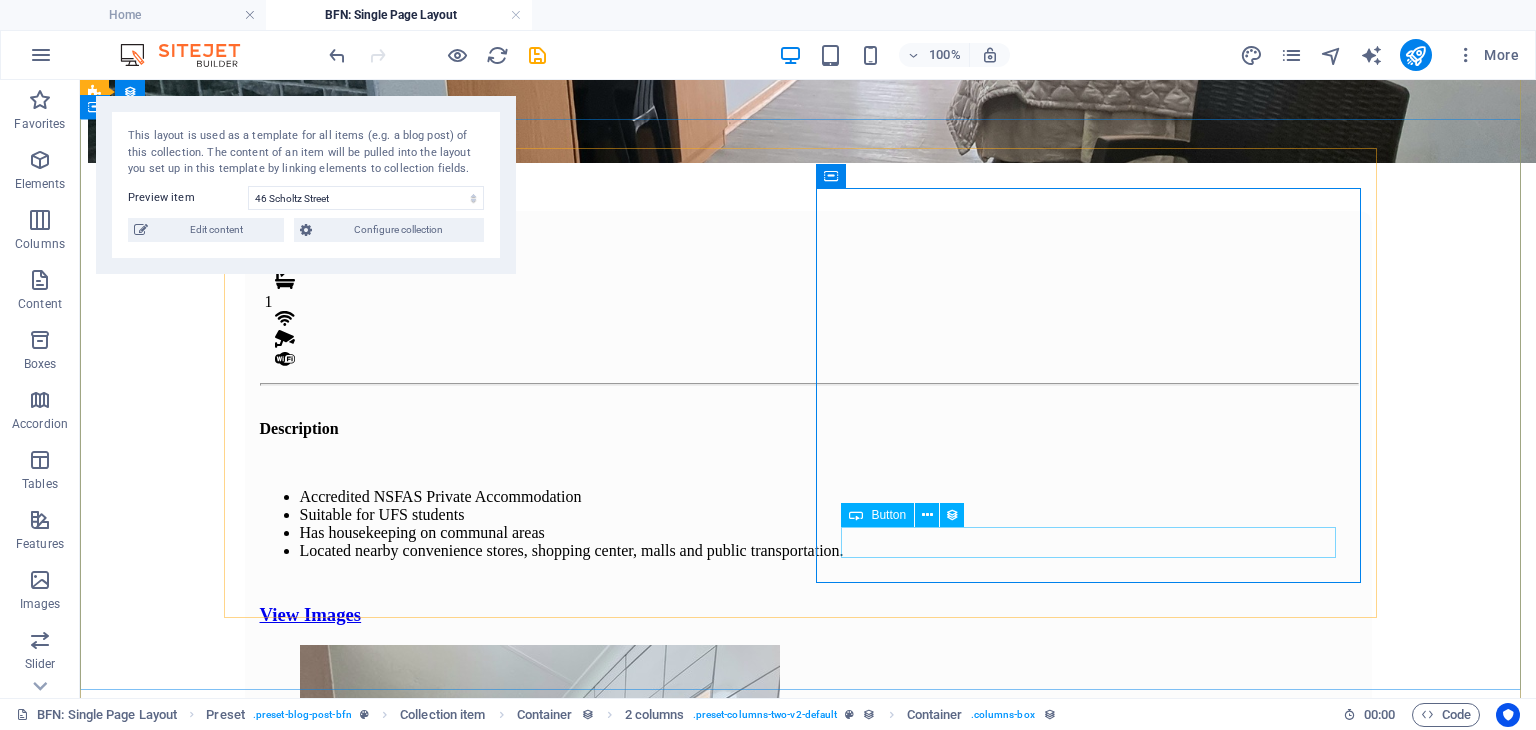 scroll, scrollTop: 440, scrollLeft: 0, axis: vertical 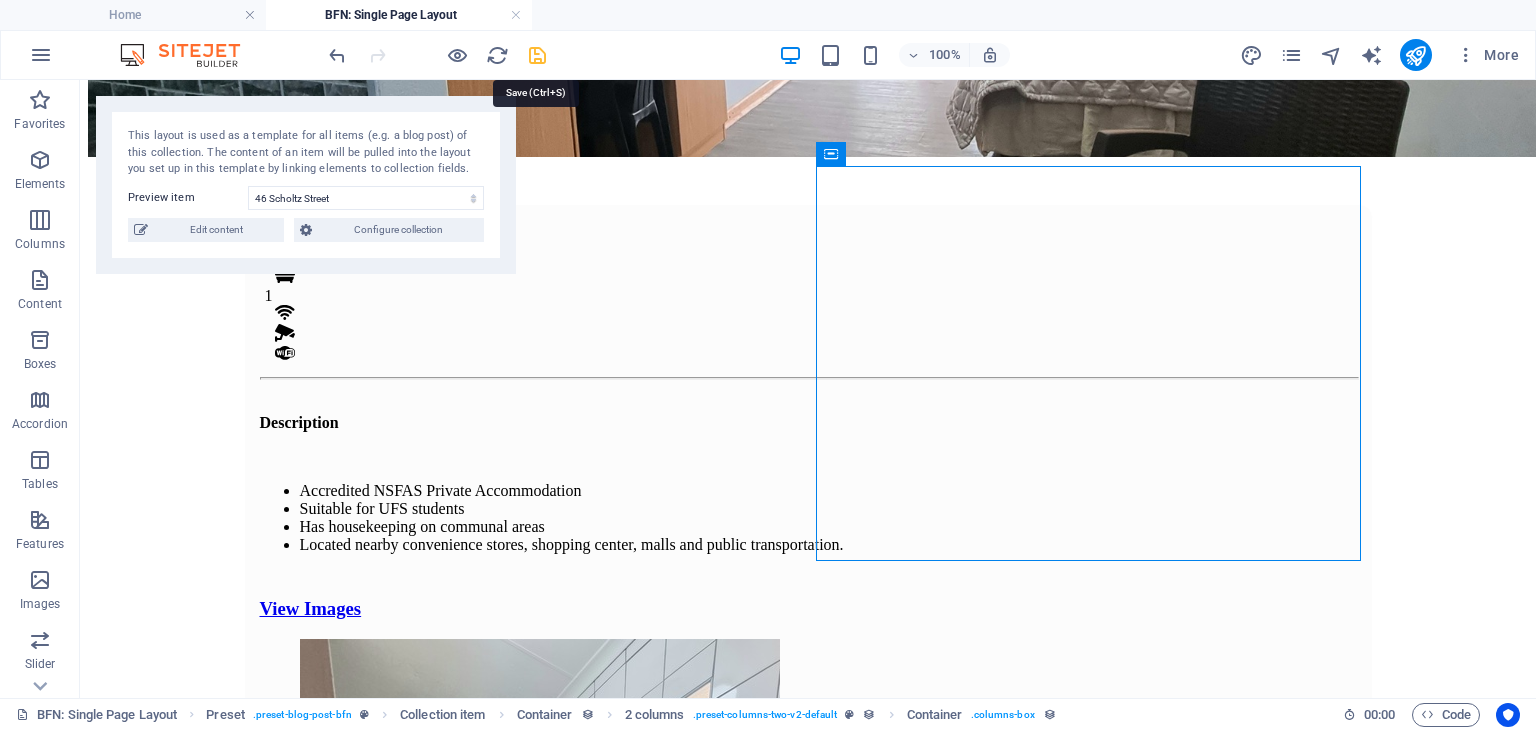 click at bounding box center (537, 55) 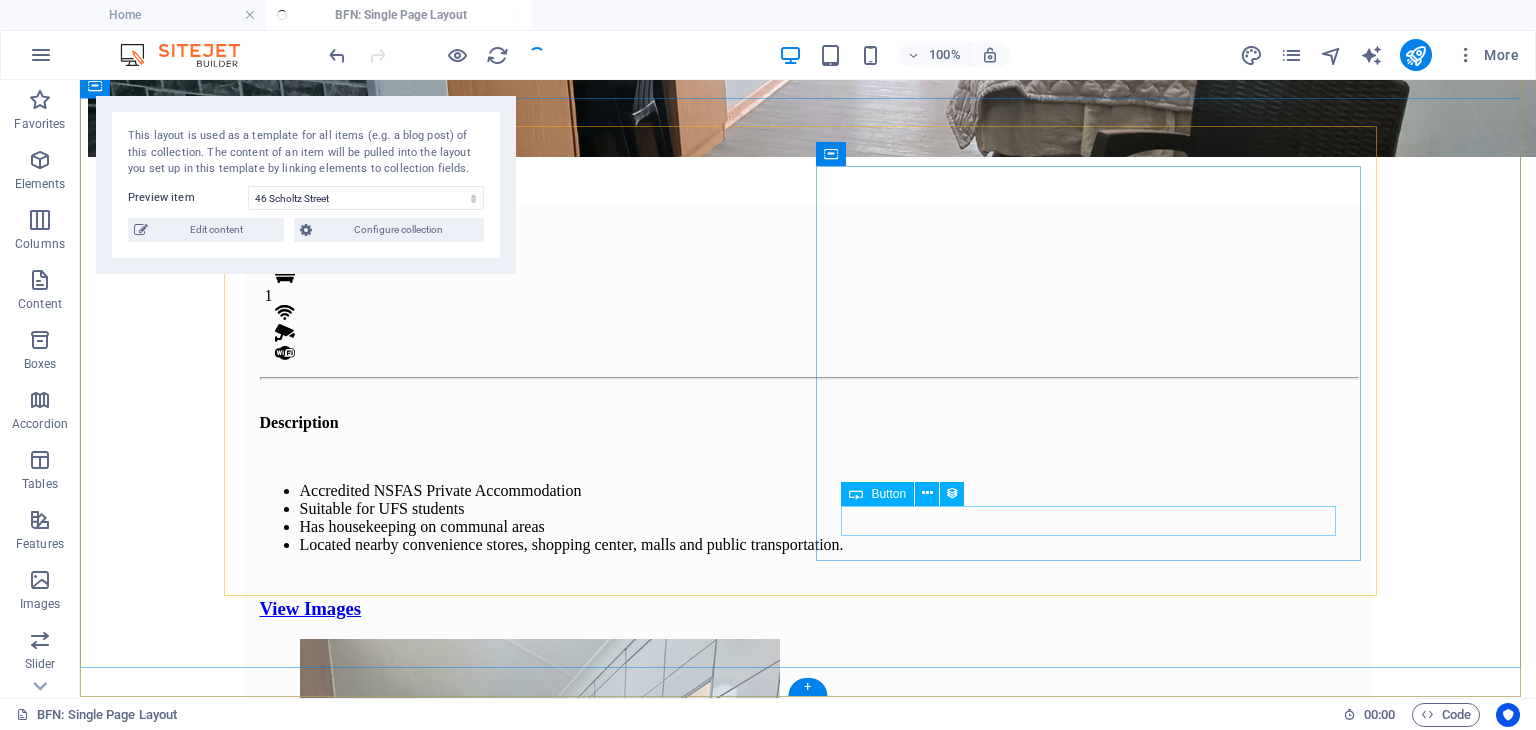 scroll, scrollTop: 324, scrollLeft: 0, axis: vertical 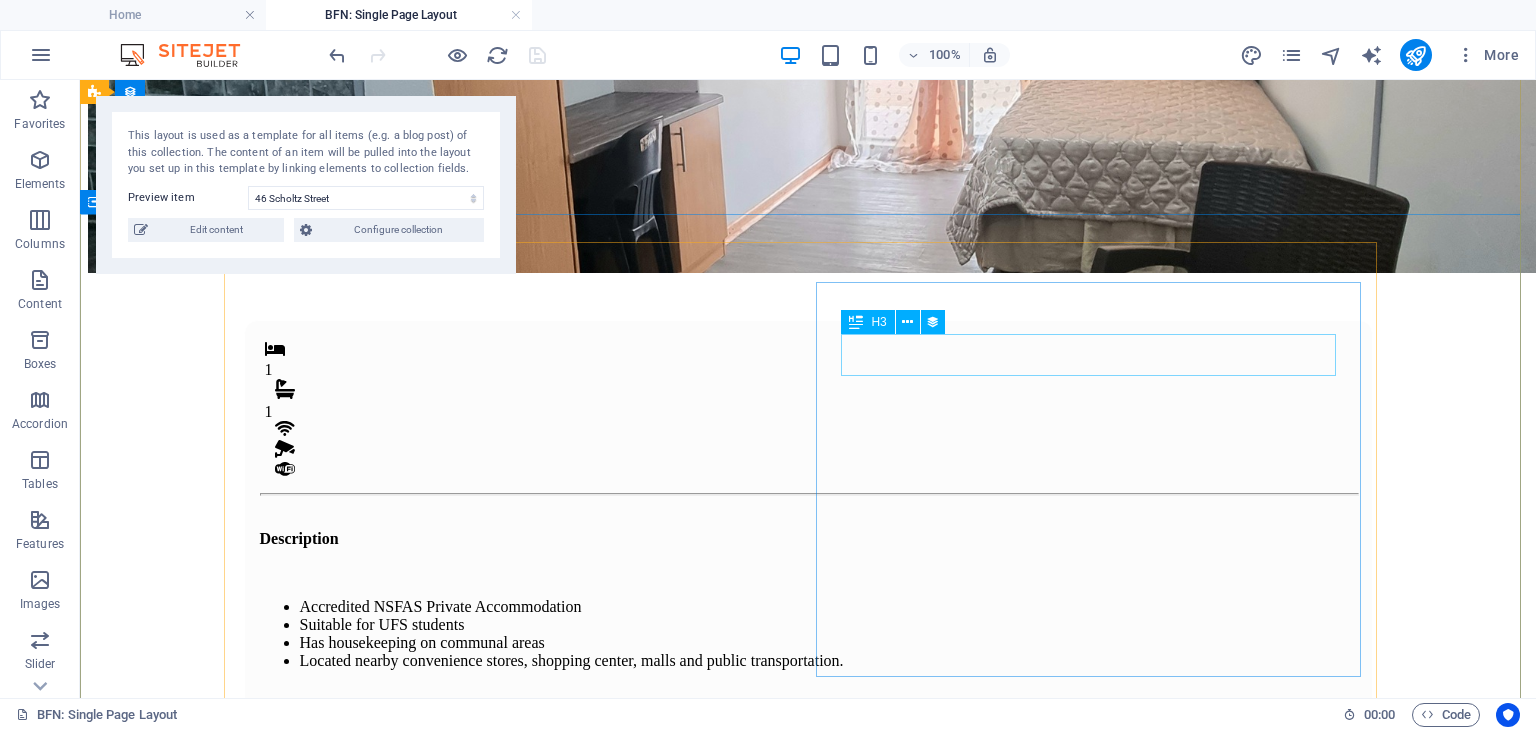 click on "R 4,800" at bounding box center (808, 1862) 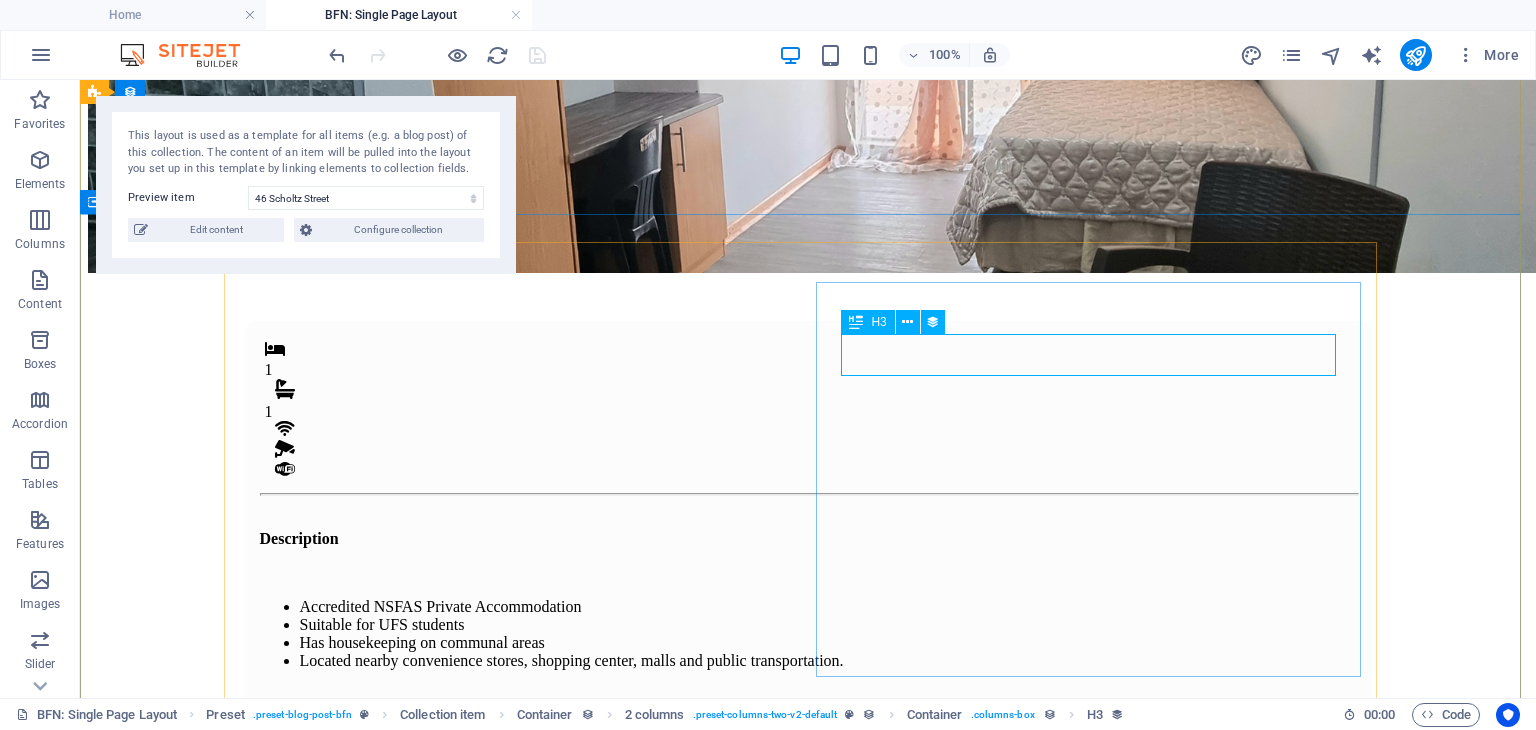 click on "R 4,800" at bounding box center [808, 1862] 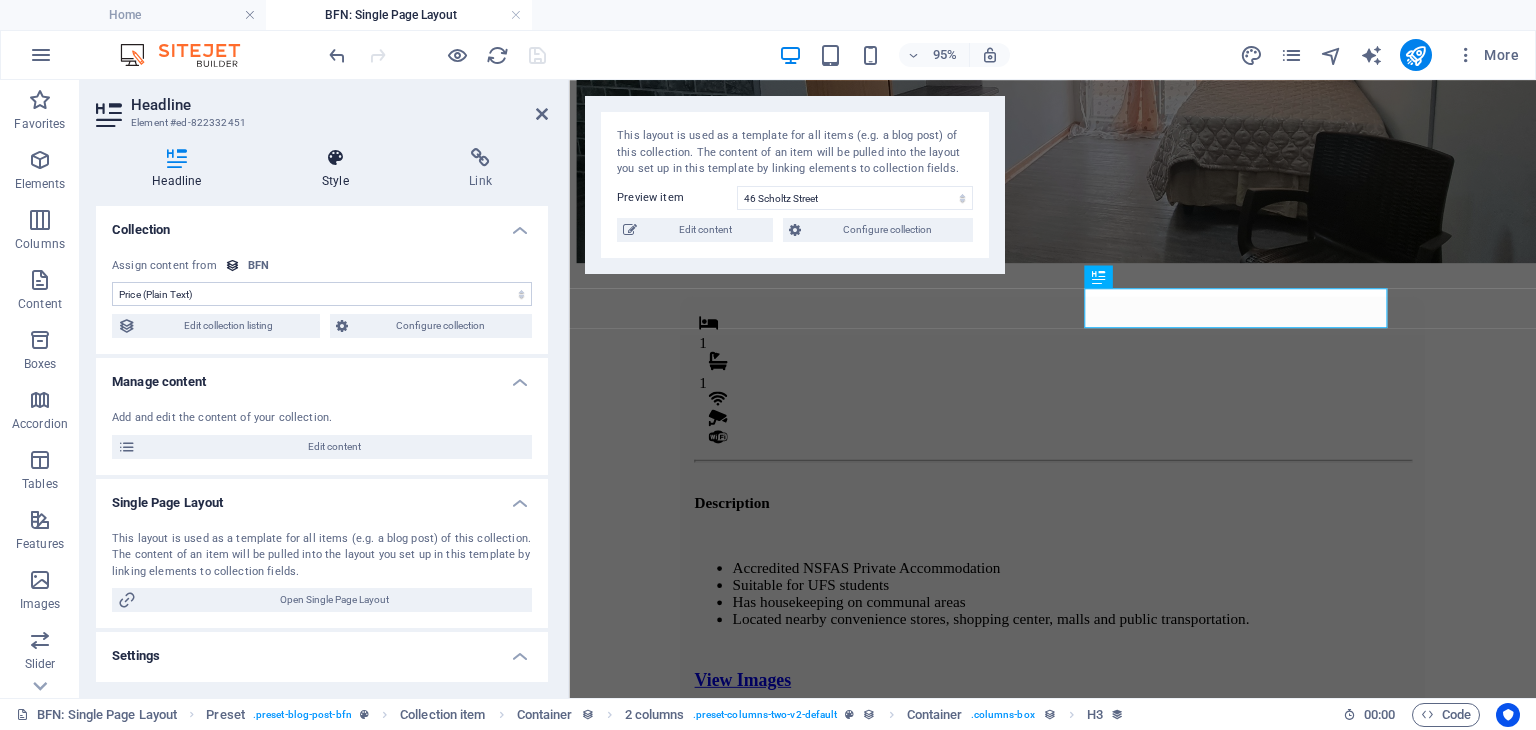click at bounding box center (335, 158) 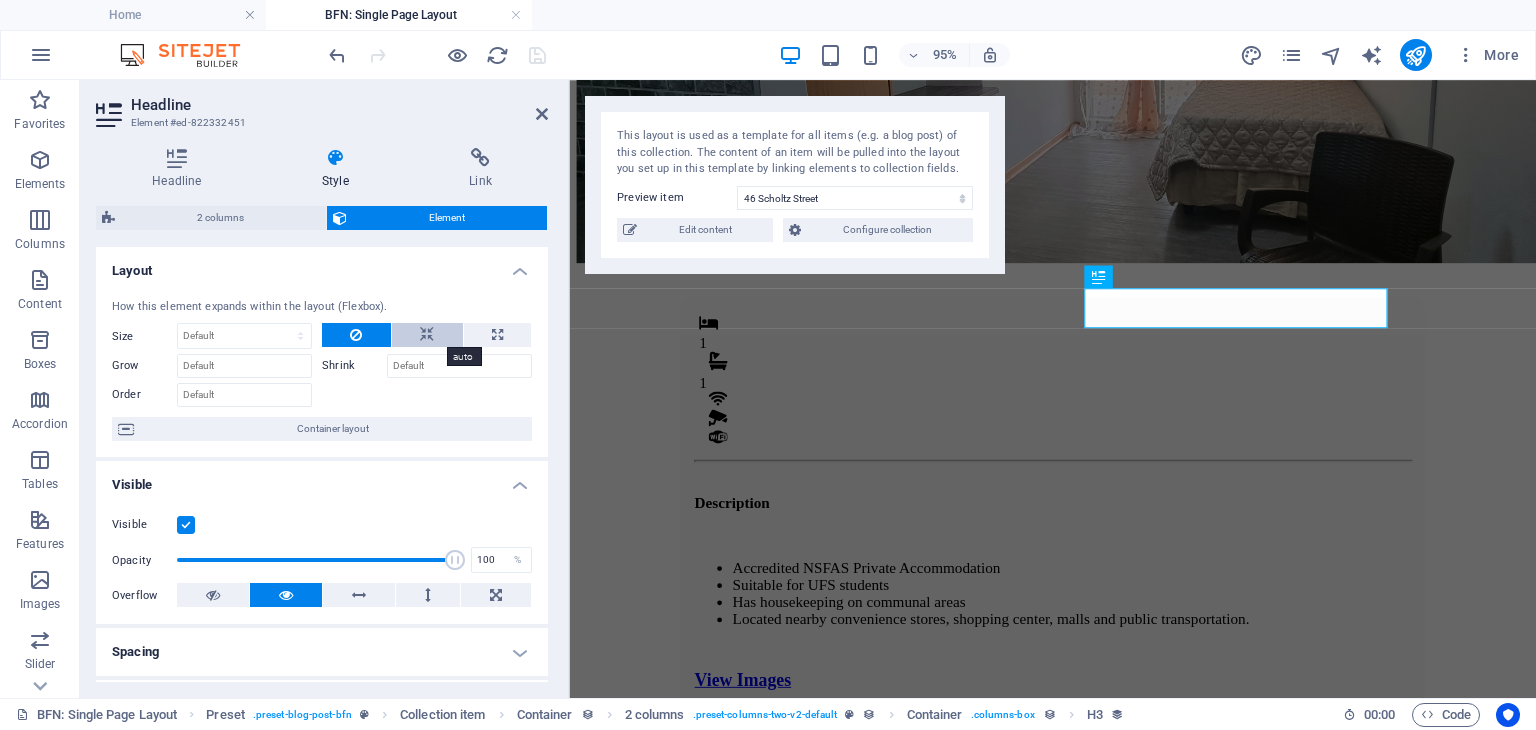click at bounding box center [427, 335] 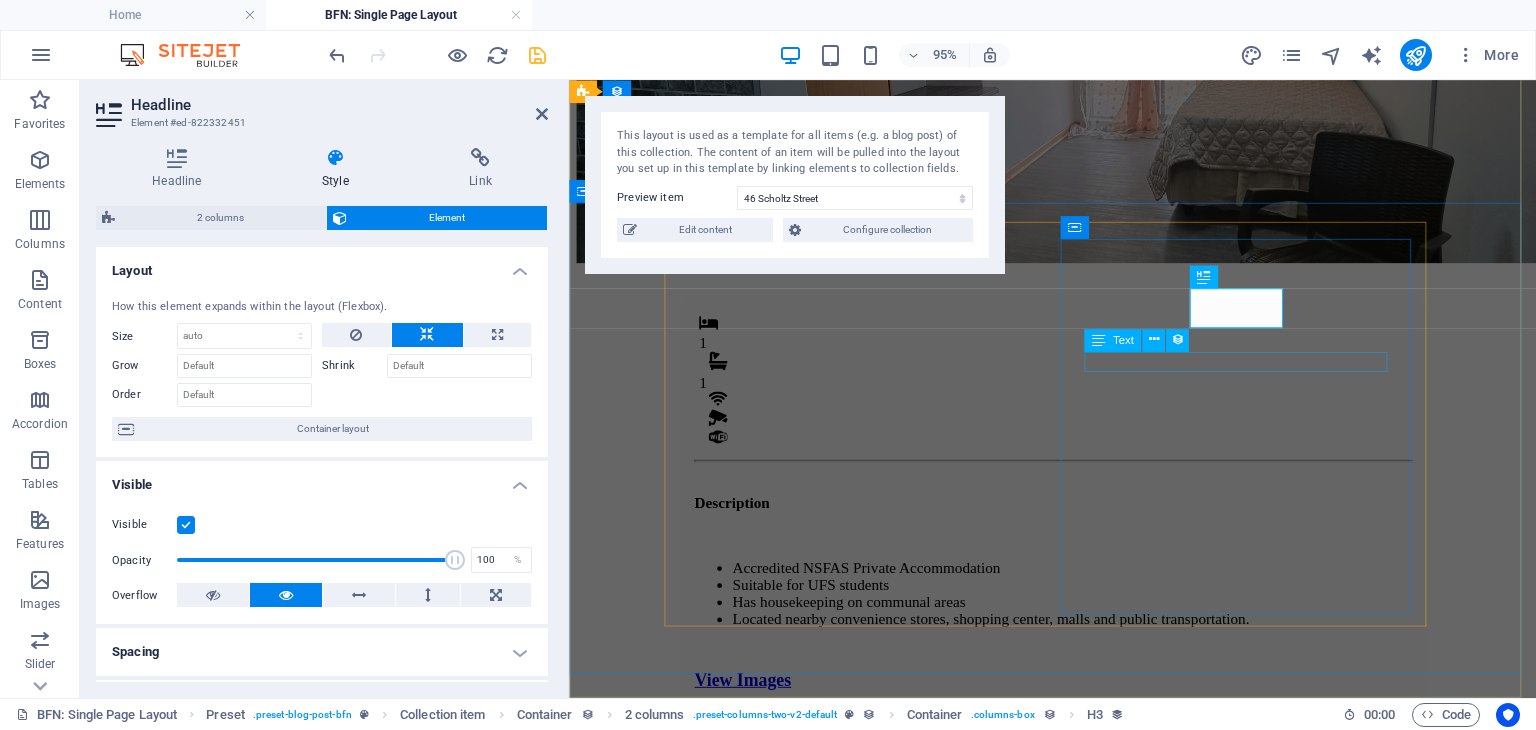 click on "Ammenities" at bounding box center [1078, 1925] 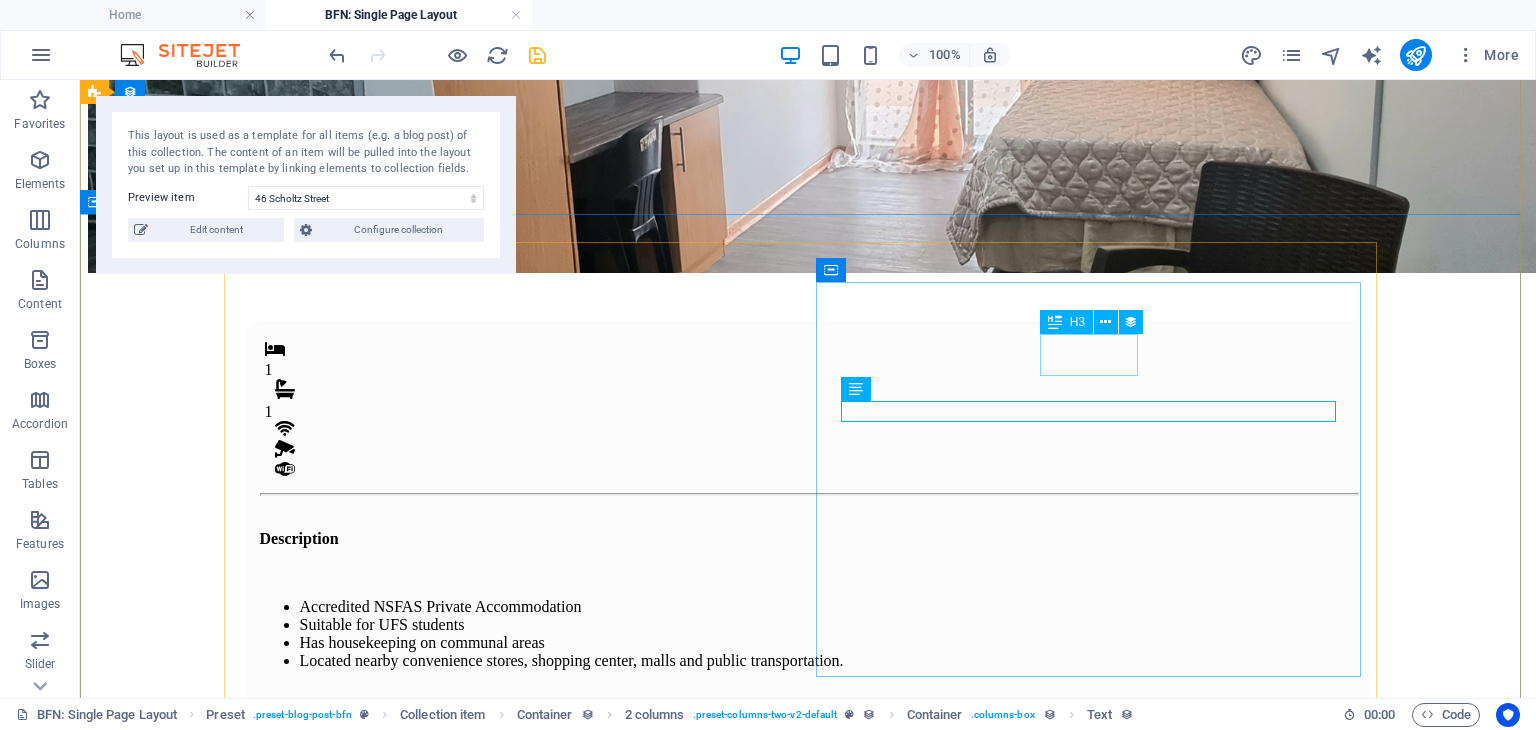 click on "R 4,800" at bounding box center (808, 1862) 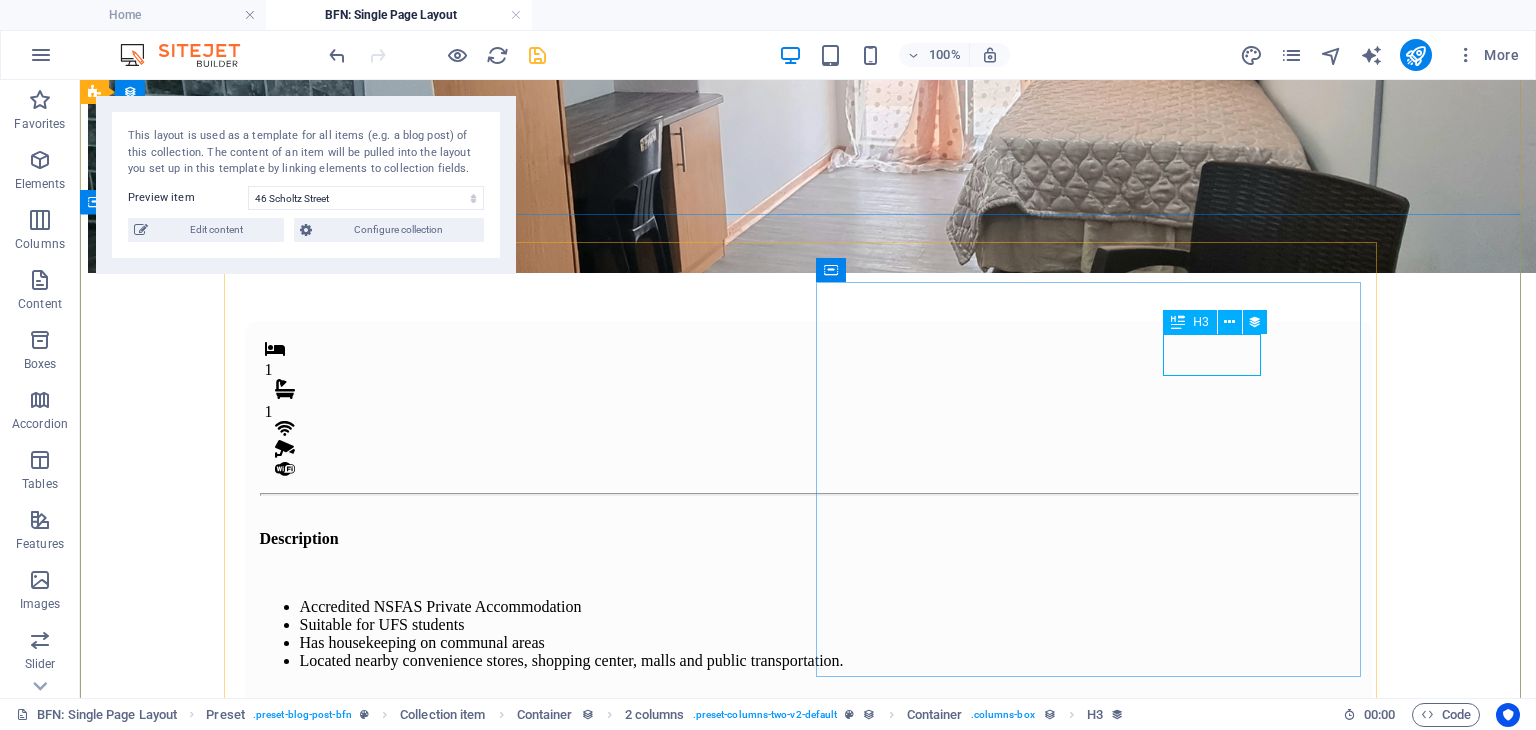 click on "R 4,800" at bounding box center [808, 1903] 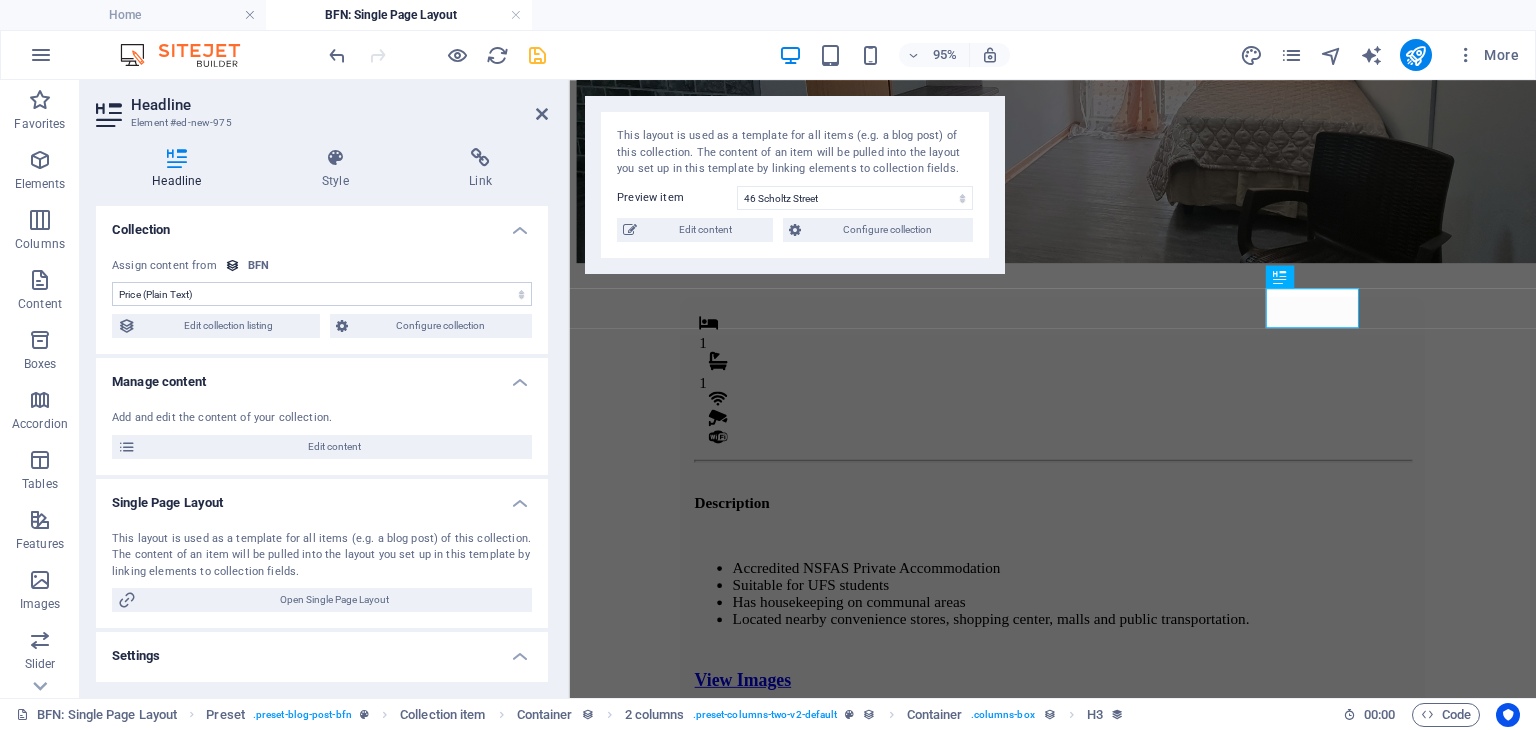scroll, scrollTop: 135, scrollLeft: 0, axis: vertical 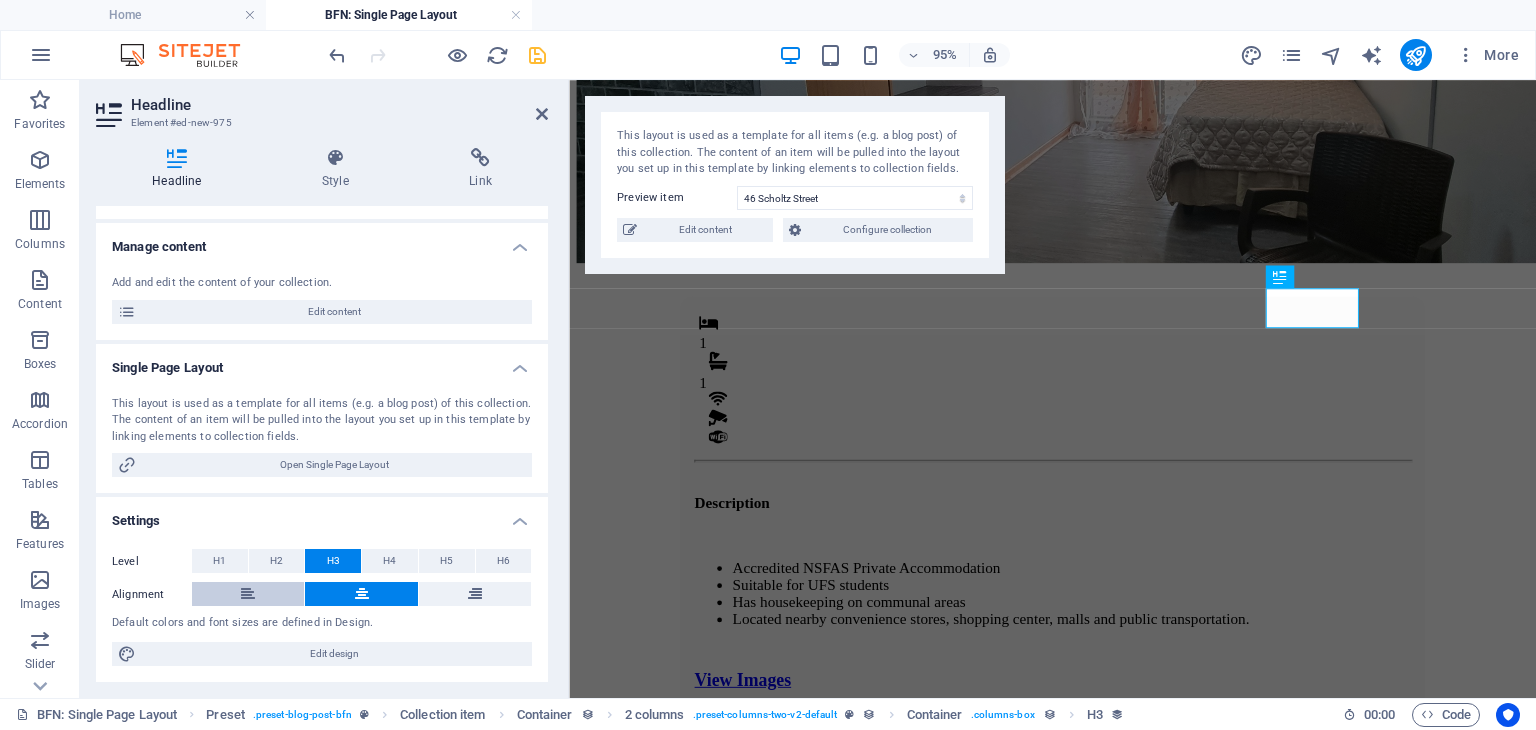 click at bounding box center (248, 594) 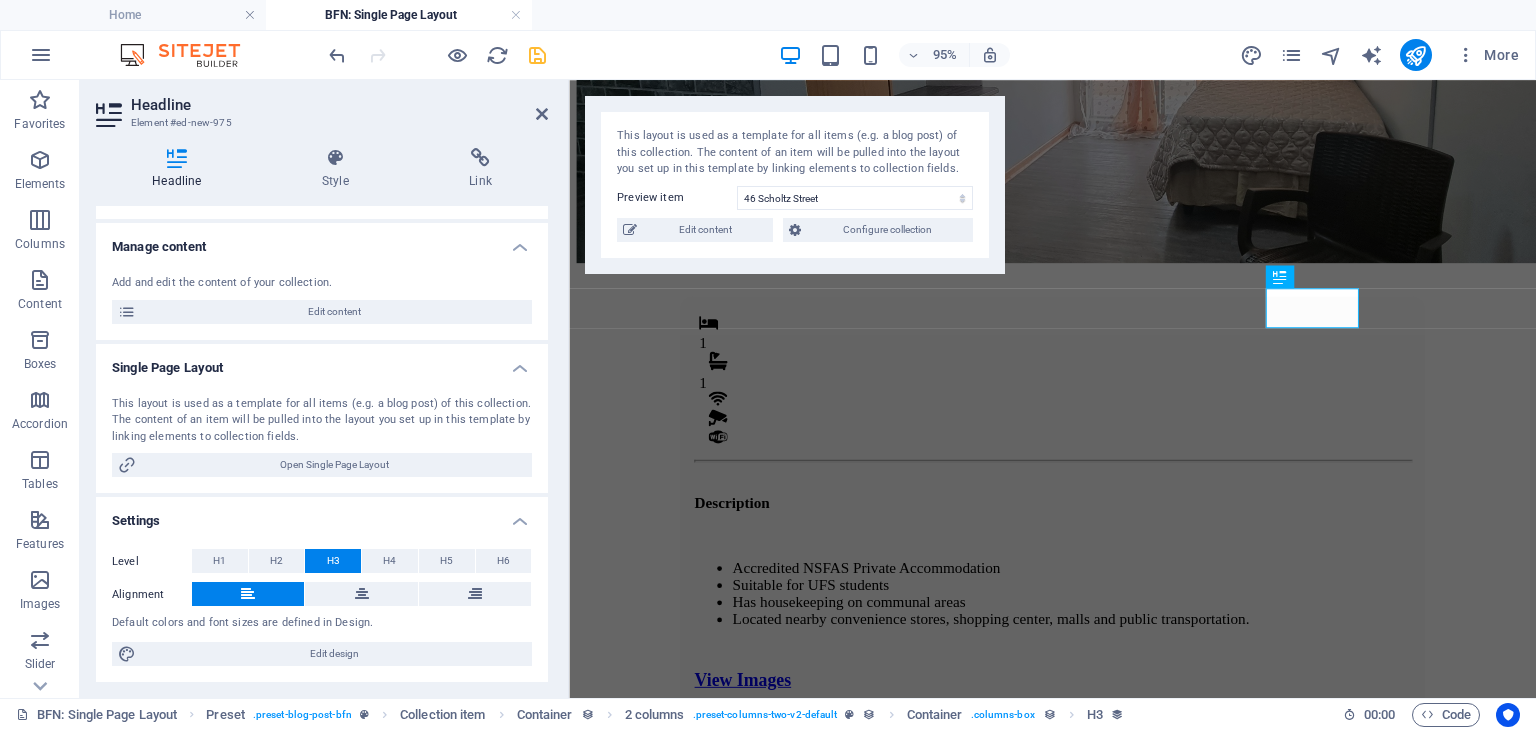 click at bounding box center (248, 594) 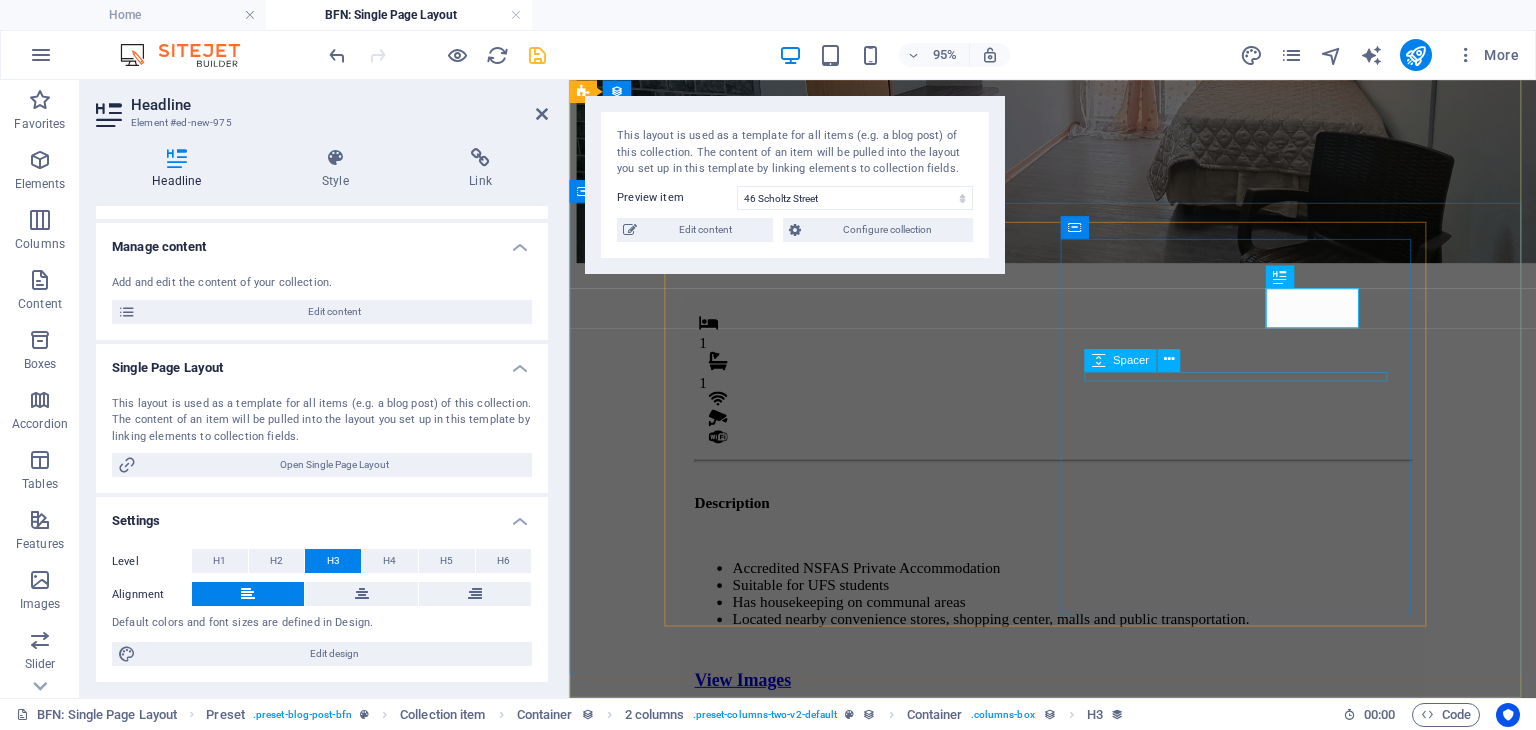 click at bounding box center (1078, 1996) 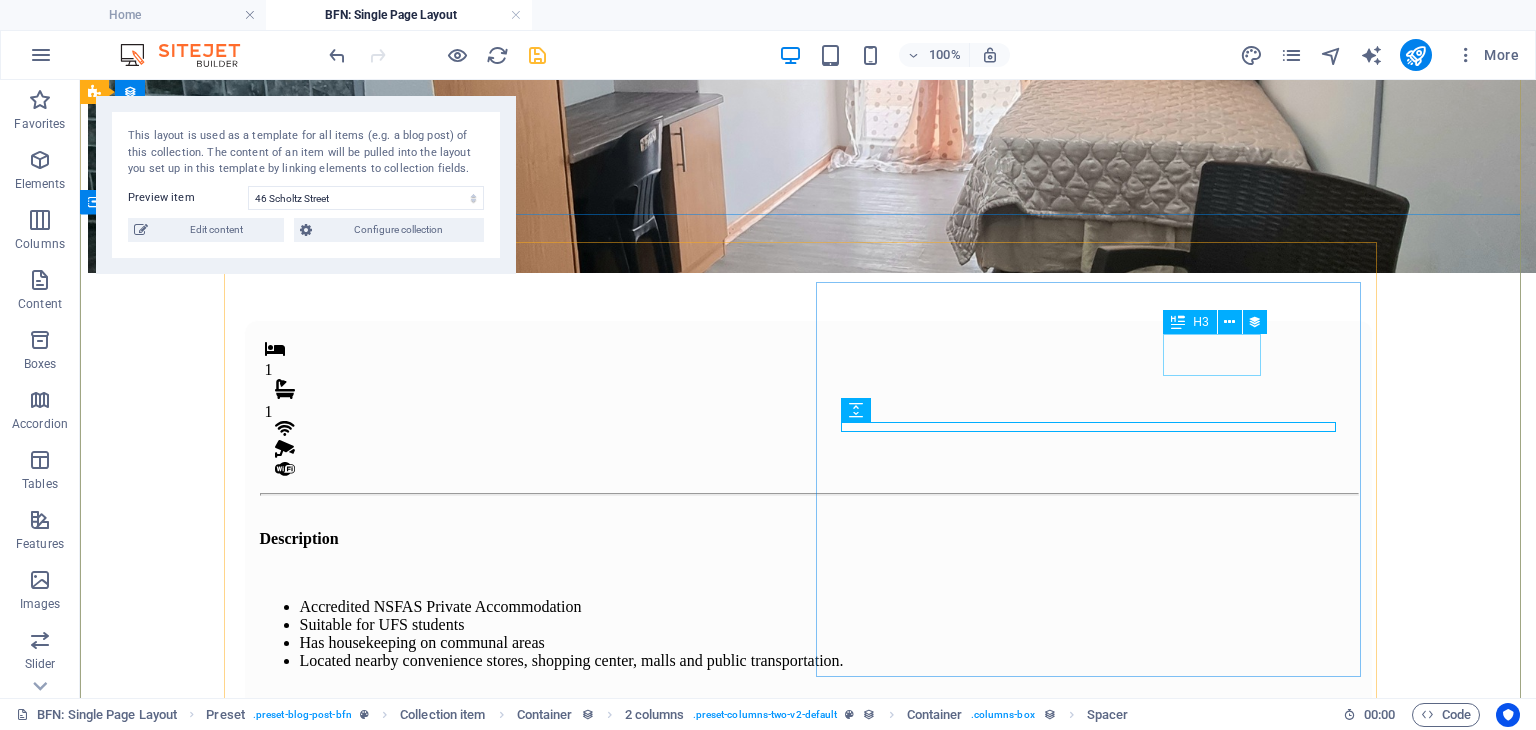 click on "R 4,800" at bounding box center [808, 1903] 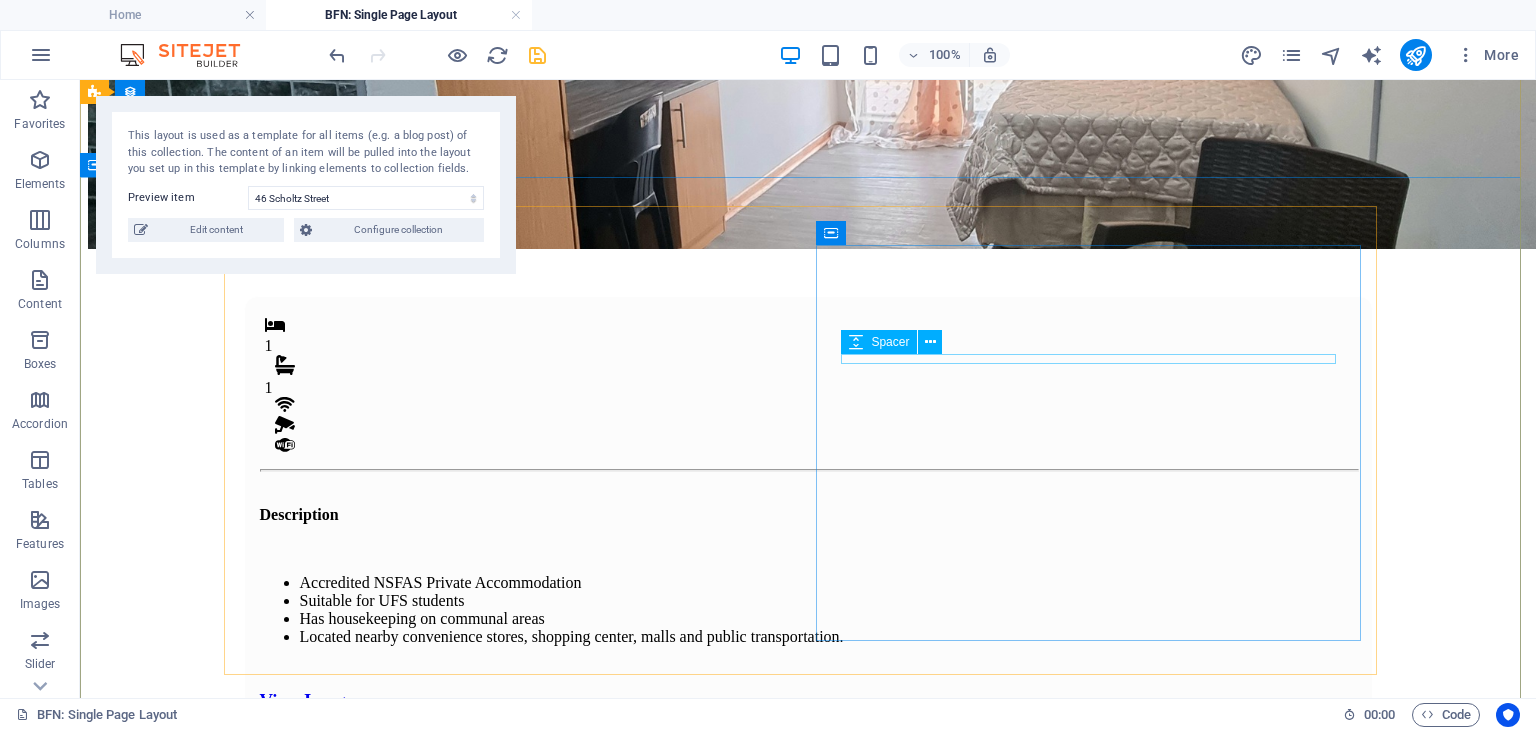 scroll, scrollTop: 371, scrollLeft: 0, axis: vertical 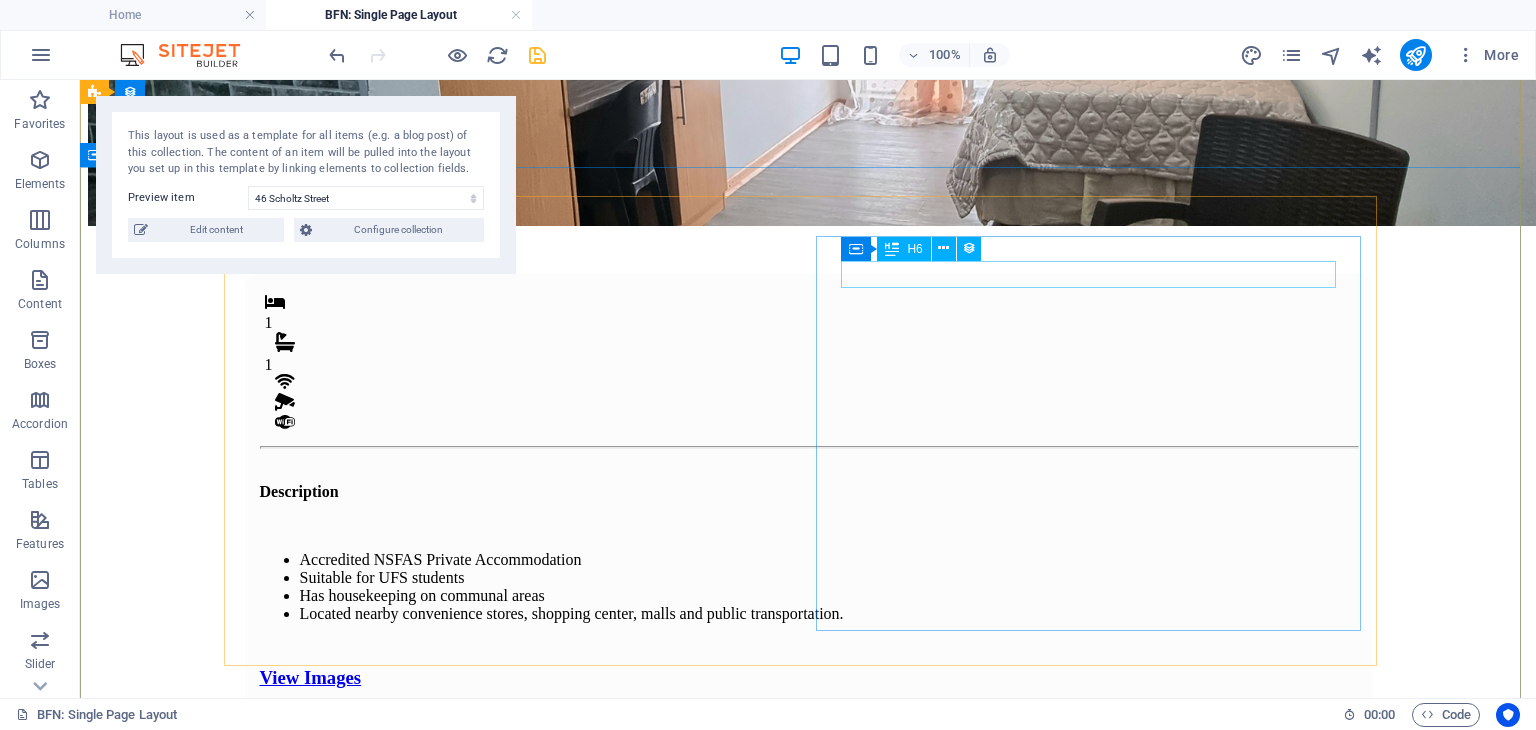 click on "Monthly Rental" at bounding box center (808, 1773) 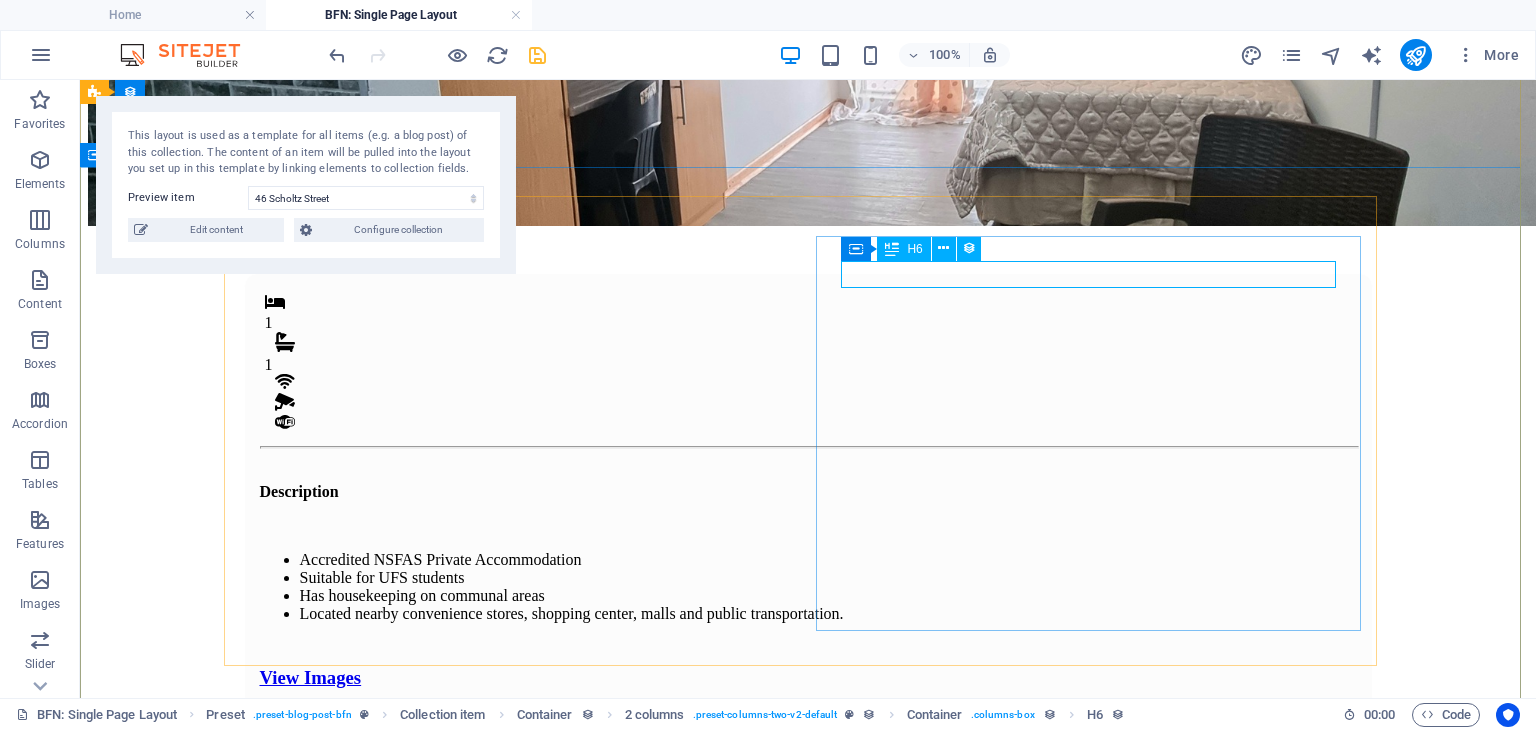 click on "Monthly Rental" at bounding box center (808, 1773) 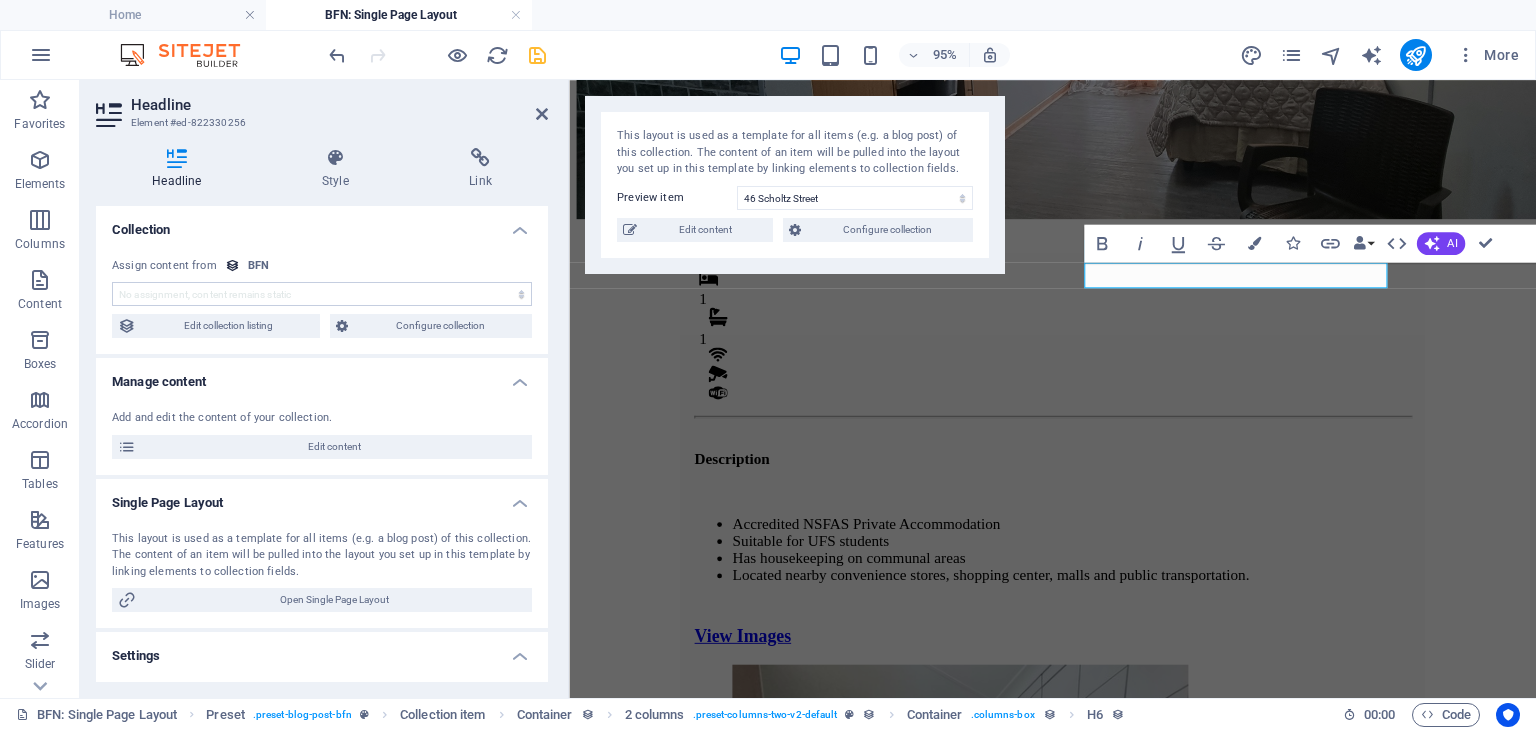 scroll, scrollTop: 324, scrollLeft: 0, axis: vertical 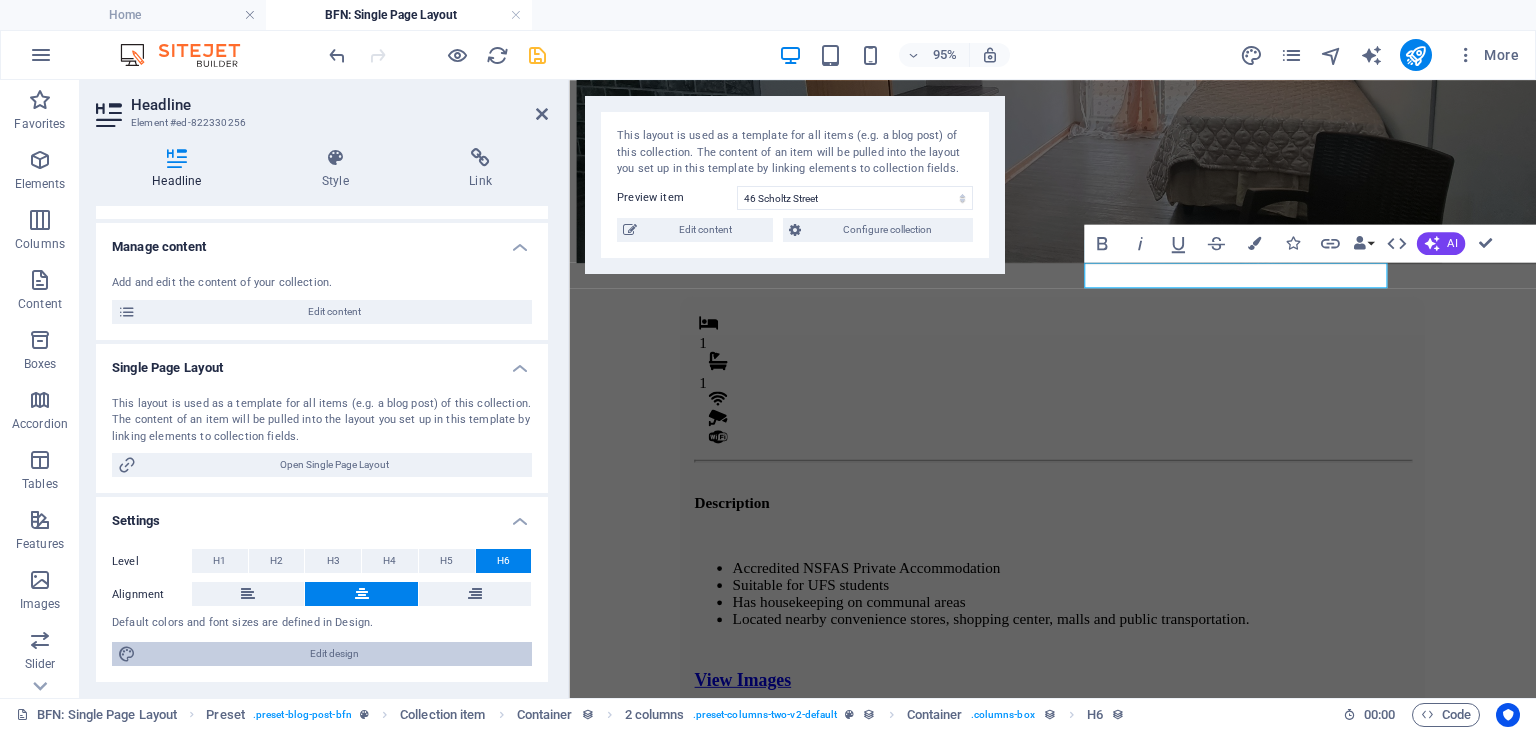 drag, startPoint x: 310, startPoint y: 634, endPoint x: 299, endPoint y: 659, distance: 27.313 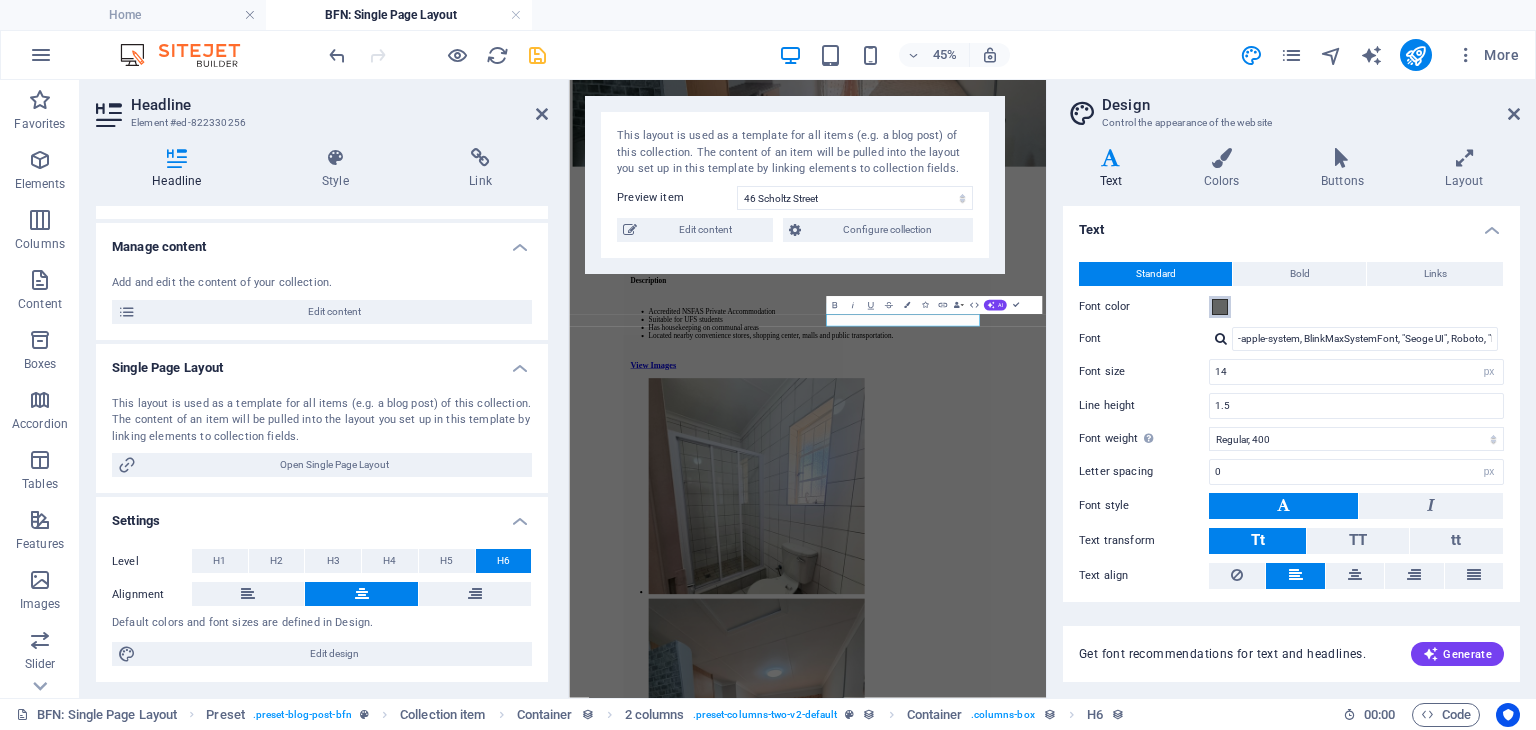 click at bounding box center [1220, 307] 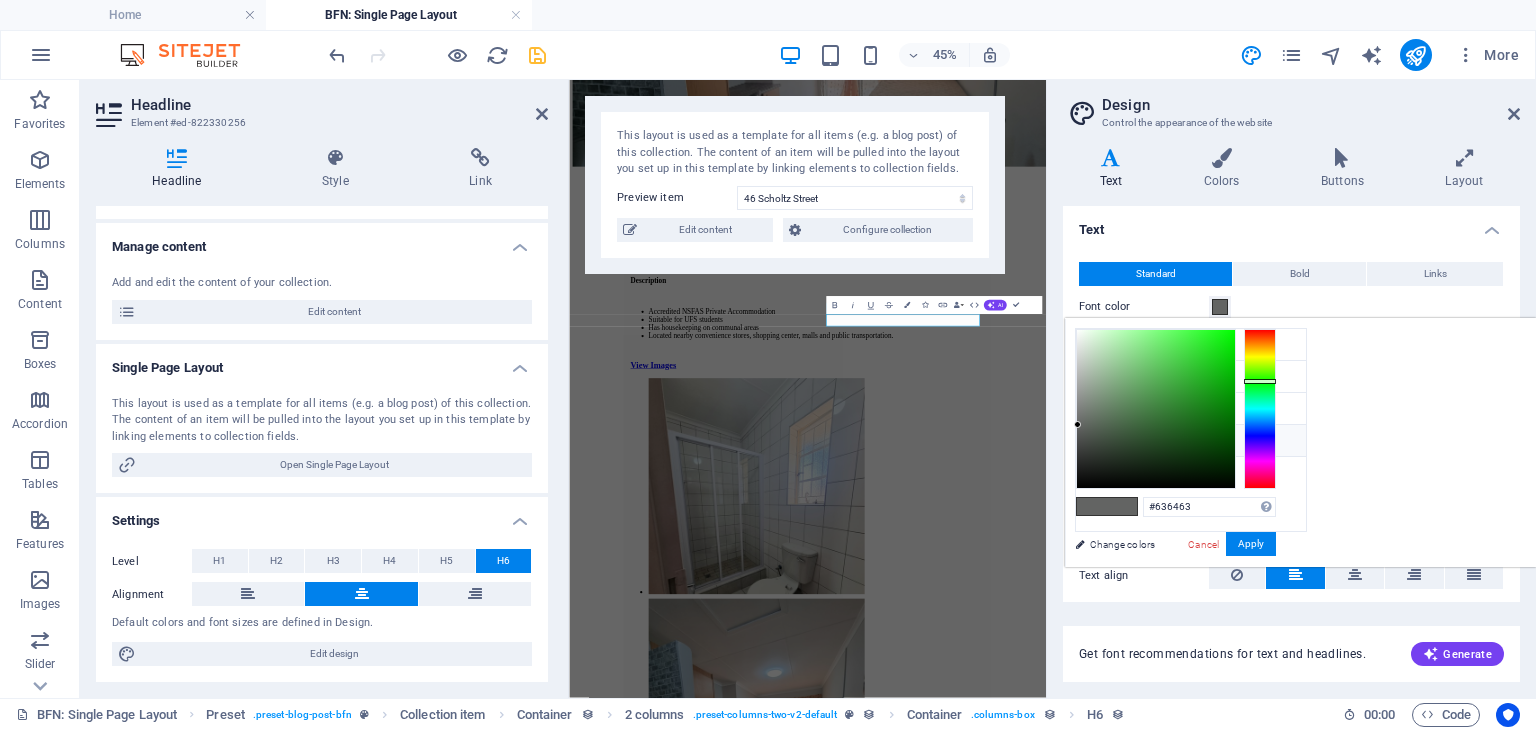 click on "Font color
#5a5c5b" at bounding box center (1191, 441) 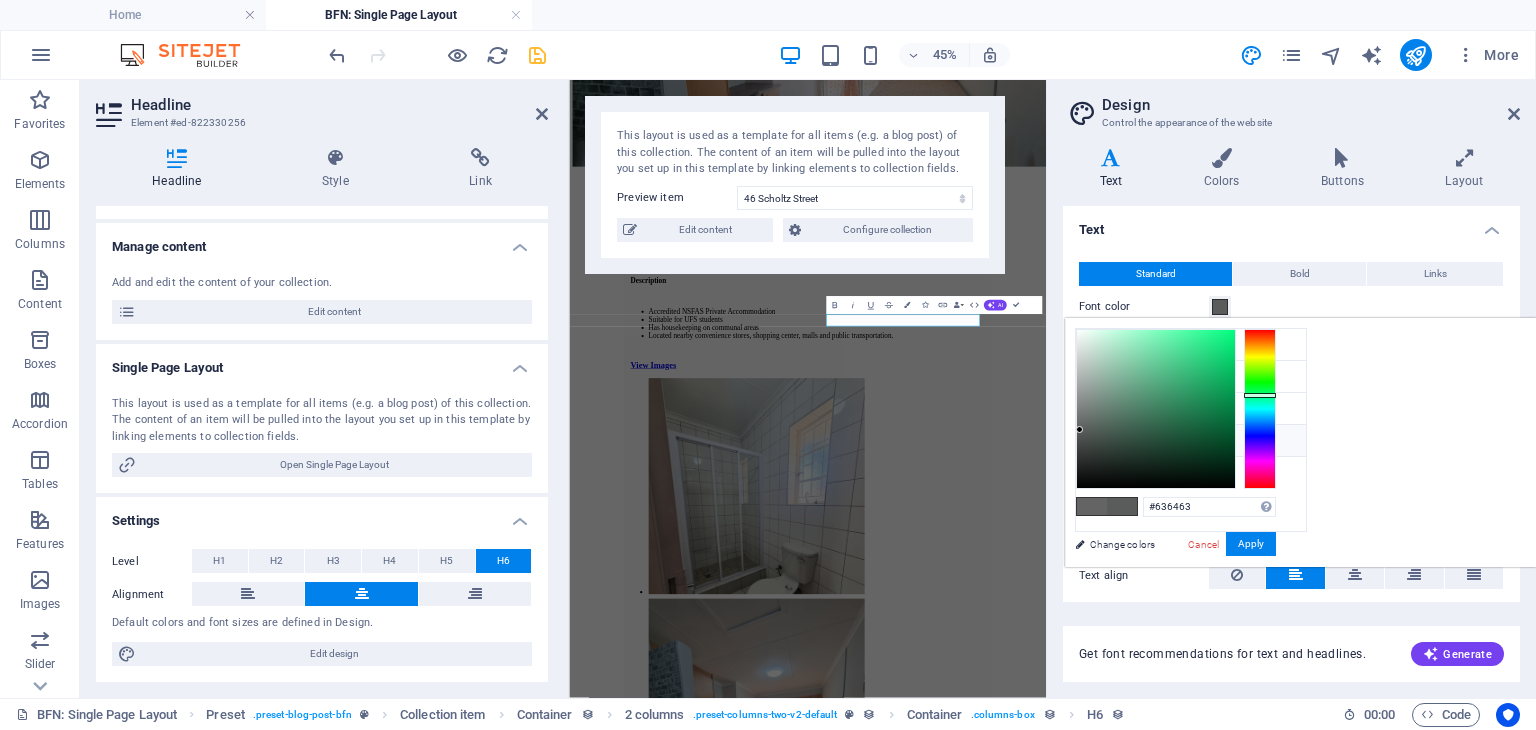 scroll, scrollTop: 0, scrollLeft: 0, axis: both 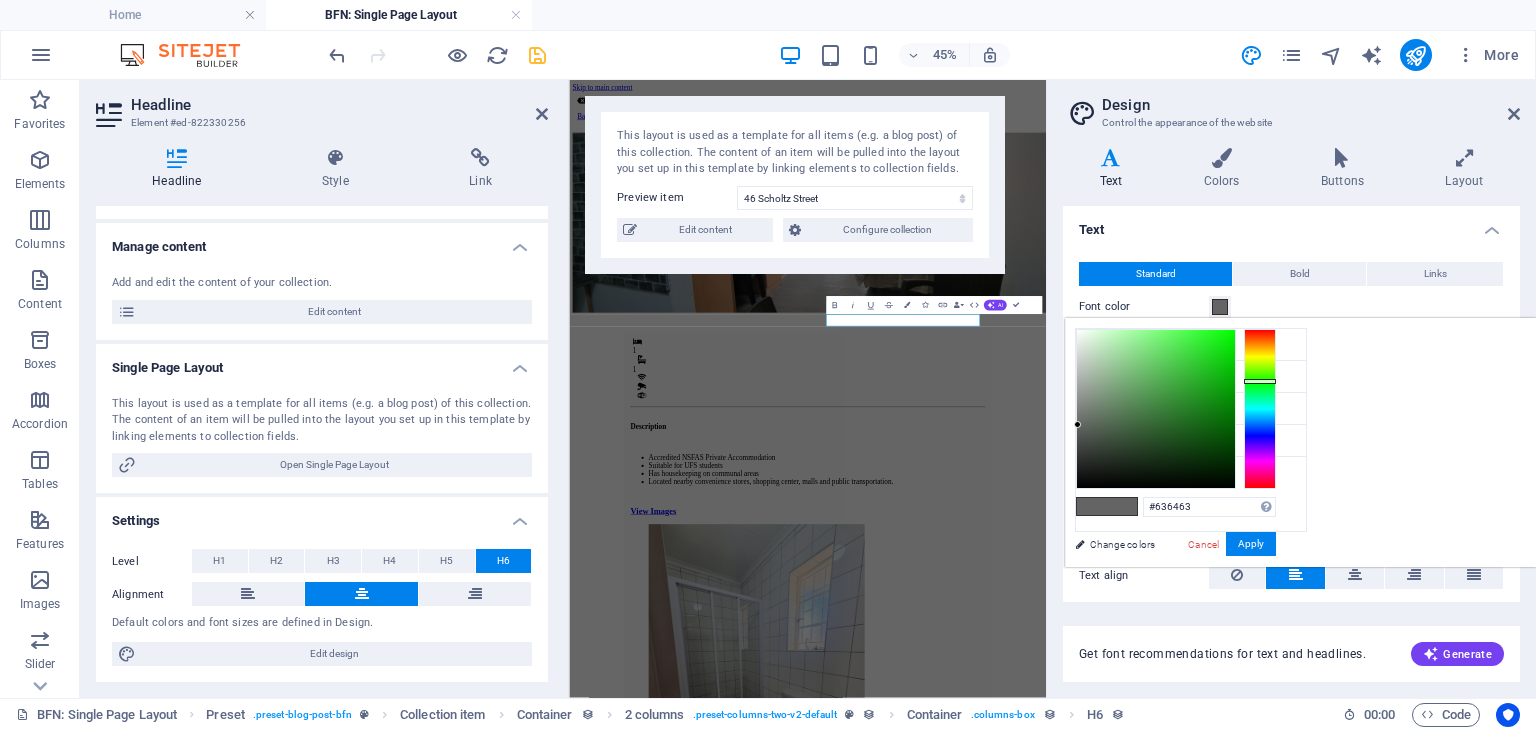 type on "#5a5c5b" 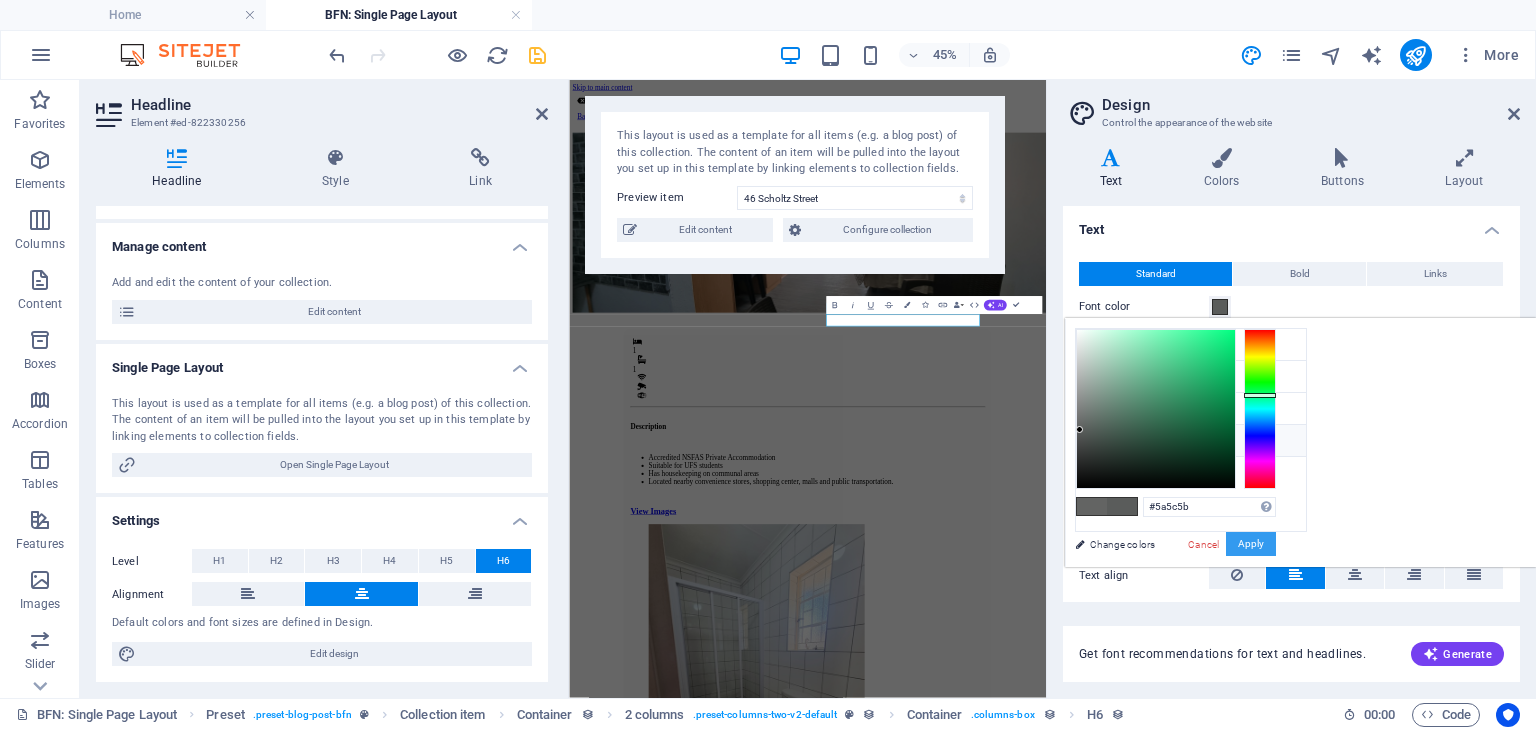 click on "Apply" at bounding box center [1251, 544] 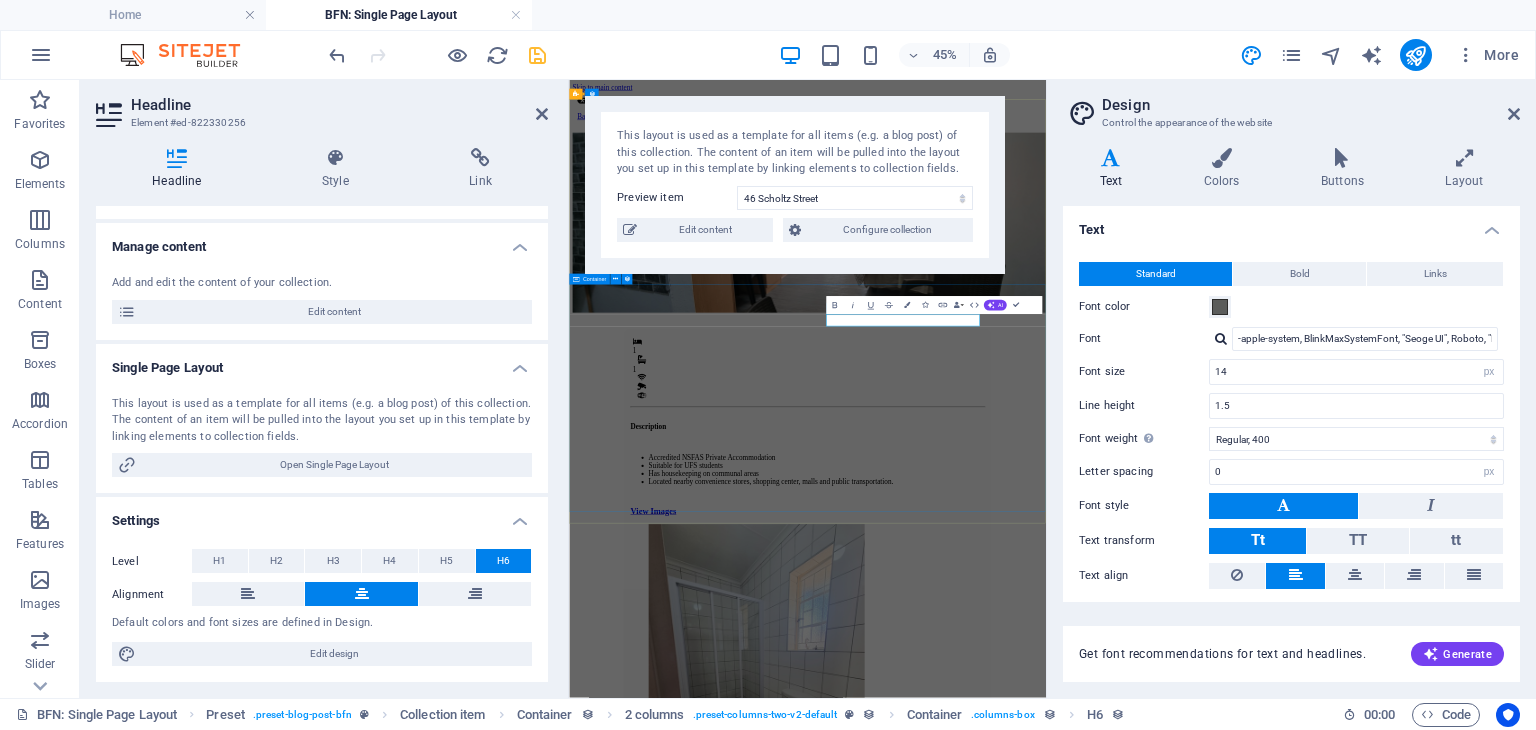 click on "1 1 Description Accredited NSFAS Private Accommodation Suitable for UFS students Has housekeeping on communal areas Located nearby convenience stores, shopping center, malls and public transportation. View Images Monthly Rental R 4,800 Ammenities .fa-secondary{opacity:.4}   Kitchen   Chair & Desk   Built-in Shelves   Panic Button   CCTV Camera   Alarm System Once-off Fees Admin Fee:   500 Key deposit:   200 Download Form" at bounding box center (1098, 1851) 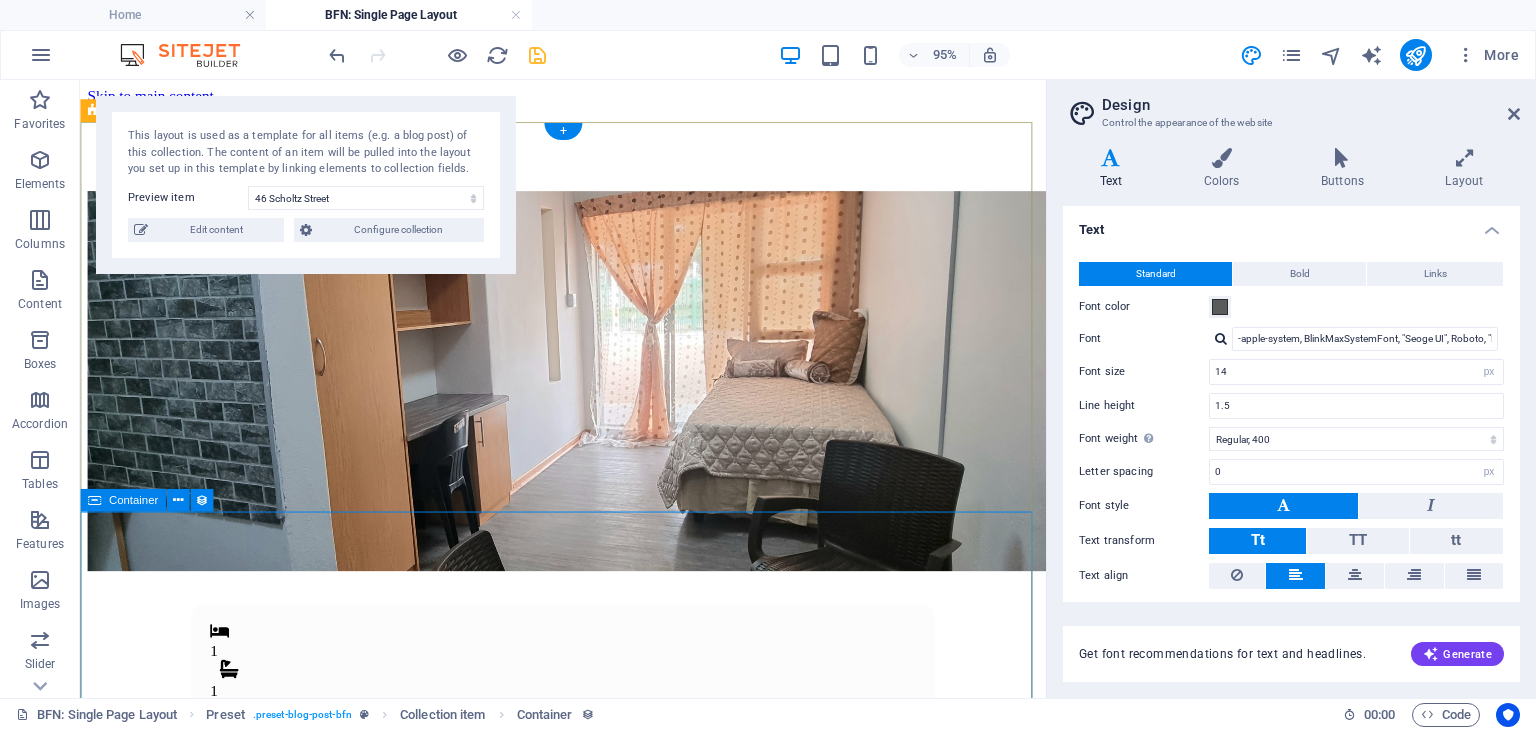 click on "1 1 Description Accredited NSFAS Private Accommodation Suitable for UFS students Has housekeeping on communal areas Located nearby convenience stores, shopping center, malls and public transportation. View Images Monthly Rental R 4,800 Ammenities .fa-secondary{opacity:.4}   Kitchen   Chair & Desk   Built-in Shelves   Panic Button   CCTV Camera   Alarm System Once-off Fees Admin Fee:   500 Key deposit:   200 Download Form" at bounding box center (588, 1850) 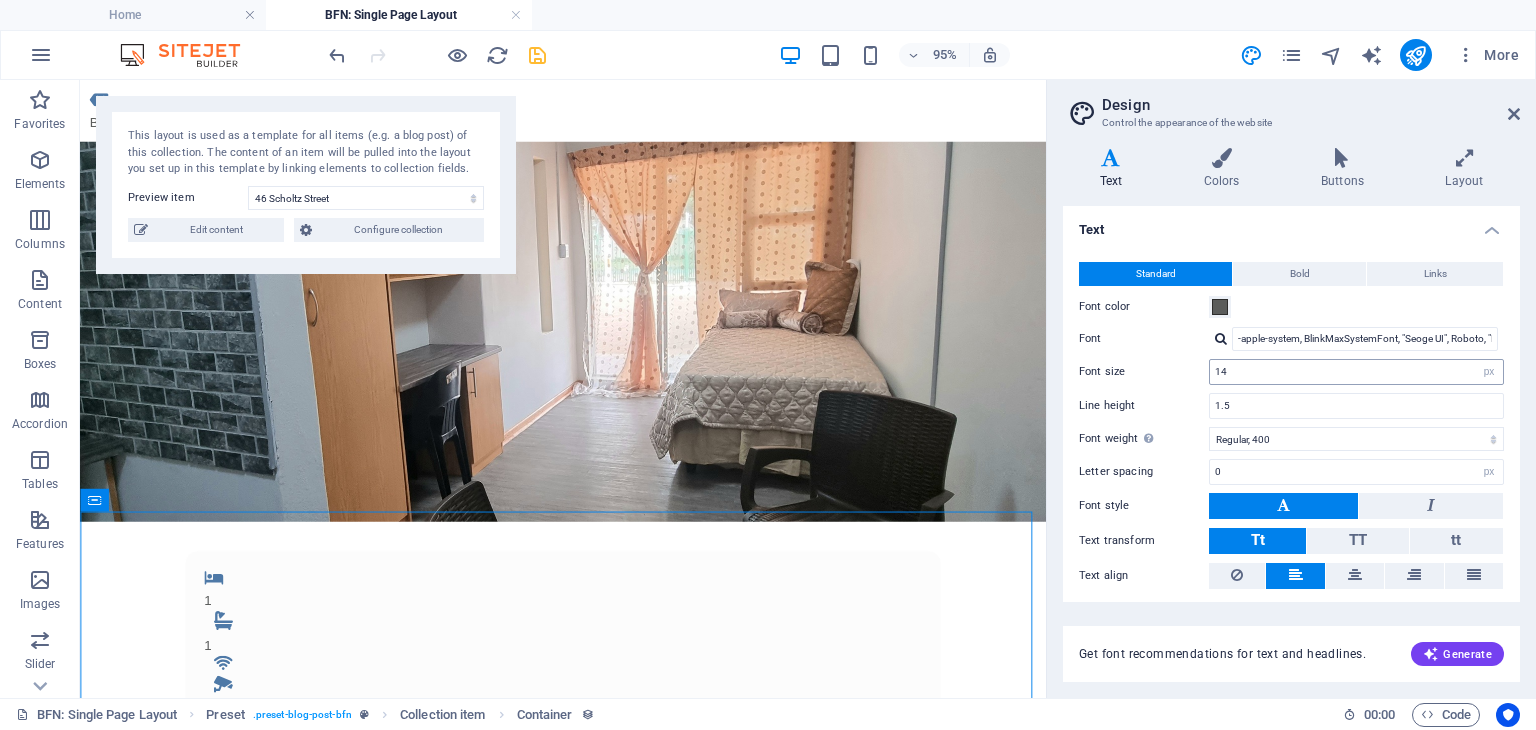 scroll, scrollTop: 57, scrollLeft: 0, axis: vertical 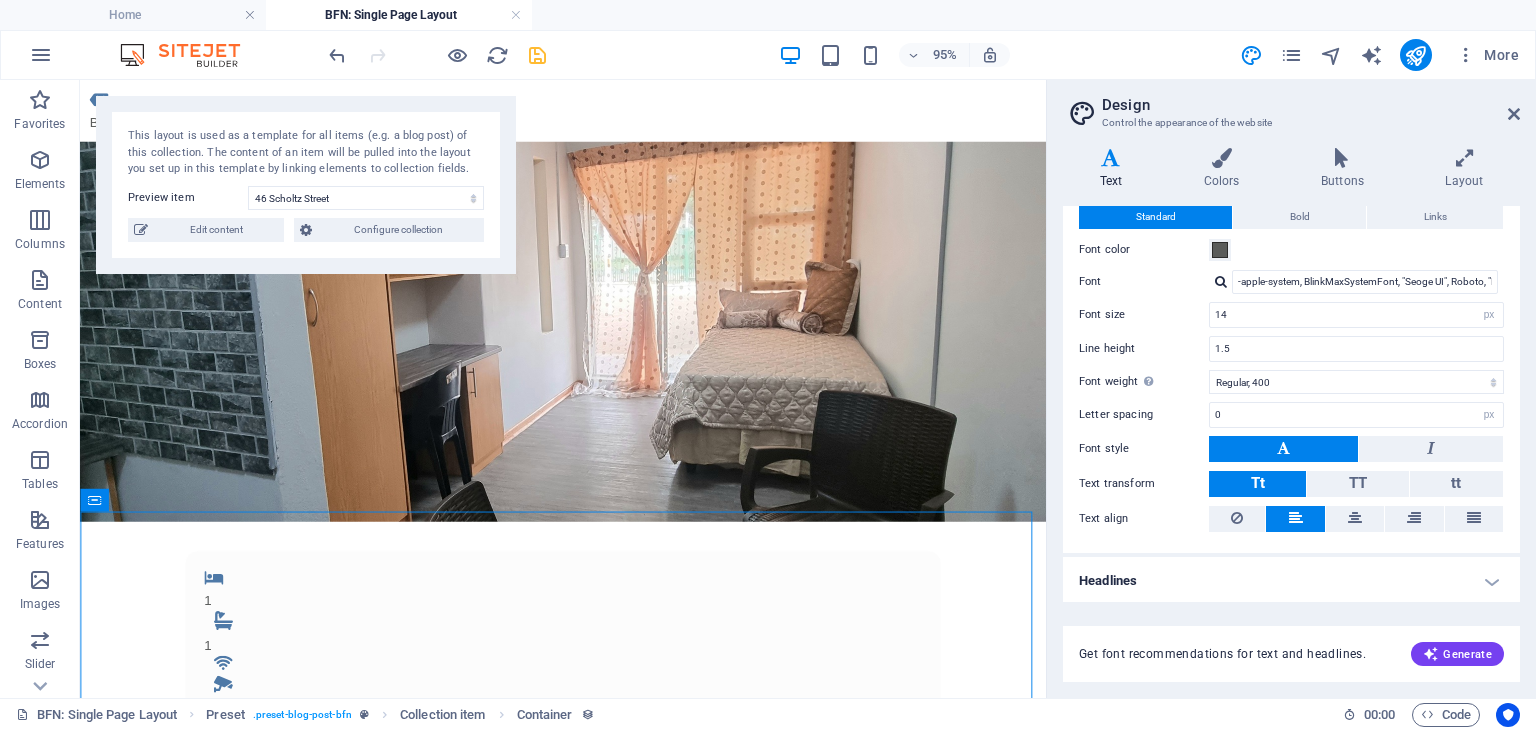 click on "Headlines" at bounding box center (1291, 581) 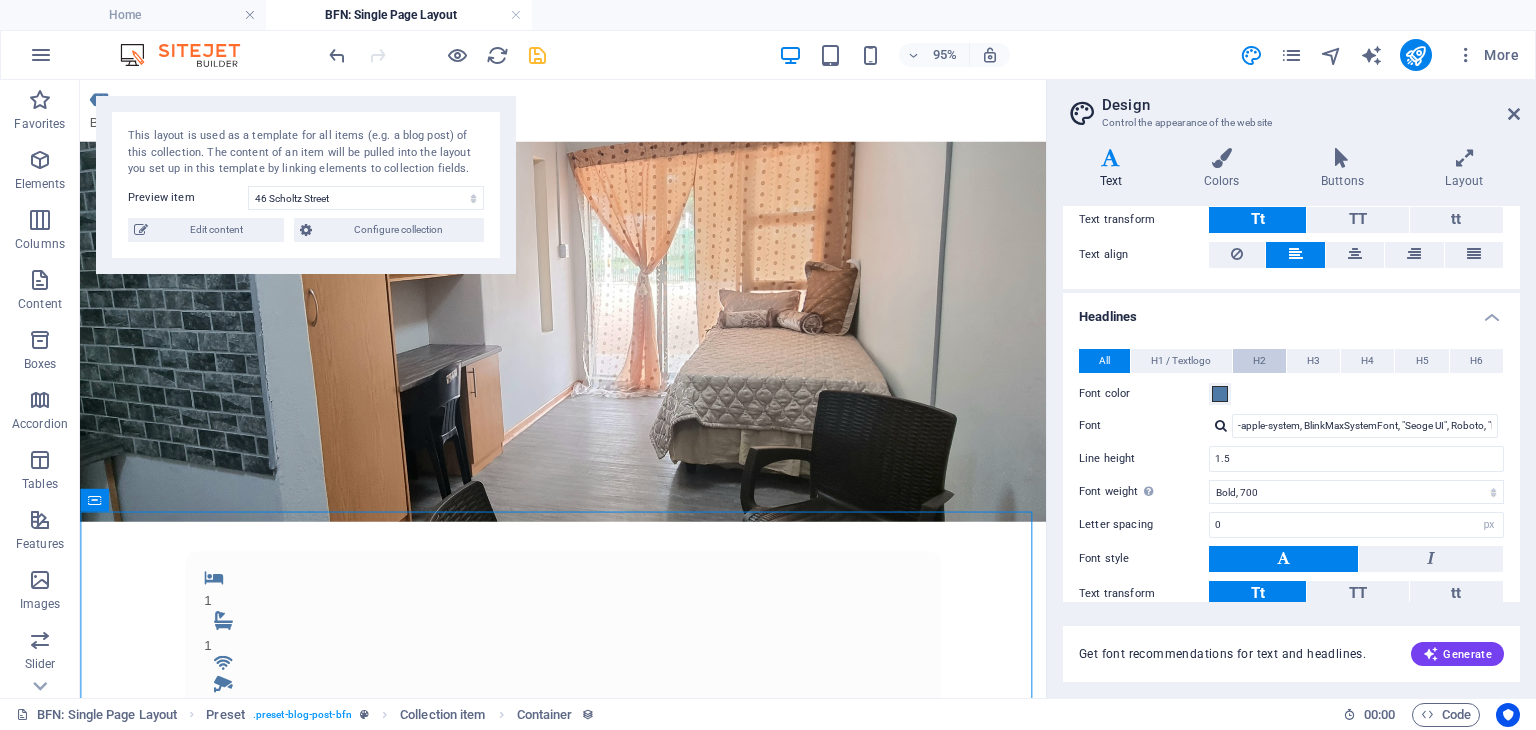 scroll, scrollTop: 320, scrollLeft: 0, axis: vertical 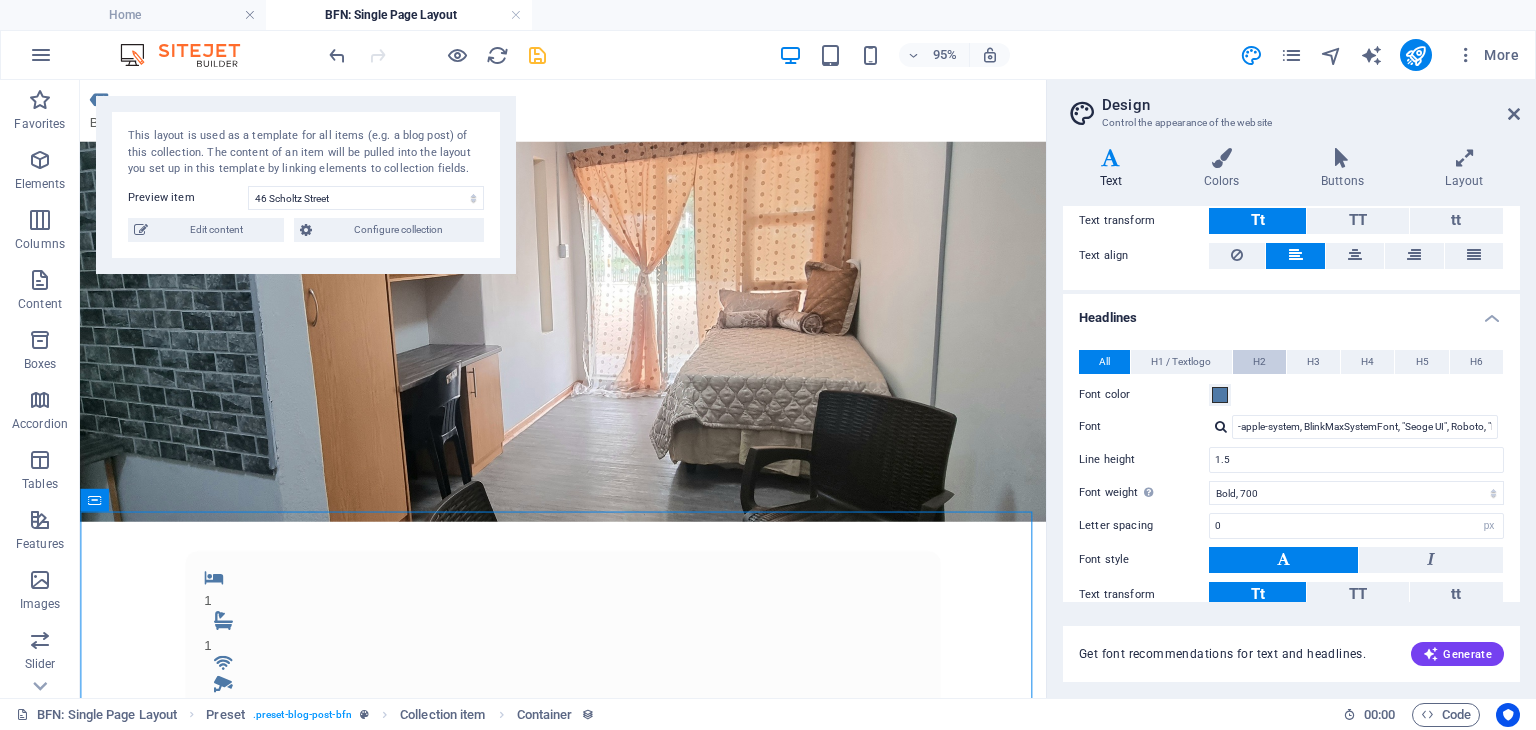 click on "H2" at bounding box center (1259, 362) 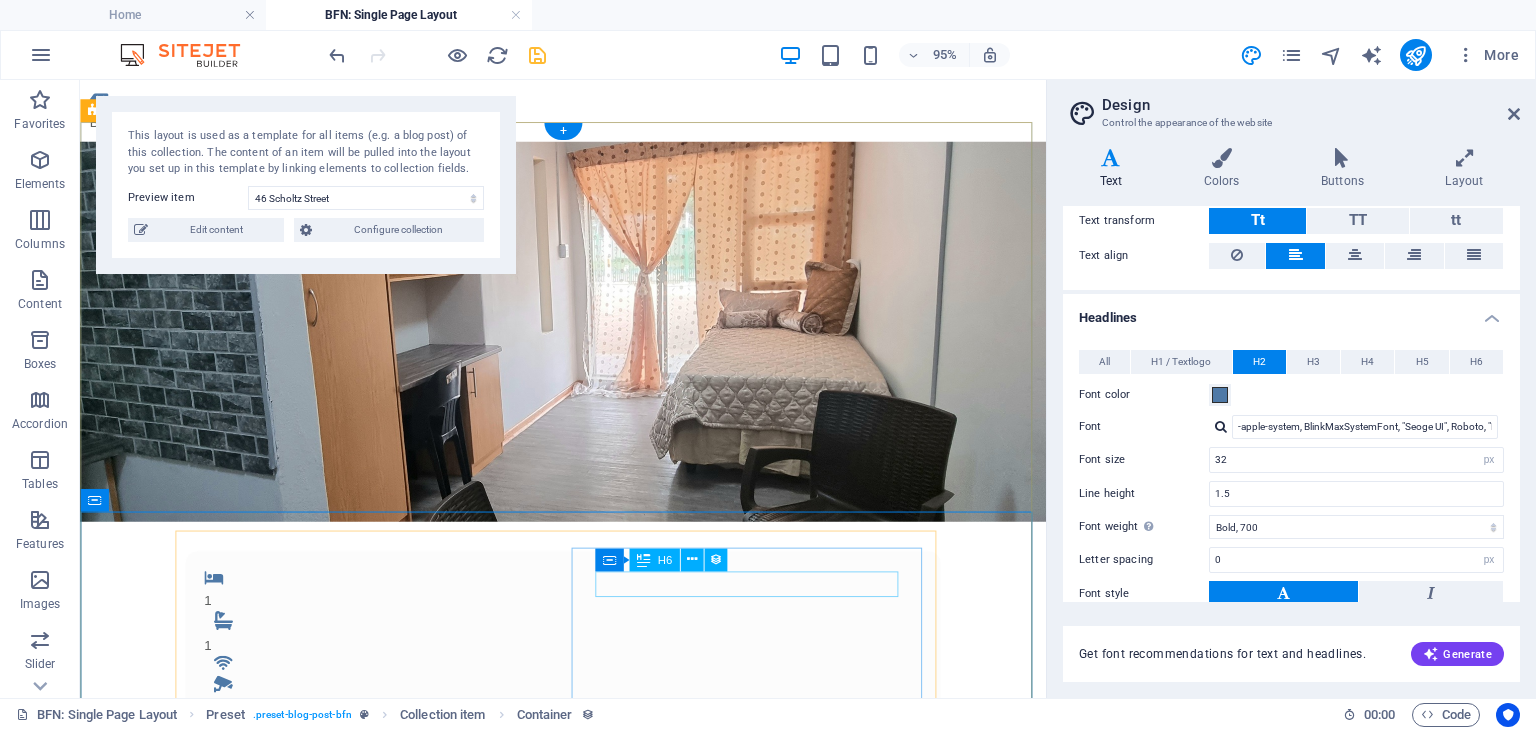 click on "Monthly Rental" at bounding box center [388, 1167] 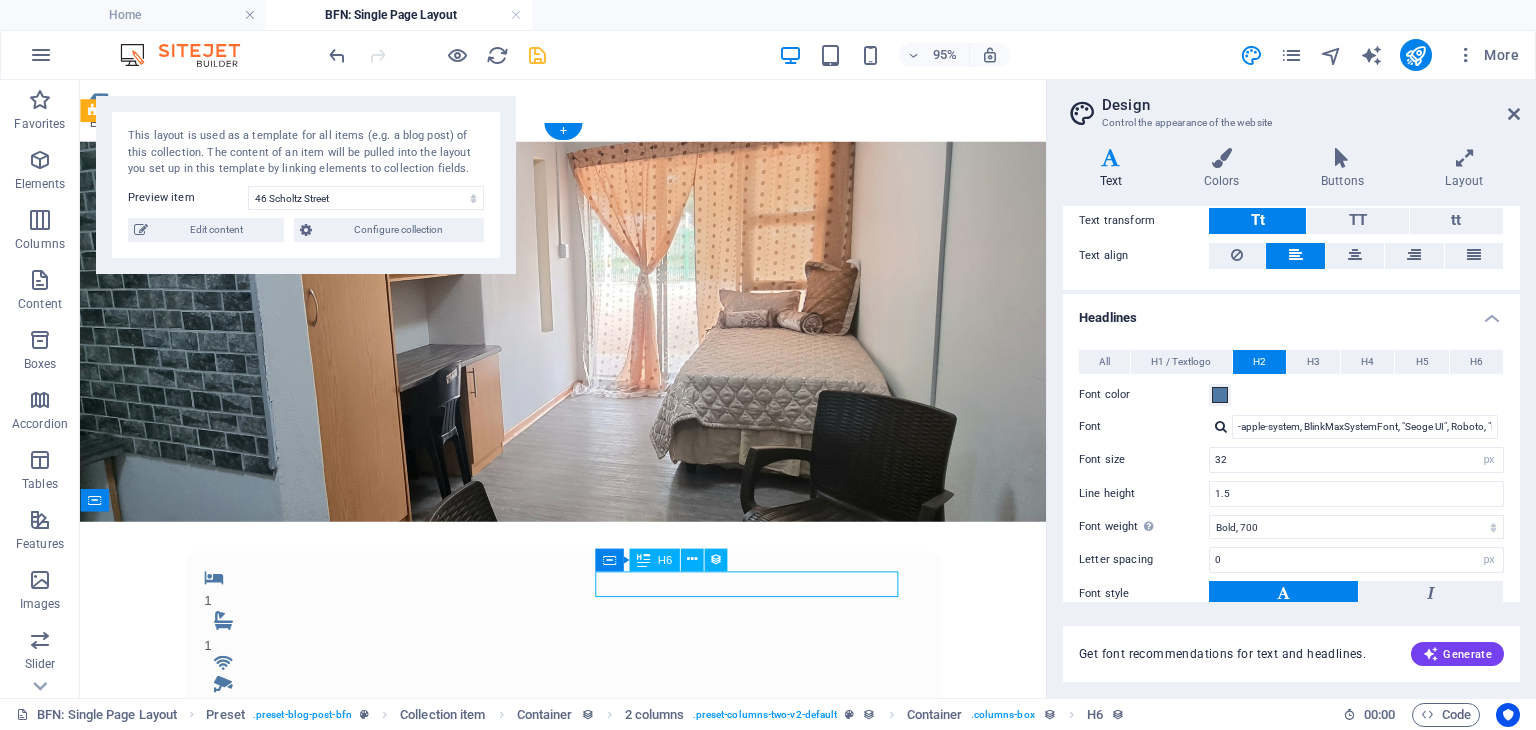 click on "Monthly Rental" at bounding box center [388, 1167] 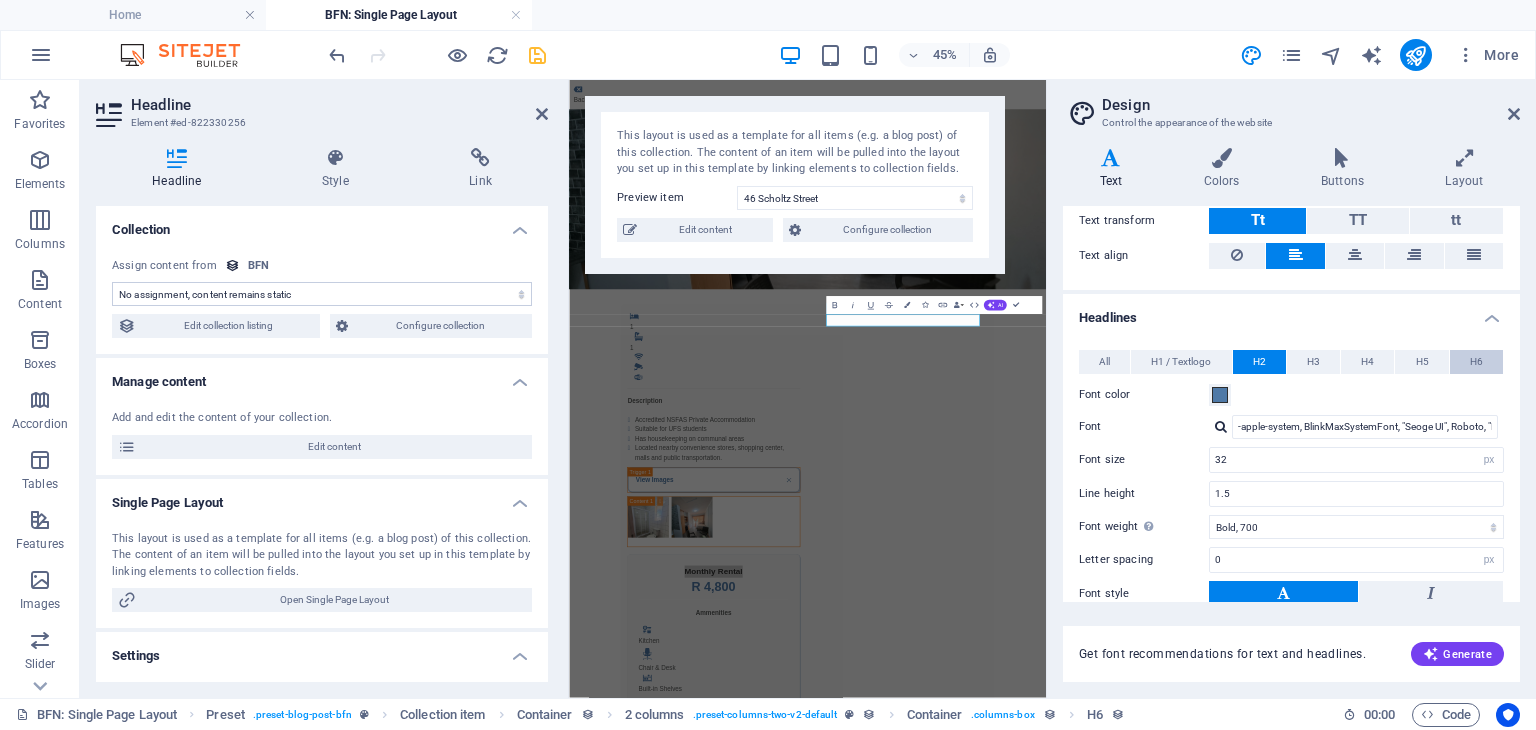 click on "H6" at bounding box center (1476, 362) 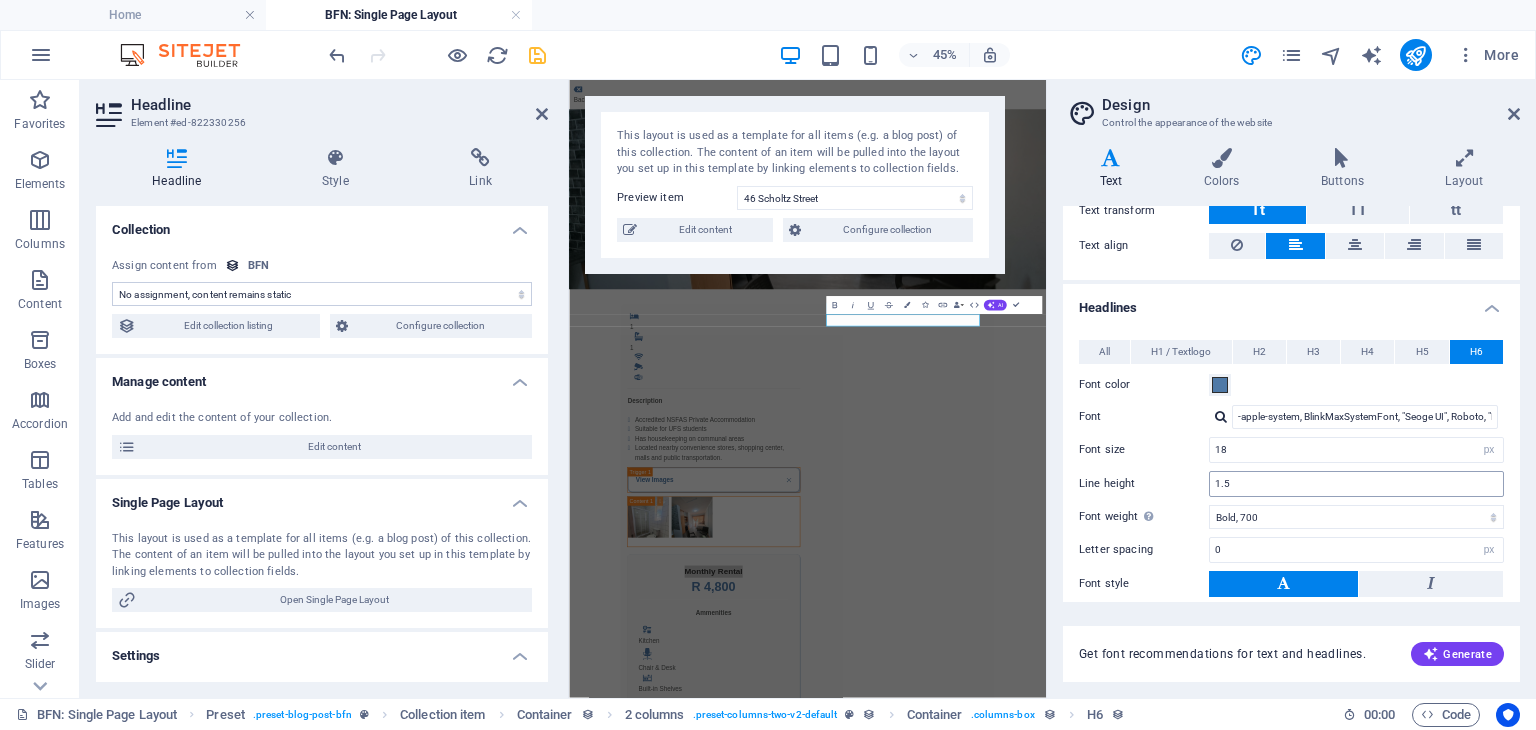 scroll, scrollTop: 329, scrollLeft: 0, axis: vertical 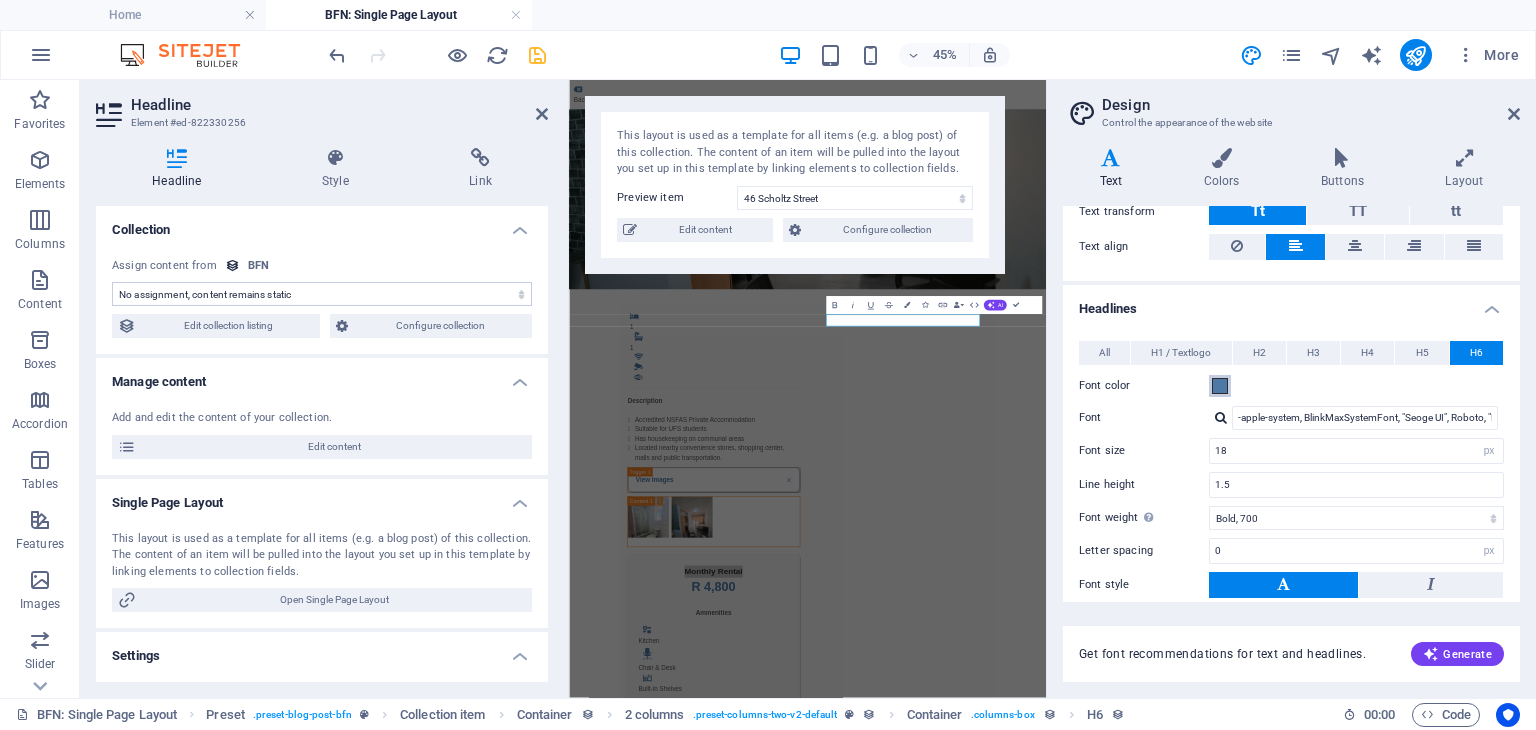 click at bounding box center [1220, 386] 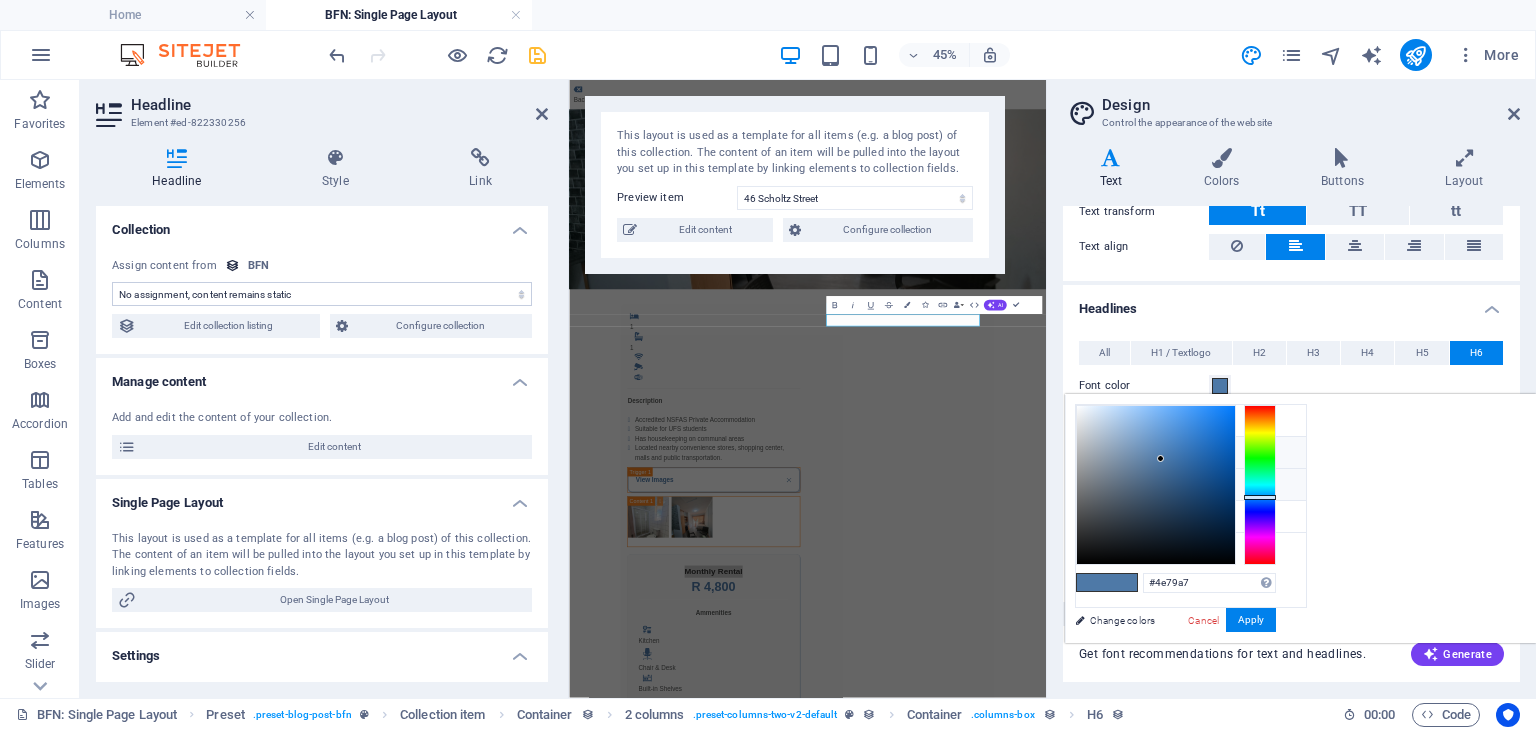 click on "Secondary color
#3a3c3b" at bounding box center (1191, 485) 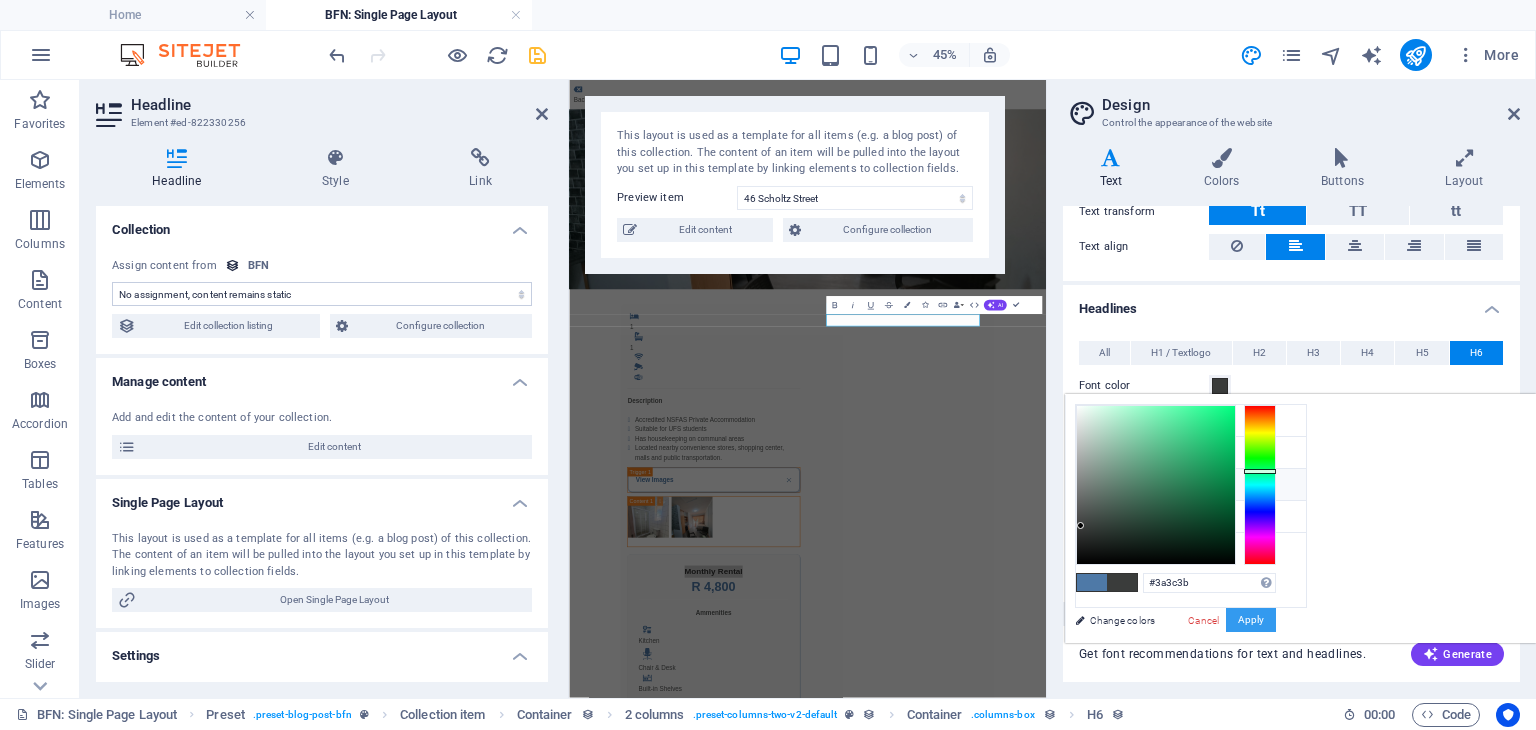 click on "Apply" at bounding box center (1251, 620) 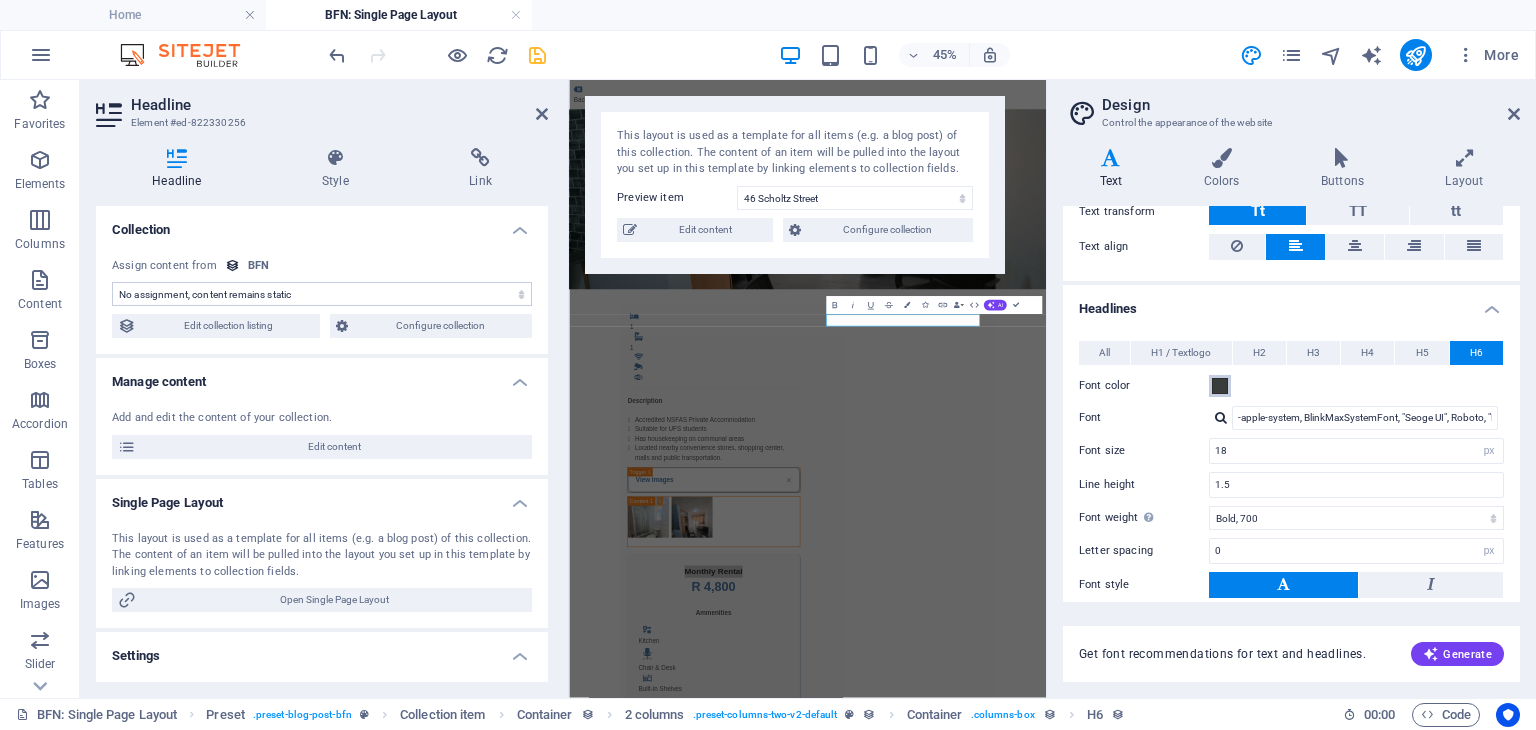 click at bounding box center [1220, 386] 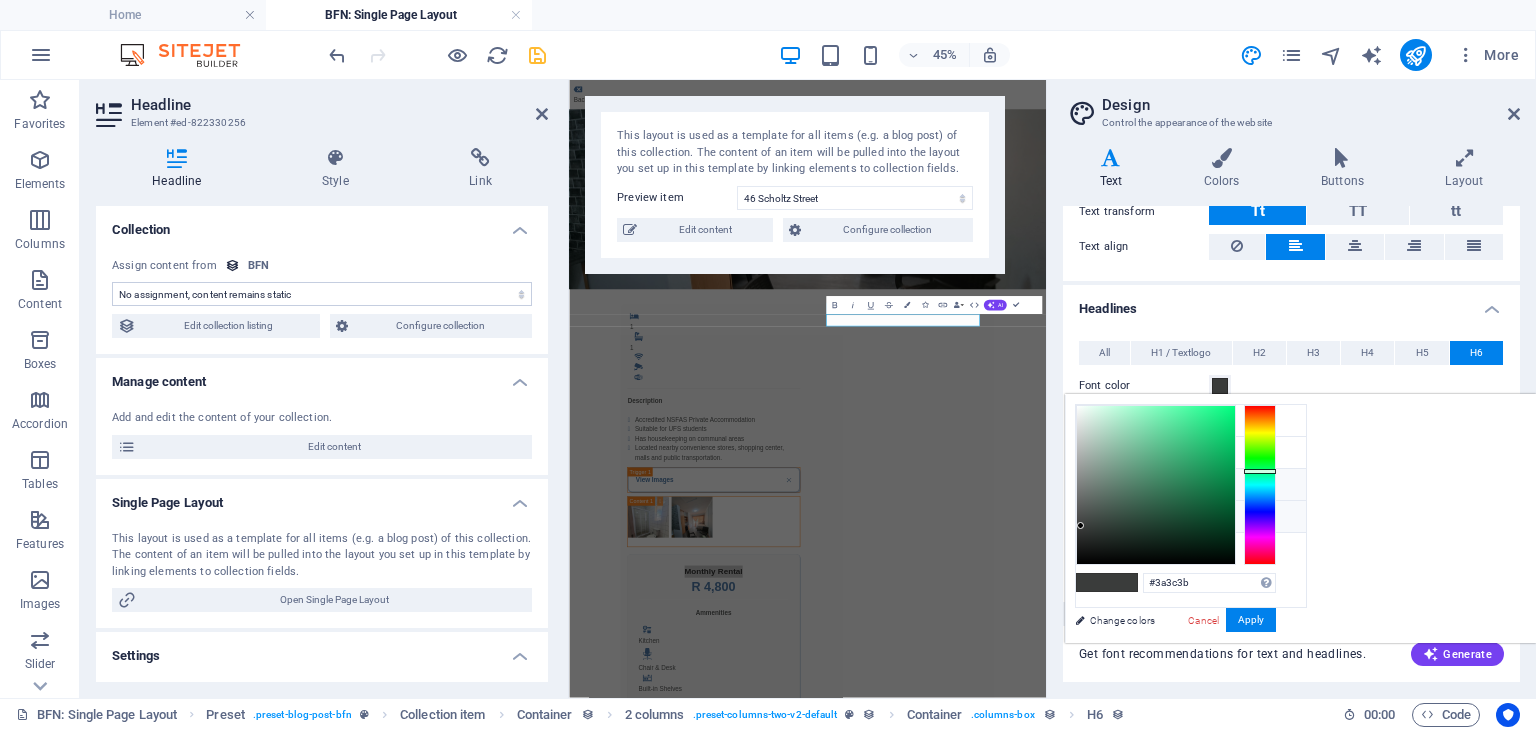 click on "Font color
#5a5c5b" at bounding box center (1191, 517) 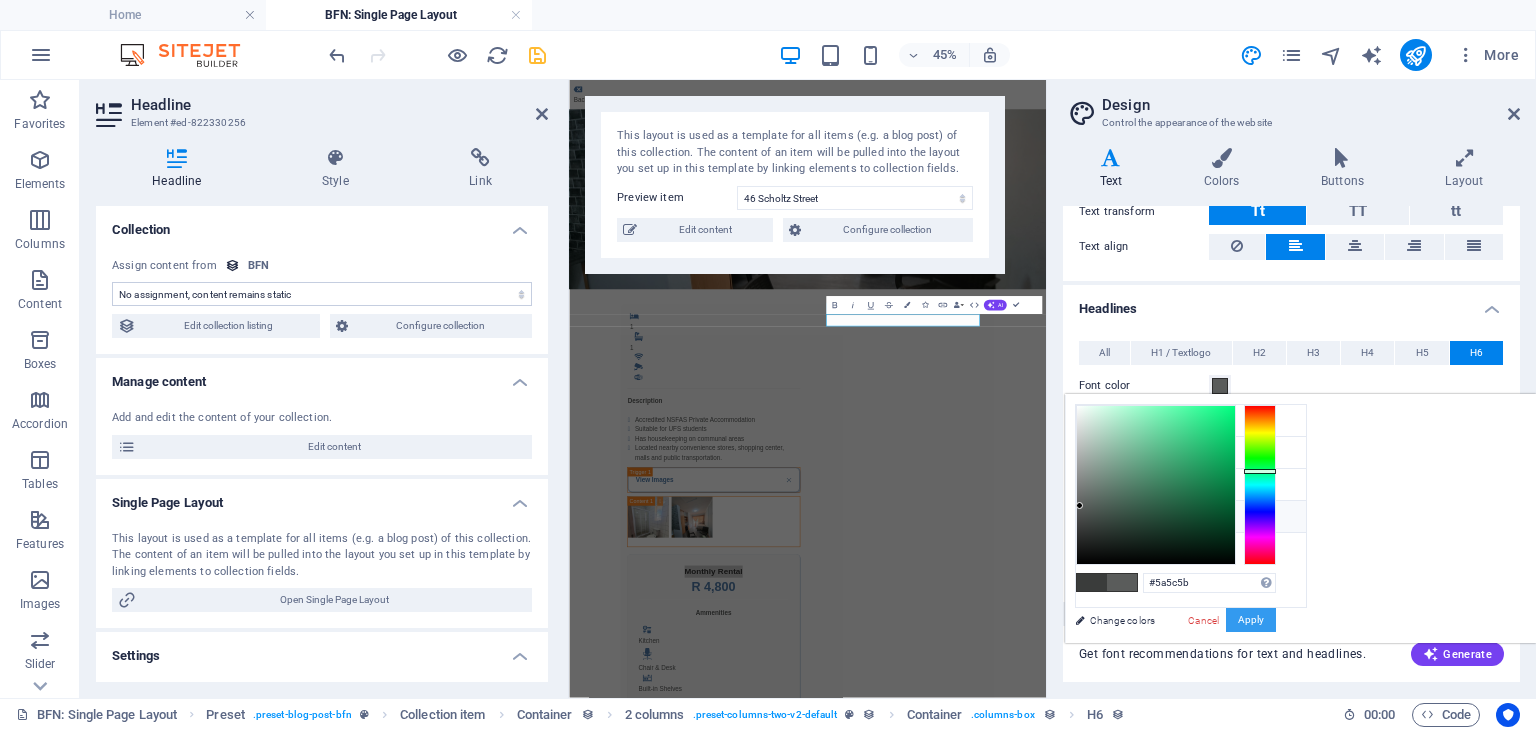 click on "Apply" at bounding box center [1251, 620] 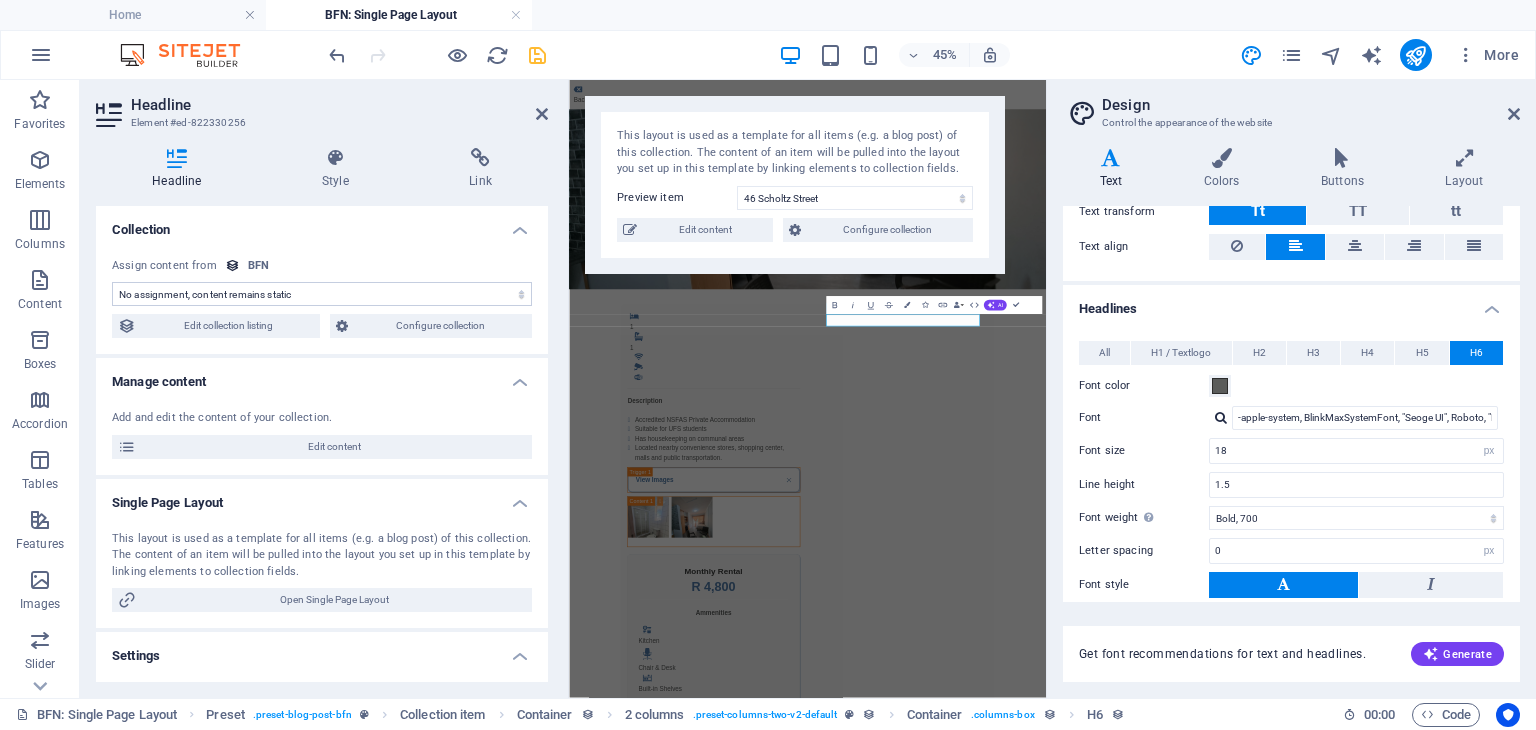 click on "Skip to main content
Back 1 1 Description Accredited NSFAS Private Accommodation Suitable for UFS students Has housekeeping on communal areas Located nearby convenience stores, shopping center, malls and public transportation. View Images Monthly Rental R 4,800 Ammenities .fa-secondary{opacity:.4}   Kitchen   Chair & Desk   Built-in Shelves   Panic Button   CCTV Camera   Alarm System Once-off Fees Admin Fee:   500 Key deposit:   200 Download Form" at bounding box center [1099, 980] 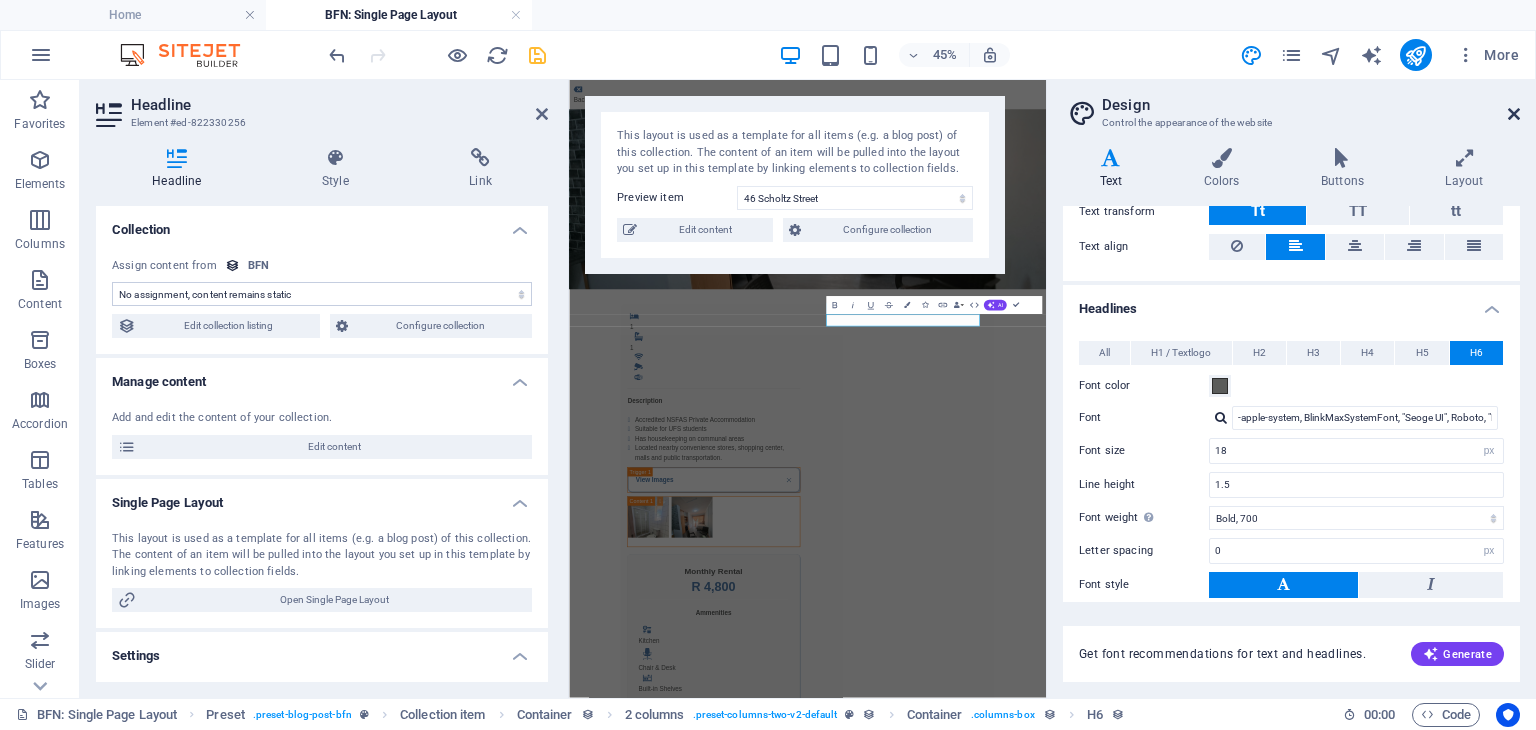 click at bounding box center [1514, 114] 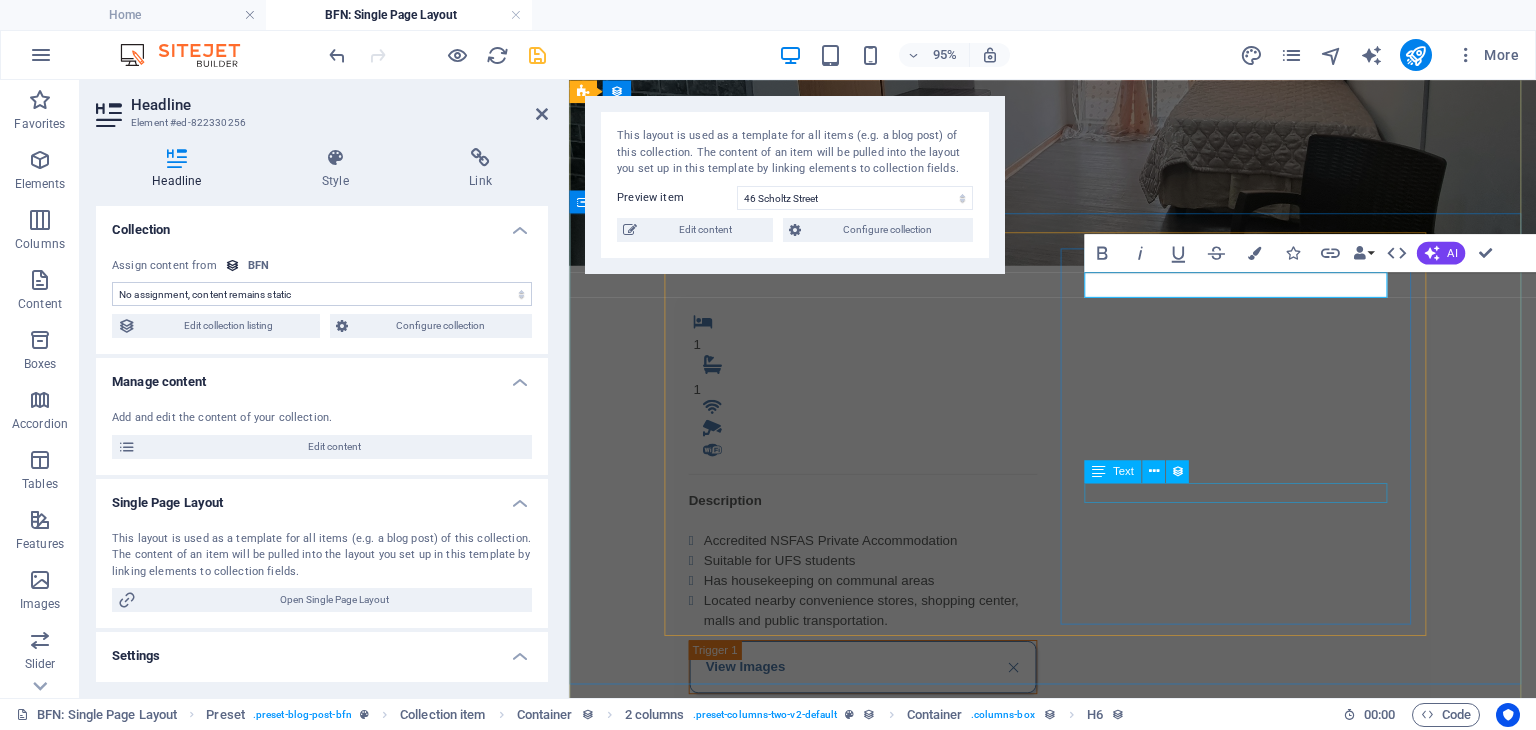 scroll, scrollTop: 324, scrollLeft: 0, axis: vertical 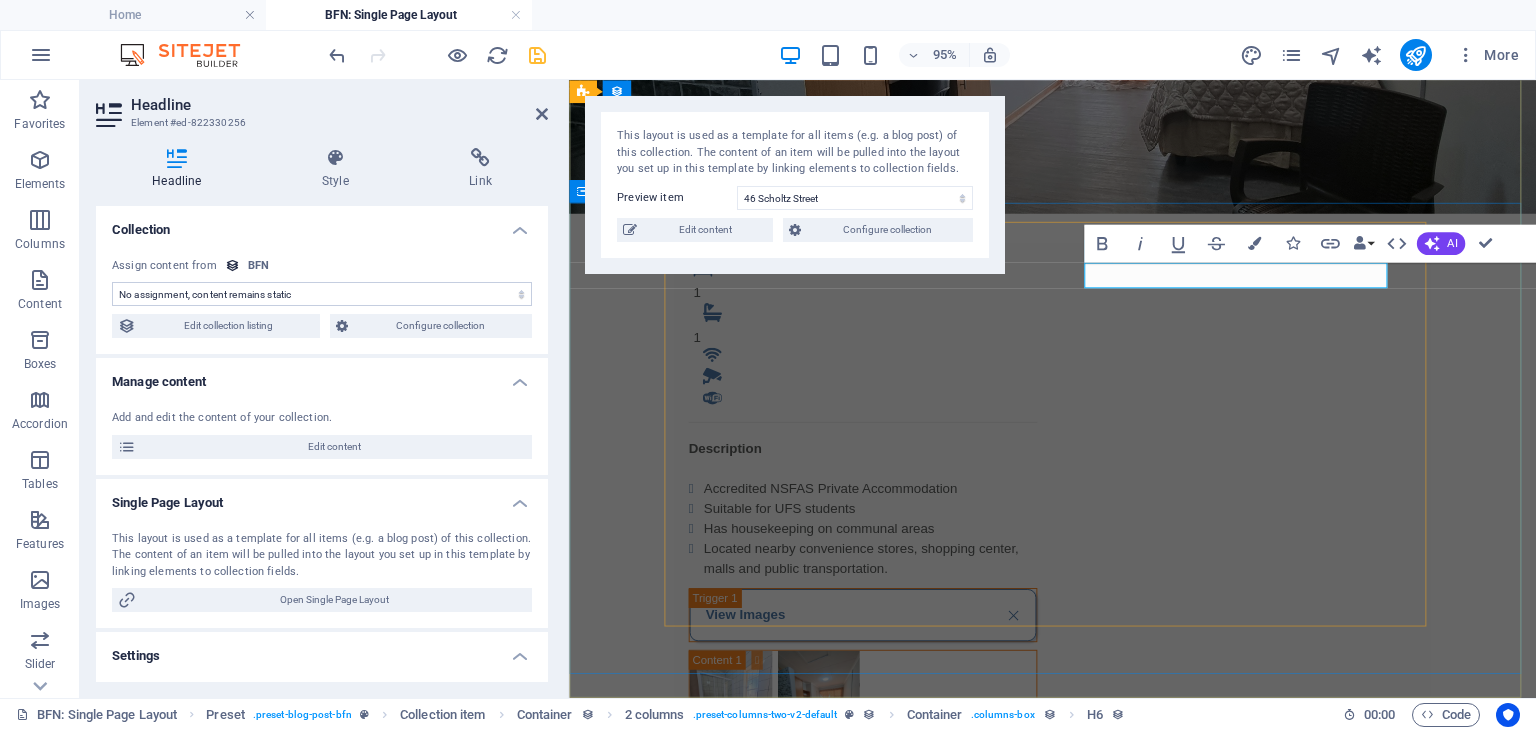 click on "1 1 Description Accredited NSFAS Private Accommodation Suitable for UFS students Has housekeeping on communal areas Located nearby convenience stores, shopping center, malls and public transportation. View Images Monthly Rental R 4,800 Ammenities .fa-secondary{opacity:.4}   Kitchen   Chair & Desk   Built-in Shelves   Panic Button   CCTV Camera   Alarm System Once-off Fees Admin Fee:   500 Key deposit:   200 Download Form" at bounding box center (1078, 866) 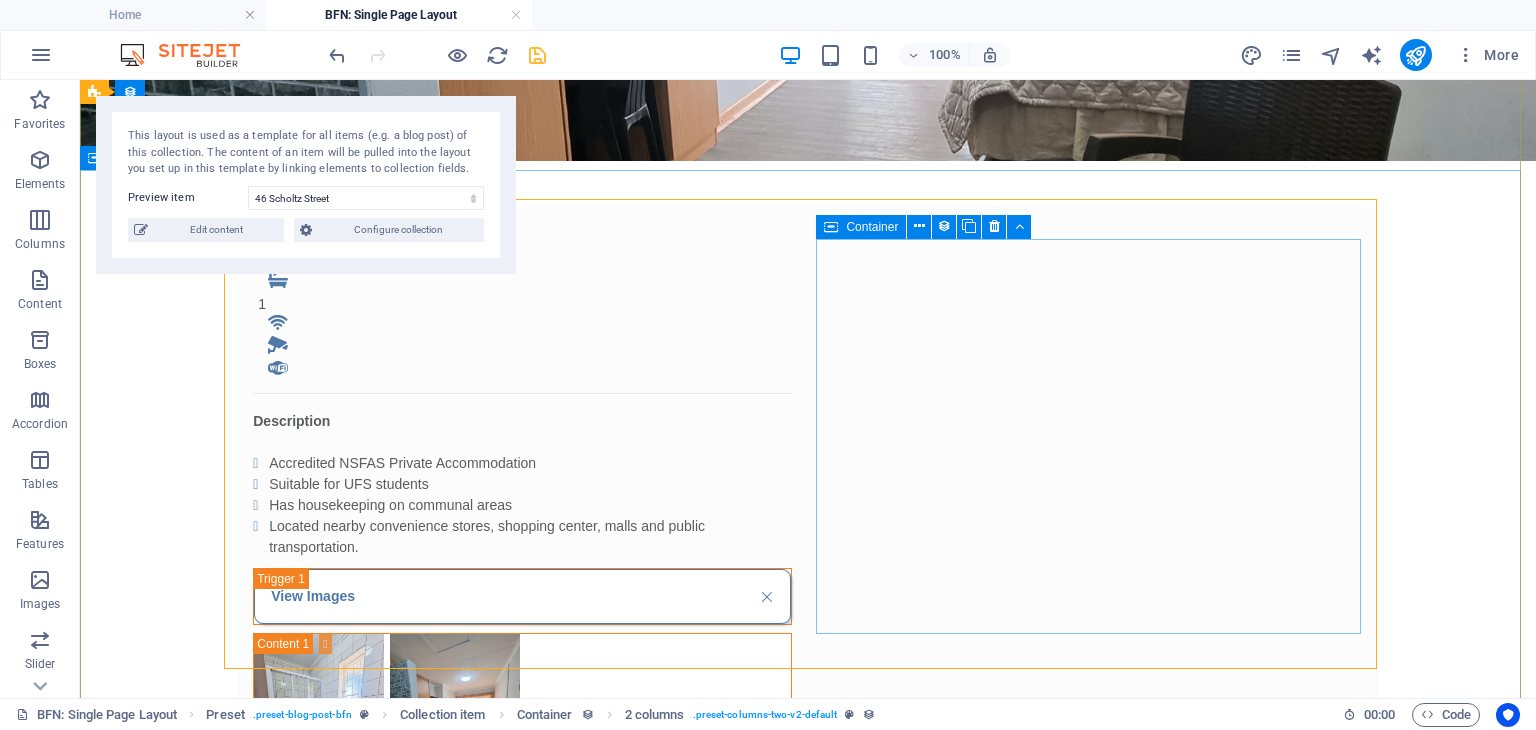 scroll, scrollTop: 387, scrollLeft: 0, axis: vertical 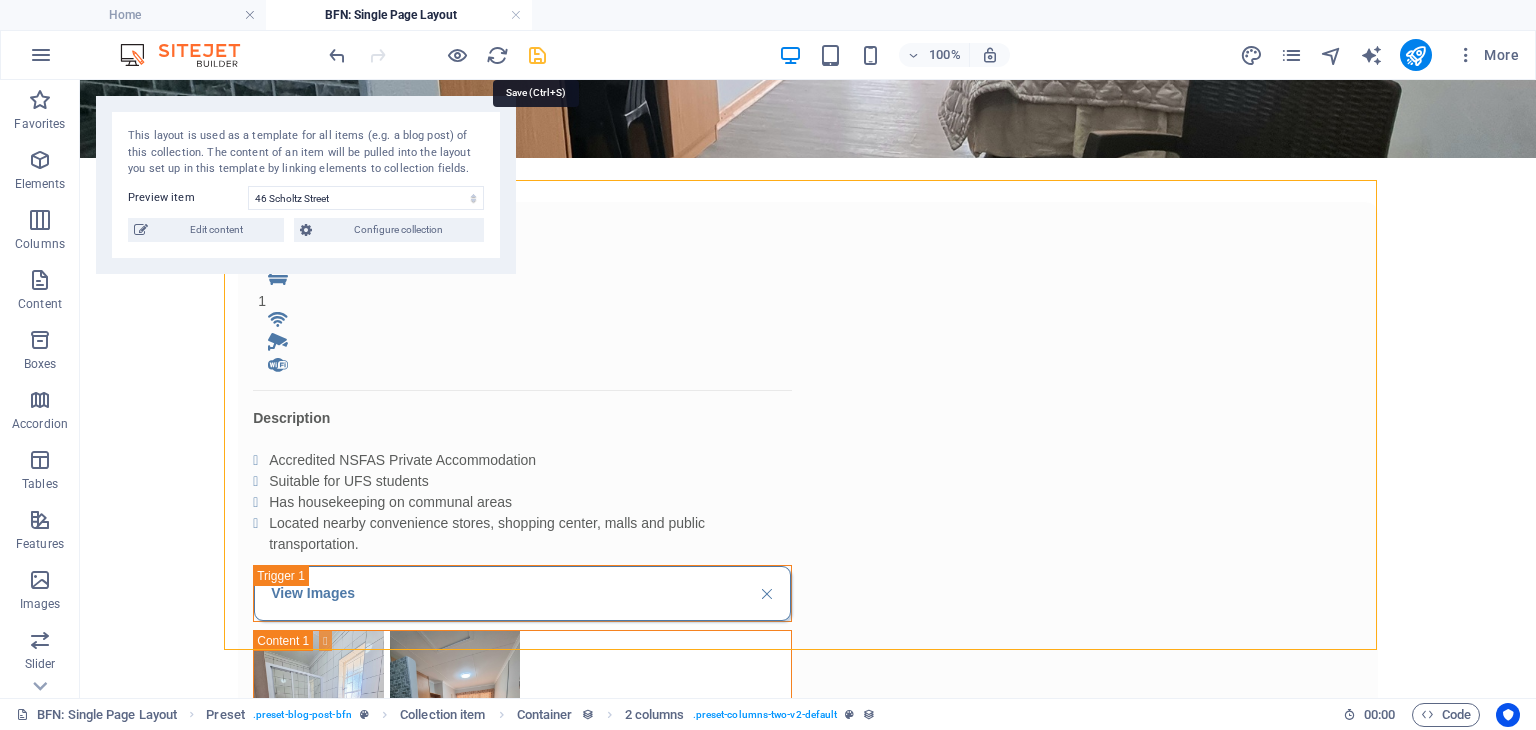 click at bounding box center [537, 55] 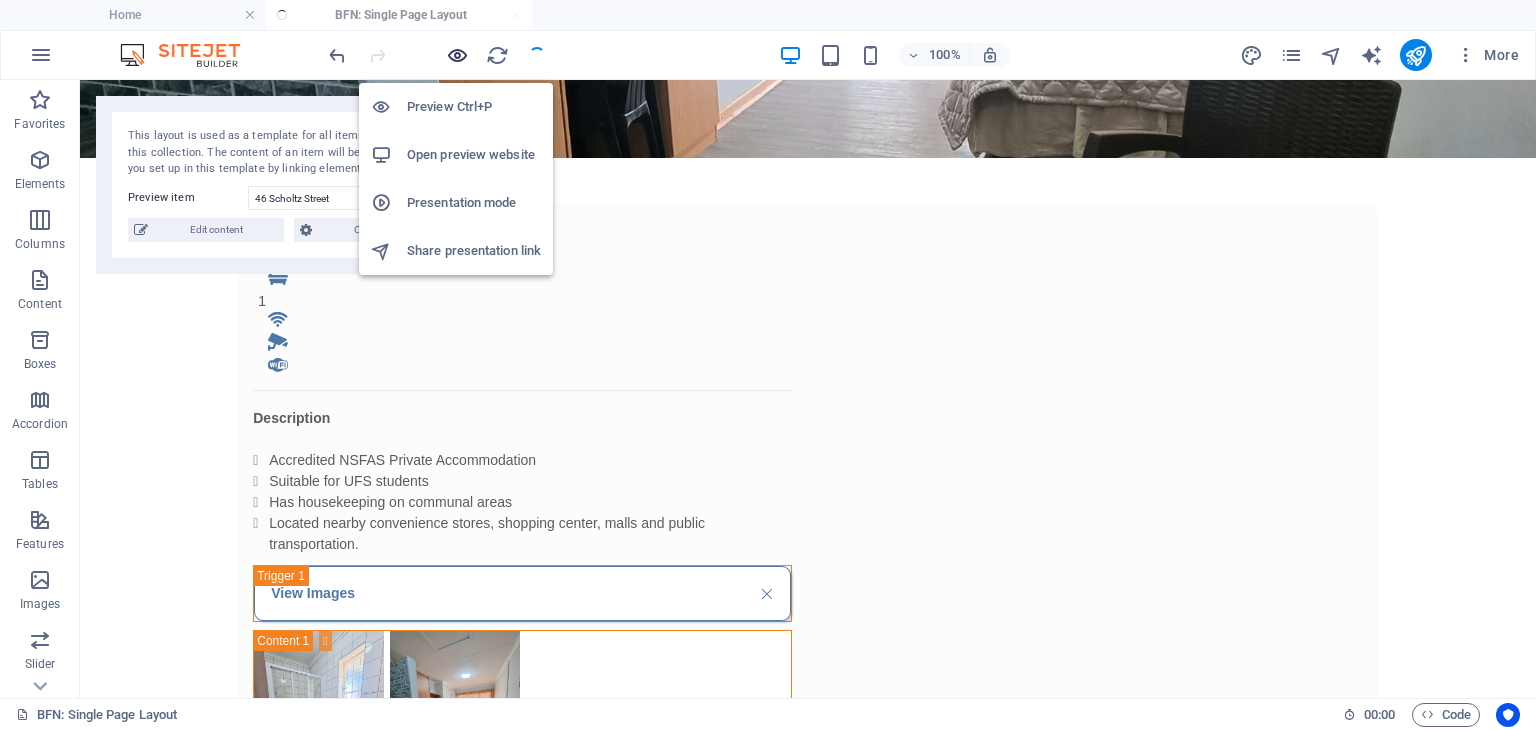 click at bounding box center [457, 55] 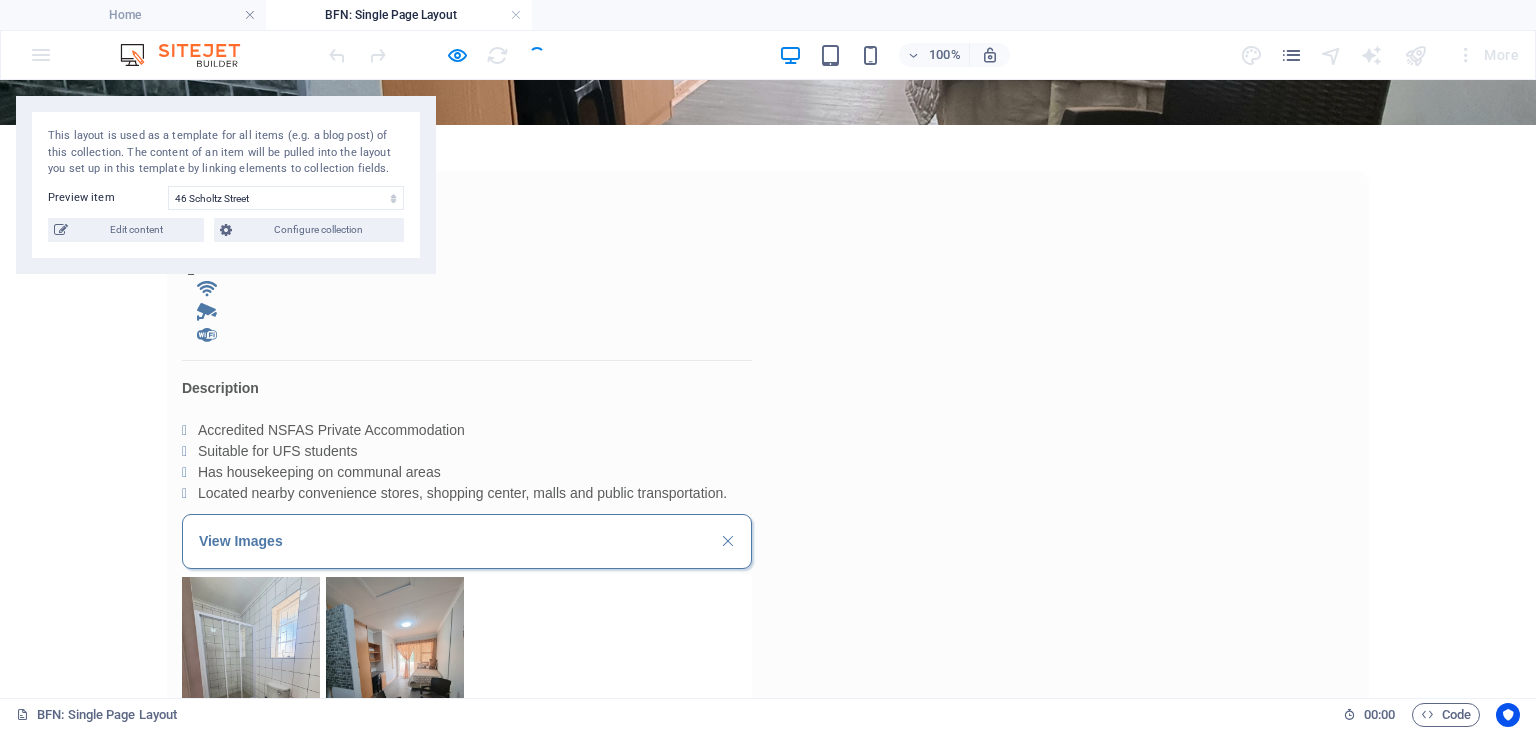 scroll, scrollTop: 420, scrollLeft: 0, axis: vertical 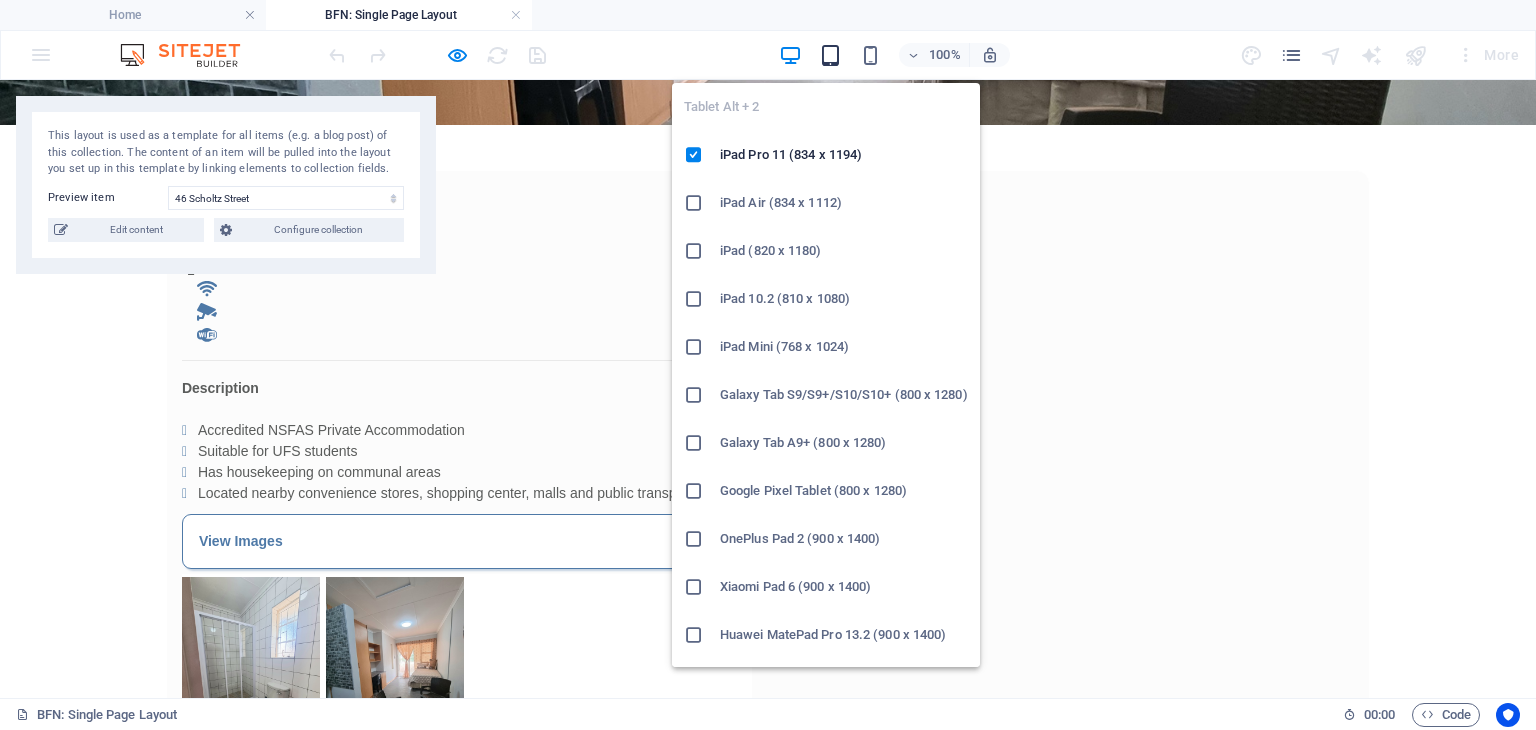 click at bounding box center [830, 55] 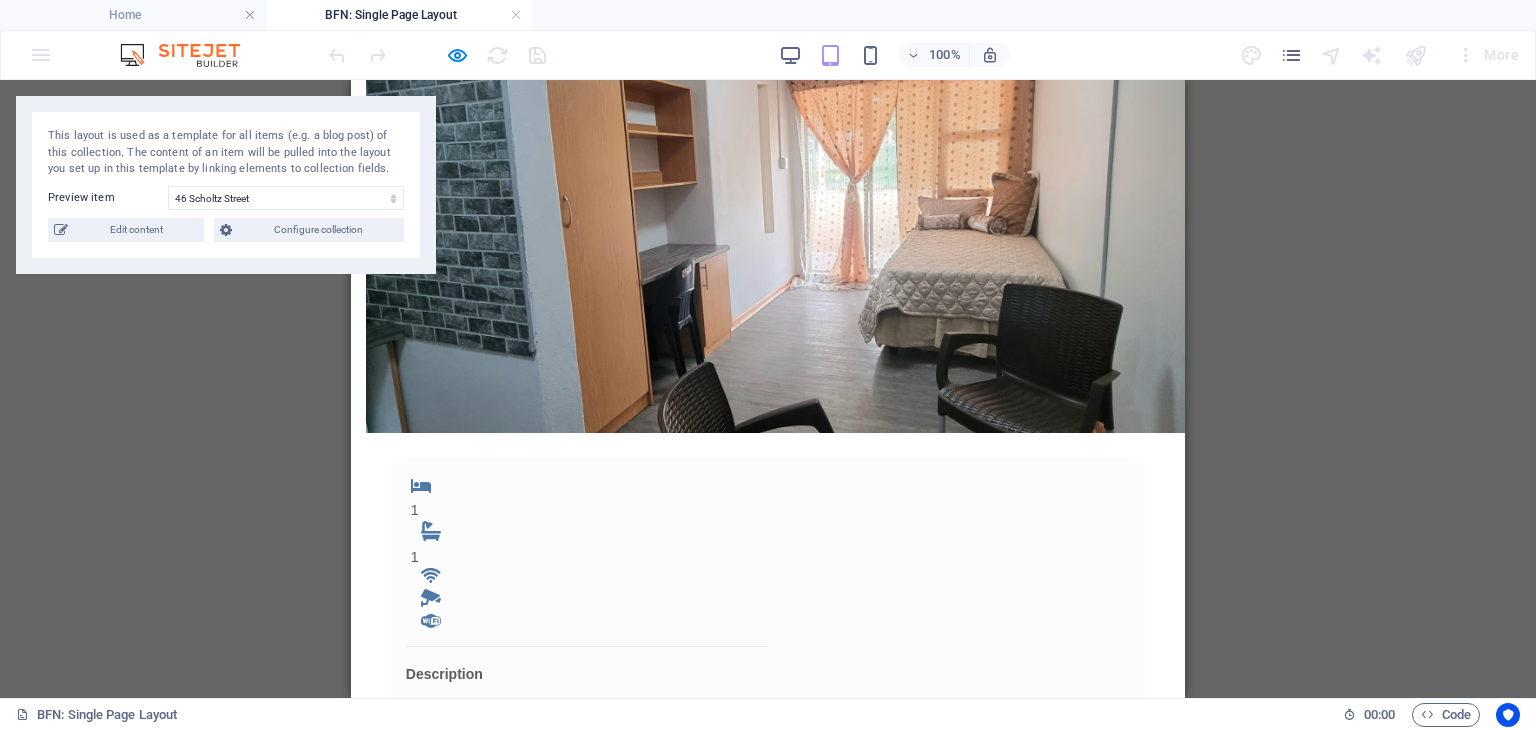 scroll, scrollTop: 118, scrollLeft: 0, axis: vertical 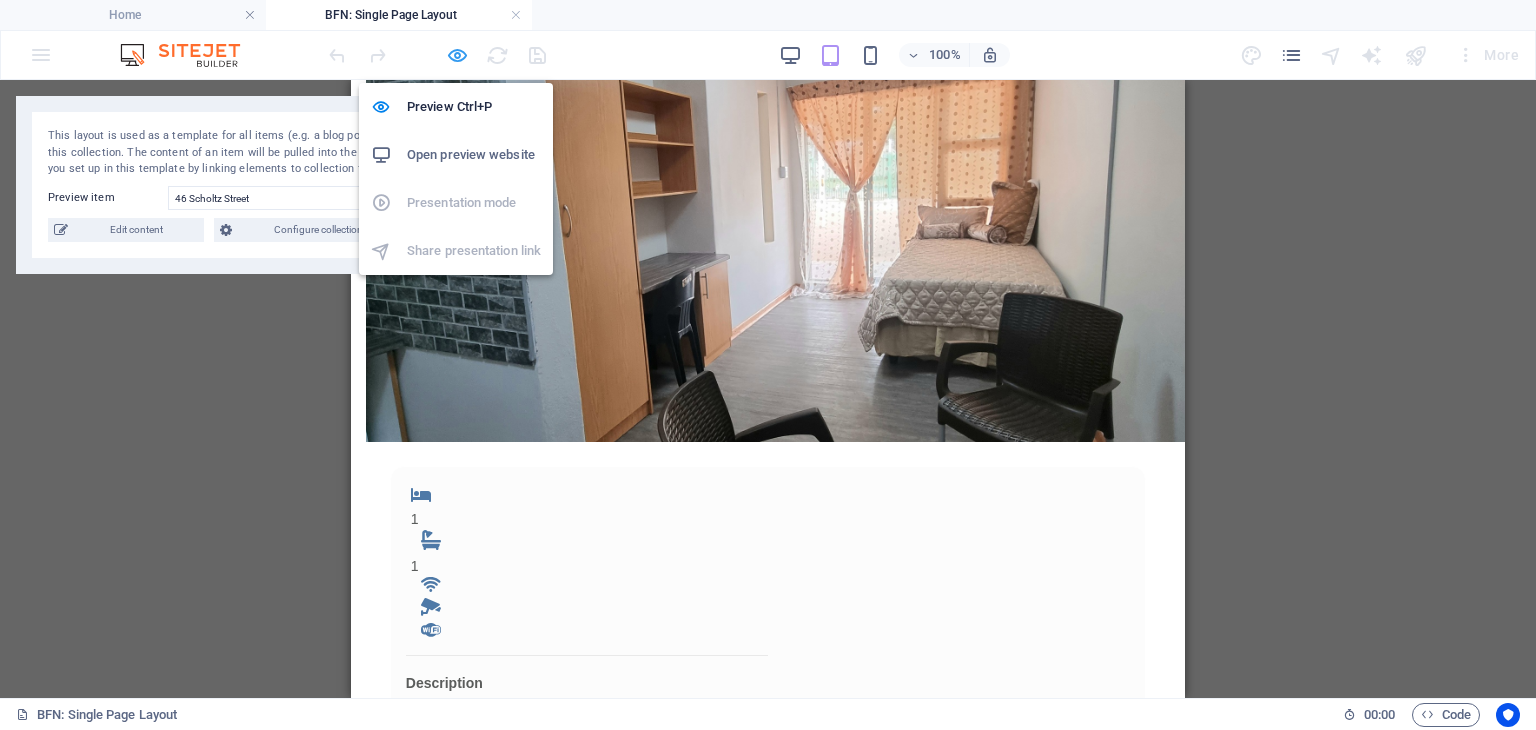 click at bounding box center [457, 55] 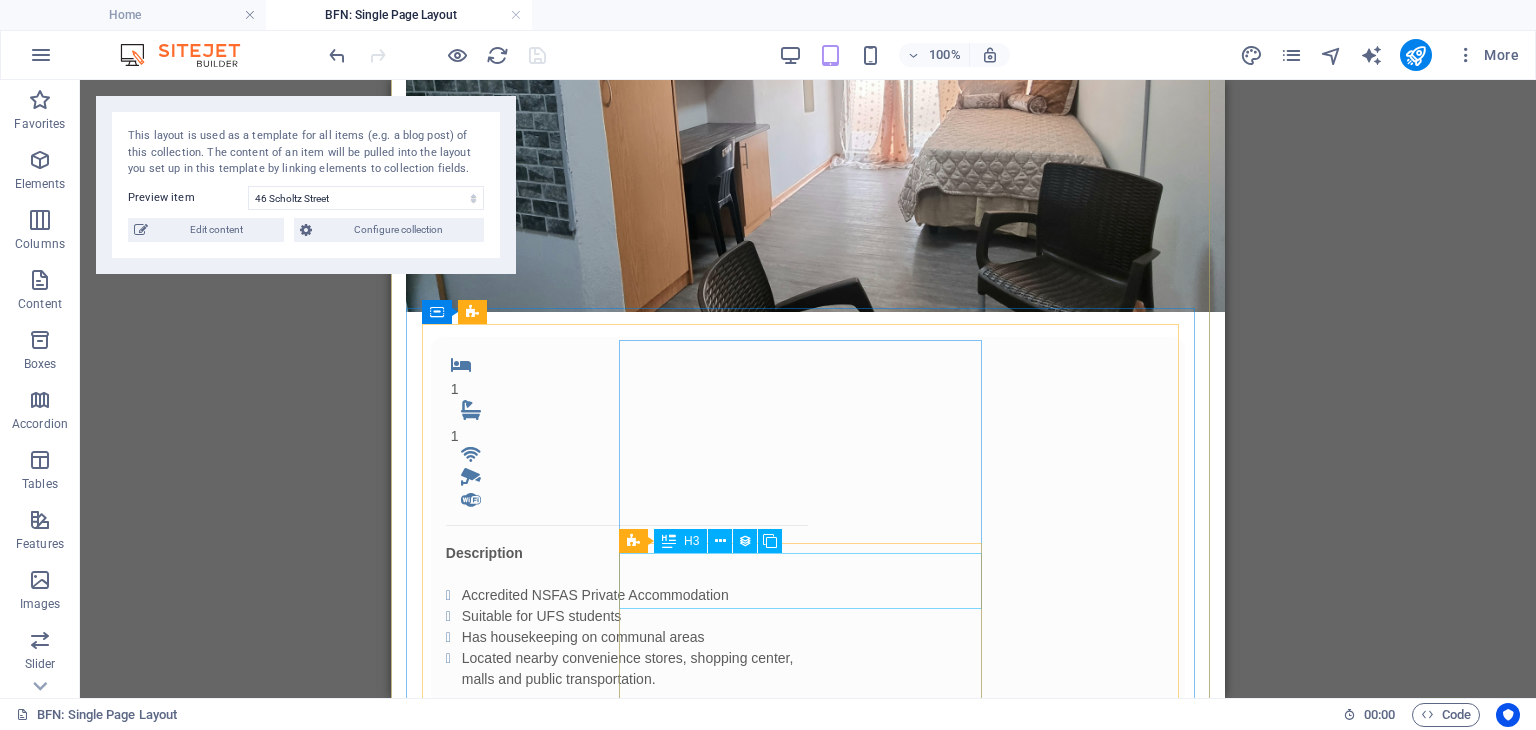 scroll, scrollTop: 256, scrollLeft: 0, axis: vertical 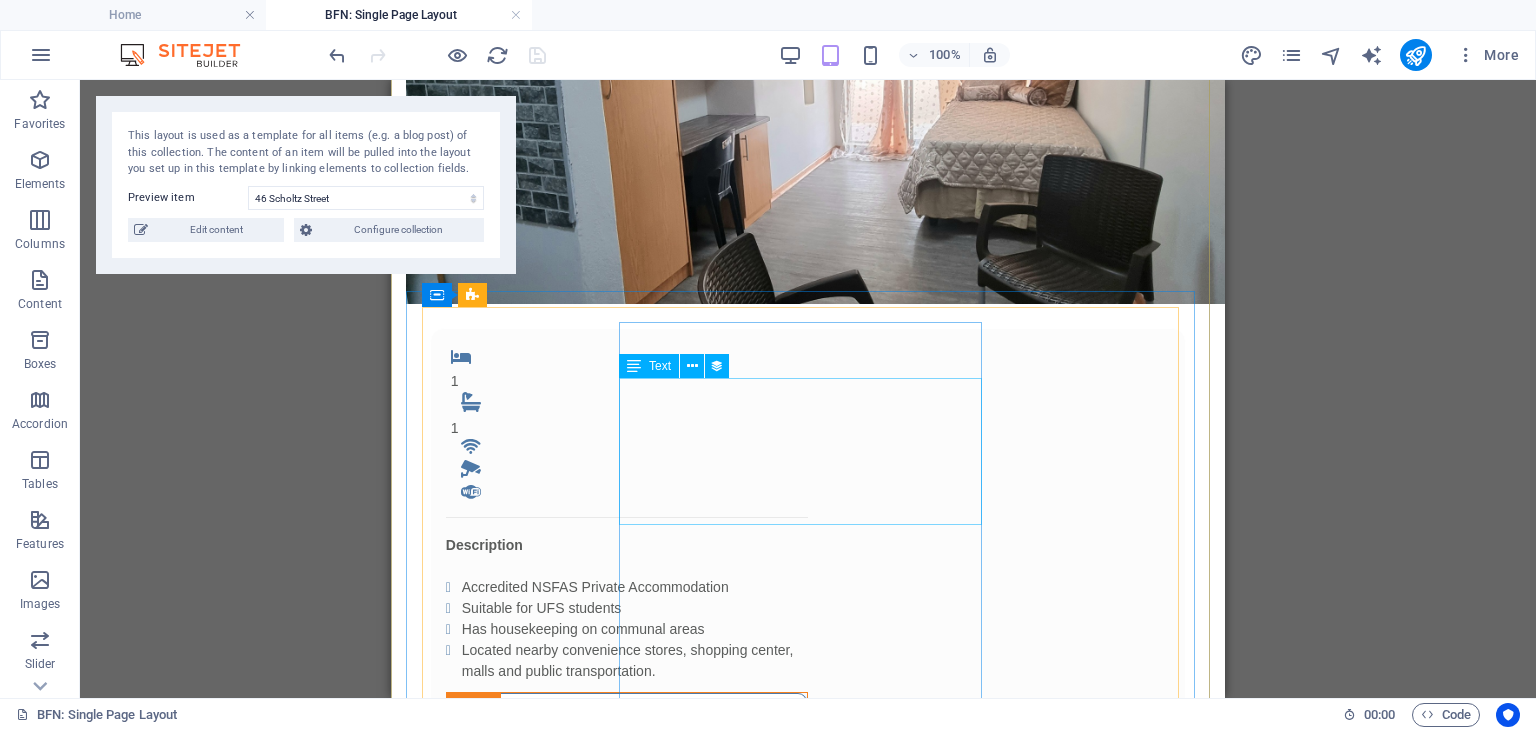 click on "Description Accredited NSFAS Private Accommodation Suitable for UFS students Has housekeeping on communal areas Located nearby convenience stores, shopping center, malls and public transportation." at bounding box center [627, 608] 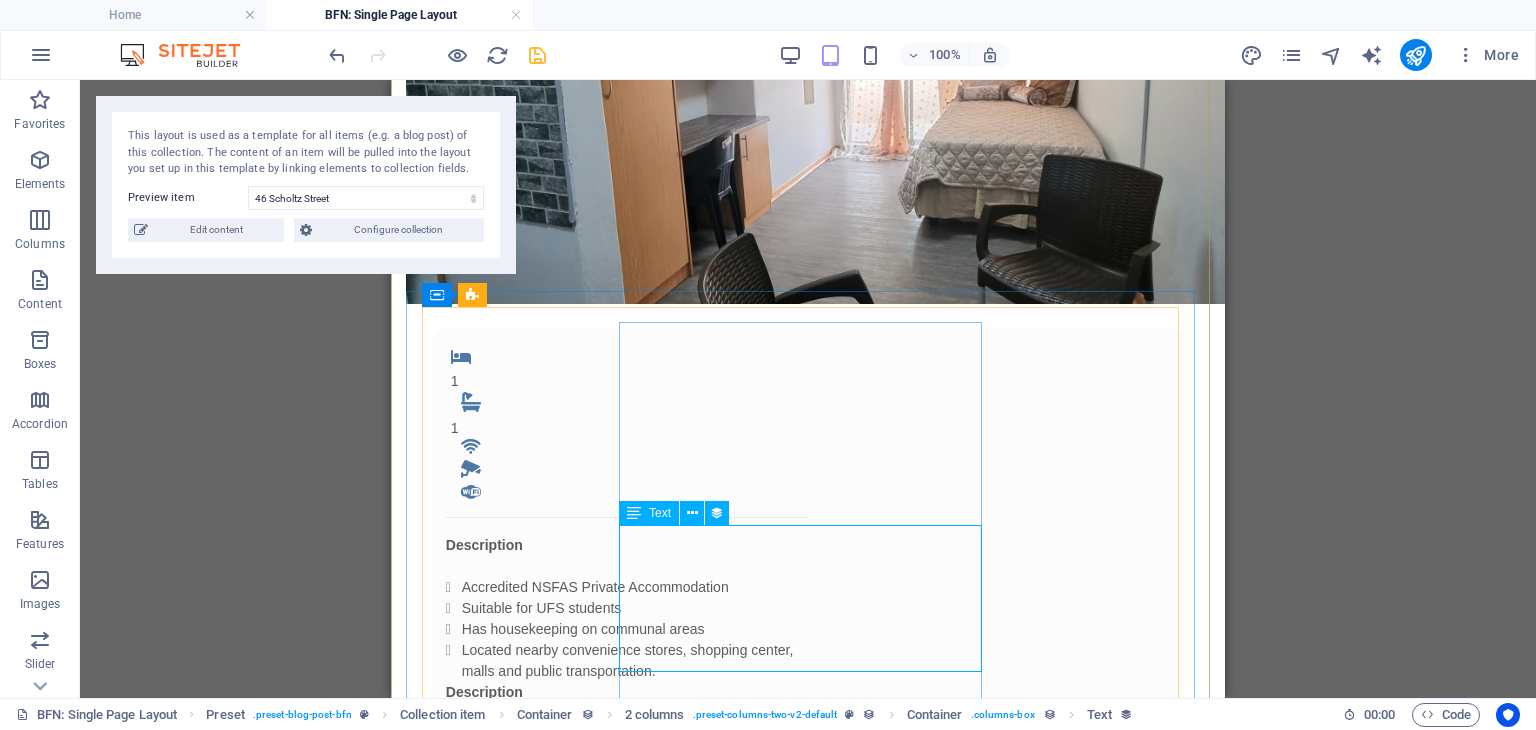 click on "Description Accredited NSFAS Private Accommodation Suitable for UFS students Has housekeeping on communal areas Located nearby convenience stores, shopping center, malls and public transportation." at bounding box center [627, 755] 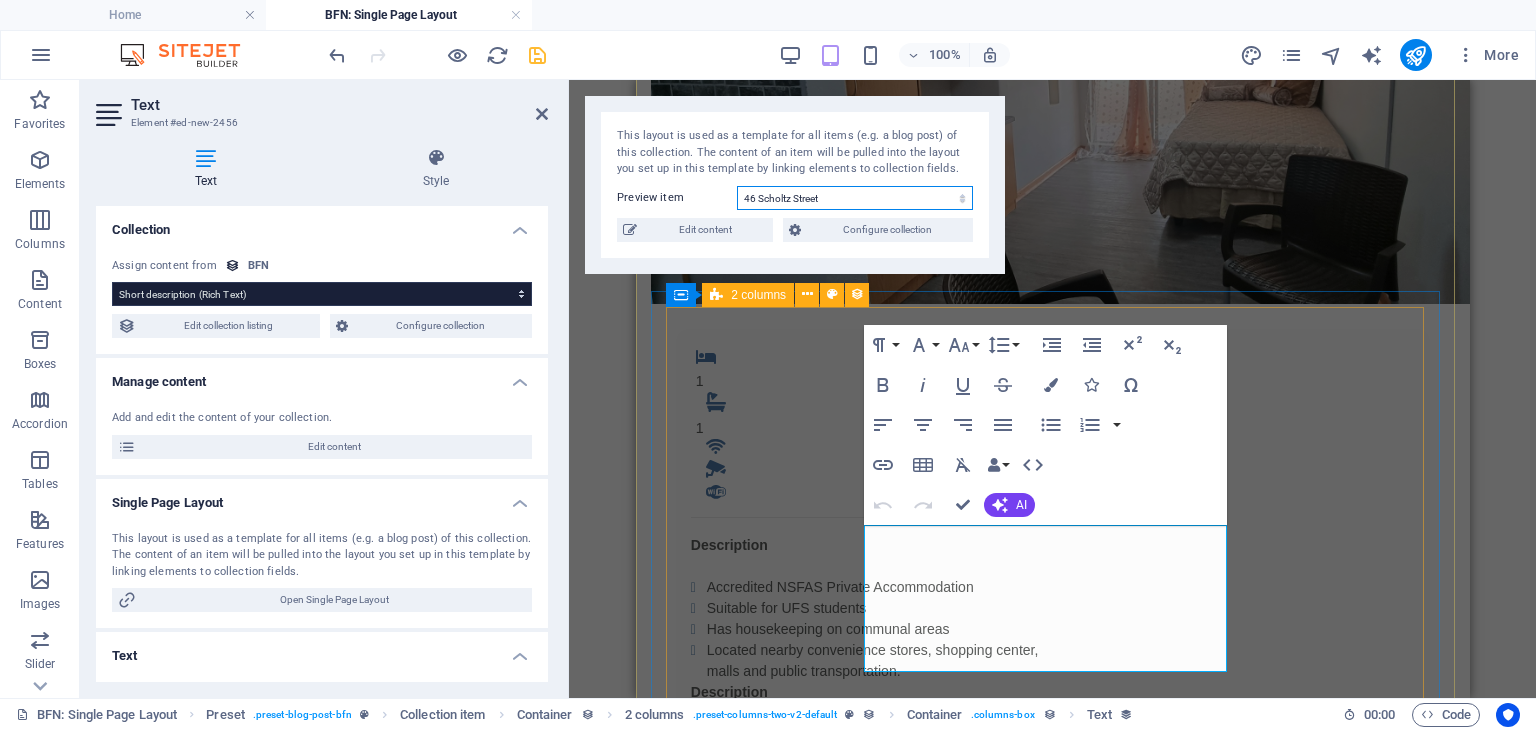 click on "46 Scholtz Street Executive Office in Anaheim Serviced Office in Denver Luxury House in Newton Beautiful House in Anaheim Modern House in Denver Apartment in Denver Studio Loft in Chicago 2-Bedroom Apartment in Chicago" at bounding box center [855, 198] 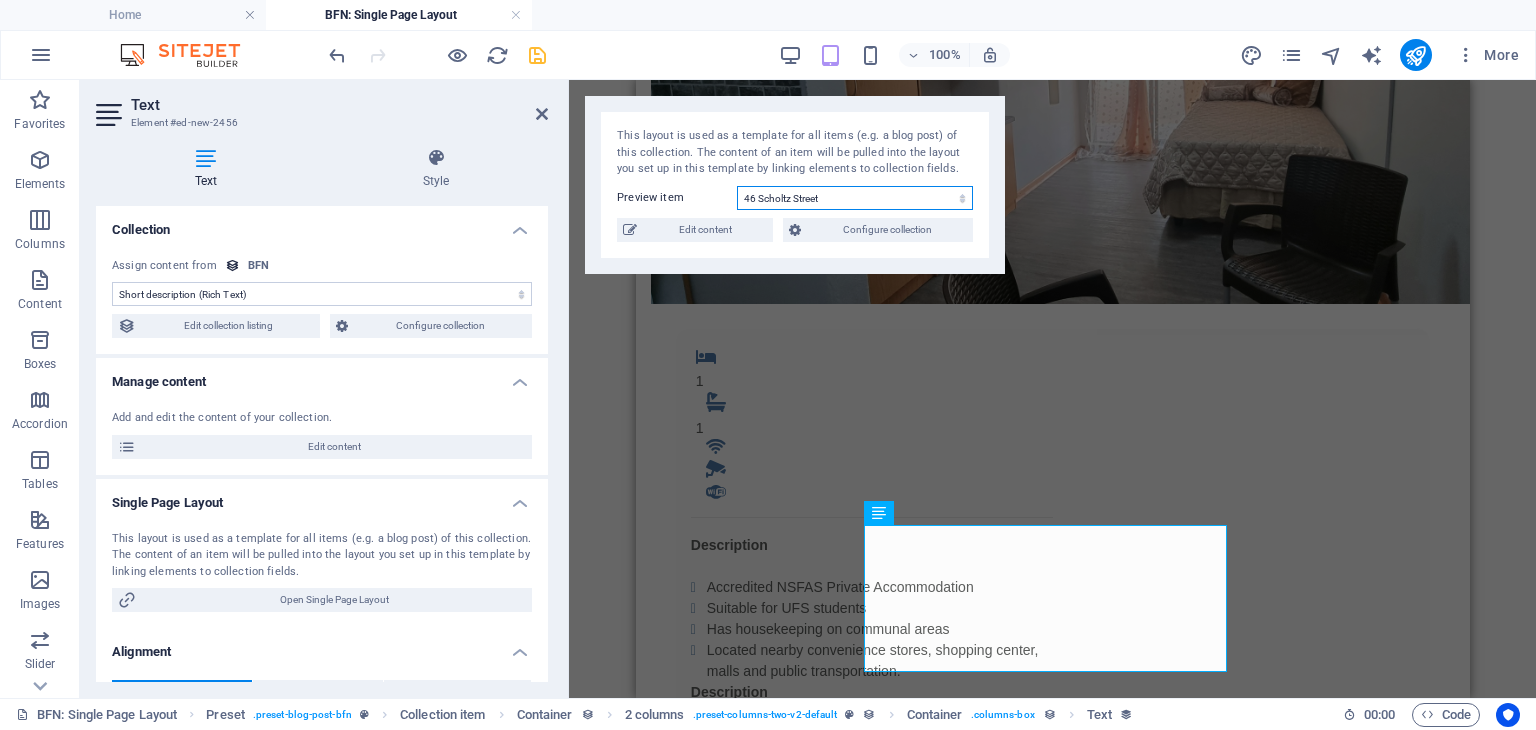 click on "46 Scholtz Street Executive Office in Anaheim Serviced Office in Denver Luxury House in Newton Beautiful House in Anaheim Modern House in Denver Apartment in Denver Studio Loft in Chicago 2-Bedroom Apartment in Chicago" at bounding box center (855, 198) 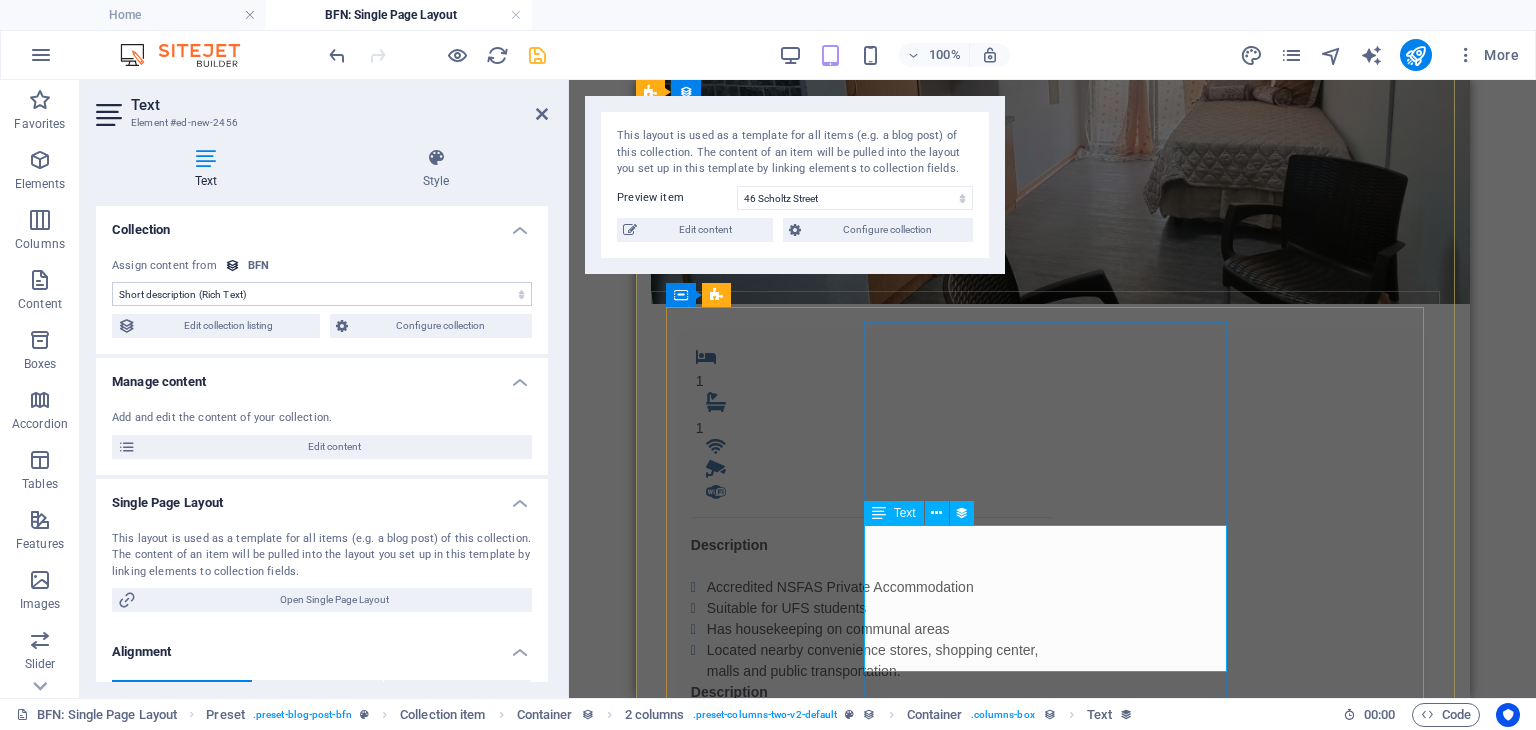 click on "Description Accredited NSFAS Private Accommodation Suitable for UFS students Has housekeeping on communal areas Located nearby convenience stores, shopping center, malls and public transportation." at bounding box center [871, 755] 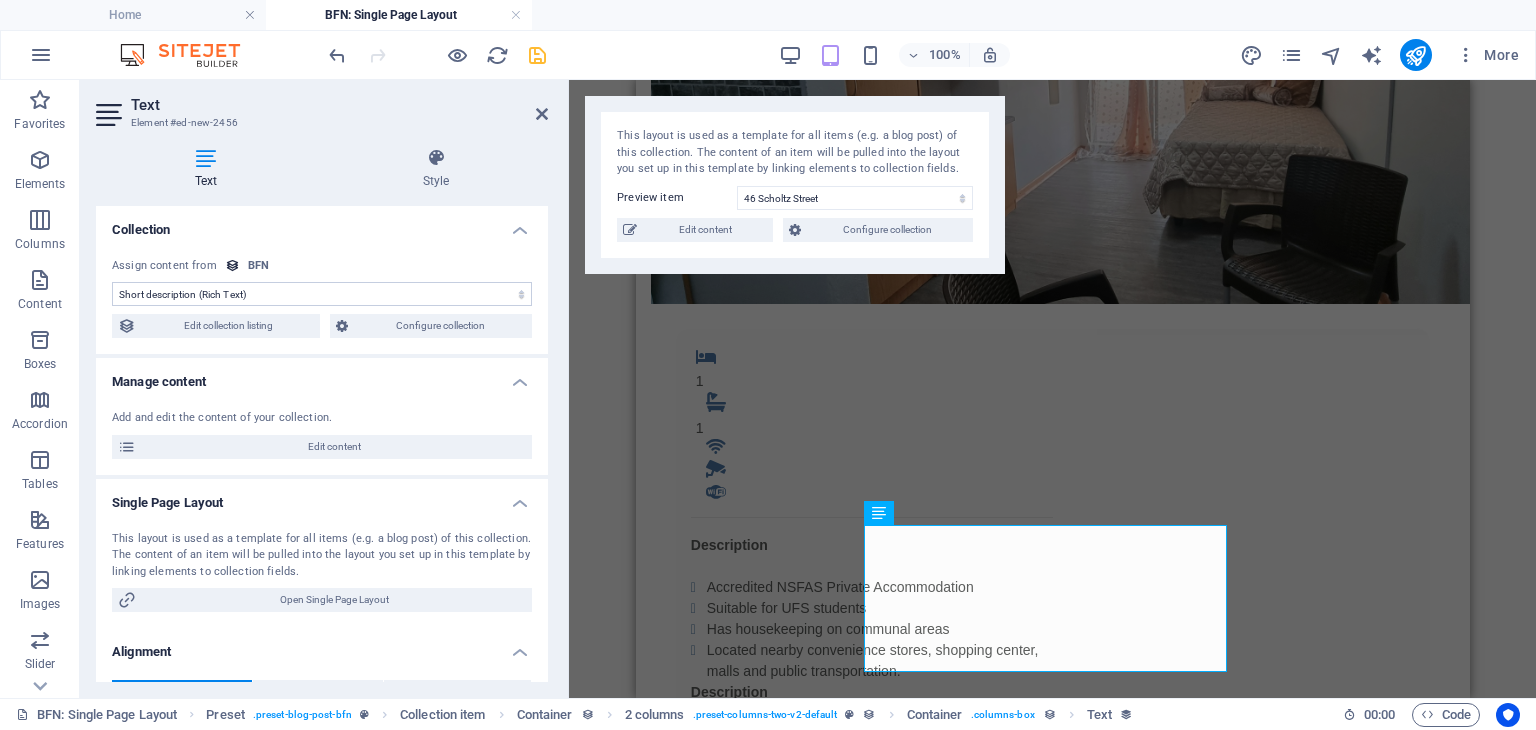 click on "No assignment, content remains static Created at (Date) Updated at (Date) Name (Plain Text) Slug (Plain Text) Image (File) Short description (Rich Text) Type (Choice) Availability (Choice) Price (Plain Text) Address (Plain Text) Bedrooms (Number) Bathrooms (Number) Listed (Checkbox) Gallery (Multiple Files) Internet (Choice) Built-In Cupboards (Choice) Key Deposit (Number) Admin Fee (Number) Alarm System (Choice) CCTV Camera (Choice) Panic Button (Choice)" at bounding box center (322, 294) 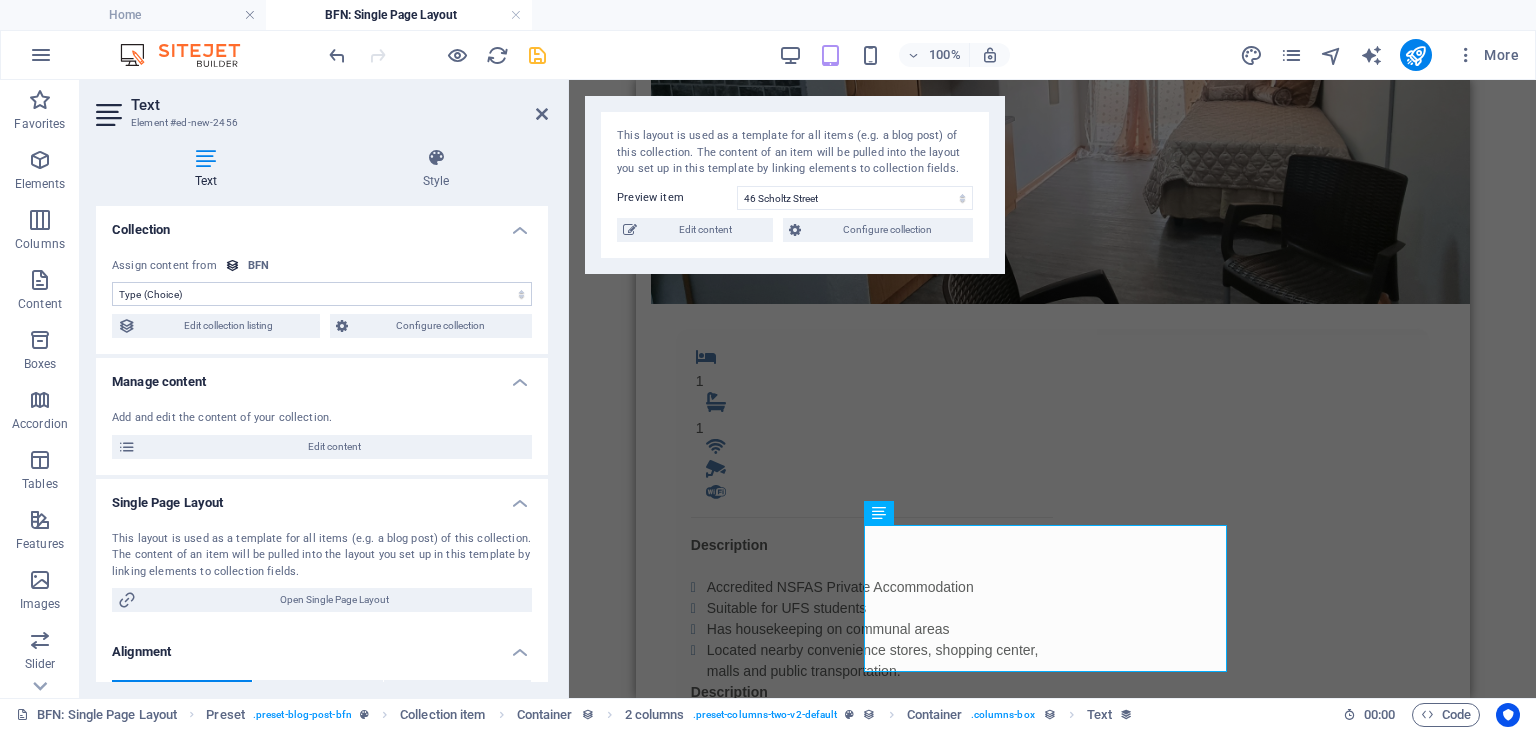 click on "No assignment, content remains static Created at (Date) Updated at (Date) Name (Plain Text) Slug (Plain Text) Image (File) Short description (Rich Text) Type (Choice) Availability (Choice) Price (Plain Text) Address (Plain Text) Bedrooms (Number) Bathrooms (Number) Listed (Checkbox) Gallery (Multiple Files) Internet (Choice) Built-In Cupboards (Choice) Key Deposit (Number) Admin Fee (Number) Alarm System (Choice) CCTV Camera (Choice) Panic Button (Choice)" at bounding box center [322, 294] 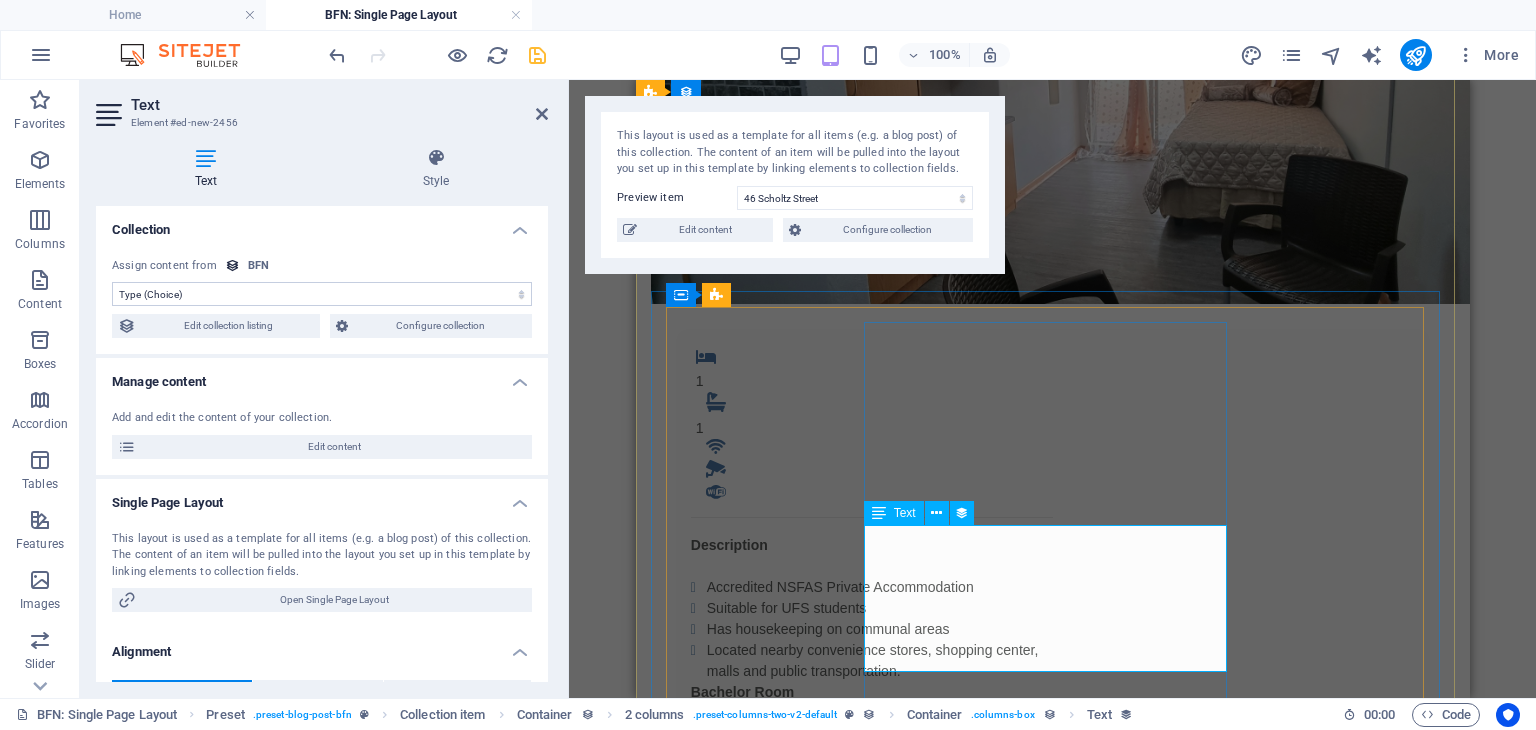 click on "Bachelor Room Accredited NSFAS Private Accommodation Suitable for UFS students Has housekeeping on communal areas Located nearby convenience stores, shopping center, malls and public transportation." at bounding box center (871, 755) 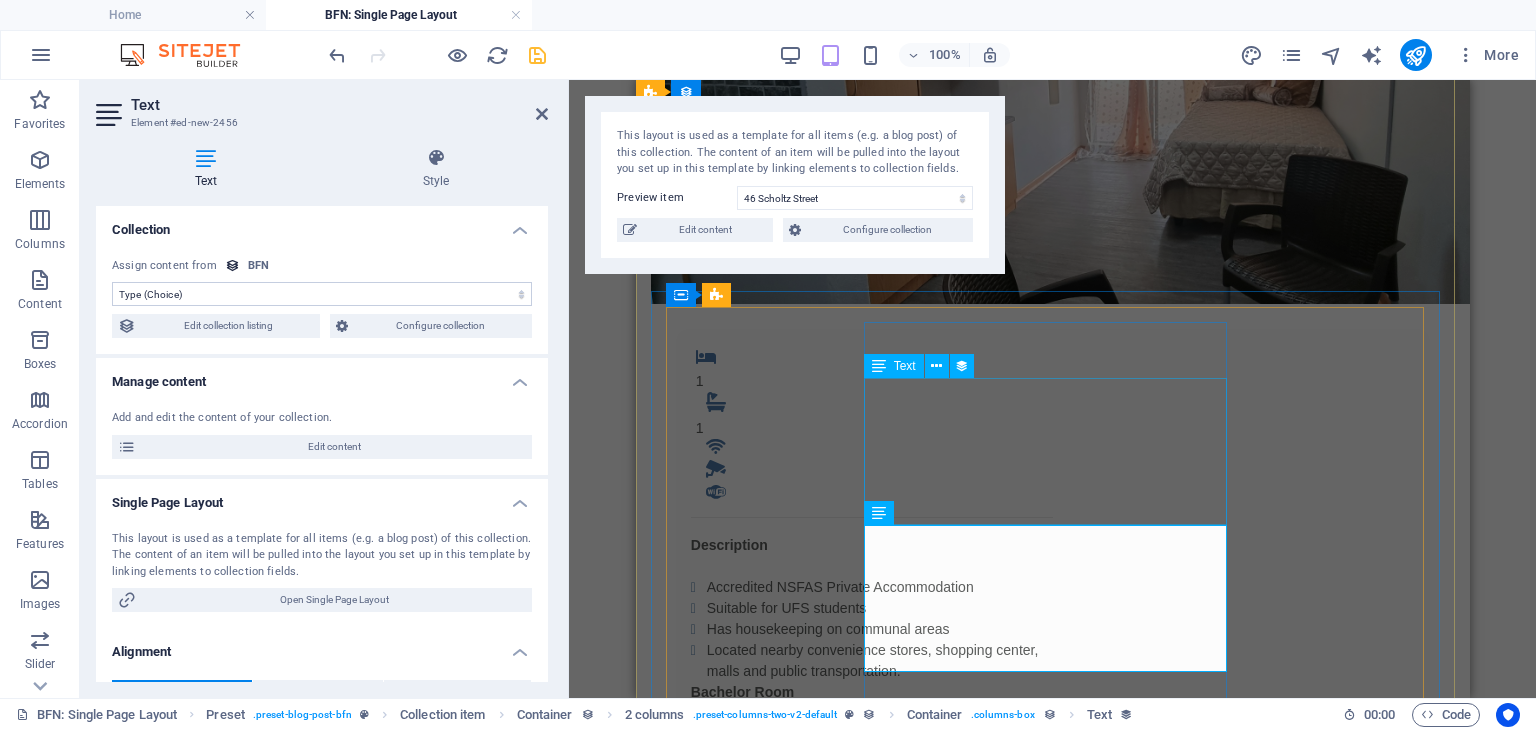click on "Description Accredited NSFAS Private Accommodation Suitable for UFS students Has housekeeping on communal areas Located nearby convenience stores, shopping center, malls and public transportation." at bounding box center (871, 608) 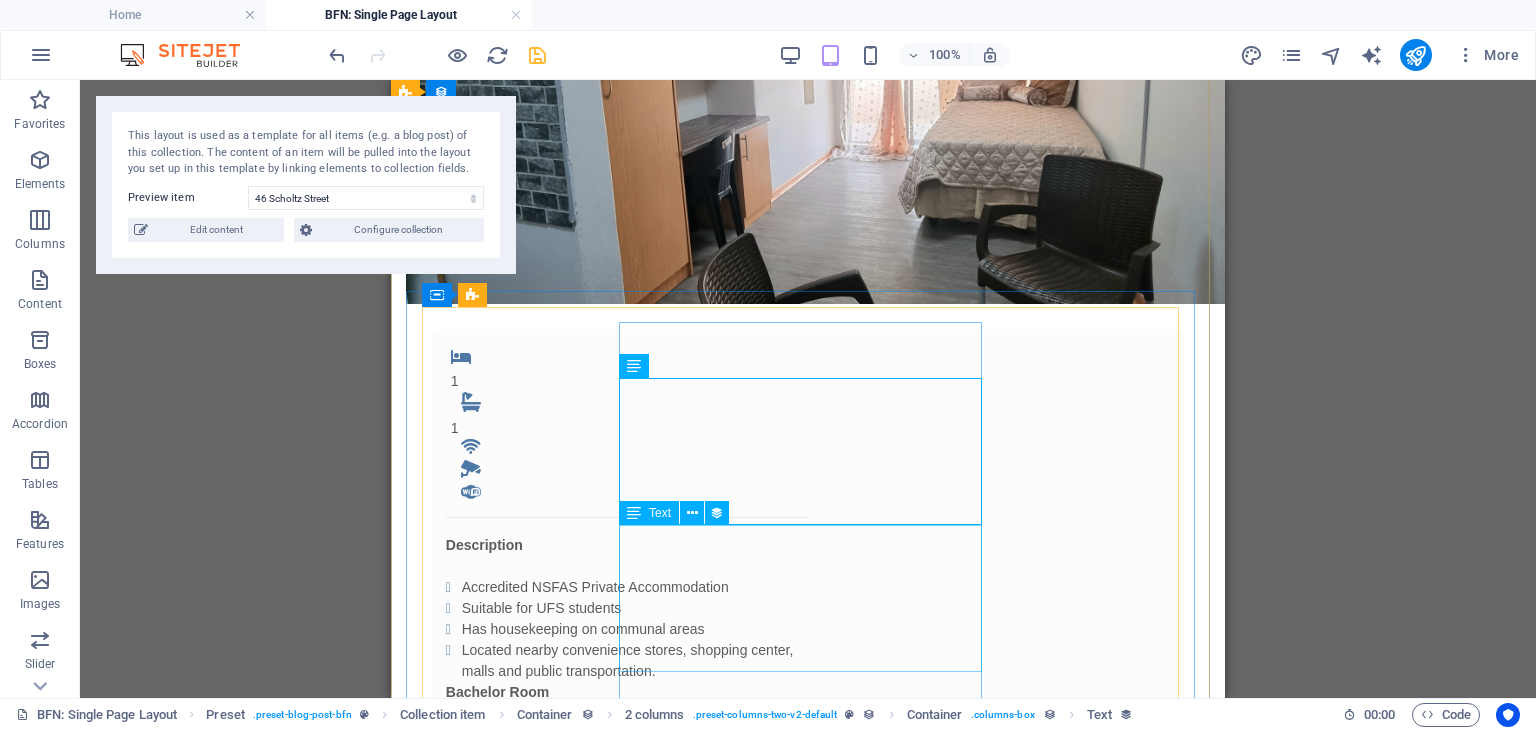 click on "Bachelor Room Accredited NSFAS Private Accommodation Suitable for UFS students Has housekeeping on communal areas Located nearby convenience stores, shopping center, malls and public transportation." at bounding box center [627, 755] 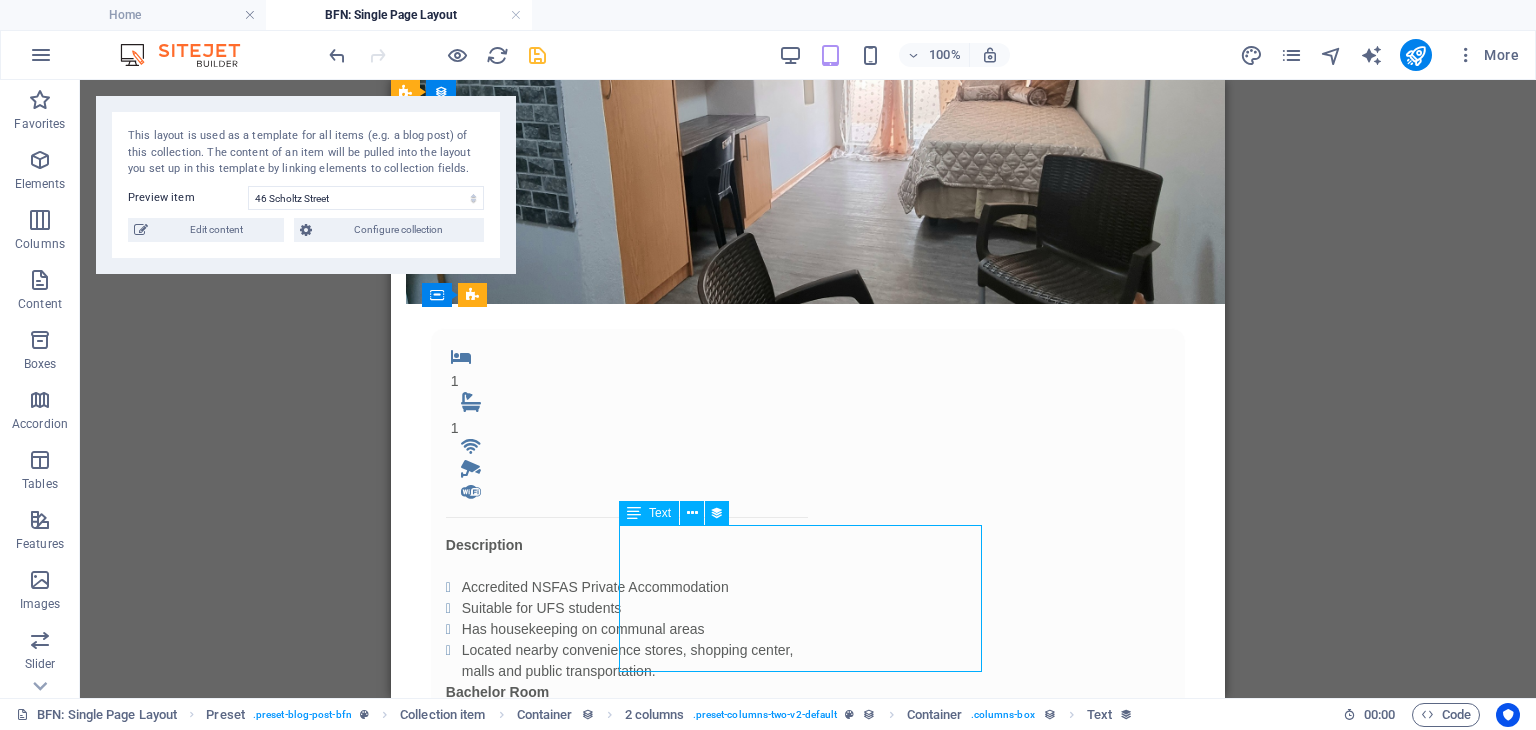 click on "Bachelor Room Accredited NSFAS Private Accommodation Suitable for UFS students Has housekeeping on communal areas Located nearby convenience stores, shopping center, malls and public transportation." at bounding box center [627, 755] 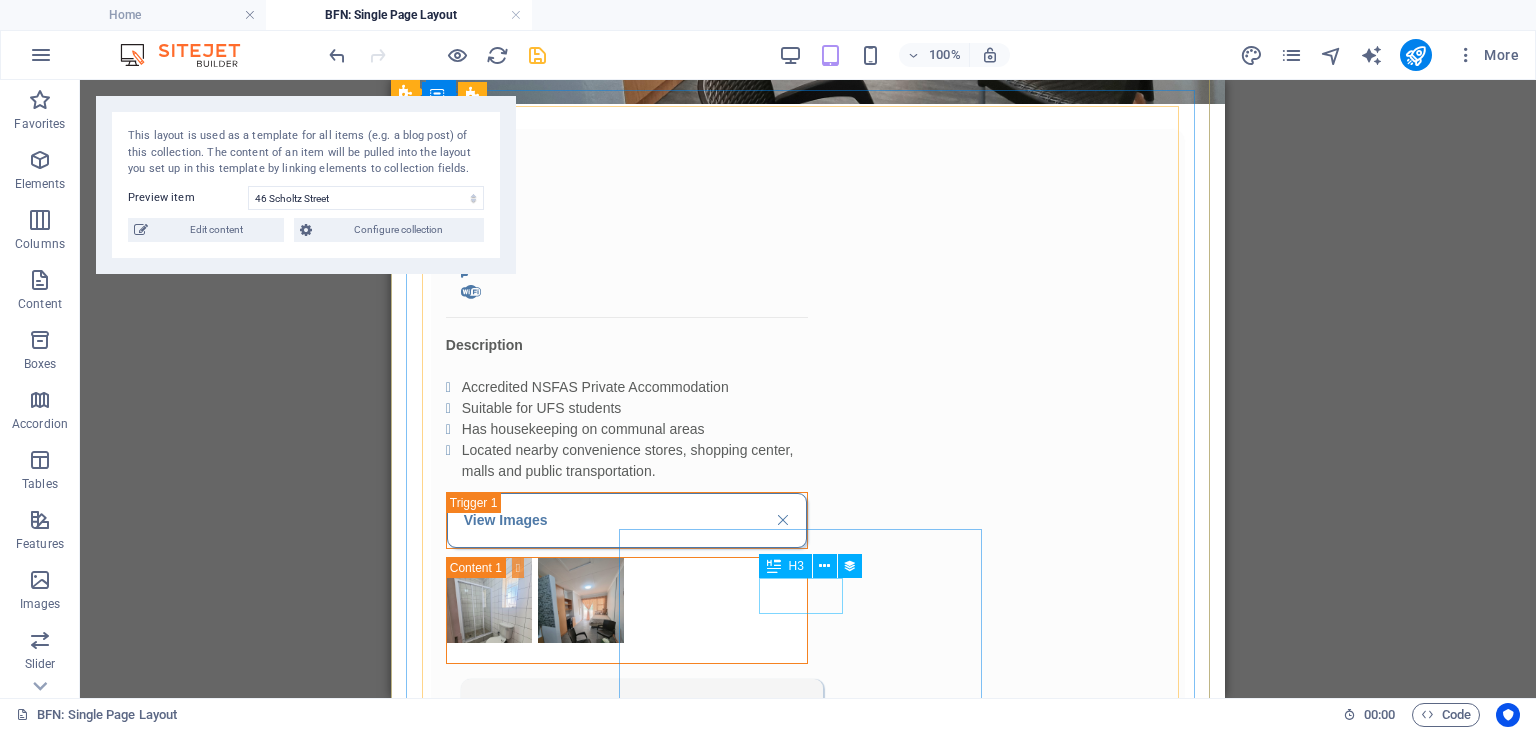 scroll, scrollTop: 458, scrollLeft: 0, axis: vertical 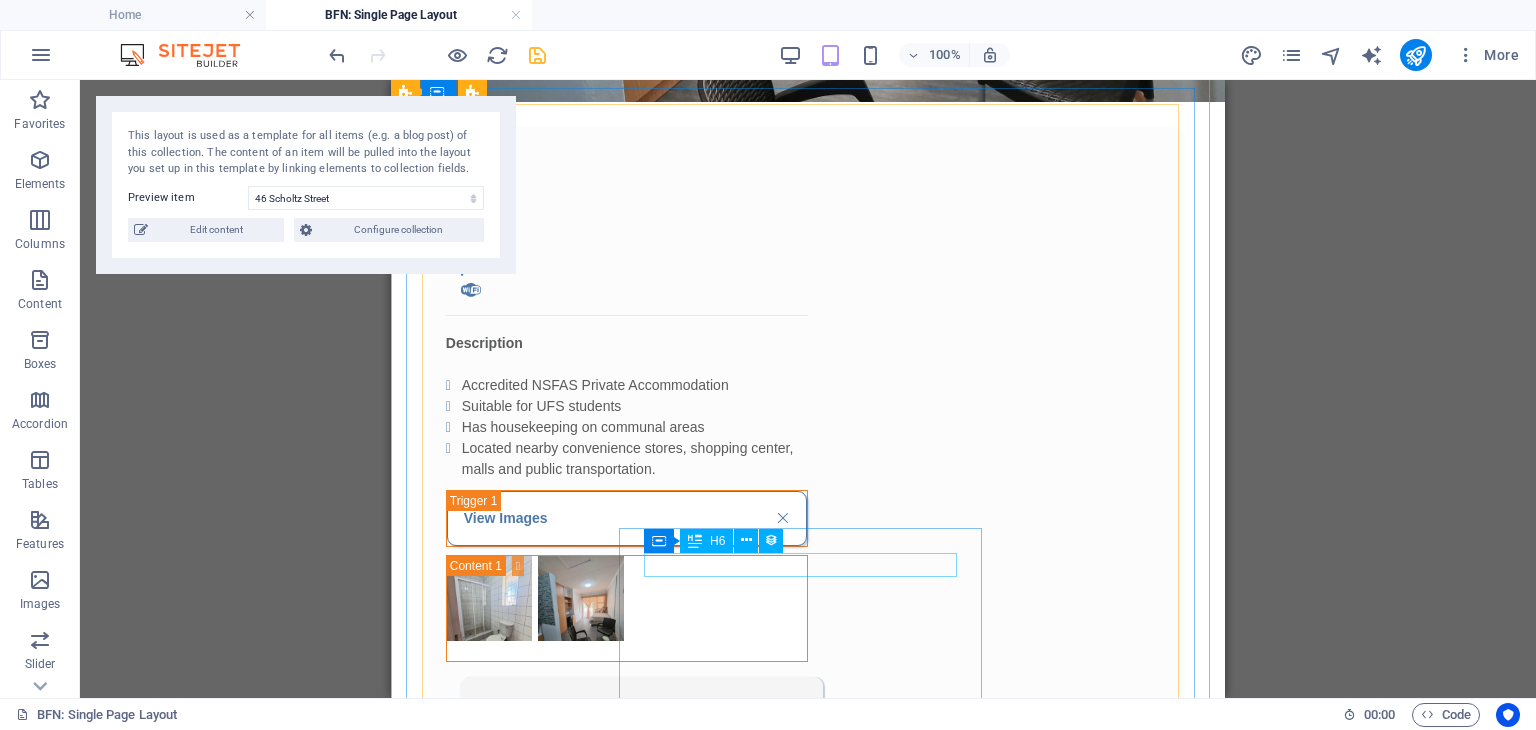 click on "Monthly Rental" at bounding box center (642, 714) 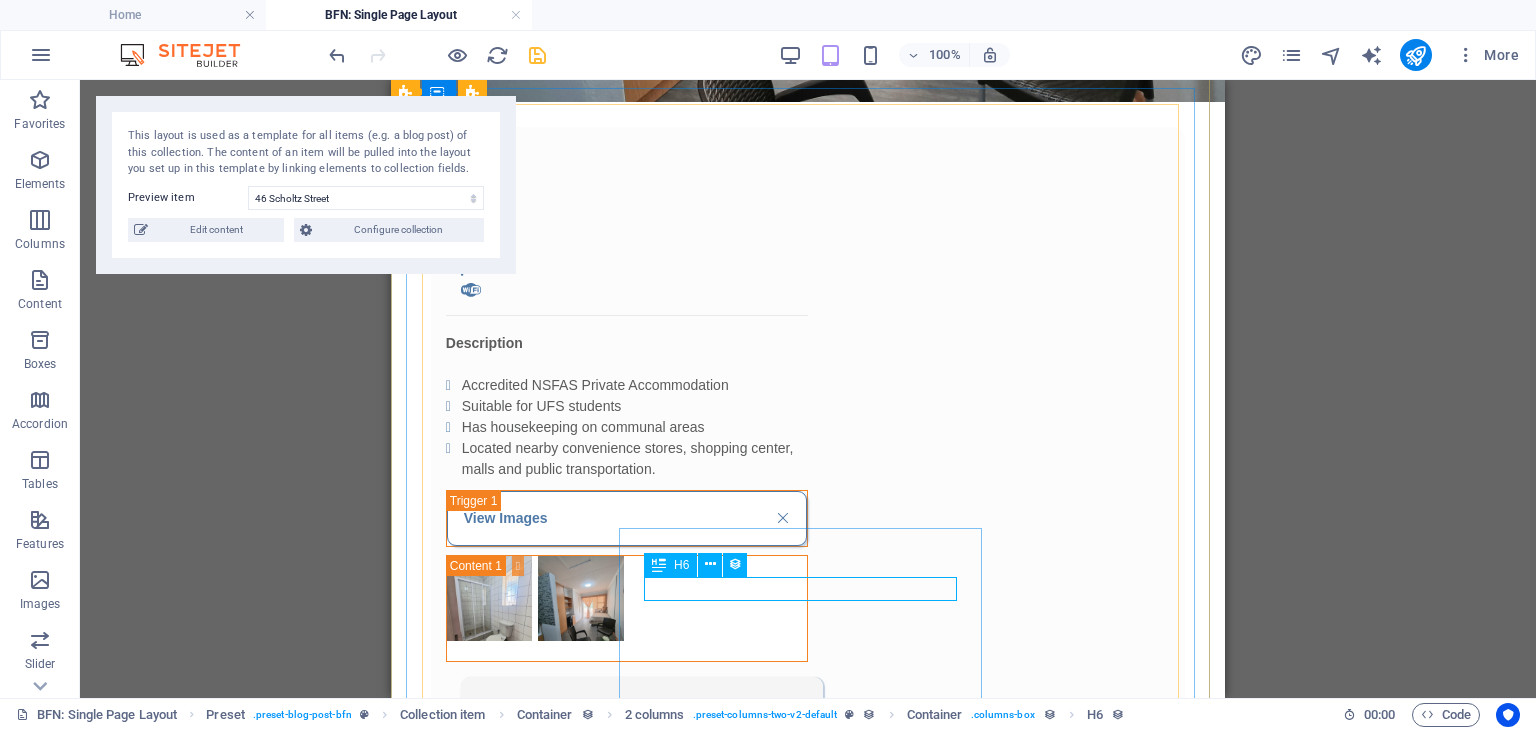 drag, startPoint x: 744, startPoint y: 590, endPoint x: 767, endPoint y: 582, distance: 24.351591 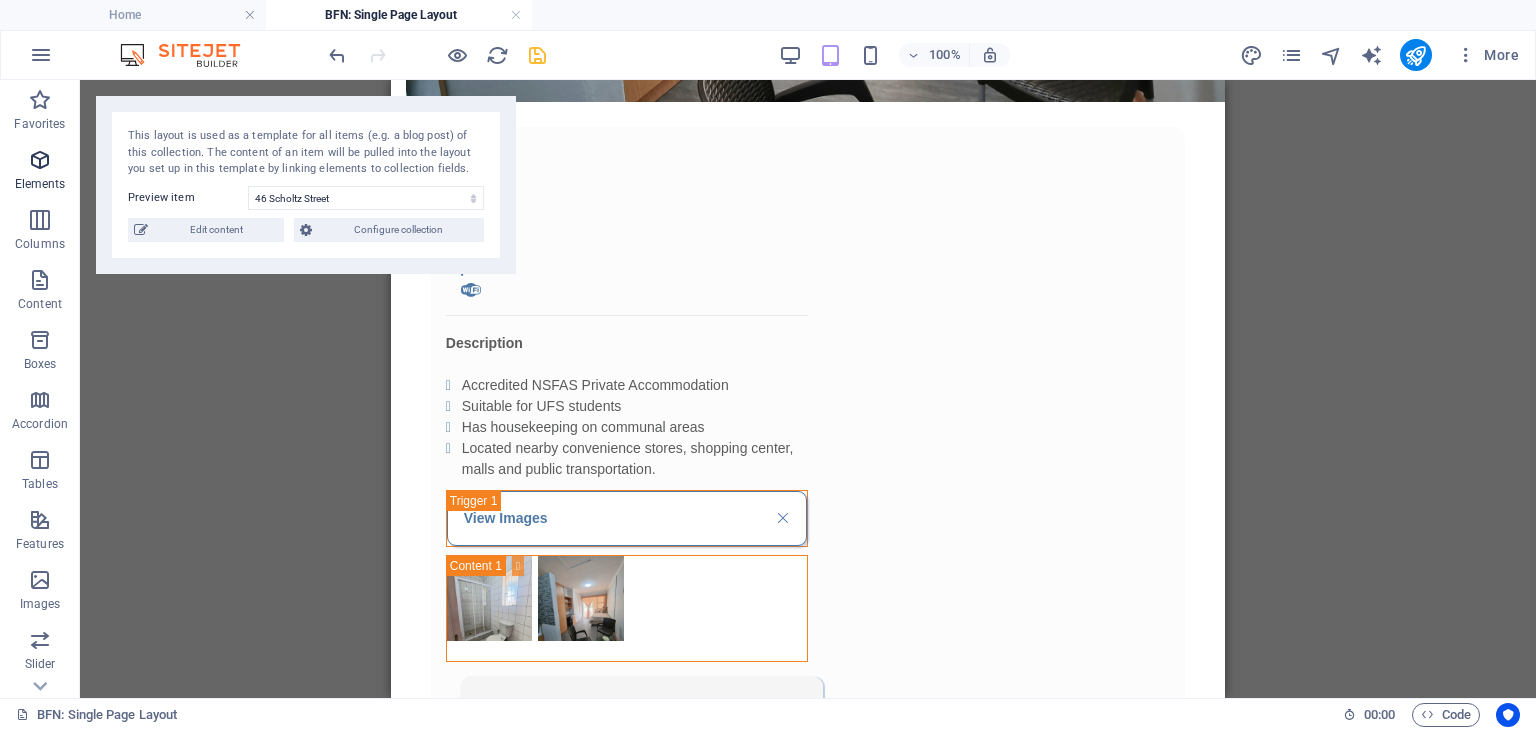 click on "Elements" at bounding box center (40, 184) 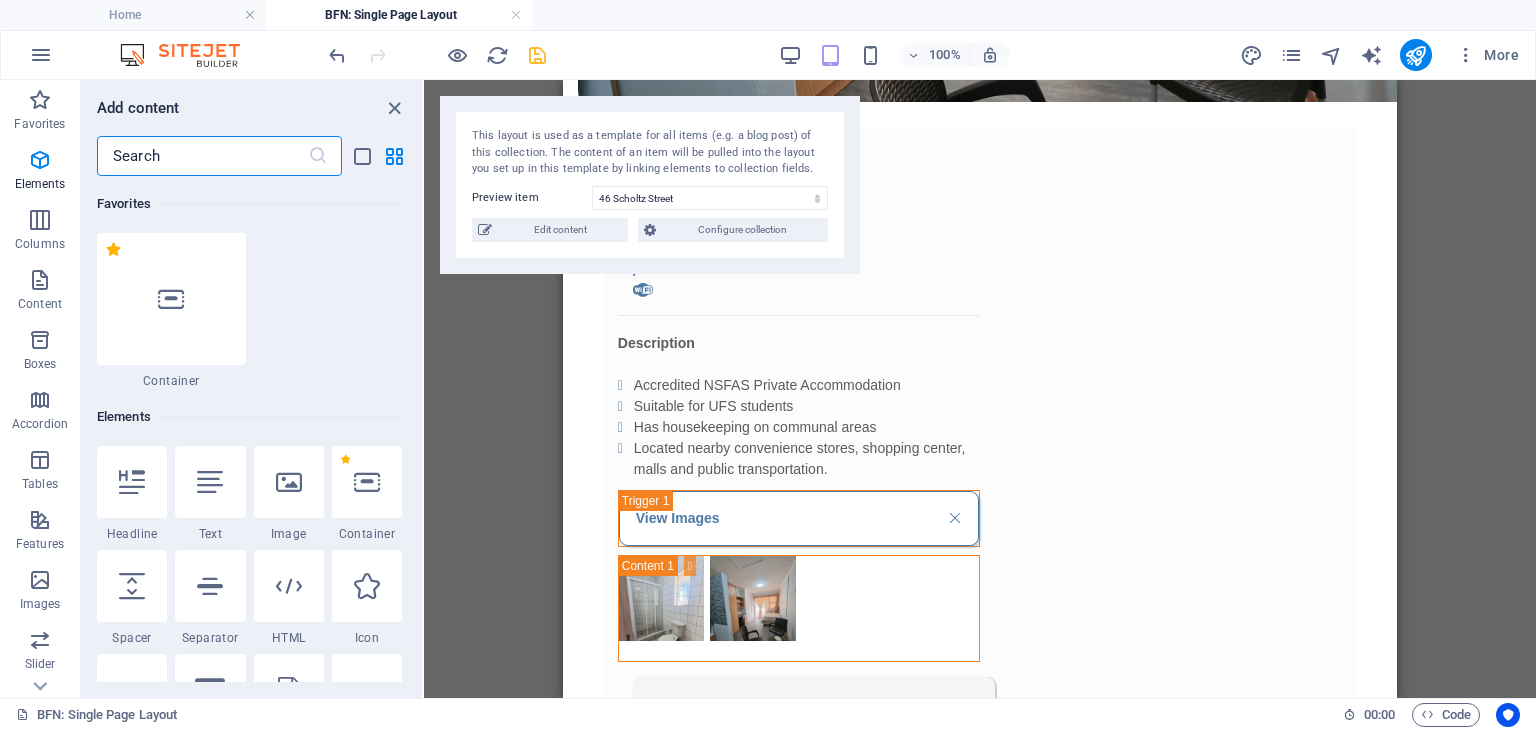 scroll, scrollTop: 192, scrollLeft: 0, axis: vertical 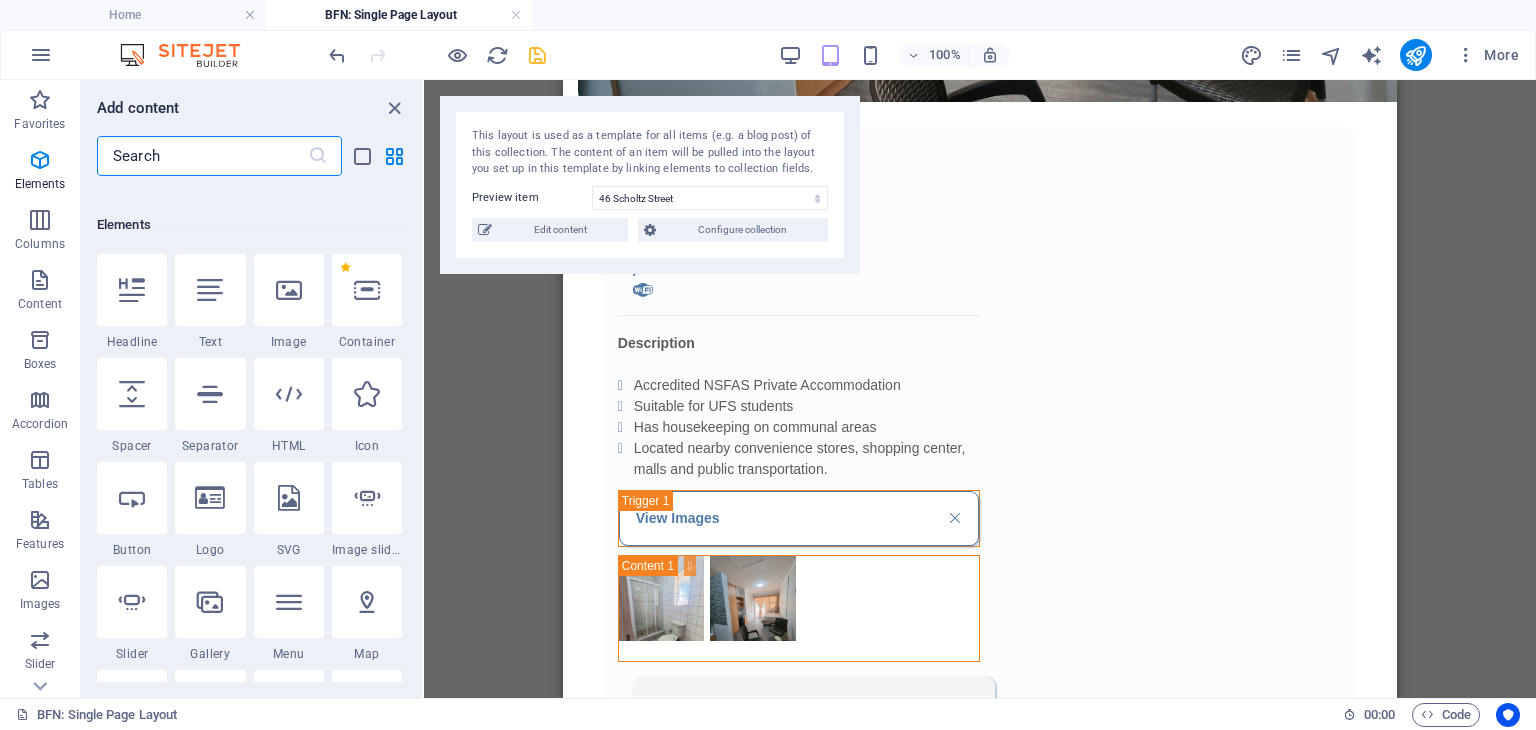 click at bounding box center [202, 156] 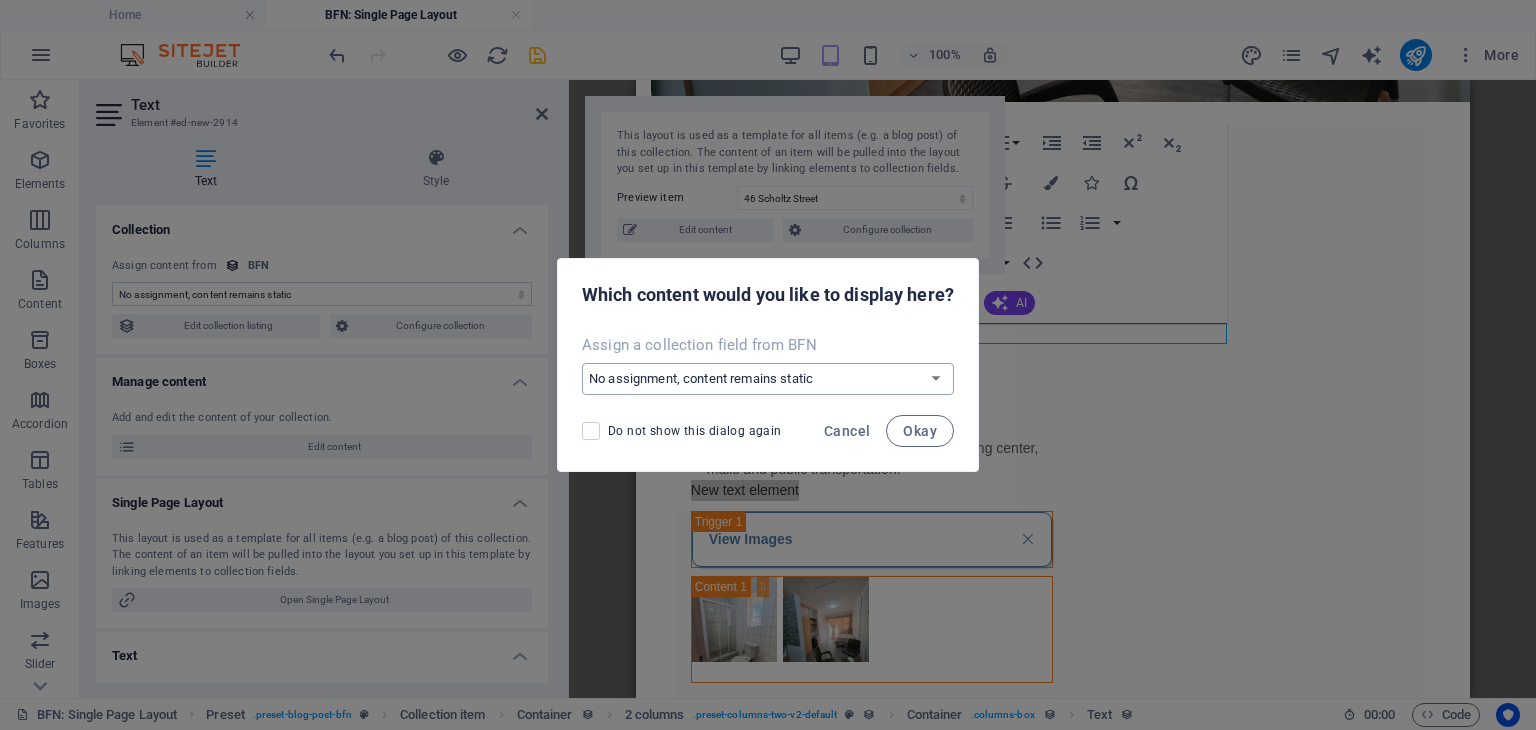 click on "No assignment, content remains static Create a new field Created at (Date) Updated at (Date) Name (Plain Text) Slug (Plain Text) Image (File) Short description (Rich Text) Type (Choice) Availability (Choice) Price (Plain Text) Address (Plain Text) Bedrooms (Number) Bathrooms (Number) Listed (Checkbox) Gallery (Multiple Files) Internet (Choice) Built-In Cupboards (Choice) Key Deposit (Number) Admin Fee (Number) Alarm System (Choice) CCTV Camera (Choice) Panic Button (Choice)" at bounding box center (768, 379) 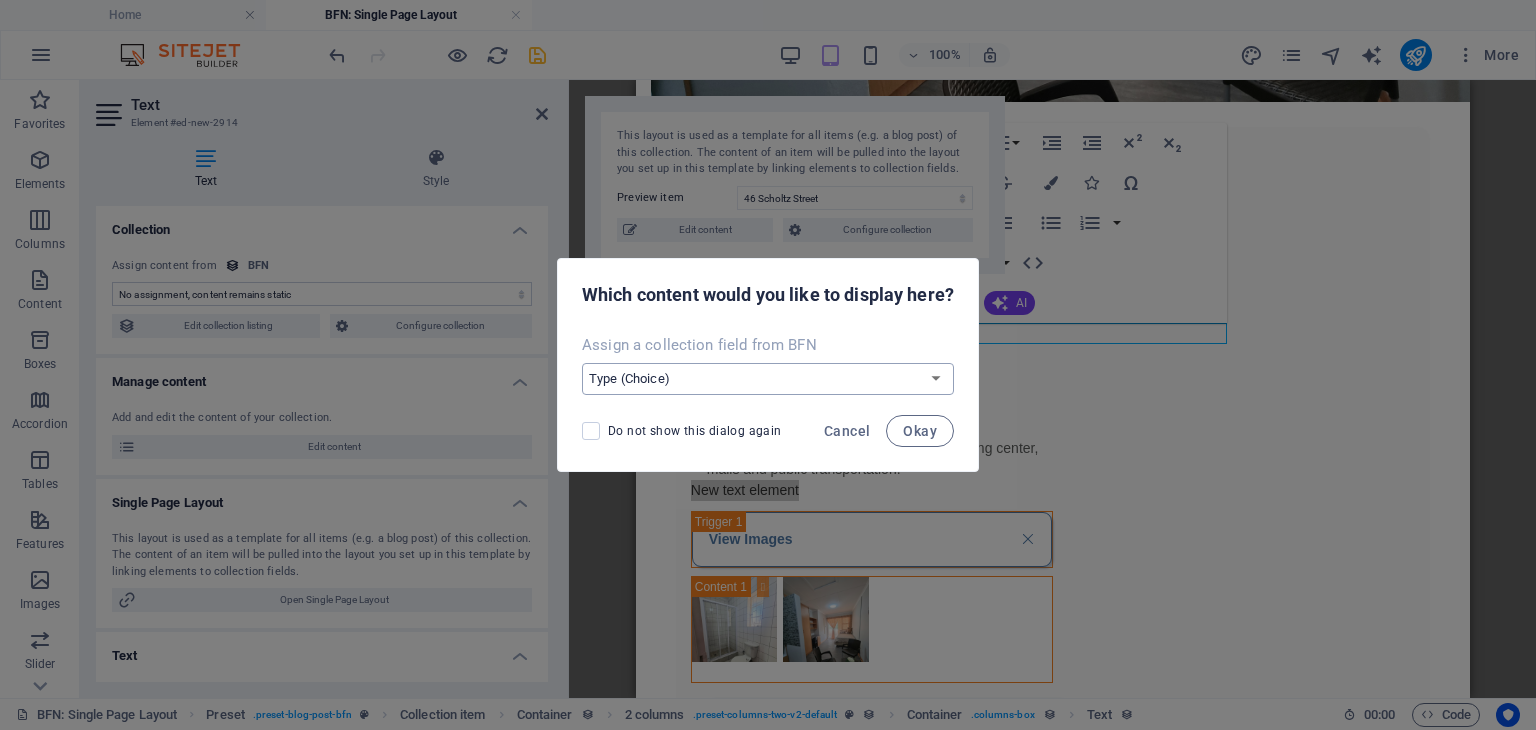 click on "No assignment, content remains static Create a new field Created at (Date) Updated at (Date) Name (Plain Text) Slug (Plain Text) Image (File) Short description (Rich Text) Type (Choice) Availability (Choice) Price (Plain Text) Address (Plain Text) Bedrooms (Number) Bathrooms (Number) Listed (Checkbox) Gallery (Multiple Files) Internet (Choice) Built-In Cupboards (Choice) Key Deposit (Number) Admin Fee (Number) Alarm System (Choice) CCTV Camera (Choice) Panic Button (Choice)" at bounding box center [768, 379] 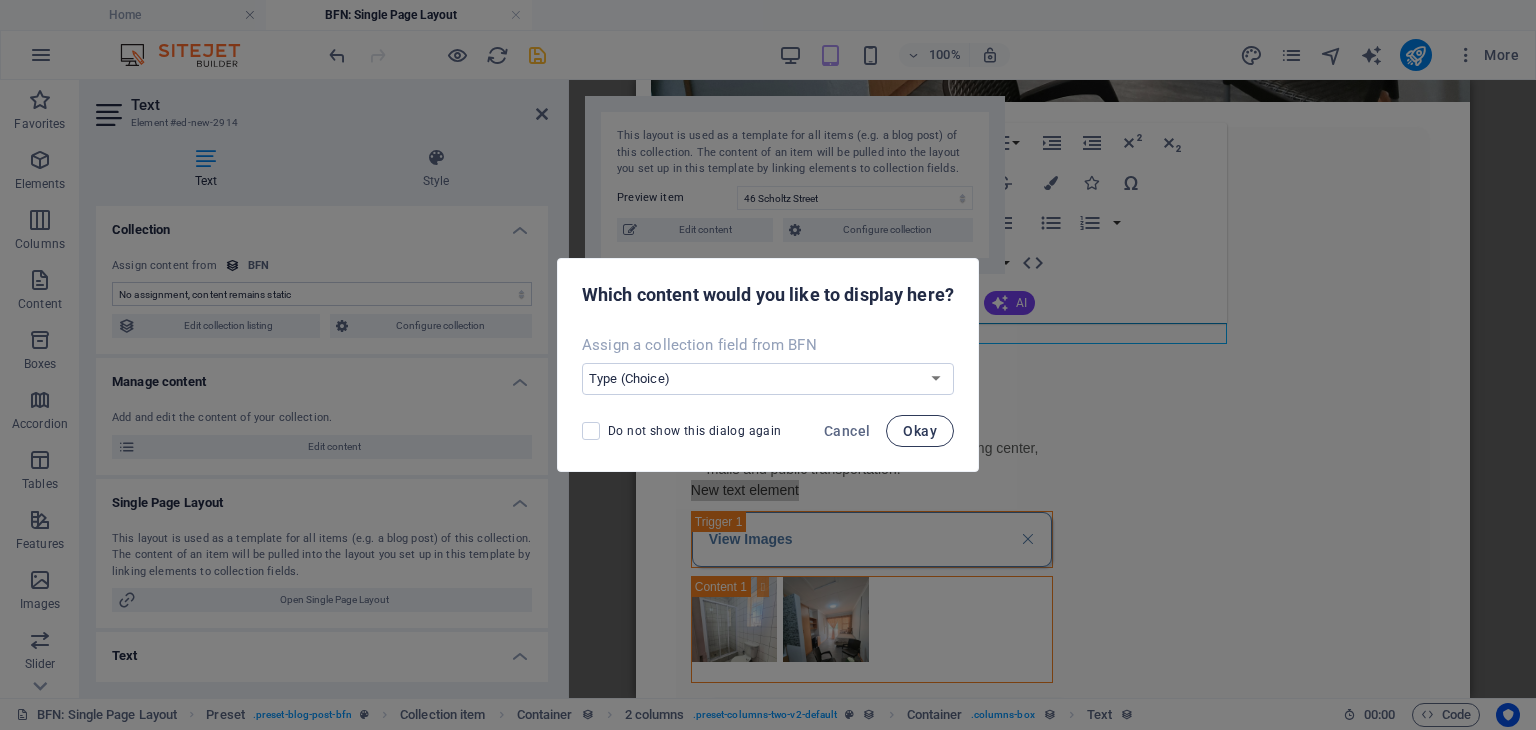 click on "Okay" at bounding box center (920, 431) 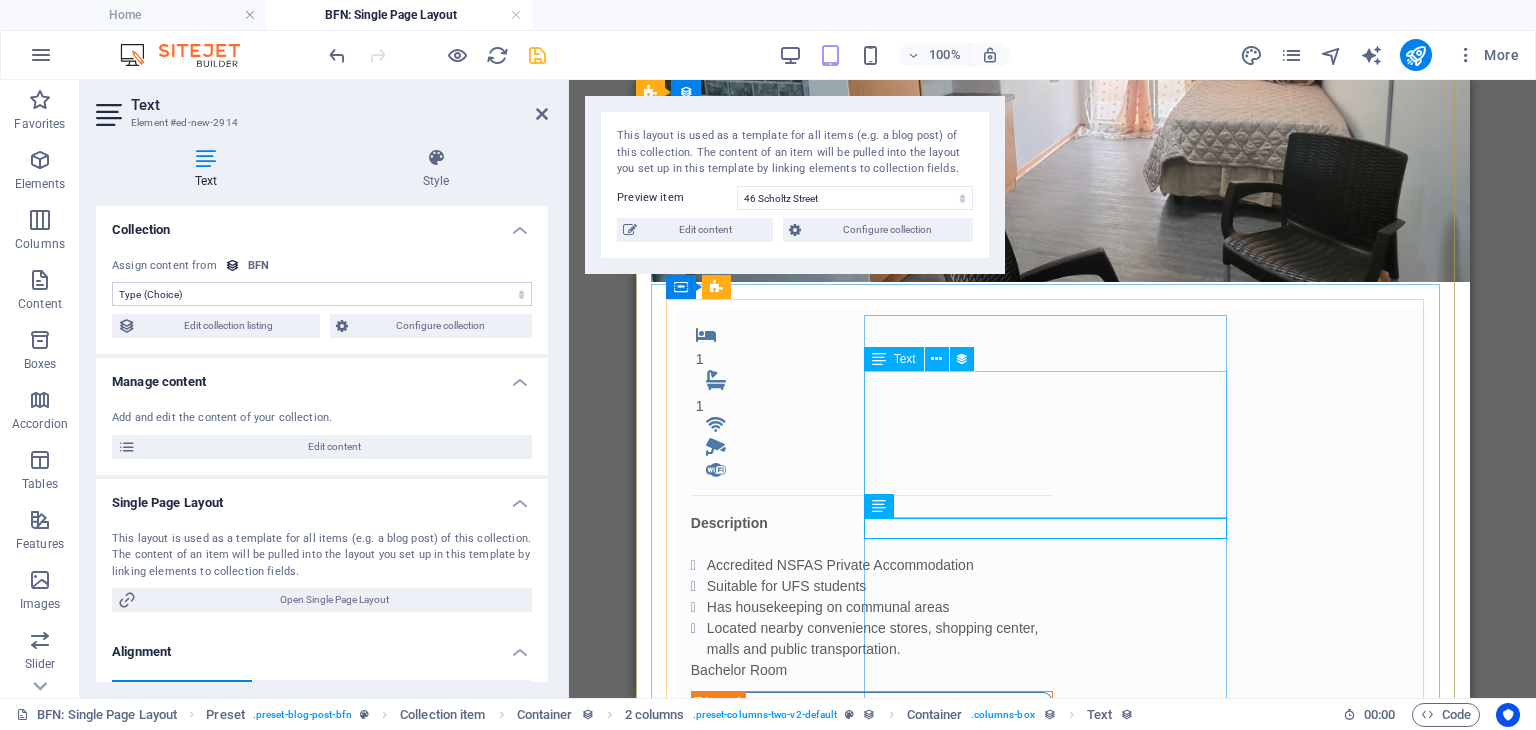 scroll, scrollTop: 287, scrollLeft: 0, axis: vertical 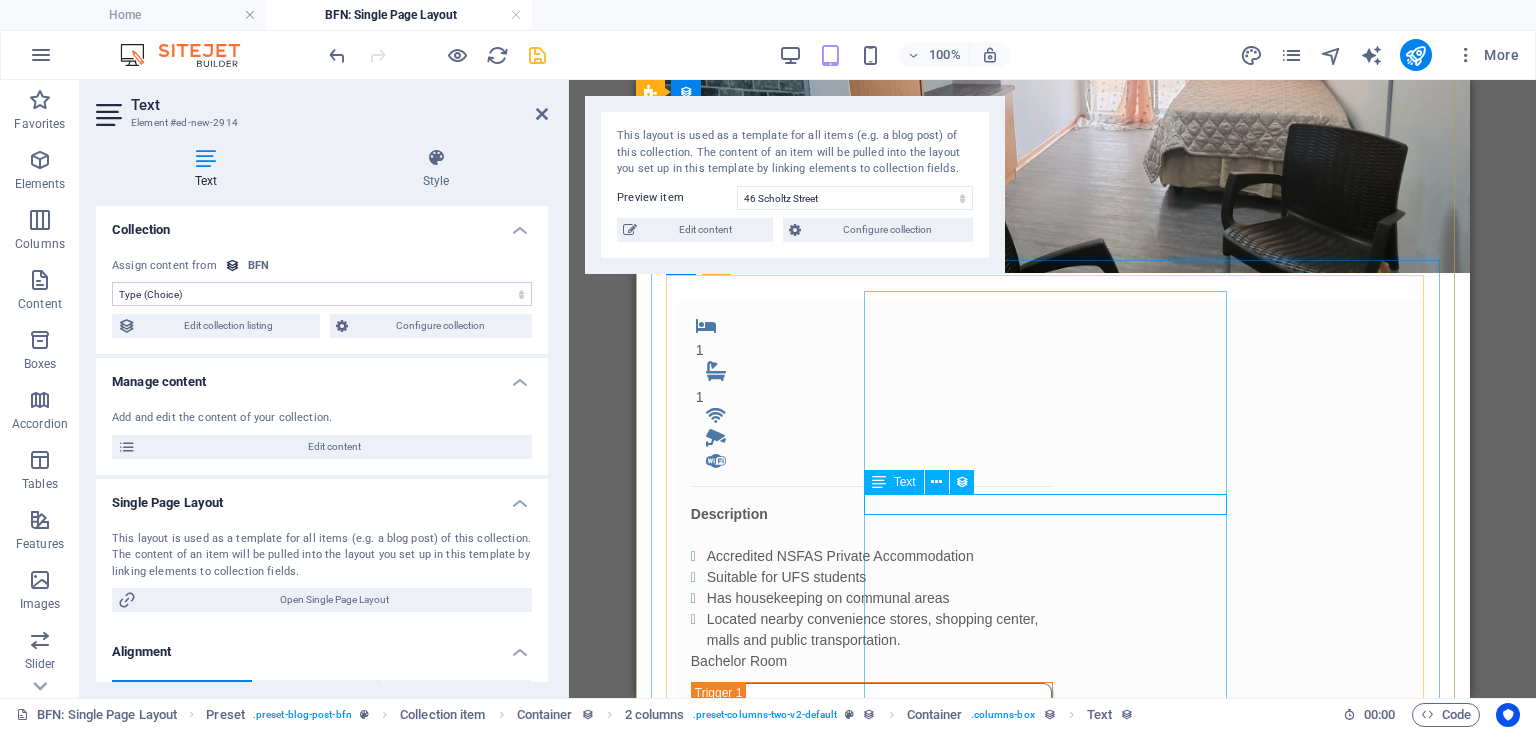 click on "Bachelor Room" at bounding box center [871, 661] 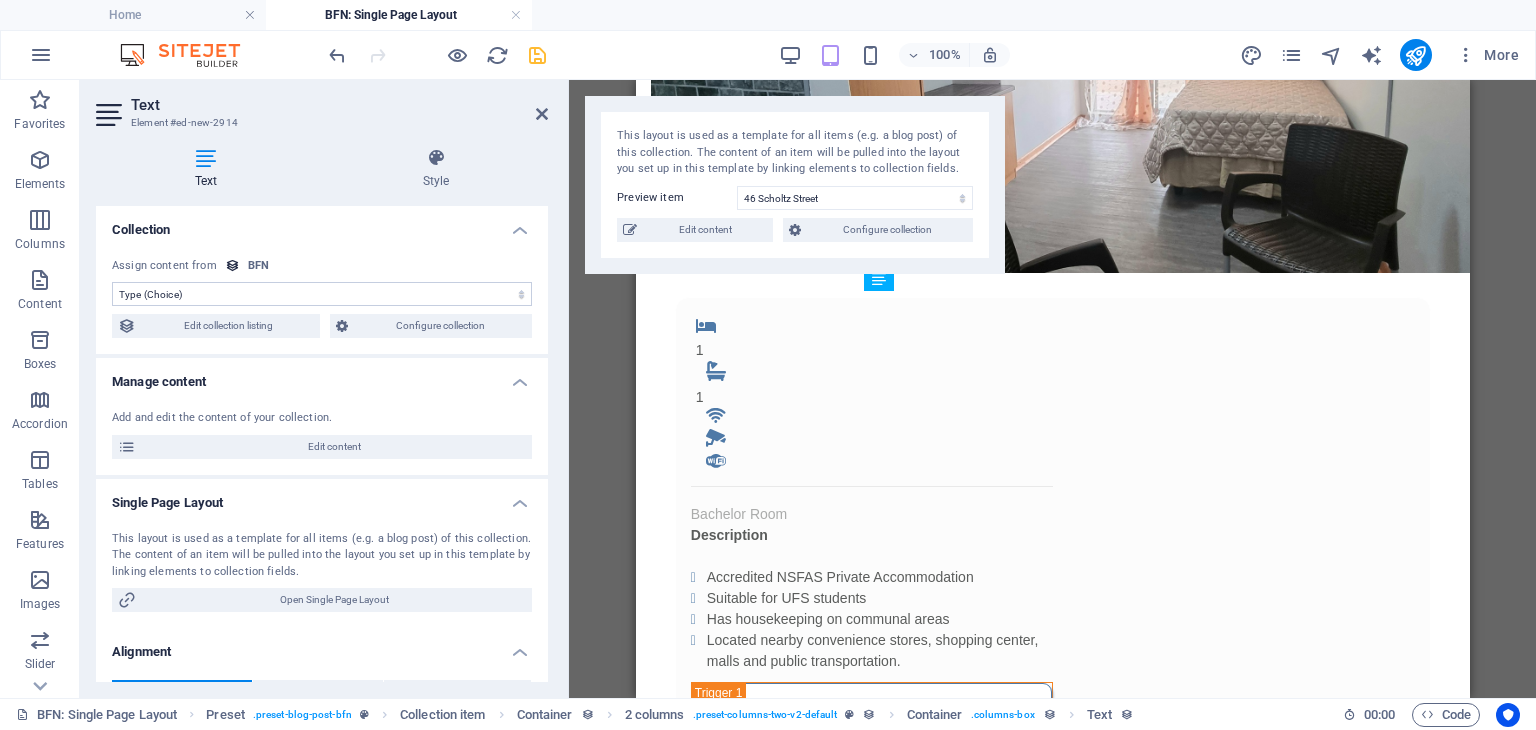 drag, startPoint x: 959, startPoint y: 501, endPoint x: 931, endPoint y: 347, distance: 156.52477 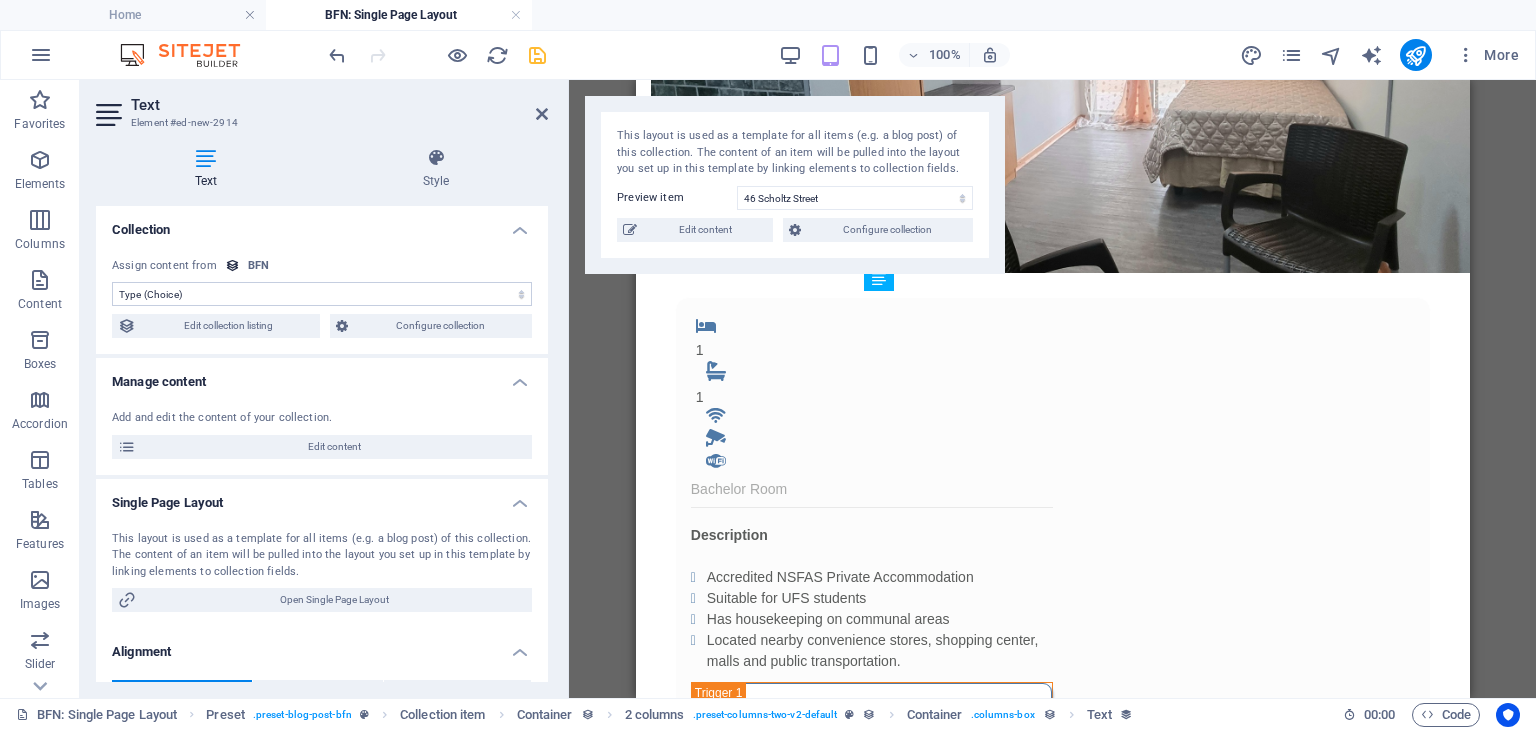 drag, startPoint x: 963, startPoint y: 361, endPoint x: 963, endPoint y: 330, distance: 31 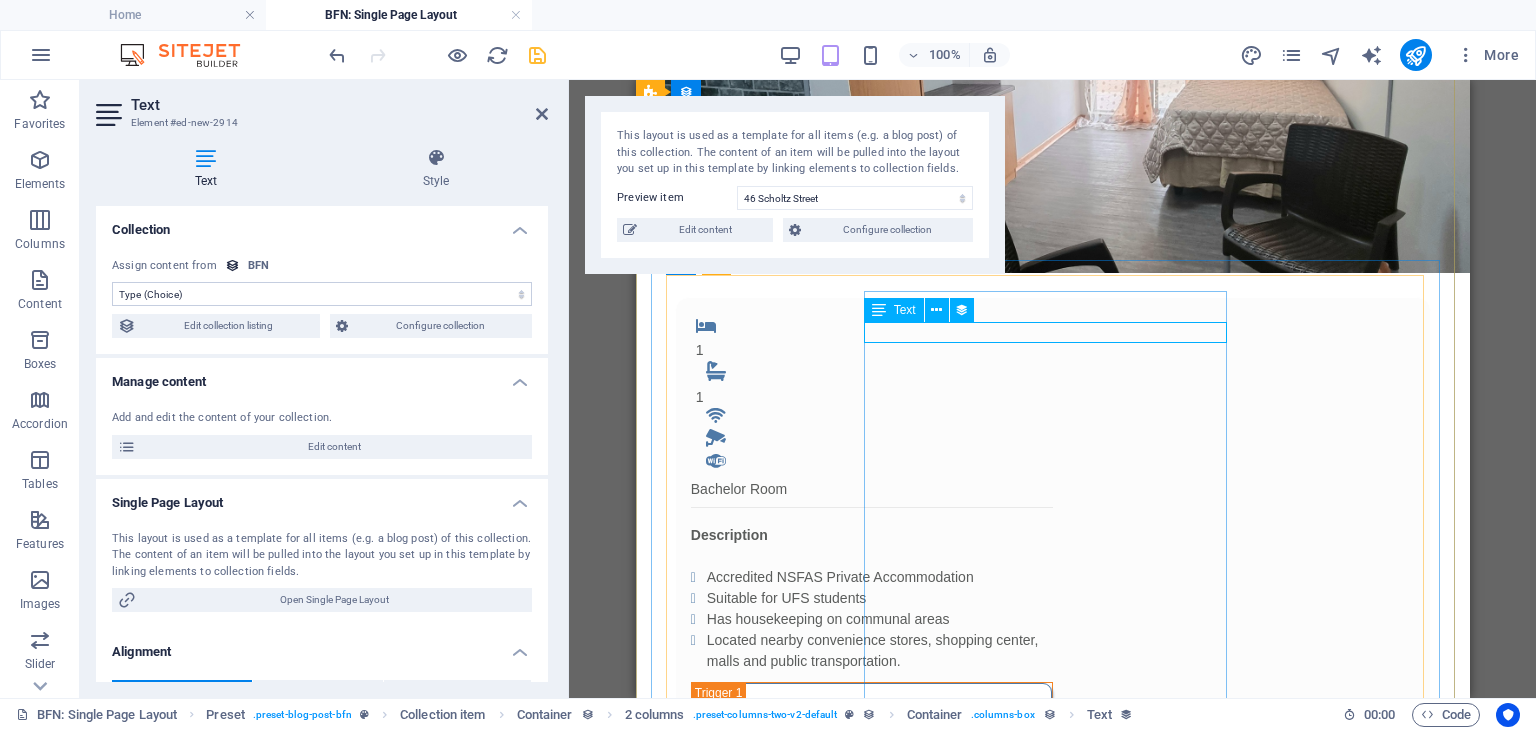 click on "Bachelor Room" at bounding box center (871, 489) 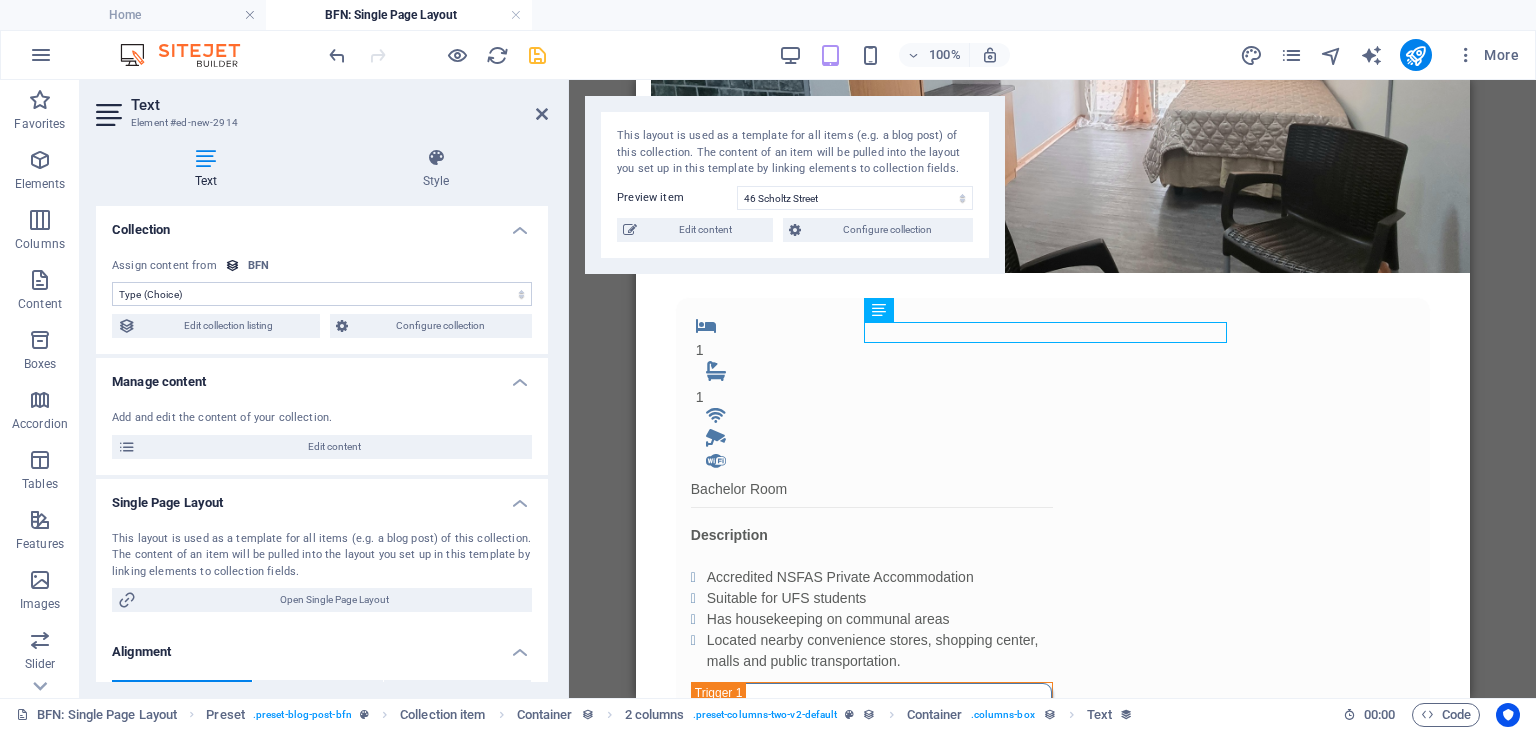 scroll, scrollTop: 39, scrollLeft: 0, axis: vertical 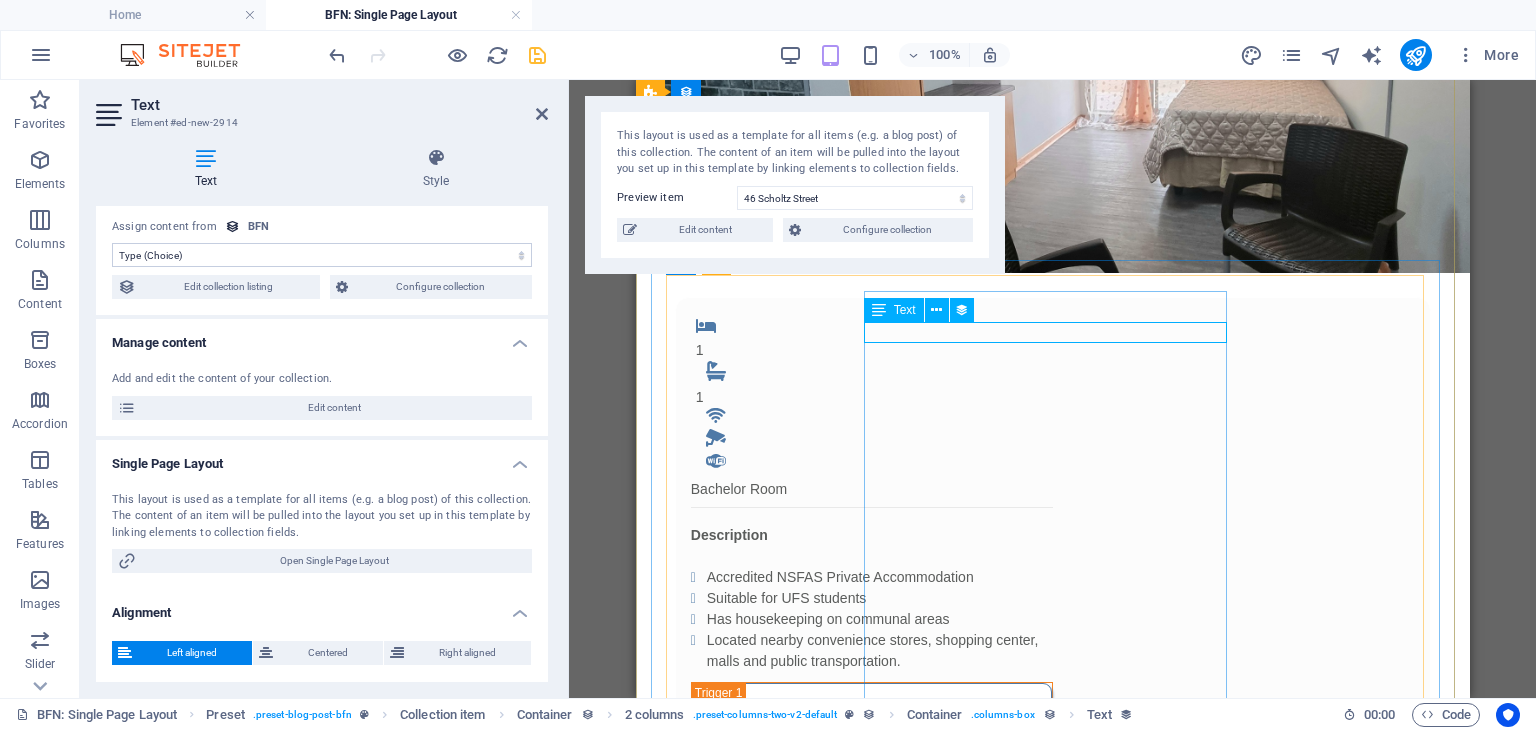click on "Bachelor Room" at bounding box center [871, 489] 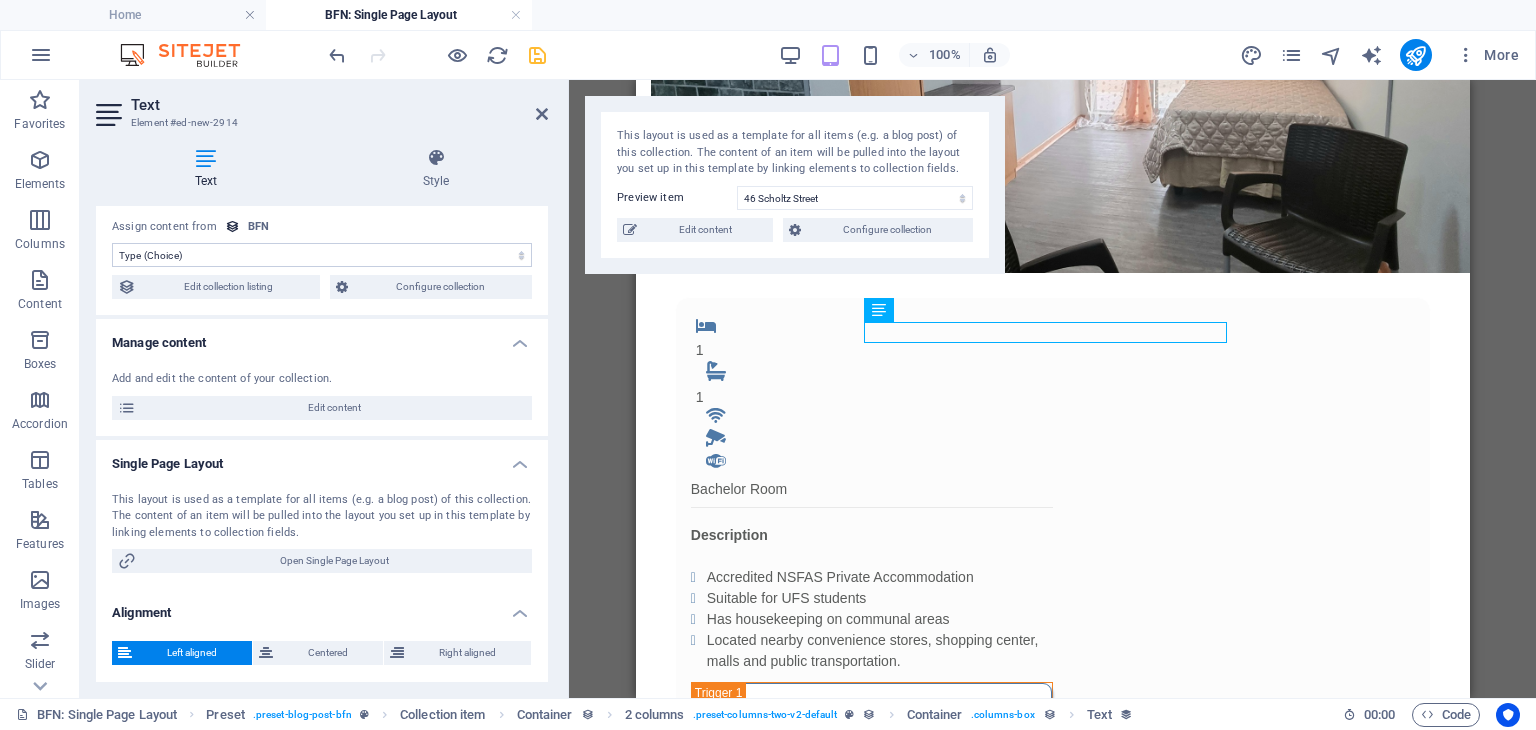 click on "No assignment, content remains static Created at (Date) Updated at (Date) Name (Plain Text) Slug (Plain Text) Image (File) Short description (Rich Text) Type (Choice) Availability (Choice) Price (Plain Text) Address (Plain Text) Bedrooms (Number) Bathrooms (Number) Listed (Checkbox) Gallery (Multiple Files) Internet (Choice) Built-In Cupboards (Choice) Key Deposit (Number) Admin Fee (Number) Alarm System (Choice) CCTV Camera (Choice) Panic Button (Choice)" at bounding box center (322, 255) 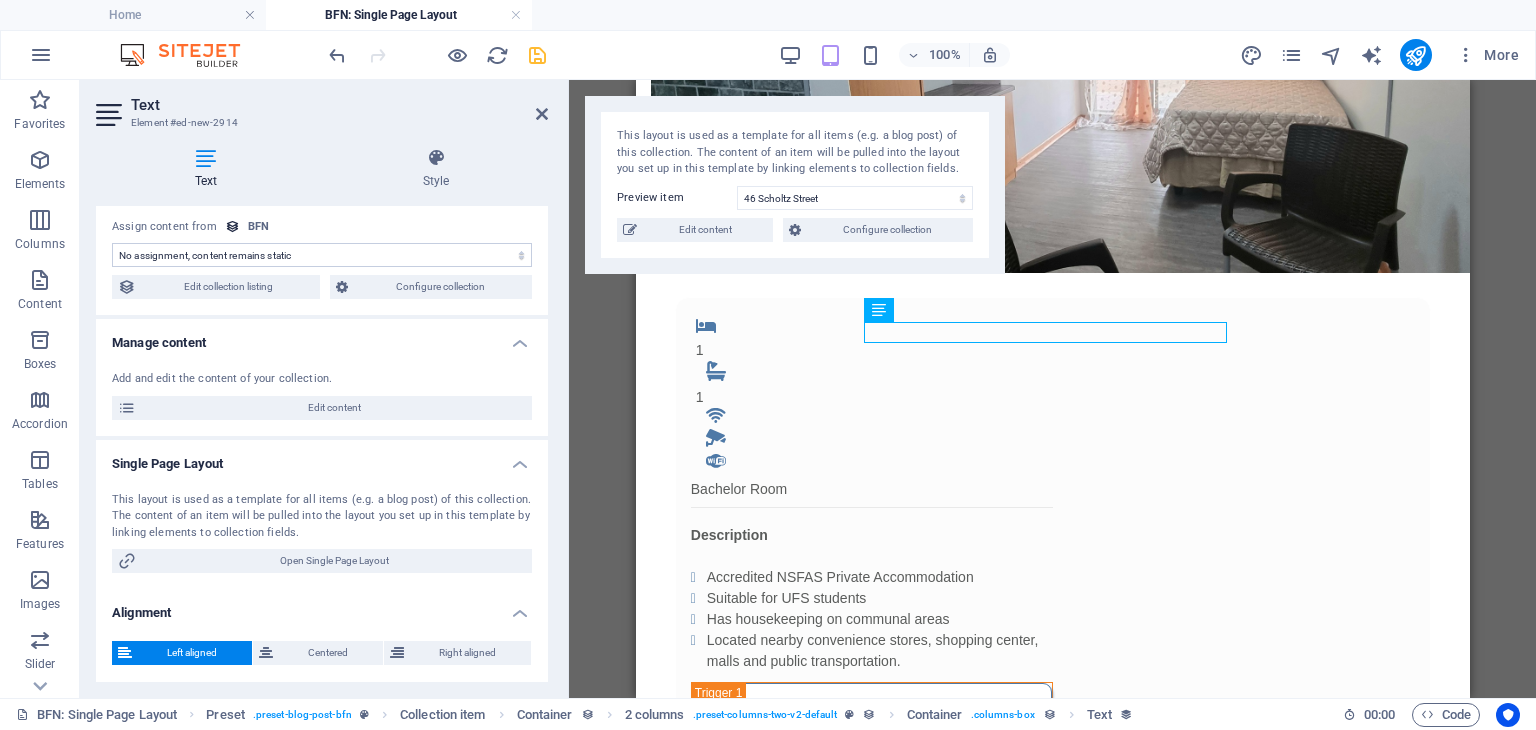 click on "No assignment, content remains static Created at (Date) Updated at (Date) Name (Plain Text) Slug (Plain Text) Image (File) Short description (Rich Text) Type (Choice) Availability (Choice) Price (Plain Text) Address (Plain Text) Bedrooms (Number) Bathrooms (Number) Listed (Checkbox) Gallery (Multiple Files) Internet (Choice) Built-In Cupboards (Choice) Key Deposit (Number) Admin Fee (Number) Alarm System (Choice) CCTV Camera (Choice) Panic Button (Choice)" at bounding box center [322, 255] 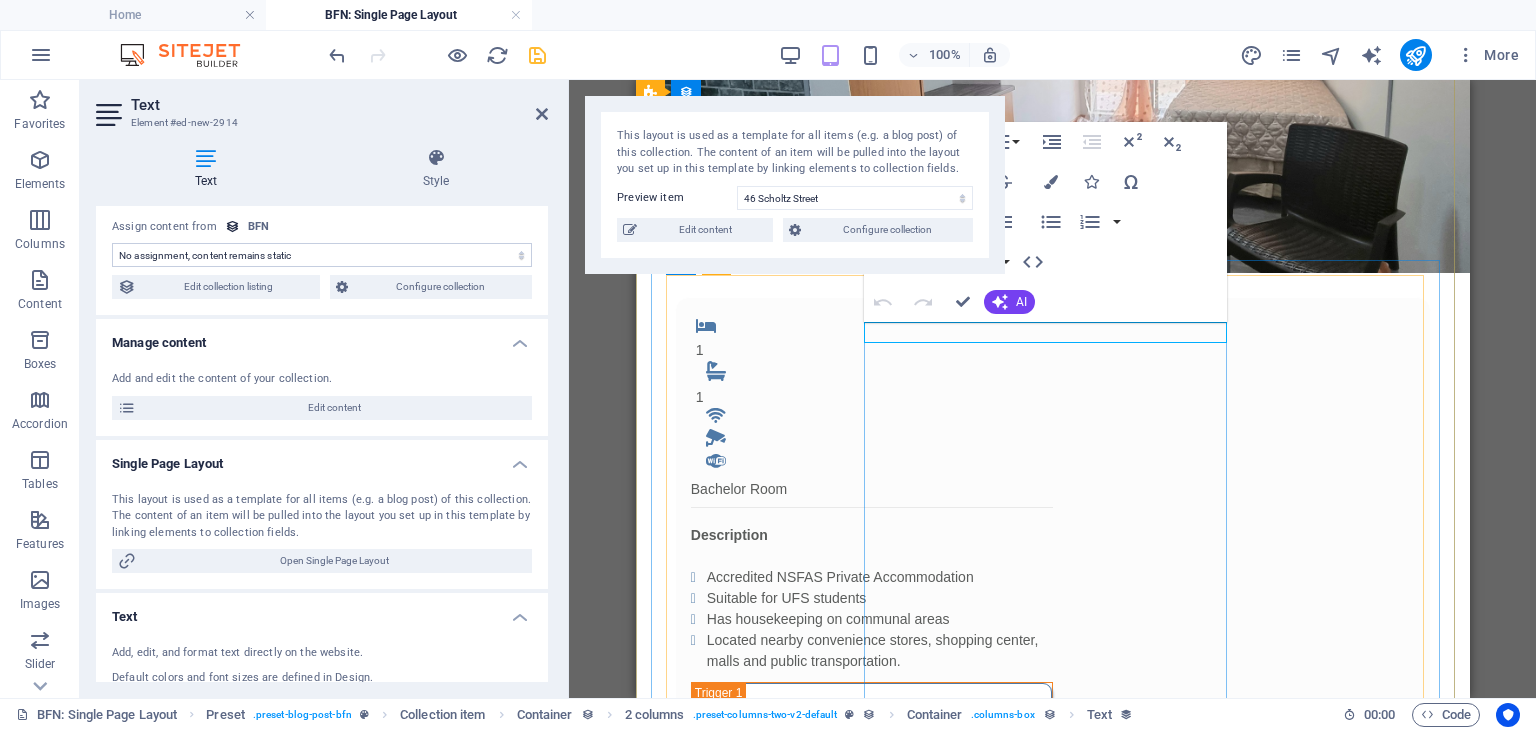 click on "Bachelor Room" at bounding box center [871, 489] 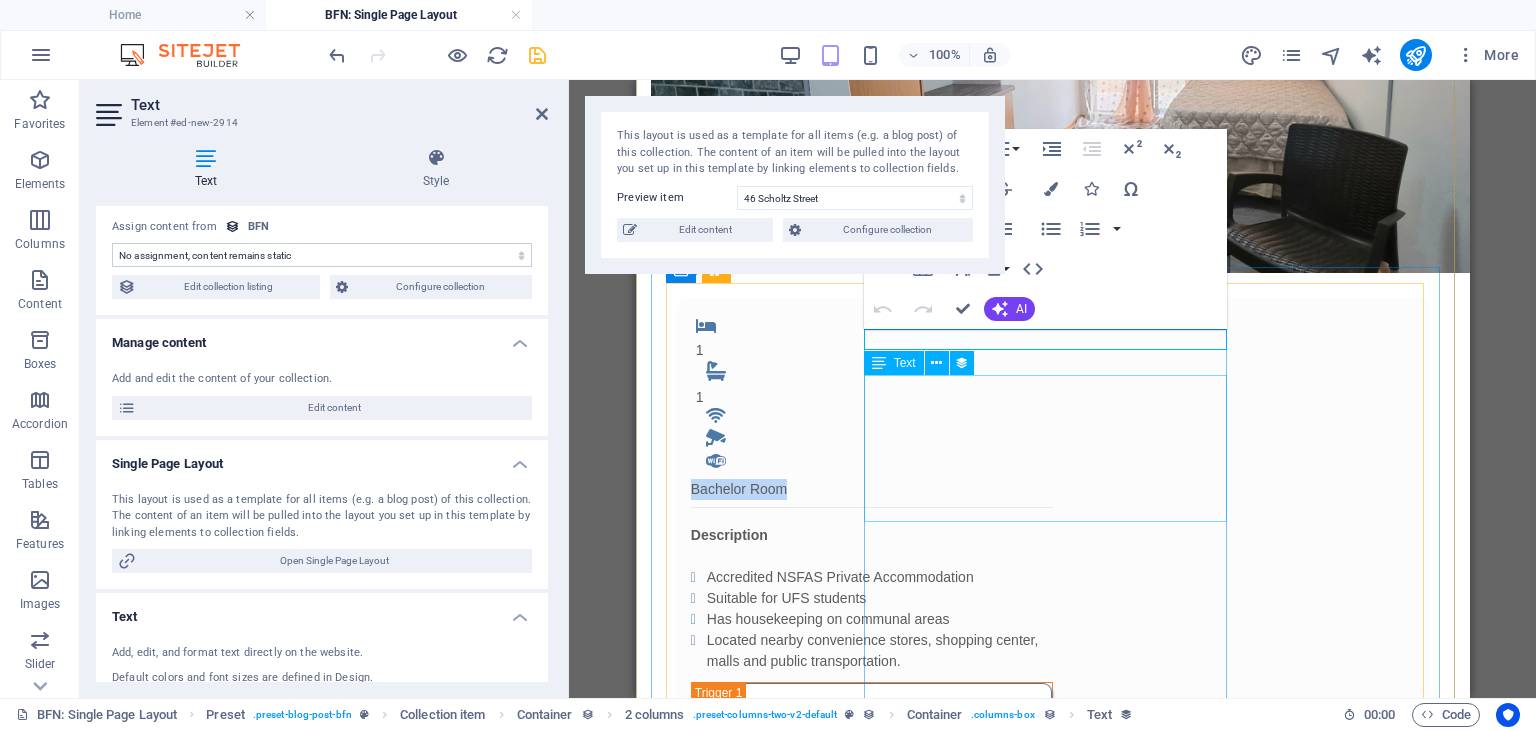 scroll, scrollTop: 60, scrollLeft: 0, axis: vertical 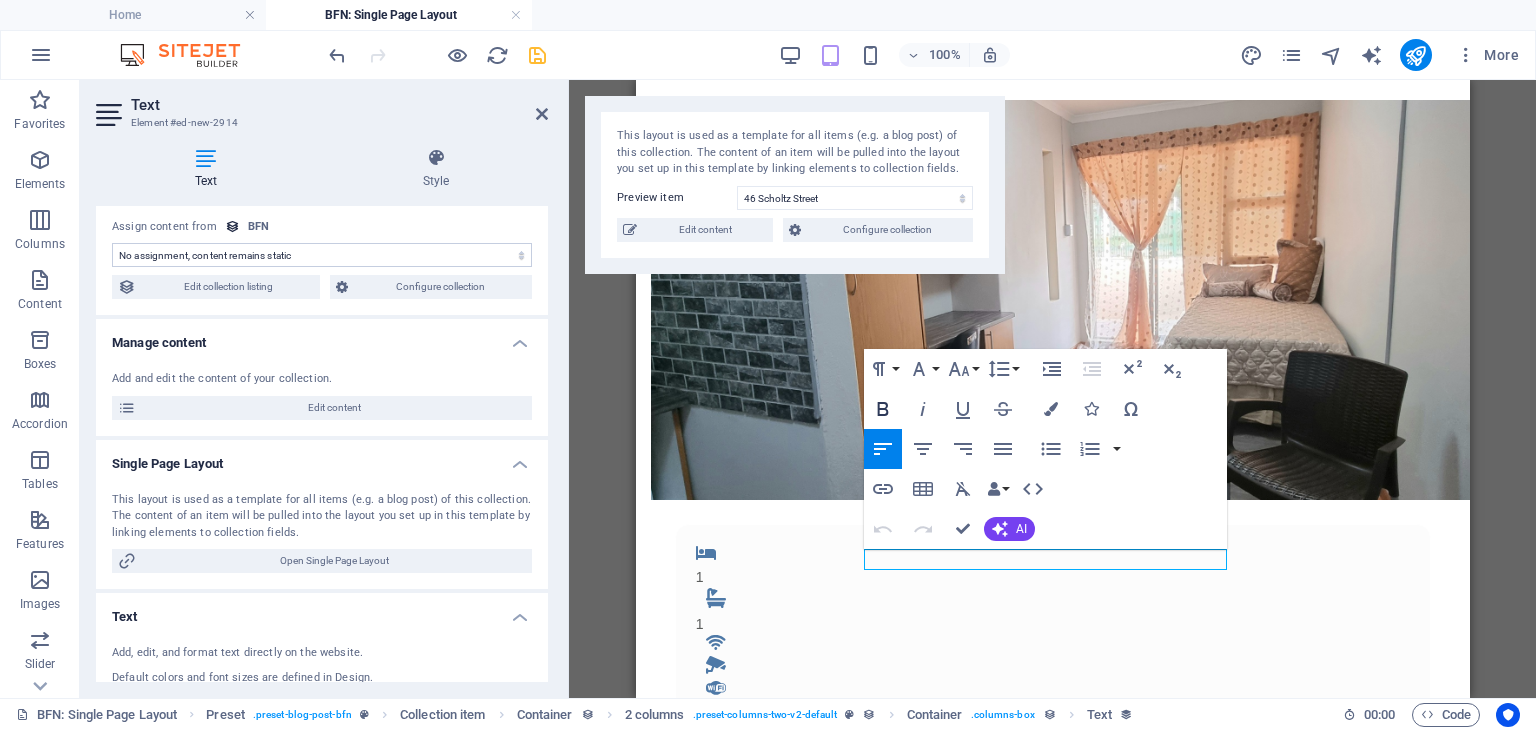 click 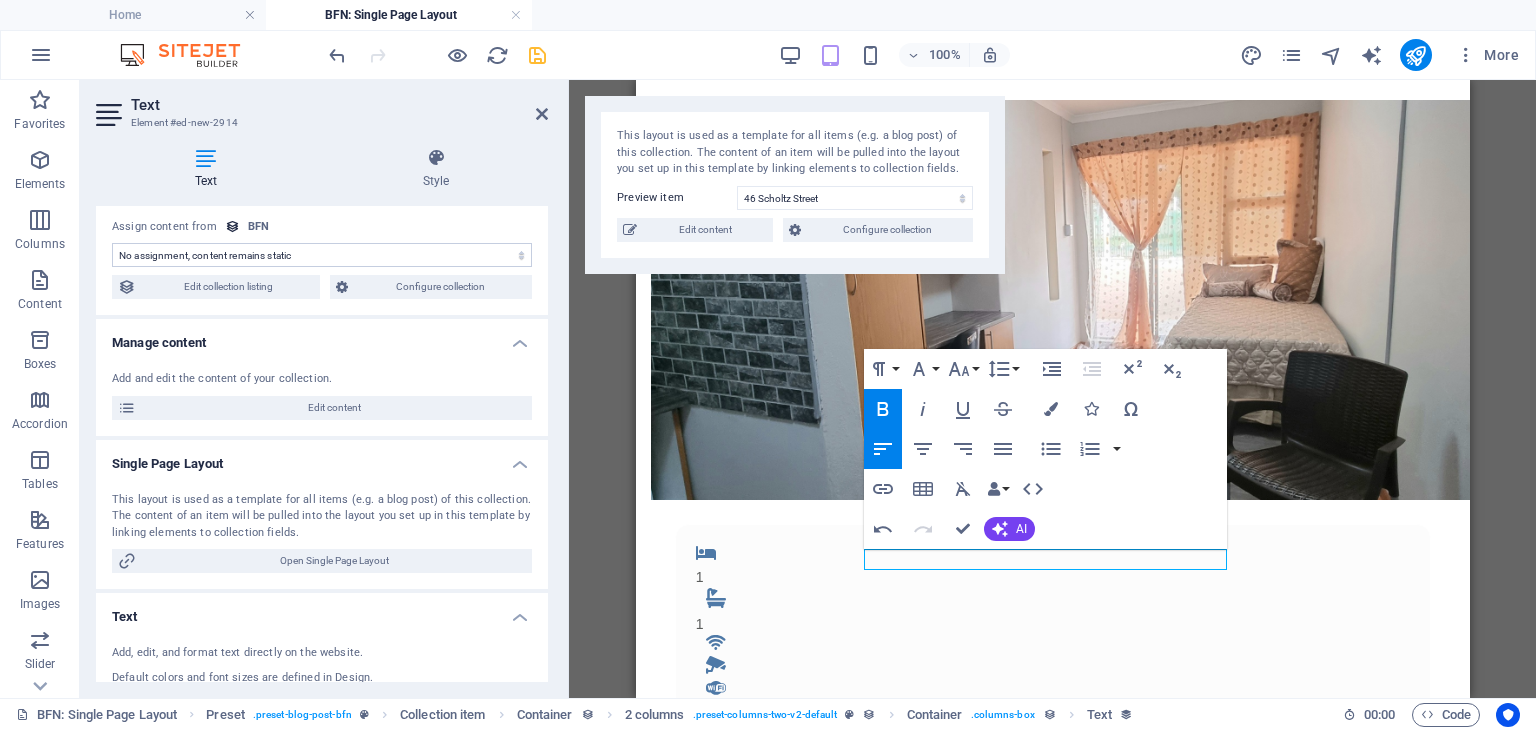 click on "No assignment, content remains static Created at (Date) Updated at (Date) Name (Plain Text) Slug (Plain Text) Image (File) Short description (Rich Text) Type (Choice) Availability (Choice) Price (Plain Text) Address (Plain Text) Bedrooms (Number) Bathrooms (Number) Listed (Checkbox) Gallery (Multiple Files) Internet (Choice) Built-In Cupboards (Choice) Key Deposit (Number) Admin Fee (Number) Alarm System (Choice) CCTV Camera (Choice) Panic Button (Choice)" at bounding box center [322, 255] 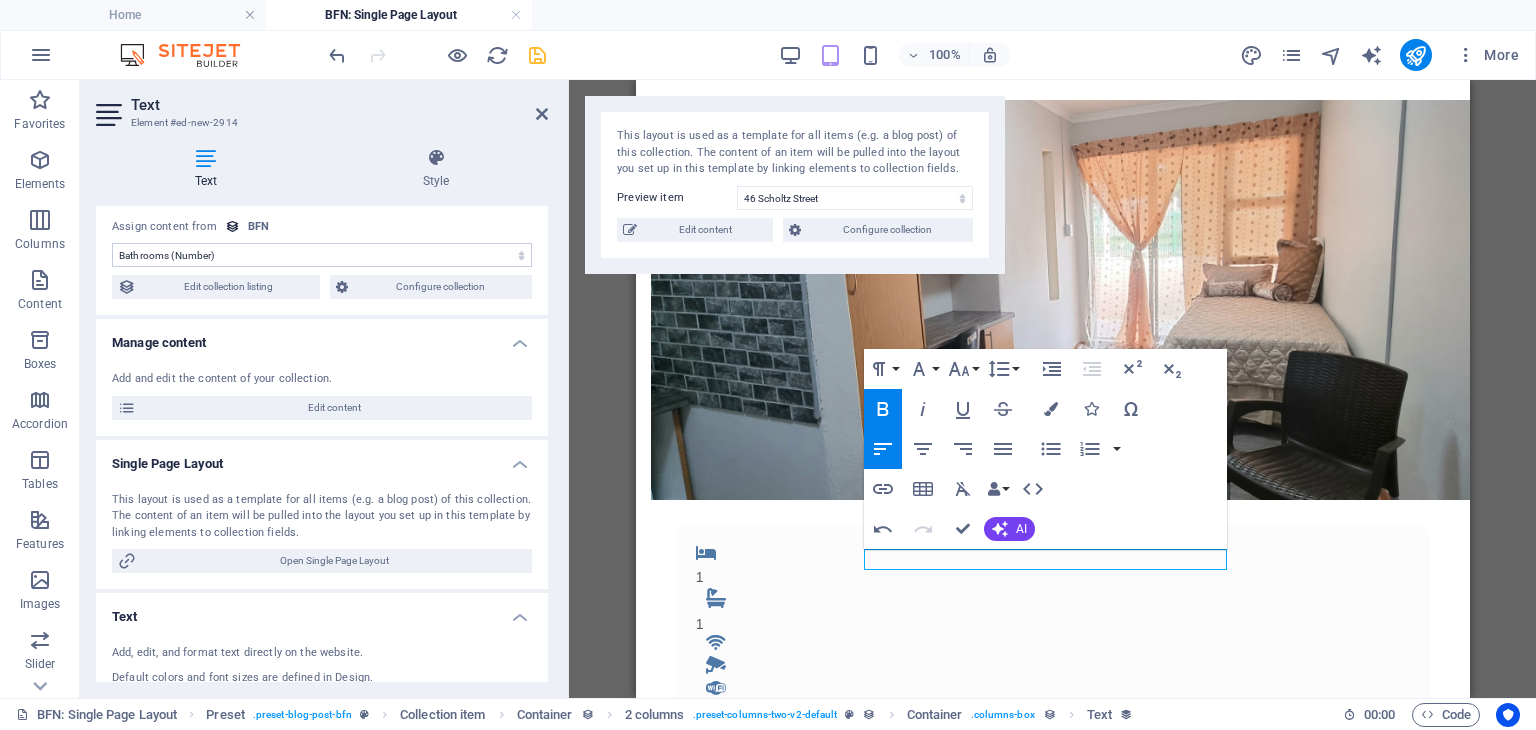 click on "No assignment, content remains static Created at (Date) Updated at (Date) Name (Plain Text) Slug (Plain Text) Image (File) Short description (Rich Text) Type (Choice) Availability (Choice) Price (Plain Text) Address (Plain Text) Bedrooms (Number) Bathrooms (Number) Listed (Checkbox) Gallery (Multiple Files) Internet (Choice) Built-In Cupboards (Choice) Key Deposit (Number) Admin Fee (Number) Alarm System (Choice) CCTV Camera (Choice) Panic Button (Choice)" at bounding box center (322, 255) 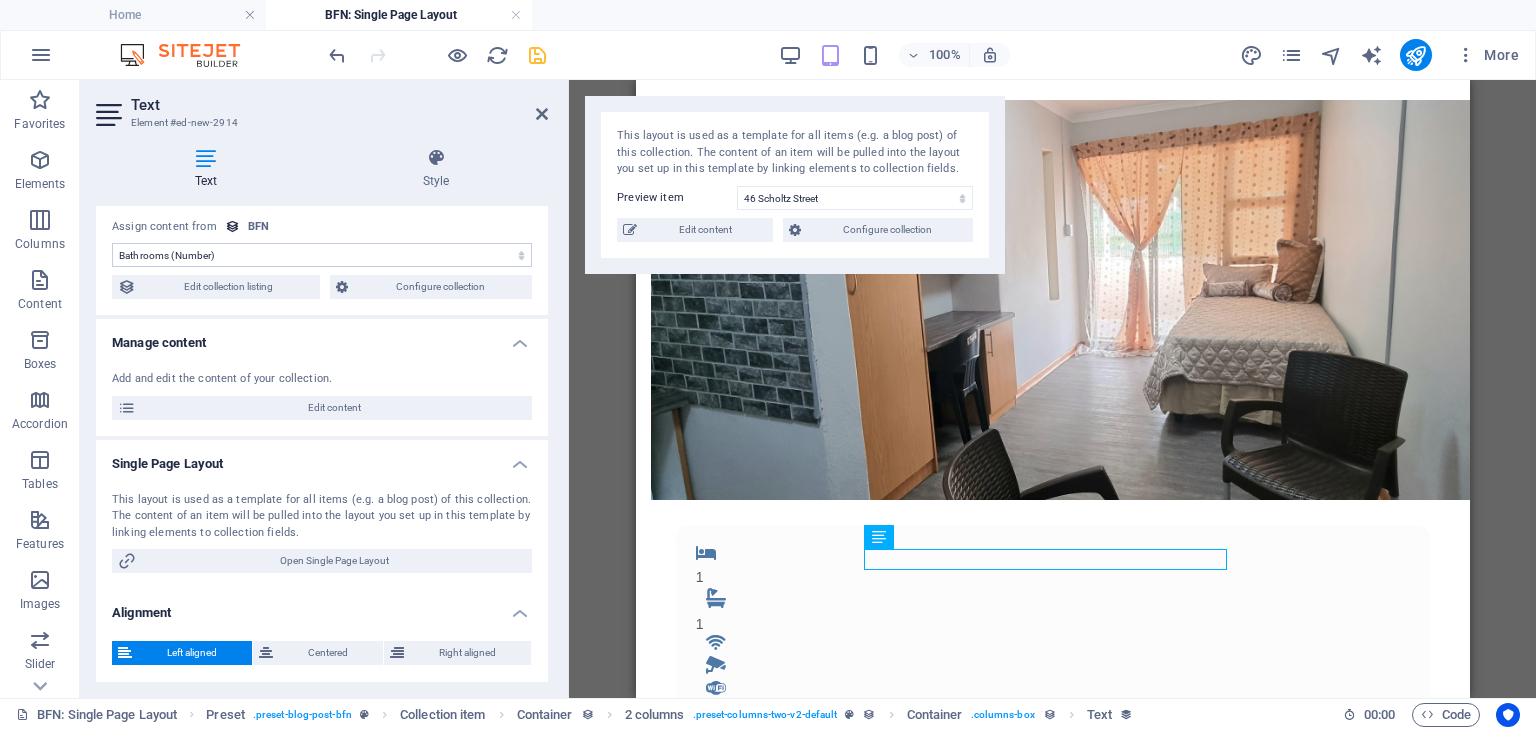 click on "No assignment, content remains static Created at (Date) Updated at (Date) Name (Plain Text) Slug (Plain Text) Image (File) Short description (Rich Text) Type (Choice) Availability (Choice) Price (Plain Text) Address (Plain Text) Bedrooms (Number) Bathrooms (Number) Listed (Checkbox) Gallery (Multiple Files) Internet (Choice) Built-In Cupboards (Choice) Key Deposit (Number) Admin Fee (Number) Alarm System (Choice) CCTV Camera (Choice) Panic Button (Choice)" at bounding box center (322, 255) 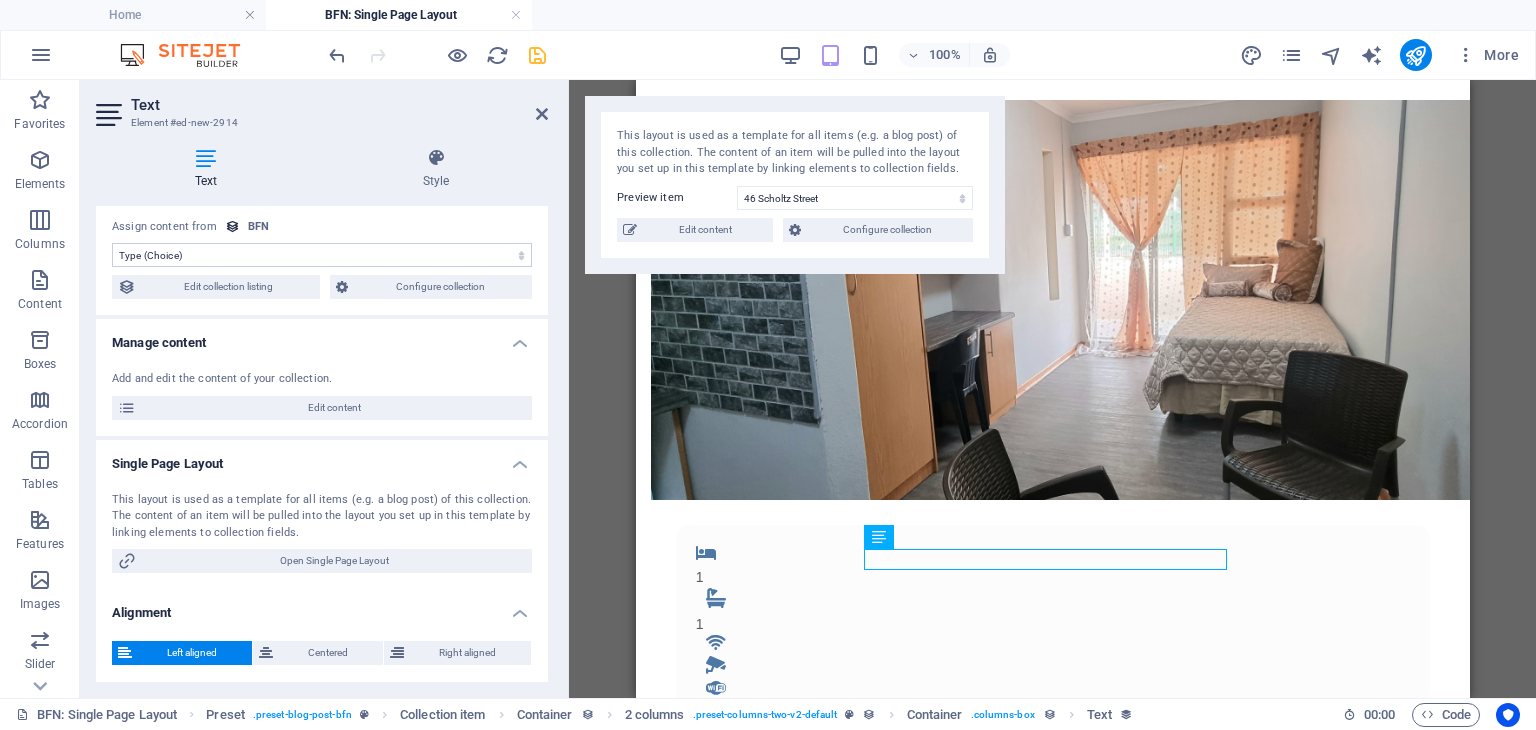 click on "No assignment, content remains static Created at (Date) Updated at (Date) Name (Plain Text) Slug (Plain Text) Image (File) Short description (Rich Text) Type (Choice) Availability (Choice) Price (Plain Text) Address (Plain Text) Bedrooms (Number) Bathrooms (Number) Listed (Checkbox) Gallery (Multiple Files) Internet (Choice) Built-In Cupboards (Choice) Key Deposit (Number) Admin Fee (Number) Alarm System (Choice) CCTV Camera (Choice) Panic Button (Choice)" at bounding box center [322, 255] 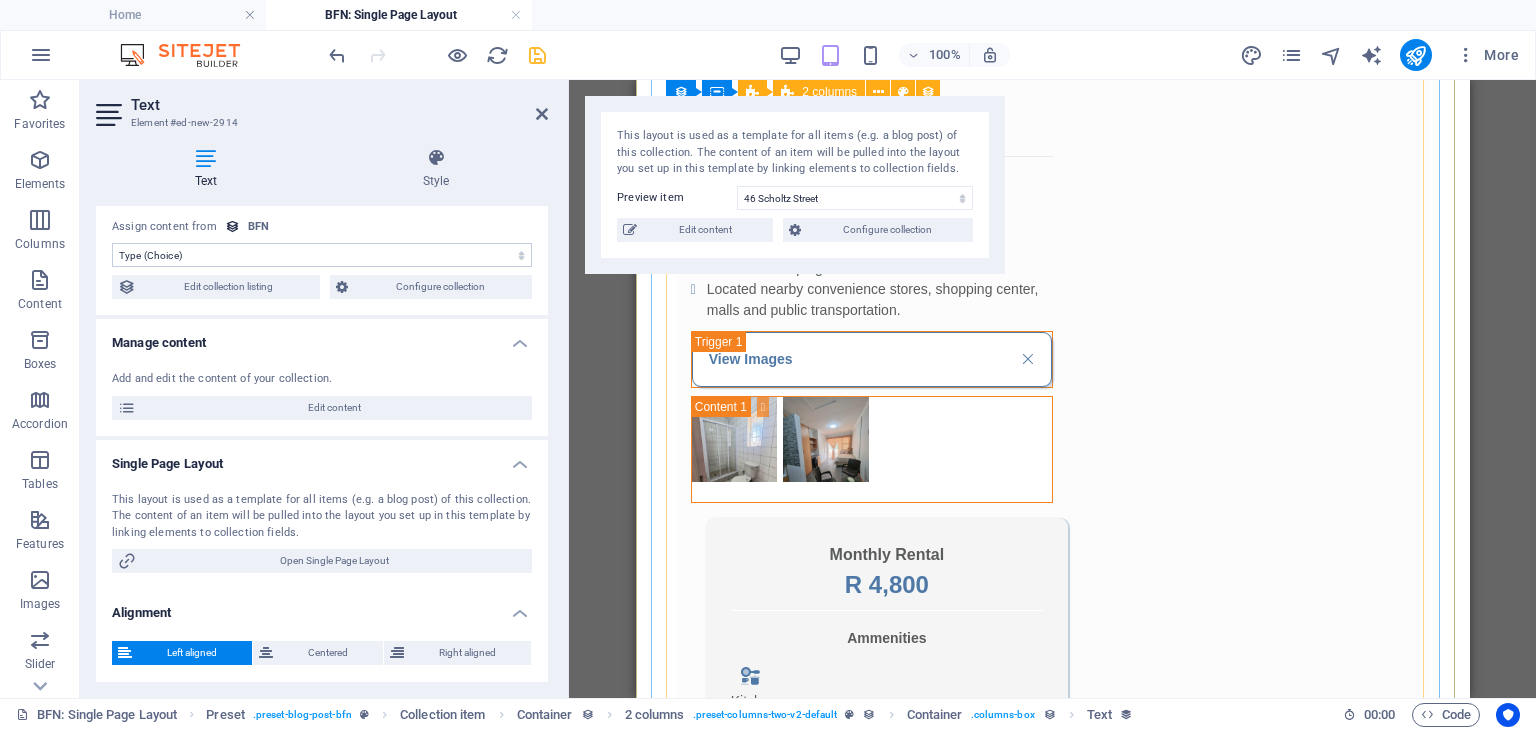 scroll, scrollTop: 644, scrollLeft: 0, axis: vertical 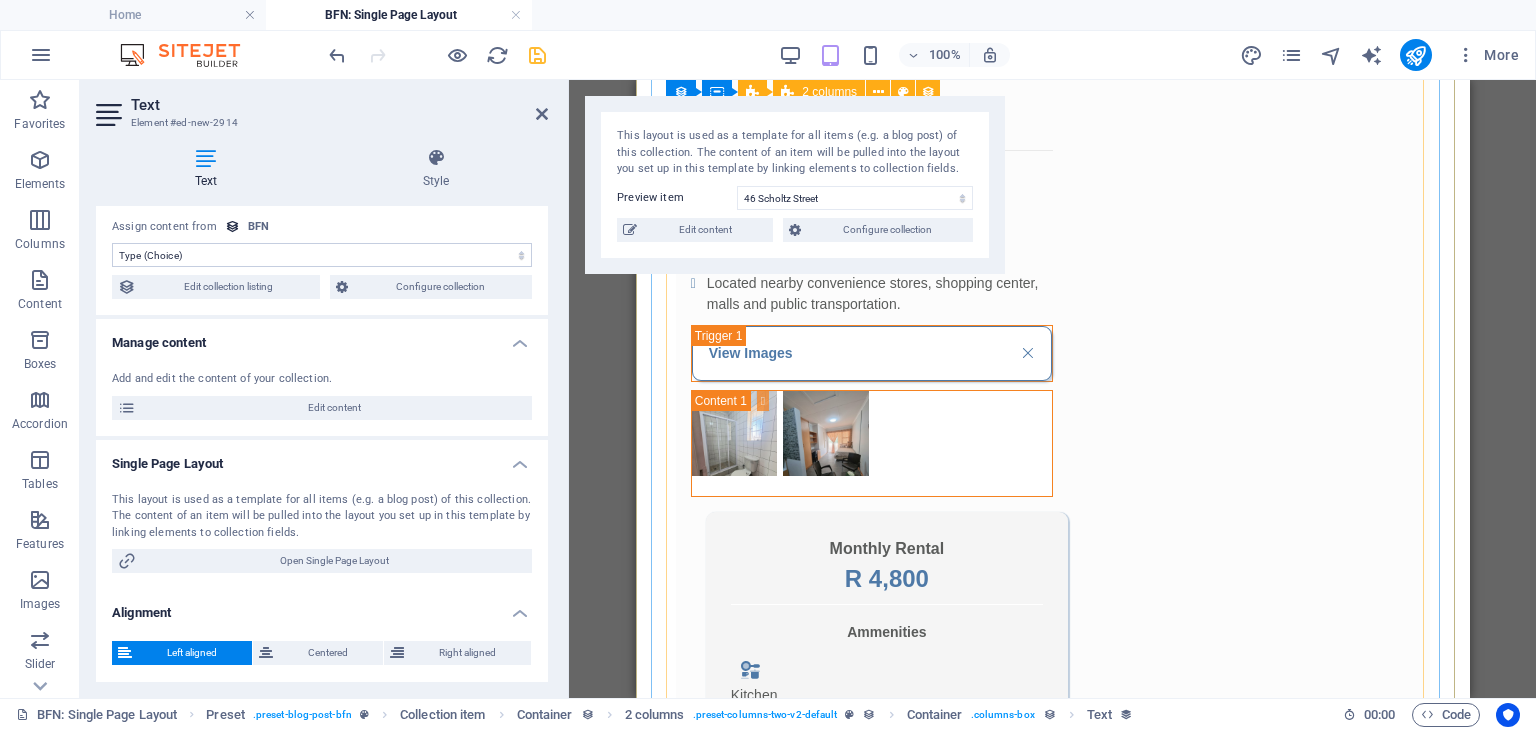 click on "1 1 Bachelor Room Description Accredited NSFAS Private Accommodation Suitable for UFS students Has housekeeping on communal areas Located nearby convenience stores, shopping center, malls and public transportation. View Images Monthly Rental R 4,800 Ammenities .fa-secondary{opacity:.4}   Kitchen   Chair & Desk   Built-in Shelves   Panic Button   CCTV Camera   Alarm System Once-off Fees Admin Fee:   500 Key deposit:   200 Download Form" at bounding box center [1052, 560] 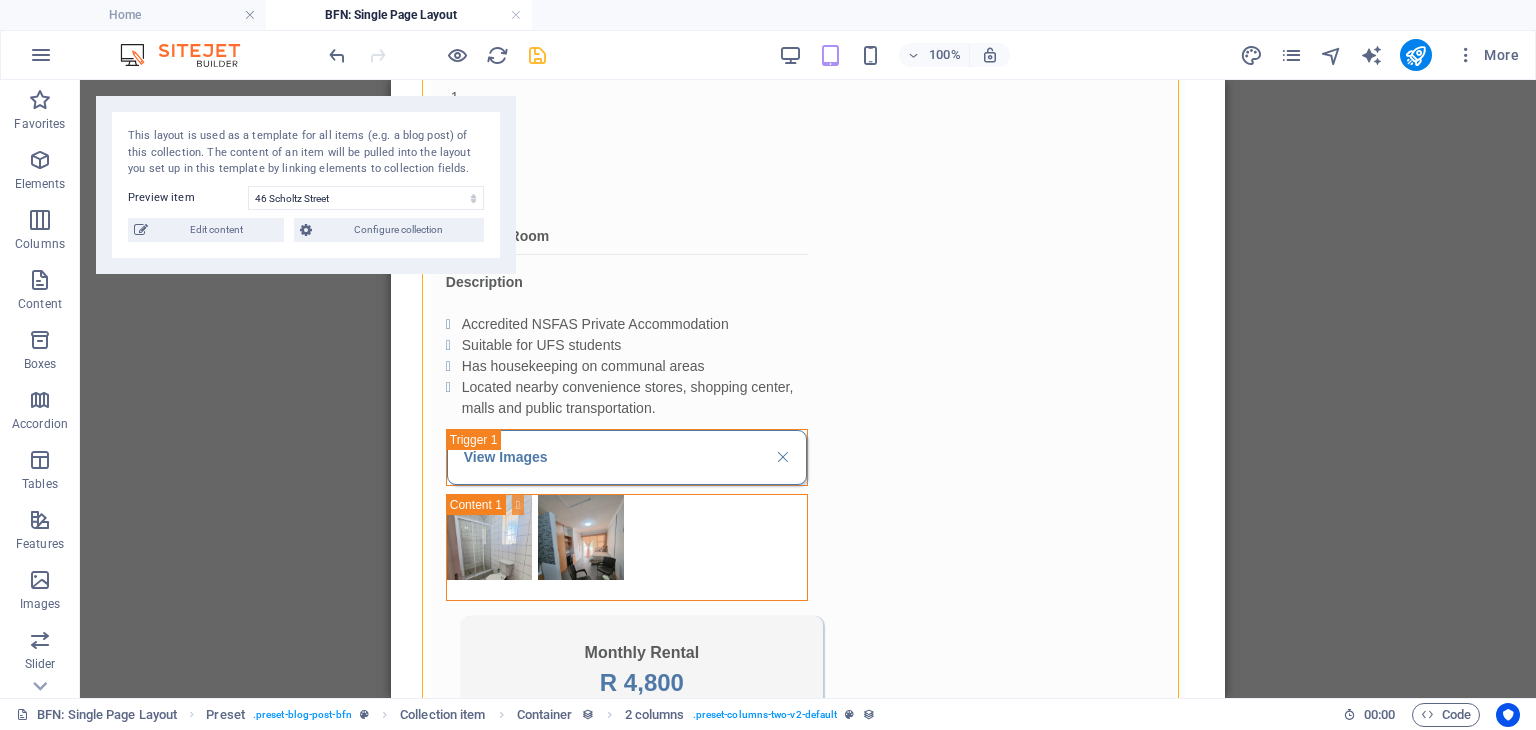 scroll, scrollTop: 536, scrollLeft: 0, axis: vertical 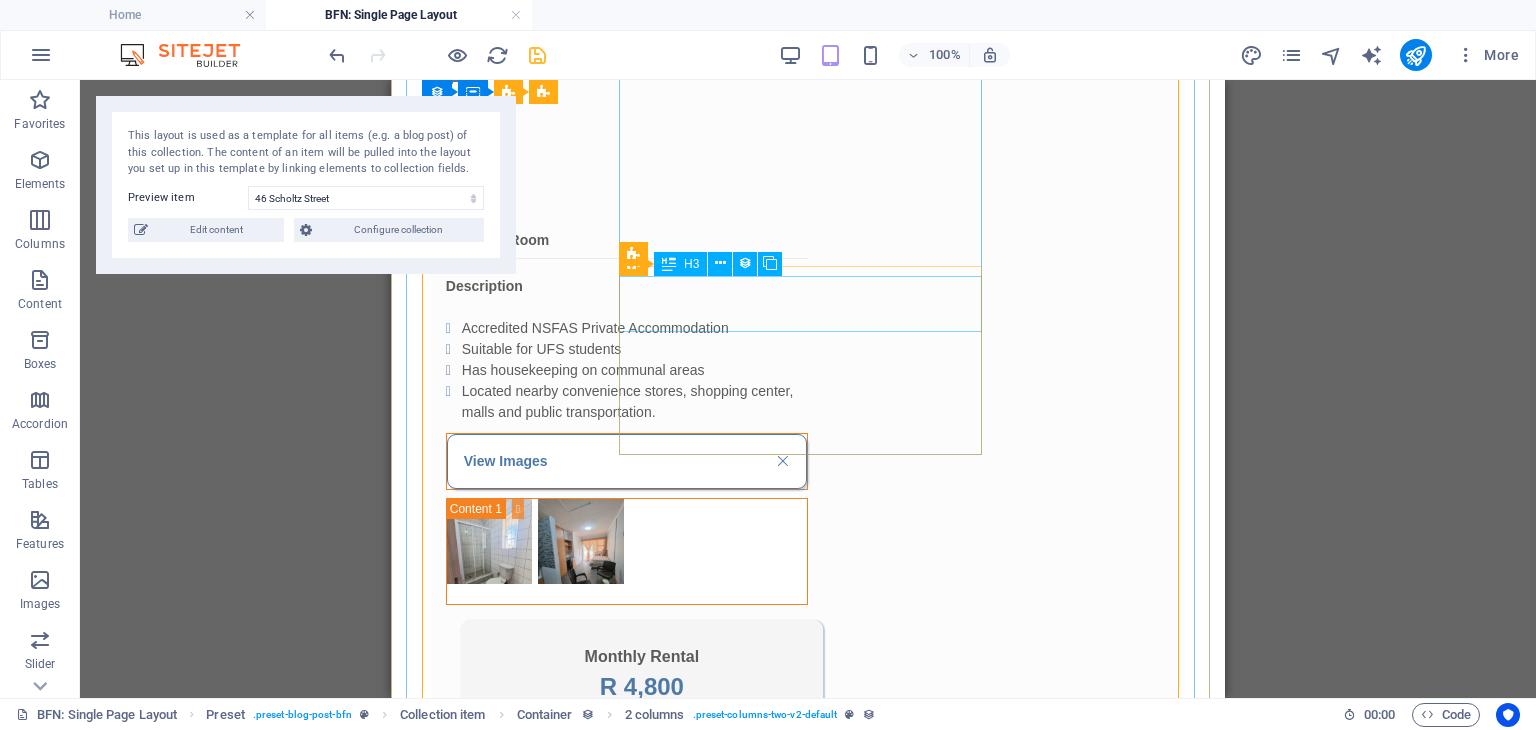click on "View Images" at bounding box center (627, 461) 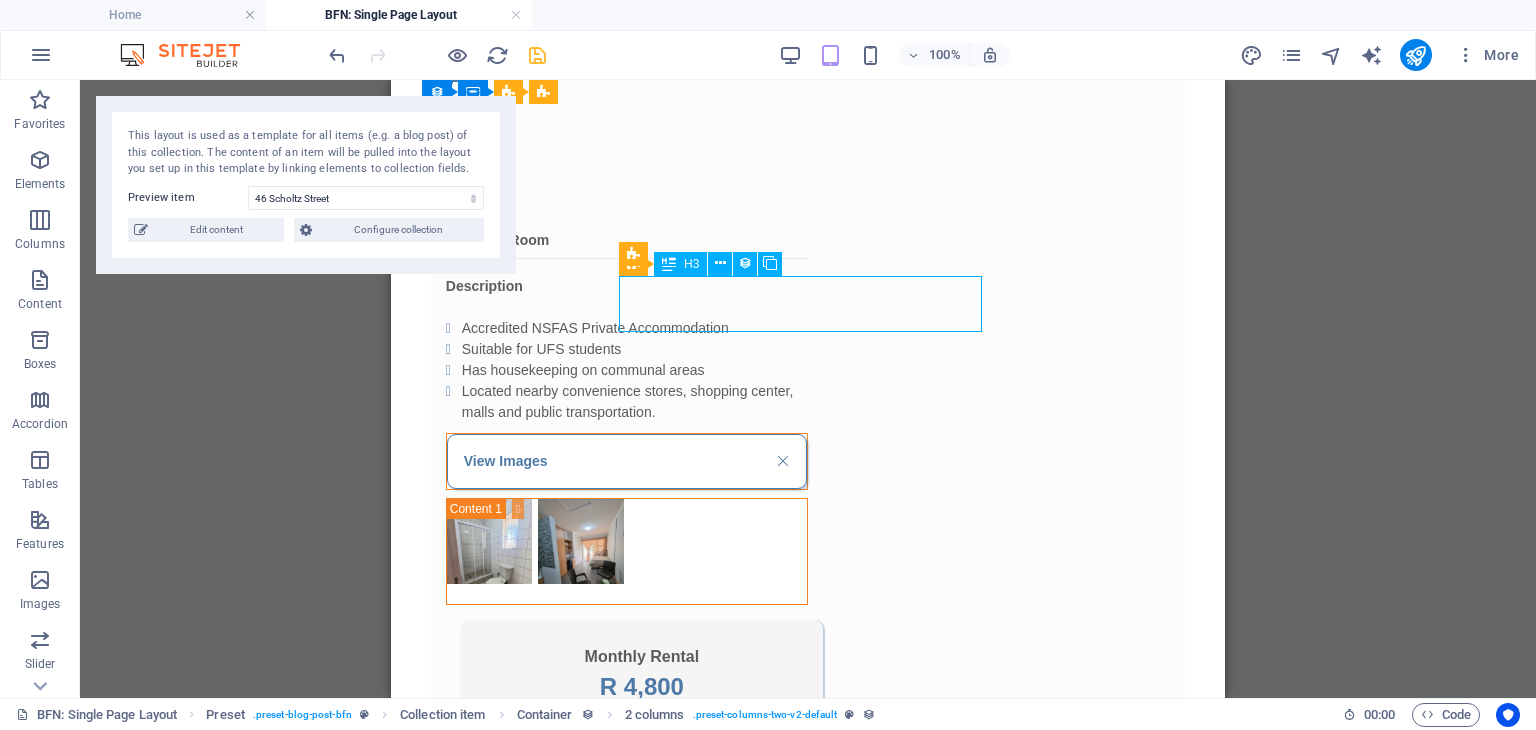click on "View Images" at bounding box center (627, 461) 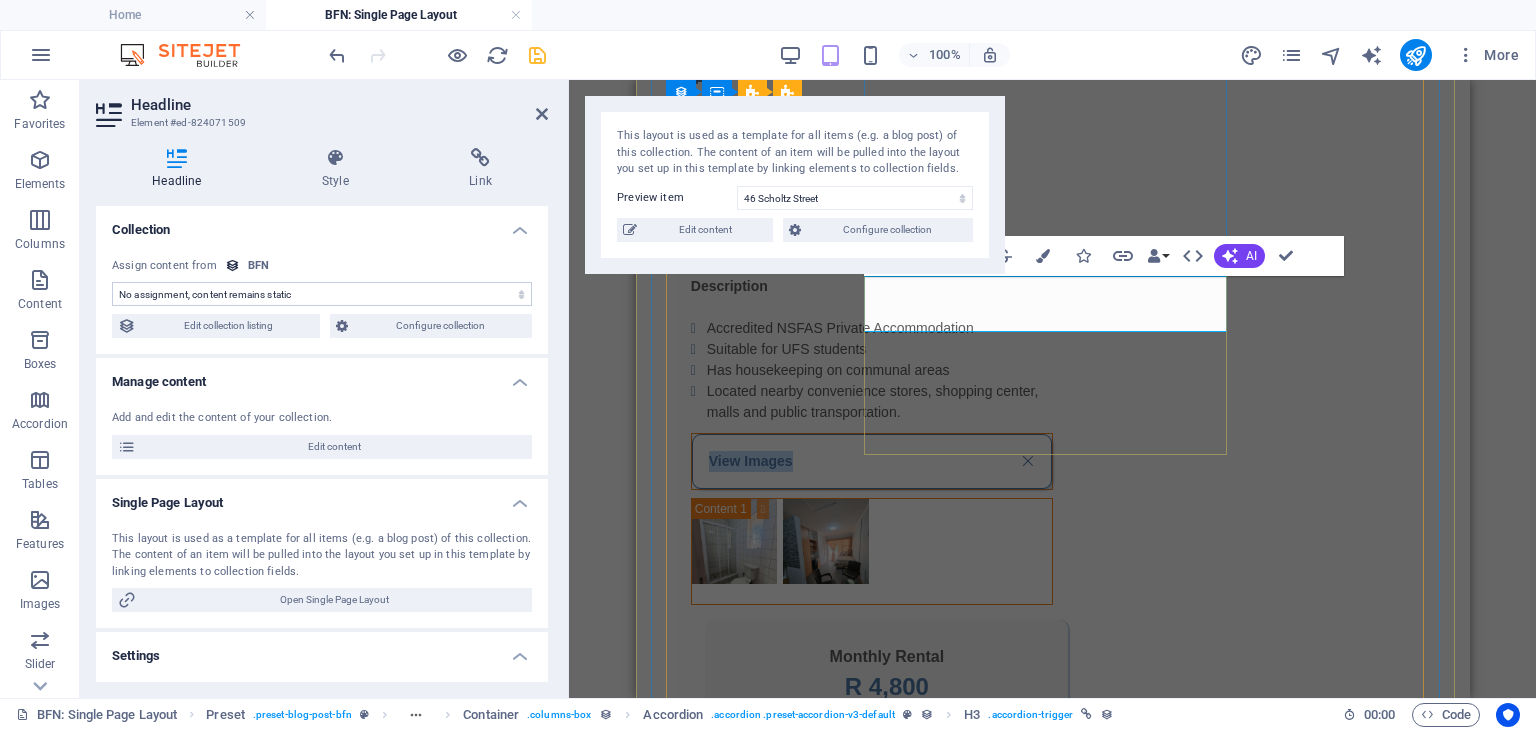 click on "View Images" at bounding box center [871, 461] 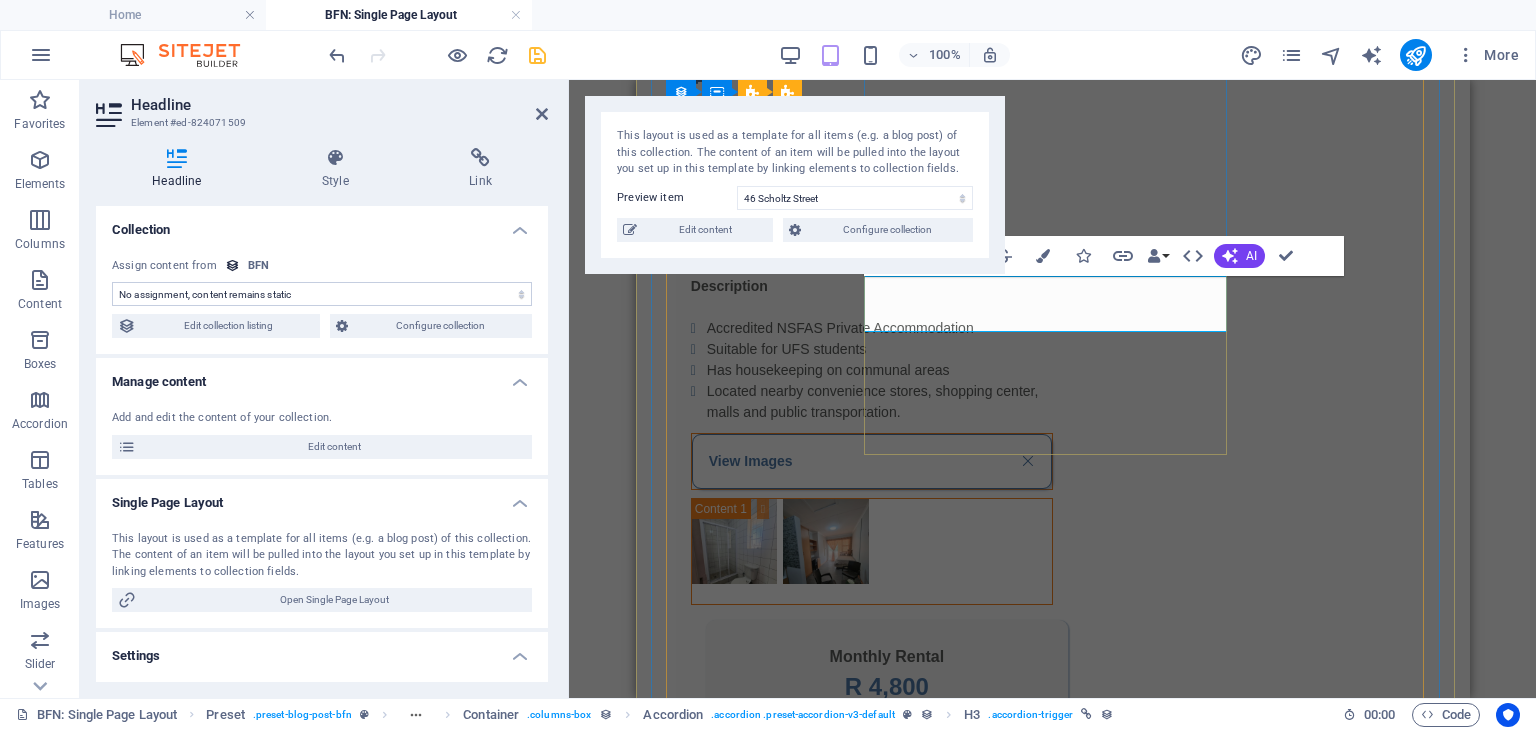 type 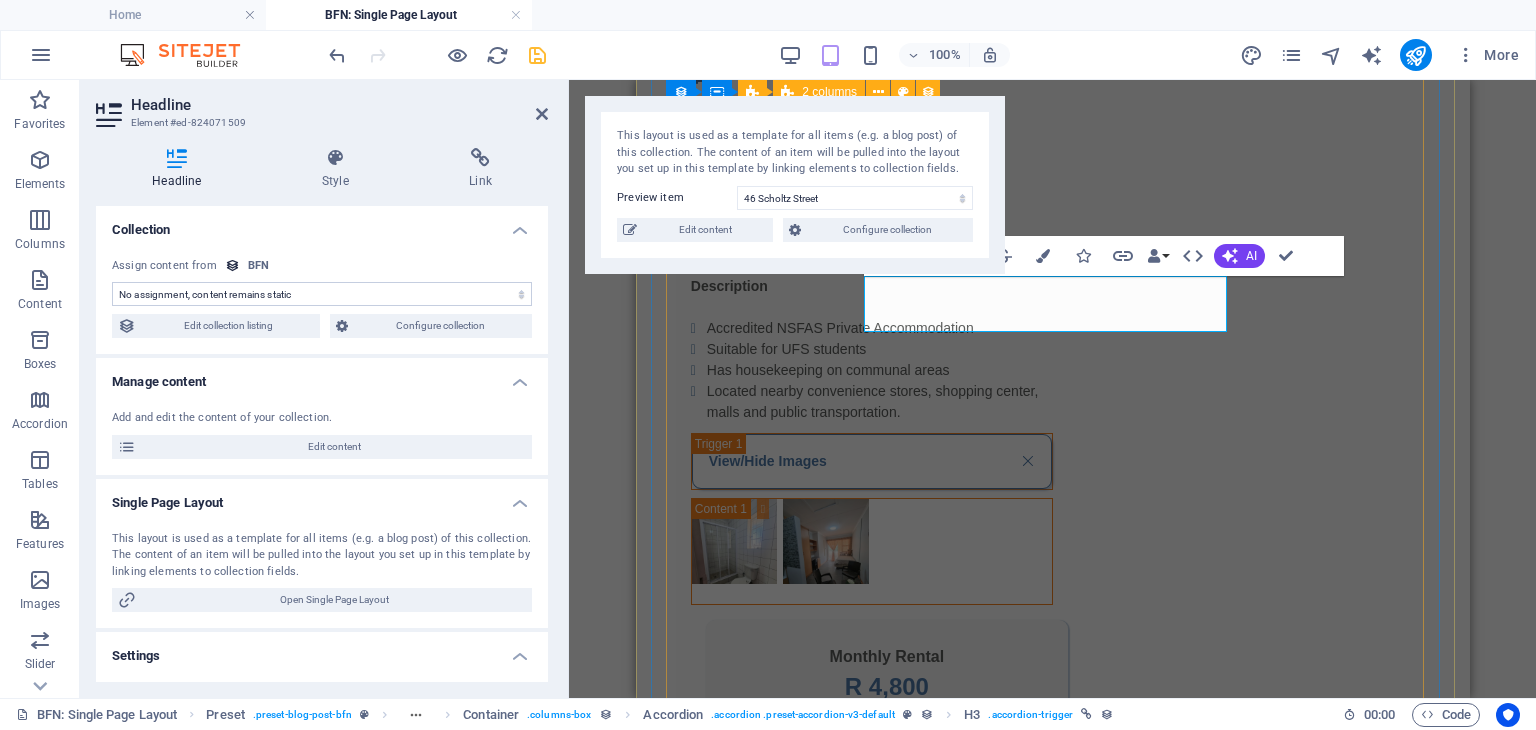 click on "1 1 Bachelor Room Description Accredited NSFAS Private Accommodation Suitable for UFS students Has housekeeping on communal areas Located nearby convenience stores, shopping center, malls and public transportation. View/Hide Images Monthly Rental R 4,800 Ammenities .fa-secondary{opacity:.4}   Kitchen   Chair & Desk   Built-in Shelves   Panic Button   CCTV Camera   Alarm System Once-off Fees Admin Fee:   500 Key deposit:   200 Download Form" at bounding box center [1052, 668] 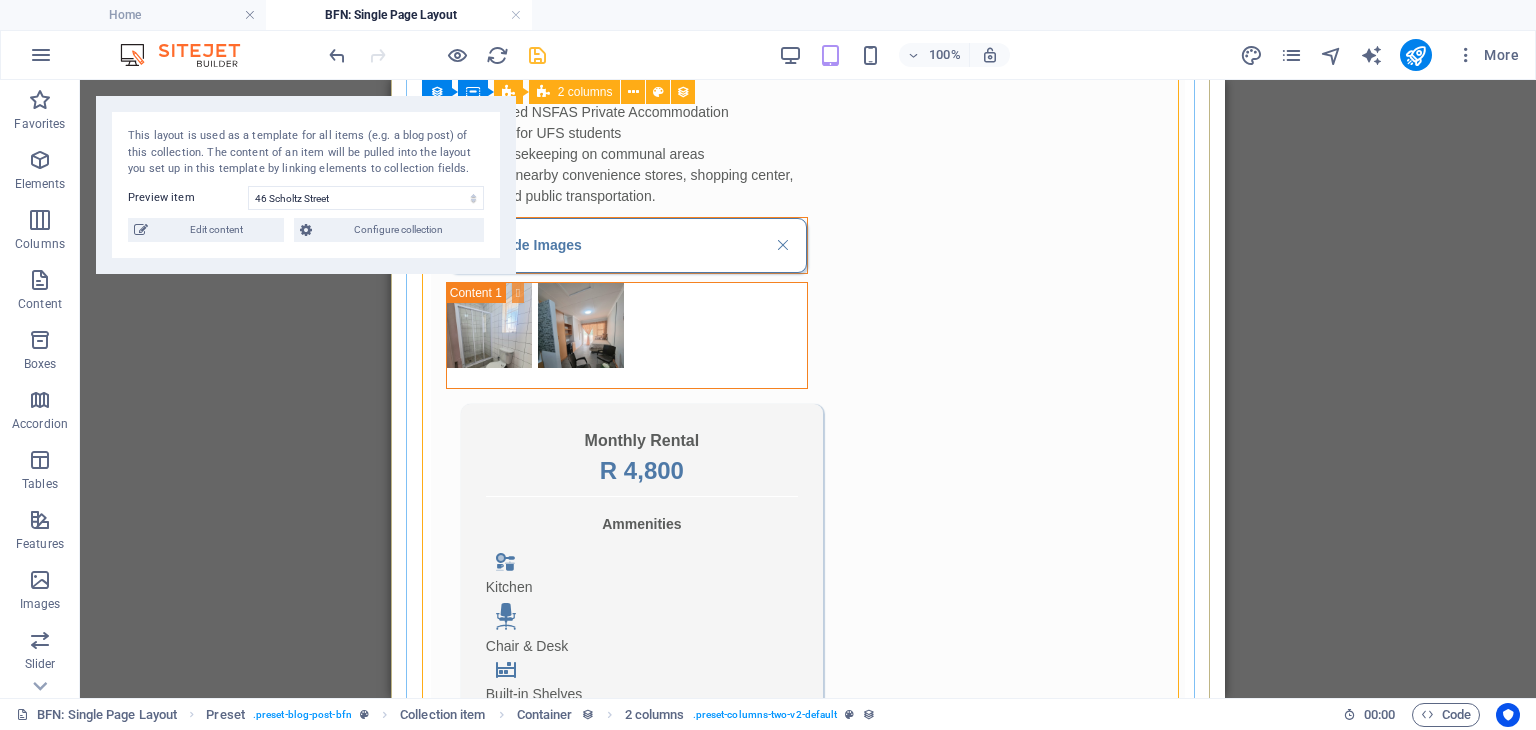 scroll, scrollTop: 756, scrollLeft: 0, axis: vertical 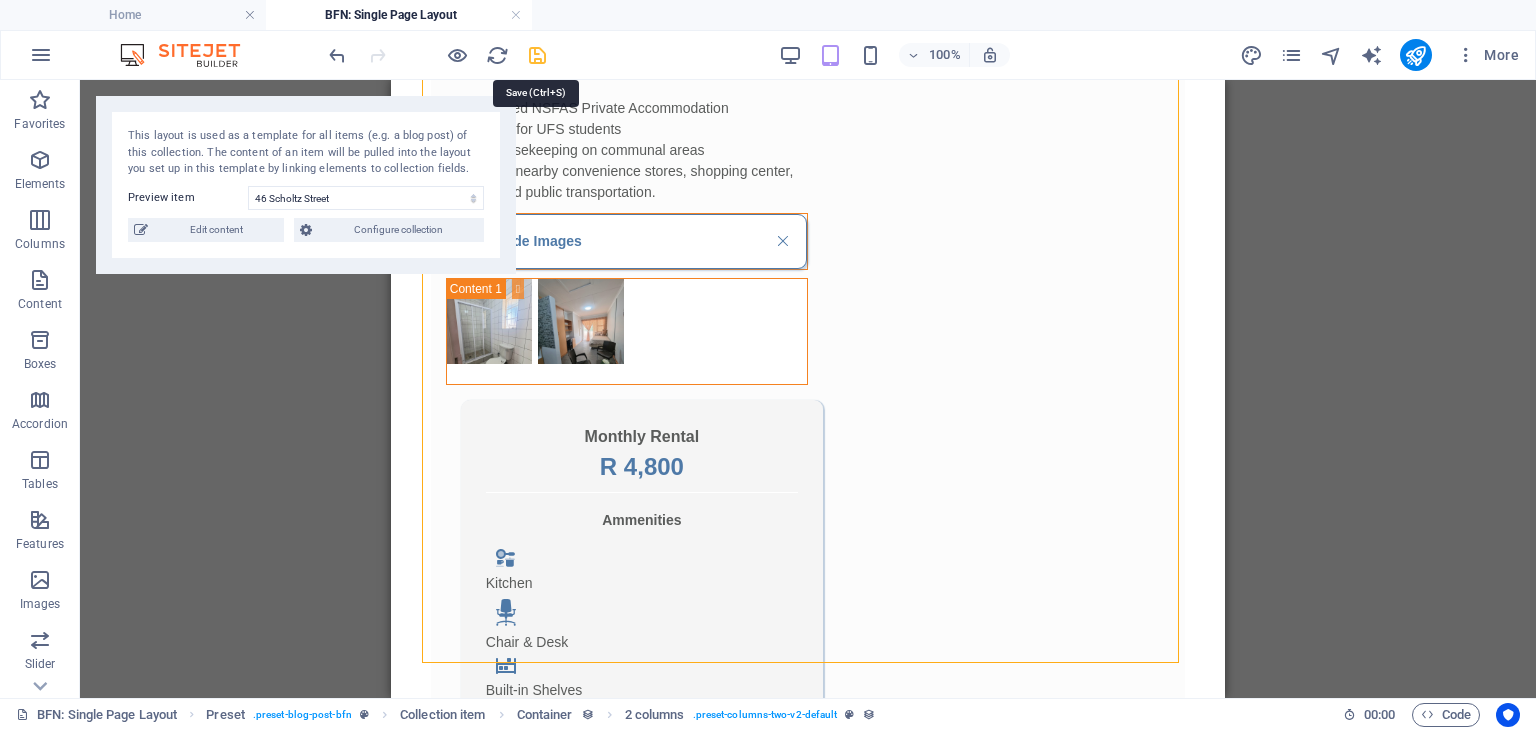 click at bounding box center (537, 55) 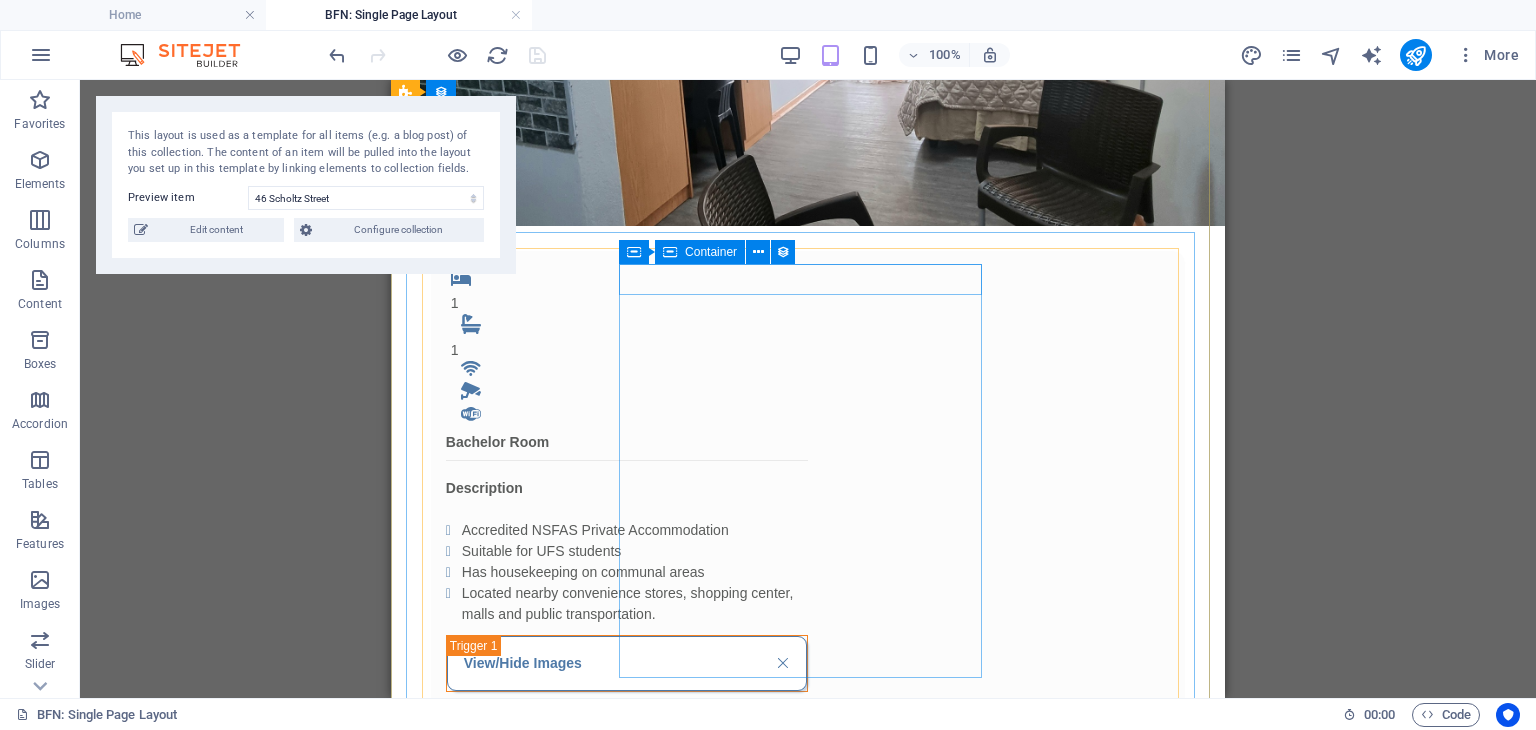 scroll, scrollTop: 336, scrollLeft: 0, axis: vertical 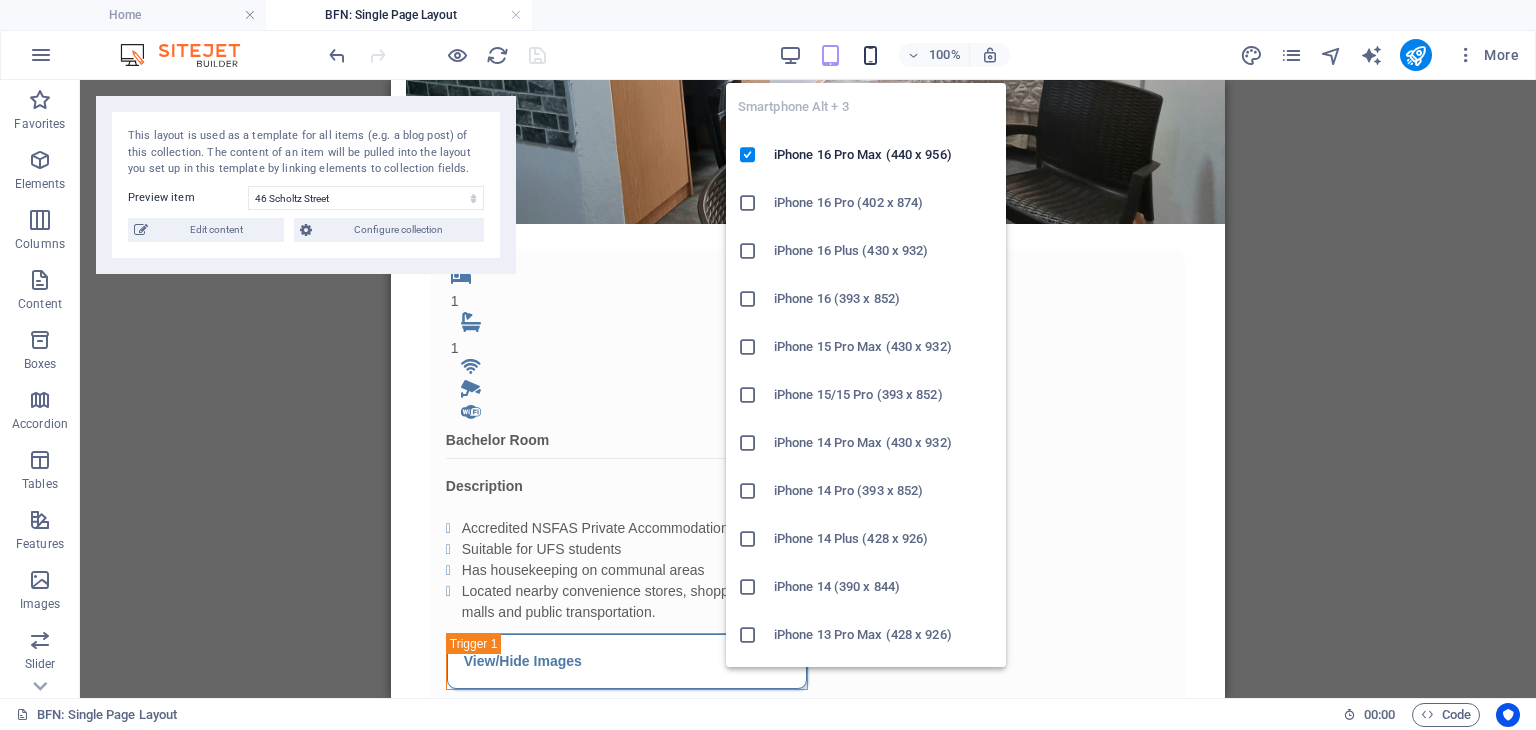 click at bounding box center [870, 55] 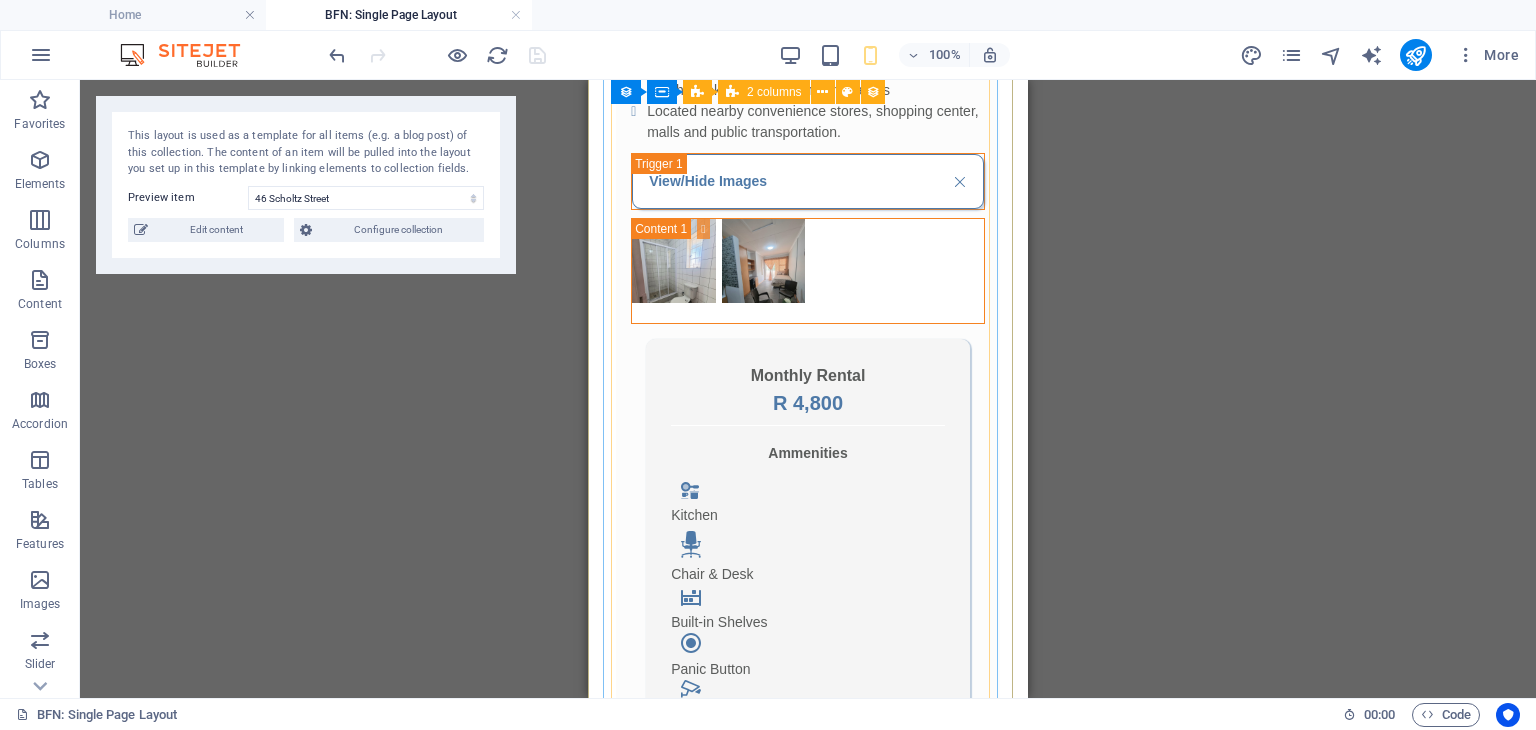 scroll, scrollTop: 0, scrollLeft: 0, axis: both 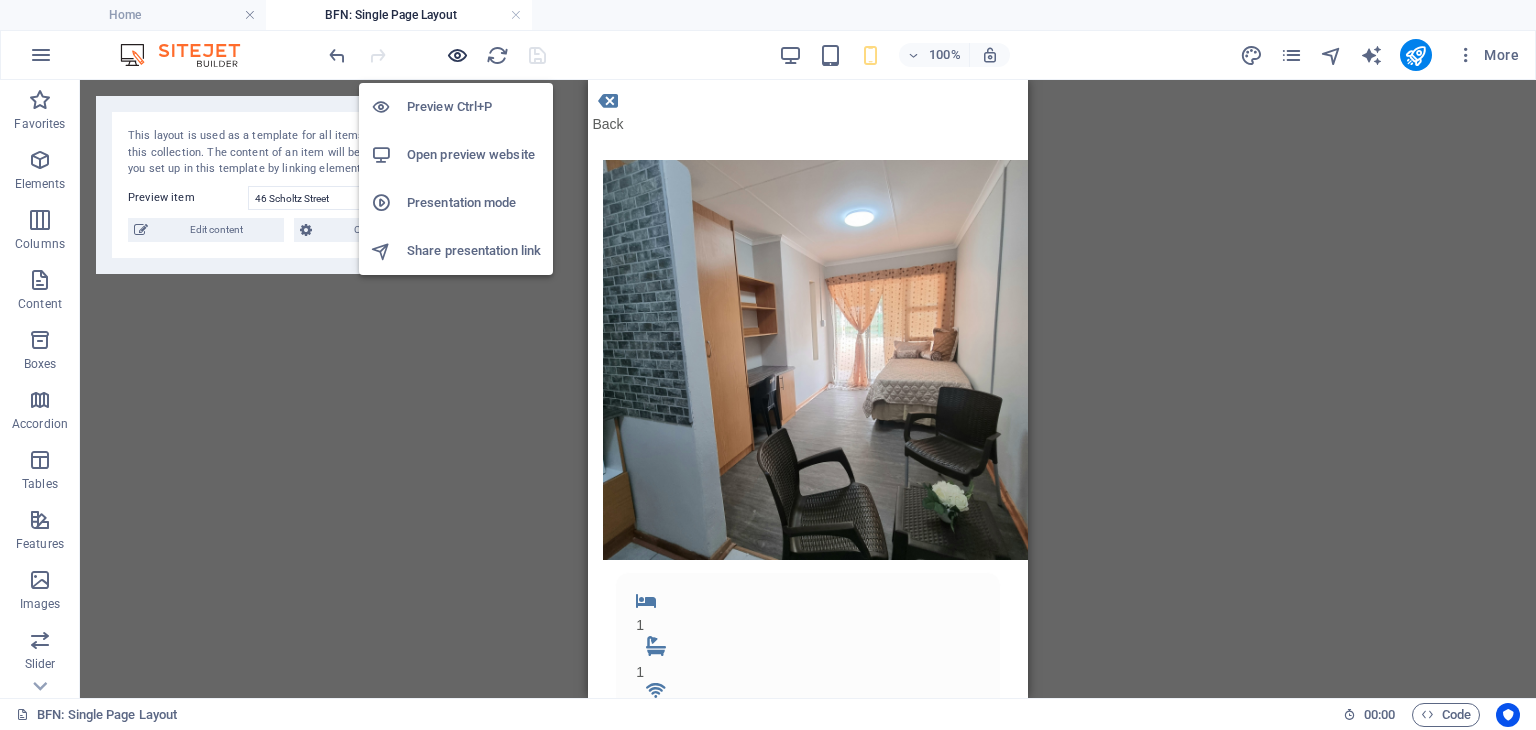 click at bounding box center (457, 55) 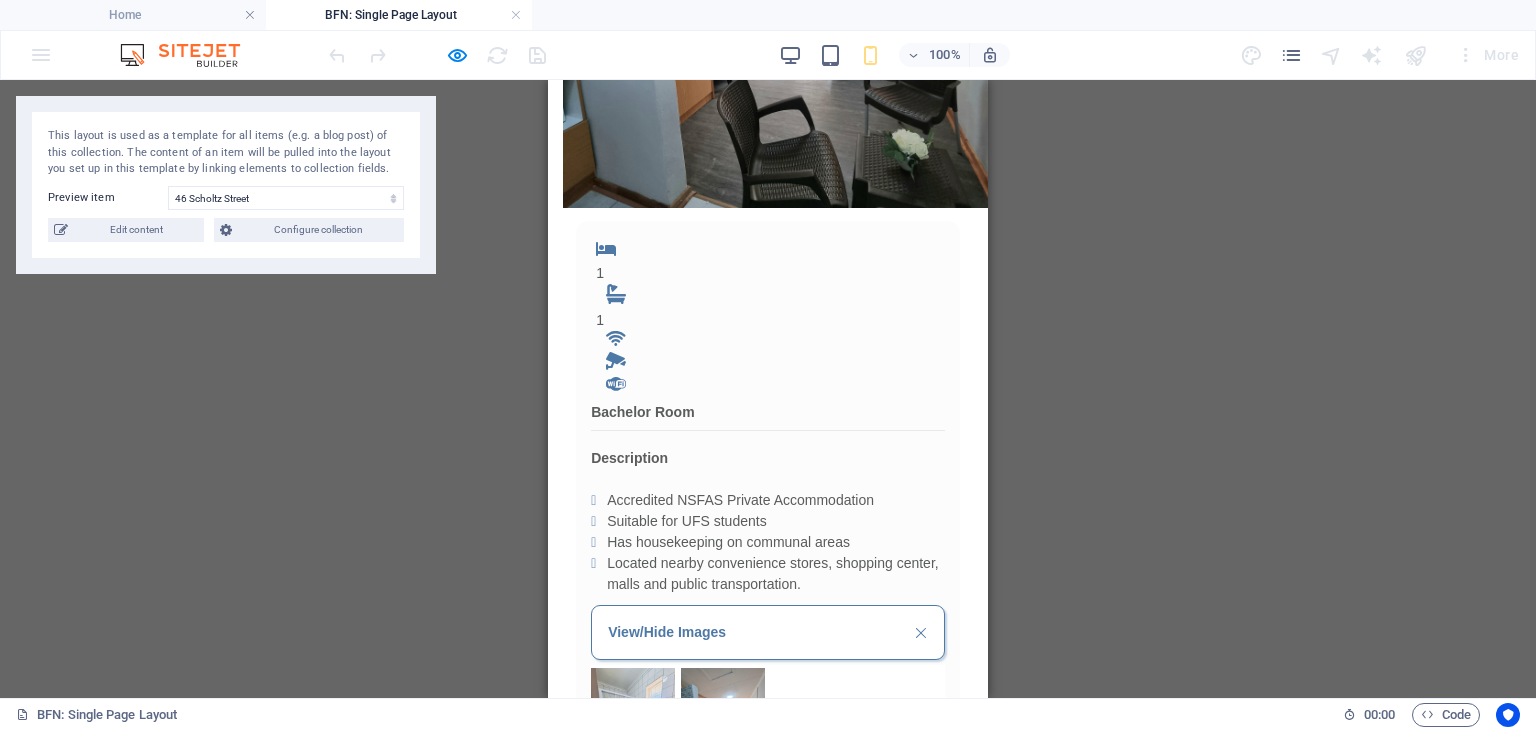 scroll, scrollTop: 352, scrollLeft: 0, axis: vertical 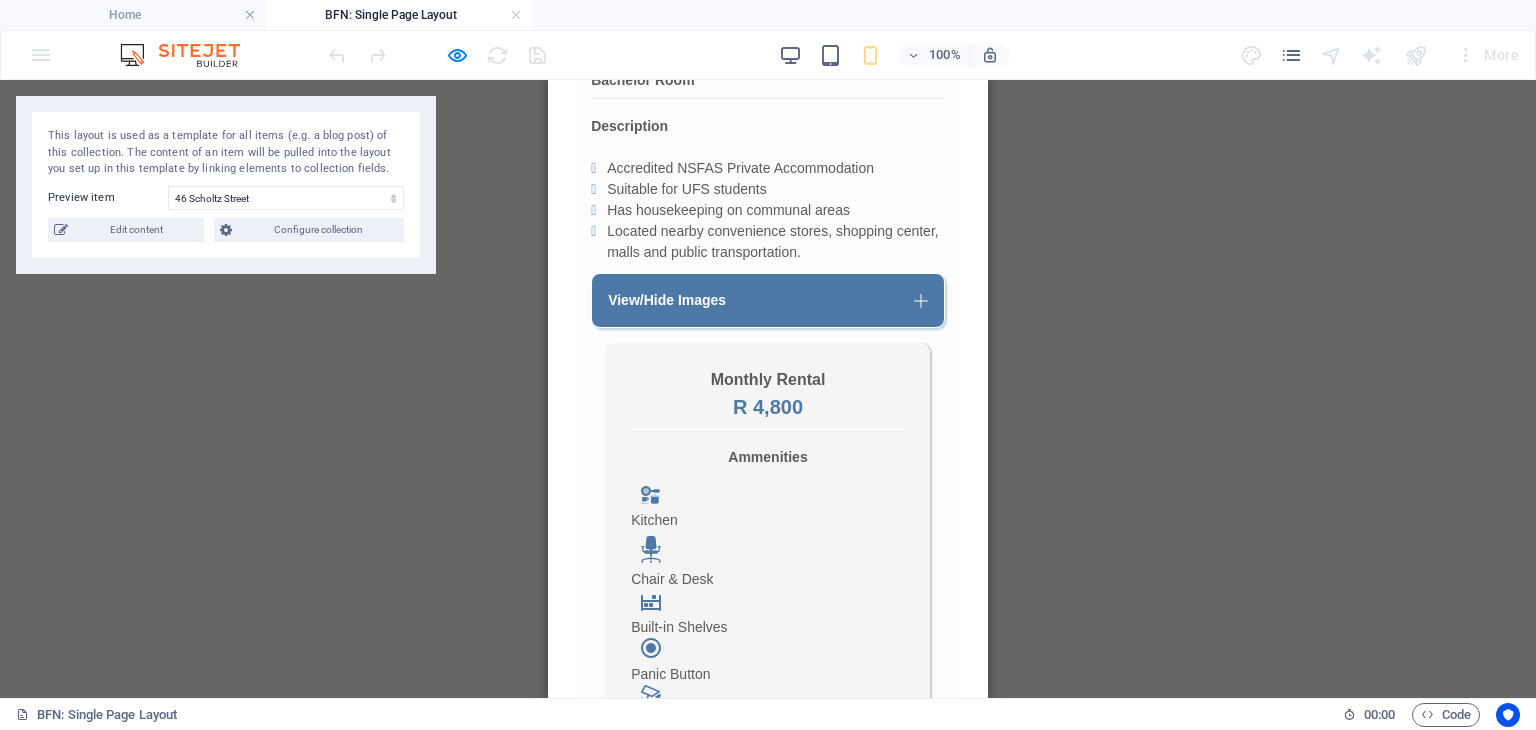 click on "BFN: Single Page Layout" at bounding box center (399, 15) 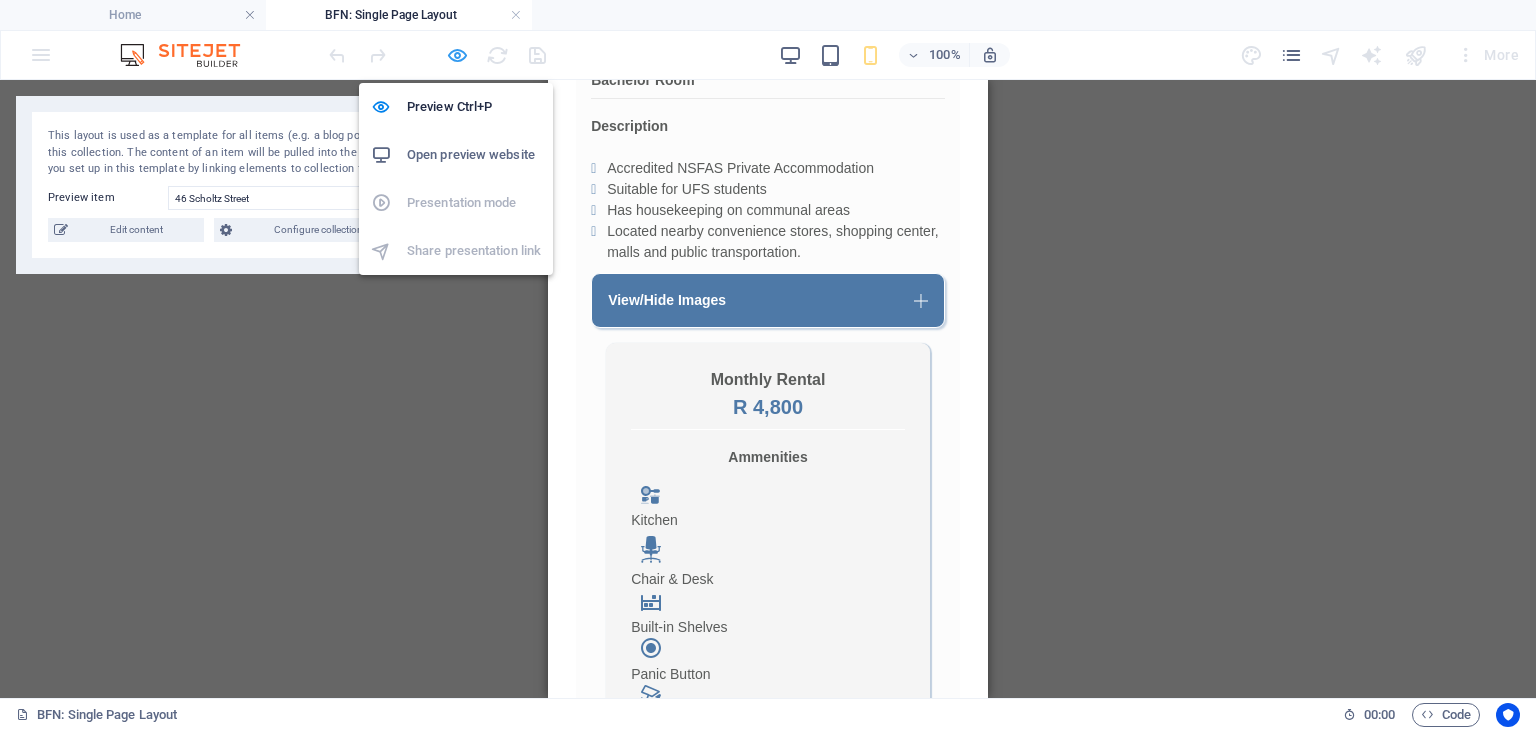 click at bounding box center [457, 55] 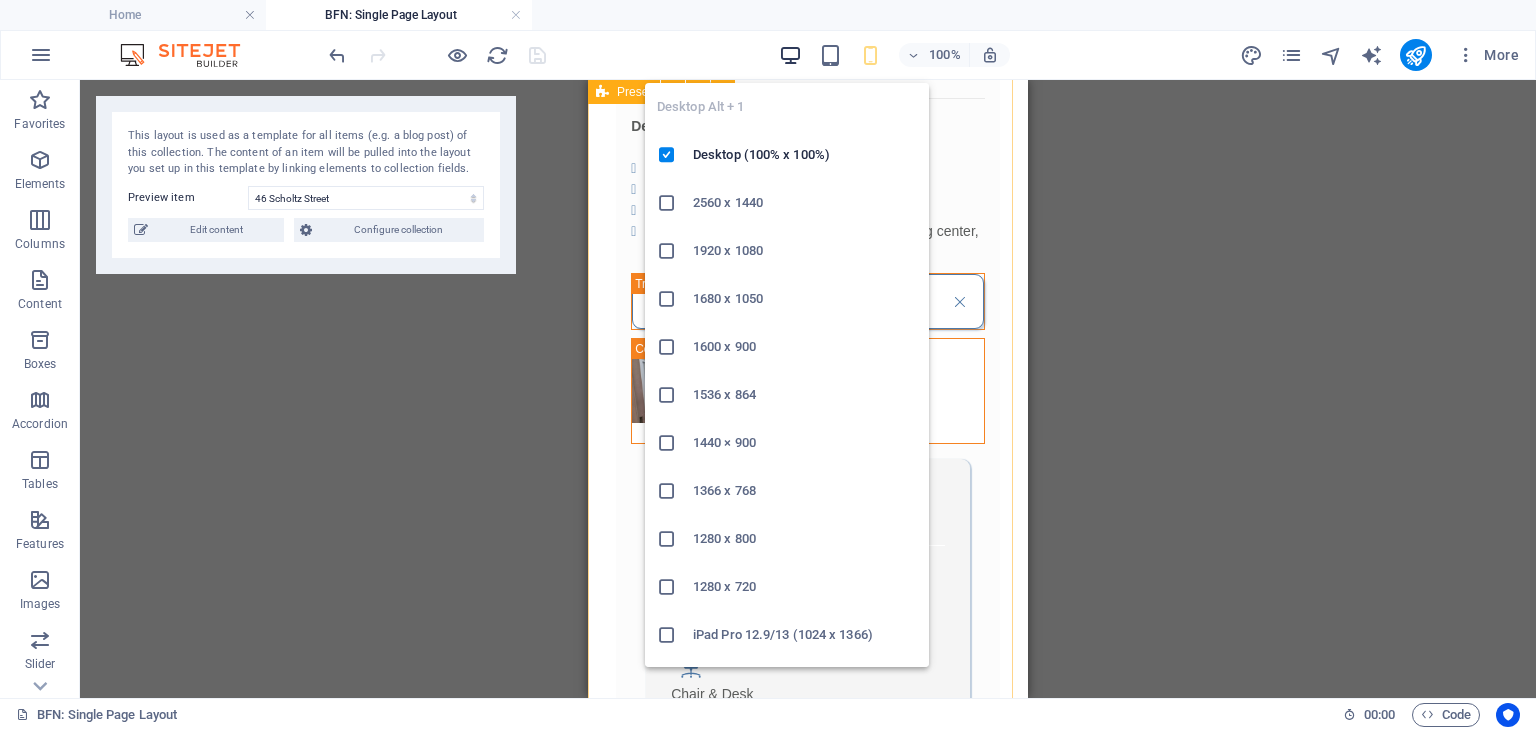 click at bounding box center [790, 55] 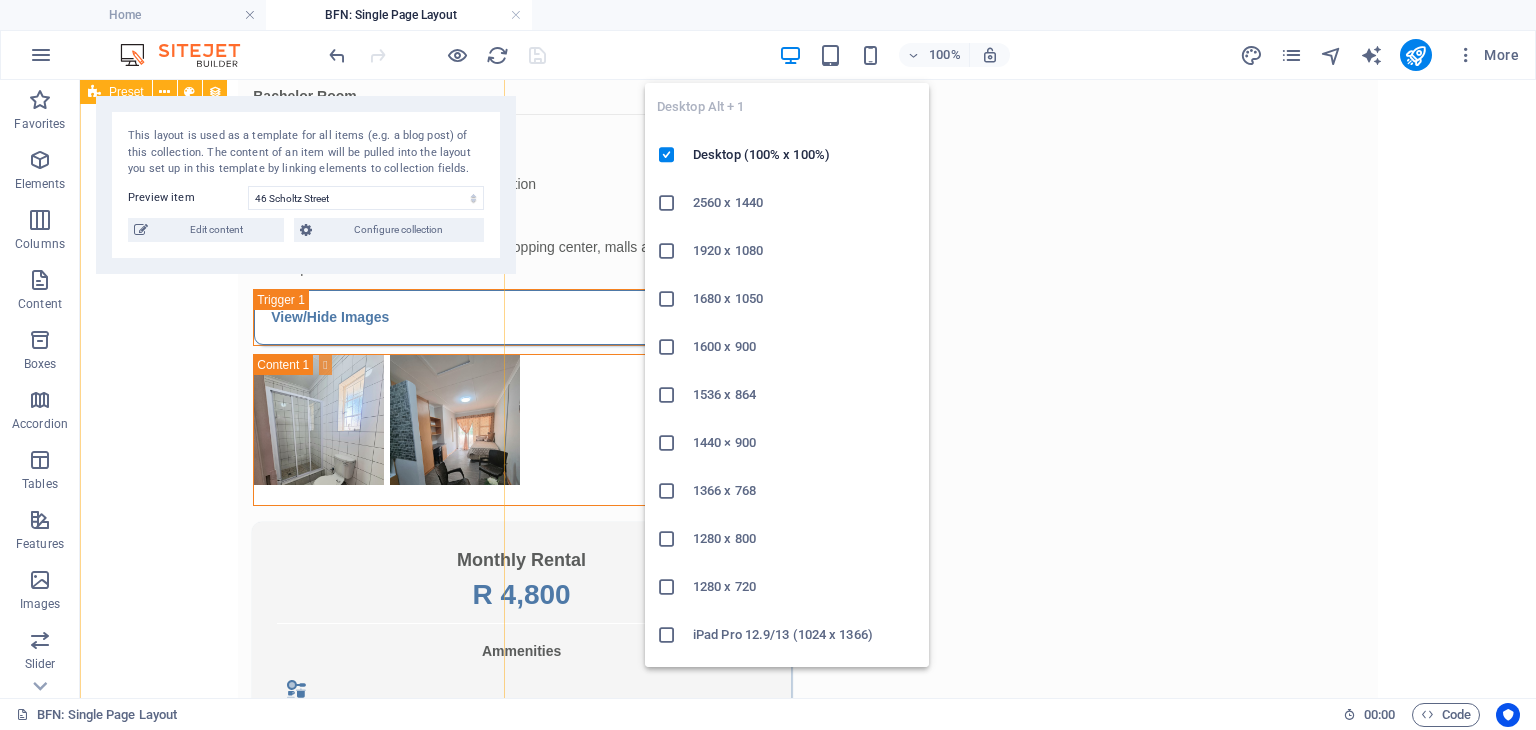 scroll, scrollTop: 461, scrollLeft: 0, axis: vertical 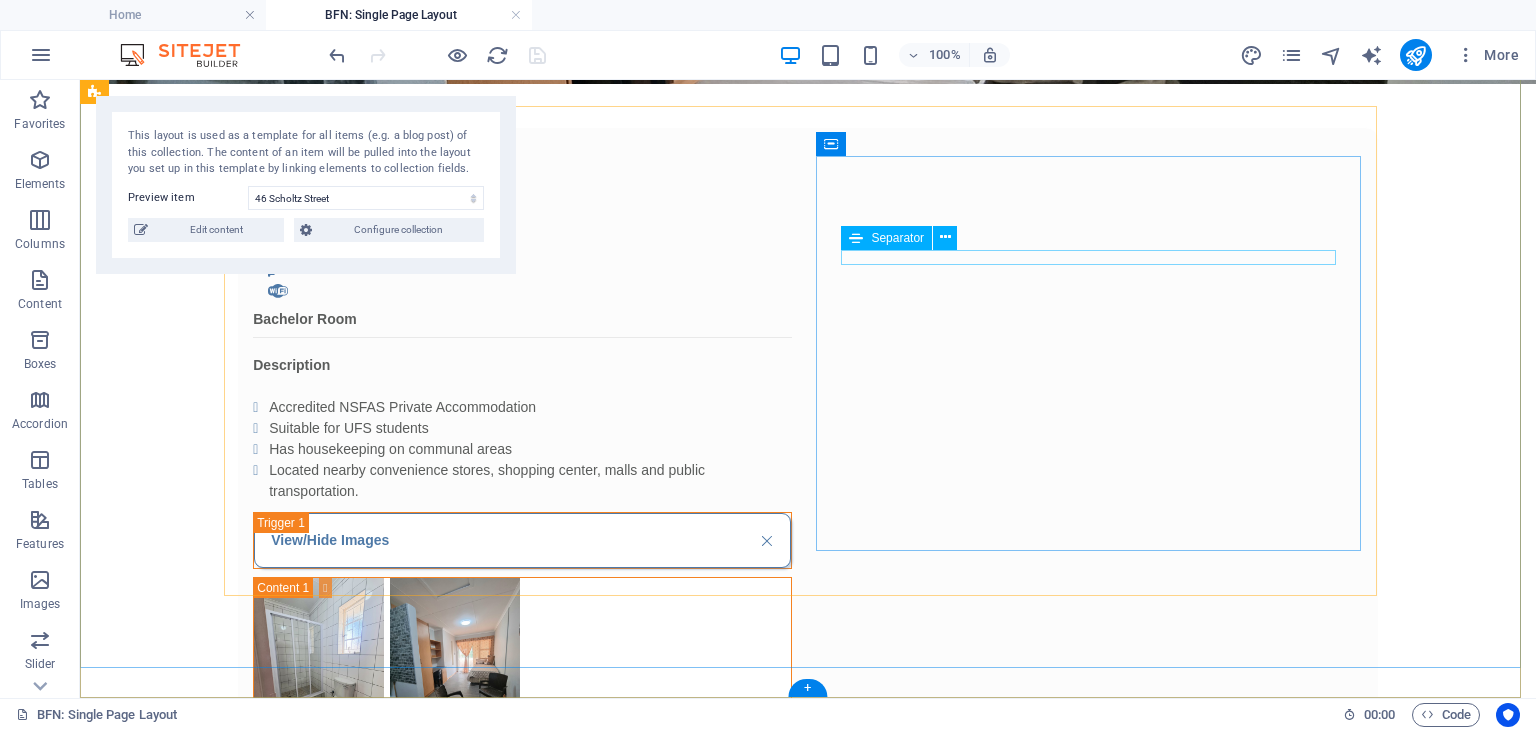 click at bounding box center [521, 846] 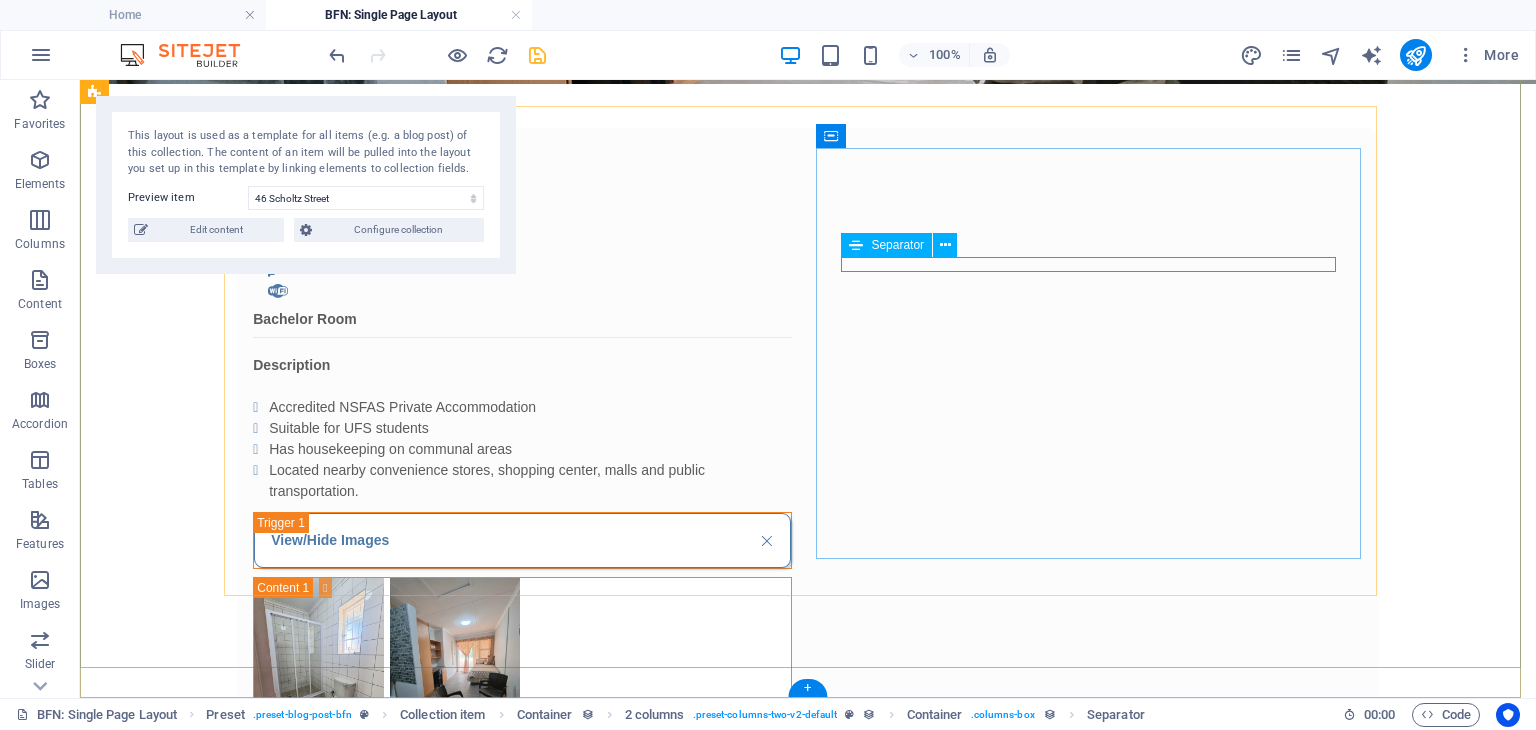 drag, startPoint x: 1200, startPoint y: 268, endPoint x: 1148, endPoint y: 265, distance: 52.086468 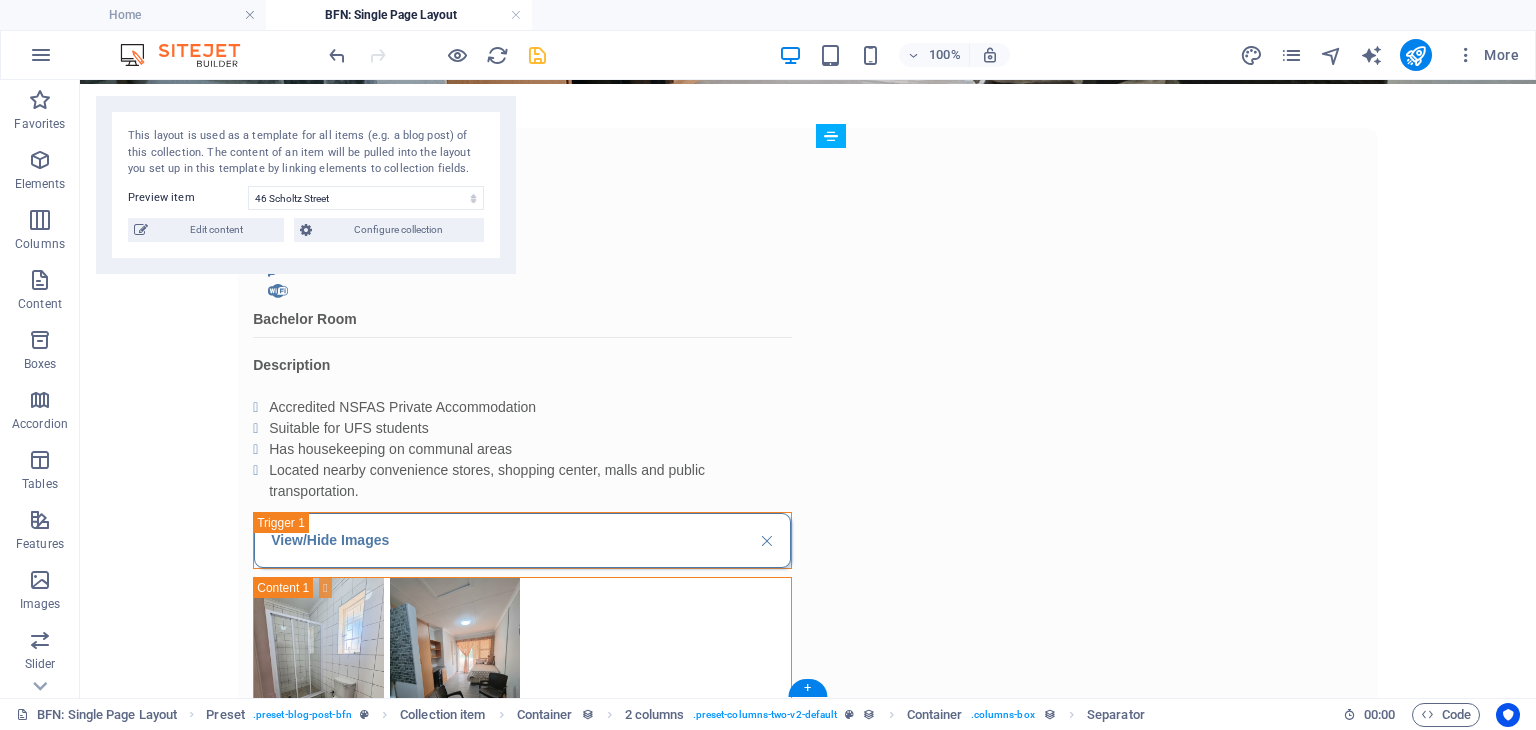 drag, startPoint x: 1148, startPoint y: 265, endPoint x: 1092, endPoint y: 490, distance: 231.86418 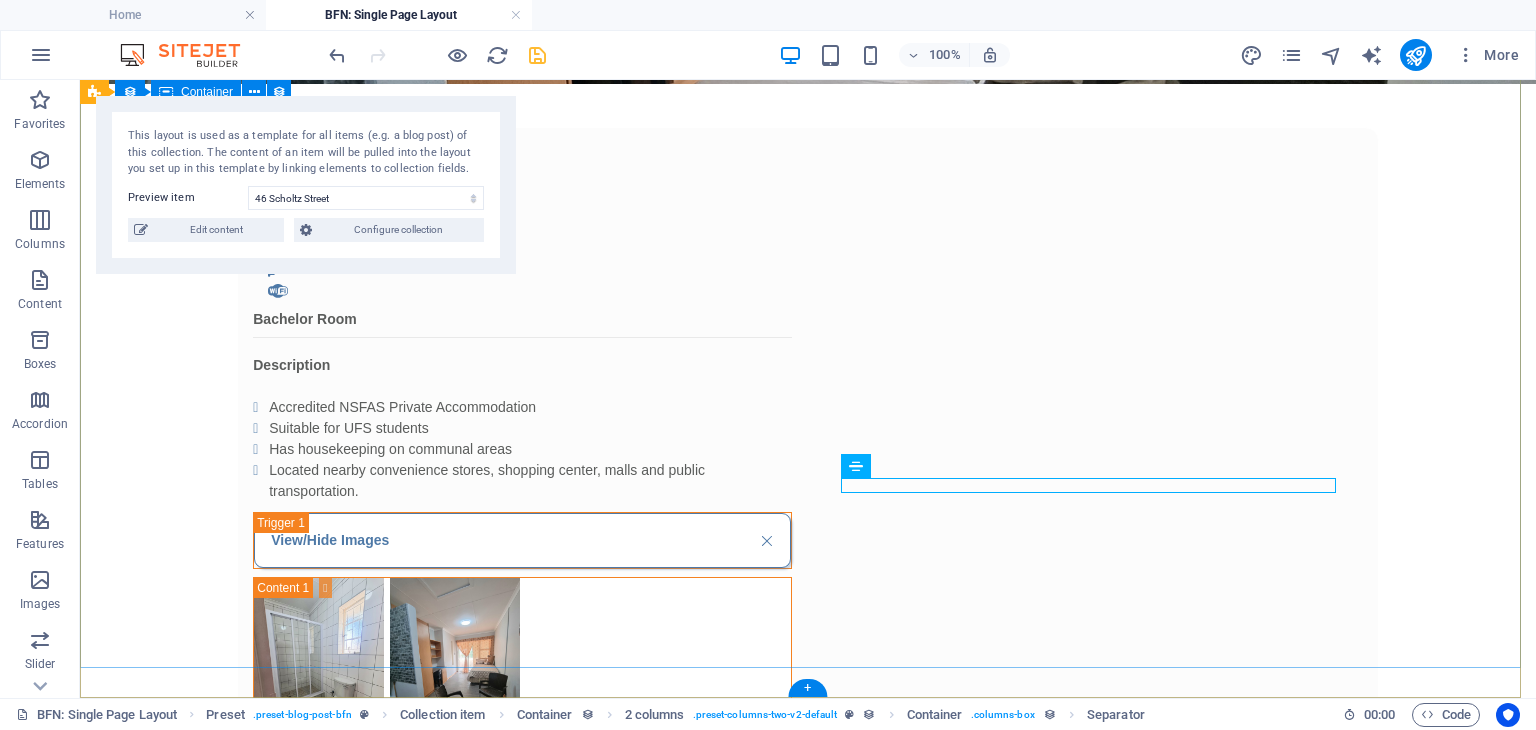 click on "1 1 Bachelor Room Description Accredited NSFAS Private Accommodation Suitable for UFS students Has housekeeping on communal areas Located nearby convenience stores, shopping center, malls and public transportation. View/Hide Images Monthly Rental R 4,800 Ammenities .fa-secondary{opacity:.4}   Kitchen   Chair & Desk   Built-in Shelves   Panic Button   CCTV Camera   Alarm System Once-off Fees Admin Fee:   500 Key deposit:   200 Download Form" at bounding box center (808, 803) 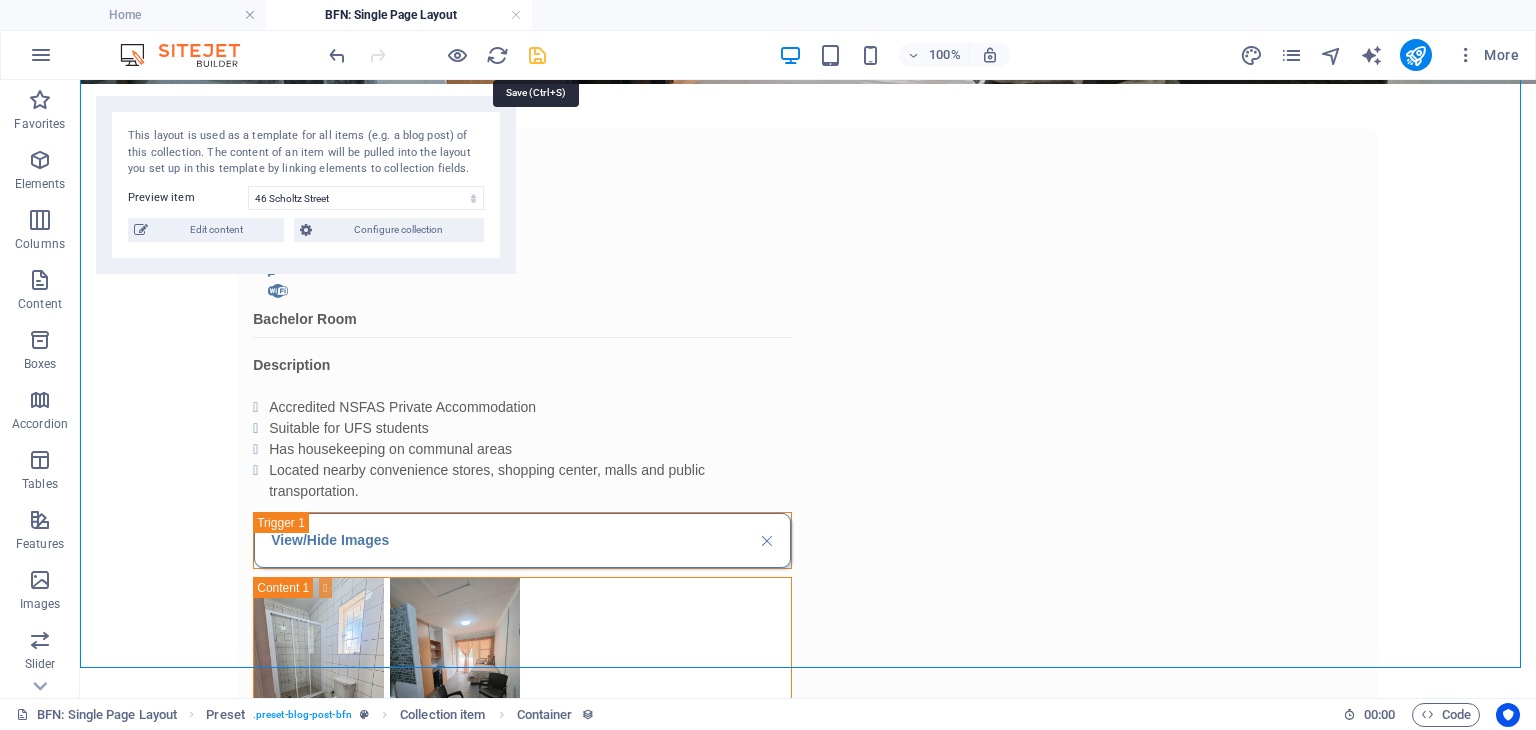 click at bounding box center [537, 55] 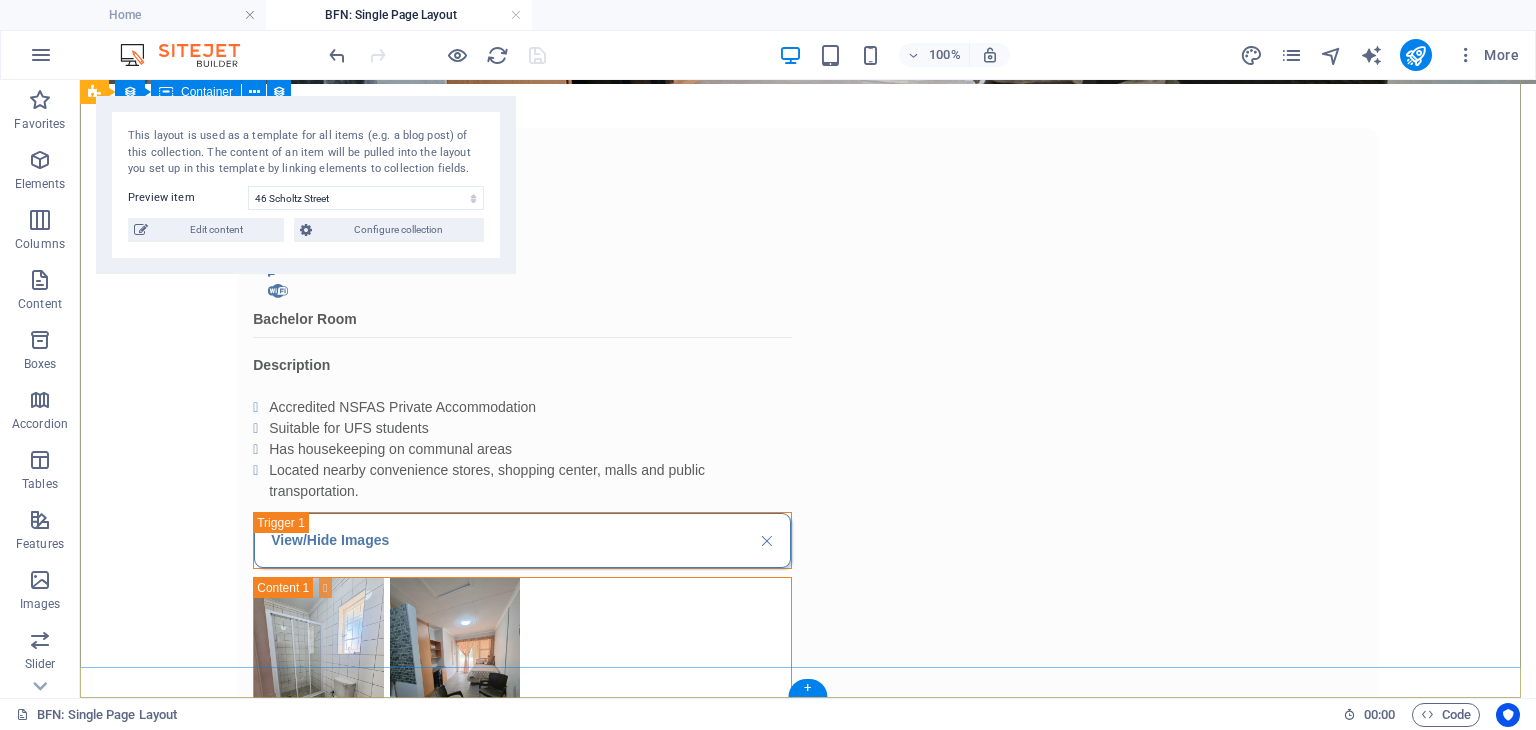 click on "1 1 Bachelor Room Description Accredited NSFAS Private Accommodation Suitable for UFS students Has housekeeping on communal areas Located nearby convenience stores, shopping center, malls and public transportation. View/Hide Images Monthly Rental R 4,800 Ammenities .fa-secondary{opacity:.4}   Kitchen   Chair & Desk   Built-in Shelves   Panic Button   CCTV Camera   Alarm System Once-off Fees Admin Fee:   500 Key deposit:   200 Download Form" at bounding box center (808, 803) 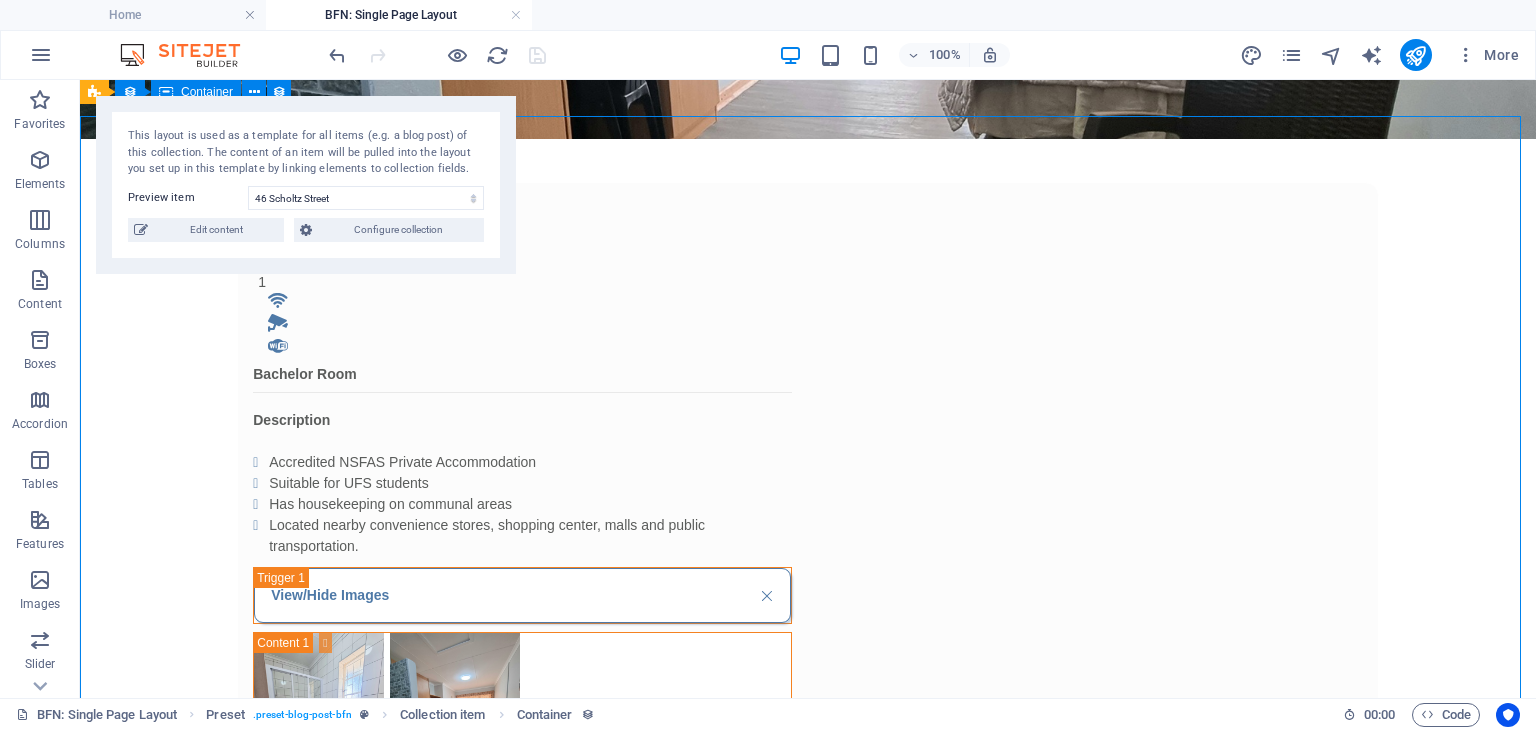 scroll, scrollTop: 398, scrollLeft: 0, axis: vertical 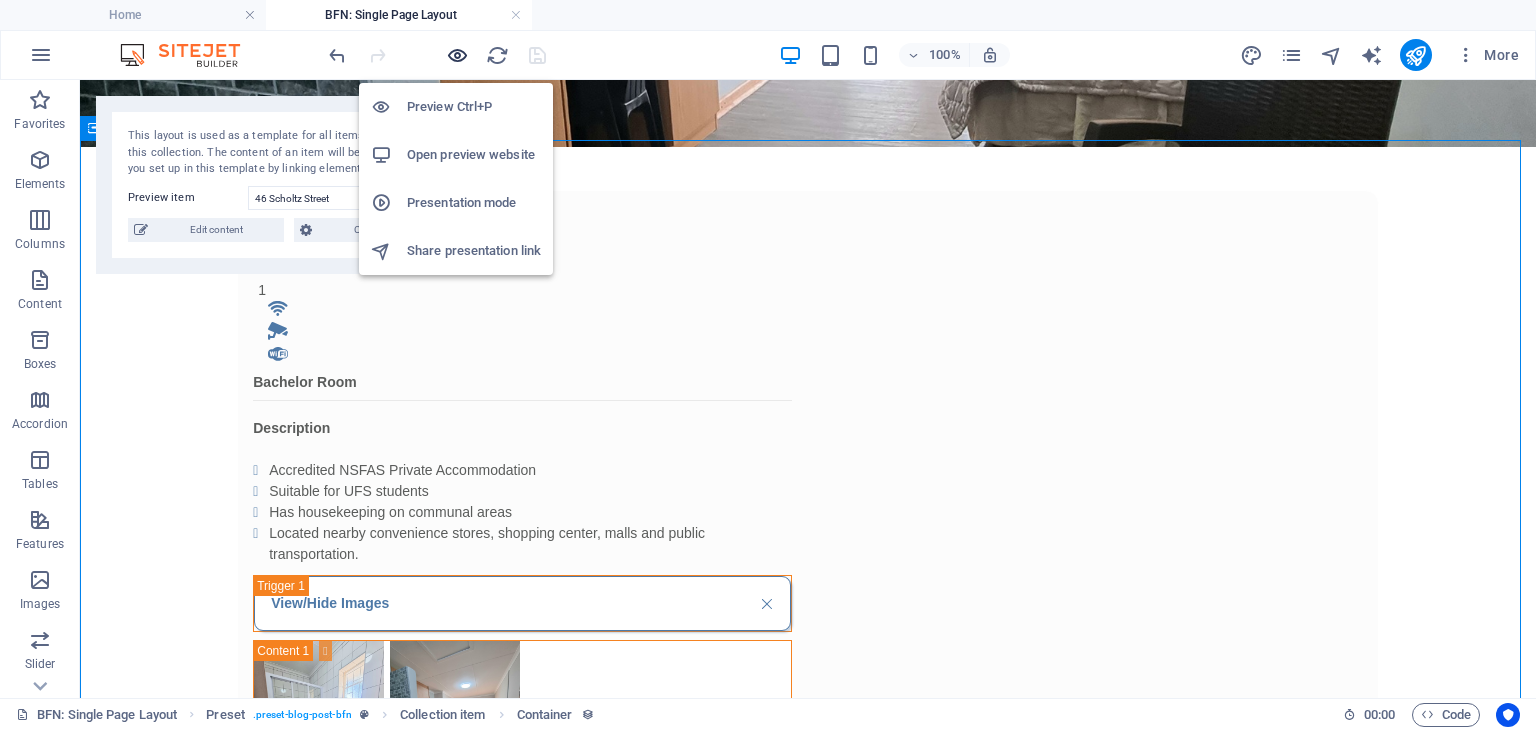 click at bounding box center [457, 55] 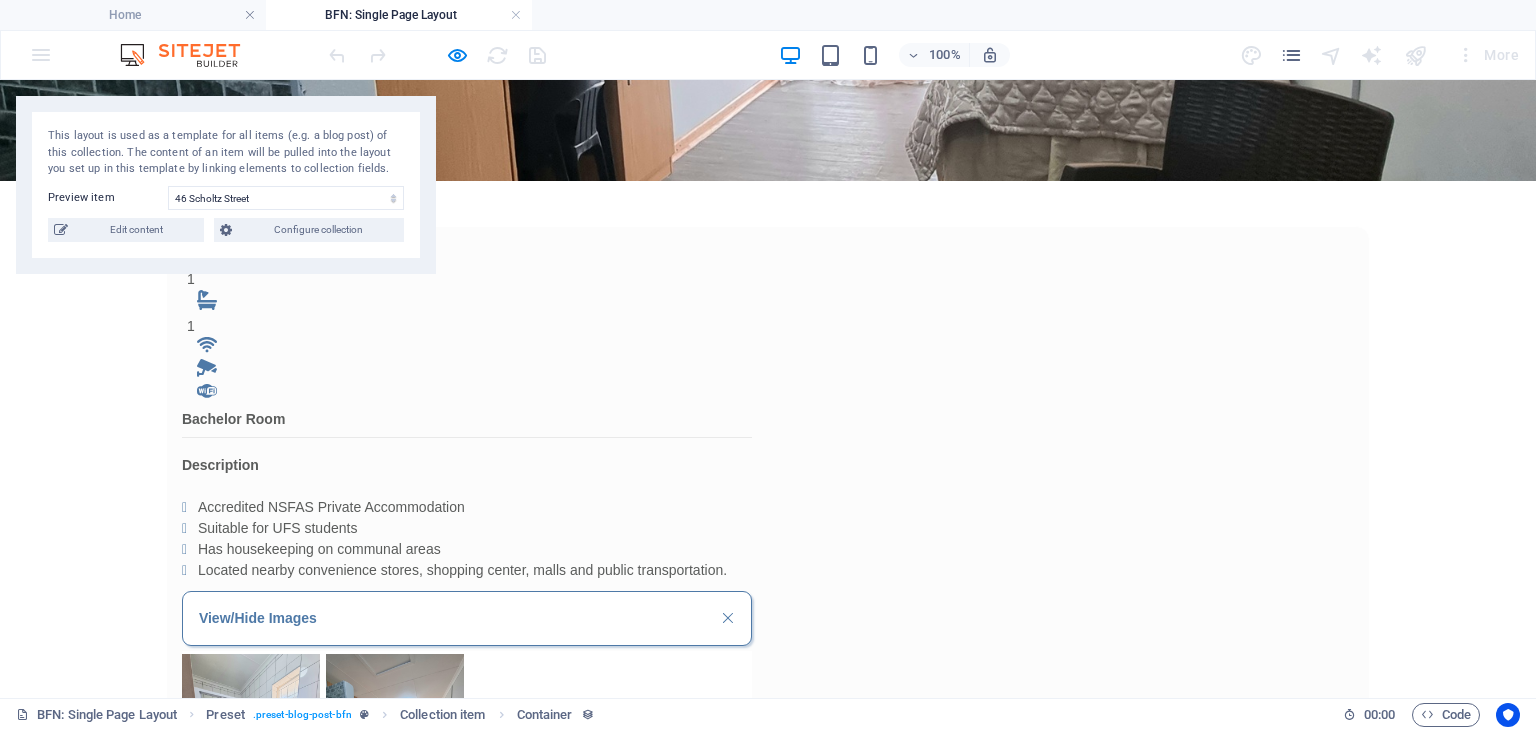 scroll, scrollTop: 364, scrollLeft: 0, axis: vertical 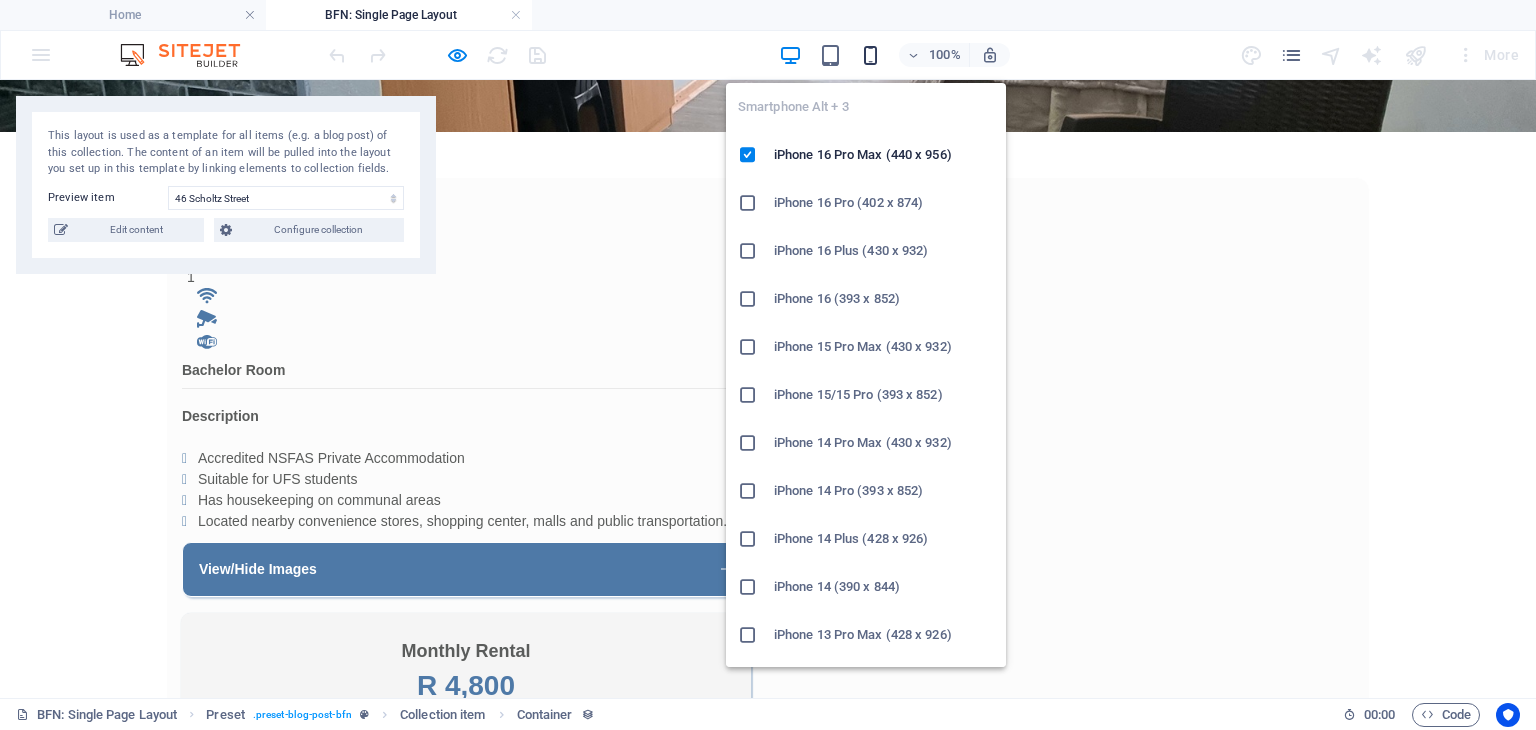 click at bounding box center [870, 55] 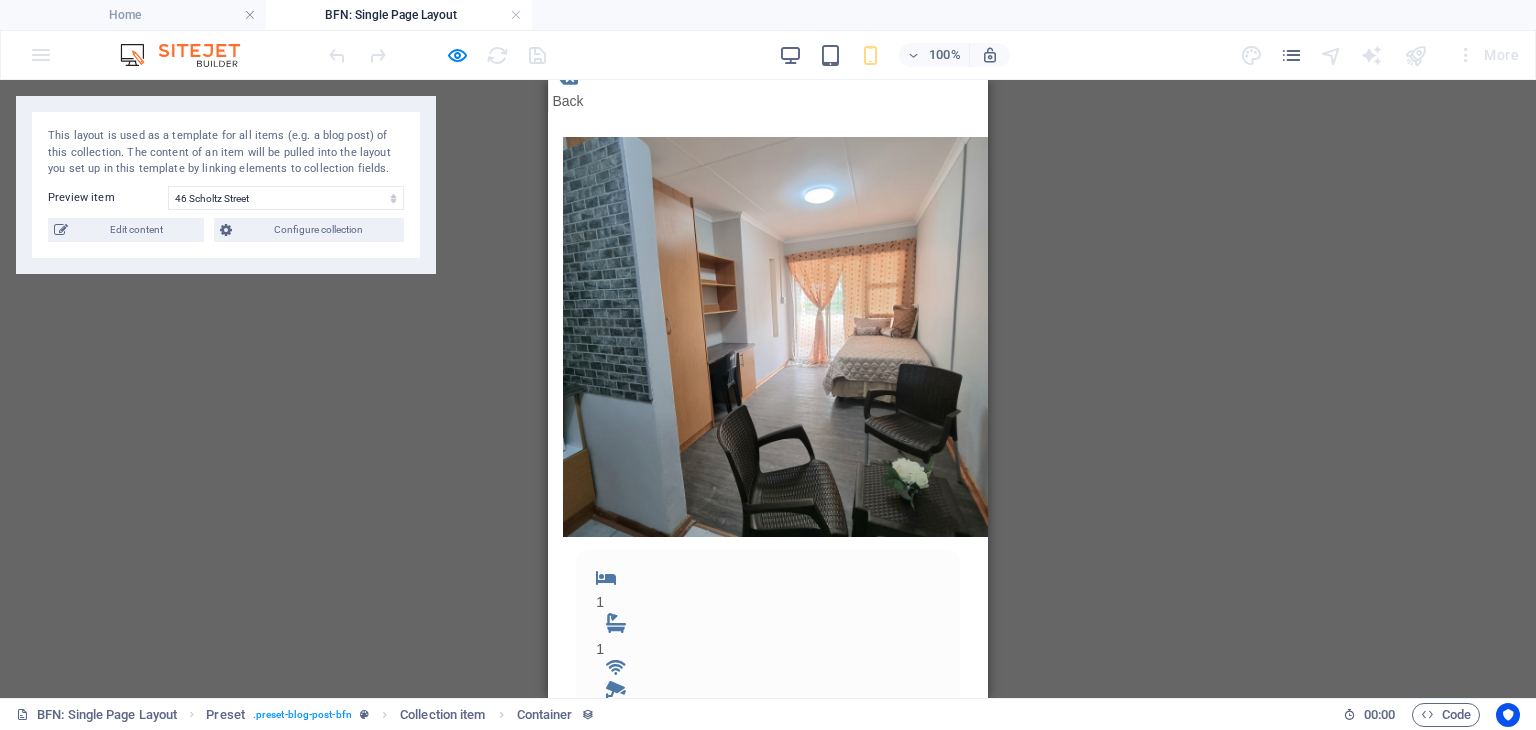 scroll, scrollTop: 0, scrollLeft: 0, axis: both 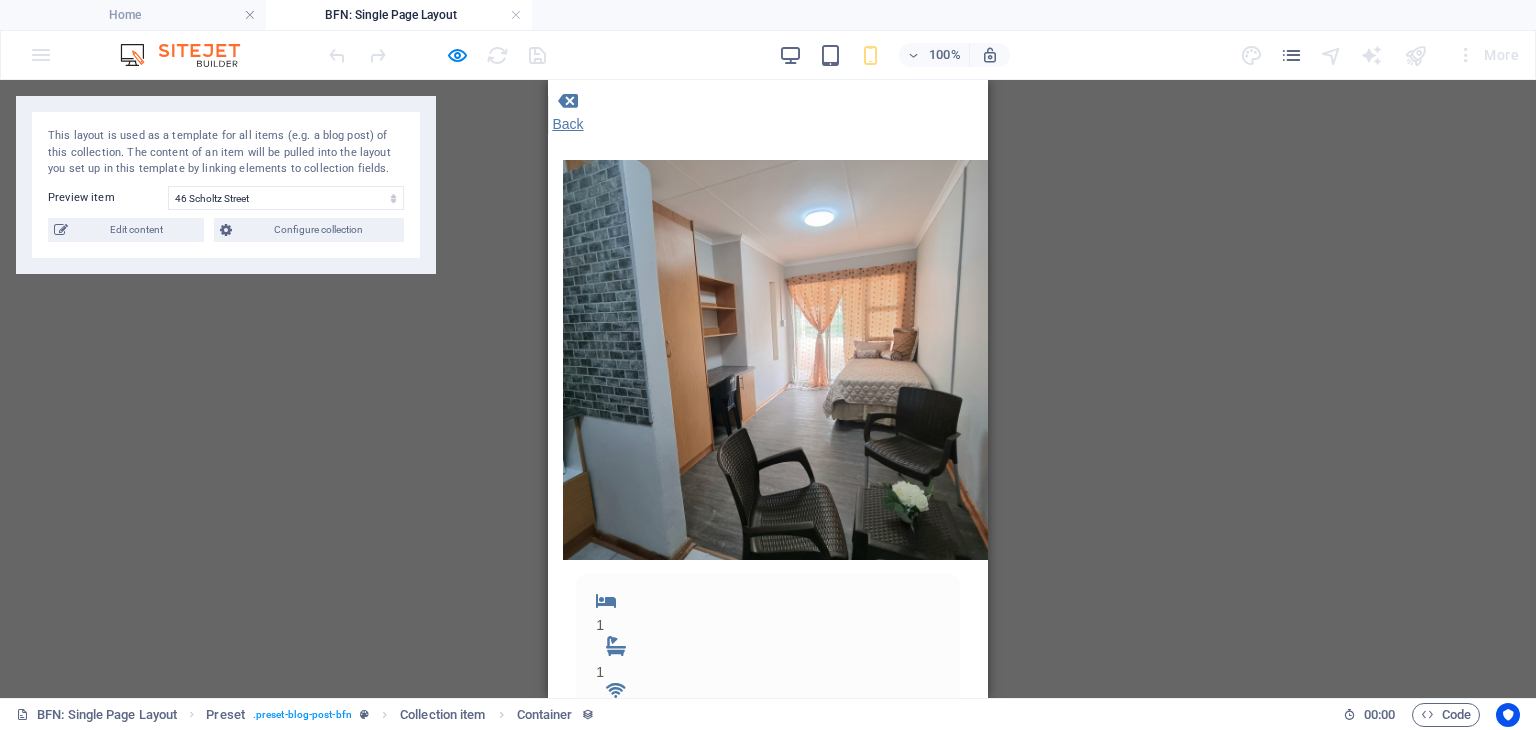 click on "Back" at bounding box center [567, 124] 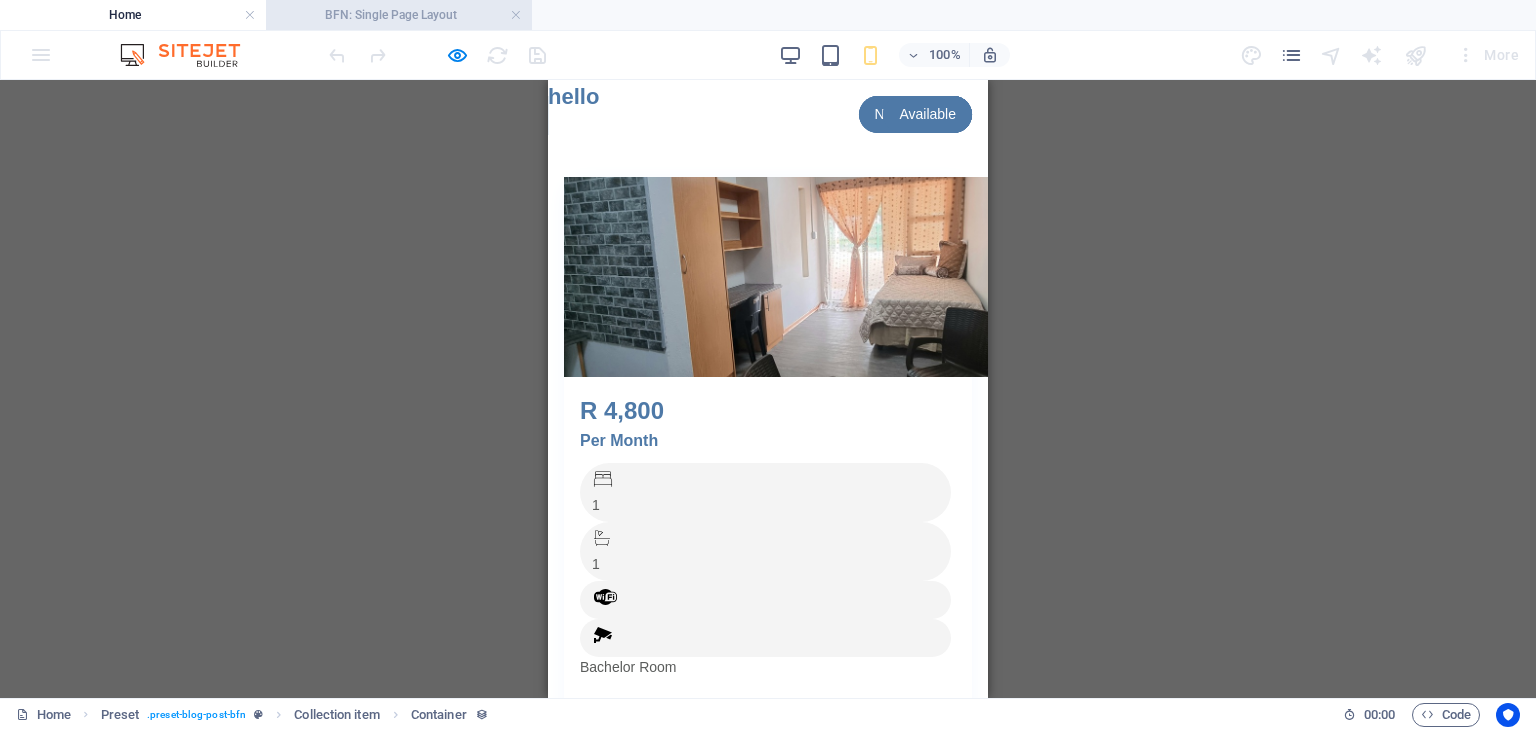 click on "BFN: Single Page Layout" at bounding box center (399, 15) 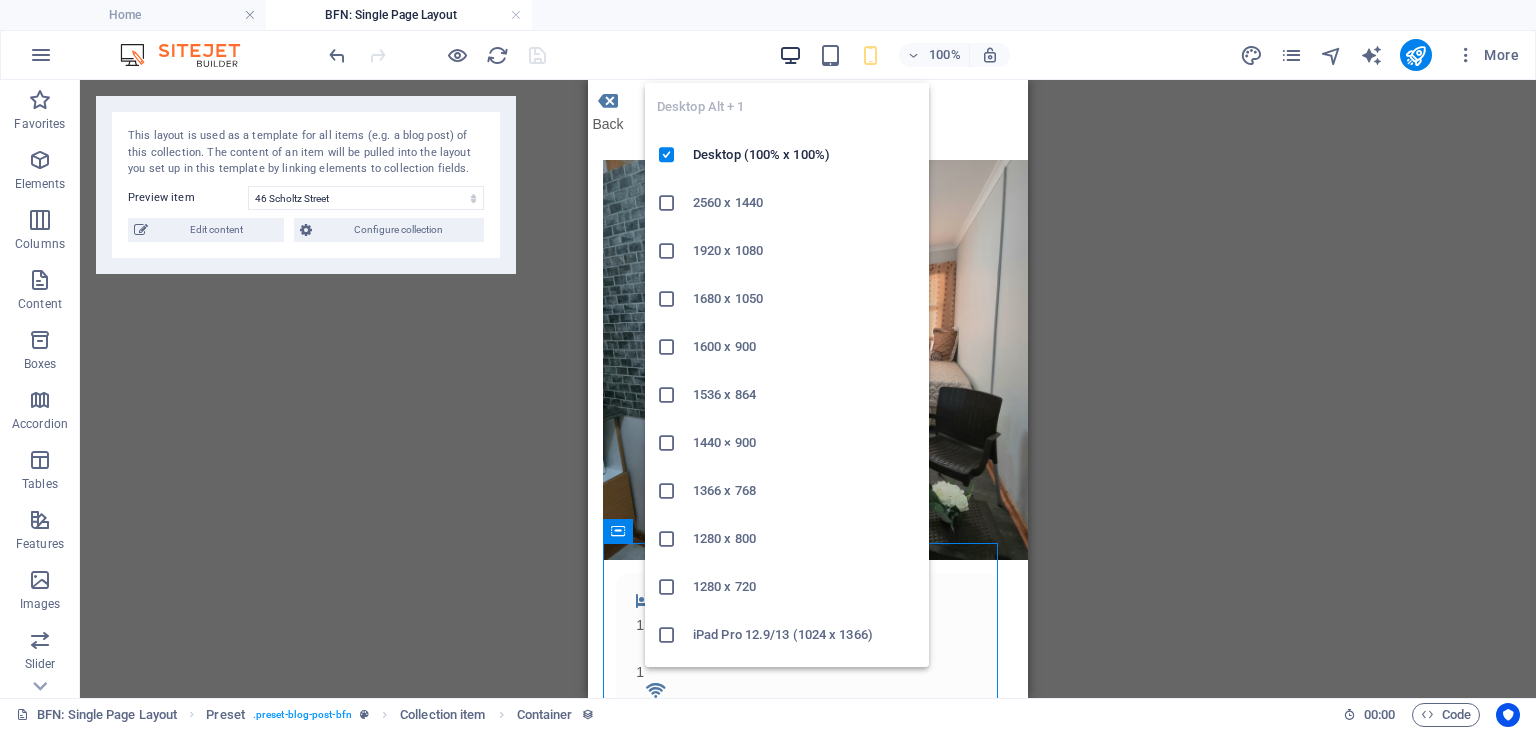 click at bounding box center [790, 55] 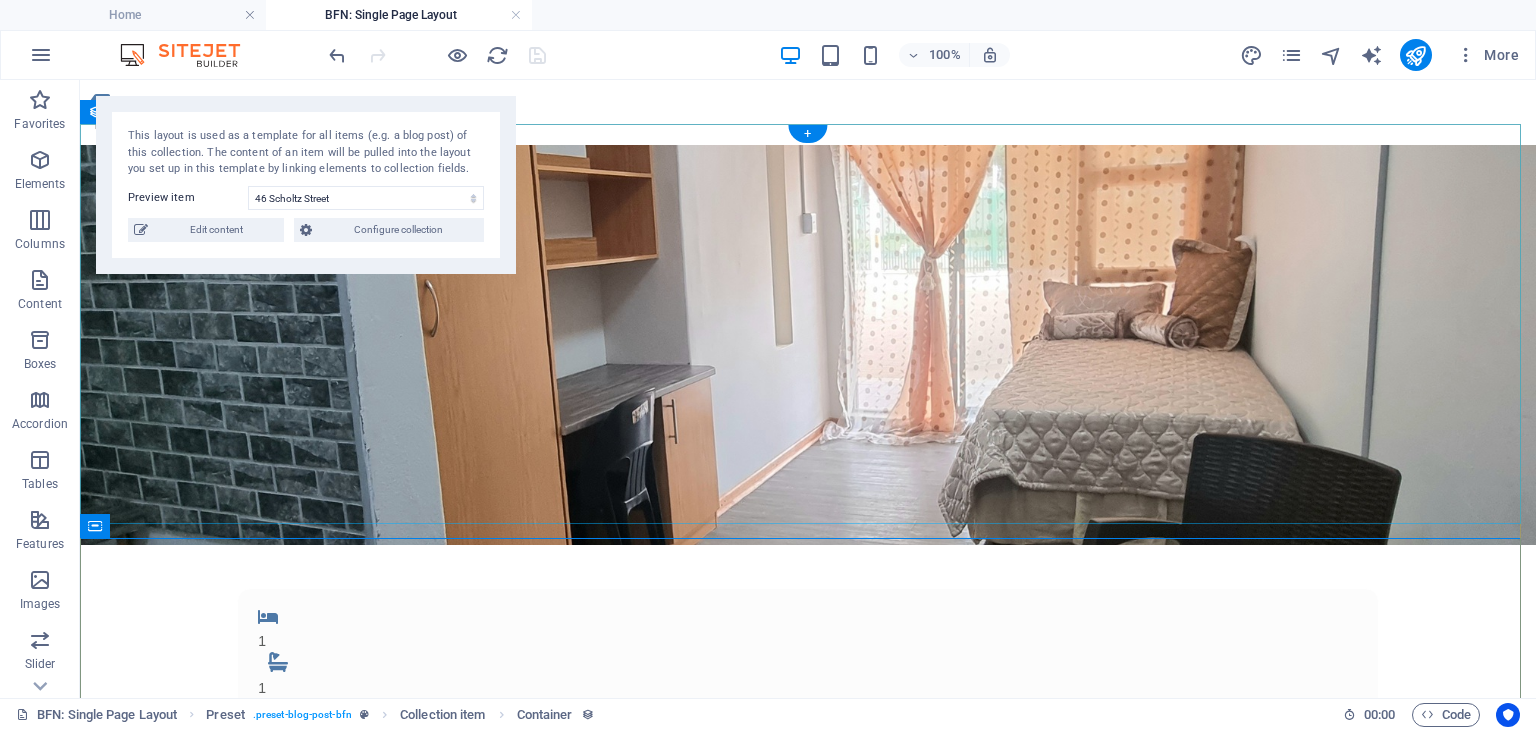 click at bounding box center (808, 345) 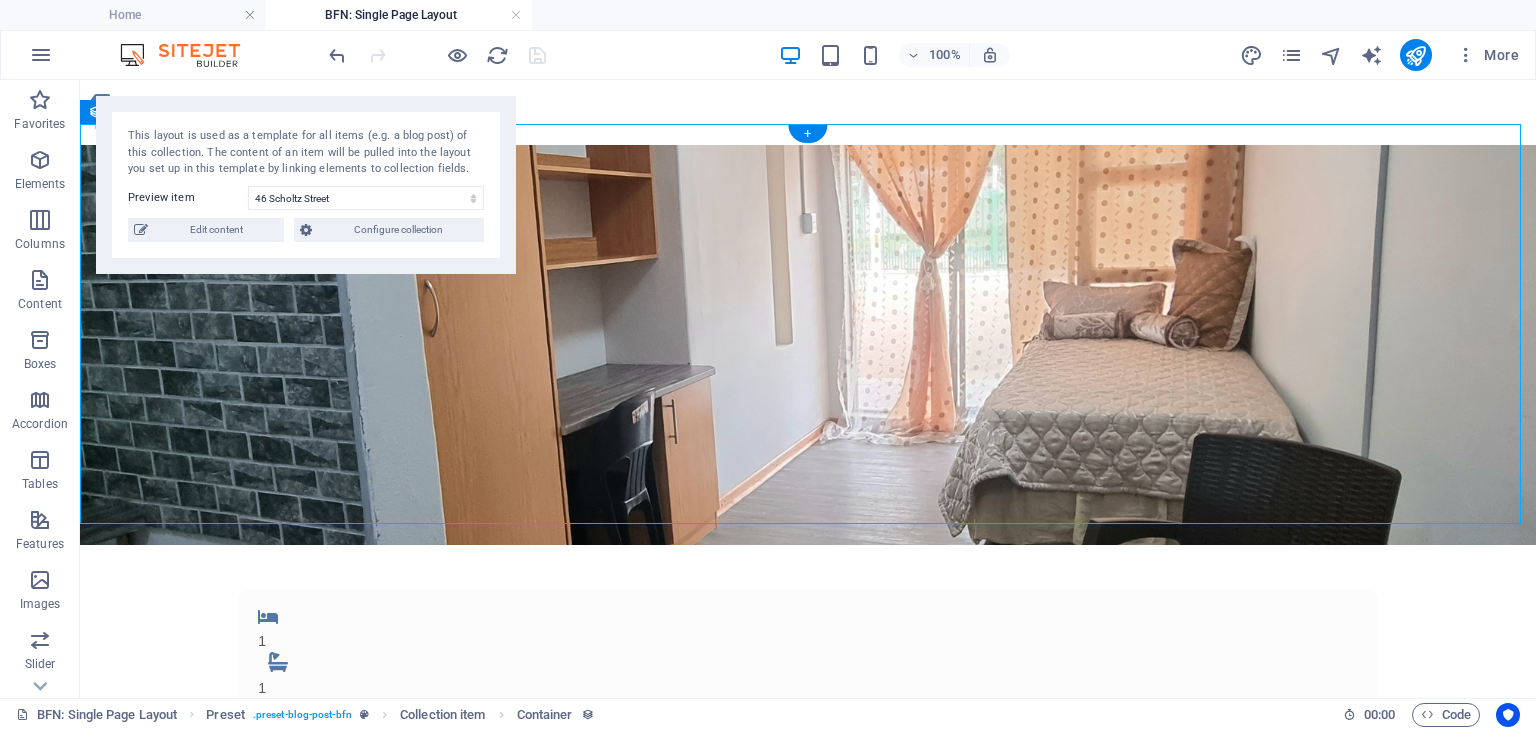 click at bounding box center [808, 345] 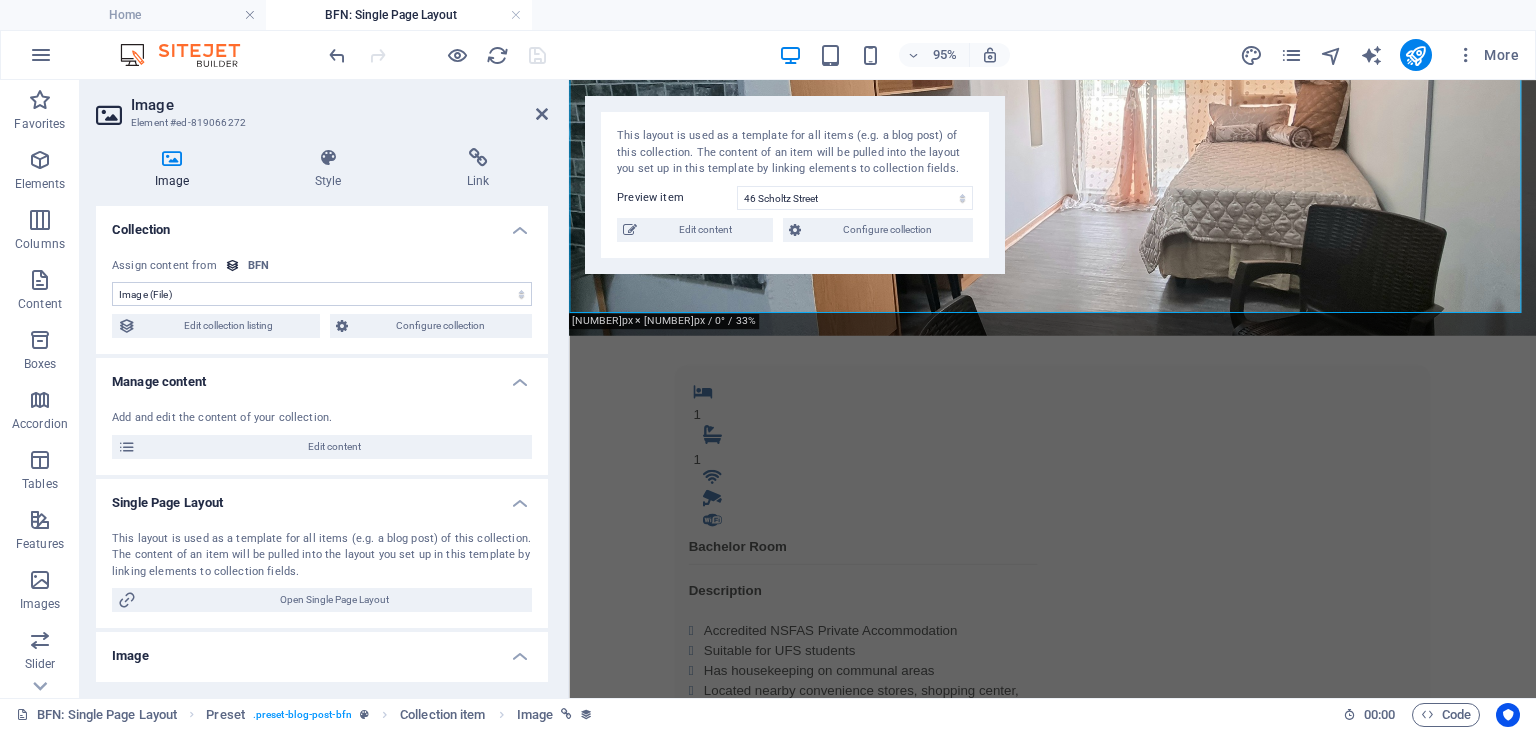 scroll, scrollTop: 199, scrollLeft: 0, axis: vertical 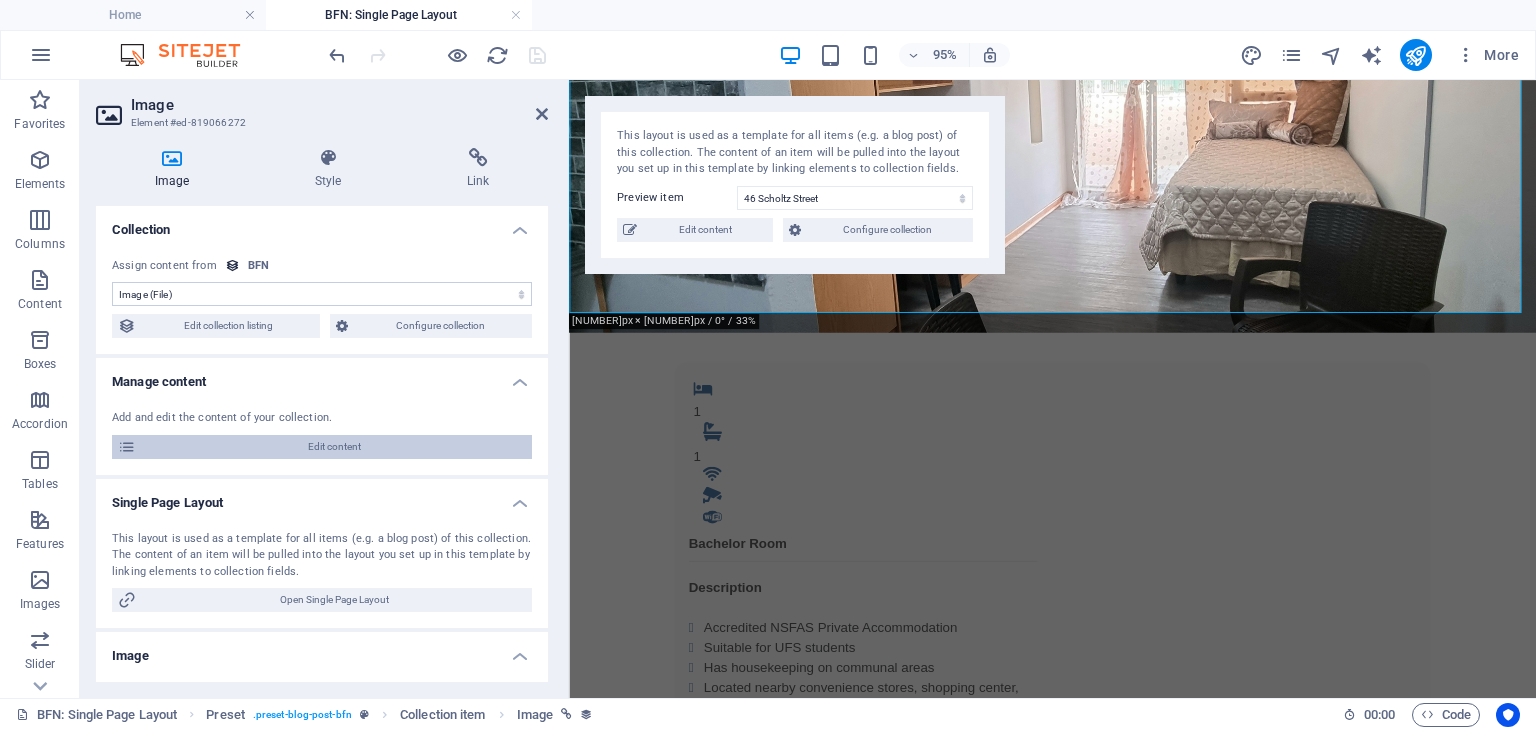 click on "Edit content" at bounding box center (334, 447) 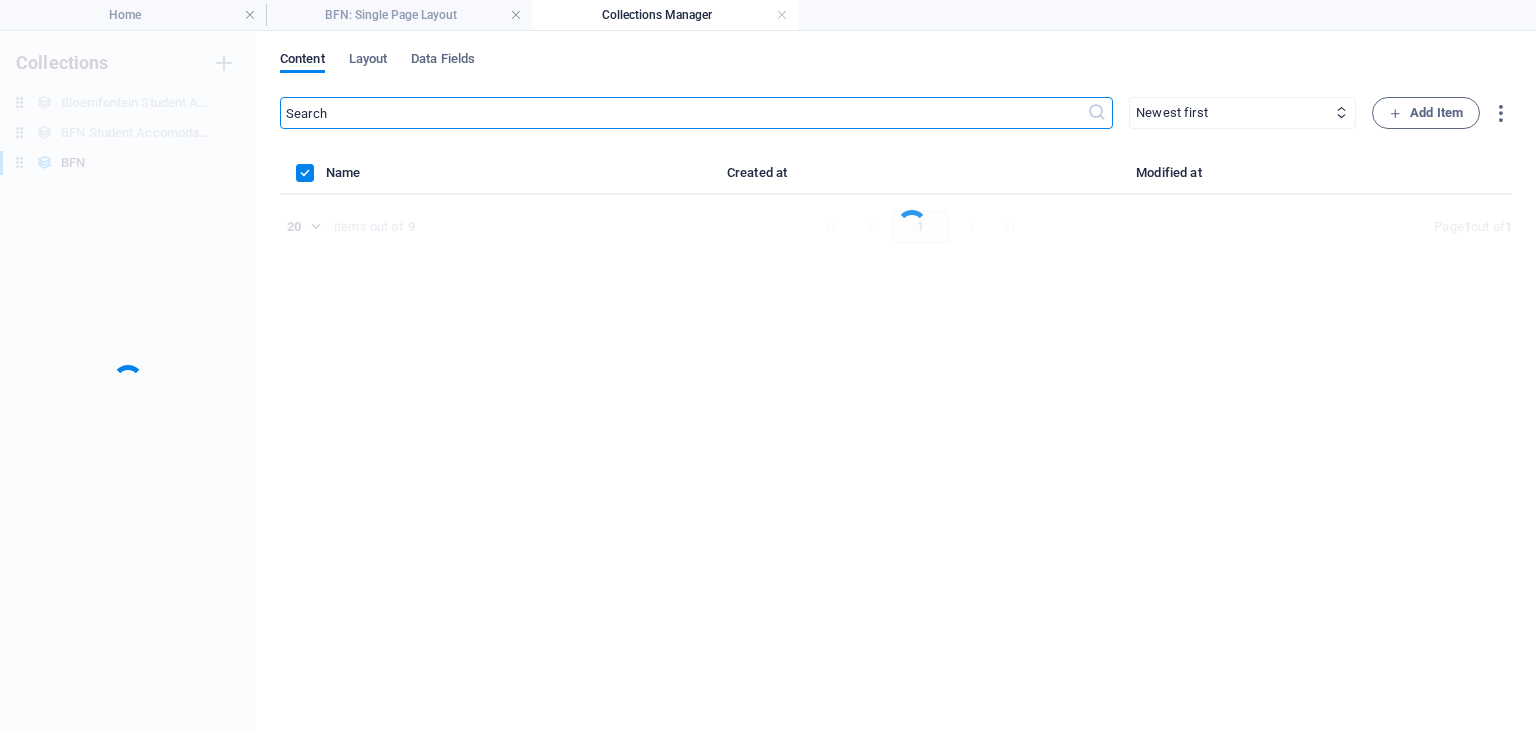 scroll, scrollTop: 0, scrollLeft: 0, axis: both 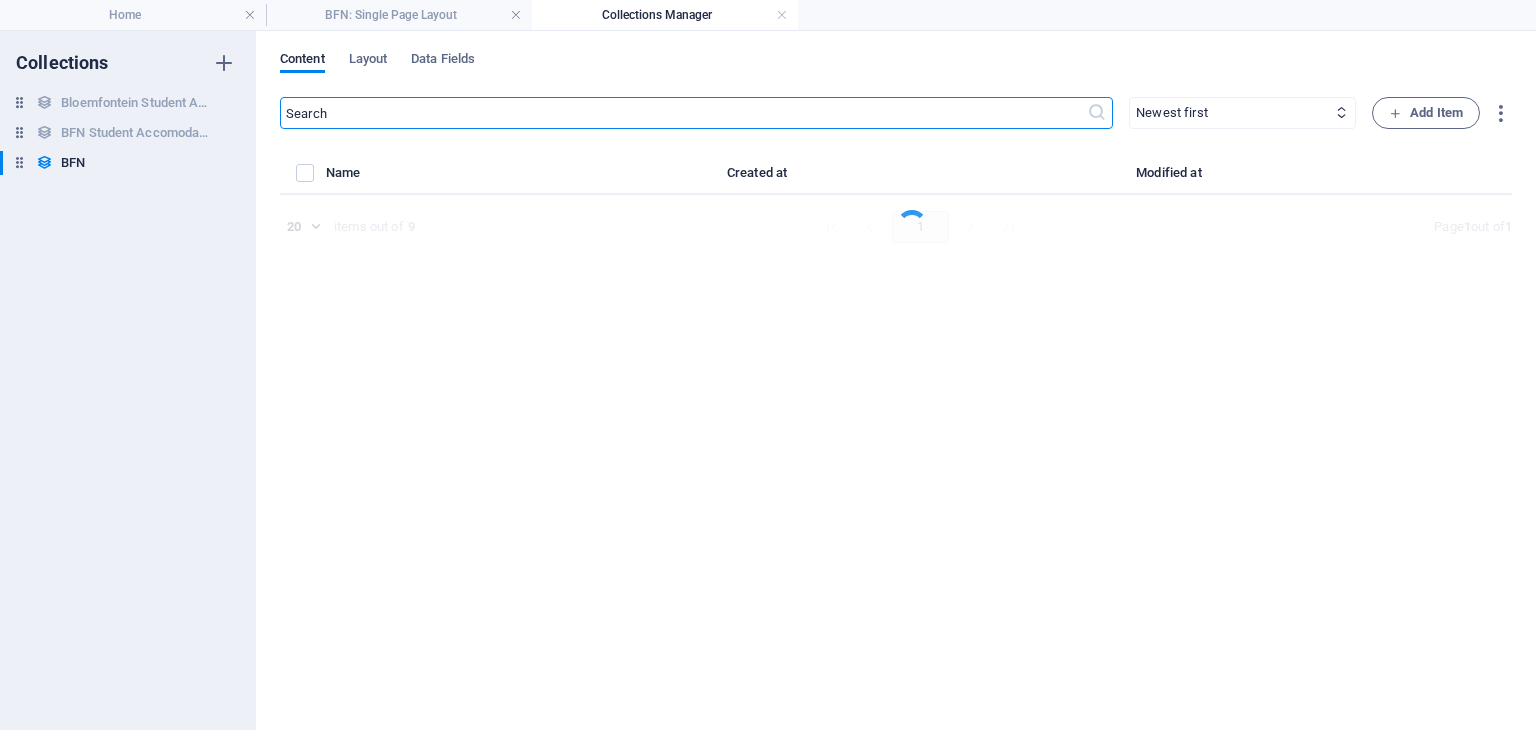 select on "Bachelor Room" 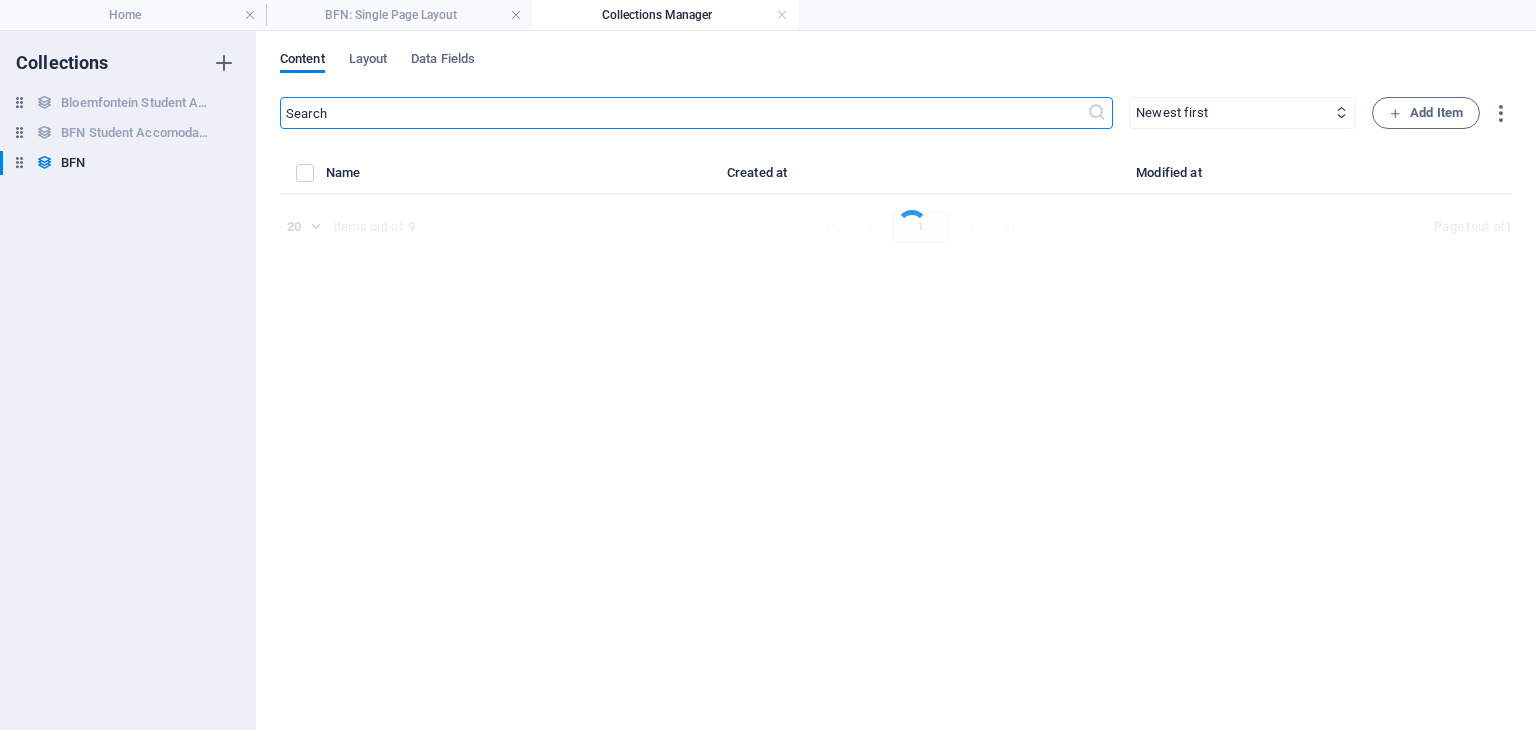 select on "Available" 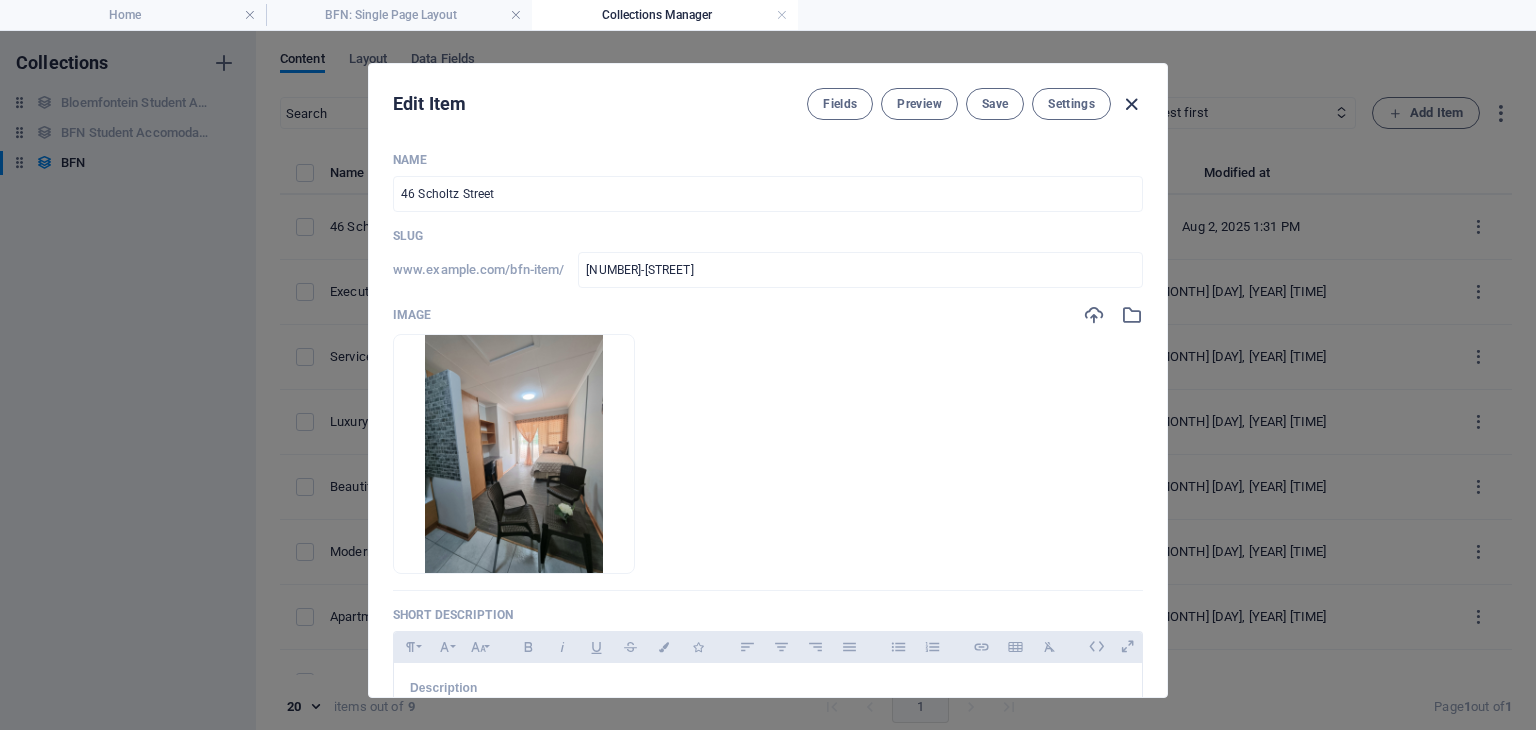 click at bounding box center [1131, 104] 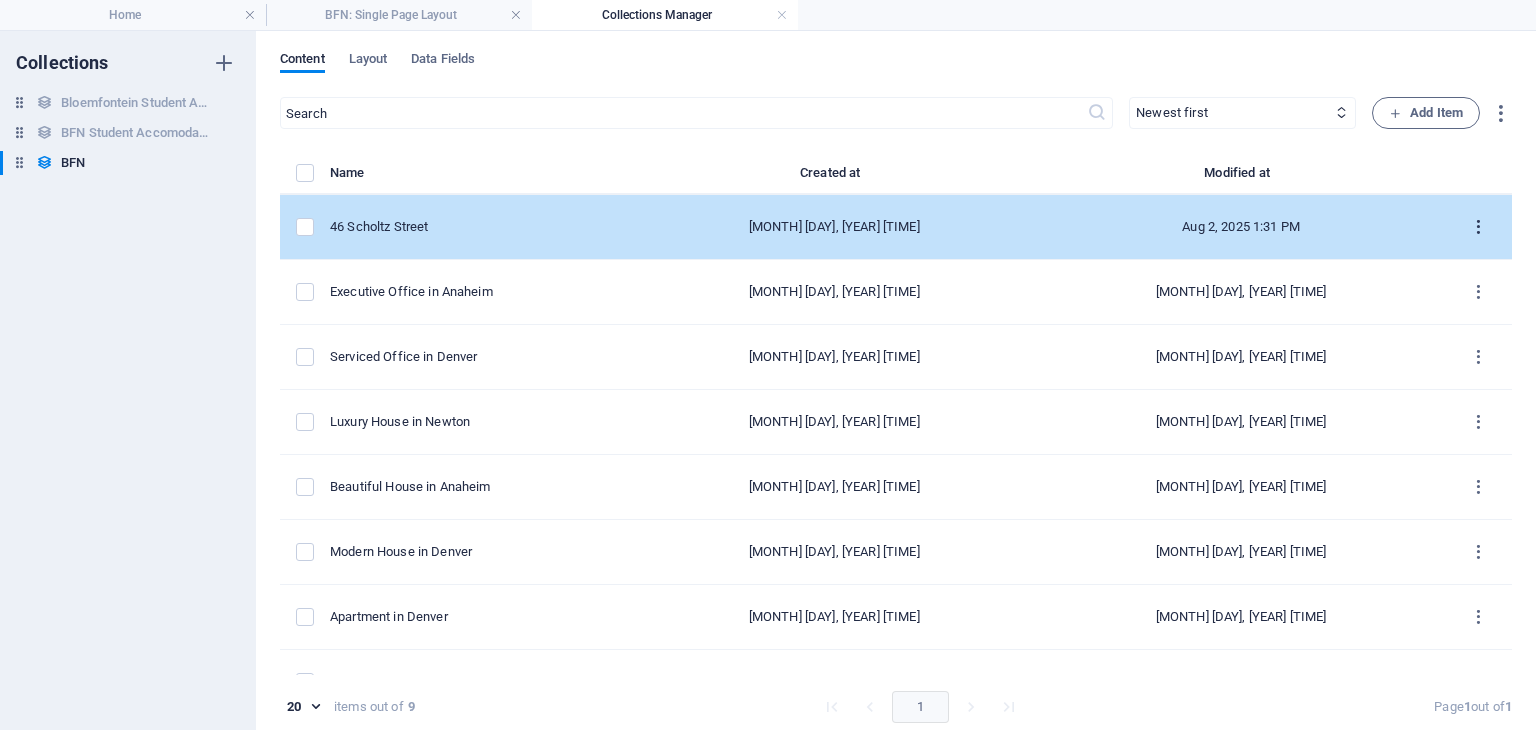 click at bounding box center [1478, 227] 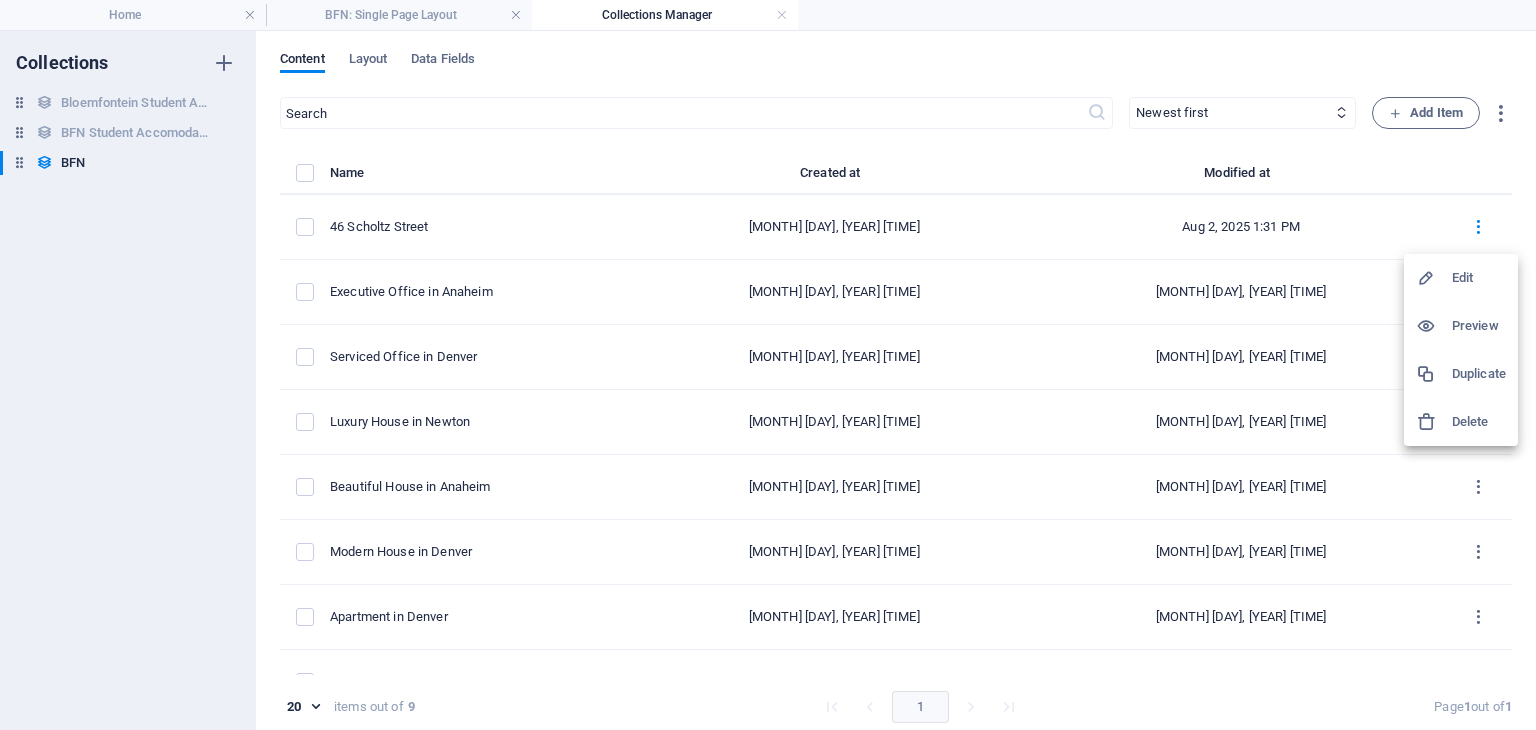 click at bounding box center (1434, 374) 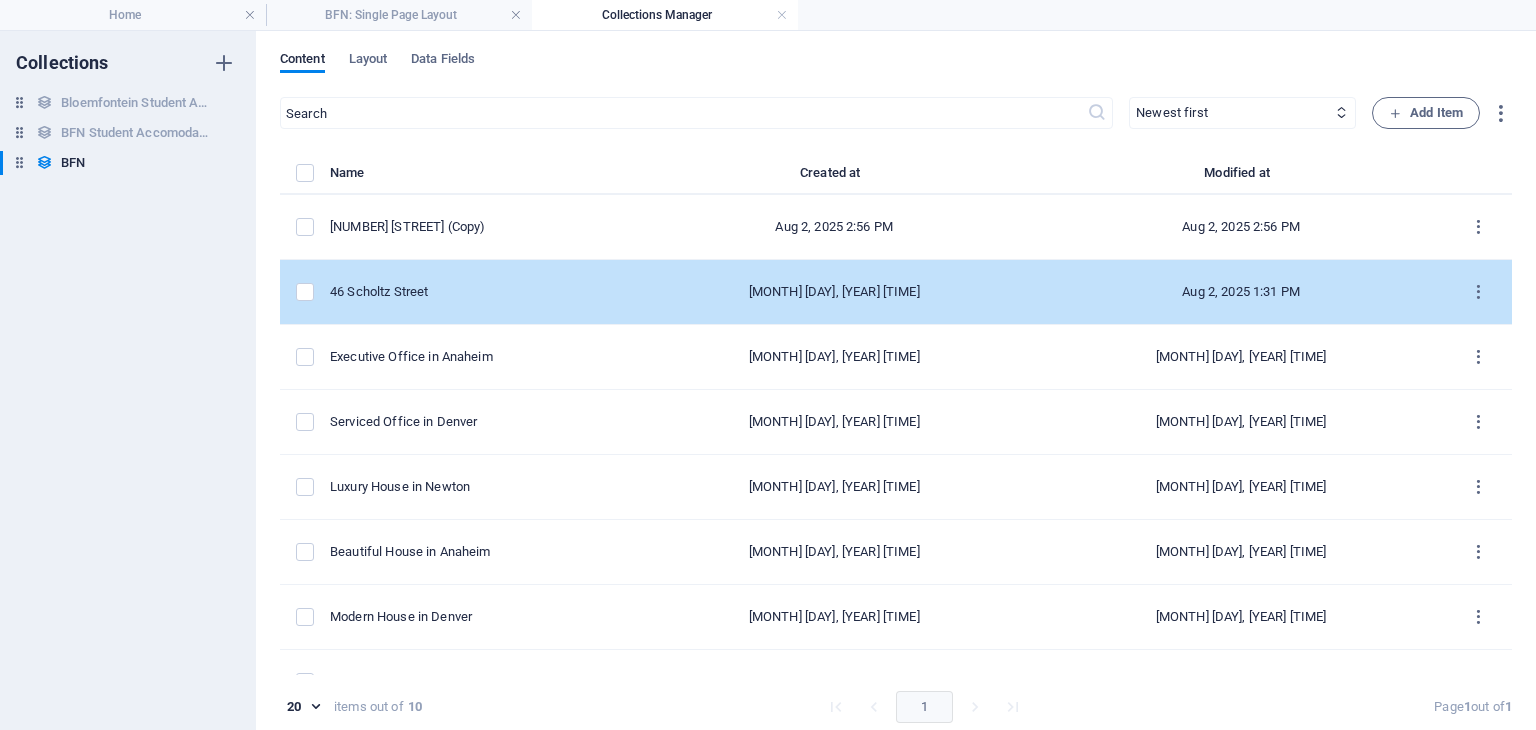 click on "46 Scholtz Street" at bounding box center (472, 292) 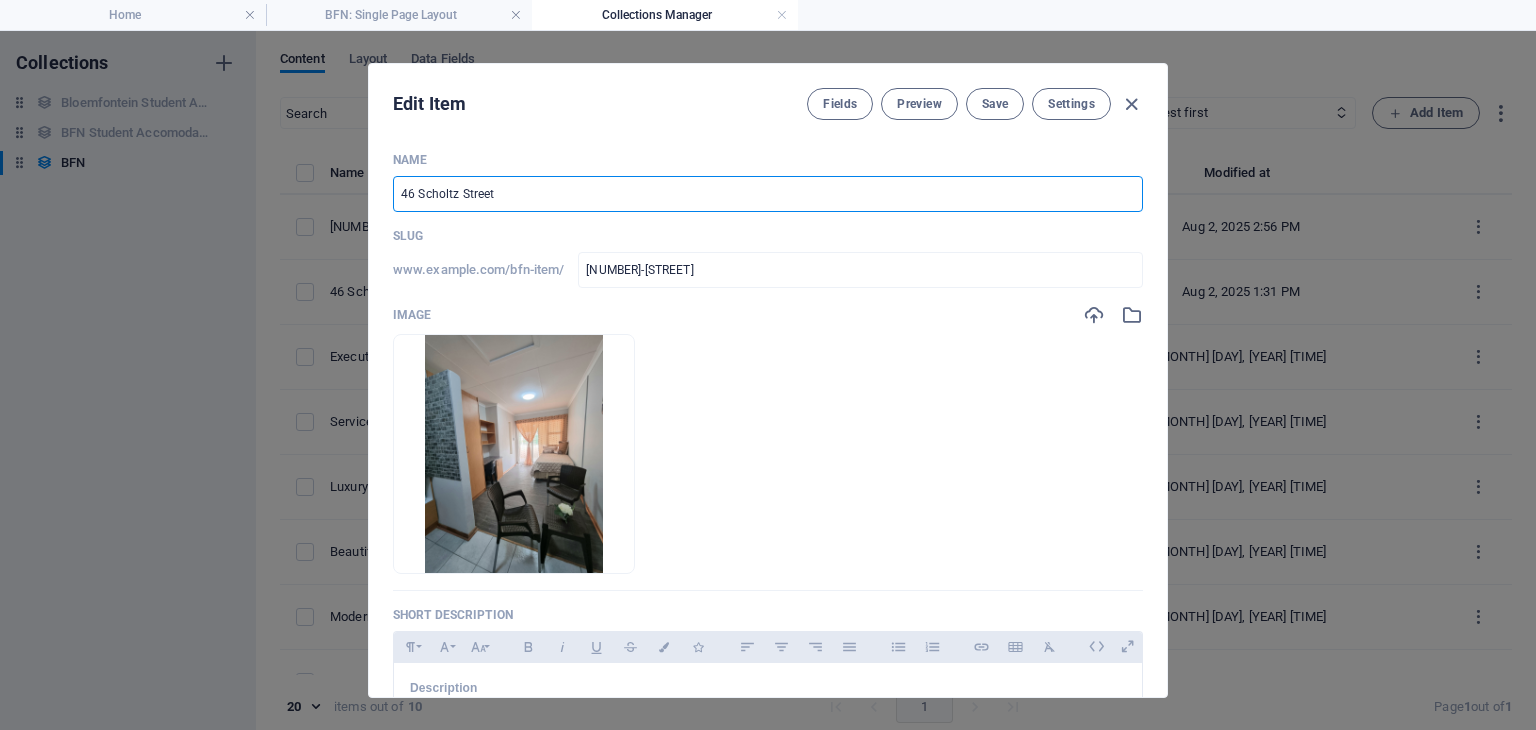 drag, startPoint x: 491, startPoint y: 286, endPoint x: 657, endPoint y: 183, distance: 195.35864 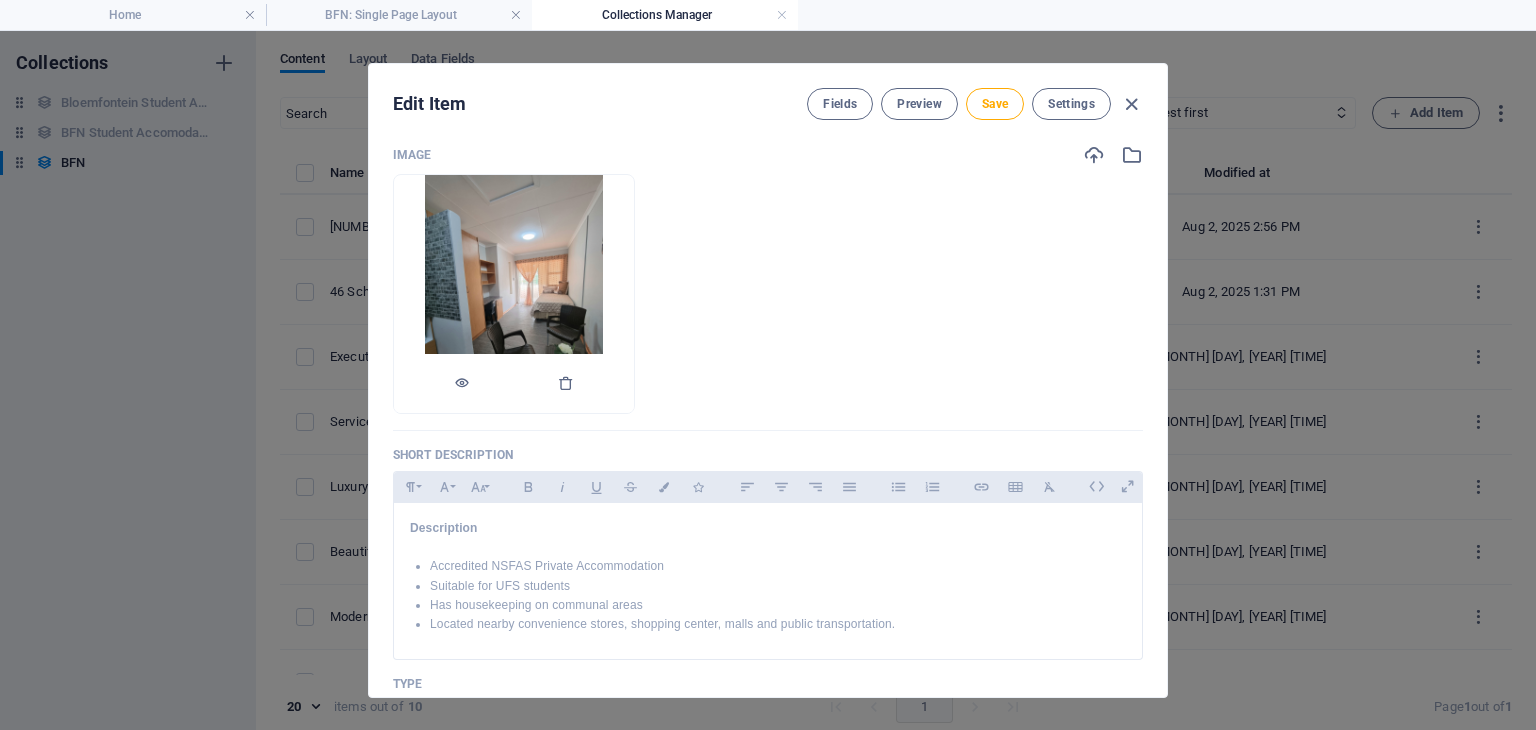scroll, scrollTop: 39, scrollLeft: 0, axis: vertical 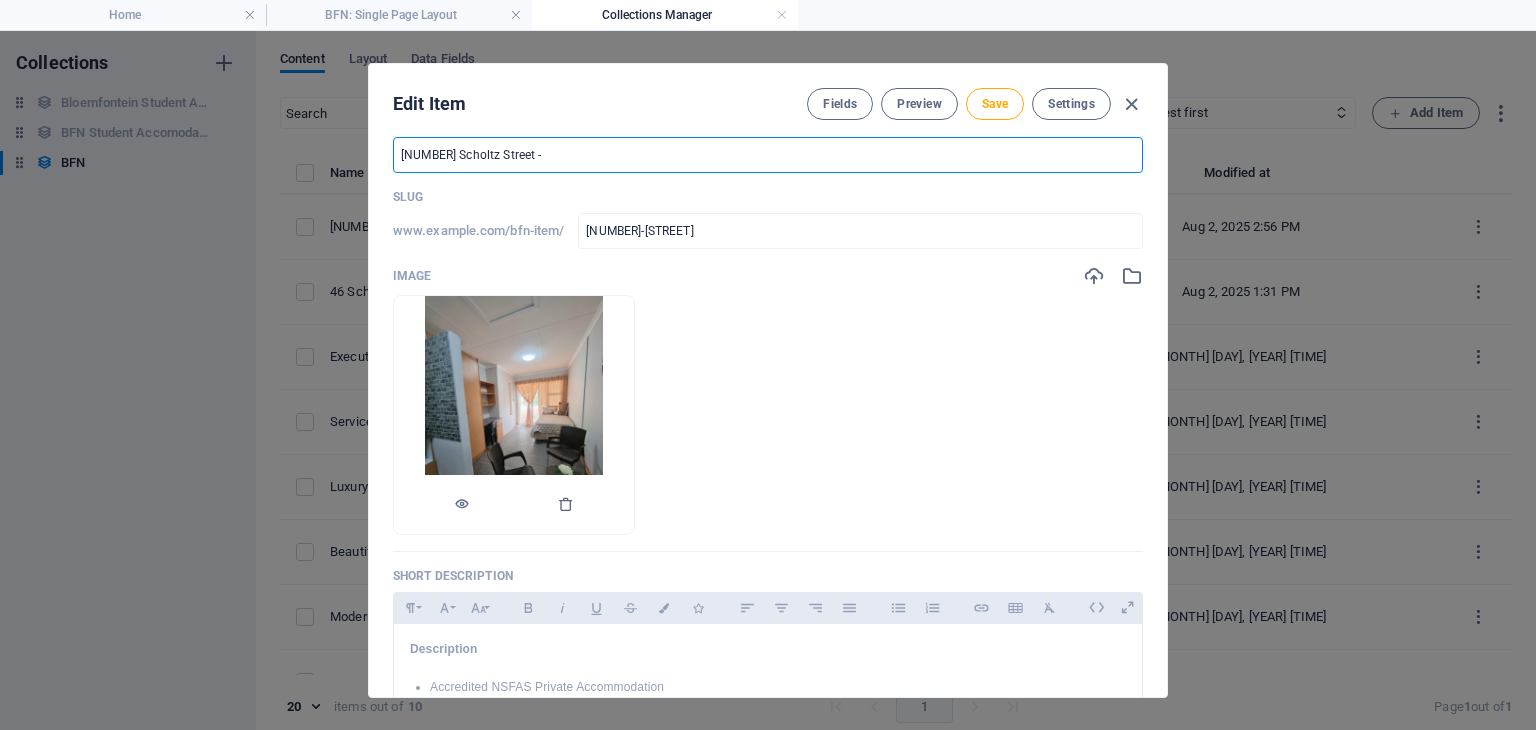 type on "46 Scholtz Street - B" 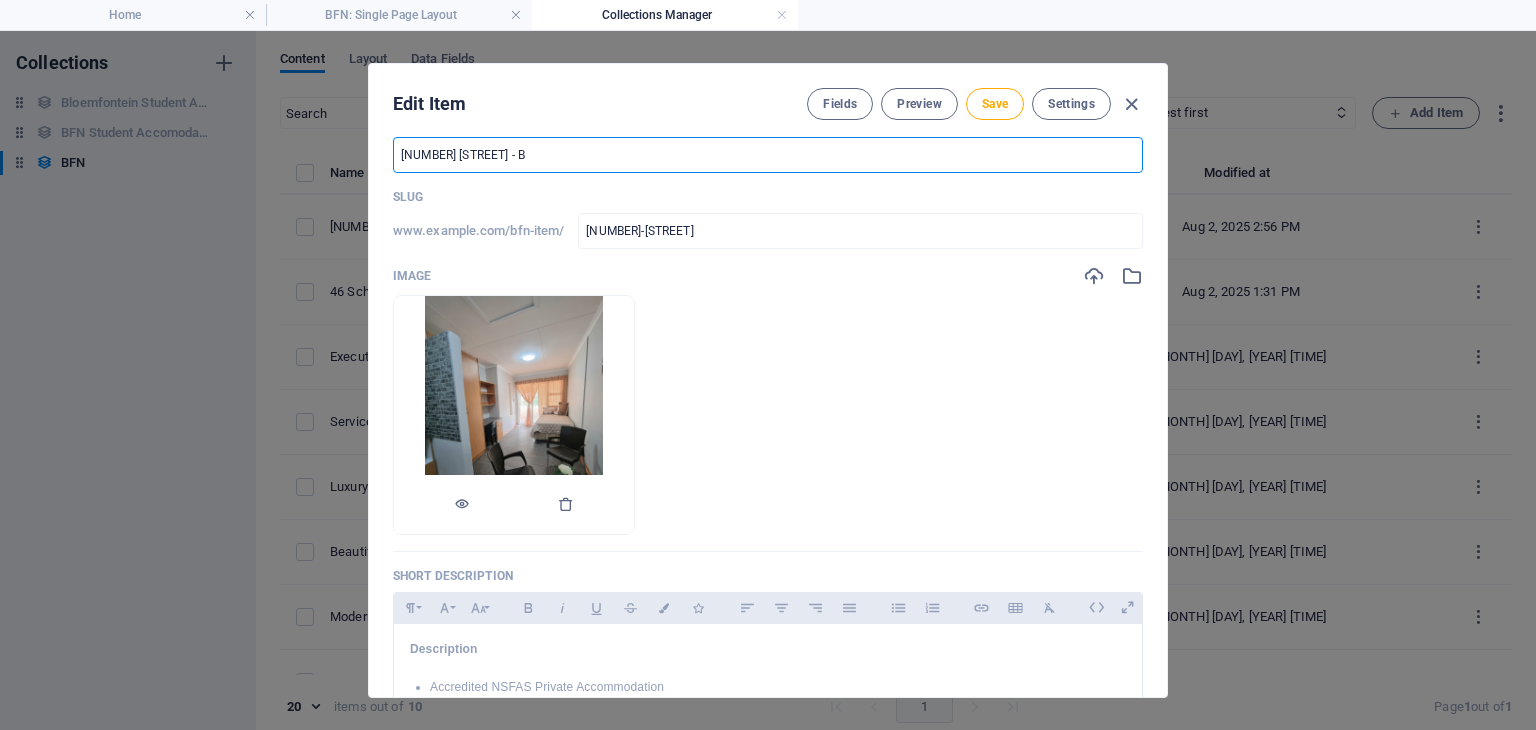 type on "46-scholtz-street-b" 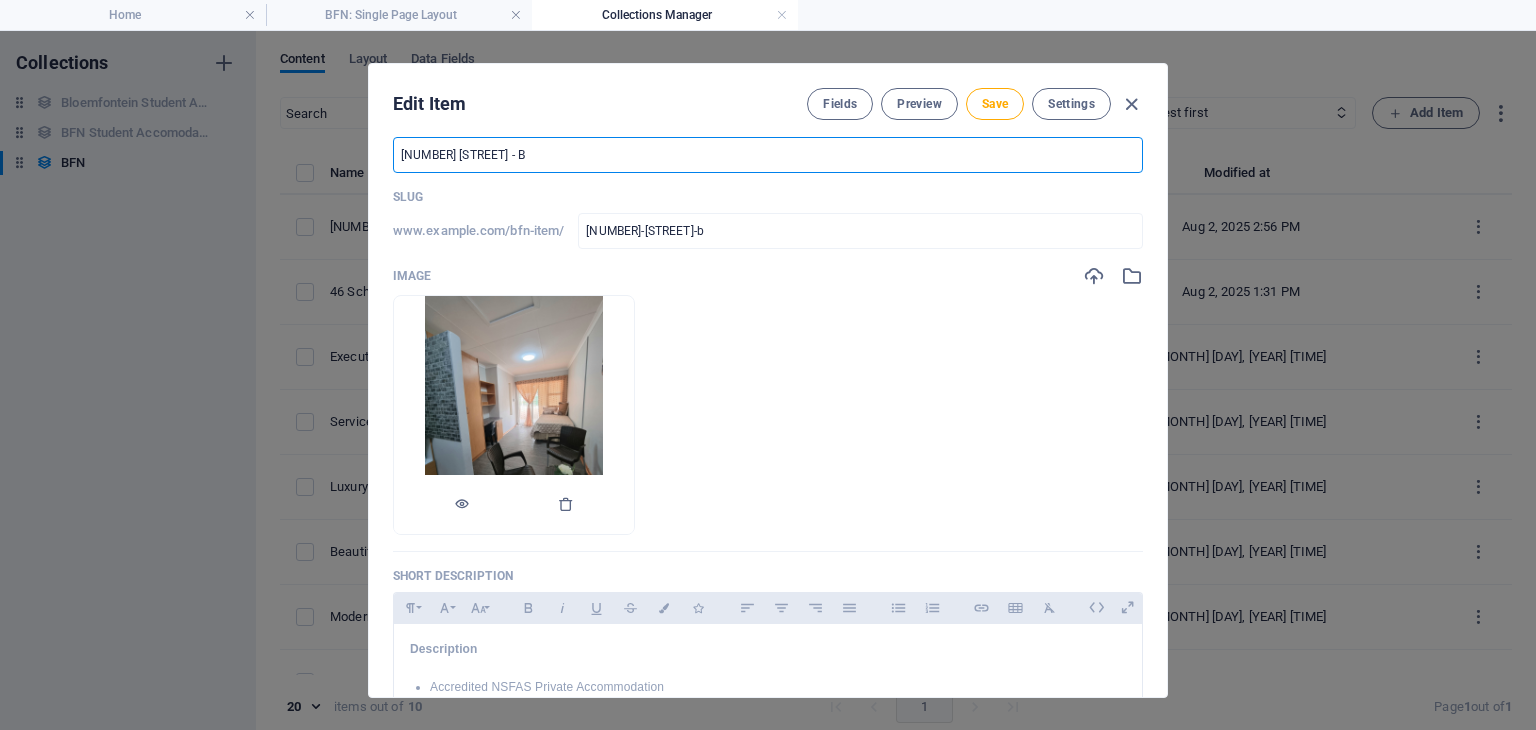 type on "46 Scholtz Street - Ba" 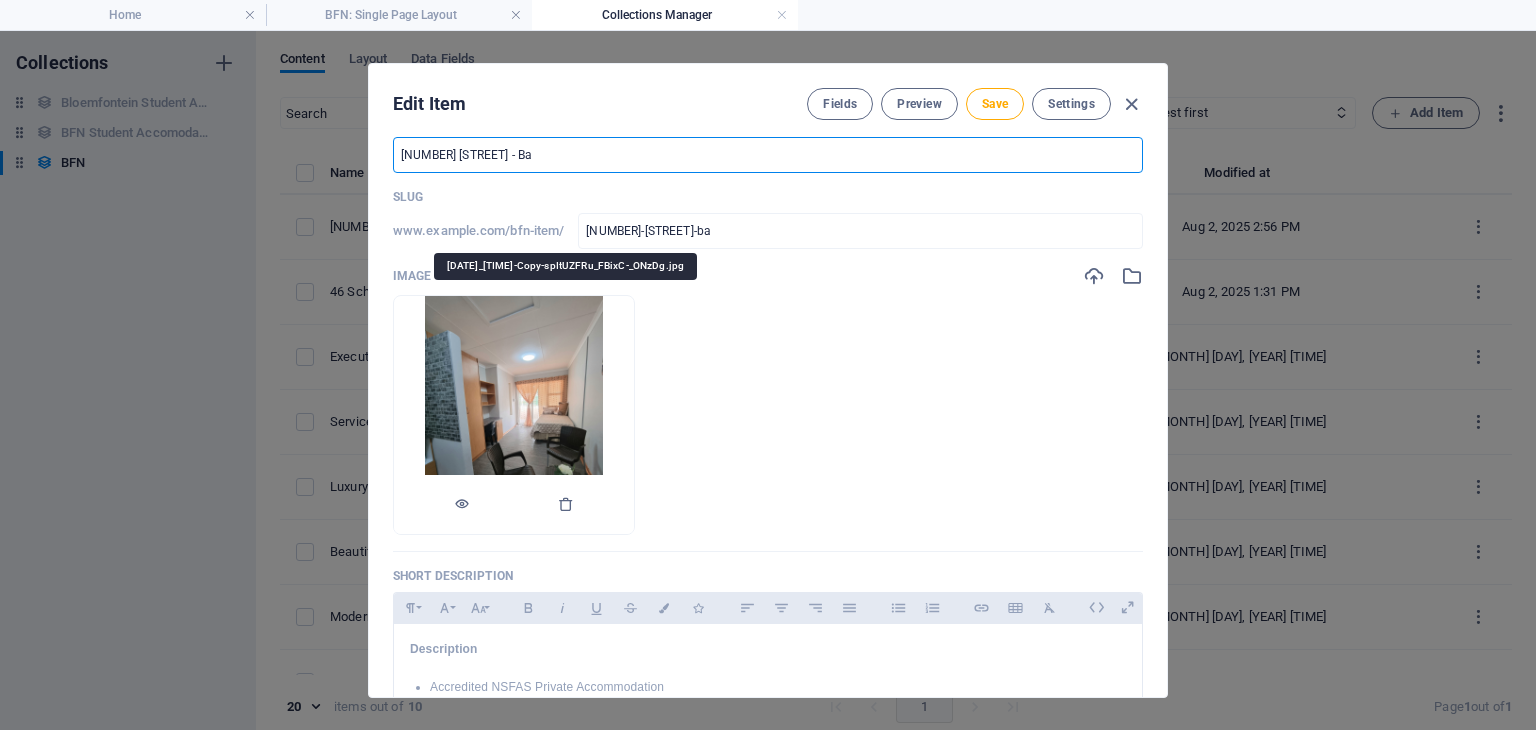 type on "46 Scholtz Street - Bac" 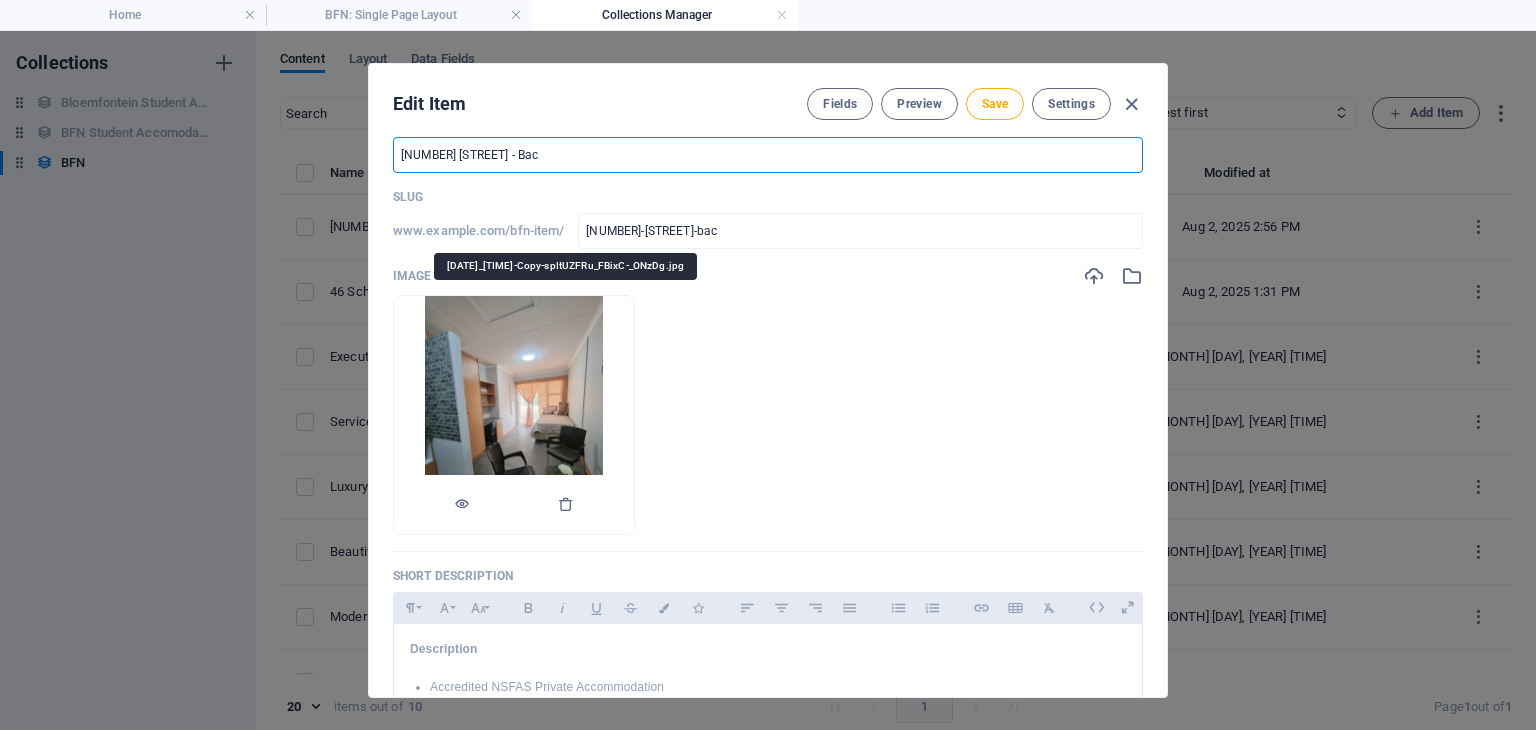 type on "46 Scholtz Street - Bach" 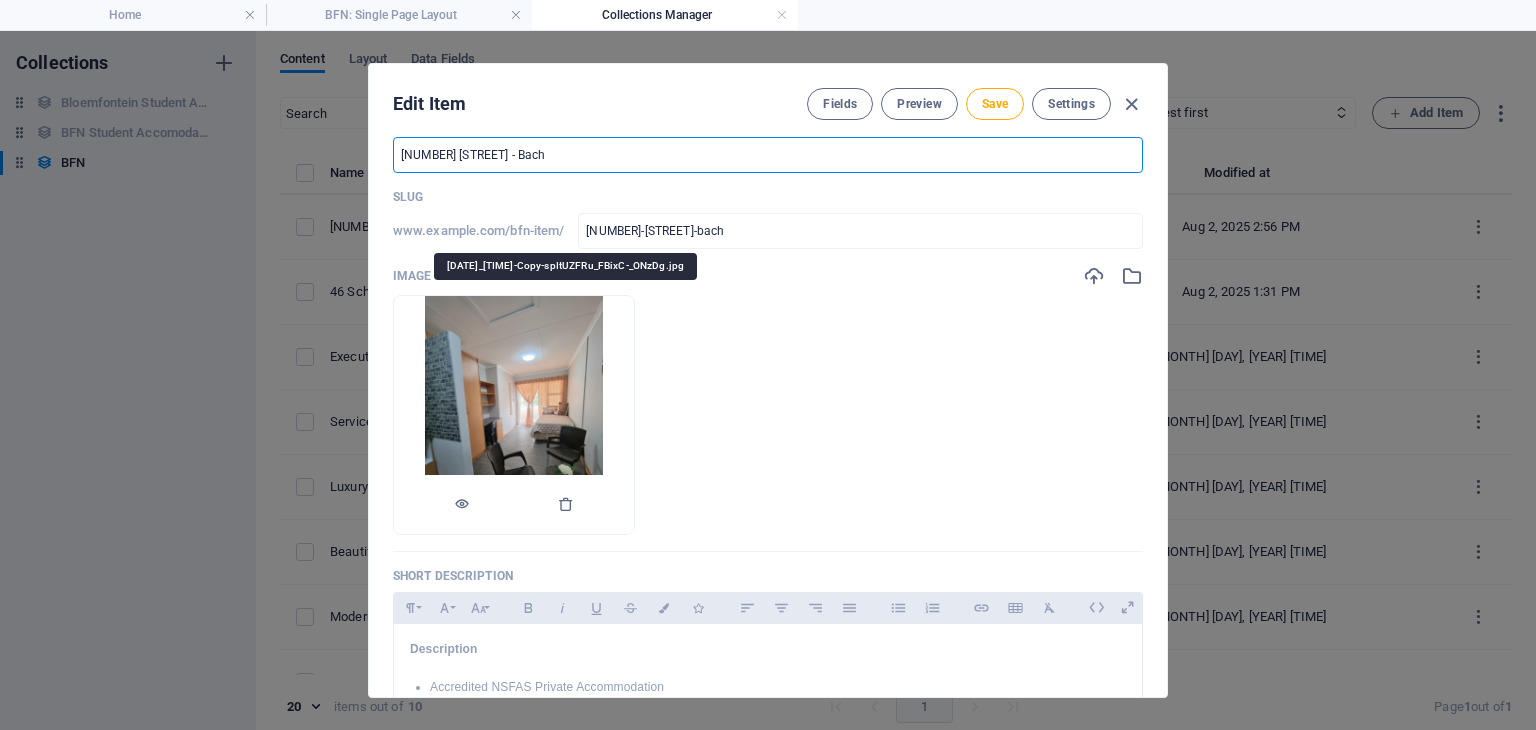 type on "46 Scholtz Street - Bache" 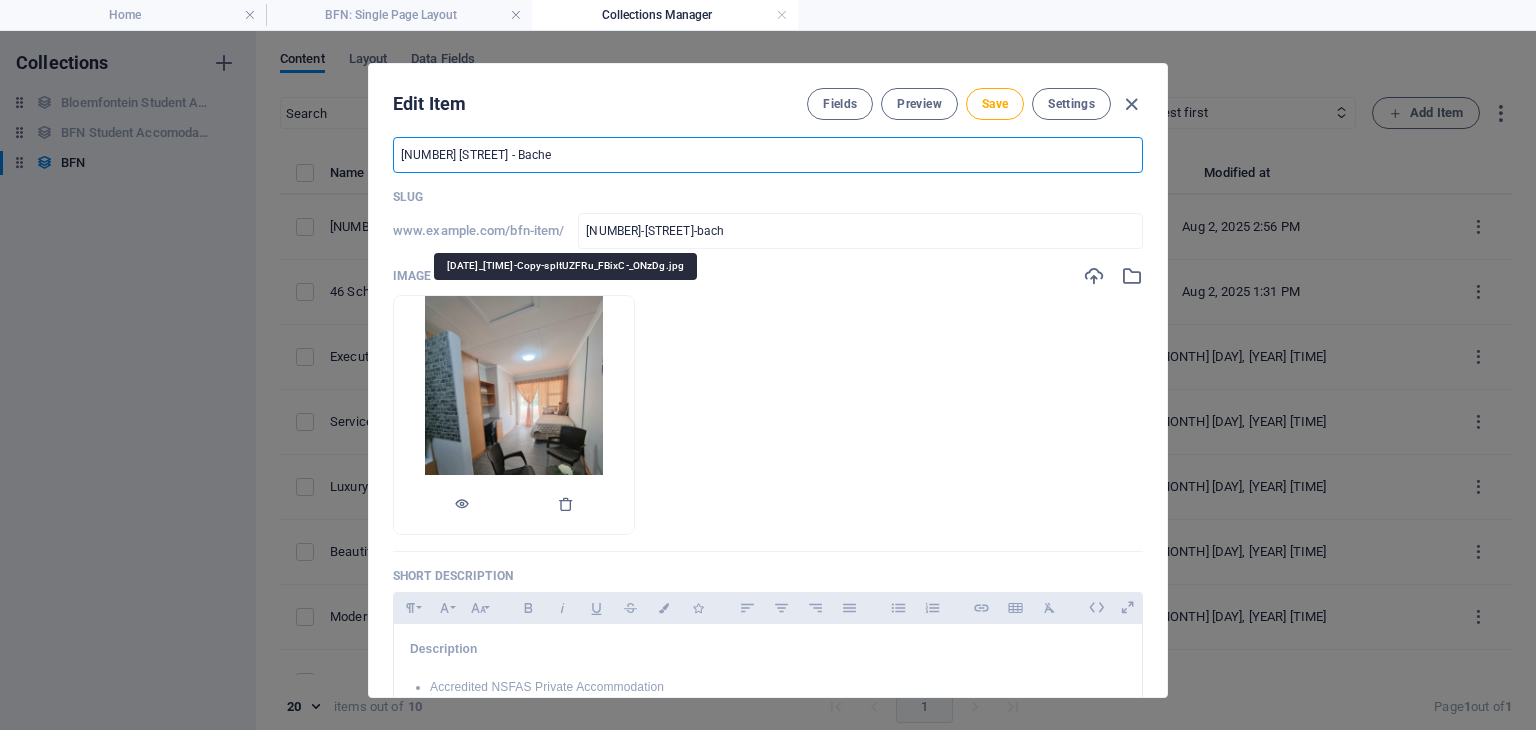 type on "46-scholtz-street-bache" 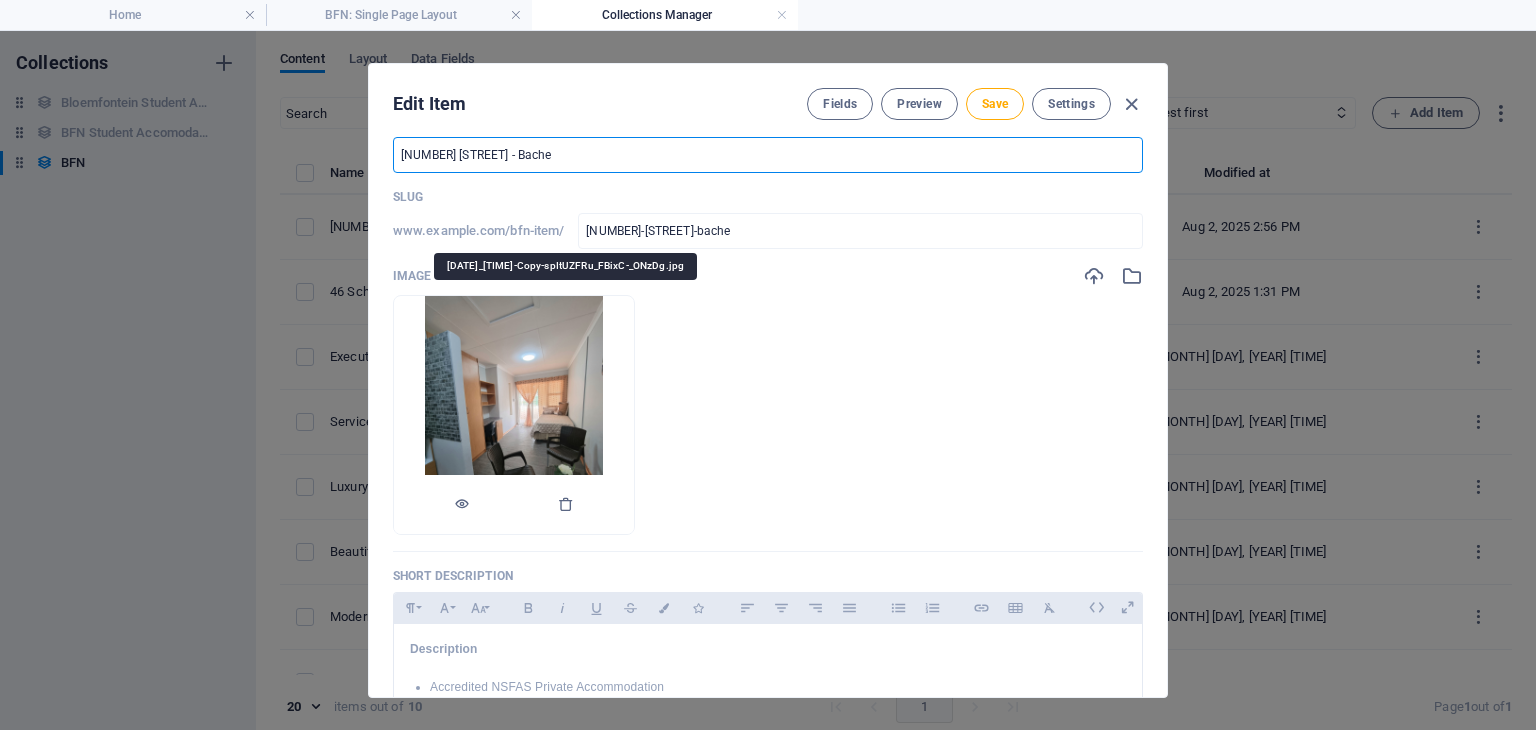 type on "46 Scholtz Street - Bachel" 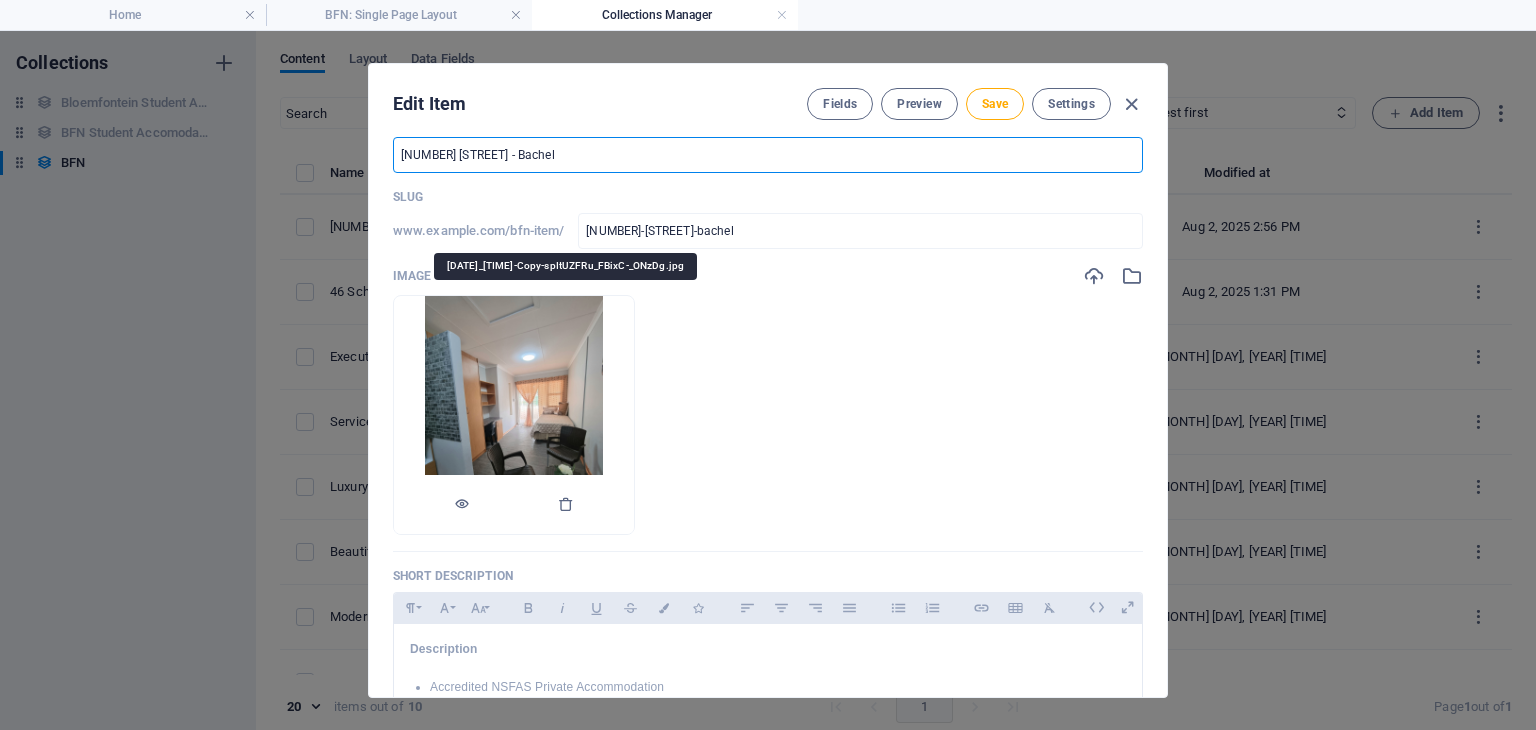 type on "46 Scholtz Street - Bachelo" 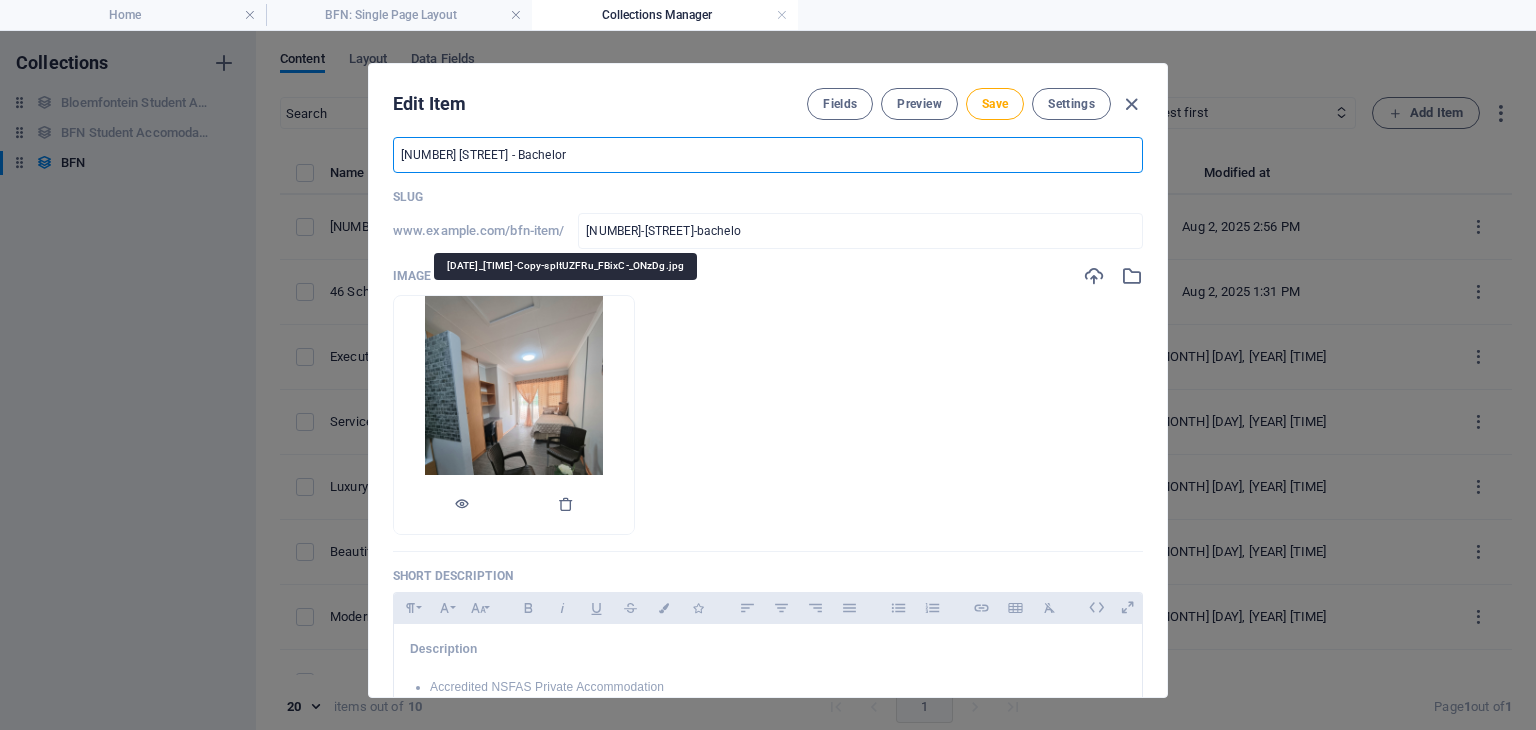 type on "46 [STREET] - Bachelor" 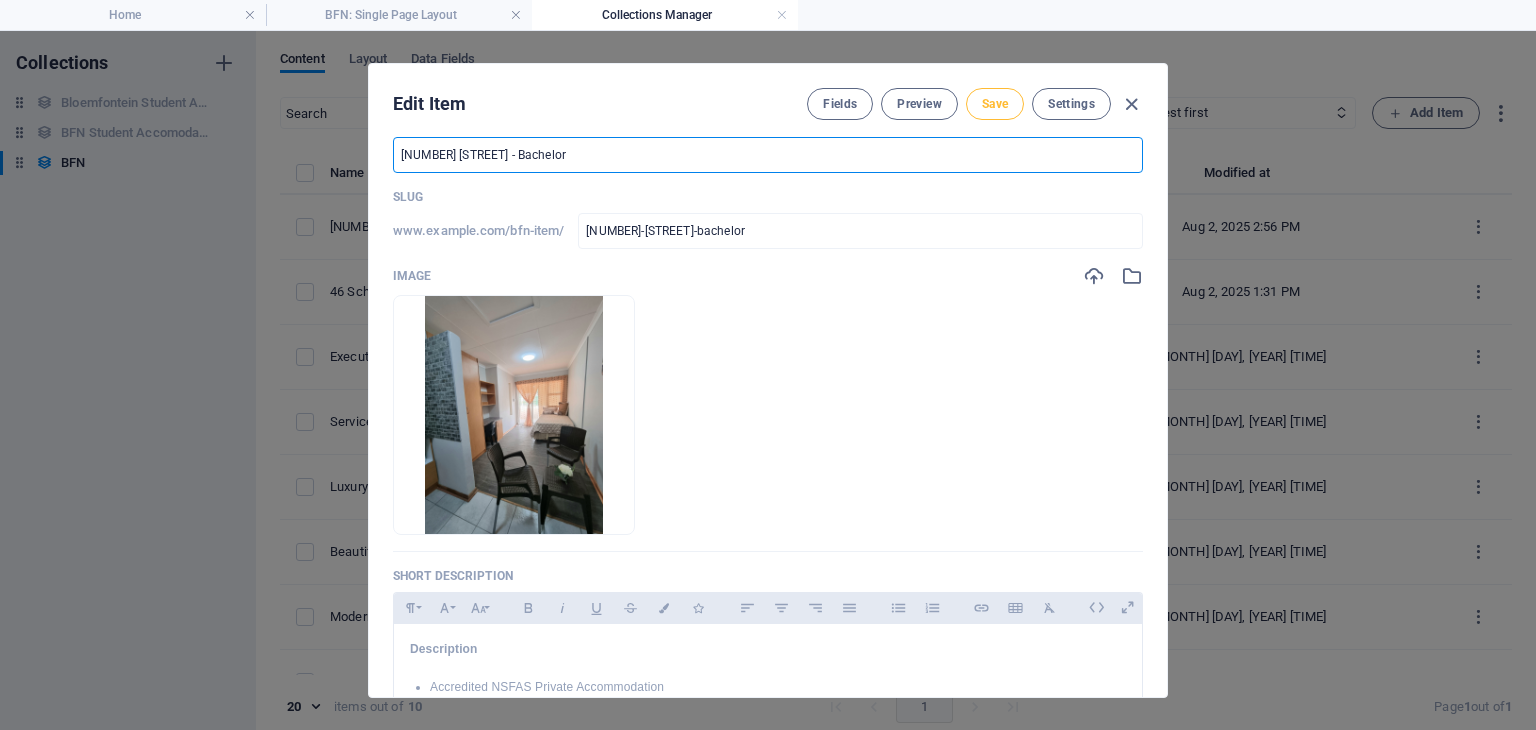 type on "46 [STREET] - Bachelor" 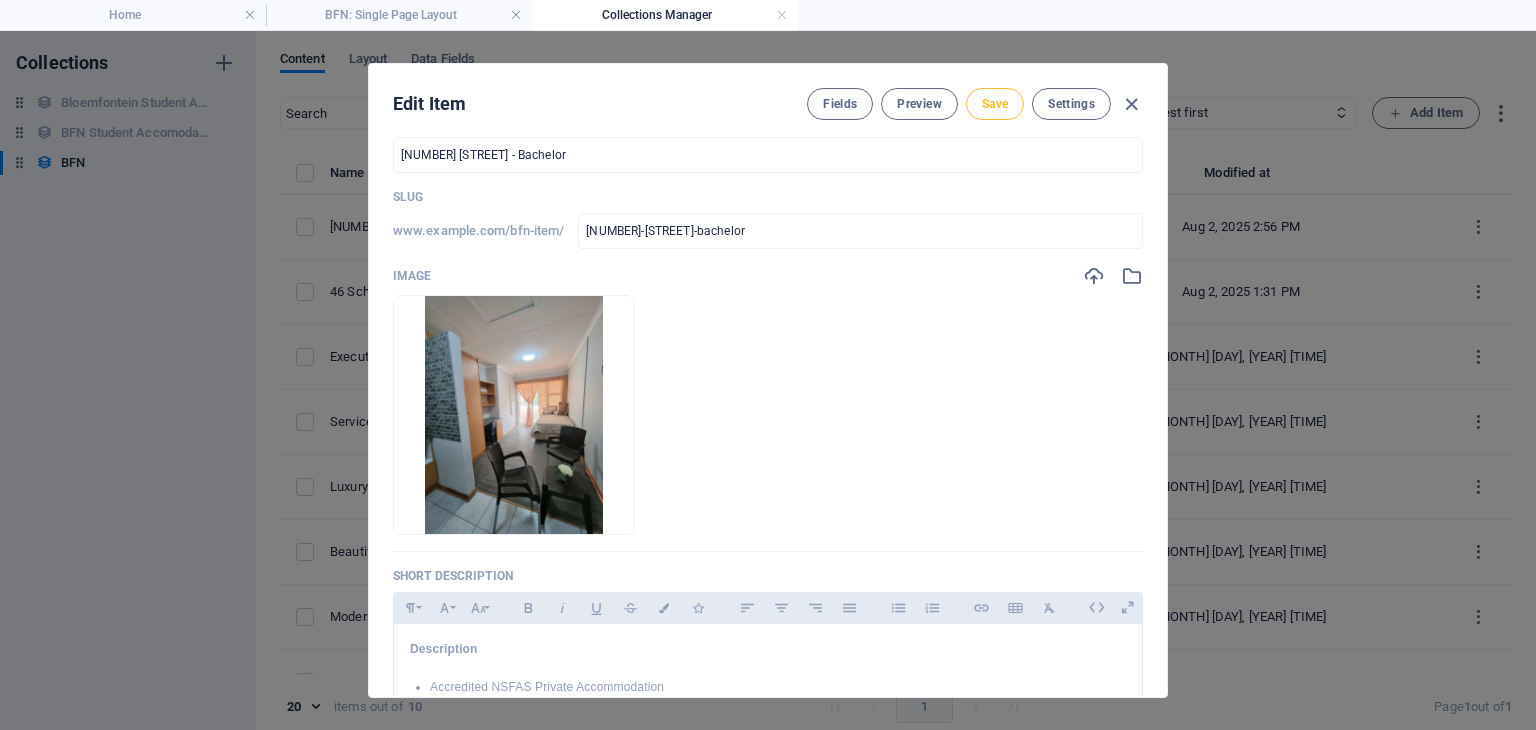 click on "Save" at bounding box center [995, 104] 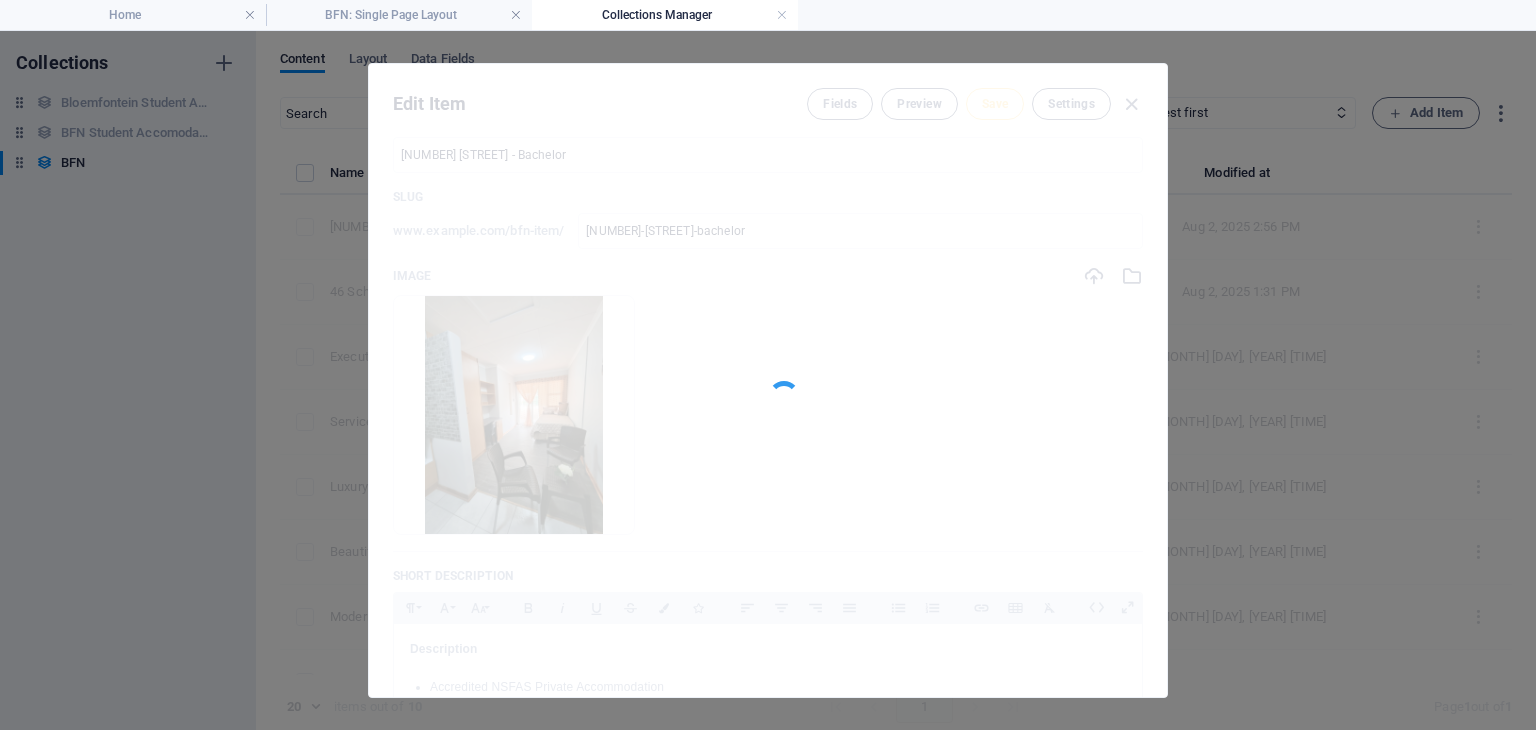 type on "[NUMBER]-[STREET]-[LAST]" 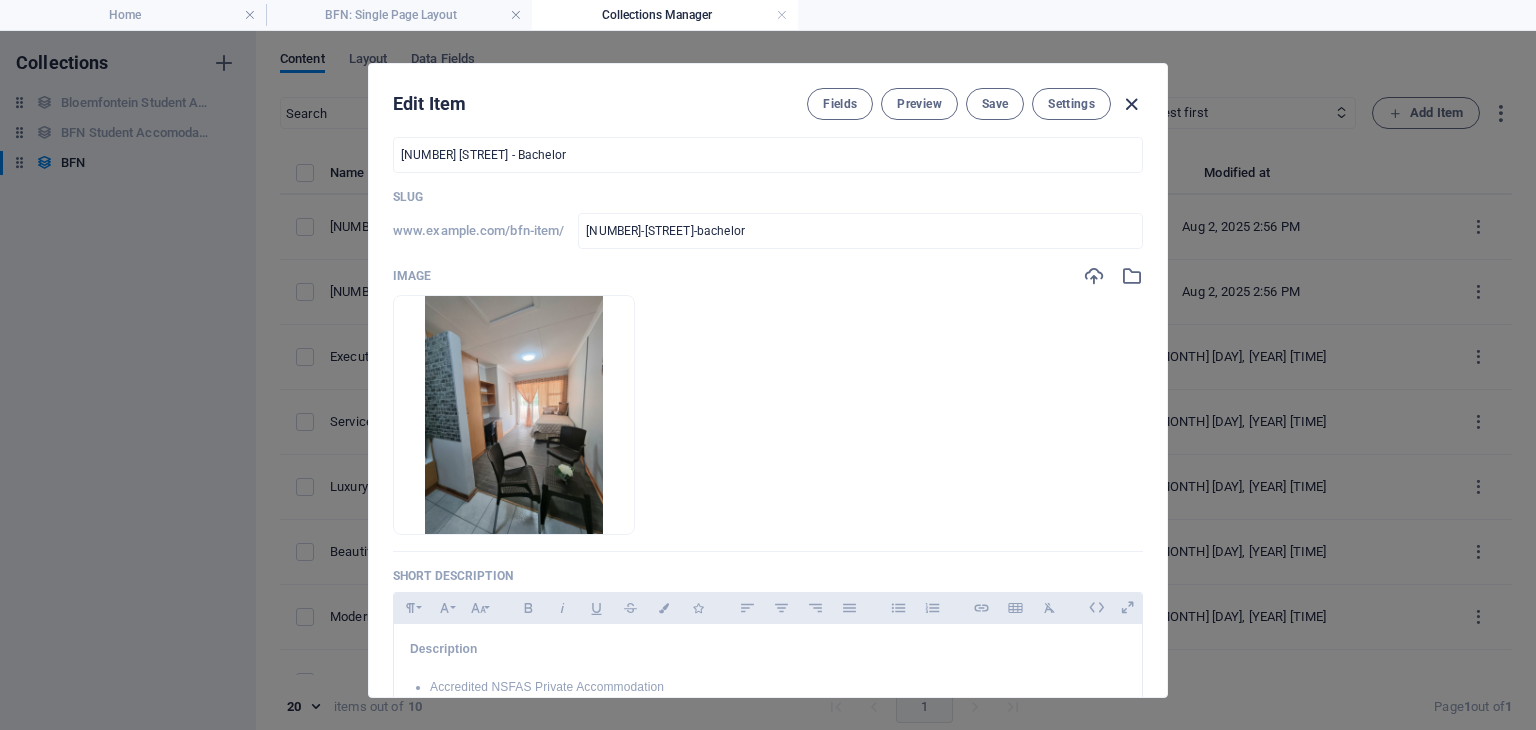 click at bounding box center [1131, 104] 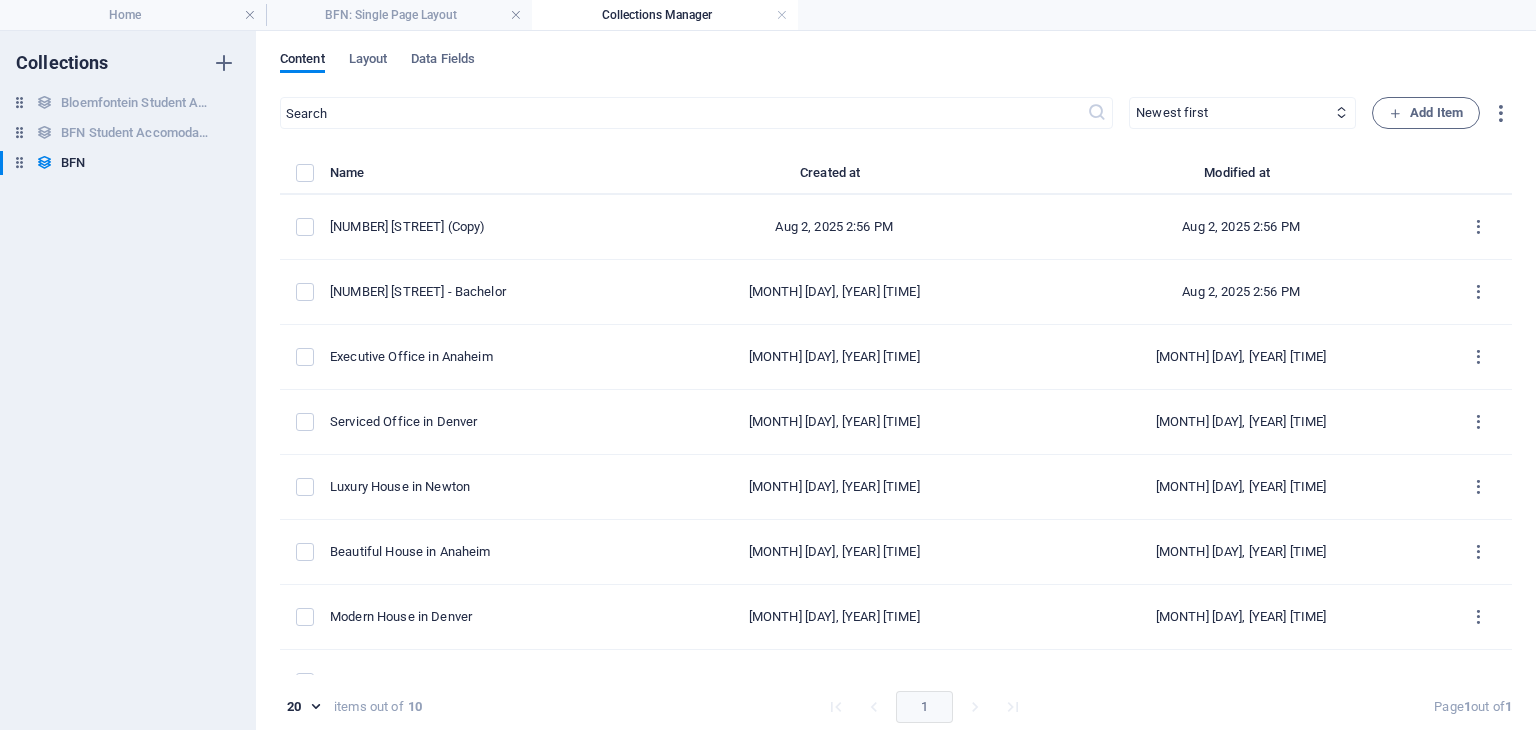 checkbox on "false" 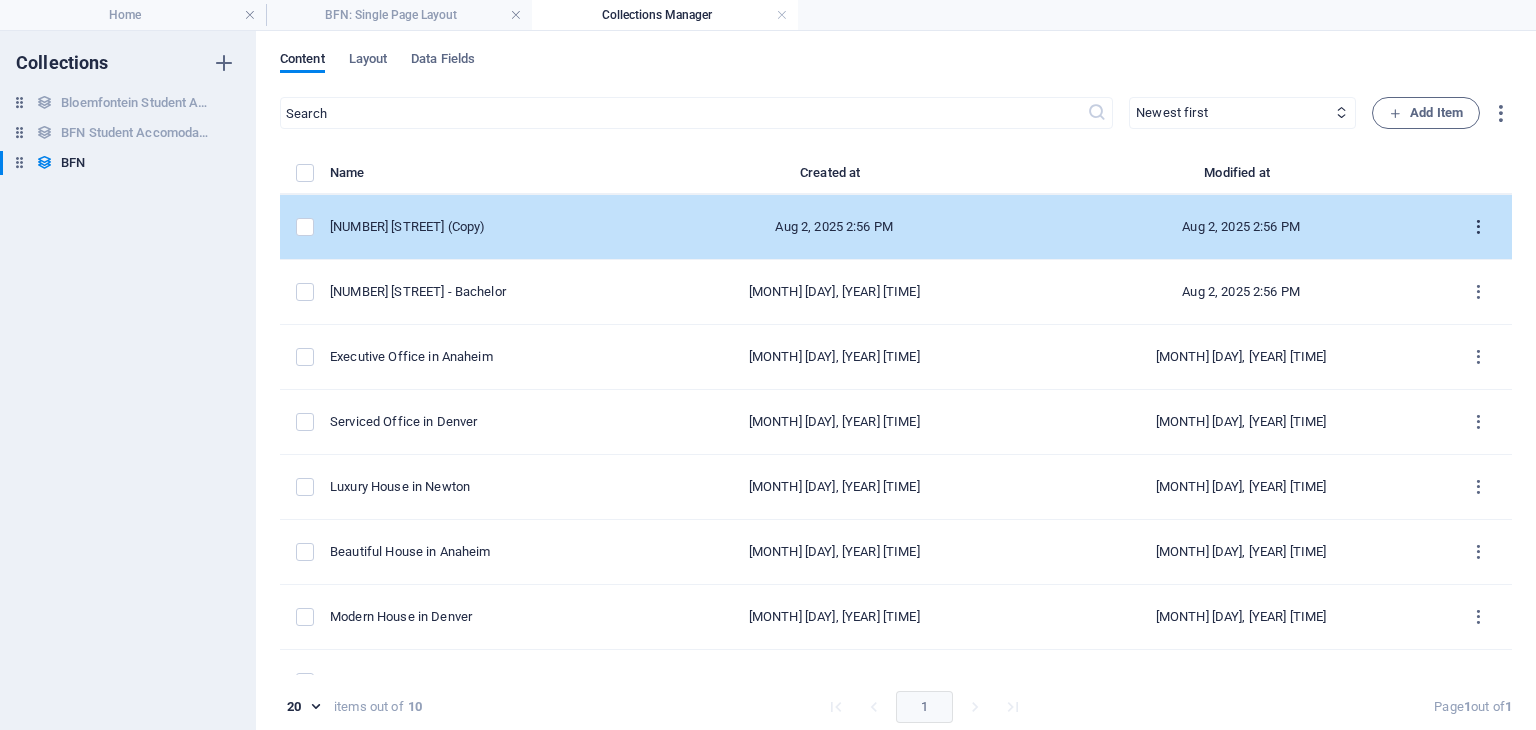 click at bounding box center (1478, 227) 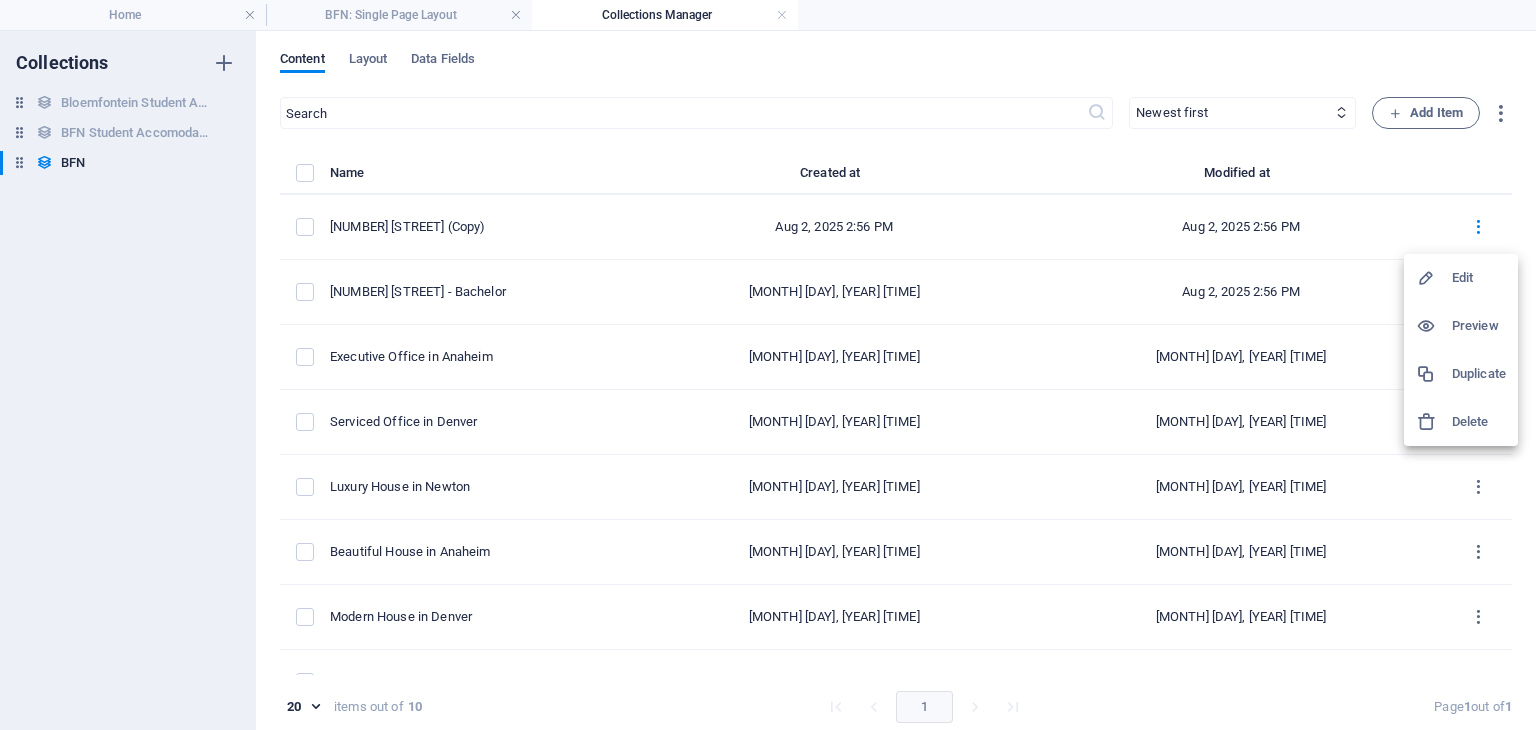 click on "Edit" at bounding box center [1479, 278] 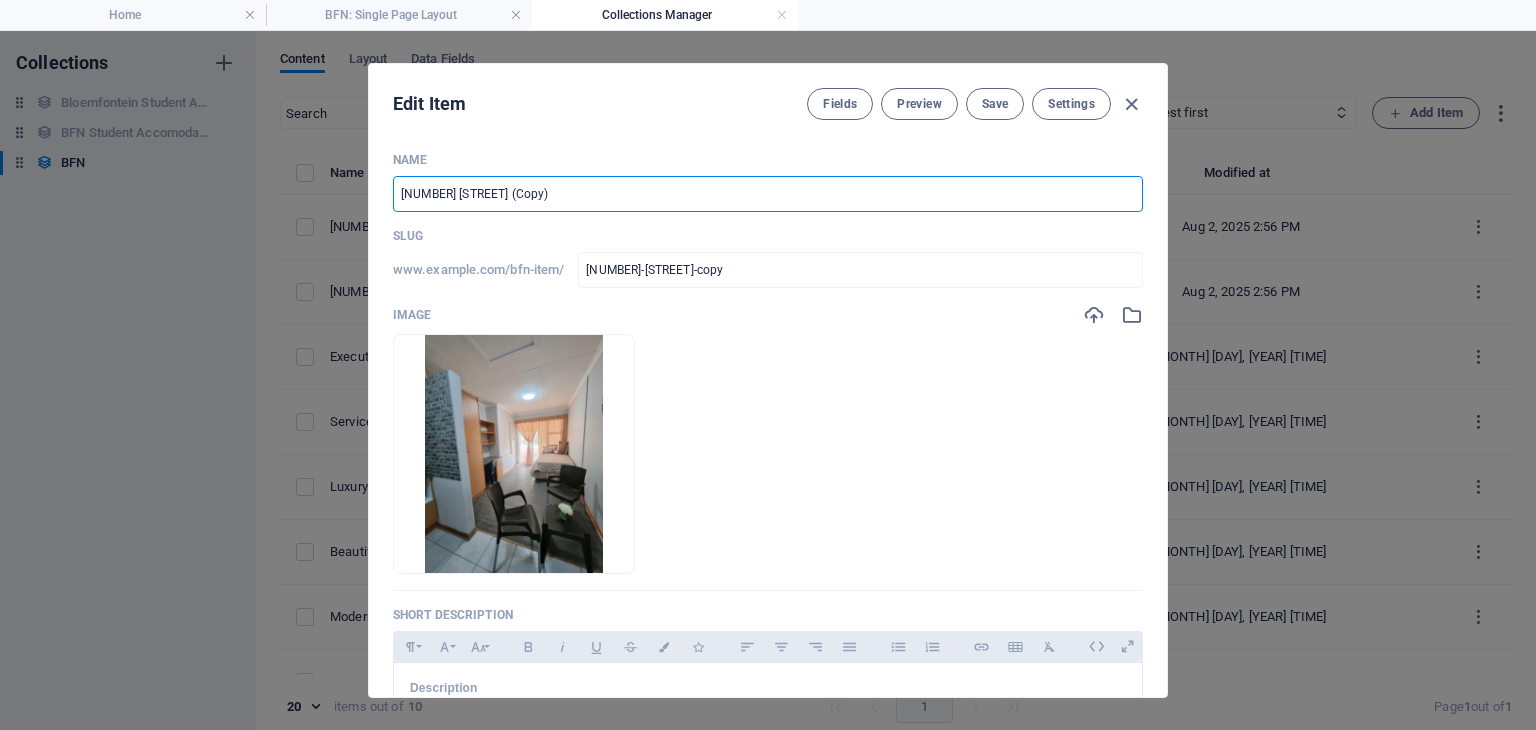drag, startPoint x: 539, startPoint y: 196, endPoint x: 495, endPoint y: 193, distance: 44.102154 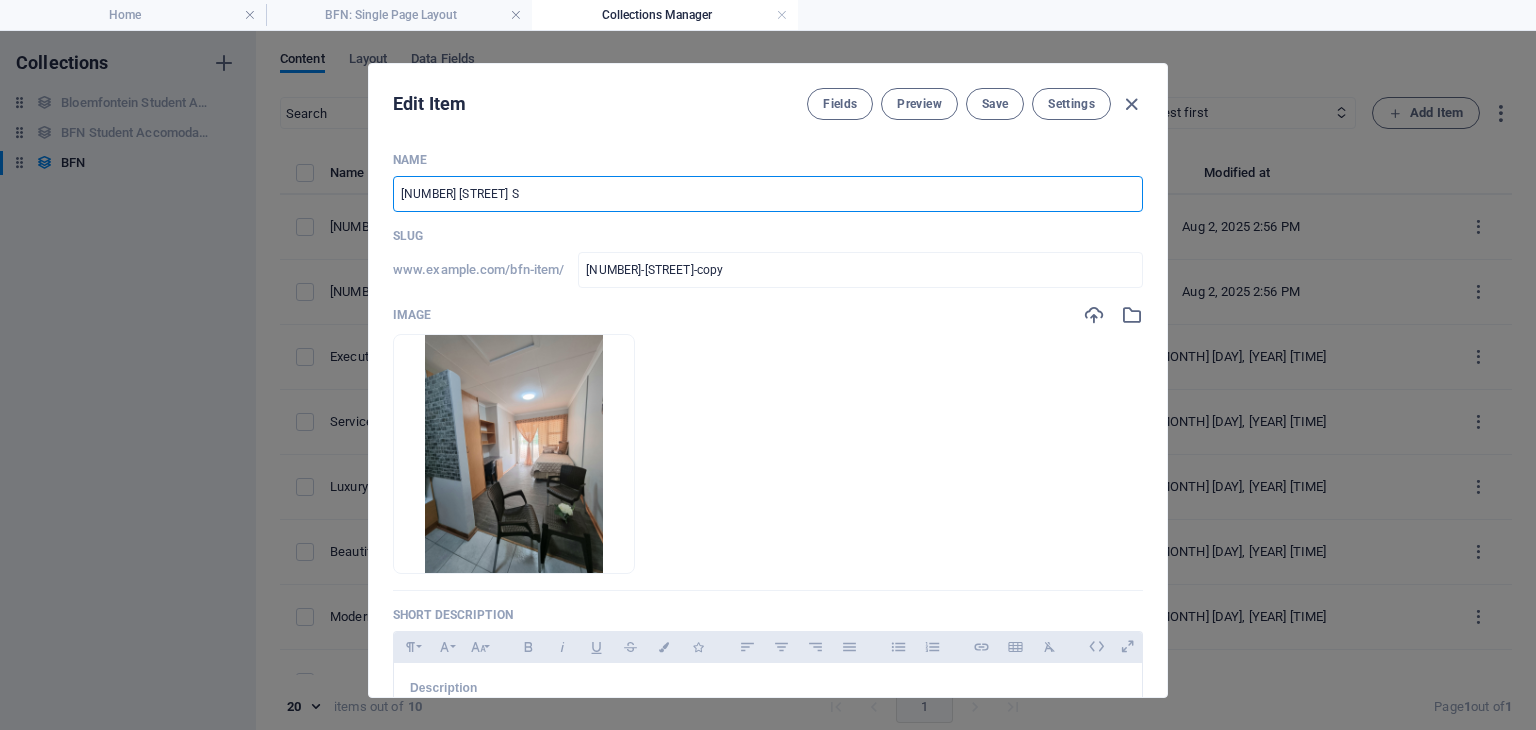 type on "46-scholtz-street-s" 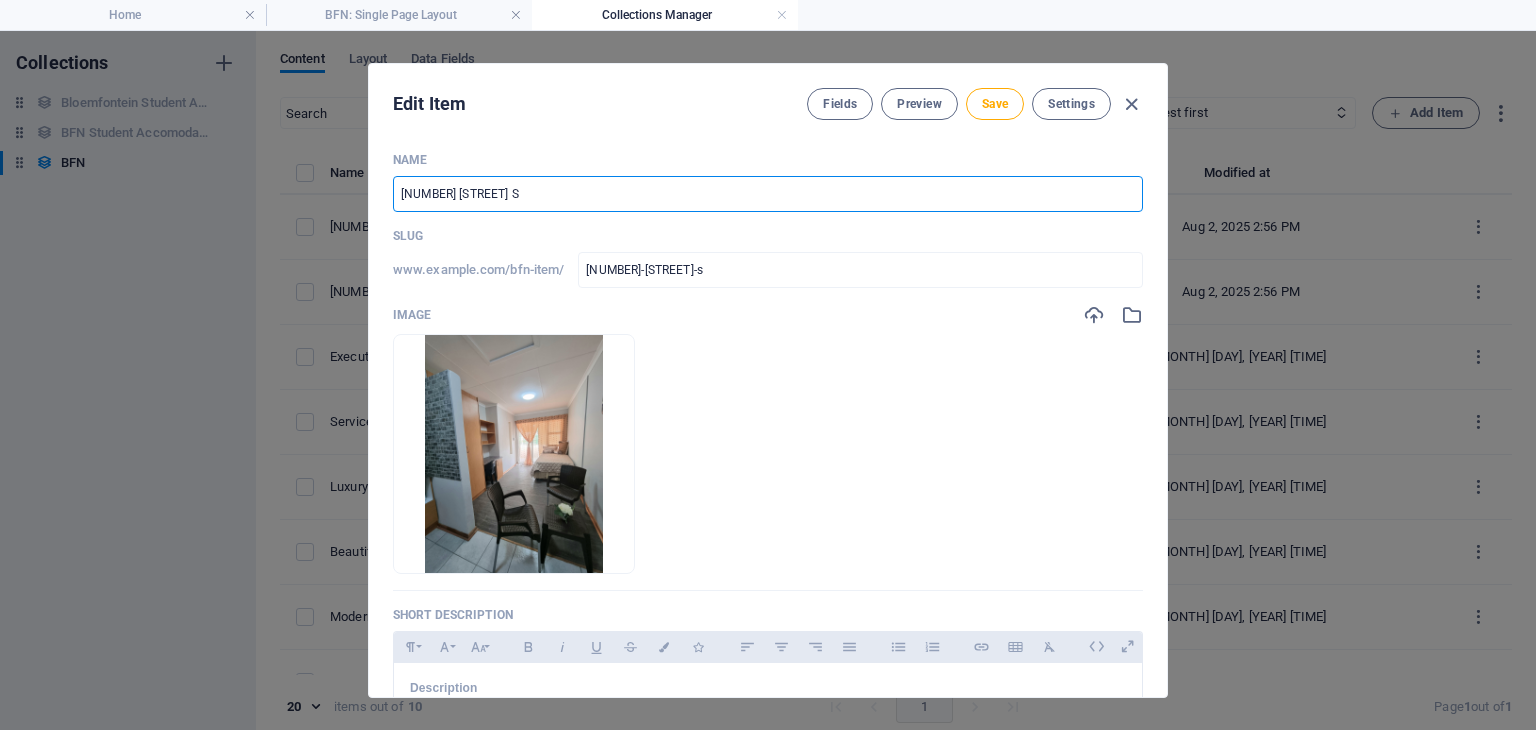 type on "46 Scholtz Street Si" 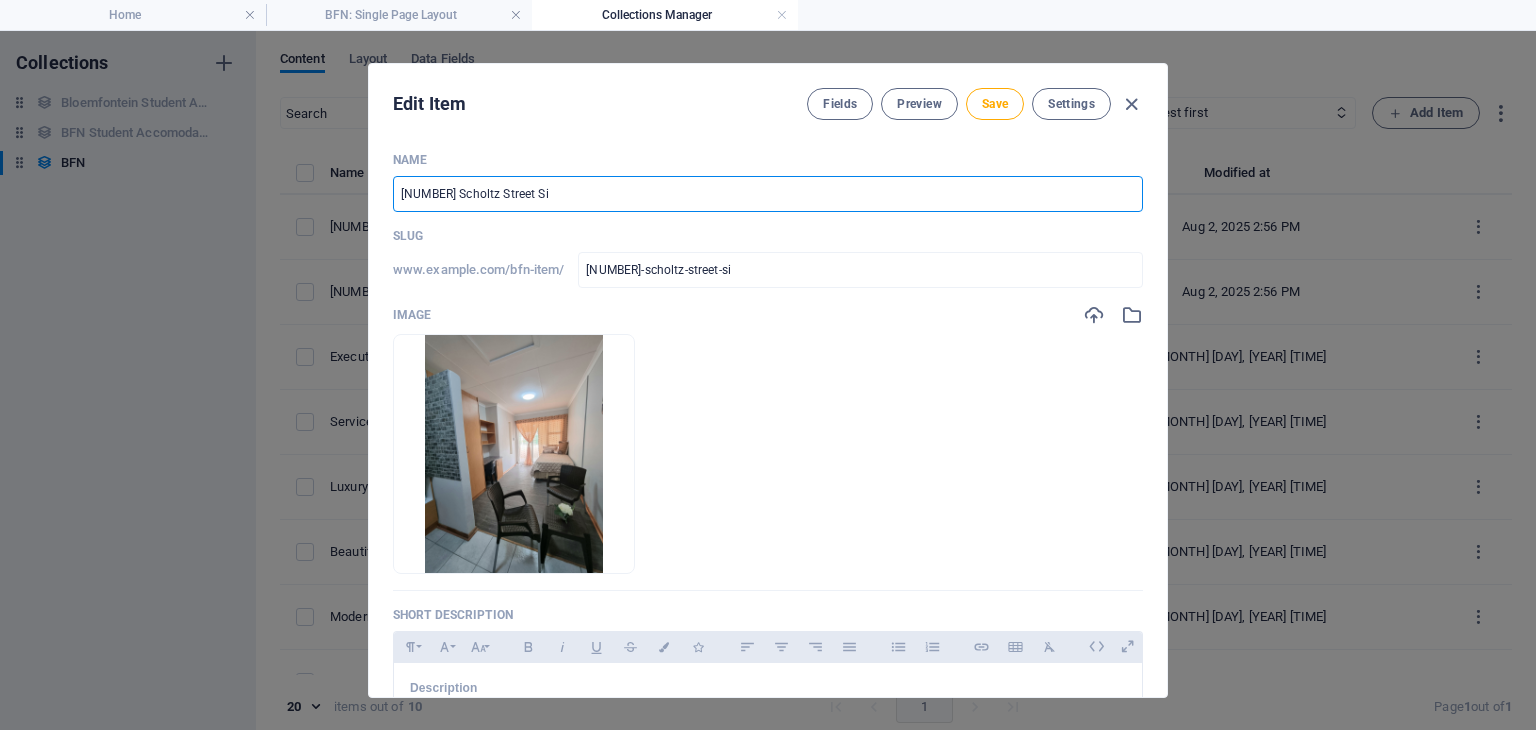 type on "46 Scholtz Street Sin" 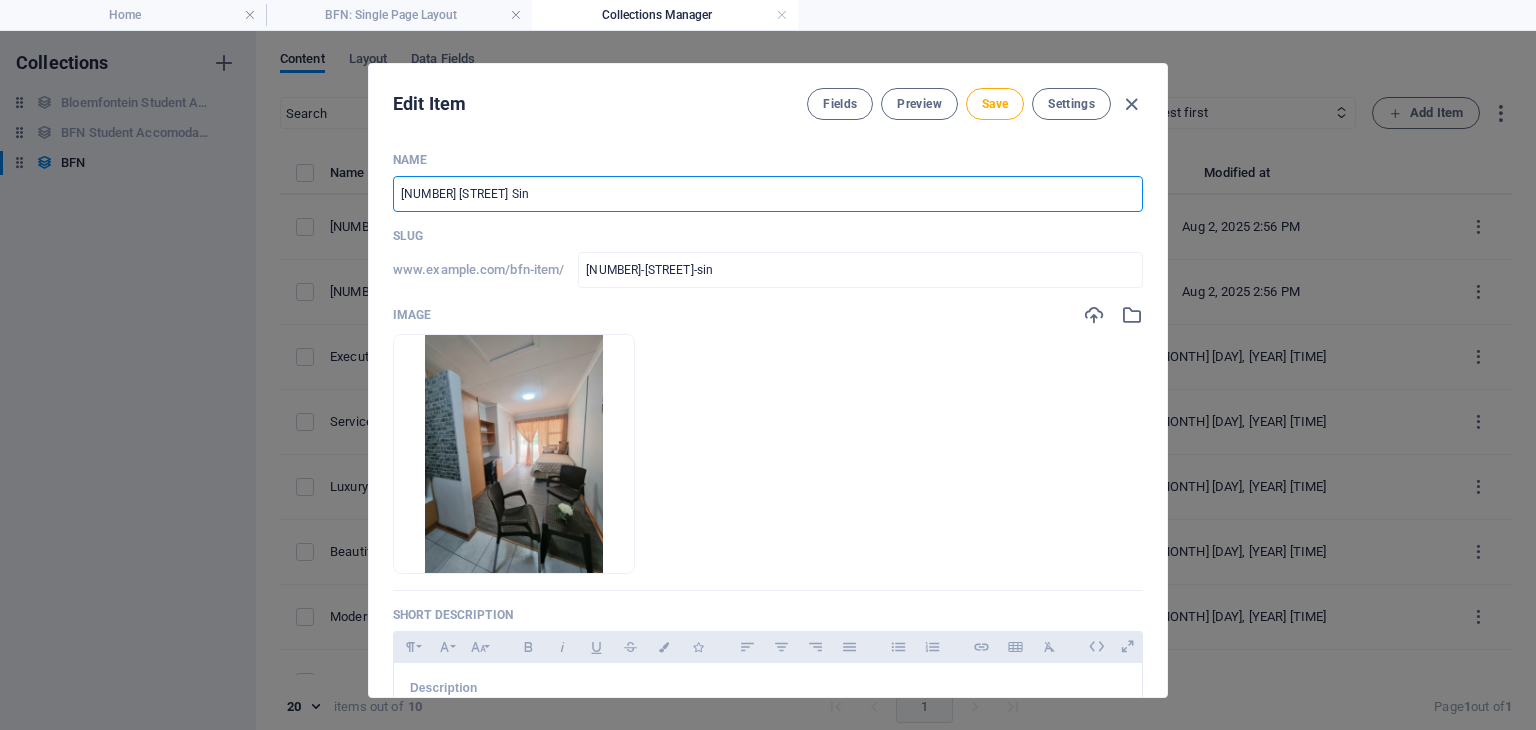 type on "46 Scholtz Street Sing" 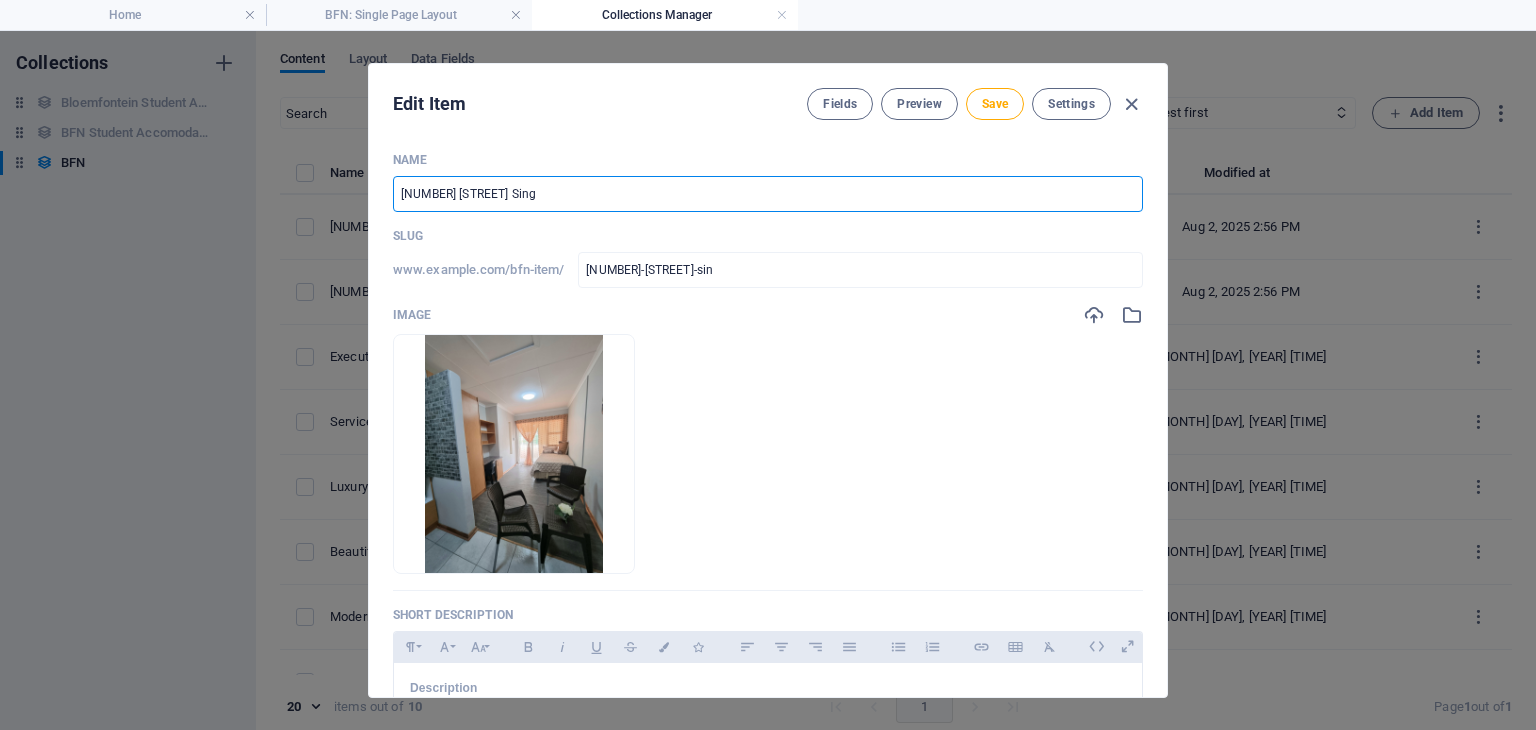 type on "46-scholtz-street-sing" 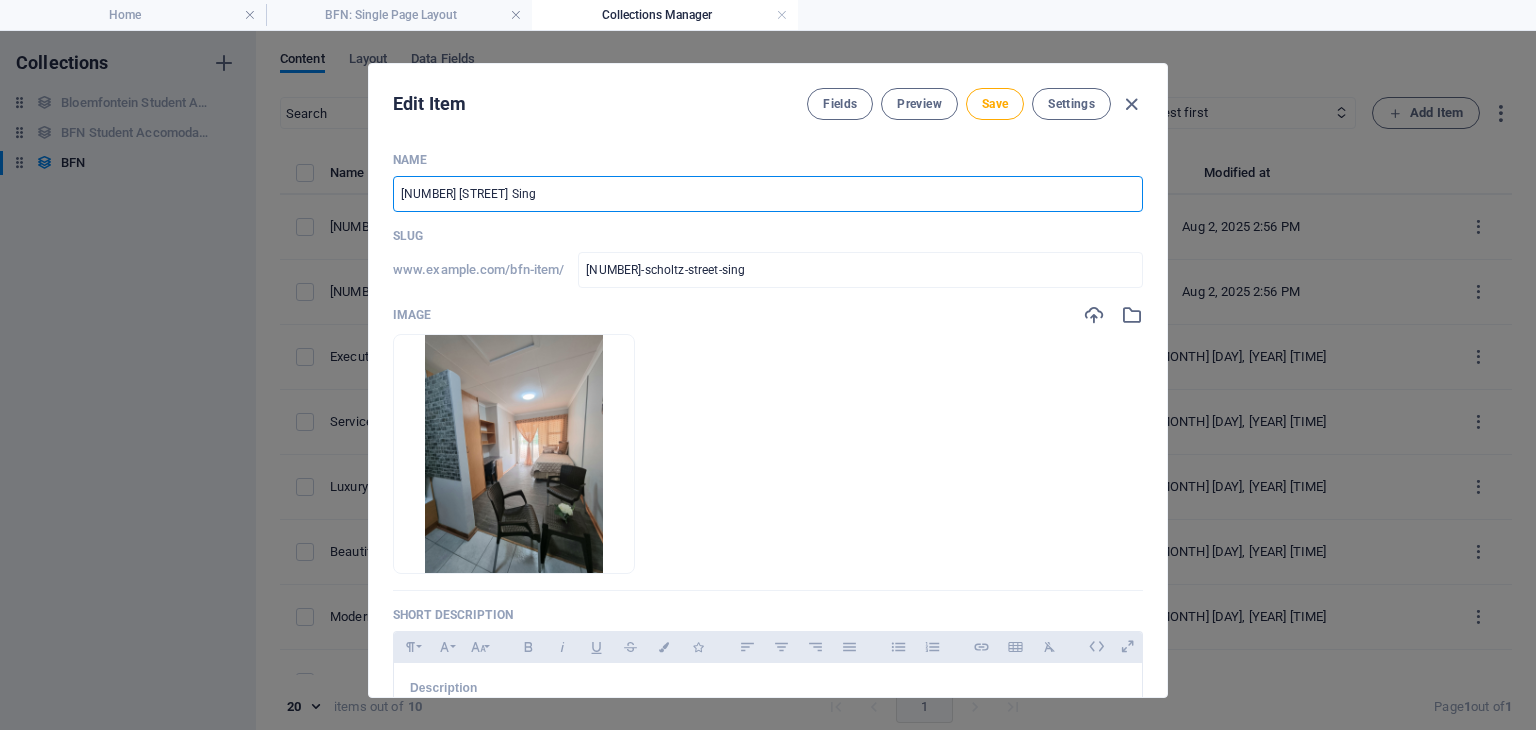 type on "46 Scholtz Street Singl" 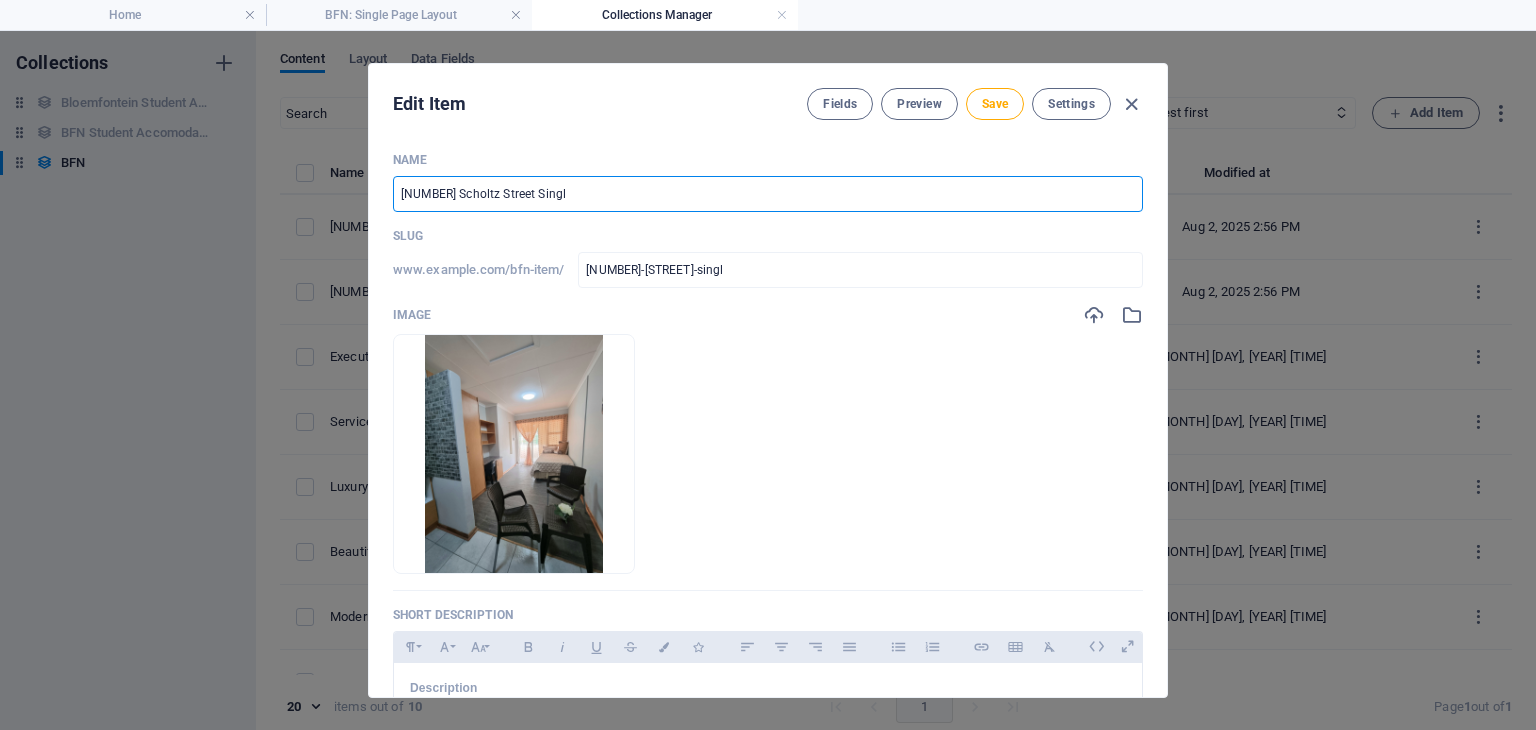 type on "46 Scholtz Street Single" 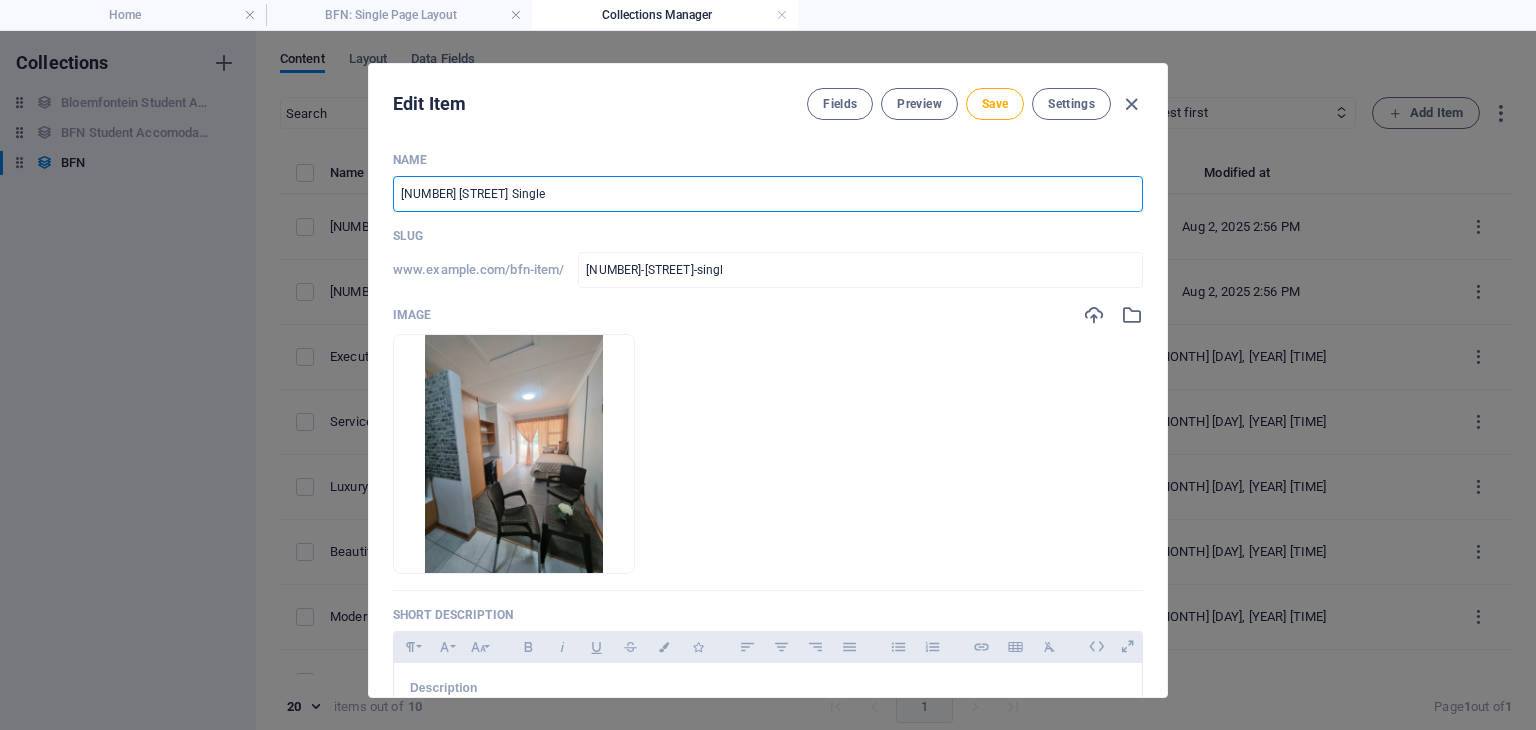 type on "46-scholtz-street-single" 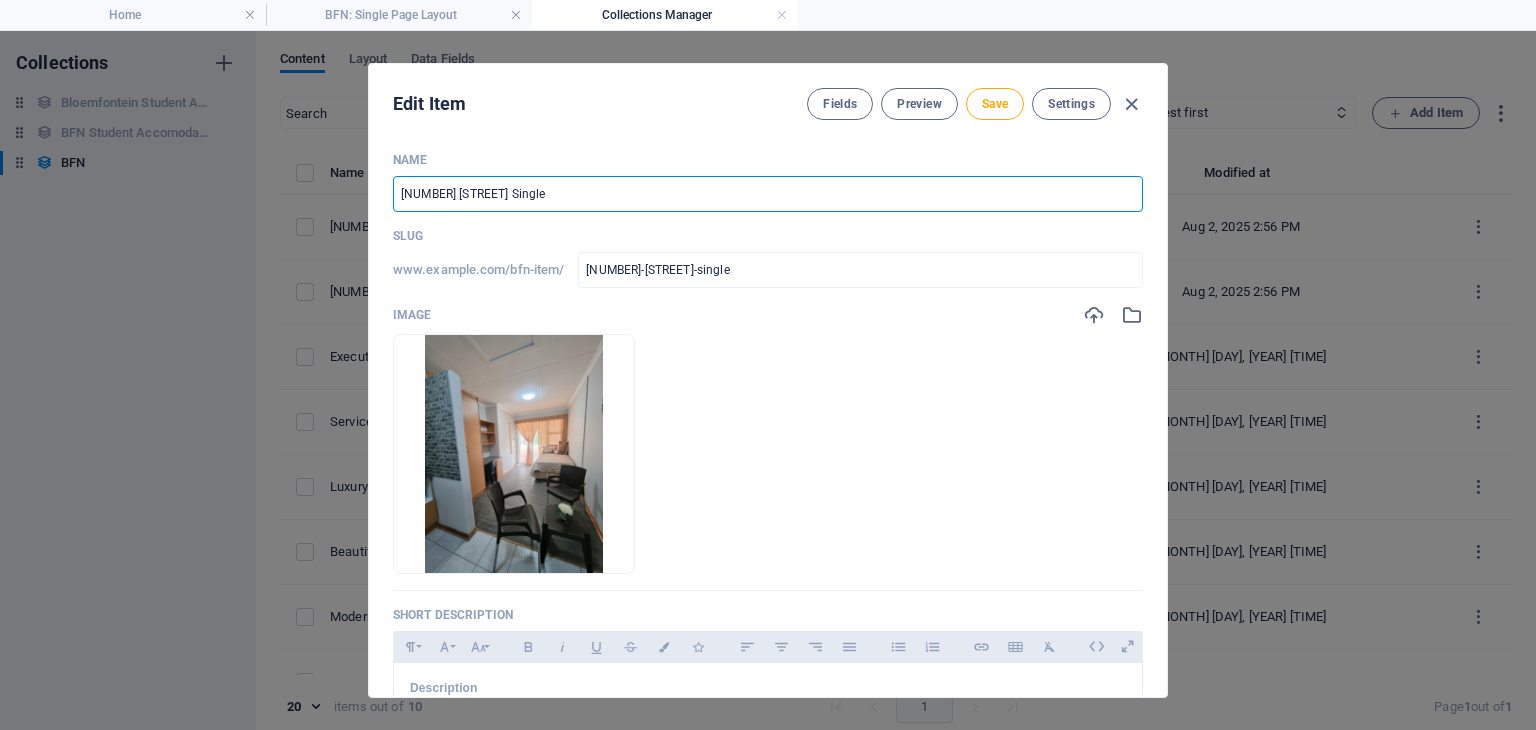 type on "46 Scholtz Street Single" 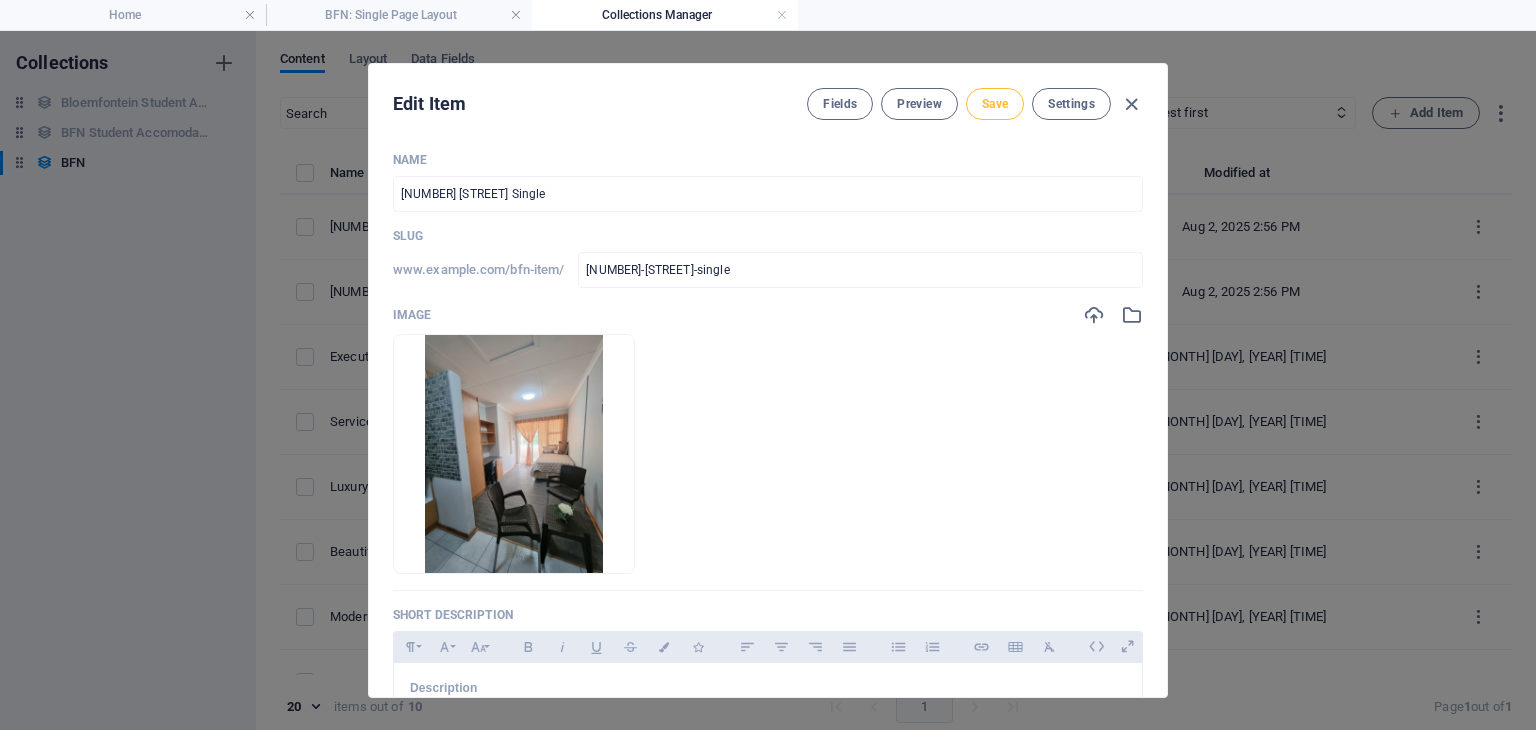 click on "Save" at bounding box center [995, 104] 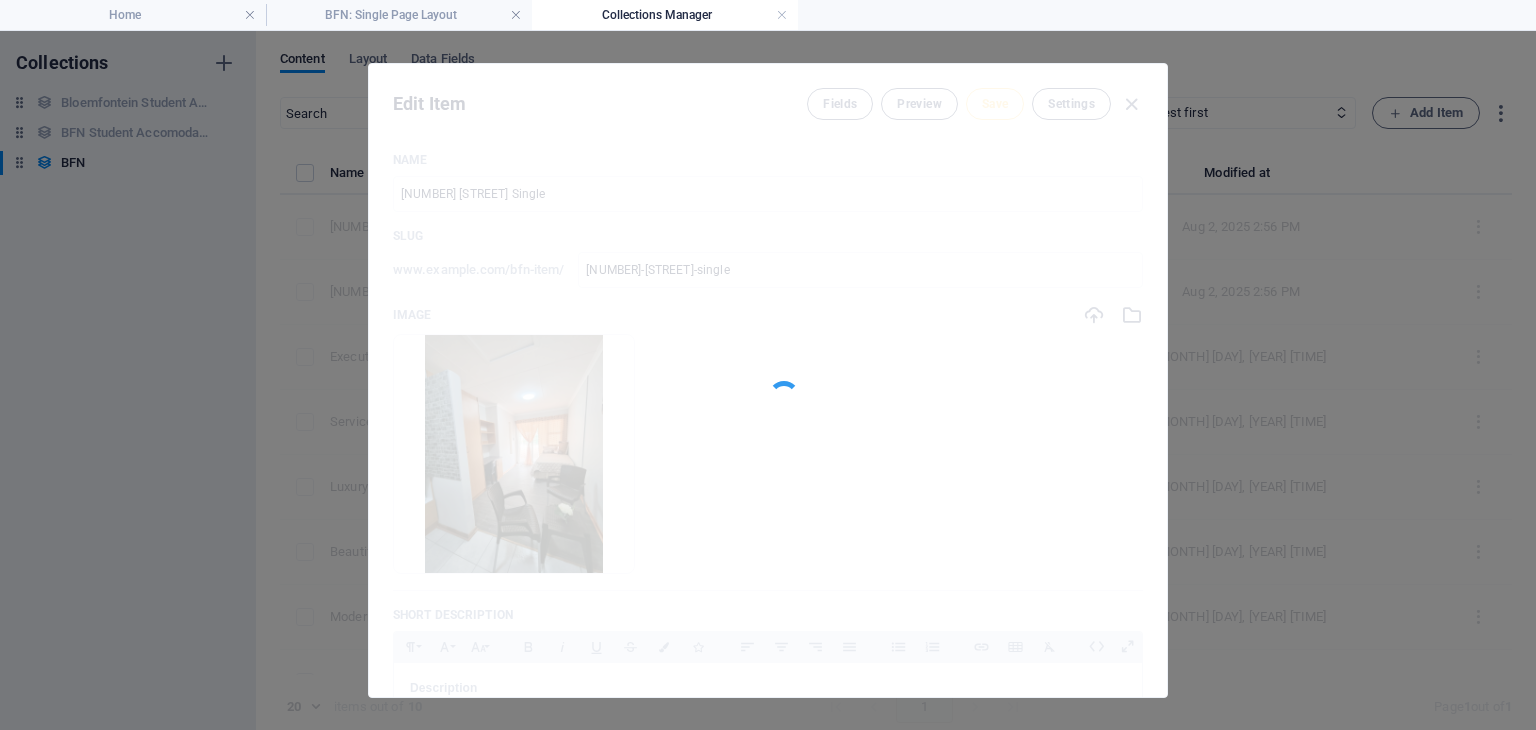 type on "46-scholtz-street-single" 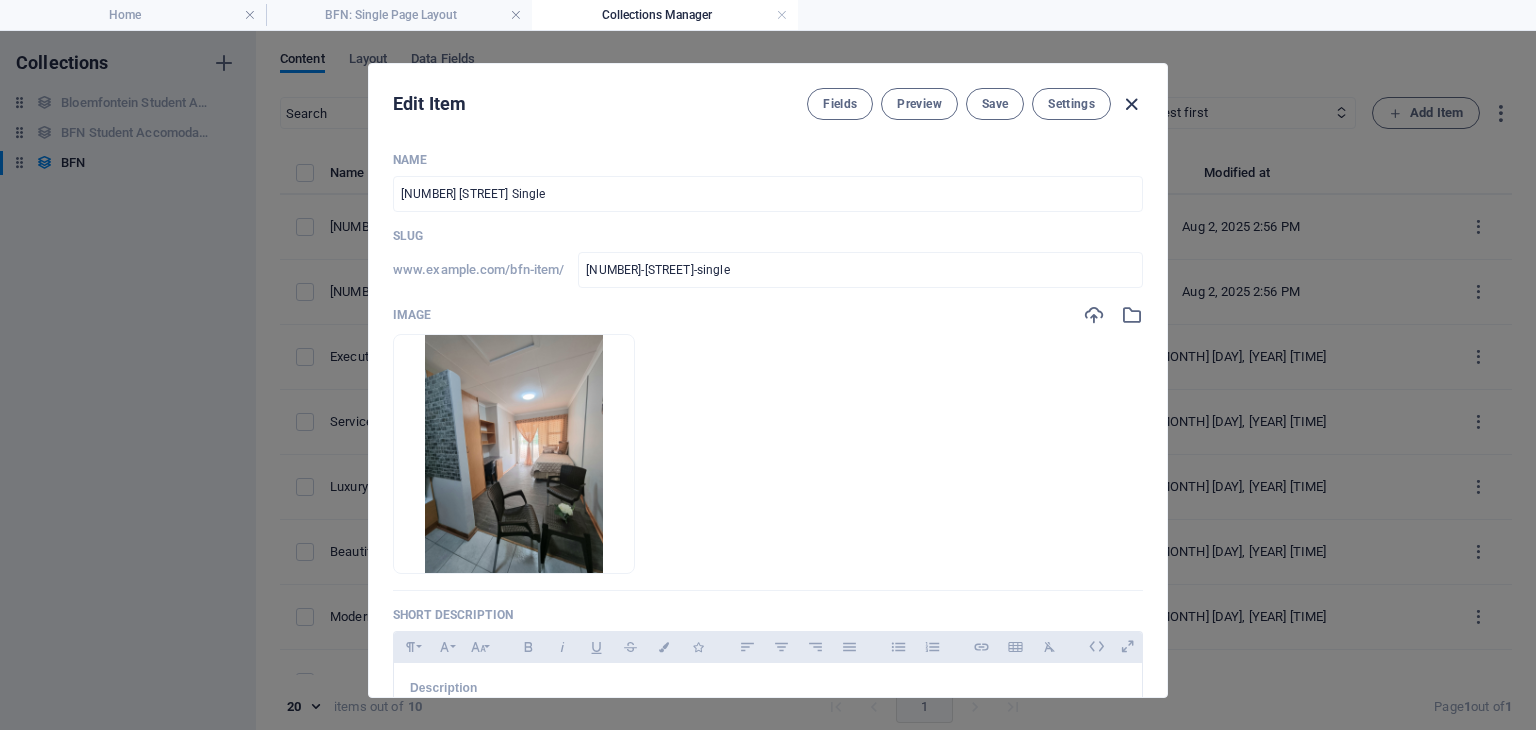 click at bounding box center (1131, 104) 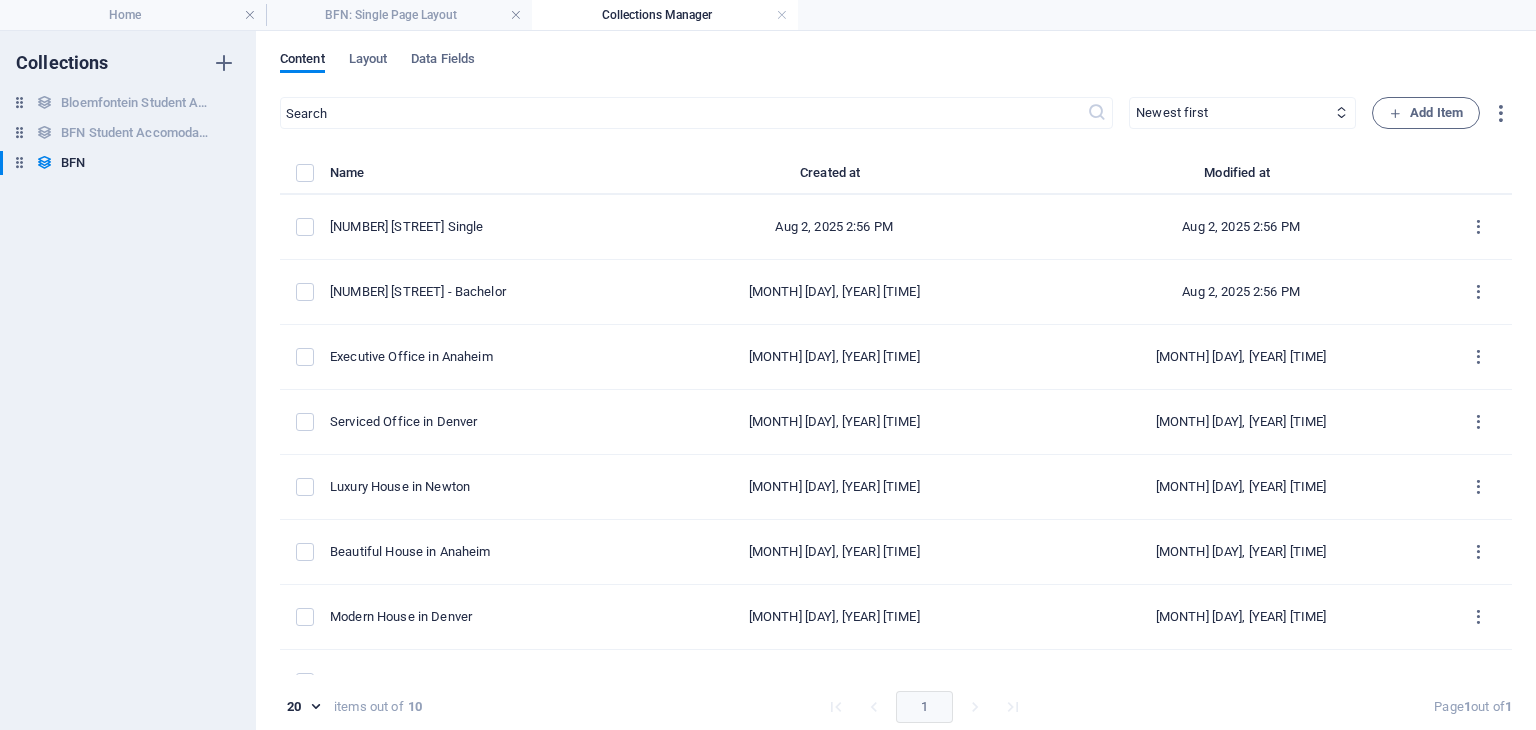 checkbox on "false" 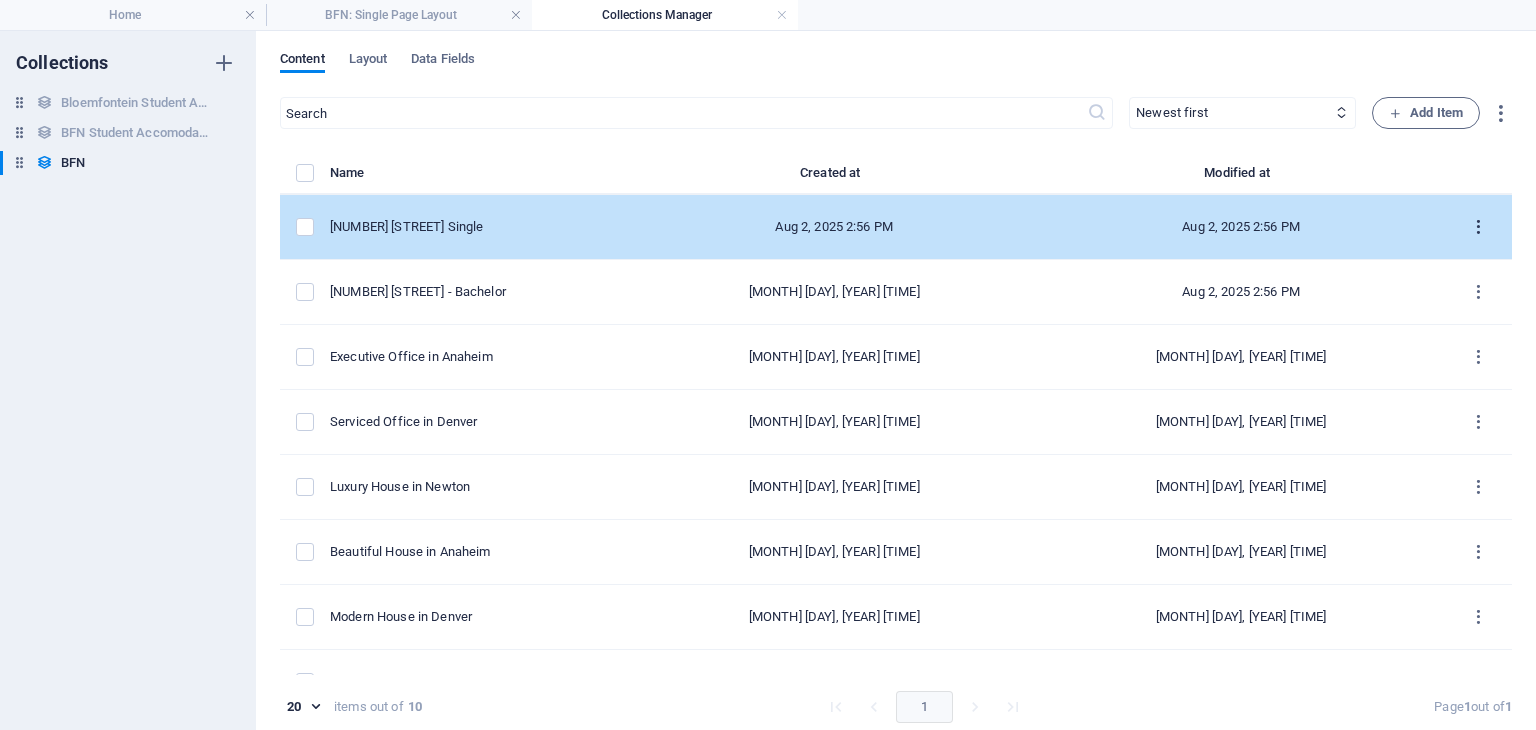 click at bounding box center (1478, 227) 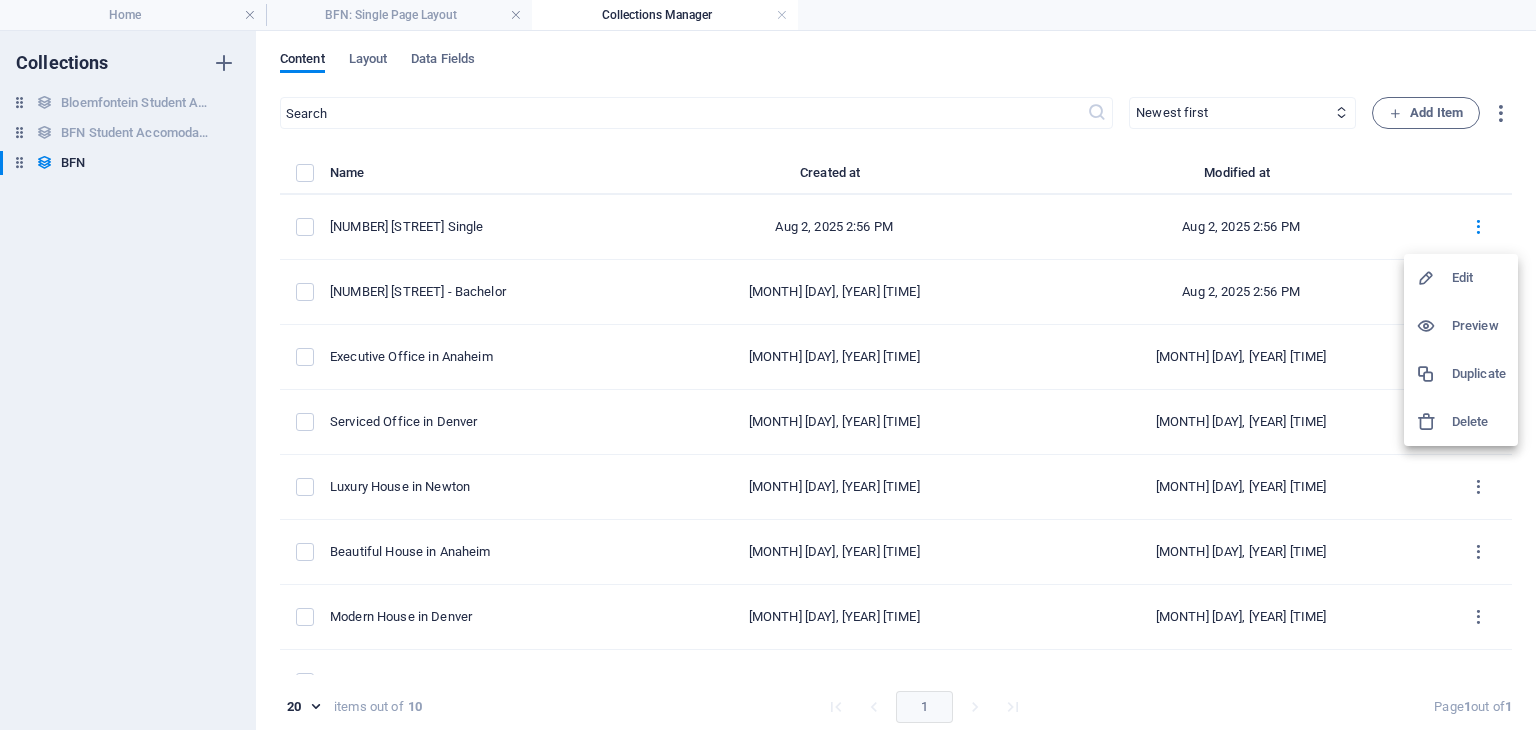 click on "Edit" at bounding box center [1479, 278] 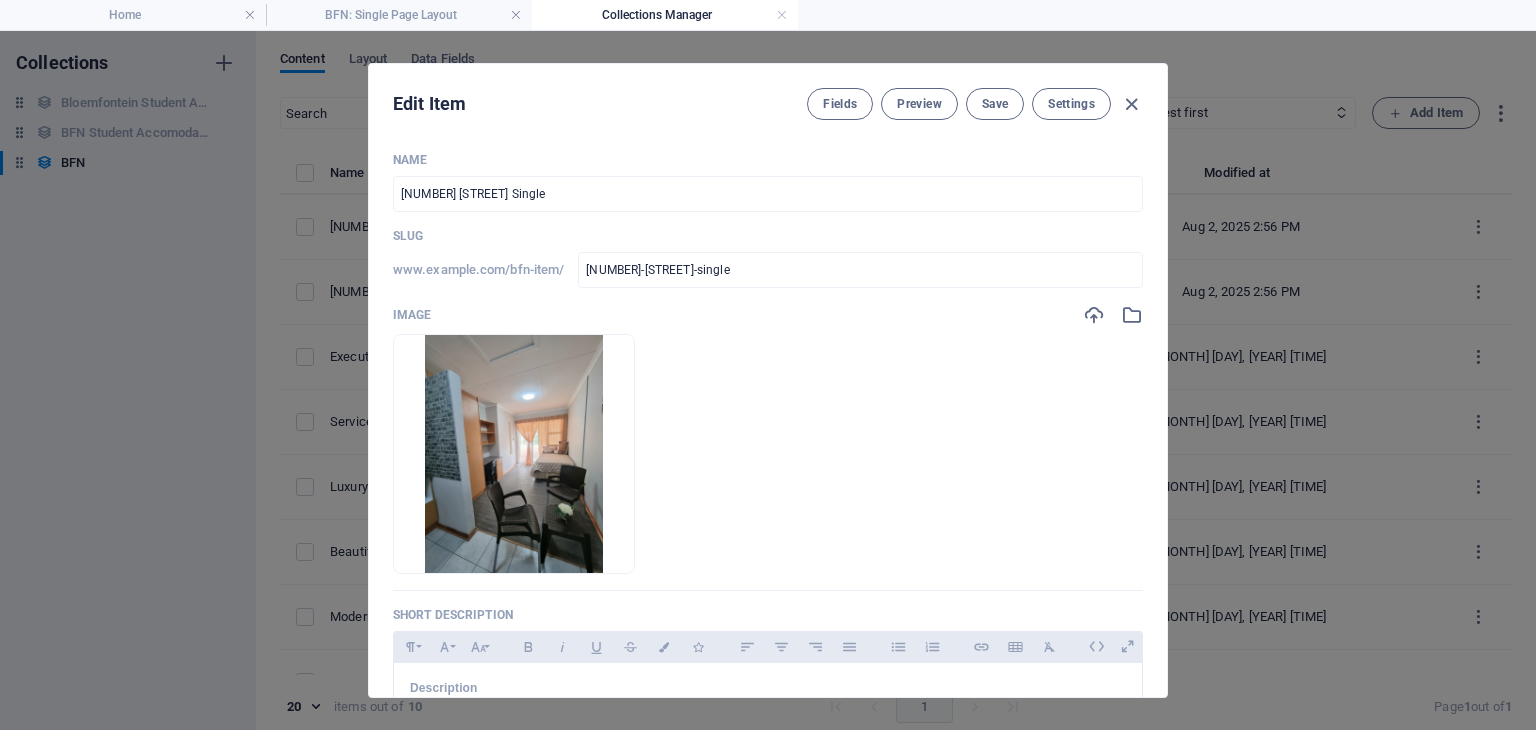 scroll, scrollTop: 8, scrollLeft: 0, axis: vertical 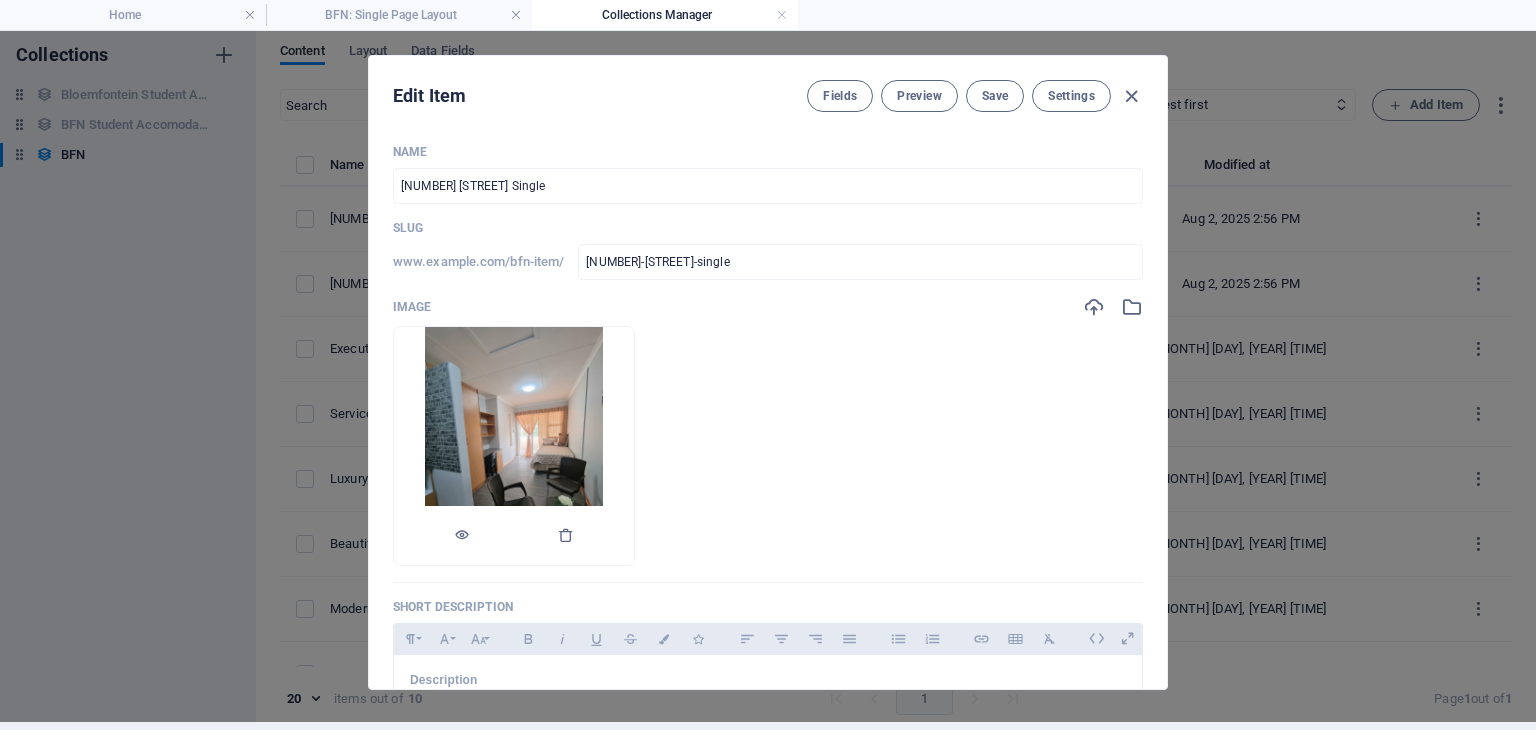 click at bounding box center (514, 446) 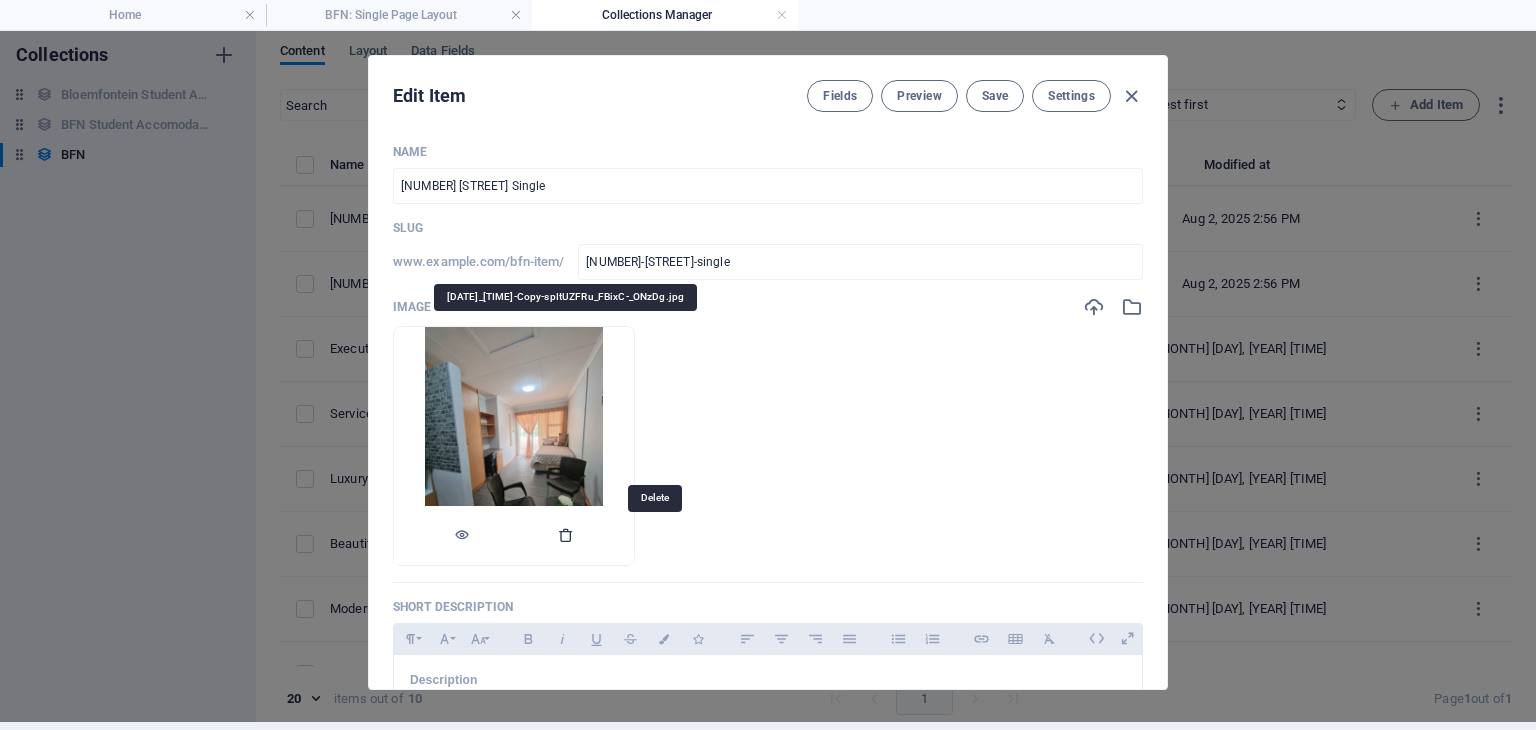 click at bounding box center (566, 535) 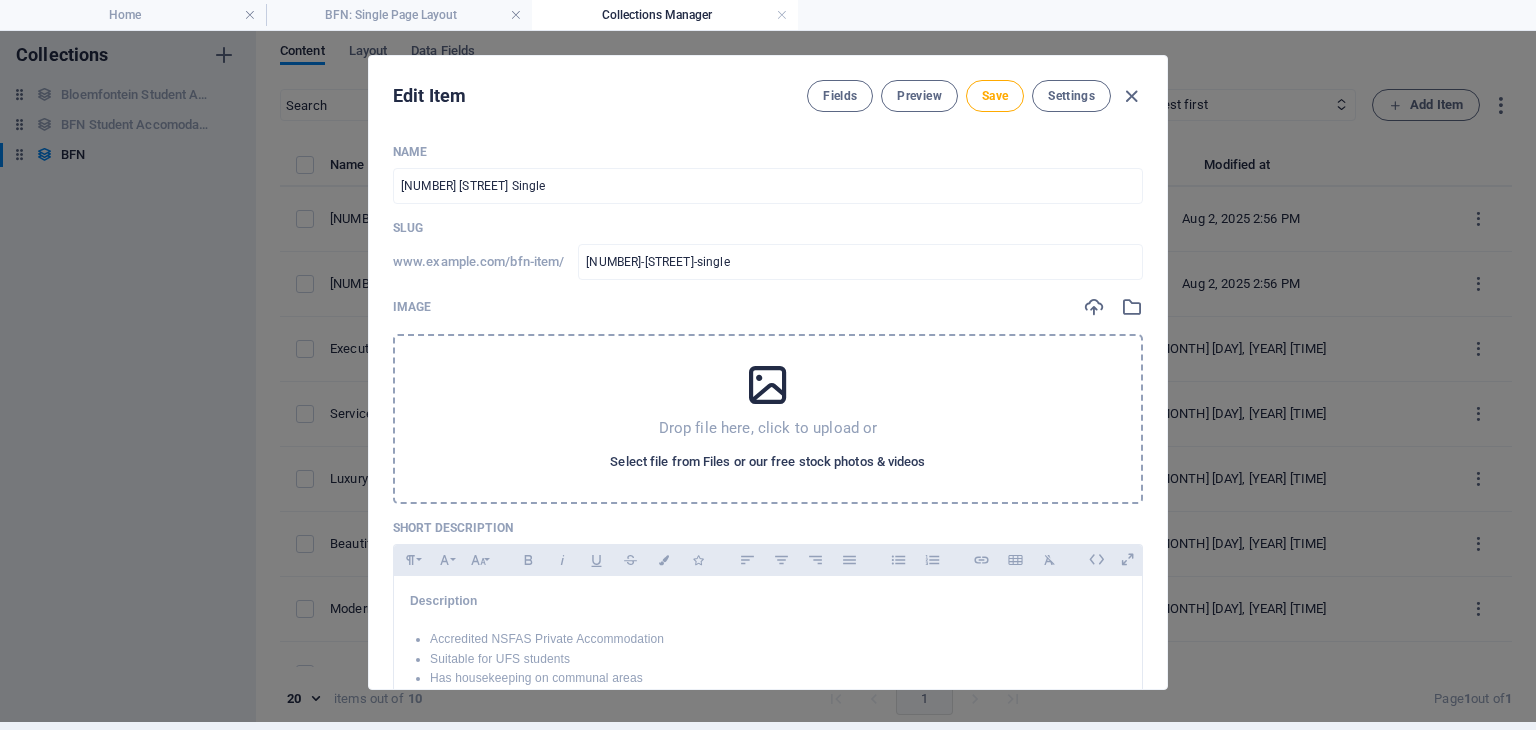 click on "Select file from Files or our free stock photos & videos" at bounding box center (767, 462) 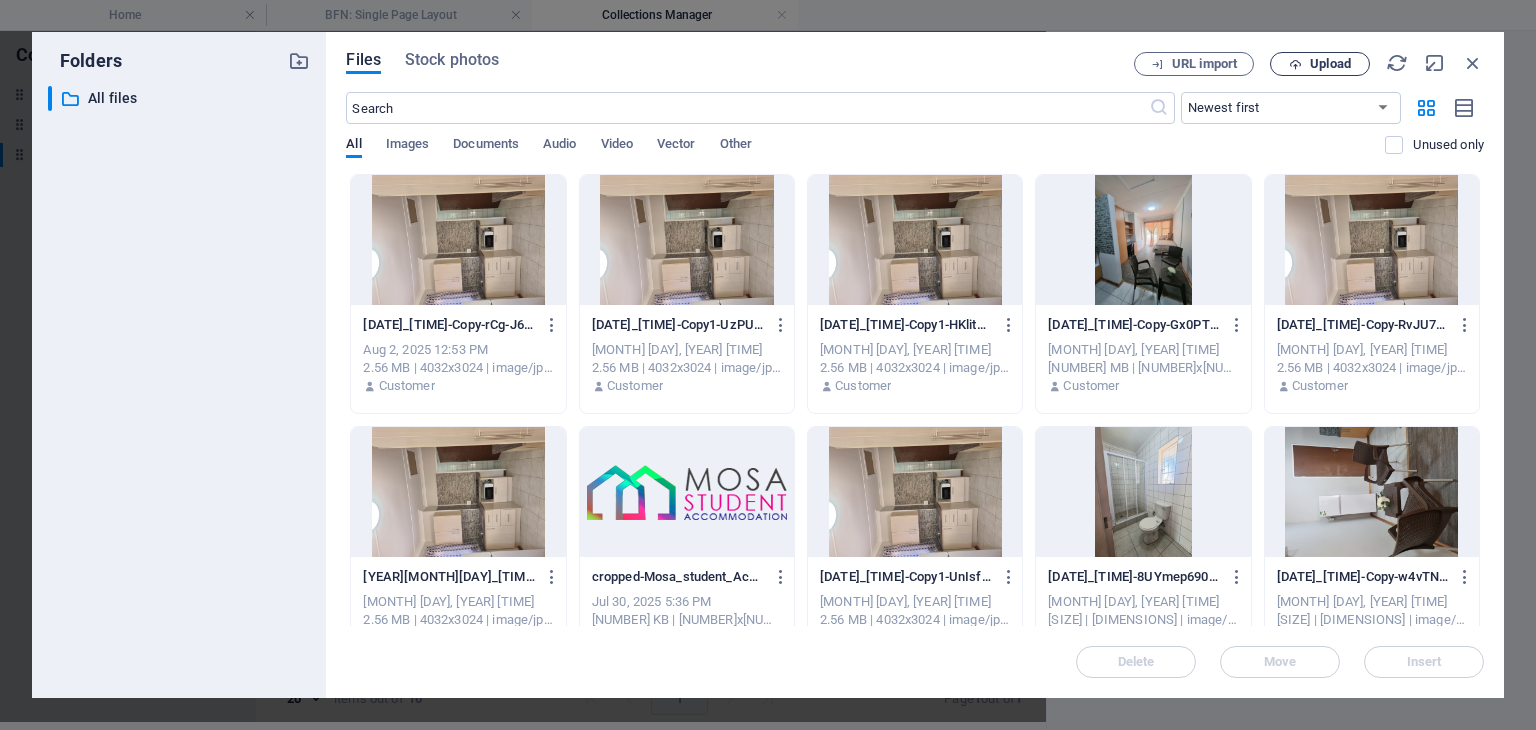 click on "Upload" at bounding box center (1330, 64) 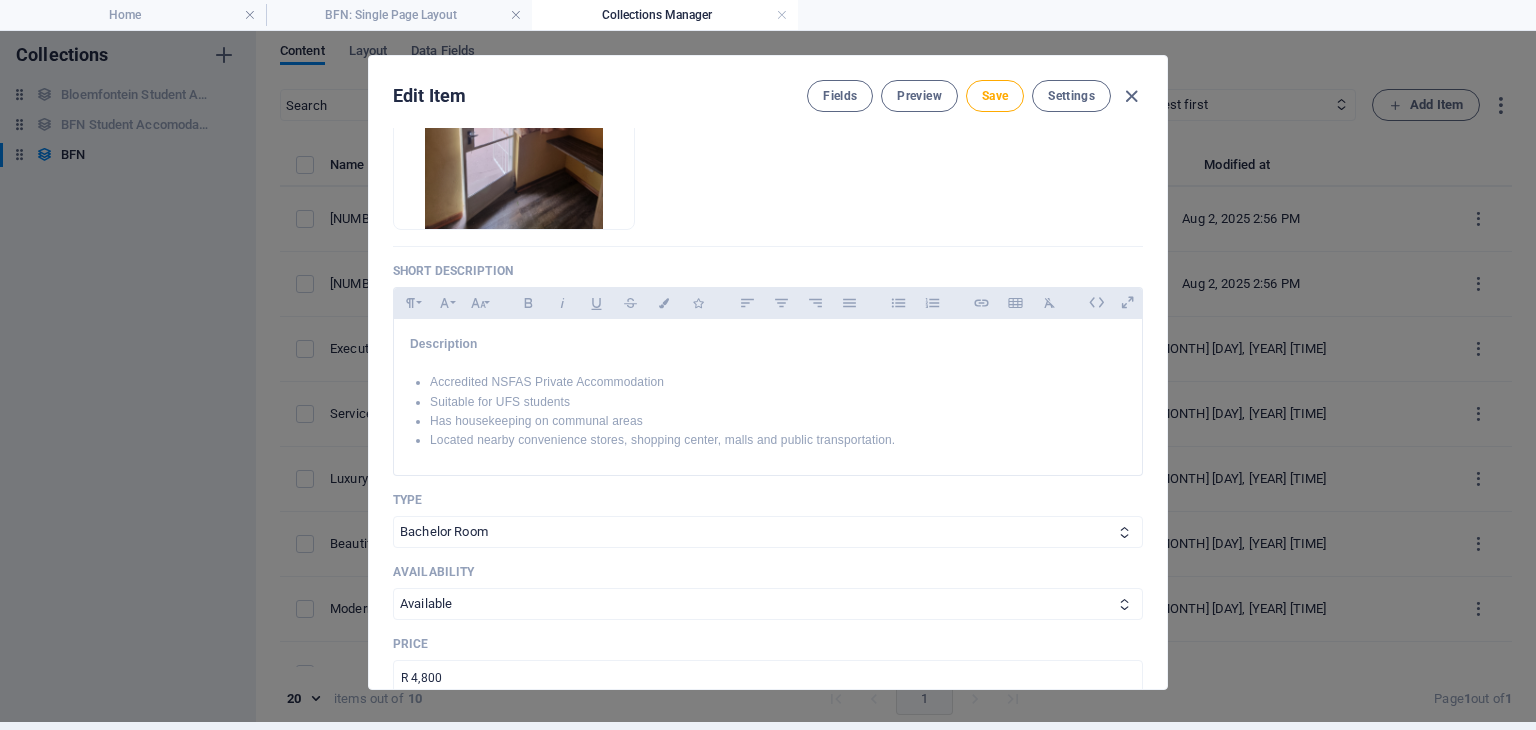 scroll, scrollTop: 352, scrollLeft: 0, axis: vertical 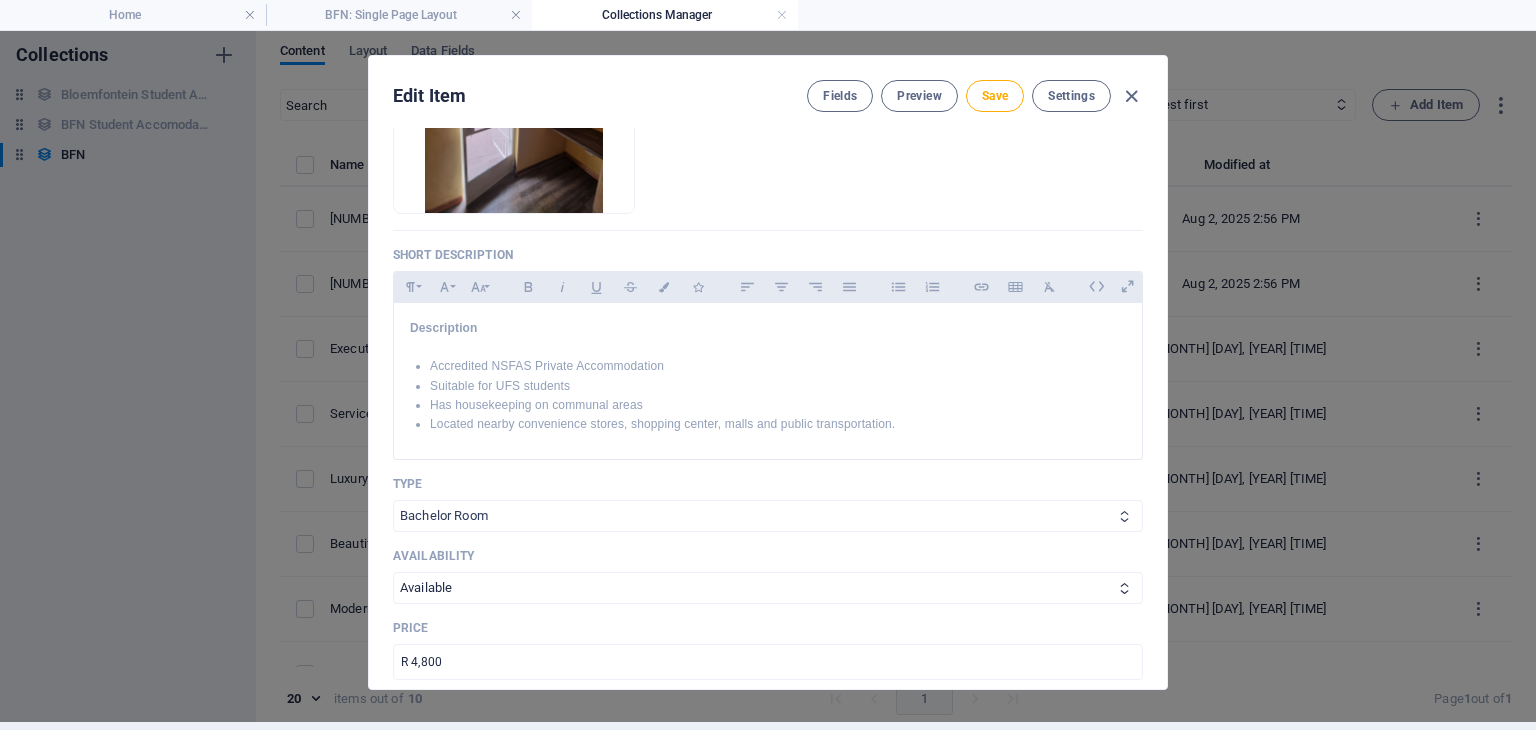 click on "Bachelor Room Single Room Sharing Room" at bounding box center [768, 516] 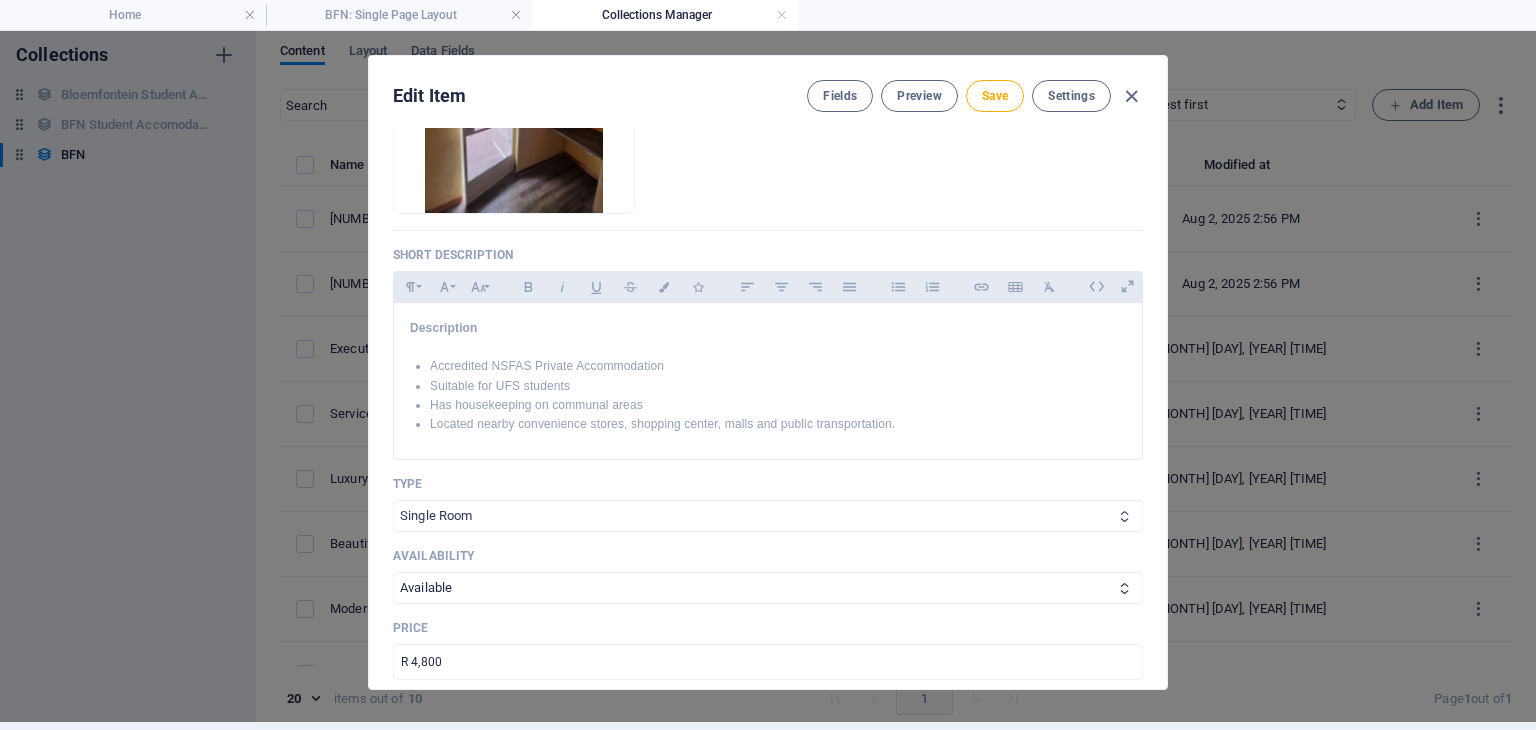 click on "Bachelor Room Single Room Sharing Room" at bounding box center [768, 516] 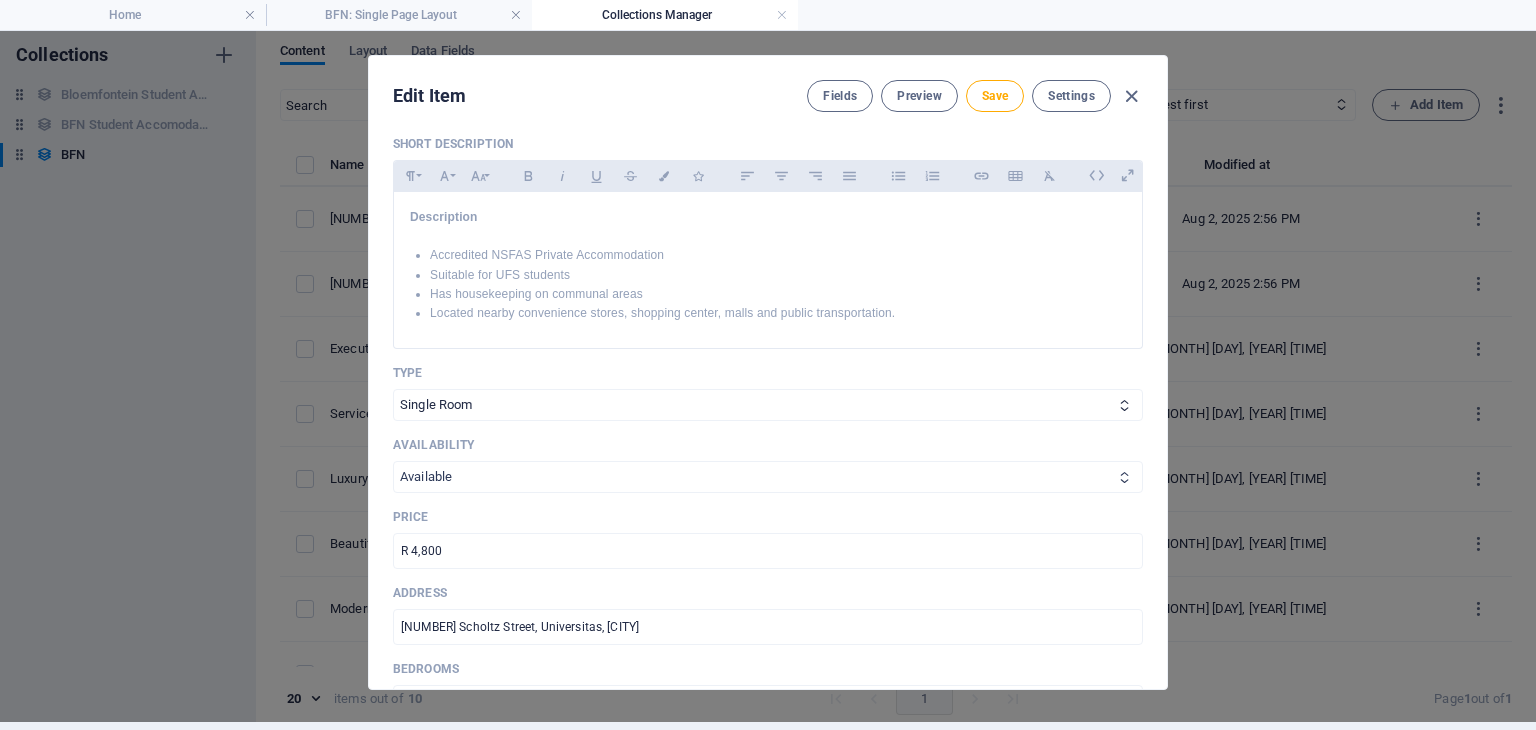 scroll, scrollTop: 487, scrollLeft: 0, axis: vertical 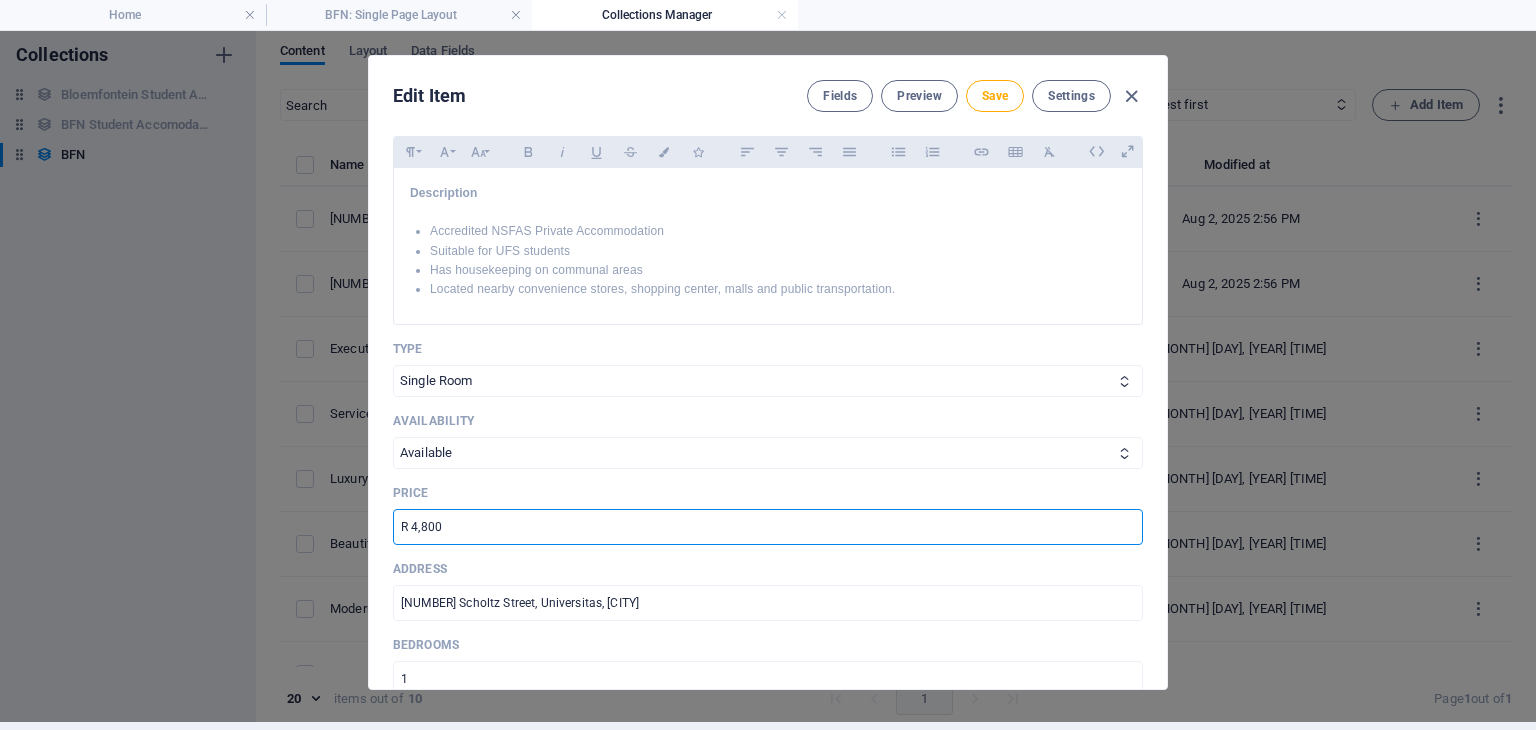 click on "R 4,800" at bounding box center [768, 527] 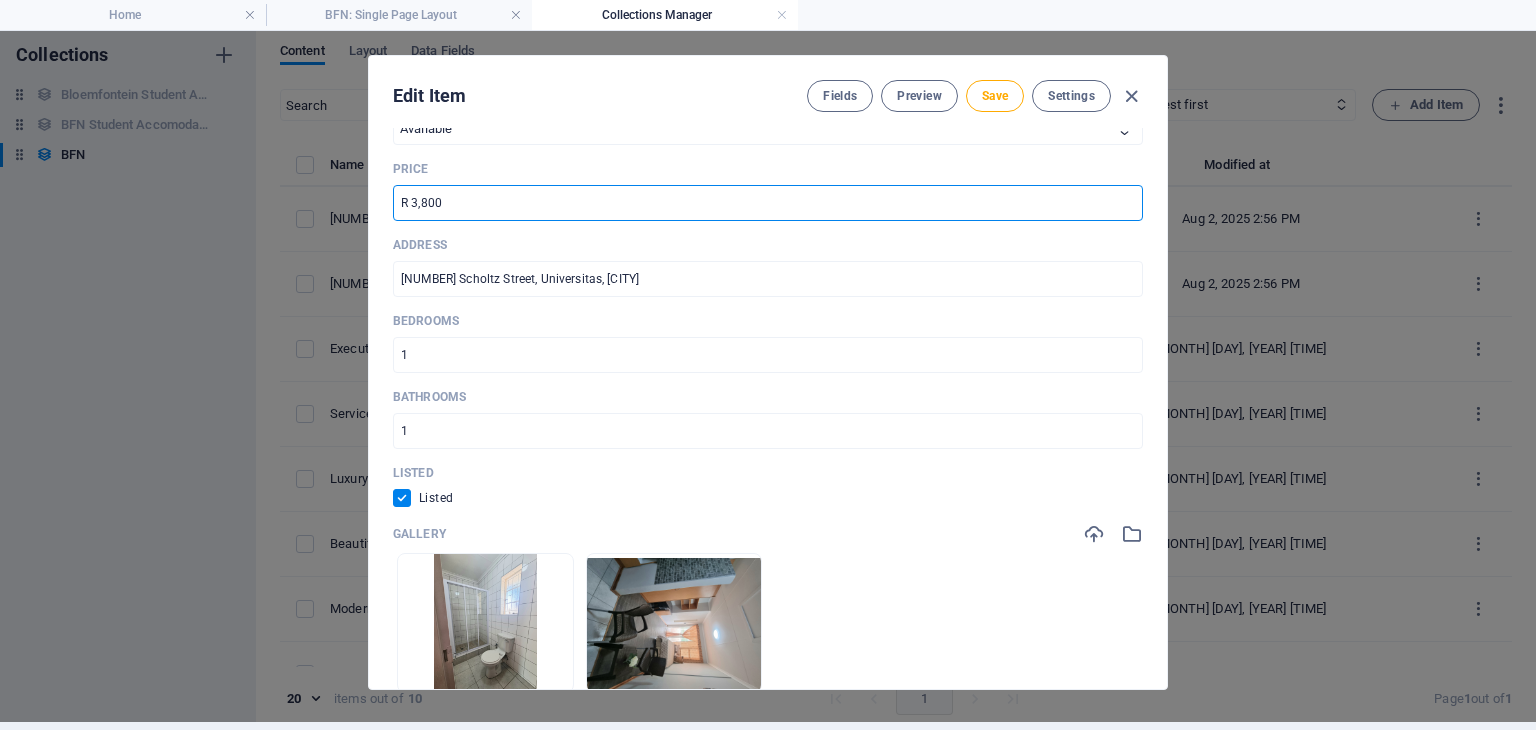 scroll, scrollTop: 816, scrollLeft: 0, axis: vertical 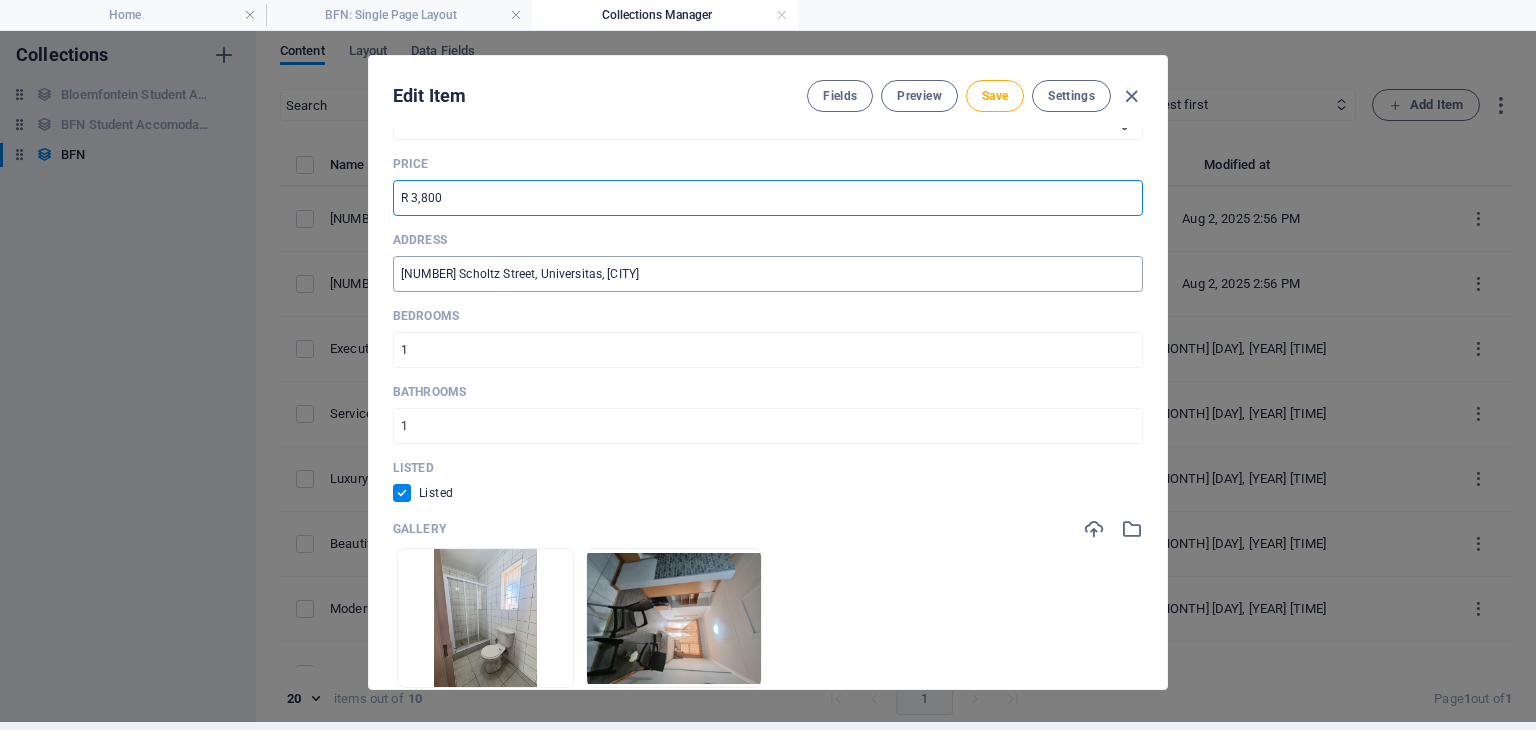 type on "R 3,800" 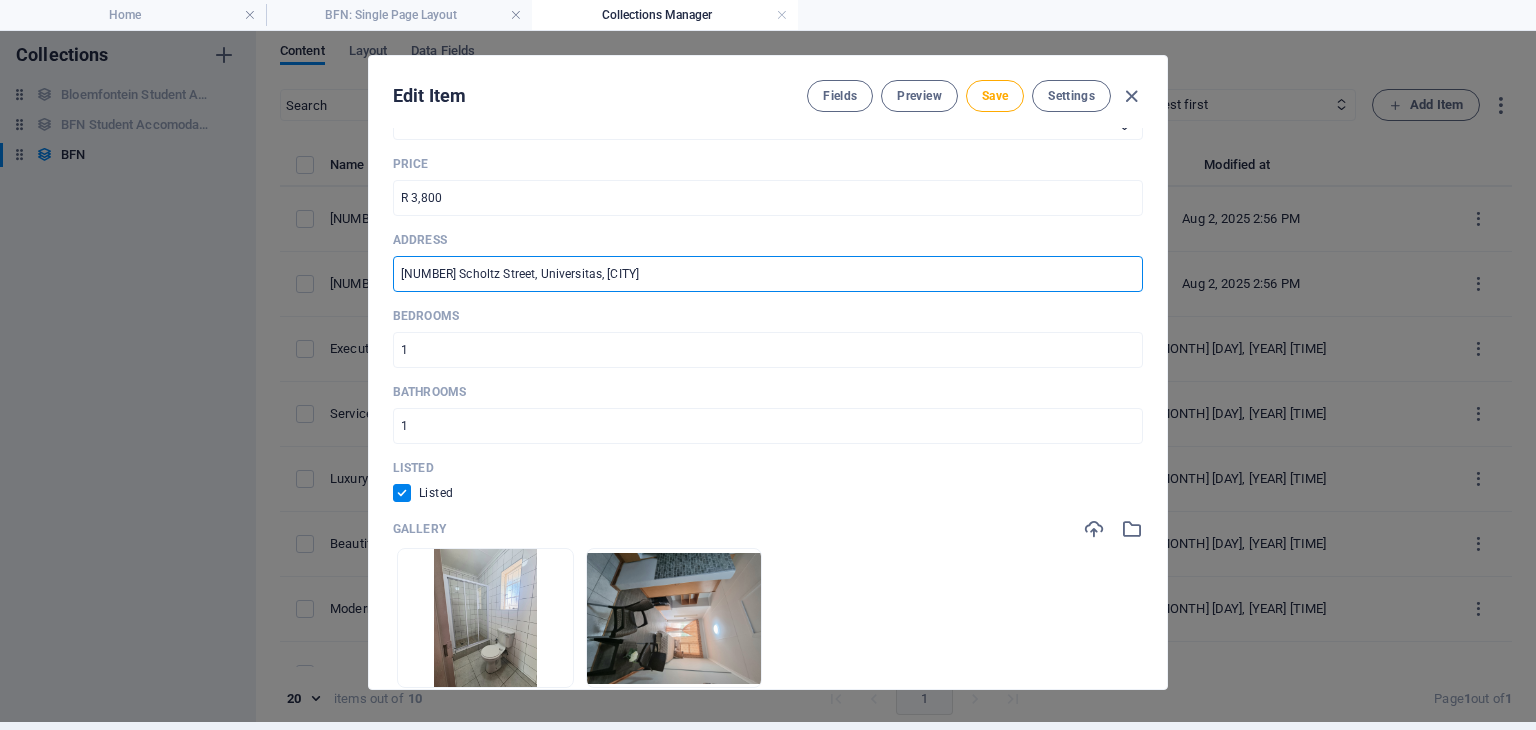drag, startPoint x: 417, startPoint y: 273, endPoint x: 386, endPoint y: 273, distance: 31 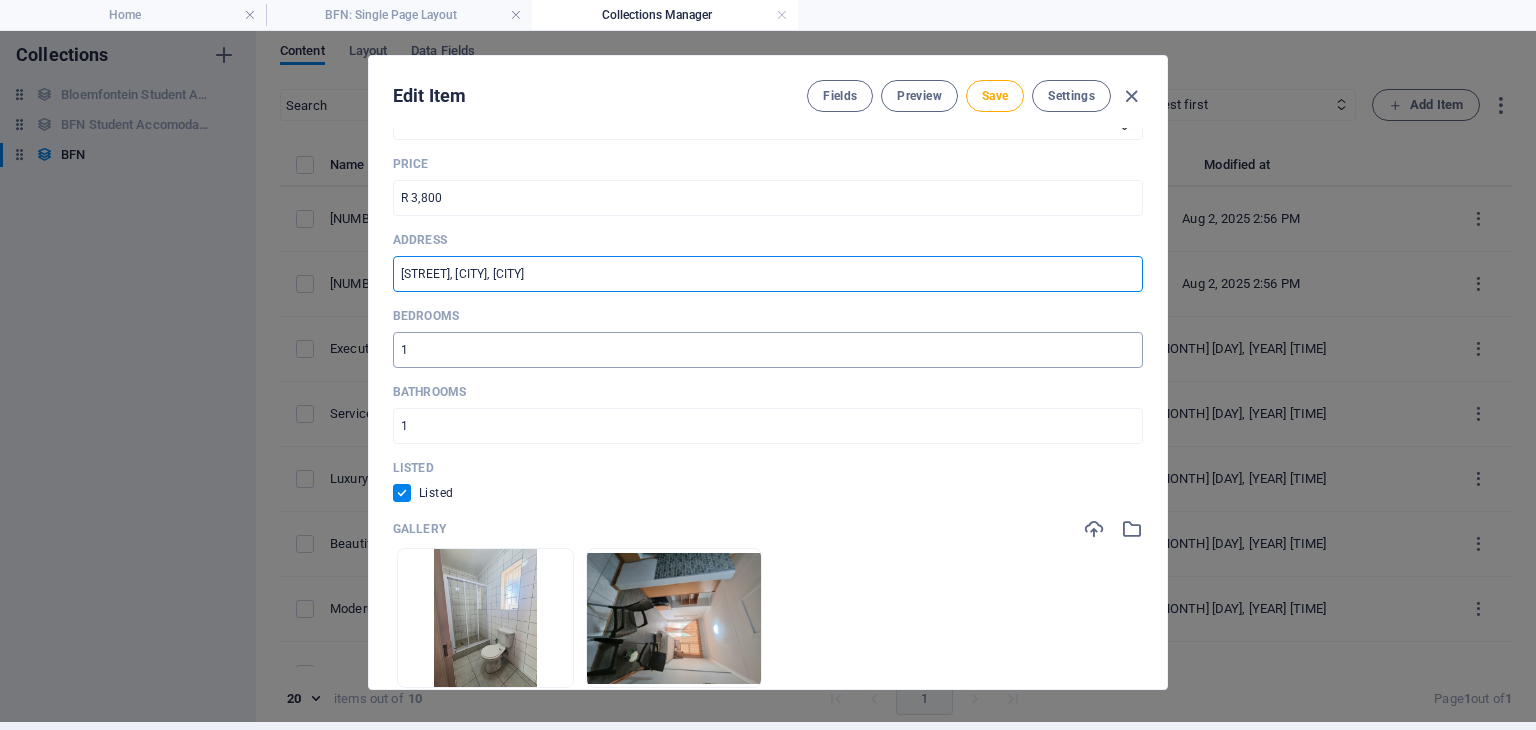 type on "[STREET], [CITY], [CITY]" 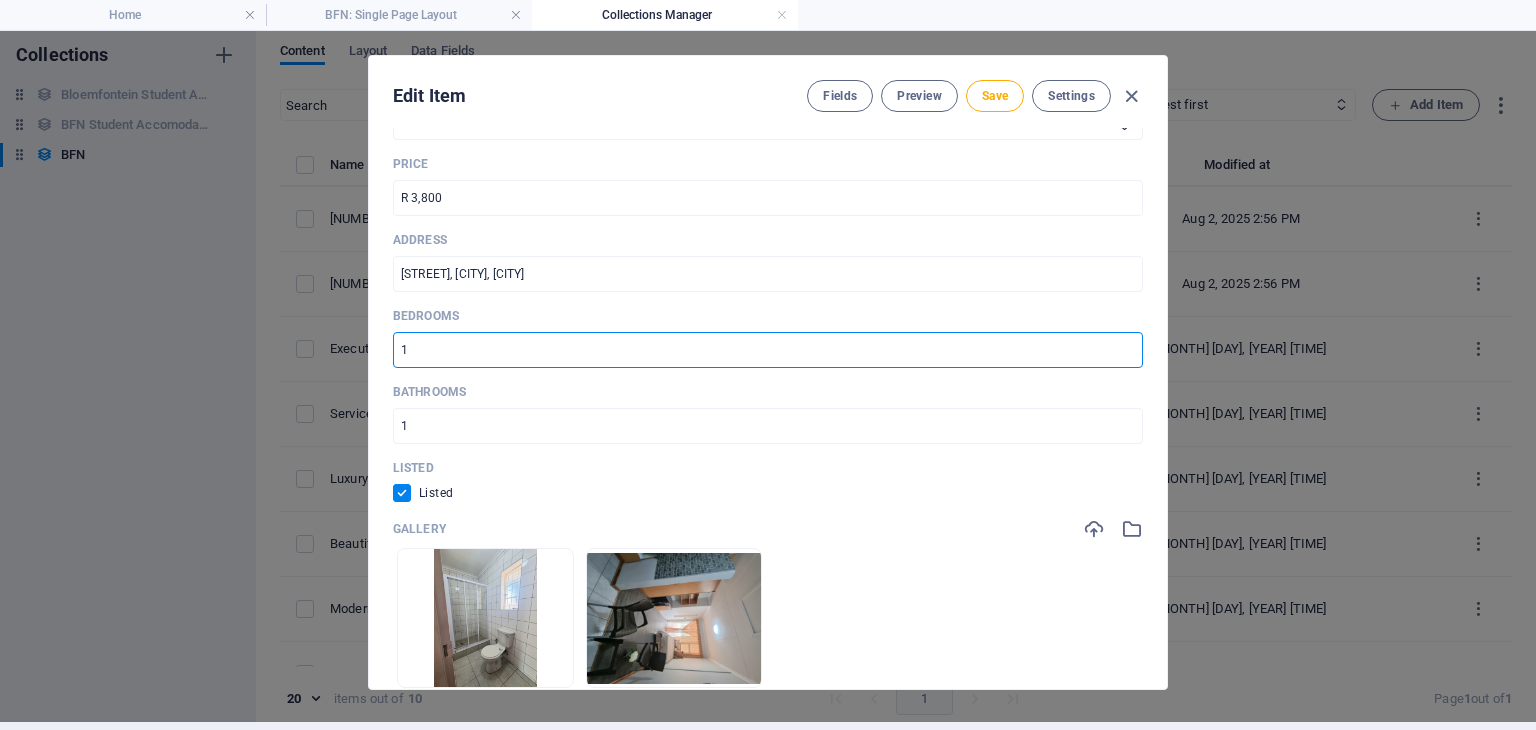 click on "1" at bounding box center (768, 350) 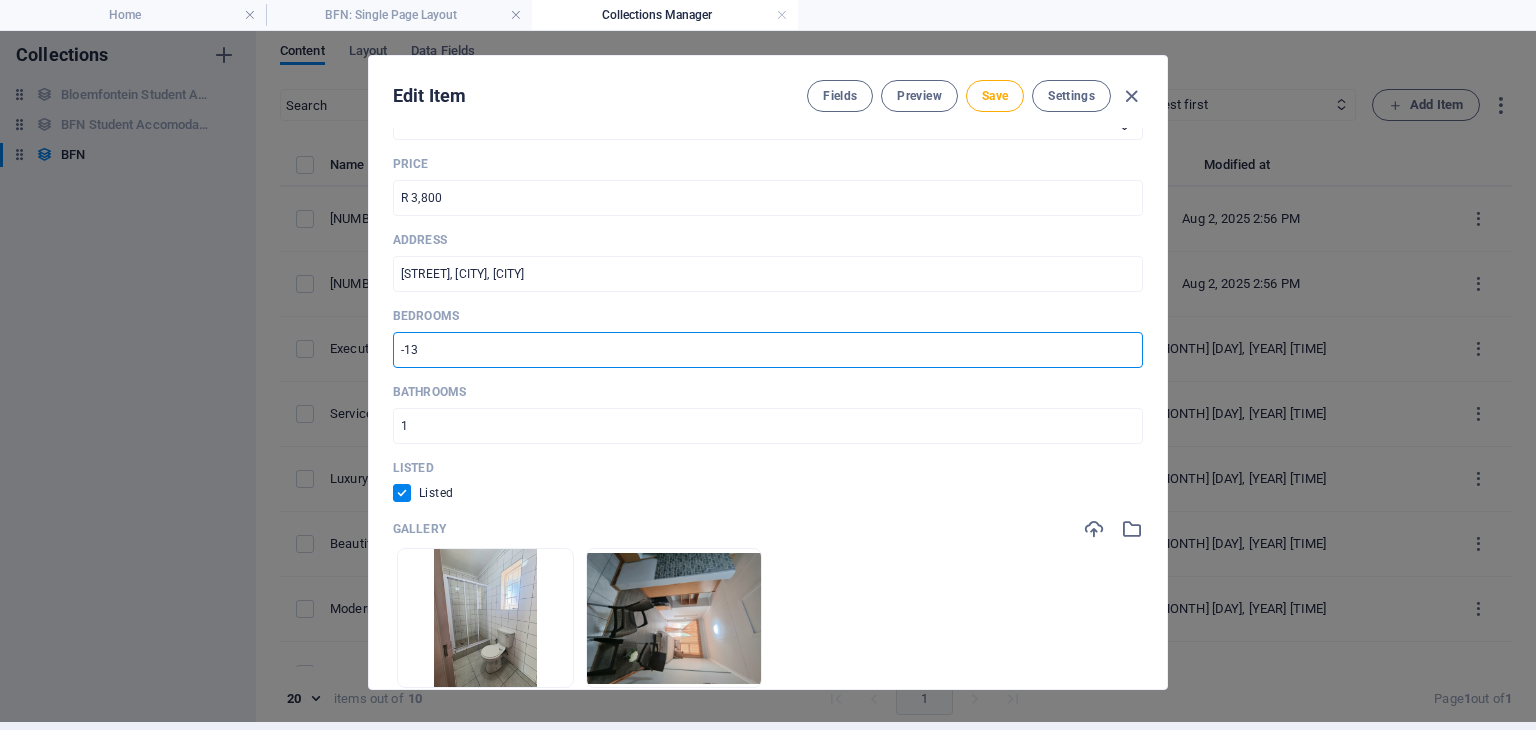 type on "1" 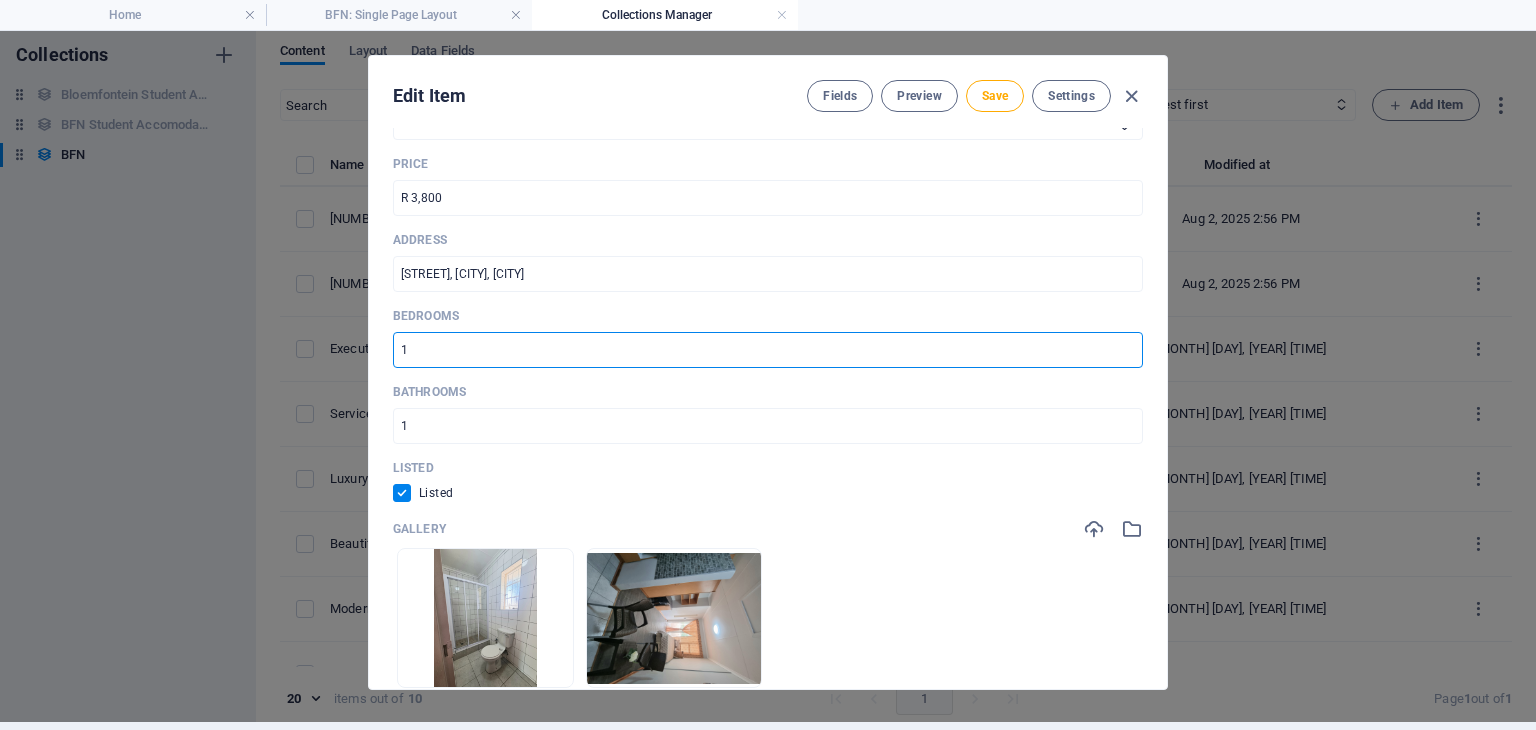scroll, scrollTop: 952, scrollLeft: 0, axis: vertical 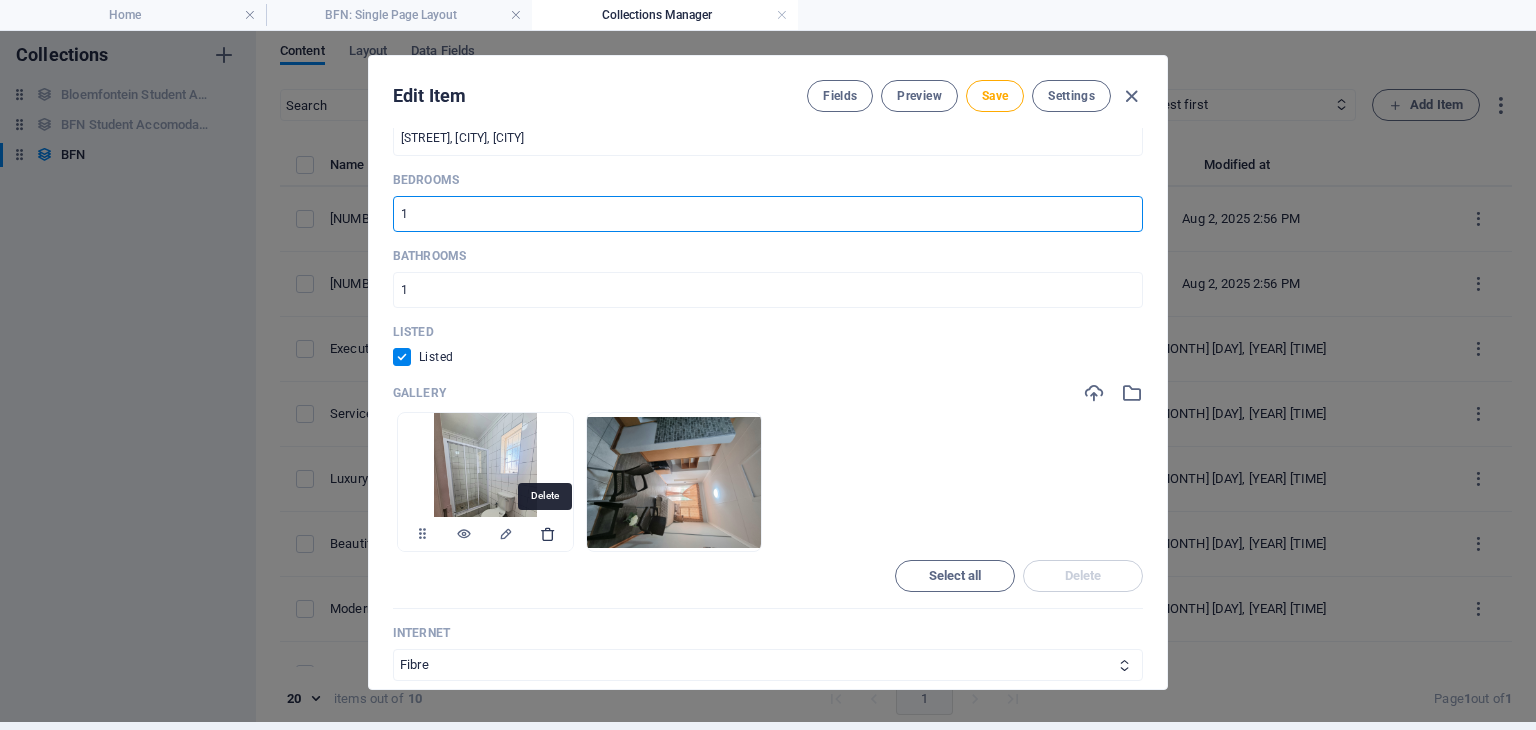 click at bounding box center (548, 534) 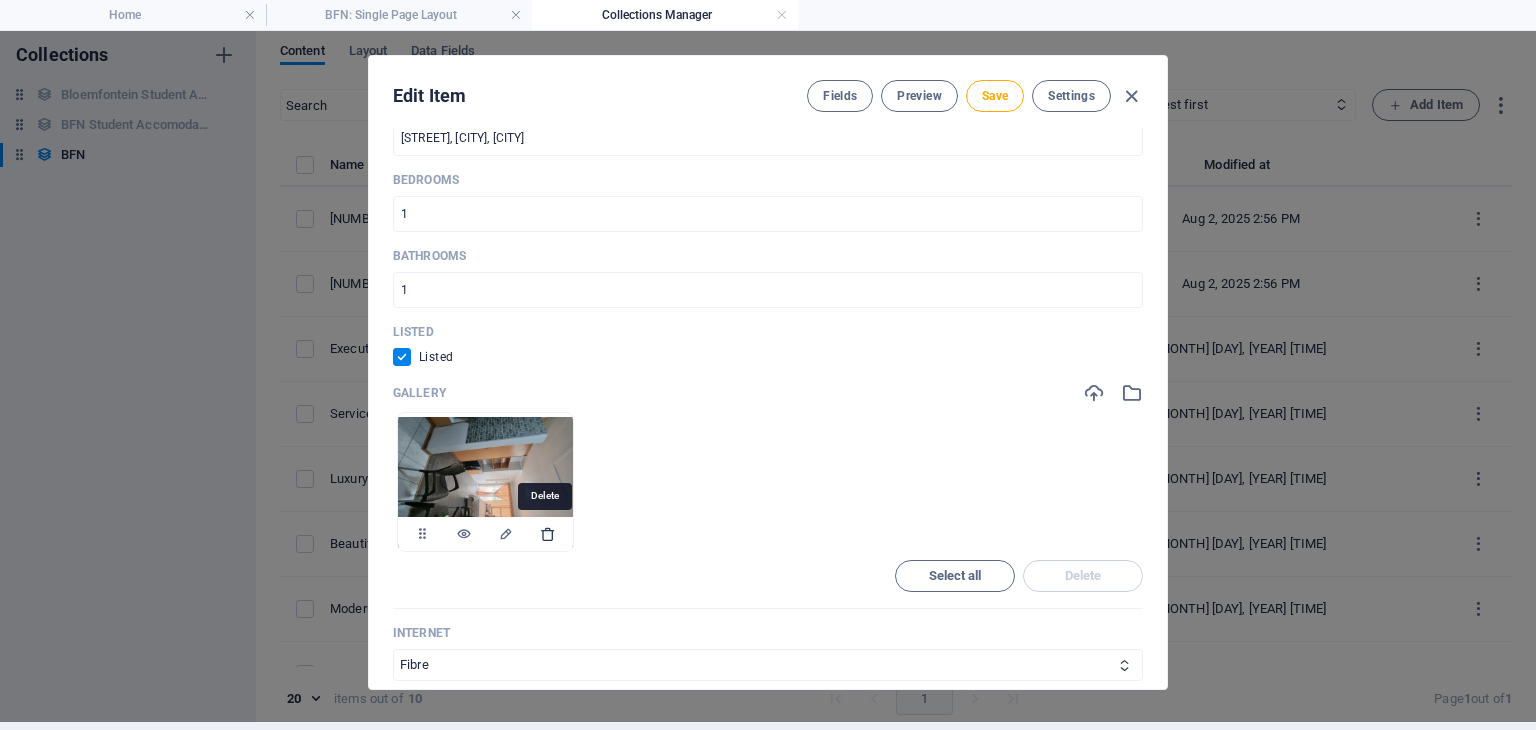 click at bounding box center (548, 534) 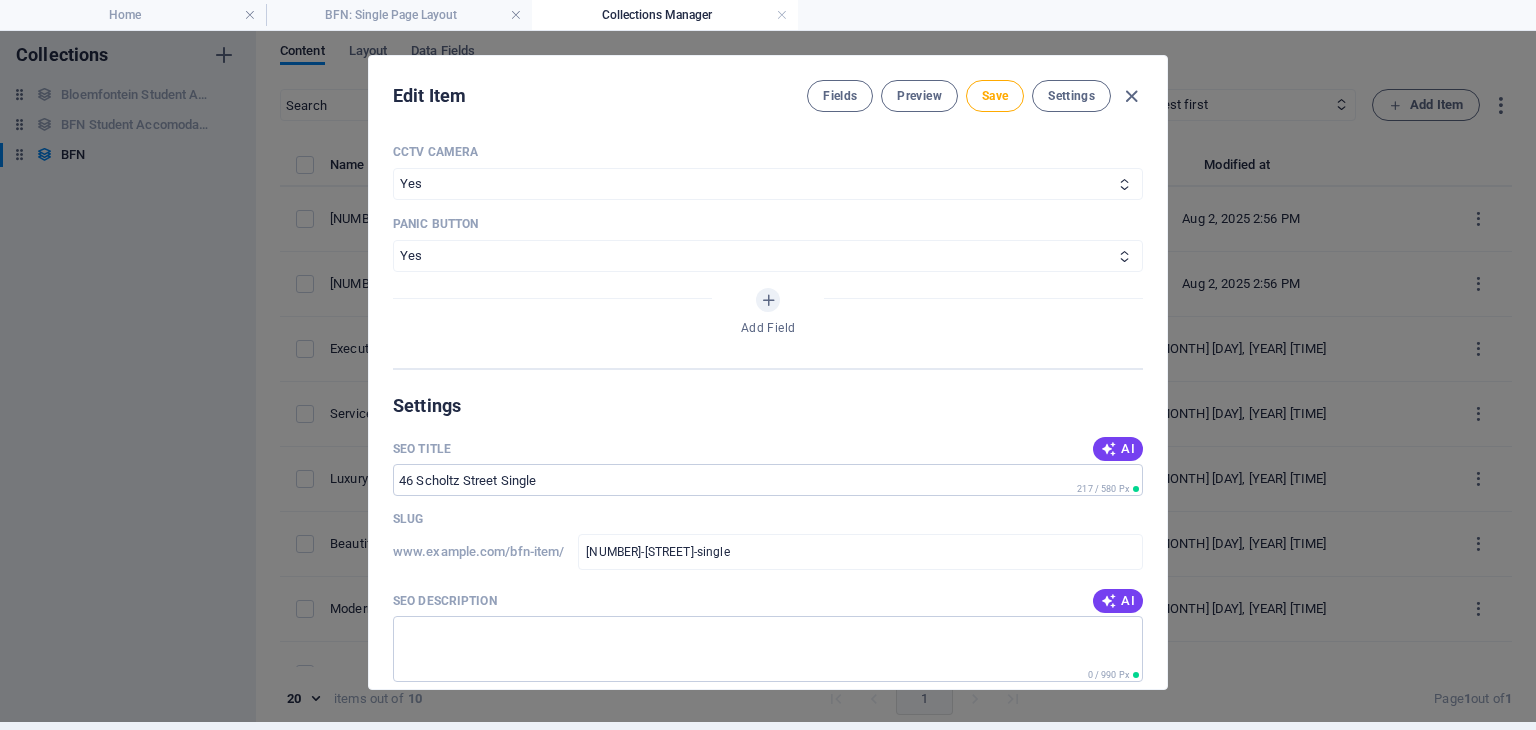scroll, scrollTop: 1840, scrollLeft: 0, axis: vertical 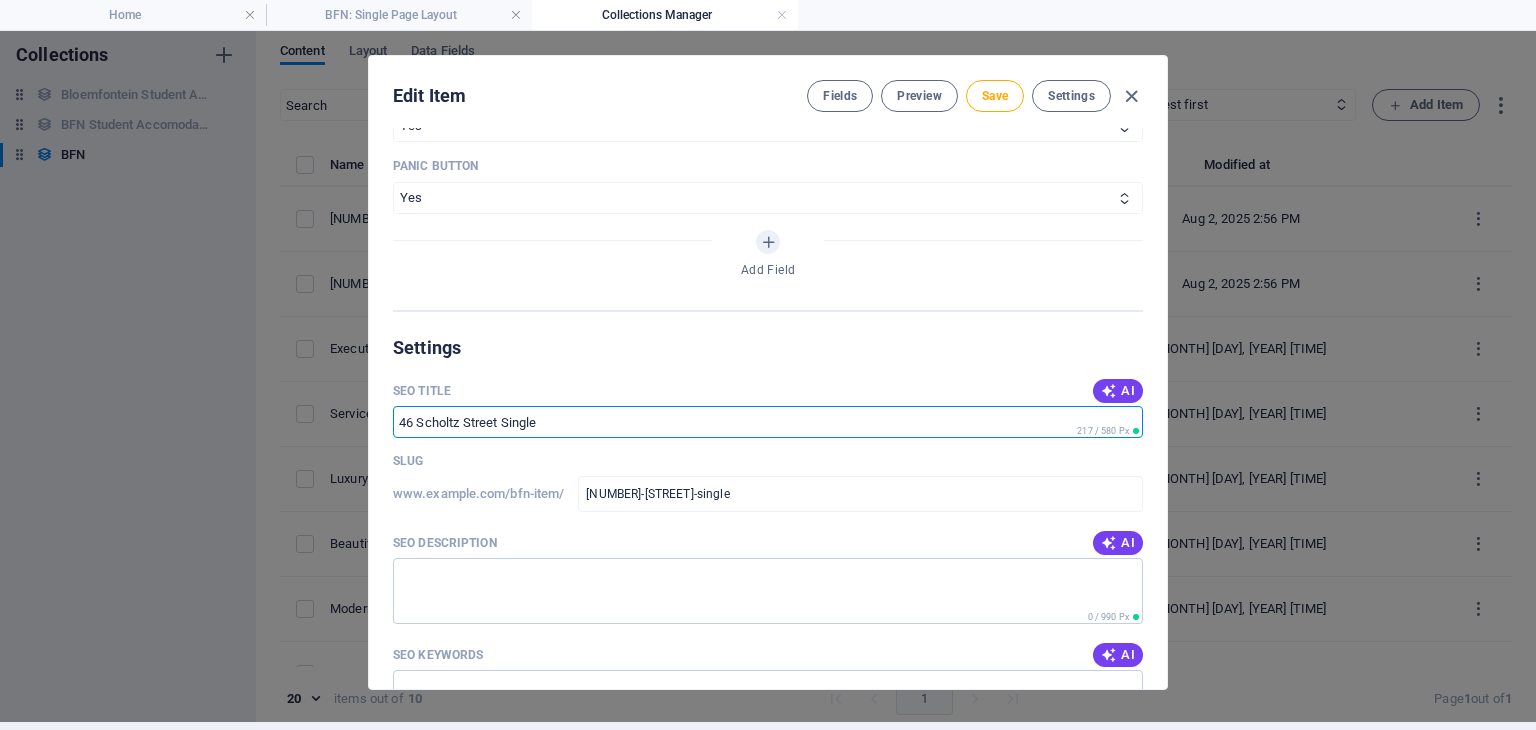 drag, startPoint x: 416, startPoint y: 421, endPoint x: 380, endPoint y: 417, distance: 36.221542 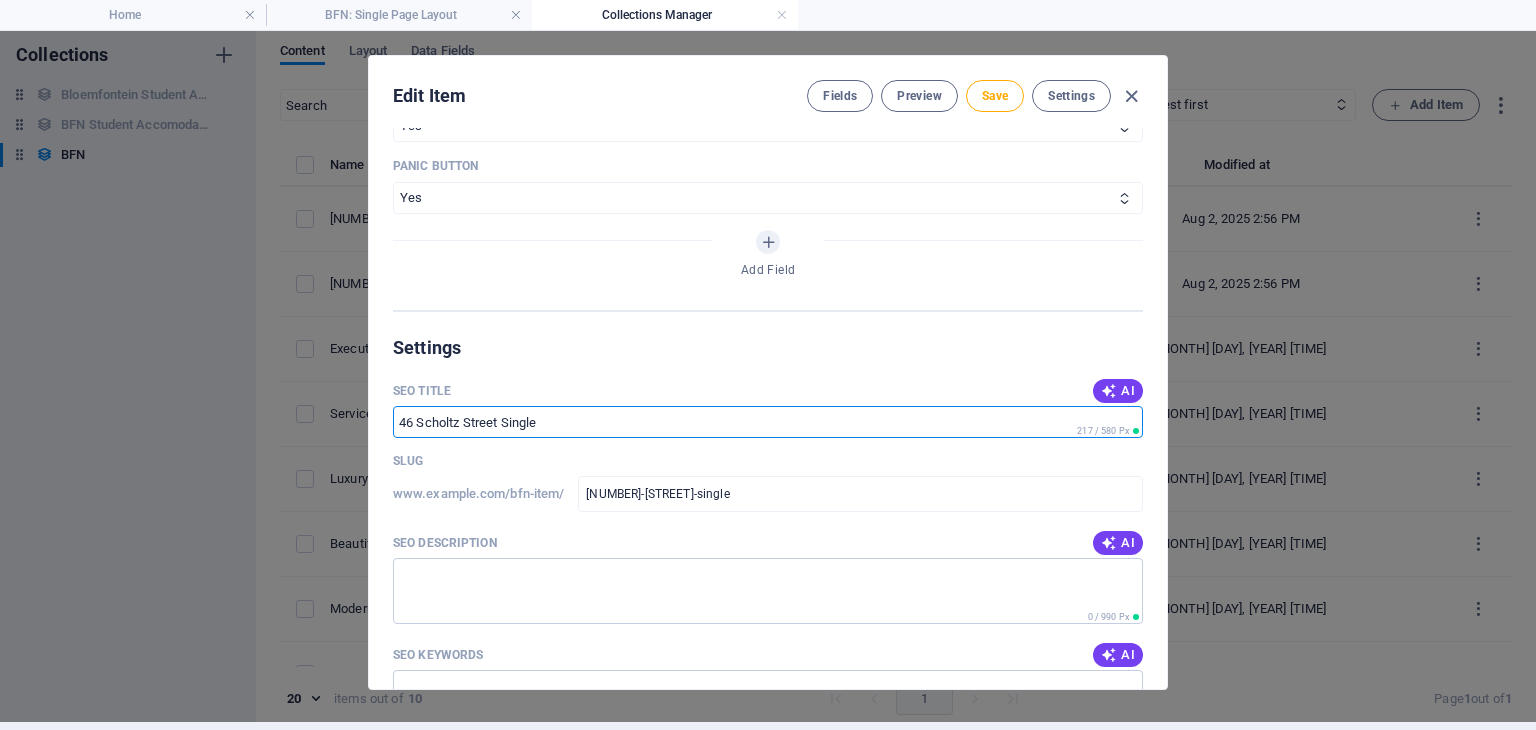 click on "Name 46 Scholtz Street Single ​ Slug www.example.com/bfn-item/ 46-scholtz-street-single ​ Image Drop files here to upload them instantly Short description Paragraph Format Normal Heading 1 Heading 2 Heading 3 Heading 4 Heading 5 Heading 6 Code Font Family Arial Georgia Impact Tahoma Times New Roman Verdana Font Size 8 9 10 11 12 14 18 24 30 36 48 60 72 96 Bold Italic Underline Strikethrough Colors Icons Align Left Align Center Align Right Align Justify Unordered List Ordered List Insert Link Insert Table Clear Formatting Description Accredited NSFAS Private Accommodation Suitable for UFS students Has housekeeping on communal areas Located nearby convenience stores, shopping center, malls and public transportation. <p><strong>Description</strong></p><p><br></p><ul><li>Accredited NSFAS Private Accommodation</li><li>Suitable for UFS students</li><li>Has housekeeping on communal areas</li><li>Located nearby convenience stores, shopping center, malls and public transportation.</li></ul> Type Bachelor Room ​" at bounding box center (768, 408) 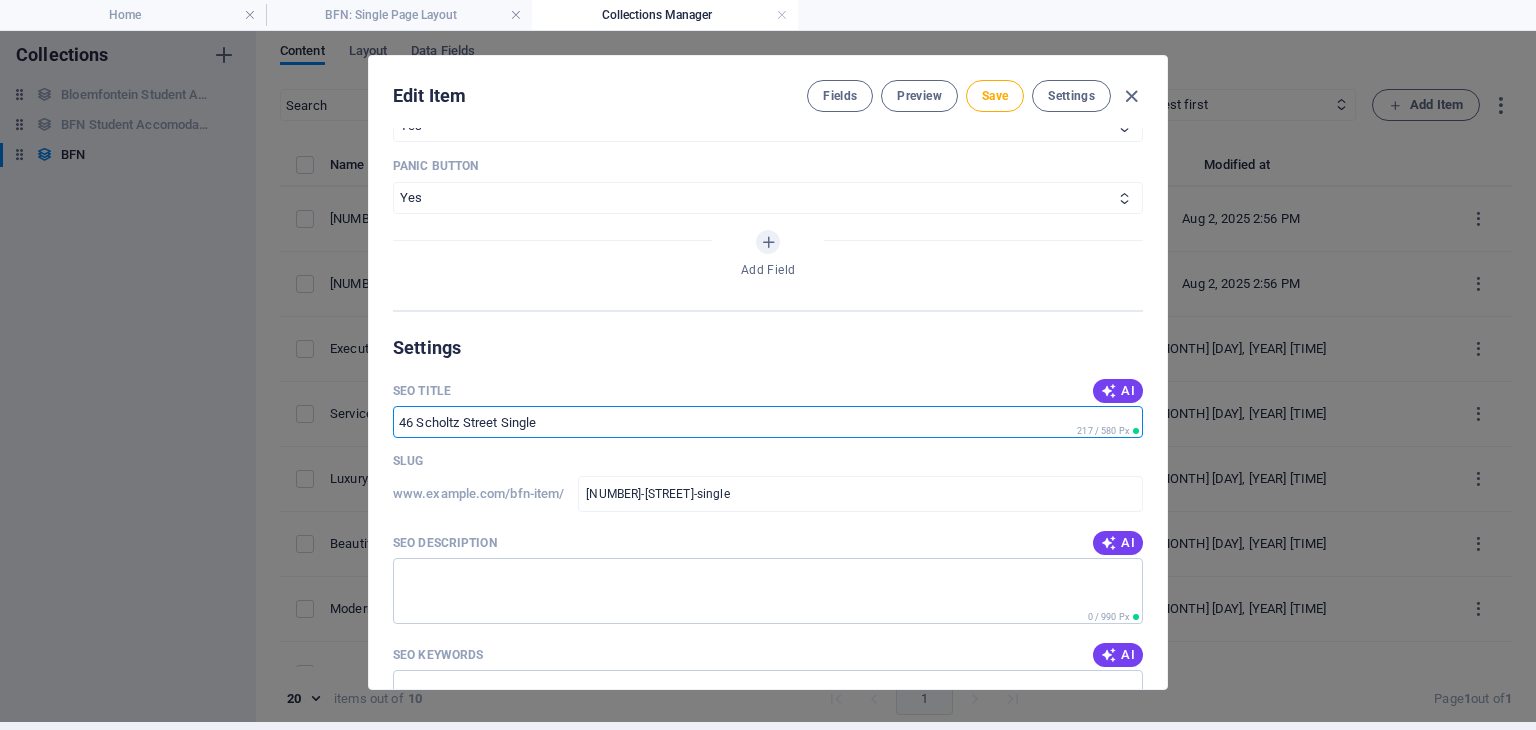click on "SEO Title" at bounding box center (768, 422) 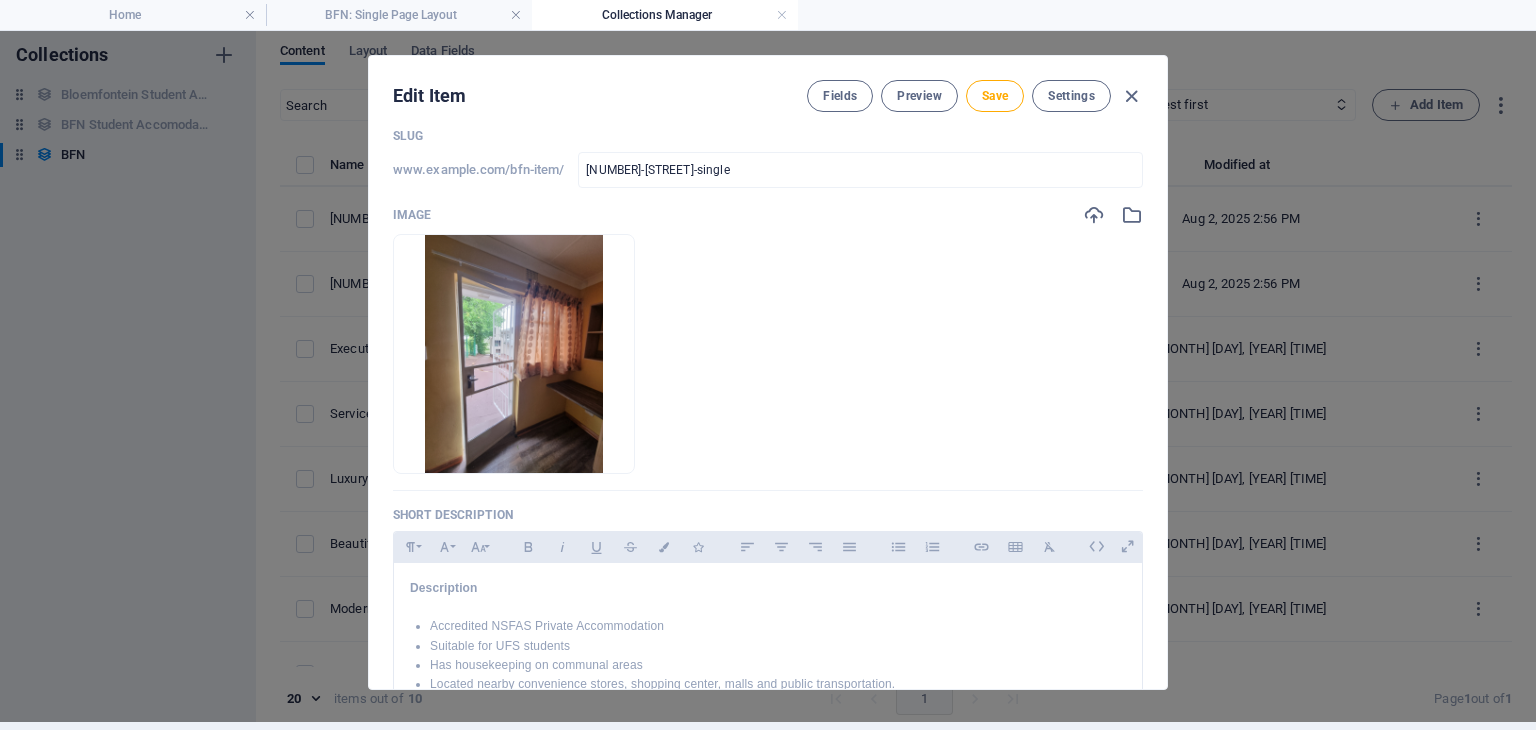 scroll, scrollTop: 0, scrollLeft: 0, axis: both 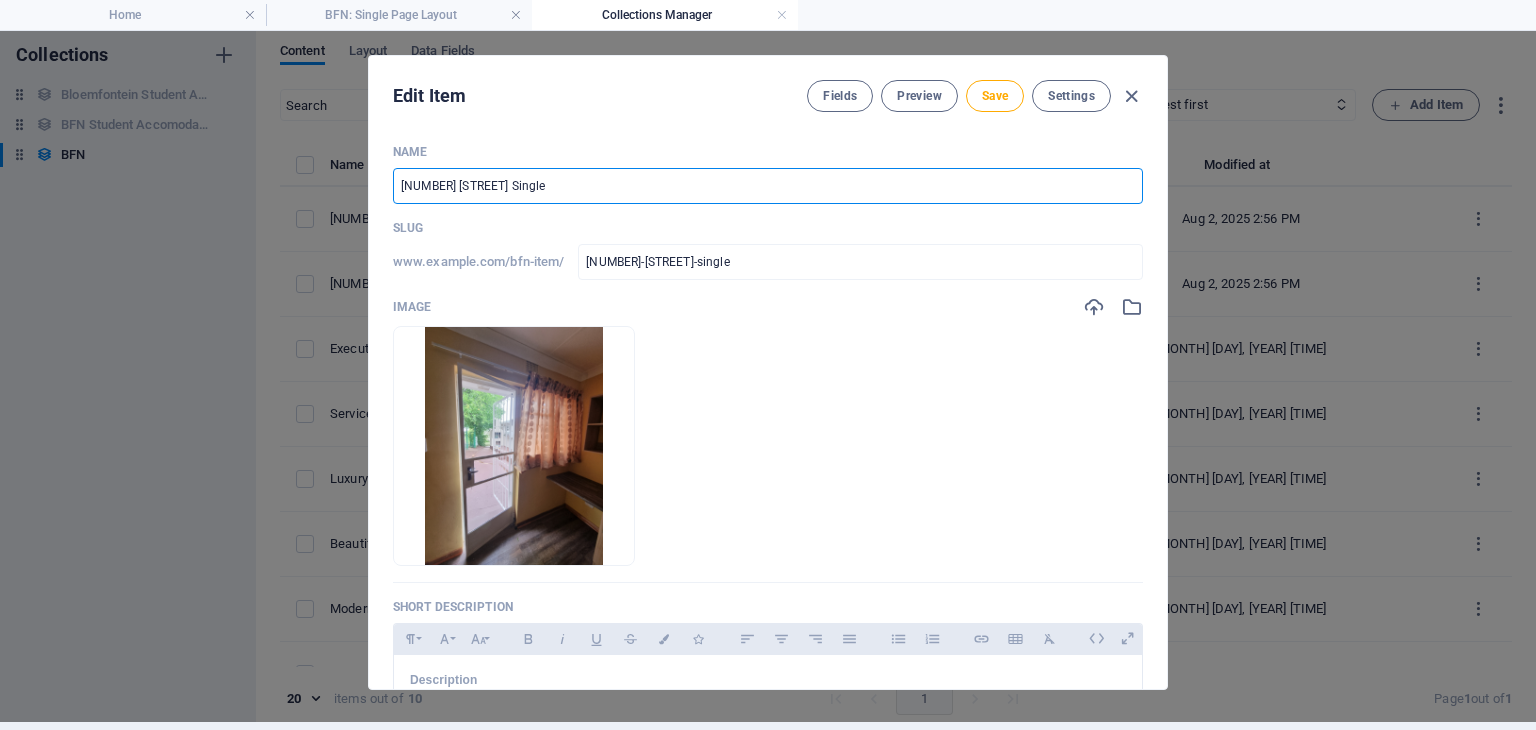 click on "46 Scholtz Street Single" at bounding box center (768, 186) 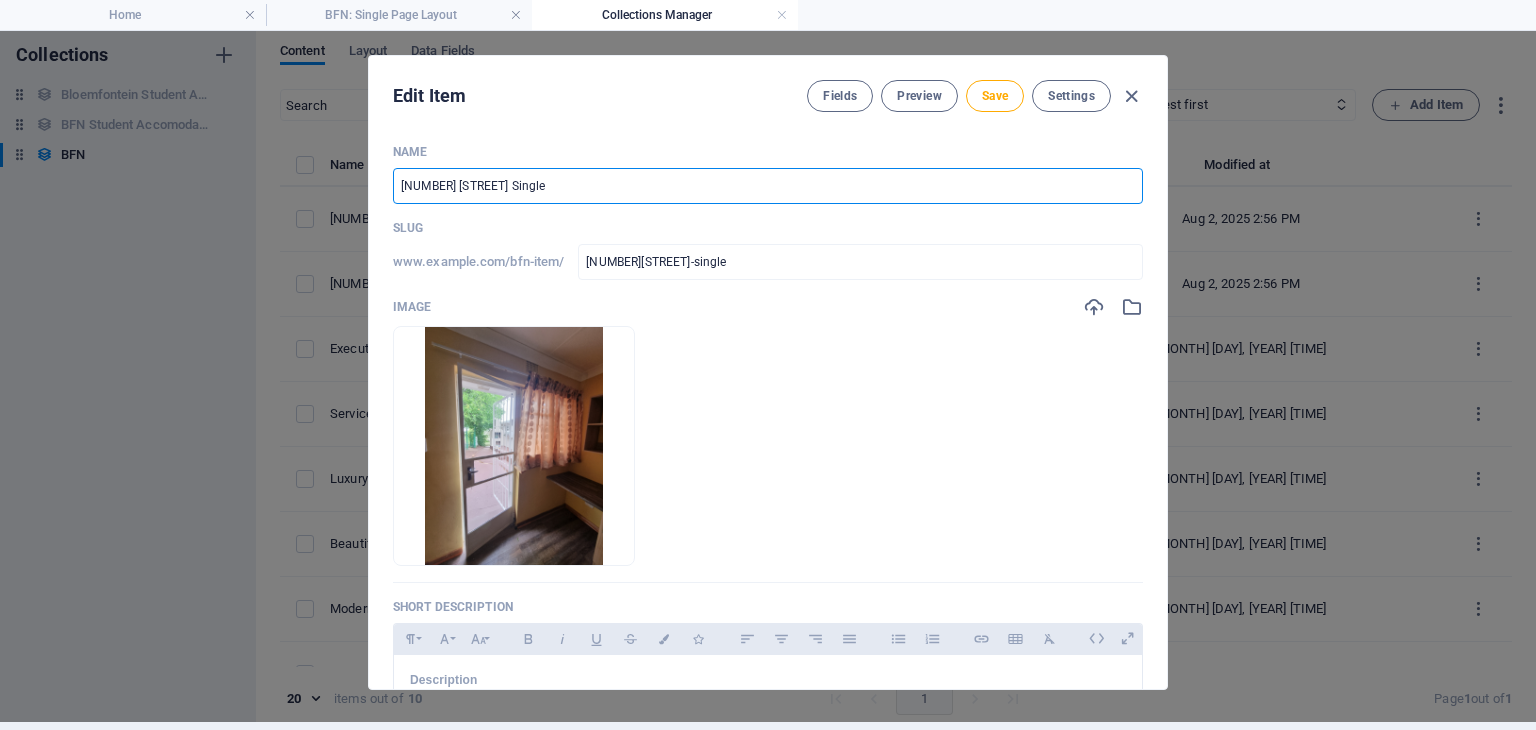 type on "[STREET] Single" 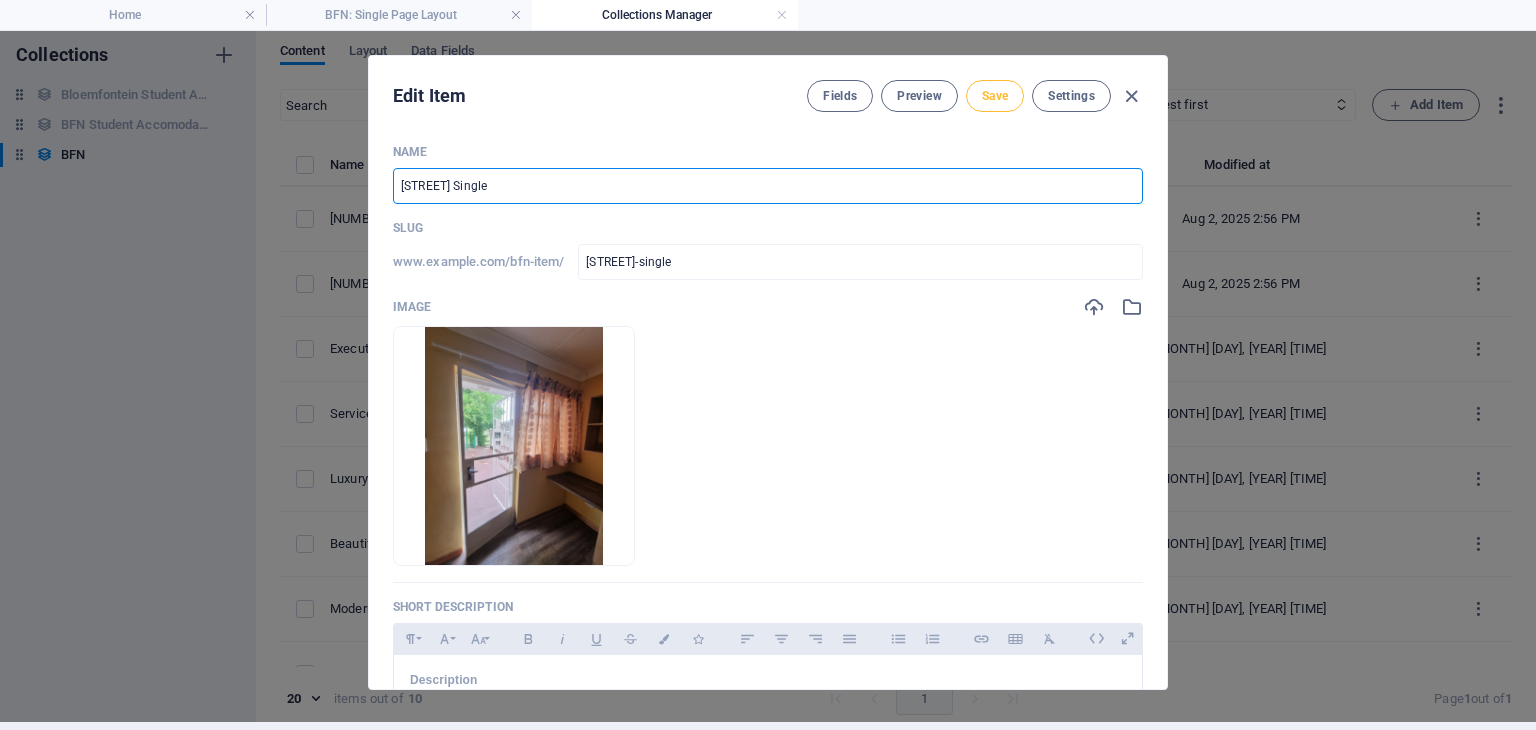 type on "[STREET] Single" 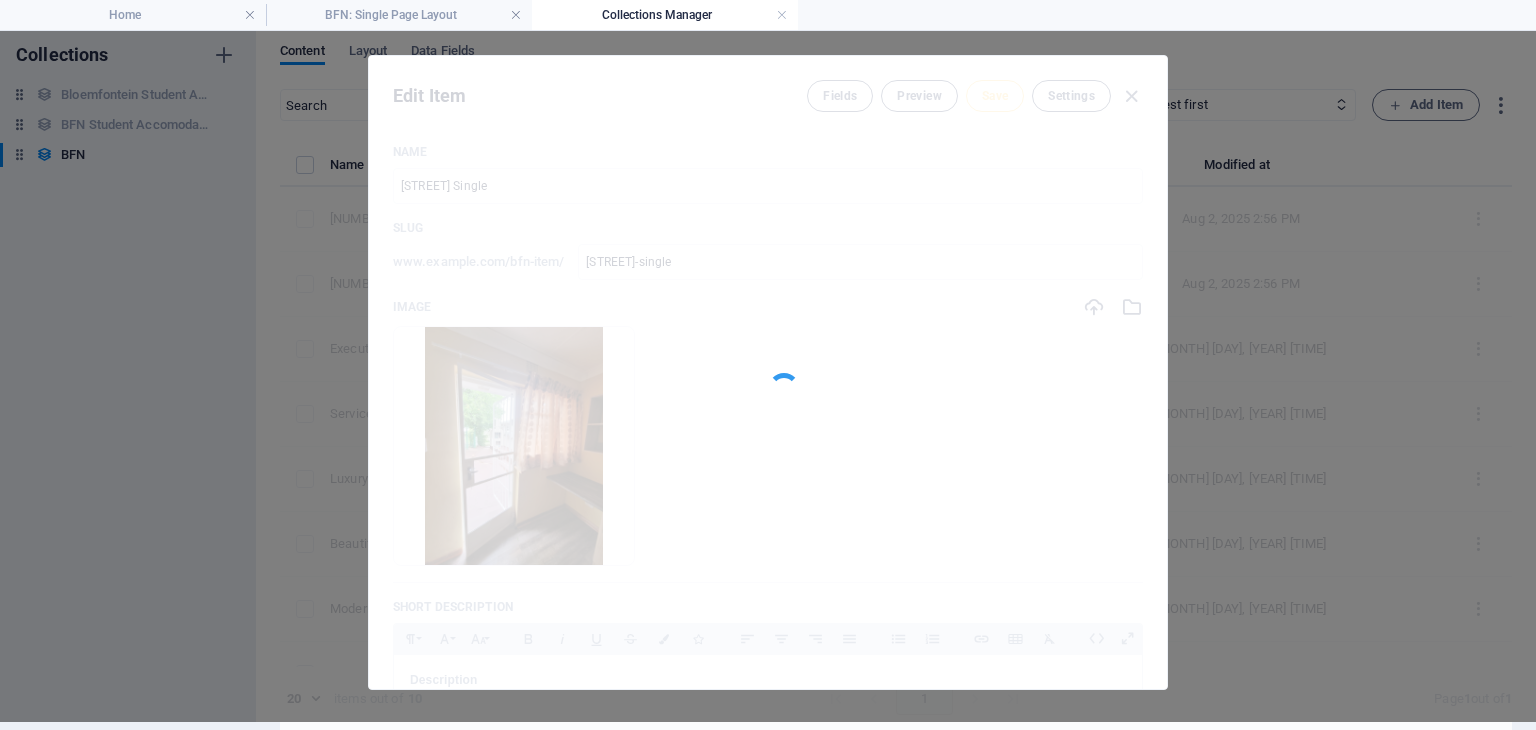 type on "[STREET]-single" 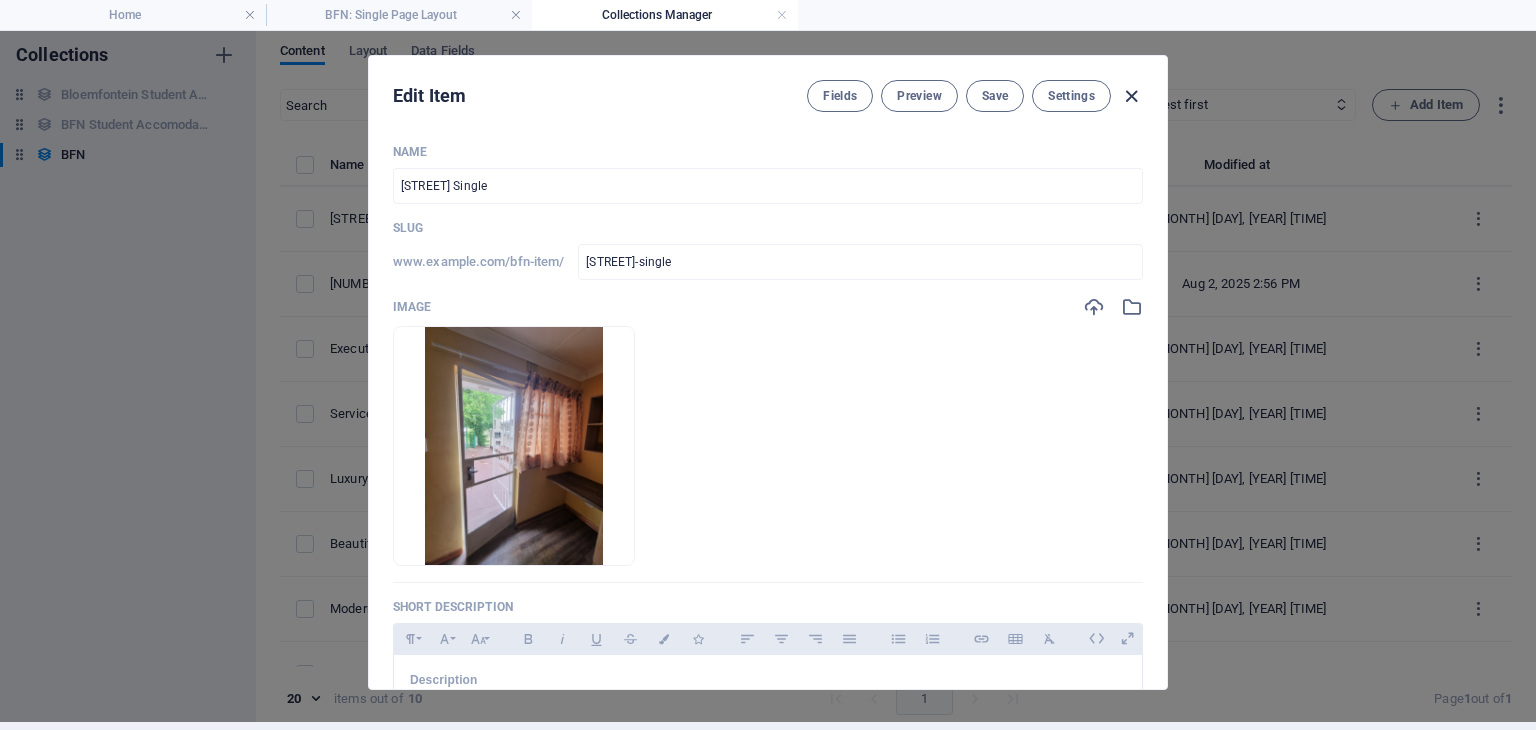 click at bounding box center [1131, 96] 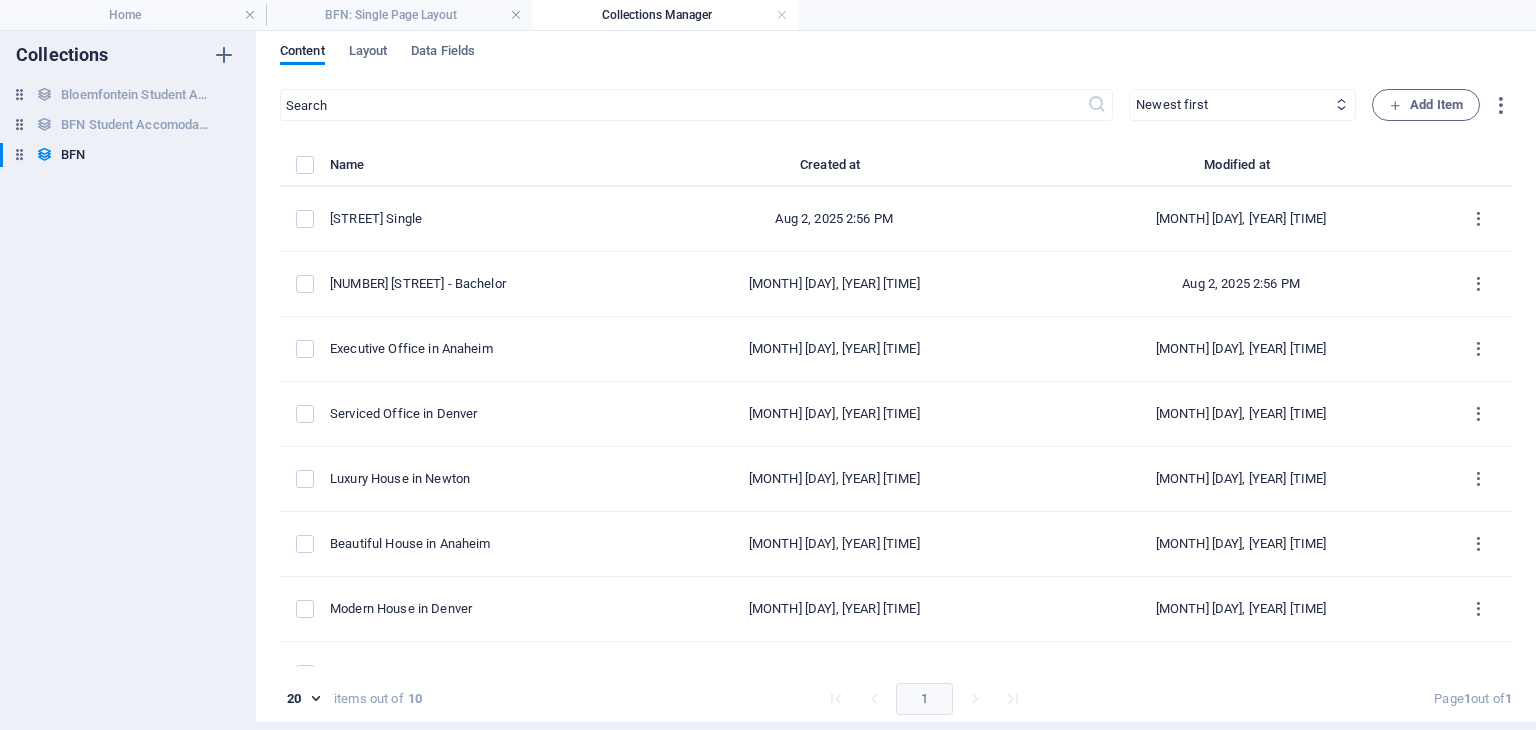 checkbox on "false" 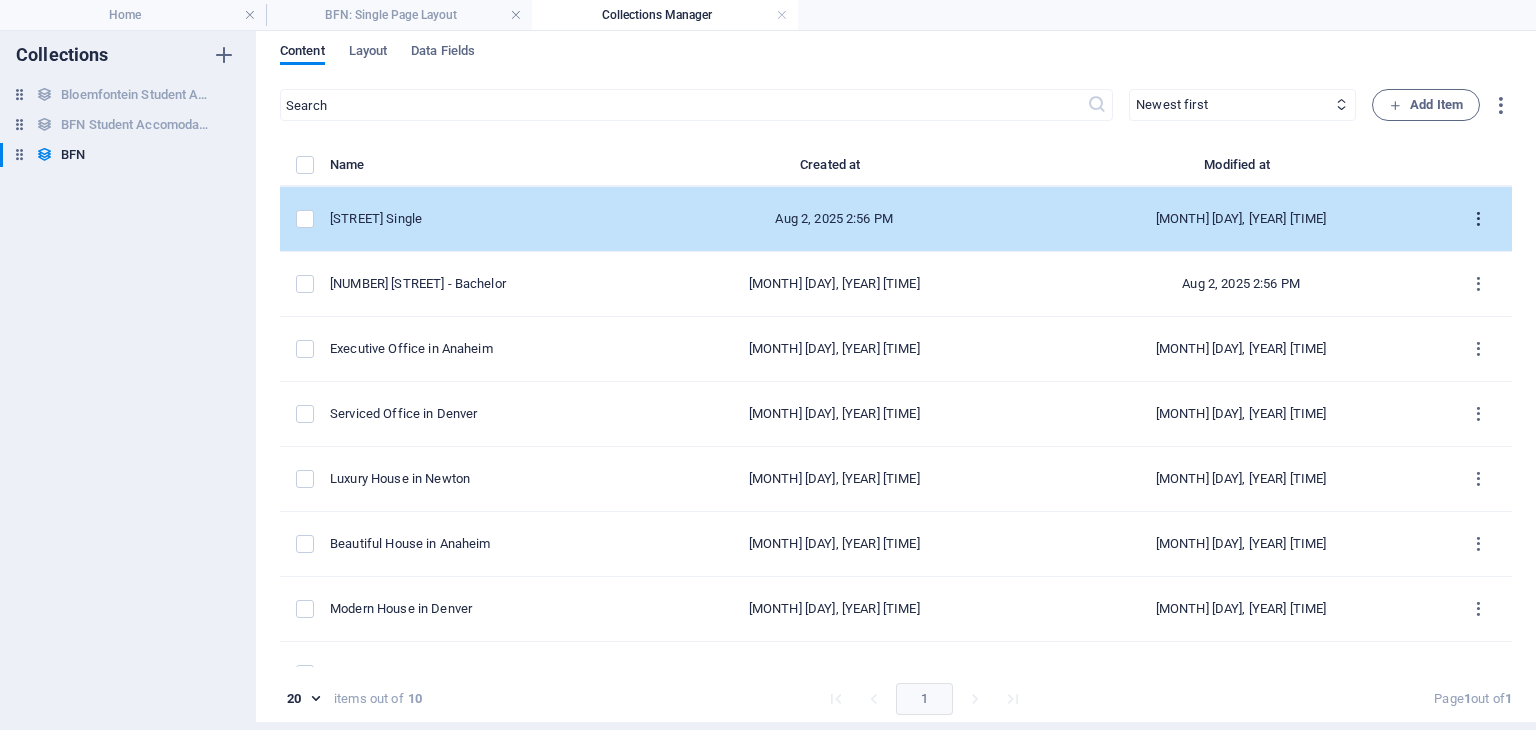 click at bounding box center (1478, 219) 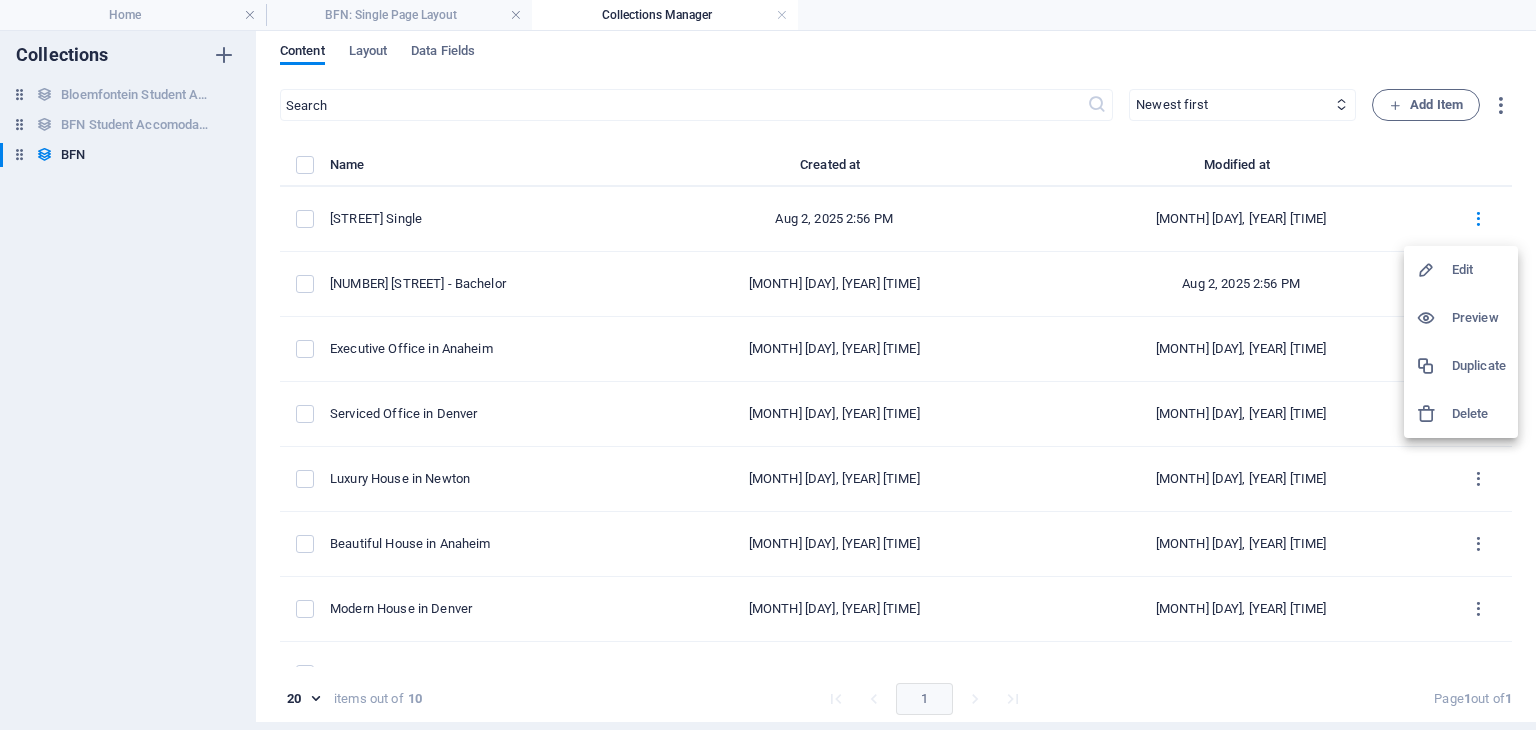 click at bounding box center (1434, 366) 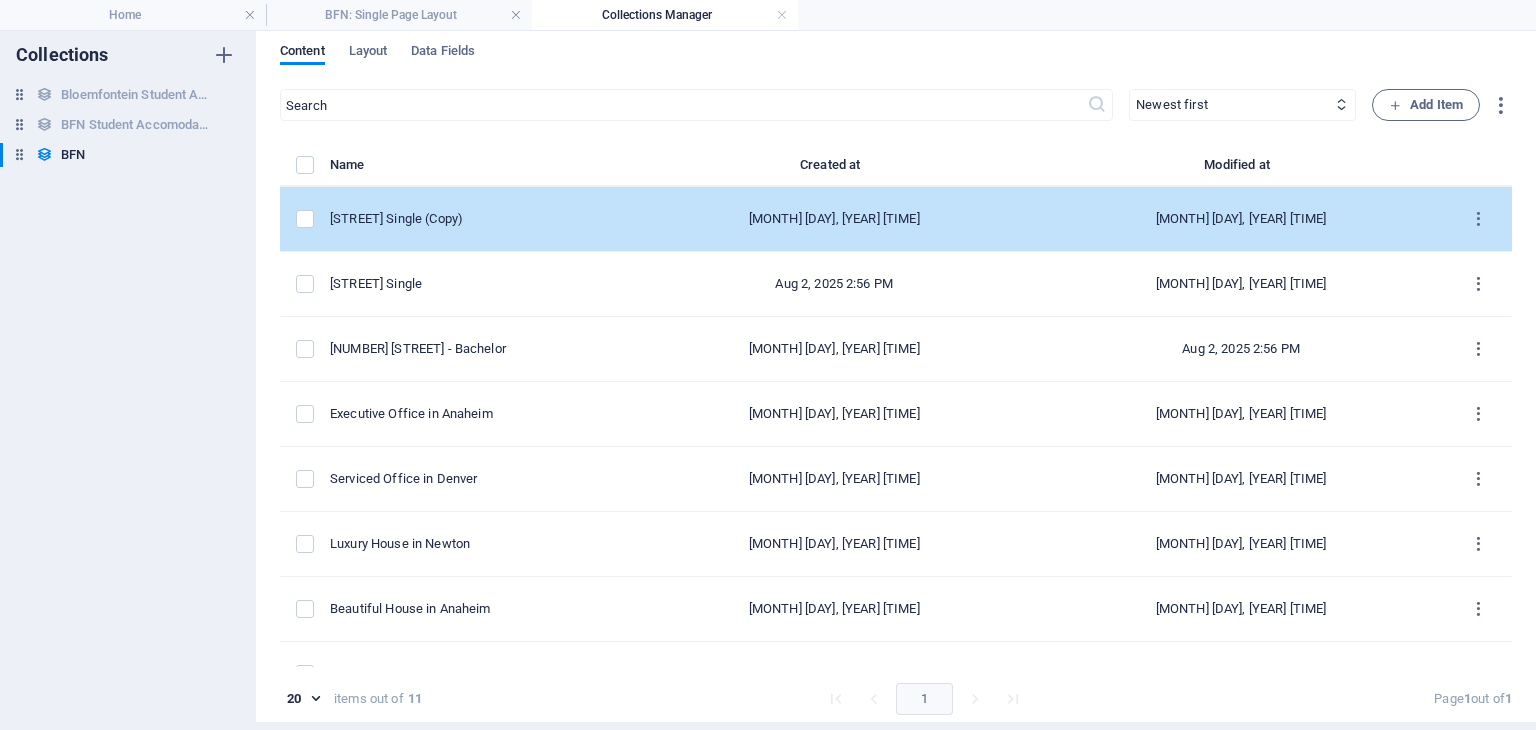 click on "Scholtz Street Single (Copy)" at bounding box center [480, 219] 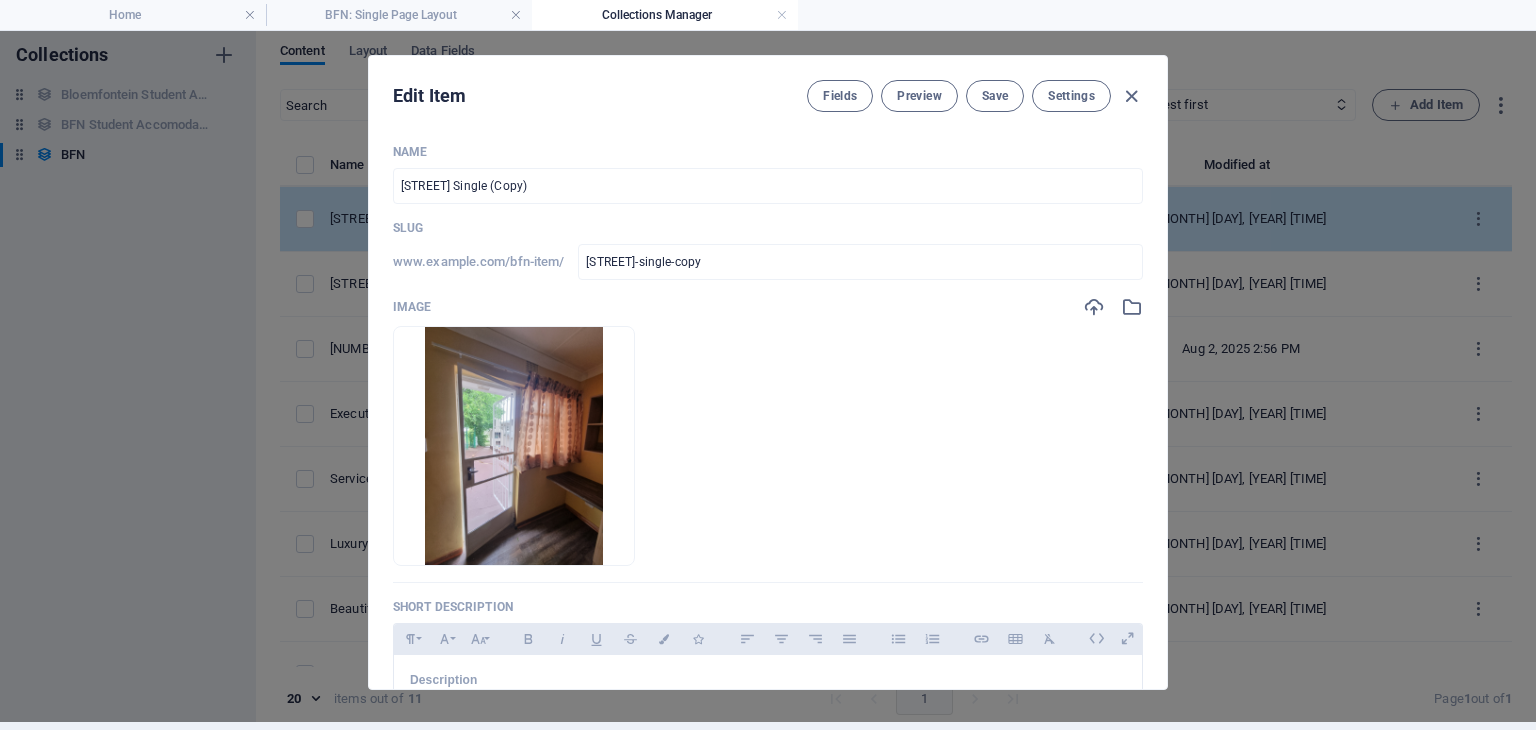 scroll, scrollTop: 0, scrollLeft: 0, axis: both 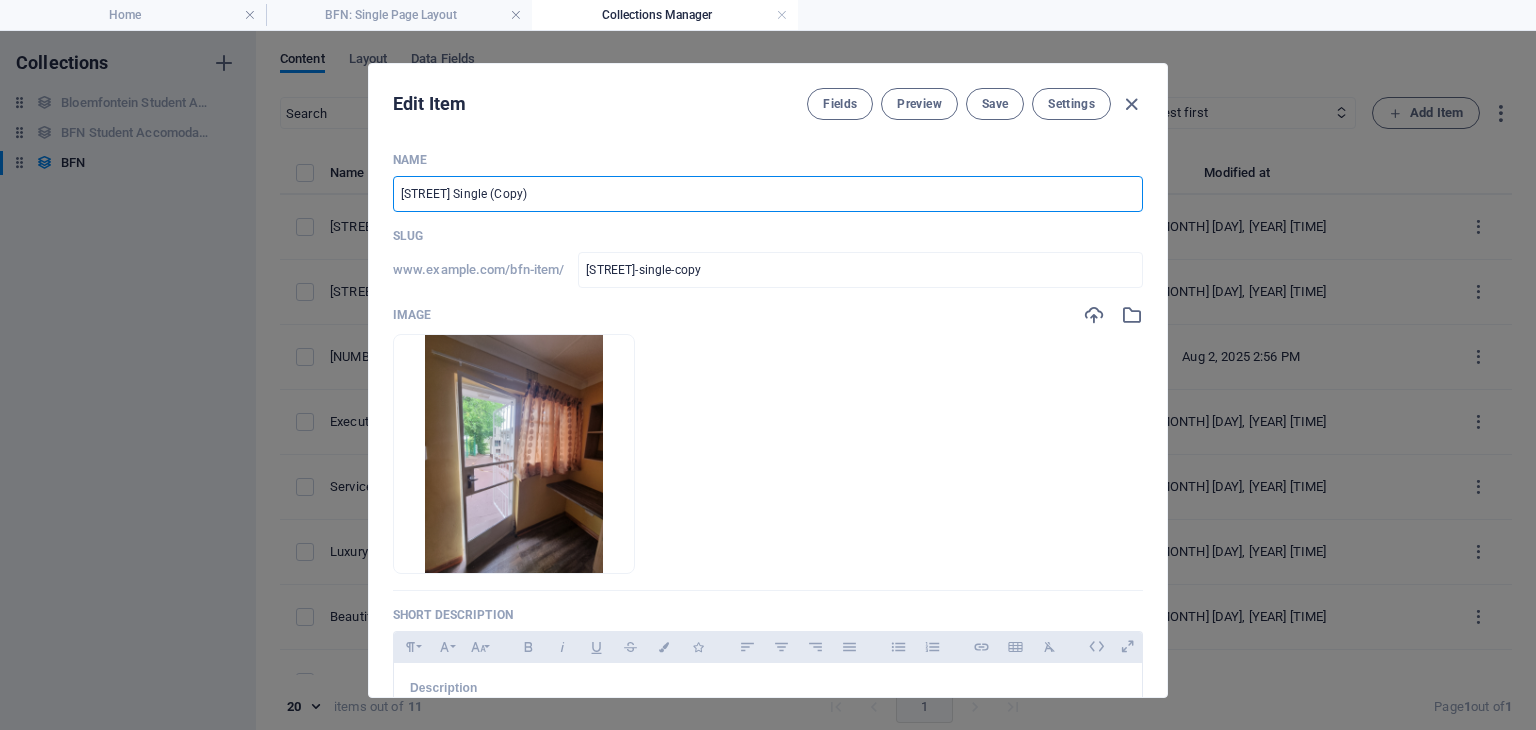 drag, startPoint x: 568, startPoint y: 201, endPoint x: 476, endPoint y: 203, distance: 92.021736 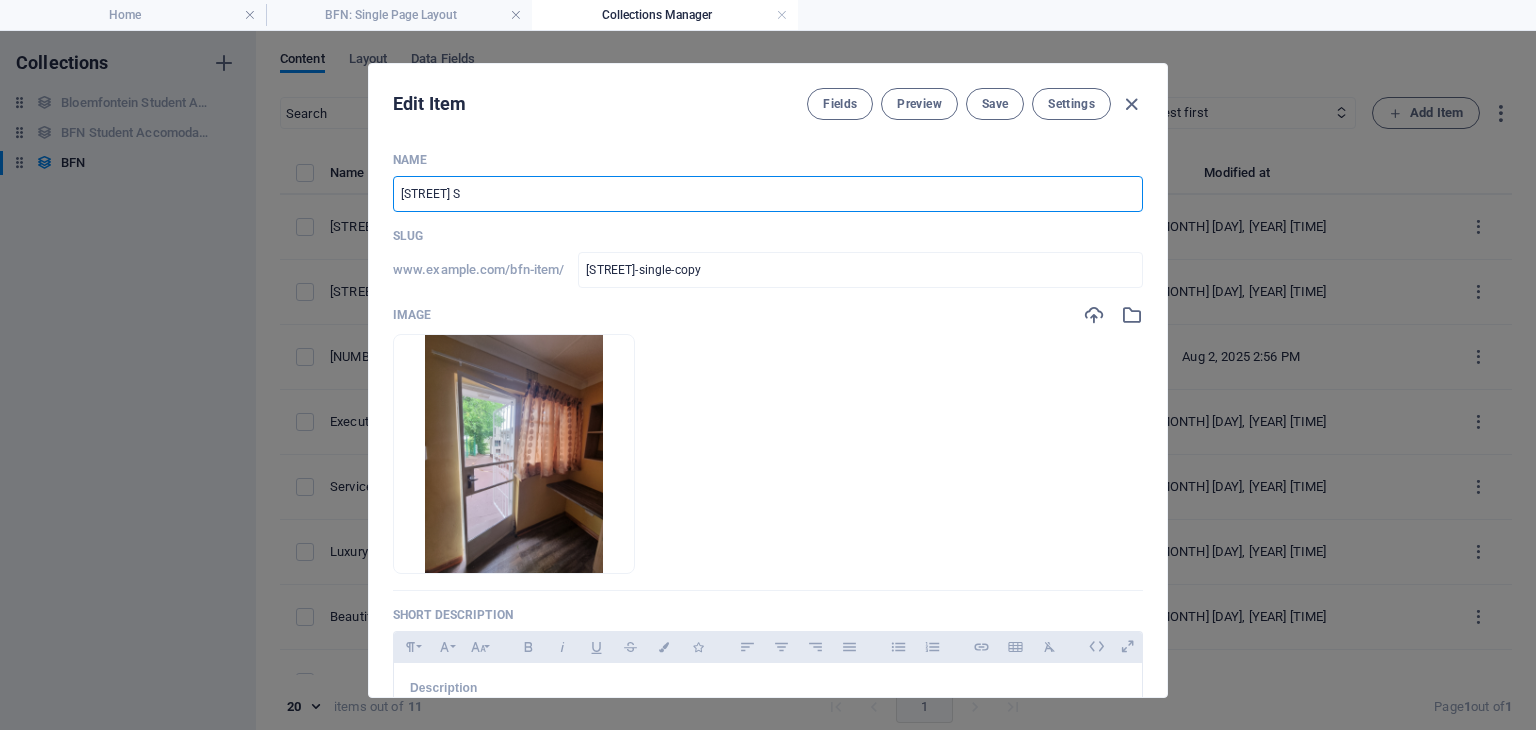 type on "scholtz-street-s" 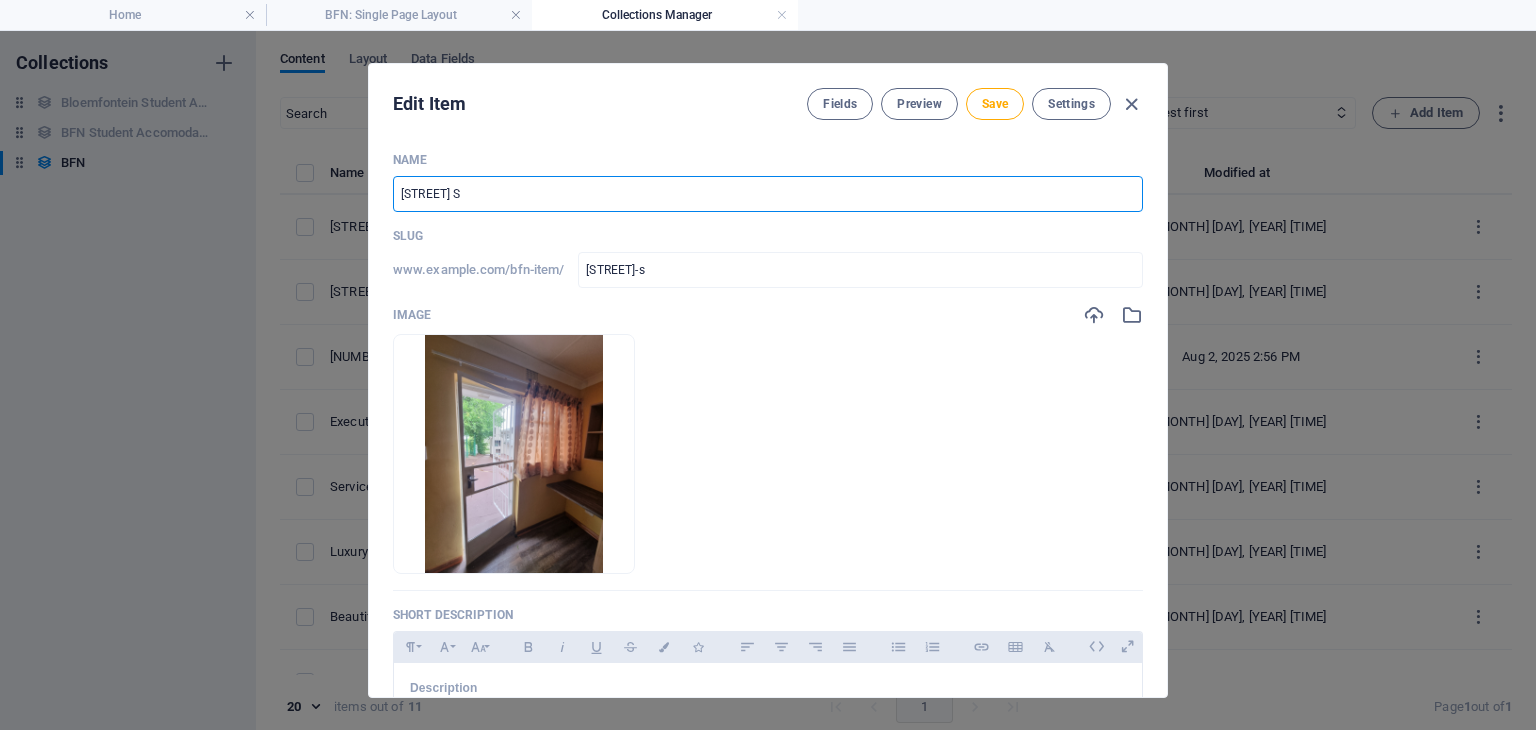 type on "Scholtz Street Sh" 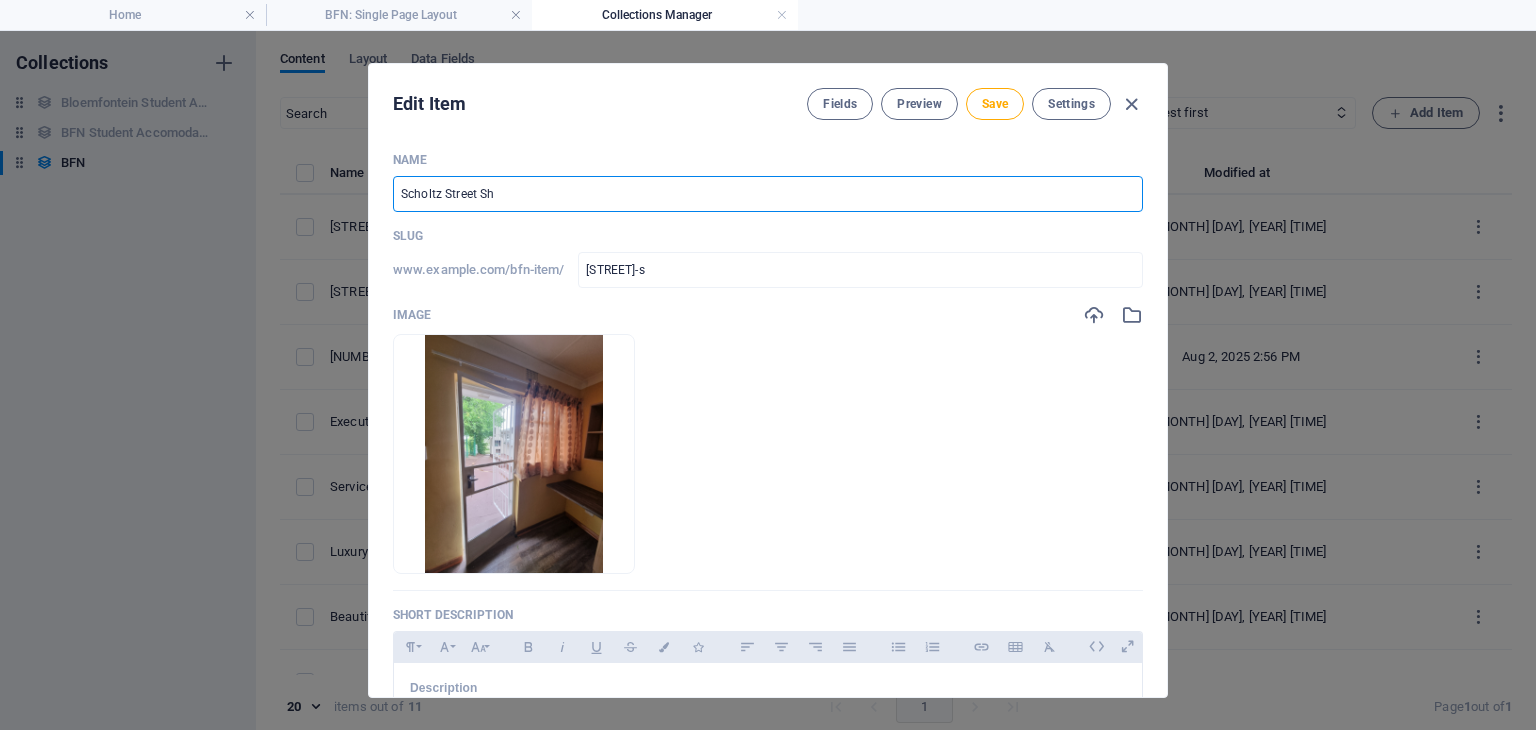 type on "scholtz-street-sh" 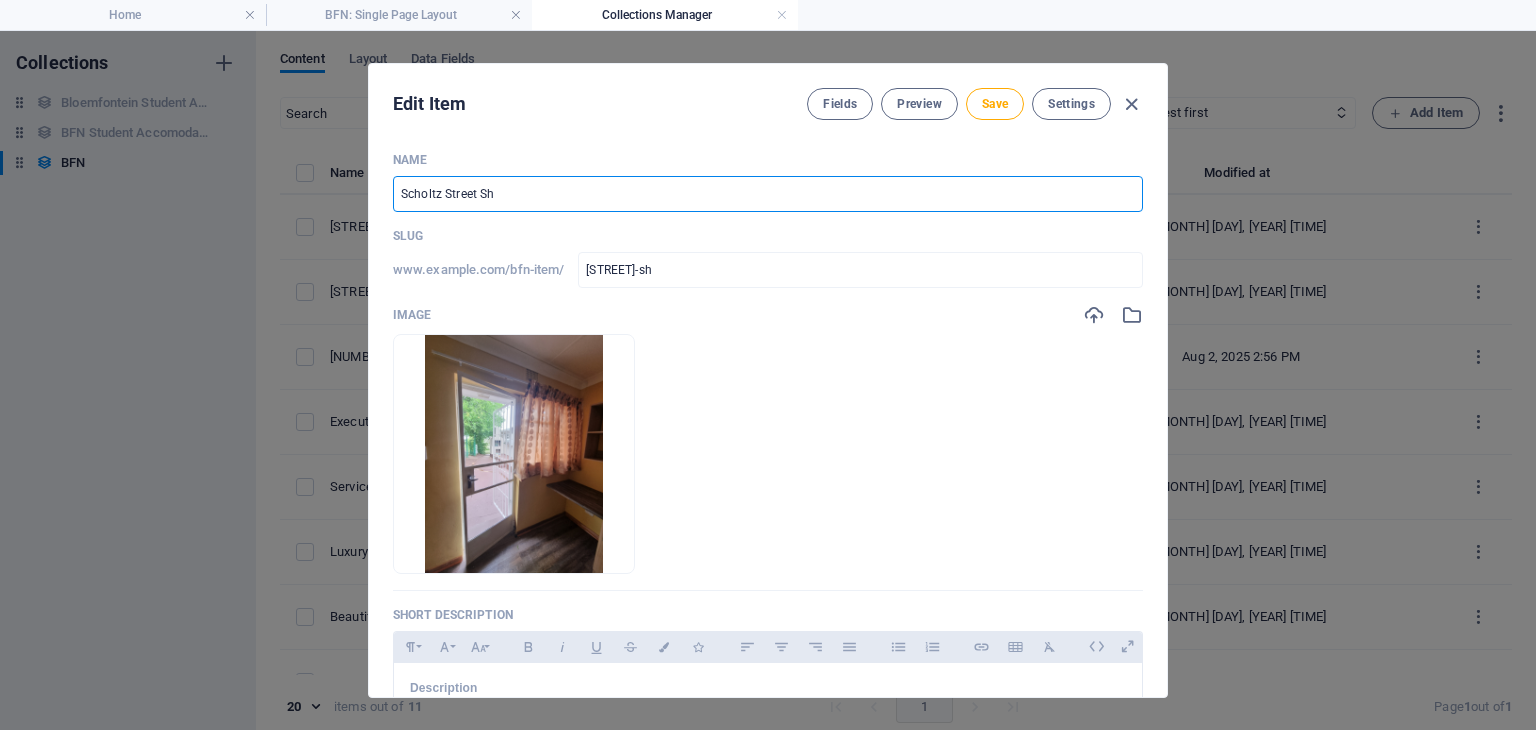 type on "Scholtz Street Sha" 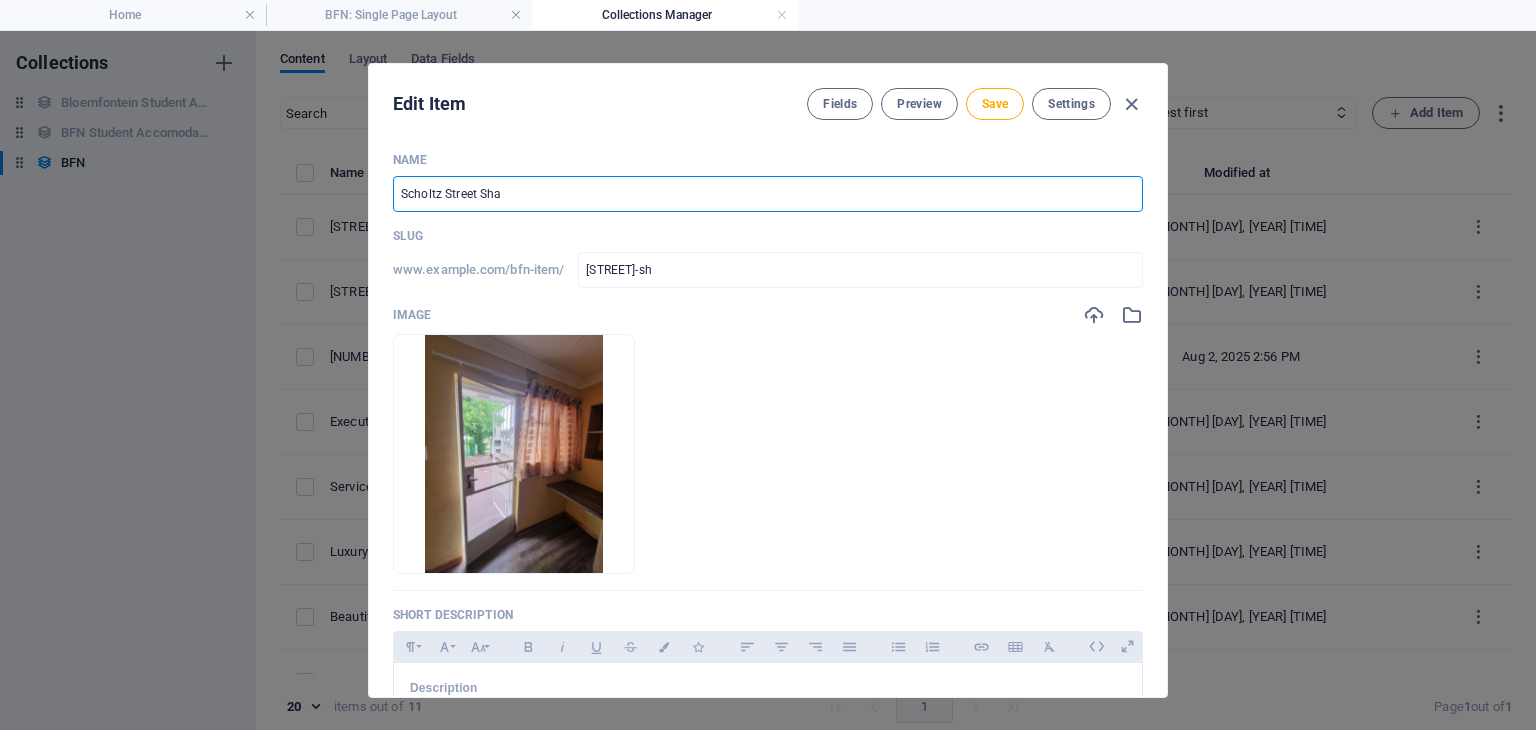 type on "scholtz-street-sha" 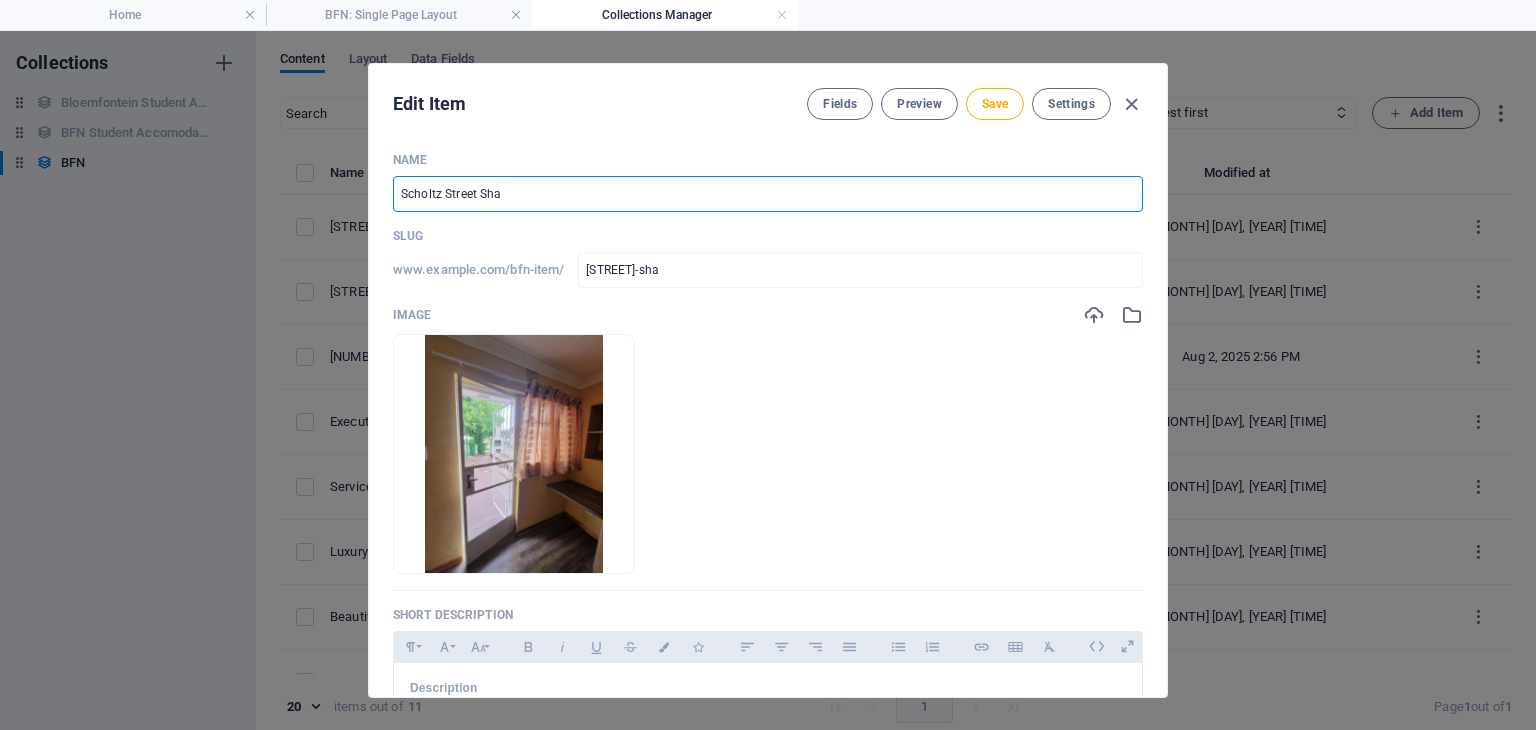 type on "Scholtz Street Shar" 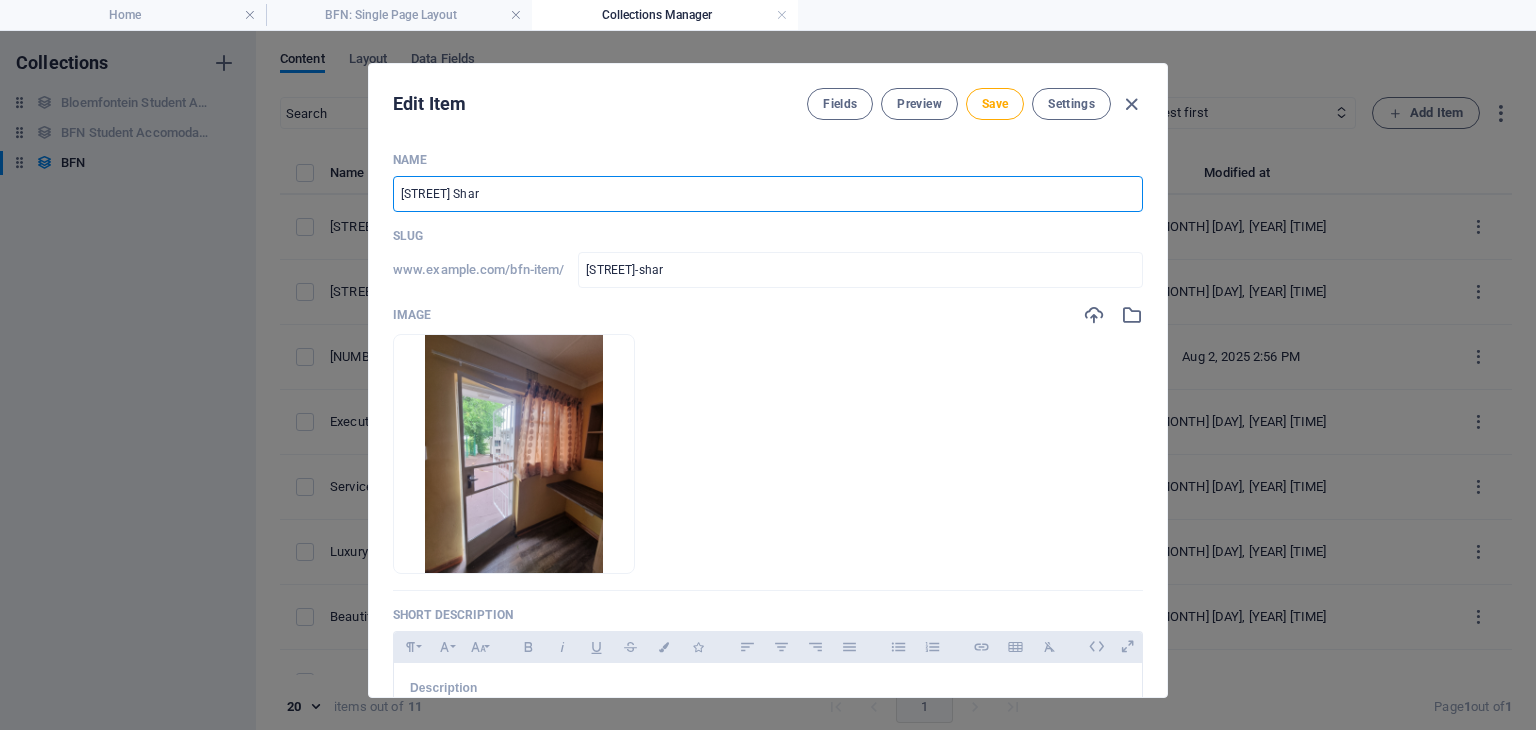 type on "Scholtz Street Shari" 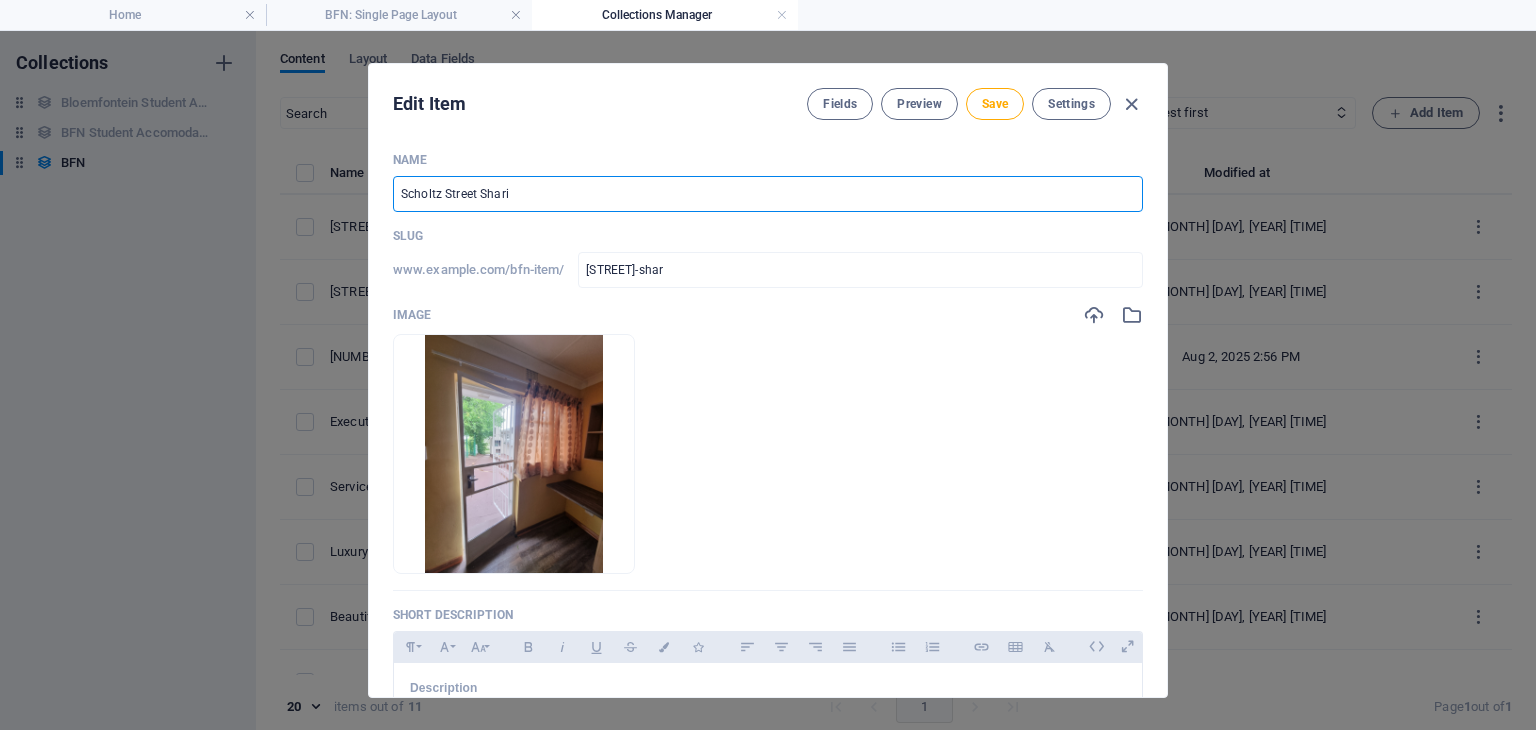 type on "scholtz-street-shari" 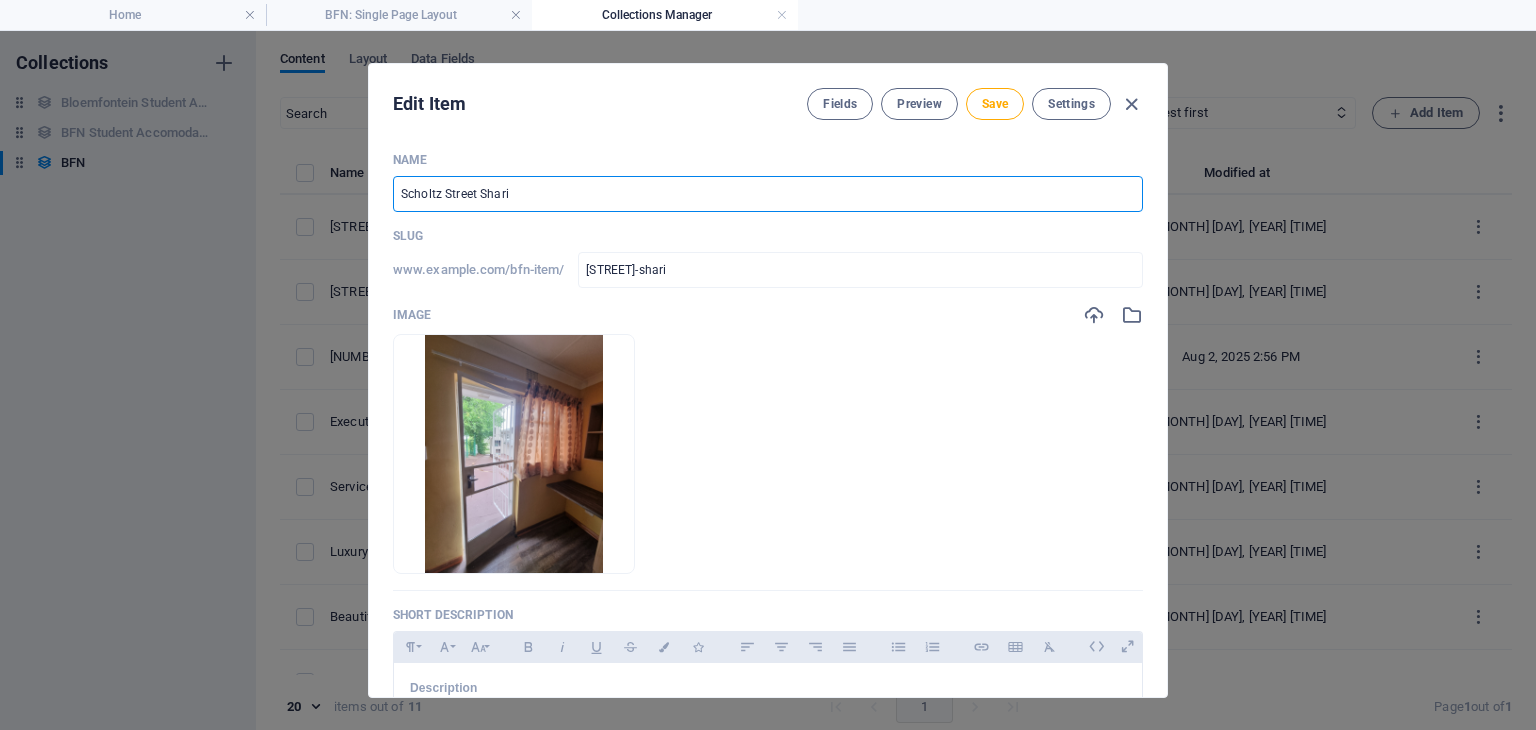 type on "Scholtz Street Sharin" 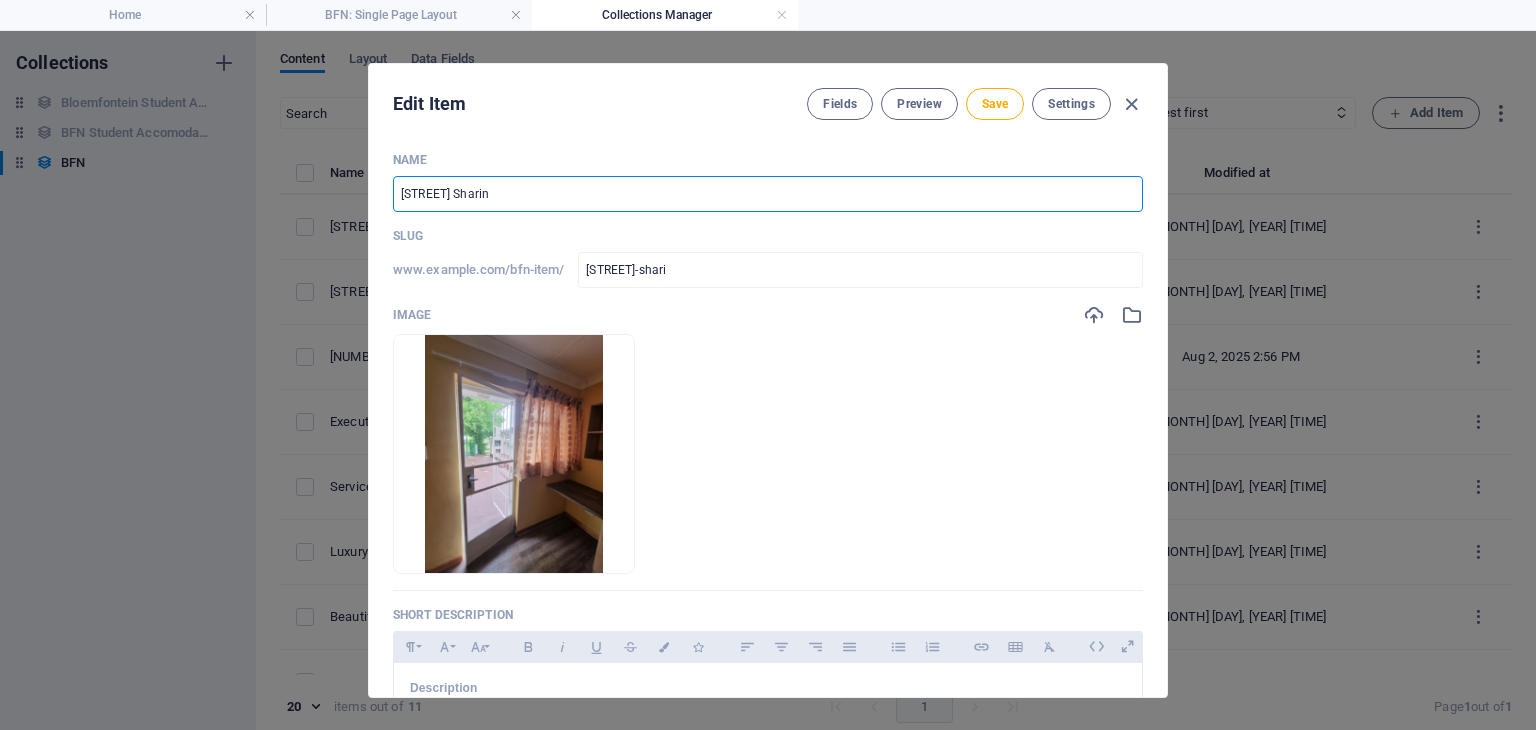 type on "scholtz-street-sharin" 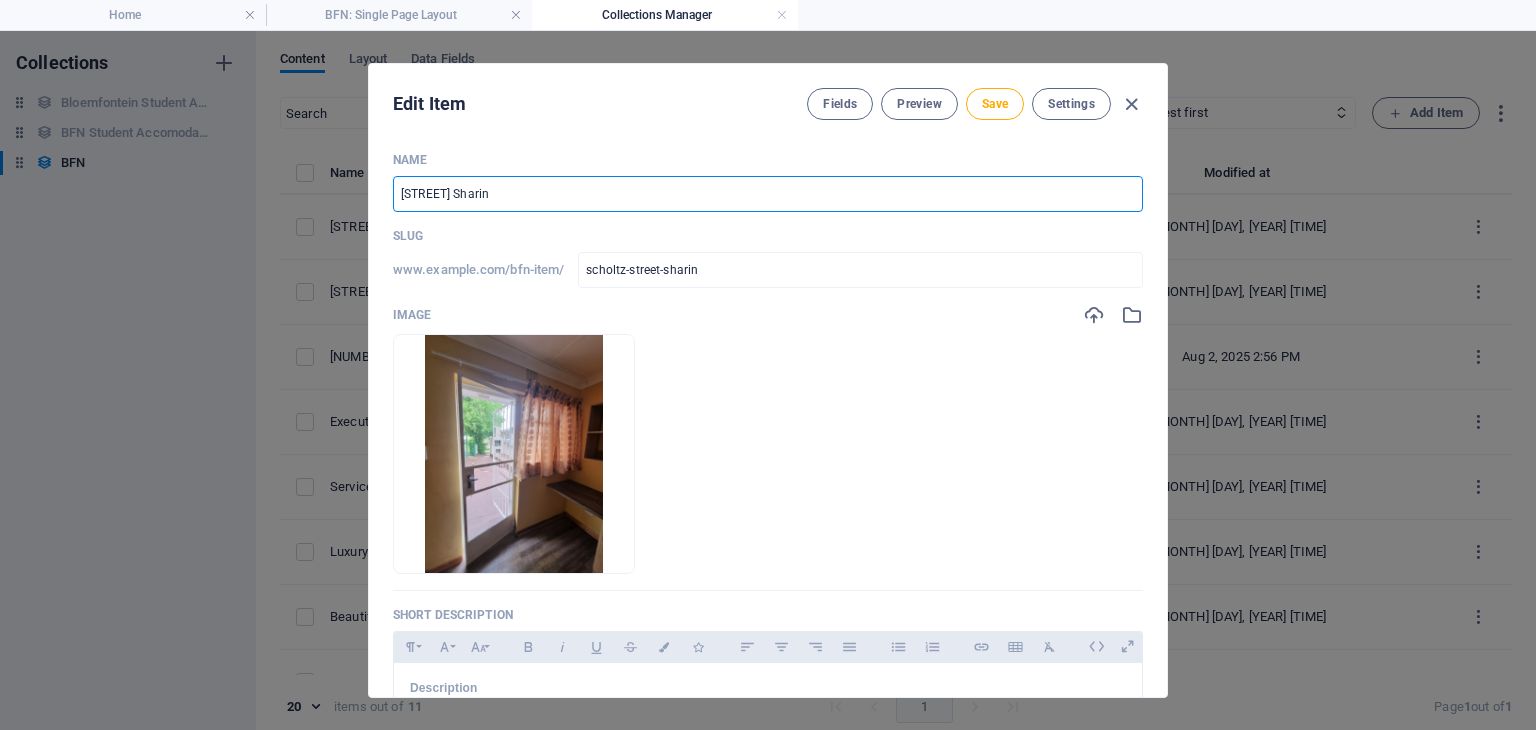 type on "[LAST] Street [LAST]" 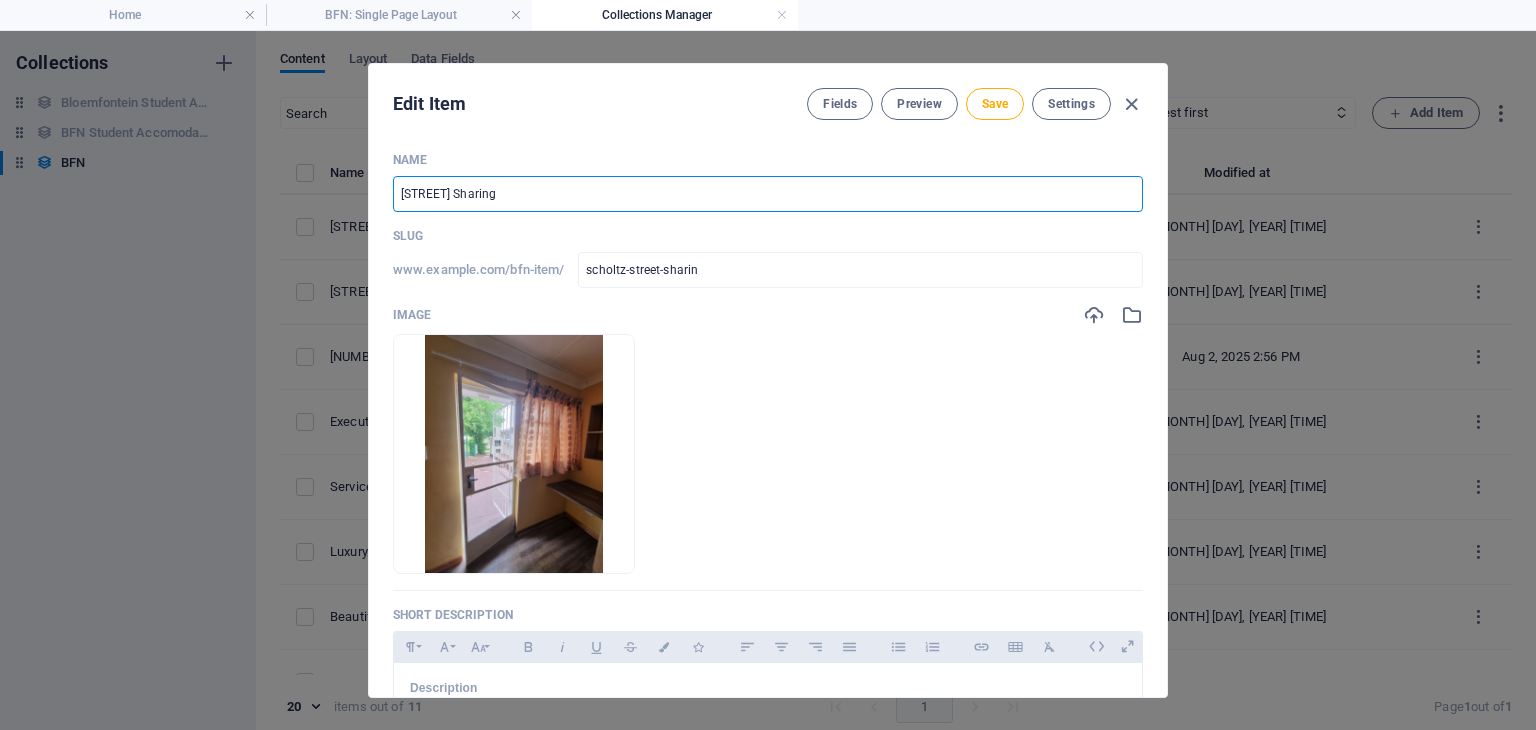 type on "[STREET]-sharing" 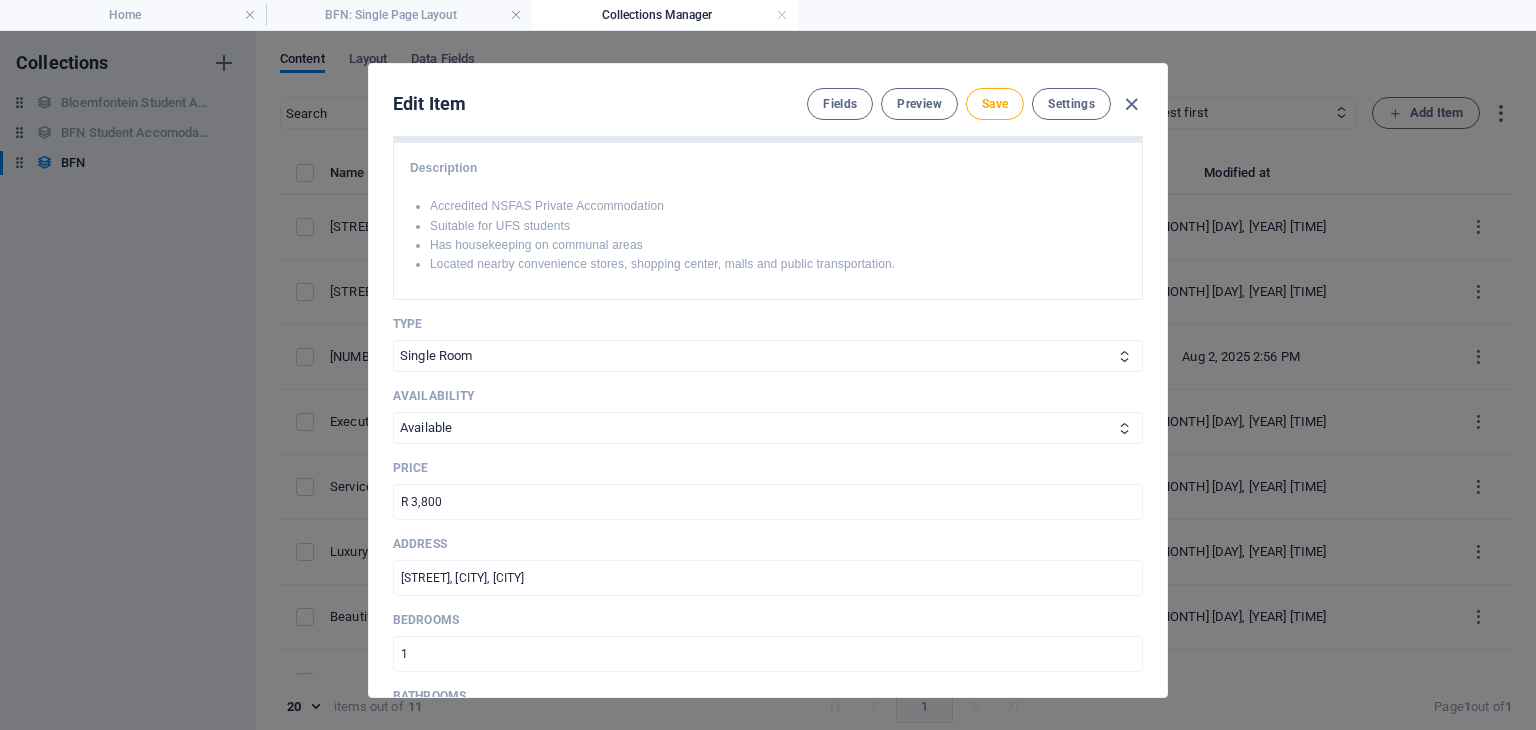 scroll, scrollTop: 524, scrollLeft: 0, axis: vertical 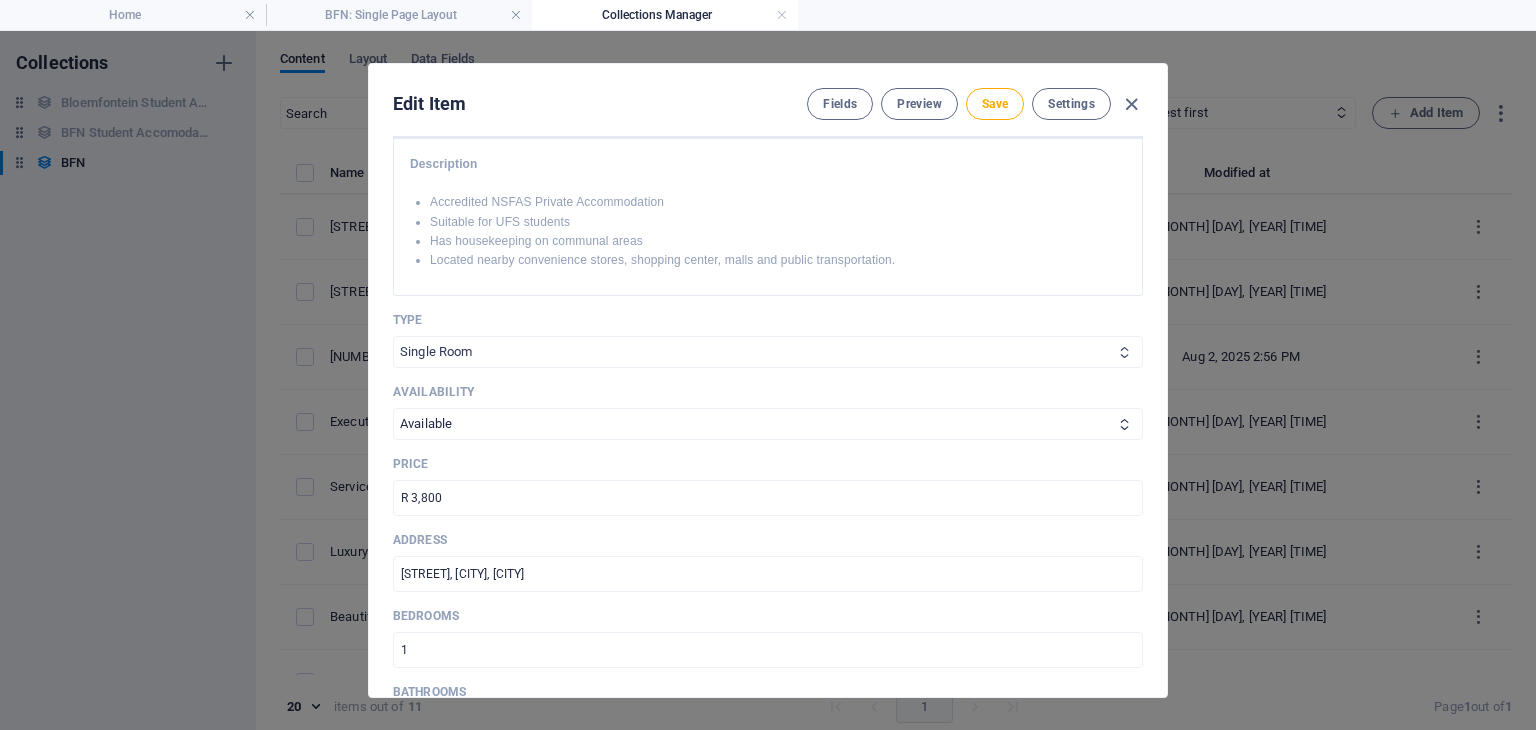 type on "[LAST] Street [LAST]" 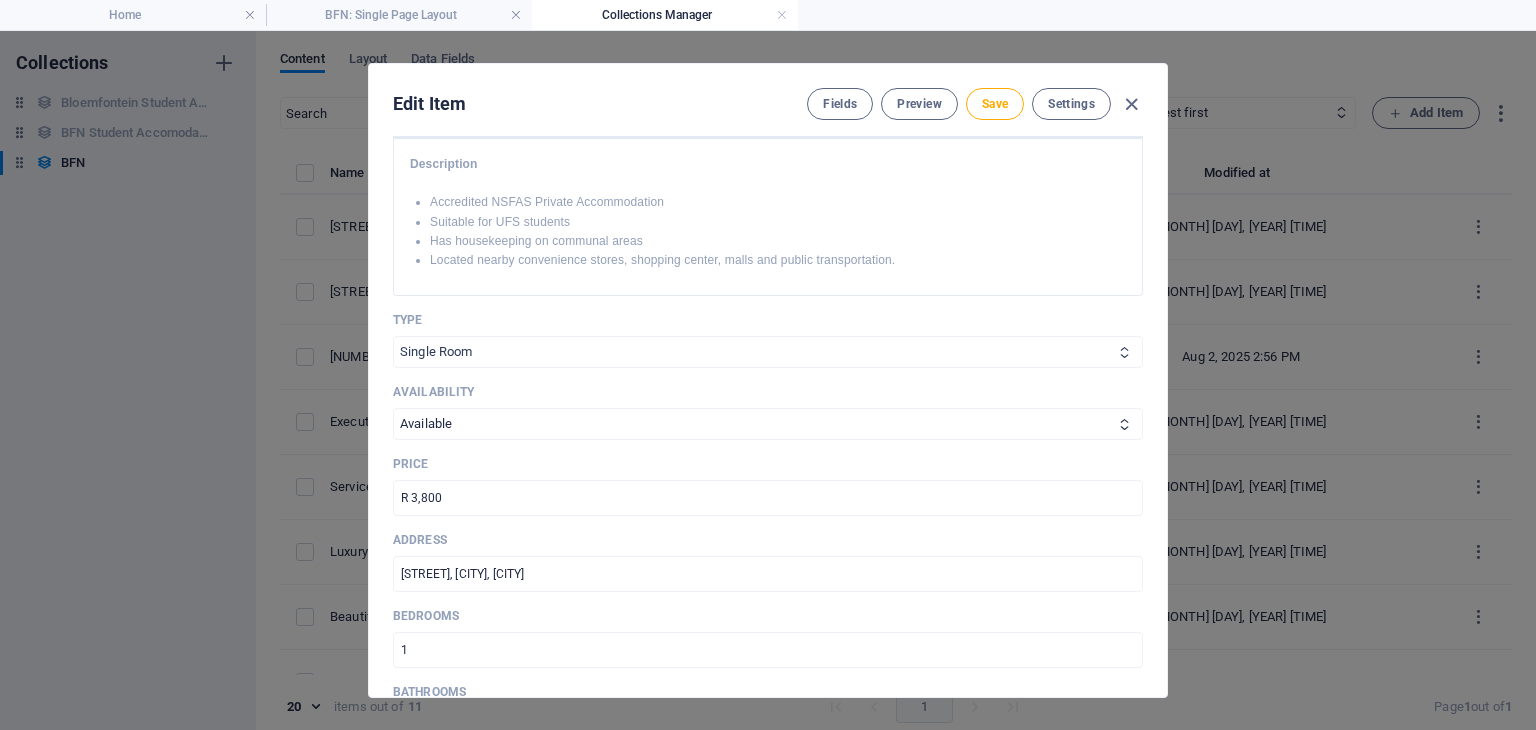 click on "Bachelor Room Single Room Sharing Room" at bounding box center (768, 352) 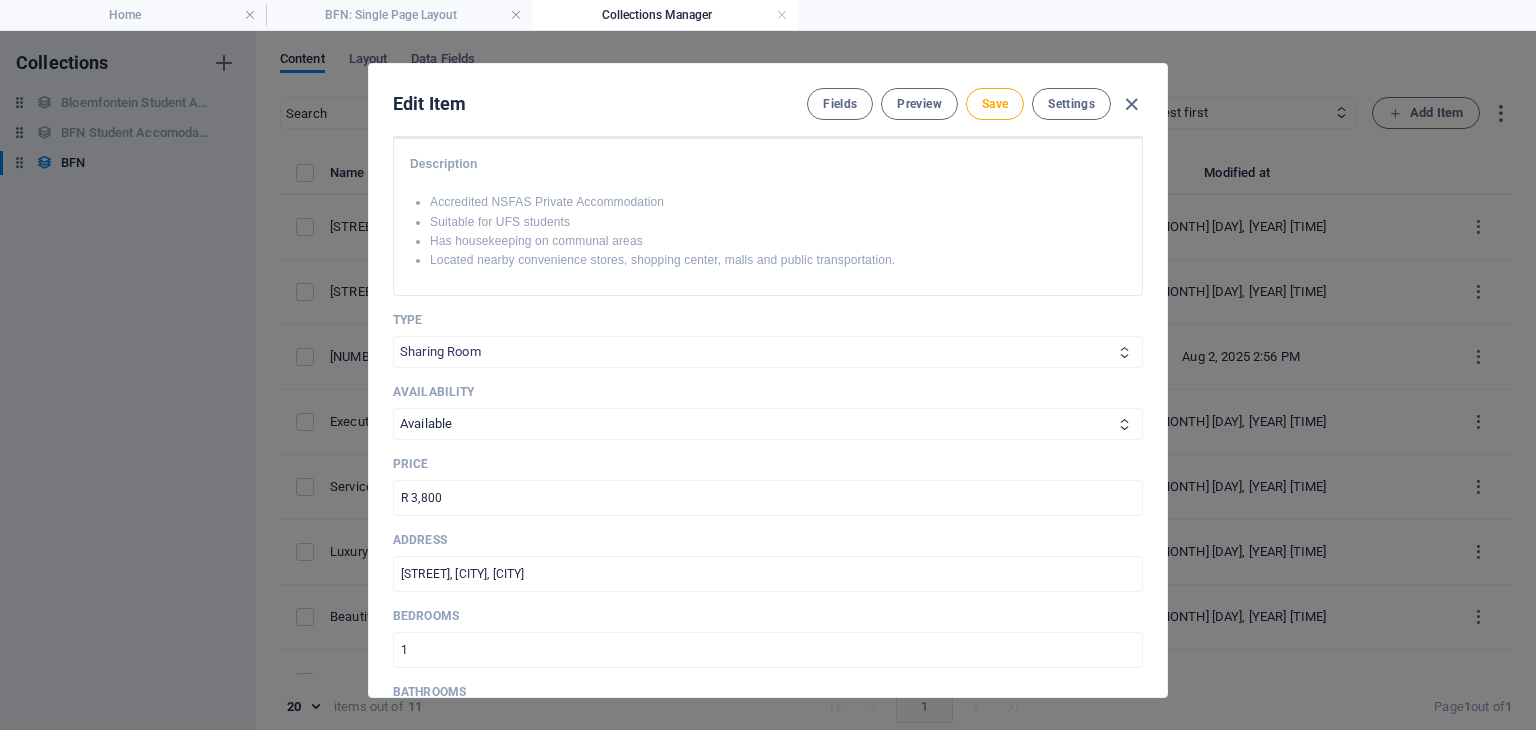 click on "Bachelor Room Single Room Sharing Room" at bounding box center [768, 352] 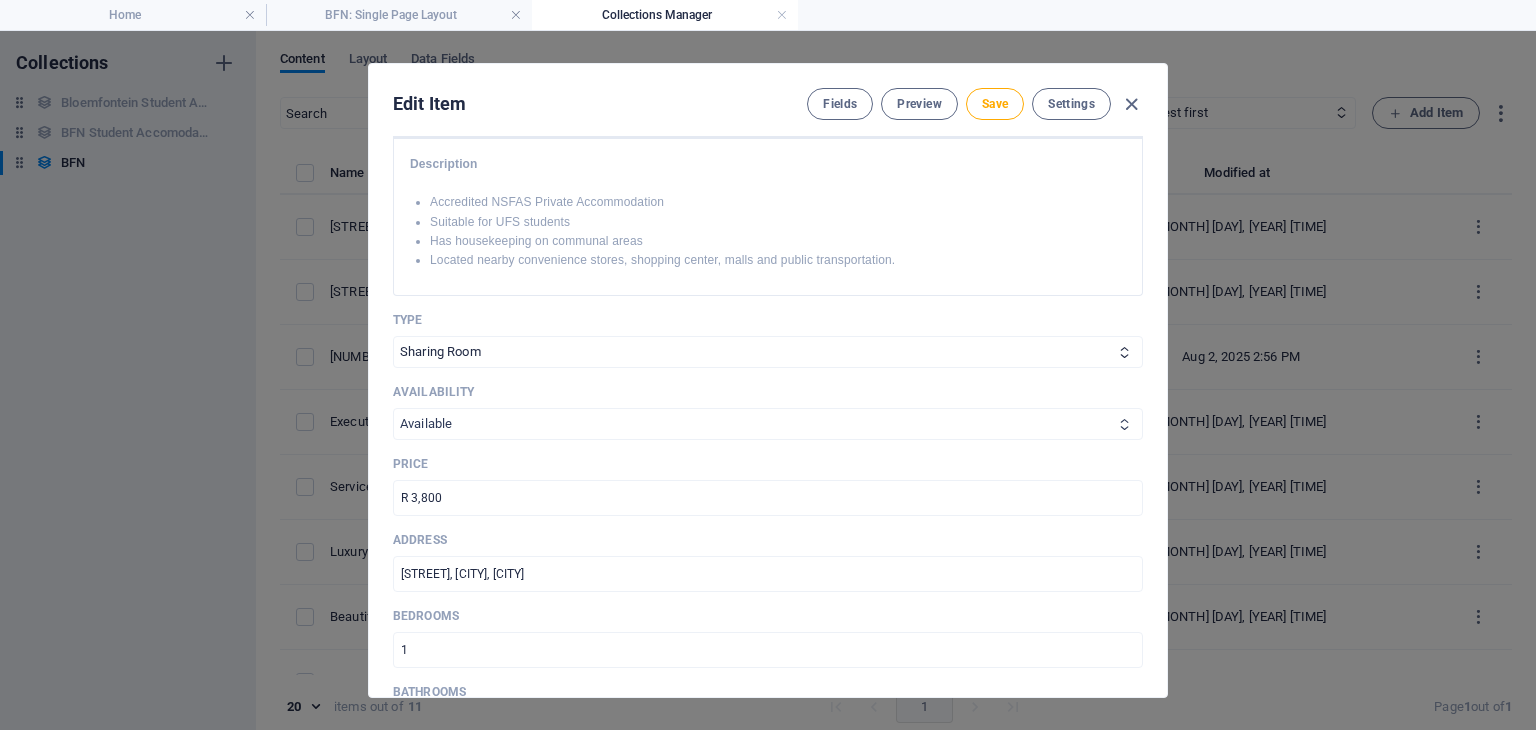 click on "Available Not Available" at bounding box center (768, 424) 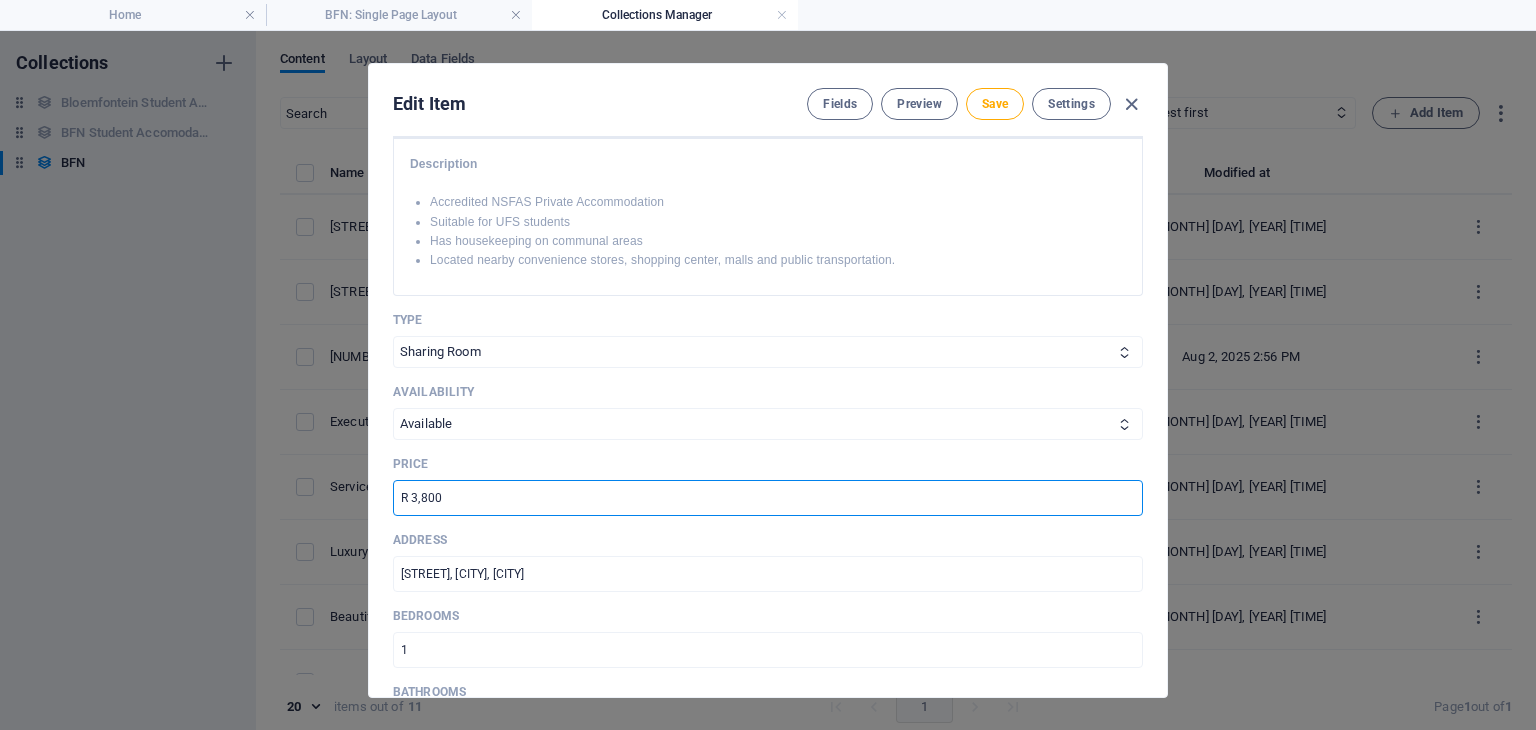 click on "R 3,800" at bounding box center (768, 498) 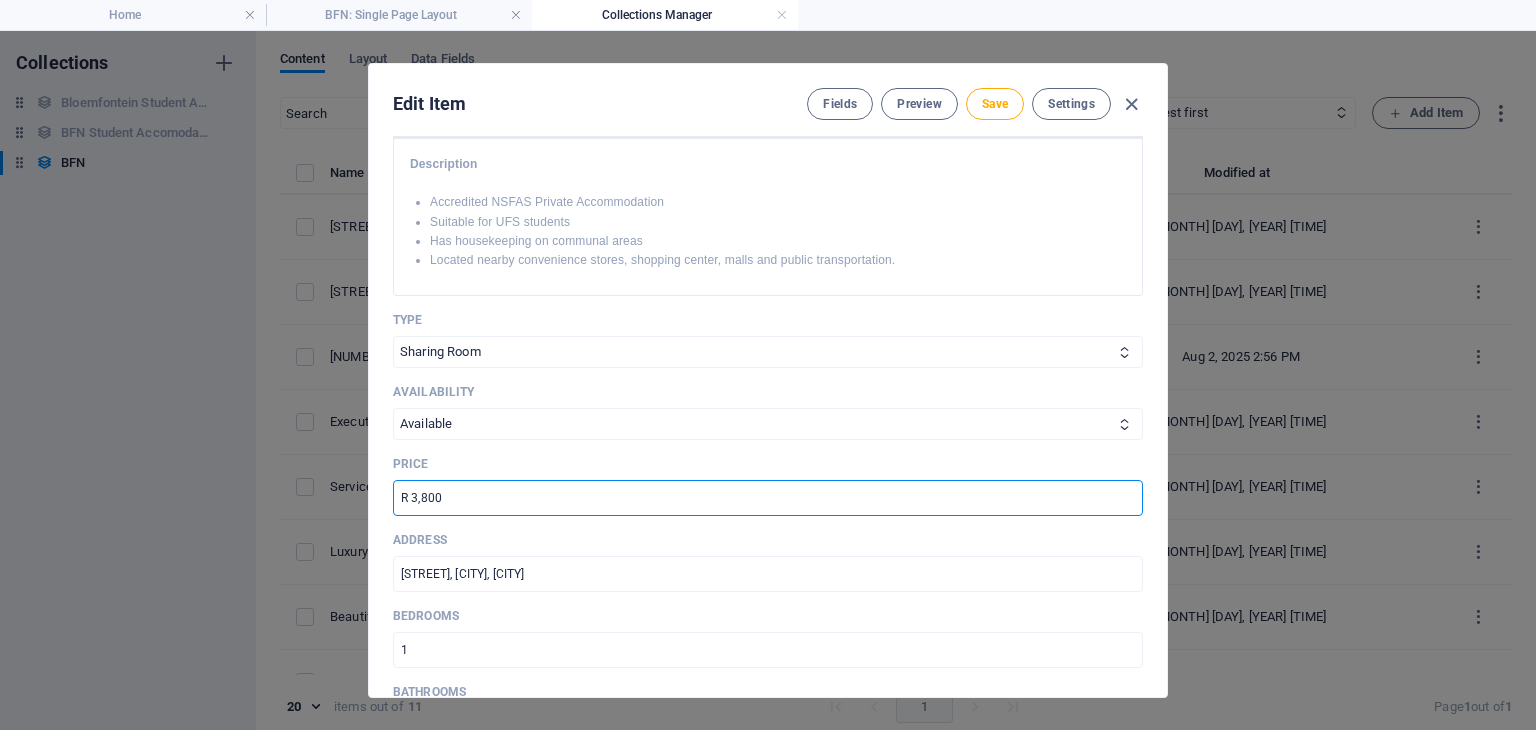 click on "R 3,800" at bounding box center [768, 498] 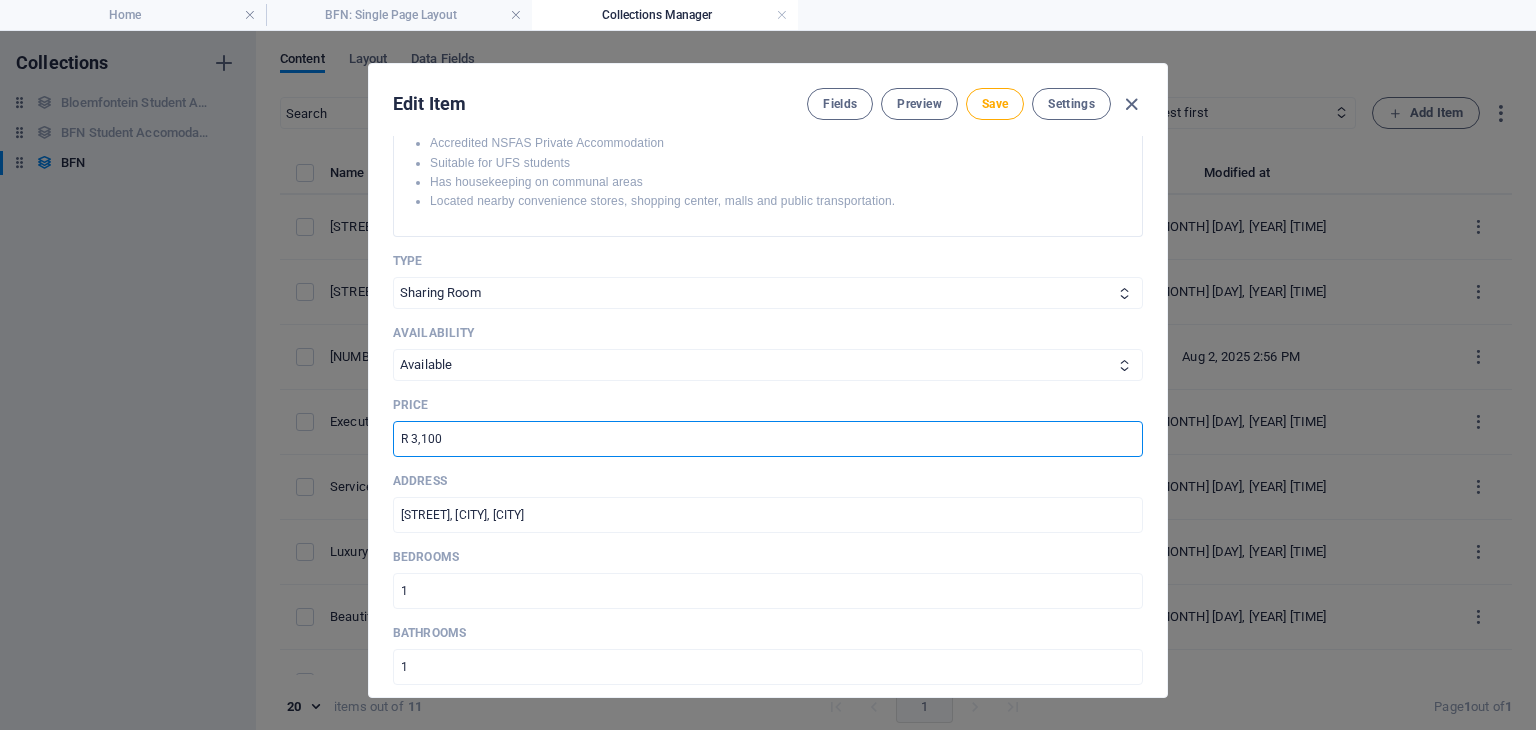 scroll, scrollTop: 592, scrollLeft: 0, axis: vertical 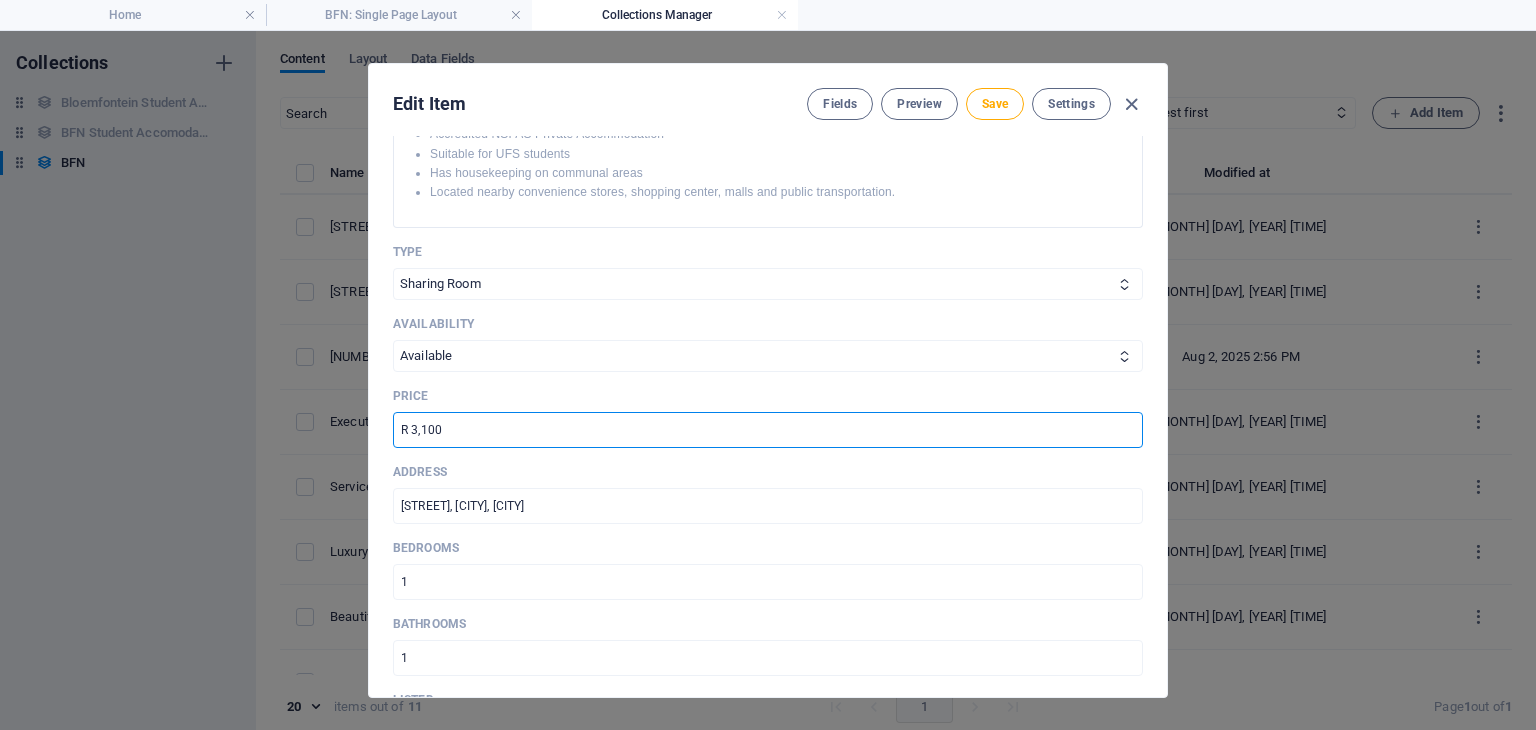 type on "R 3,100" 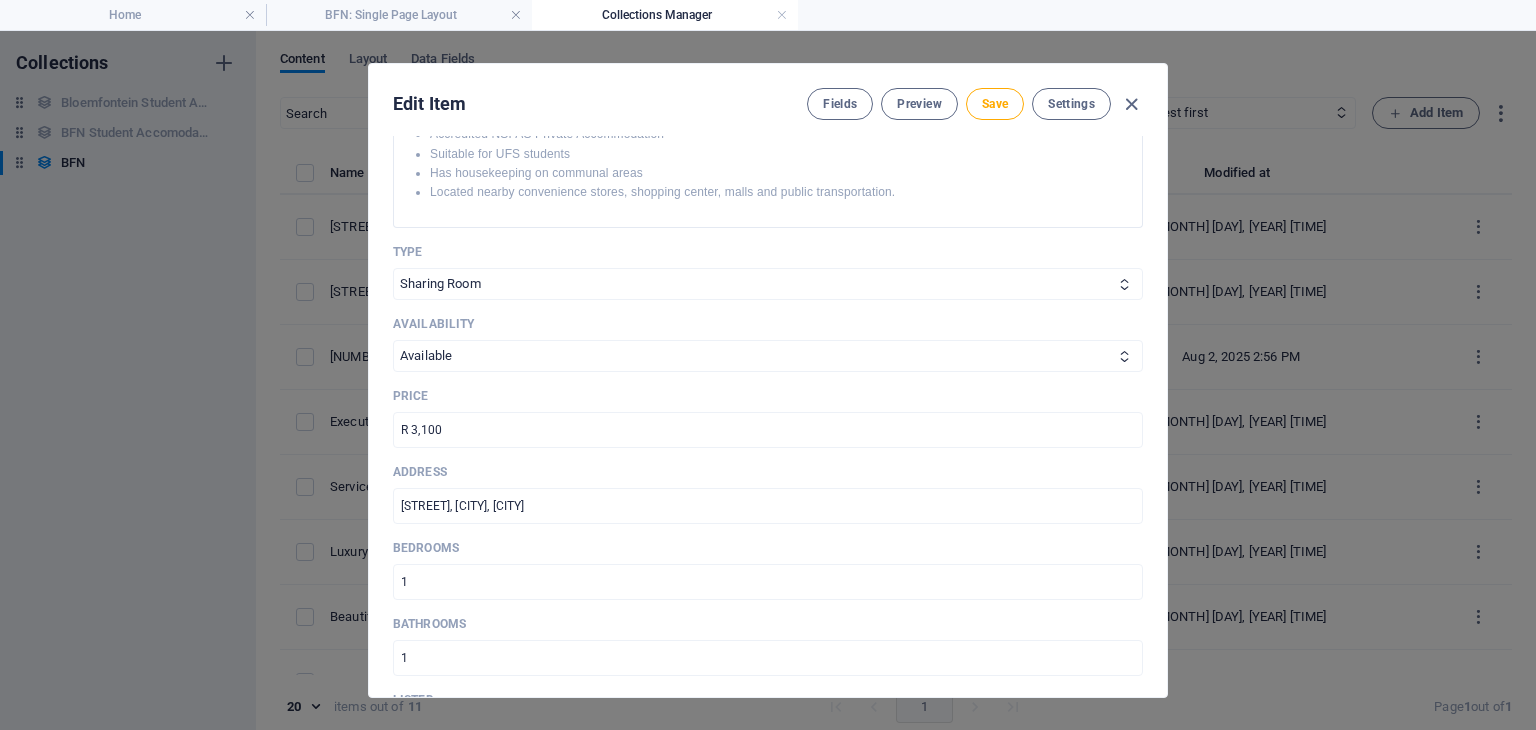 click on "Bedrooms" at bounding box center (768, 548) 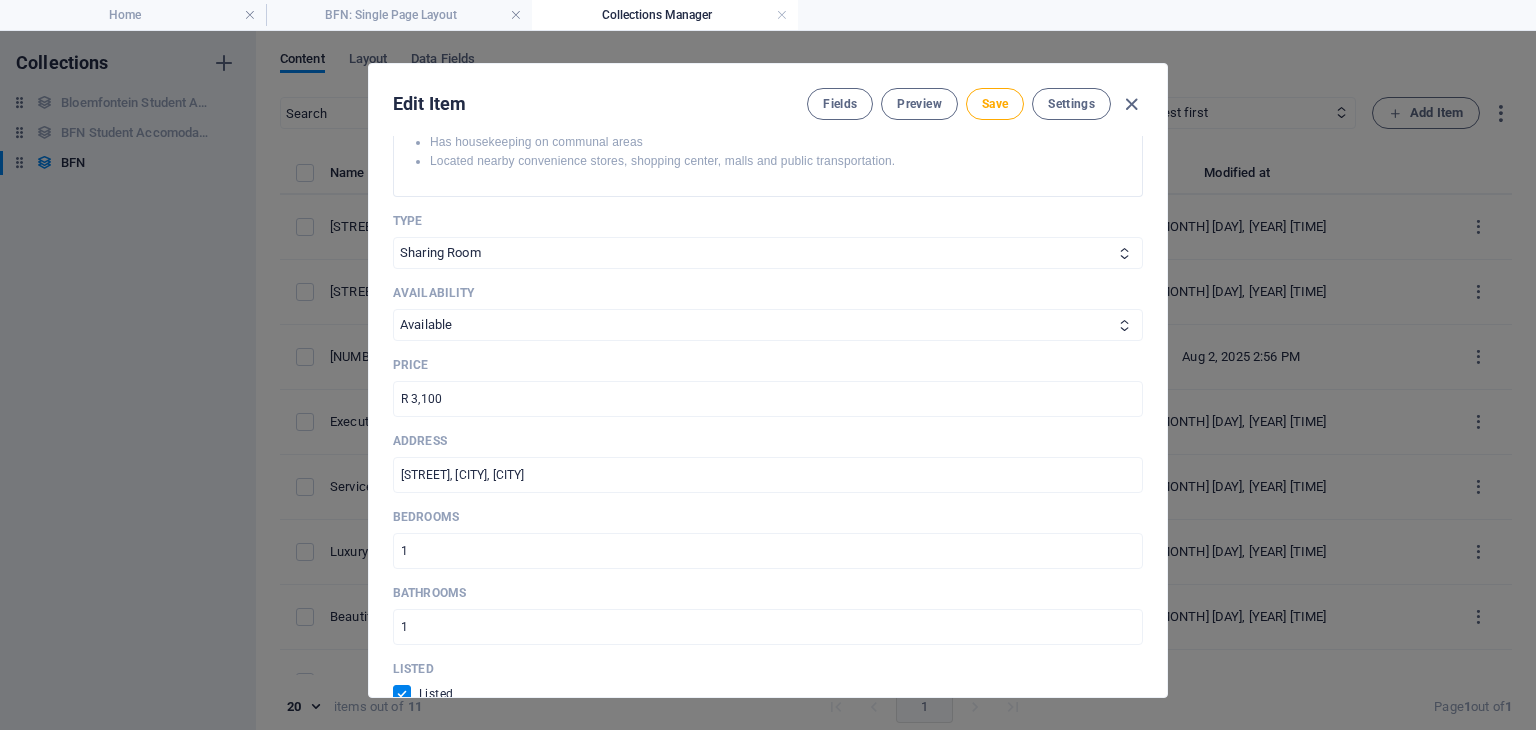 scroll, scrollTop: 624, scrollLeft: 0, axis: vertical 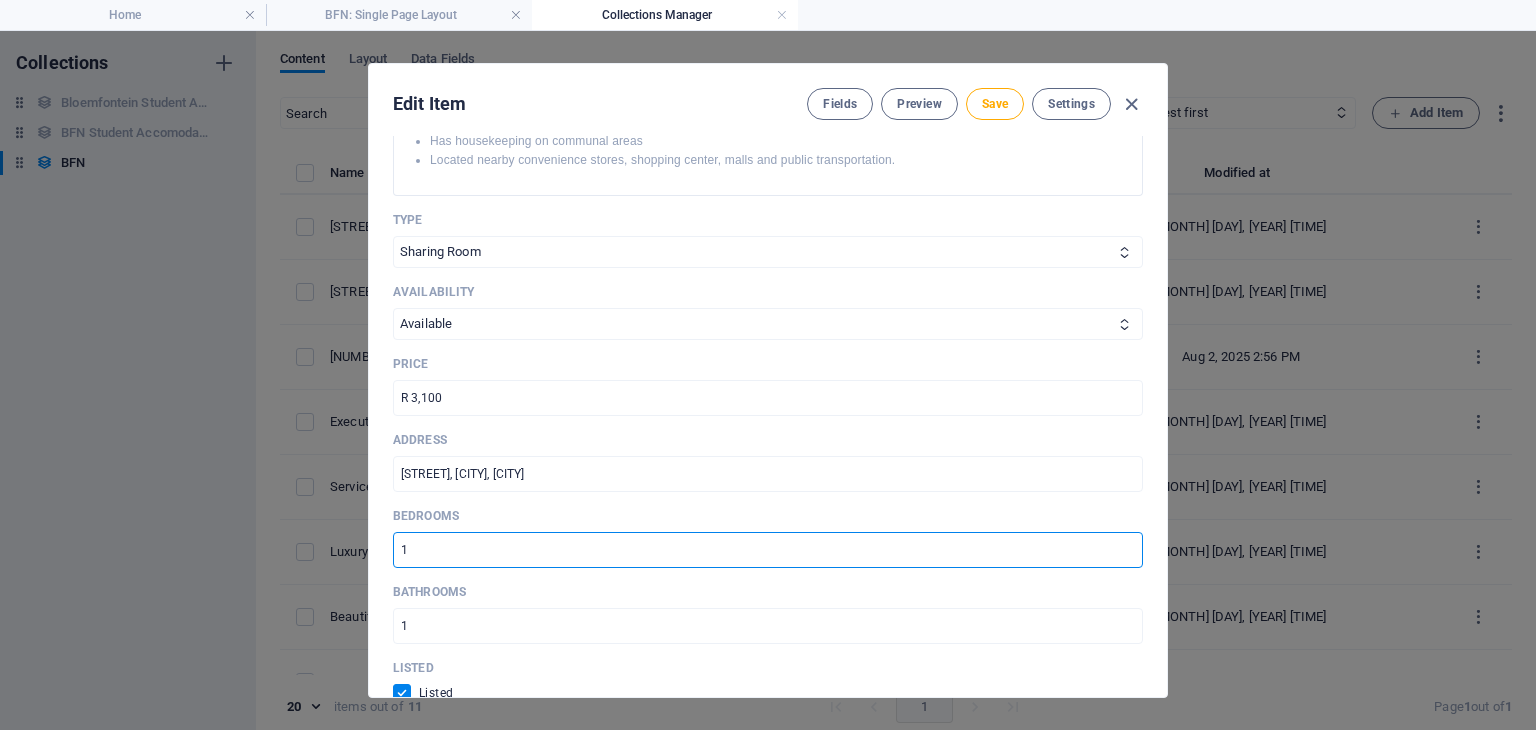 click on "1" at bounding box center [768, 550] 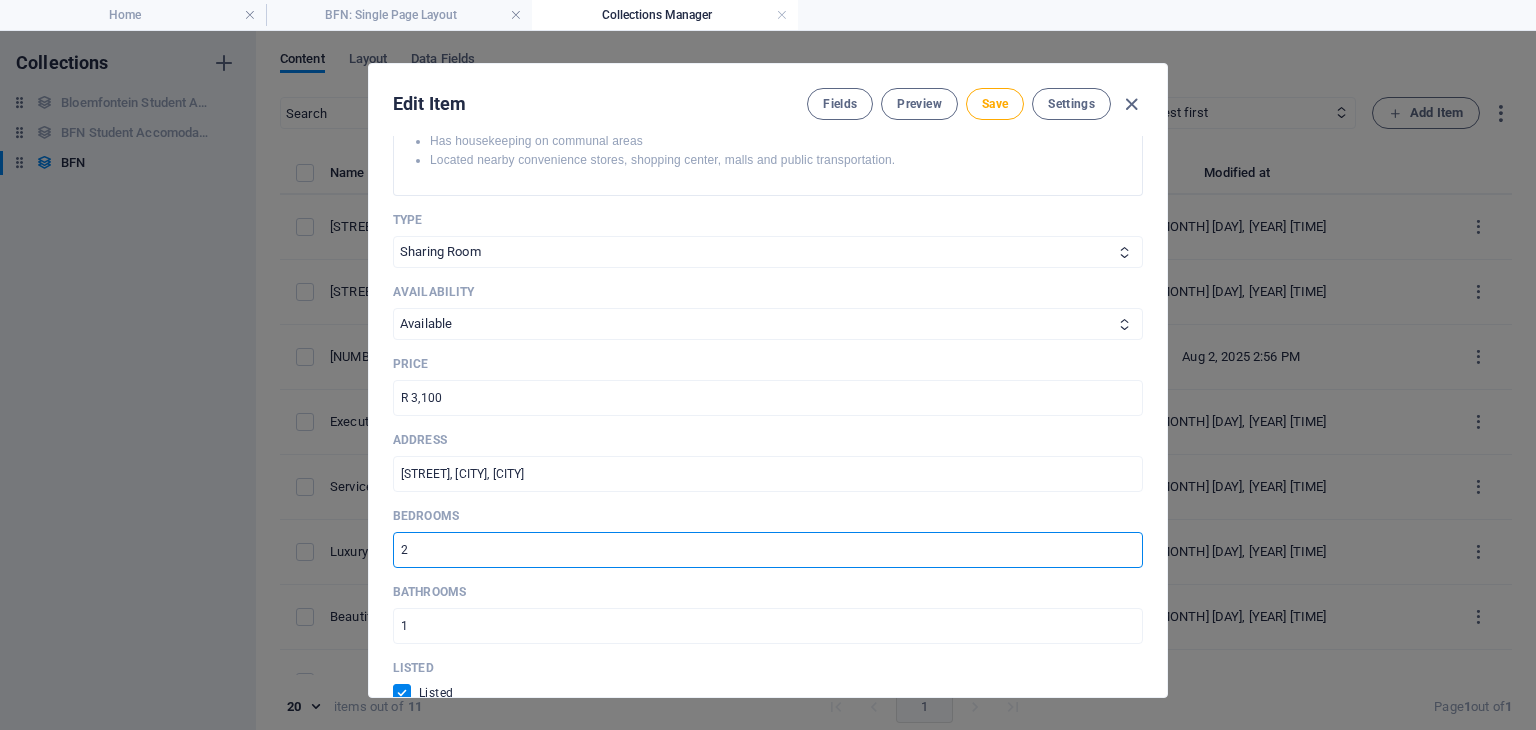 type on "2" 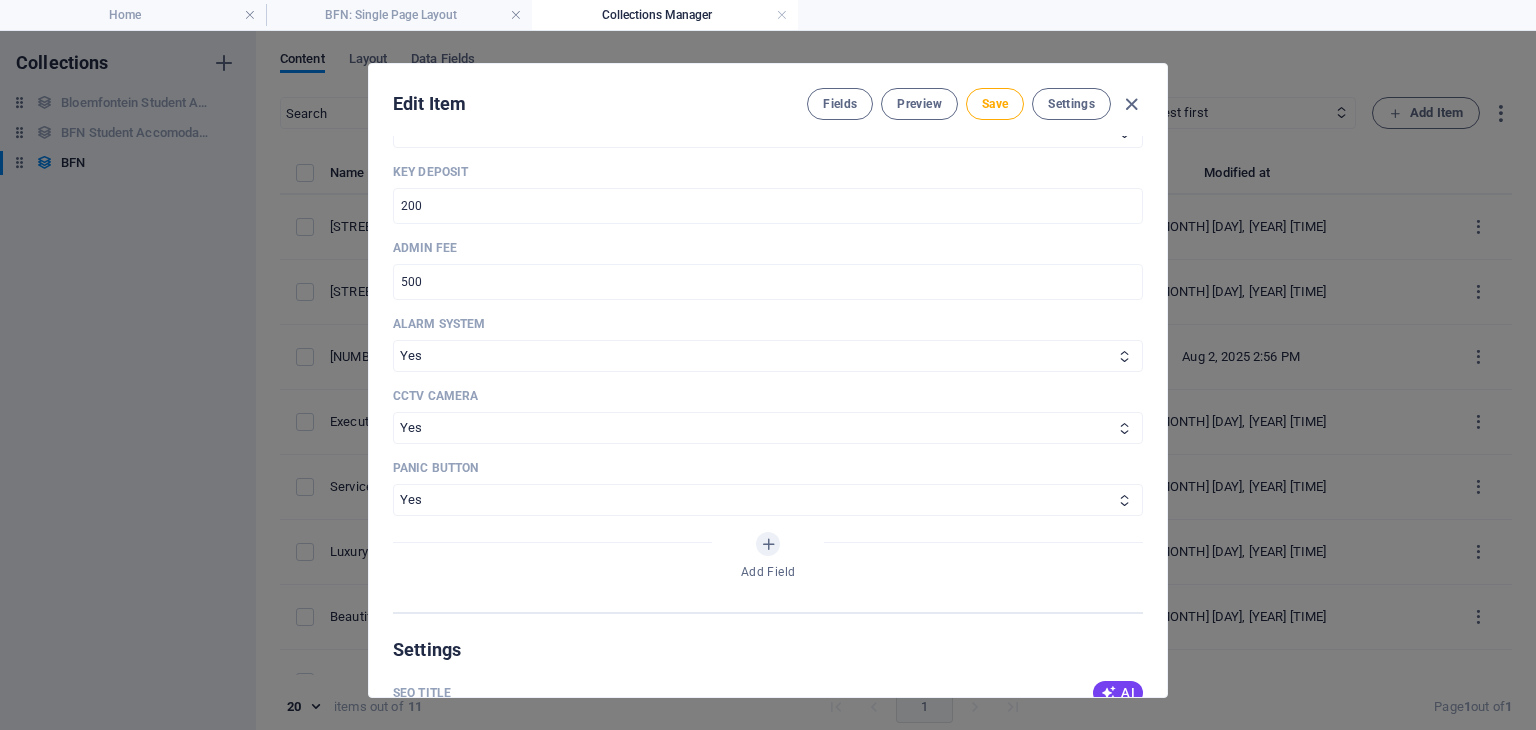 scroll, scrollTop: 1698, scrollLeft: 0, axis: vertical 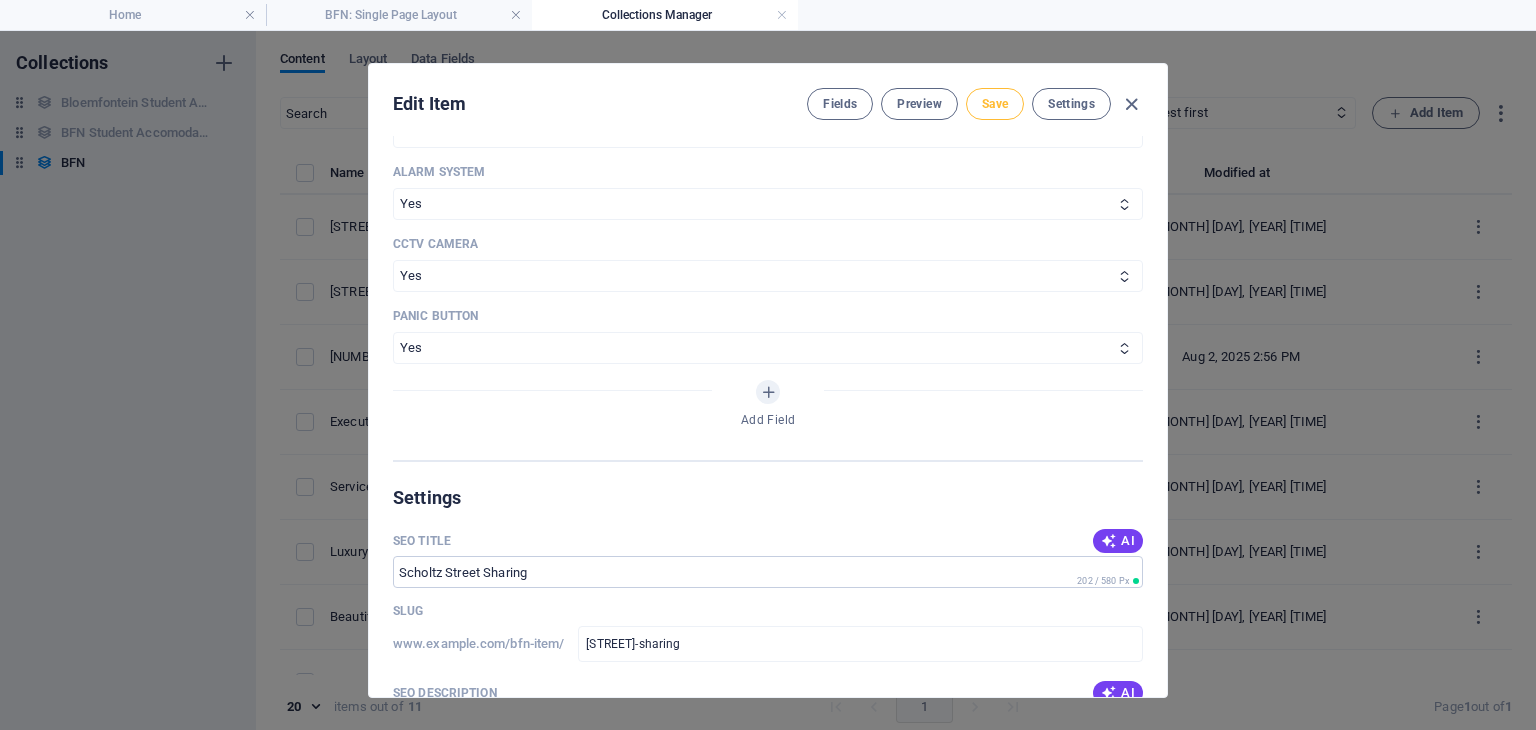 click on "Save" at bounding box center [995, 104] 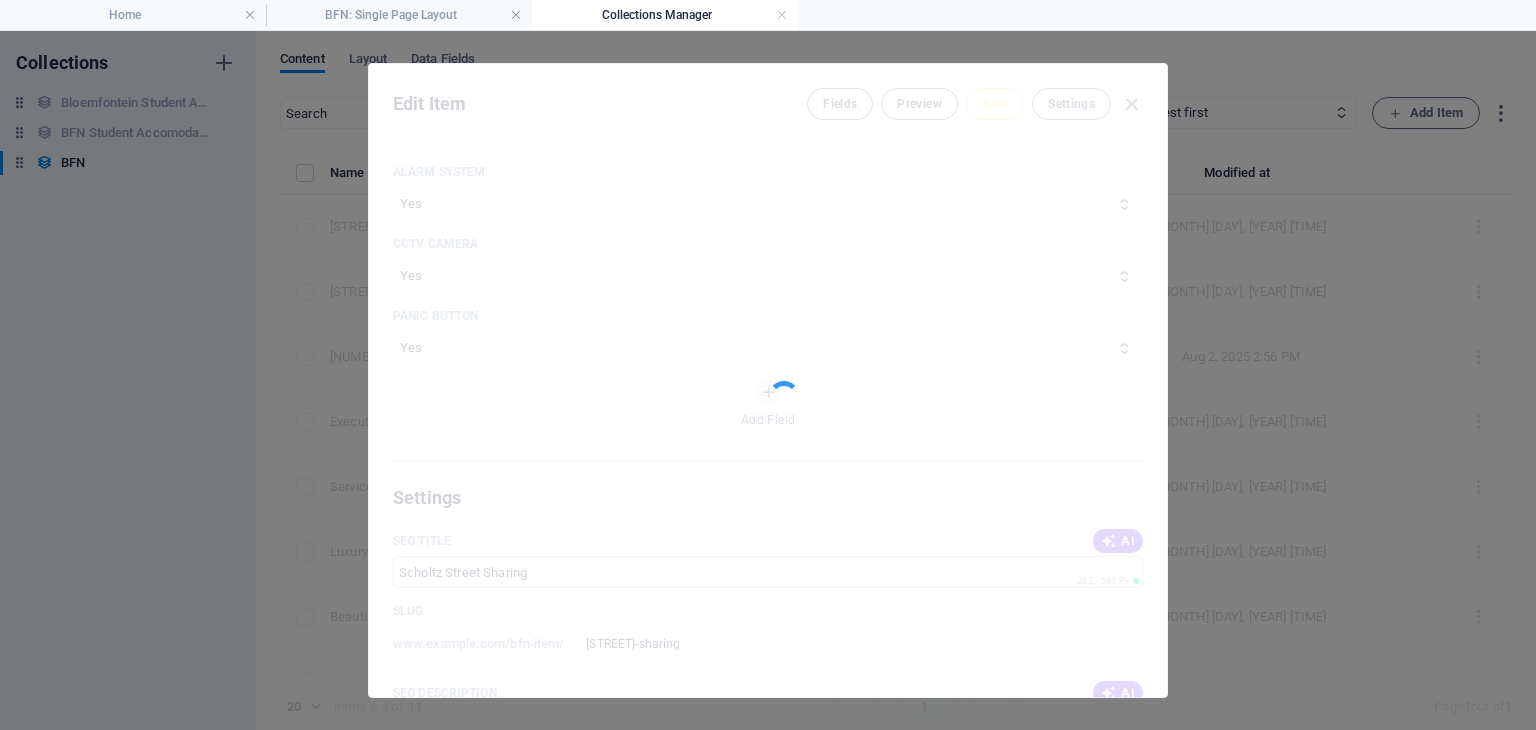 type on "[STREET]-sharing" 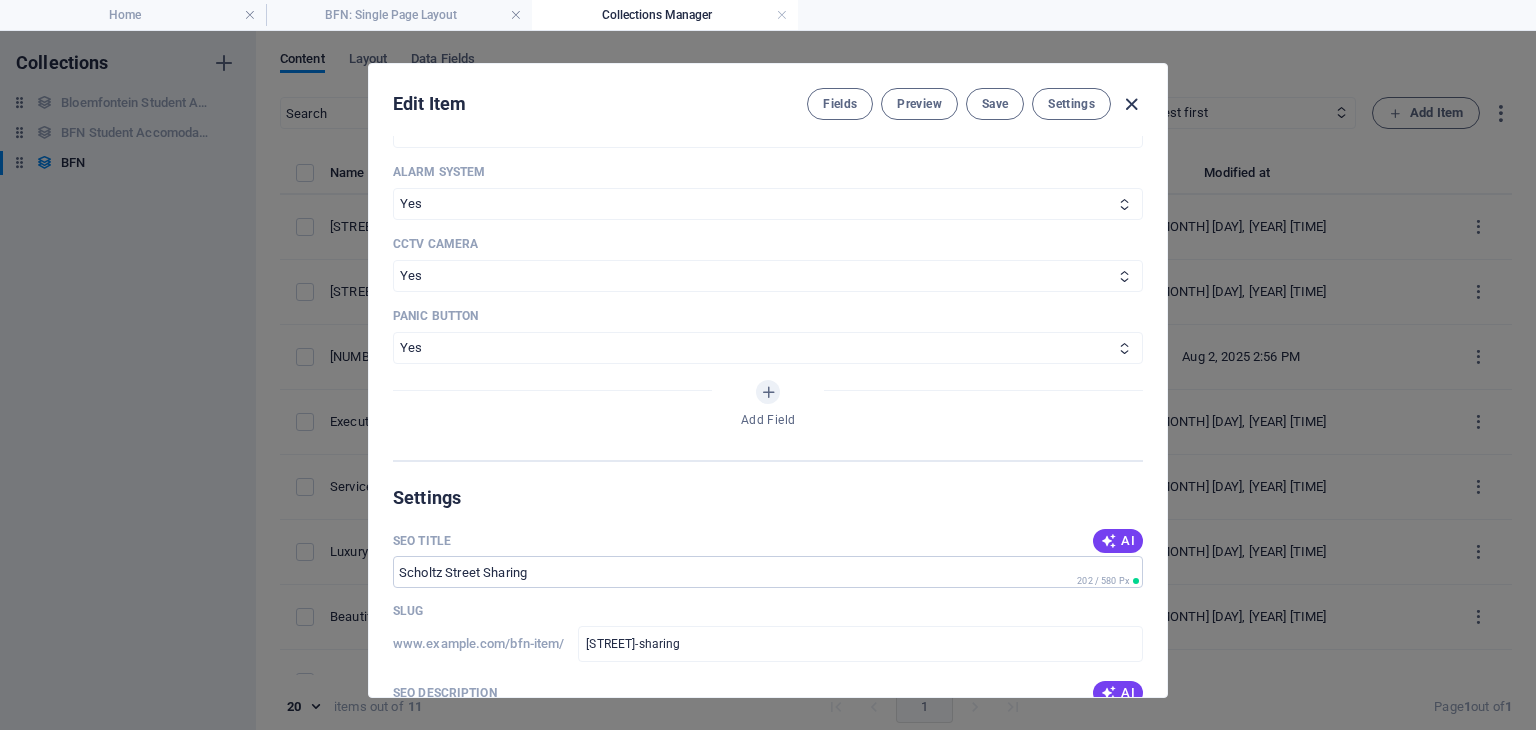 click at bounding box center [1131, 104] 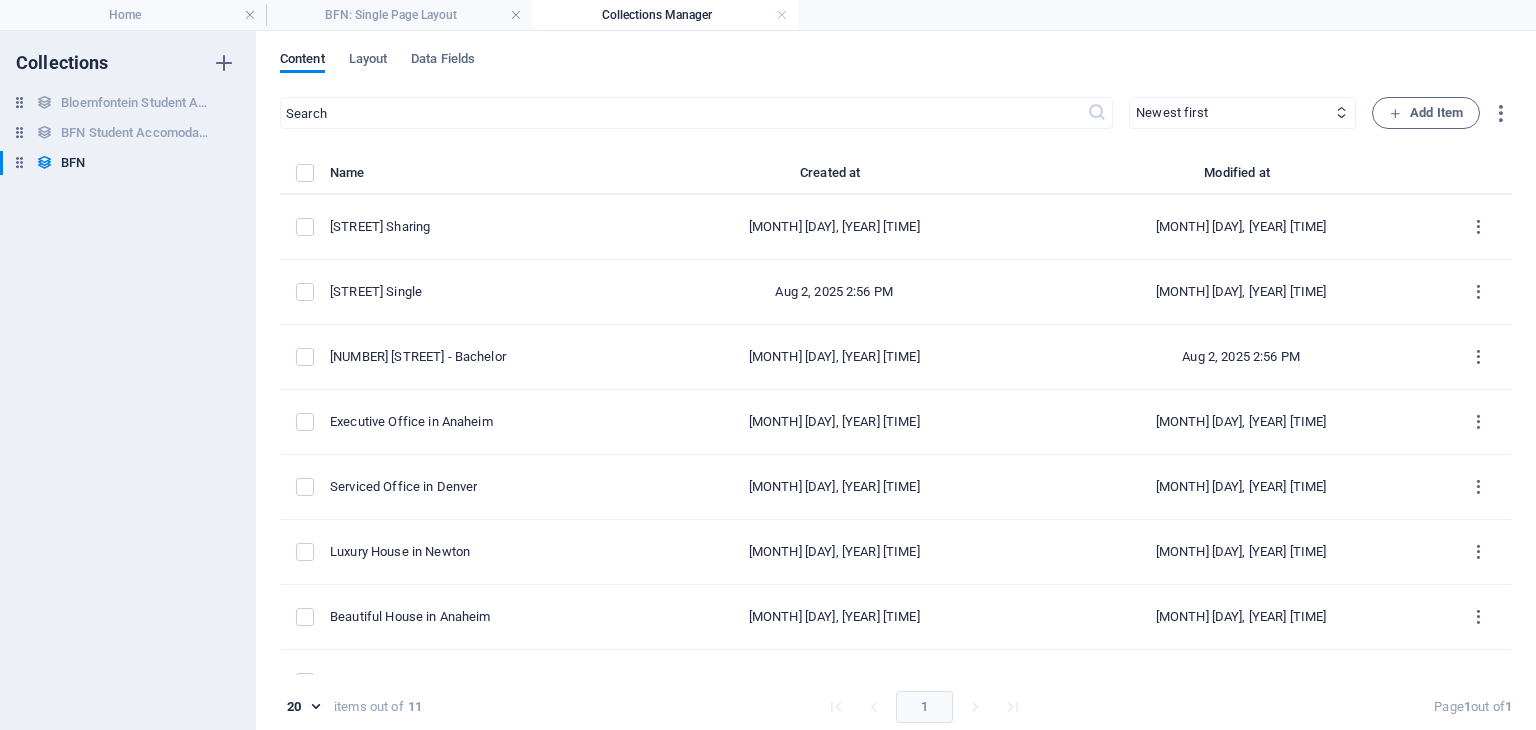 checkbox on "false" 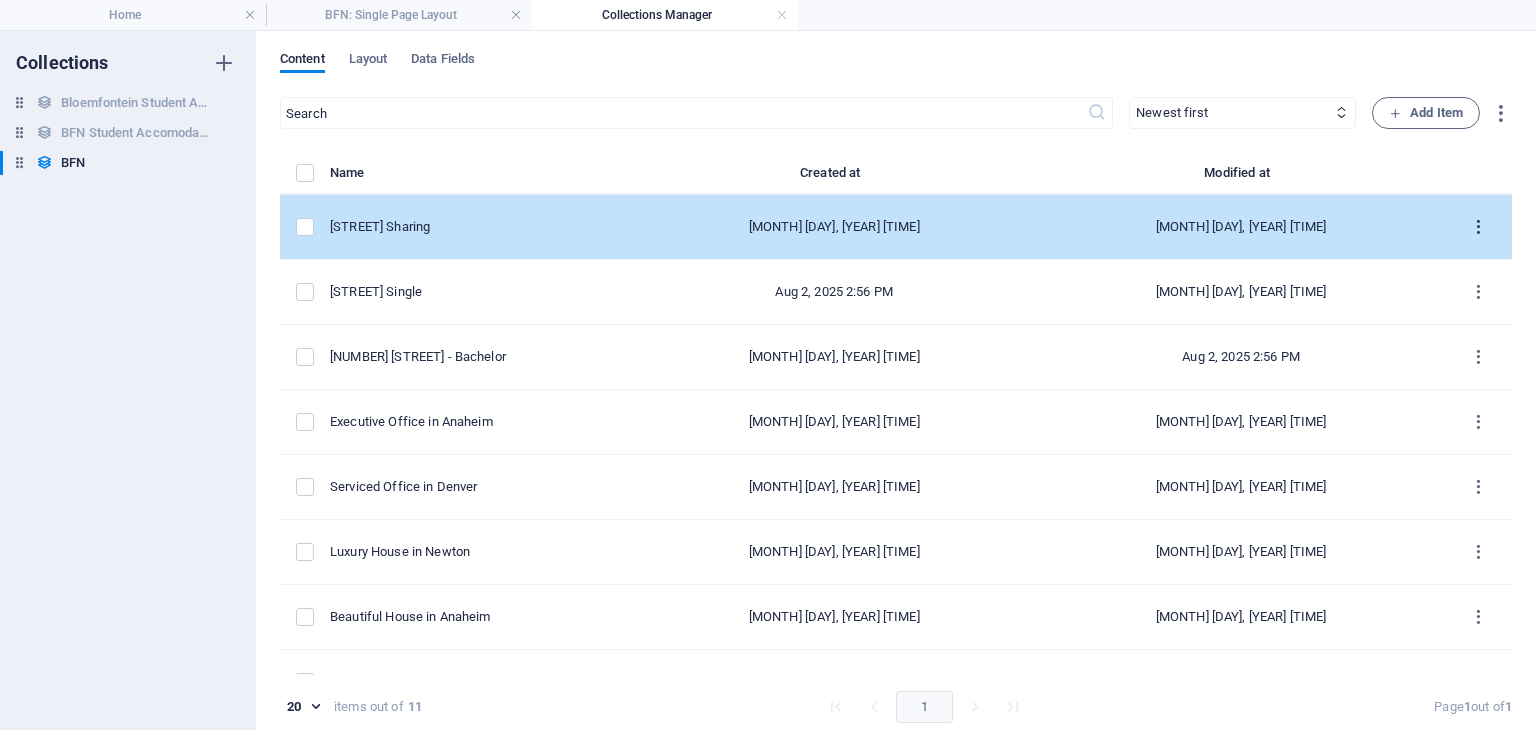 click at bounding box center (1478, 227) 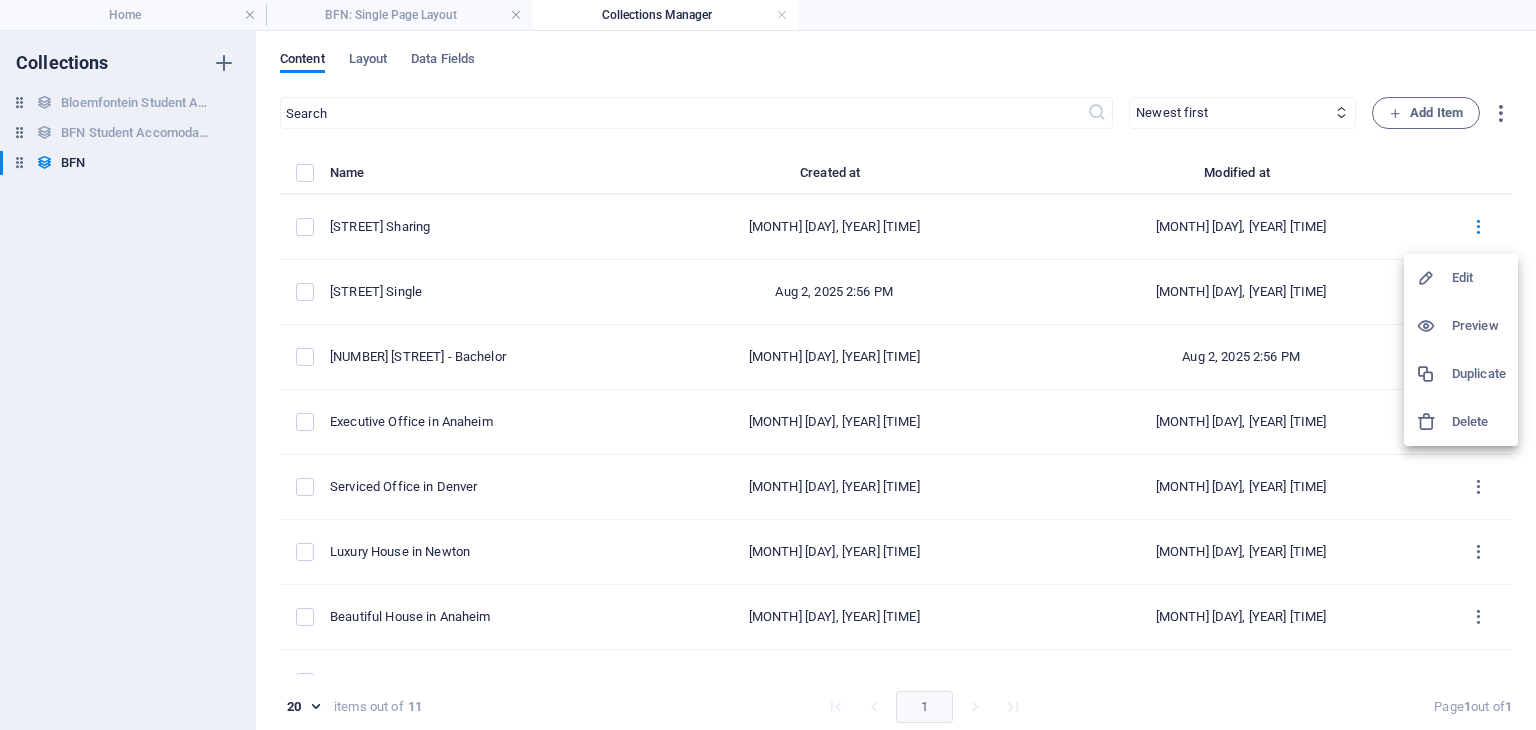 click on "Edit" at bounding box center [1479, 278] 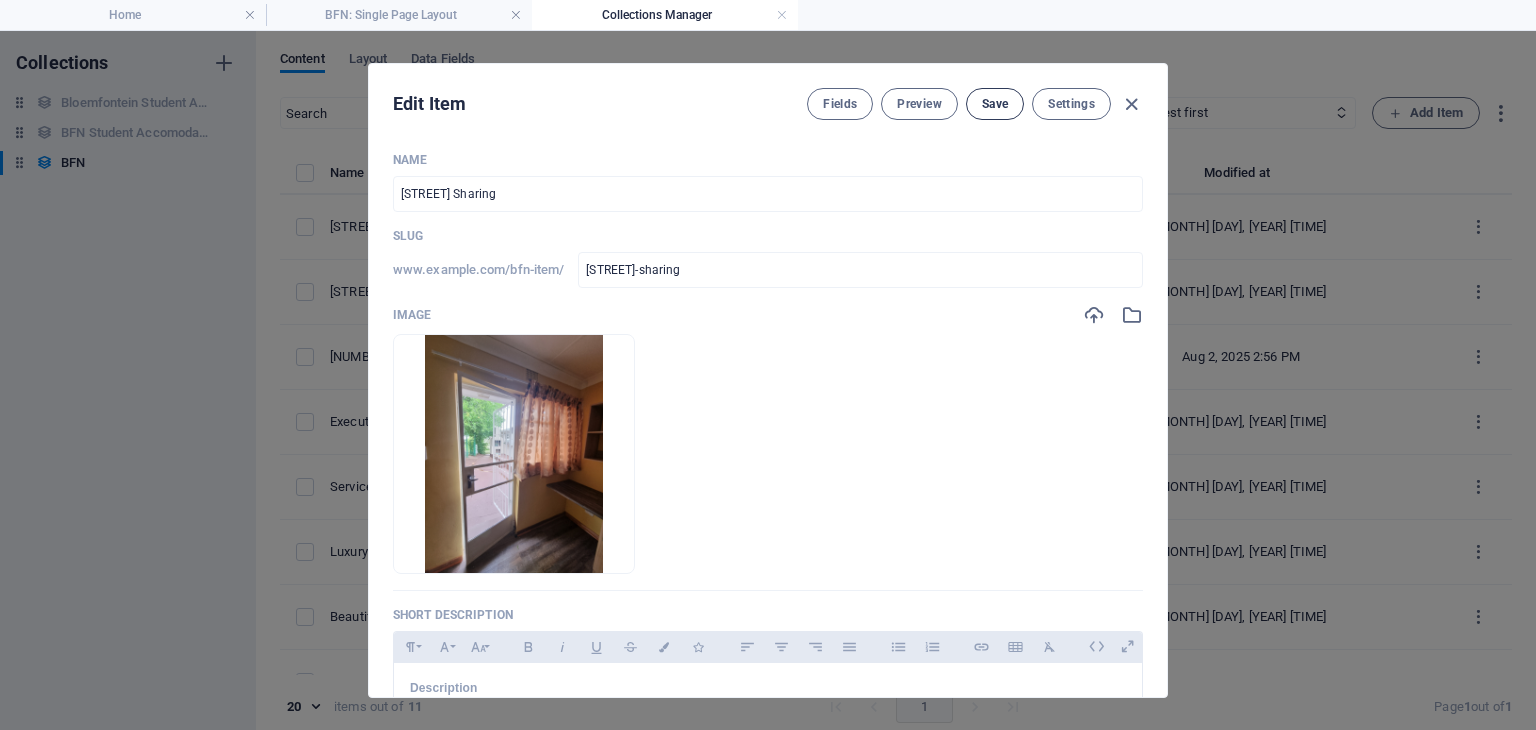 click on "Save" at bounding box center (995, 104) 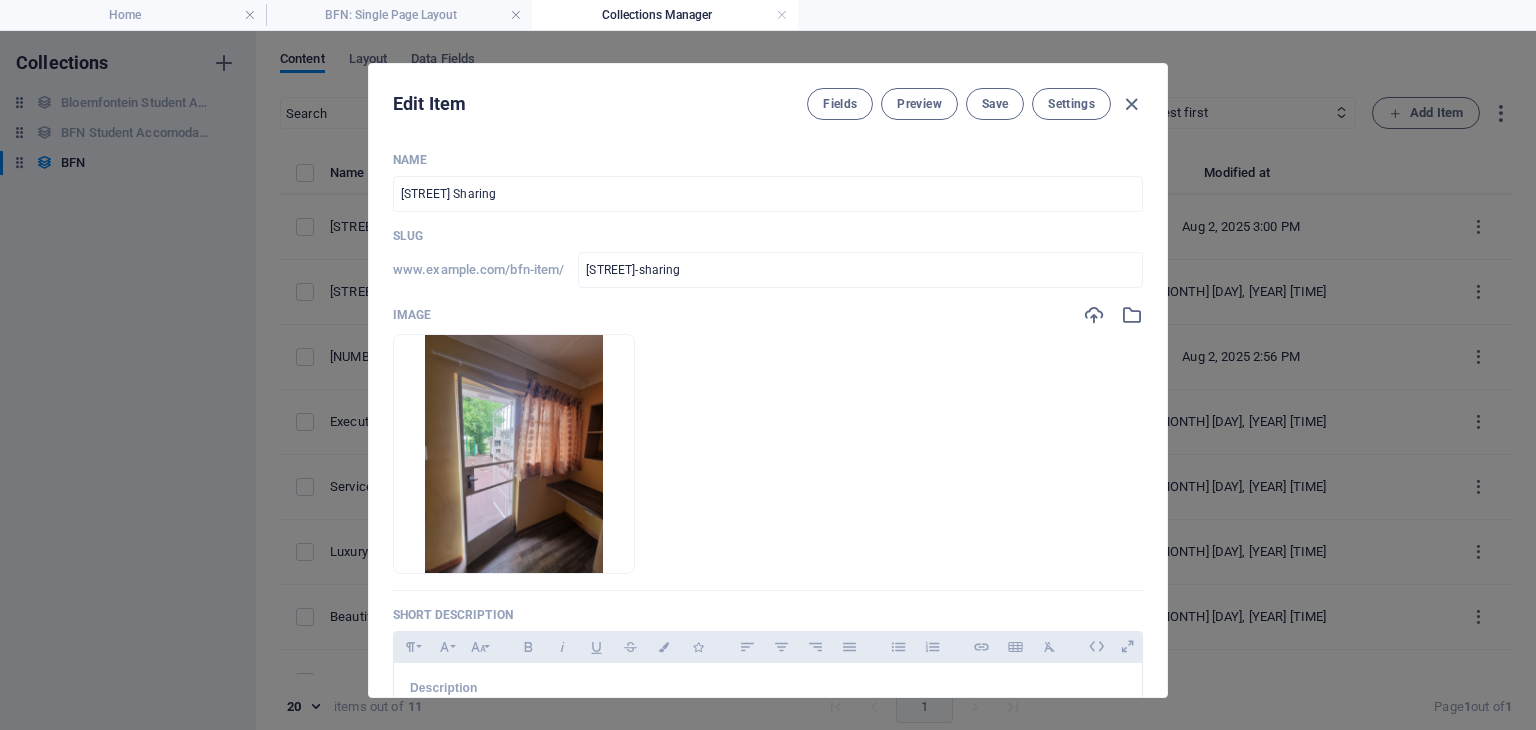 type 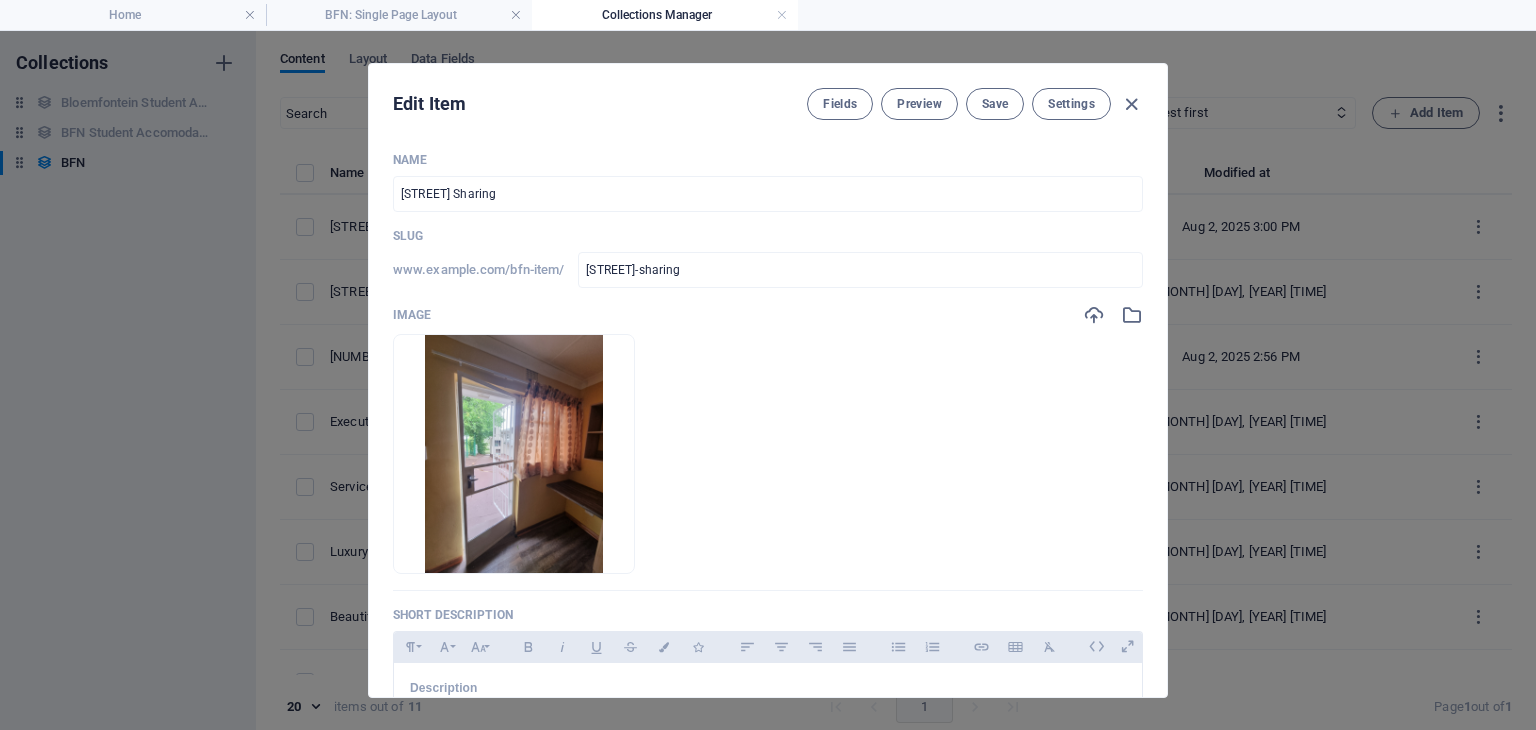scroll, scrollTop: 8, scrollLeft: 0, axis: vertical 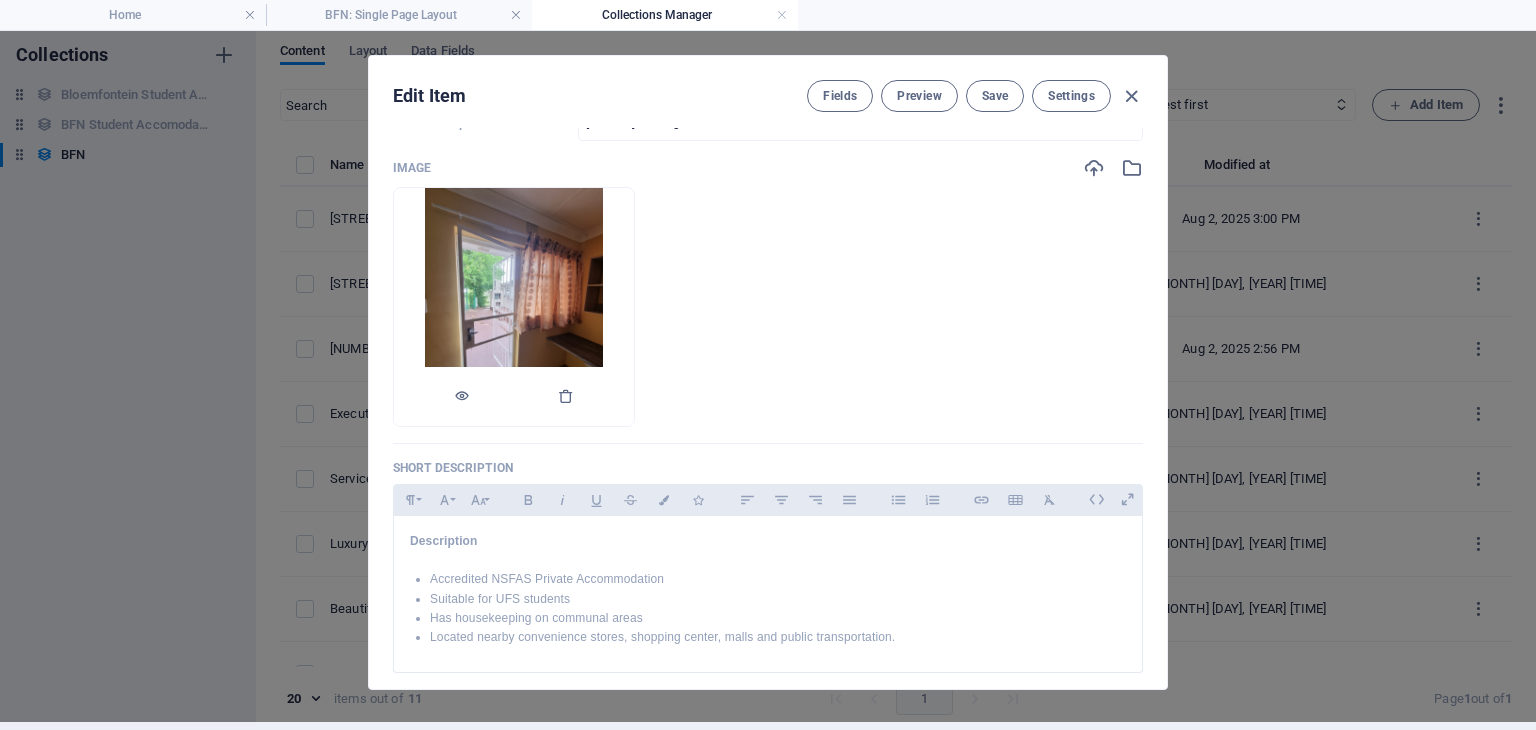 click at bounding box center (514, 307) 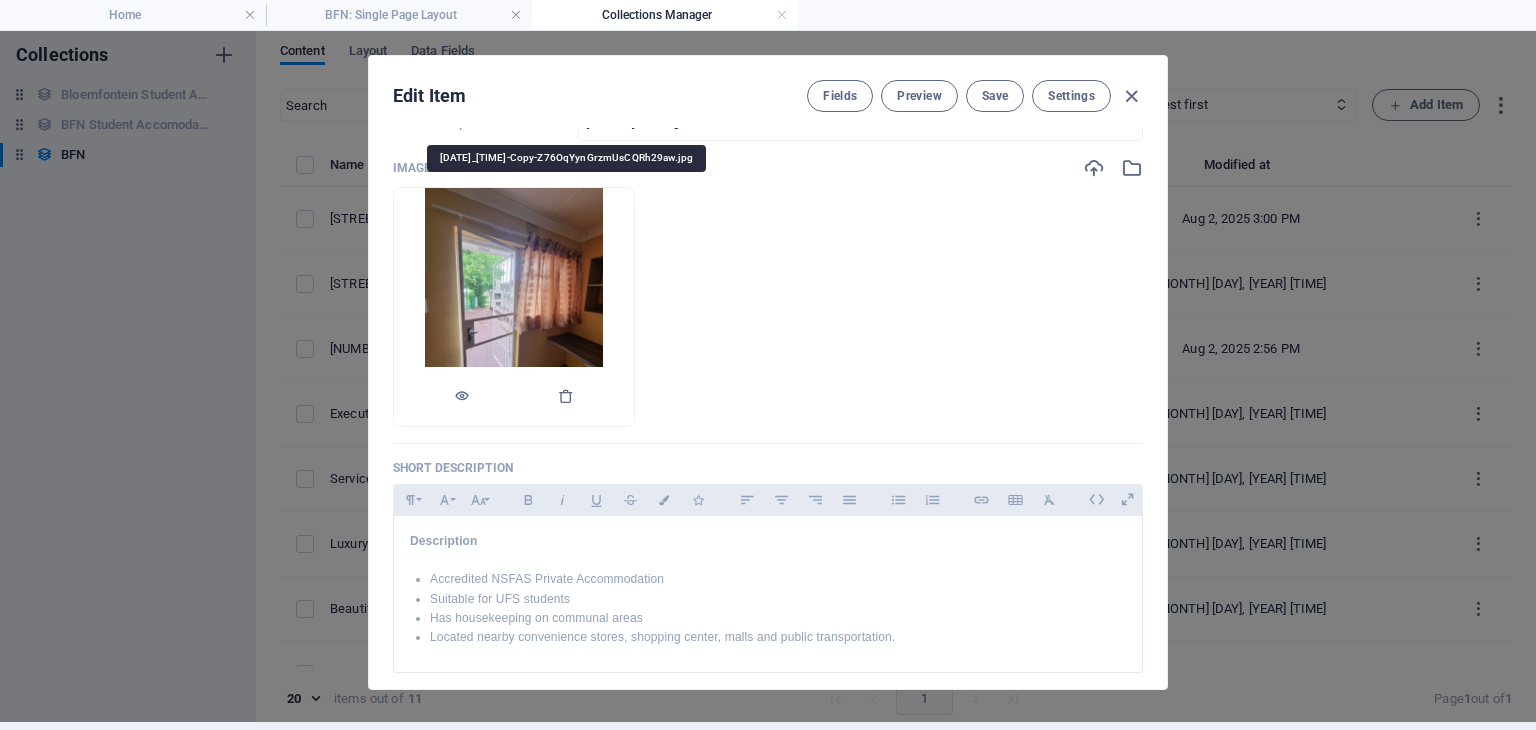 click at bounding box center [514, 307] 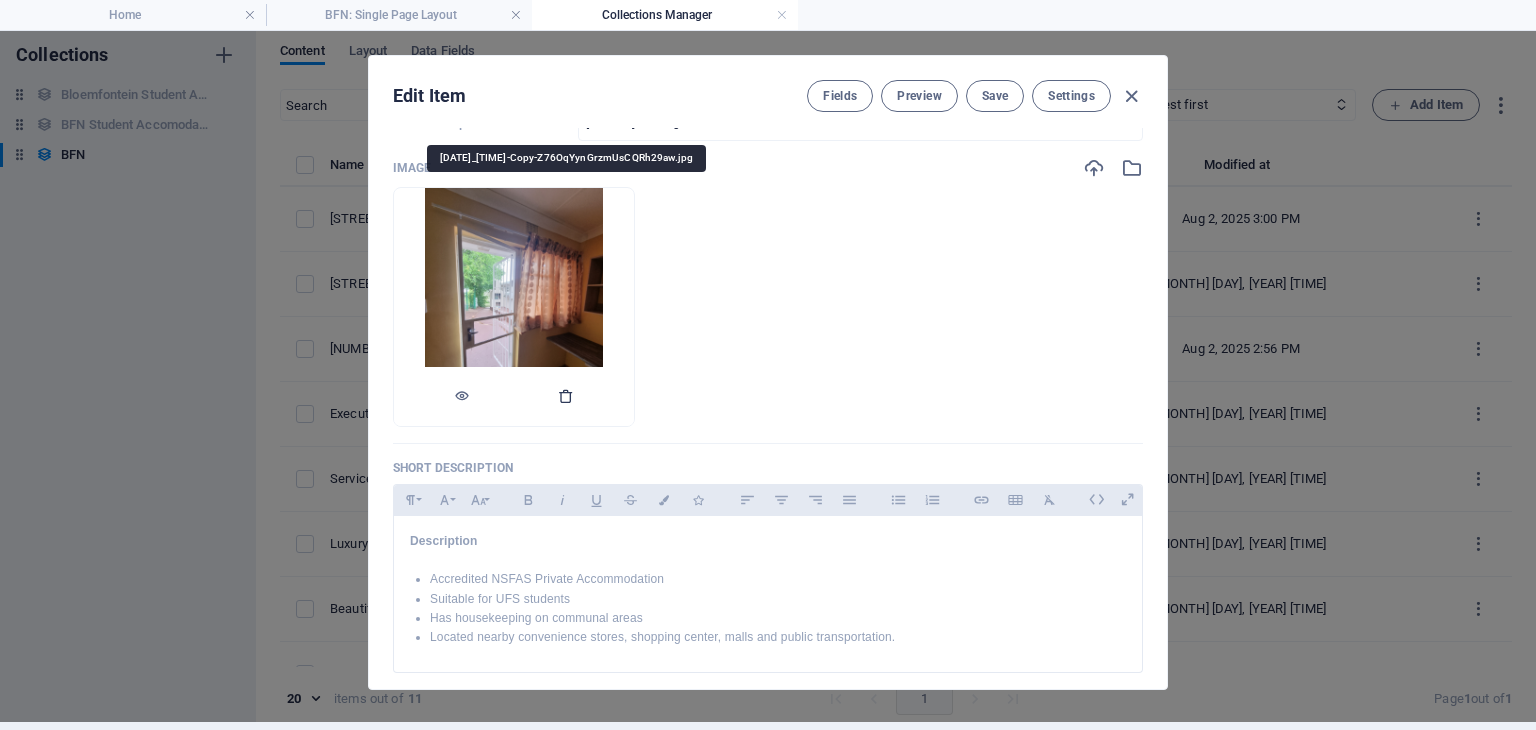 drag, startPoint x: 671, startPoint y: 397, endPoint x: 660, endPoint y: 394, distance: 11.401754 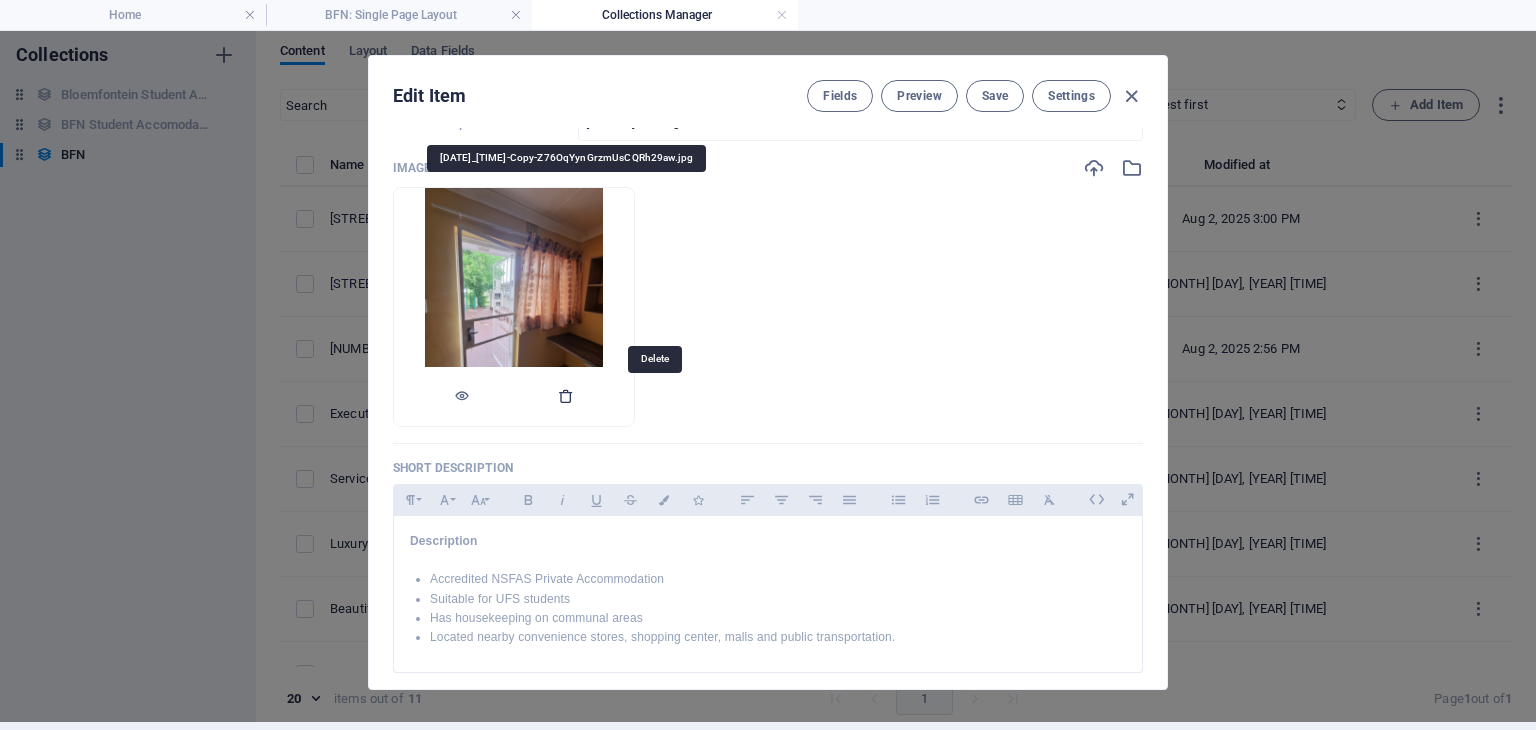 click at bounding box center [566, 396] 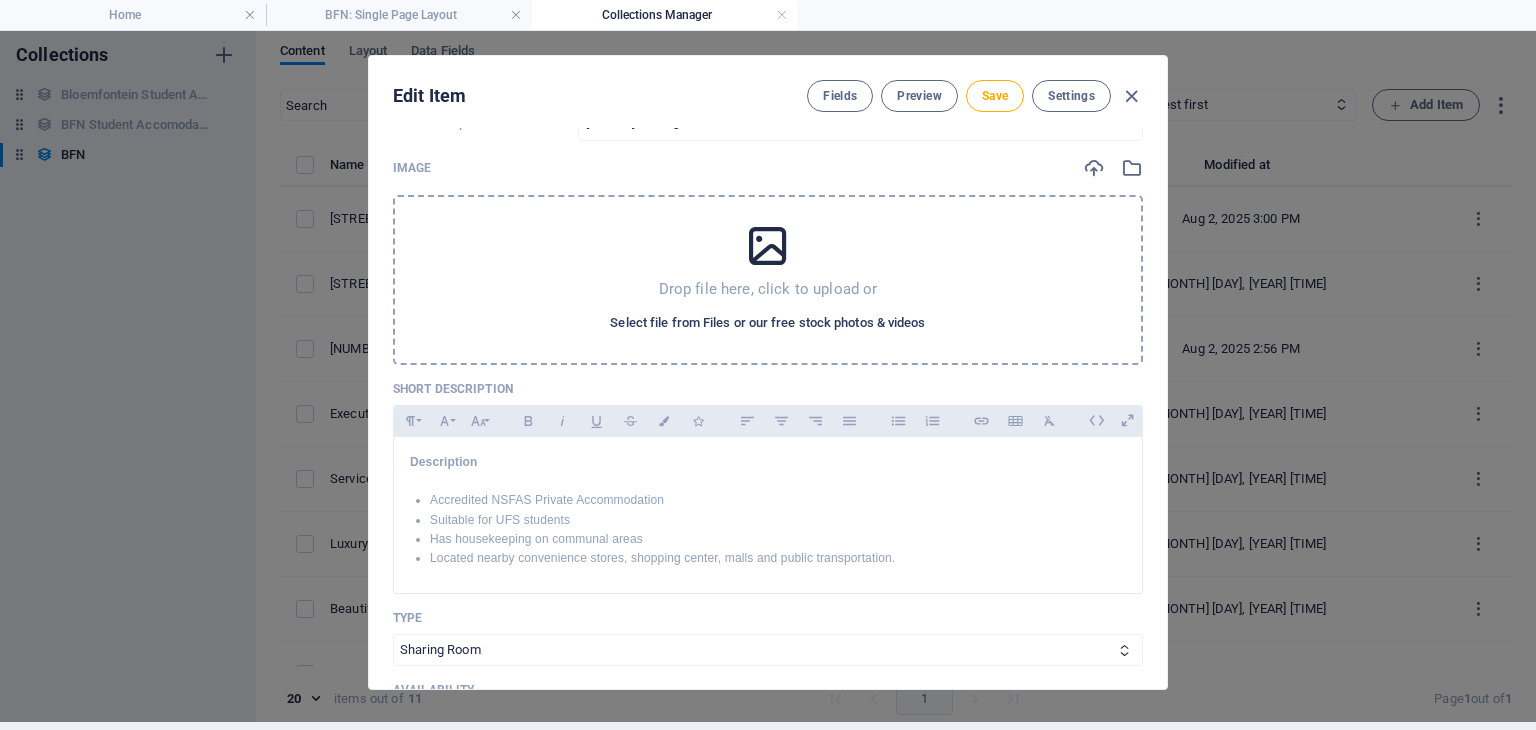 click on "Select file from Files or our free stock photos & videos" at bounding box center (767, 323) 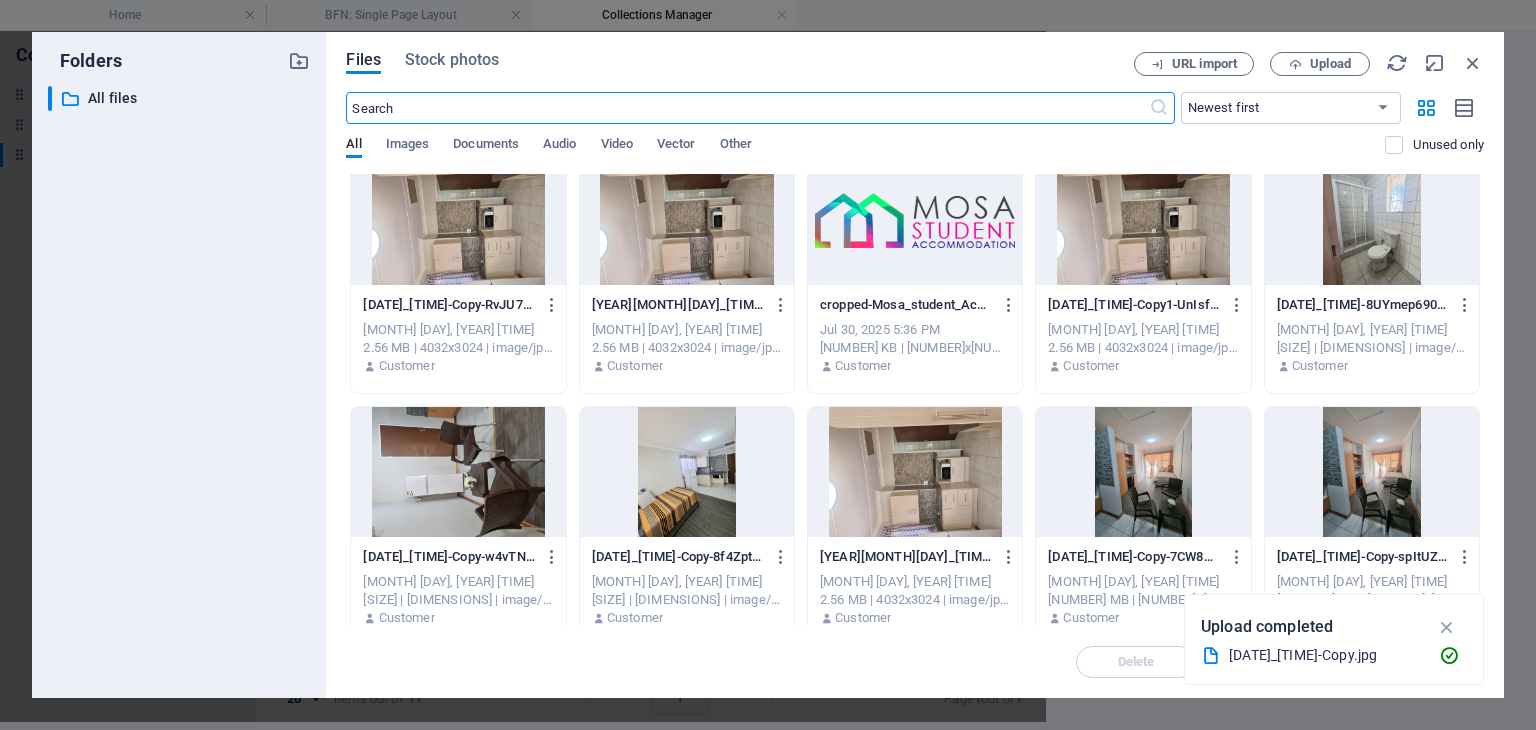 scroll, scrollTop: 0, scrollLeft: 0, axis: both 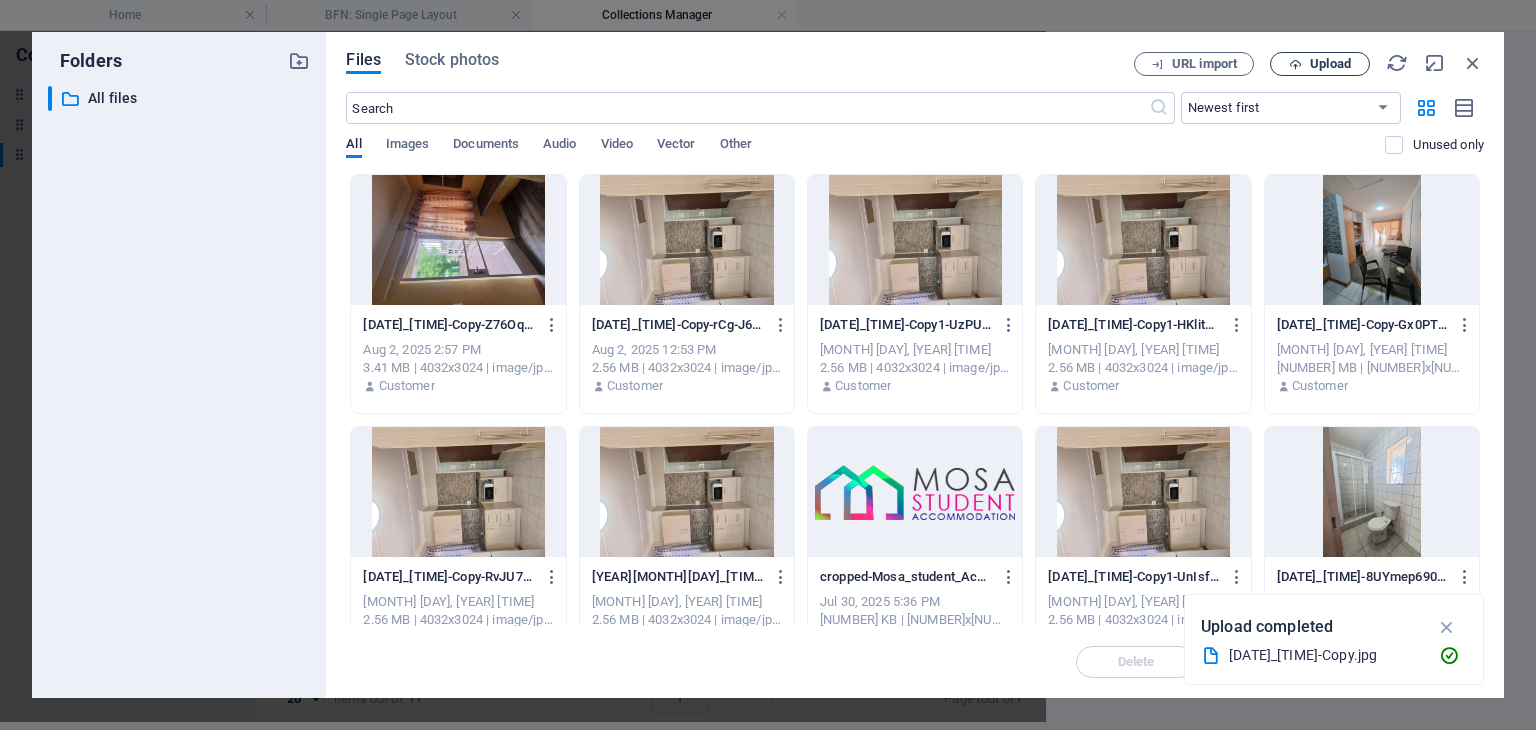 click on "Upload" at bounding box center [1330, 64] 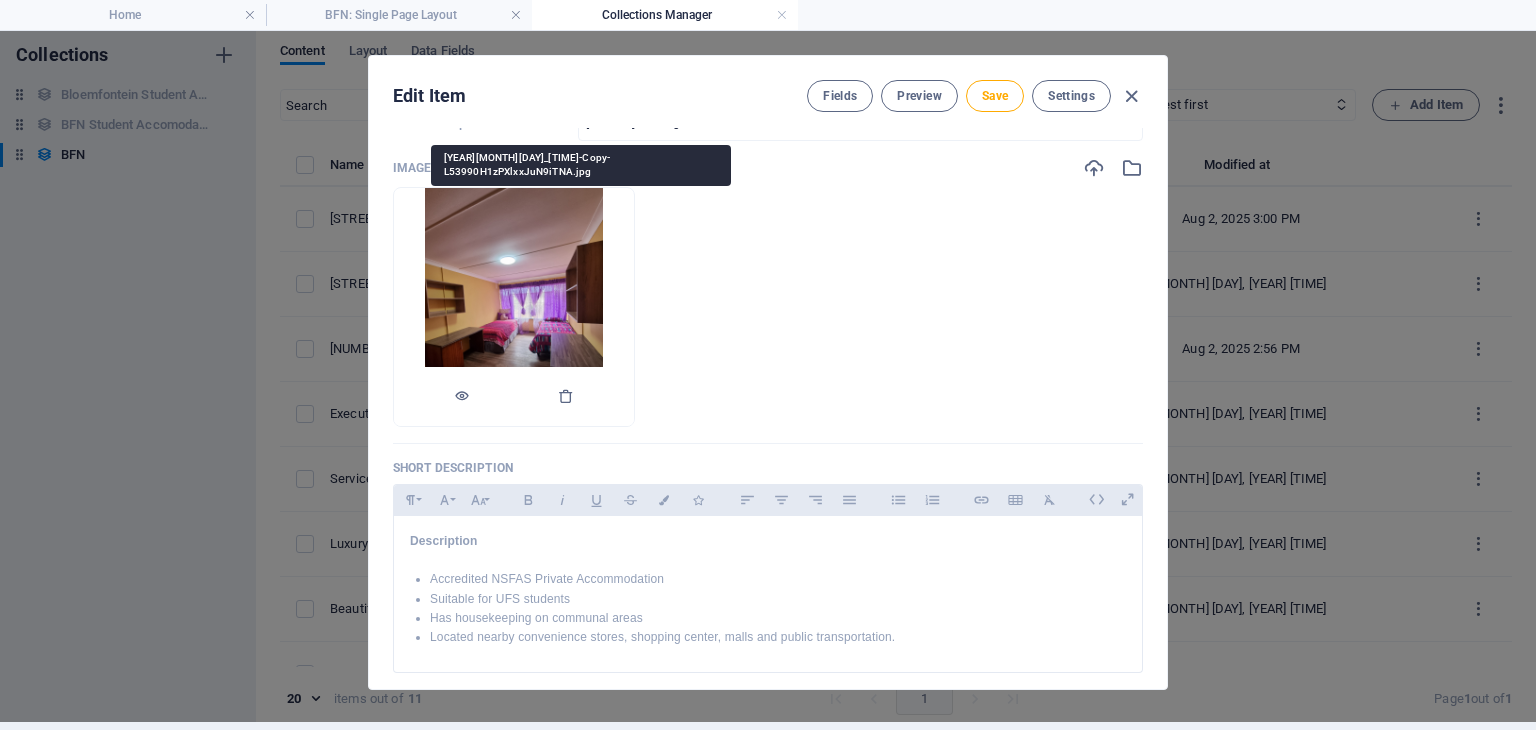 click at bounding box center [514, 307] 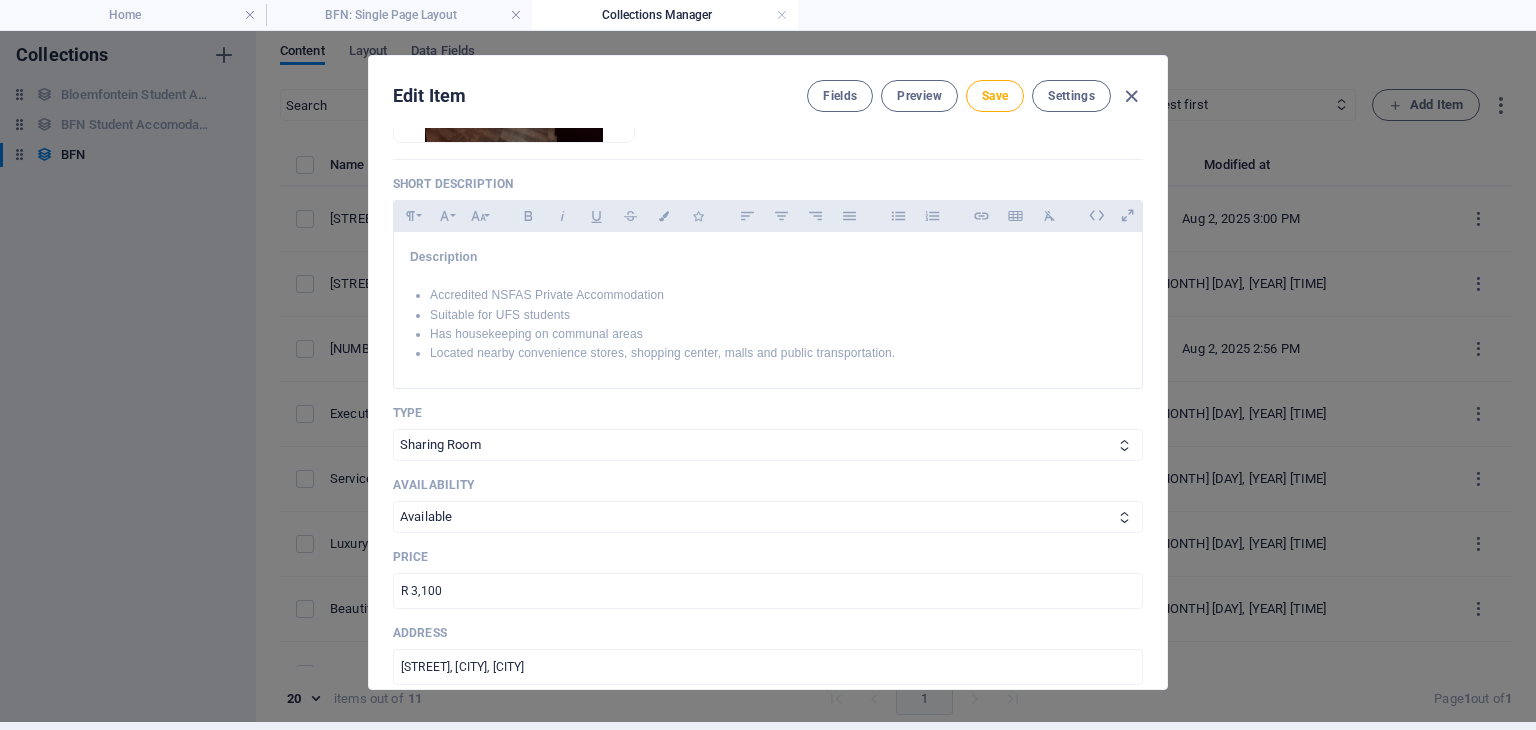 scroll, scrollTop: 532, scrollLeft: 0, axis: vertical 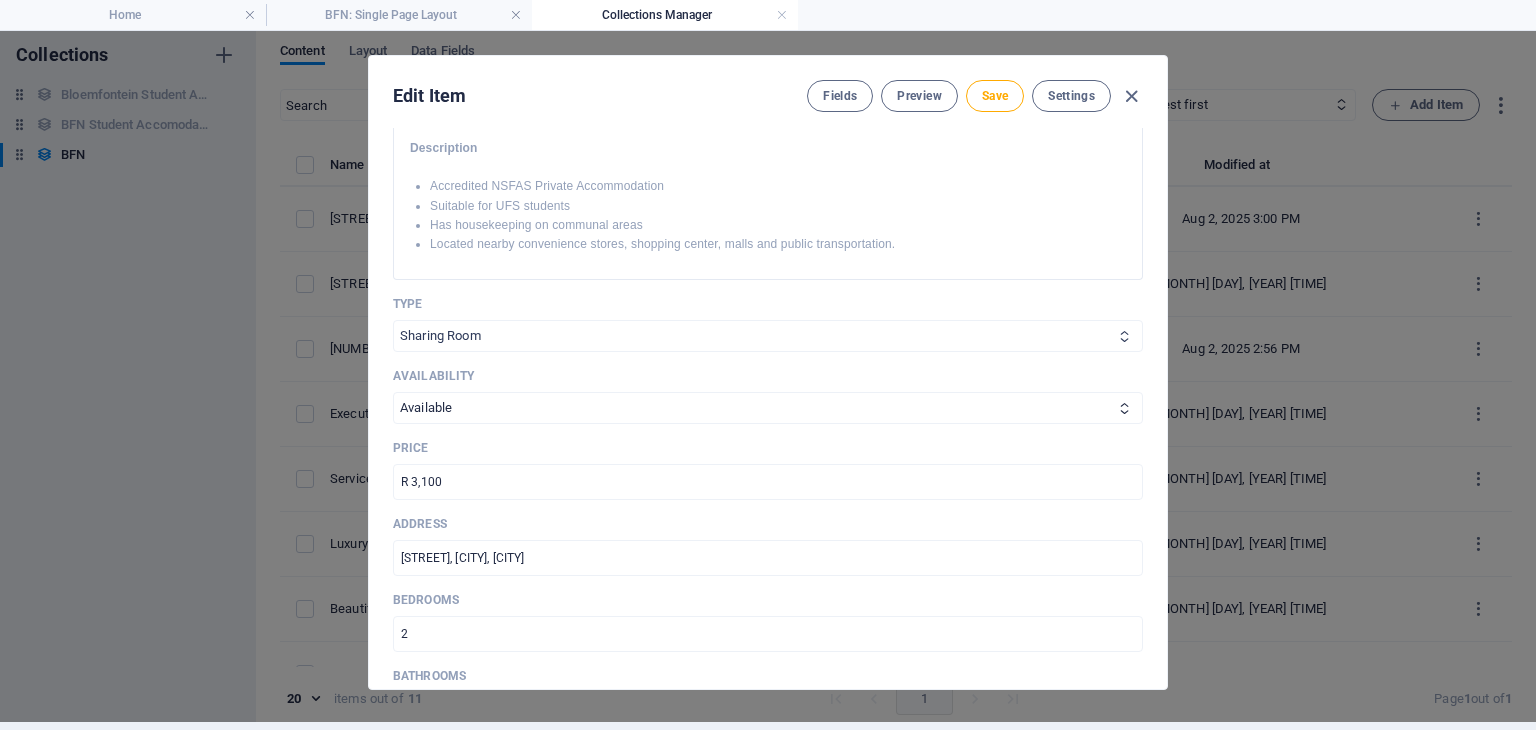 click on "Bachelor Room Single Room Sharing Room" at bounding box center [768, 336] 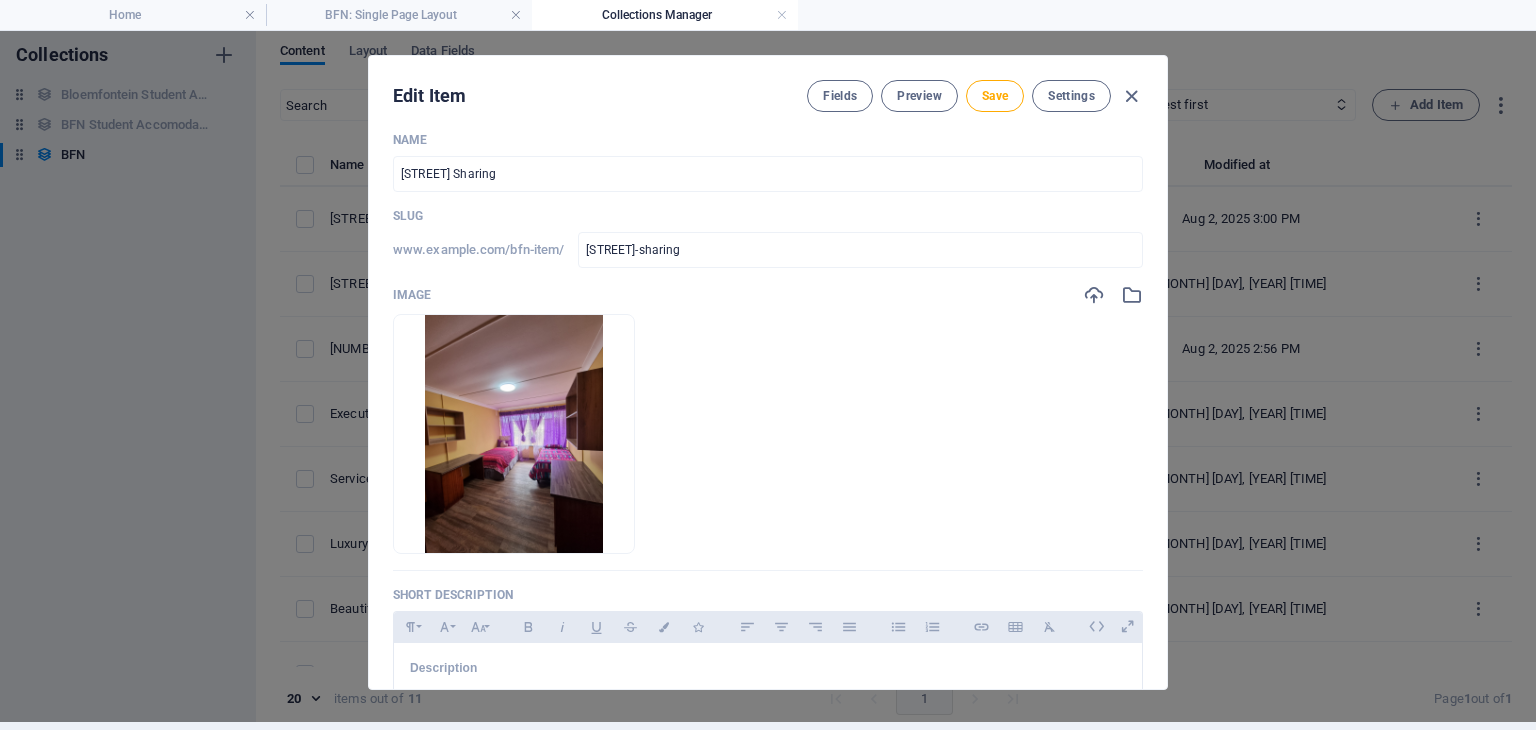 scroll, scrollTop: 0, scrollLeft: 0, axis: both 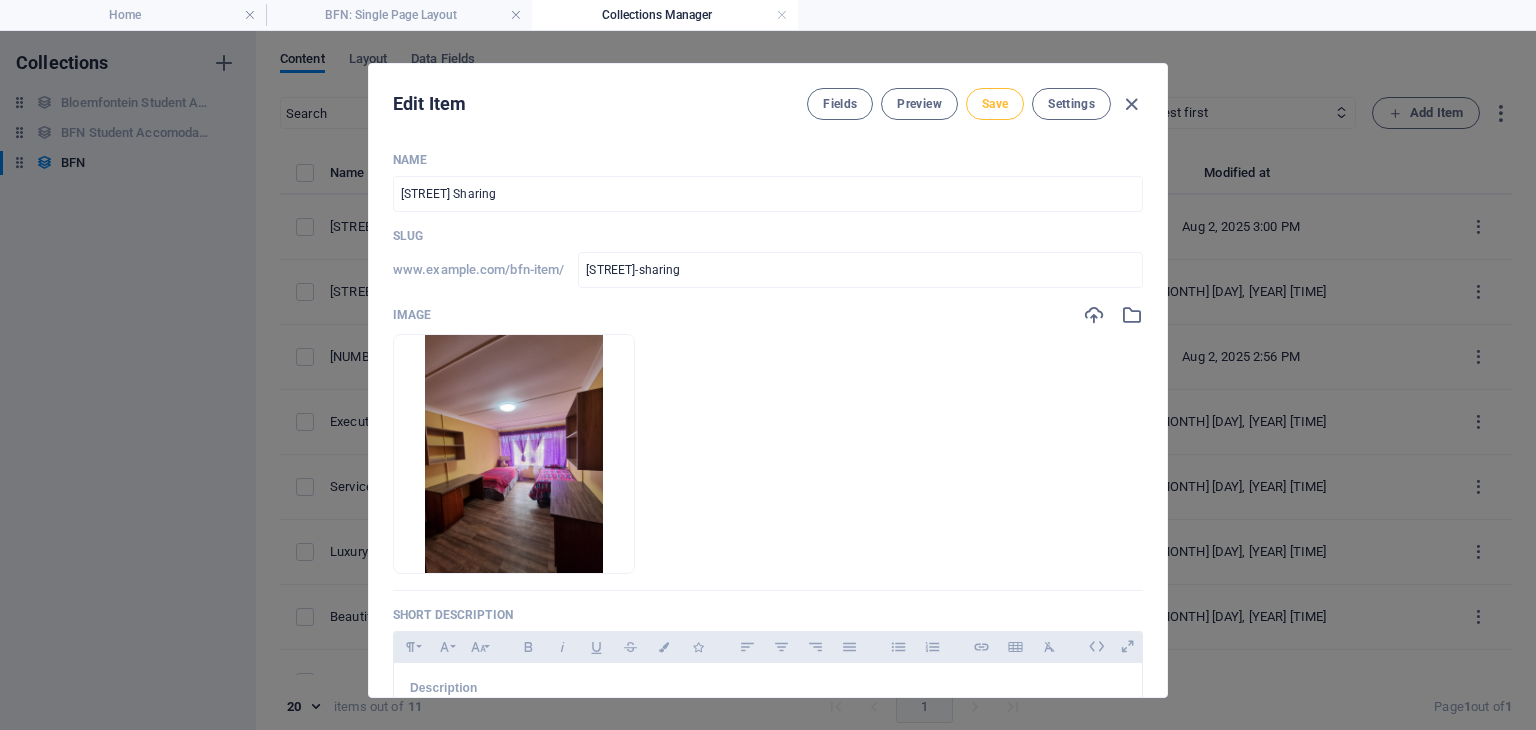 click on "Save" at bounding box center [995, 104] 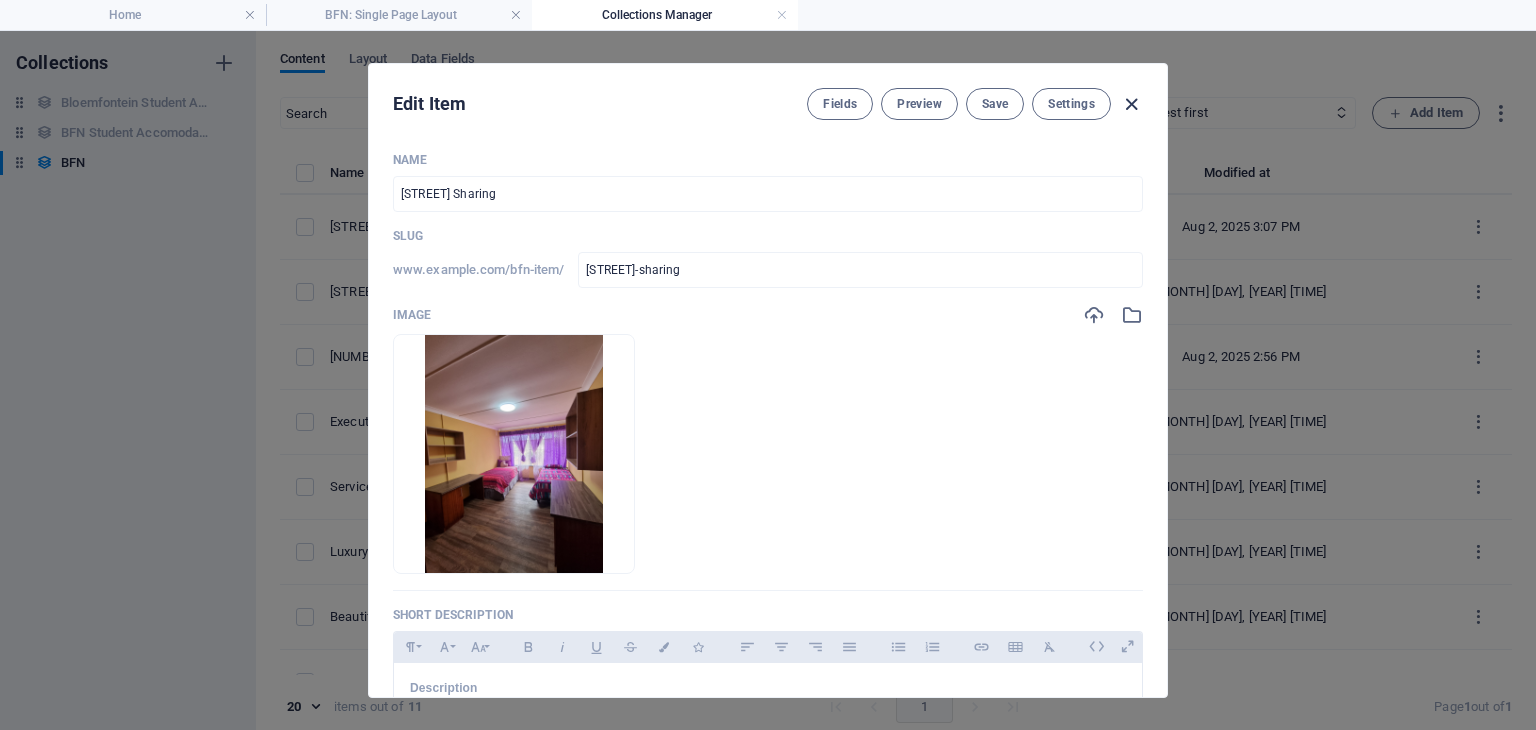 click at bounding box center (1131, 104) 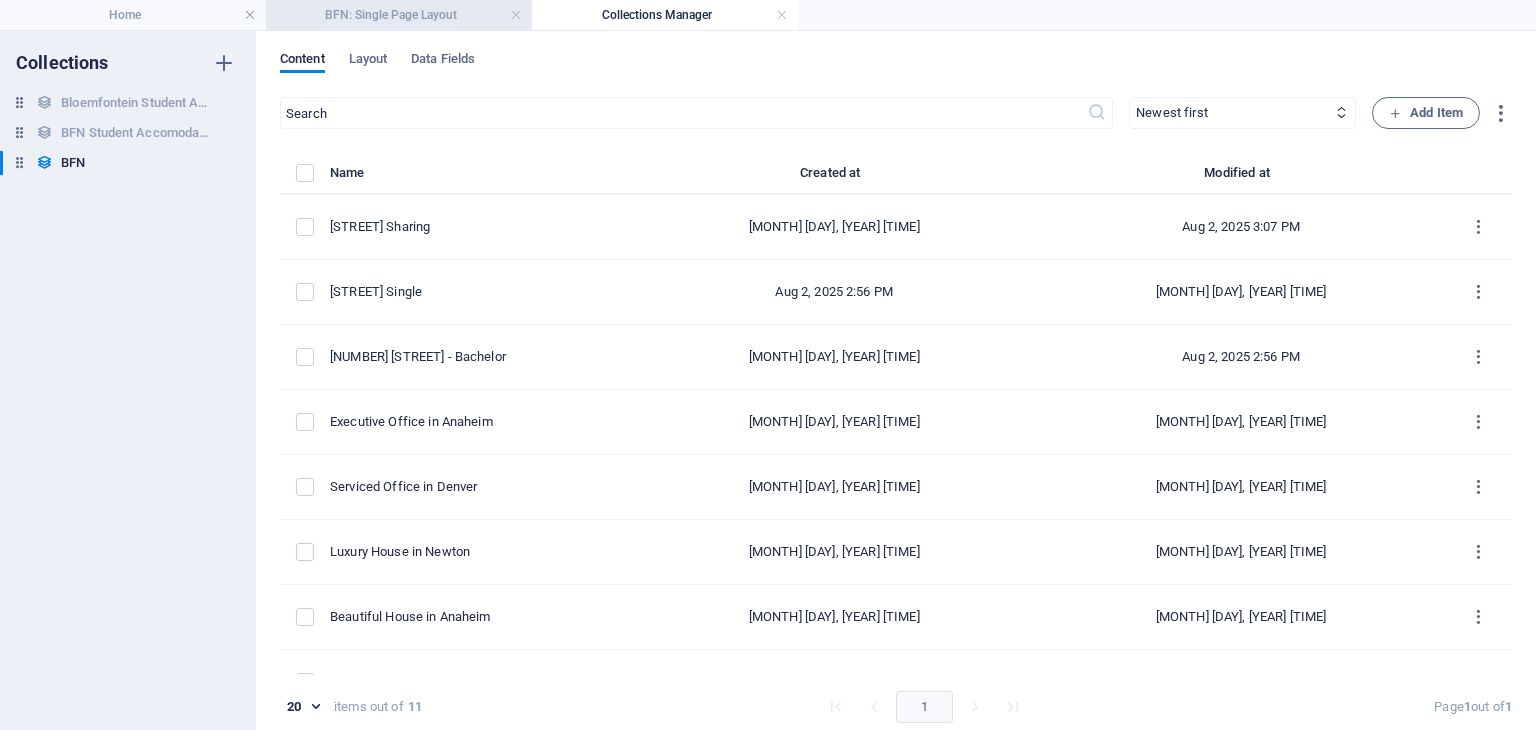 click on "BFN: Single Page Layout" at bounding box center [399, 15] 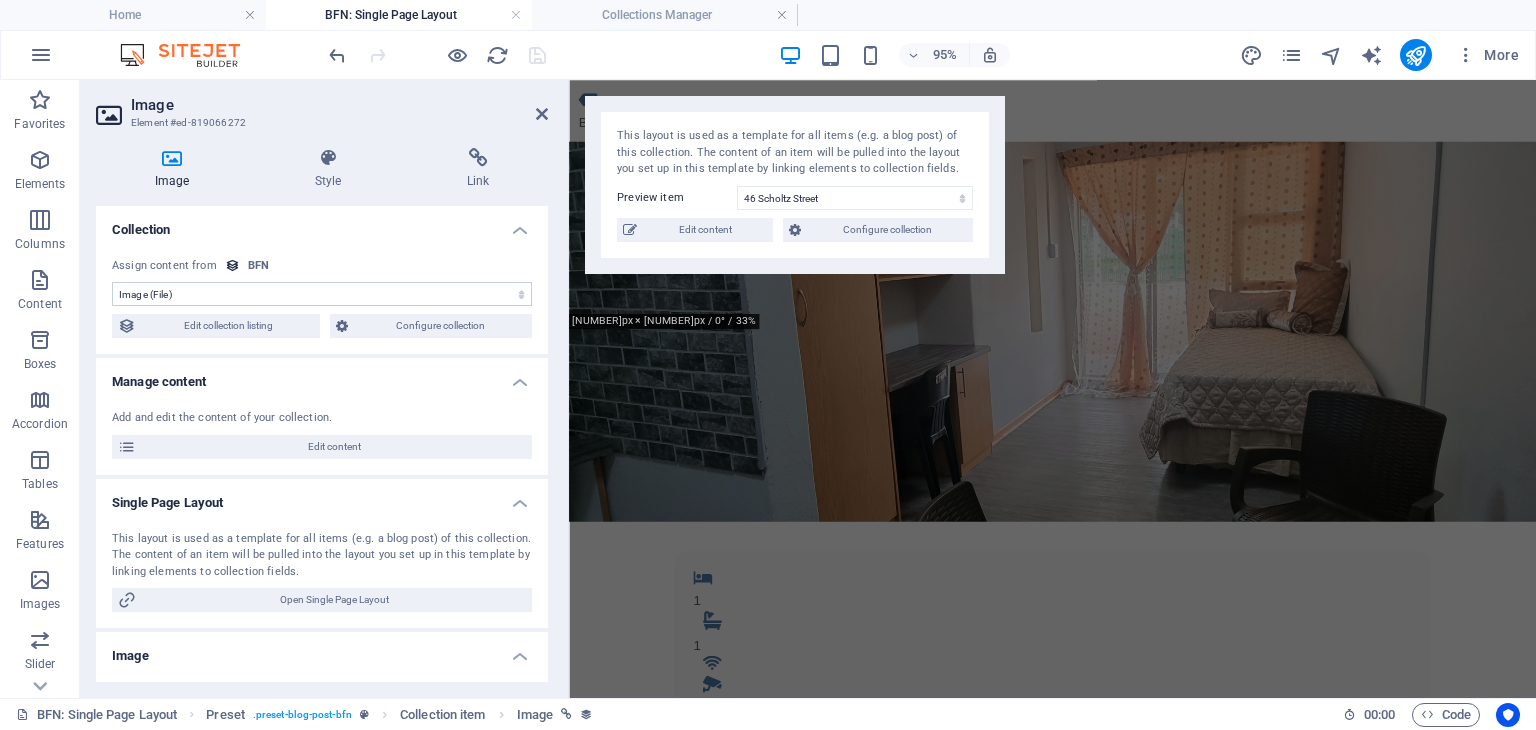 scroll, scrollTop: 199, scrollLeft: 0, axis: vertical 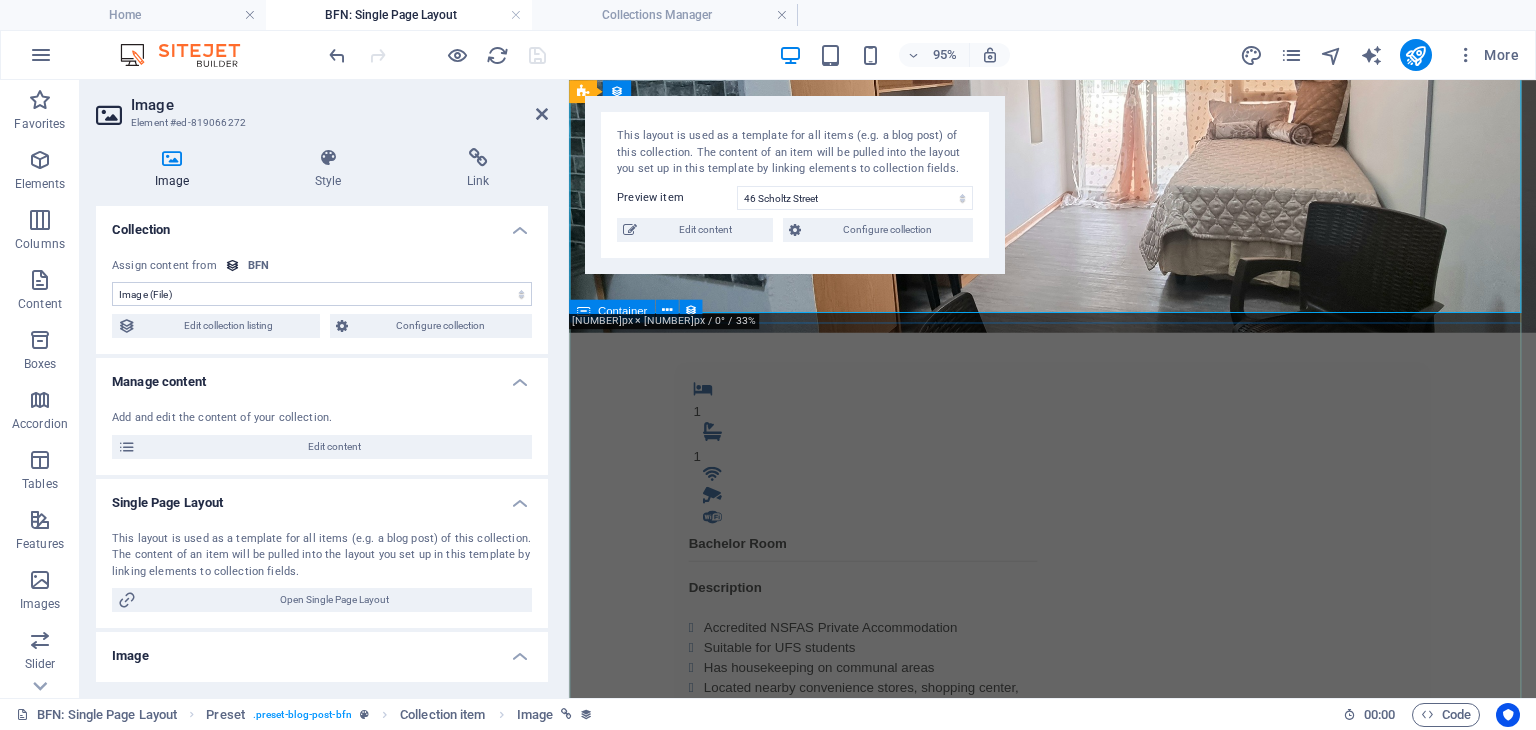 click on "1 1 Bachelor Room Description Accredited NSFAS Private Accommodation Suitable for UFS students Has housekeeping on communal areas Located nearby convenience stores, shopping center, malls and public transportation. View/Hide Images Monthly Rental R 4,800 Ammenities .fa-secondary{opacity:.4}   Kitchen   Chair & Desk   Built-in Shelves   Panic Button   CCTV Camera   Alarm System Once-off Fees Admin Fee:   500 Key deposit:   200 Download Form" at bounding box center (1078, 1024) 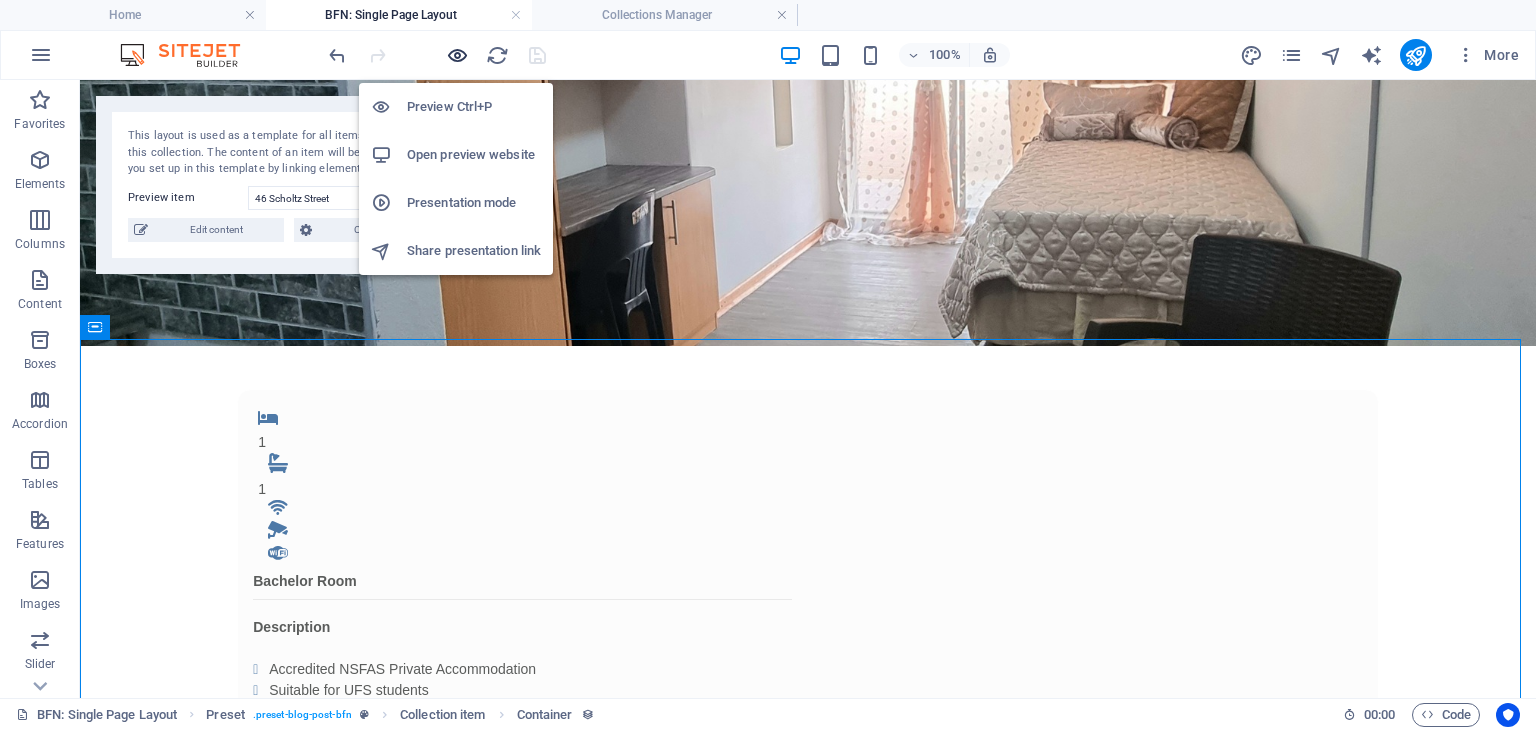 click at bounding box center [457, 55] 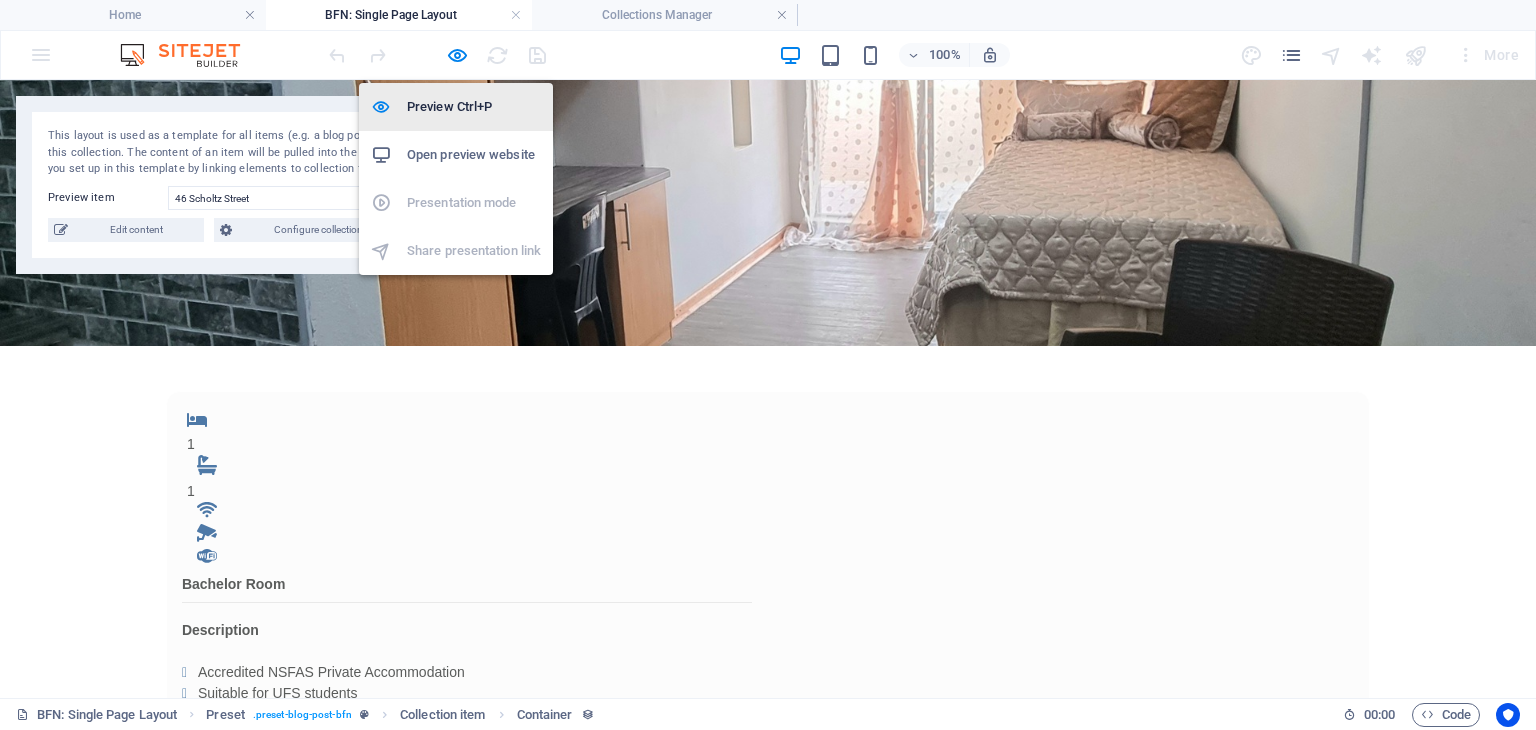 click on "Preview Ctrl+P" at bounding box center [474, 107] 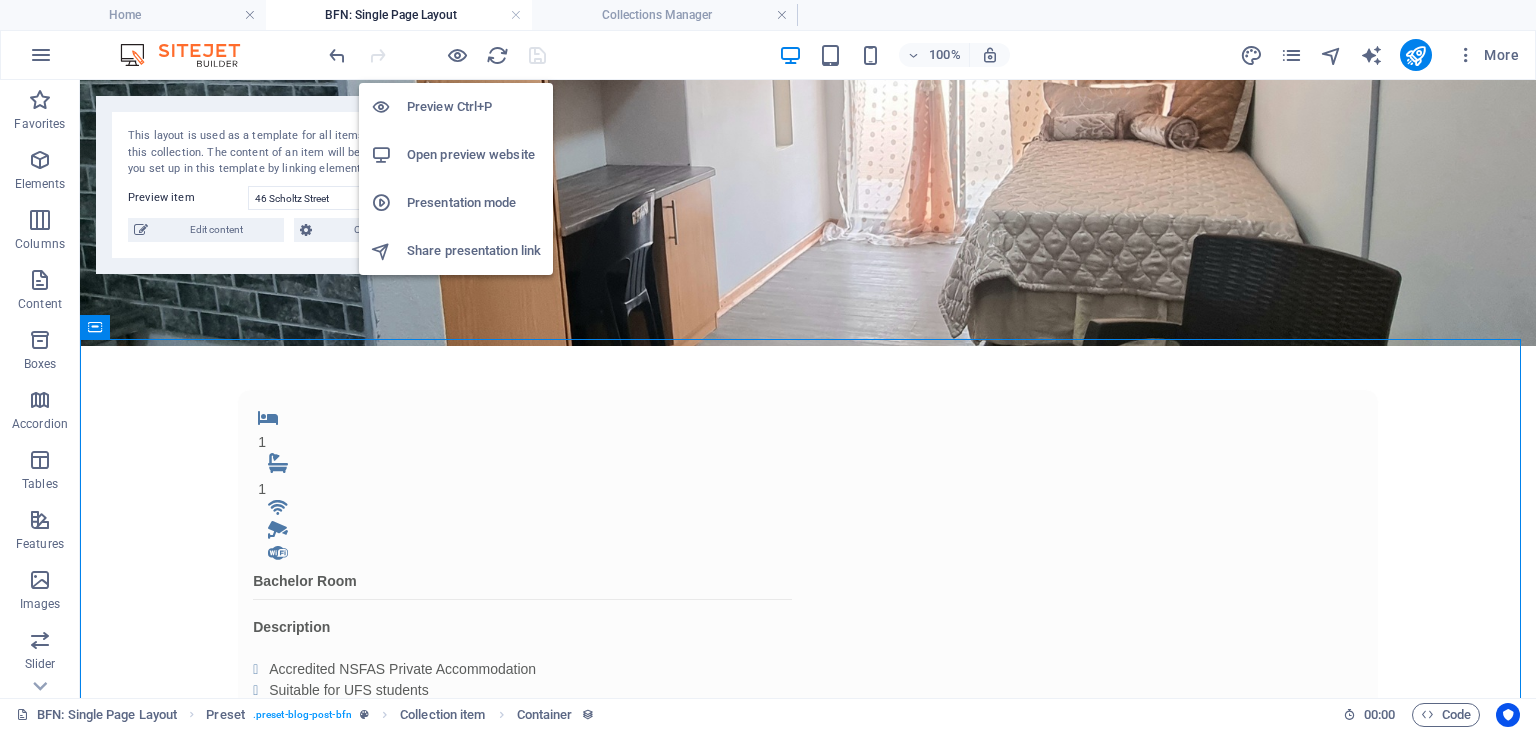 click on "Preview Ctrl+P" at bounding box center (474, 107) 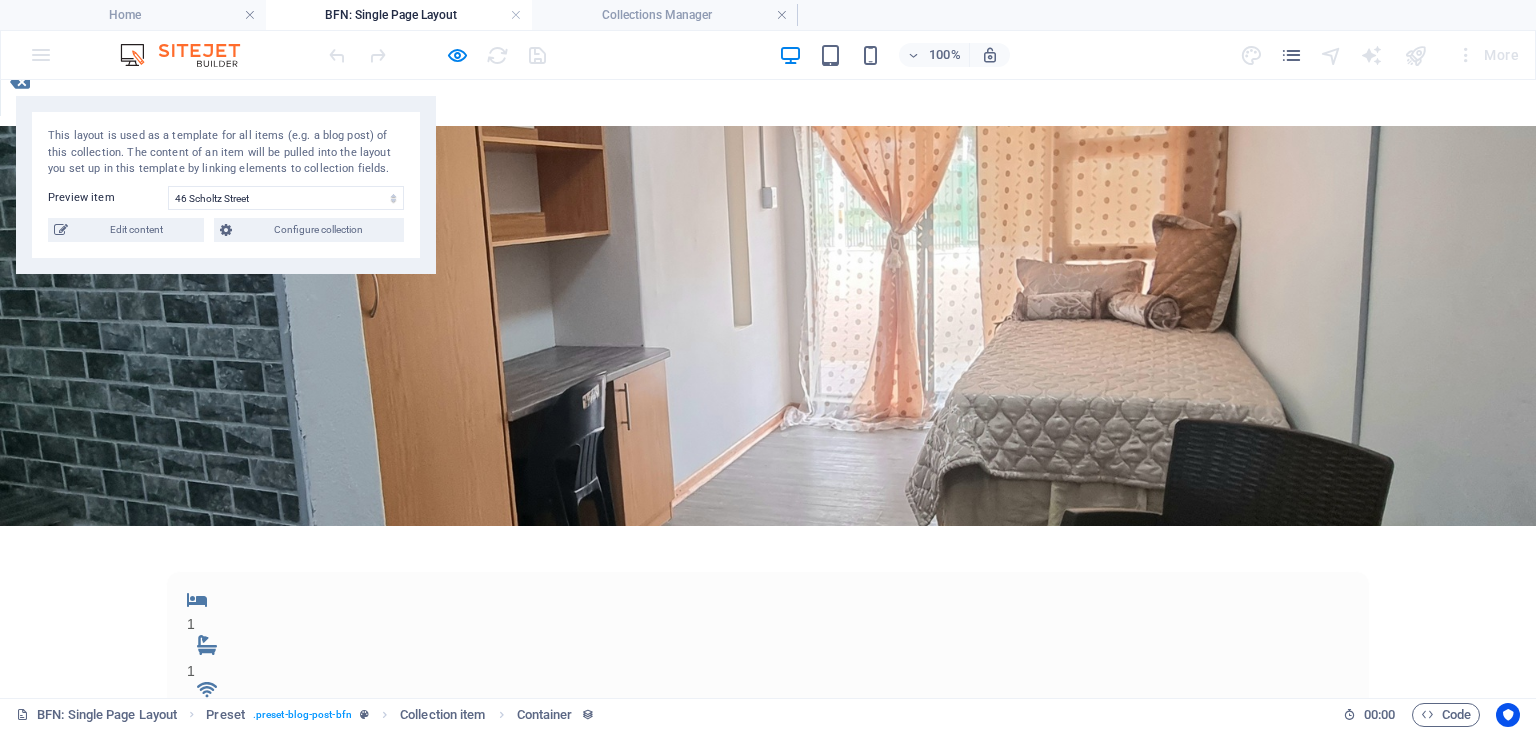 scroll, scrollTop: 0, scrollLeft: 0, axis: both 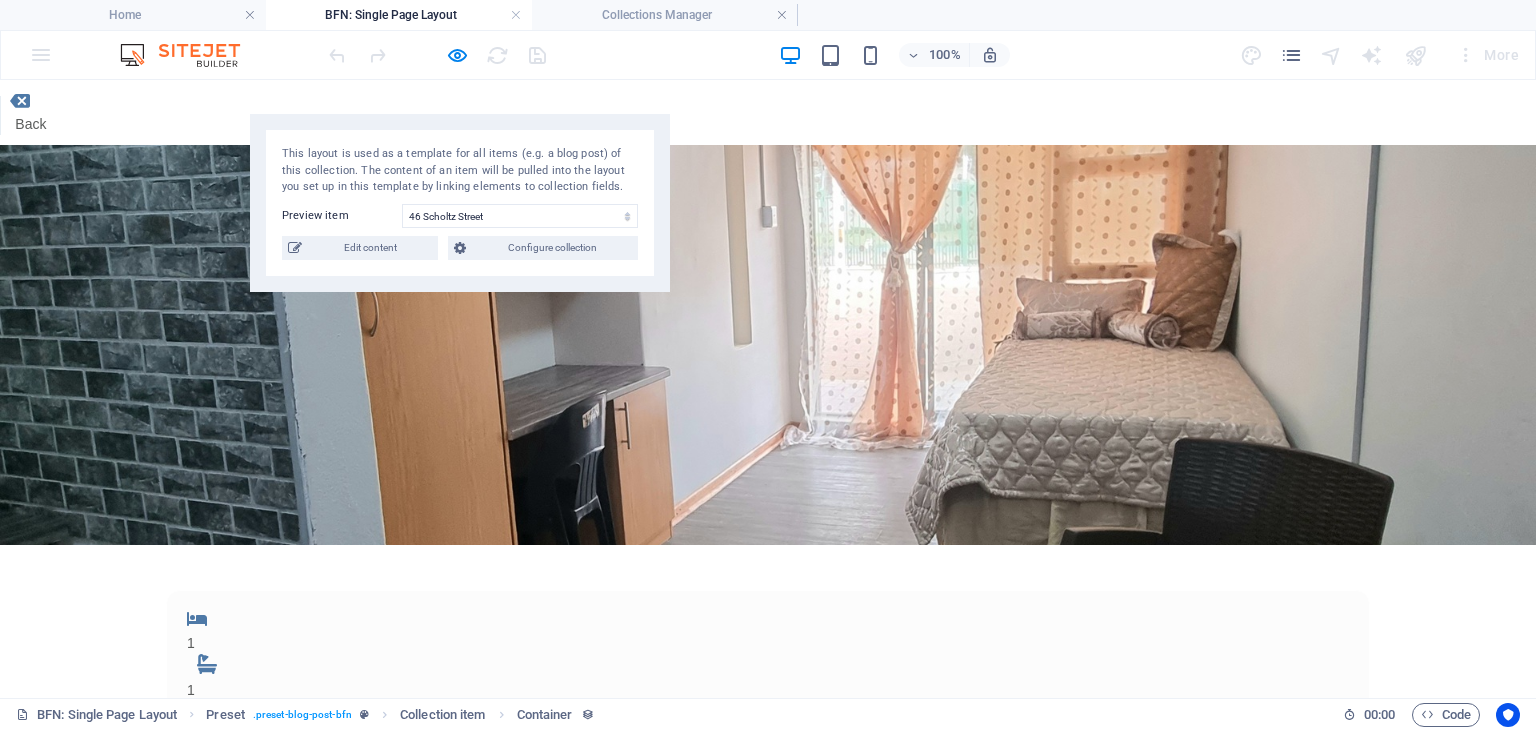drag, startPoint x: 103, startPoint y: 106, endPoint x: 339, endPoint y: 125, distance: 236.7636 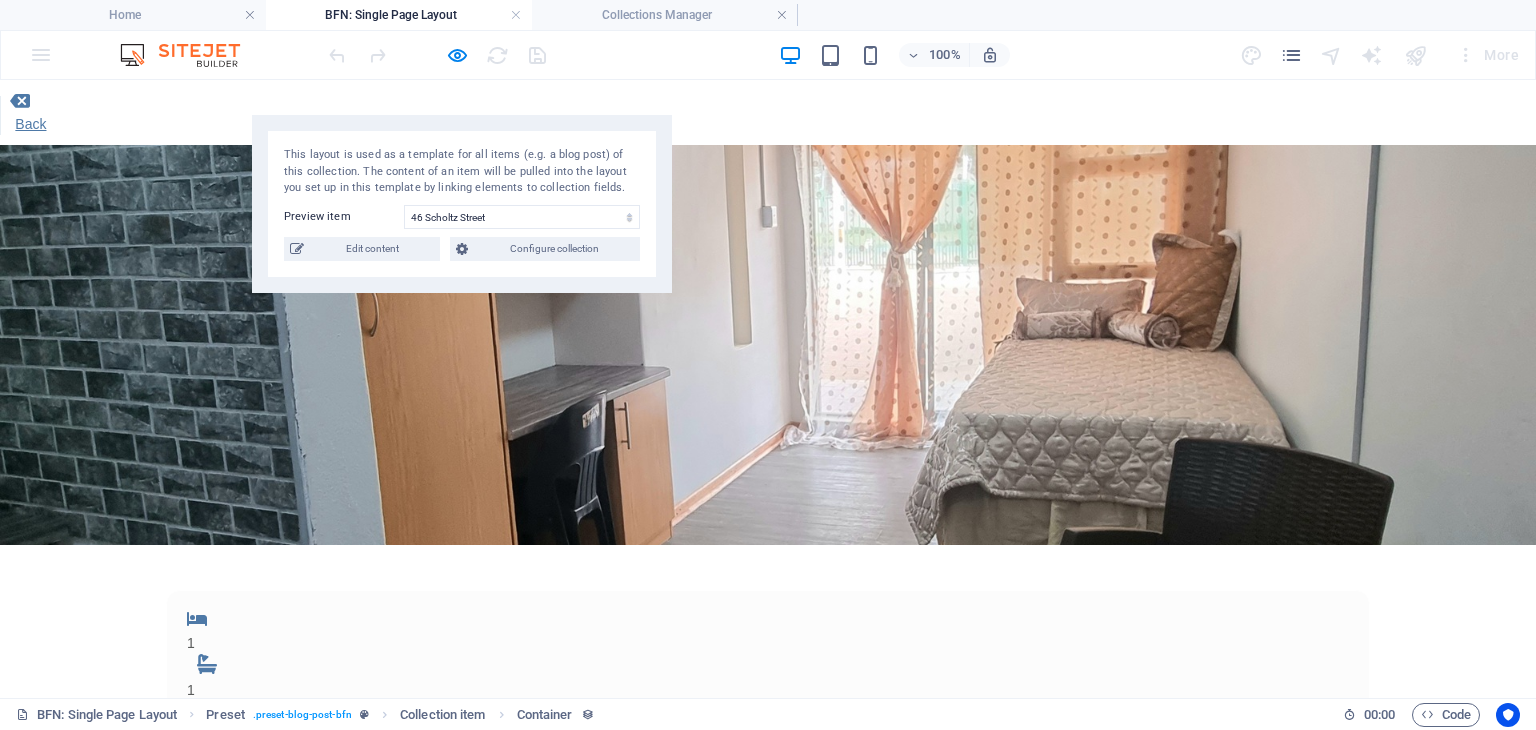 click on "Back" at bounding box center [30, 124] 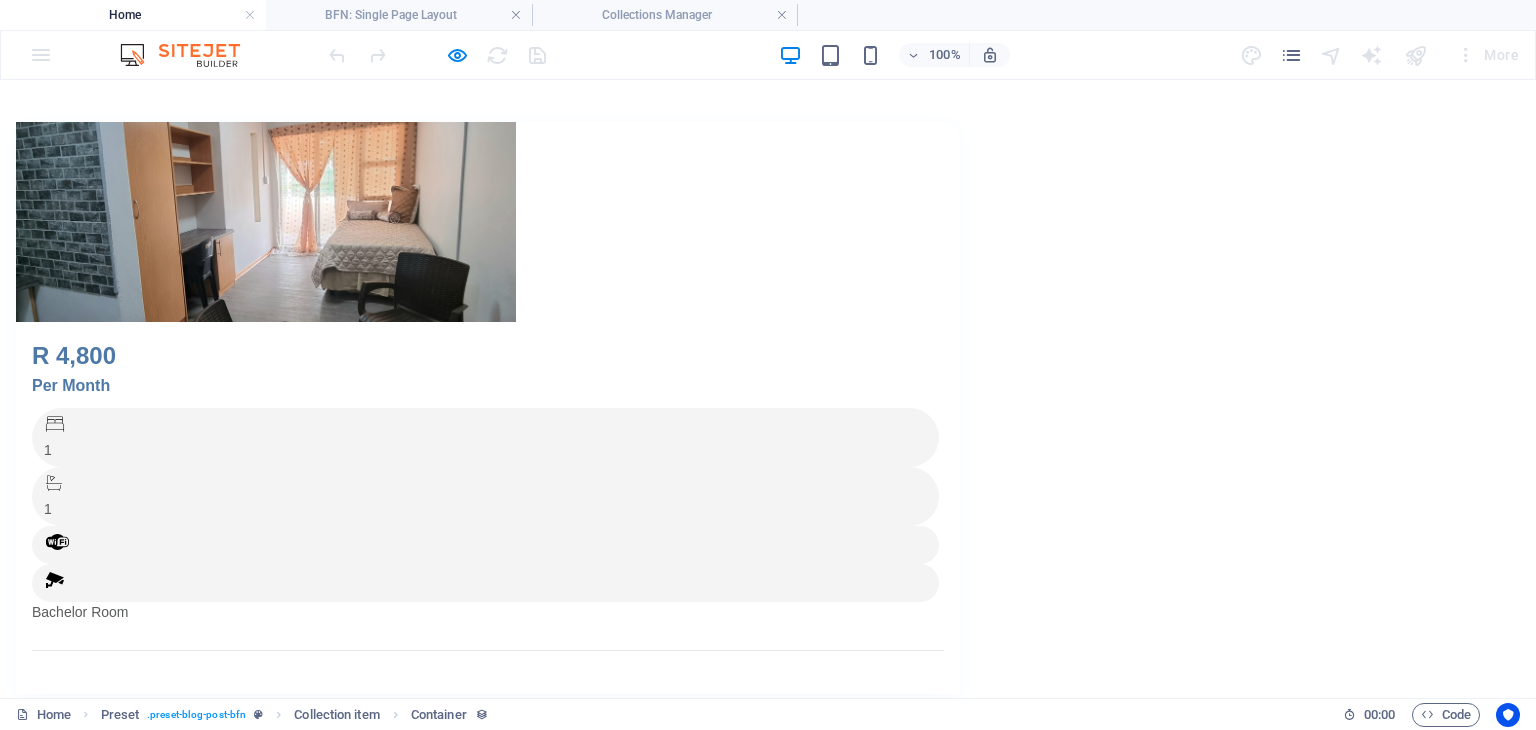 scroll, scrollTop: 88, scrollLeft: 0, axis: vertical 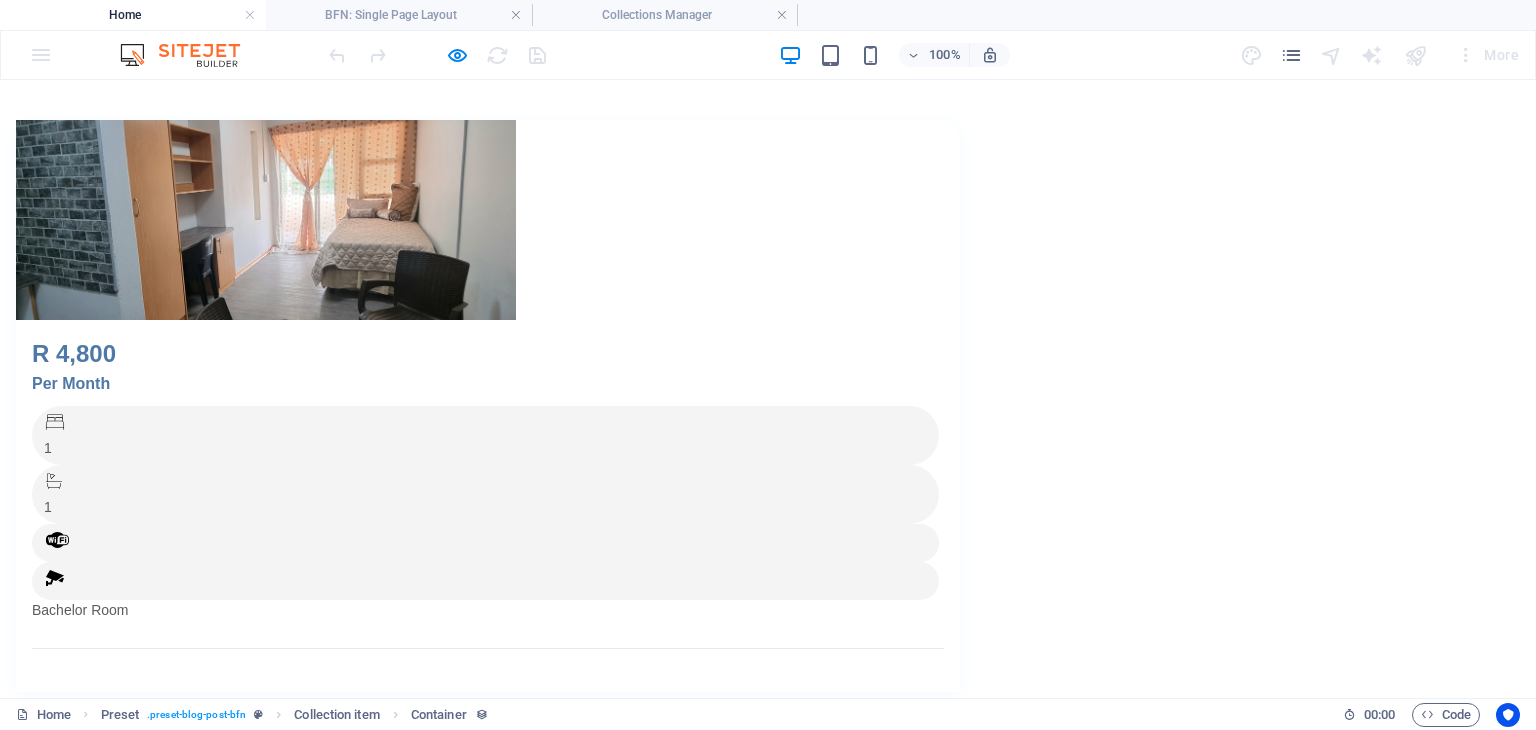 click at bounding box center [266, 220] 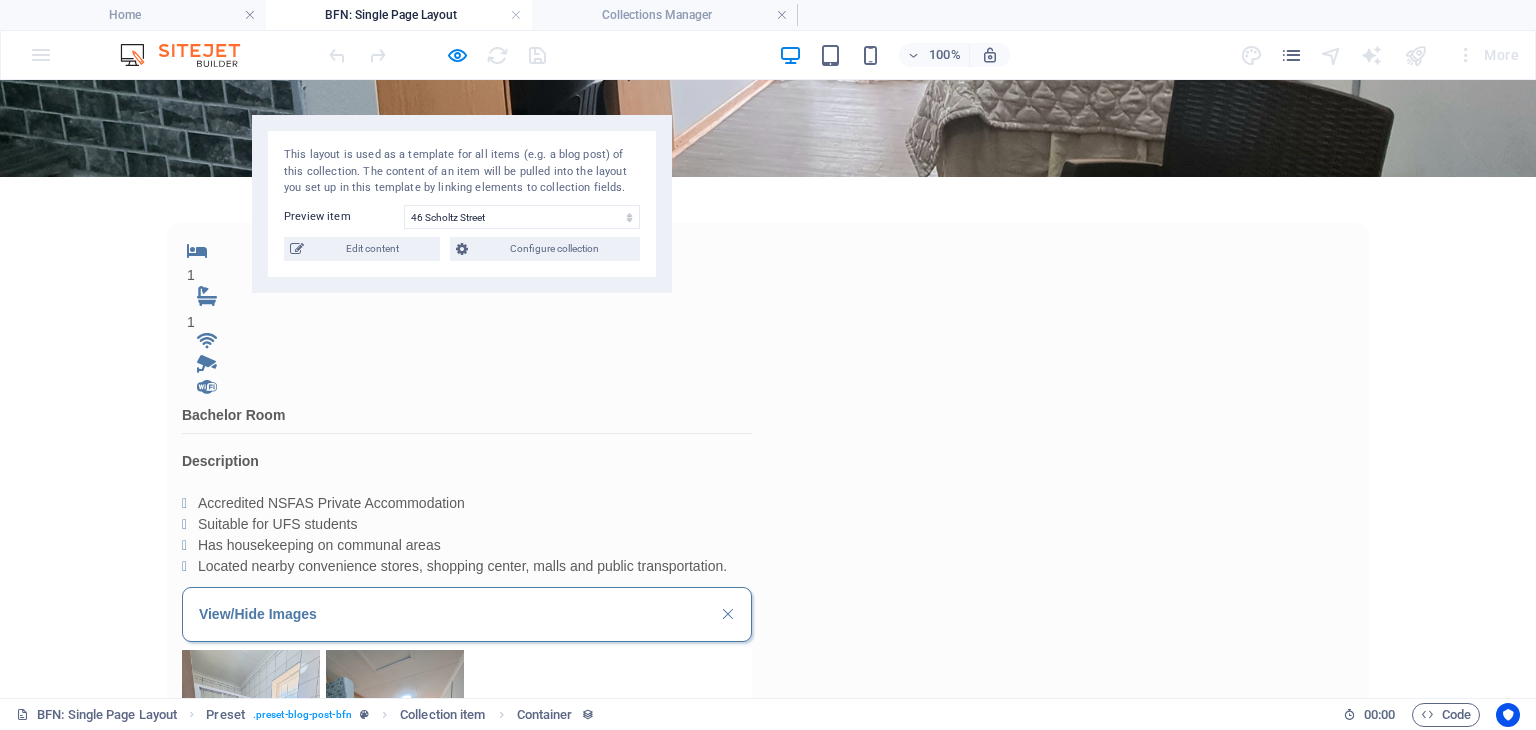 scroll, scrollTop: 367, scrollLeft: 0, axis: vertical 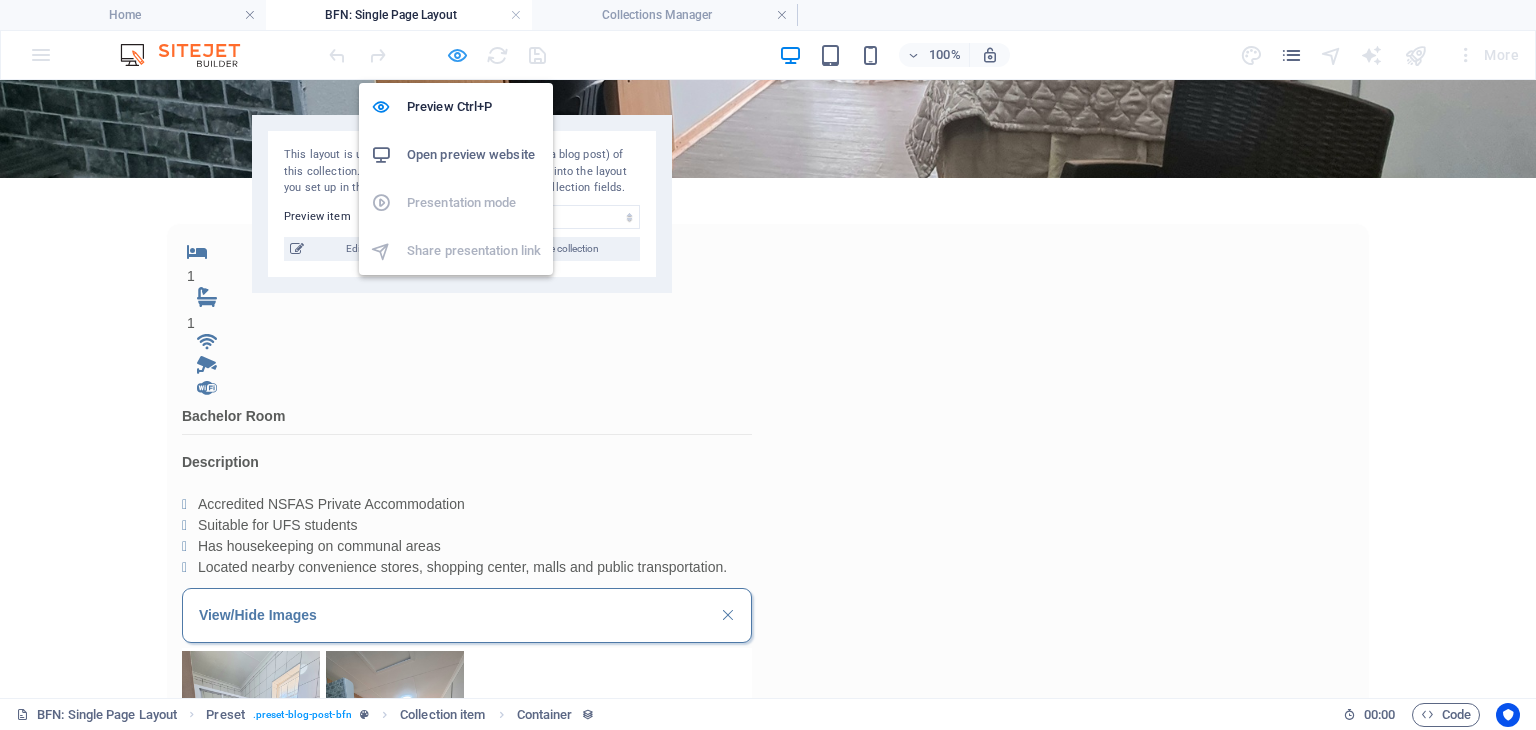 click at bounding box center [457, 55] 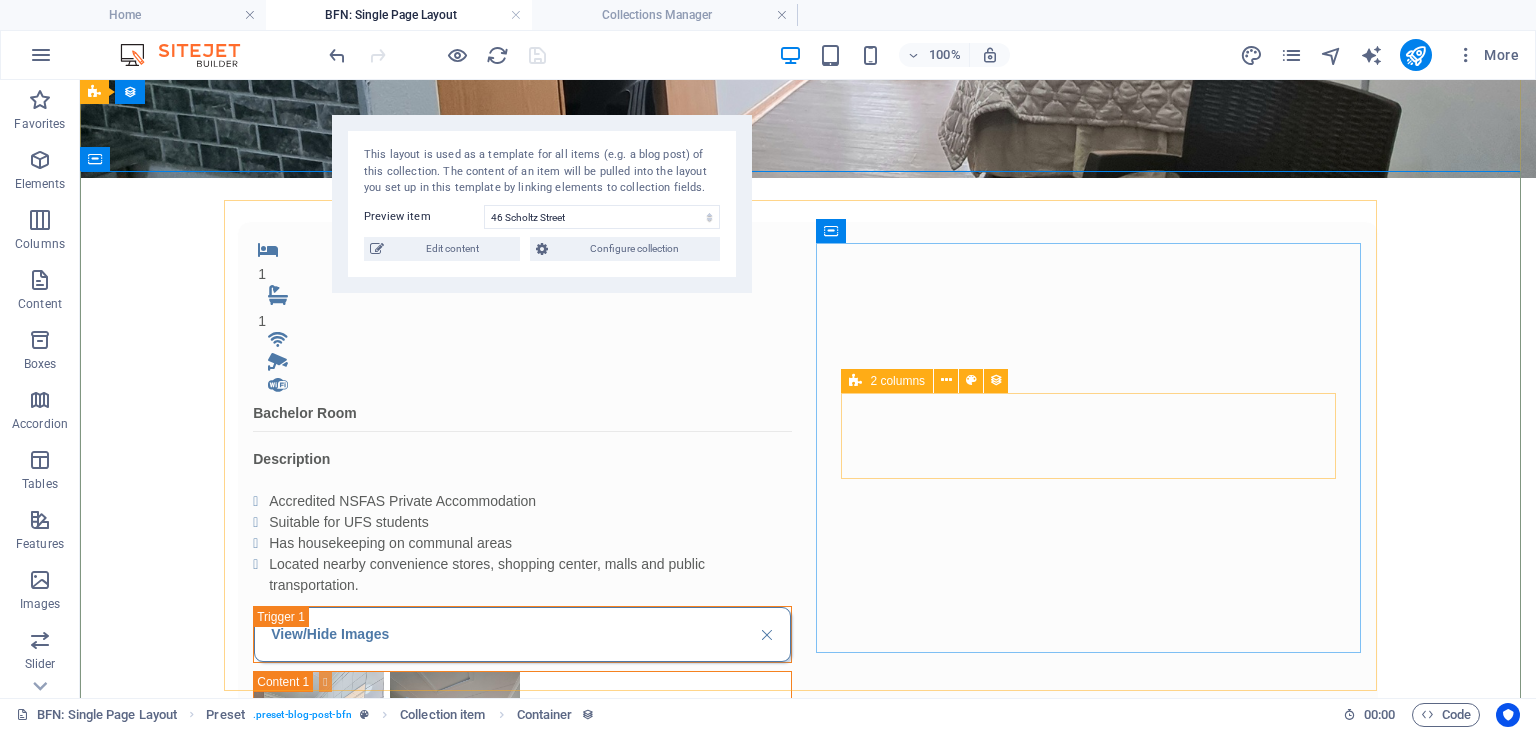 click at bounding box center (855, 381) 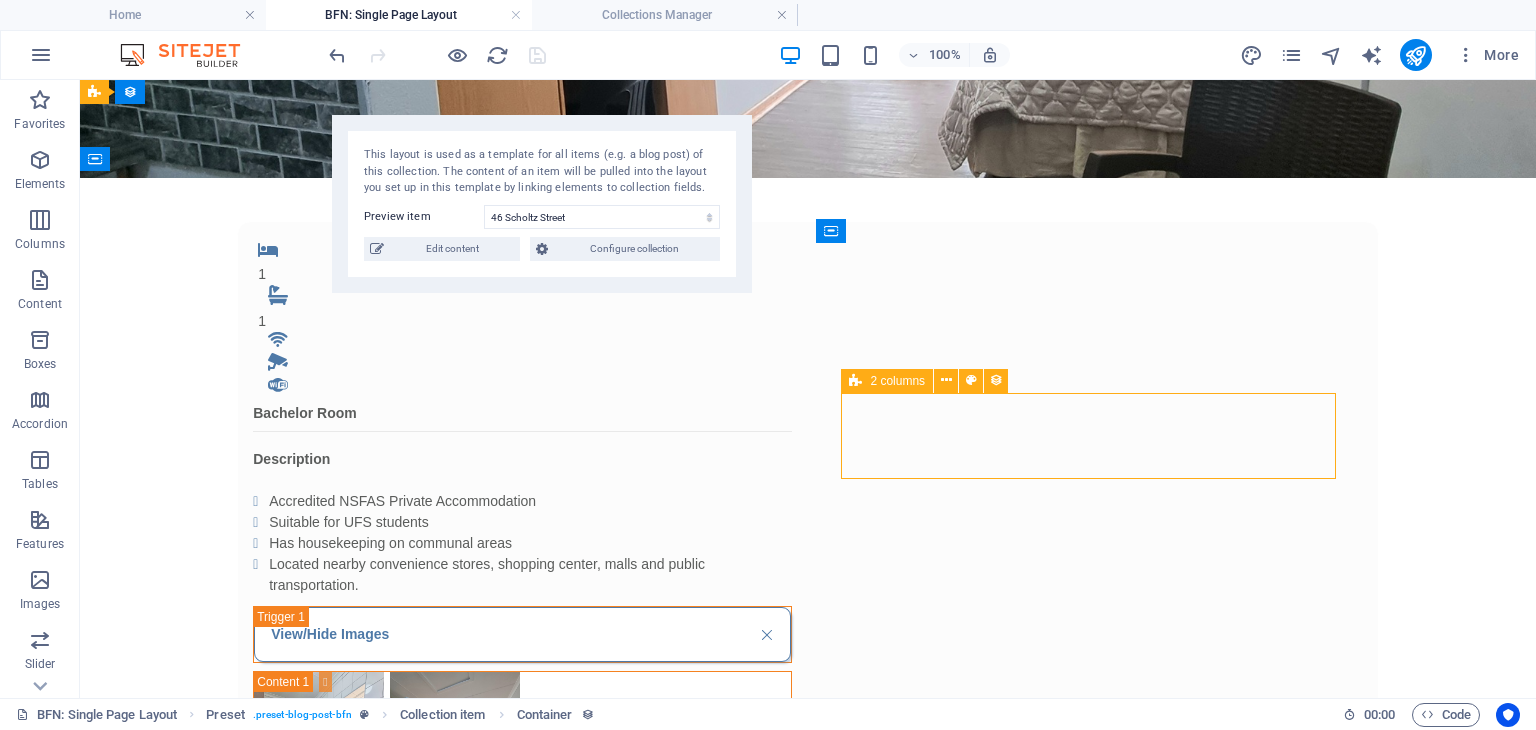 click at bounding box center [855, 381] 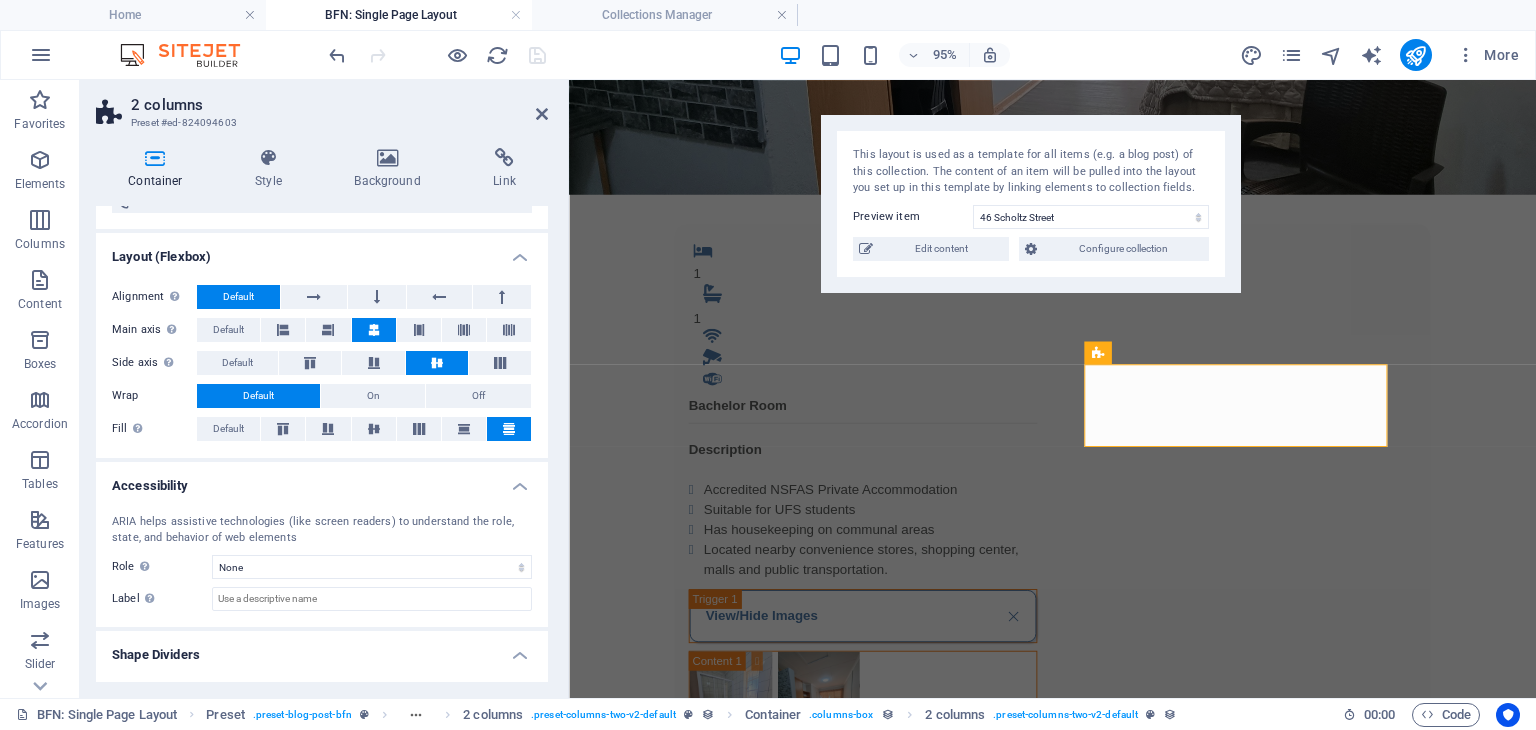 scroll, scrollTop: 692, scrollLeft: 0, axis: vertical 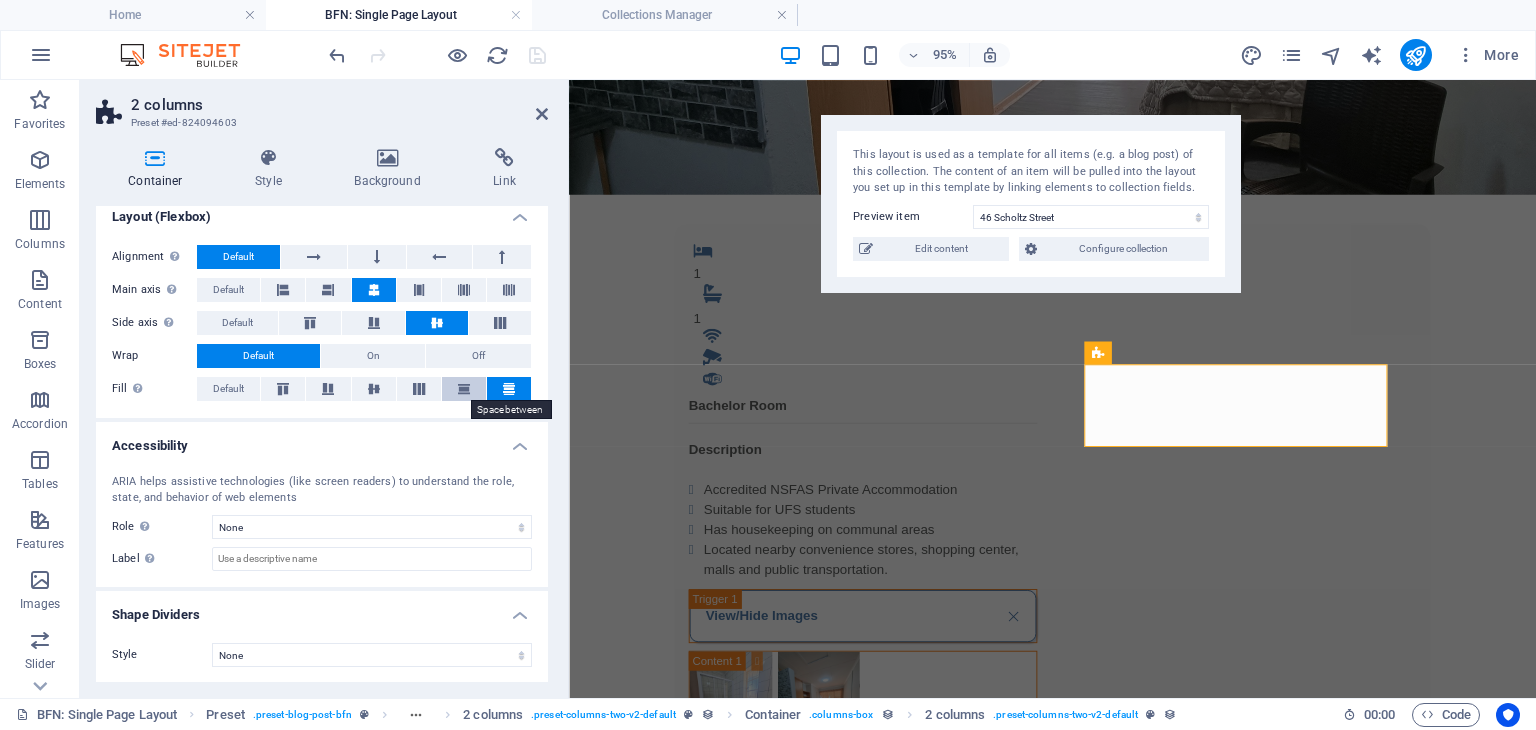 click at bounding box center [464, 389] 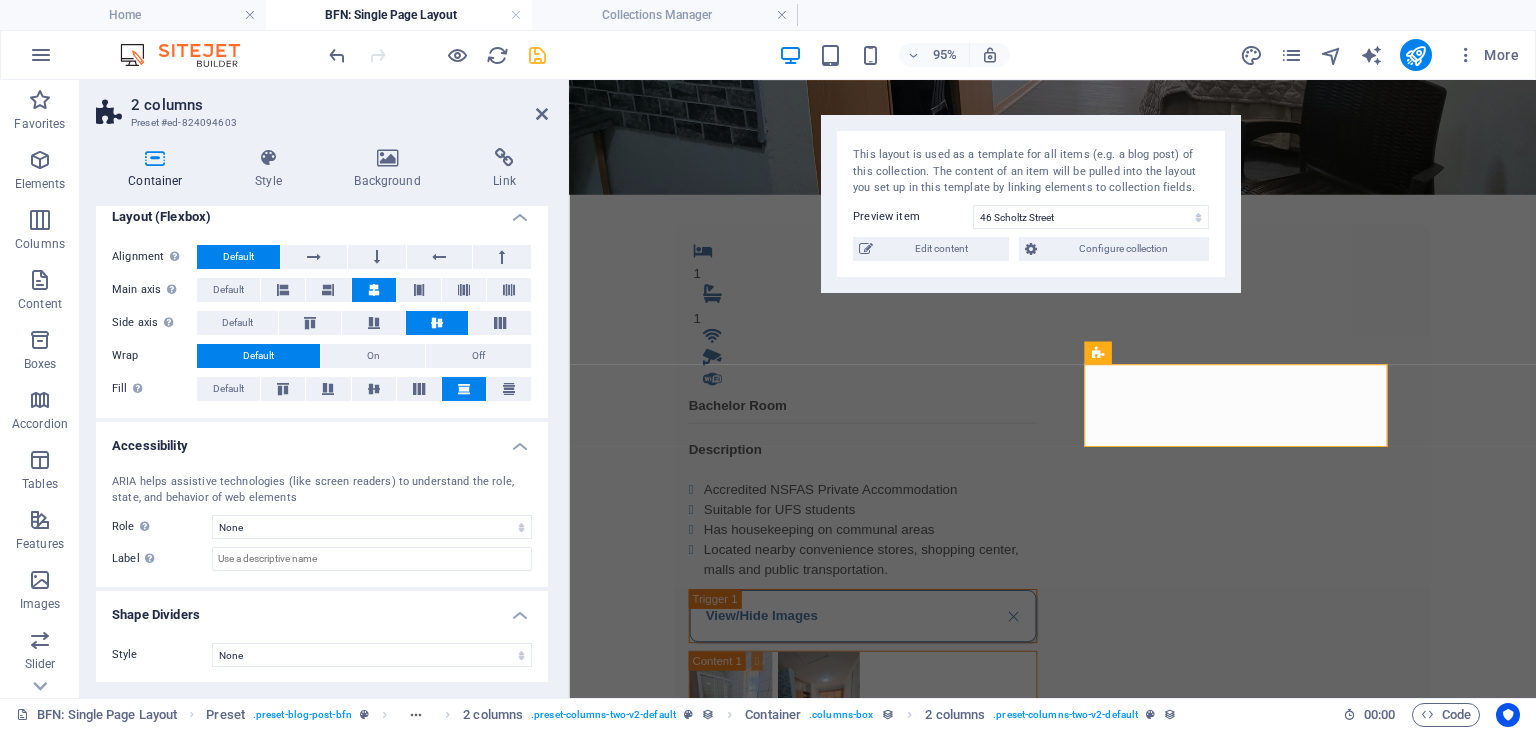 click on "Container Style Background Link Collection No assignment, content remains static Created at (Date) Updated at (Date) Name (Plain Text) Slug (Plain Text) Image (File) Short description (Rich Text) Type (Choice) Availability (Choice) Price (Plain Text) Address (Plain Text) Bedrooms (Number) Bathrooms (Number) Listed (Checkbox) Gallery (Multiple Files) Internet (Choice) Built-In Cupboards (Choice) Key Deposit (Number) Admin Fee (Number) Alarm System (Choice) CCTV Camera (Choice) Panic Button (Choice) Assign content from BFN 8/2/2025 (l) 08/02/2025 (L) Aug 2, 2025 (ll) August 2, 2025 (LL) Aug 2, 2025 3:09 PM (lll) August 2, 2025 3:09 PM (LLL) Sat, Aug 2, 2025 3:09 PM (llll) Saturday, August 2, 2025 3:09 PM (LLLL) 2.8.2025 (D.M.YYYY) 2. Aug 2025 (D. MMM YYYY) 2. August 2025 (D. MMMM YYYY) Sa, 2.8.2025 (dd, D.M.YYYY) Sa, 2. Aug 2025 (dd, D. MMM YYYY) Saturday, 2. August 2025 (dddd, D. MMMM YYYY) 3:09 PM (LT) 2 (D) 02 (DD) 2nd (Do) 8 (M) 08 (MM) Aug (MMM) August (MMMM) 25 (YY) 2025 (YYYY) Size px %" at bounding box center [322, 415] 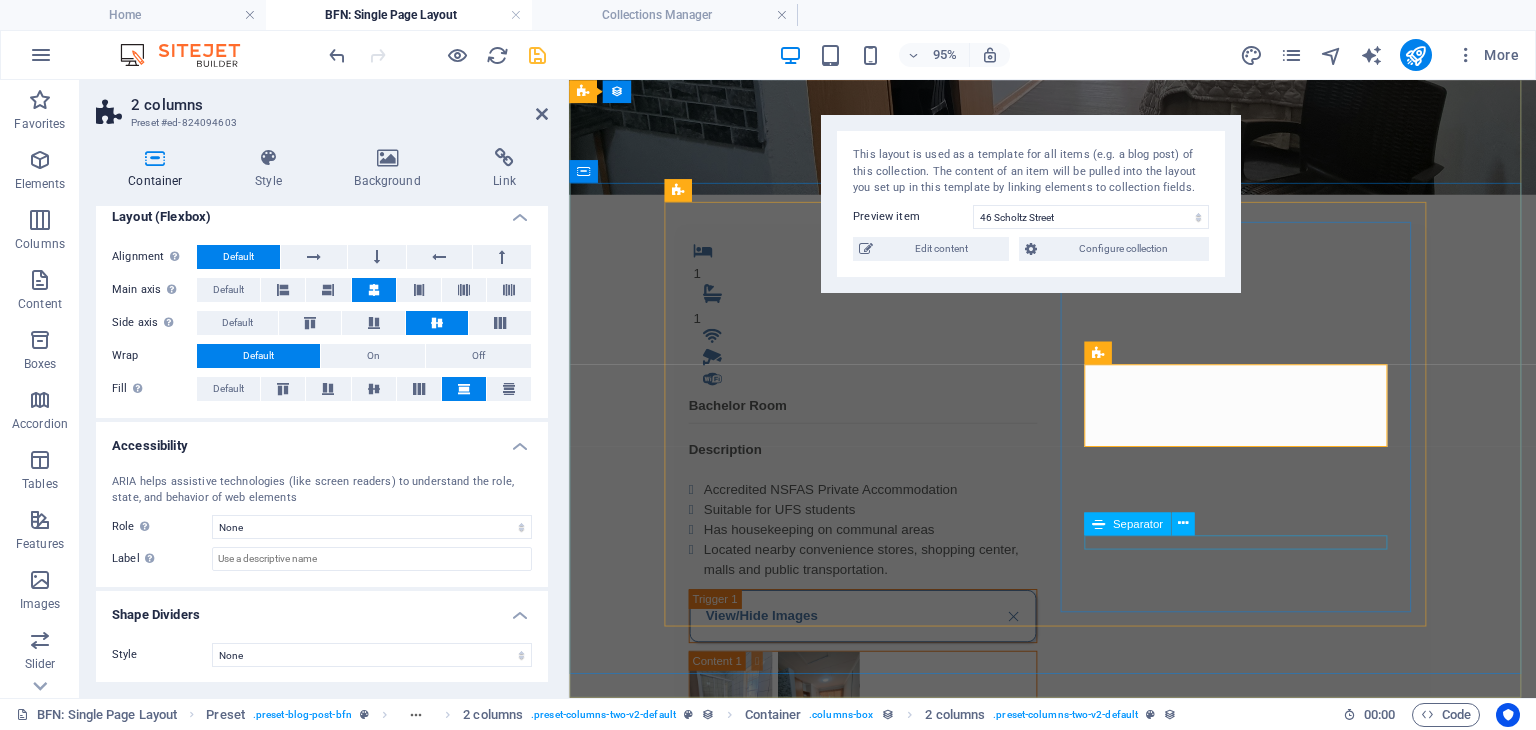 click at bounding box center (877, 1412) 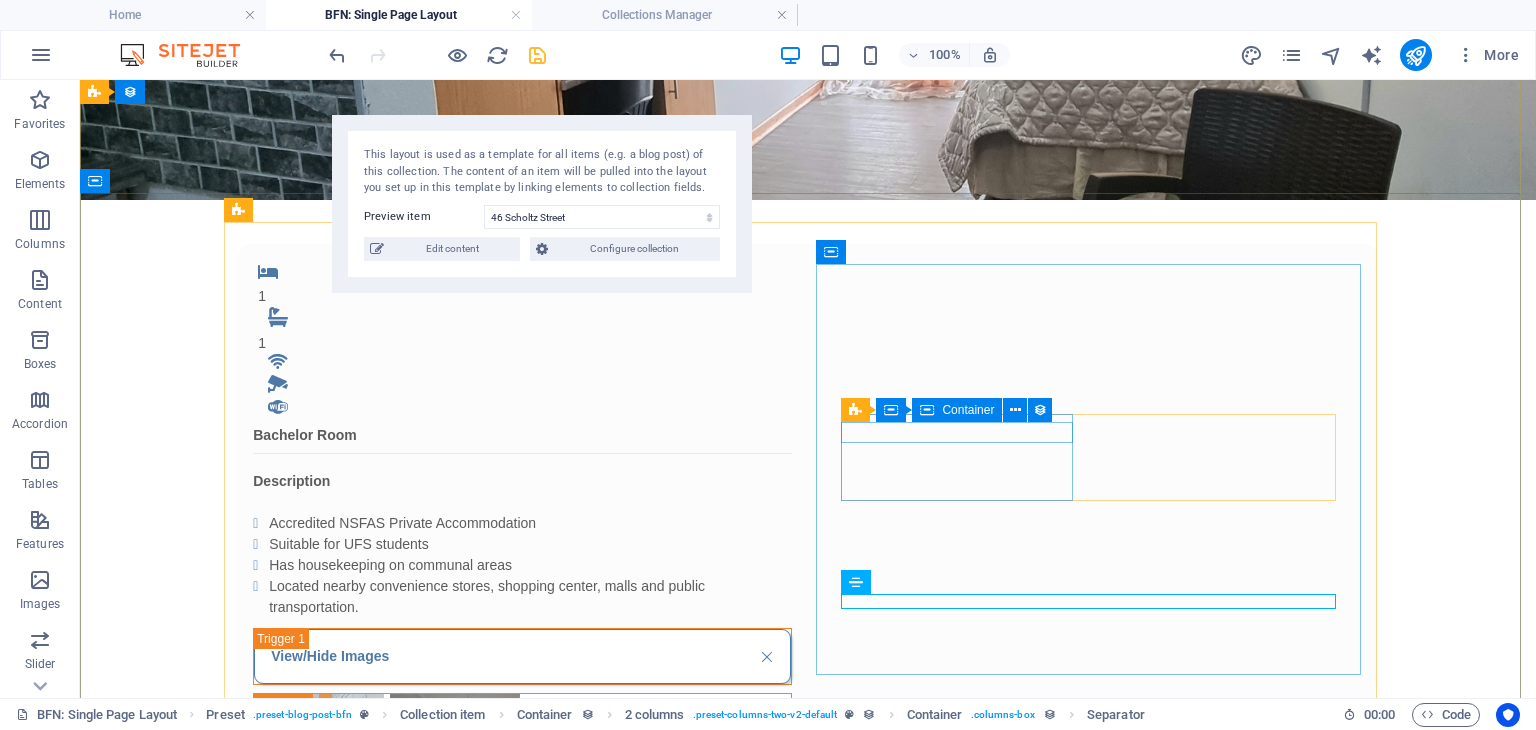 click on ".fa-secondary{opacity:.4}   Kitchen" at bounding box center [391, 1041] 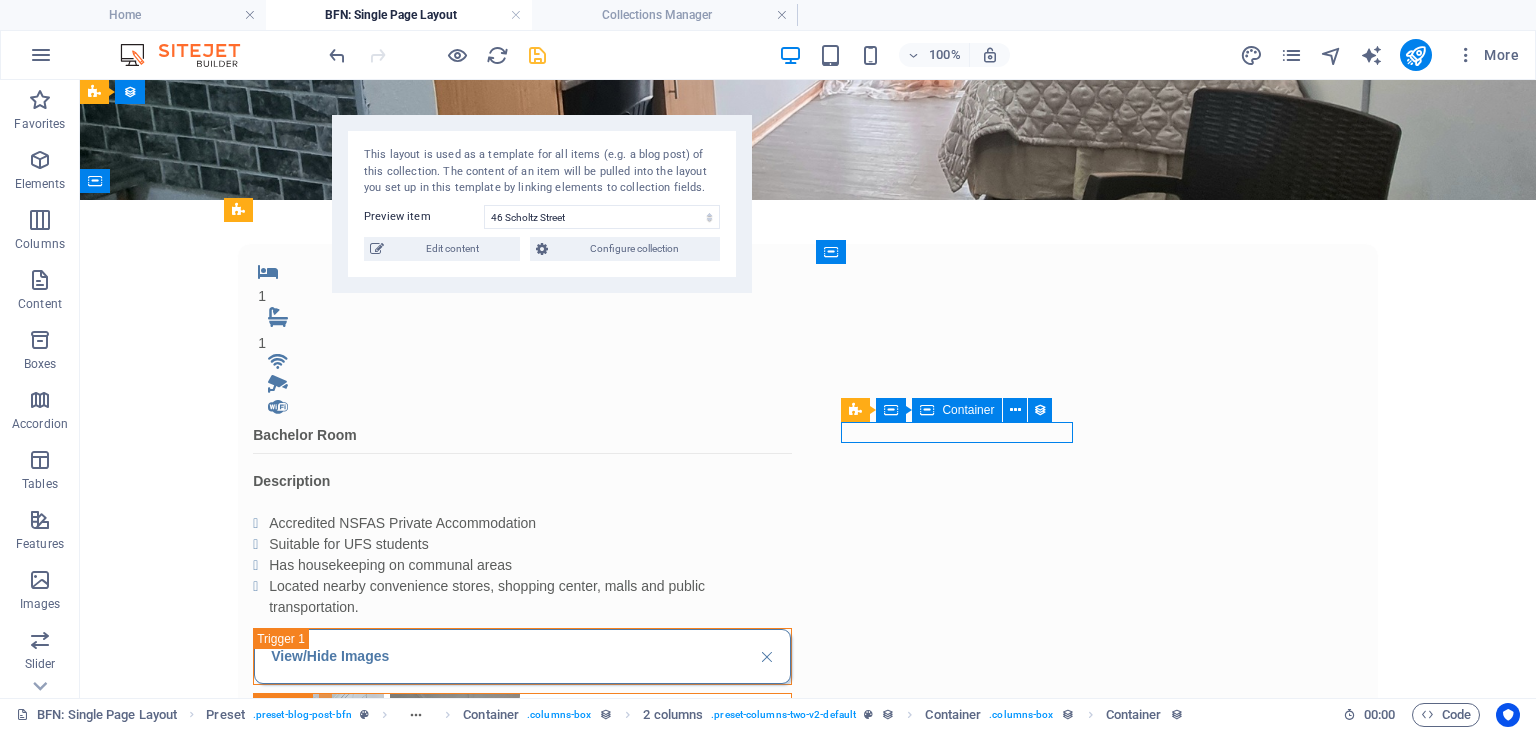 click on ".fa-secondary{opacity:.4}   Kitchen" at bounding box center (391, 1041) 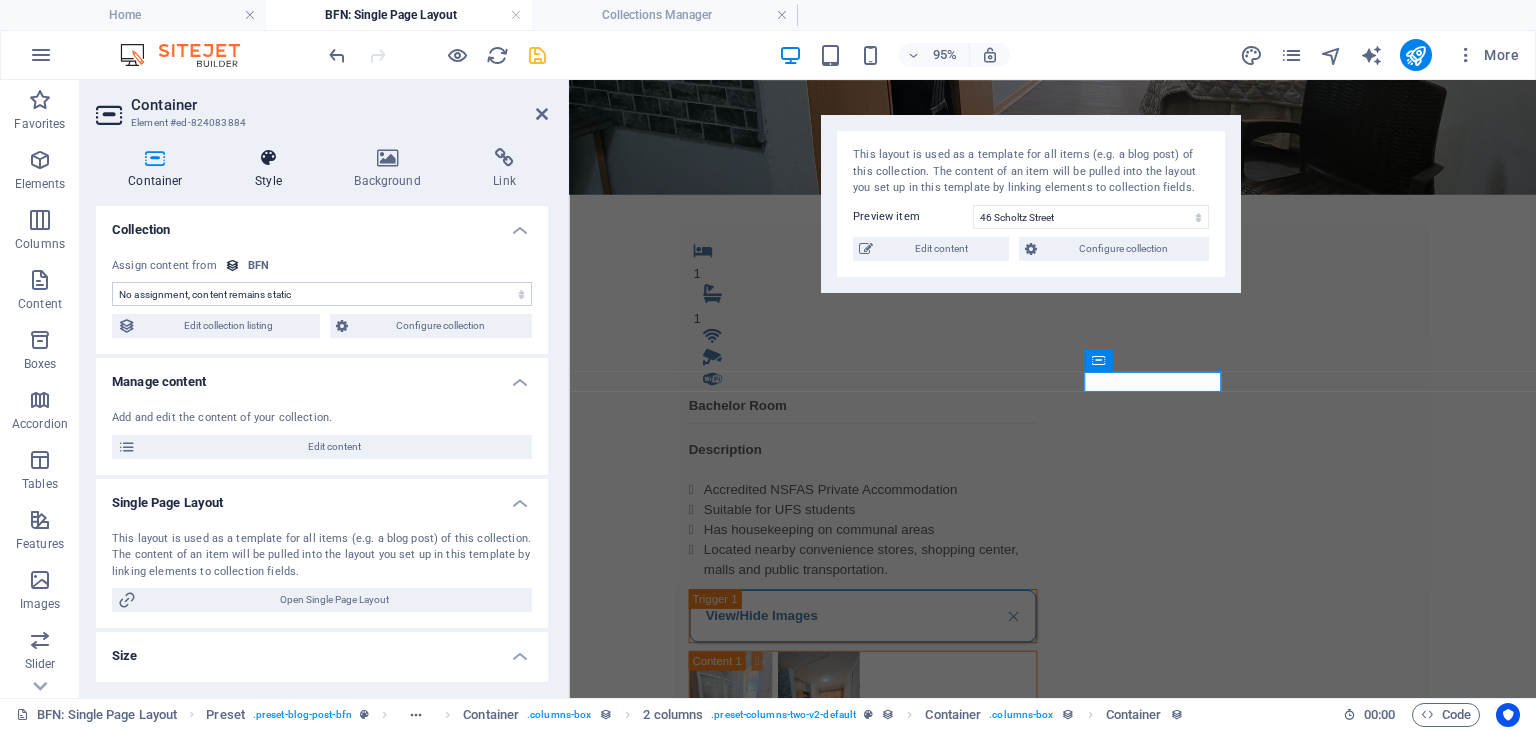click on "Style" at bounding box center [272, 169] 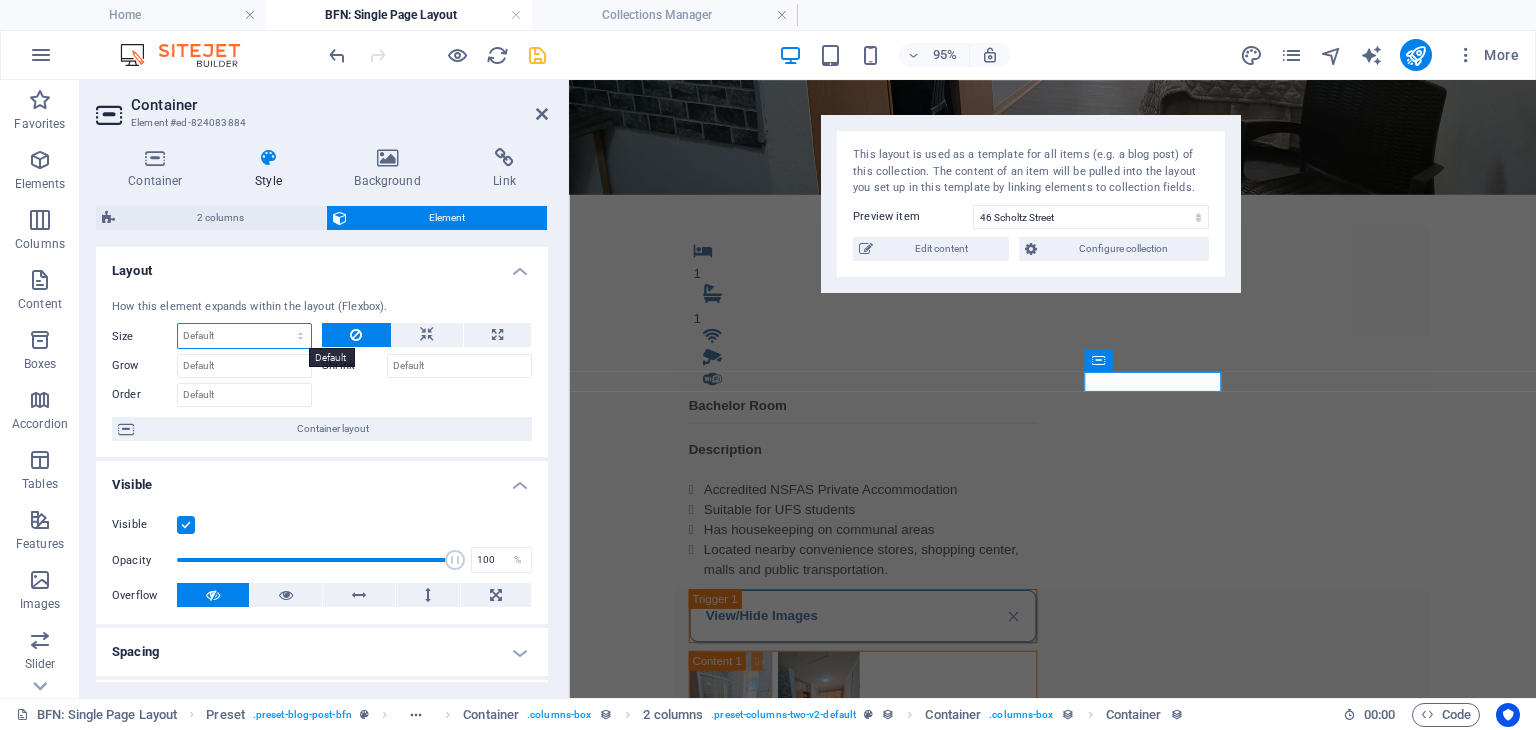 click on "Default auto px % 1/1 1/2 1/3 1/4 1/5 1/6 1/7 1/8 1/9 1/10" at bounding box center [244, 336] 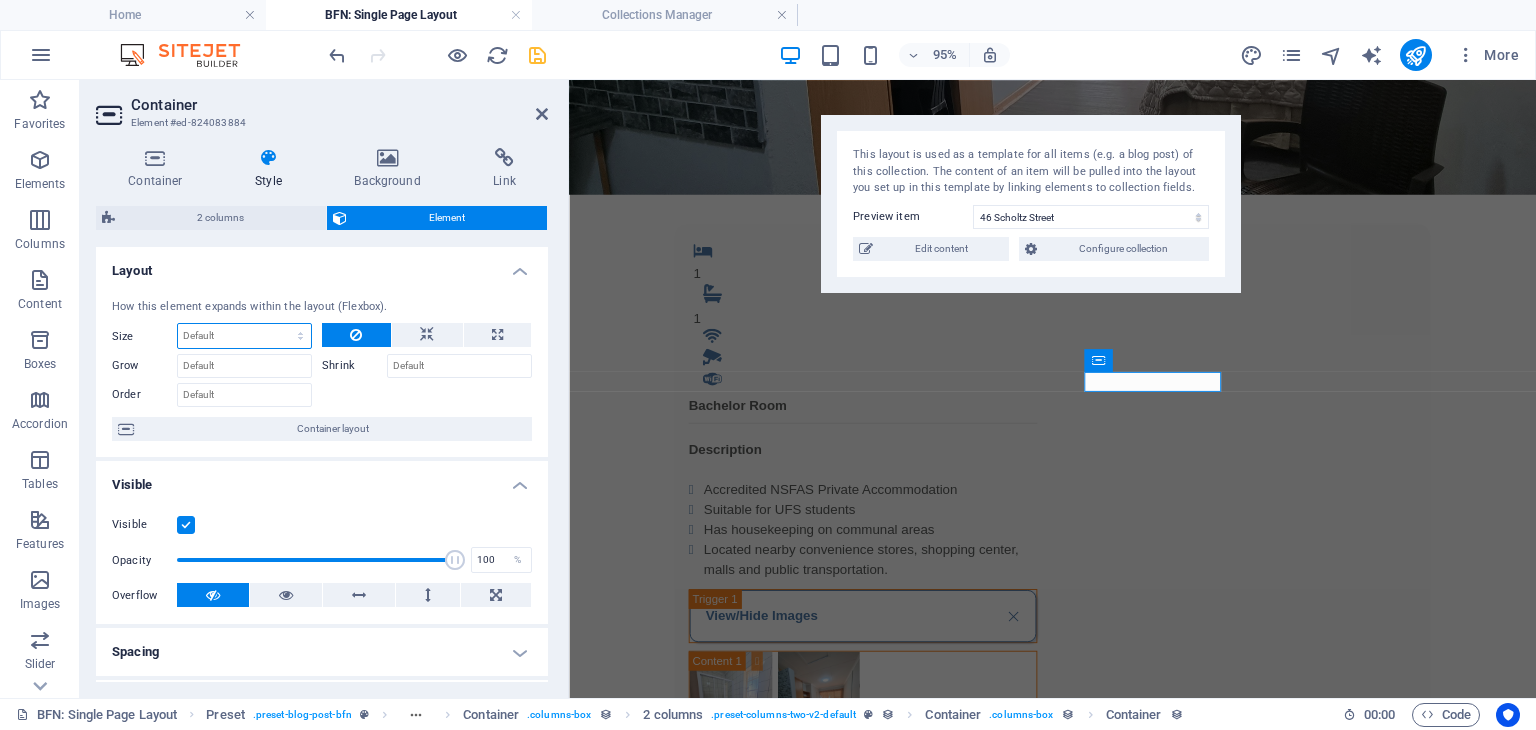 select on "%" 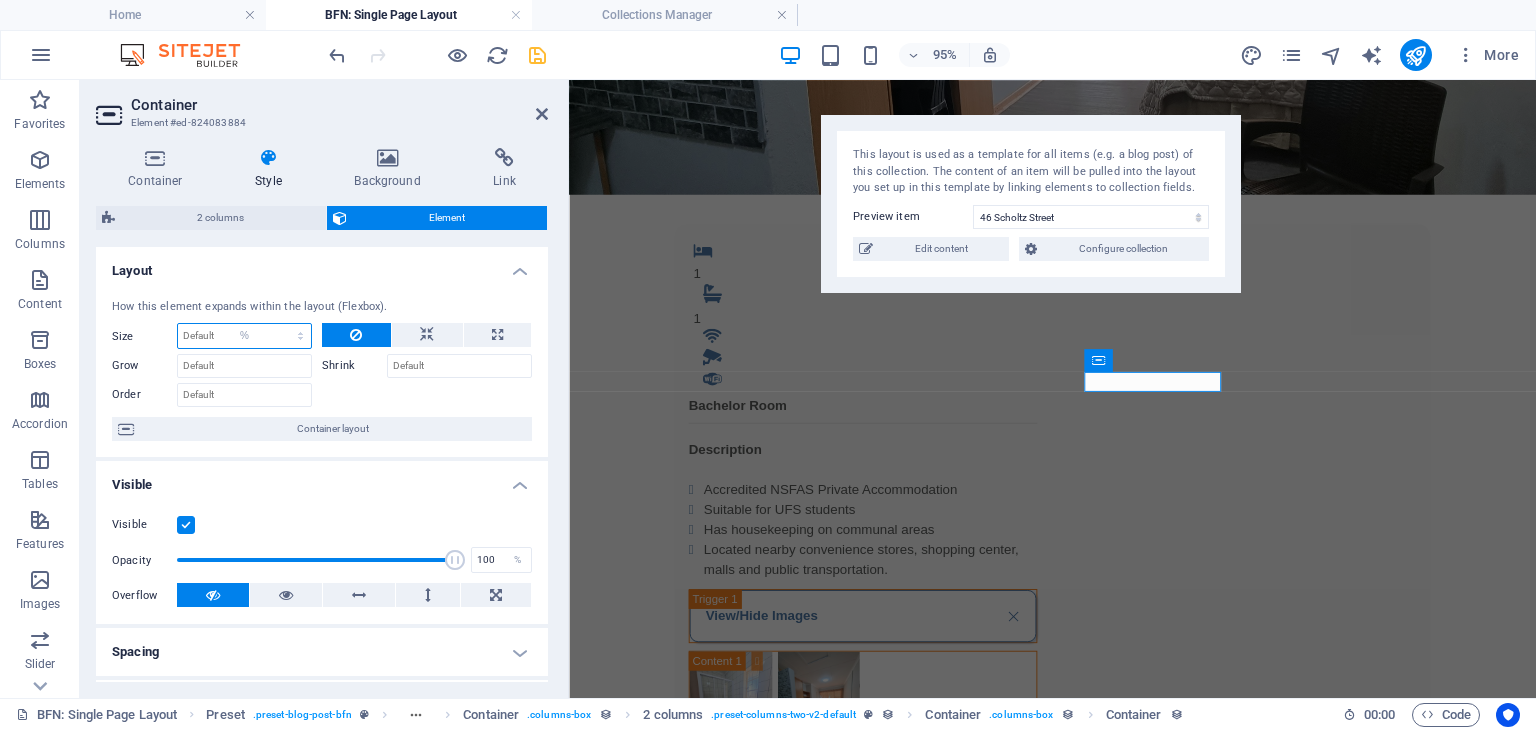 click on "Default auto px % 1/1 1/2 1/3 1/4 1/5 1/6 1/7 1/8 1/9 1/10" at bounding box center (244, 336) 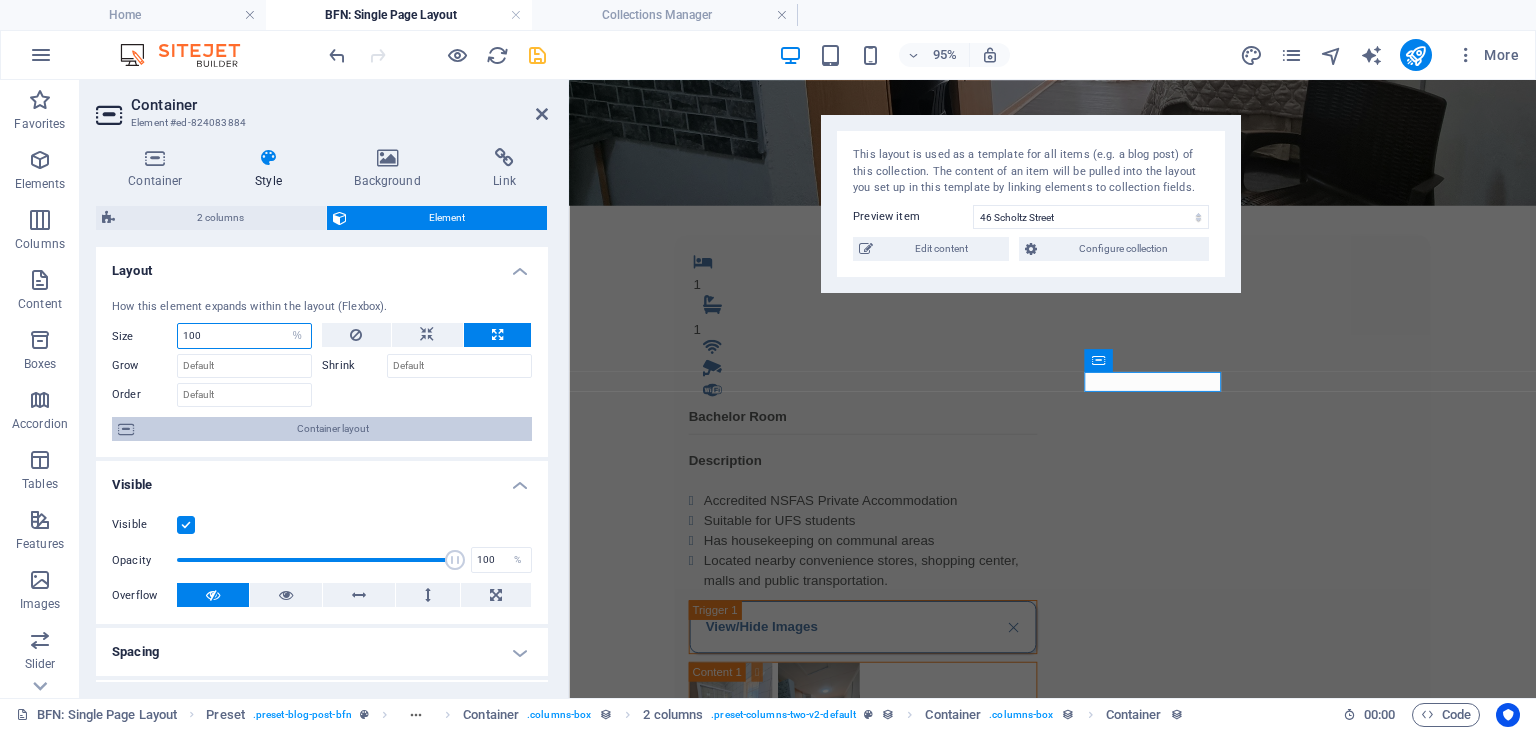 scroll, scrollTop: 345, scrollLeft: 0, axis: vertical 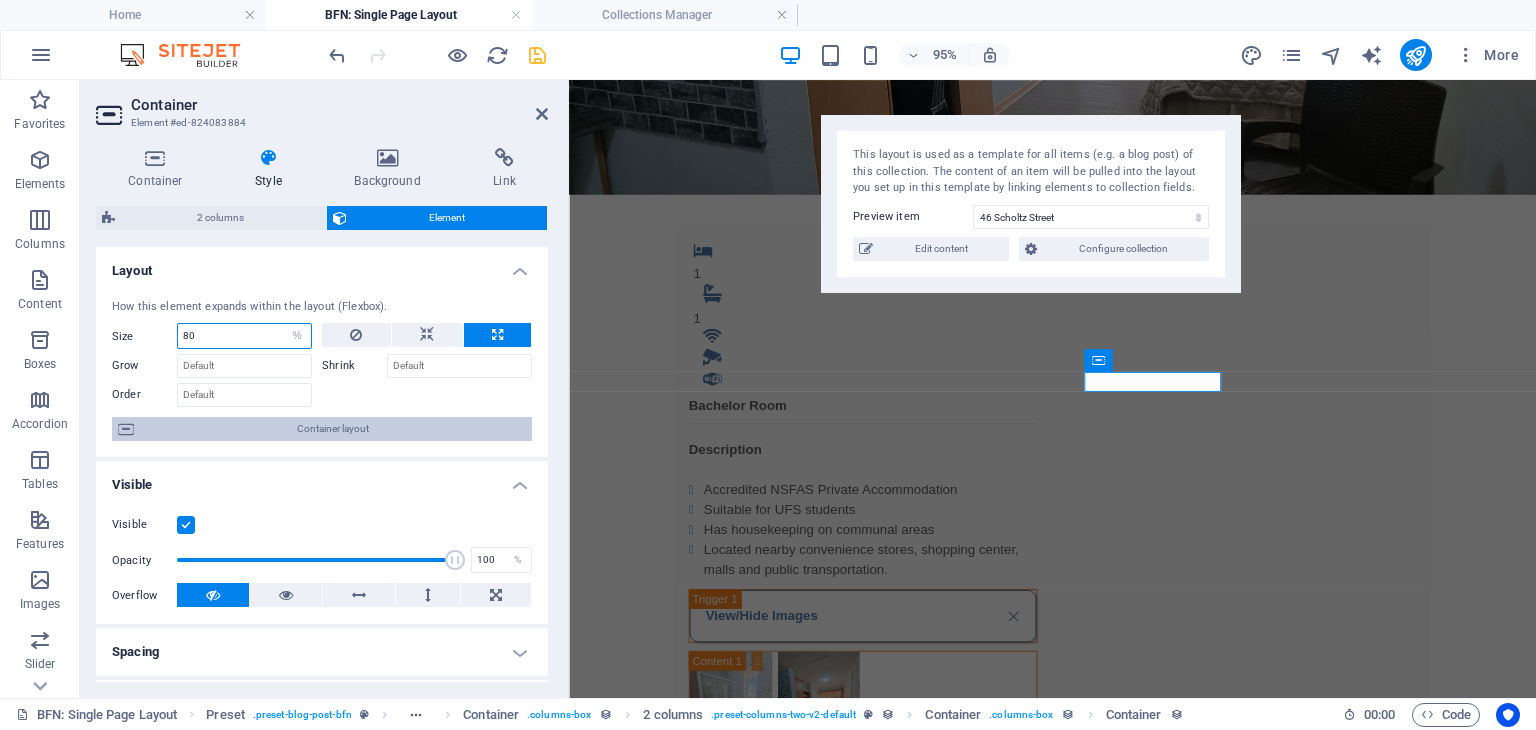 type on "80" 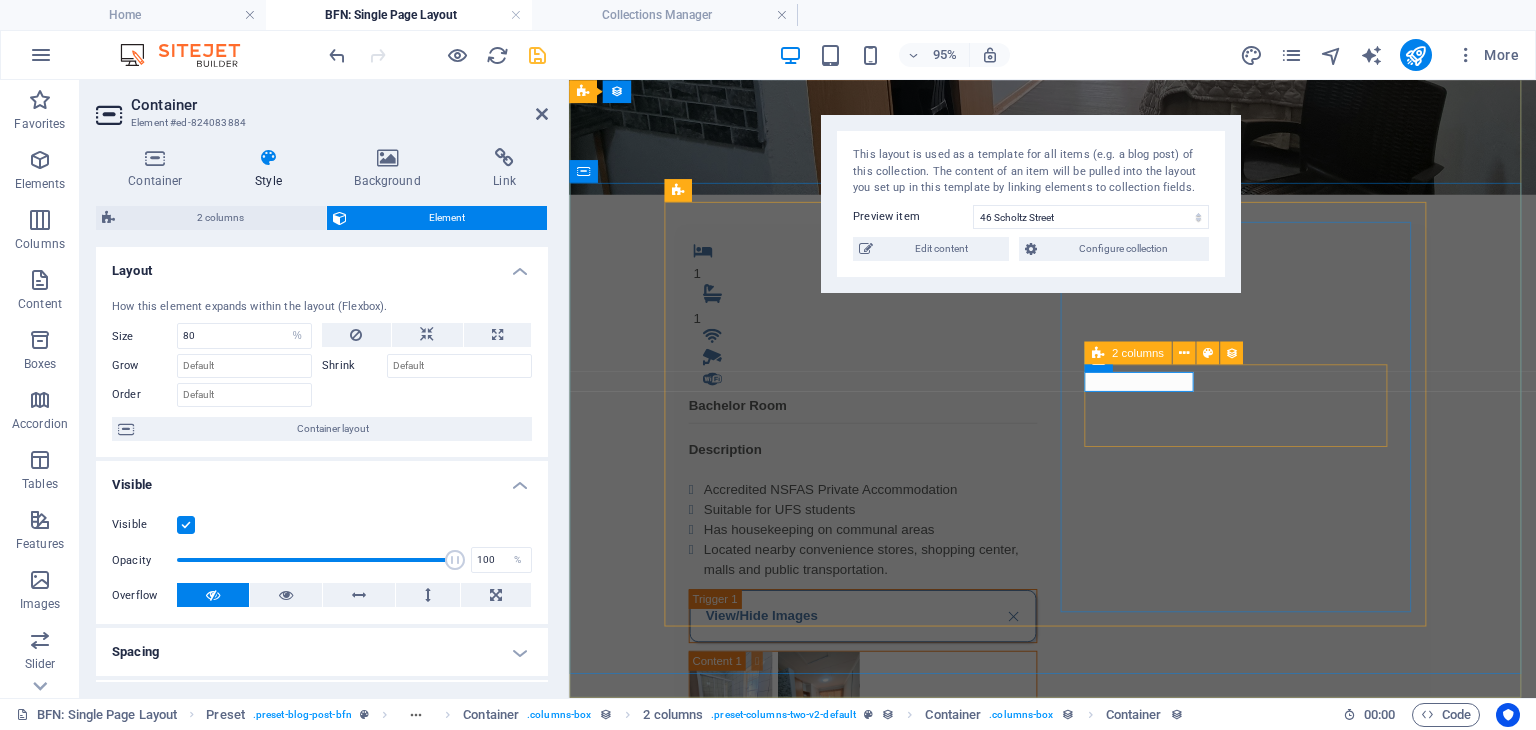 click on ".fa-secondary{opacity:.4}   Kitchen   Chair & Desk   Built-in Shelves   Panic Button   CCTV Camera   Alarm System" at bounding box center [877, 1112] 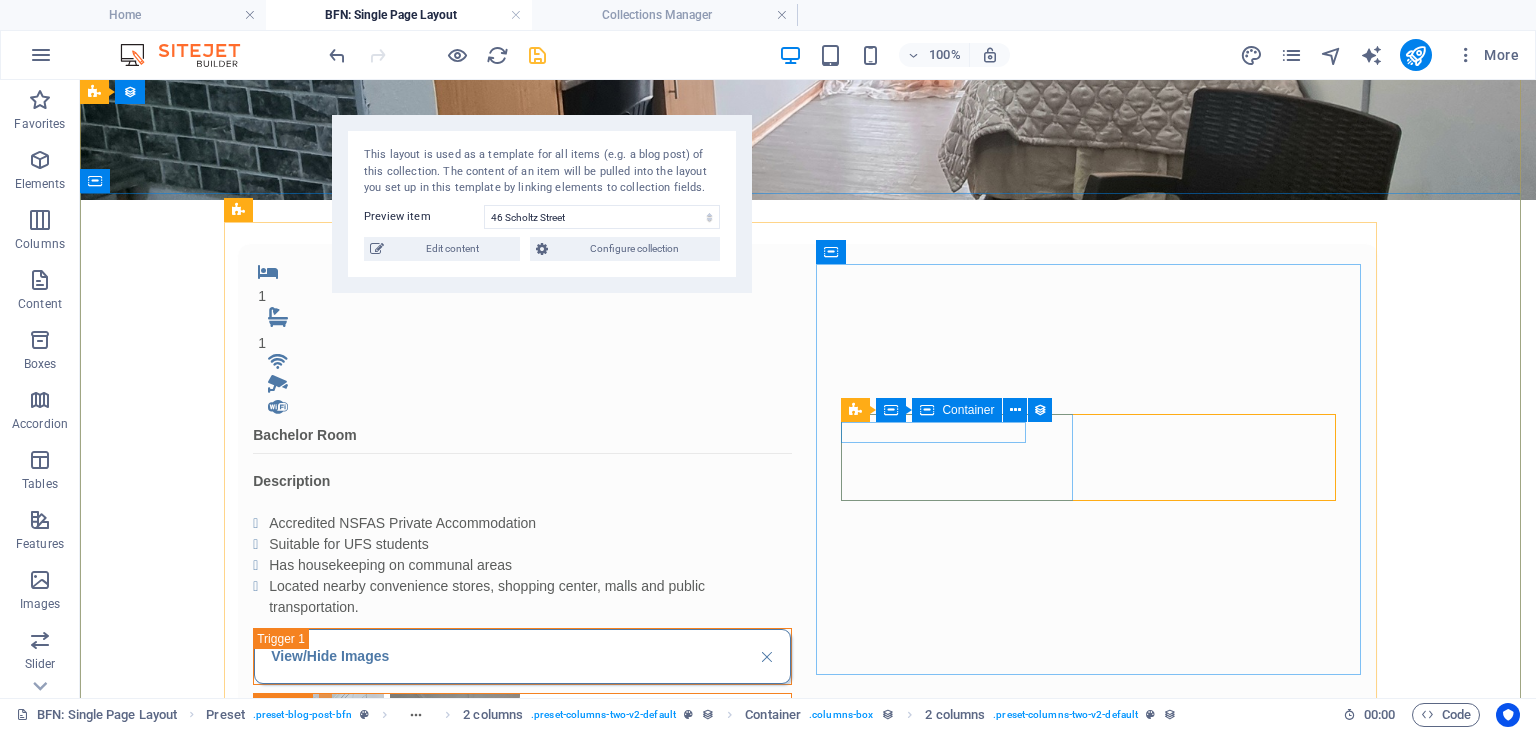 click on ".fa-secondary{opacity:.4}   Kitchen" at bounding box center (391, 1041) 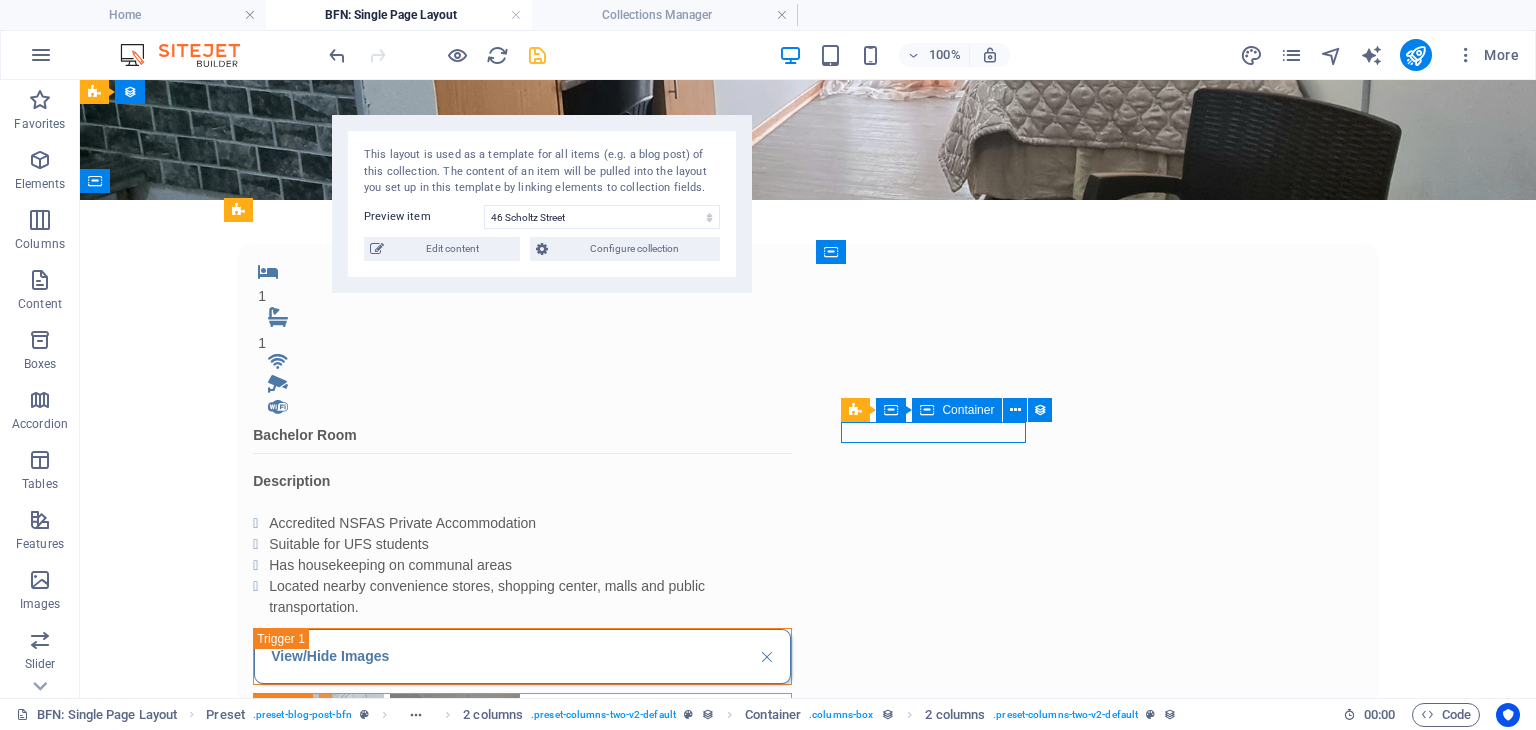 click on ".fa-secondary{opacity:.4}   Kitchen" at bounding box center (391, 1041) 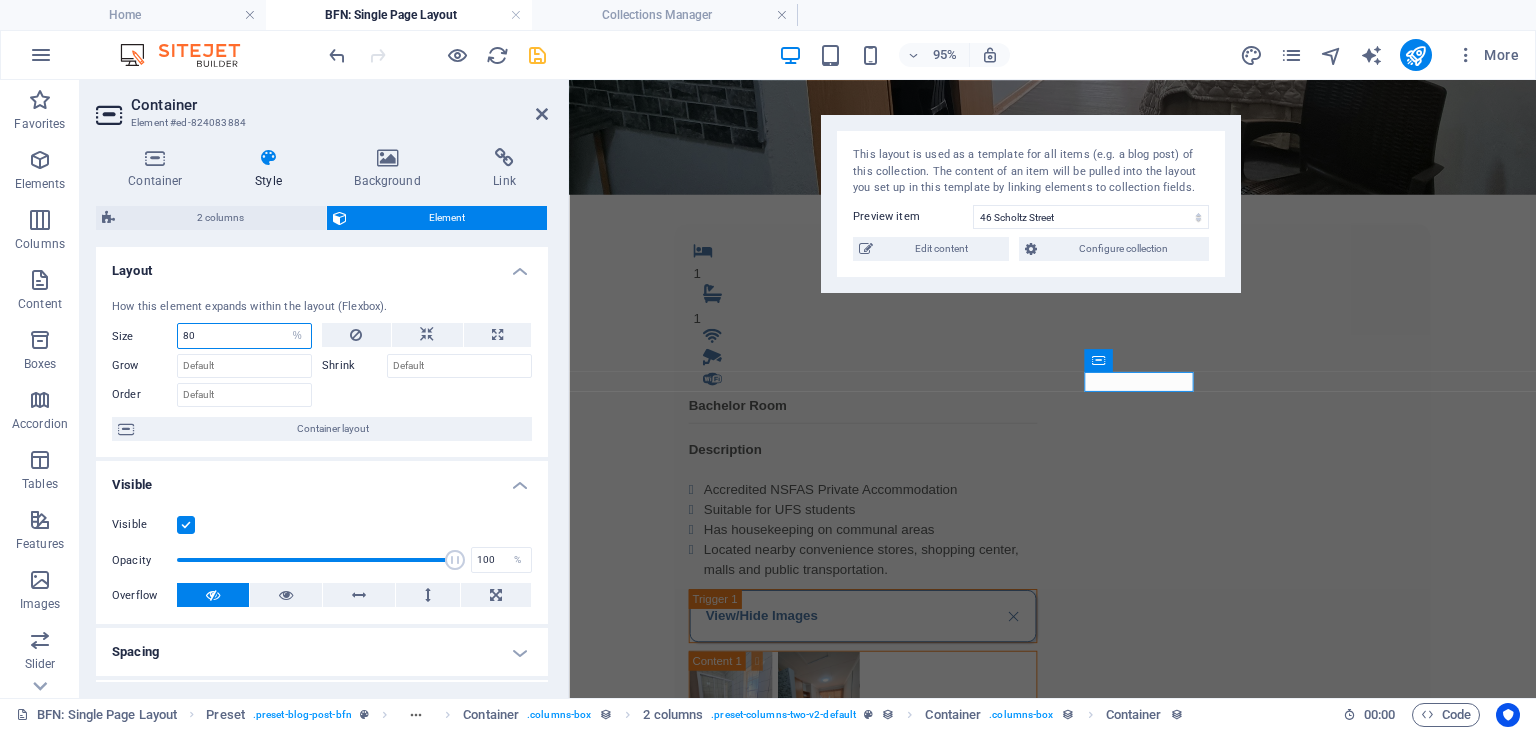 drag, startPoint x: 257, startPoint y: 340, endPoint x: 204, endPoint y: 329, distance: 54.129475 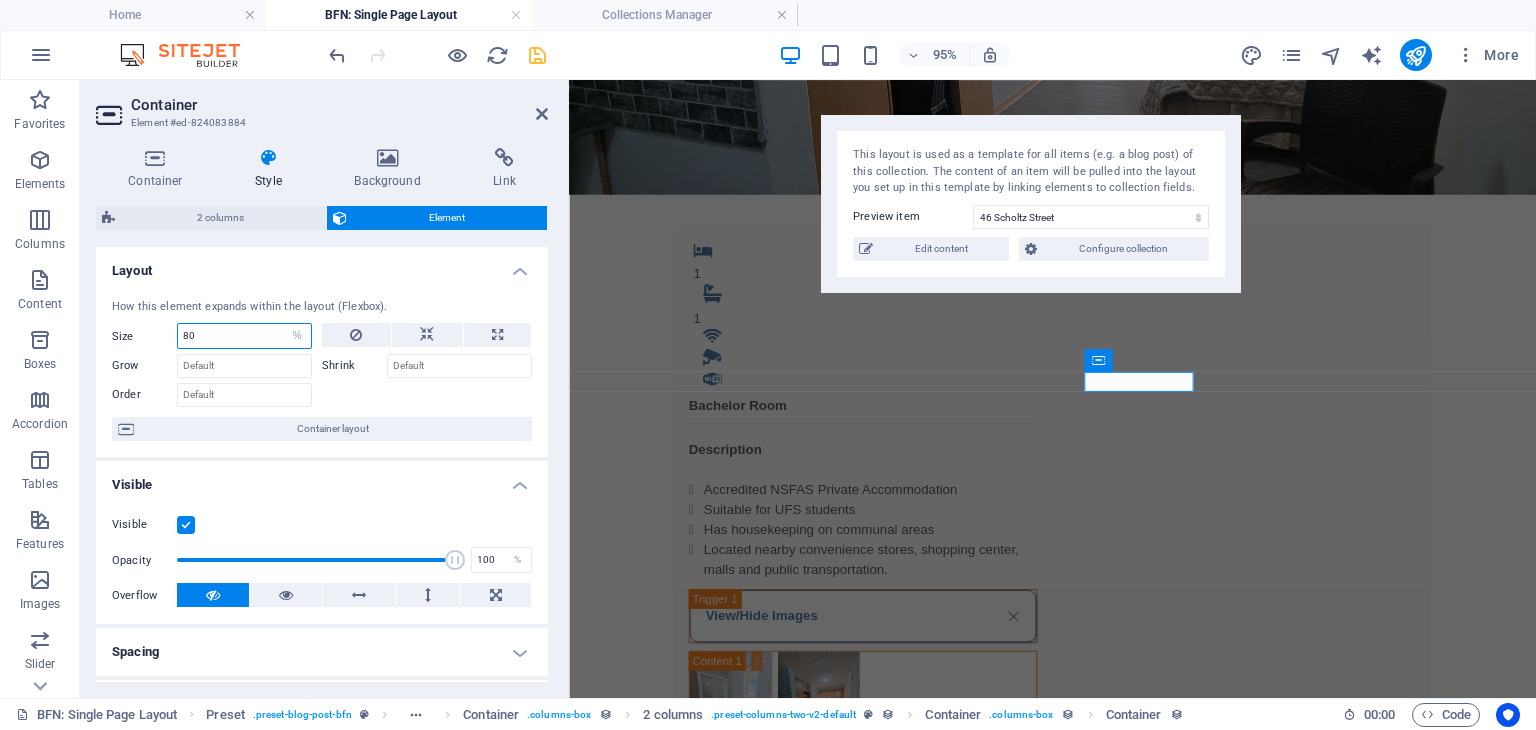 type on "8" 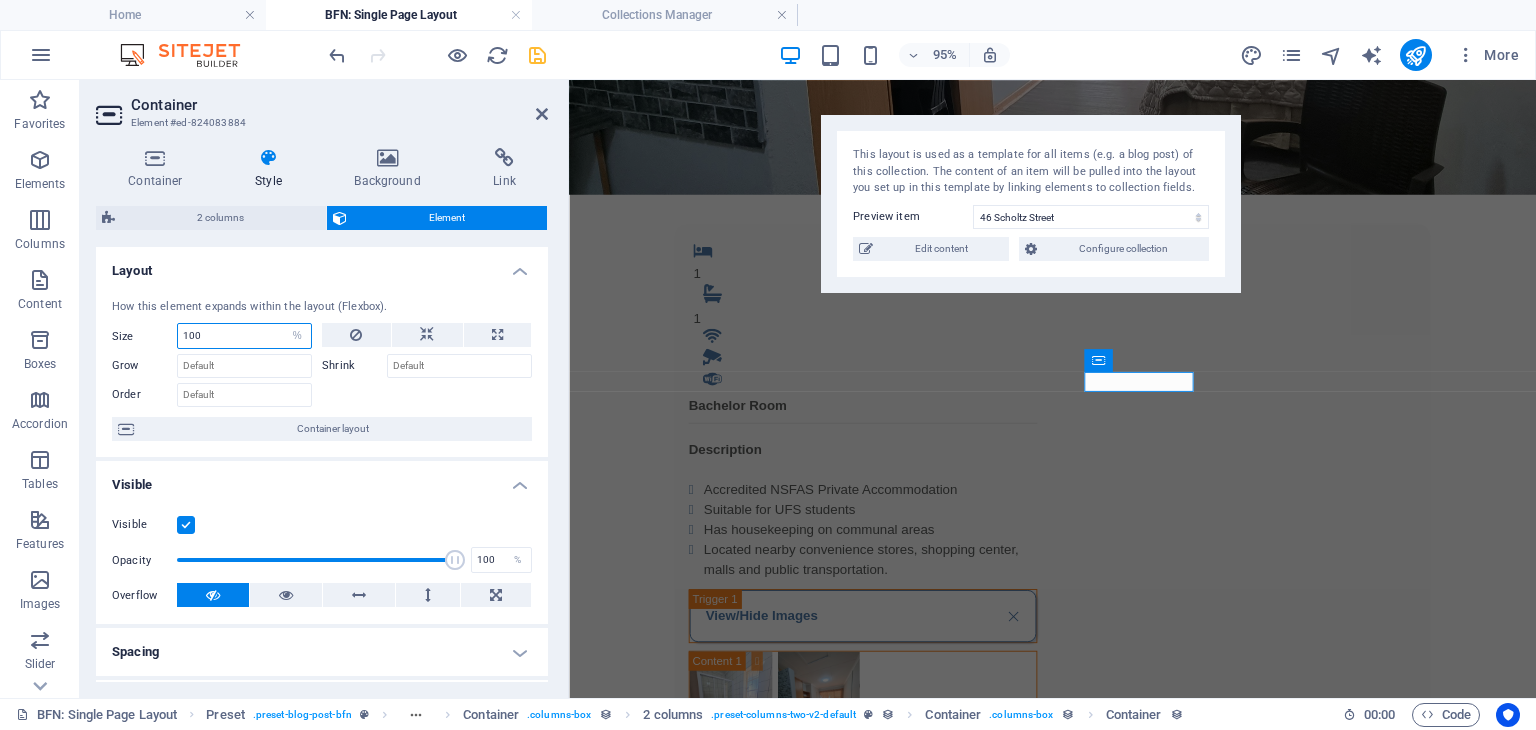 type on "100" 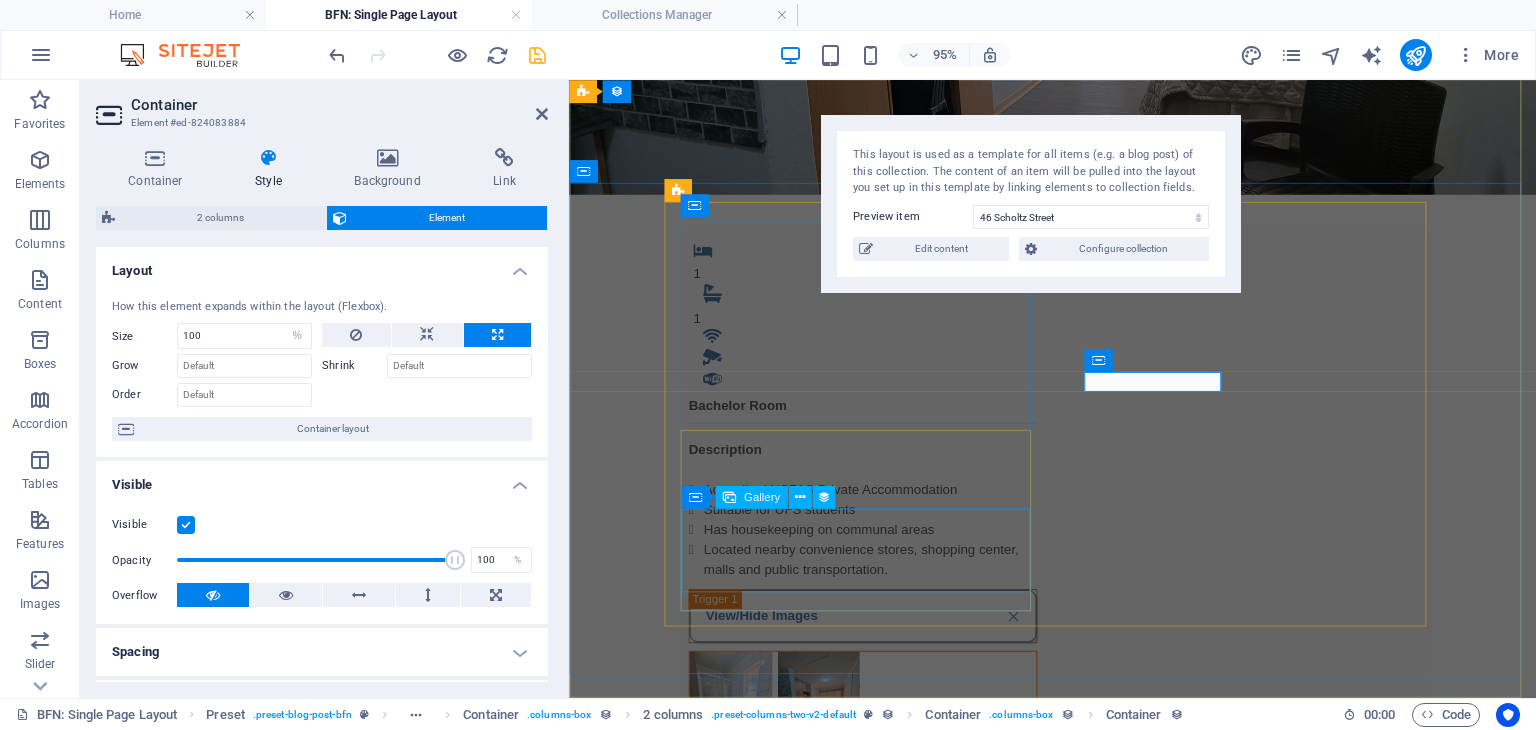 click at bounding box center [878, 724] 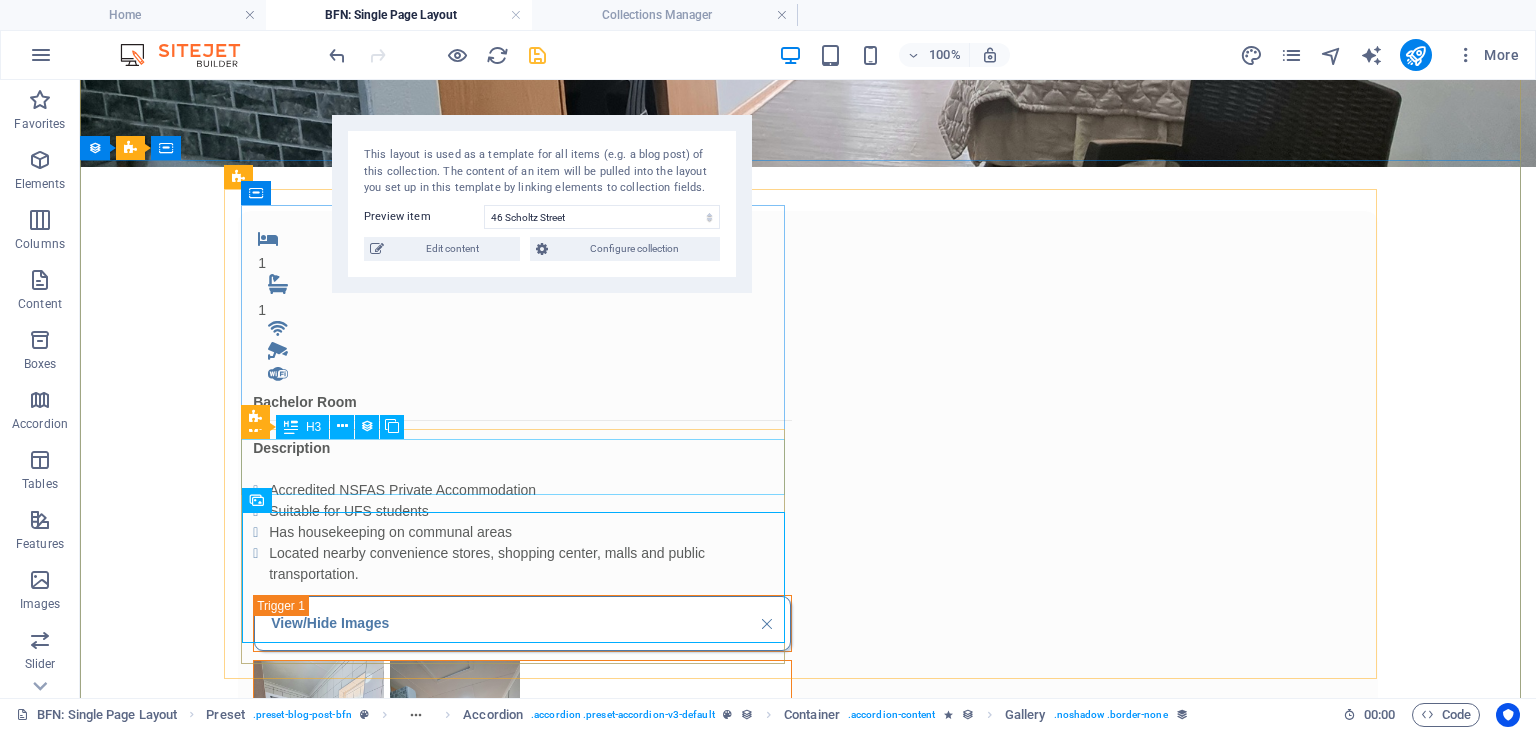 scroll, scrollTop: 377, scrollLeft: 0, axis: vertical 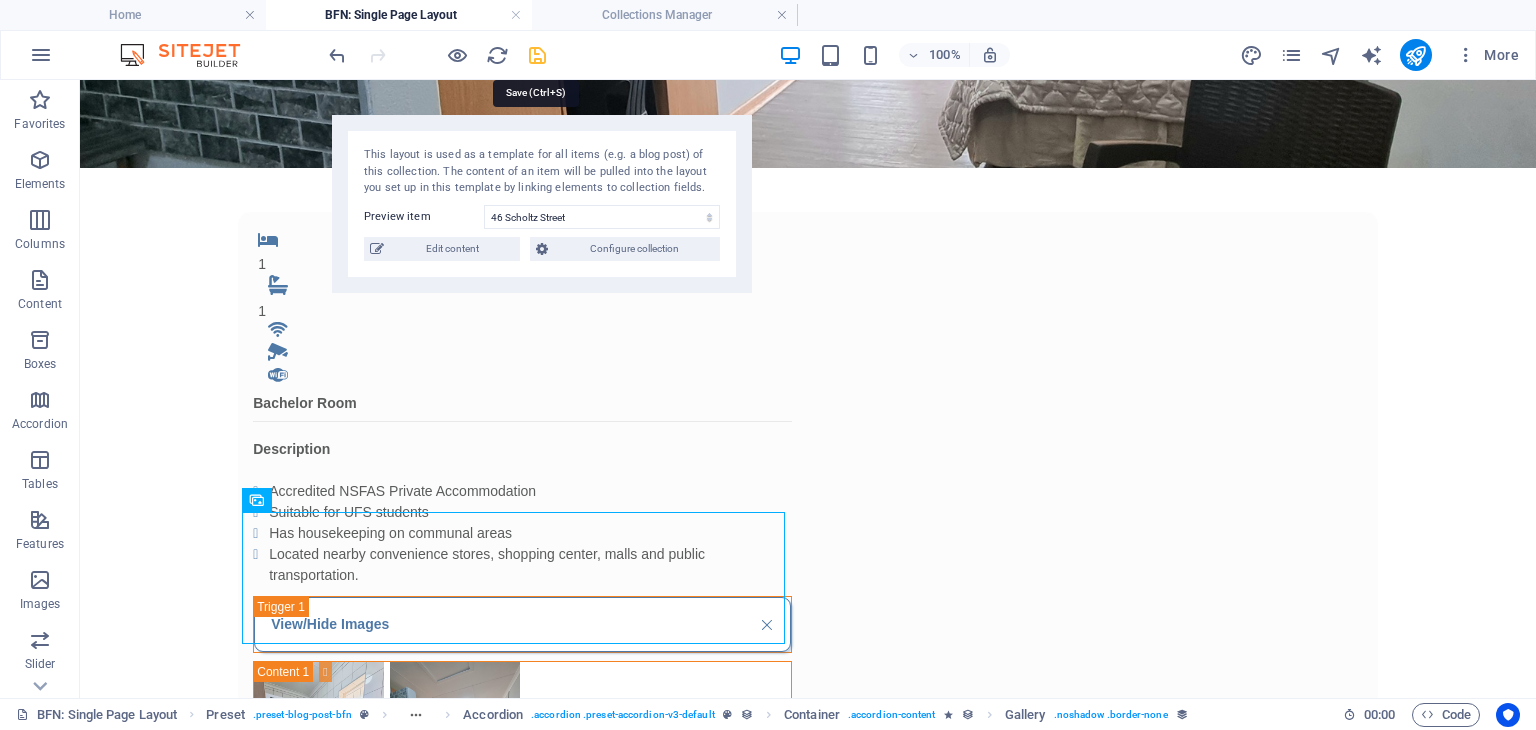 click at bounding box center [537, 55] 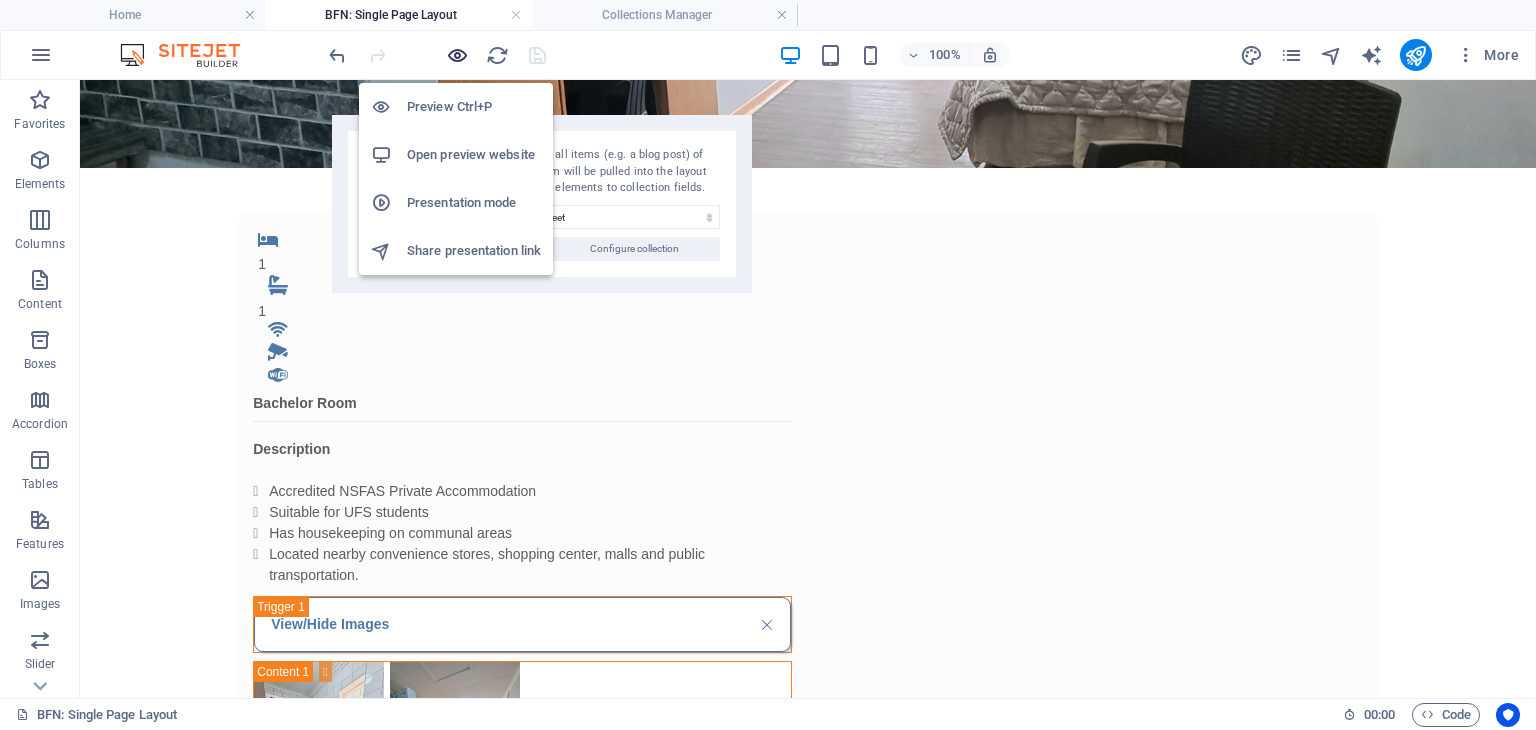 click at bounding box center [457, 55] 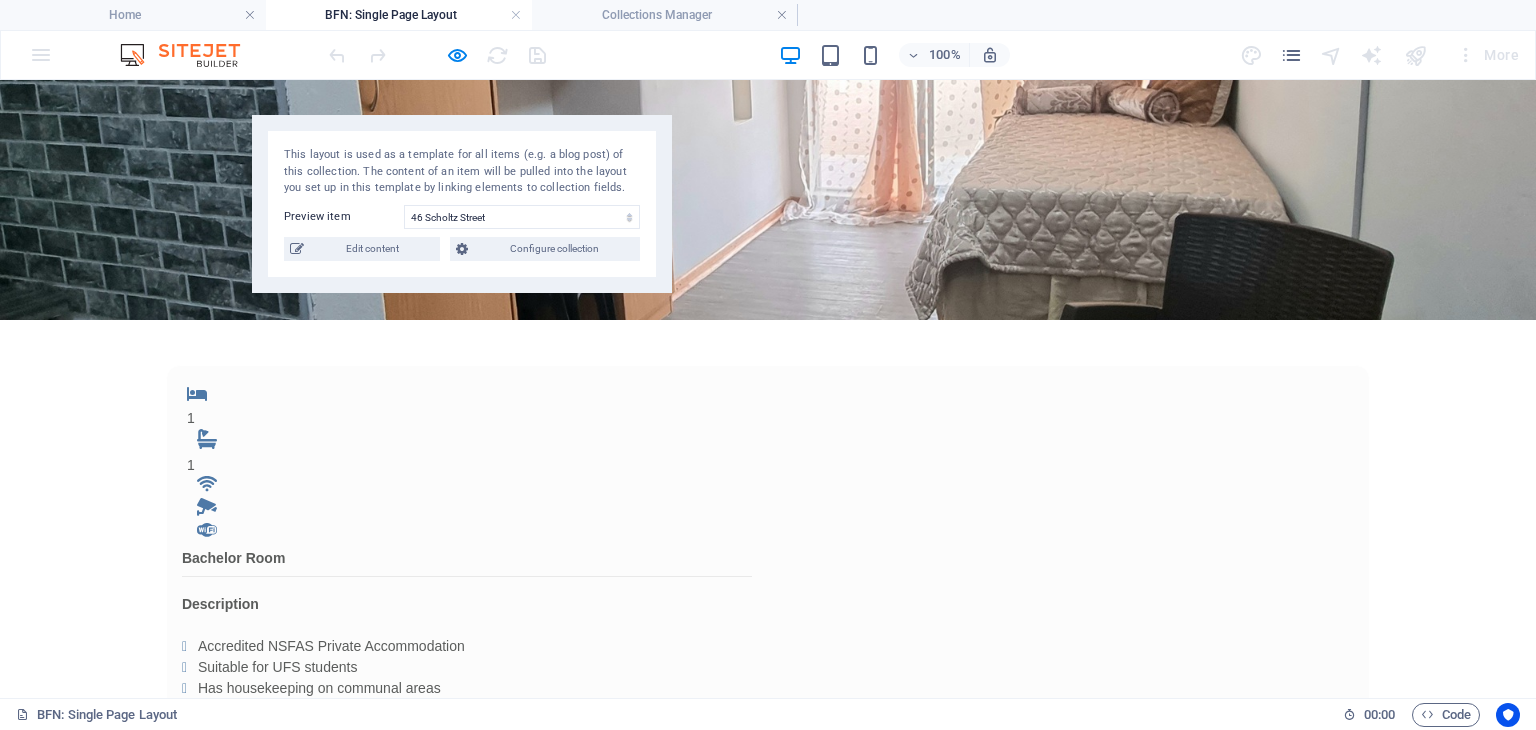 scroll, scrollTop: 0, scrollLeft: 0, axis: both 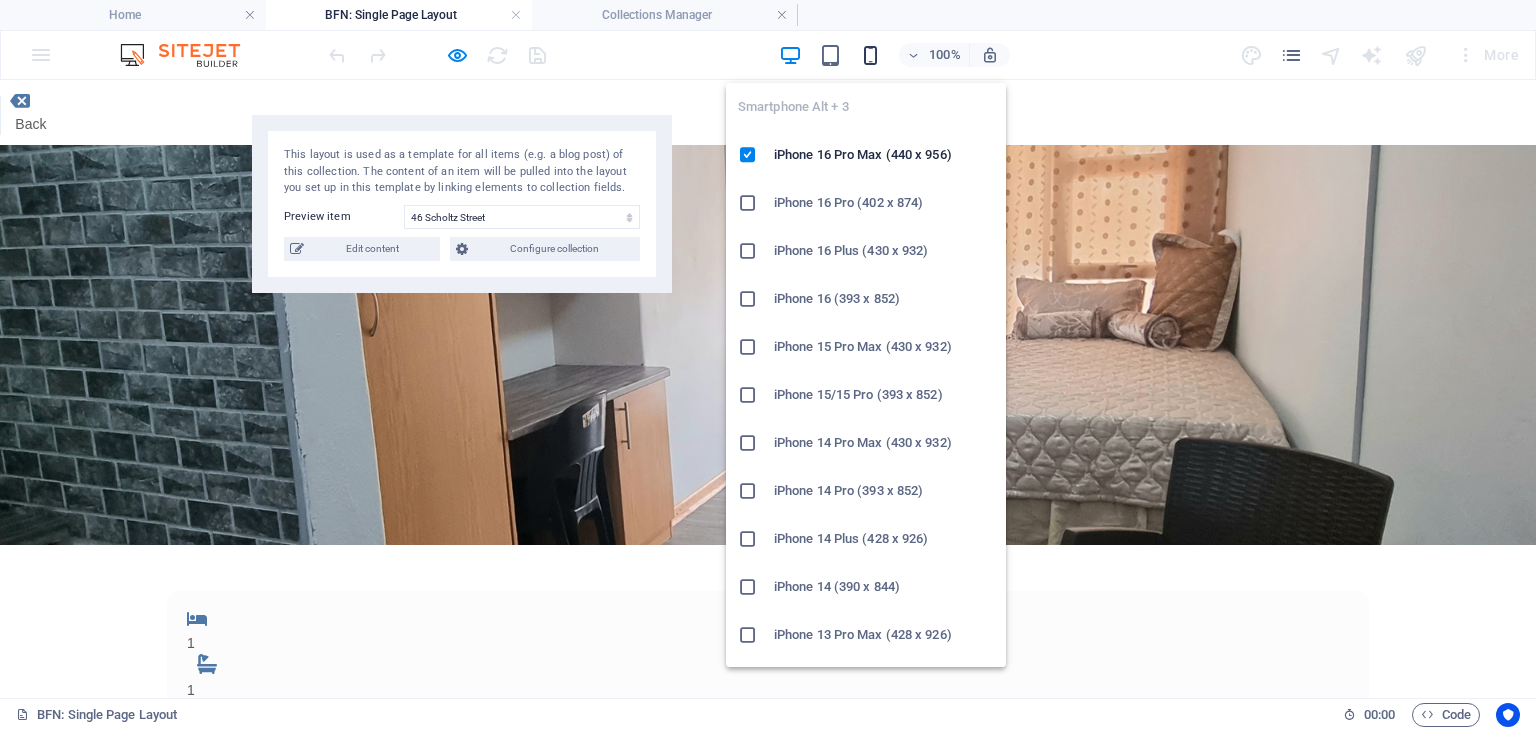 click at bounding box center [870, 55] 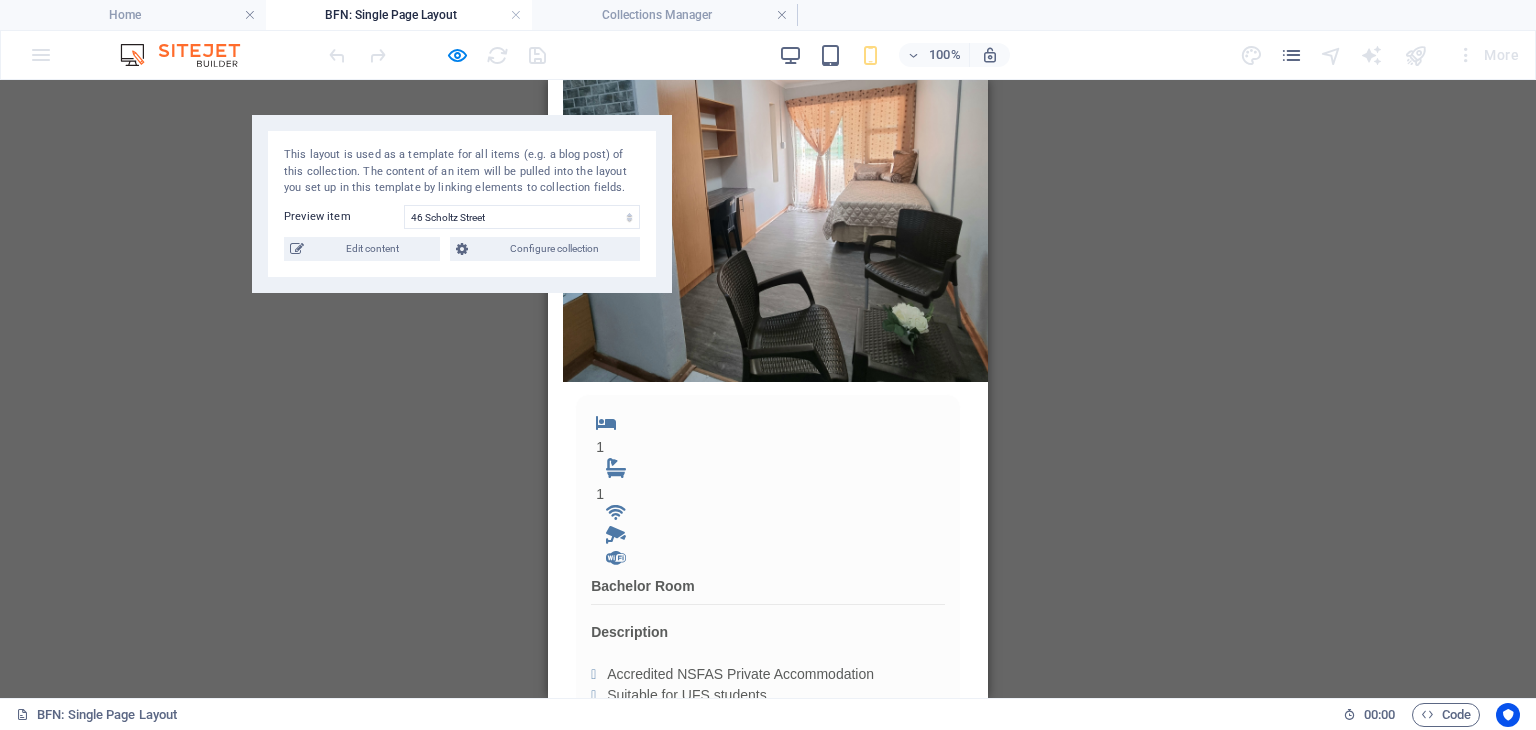 scroll, scrollTop: 0, scrollLeft: 0, axis: both 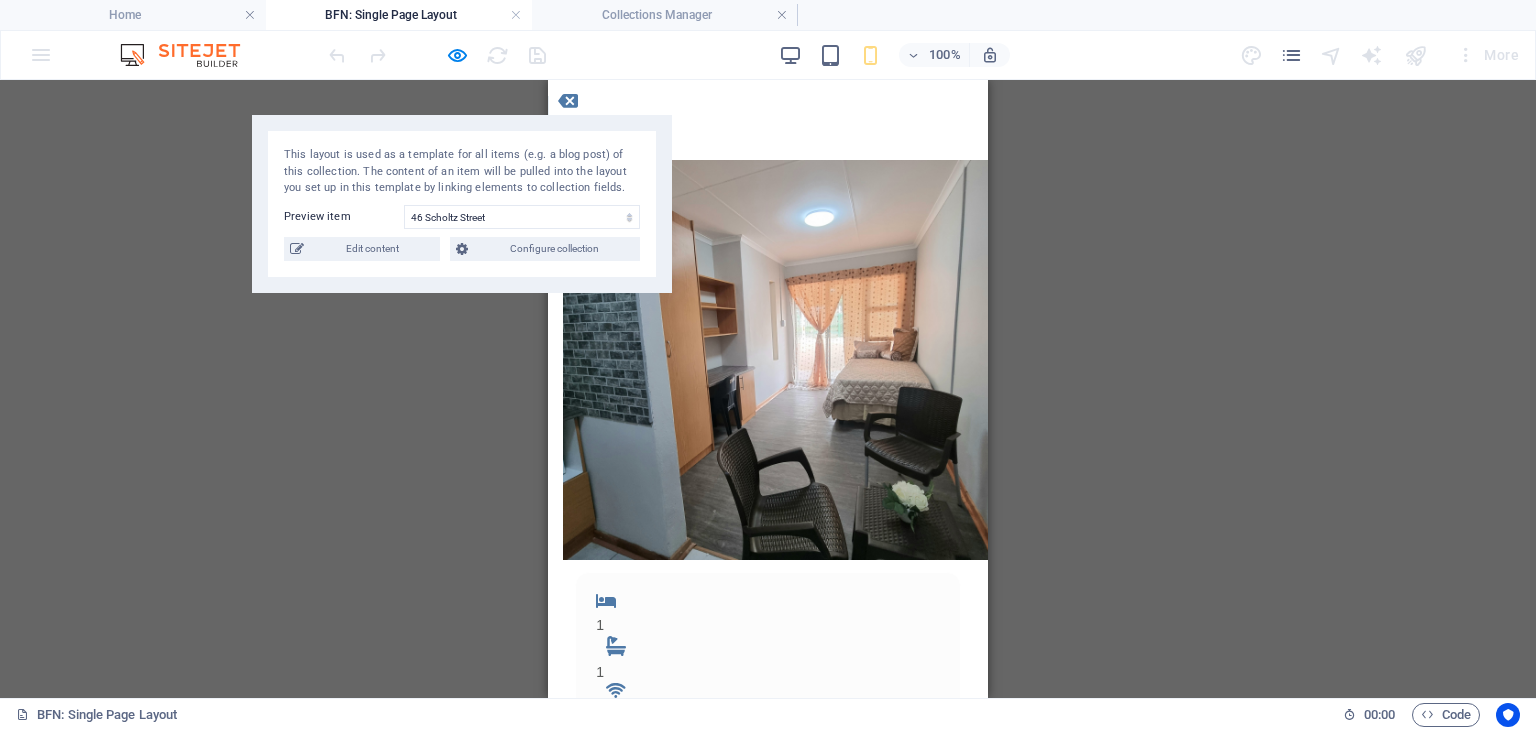 drag, startPoint x: 585, startPoint y: 99, endPoint x: 629, endPoint y: 253, distance: 160.16241 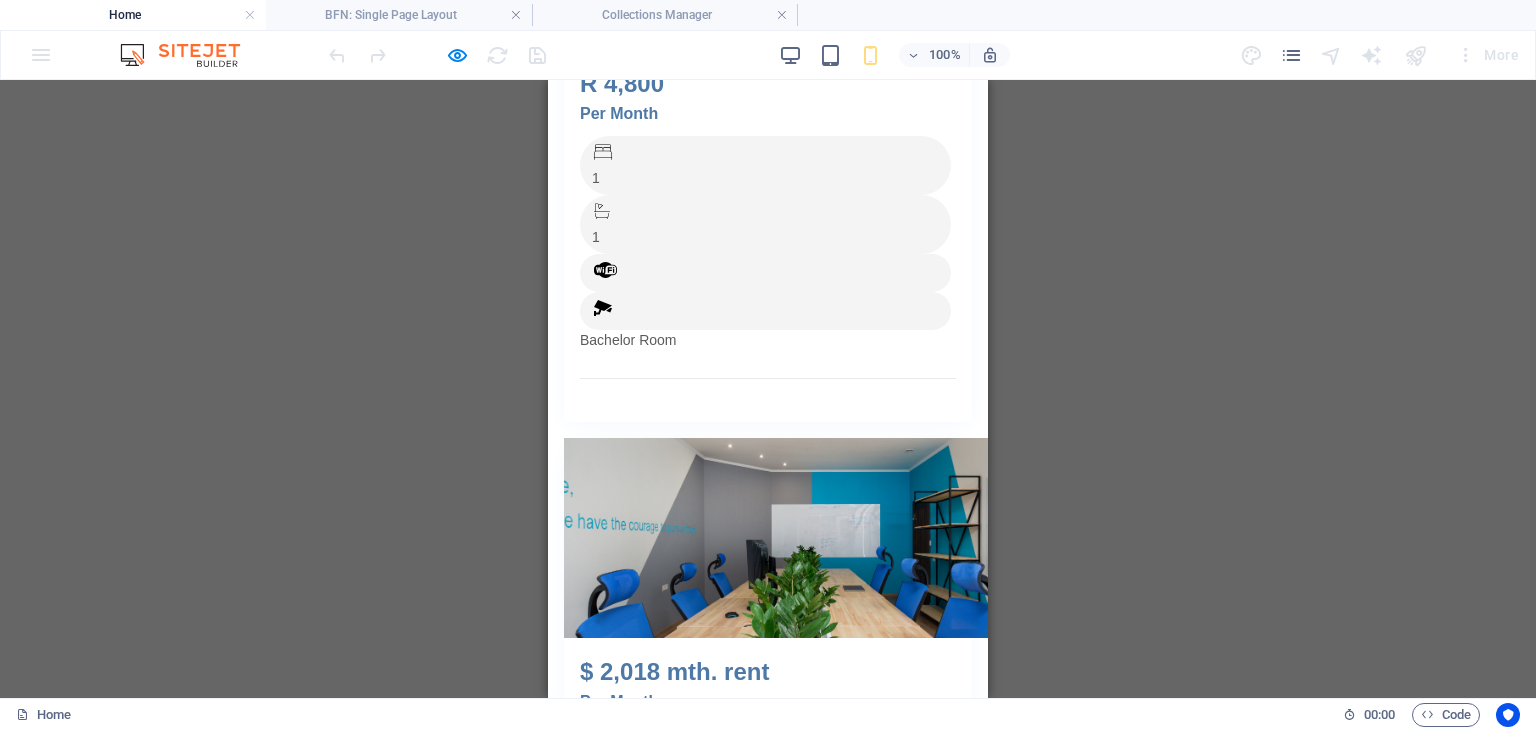 scroll, scrollTop: 0, scrollLeft: 0, axis: both 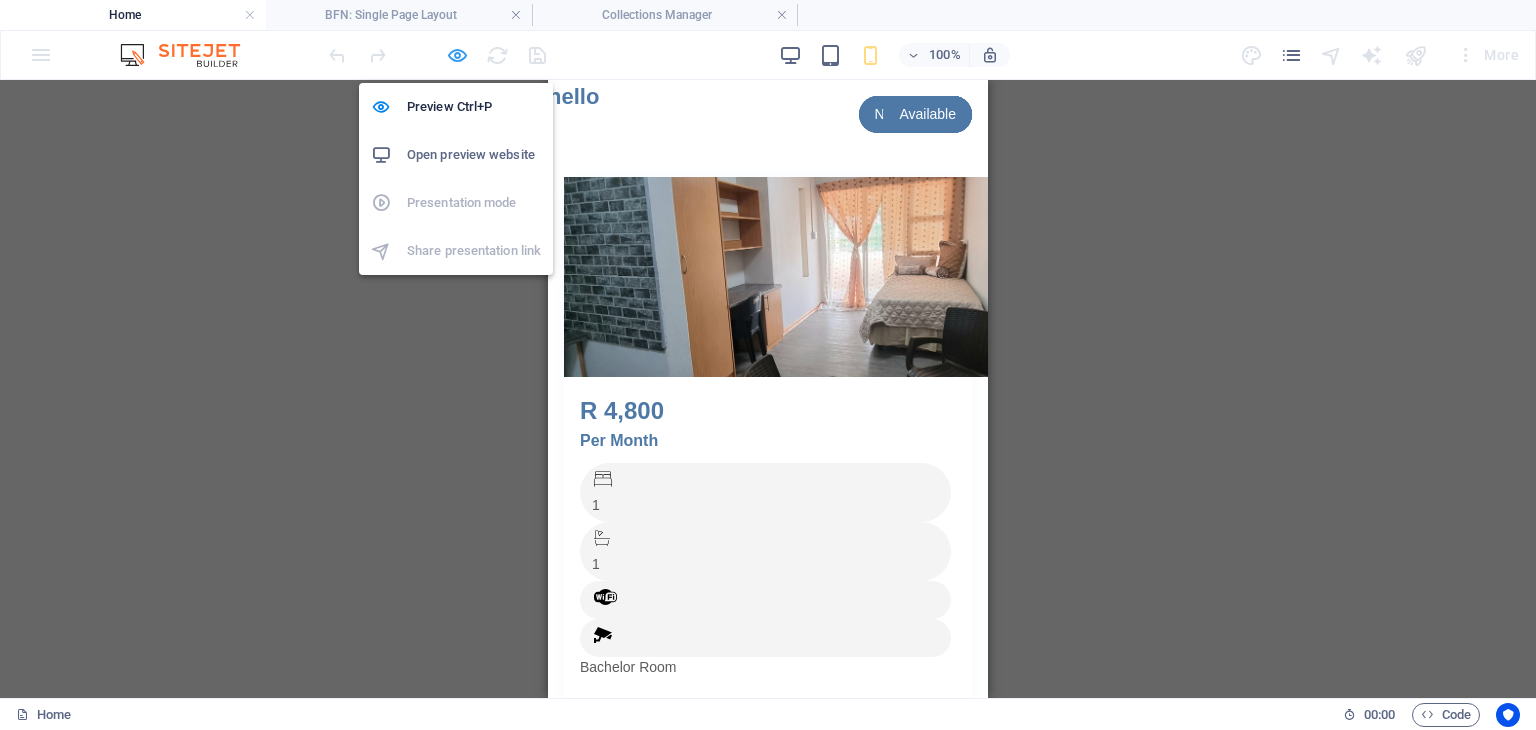click at bounding box center [457, 55] 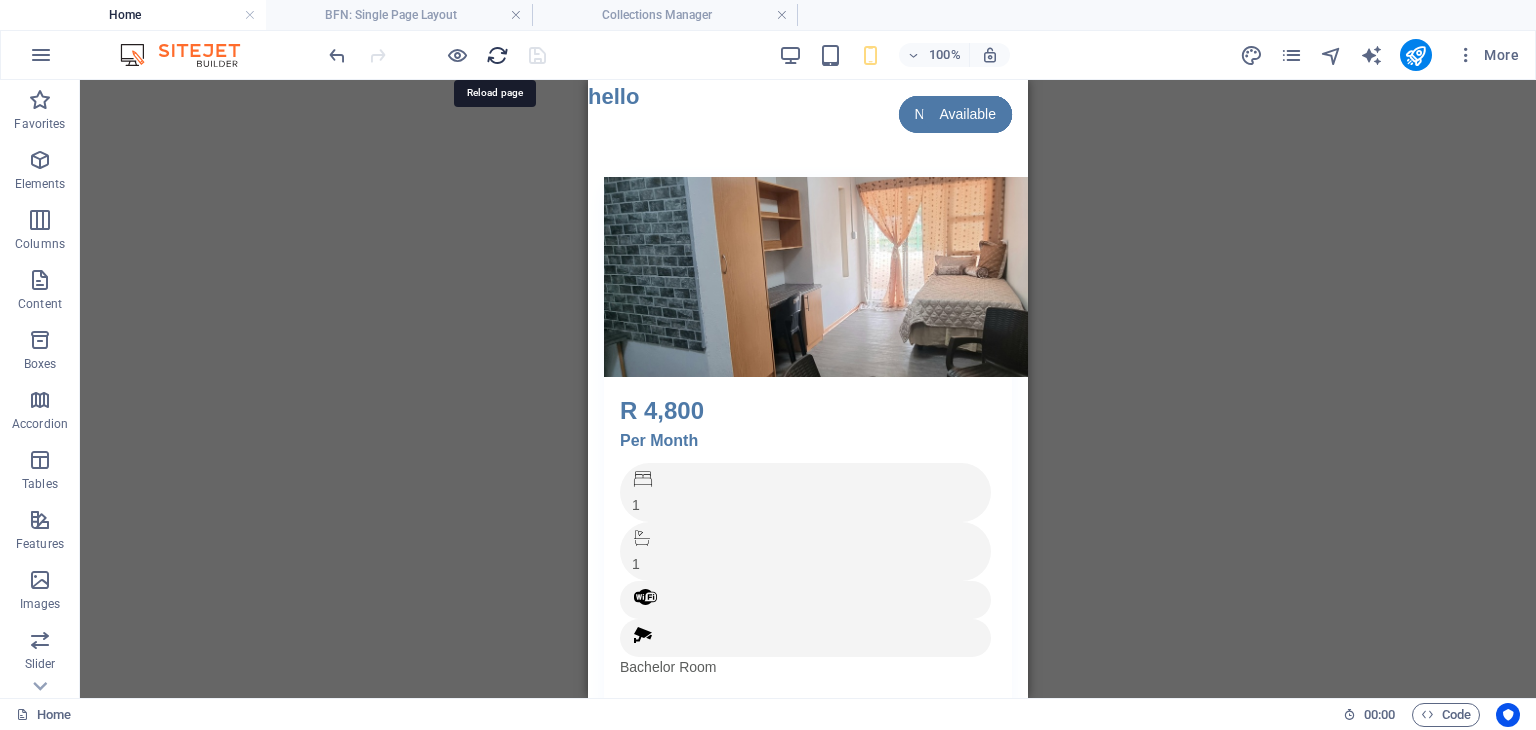 click at bounding box center (497, 55) 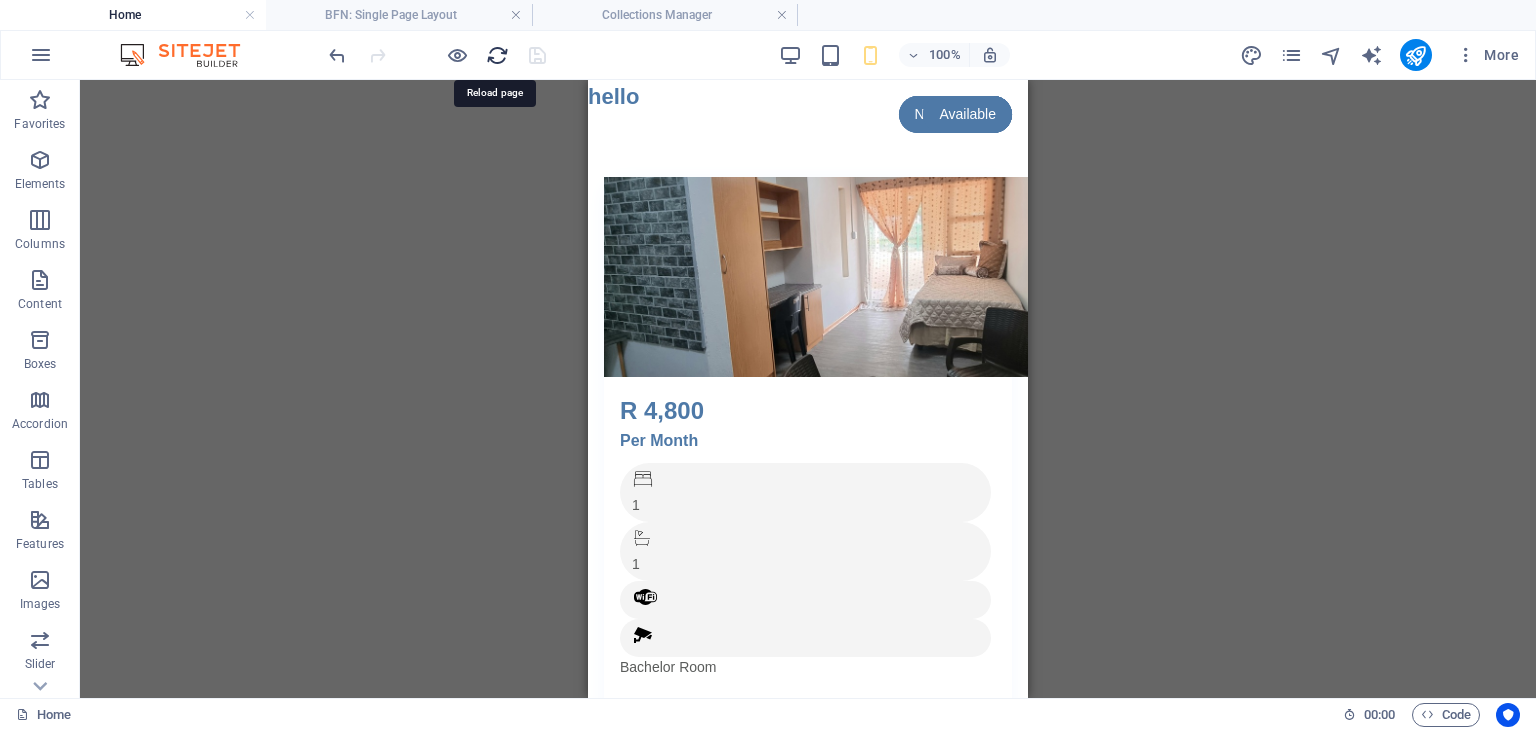 click at bounding box center [497, 55] 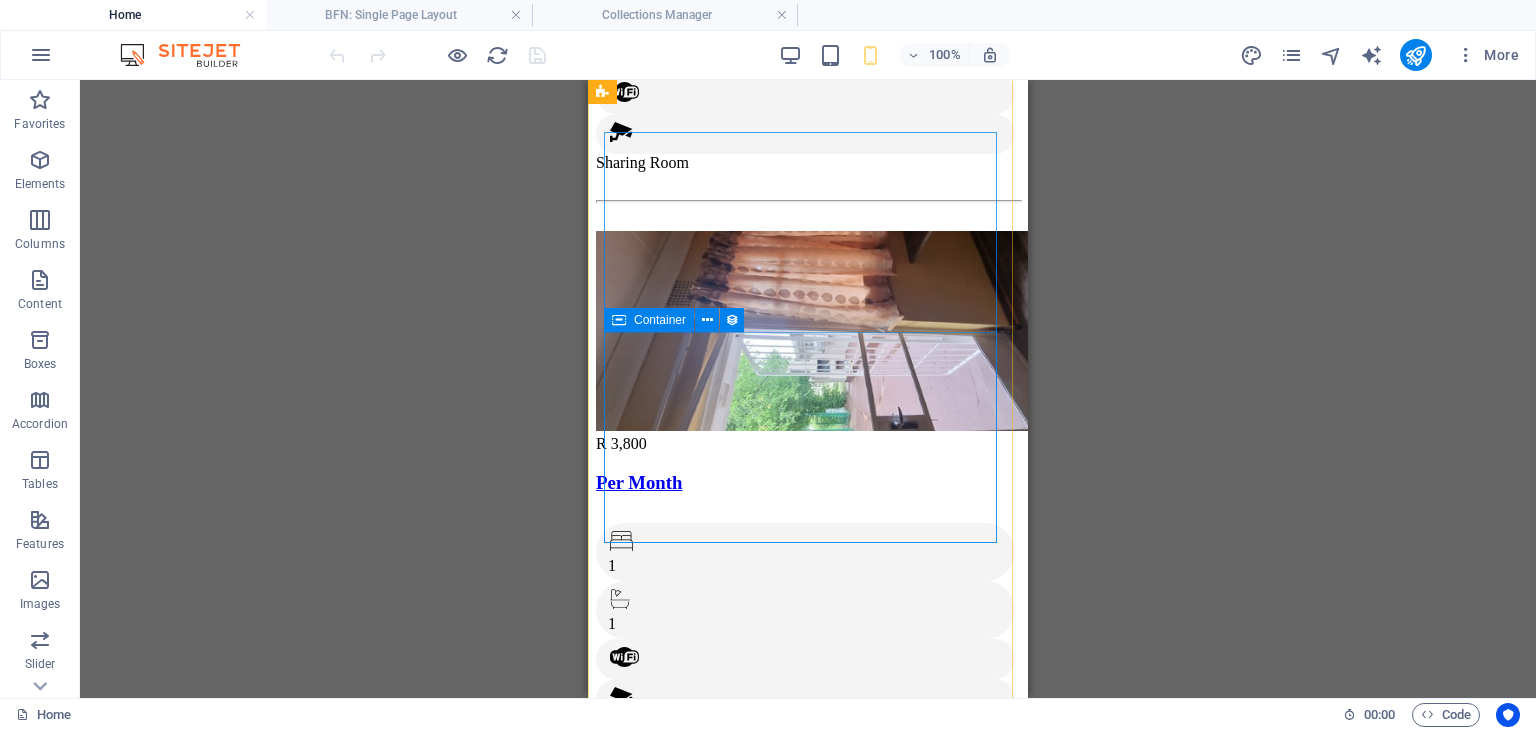 scroll, scrollTop: 474, scrollLeft: 0, axis: vertical 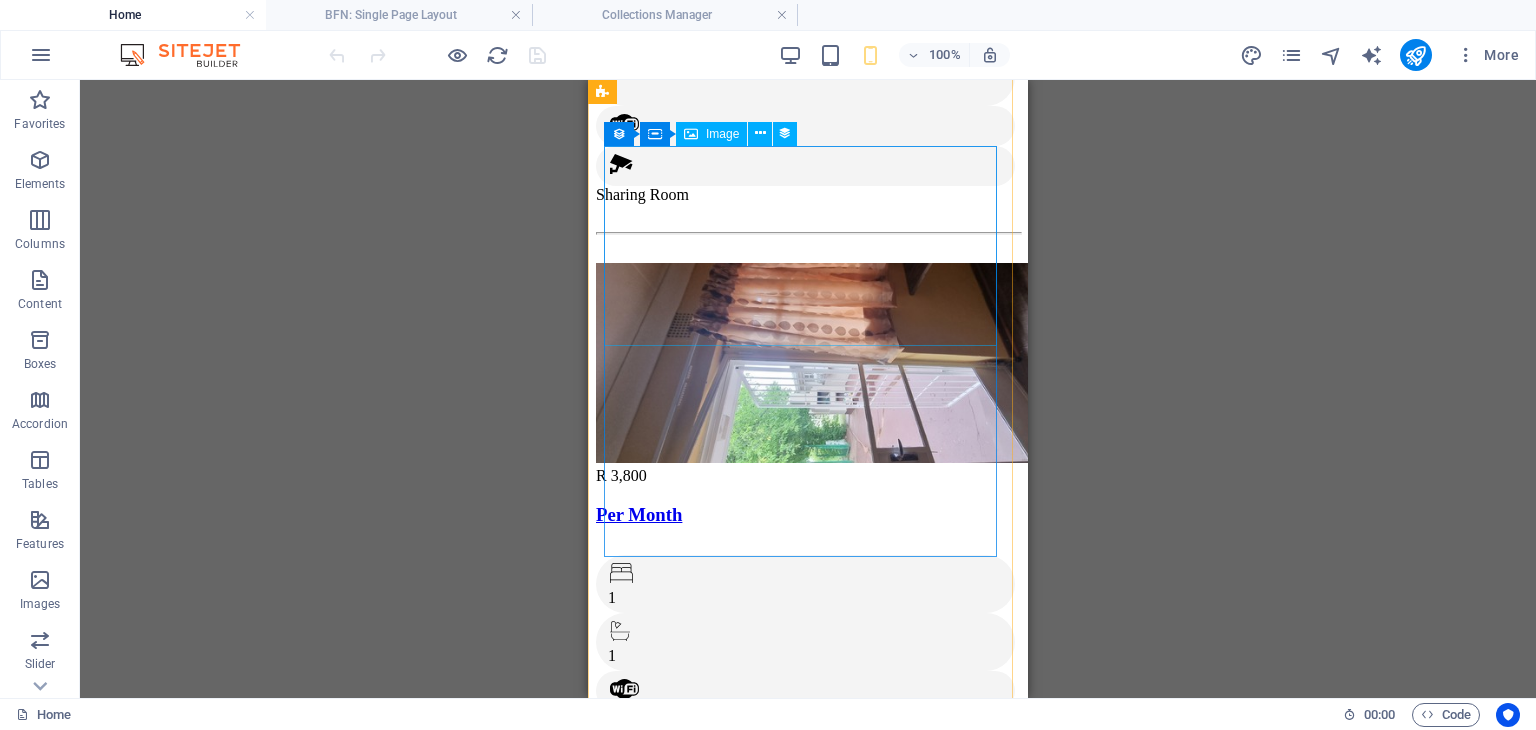 click at bounding box center (808, 365) 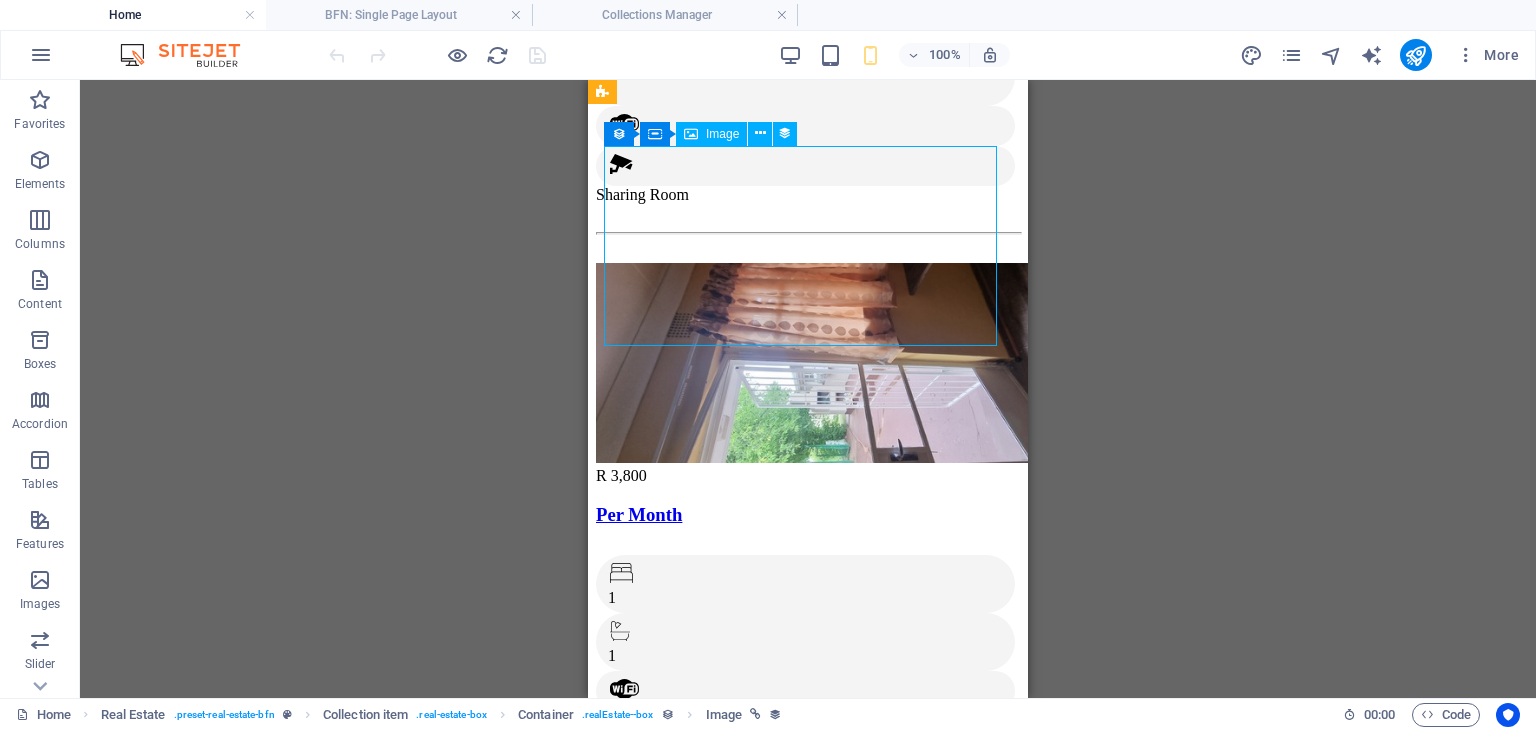 click at bounding box center (808, 365) 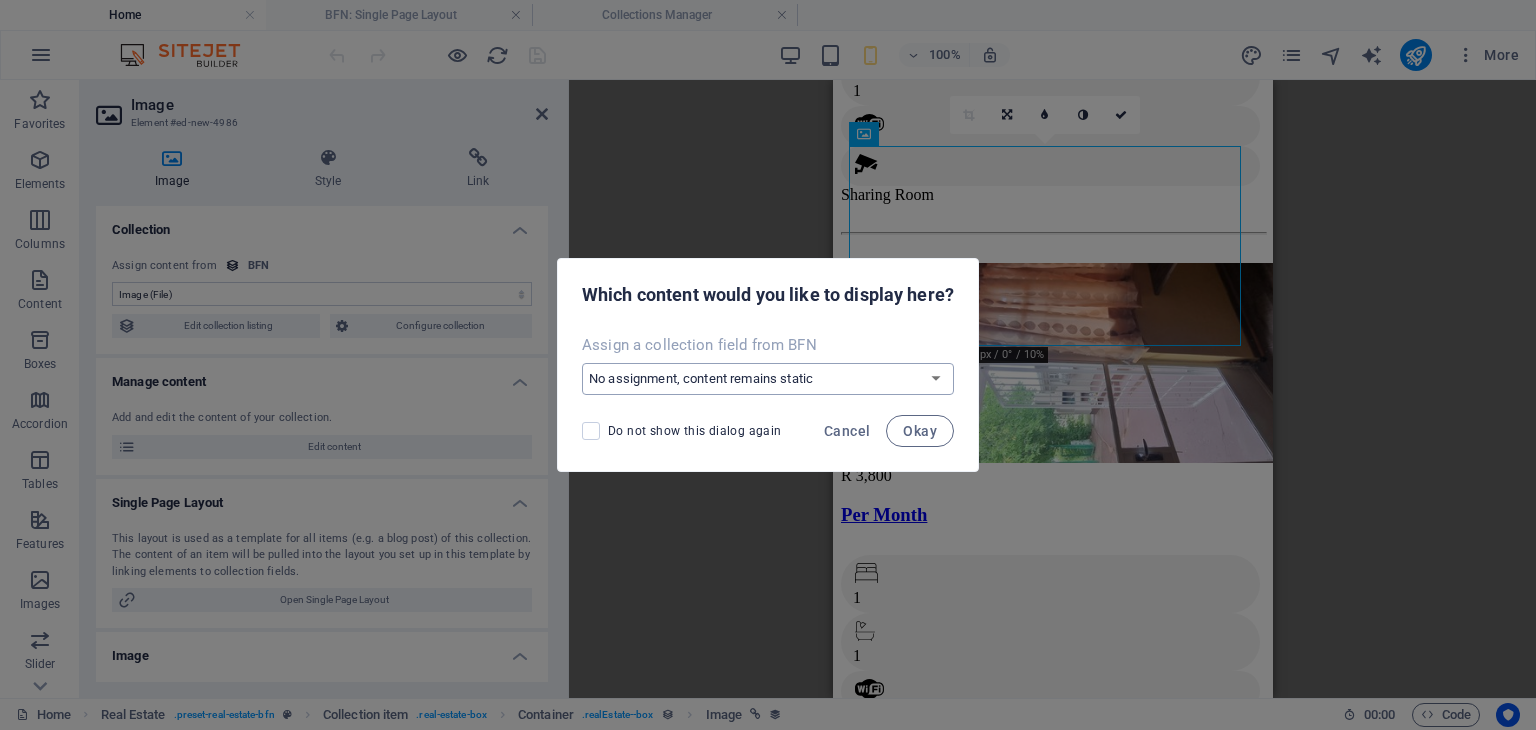 click on "No assignment, content remains static Create a new field Created at (Date) Updated at (Date) Name (Plain Text) Slug (Plain Text) Image (File) Short description (Rich Text) Type (Choice) Availability (Choice) Price (Plain Text) Address (Plain Text) Bedrooms (Number) Bathrooms (Number) Listed (Checkbox) Gallery (Multiple Files) Internet (Choice) Built-In Cupboards (Choice) Key Deposit (Number) Admin Fee (Number) Alarm System (Choice) CCTV Camera (Choice) Panic Button (Choice)" at bounding box center (768, 379) 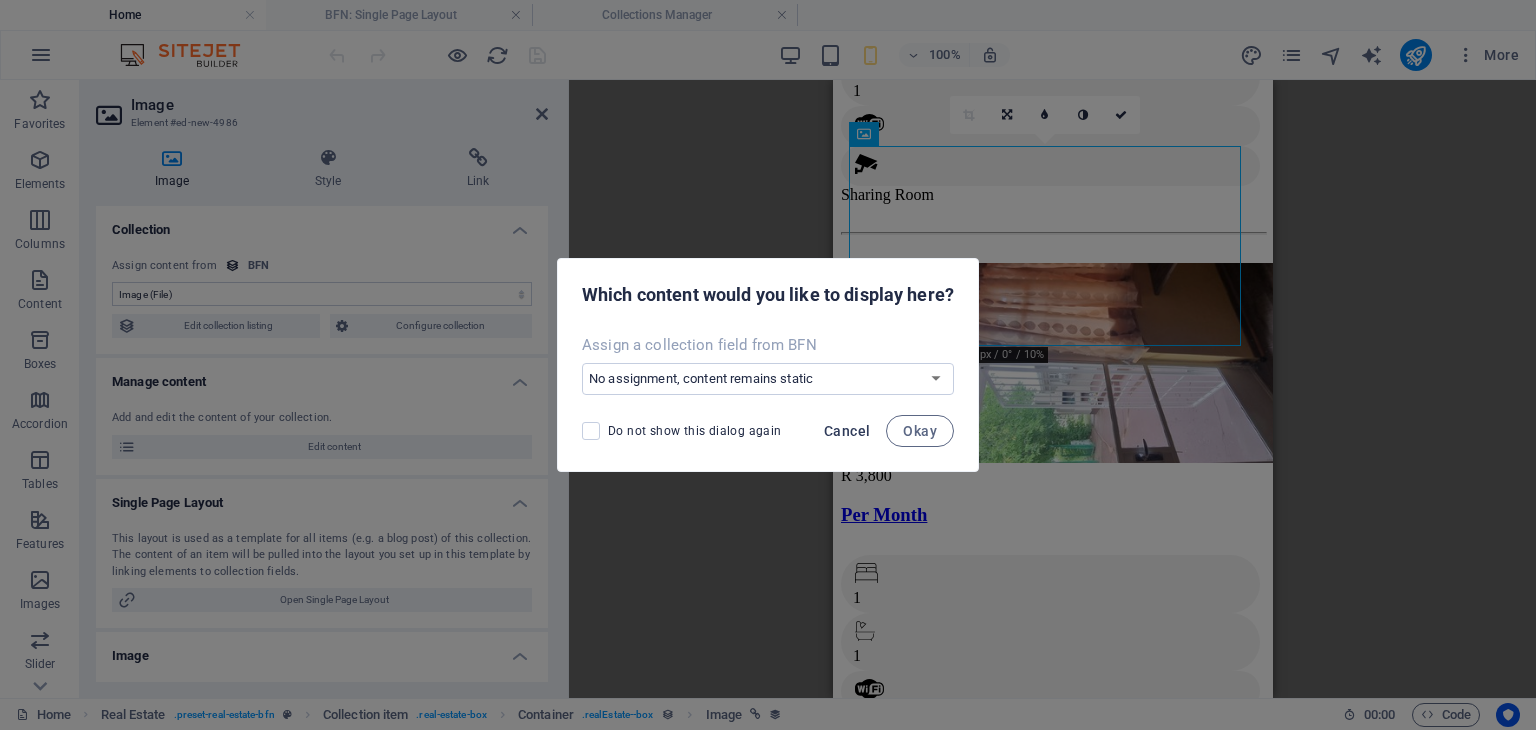 click on "Cancel" at bounding box center (847, 431) 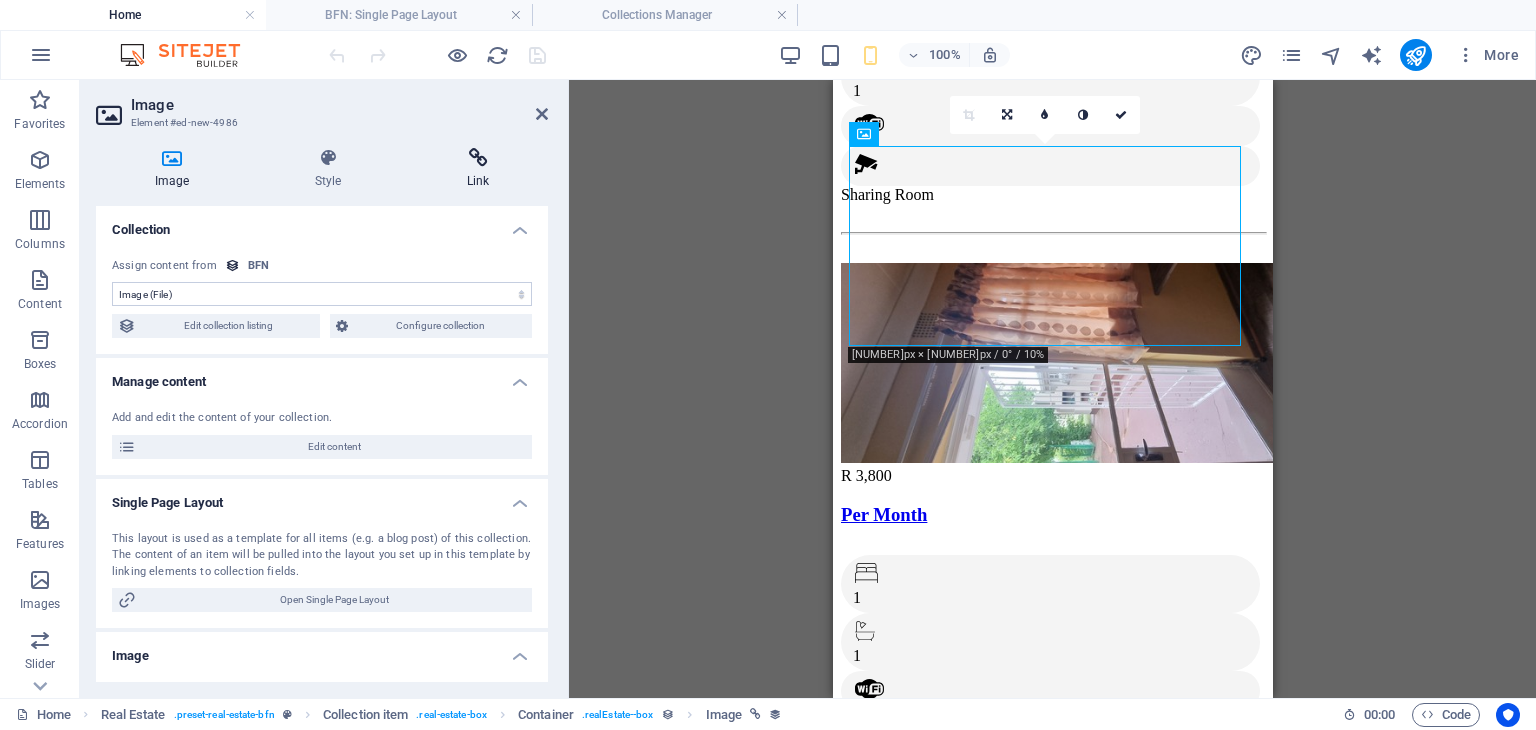 click at bounding box center (478, 158) 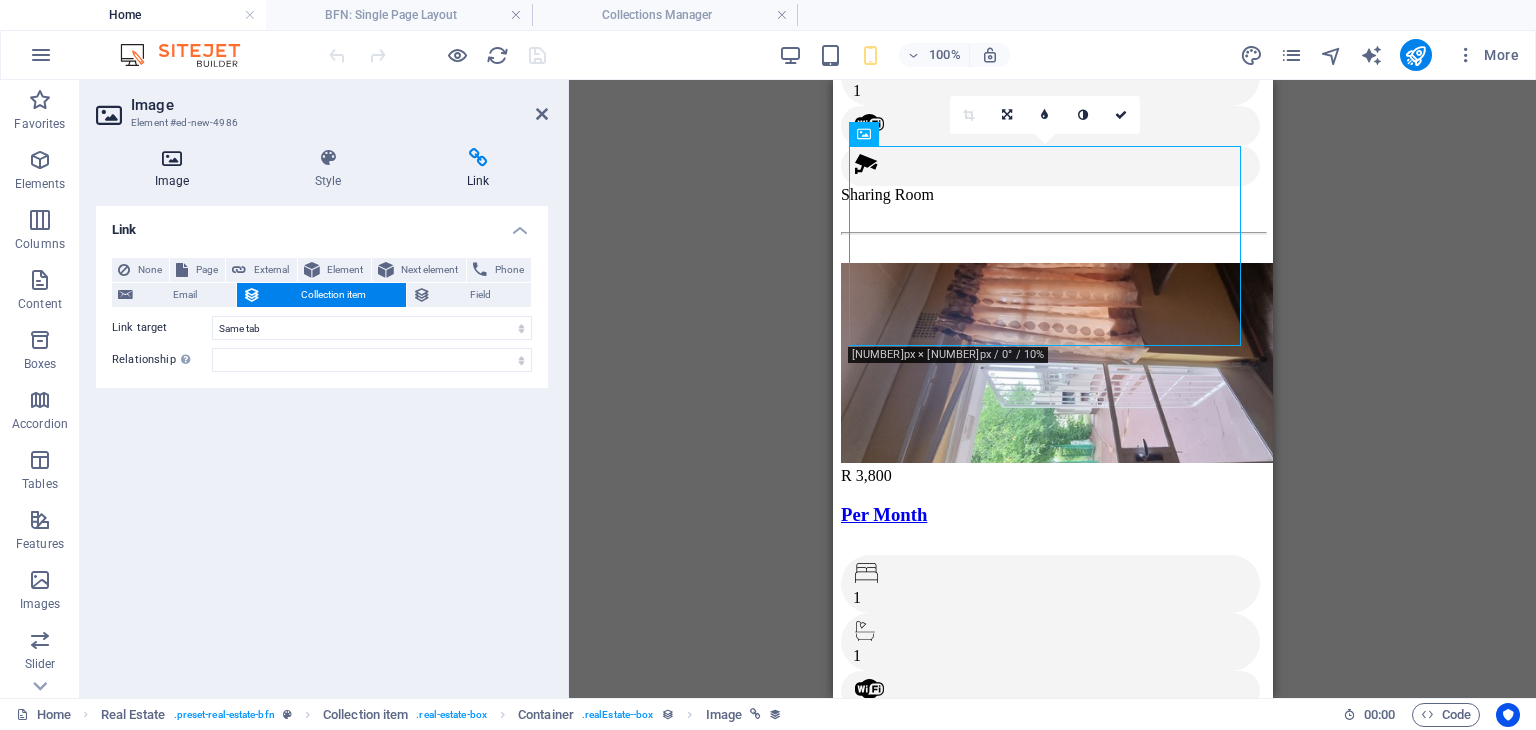 click at bounding box center [172, 158] 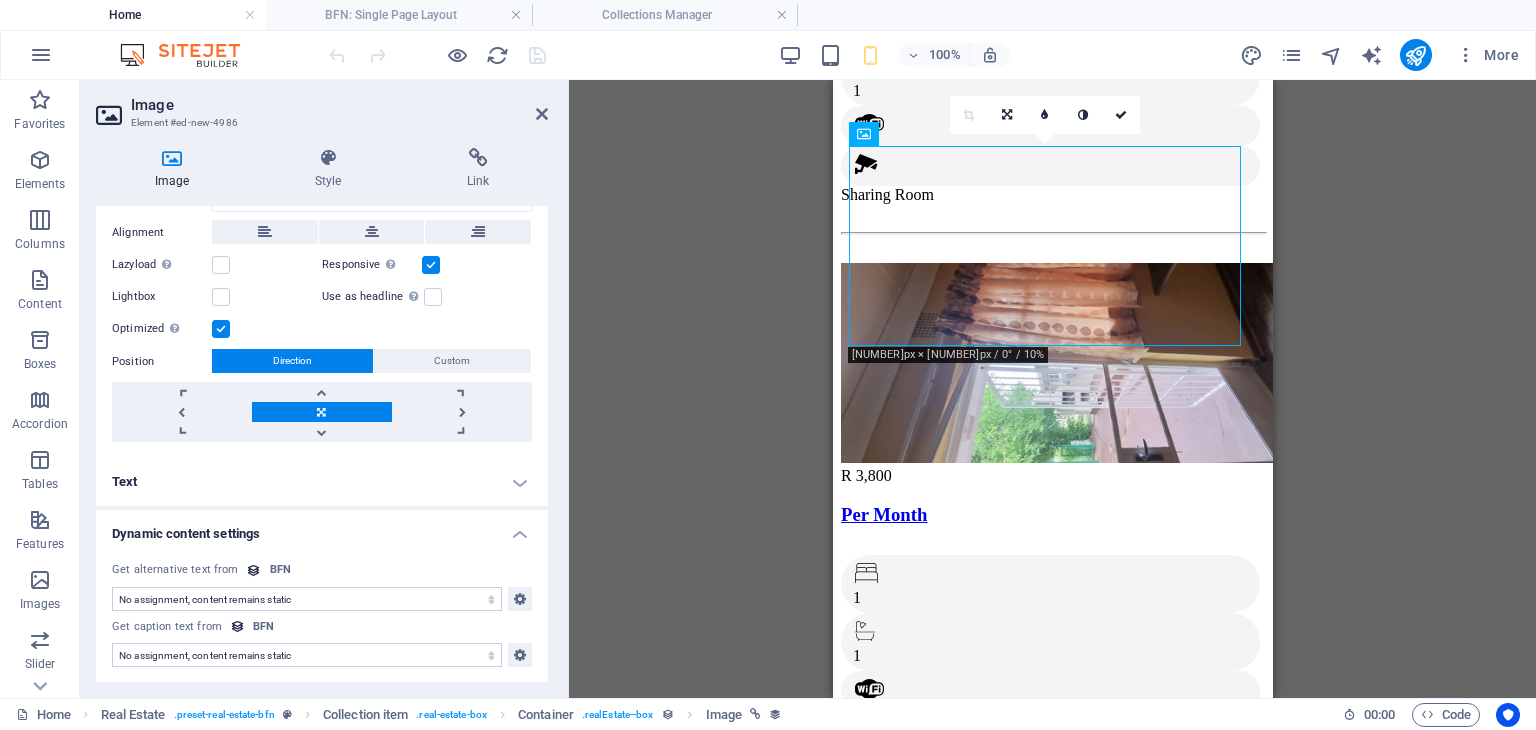 scroll, scrollTop: 0, scrollLeft: 0, axis: both 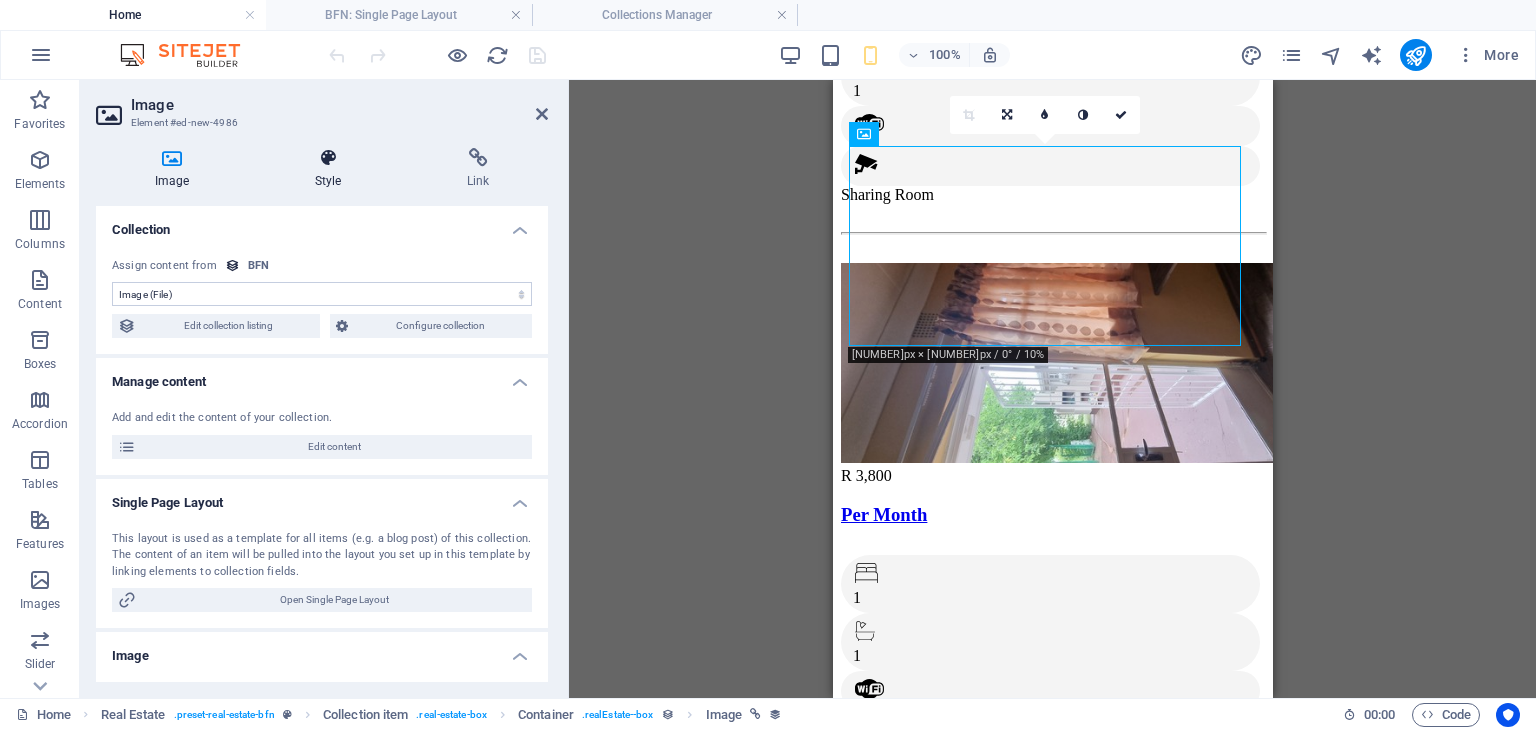 click on "Style" at bounding box center (332, 169) 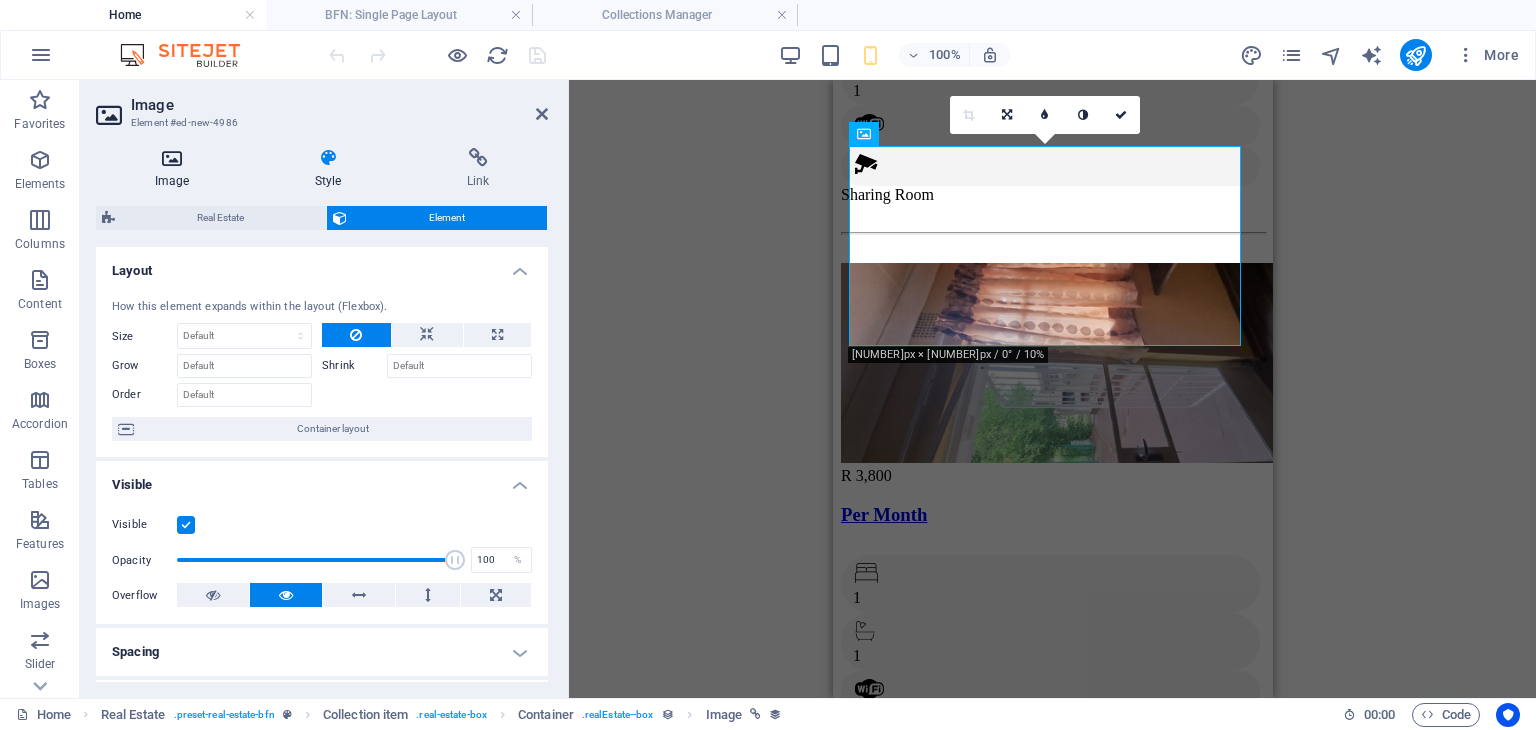 click at bounding box center [172, 158] 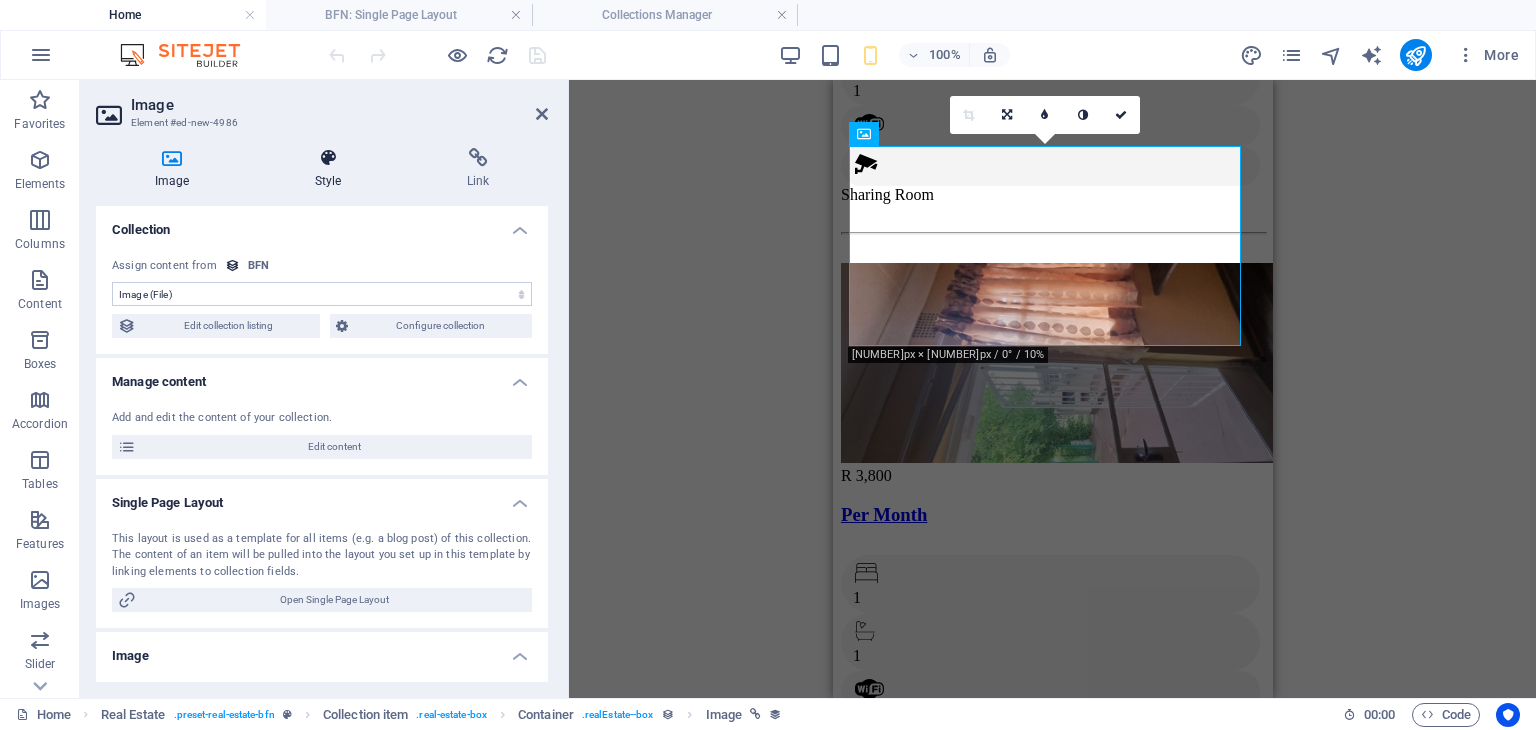 click at bounding box center (328, 158) 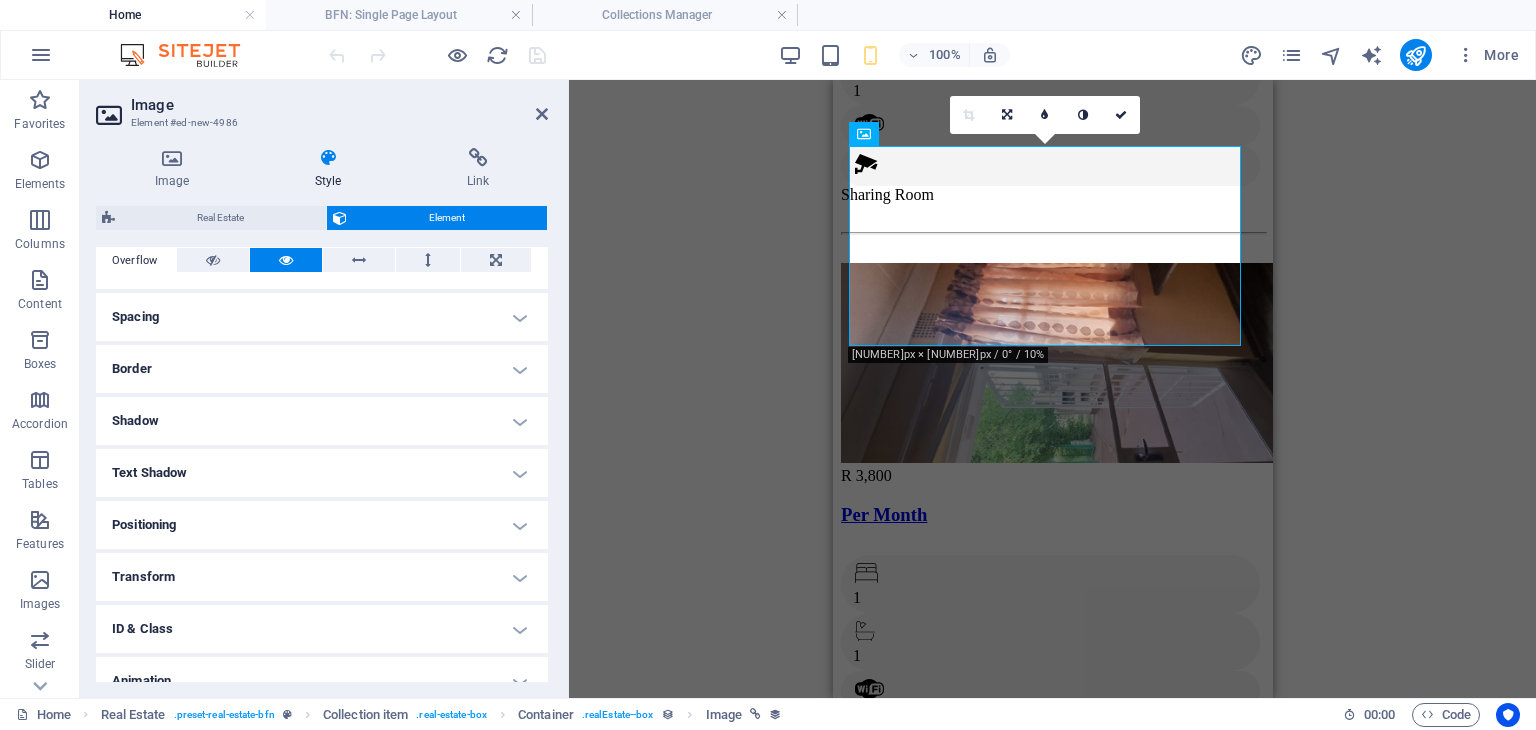 scroll, scrollTop: 409, scrollLeft: 0, axis: vertical 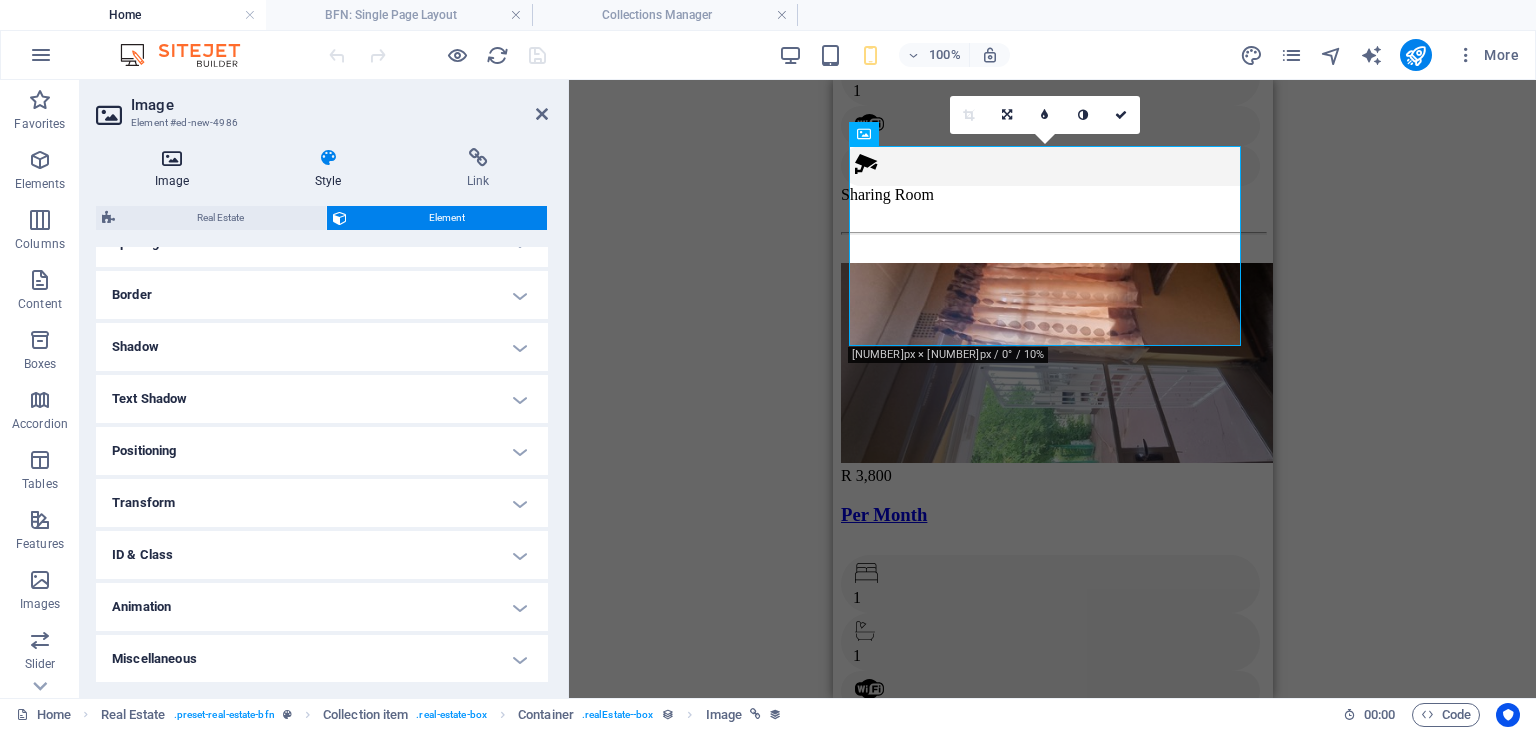click at bounding box center (172, 158) 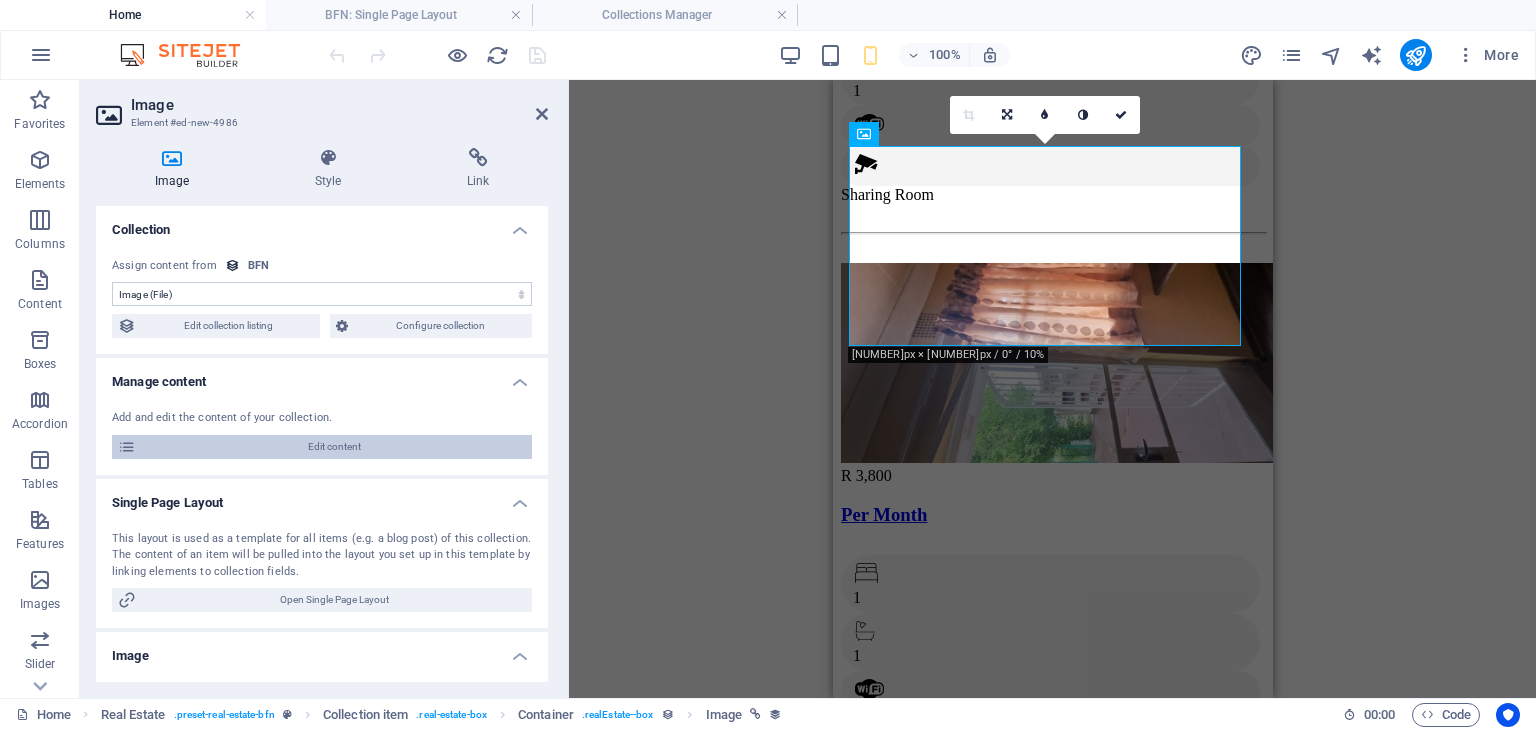 click on "Edit content" at bounding box center (334, 447) 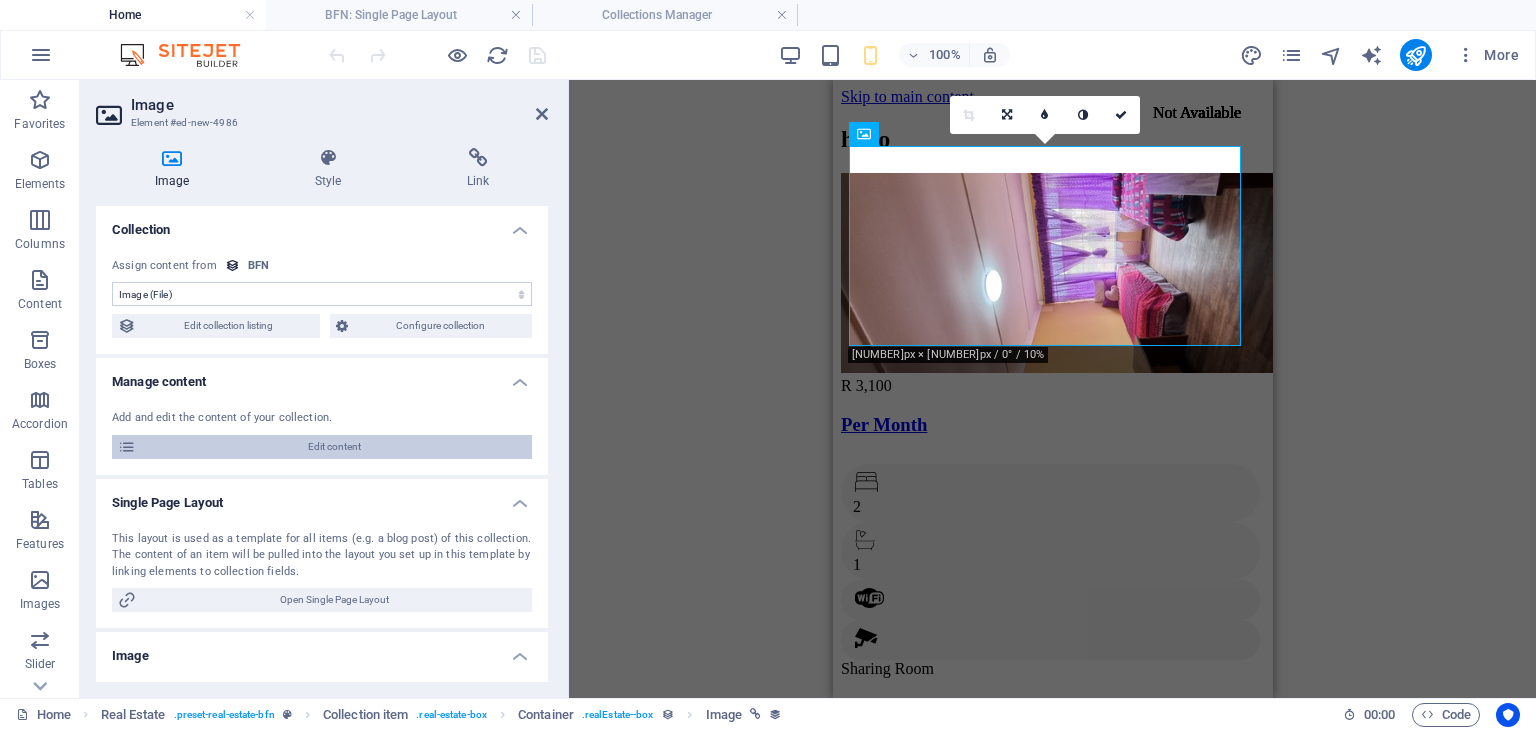 select on "Single Room" 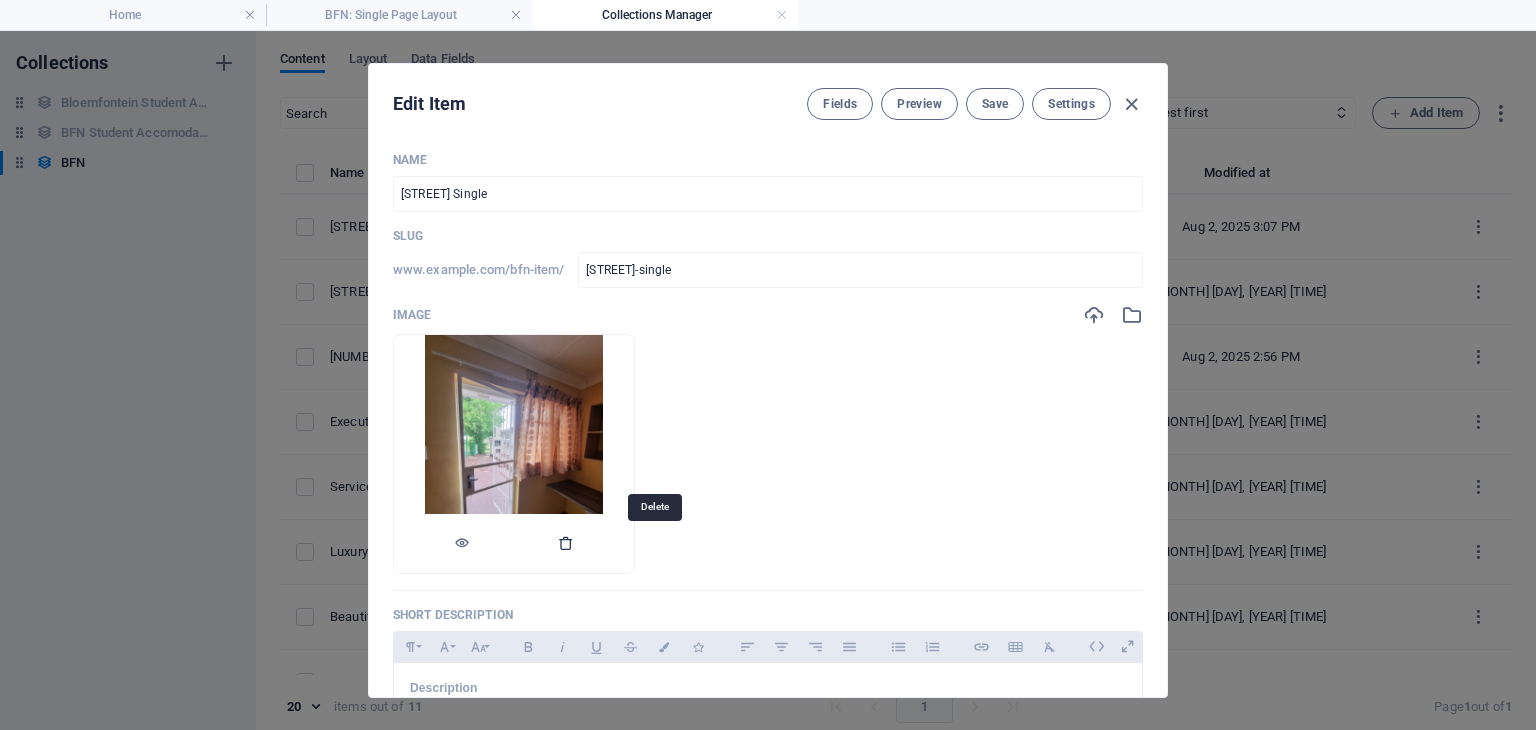 click at bounding box center [566, 543] 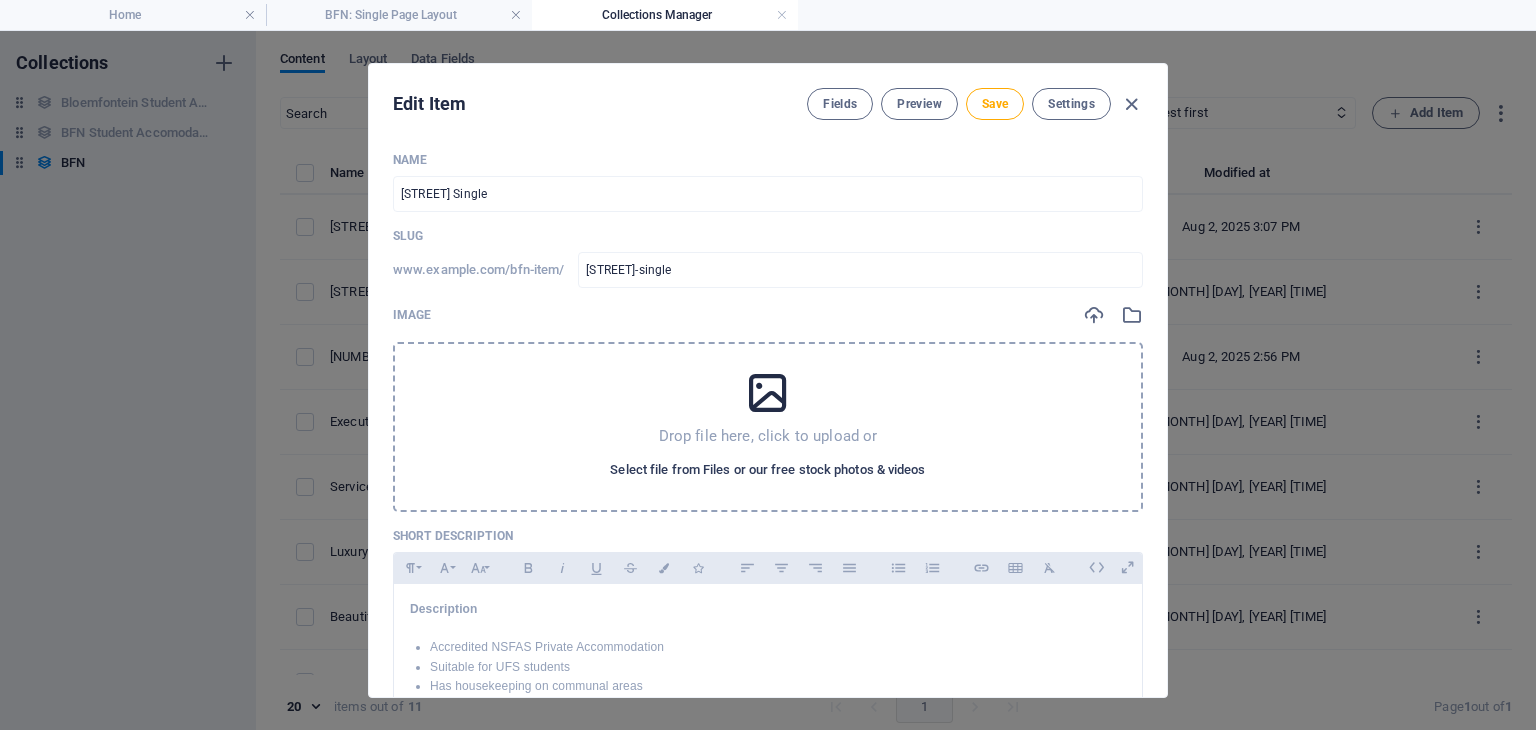 click on "Select file from Files or our free stock photos & videos" at bounding box center (767, 470) 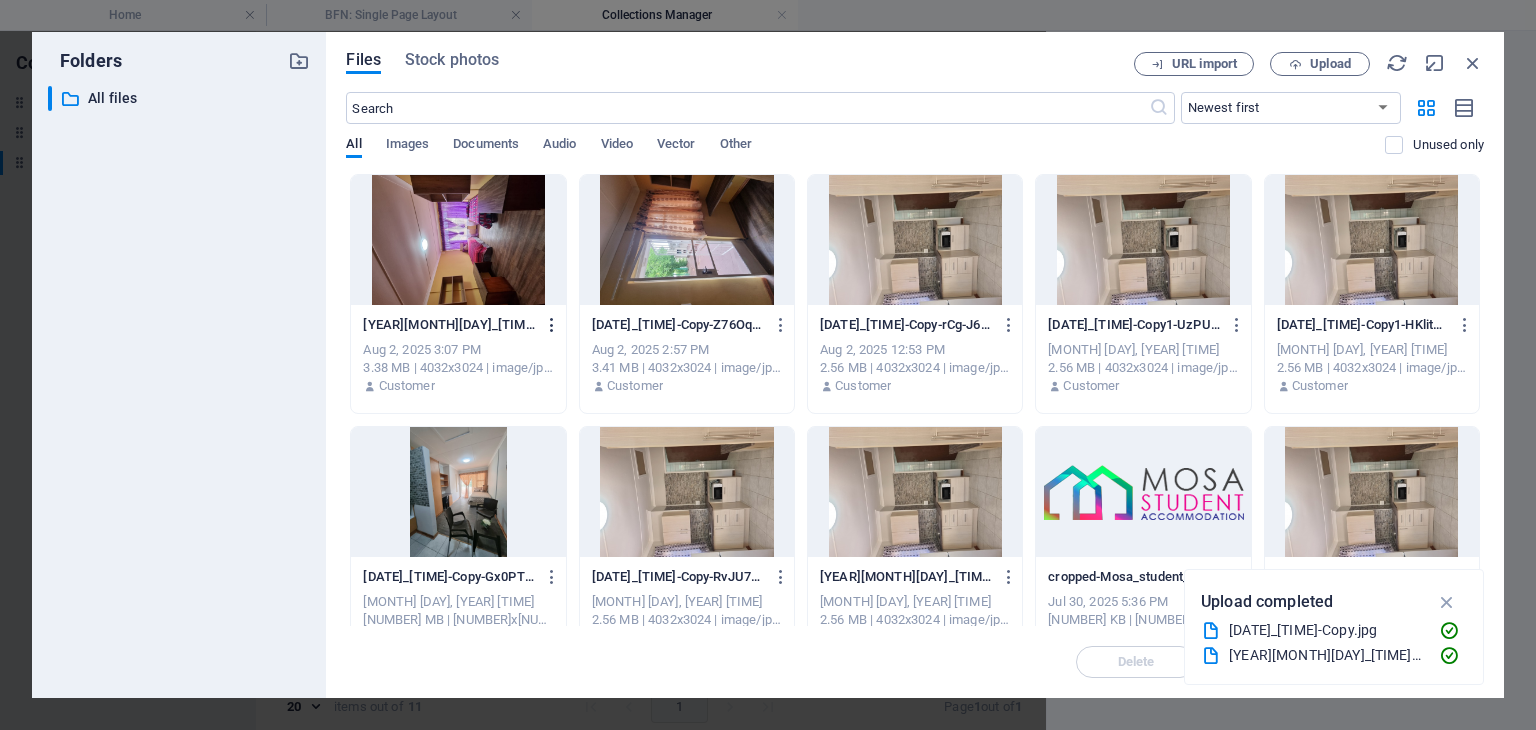 click at bounding box center [552, 325] 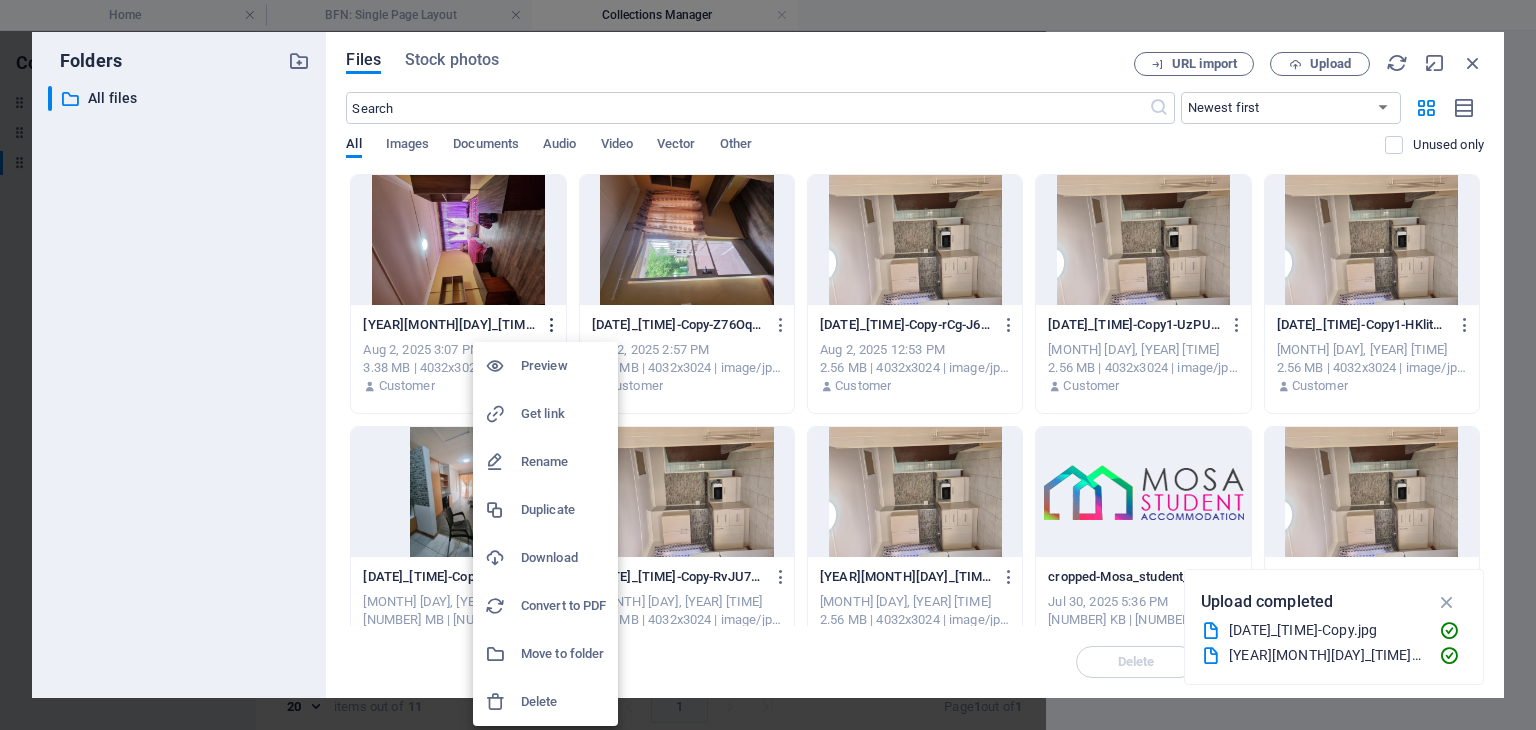 click at bounding box center (768, 365) 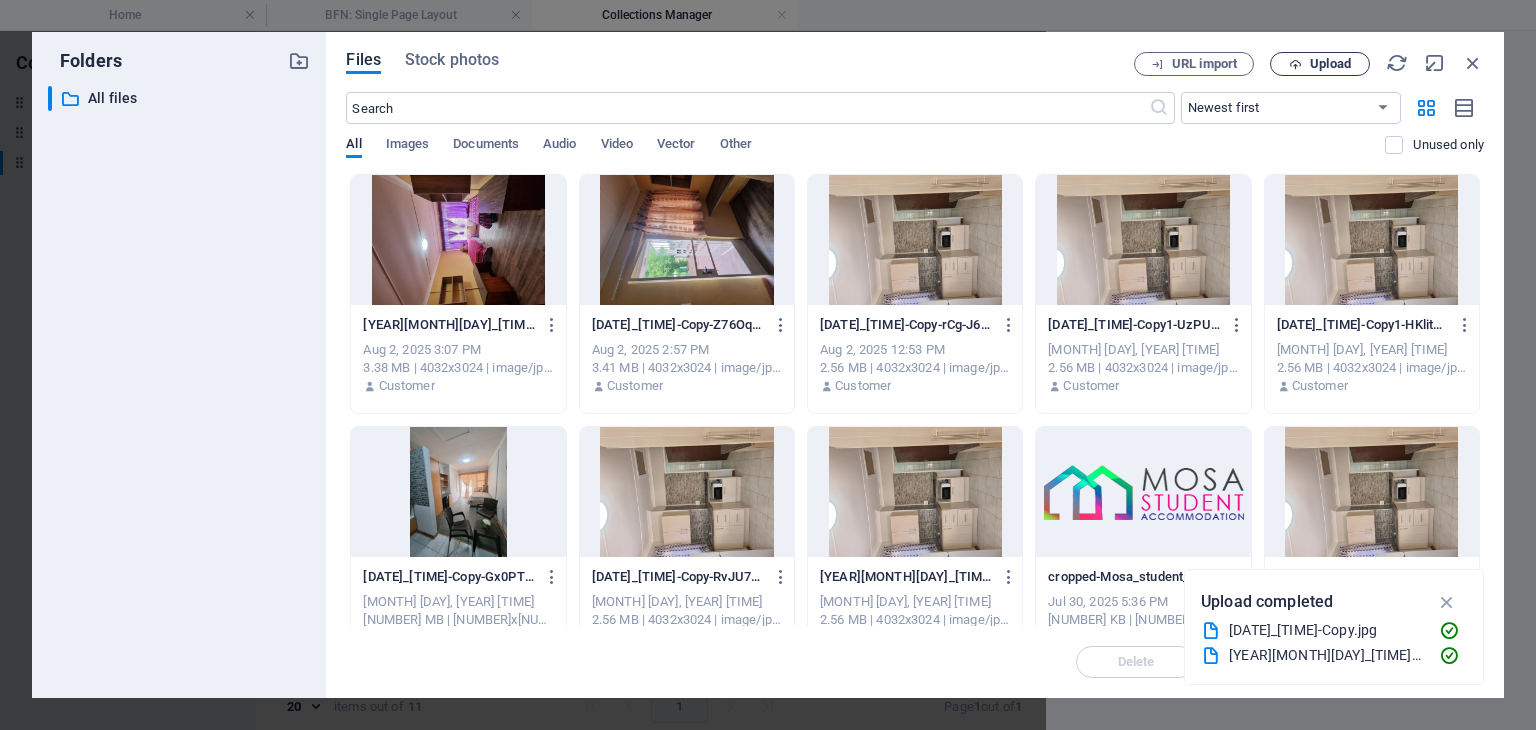 click at bounding box center (1295, 64) 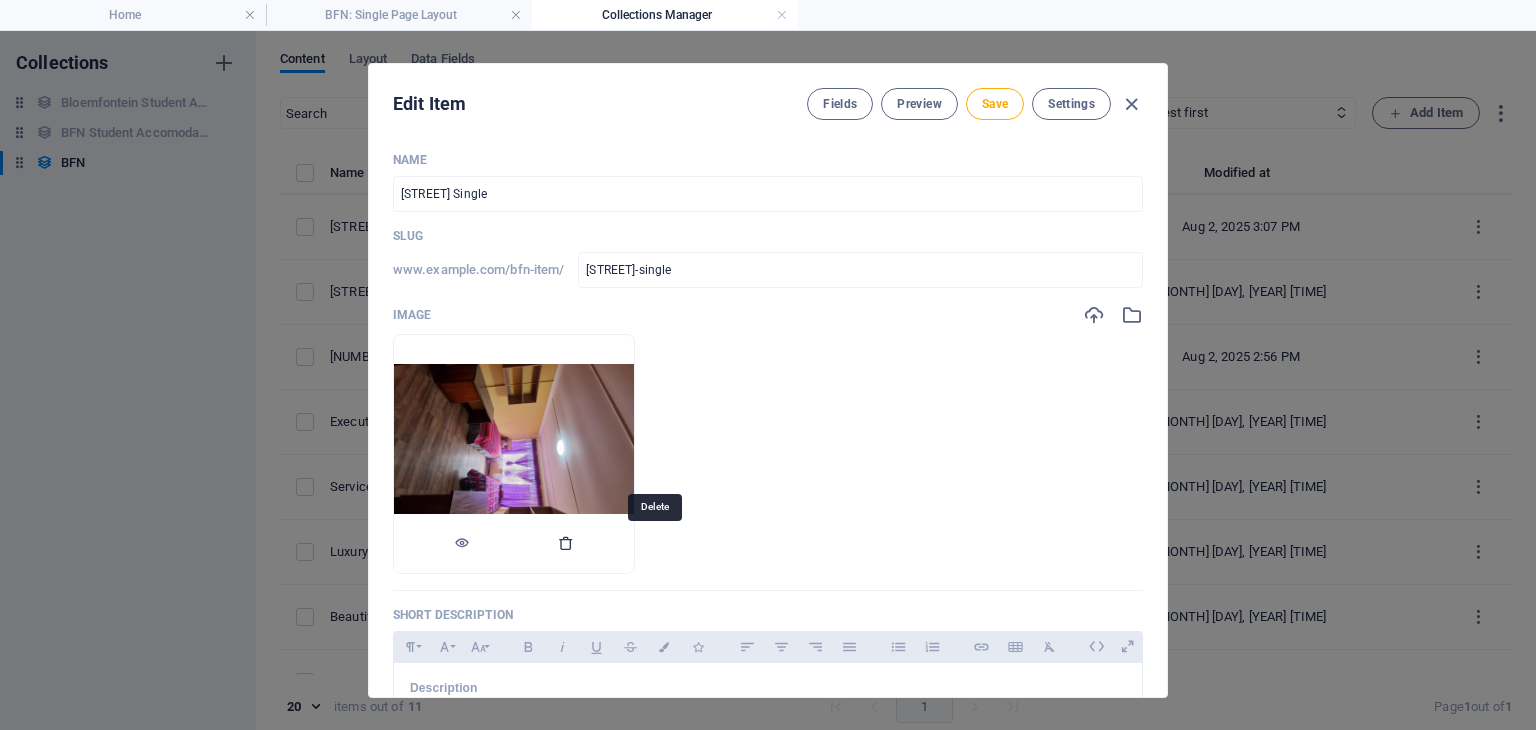 click at bounding box center (566, 543) 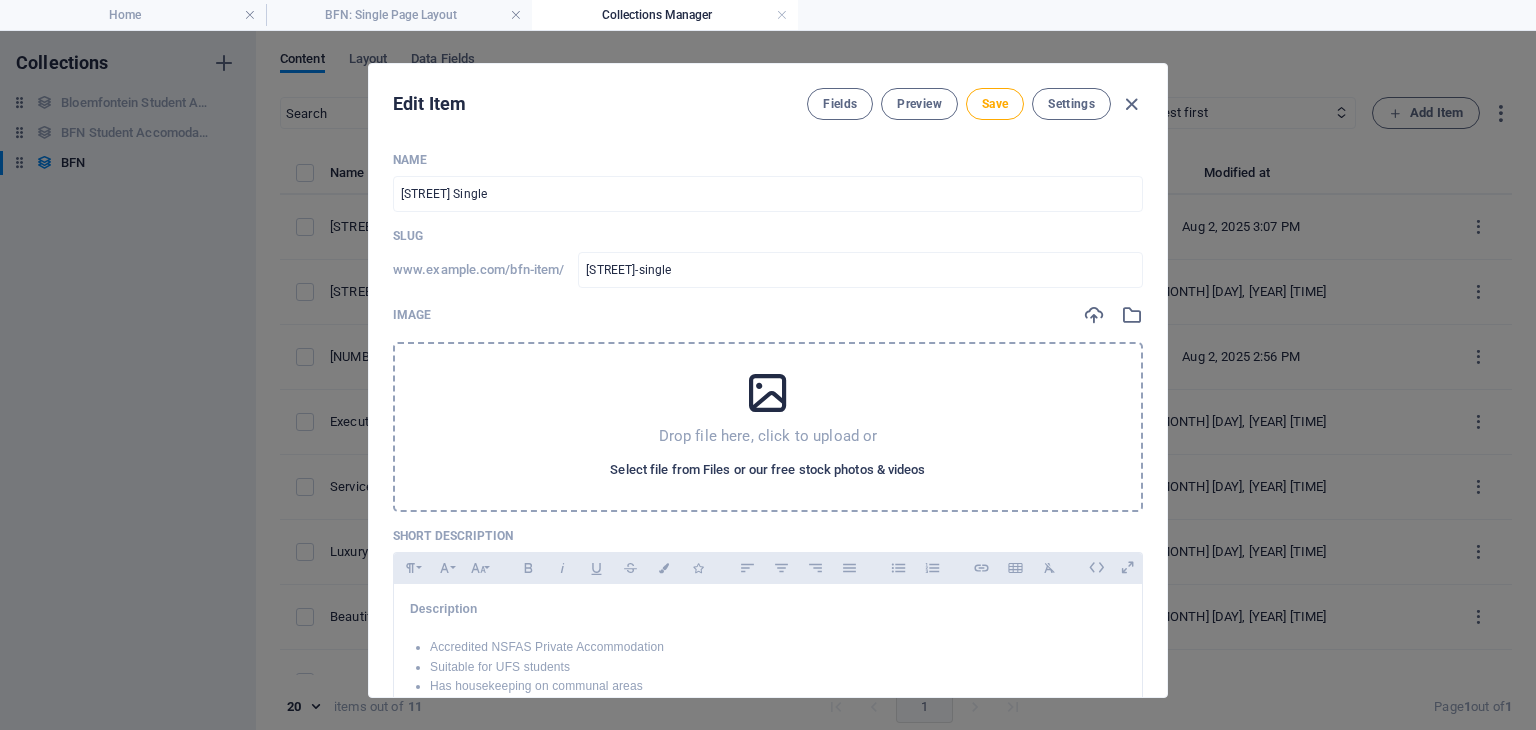 click on "Select file from Files or our free stock photos & videos" at bounding box center [767, 470] 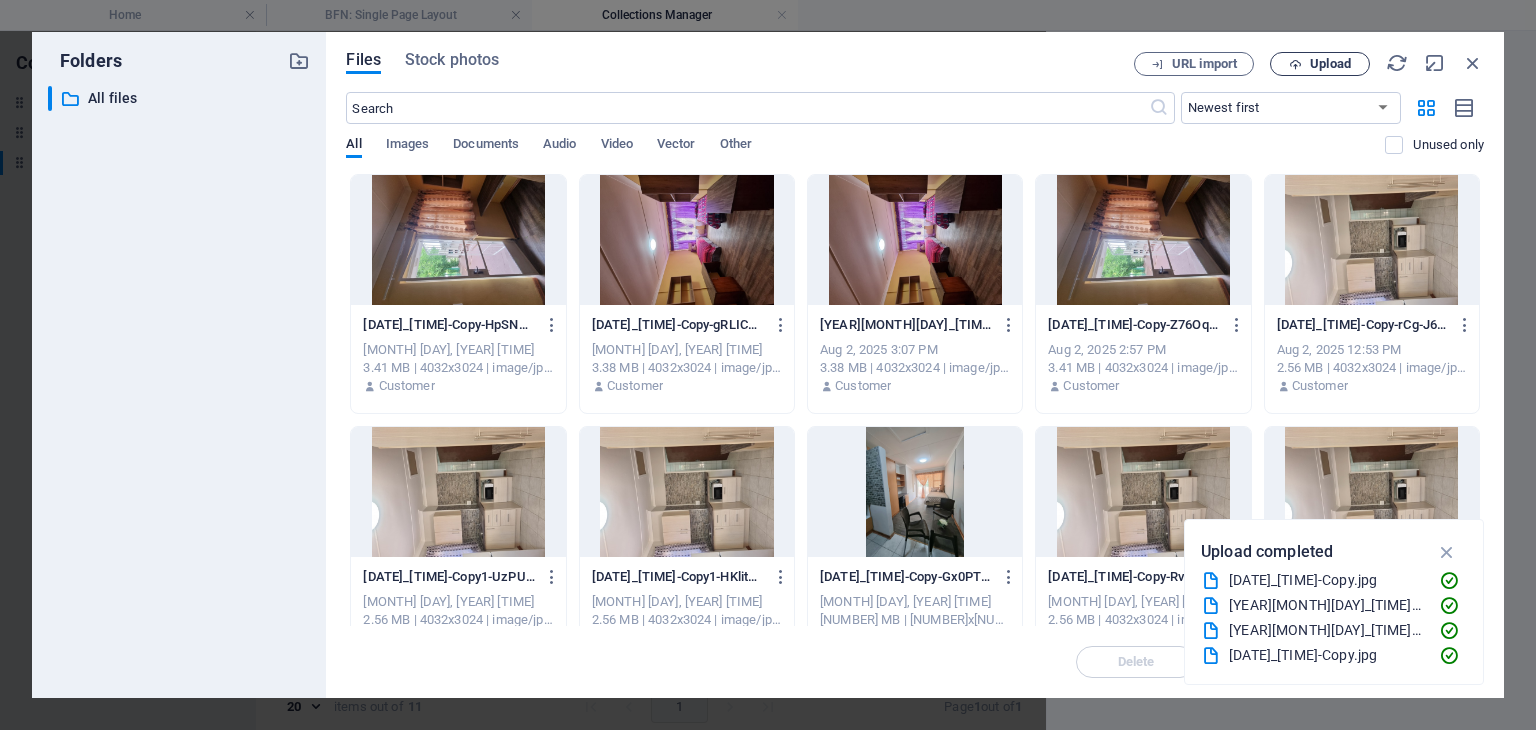click on "Upload" at bounding box center [1330, 64] 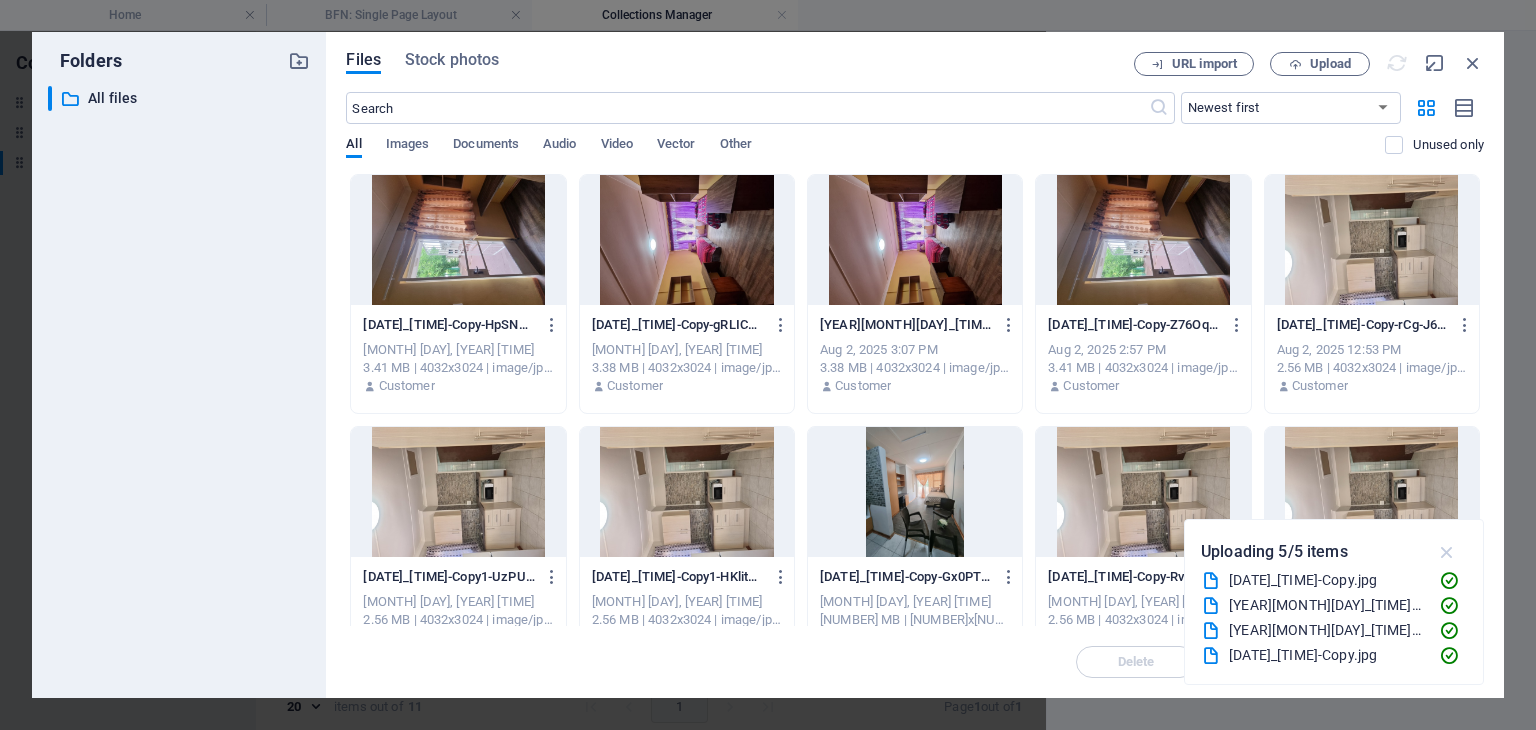 click at bounding box center [1447, 552] 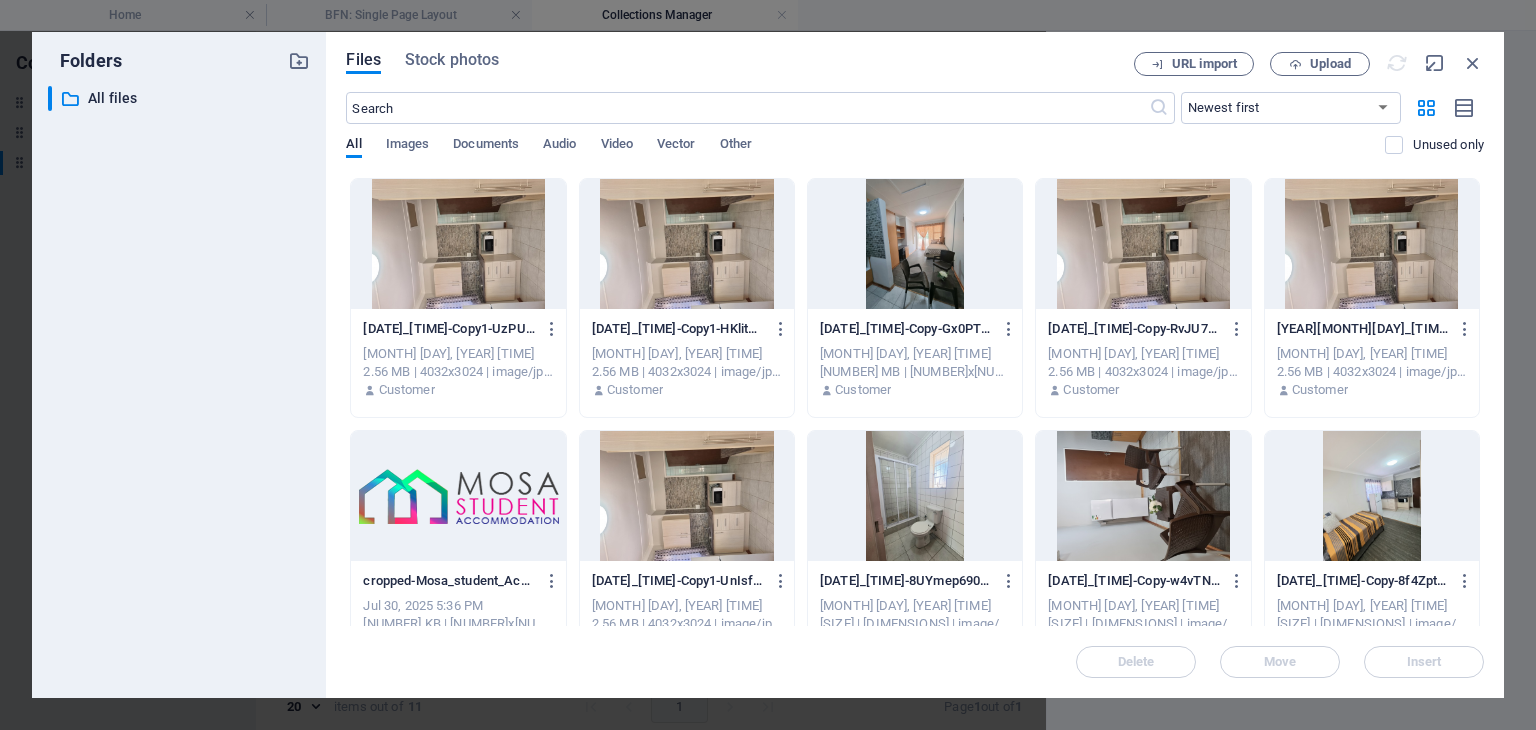 scroll, scrollTop: 0, scrollLeft: 0, axis: both 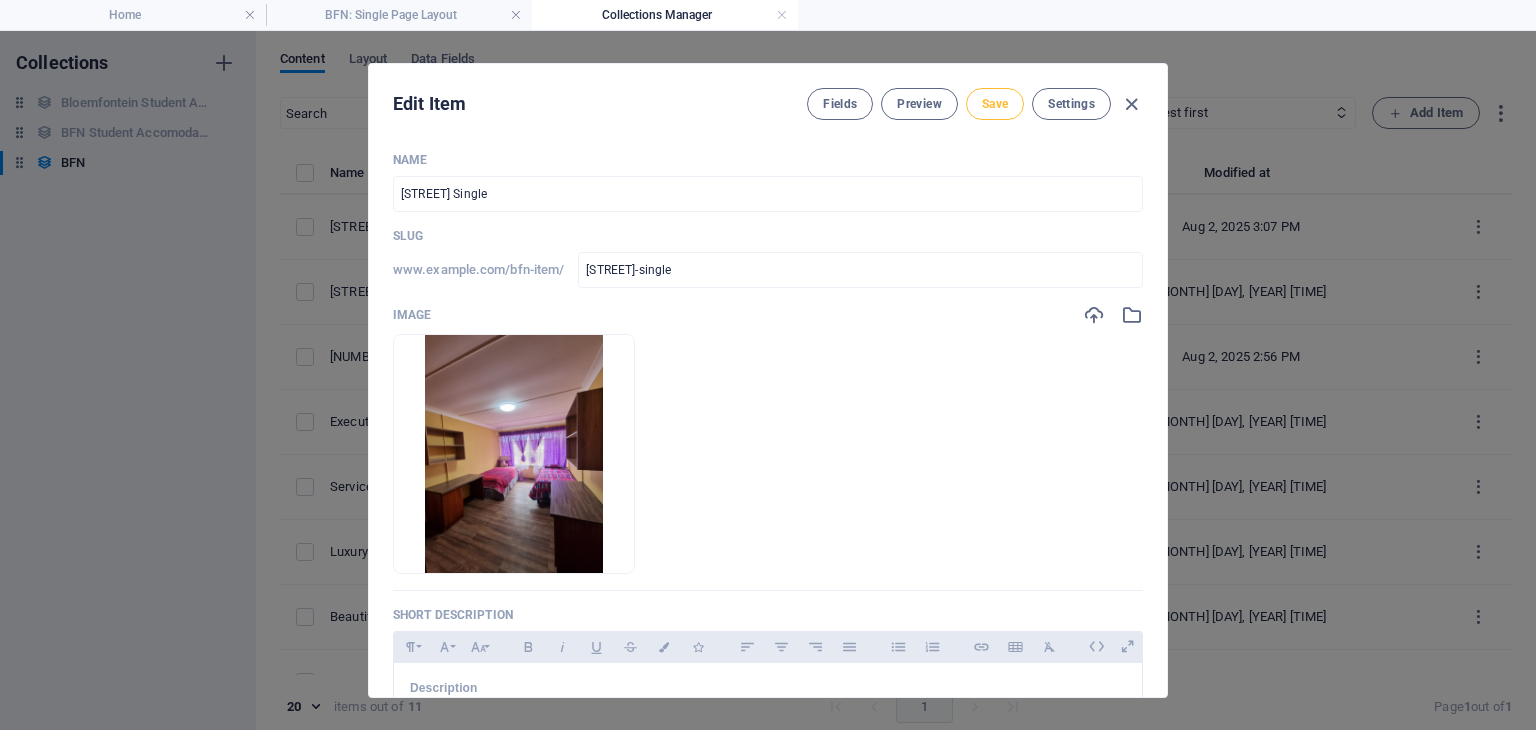 click on "Save" at bounding box center (995, 104) 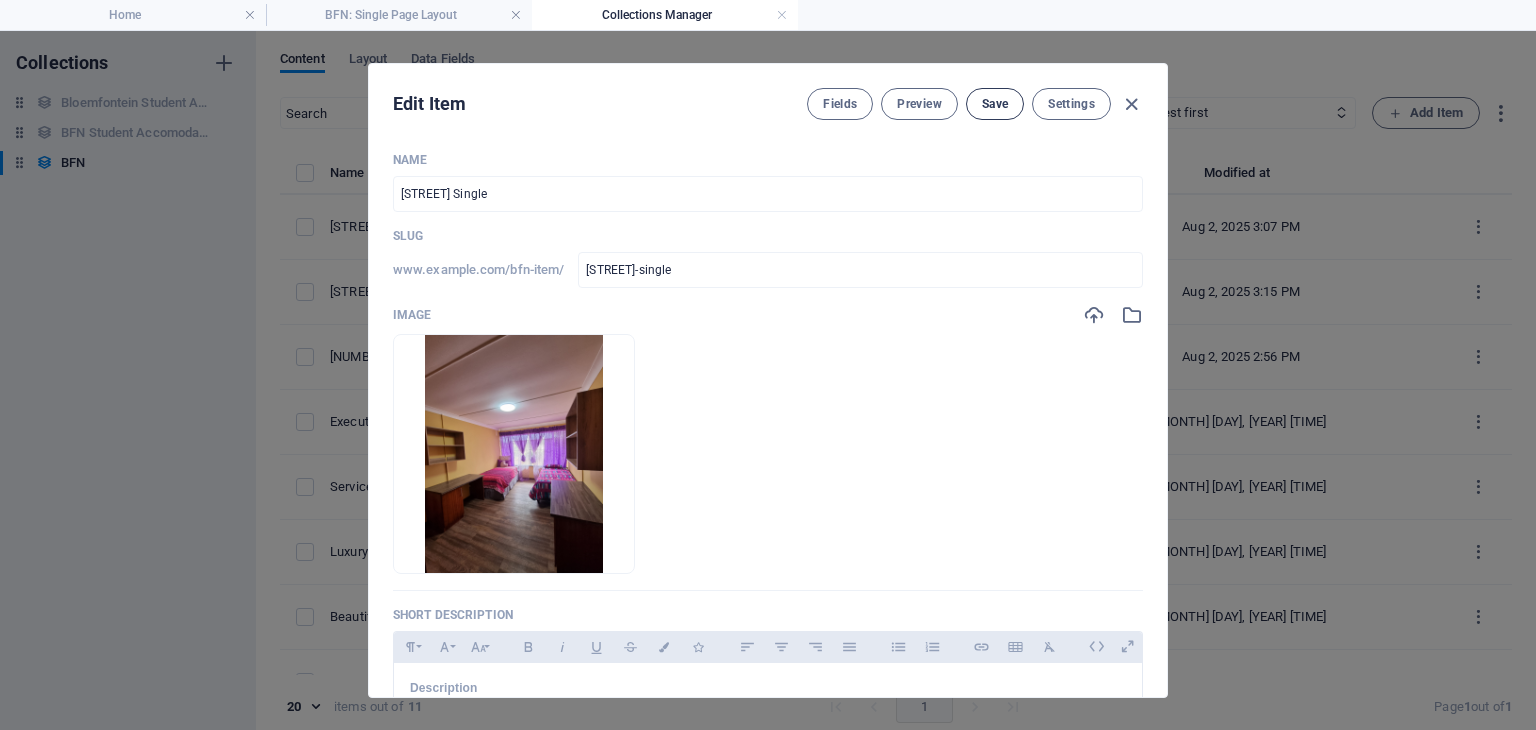 click on "Save" at bounding box center [995, 104] 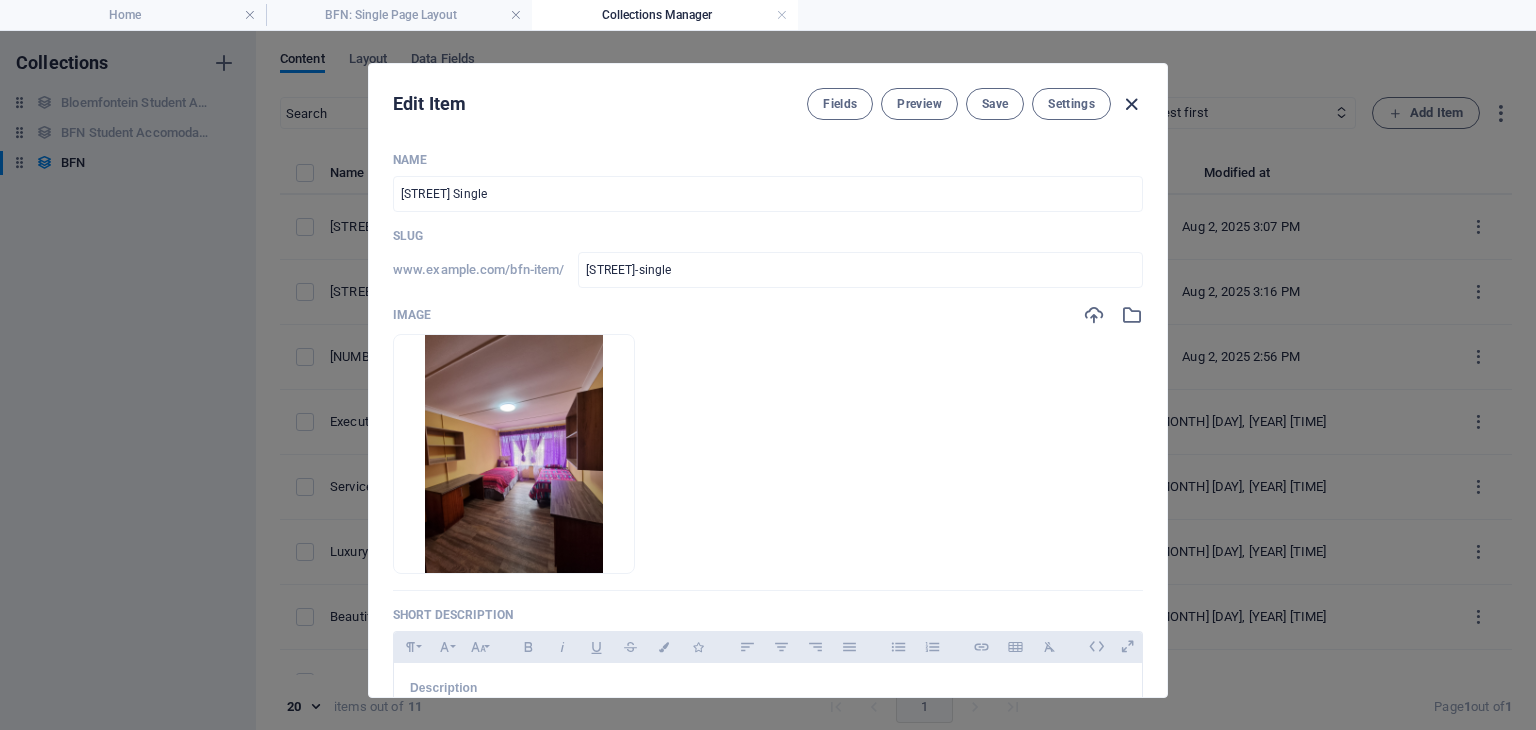 click at bounding box center [1131, 104] 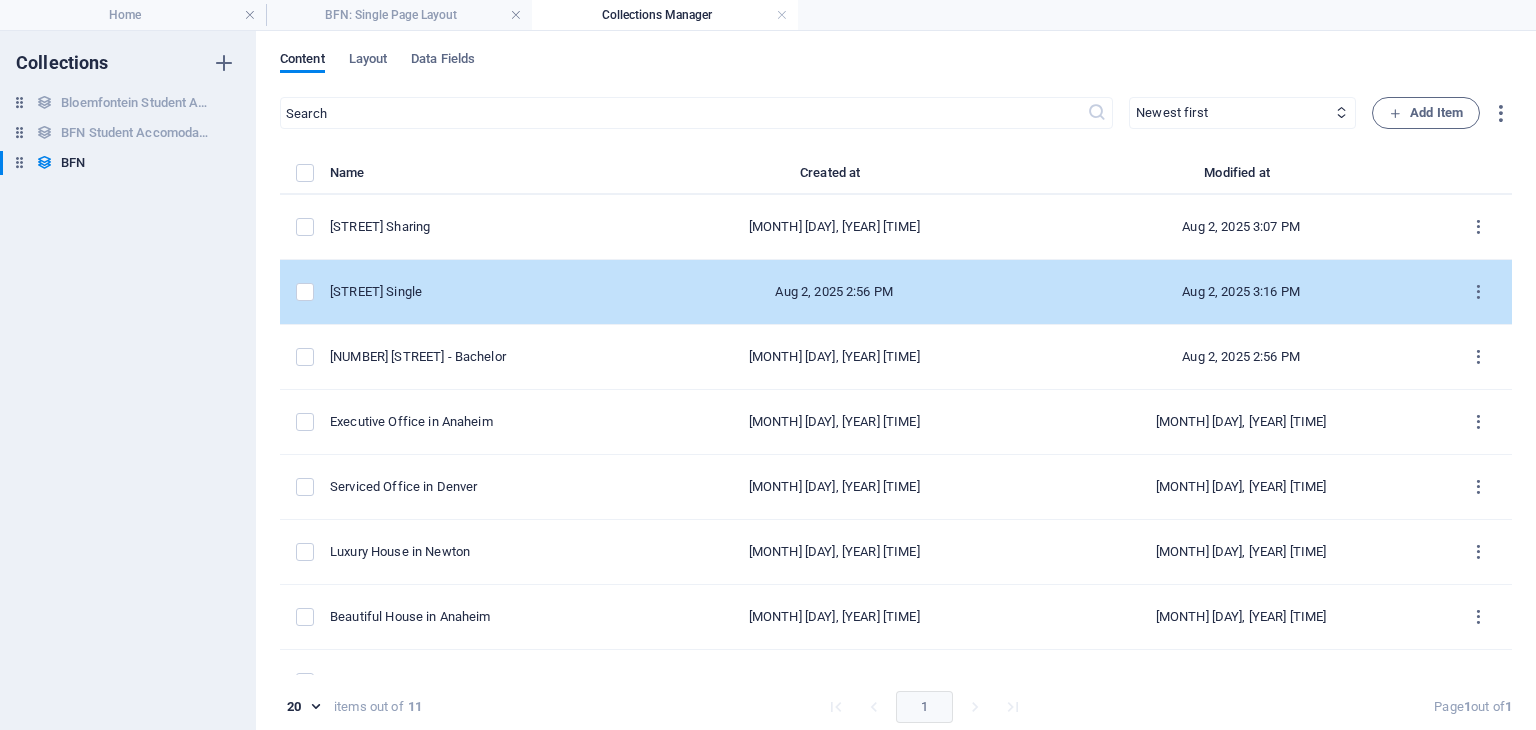 click on "Aug 2, 2025 2:56 PM" at bounding box center [834, 292] 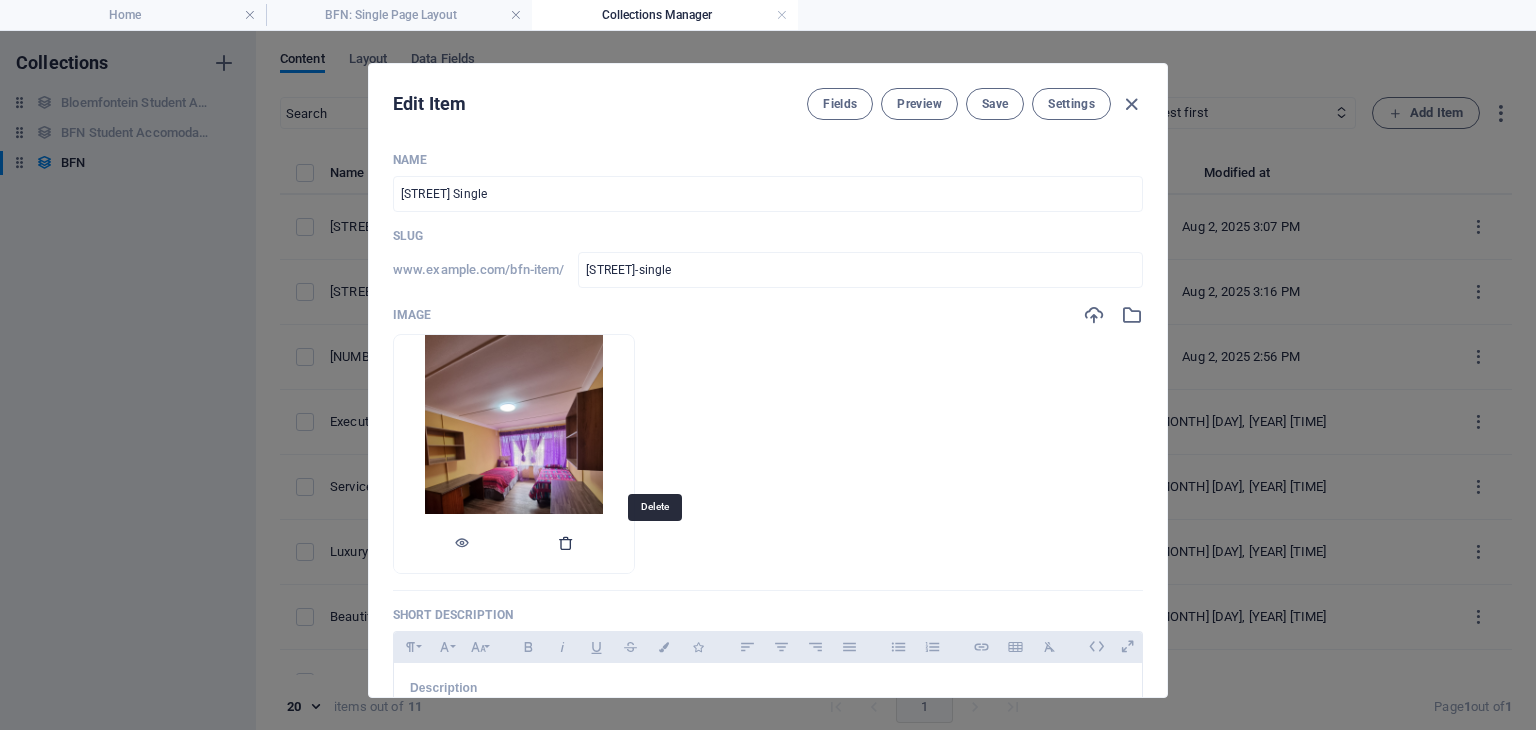click at bounding box center (566, 543) 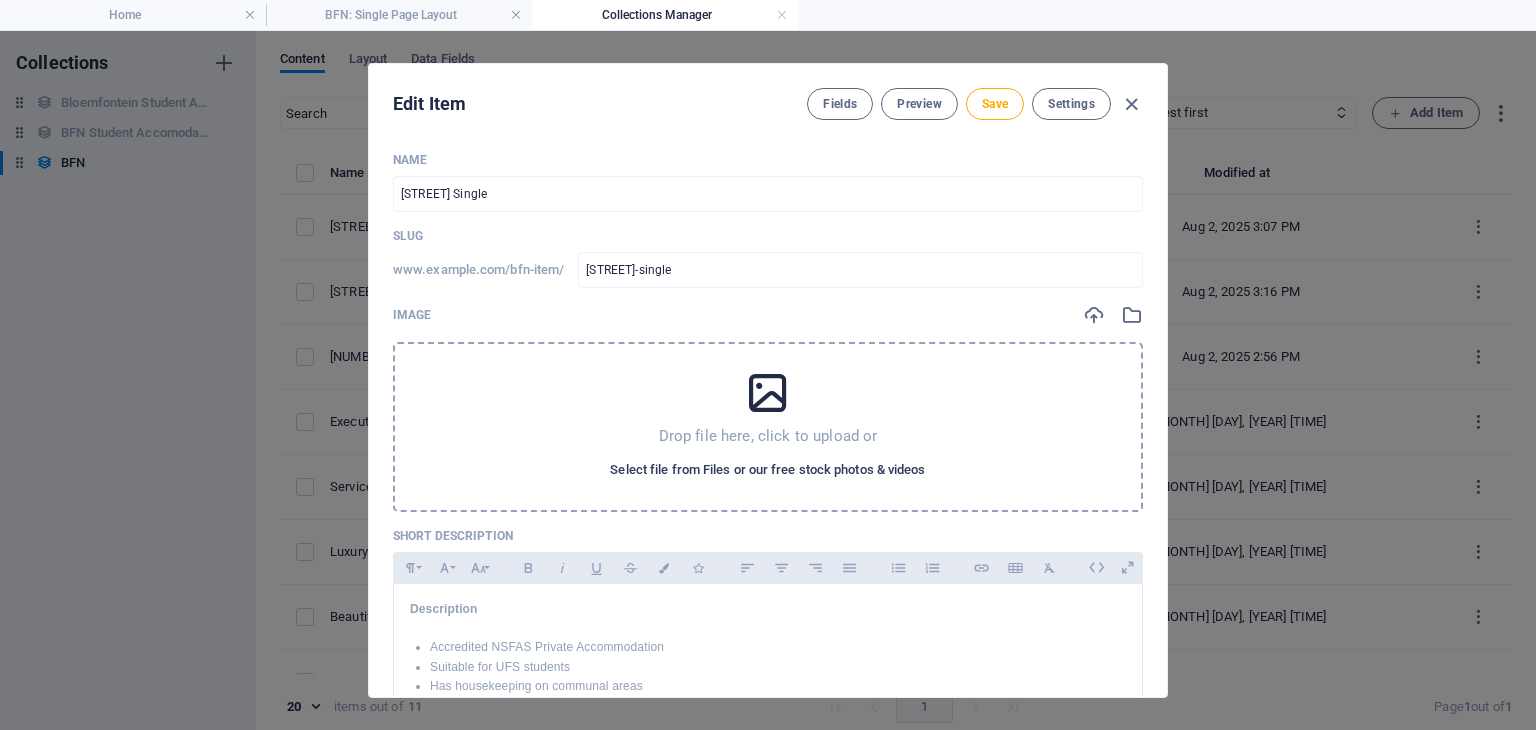 click on "Select file from Files or our free stock photos & videos" at bounding box center [767, 470] 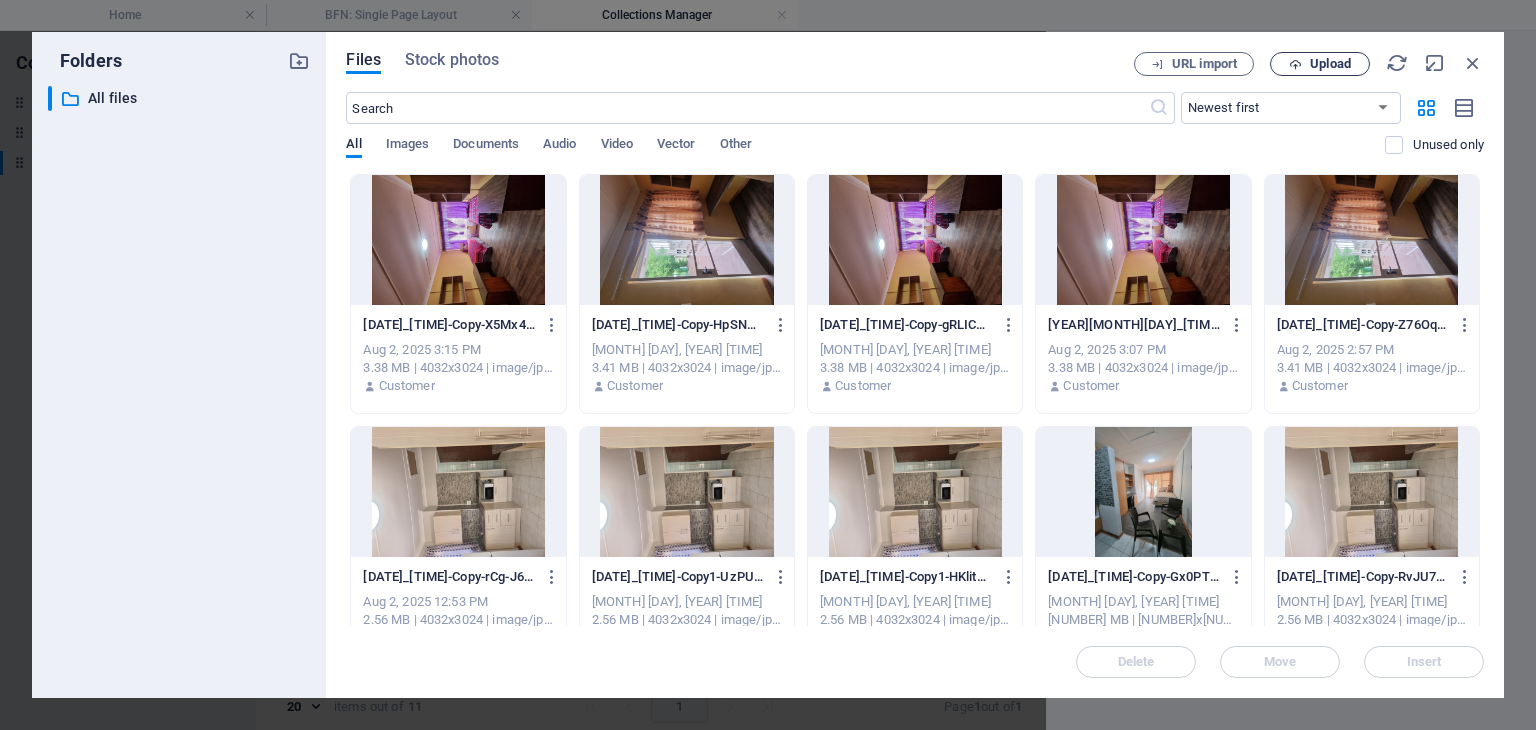 click at bounding box center (1295, 64) 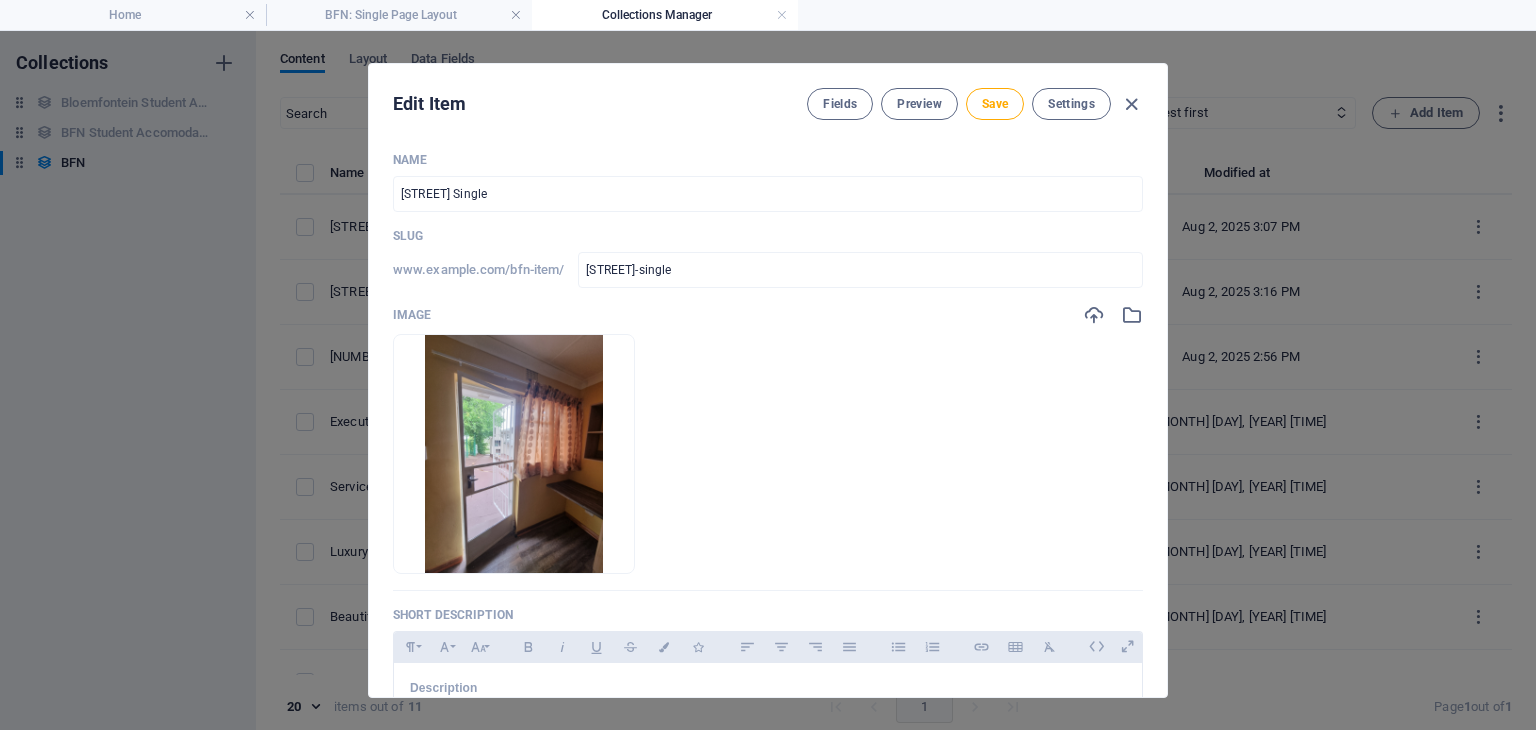 click on "Drop files here to upload them instantly" at bounding box center (768, 454) 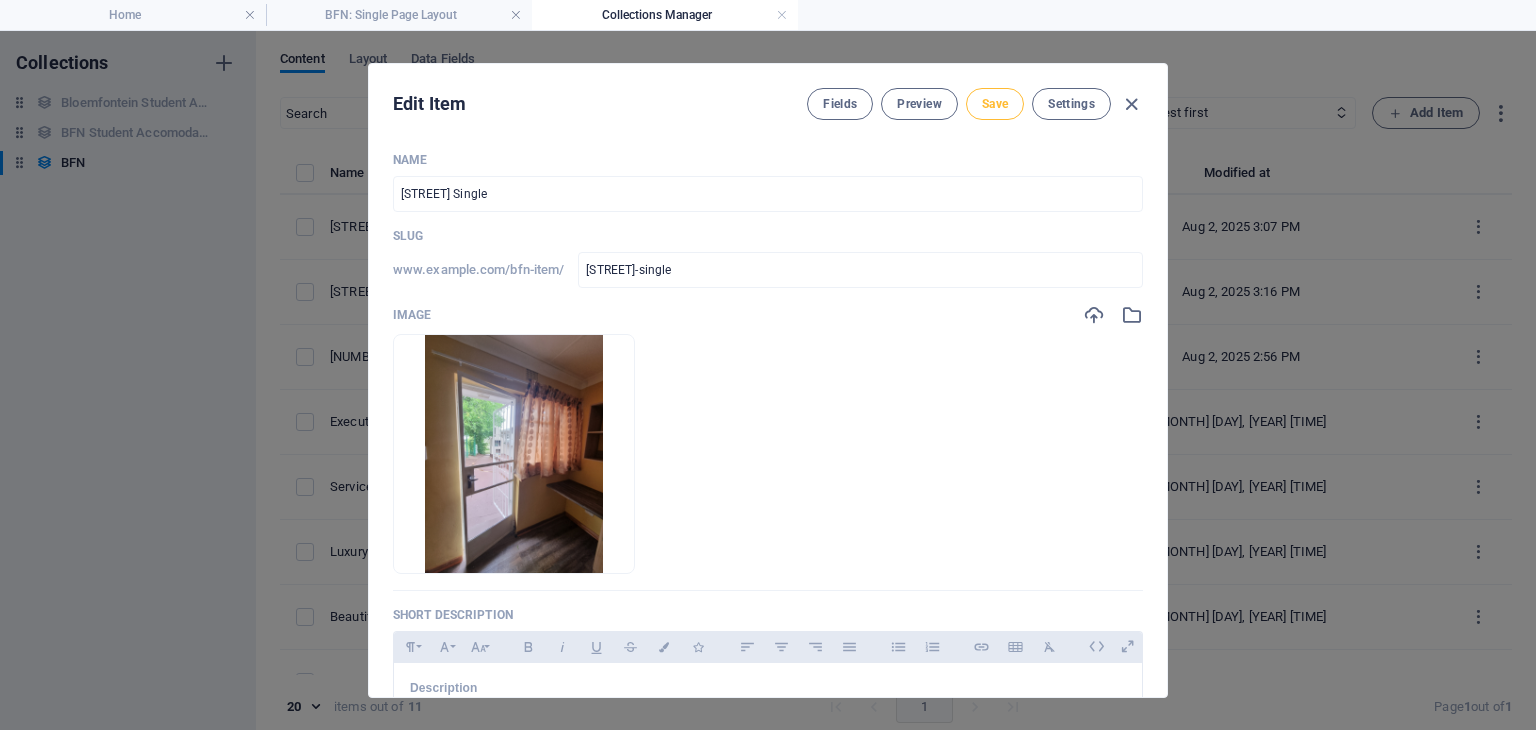 click on "Save" at bounding box center (995, 104) 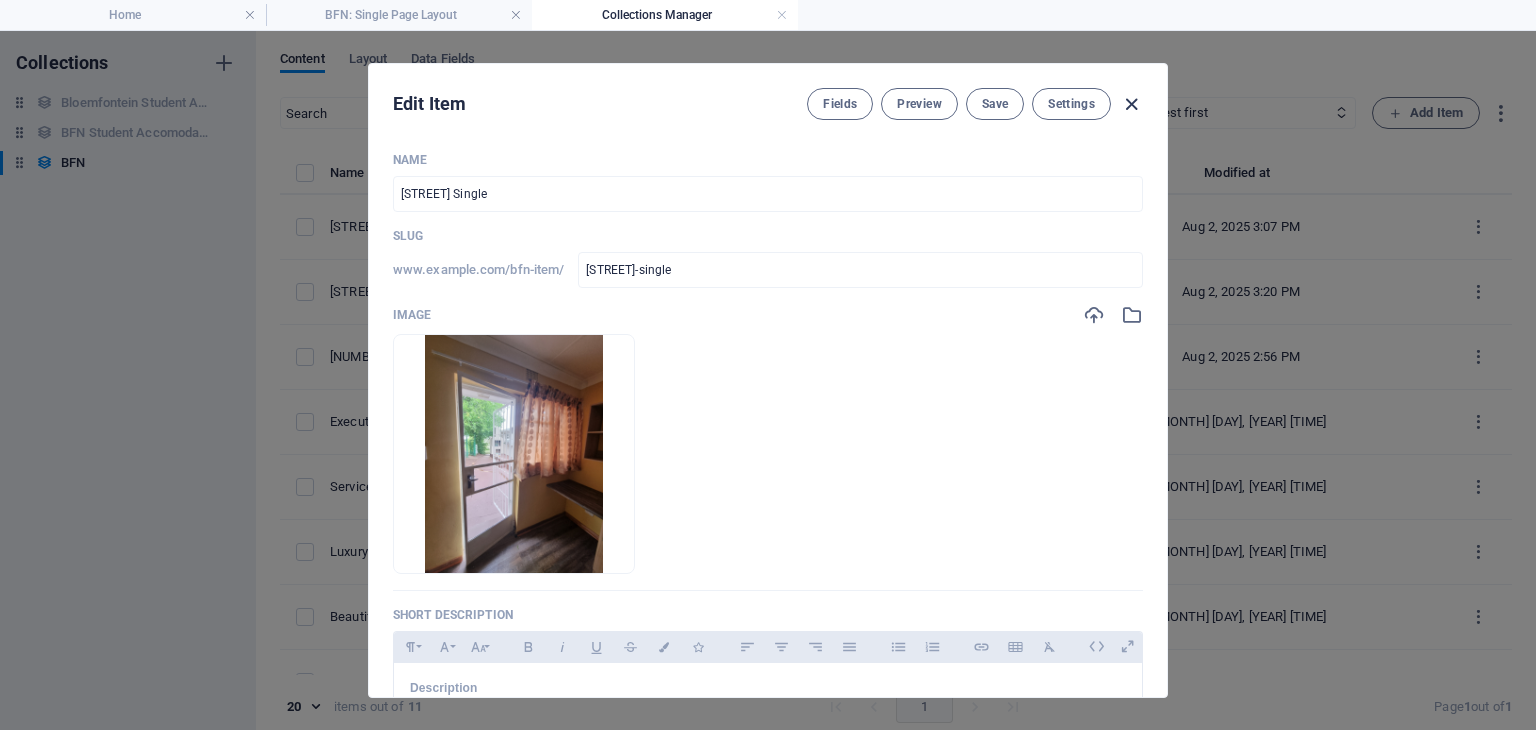 click at bounding box center (1131, 104) 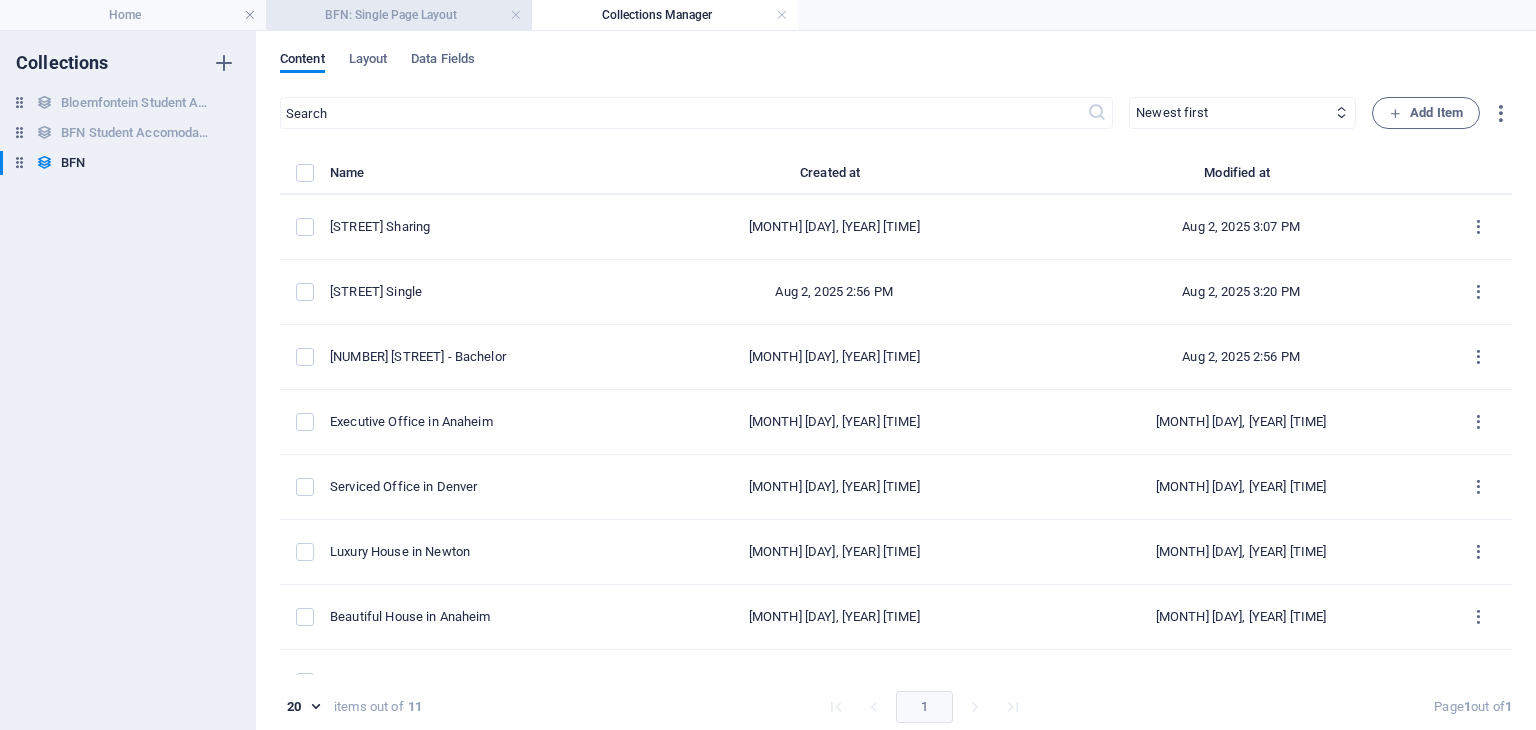 click on "BFN: Single Page Layout" at bounding box center (399, 15) 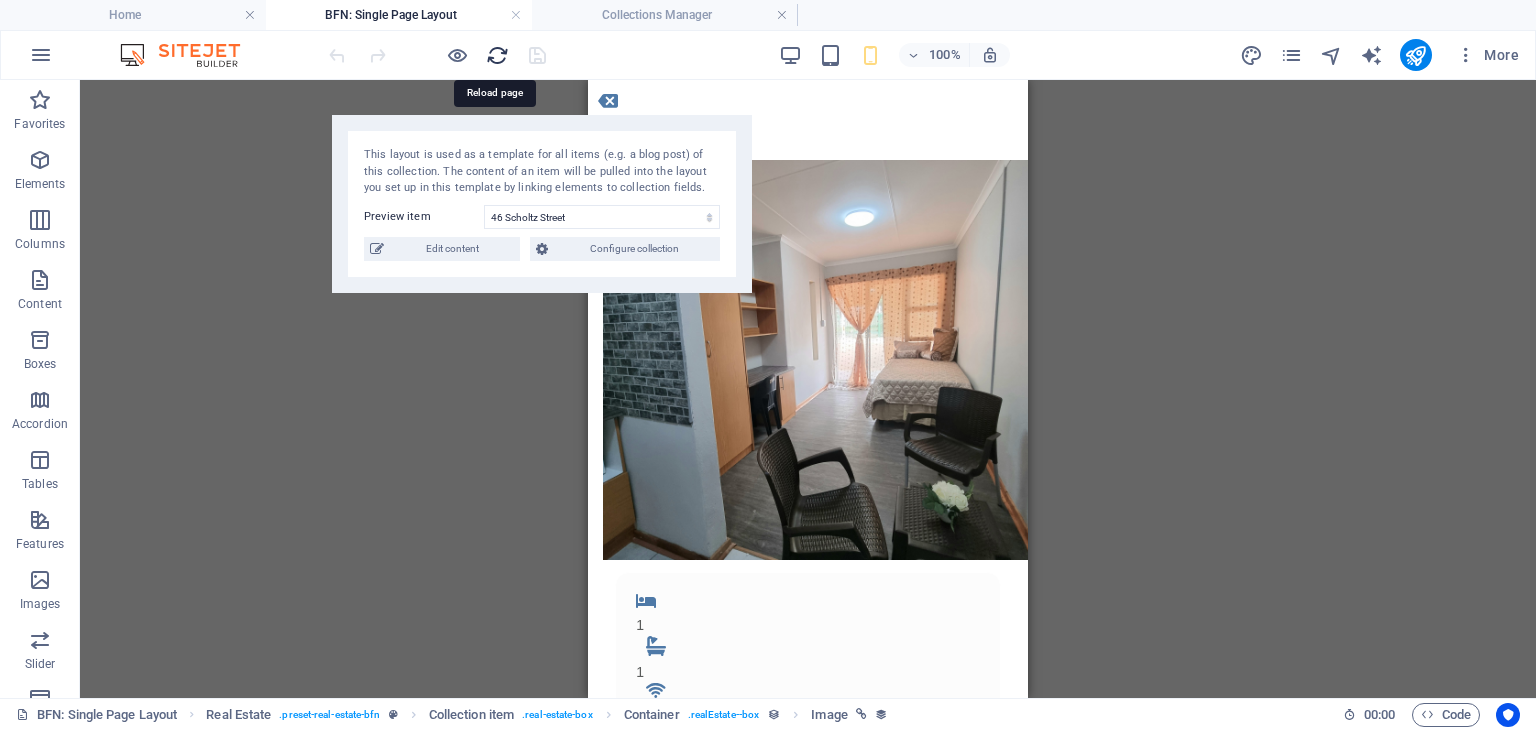click at bounding box center (497, 55) 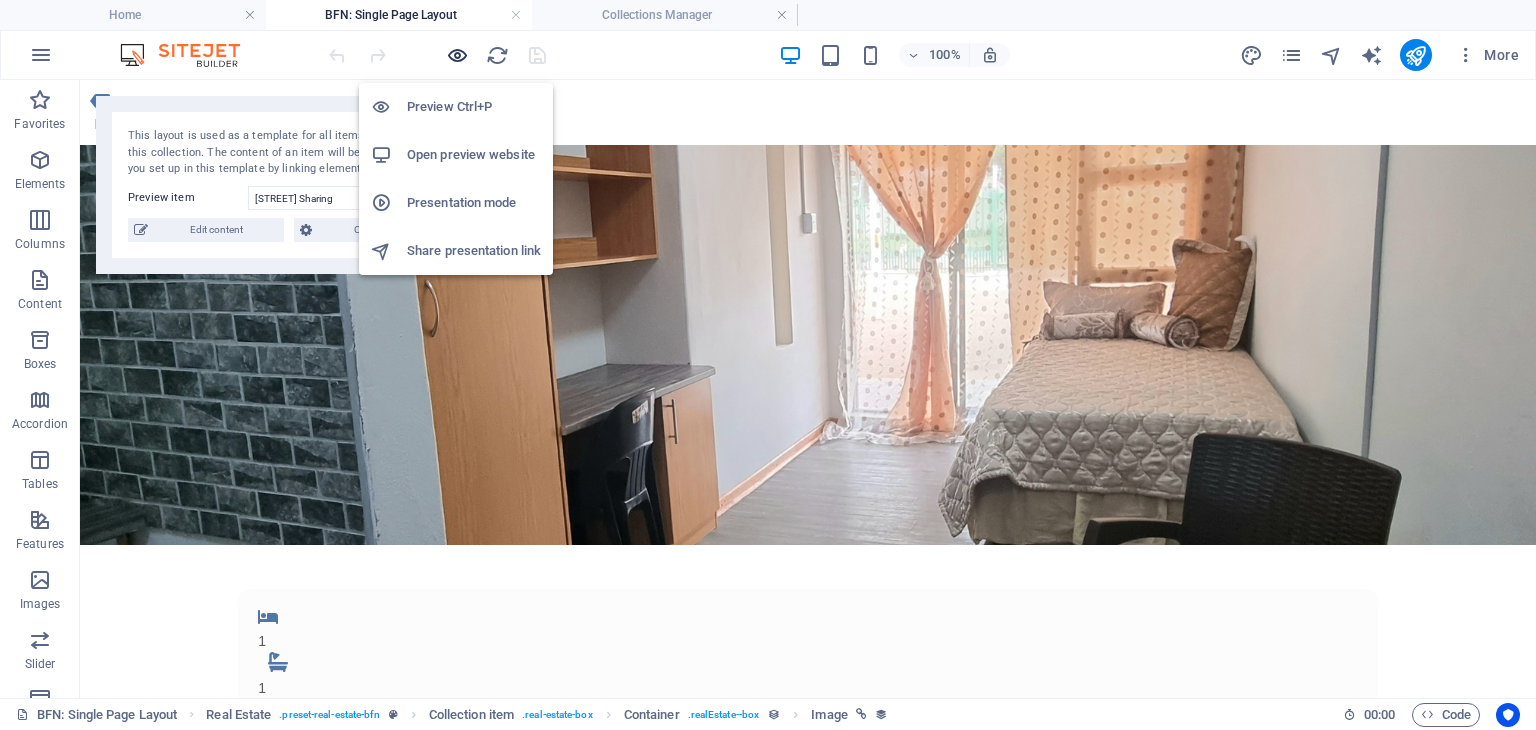 click at bounding box center [457, 55] 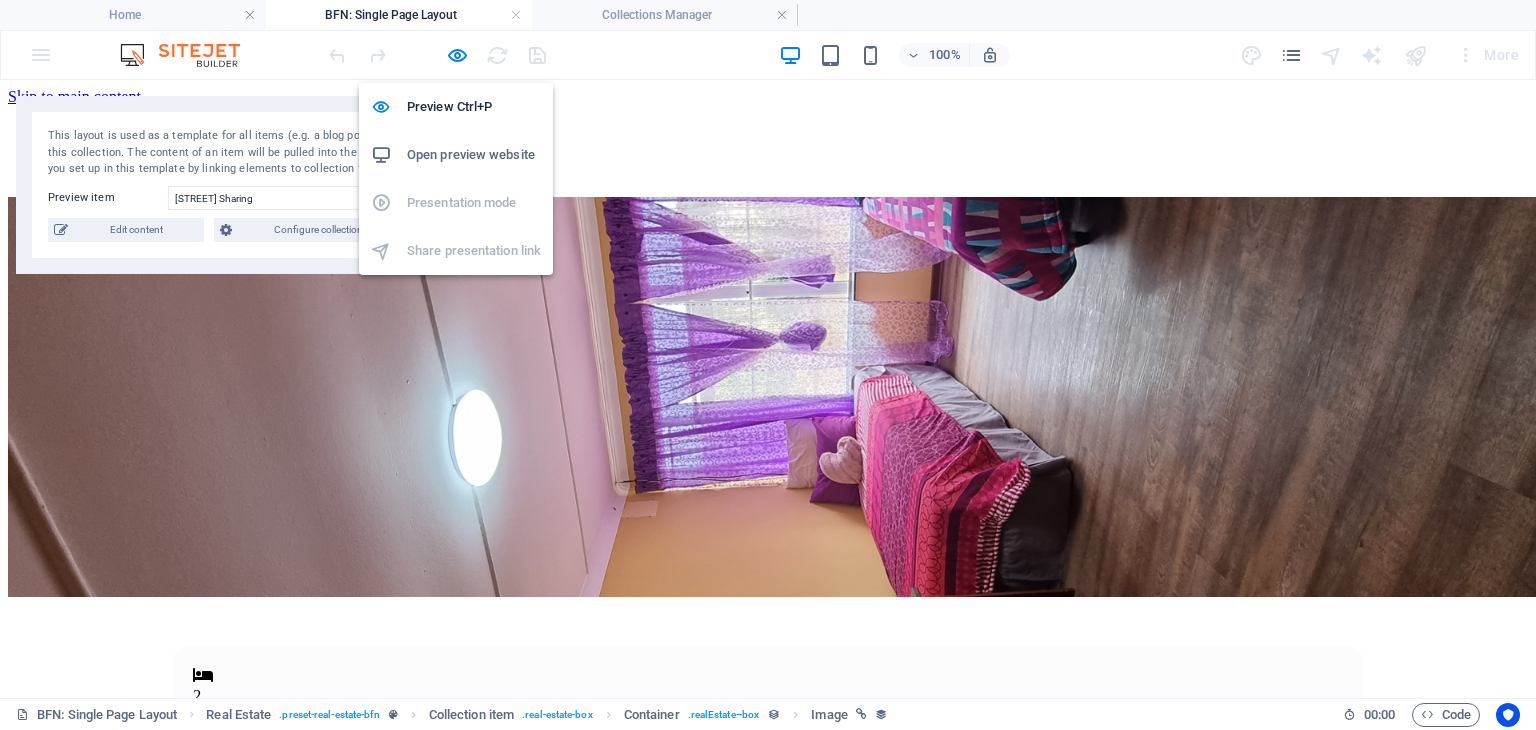 scroll, scrollTop: 0, scrollLeft: 0, axis: both 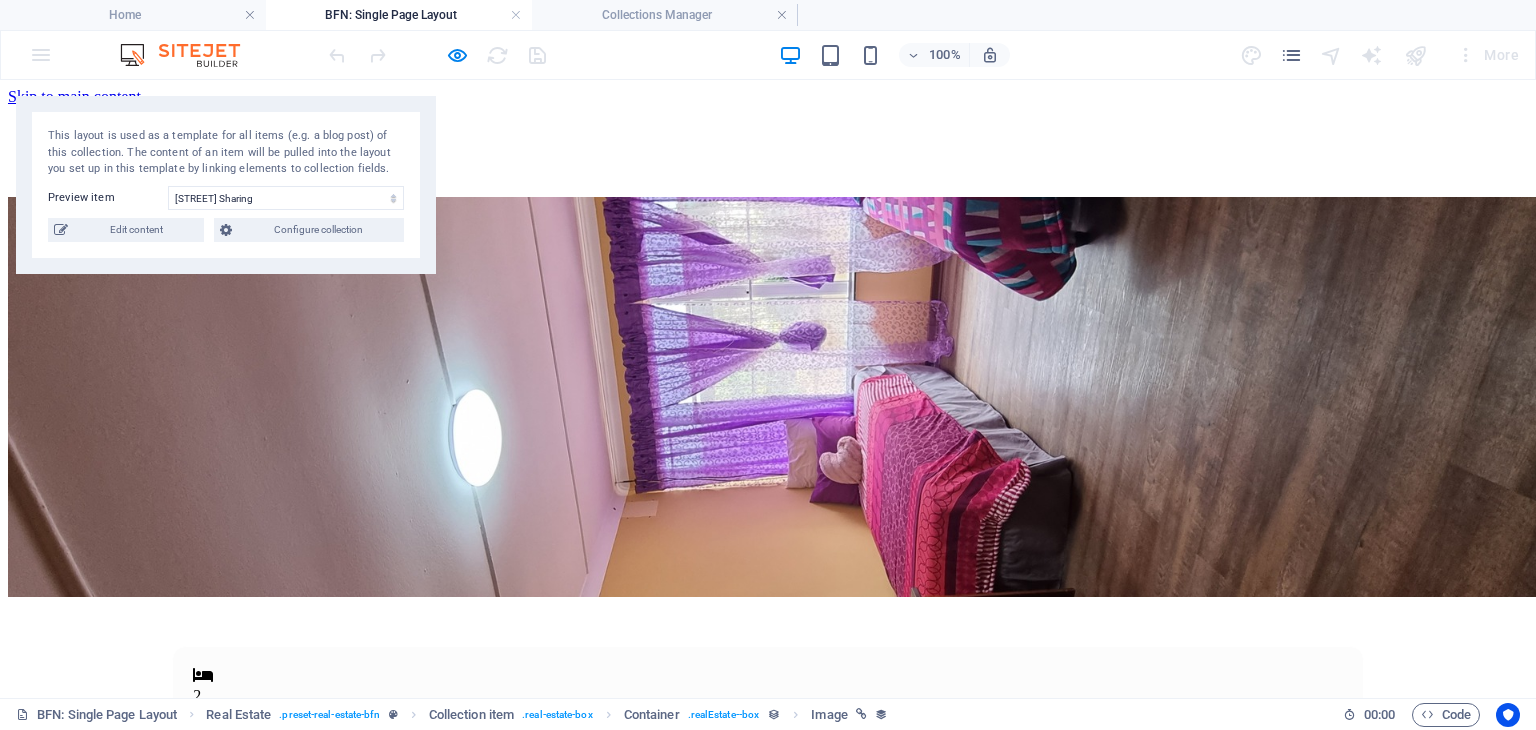 drag, startPoint x: 232, startPoint y: 111, endPoint x: 323, endPoint y: 192, distance: 121.82774 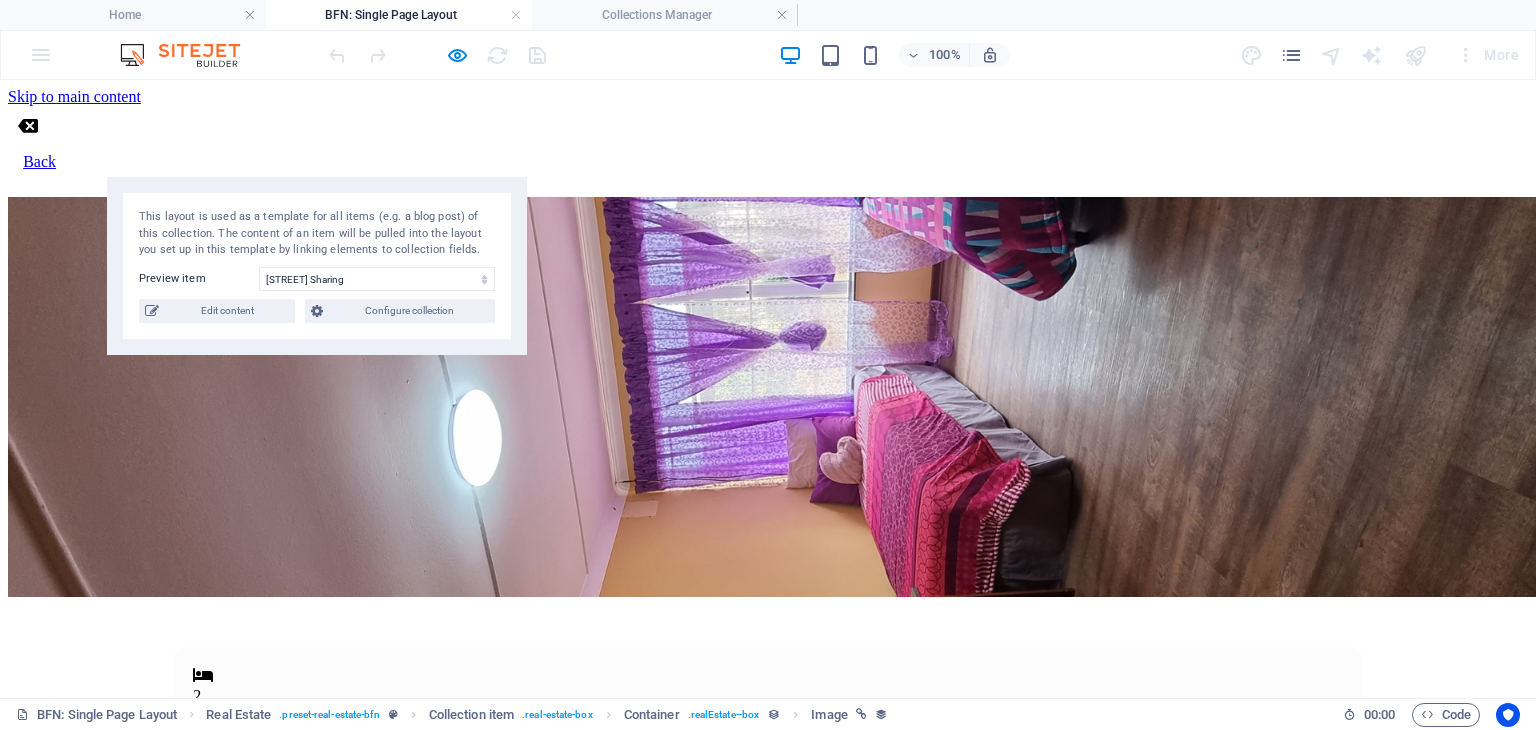 click on "Back" at bounding box center (39, 161) 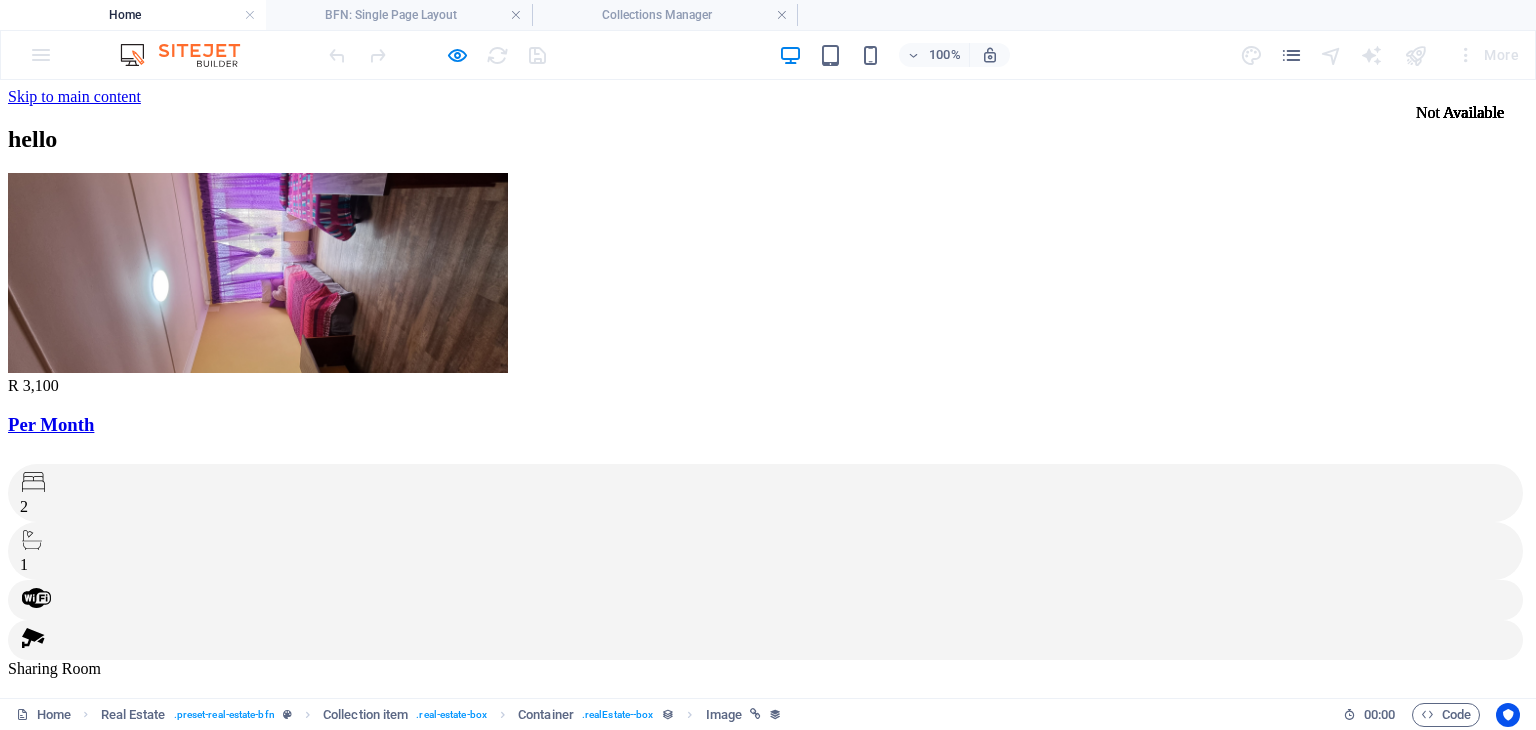scroll, scrollTop: 0, scrollLeft: 0, axis: both 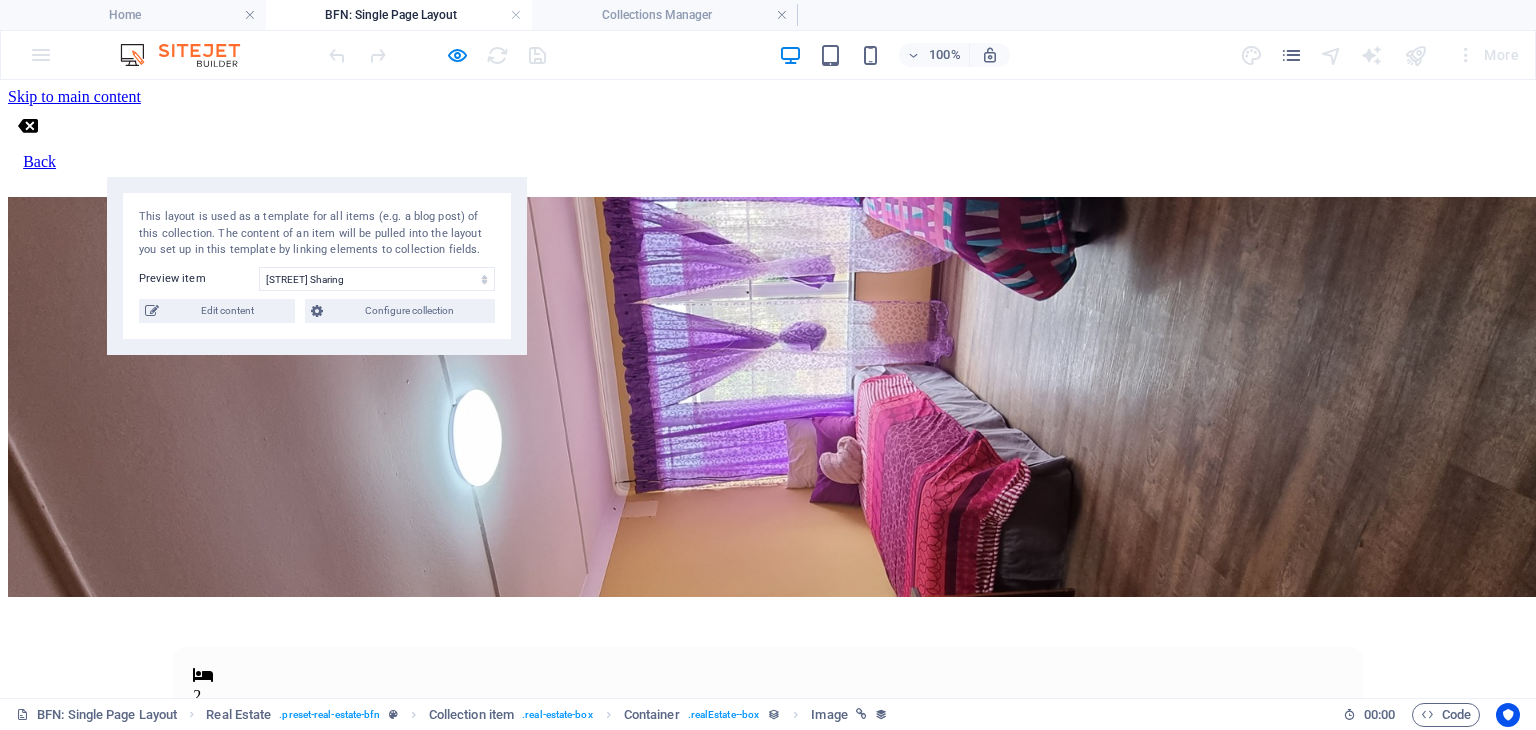 click on "This layout is used as a template for all items (e.g. a blog post) of this collection. The content of an item will be pulled into the layout you set up in this template by linking elements to collection fields. Preview item Scholtz Street Sharing Scholtz Street Single 46 Scholtz Street - Bachelor Executive Office in Anaheim Serviced Office in Denver Luxury House in Newton Beautiful House in Anaheim Modern House in Denver Apartment in Denver Studio Loft in Chicago 2-Bedroom Apartment in Chicago You have not created any items yet. Edit content Configure collection" at bounding box center [317, 266] 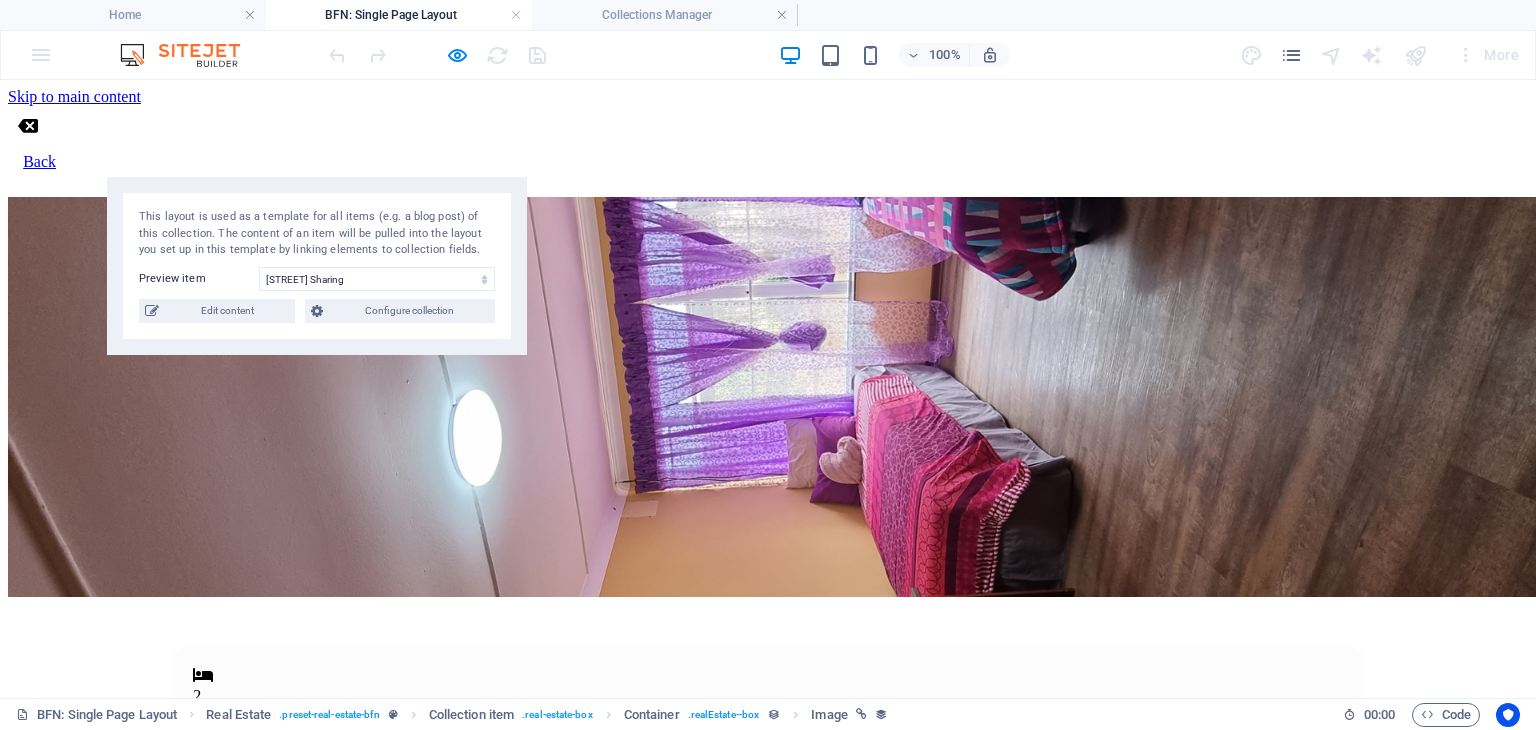 click at bounding box center [776, 397] 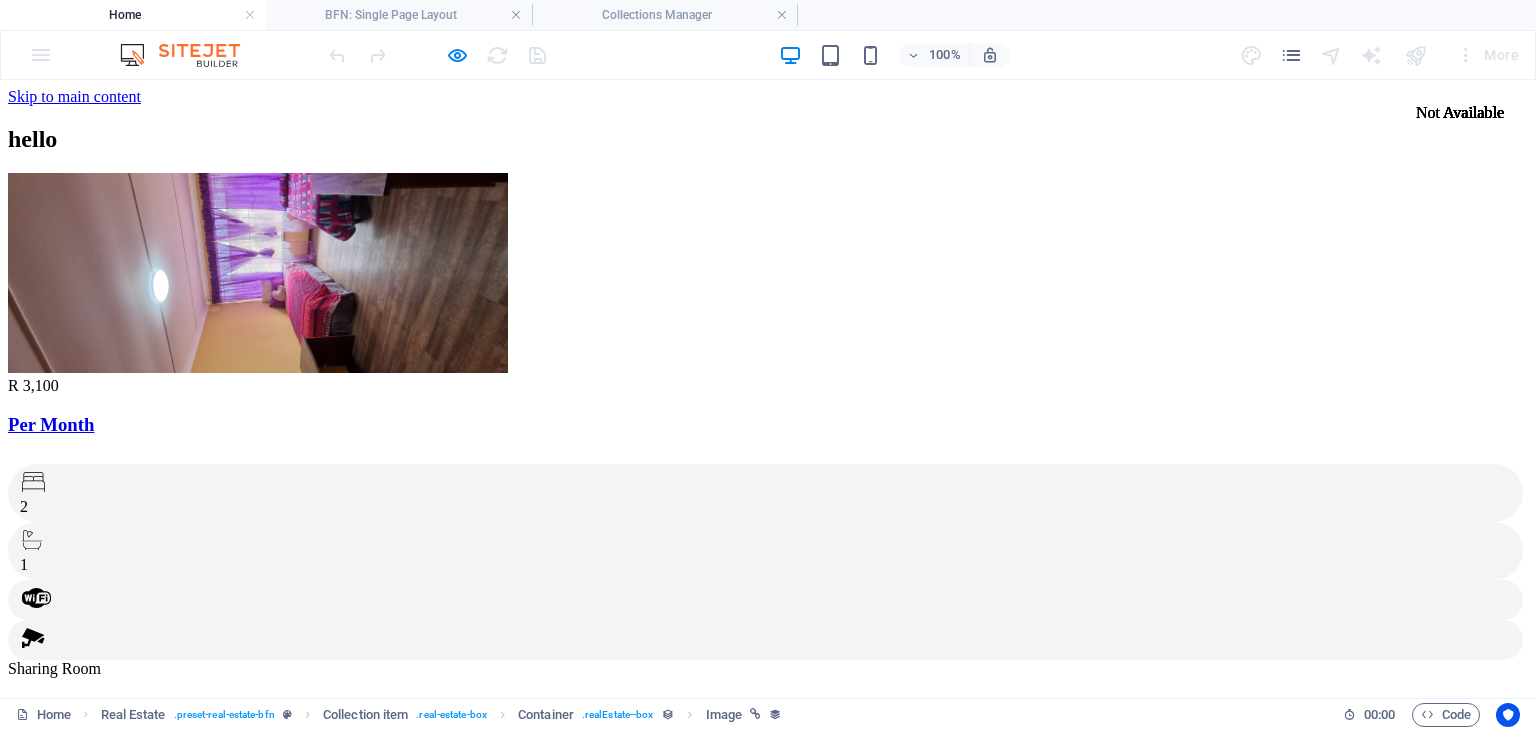 click at bounding box center (258, 273) 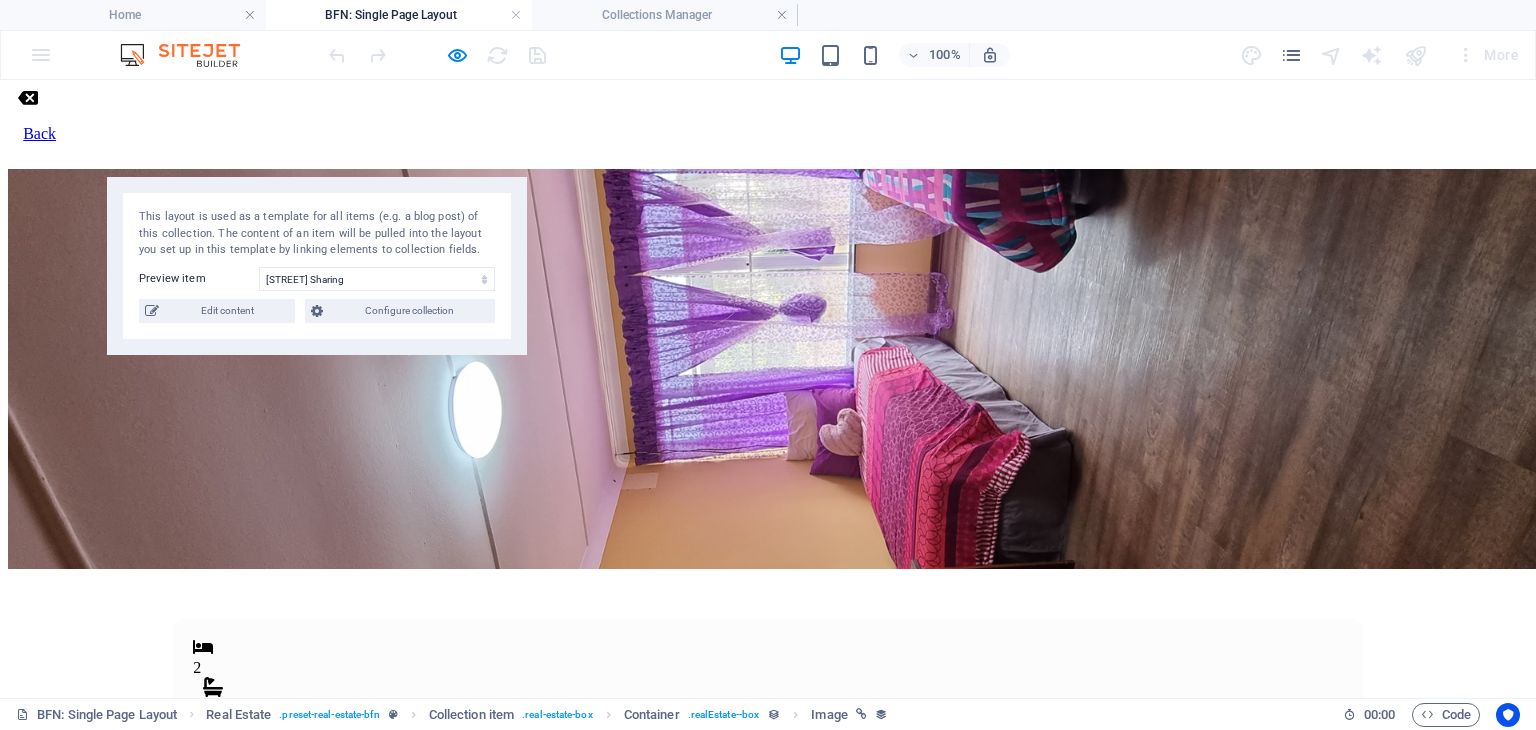scroll, scrollTop: 30, scrollLeft: 0, axis: vertical 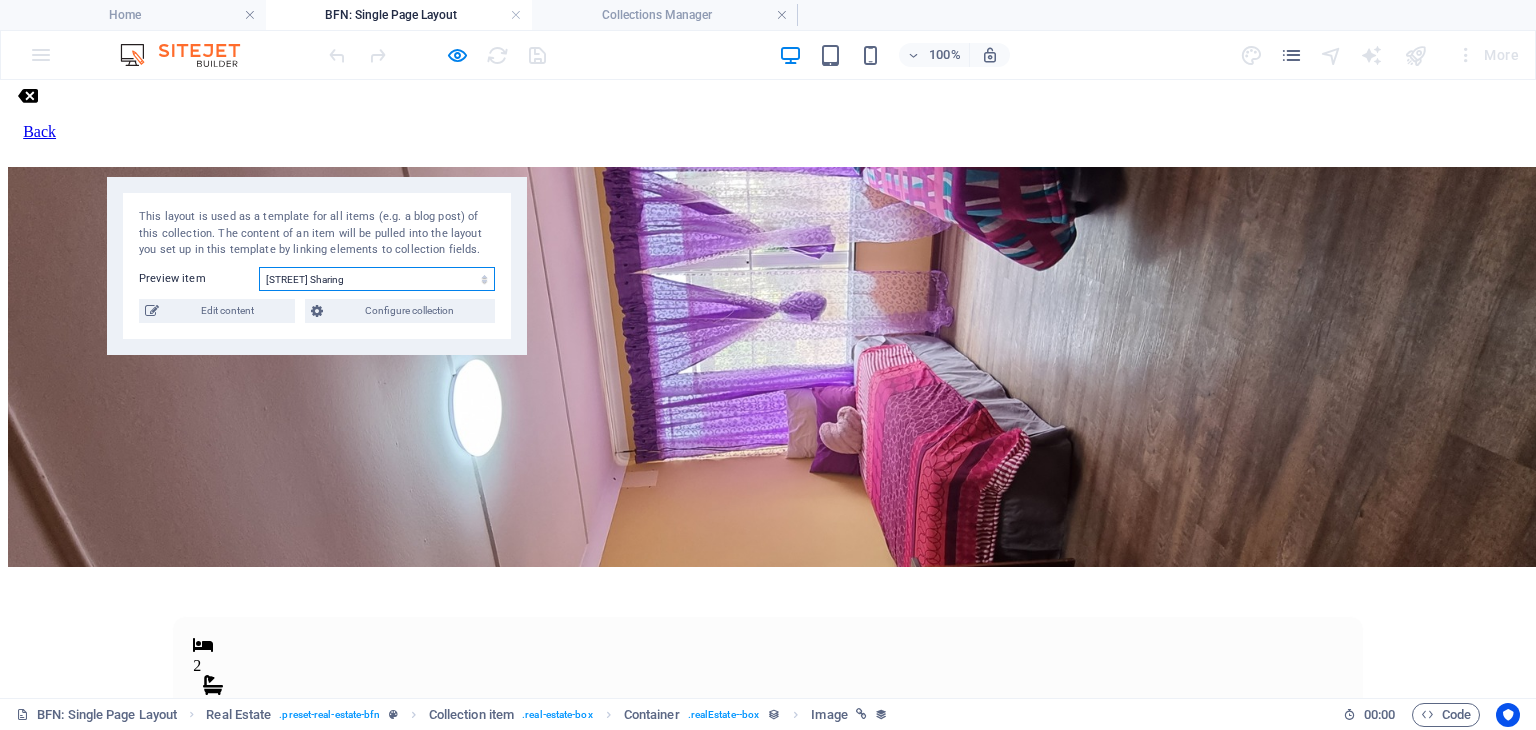 click on "Scholtz Street Sharing Scholtz Street Single 46 Scholtz Street - Bachelor Executive Office in Anaheim Serviced Office in Denver Luxury House in Newton Beautiful House in Anaheim Modern House in Denver Apartment in Denver Studio Loft in Chicago 2-Bedroom Apartment in Chicago" at bounding box center (377, 279) 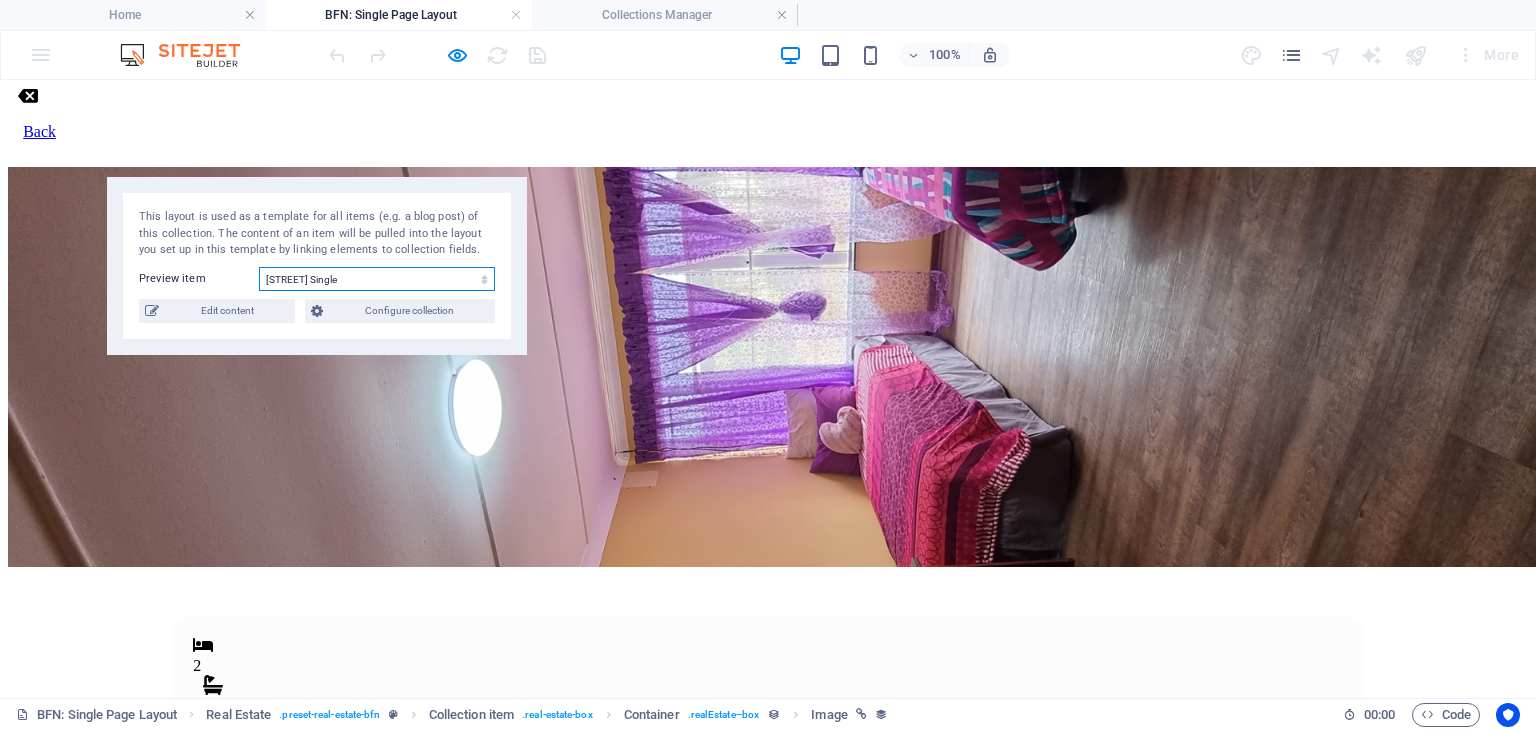 click on "Scholtz Street Sharing Scholtz Street Single 46 Scholtz Street - Bachelor Executive Office in Anaheim Serviced Office in Denver Luxury House in Newton Beautiful House in Anaheim Modern House in Denver Apartment in Denver Studio Loft in Chicago 2-Bedroom Apartment in Chicago" at bounding box center [377, 279] 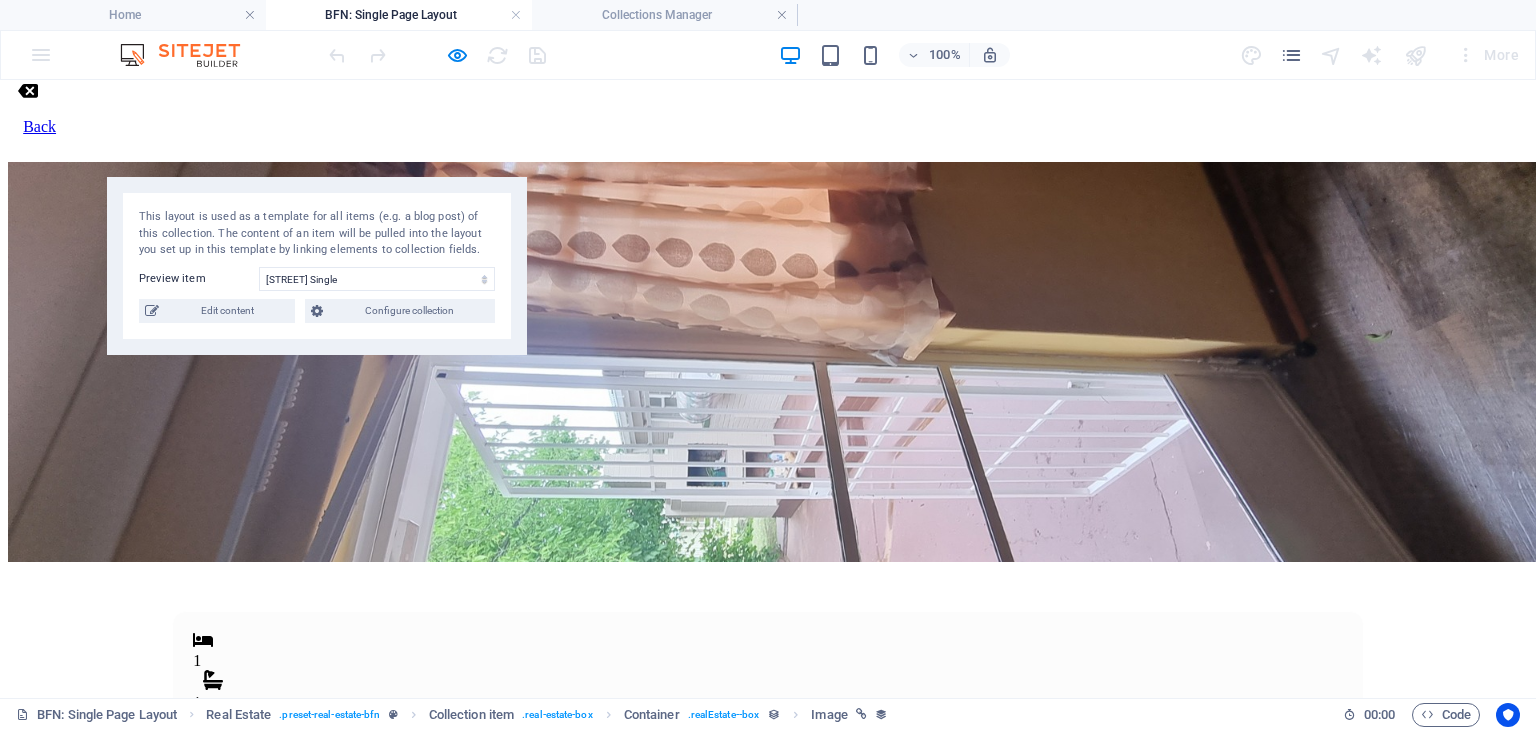 scroll, scrollTop: 67, scrollLeft: 0, axis: vertical 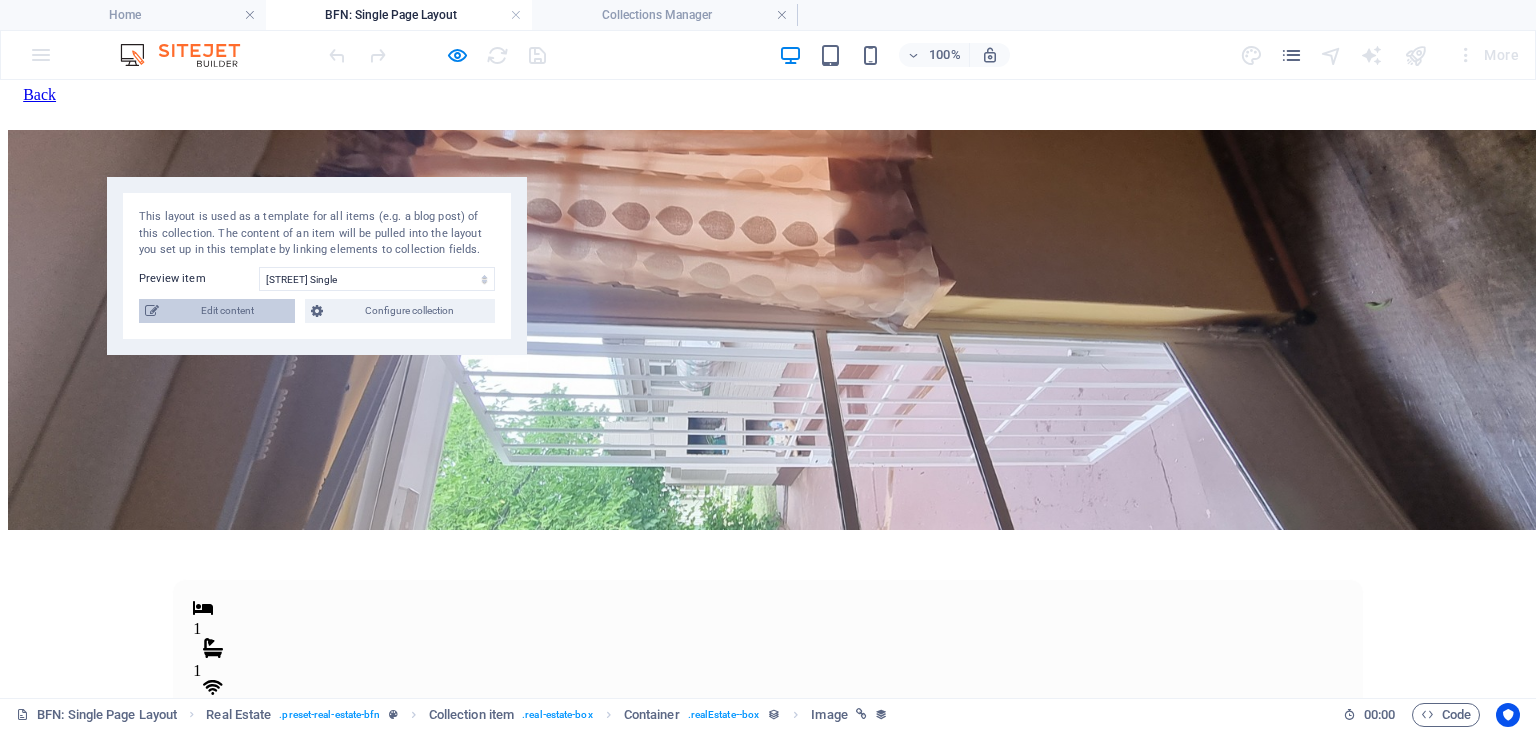 click on "Edit content" at bounding box center [227, 311] 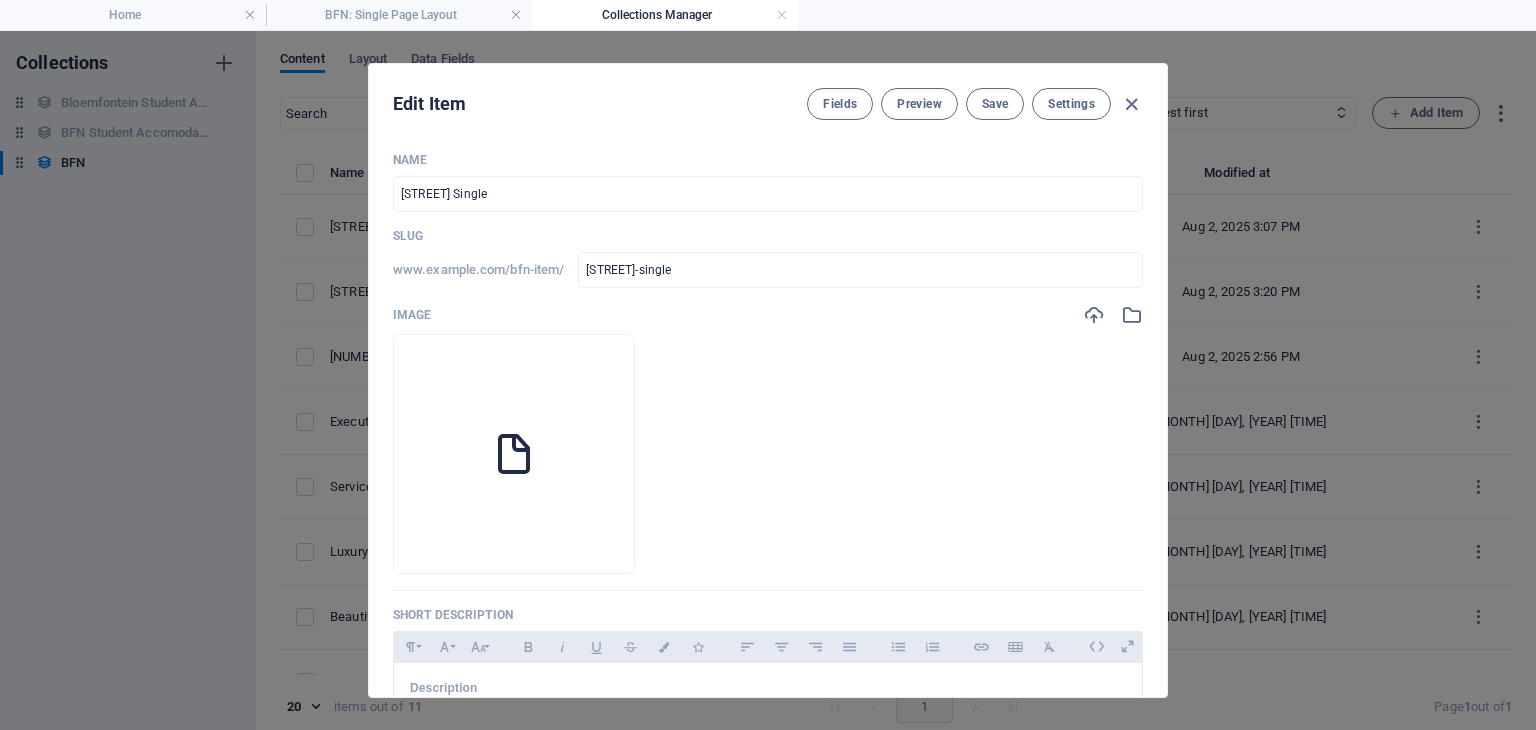 scroll, scrollTop: 0, scrollLeft: 0, axis: both 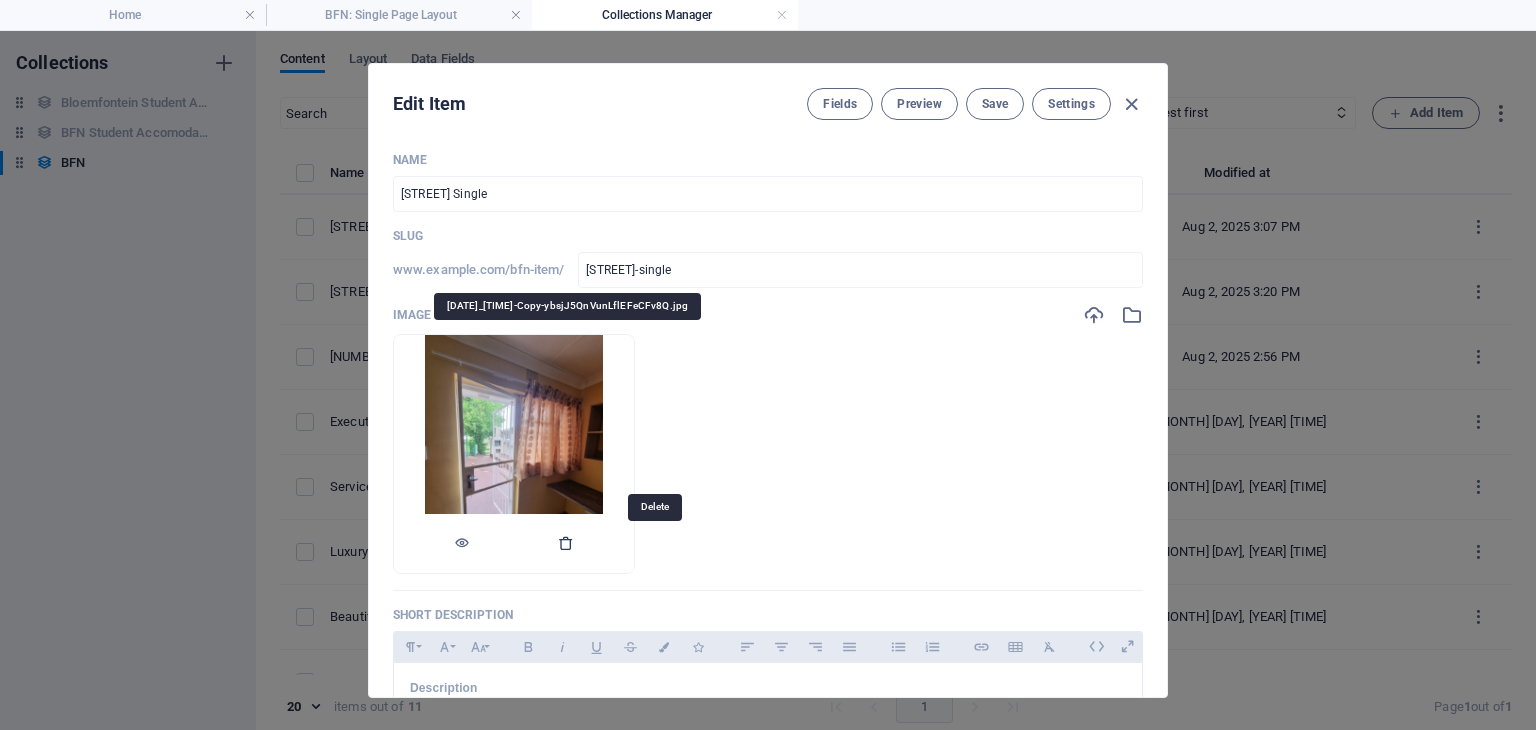 click at bounding box center [566, 543] 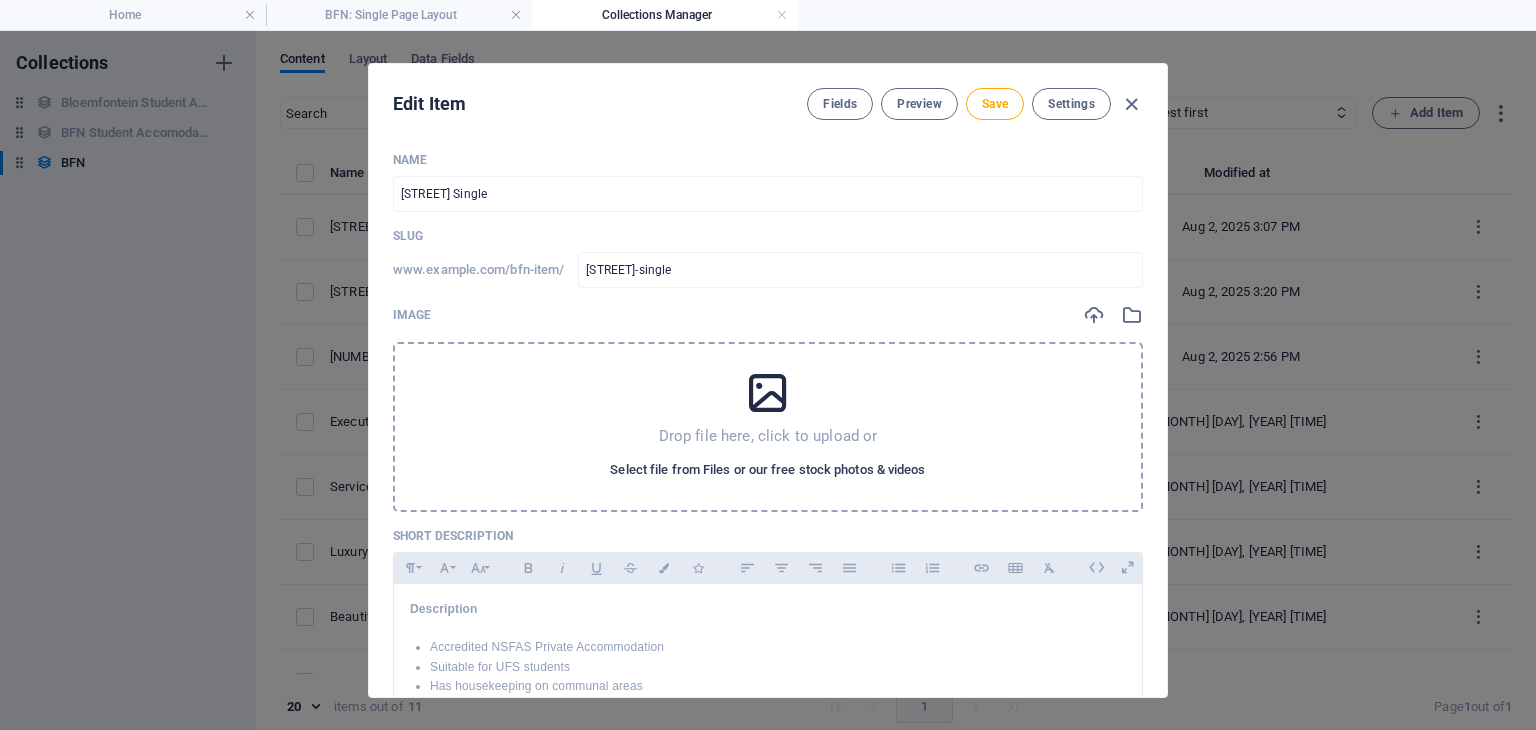 click on "Select file from Files or our free stock photos & videos" at bounding box center [767, 470] 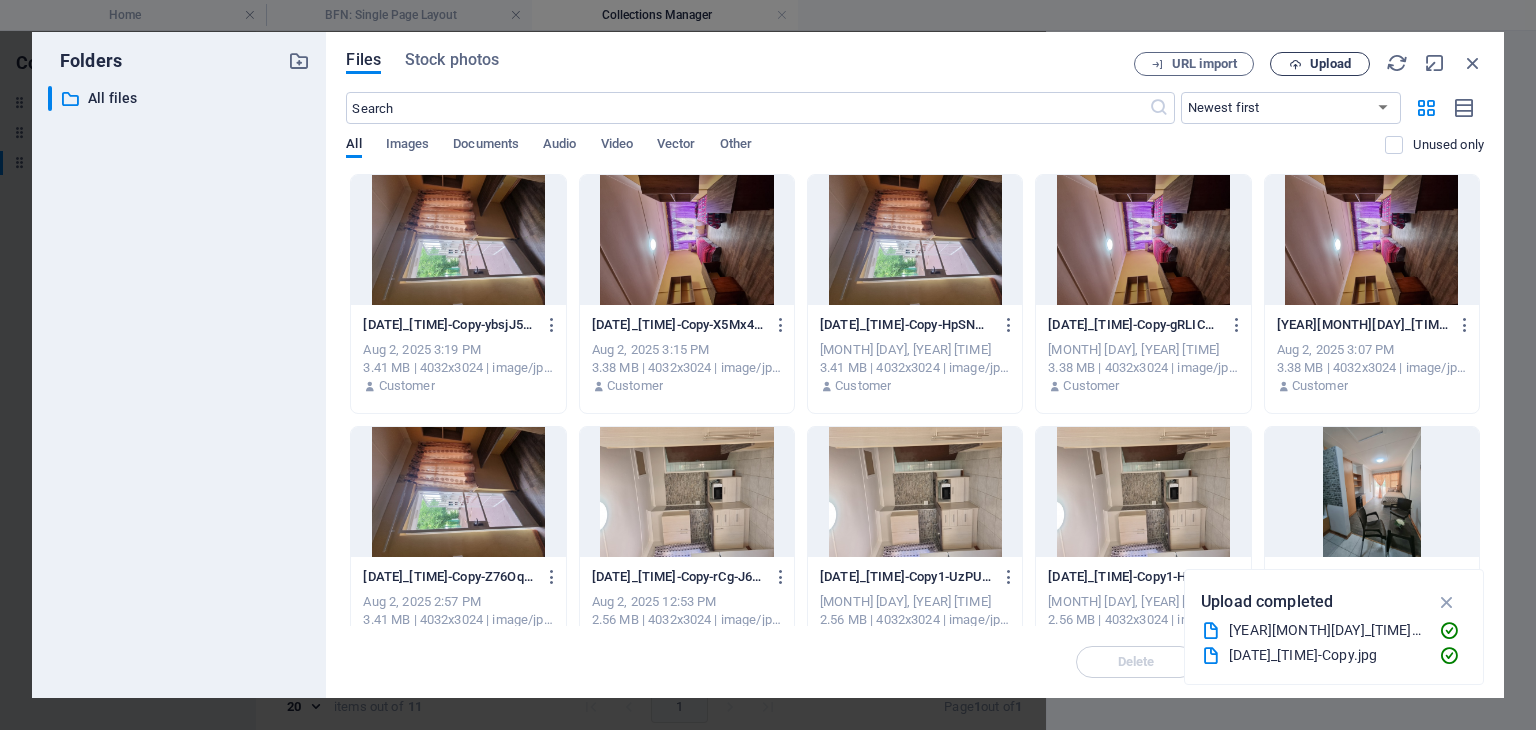 click on "Upload" at bounding box center [1320, 64] 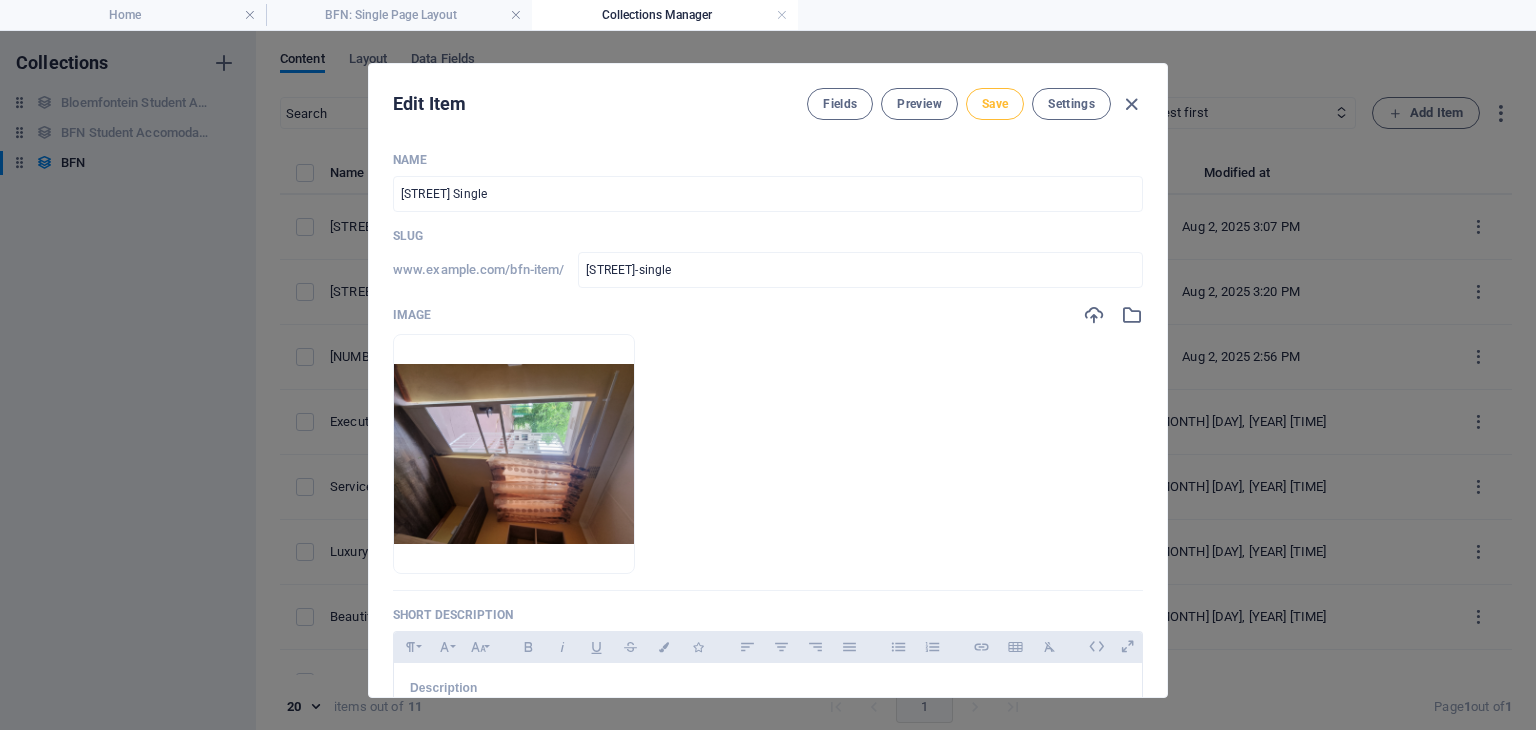 click on "Save" at bounding box center (995, 104) 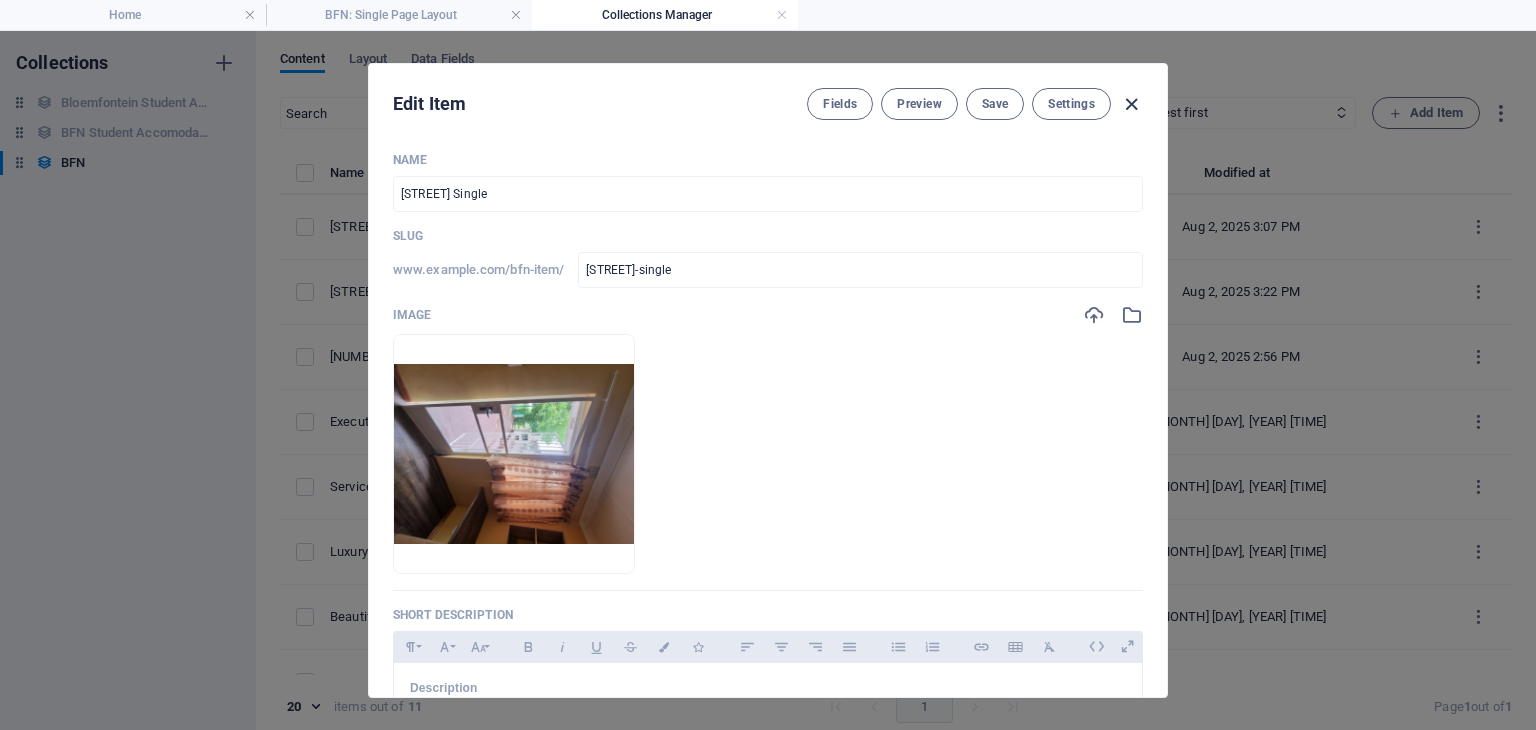 click at bounding box center (1131, 104) 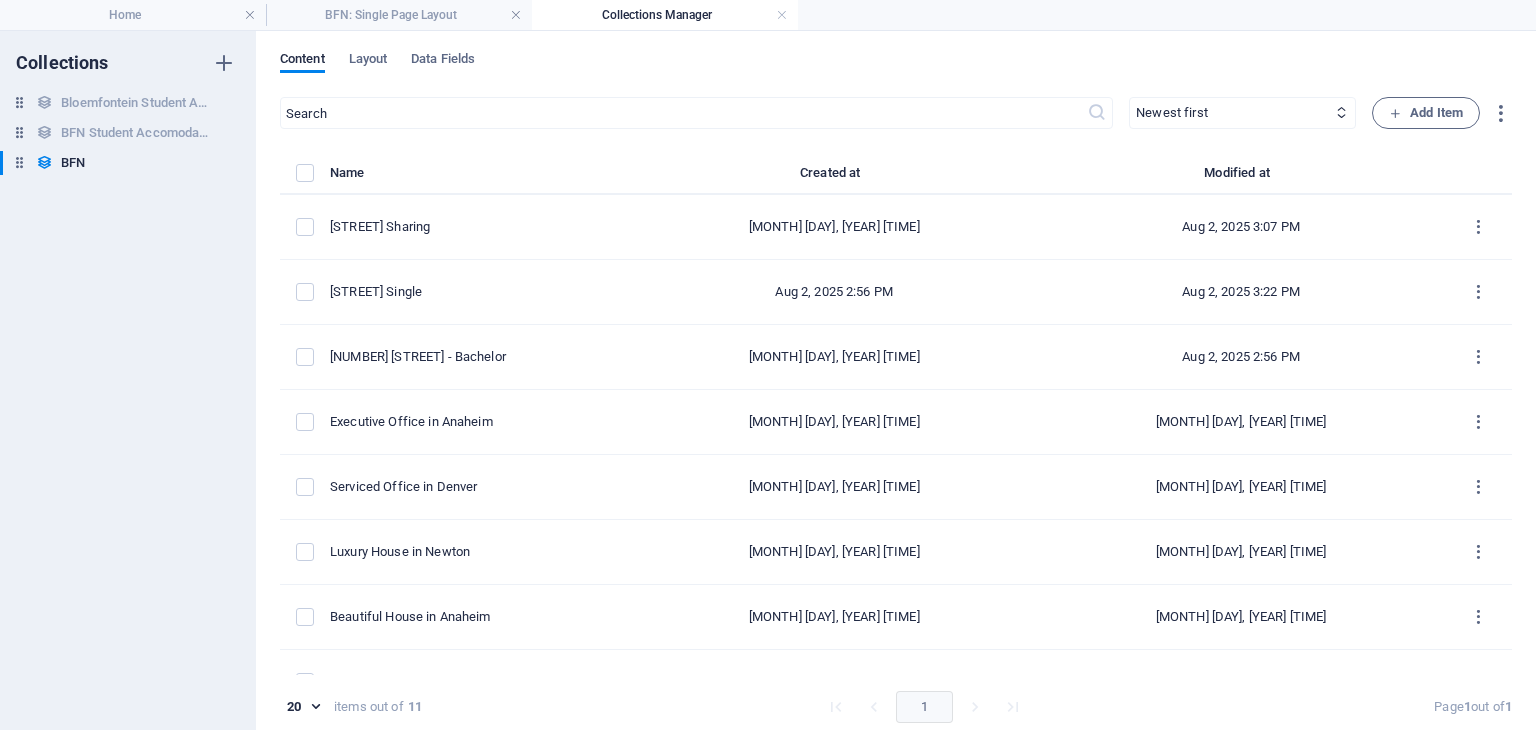 checkbox on "false" 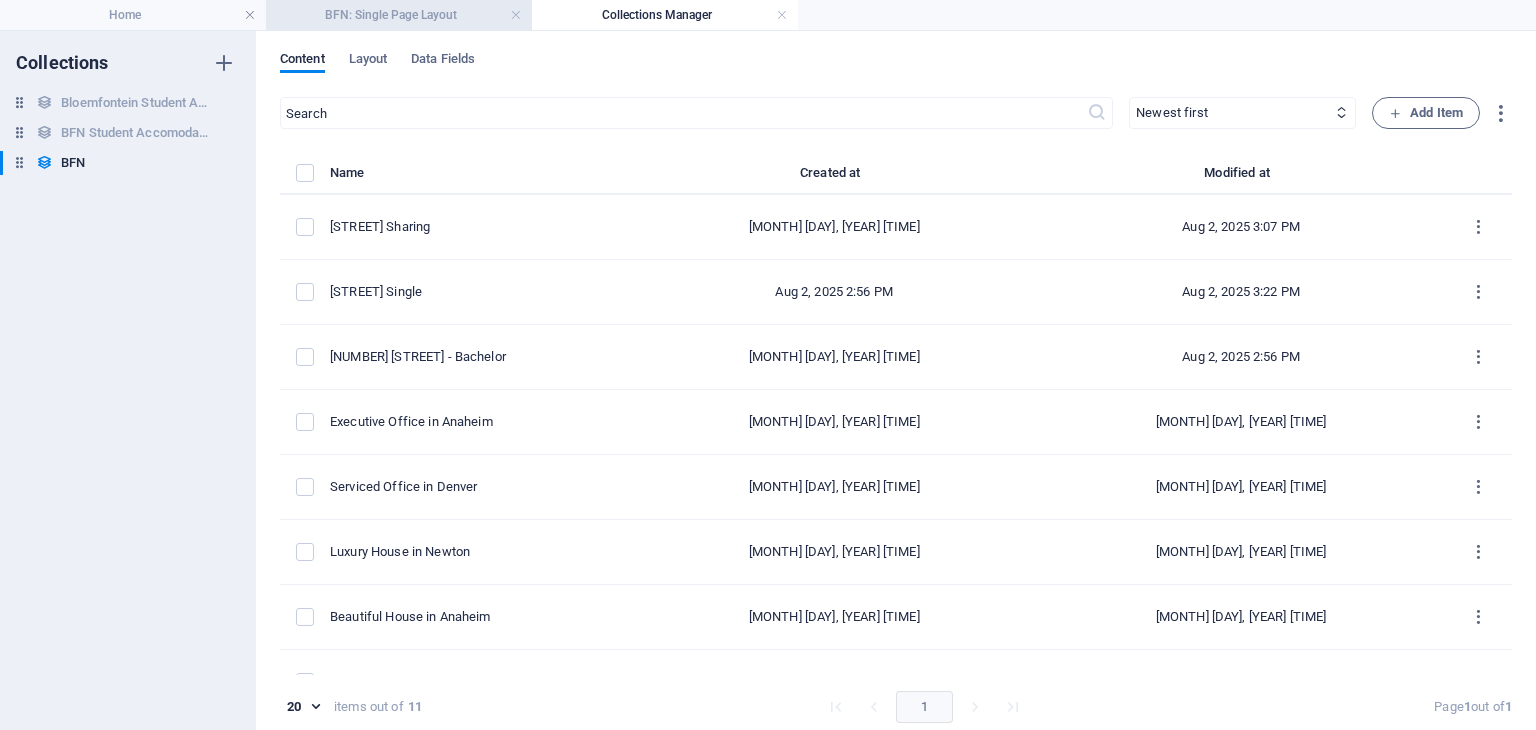 click on "BFN: Single Page Layout" at bounding box center [399, 15] 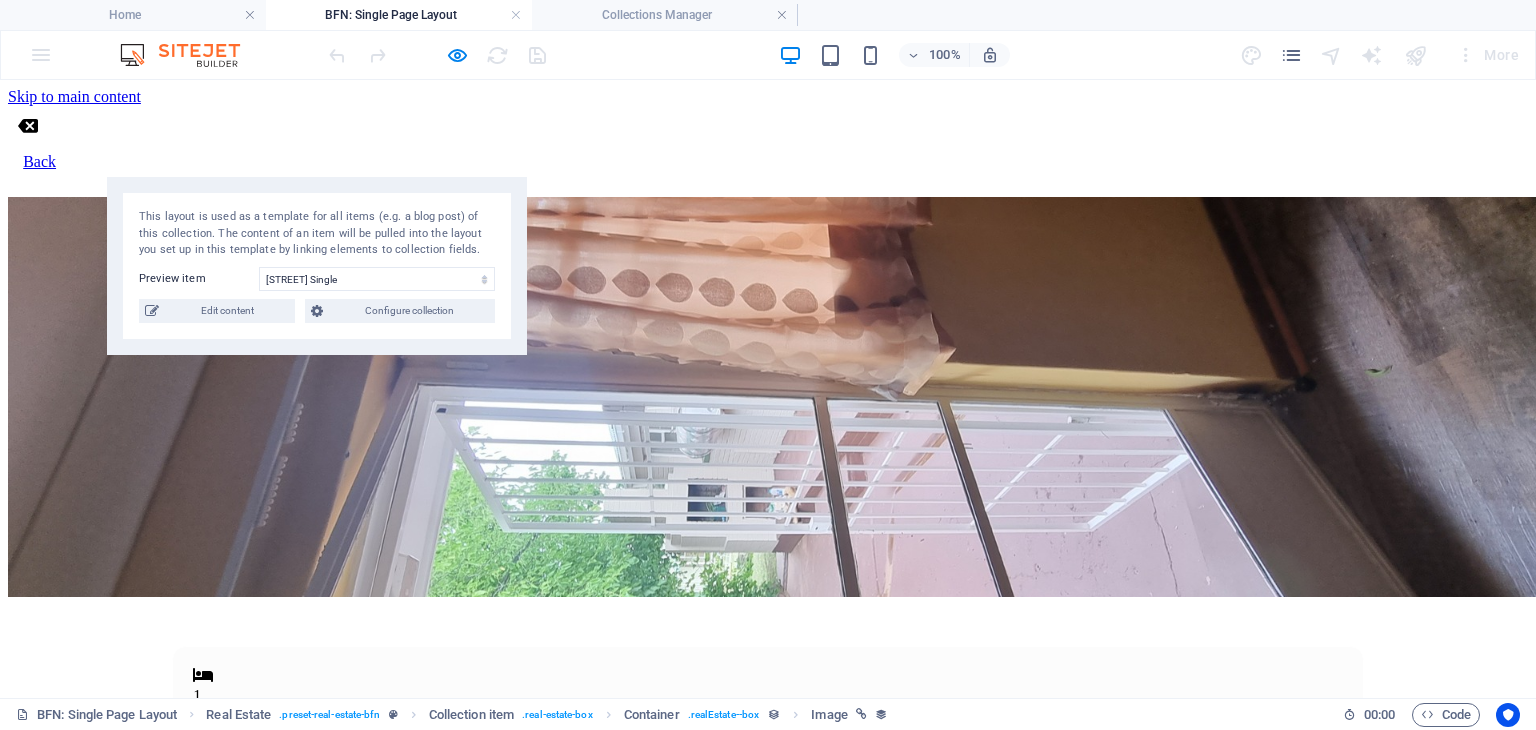 scroll, scrollTop: 67, scrollLeft: 0, axis: vertical 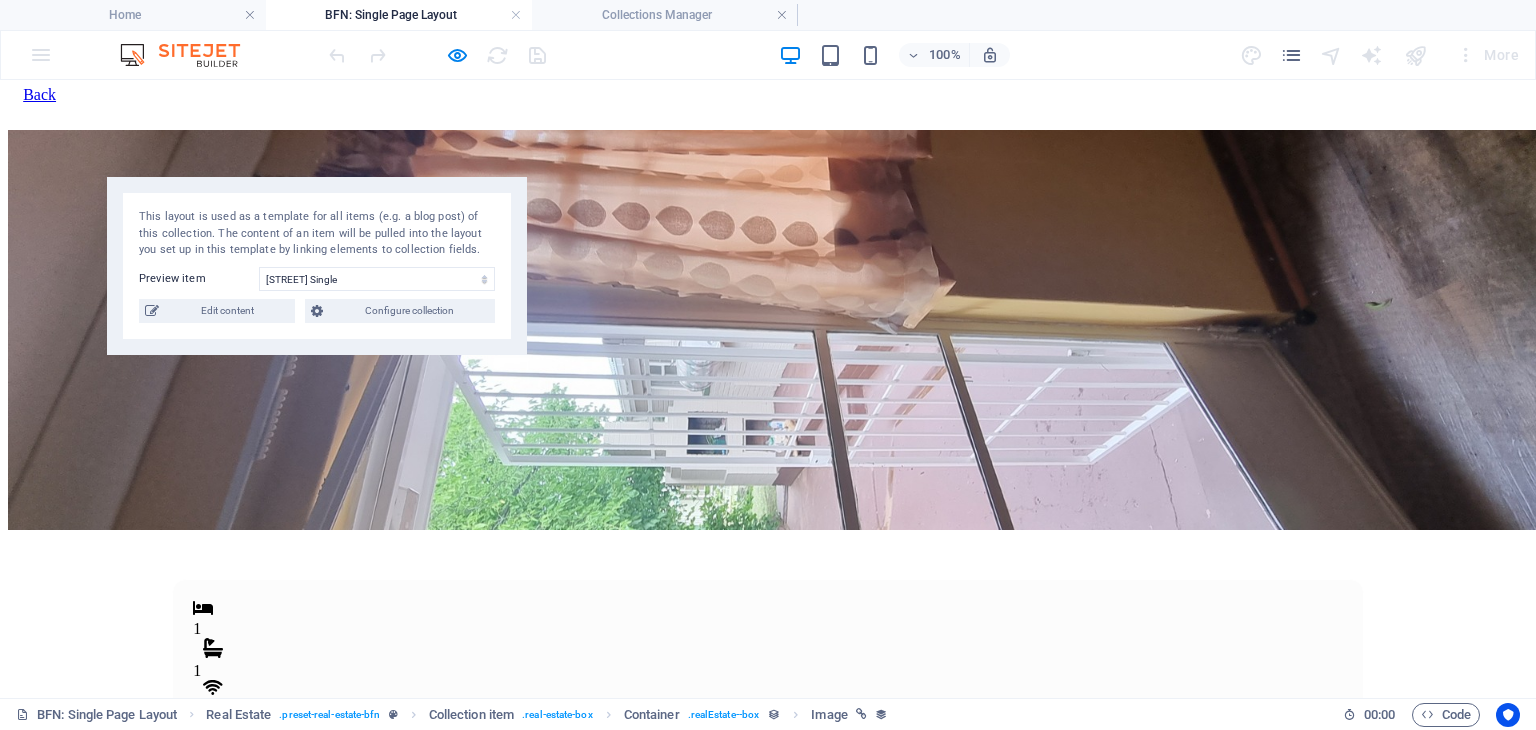 click at bounding box center [437, 55] 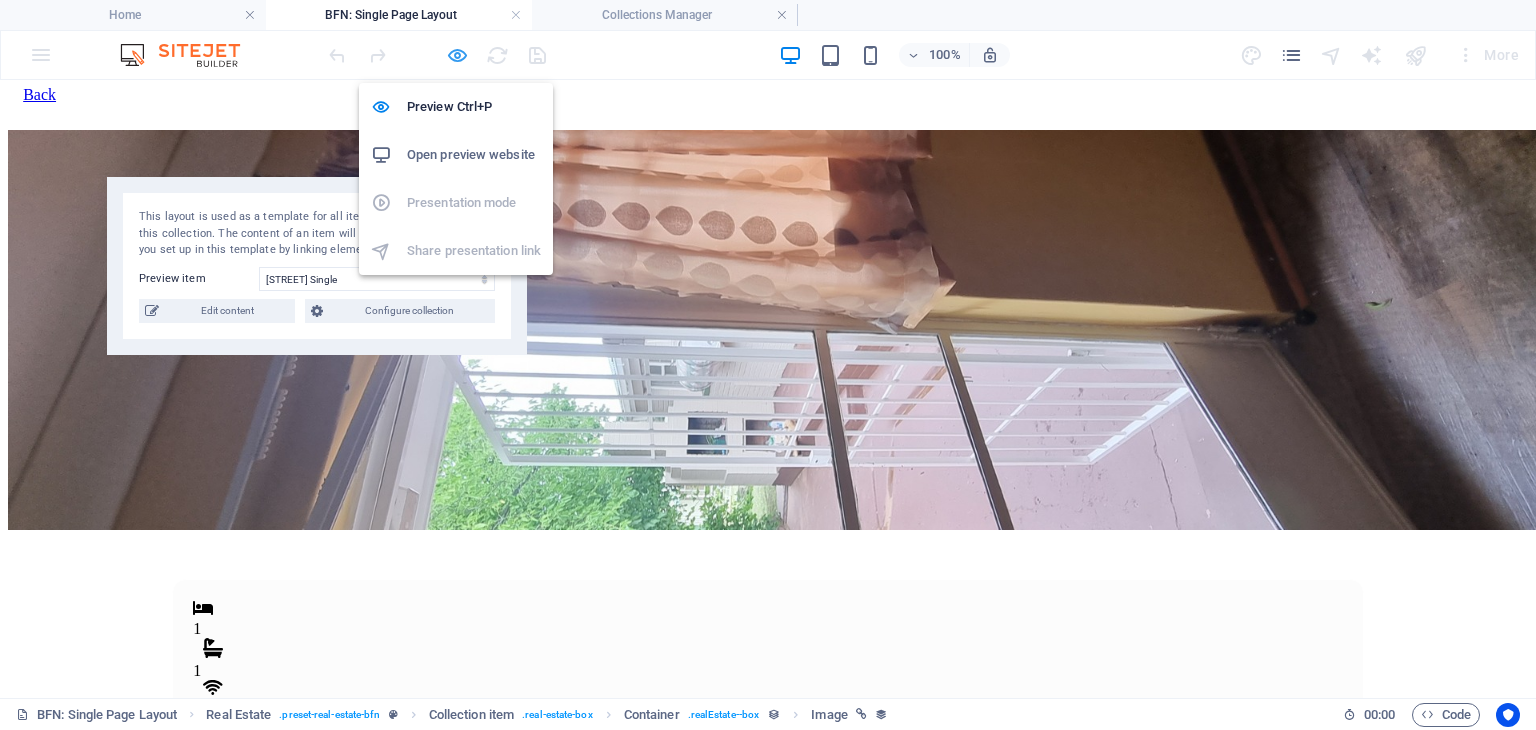 click at bounding box center (457, 55) 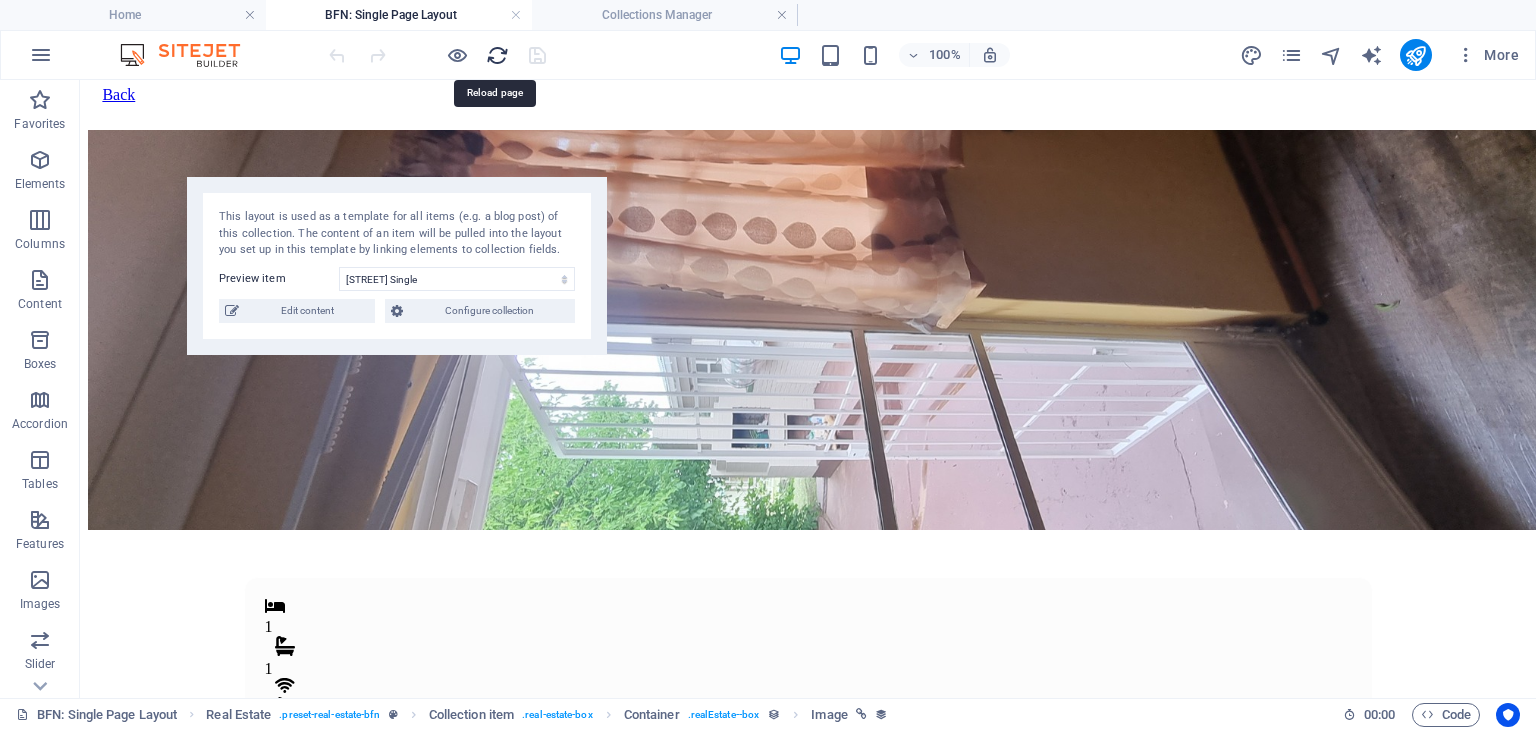 click at bounding box center [497, 55] 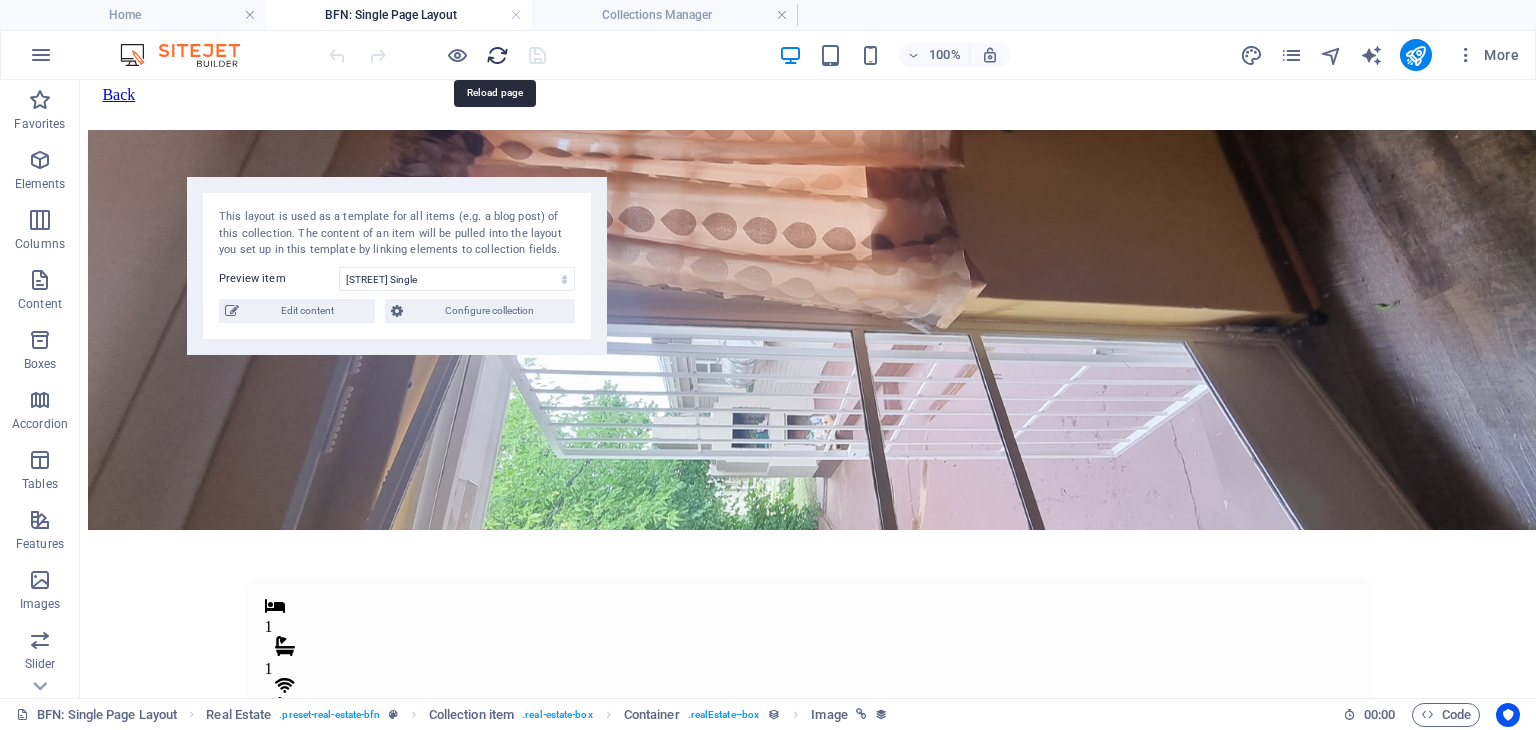 click at bounding box center [497, 55] 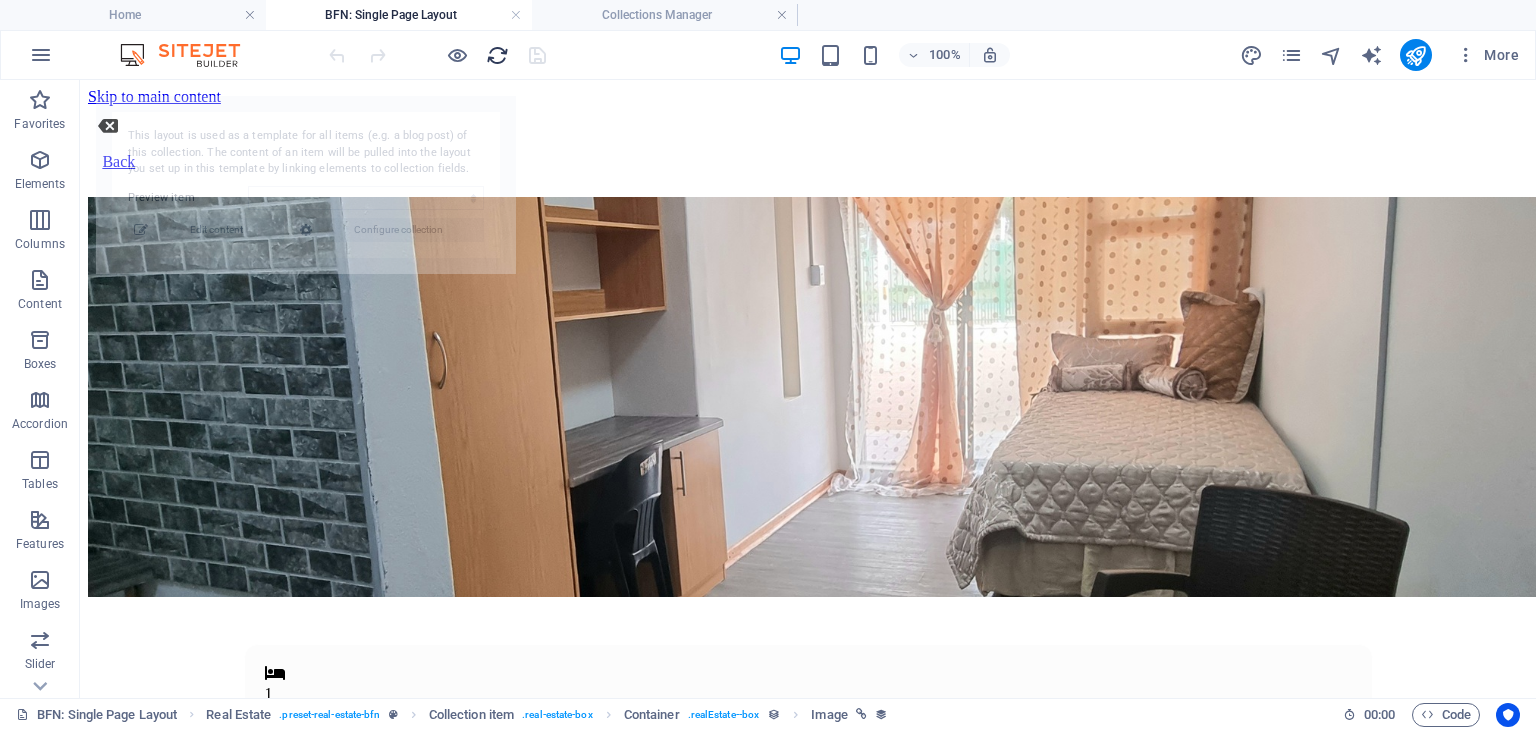 select on "688e0b9f06e34c5f360f5fd2" 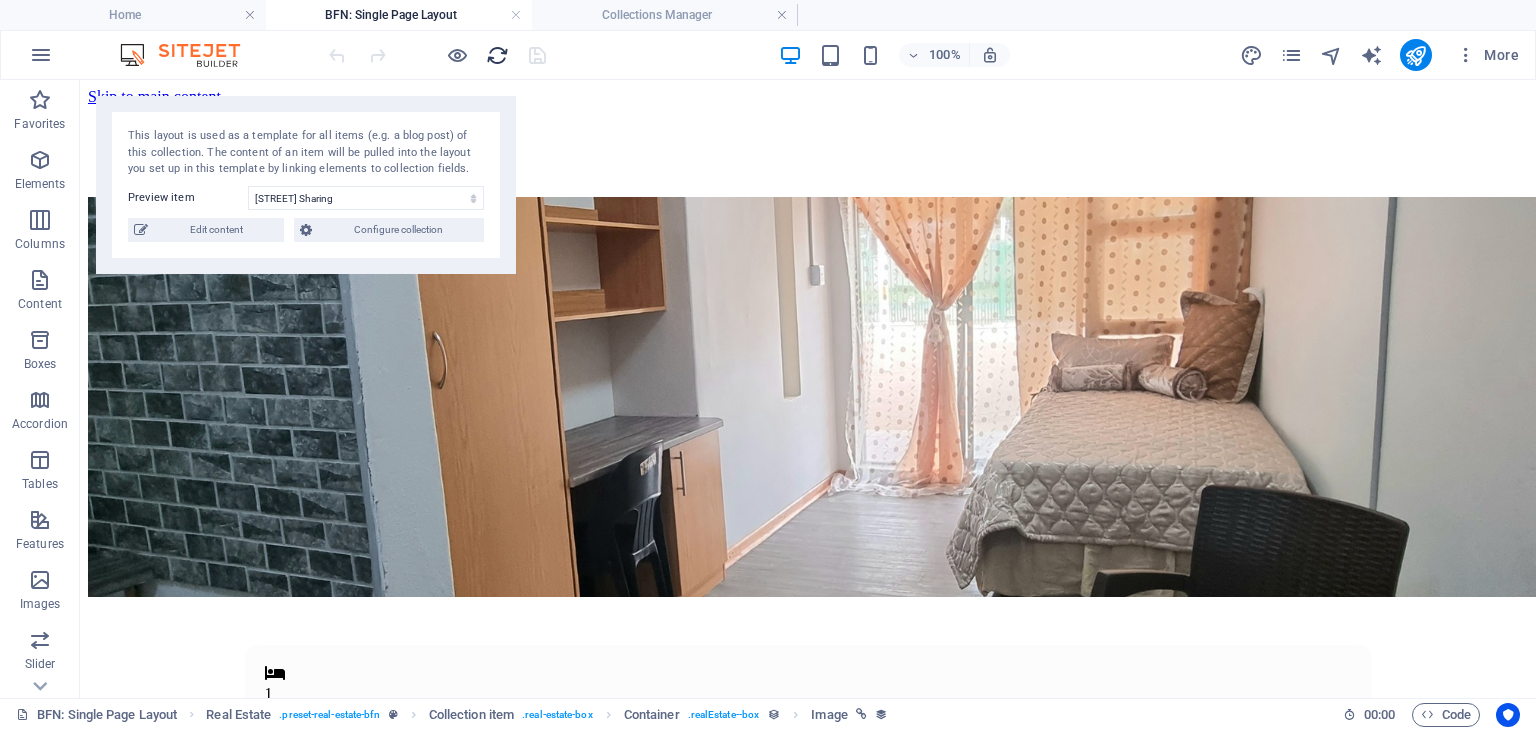scroll, scrollTop: 0, scrollLeft: 0, axis: both 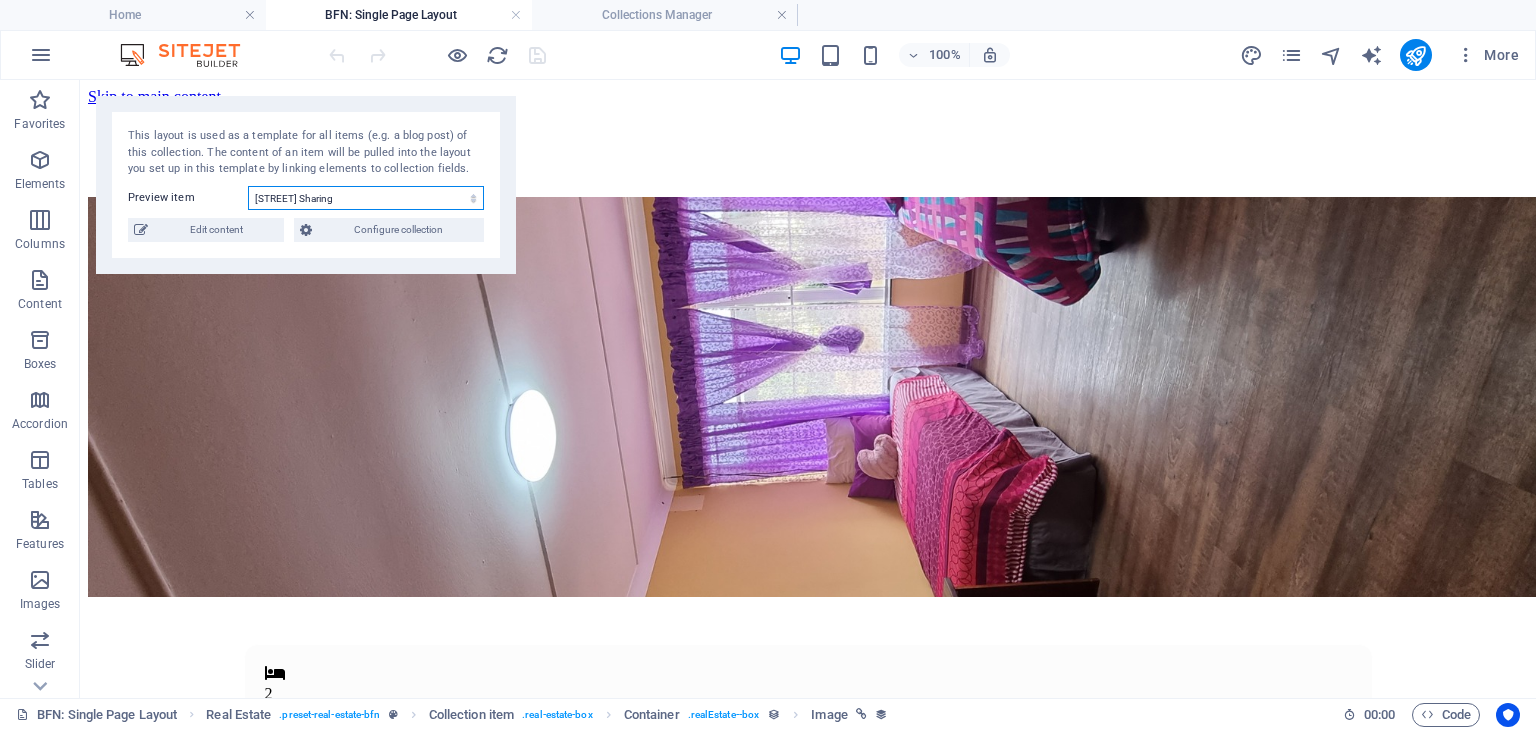 click on "Scholtz Street Sharing Scholtz Street Single 46 Scholtz Street - Bachelor Executive Office in Anaheim Serviced Office in Denver Luxury House in Newton Beautiful House in Anaheim Modern House in Denver Apartment in Denver Studio Loft in Chicago 2-Bedroom Apartment in Chicago" at bounding box center (366, 198) 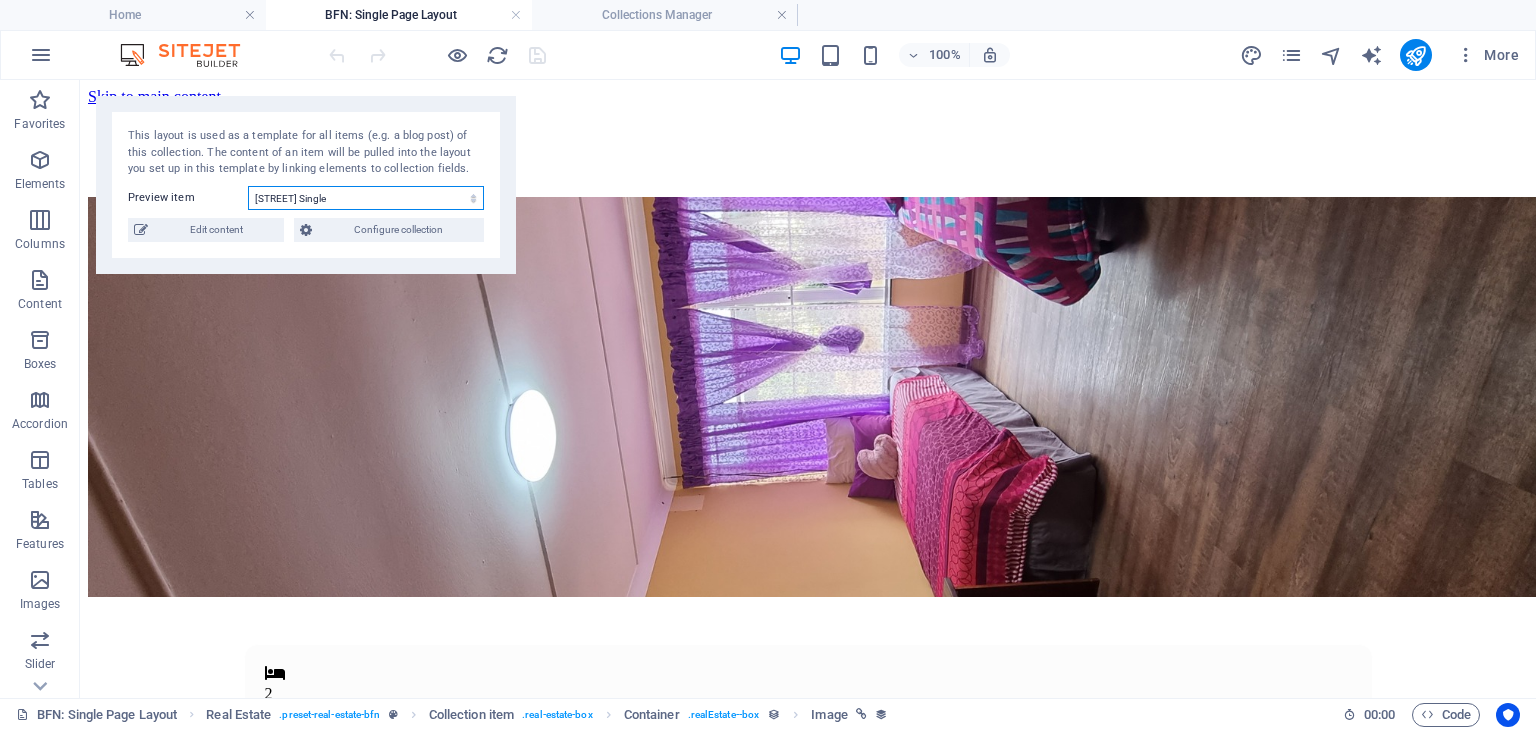 click on "Scholtz Street Sharing Scholtz Street Single 46 Scholtz Street - Bachelor Executive Office in Anaheim Serviced Office in Denver Luxury House in Newton Beautiful House in Anaheim Modern House in Denver Apartment in Denver Studio Loft in Chicago 2-Bedroom Apartment in Chicago" at bounding box center [366, 198] 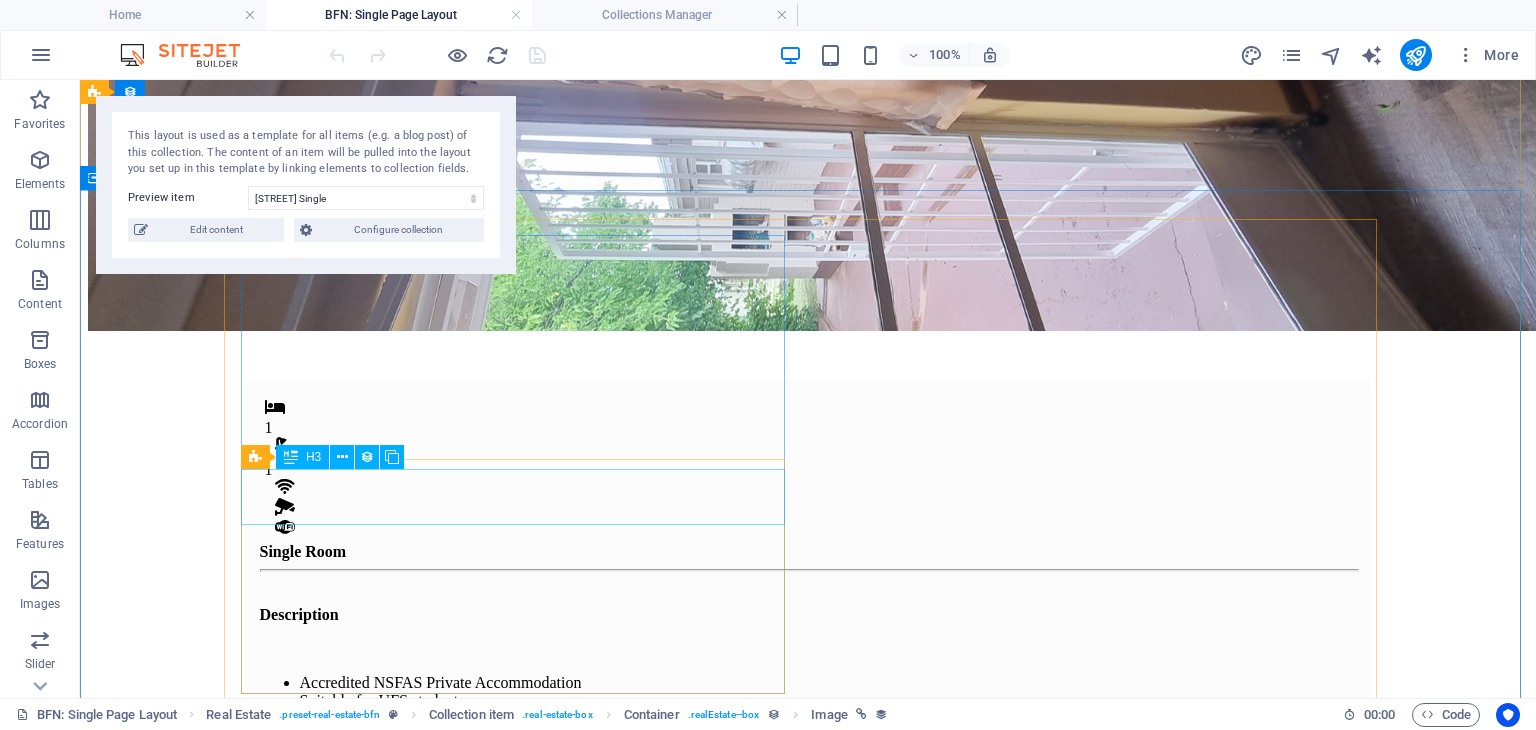 scroll, scrollTop: 461, scrollLeft: 0, axis: vertical 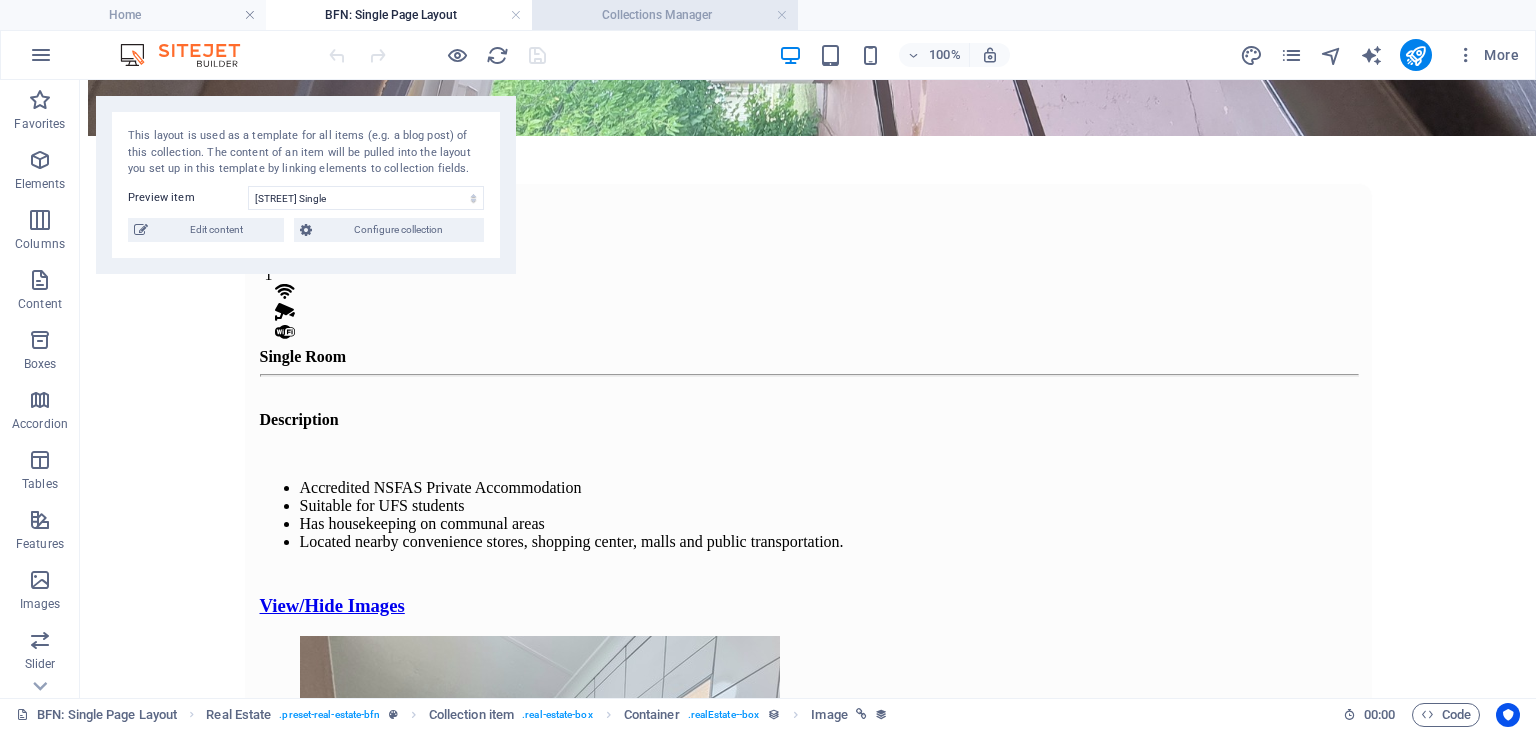 click on "Collections Manager" at bounding box center [665, 15] 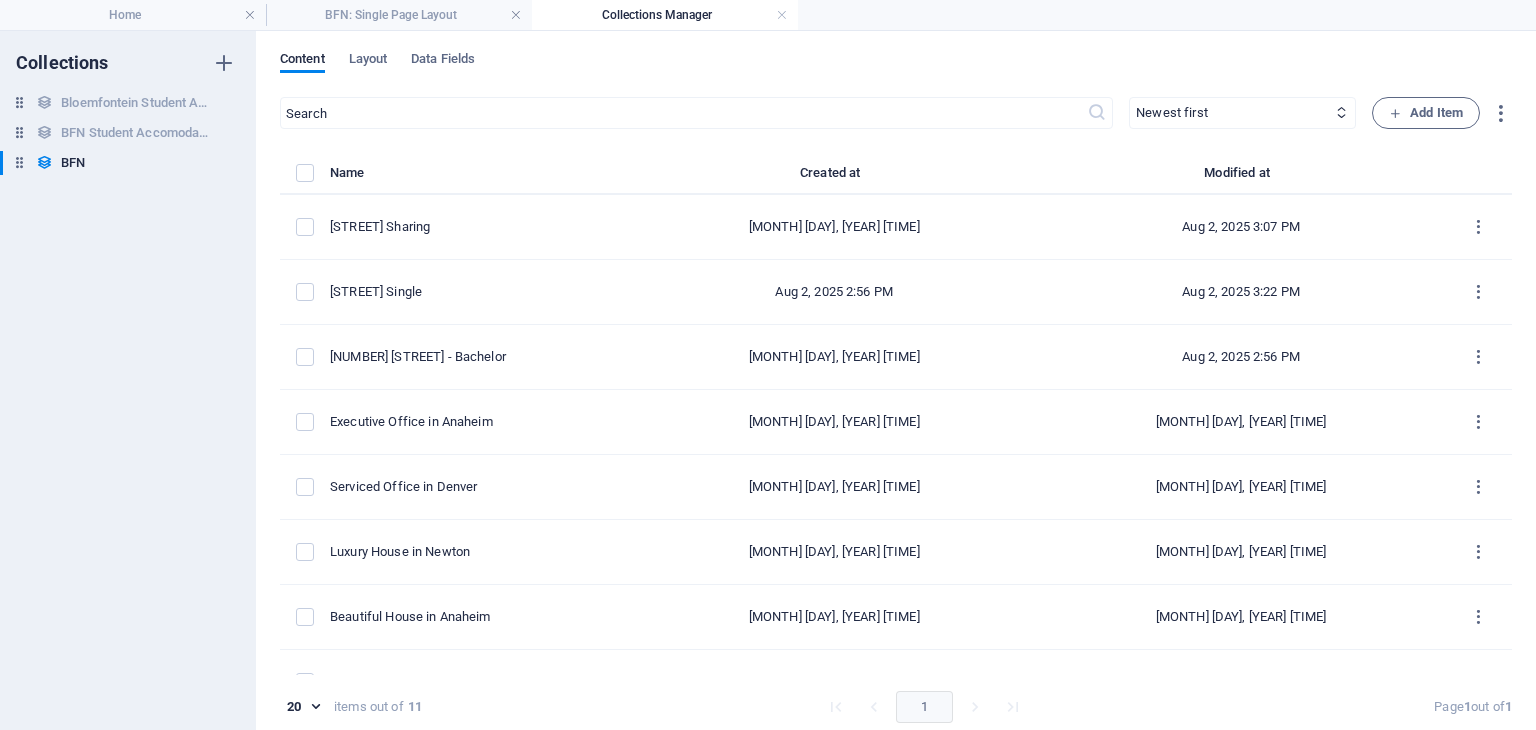 scroll, scrollTop: 0, scrollLeft: 0, axis: both 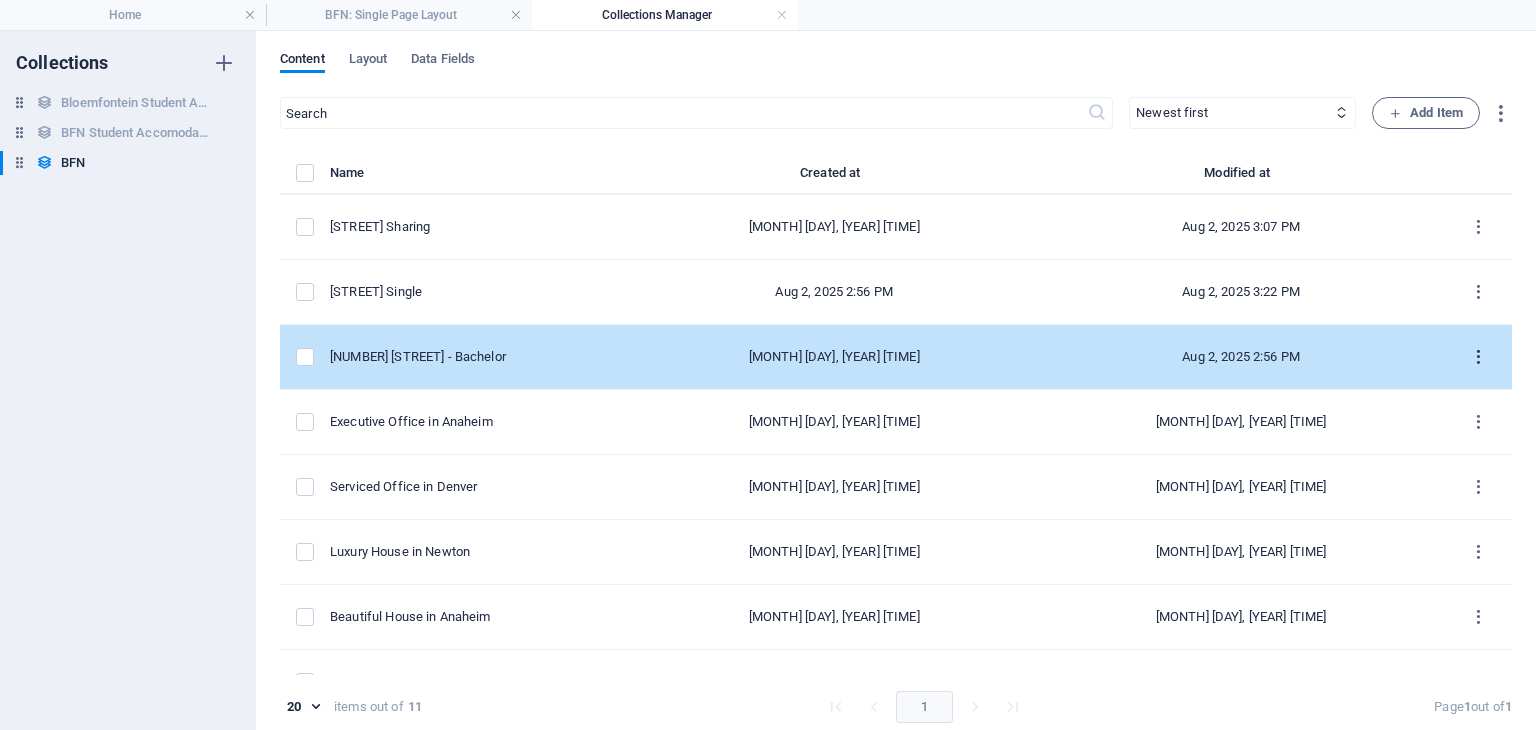 click at bounding box center [1478, 357] 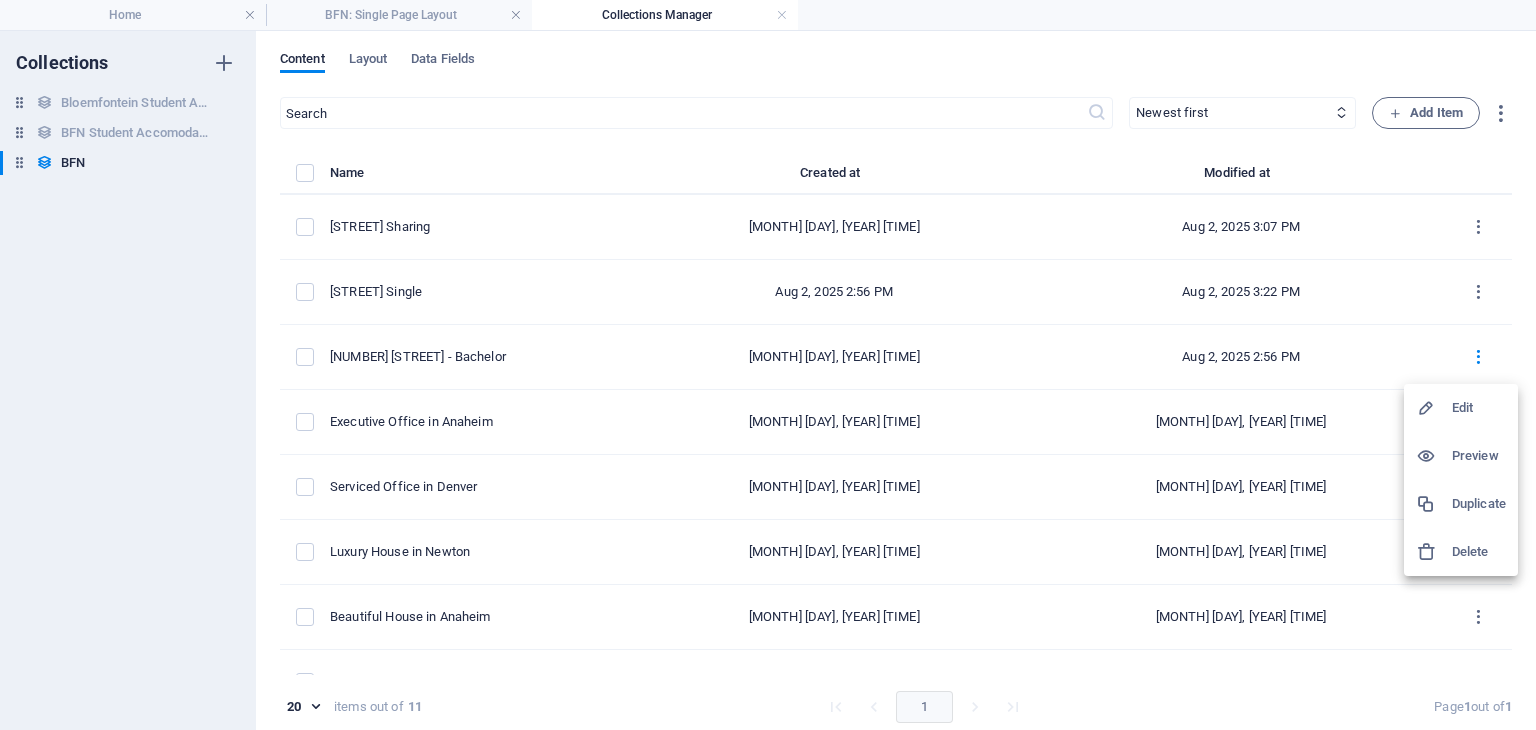 click at bounding box center (1434, 408) 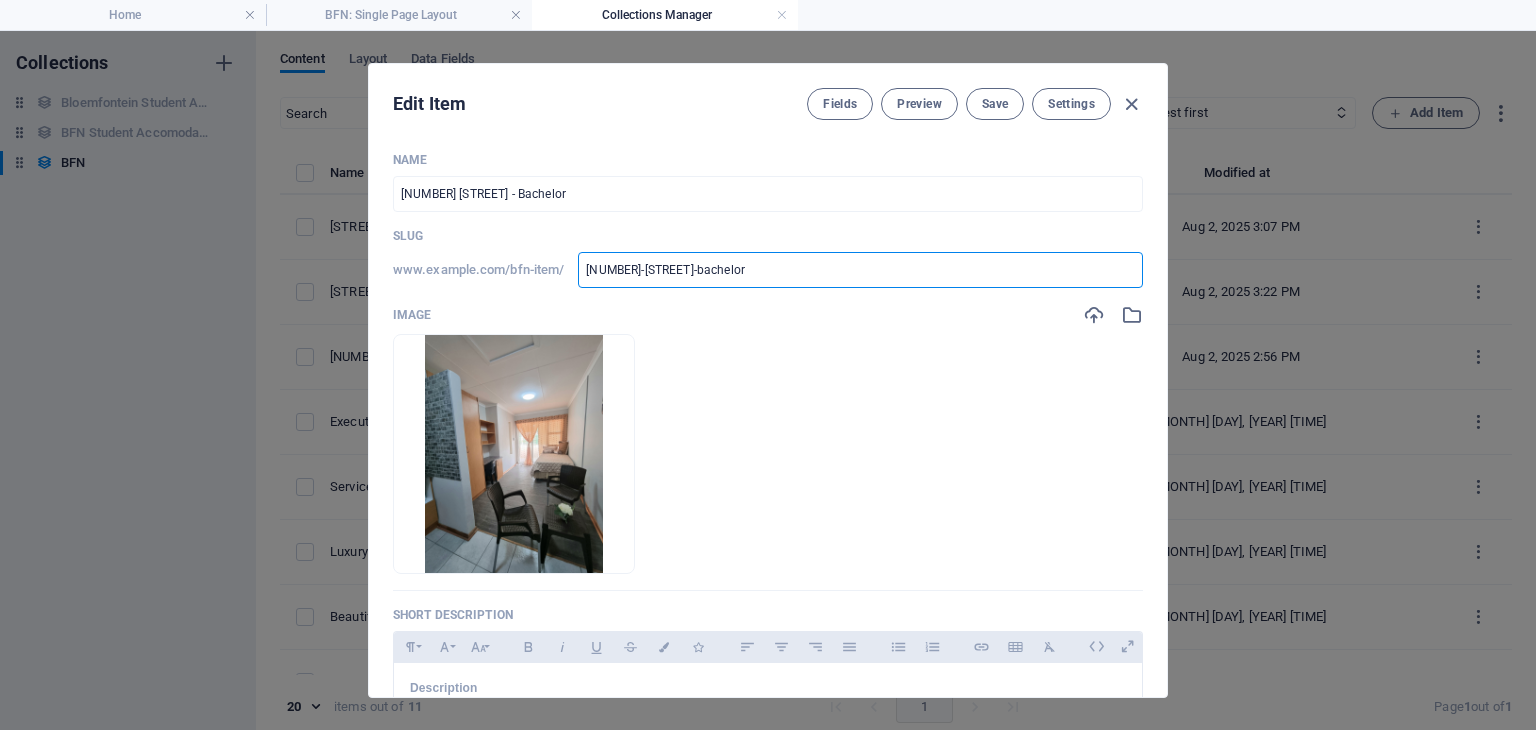 drag, startPoint x: 605, startPoint y: 272, endPoint x: 553, endPoint y: 276, distance: 52.153618 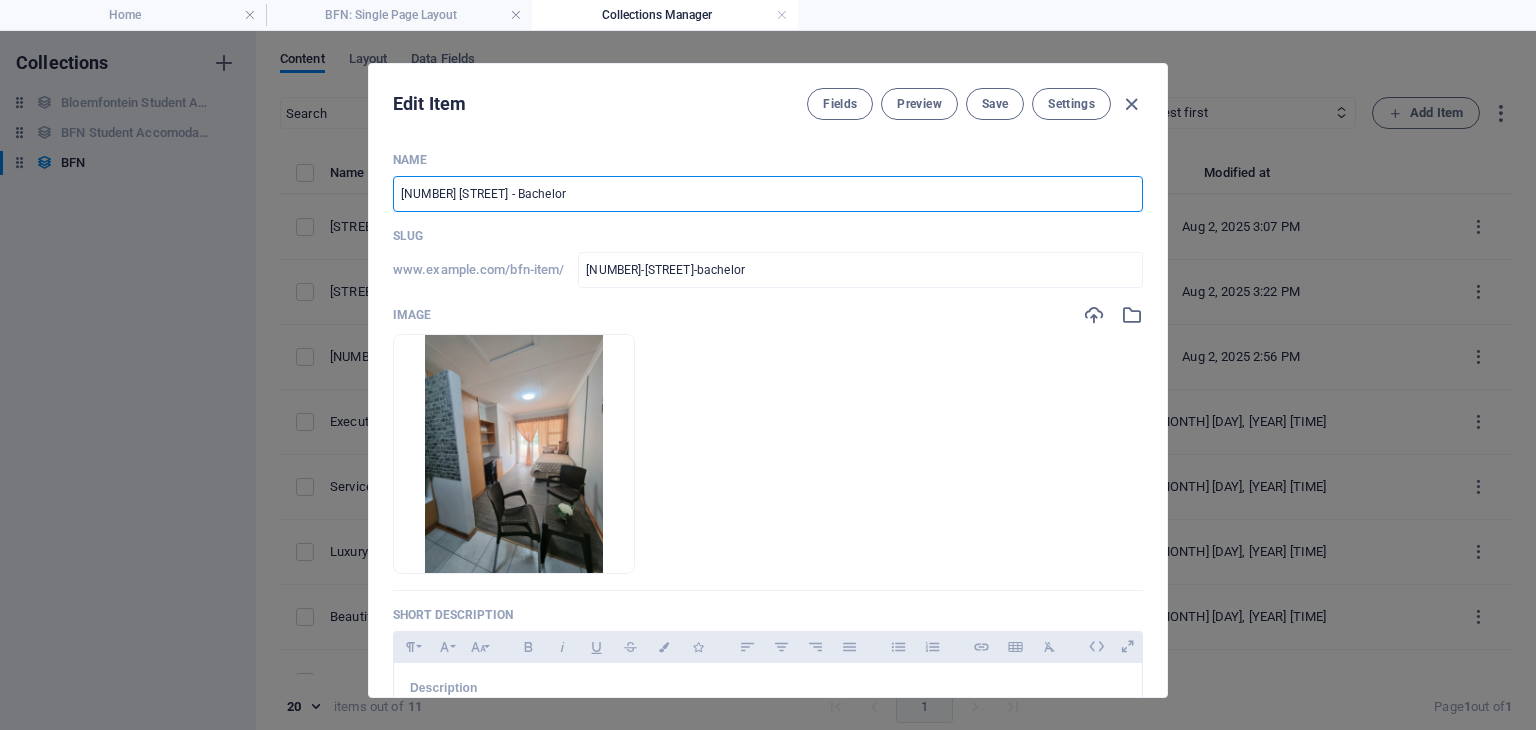 click on "46 [STREET] - Bachelor" at bounding box center (768, 194) 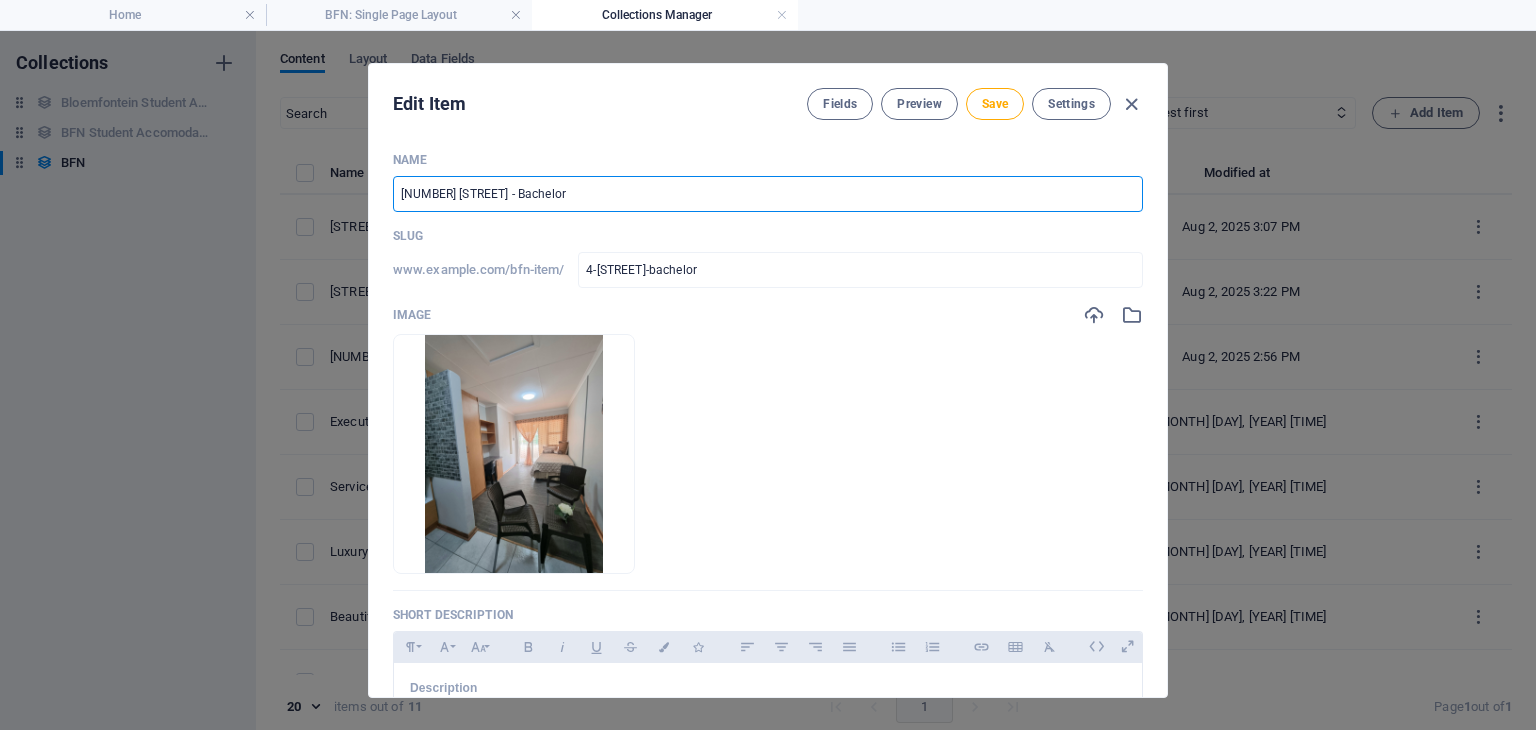 type on "[STREET] - Bachelor" 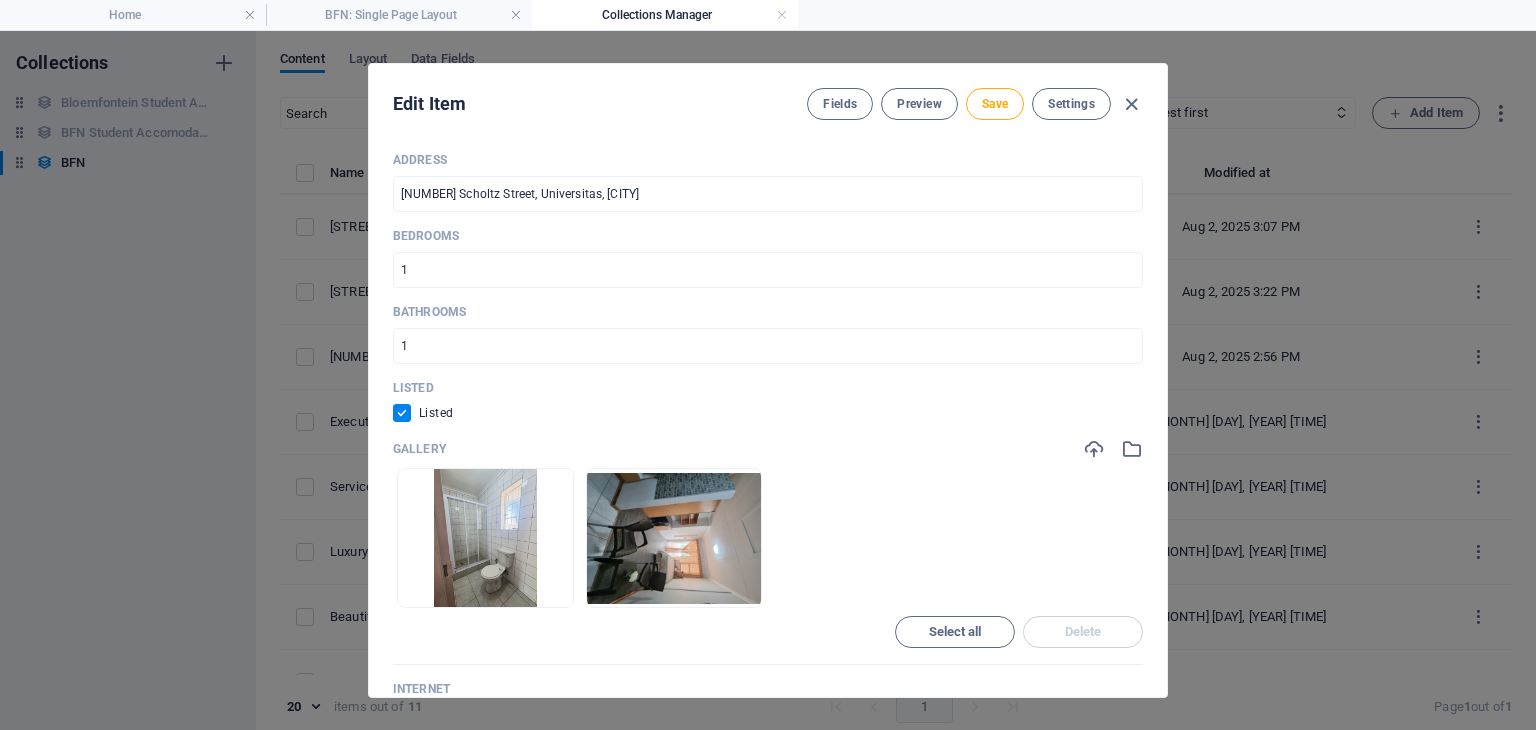 scroll, scrollTop: 920, scrollLeft: 0, axis: vertical 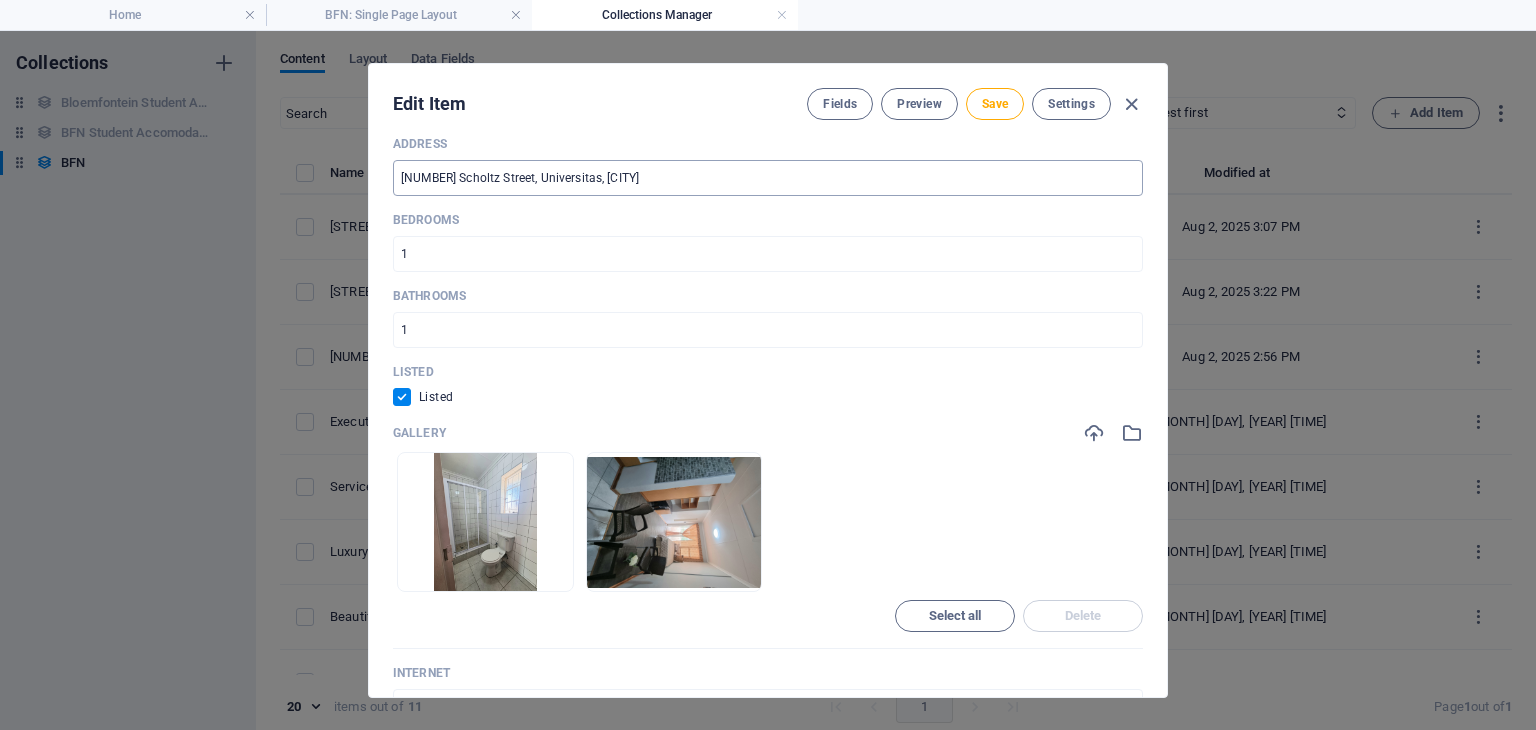 type on "[STREET] - Bachelor" 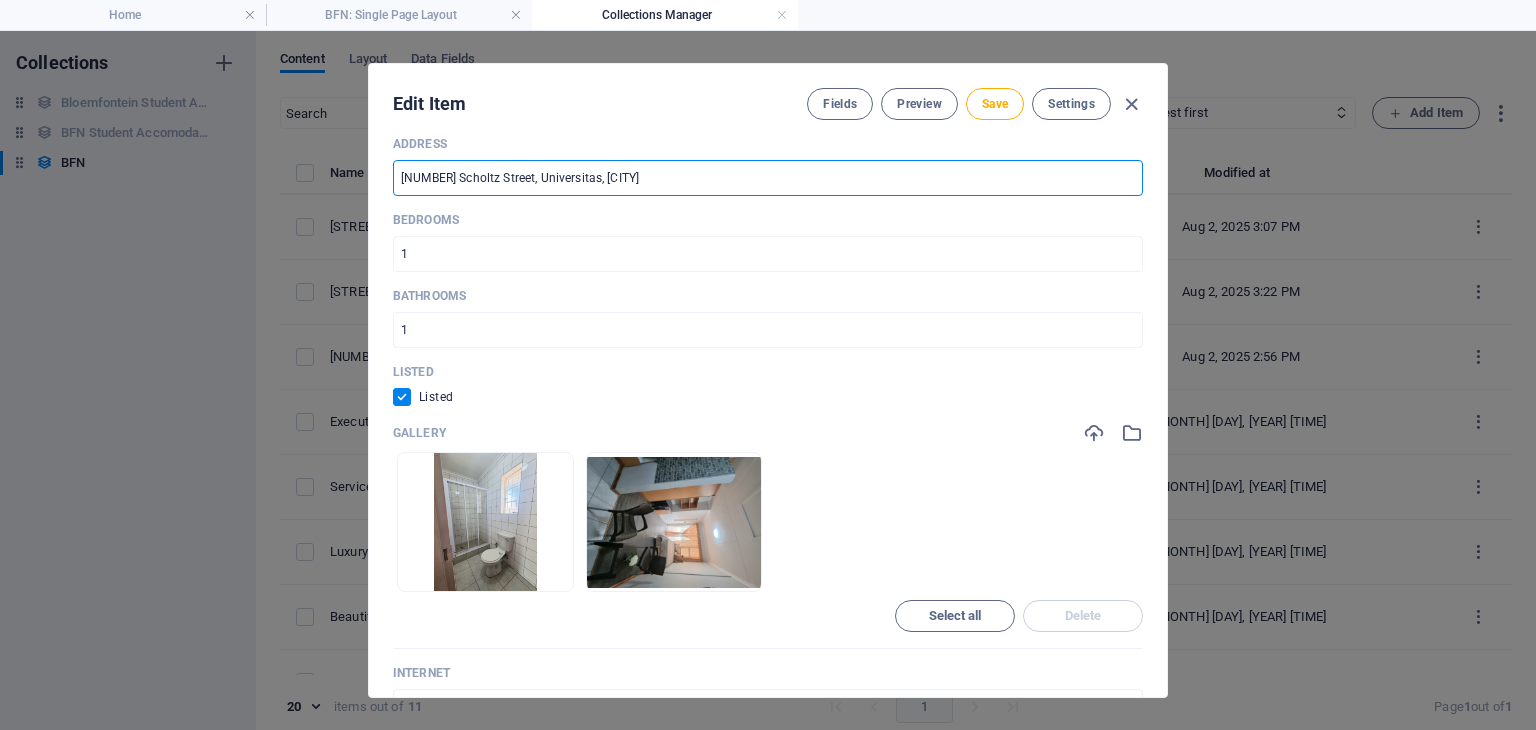 click on "46 [STREET], [CITY], [CITY]" at bounding box center (768, 178) 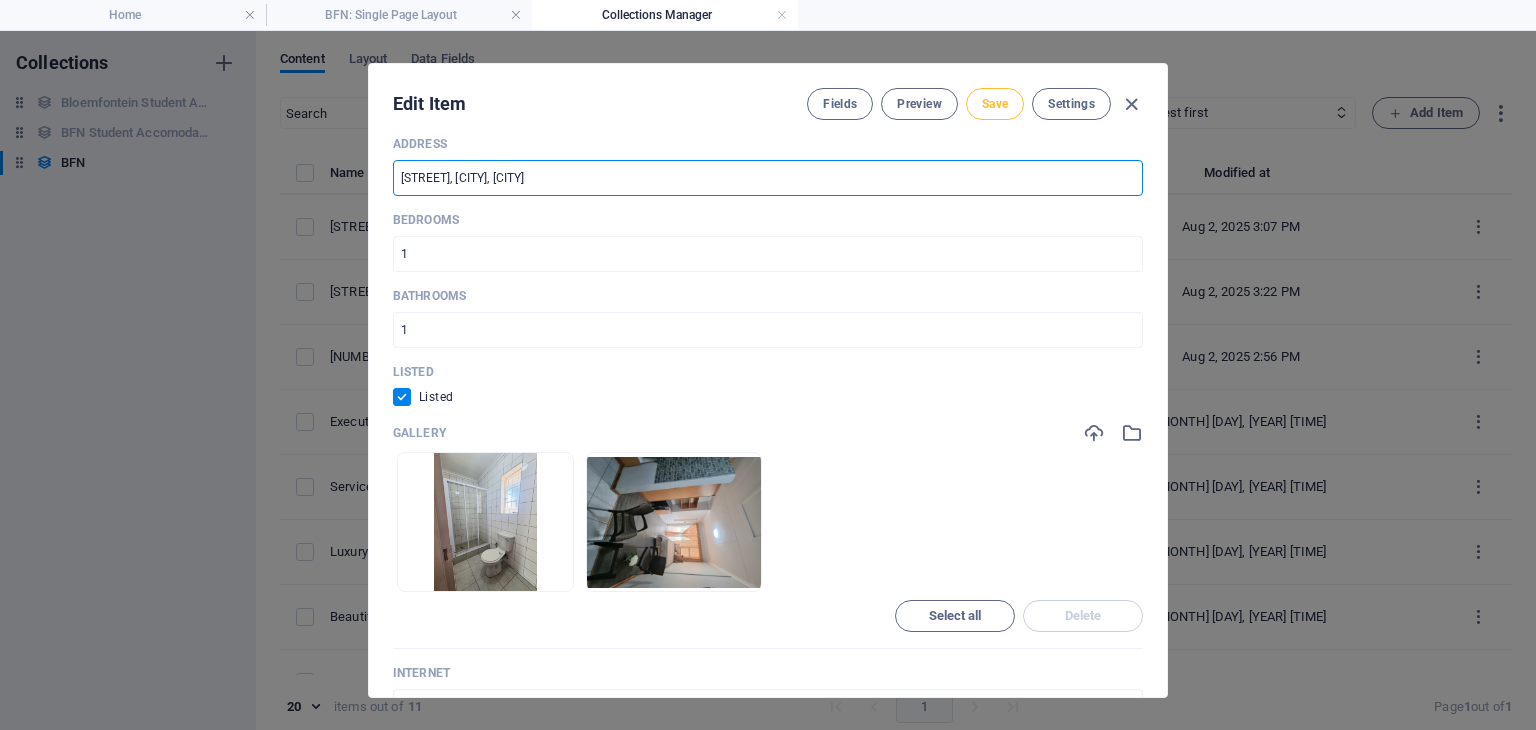 type on "[STREET], [CITY], [CITY]" 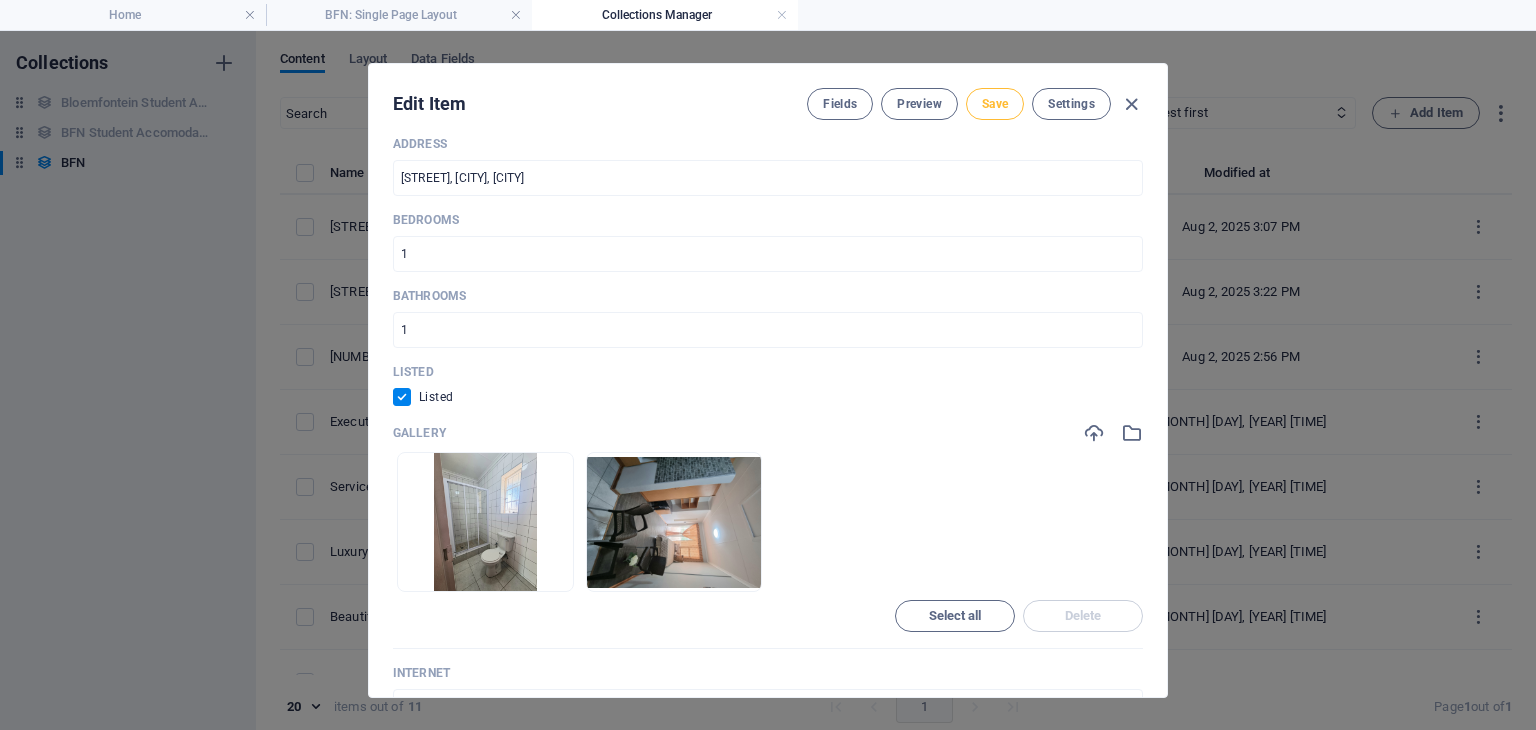 click on "Save" at bounding box center (995, 104) 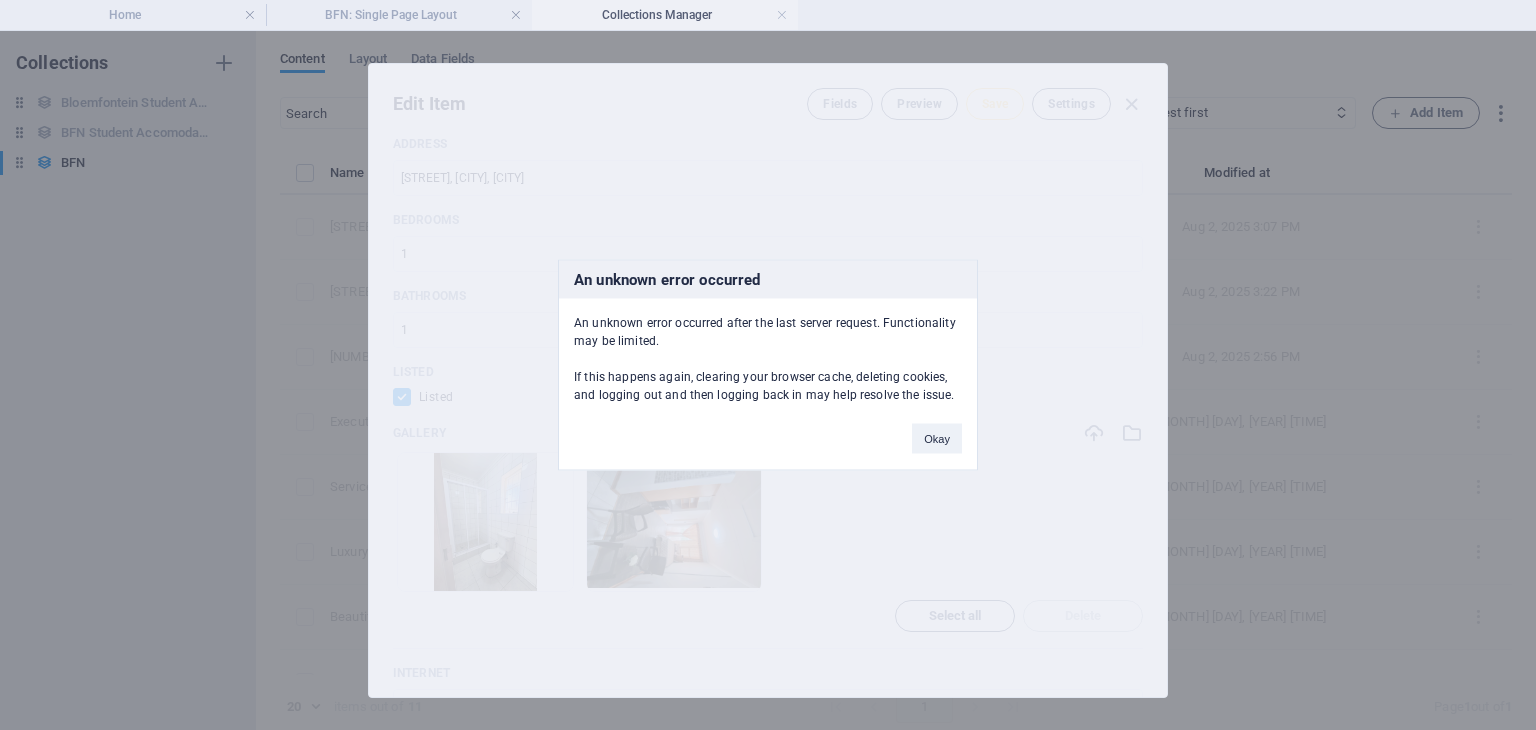 type 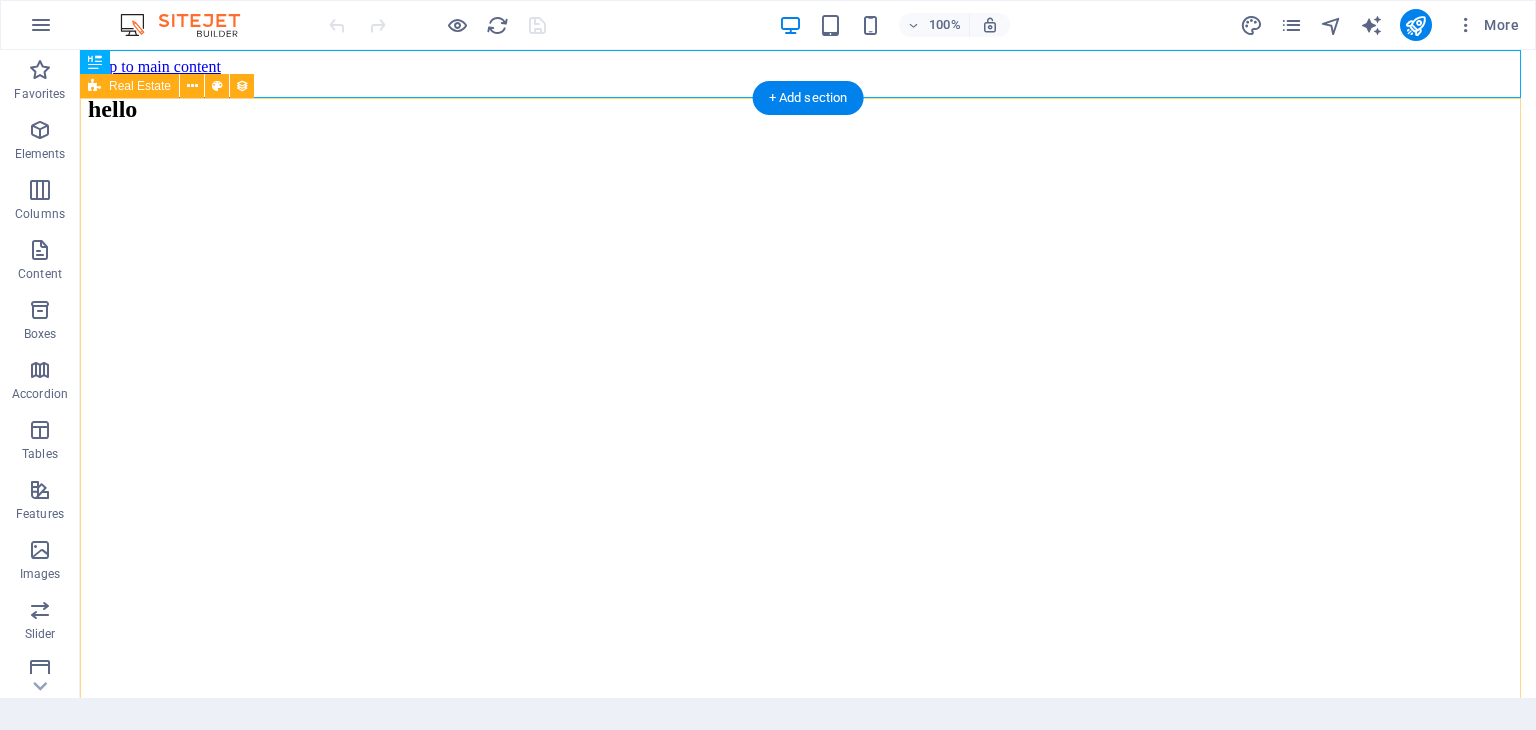scroll, scrollTop: 0, scrollLeft: 0, axis: both 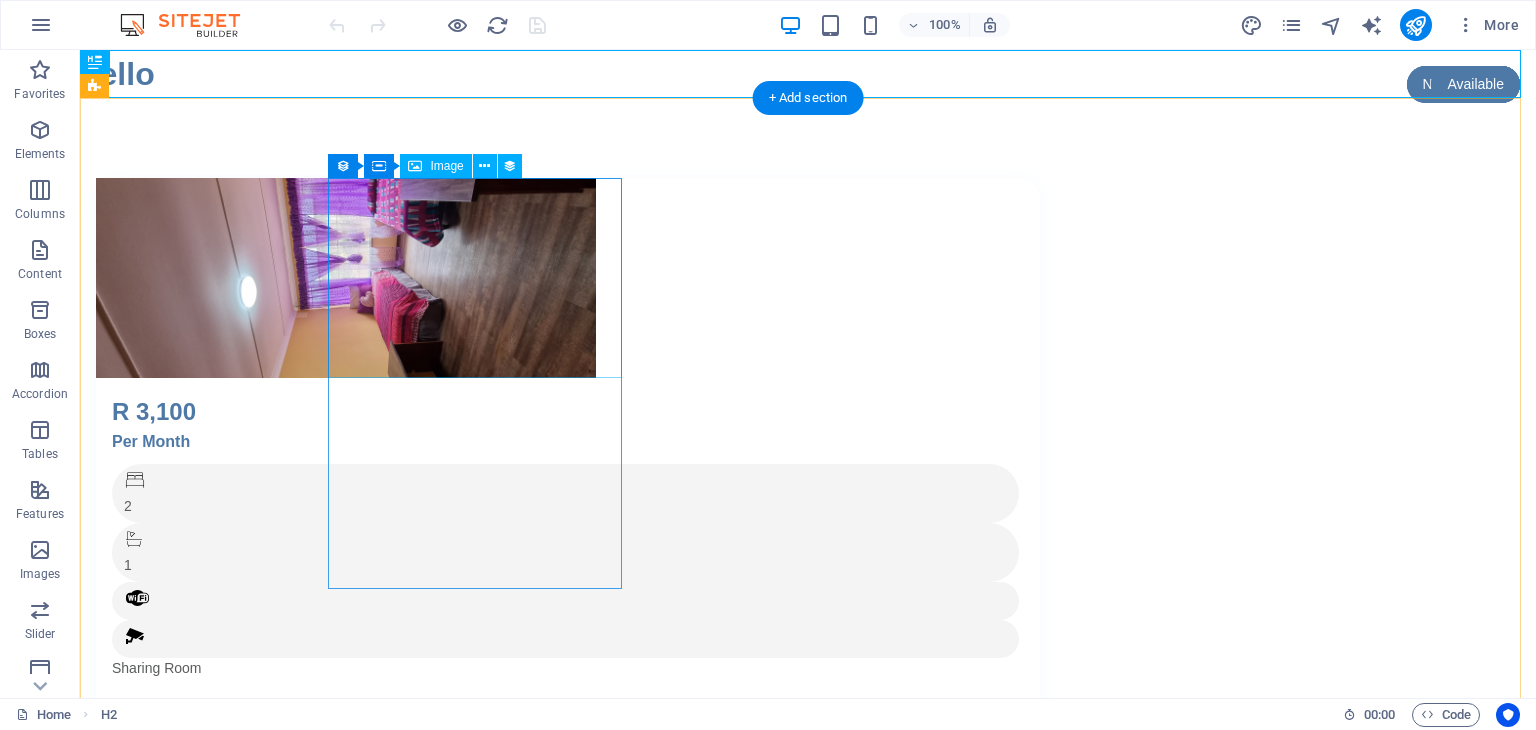 click at bounding box center [568, 278] 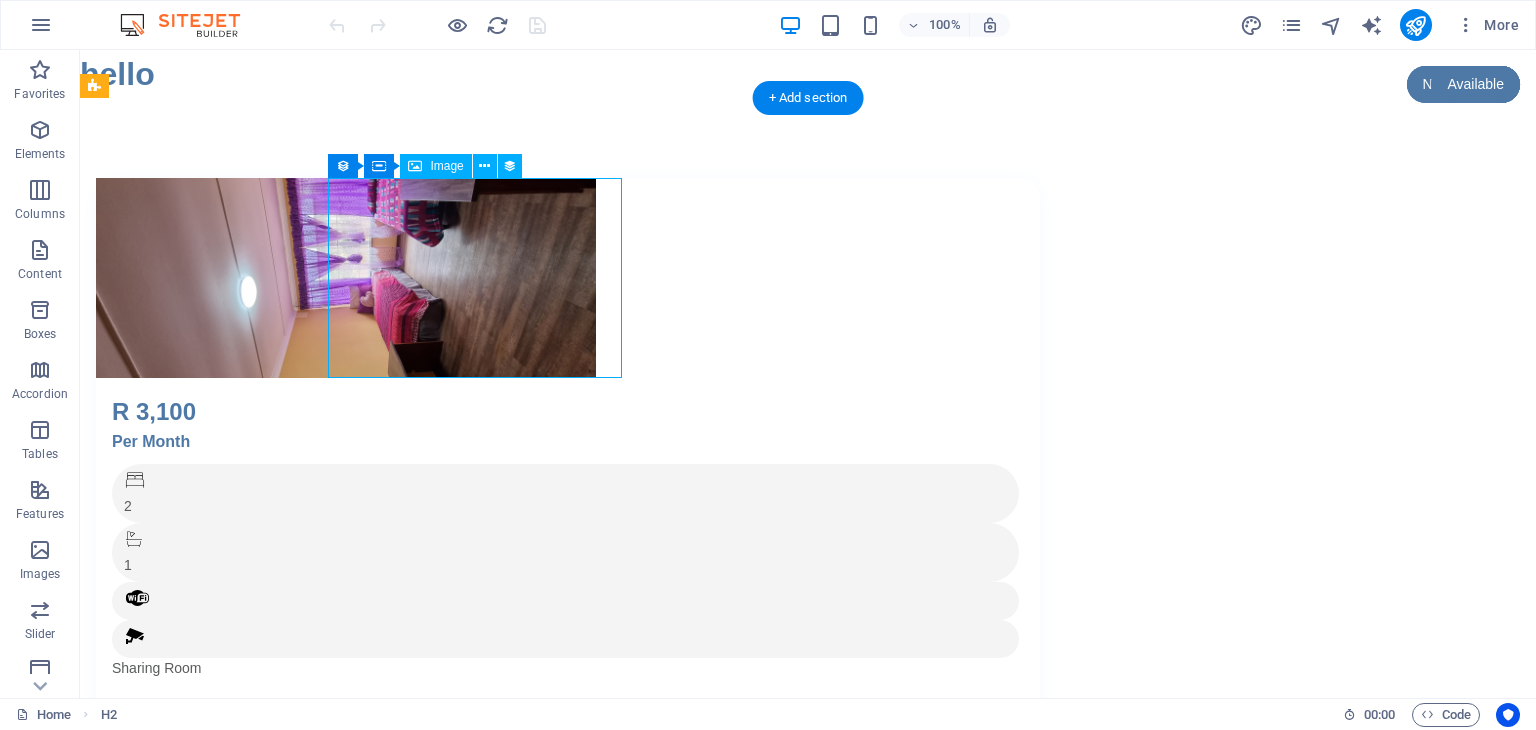 click at bounding box center (568, 278) 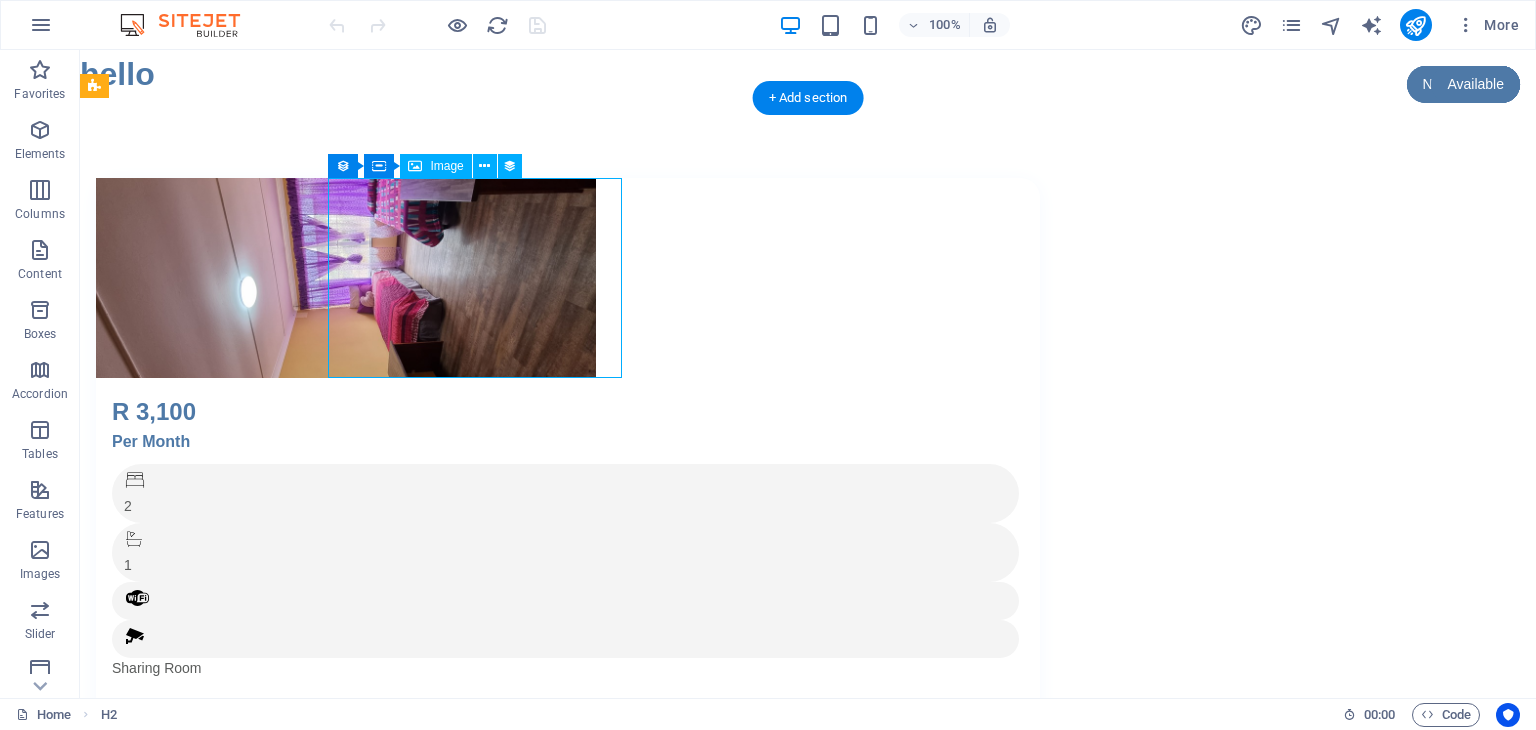 select on "px" 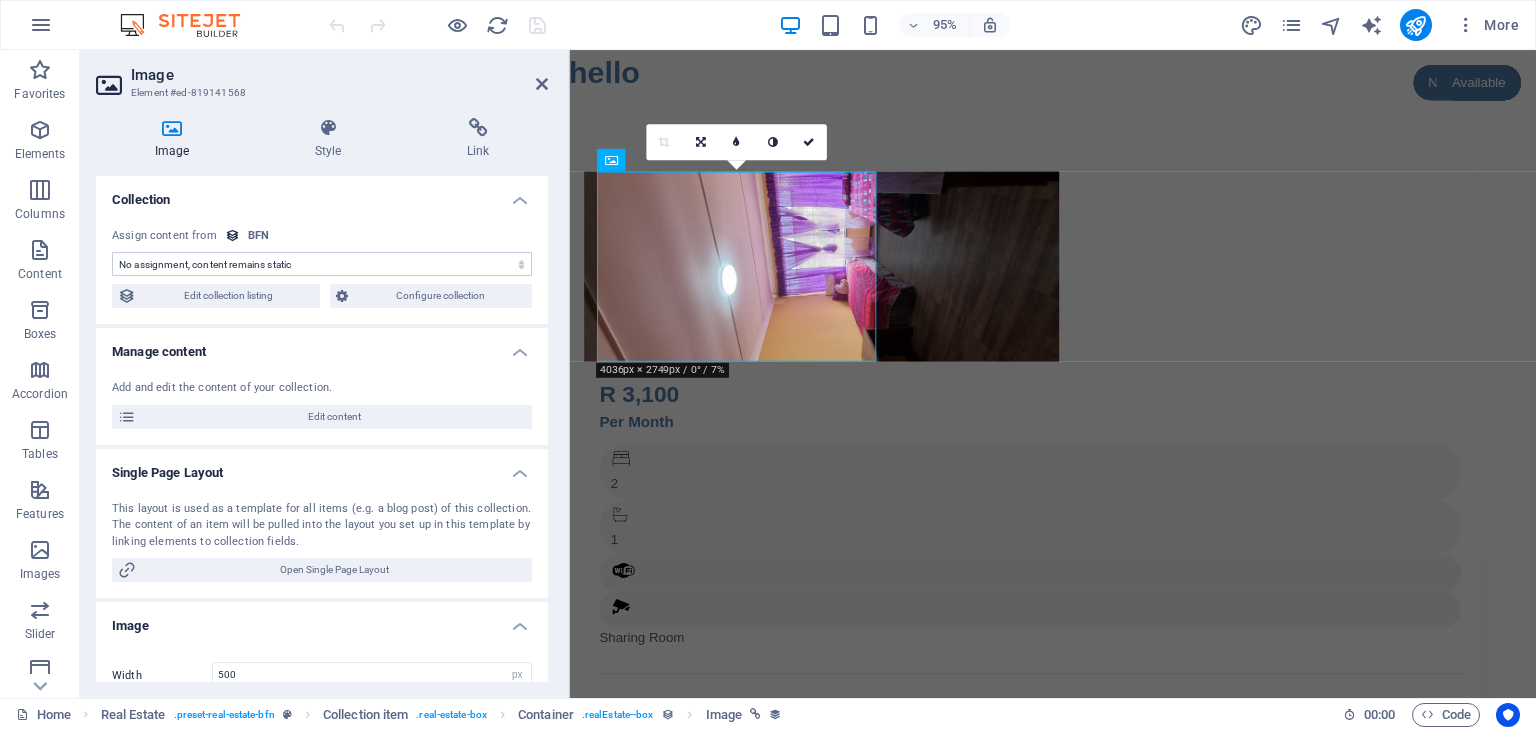 select on "image" 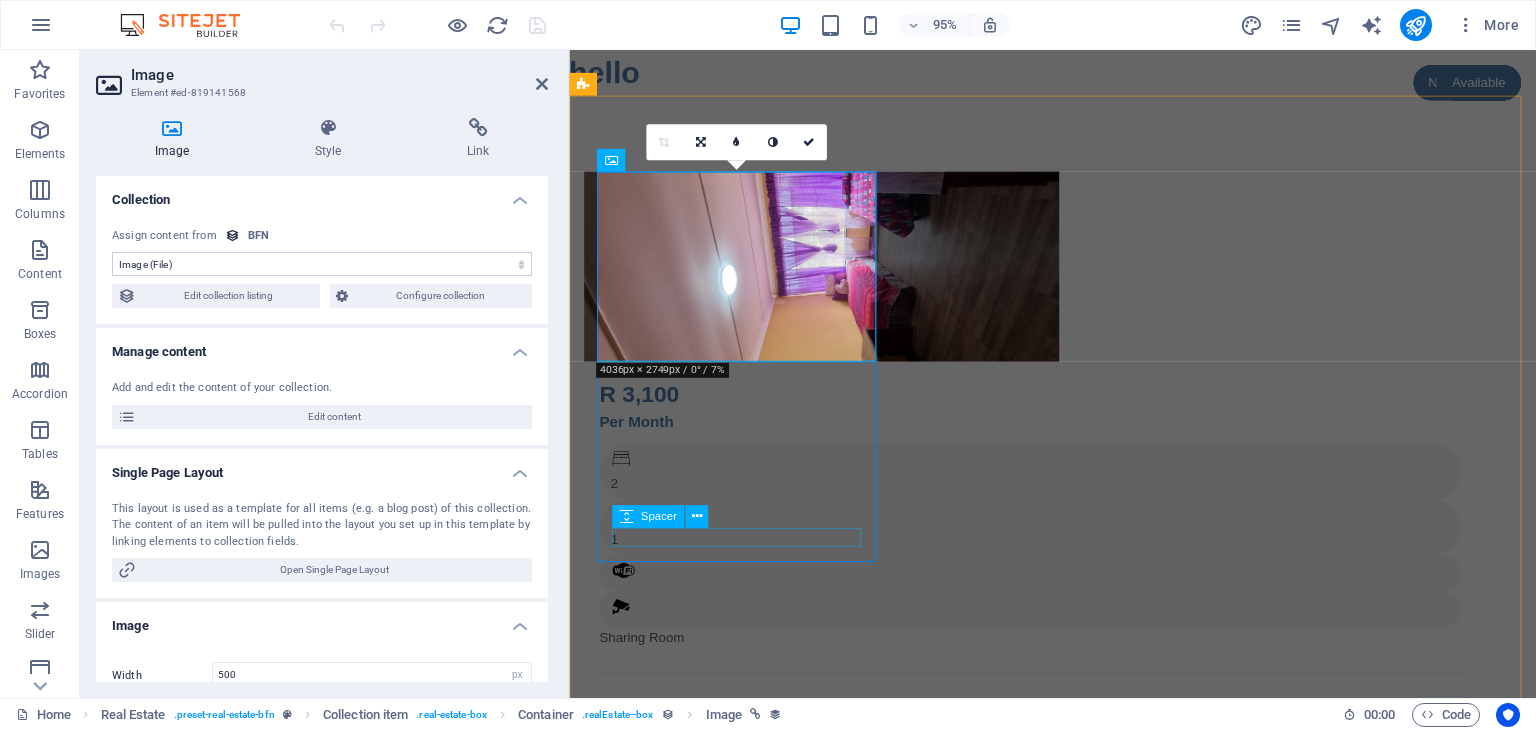 click at bounding box center [1057, 724] 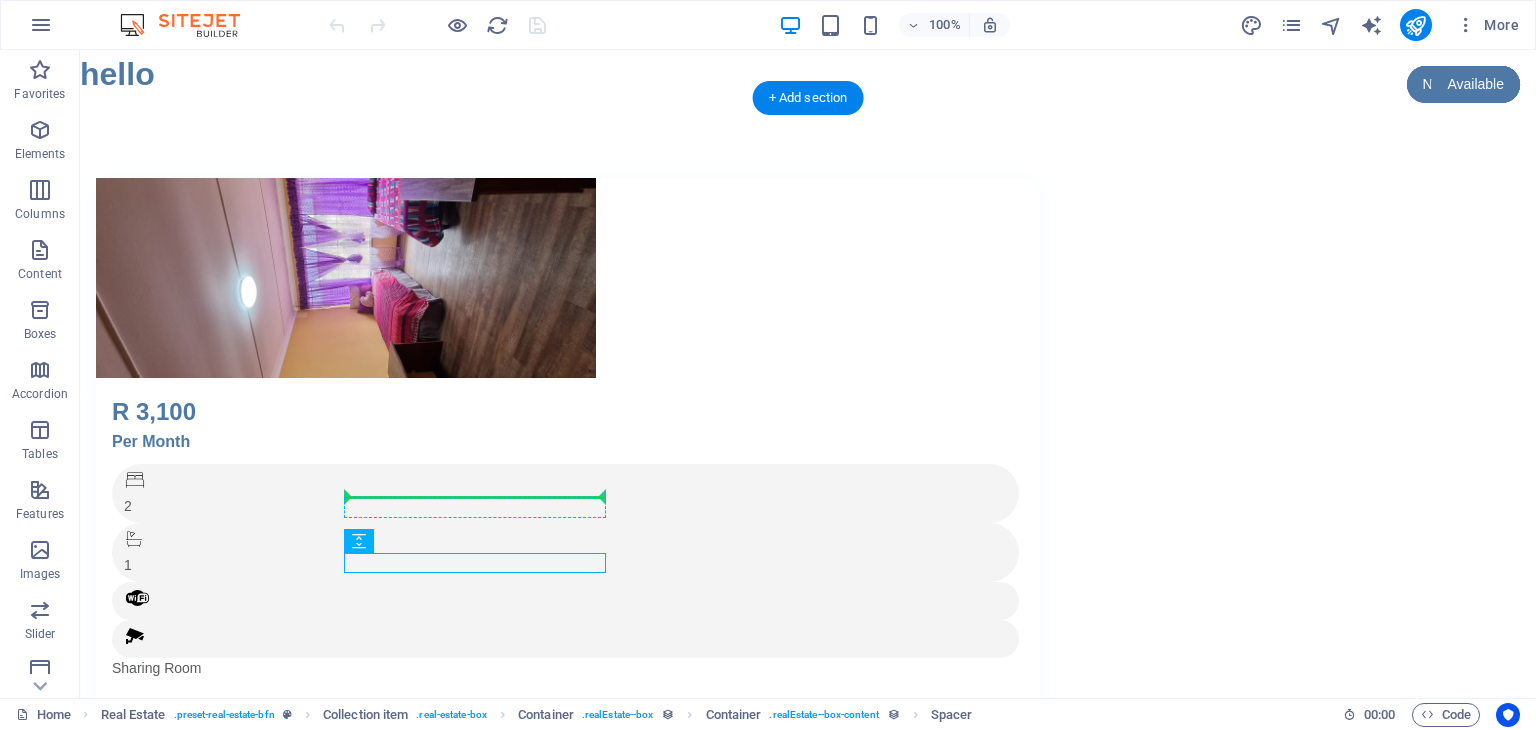 drag, startPoint x: 402, startPoint y: 561, endPoint x: 403, endPoint y: 501, distance: 60.00833 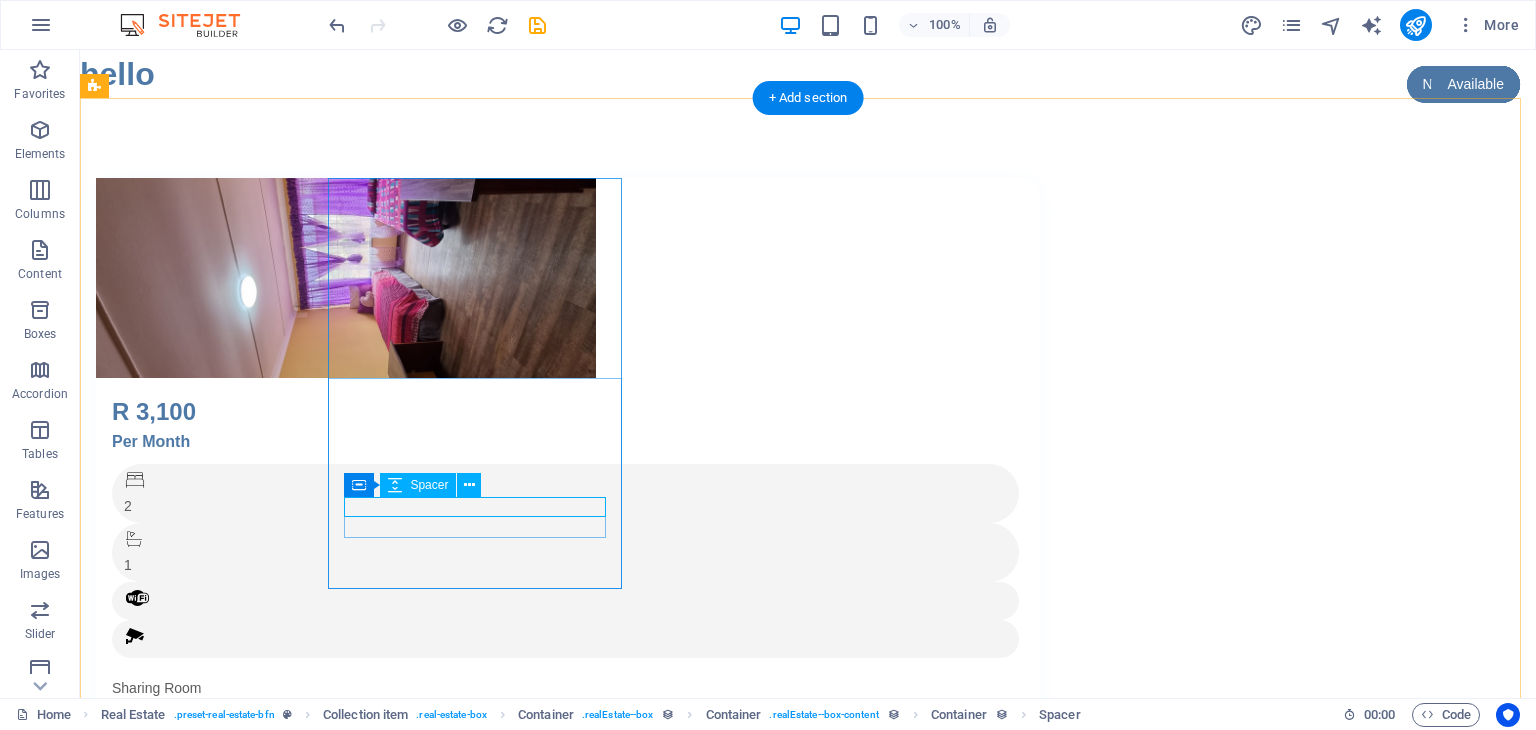 click on "Sharing Room" at bounding box center [568, 688] 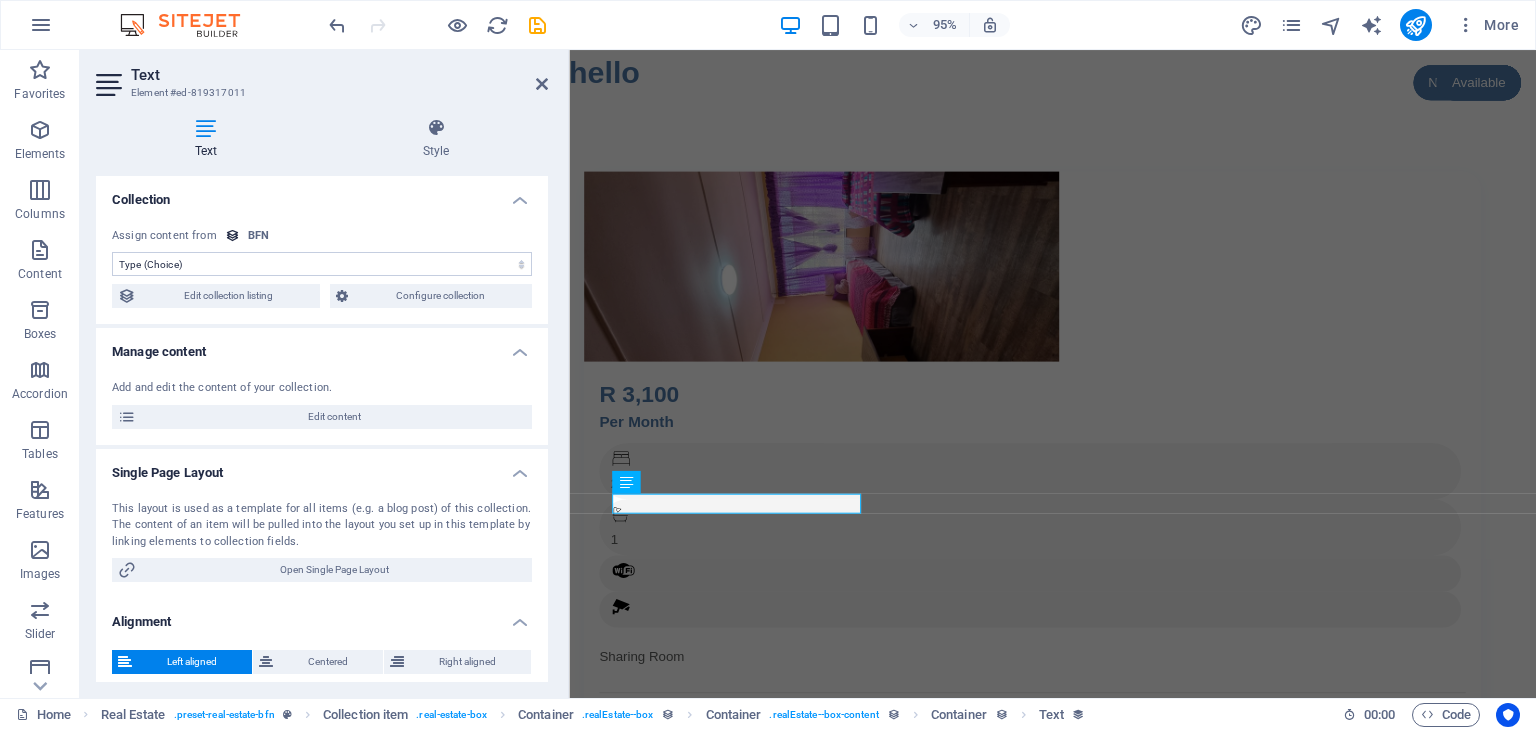 click on "No assignment, content remains static Created at (Date) Updated at (Date) Name (Plain Text) Slug (Plain Text) Image (File) Short description (Rich Text) Type (Choice) Availability (Choice) Price (Plain Text) Address (Plain Text) Bedrooms (Number) Bathrooms (Number) Listed (Checkbox) Gallery (Multiple Files) Internet (Choice) Built-In Cupboards (Choice) Key Deposit (Number) Admin Fee (Number) Alarm System (Choice) CCTV Camera (Choice) Panic Button (Choice)" at bounding box center (322, 264) 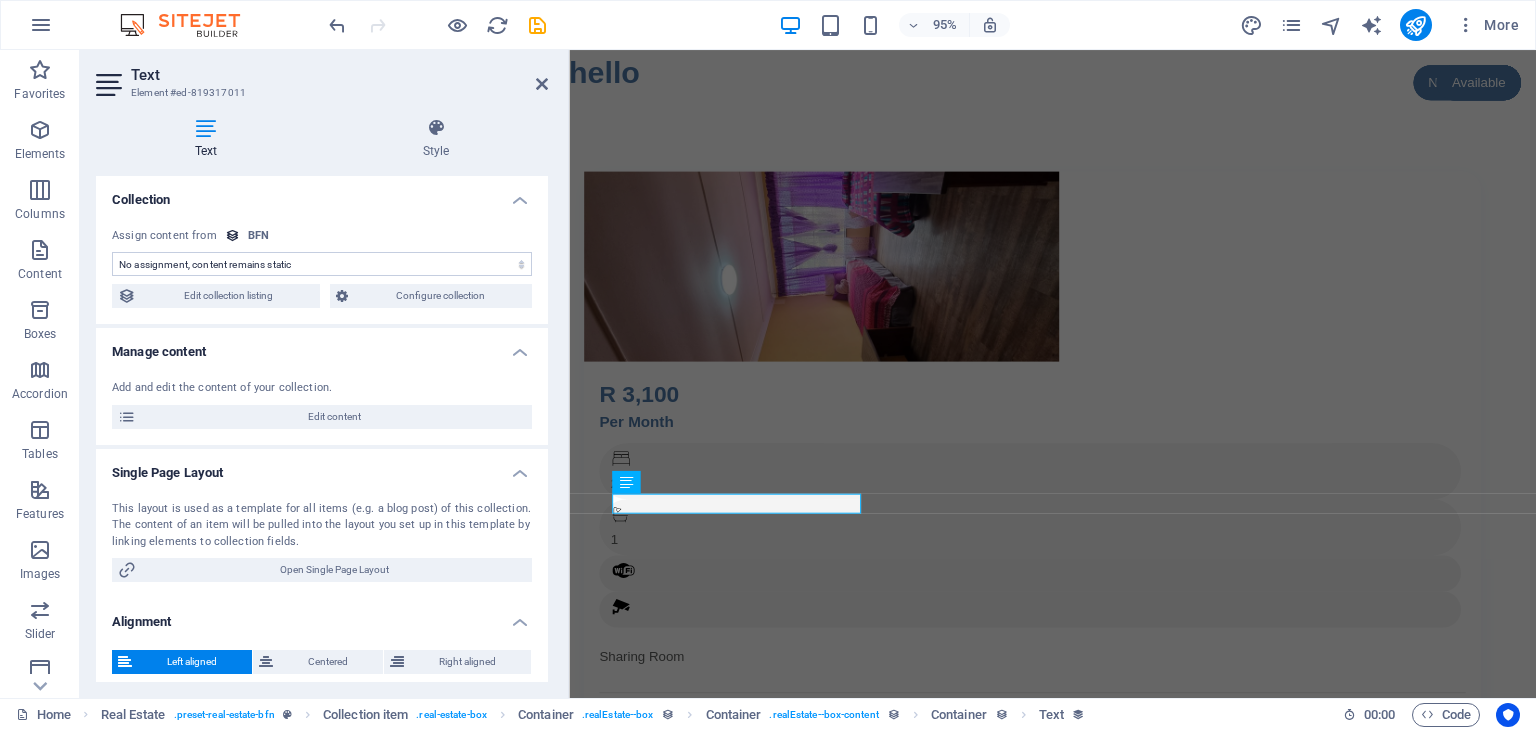 click on "No assignment, content remains static Created at (Date) Updated at (Date) Name (Plain Text) Slug (Plain Text) Image (File) Short description (Rich Text) Type (Choice) Availability (Choice) Price (Plain Text) Address (Plain Text) Bedrooms (Number) Bathrooms (Number) Listed (Checkbox) Gallery (Multiple Files) Internet (Choice) Built-In Cupboards (Choice) Key Deposit (Number) Admin Fee (Number) Alarm System (Choice) CCTV Camera (Choice) Panic Button (Choice)" at bounding box center [322, 264] 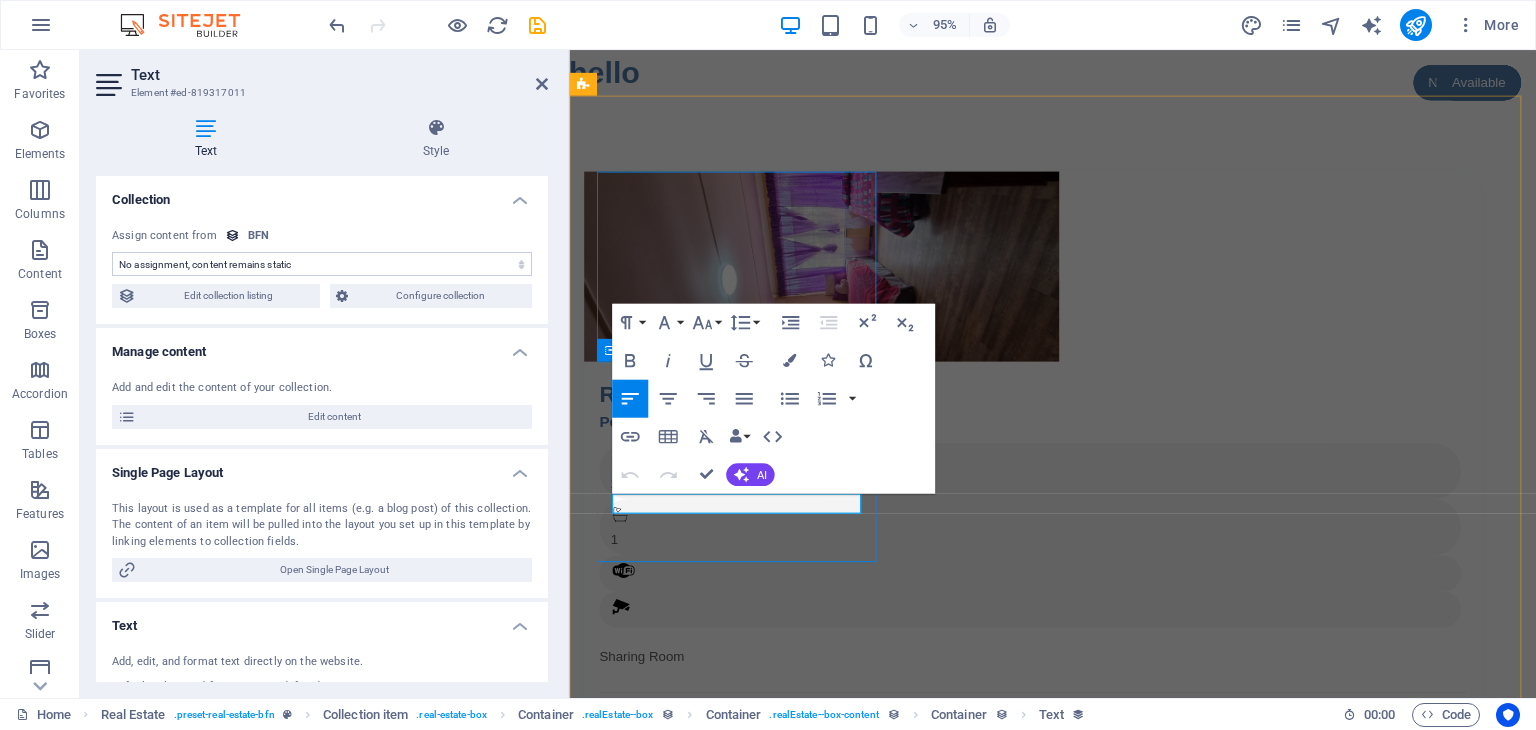 click on "Sharing Room" at bounding box center [1057, 688] 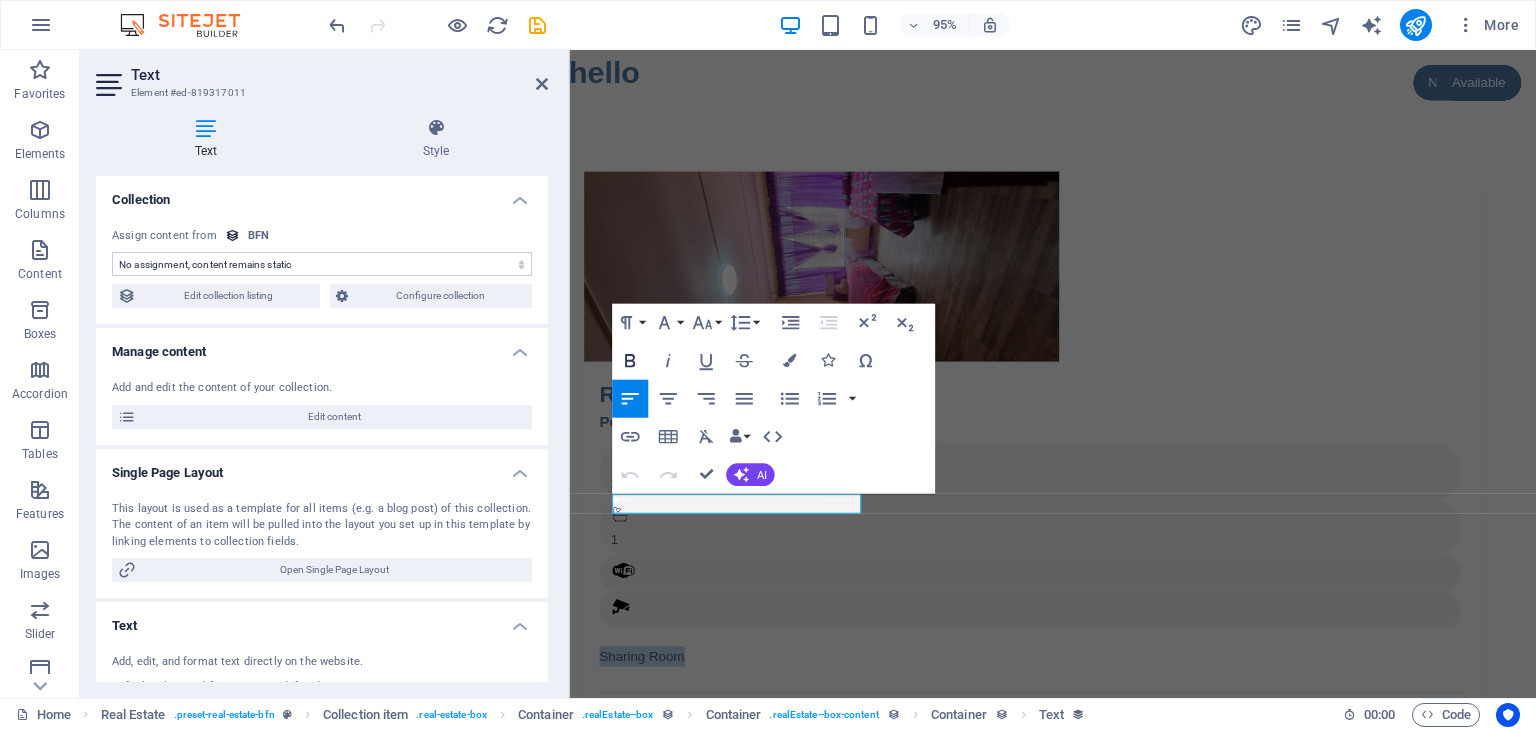 click 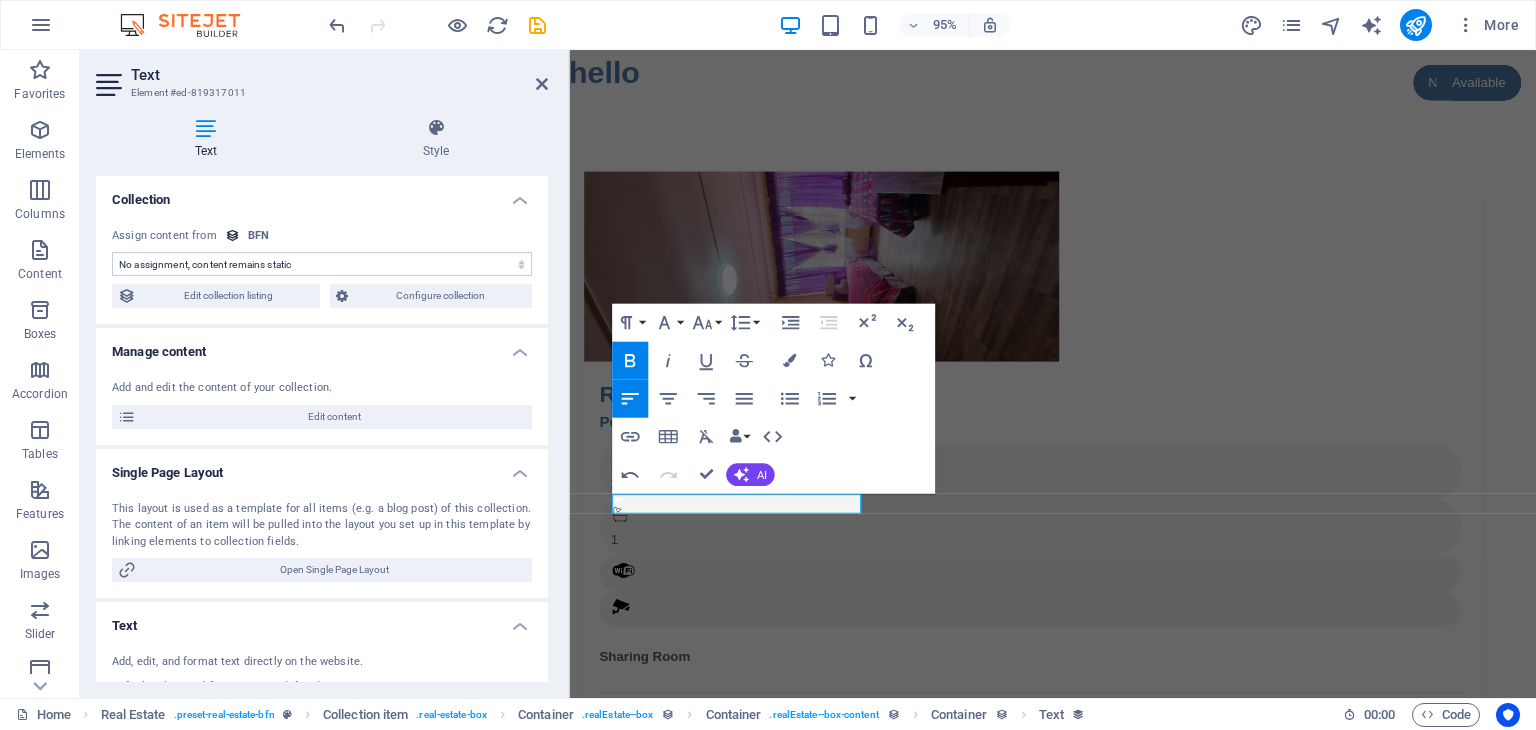 click on "No assignment, content remains static Created at (Date) Updated at (Date) Name (Plain Text) Slug (Plain Text) Image (File) Short description (Rich Text) Type (Choice) Availability (Choice) Price (Plain Text) Address (Plain Text) Bedrooms (Number) Bathrooms (Number) Listed (Checkbox) Gallery (Multiple Files) Internet (Choice) Built-In Cupboards (Choice) Key Deposit (Number) Admin Fee (Number) Alarm System (Choice) CCTV Camera (Choice) Panic Button (Choice)" at bounding box center (322, 264) 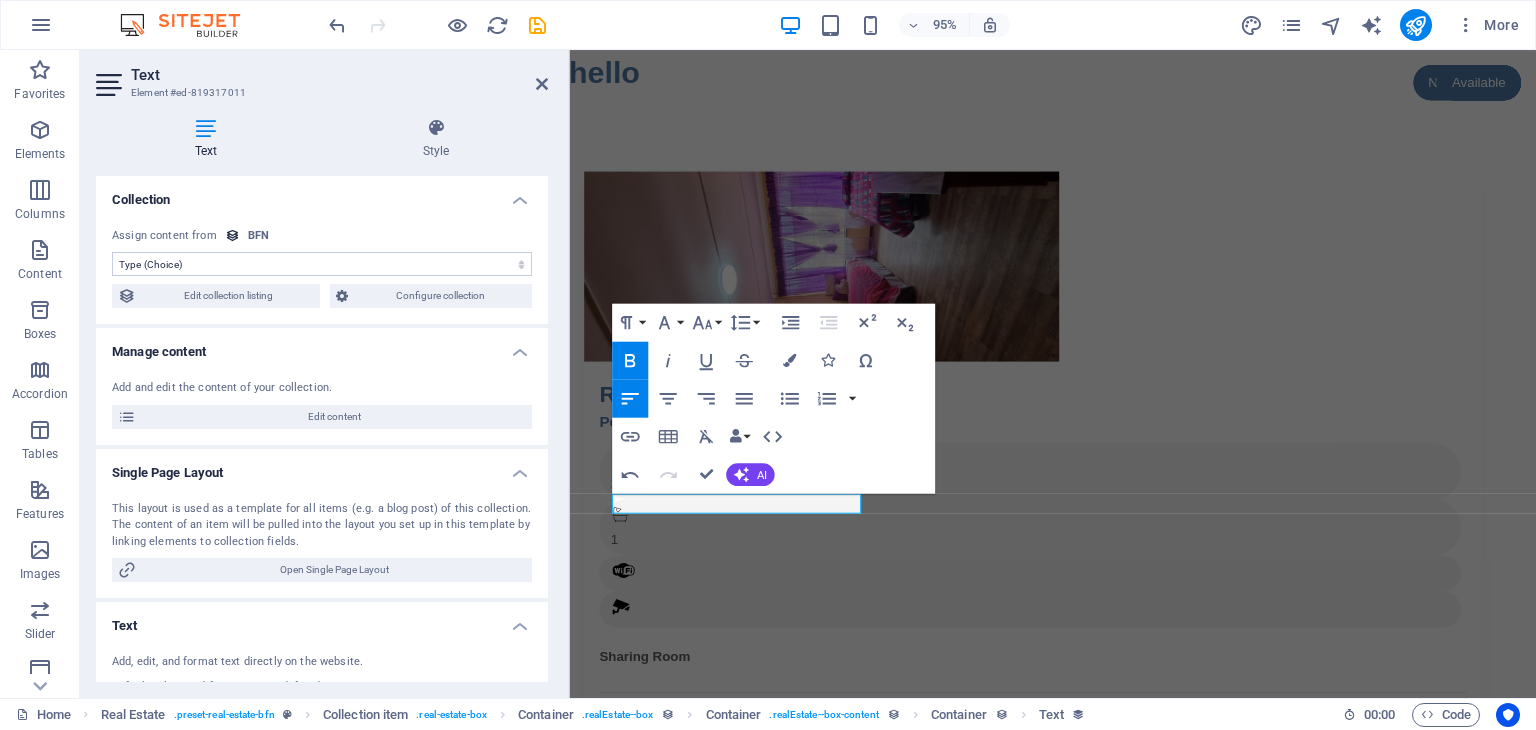 click on "No assignment, content remains static Created at (Date) Updated at (Date) Name (Plain Text) Slug (Plain Text) Image (File) Short description (Rich Text) Type (Choice) Availability (Choice) Price (Plain Text) Address (Plain Text) Bedrooms (Number) Bathrooms (Number) Listed (Checkbox) Gallery (Multiple Files) Internet (Choice) Built-In Cupboards (Choice) Key Deposit (Number) Admin Fee (Number) Alarm System (Choice) CCTV Camera (Choice) Panic Button (Choice)" at bounding box center [322, 264] 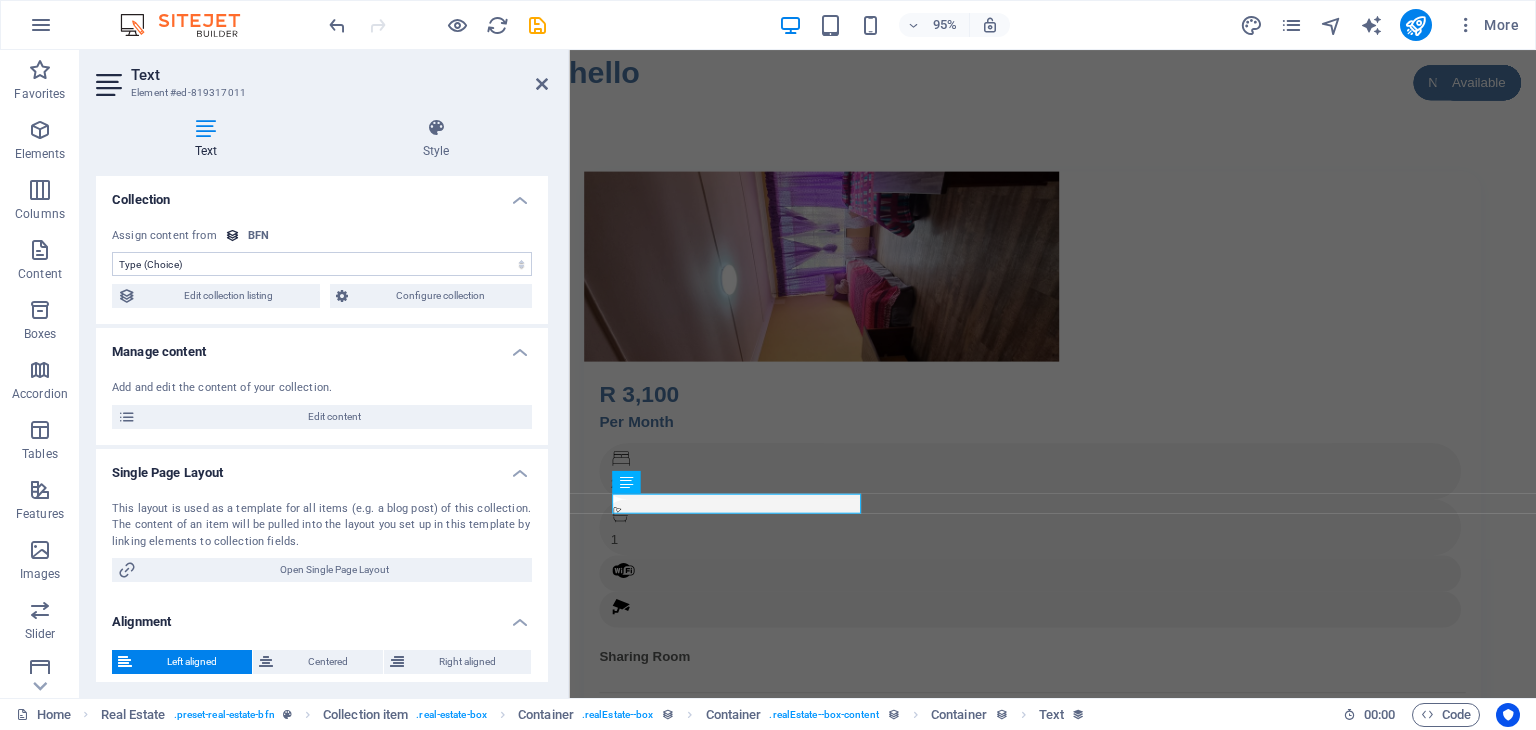 scroll, scrollTop: 8, scrollLeft: 0, axis: vertical 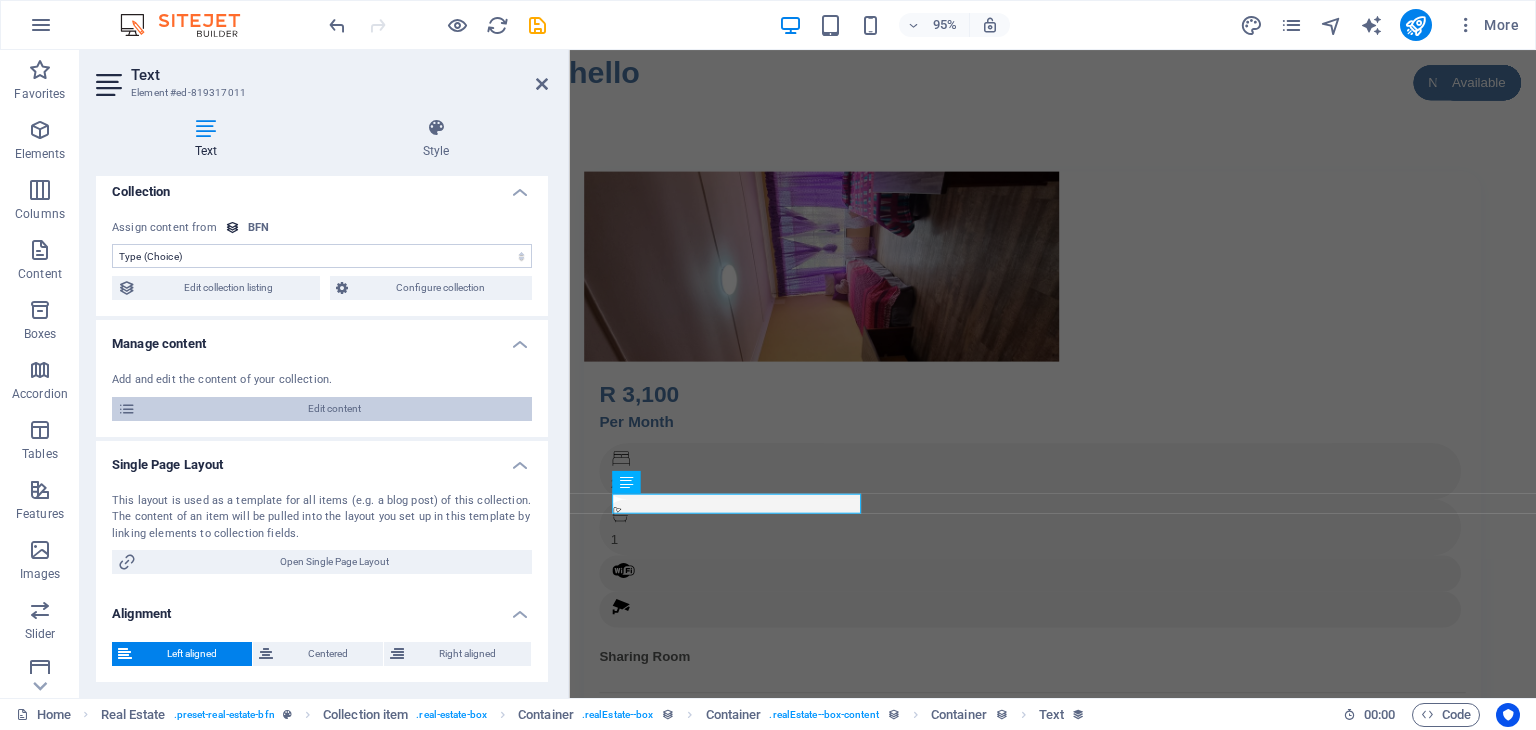 click on "Edit content" at bounding box center (334, 409) 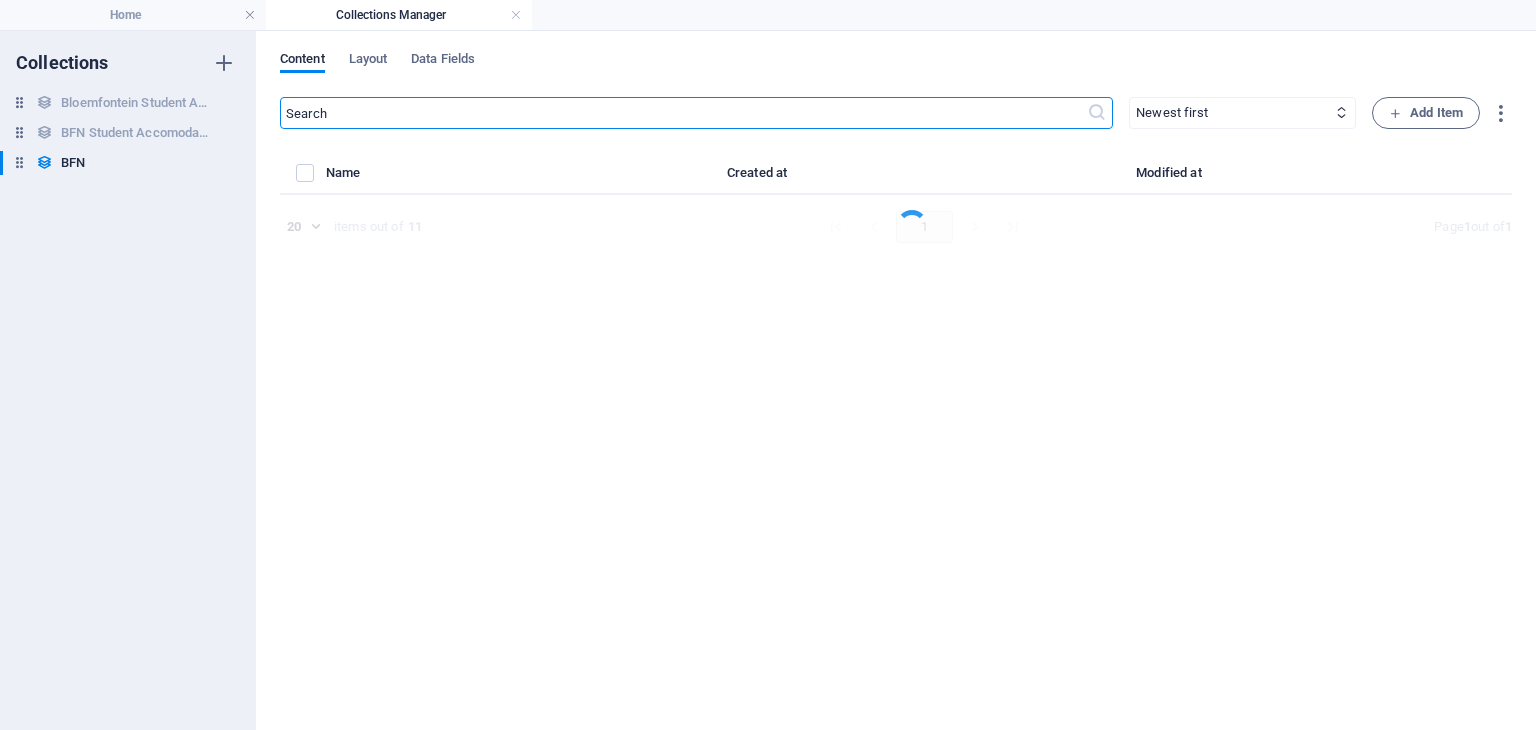 select on "Sharing Room" 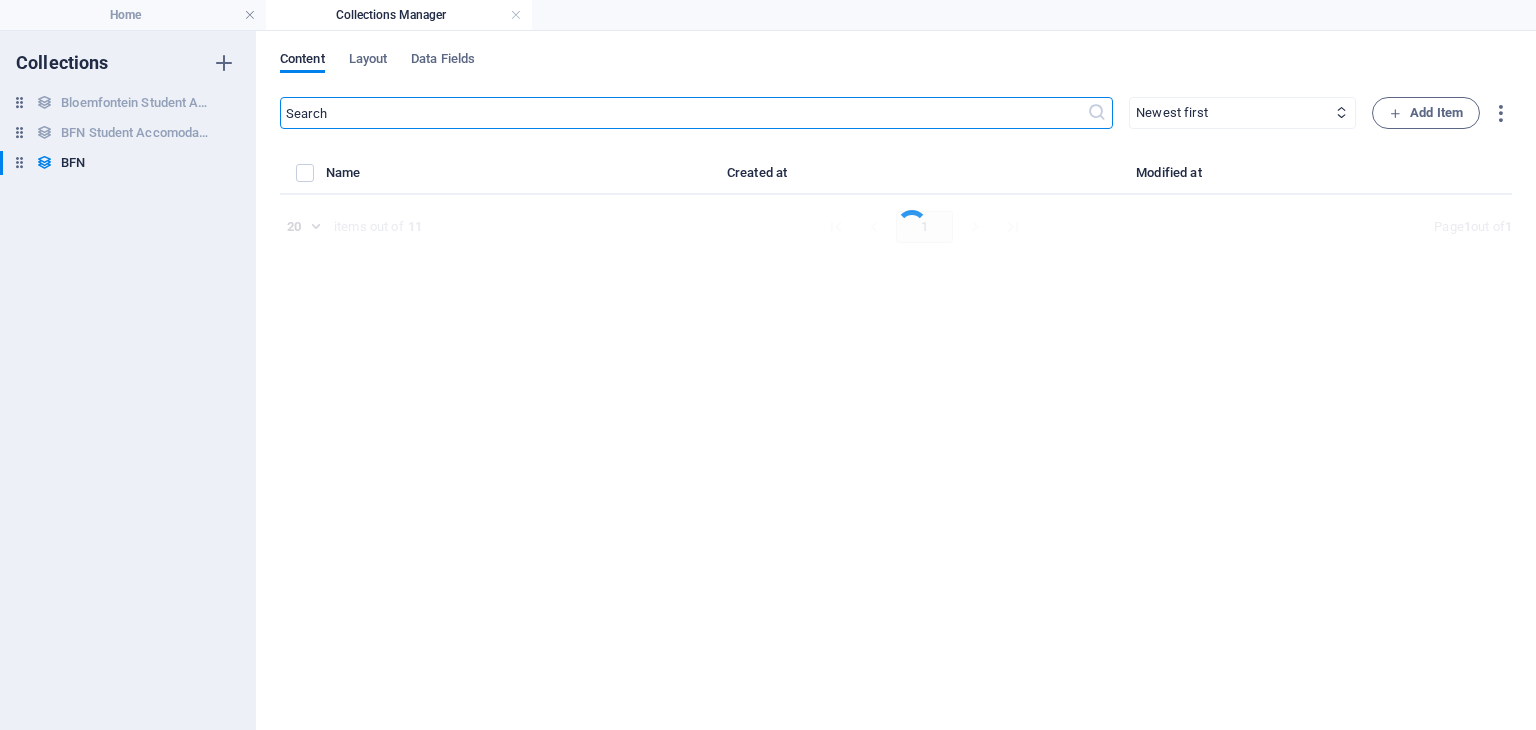 select on "Available" 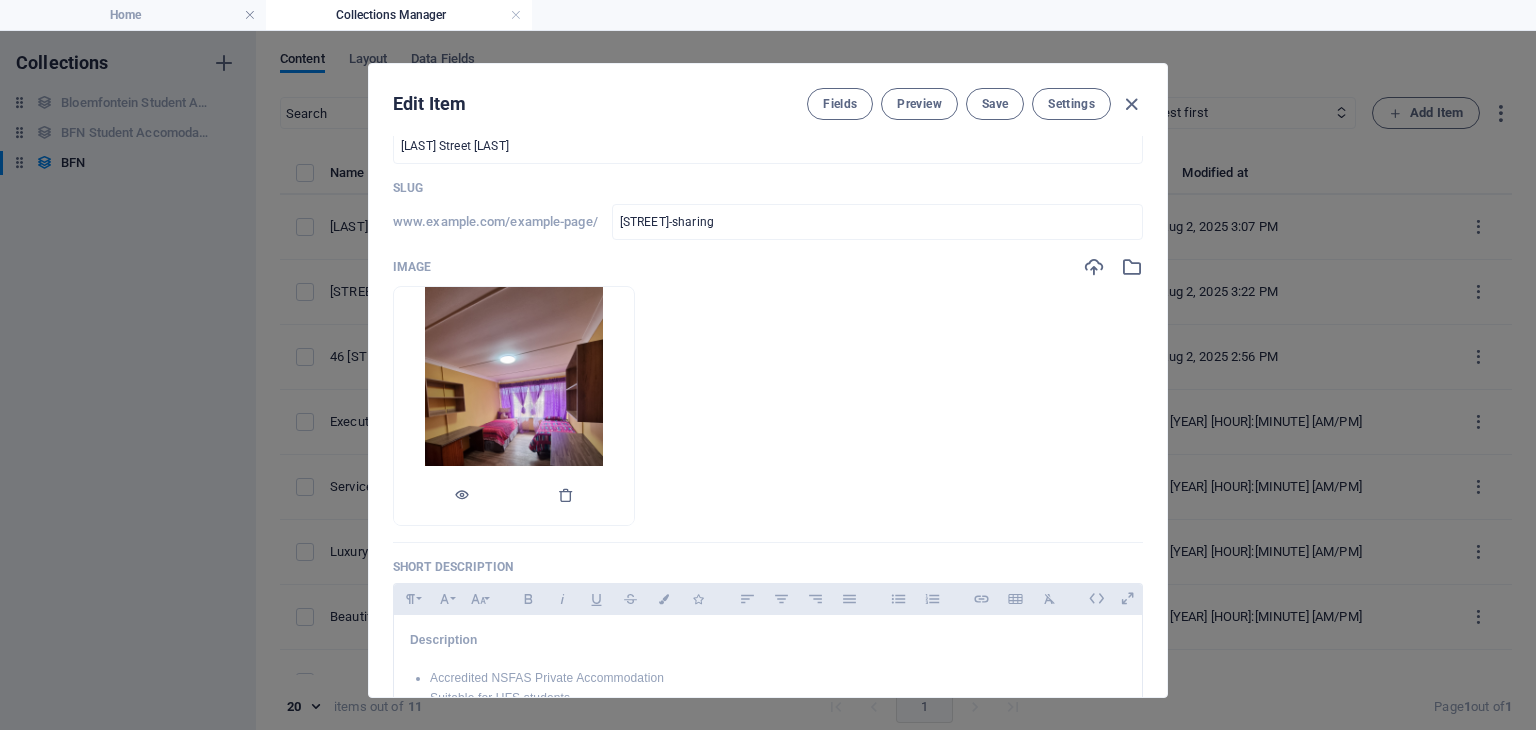 scroll, scrollTop: 0, scrollLeft: 0, axis: both 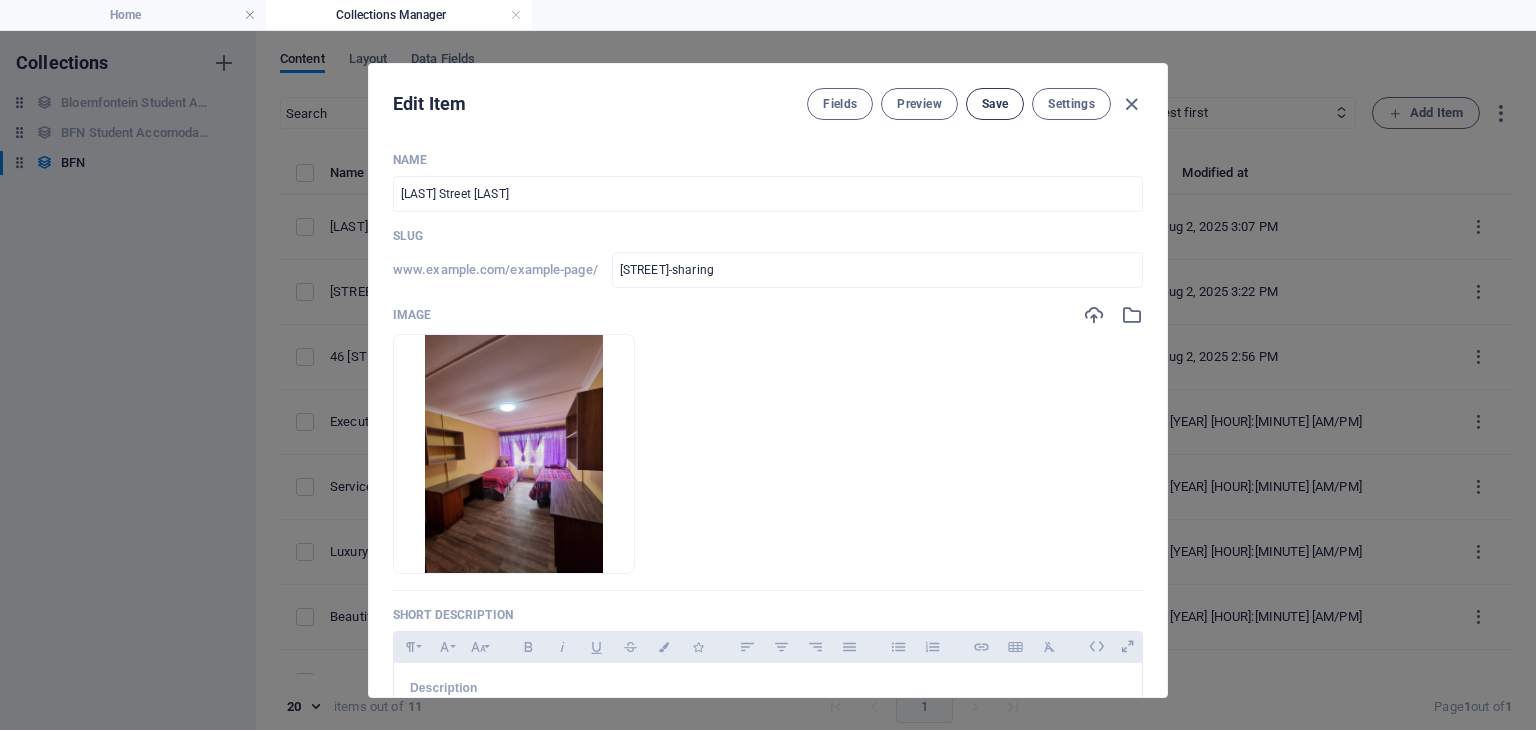 click on "Save" at bounding box center [995, 104] 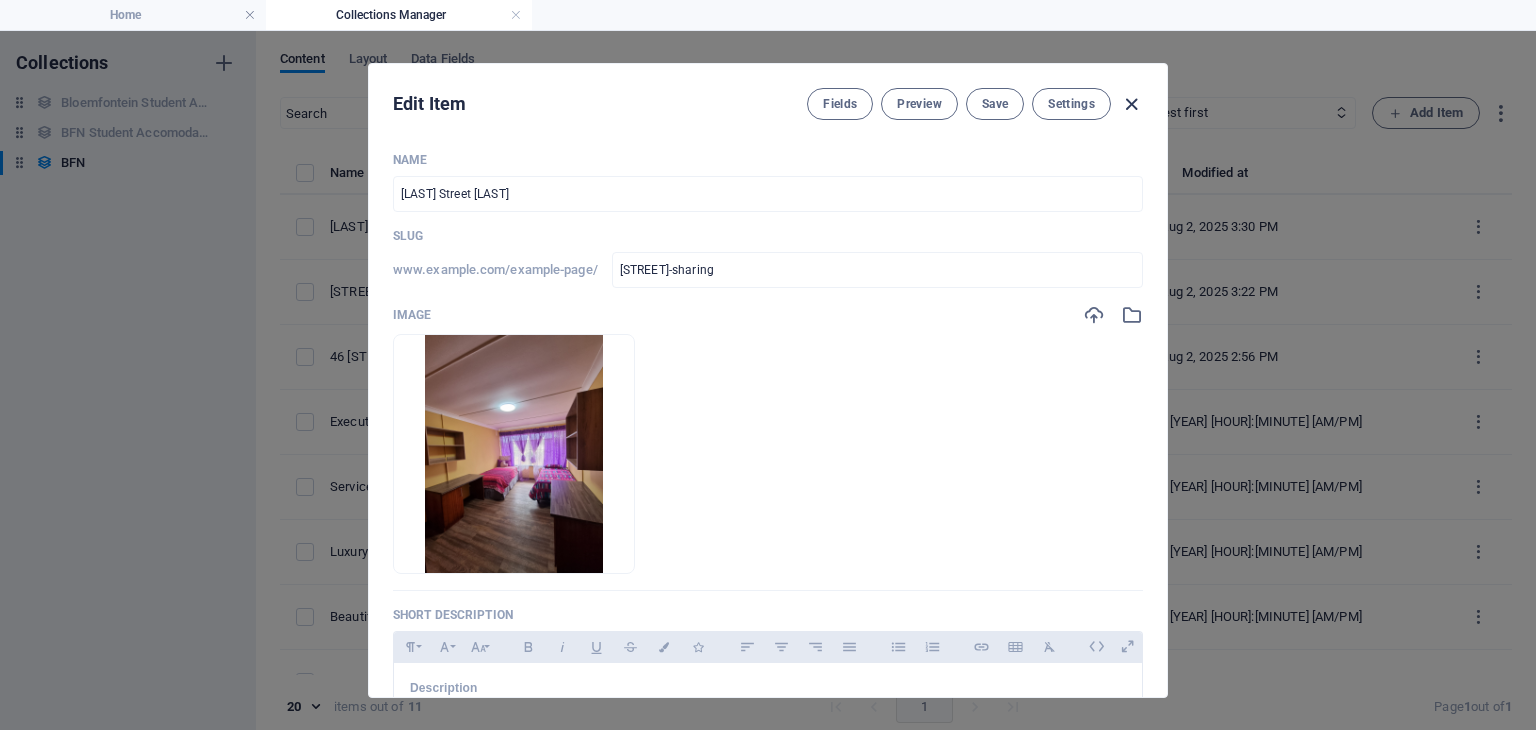 click at bounding box center (1131, 104) 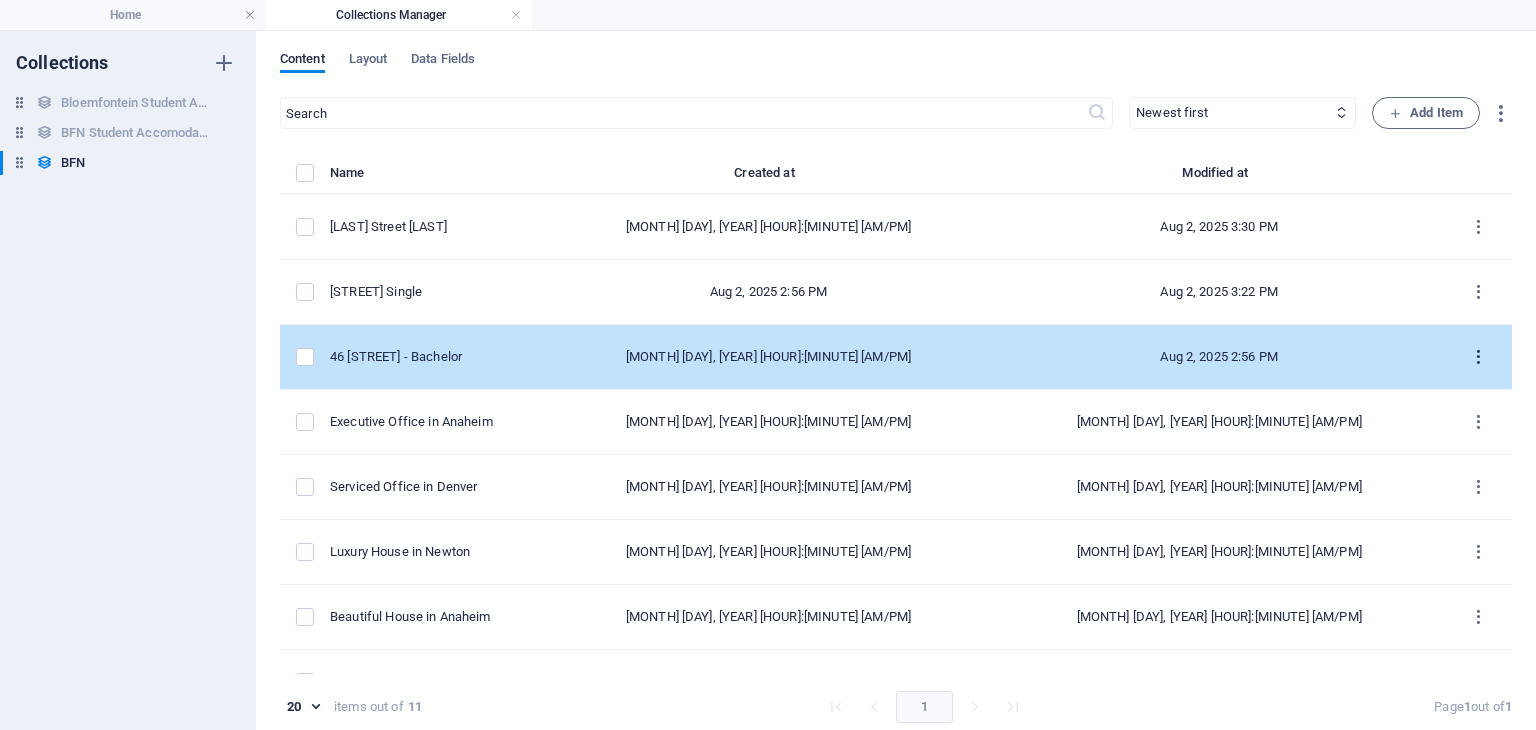 click at bounding box center [1478, 357] 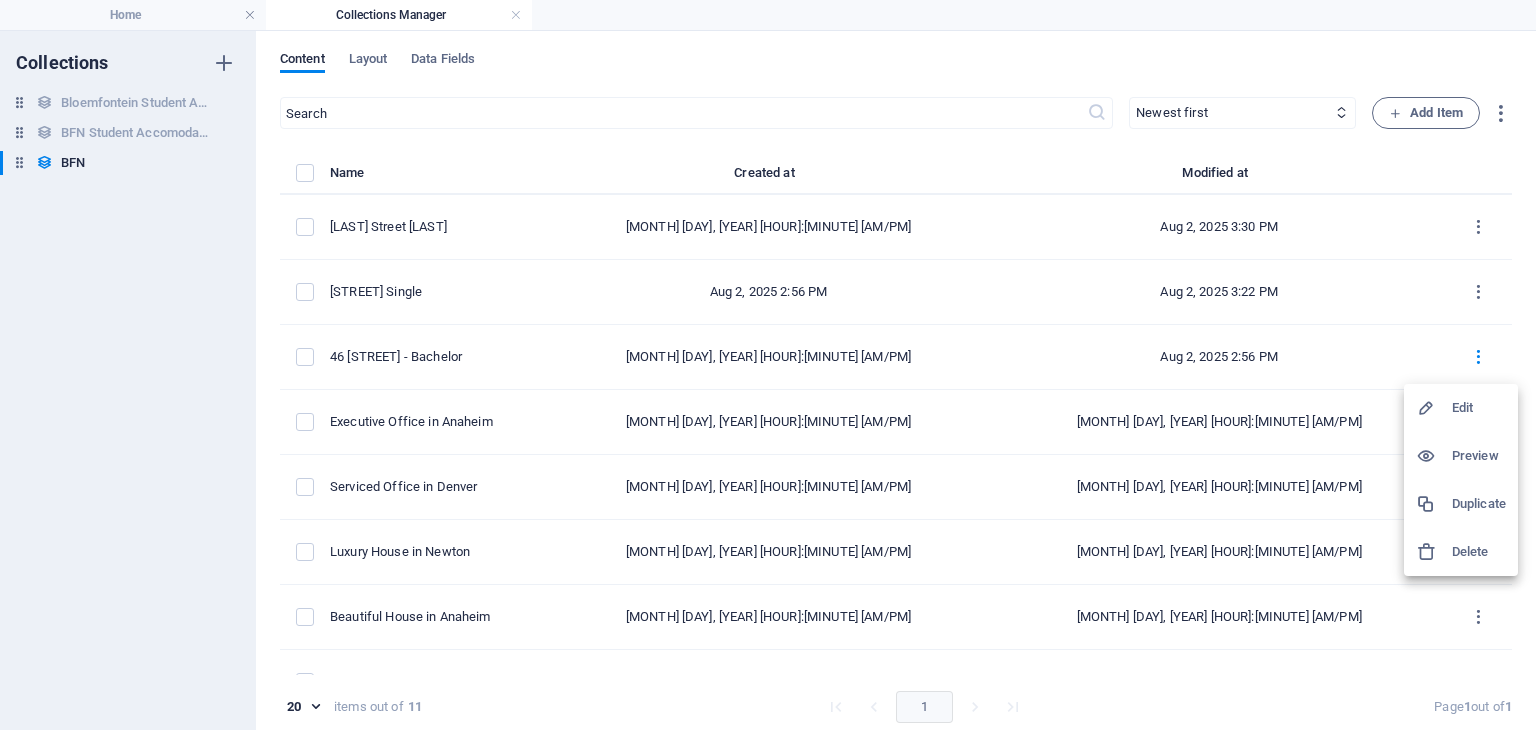 click at bounding box center [1426, 408] 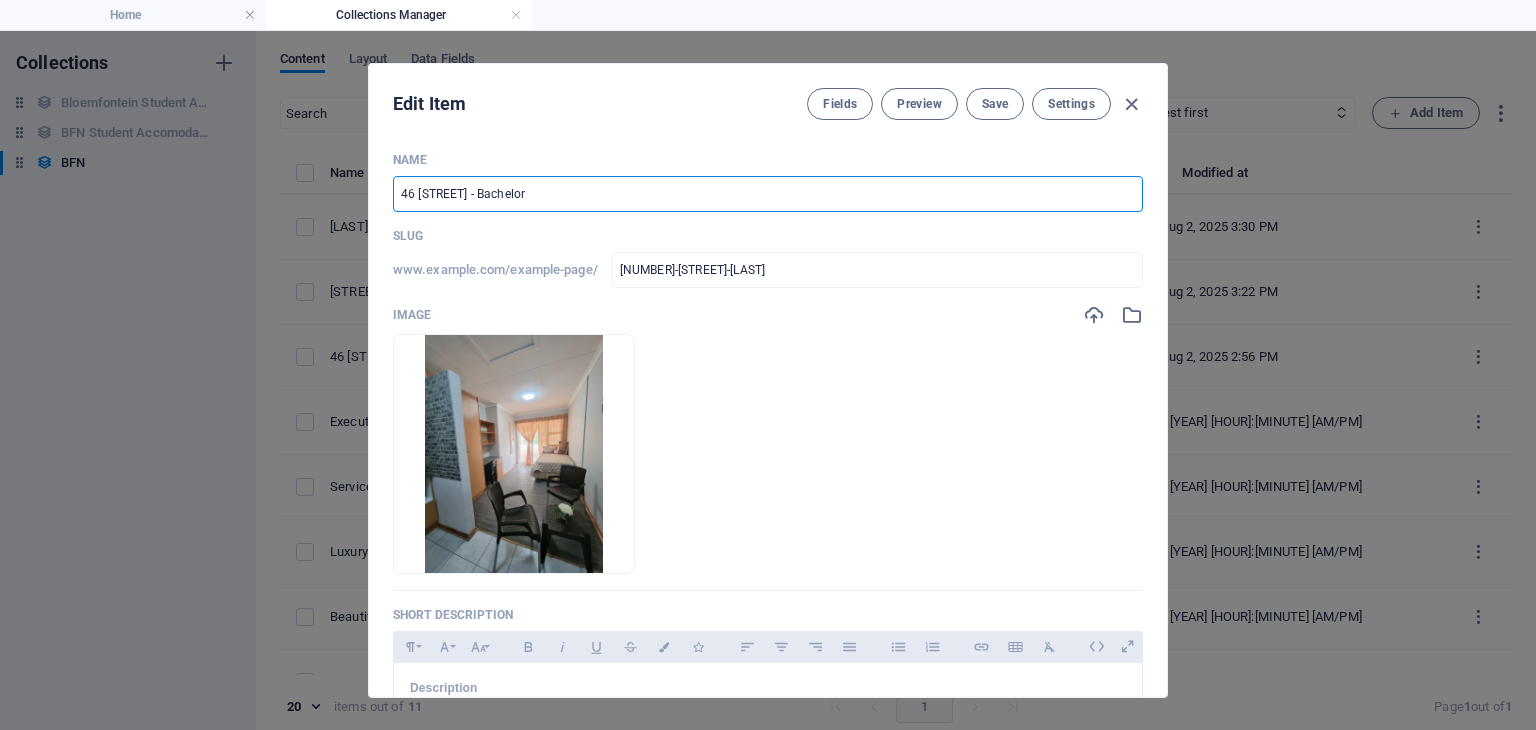click on "46 [STREET] - Bachelor" at bounding box center [768, 194] 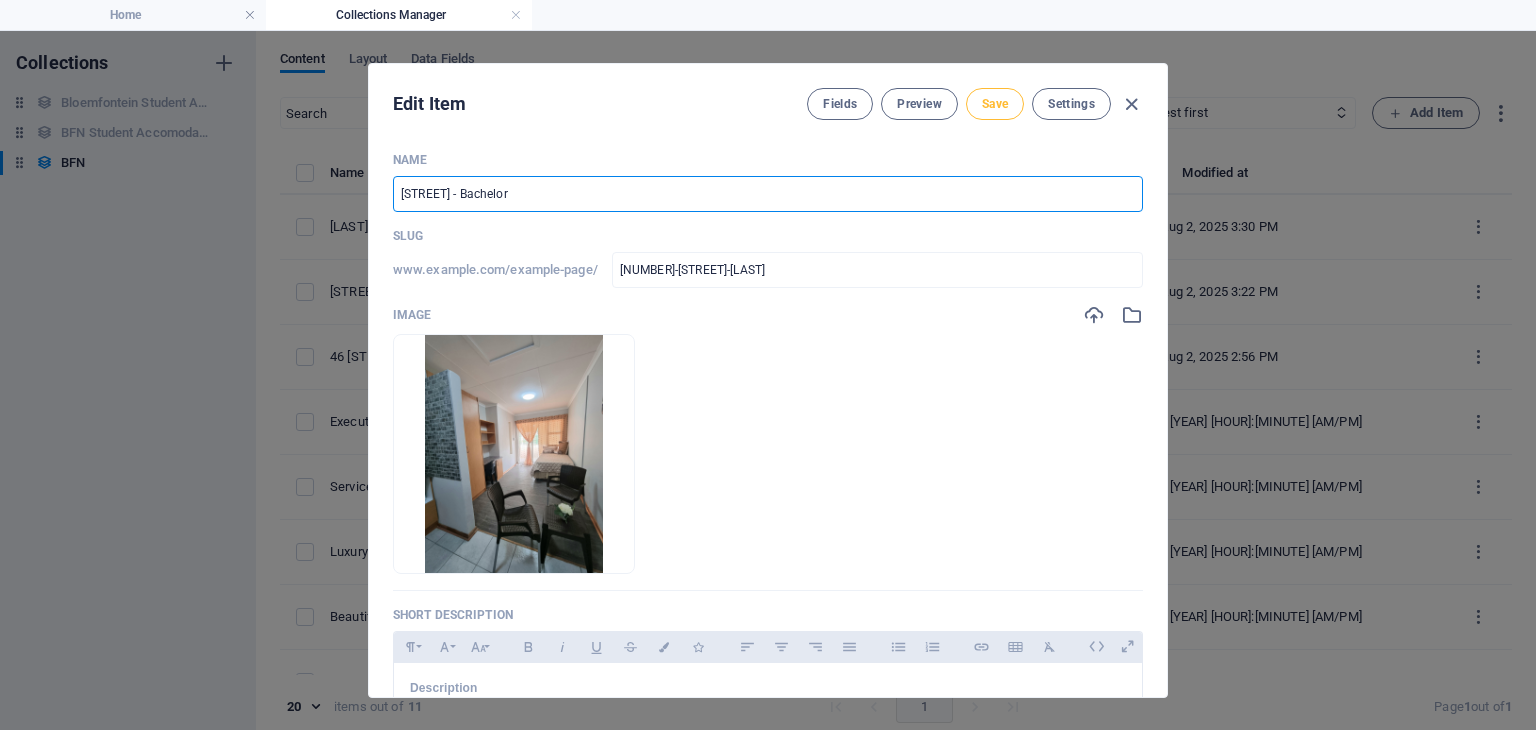 type on "[STREET] - Bachelor" 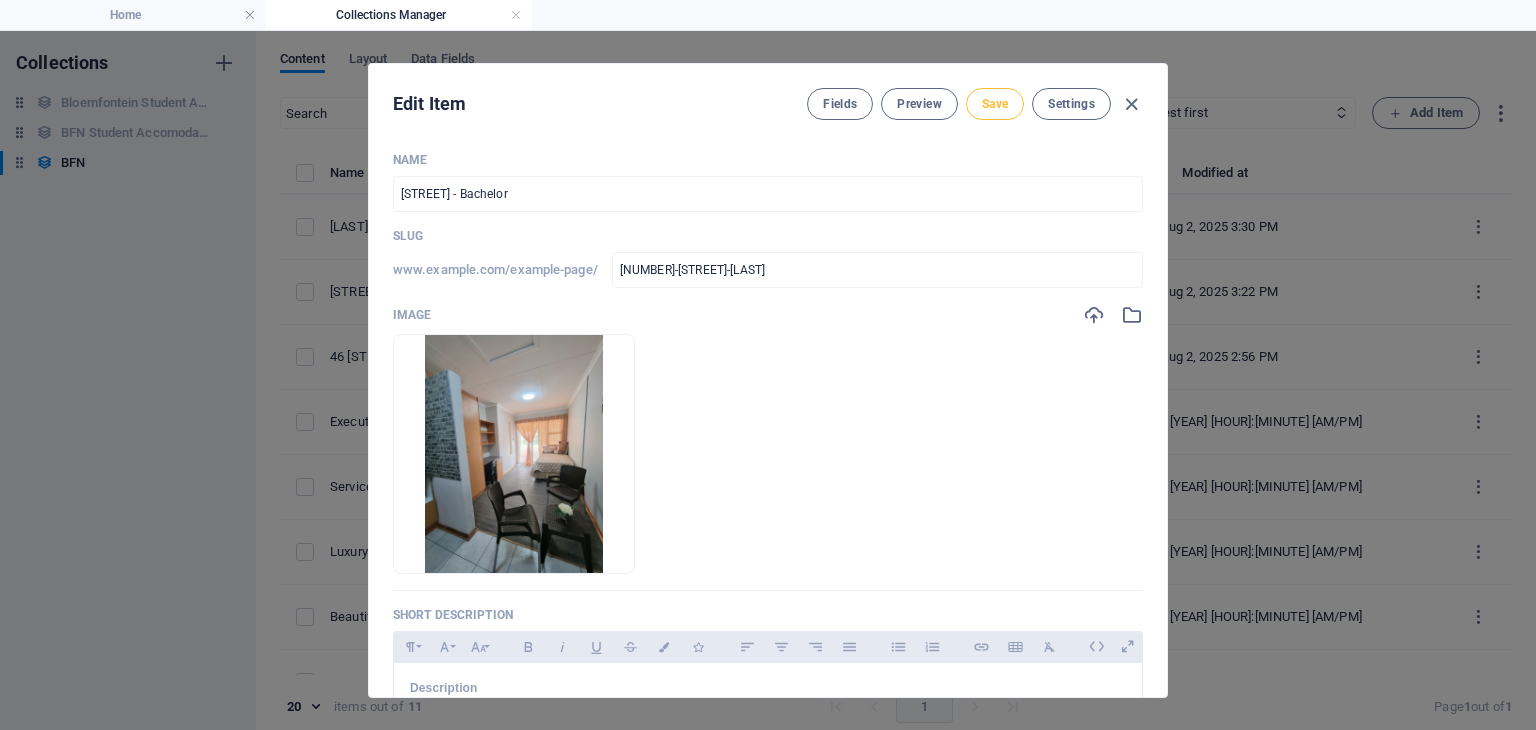 click on "Save" at bounding box center [995, 104] 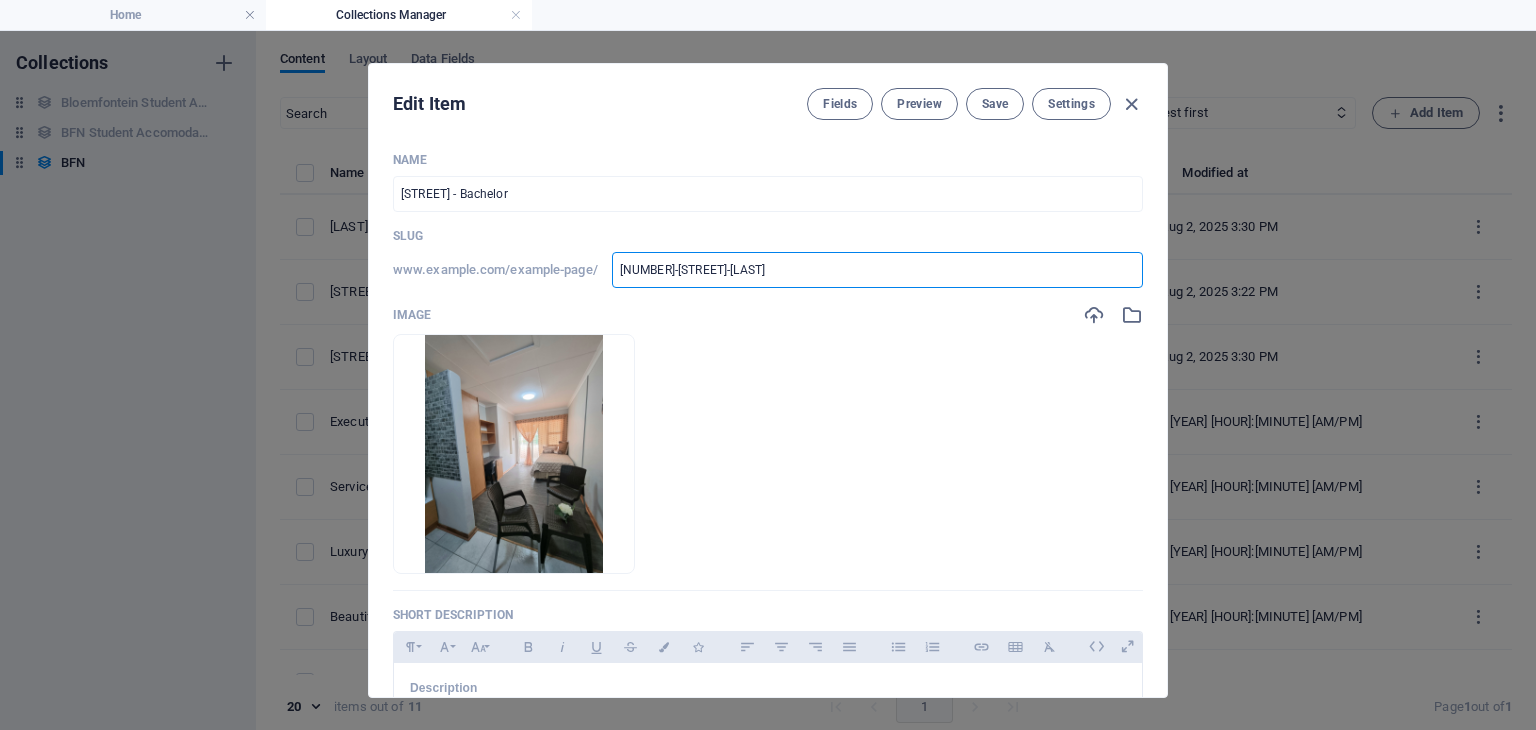 click on "[NUMBER]-[STREET]-[LAST]" at bounding box center (877, 270) 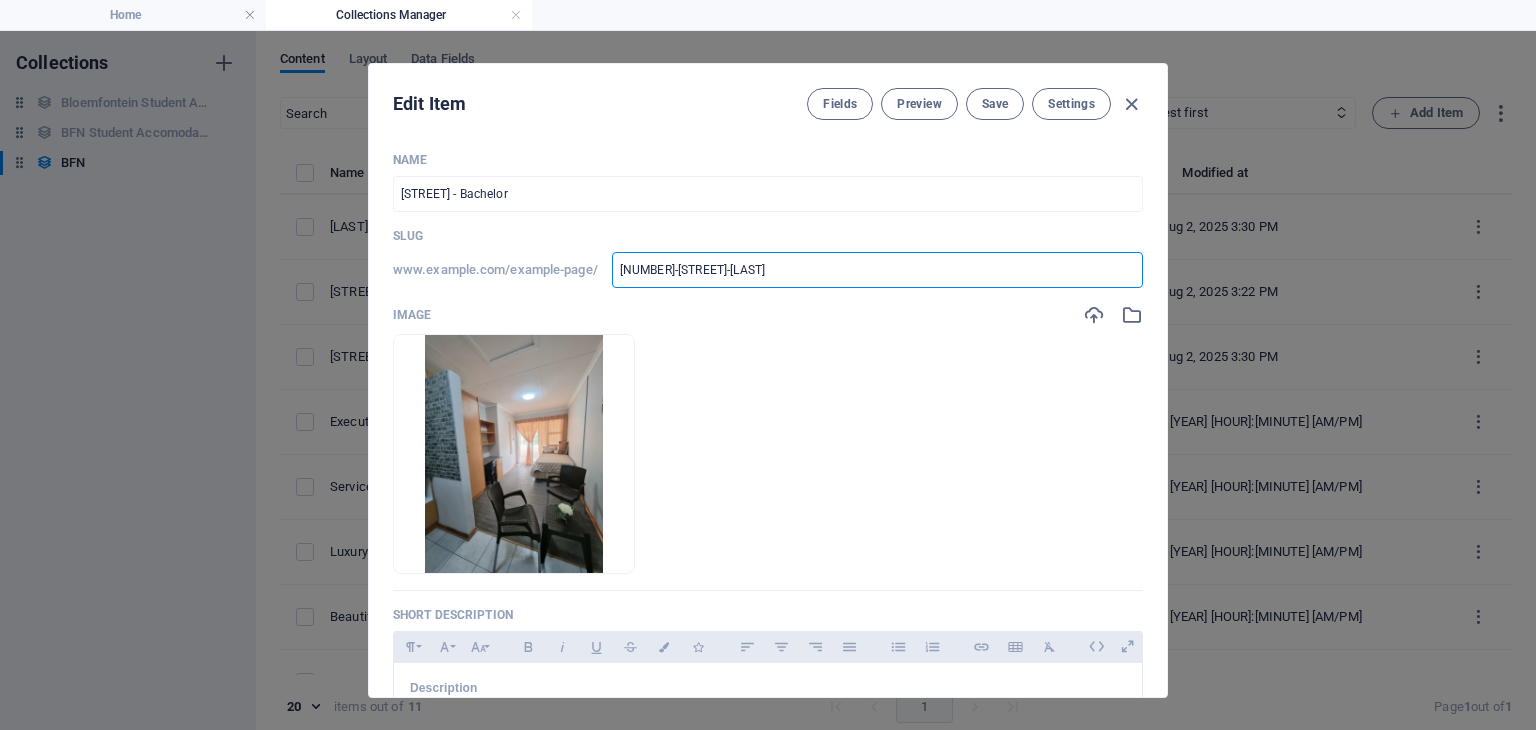 type on "46[STREET]-bachelor" 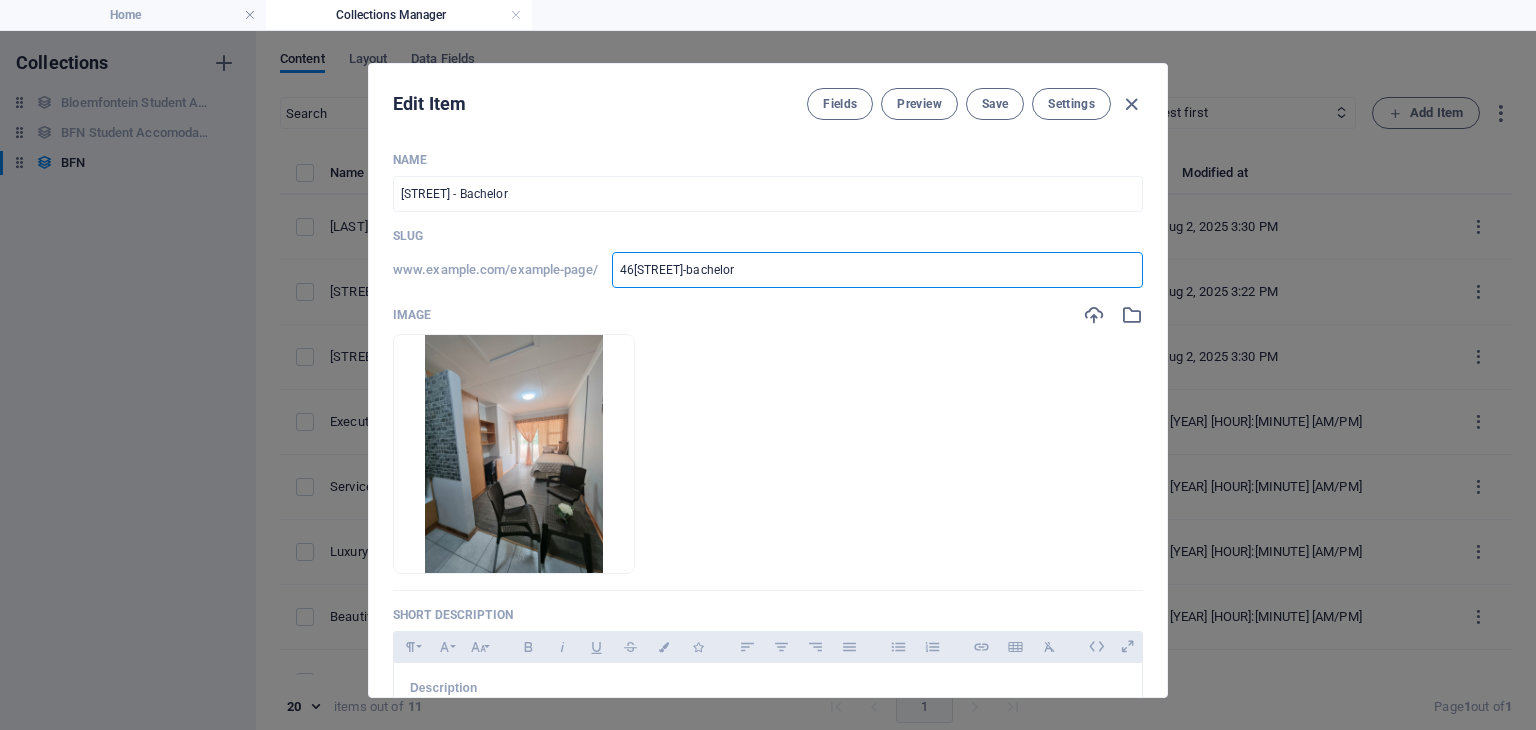 type on "46[STREET]-bachelor" 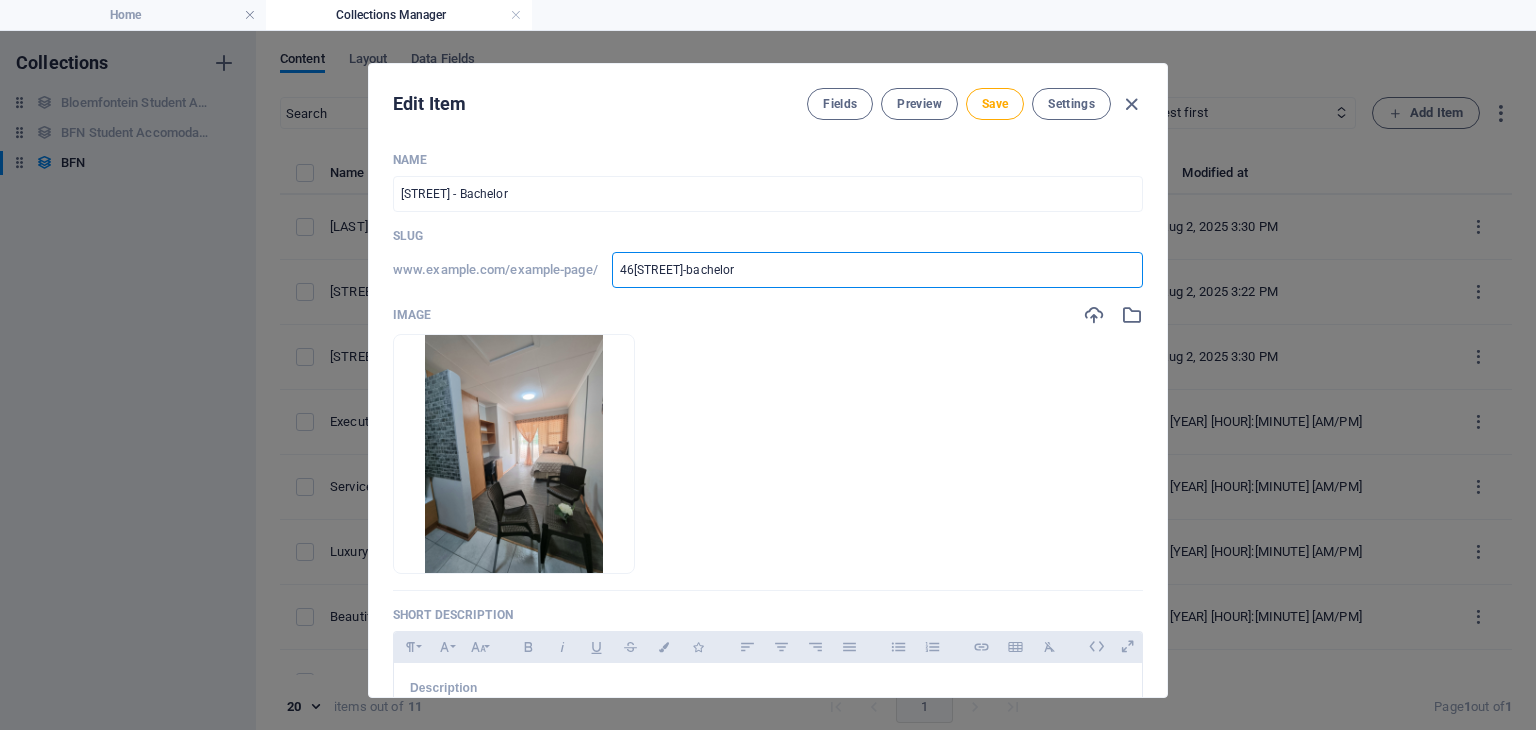 type on "[NUMBER][STREET]-[LAST]" 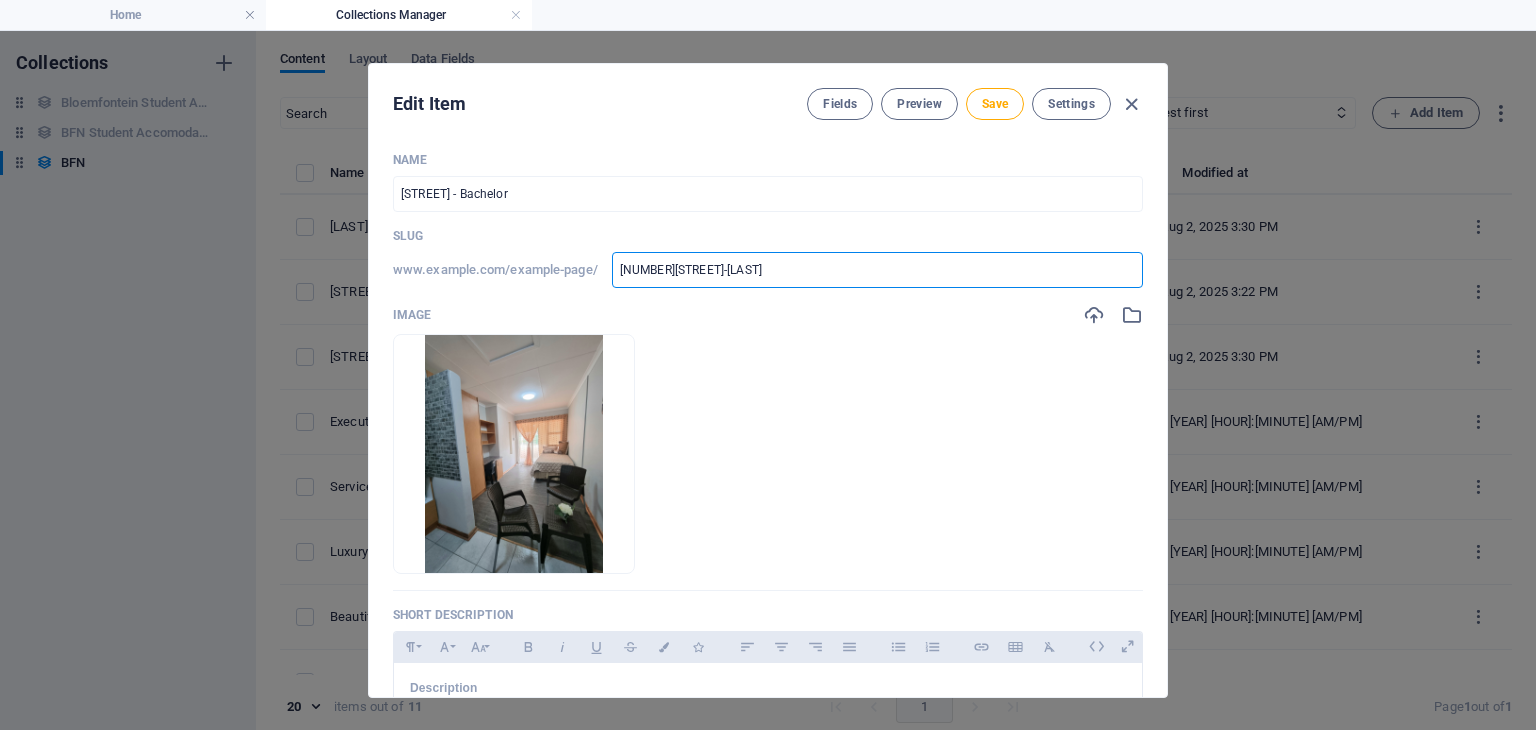 type on "[STREET]-bachelor" 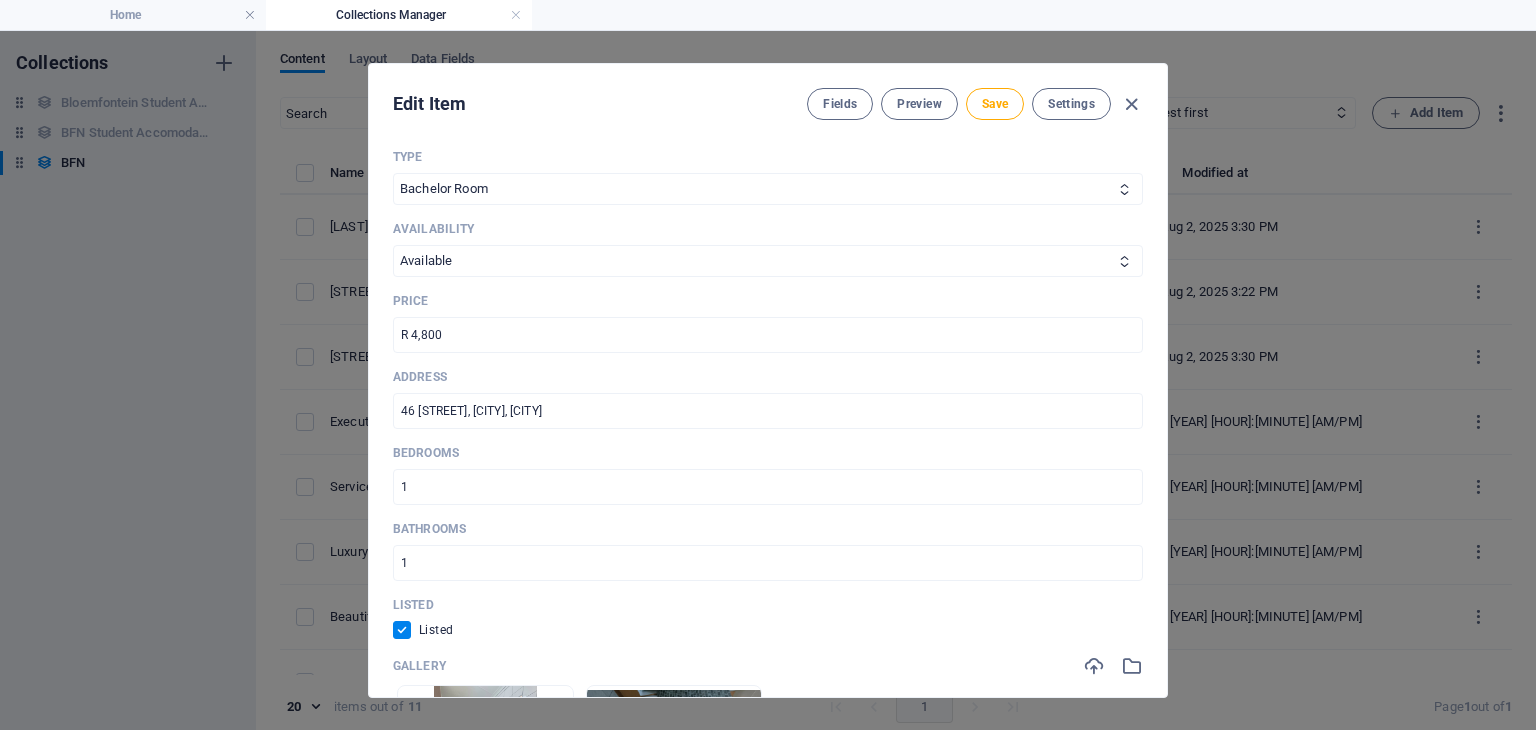 scroll, scrollTop: 692, scrollLeft: 0, axis: vertical 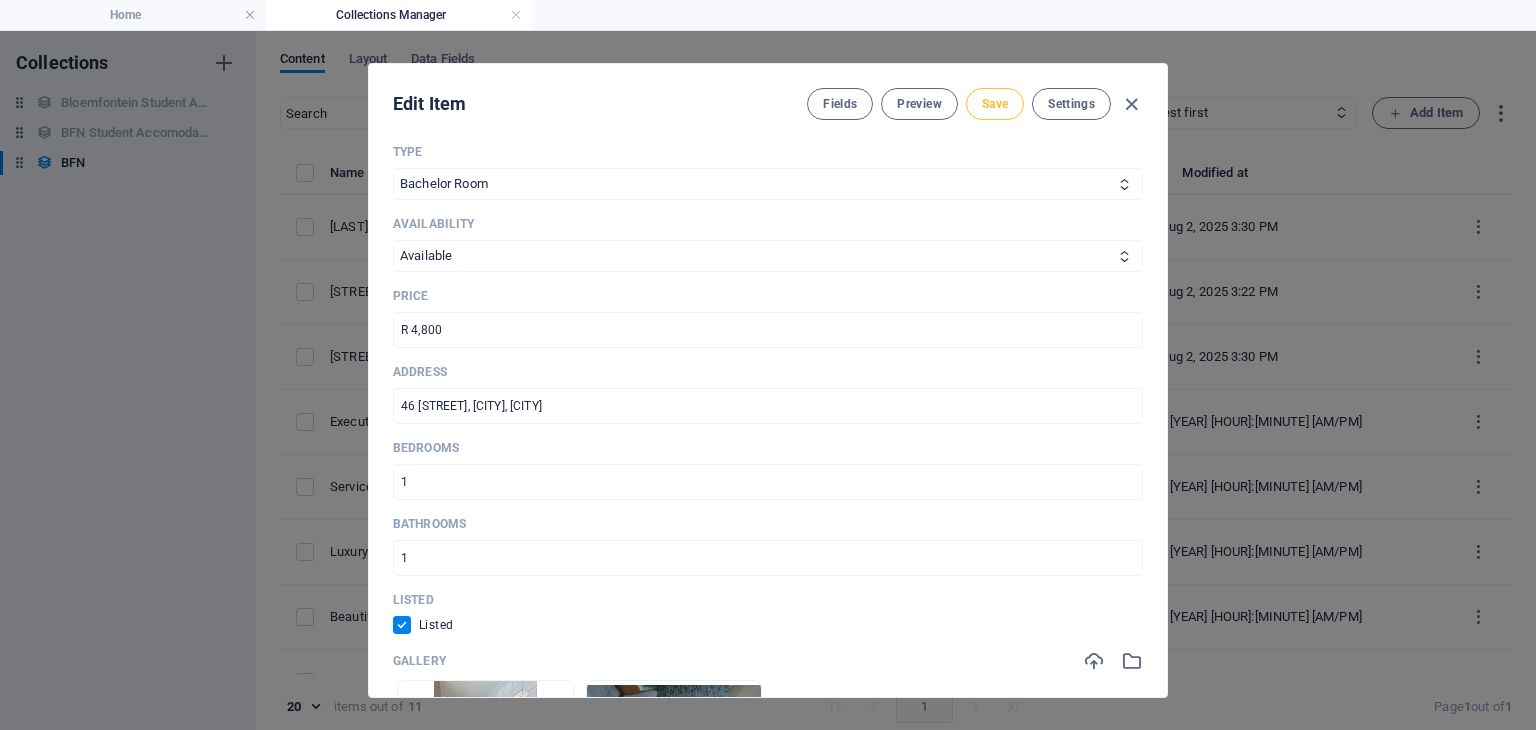 type on "[STREET]-bachelor" 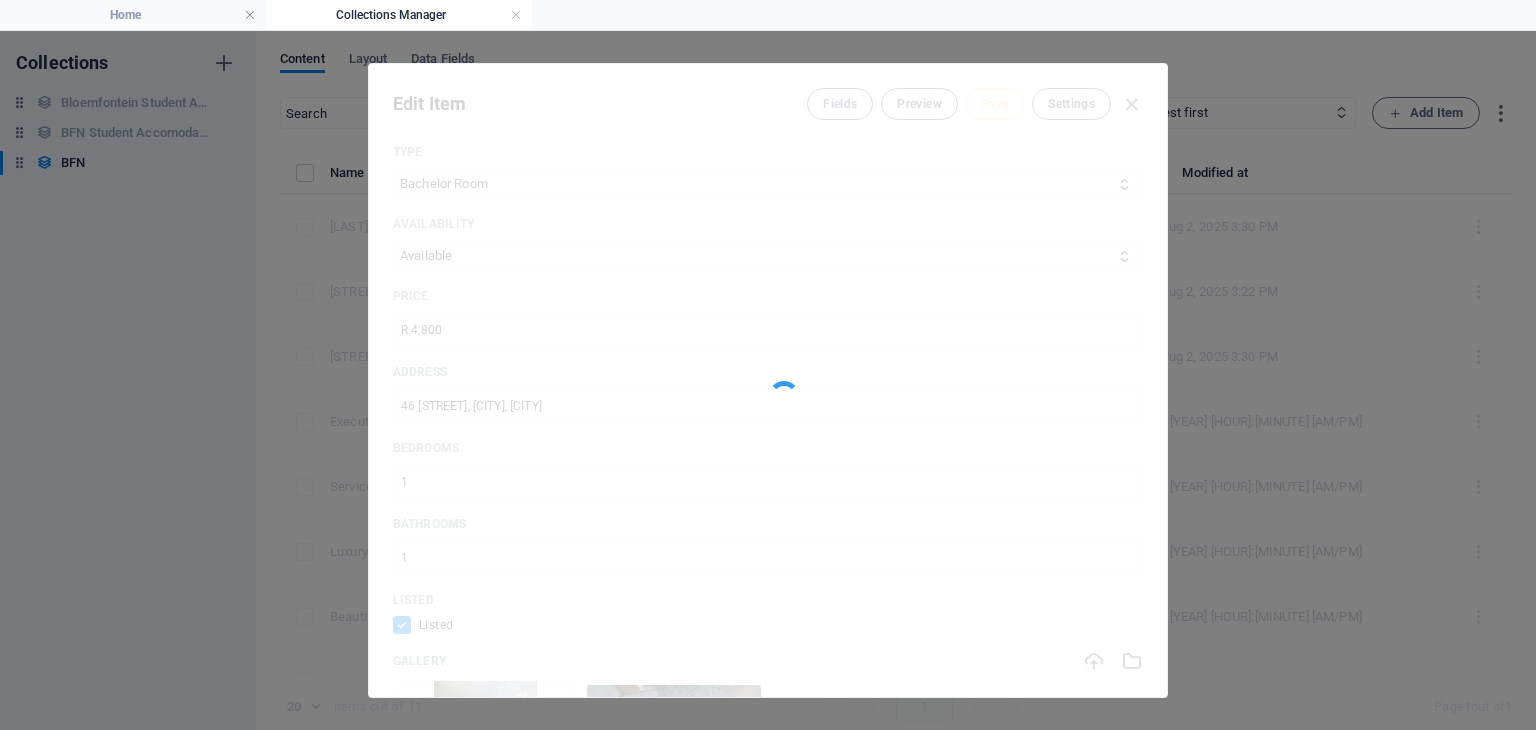type on "[STREET]-bachelor" 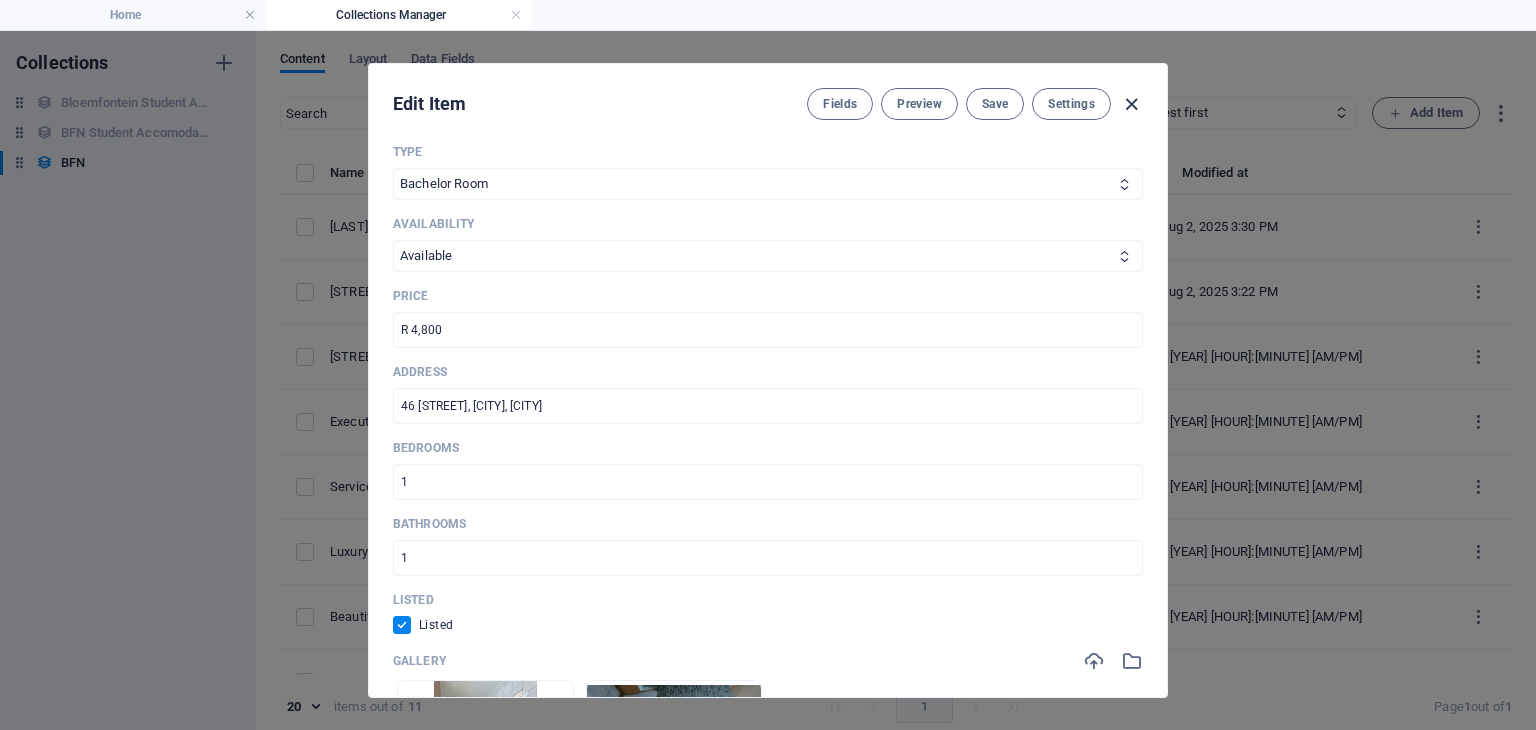 click at bounding box center (1131, 104) 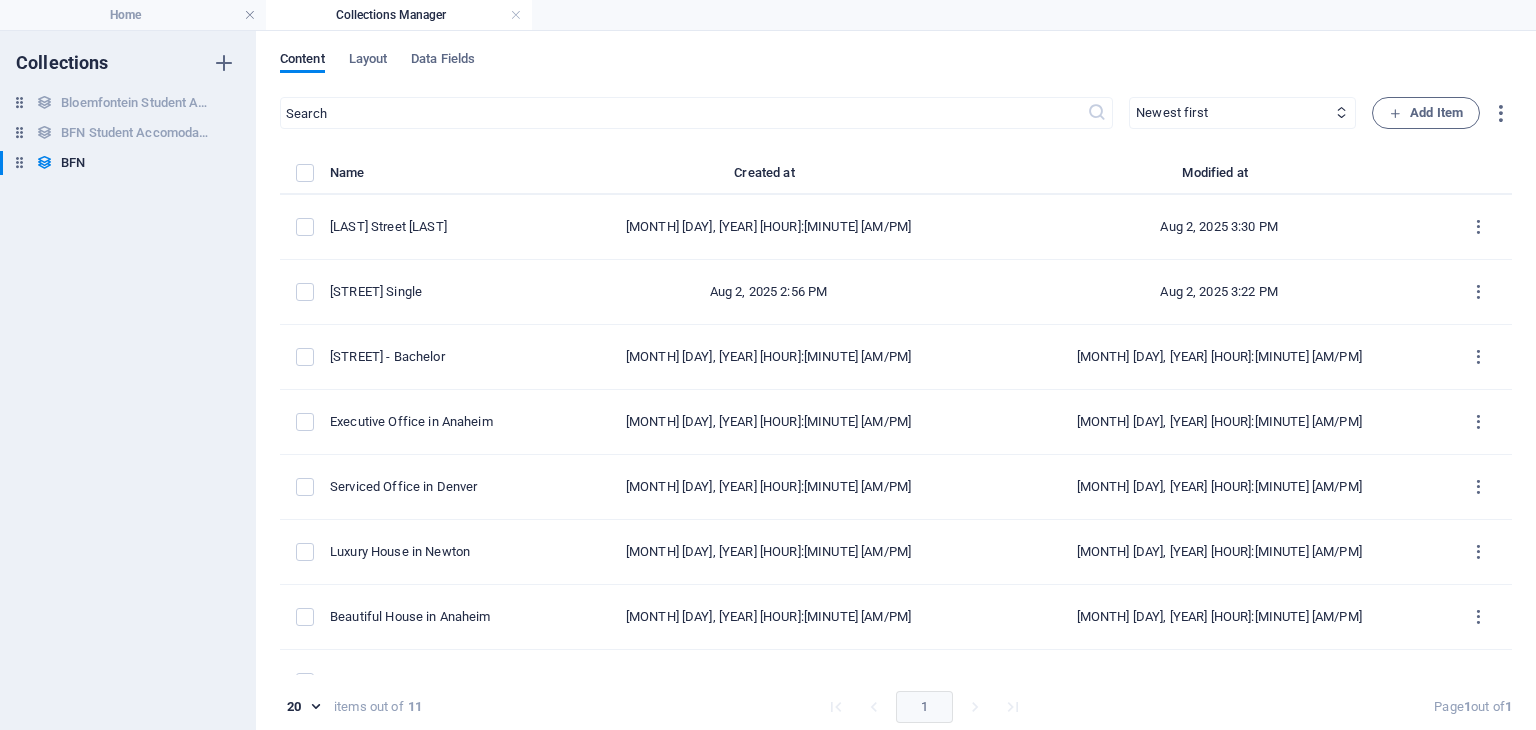 scroll, scrollTop: 0, scrollLeft: 0, axis: both 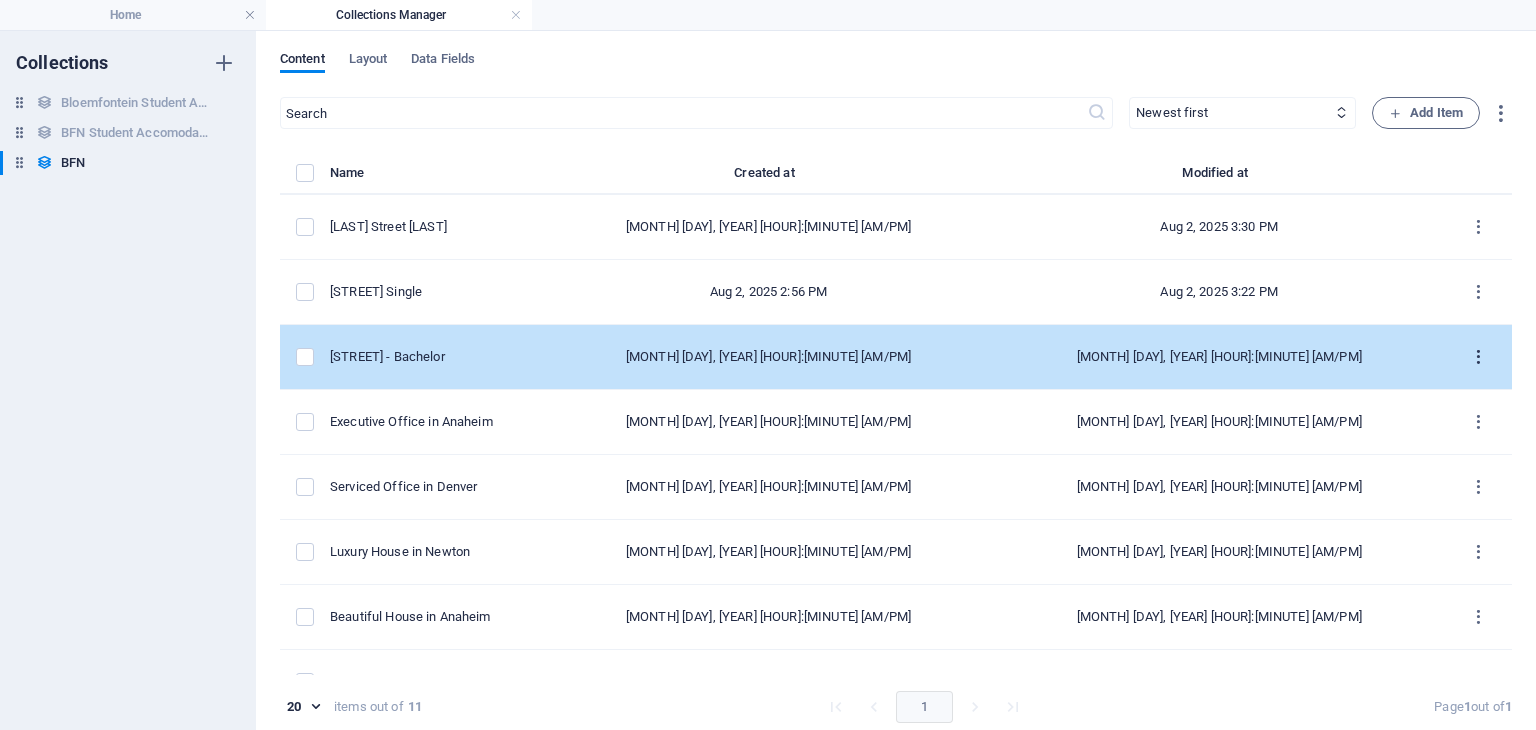 click at bounding box center [1478, 357] 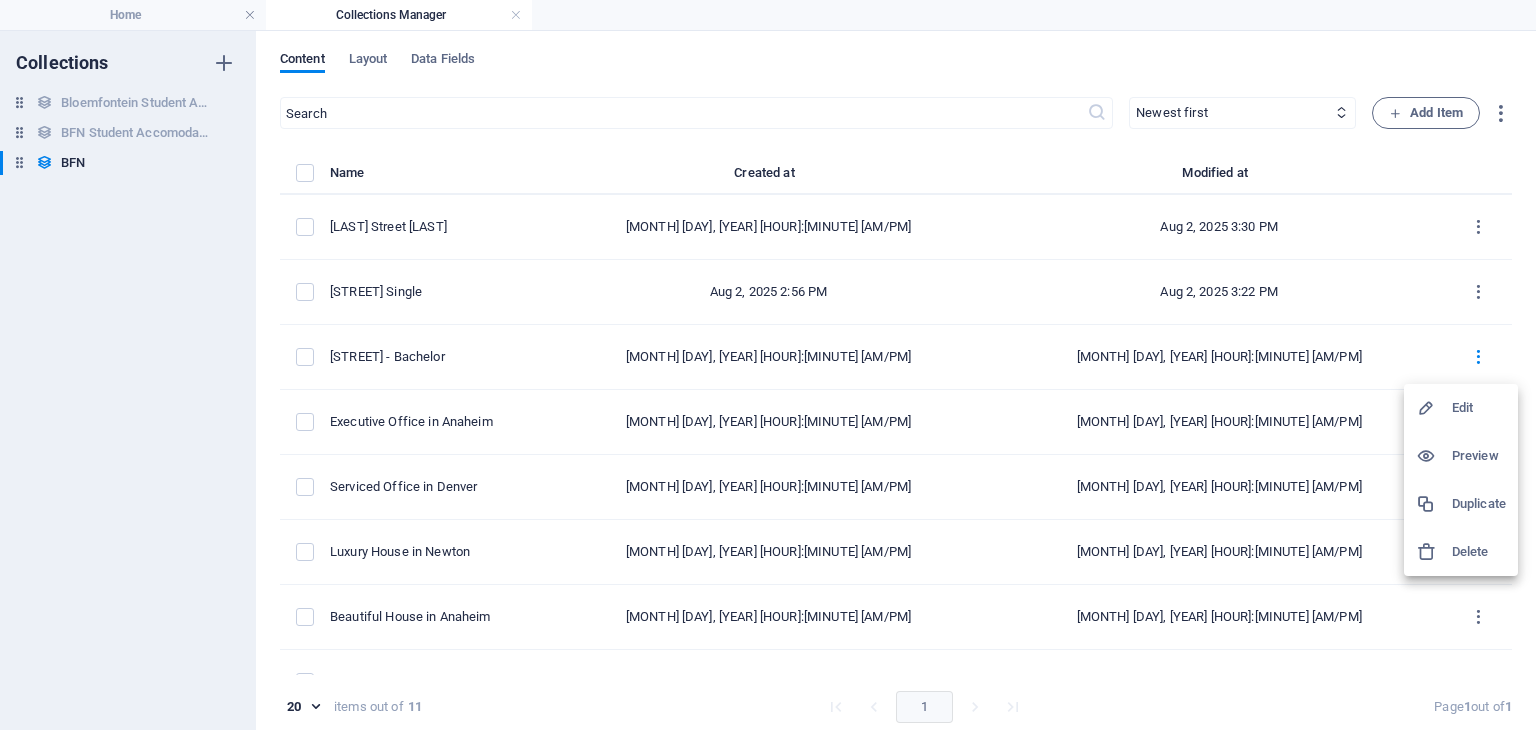 click at bounding box center [1434, 504] 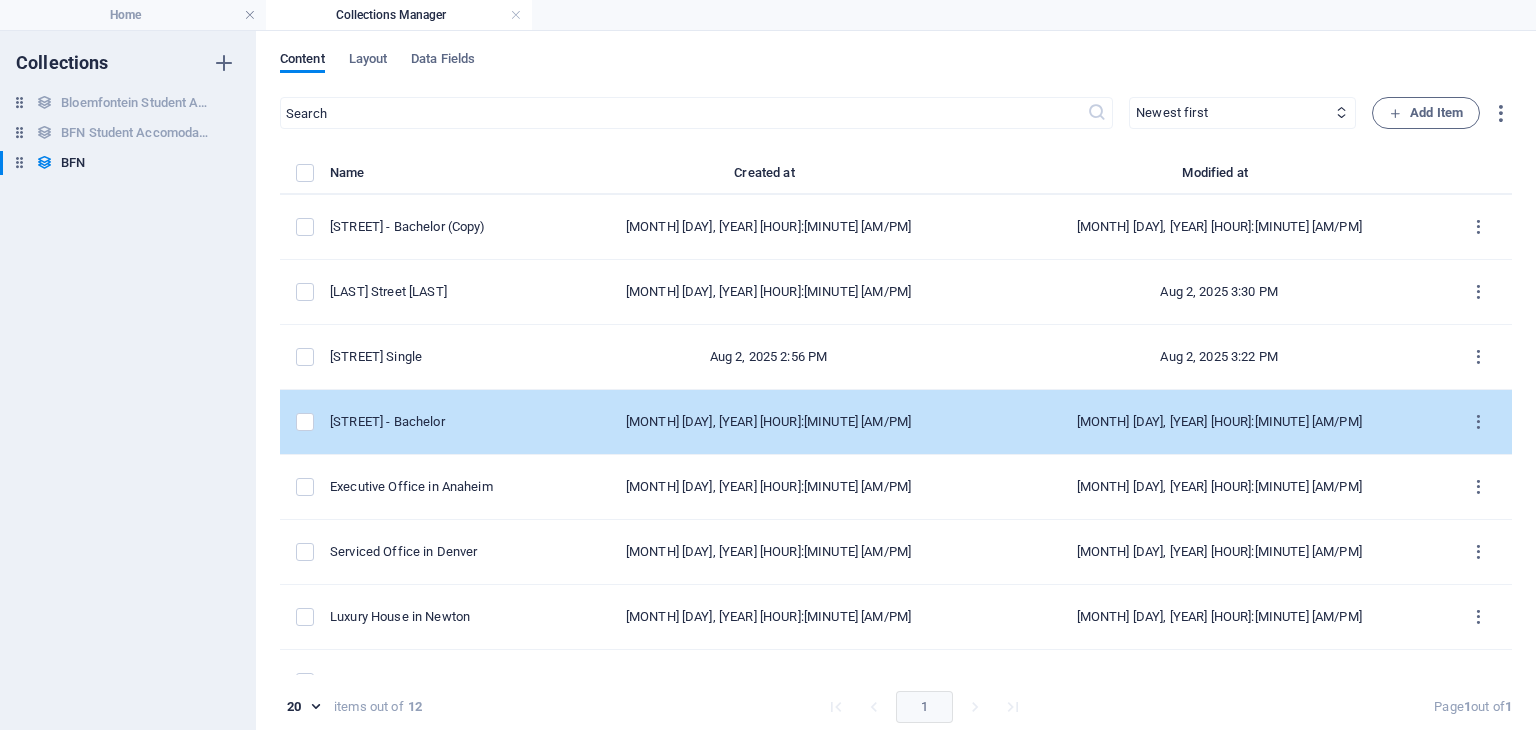 click on "[STREET] - Bachelor" at bounding box center (428, 422) 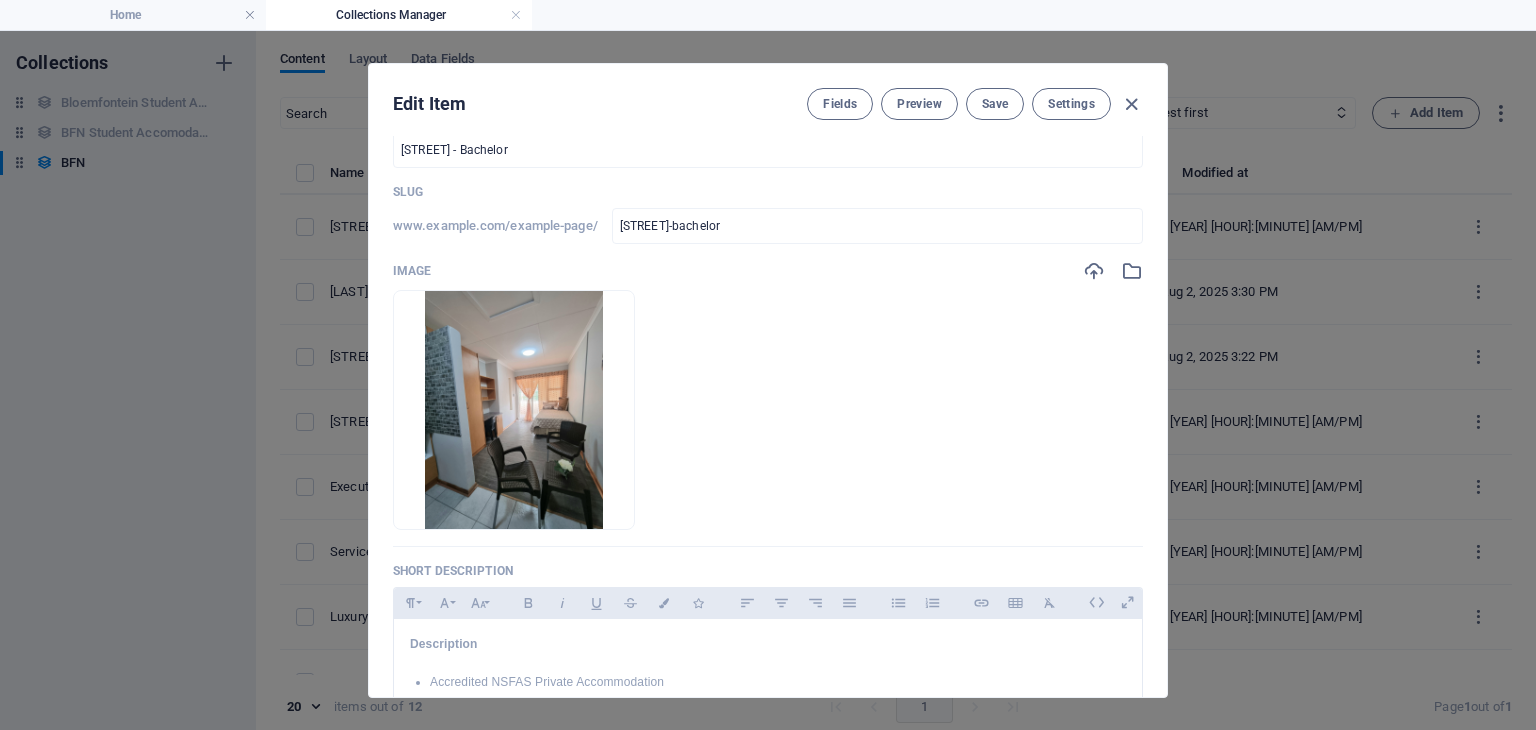 scroll, scrollTop: 0, scrollLeft: 0, axis: both 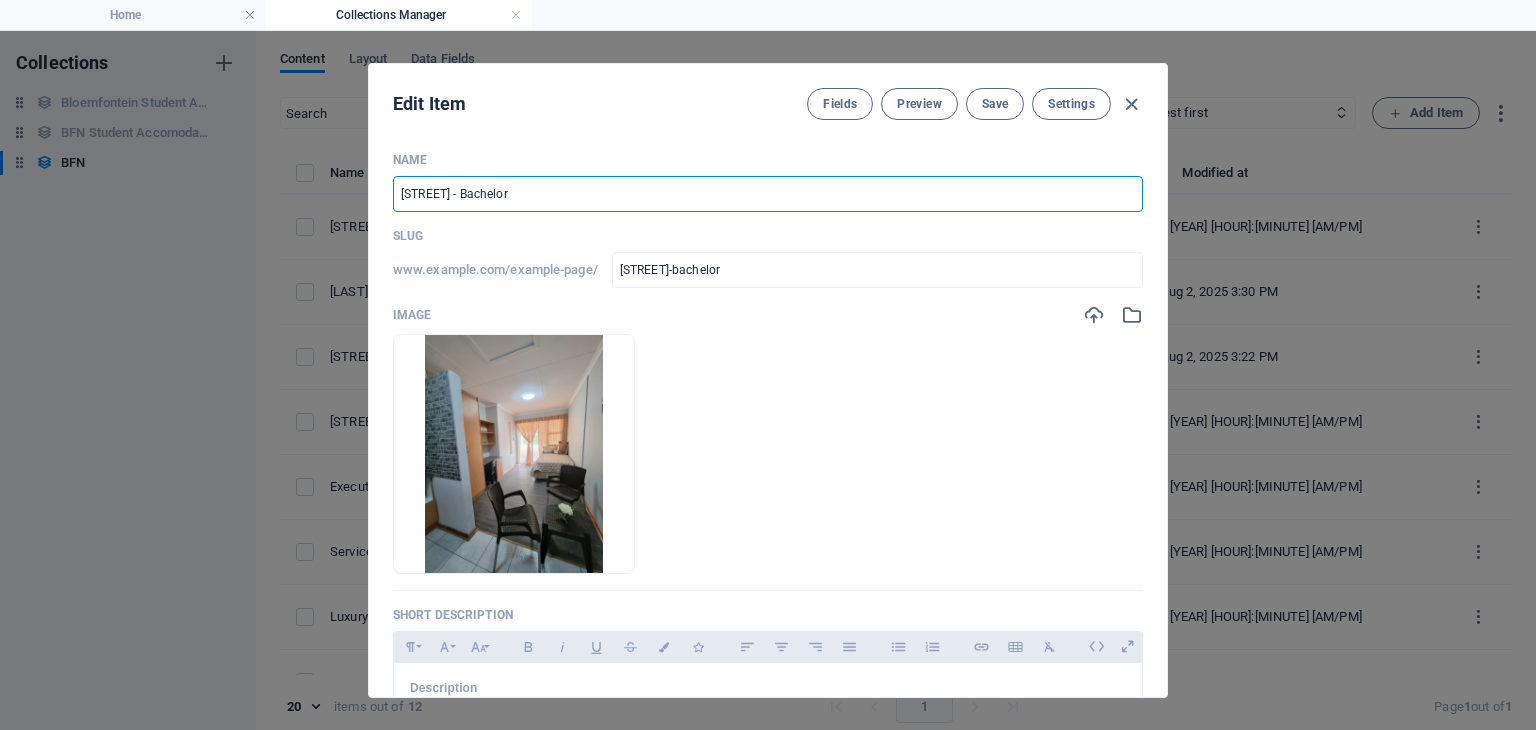 click on "[STREET] - Bachelor" at bounding box center (768, 194) 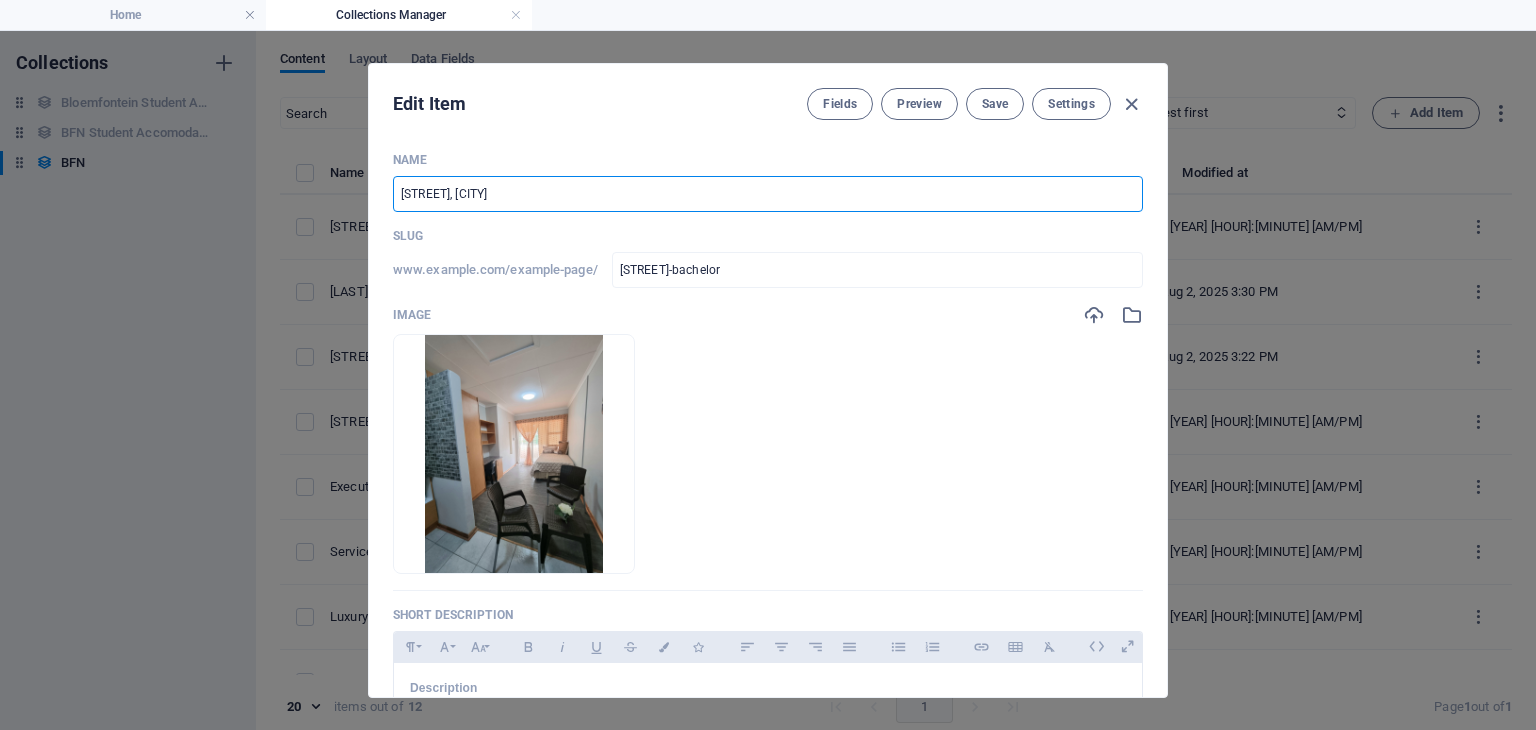 type on "[STREET]-[LAST]" 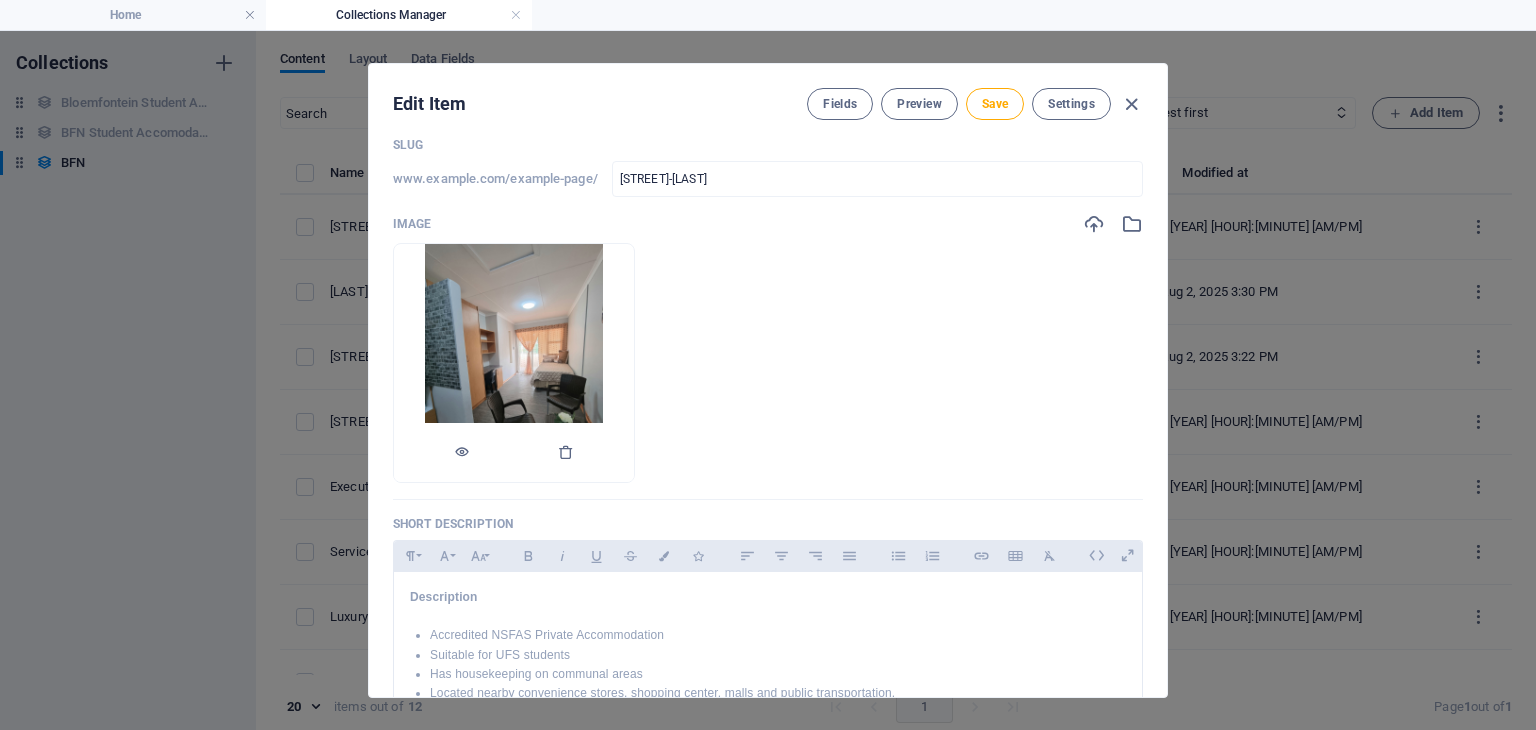 scroll, scrollTop: 108, scrollLeft: 0, axis: vertical 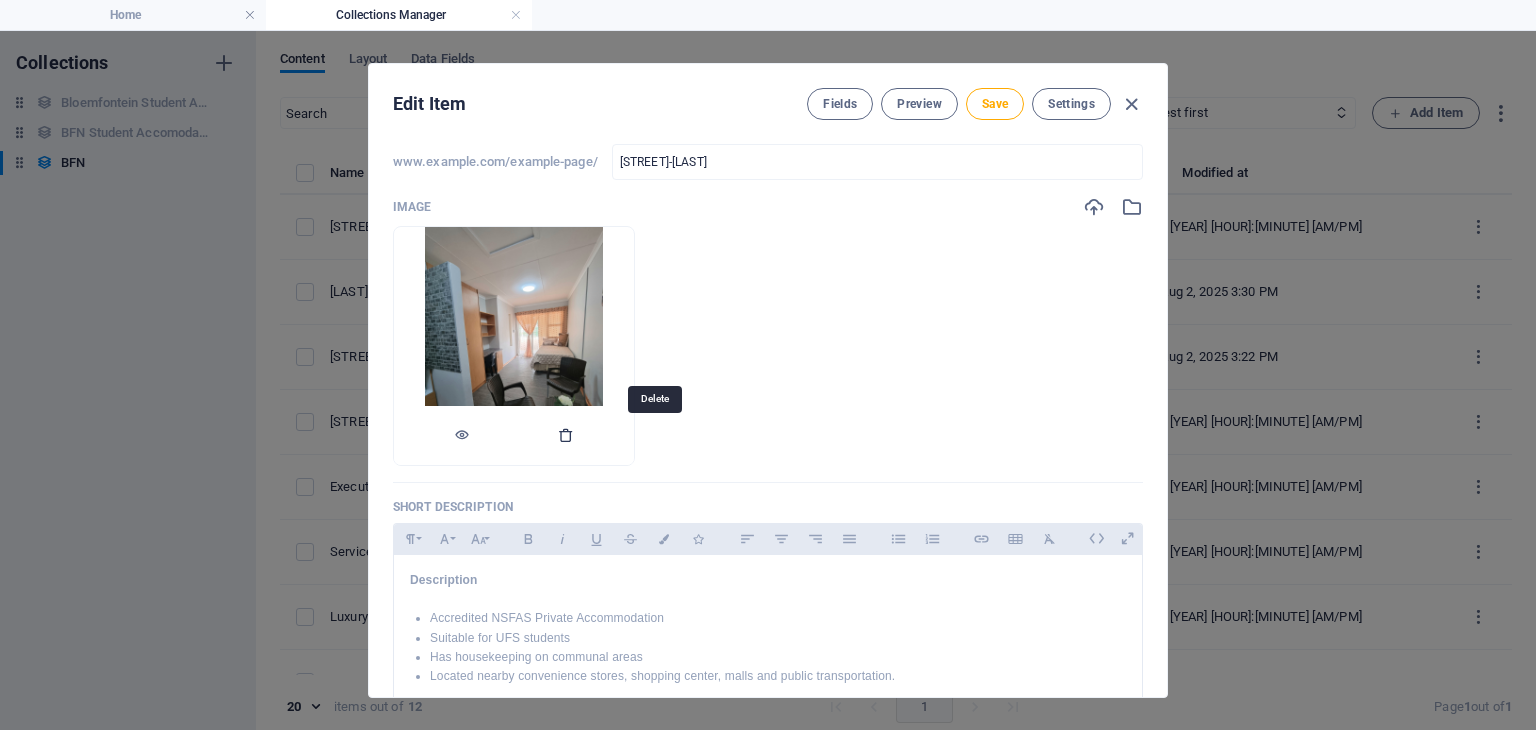 type on "[STREET], [CITY]" 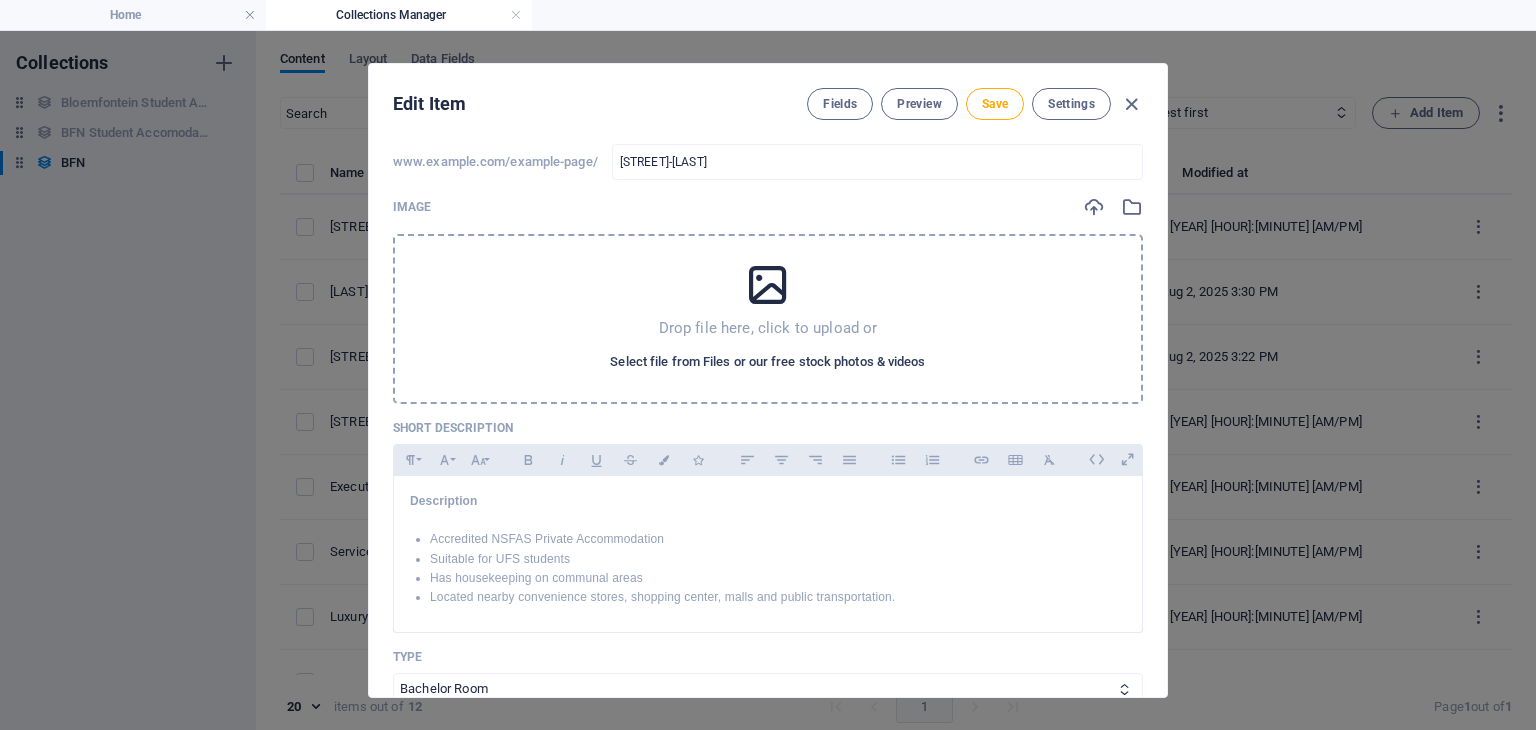 click on "Select file from Files or our free stock photos & videos" at bounding box center (767, 362) 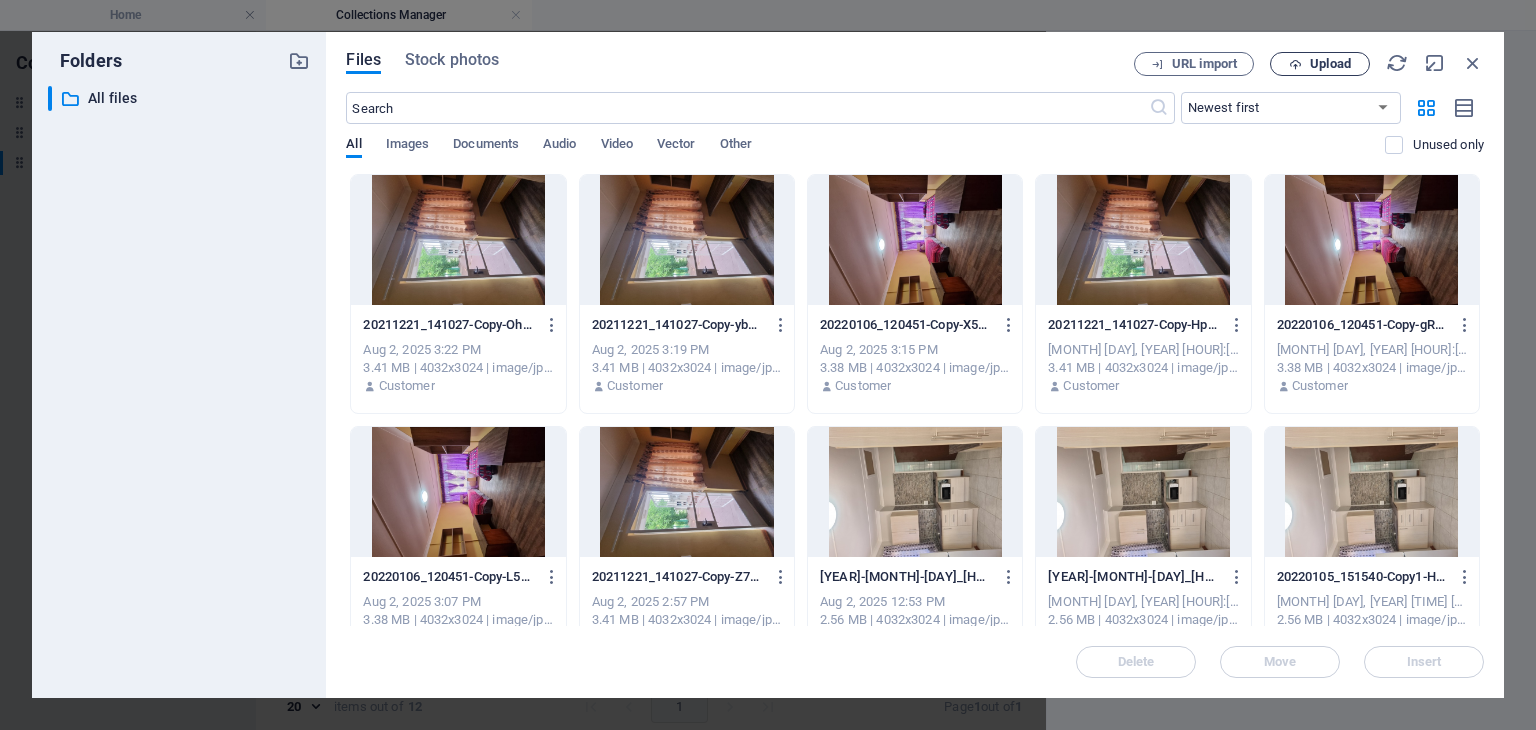 click on "Upload" at bounding box center [1330, 64] 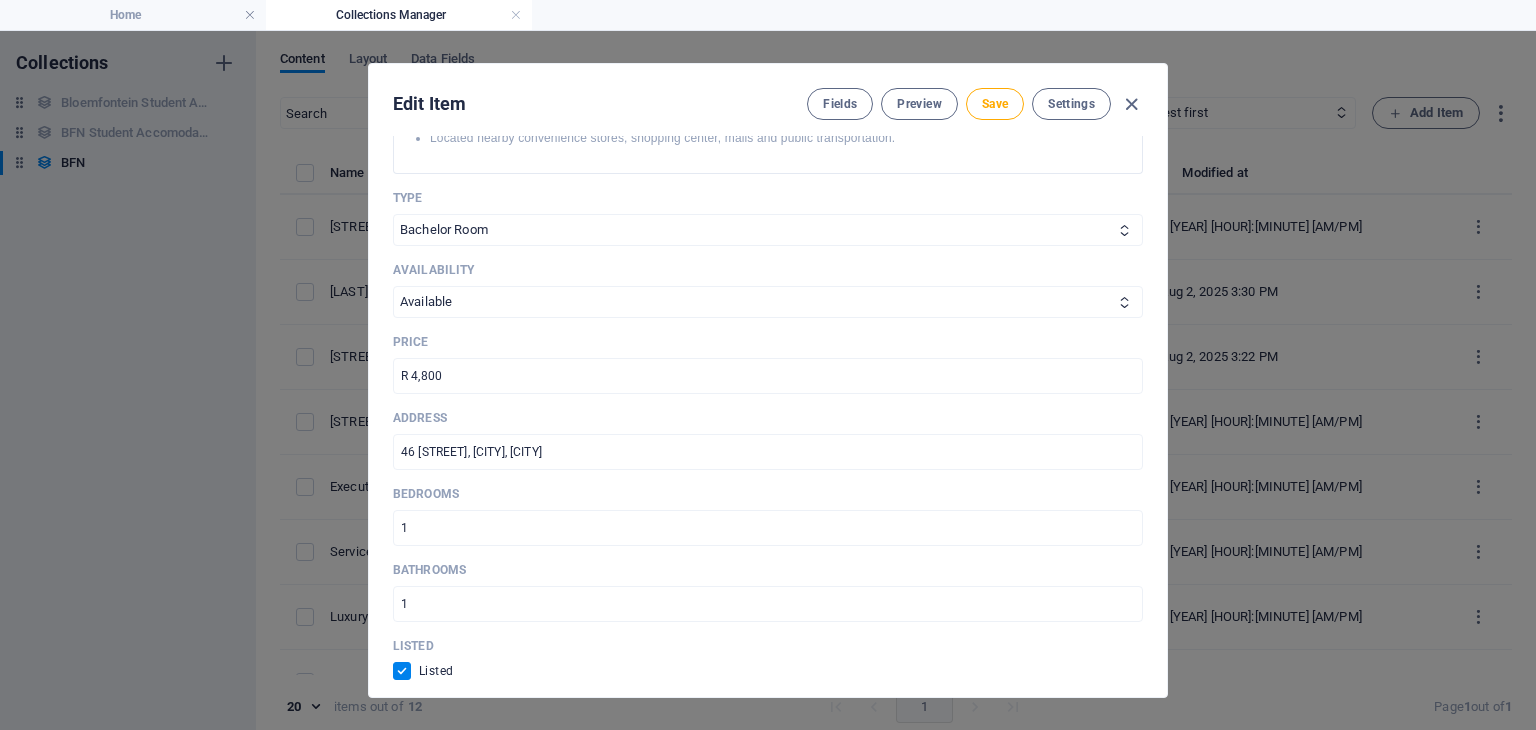 scroll, scrollTop: 651, scrollLeft: 0, axis: vertical 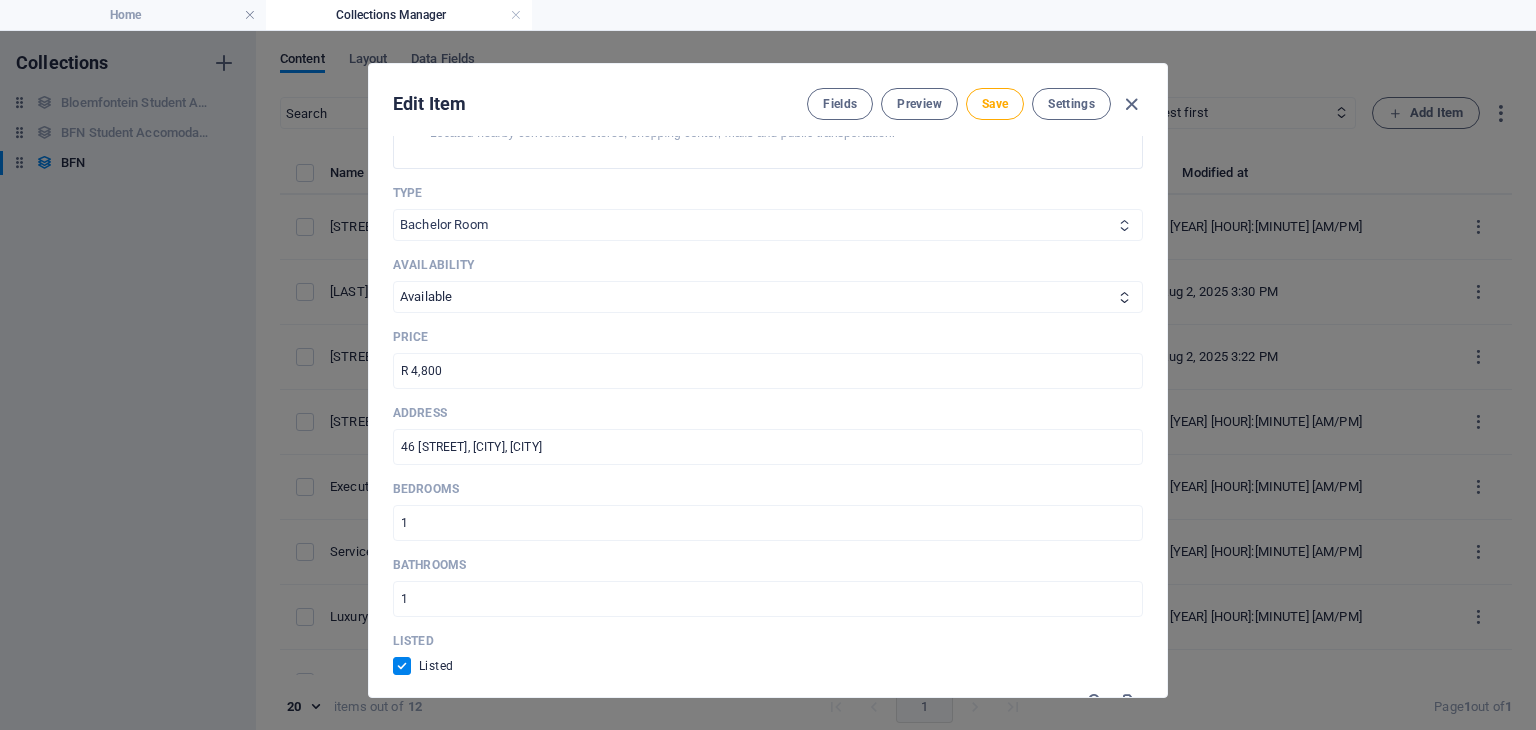 click on "Bachelor Room Single Room Sharing Room" at bounding box center (768, 225) 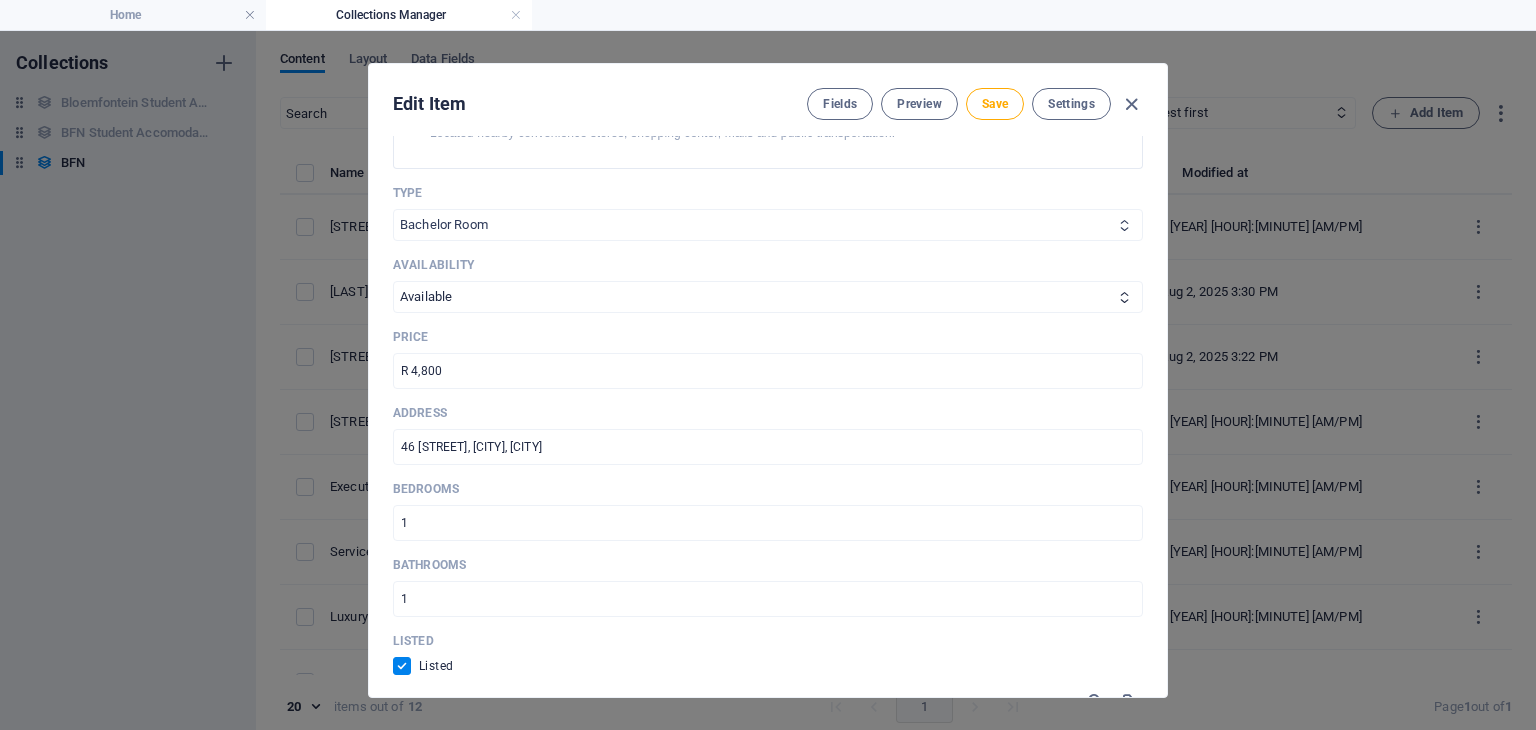 select on "Sharing Room" 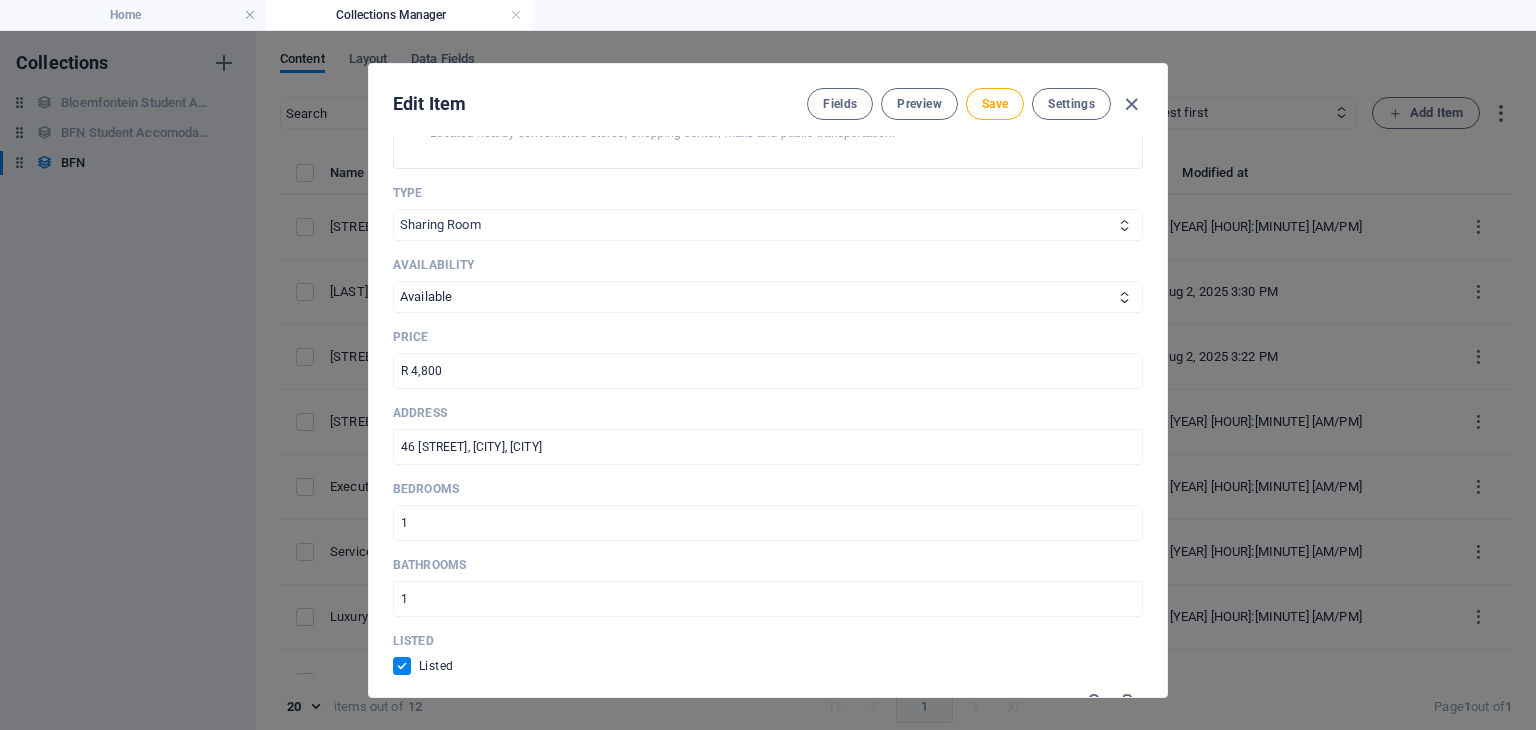 click on "Bachelor Room Single Room Sharing Room" at bounding box center [768, 225] 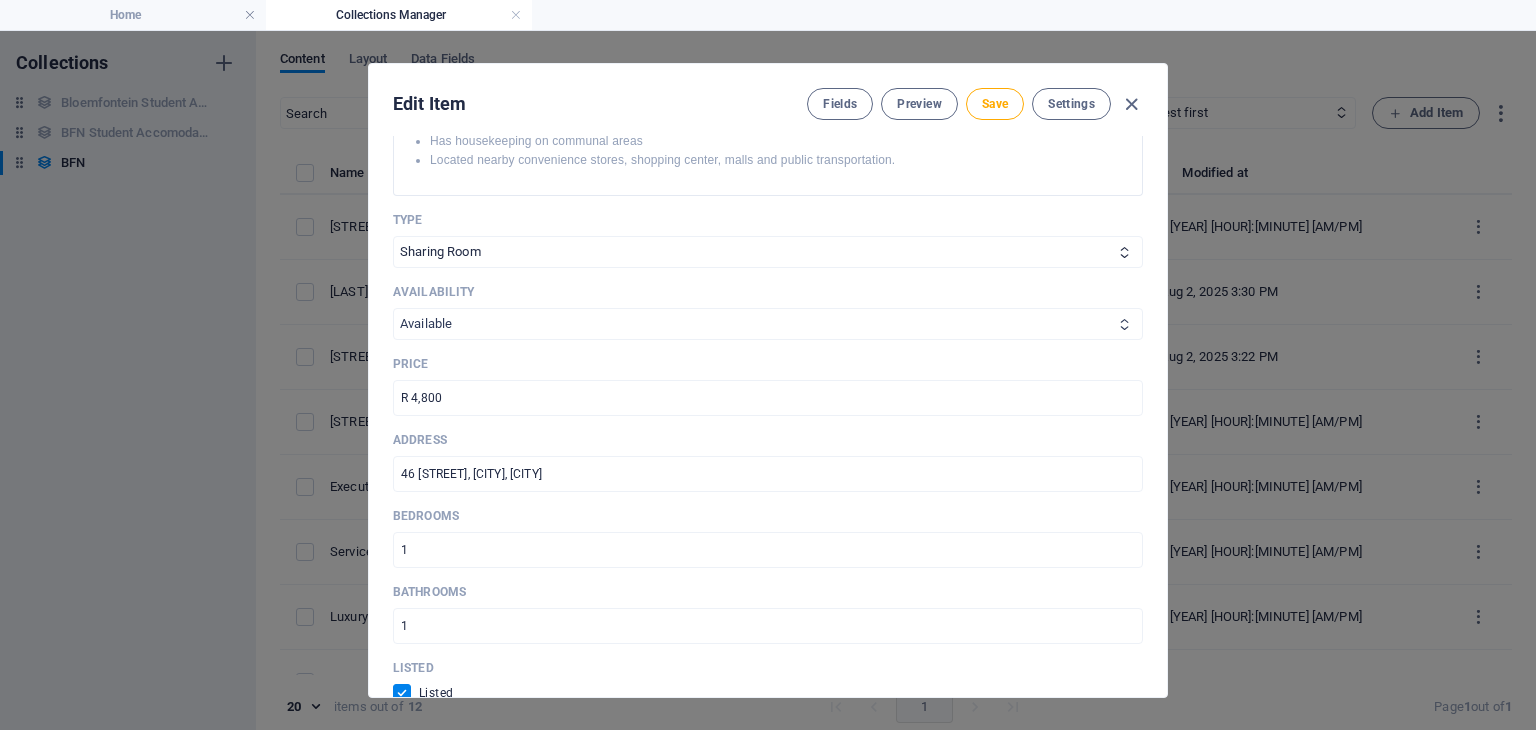 scroll, scrollTop: 630, scrollLeft: 0, axis: vertical 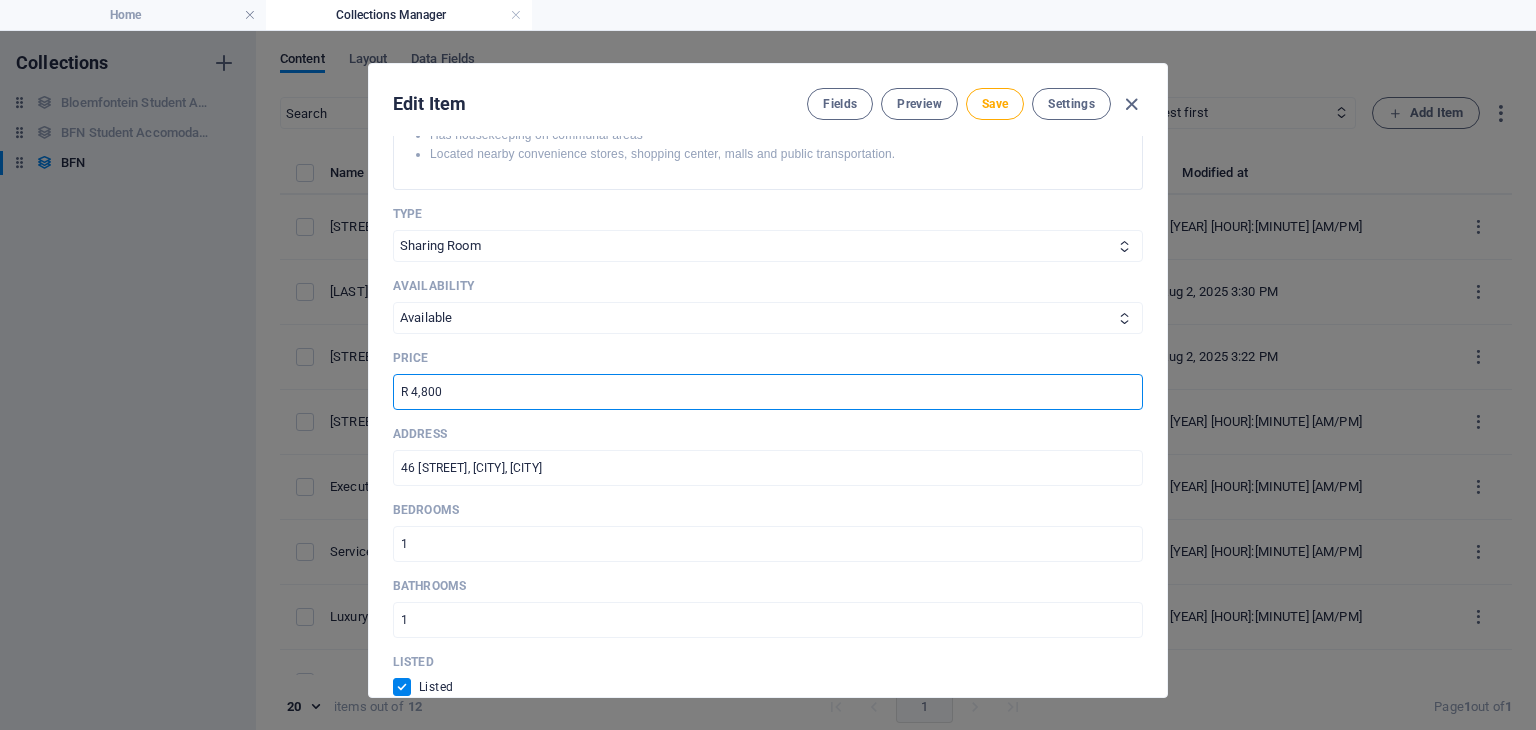 drag, startPoint x: 446, startPoint y: 398, endPoint x: 380, endPoint y: 391, distance: 66.37017 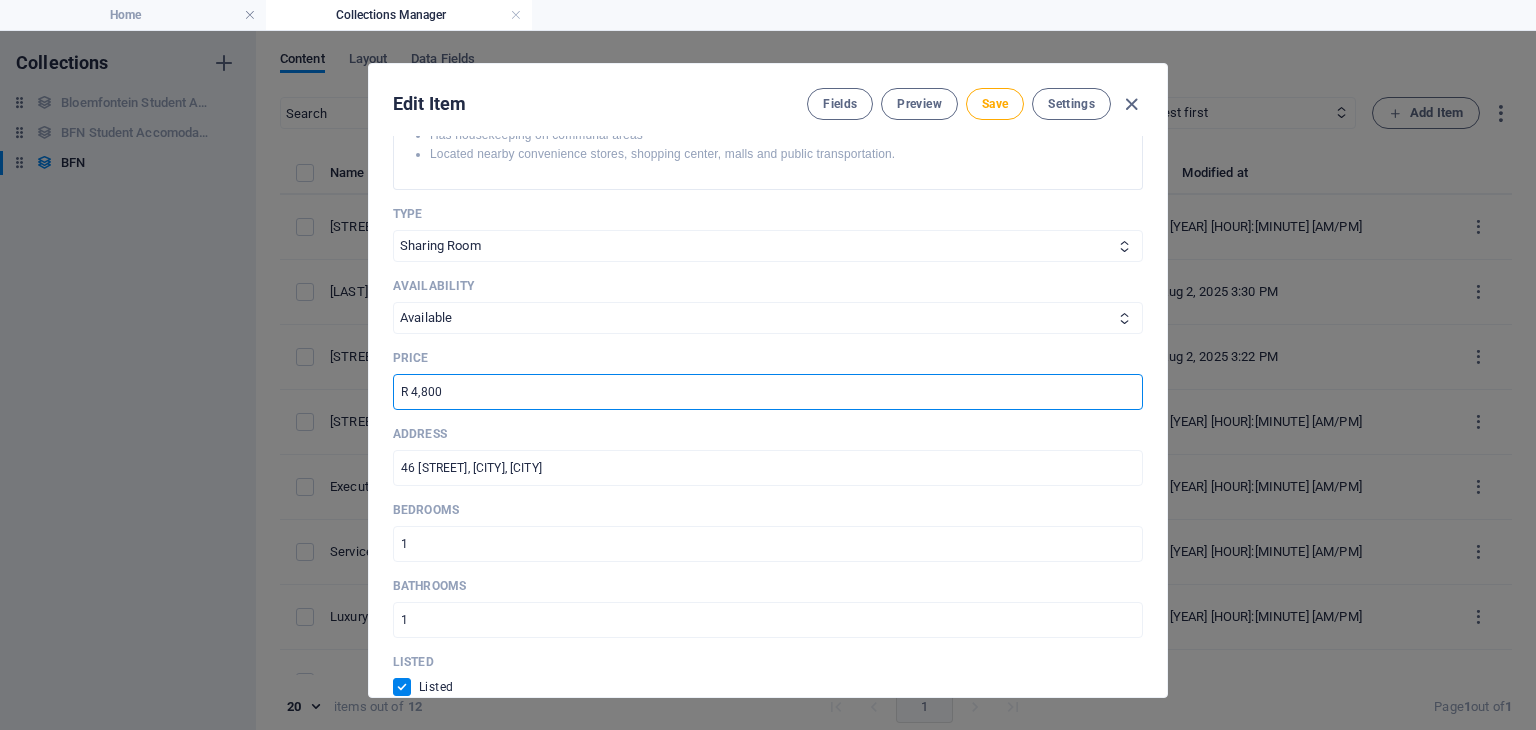 click on "R 4,800" at bounding box center (768, 392) 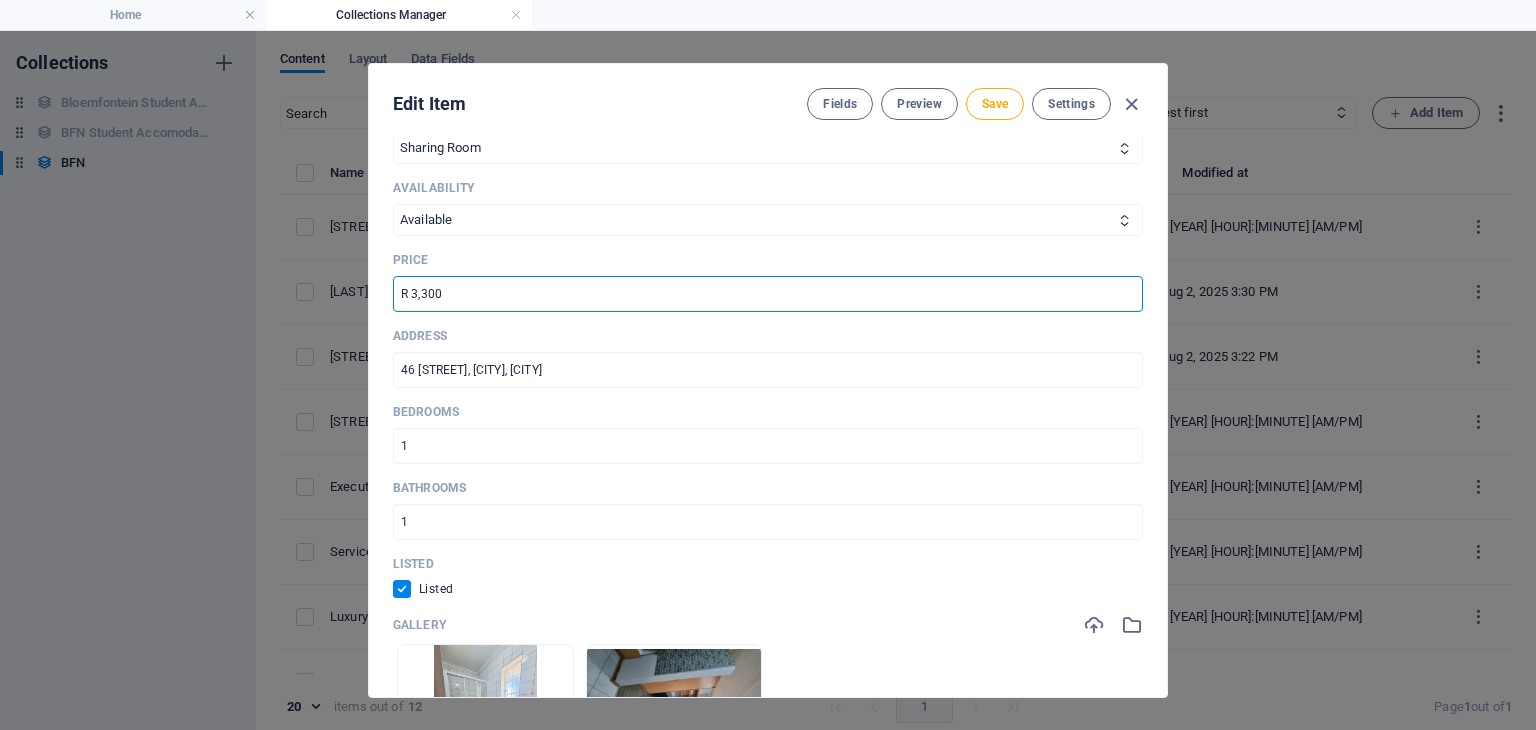 scroll, scrollTop: 766, scrollLeft: 0, axis: vertical 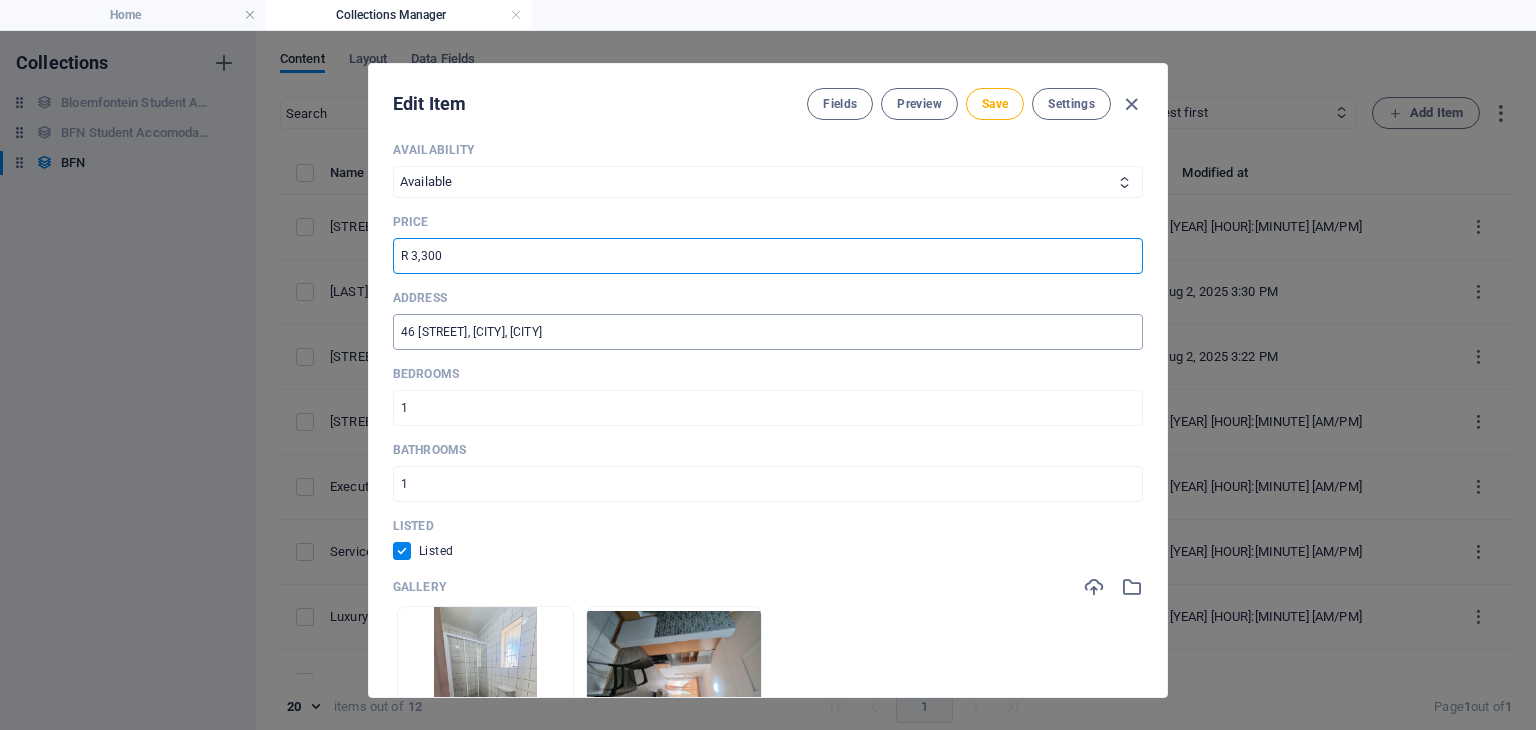 type on "R 3,300" 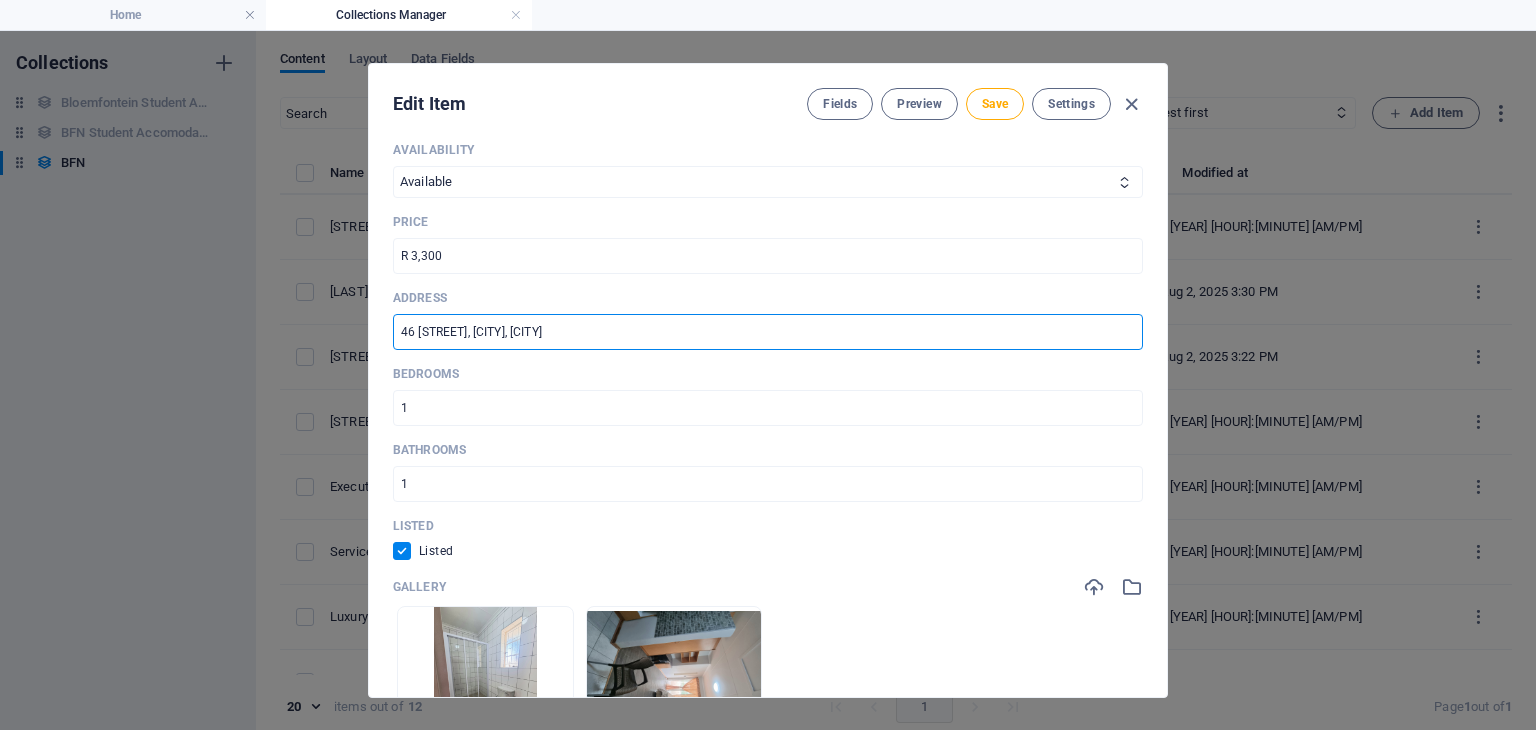 drag, startPoint x: 491, startPoint y: 329, endPoint x: 380, endPoint y: 346, distance: 112.29426 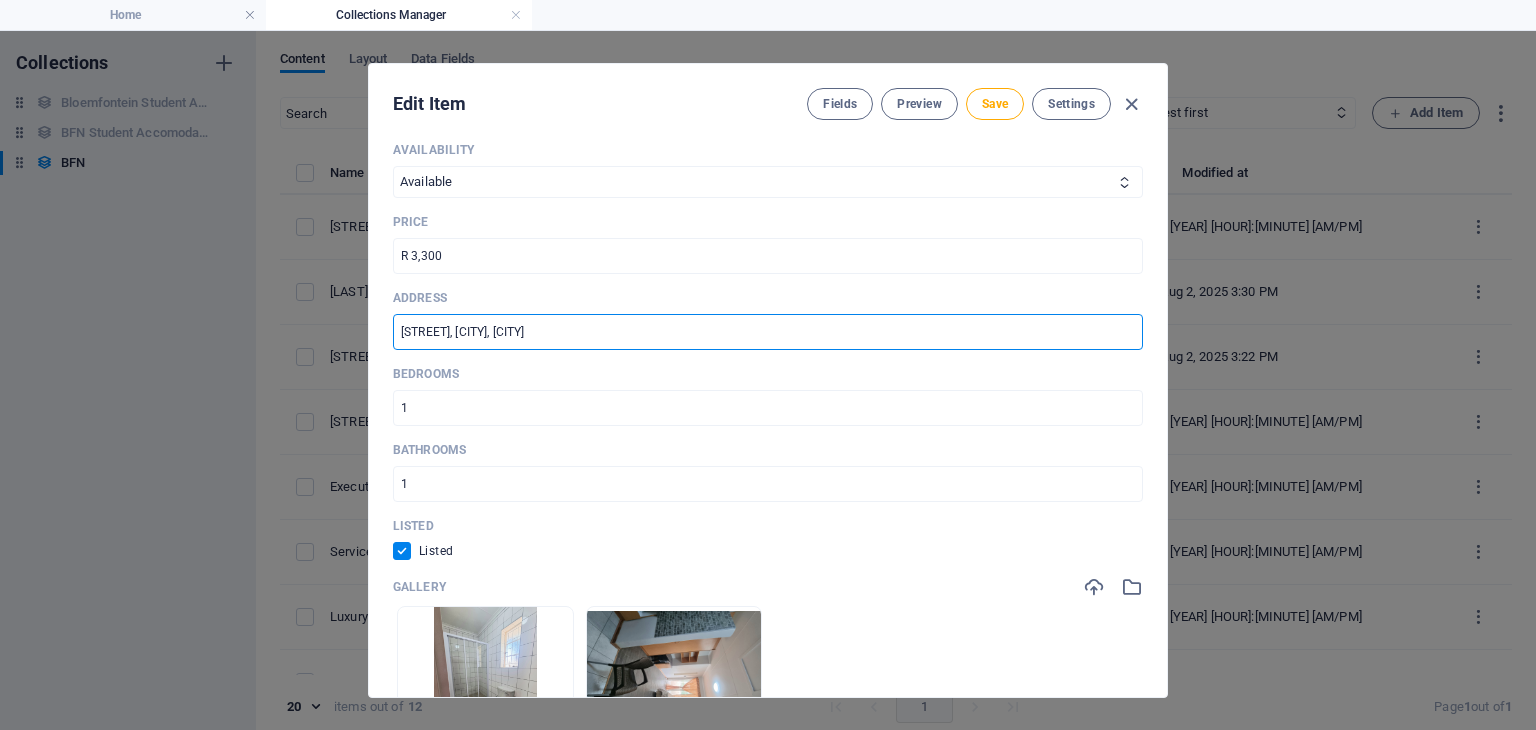 type on "[STREET], [CITY], [CITY]" 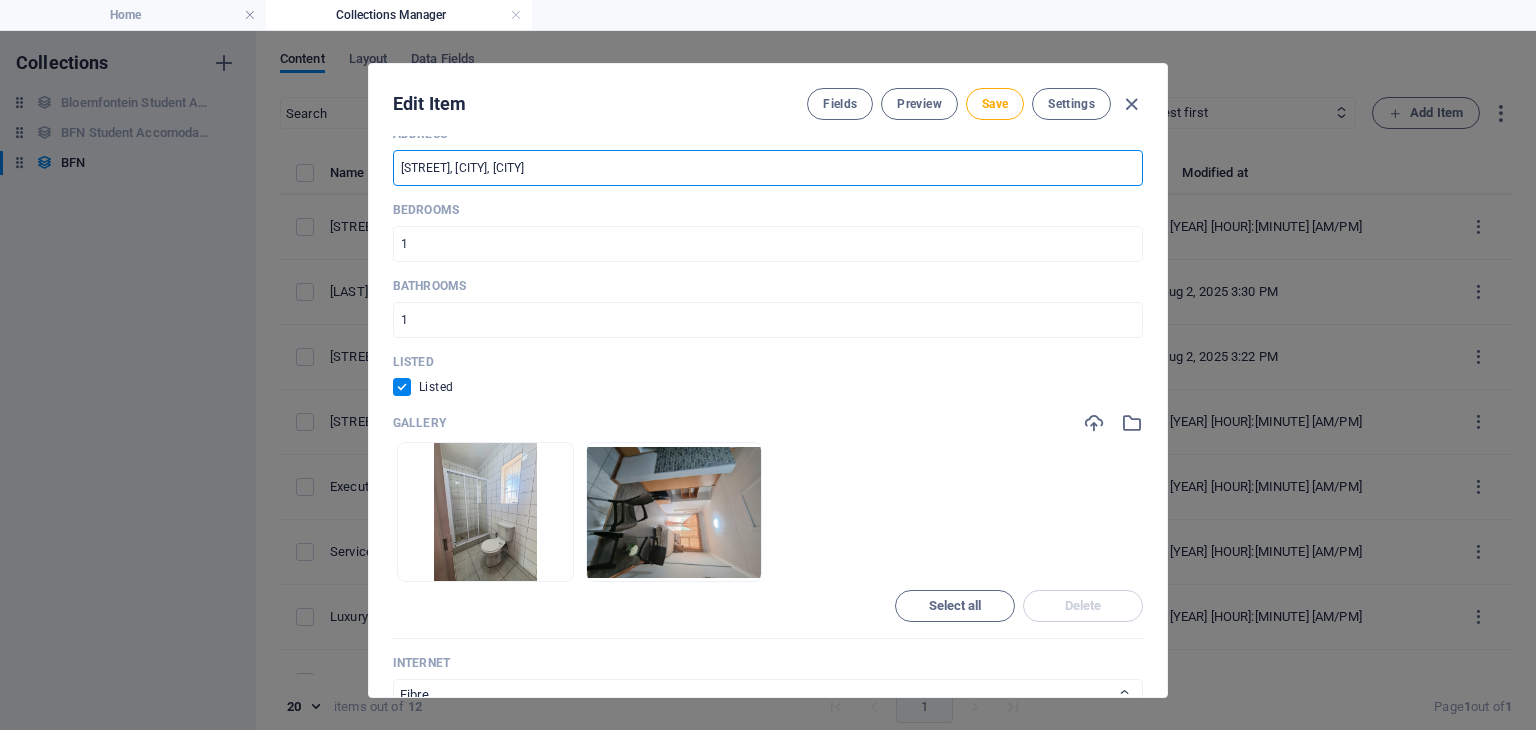 scroll, scrollTop: 931, scrollLeft: 0, axis: vertical 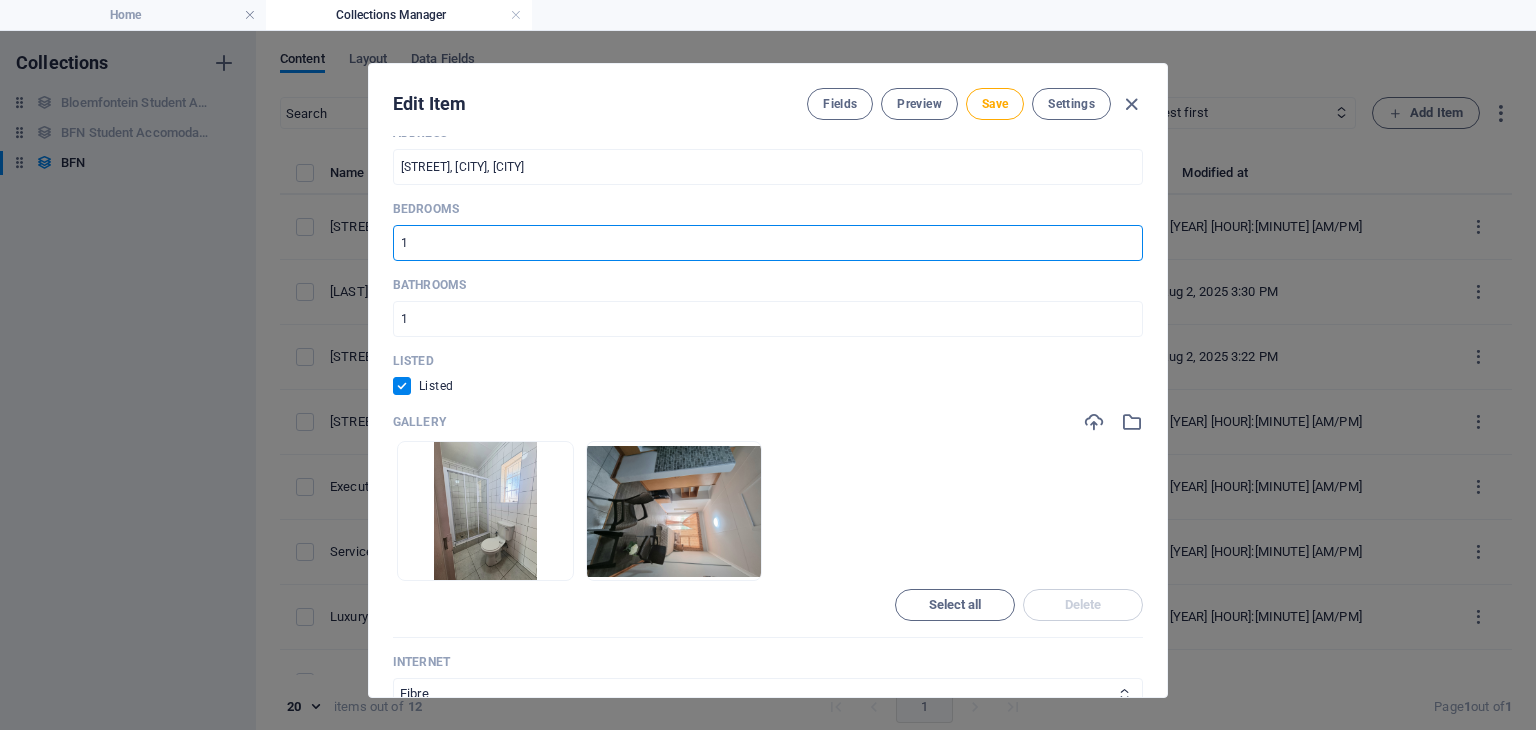 click on "1" at bounding box center (768, 243) 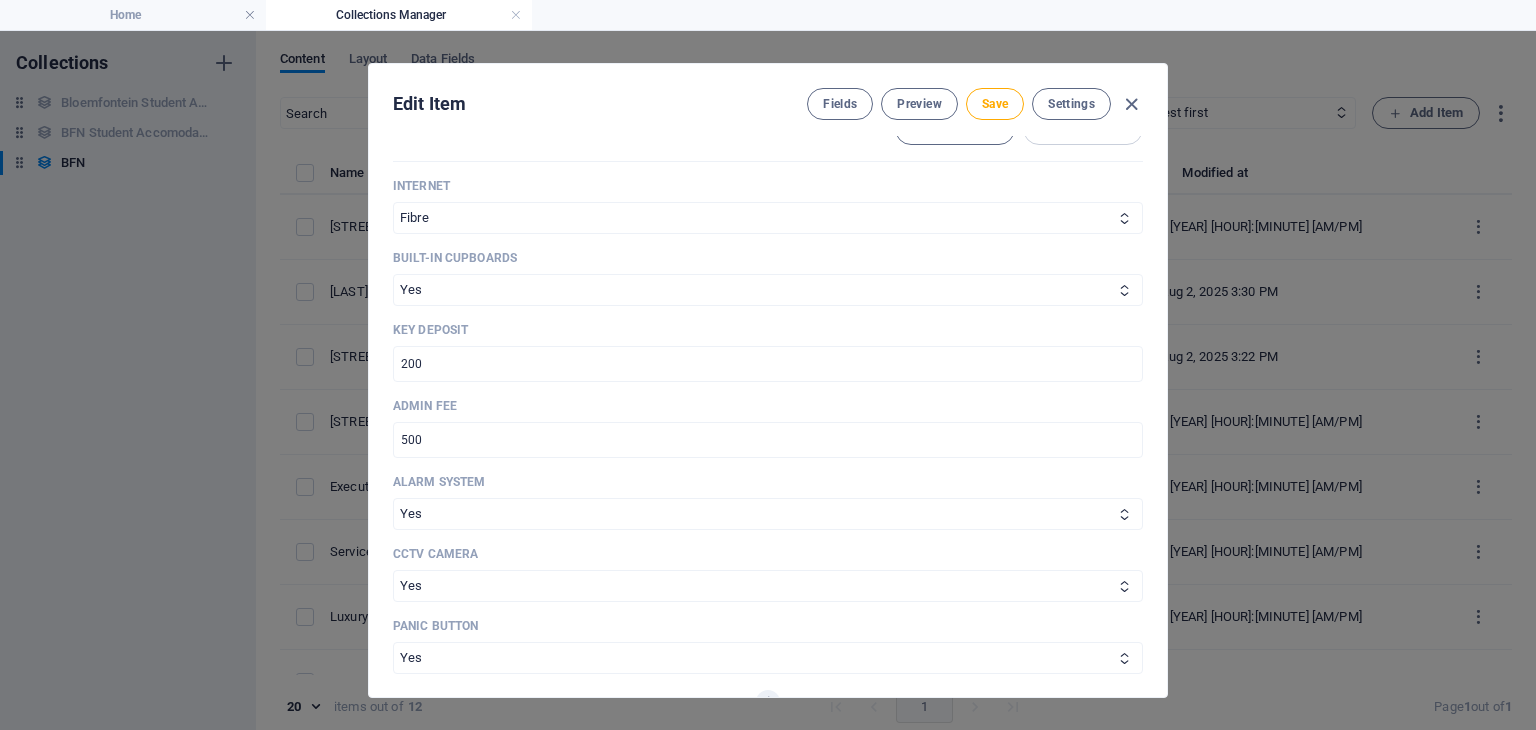 scroll, scrollTop: 1195, scrollLeft: 0, axis: vertical 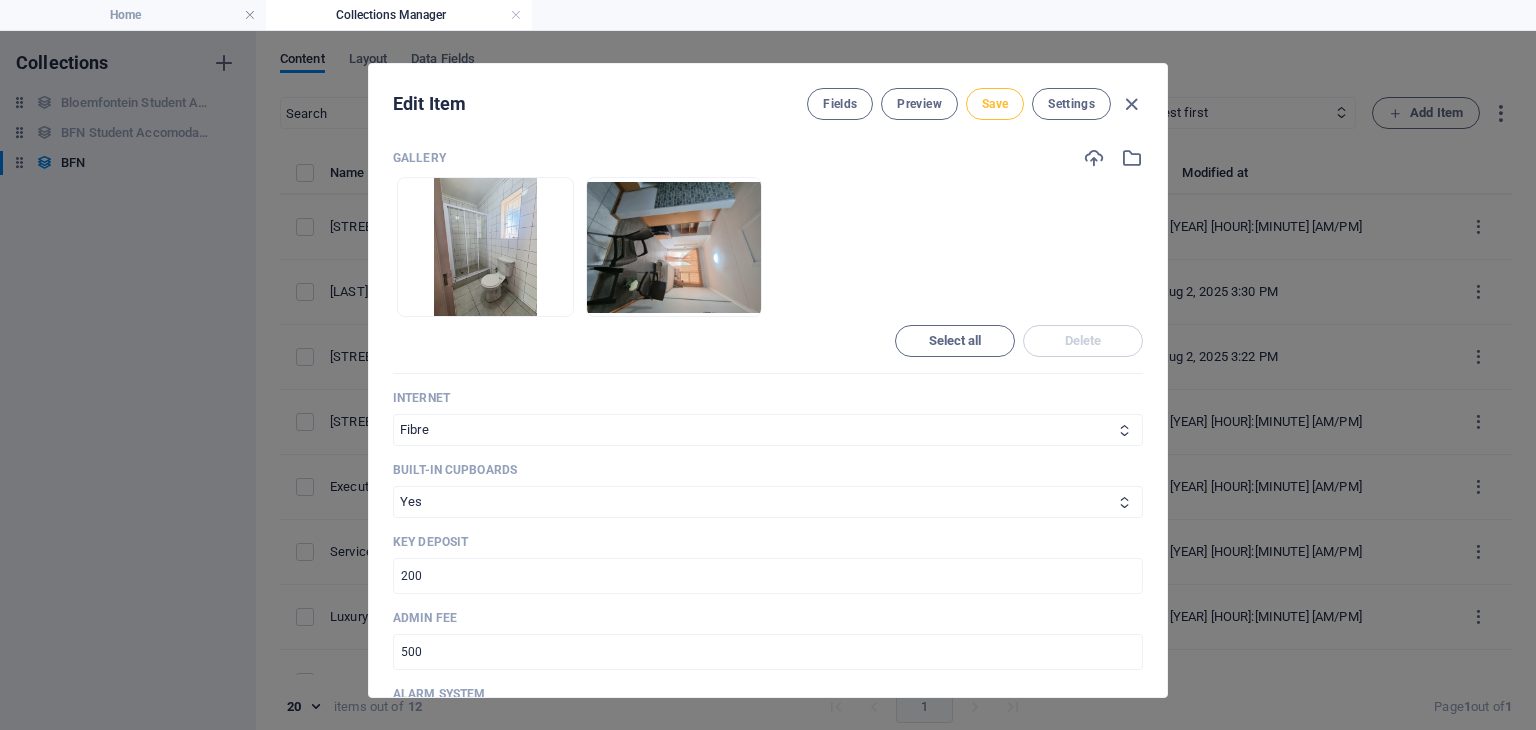 type on "-16" 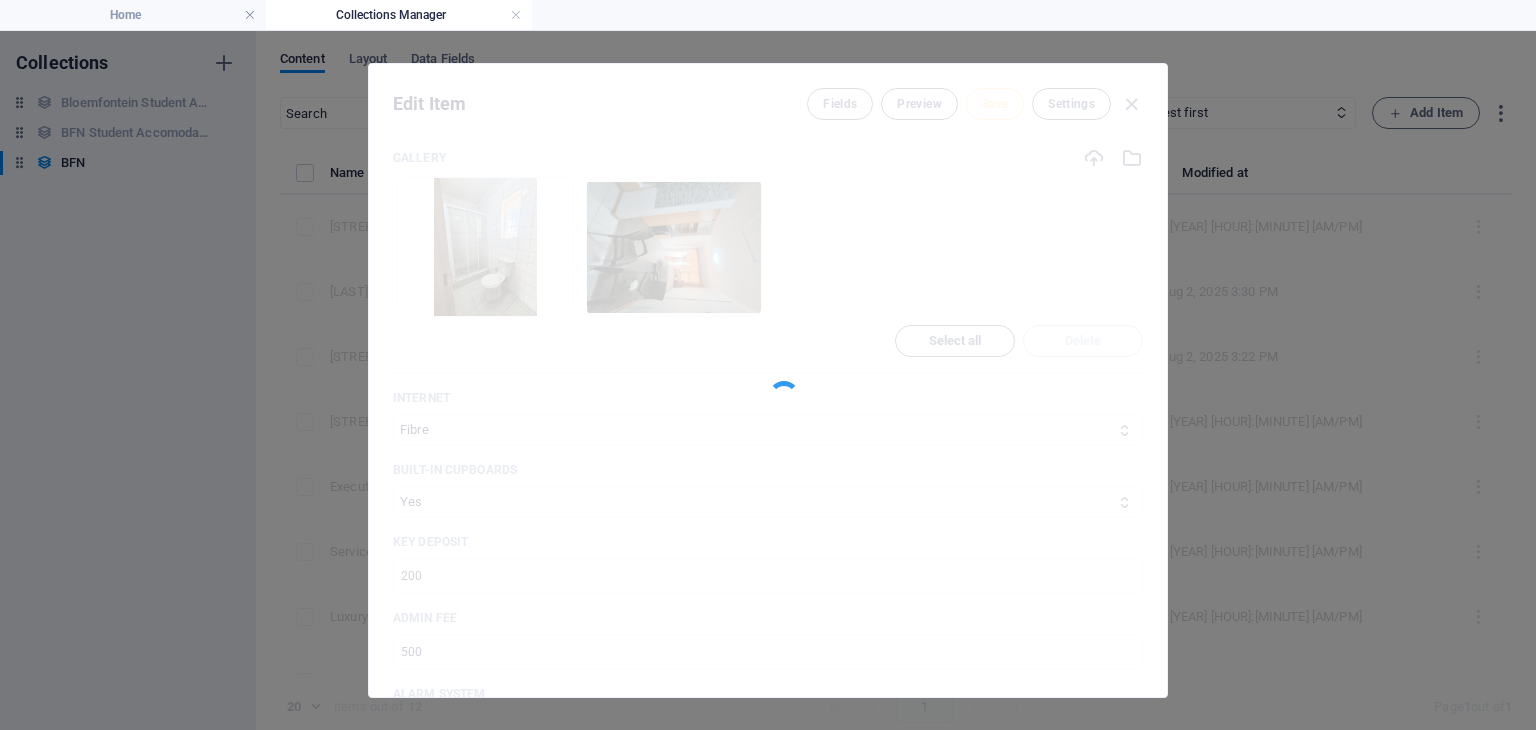 type on "[STREET]-[LAST]" 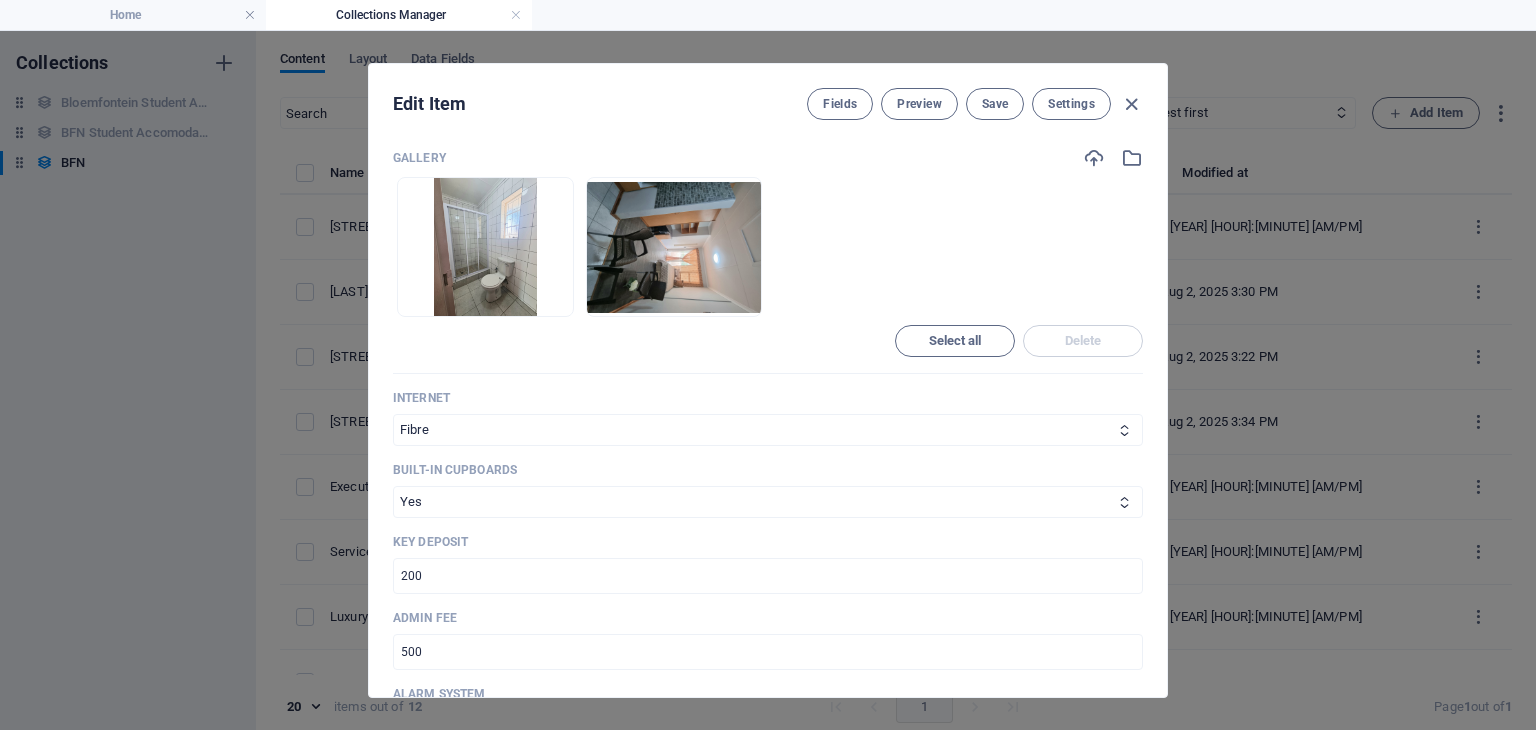 click at bounding box center (674, 247) 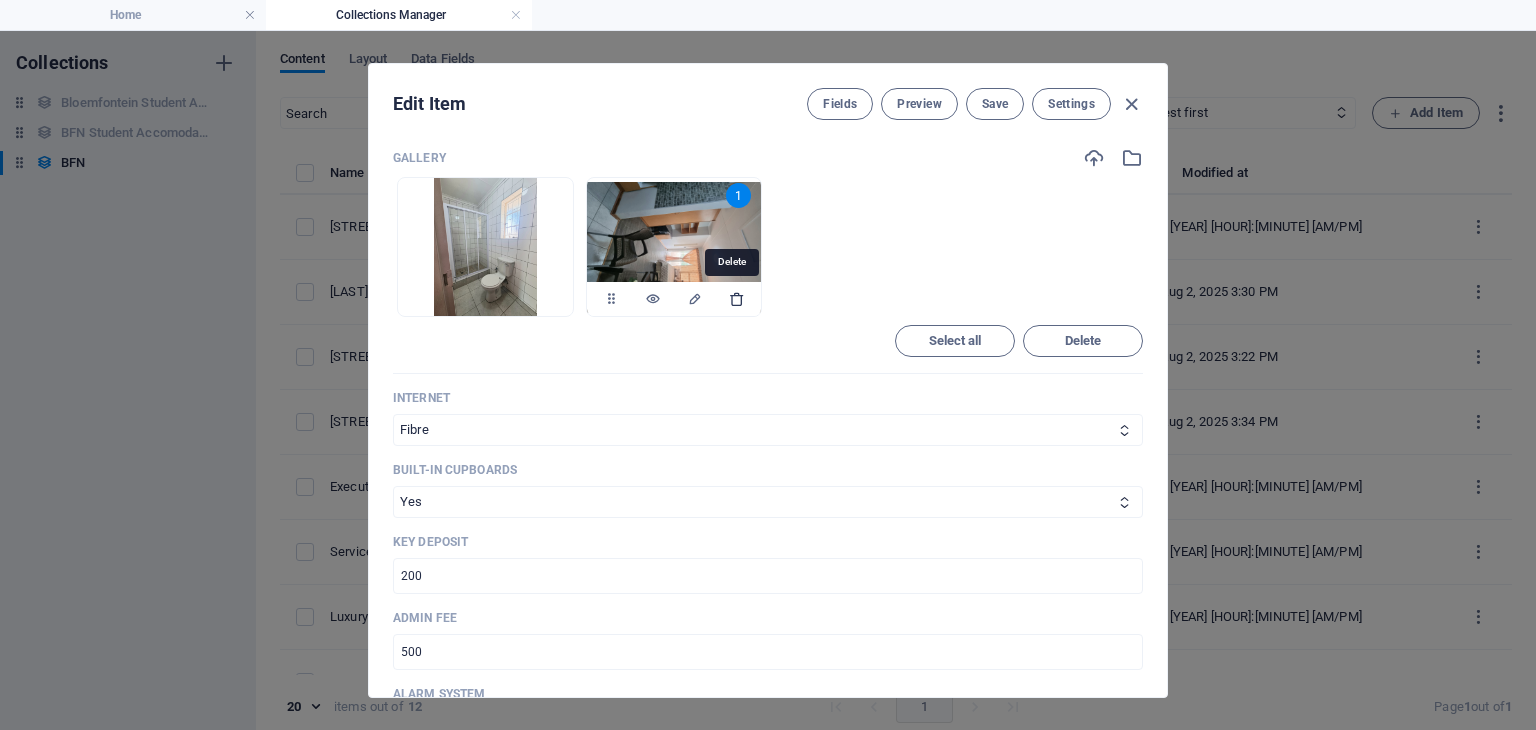 click at bounding box center [737, 299] 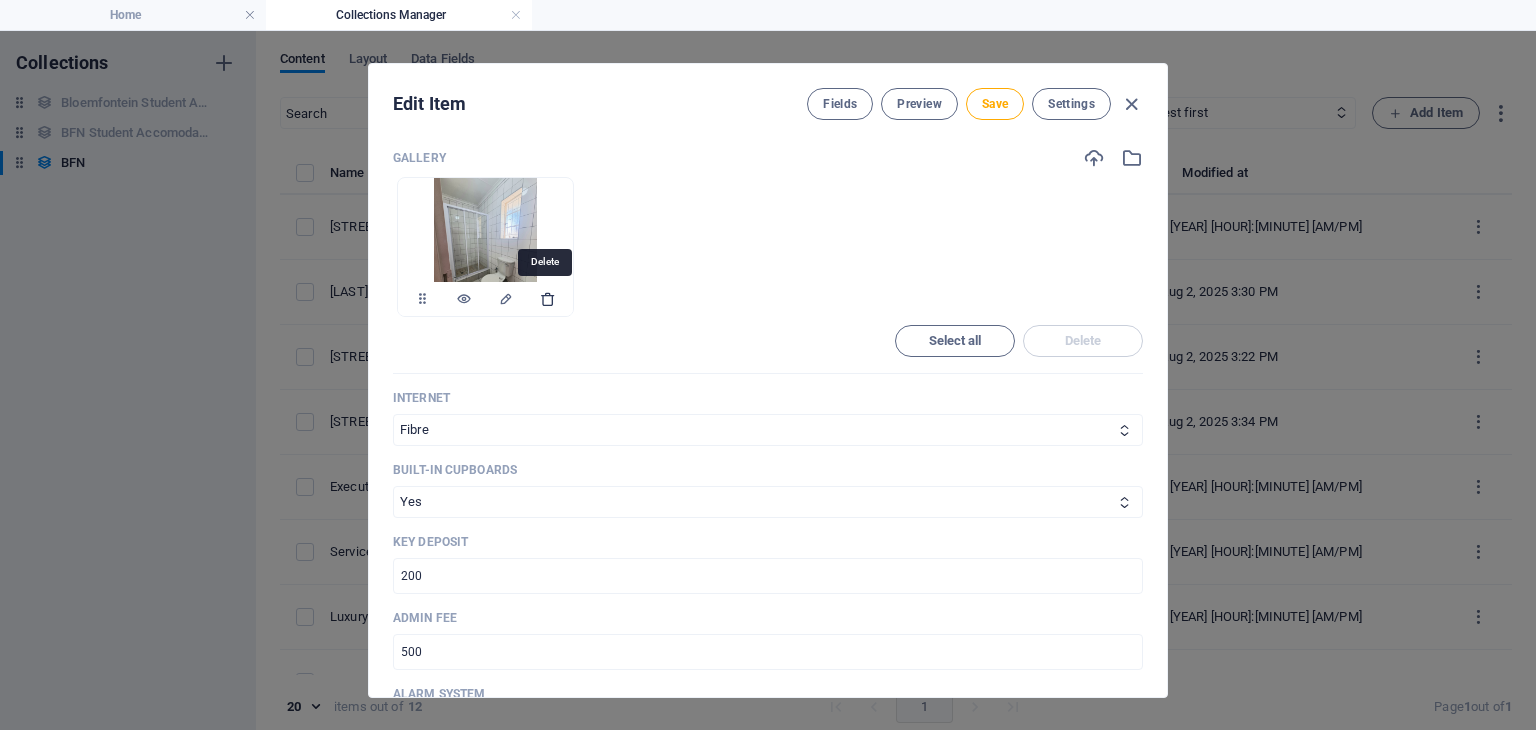 click at bounding box center (548, 299) 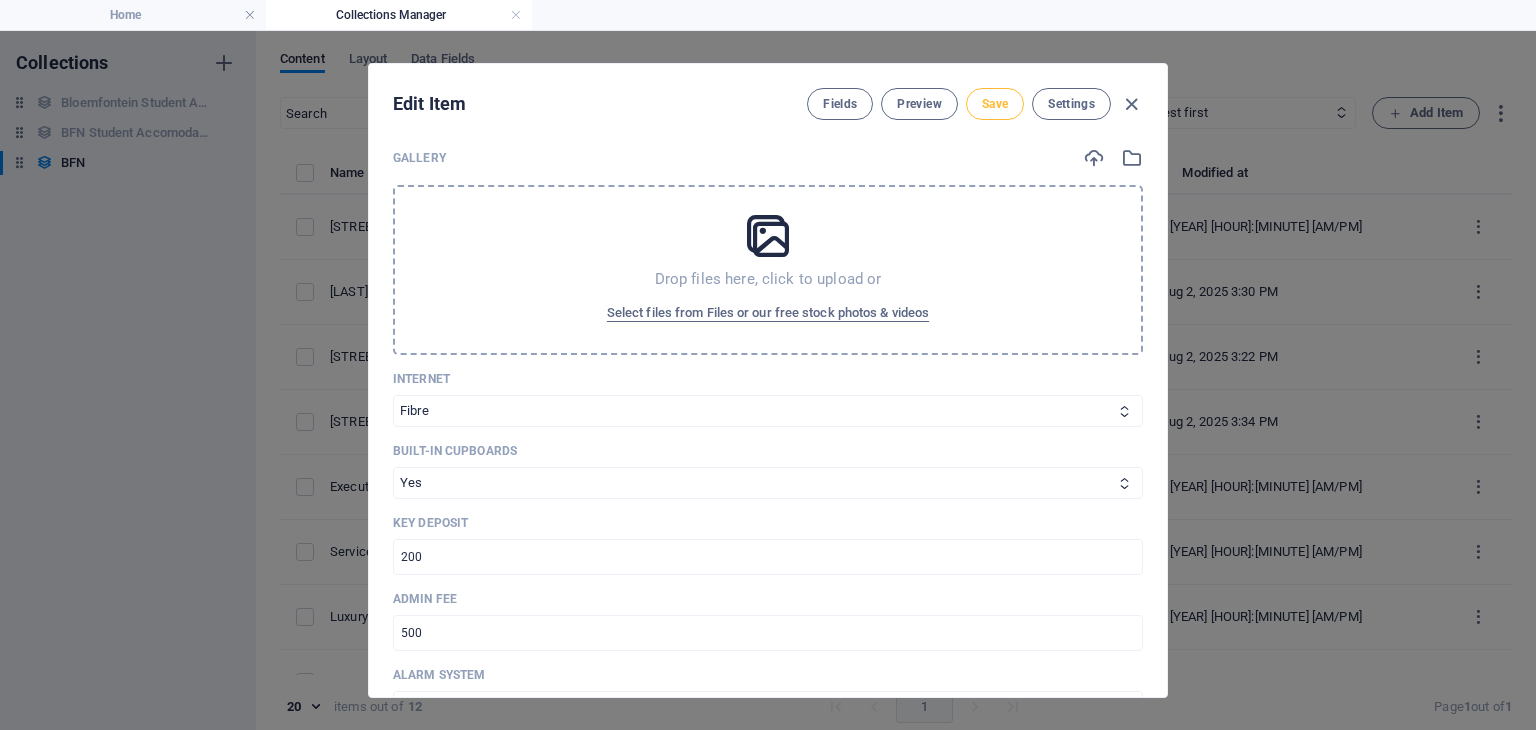 click on "Save" at bounding box center (995, 104) 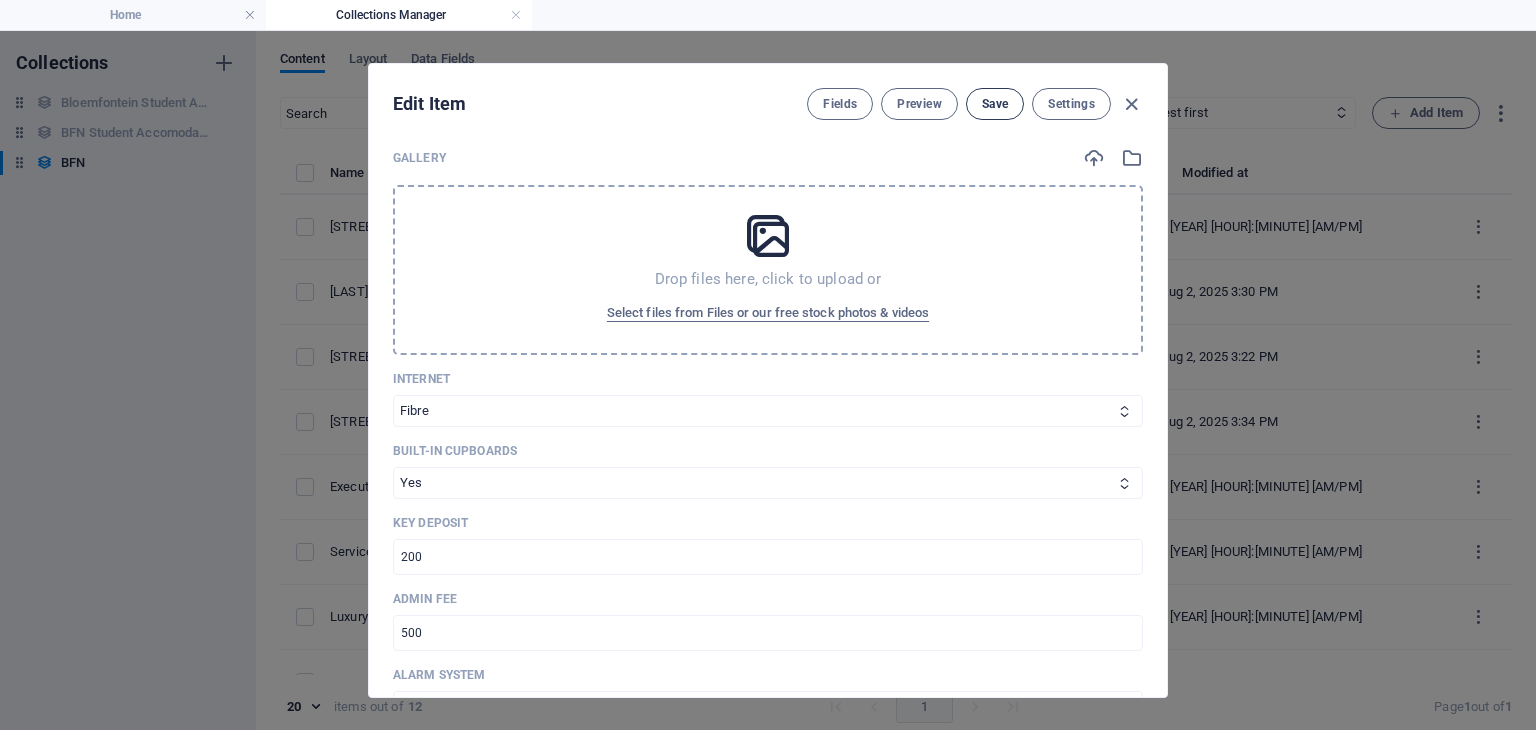 click on "Save" at bounding box center [995, 104] 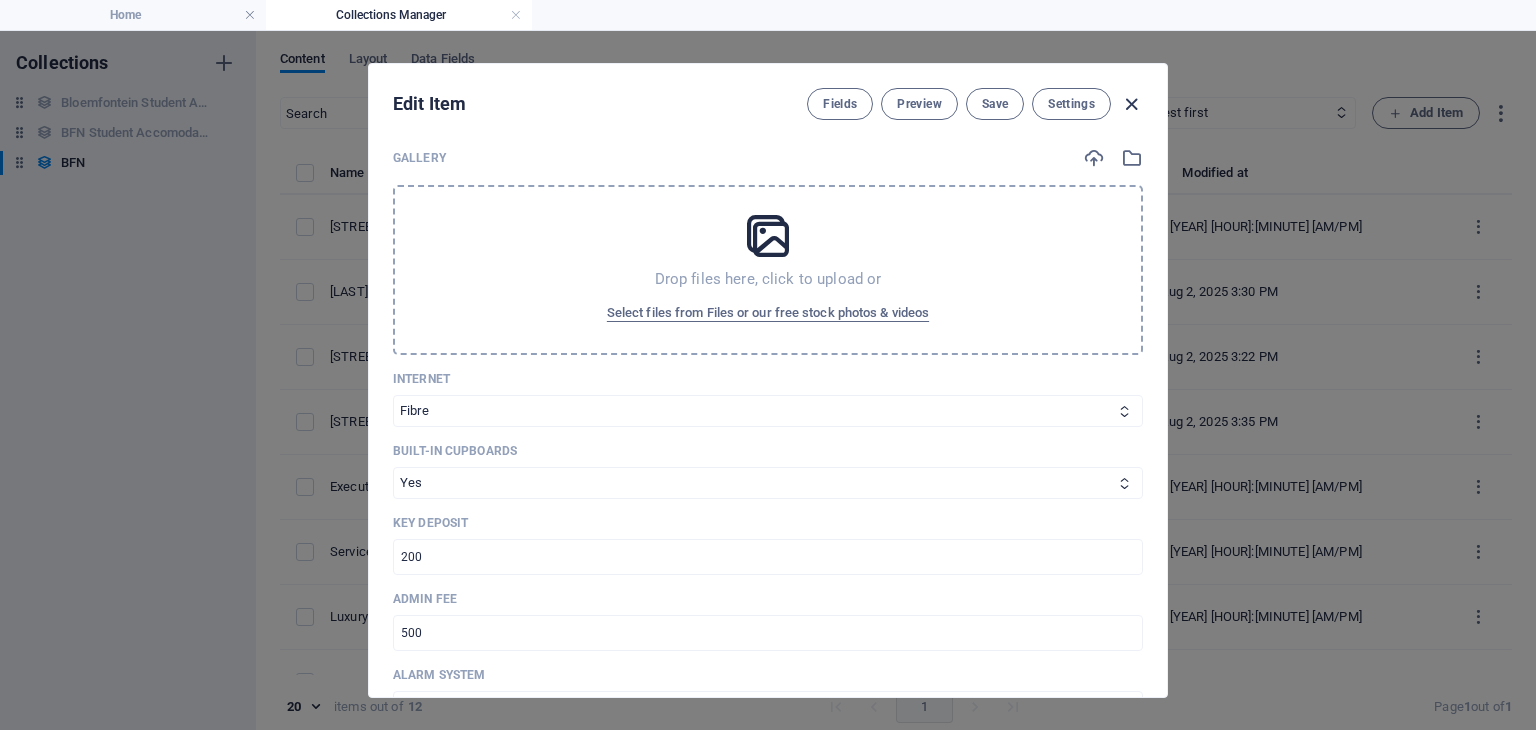 click at bounding box center [1131, 104] 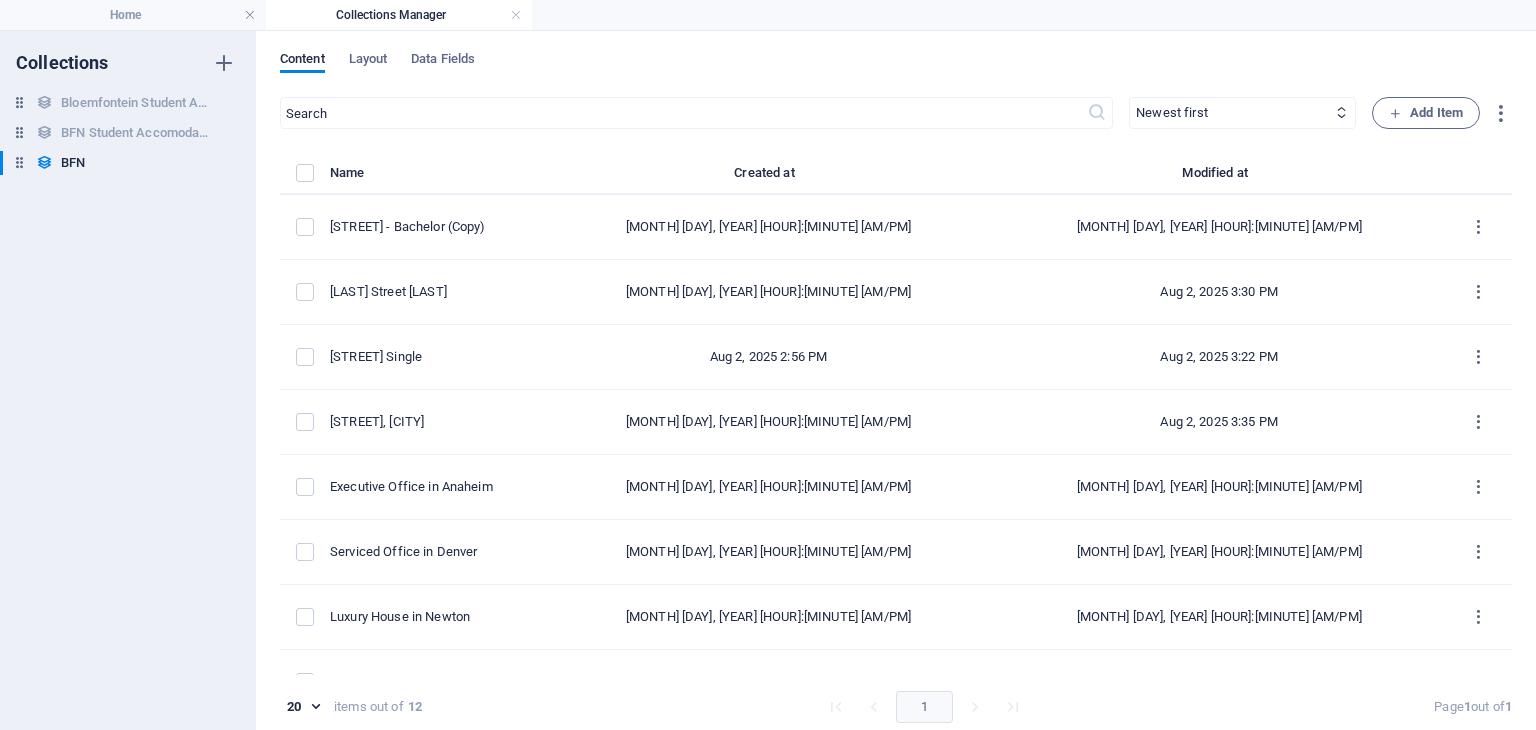 checkbox on "false" 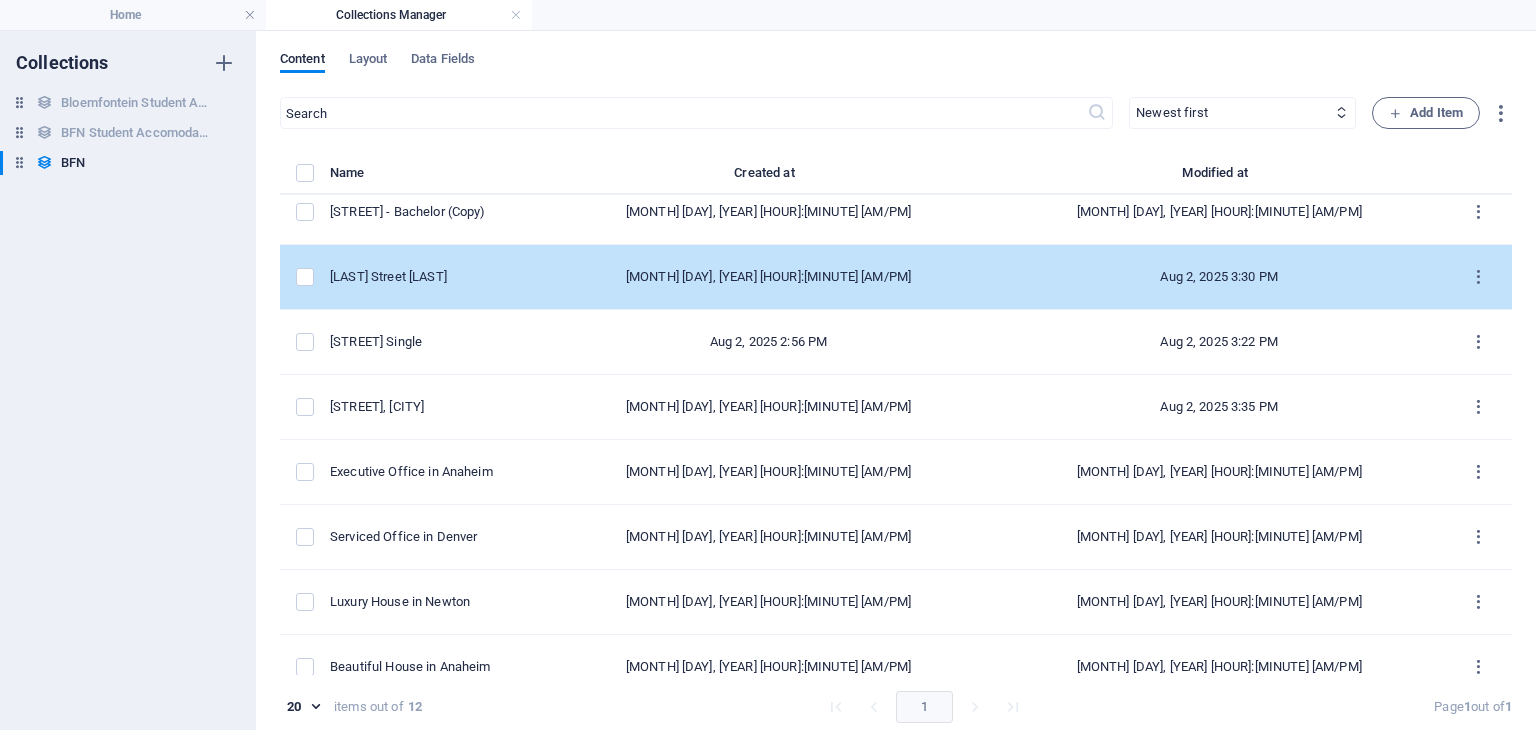 scroll, scrollTop: 0, scrollLeft: 0, axis: both 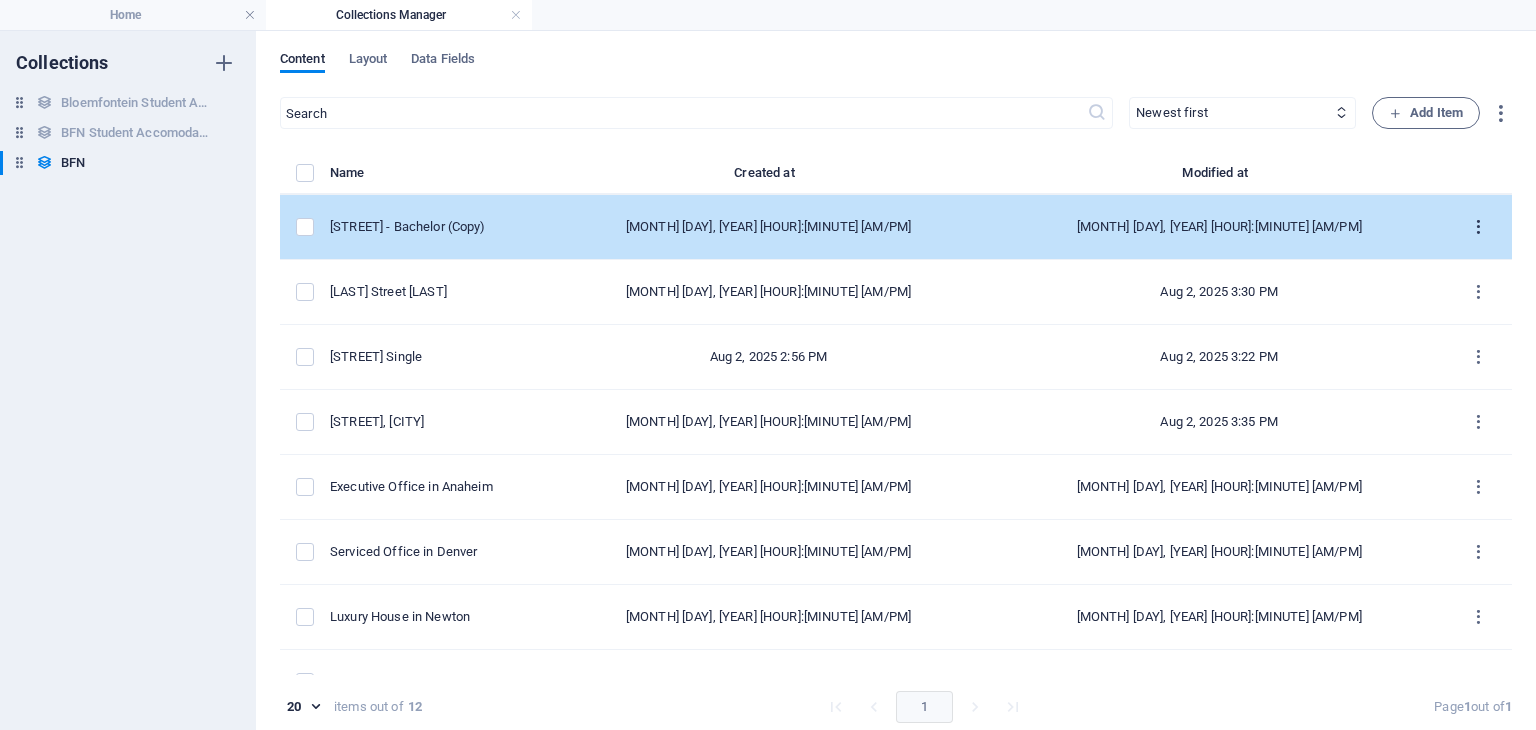 click at bounding box center (1478, 227) 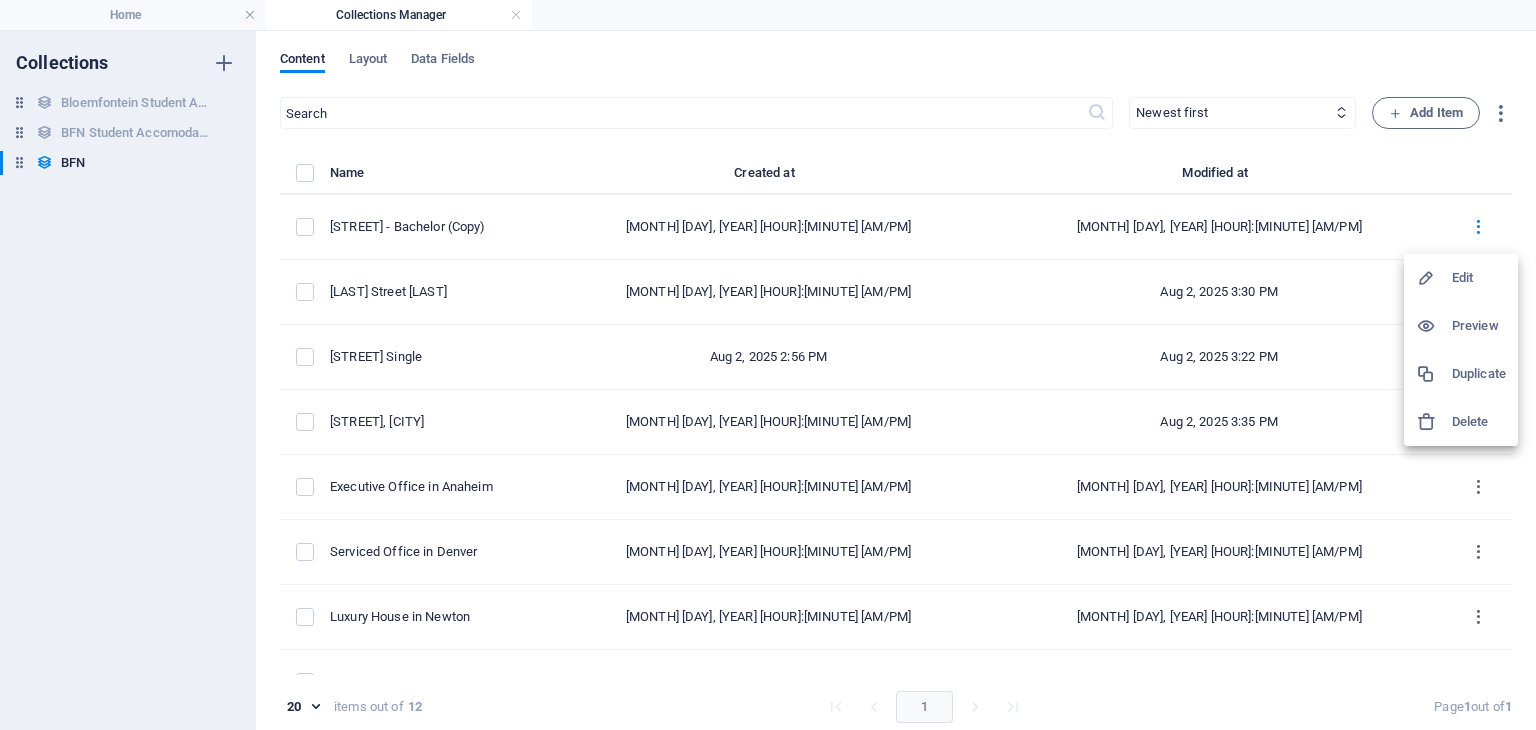 click at bounding box center (1434, 278) 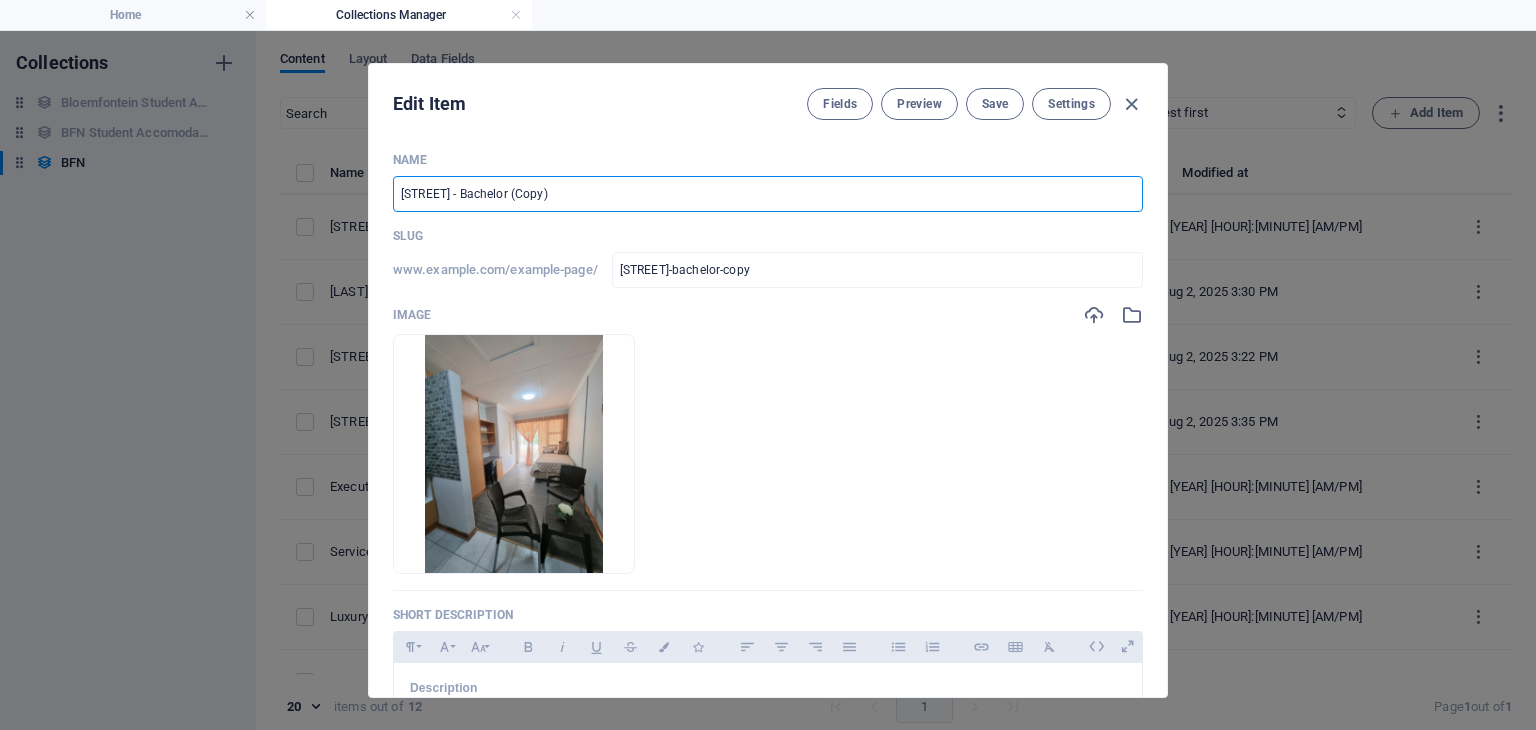 click on "[STREET] - Bachelor (Copy)" at bounding box center (768, 194) 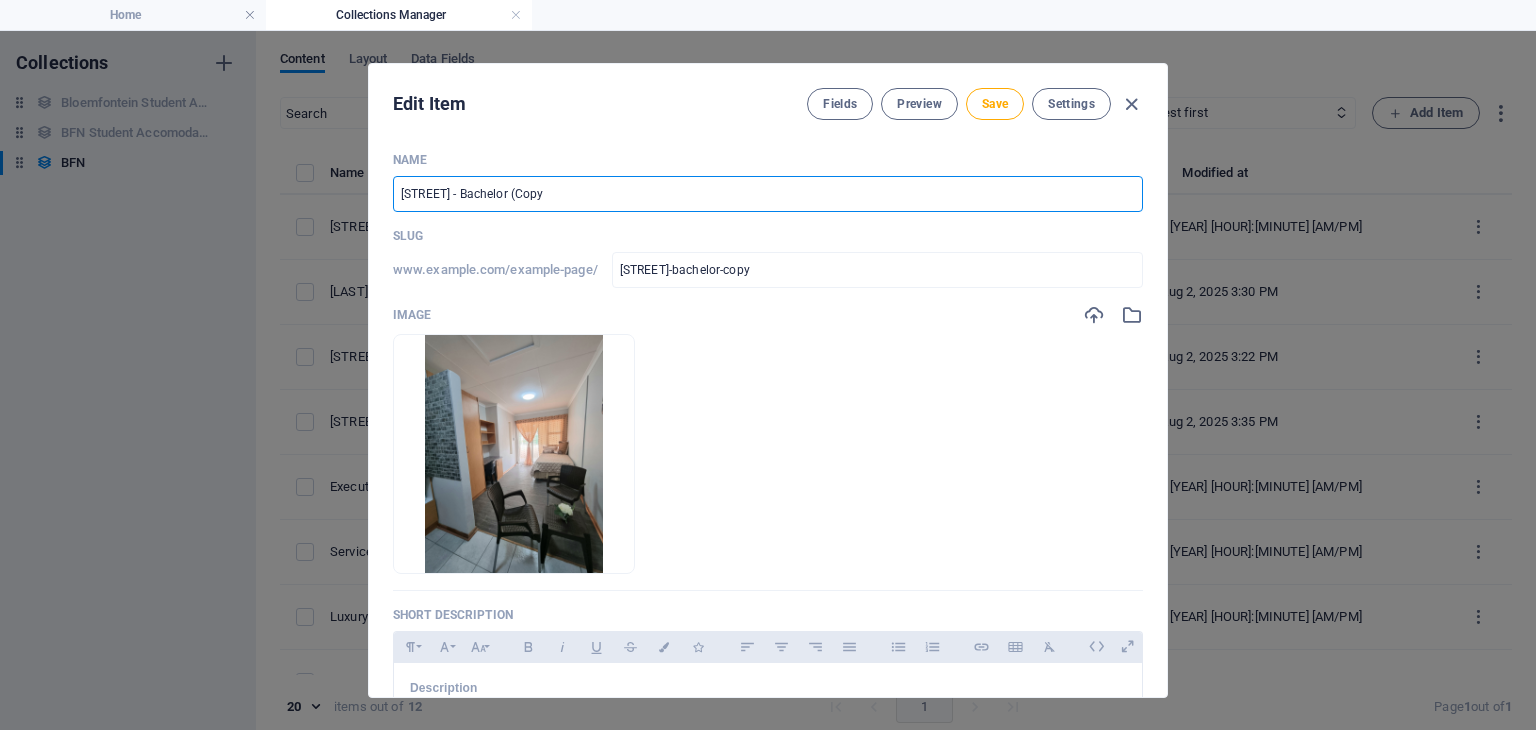 type on "[STREET] - Bachelor (Cop" 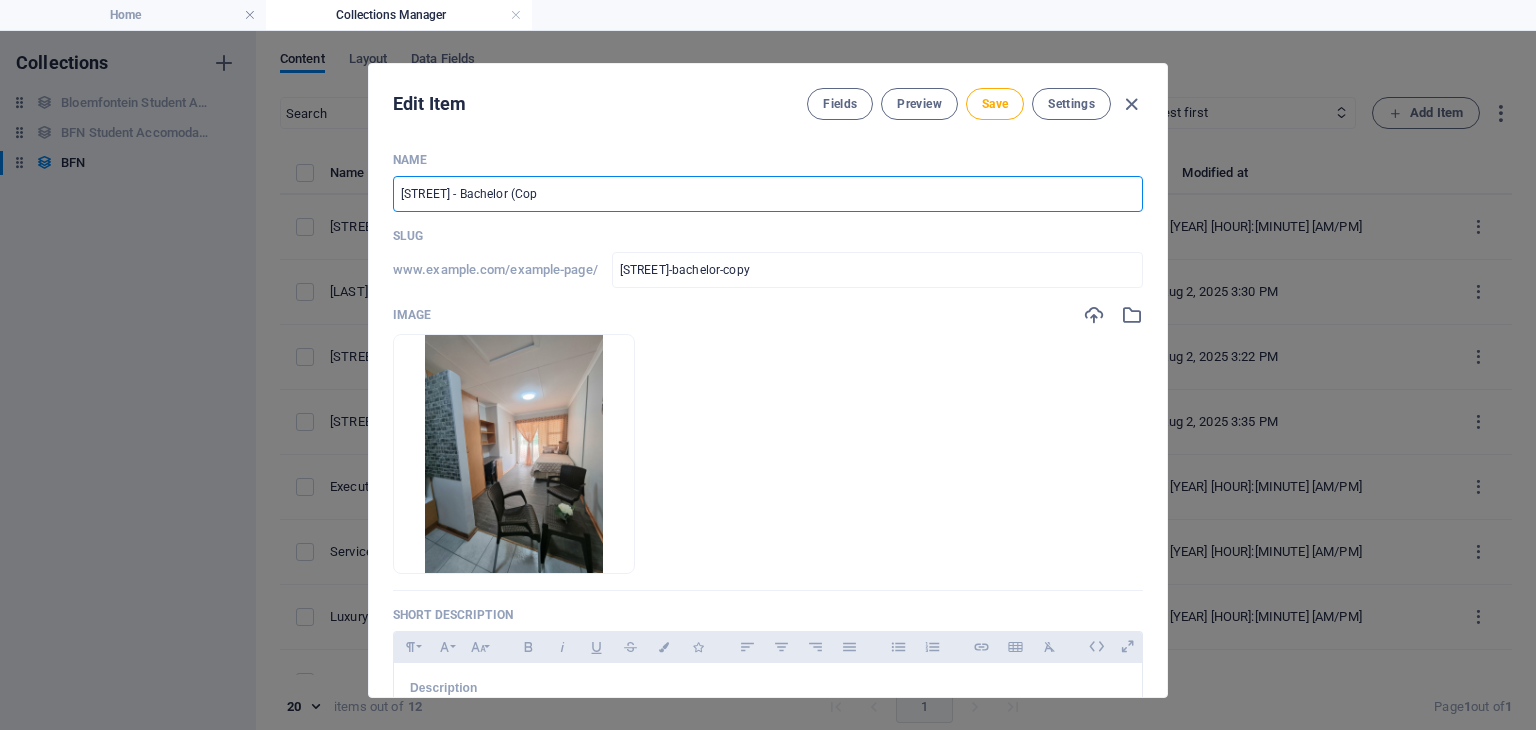 type on "[STREET]-bachelor-cop" 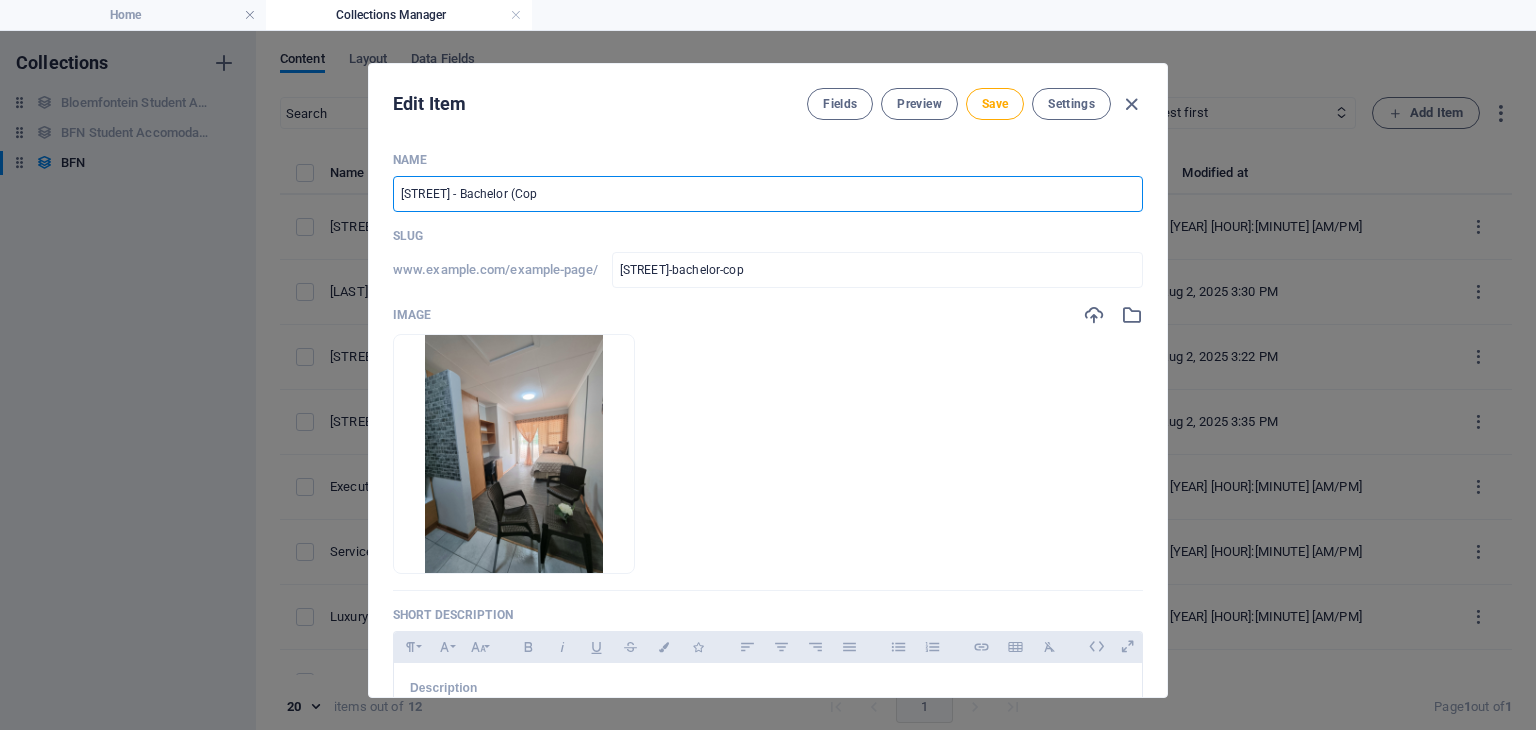 type on "[STREET] - Bachelor (Co" 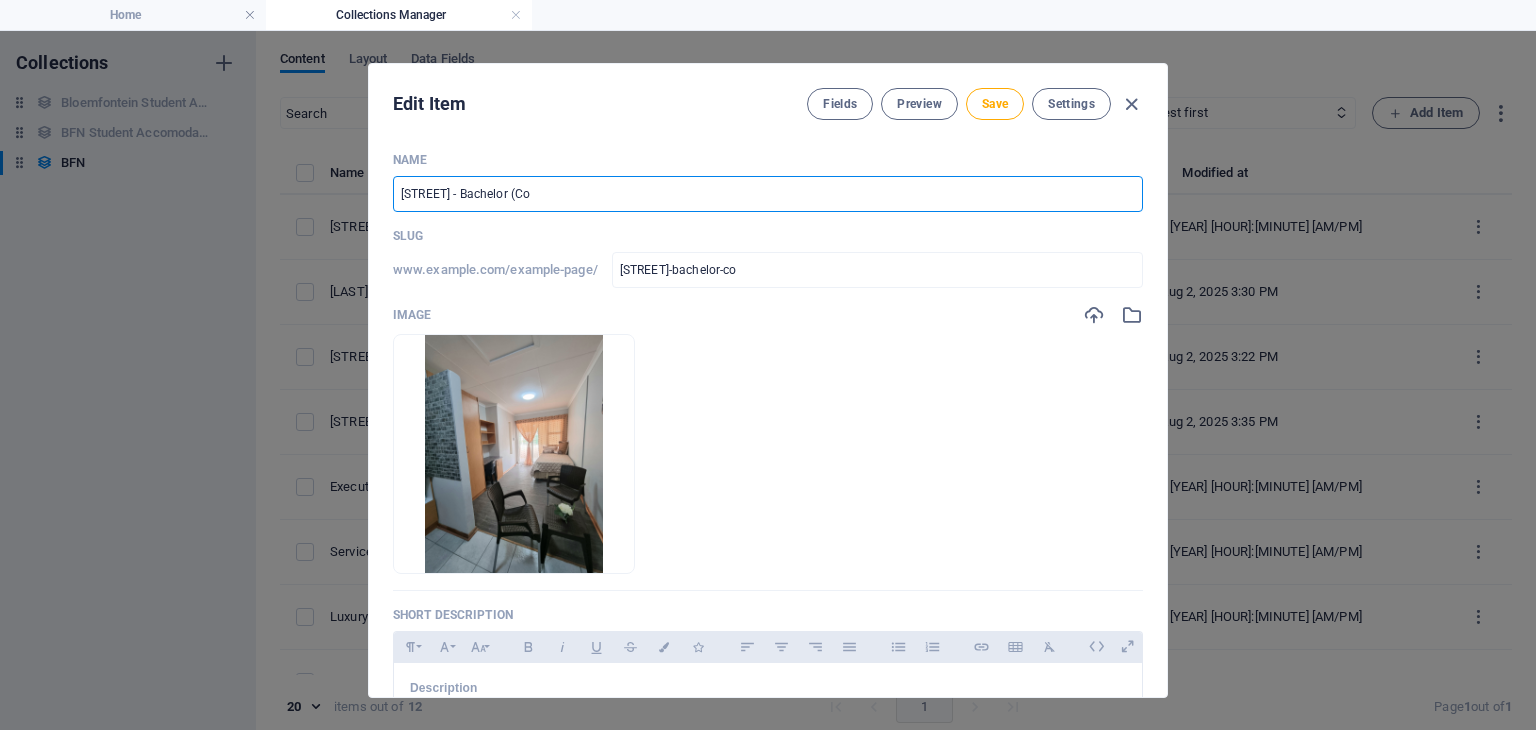 type on "[STREET] - Bachelor (C" 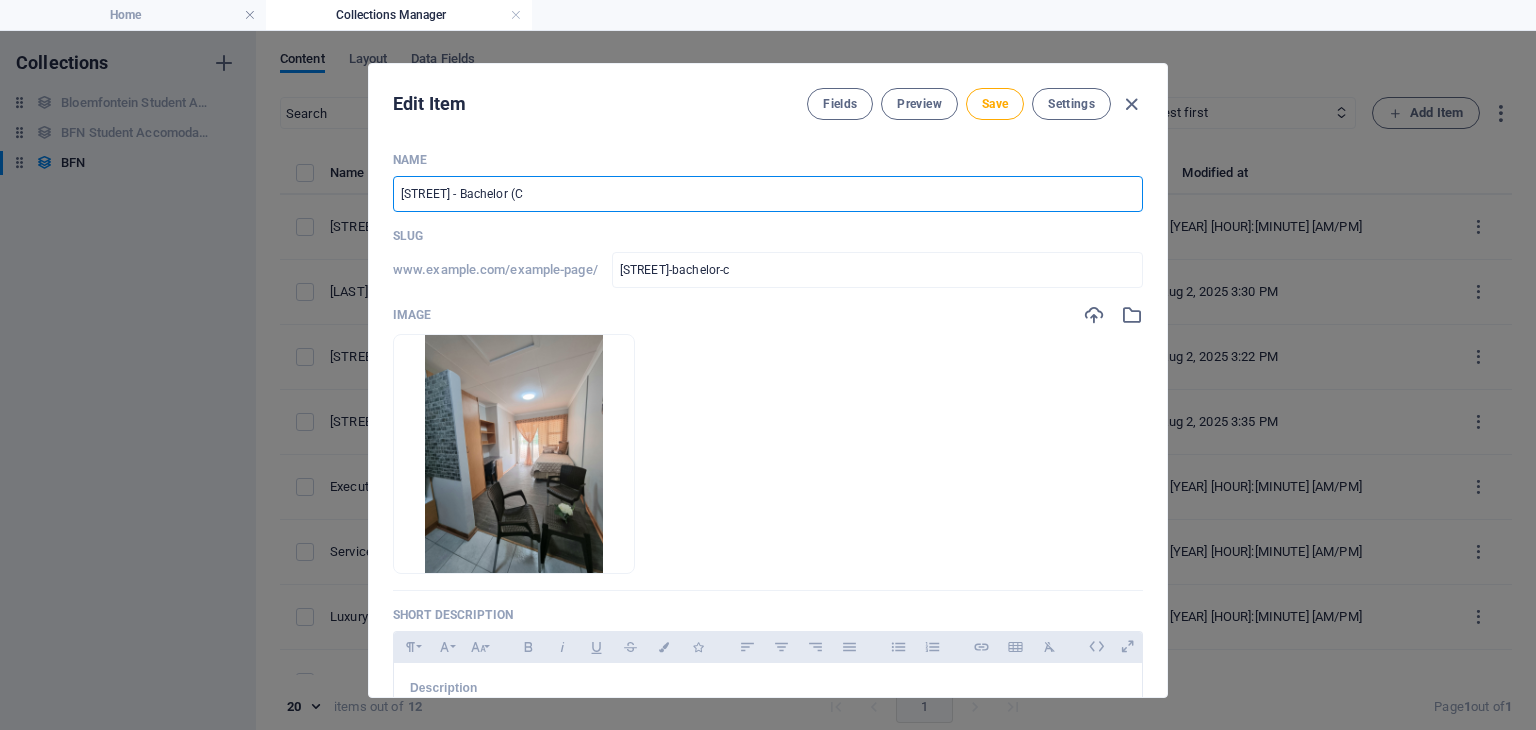 type on "[STREET] - Bachelor (" 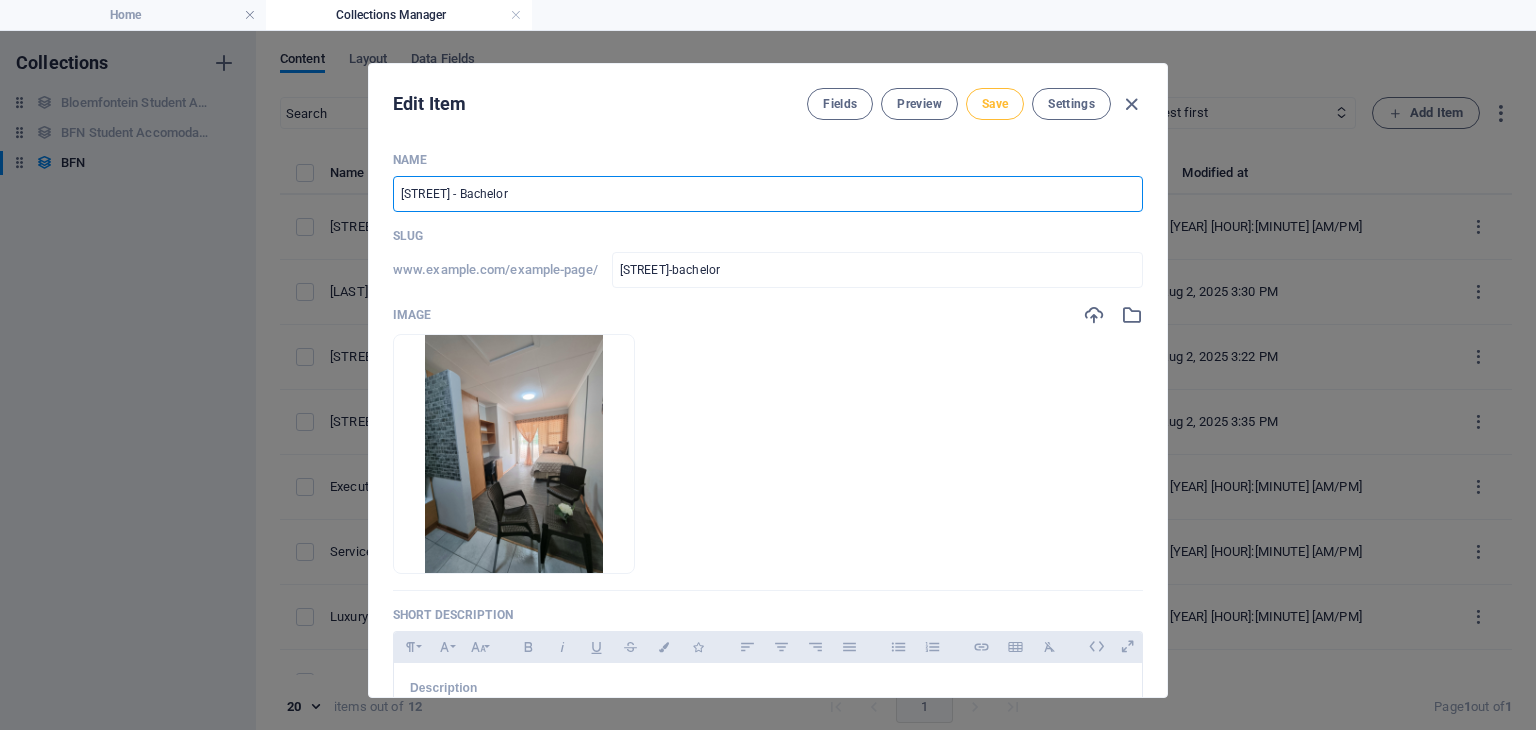 type on "[STREET] - Bachelor" 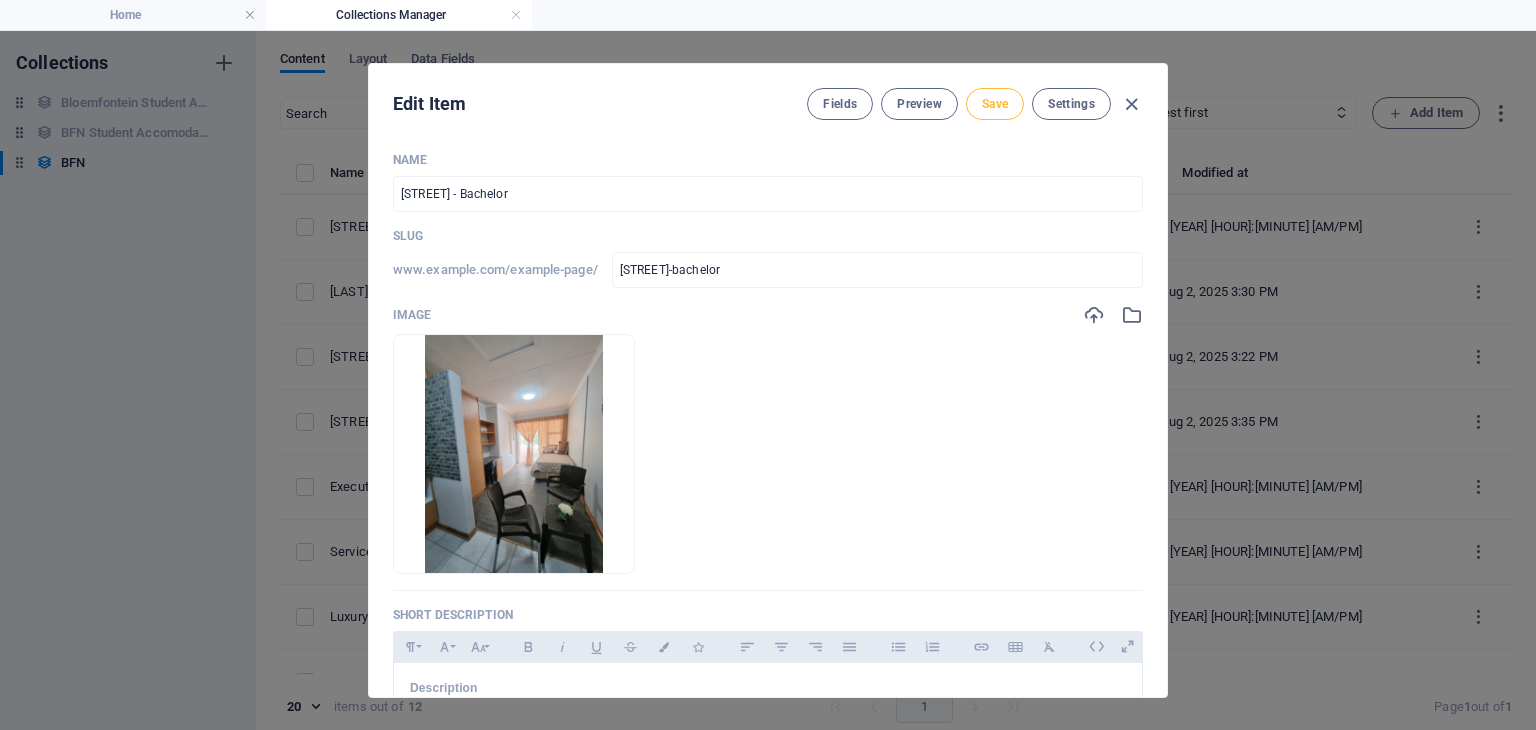 click on "Save" at bounding box center [995, 104] 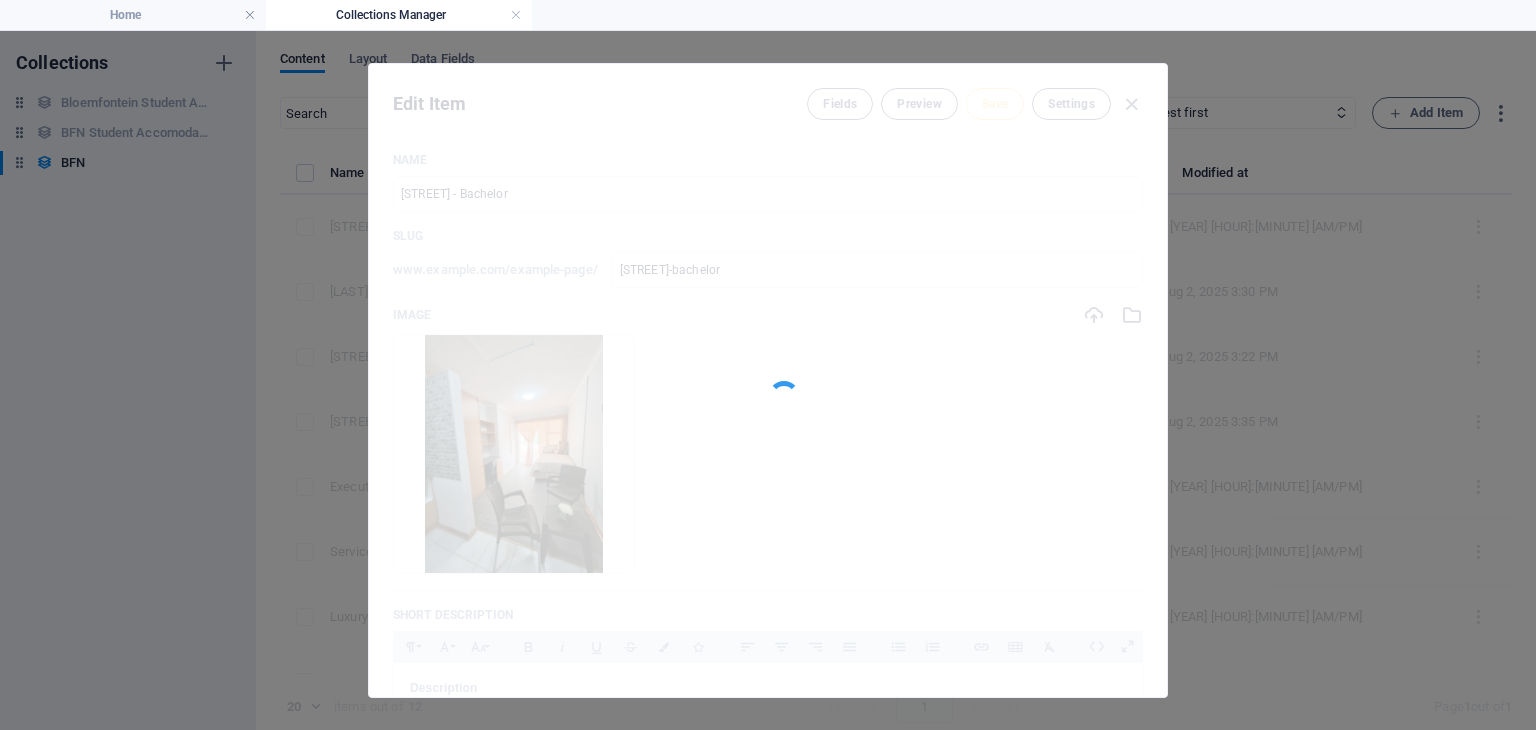 type on "[STREET]-bachelor" 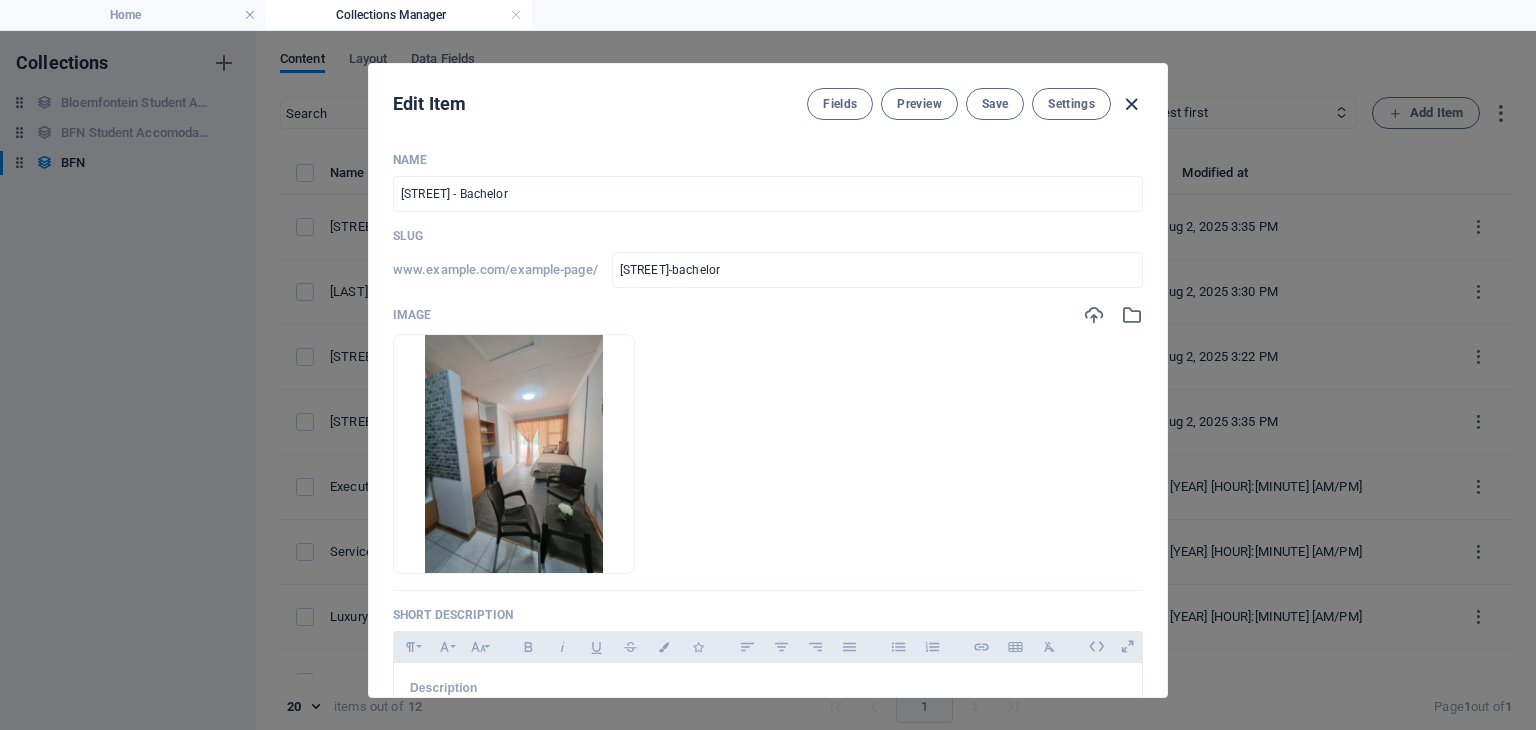 click at bounding box center (1131, 104) 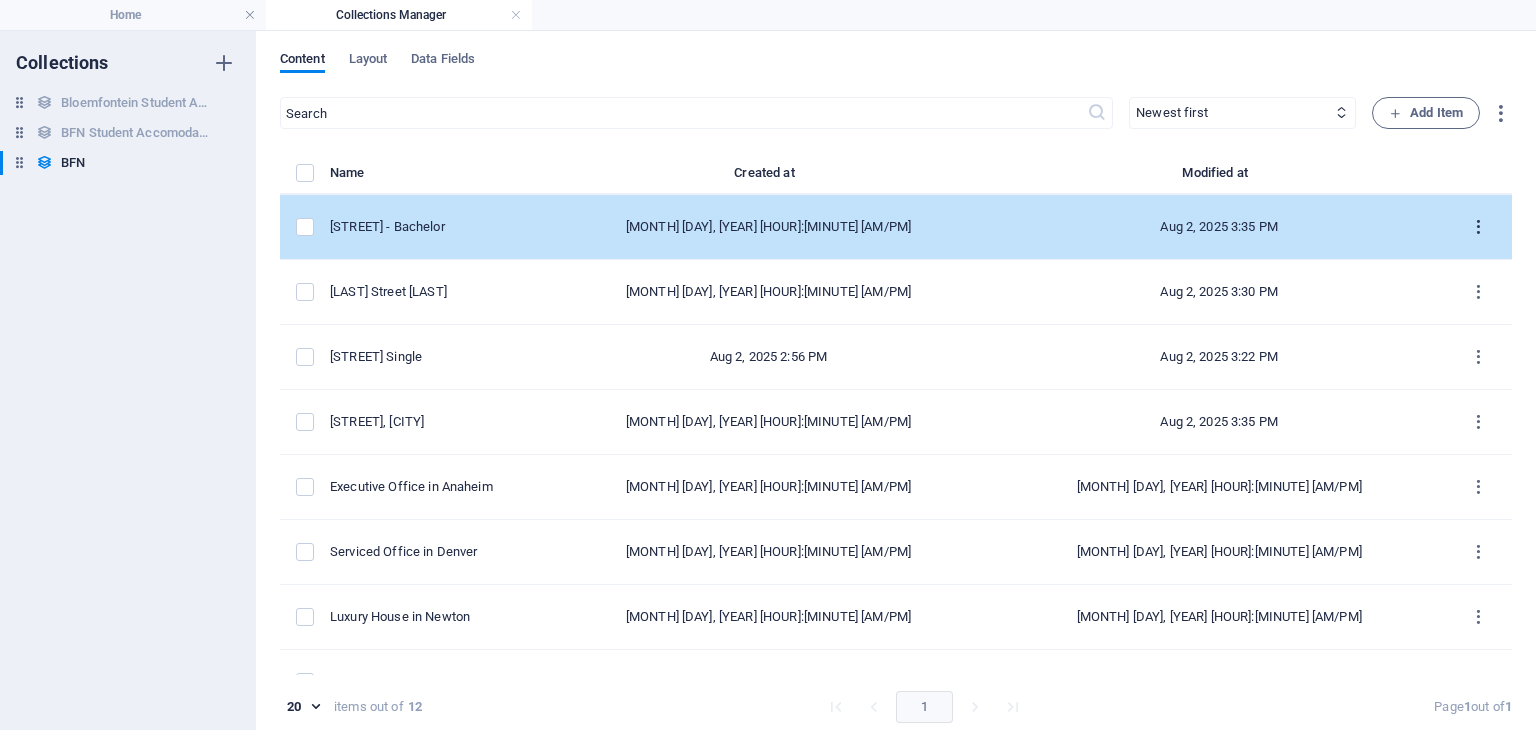 click at bounding box center [1478, 227] 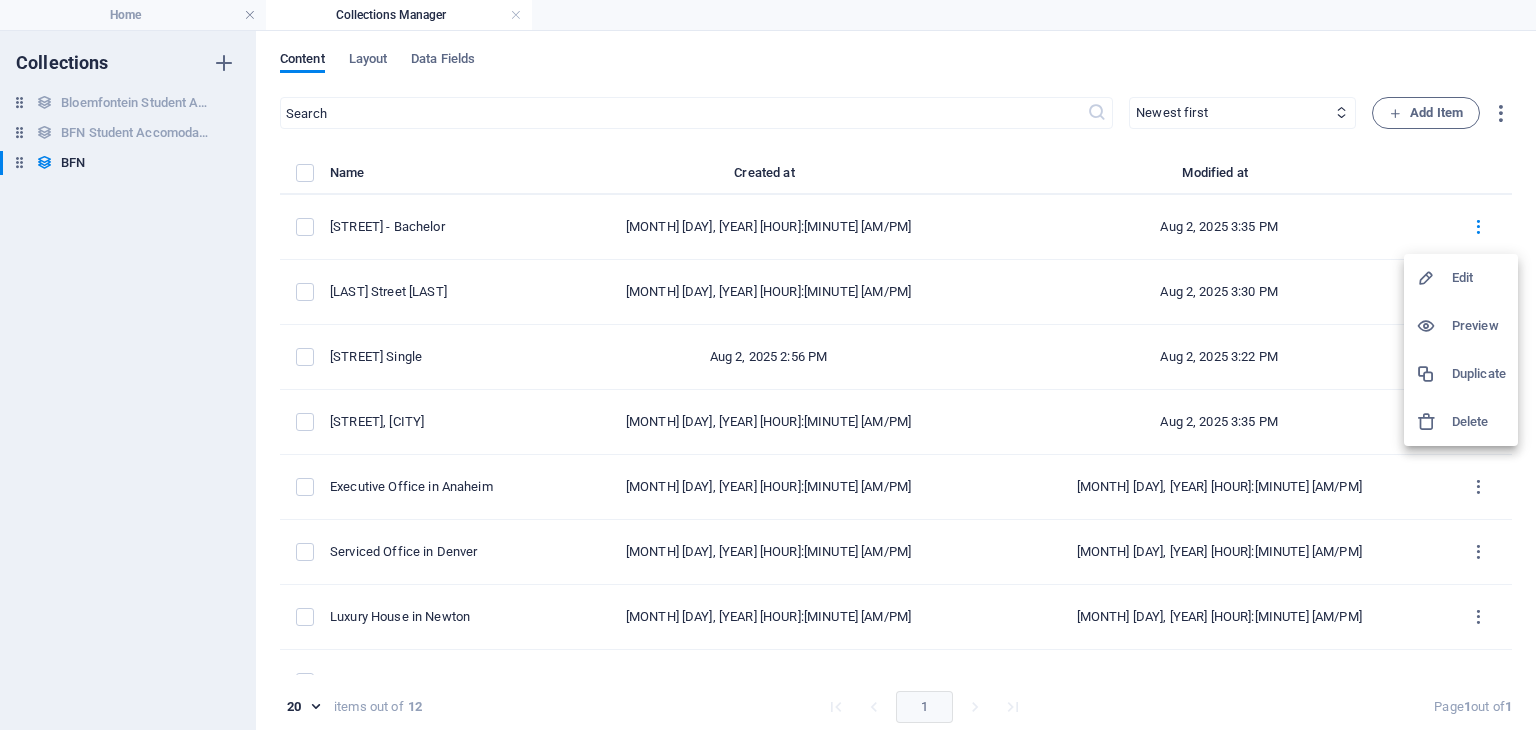 click at bounding box center [1434, 278] 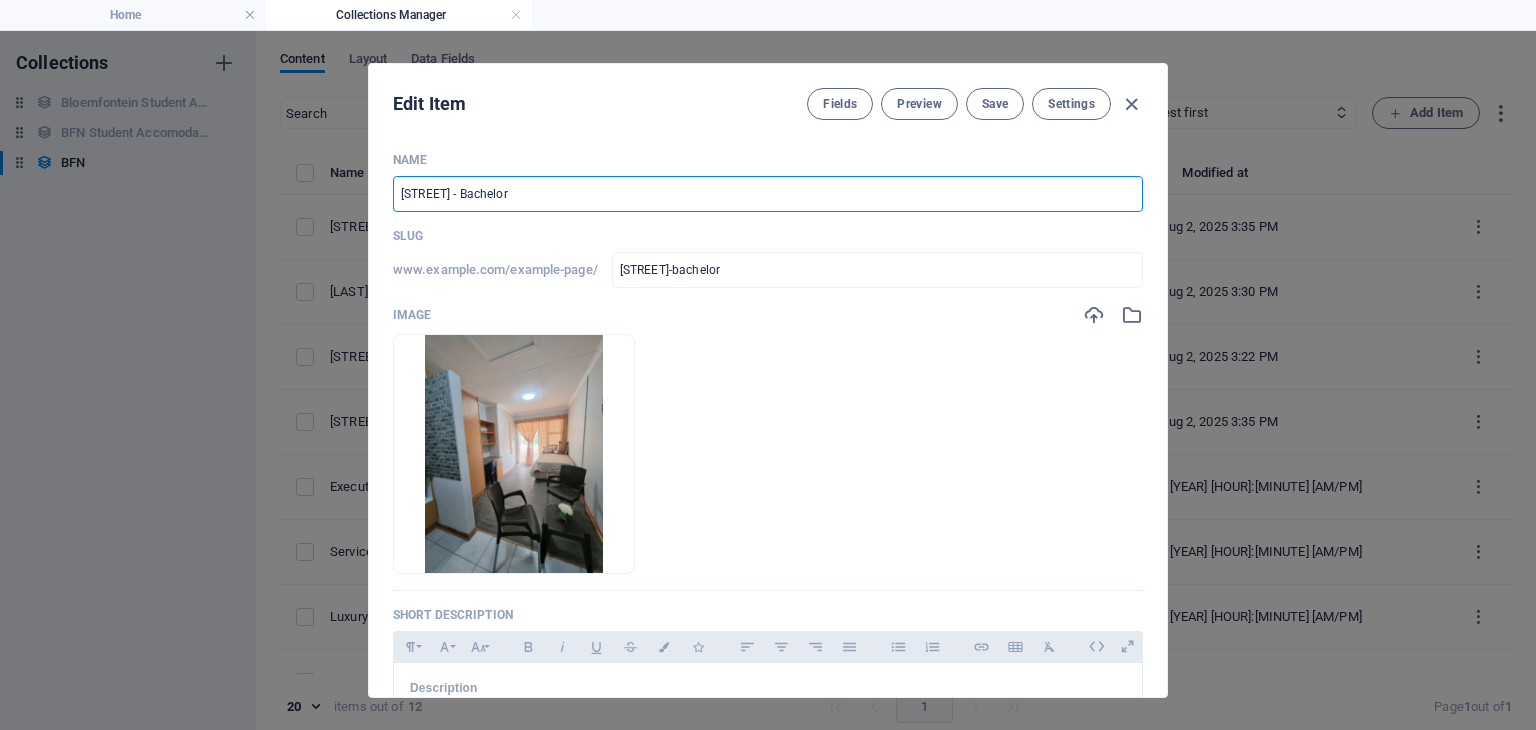 click on "[STREET] - Bachelor" at bounding box center [768, 194] 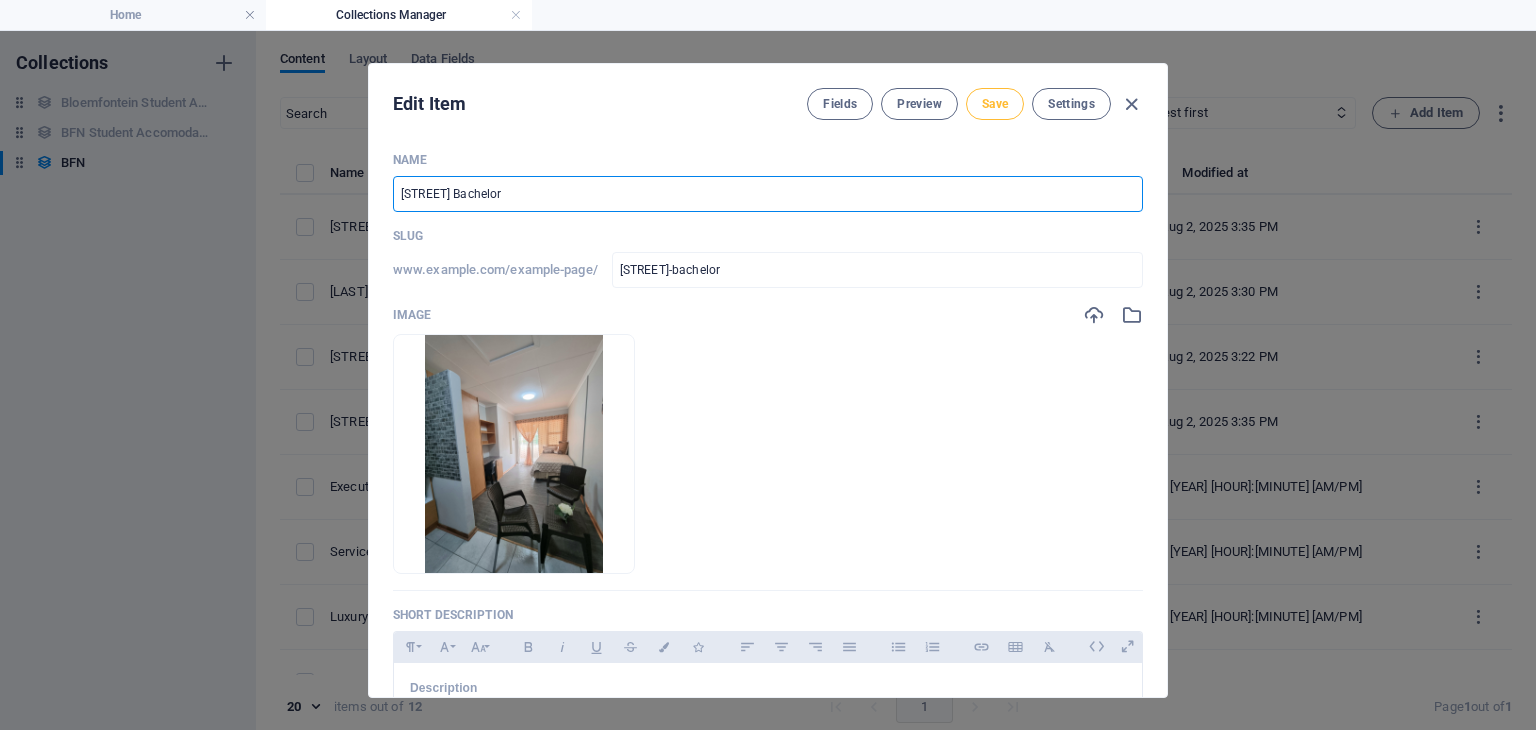 type on "[STREET] Bachelor" 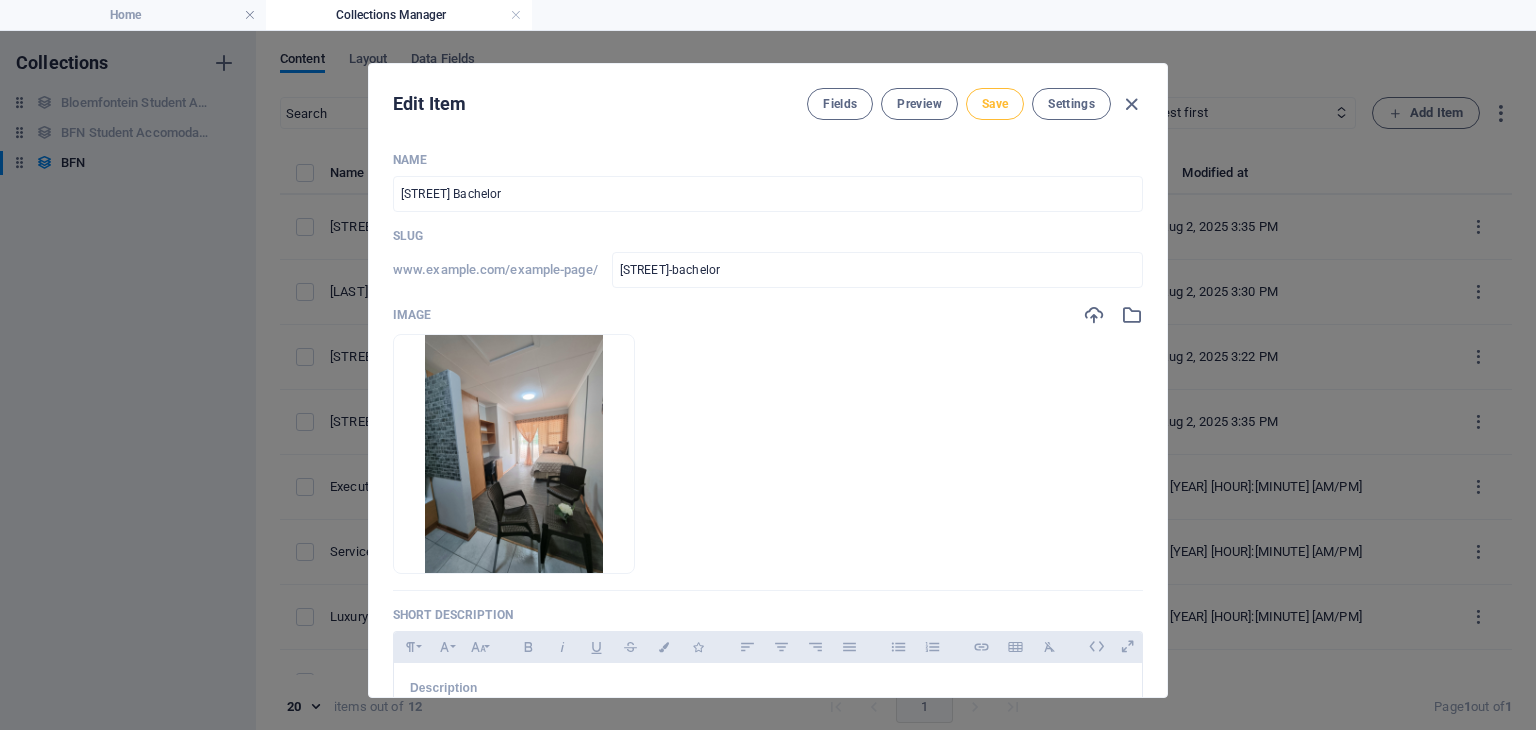 click on "Save" at bounding box center (995, 104) 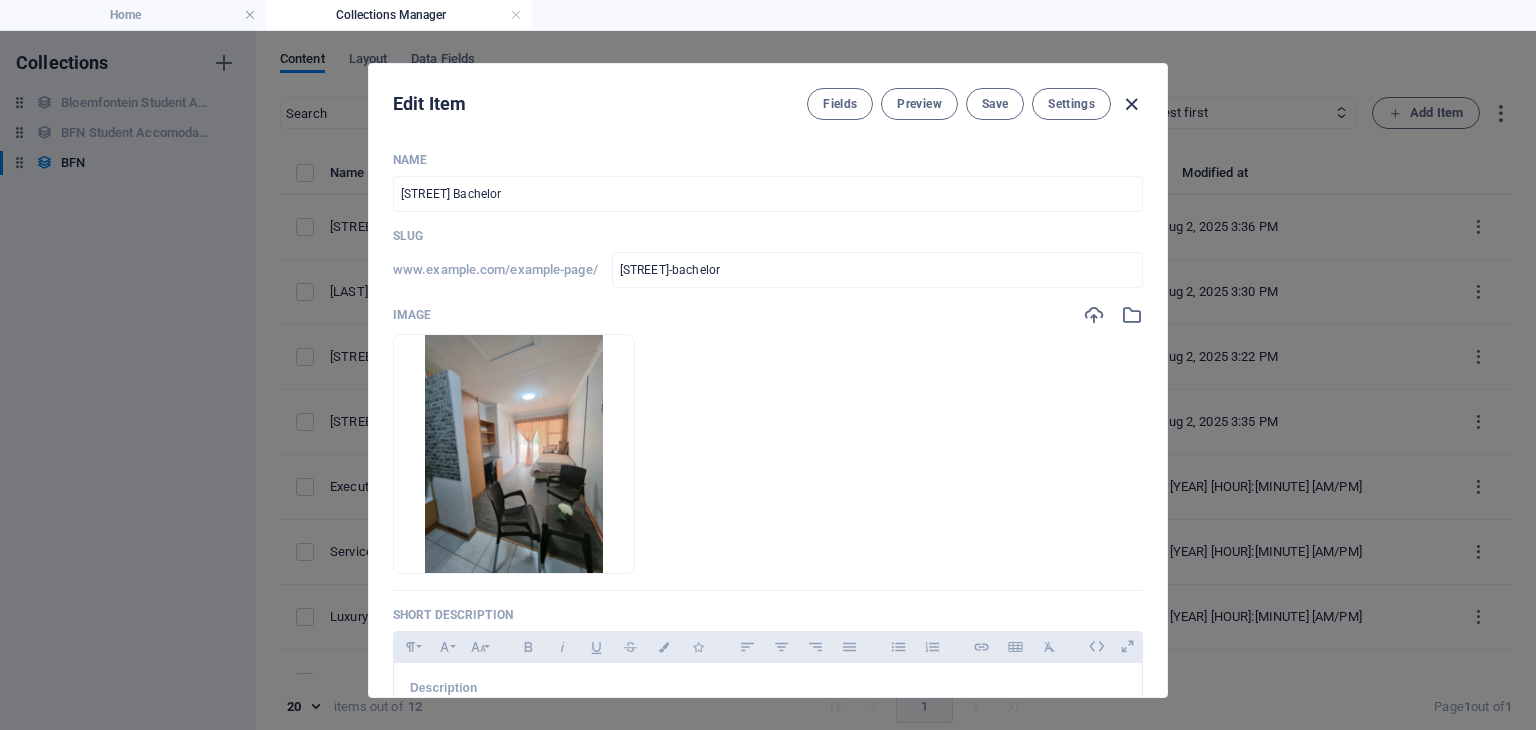 click at bounding box center [1131, 104] 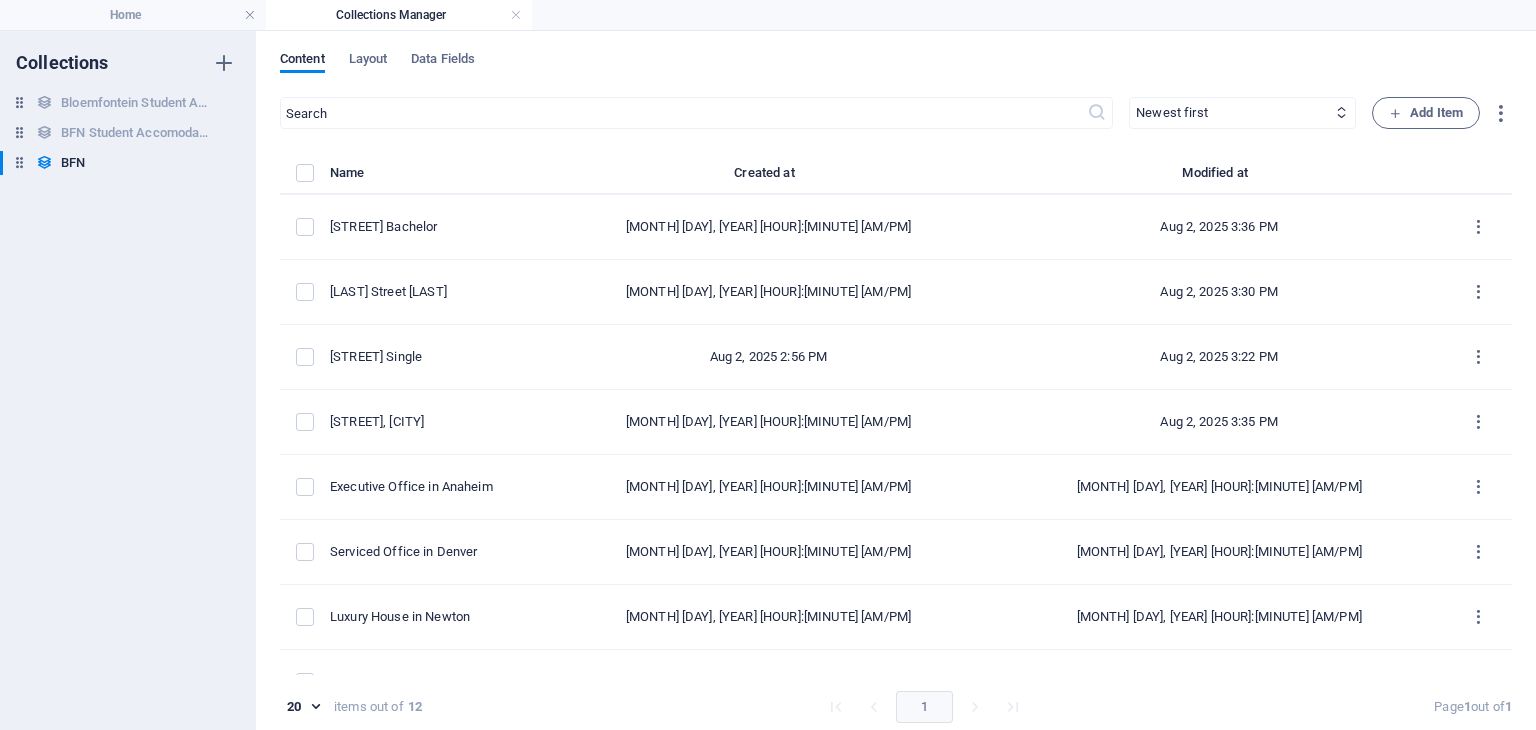 checkbox on "false" 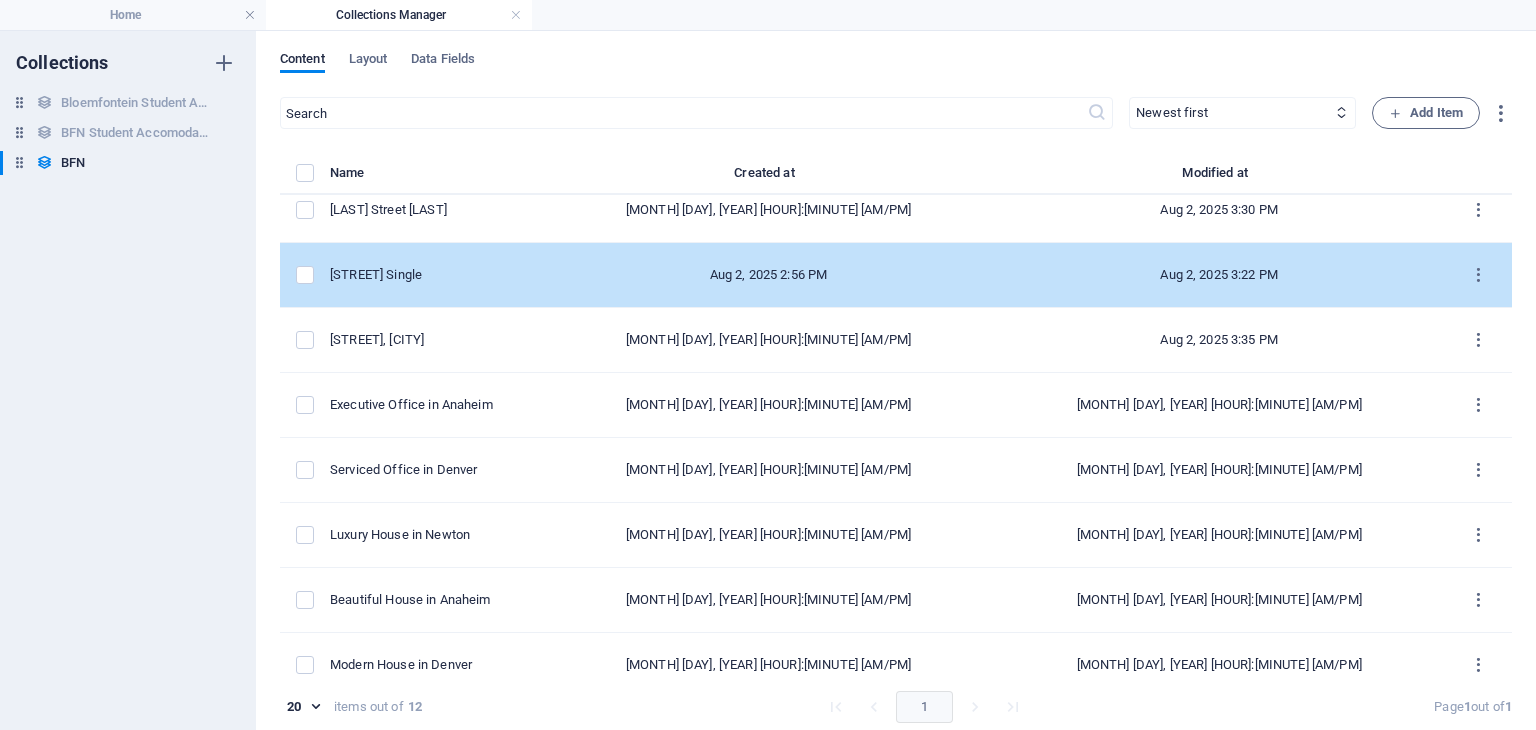 scroll, scrollTop: 84, scrollLeft: 0, axis: vertical 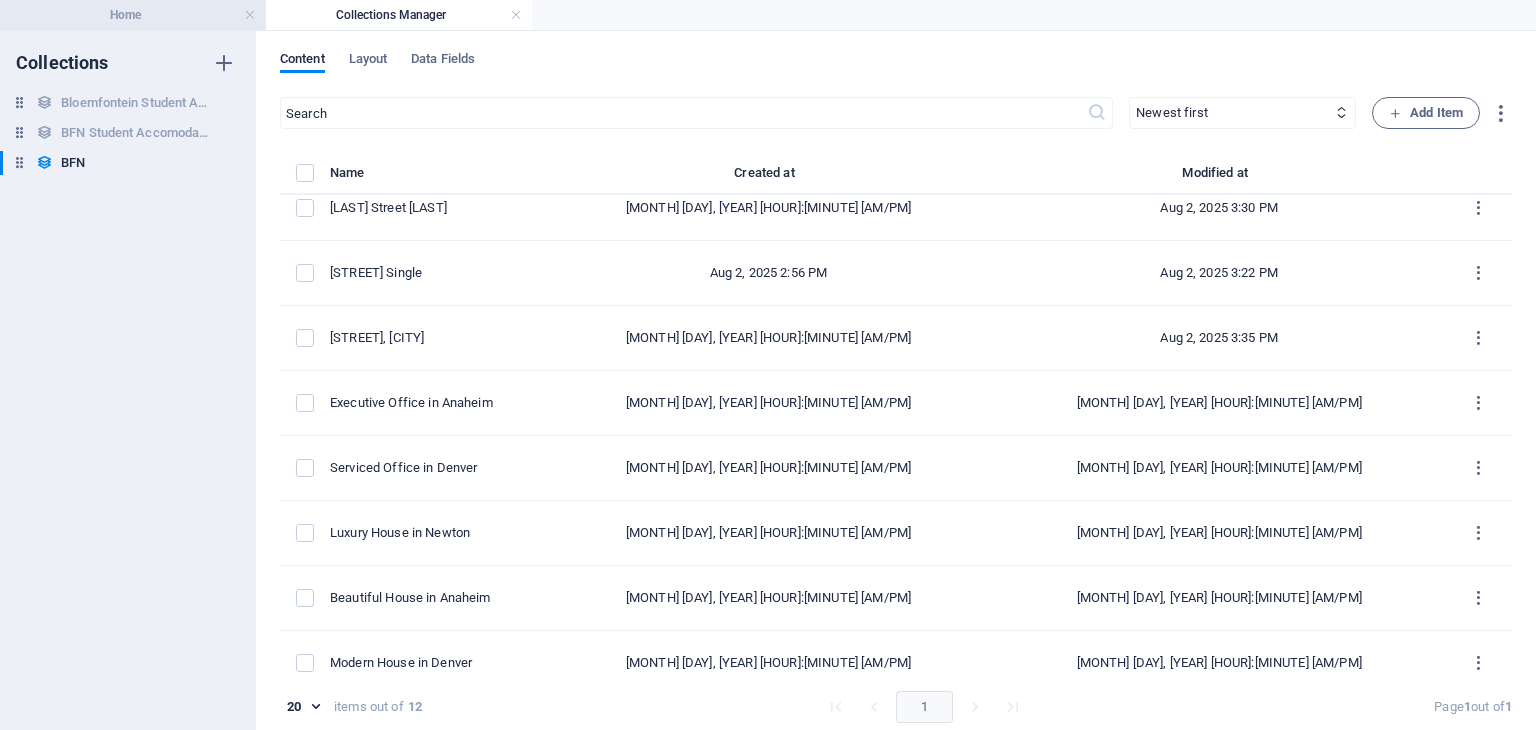 click on "Home" at bounding box center [133, 15] 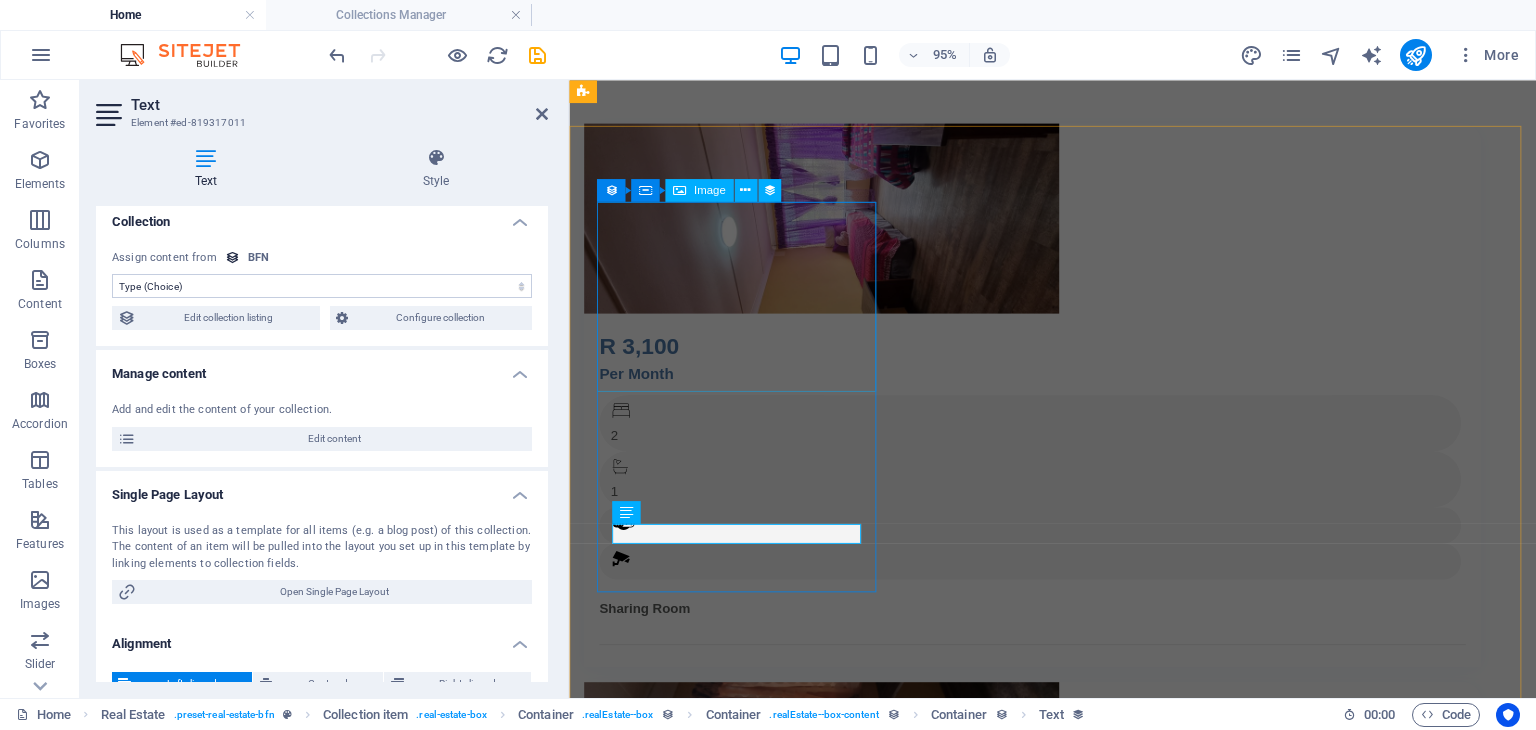 scroll, scrollTop: 0, scrollLeft: 0, axis: both 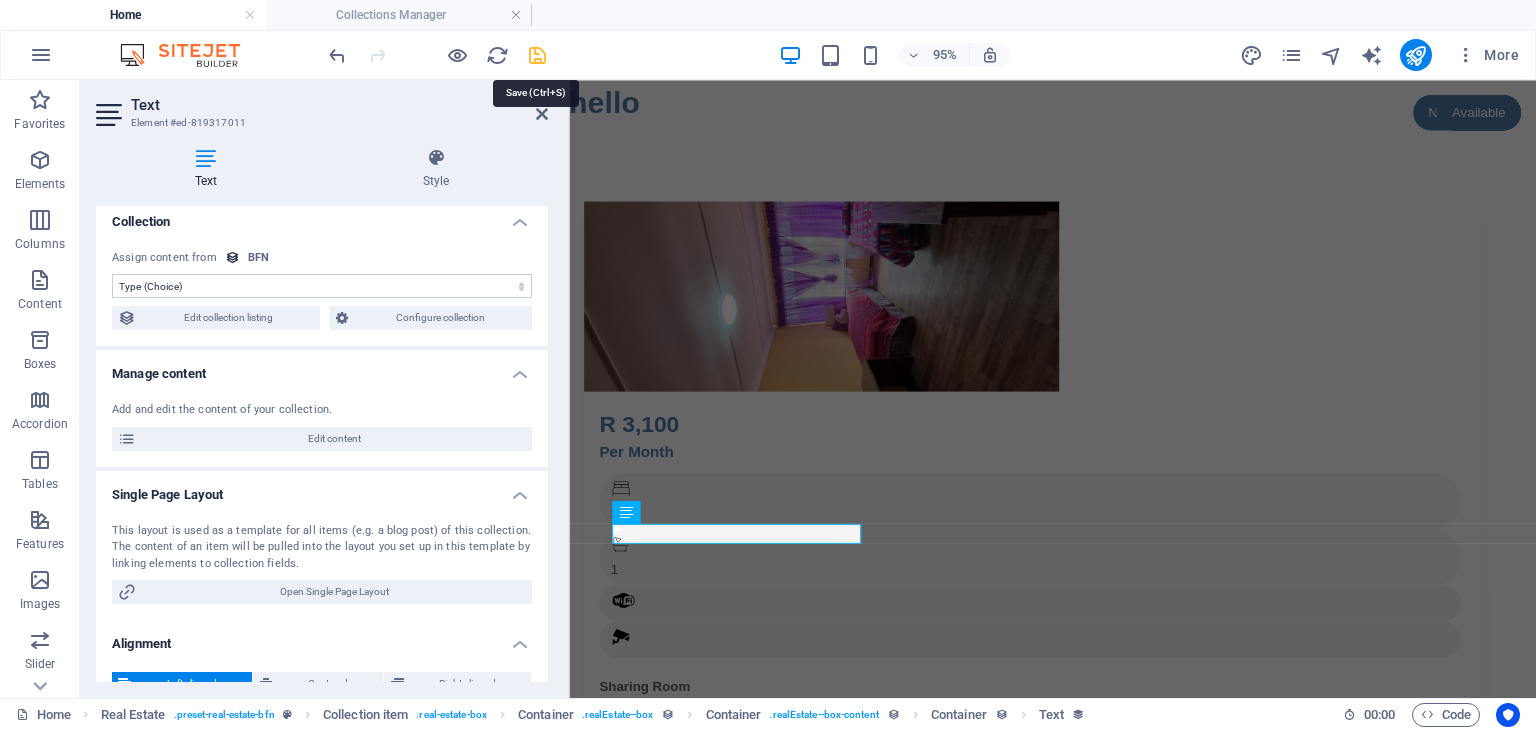click at bounding box center [537, 55] 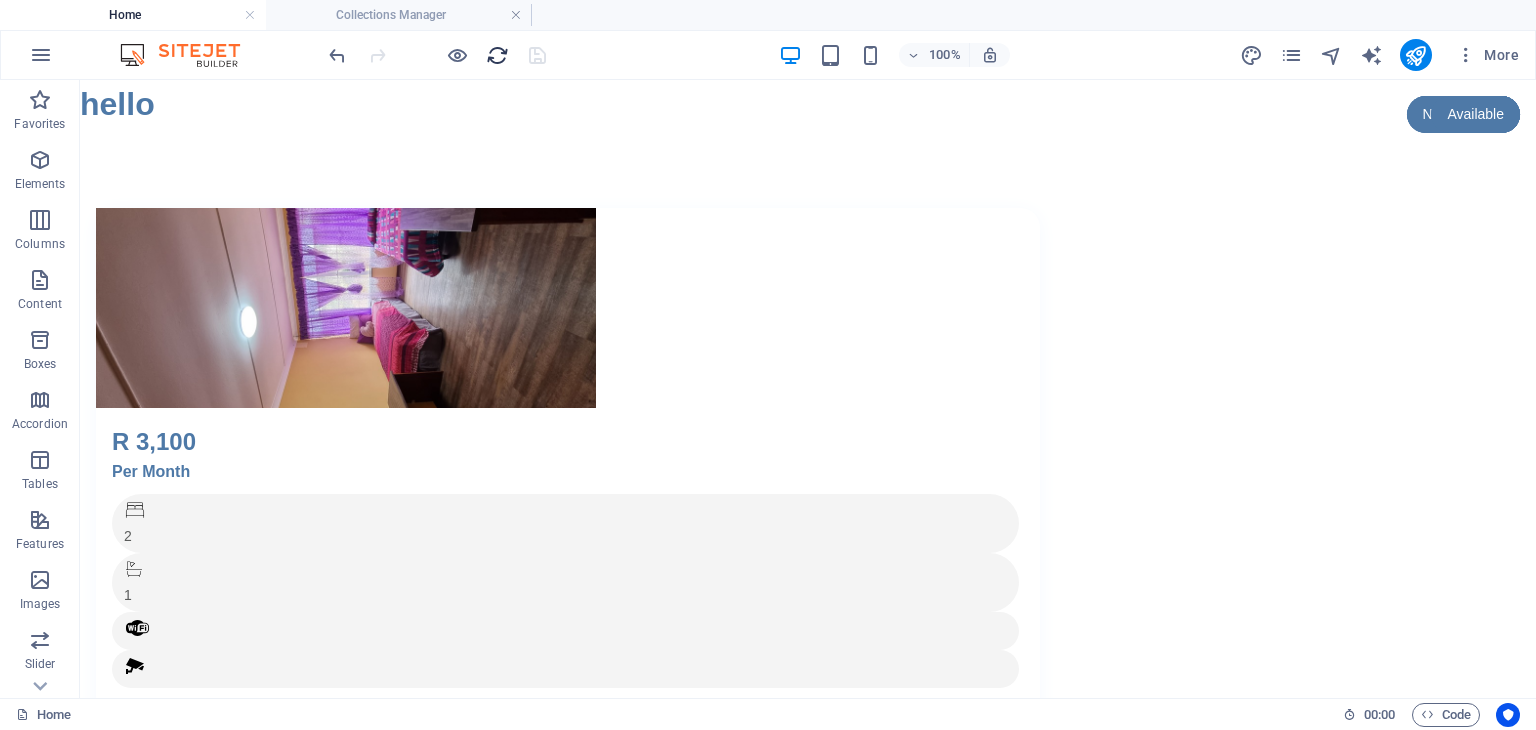 click at bounding box center (437, 55) 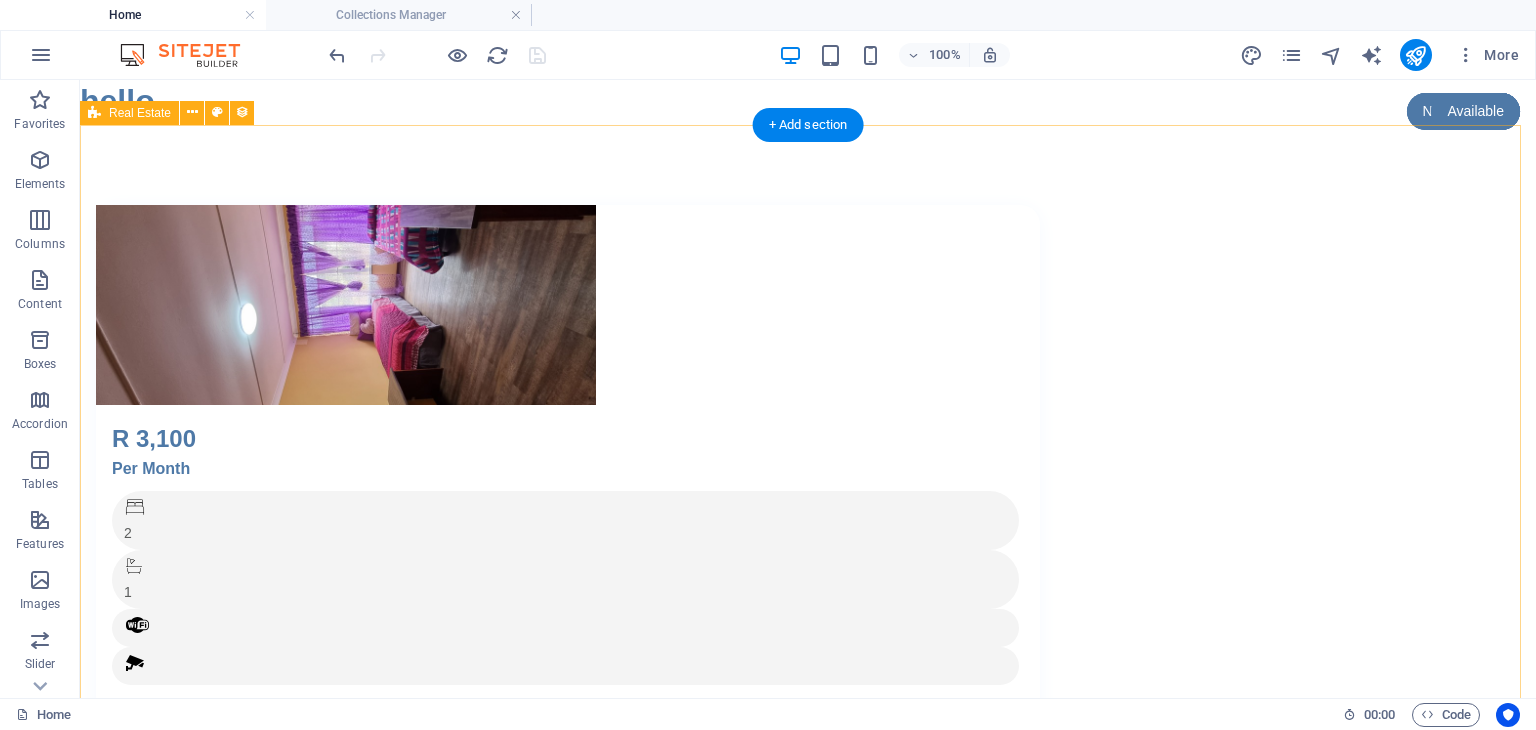 scroll, scrollTop: 0, scrollLeft: 0, axis: both 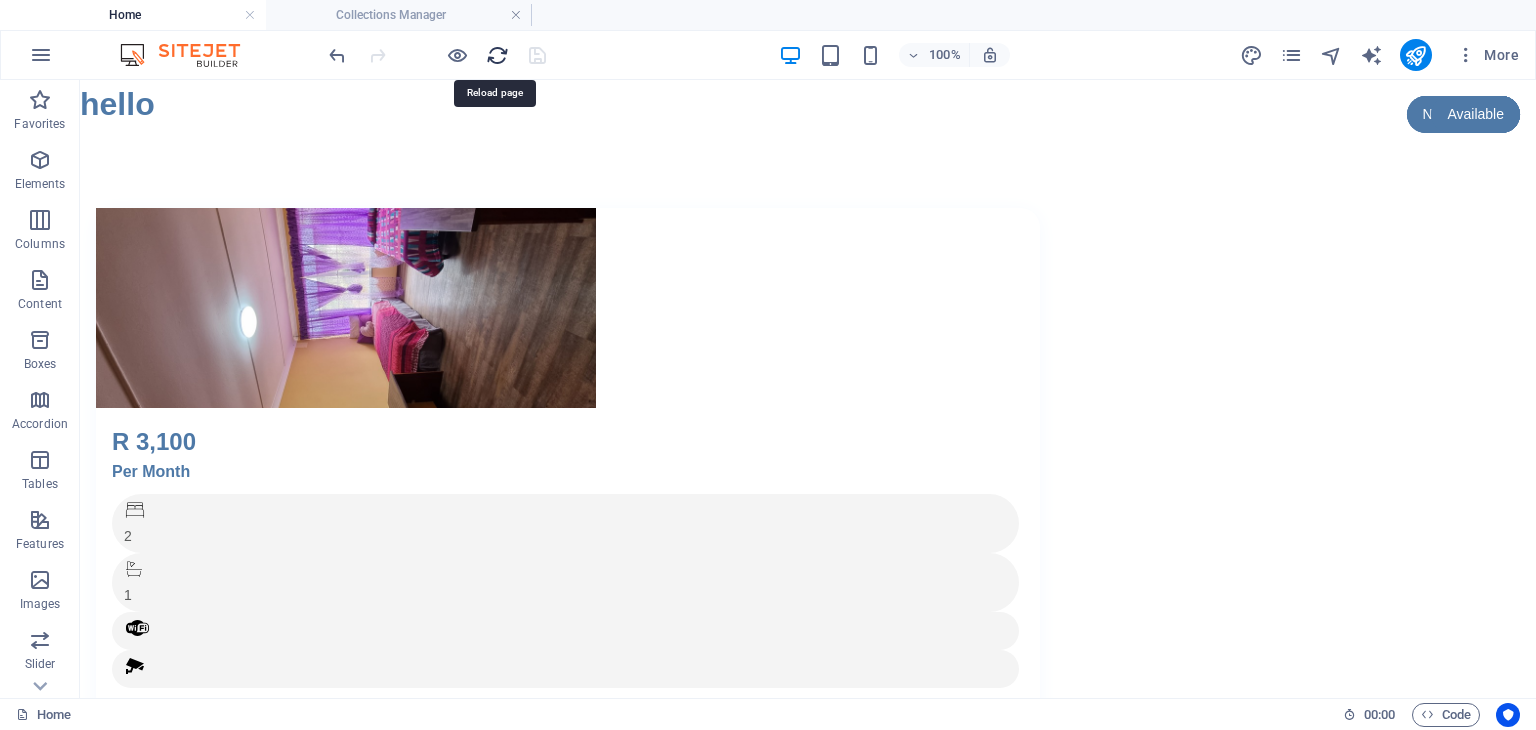 click at bounding box center [497, 55] 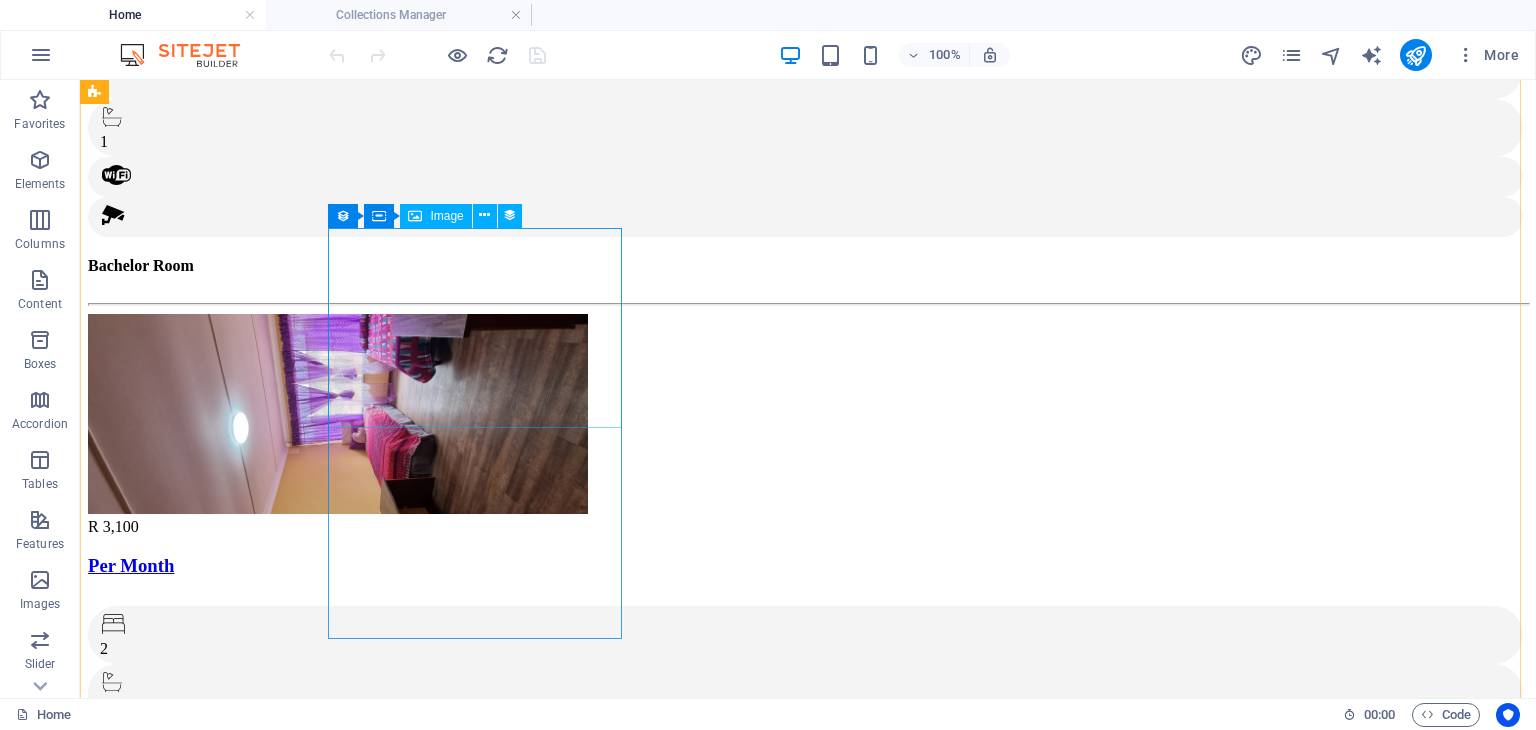 scroll, scrollTop: 424, scrollLeft: 0, axis: vertical 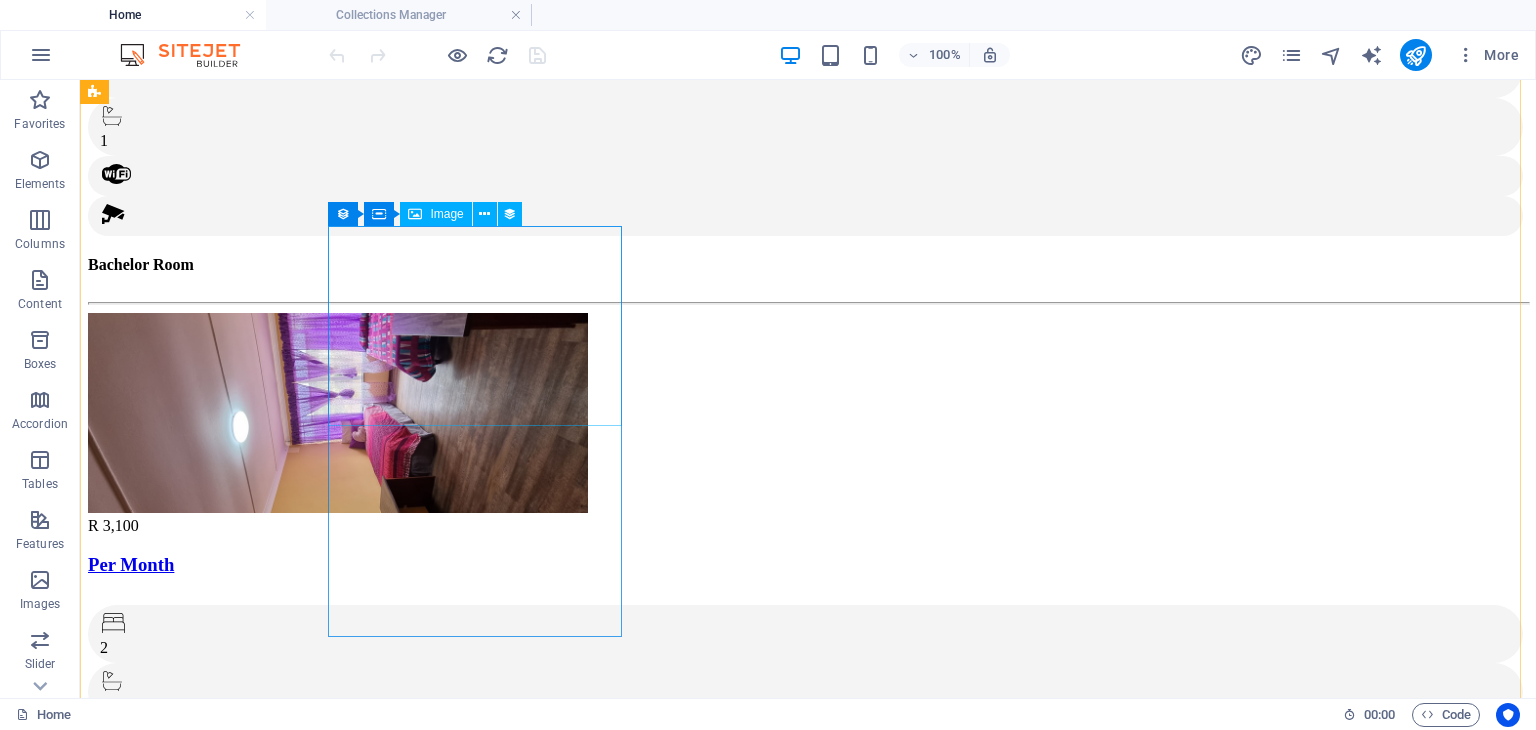 click at bounding box center (808, 1544) 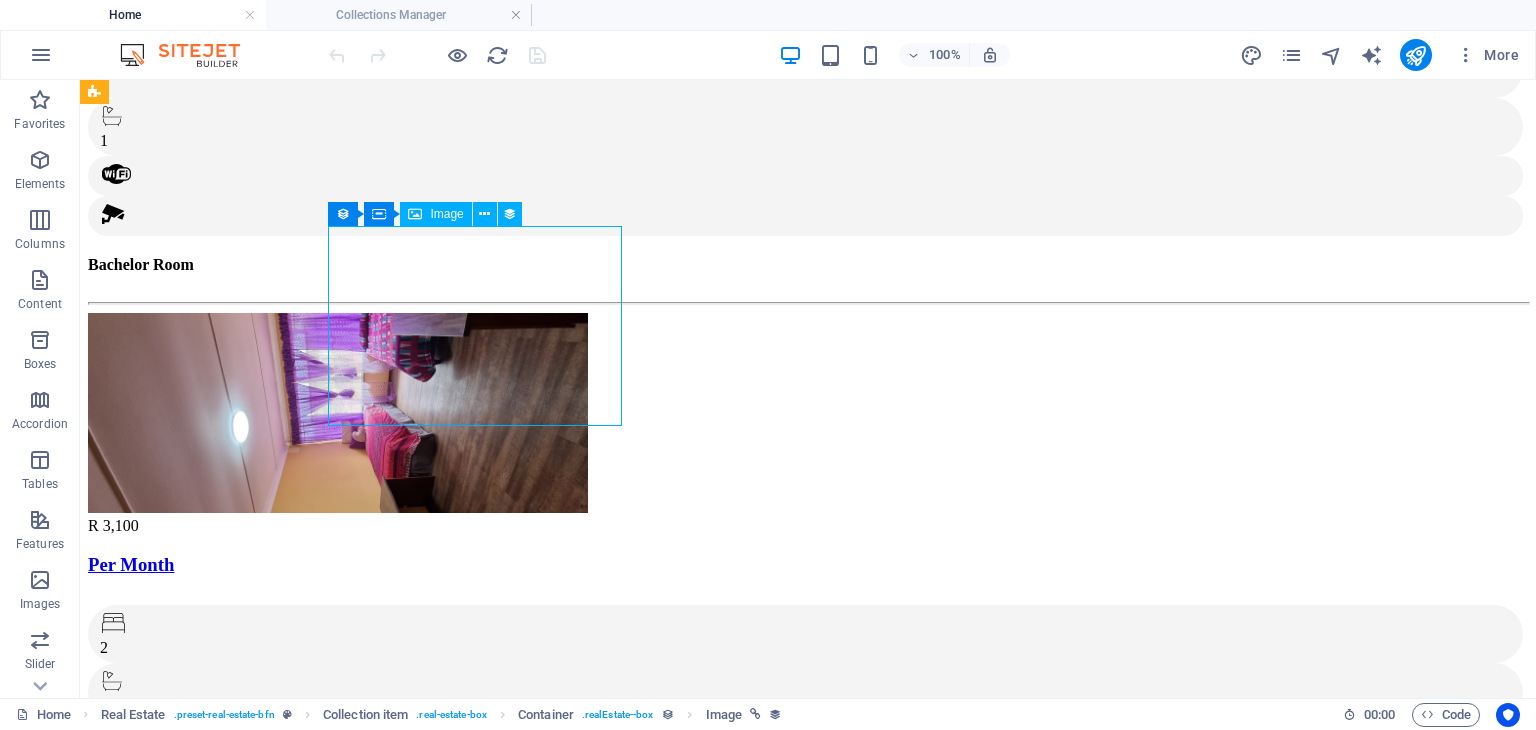 click at bounding box center [808, 1544] 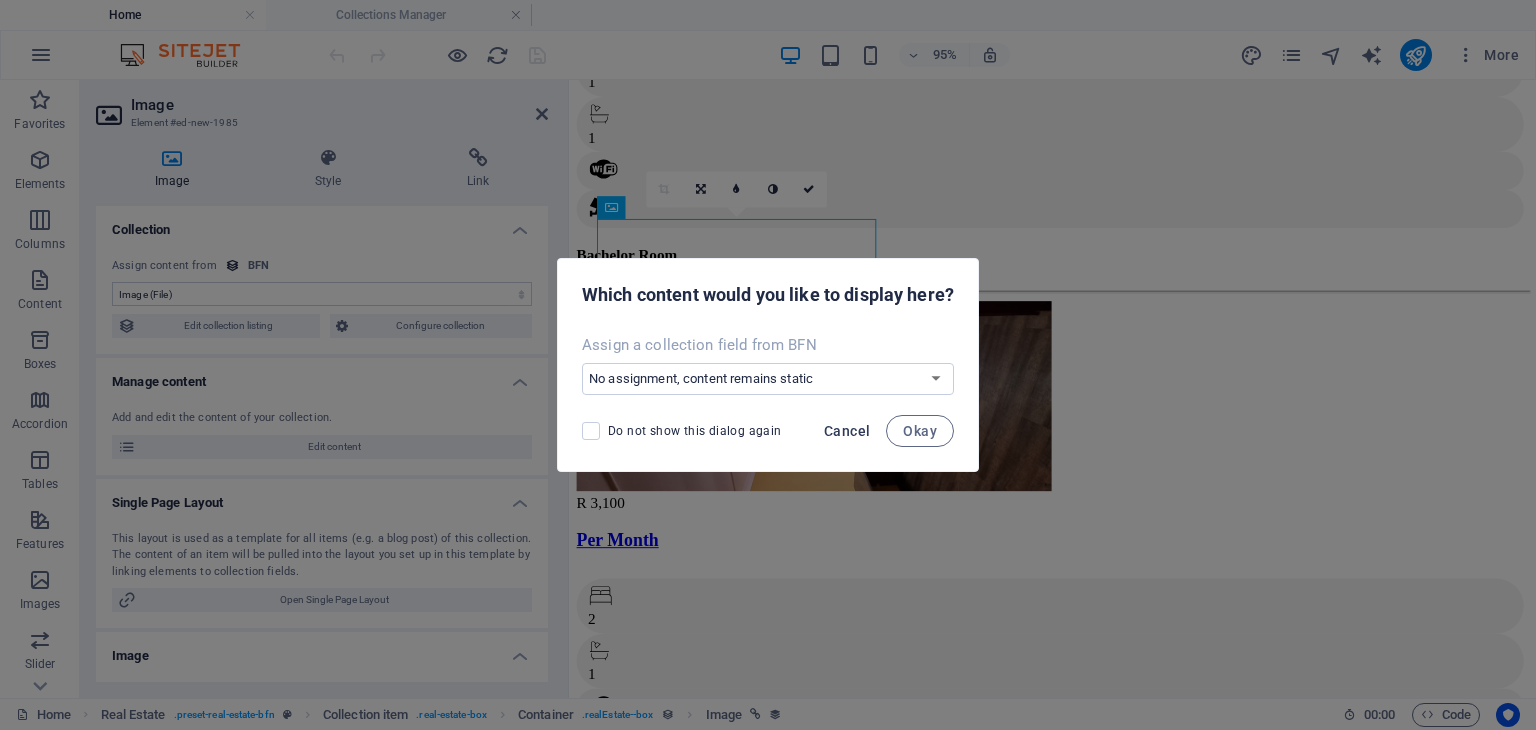 click on "Cancel" at bounding box center (847, 431) 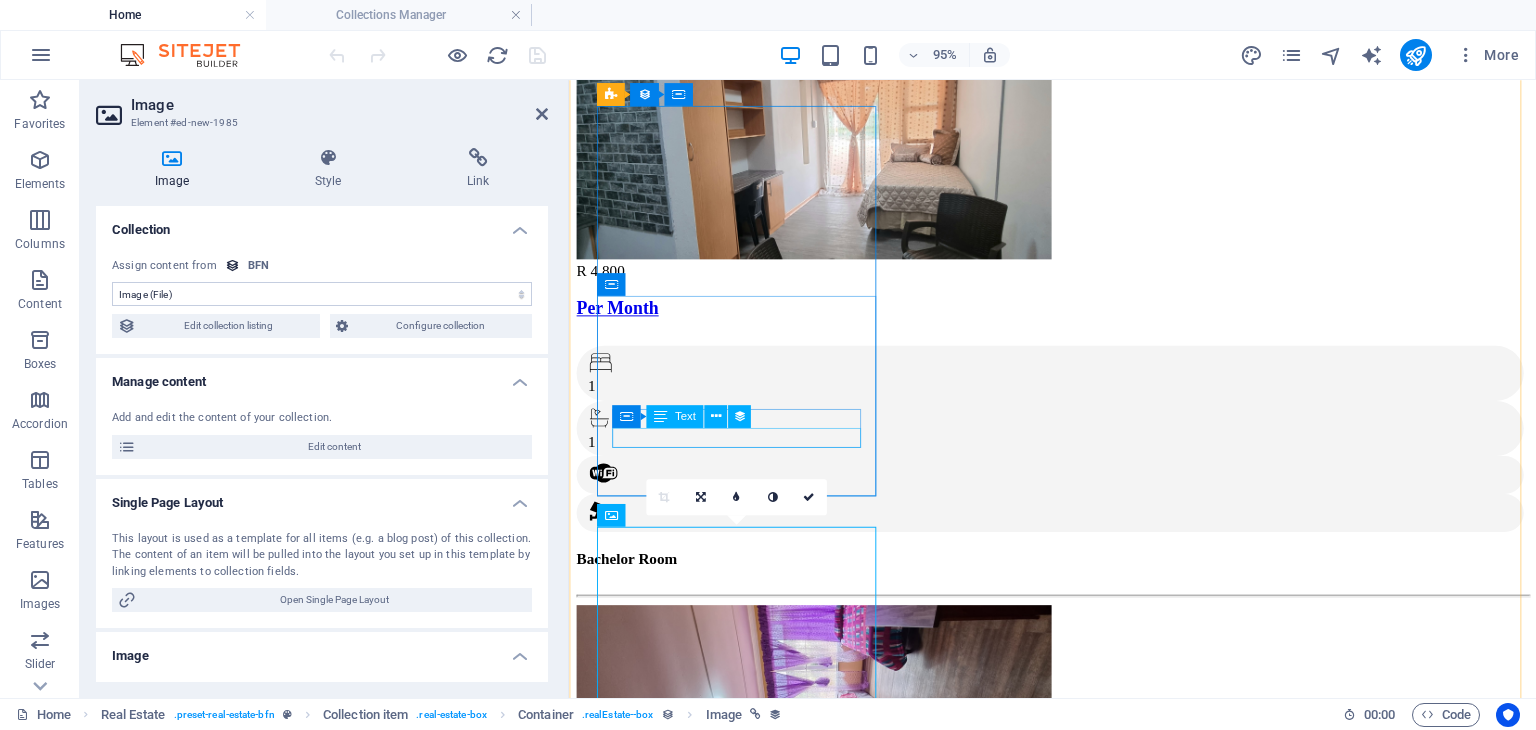 scroll, scrollTop: 100, scrollLeft: 0, axis: vertical 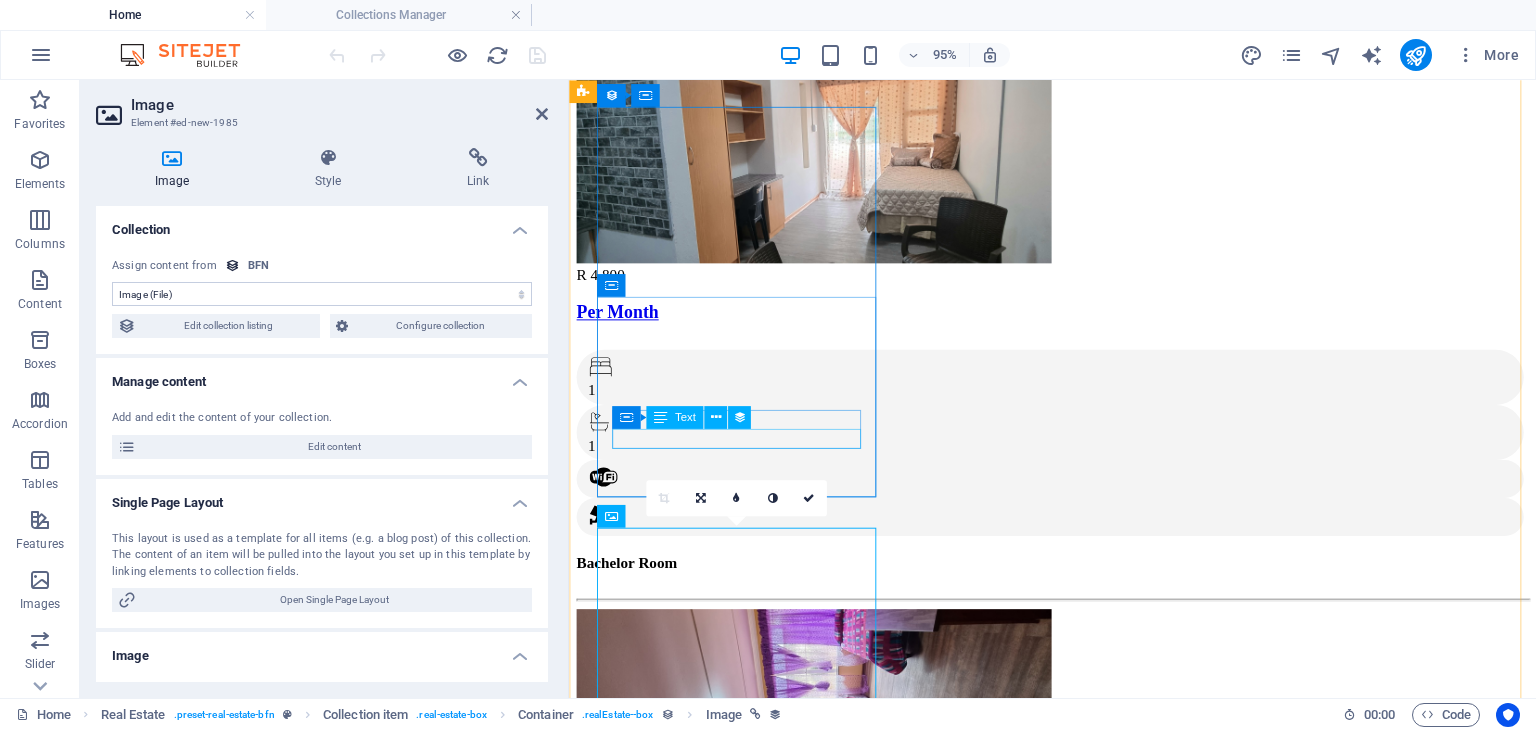 click on "Bachelor Room" at bounding box center [1078, 589] 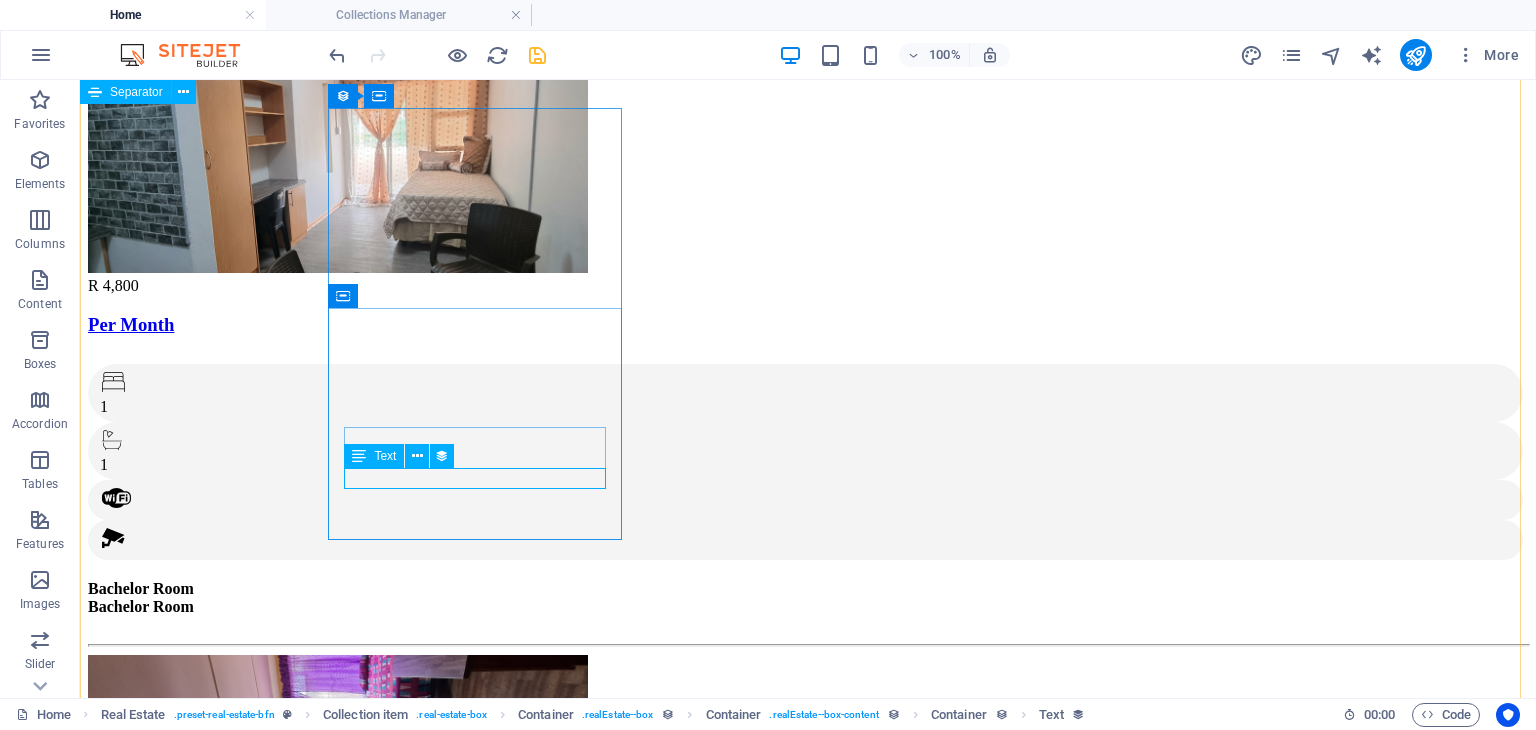 click on "Bachelor Room" at bounding box center (808, 607) 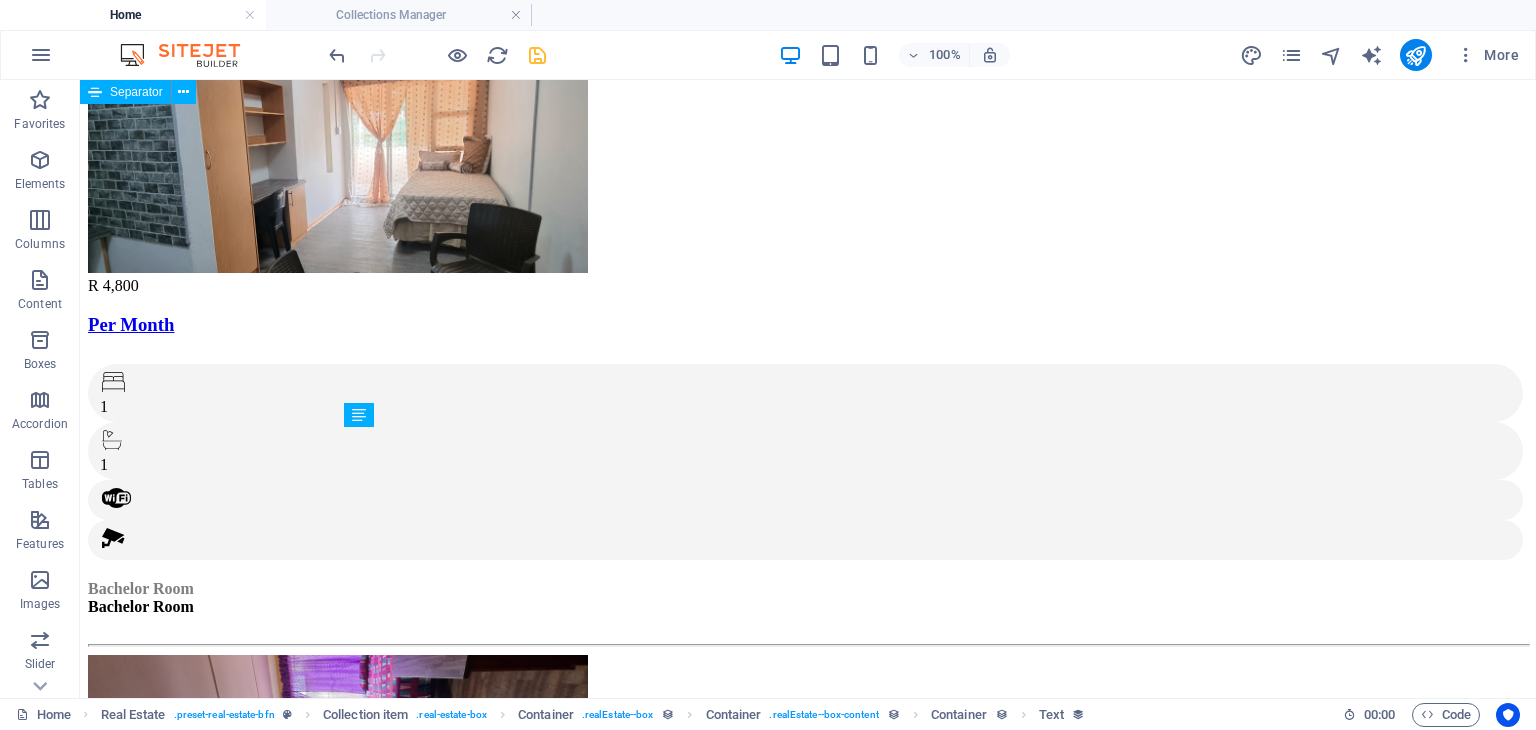drag, startPoint x: 404, startPoint y: 476, endPoint x: 401, endPoint y: 461, distance: 15.297058 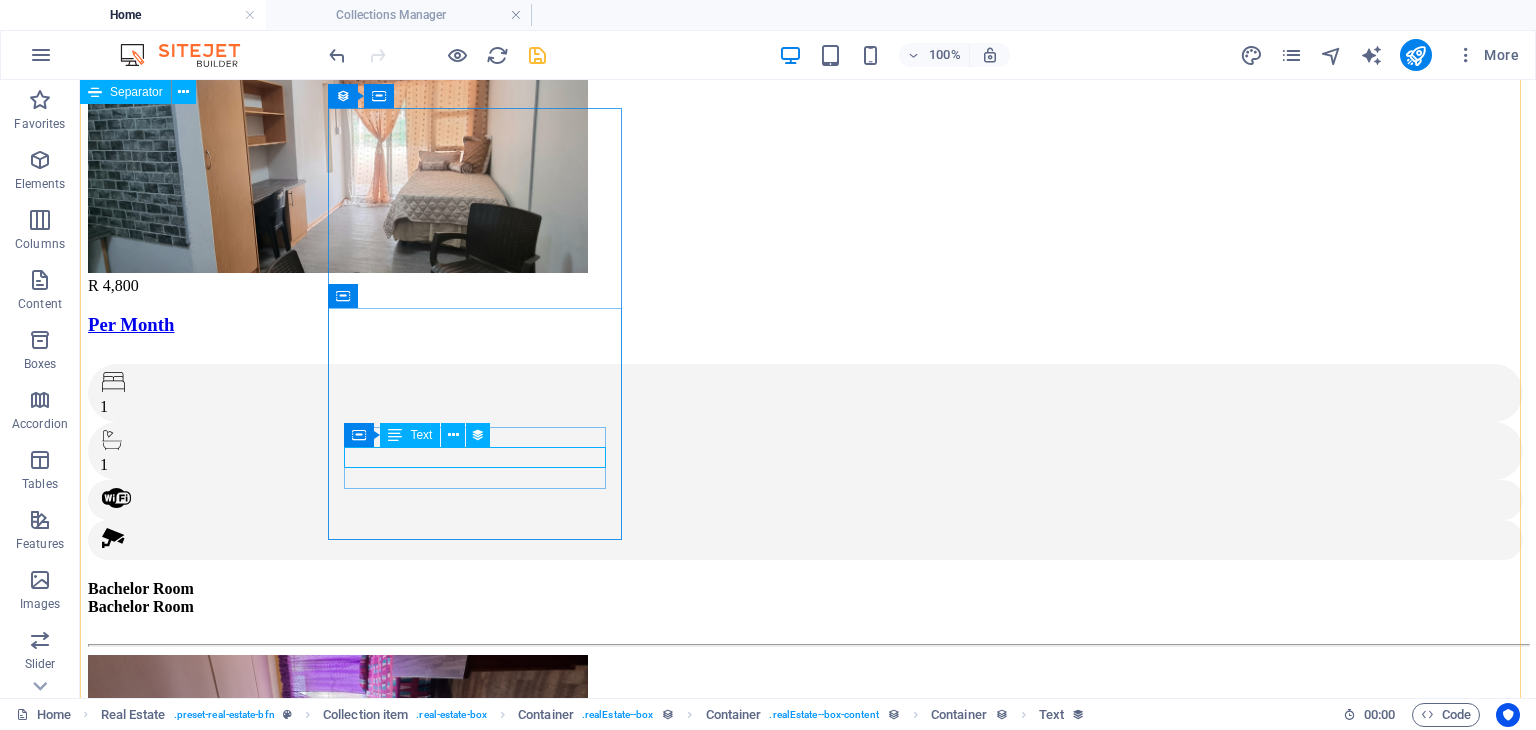 click on "Bachelor Room" at bounding box center (808, 589) 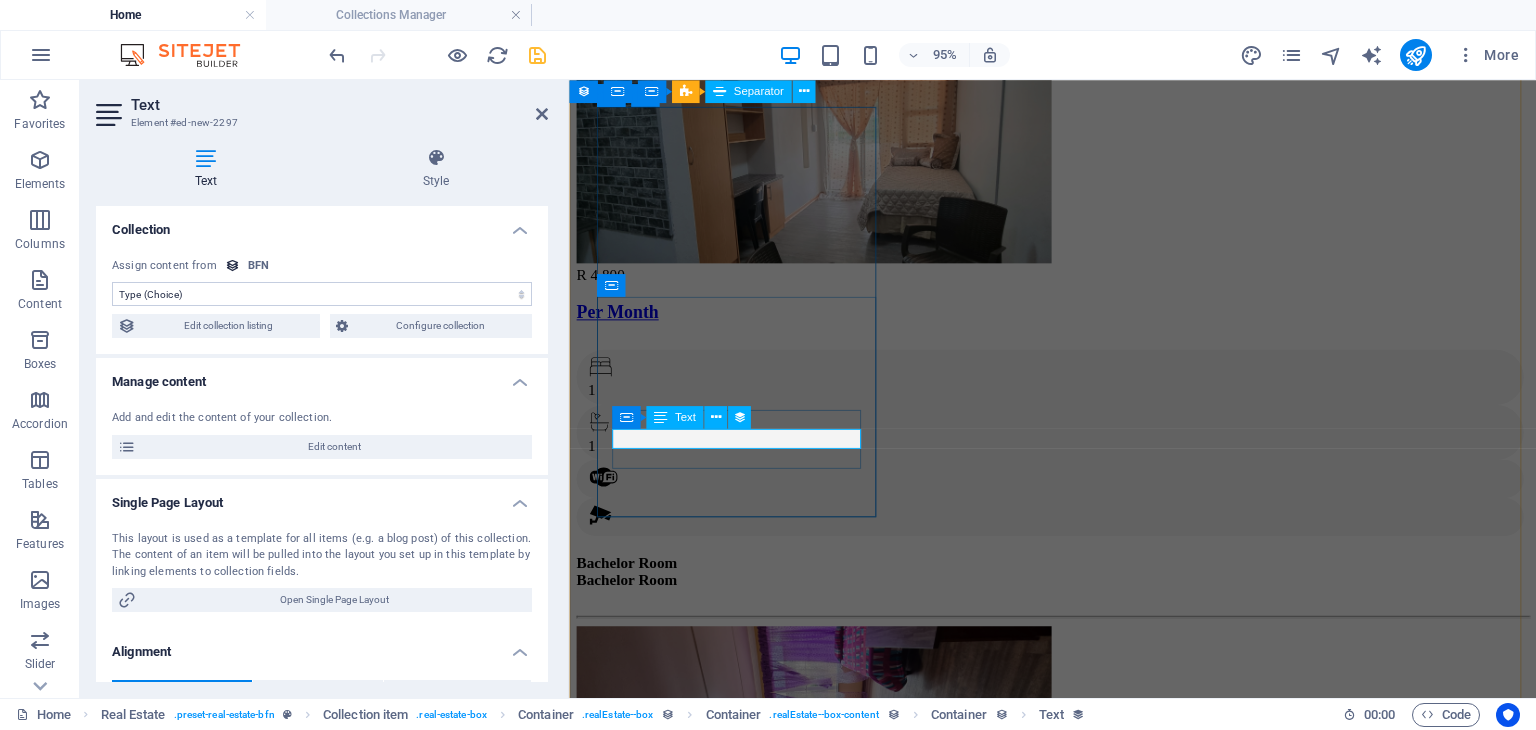 click on "Add and edit the content of your collection. Edit content" at bounding box center (322, 434) 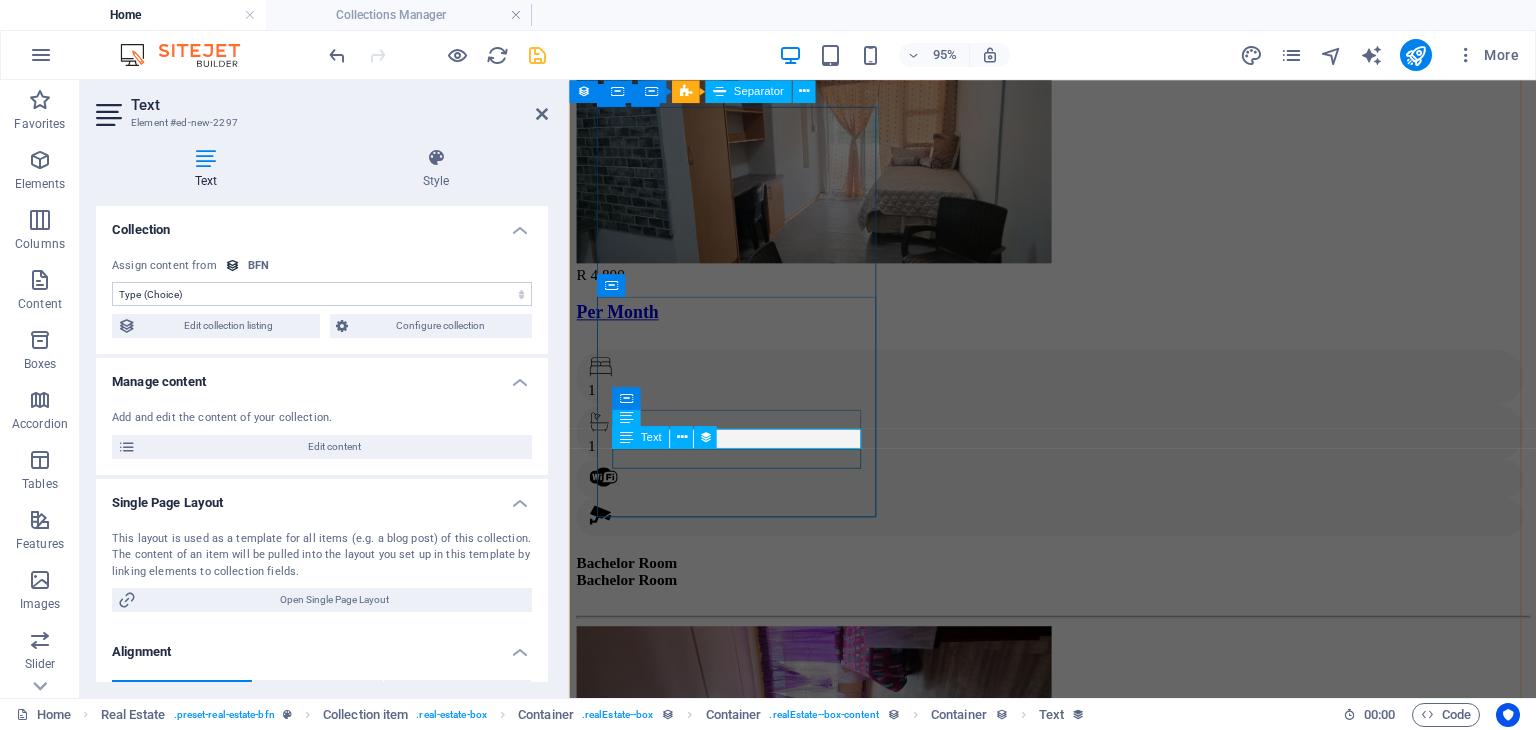 click on "No assignment, content remains static Created at (Date) Updated at (Date) Name (Plain Text) Slug (Plain Text) Image (File) Short description (Rich Text) Type (Choice) Availability (Choice) Price (Plain Text) Address (Plain Text) Bedrooms (Number) Bathrooms (Number) Listed (Checkbox) Gallery (Multiple Files) Internet (Choice) Built-In Cupboards (Choice) Key Deposit (Number) Admin Fee (Number) Alarm System (Choice) CCTV Camera (Choice) Panic Button (Choice)" at bounding box center [322, 294] 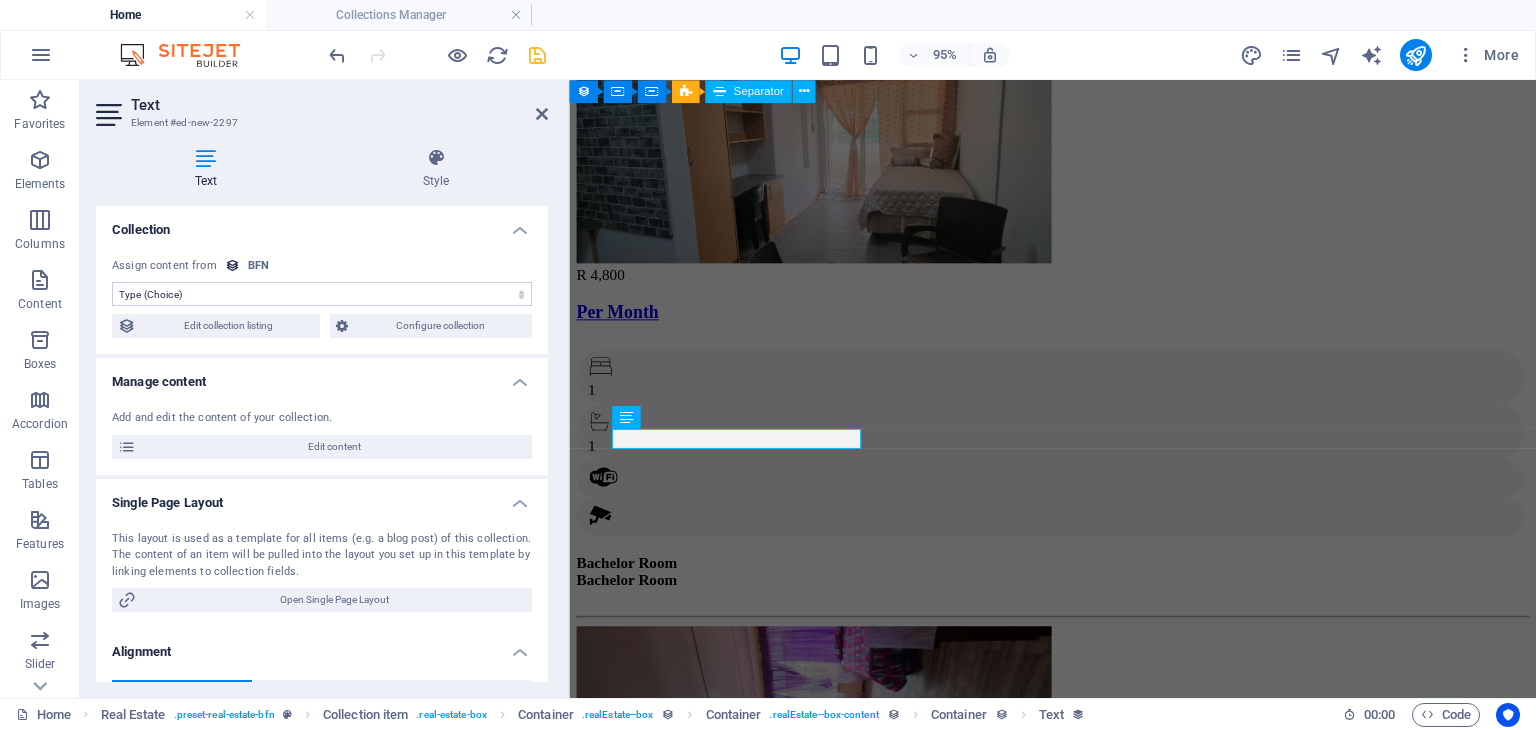 click on "No assignment, content remains static Created at (Date) Updated at (Date) Name (Plain Text) Slug (Plain Text) Image (File) Short description (Rich Text) Type (Choice) Availability (Choice) Price (Plain Text) Address (Plain Text) Bedrooms (Number) Bathrooms (Number) Listed (Checkbox) Gallery (Multiple Files) Internet (Choice) Built-In Cupboards (Choice) Key Deposit (Number) Admin Fee (Number) Alarm System (Choice) CCTV Camera (Choice) Panic Button (Choice)" at bounding box center [322, 294] 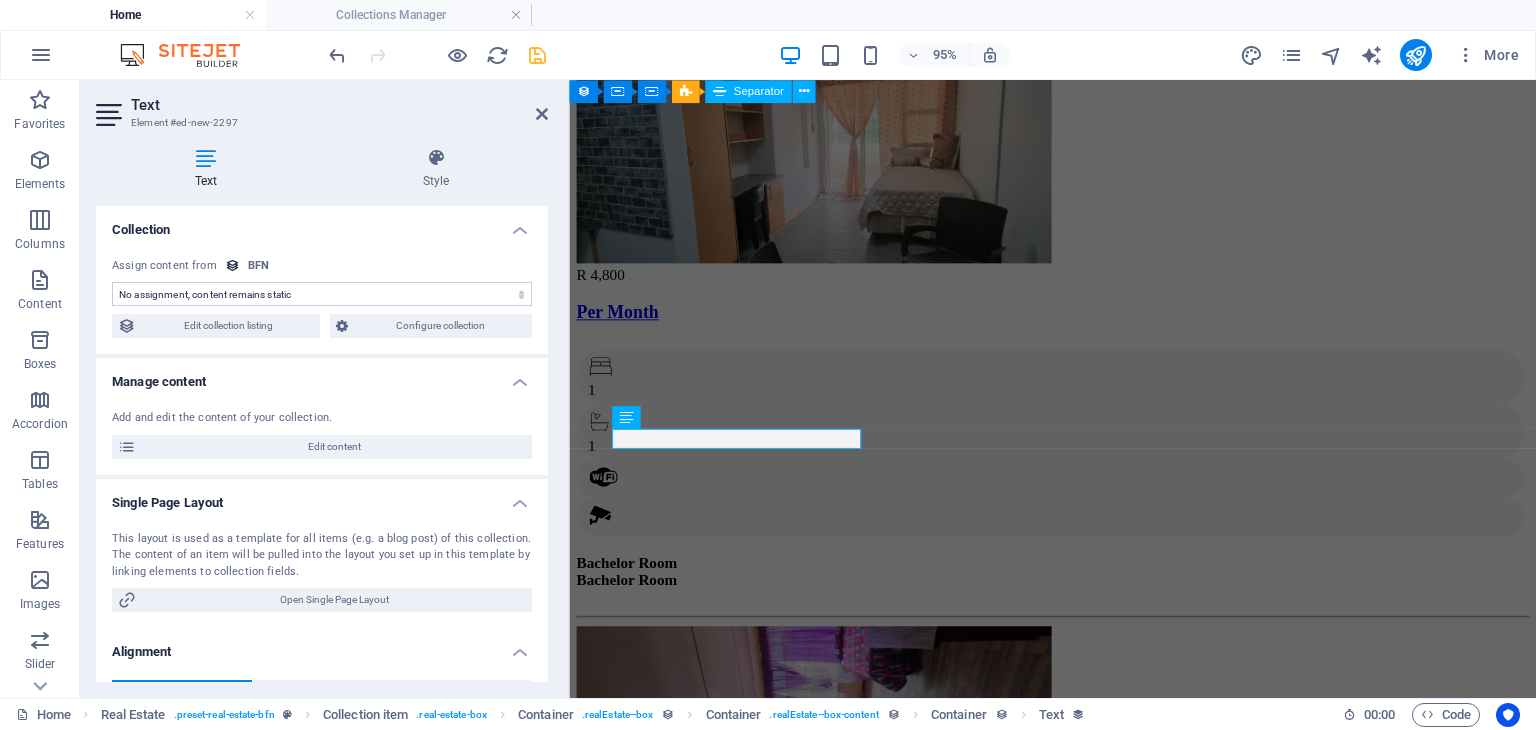 click on "No assignment, content remains static Created at (Date) Updated at (Date) Name (Plain Text) Slug (Plain Text) Image (File) Short description (Rich Text) Type (Choice) Availability (Choice) Price (Plain Text) Address (Plain Text) Bedrooms (Number) Bathrooms (Number) Listed (Checkbox) Gallery (Multiple Files) Internet (Choice) Built-In Cupboards (Choice) Key Deposit (Number) Admin Fee (Number) Alarm System (Choice) CCTV Camera (Choice) Panic Button (Choice)" at bounding box center (322, 294) 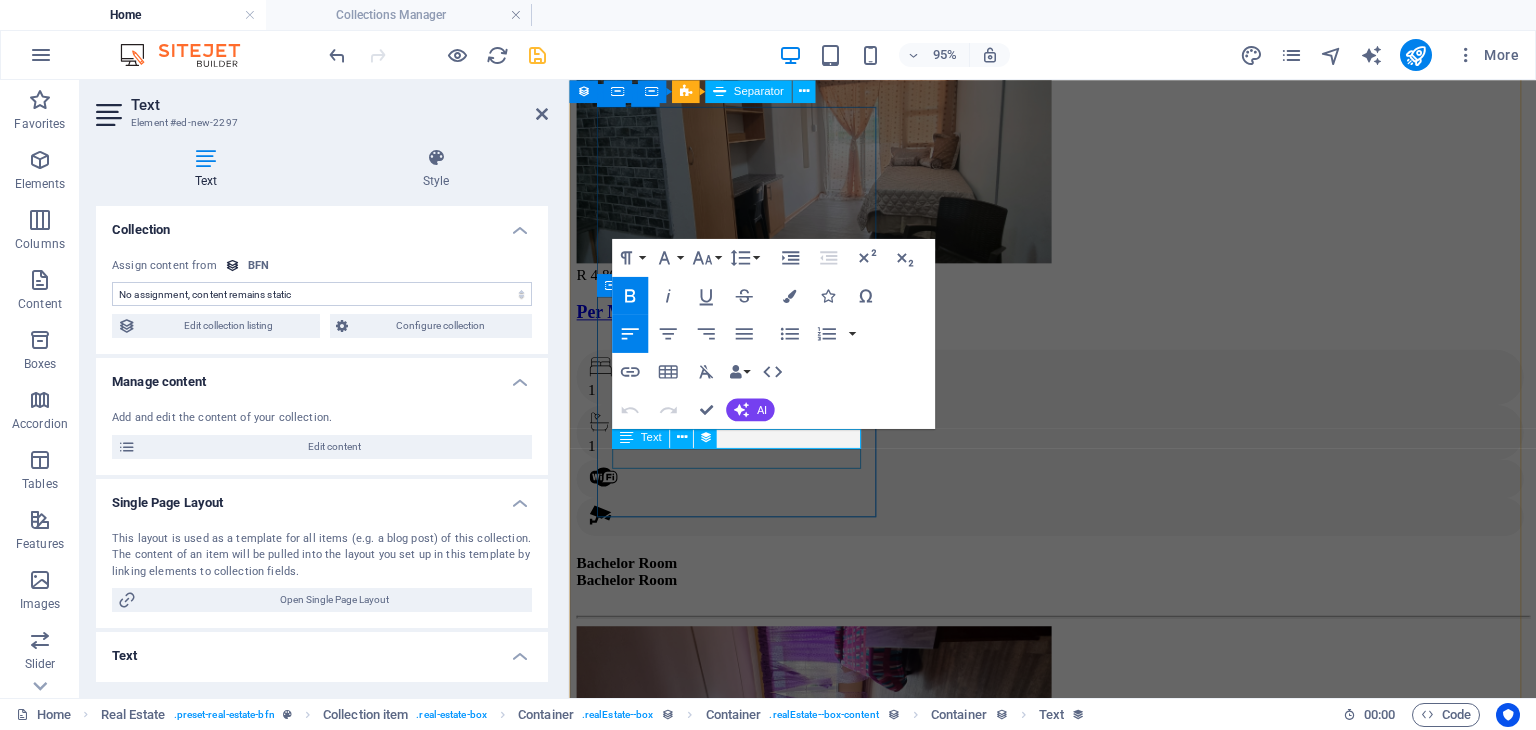 click on "Bachelor Room" at bounding box center (1078, 589) 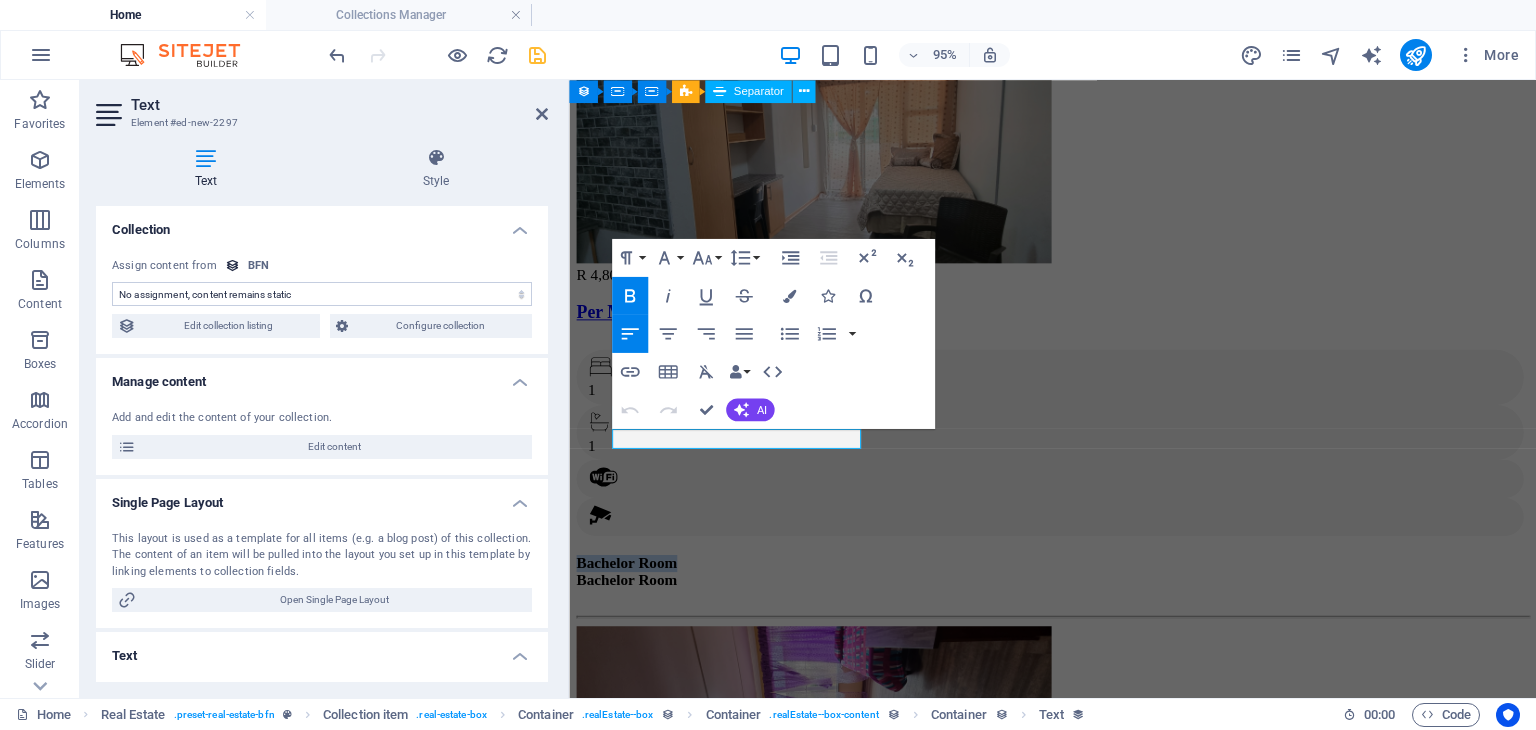 click 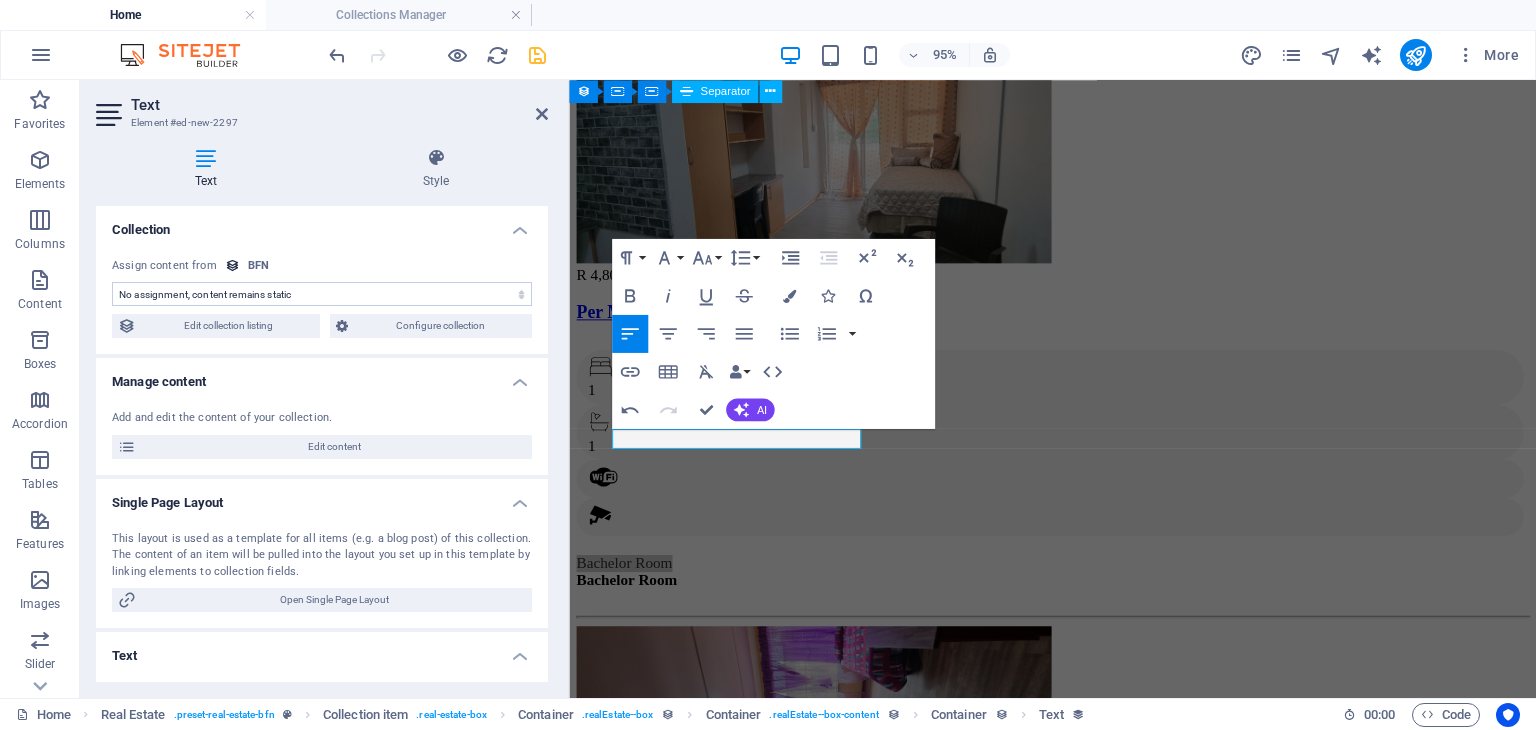 click on "No assignment, content remains static Created at (Date) Updated at (Date) Name (Plain Text) Slug (Plain Text) Image (File) Short description (Rich Text) Type (Choice) Availability (Choice) Price (Plain Text) Address (Plain Text) Bedrooms (Number) Bathrooms (Number) Listed (Checkbox) Gallery (Multiple Files) Internet (Choice) Built-In Cupboards (Choice) Key Deposit (Number) Admin Fee (Number) Alarm System (Choice) CCTV Camera (Choice) Panic Button (Choice)" at bounding box center [322, 294] 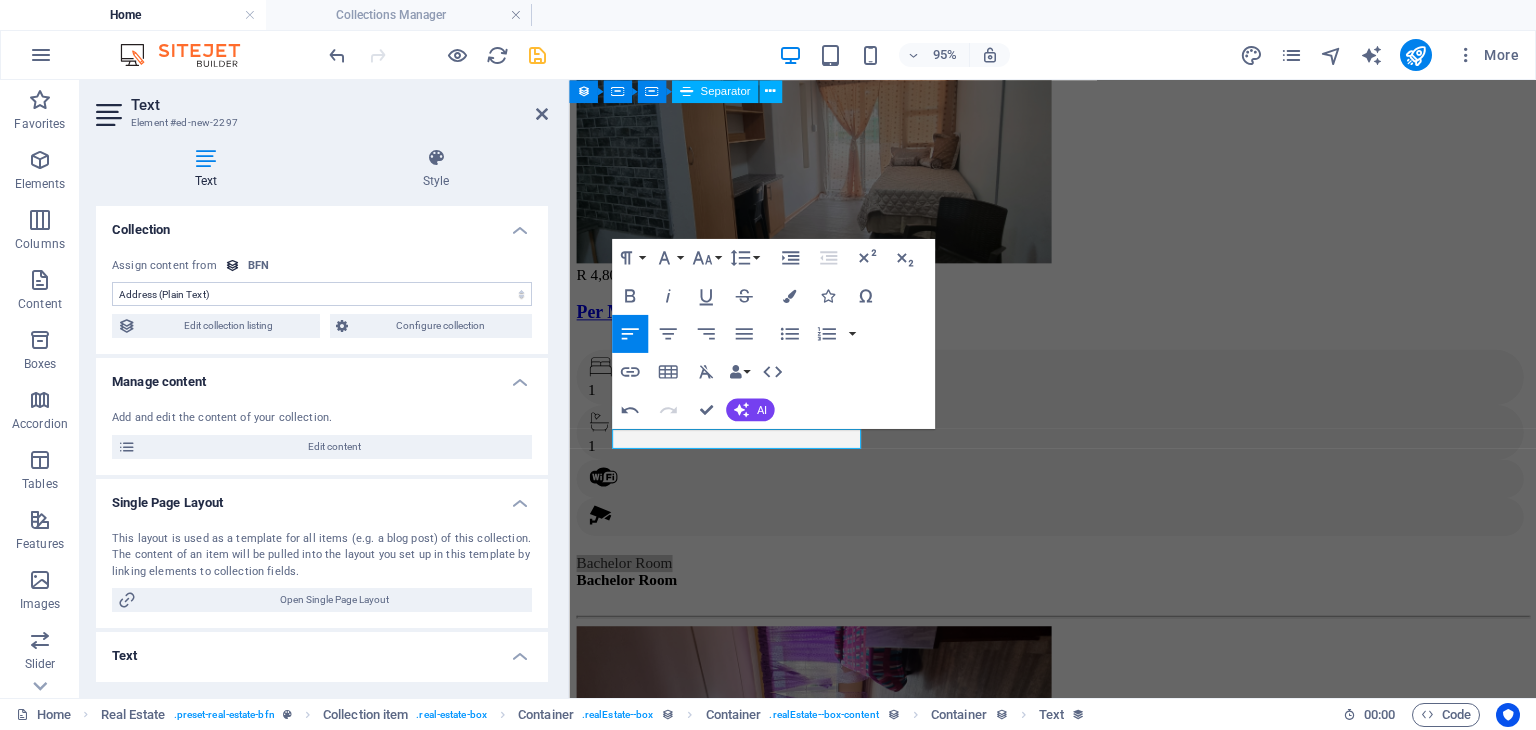 click on "No assignment, content remains static Created at (Date) Updated at (Date) Name (Plain Text) Slug (Plain Text) Image (File) Short description (Rich Text) Type (Choice) Availability (Choice) Price (Plain Text) Address (Plain Text) Bedrooms (Number) Bathrooms (Number) Listed (Checkbox) Gallery (Multiple Files) Internet (Choice) Built-In Cupboards (Choice) Key Deposit (Number) Admin Fee (Number) Alarm System (Choice) CCTV Camera (Choice) Panic Button (Choice)" at bounding box center (322, 294) 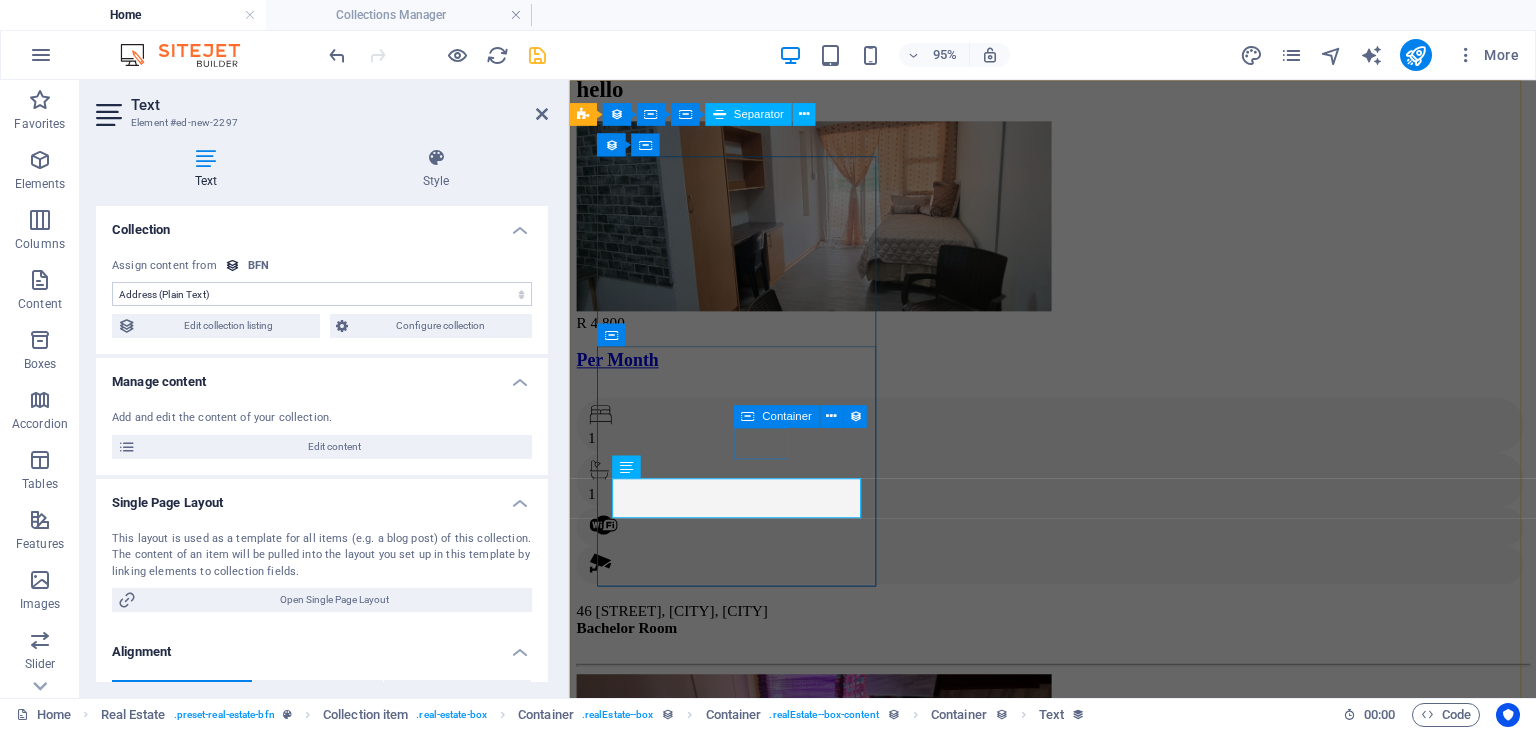 scroll, scrollTop: 48, scrollLeft: 0, axis: vertical 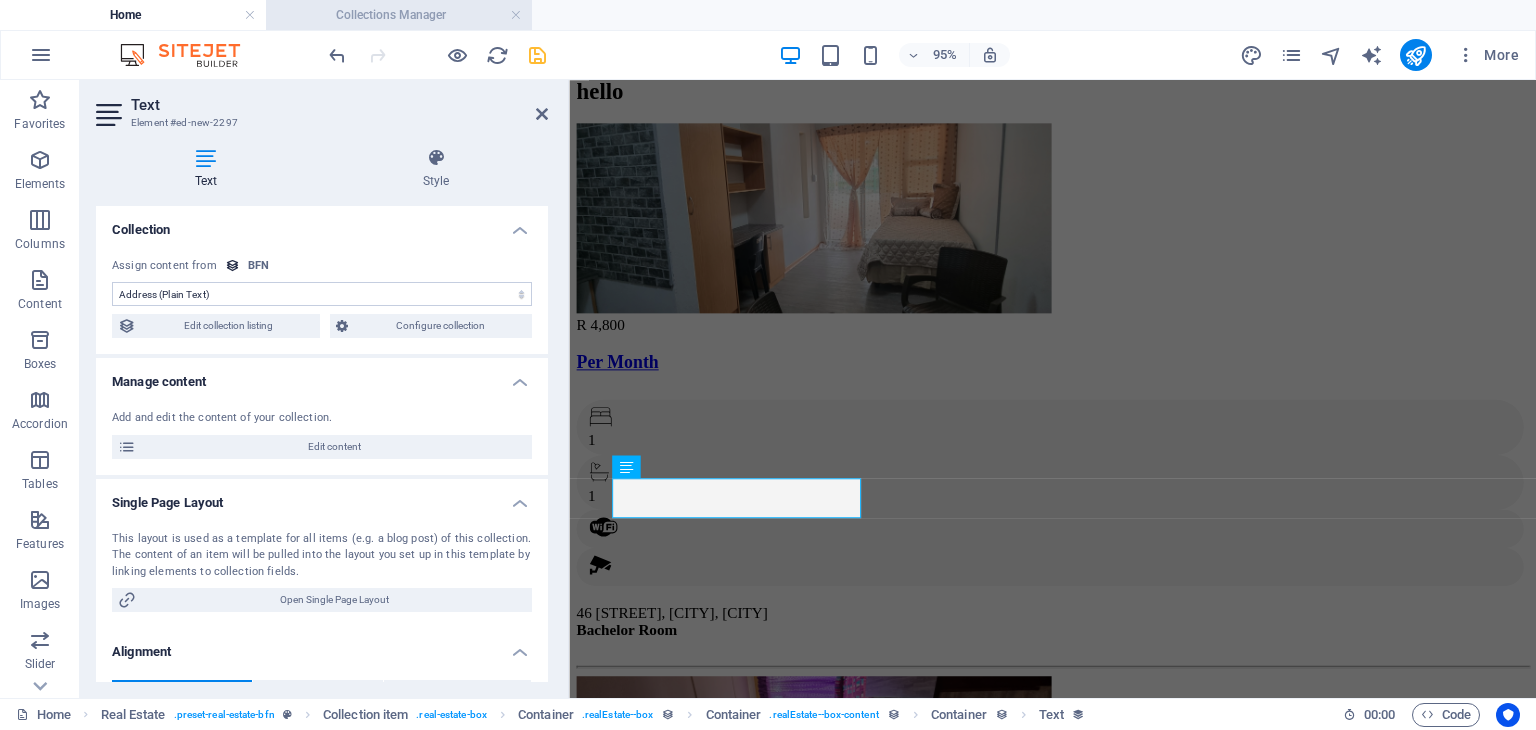 click on "Collections Manager" at bounding box center (399, 15) 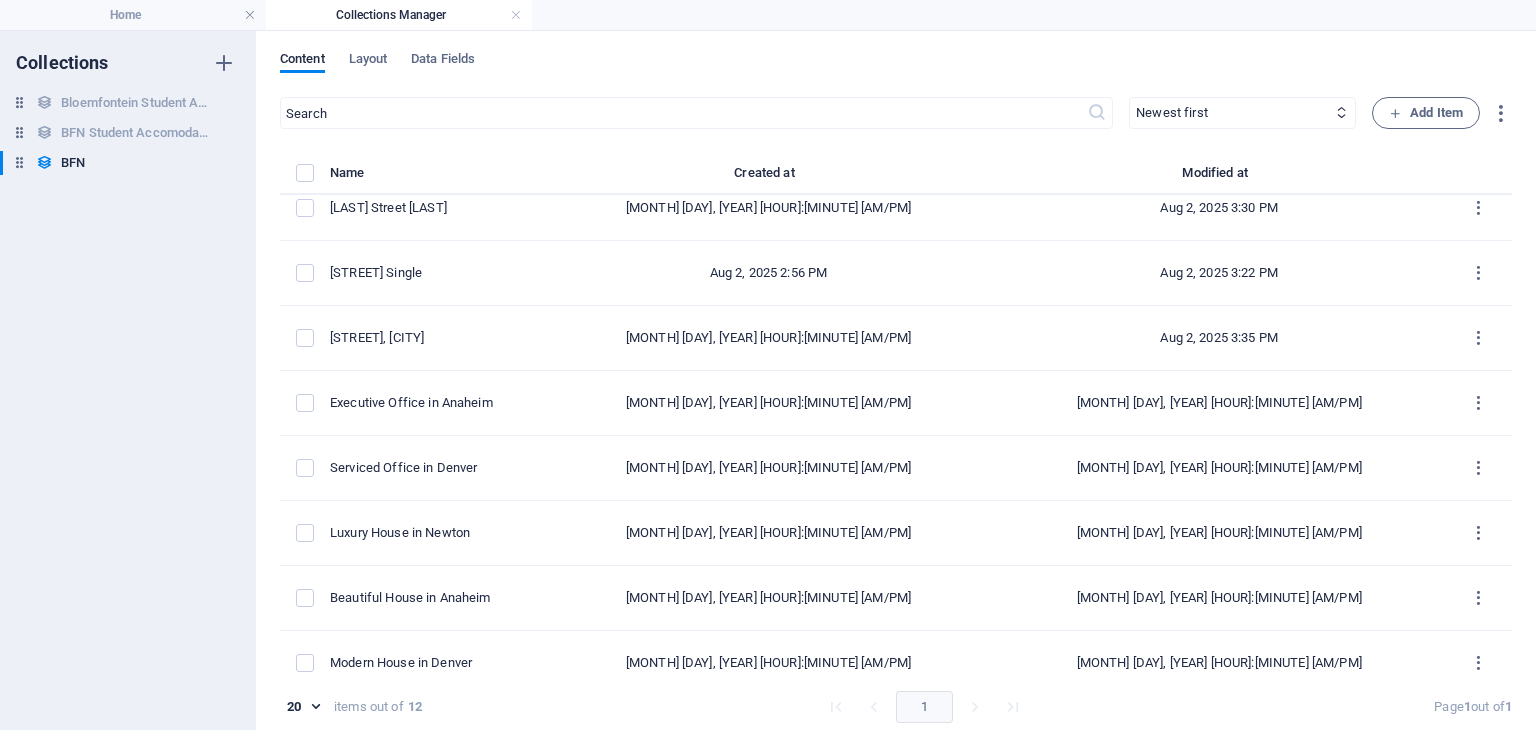 scroll, scrollTop: 0, scrollLeft: 0, axis: both 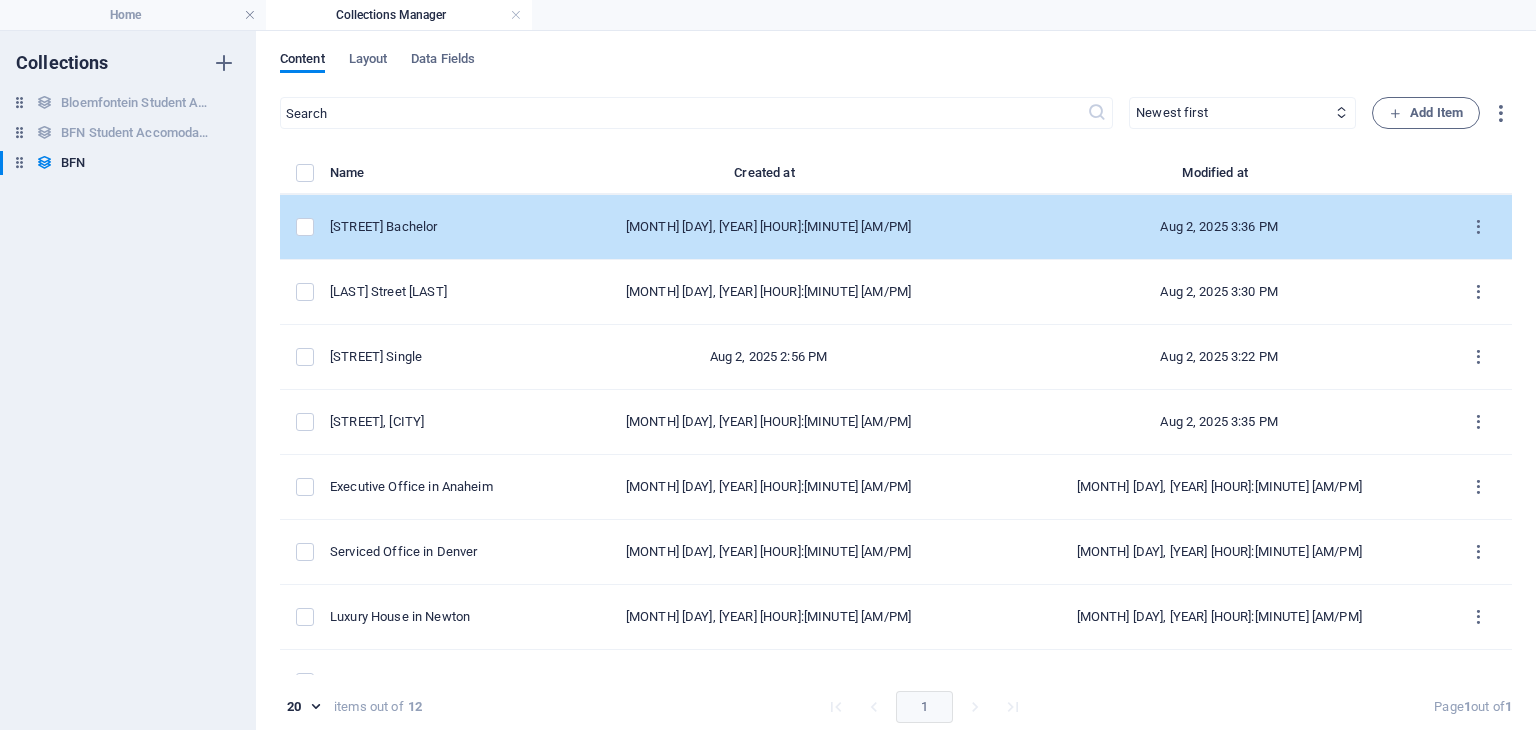 click on "Aug 2, 2025 3:36 PM" at bounding box center [1219, 227] 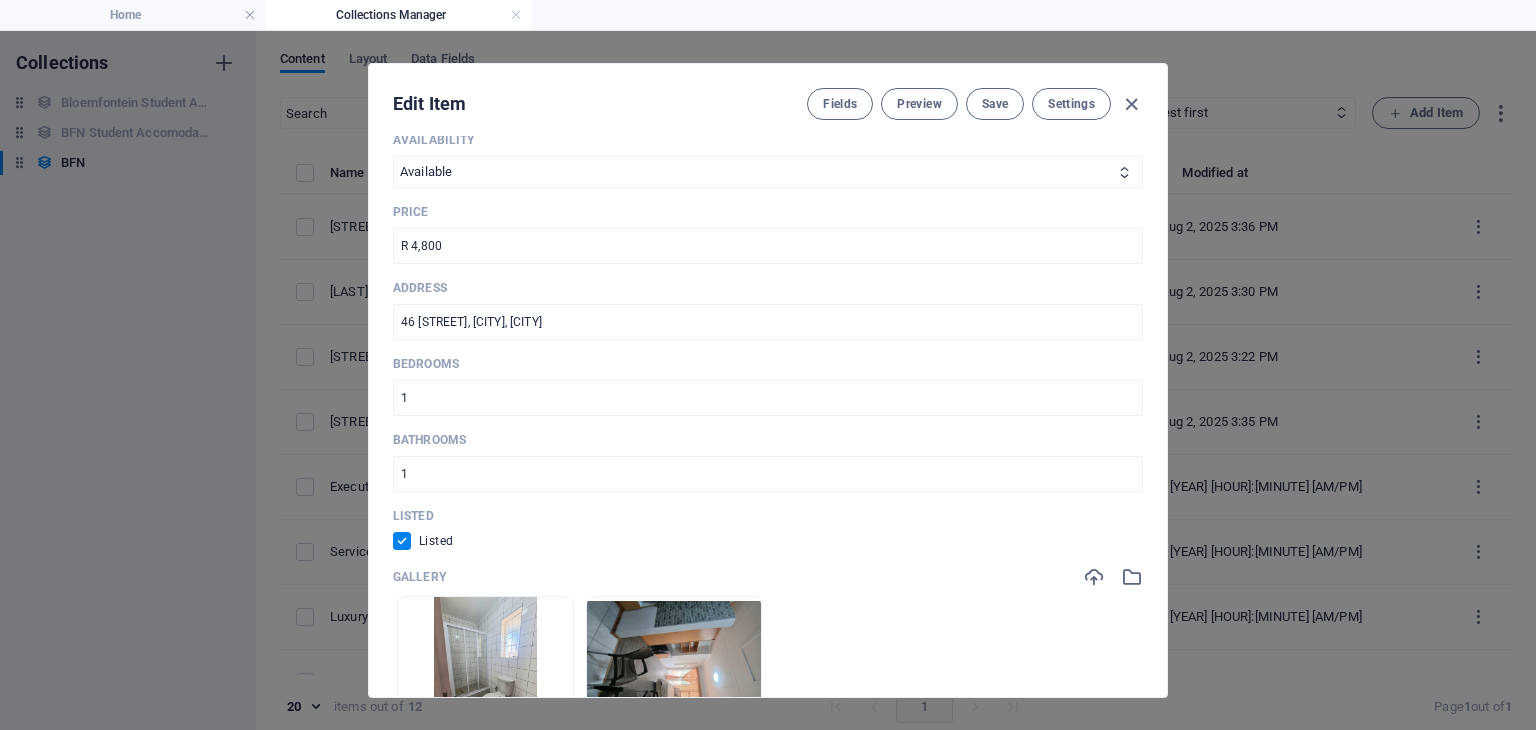 scroll, scrollTop: 771, scrollLeft: 0, axis: vertical 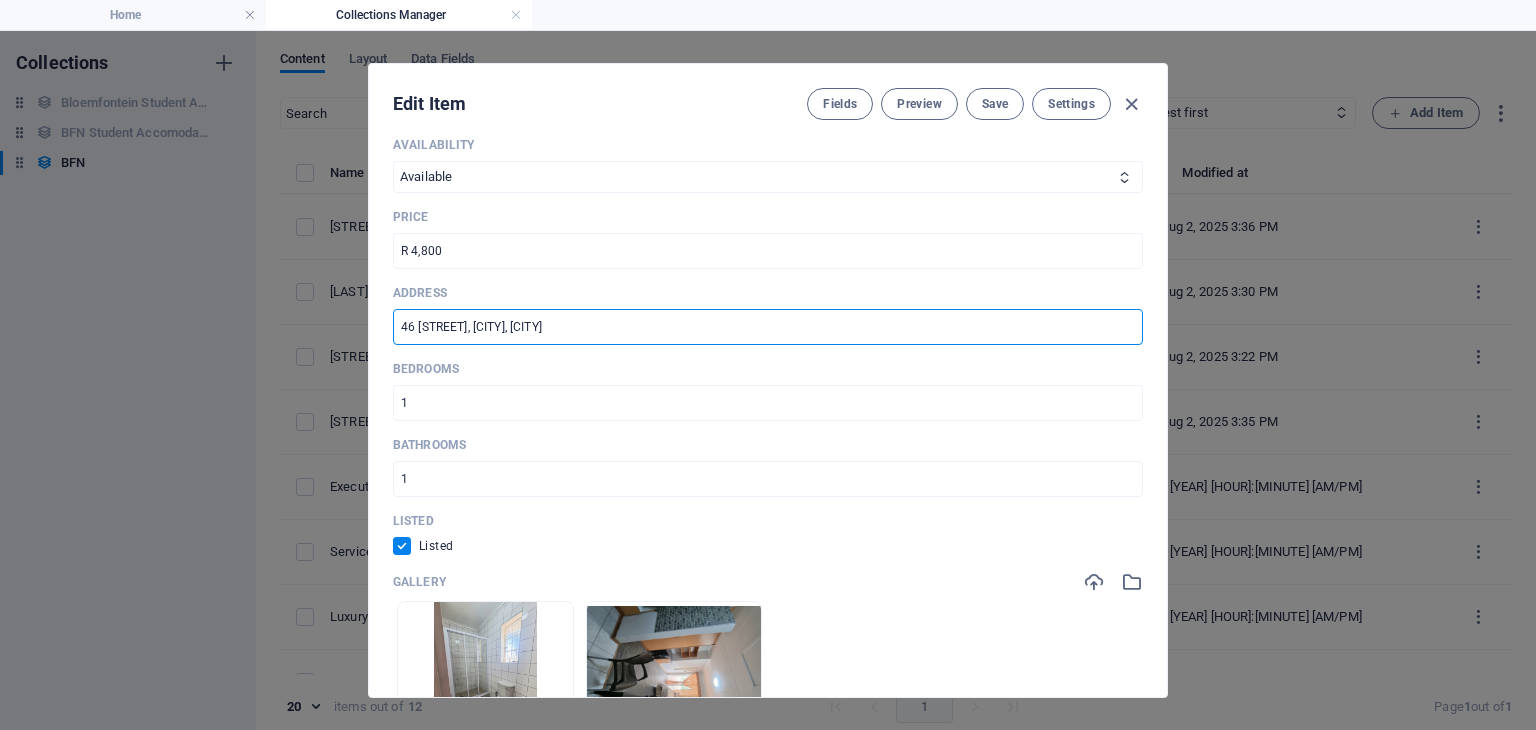 click on "46 [STREET], [CITY], [CITY]" at bounding box center (768, 327) 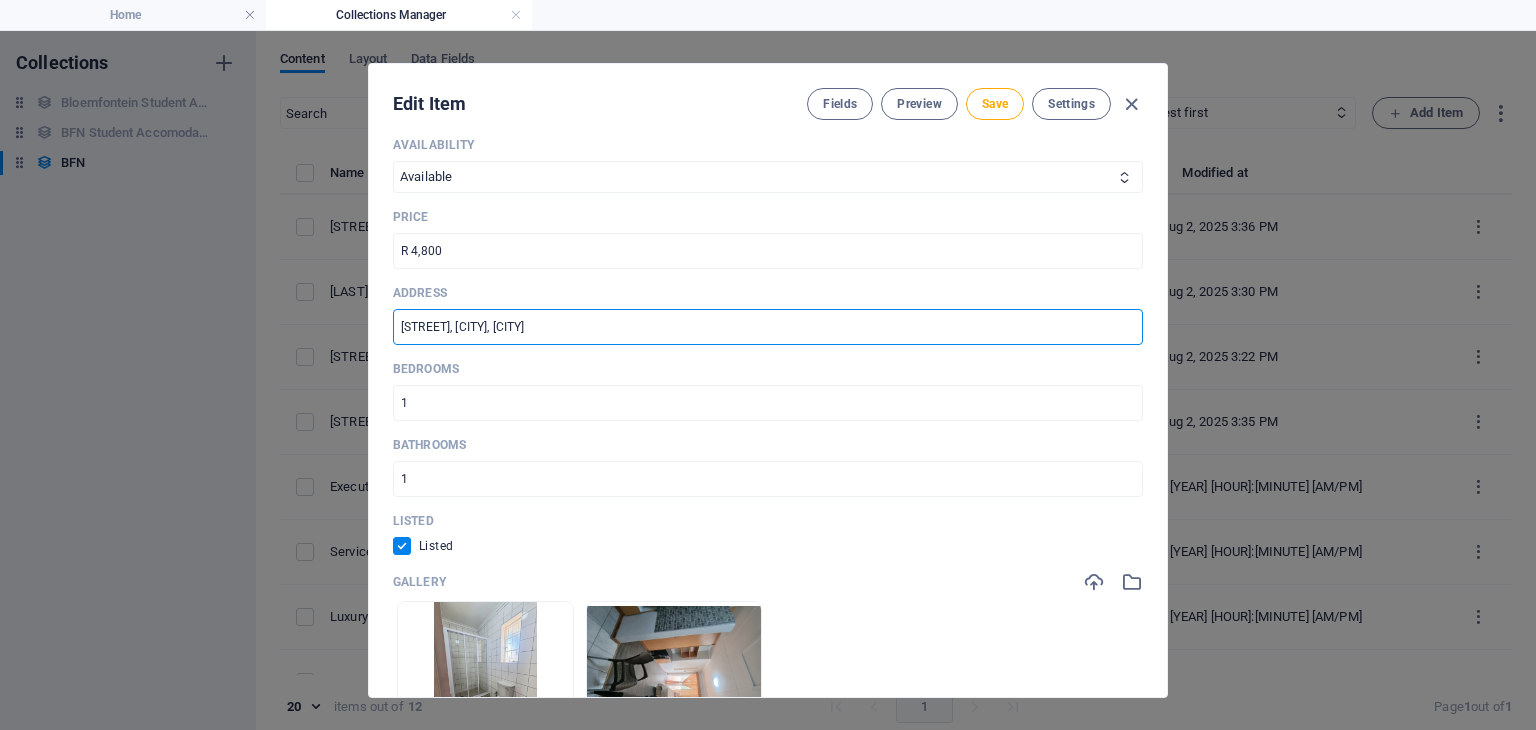 drag, startPoint x: 709, startPoint y: 317, endPoint x: 540, endPoint y: 321, distance: 169.04733 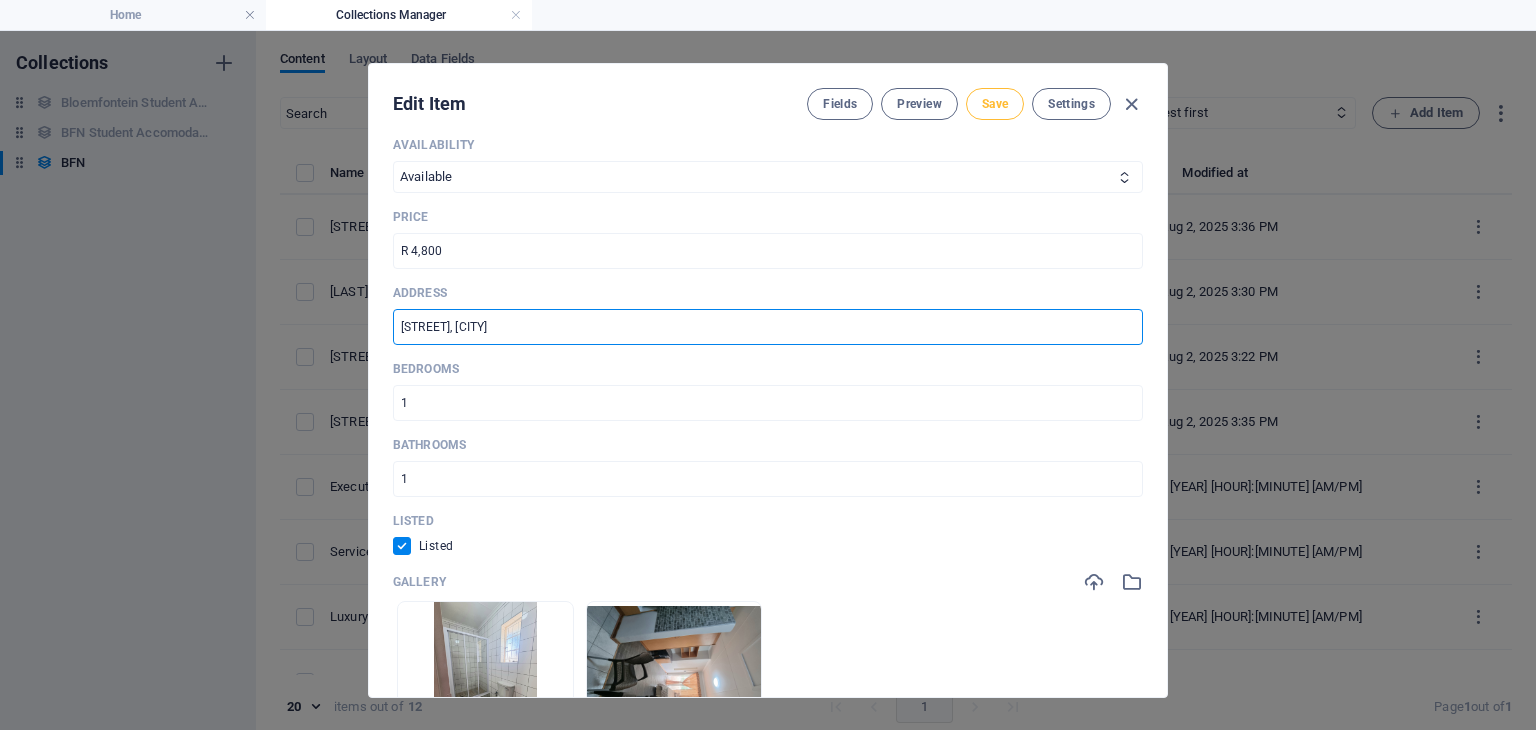 type on "[STREET], [CITY]" 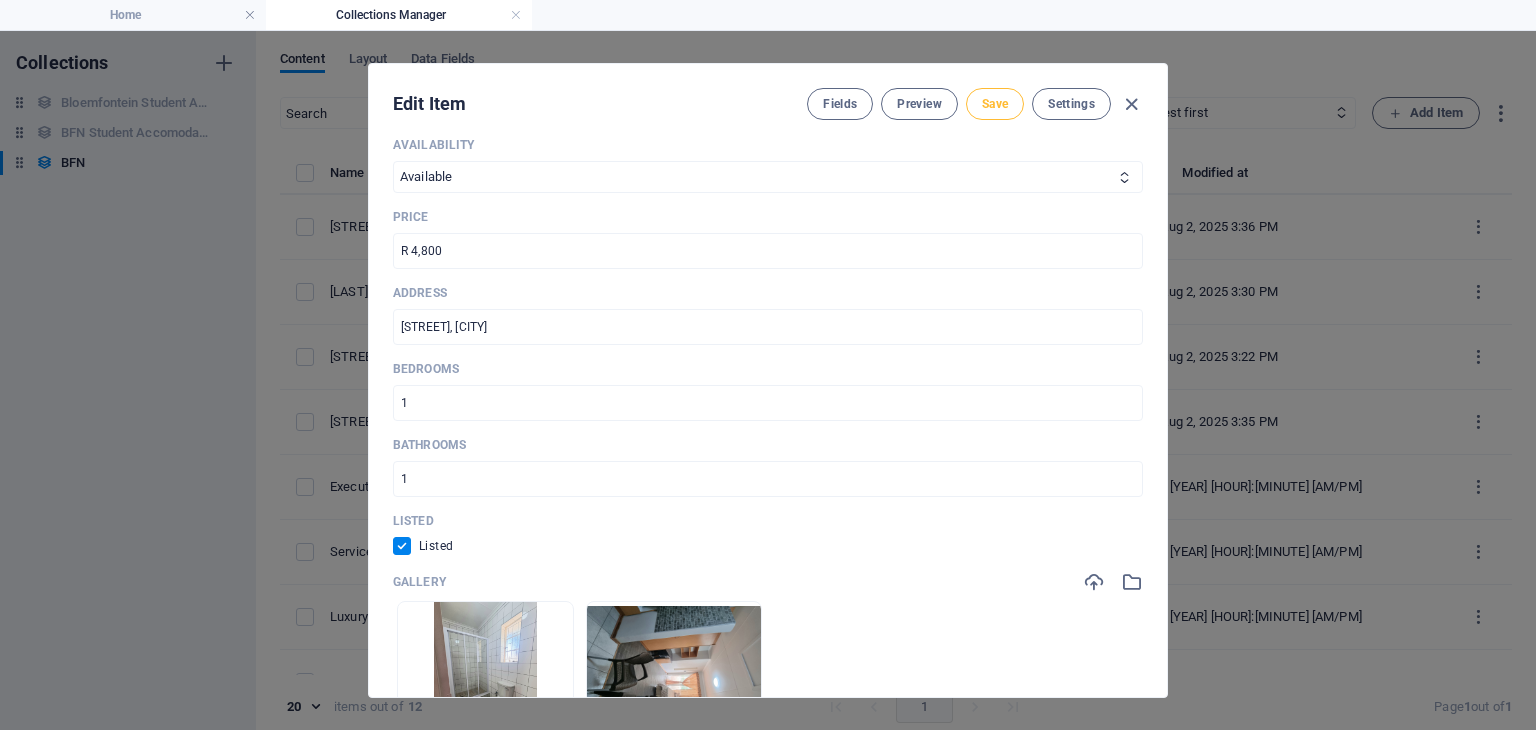 click on "Save" at bounding box center (995, 104) 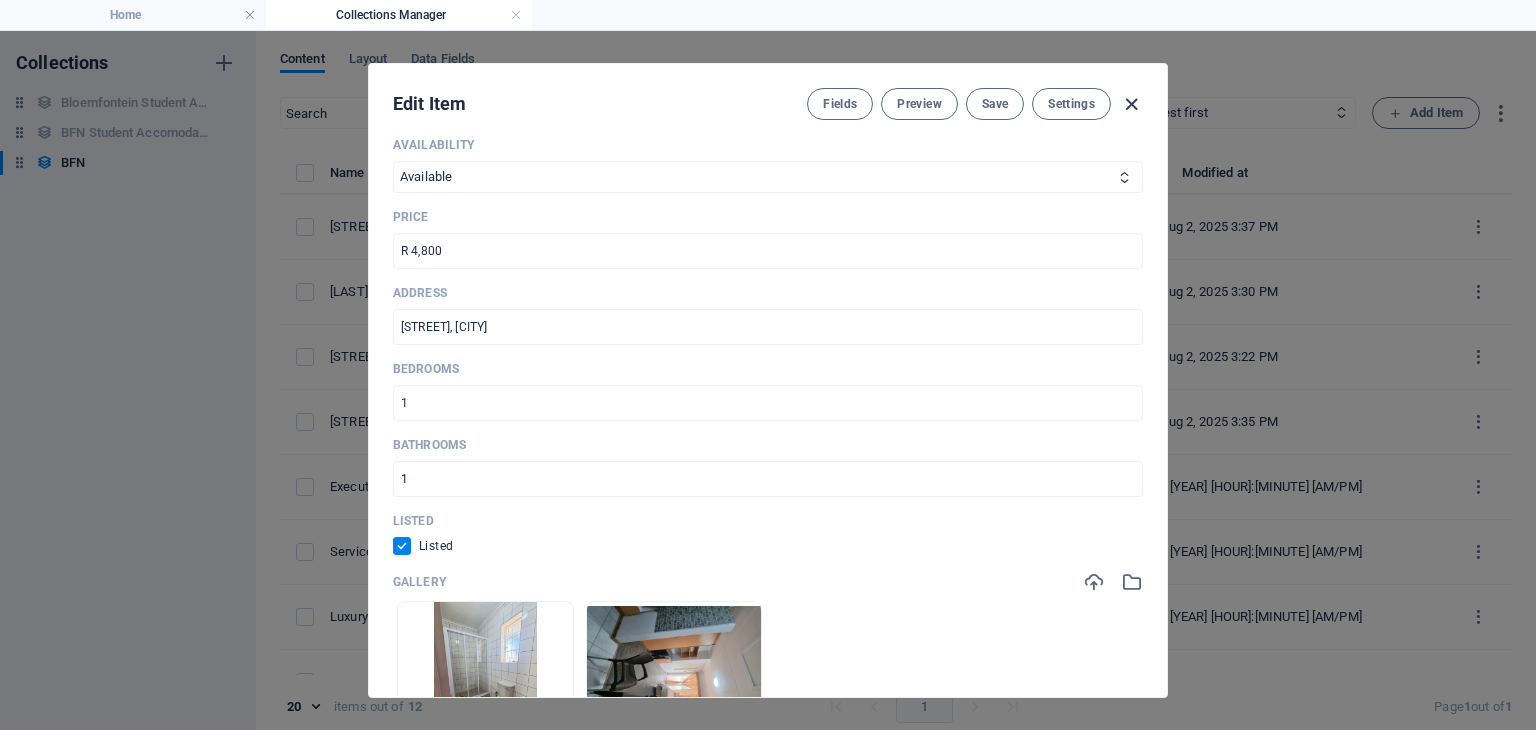 click at bounding box center [1131, 104] 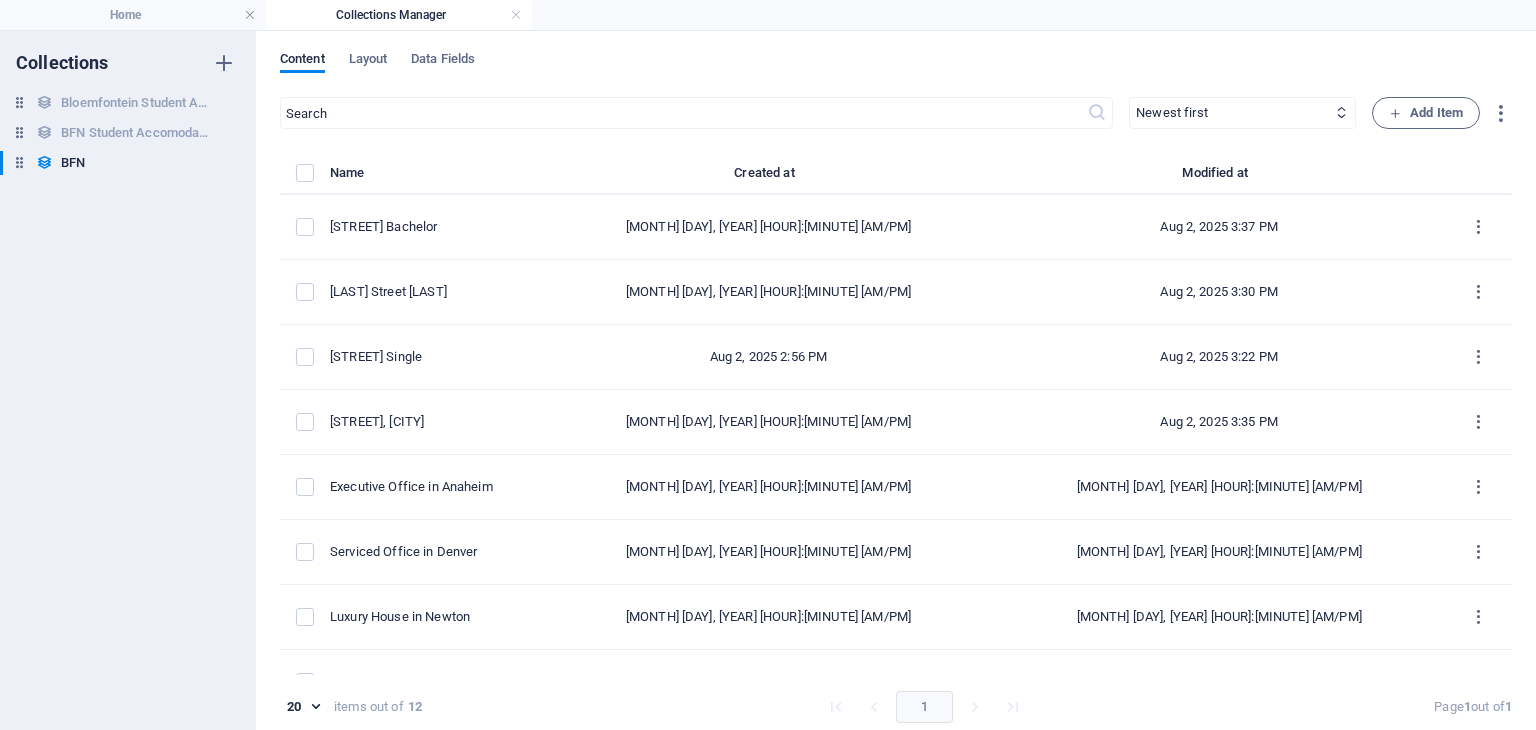 scroll, scrollTop: 0, scrollLeft: 0, axis: both 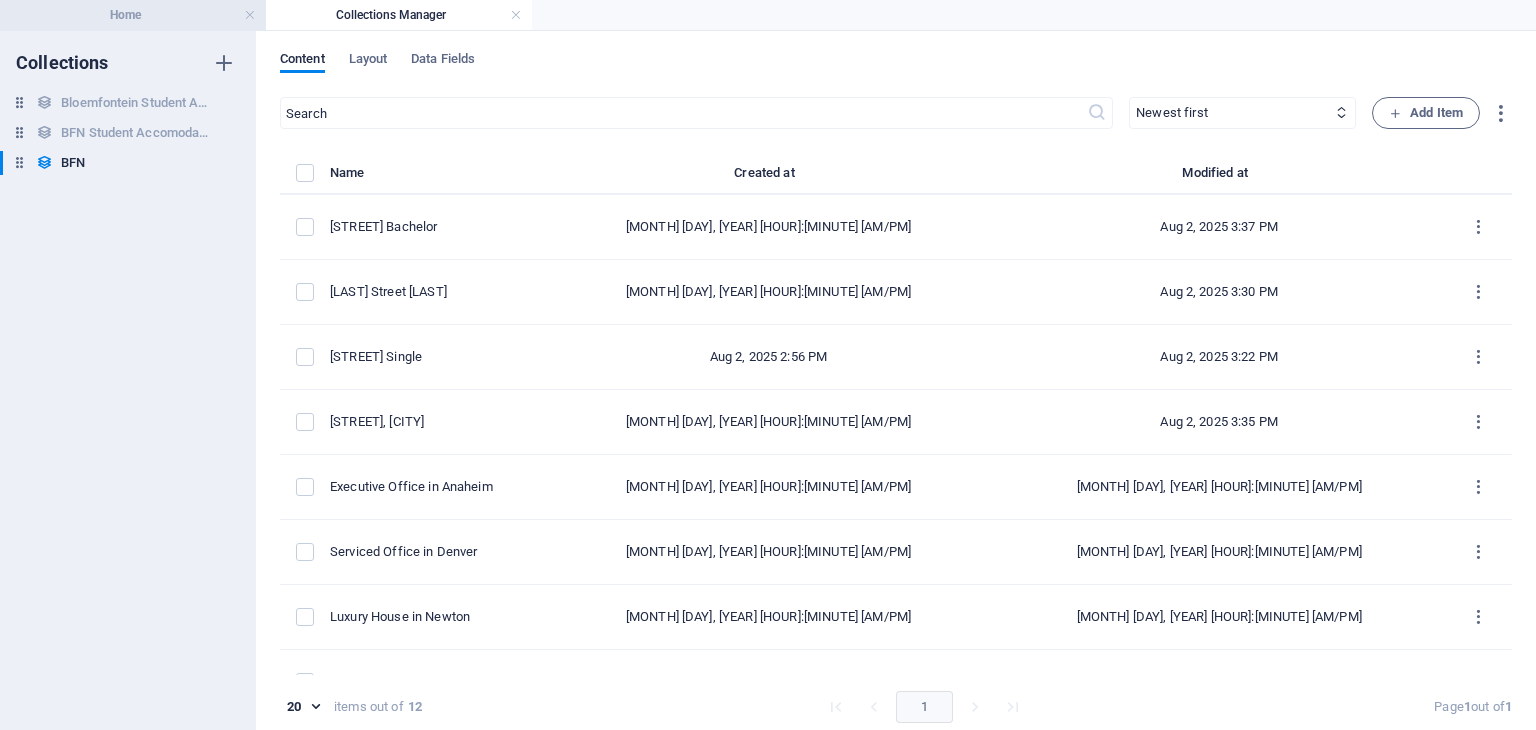 click on "Home" at bounding box center (133, 15) 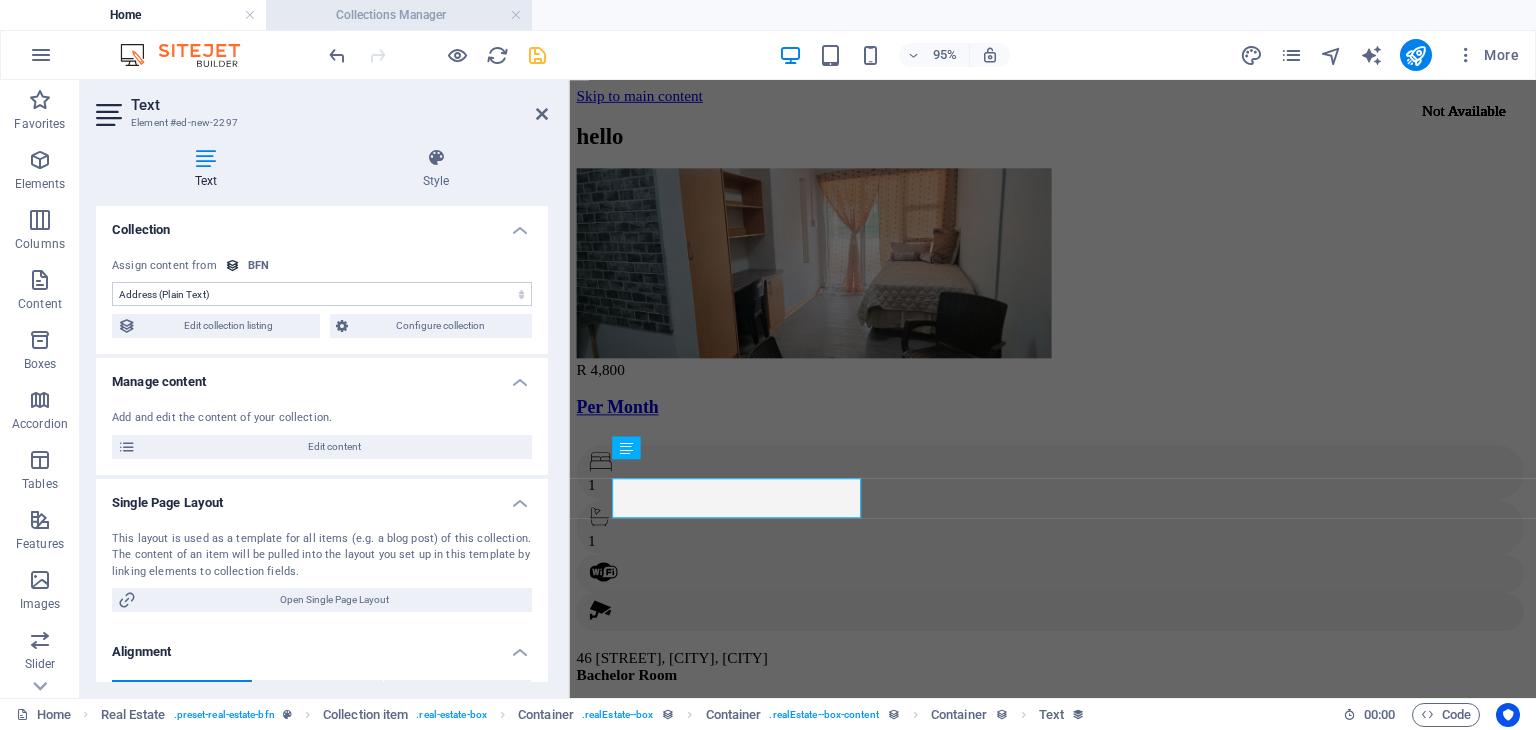 scroll, scrollTop: 48, scrollLeft: 0, axis: vertical 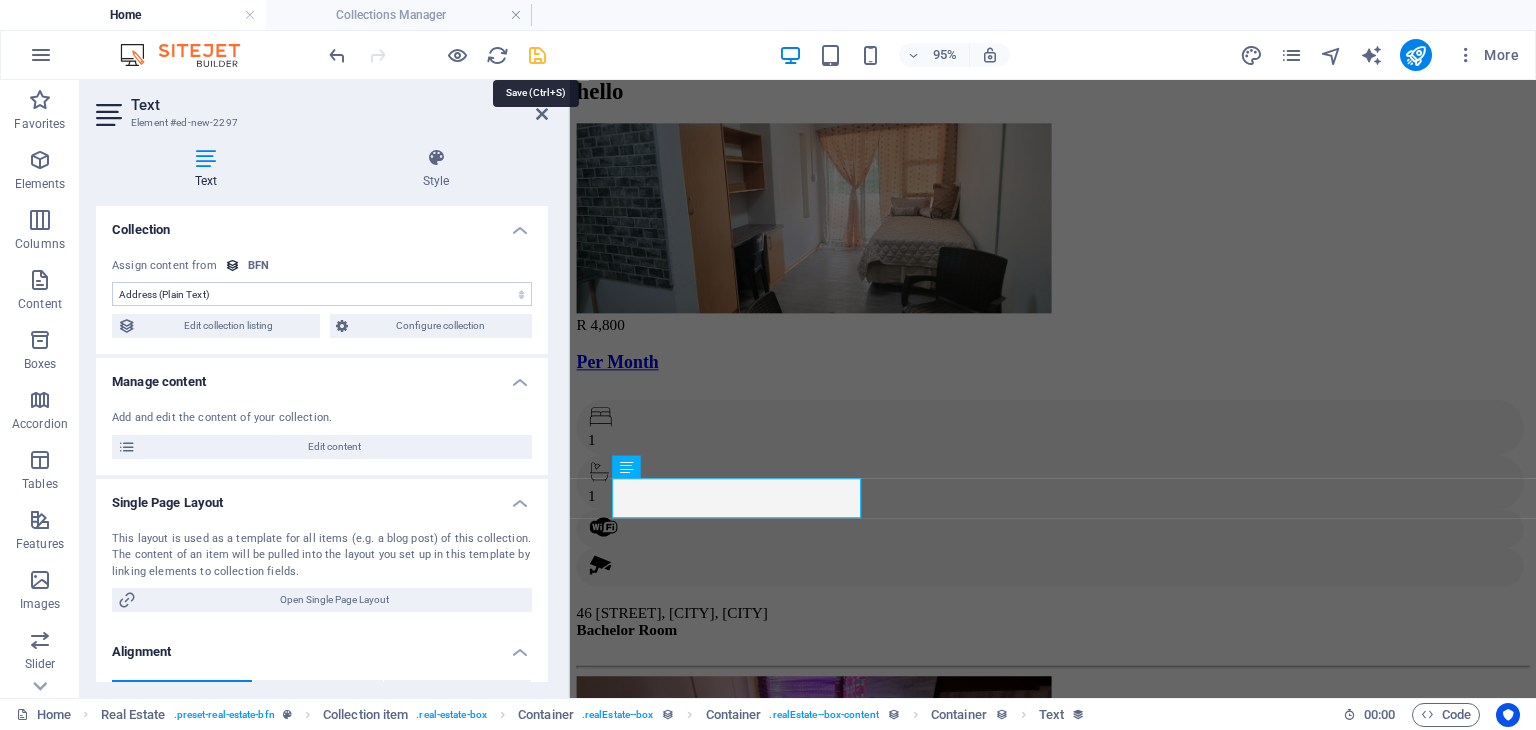click at bounding box center (537, 55) 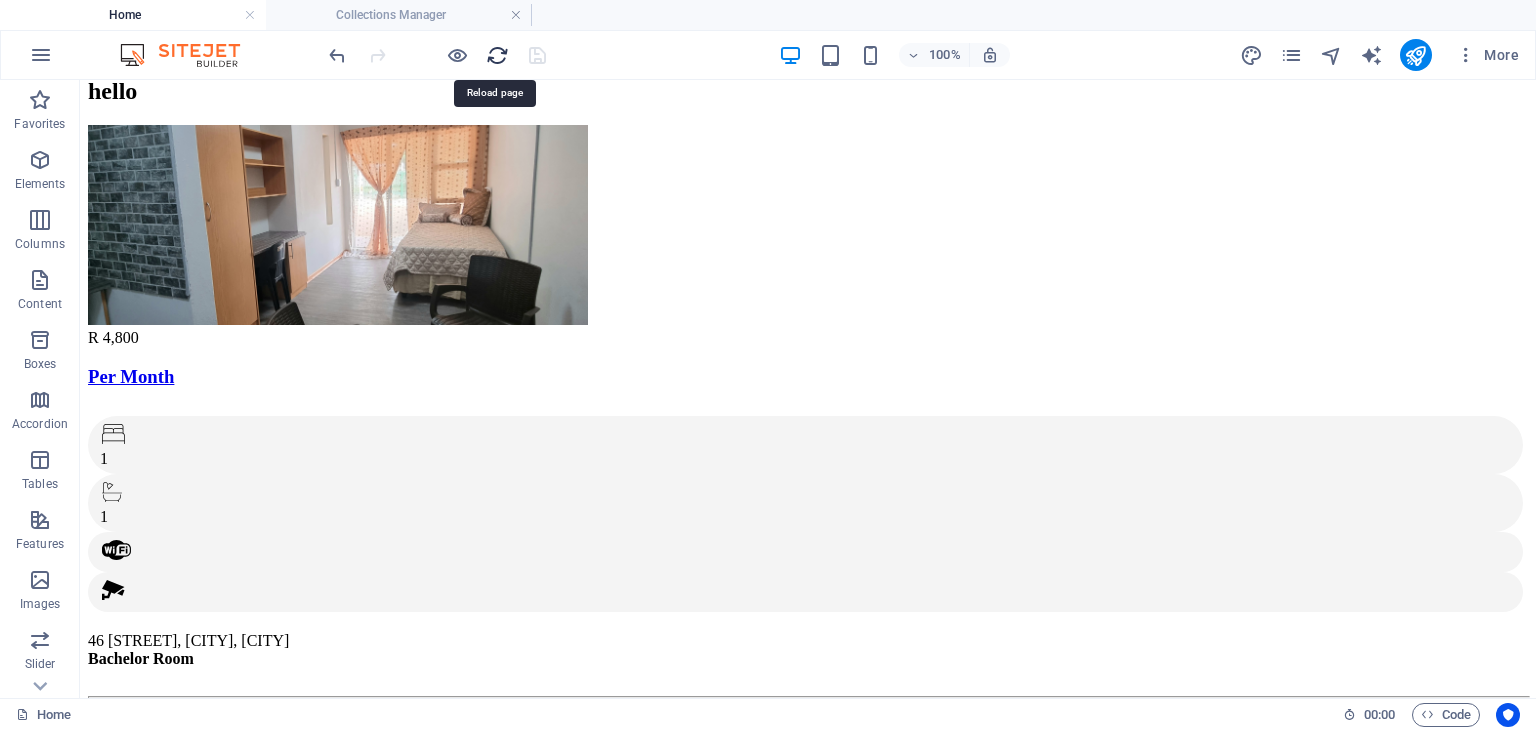 click at bounding box center (497, 55) 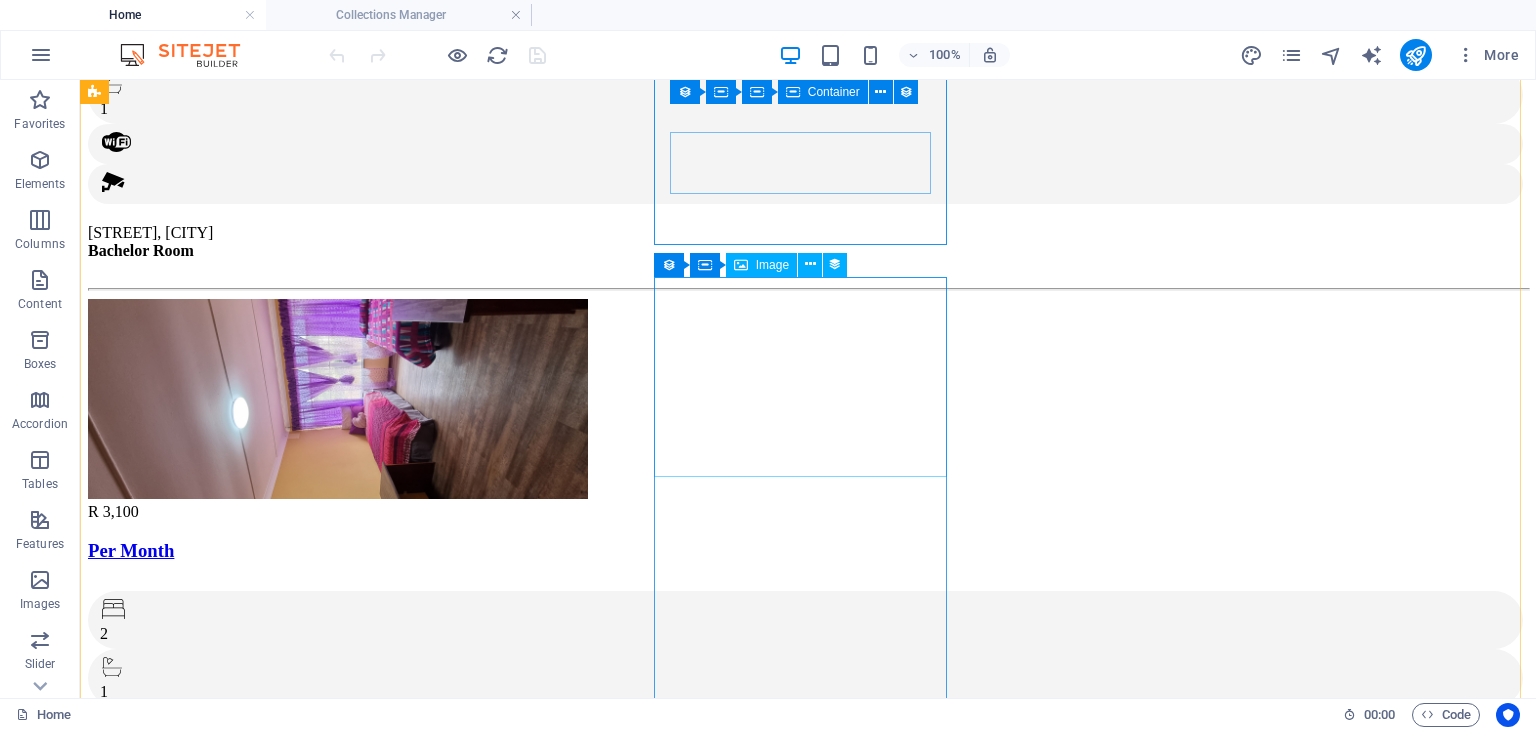 scroll, scrollTop: 308, scrollLeft: 0, axis: vertical 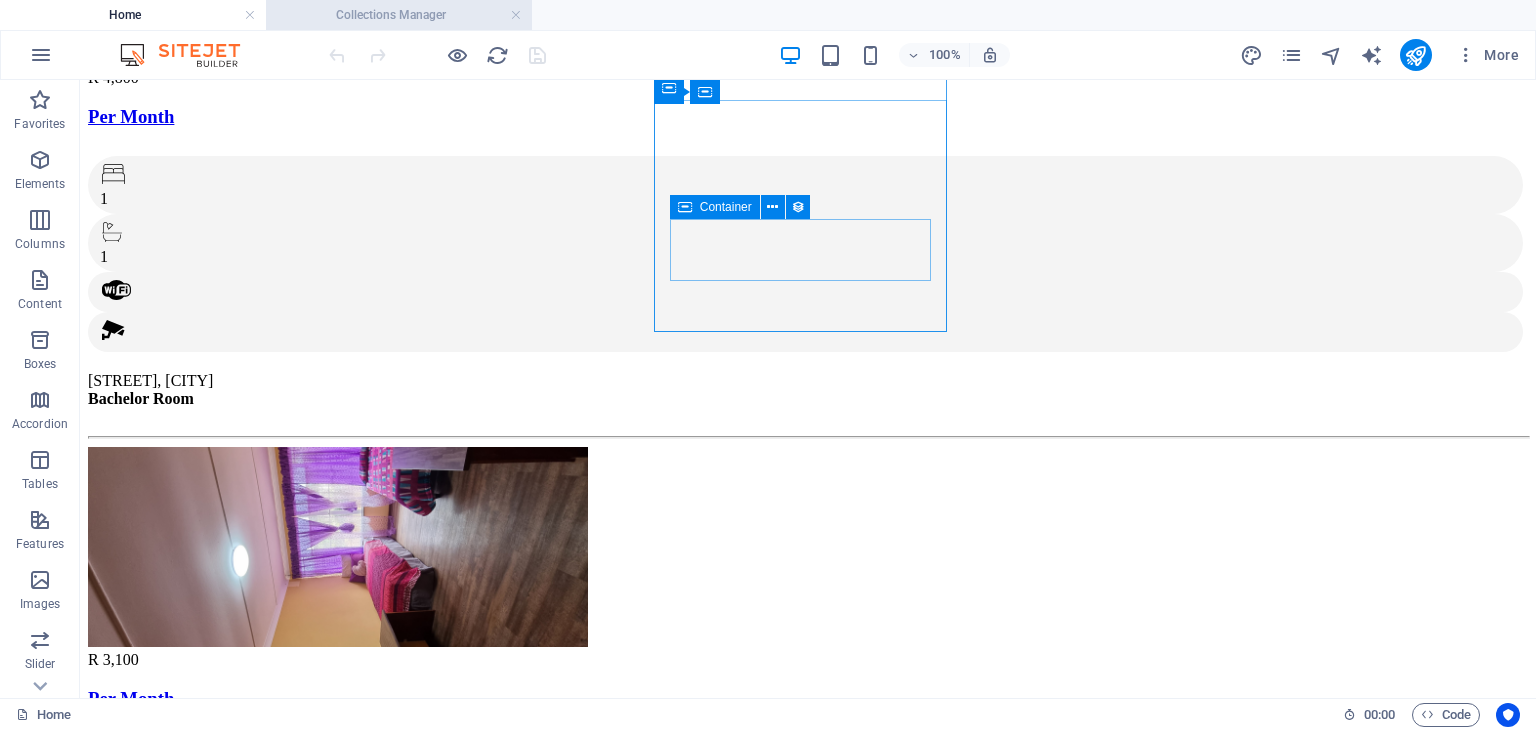 click on "Collections Manager" at bounding box center (399, 15) 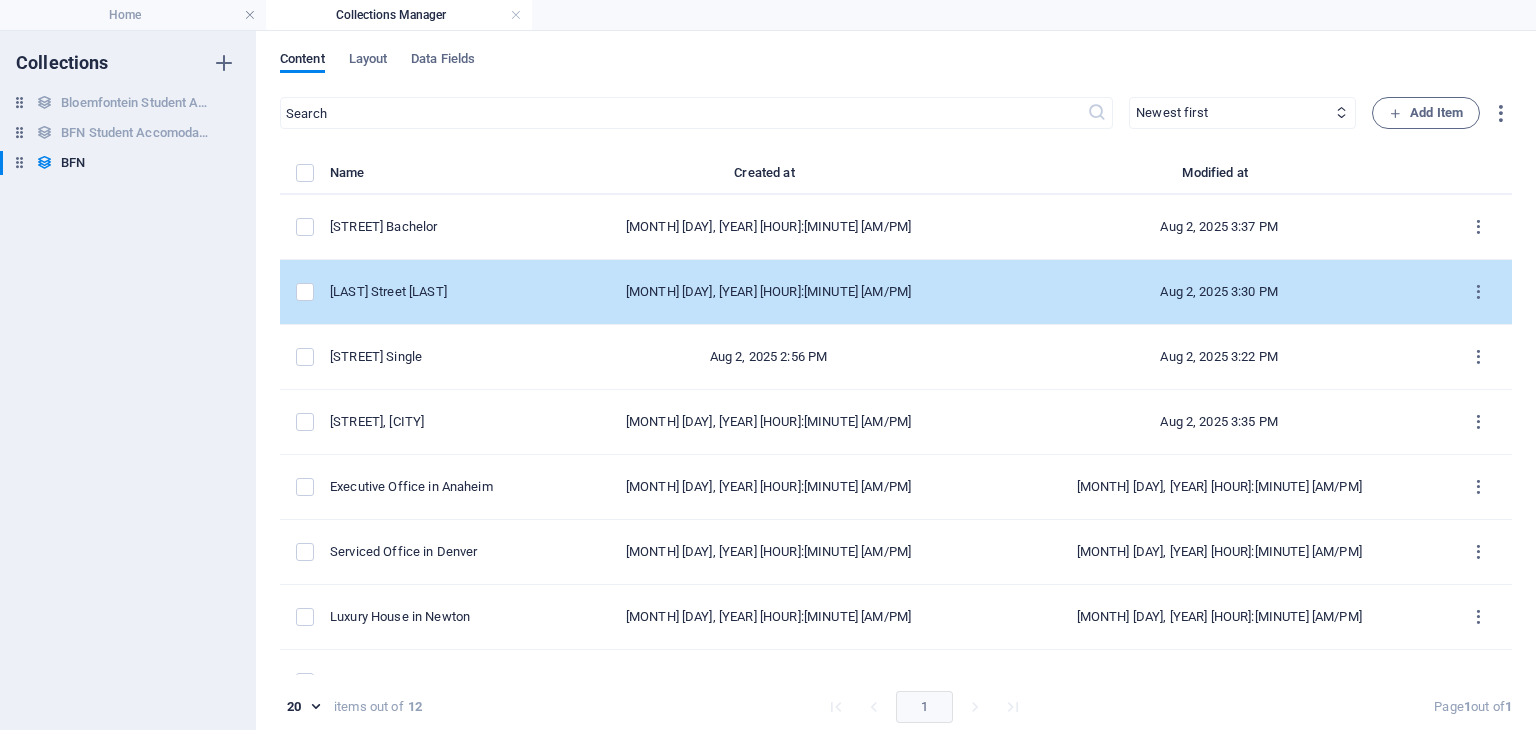 click on "[LAST] Street [LAST]" at bounding box center [436, 292] 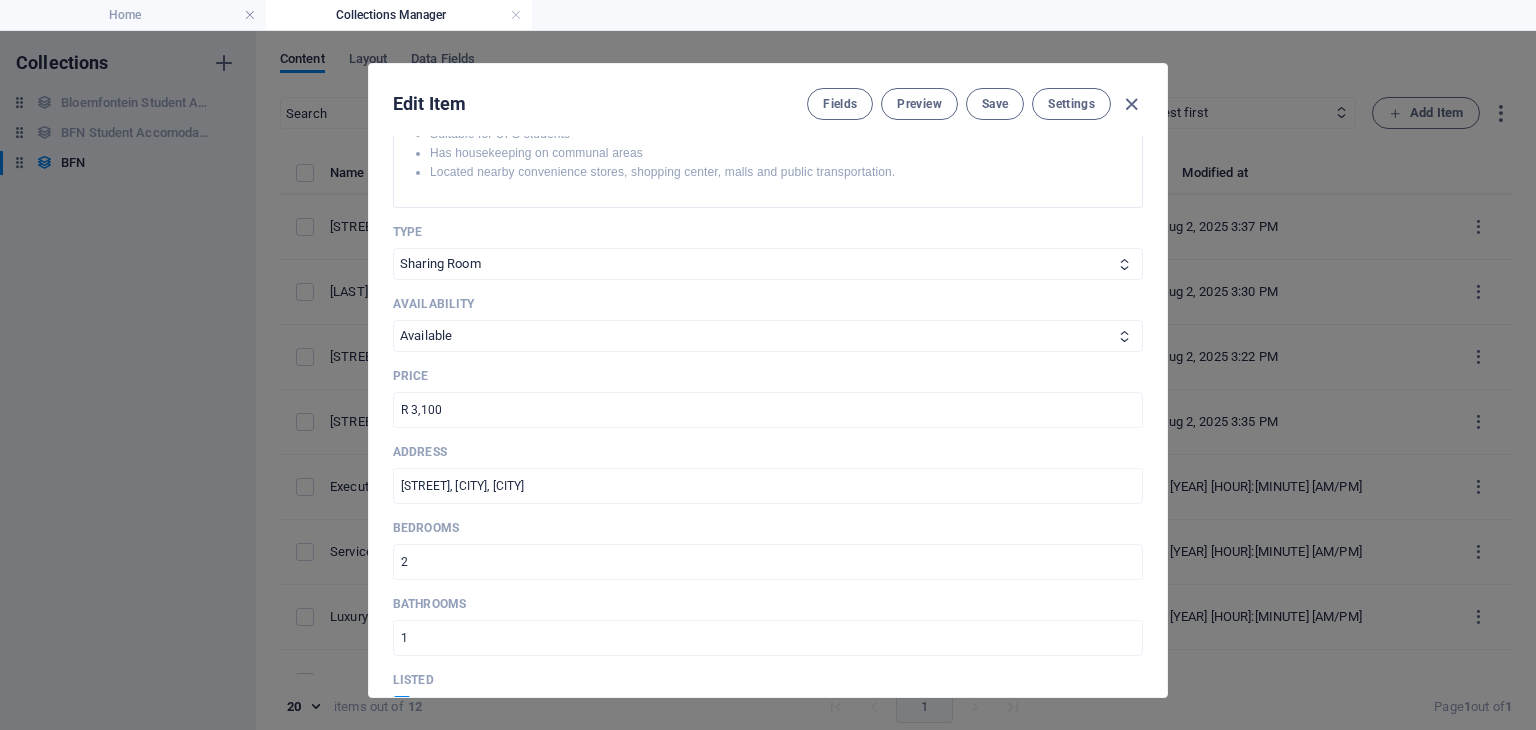 scroll, scrollTop: 620, scrollLeft: 0, axis: vertical 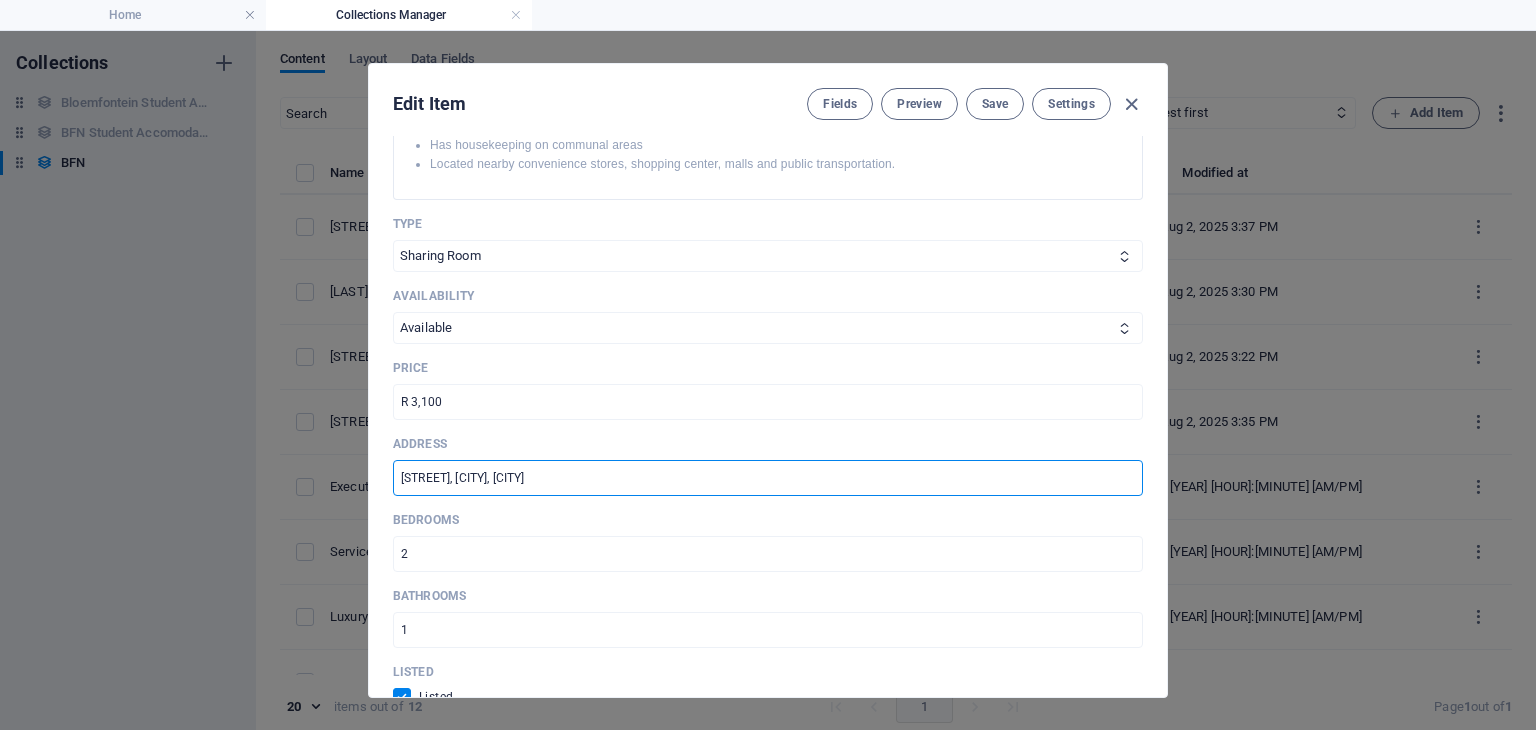 drag, startPoint x: 631, startPoint y: 463, endPoint x: 539, endPoint y: 472, distance: 92.43917 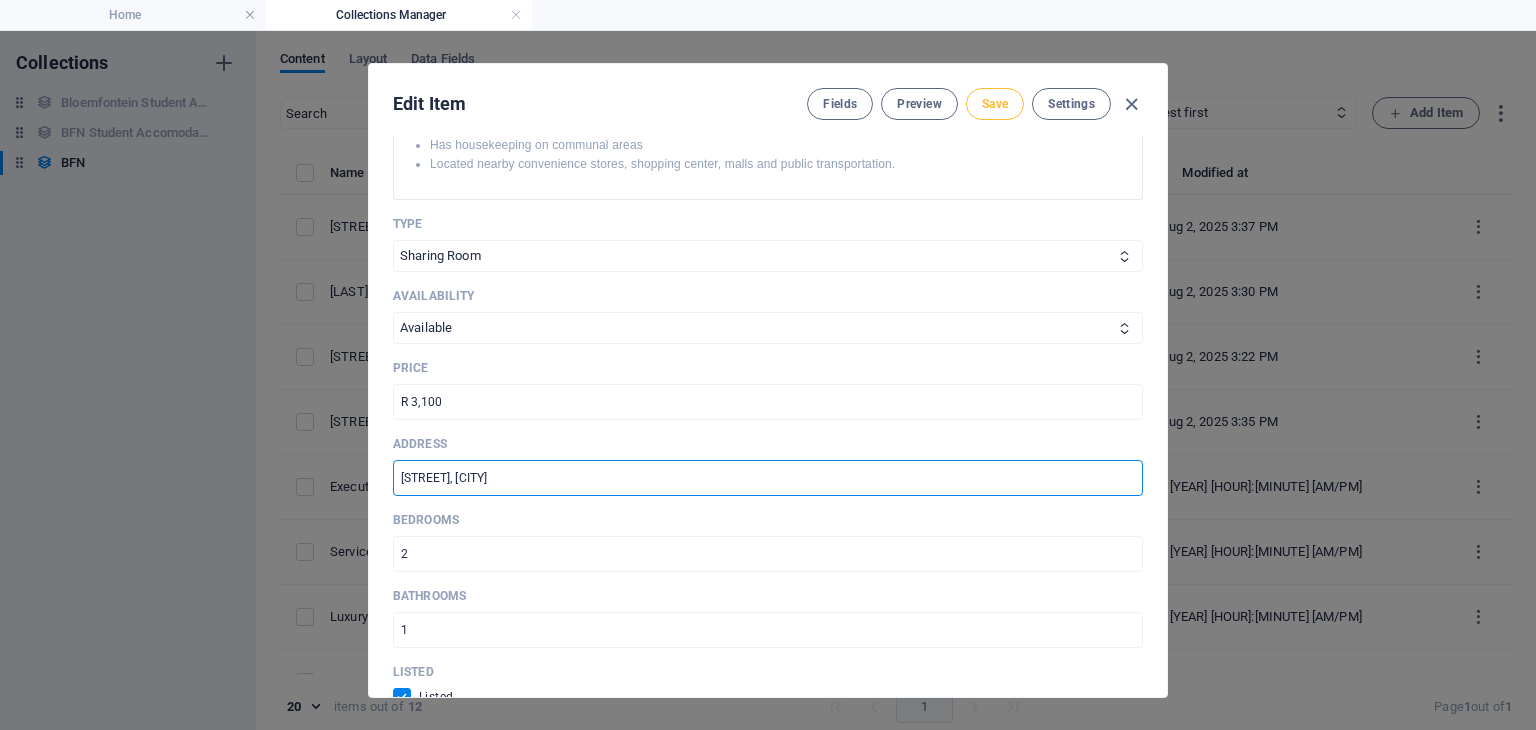 type on "[STREET], [CITY]" 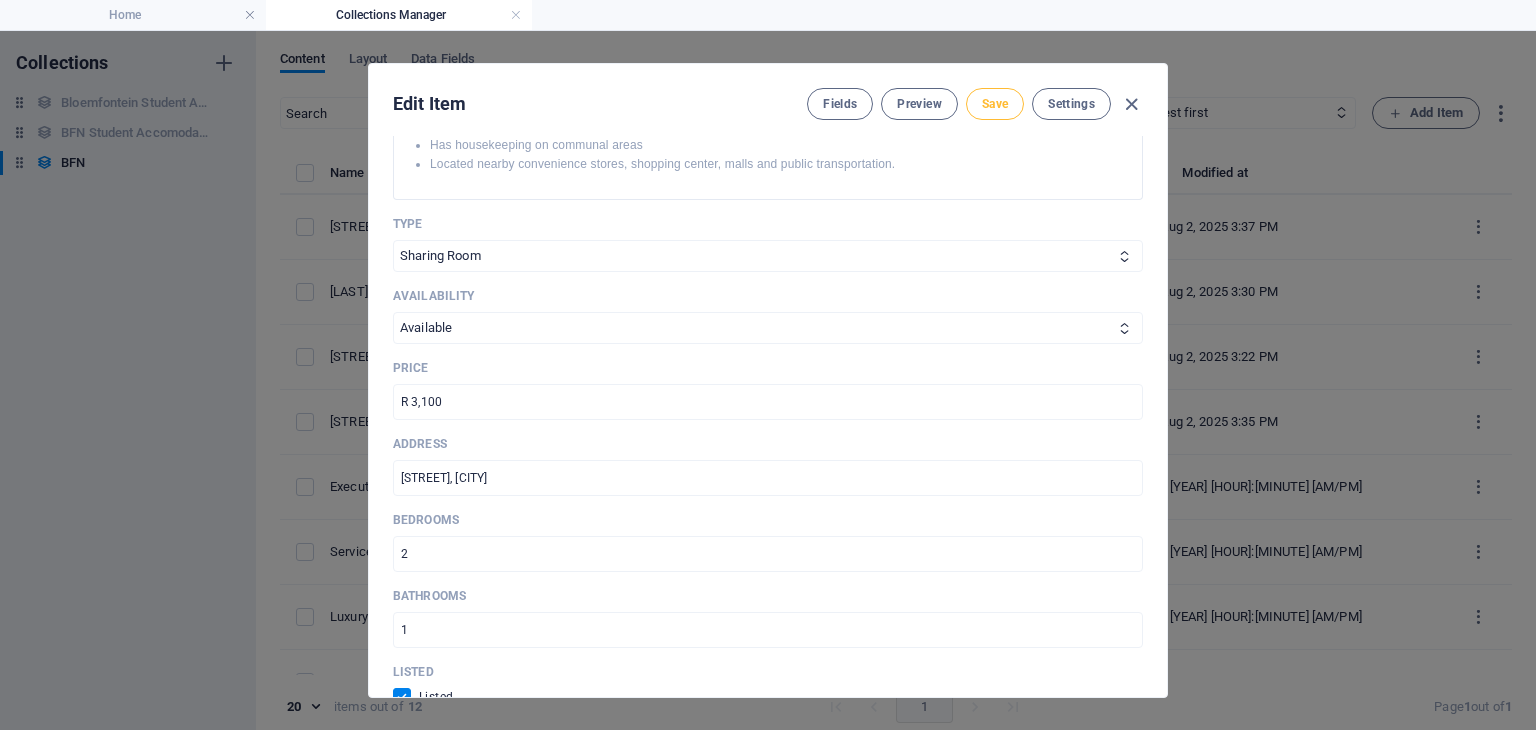 click on "Save" at bounding box center (995, 104) 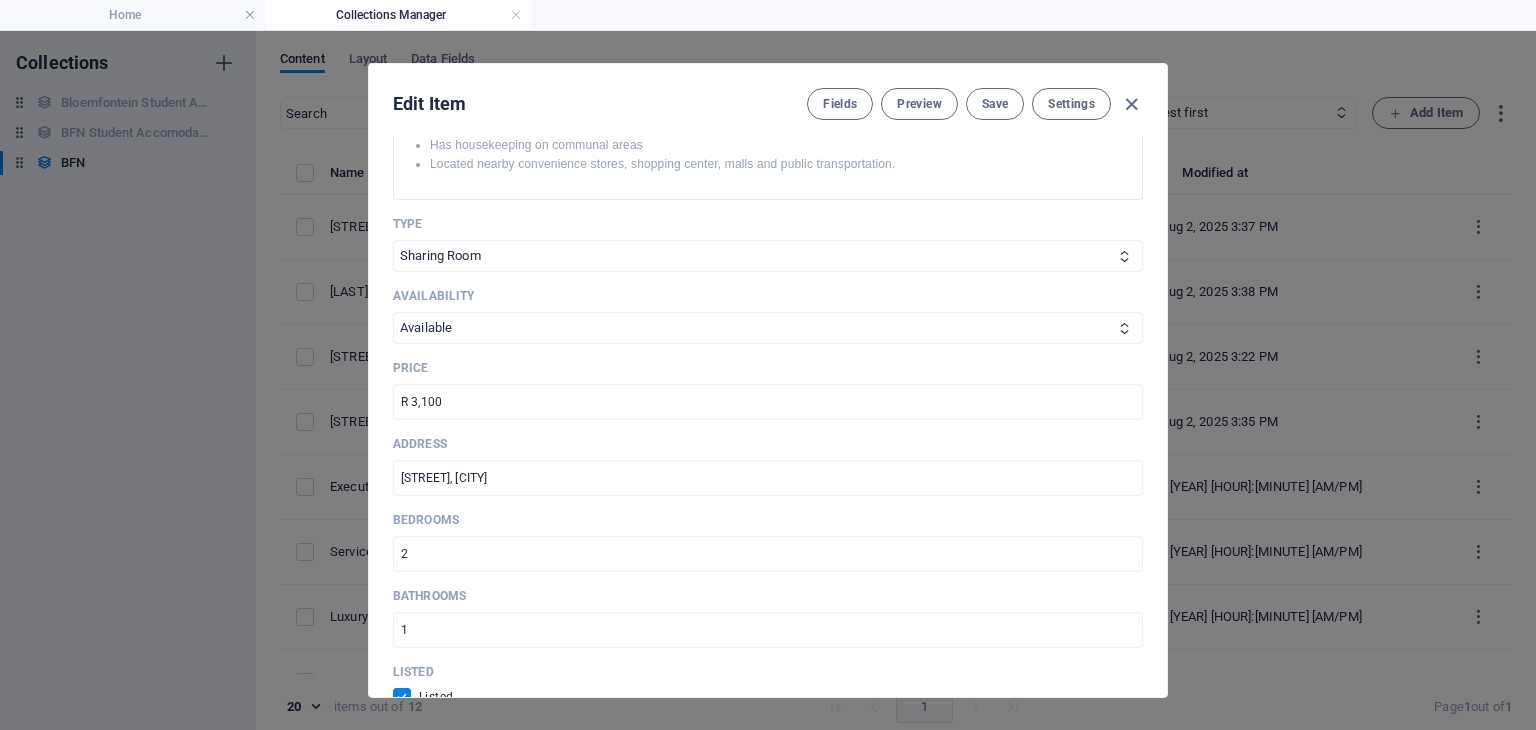 click at bounding box center (1131, 104) 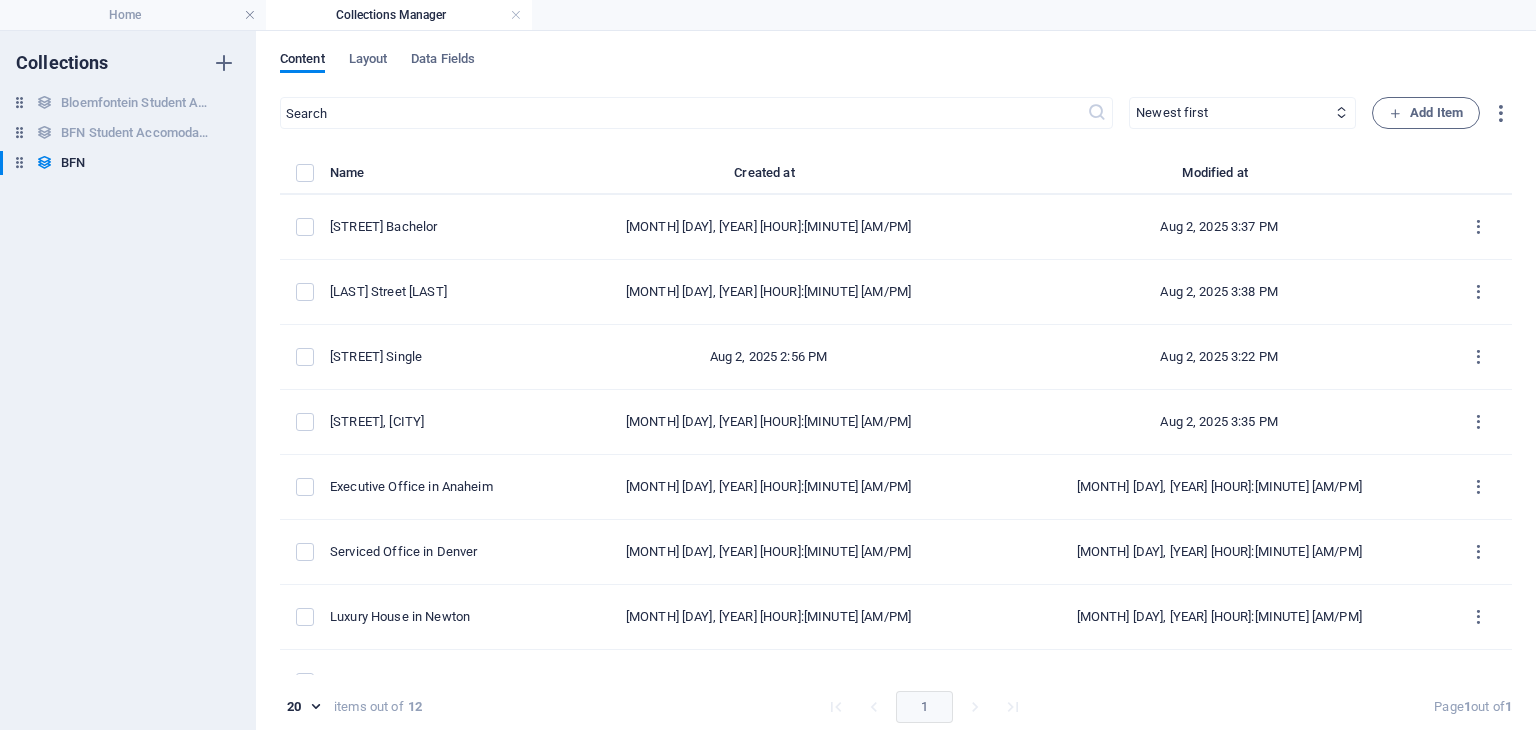 checkbox on "false" 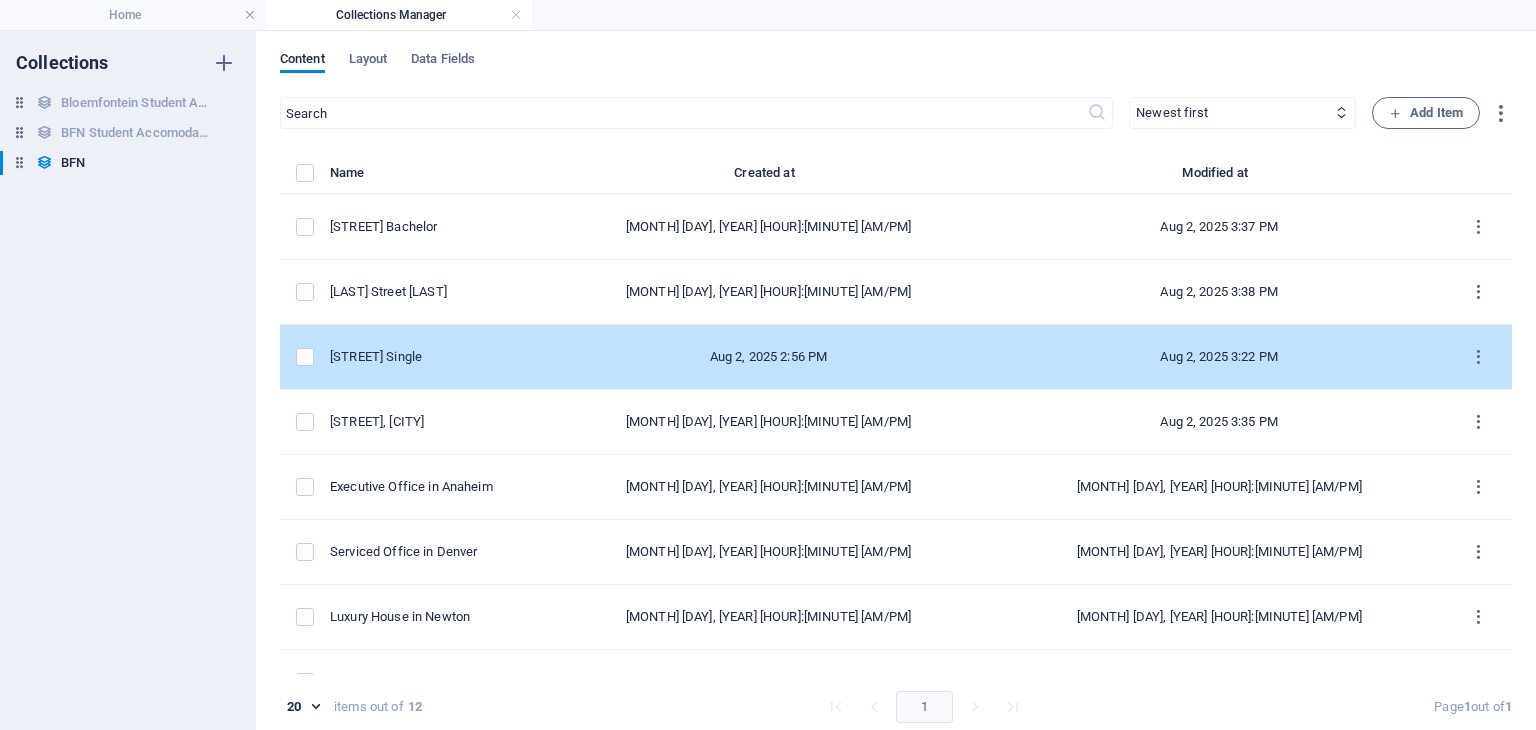 click on "[STREET] Single" at bounding box center (428, 357) 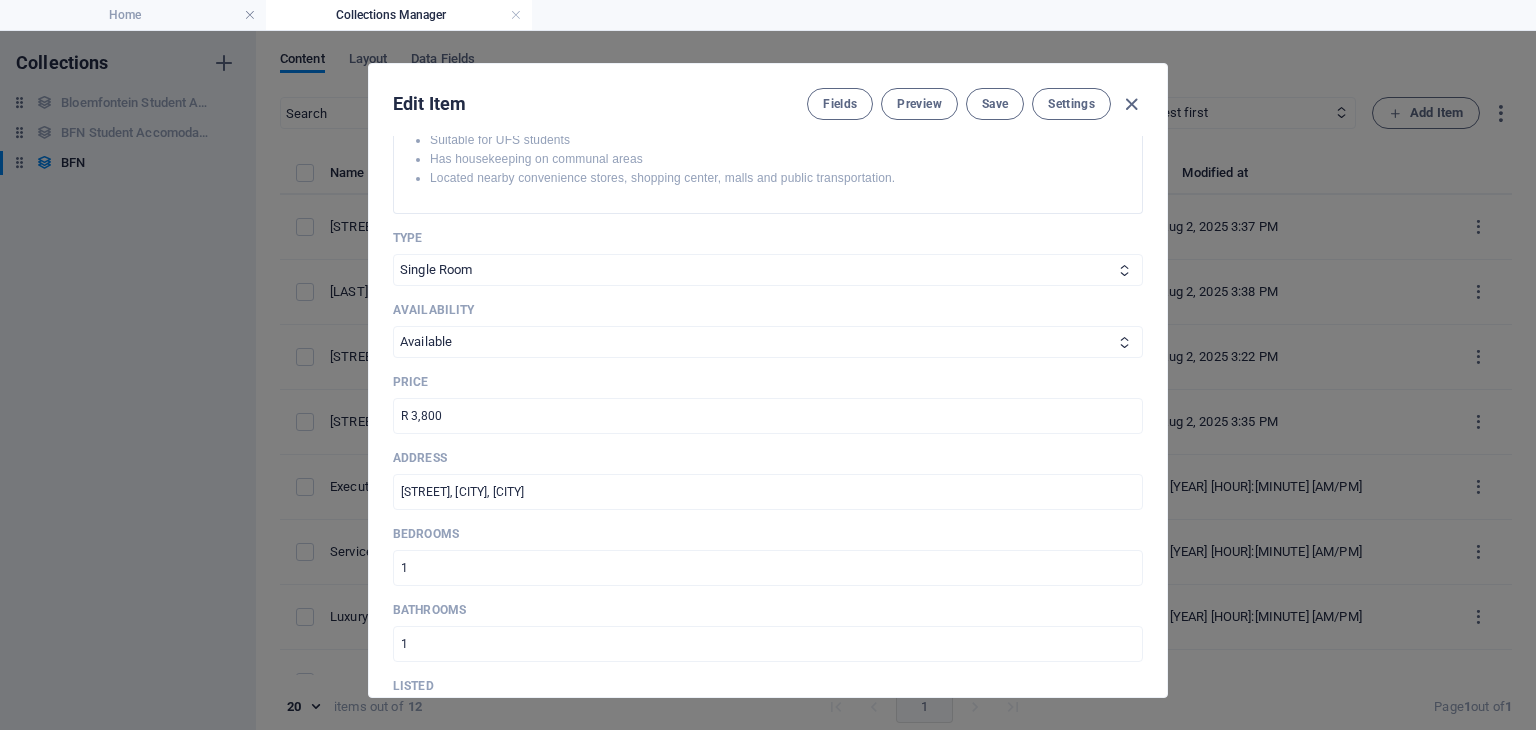scroll, scrollTop: 604, scrollLeft: 0, axis: vertical 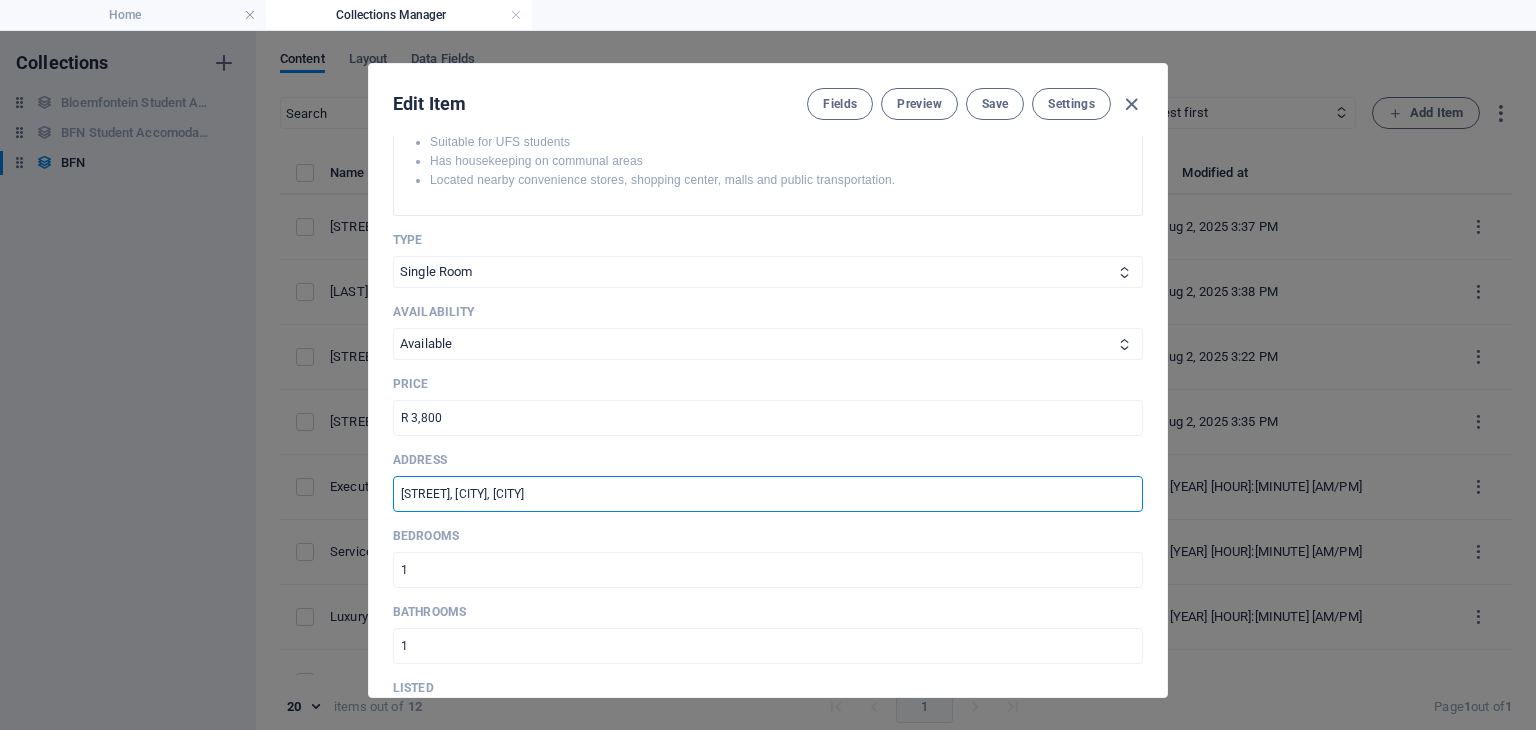 drag, startPoint x: 679, startPoint y: 500, endPoint x: 541, endPoint y: 491, distance: 138.29317 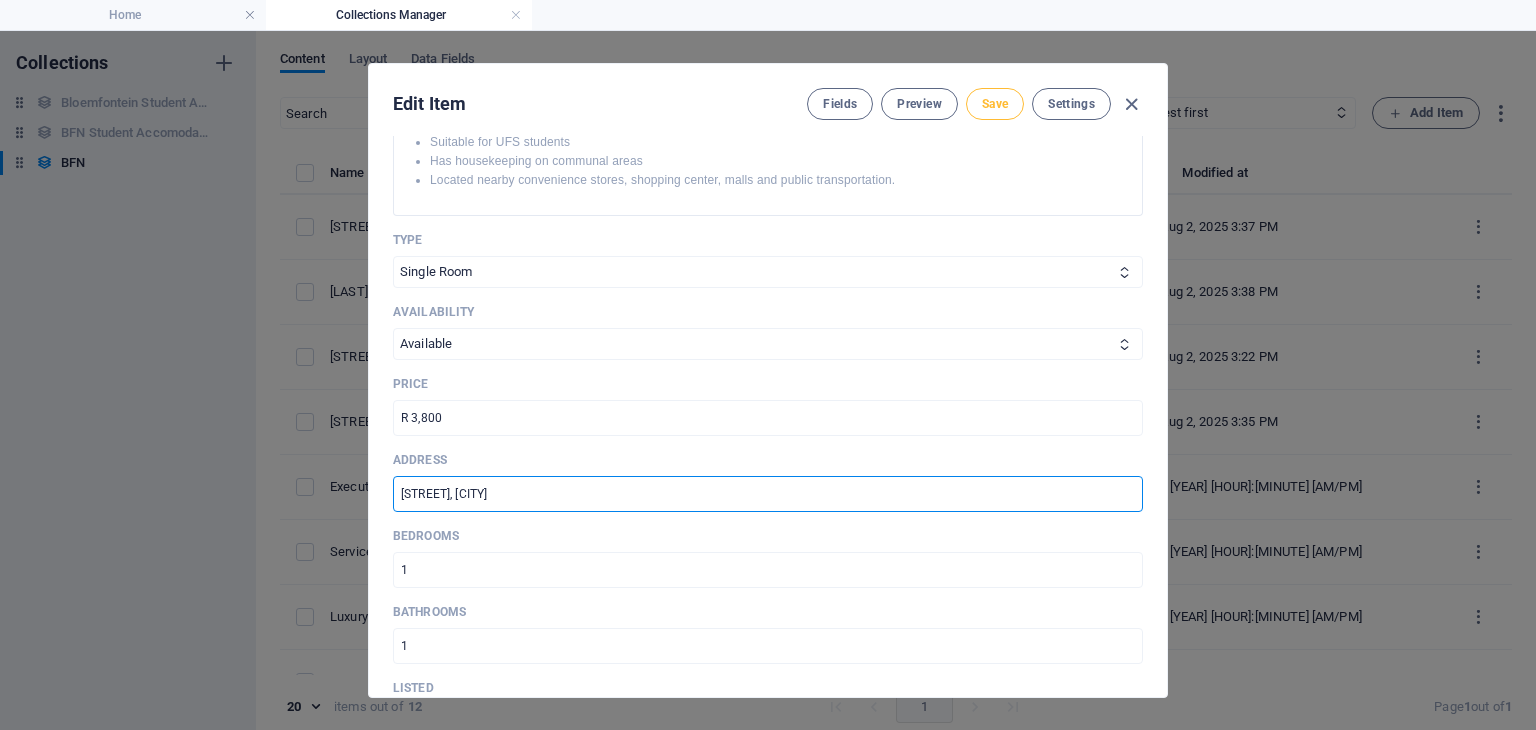 type on "[STREET], [CITY]" 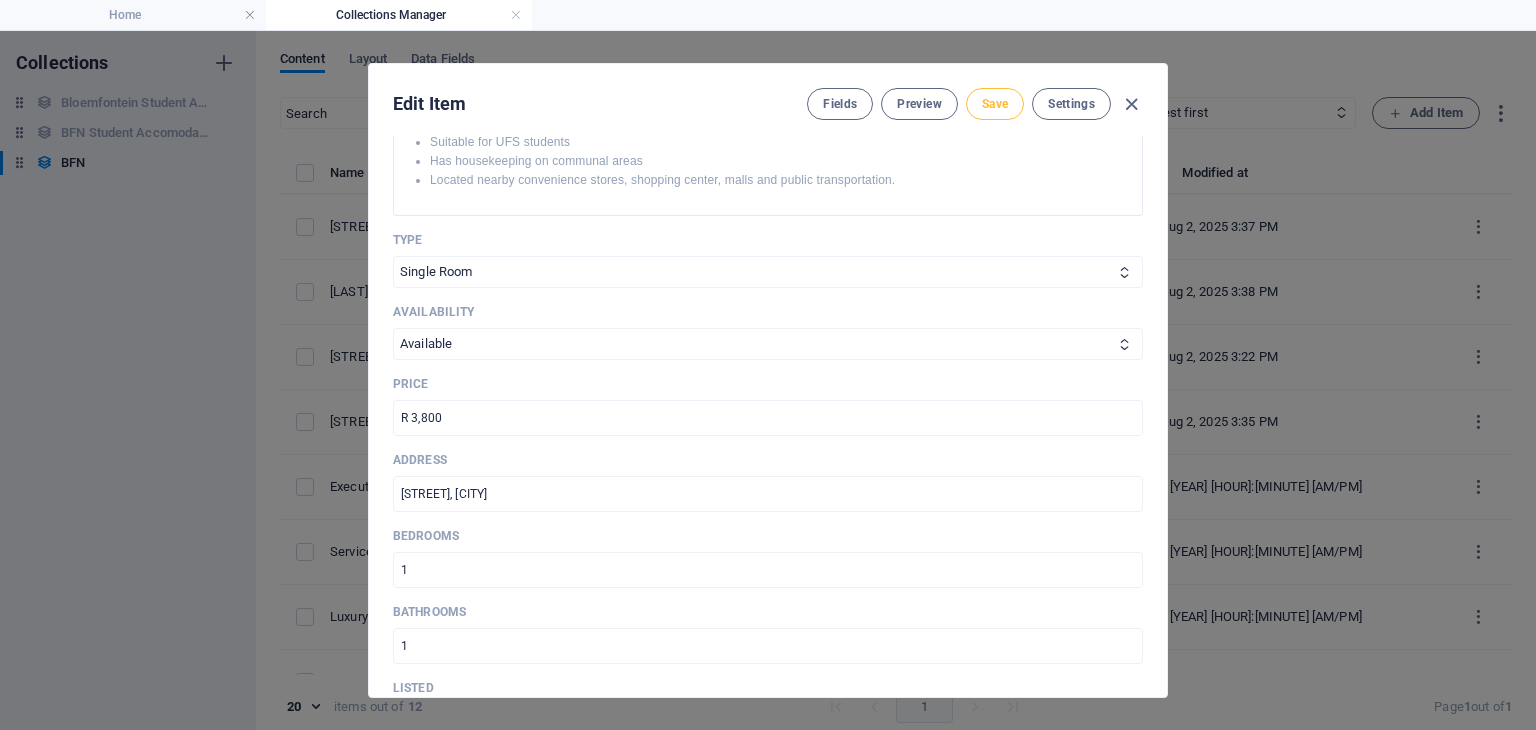 click on "Save" at bounding box center [995, 104] 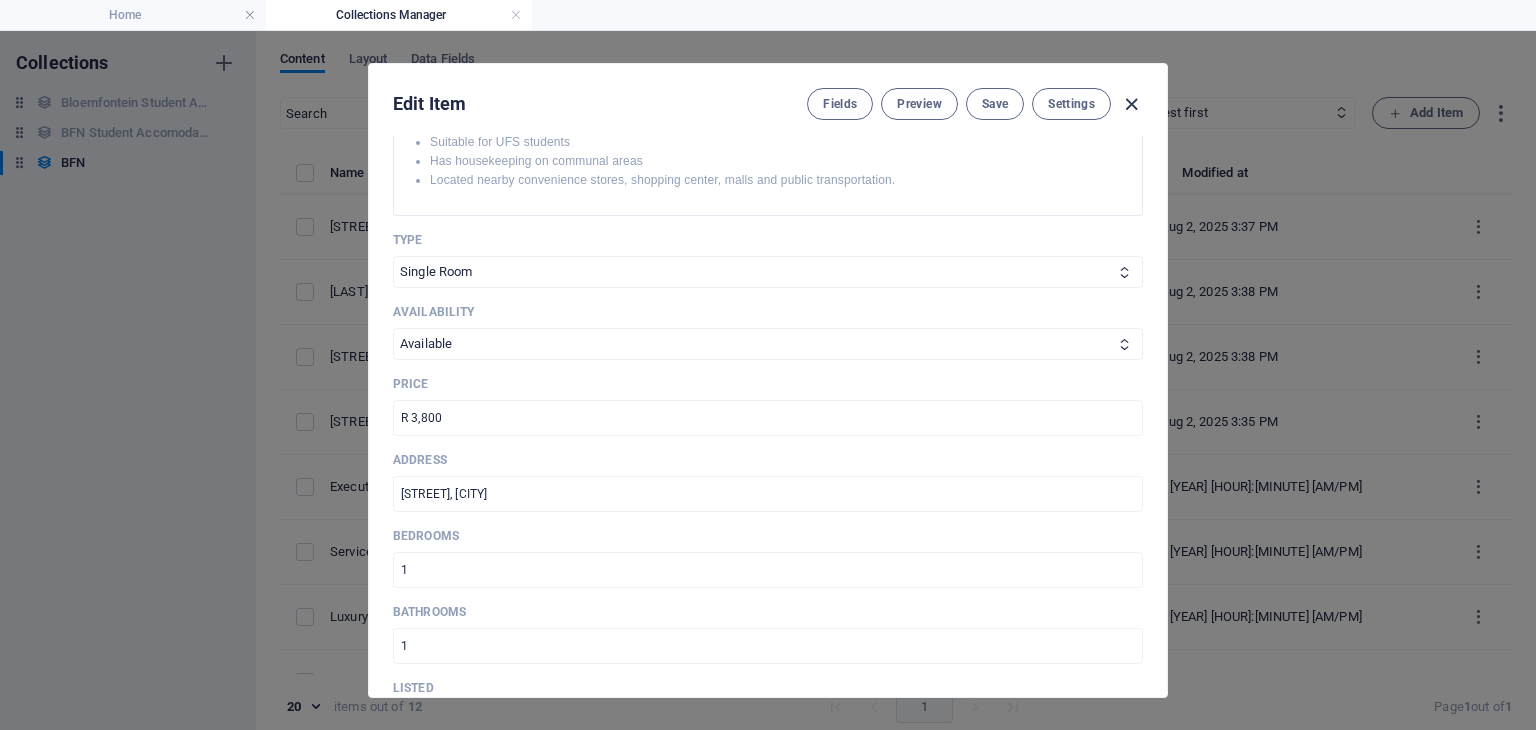 click at bounding box center [1131, 104] 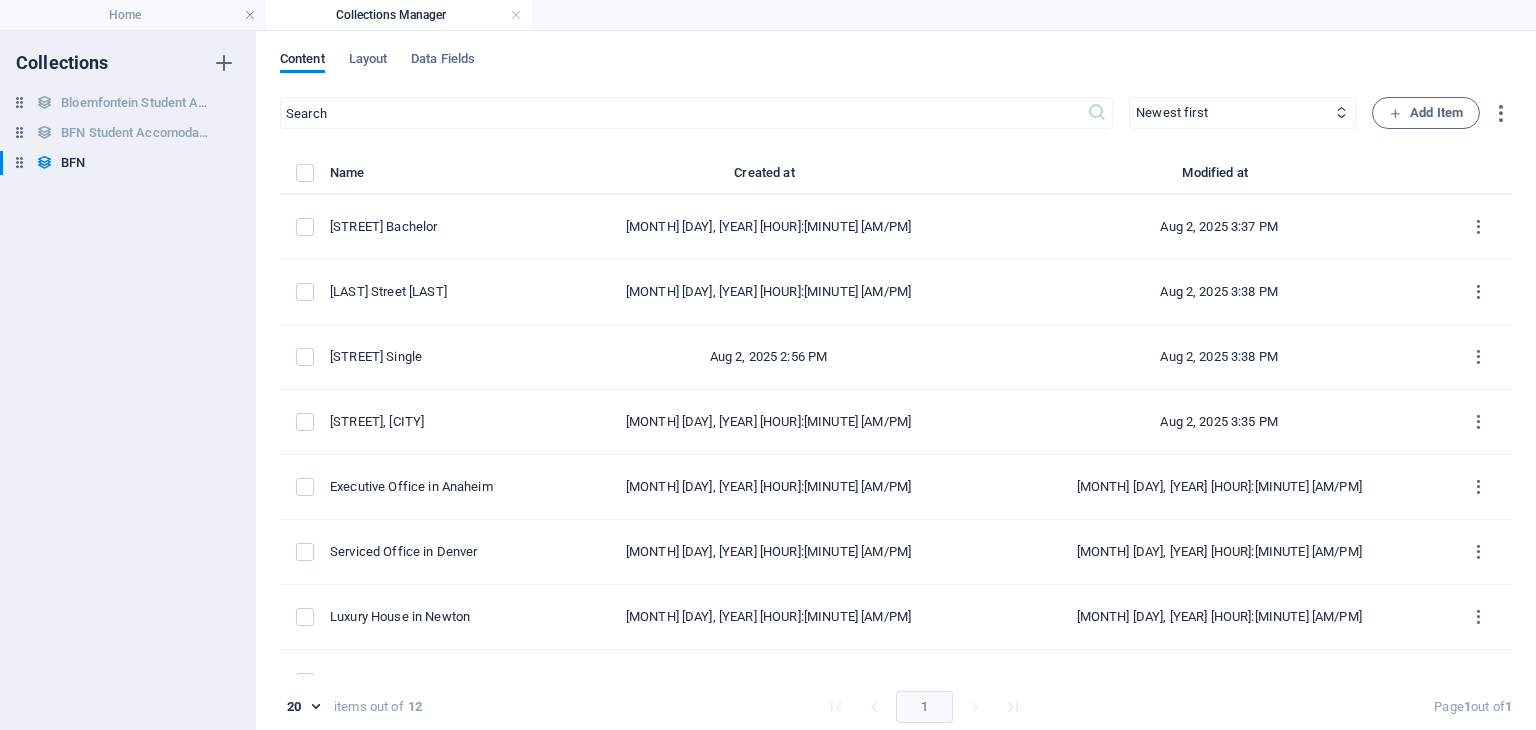 scroll, scrollTop: 0, scrollLeft: 0, axis: both 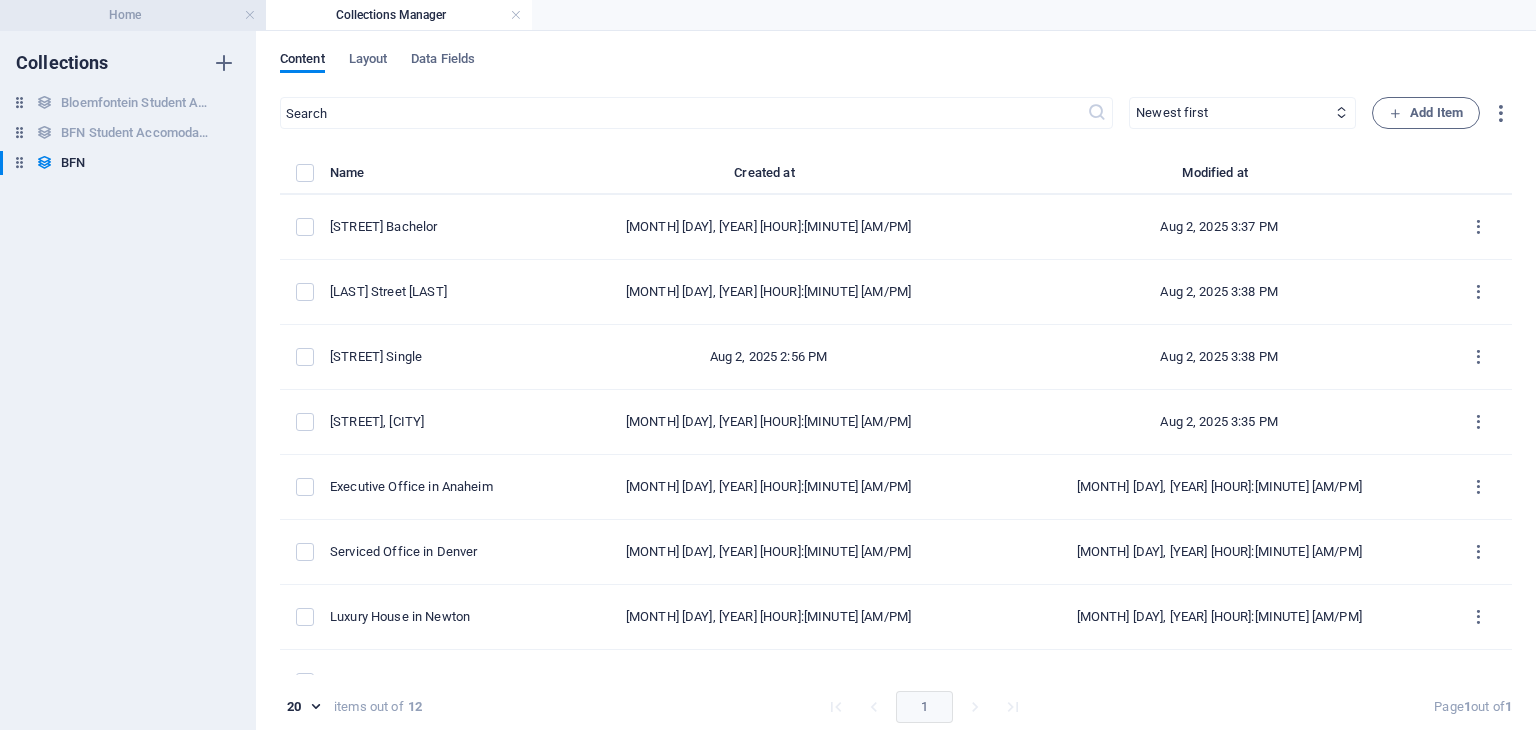 click on "Home" at bounding box center [133, 15] 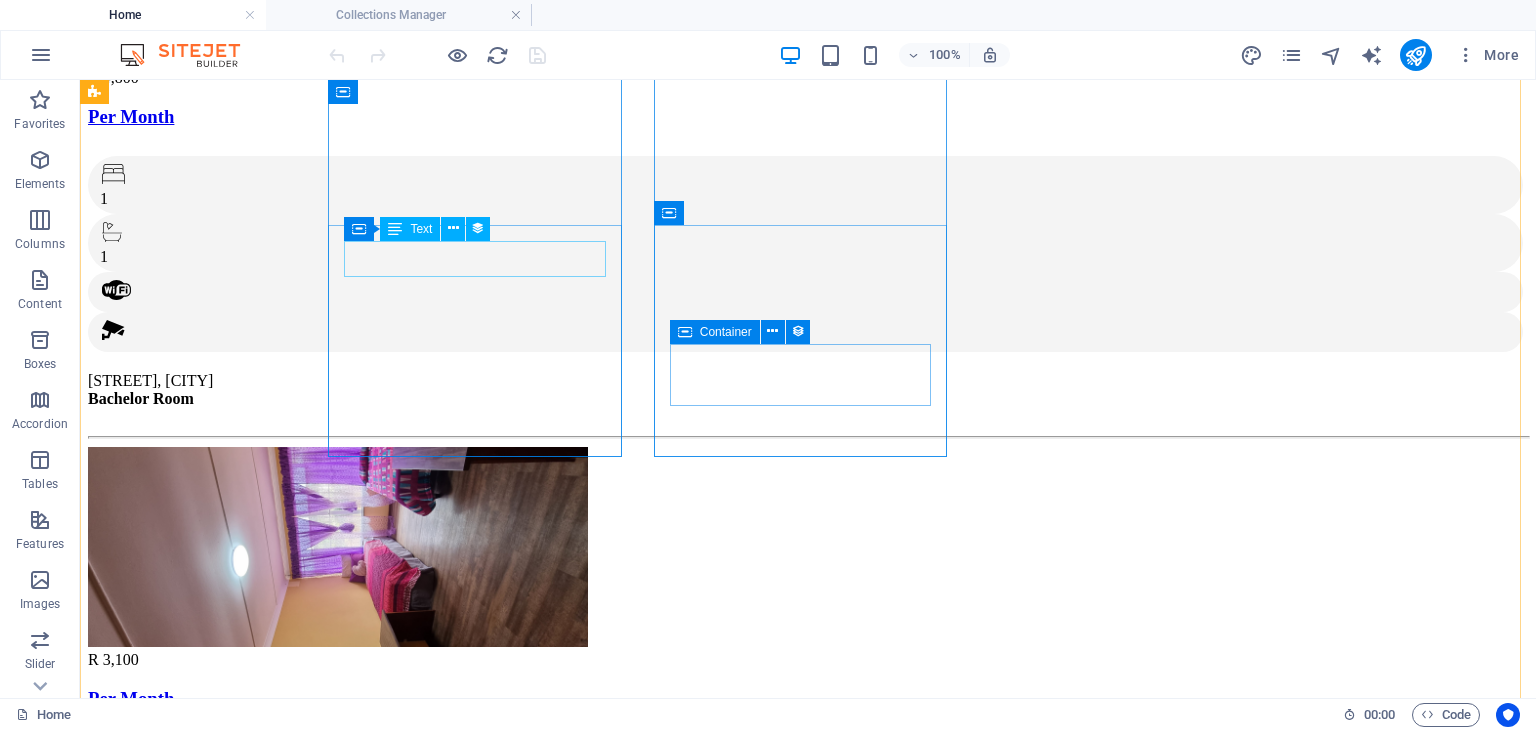 scroll, scrollTop: 175, scrollLeft: 0, axis: vertical 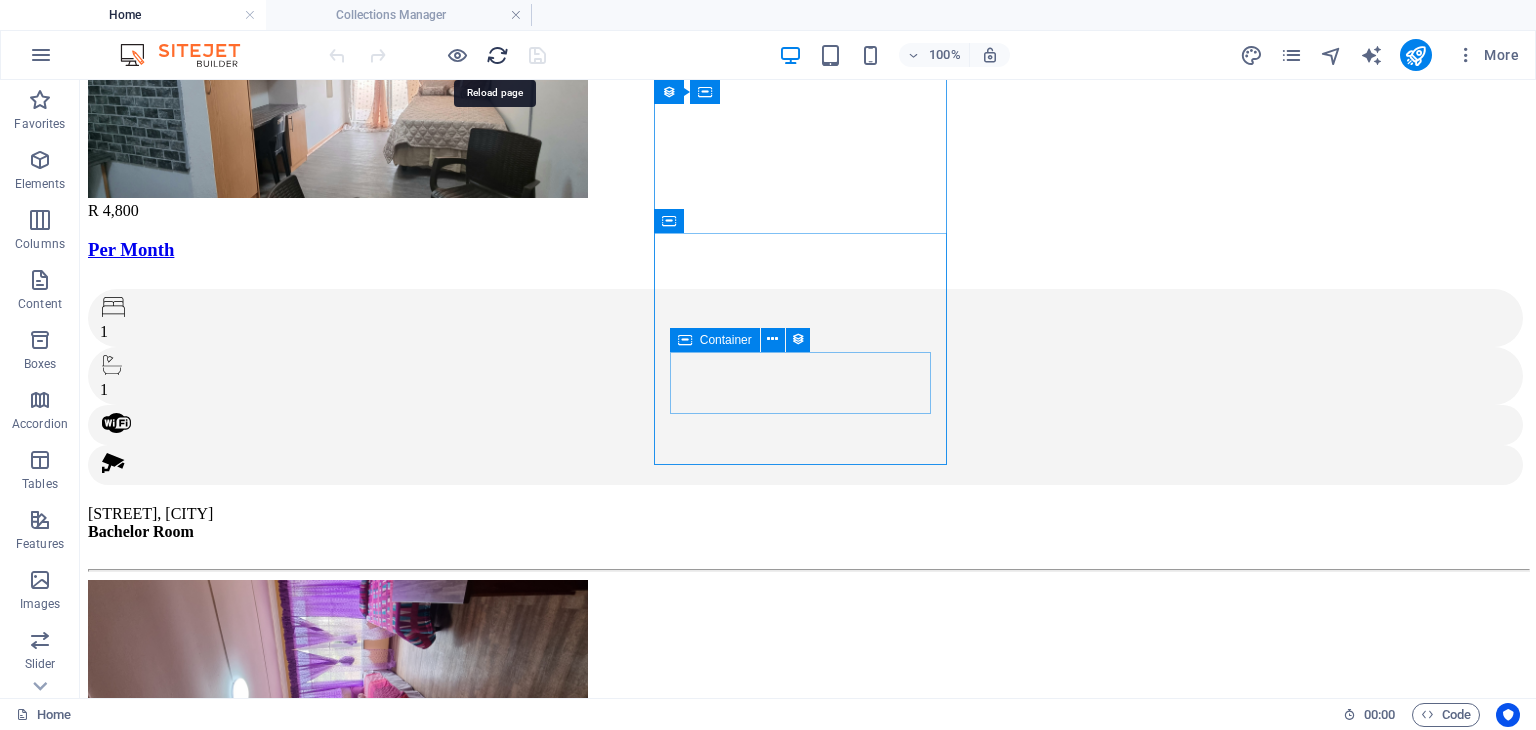 click at bounding box center [497, 55] 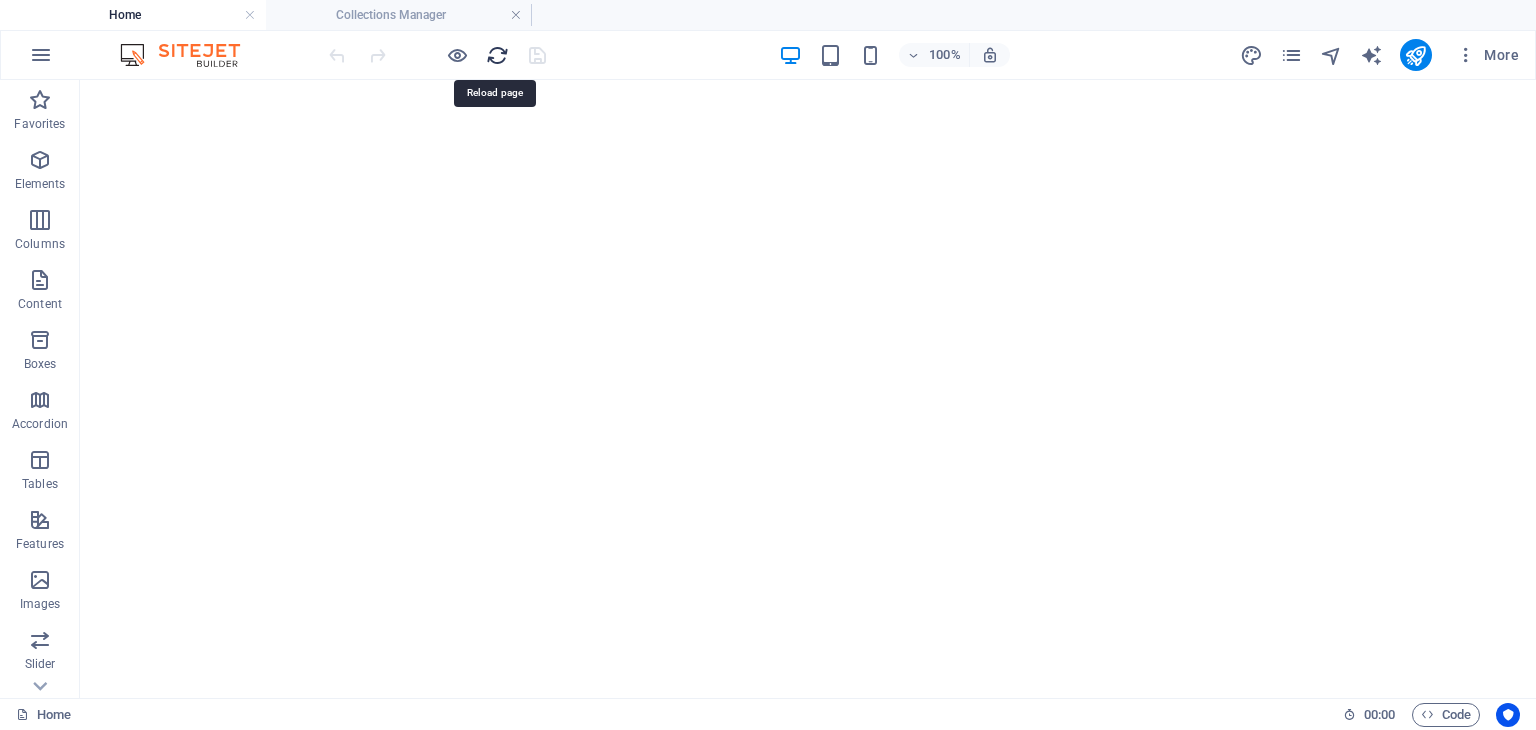 click at bounding box center [497, 55] 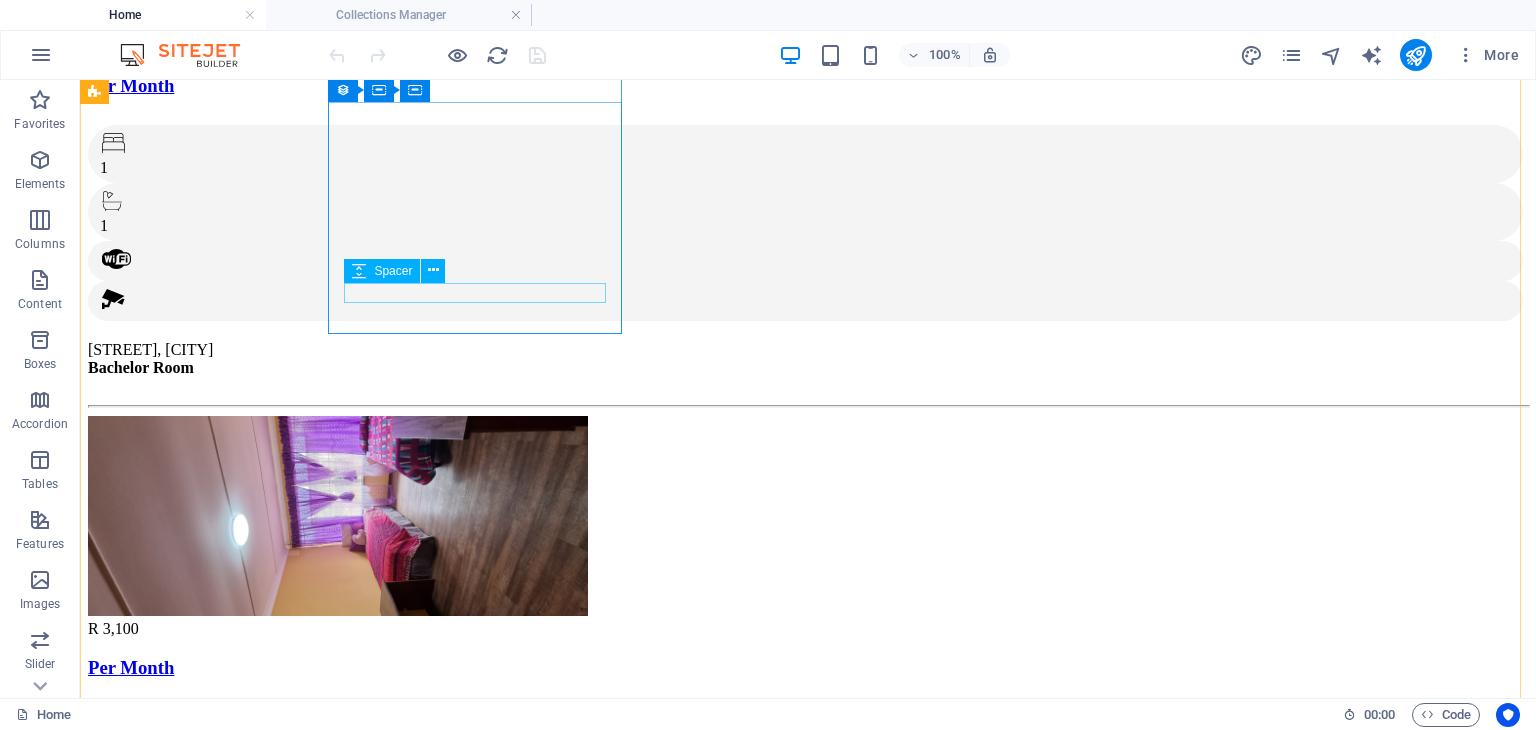 scroll, scrollTop: 291, scrollLeft: 0, axis: vertical 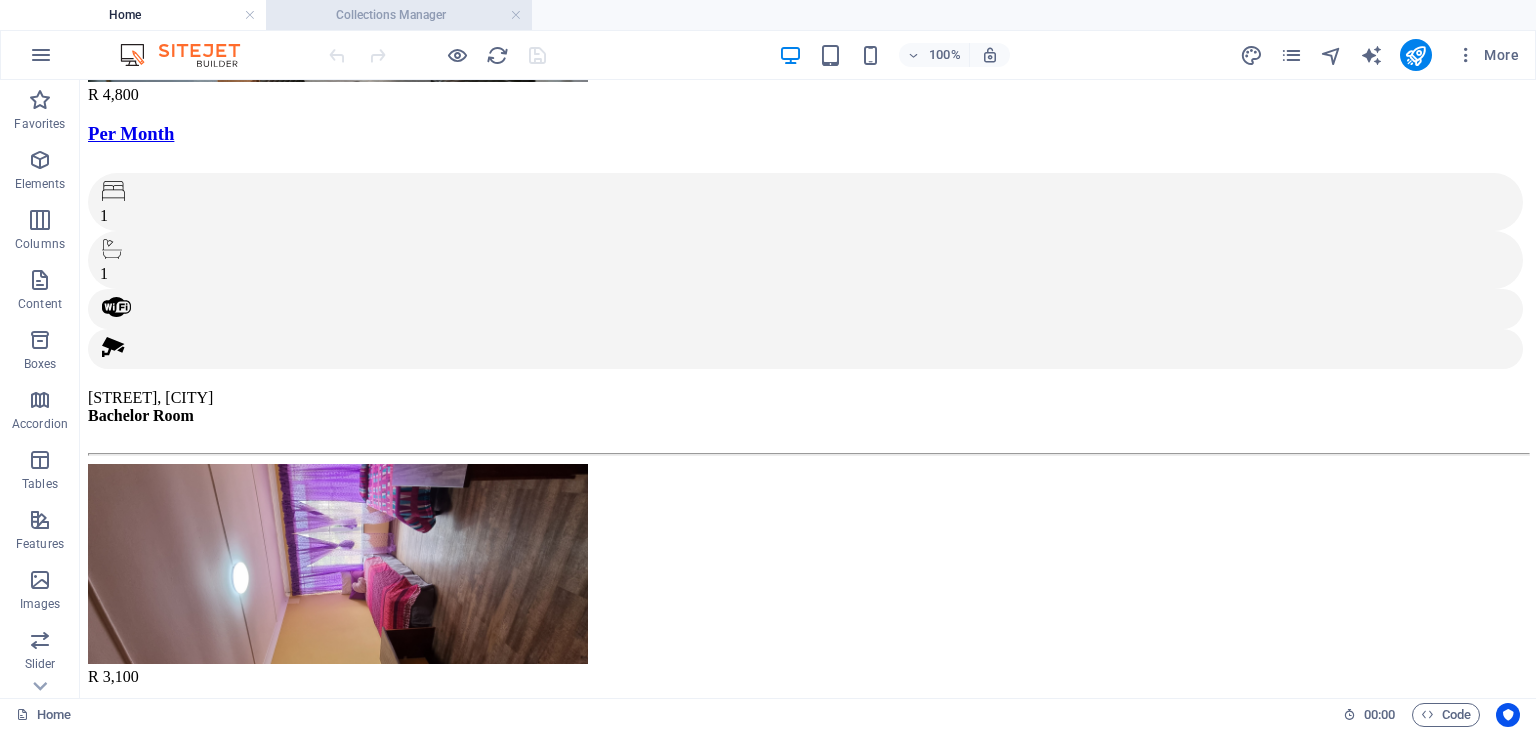 click on "Collections Manager" at bounding box center (399, 15) 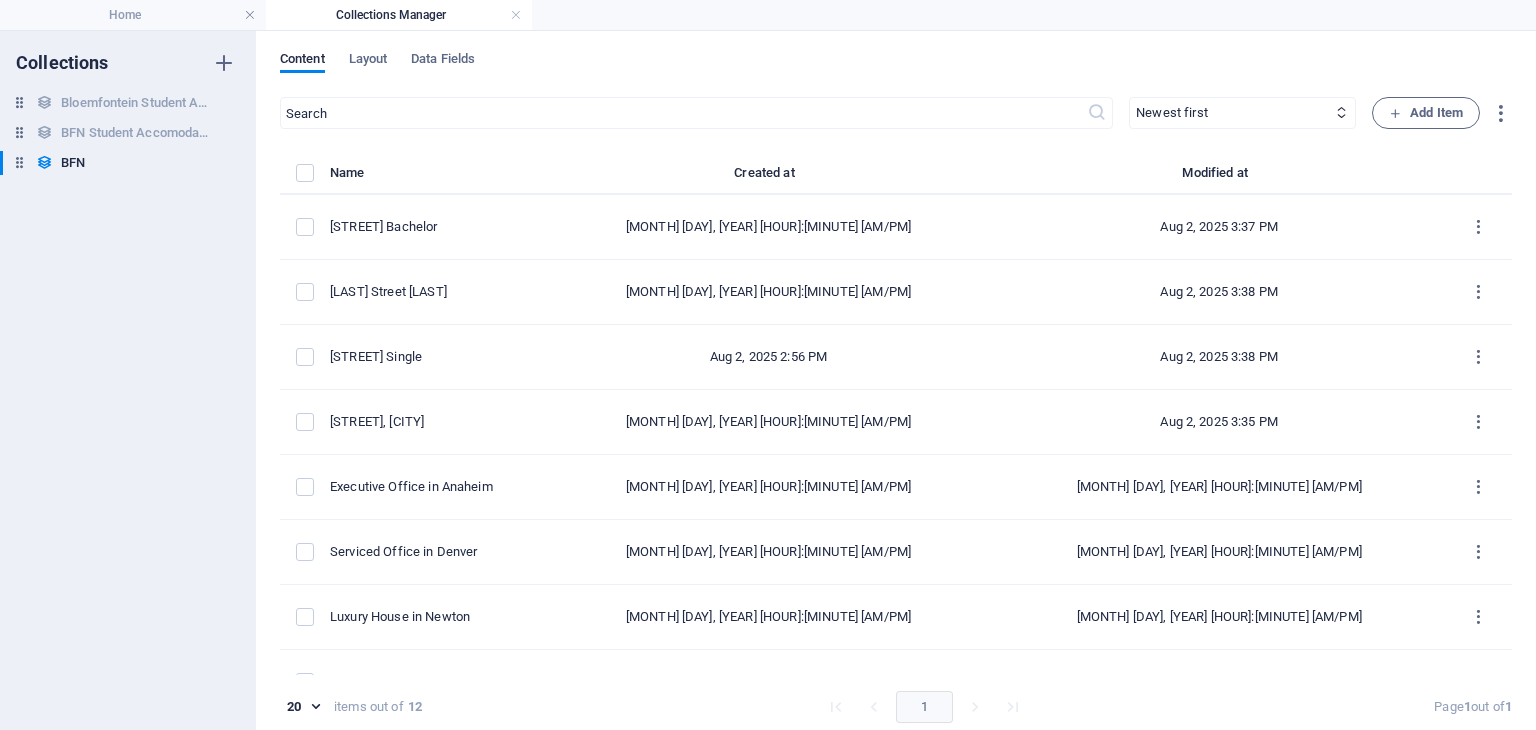 scroll, scrollTop: 0, scrollLeft: 0, axis: both 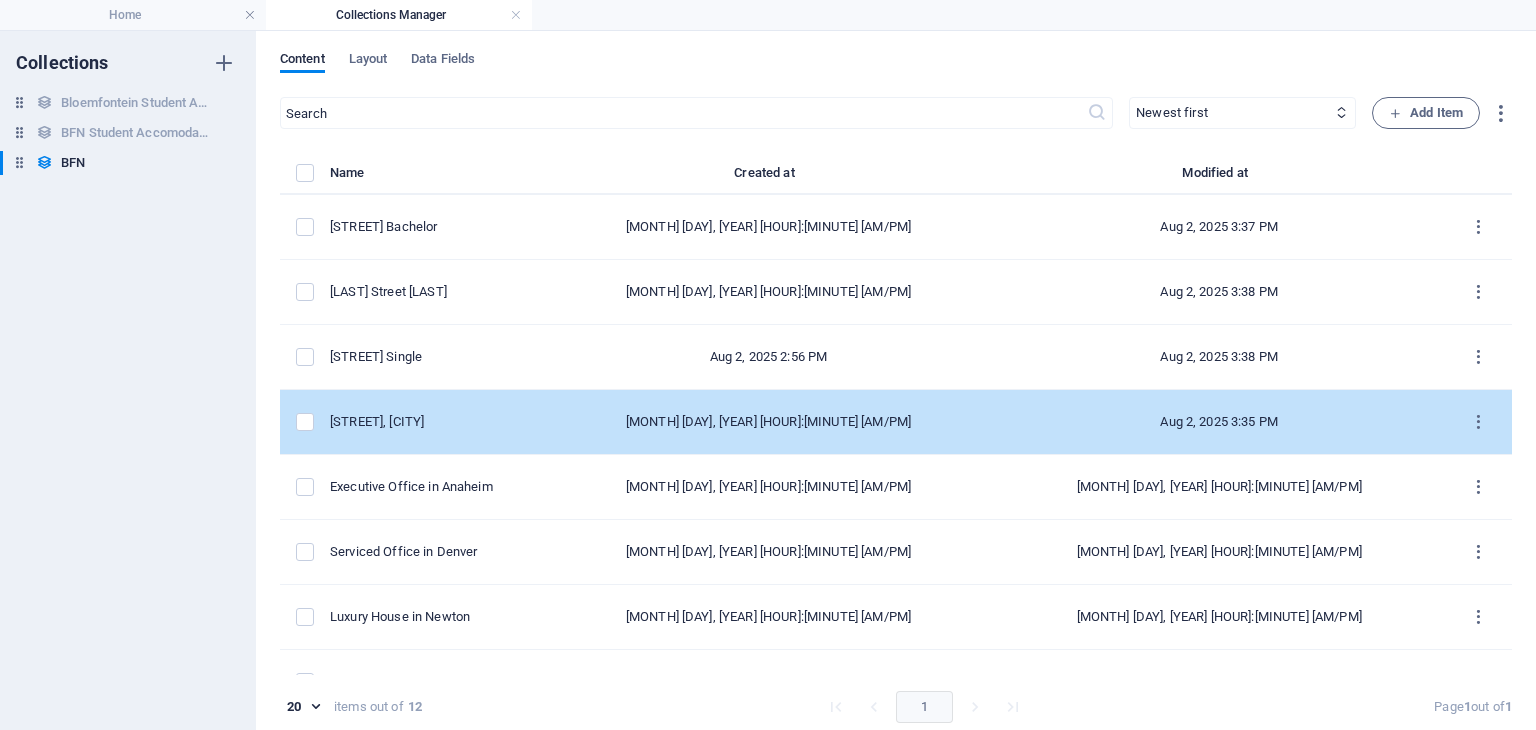 click on "[STREET], [CITY]" at bounding box center (428, 422) 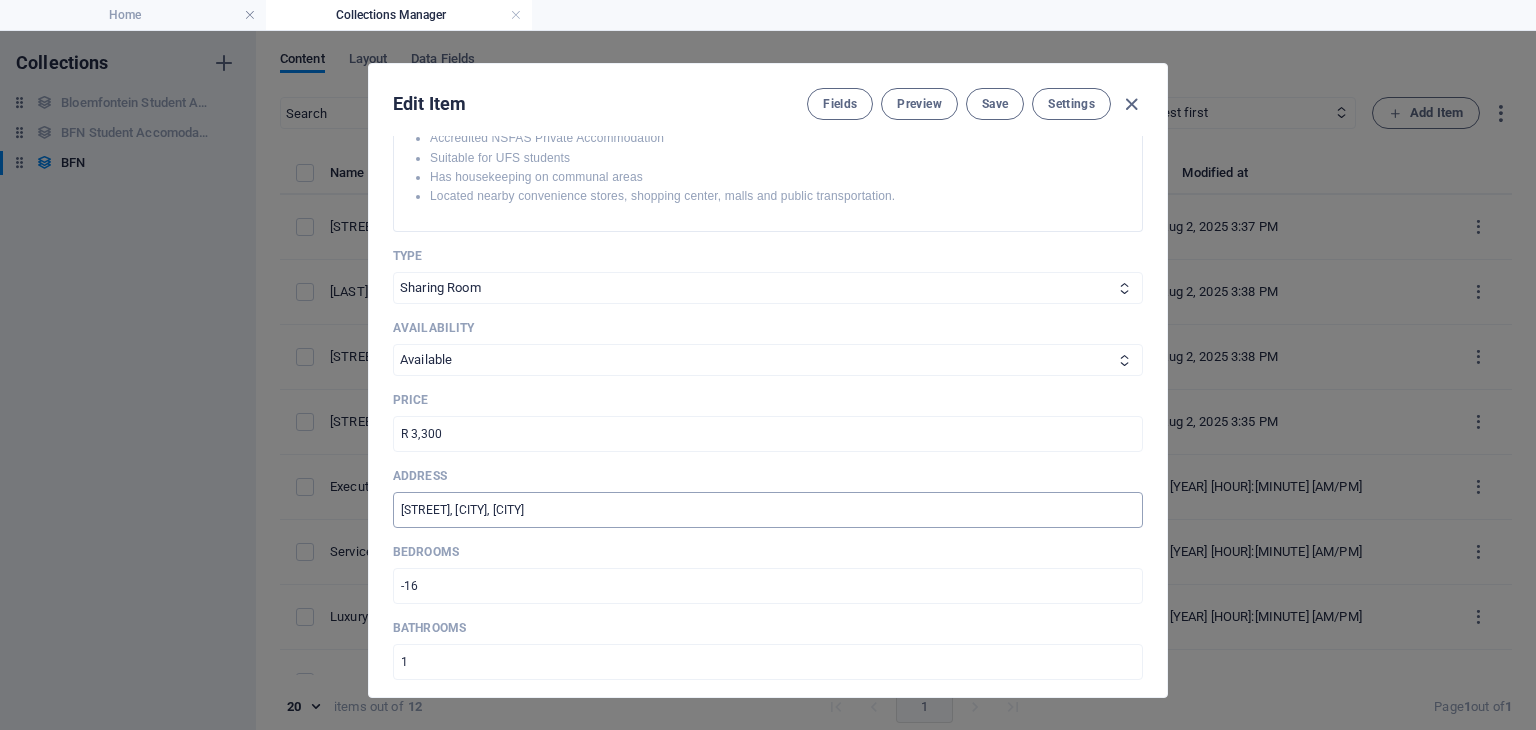 scroll, scrollTop: 590, scrollLeft: 0, axis: vertical 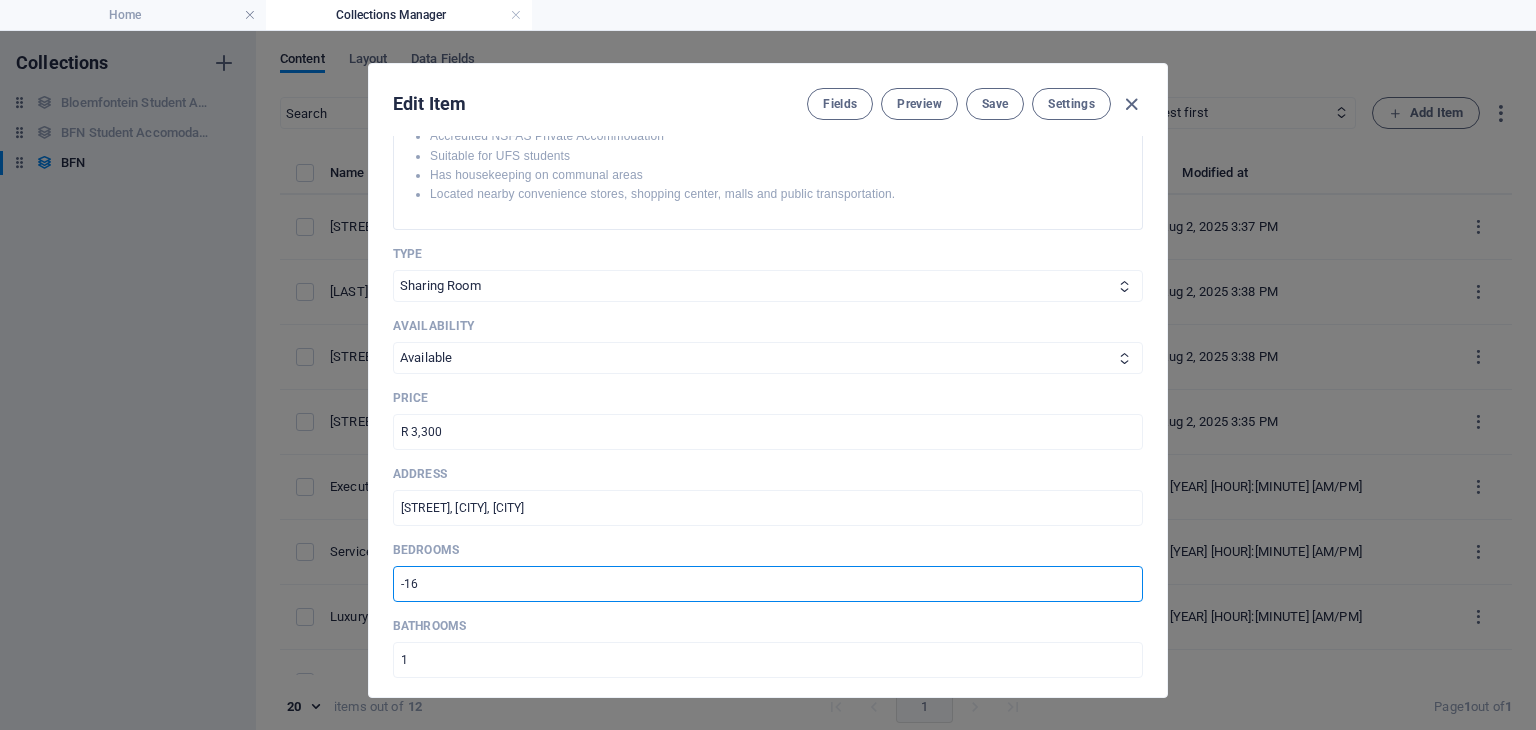 drag, startPoint x: 460, startPoint y: 580, endPoint x: 368, endPoint y: 573, distance: 92.26592 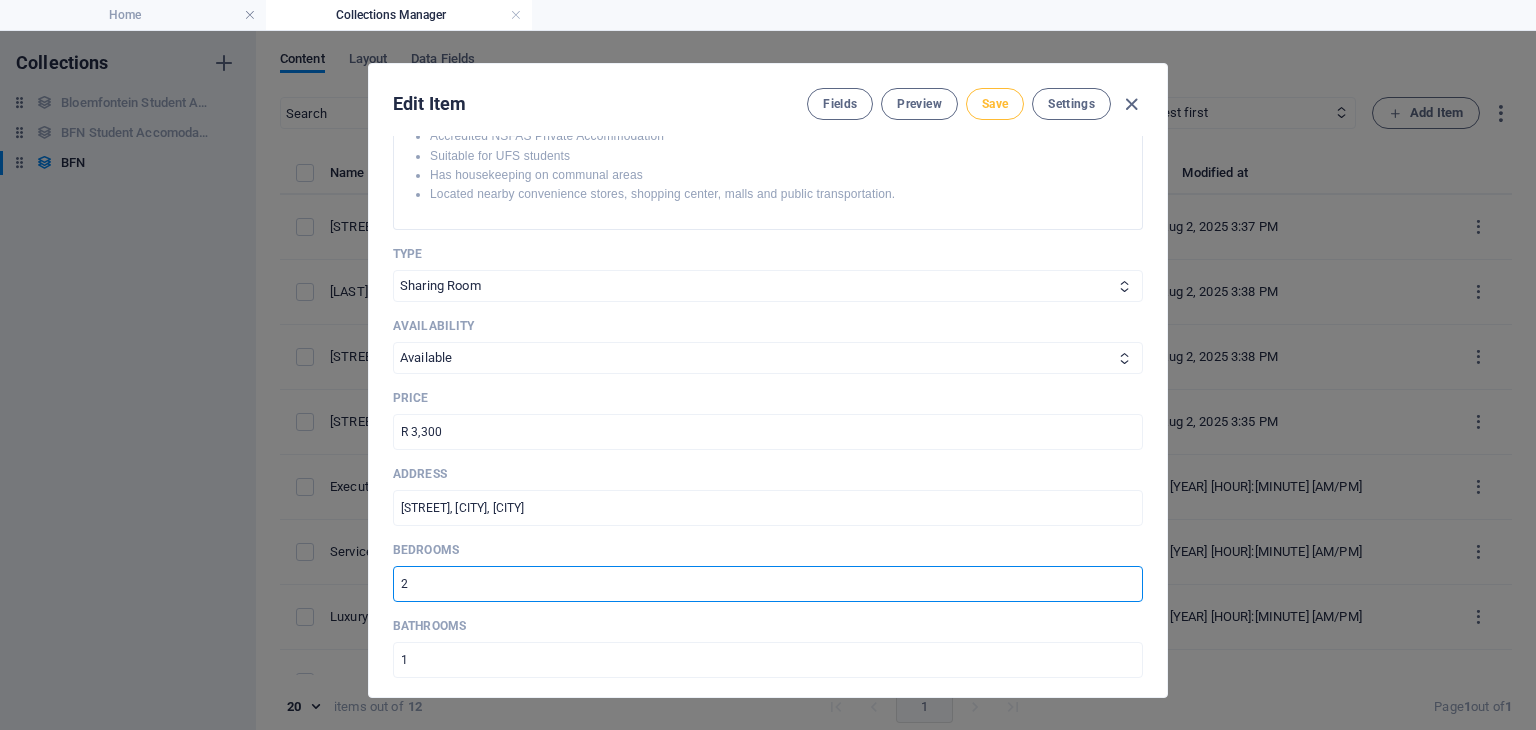 type on "2" 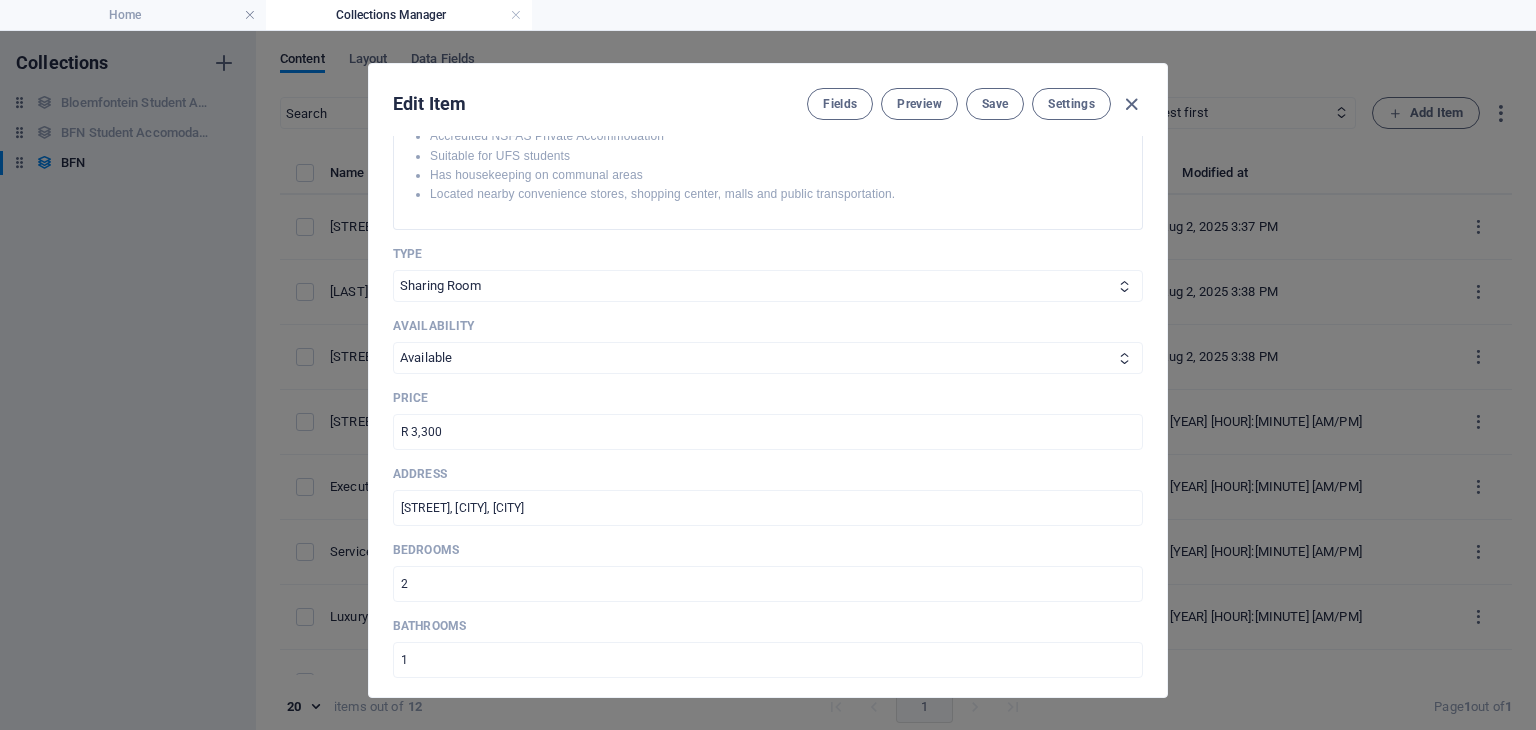 click at bounding box center (1131, 104) 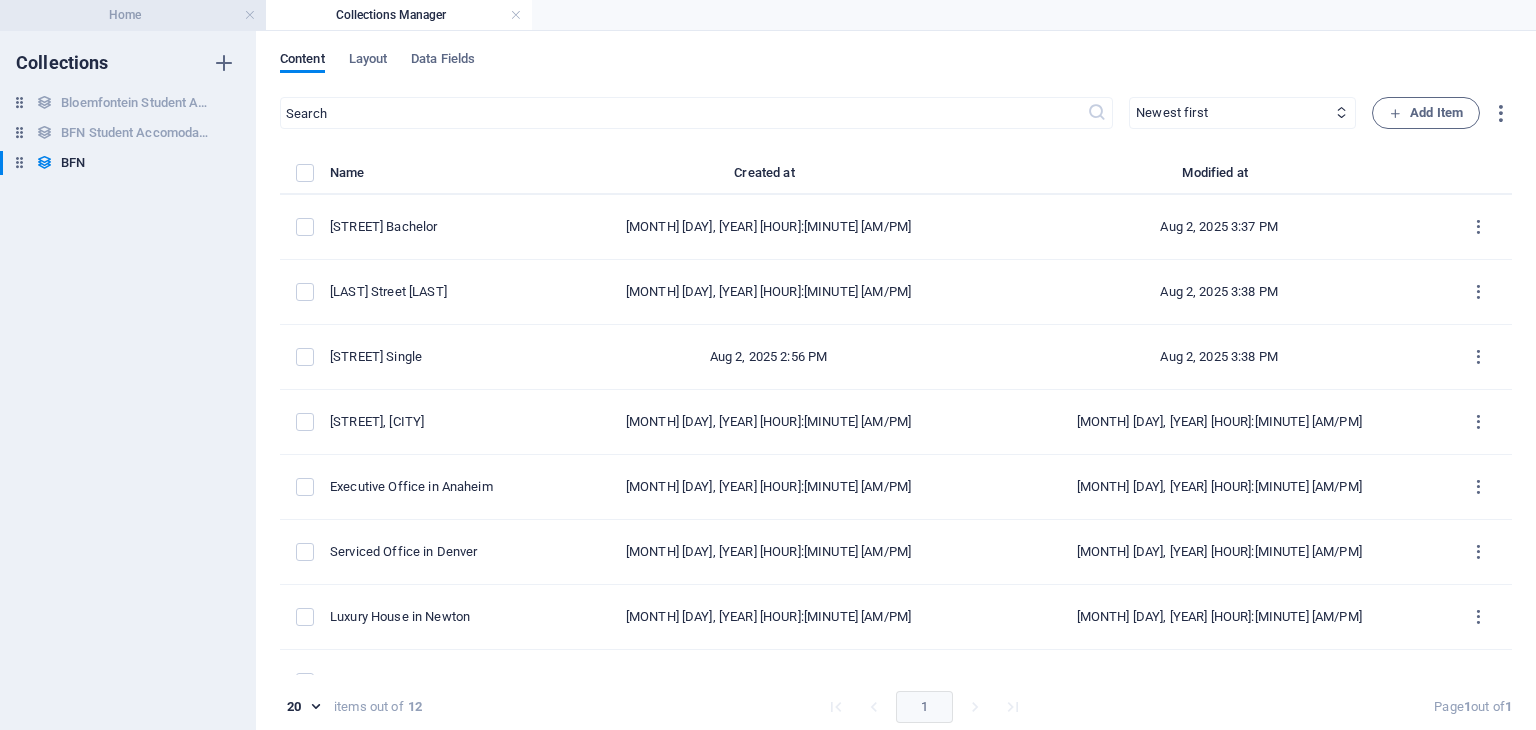 drag, startPoint x: 165, startPoint y: 20, endPoint x: 411, endPoint y: 1, distance: 246.73265 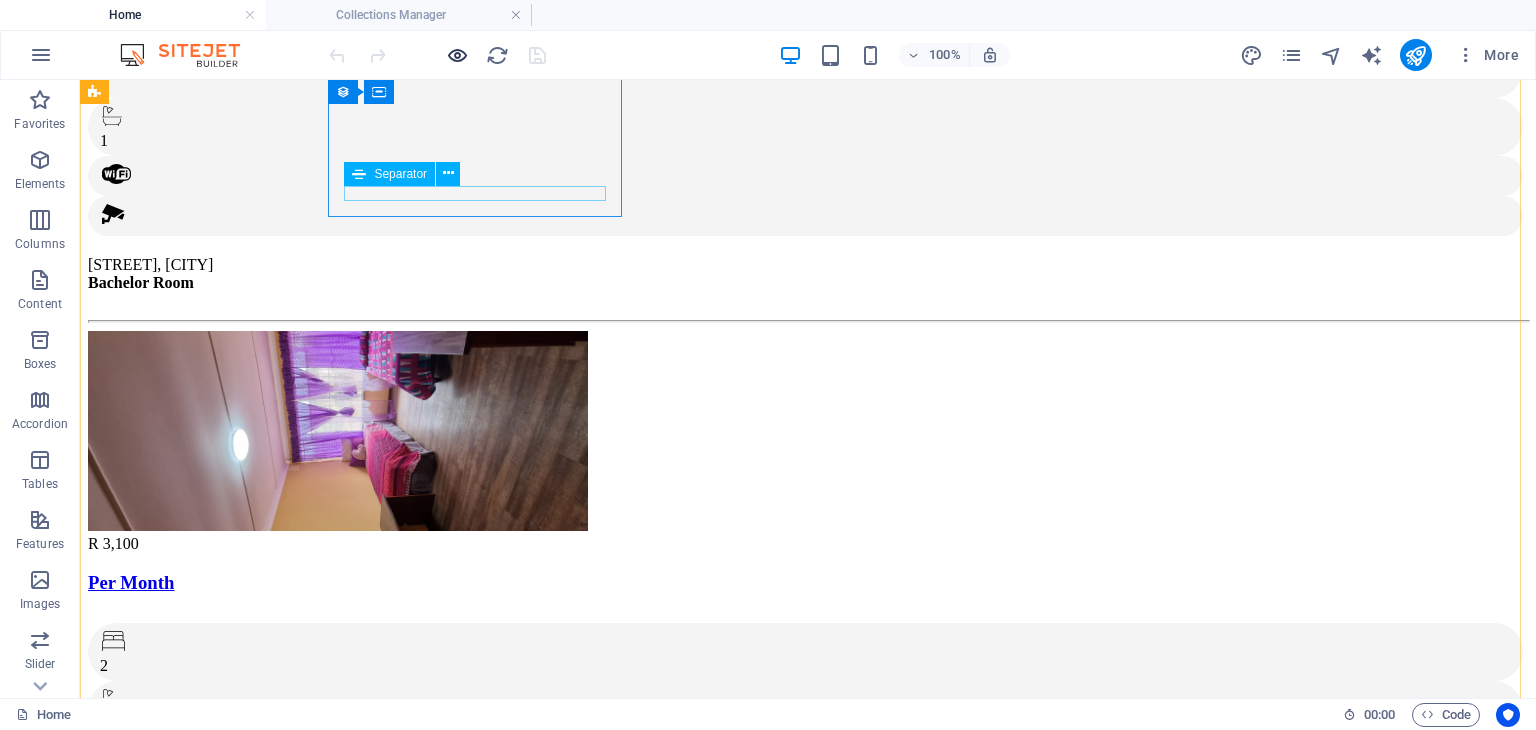 scroll, scrollTop: 423, scrollLeft: 0, axis: vertical 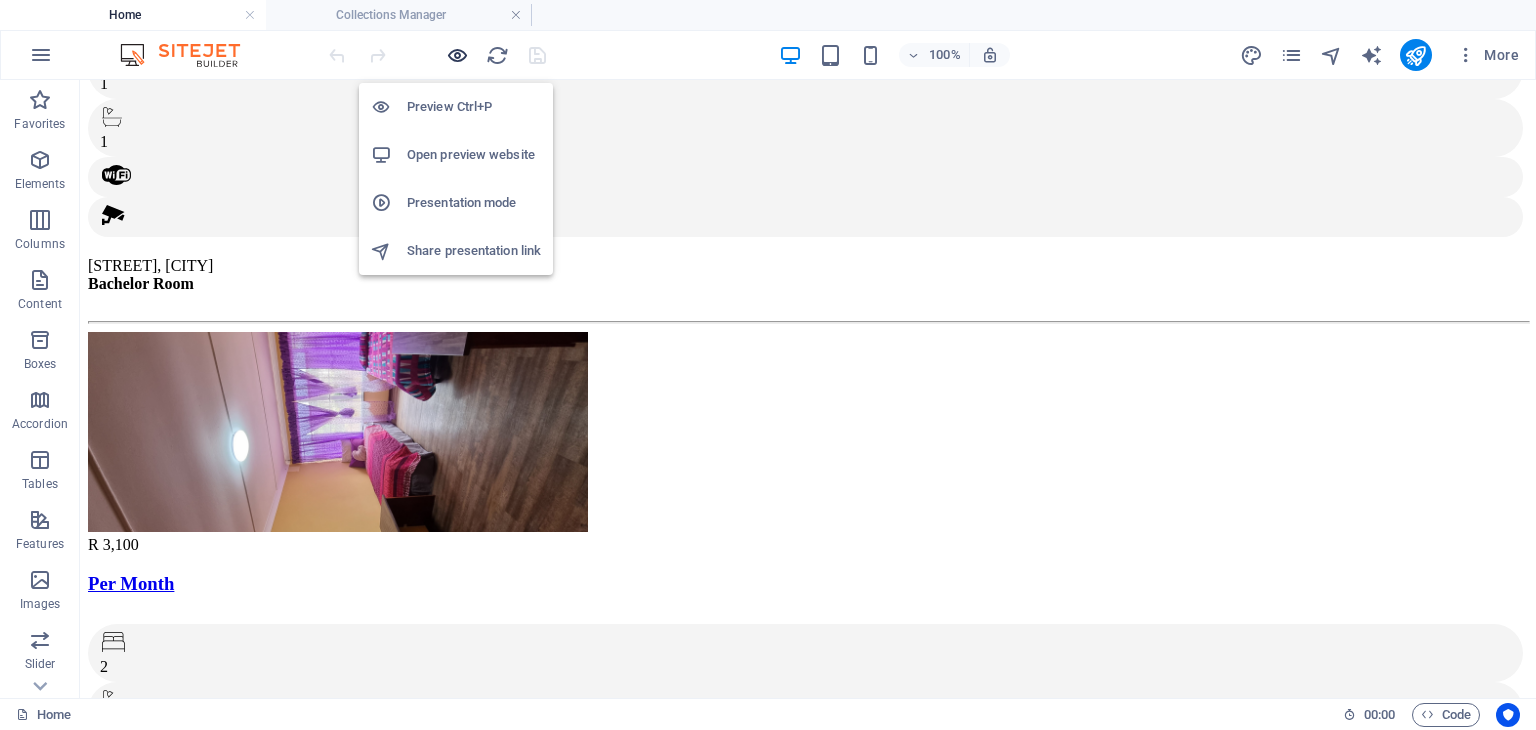 click at bounding box center (457, 55) 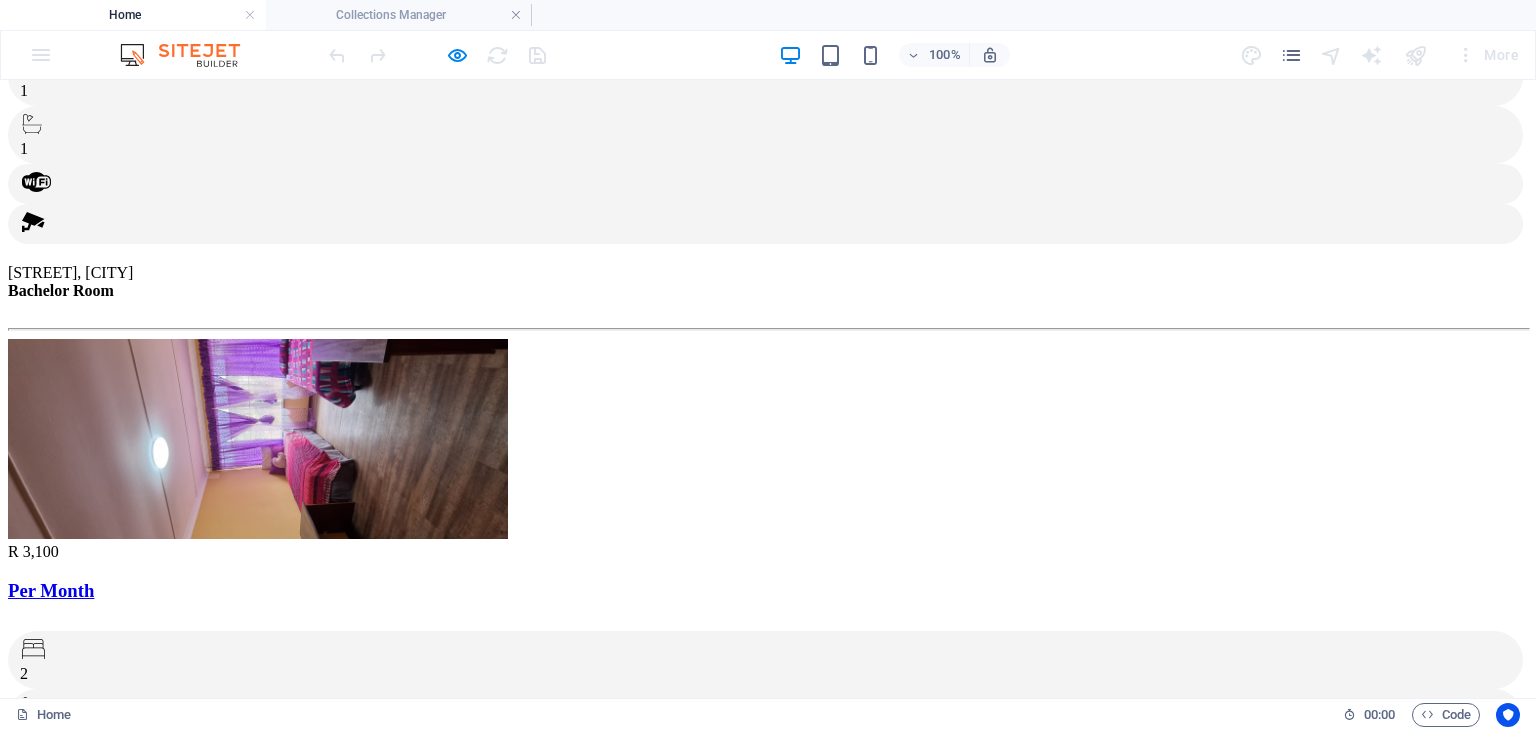 scroll, scrollTop: 412, scrollLeft: 0, axis: vertical 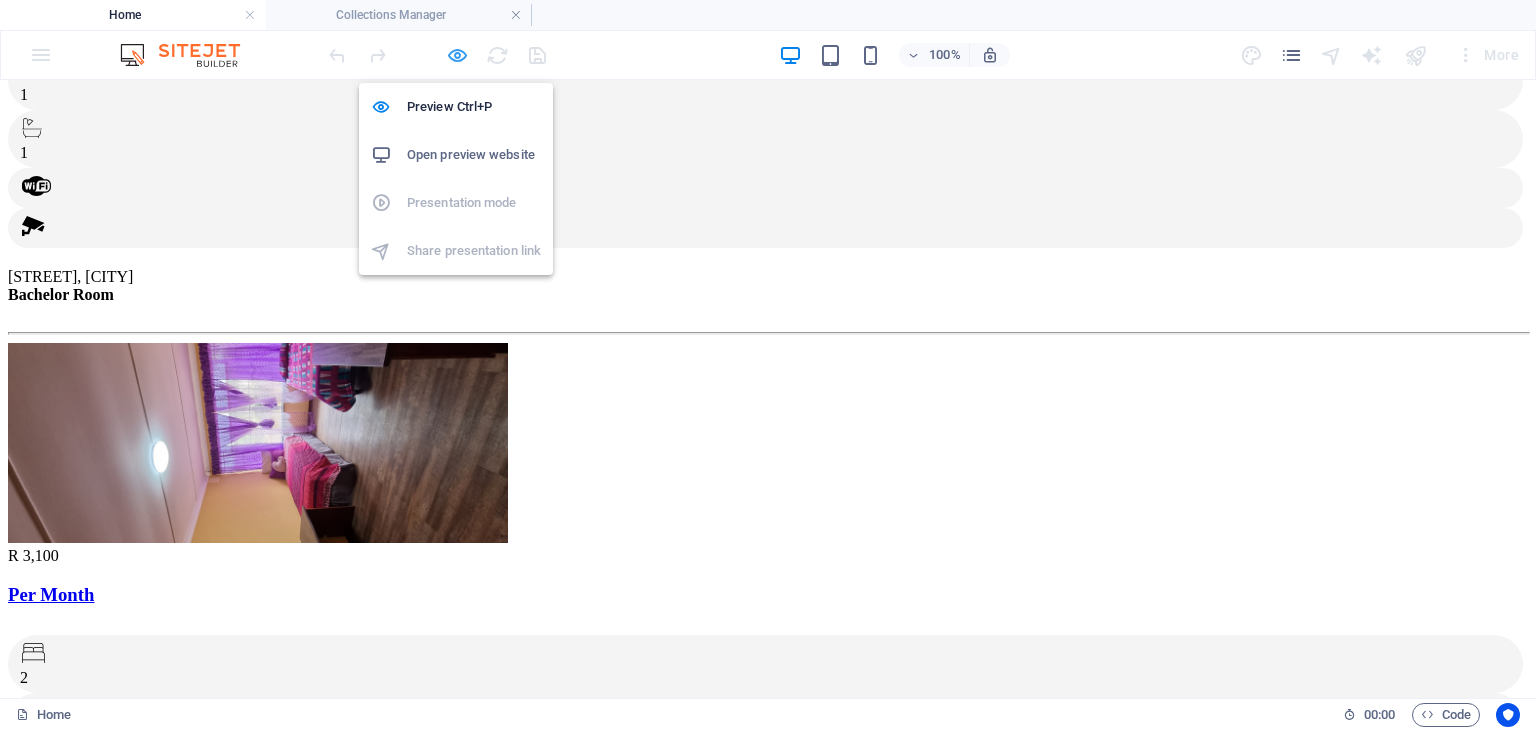 click at bounding box center [457, 55] 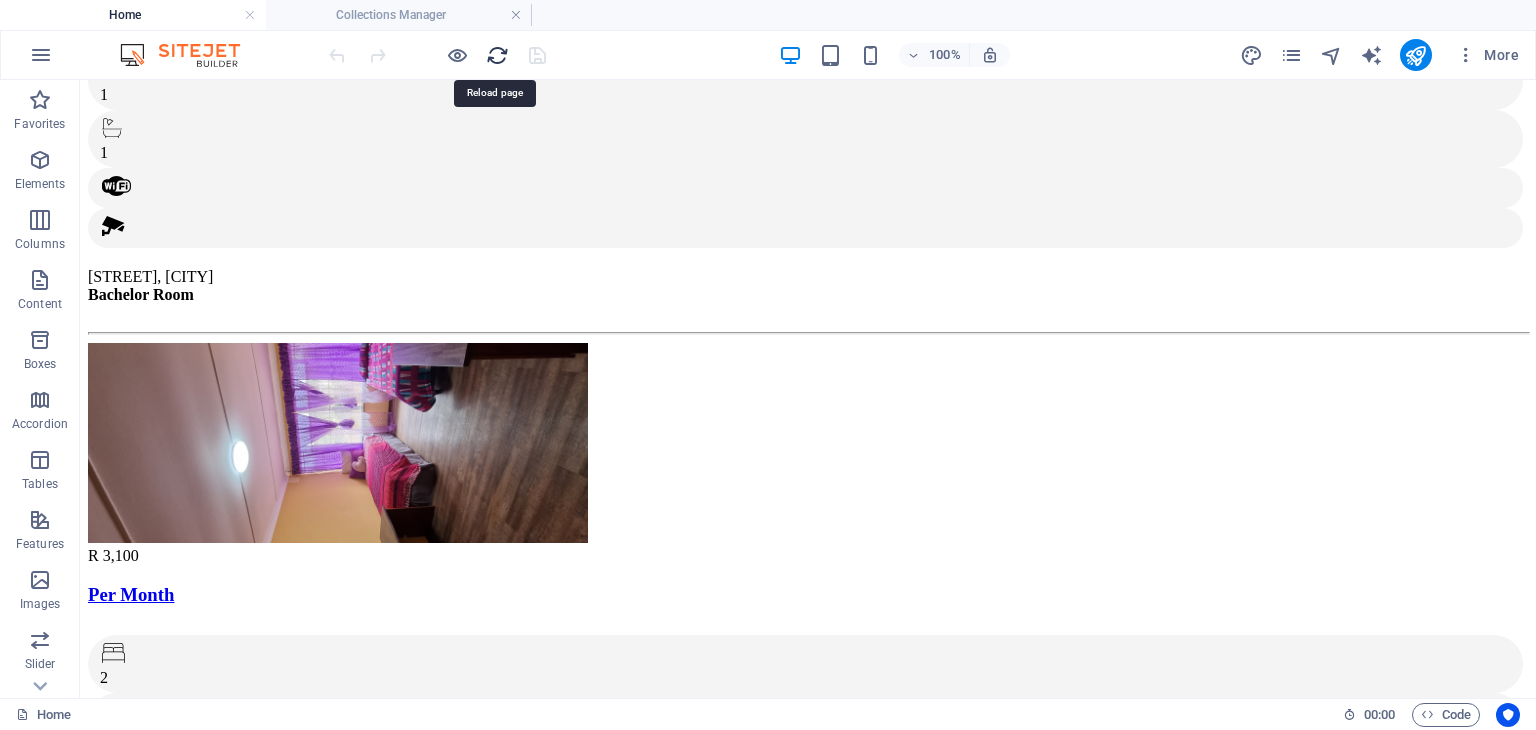click at bounding box center (497, 55) 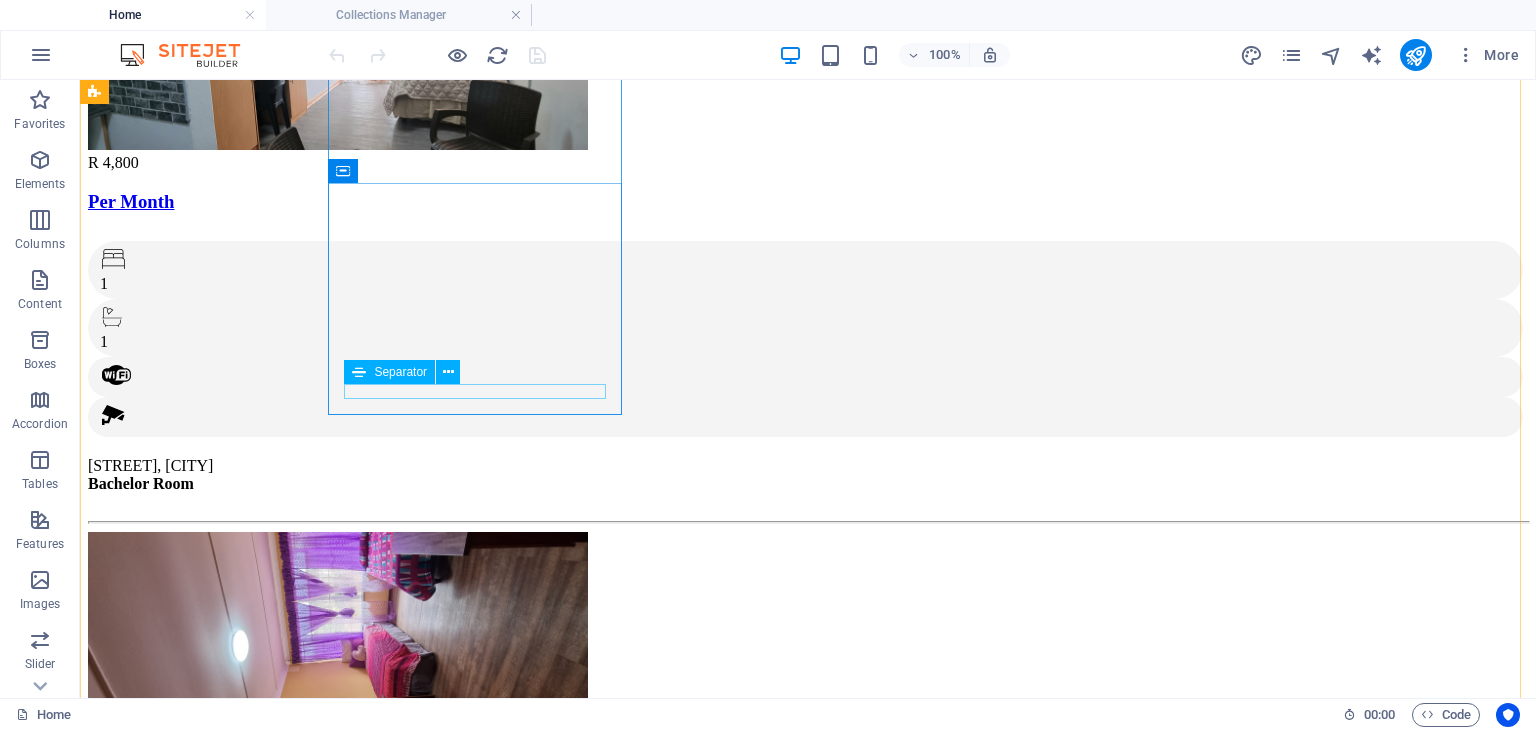 scroll, scrollTop: 220, scrollLeft: 0, axis: vertical 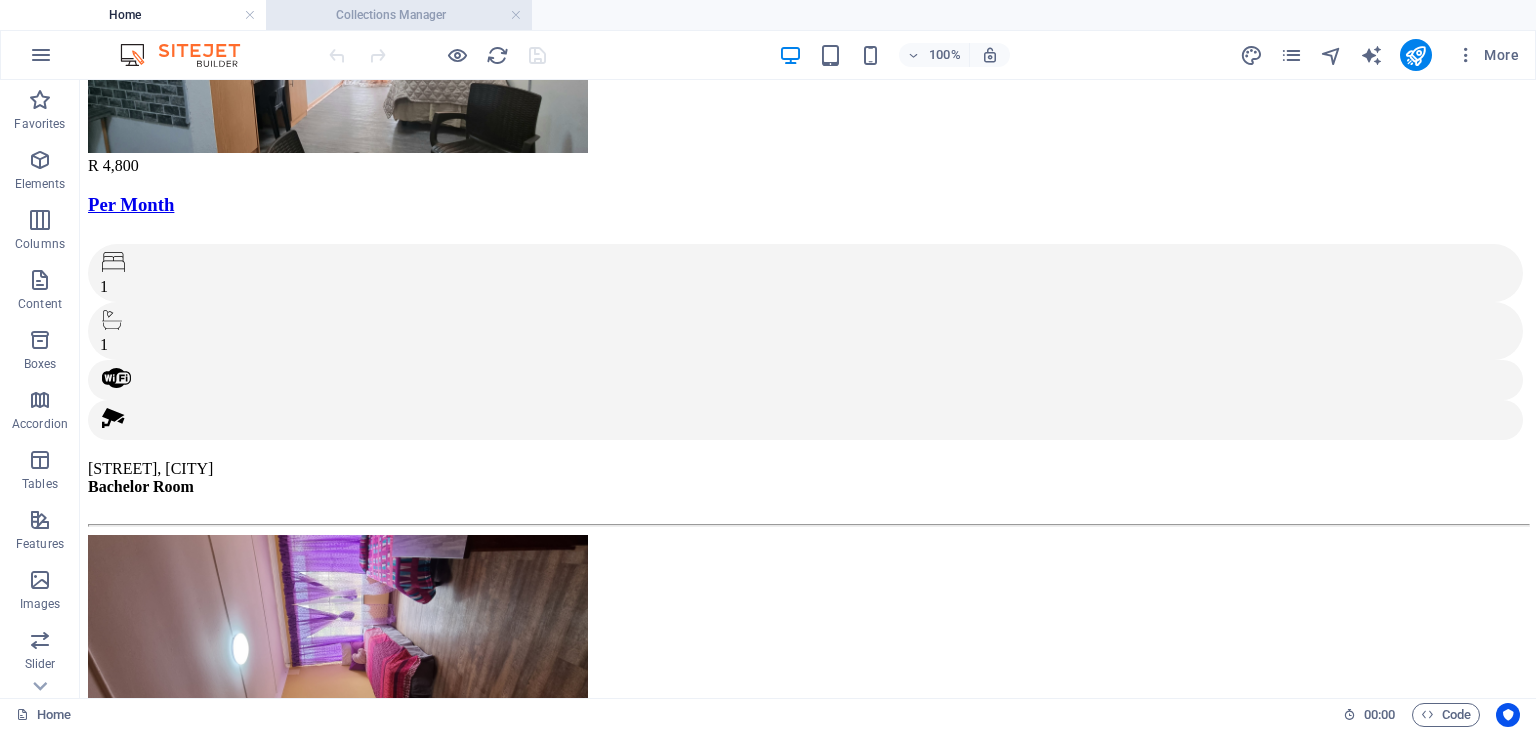 click on "Collections Manager" at bounding box center [399, 15] 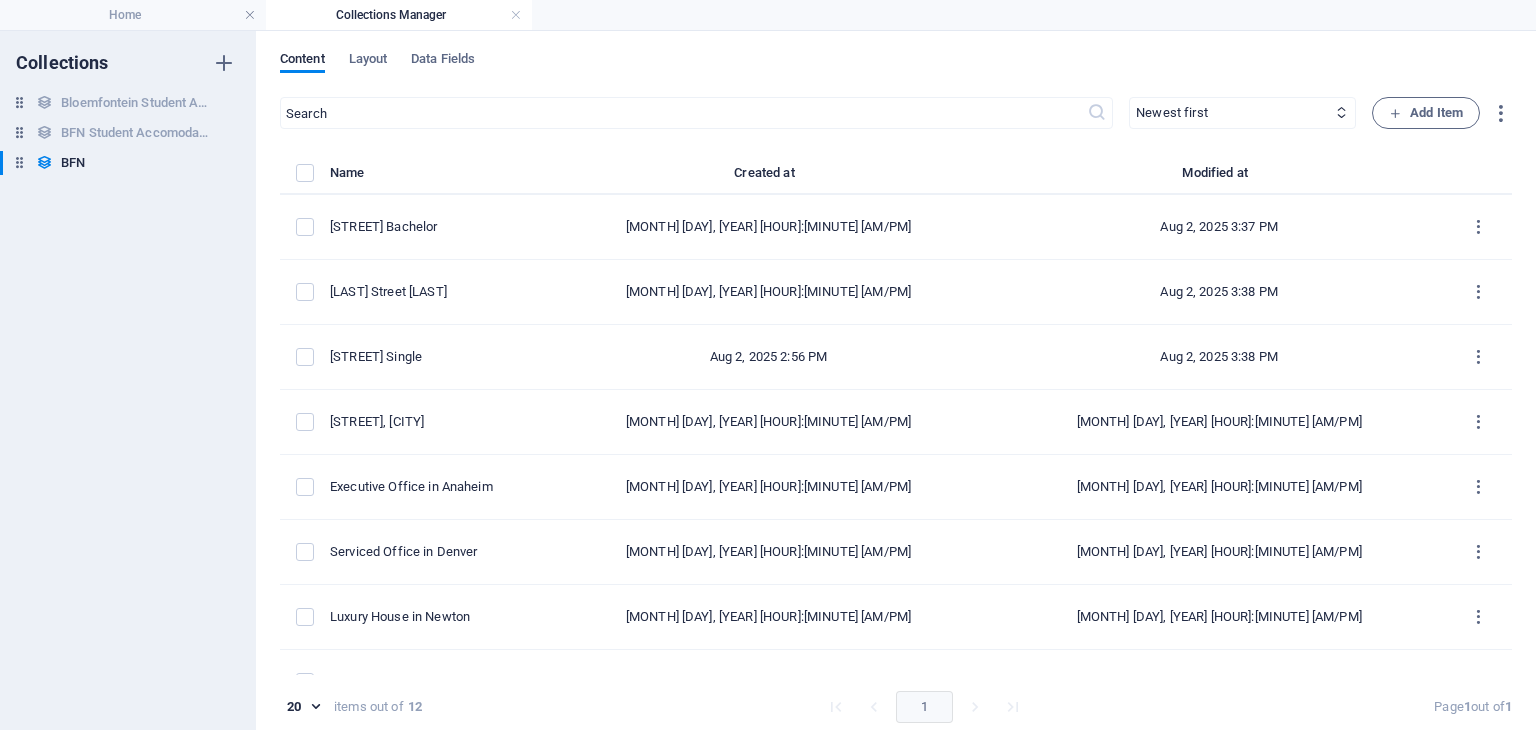 scroll, scrollTop: 0, scrollLeft: 0, axis: both 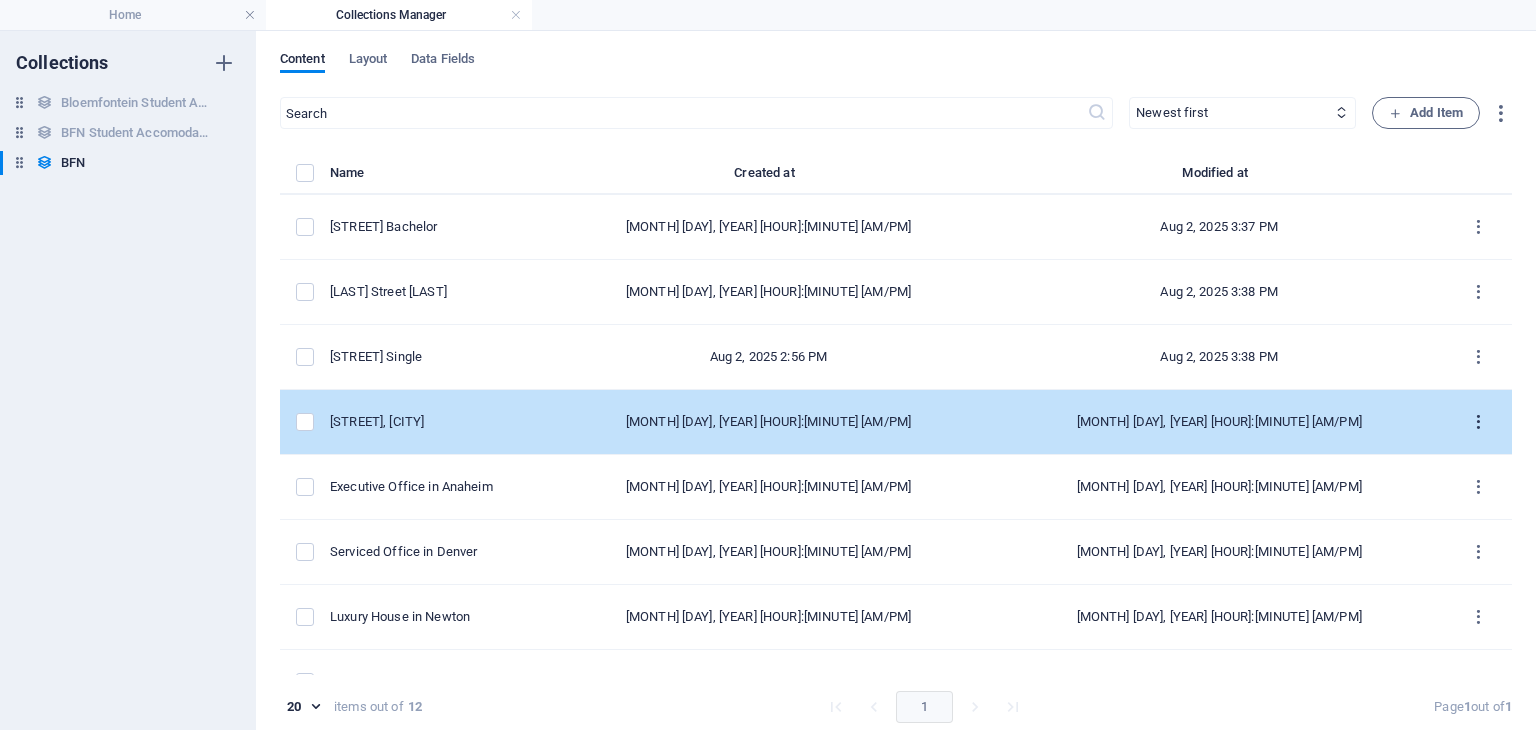 click at bounding box center (1478, 422) 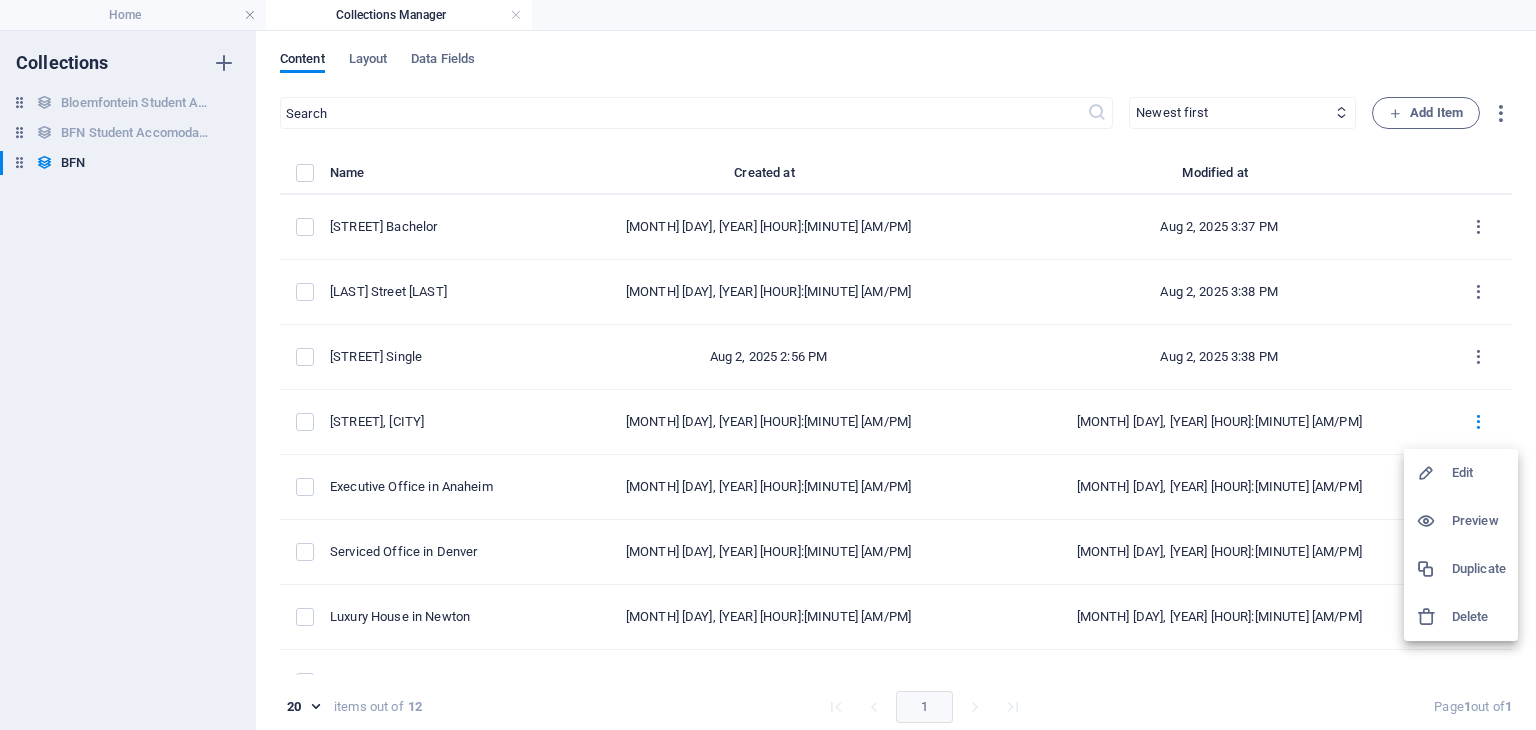 click at bounding box center (1434, 569) 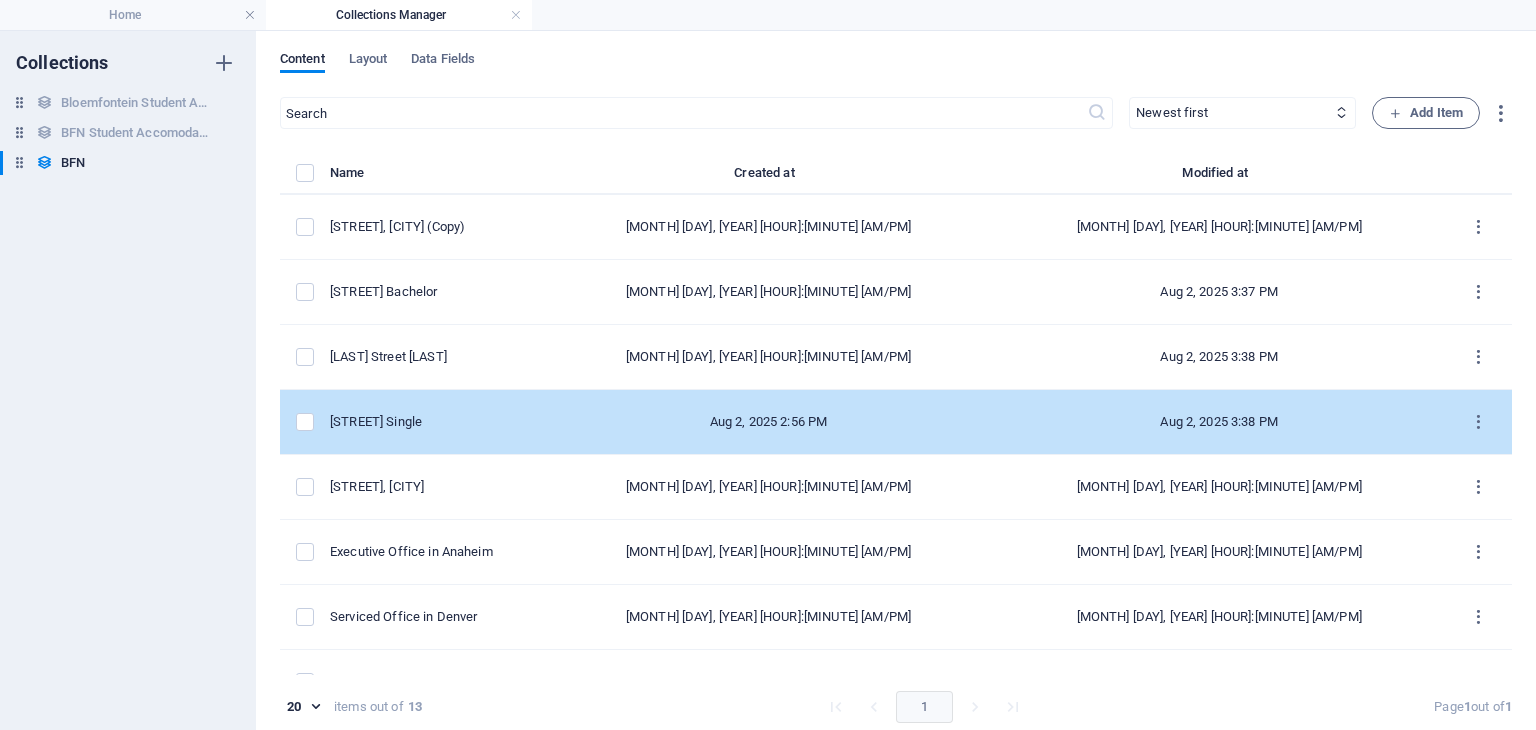 scroll, scrollTop: 6, scrollLeft: 0, axis: vertical 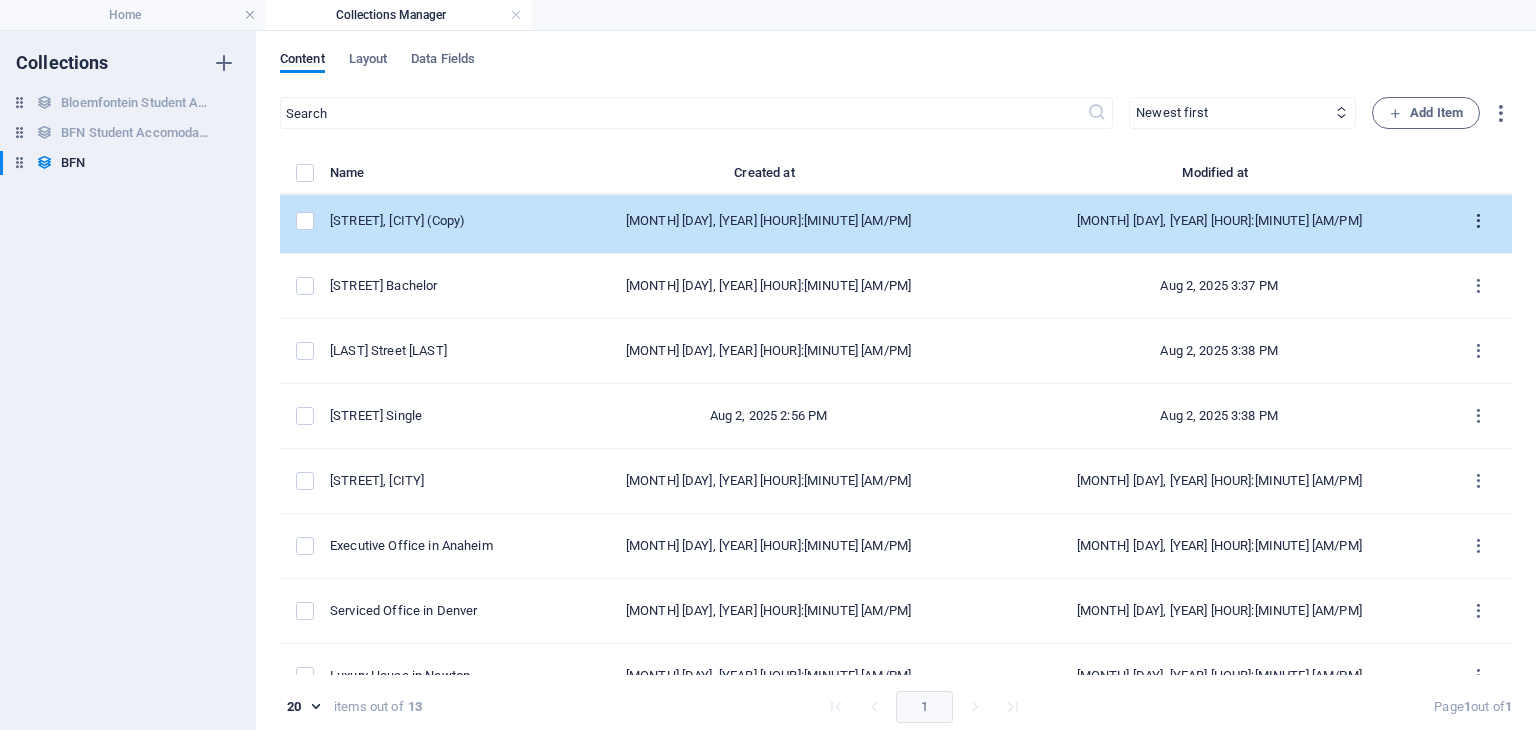 click at bounding box center [1478, 221] 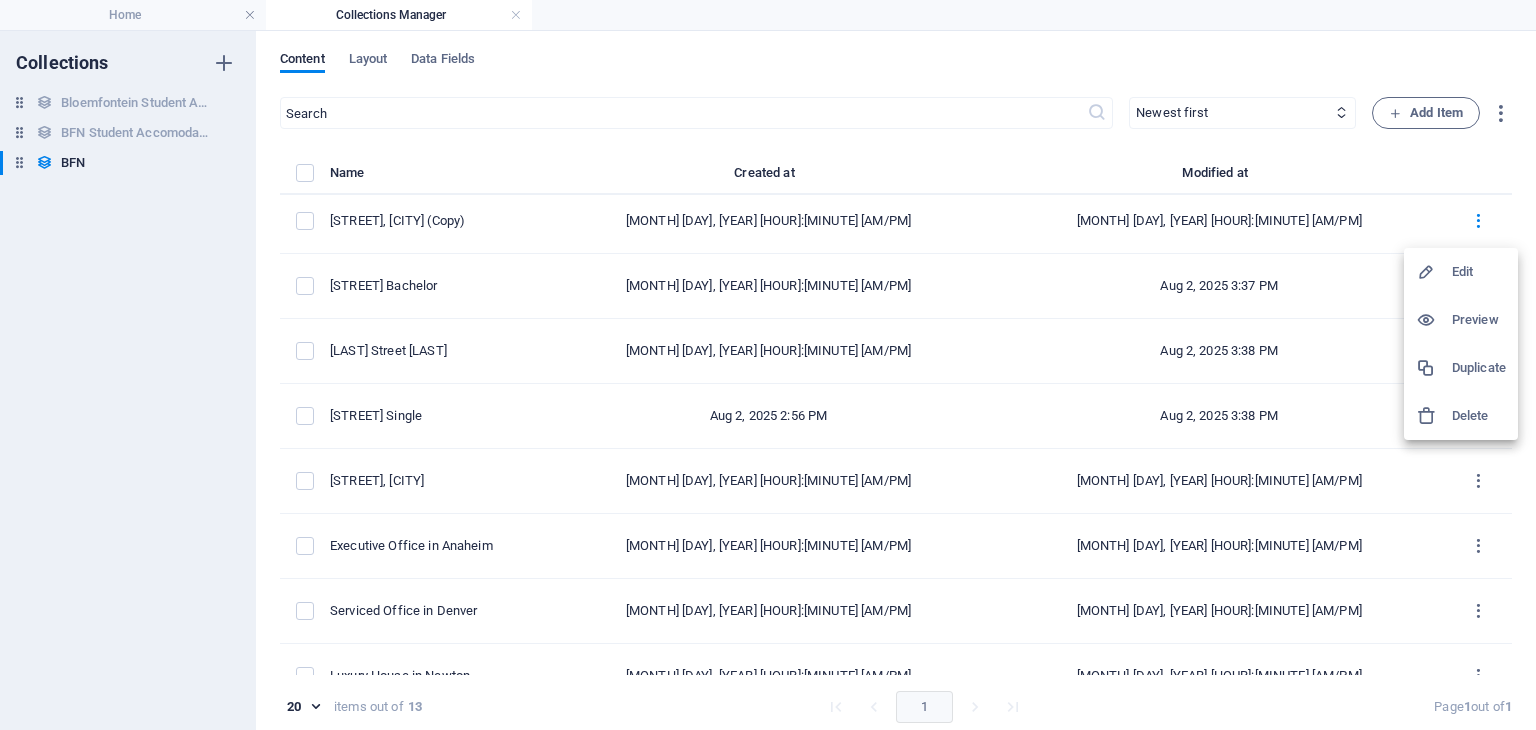 click at bounding box center (1434, 272) 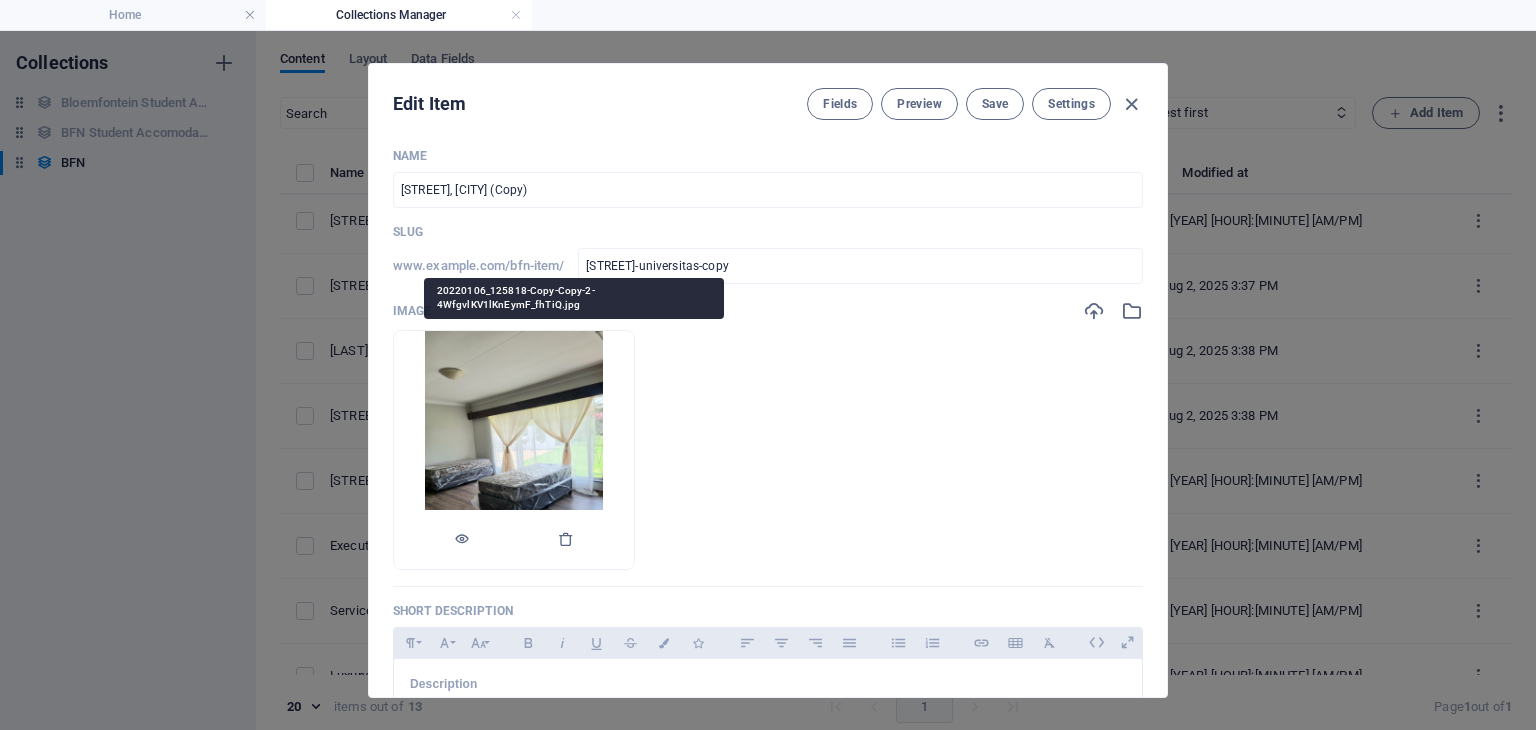 scroll, scrollTop: 0, scrollLeft: 0, axis: both 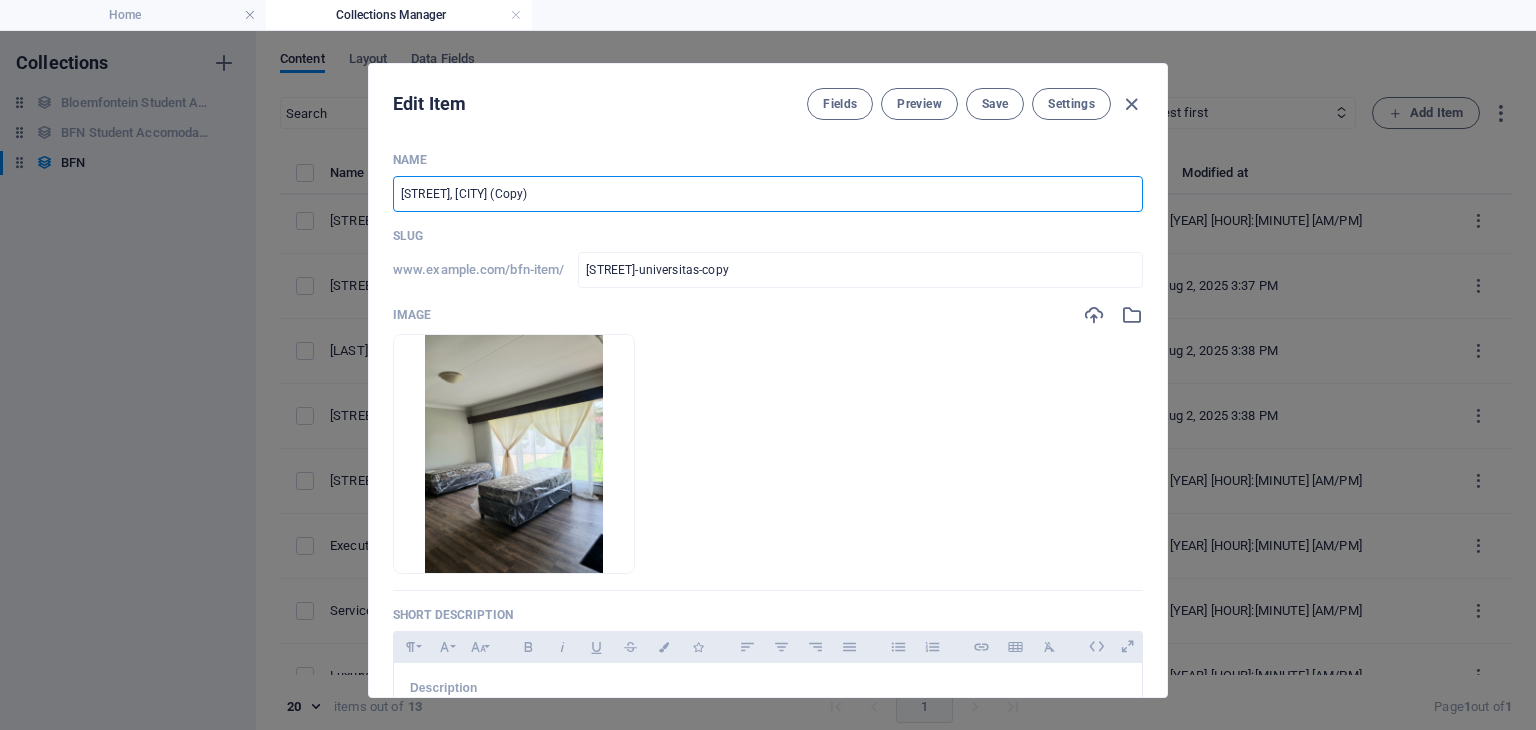 drag, startPoint x: 604, startPoint y: 201, endPoint x: 478, endPoint y: 200, distance: 126.00397 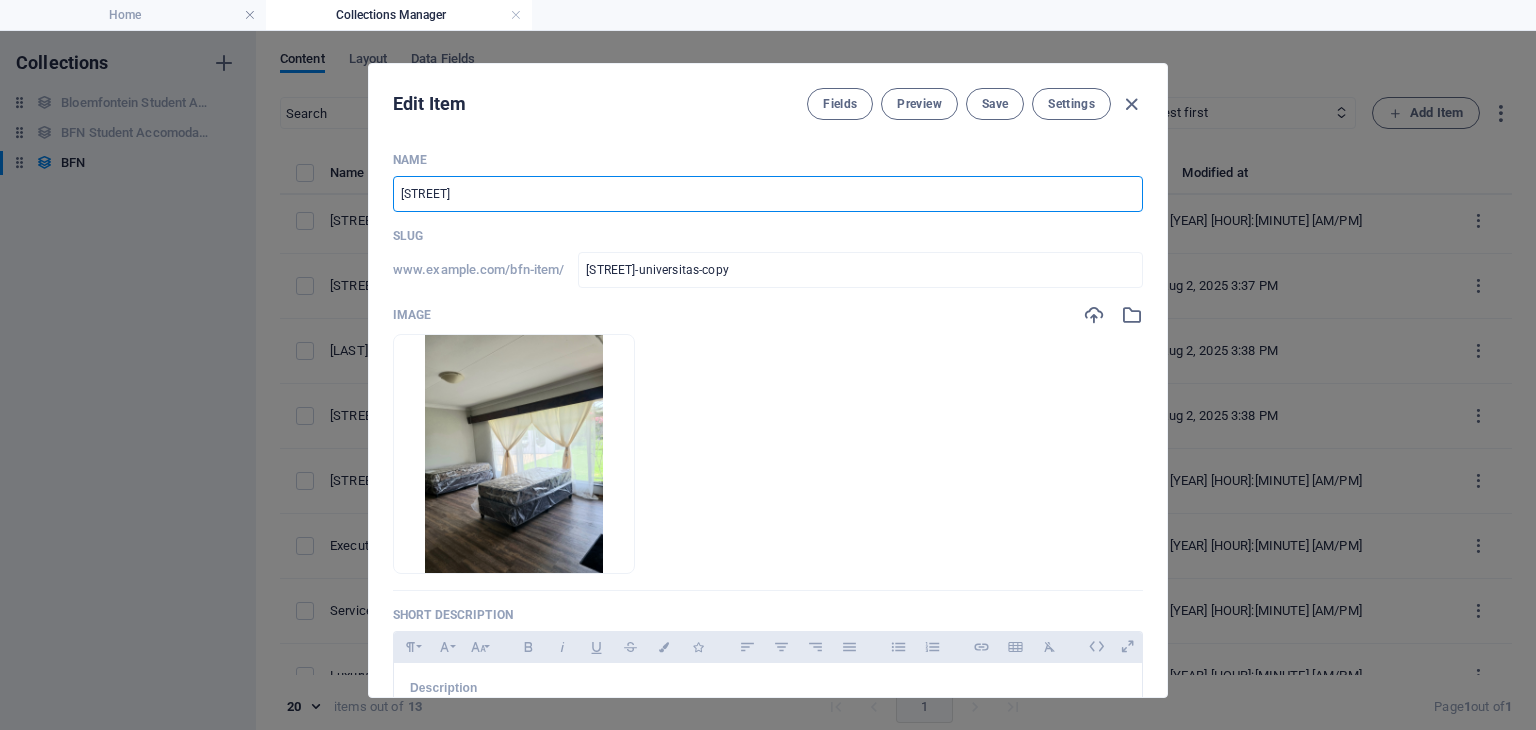 type on "[STREET]" 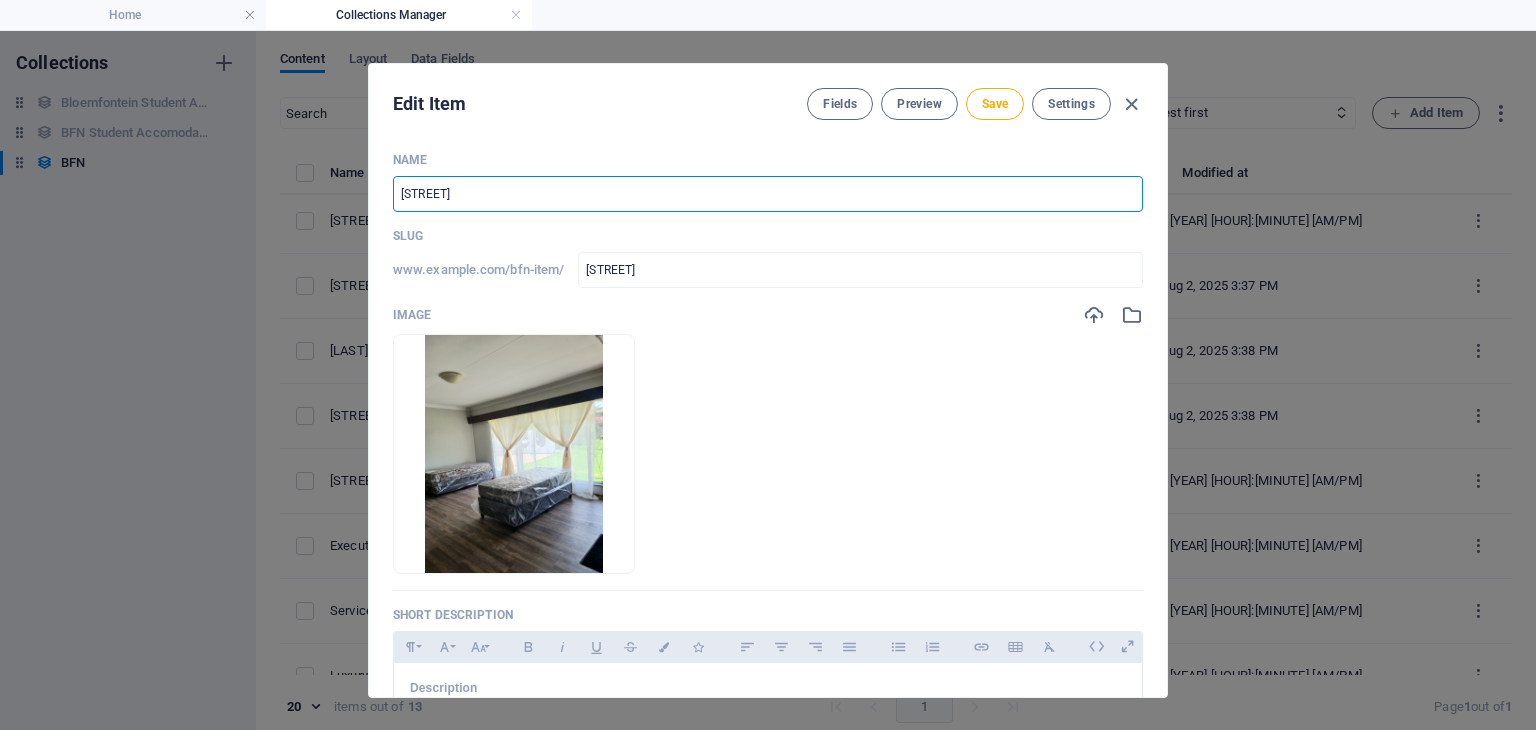 type on "[STREET] C" 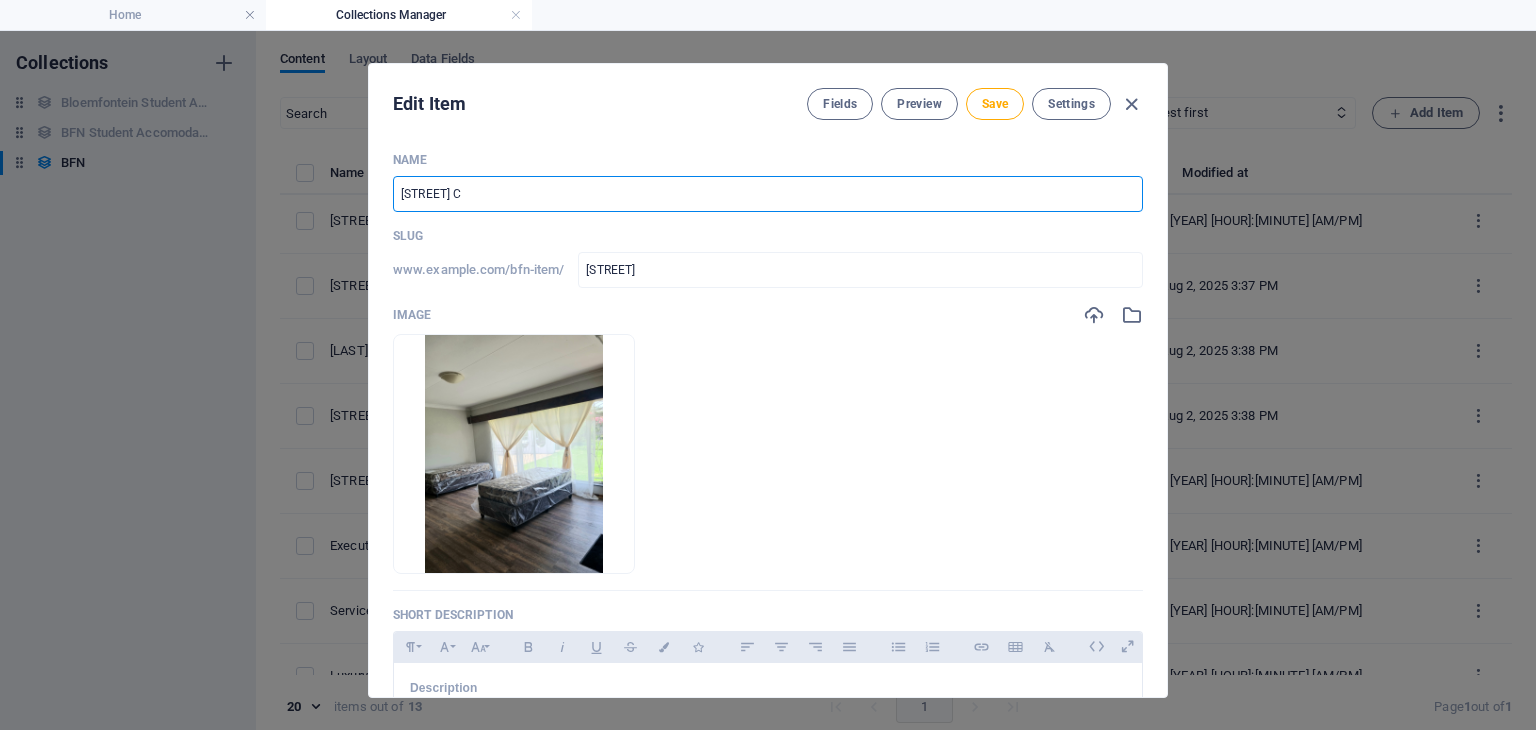 type on "[STREET]-c" 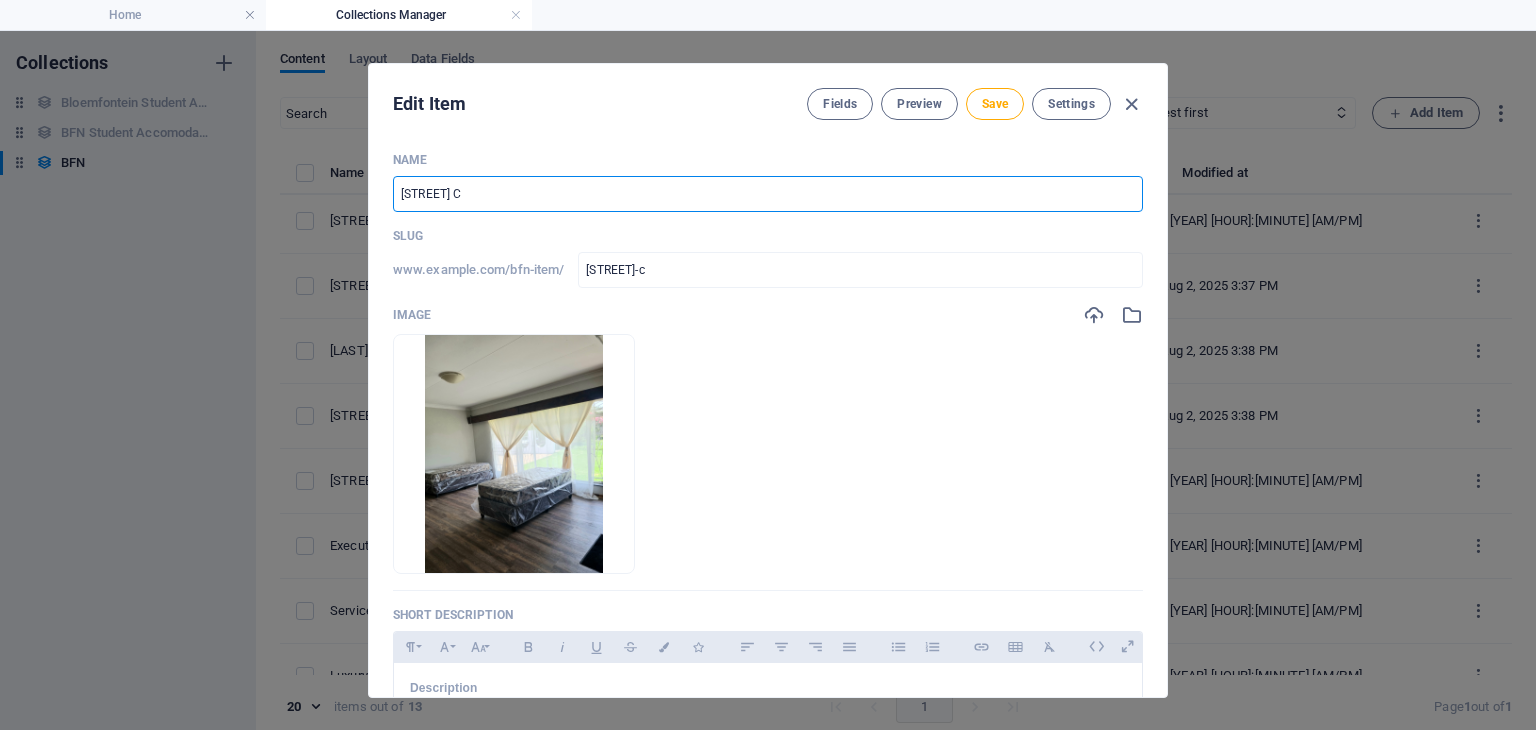type on "[STREET] C" 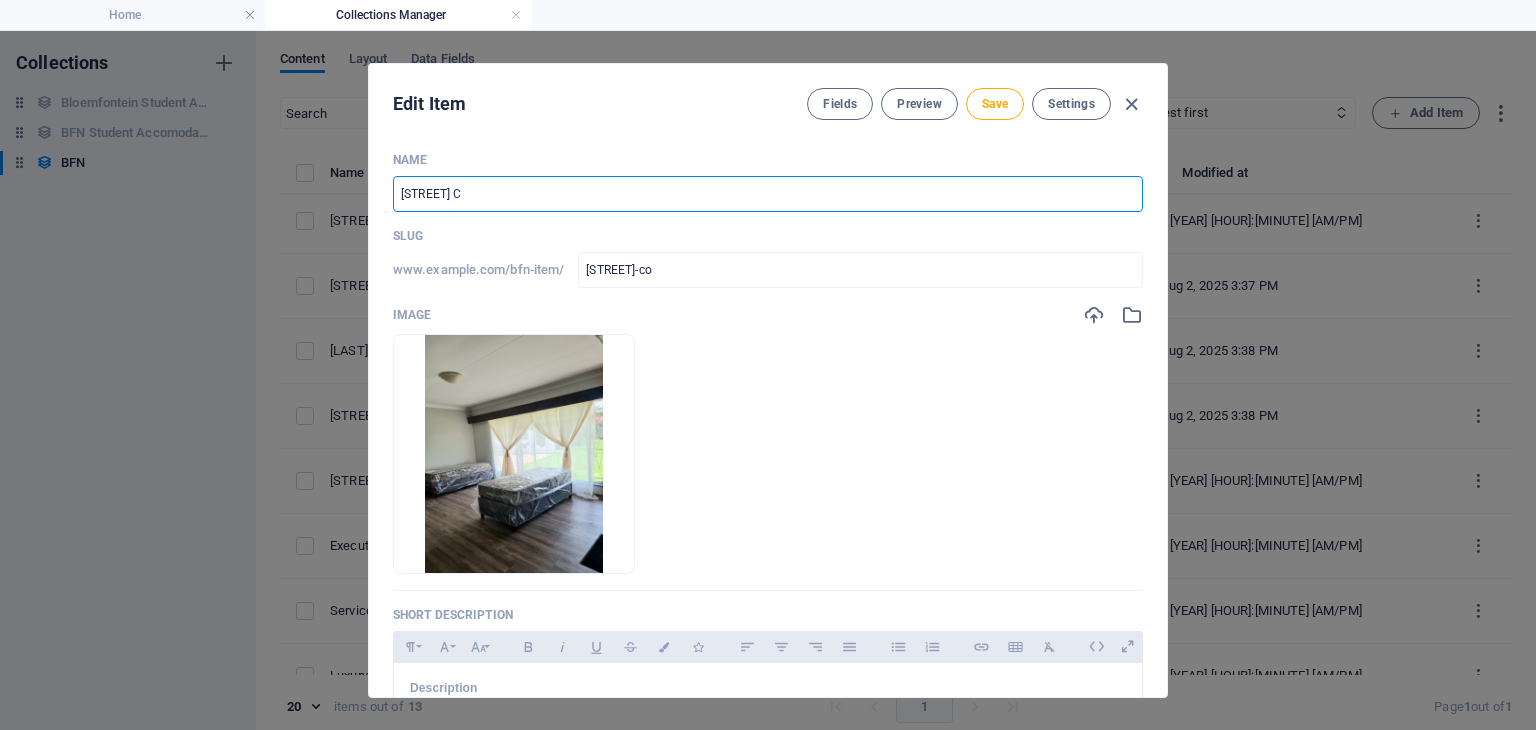 type on "[STREET] Cott" 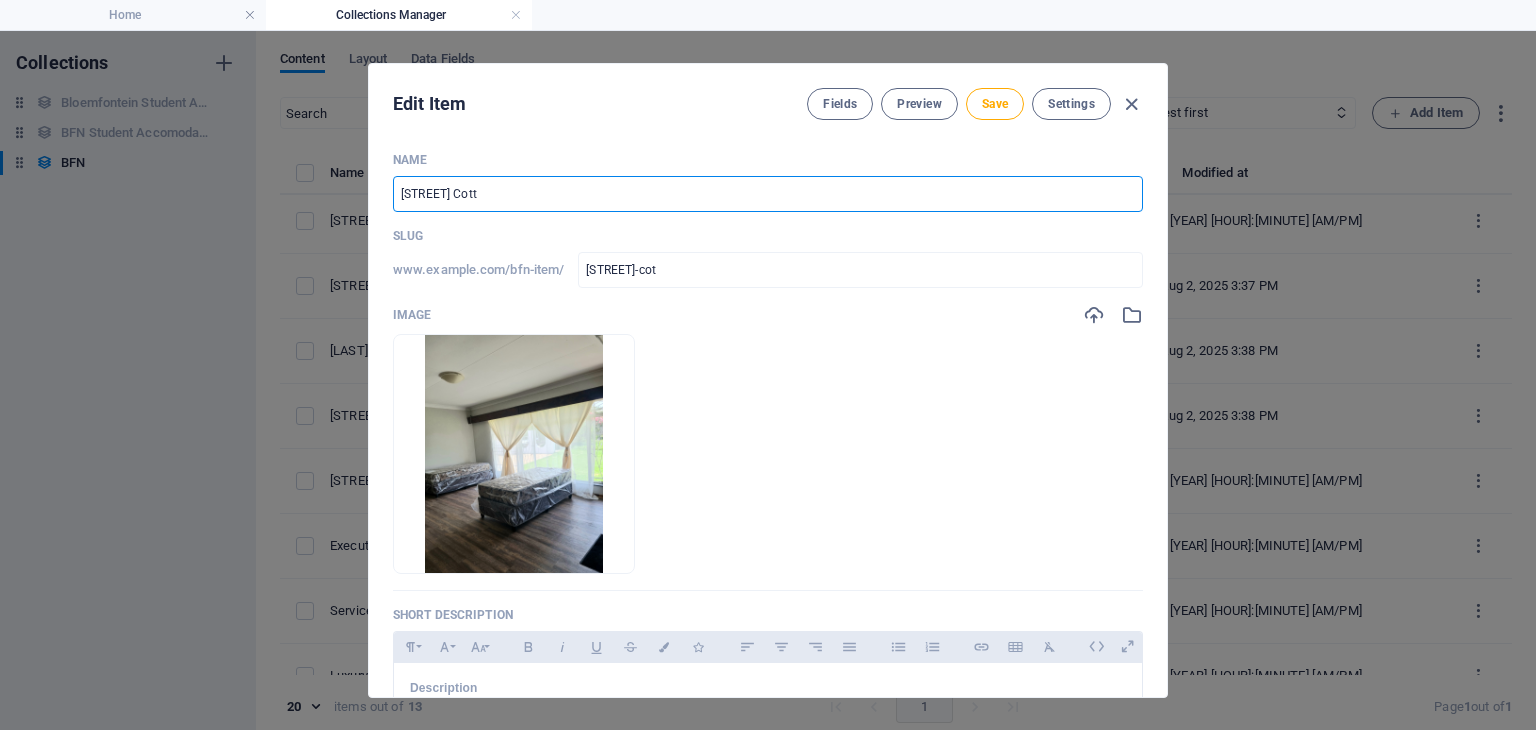 type on "[STREET] Cott" 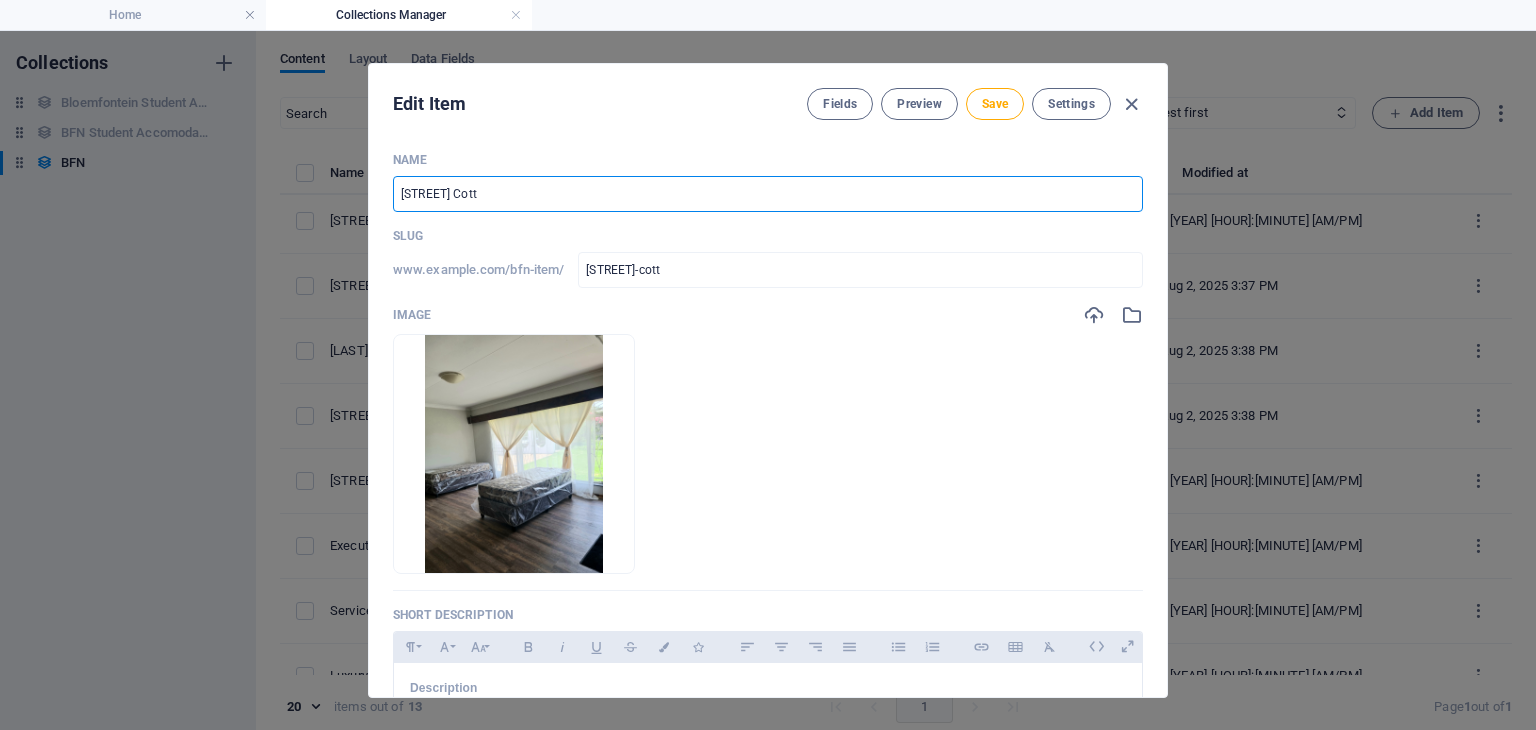 type on "[STREET] Cotta" 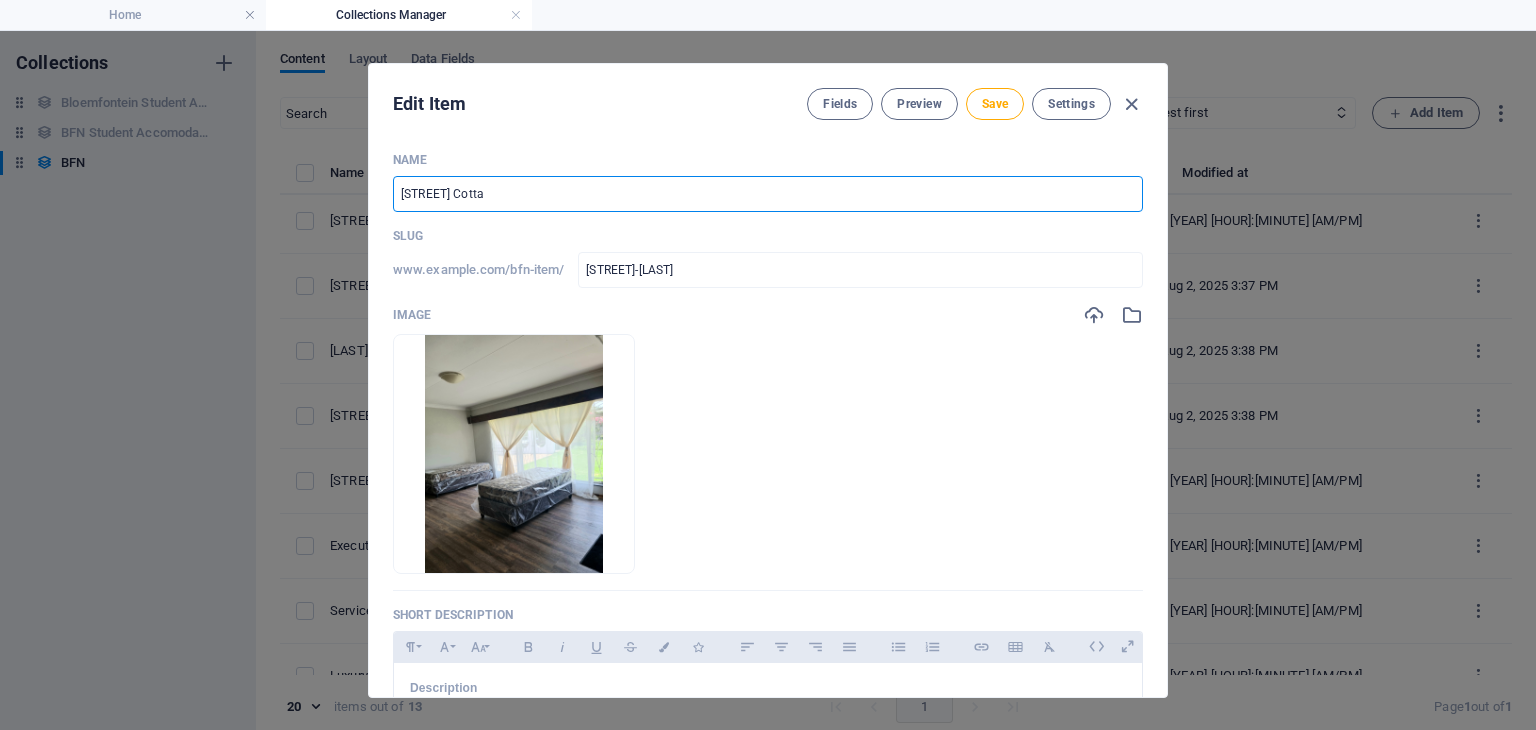 type on "[STREET] Cottag" 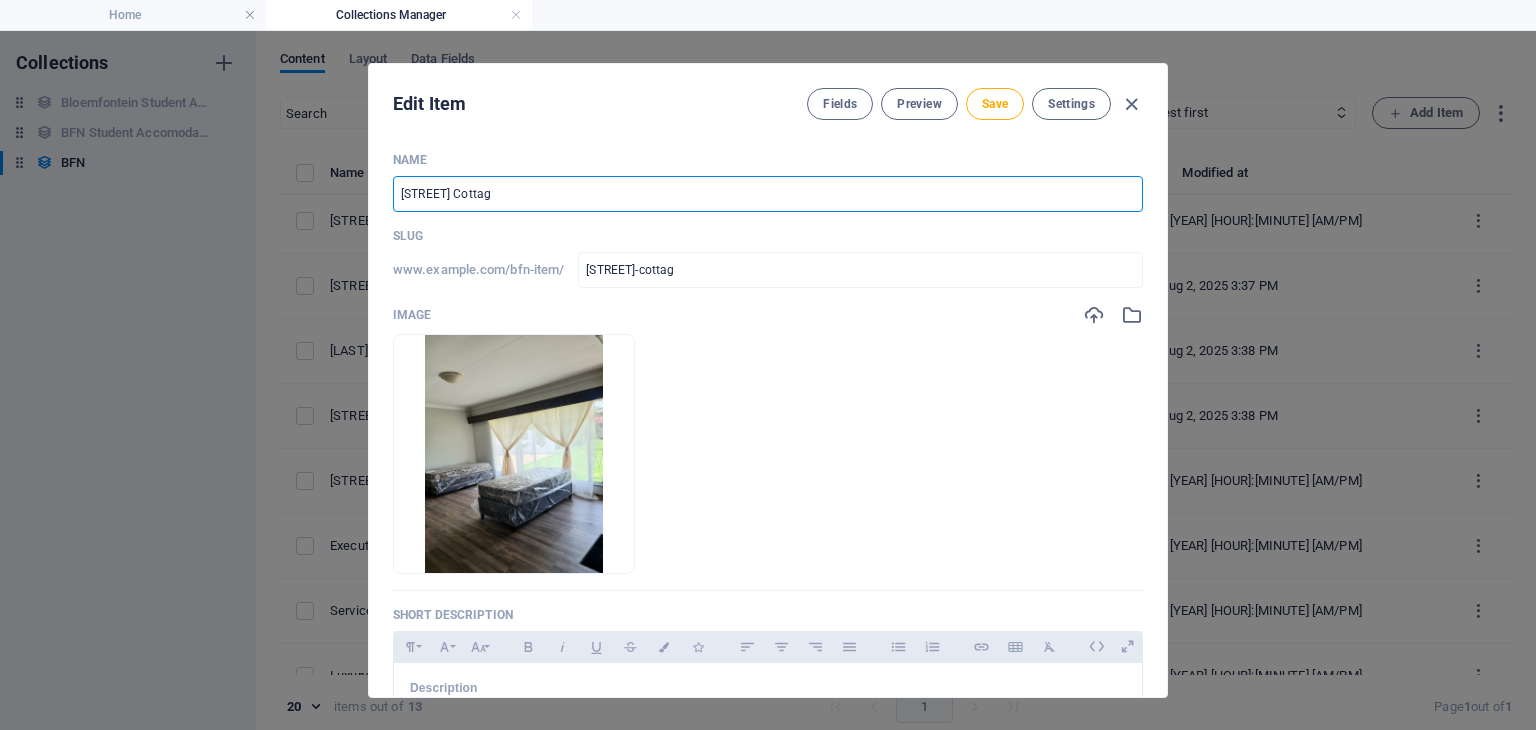 type on "[STREET] Cottage" 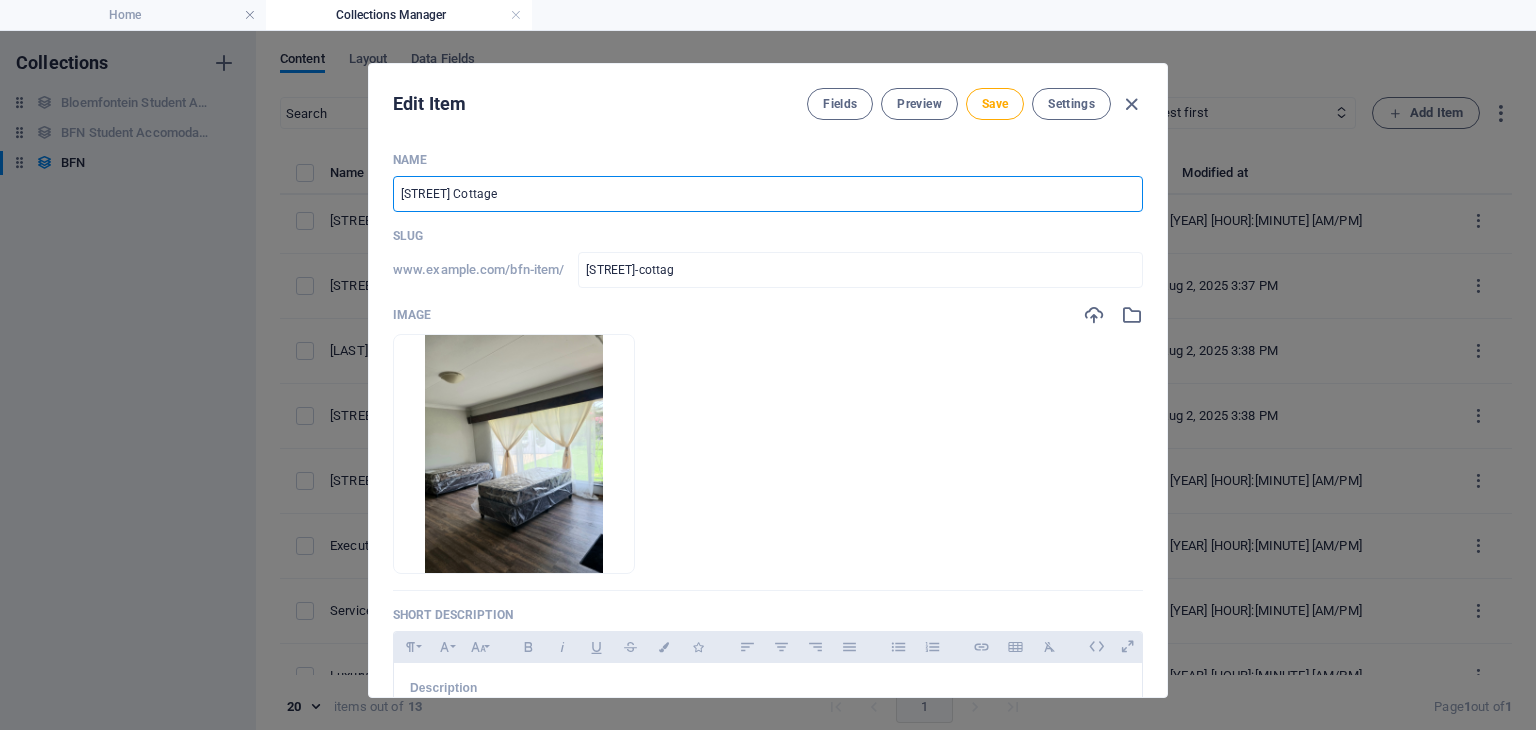 type on "[STREET]-[LAST]" 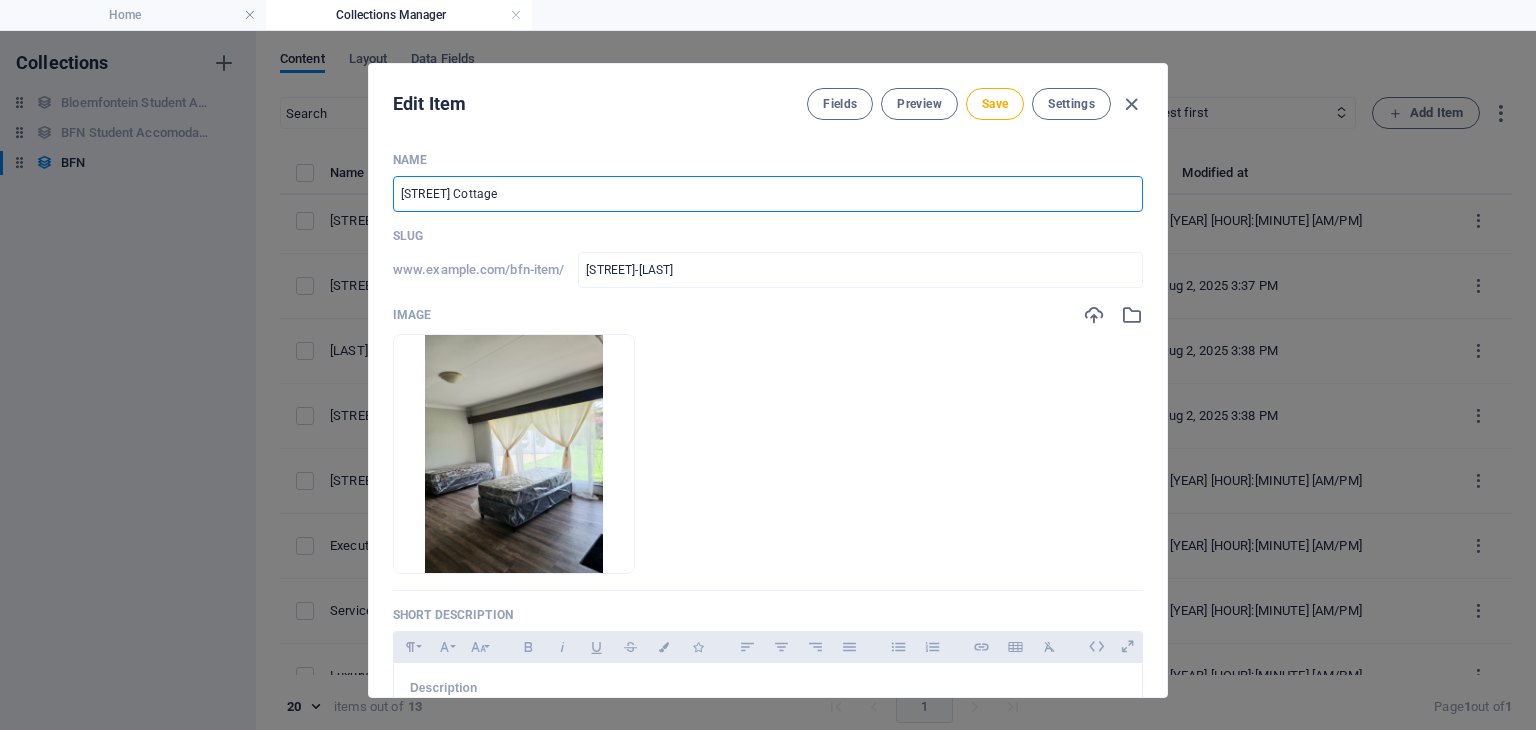 type on "[STREET]-[LAST]" 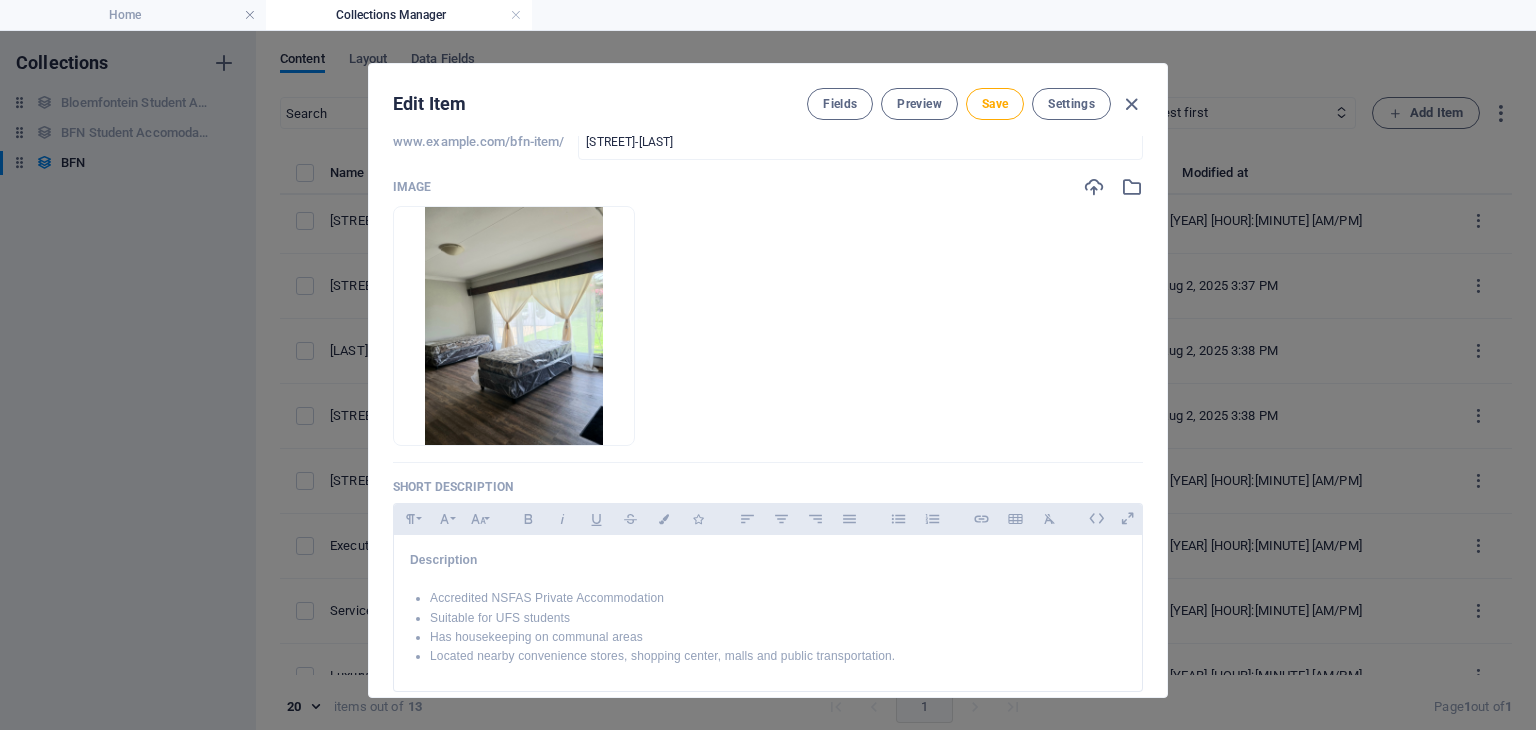 scroll, scrollTop: 134, scrollLeft: 0, axis: vertical 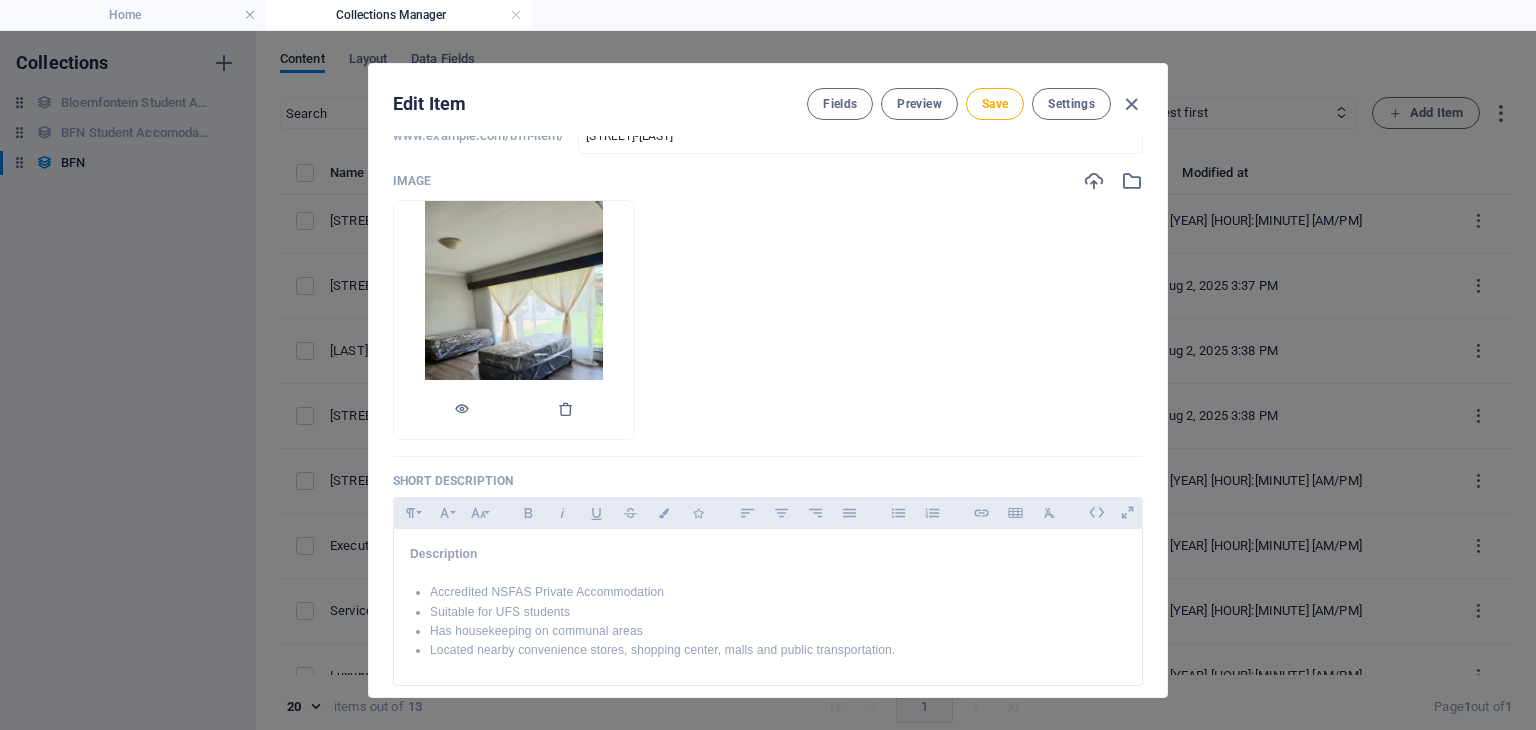 type on "[STREET] Cottage" 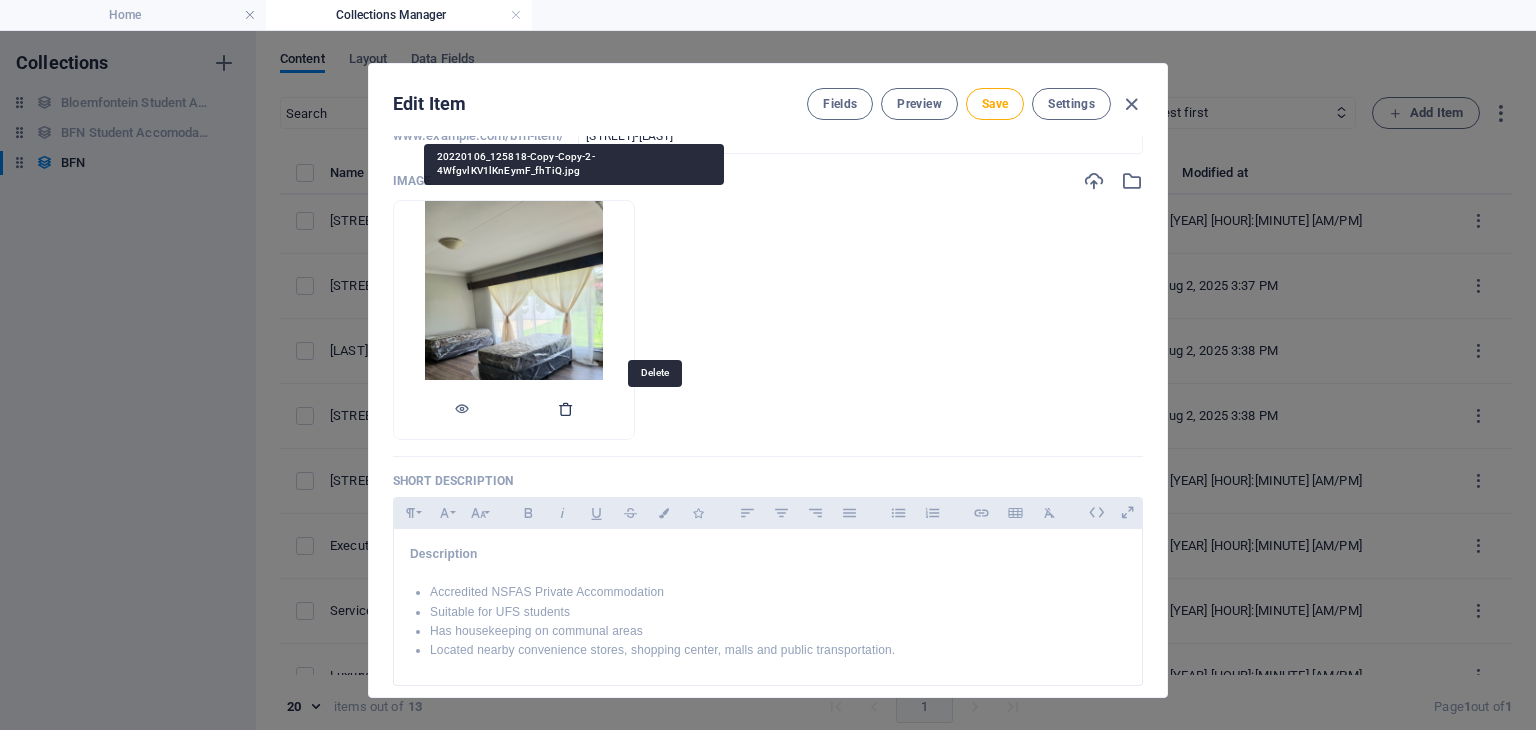 click at bounding box center (566, 409) 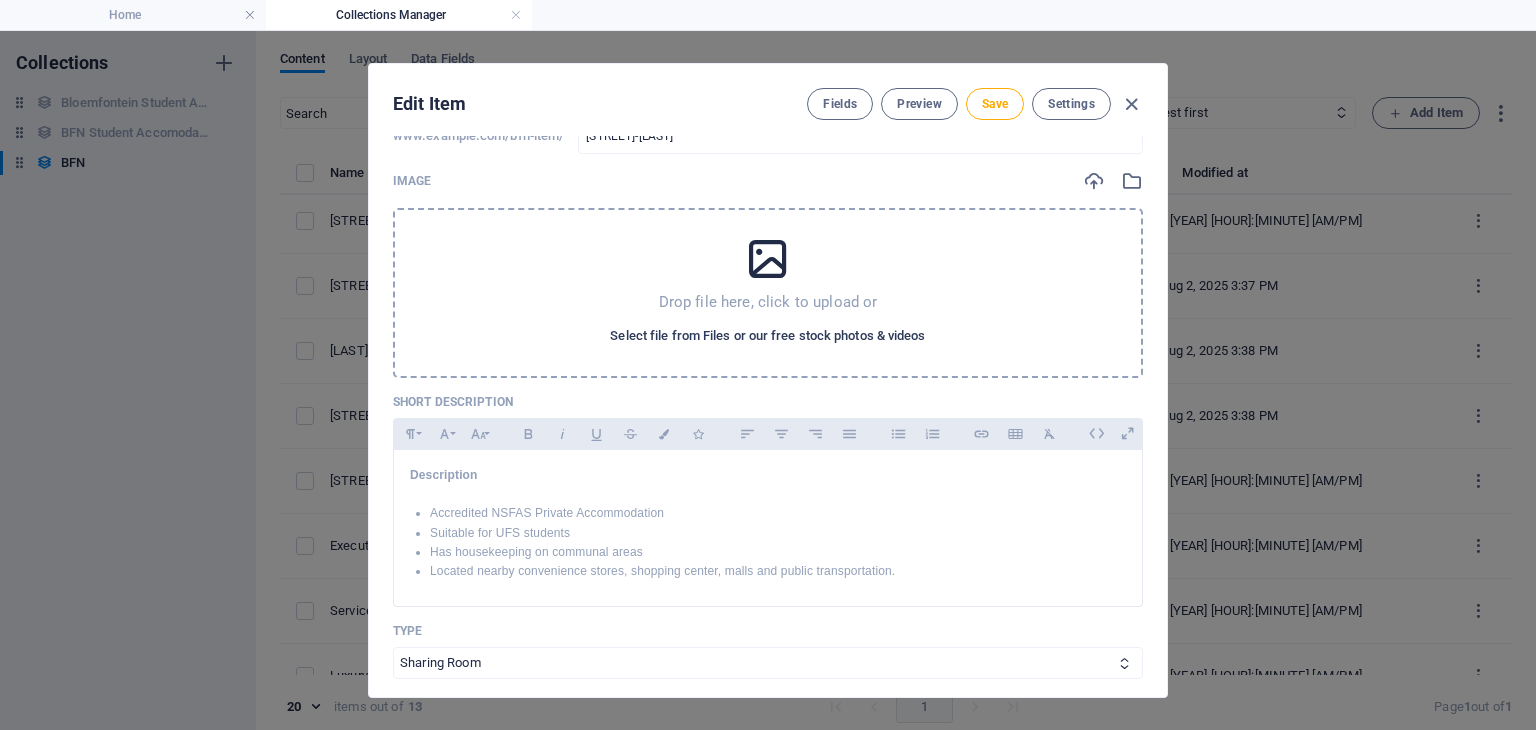 click on "Select file from Files or our free stock photos & videos" at bounding box center (767, 336) 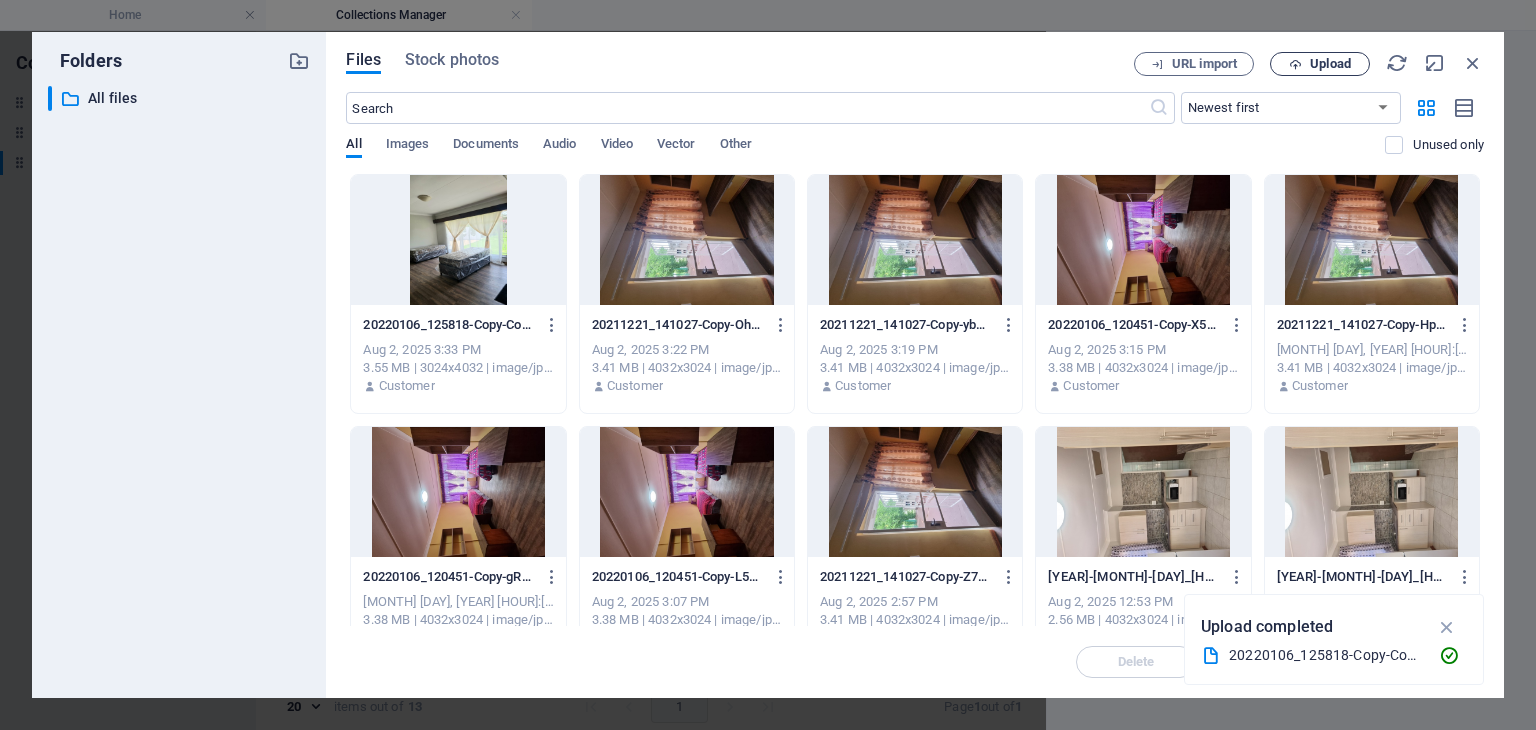 click on "Upload" at bounding box center (1320, 64) 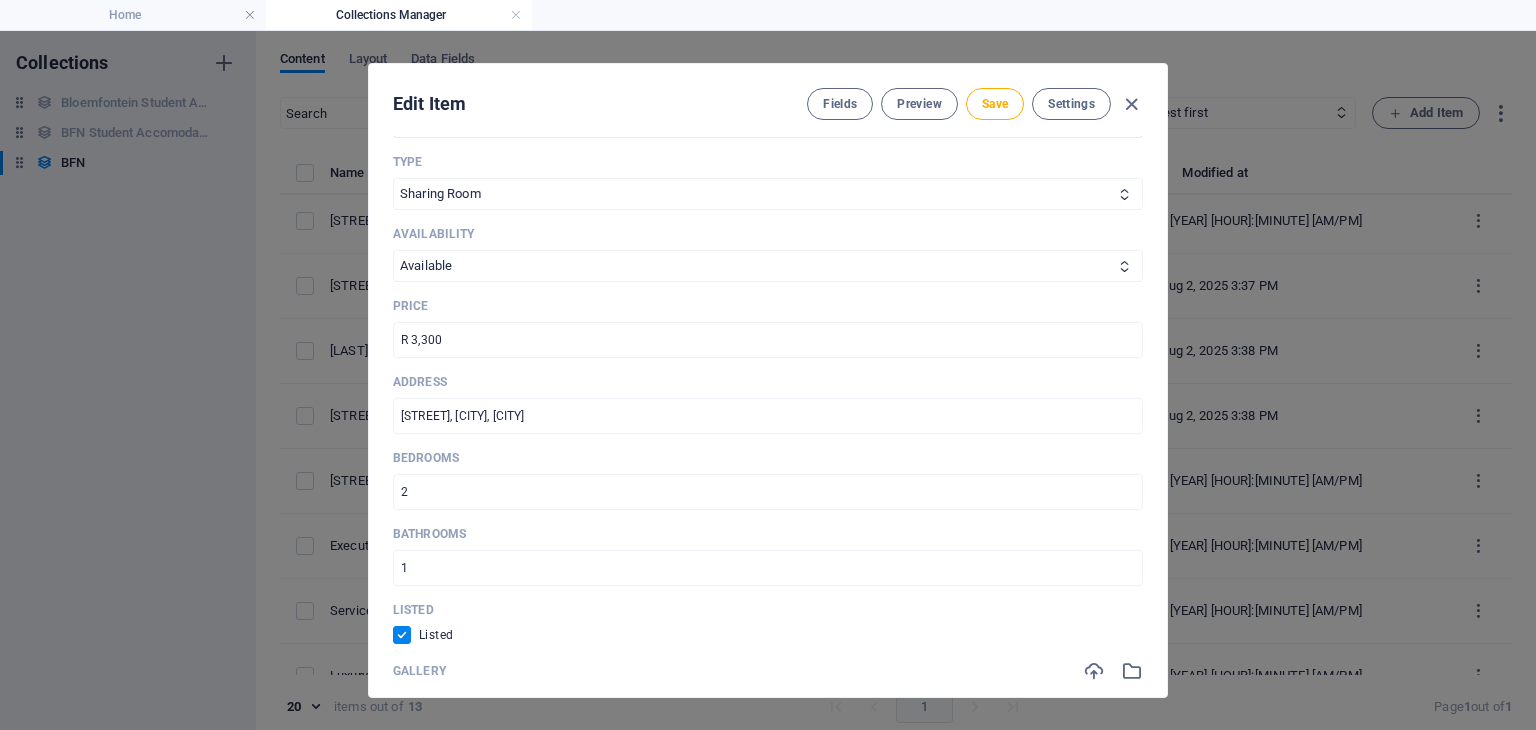 scroll, scrollTop: 683, scrollLeft: 0, axis: vertical 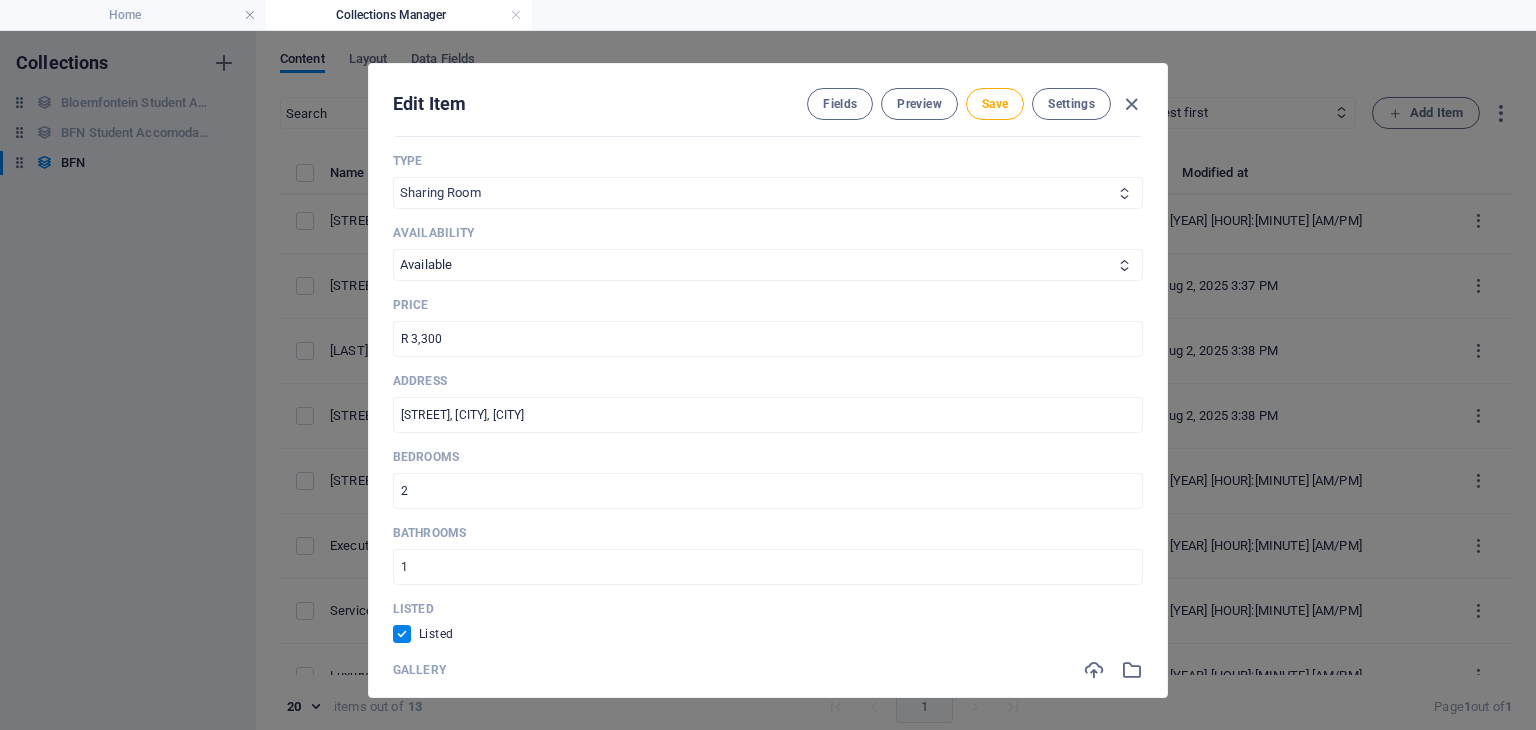 click on "Bachelor Room Single Room Sharing Room" at bounding box center [768, 193] 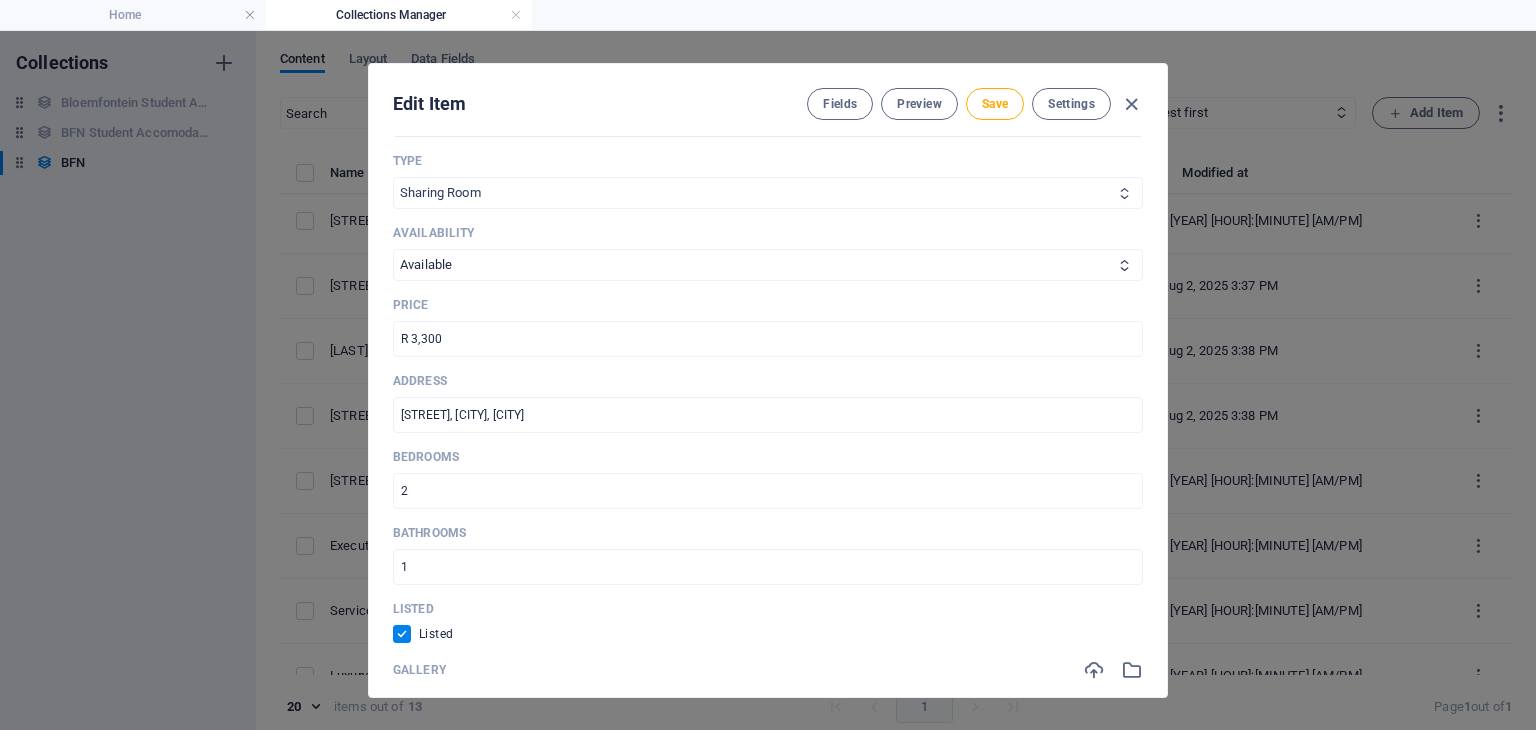 select on "Single Room" 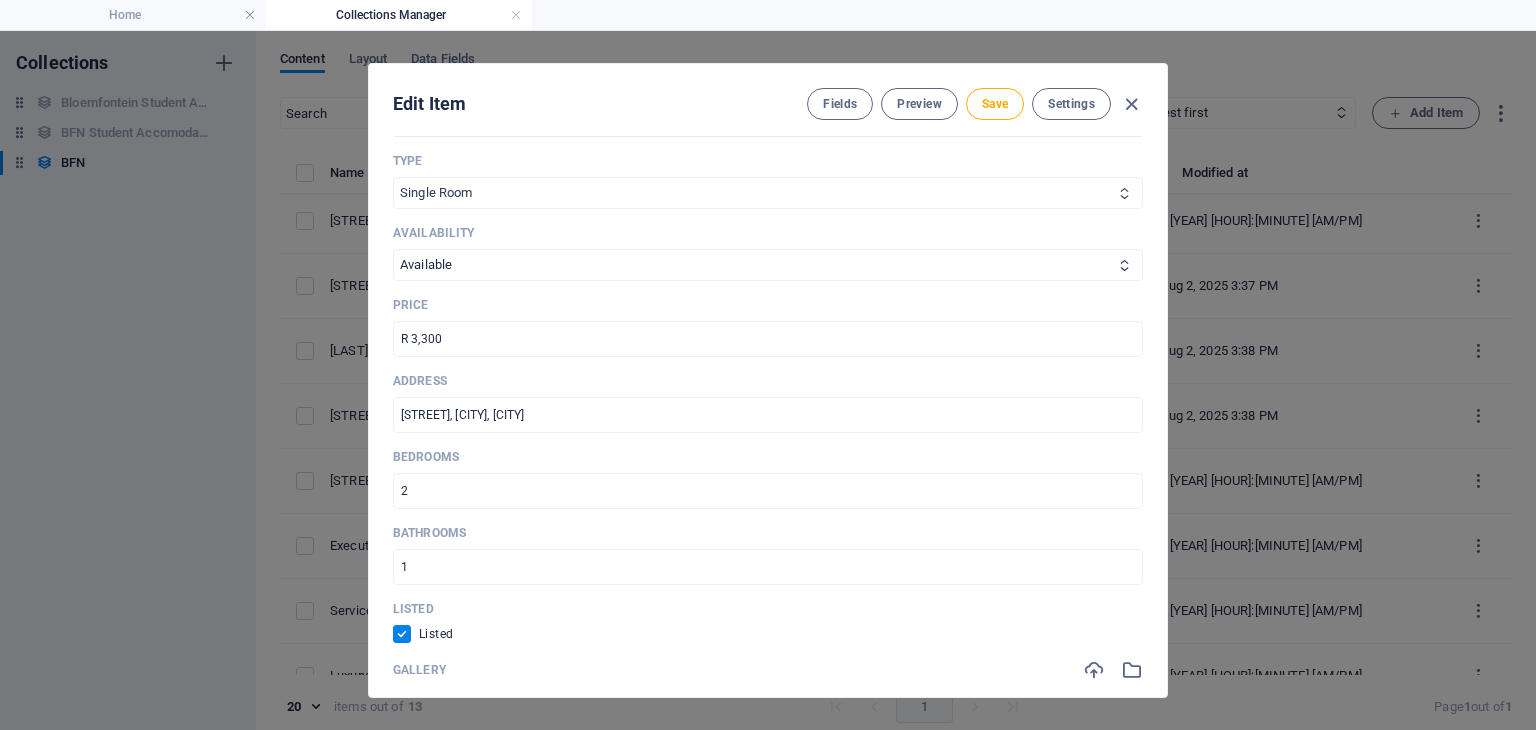 click on "Bachelor Room Single Room Sharing Room" at bounding box center (768, 193) 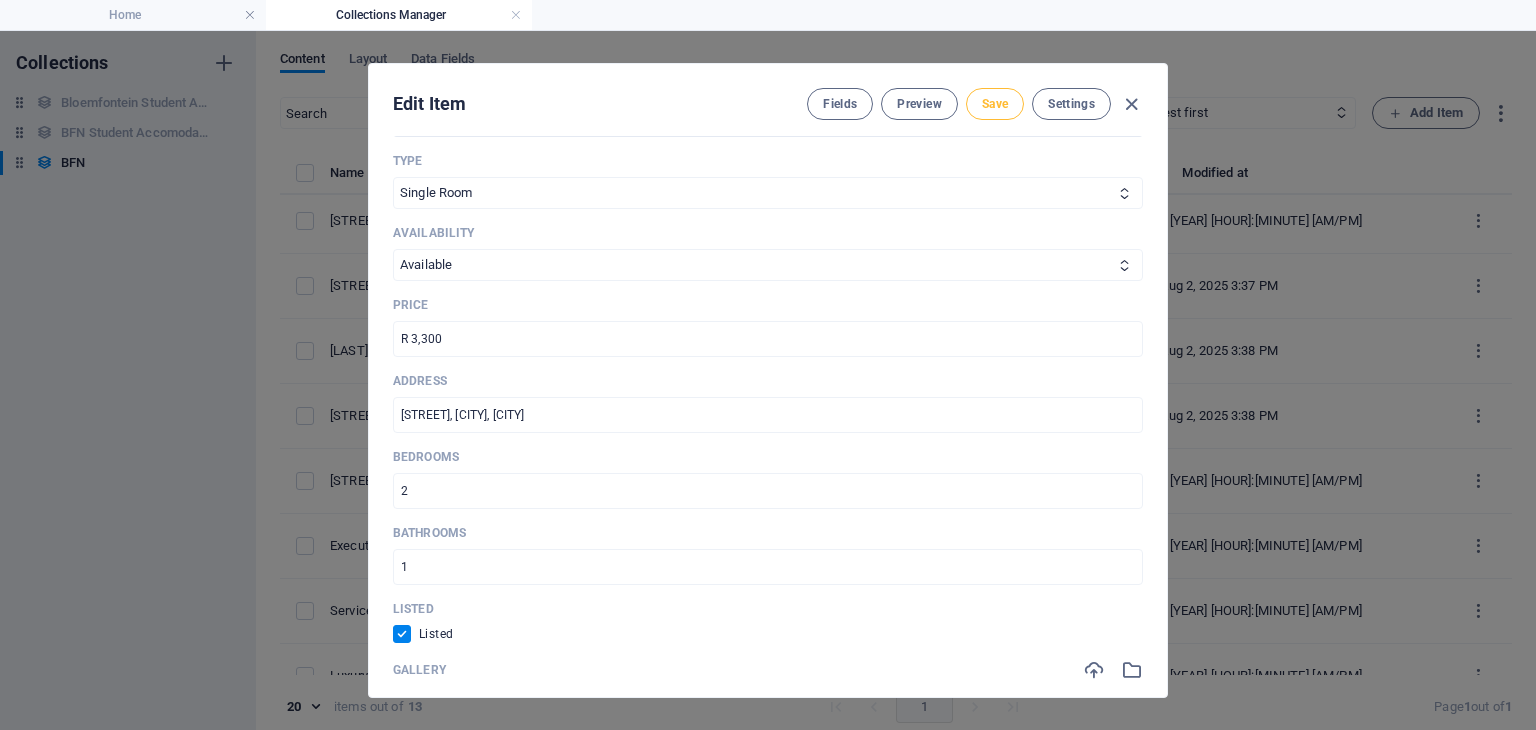 click on "Save" at bounding box center [995, 104] 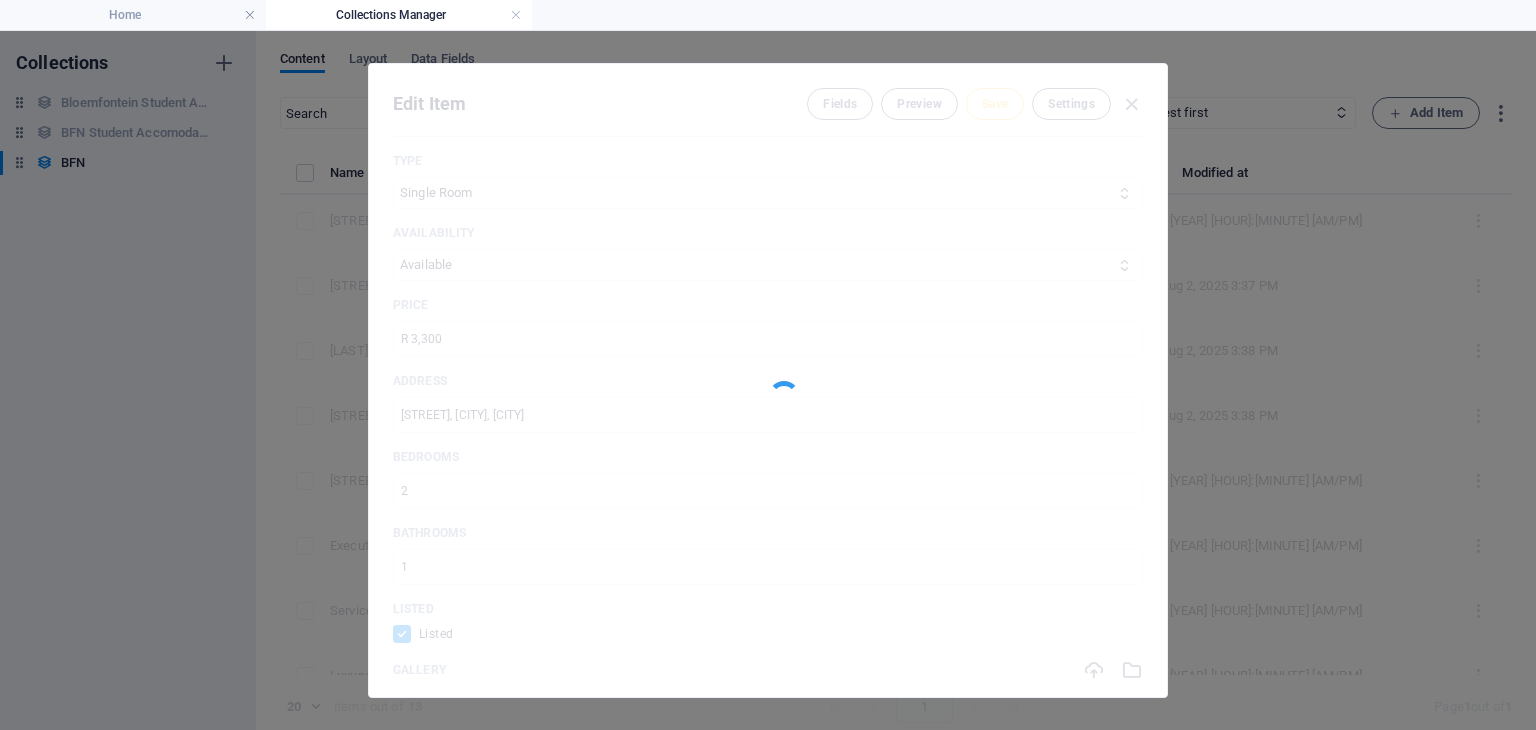 type on "[STREET]-[LAST]" 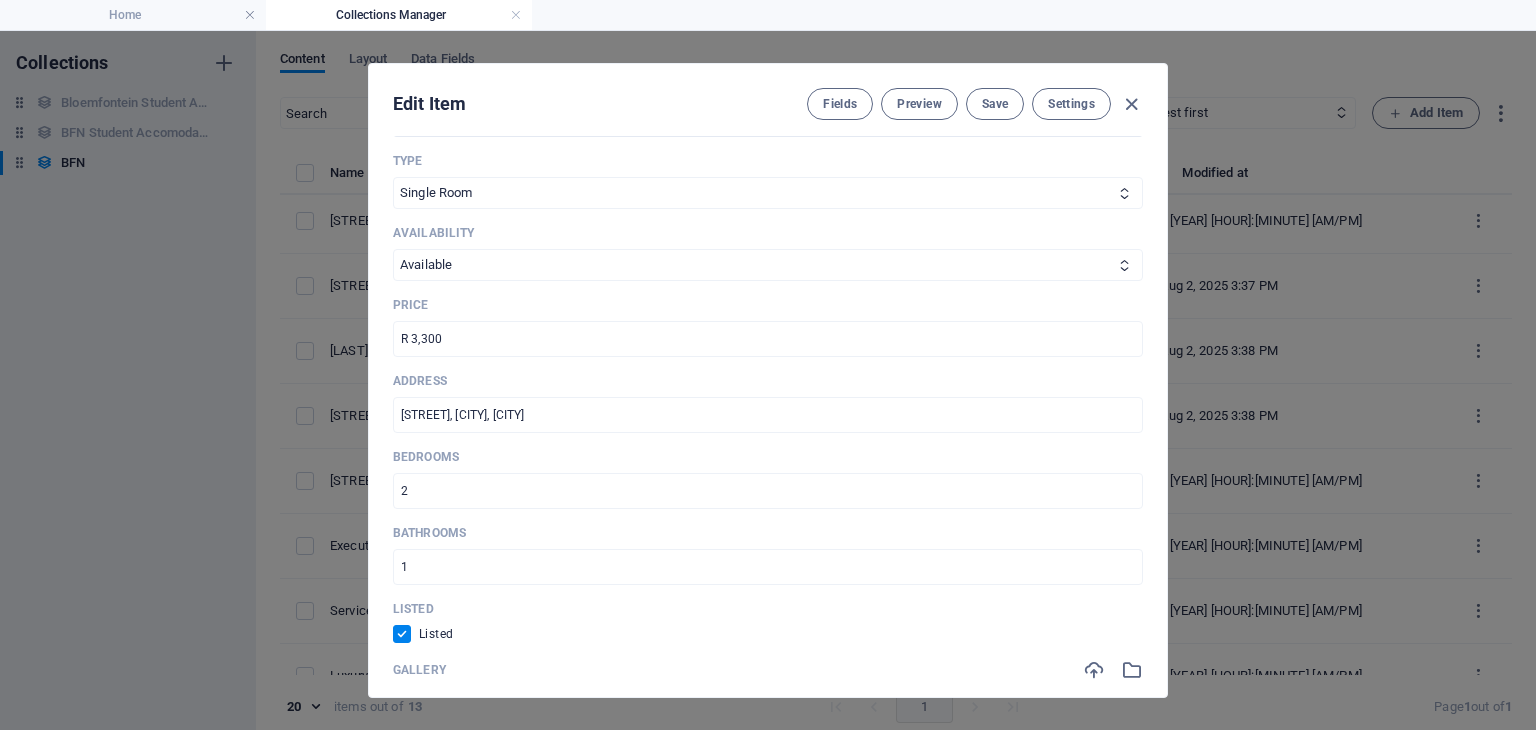click on "Edit Item Fields Preview Save Settings Name [STREET] Cottage ​ Slug www.example.com/bfn-item/ [STREET]-cottage ​ Image Drop files here to upload them instantly Short description Paragraph Format Normal Heading 1 Heading 2 Heading 3 Heading 4 Heading 5 Heading 6 Code Font Family Arial Georgia Impact Tahoma Times New Roman Verdana Font Size 8 9 10 11 12 14 18 24 30 36 48 60 72 96 Bold Italic Underline Strikethrough Colors Icons Align Left Align Center Align Right Align Justify Unordered List Ordered List Insert Link Insert Table Clear Formatting Description Accredited NSFAS Private Accommodation Suitable for UFS students Has housekeeping on communal areas Located nearby convenience stores, shopping center, malls and public transportation. <p><strong>Description</strong></p><p><br></p><ul><li>Accredited NSFAS Private Accommodation</li><li>Suitable for UFS students</li><li>Has housekeeping on communal areas</li><li>Located nearby convenience stores, shopping center, malls and public transportation.</li></ul> Type Single Room" at bounding box center (768, 380) 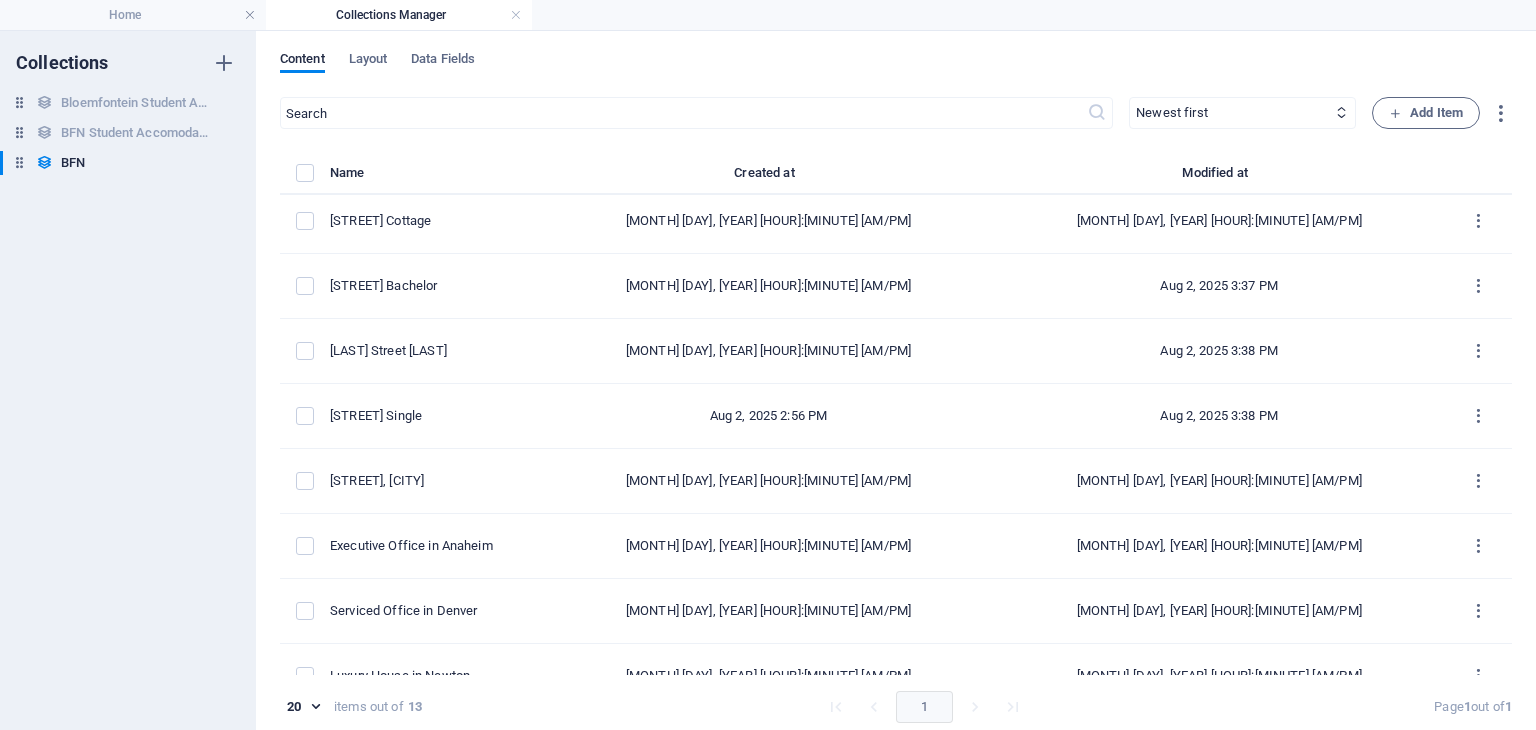 scroll, scrollTop: 0, scrollLeft: 0, axis: both 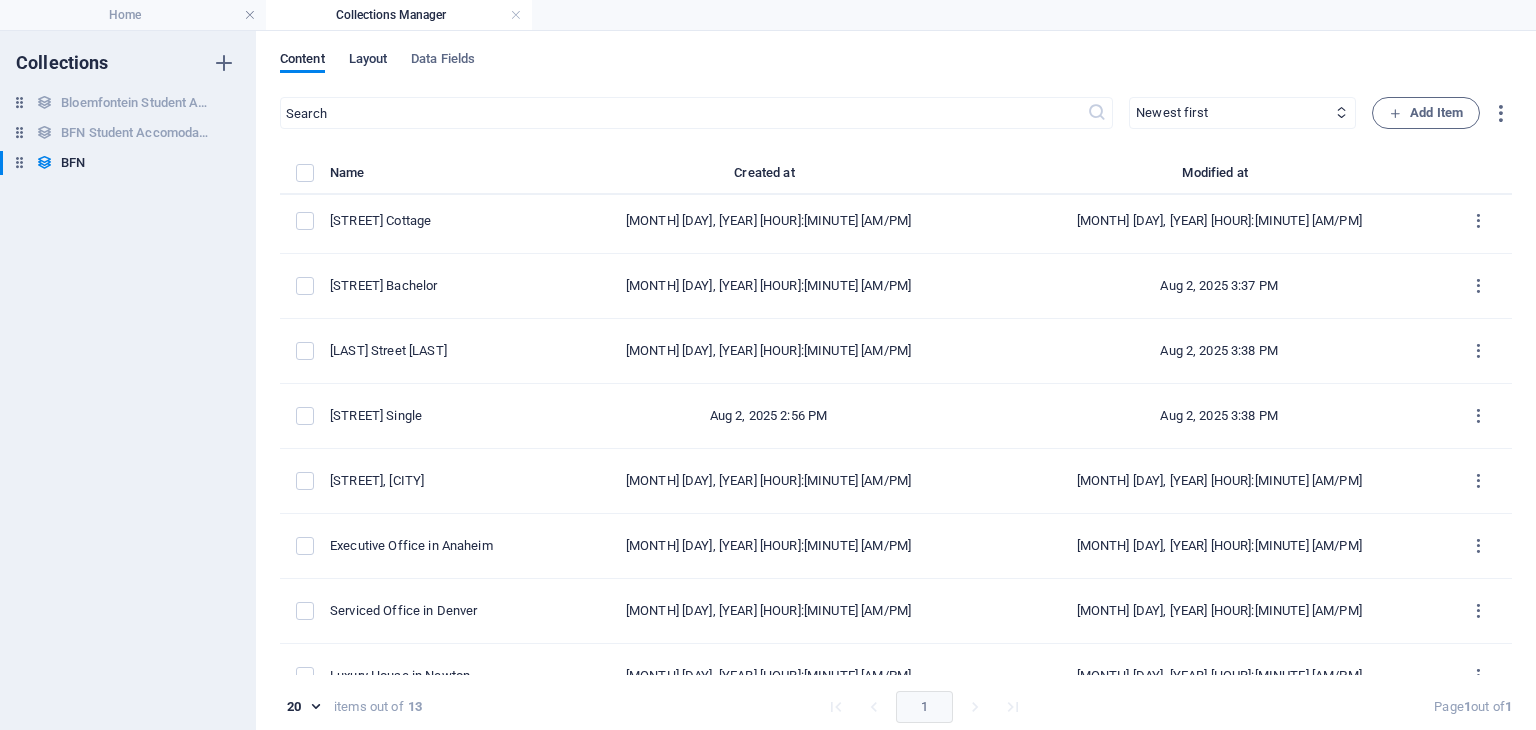click on "Layout" at bounding box center [368, 61] 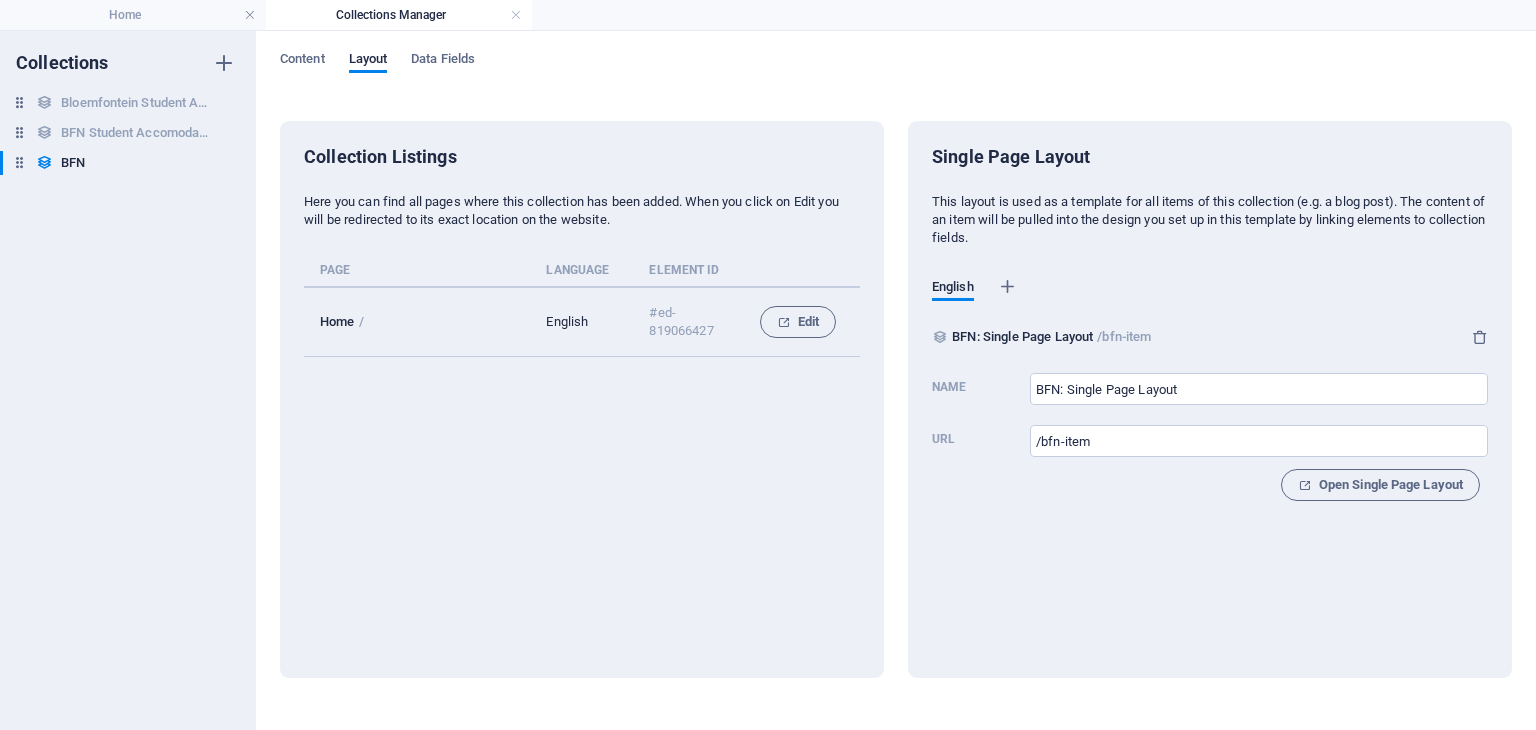 click on "Content Layout Data Fields Collection Listings Here you can find all pages where this collection has been added. When you click on Edit you will be redirected to its exact location on the website. Page Language Element ID Home / English #ed-819066427 Edit Single Page Layout This layout is used as a template for all items of this collection (e.g. a blog post). The content of an item will be pulled into the design you set up in this template by linking elements to collection fields. English BFN: Single Page Layout /bfn-item Name BFN: Single Page Layout ​ Url /bfn-item ​ Open Single Page Layout" at bounding box center [896, 380] 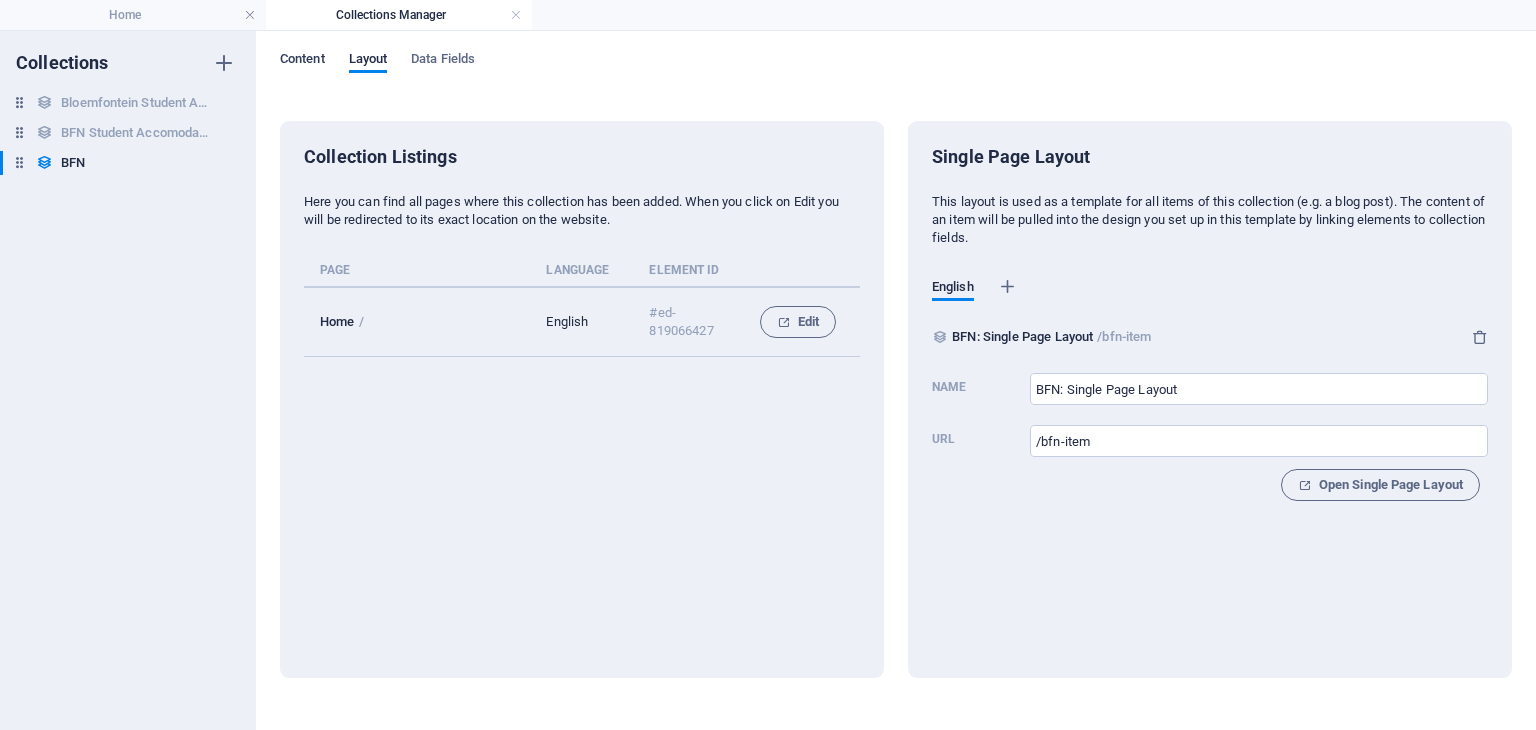 click on "Content" at bounding box center [302, 61] 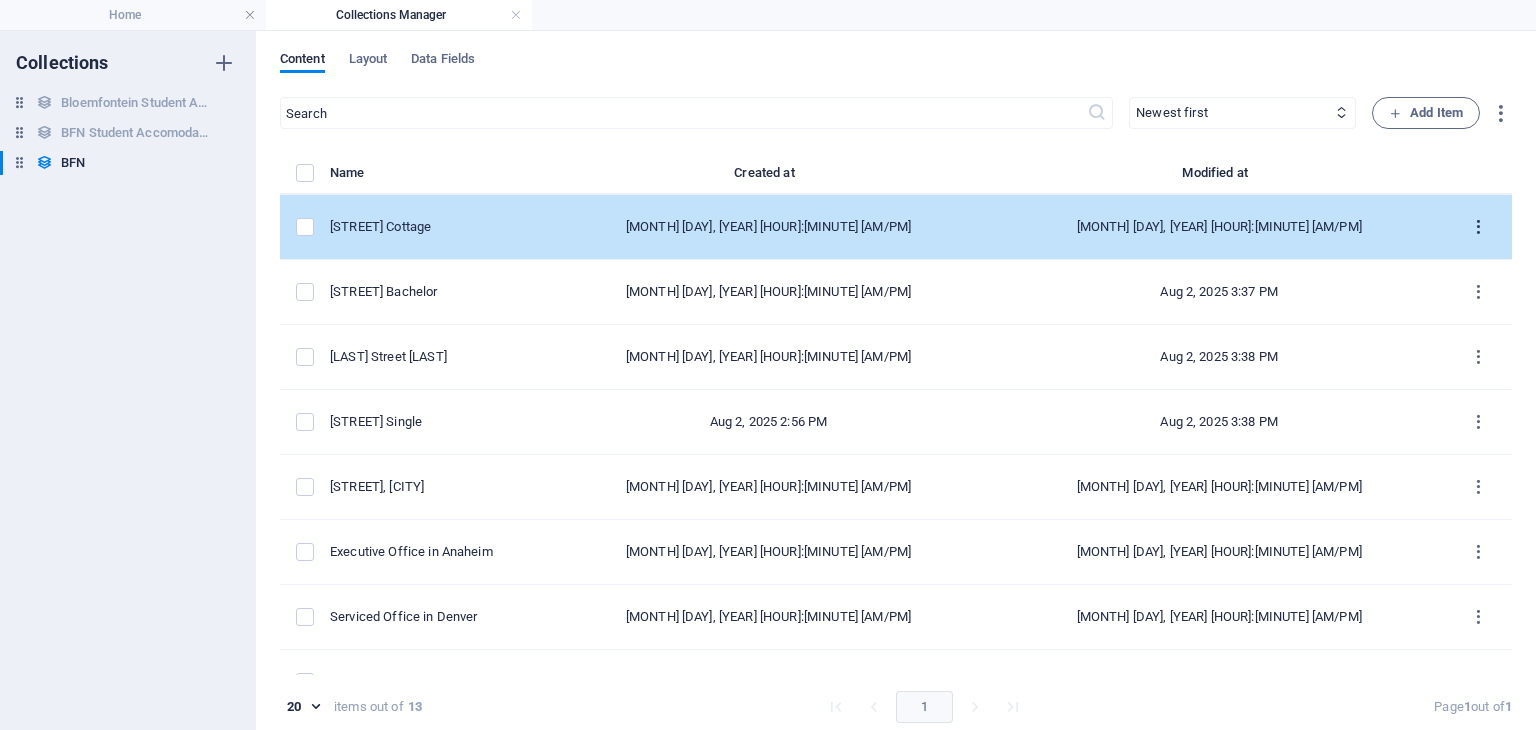 click at bounding box center [1478, 227] 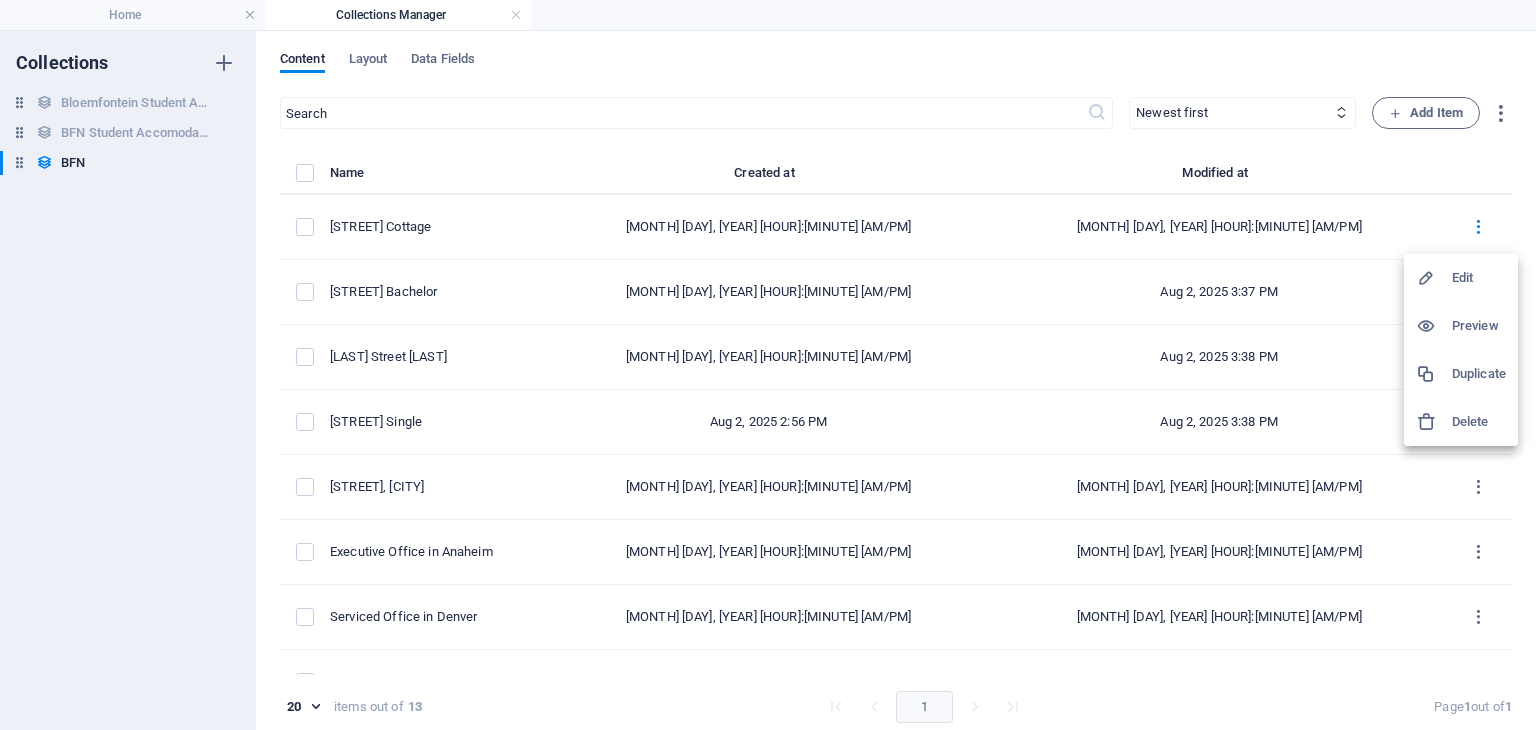click at bounding box center (768, 365) 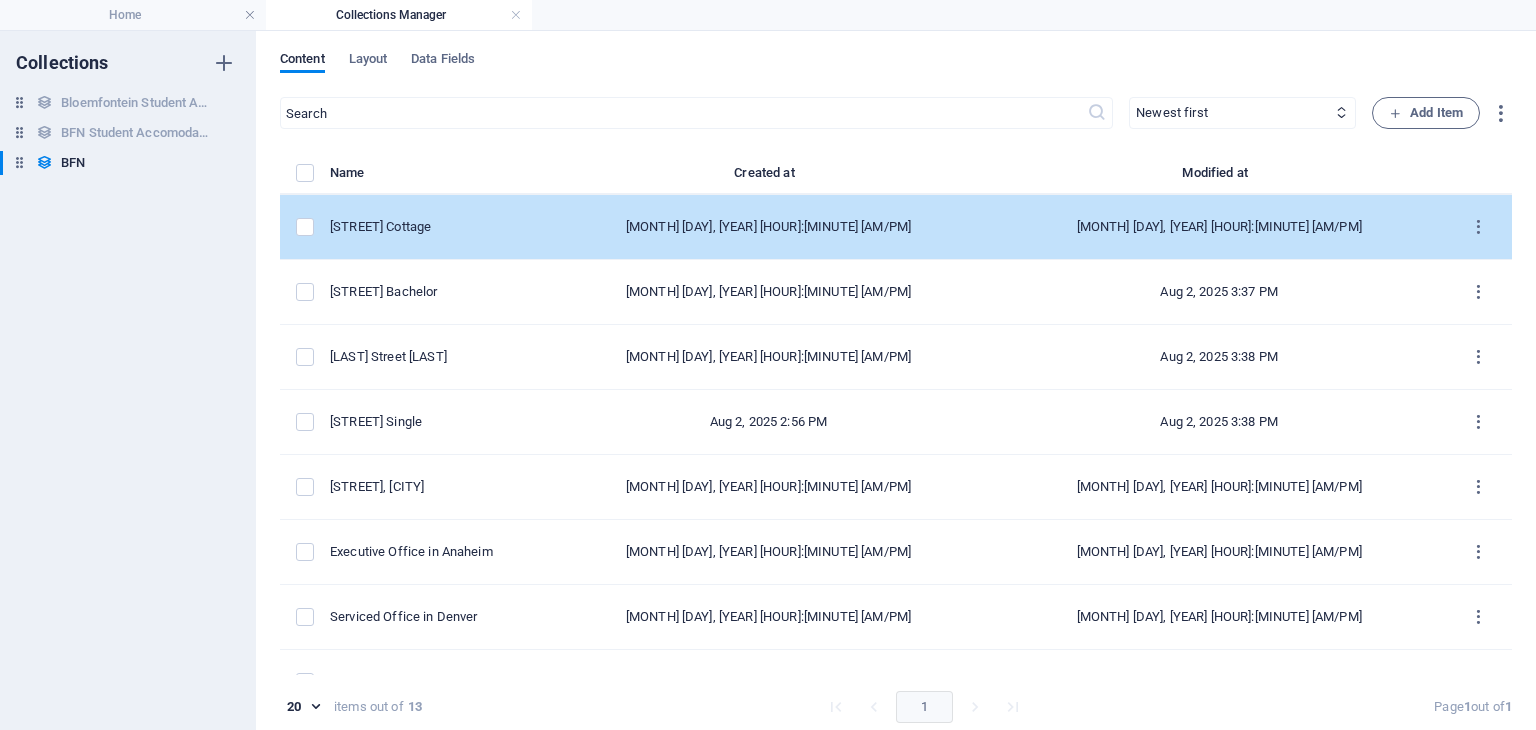 click on "[MONTH] [DAY], [YEAR] [HOUR]:[MINUTE] [AM/PM]" at bounding box center (1219, 227) 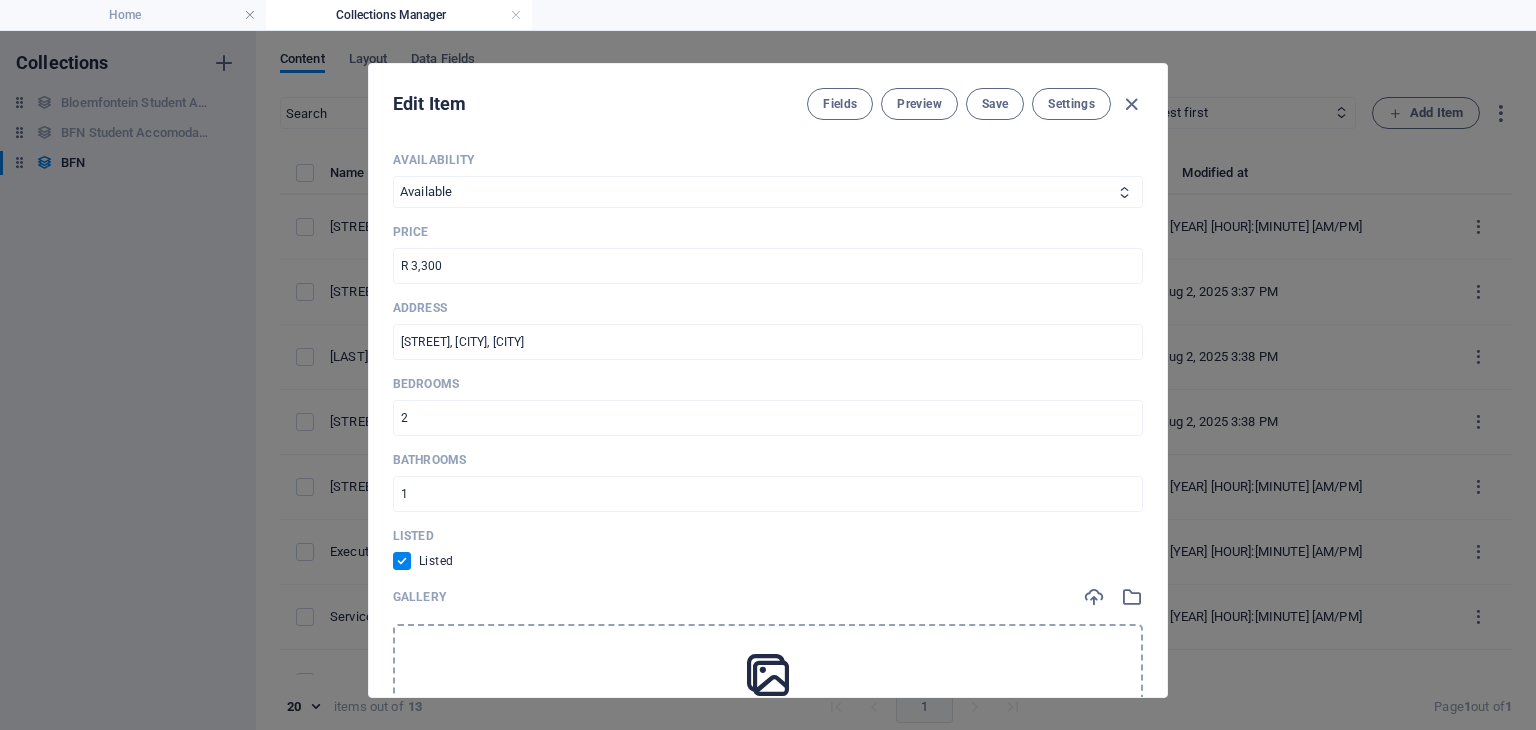 scroll, scrollTop: 760, scrollLeft: 0, axis: vertical 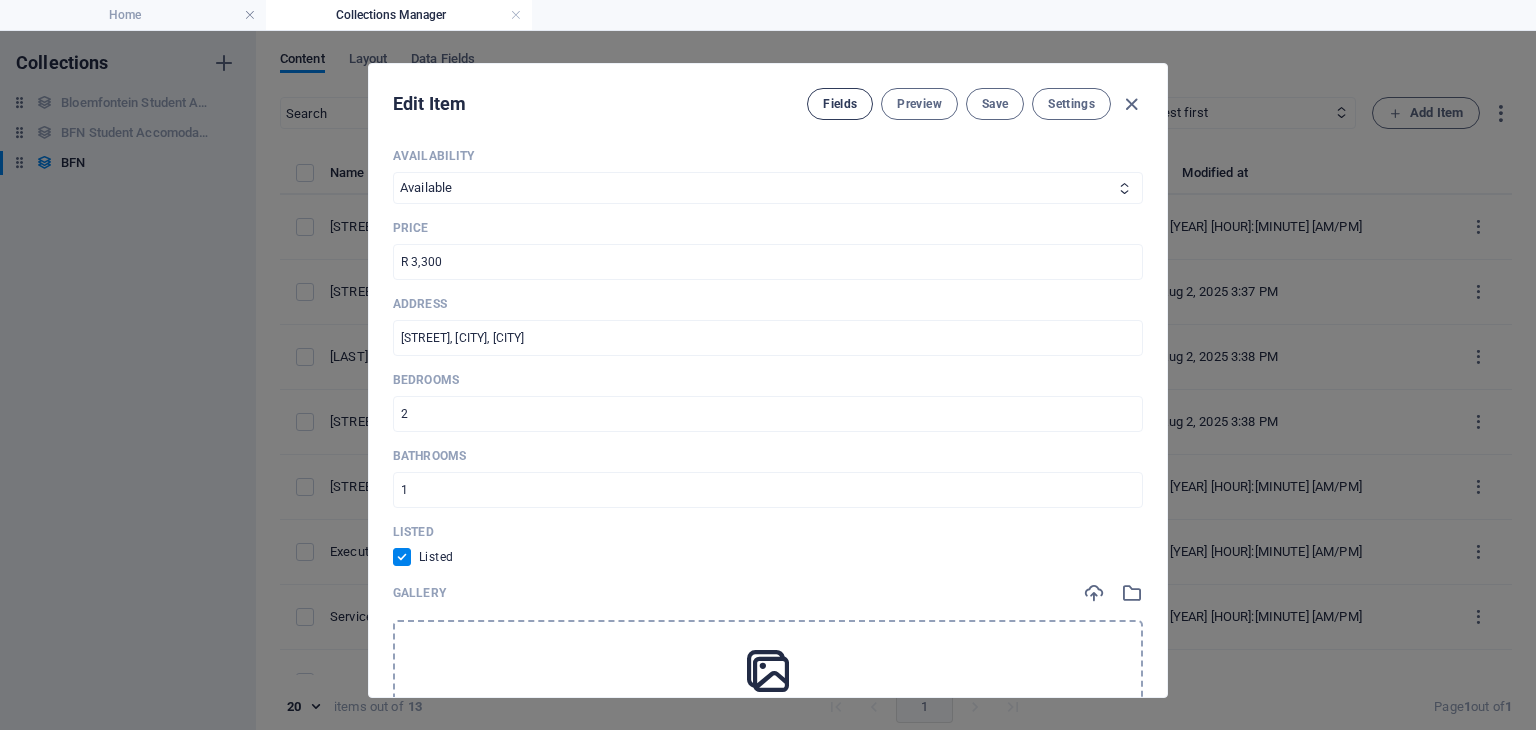 click on "Fields" at bounding box center (840, 104) 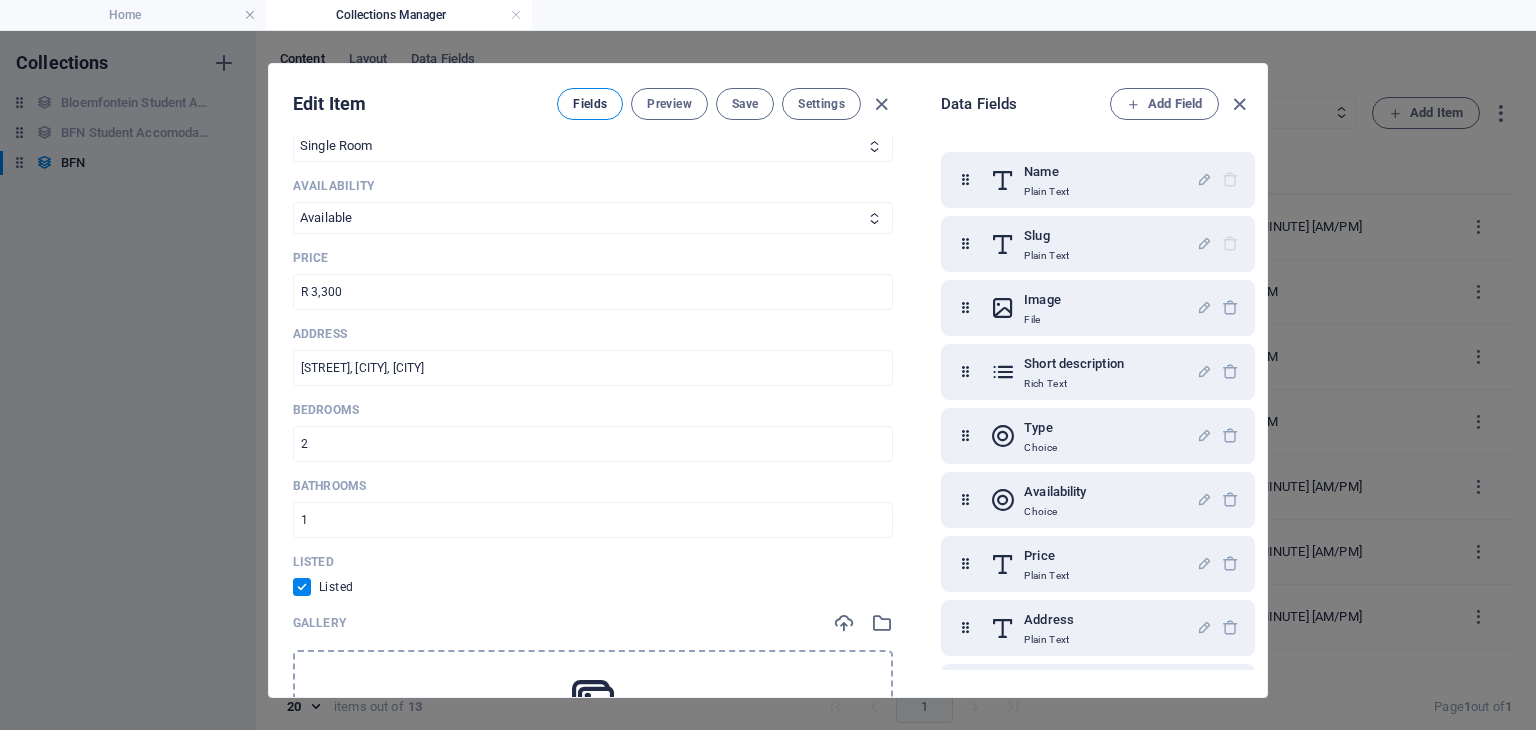 scroll, scrollTop: 789, scrollLeft: 0, axis: vertical 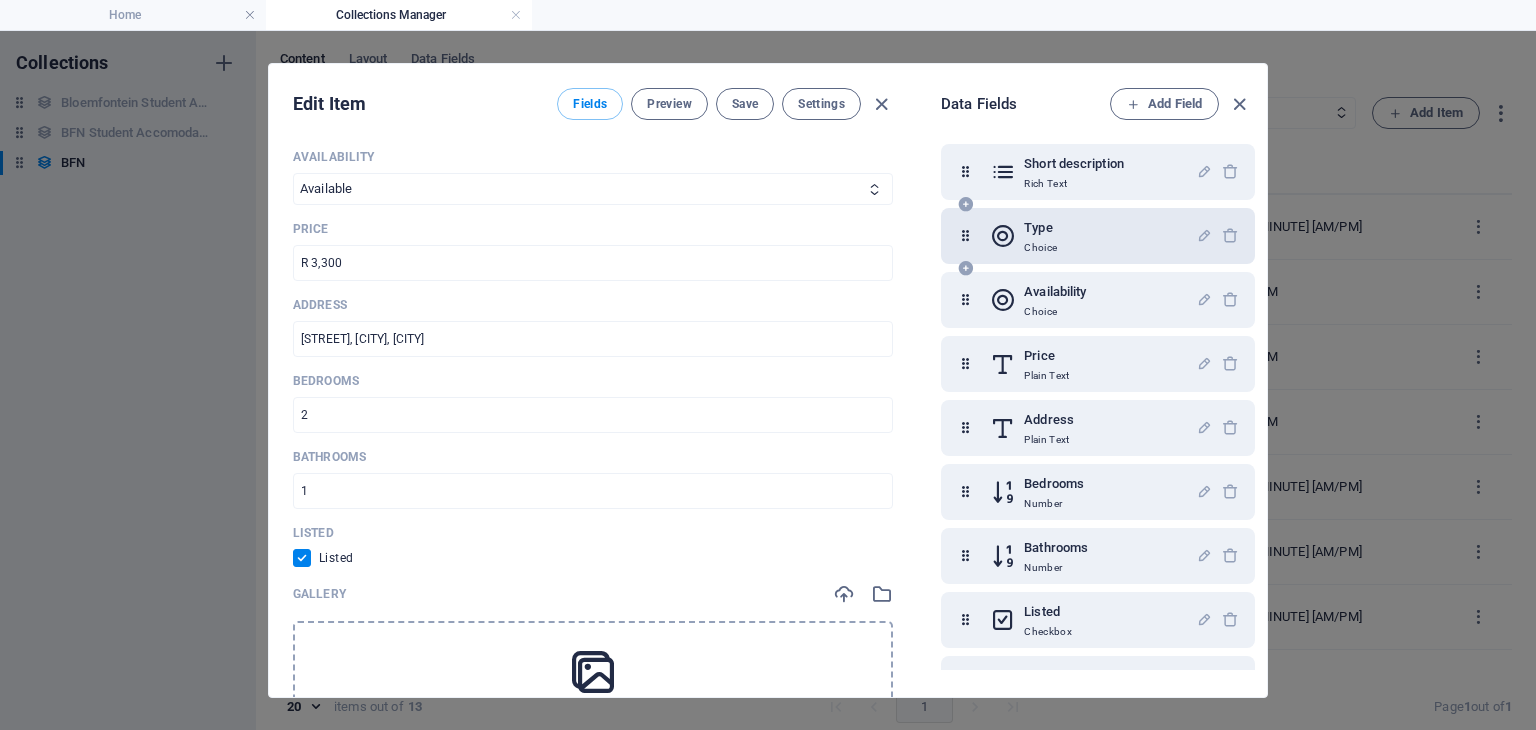 click on "Type" at bounding box center (1040, 228) 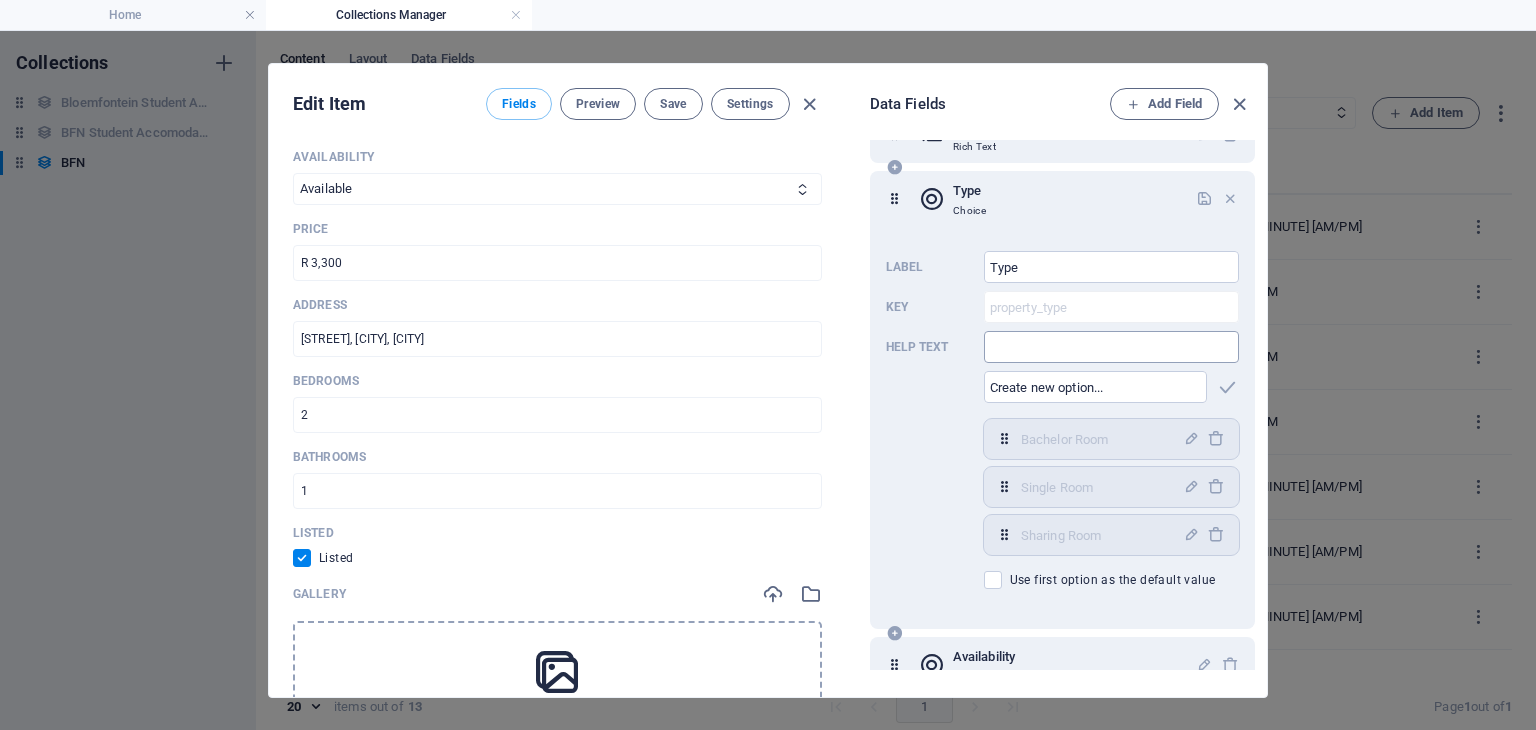 scroll, scrollTop: 238, scrollLeft: 0, axis: vertical 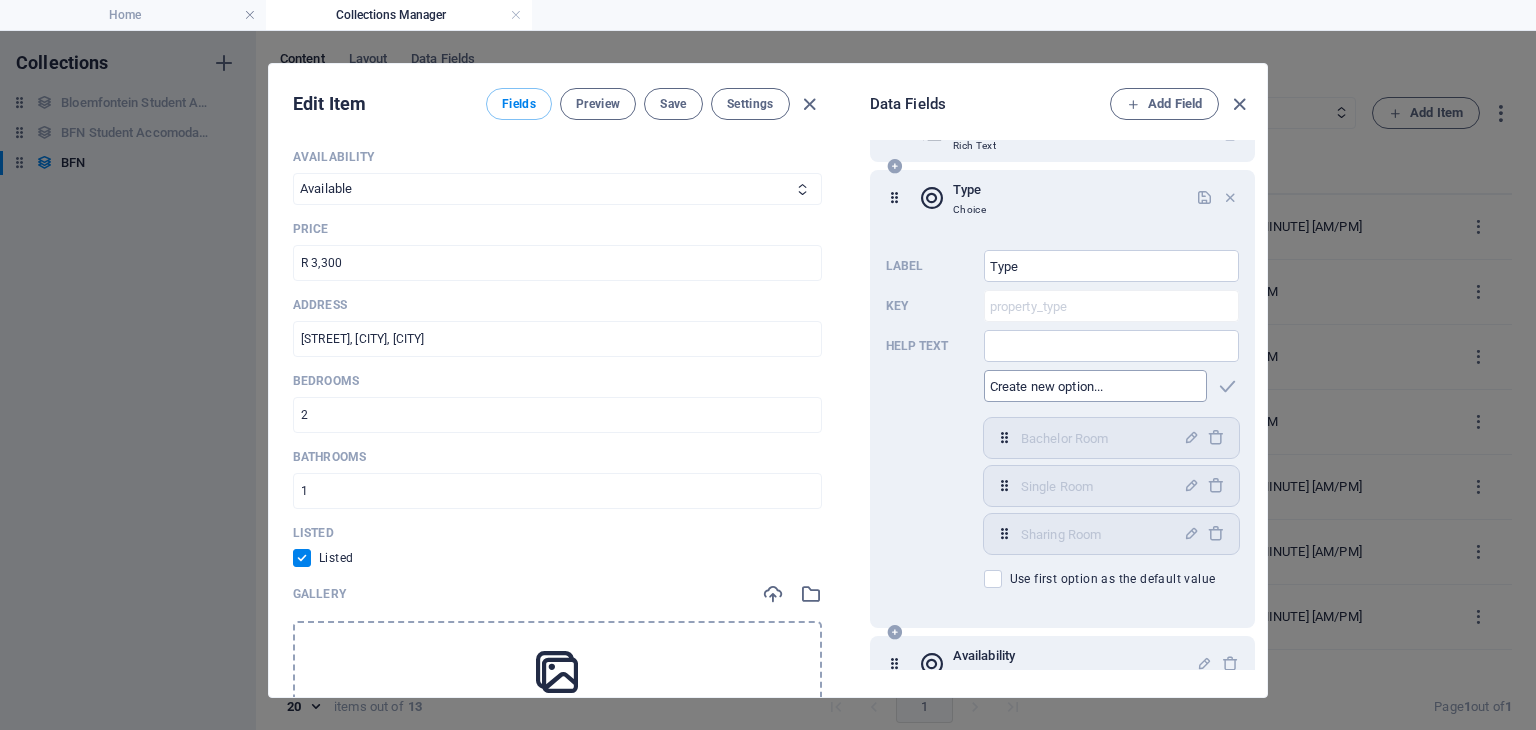 click at bounding box center (1095, 386) 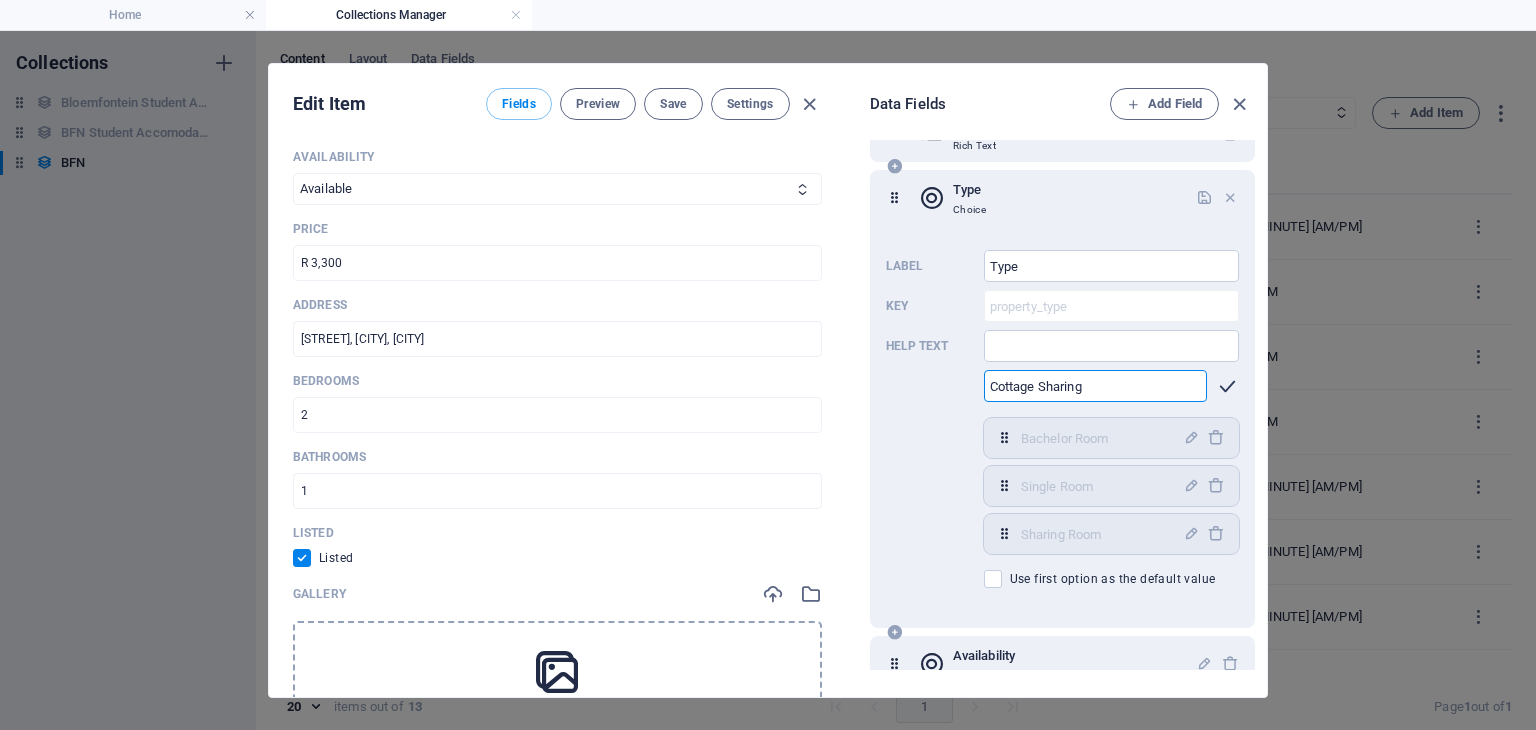 type on "Cottage Sharing" 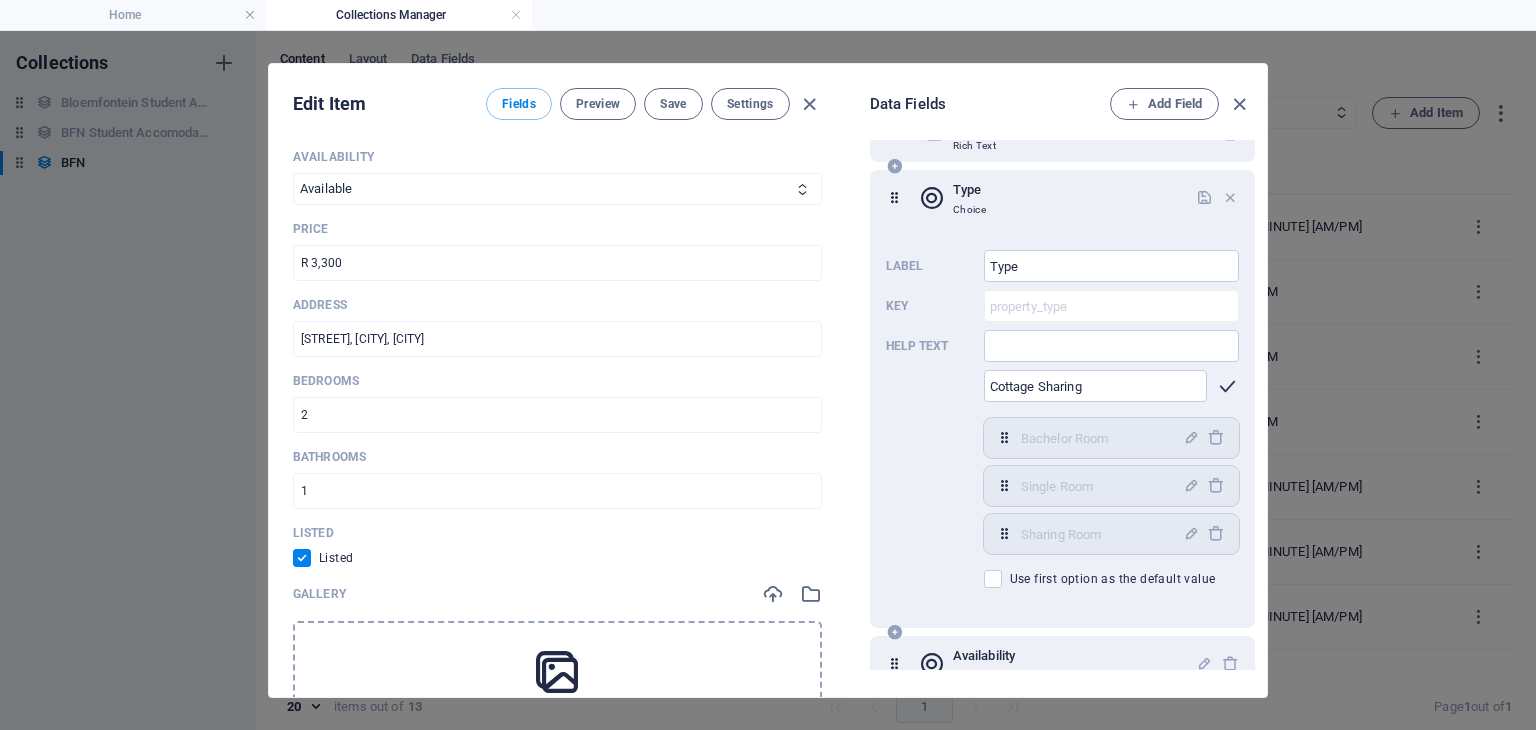 click at bounding box center [1227, 386] 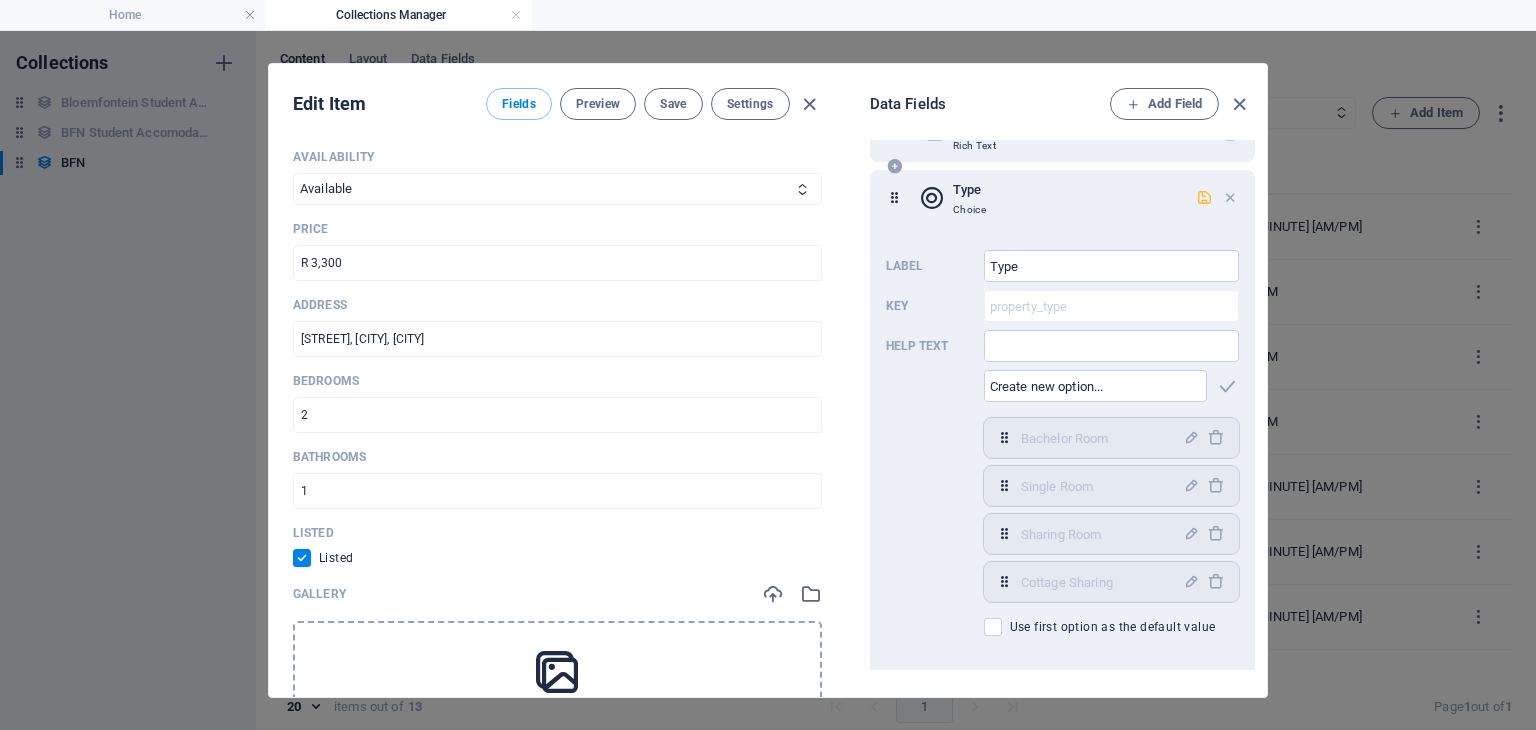click at bounding box center [1204, 197] 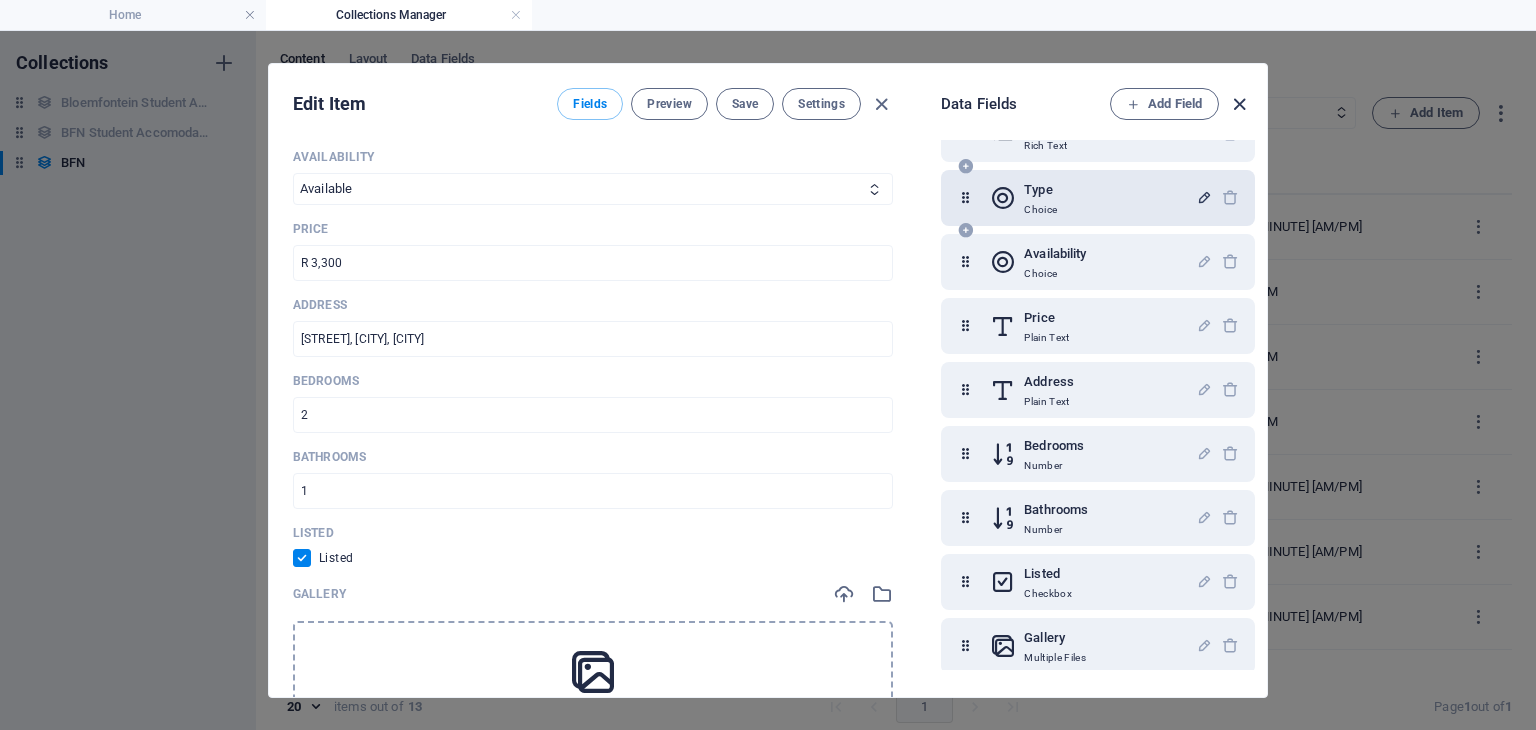 scroll, scrollTop: 8, scrollLeft: 0, axis: vertical 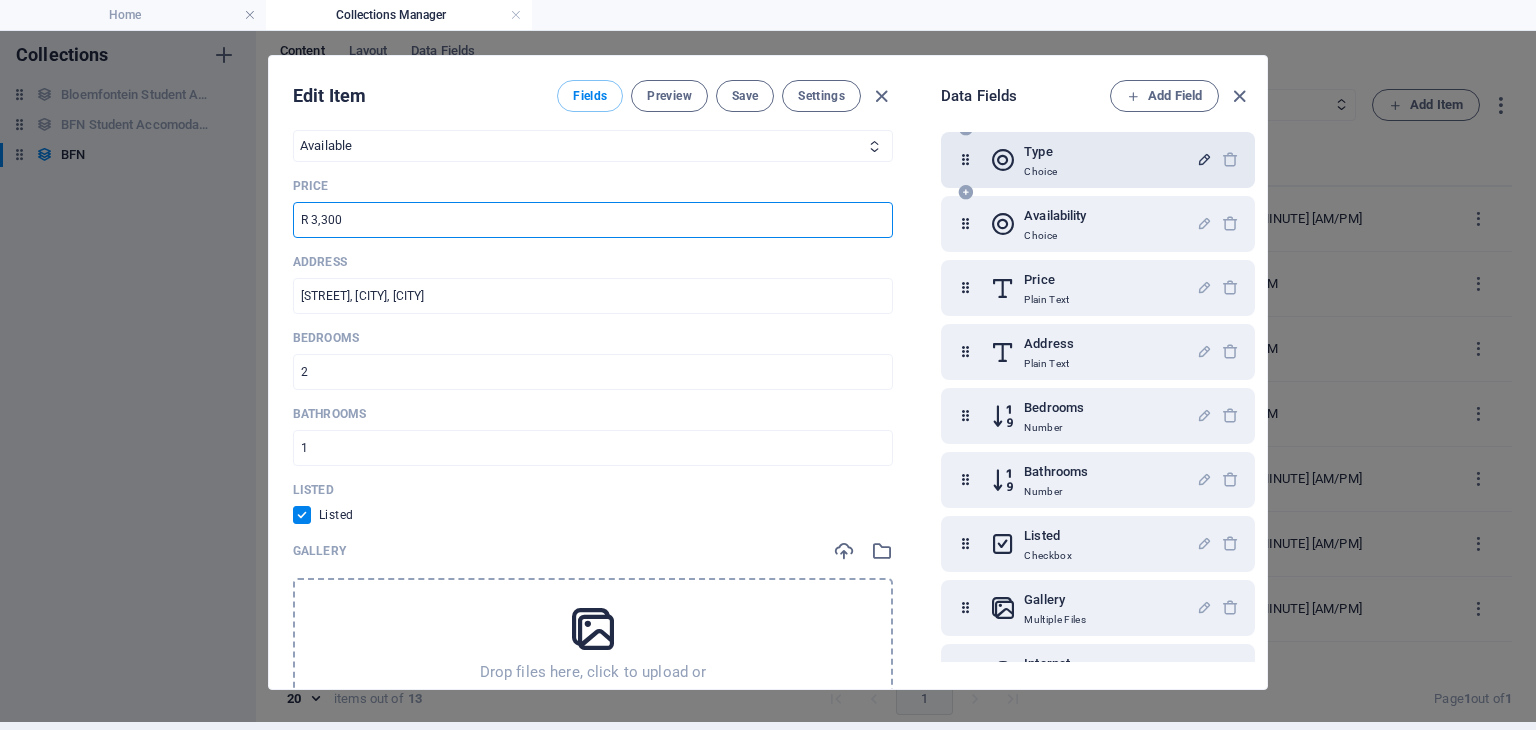 drag, startPoint x: 383, startPoint y: 217, endPoint x: 308, endPoint y: 222, distance: 75.16648 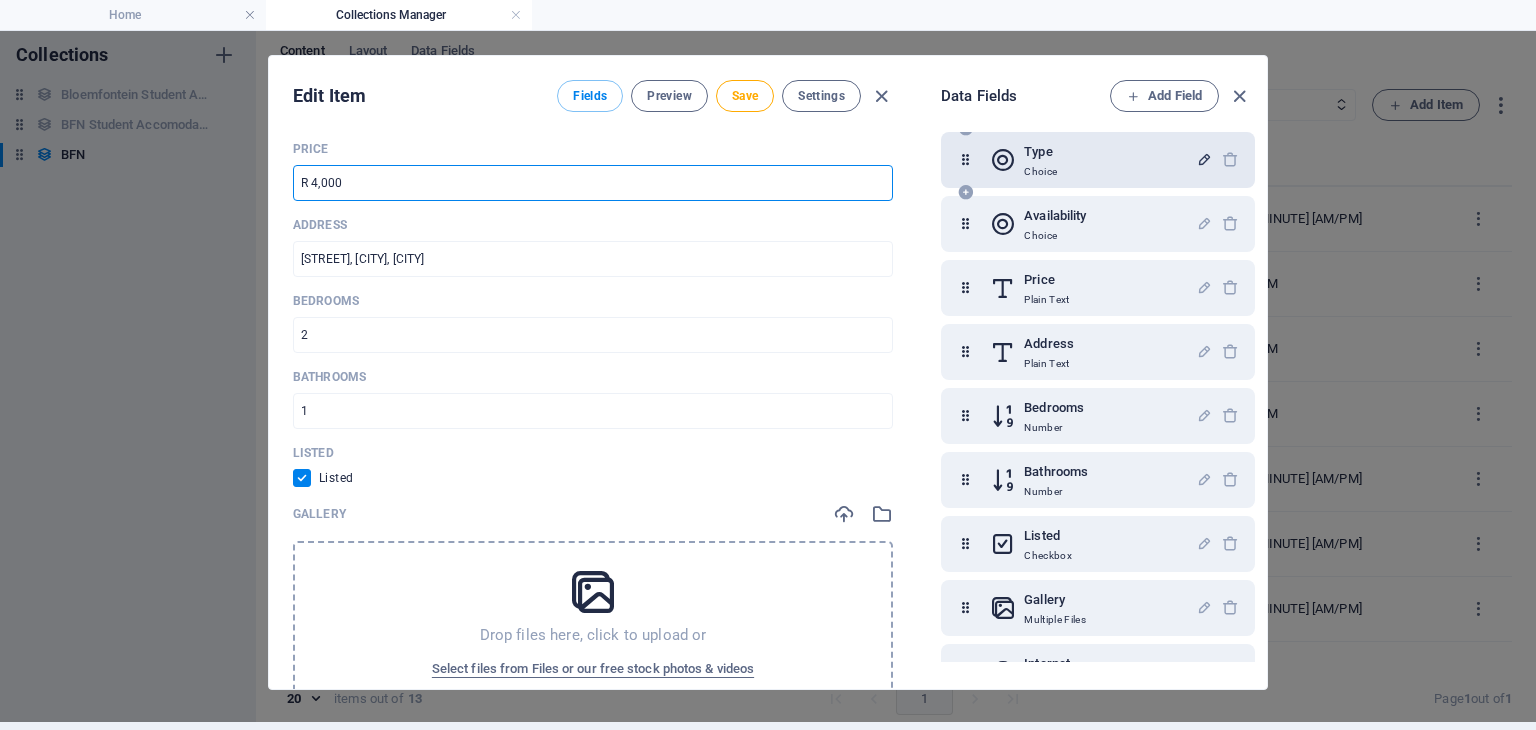 scroll, scrollTop: 864, scrollLeft: 0, axis: vertical 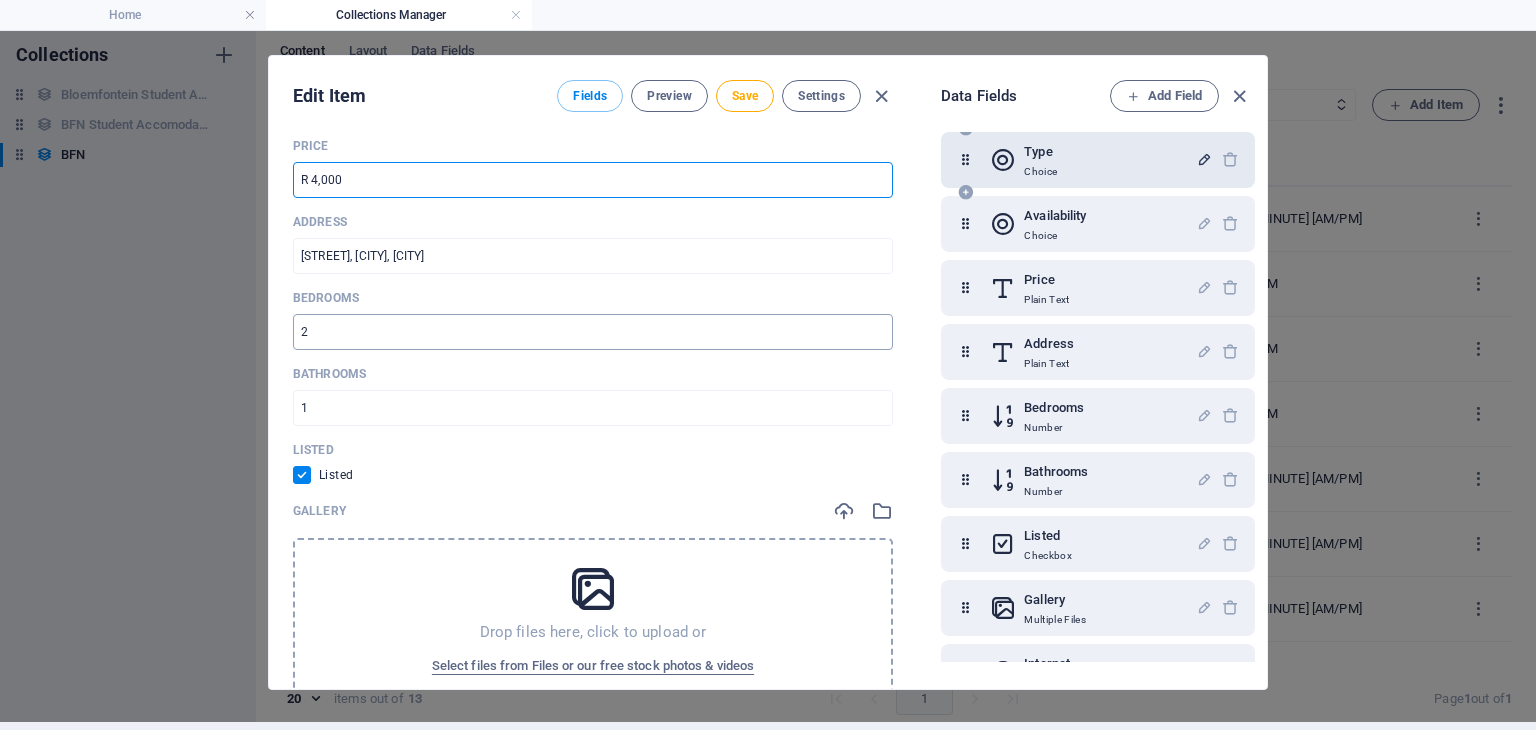 type on "R 4,000" 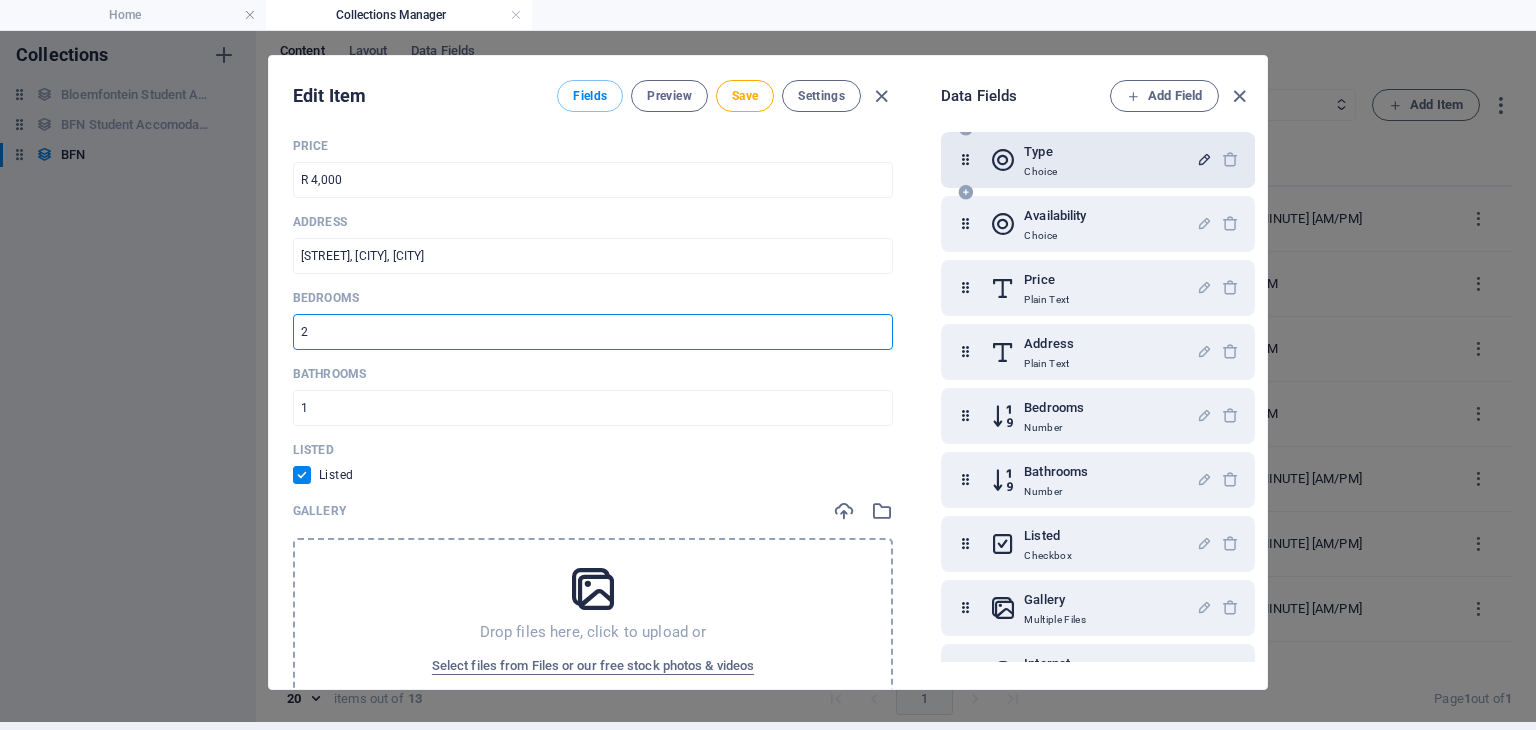 drag, startPoint x: 346, startPoint y: 329, endPoint x: 296, endPoint y: 333, distance: 50.159744 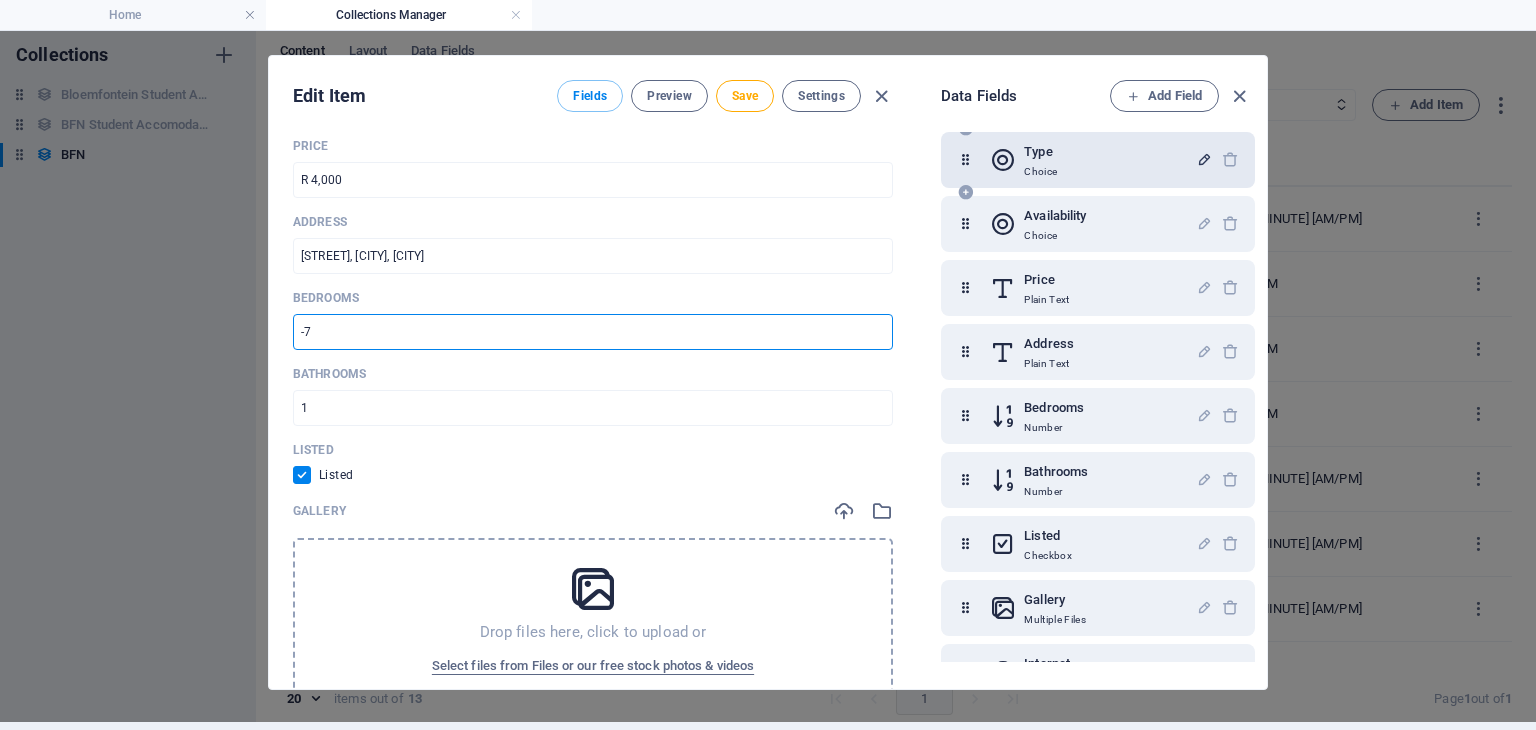 type on "-8" 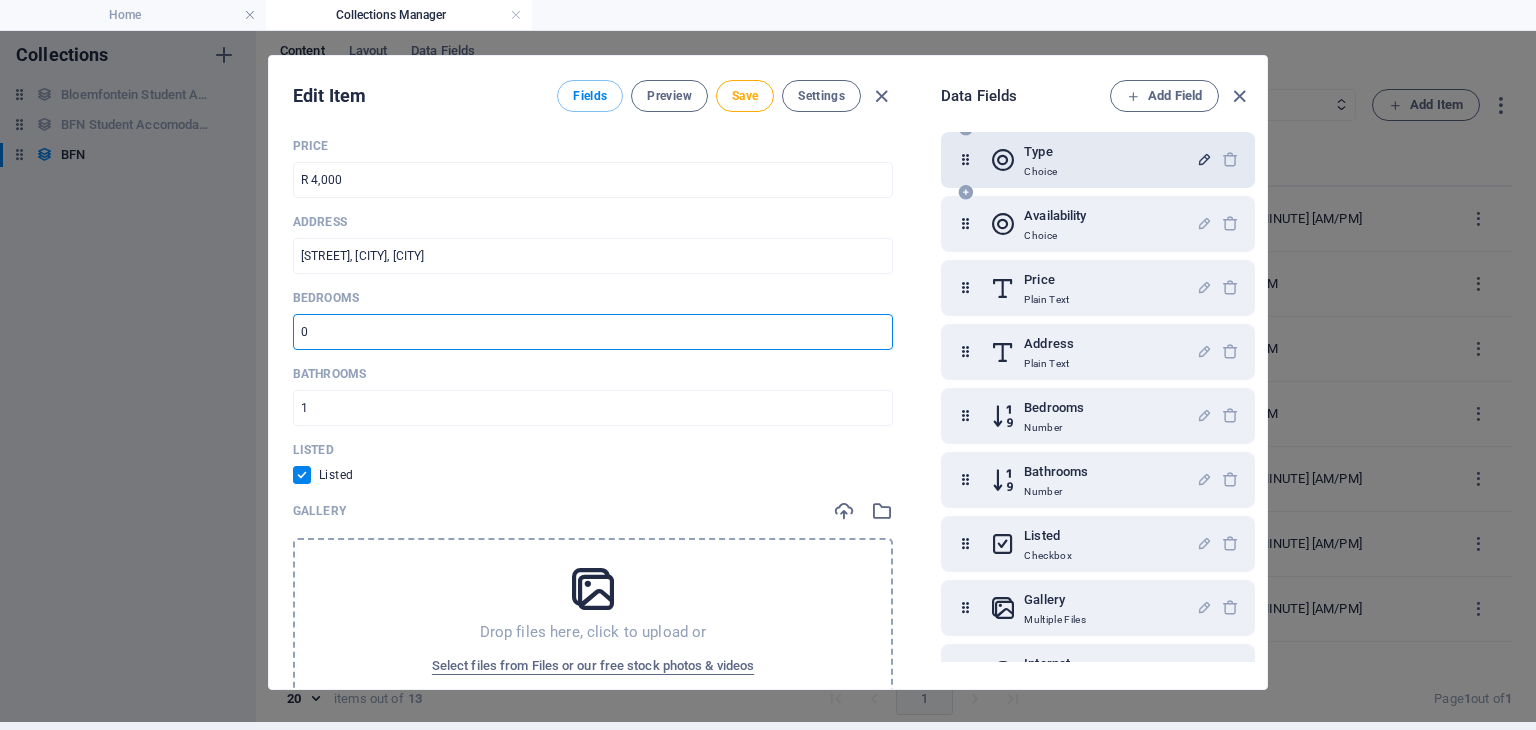 type on "3" 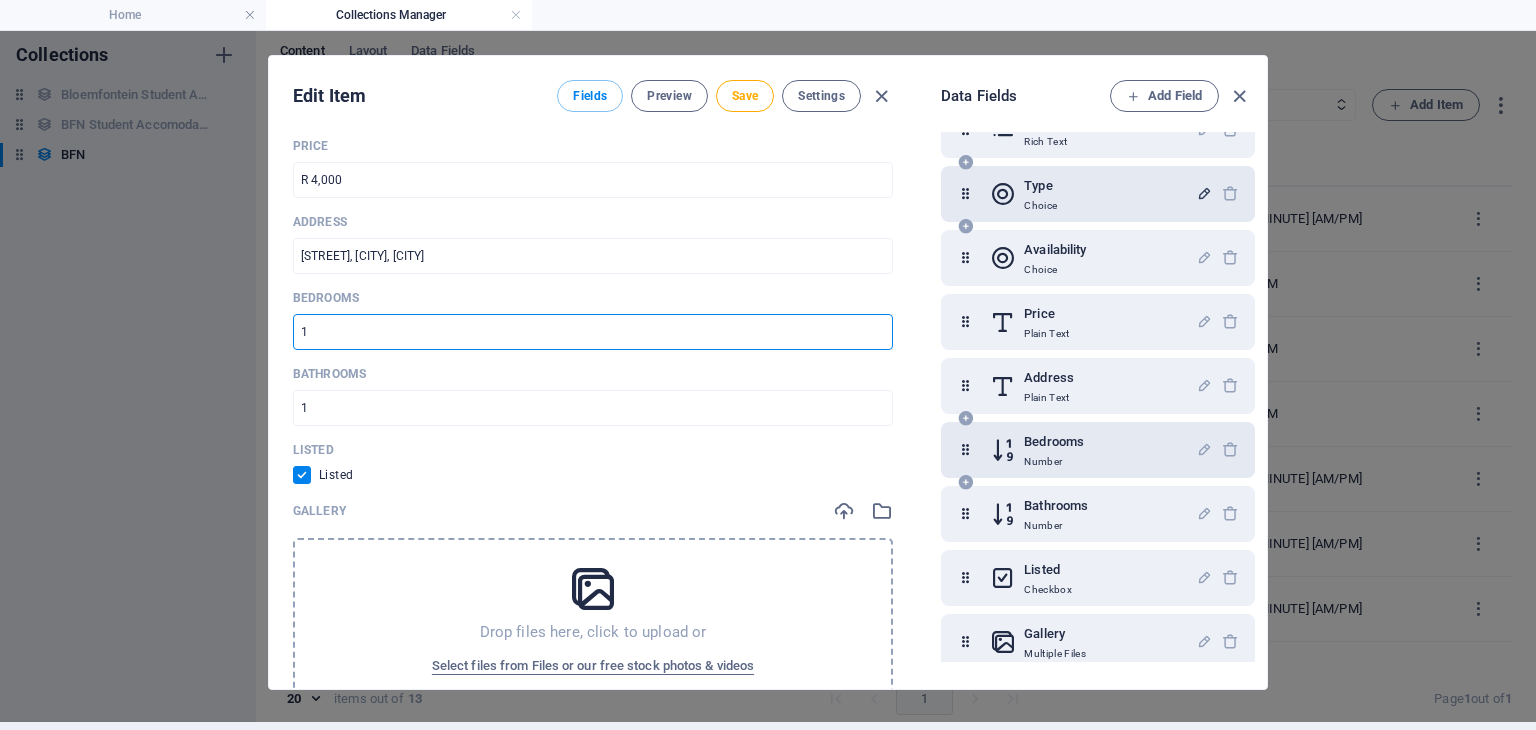 scroll, scrollTop: 232, scrollLeft: 0, axis: vertical 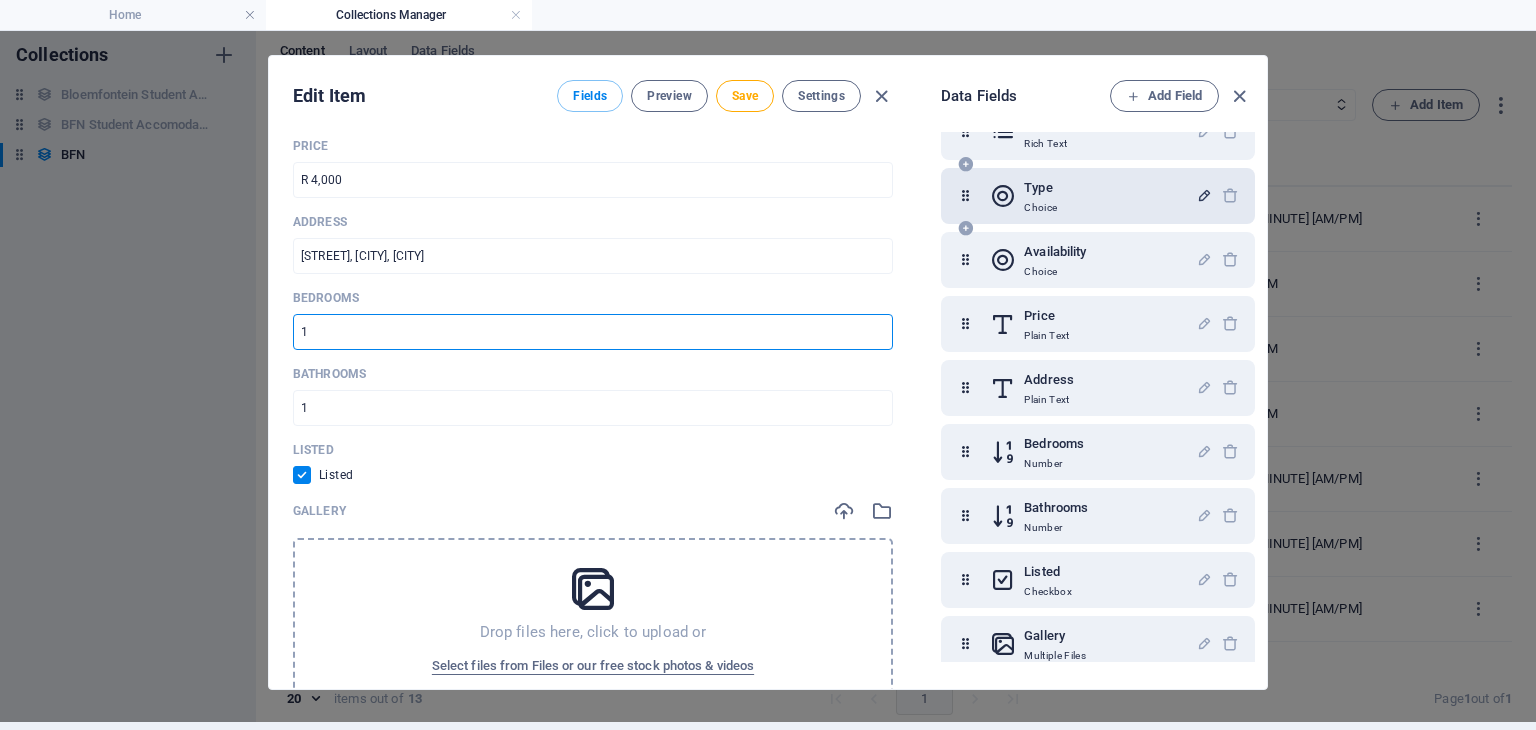 type on "1" 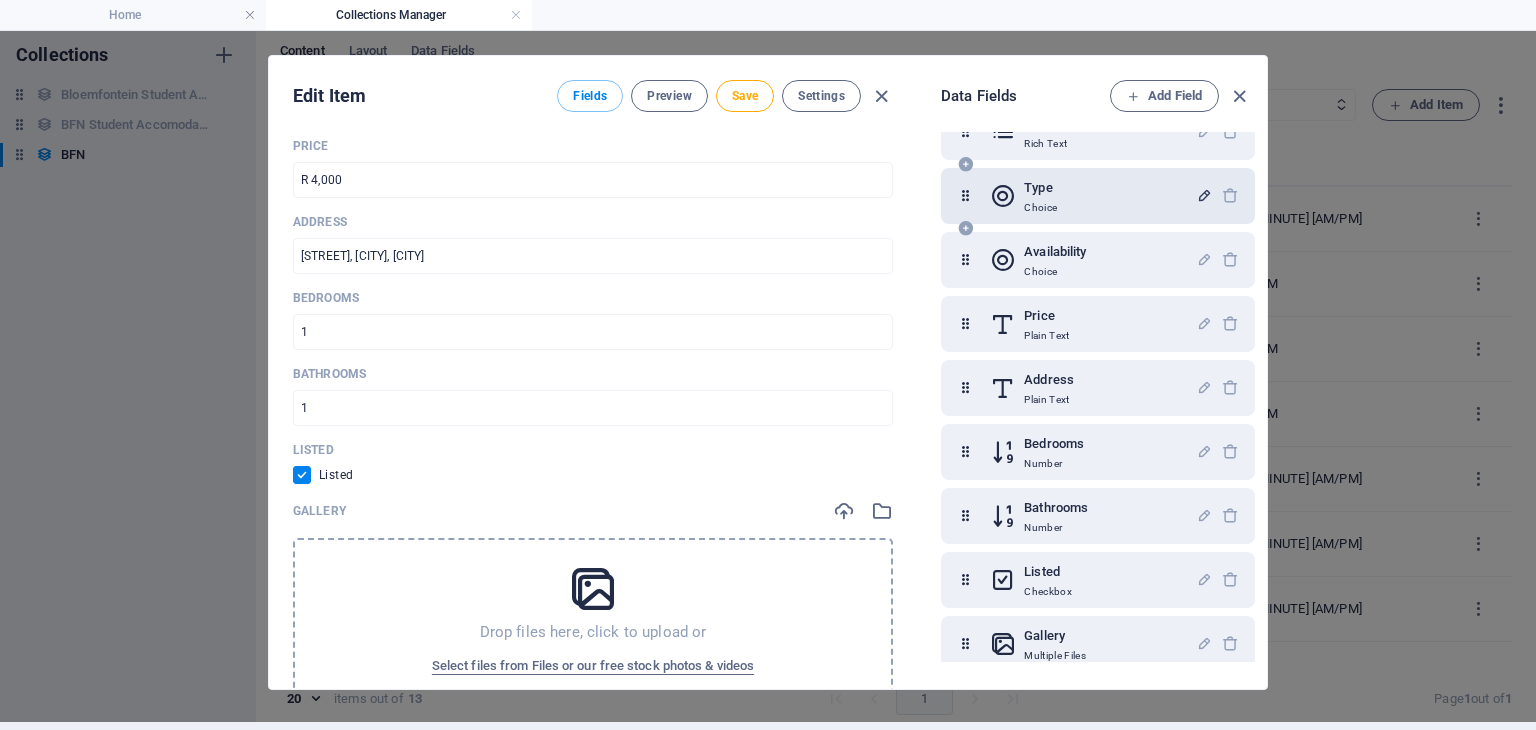 click on "Type" at bounding box center [1040, 188] 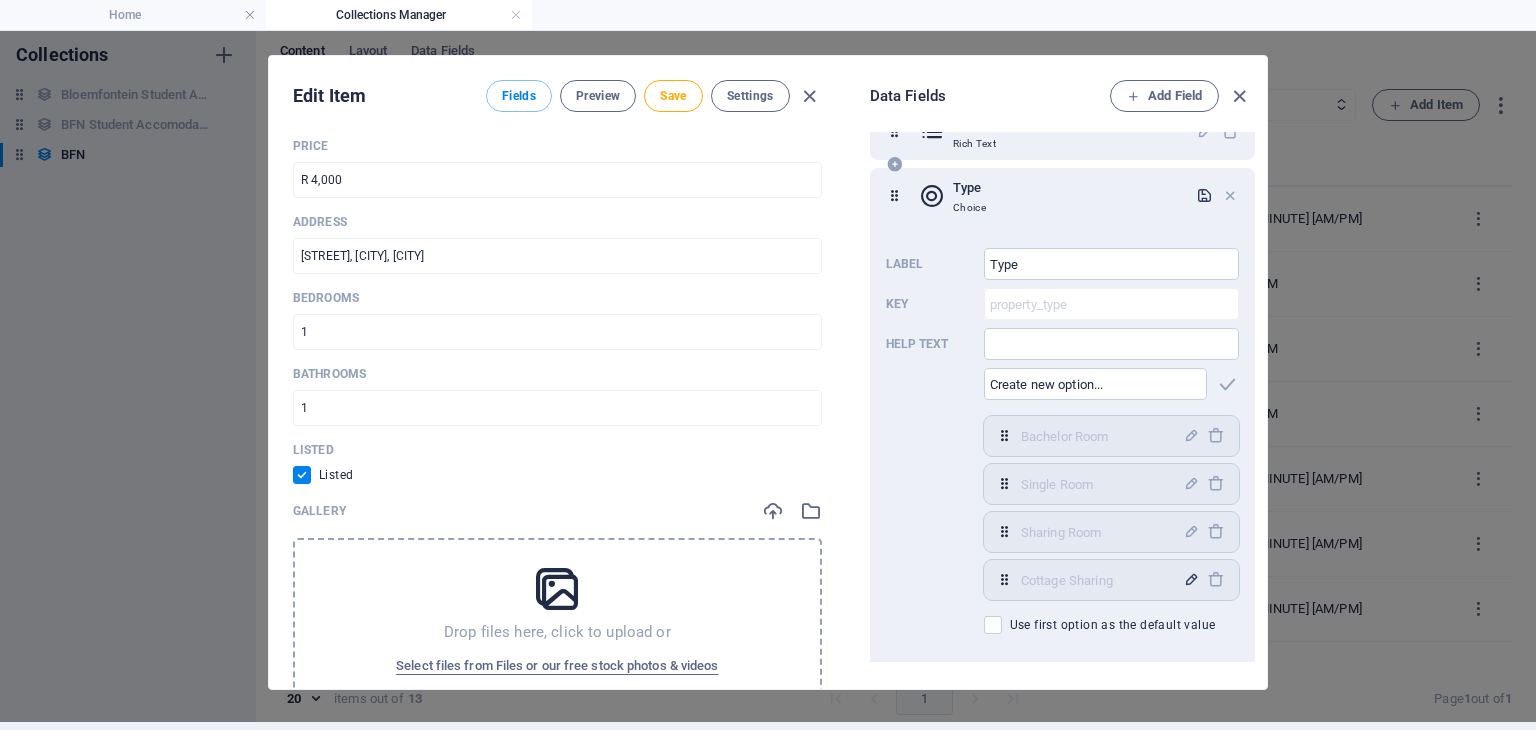 click at bounding box center (1191, 579) 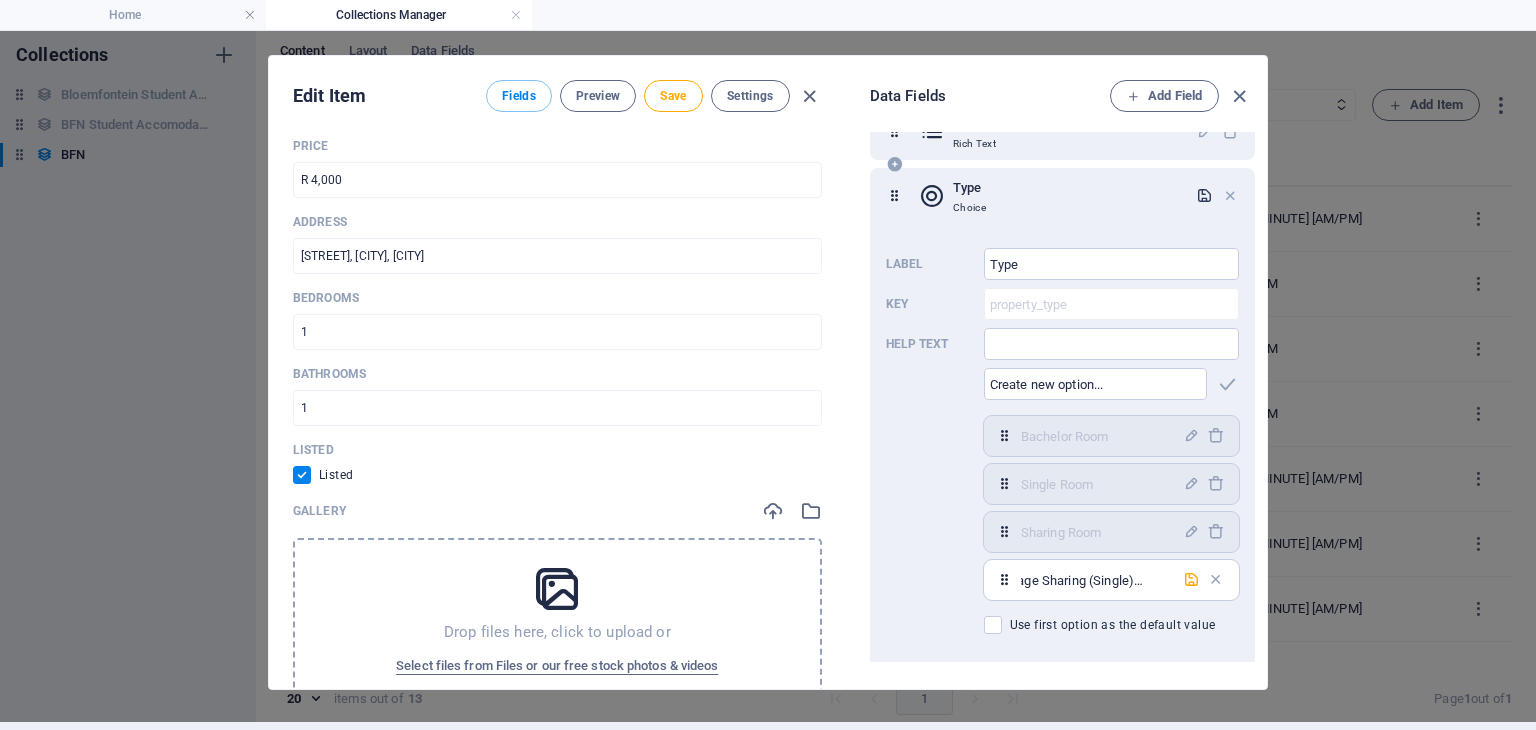 scroll, scrollTop: 0, scrollLeft: 39, axis: horizontal 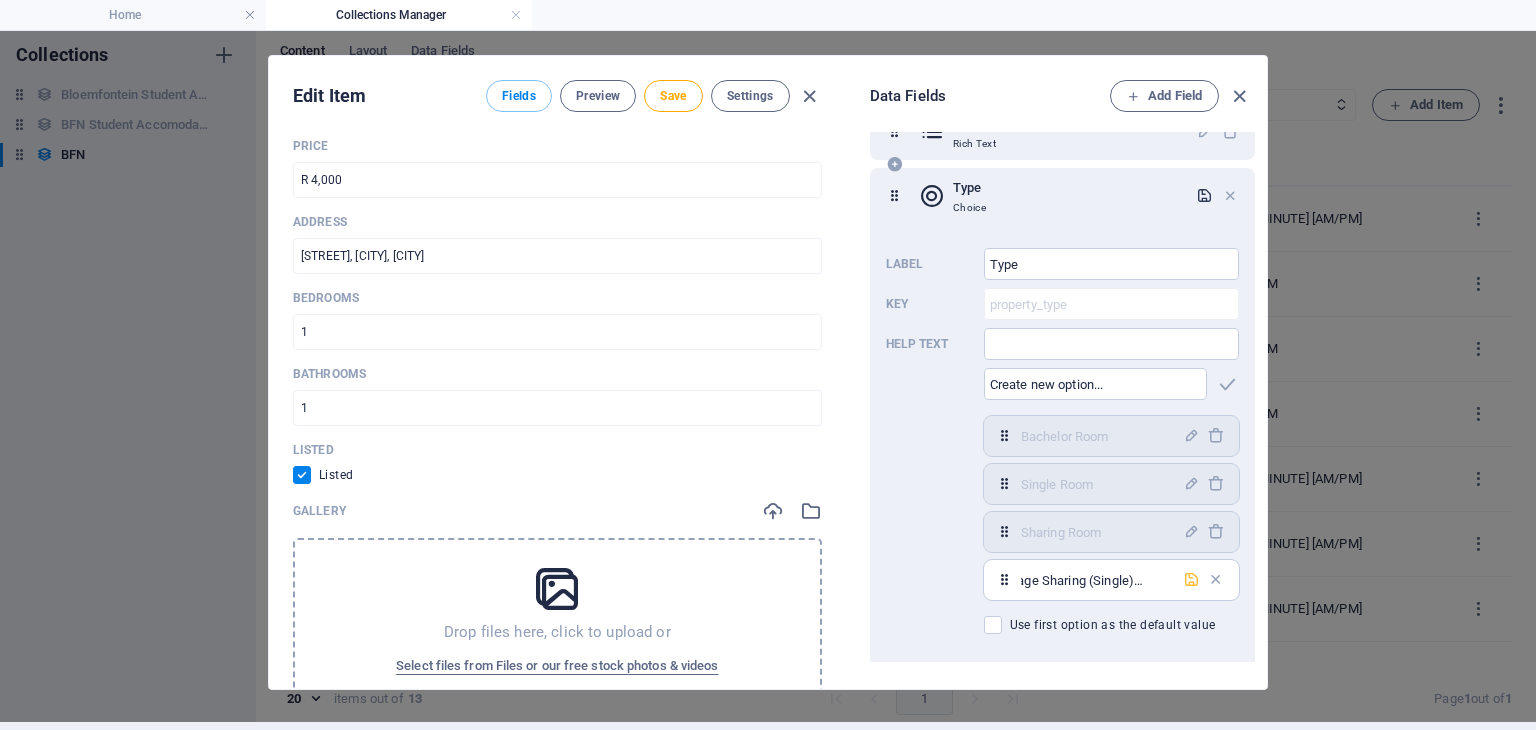 type on "Cottage Sharing (Single) Room" 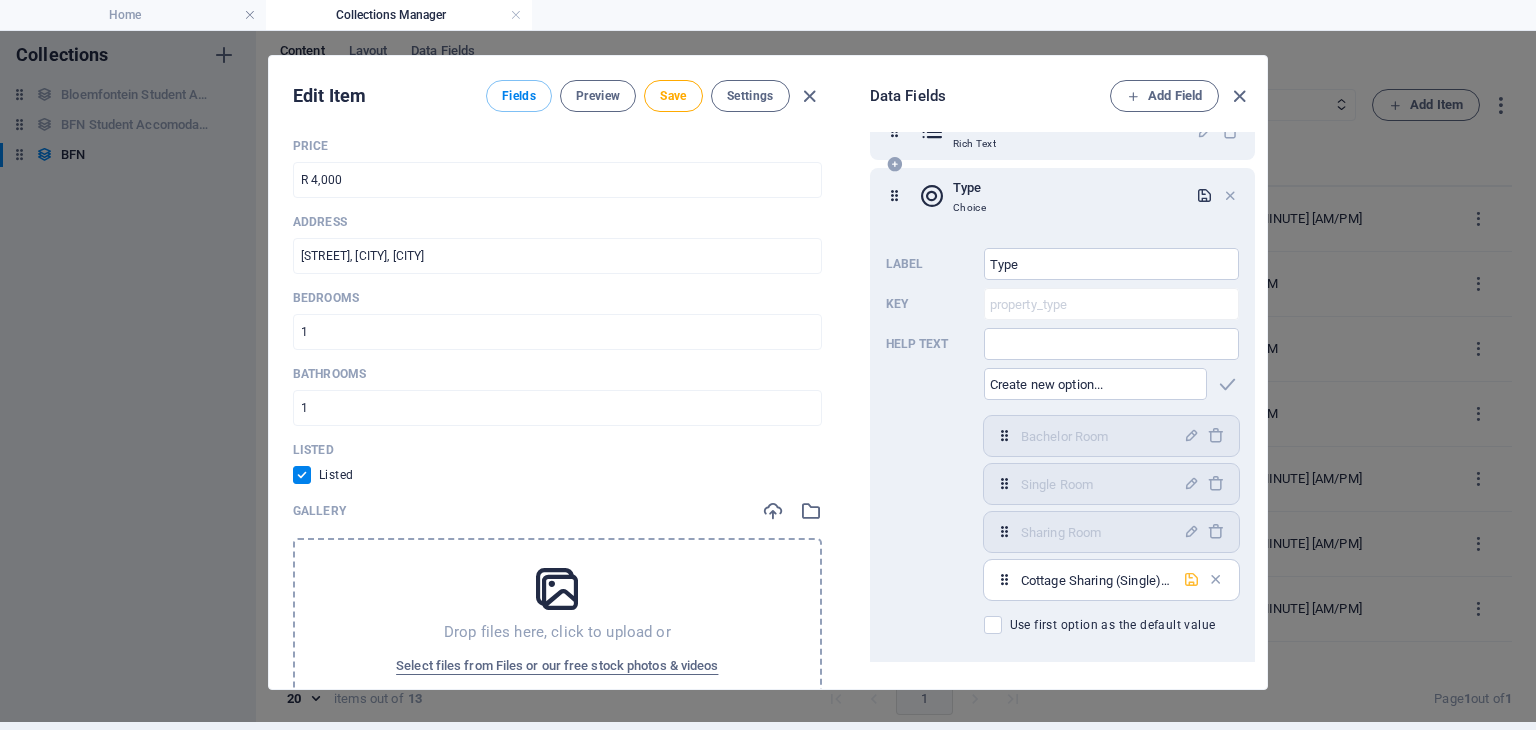 click at bounding box center [1191, 579] 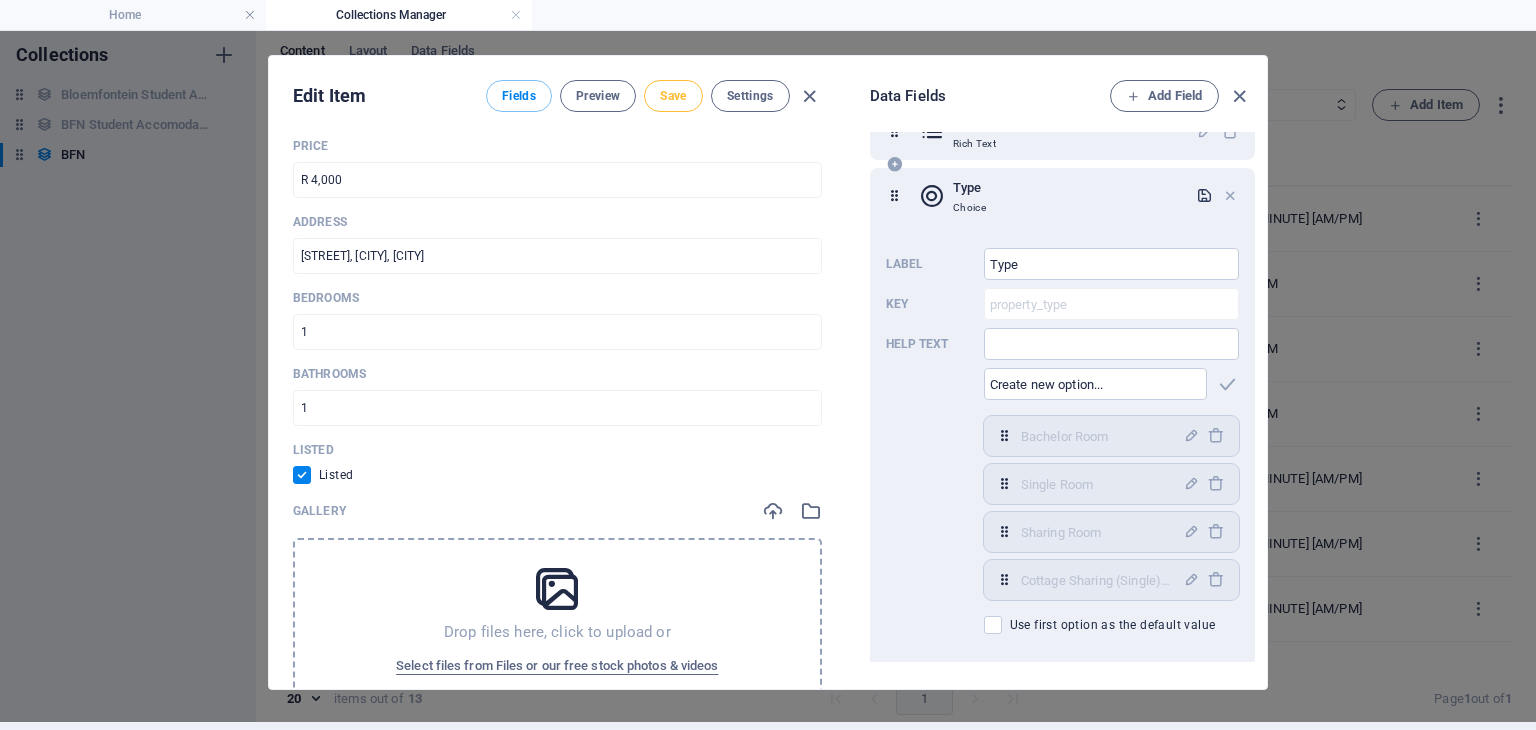 click on "Save" at bounding box center [673, 96] 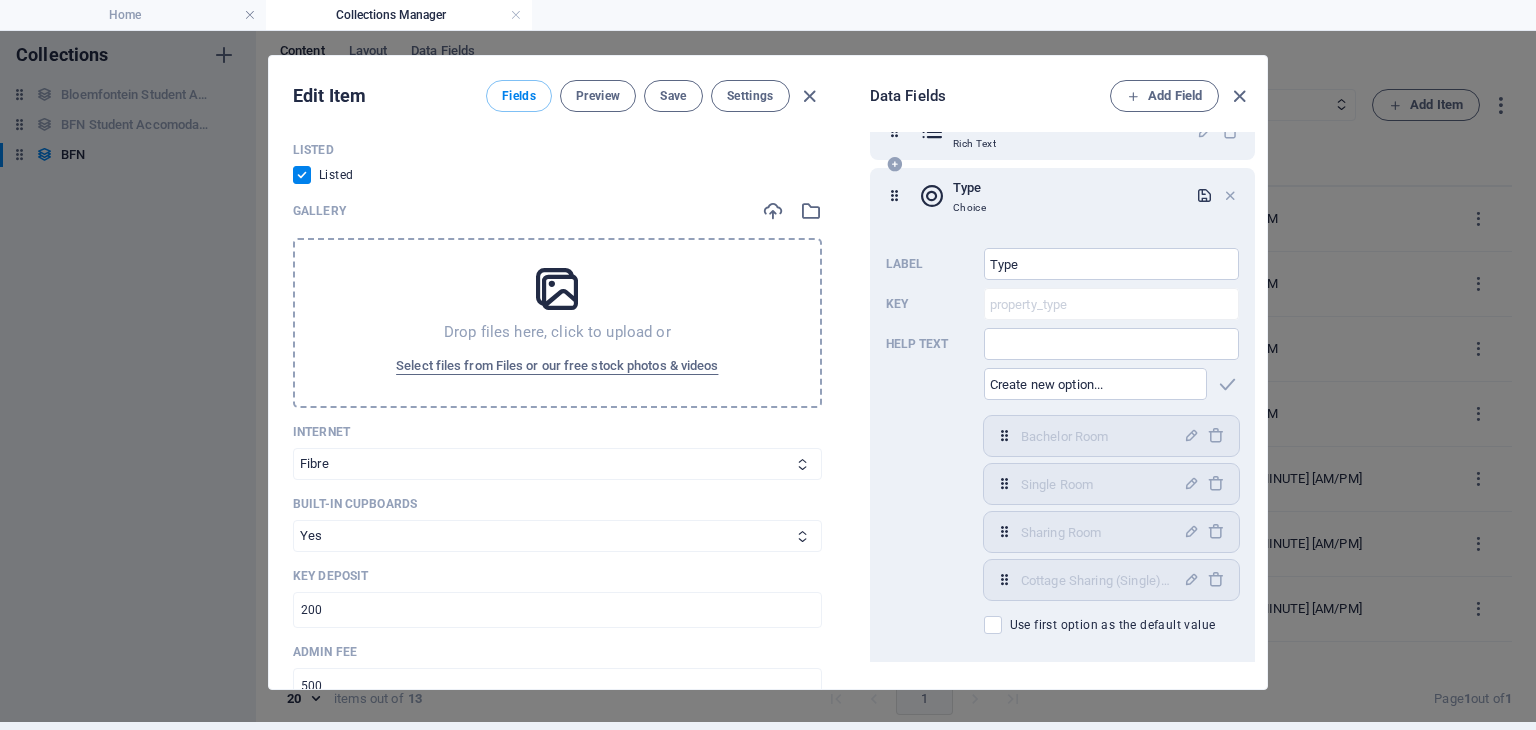 scroll, scrollTop: 1176, scrollLeft: 0, axis: vertical 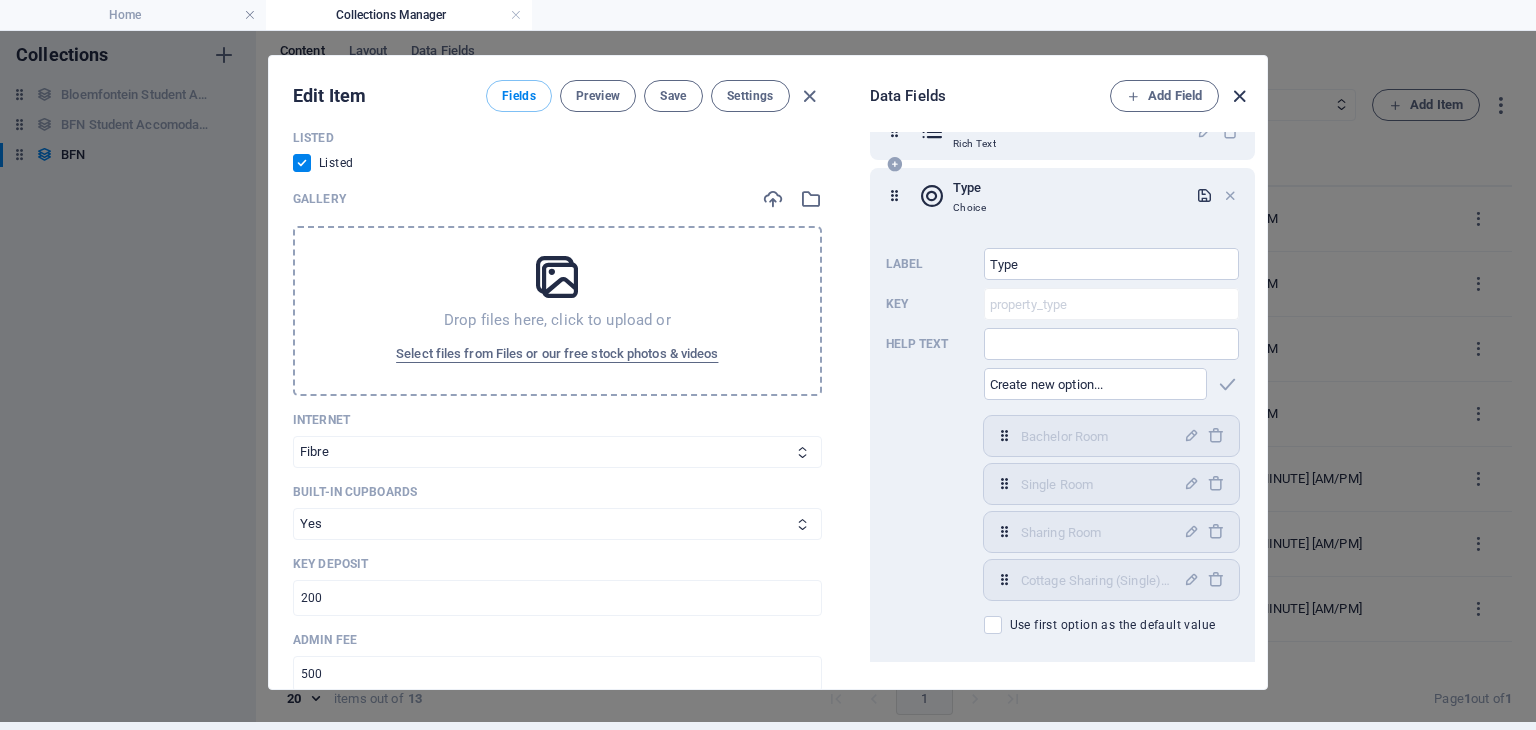 click at bounding box center [1239, 96] 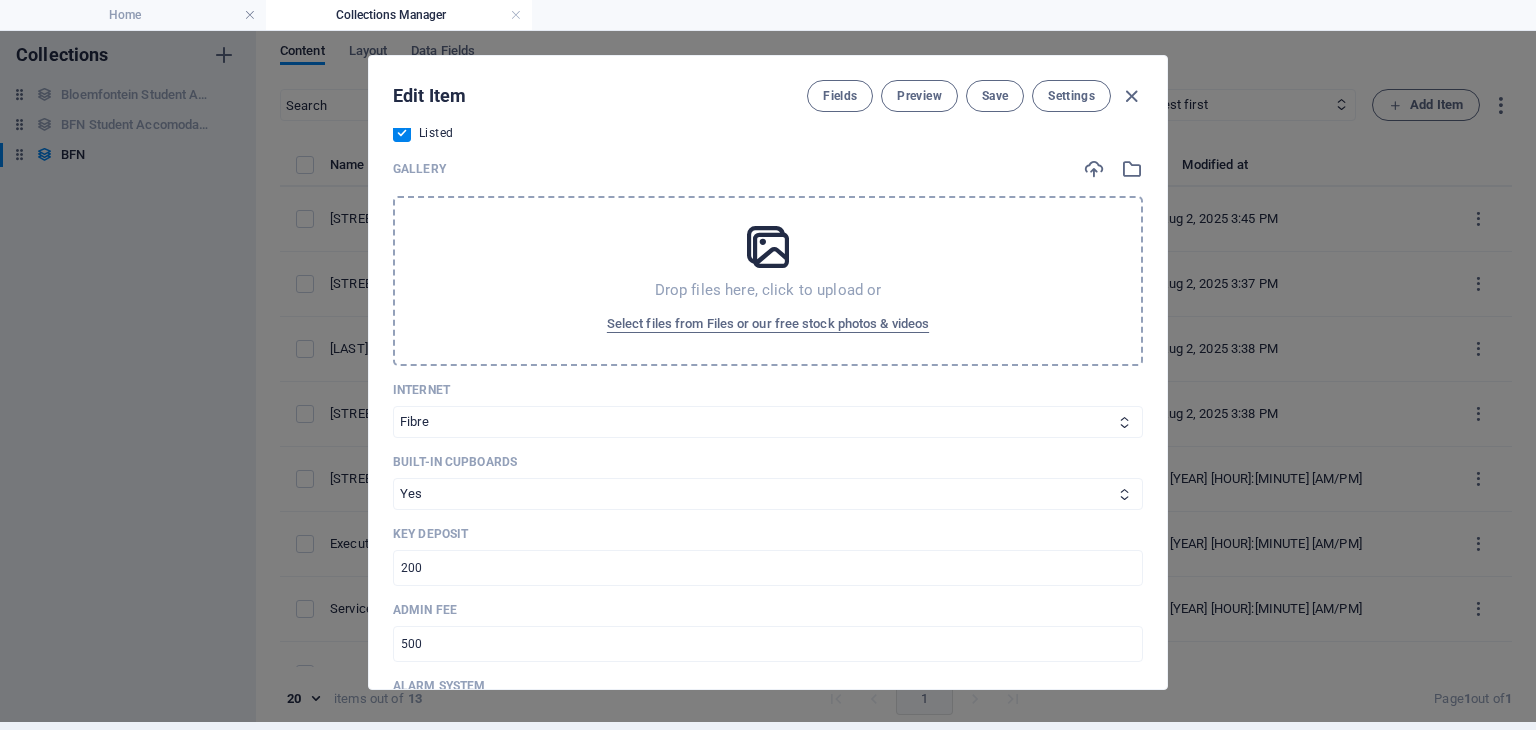 scroll, scrollTop: 1146, scrollLeft: 0, axis: vertical 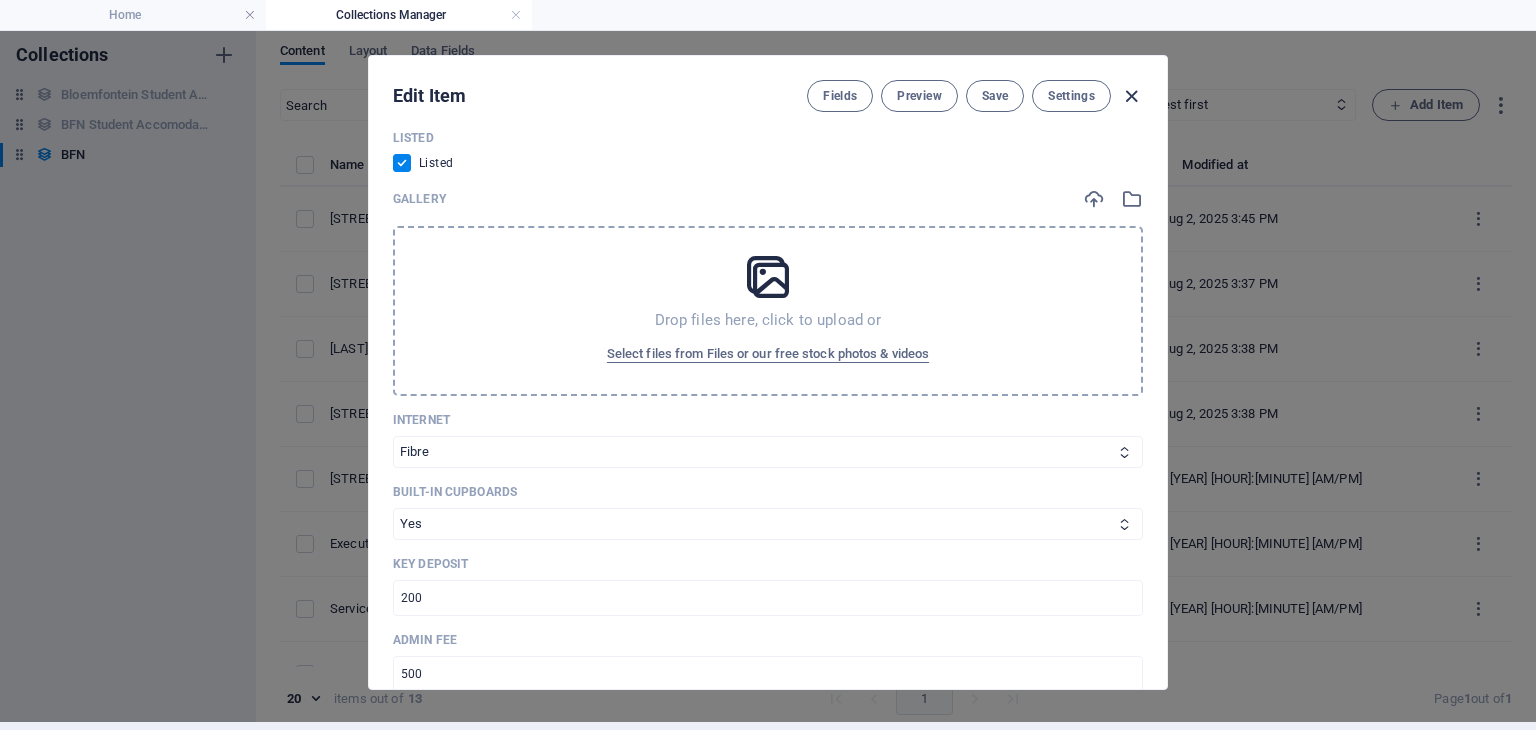 click at bounding box center [1131, 96] 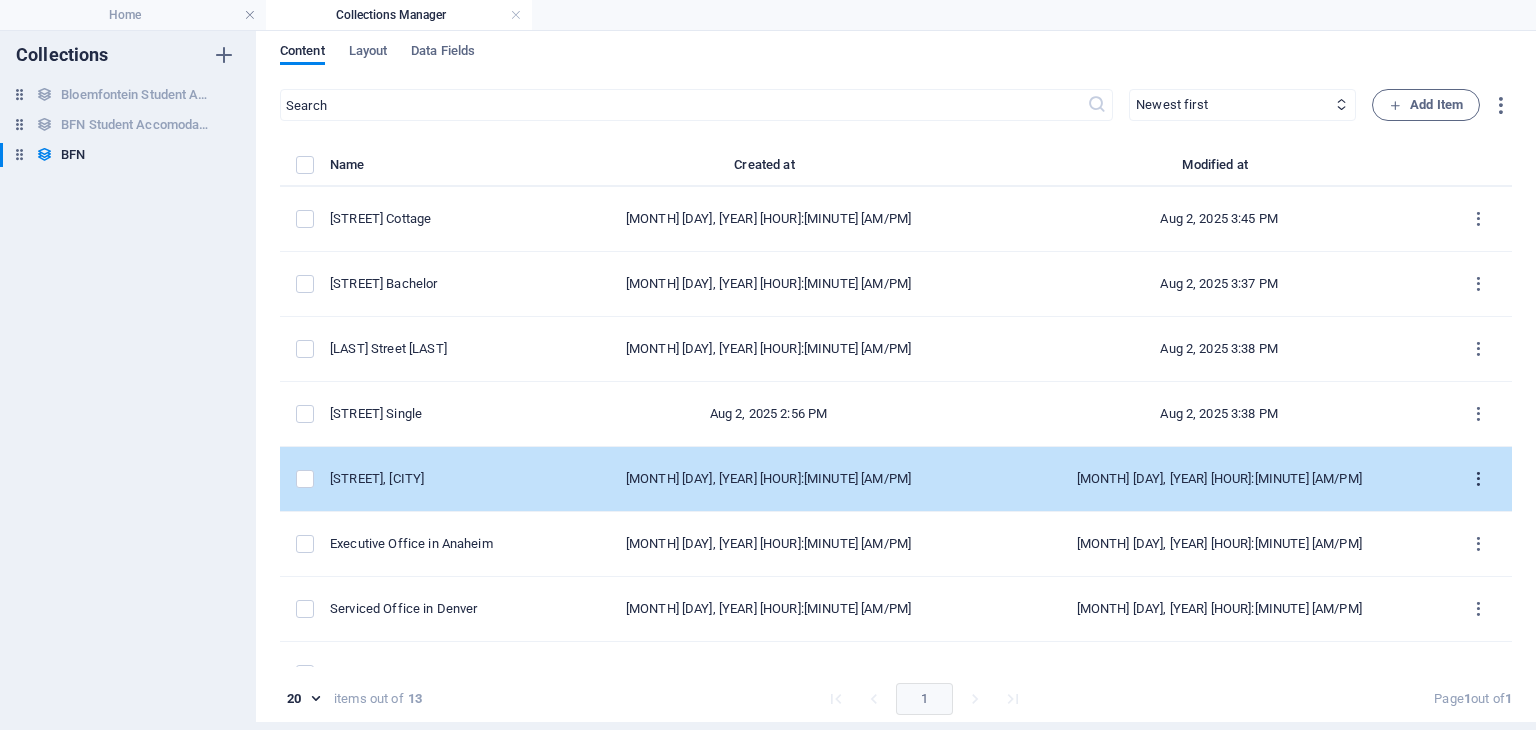 click at bounding box center [1478, 479] 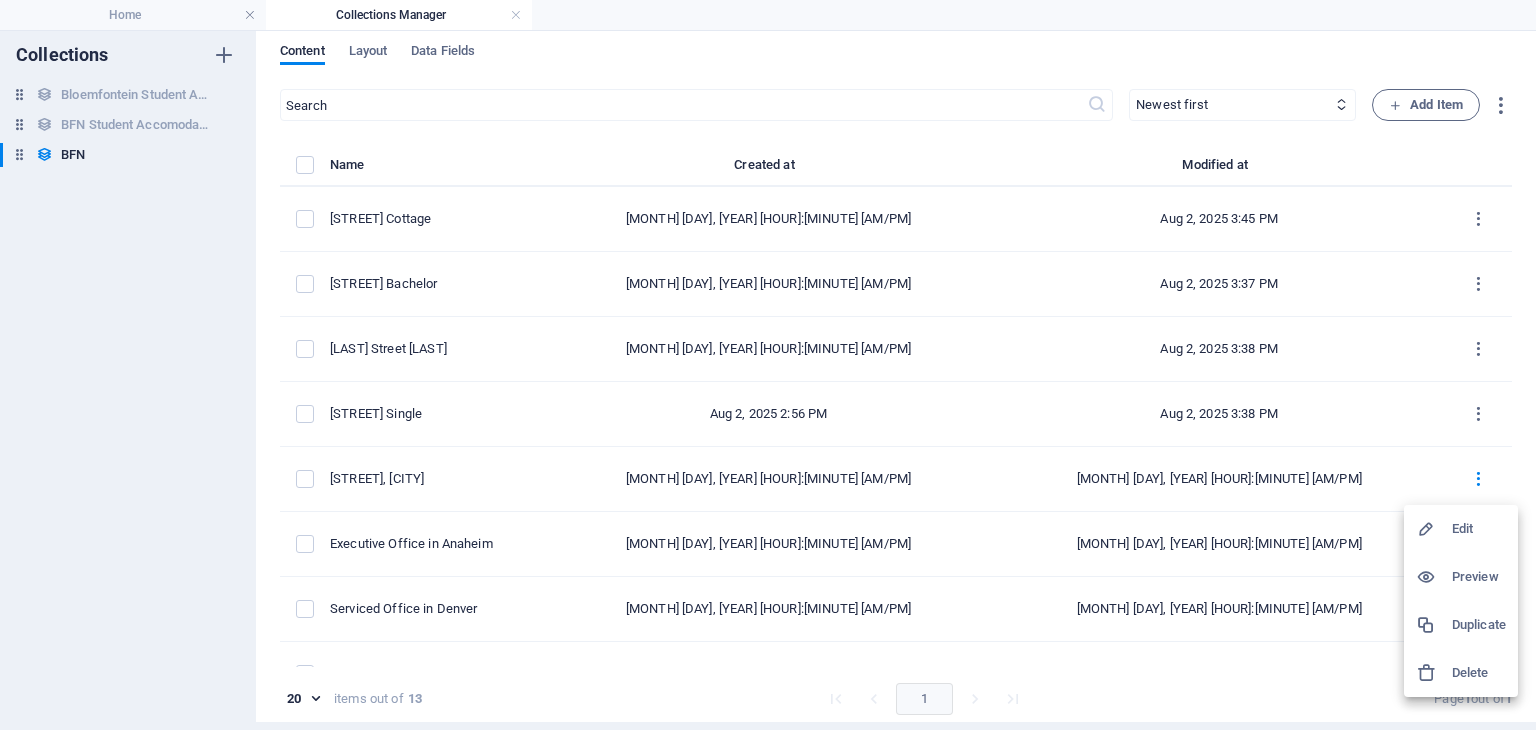 click on "Duplicate" at bounding box center (1479, 625) 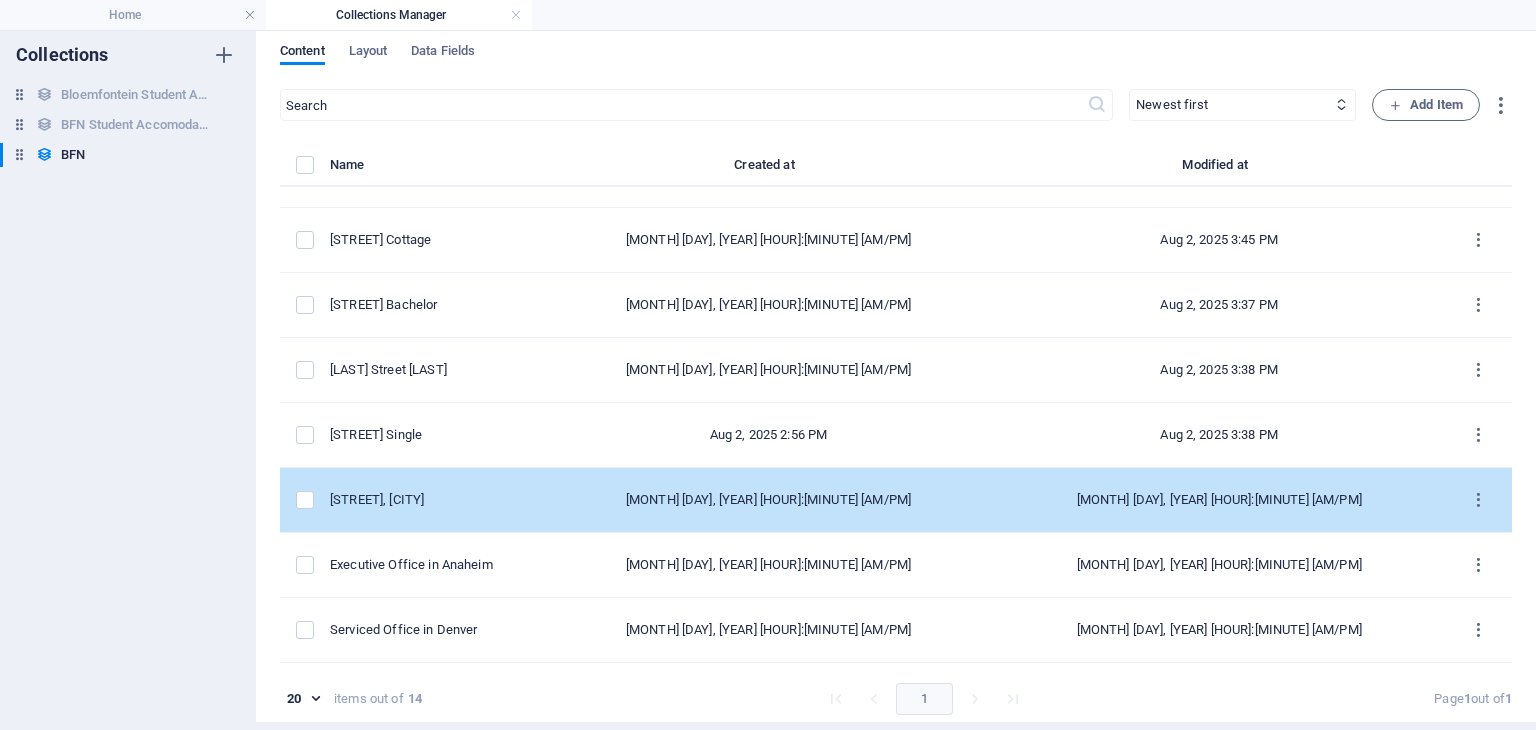 scroll, scrollTop: 0, scrollLeft: 0, axis: both 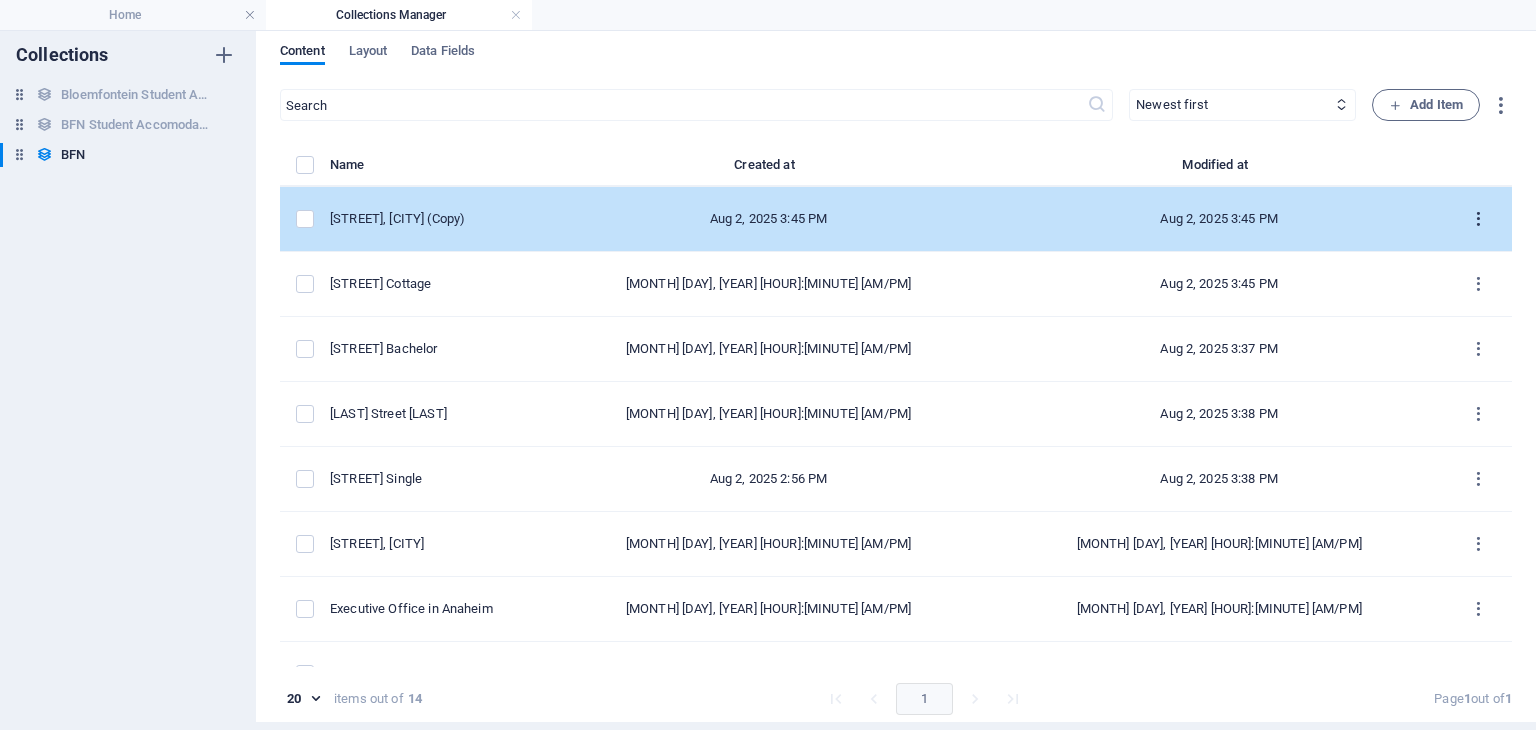 click at bounding box center (1478, 219) 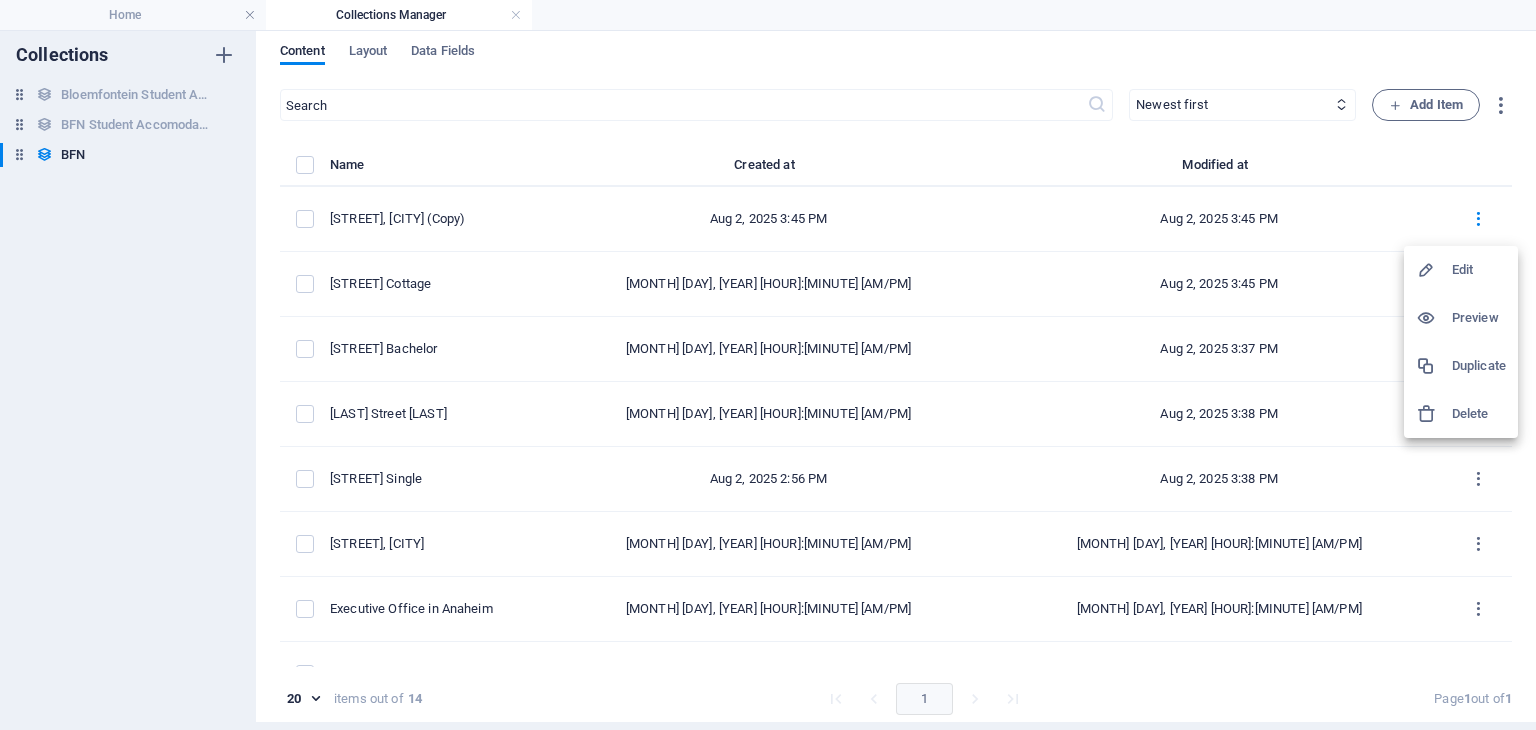 click on "Edit" at bounding box center [1461, 270] 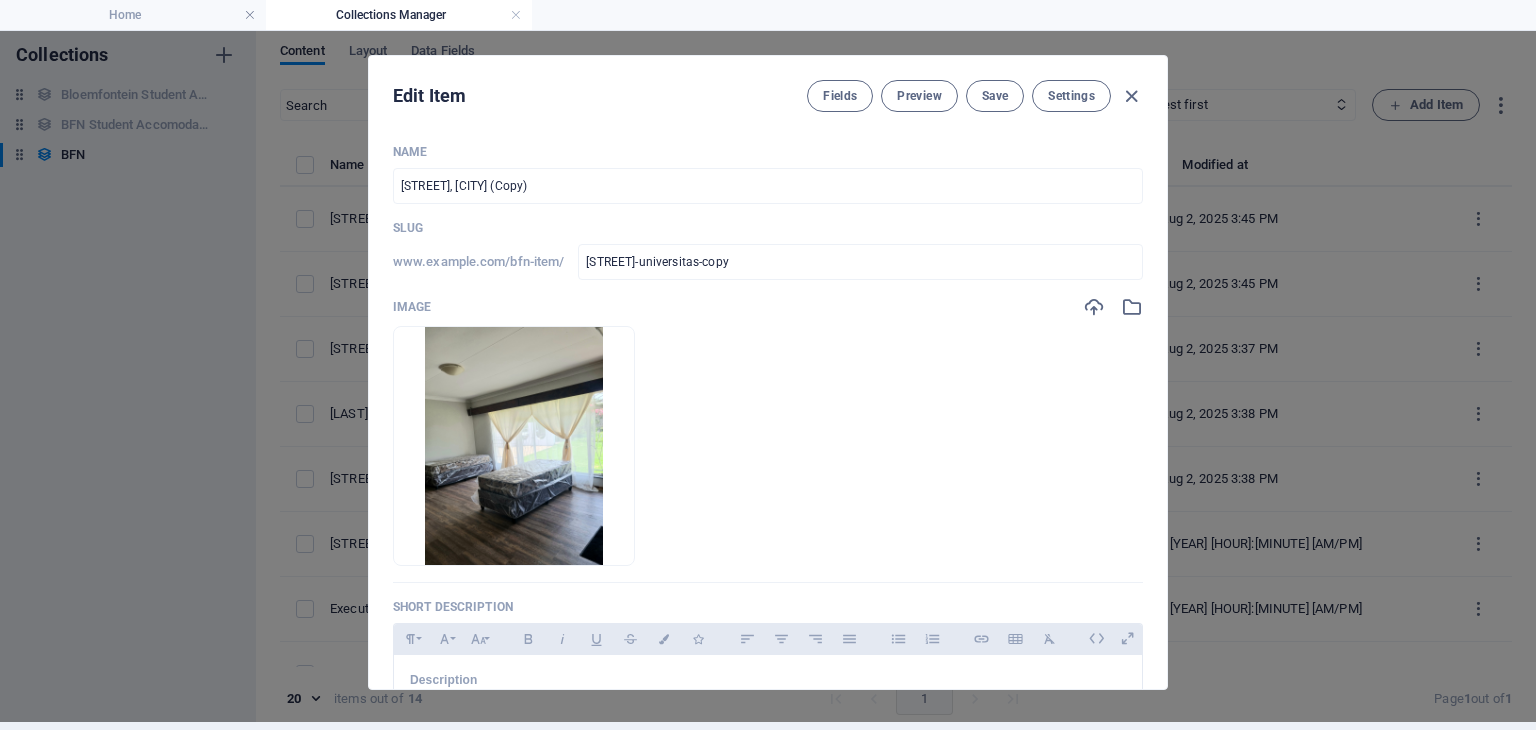 scroll, scrollTop: 0, scrollLeft: 0, axis: both 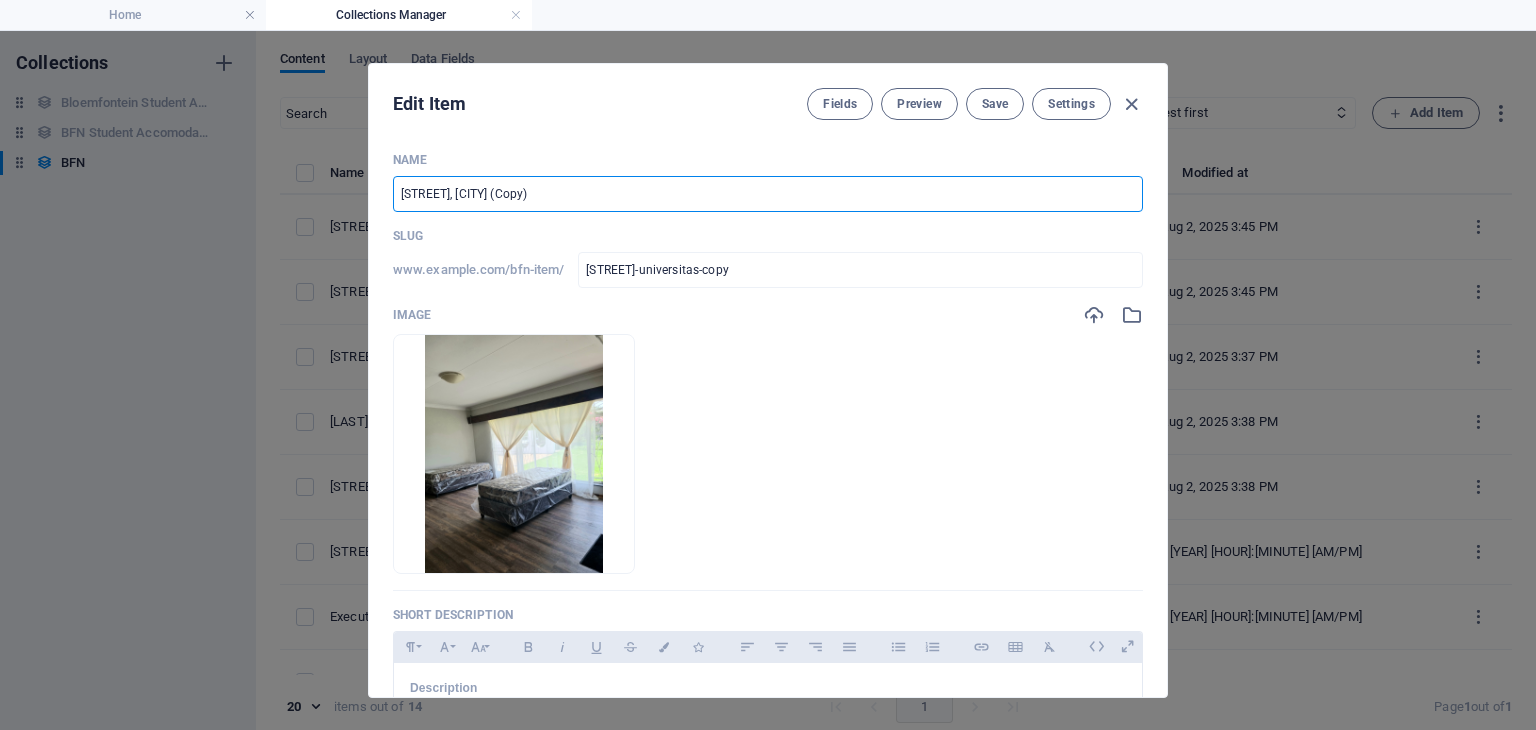 drag, startPoint x: 607, startPoint y: 192, endPoint x: 481, endPoint y: 196, distance: 126.06348 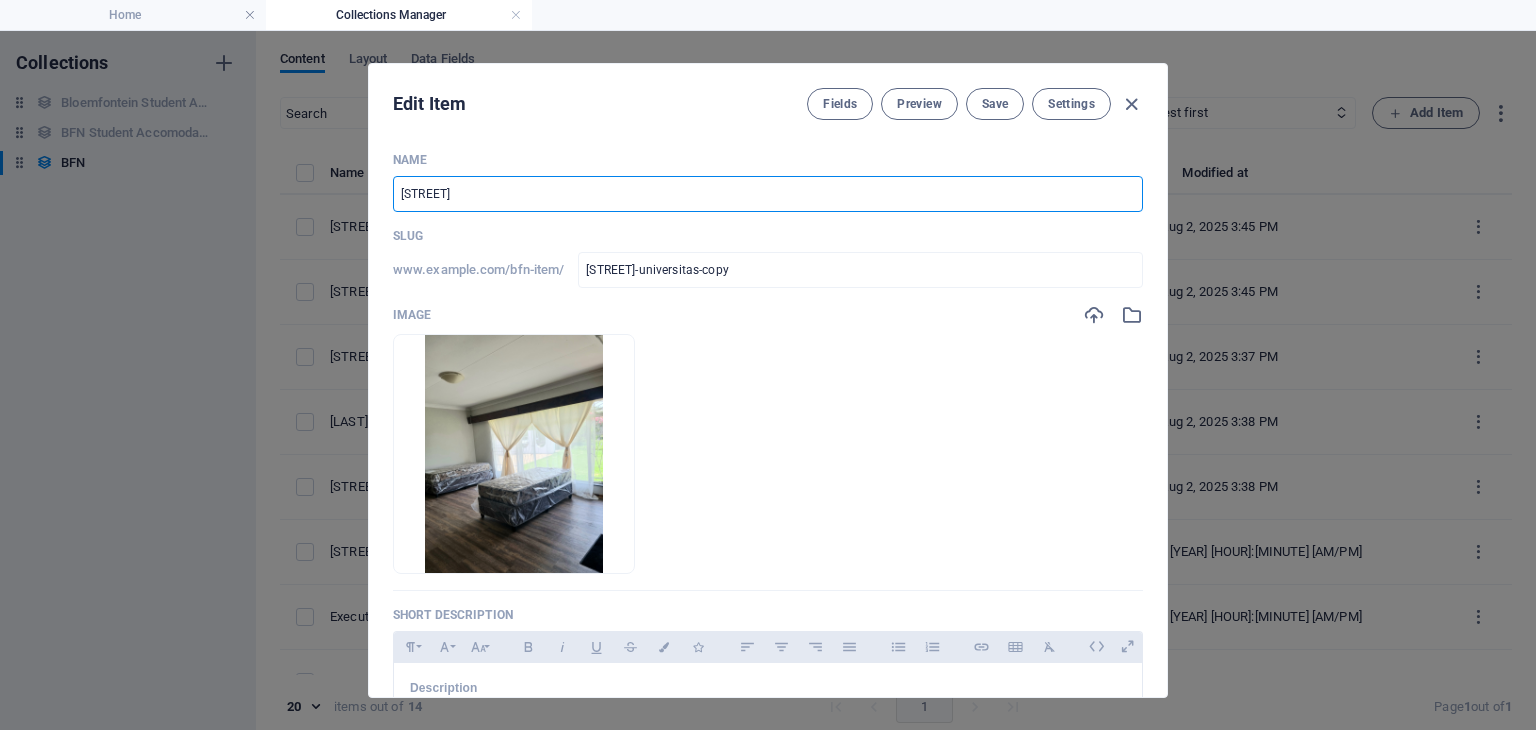 type on "[STREET]" 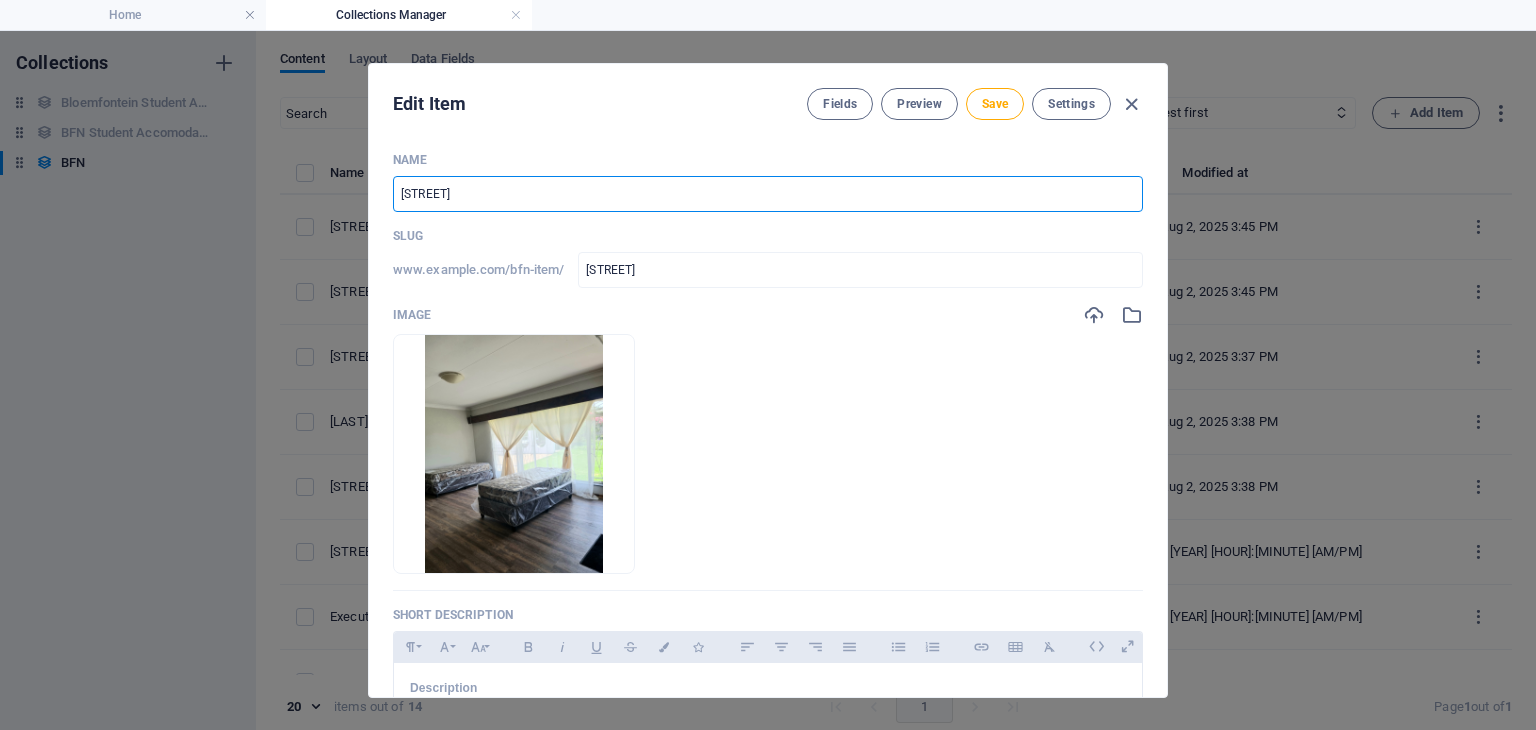 type on "[STREET] S" 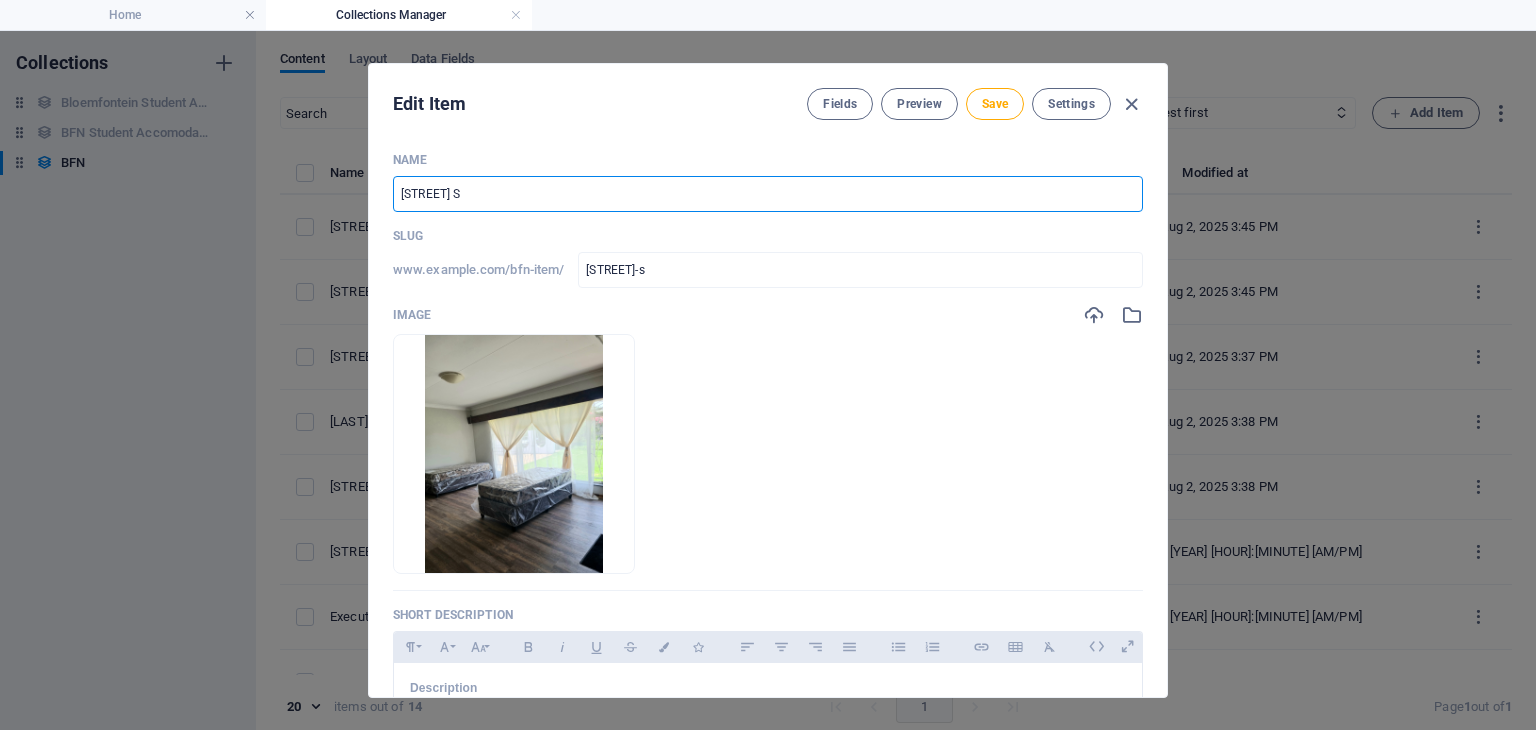 type on "[STREET] [LAST]" 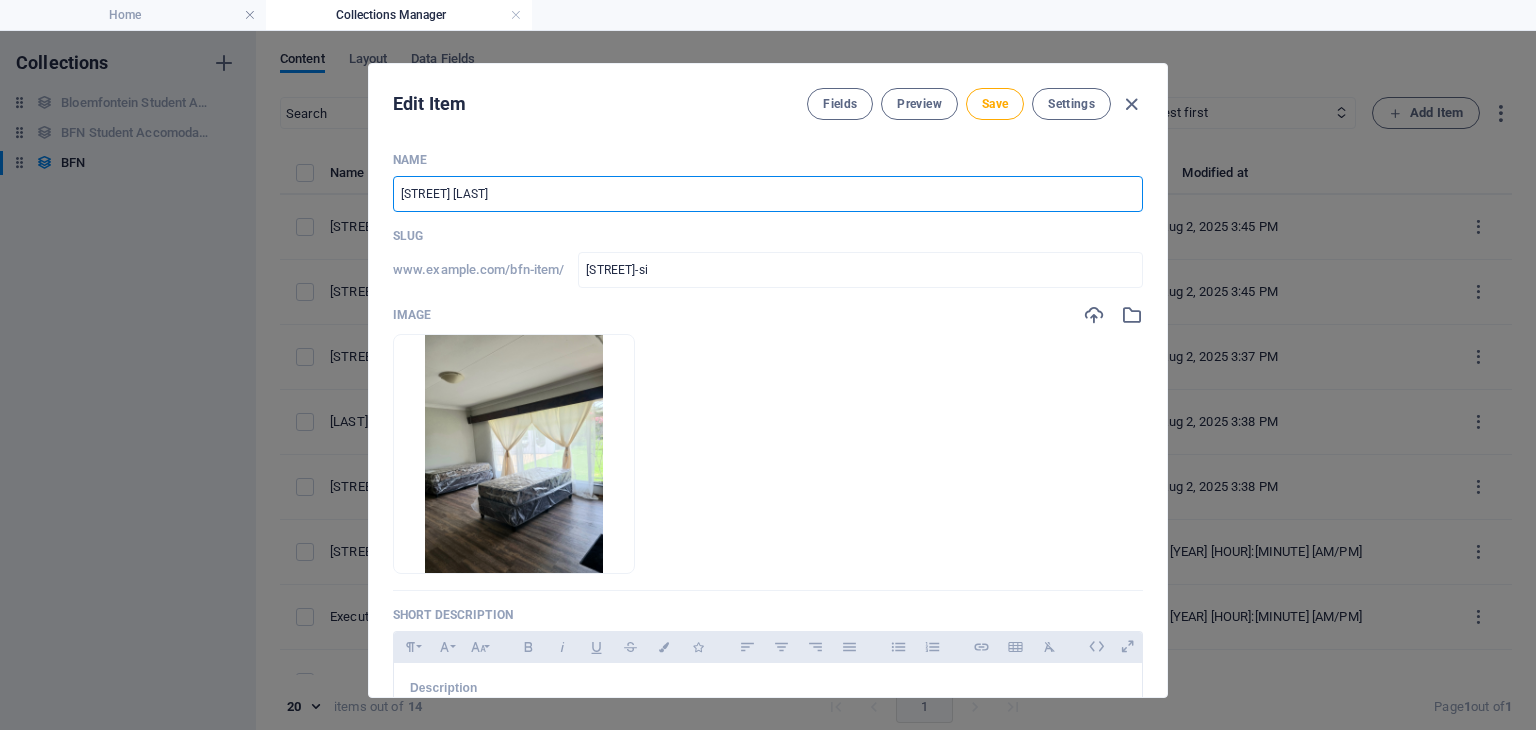 type on "[STREET] Sin" 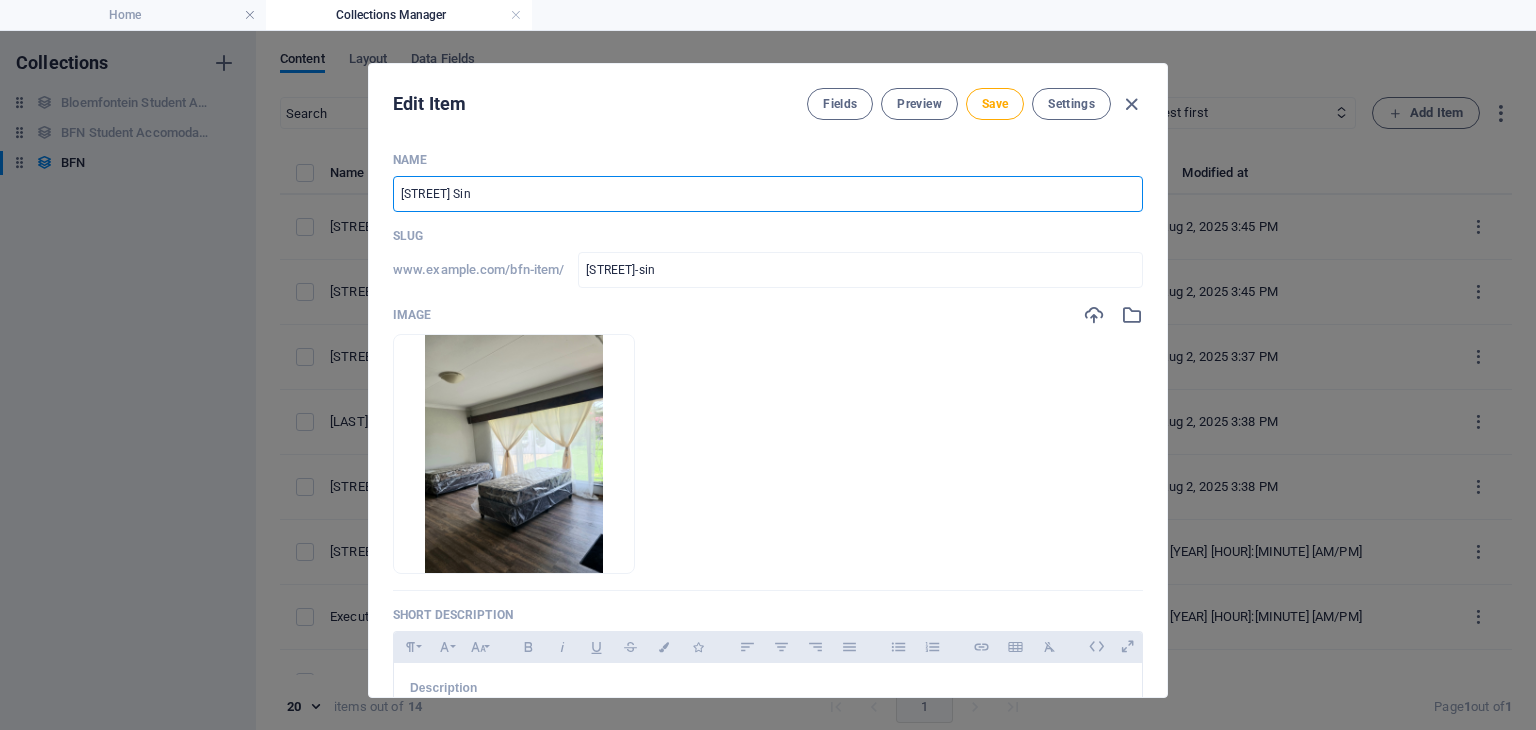 type on "[STREET] Sing" 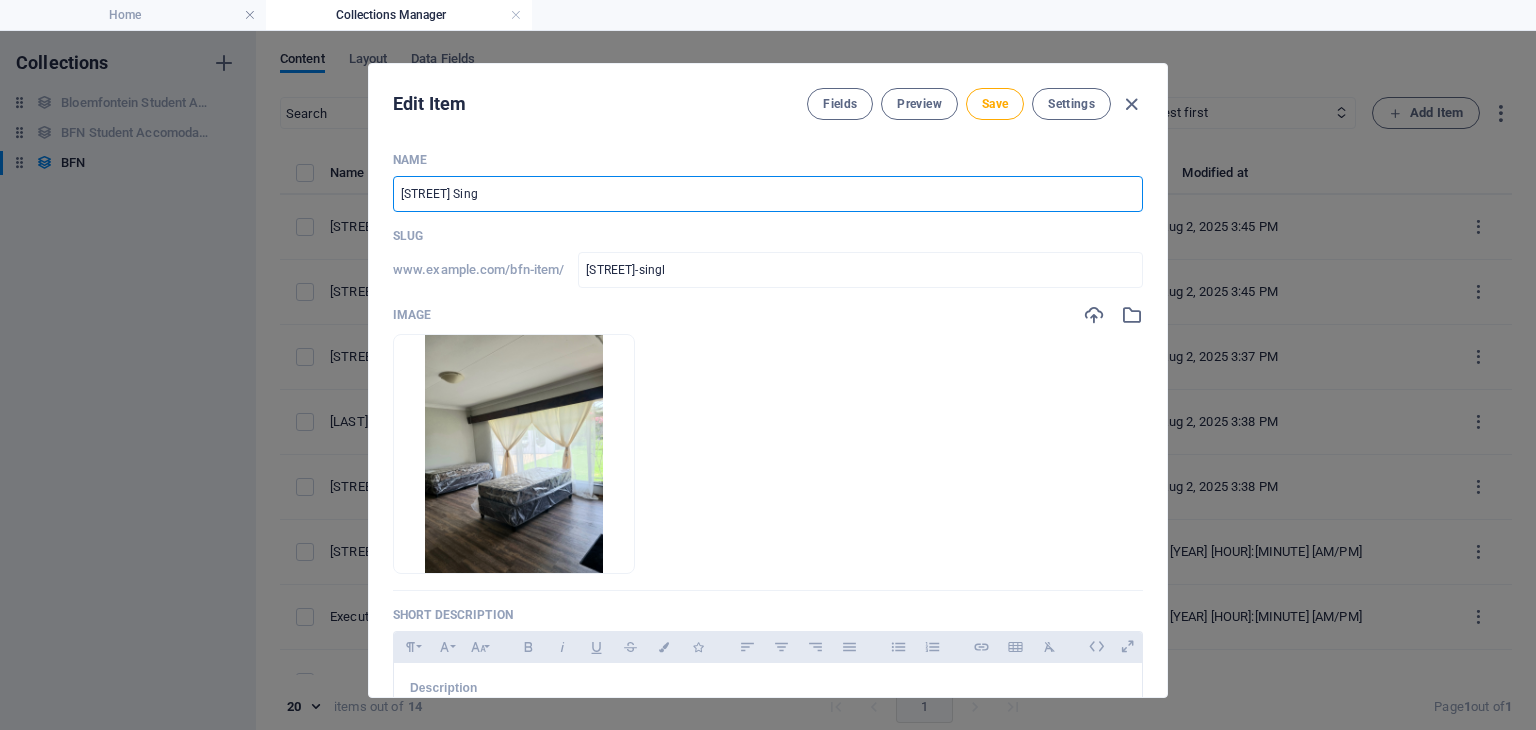 type on "Stofberg Street Singl" 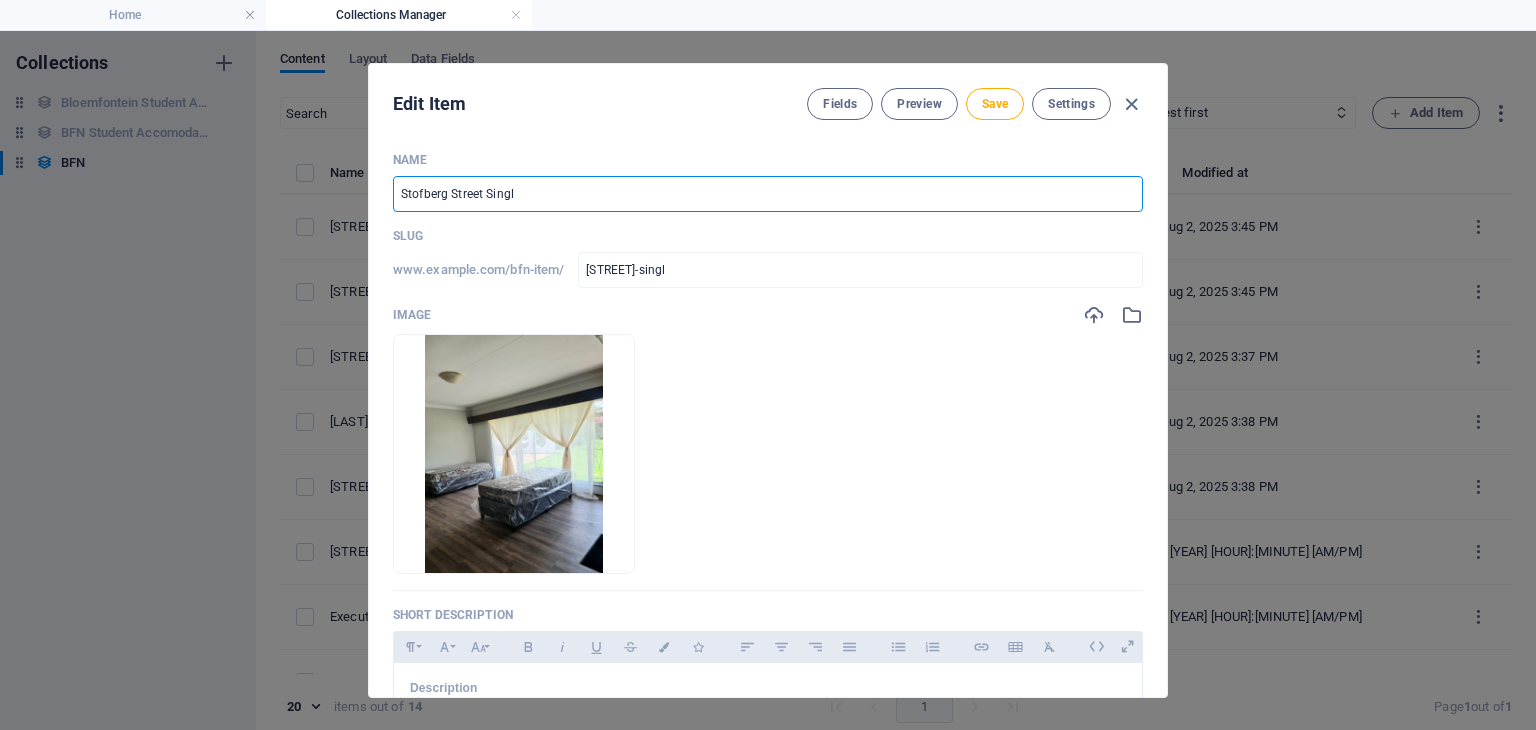 type on "[STREET] Single" 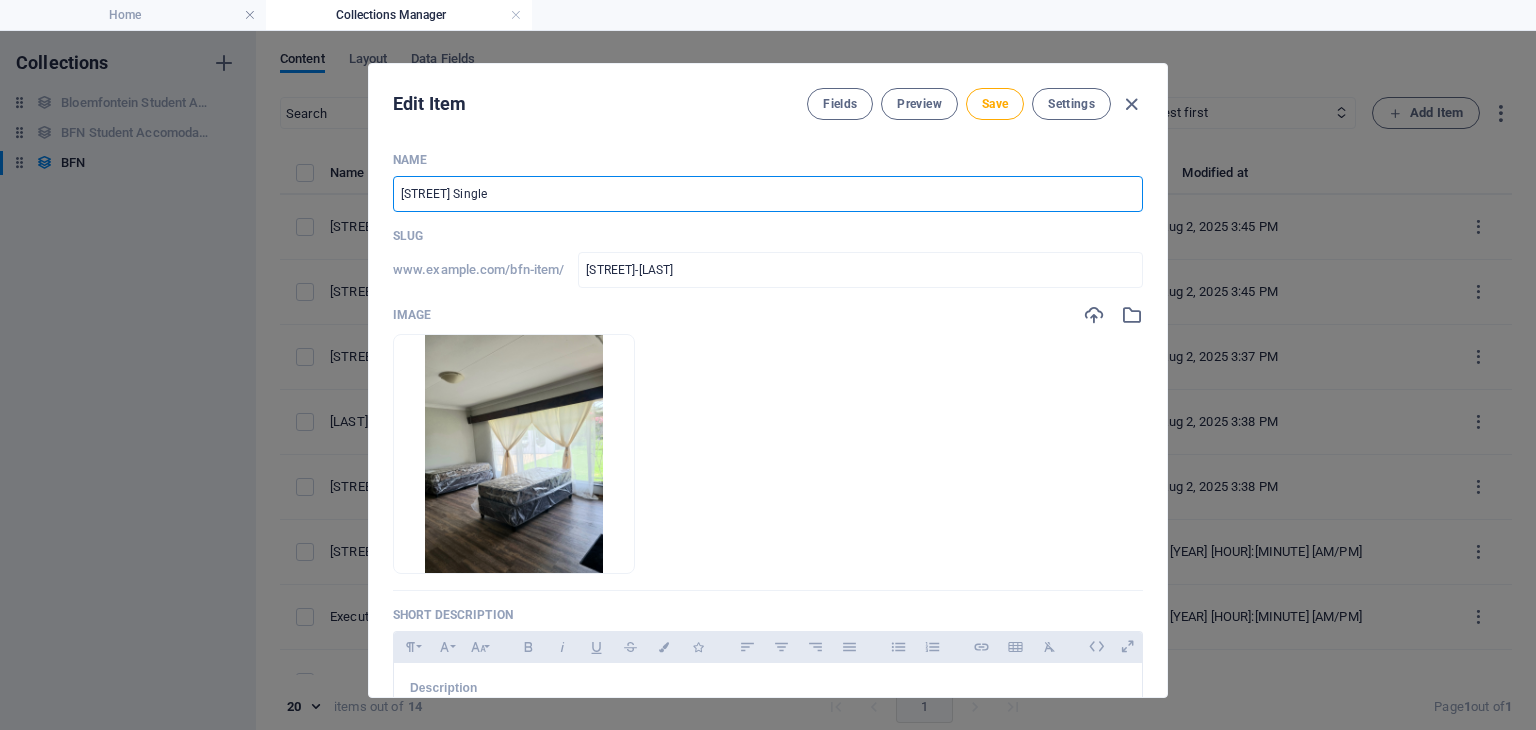 type on "[STREET] Single" 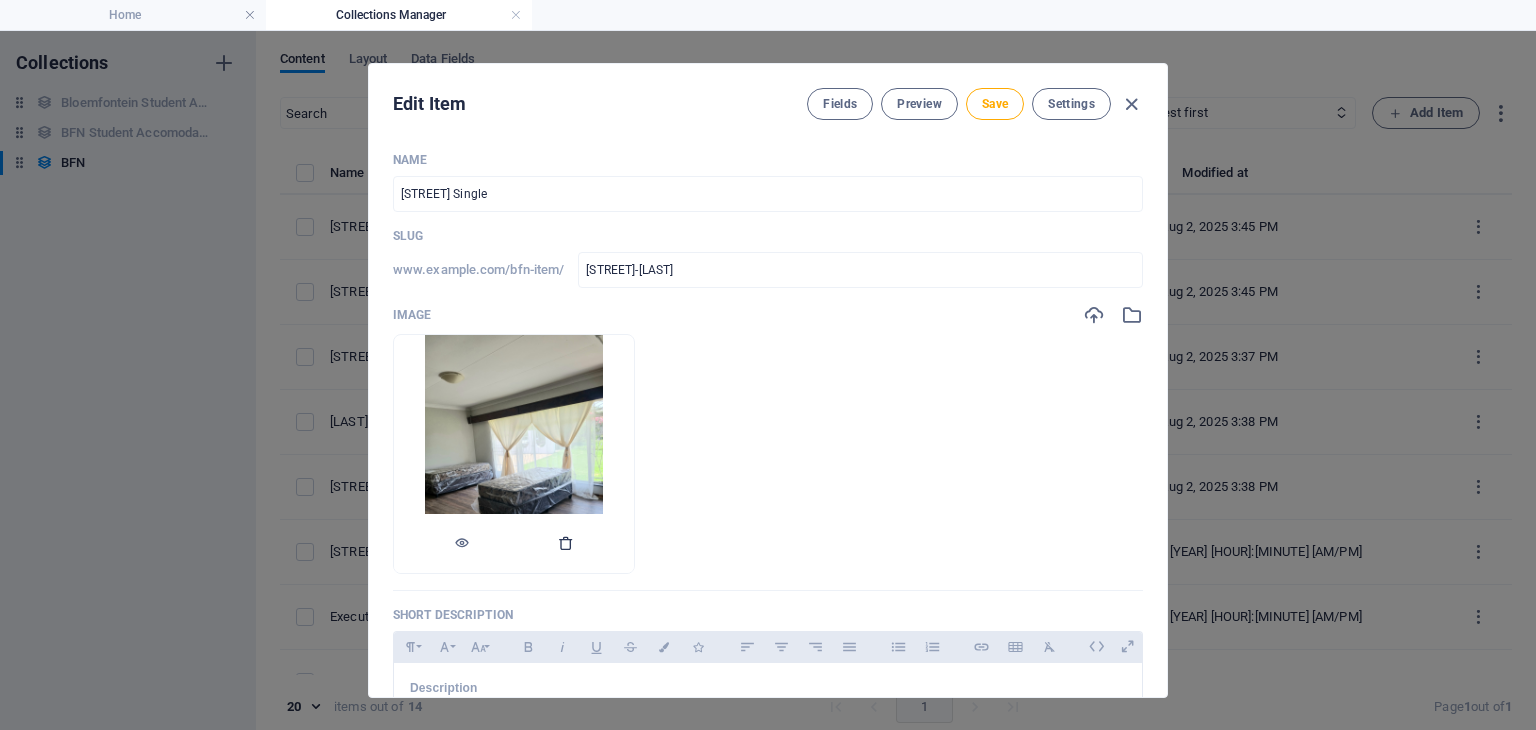 click at bounding box center [566, 544] 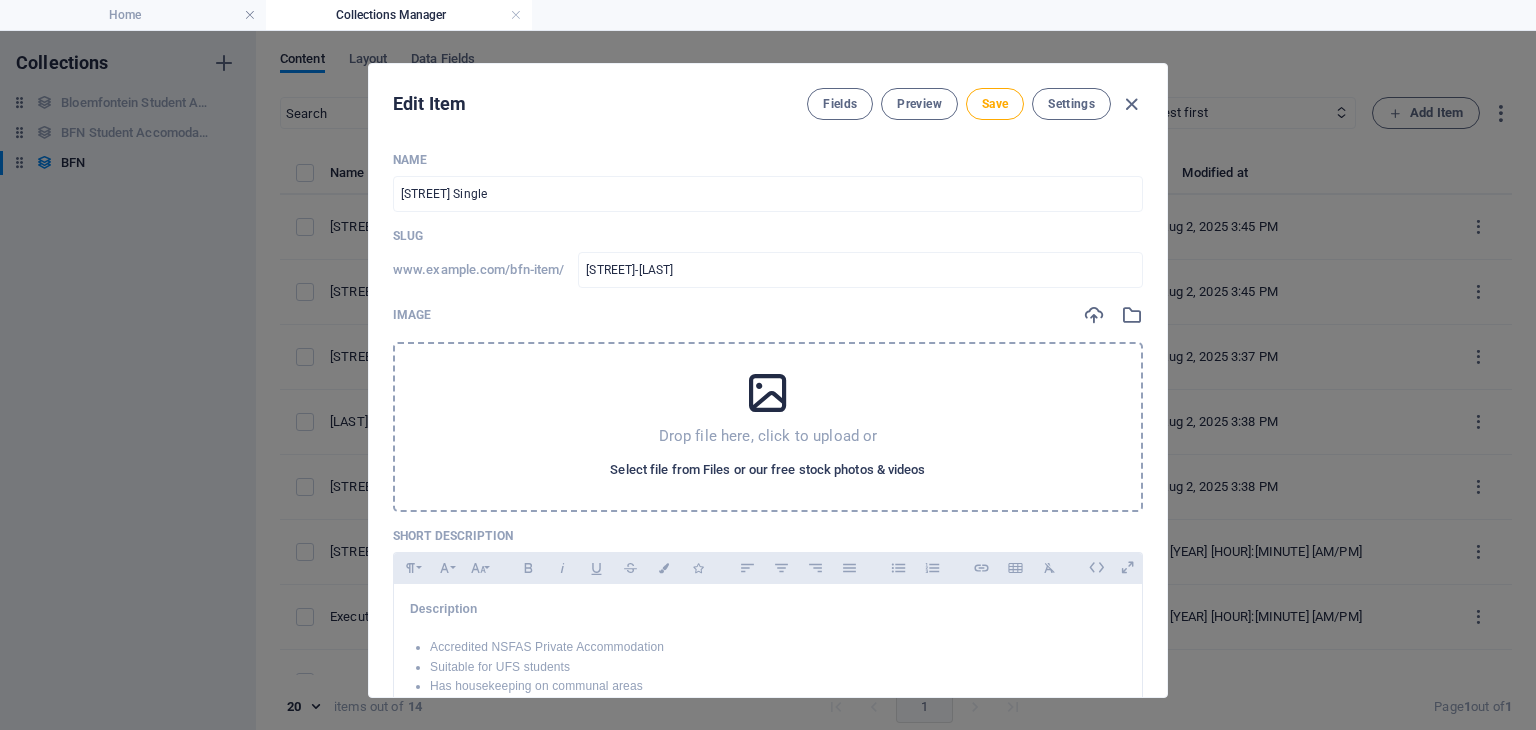 click on "Select file from Files or our free stock photos & videos" at bounding box center [767, 470] 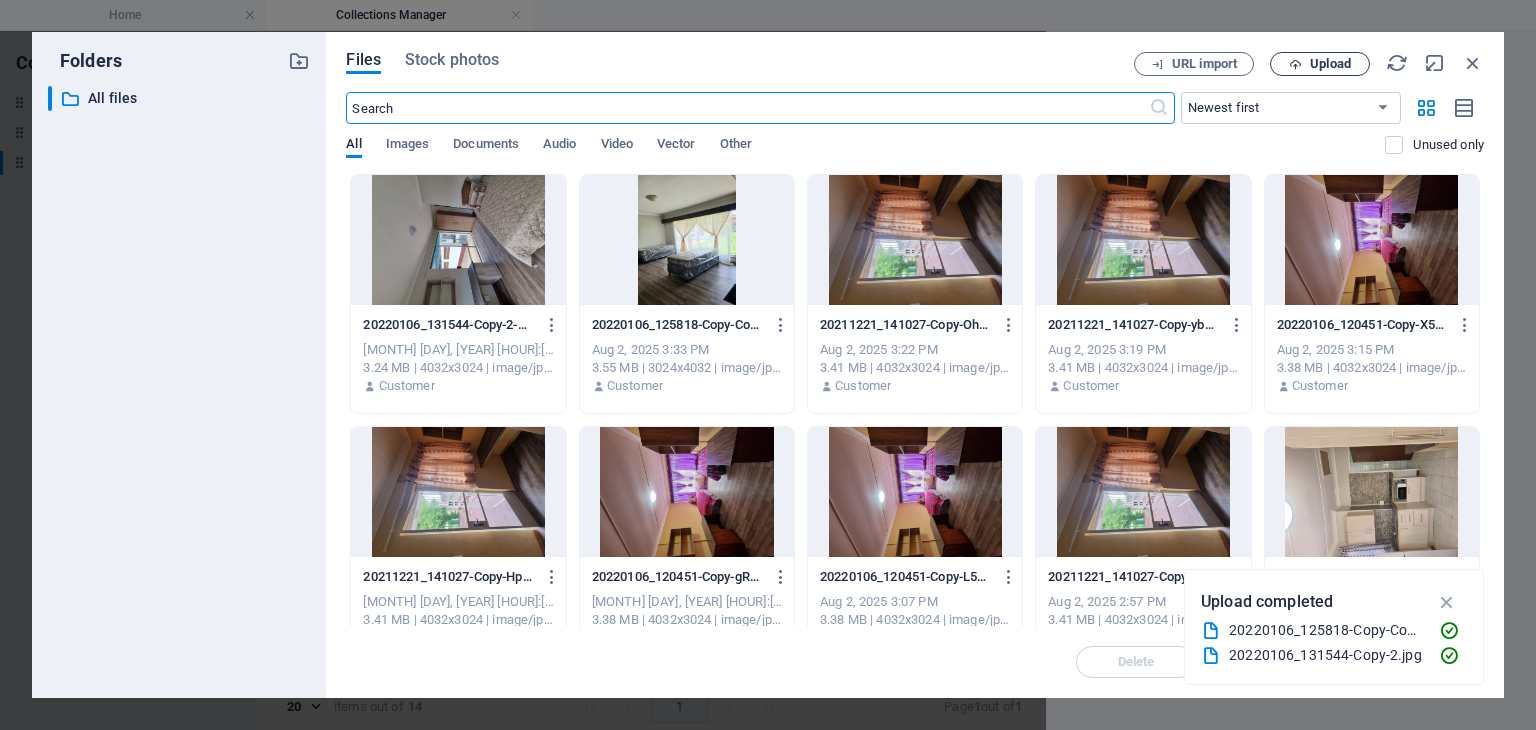 click at bounding box center [1295, 64] 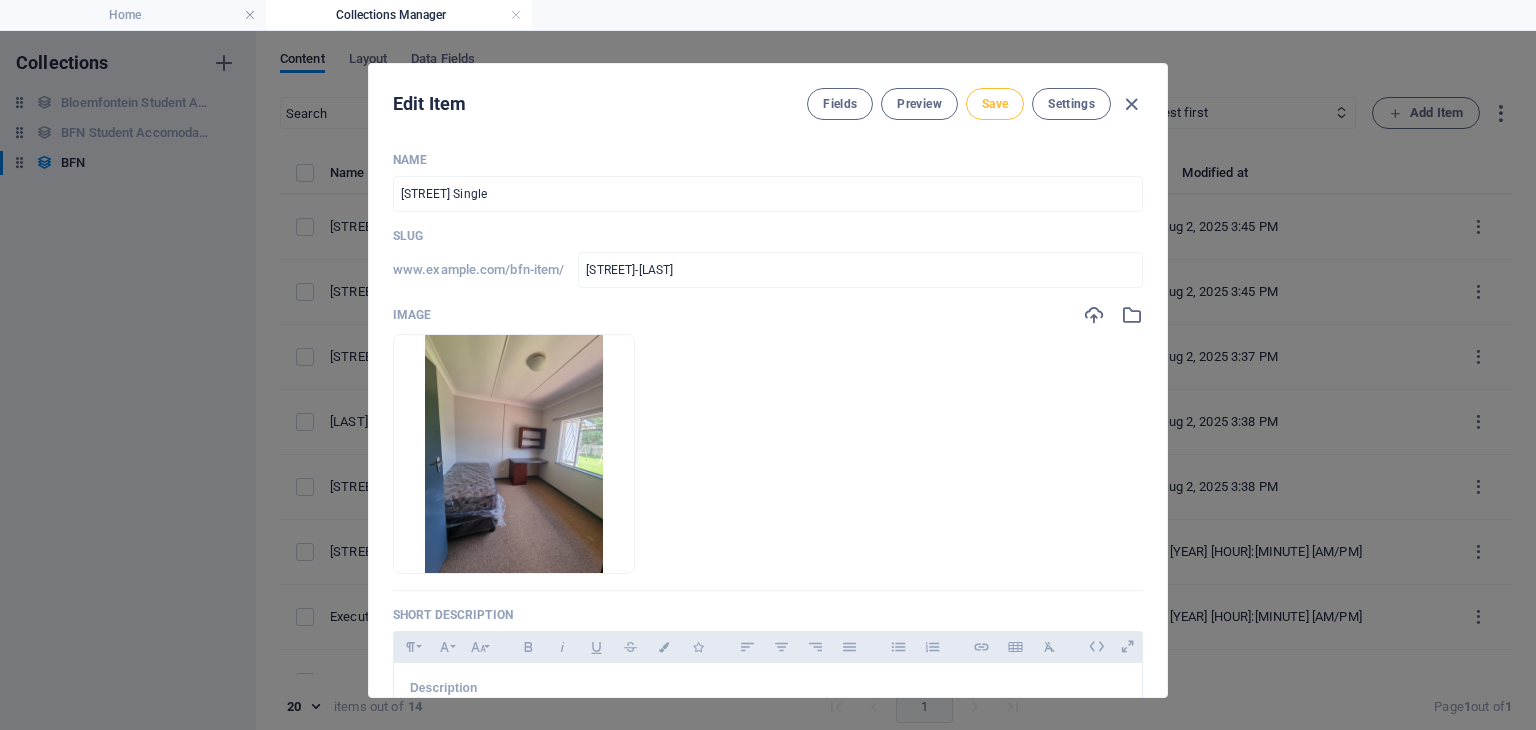 click on "Save" at bounding box center [995, 104] 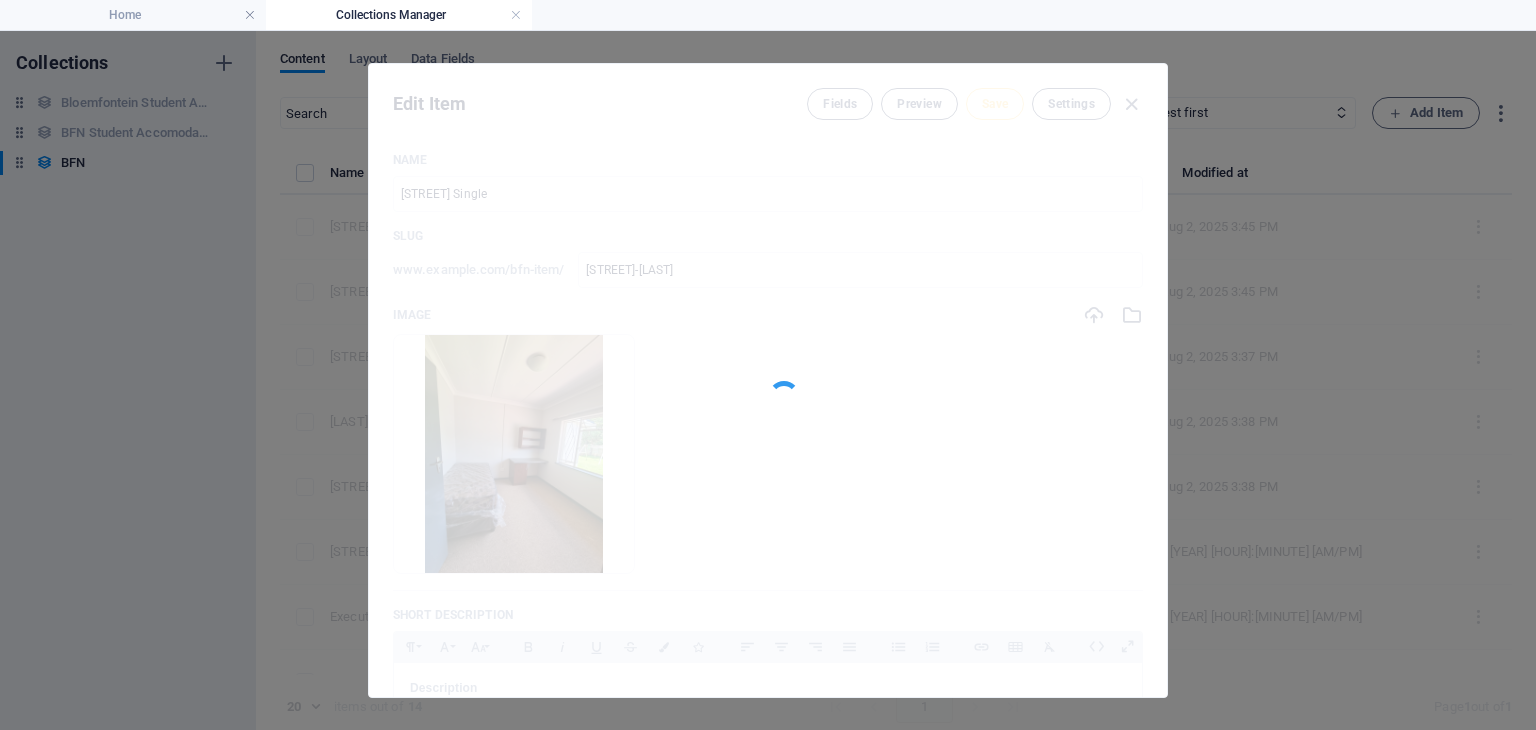 type on "[STREET]-[LAST]" 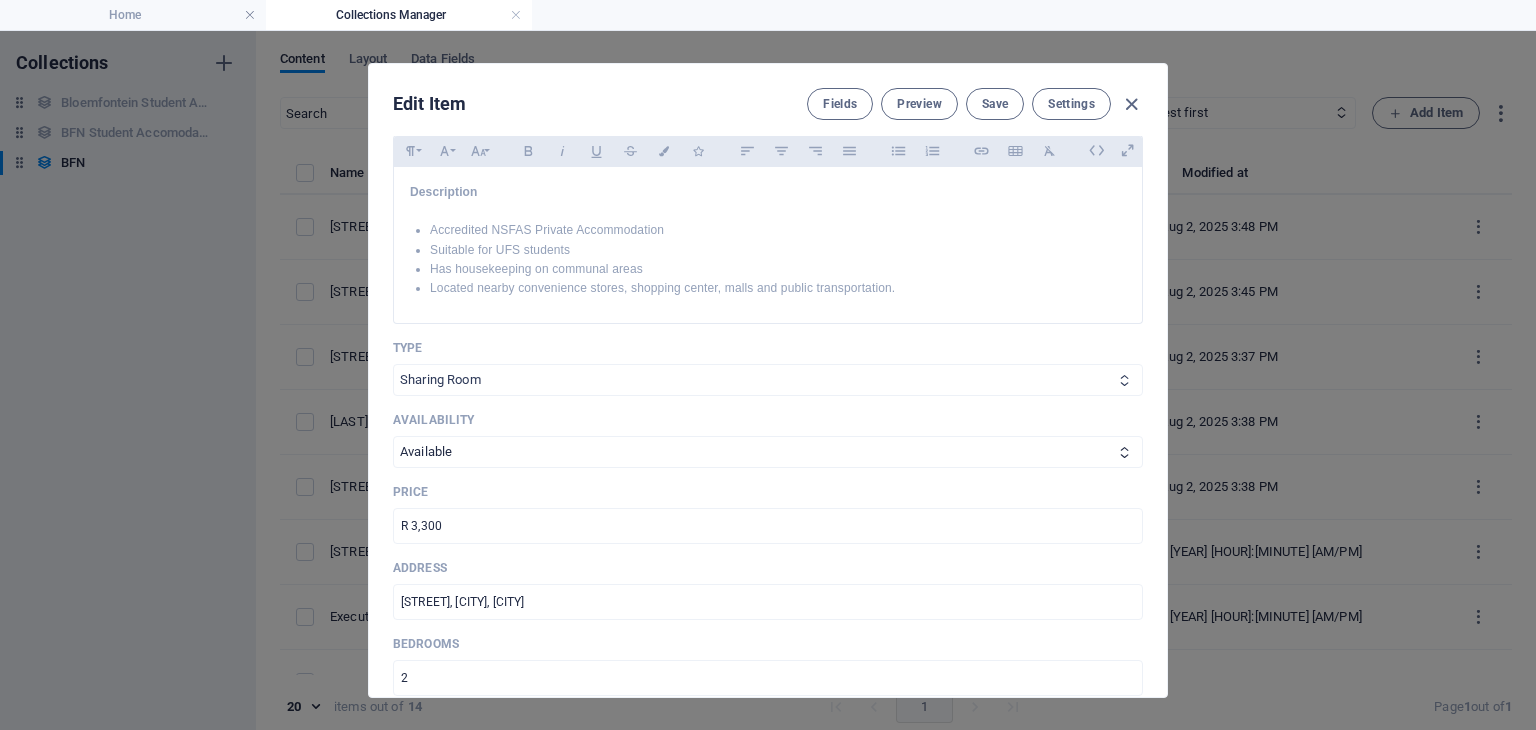 scroll, scrollTop: 498, scrollLeft: 0, axis: vertical 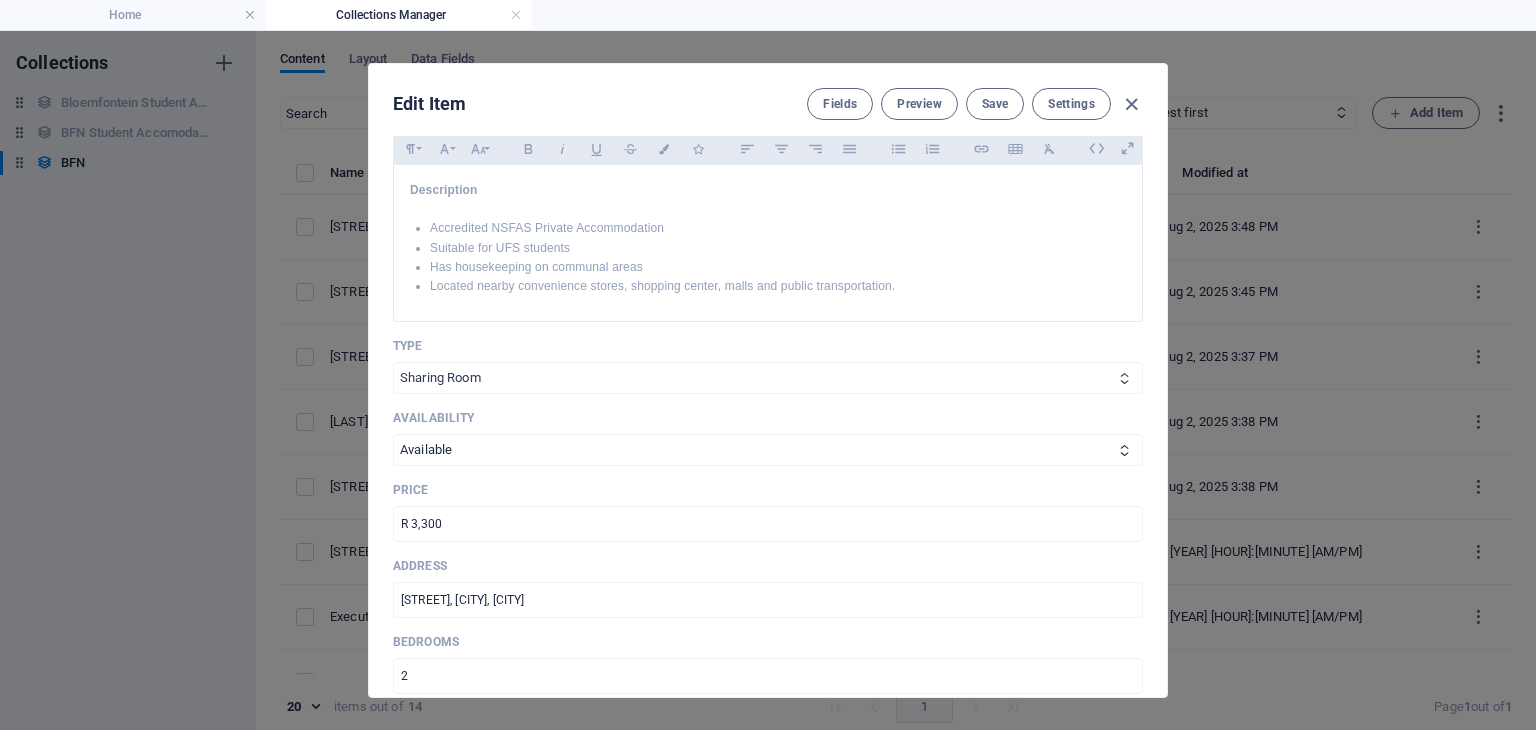 click on "Bachelor Room Single Room Sharing Room Cottage Sharing (Single) Room" at bounding box center [768, 378] 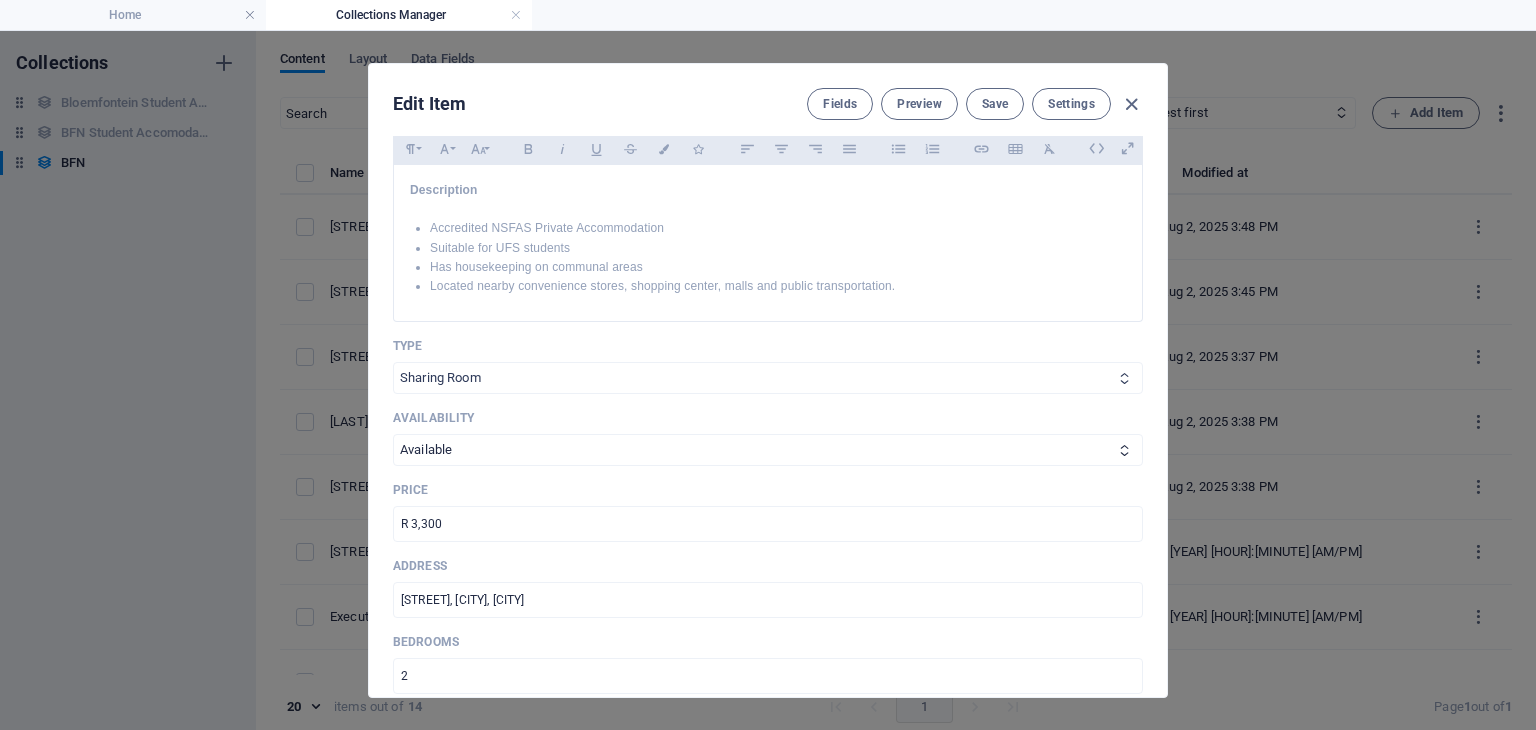 select on "Single Room" 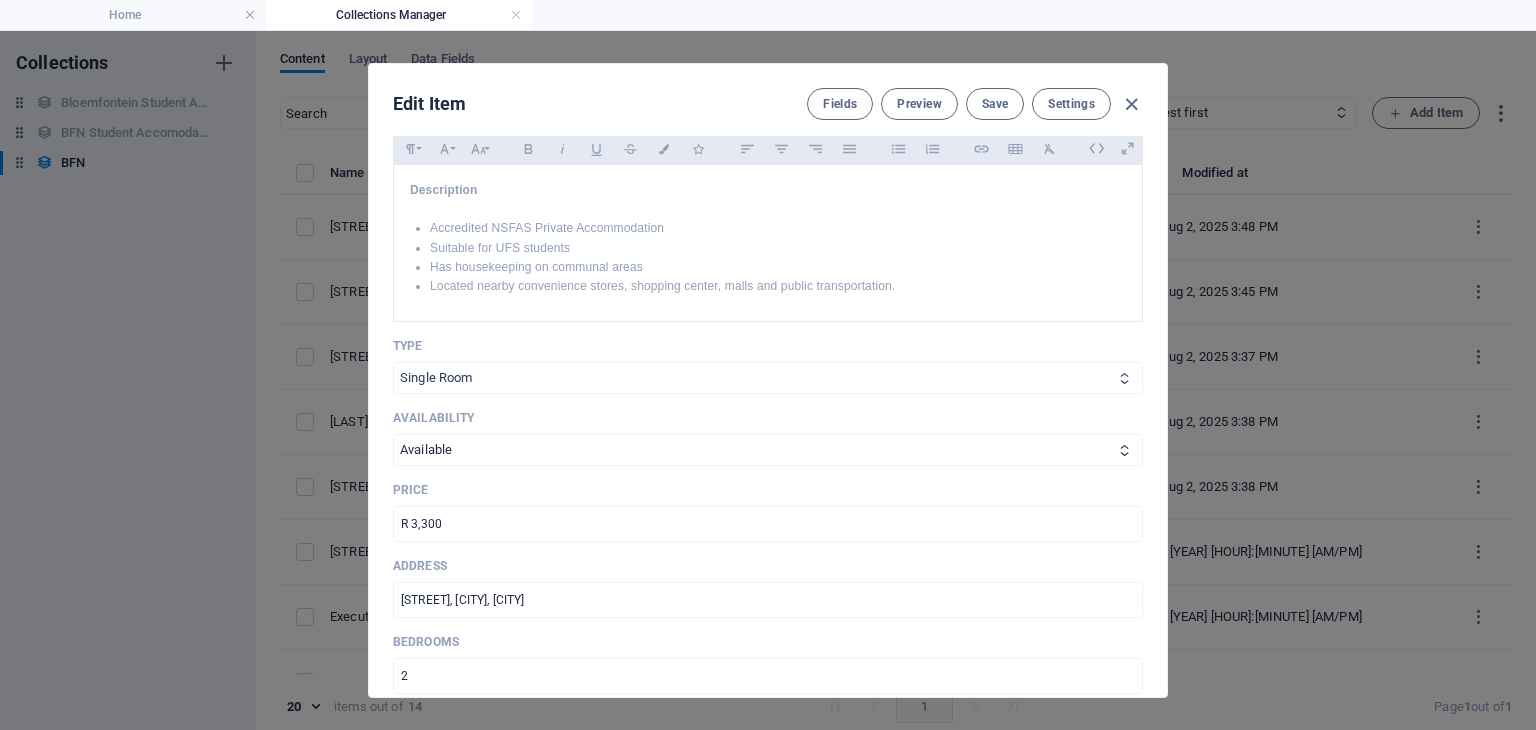 click on "Bachelor Room Single Room Sharing Room Cottage Sharing (Single) Room" at bounding box center [768, 378] 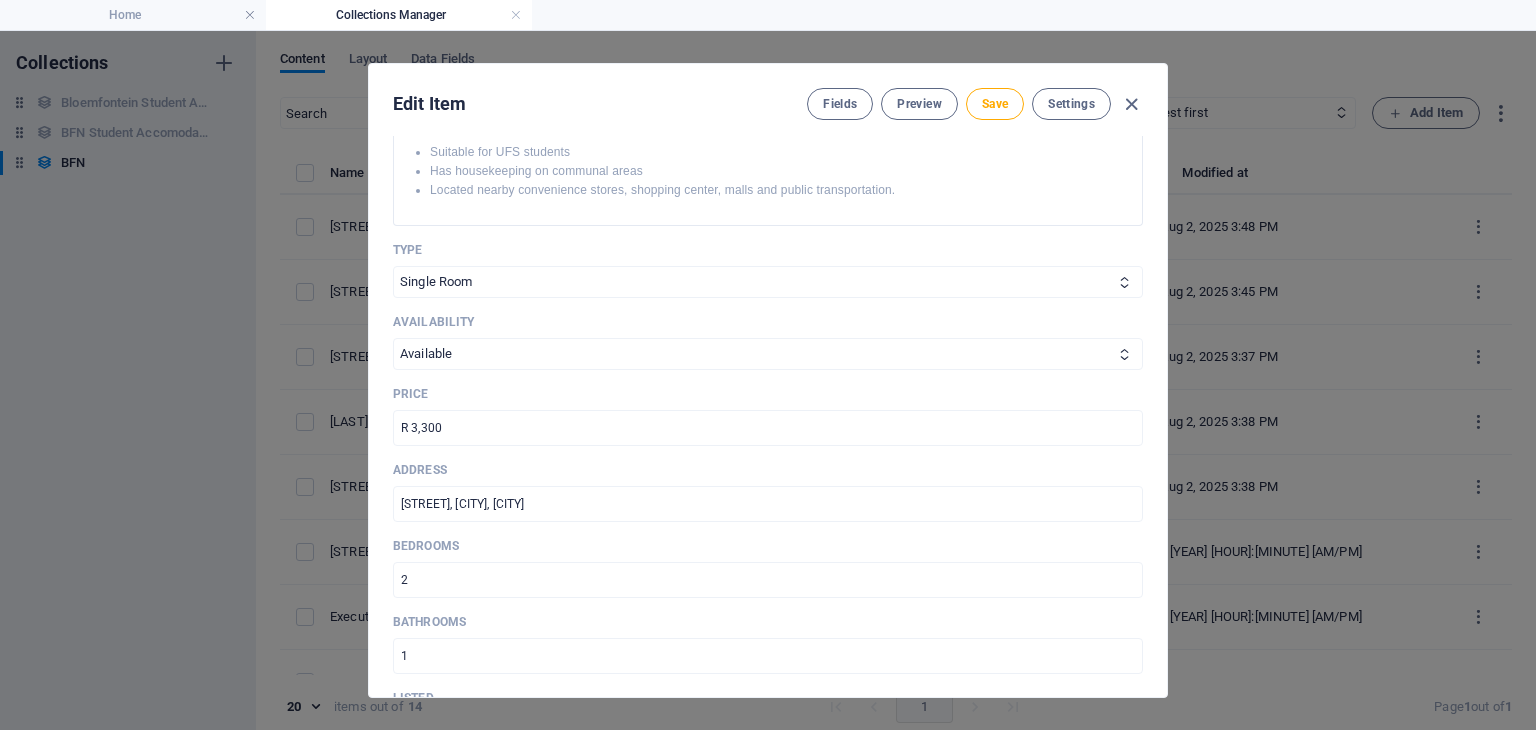scroll, scrollTop: 607, scrollLeft: 0, axis: vertical 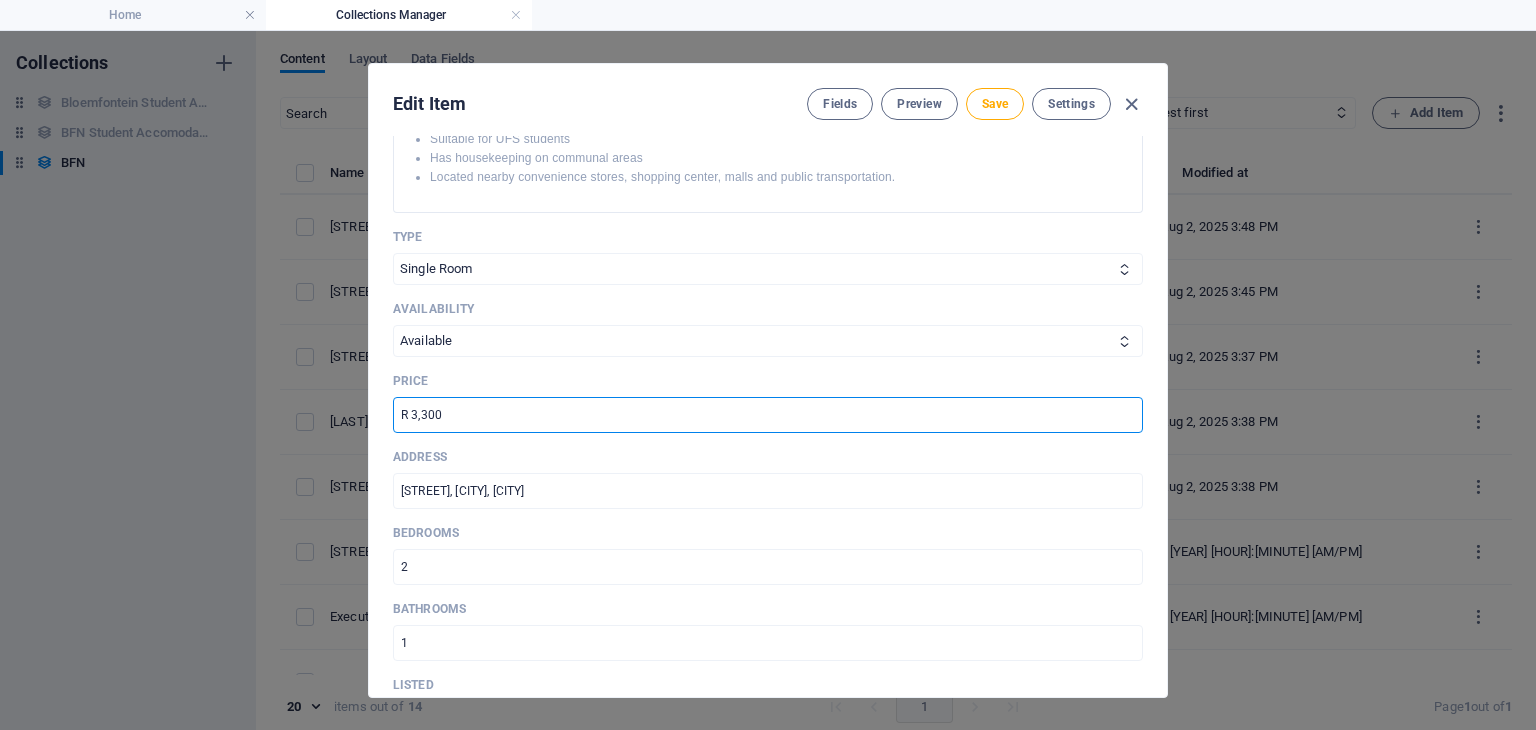 drag, startPoint x: 461, startPoint y: 426, endPoint x: 412, endPoint y: 417, distance: 49.819675 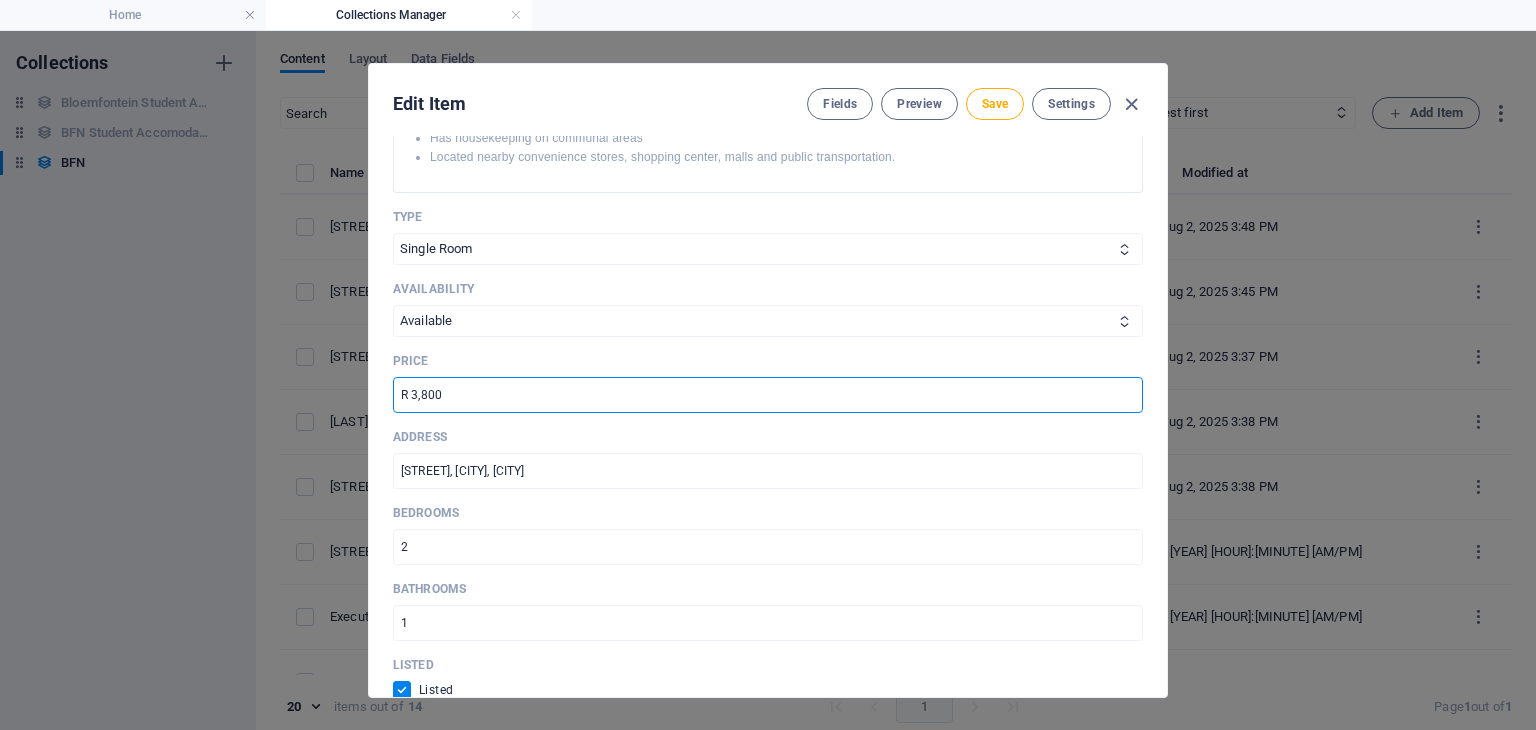 scroll, scrollTop: 635, scrollLeft: 0, axis: vertical 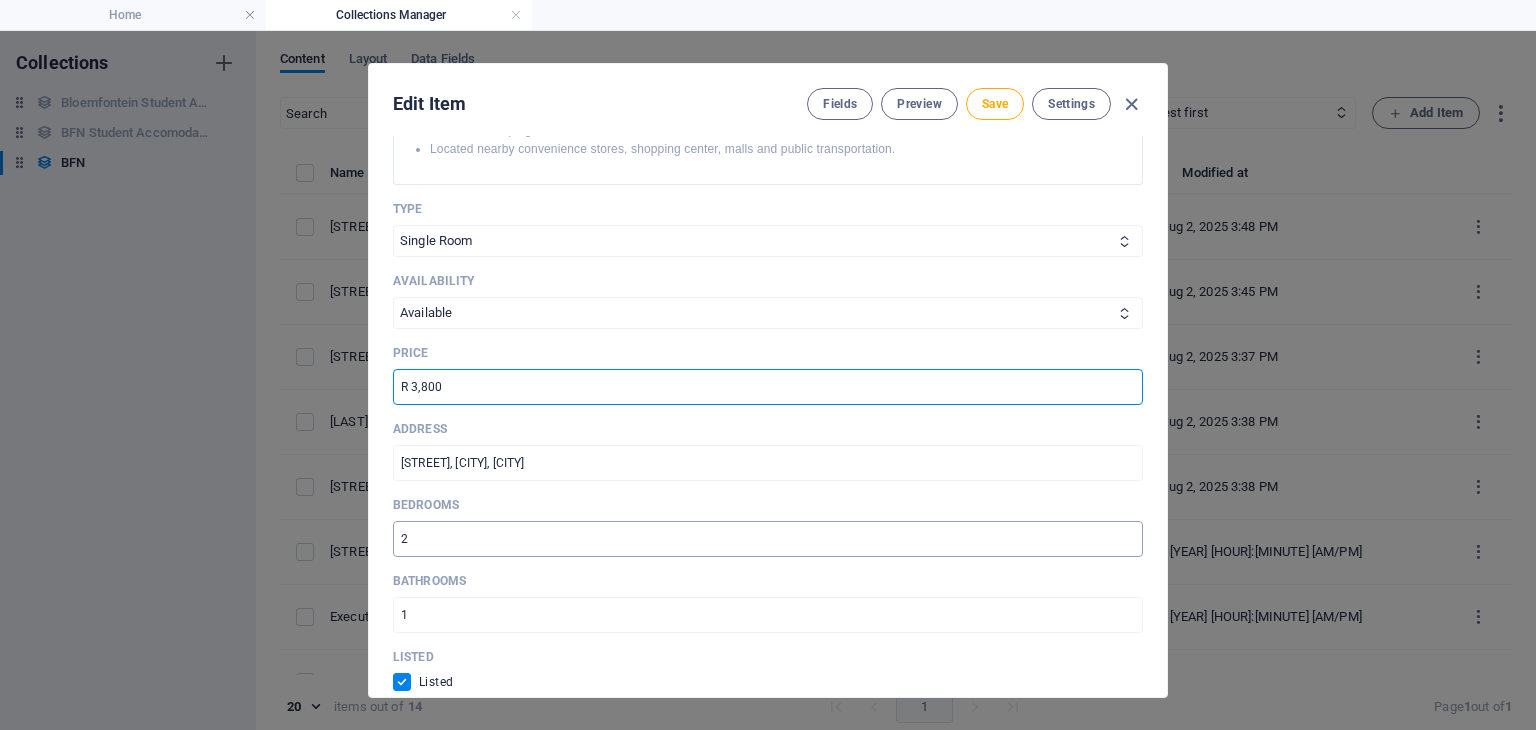 type on "R 3,800" 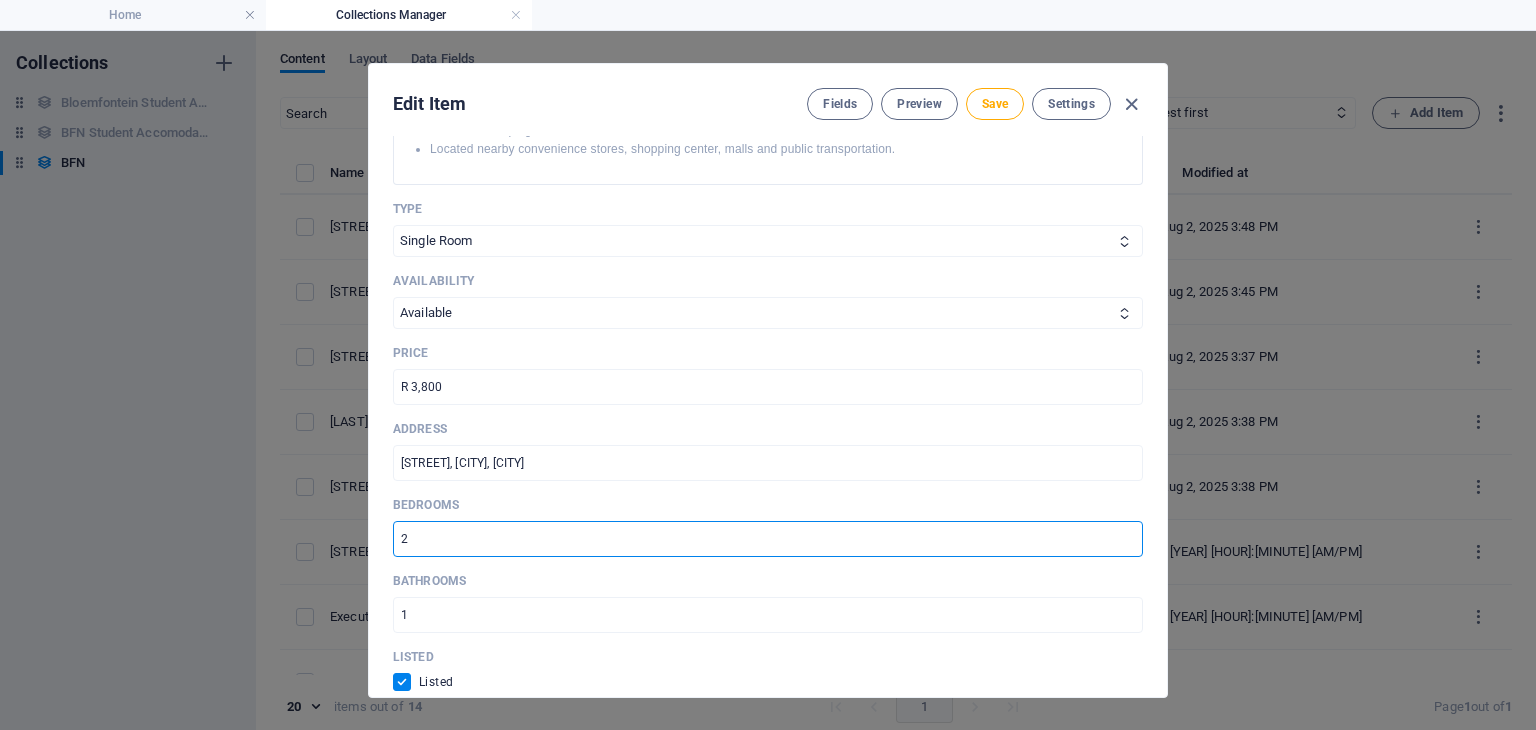 drag, startPoint x: 443, startPoint y: 541, endPoint x: 384, endPoint y: 539, distance: 59.03389 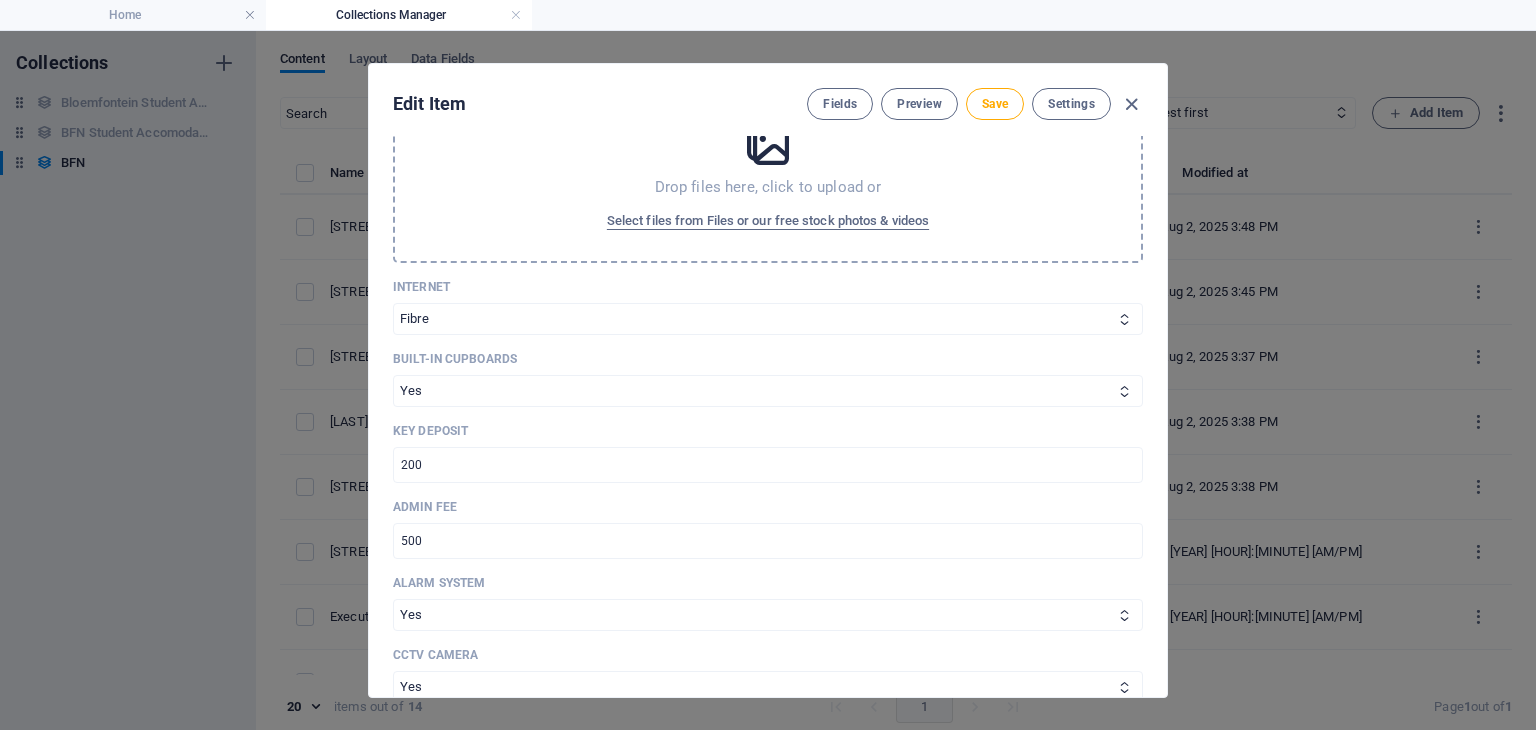 scroll, scrollTop: 1288, scrollLeft: 0, axis: vertical 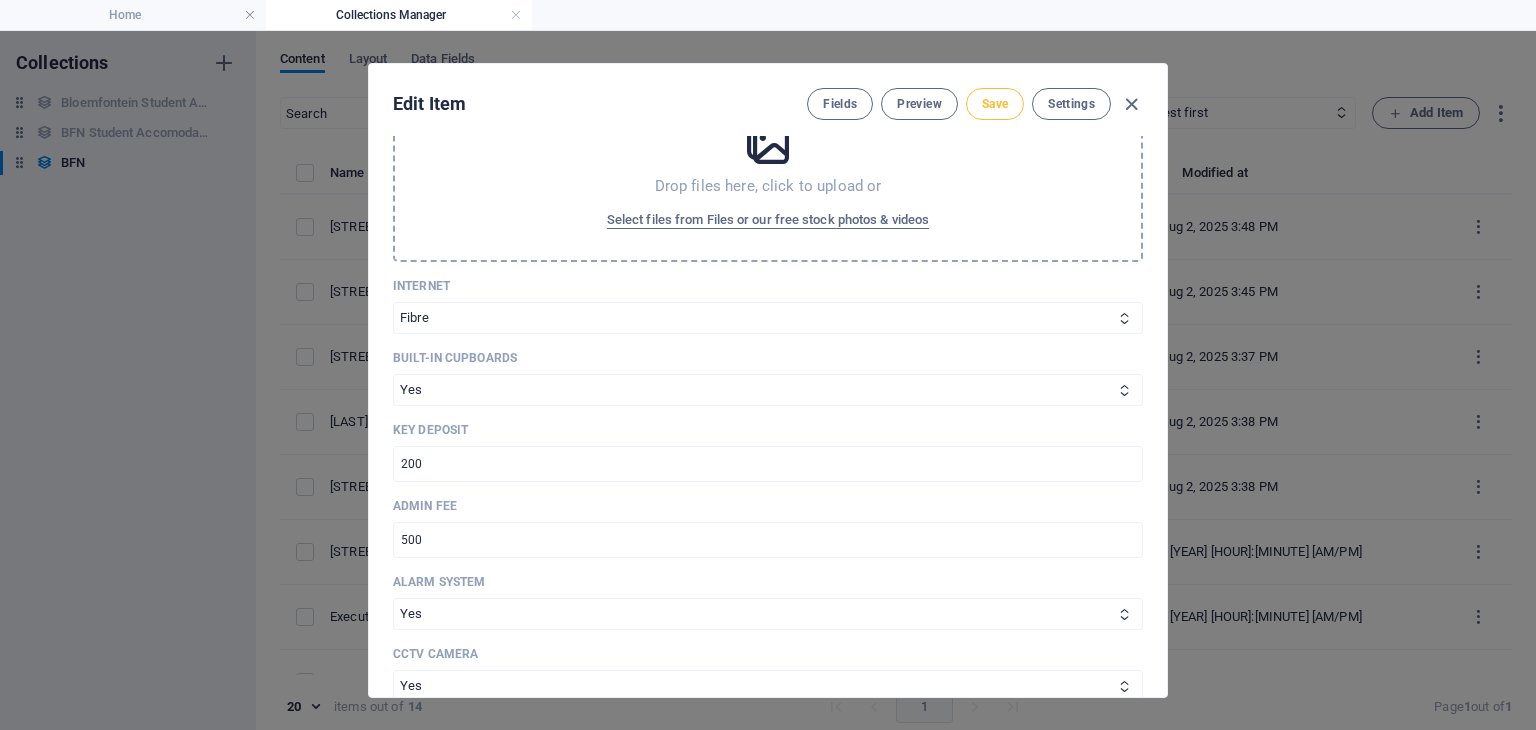 type on "1" 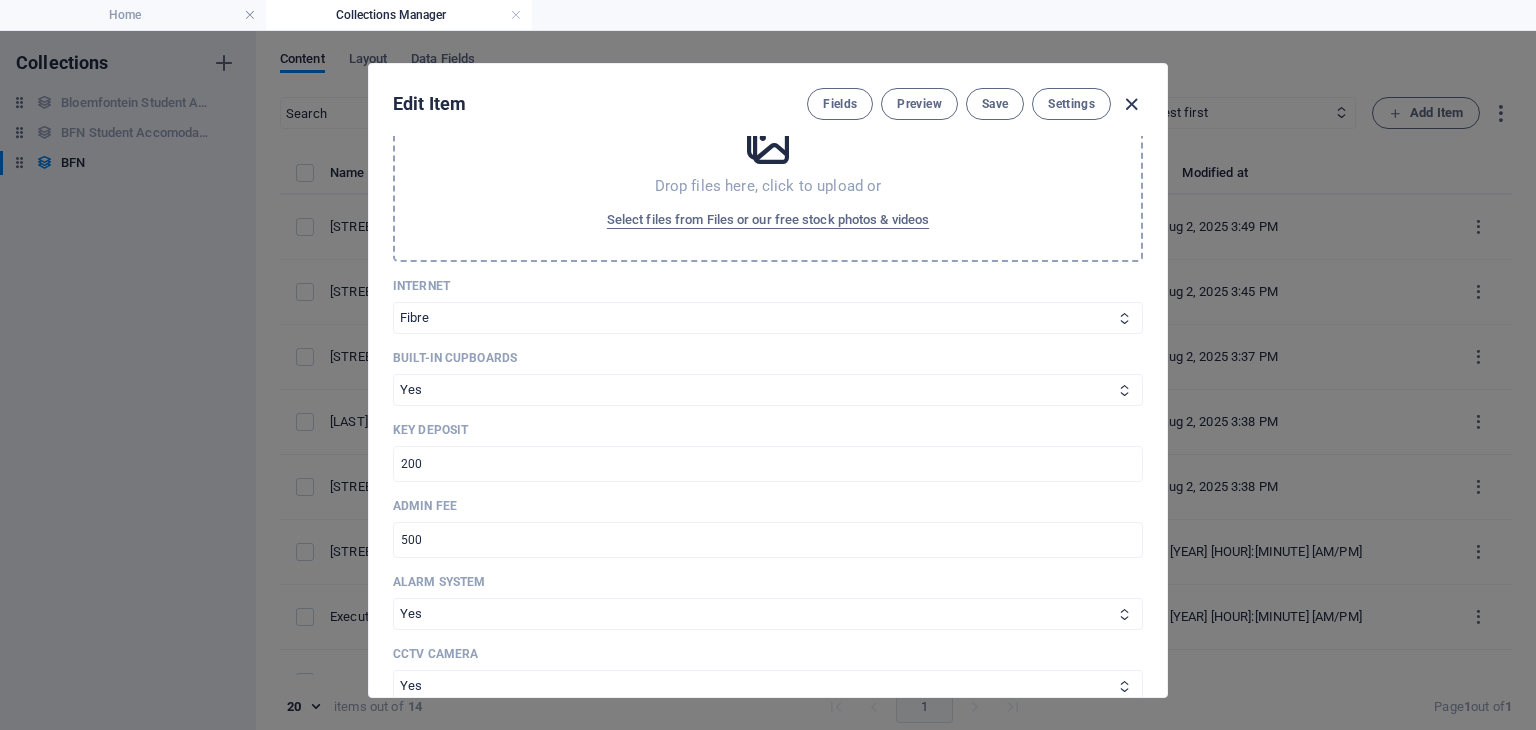 click at bounding box center (1131, 104) 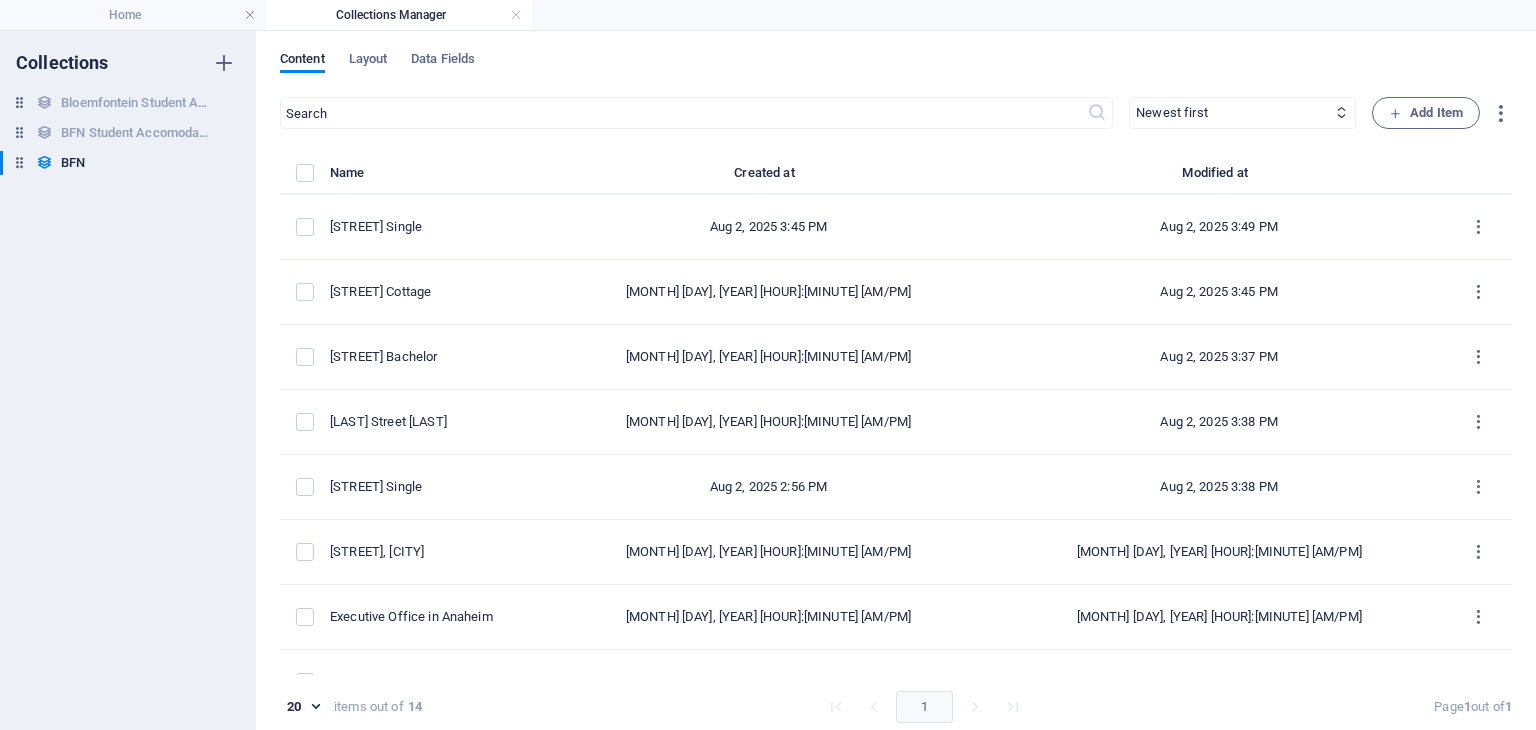scroll, scrollTop: 0, scrollLeft: 0, axis: both 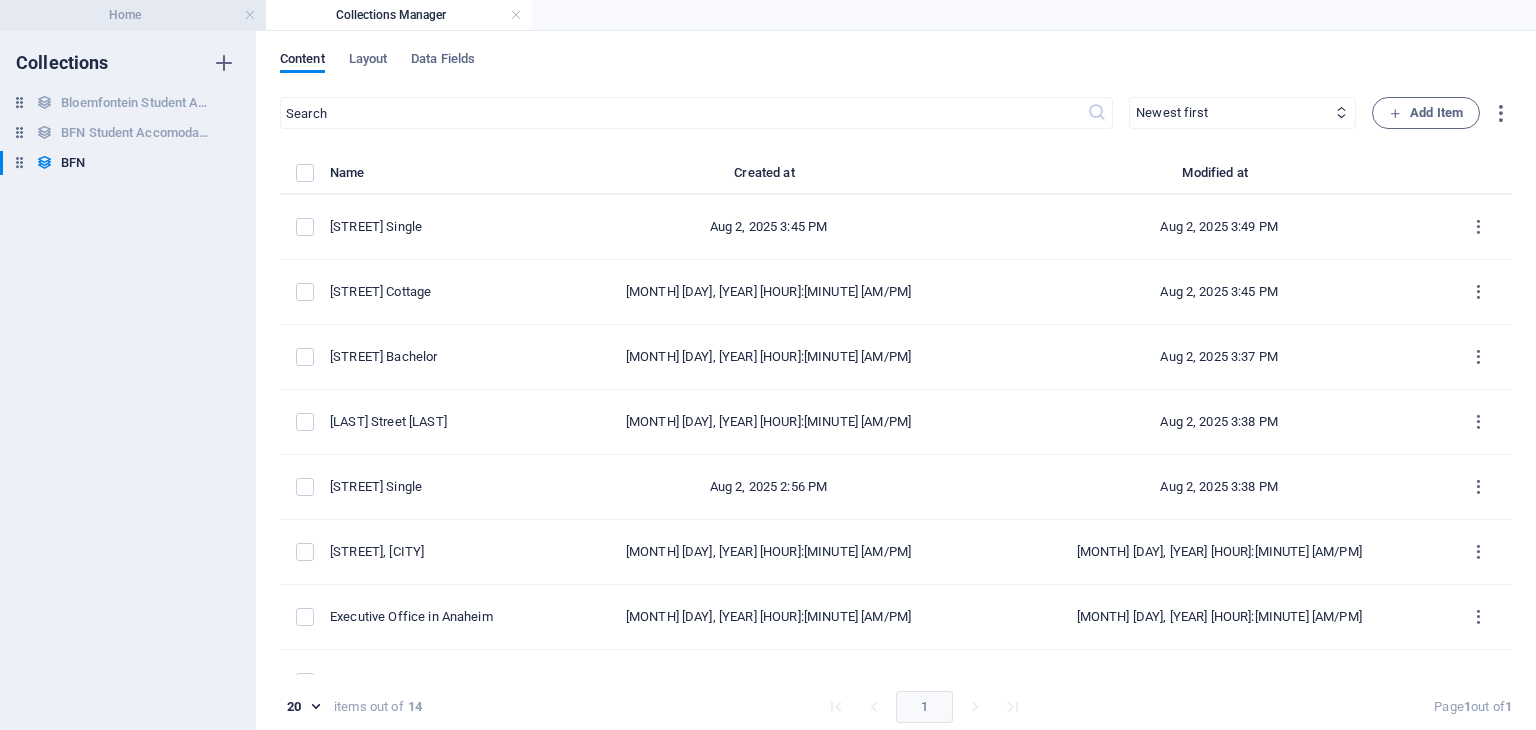drag, startPoint x: 202, startPoint y: 19, endPoint x: 287, endPoint y: 82, distance: 105.801704 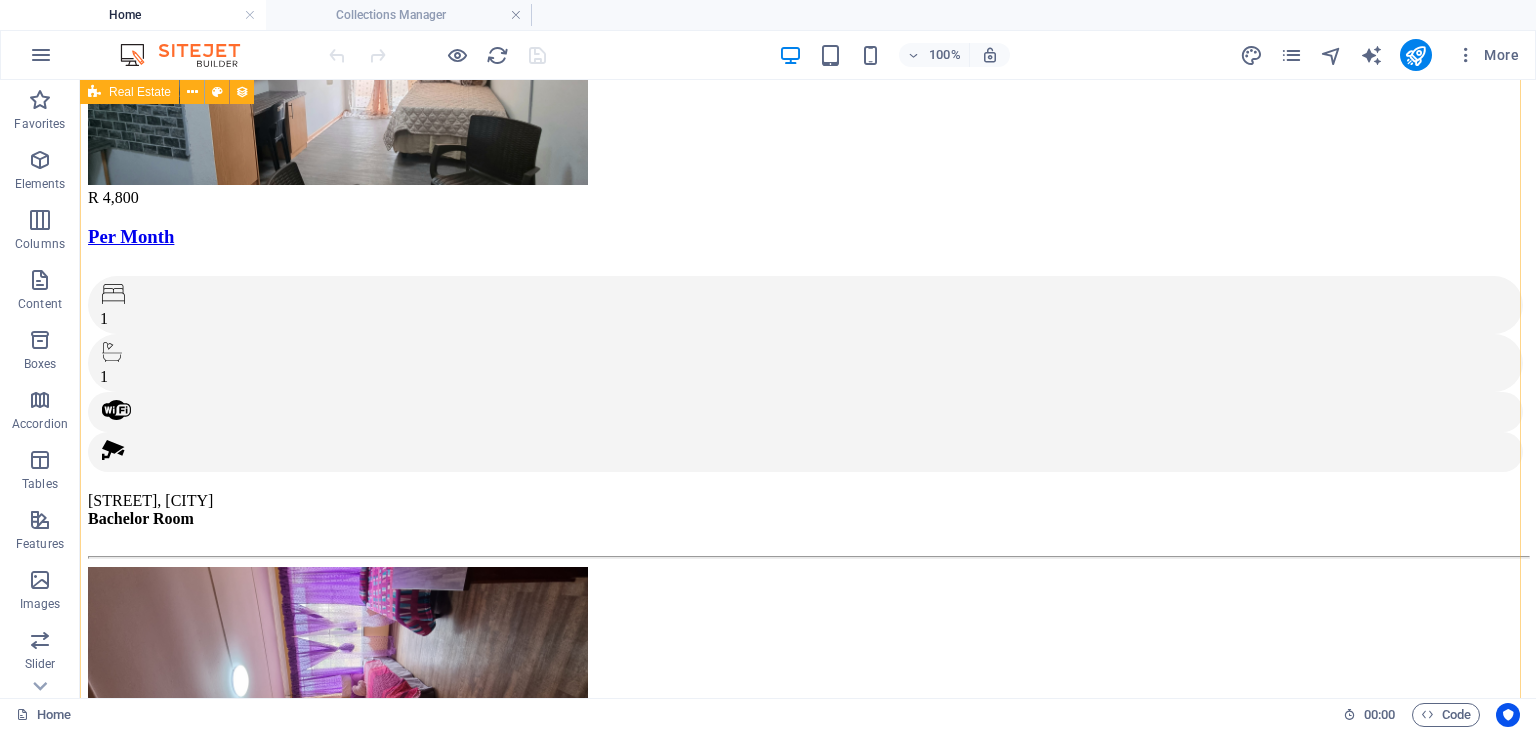 scroll, scrollTop: 222, scrollLeft: 0, axis: vertical 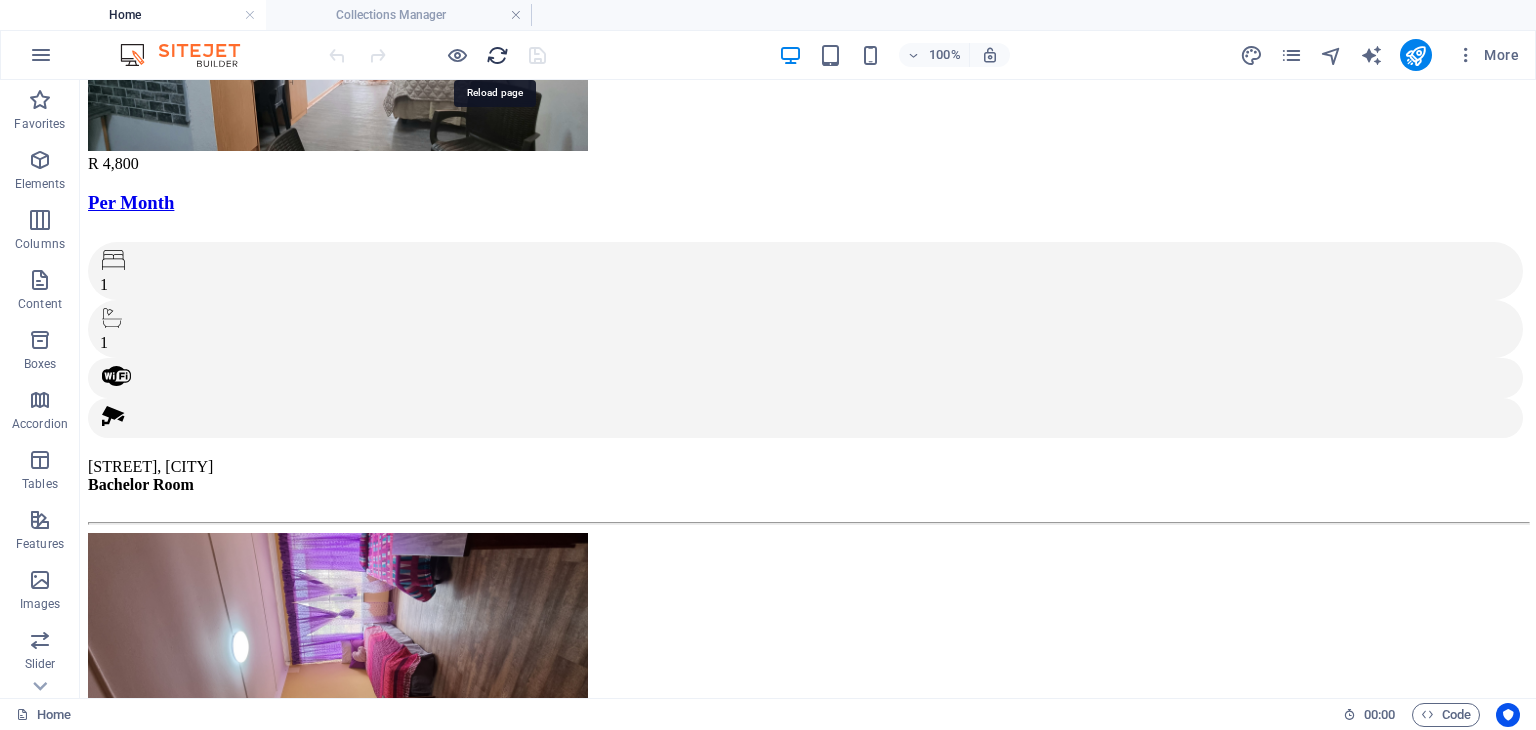 click at bounding box center [497, 55] 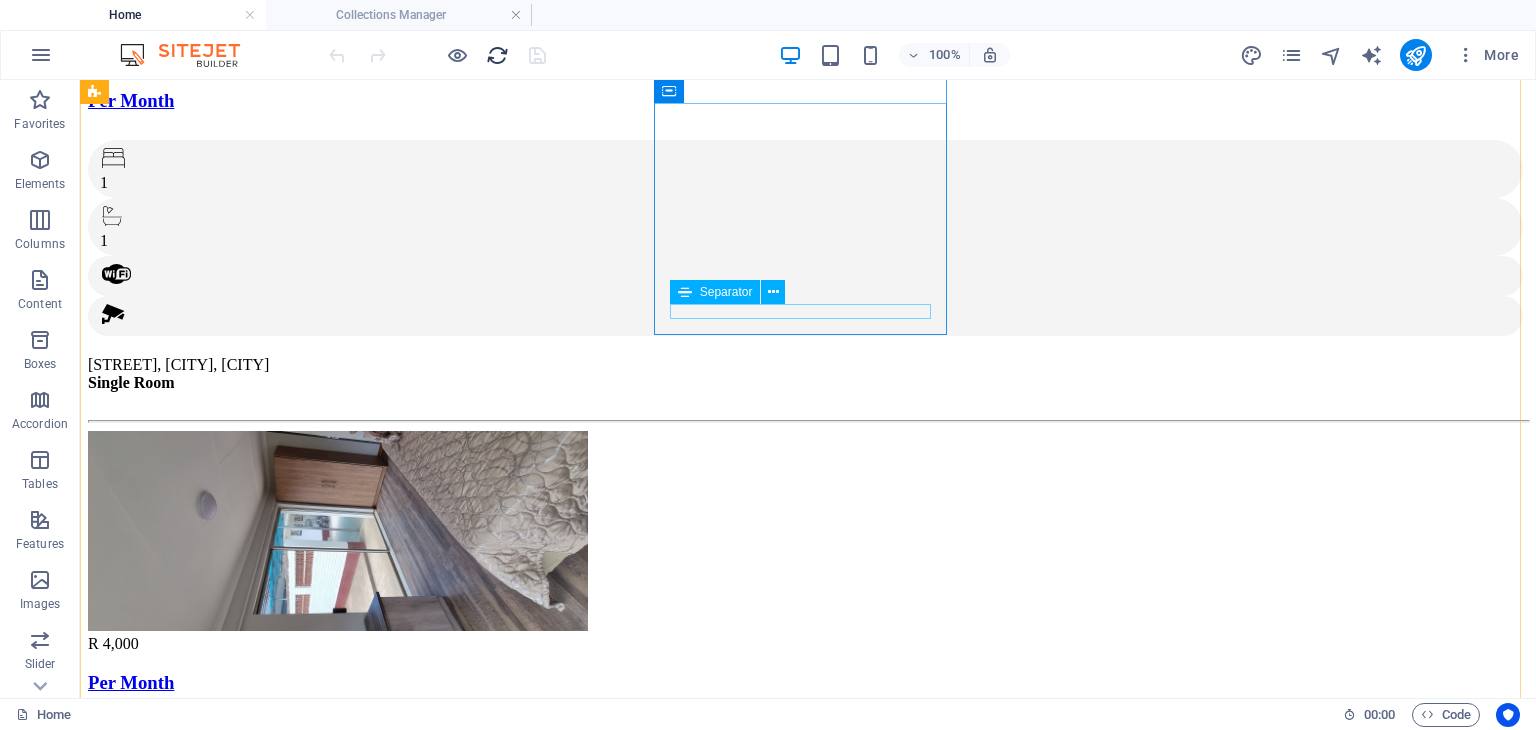 scroll, scrollTop: 303, scrollLeft: 0, axis: vertical 